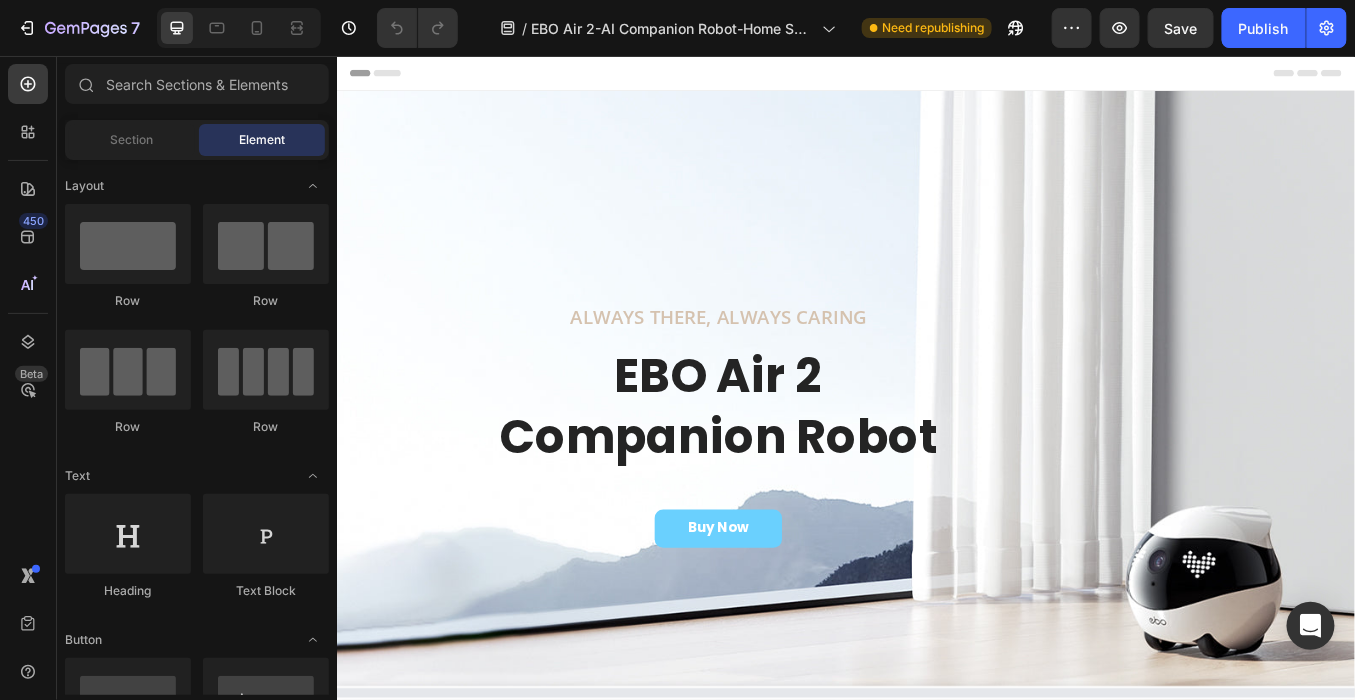scroll, scrollTop: 0, scrollLeft: 0, axis: both 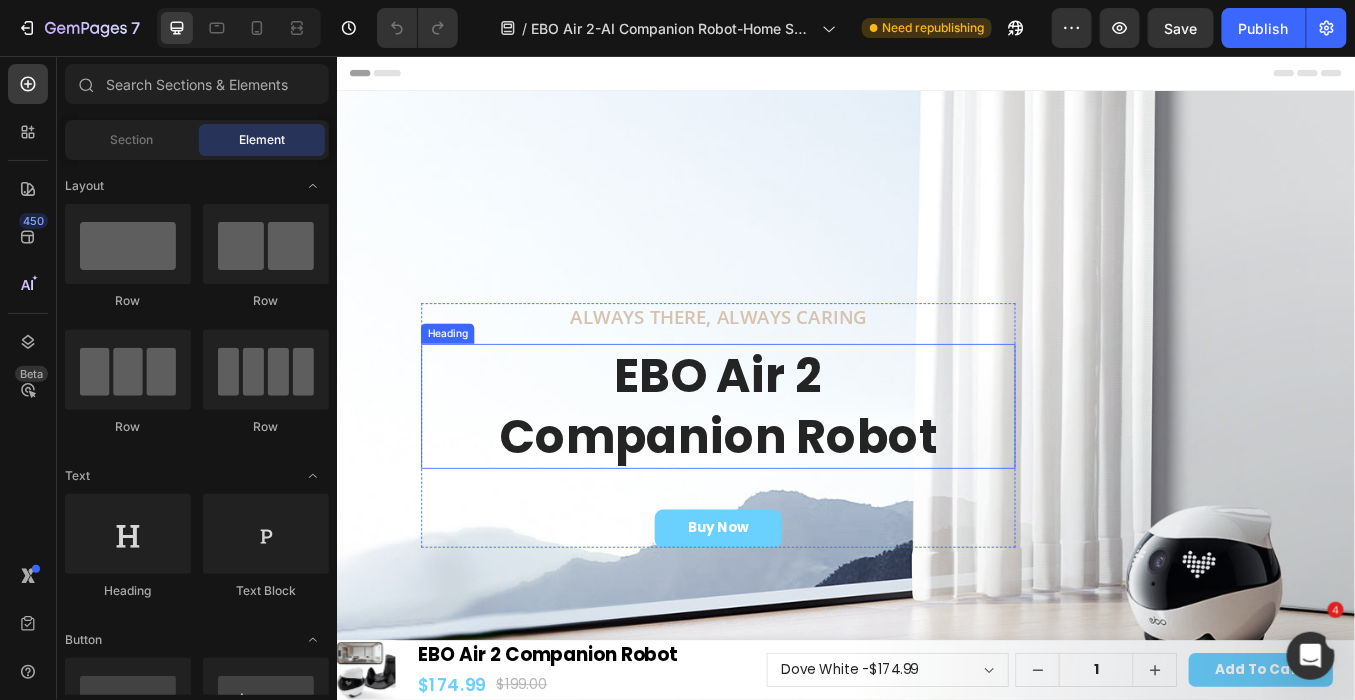 click on "EBO Air 2  Companion Robot" at bounding box center (786, 467) 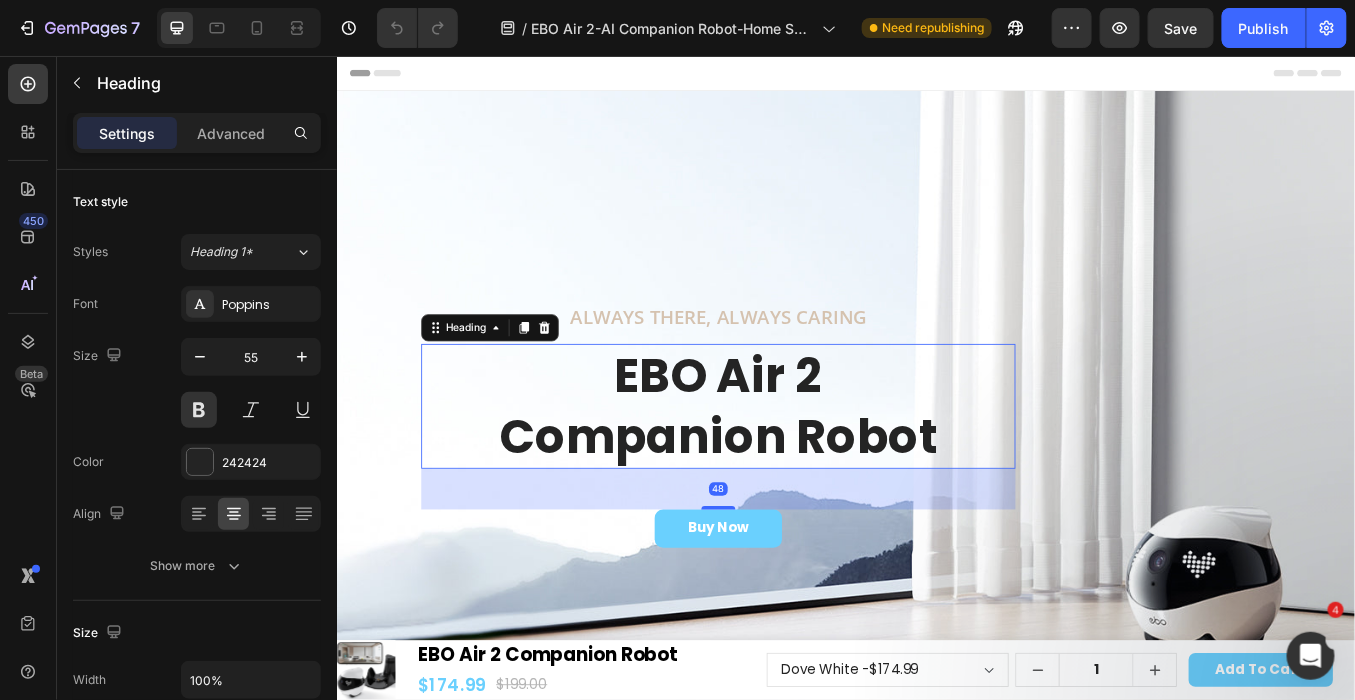 click on "EBO Air 2  Companion Robot" at bounding box center [786, 467] 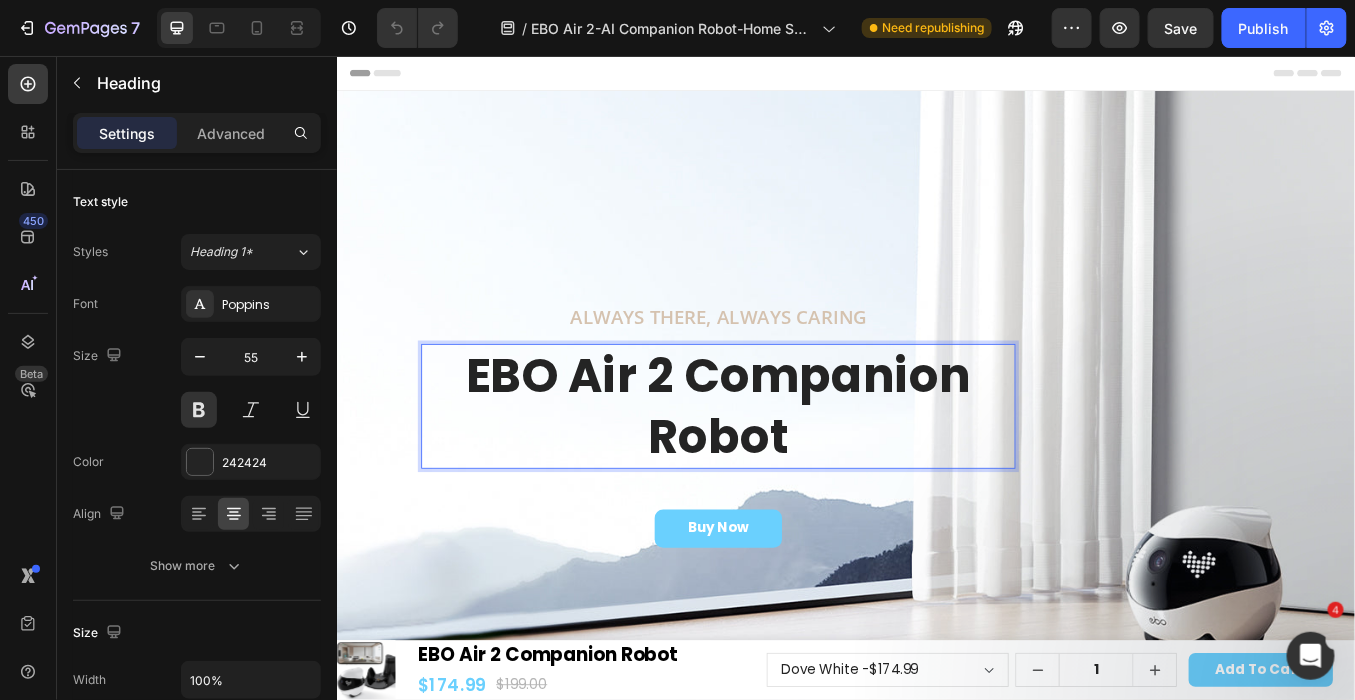scroll, scrollTop: 0, scrollLeft: 0, axis: both 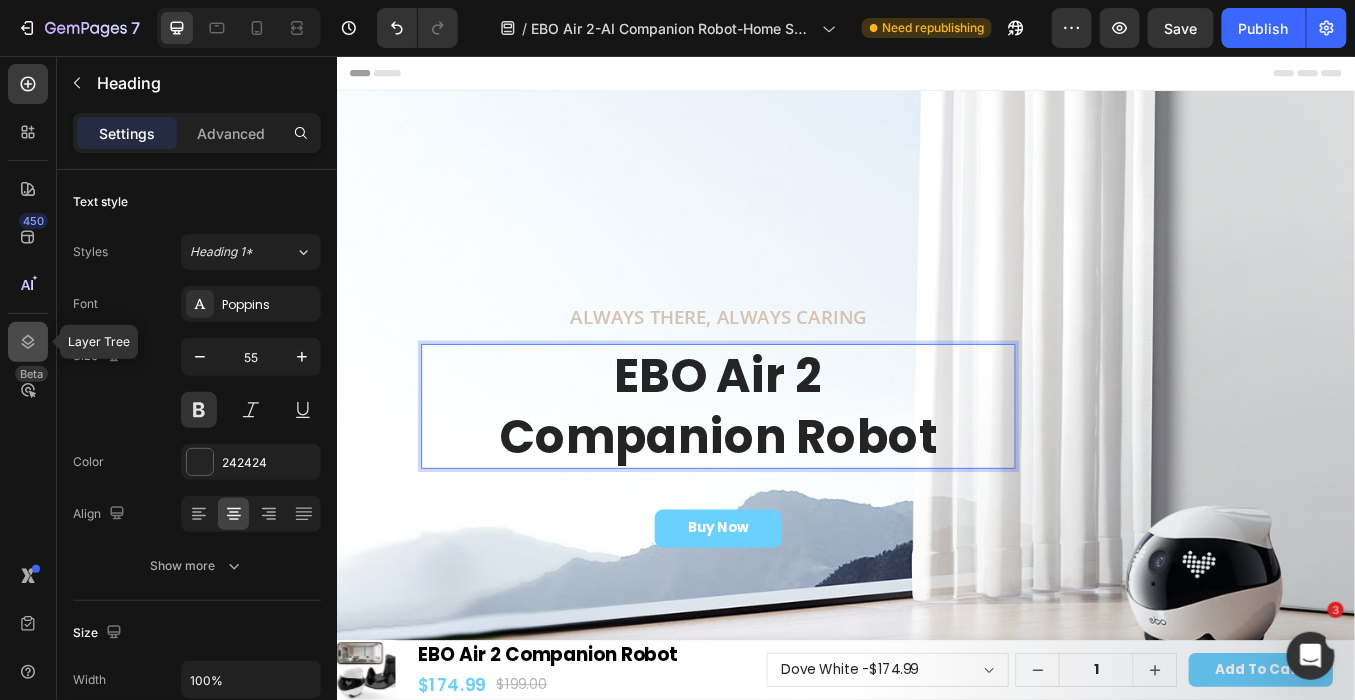 click 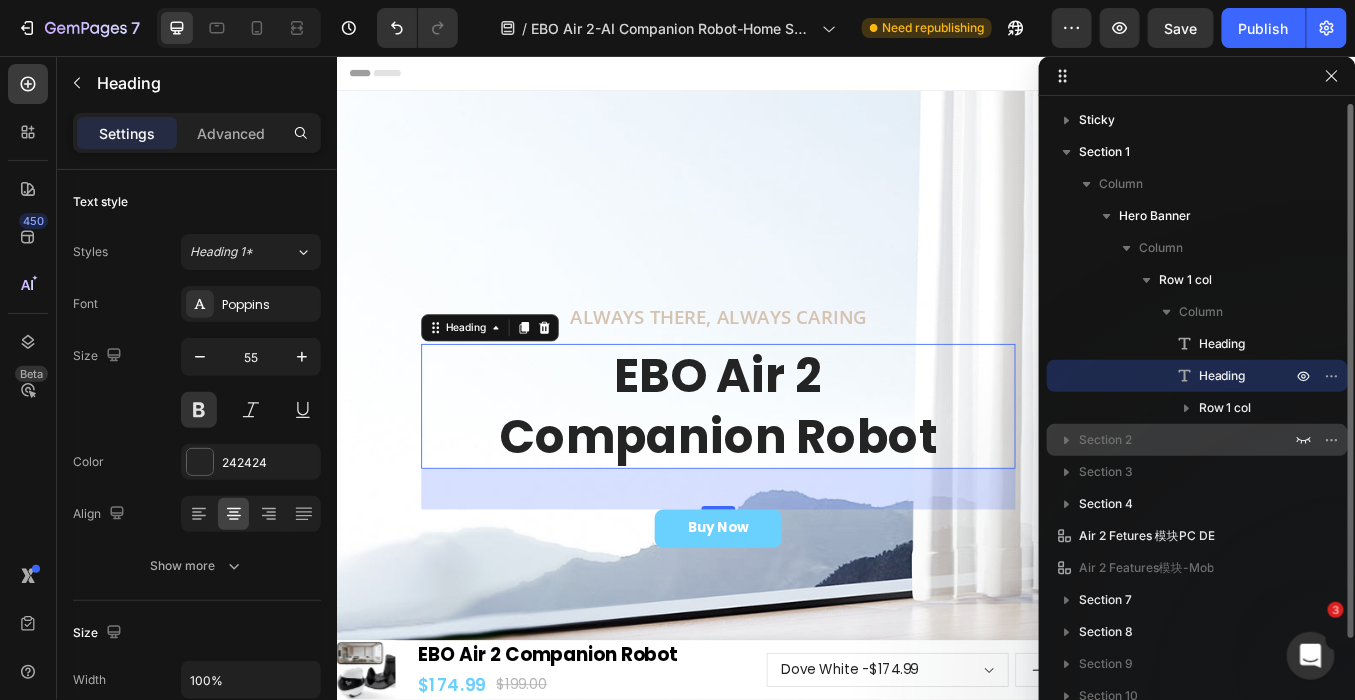 click on "Section 2" at bounding box center (1105, 440) 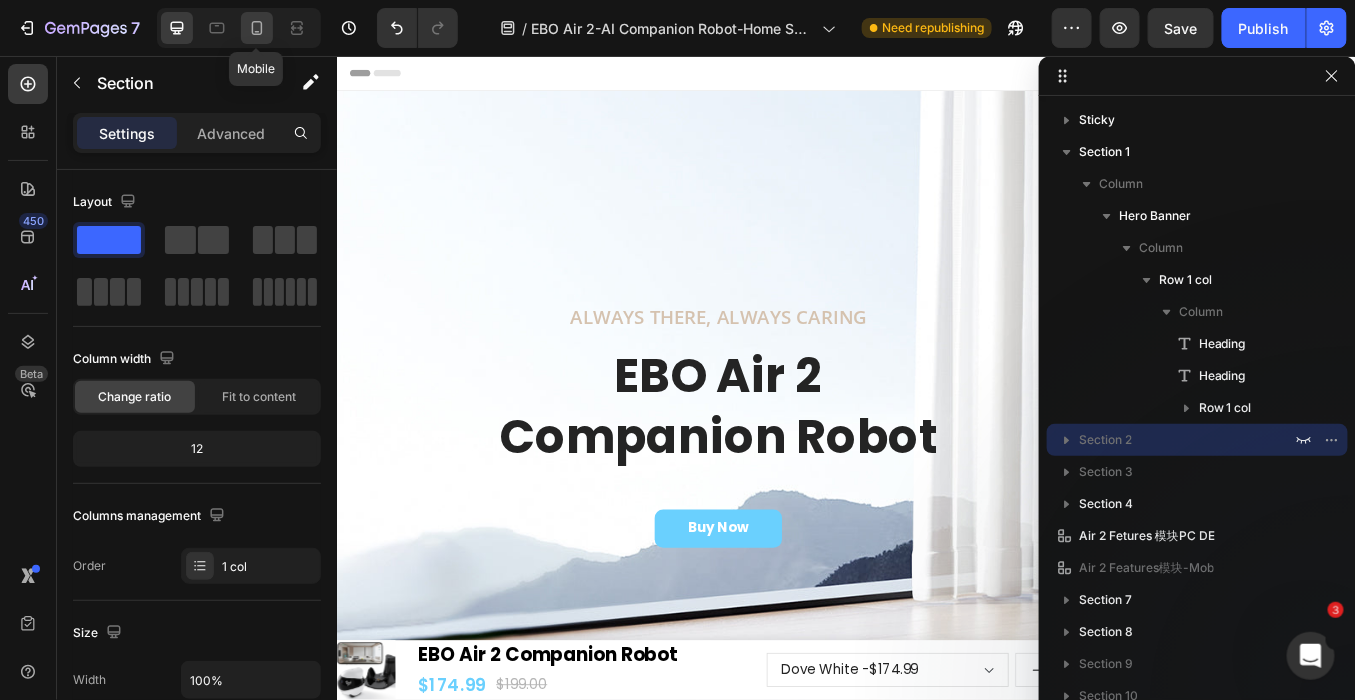 click 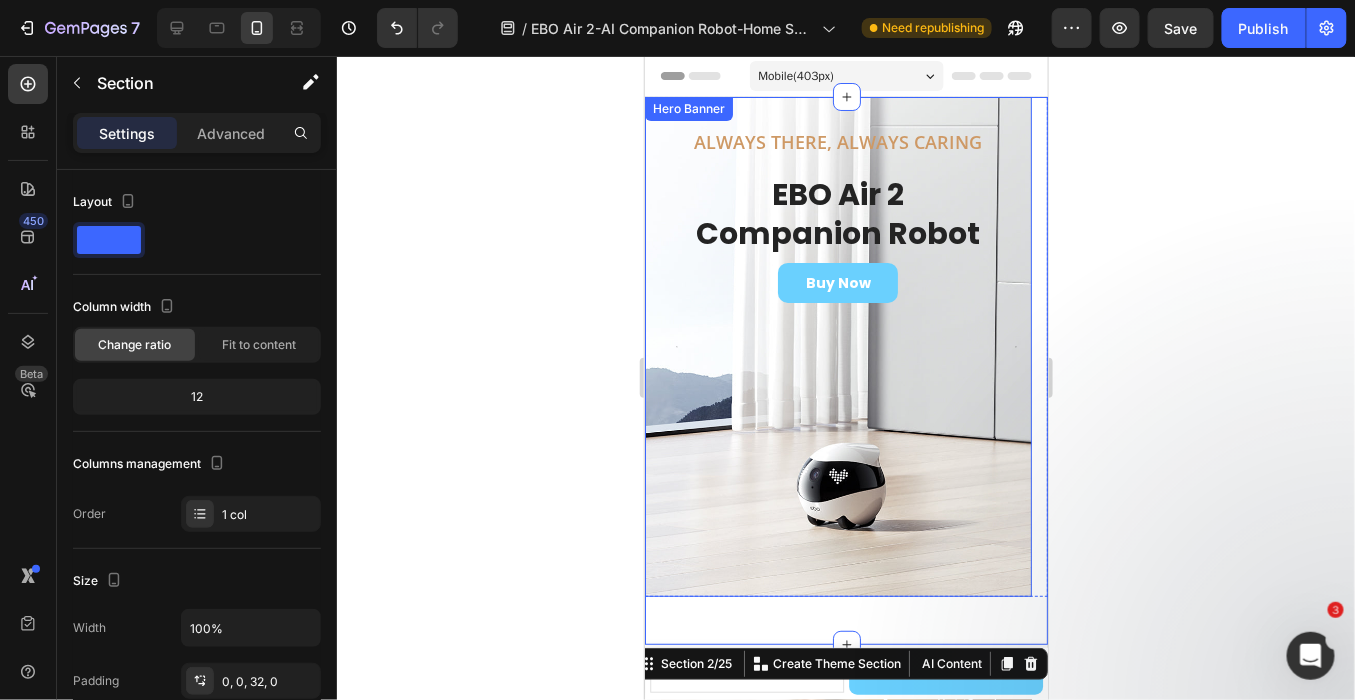 click at bounding box center [837, 346] 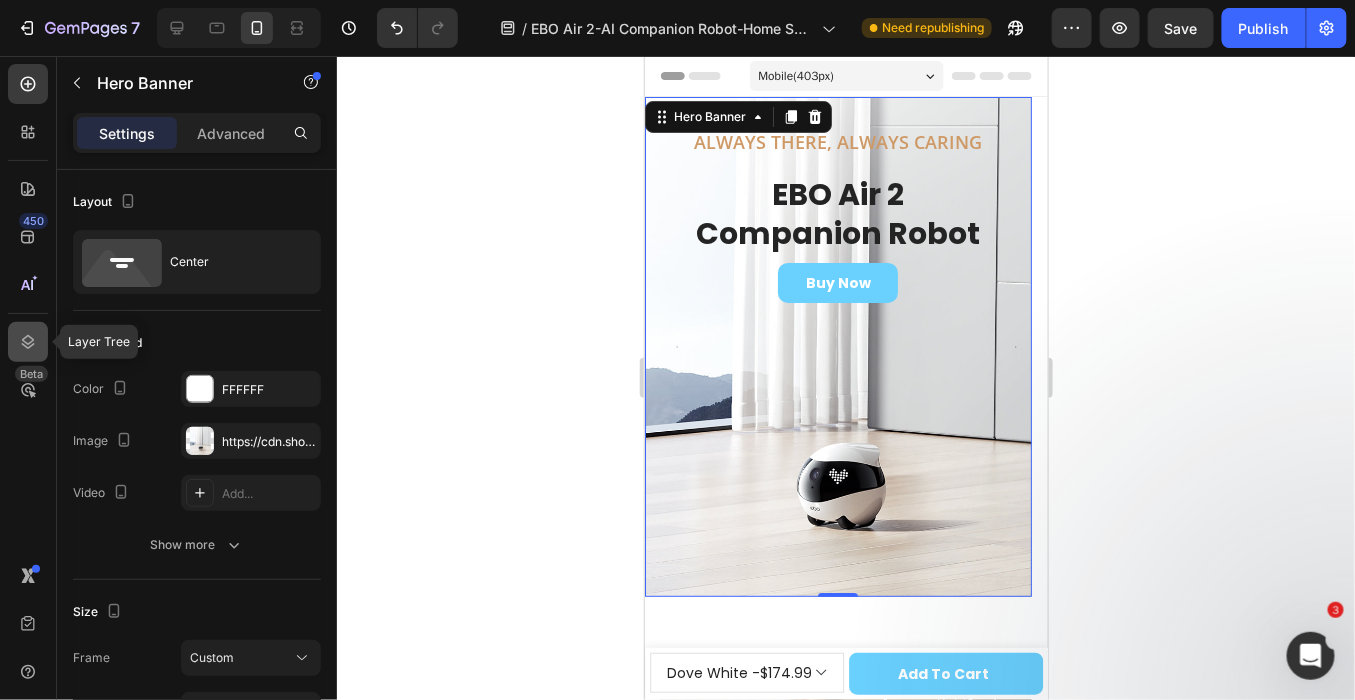 click 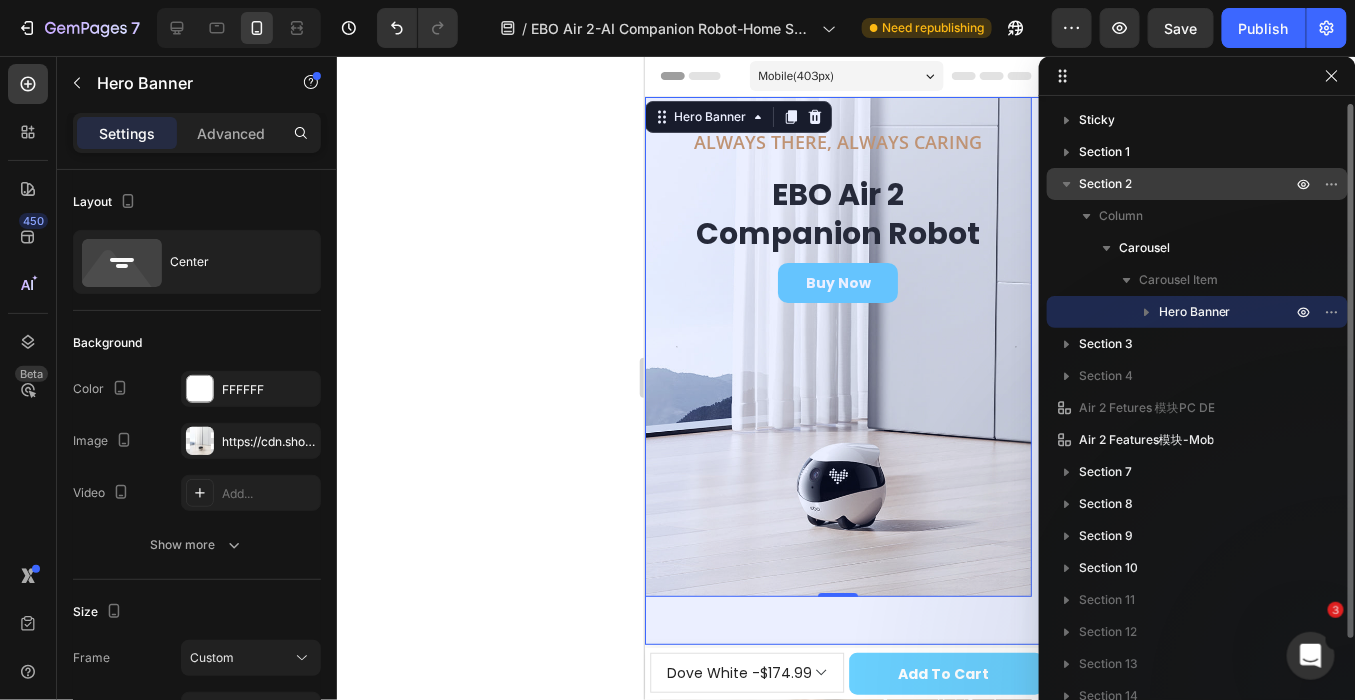 click 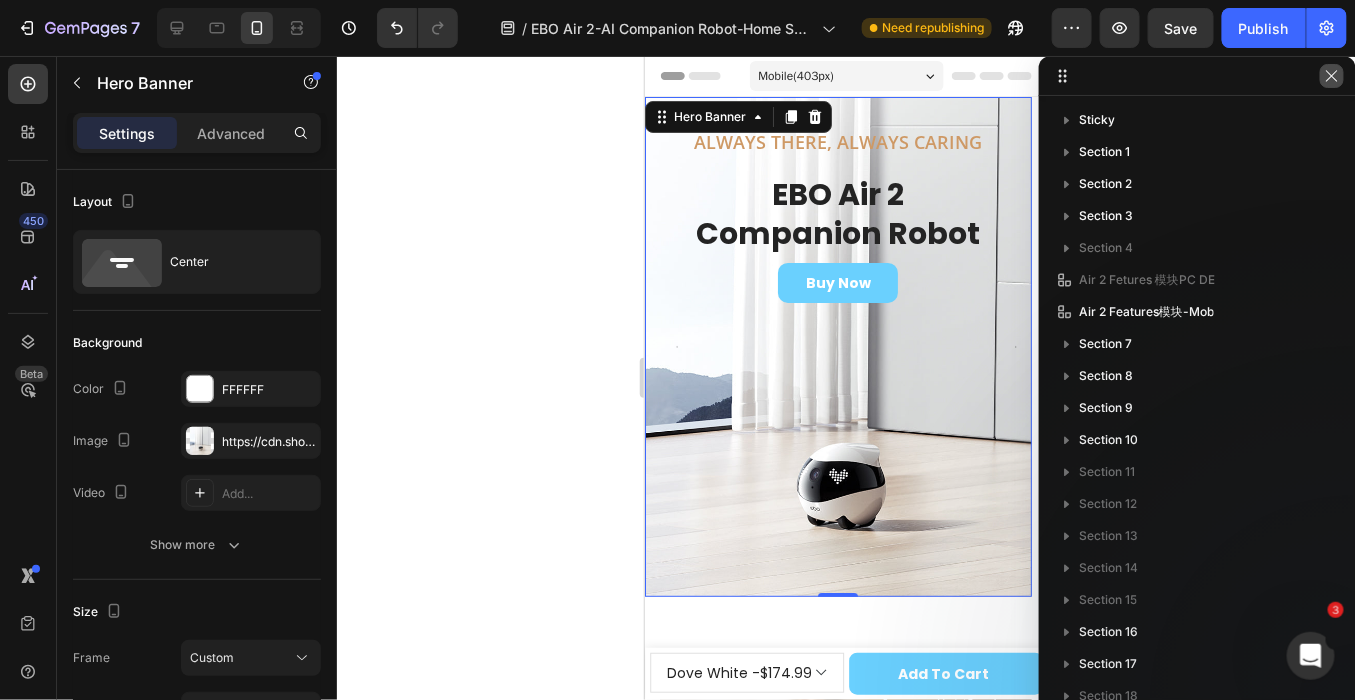 click 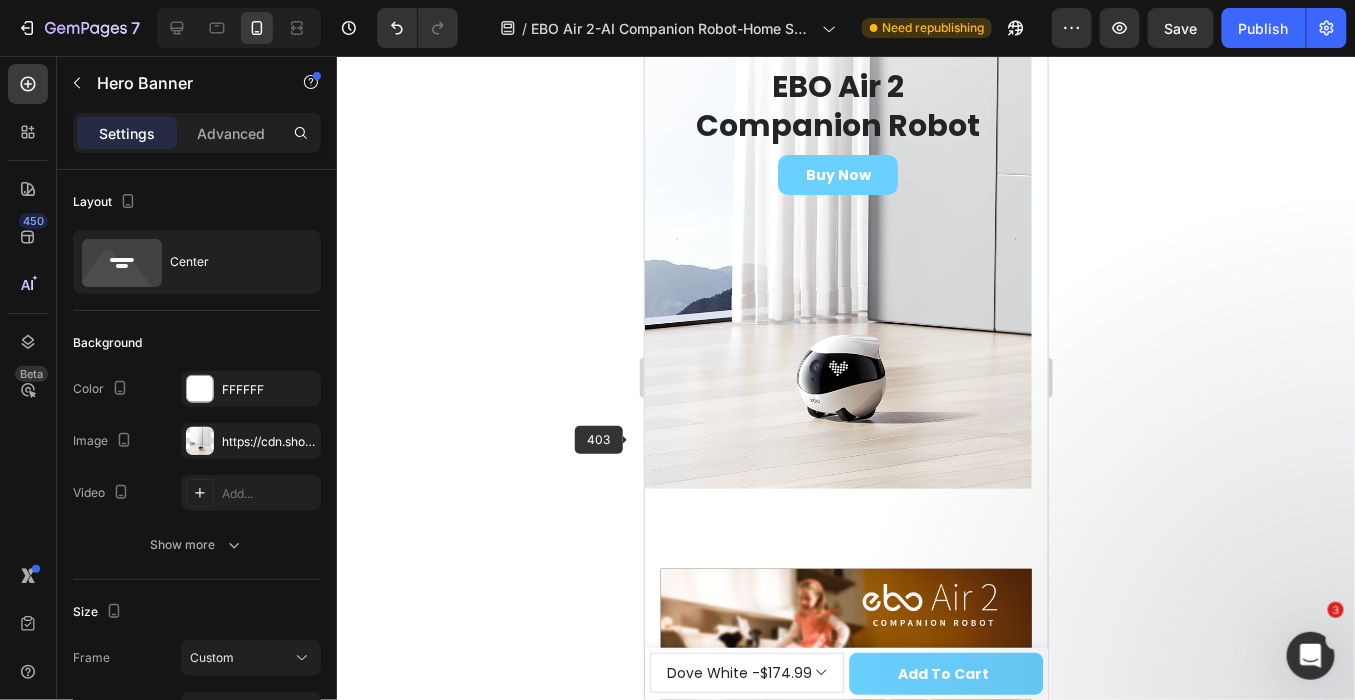 scroll, scrollTop: 111, scrollLeft: 0, axis: vertical 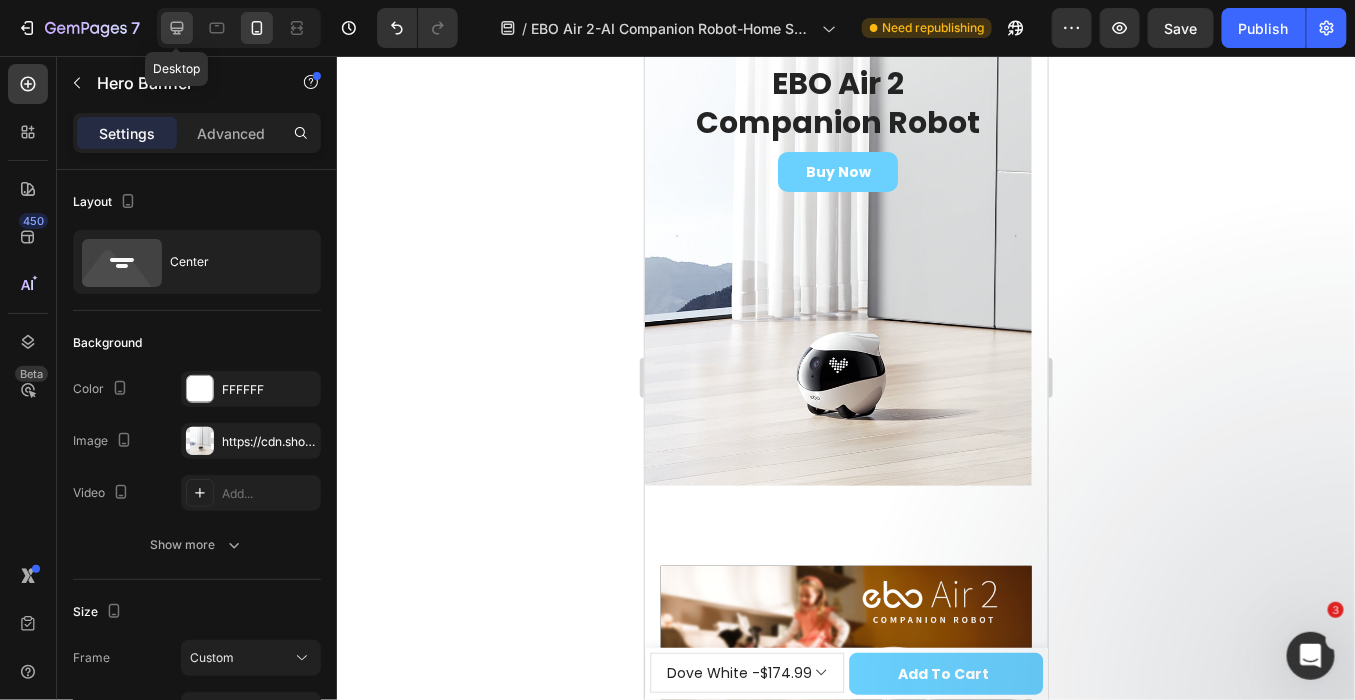 click 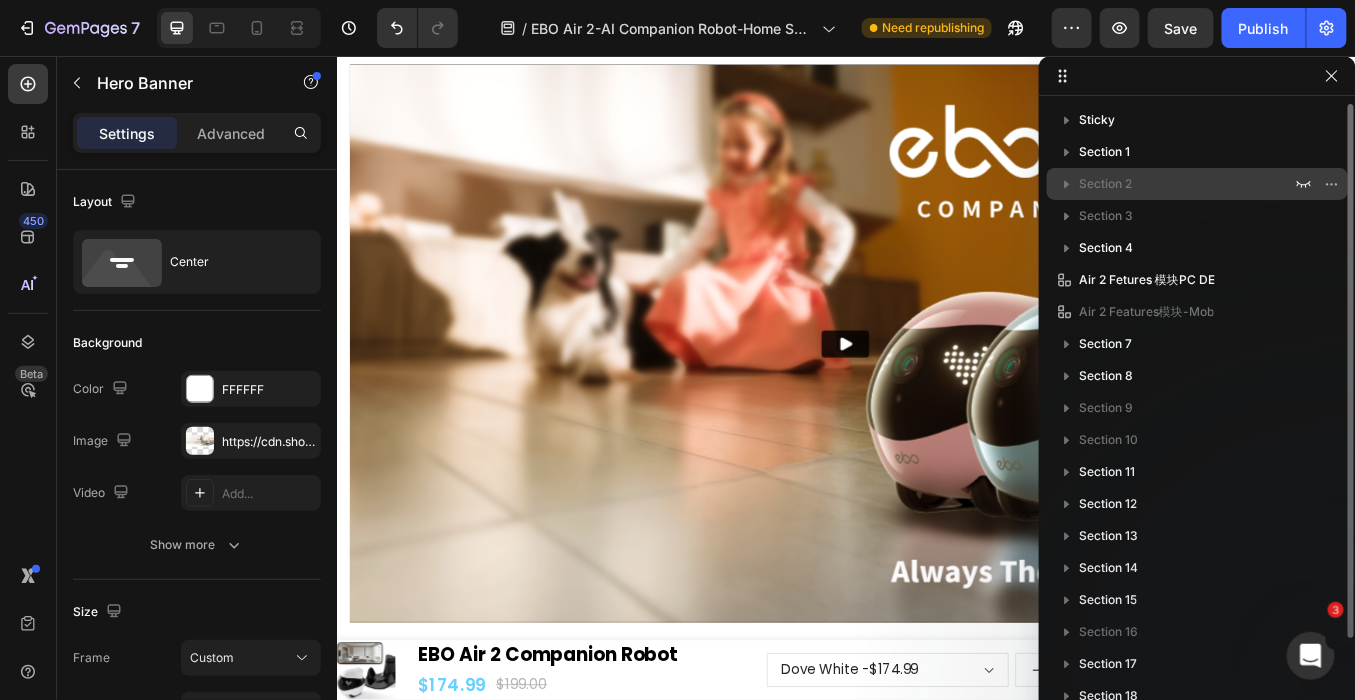 scroll, scrollTop: 41, scrollLeft: 0, axis: vertical 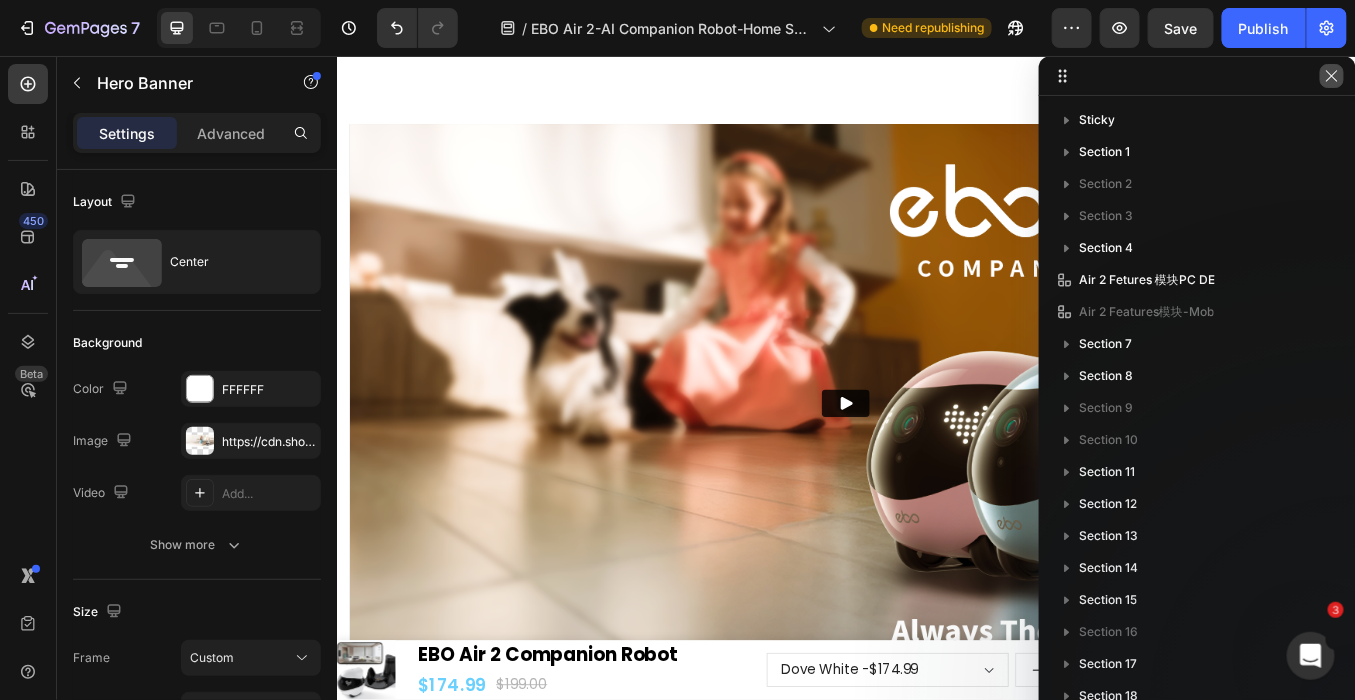 click 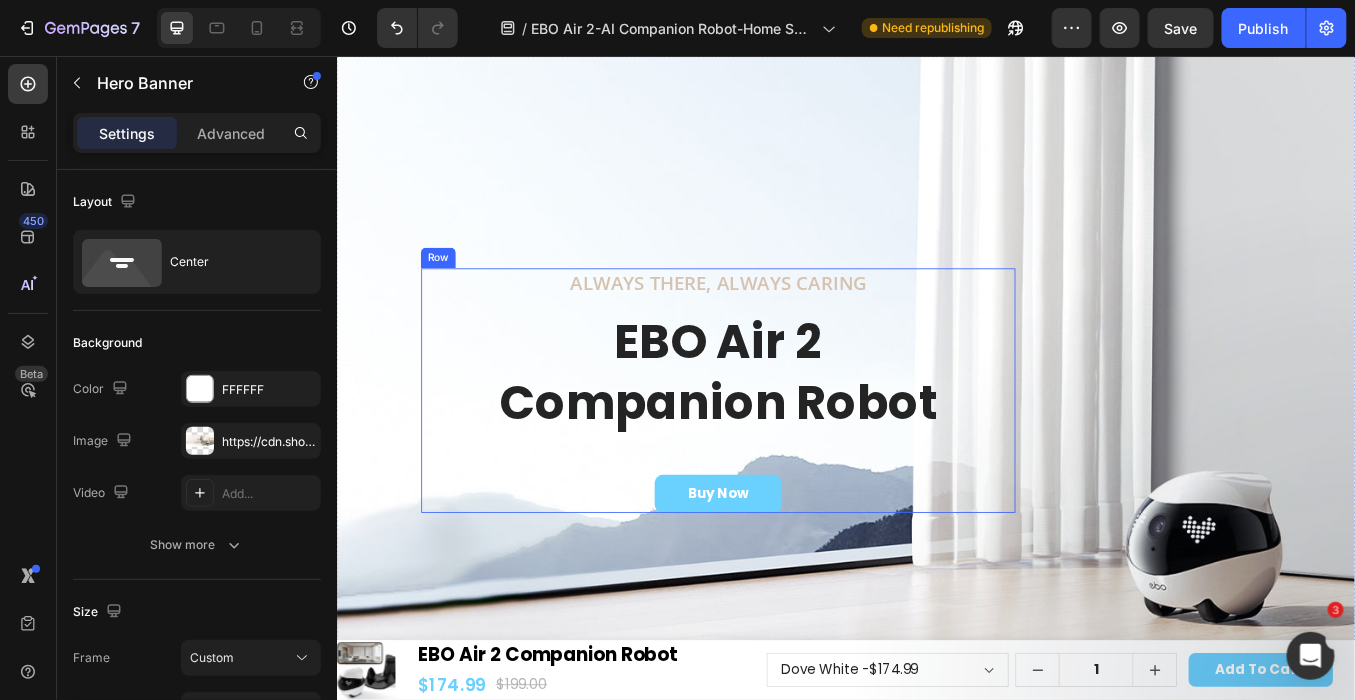 scroll, scrollTop: 0, scrollLeft: 0, axis: both 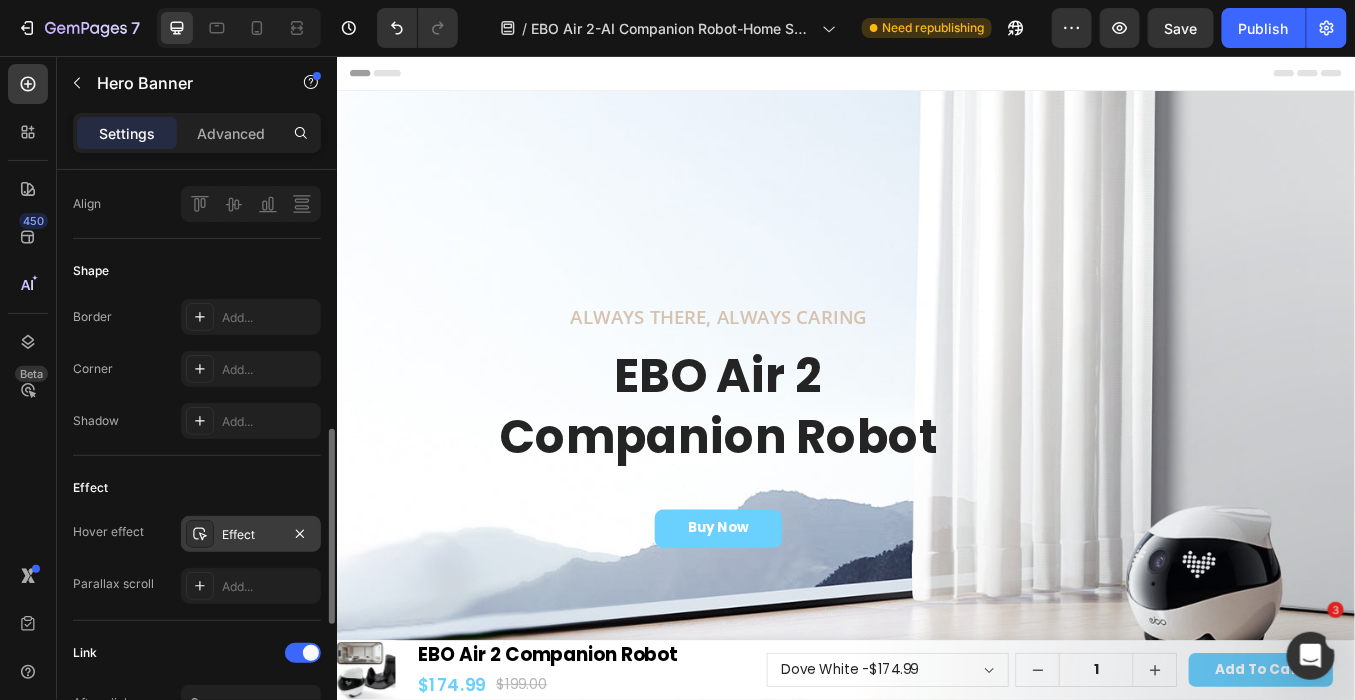 click on "Effect" at bounding box center (251, 535) 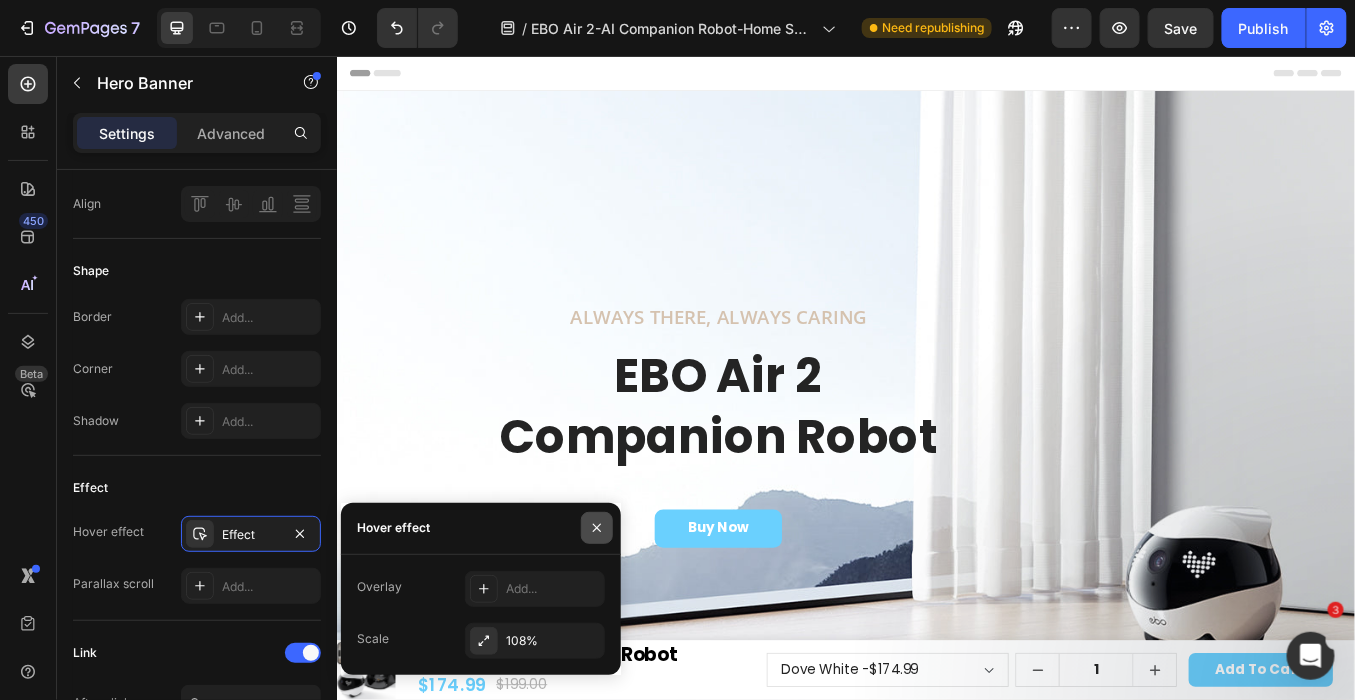 click 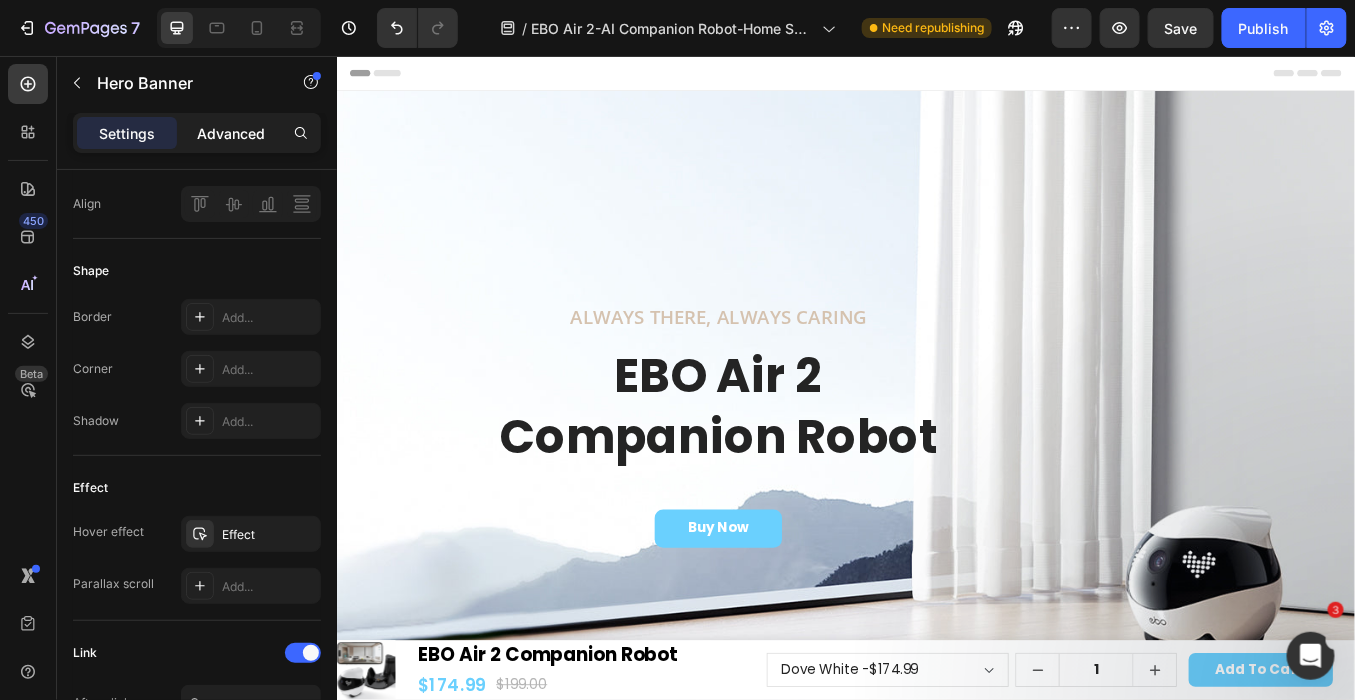 click on "Advanced" at bounding box center [231, 133] 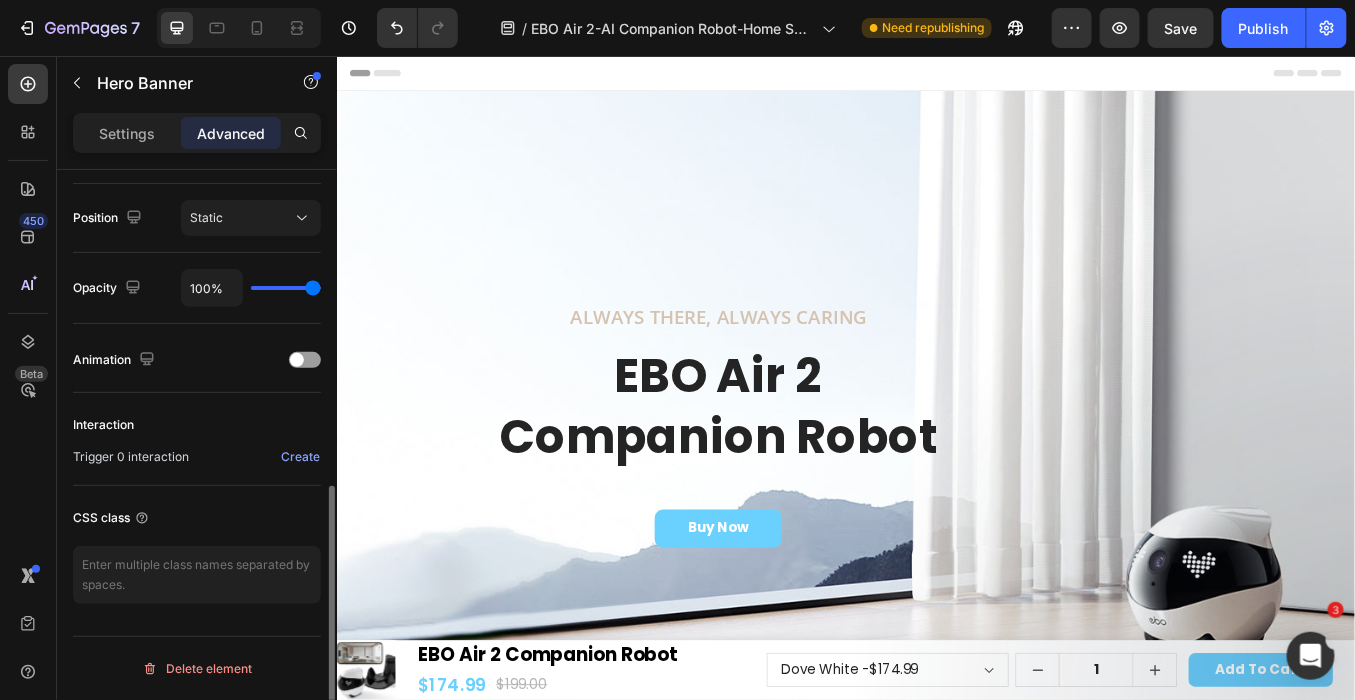 scroll, scrollTop: 712, scrollLeft: 0, axis: vertical 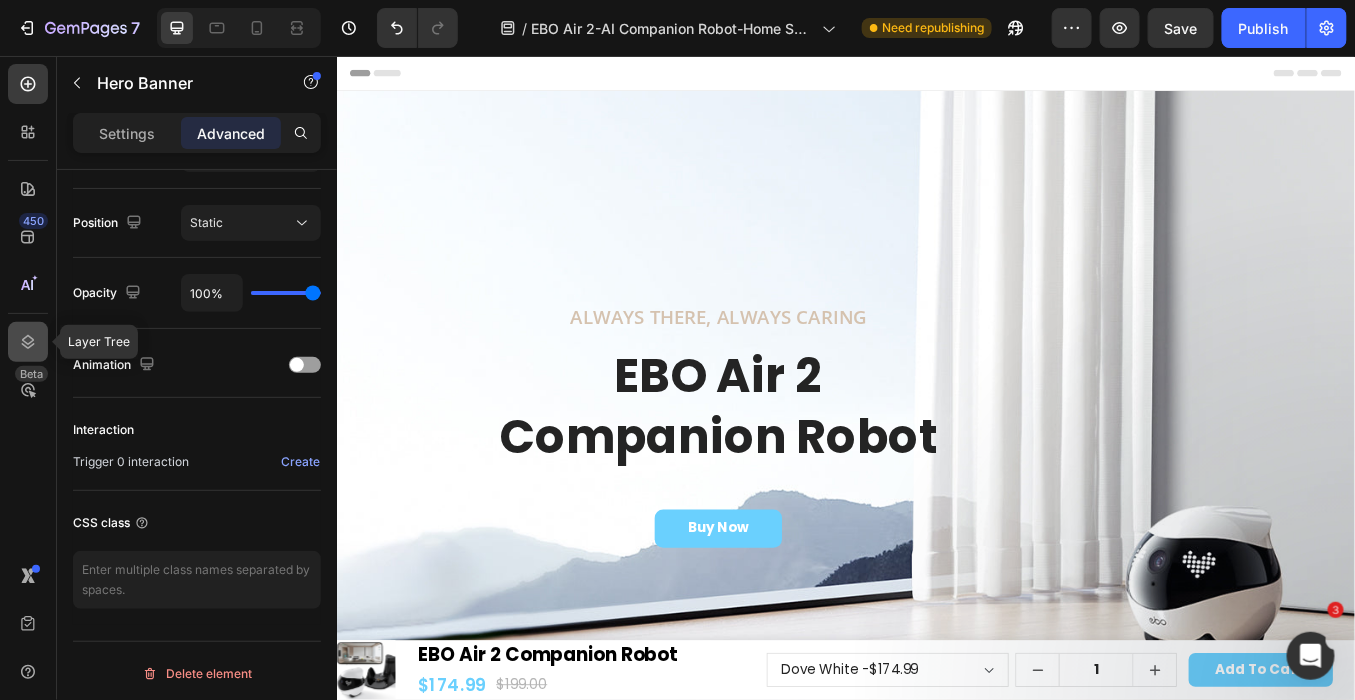 click 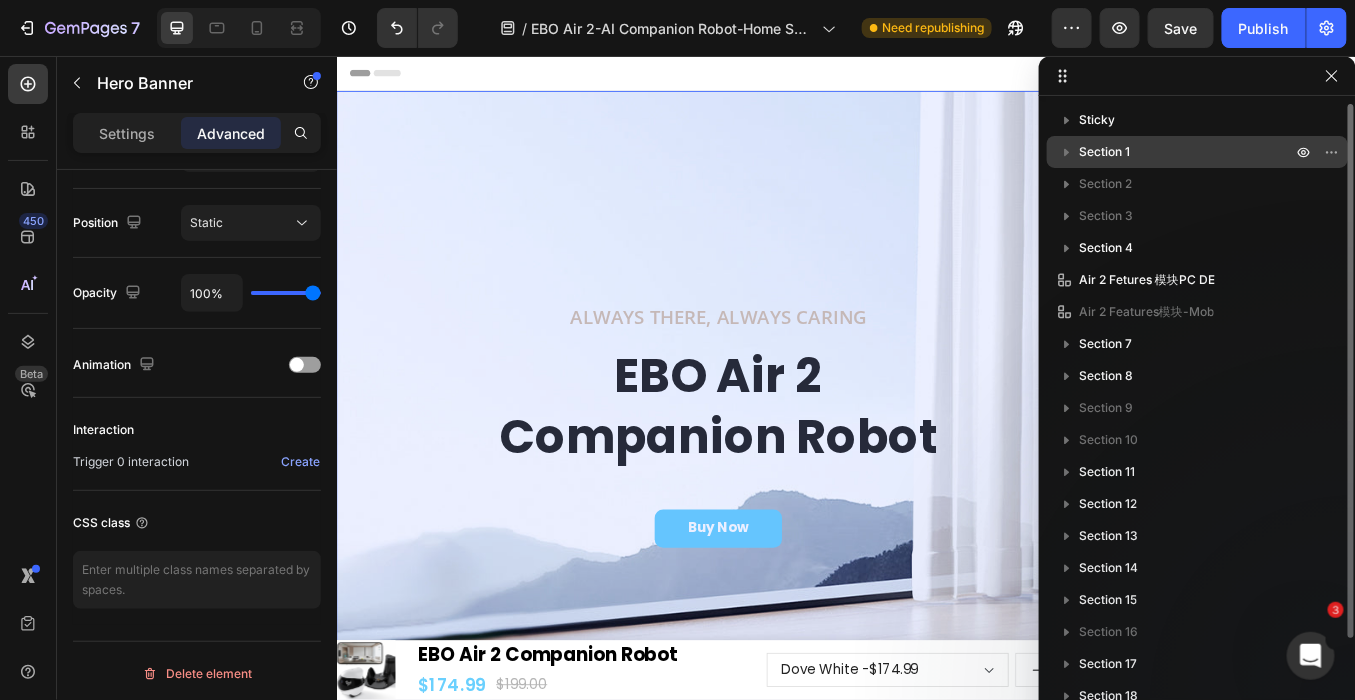 click on "Section 1" at bounding box center [1187, 152] 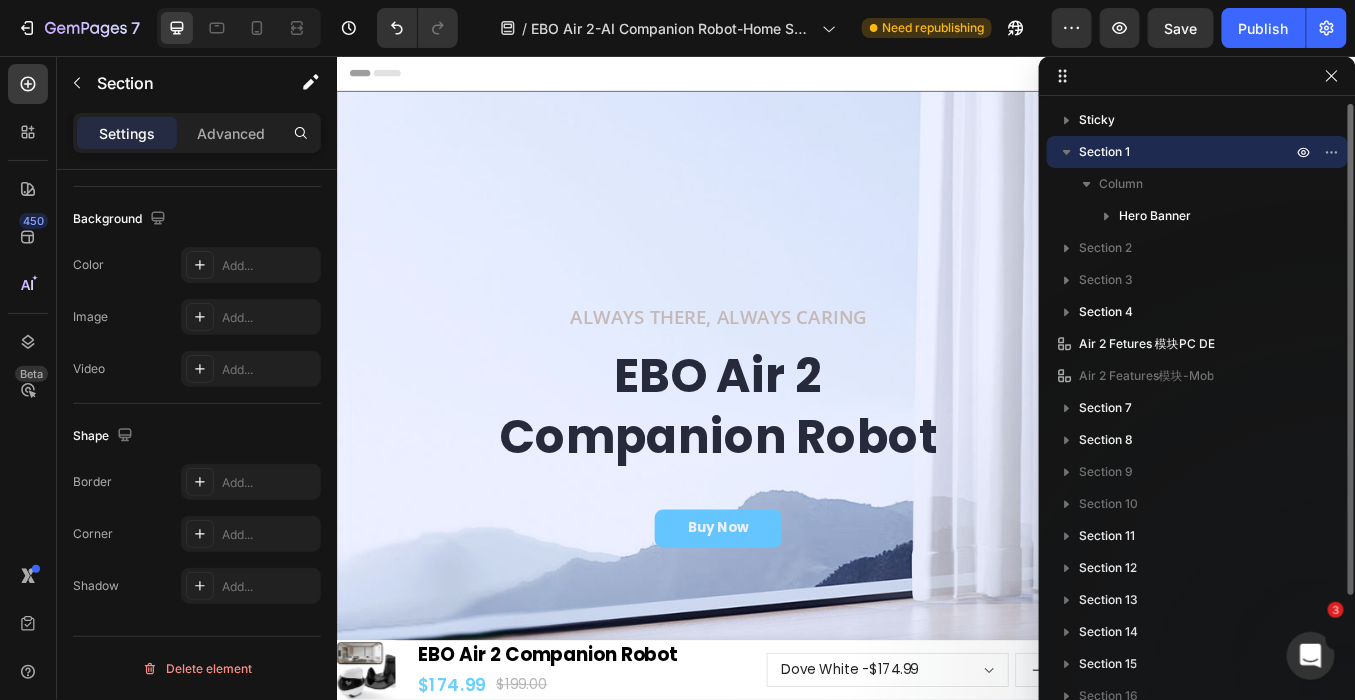 scroll, scrollTop: 0, scrollLeft: 0, axis: both 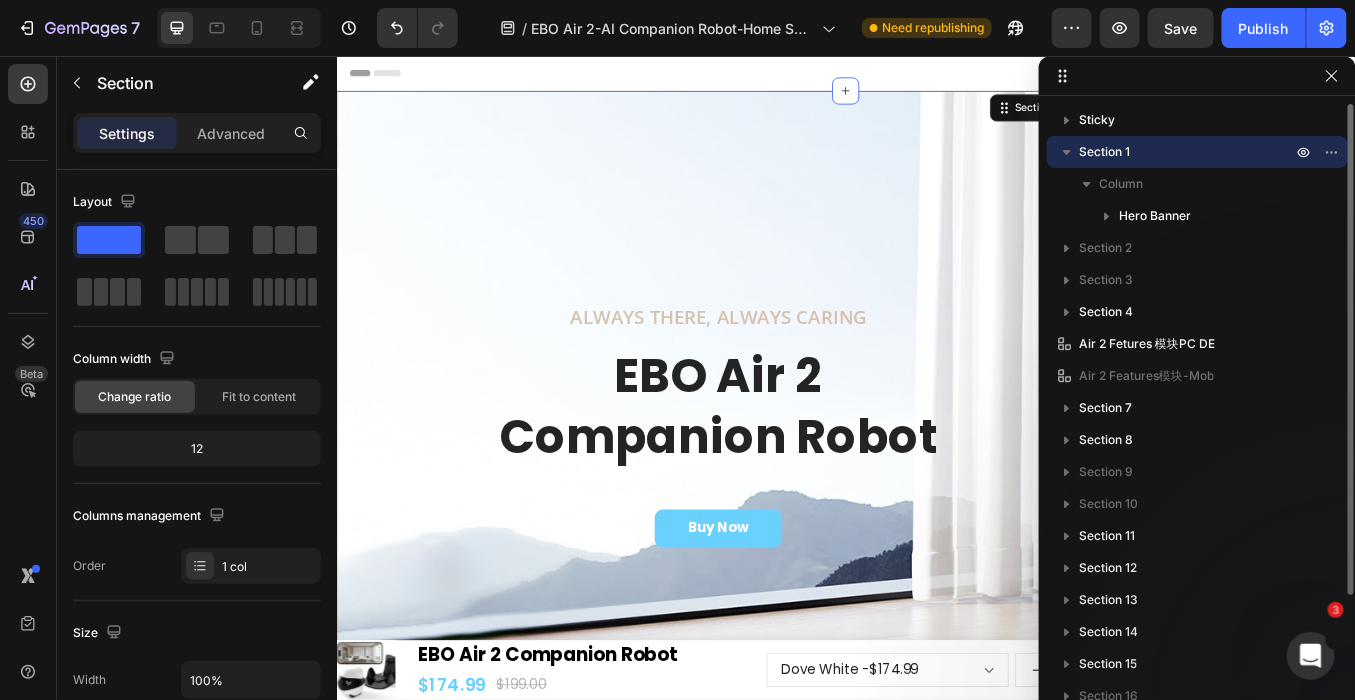 click on "Section 1" at bounding box center (1187, 152) 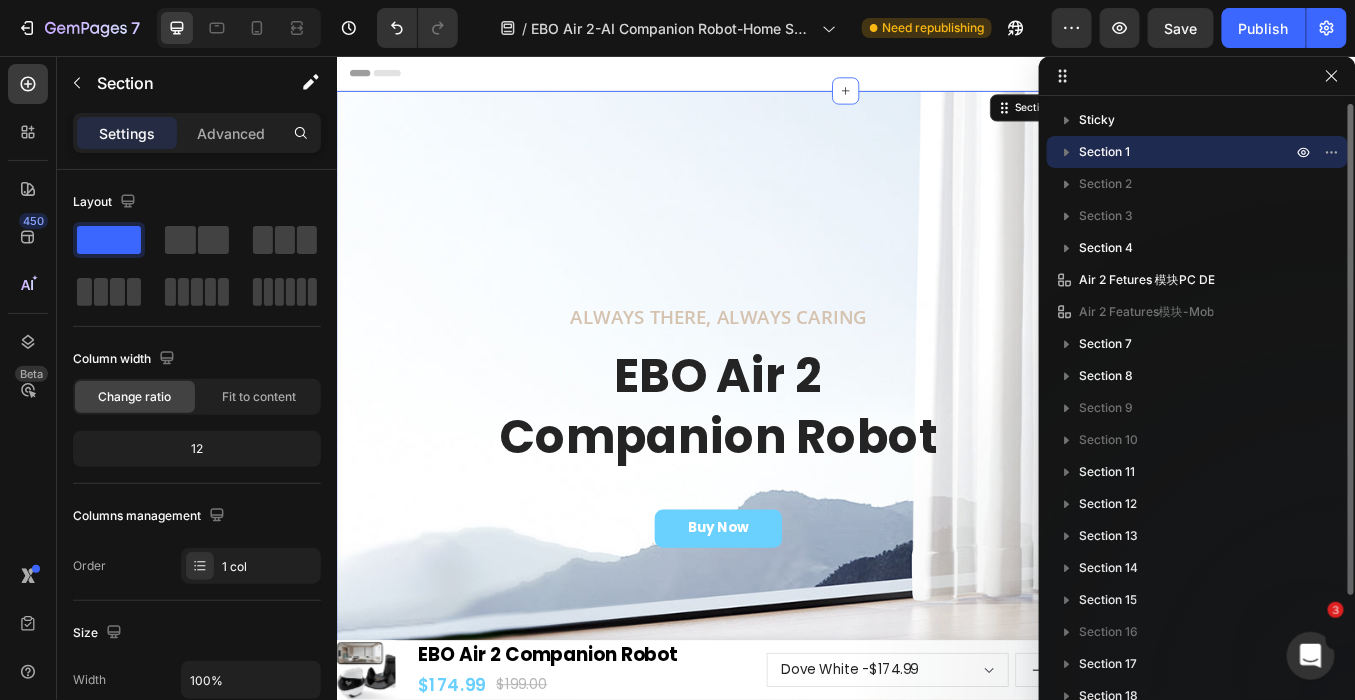 click on "Section 1" at bounding box center (1187, 152) 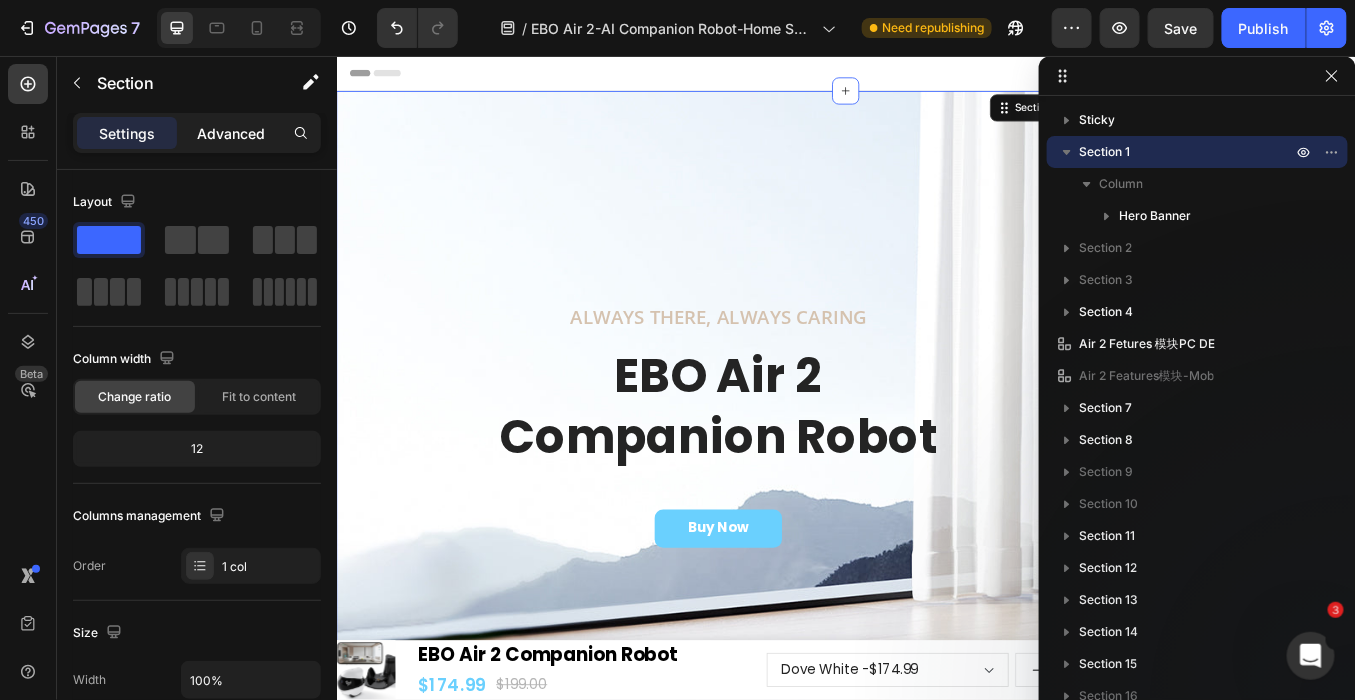 click on "Advanced" at bounding box center [231, 133] 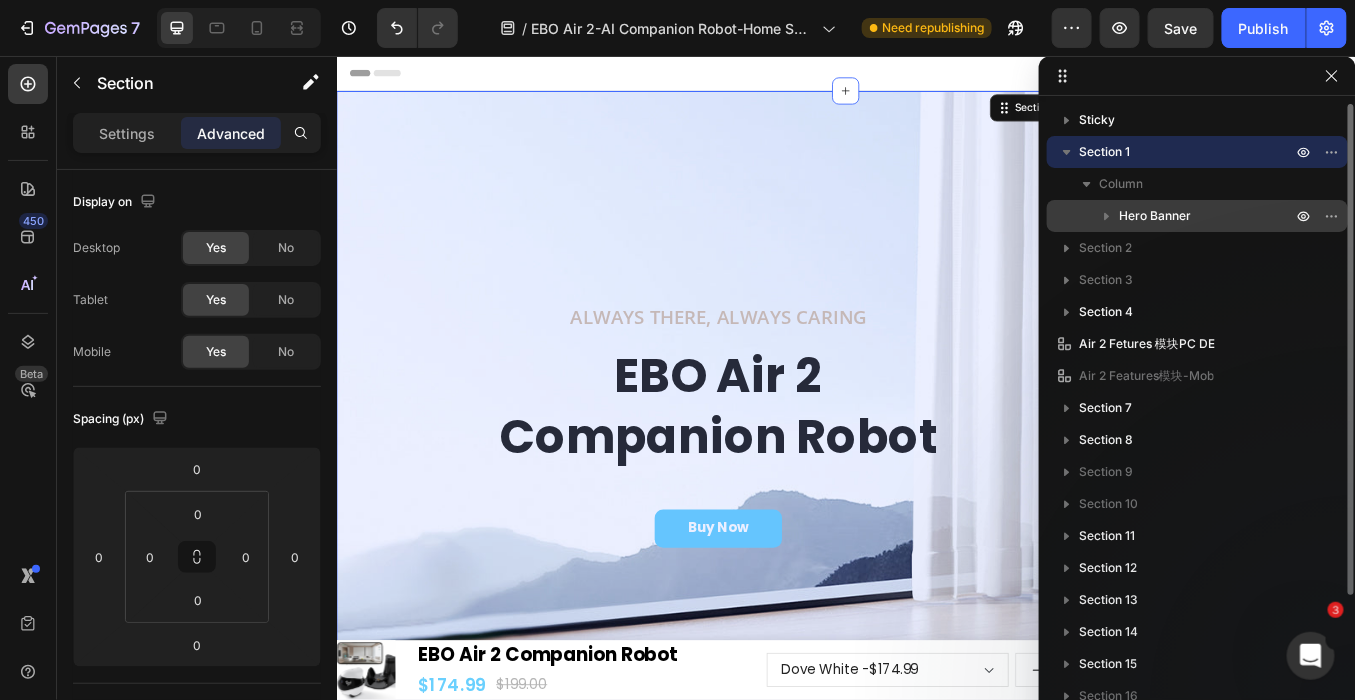 click on "Hero Banner" at bounding box center [1155, 216] 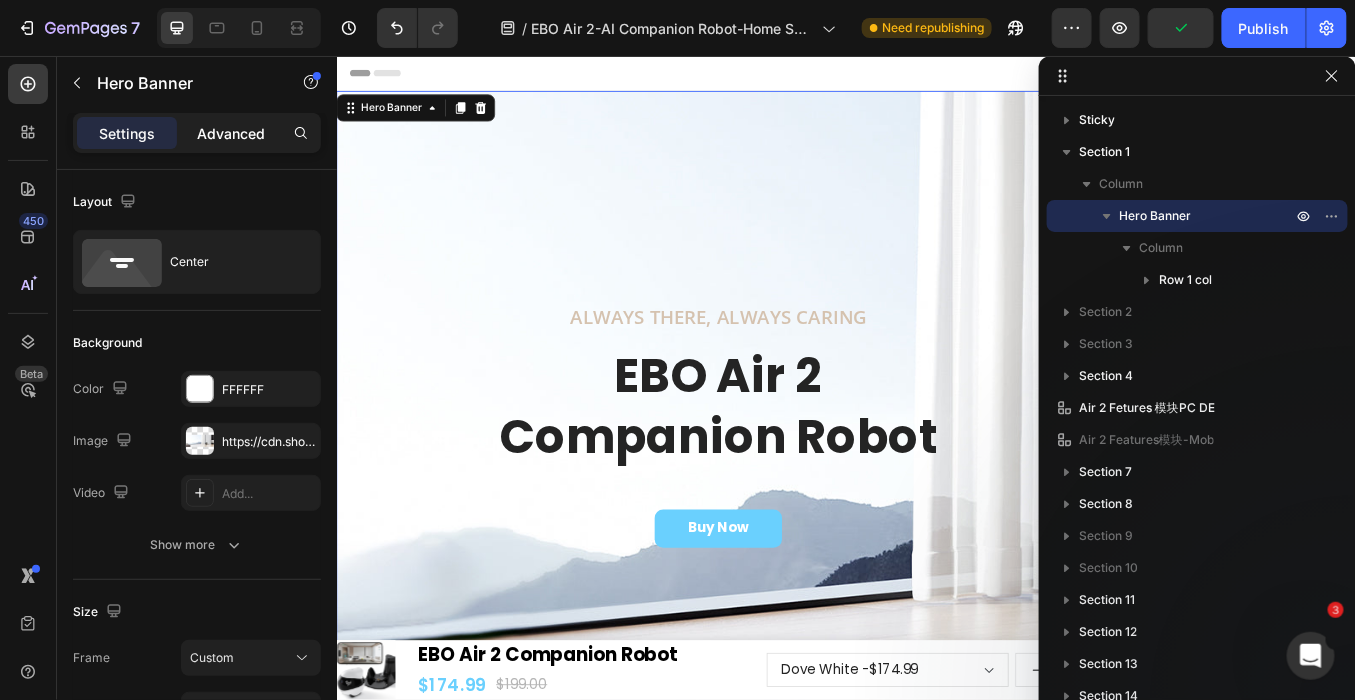 click on "Advanced" at bounding box center (231, 133) 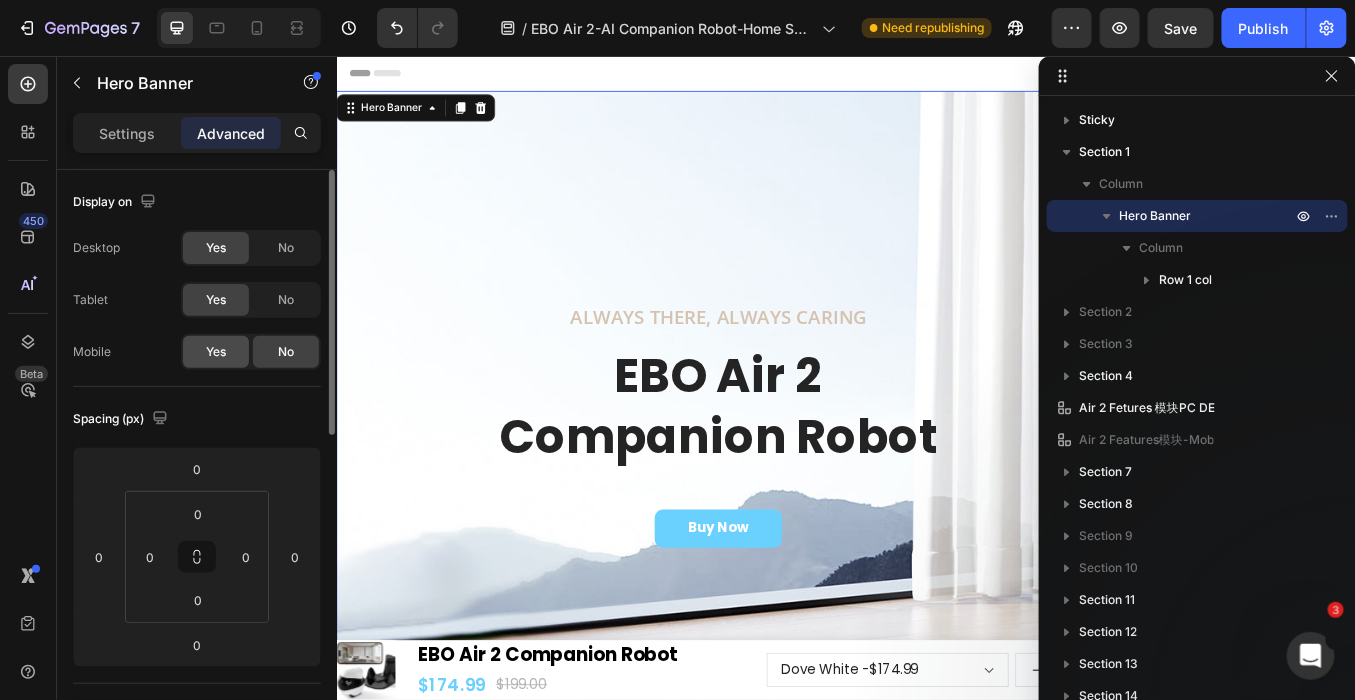 click on "Yes" 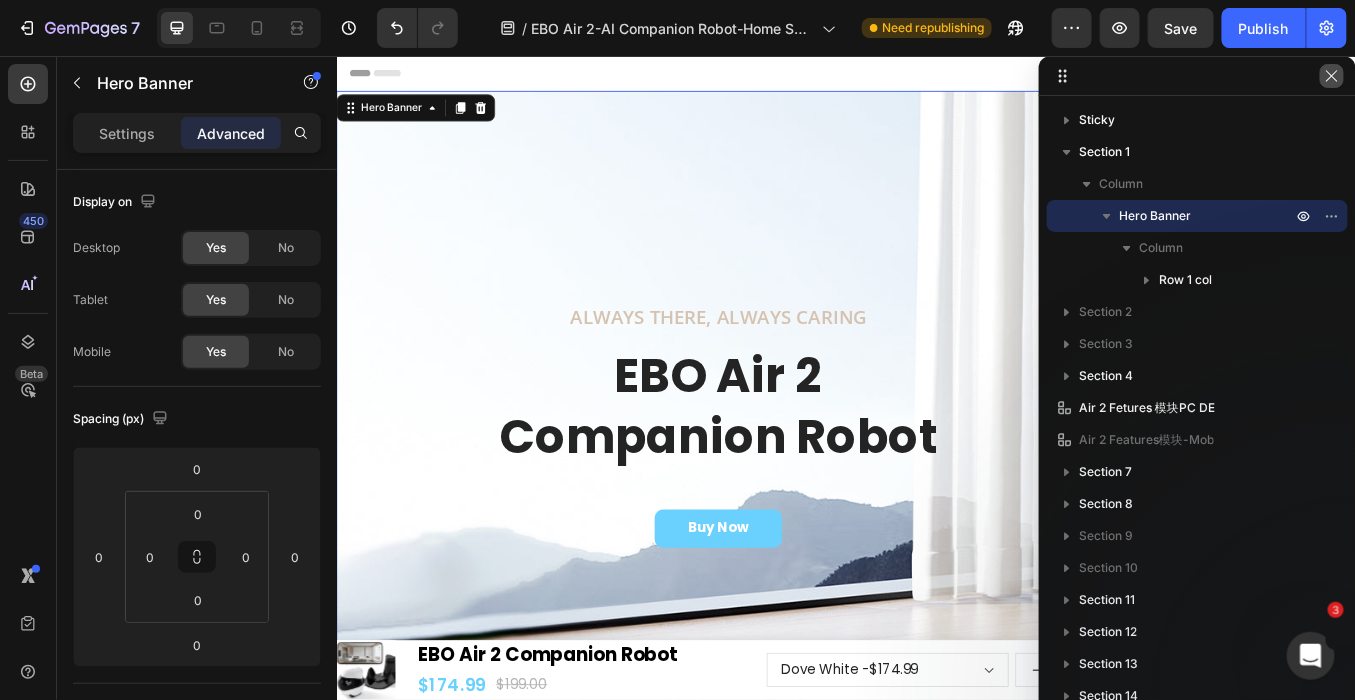 click 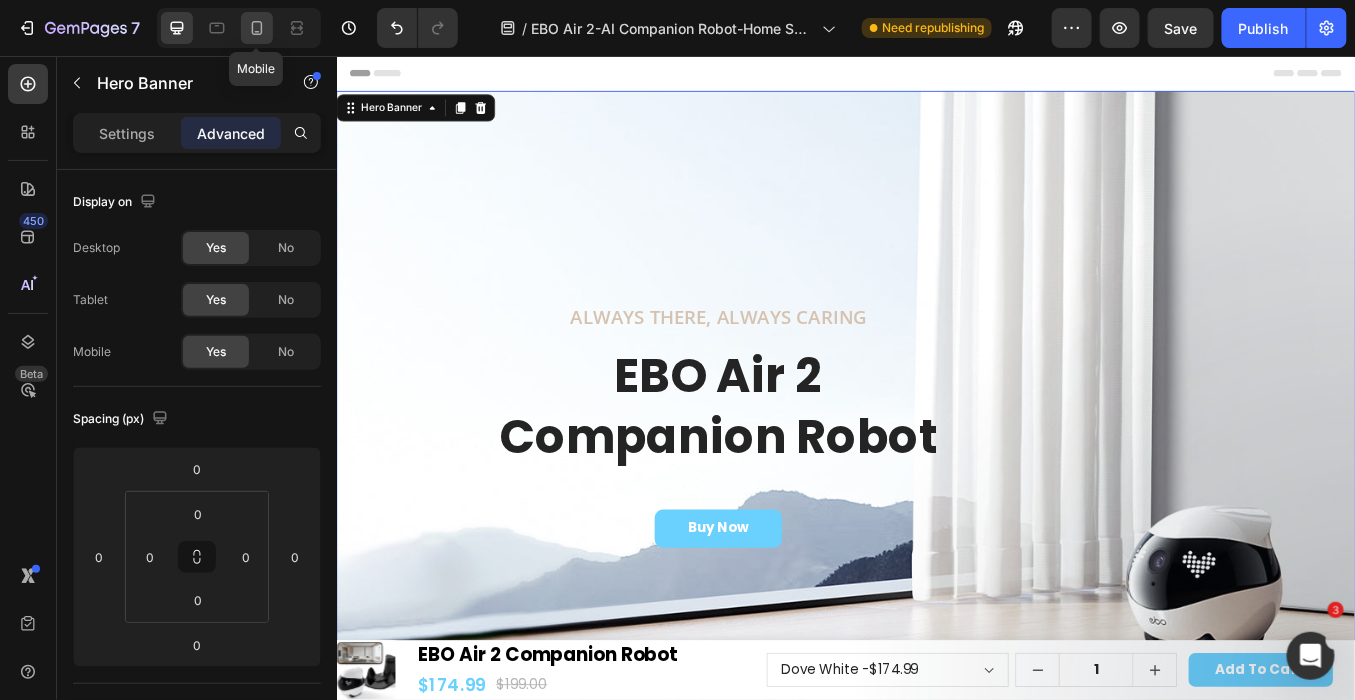 click 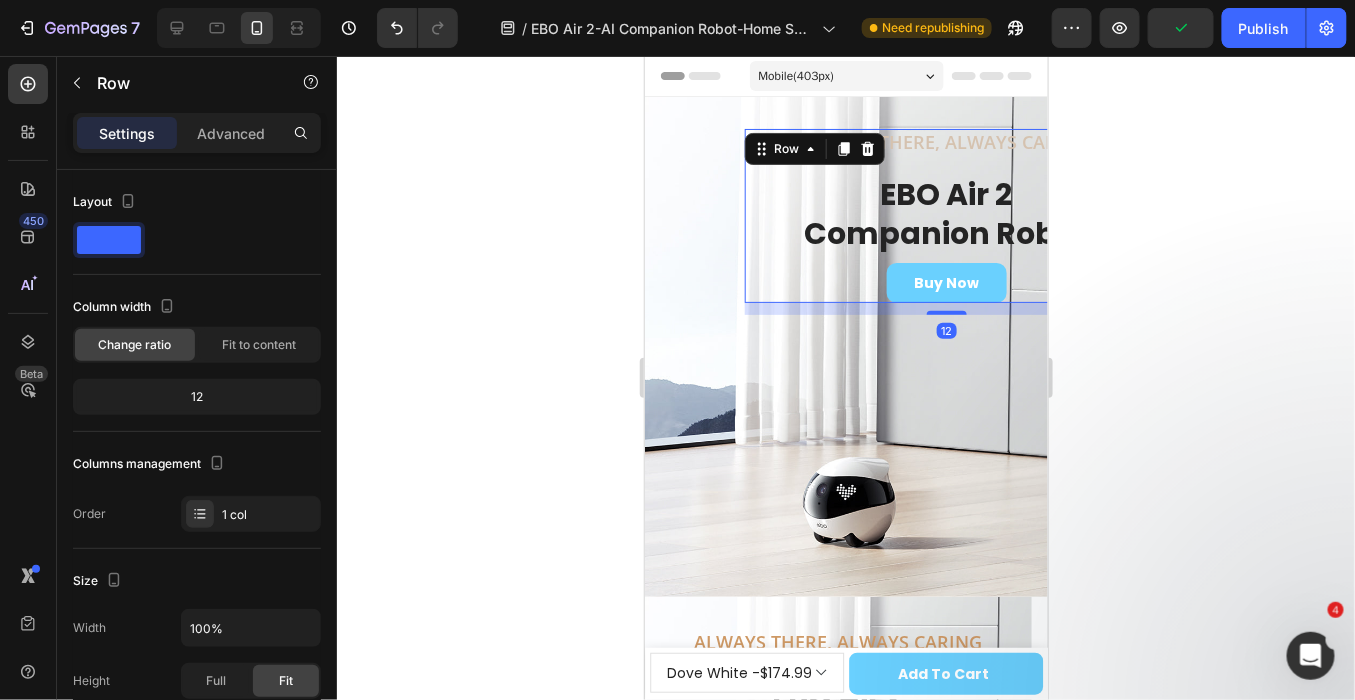 click on "Always There, Always Caring Heading EBO Air 2  Companion Robot Heading Buy Now Button Row Row   12" at bounding box center (945, 214) 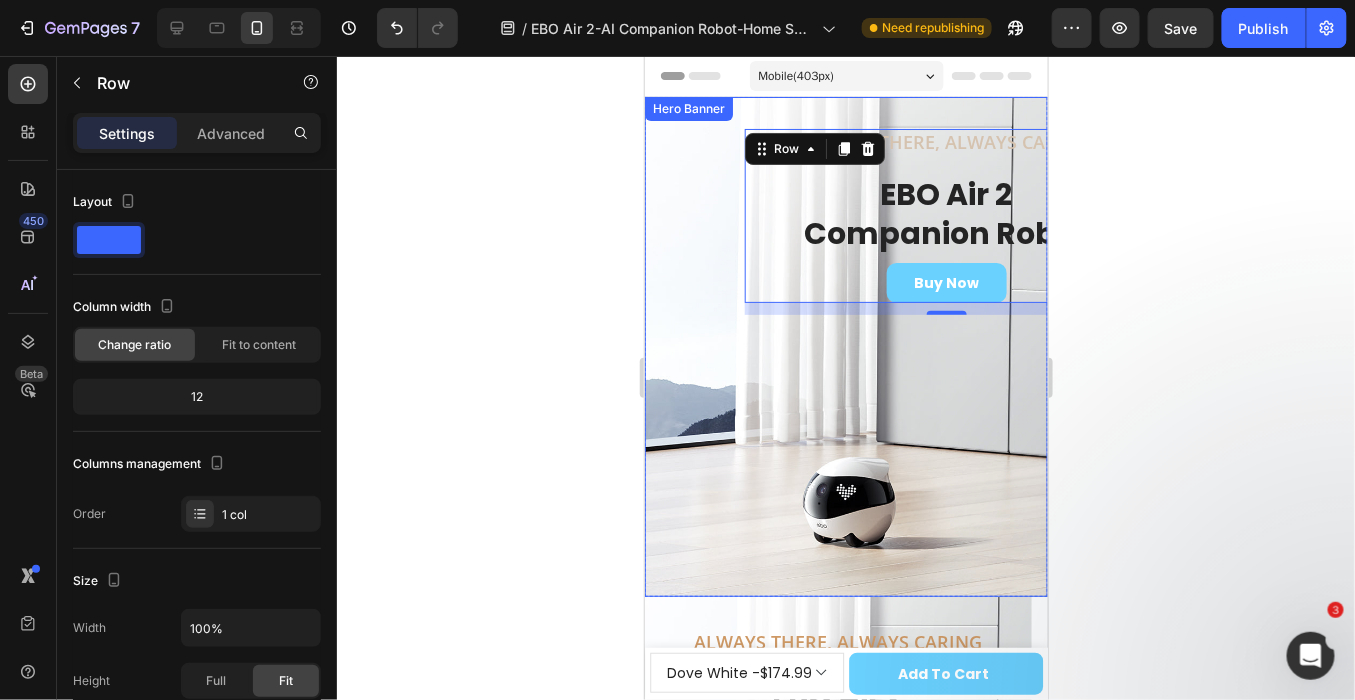 click at bounding box center [845, 346] 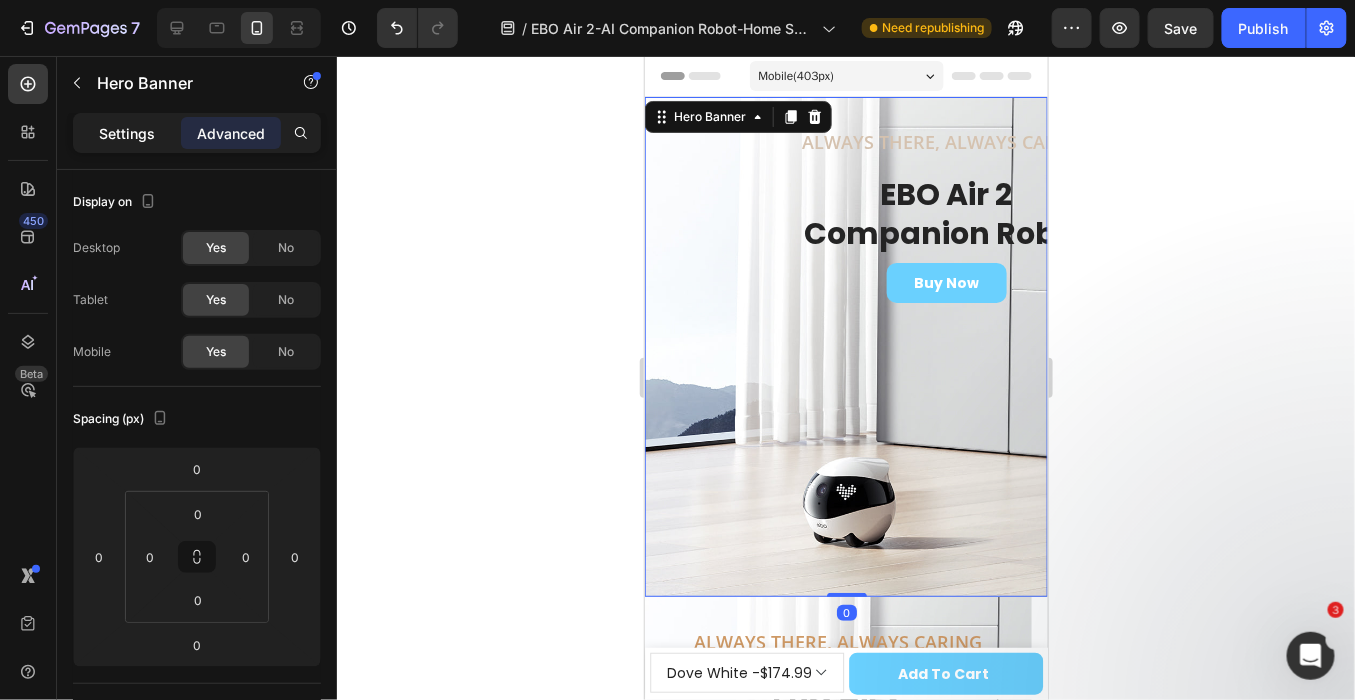 click on "Settings" 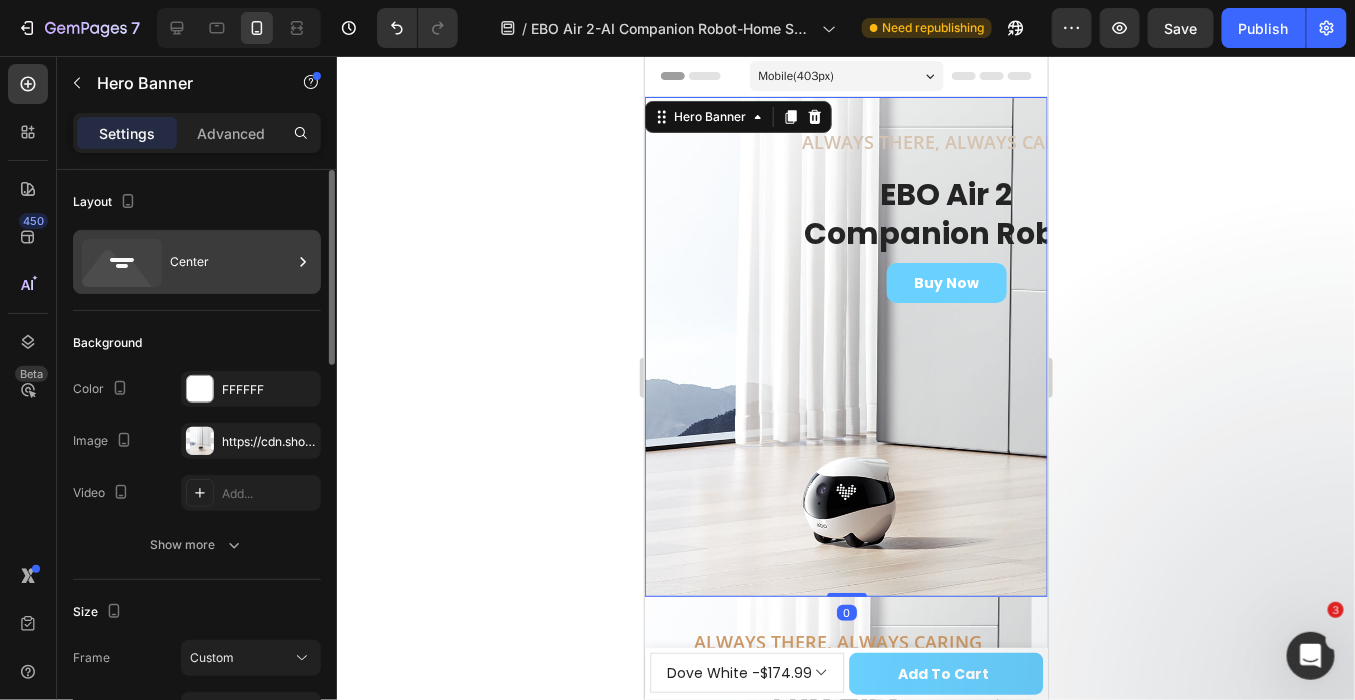 click on "Center" at bounding box center [231, 262] 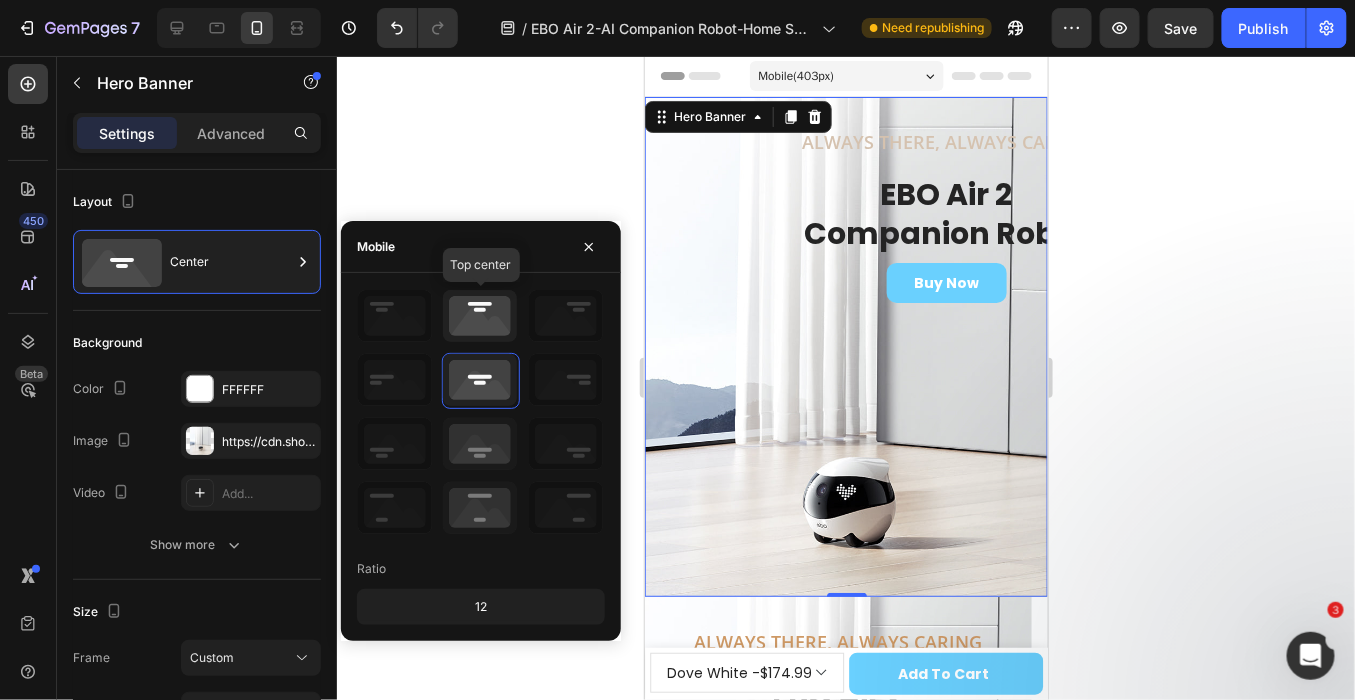 click 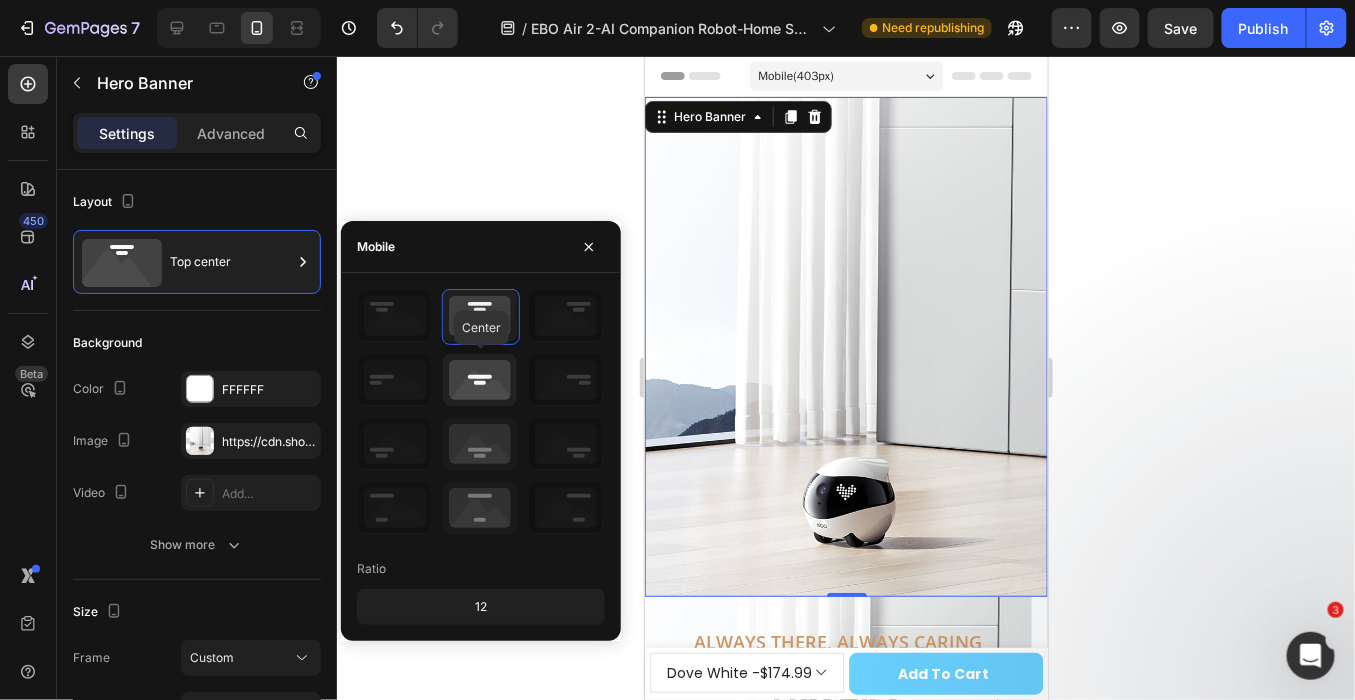click 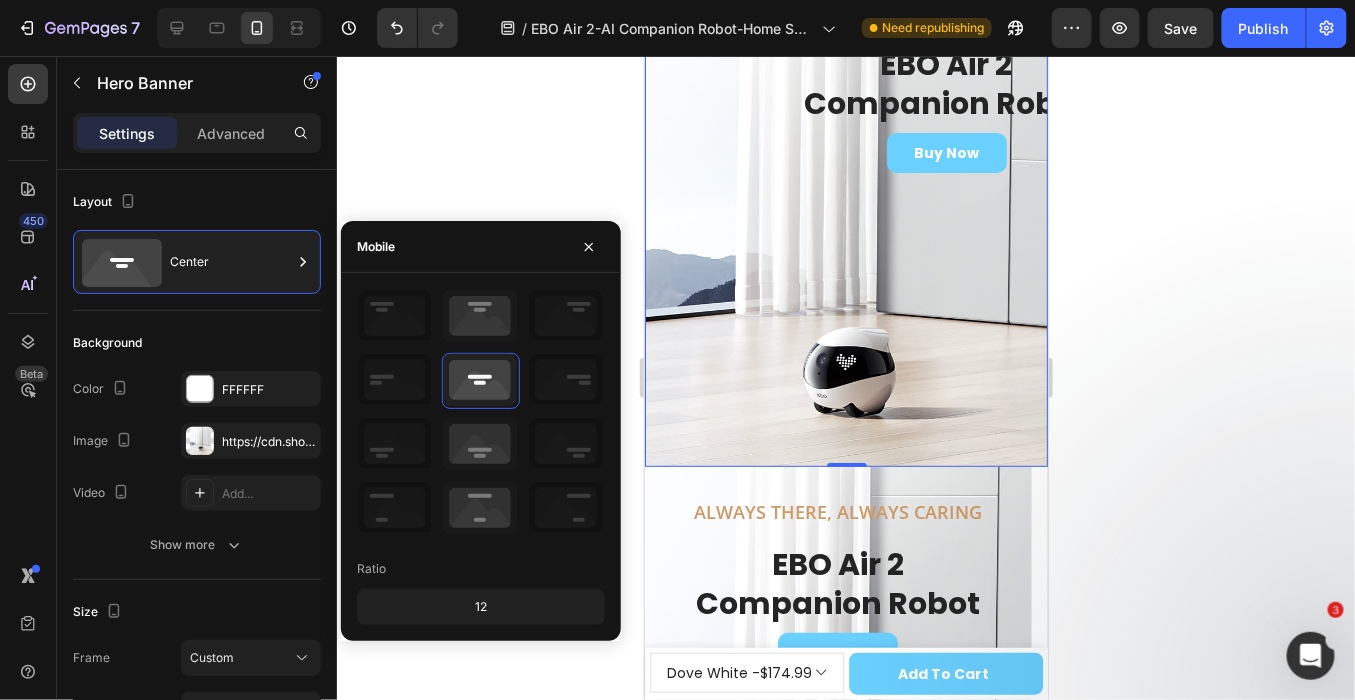 scroll, scrollTop: 0, scrollLeft: 0, axis: both 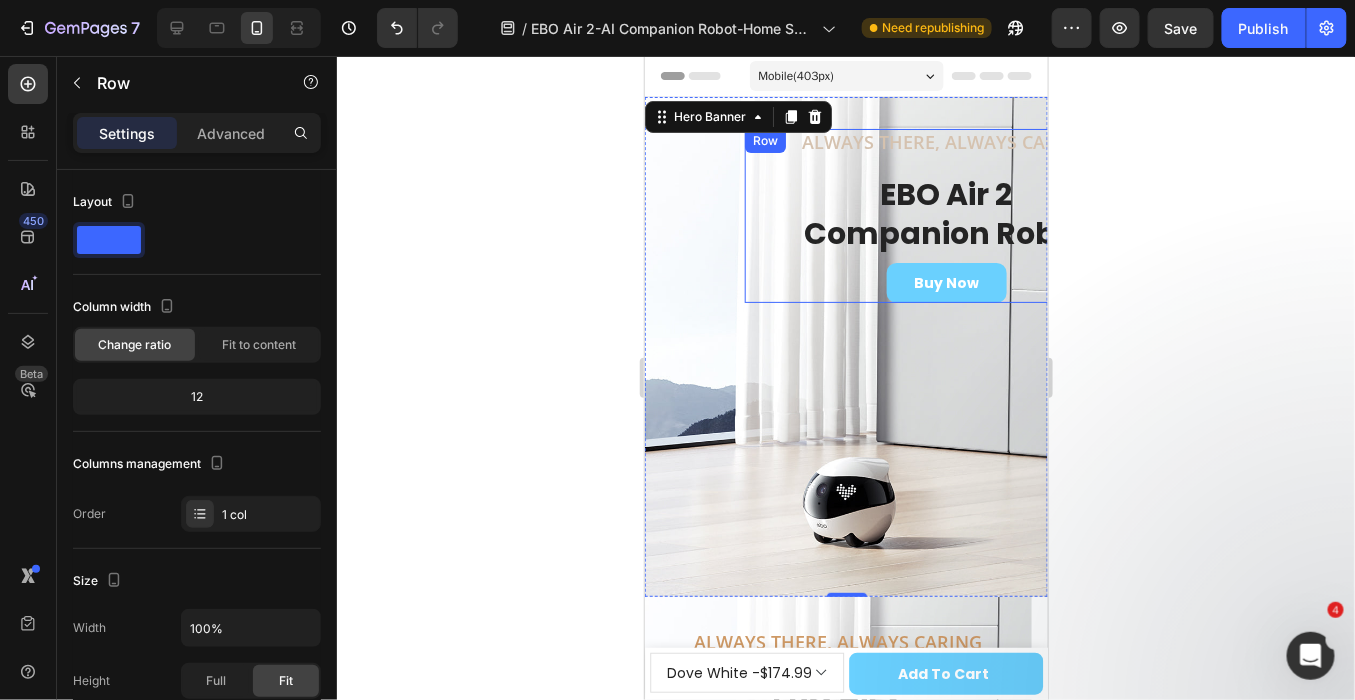 click on "Always There, Always Caring Heading EBO Air 2  Companion Robot Heading Buy Now Button Row Row" at bounding box center [945, 214] 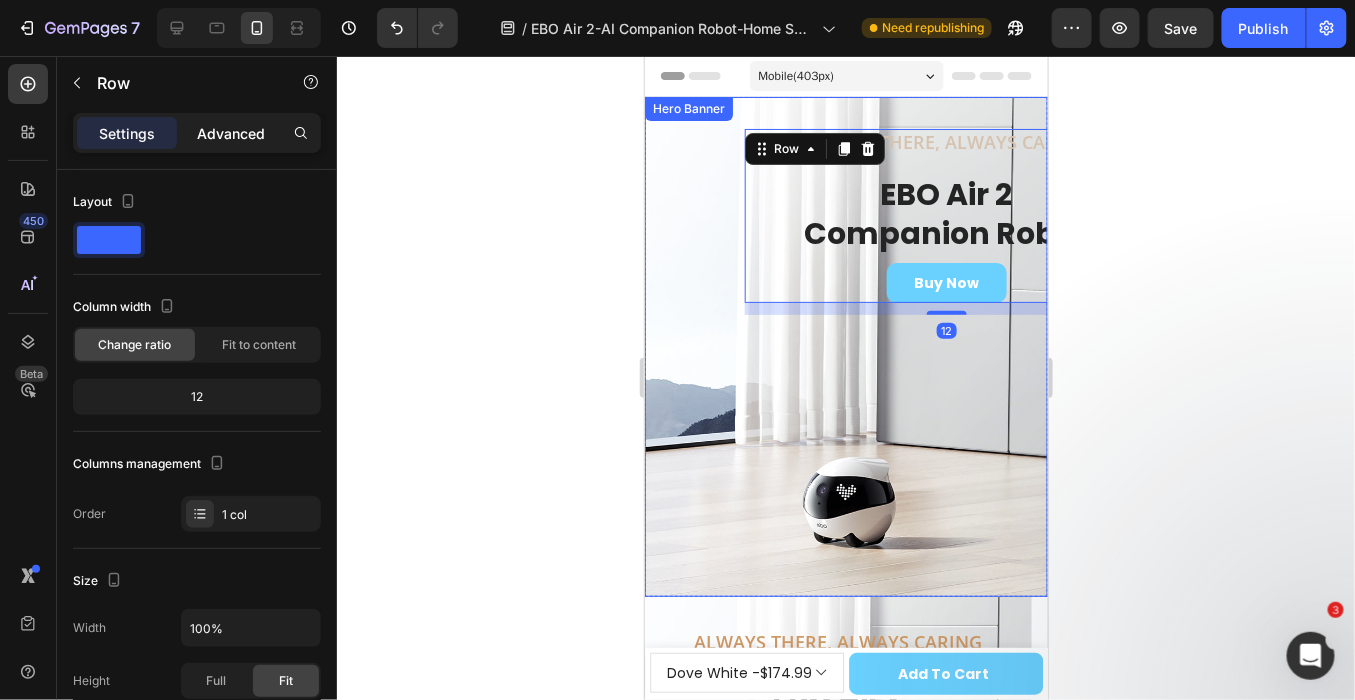 click on "Advanced" at bounding box center [231, 133] 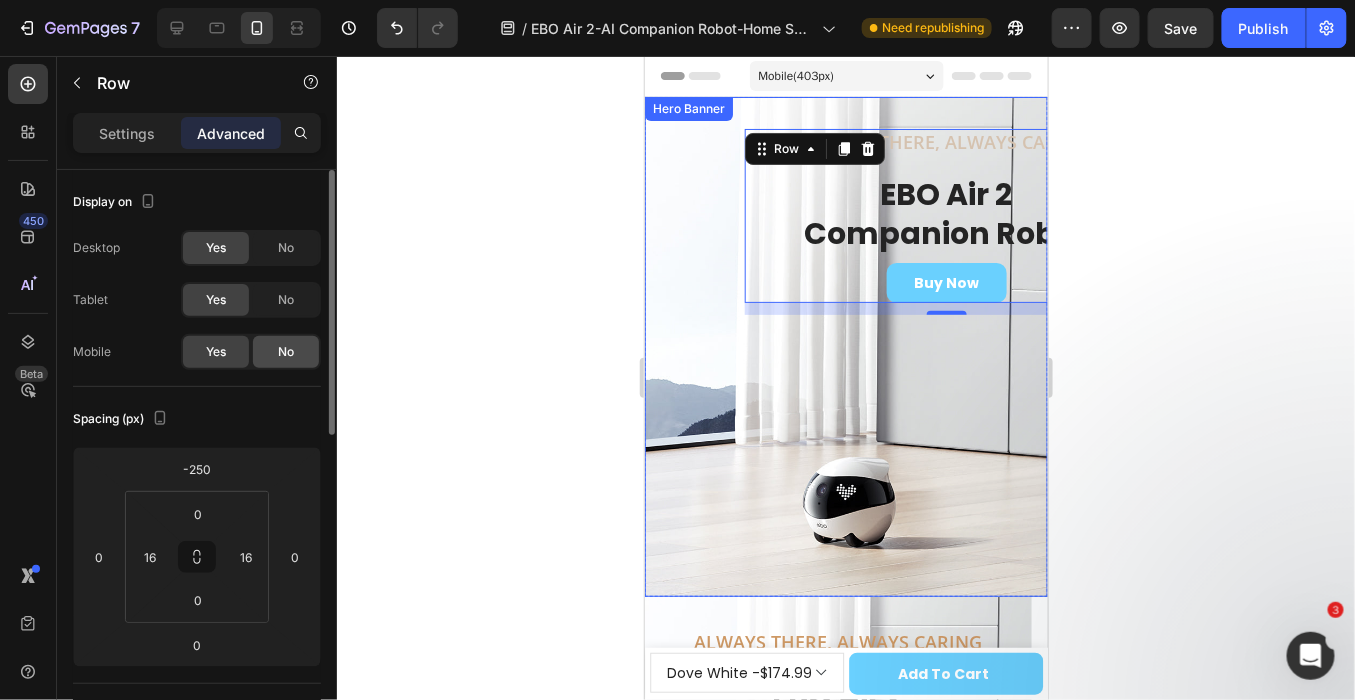 click on "No" 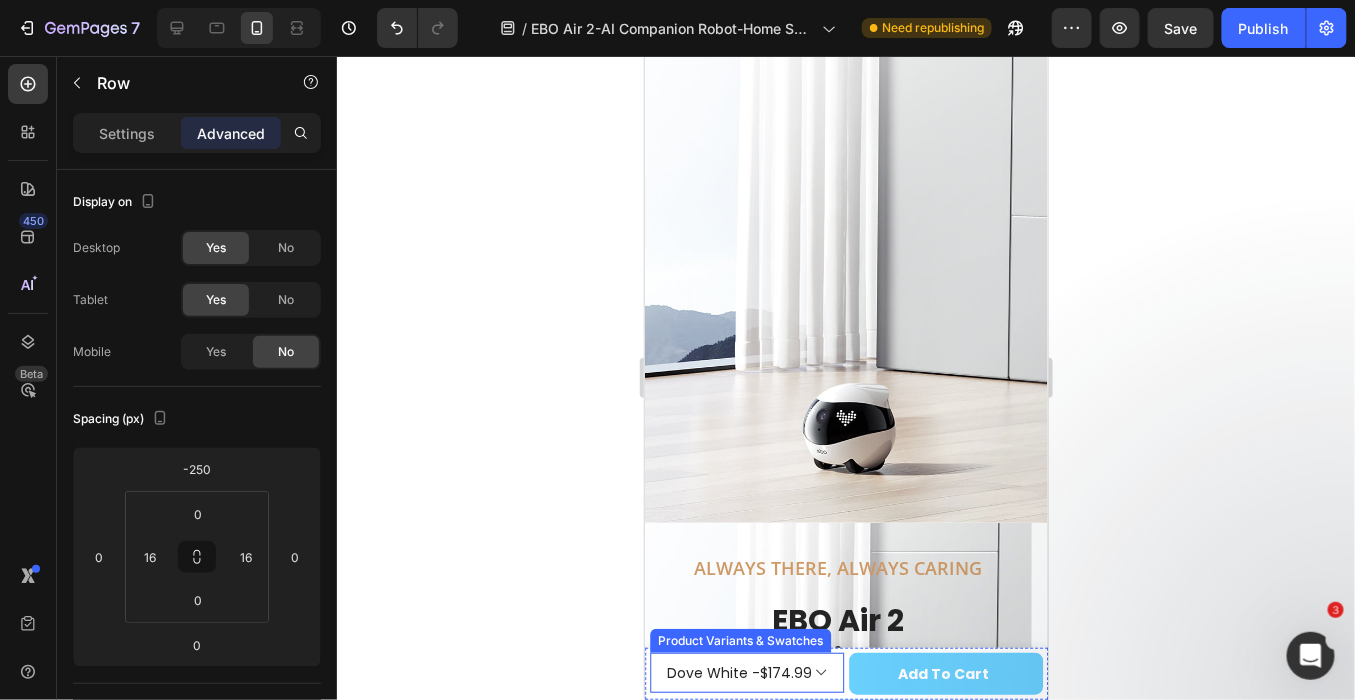 scroll, scrollTop: 111, scrollLeft: 0, axis: vertical 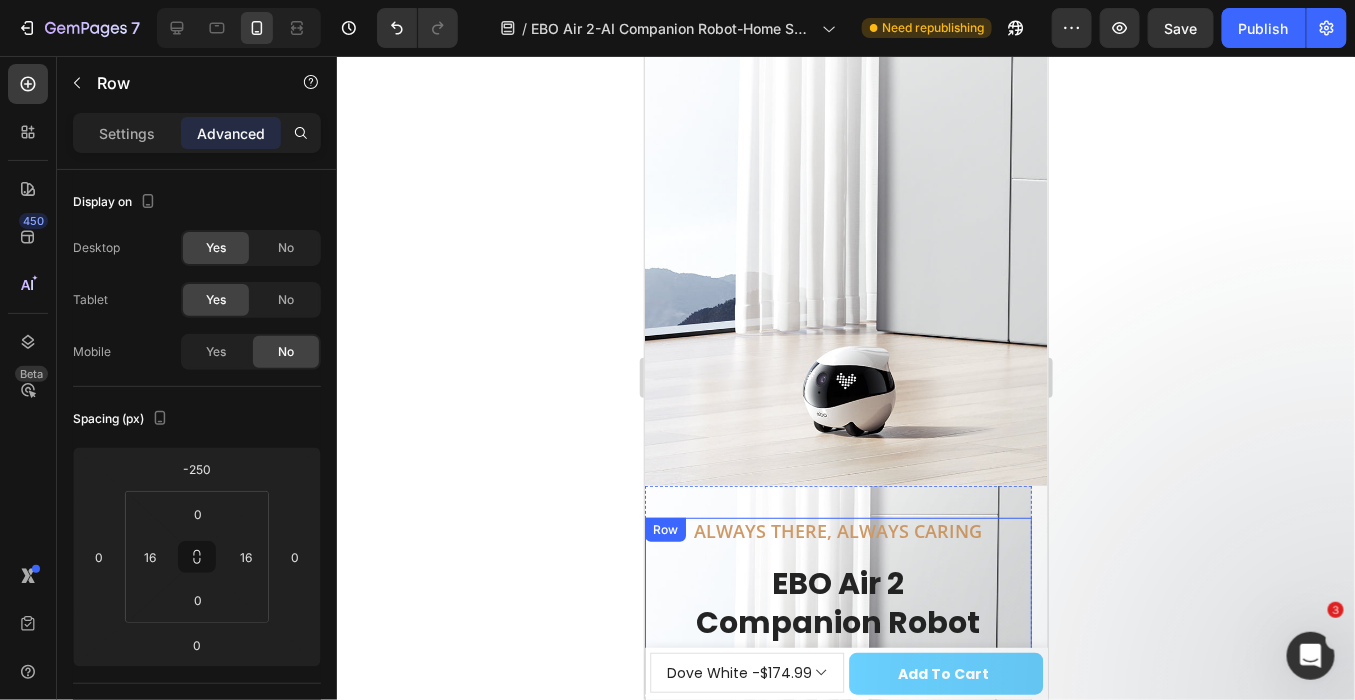 click on "Always There, Always Caring Heading EBO Air 2   Companion Robot Heading Buy Now Button Row Row" at bounding box center (837, 603) 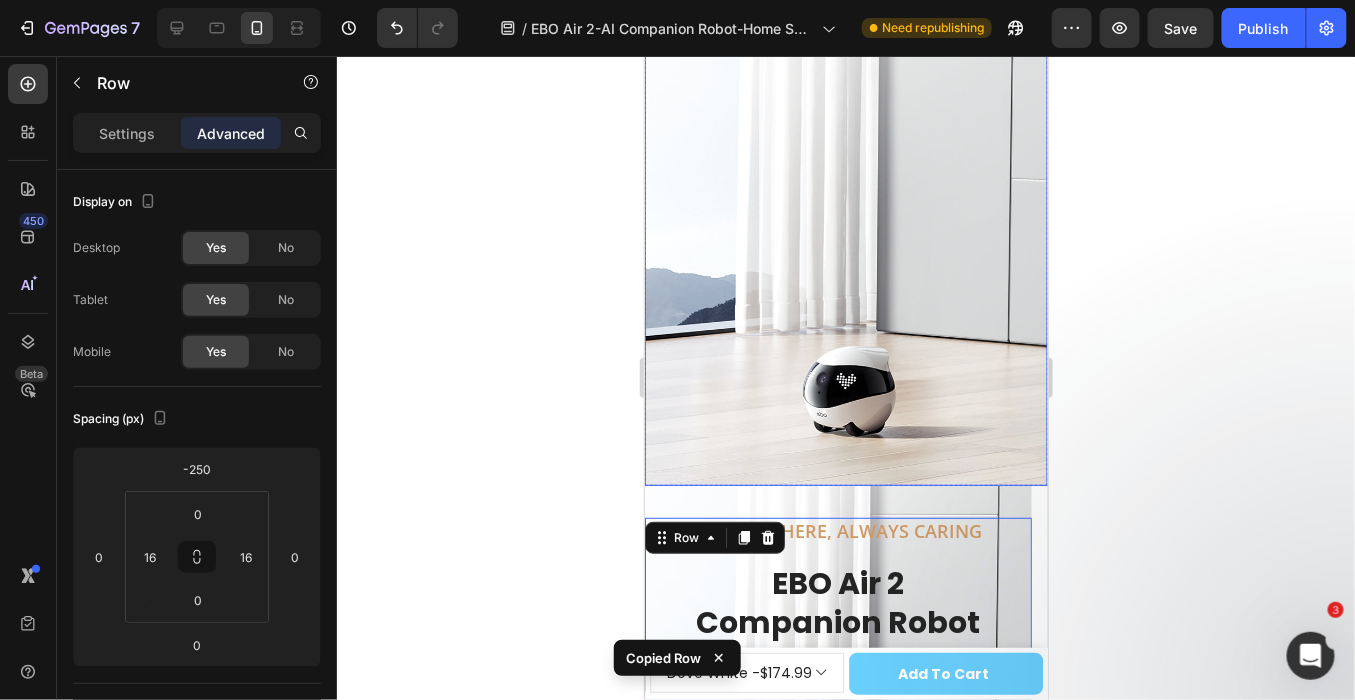 click at bounding box center (845, 235) 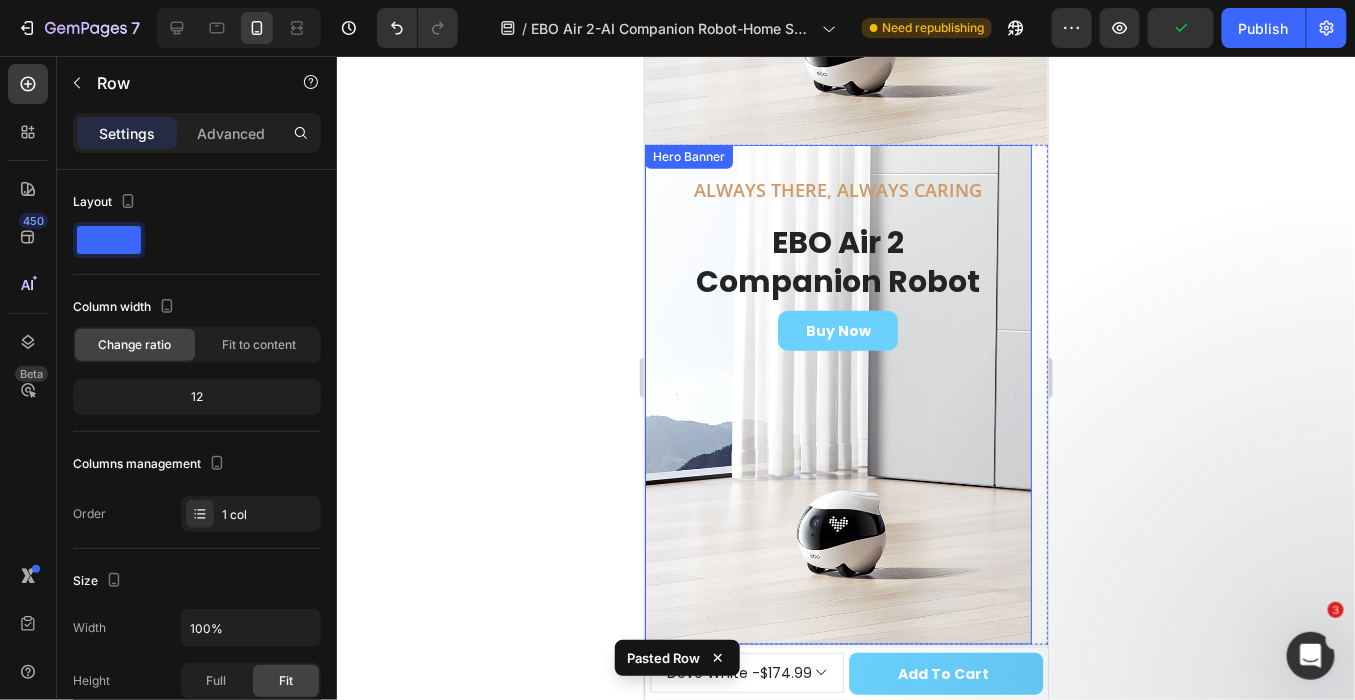 scroll, scrollTop: 555, scrollLeft: 0, axis: vertical 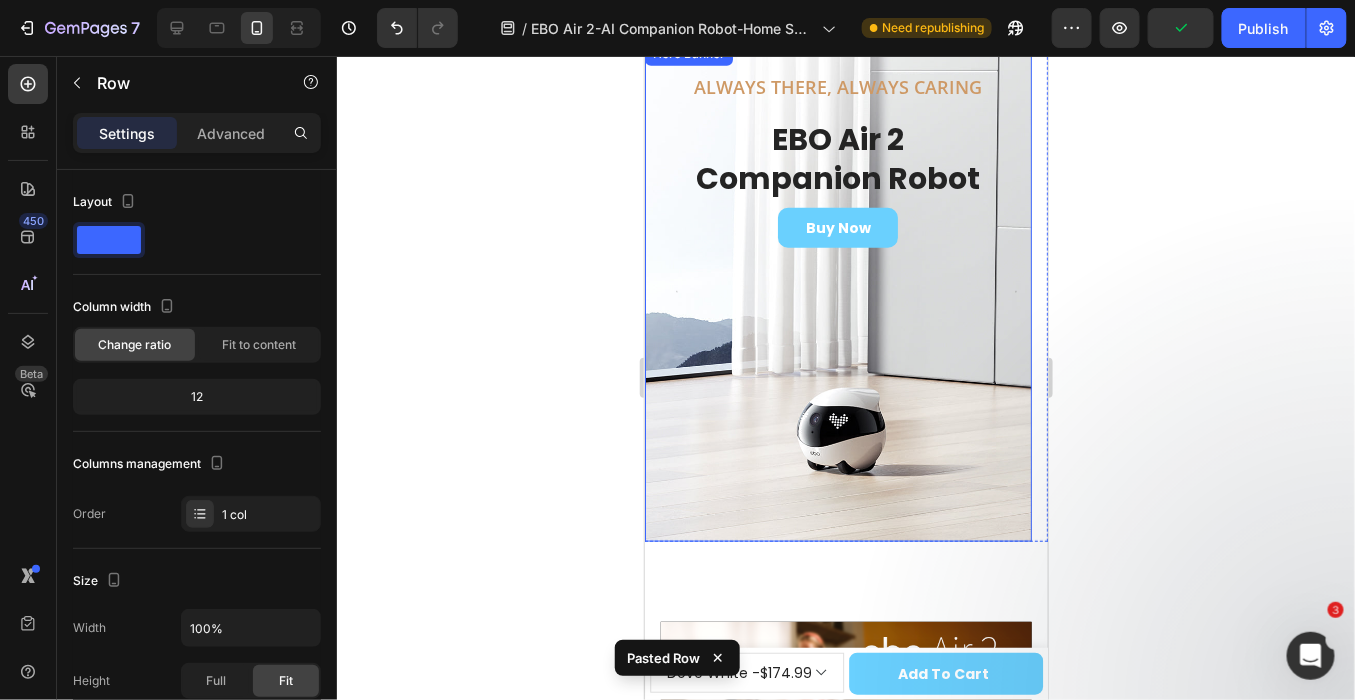 click at bounding box center [837, 291] 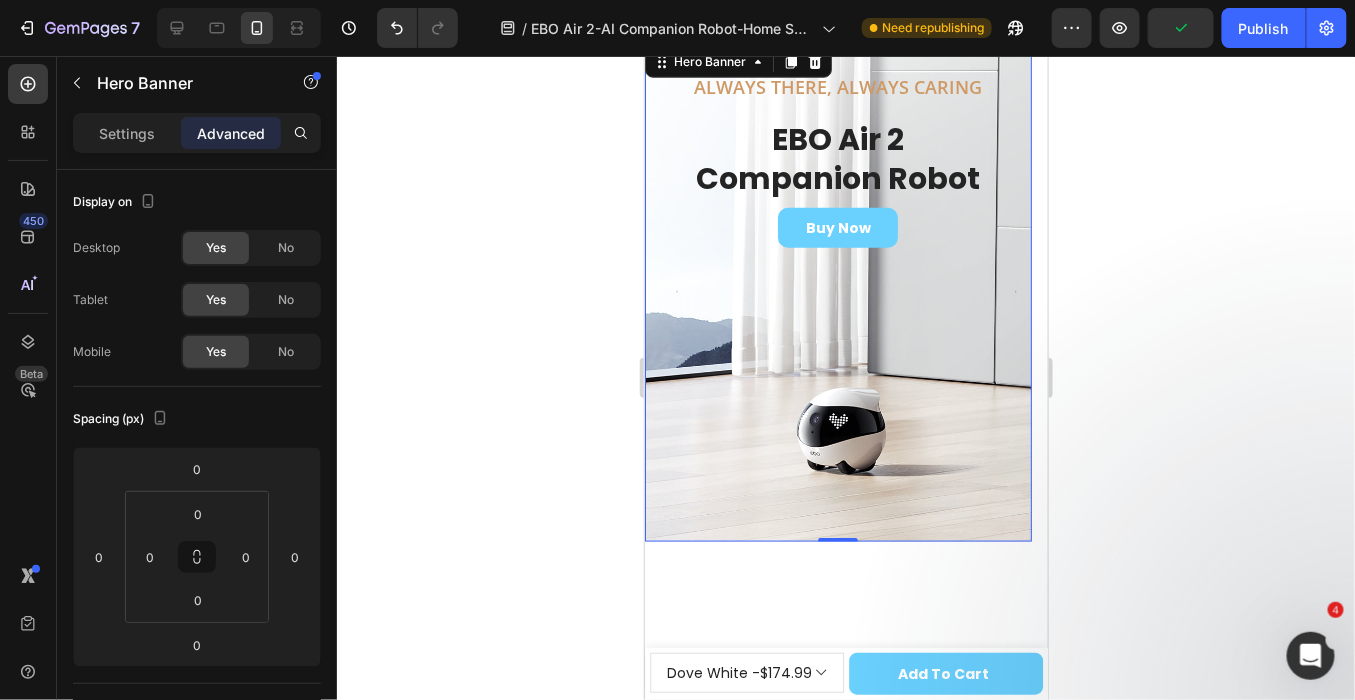 scroll, scrollTop: 333, scrollLeft: 0, axis: vertical 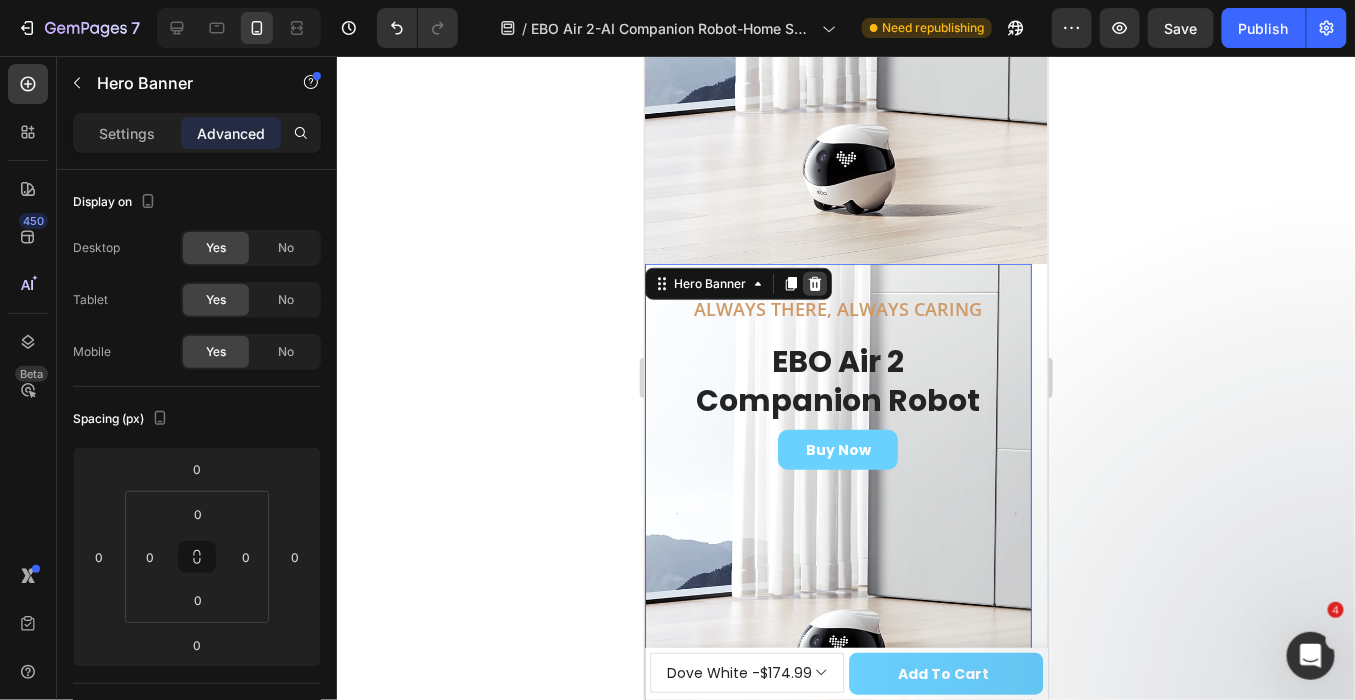 click 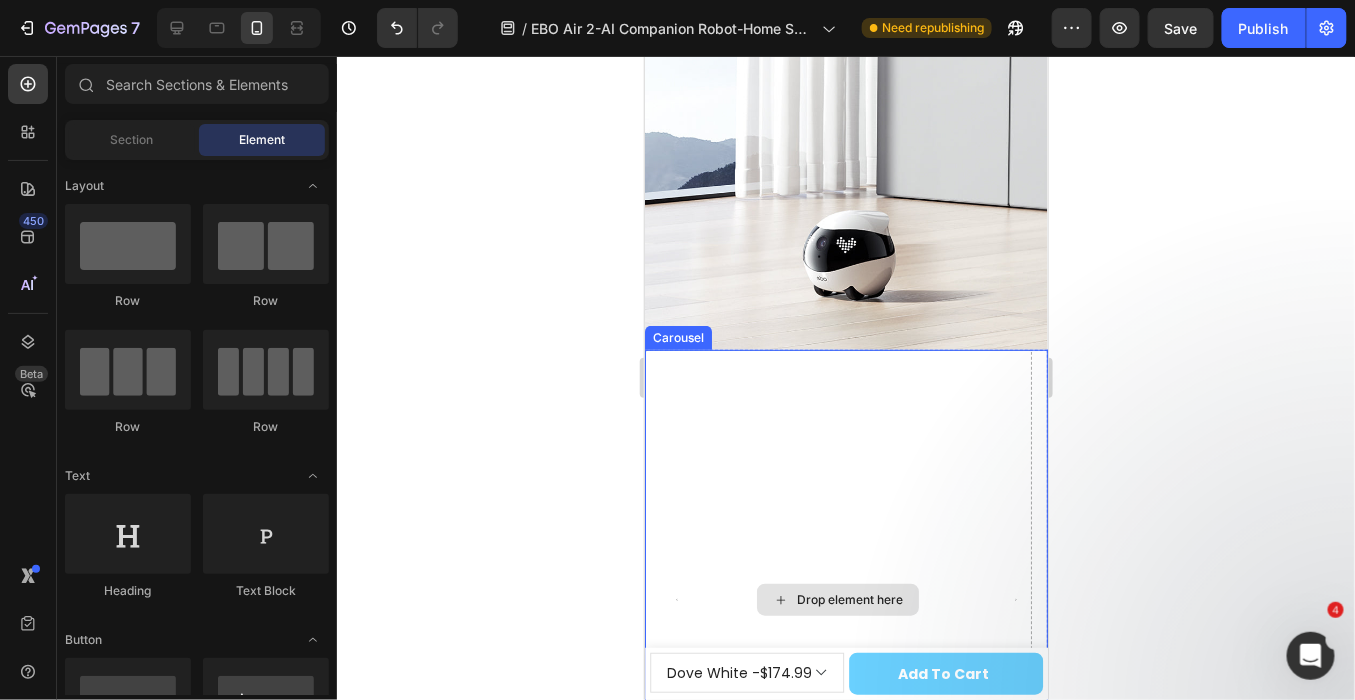scroll, scrollTop: 222, scrollLeft: 0, axis: vertical 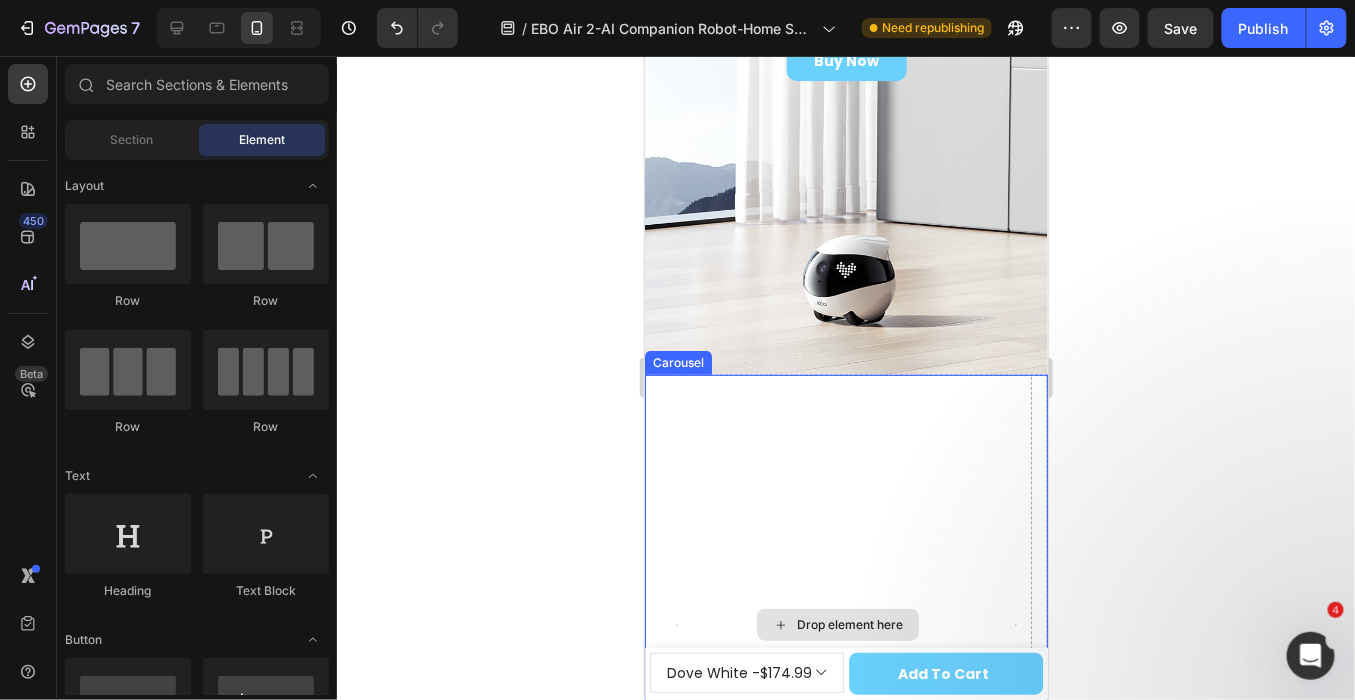 click on "Drop element here" at bounding box center (837, 624) 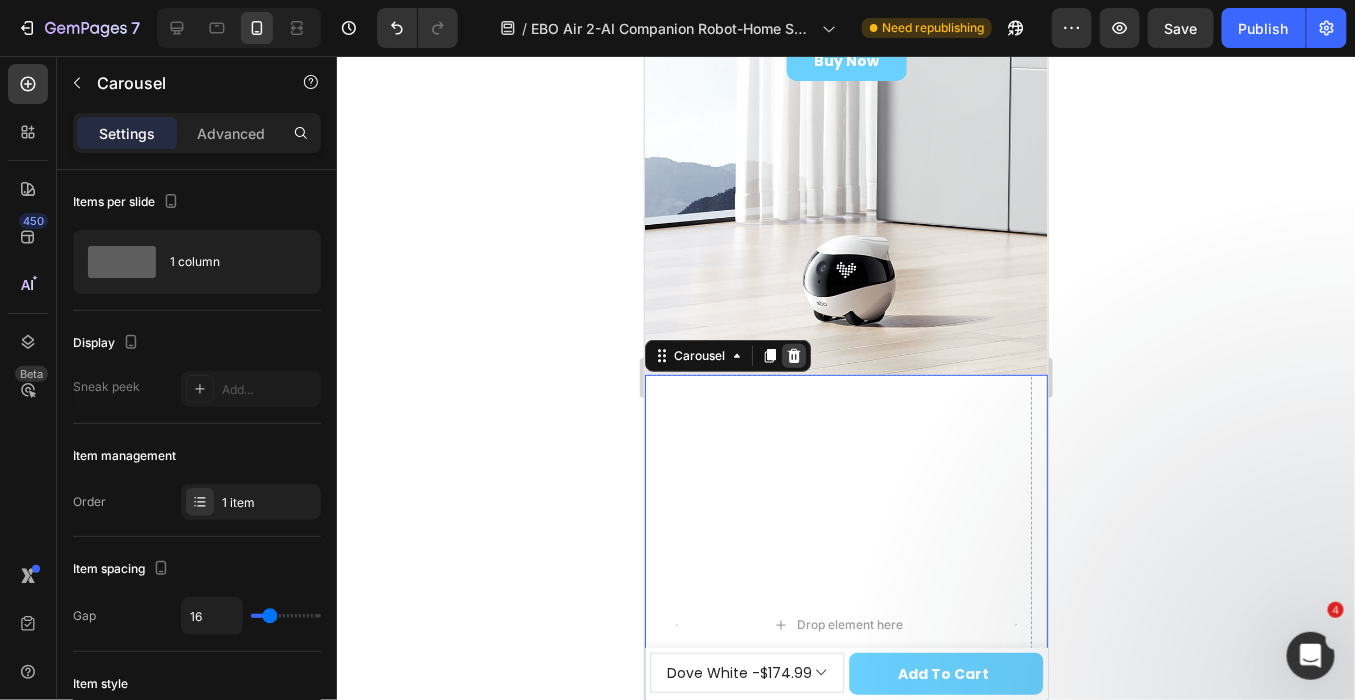 click 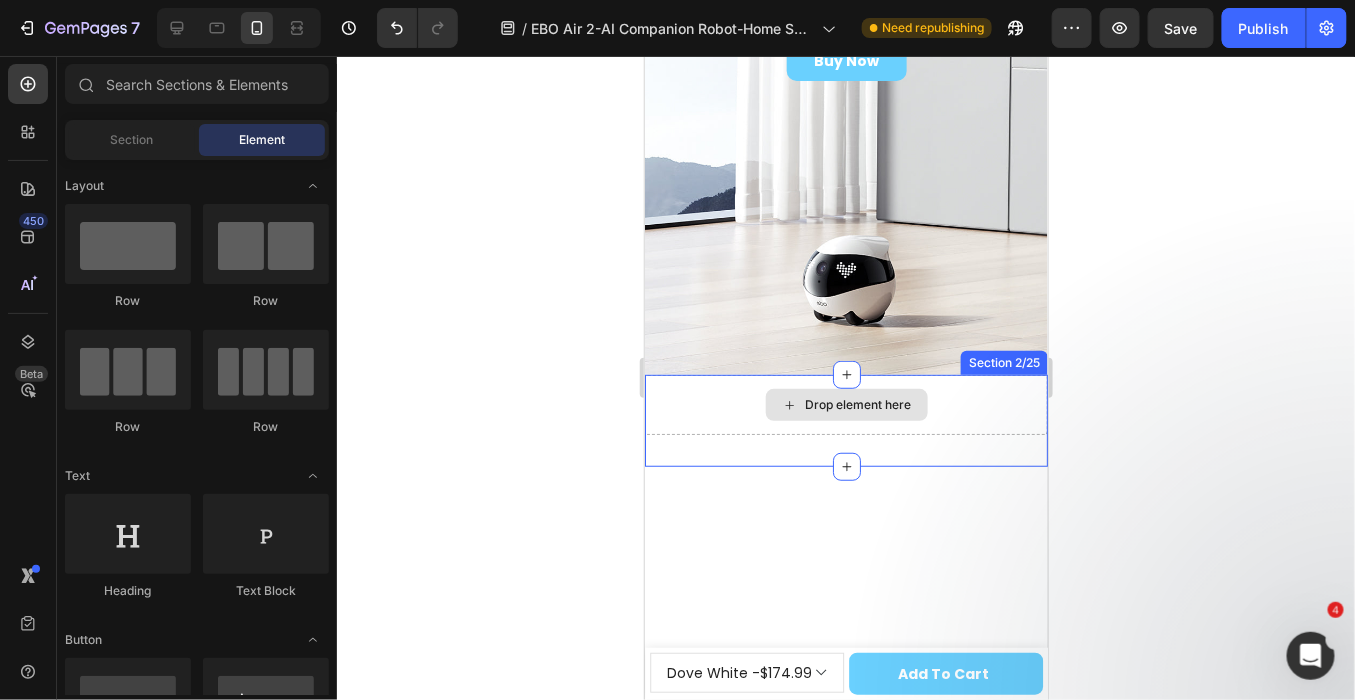 click on "Drop element here" at bounding box center [845, 404] 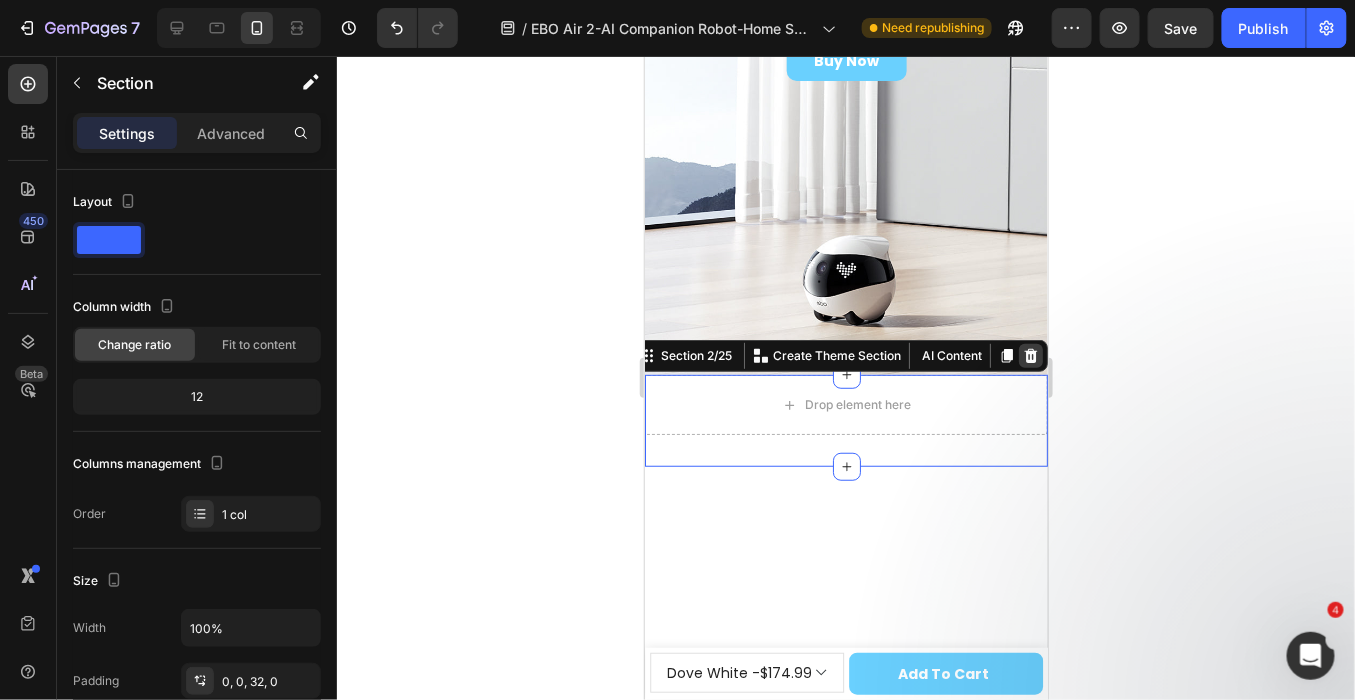 click 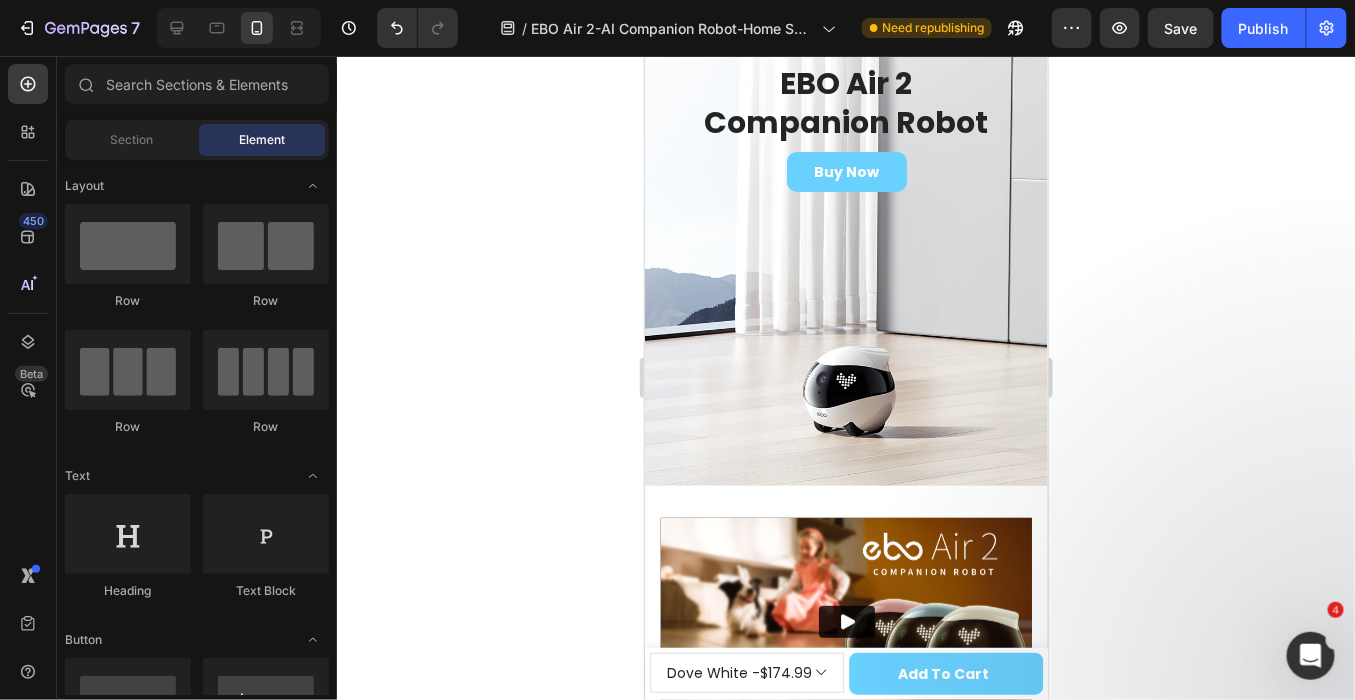 scroll, scrollTop: 0, scrollLeft: 0, axis: both 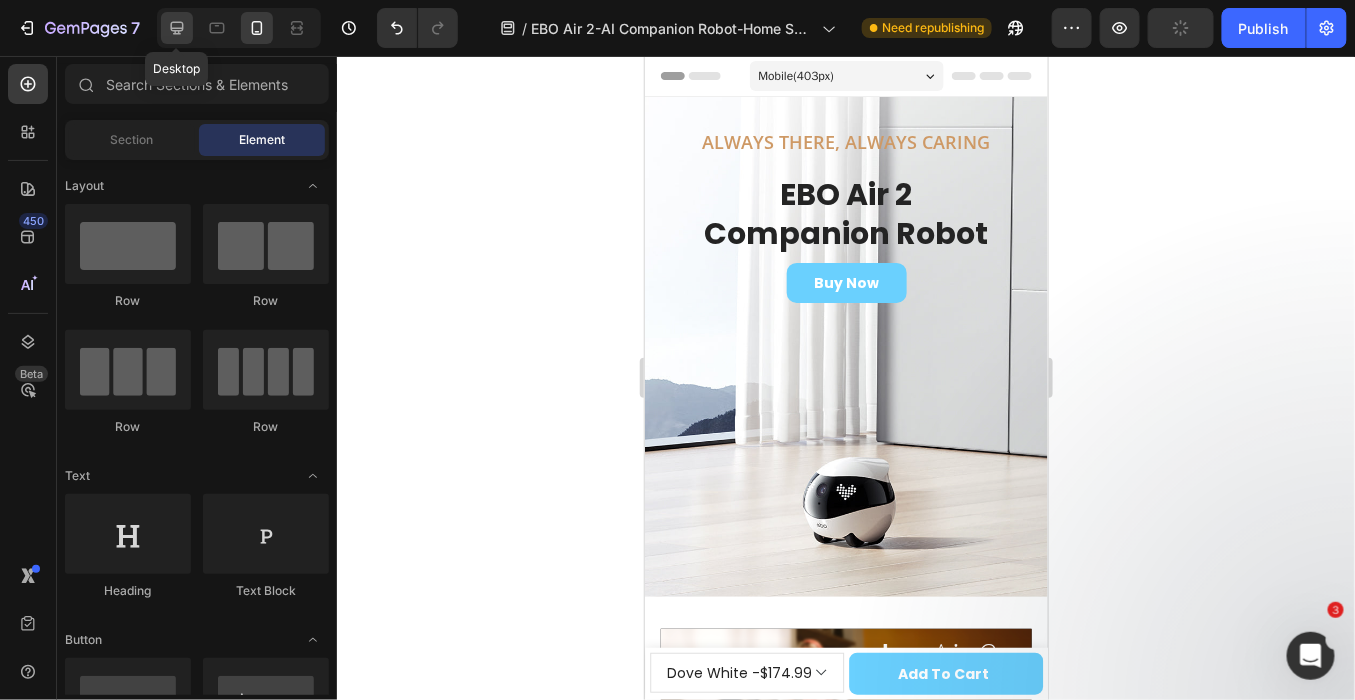 click 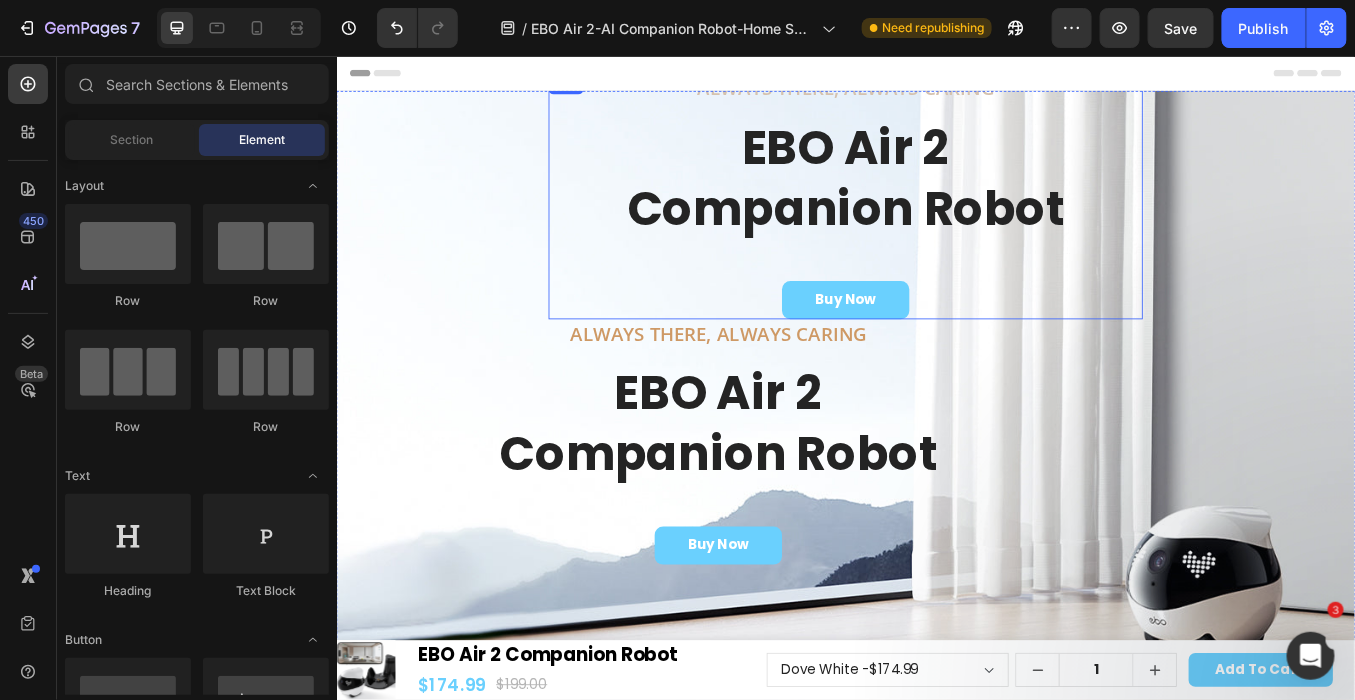 click on "Always There, Always Caring Heading EBO Air 2  Companion Robot Heading Buy Now Button Row Row" at bounding box center (936, 220) 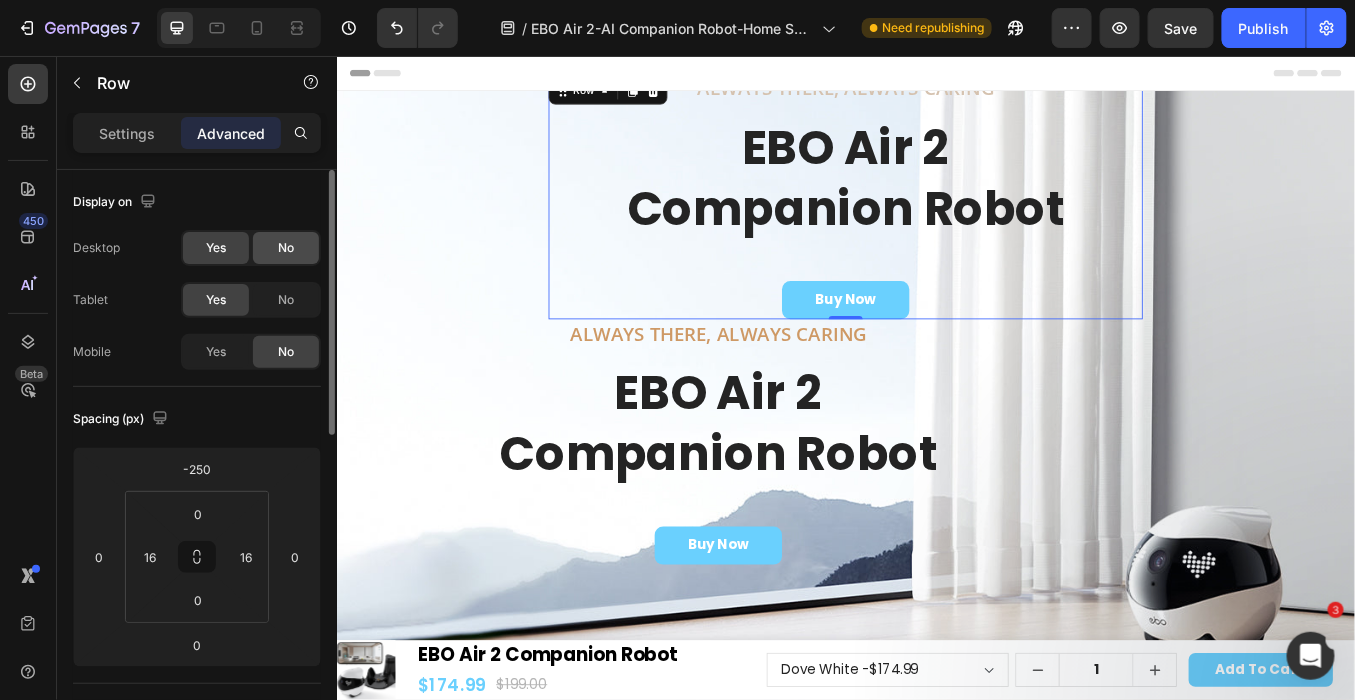 click on "No" 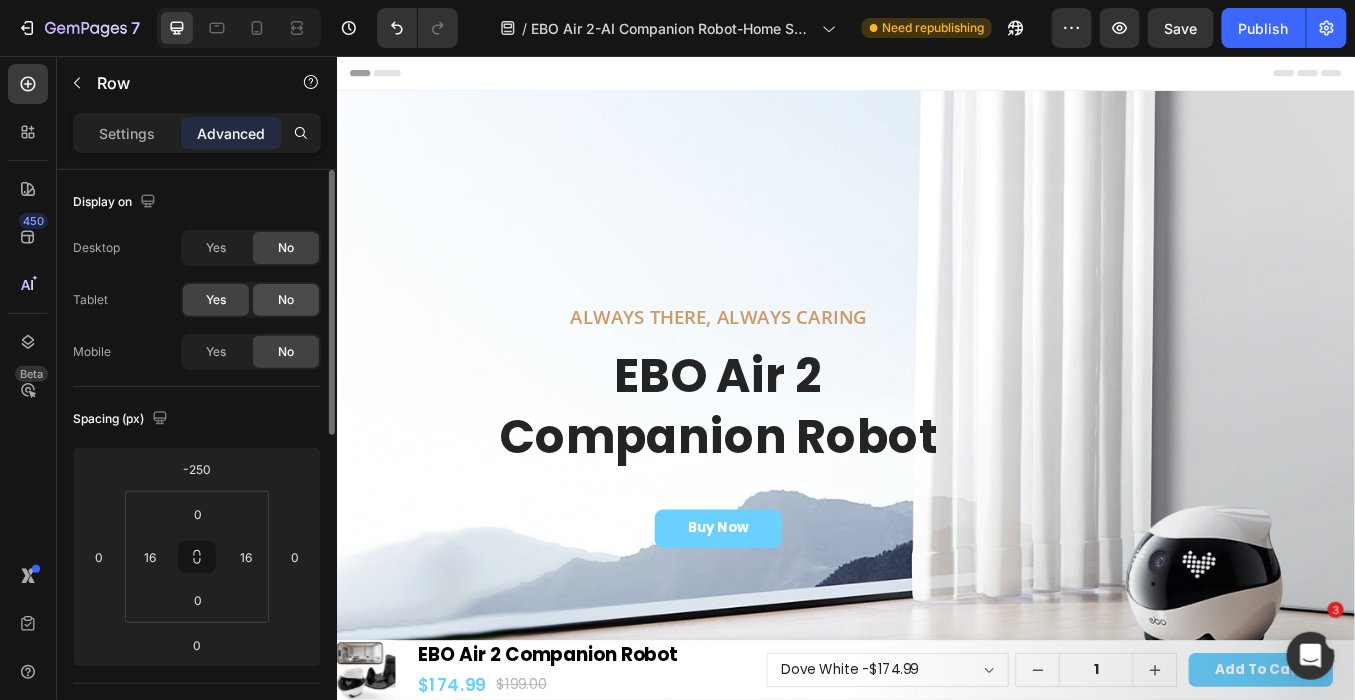 click on "No" 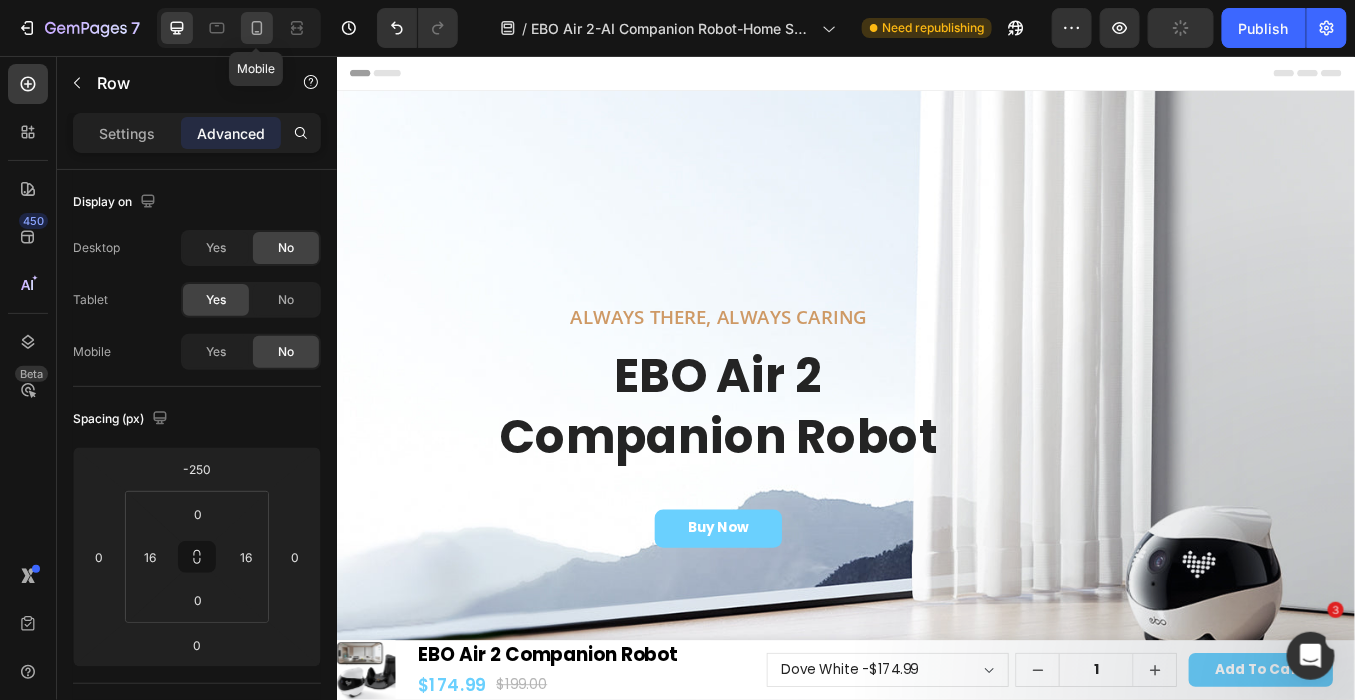 click 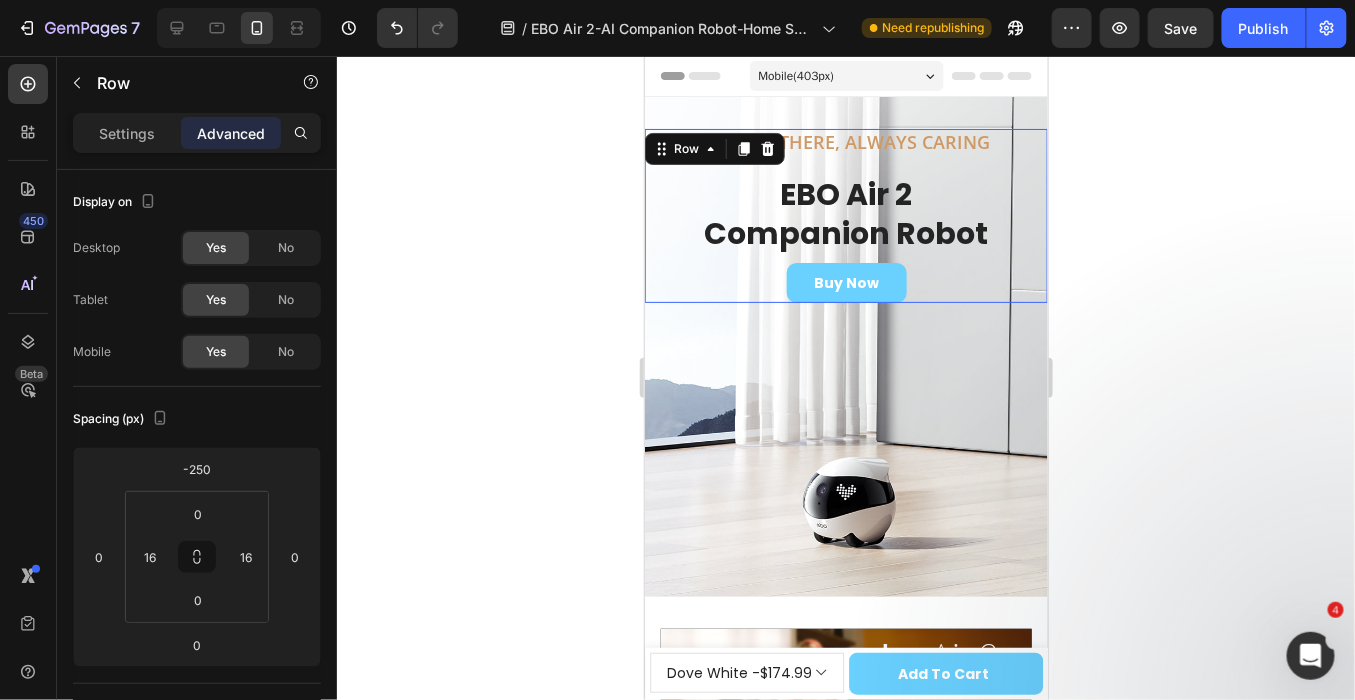 click on "Always There, Always Caring Heading EBO Air 2   Companion Robot Heading Buy Now Button Row Row   0" at bounding box center (845, 214) 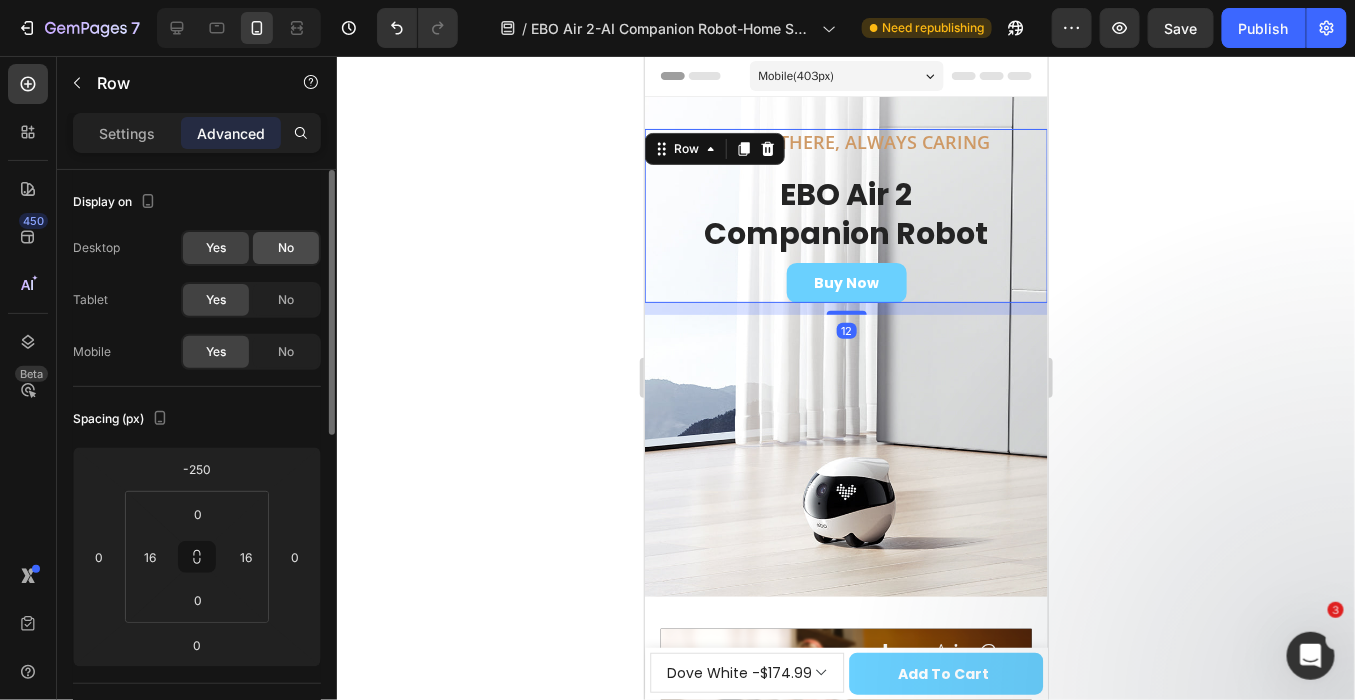 click on "No" 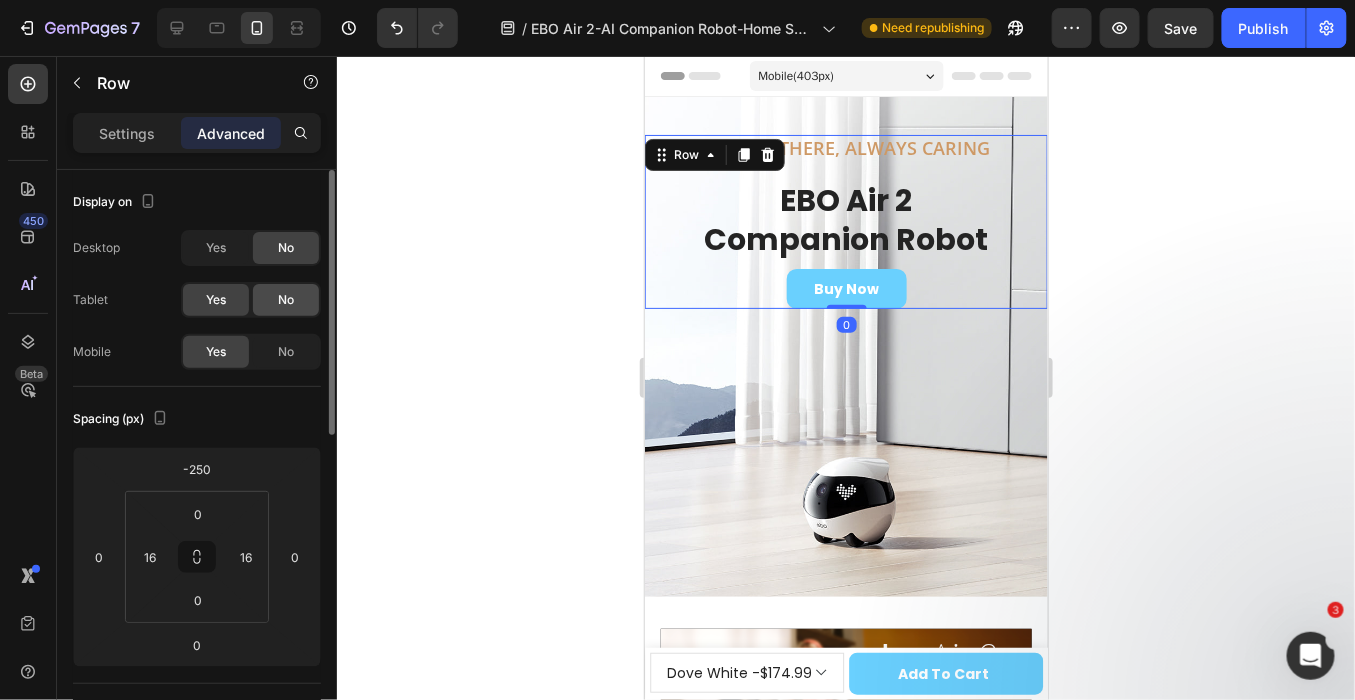 click on "No" 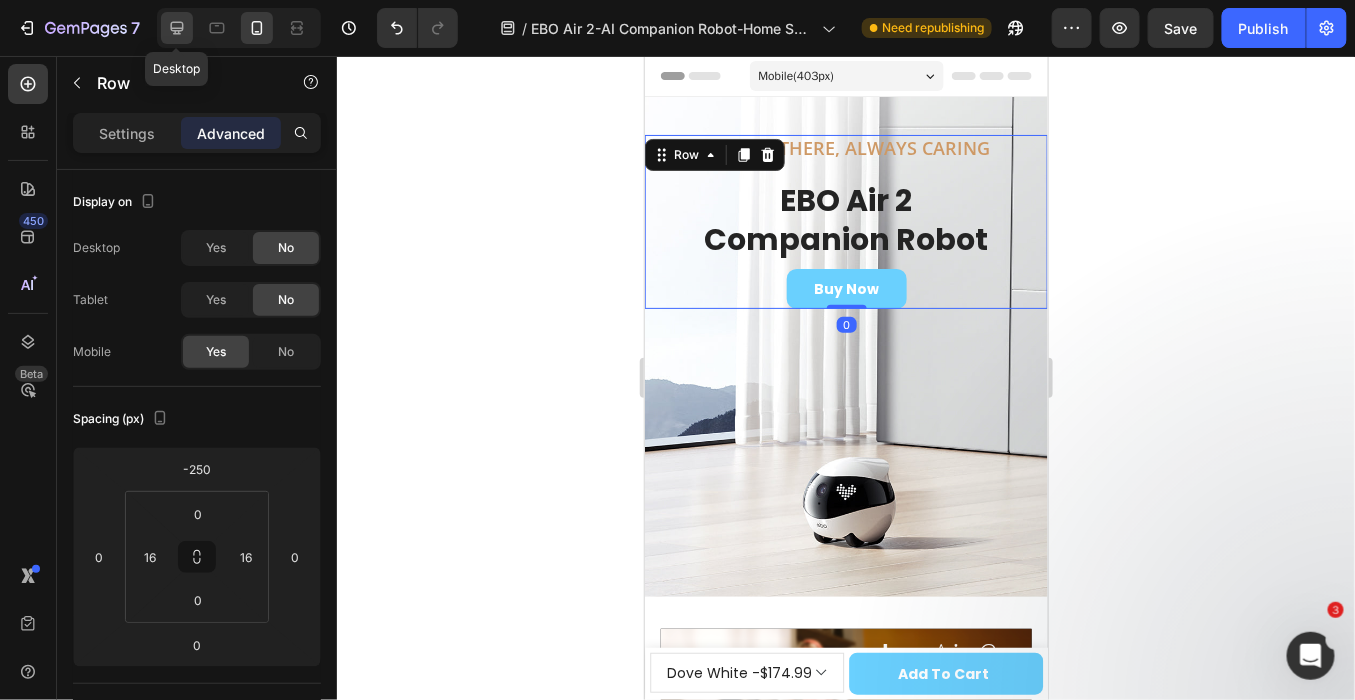 click 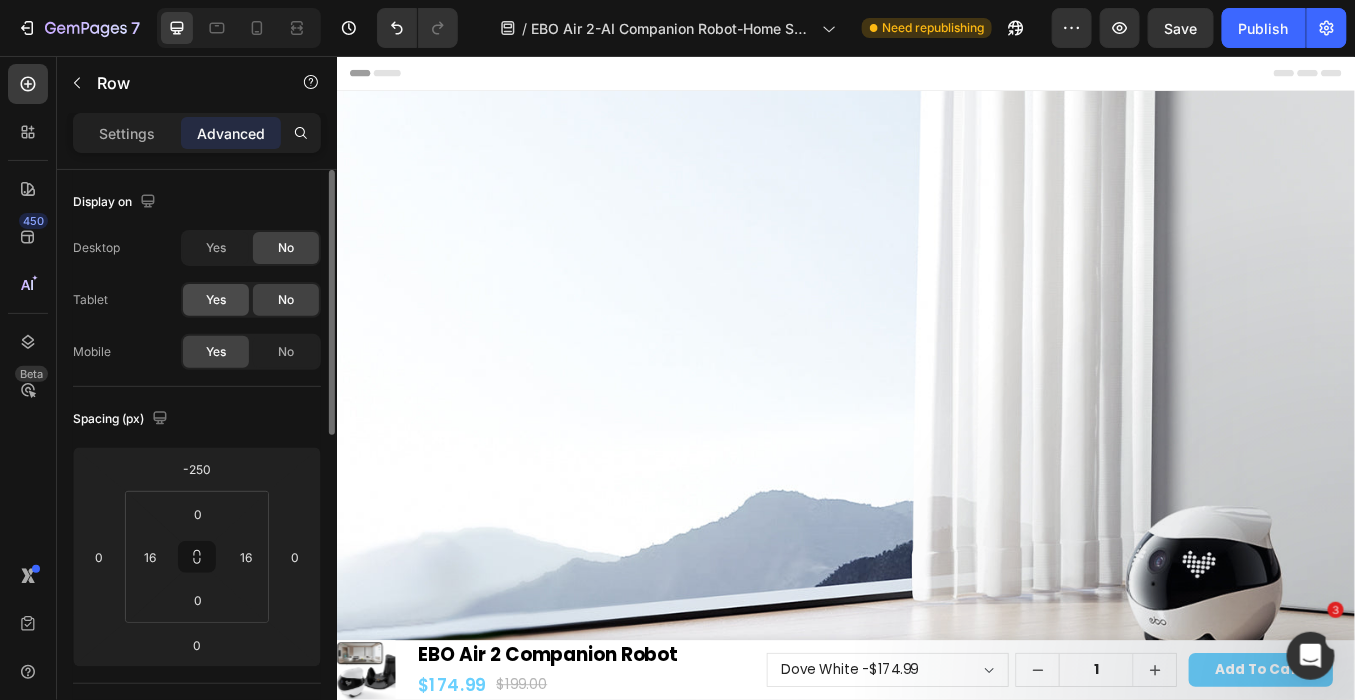 click on "Yes" 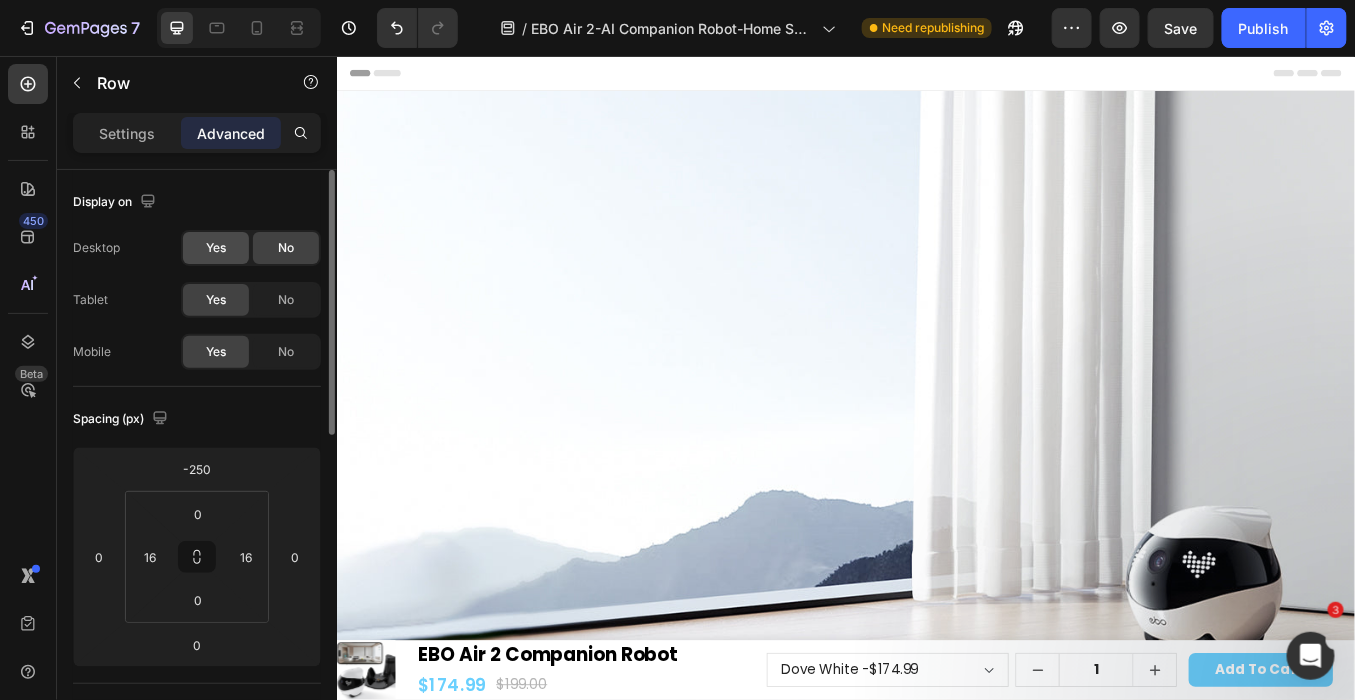 click on "Yes" 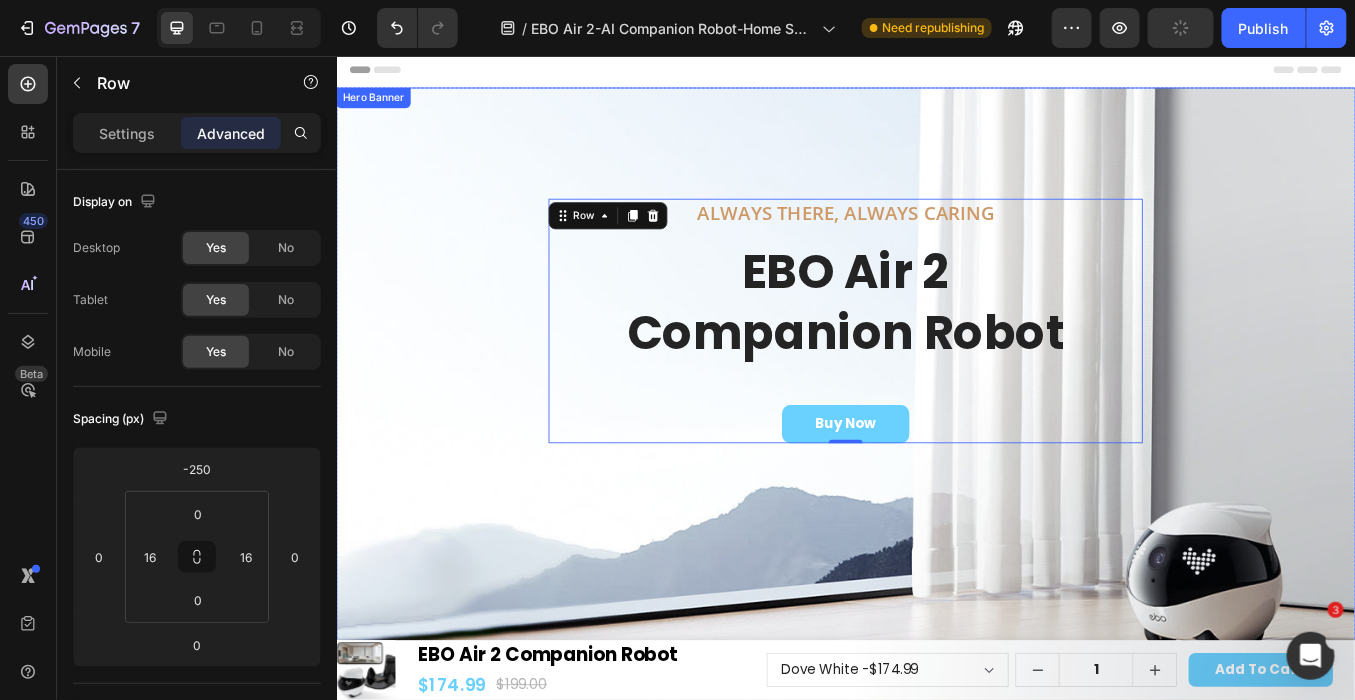 scroll, scrollTop: 0, scrollLeft: 0, axis: both 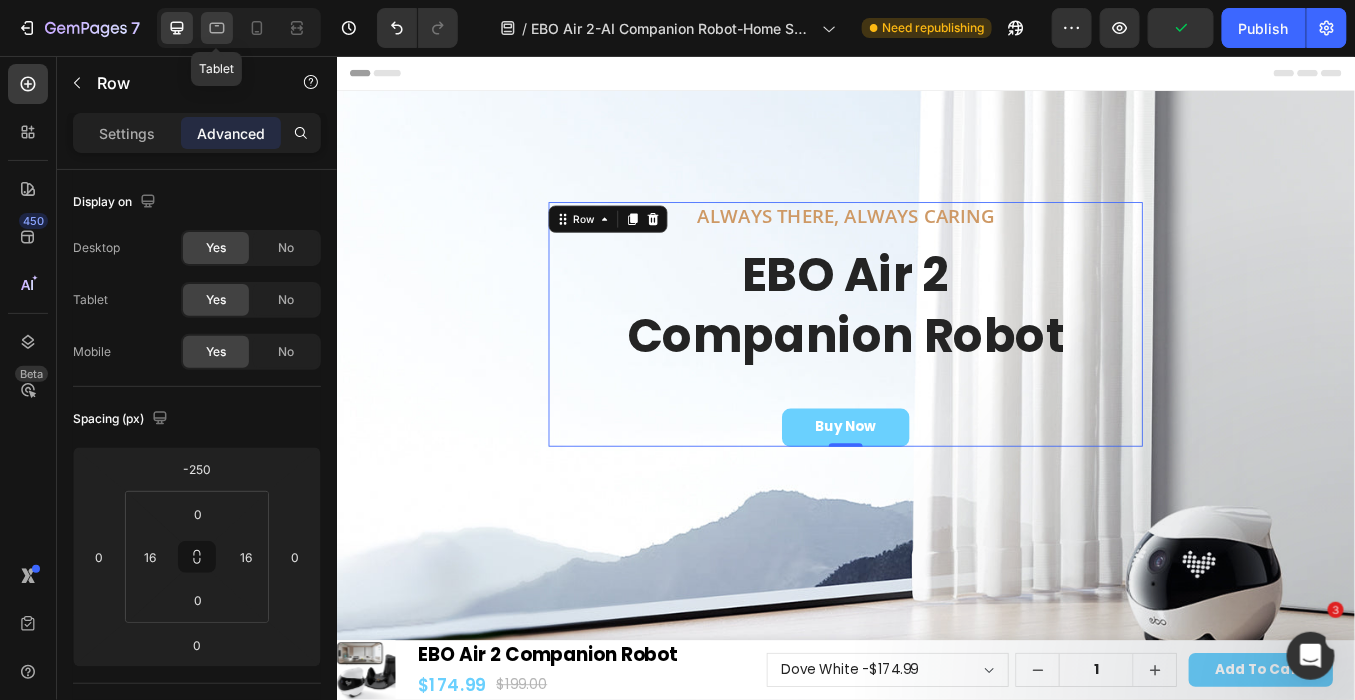 click 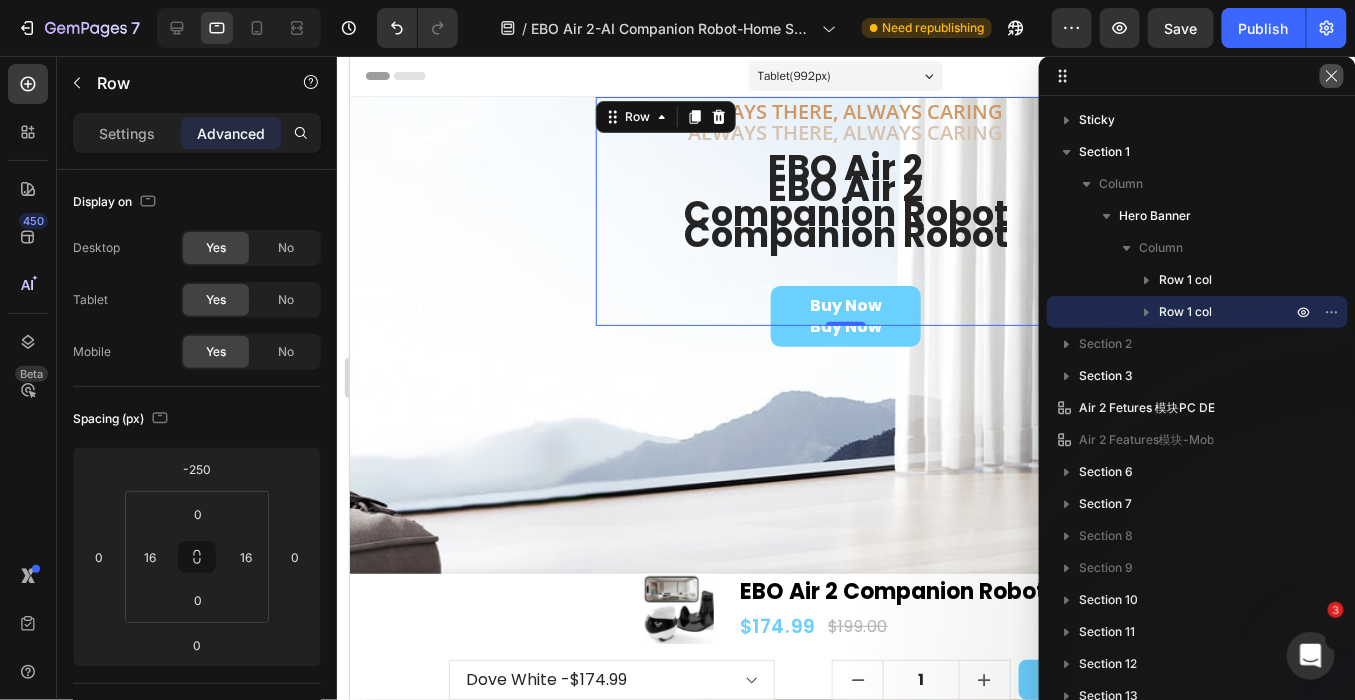 click 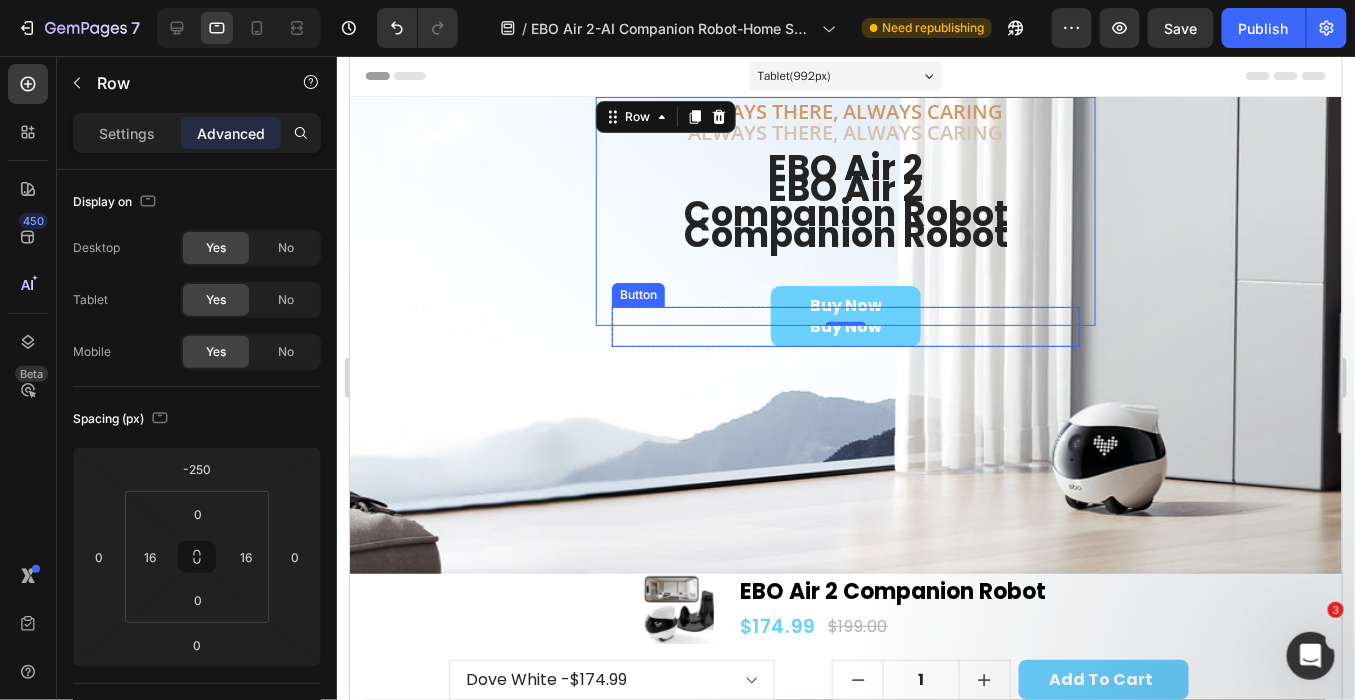 click on "Buy Now Button" at bounding box center (845, 326) 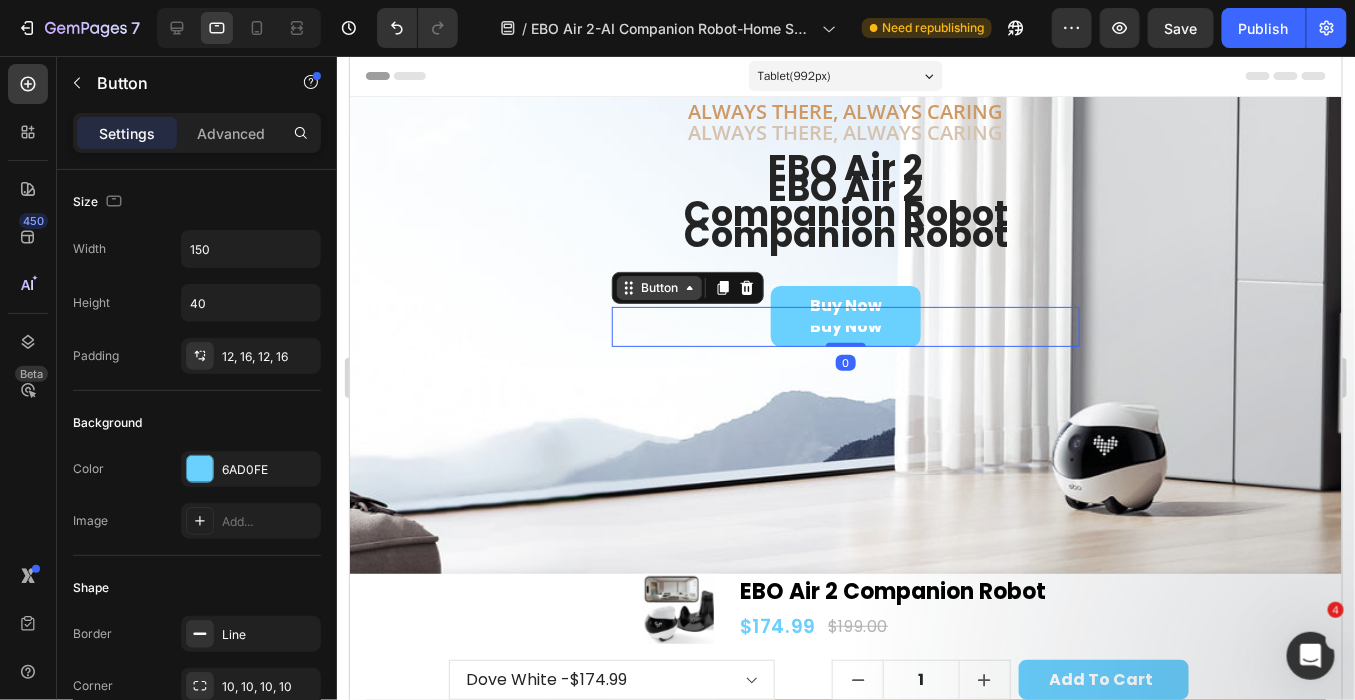 click on "Button" at bounding box center (658, 287) 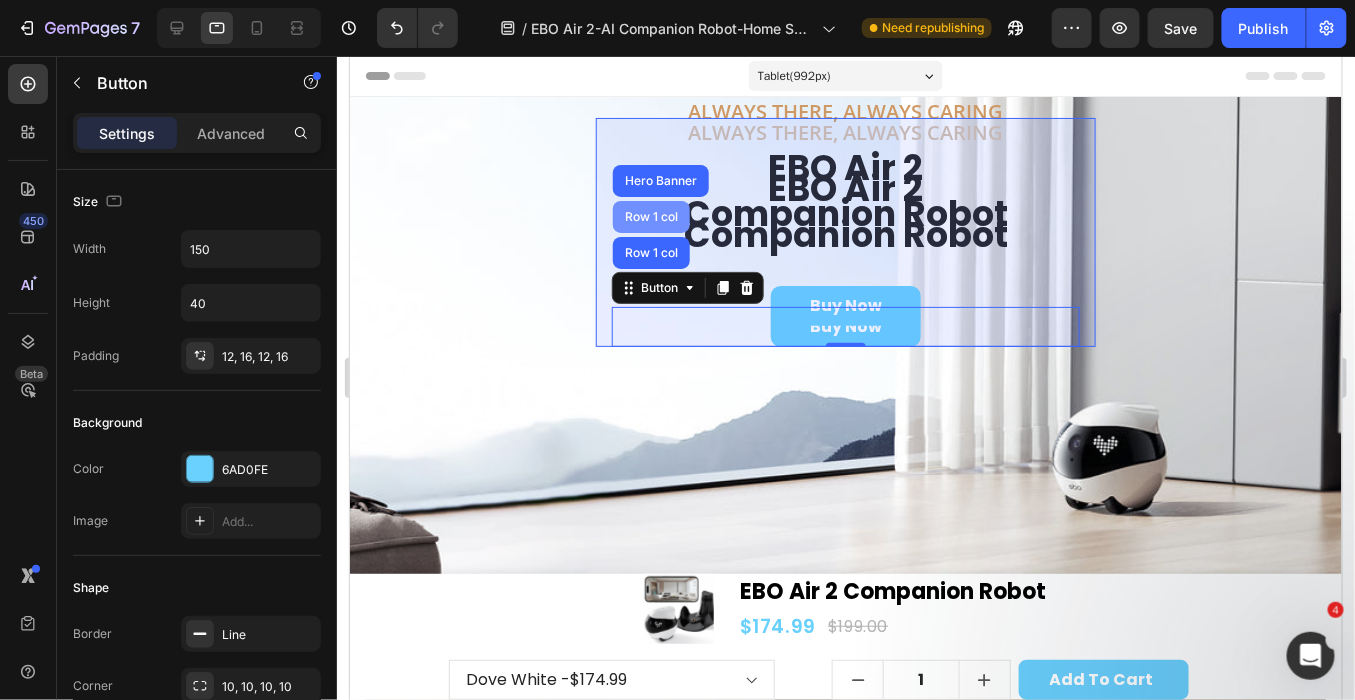 click on "Row 1 col" at bounding box center (650, 216) 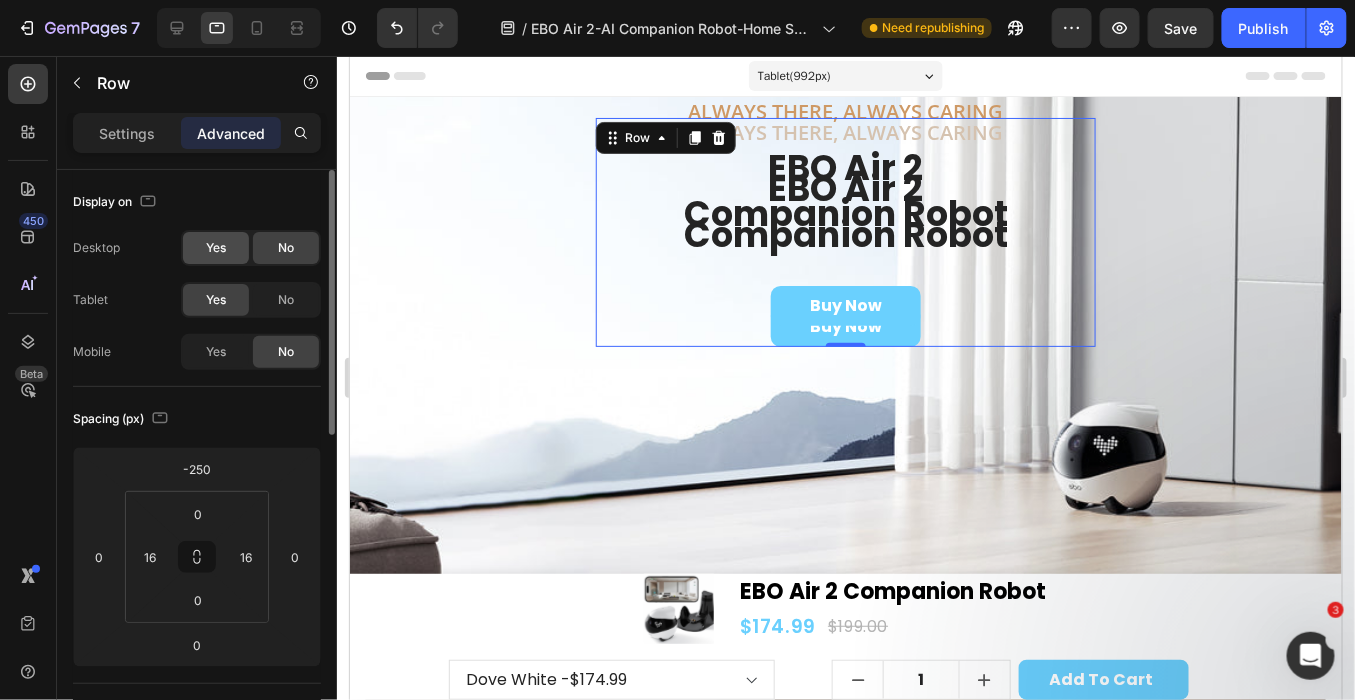 click on "Yes" 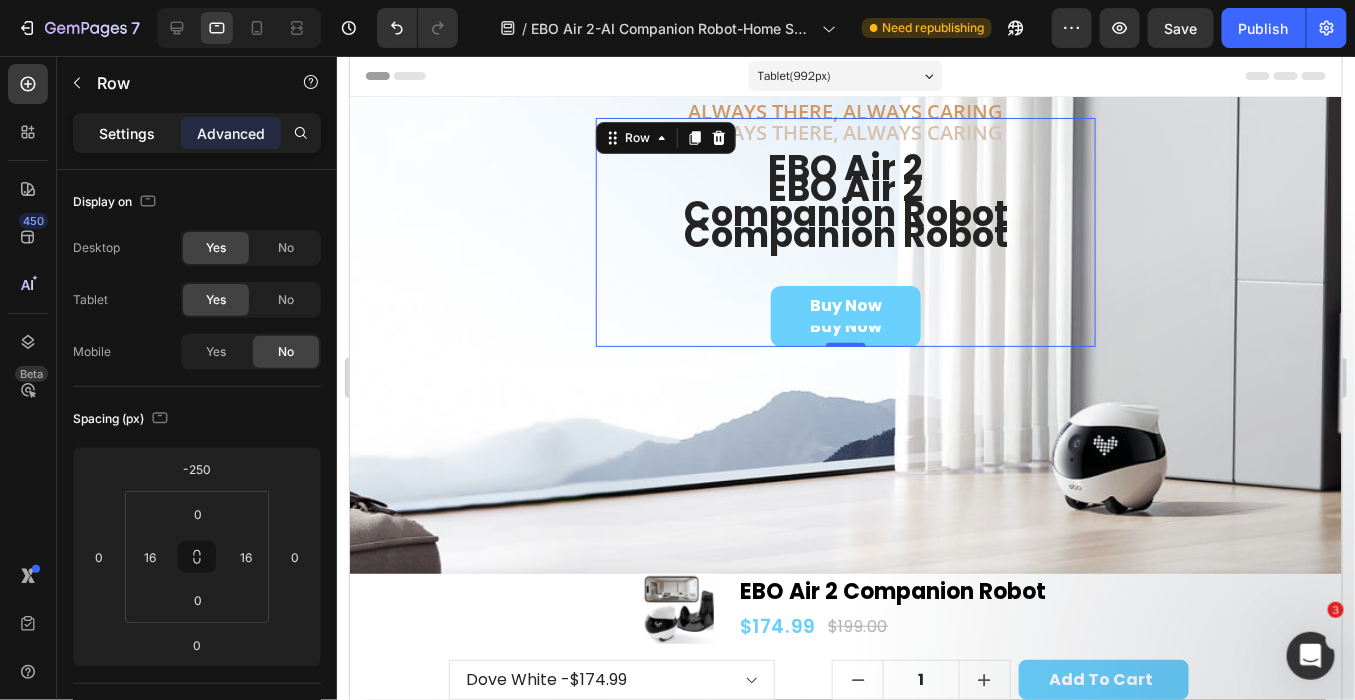 click on "Settings" at bounding box center (127, 133) 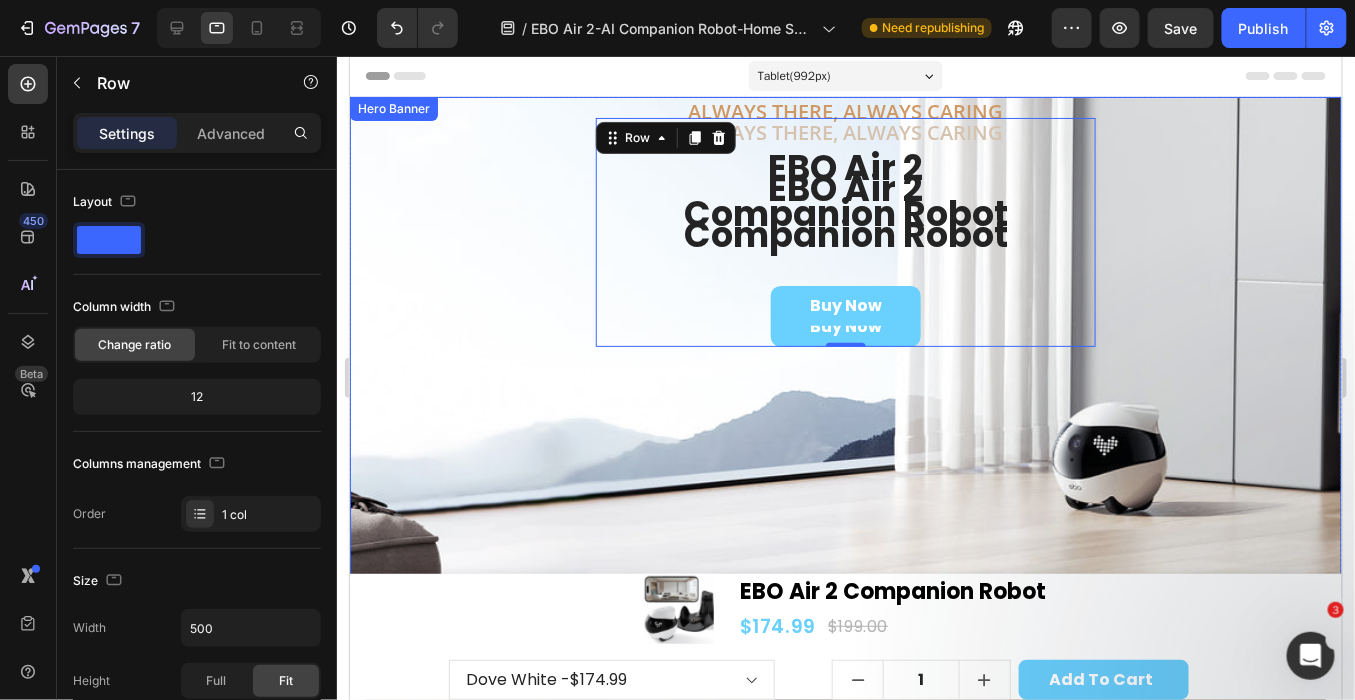 click at bounding box center (845, 346) 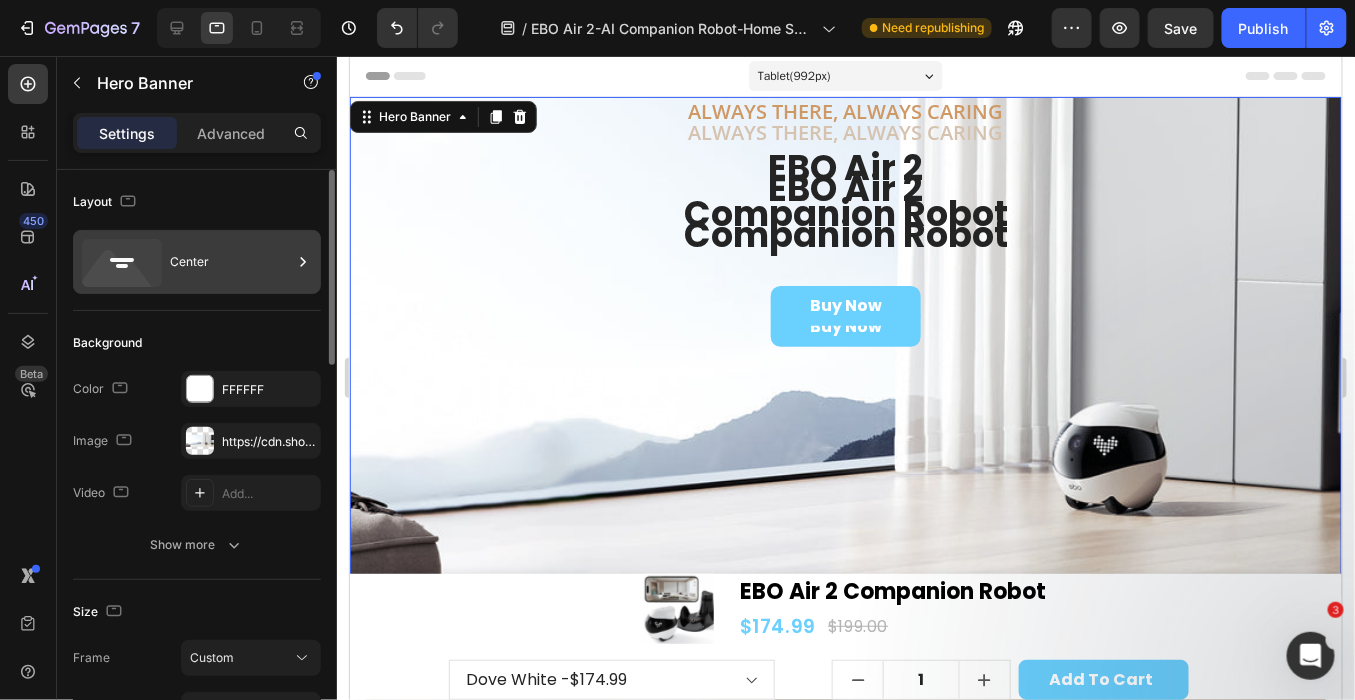 click on "Center" at bounding box center [231, 262] 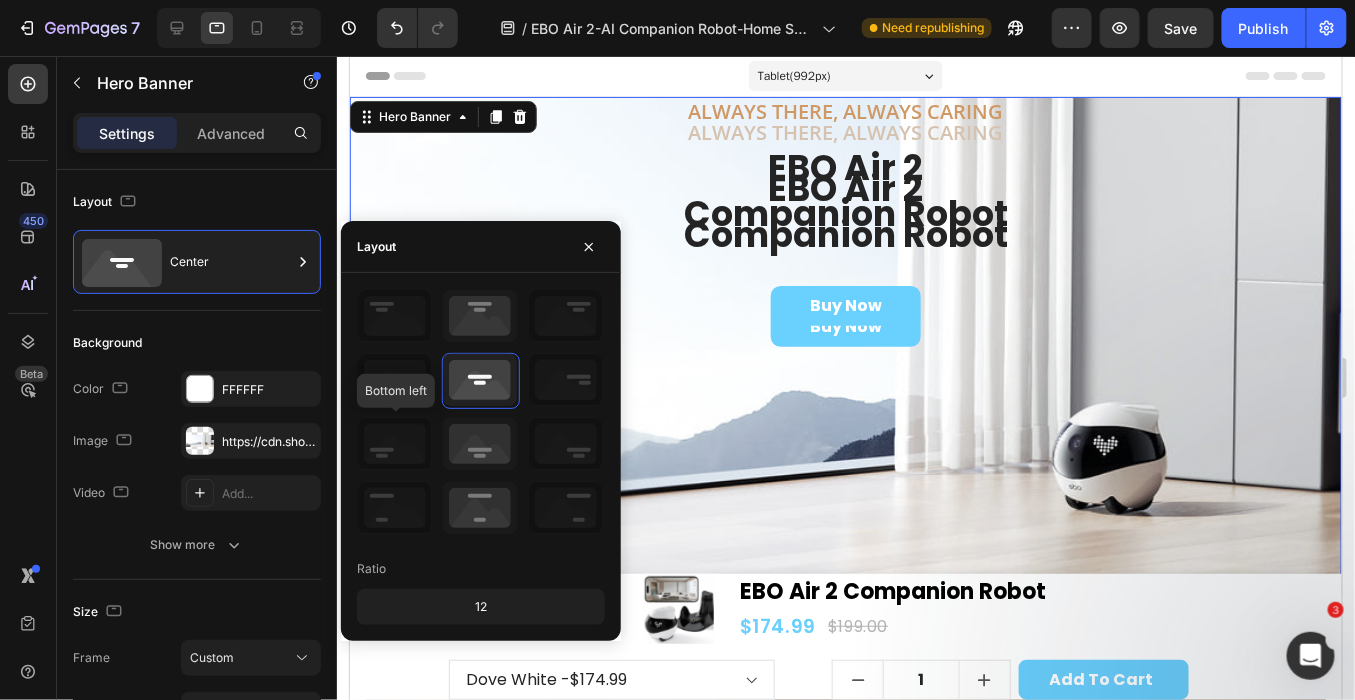 click 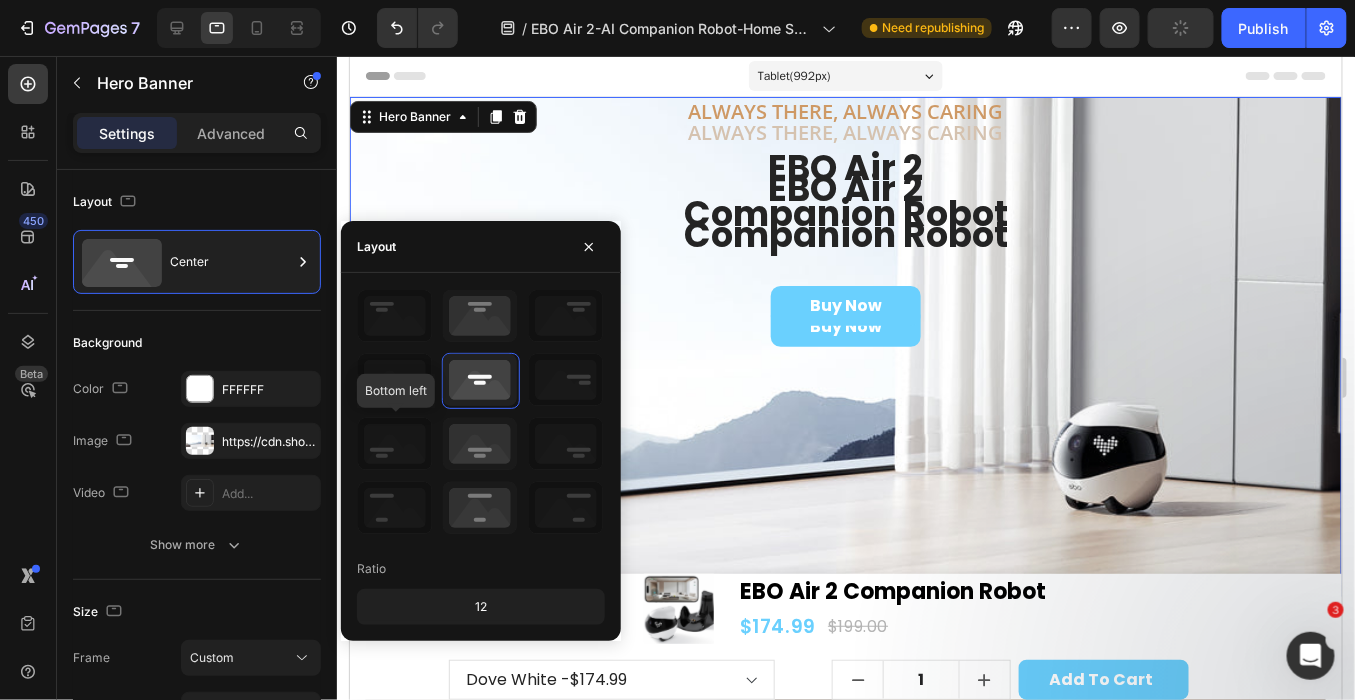 click 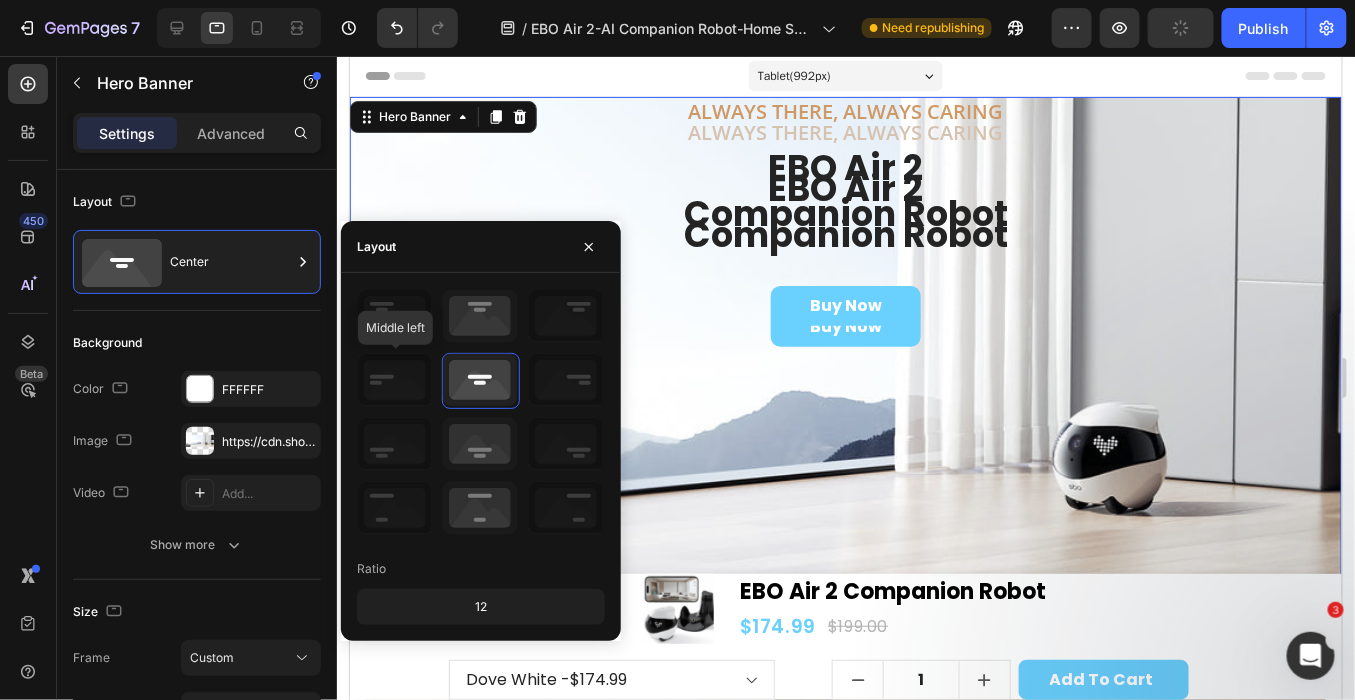 click 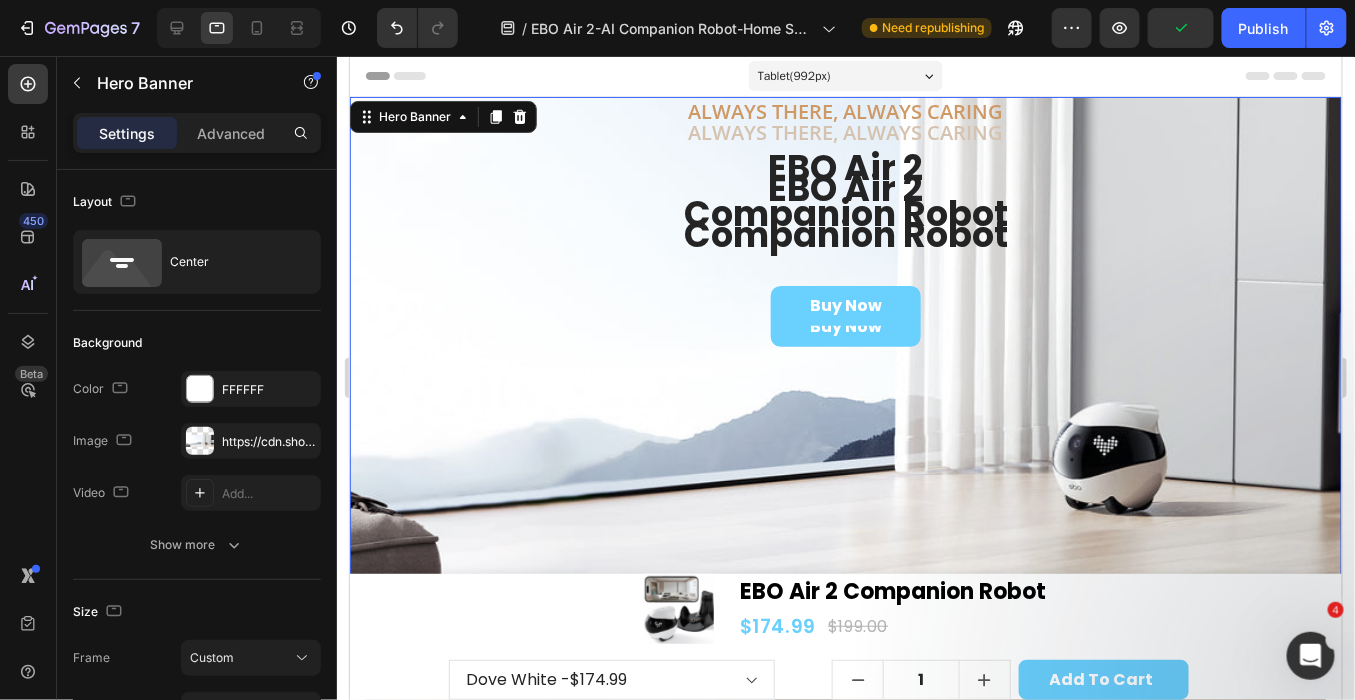 click at bounding box center (845, 346) 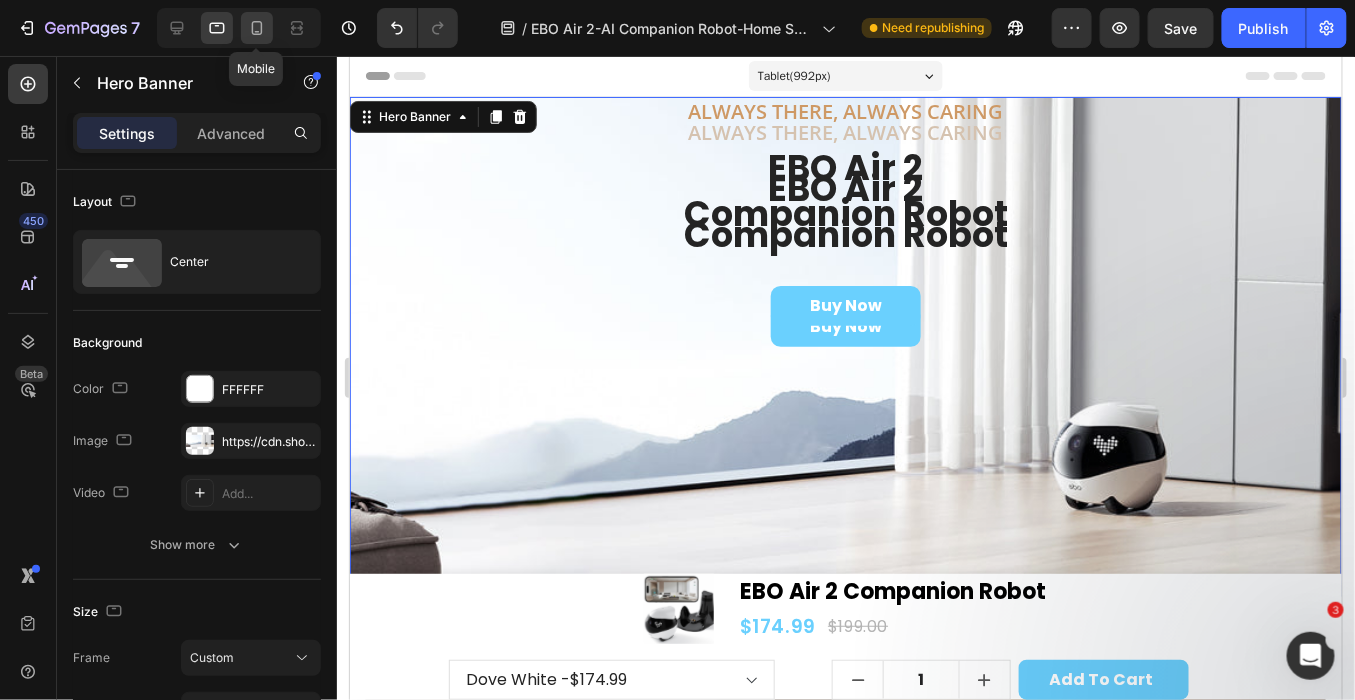 click 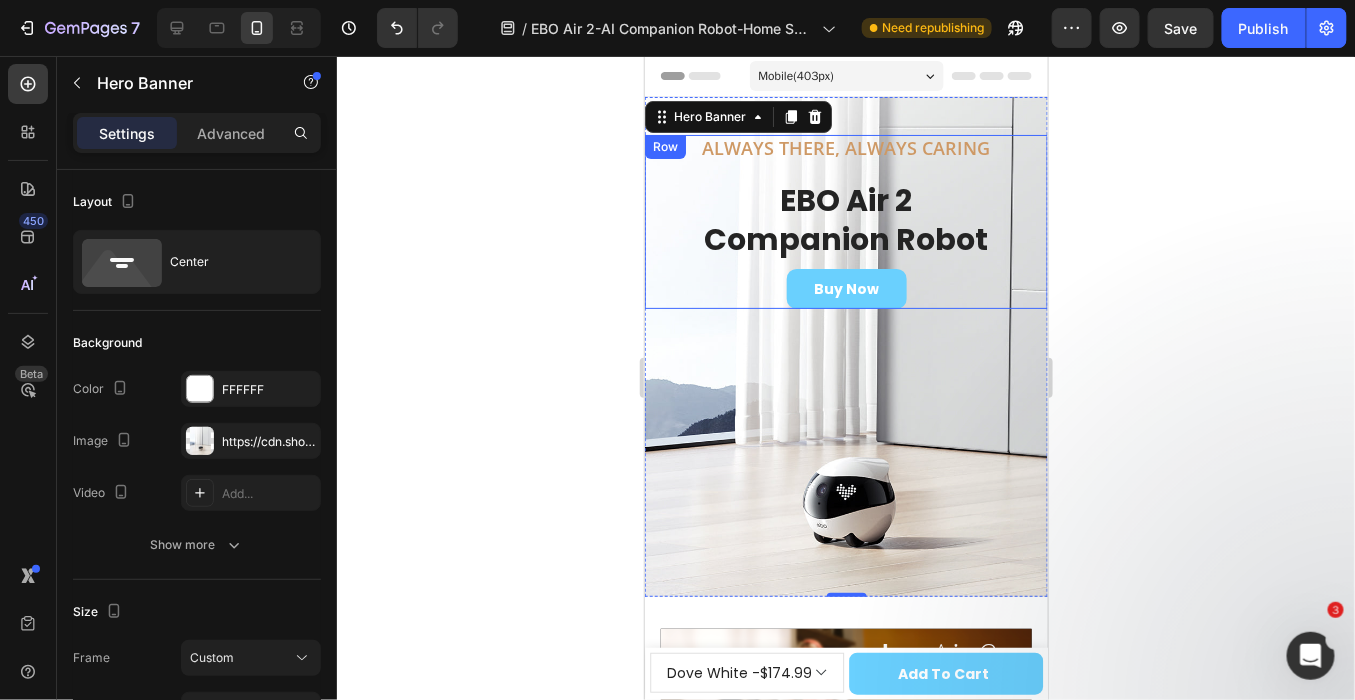 click on "Always There, Always Caring Heading EBO Air 2   Companion Robot Heading Buy Now Button Row Row" at bounding box center [845, 220] 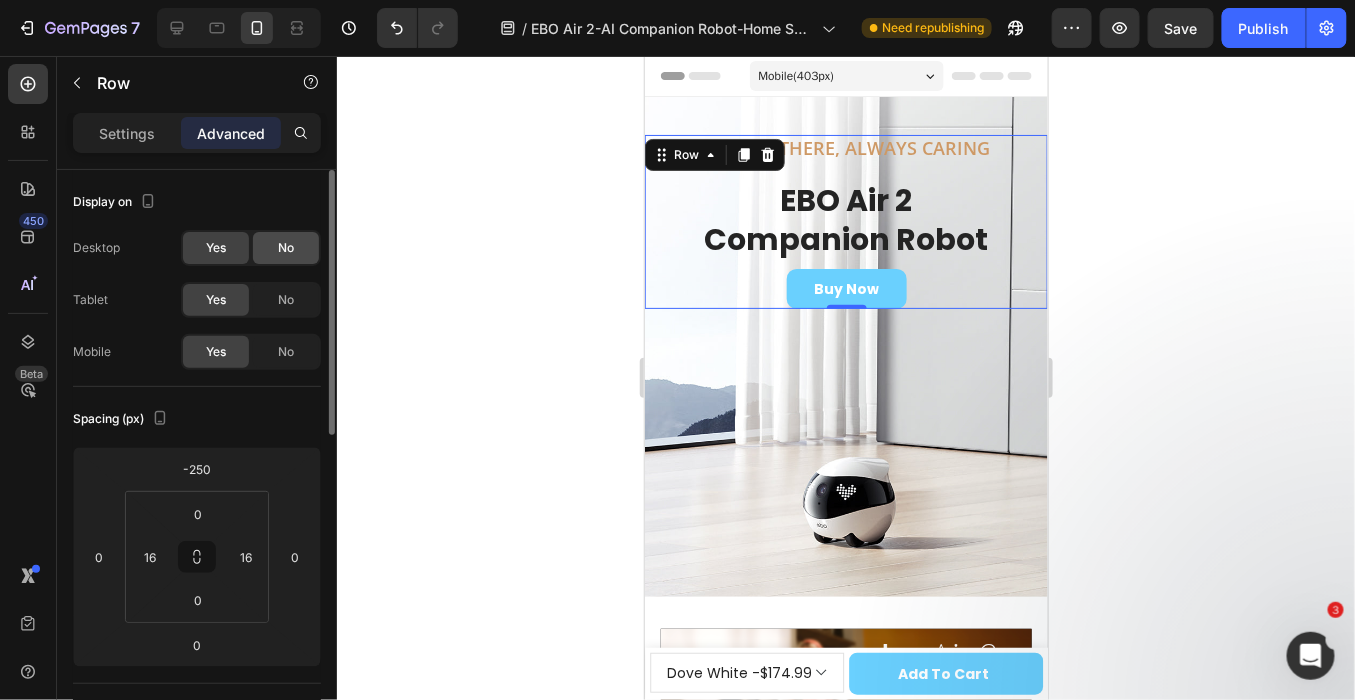 click on "No" 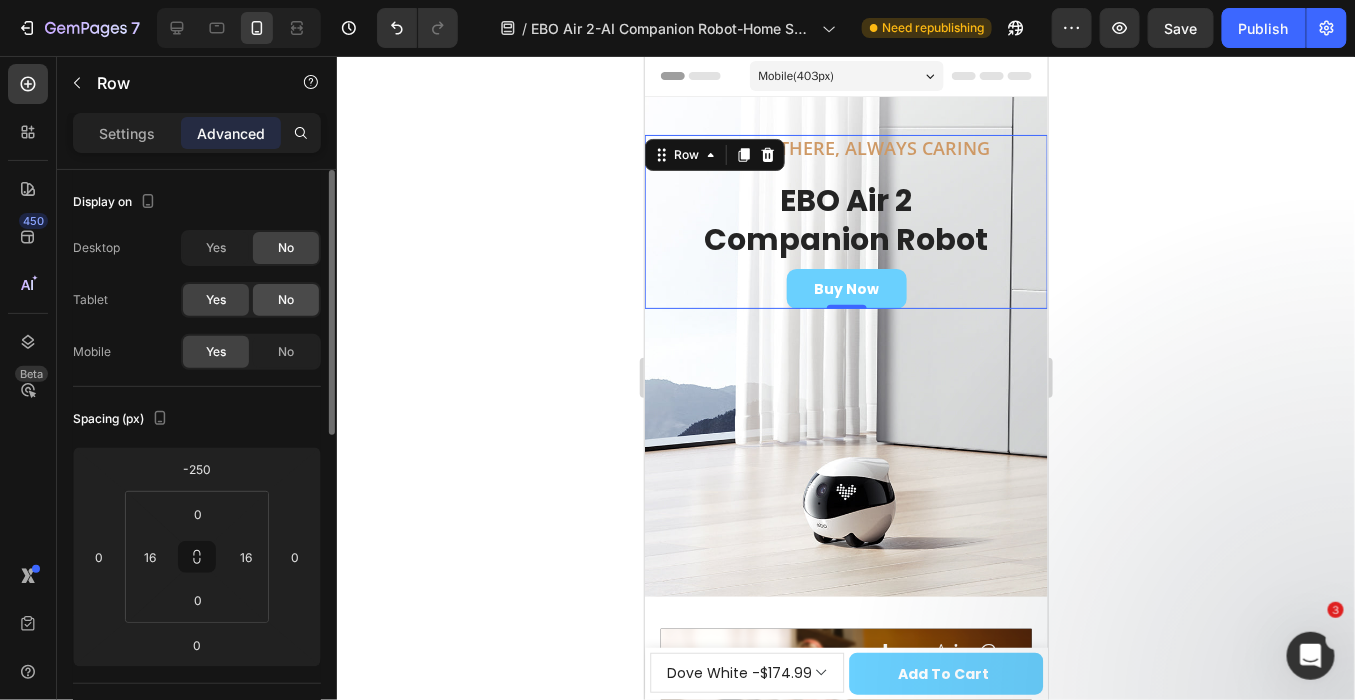 click on "No" 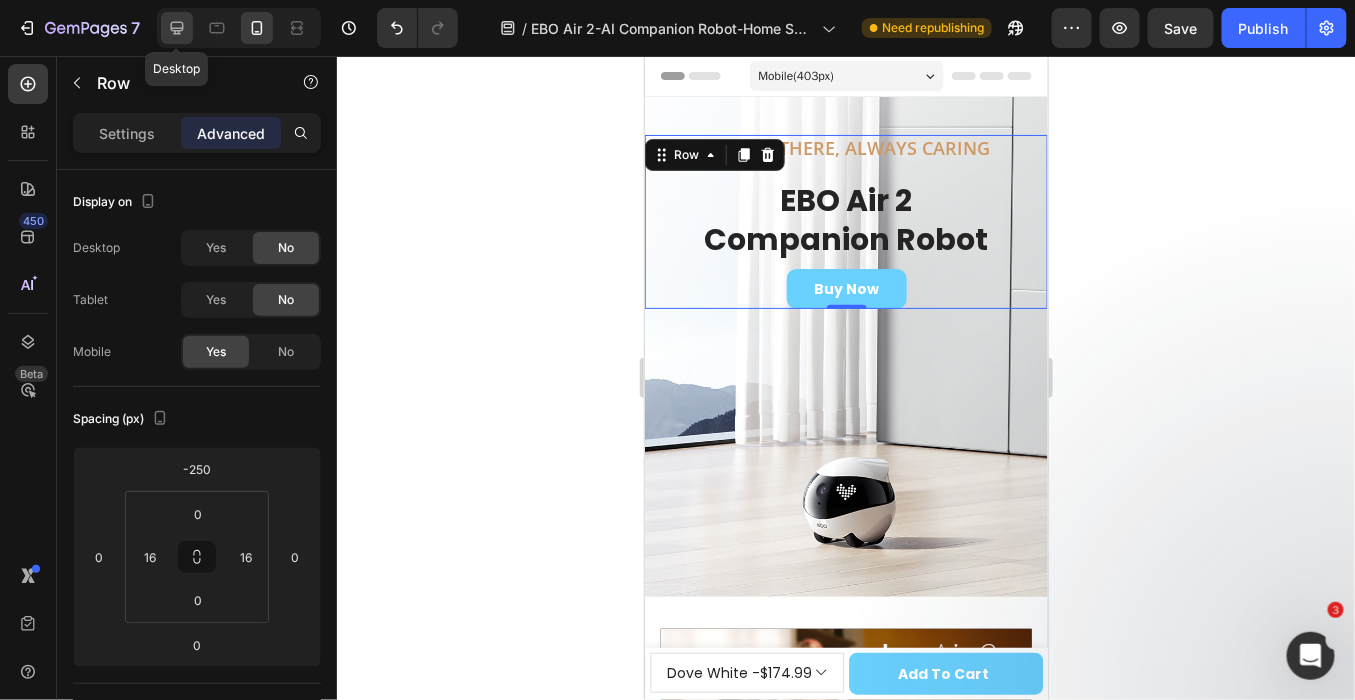 click 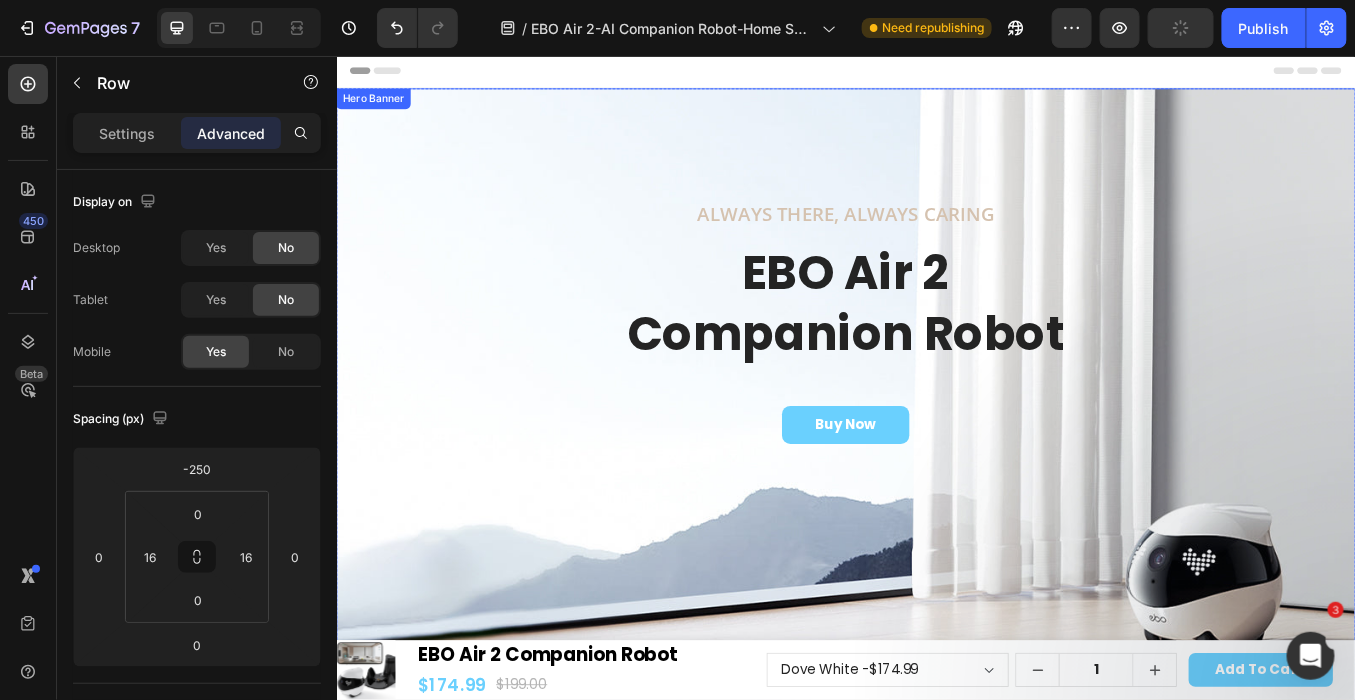 scroll, scrollTop: 0, scrollLeft: 0, axis: both 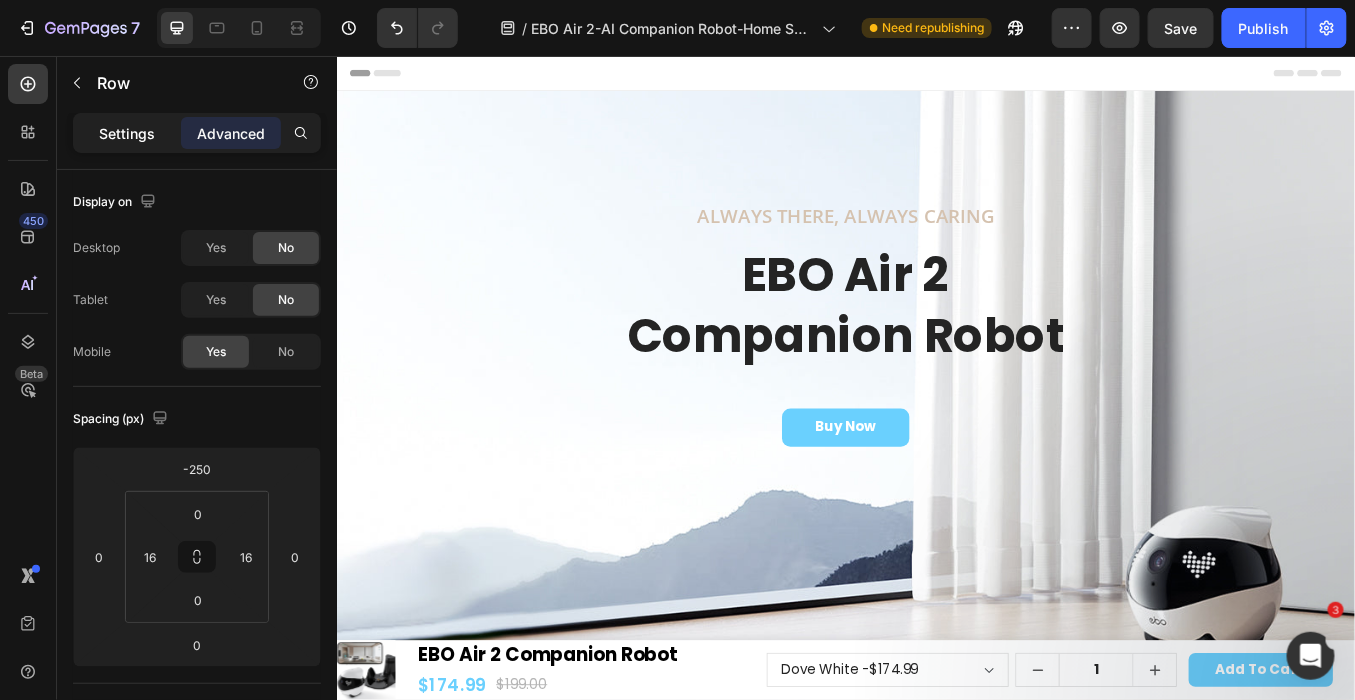 click on "Settings" at bounding box center (127, 133) 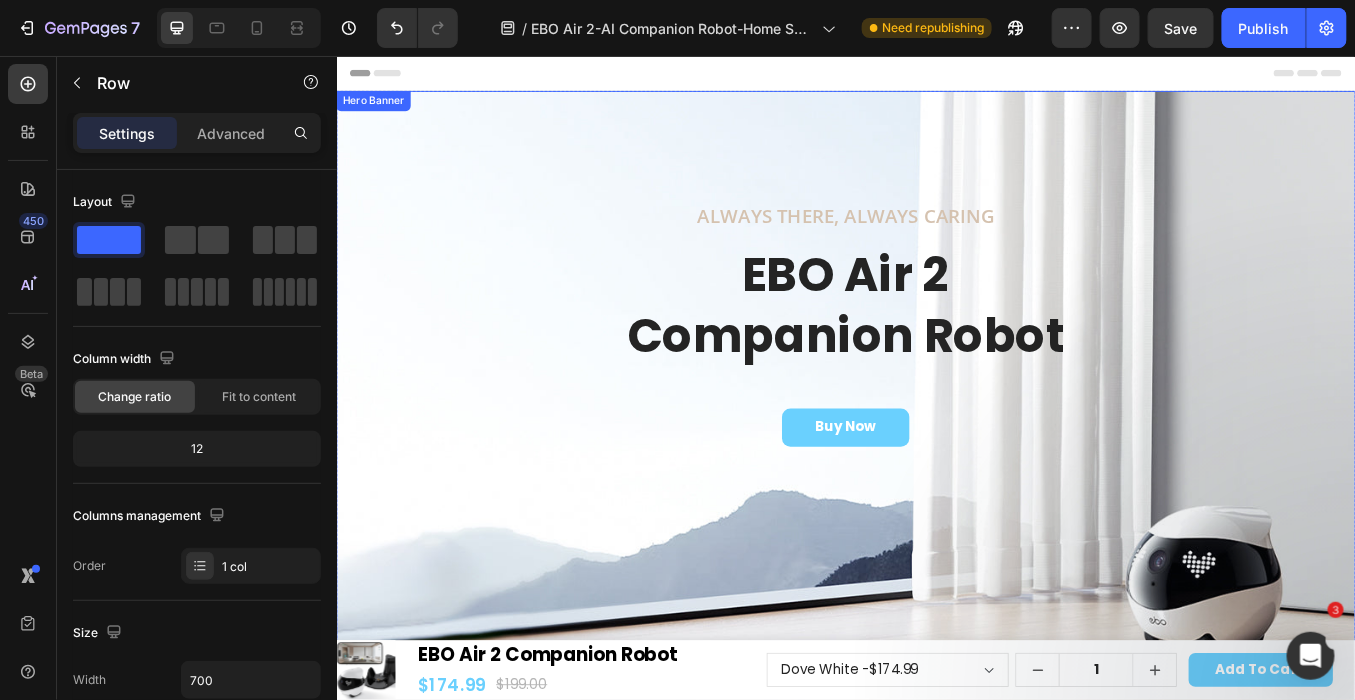 click at bounding box center (936, 496) 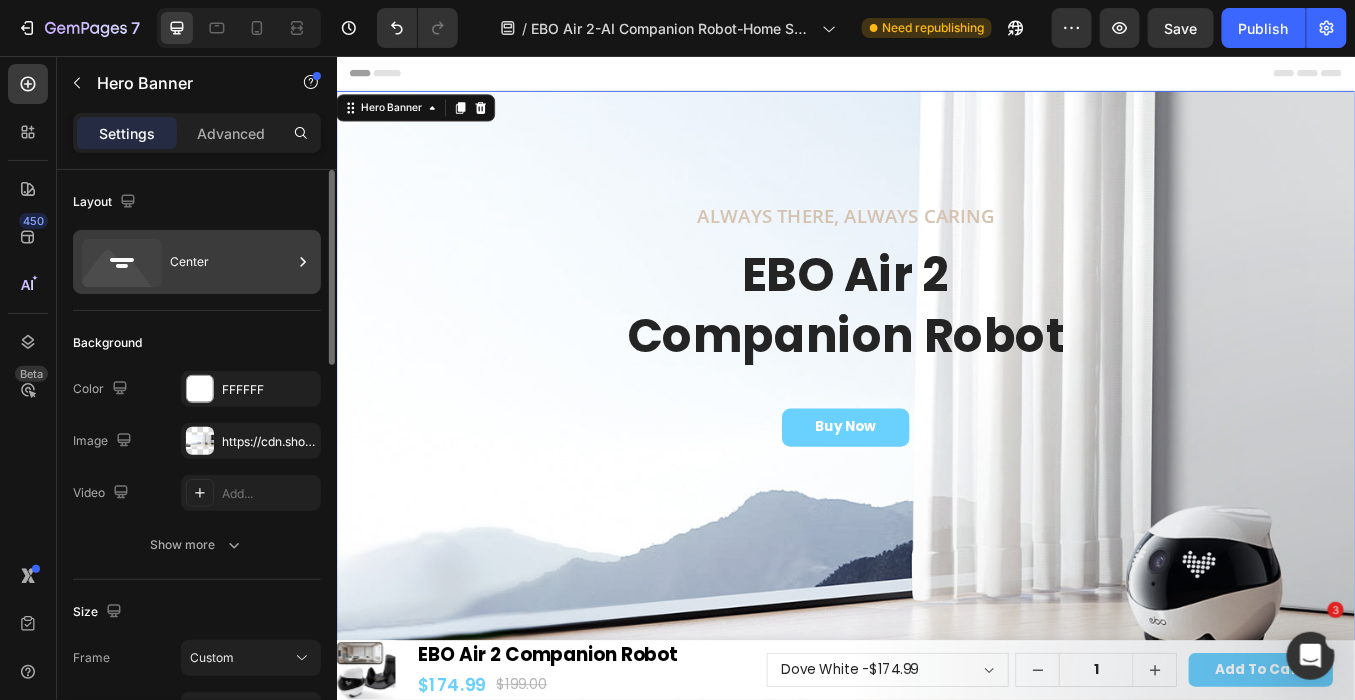 click 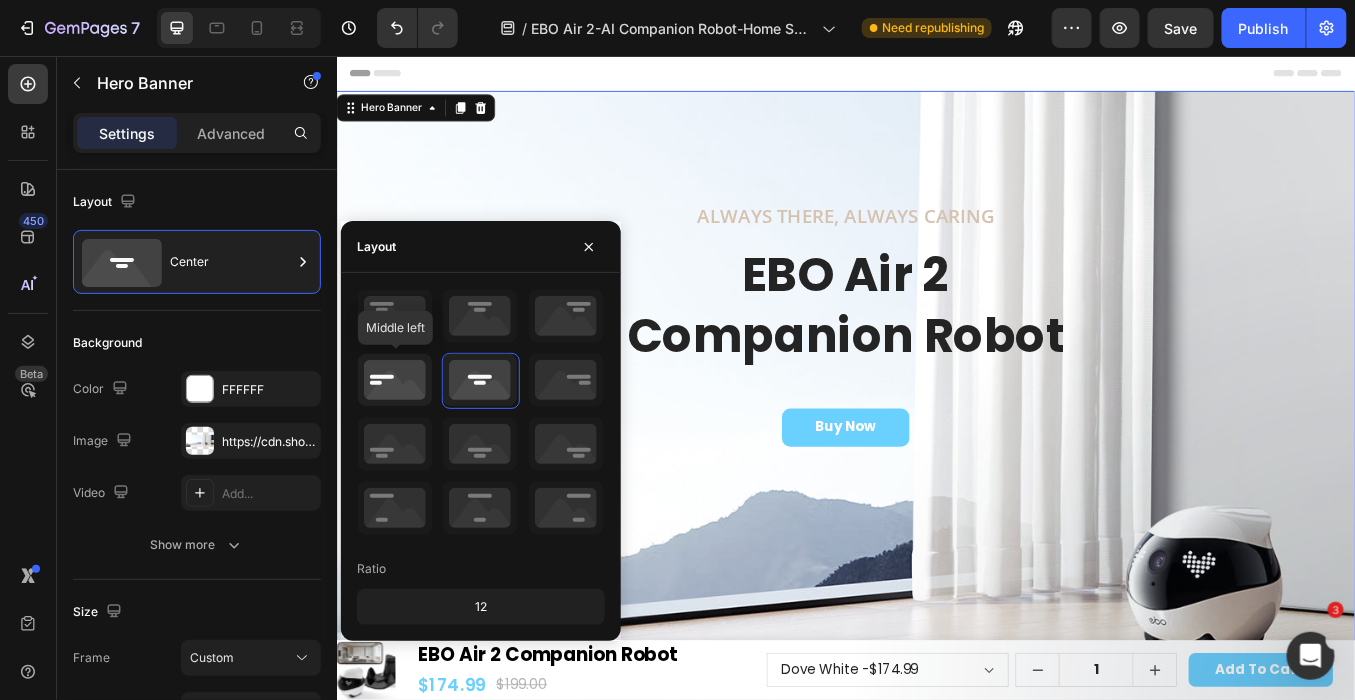 click 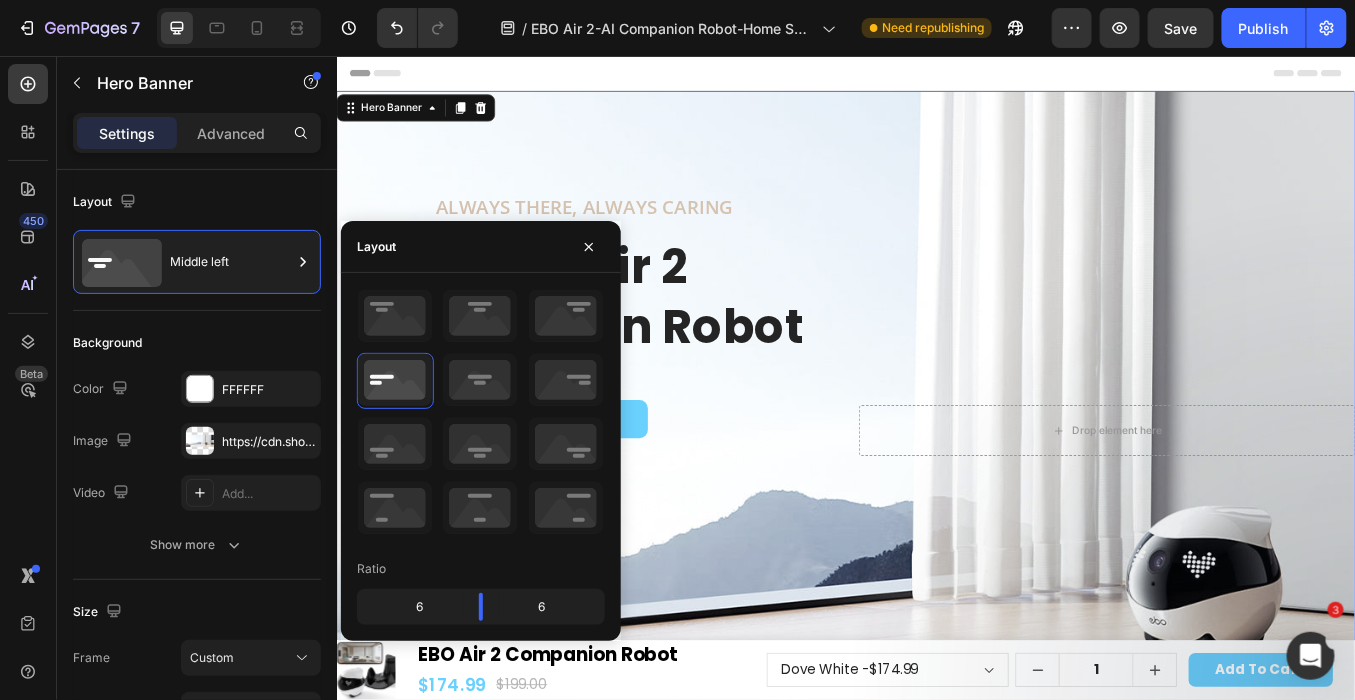 click at bounding box center [936, 496] 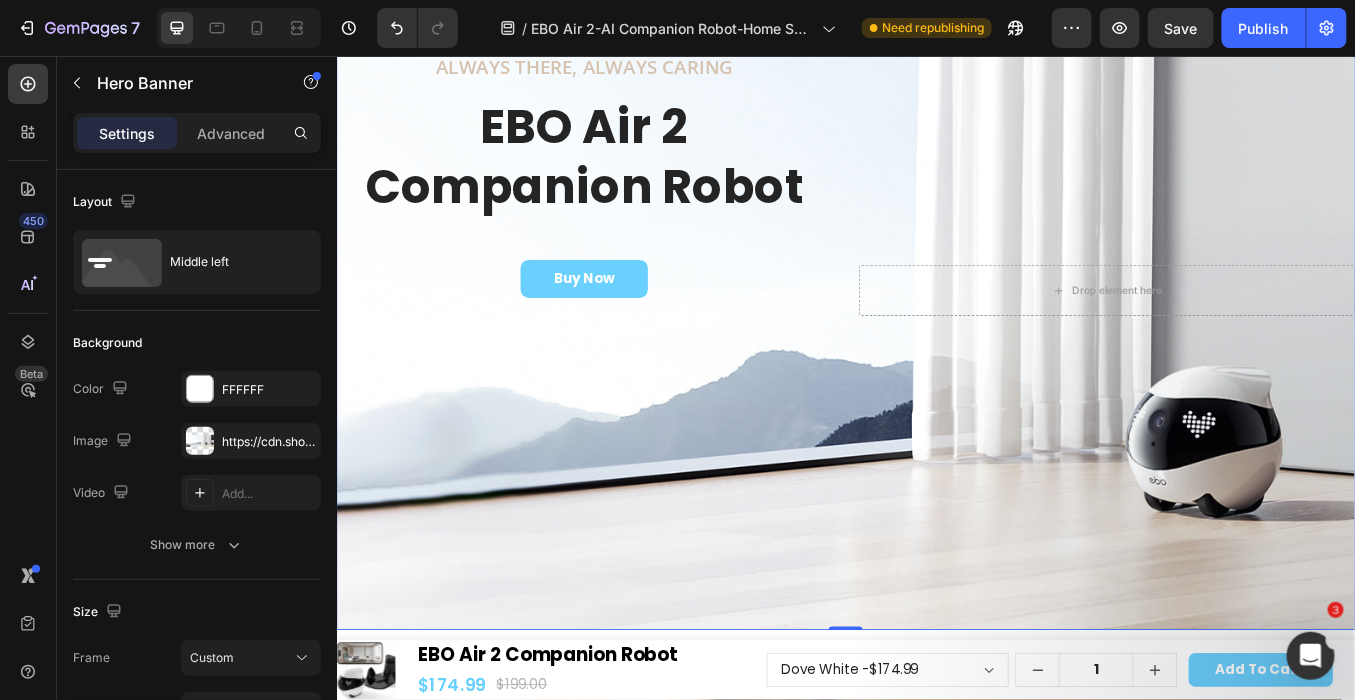 scroll, scrollTop: 222, scrollLeft: 0, axis: vertical 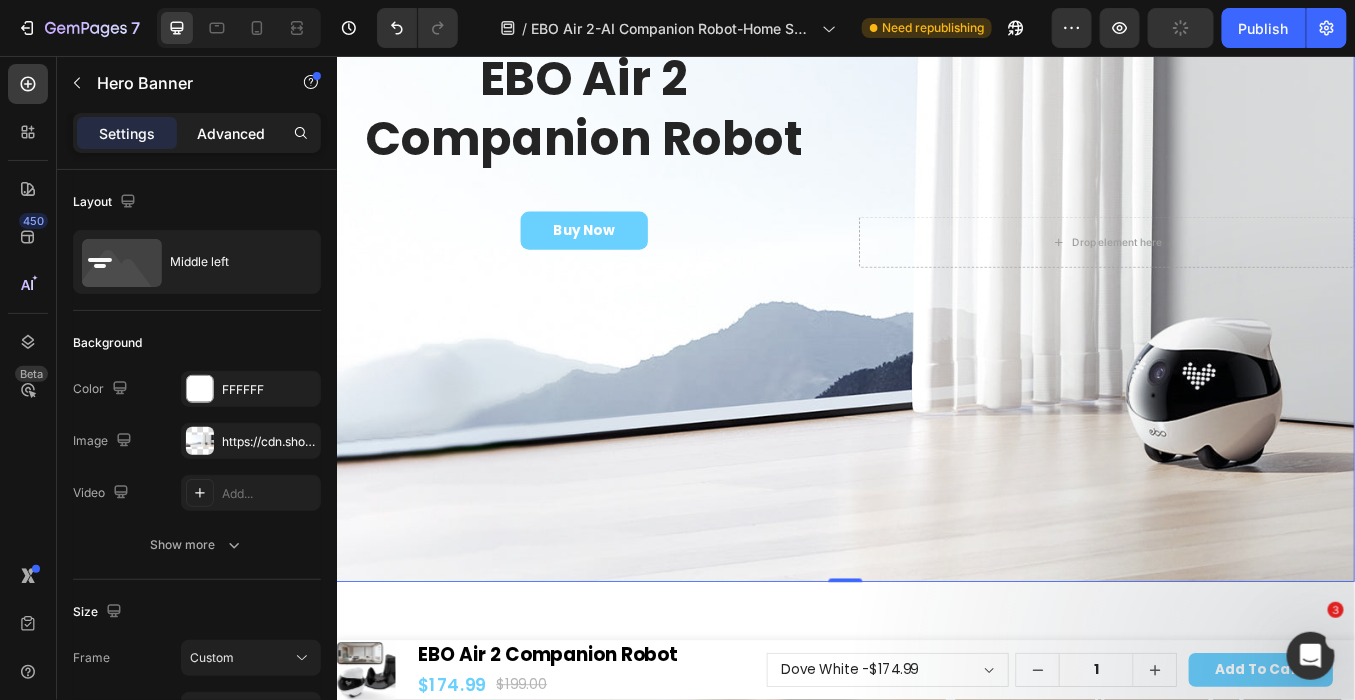 click on "Advanced" at bounding box center (231, 133) 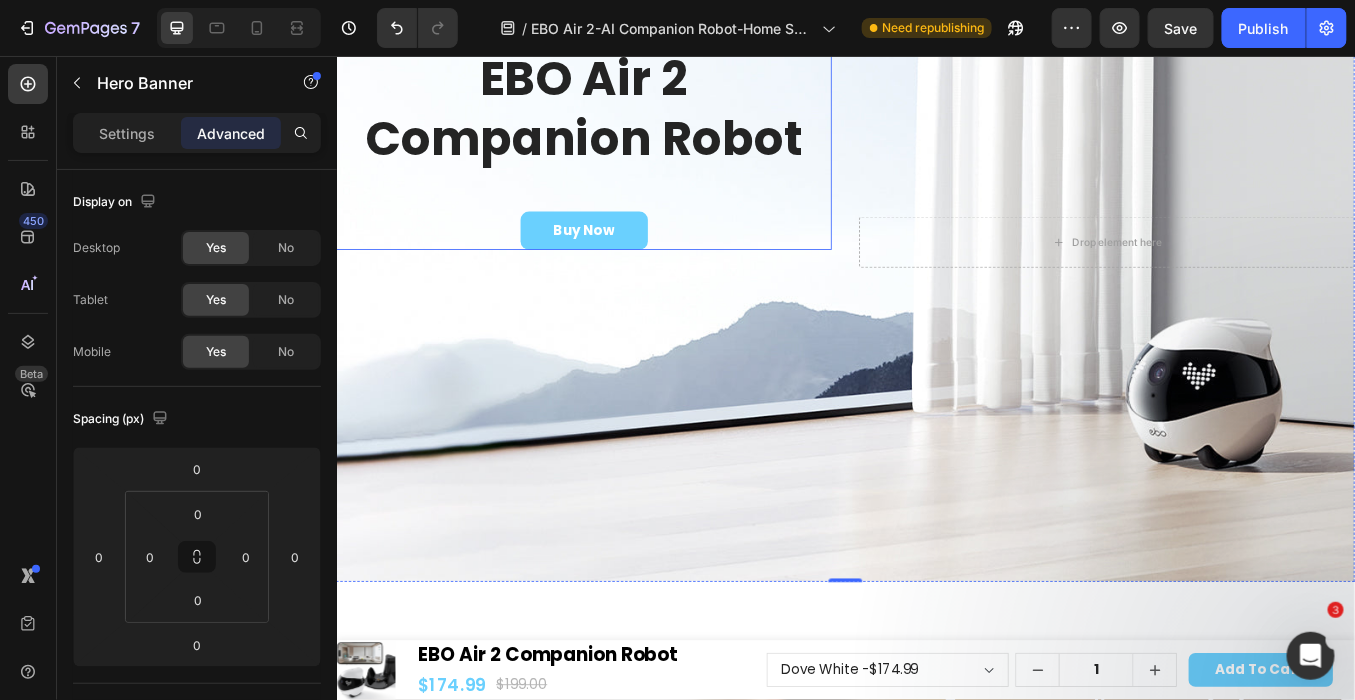 click on "Always There, Always Caring Heading EBO Air 2  Companion Robot Heading Buy Now Button Row" at bounding box center (628, 138) 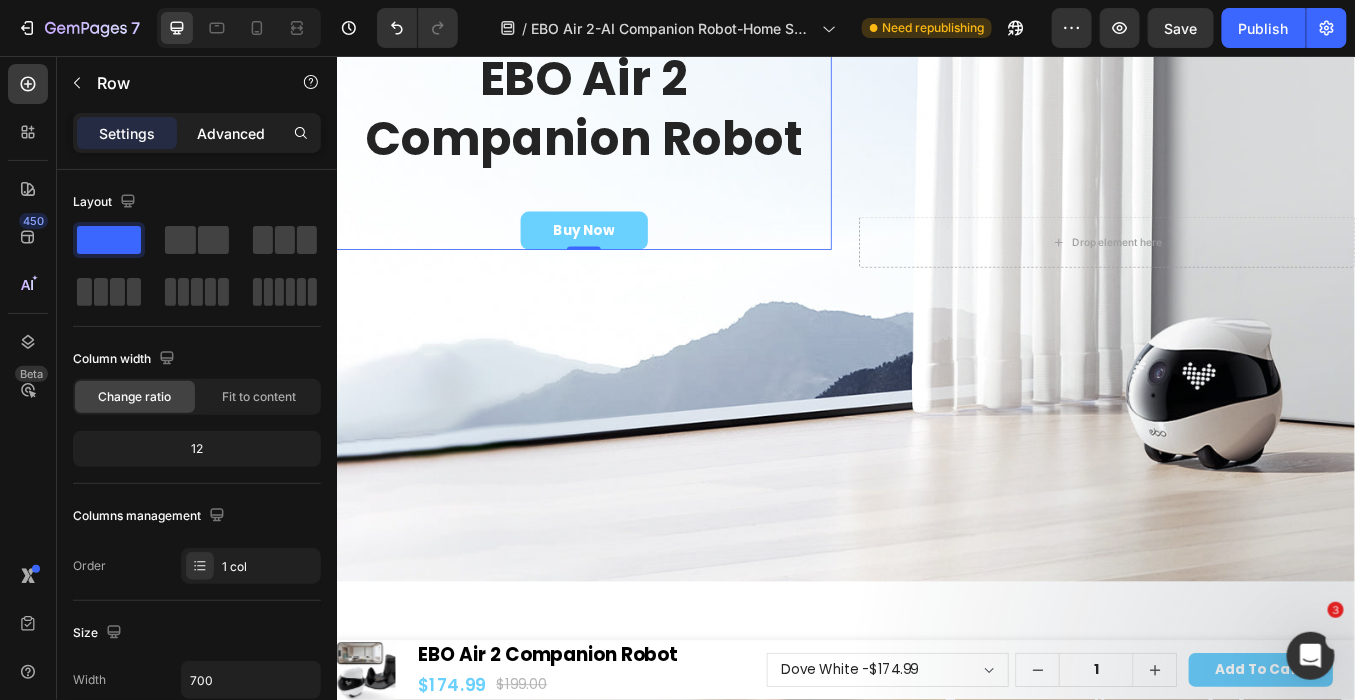 click on "Advanced" at bounding box center (231, 133) 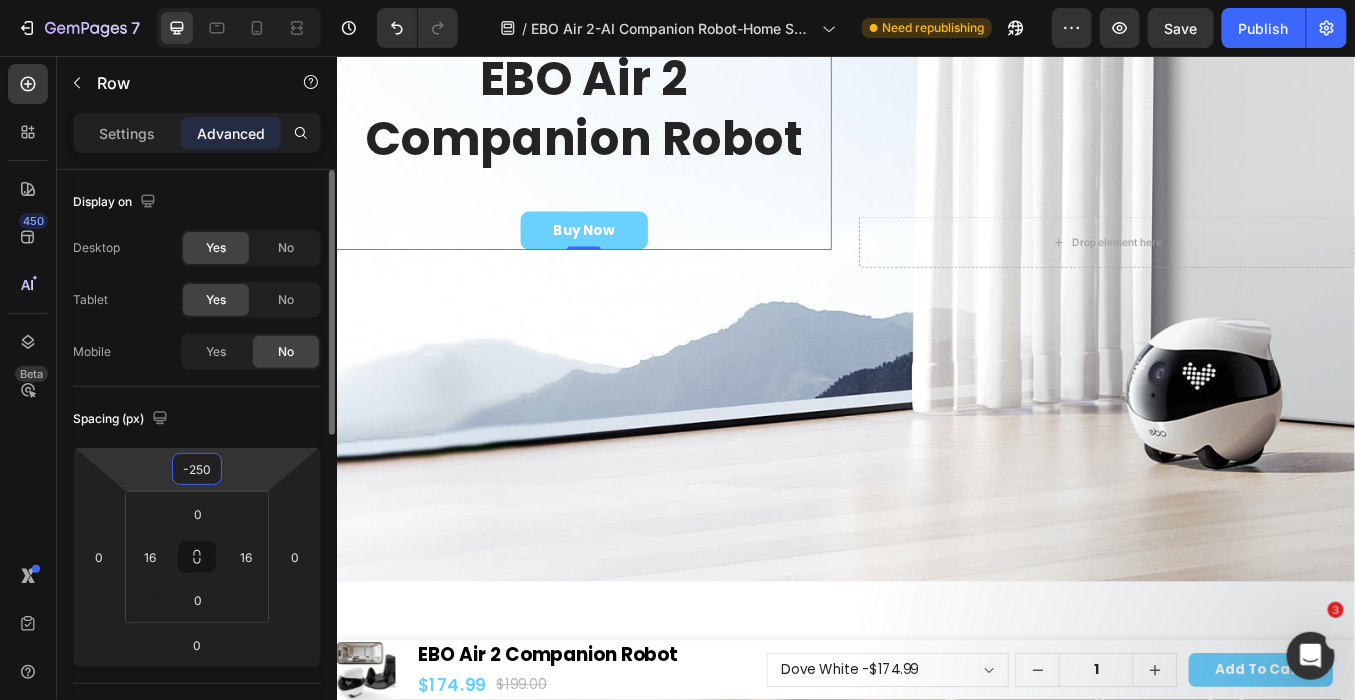 click on "-250" at bounding box center (197, 469) 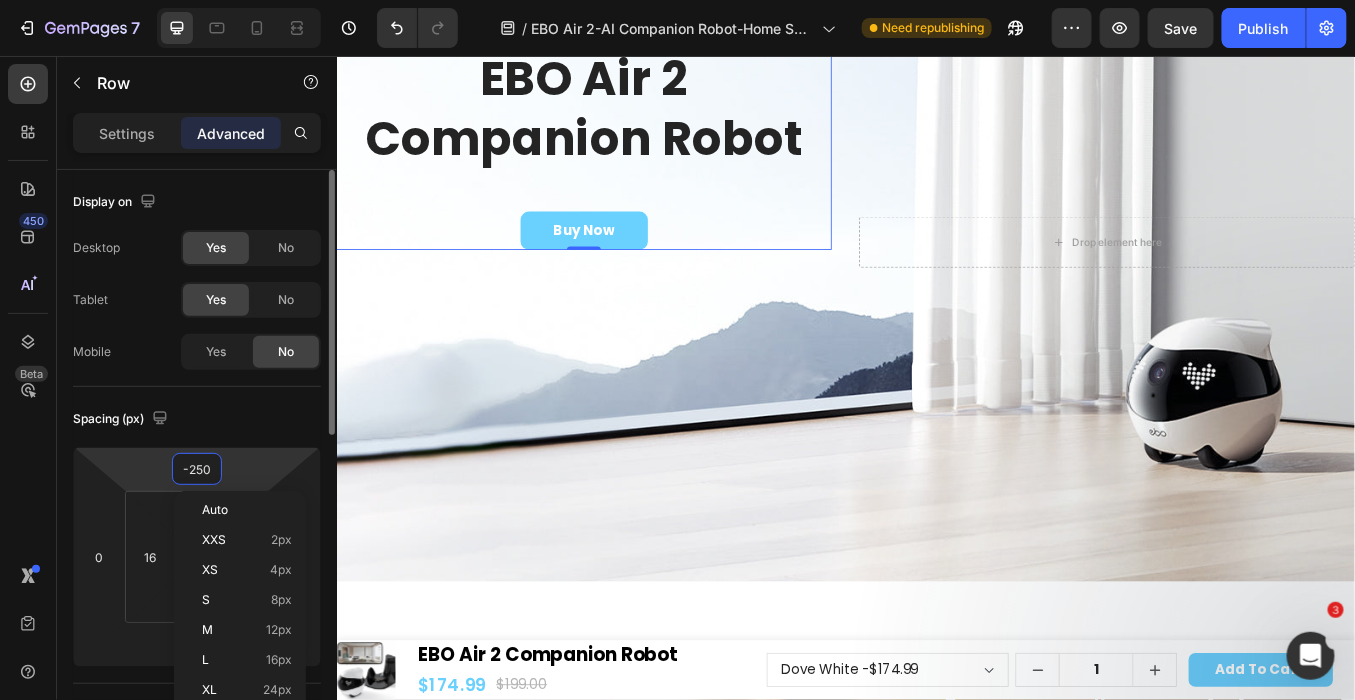 type on "0" 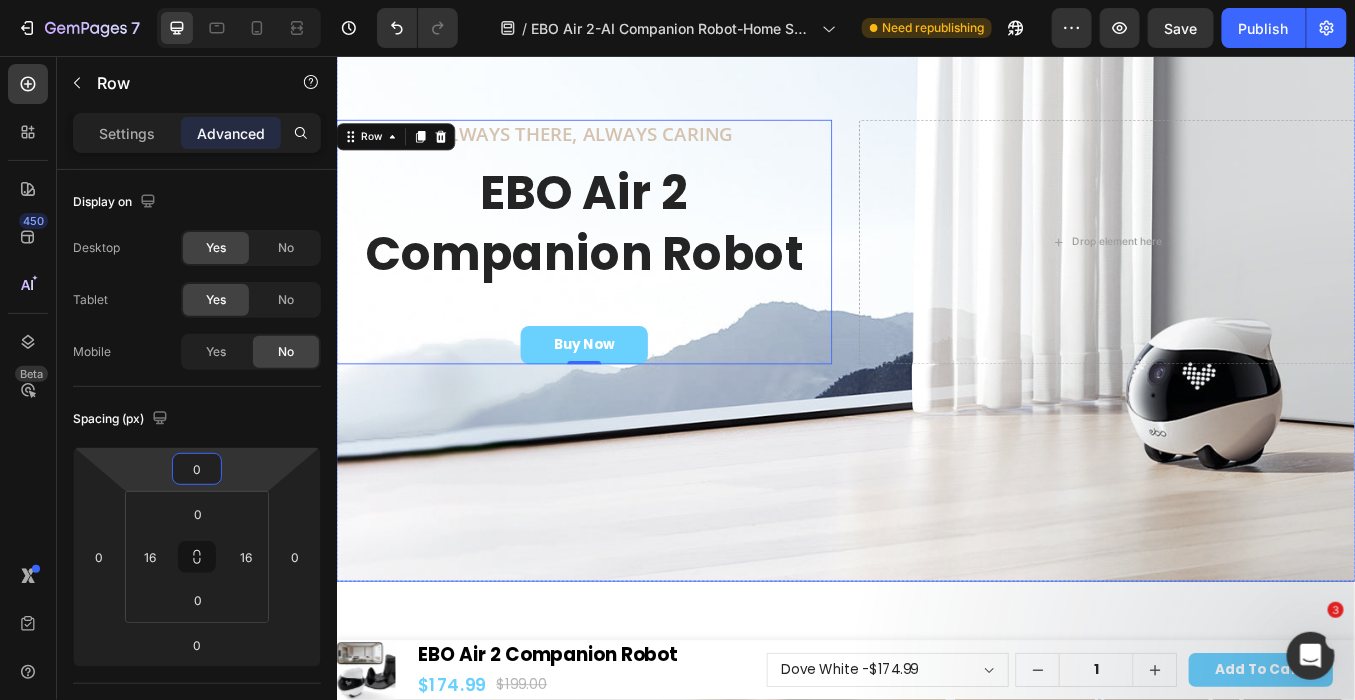 click at bounding box center [936, 274] 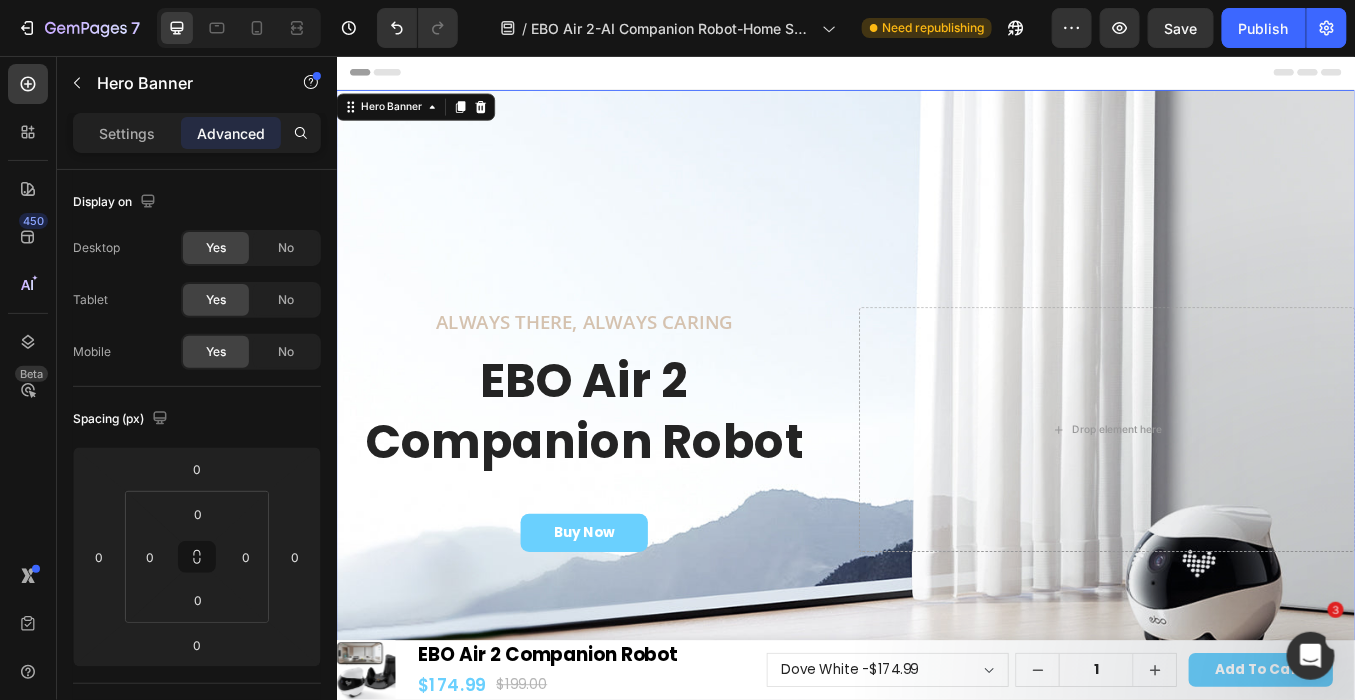 scroll, scrollTop: 0, scrollLeft: 0, axis: both 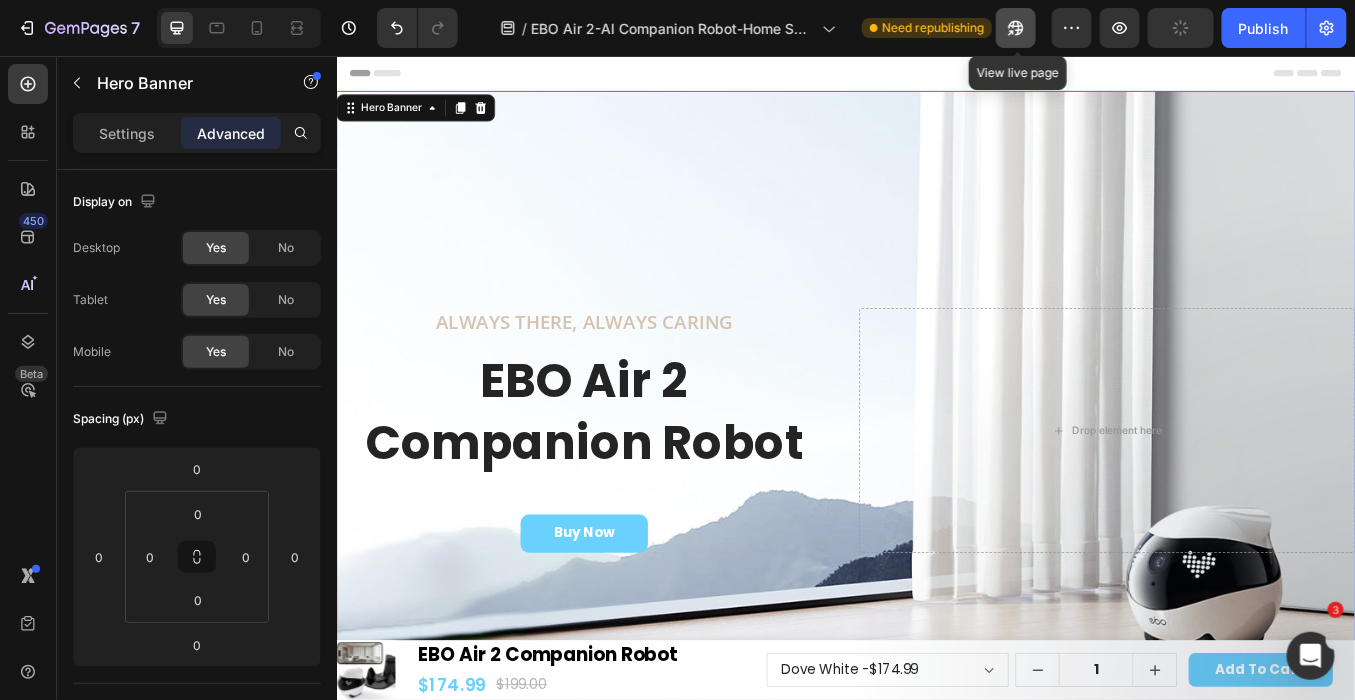 click 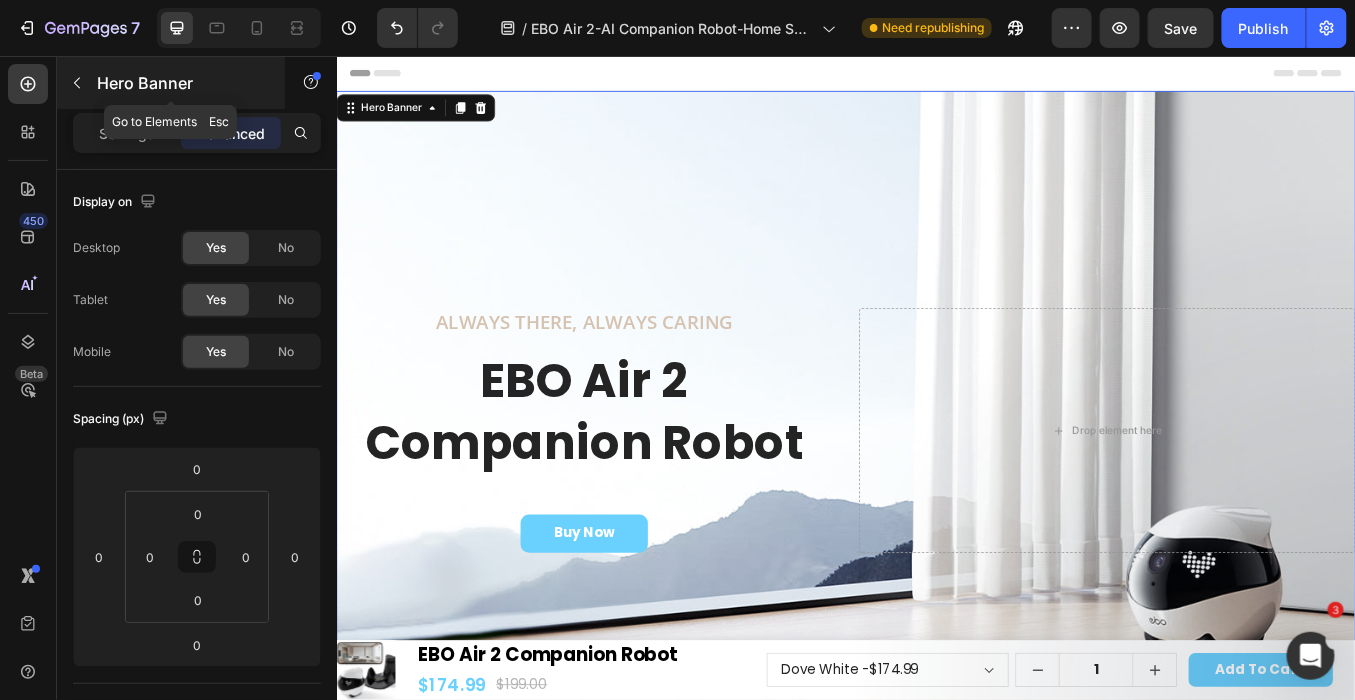 click 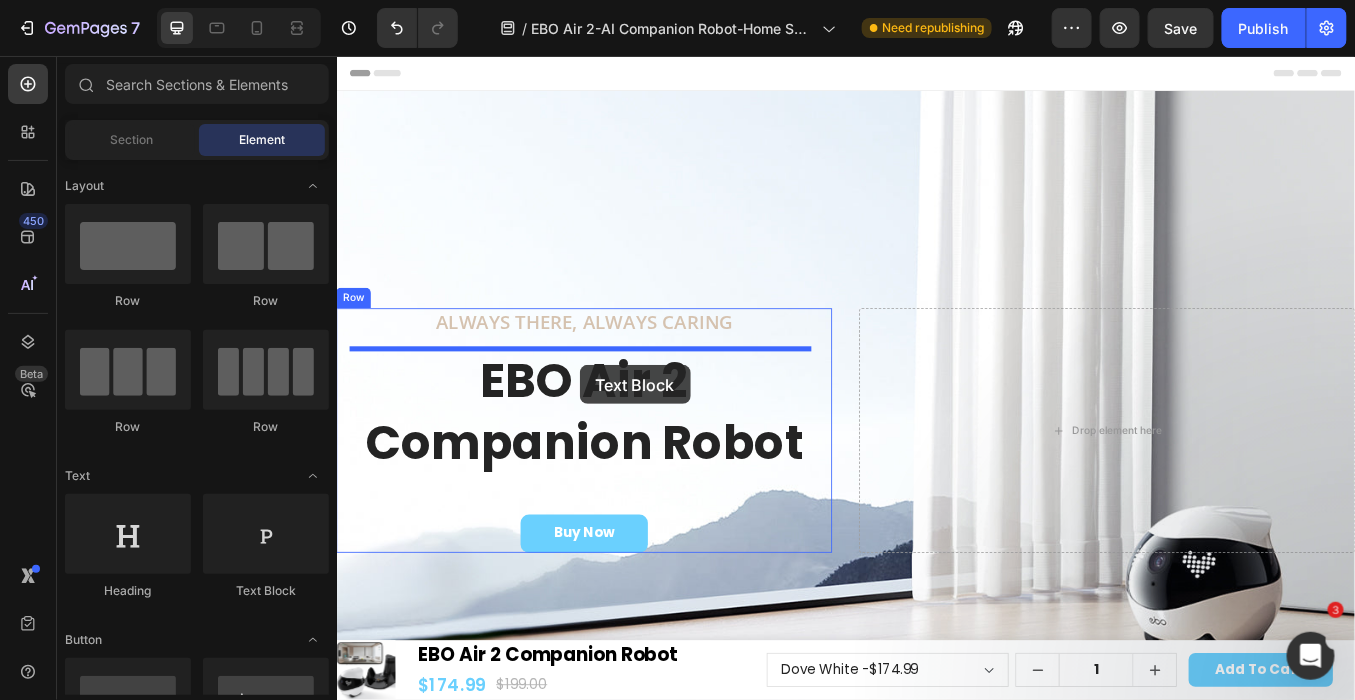 drag, startPoint x: 594, startPoint y: 607, endPoint x: 622, endPoint y: 419, distance: 190.07367 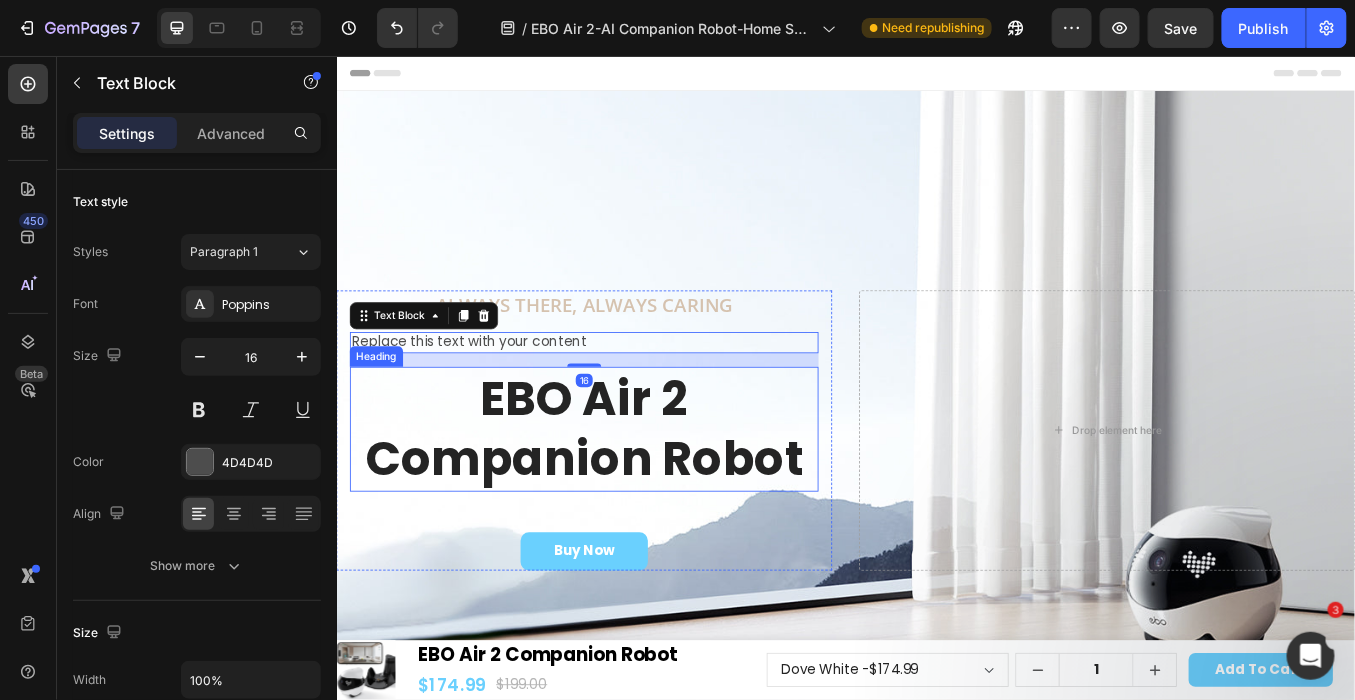 click on "EBO Air 2  Companion Robot" at bounding box center (628, 494) 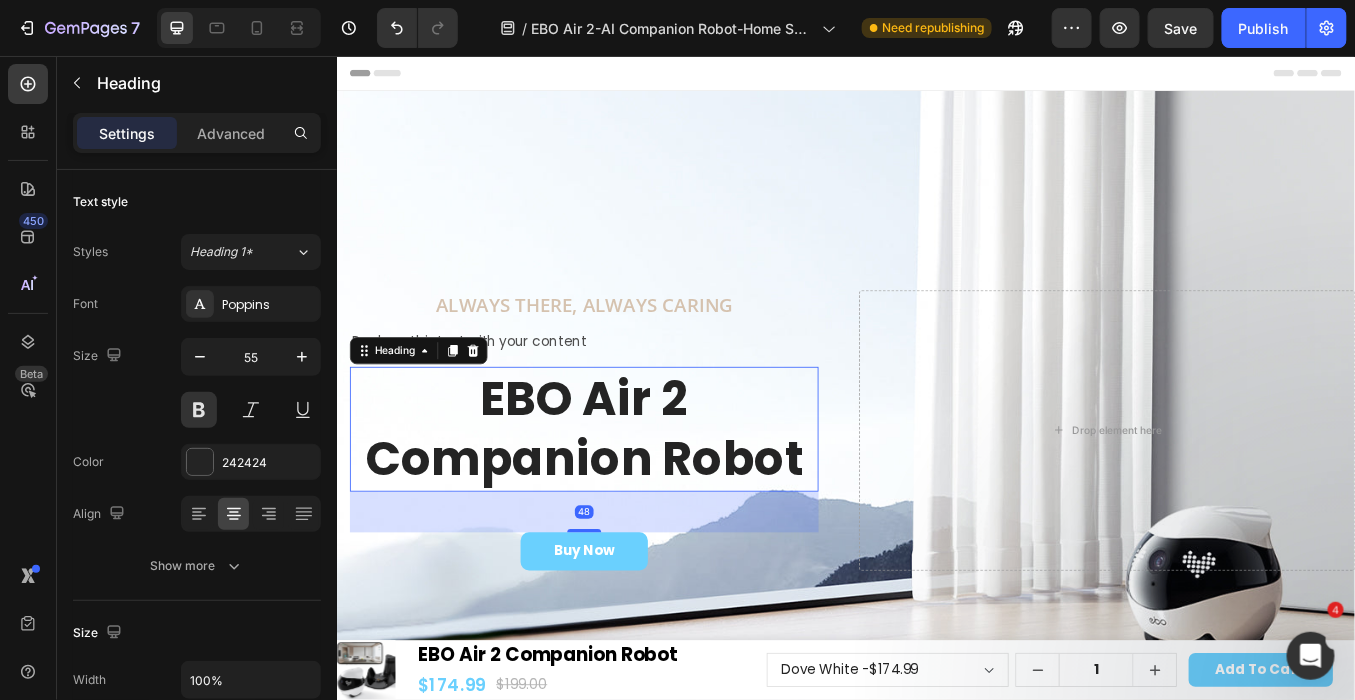 click on "EBO Air 2  Companion Robot" at bounding box center [628, 494] 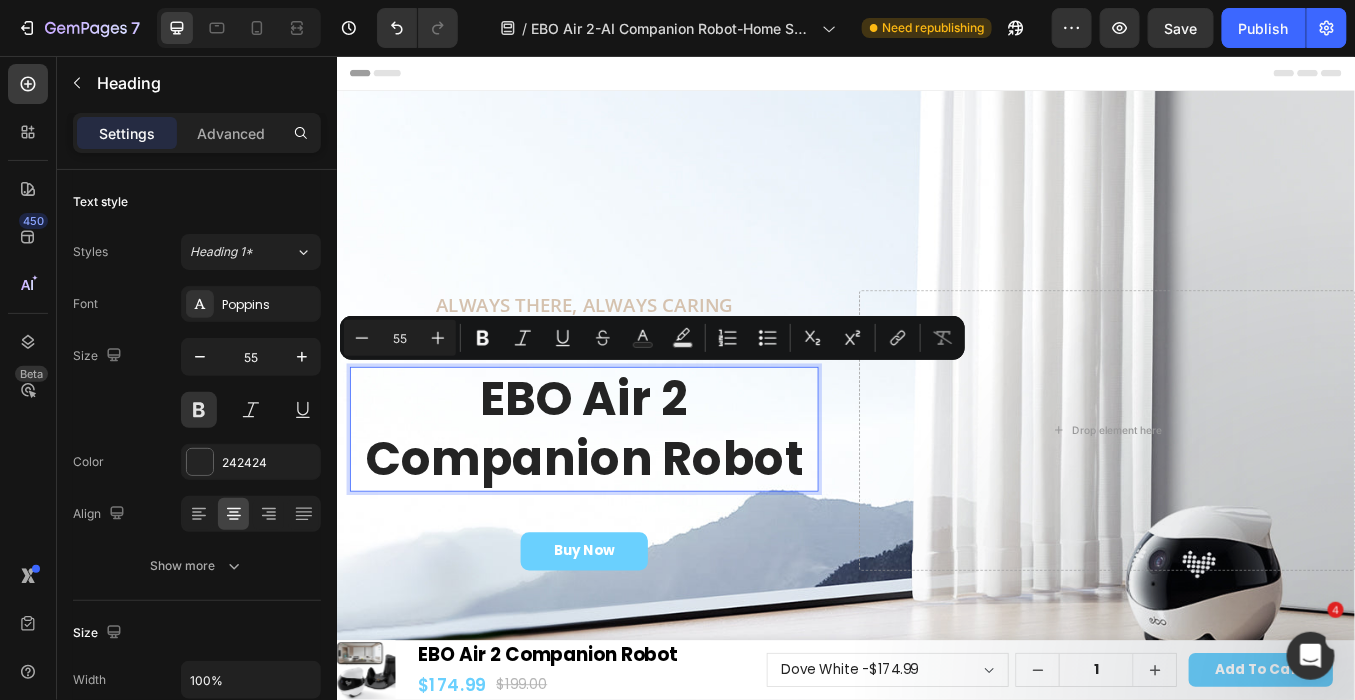 click on "EBO Air 2  Companion Robot" at bounding box center [628, 494] 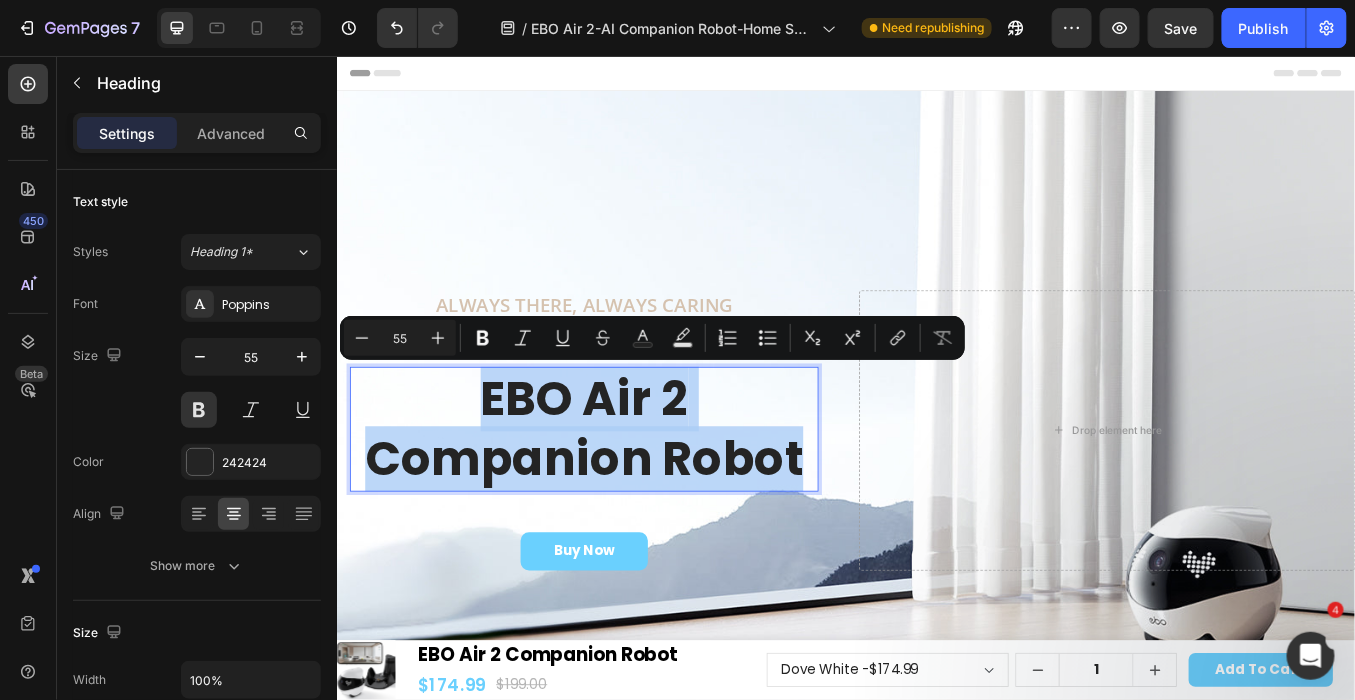 drag, startPoint x: 474, startPoint y: 458, endPoint x: 875, endPoint y: 543, distance: 409.90976 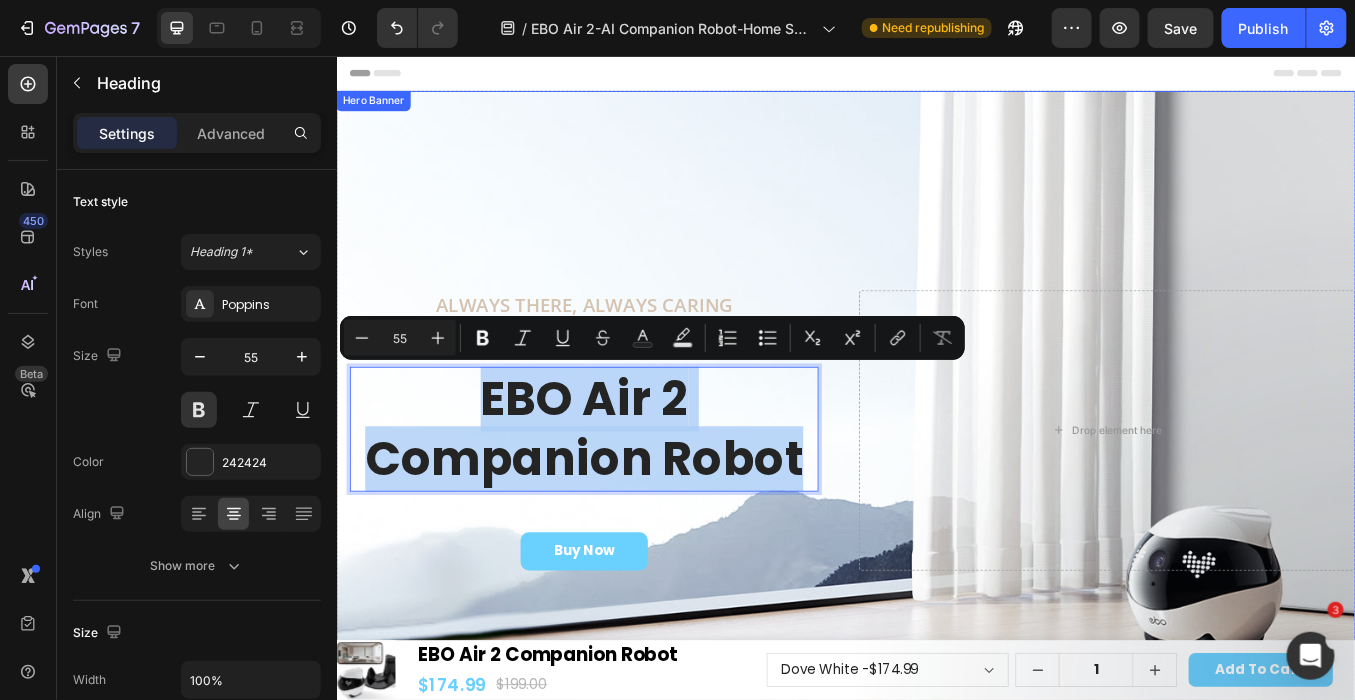 click at bounding box center (936, 496) 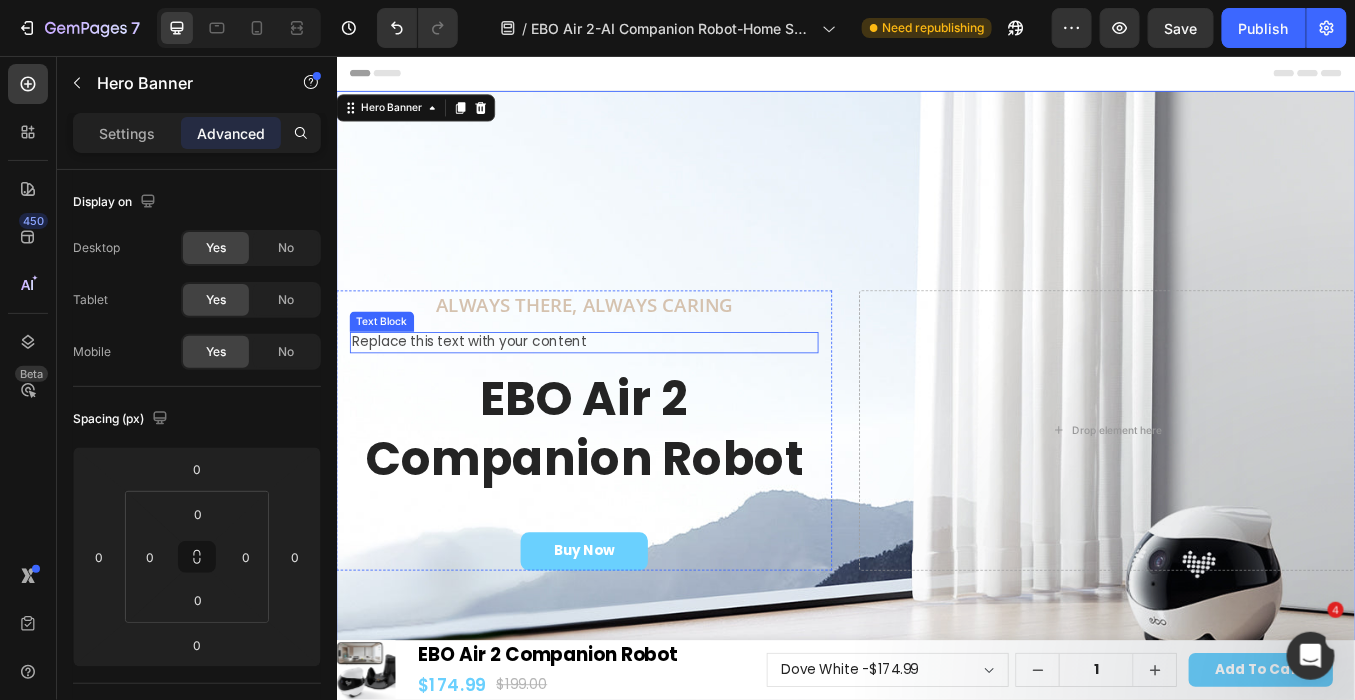 click on "Replace this text with your content" at bounding box center (628, 392) 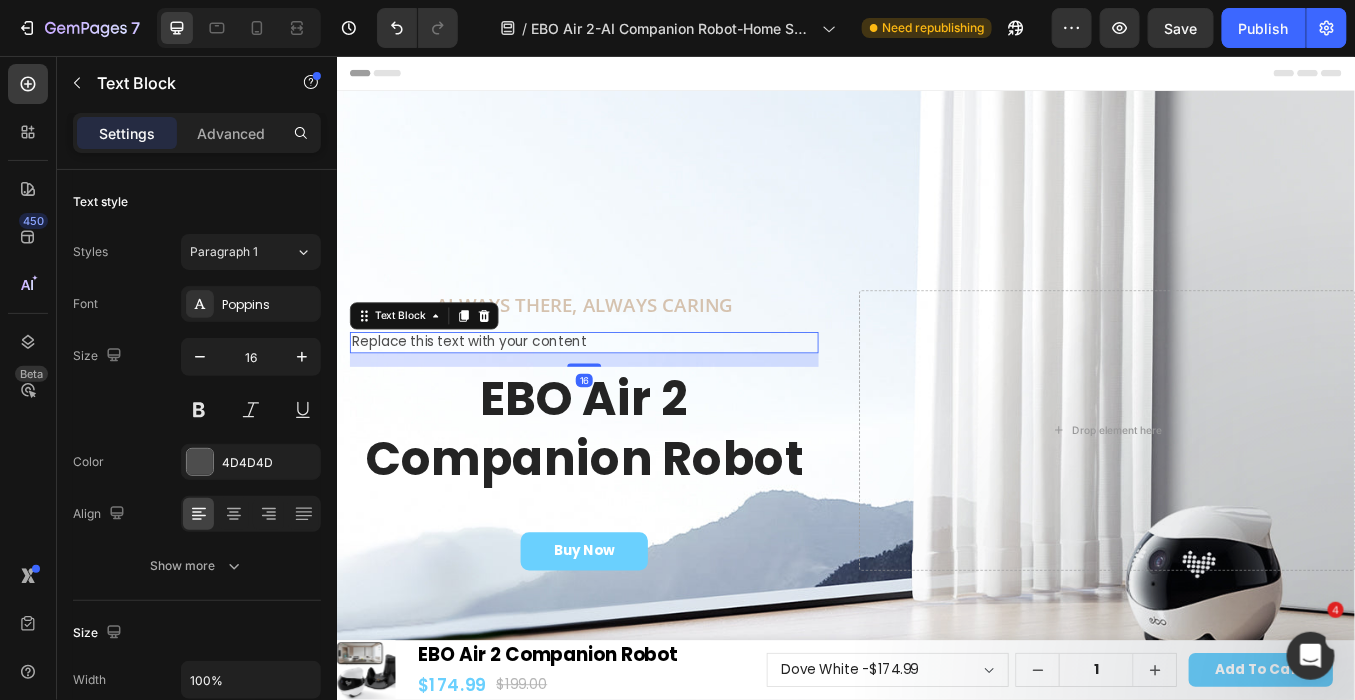 click on "Replace this text with your content" at bounding box center [628, 392] 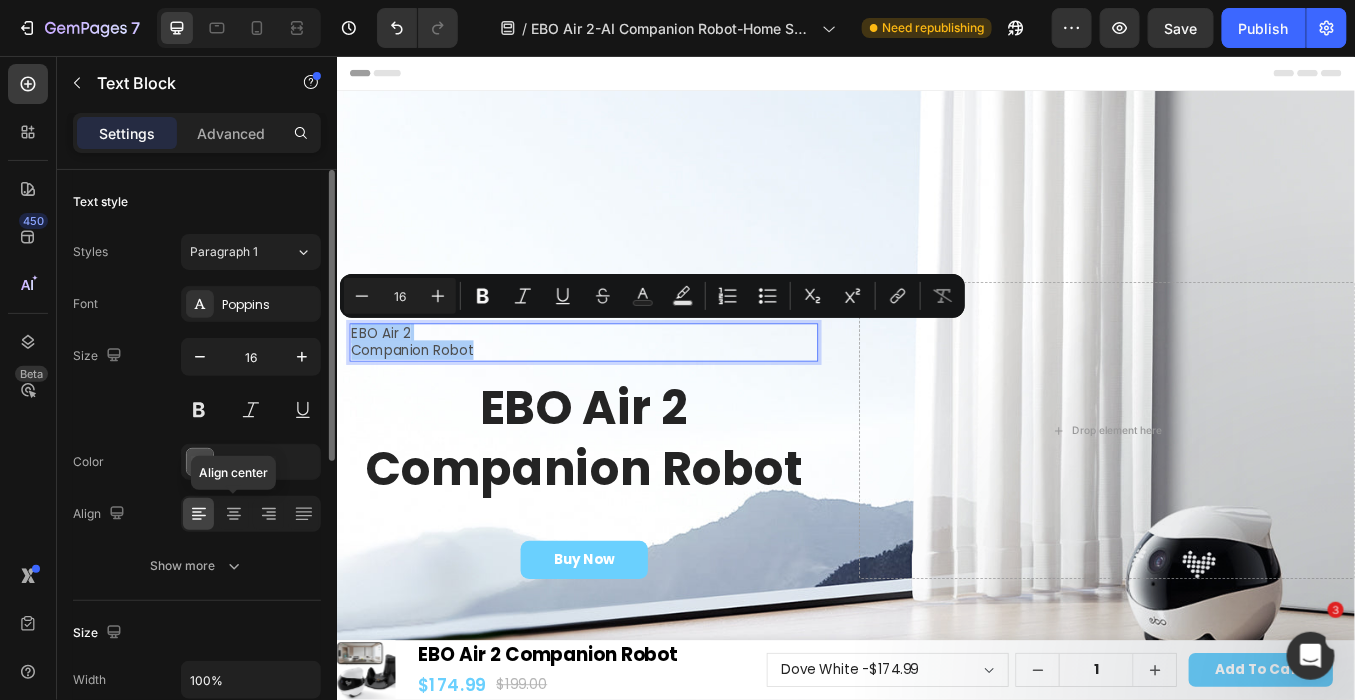 drag, startPoint x: 229, startPoint y: 522, endPoint x: 242, endPoint y: 493, distance: 31.780497 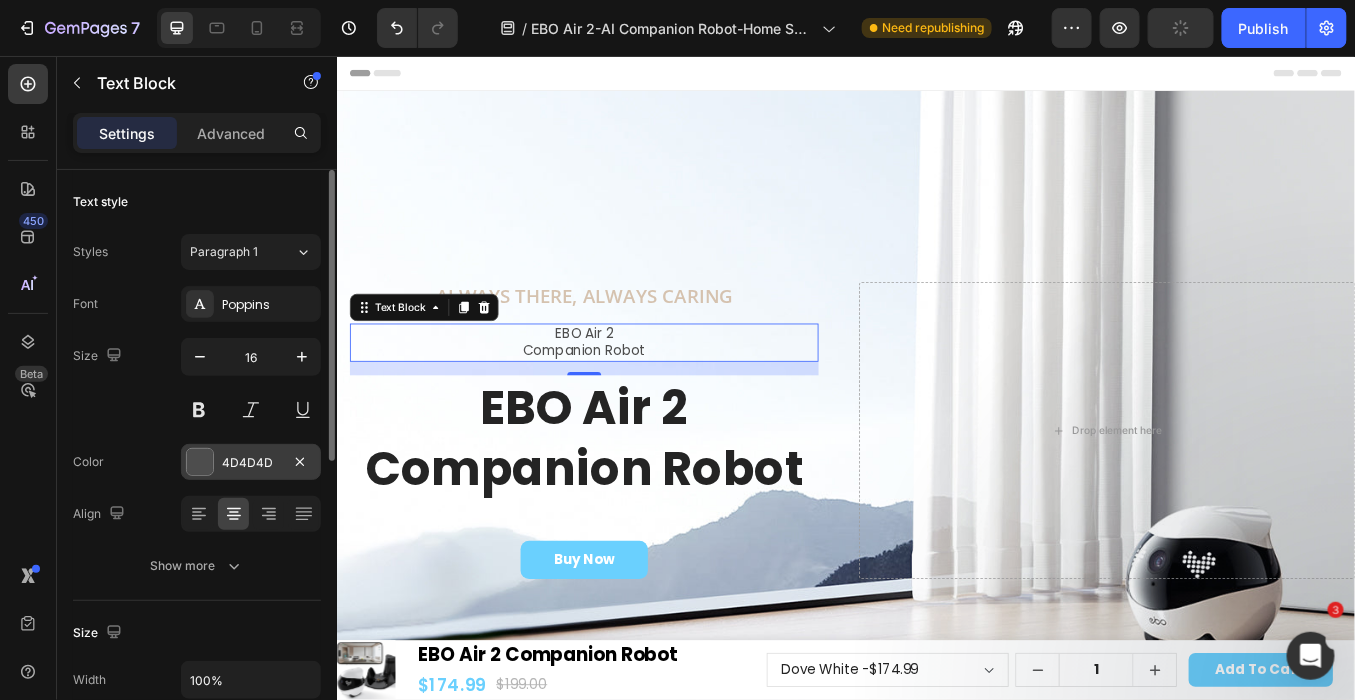 click on "4D4D4D" at bounding box center (251, 463) 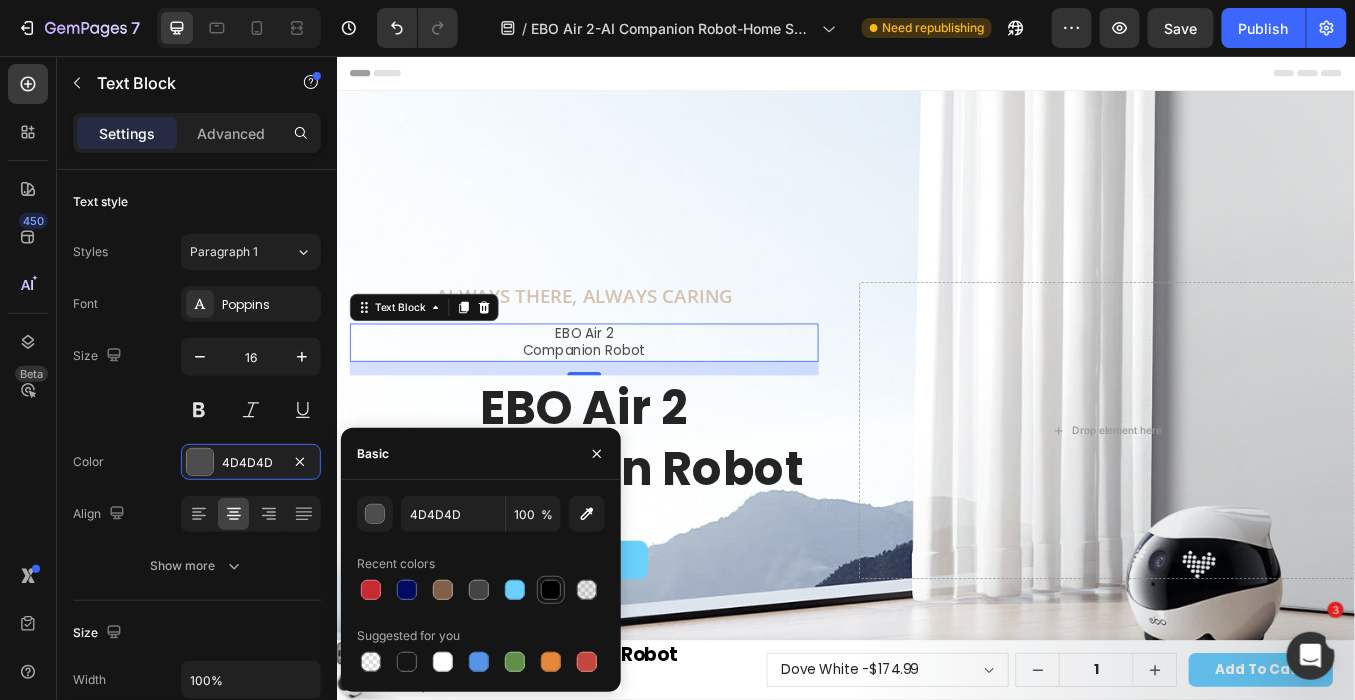 click at bounding box center [551, 590] 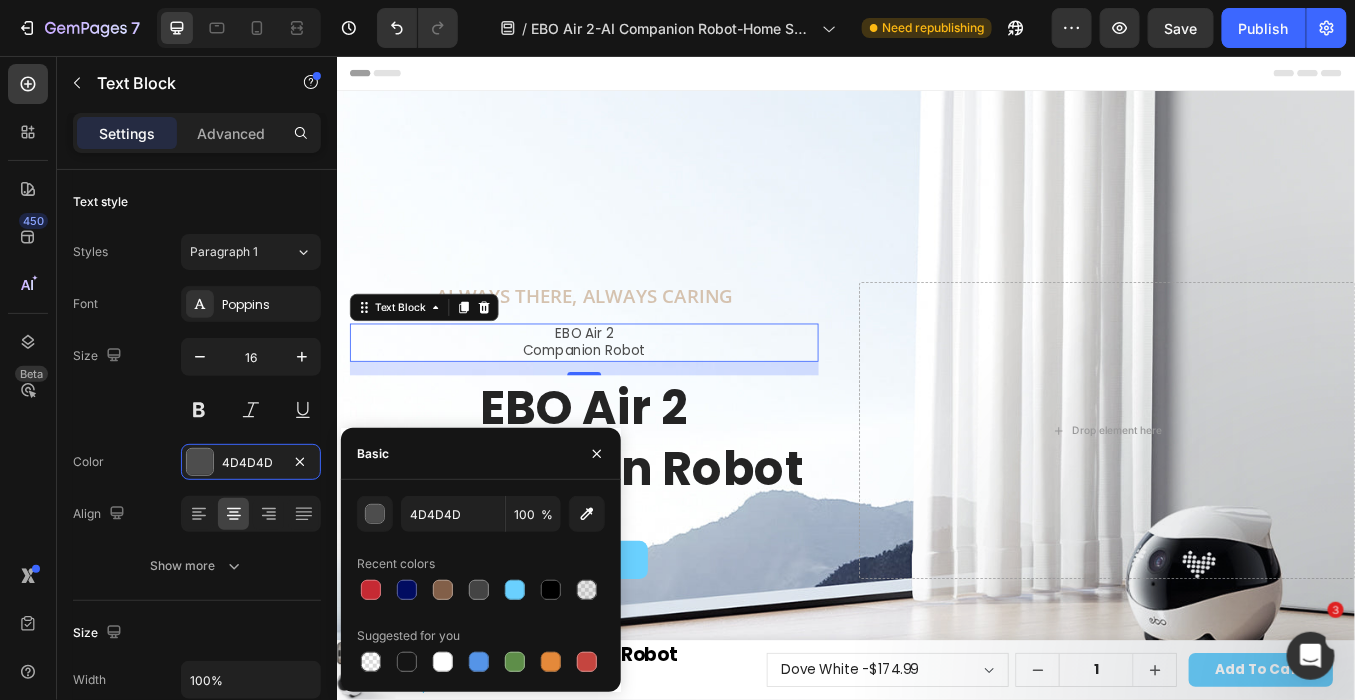 type on "000000" 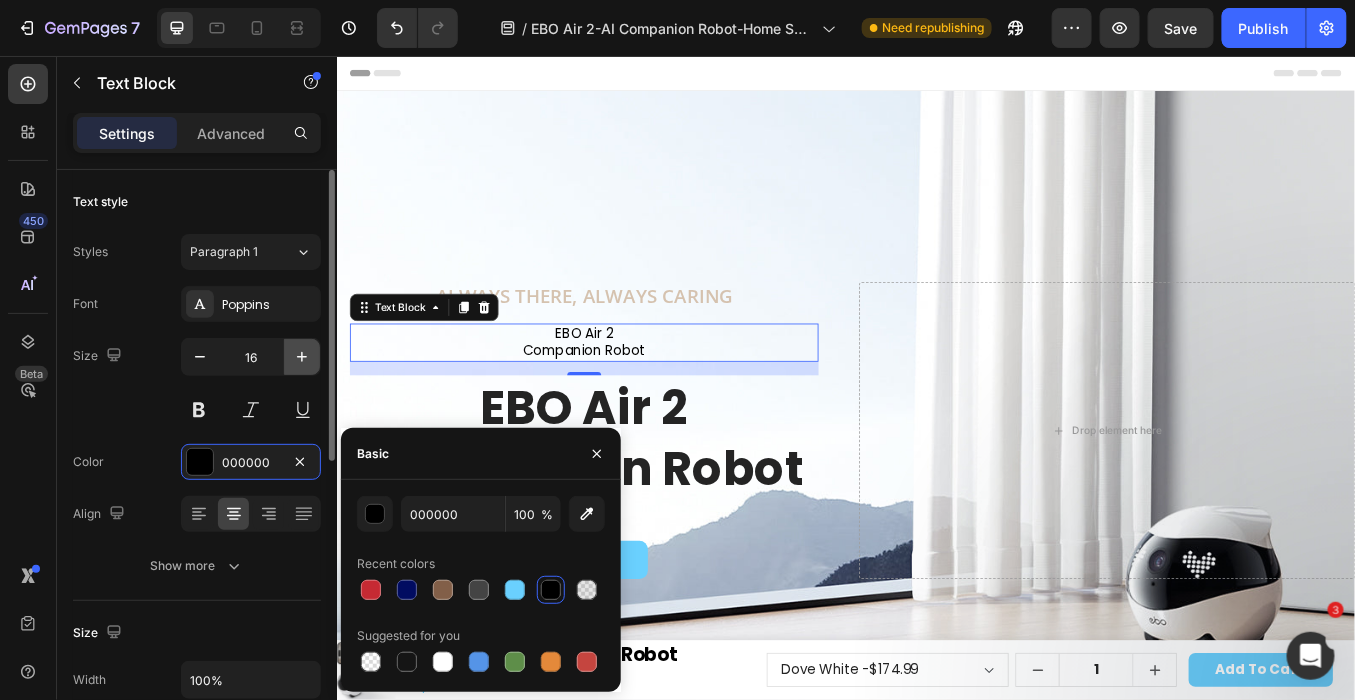 click at bounding box center [302, 357] 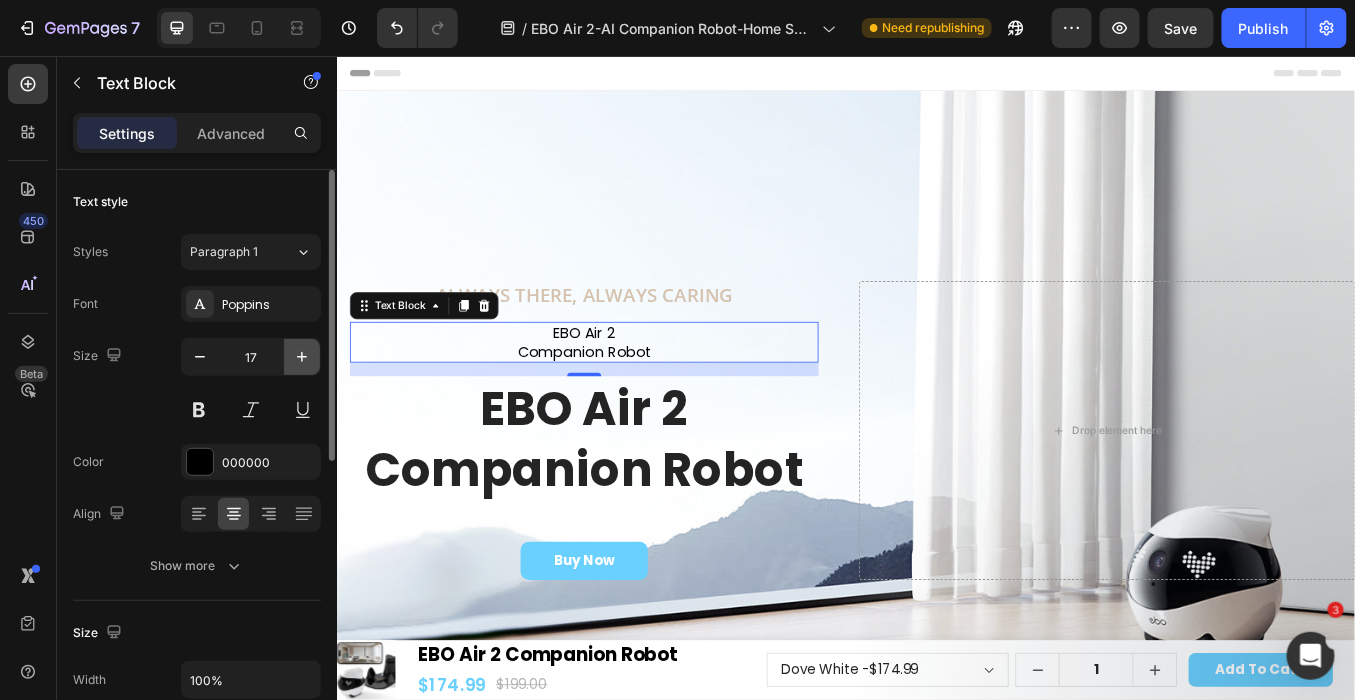 click at bounding box center [302, 357] 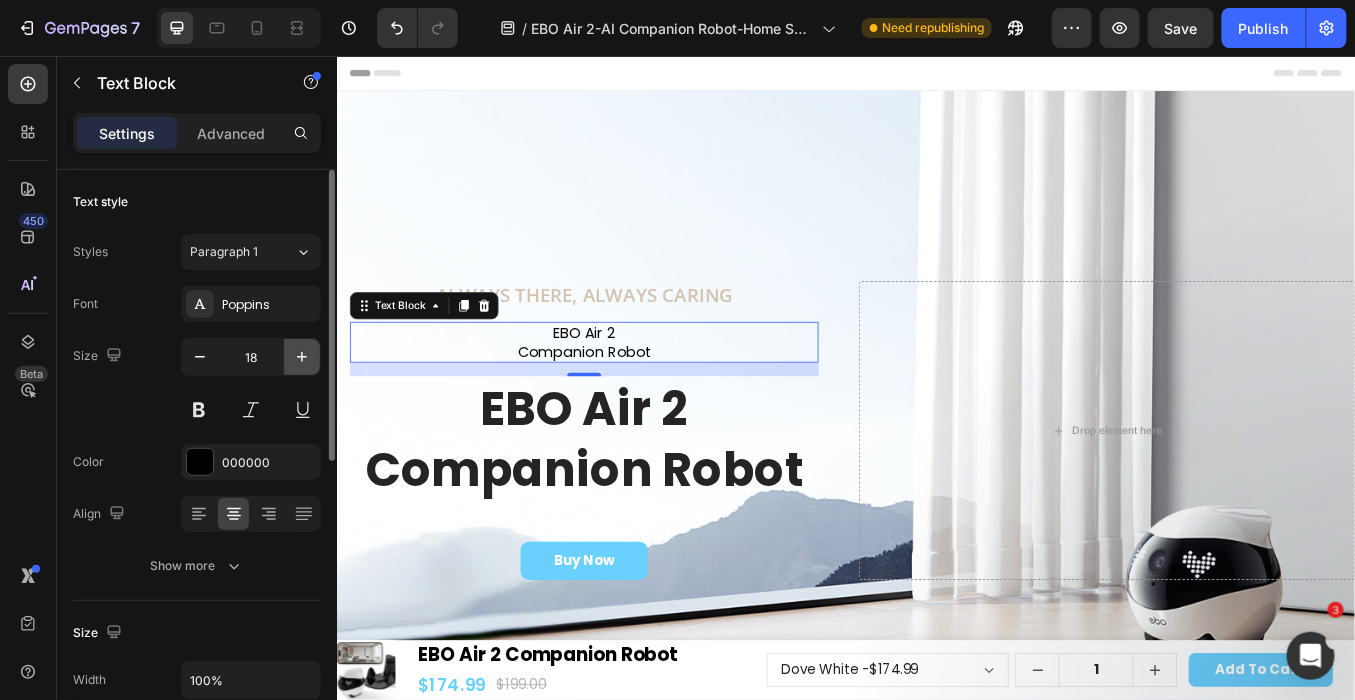 click at bounding box center (302, 357) 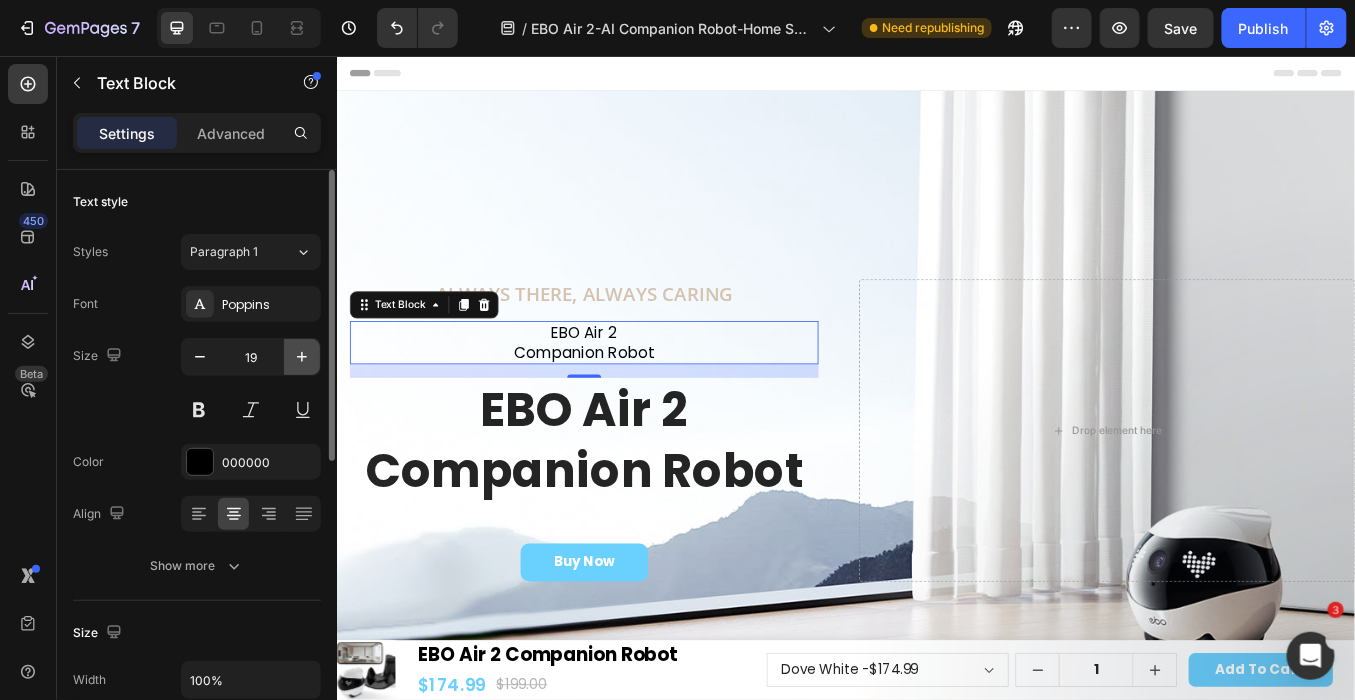 click at bounding box center [302, 357] 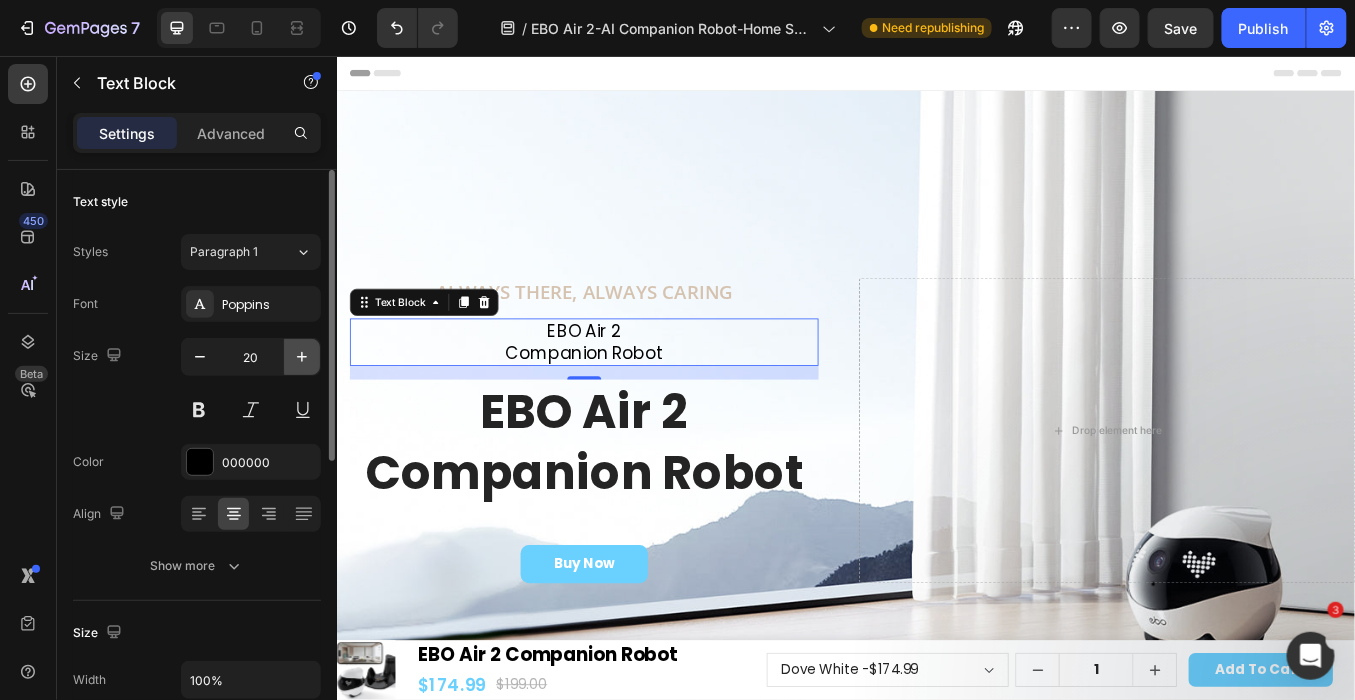 click at bounding box center [302, 357] 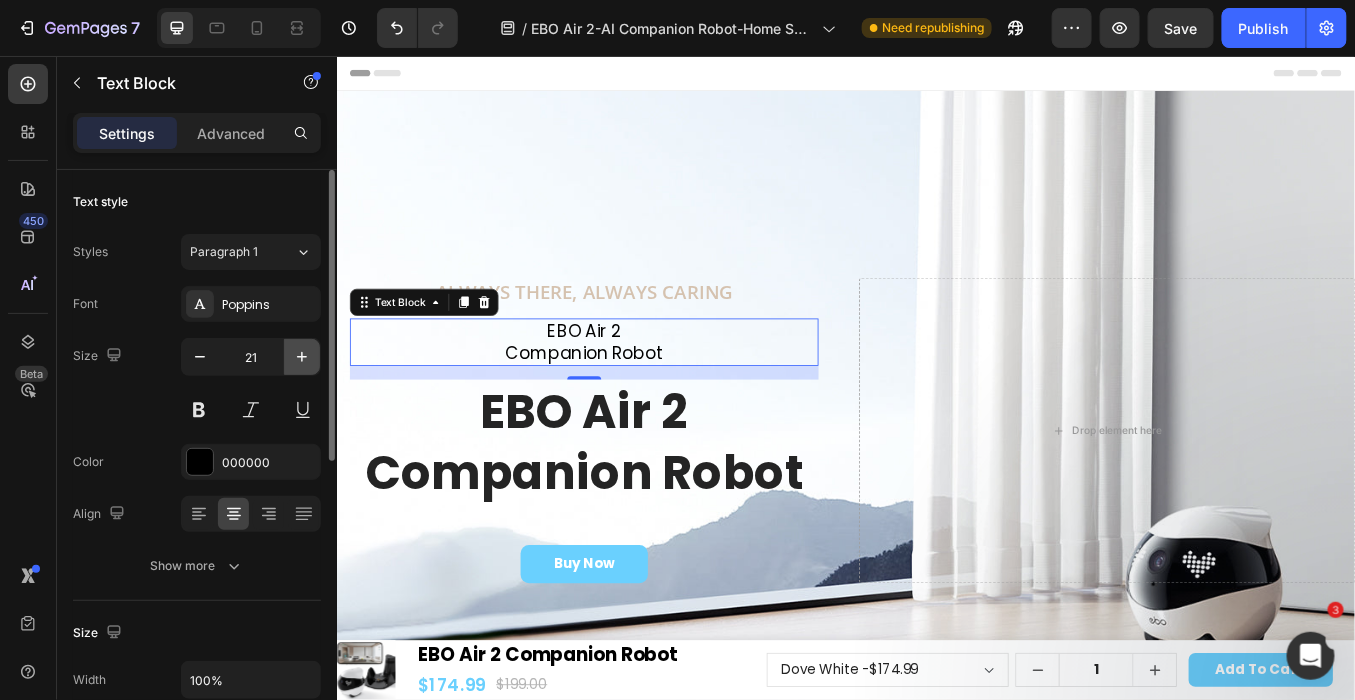 click at bounding box center [302, 357] 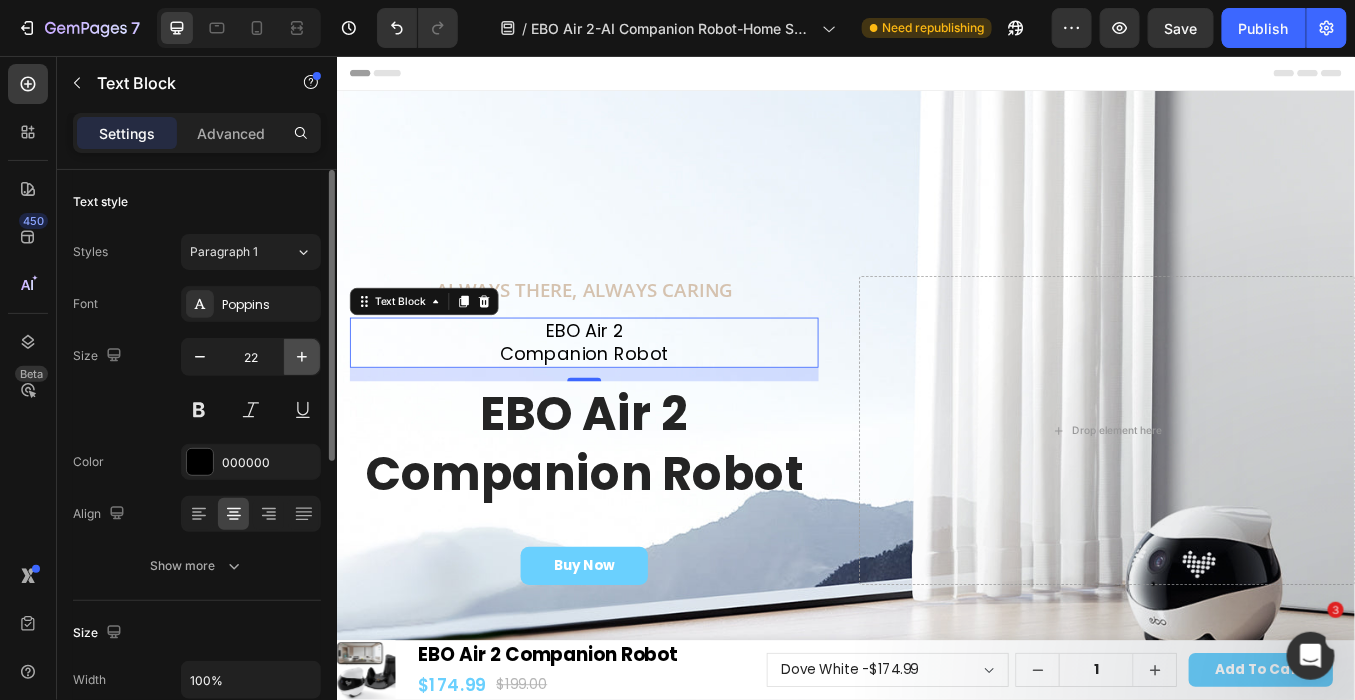 click at bounding box center [302, 357] 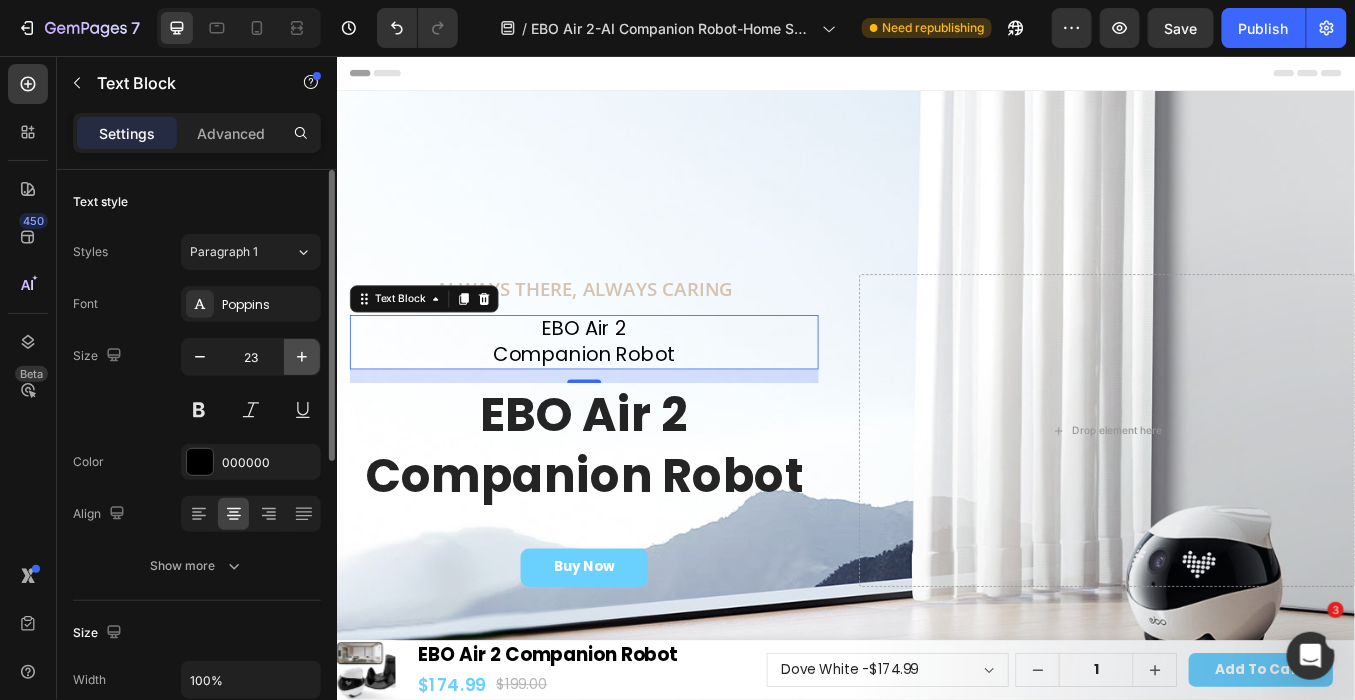 click at bounding box center [302, 357] 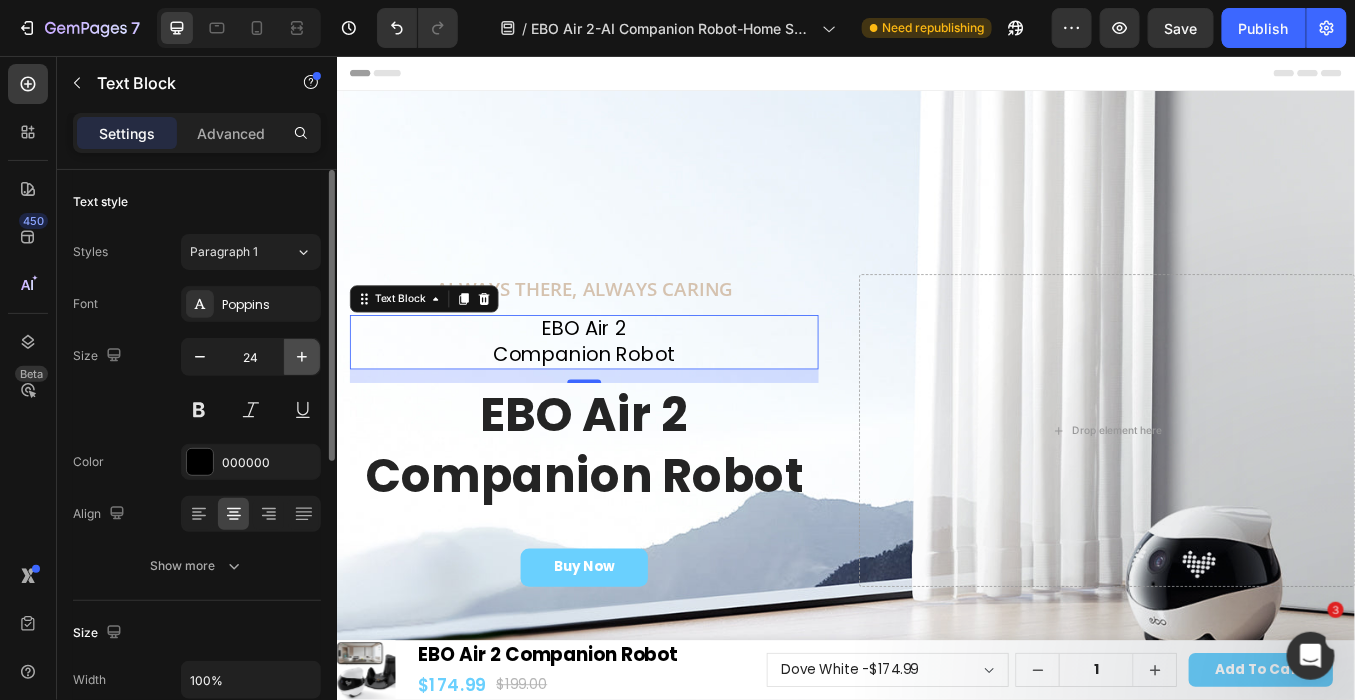 click at bounding box center [302, 357] 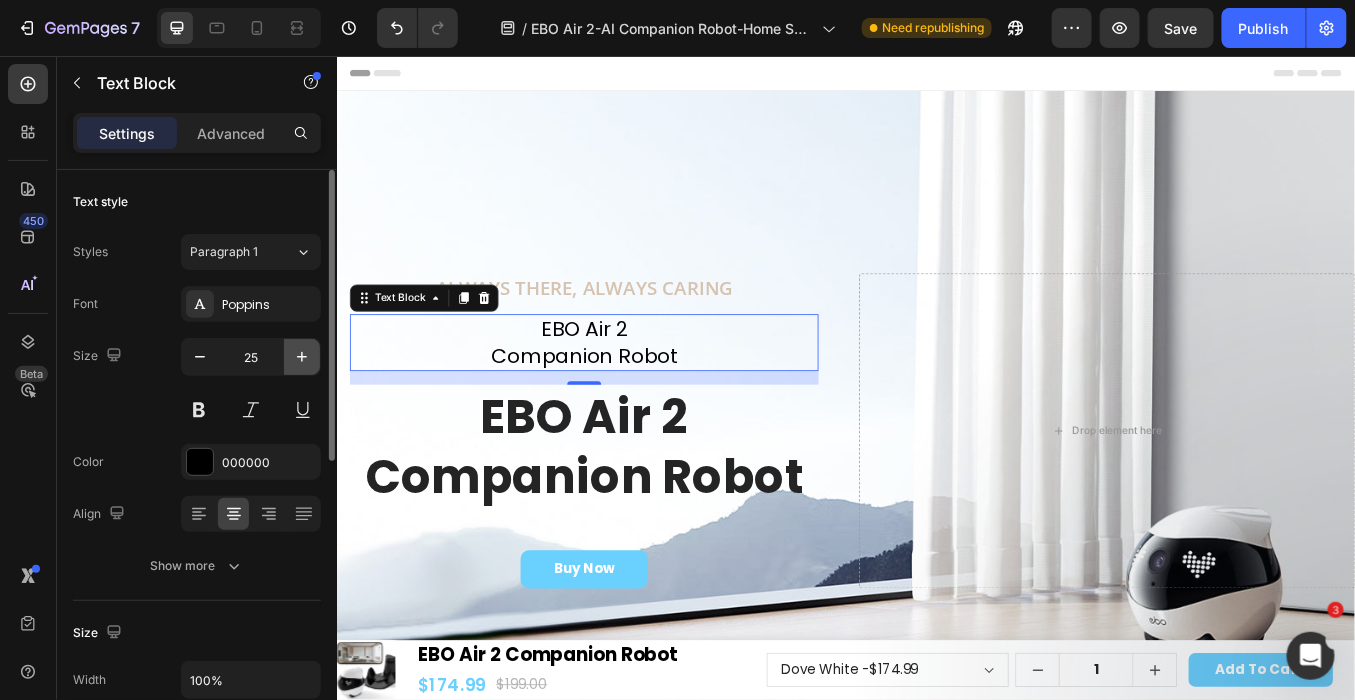 click at bounding box center [302, 357] 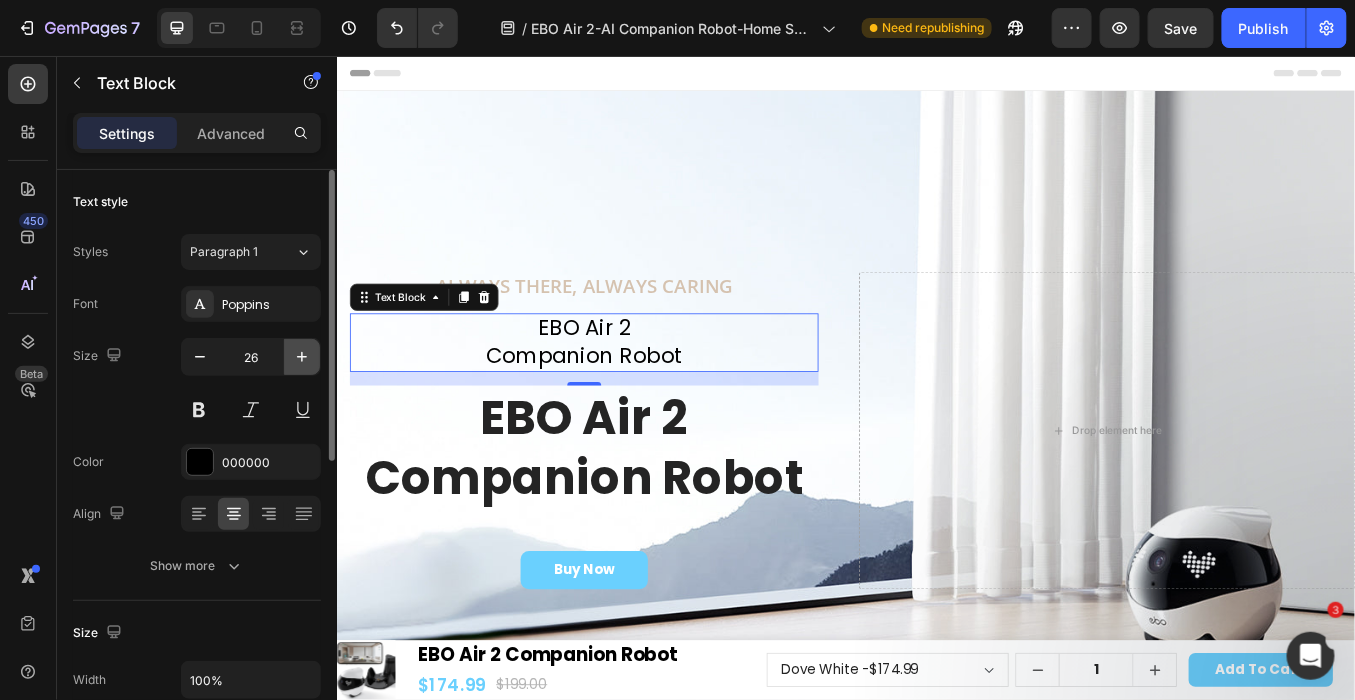 click at bounding box center (302, 357) 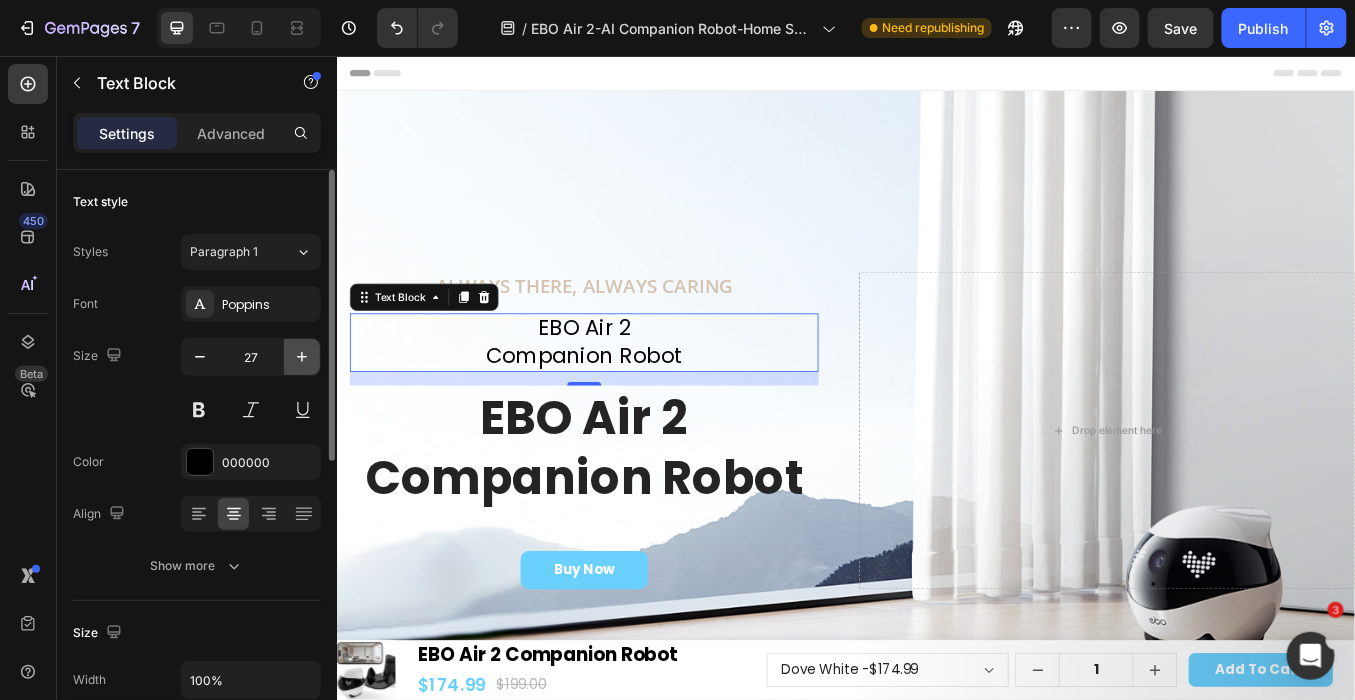 click at bounding box center (302, 357) 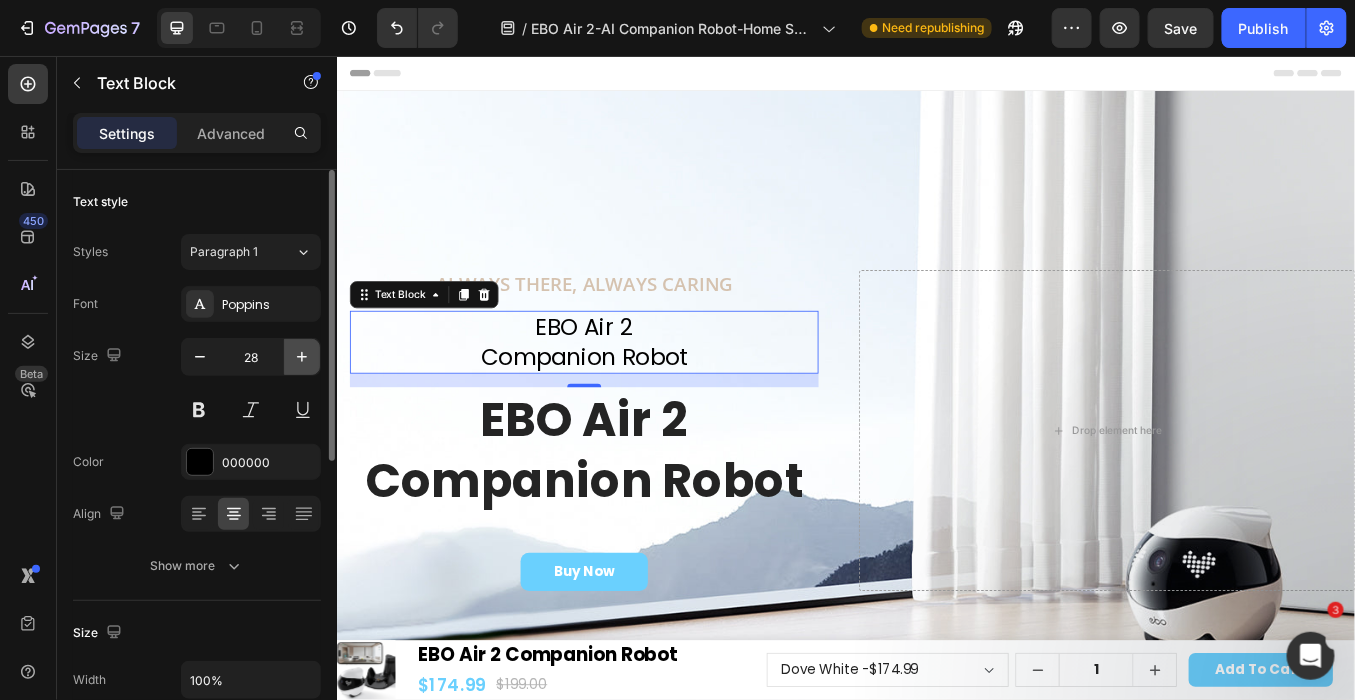 click at bounding box center (302, 357) 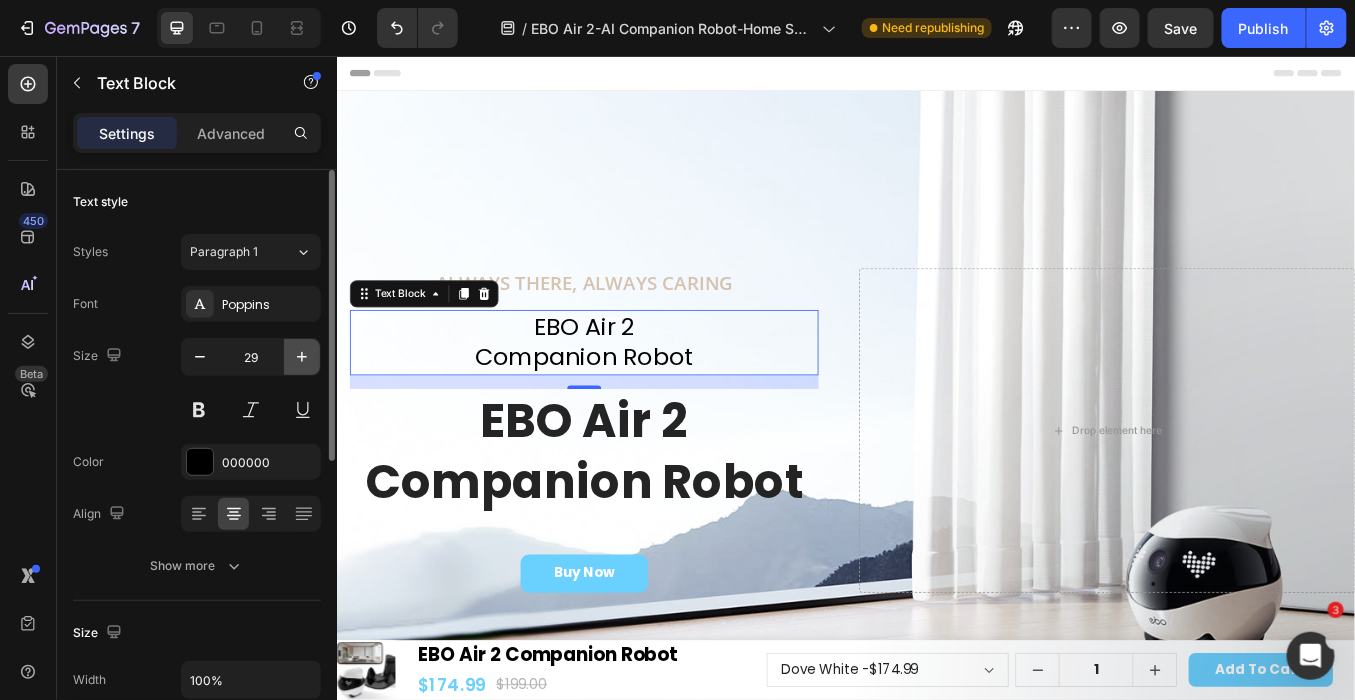 click at bounding box center (302, 357) 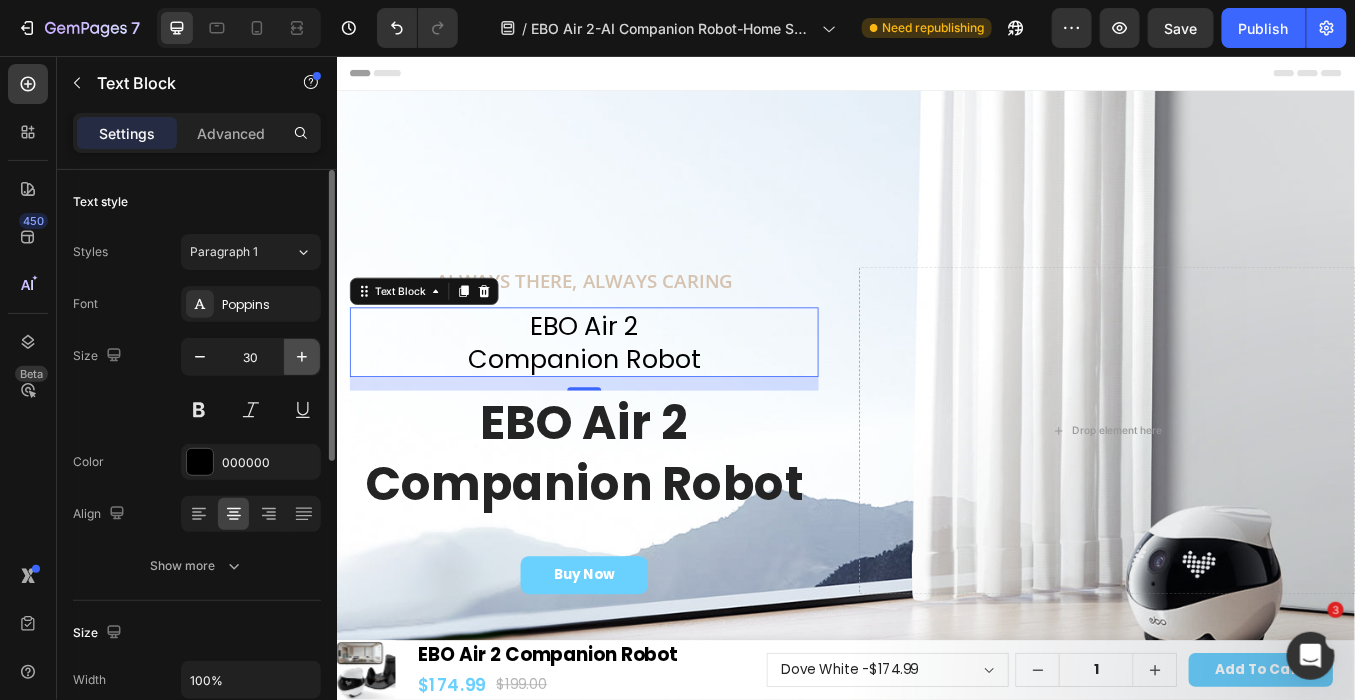 click at bounding box center [302, 357] 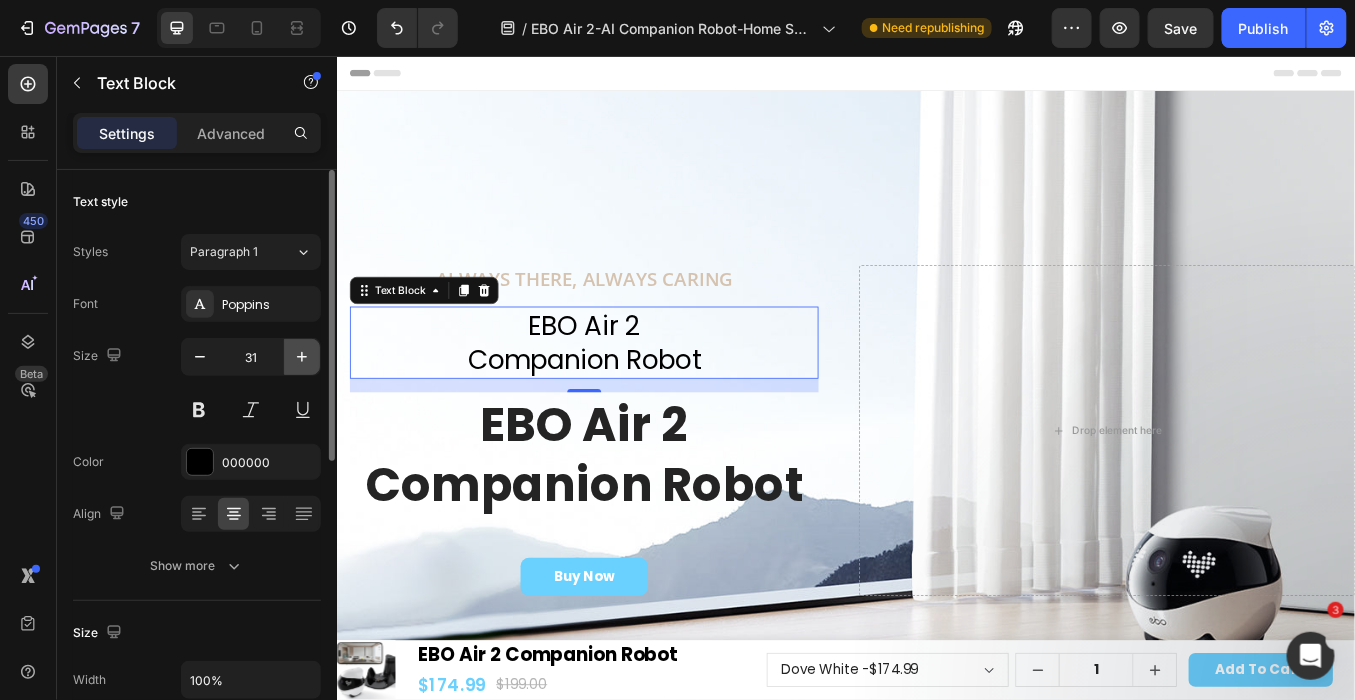 click at bounding box center (302, 357) 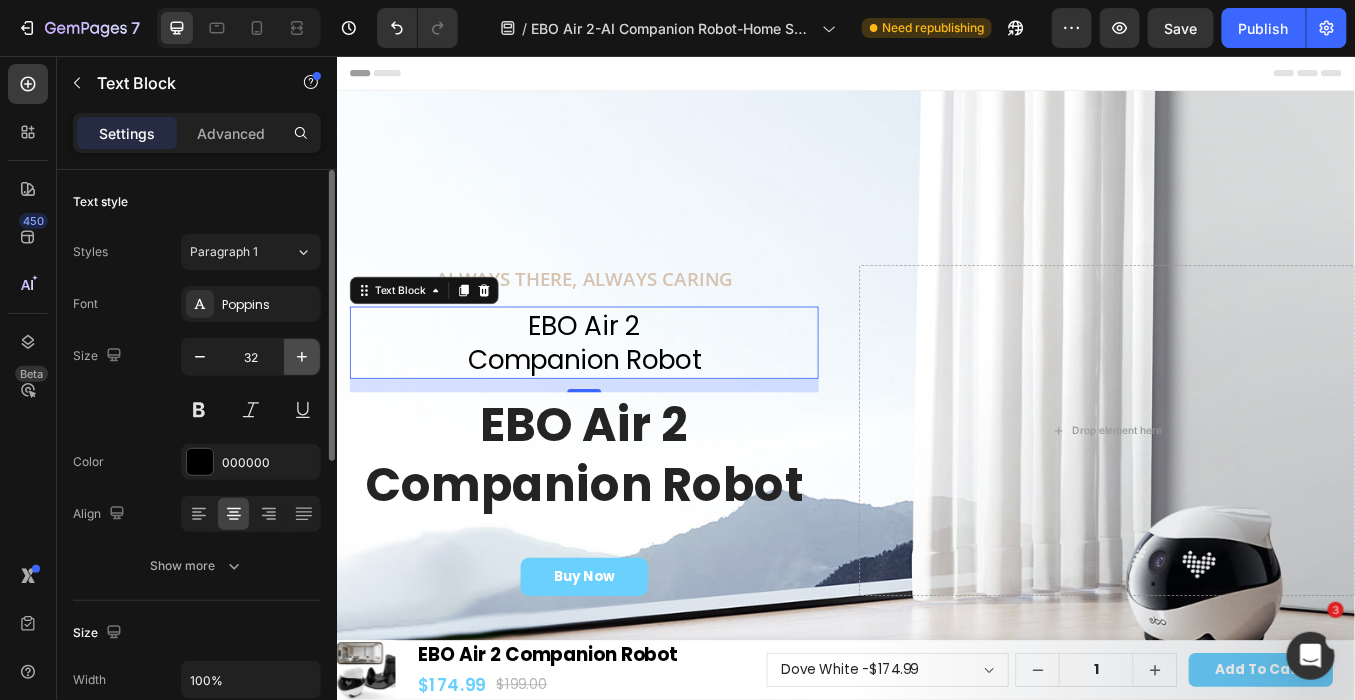 click at bounding box center (302, 357) 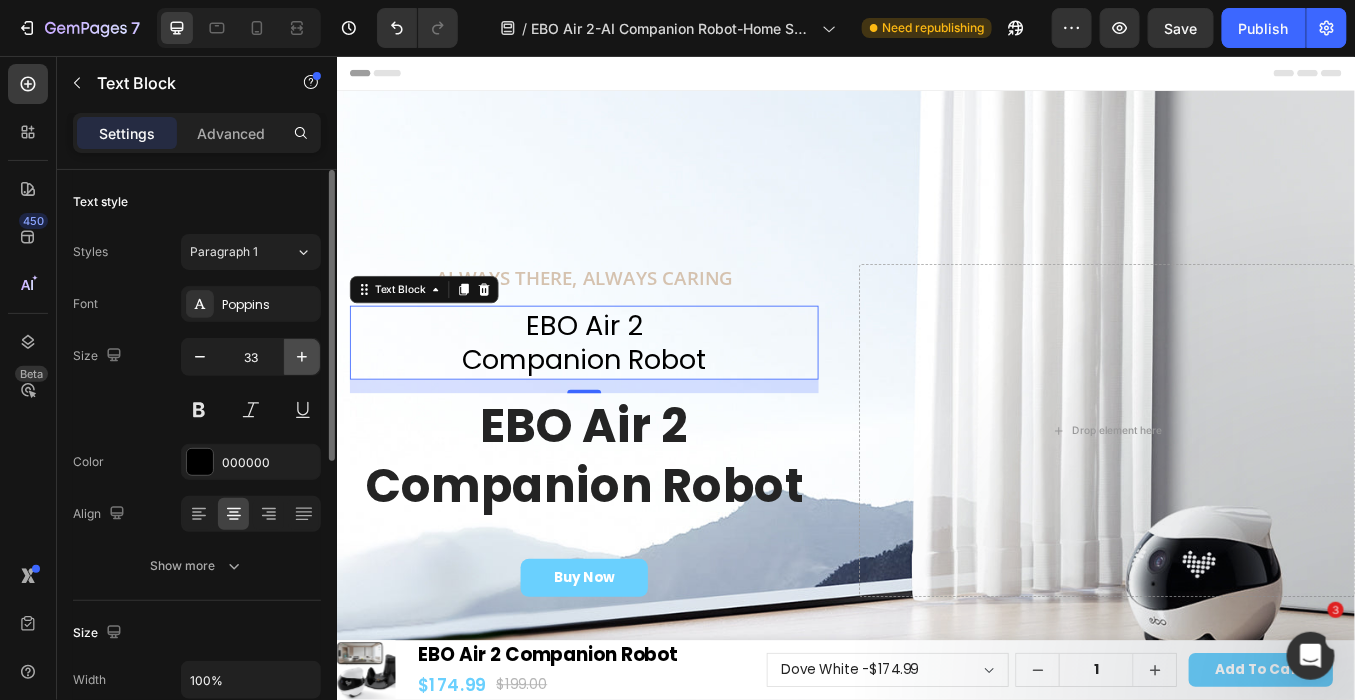 click at bounding box center (302, 357) 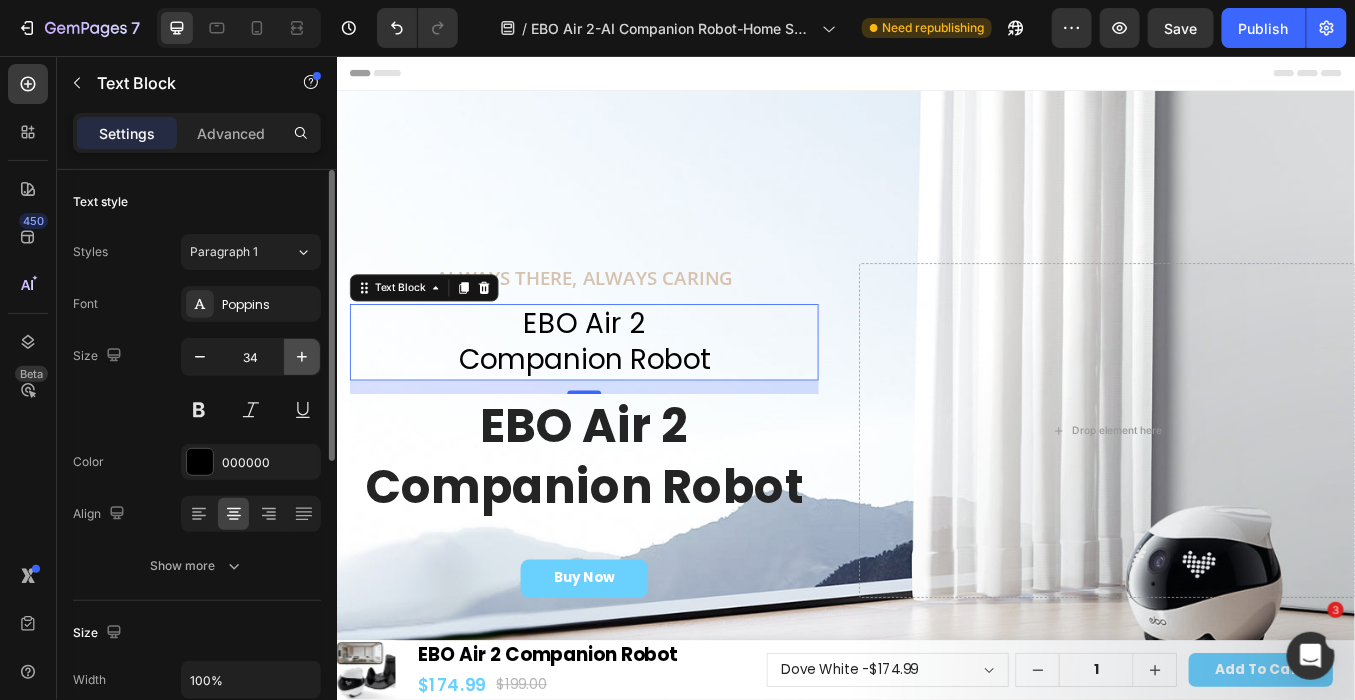 click at bounding box center (302, 357) 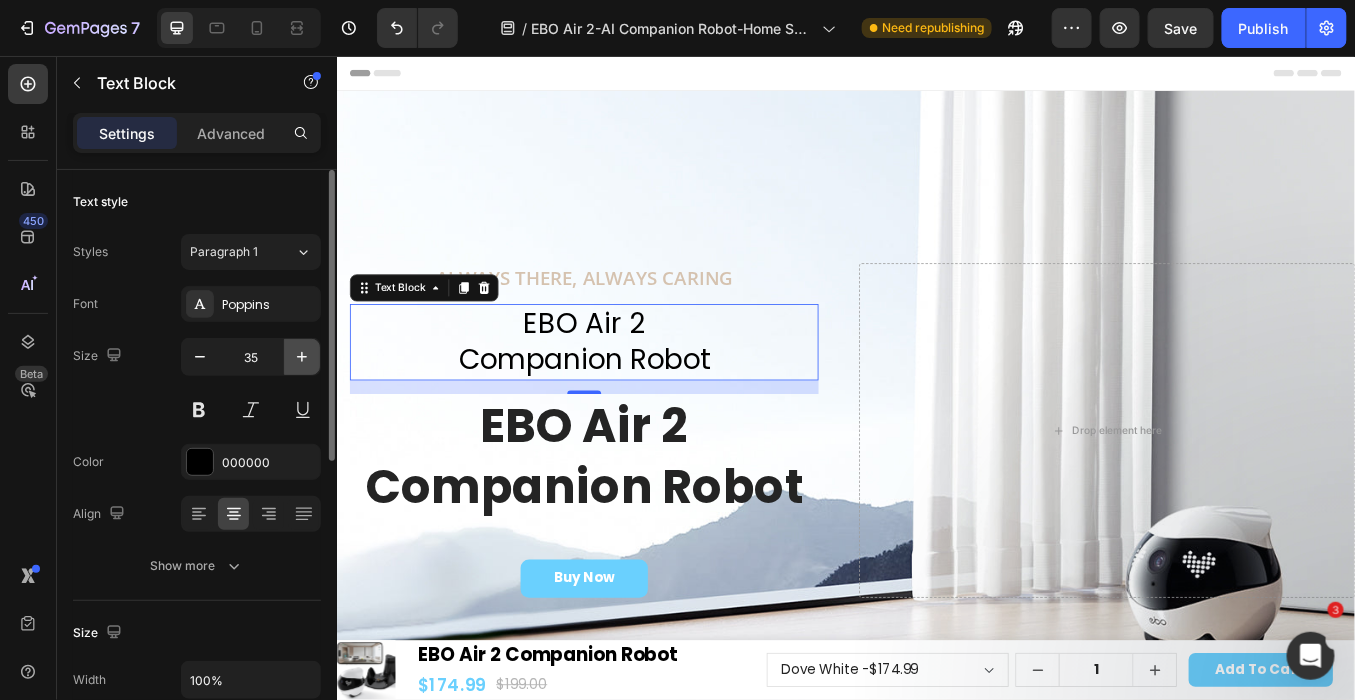click at bounding box center (302, 357) 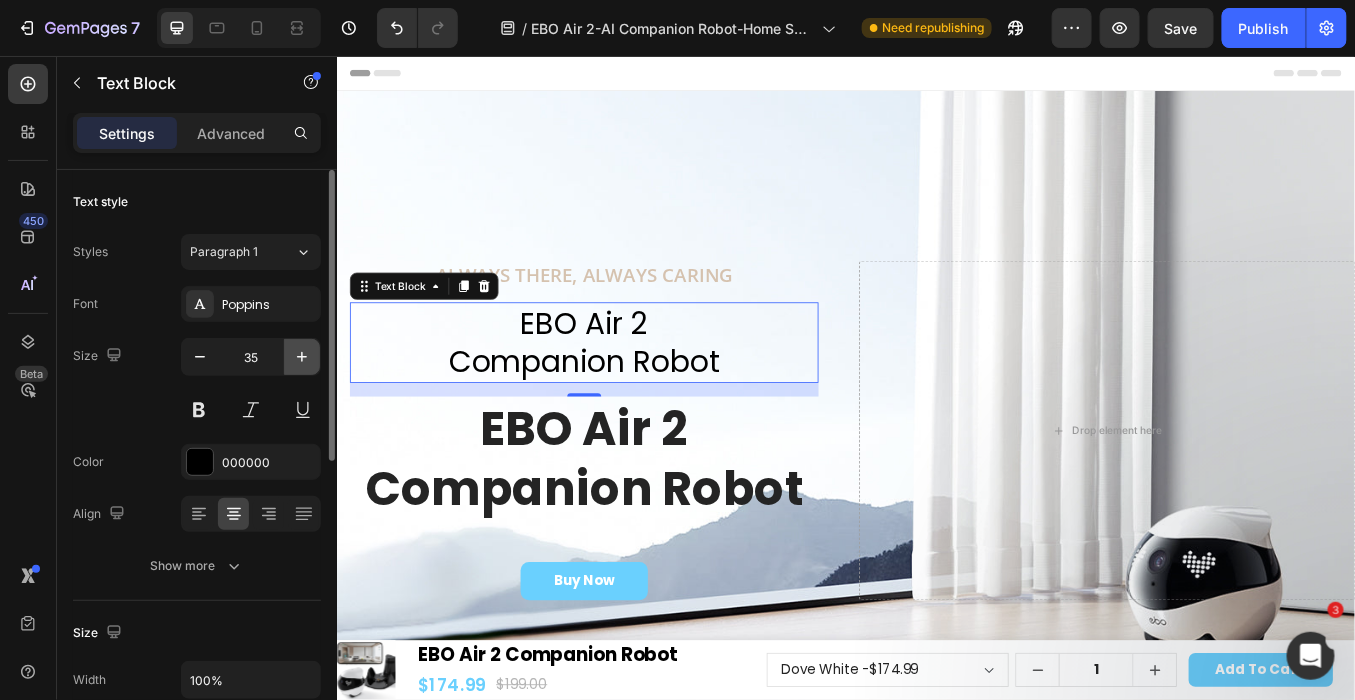 type on "36" 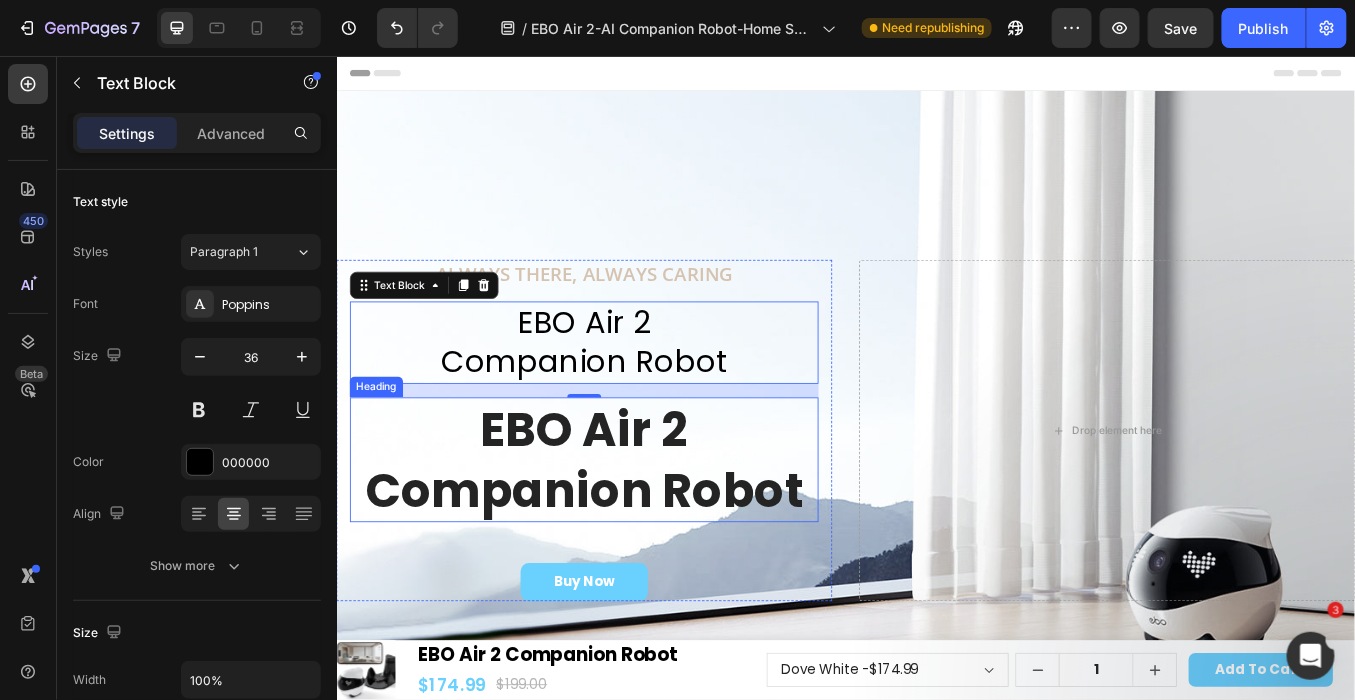 click on "EBO Air 2  Companion Robot" at bounding box center [628, 530] 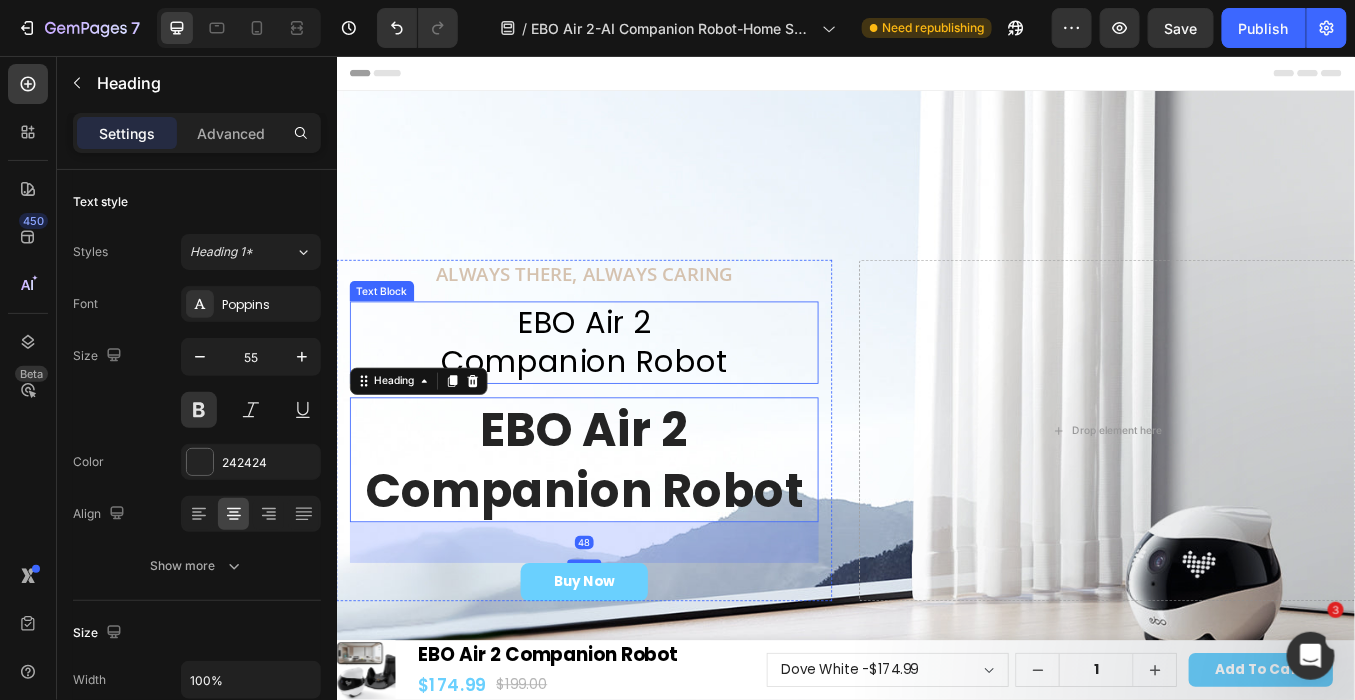 click on "EBO Air 2  Companion Robot" at bounding box center (628, 393) 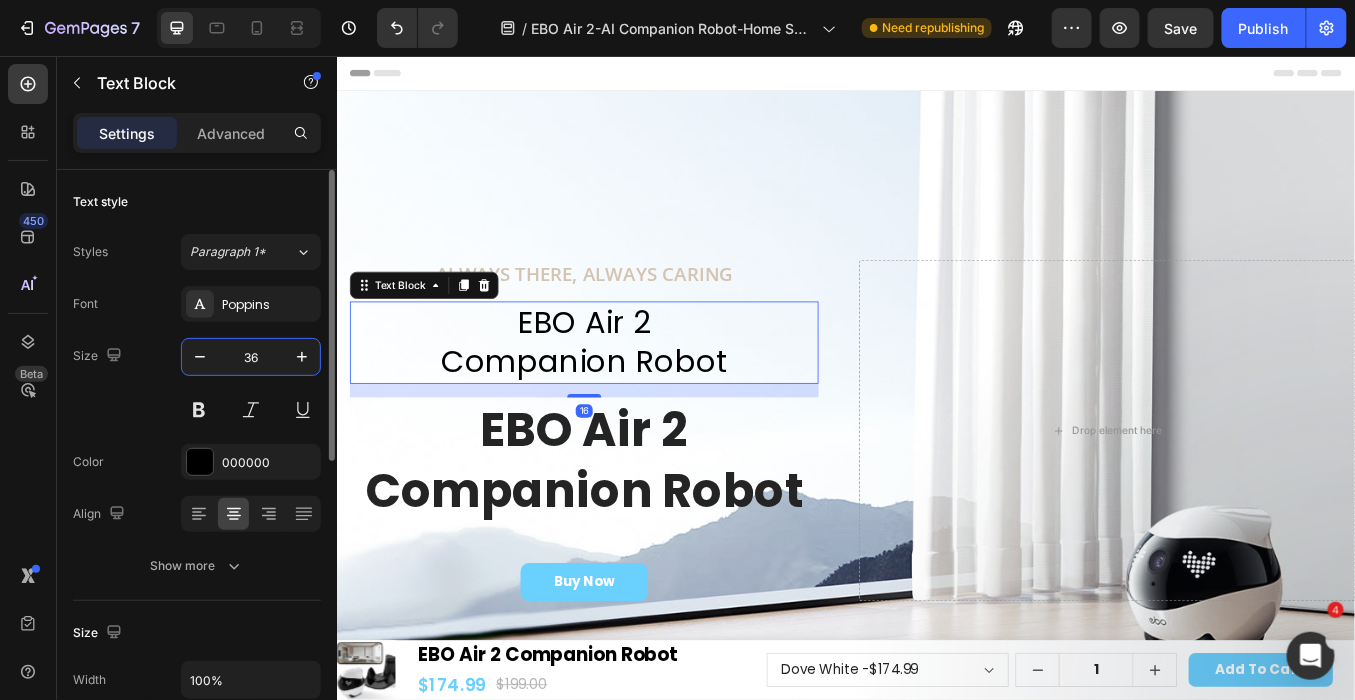 click on "36" at bounding box center (251, 357) 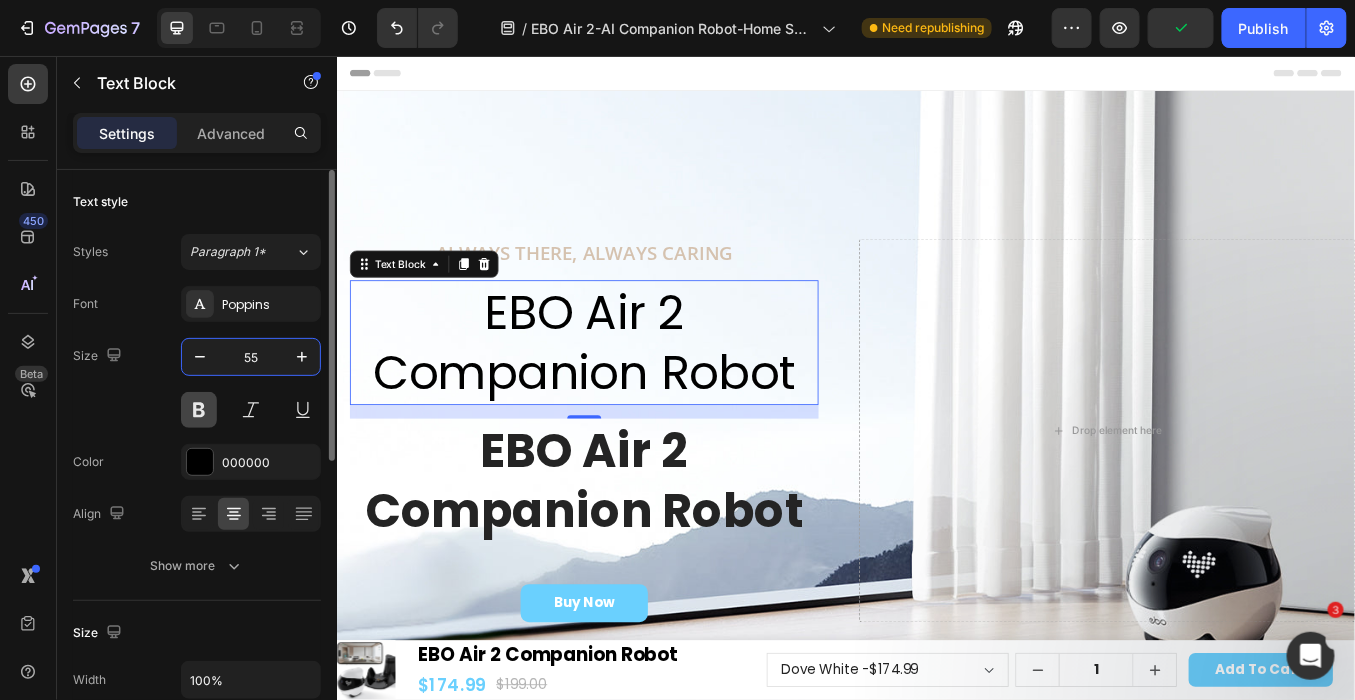 type on "55" 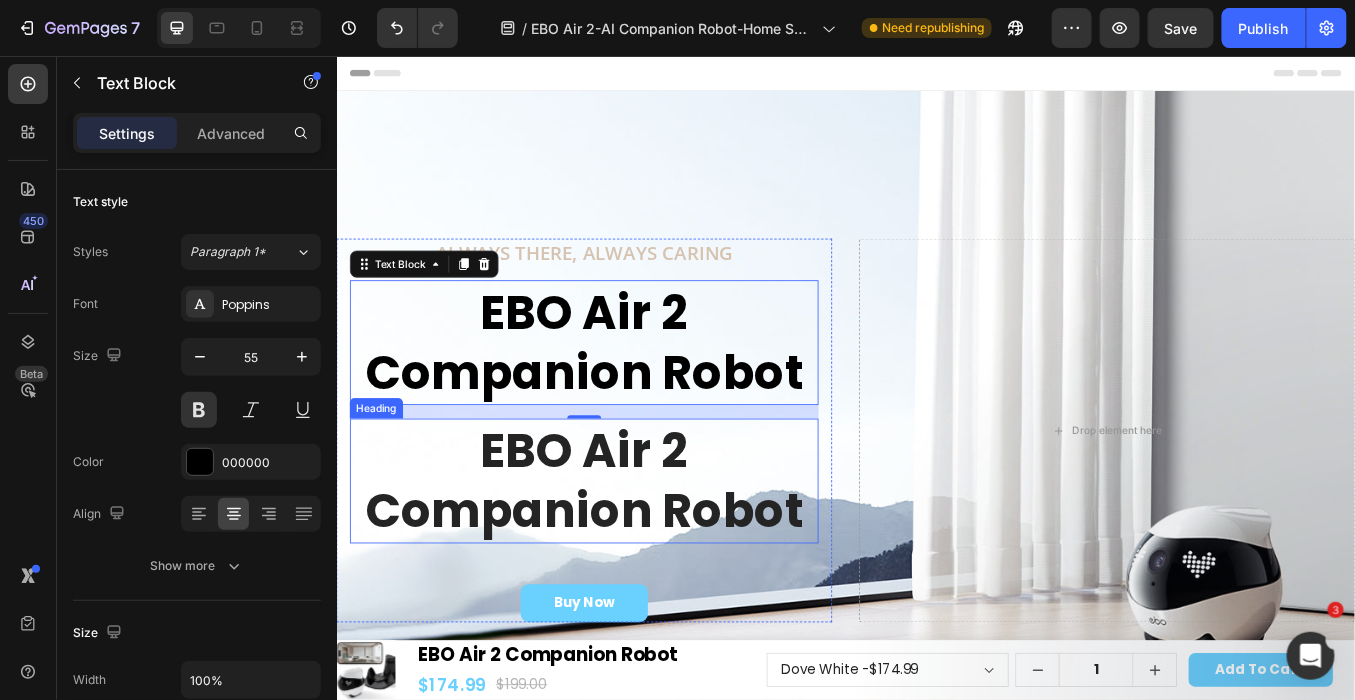 click on "EBO Air 2  Companion Robot" at bounding box center (628, 555) 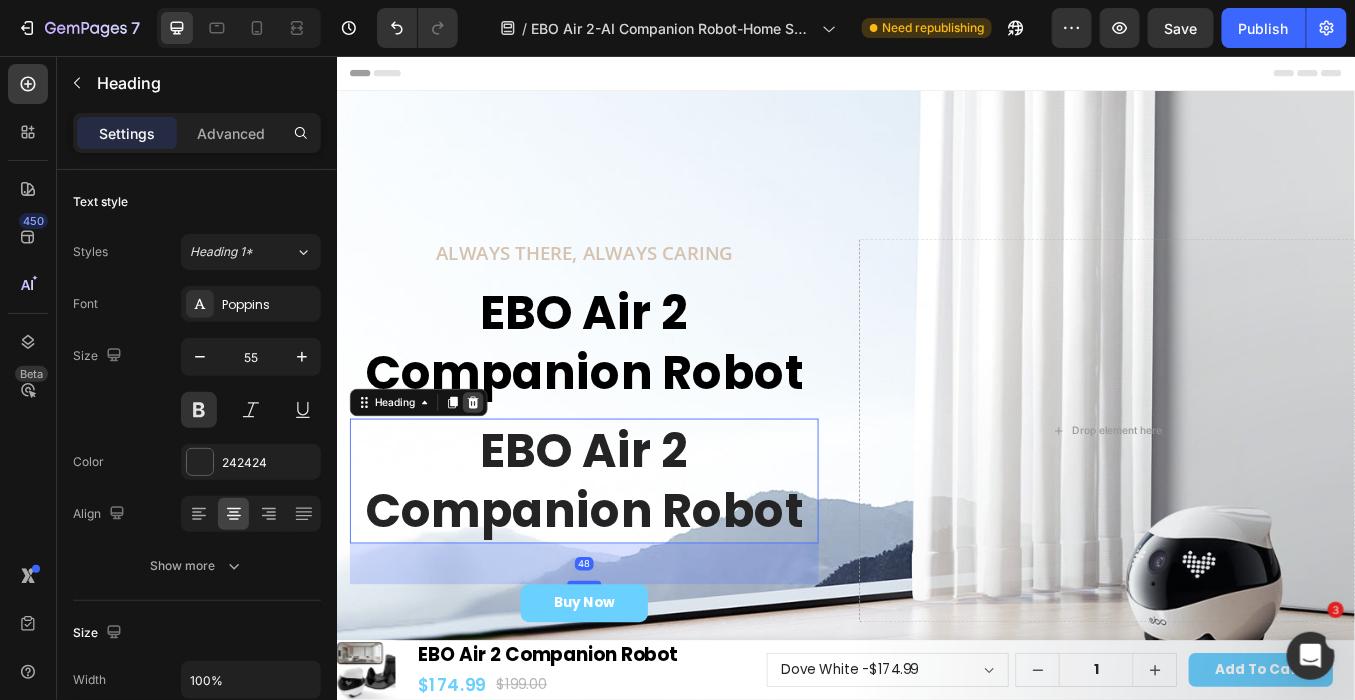 click 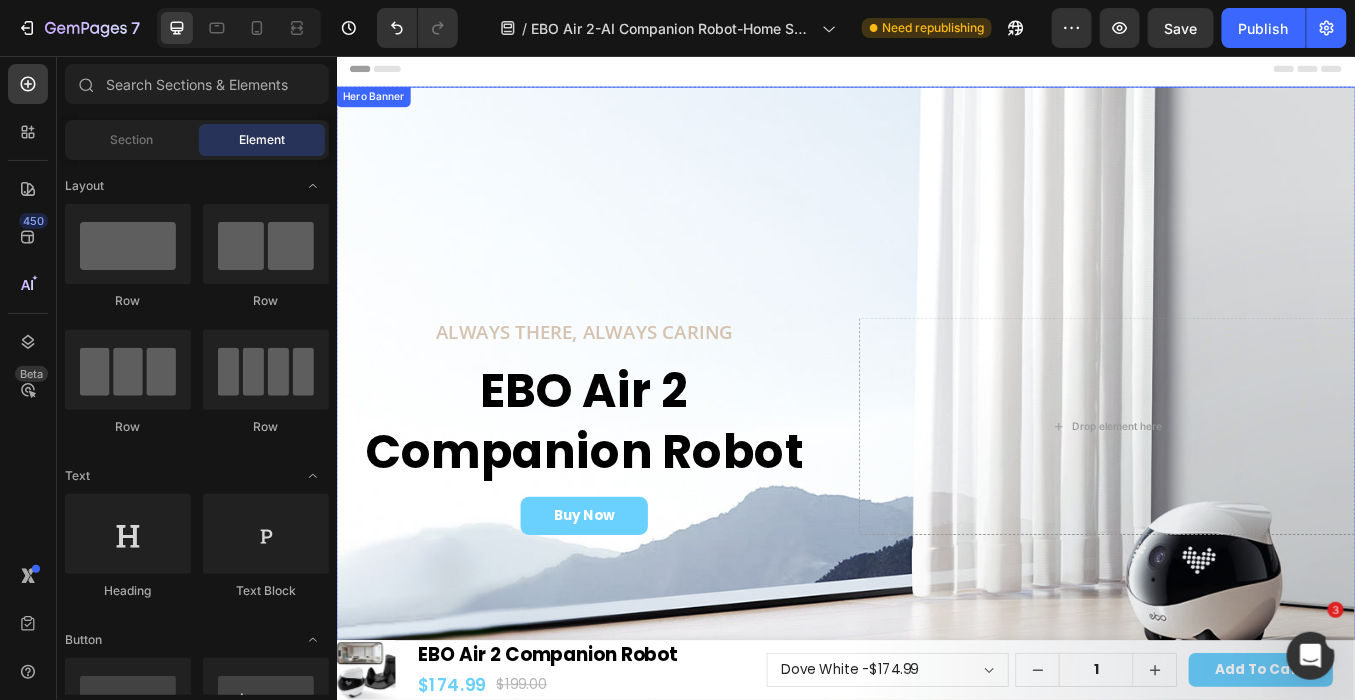 scroll, scrollTop: 0, scrollLeft: 0, axis: both 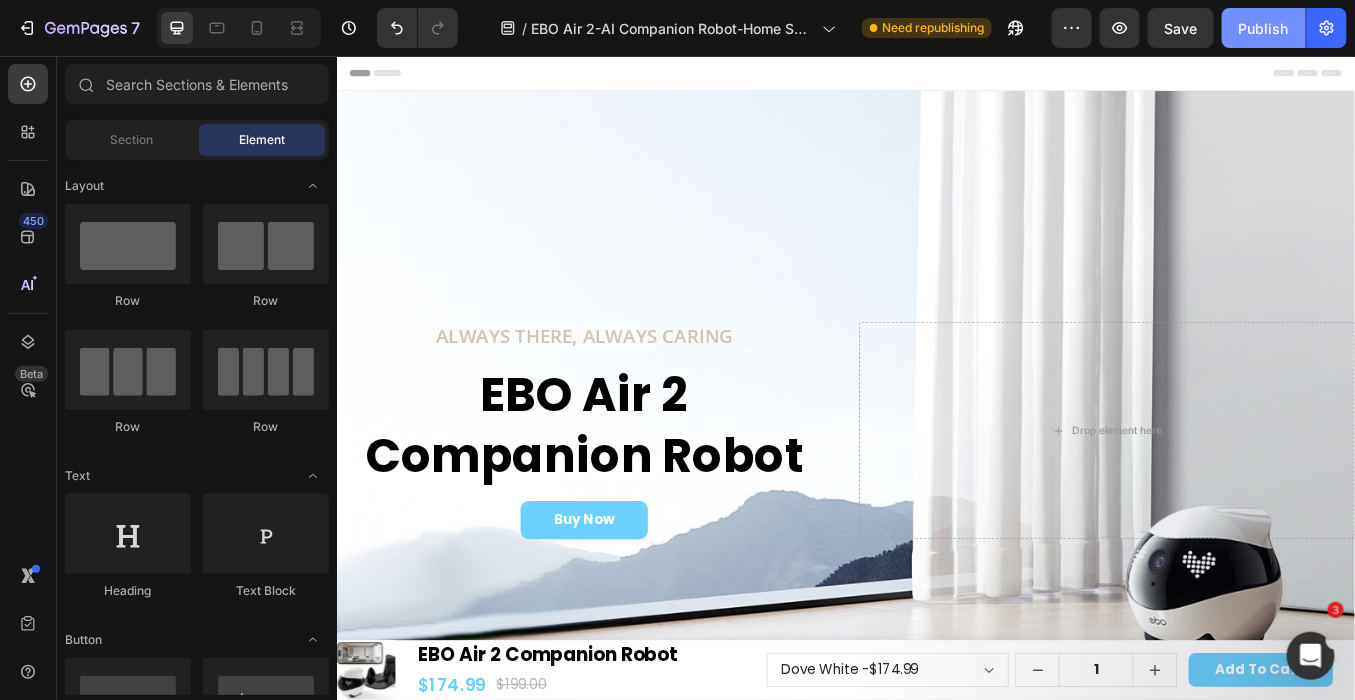 click on "Publish" at bounding box center (1264, 28) 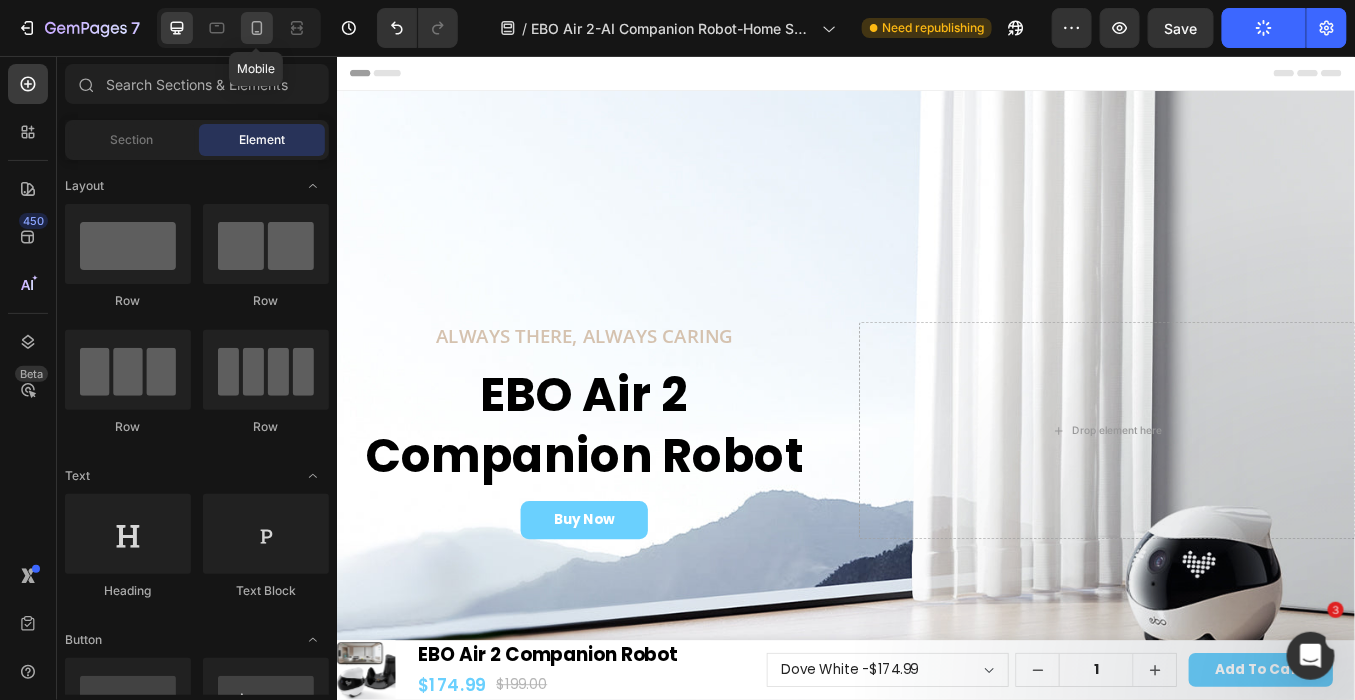 click 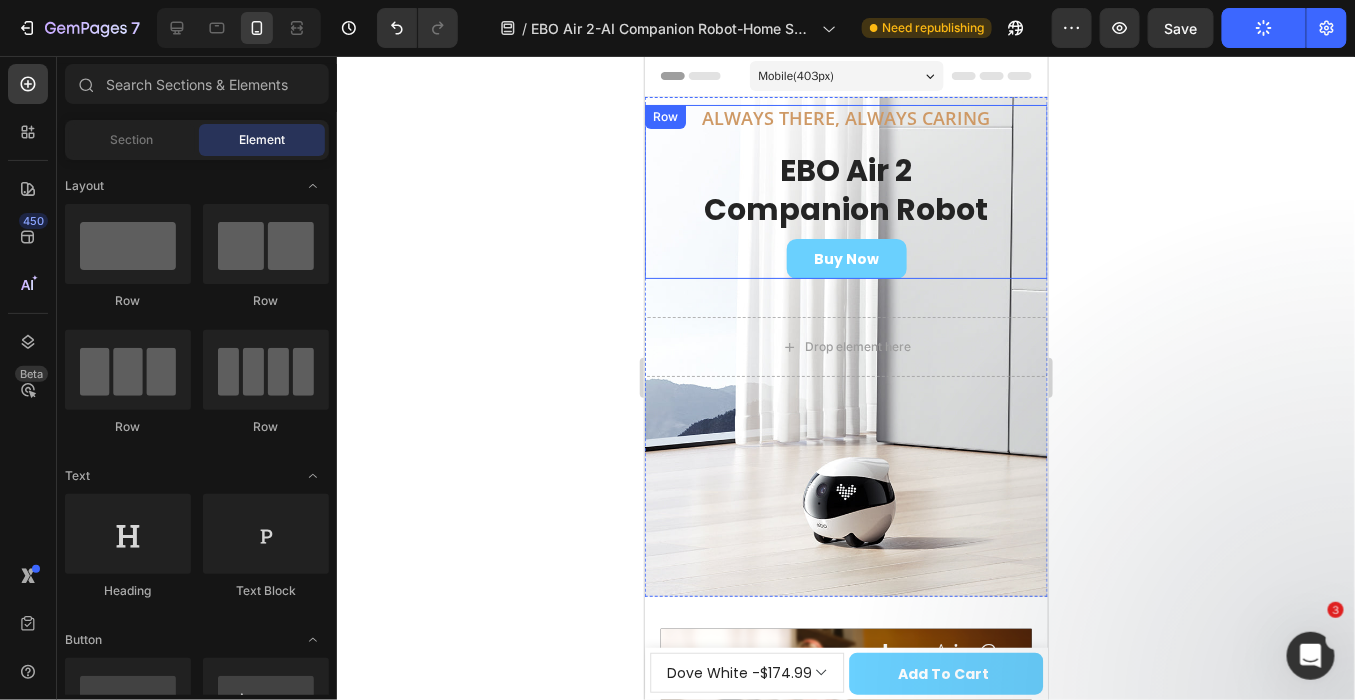 click on "Always There, Always Caring Heading EBO Air 2   Companion Robot Heading Buy Now Button Row Row" at bounding box center [845, 190] 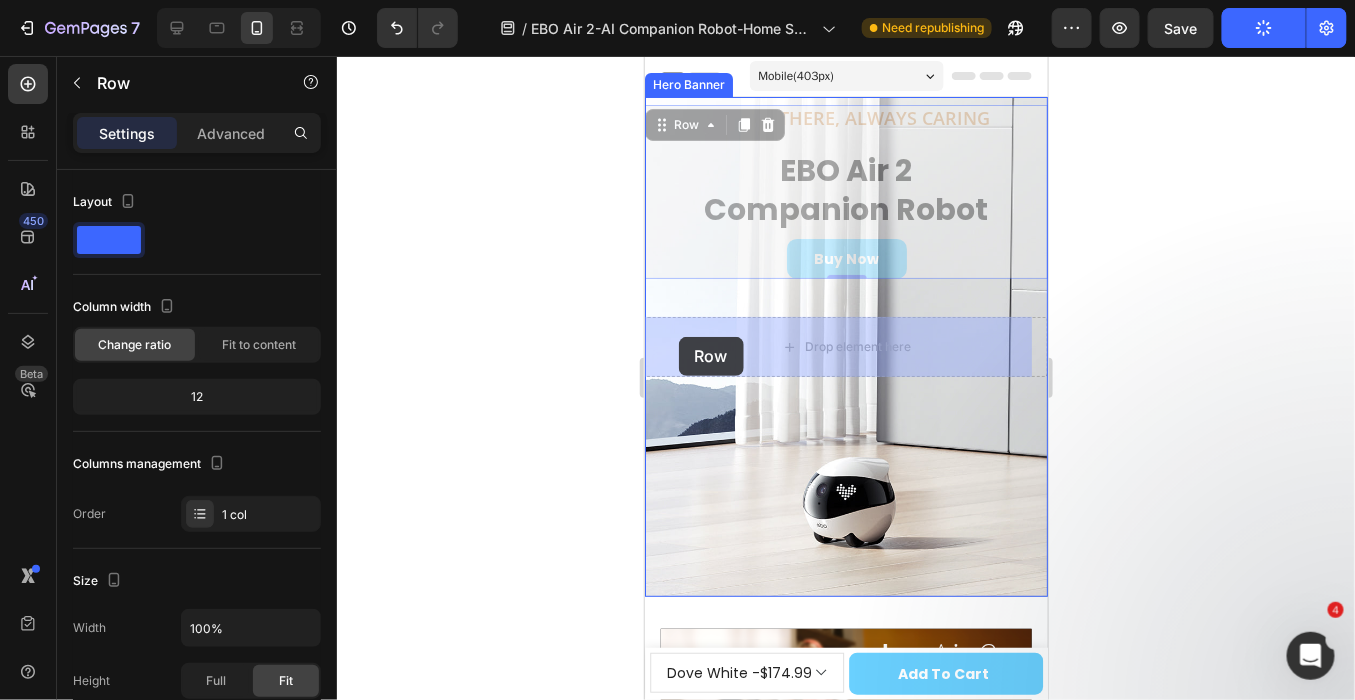 drag, startPoint x: 654, startPoint y: 129, endPoint x: 678, endPoint y: 336, distance: 208.38666 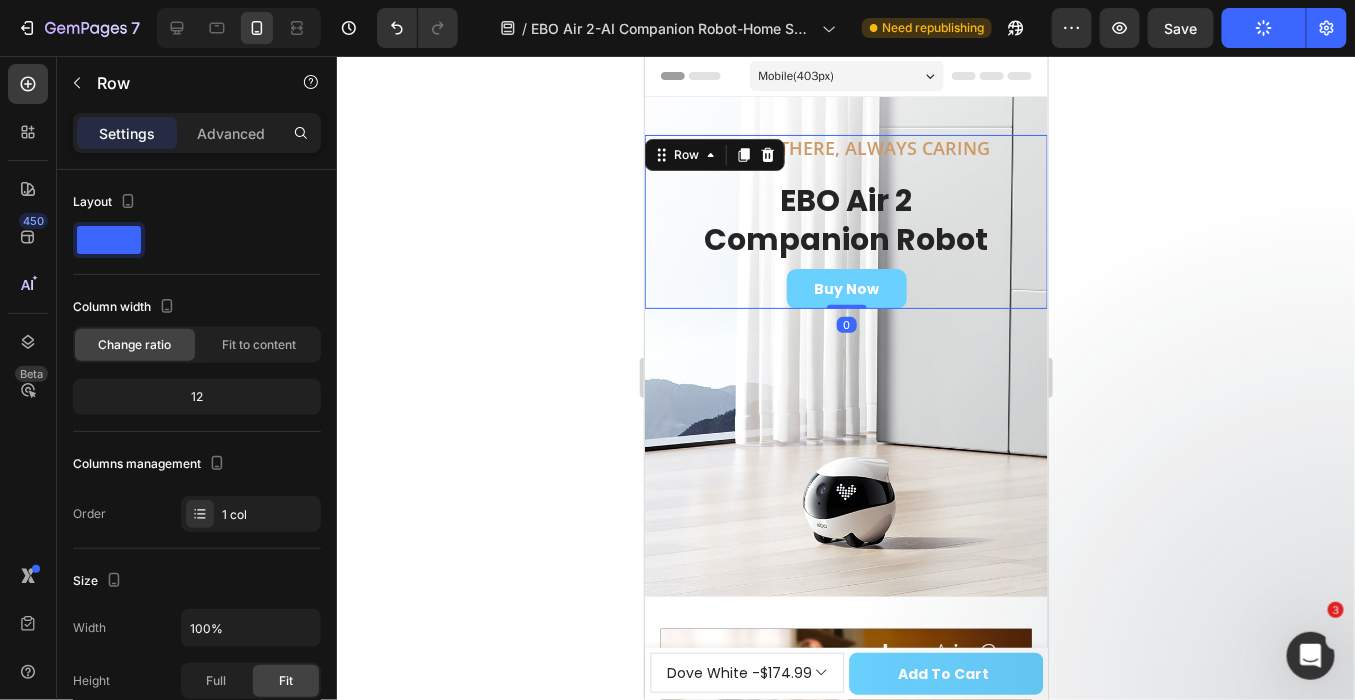 click 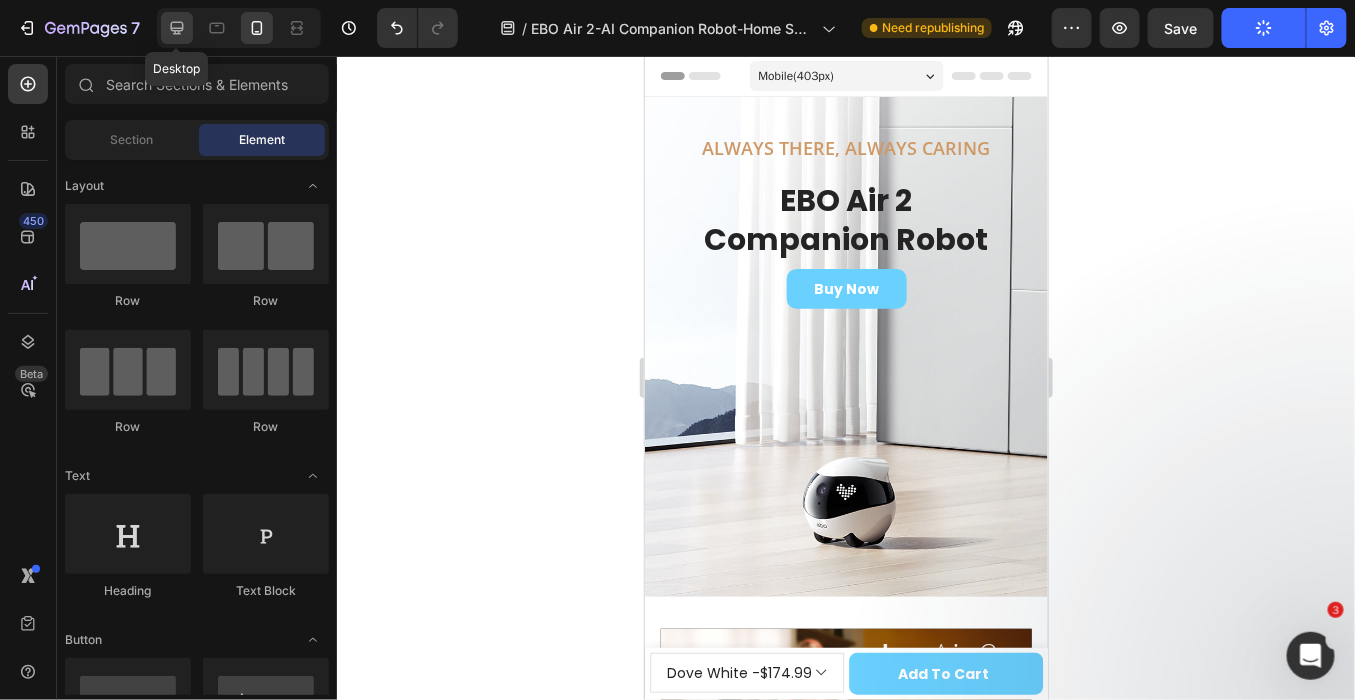 click 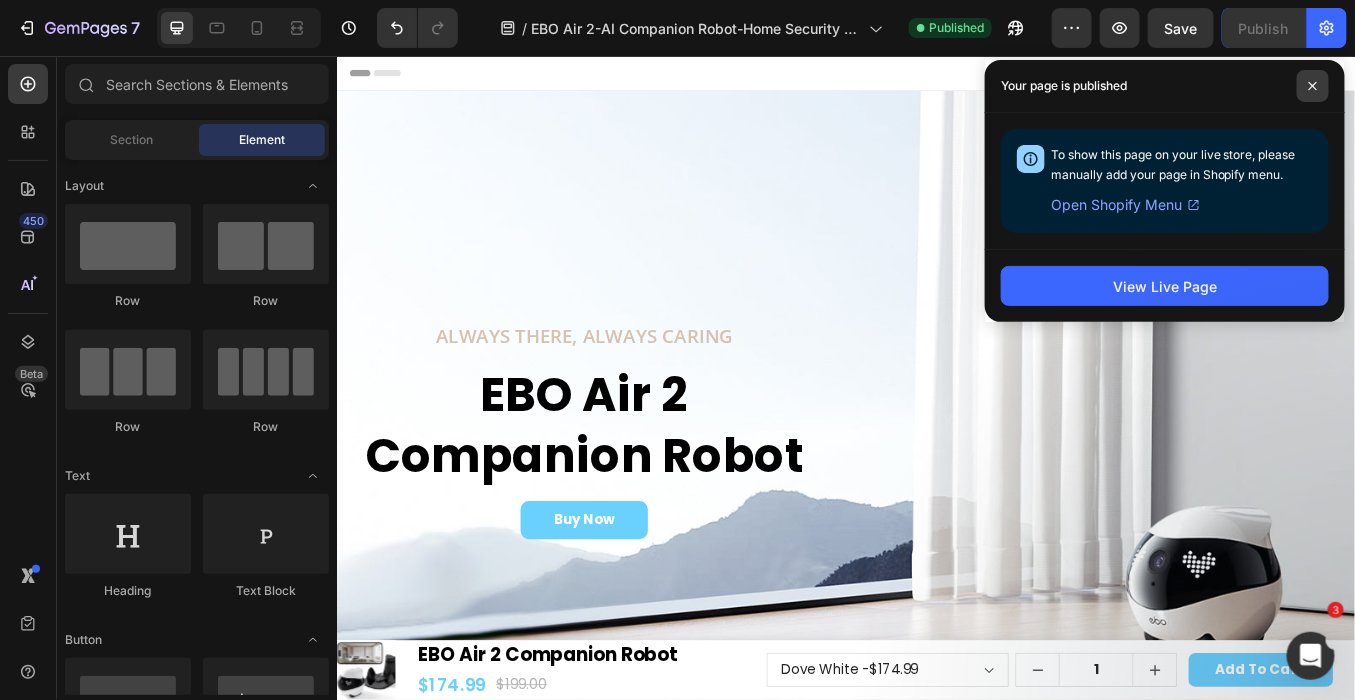 click 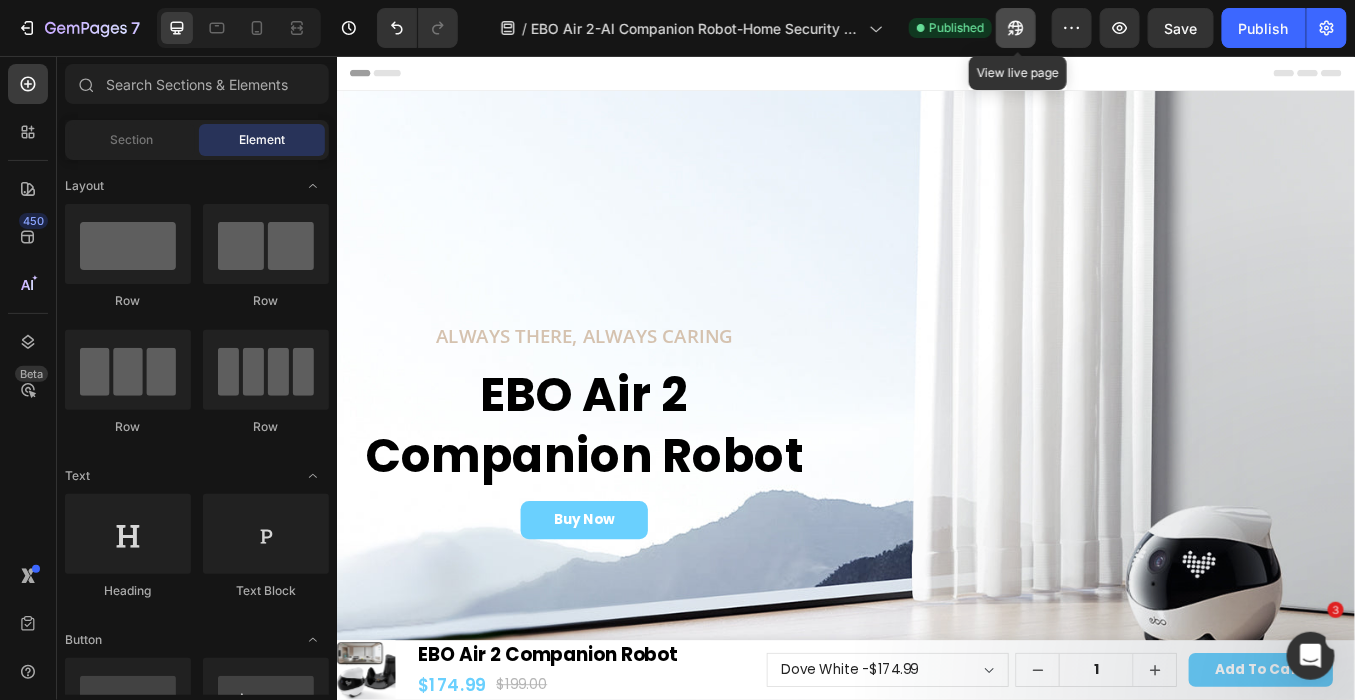 click 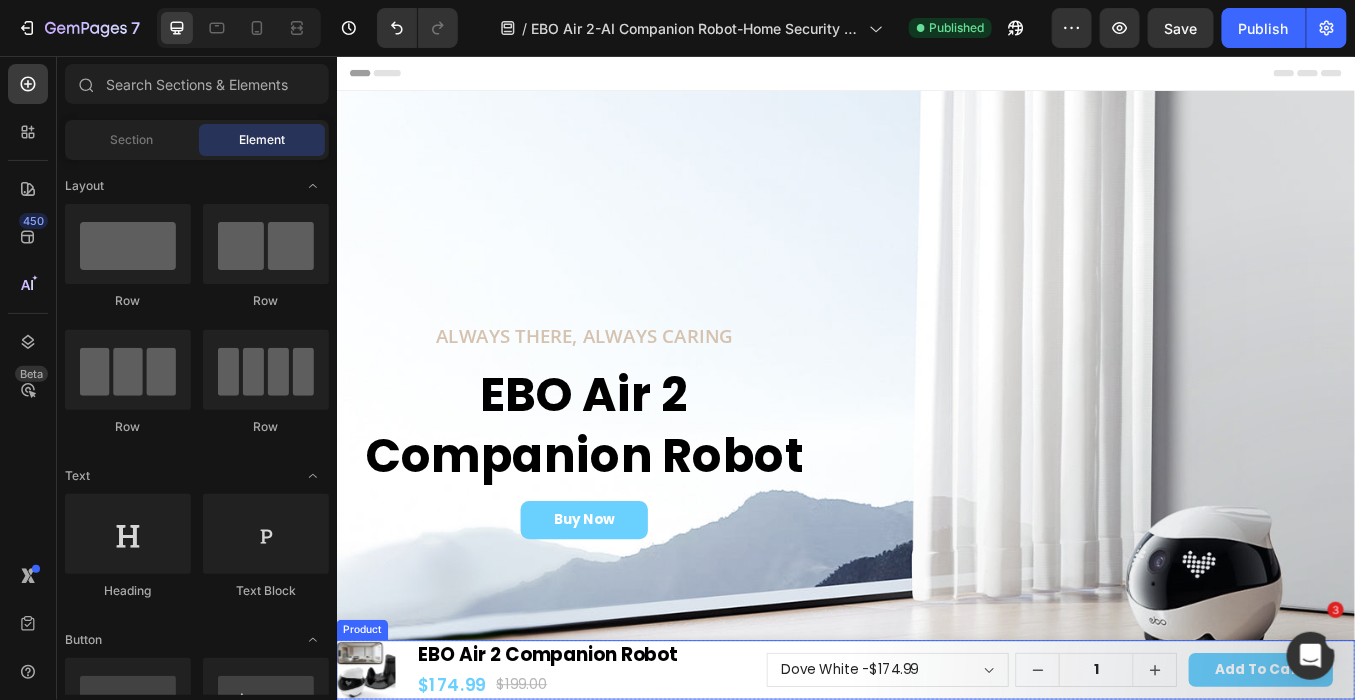 click on "Product Images EBO Air 2 Companion Robot Text Block $174.99 Product Price Product Price $199.00 Product Price Product Price Row Row   Dove White -  $174.99   Robin Pink -  $174.99   Jay Blue -  $174.99   Product Variants & Swatches Add to cart Product Cart Button Row   Dove White -  $174.99   Robin Pink -  $174.99   Jay Blue -  $174.99   Product Variants & Swatches
1
Product Quantity Add to cart Product Cart Button Row Row Product" at bounding box center (936, 778) 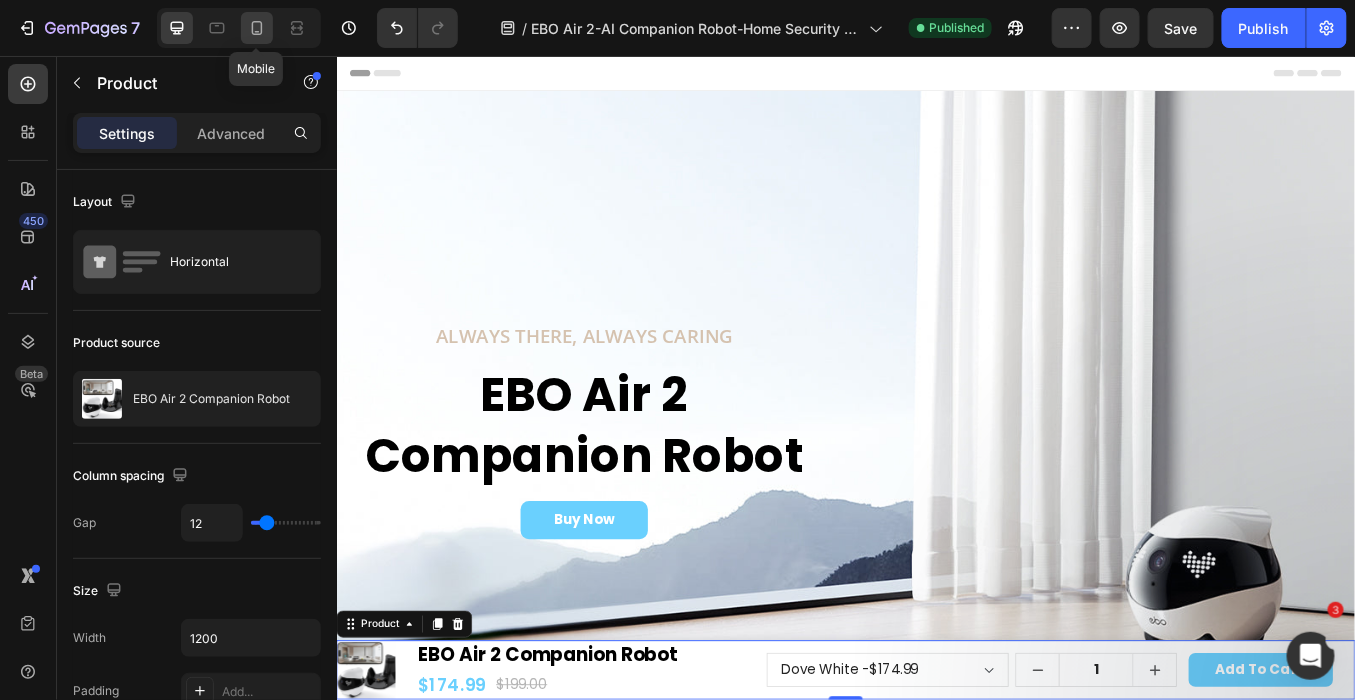 click 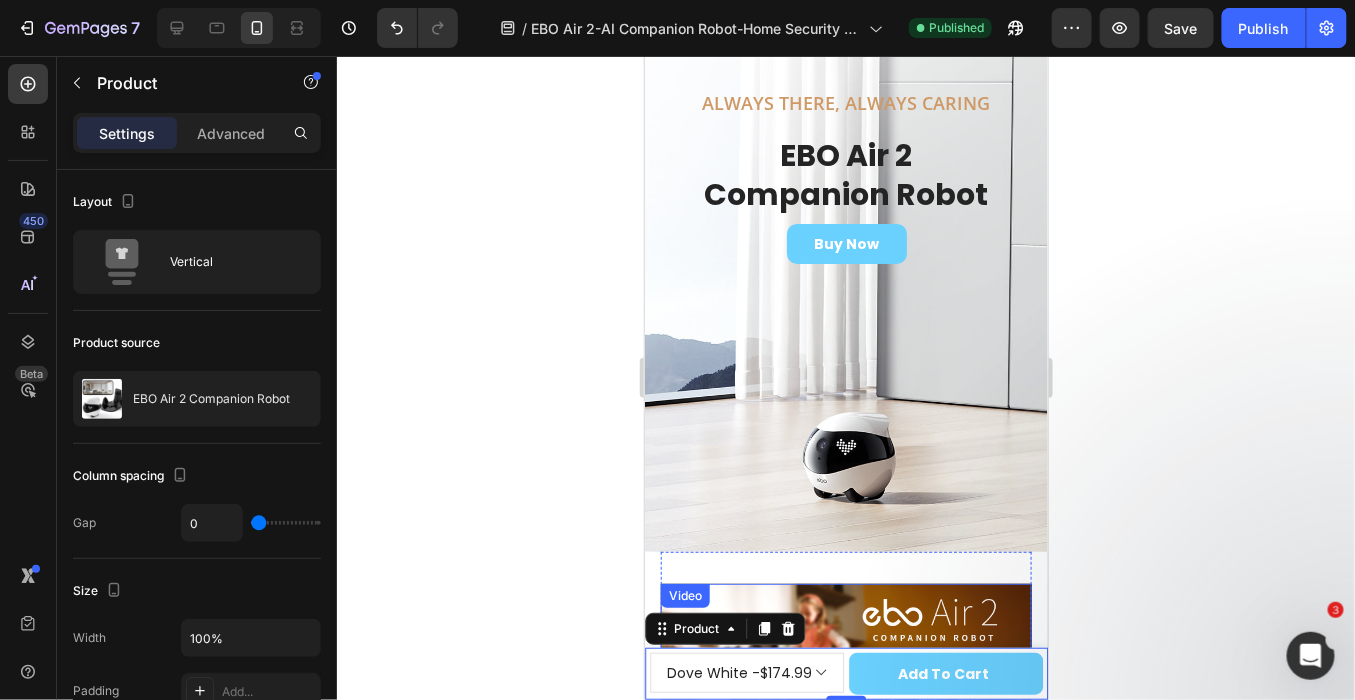 scroll, scrollTop: 0, scrollLeft: 0, axis: both 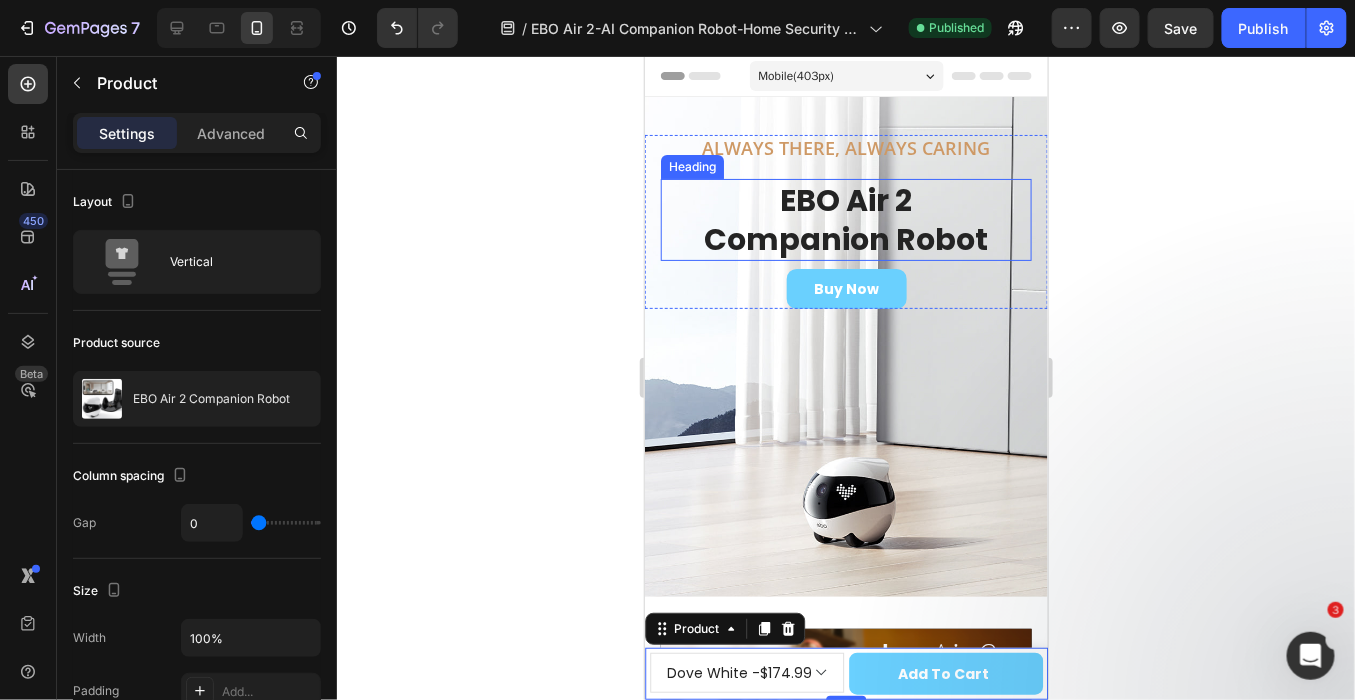 click on "EBO Air 2   Companion Robot" at bounding box center (845, 219) 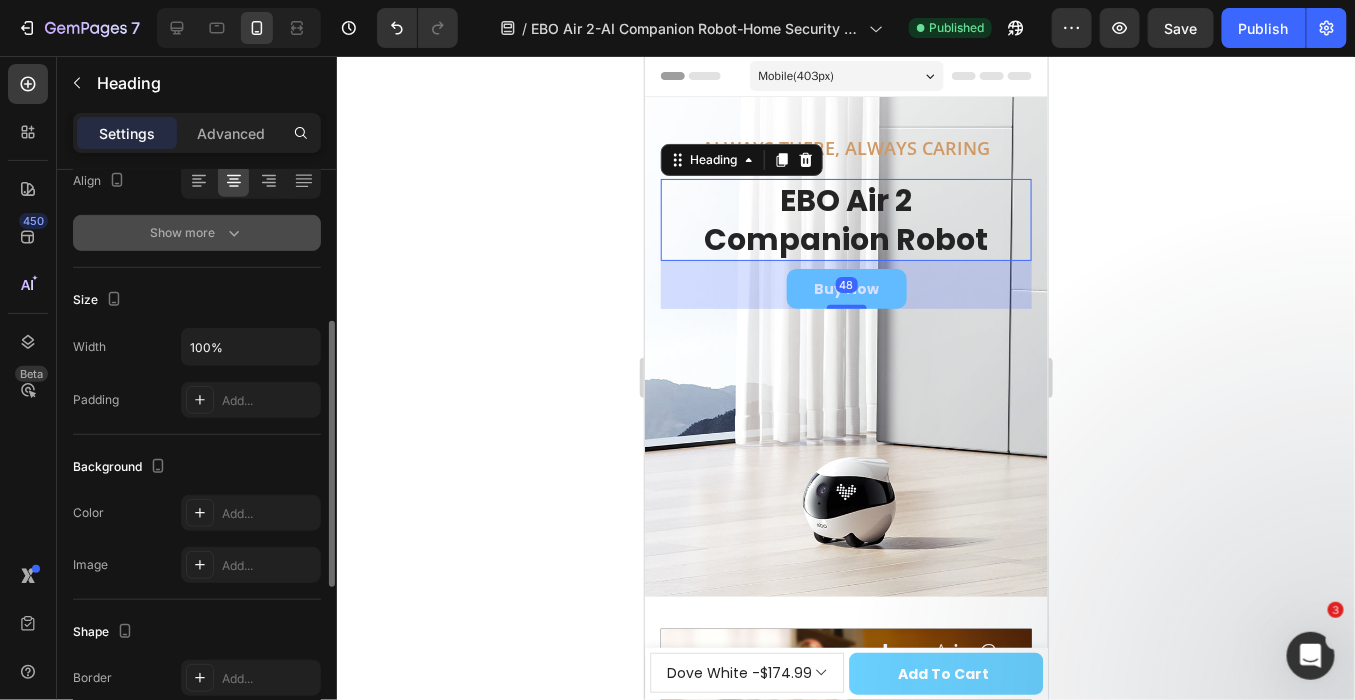 scroll, scrollTop: 706, scrollLeft: 0, axis: vertical 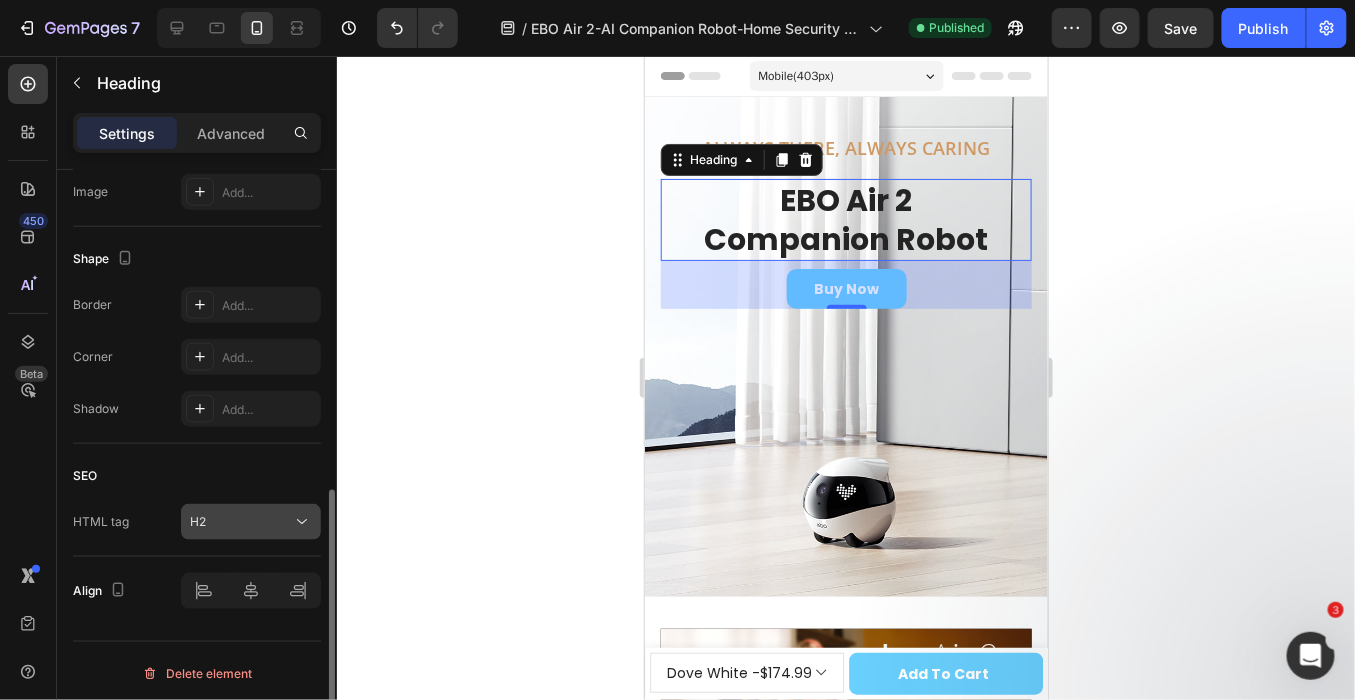 click on "H2" 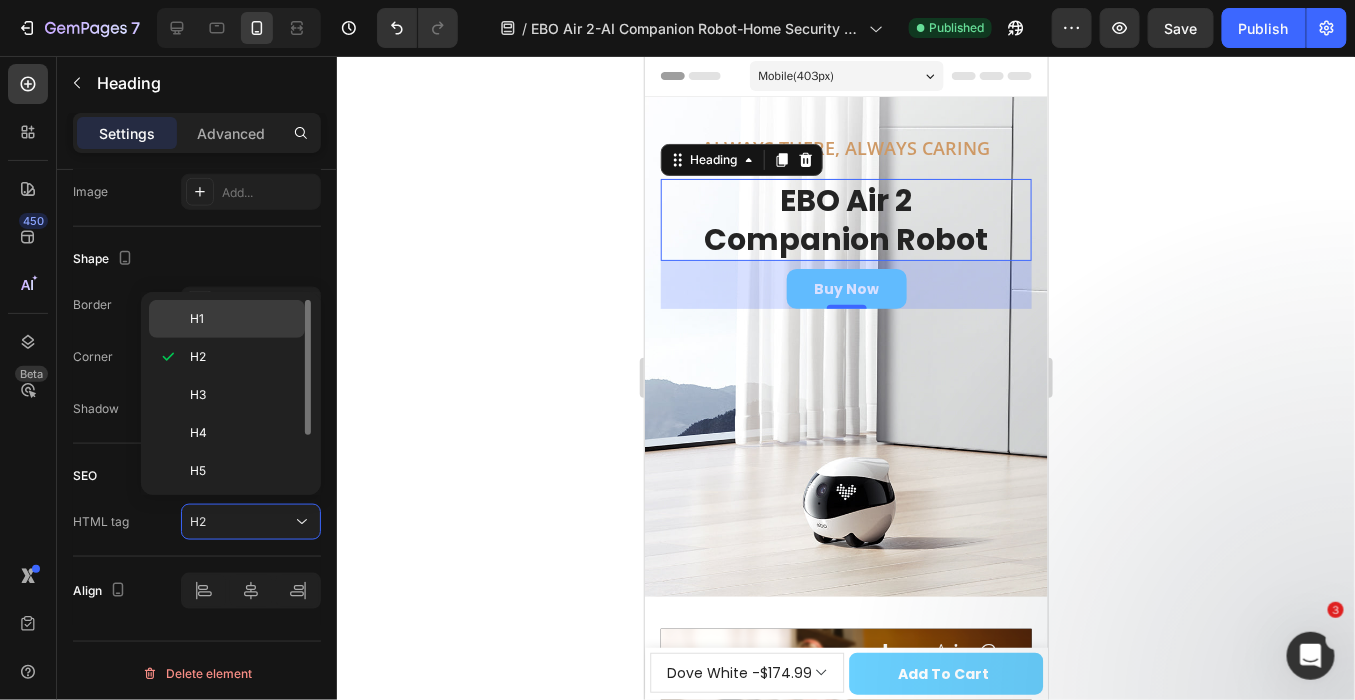 click on "H1" at bounding box center [243, 319] 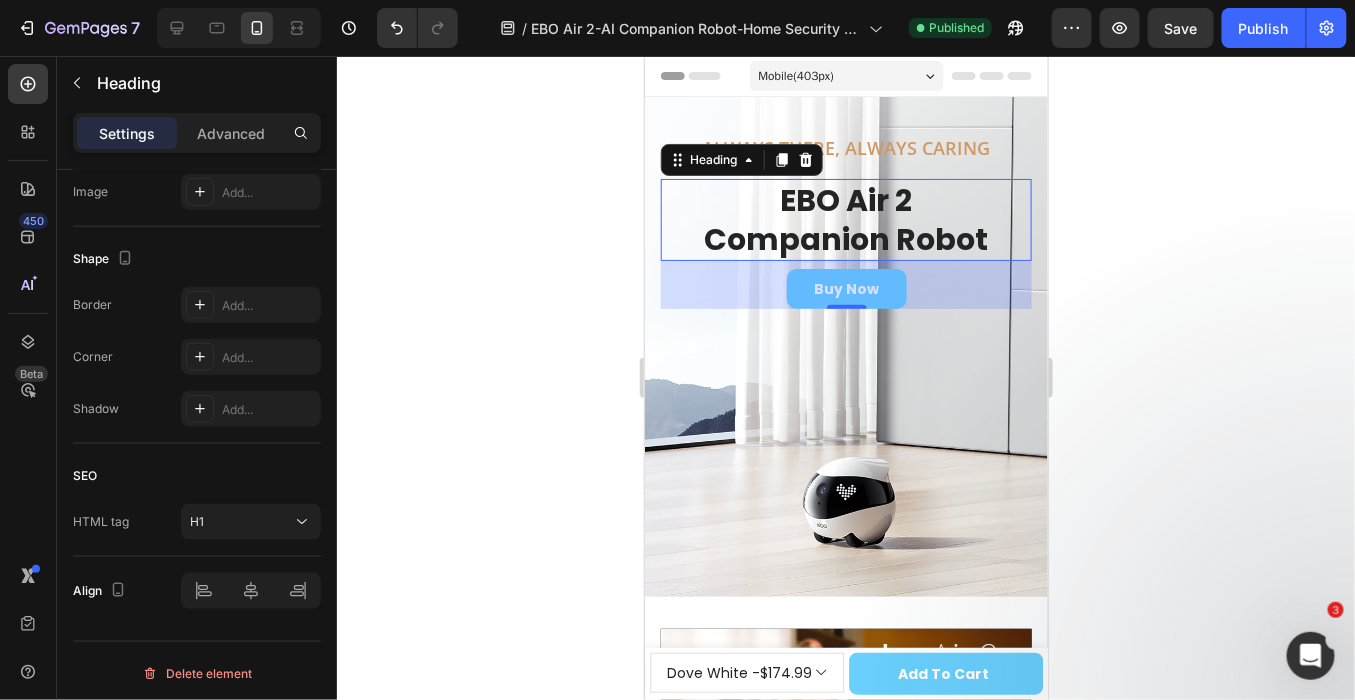 click 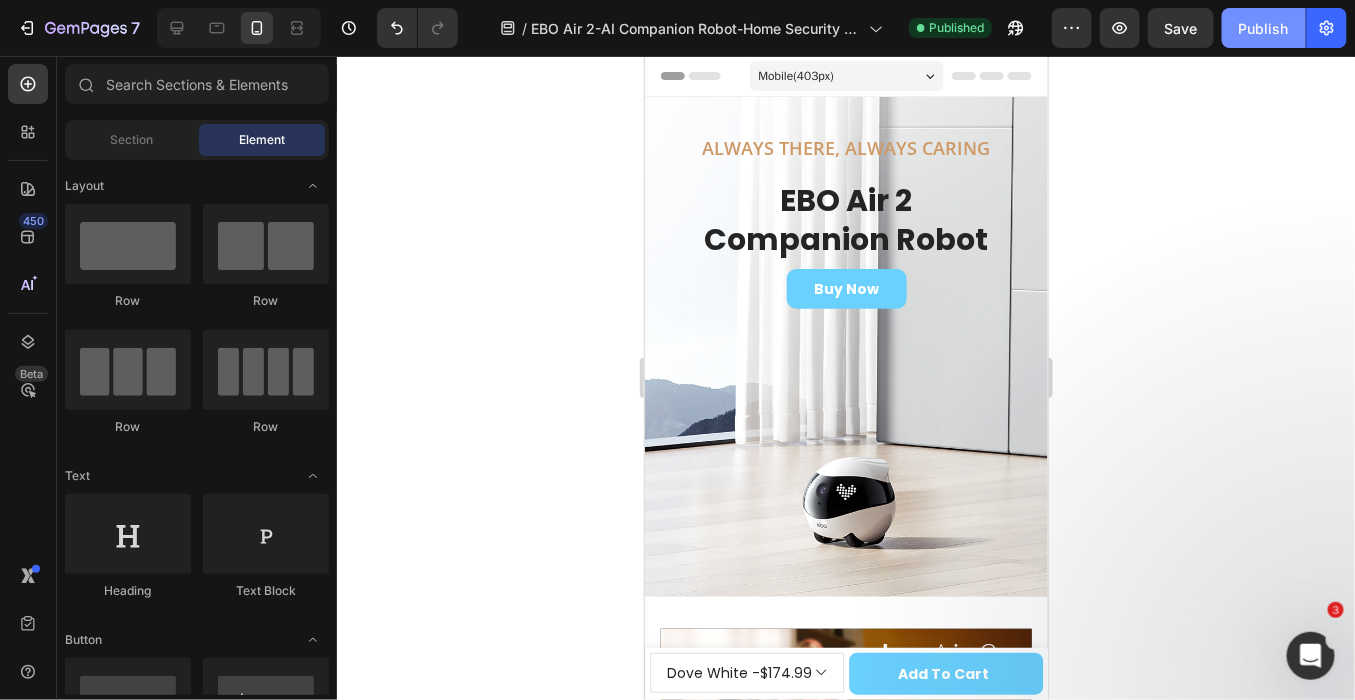 click on "Publish" at bounding box center [1264, 28] 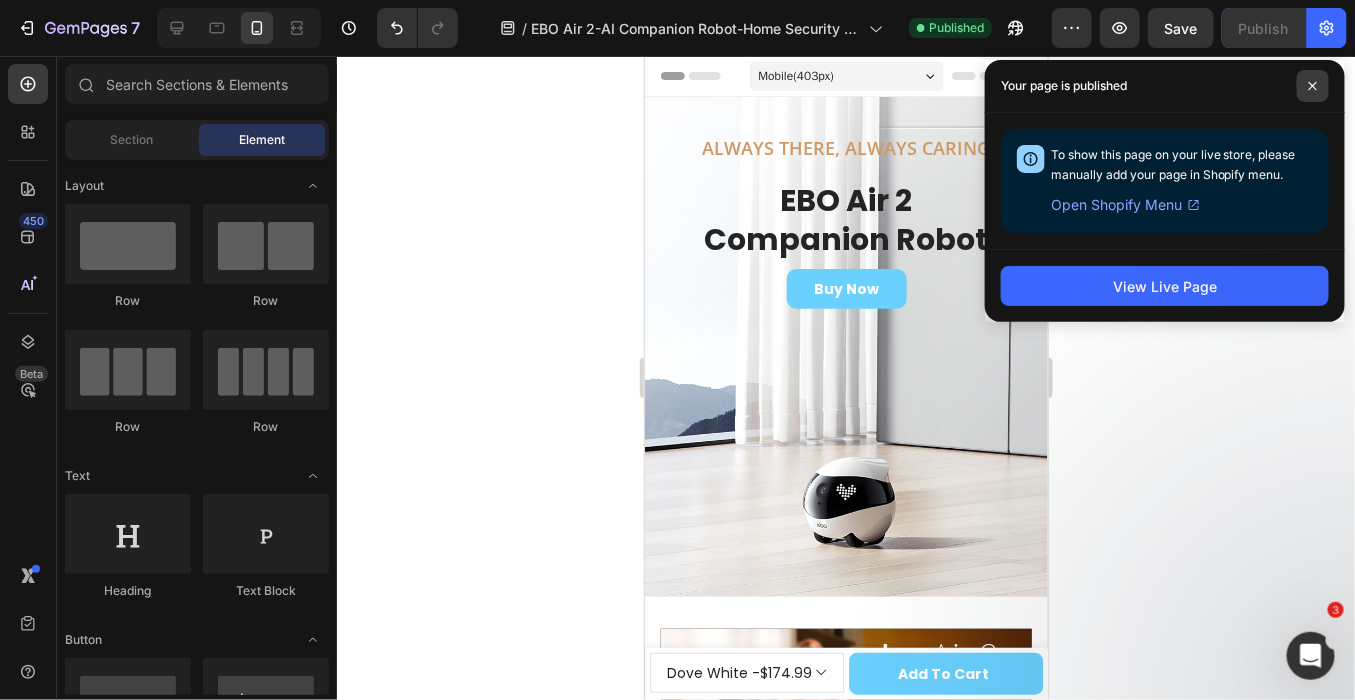 click 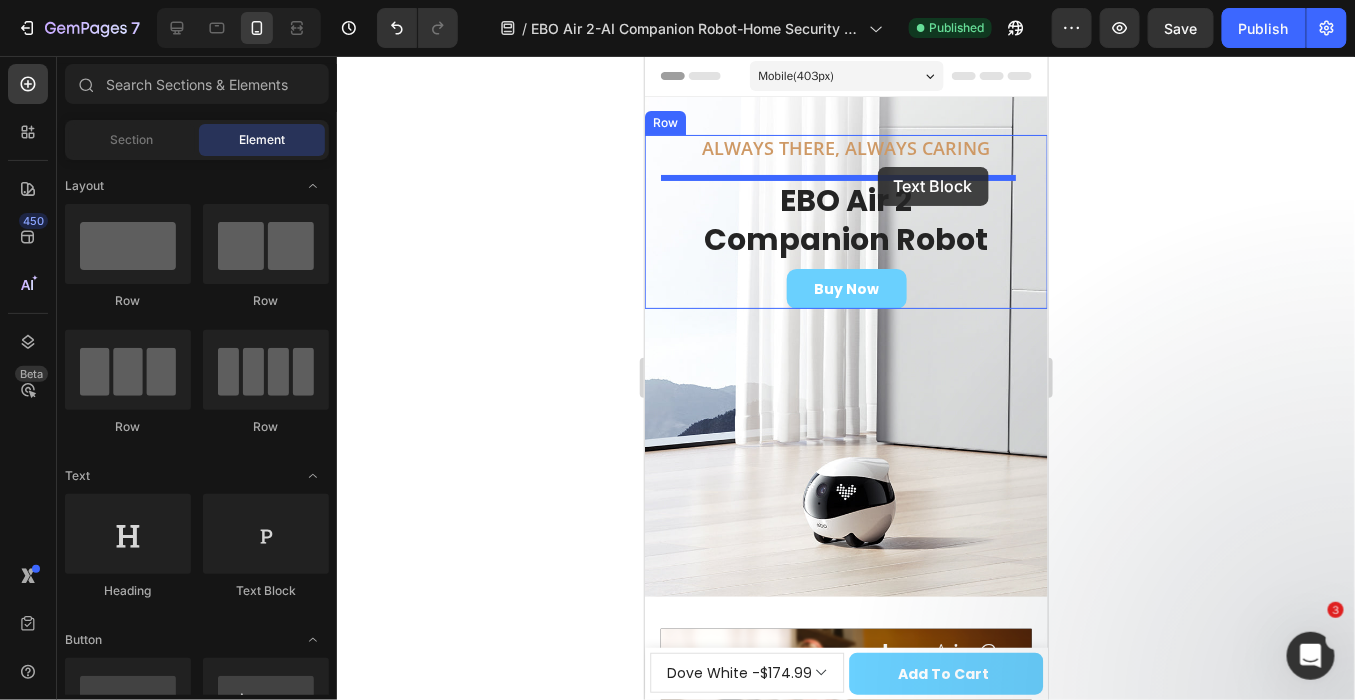 drag, startPoint x: 957, startPoint y: 568, endPoint x: 877, endPoint y: 166, distance: 409.8829 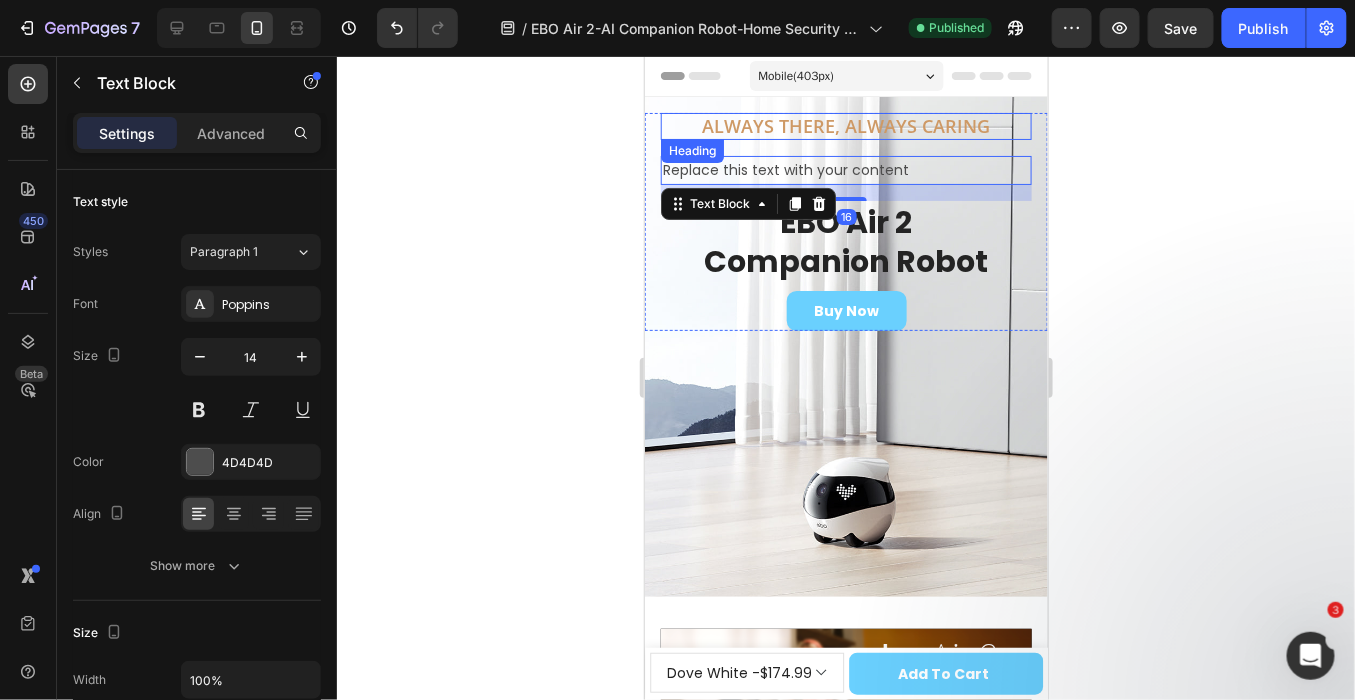 click on "Always There, Always Caring" at bounding box center (845, 125) 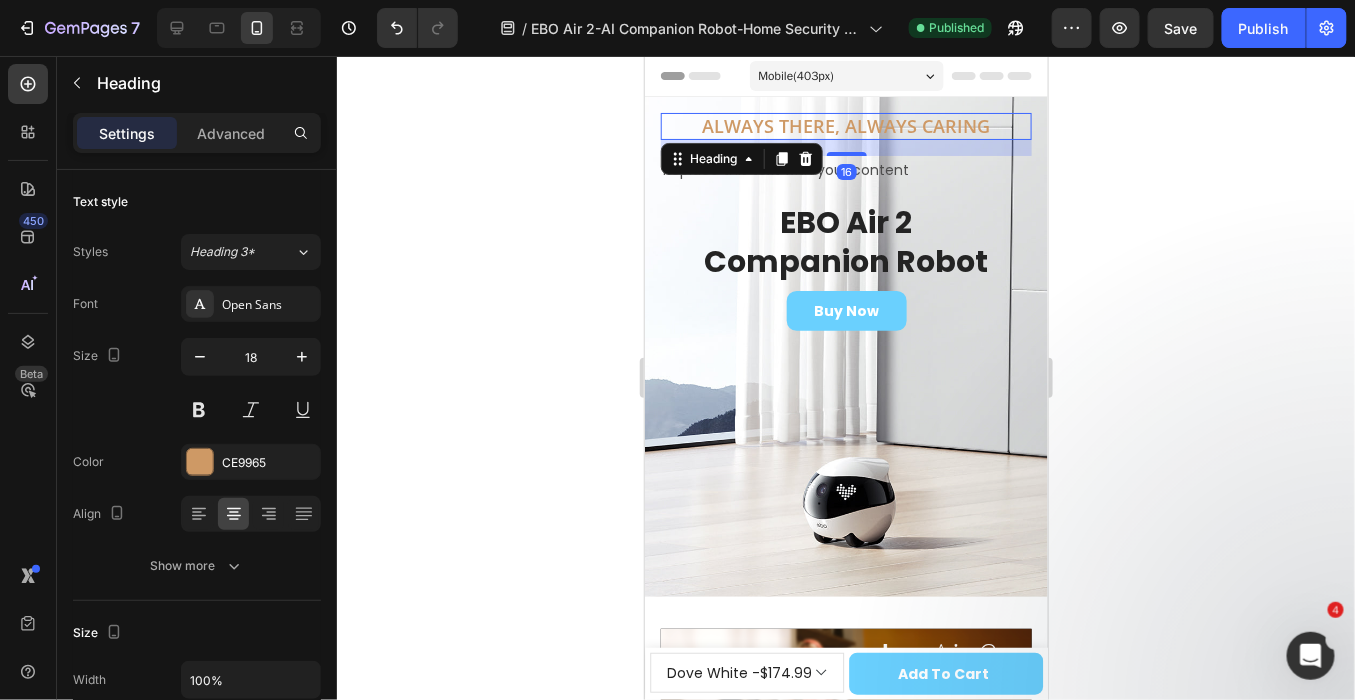 click on "Always There, Always Caring" at bounding box center (845, 125) 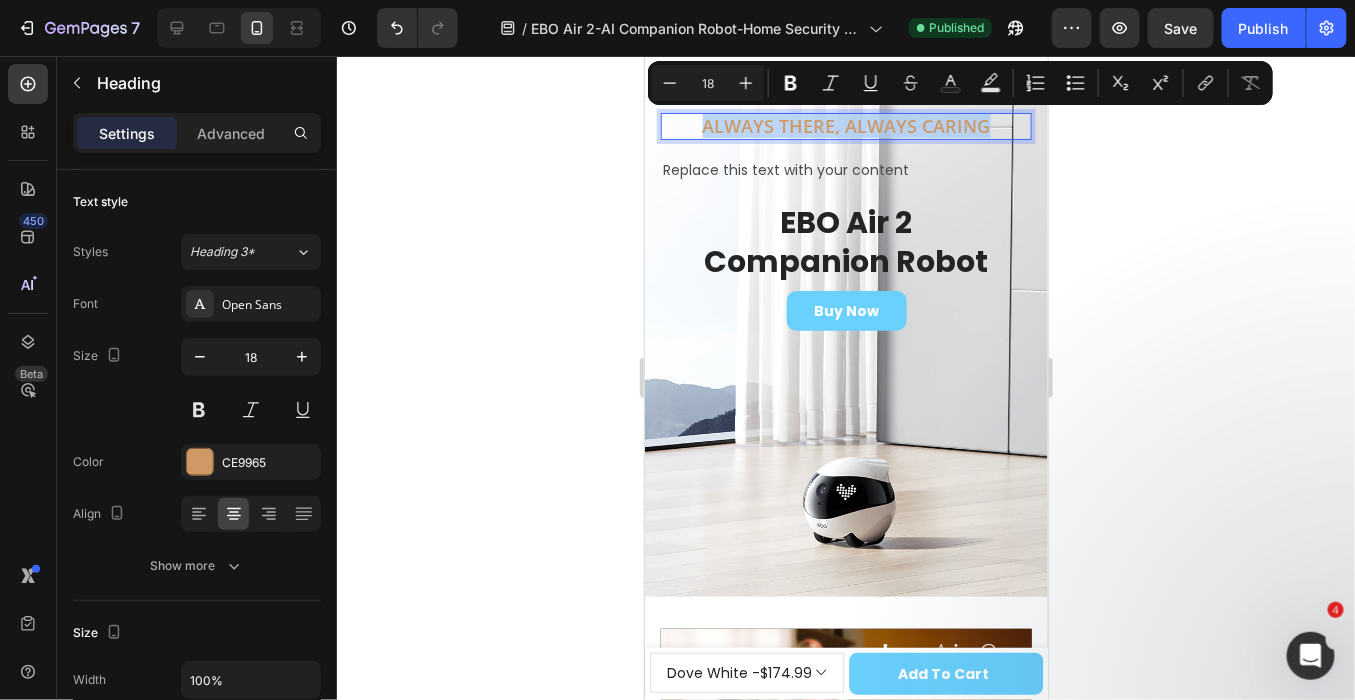 copy on "Always There, Always Caring" 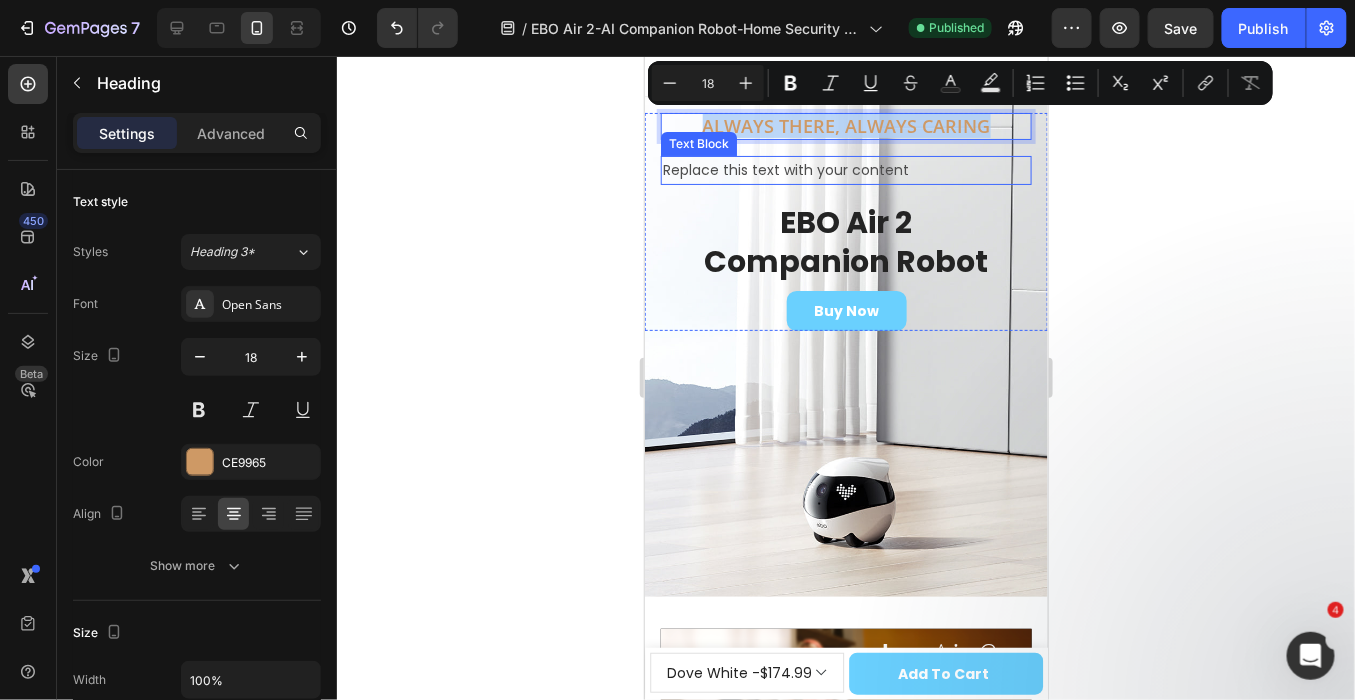click on "Replace this text with your content" at bounding box center [845, 169] 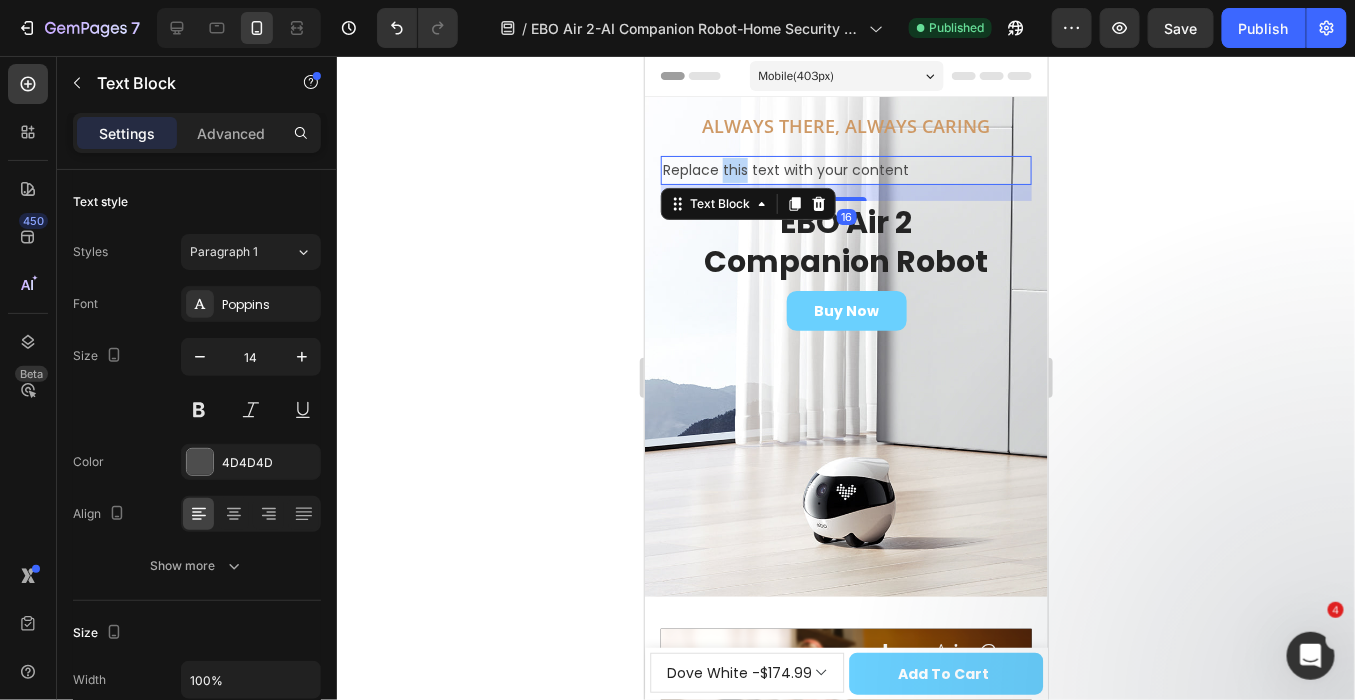 click on "Replace this text with your content" at bounding box center (845, 169) 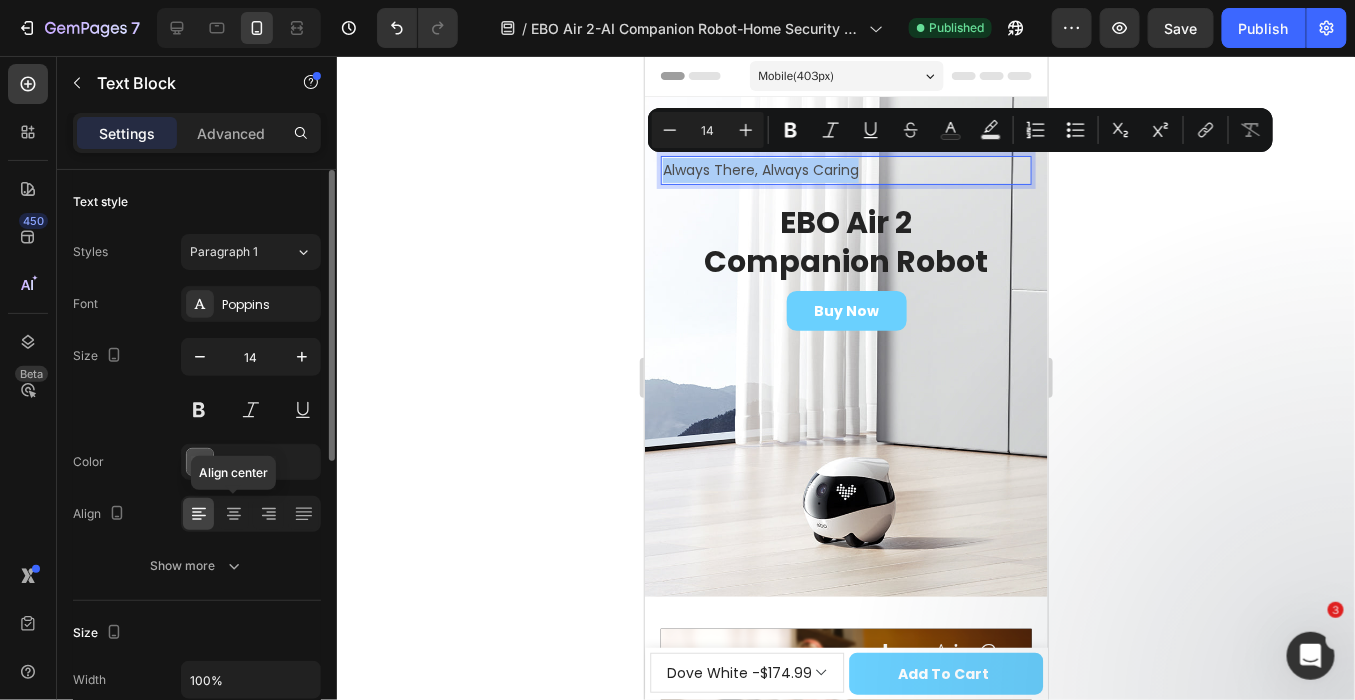click 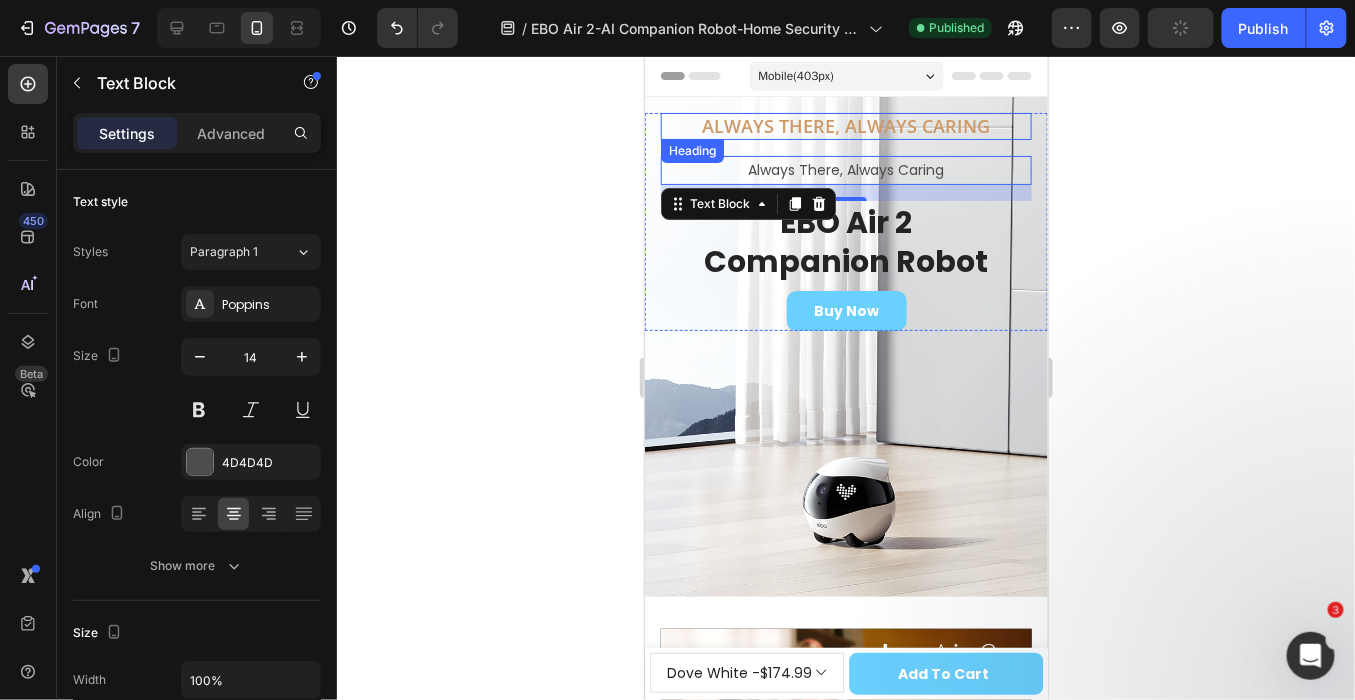 click on "Always There, Always Caring" at bounding box center [845, 125] 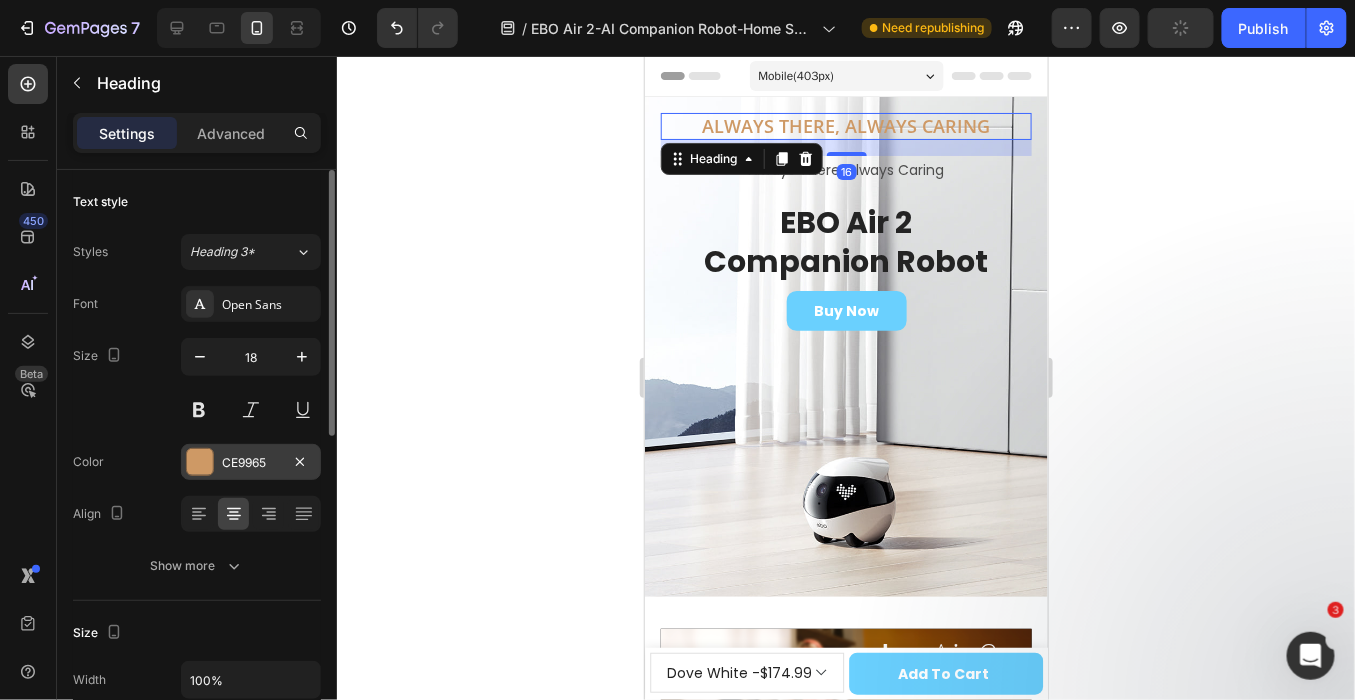 click on "CE9965" at bounding box center (251, 463) 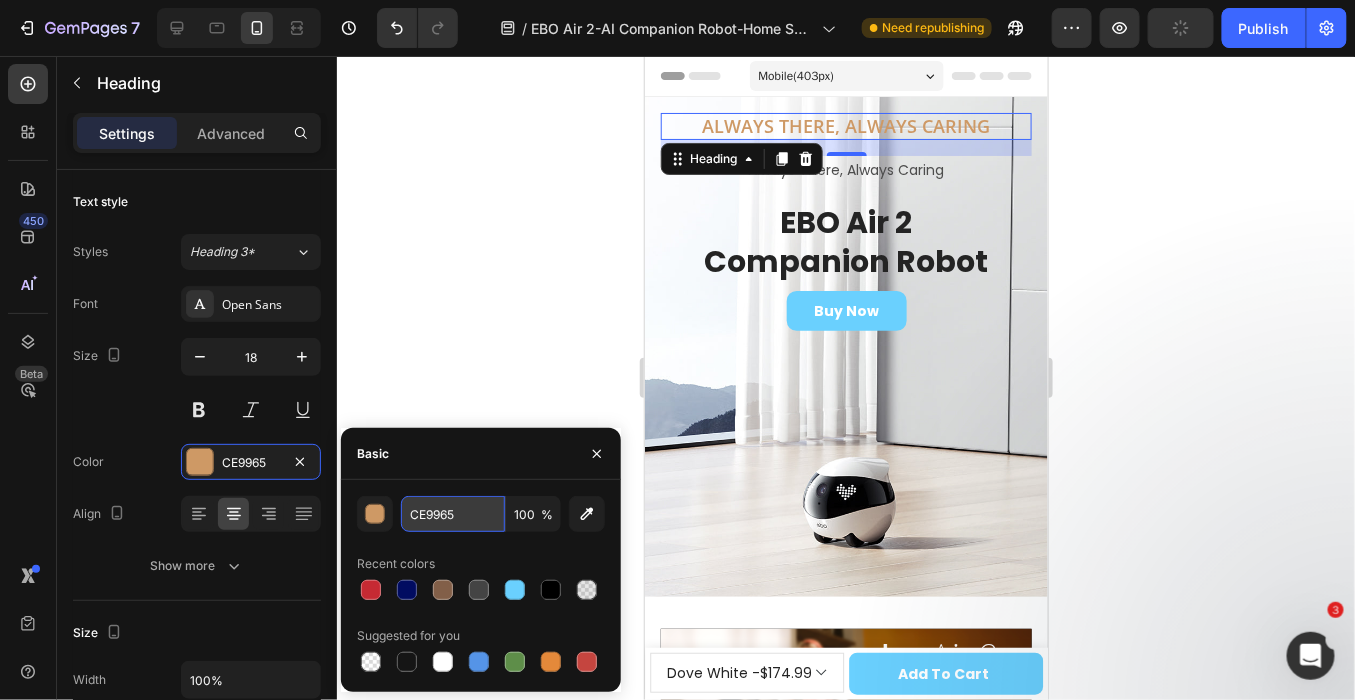click on "CE9965" at bounding box center [453, 514] 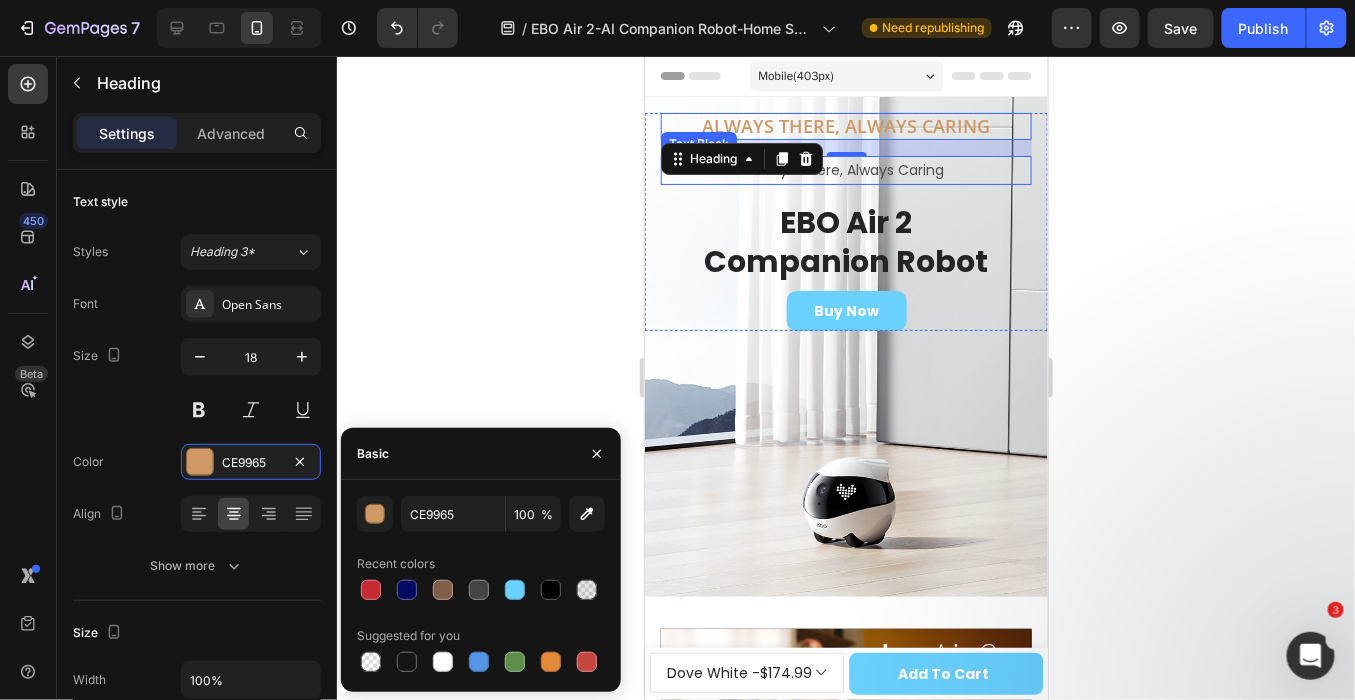 click on "Always There, Always Caring" at bounding box center [845, 169] 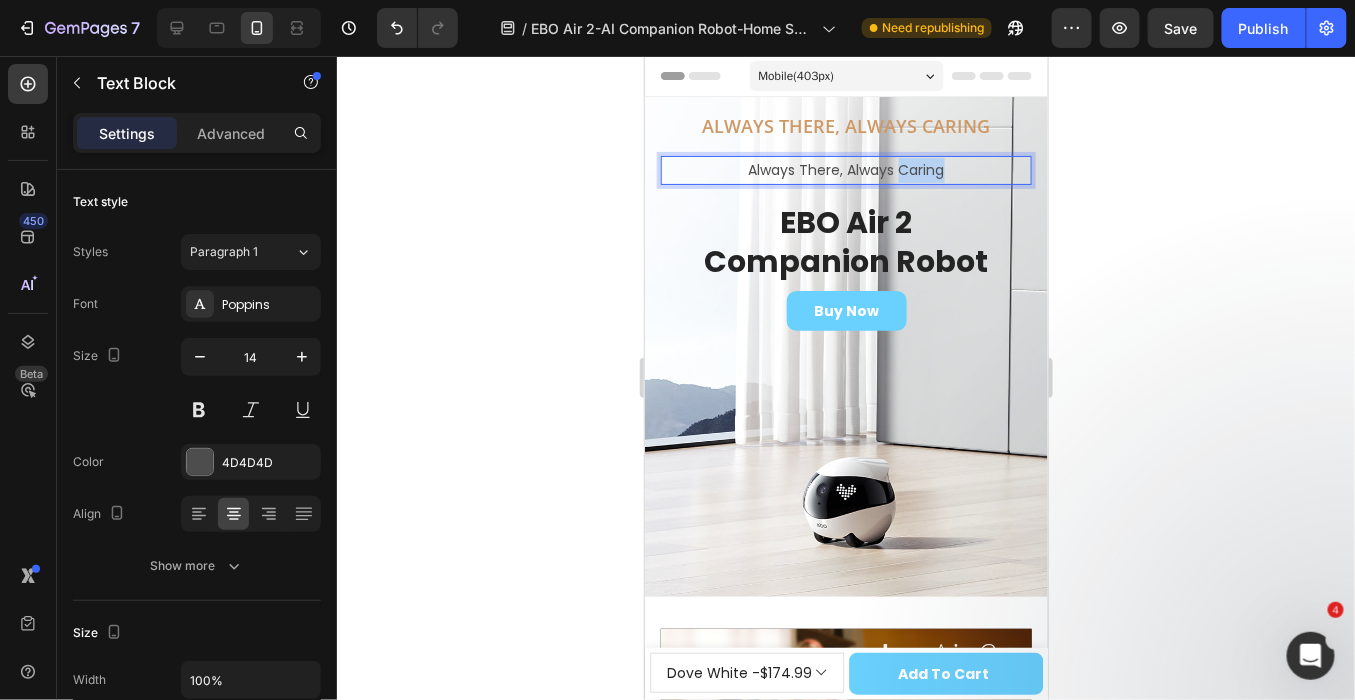 click on "Always There, Always Caring" at bounding box center (845, 169) 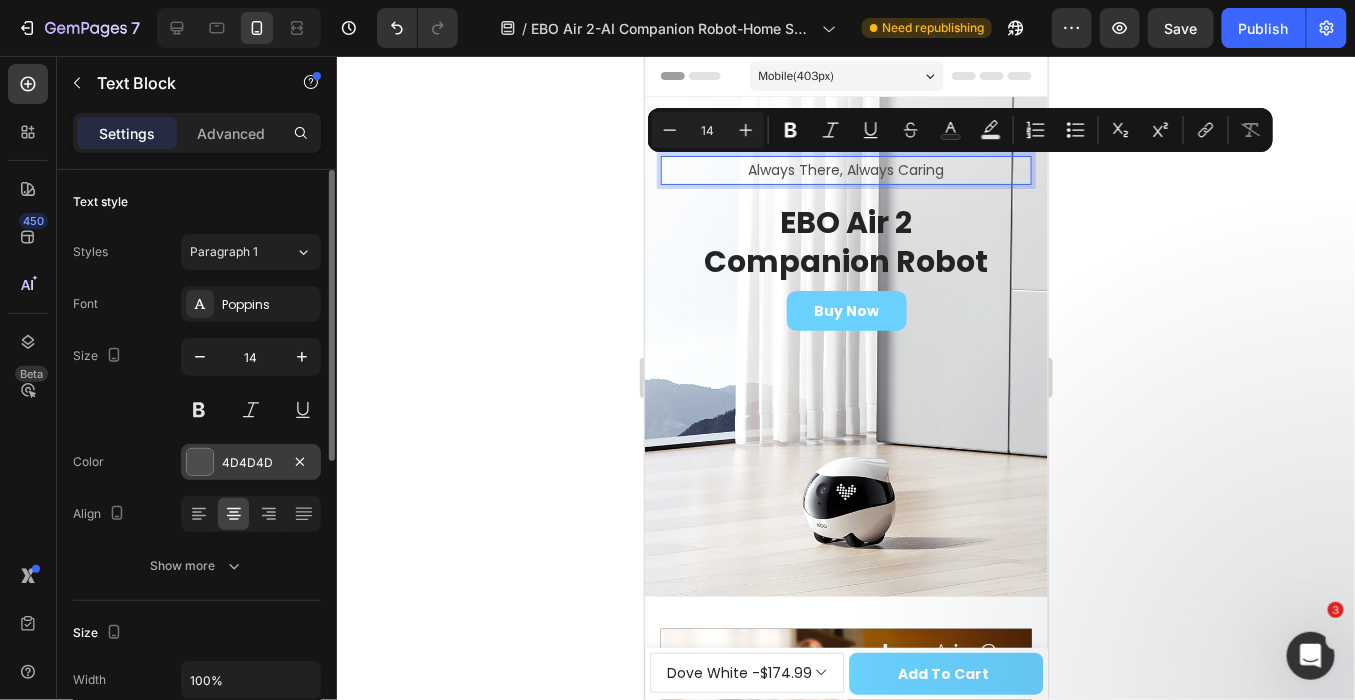 click on "4D4D4D" at bounding box center (251, 463) 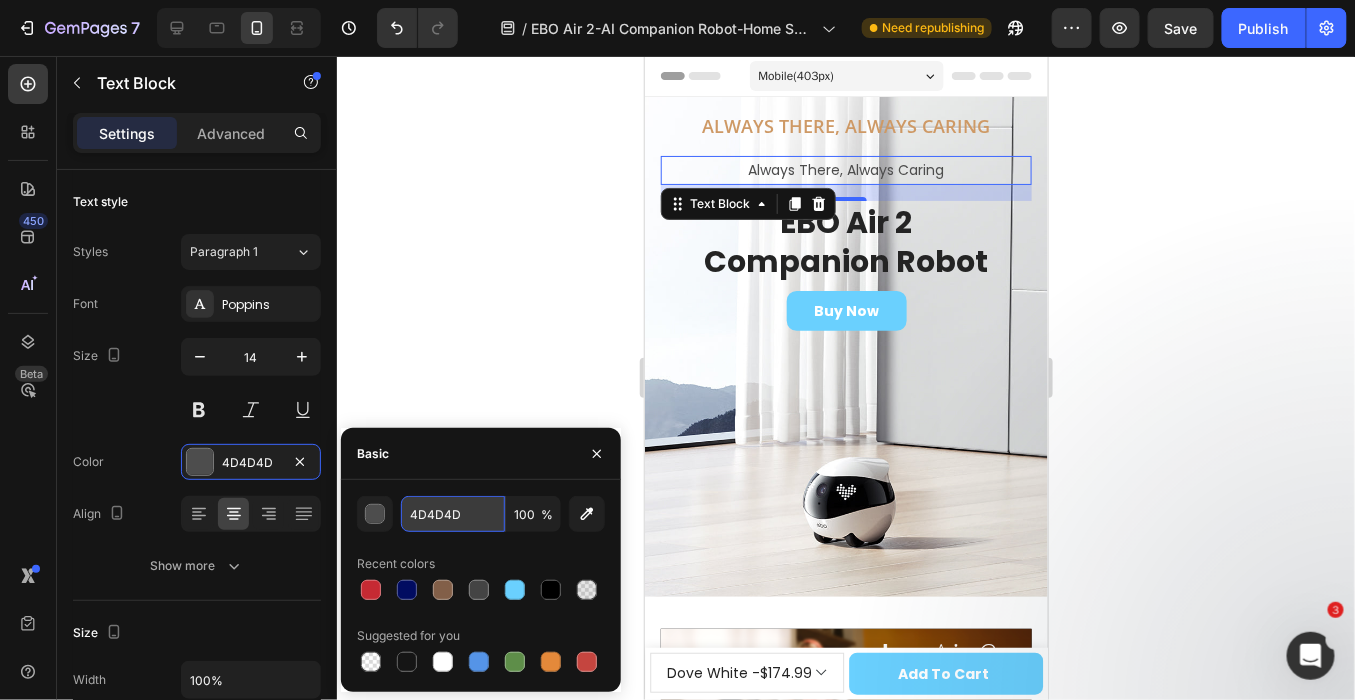 click on "4D4D4D" at bounding box center [453, 514] 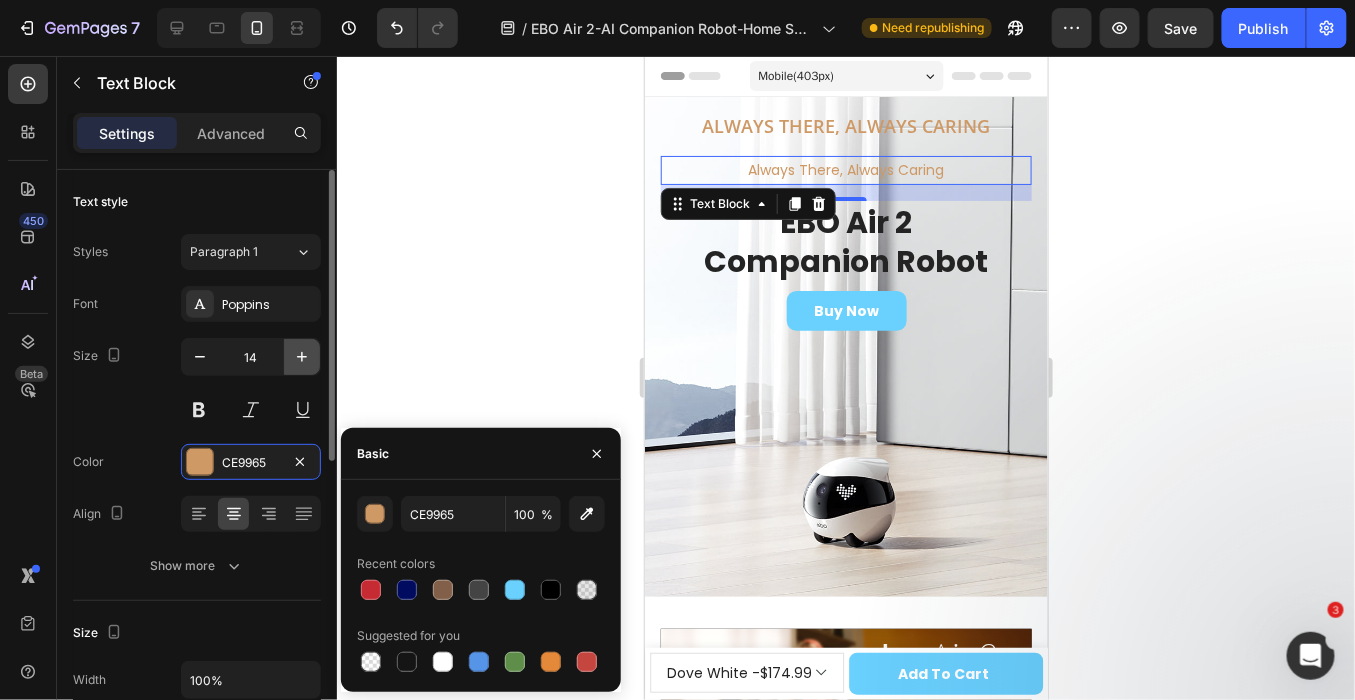 click 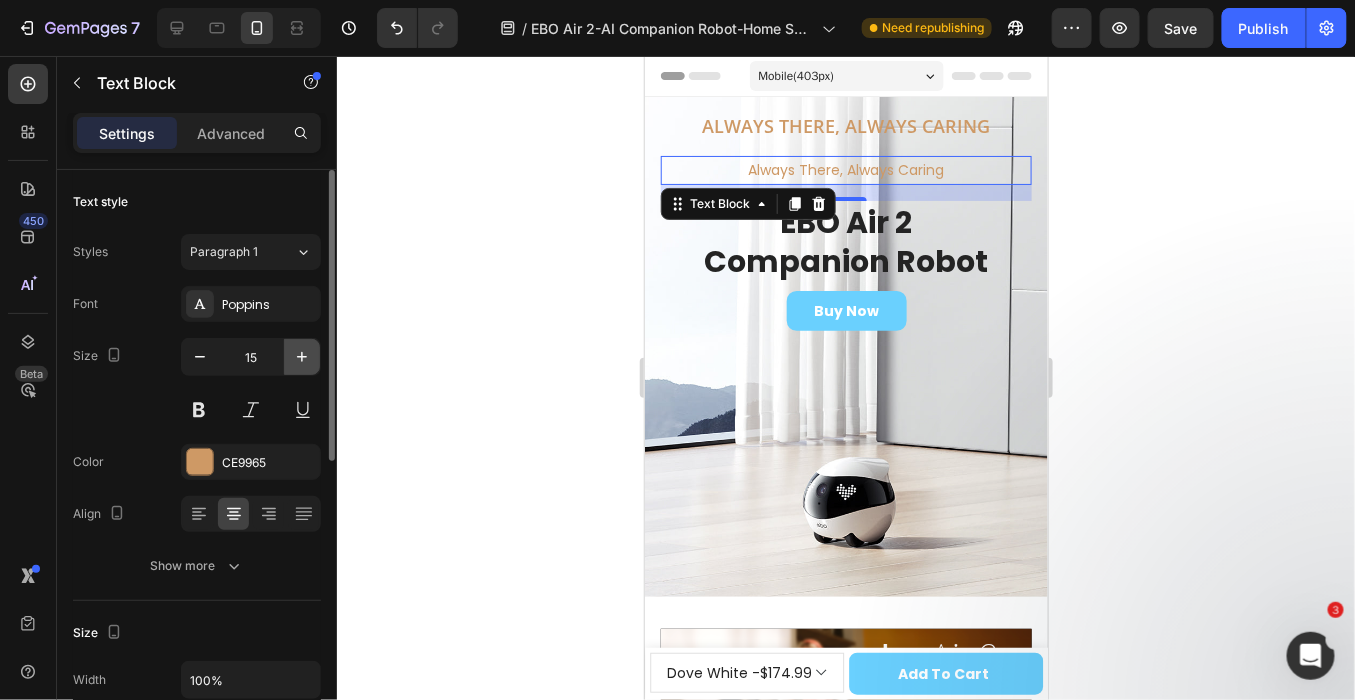 click 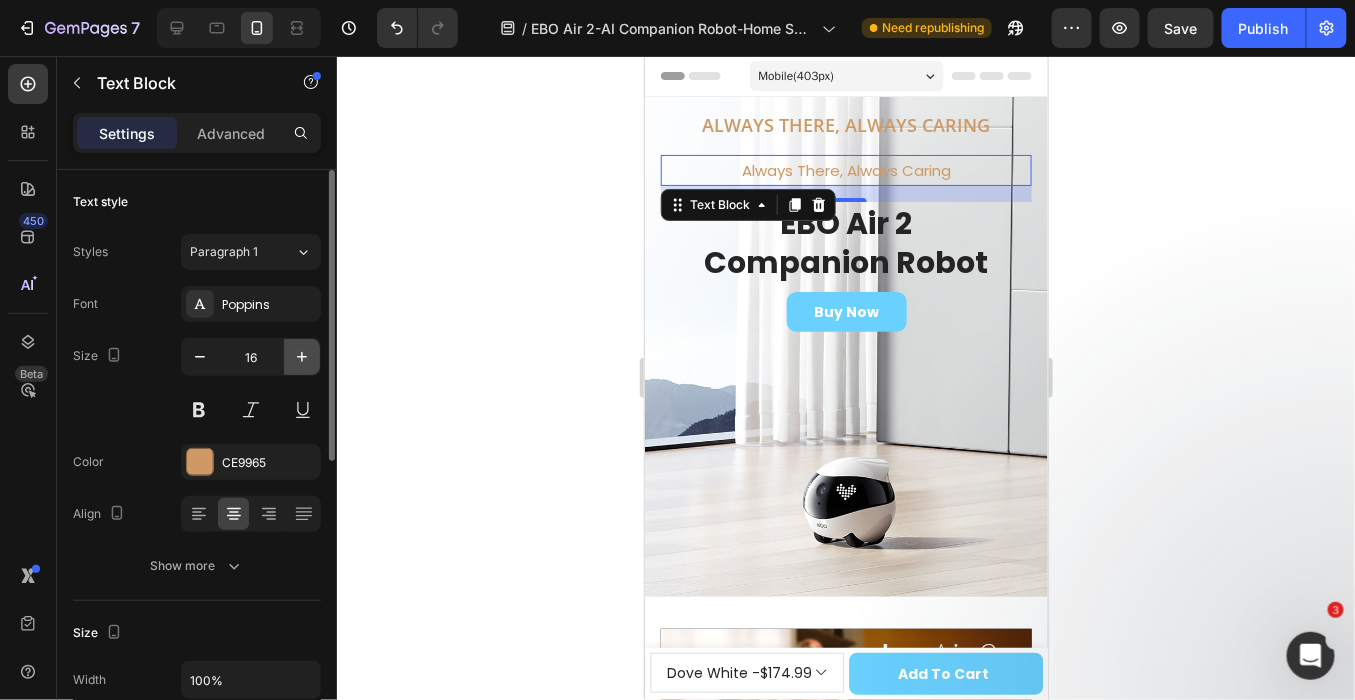 click 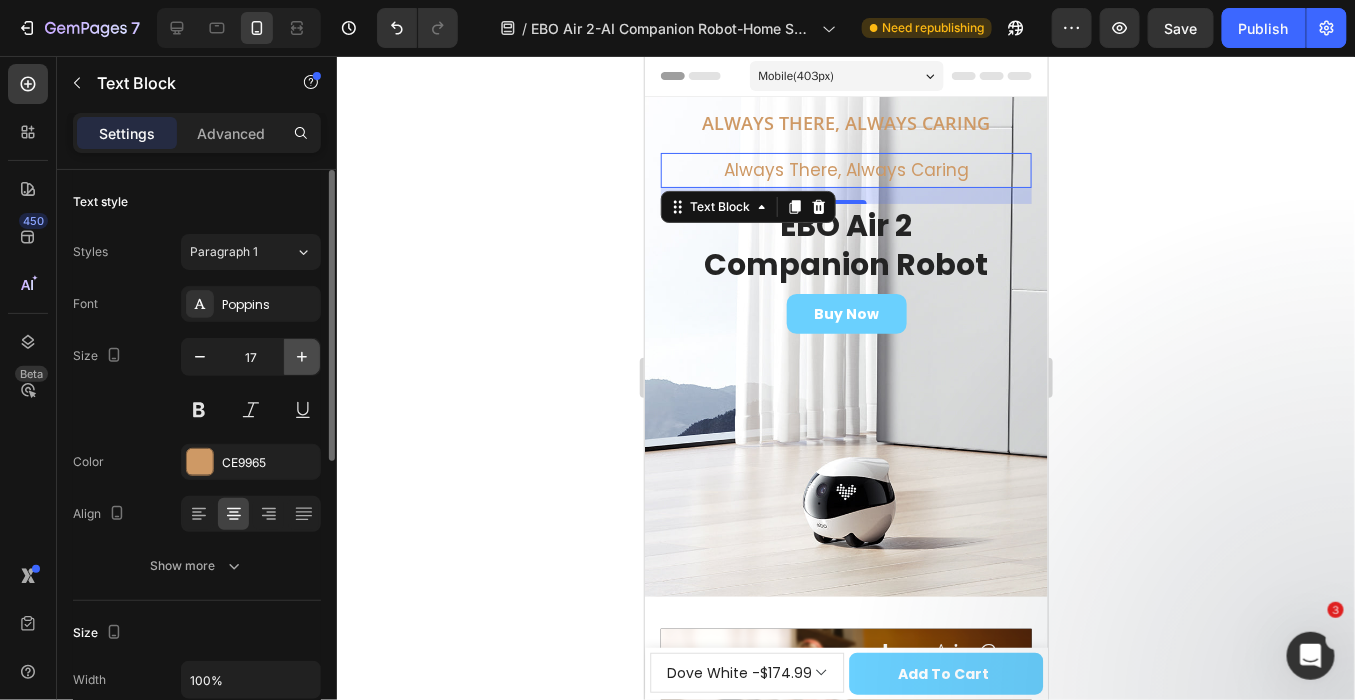 click 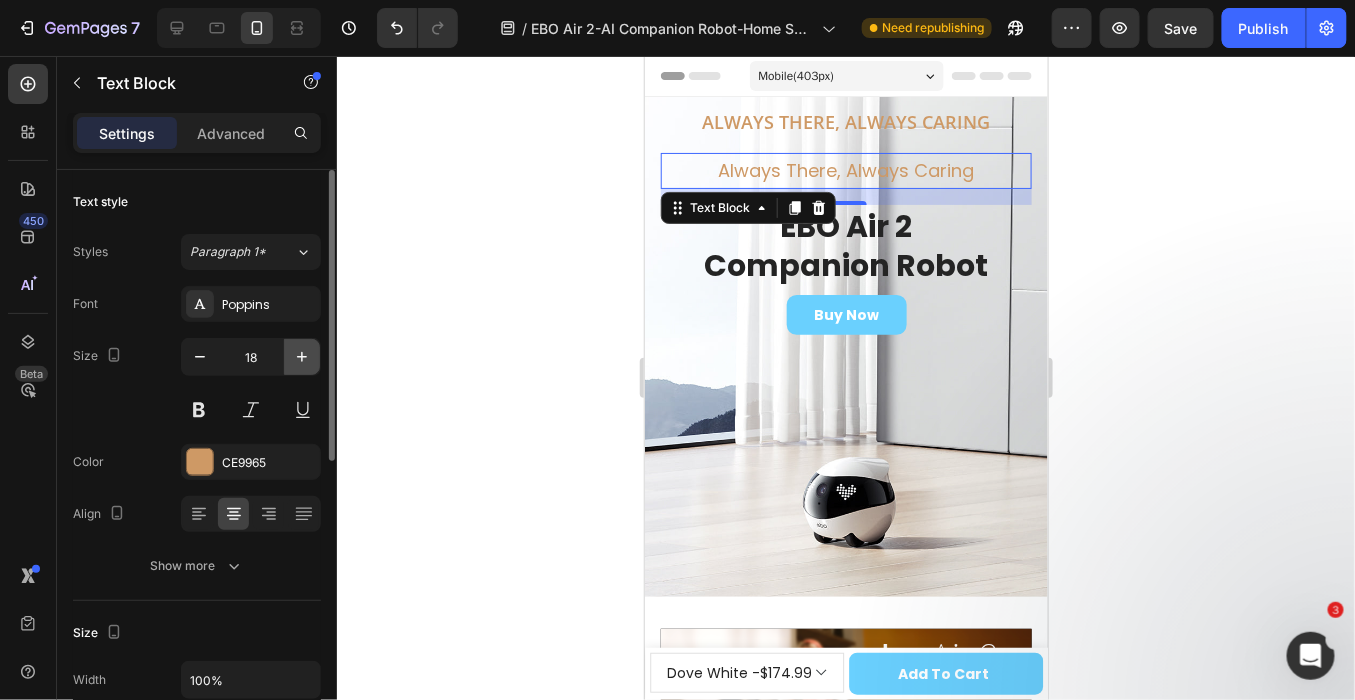 click 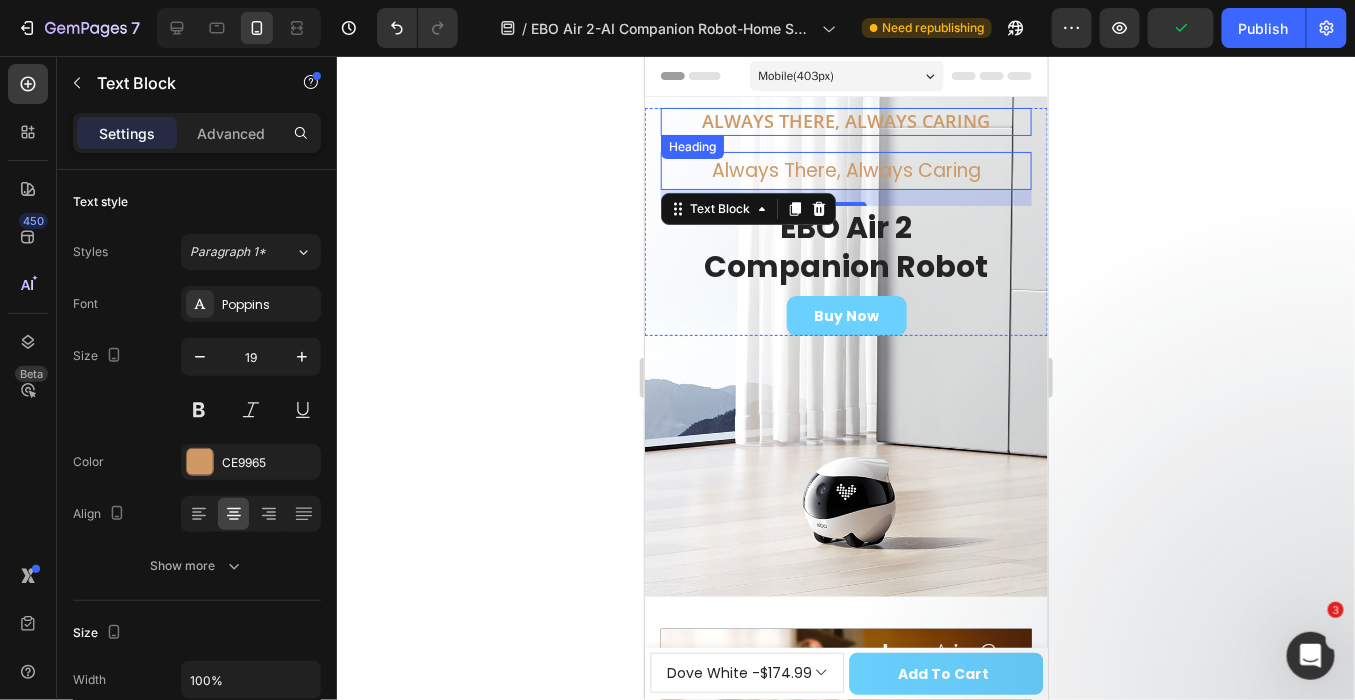click on "Always There, Always Caring" at bounding box center [845, 120] 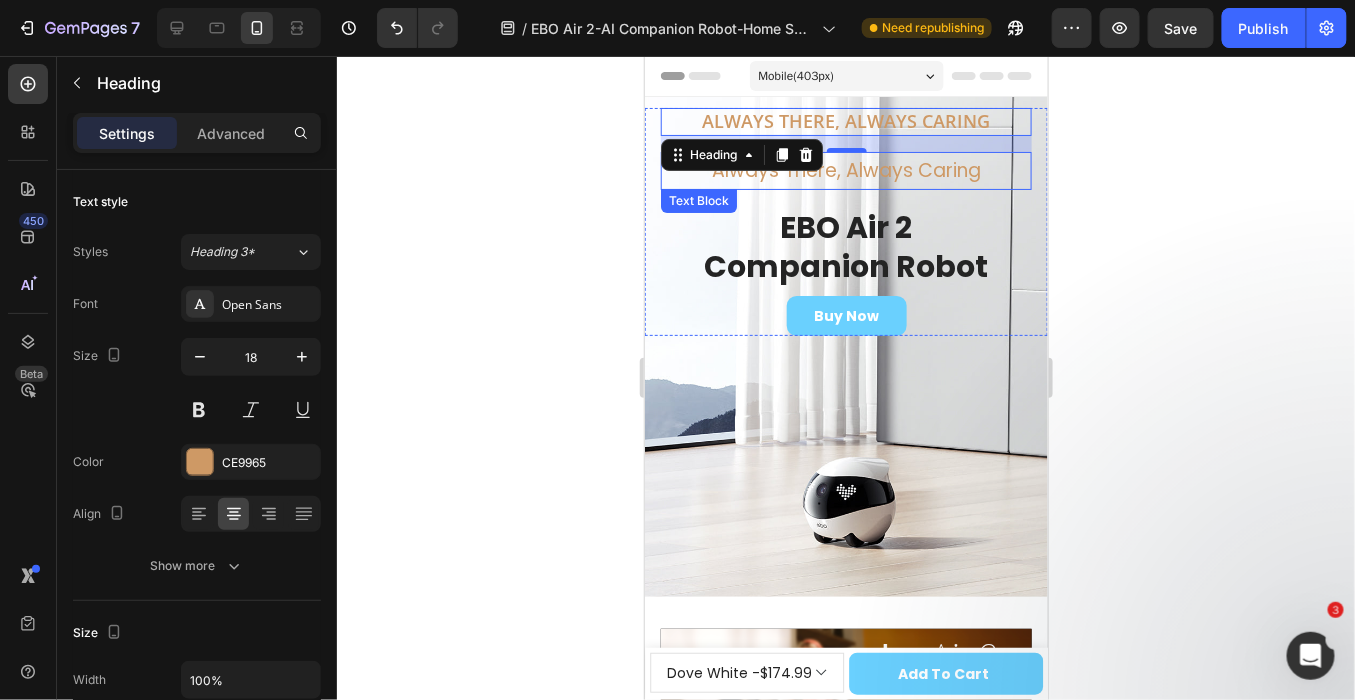 click on "Always There, Always Caring" at bounding box center (845, 170) 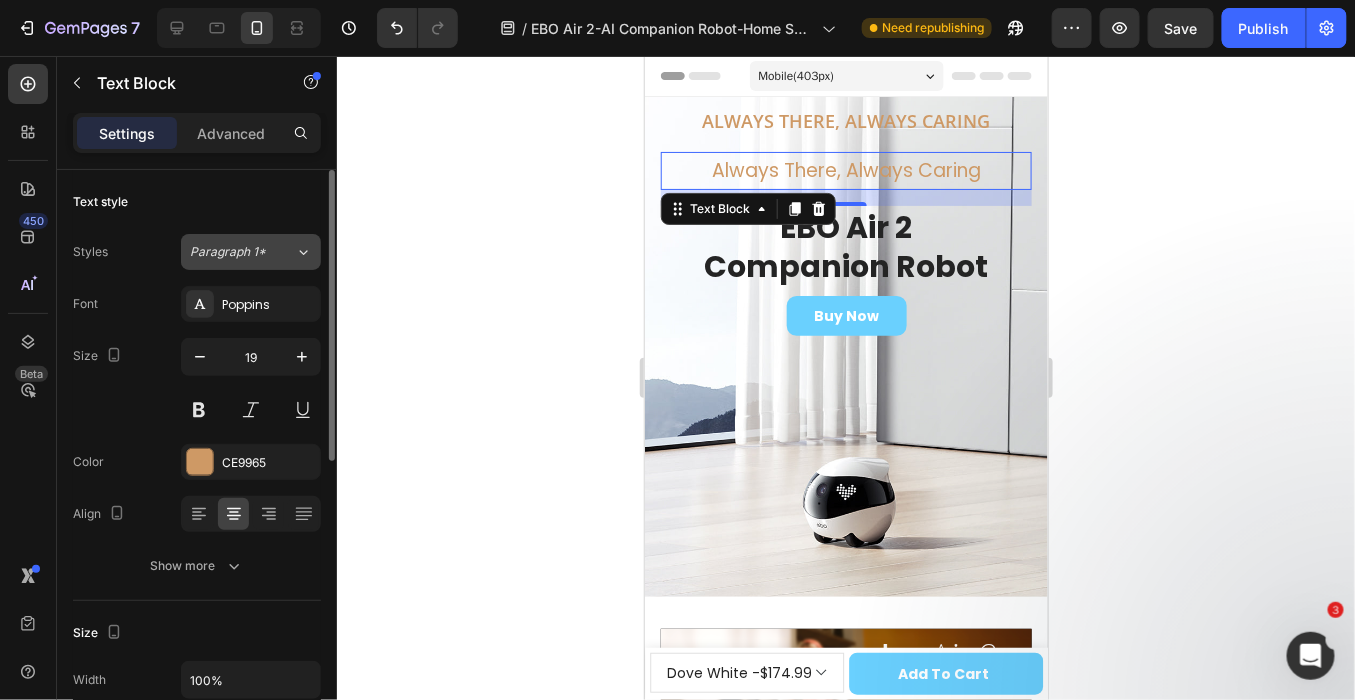 click 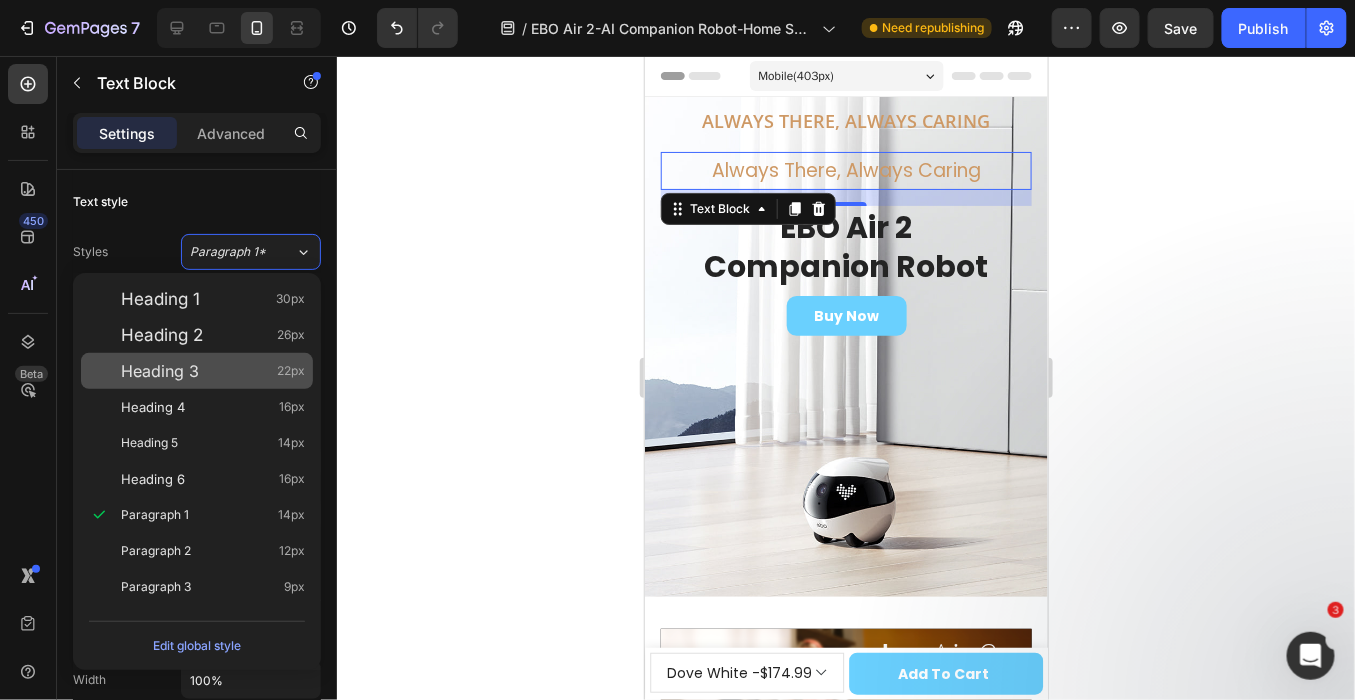 click on "Heading 3 22px" at bounding box center [197, 371] 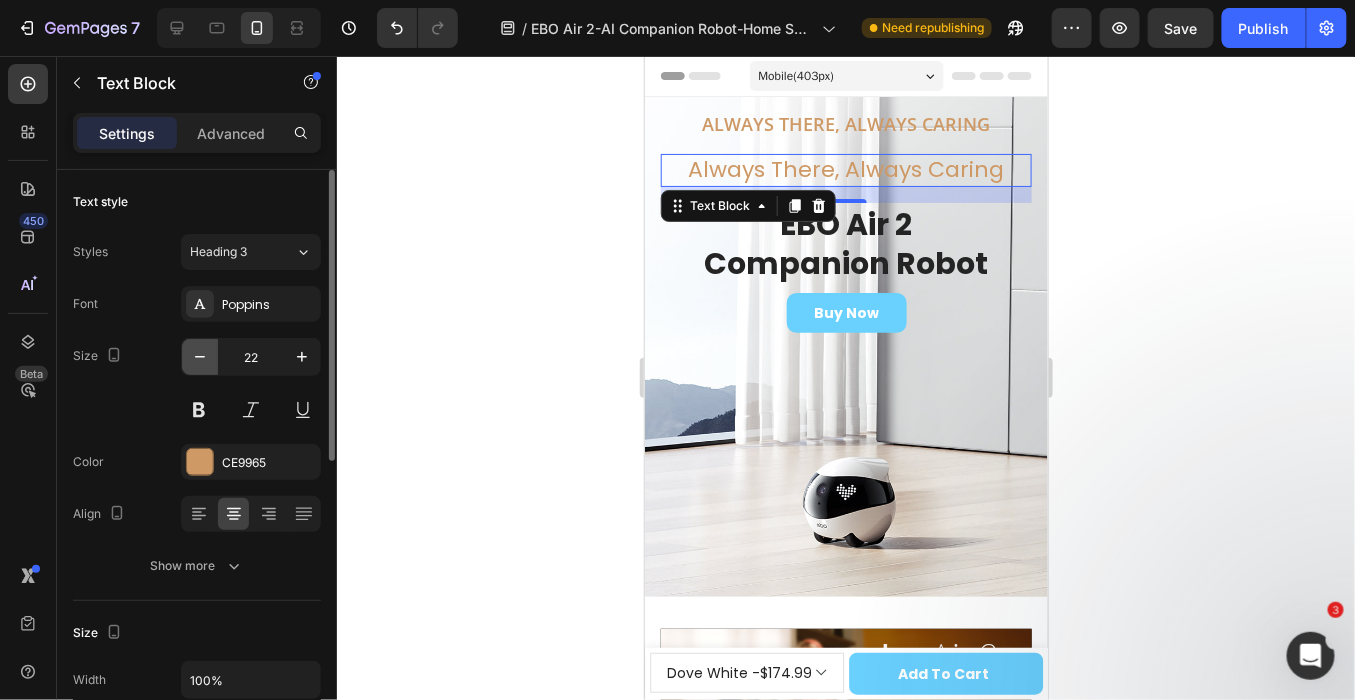 click 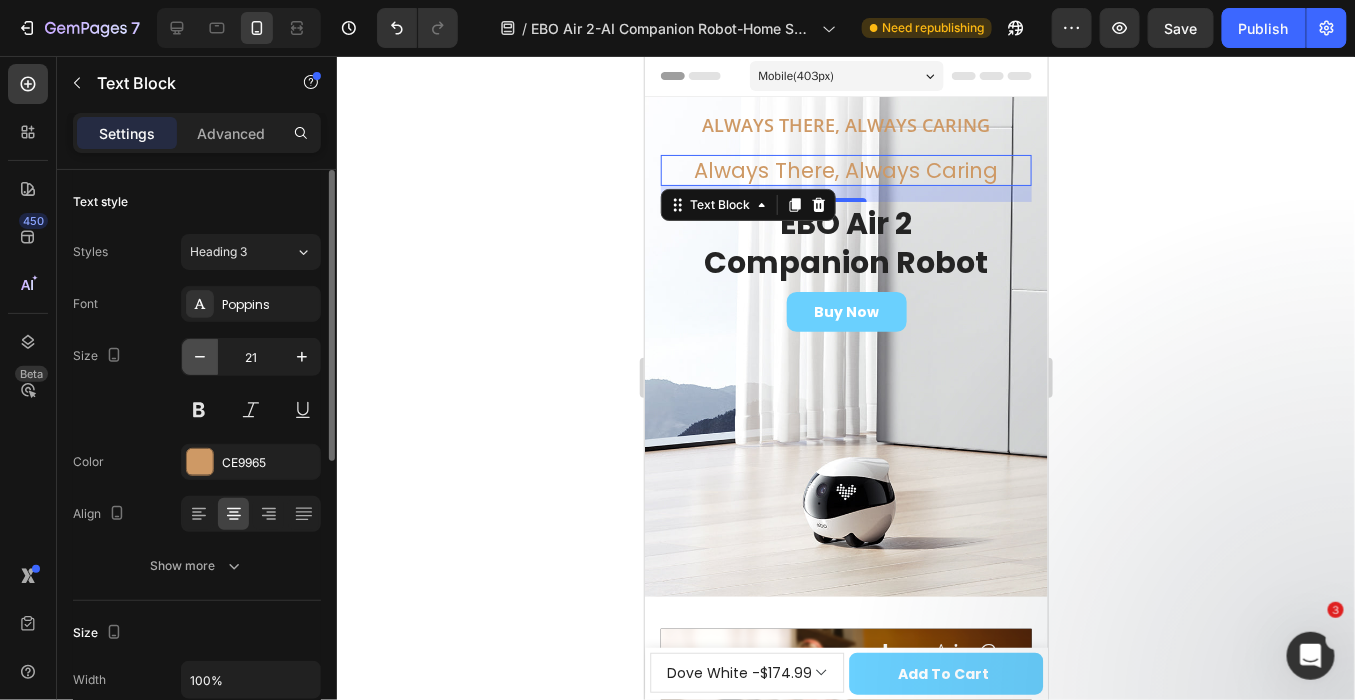 click 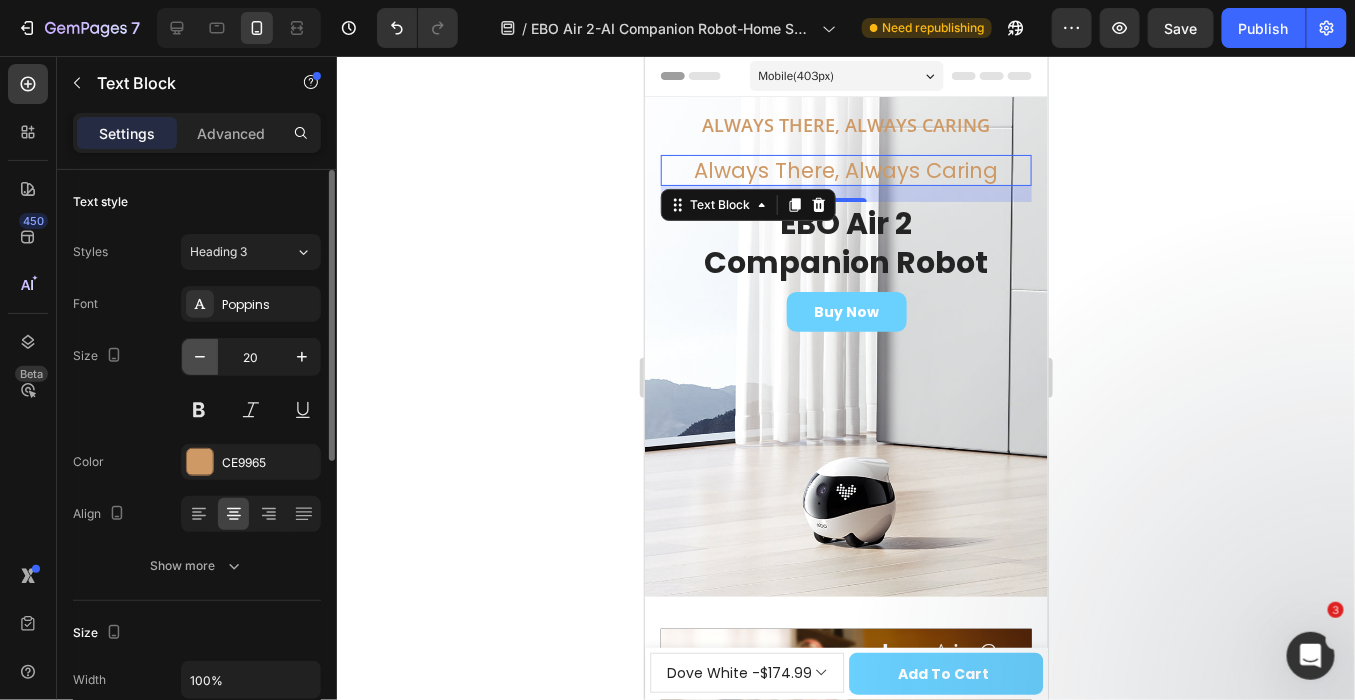 click 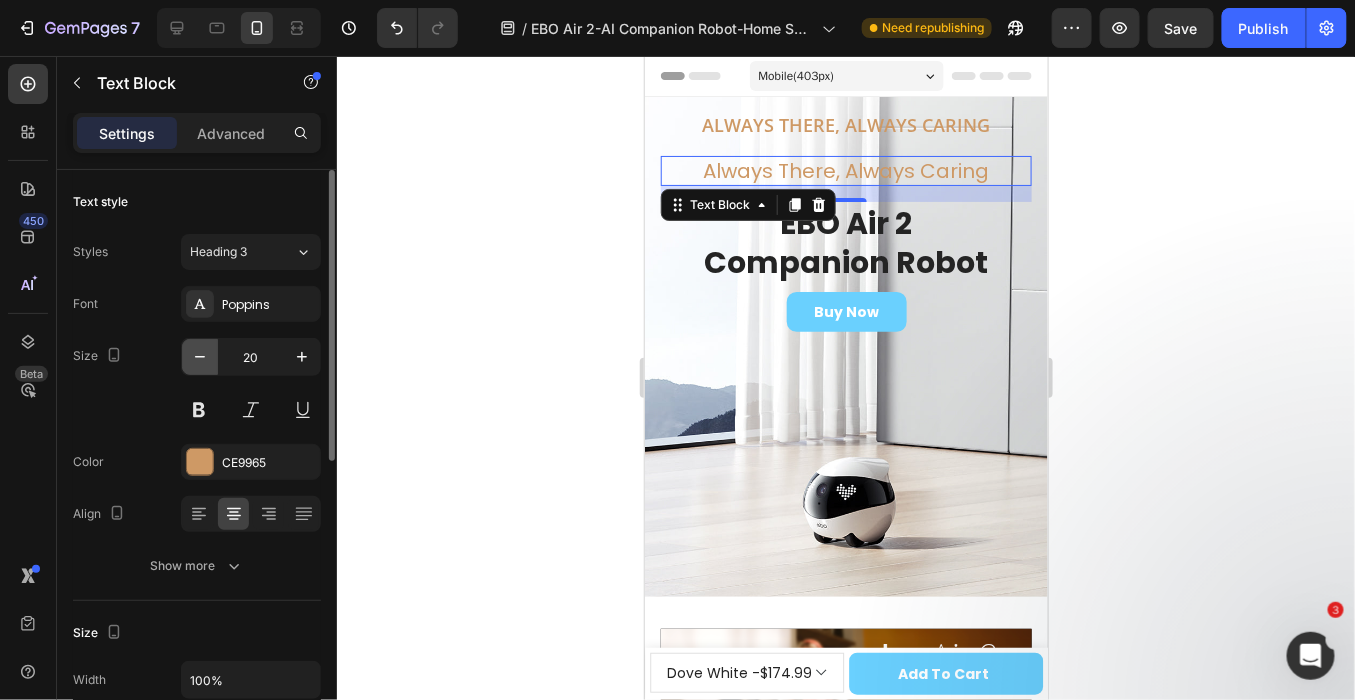 type on "19" 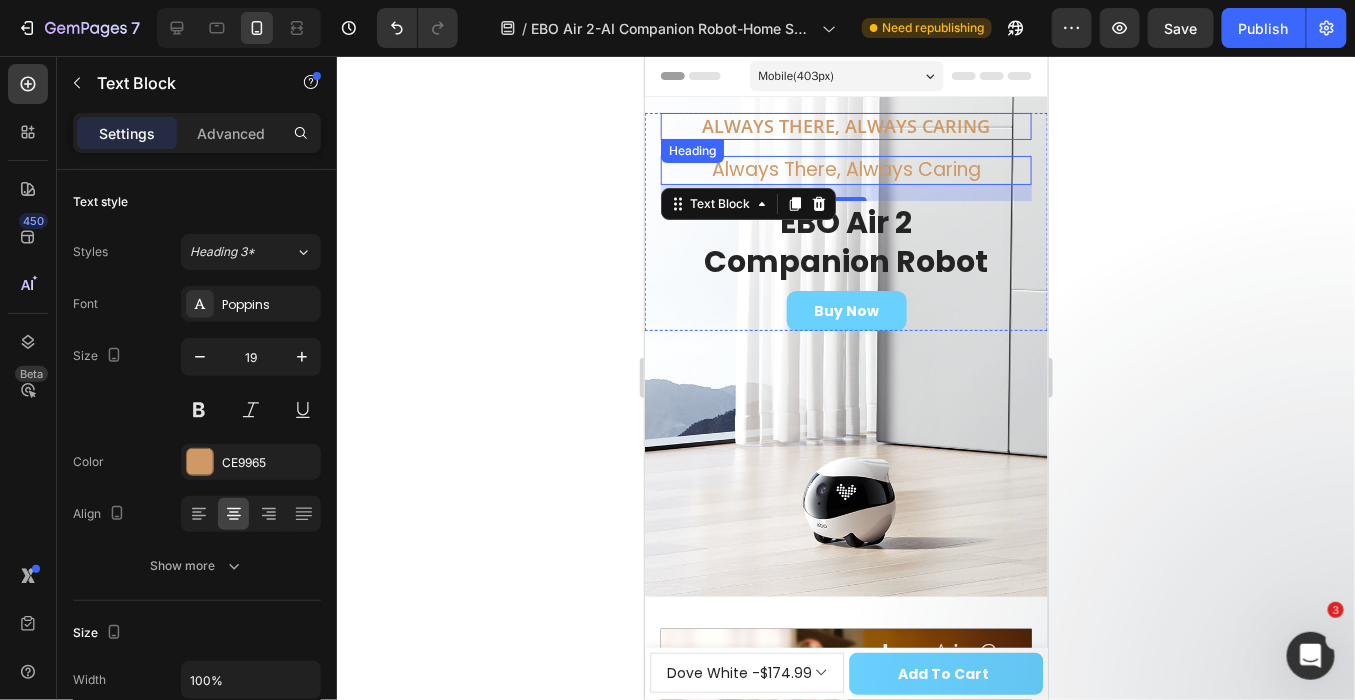 click on "Always There, Always Caring" at bounding box center (845, 125) 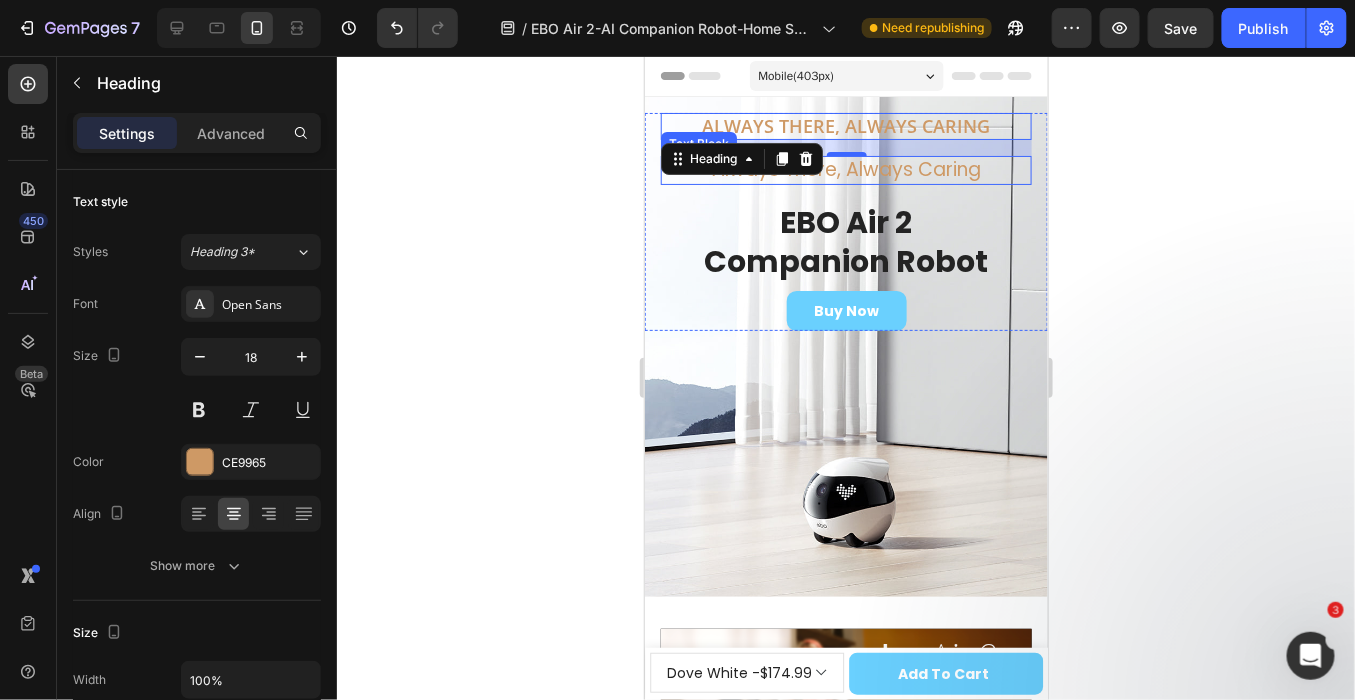 click on "Always There, Always Caring" at bounding box center [845, 169] 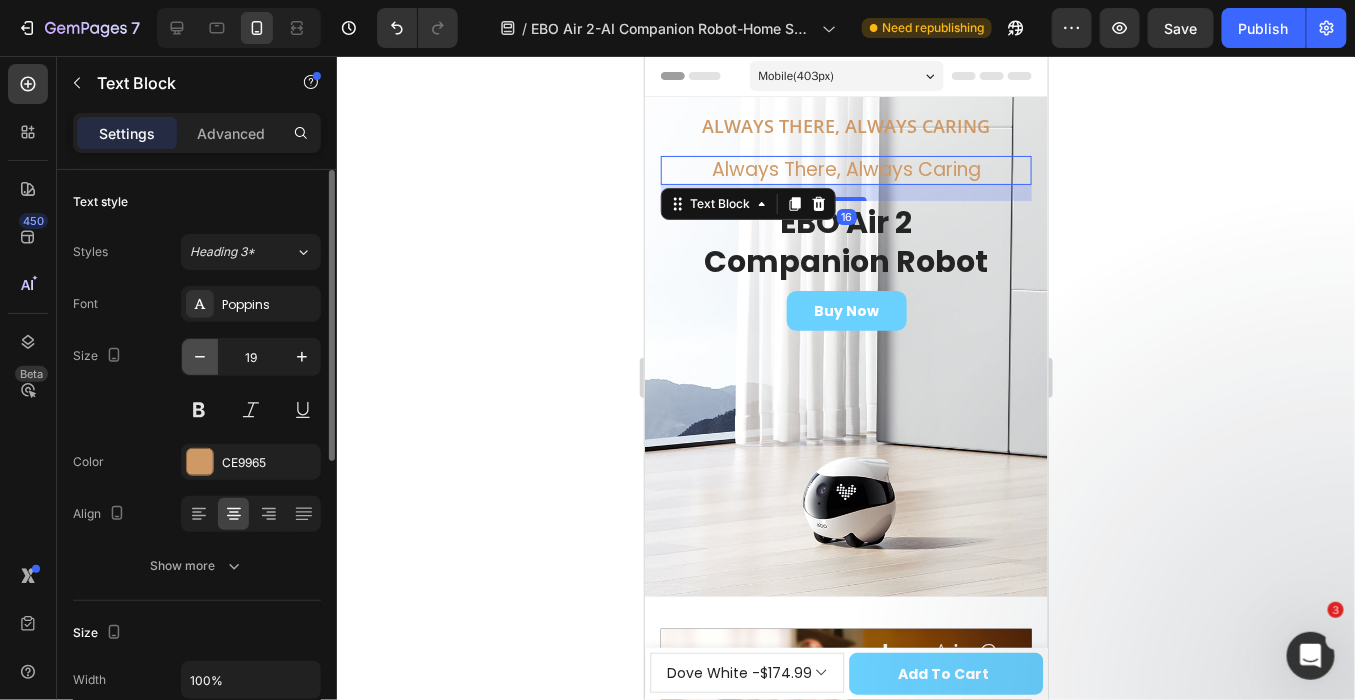click 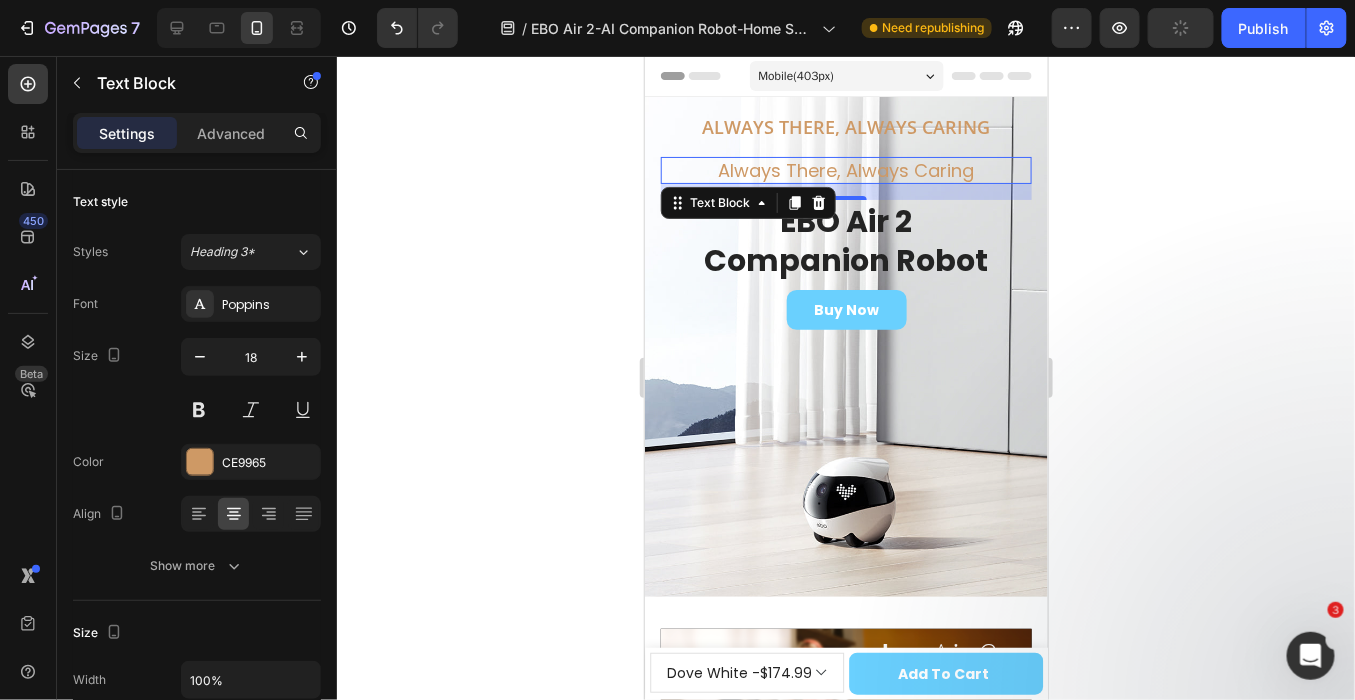 click 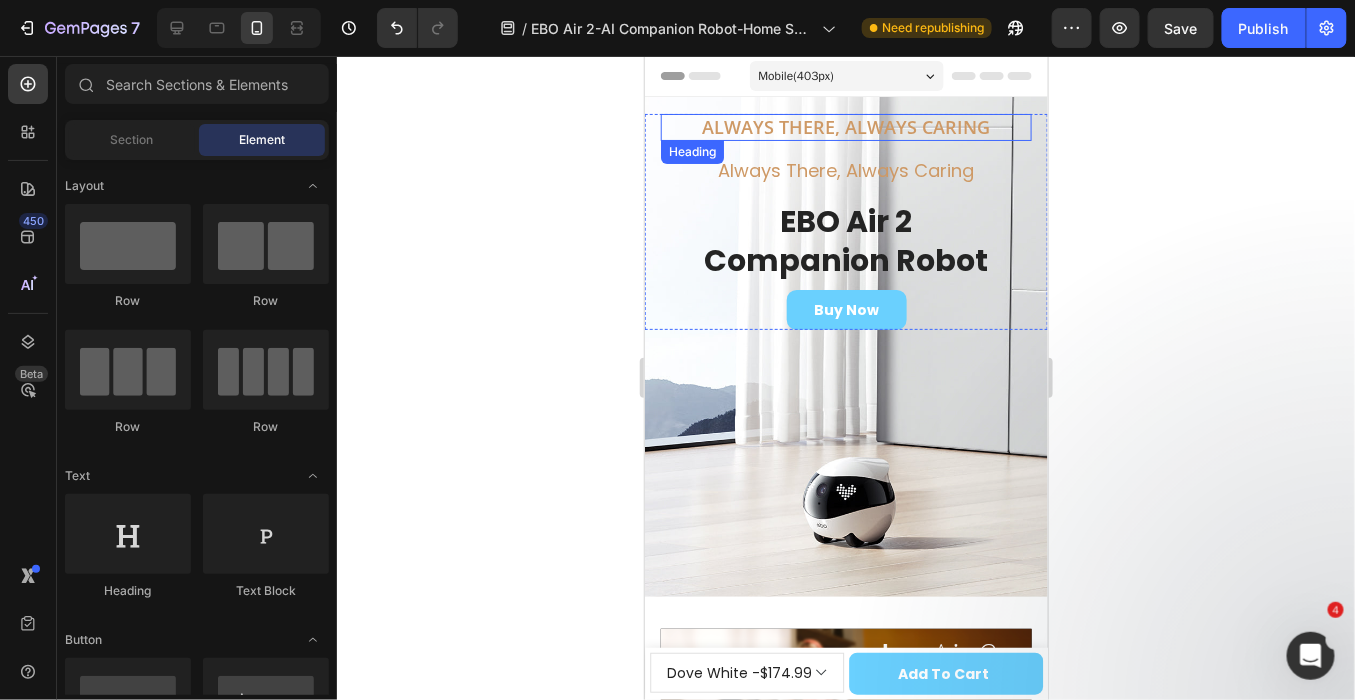 click on "Always There, Always Caring" at bounding box center [845, 126] 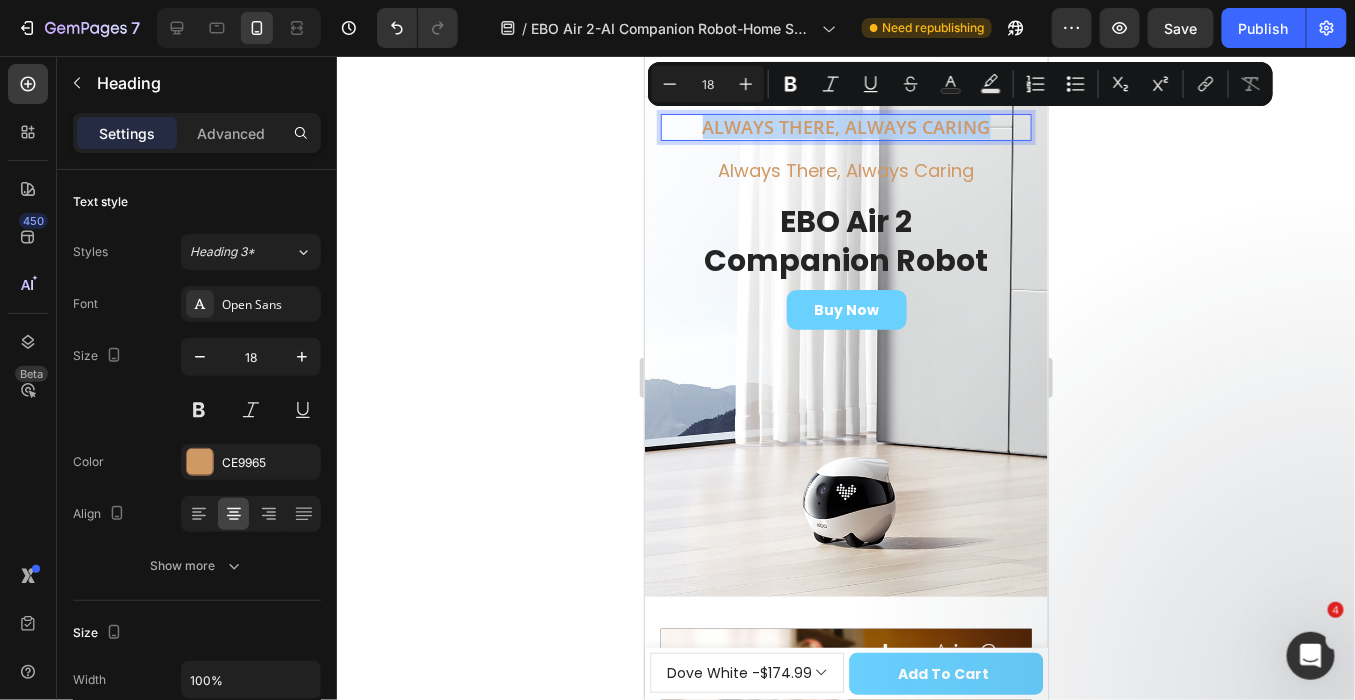 copy on "Always There, Always Caring" 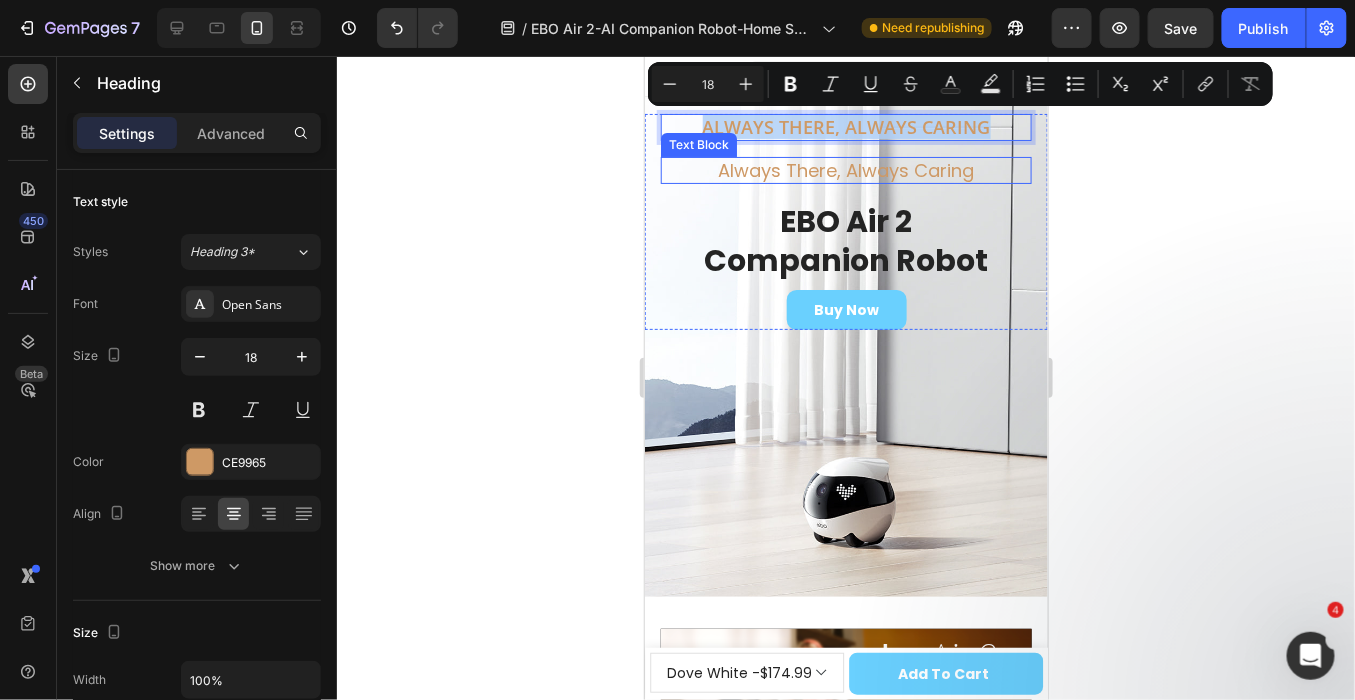 click on "Always There, Always Caring" at bounding box center [845, 169] 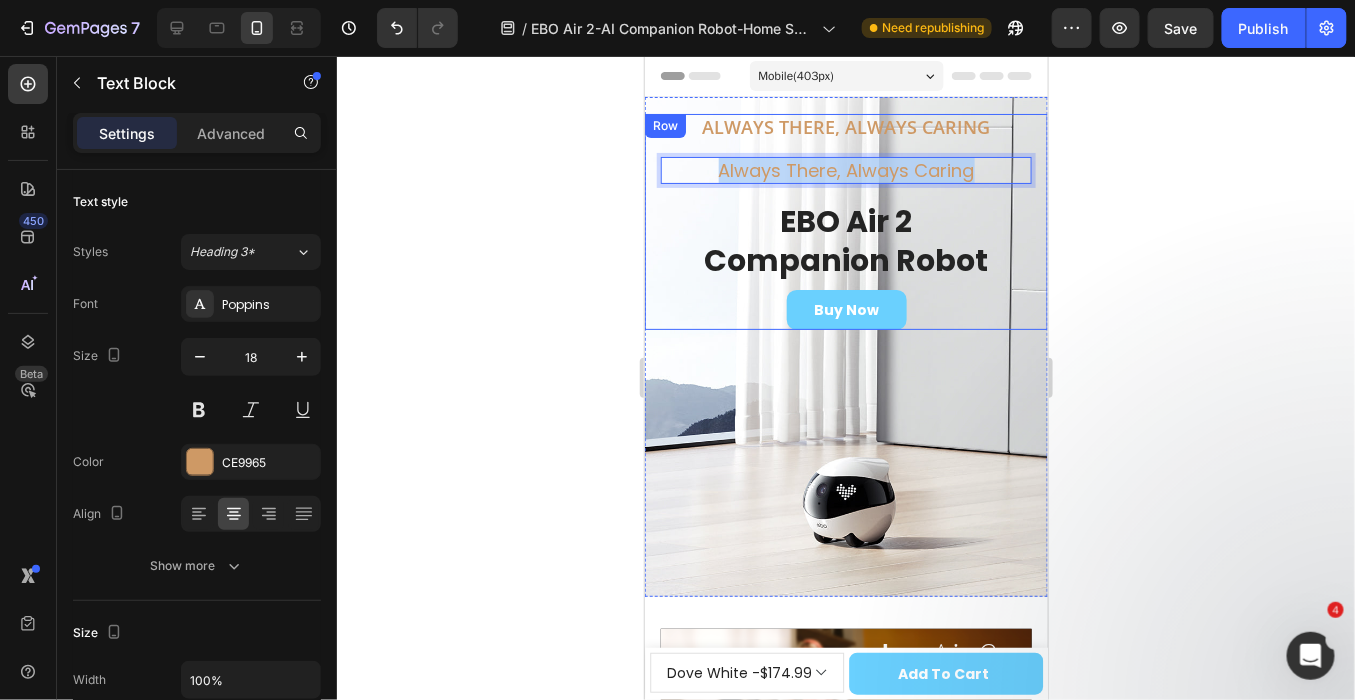 drag, startPoint x: 700, startPoint y: 173, endPoint x: 963, endPoint y: 183, distance: 263.19003 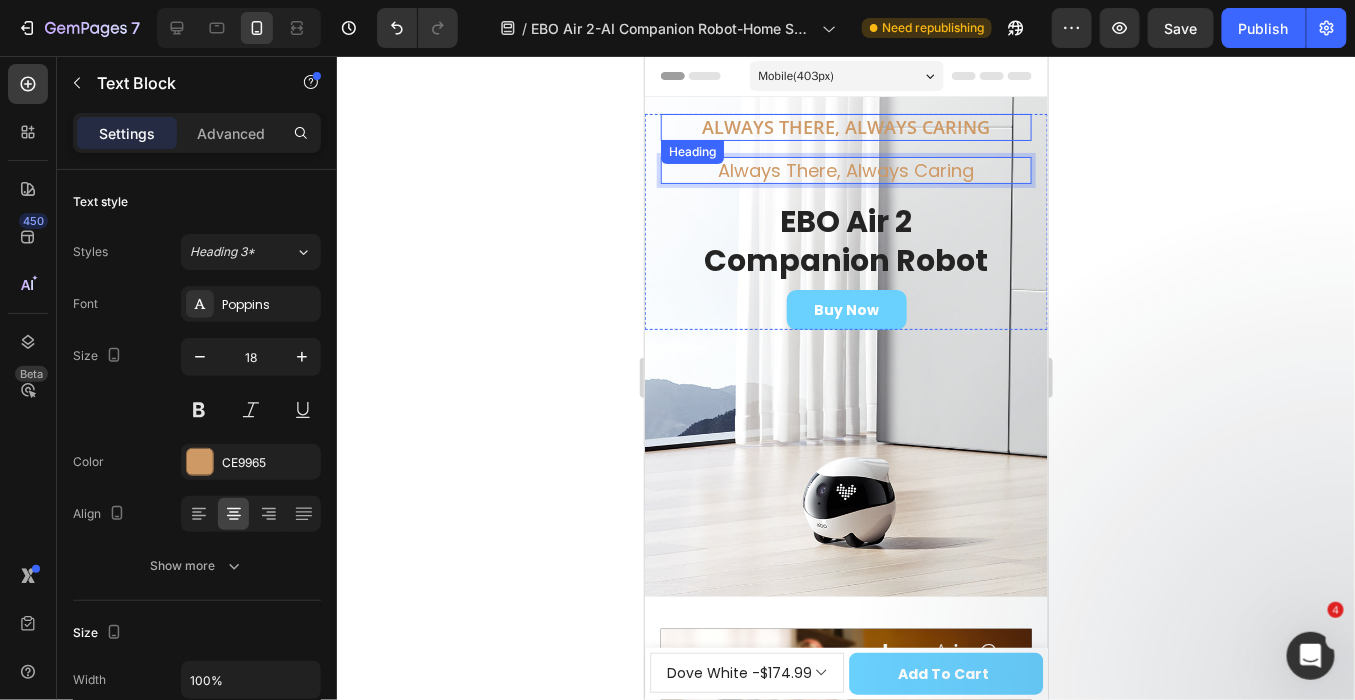 click on "Always There, Always Caring" at bounding box center (845, 126) 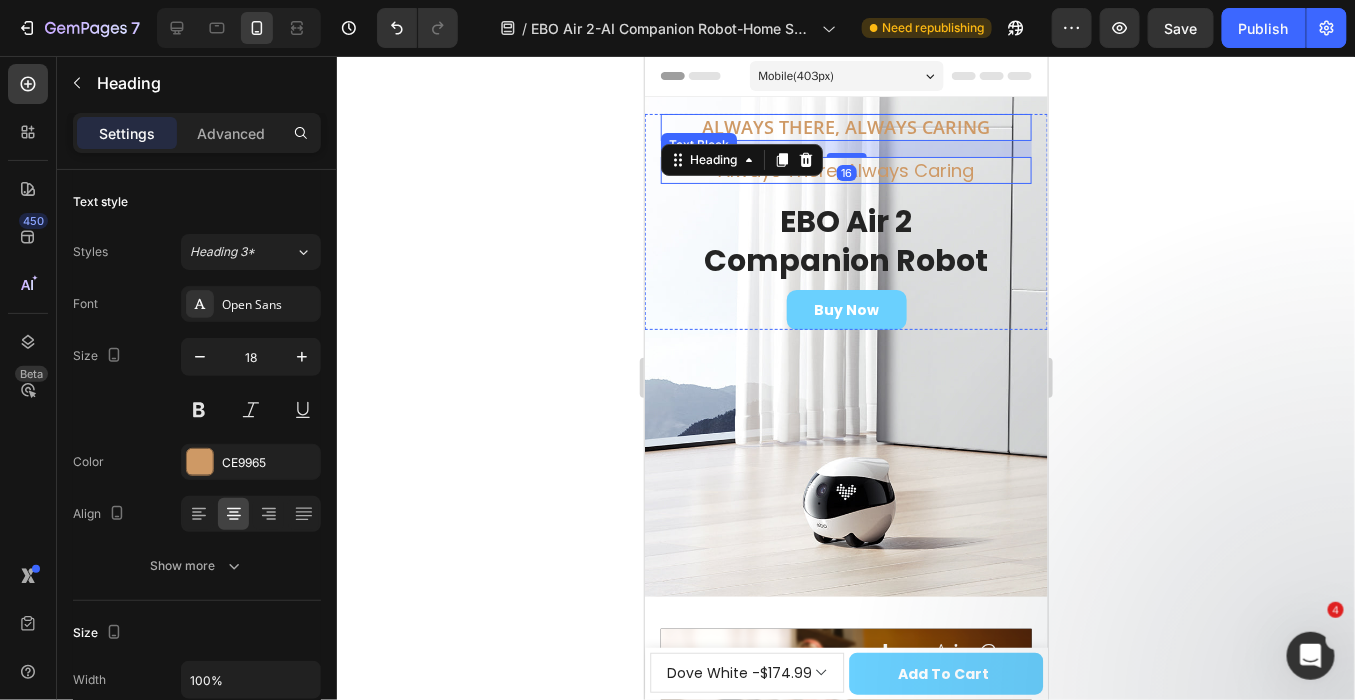 click on "Always There, Always Caring" at bounding box center (845, 169) 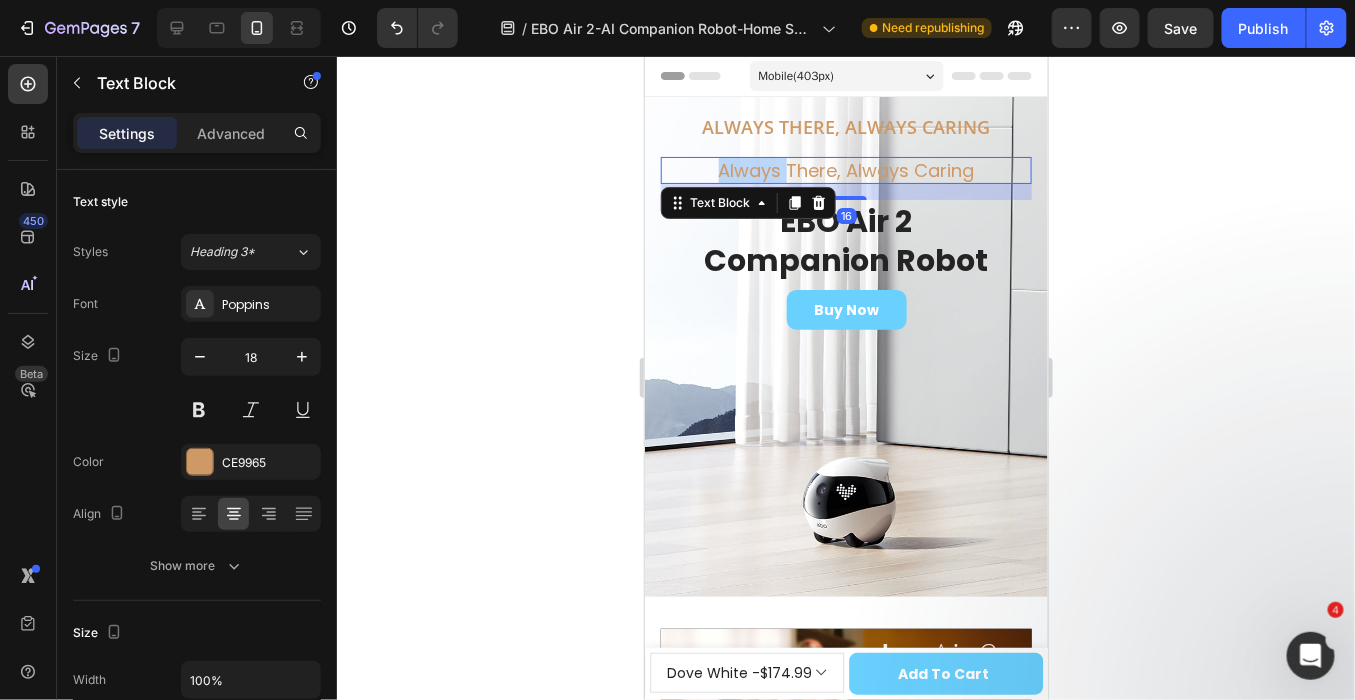 click on "Always There, Always Caring" at bounding box center (845, 169) 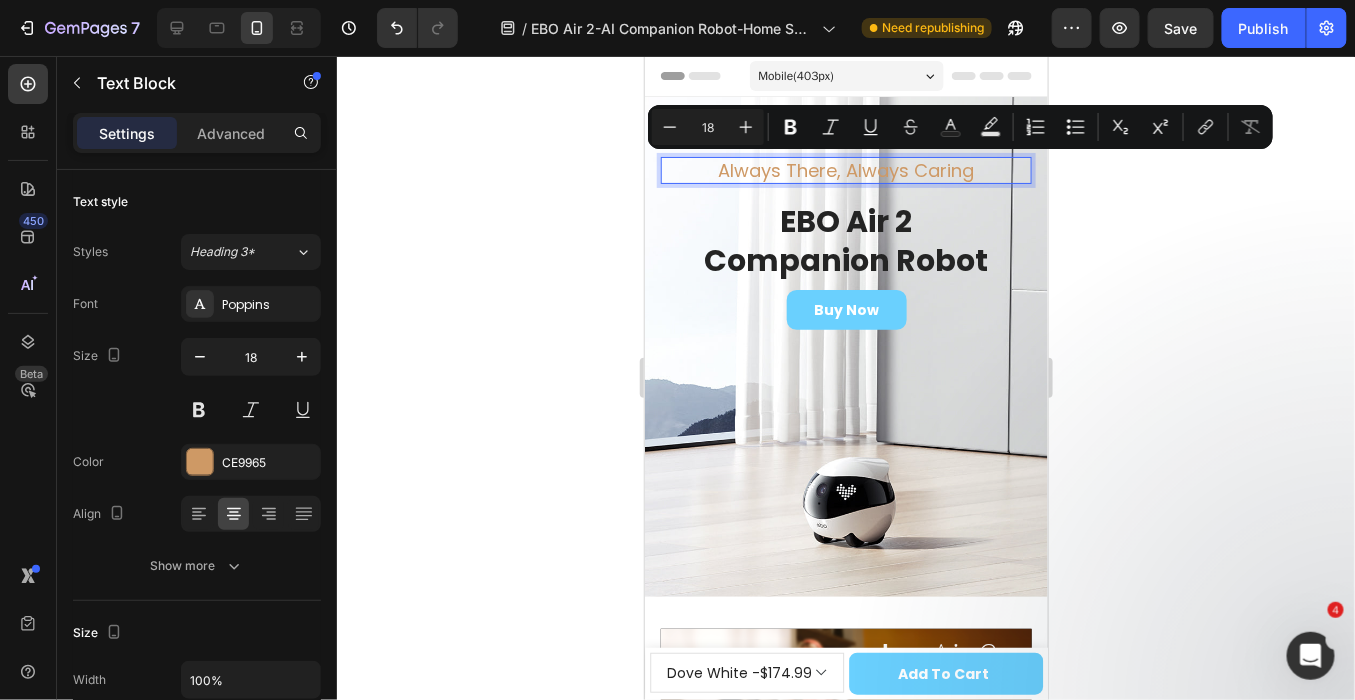 click on "Always There, Always Caring" at bounding box center (845, 169) 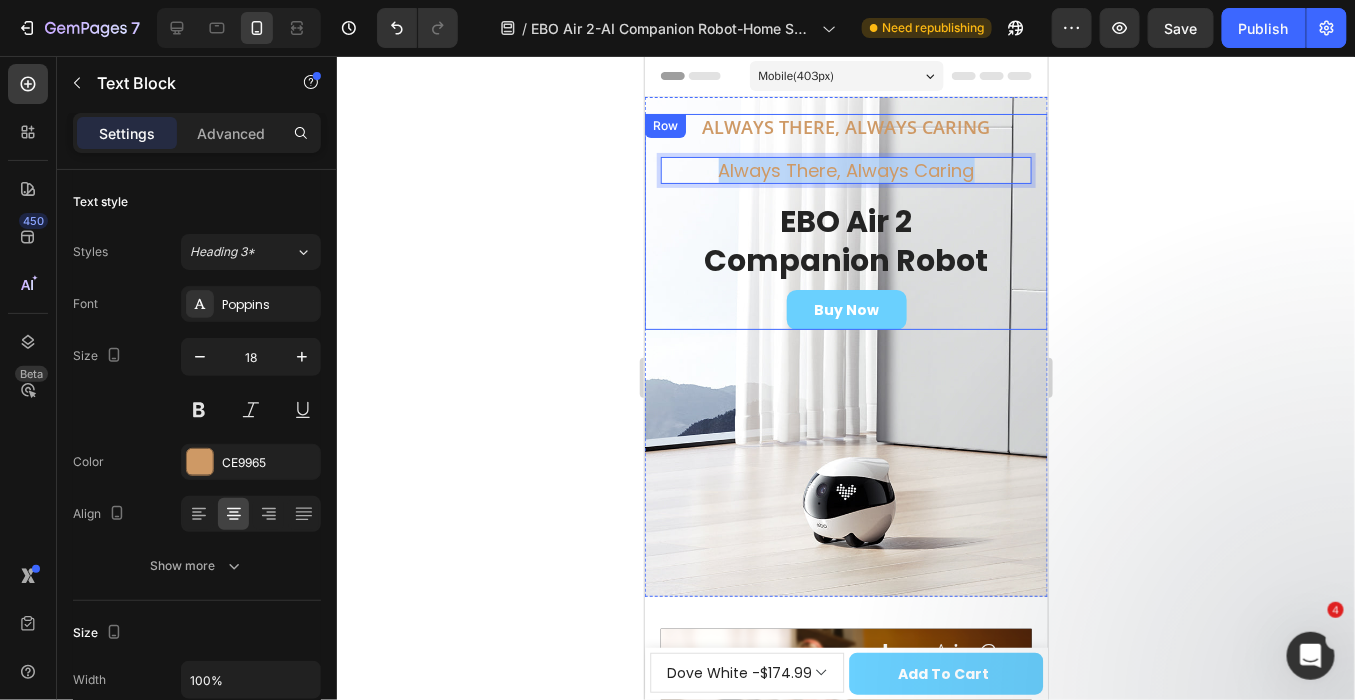 drag, startPoint x: 706, startPoint y: 171, endPoint x: 984, endPoint y: 184, distance: 278.3038 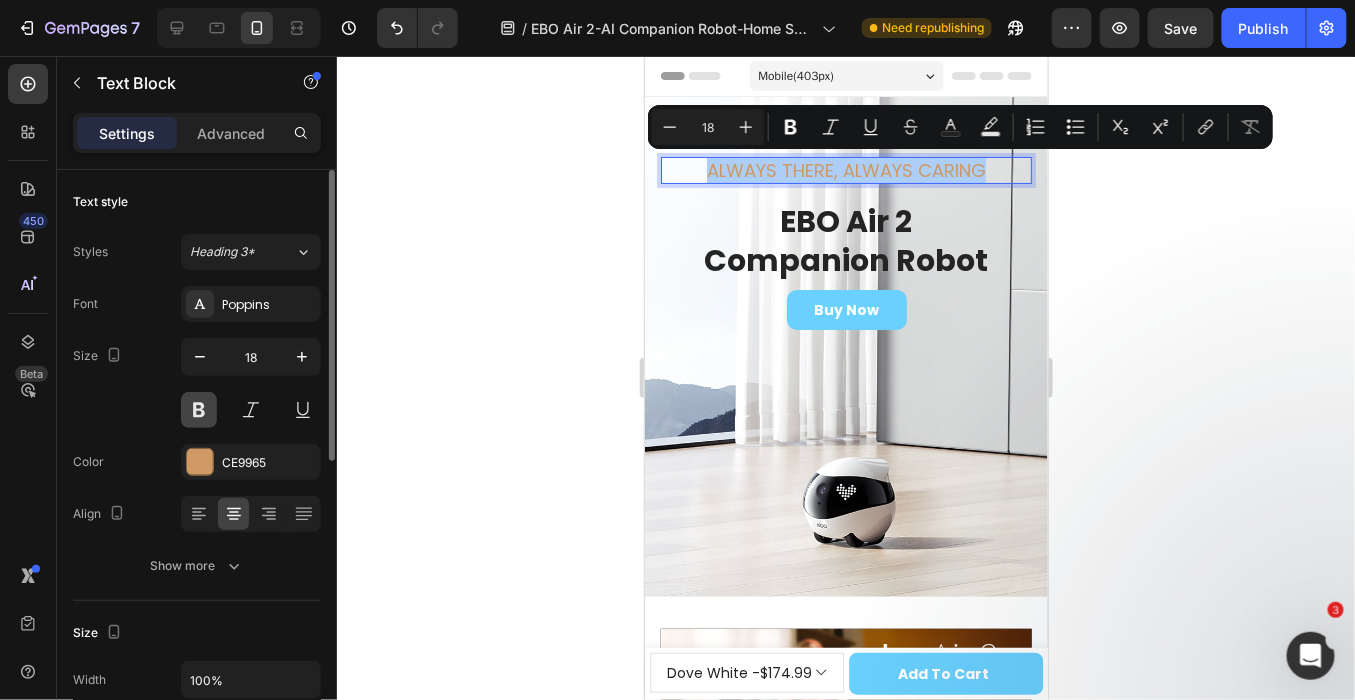 click at bounding box center [199, 410] 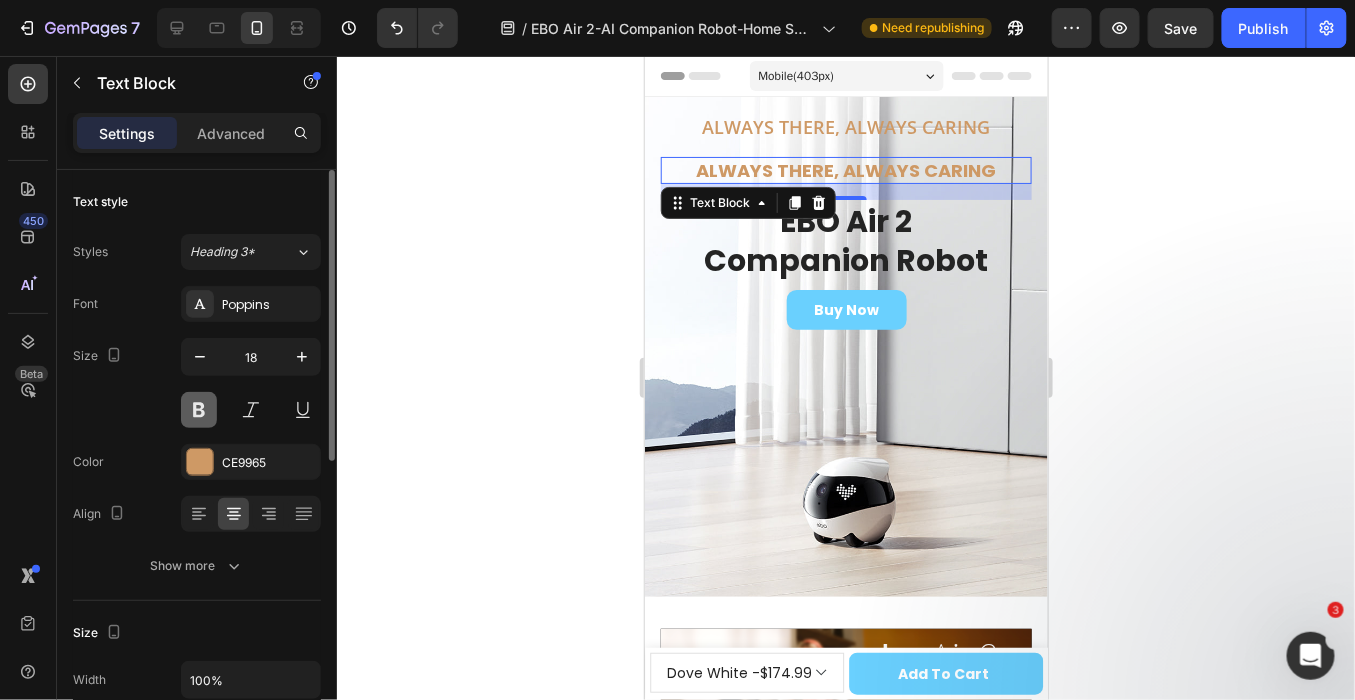click at bounding box center (199, 410) 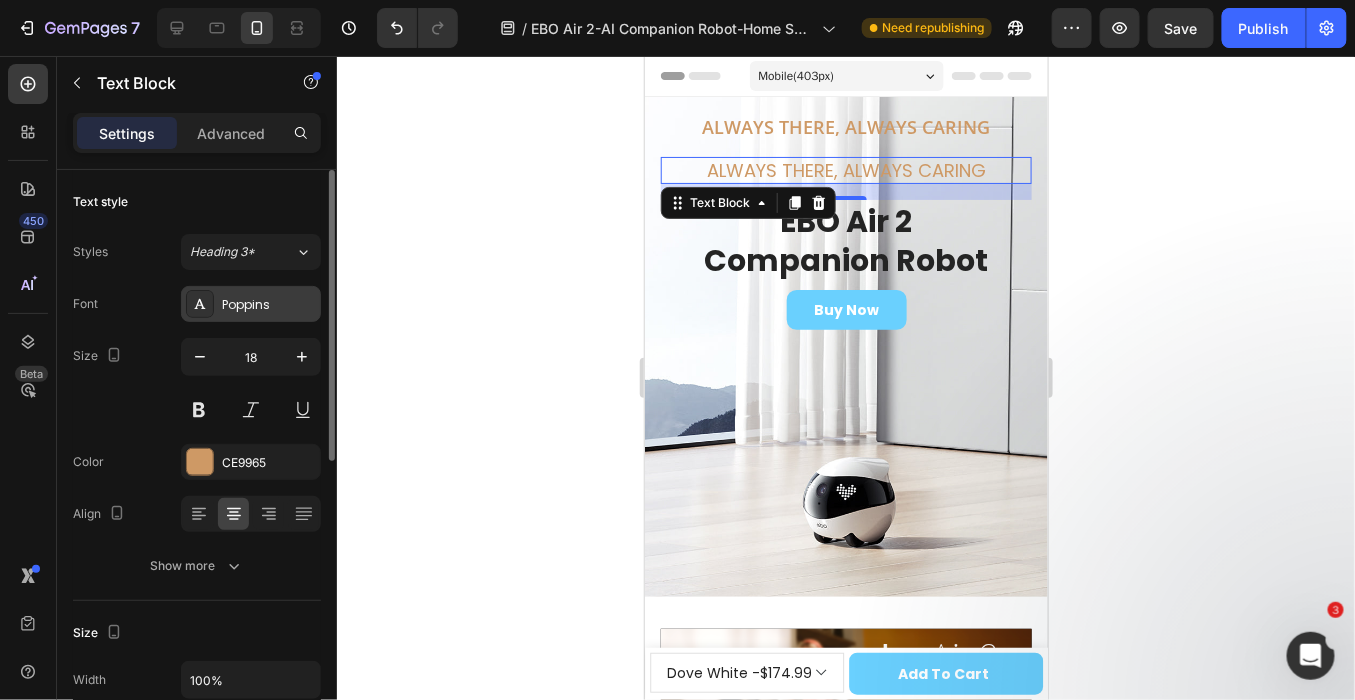 click on "Poppins" at bounding box center (269, 305) 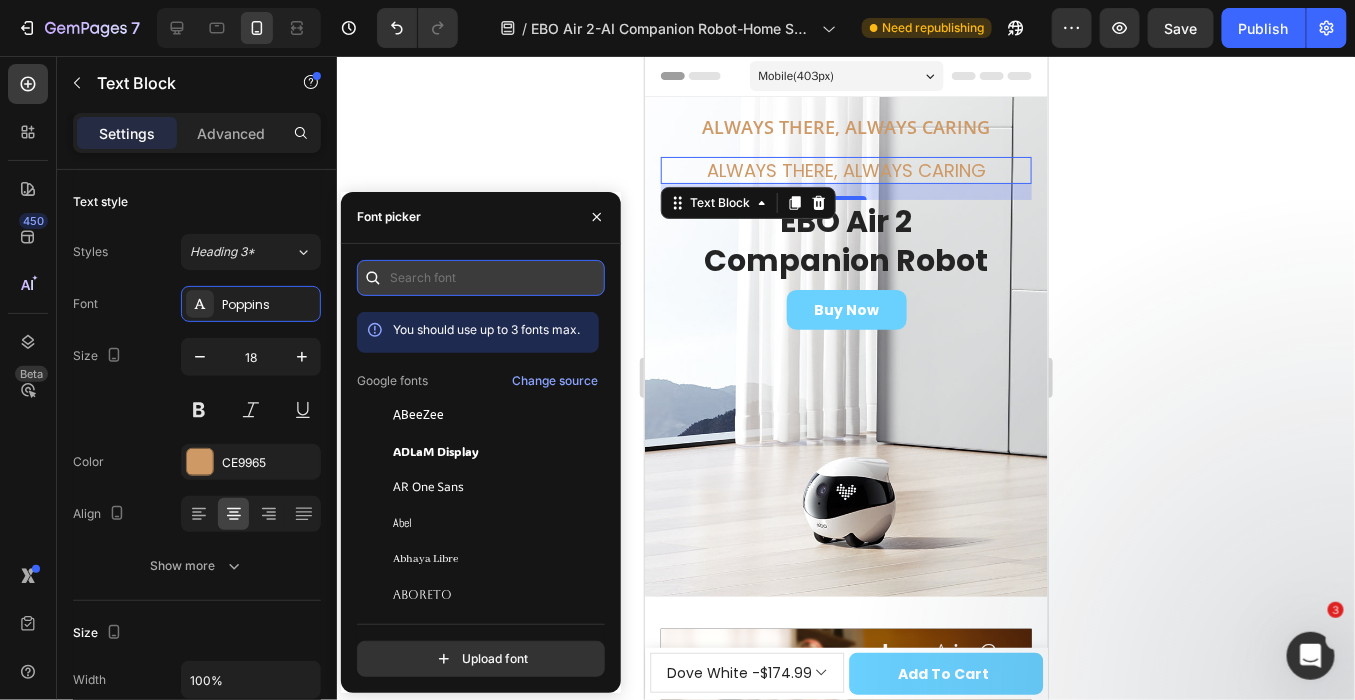 click at bounding box center [481, 278] 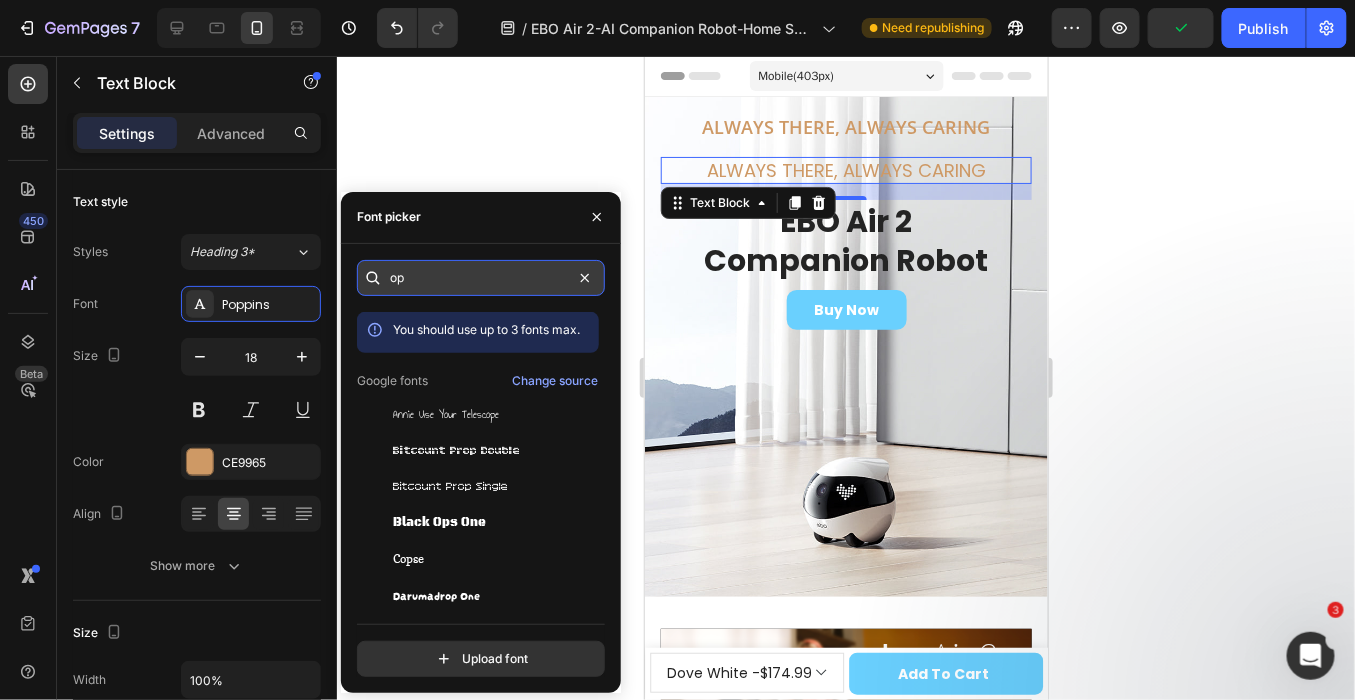 type on "o" 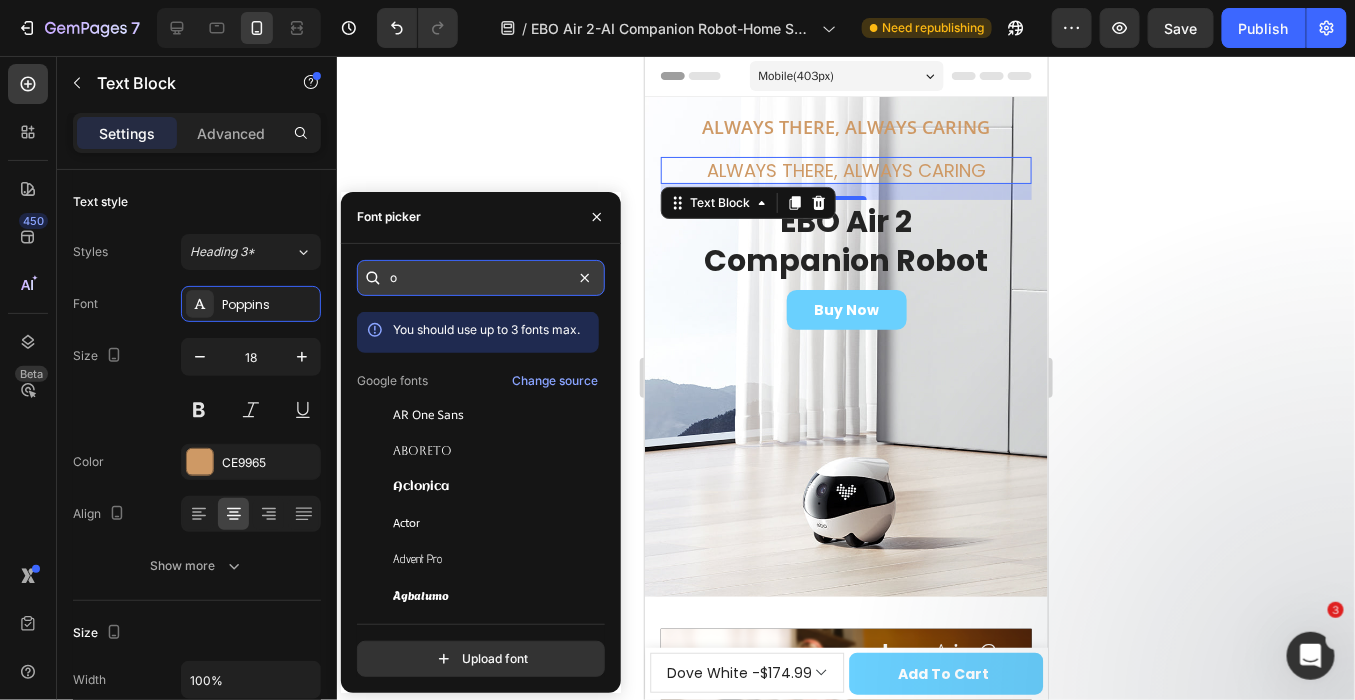 type 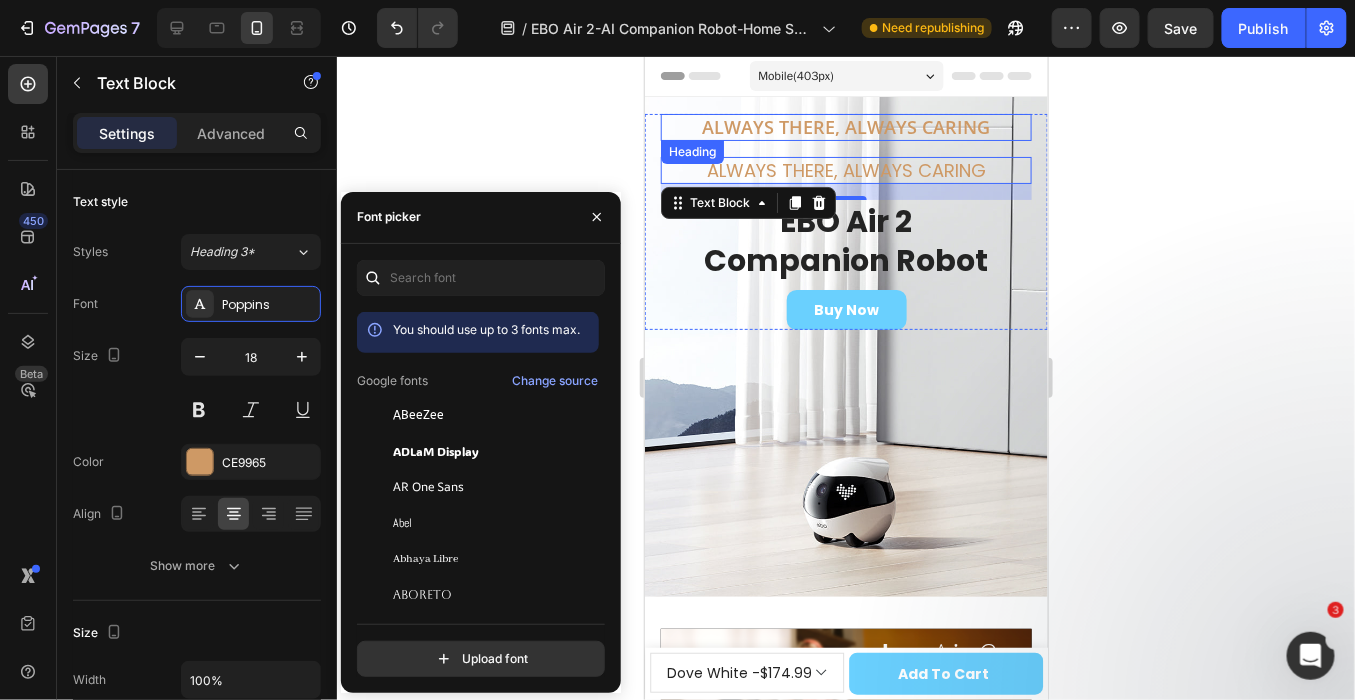 click on "Always There, Always Caring" at bounding box center [845, 126] 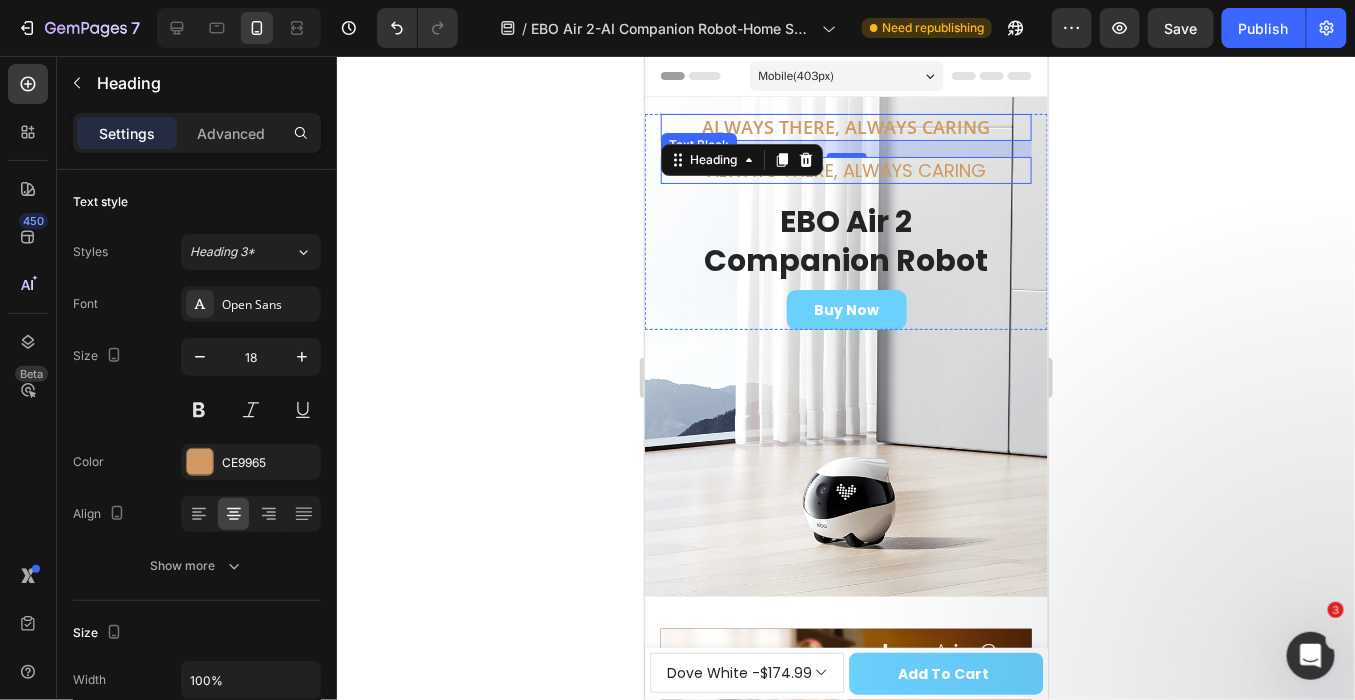 click on "ALWAYS THERE, ALWAYS CARING" at bounding box center [845, 169] 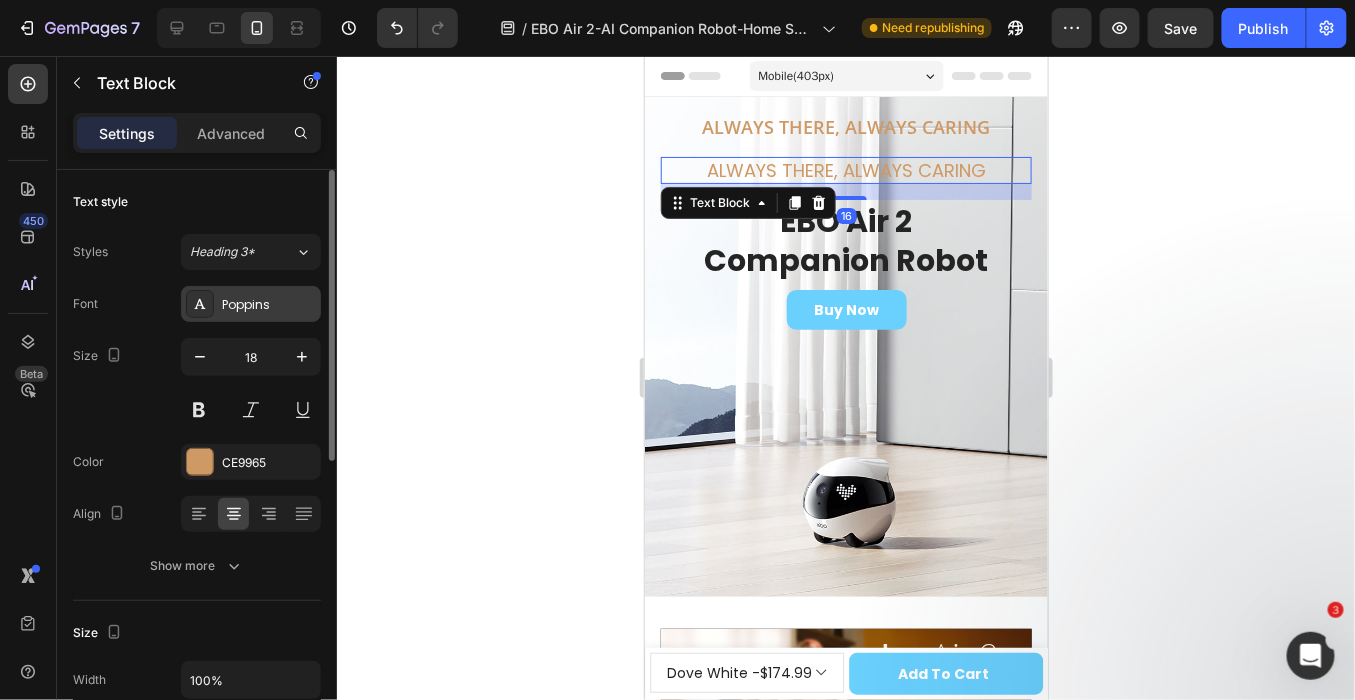 click on "Poppins" at bounding box center (269, 305) 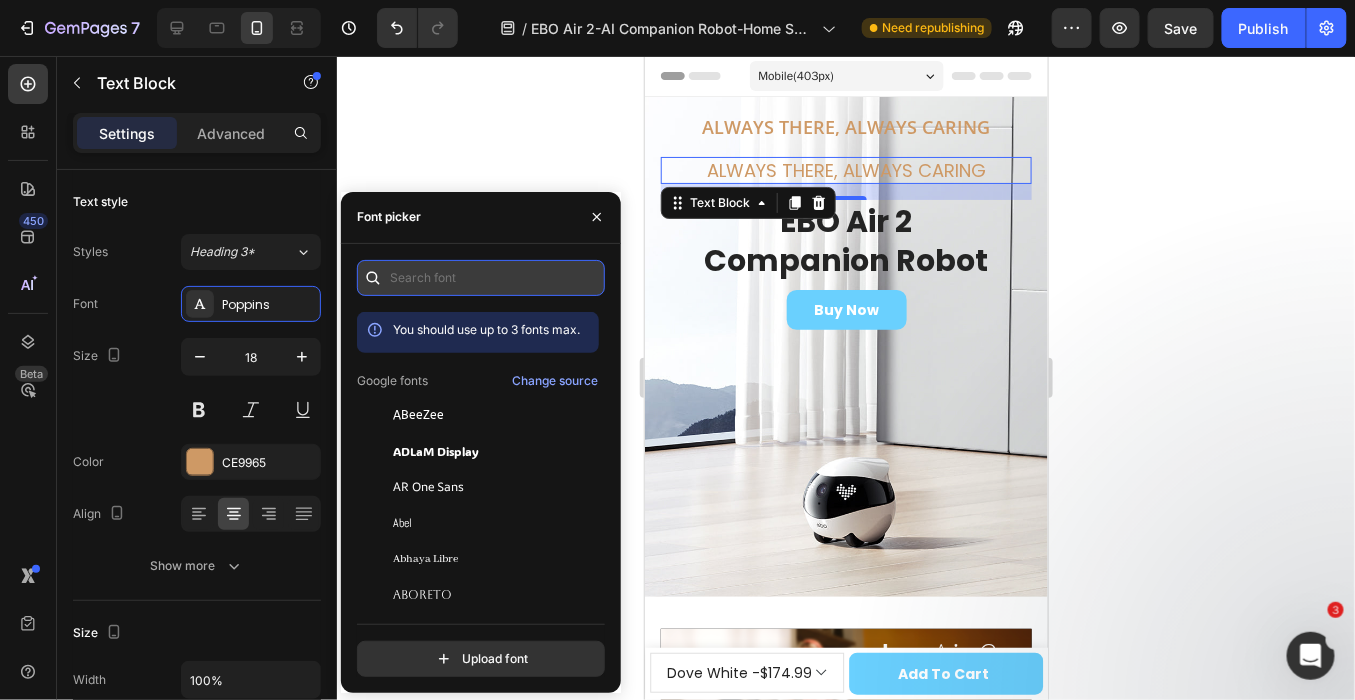 click at bounding box center [481, 278] 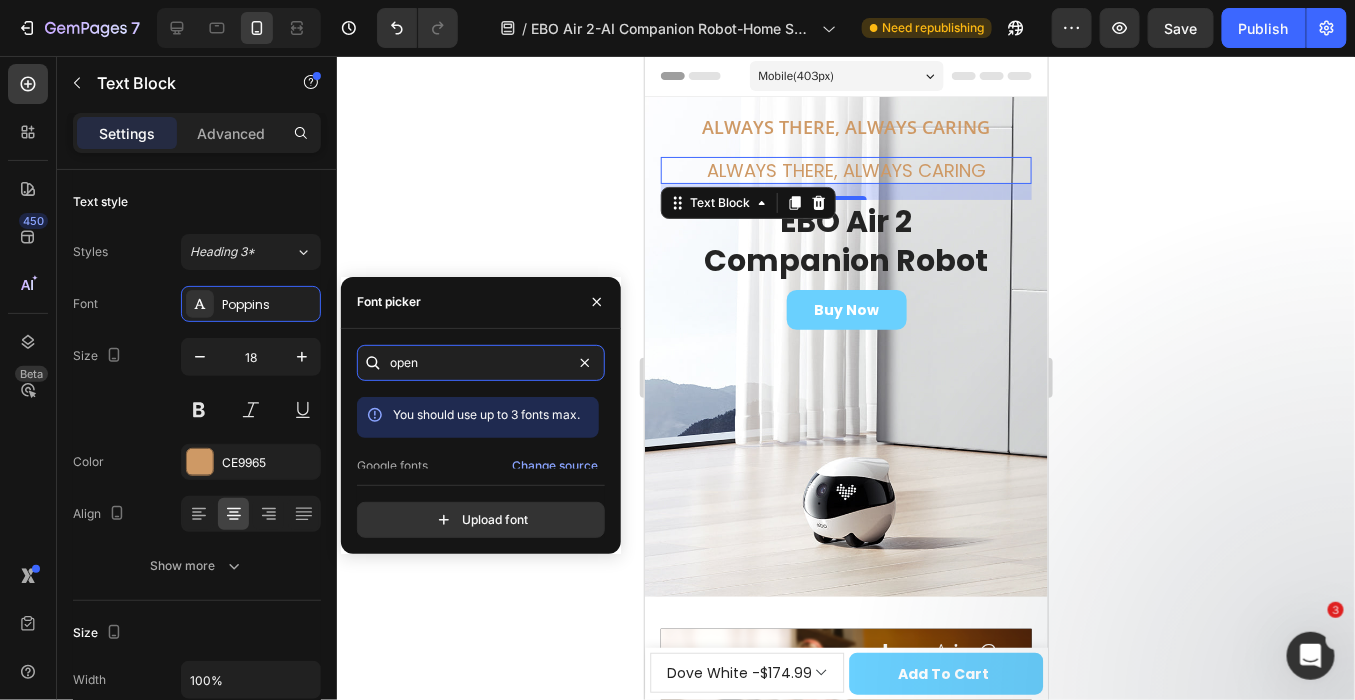 scroll, scrollTop: 48, scrollLeft: 0, axis: vertical 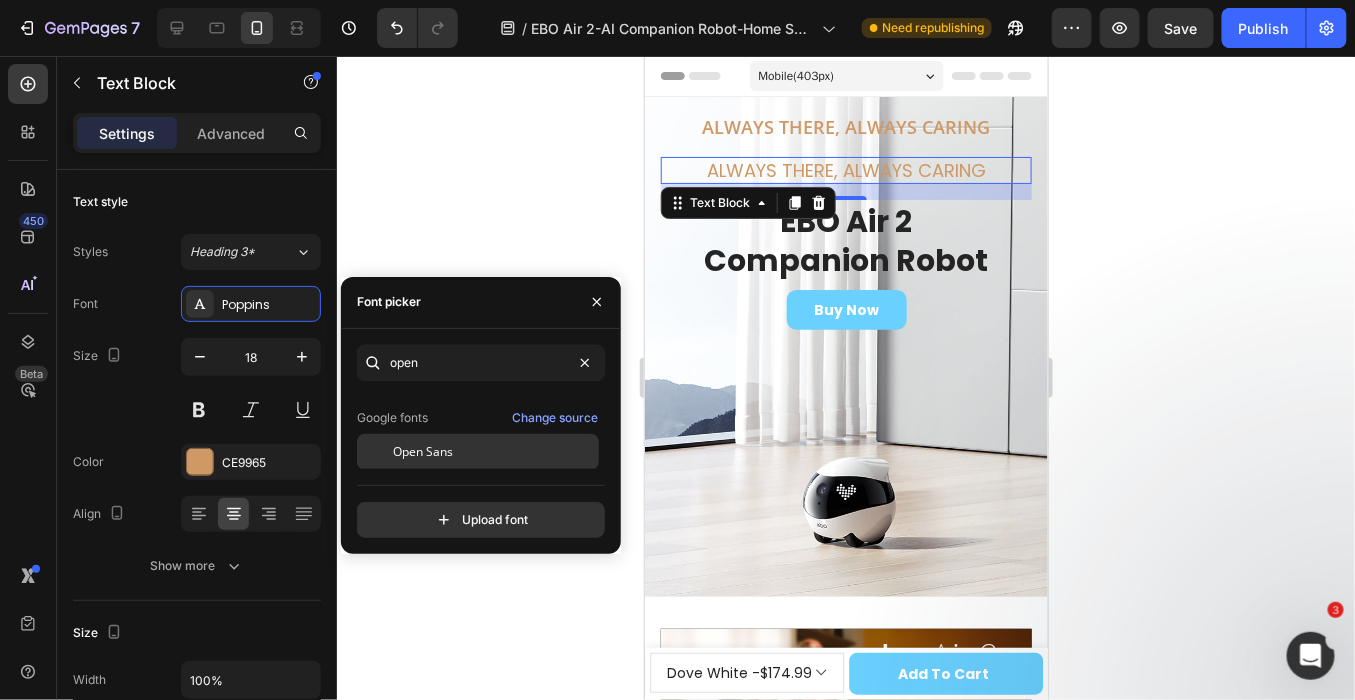 type on "open" 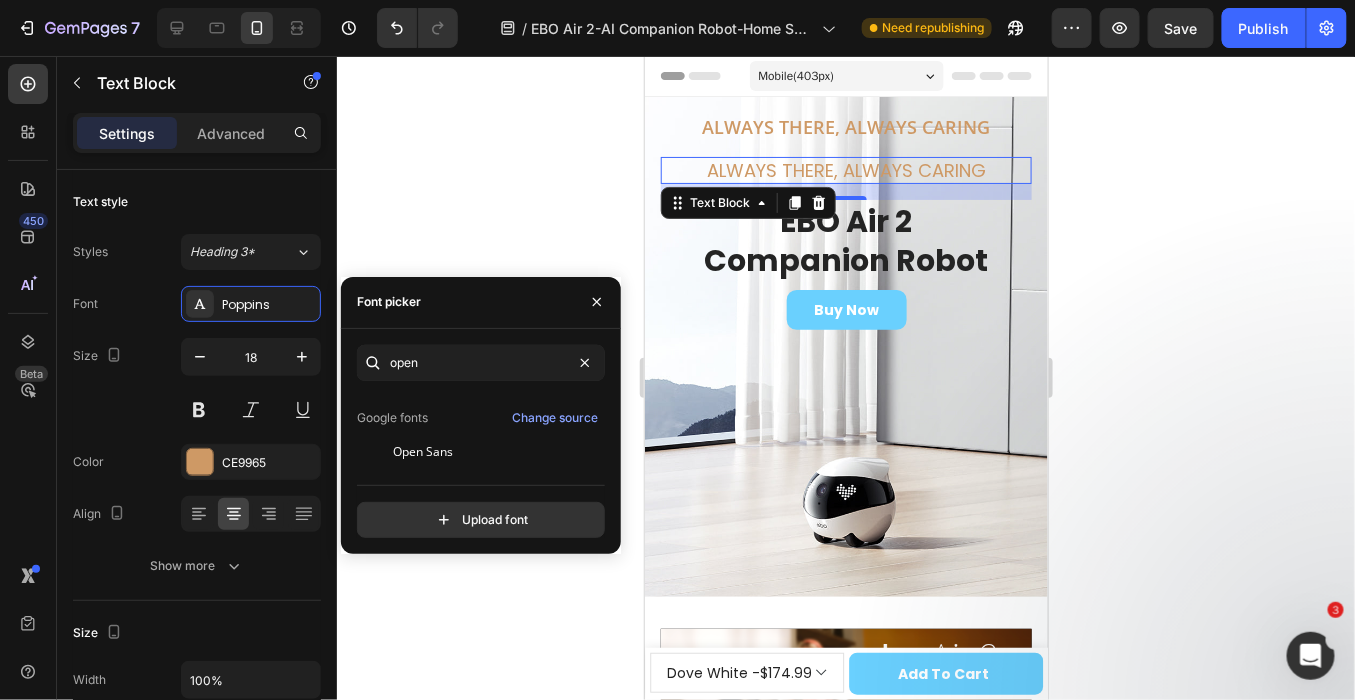 drag, startPoint x: 425, startPoint y: 453, endPoint x: 437, endPoint y: 430, distance: 25.942244 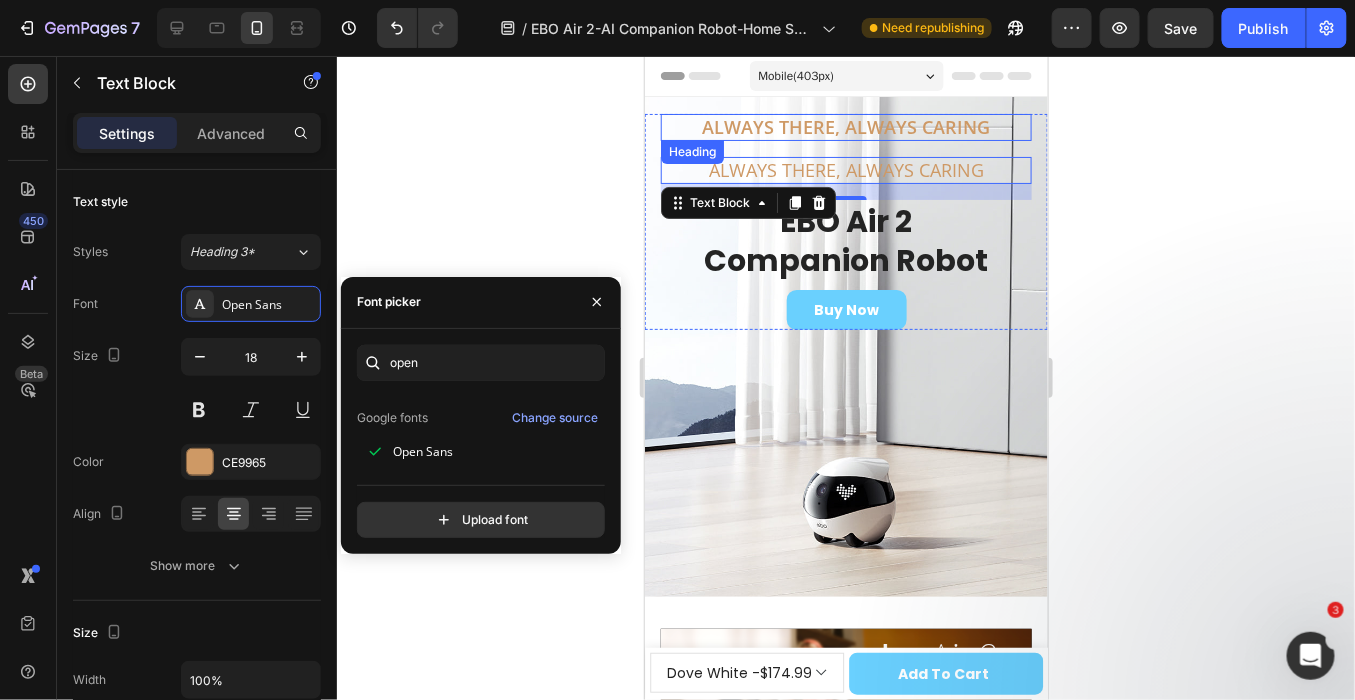click on "Always There, Always Caring" at bounding box center (845, 126) 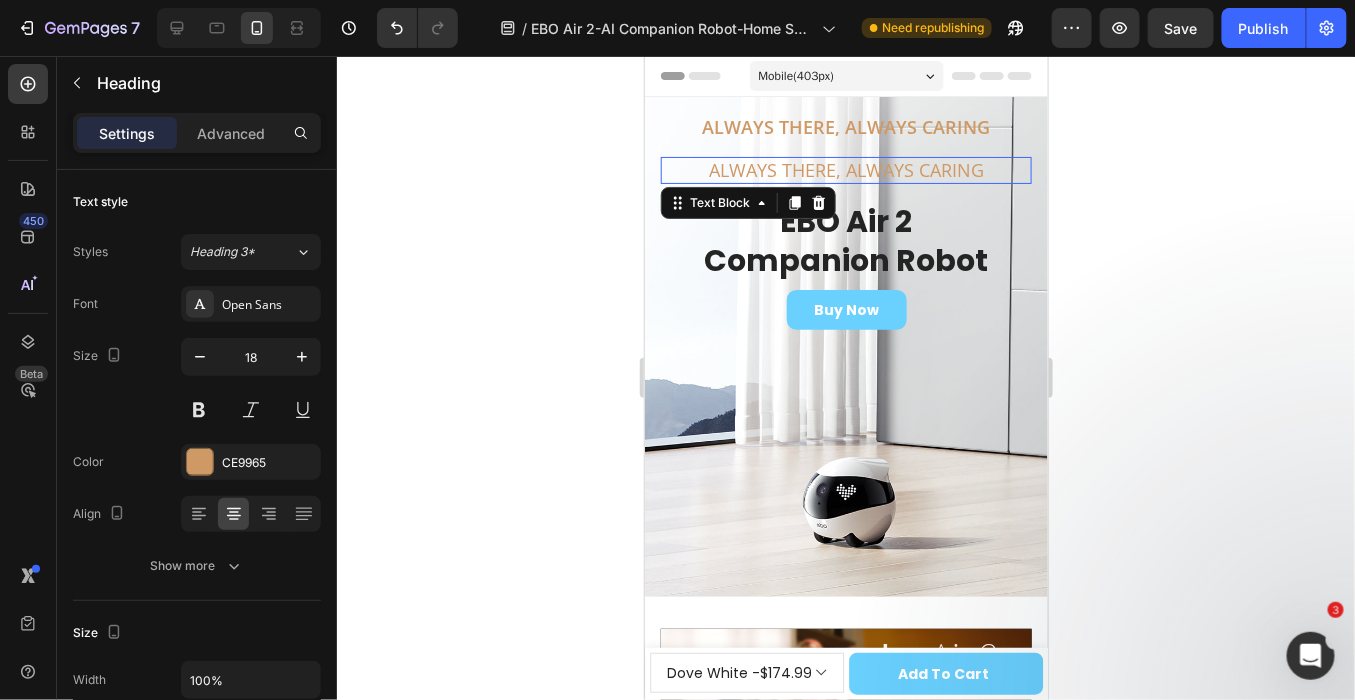 click on "ALWAYS THERE, ALWAYS CARING" at bounding box center (845, 169) 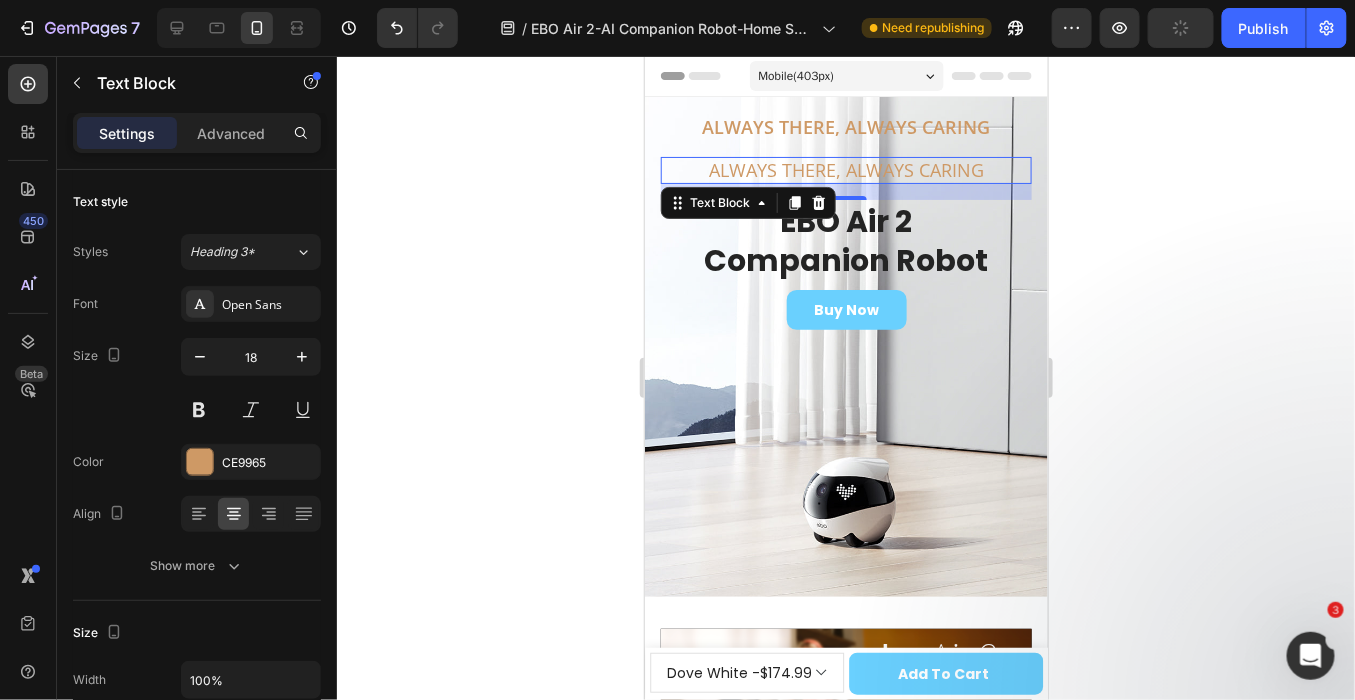 click 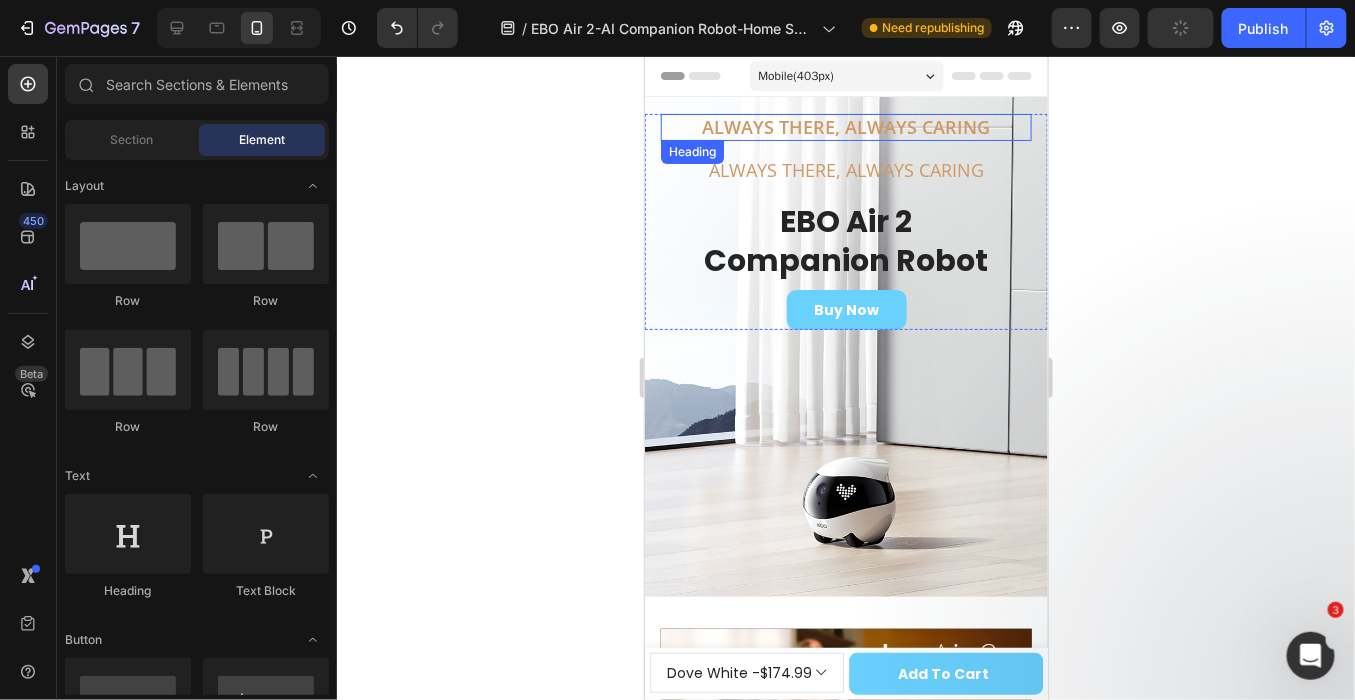 click on "Always There, Always Caring" at bounding box center (845, 126) 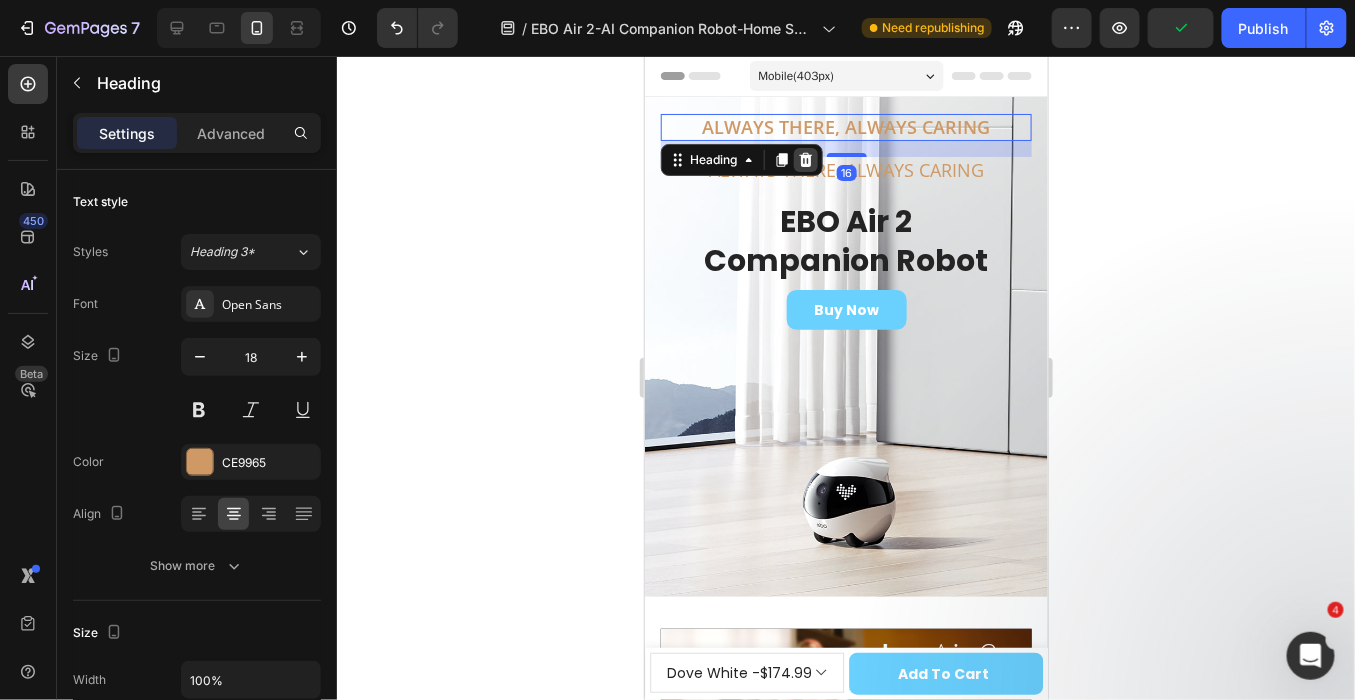 click 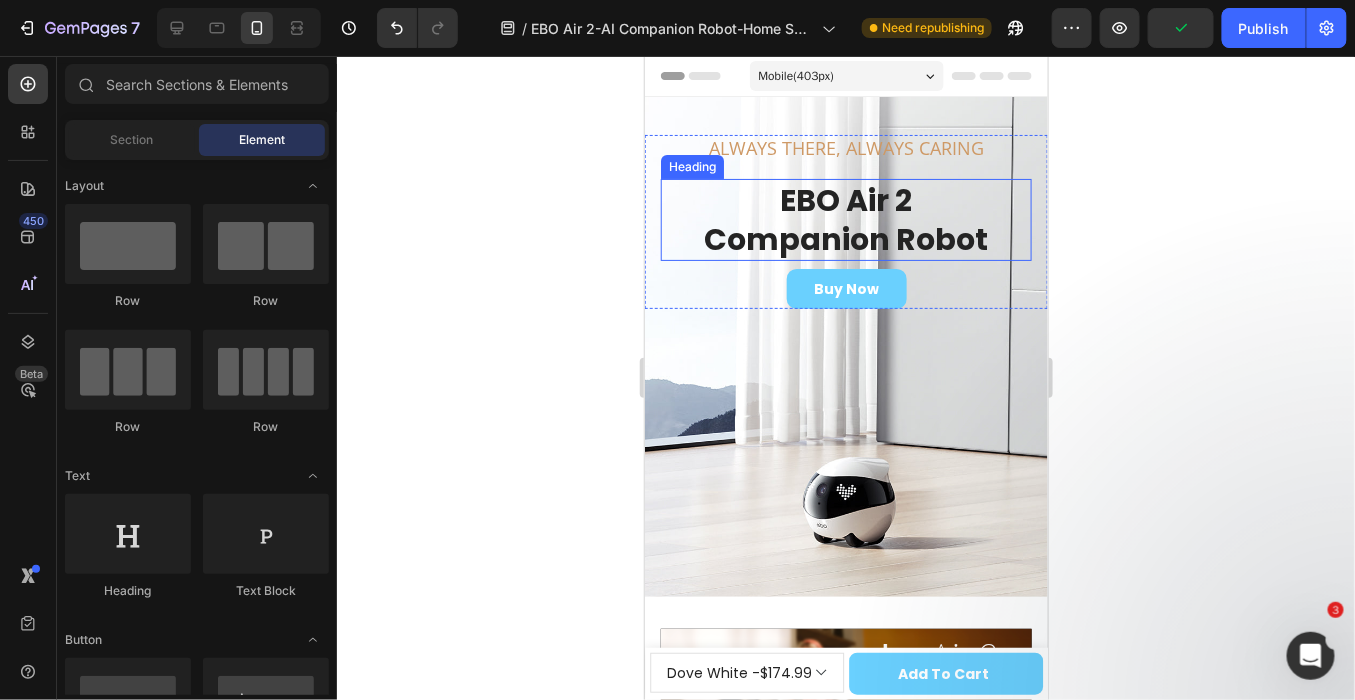click 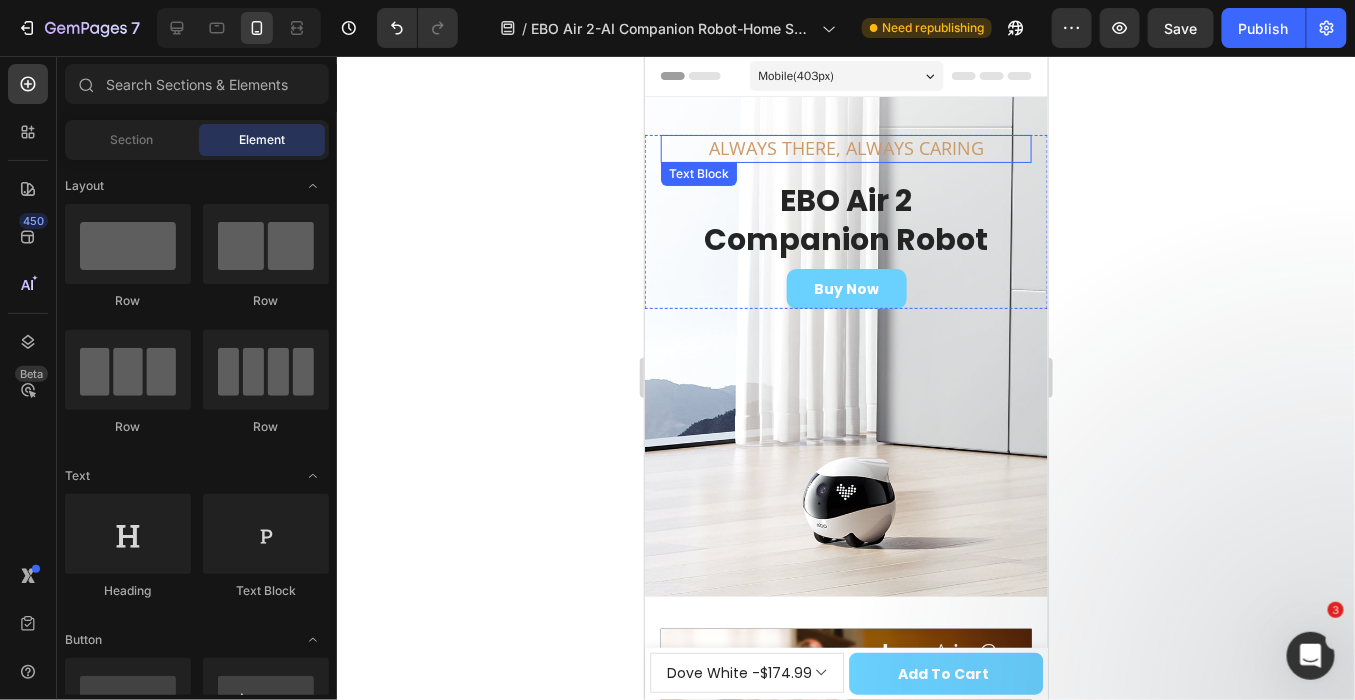 click on "ALWAYS THERE, ALWAYS CARING" at bounding box center [845, 147] 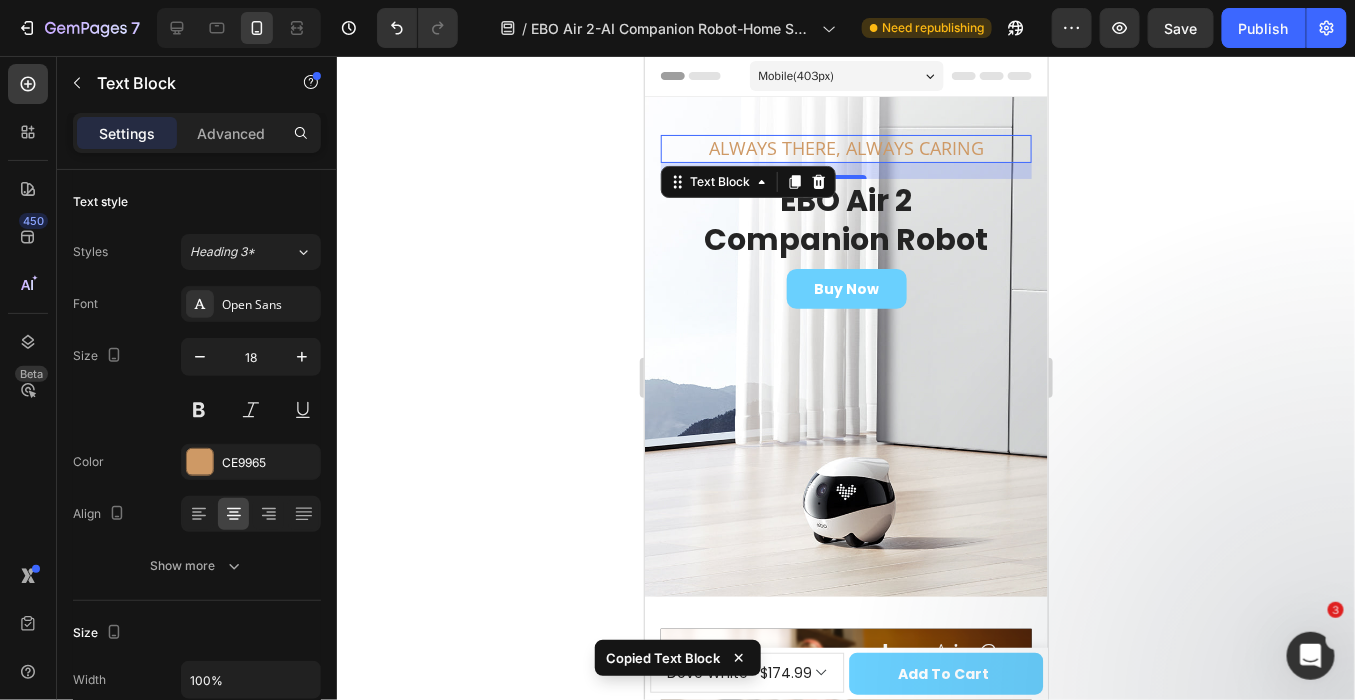 click 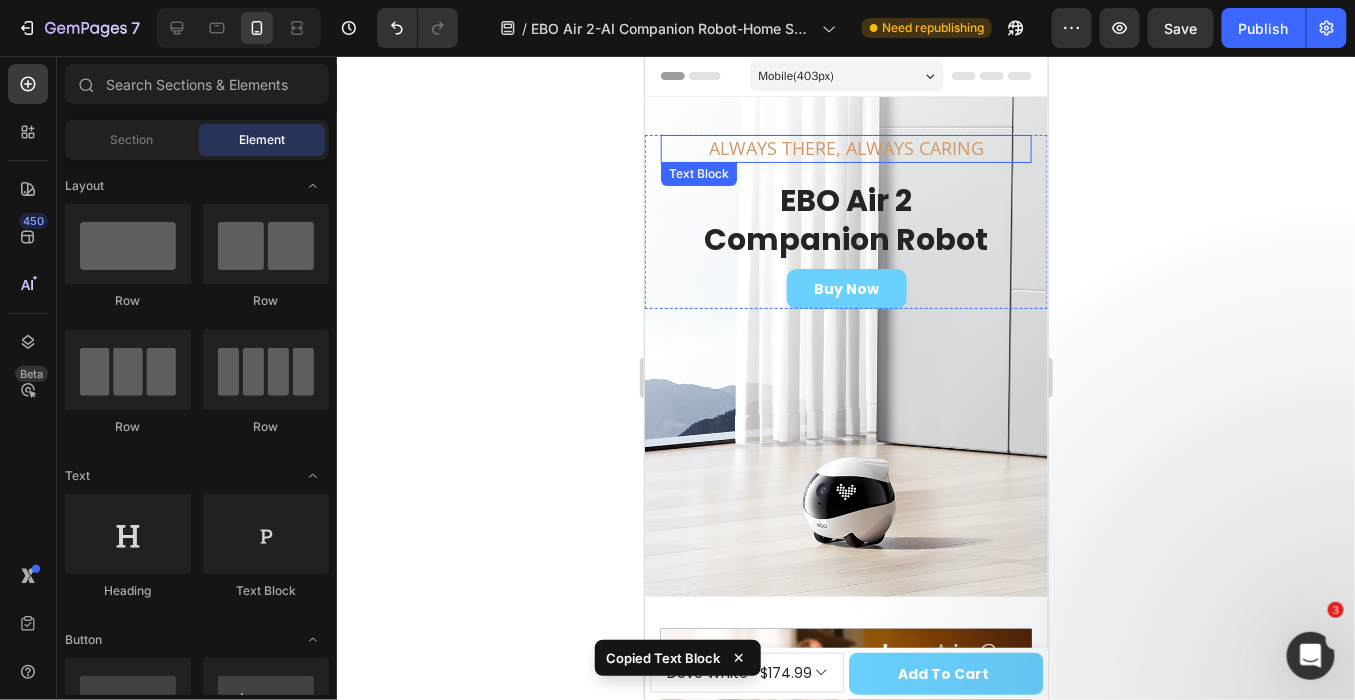 click on "ALWAYS THERE, ALWAYS CARING" at bounding box center (845, 147) 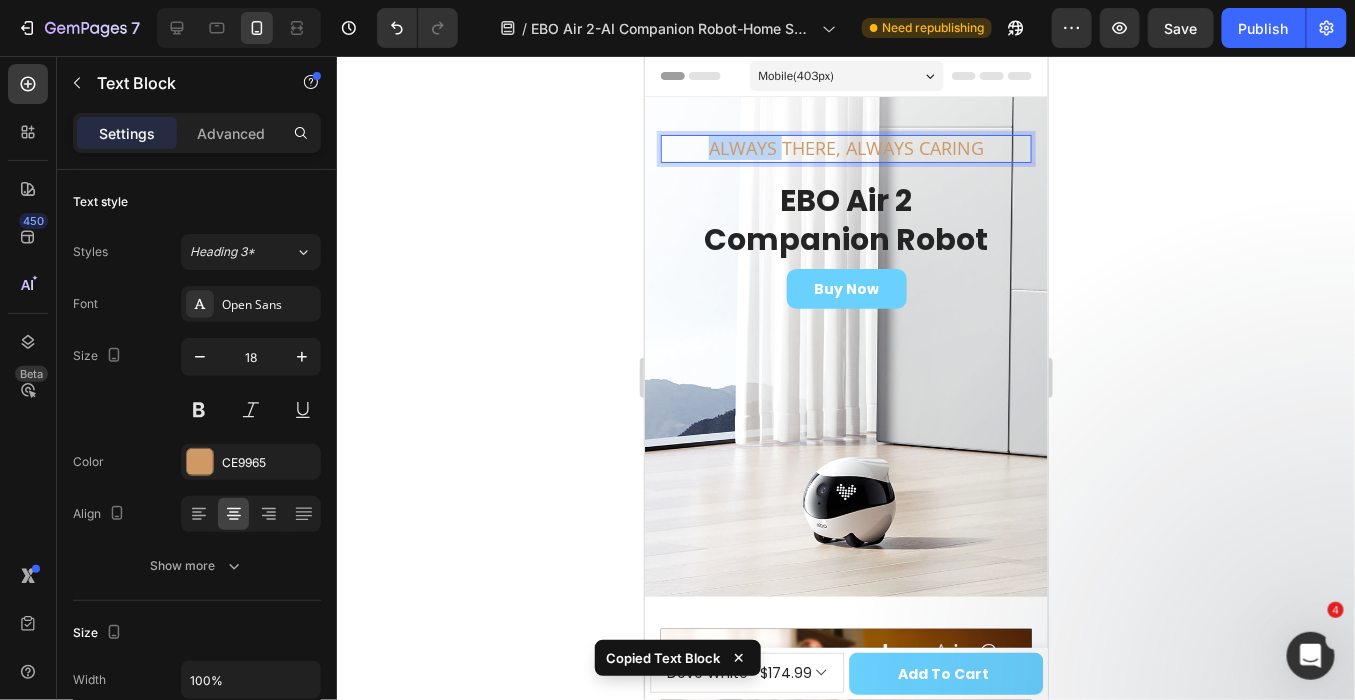 click on "ALWAYS THERE, ALWAYS CARING" at bounding box center (845, 147) 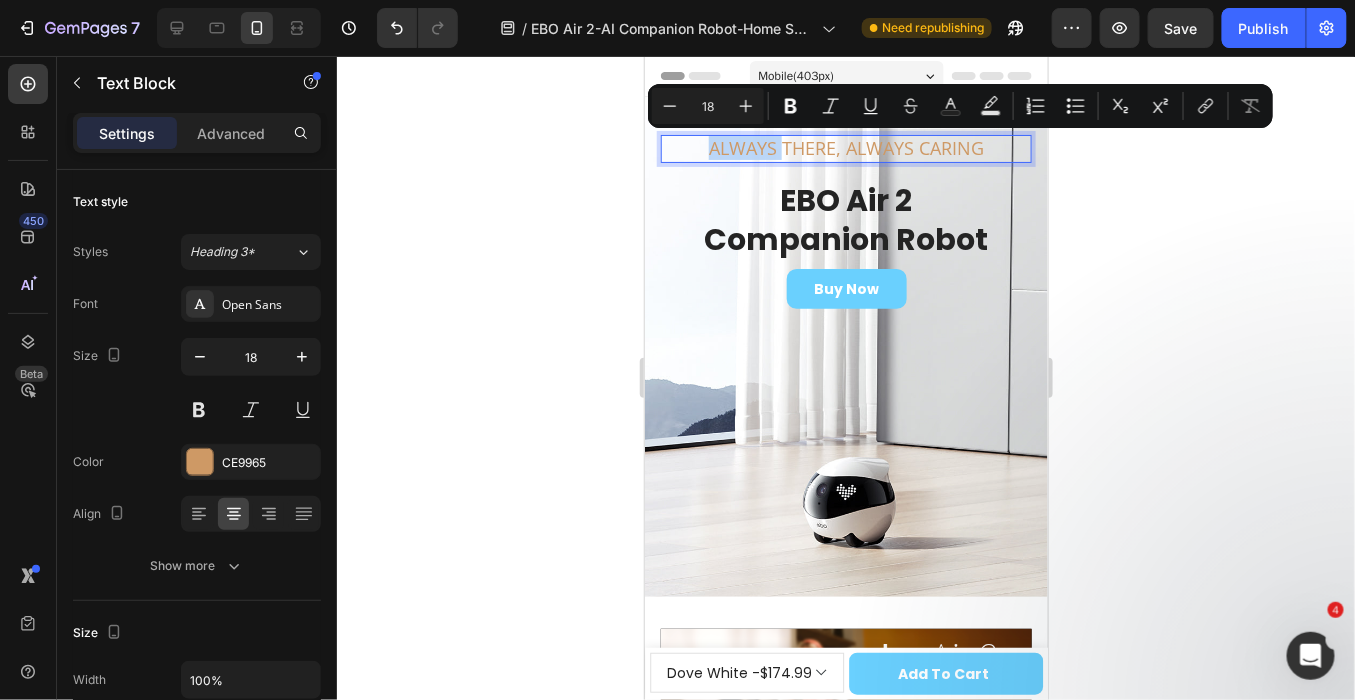click on "ALWAYS THERE, ALWAYS CARING" at bounding box center [845, 147] 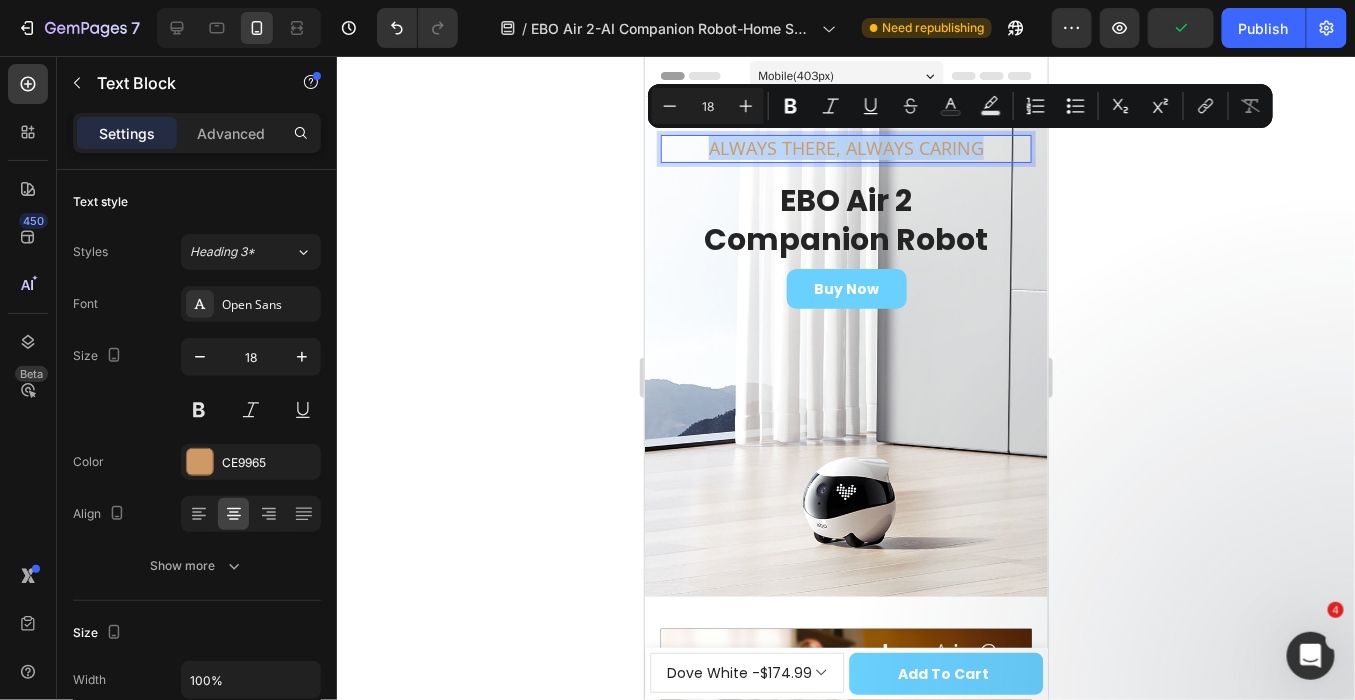 drag, startPoint x: 680, startPoint y: 154, endPoint x: 981, endPoint y: 153, distance: 301.00165 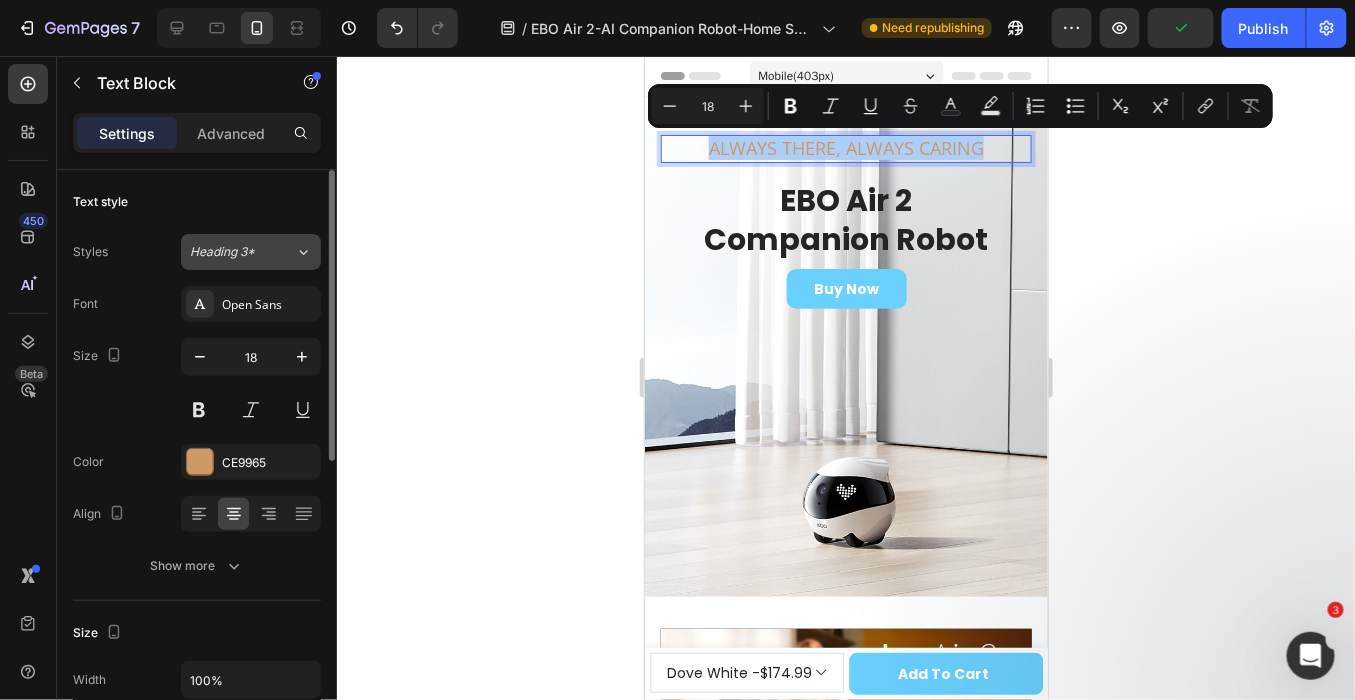 click on "Heading 3*" 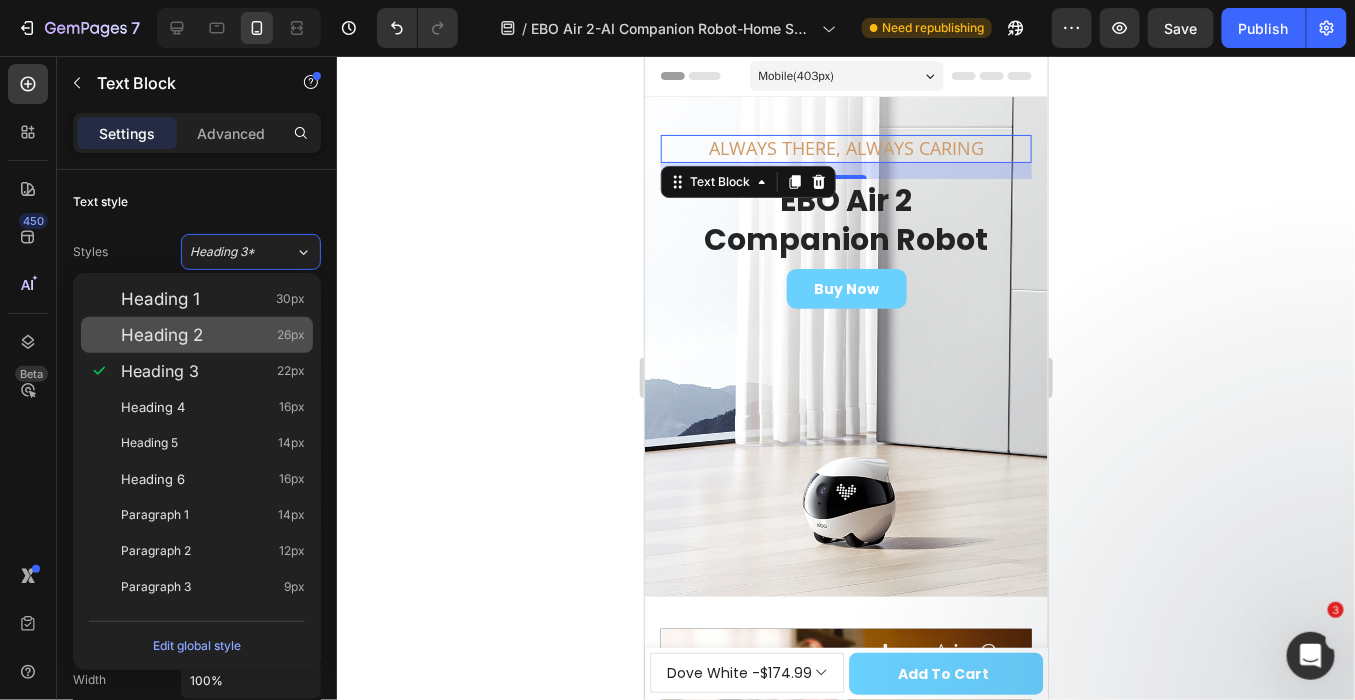 click on "Heading 2 26px" at bounding box center [213, 335] 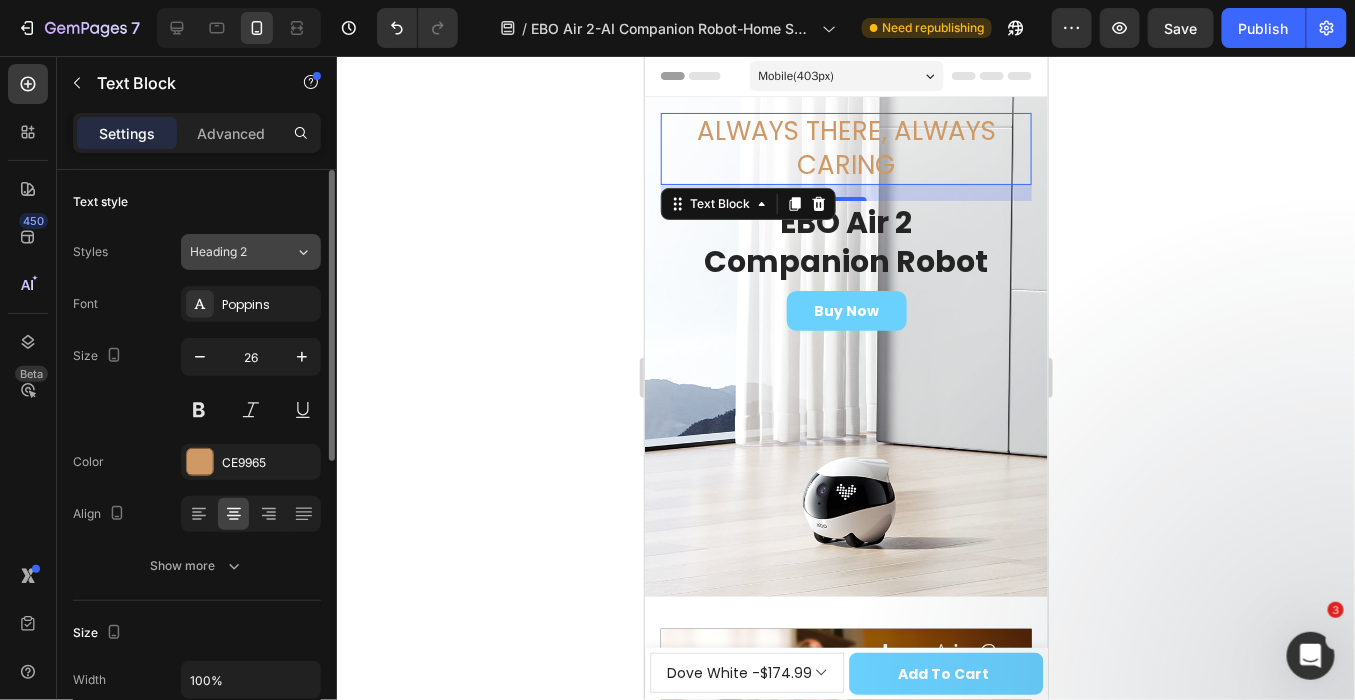 click 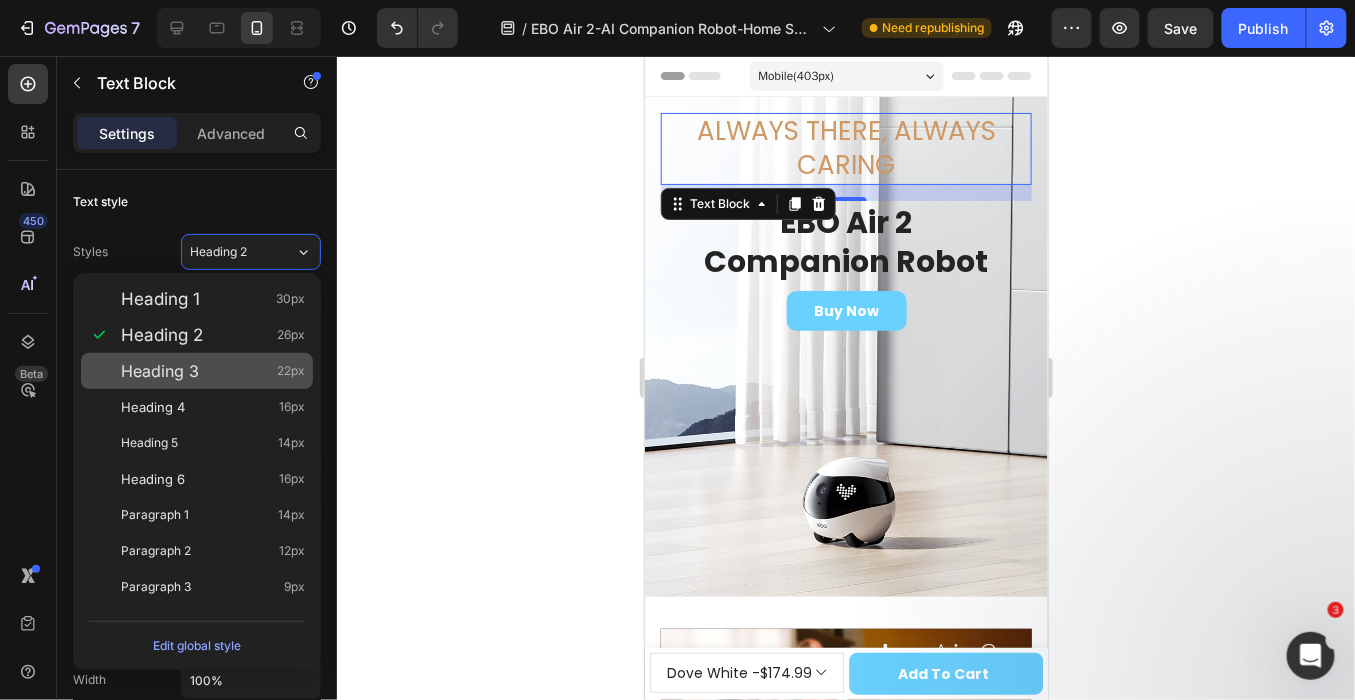 click on "Heading 3 22px" at bounding box center (213, 371) 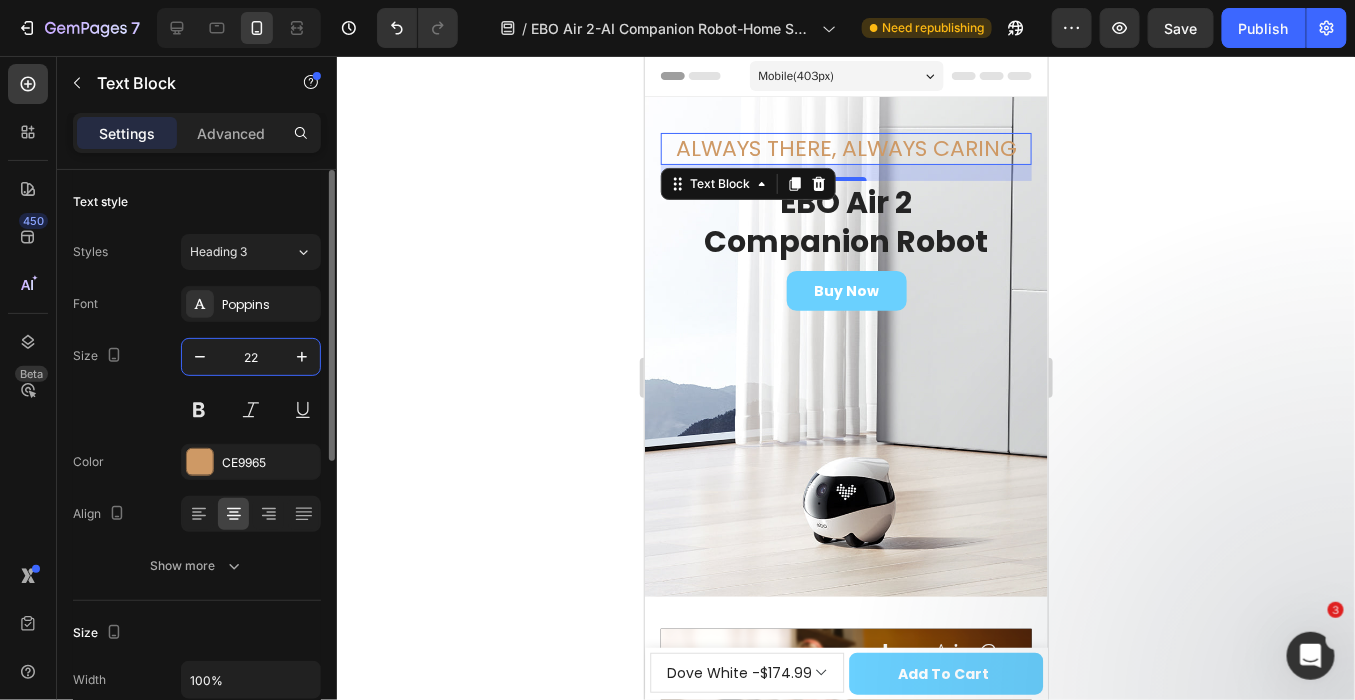 click on "22" at bounding box center [251, 357] 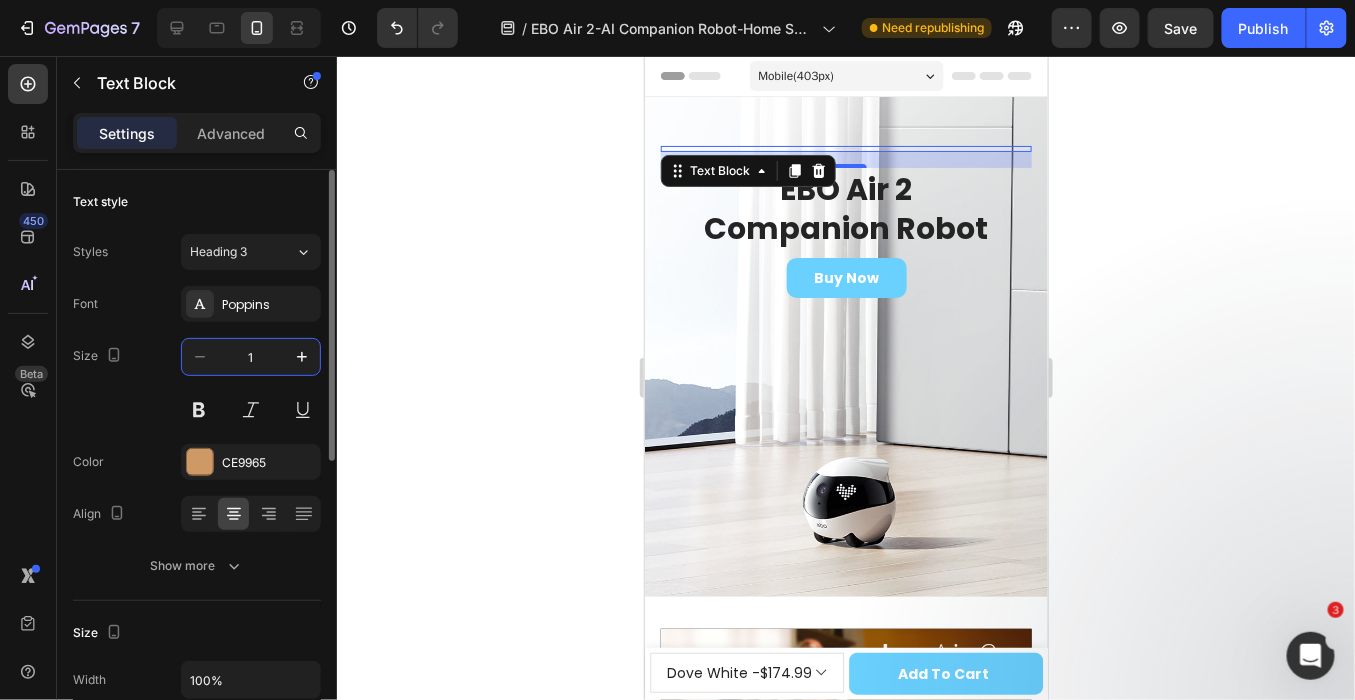 type on "18" 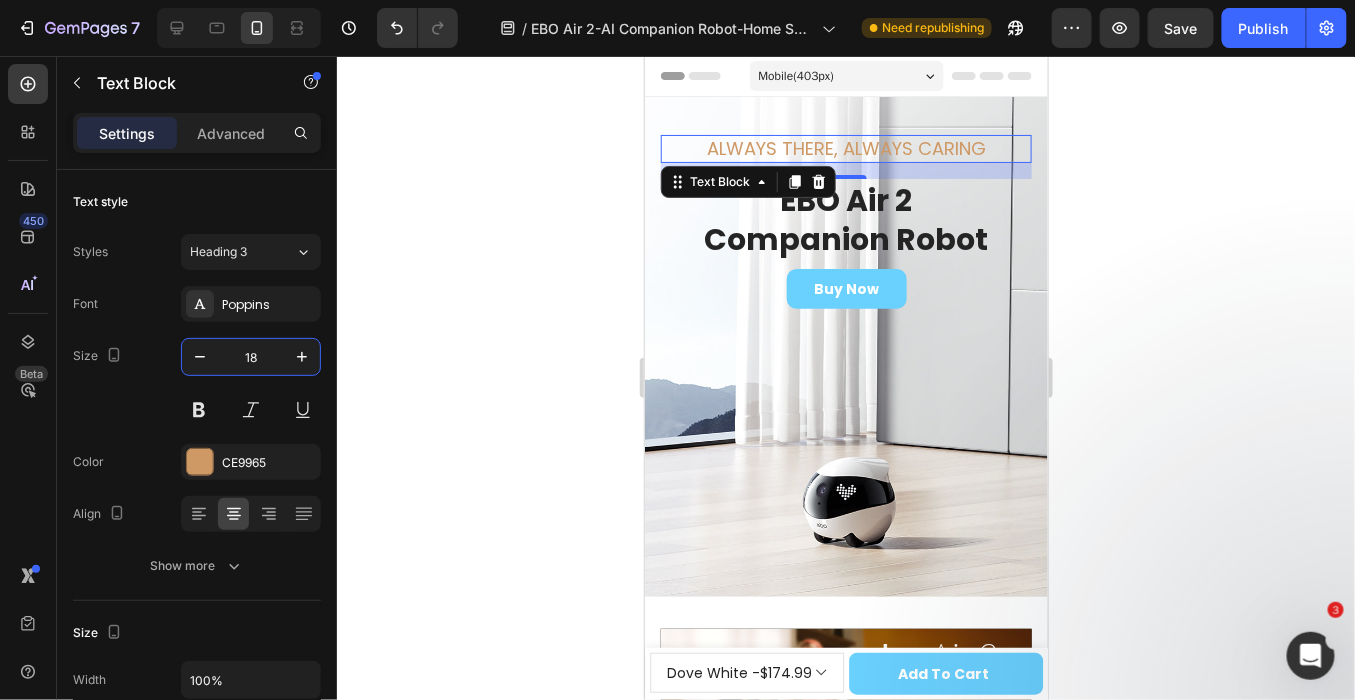 click 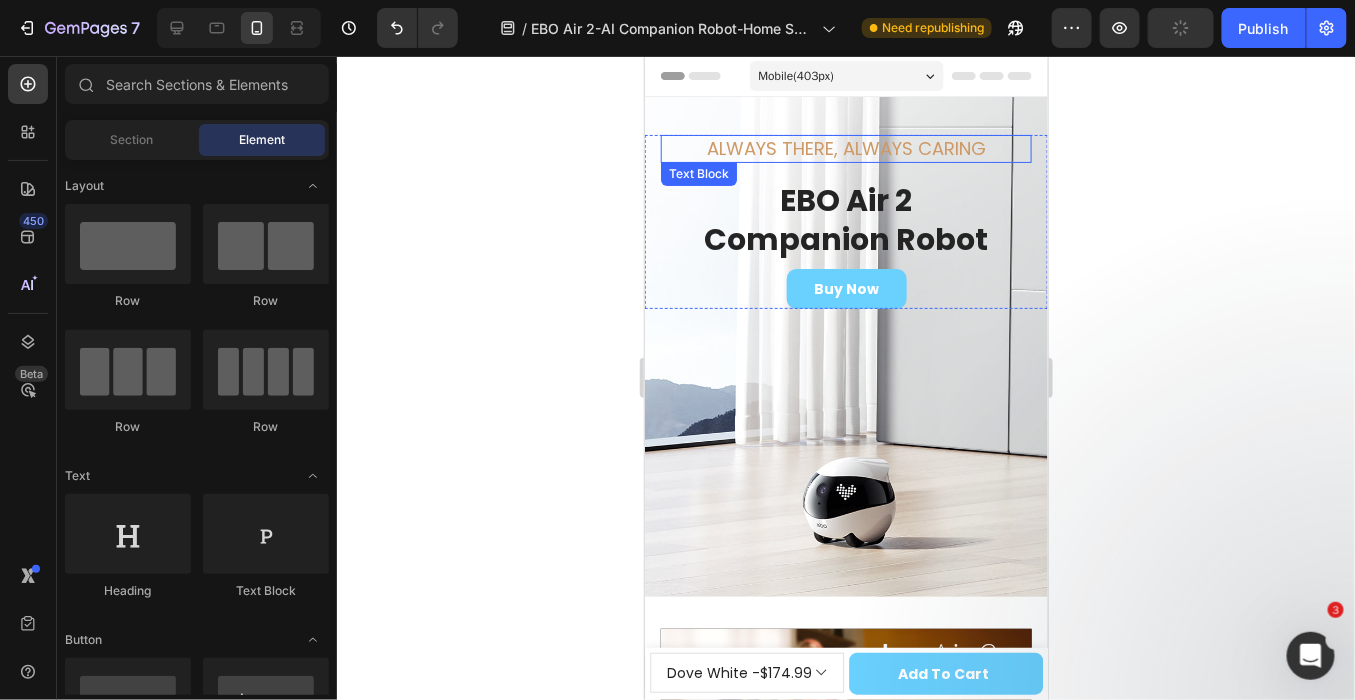 click on "ALWAYS THERE, ALWAYS CARING" at bounding box center (845, 147) 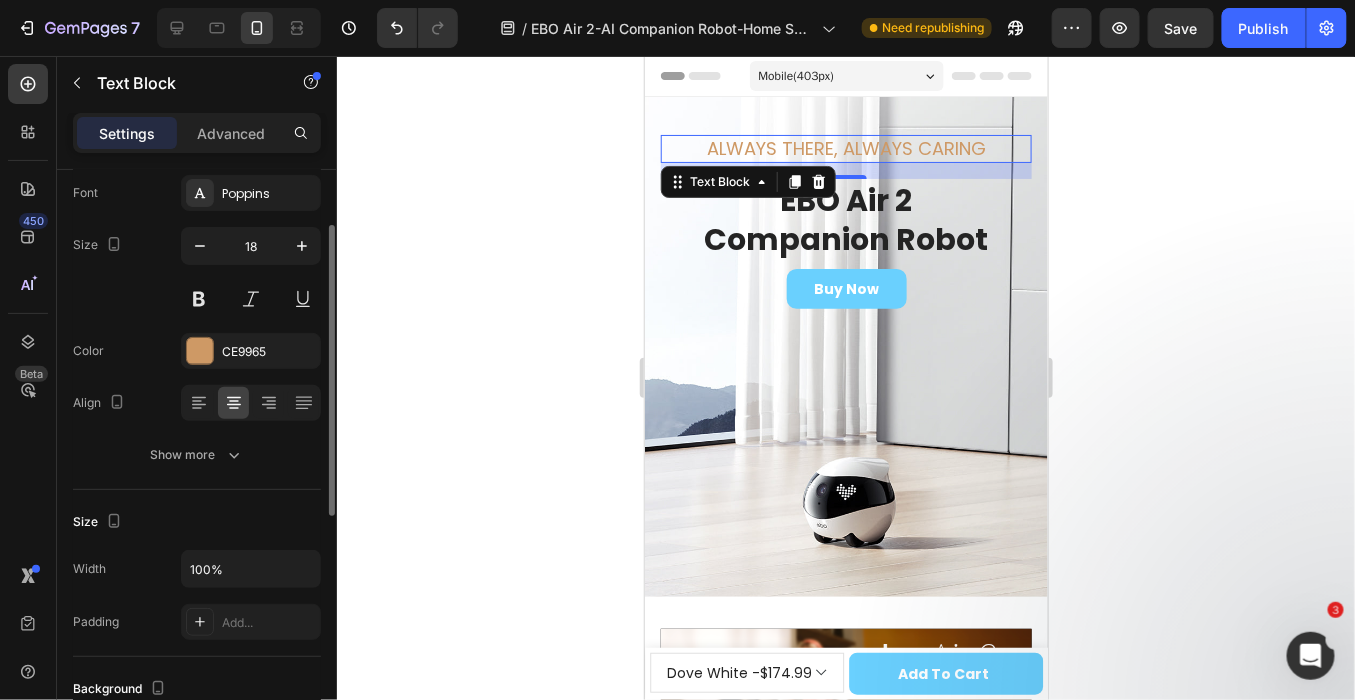 scroll, scrollTop: 0, scrollLeft: 0, axis: both 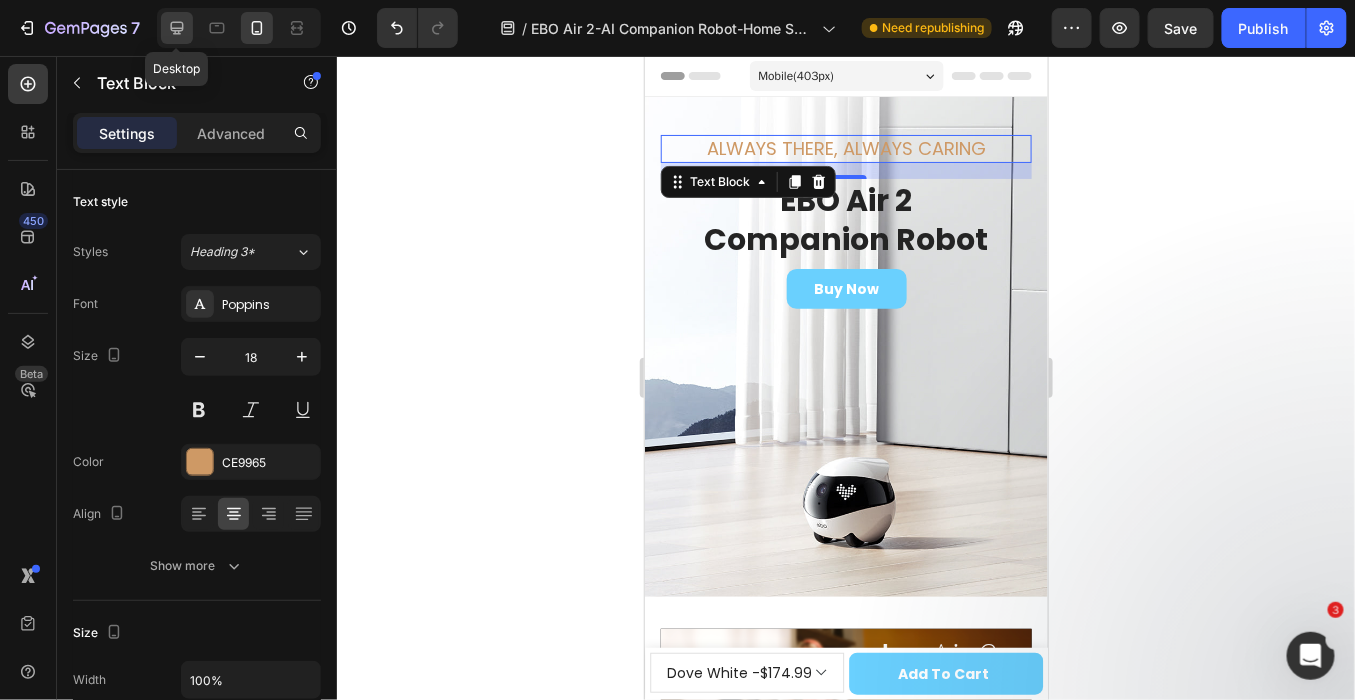 click 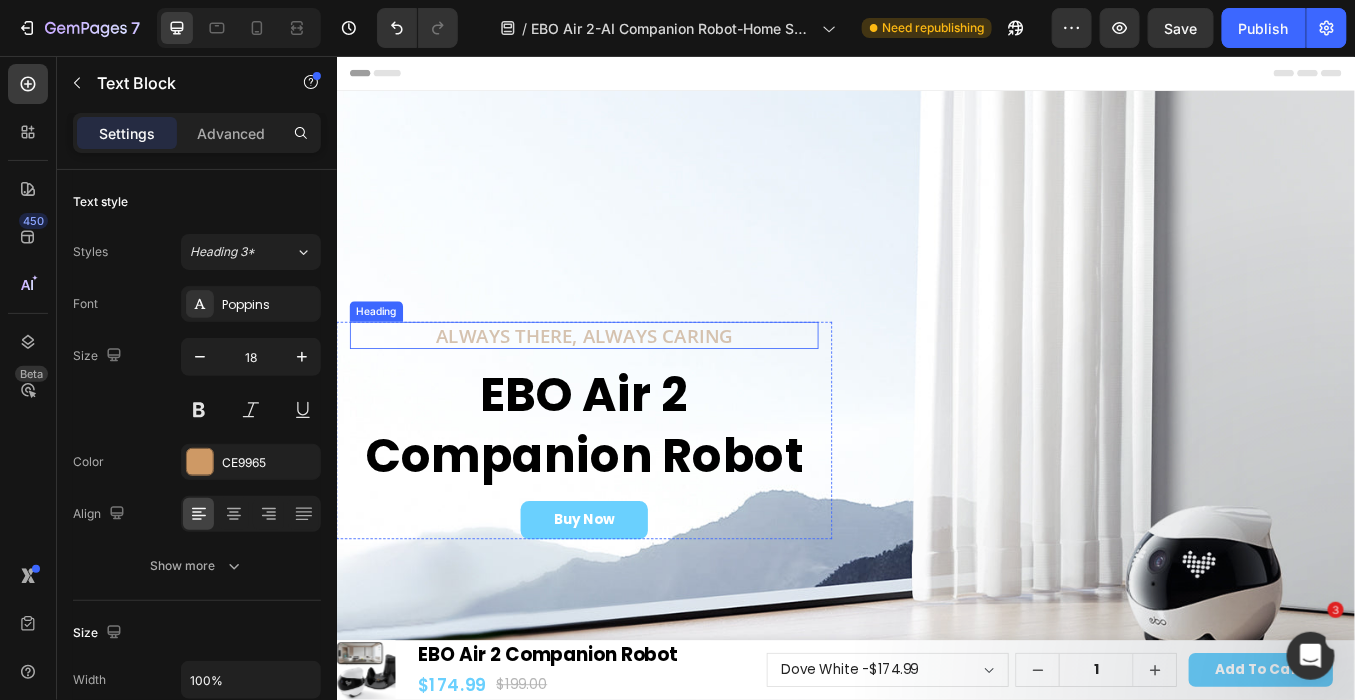 click on "Always There, Always Caring" at bounding box center [628, 384] 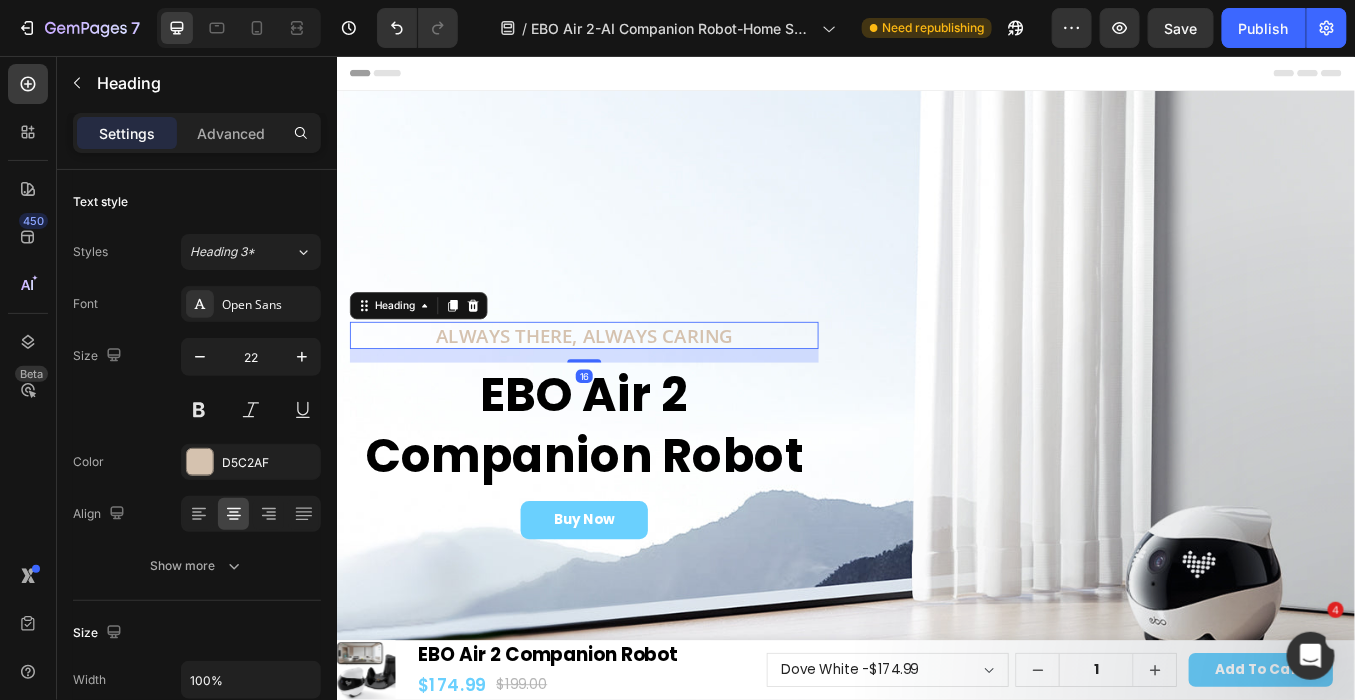 click on "16" at bounding box center (628, 408) 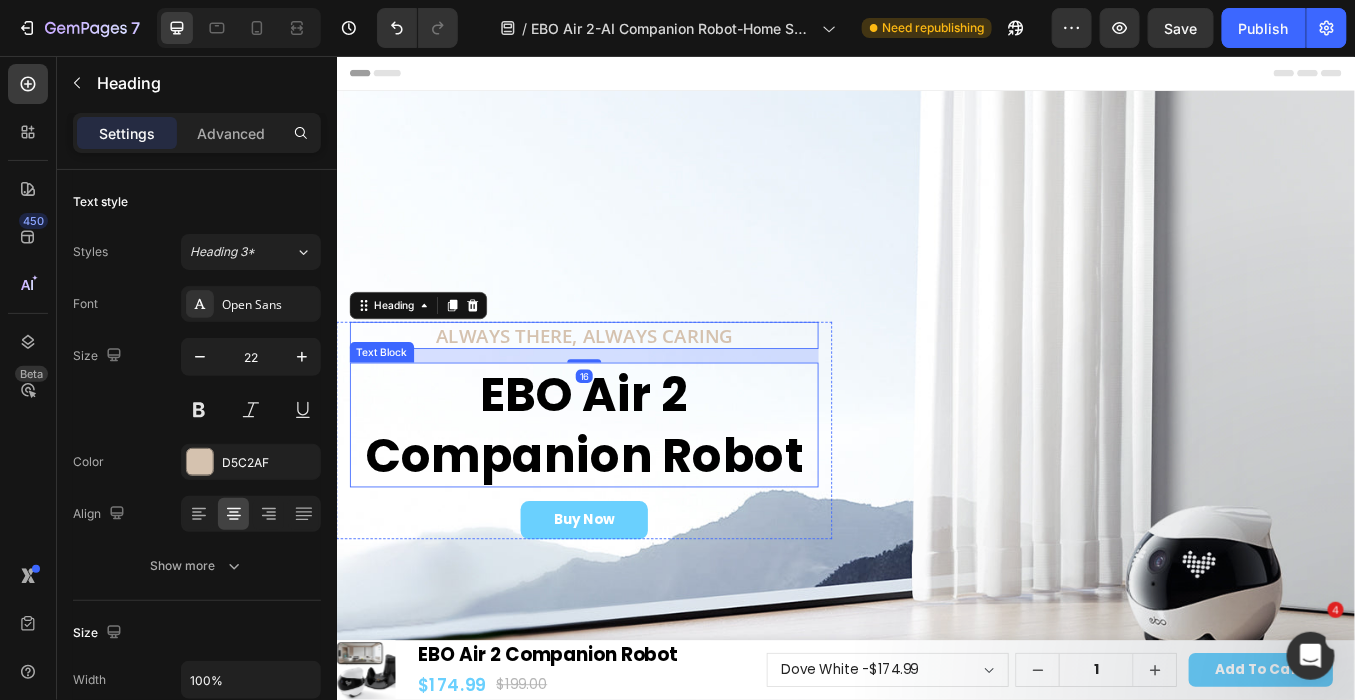click on "EBO Air 2  Companion Robot" at bounding box center (628, 489) 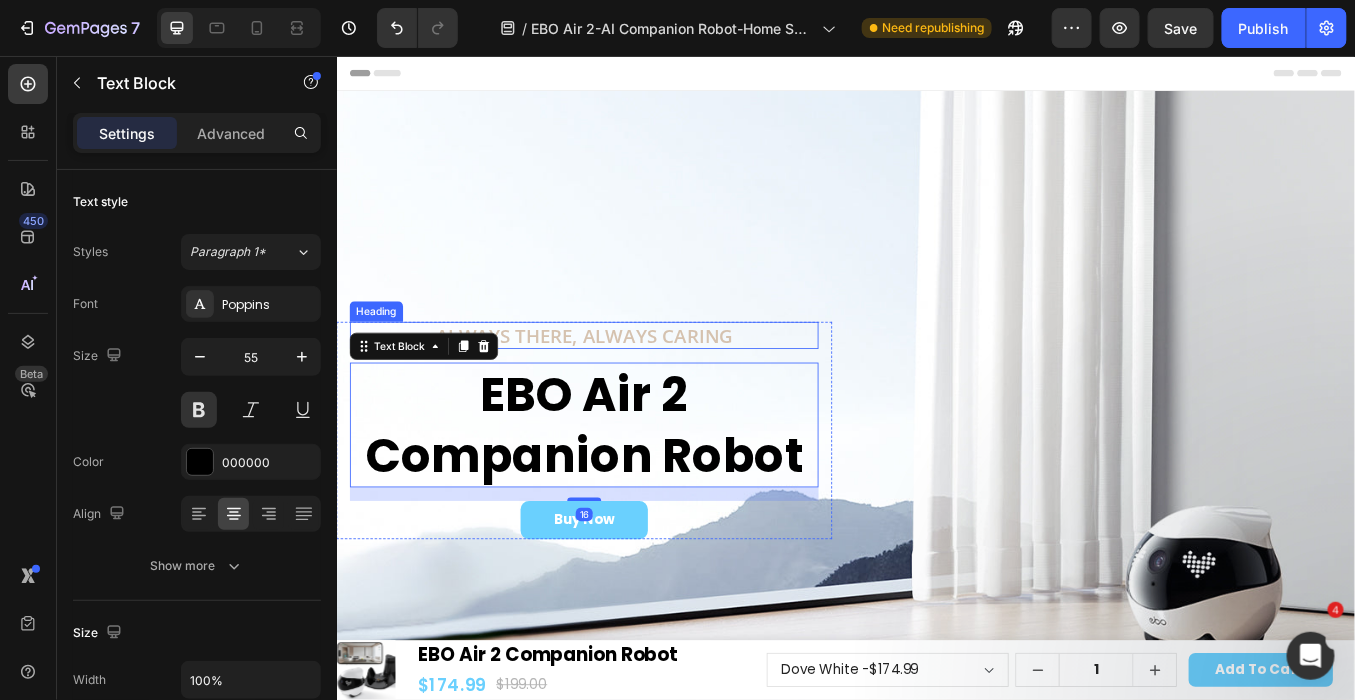 click on "Always There, Always Caring" at bounding box center [628, 384] 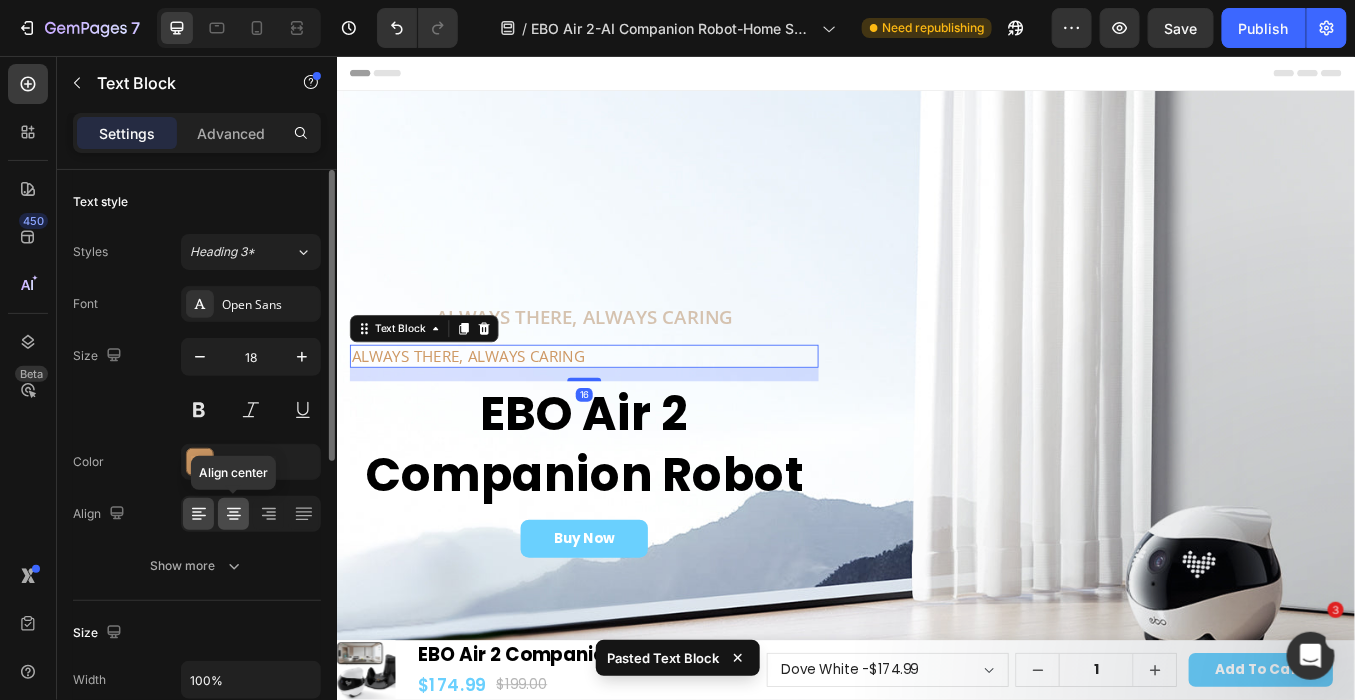 click 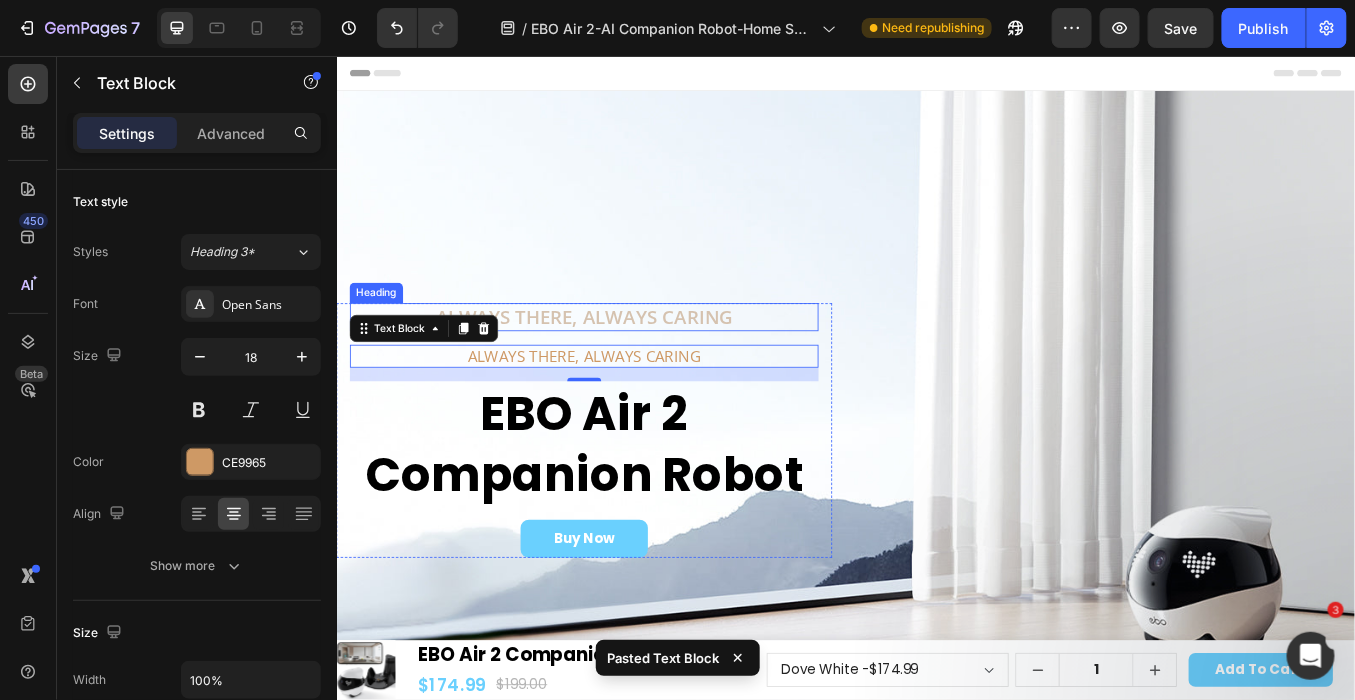 click on "Always There, Always Caring" at bounding box center (628, 362) 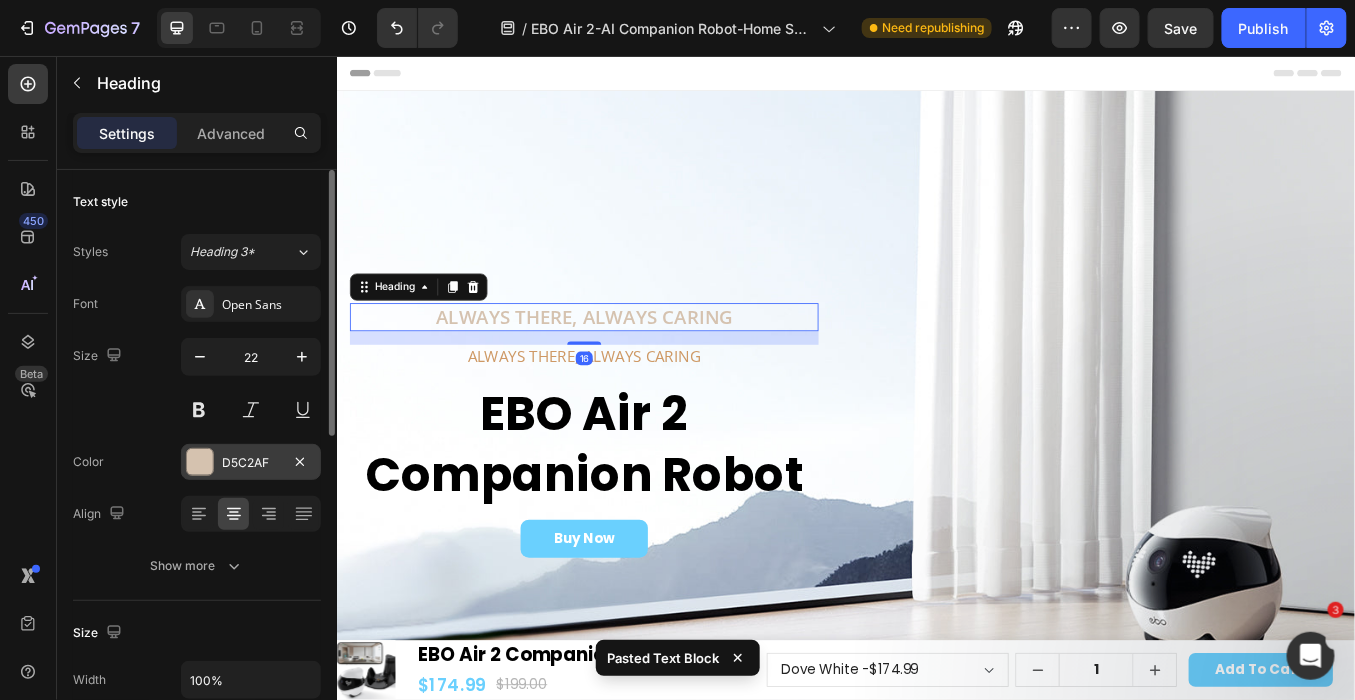 click on "D5C2AF" at bounding box center (251, 463) 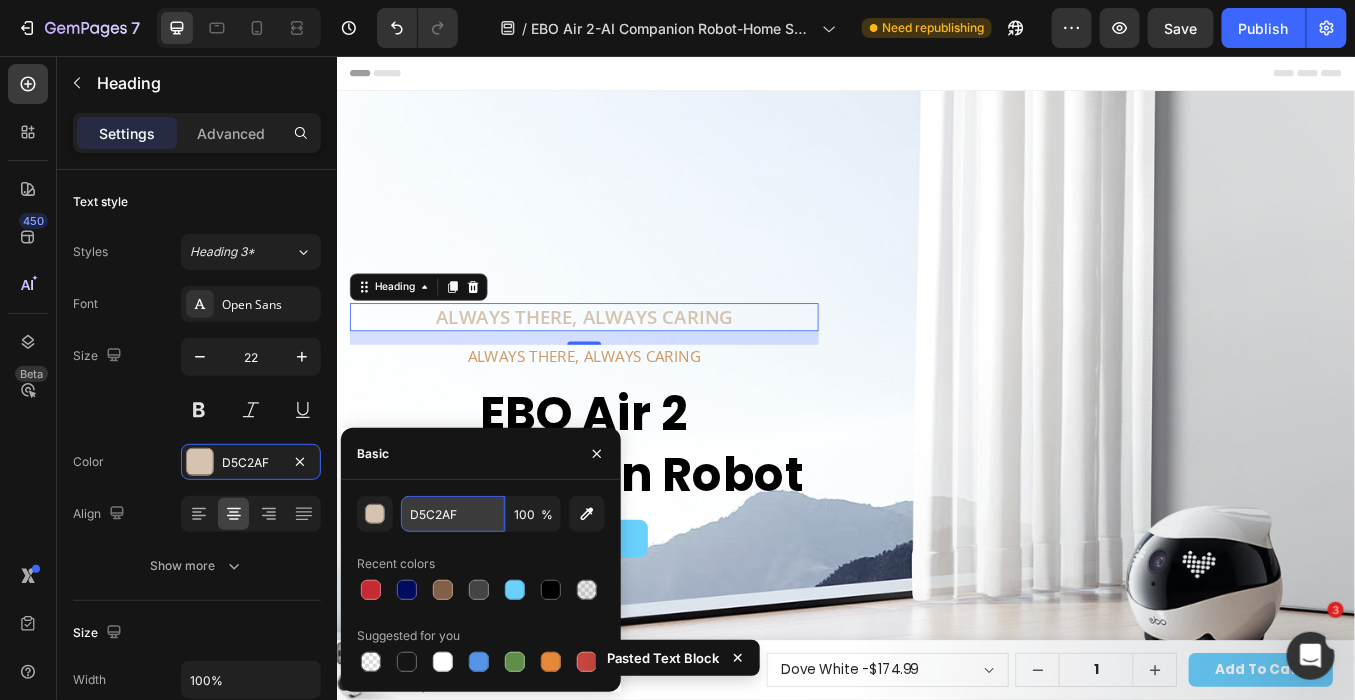 click on "D5C2AF" at bounding box center [453, 514] 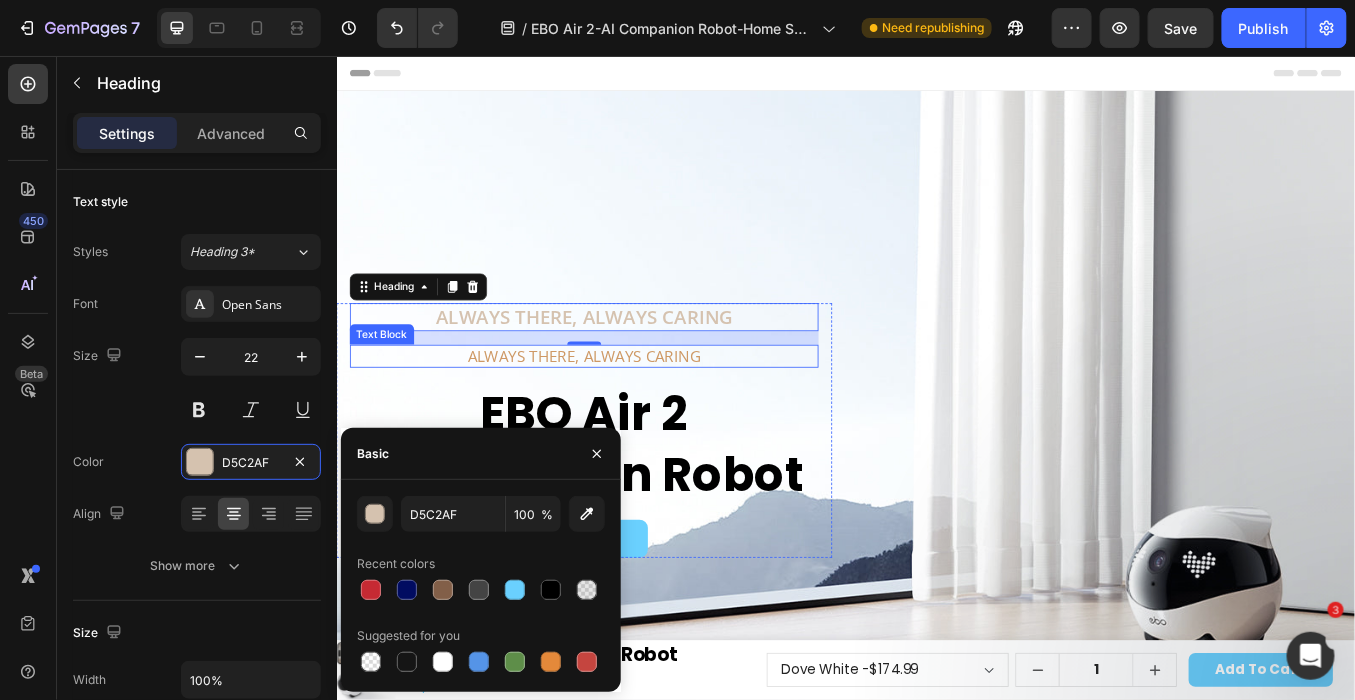 click on "ALWAYS THERE, ALWAYS CARING" at bounding box center (628, 408) 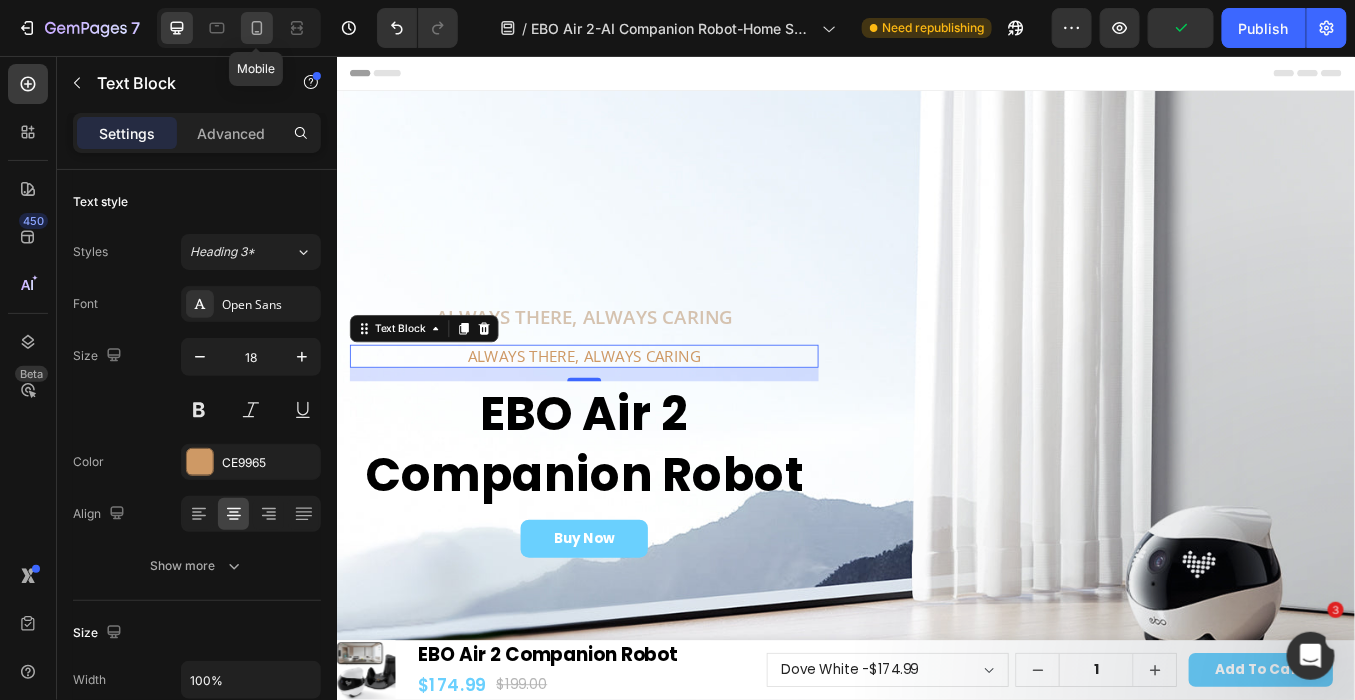 click 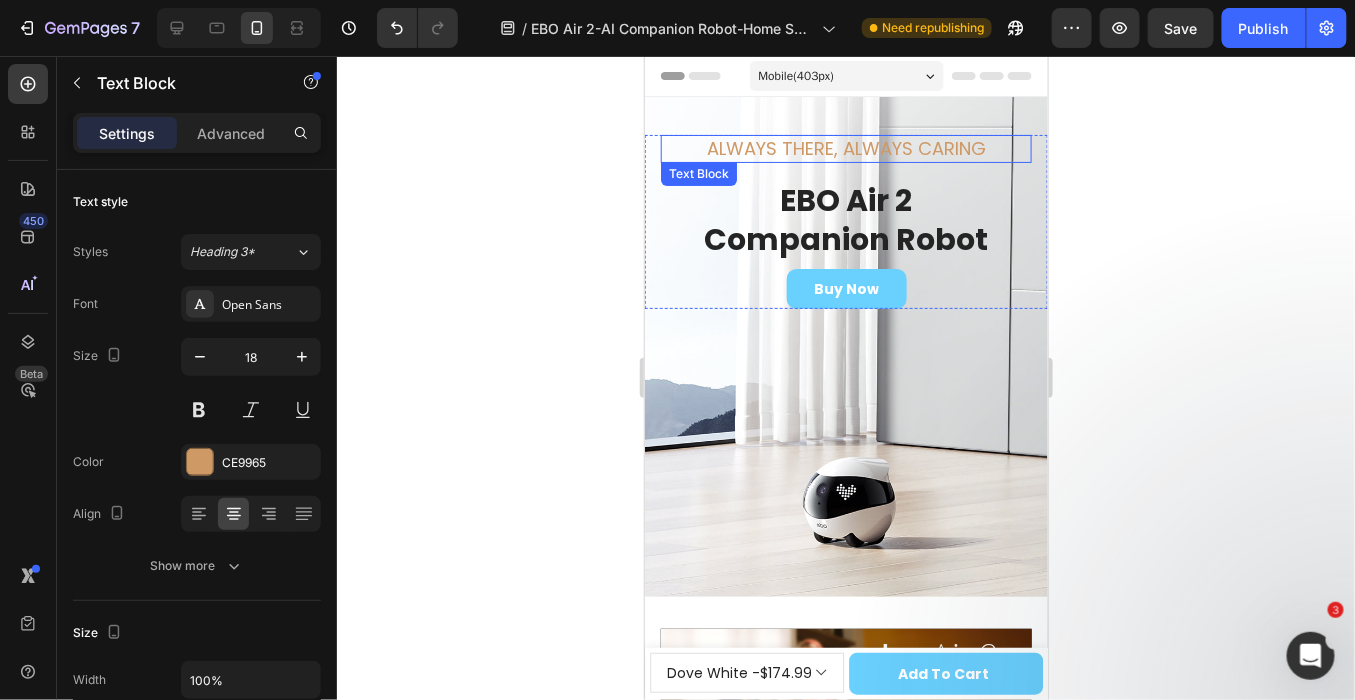 click on "ALWAYS THERE, ALWAYS CARING" at bounding box center [845, 147] 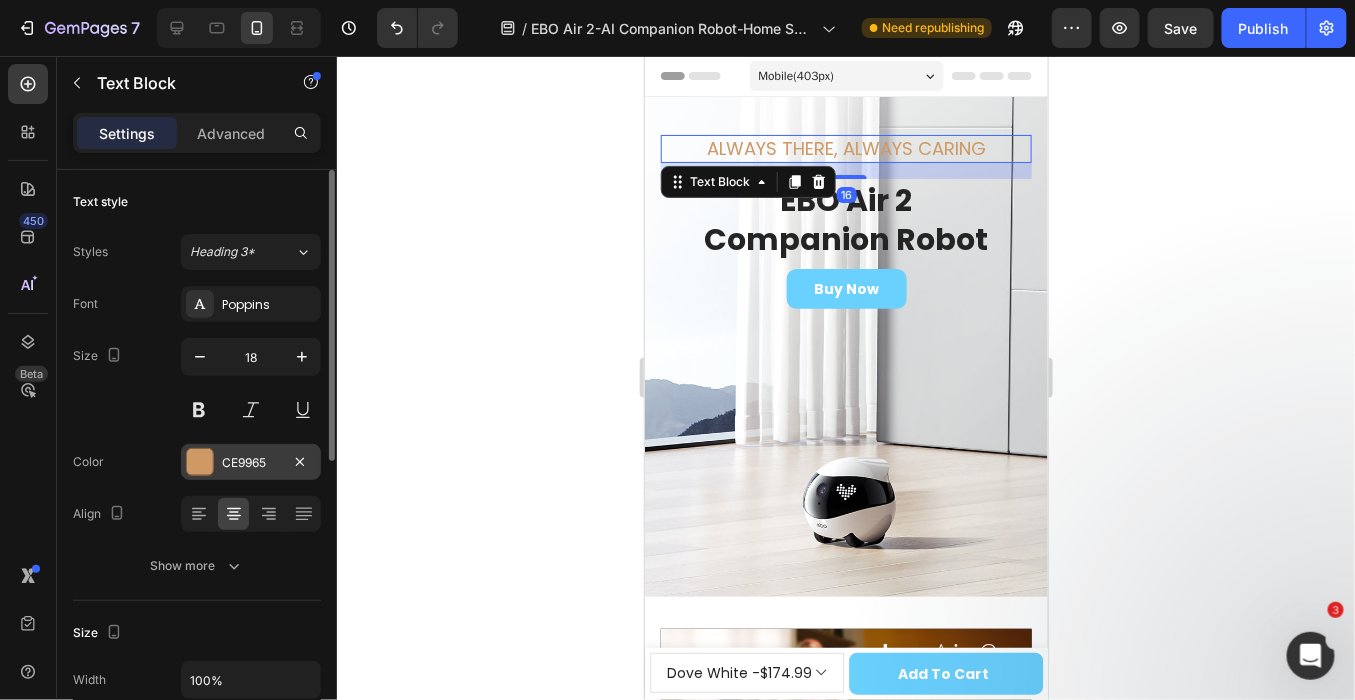 click on "CE9965" at bounding box center [251, 463] 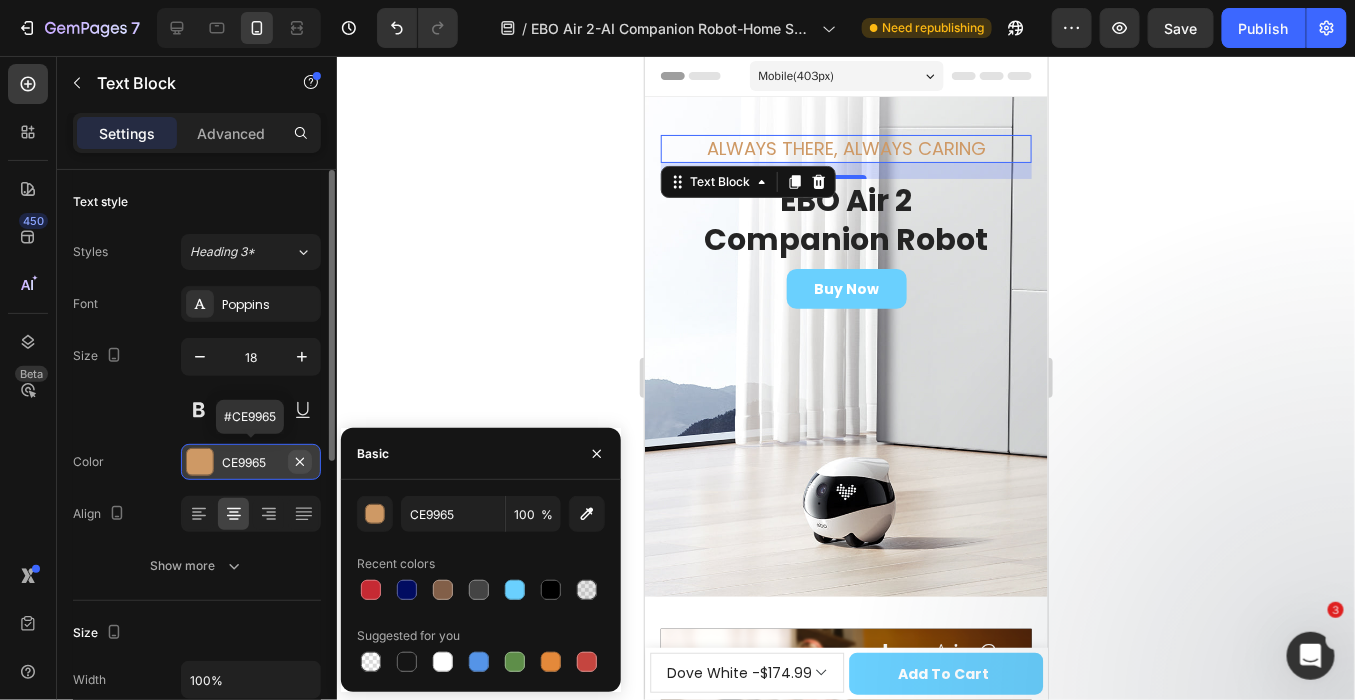 click 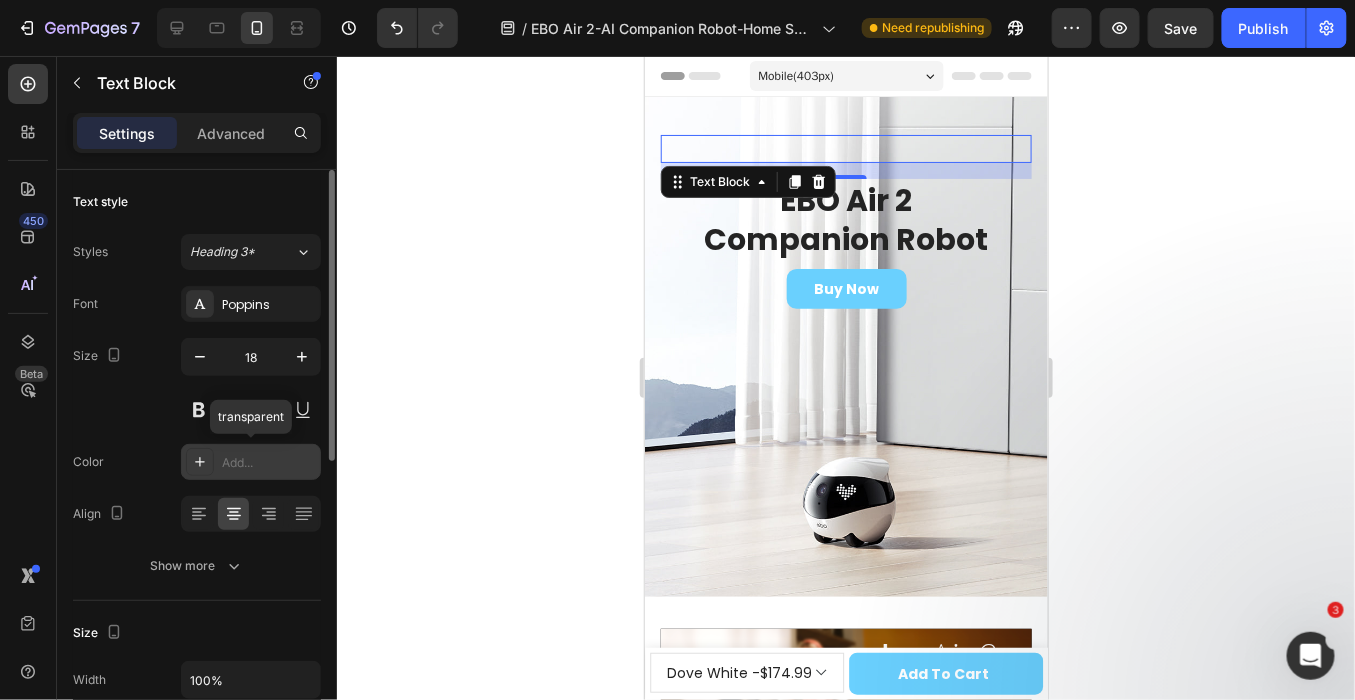 click on "Add..." at bounding box center (269, 463) 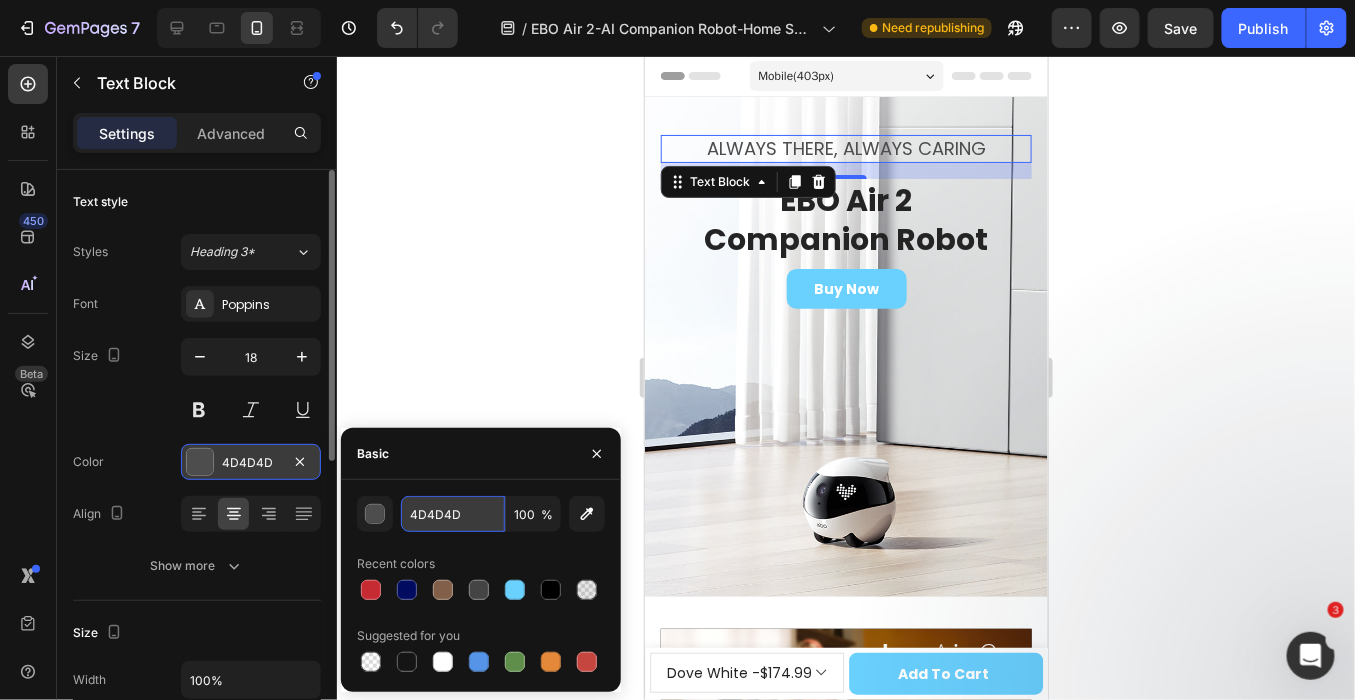 click on "4D4D4D" at bounding box center [453, 514] 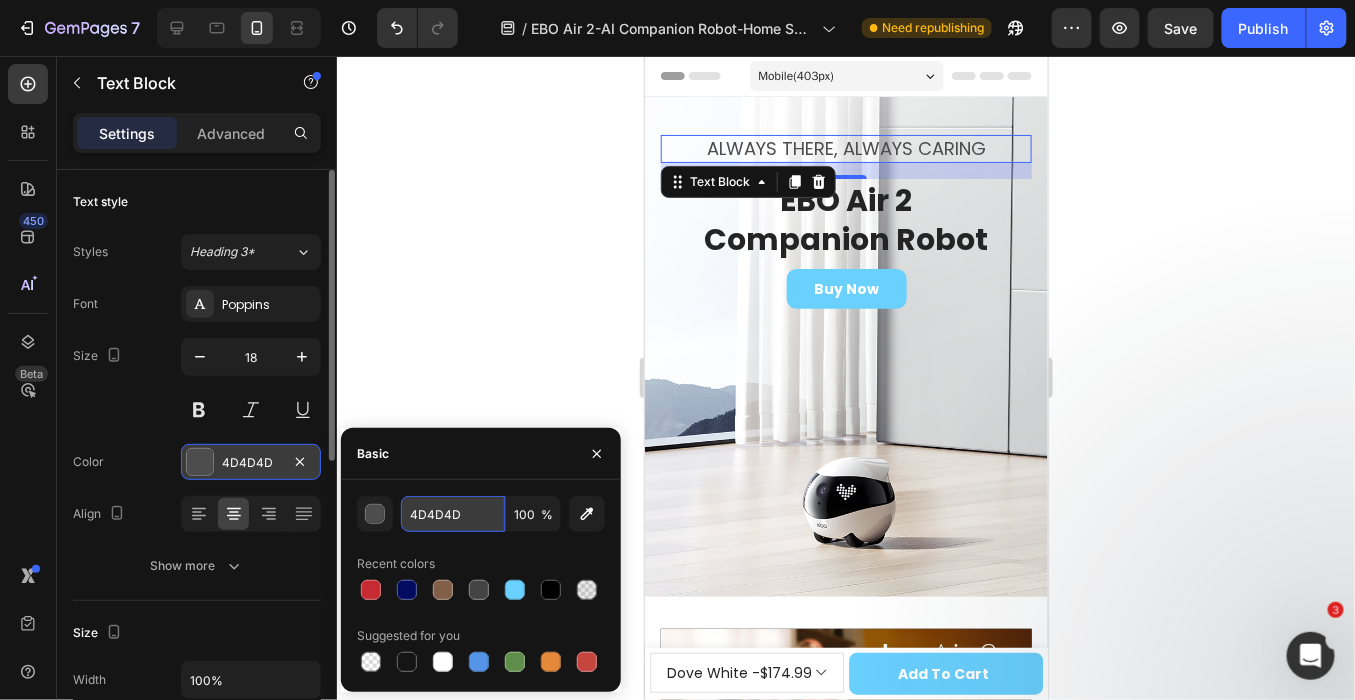 paste on "D5C2AF" 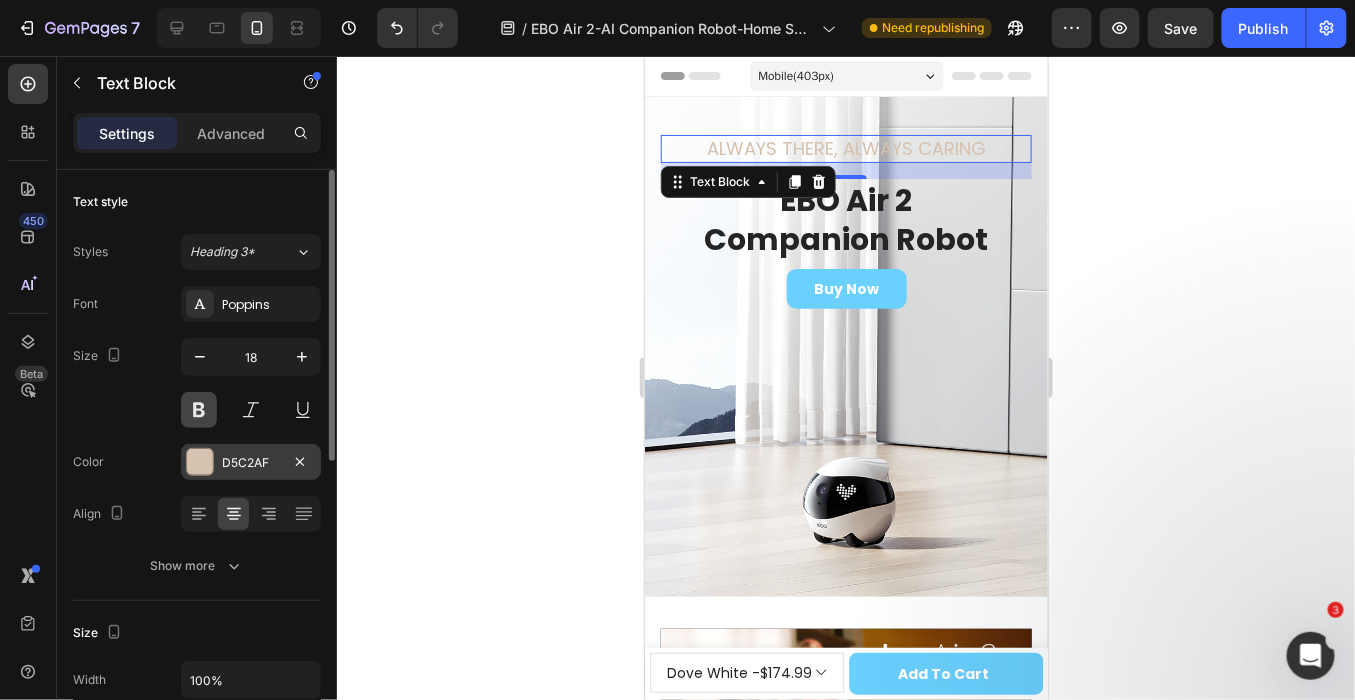 click at bounding box center (199, 410) 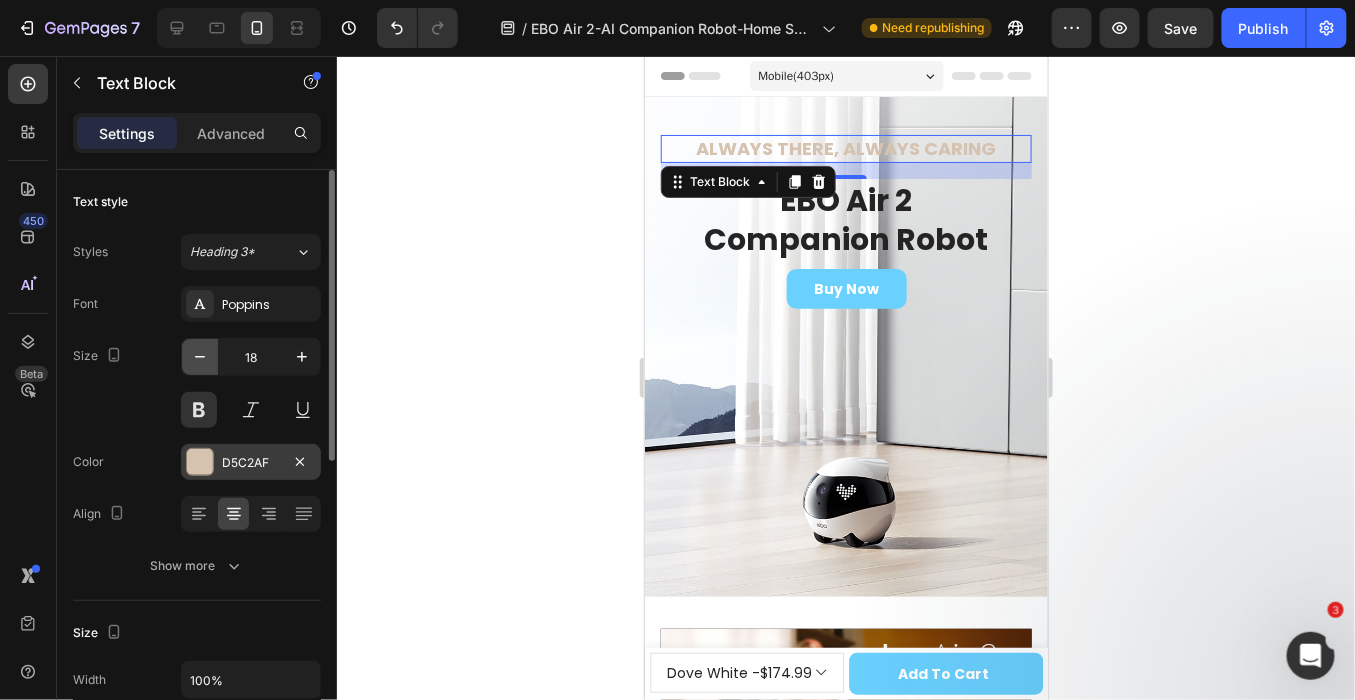 click 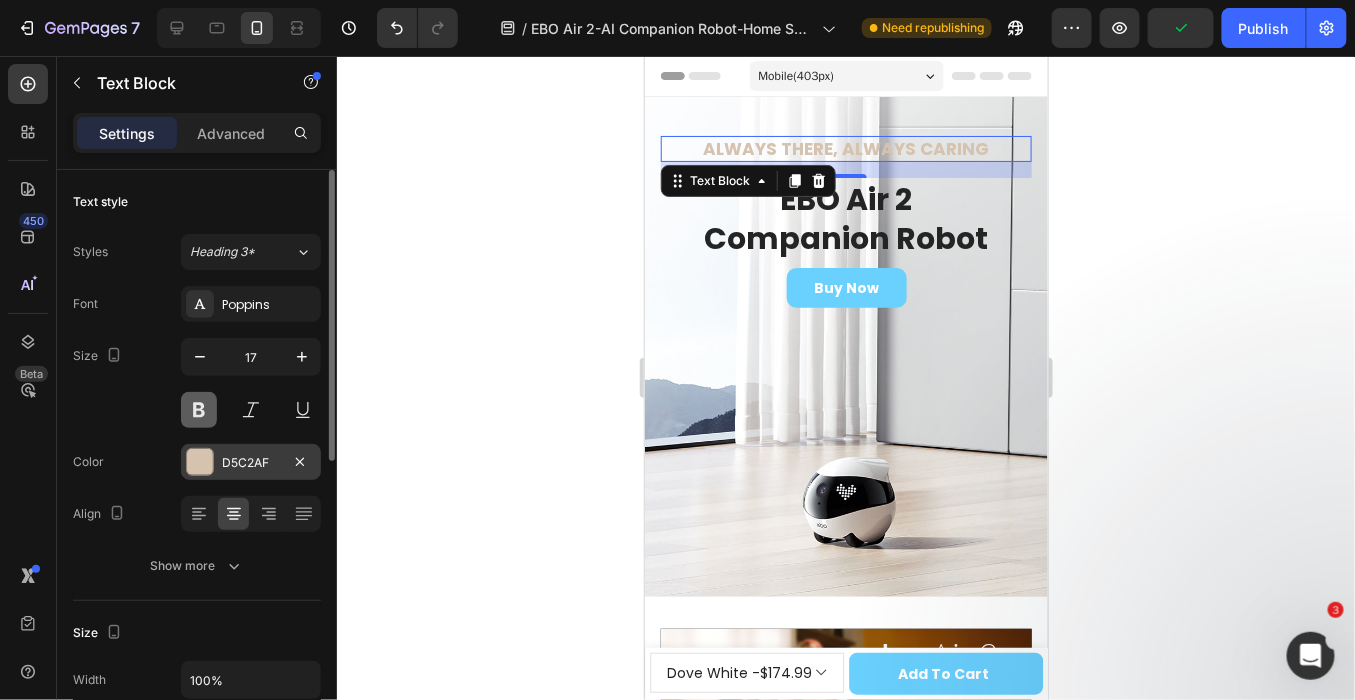 click at bounding box center [199, 410] 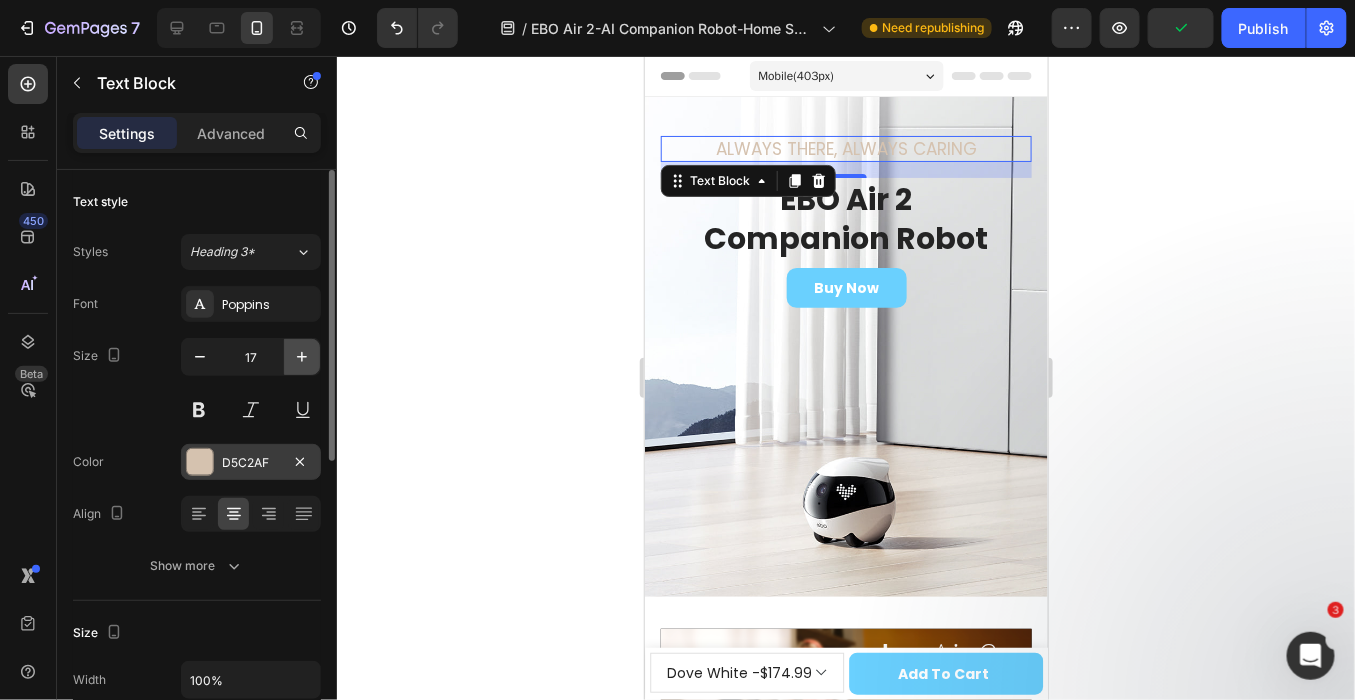 click 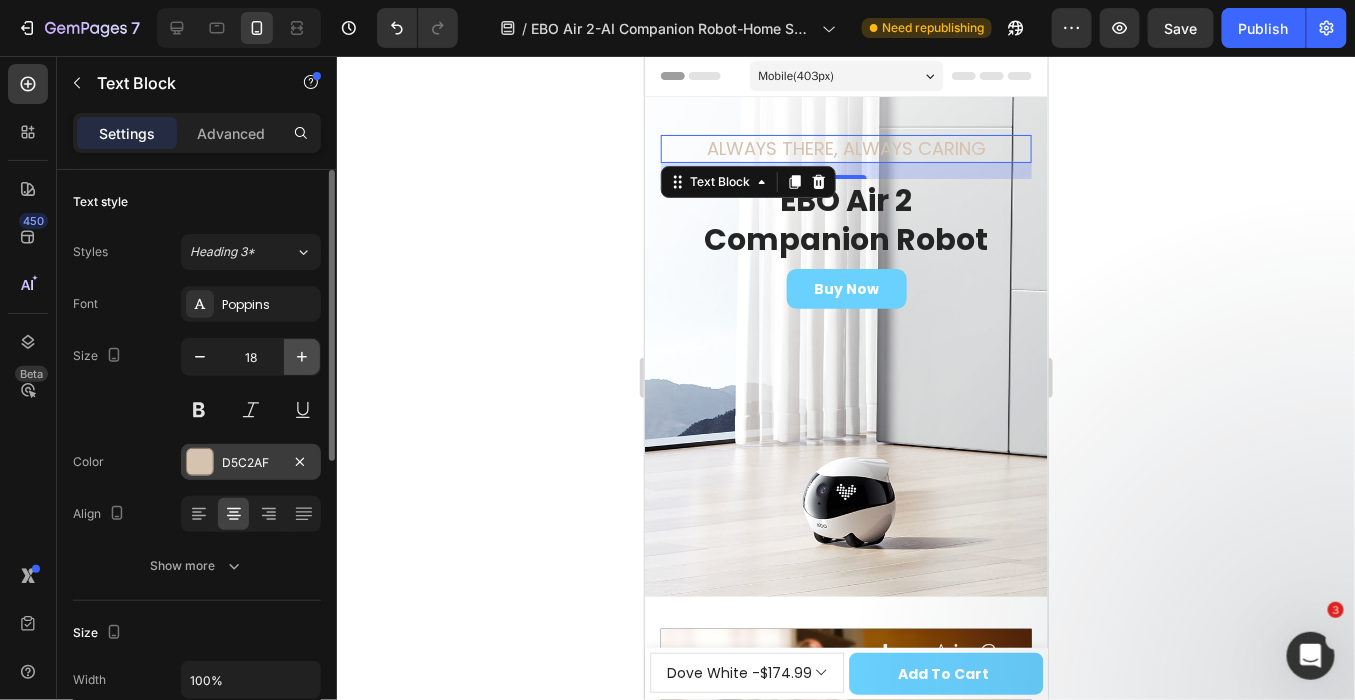 click 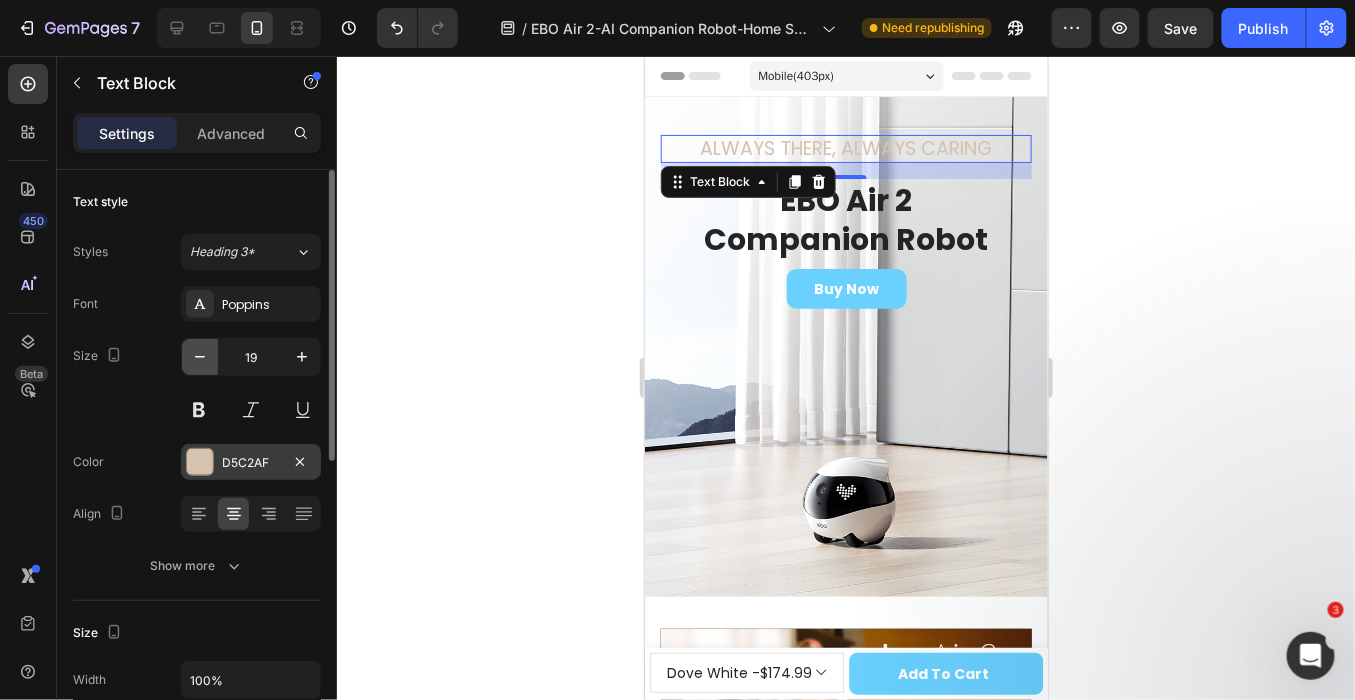 click 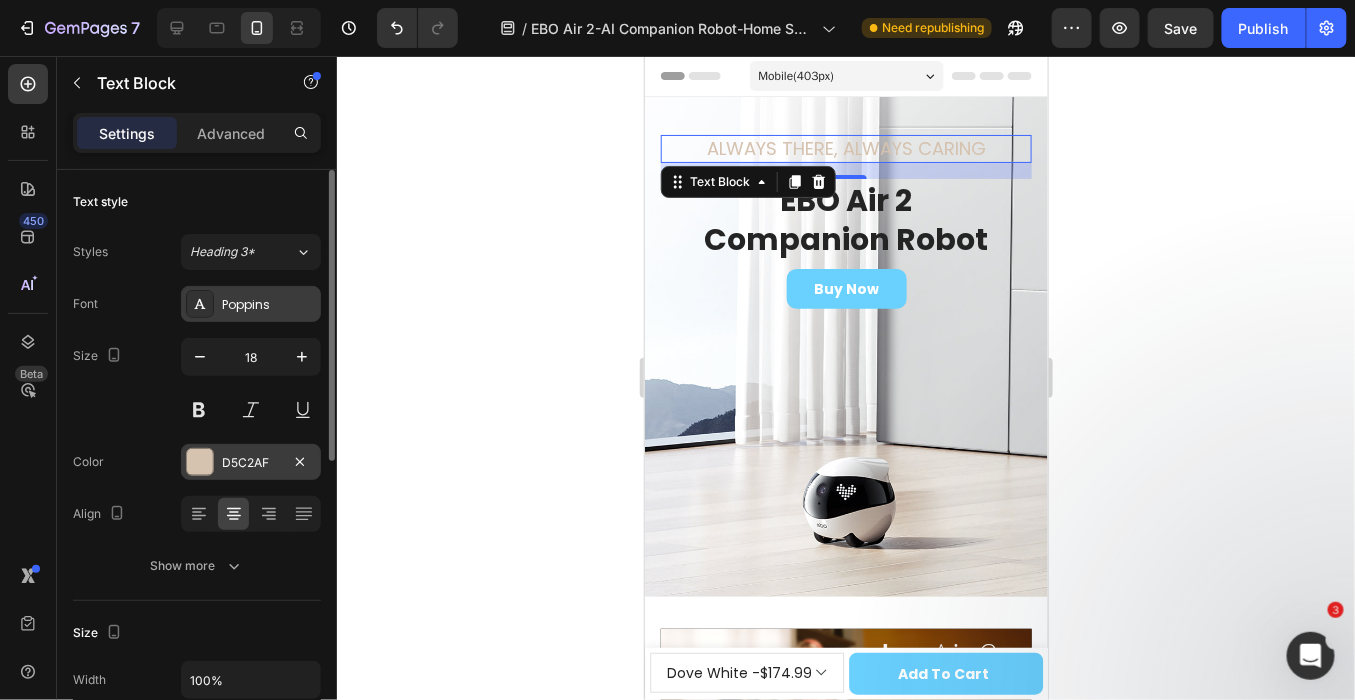 click on "Poppins" at bounding box center [269, 305] 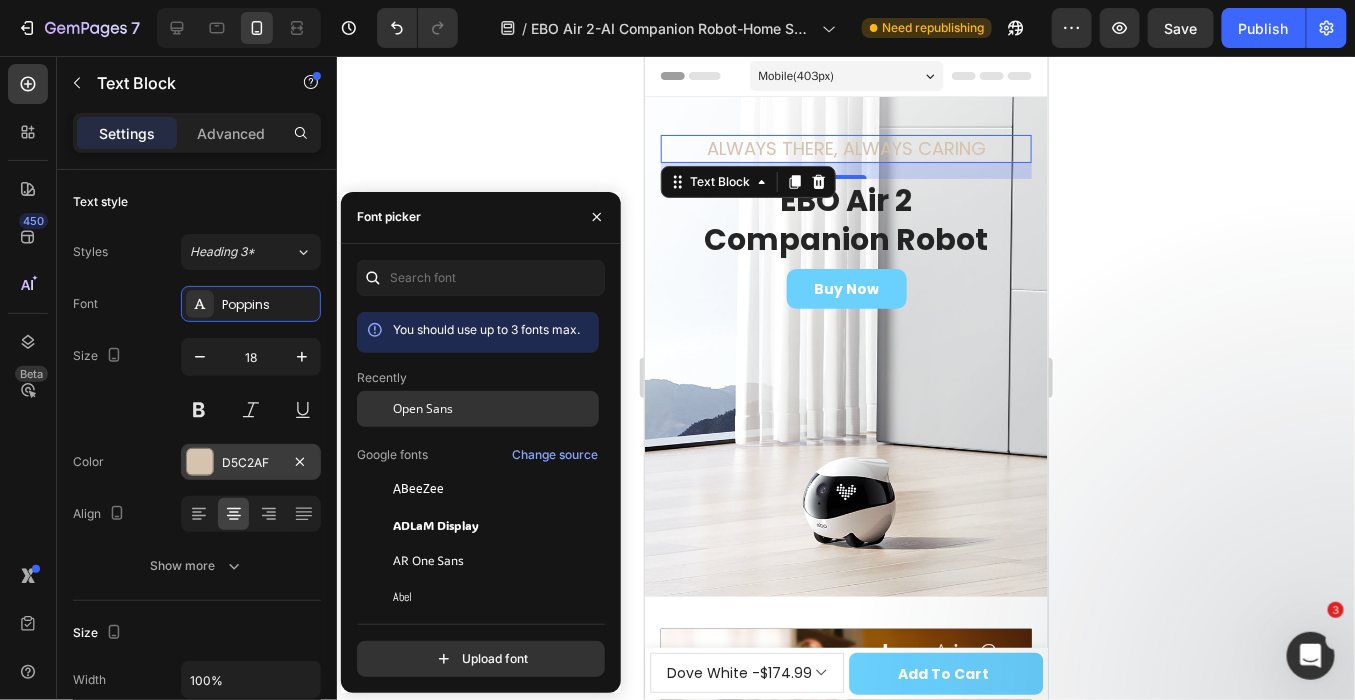 click on "Open Sans" at bounding box center (423, 409) 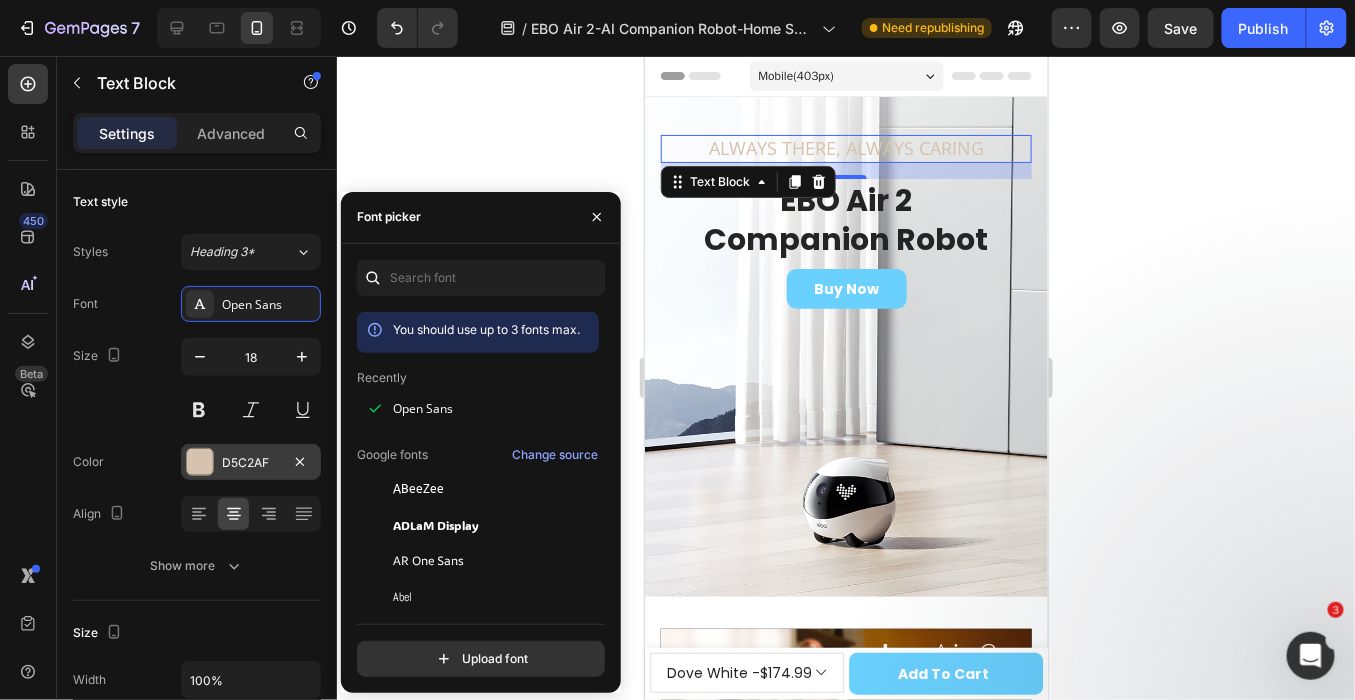 click 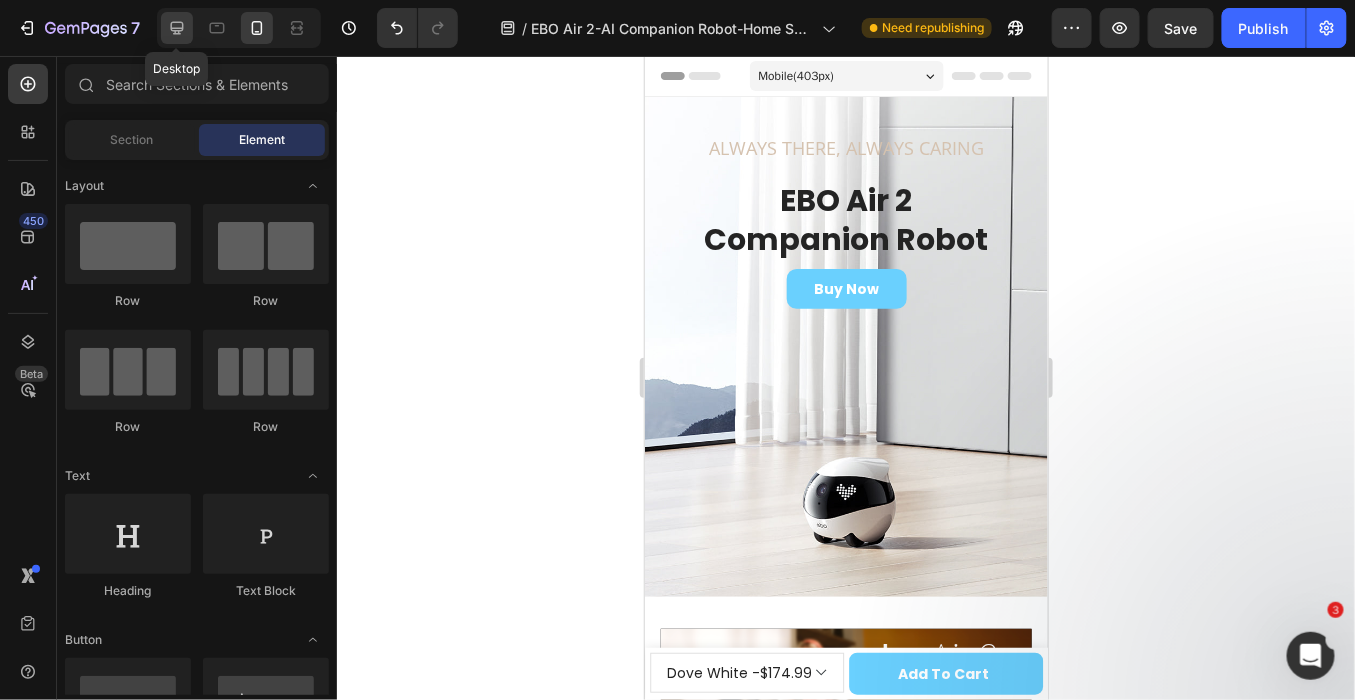 click 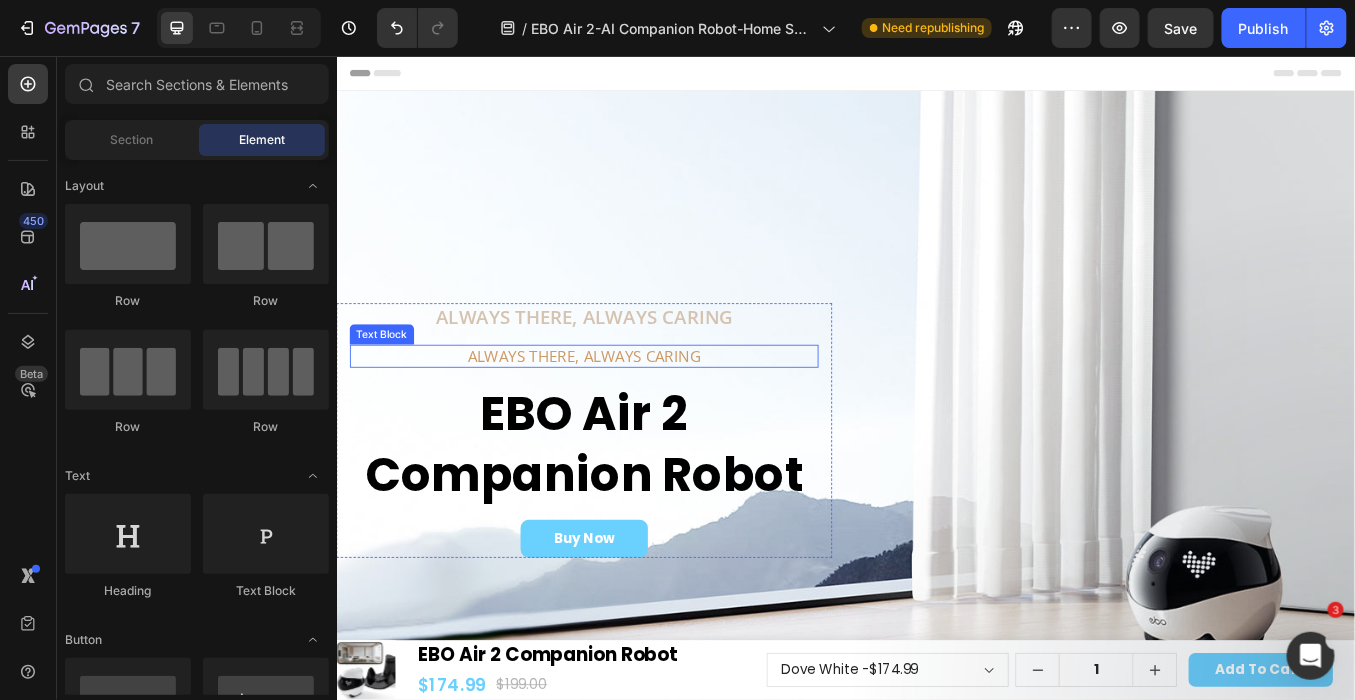 click on "ALWAYS THERE, ALWAYS CARING" at bounding box center (628, 408) 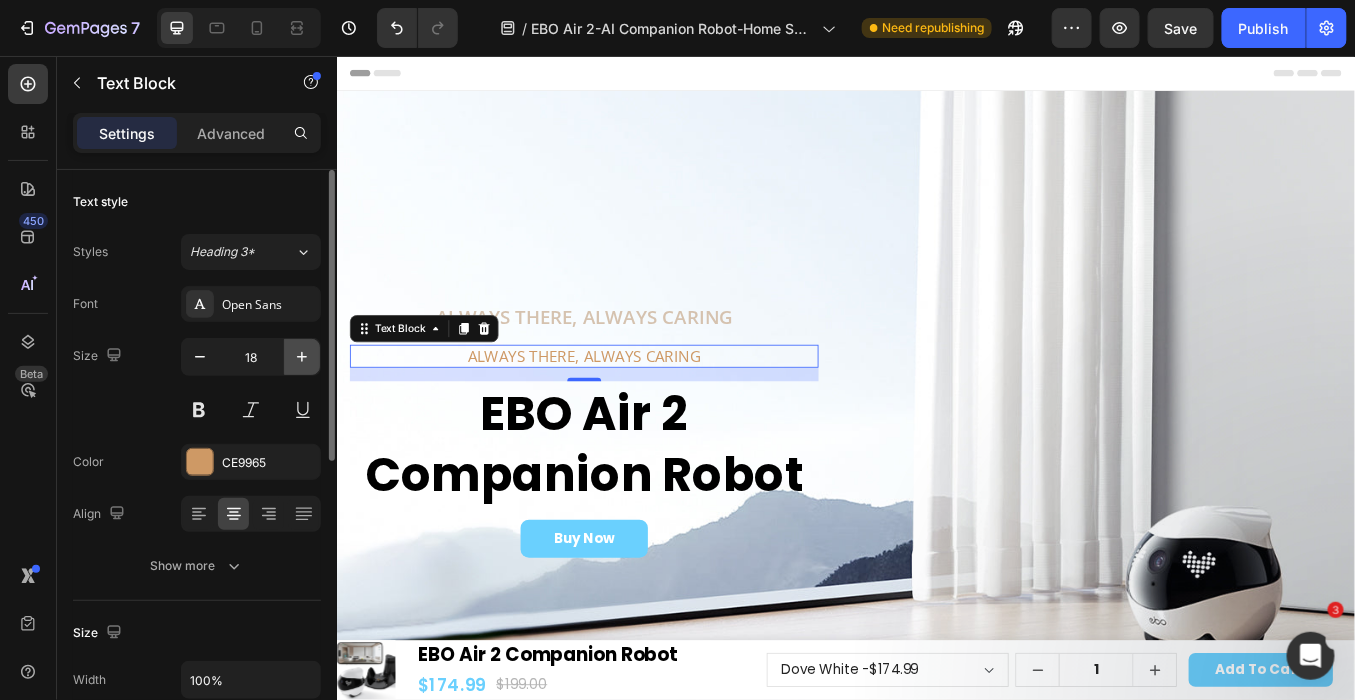 click 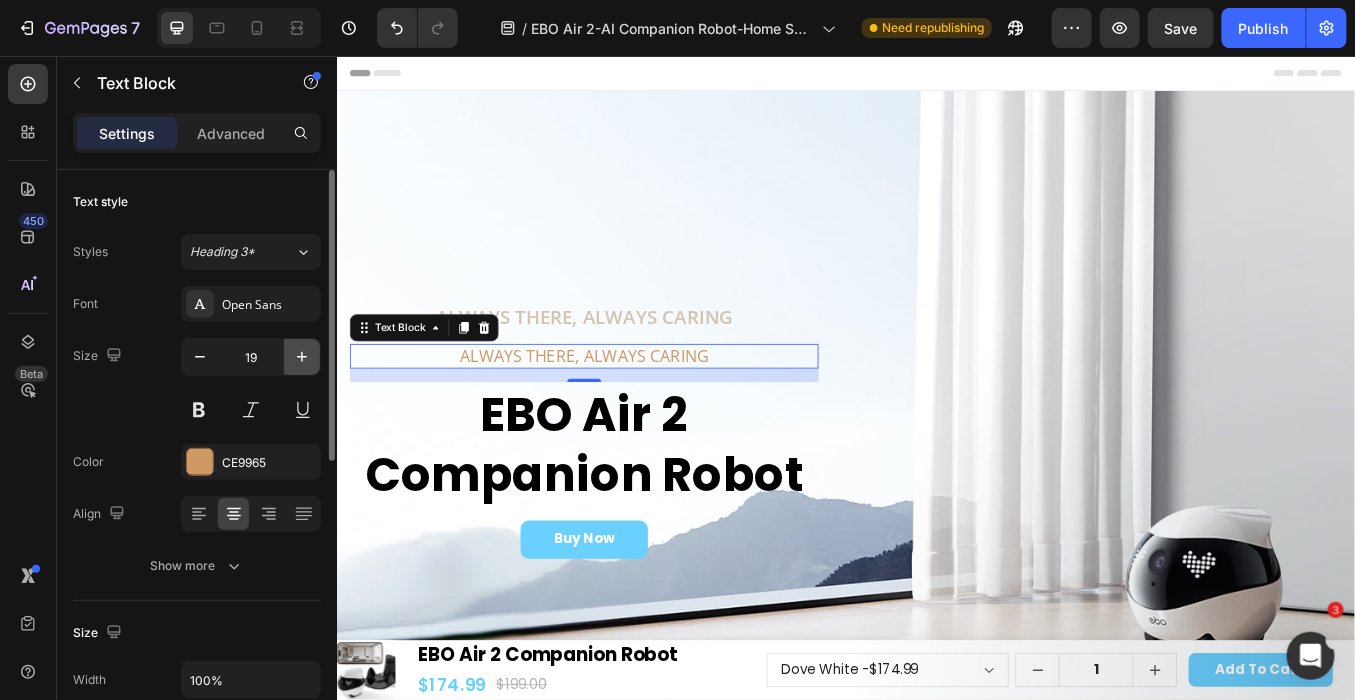 click 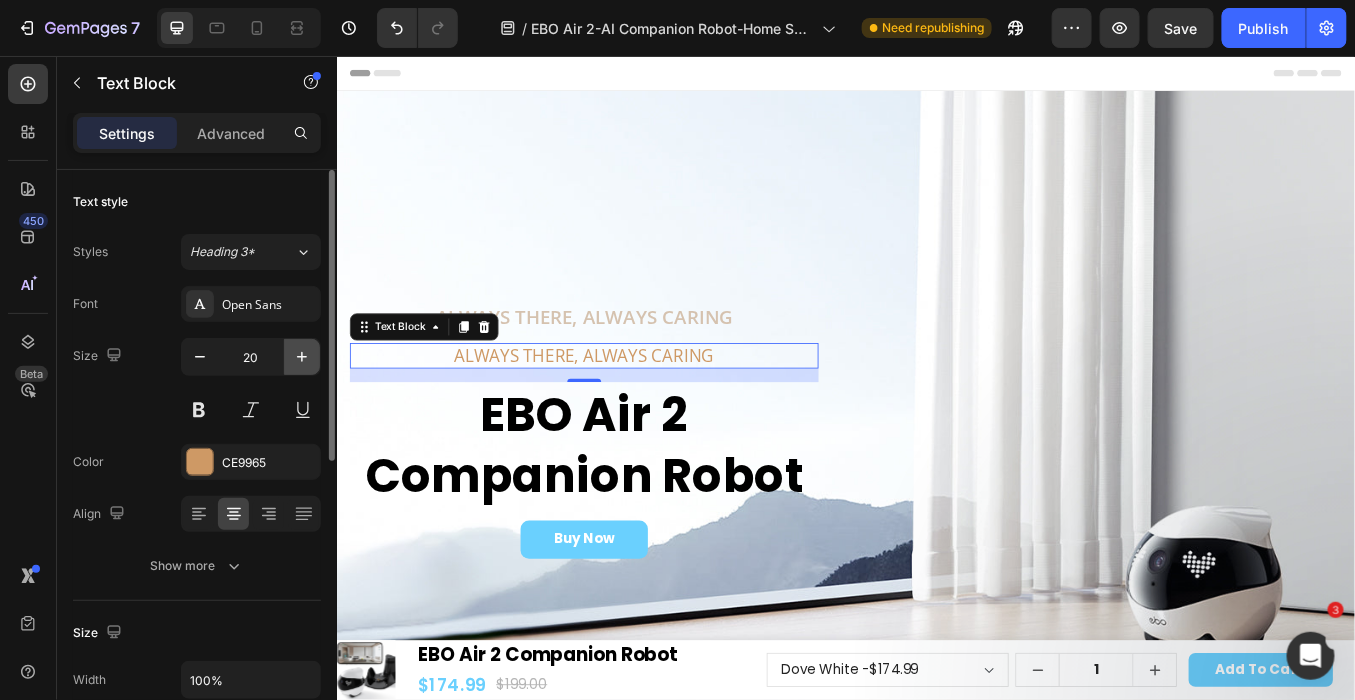 click 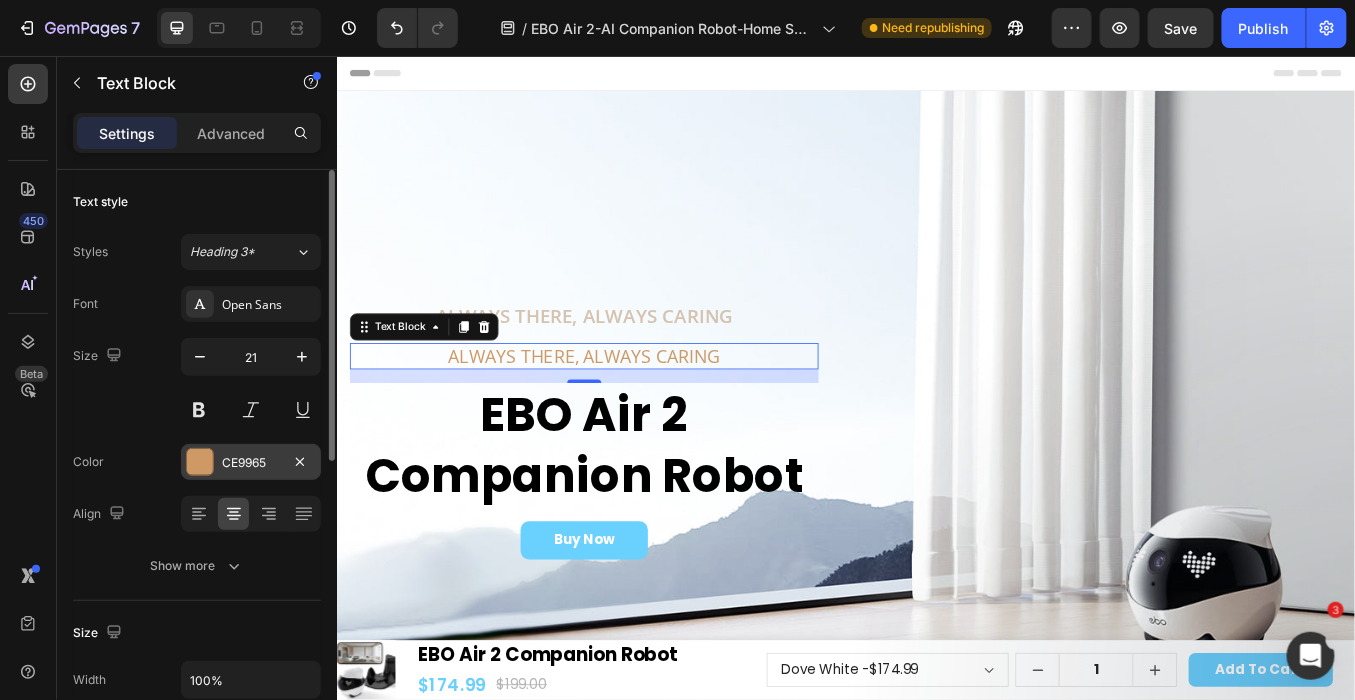 click on "CE9965" at bounding box center [251, 463] 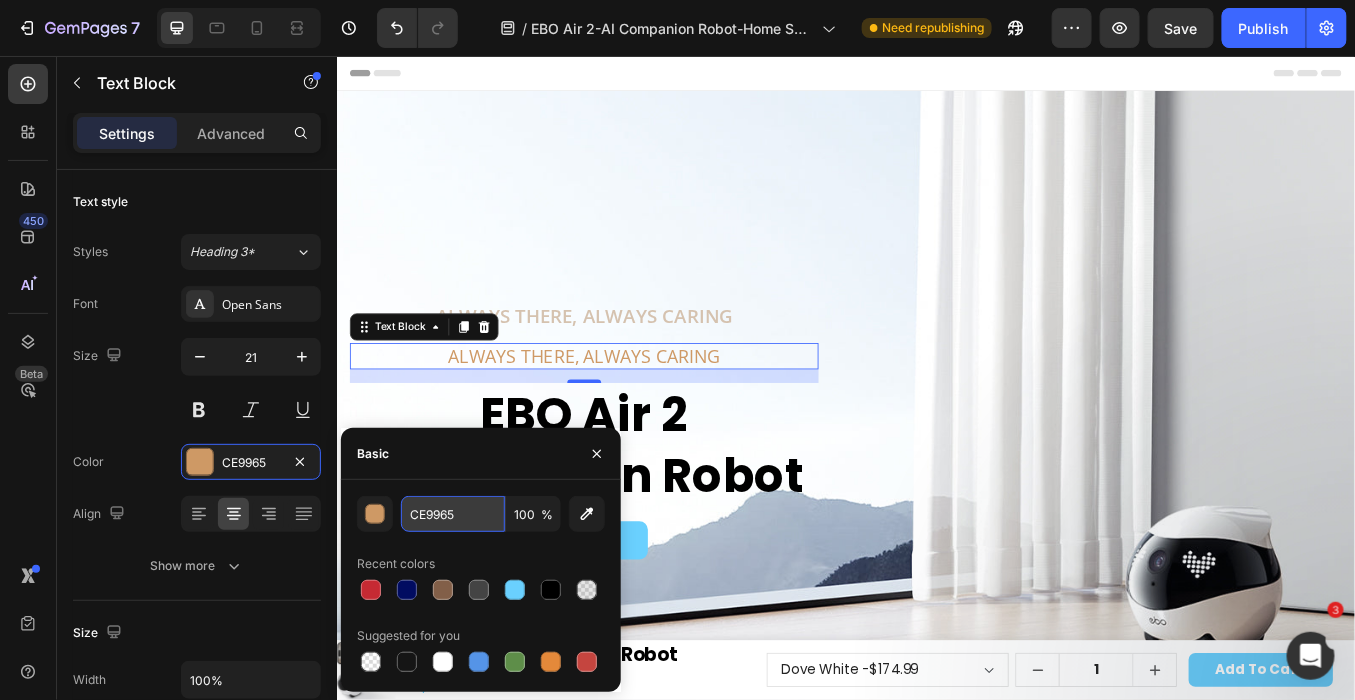 click on "CE9965" at bounding box center [453, 514] 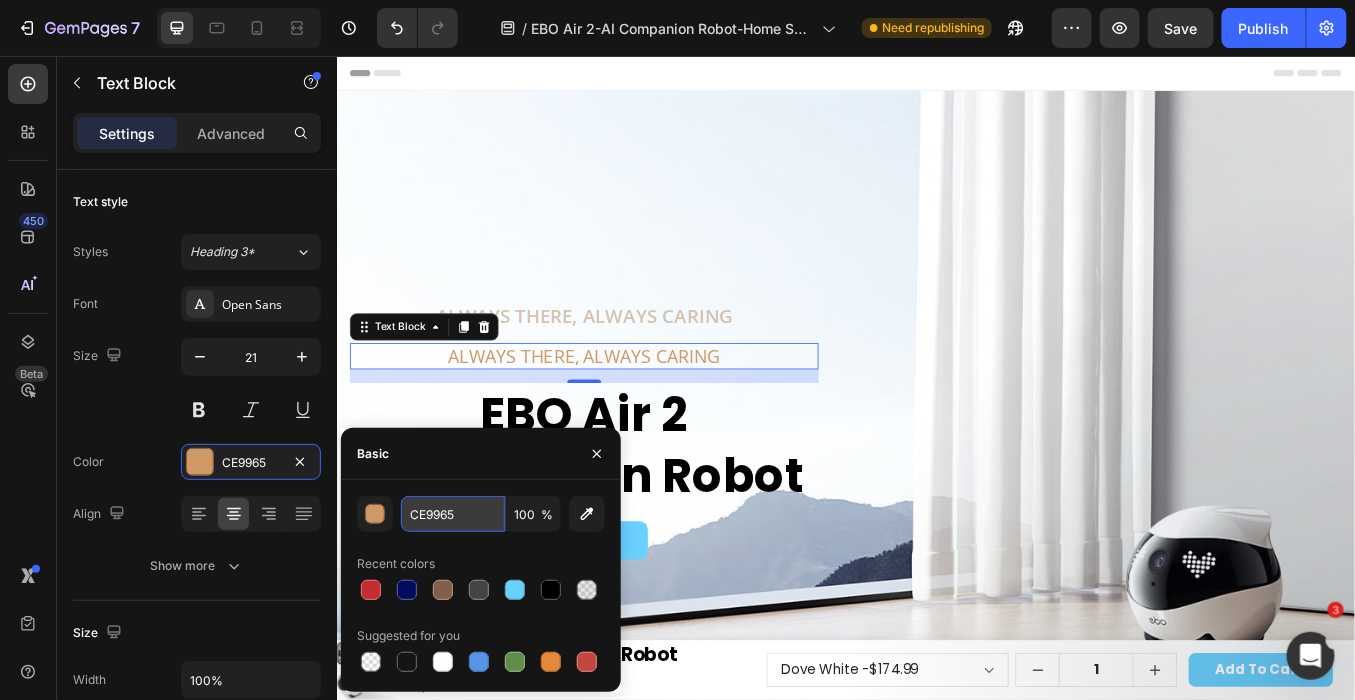 type on "D5C2AF" 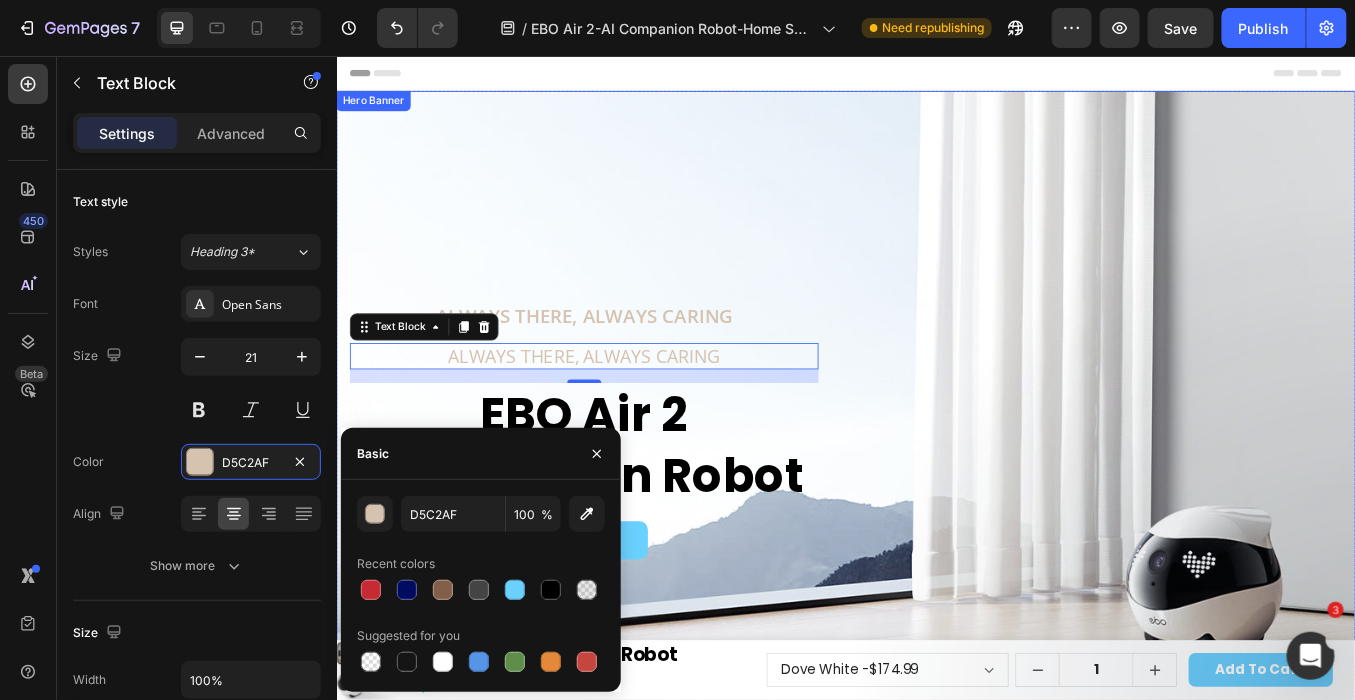 click on "ALWAYS THERE, ALWAYS CARING Text Block EBO Air 2   Companion Robot Heading Buy Now Button Row Row" at bounding box center [1244, 496] 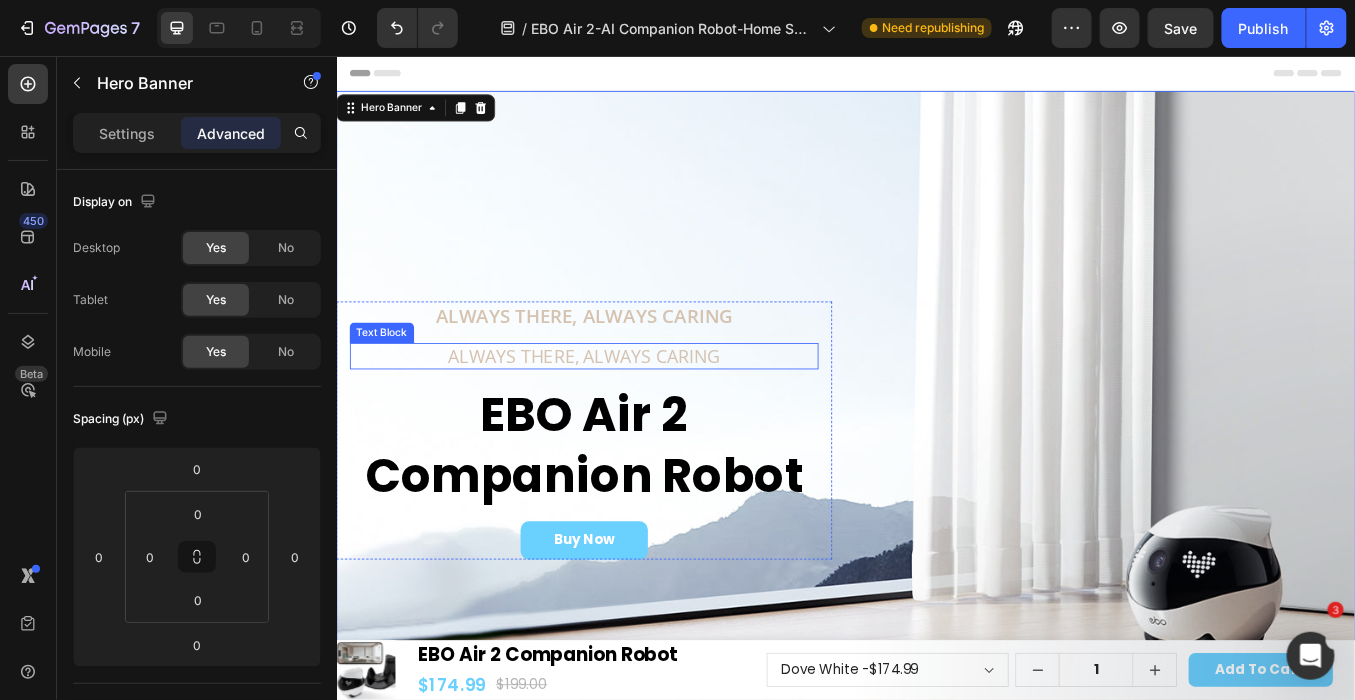 click on "ALWAYS THERE, ALWAYS CARING" at bounding box center (628, 408) 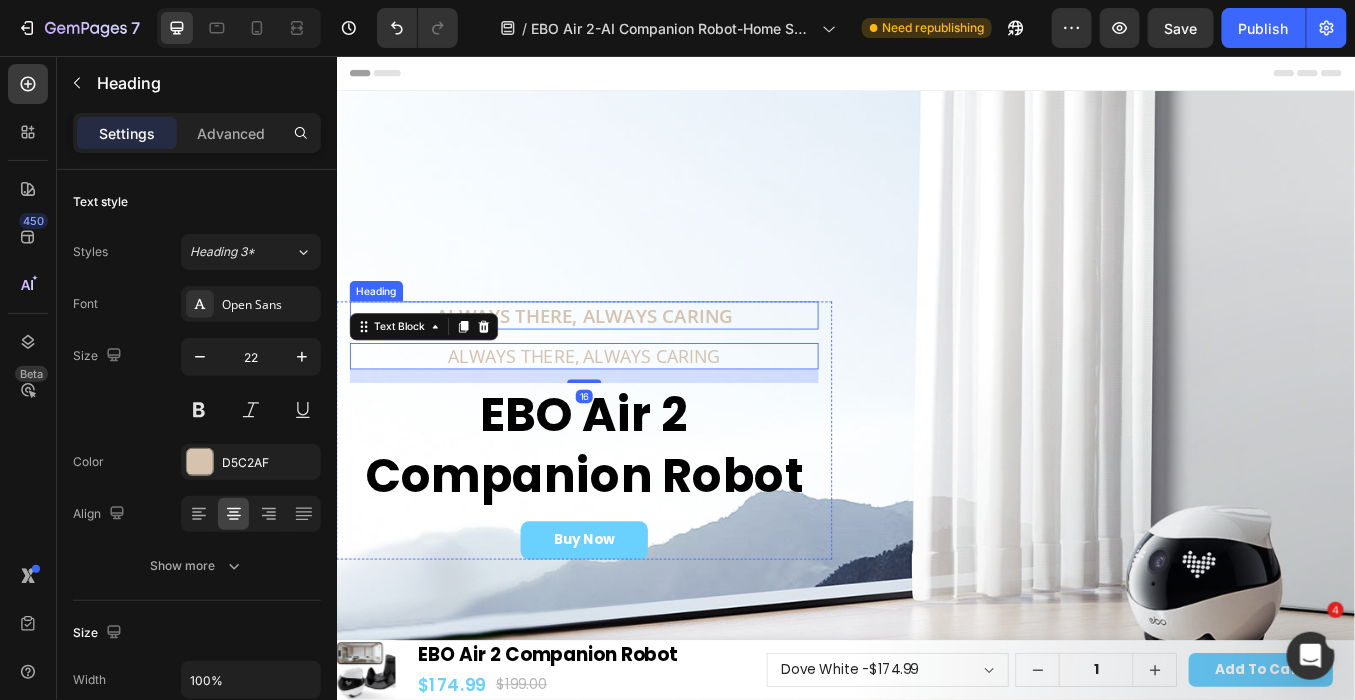 click on "Always There, Always Caring" at bounding box center [628, 360] 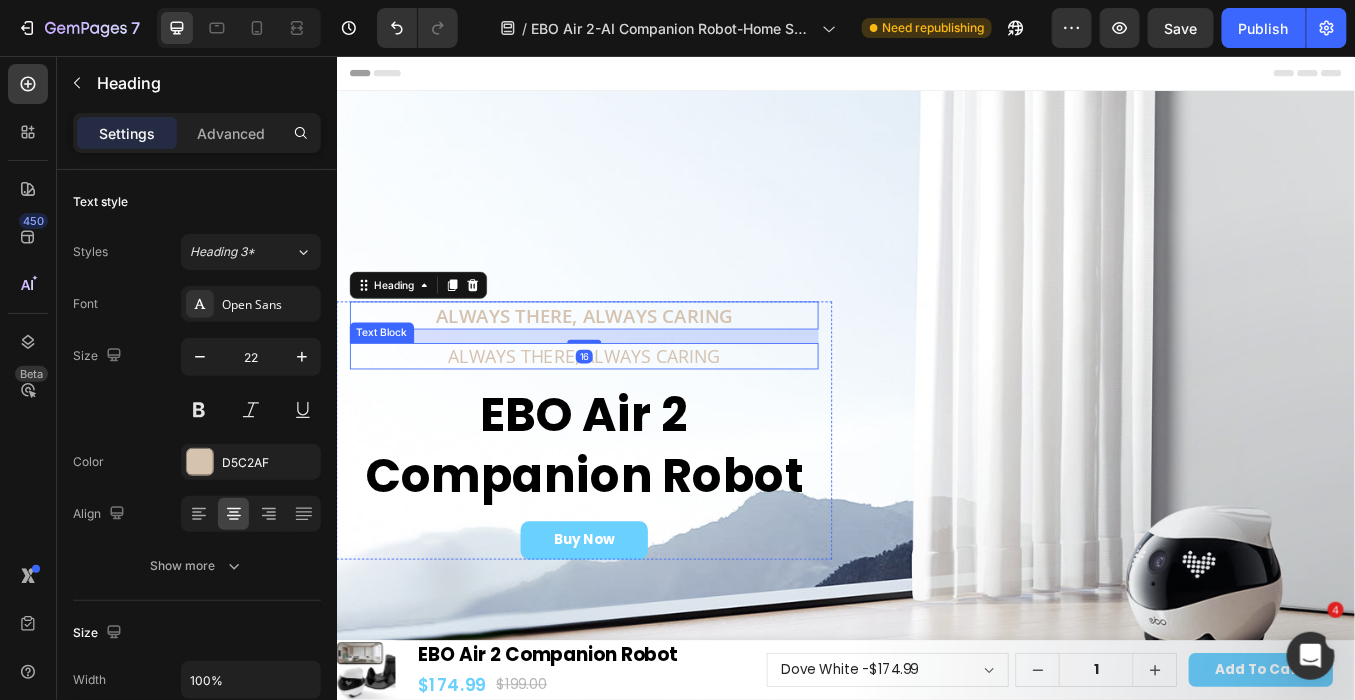 click on "ALWAYS THERE, ALWAYS CARING" at bounding box center (628, 408) 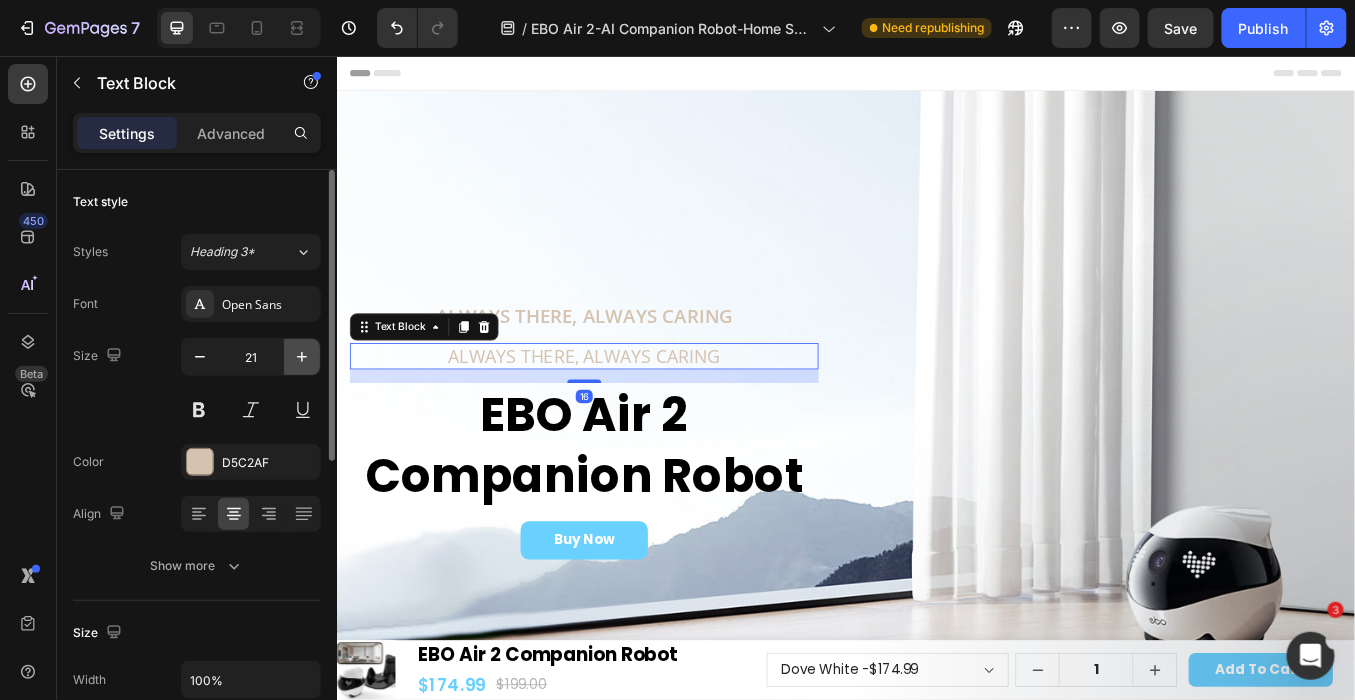 click 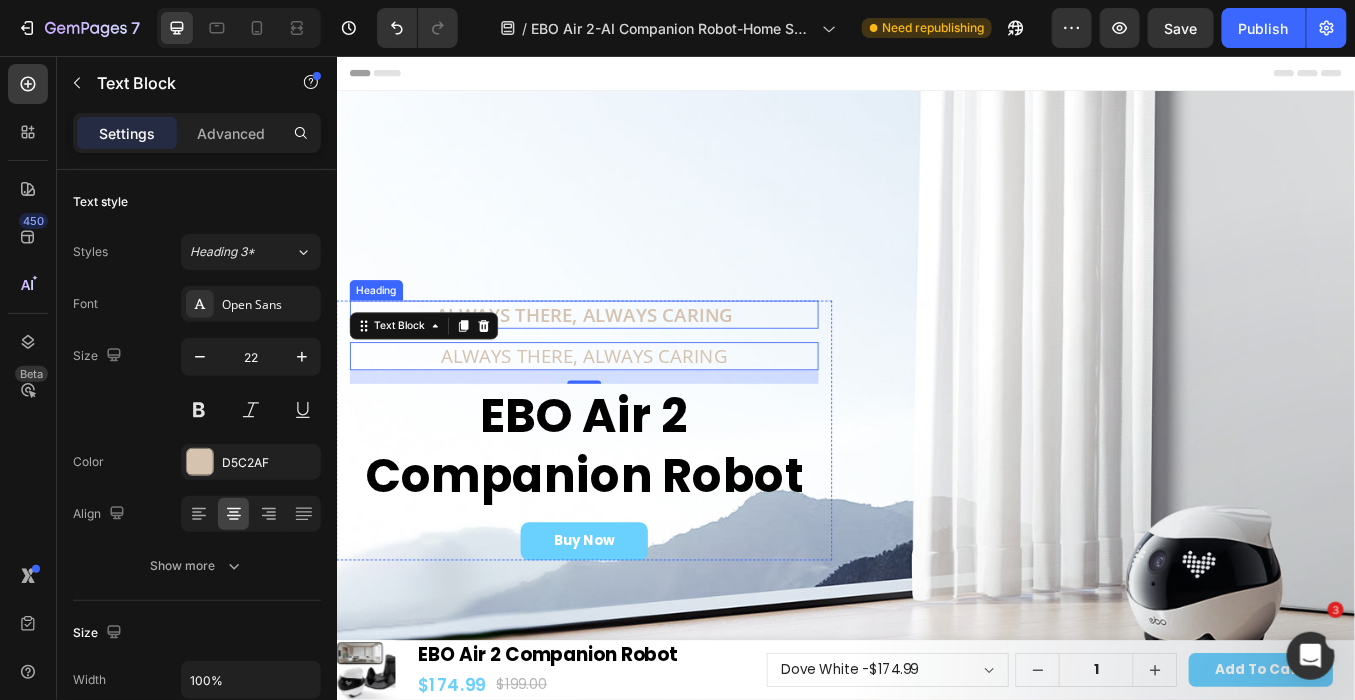 click on "Always There, Always Caring" at bounding box center (628, 359) 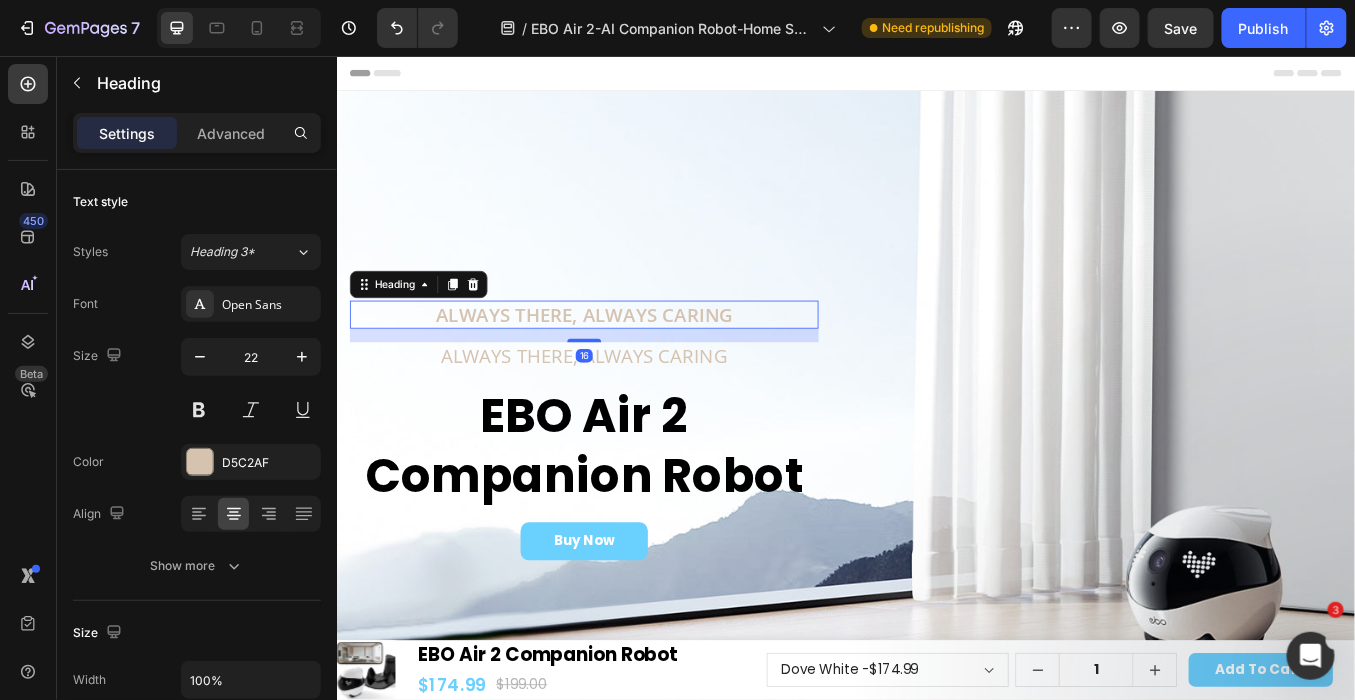 click on "Heading" at bounding box center [433, 324] 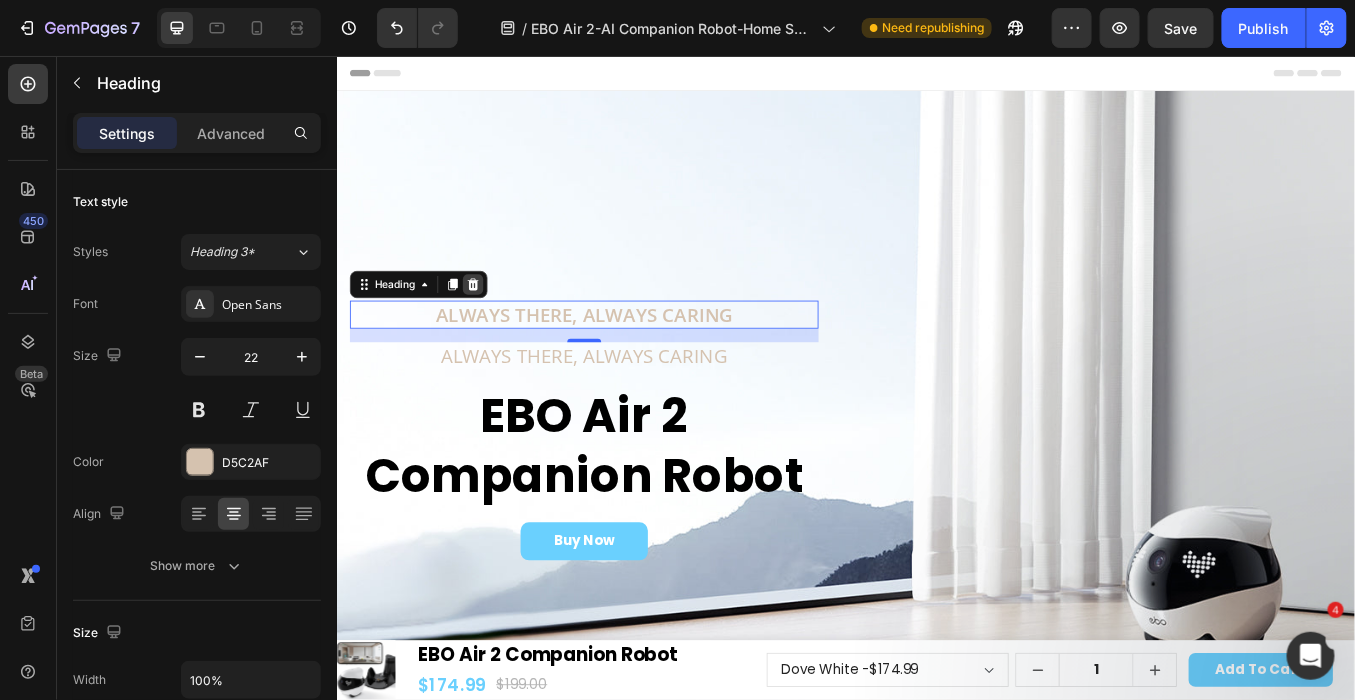 click 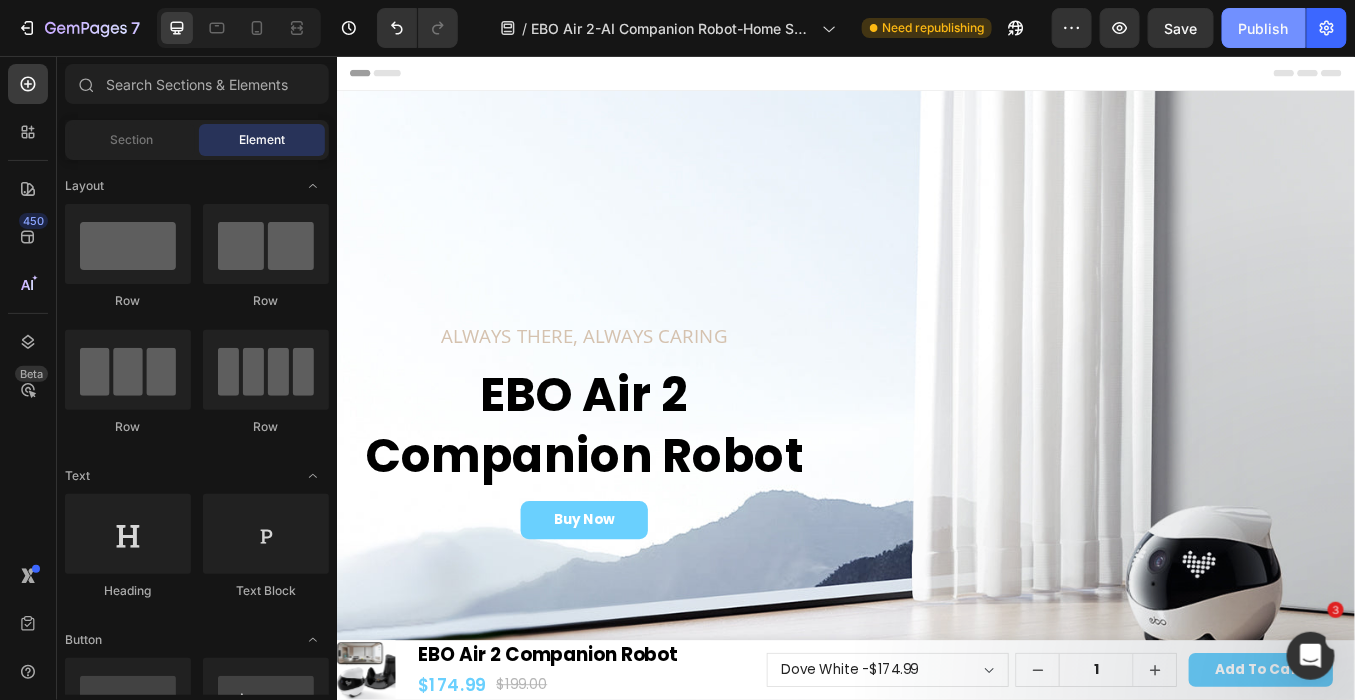 click on "Publish" 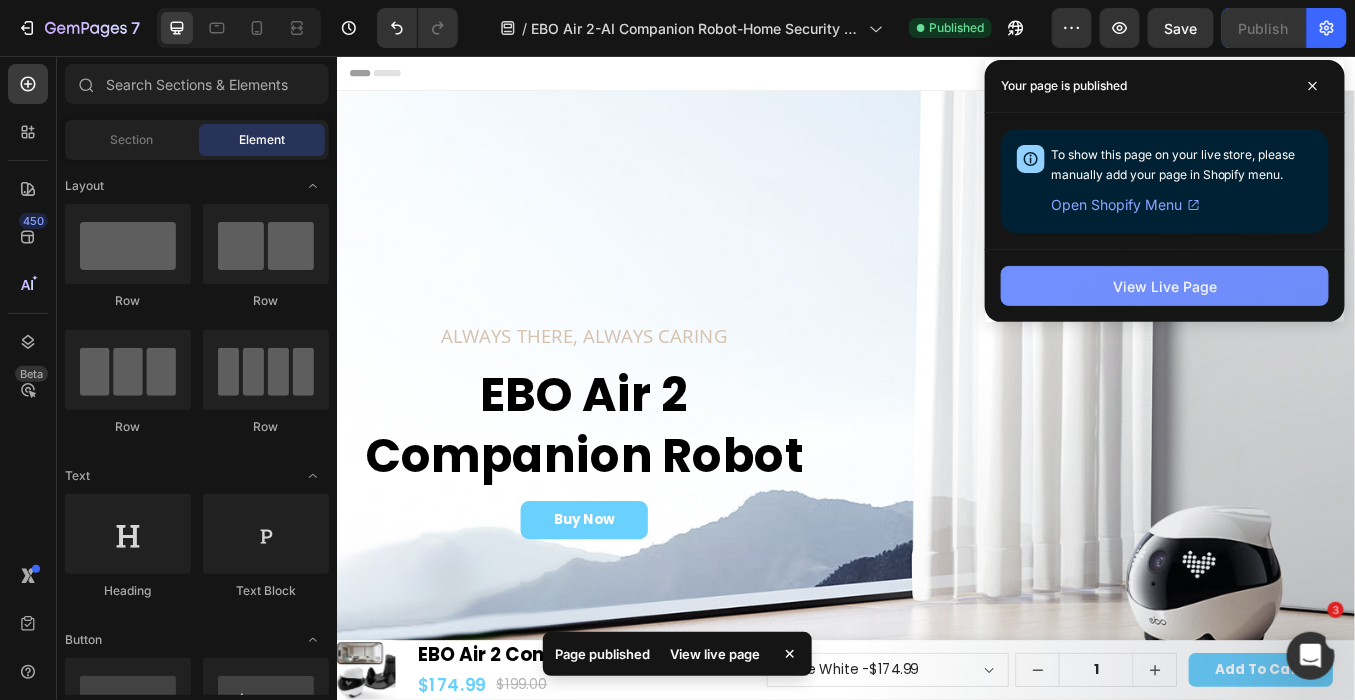 click on "View Live Page" at bounding box center [1165, 286] 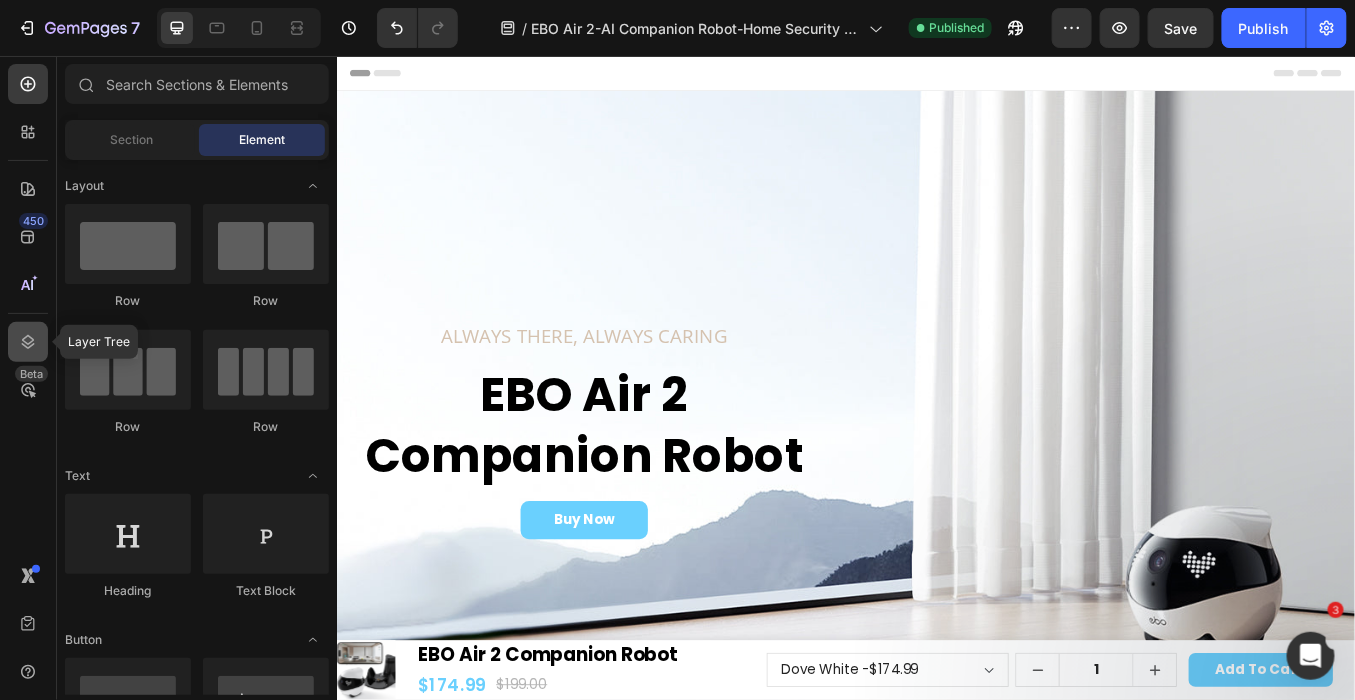 click 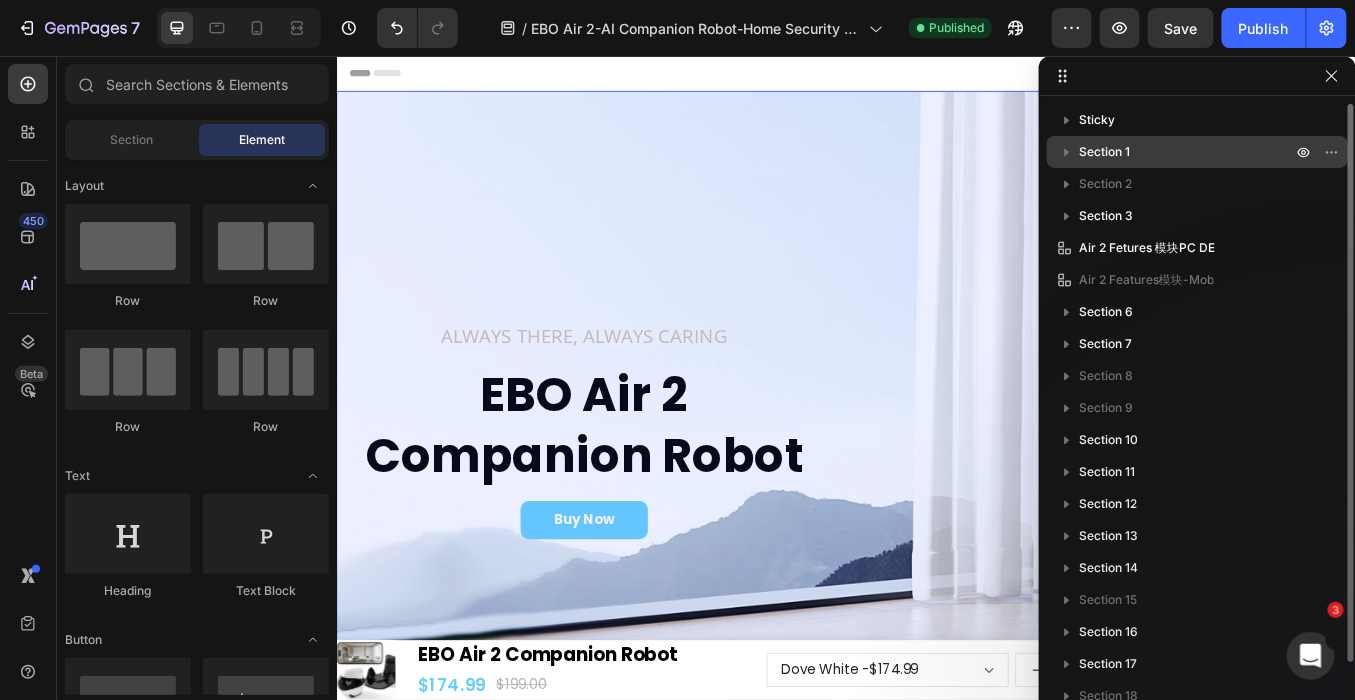 click on "Section 1" at bounding box center (1104, 152) 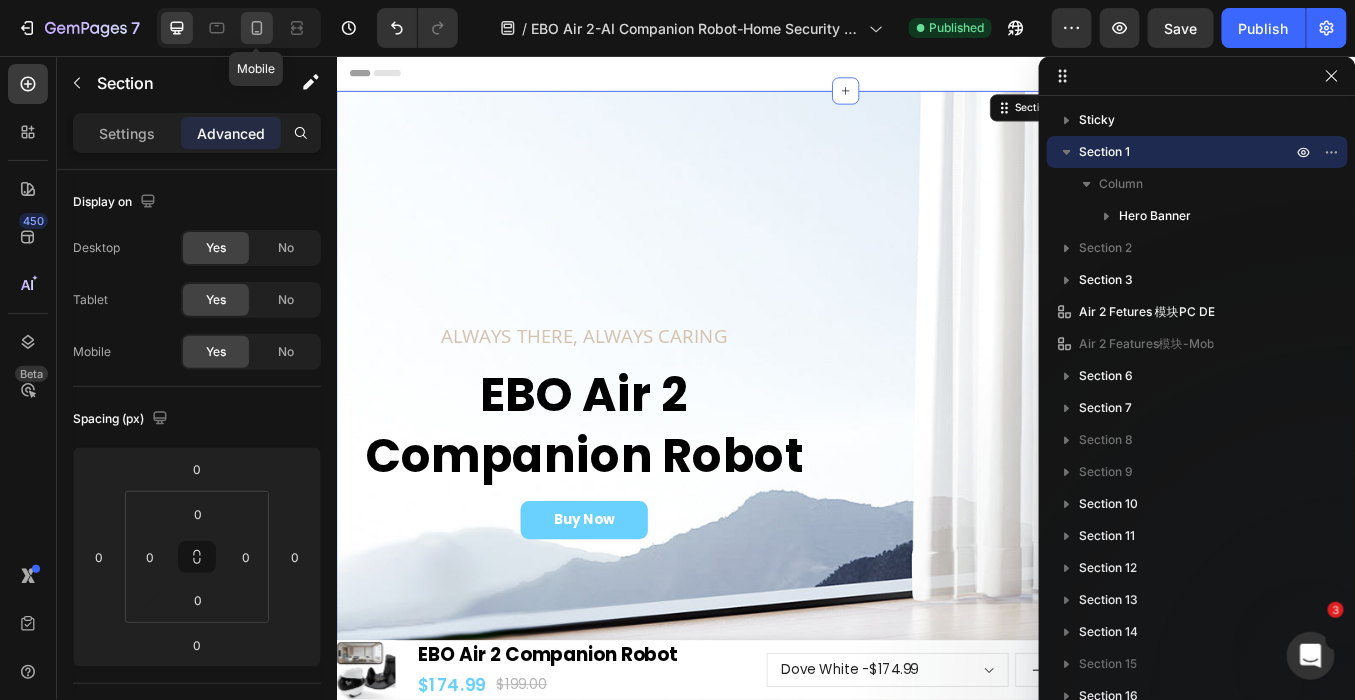 click 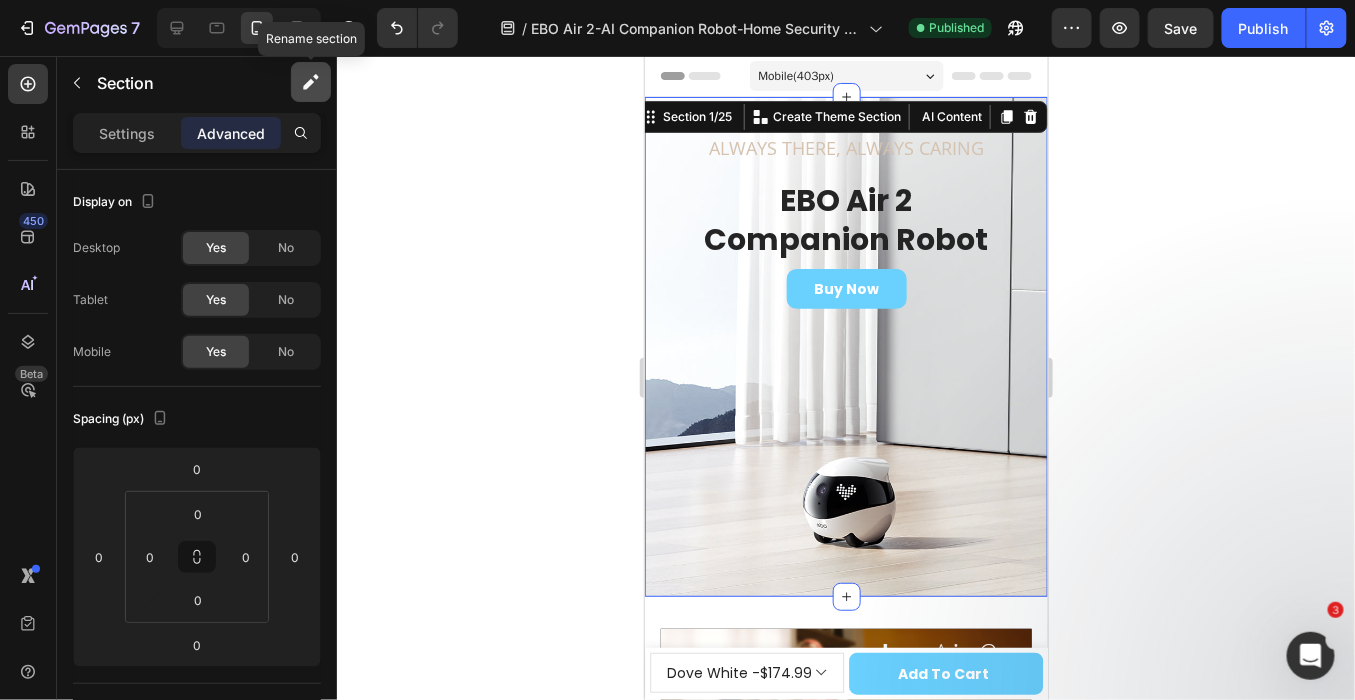click 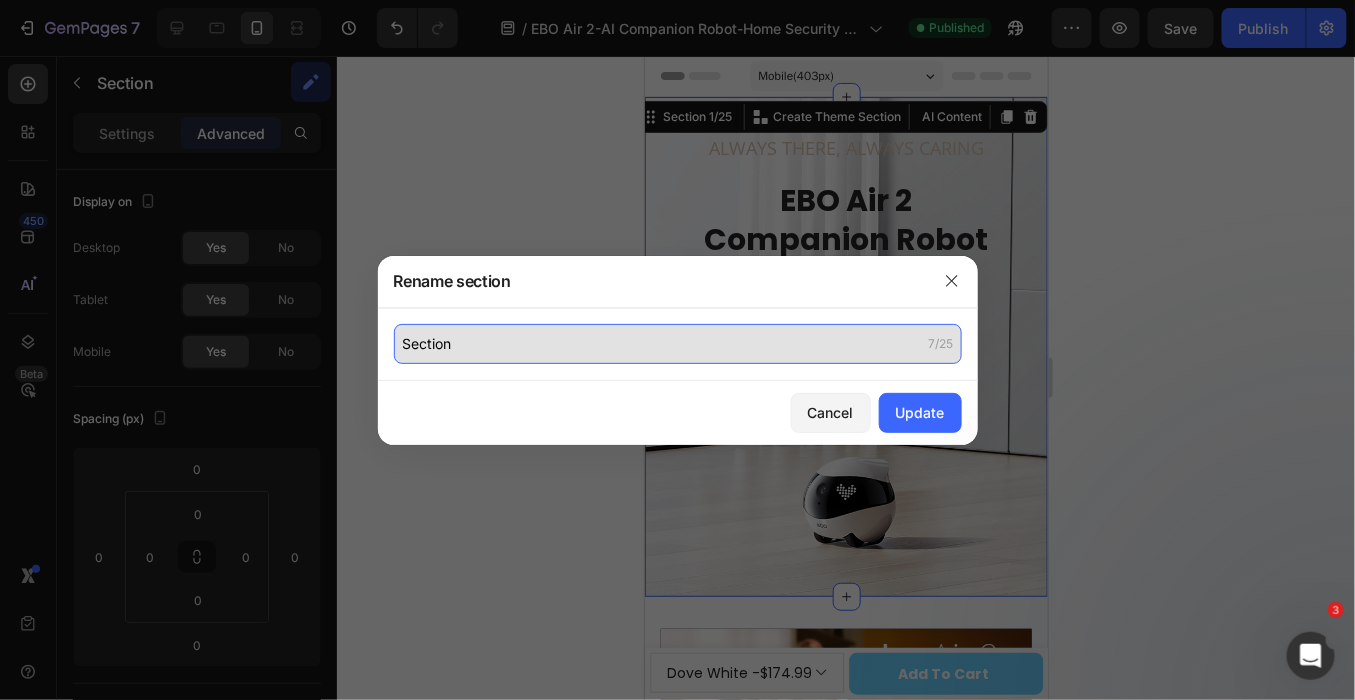 click on "Section" 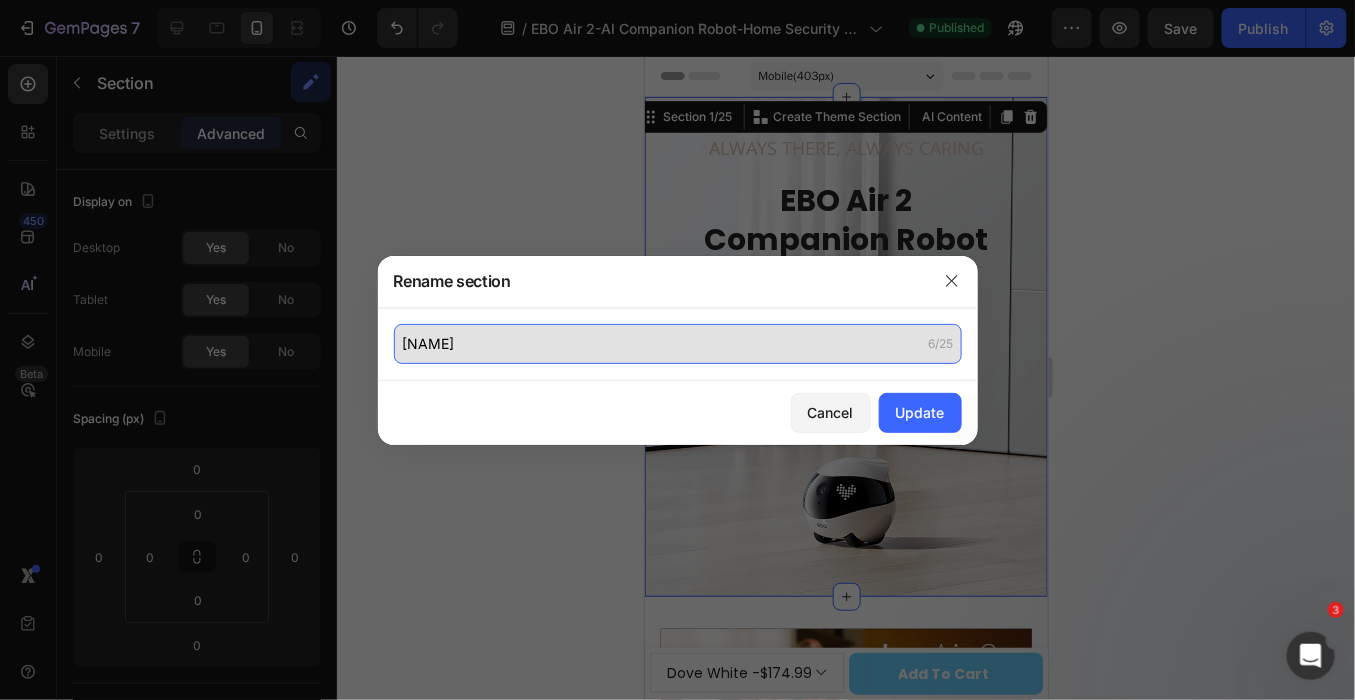click on "benner" 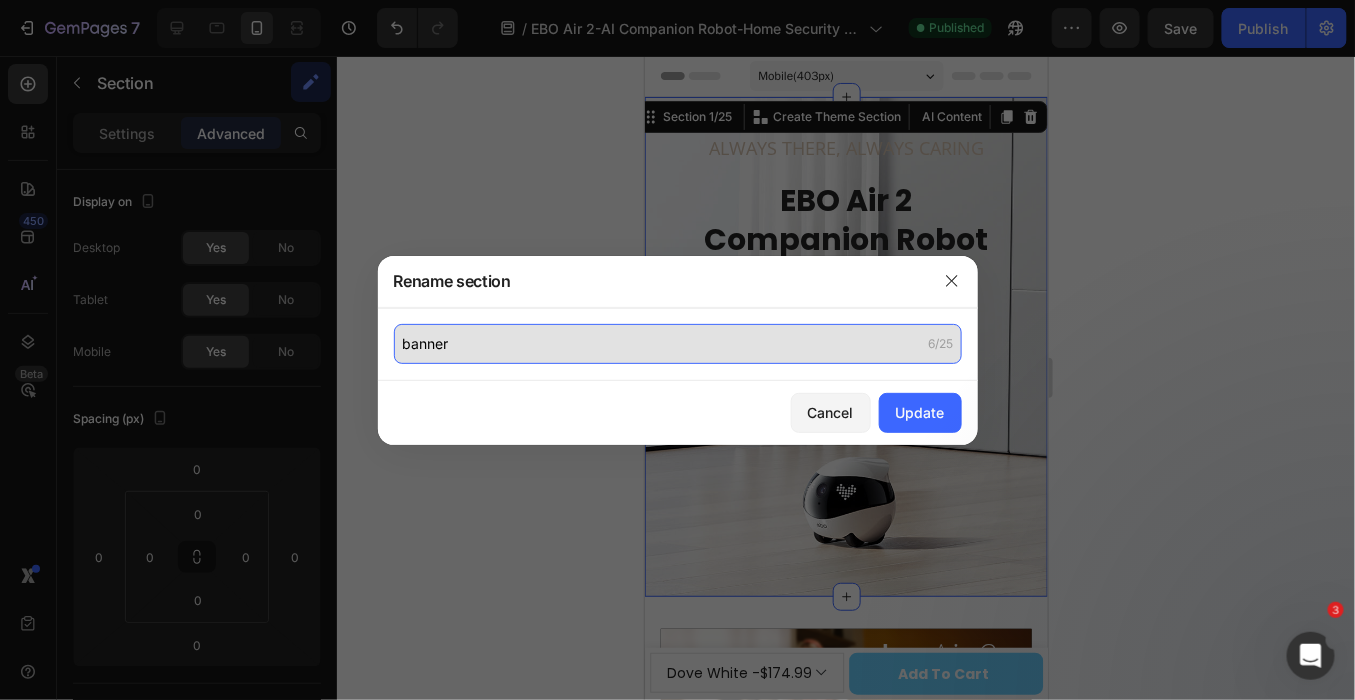 type on "banner" 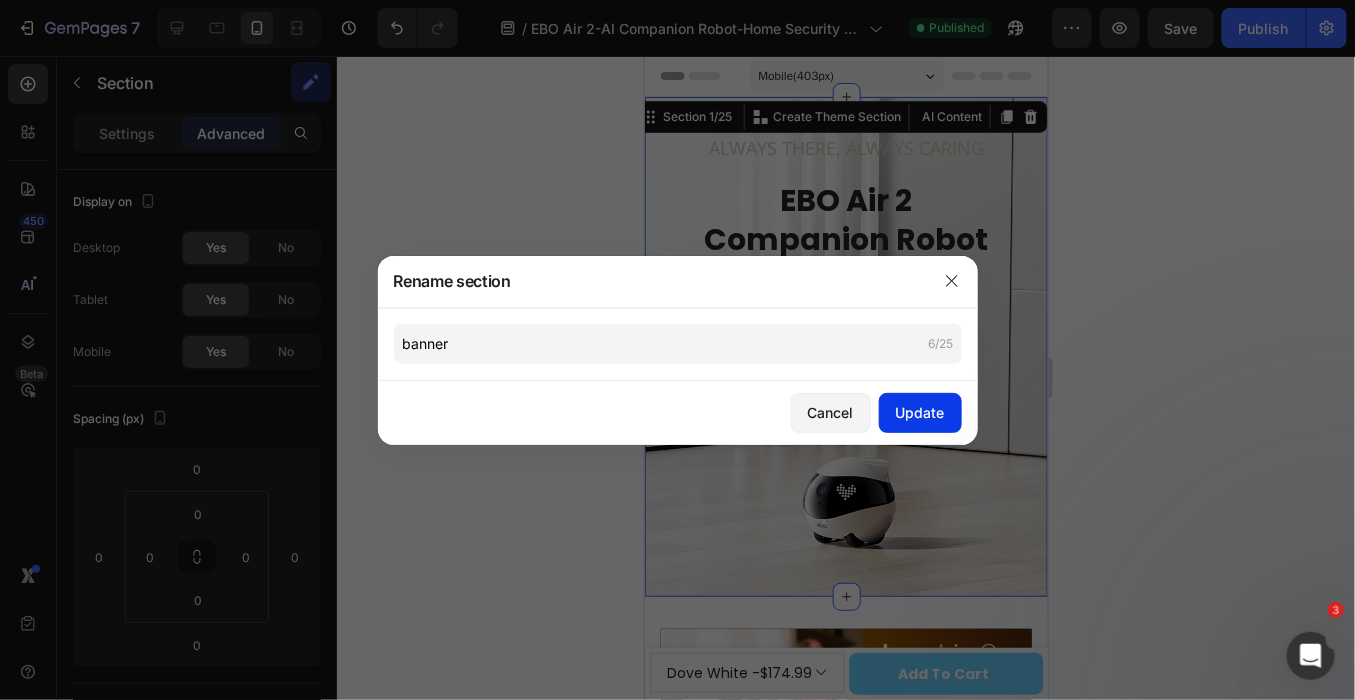 click on "Update" at bounding box center [920, 412] 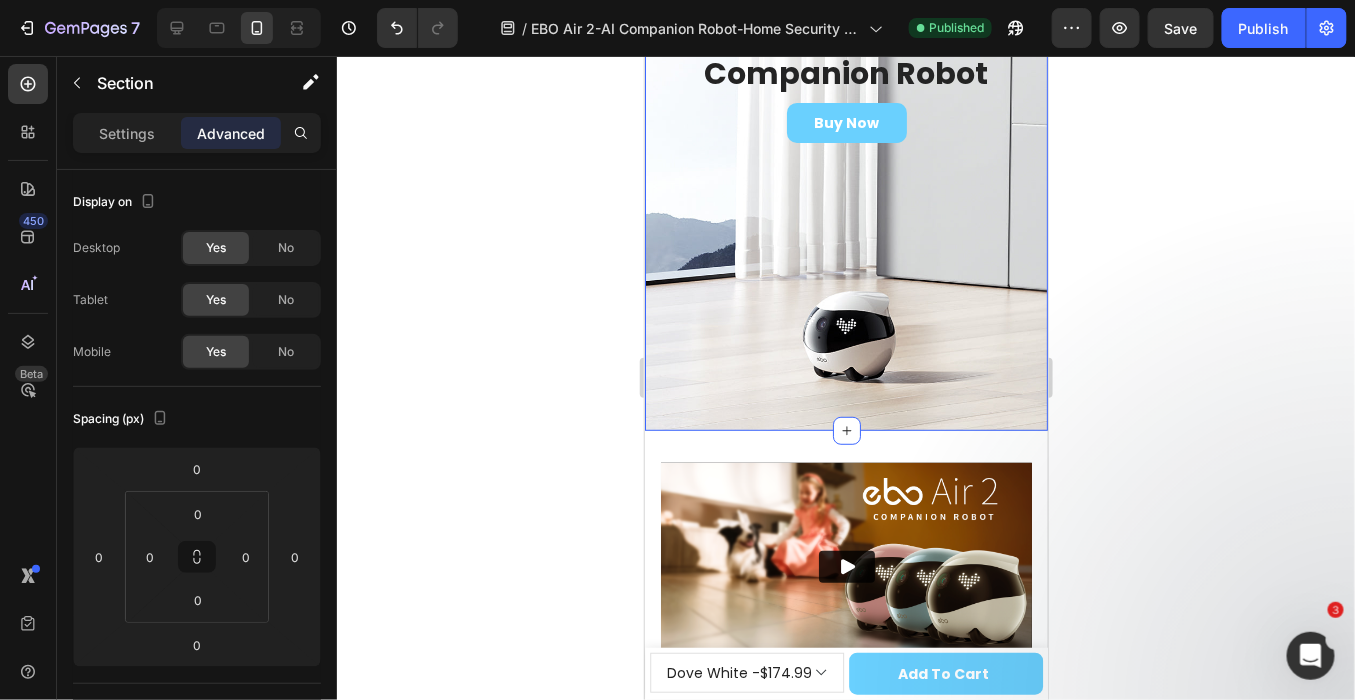 scroll, scrollTop: 222, scrollLeft: 0, axis: vertical 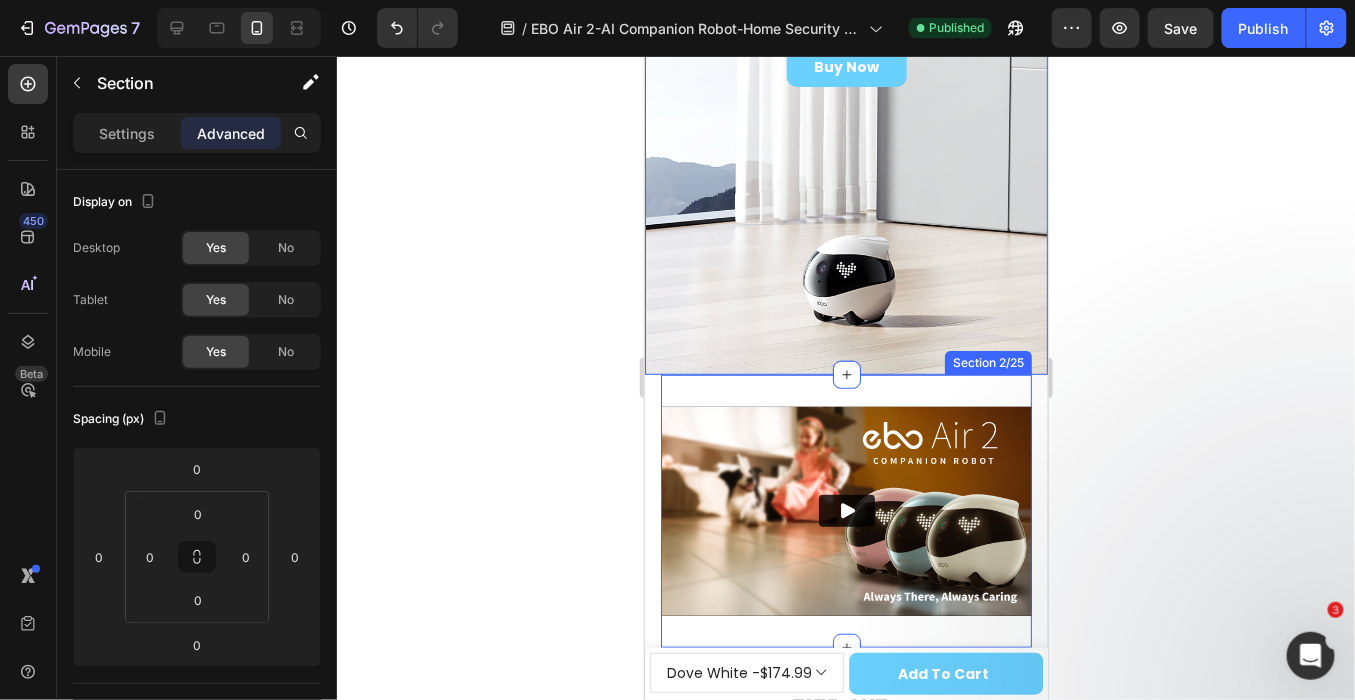 click on "Video Section 2/25" at bounding box center (845, 510) 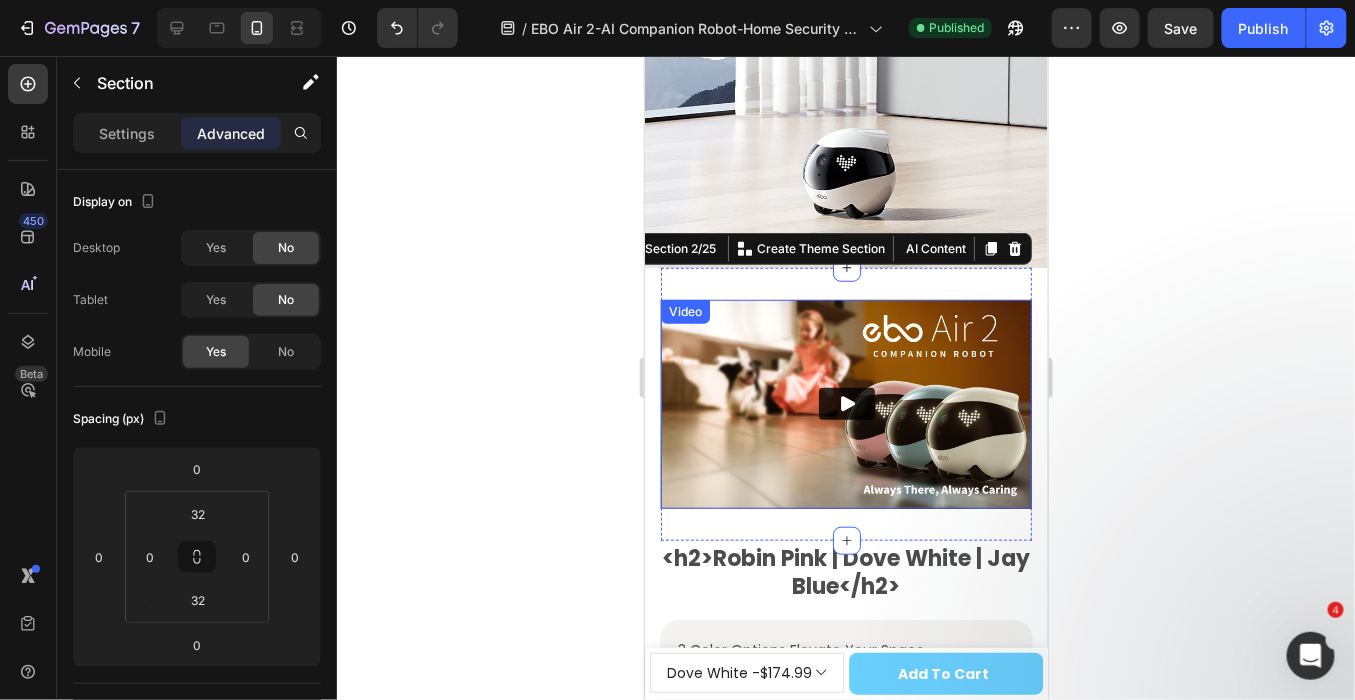 scroll, scrollTop: 333, scrollLeft: 0, axis: vertical 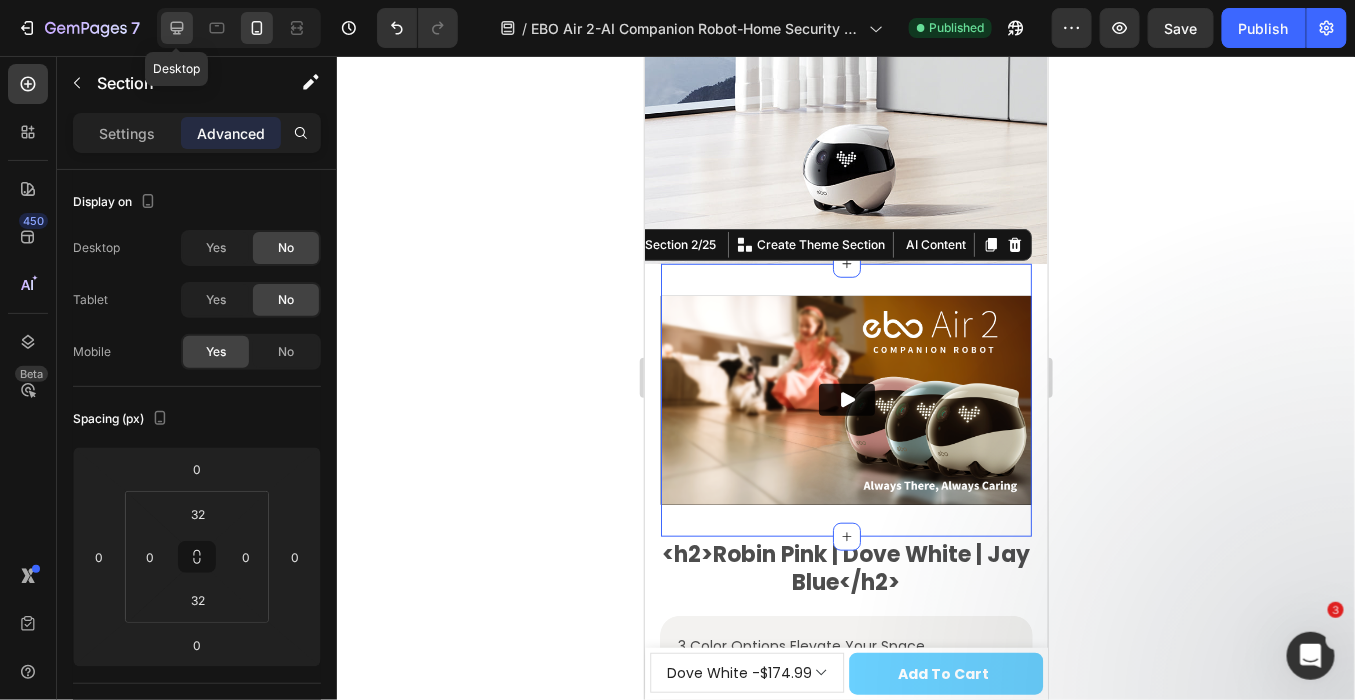 click 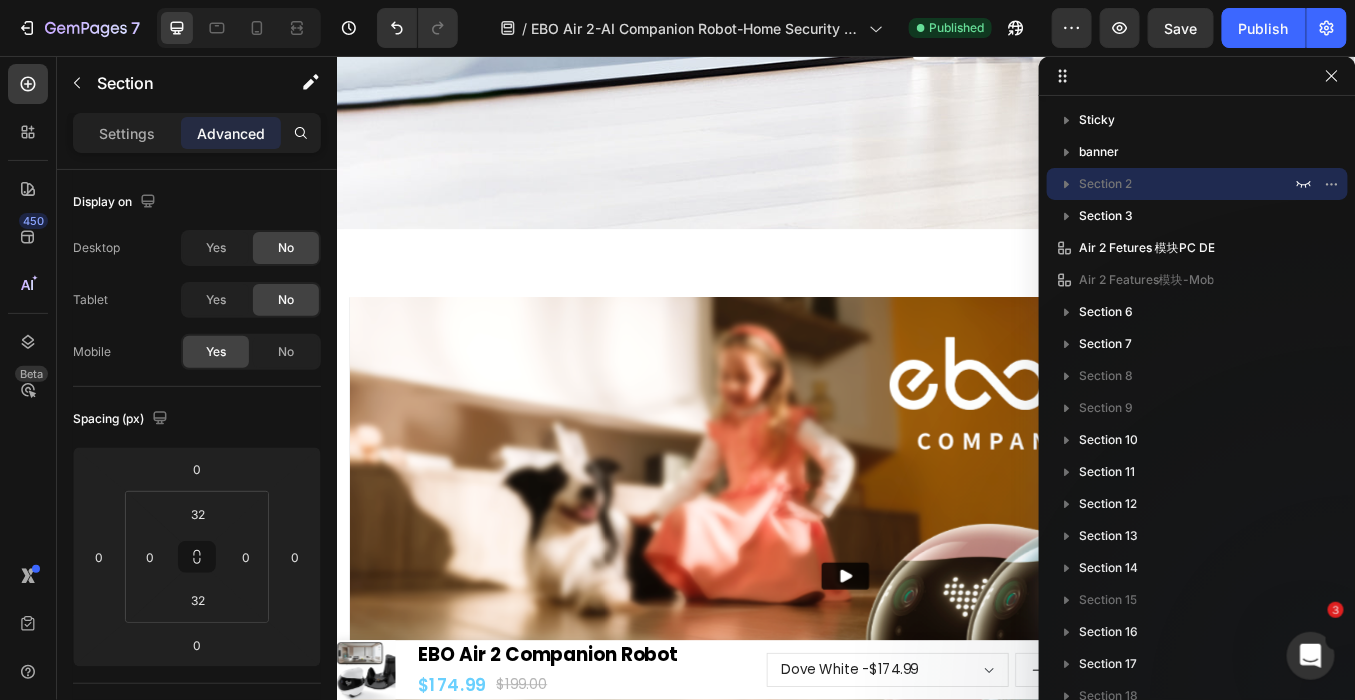 scroll, scrollTop: 596, scrollLeft: 0, axis: vertical 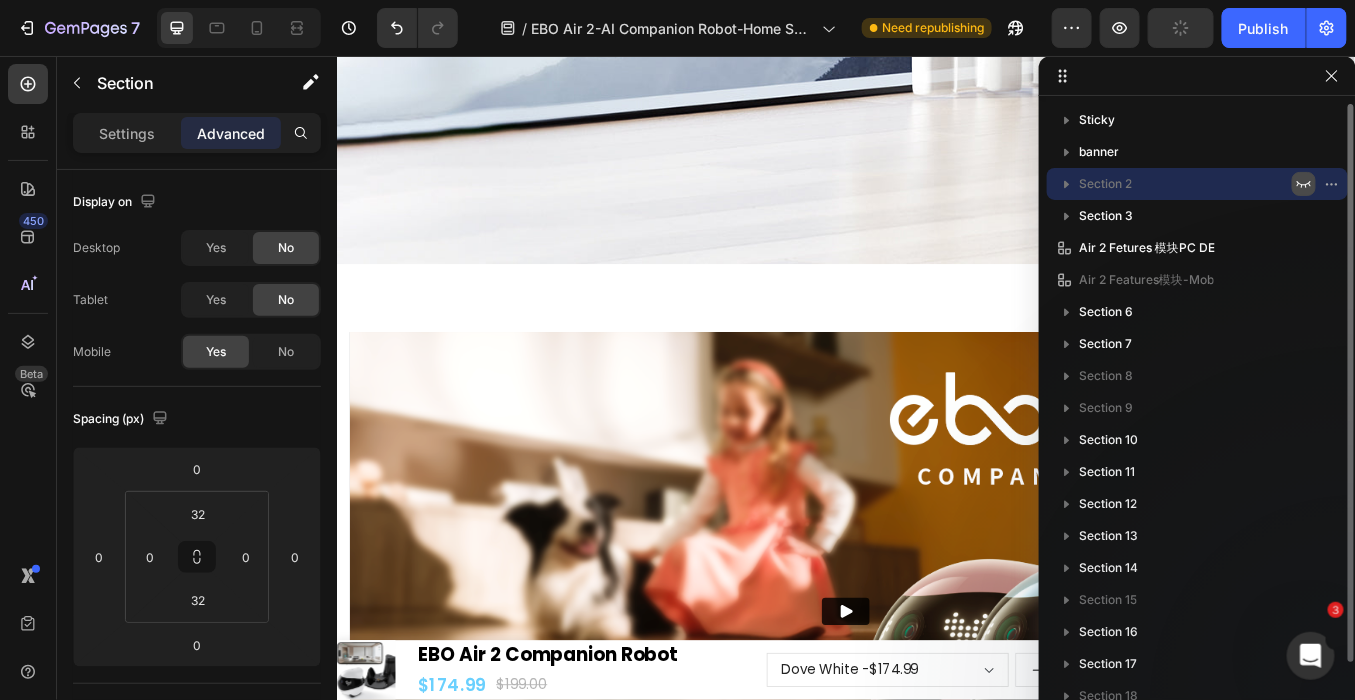 click 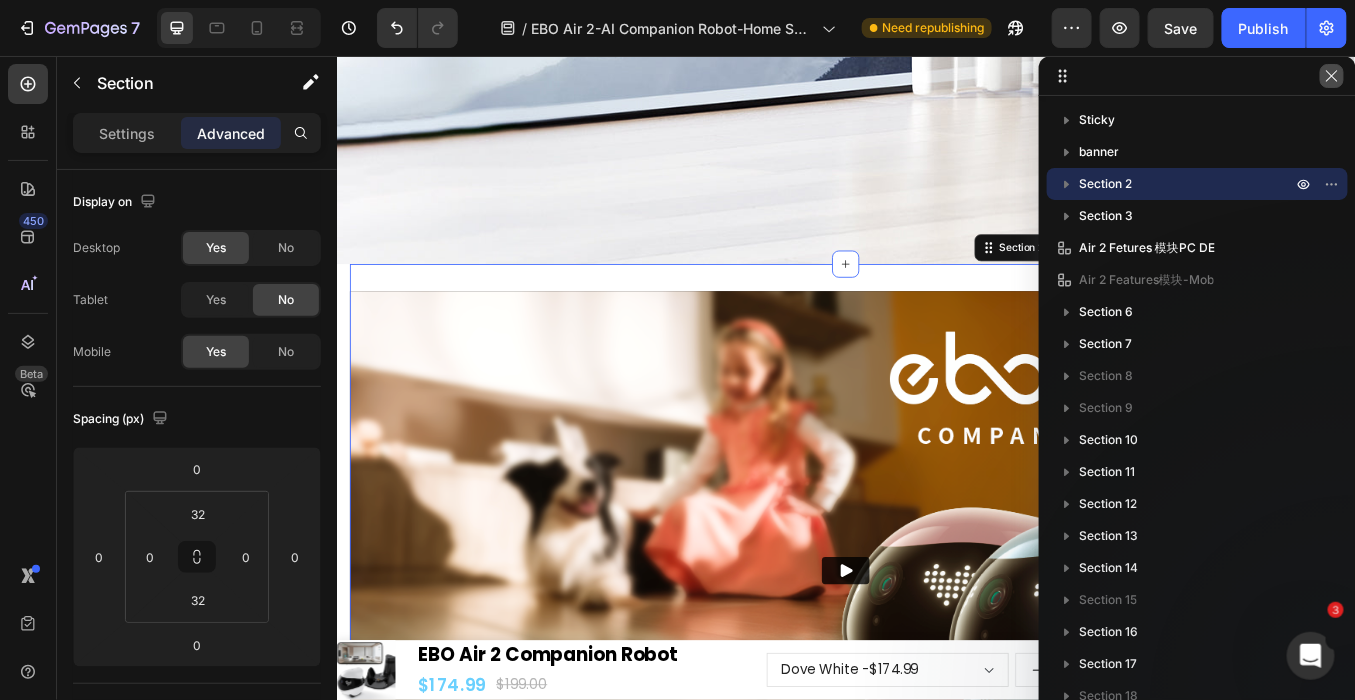 click at bounding box center (1332, 76) 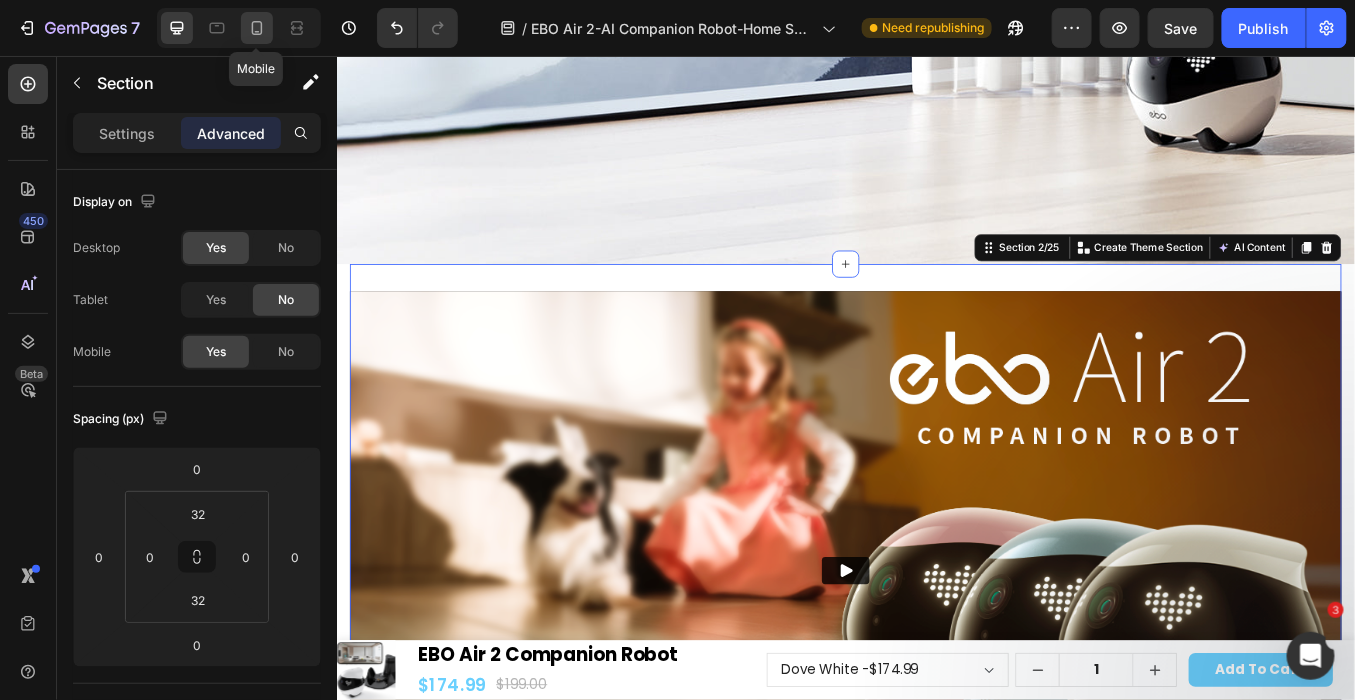 click 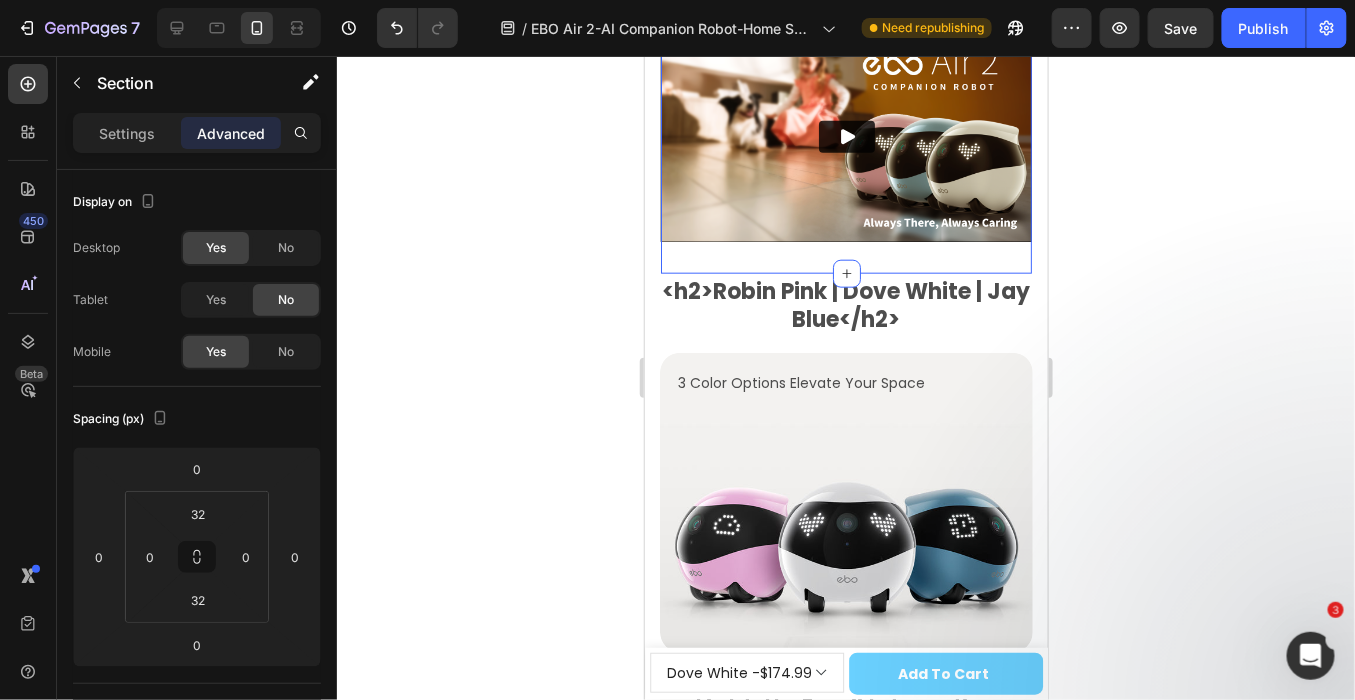 scroll, scrollTop: 470, scrollLeft: 0, axis: vertical 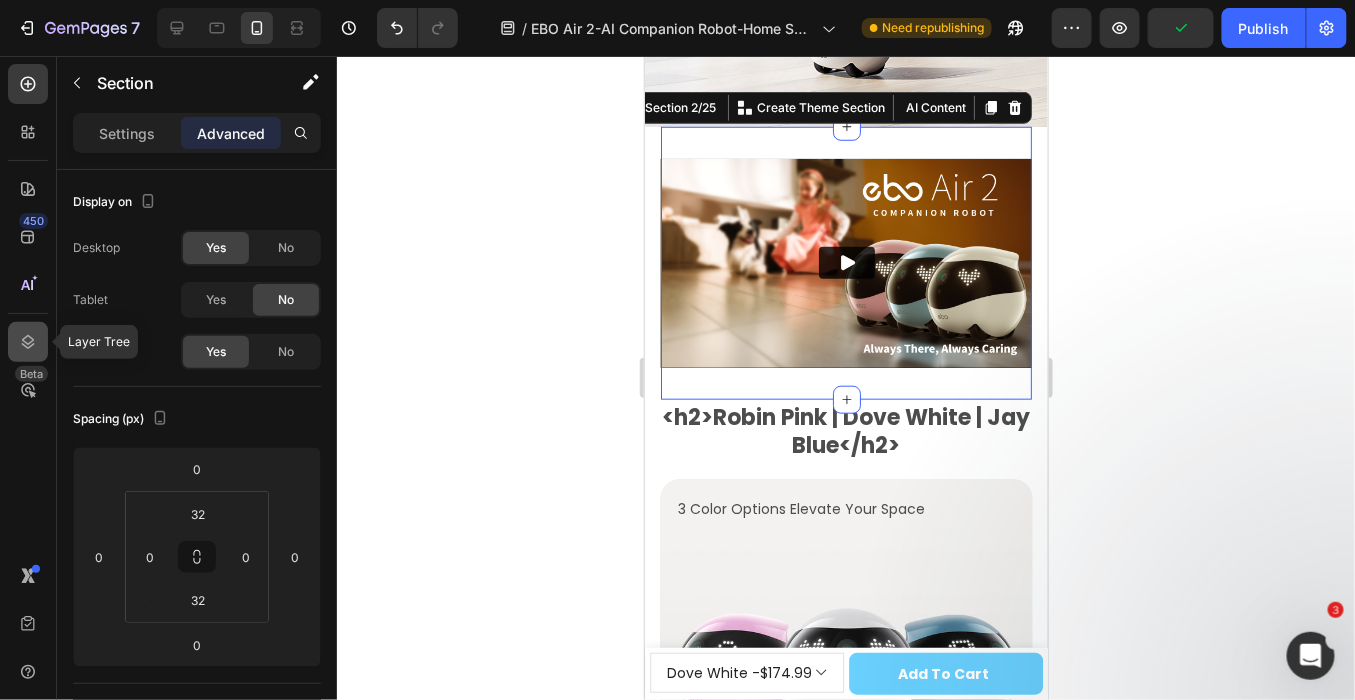 click 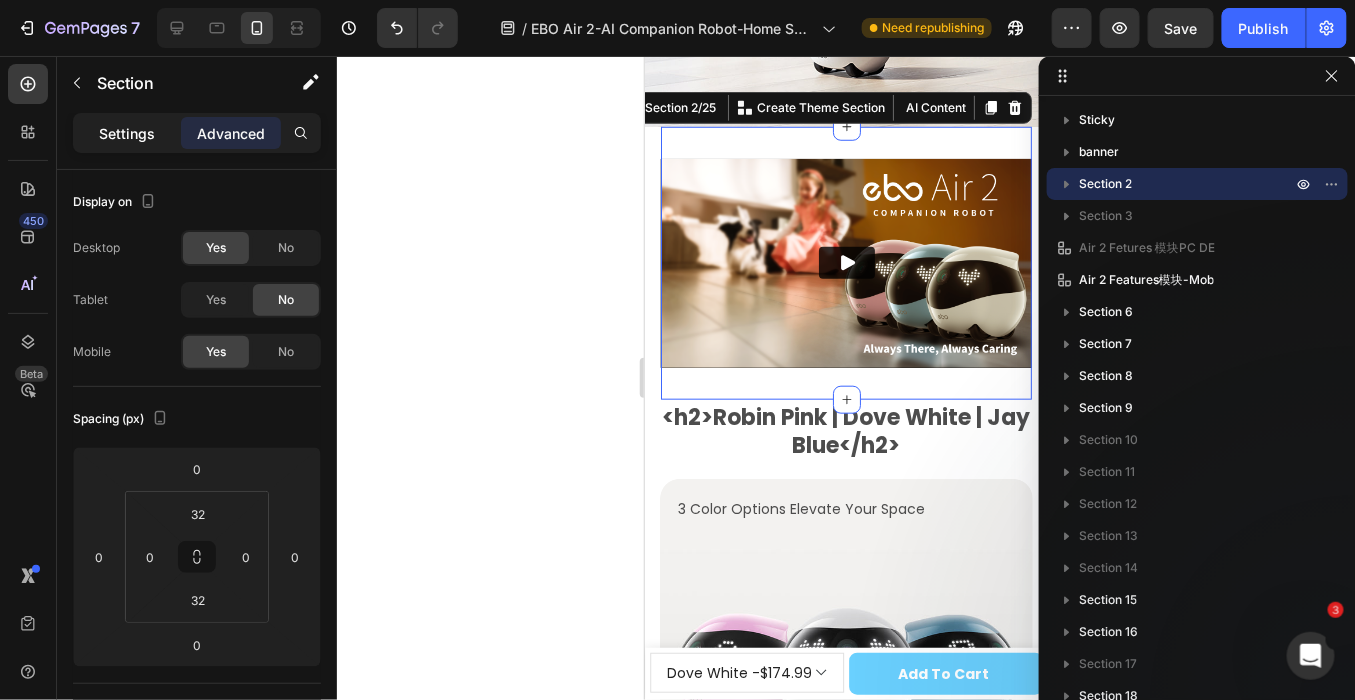 click on "Settings" at bounding box center [127, 133] 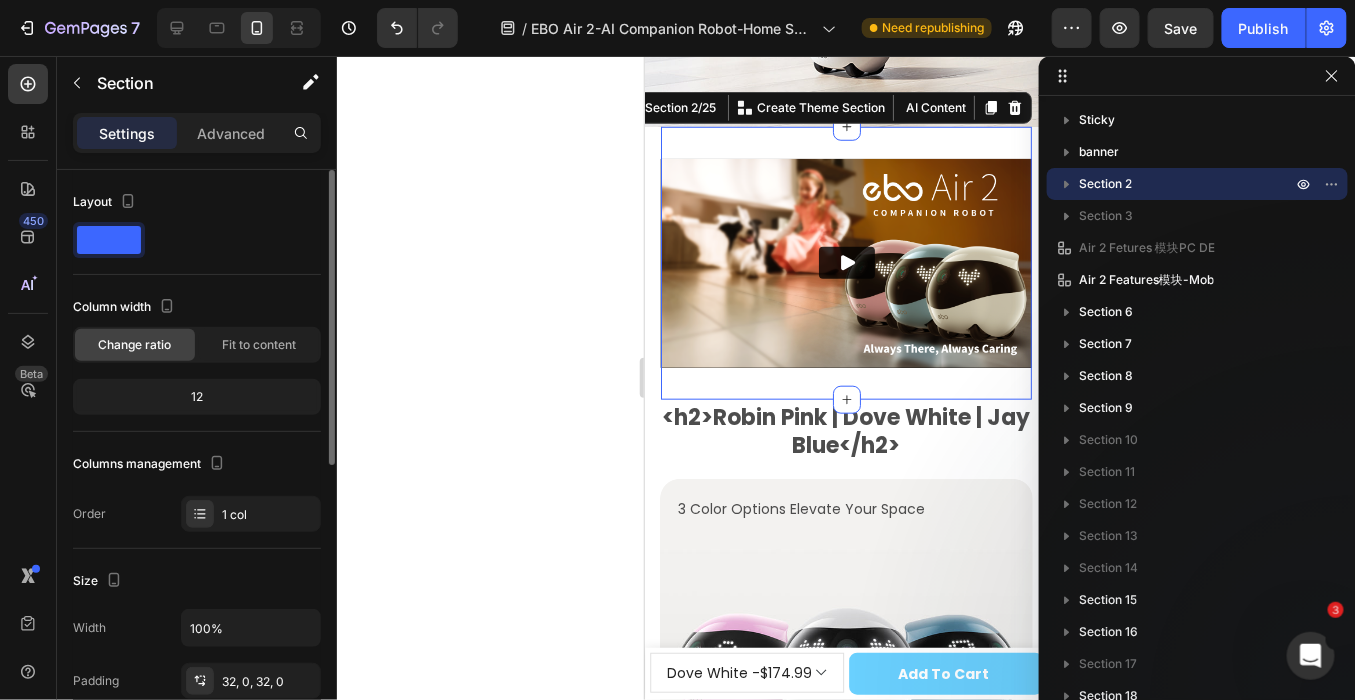 scroll, scrollTop: 222, scrollLeft: 0, axis: vertical 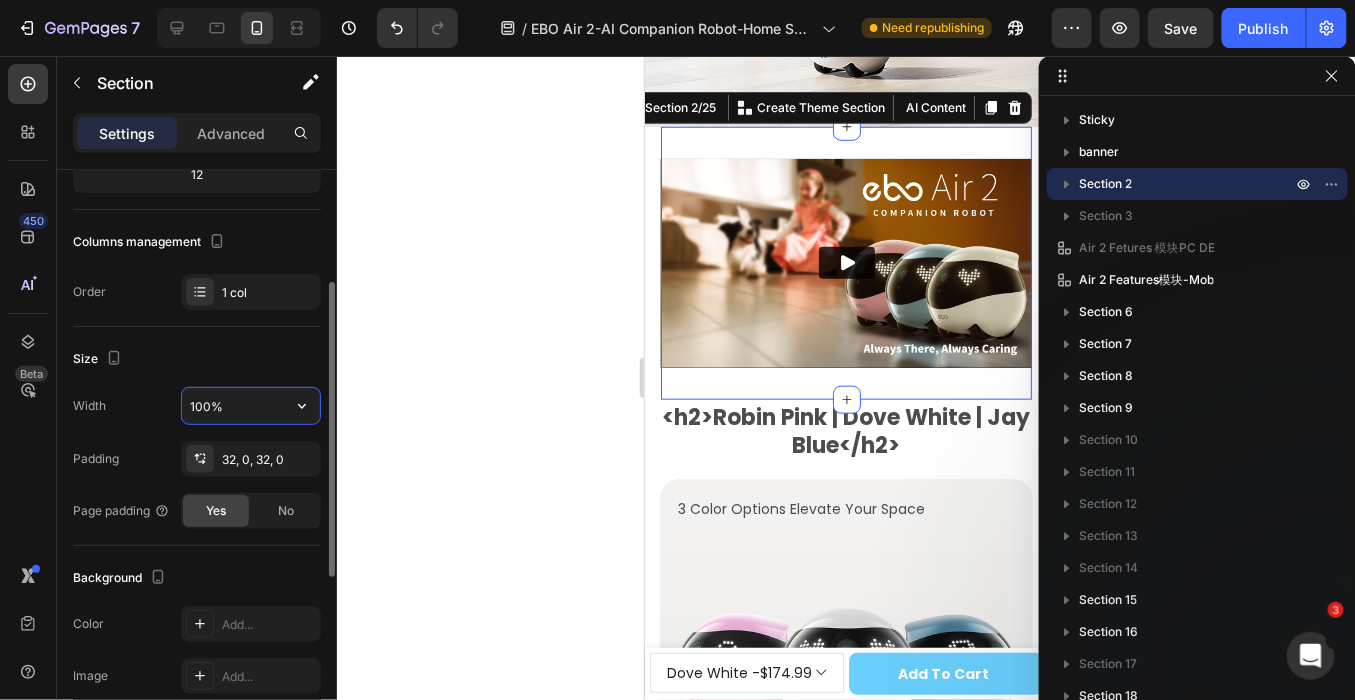 click on "100%" at bounding box center [251, 406] 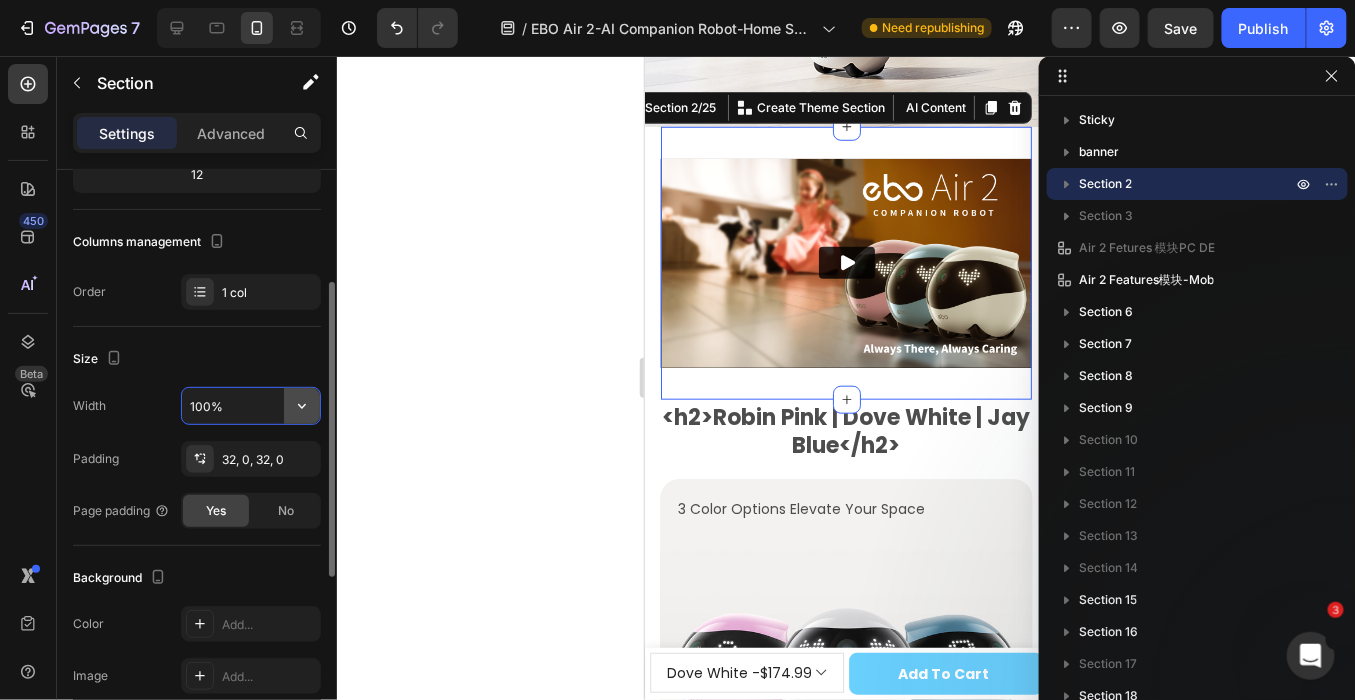 click 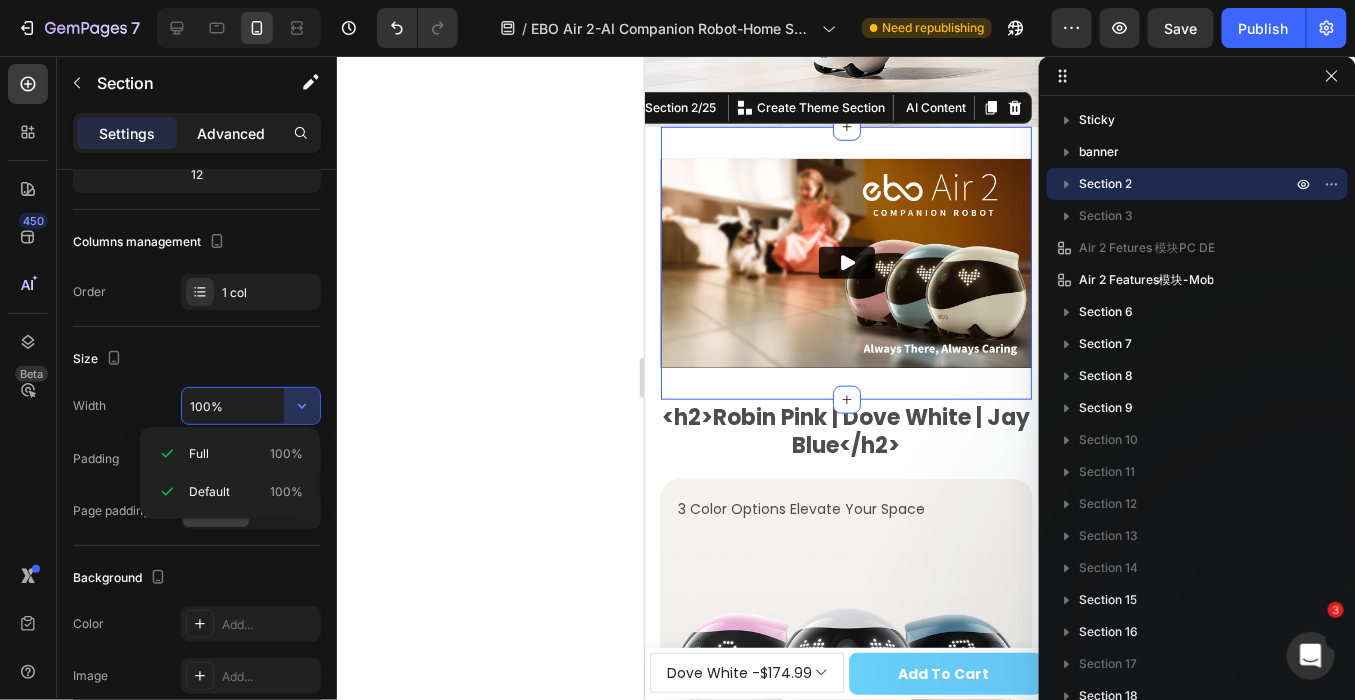 click on "Advanced" at bounding box center [231, 133] 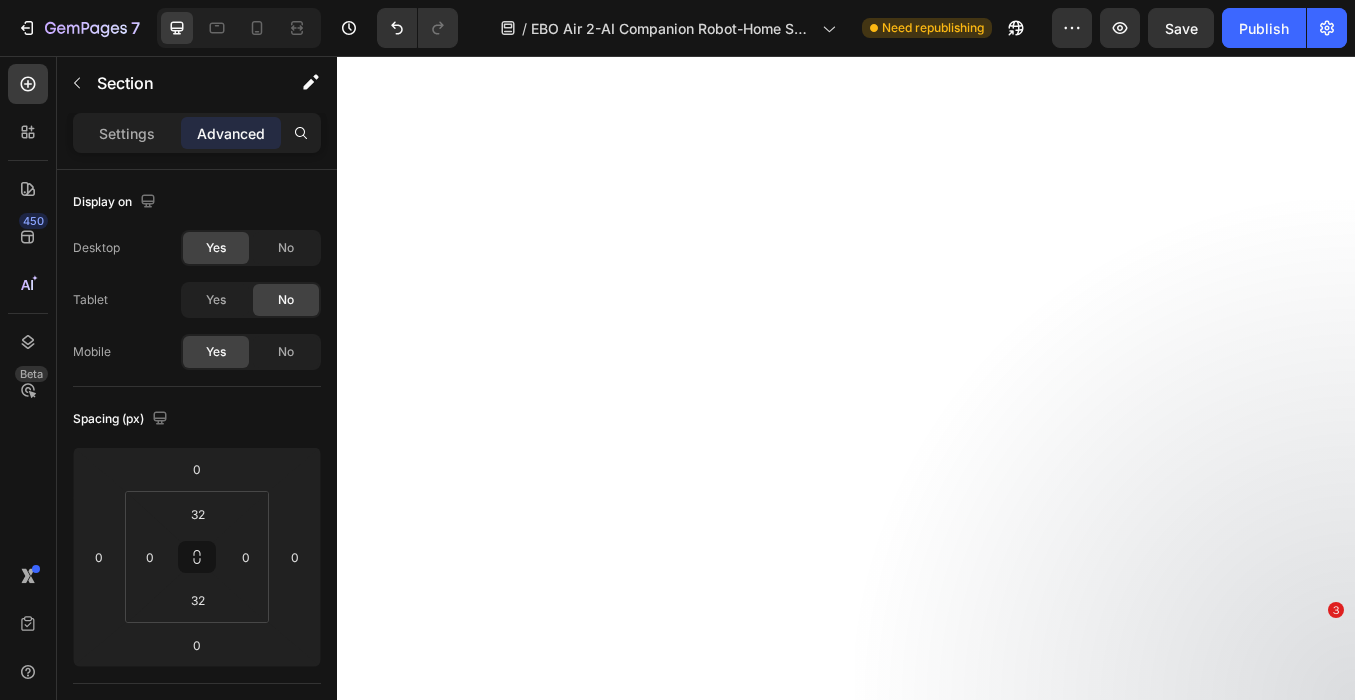 scroll, scrollTop: 0, scrollLeft: 0, axis: both 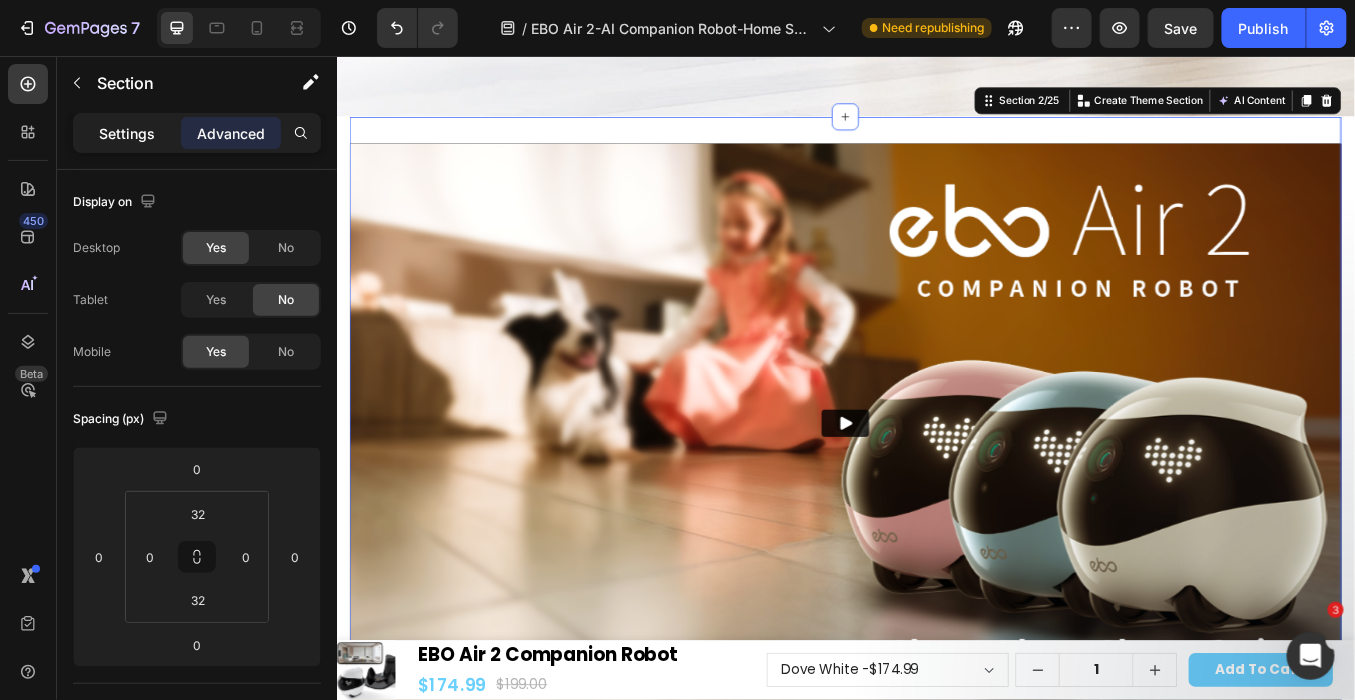 click on "Settings" 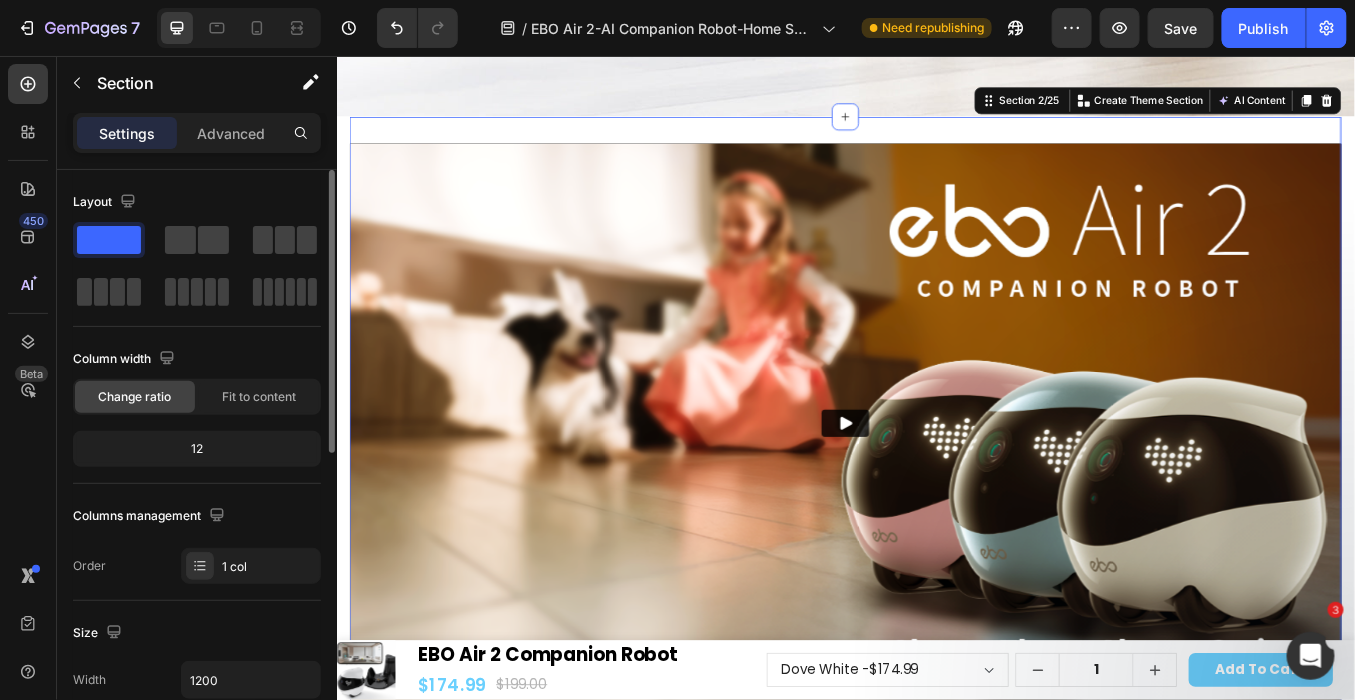 scroll, scrollTop: 111, scrollLeft: 0, axis: vertical 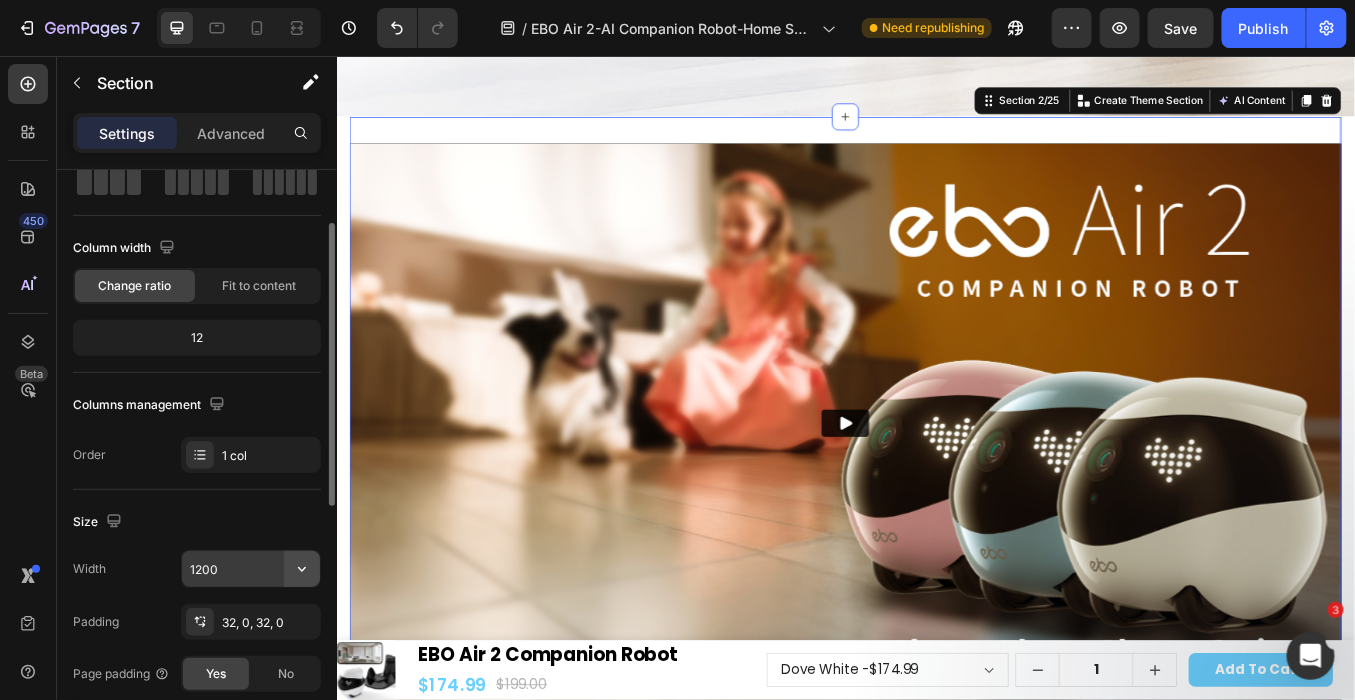 click 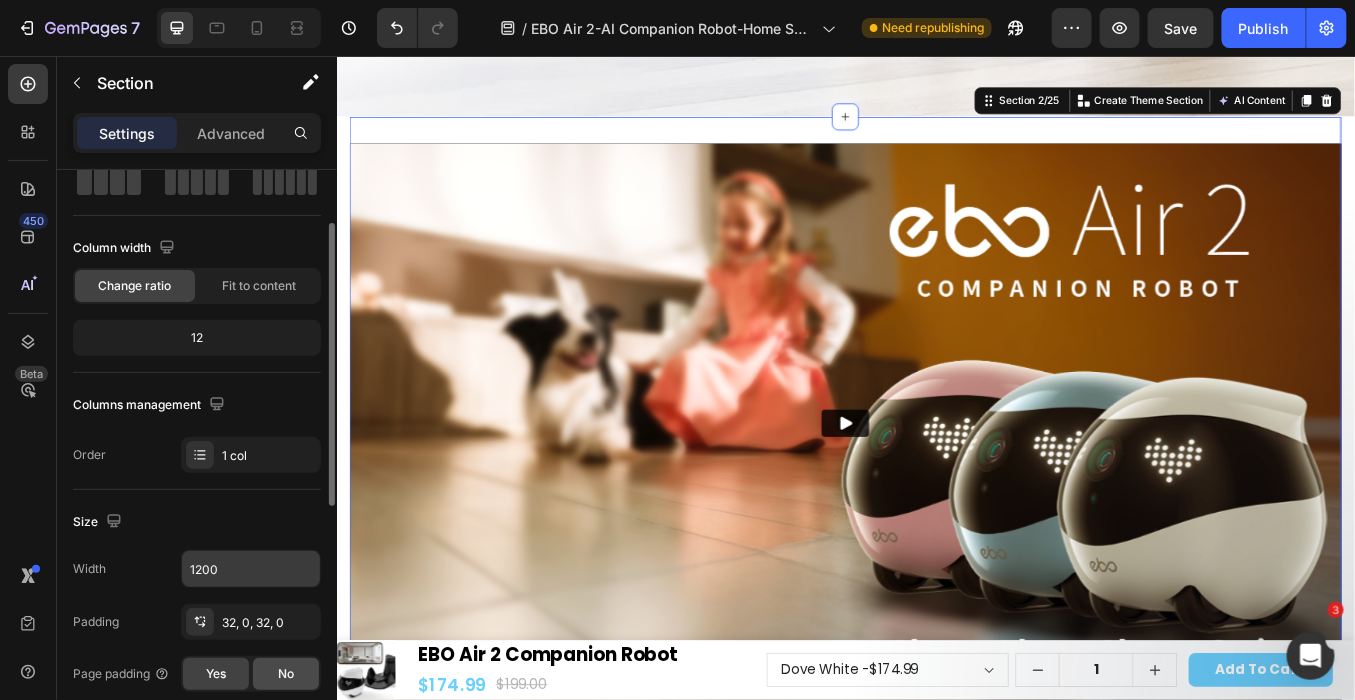 click on "No" 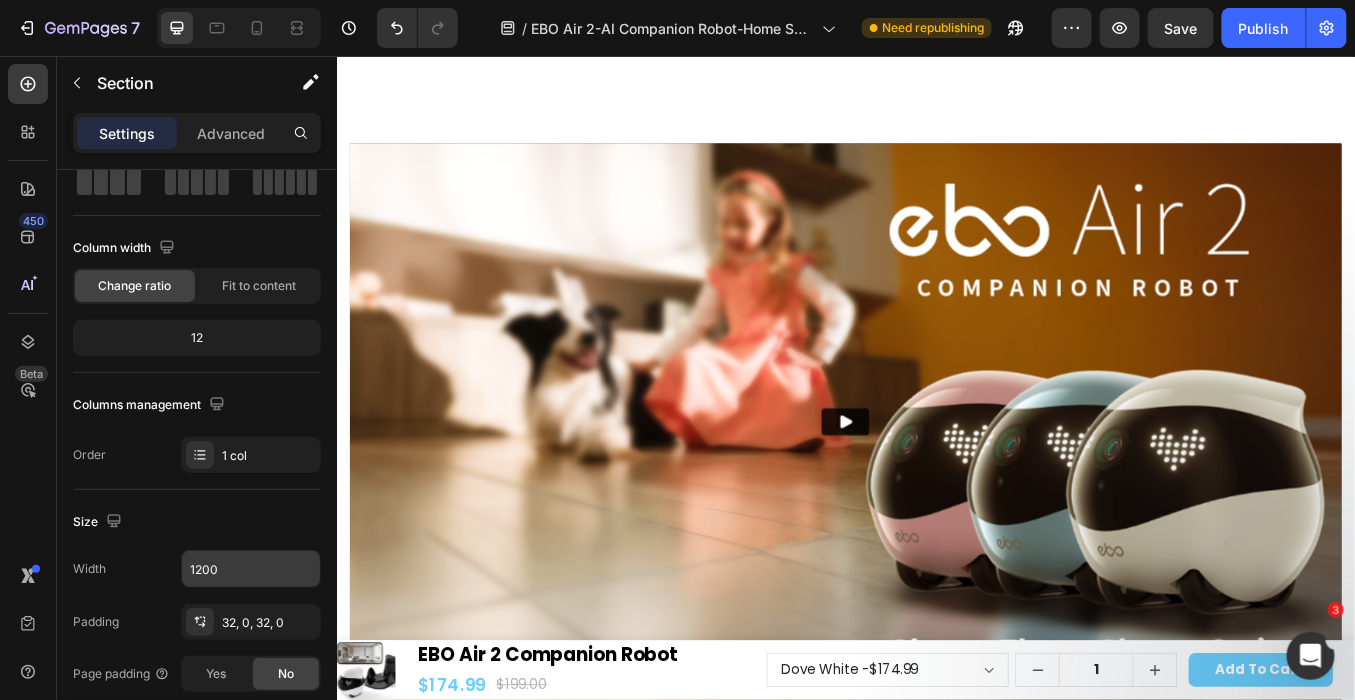 scroll, scrollTop: 1770, scrollLeft: 0, axis: vertical 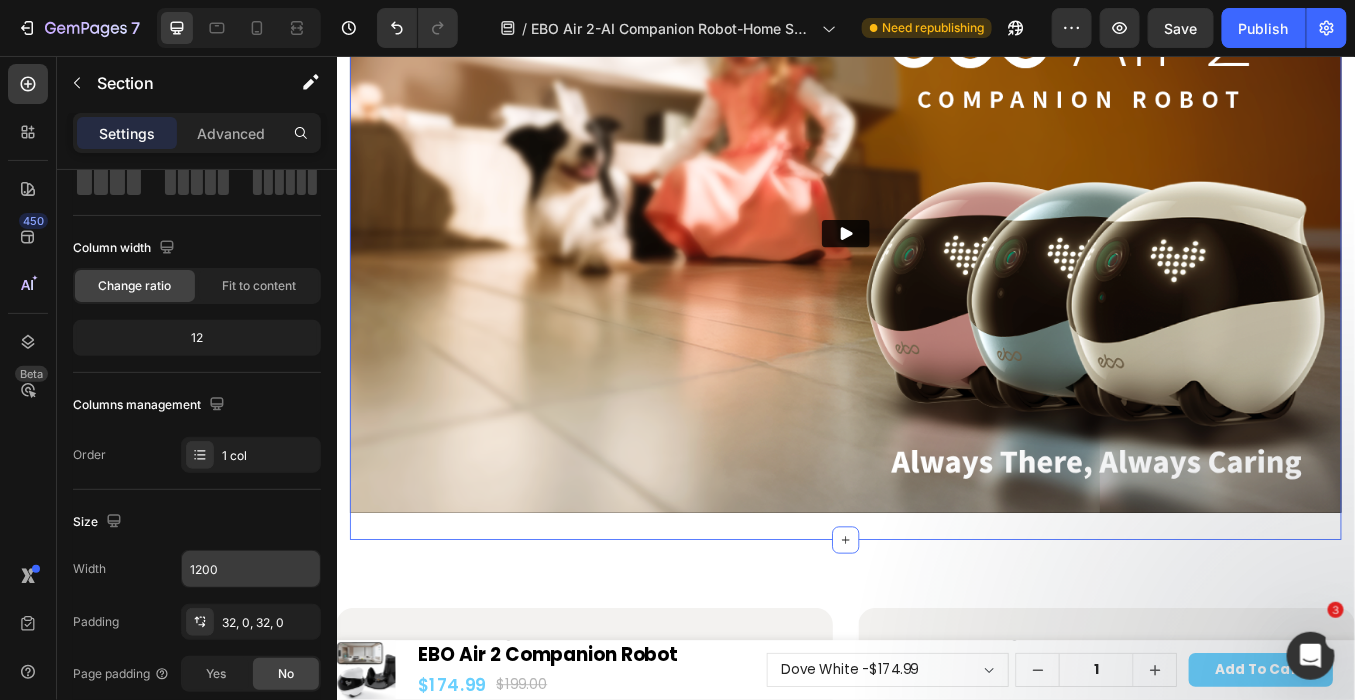 click on "Keep Your Pets Cared While You're Away Heading Video Video Section 3/25" at bounding box center (936, 240) 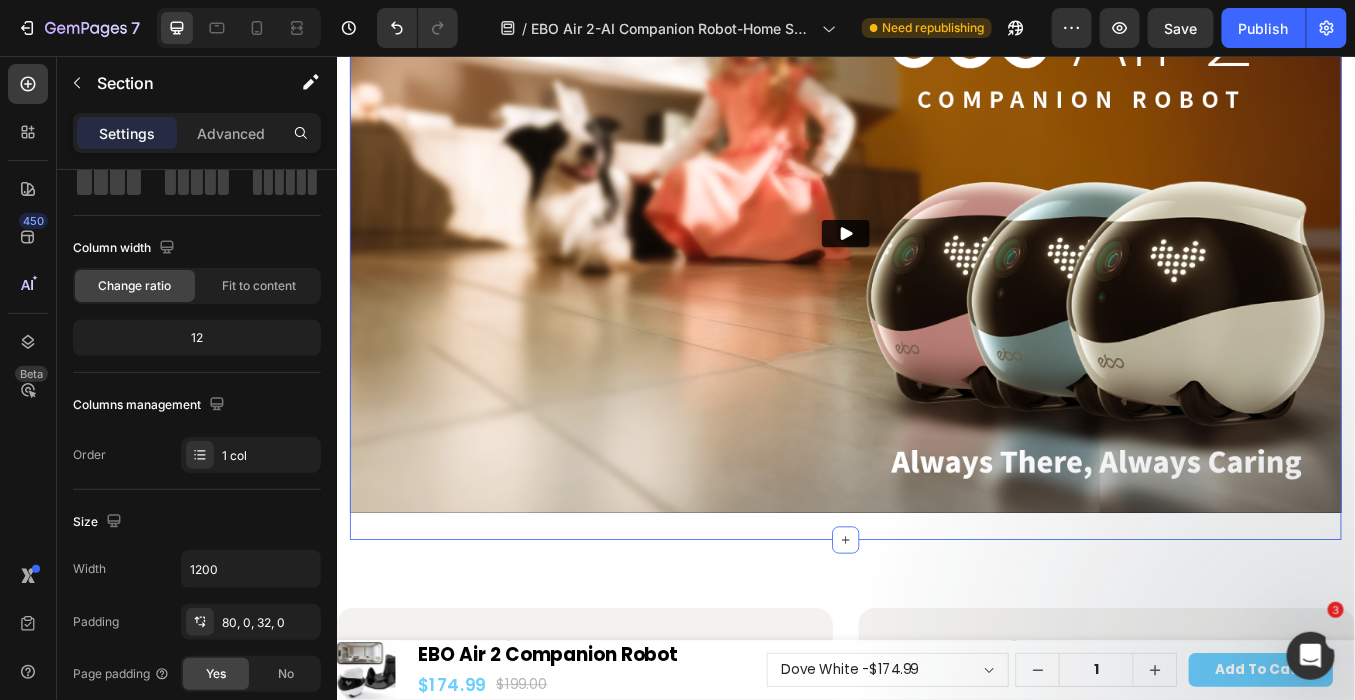 click on "Keep Your Pets Cared While You're Away Heading Video Video Section 3/25   Create Theme Section AI Content Write with GemAI What would you like to describe here? Tone and Voice Persuasive Product EBO Air 2 Plus Home Security Robot Show more Generate" at bounding box center [936, 240] 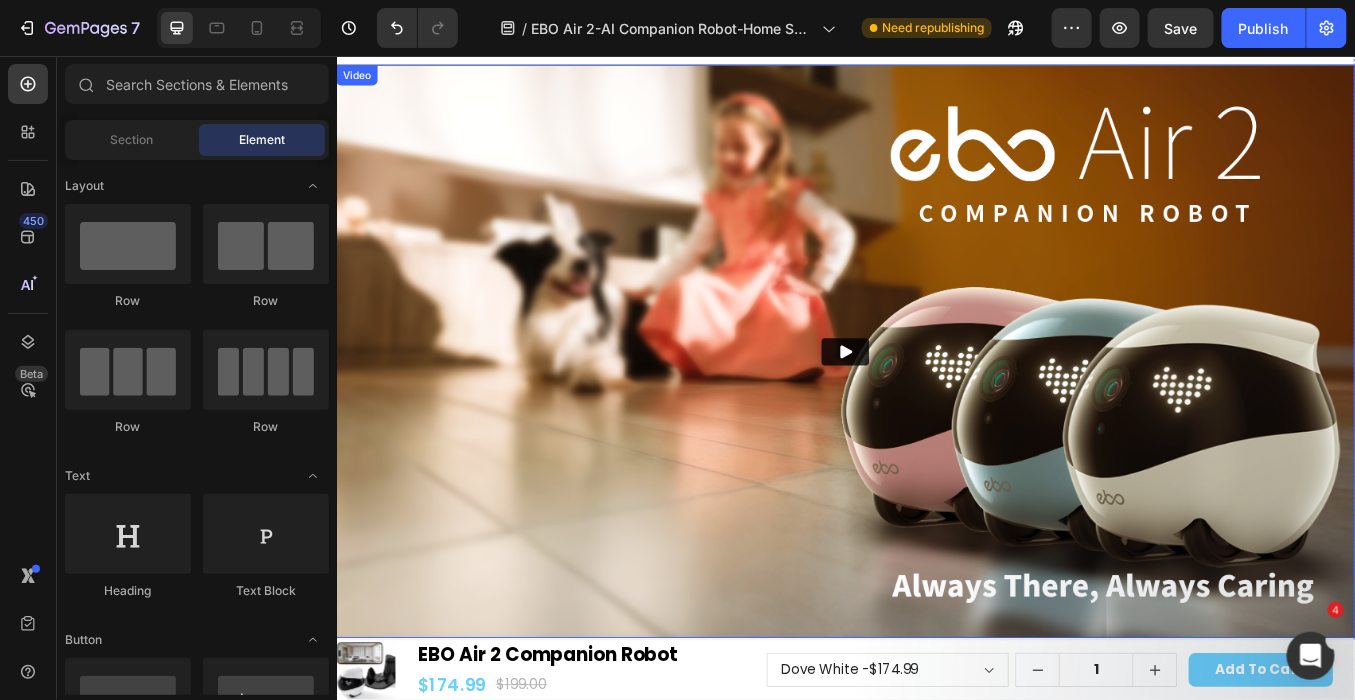 scroll, scrollTop: 677, scrollLeft: 0, axis: vertical 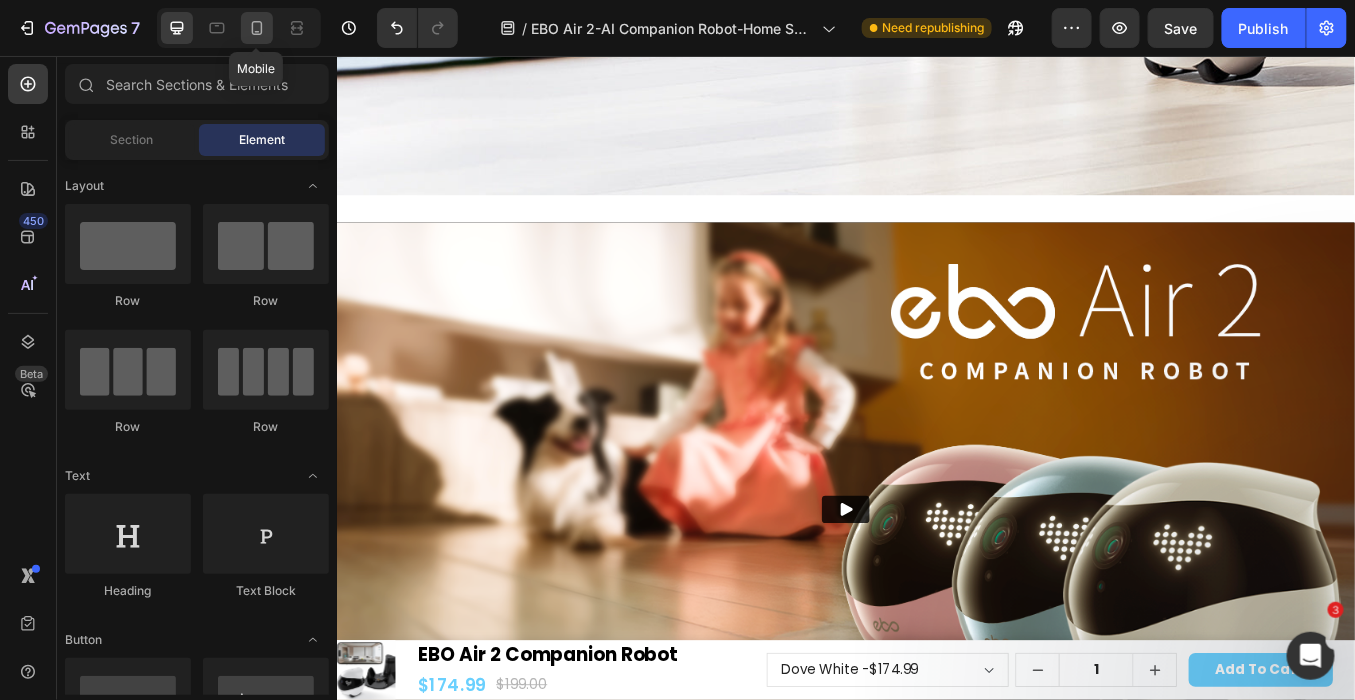 click 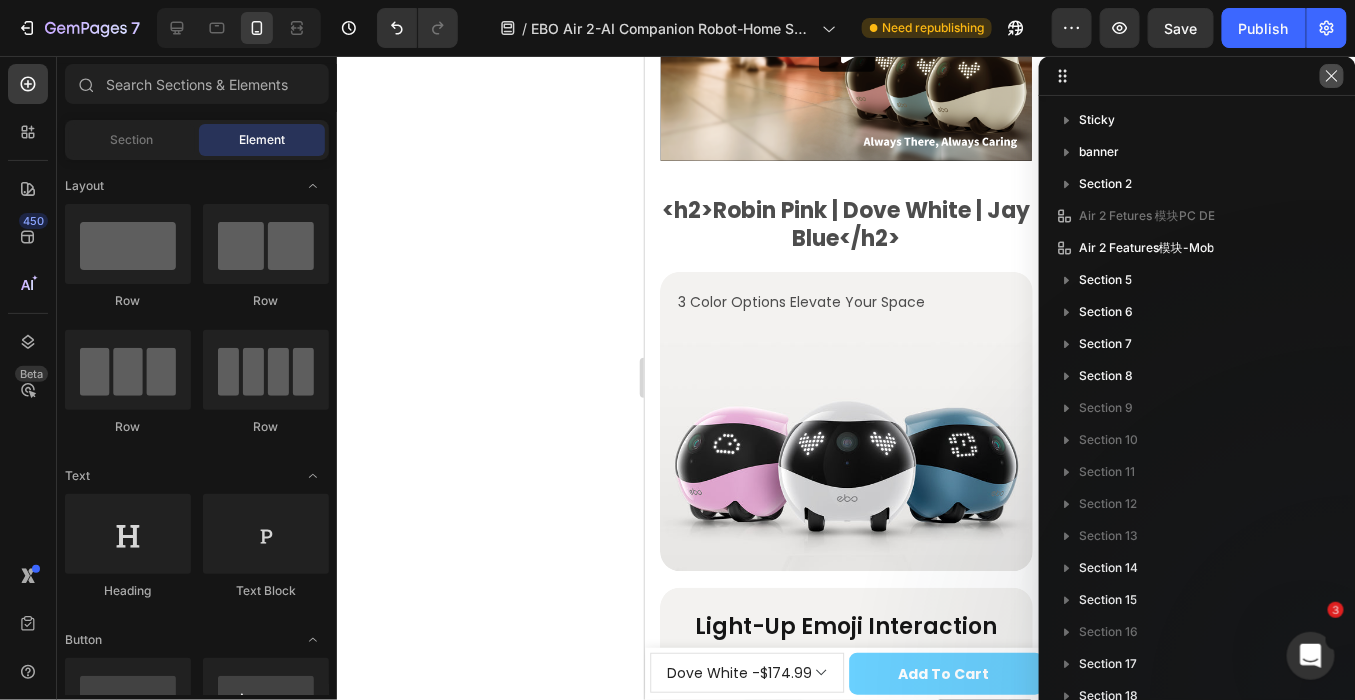 click 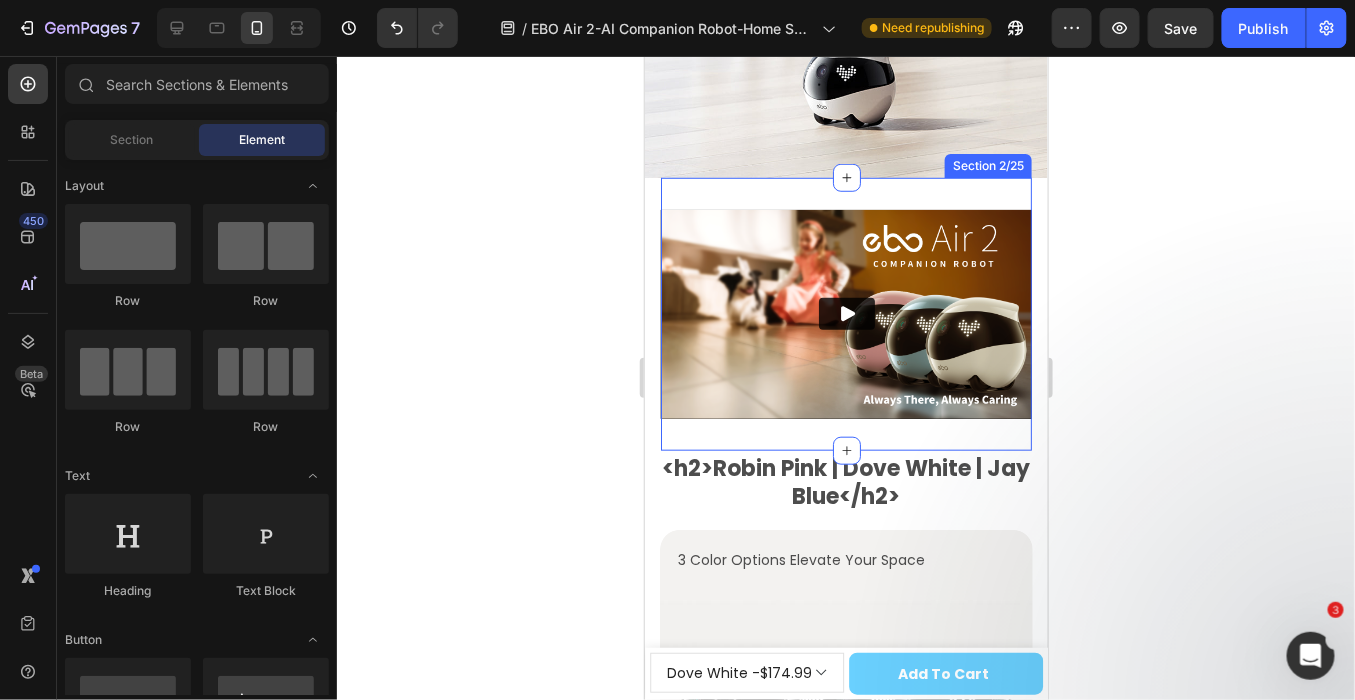 scroll, scrollTop: 444, scrollLeft: 0, axis: vertical 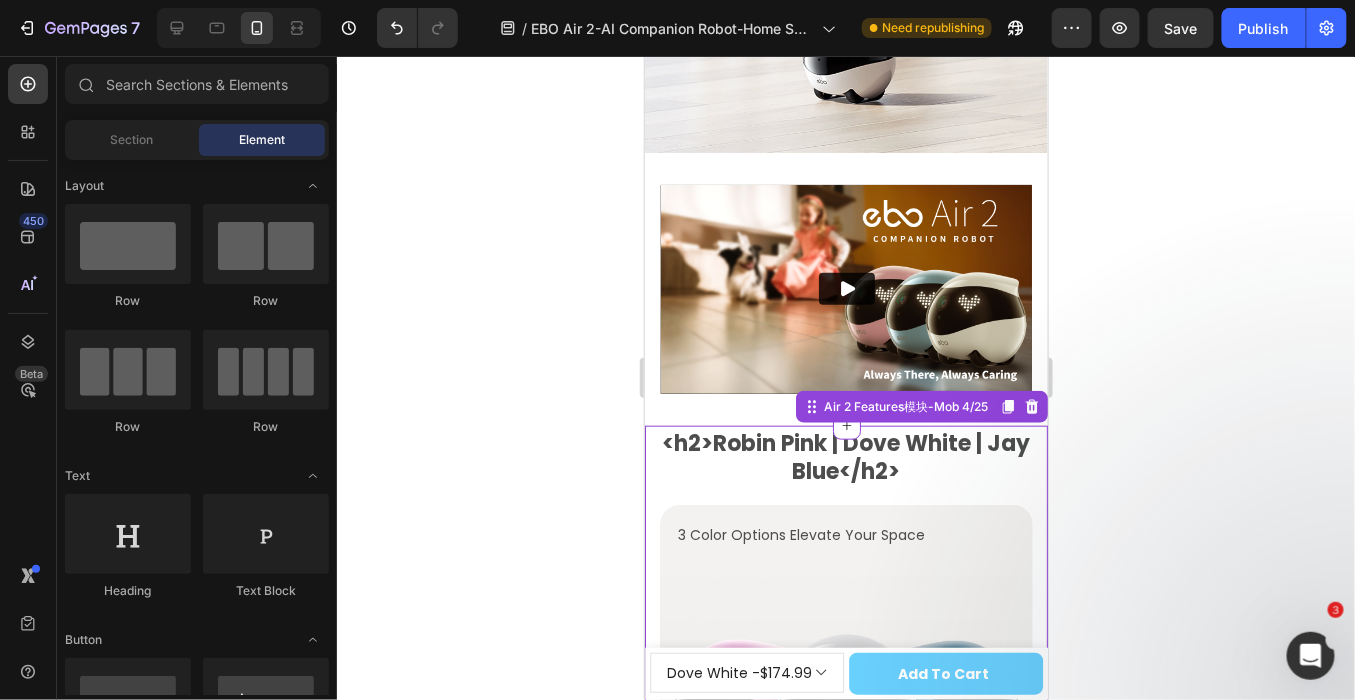 click on "<h2>Robin Pink | Dove White | Jay Blue</h2> Text Block 3 Color Options Elevate Your Space Text Block Hero Banner Light-Up Emoji Interaction Heading Adding Another Dimension of Fun and Interactivity Text Block Hero Banner Mobile Home Guardian Heading All-in-One Mobile Security in the Palm of Your Hand Text Block Hero Banner High-Resolution Visuals Heading 2K HD Camera Captures Every Detail Text Block Hero Banner Automatic Recharge Heading No More Battery Anxiety Text Block Hero Banner Row Air 2 Features模块-Mob 4/25   Need to republish. Go to global edit and publish this section" at bounding box center [845, 1262] 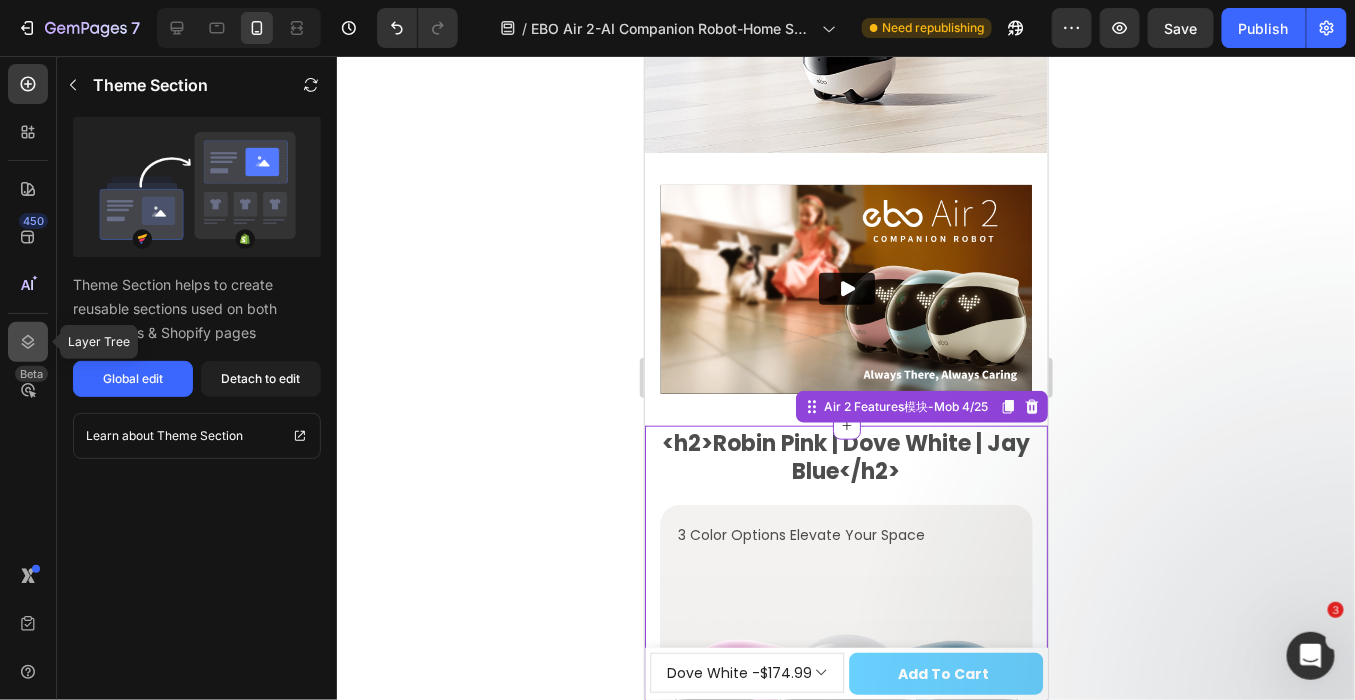 click 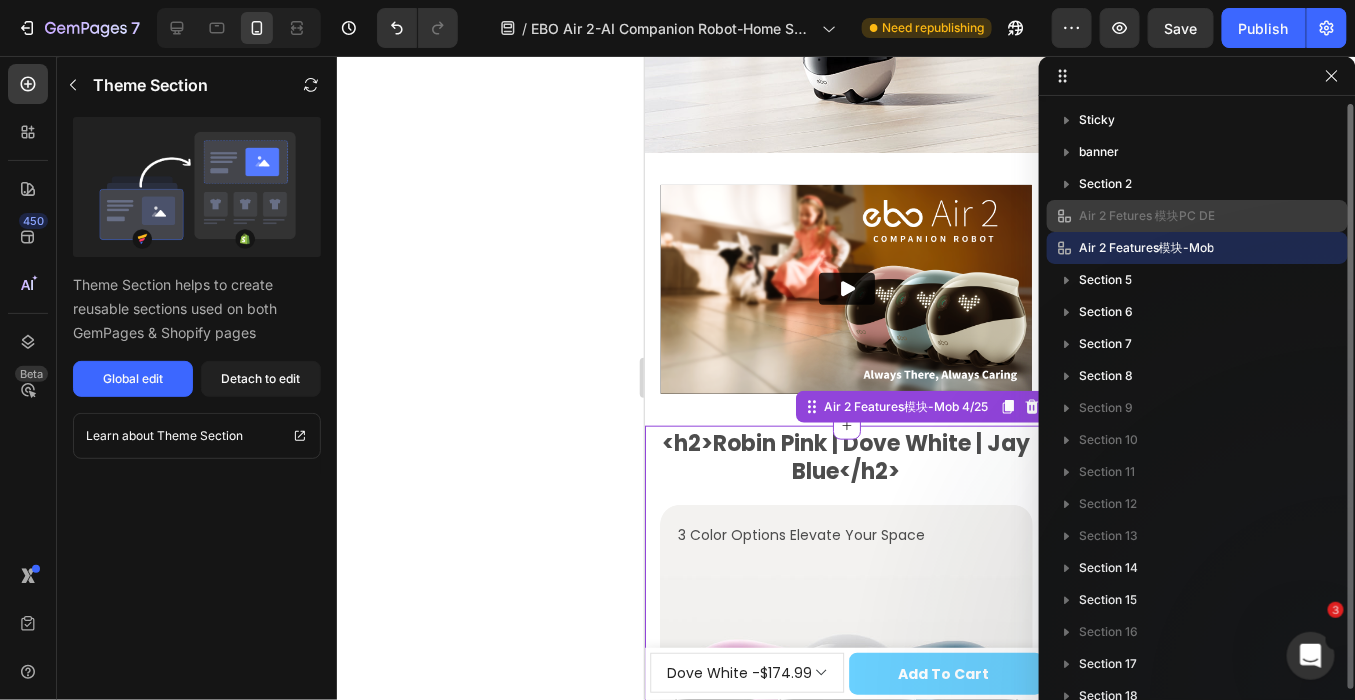 click on "Air 2 Fetures 模块PC DE" at bounding box center (1163, 216) 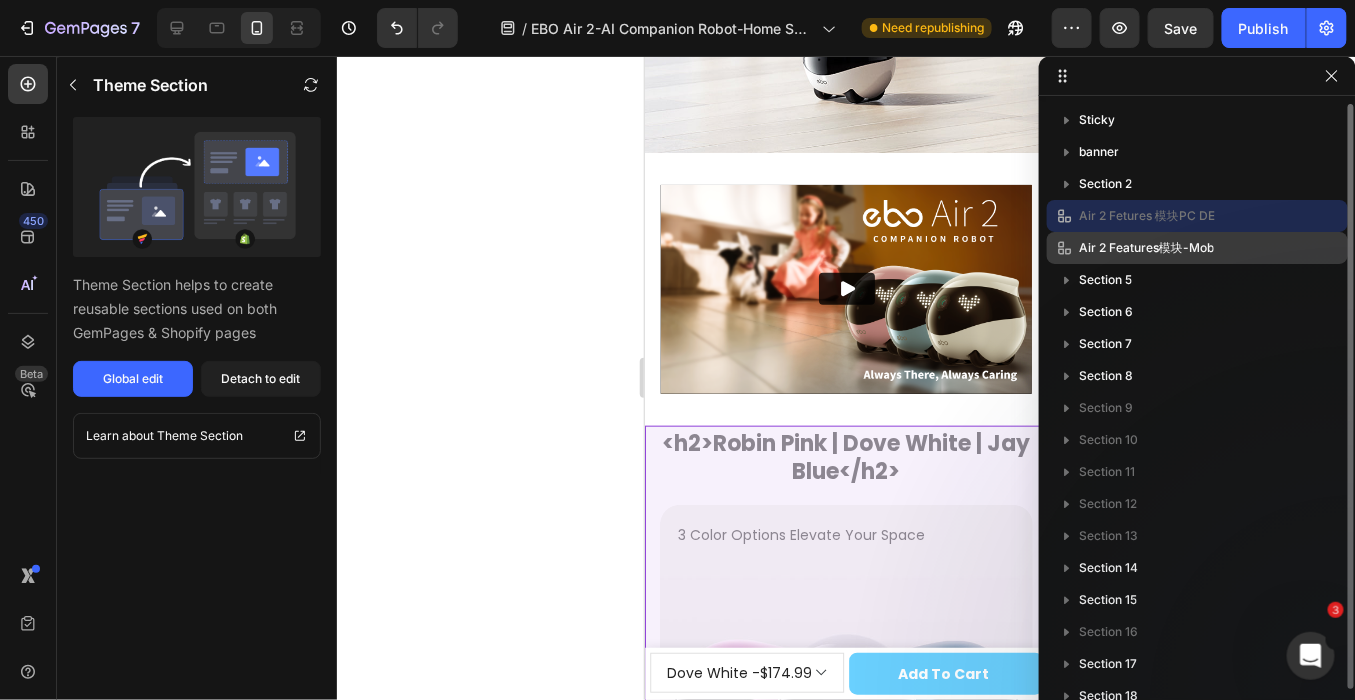 click on "Air 2 Features模块-Mob" at bounding box center (1163, 248) 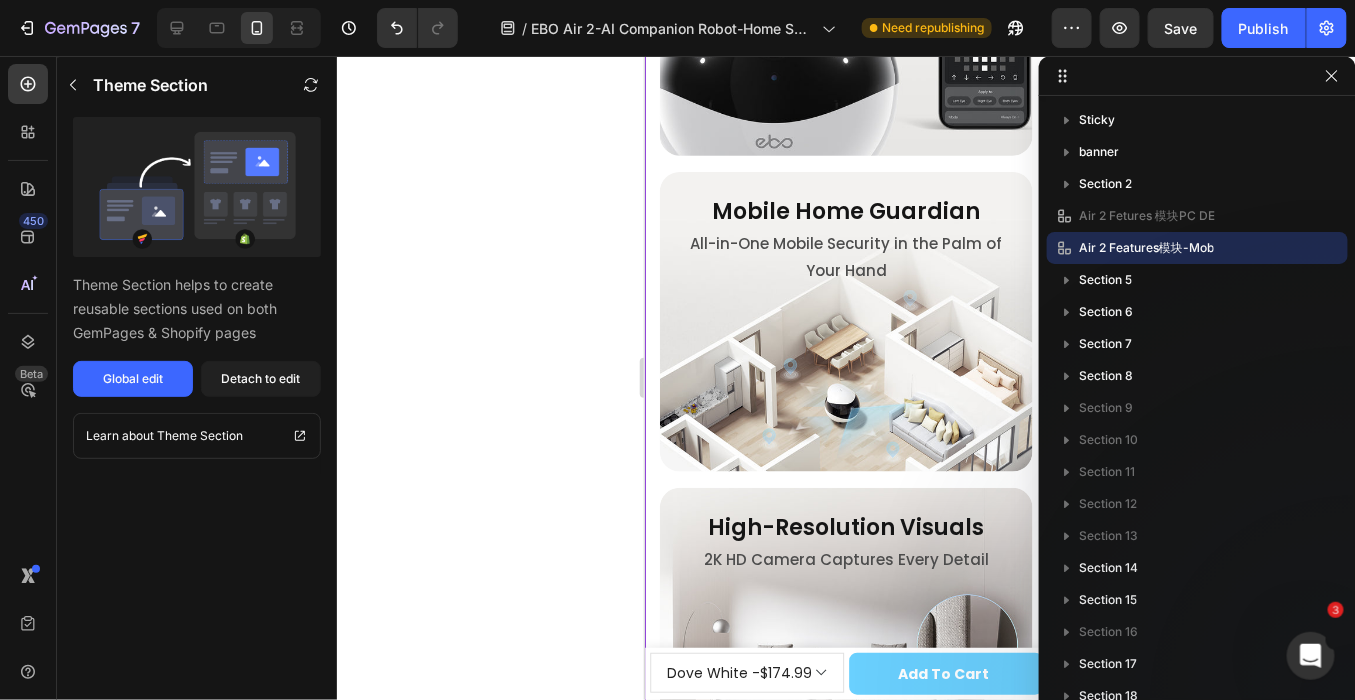 scroll, scrollTop: 956, scrollLeft: 0, axis: vertical 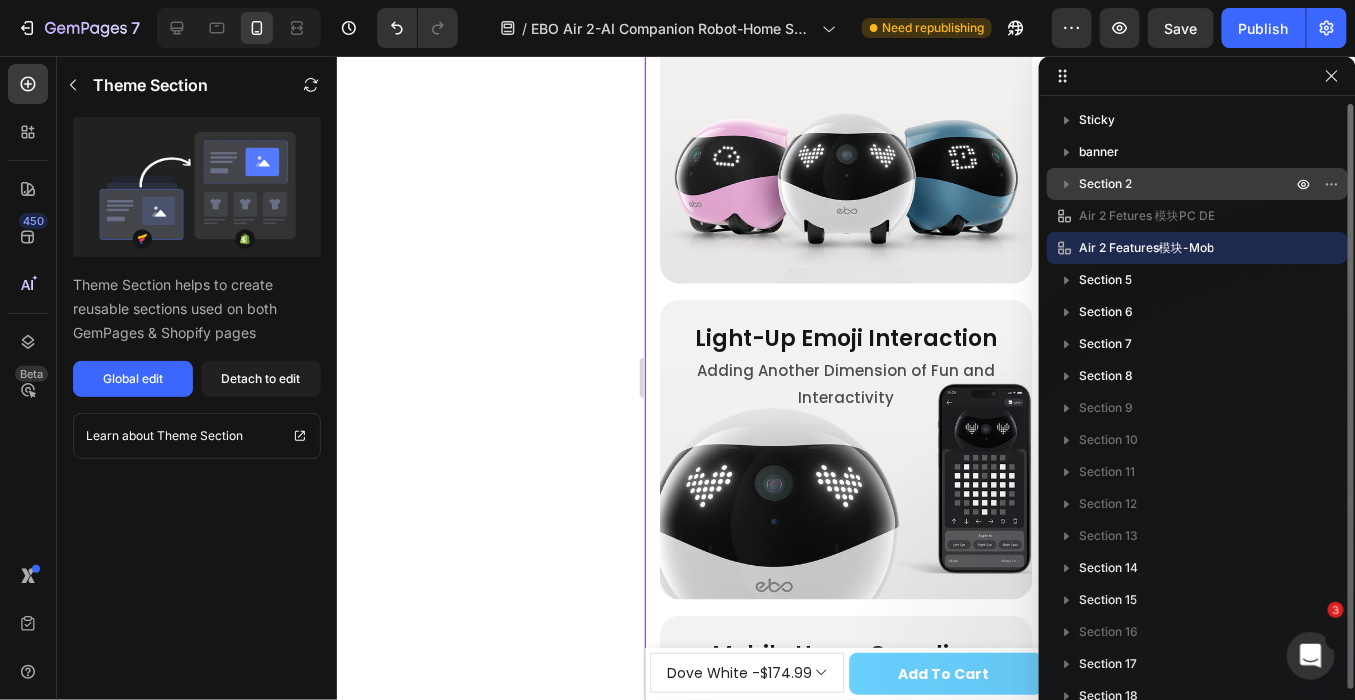 click on "Section 2" at bounding box center (1105, 184) 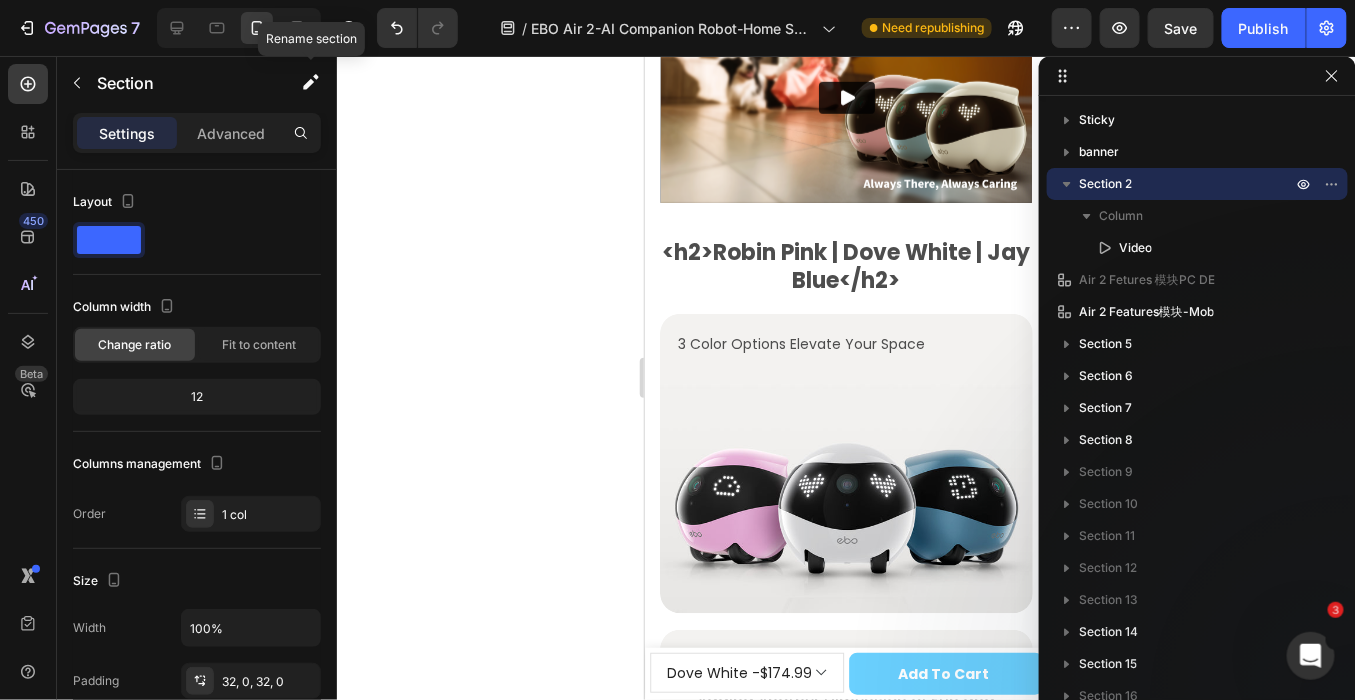 scroll, scrollTop: 470, scrollLeft: 0, axis: vertical 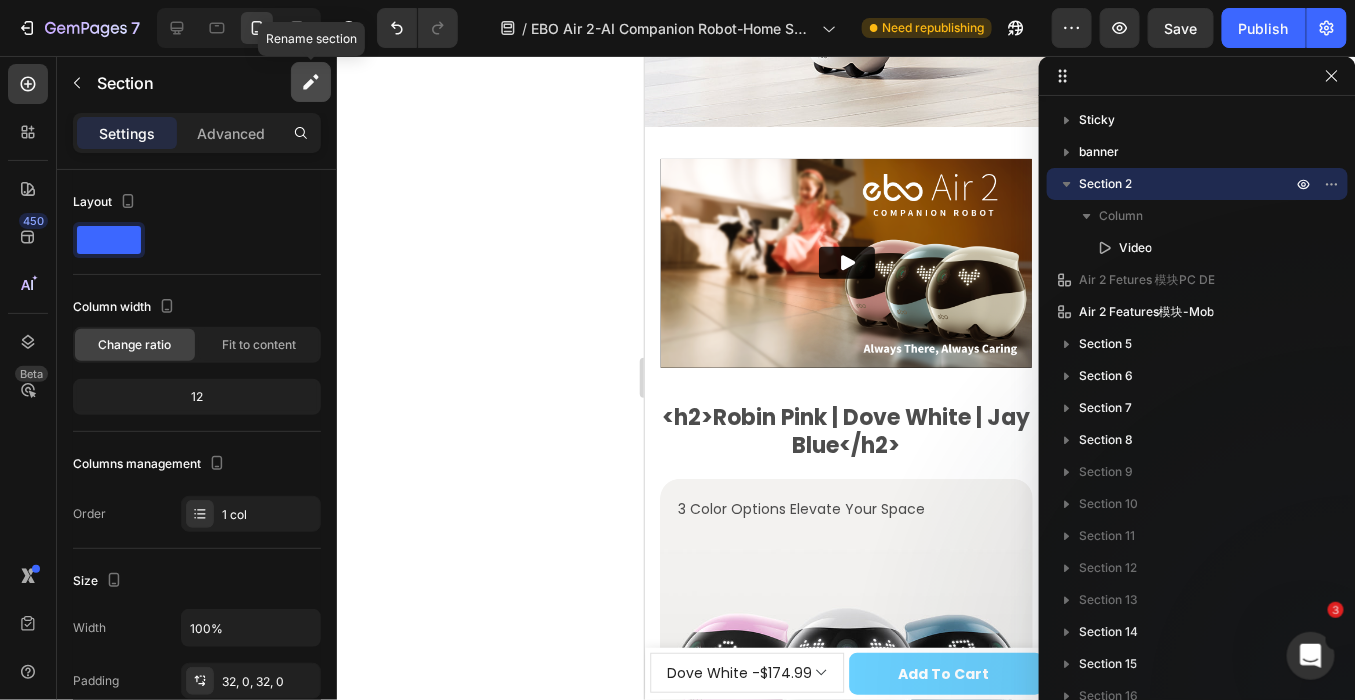 click at bounding box center [311, 82] 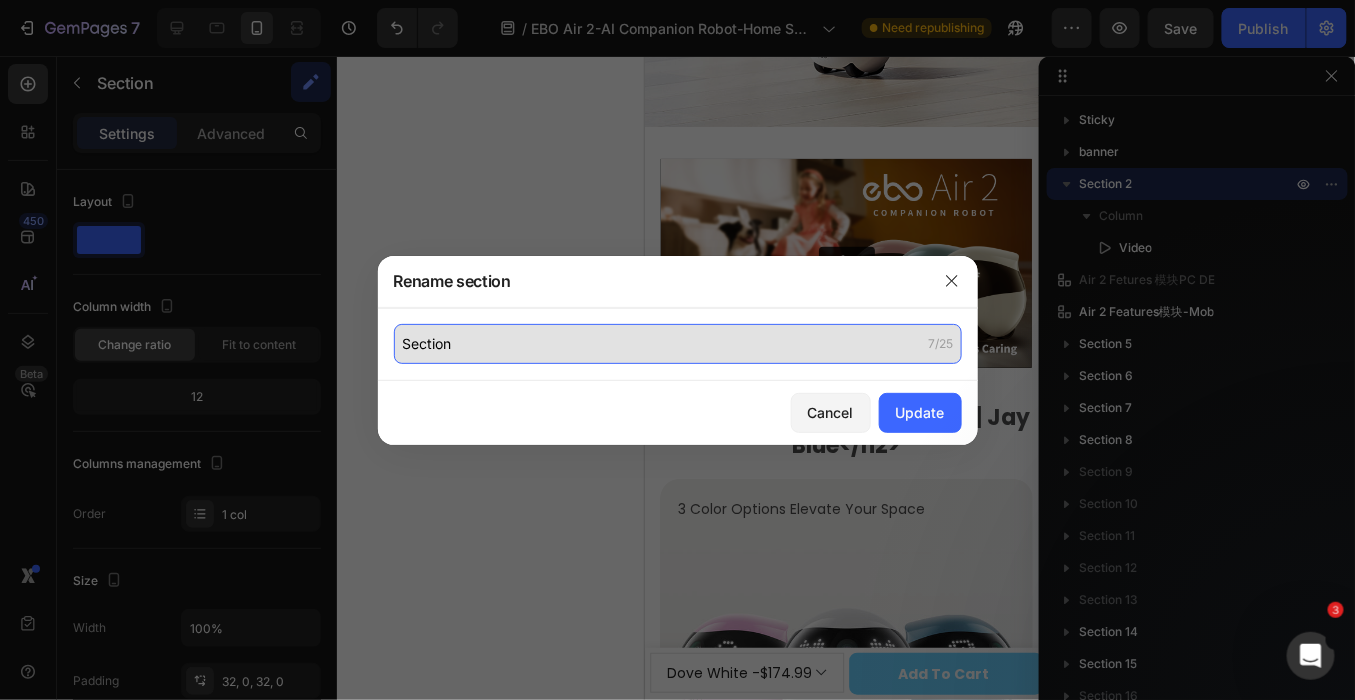 click on "Section" 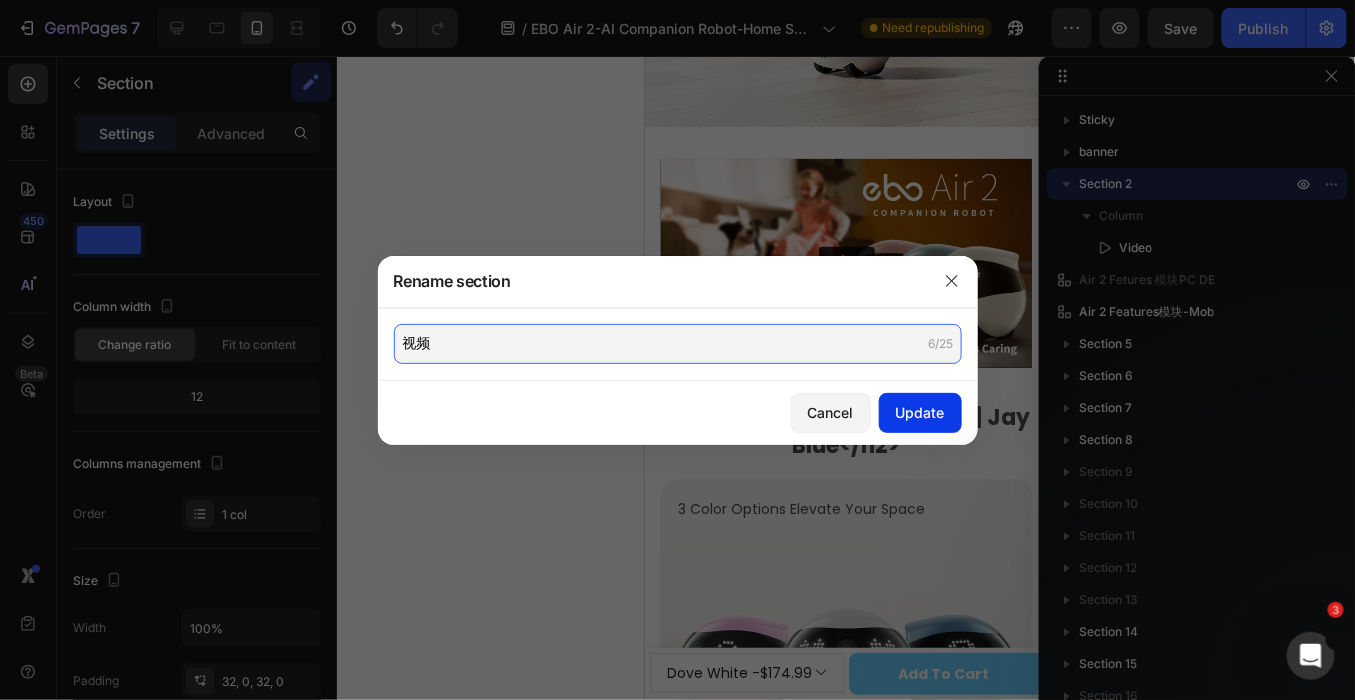 type on "视频" 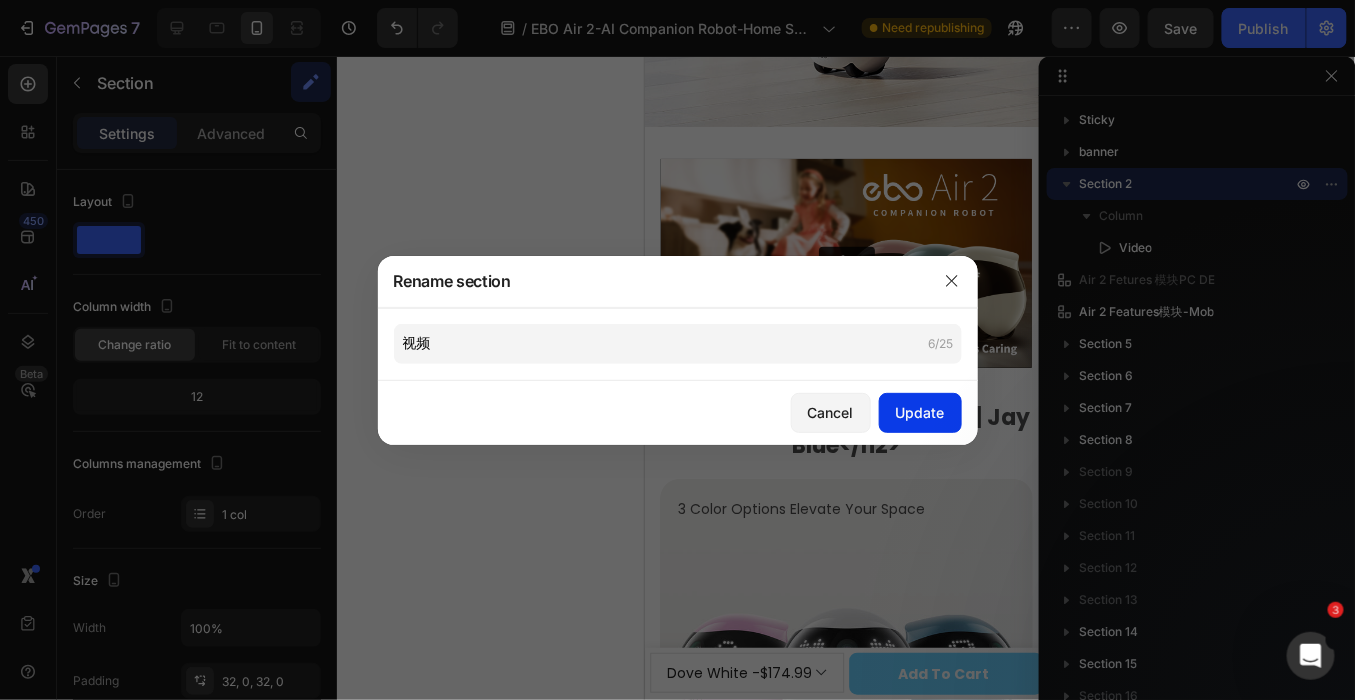 click on "Update" at bounding box center (920, 412) 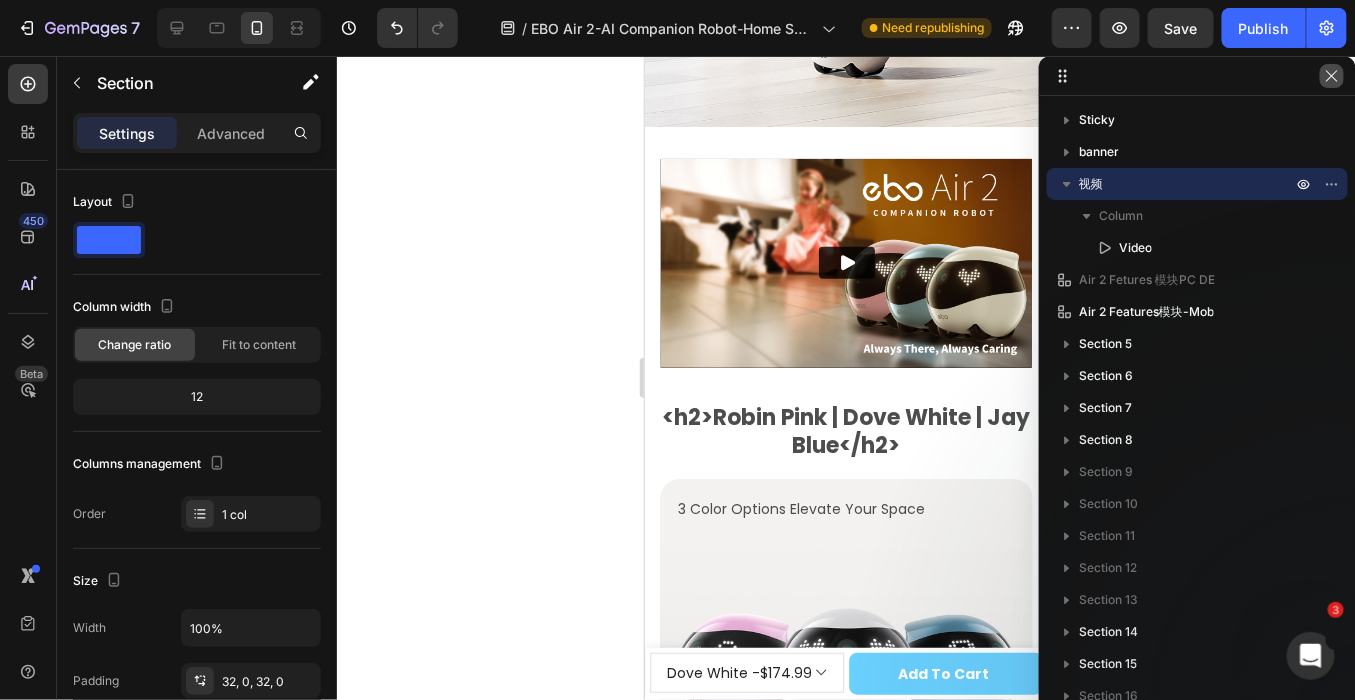 click 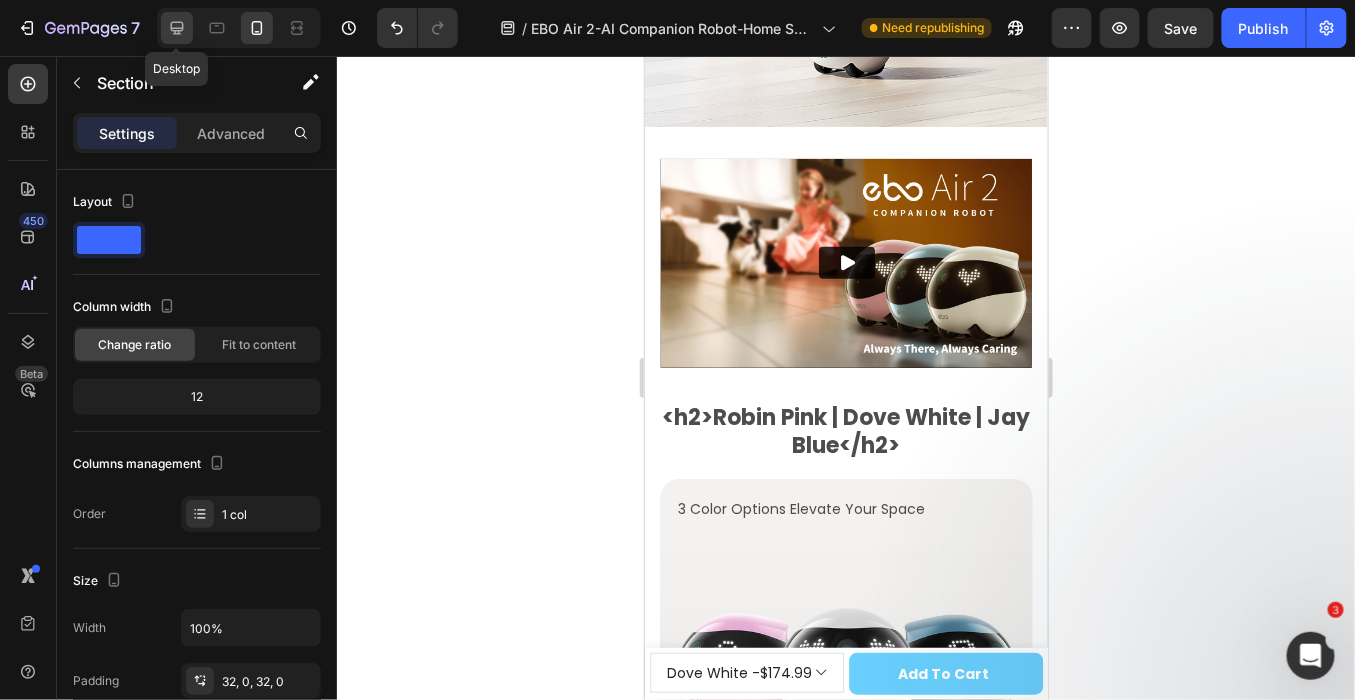 click 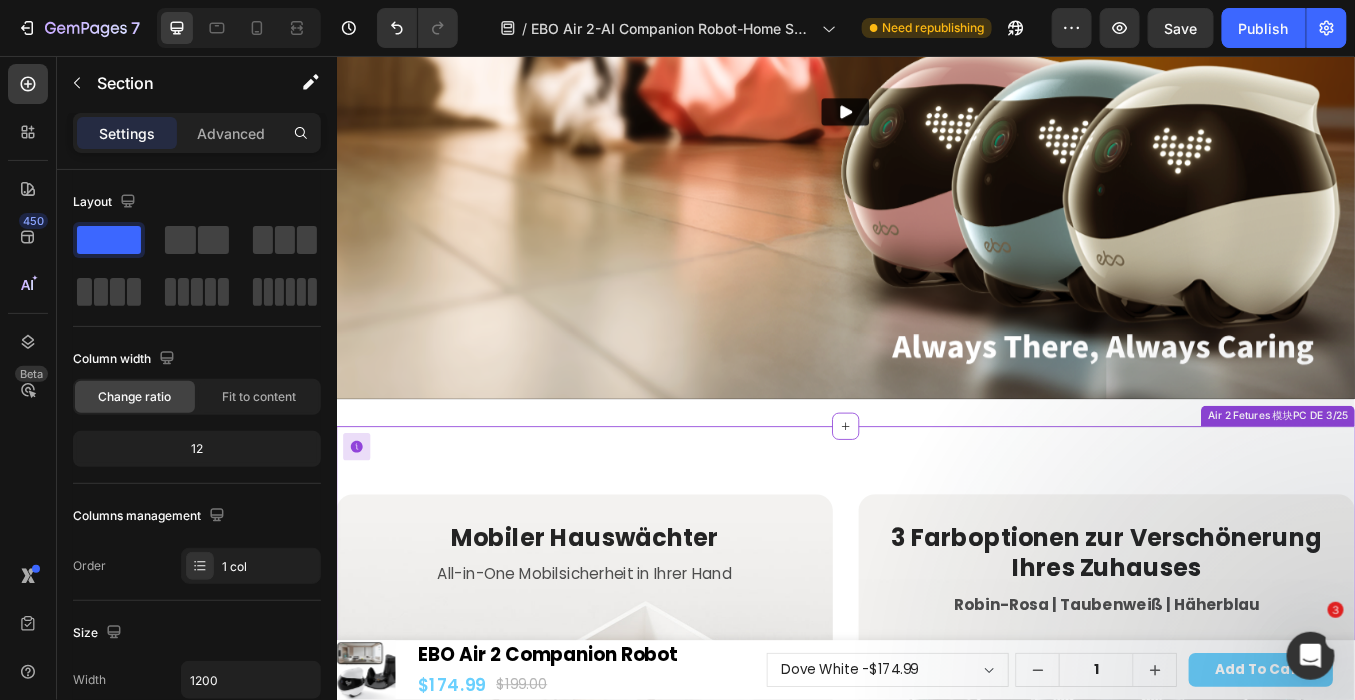 scroll, scrollTop: 1103, scrollLeft: 0, axis: vertical 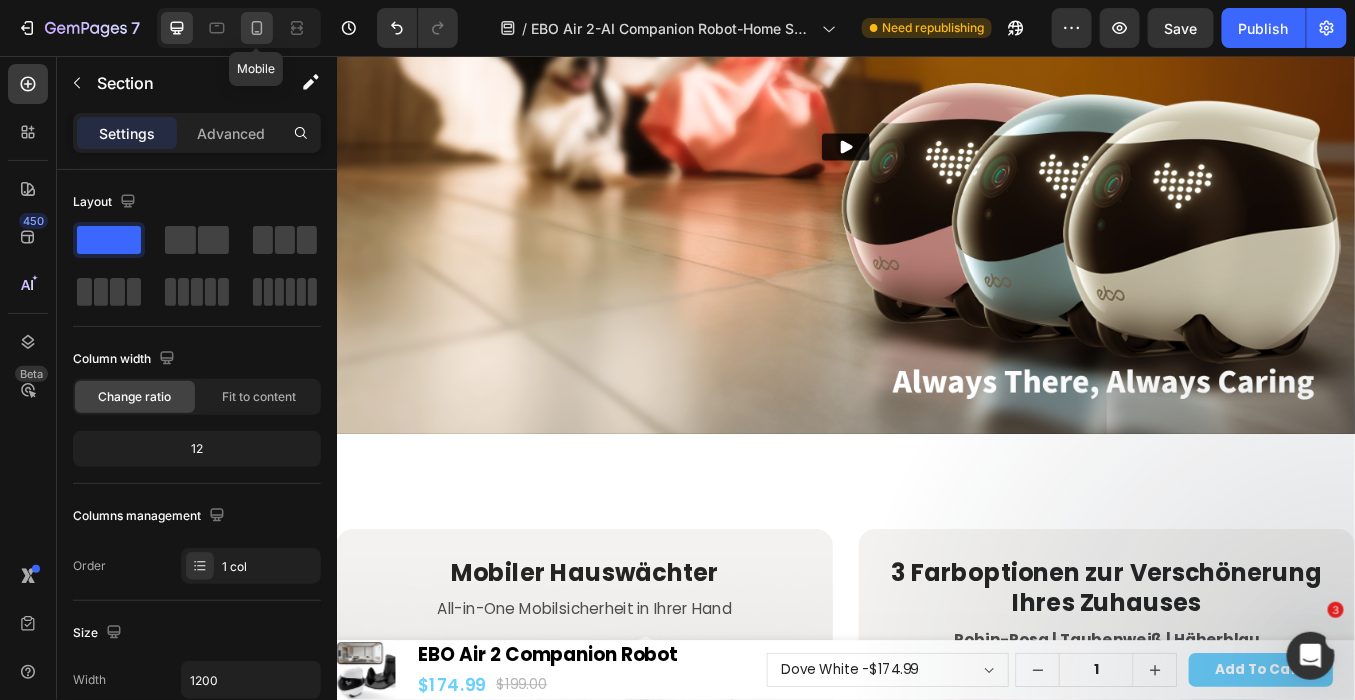 click 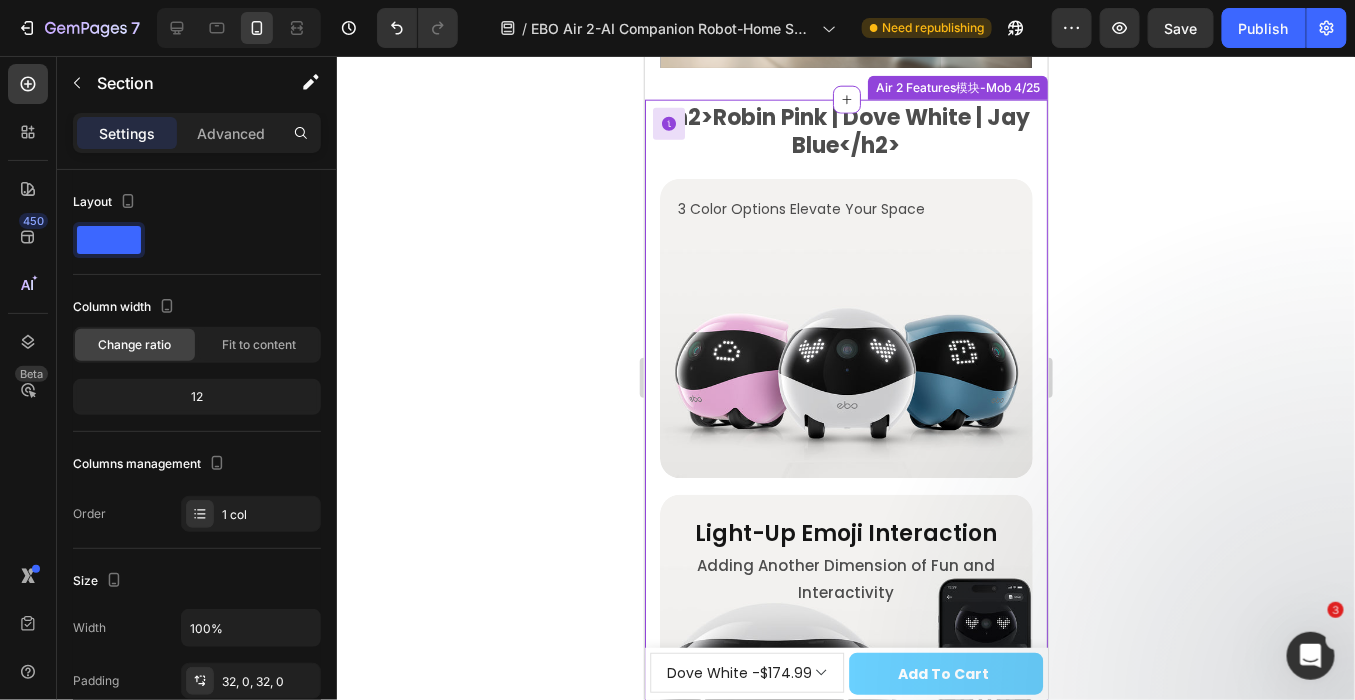 scroll, scrollTop: 437, scrollLeft: 0, axis: vertical 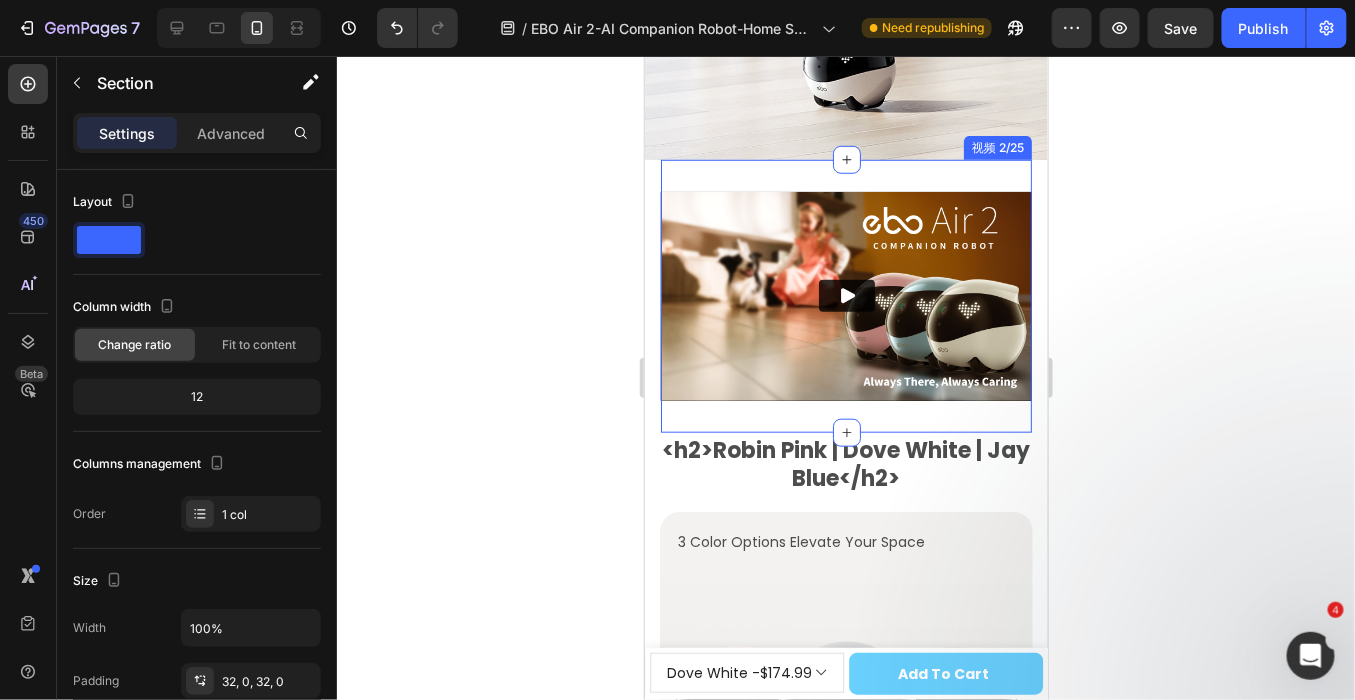 click on "Video 视频 2/25" at bounding box center [845, 295] 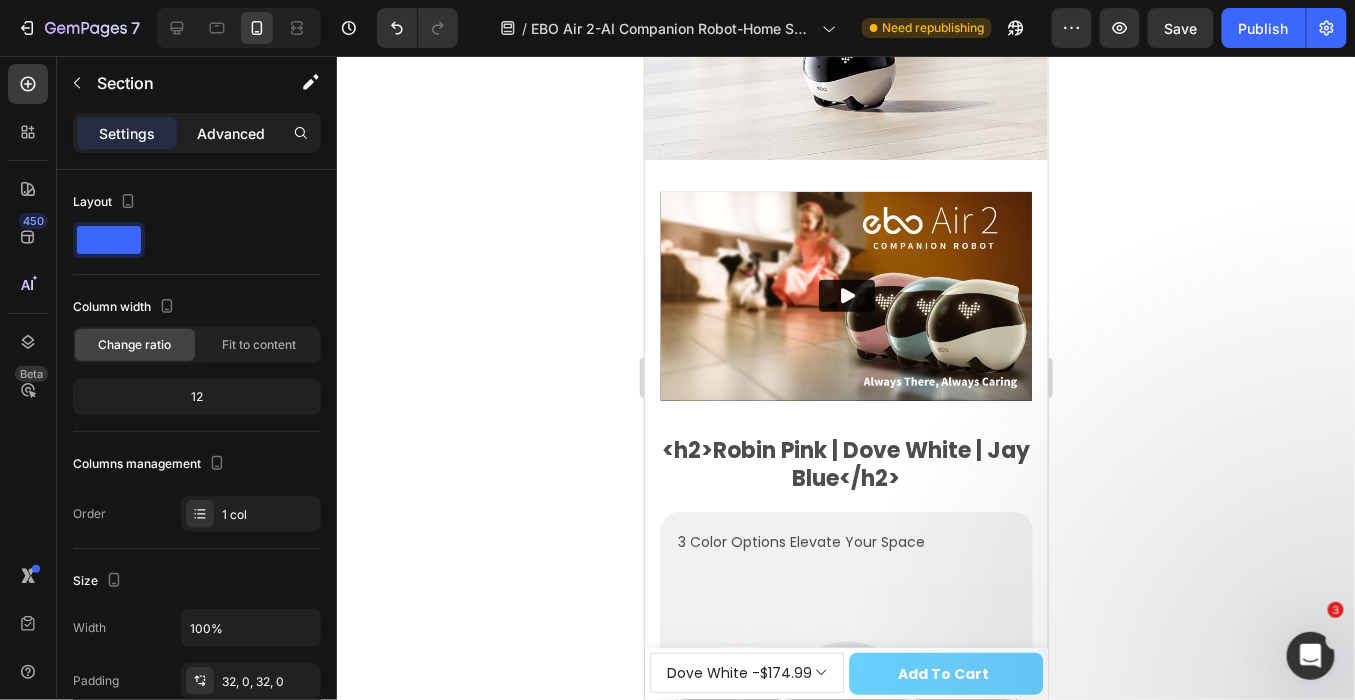 click on "Advanced" at bounding box center [231, 133] 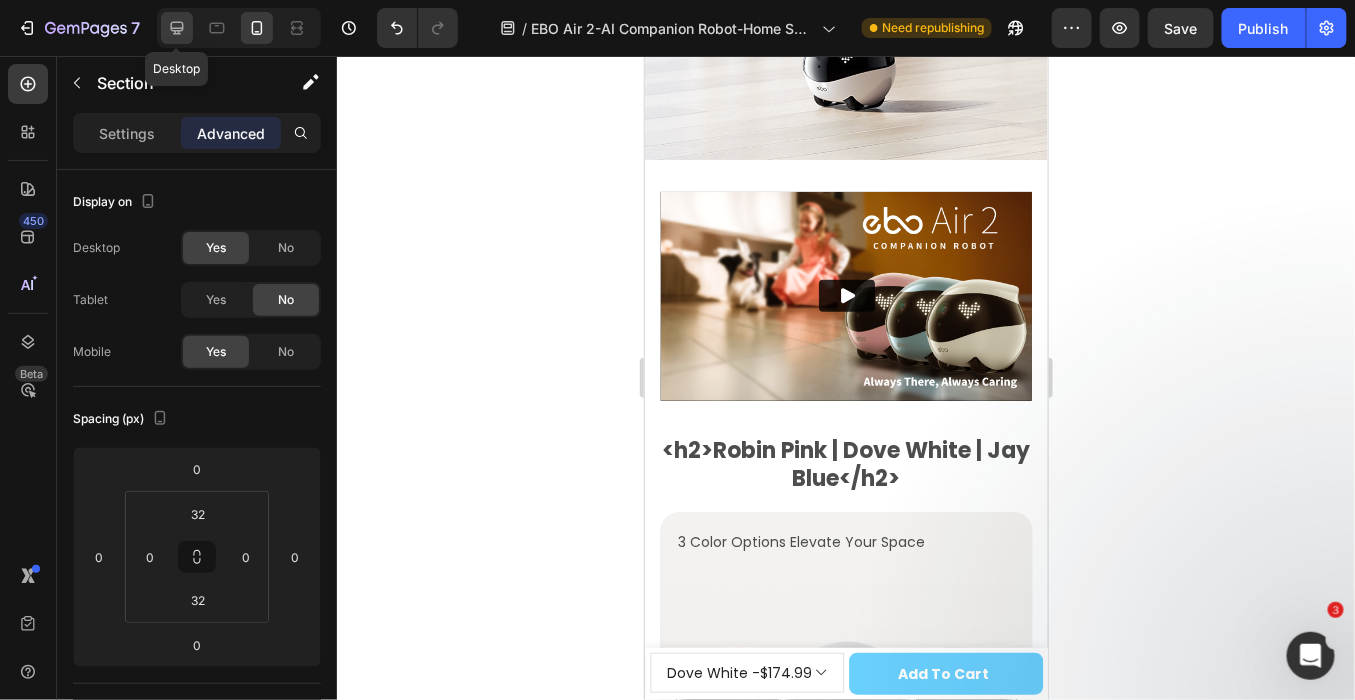 click 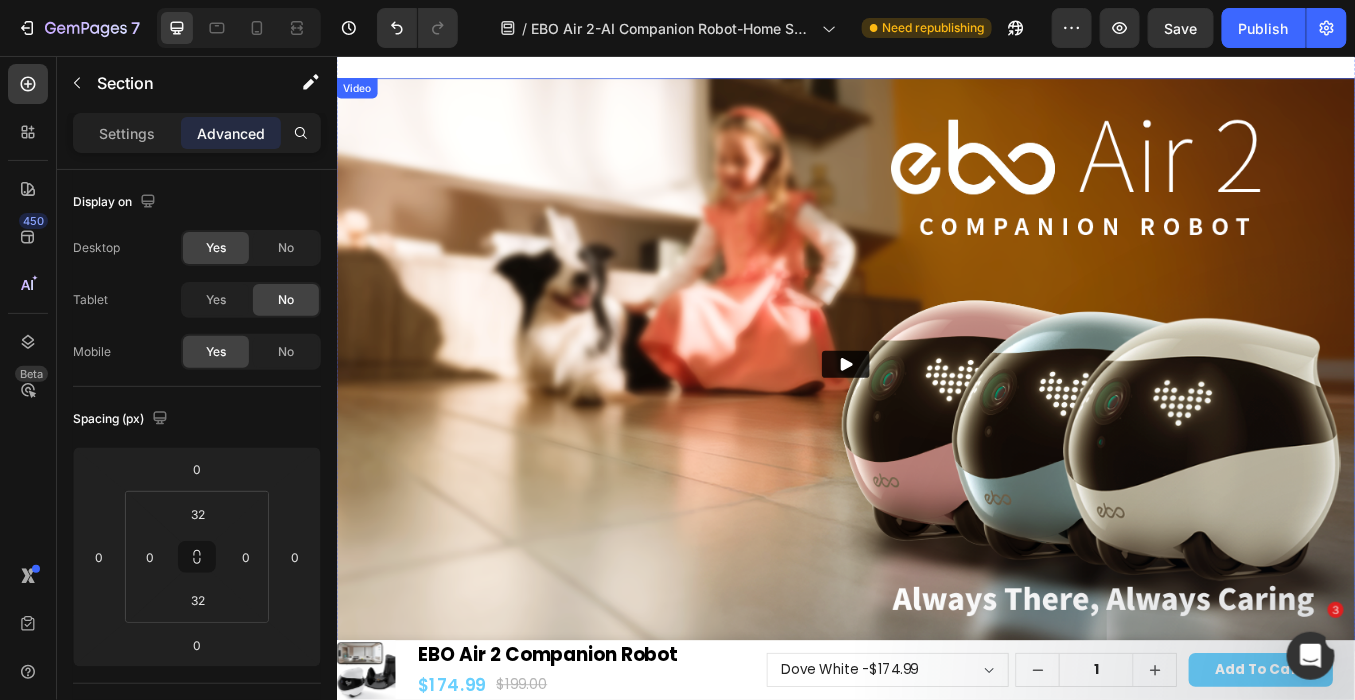 scroll, scrollTop: 770, scrollLeft: 0, axis: vertical 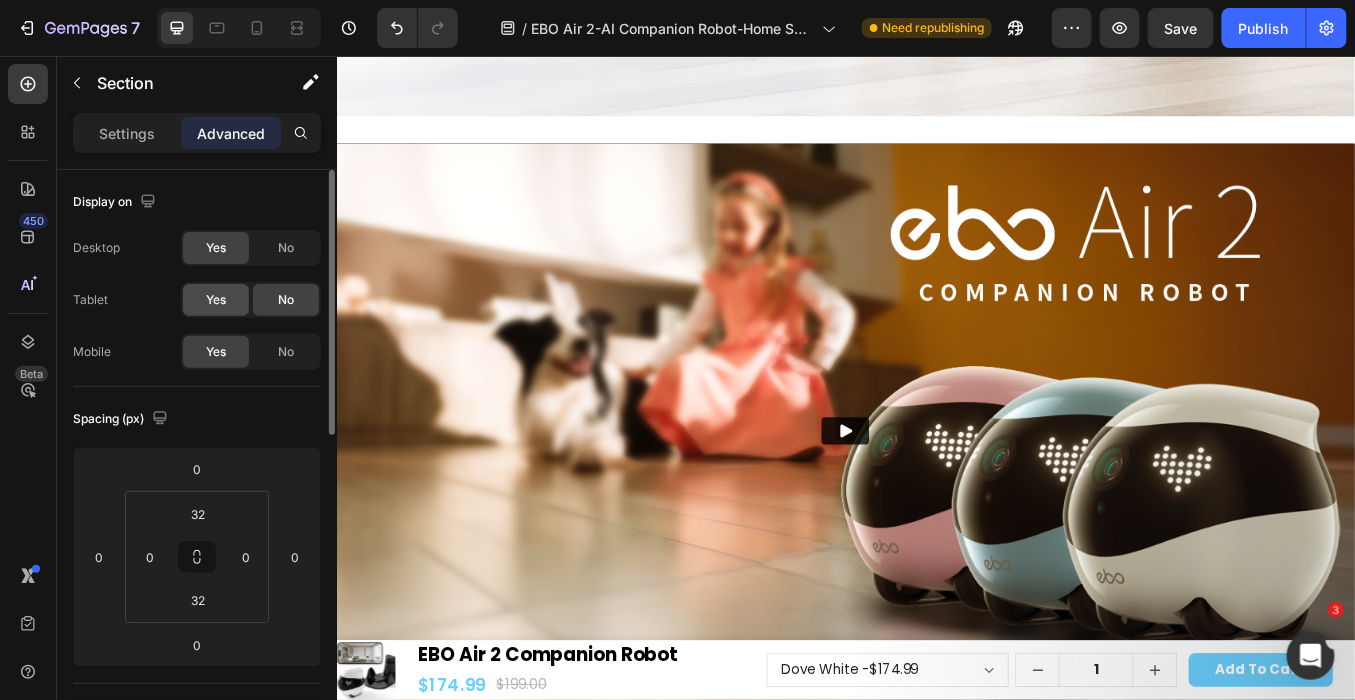 click on "Yes" 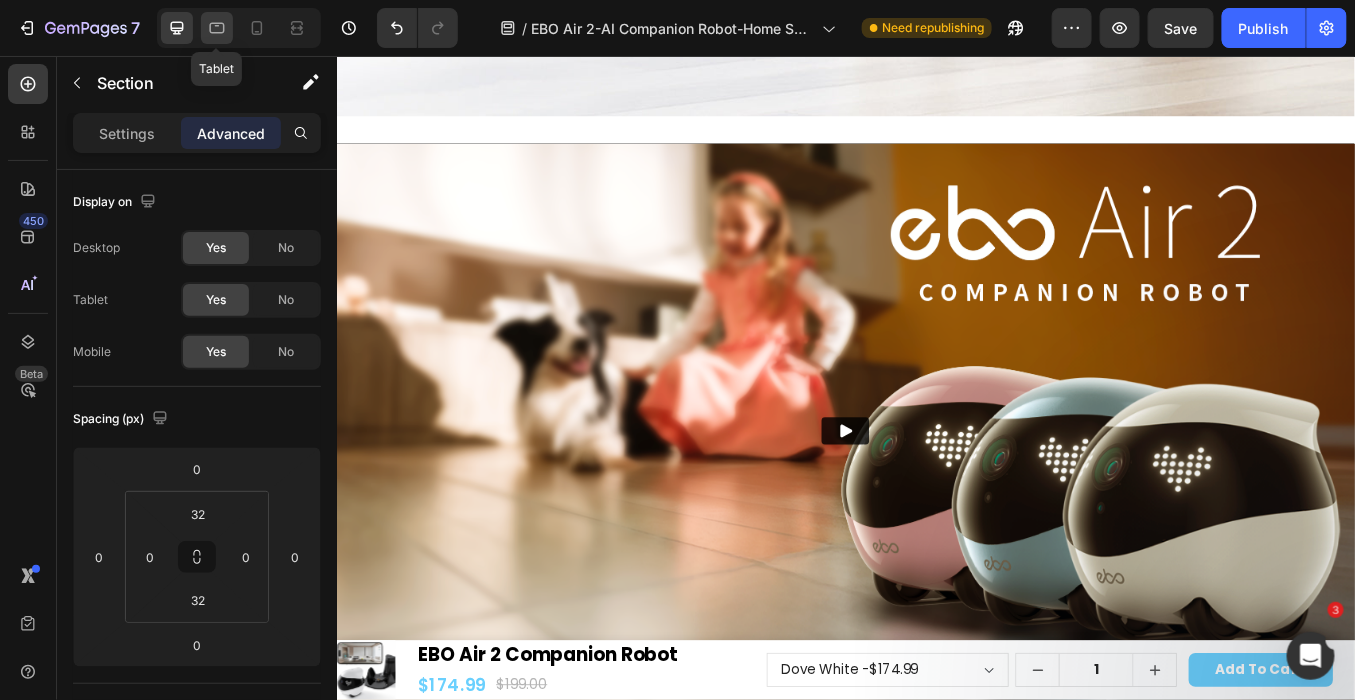 click 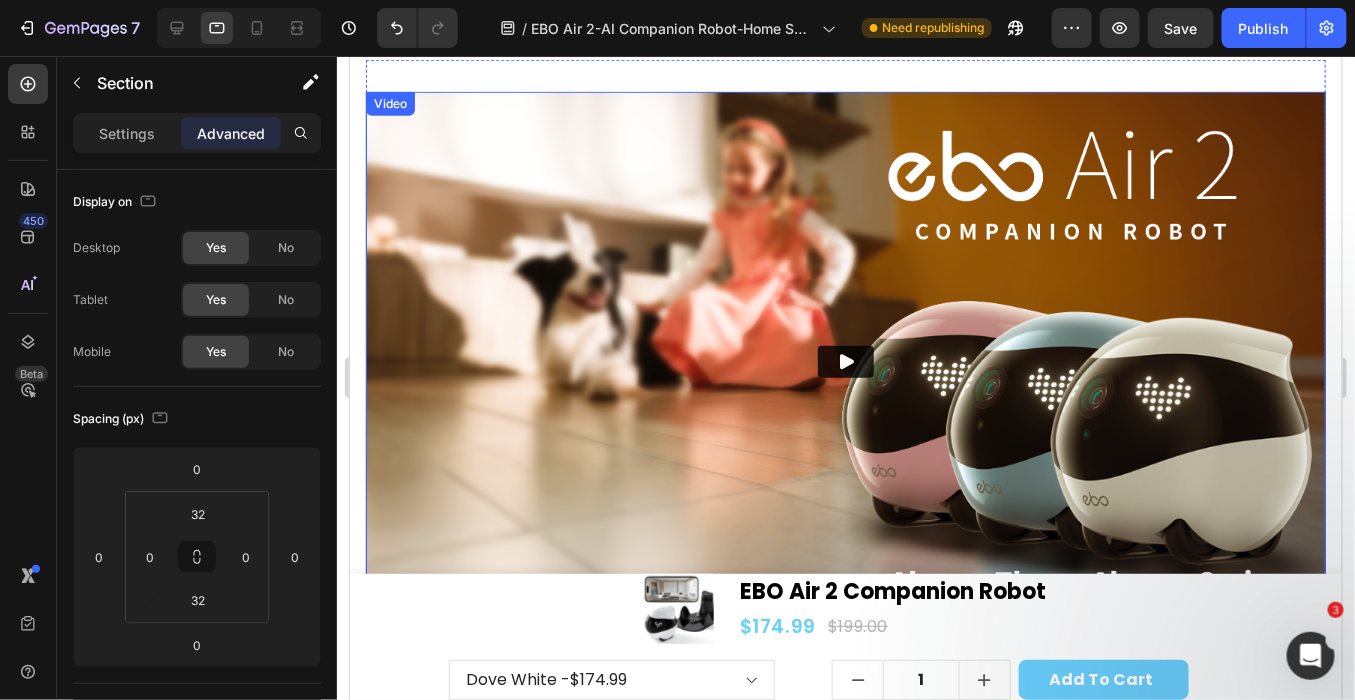 scroll, scrollTop: 470, scrollLeft: 0, axis: vertical 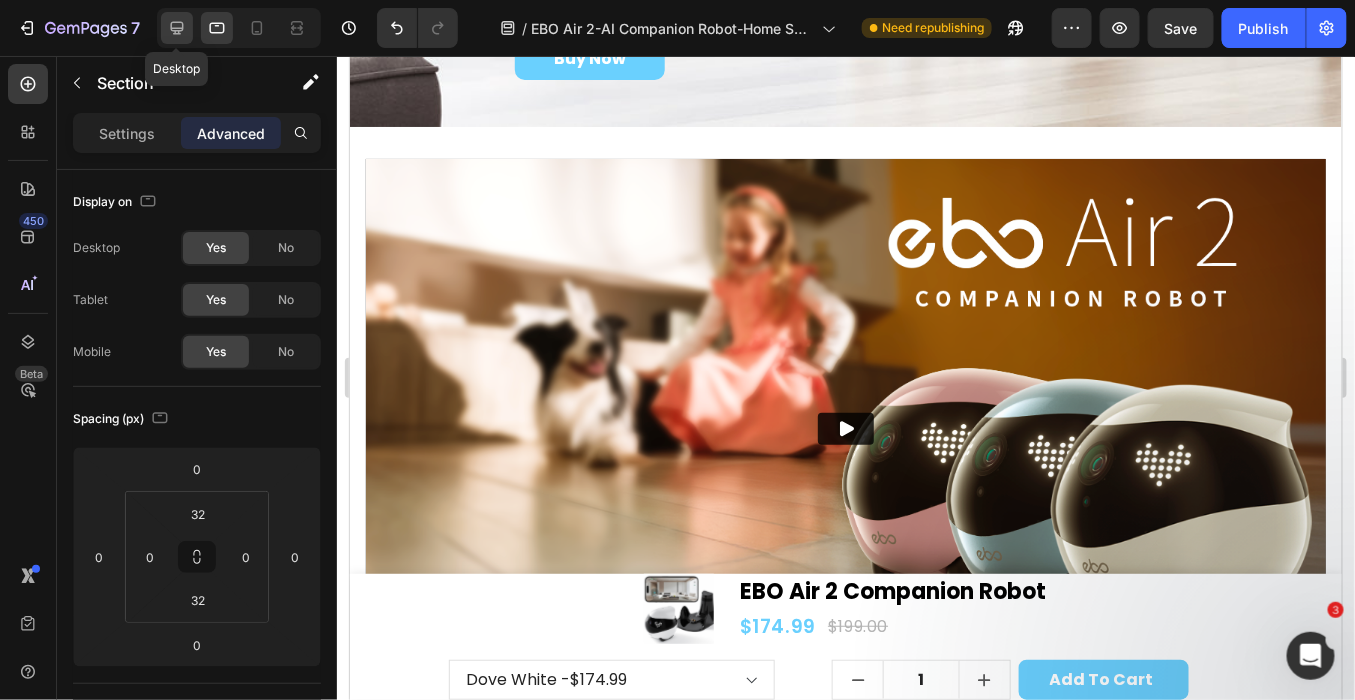 click 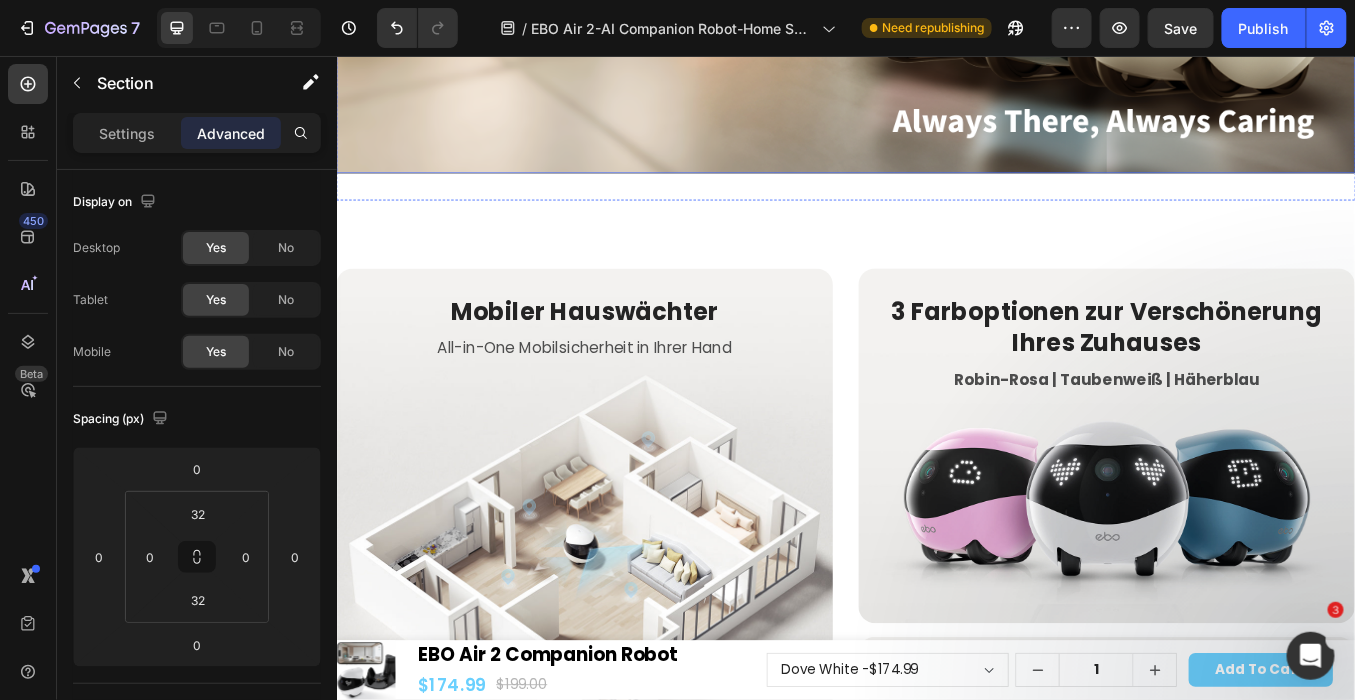 scroll, scrollTop: 1325, scrollLeft: 0, axis: vertical 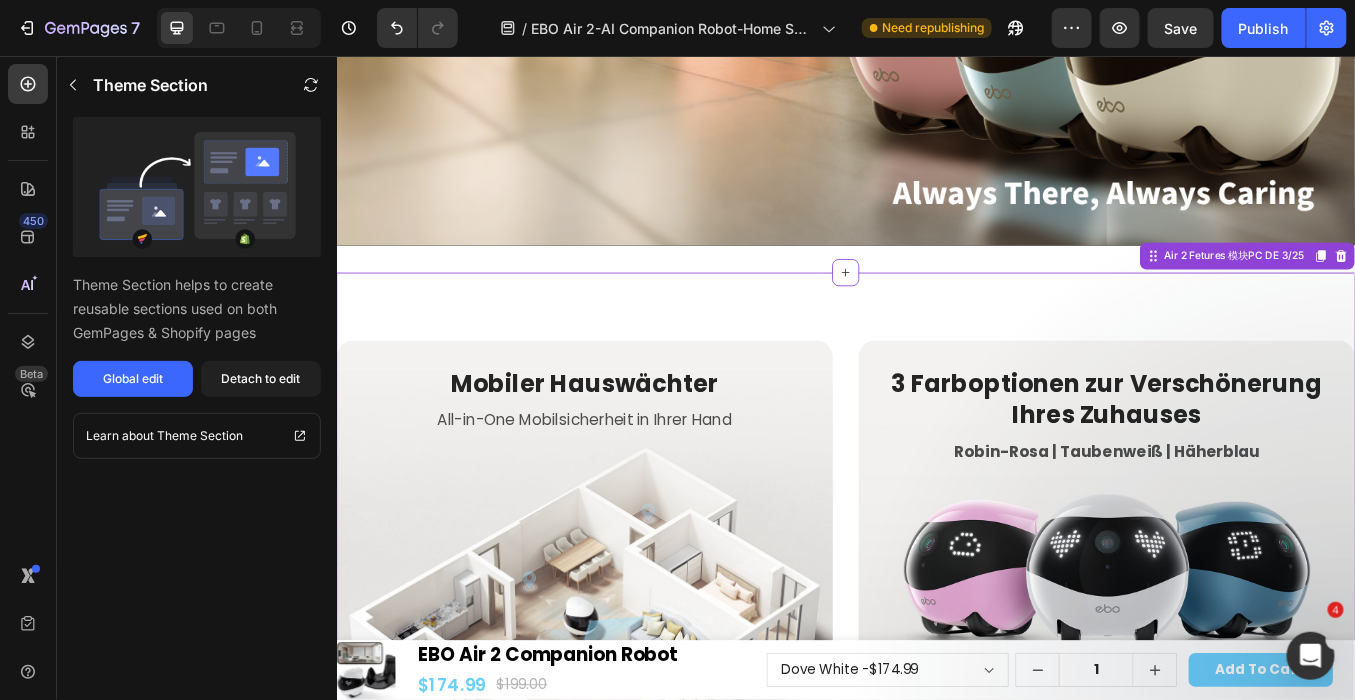 click on "Mobiler Hauswächter Heading All-in-One Mobilsicherheit in Ihrer Hand Text Block Row Automatische Aufladung Heading Schluss mit der Batterieangst Text Block Row Hero Banner 3 Farboptionen zur Verschönerung Ihres Zuhauses Heading Robin-Rosa | Taubenweiß | Häherblau Text Block Row Hero Banner Leuchtende Emoji-Interaktion Heading Eine zusätzliche Dimension voller Spaß und Interaktivität Text Block Row Hero Banner Hochauflösende Bildqualität Heading 2K HD-Kamera erfasst jedes Detail Text Block Row Hero Banner Row Air 2 Fetures 模块PC DE 3/25   Need to republish. Go to global edit and publish this section" at bounding box center [936, 1025] 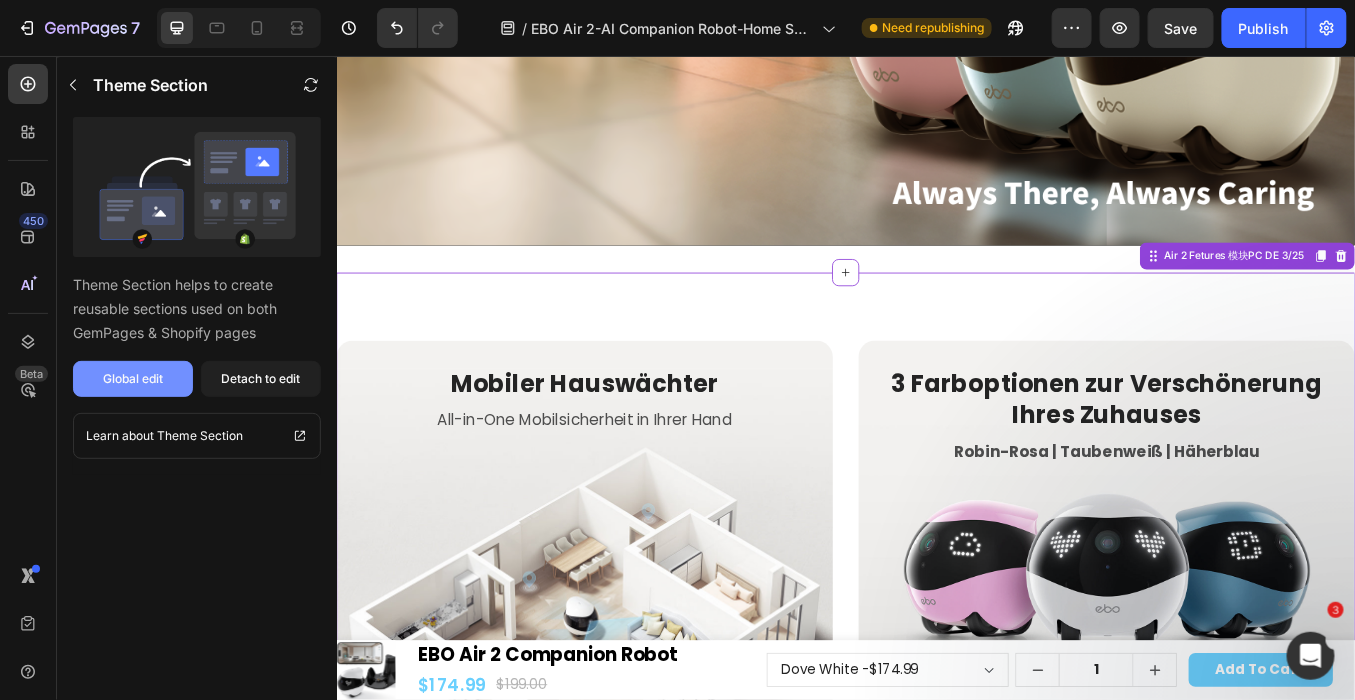 click on "Global edit" at bounding box center [133, 379] 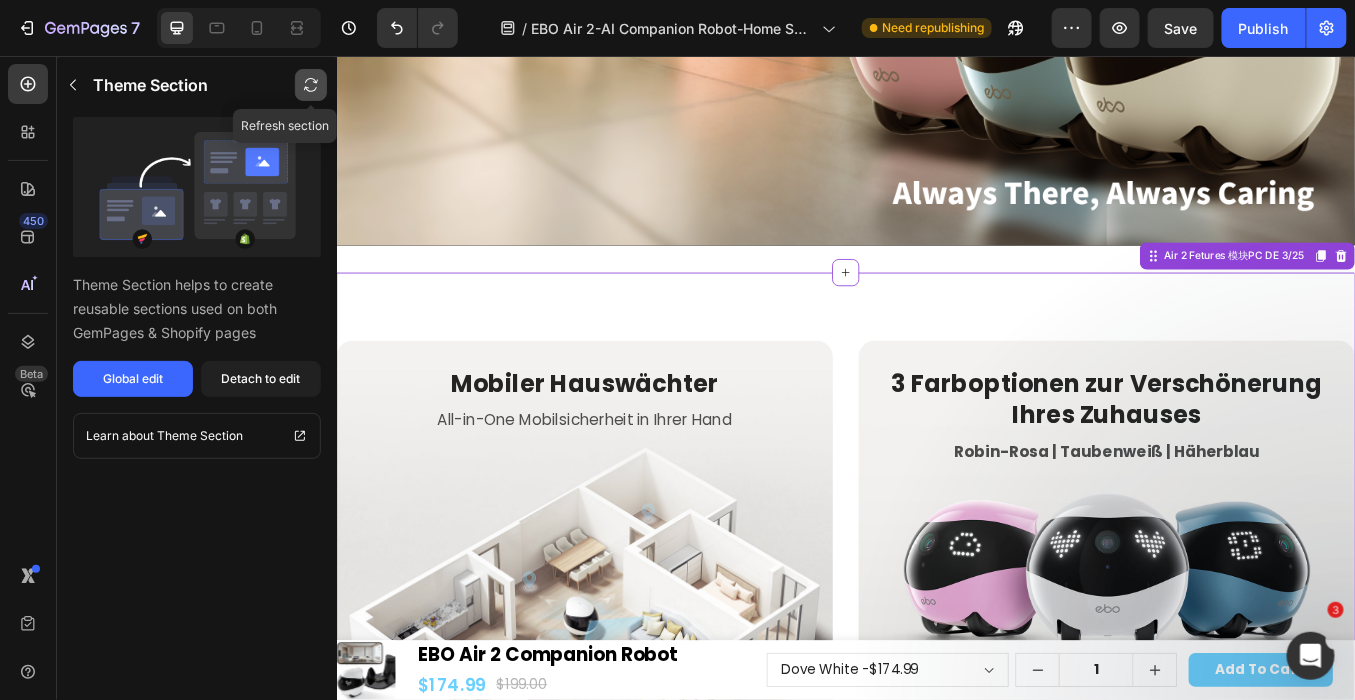 click 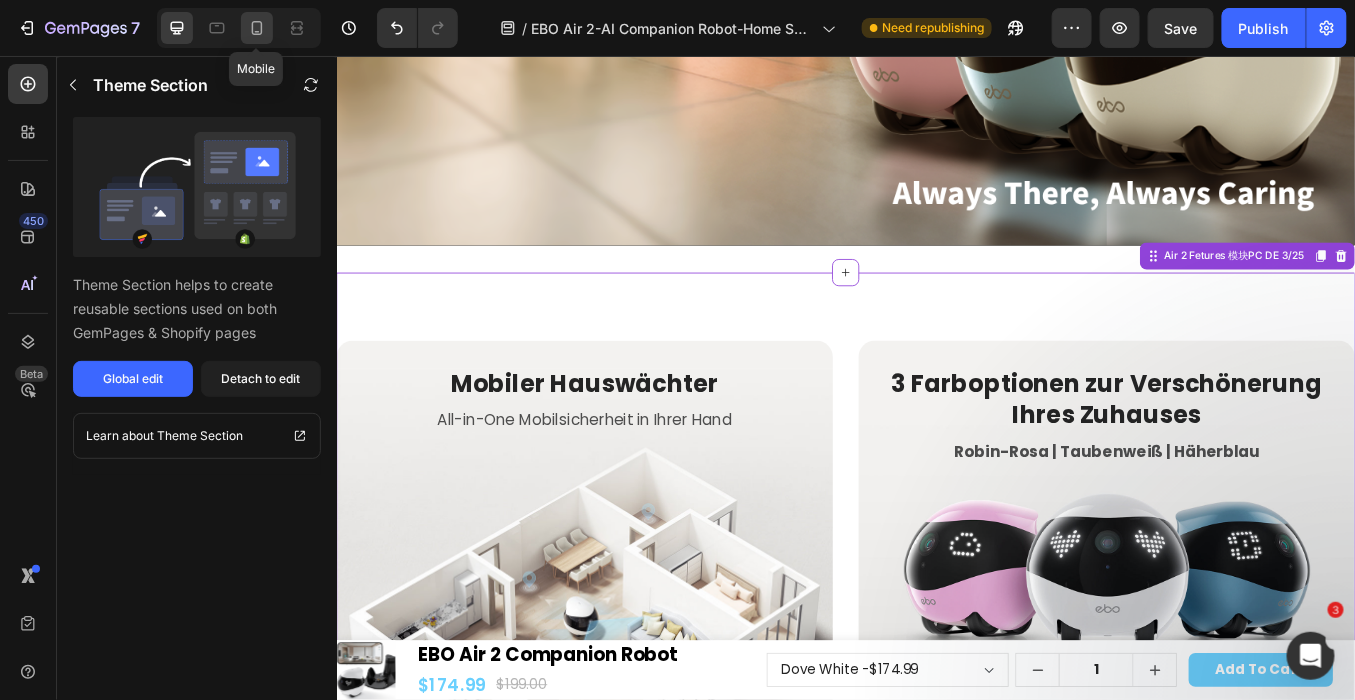 click 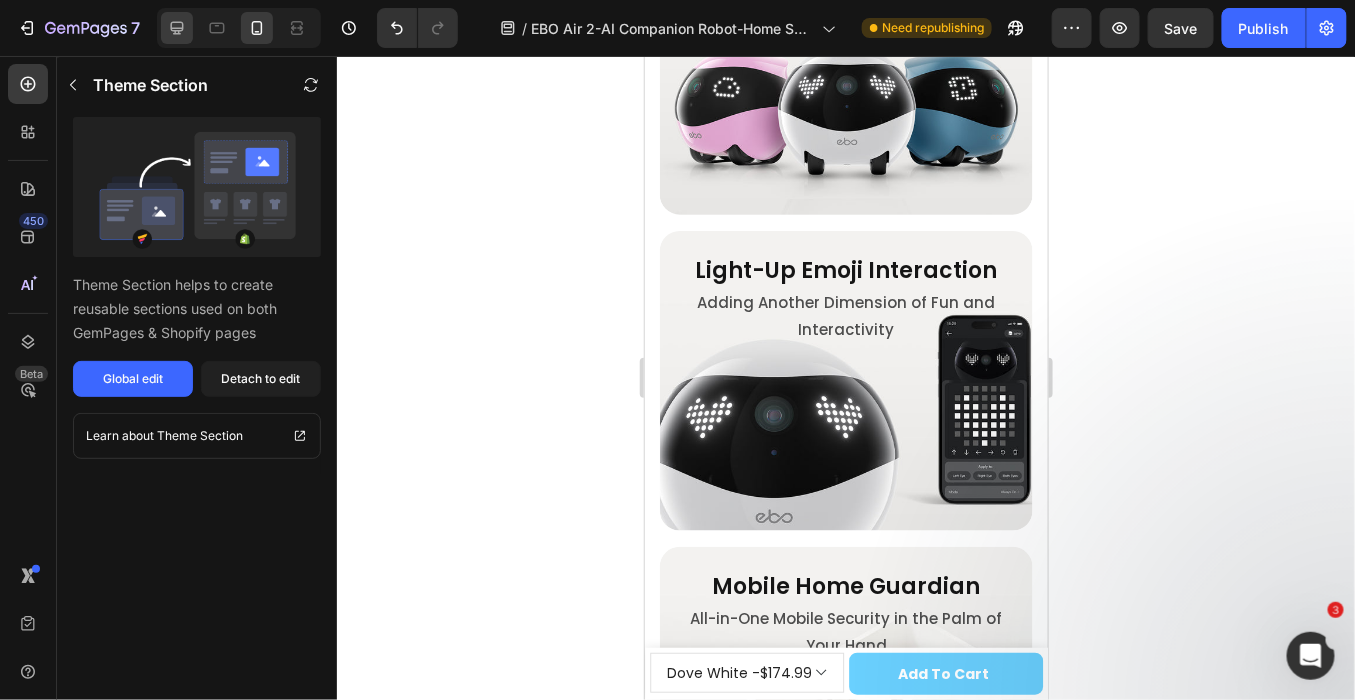 scroll, scrollTop: 1256, scrollLeft: 0, axis: vertical 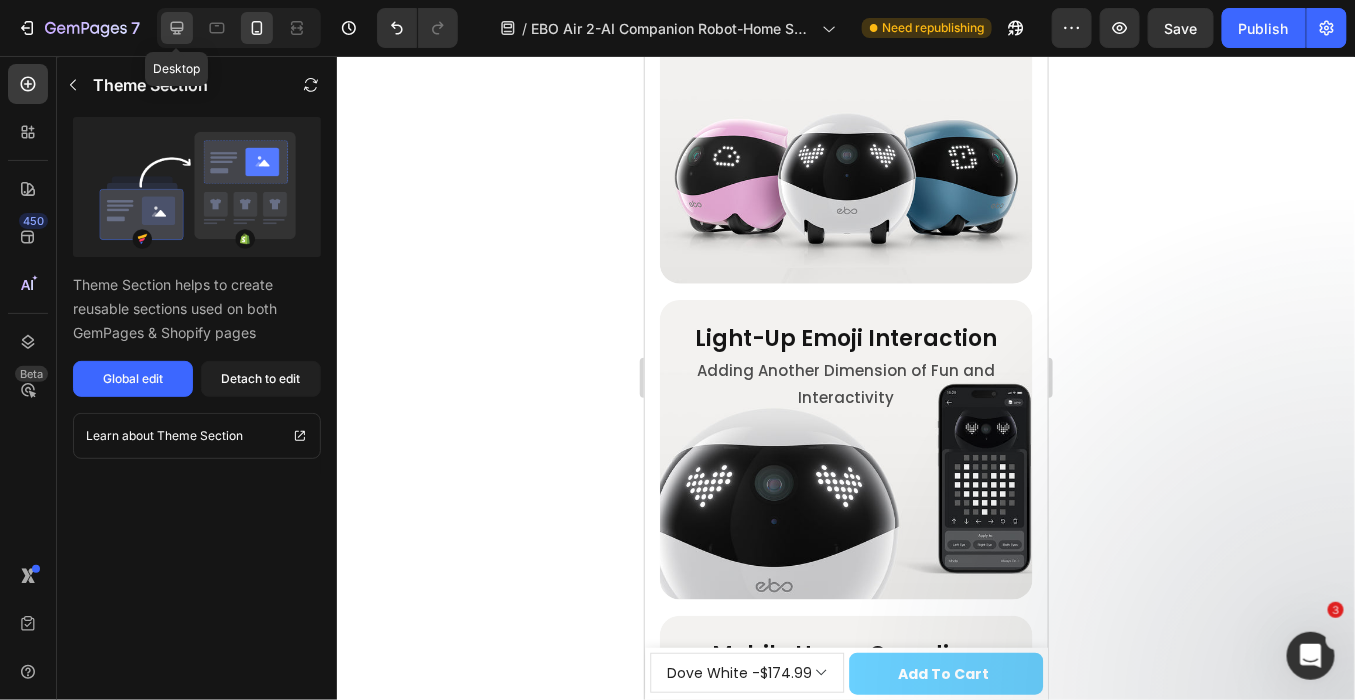 click 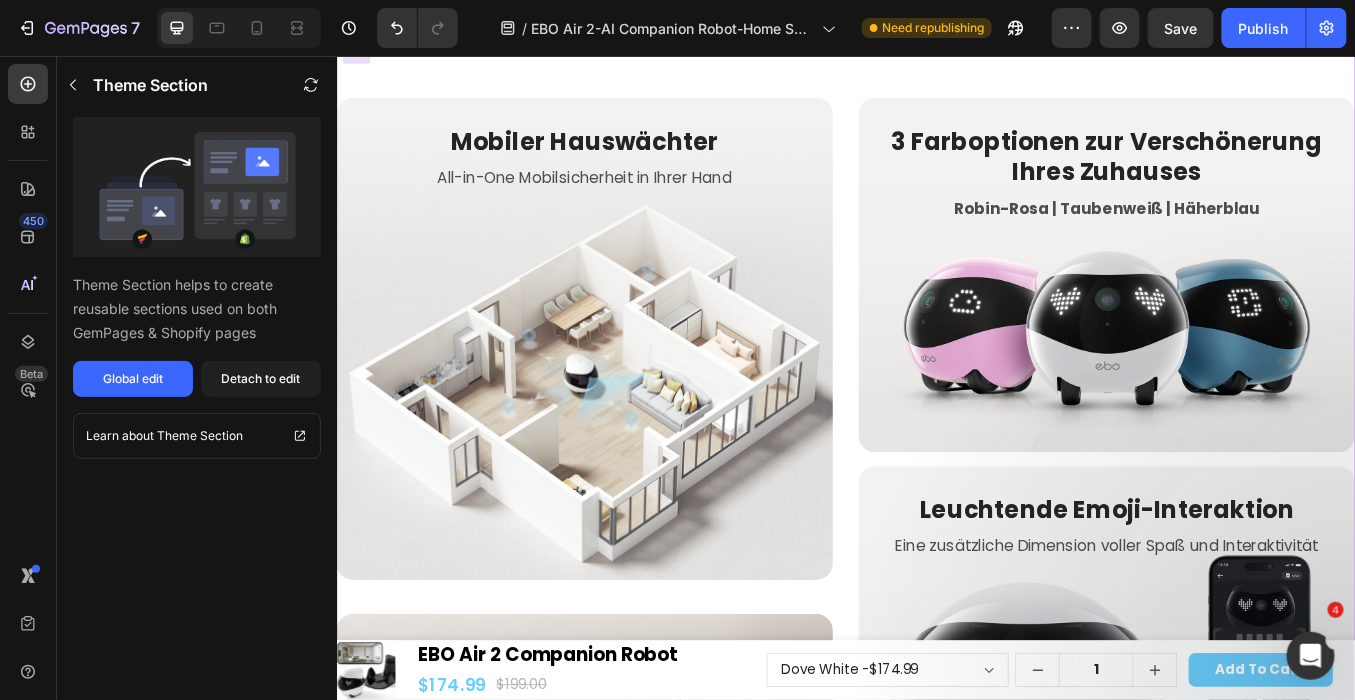 scroll, scrollTop: 1491, scrollLeft: 0, axis: vertical 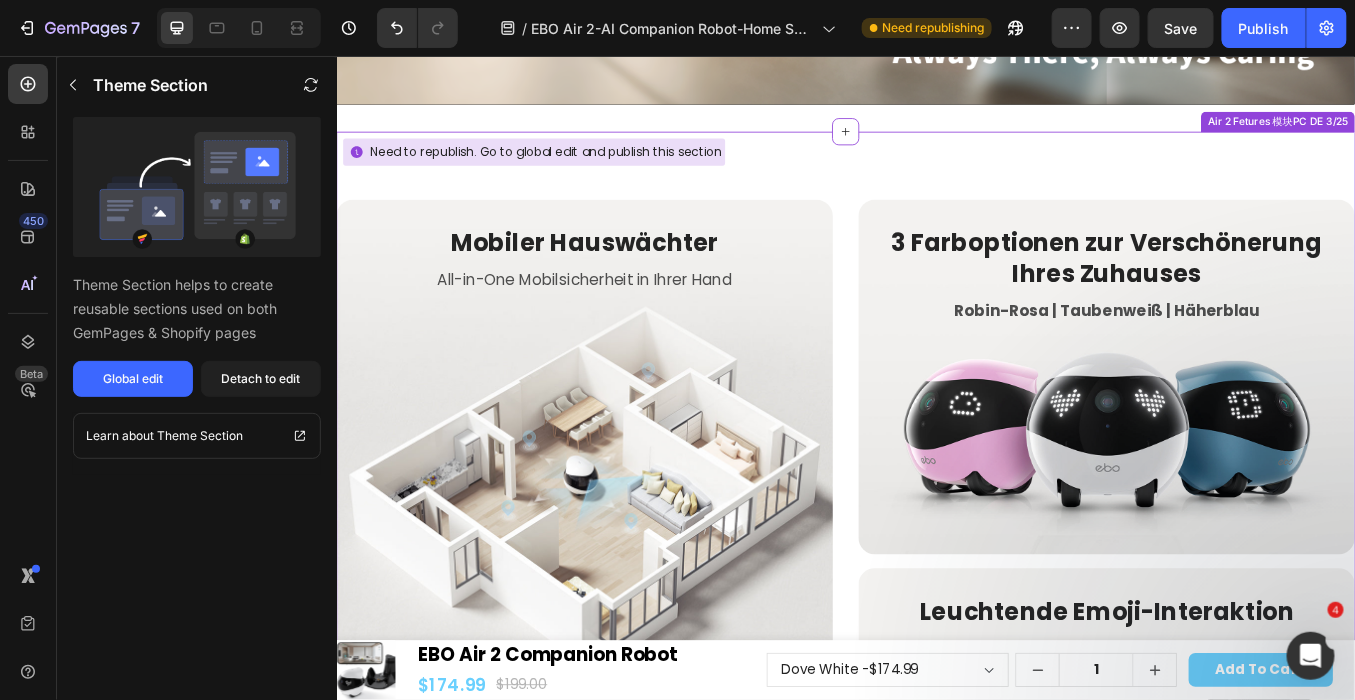 click 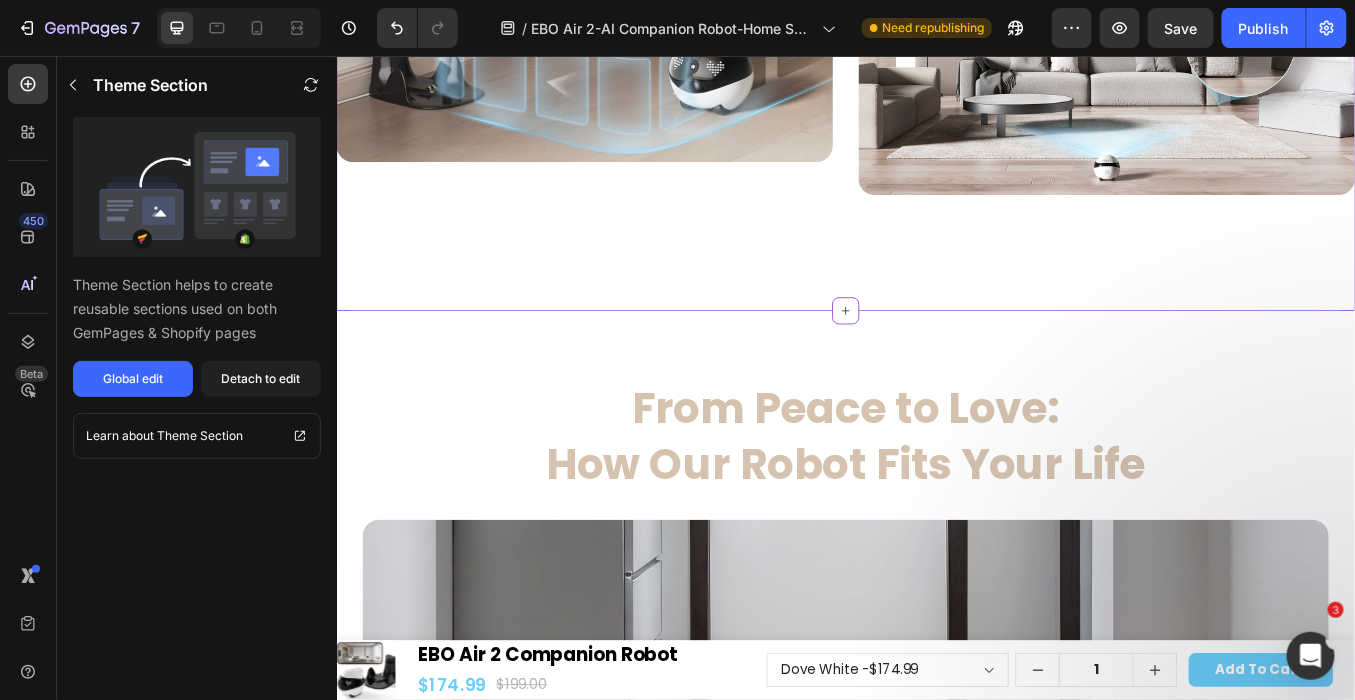 scroll, scrollTop: 2713, scrollLeft: 0, axis: vertical 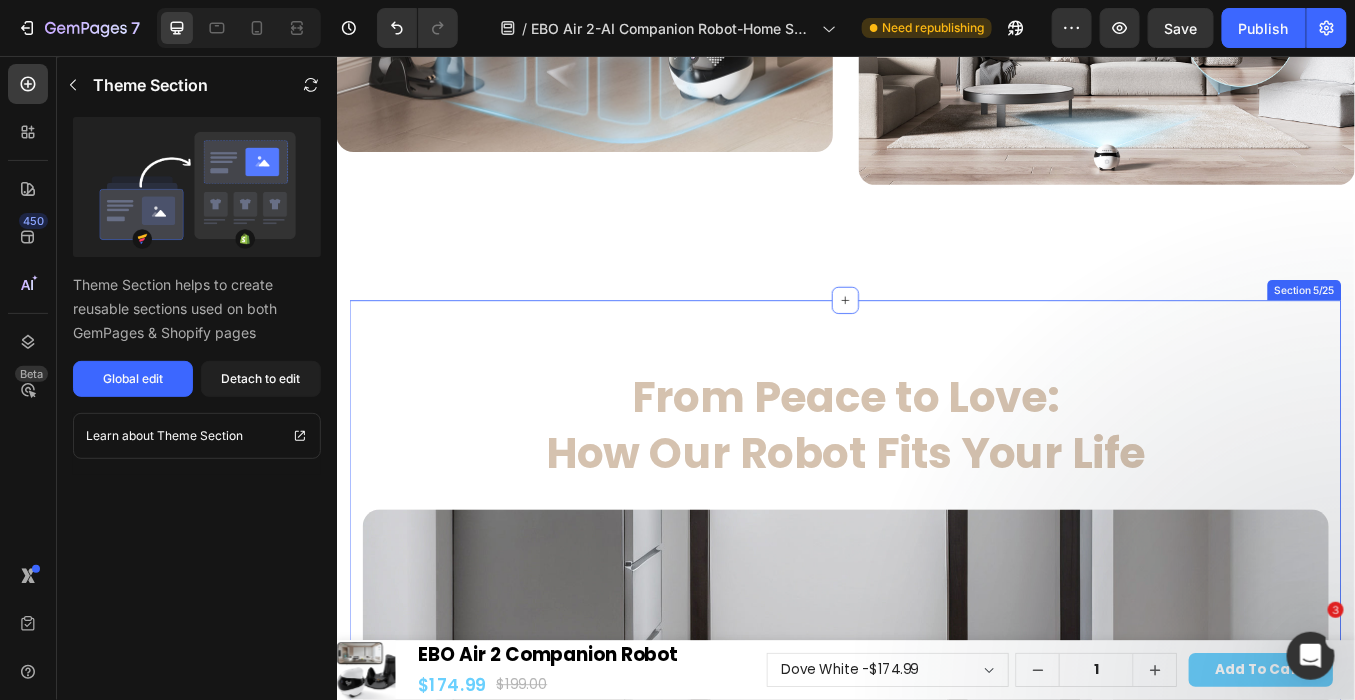 click on "From Peace to Love: How Our Robot Fits Your Life Heading From Peace to Love:  How Our Robot Fits Your Life  Heading
Image Home Security Heading Row Image Pet Playmate Heading Row Row Image Kid's Companion Heading Row Image Long-Distance Care Heading Row Row
Carousel Row Image Home Security Heading Row Image Pet Playmate Heading Row Row Image Kid's Companion Heading Row Image Long-Distance Care Heading Row Row Row Row Section 5/25" at bounding box center [936, 1000] 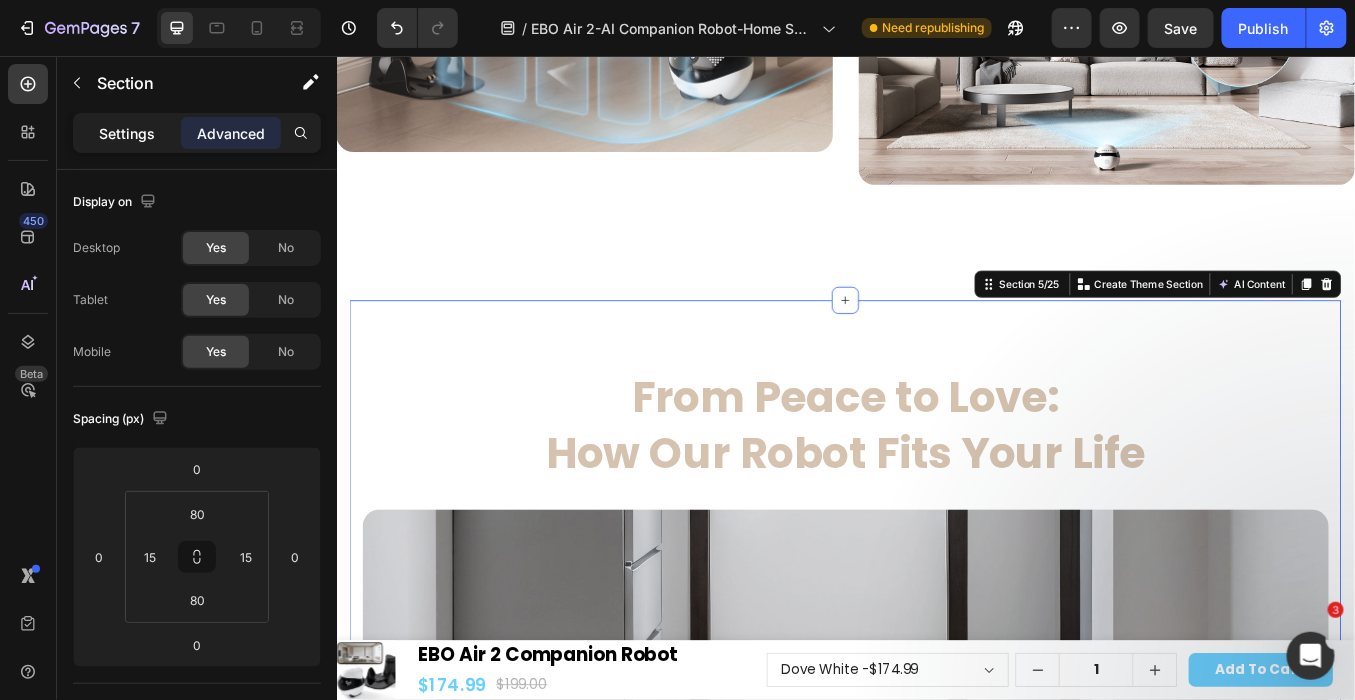 click on "Settings" at bounding box center (127, 133) 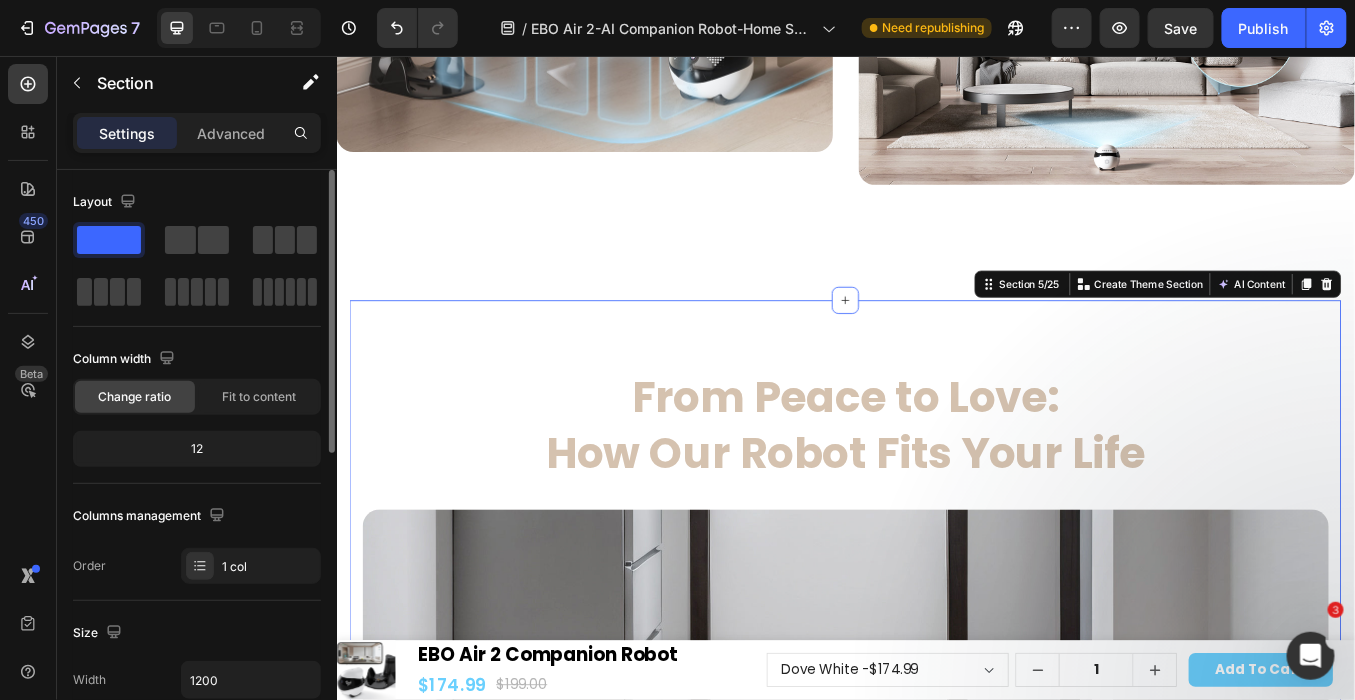 scroll, scrollTop: 222, scrollLeft: 0, axis: vertical 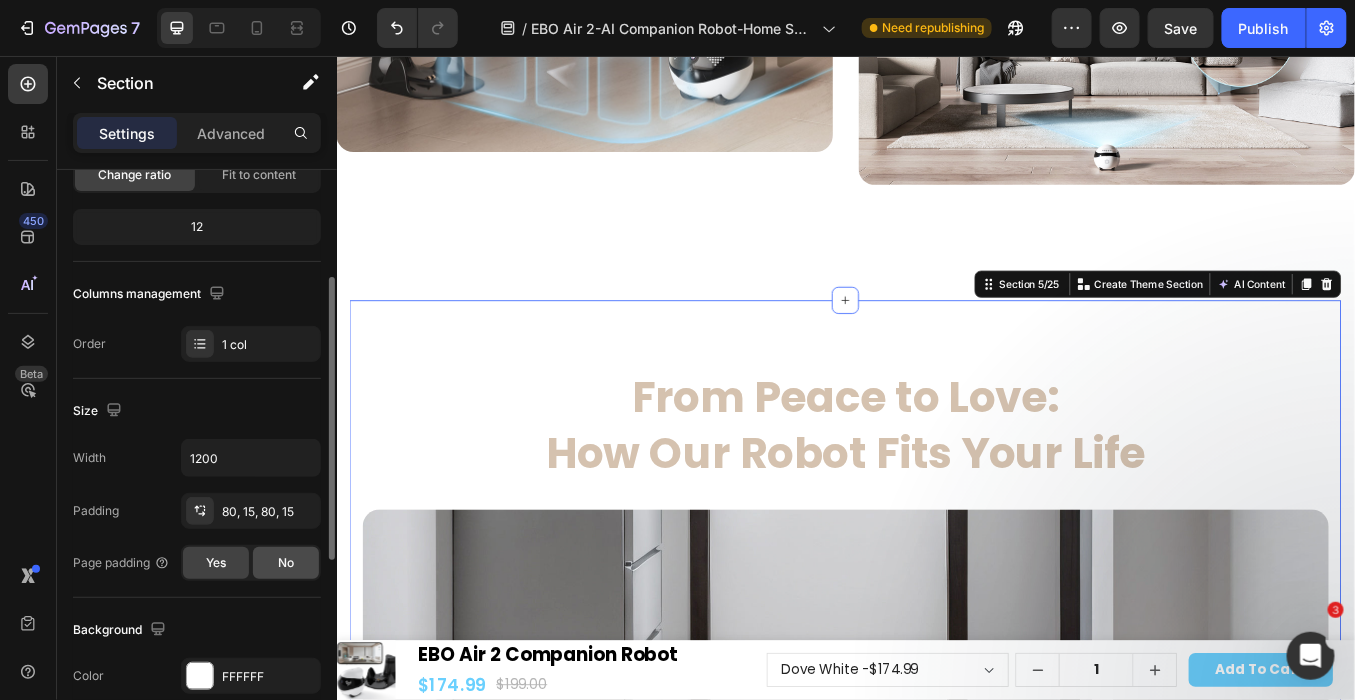 click on "No" 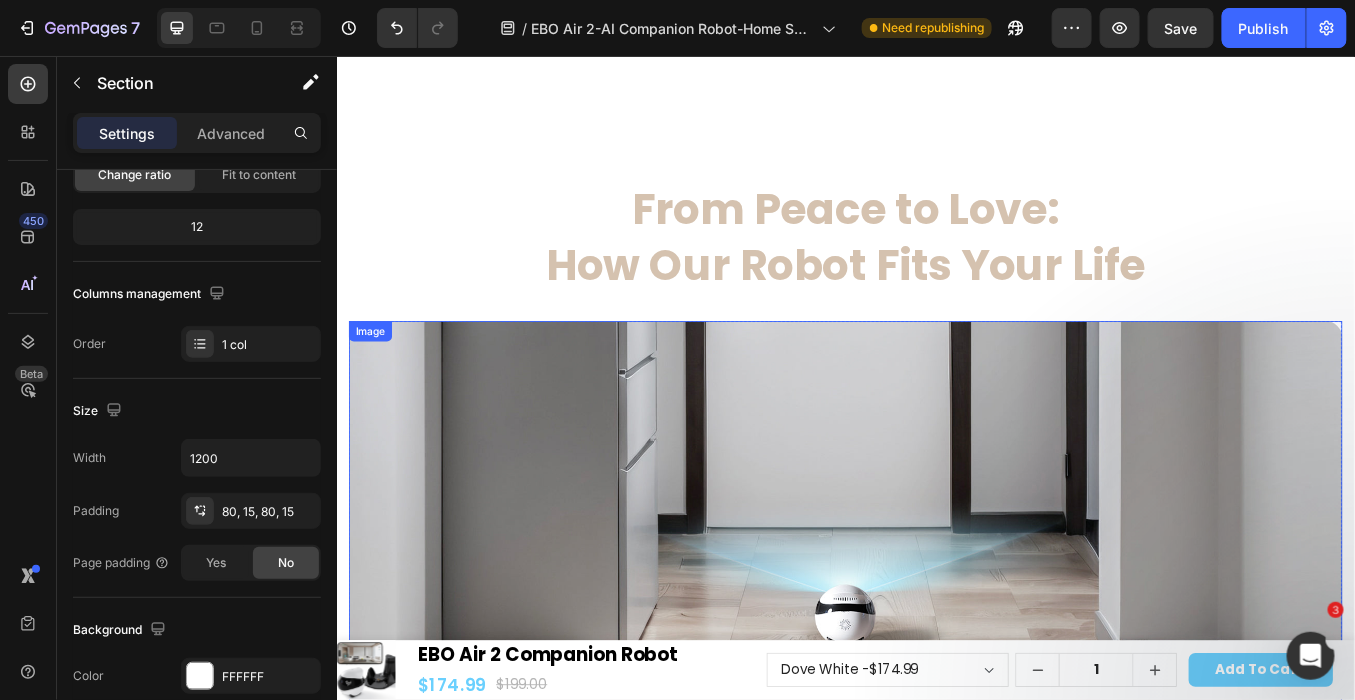 scroll, scrollTop: 2713, scrollLeft: 0, axis: vertical 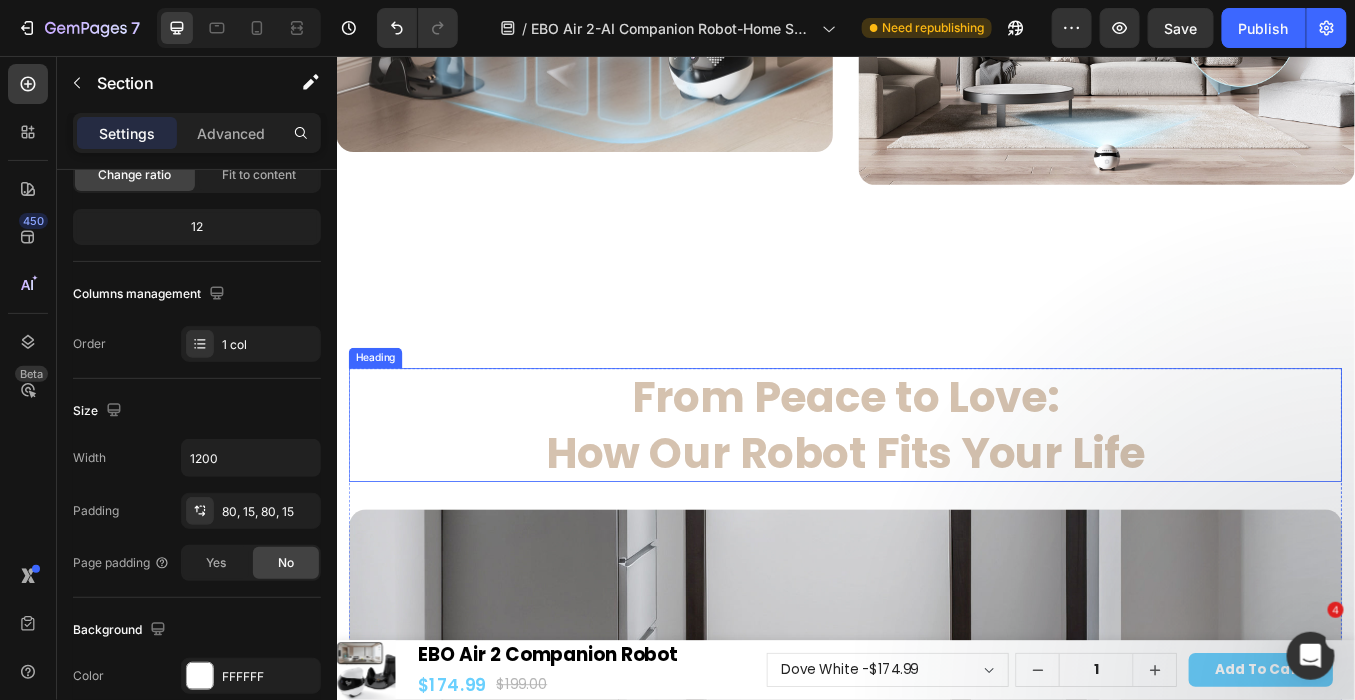 click on "From Peace to Love: How Our Robot Fits Your Life" at bounding box center (936, 490) 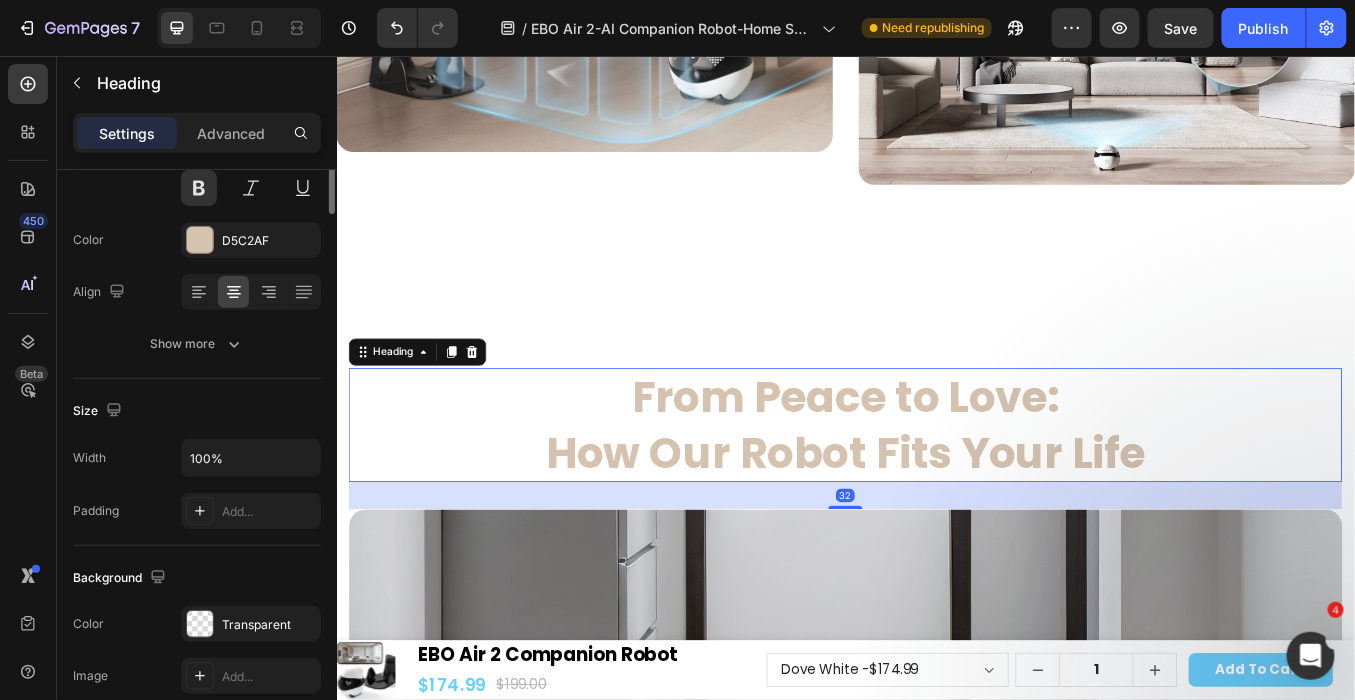 scroll, scrollTop: 0, scrollLeft: 0, axis: both 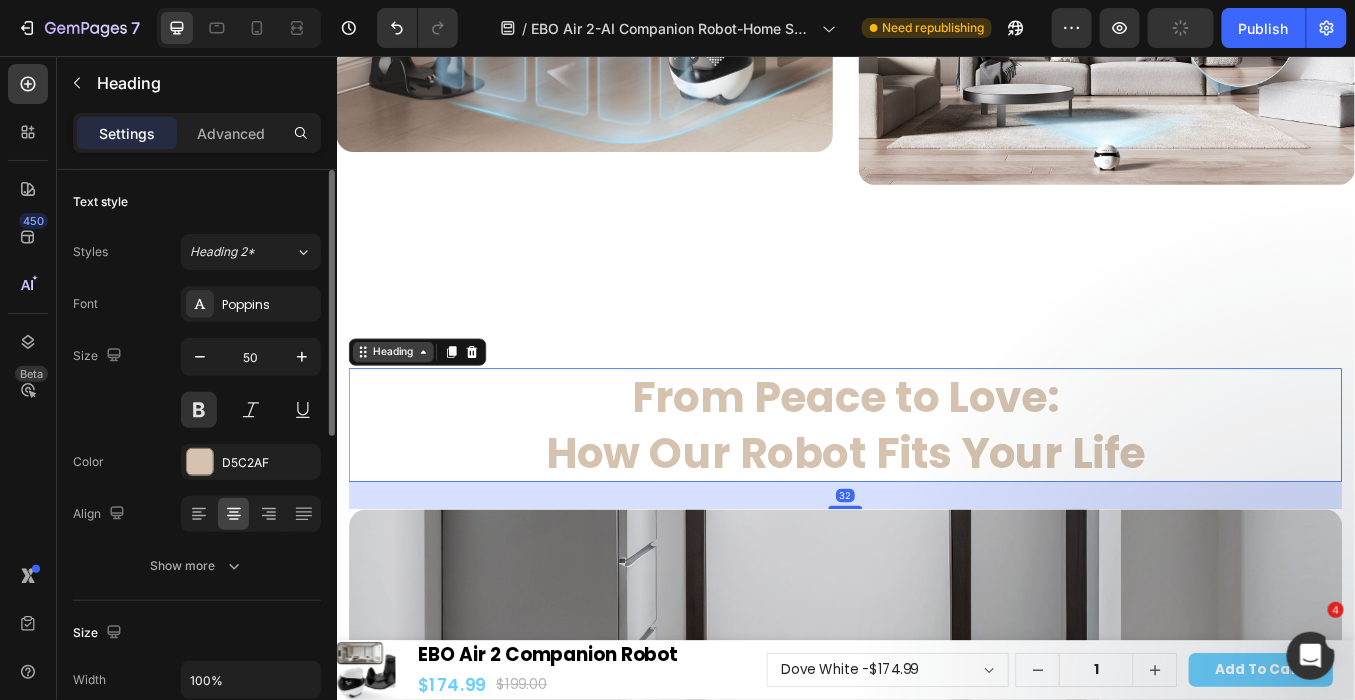 click on "Heading" at bounding box center [403, 404] 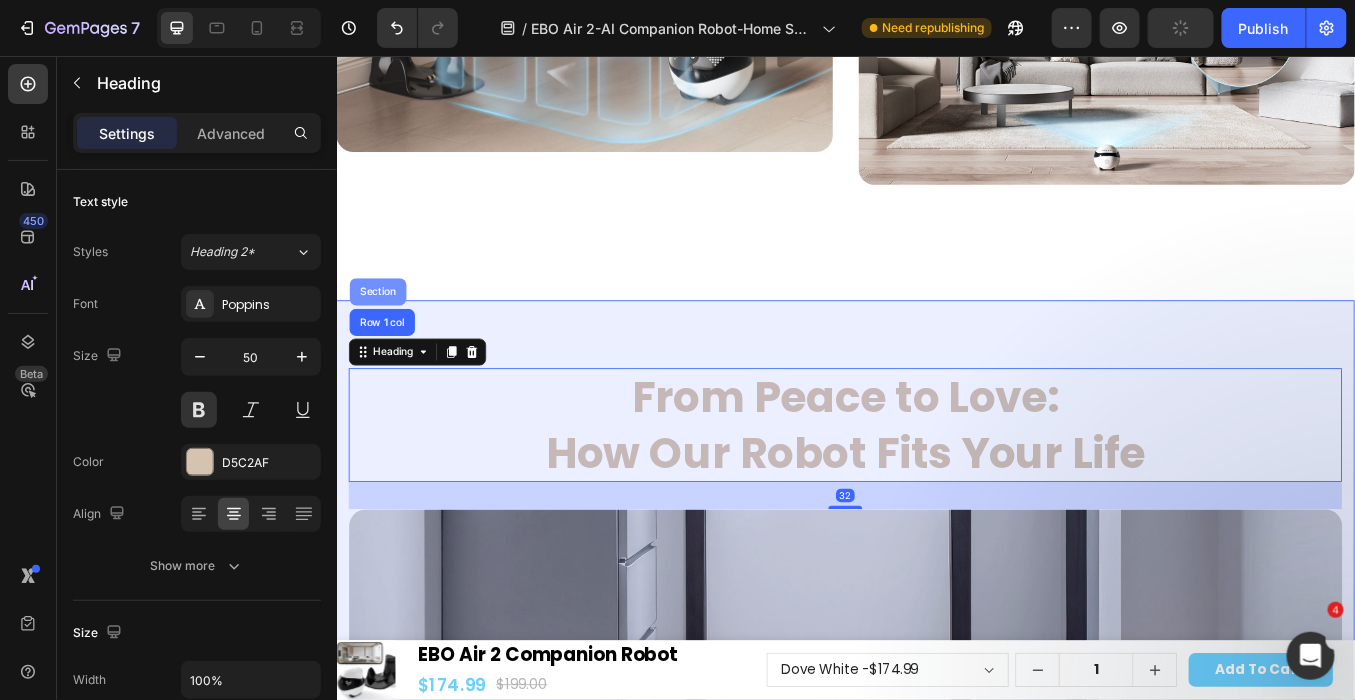 click on "Section" at bounding box center (385, 333) 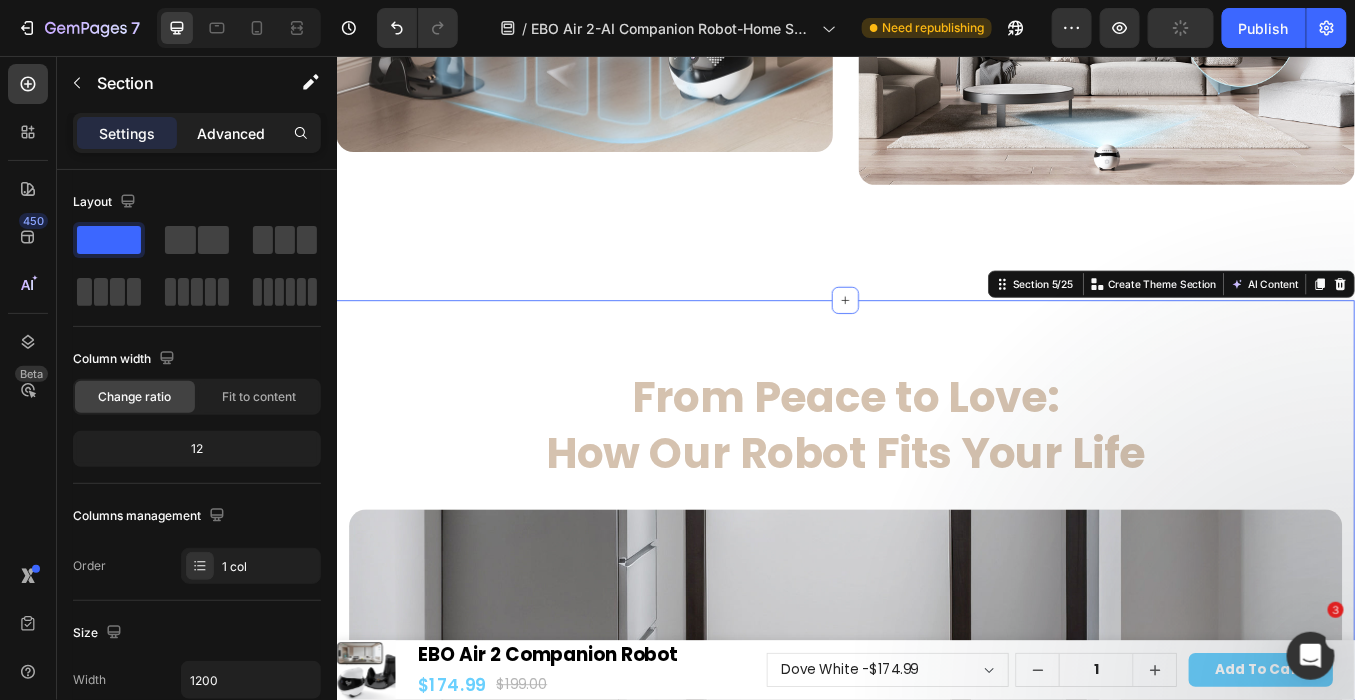 click on "Advanced" at bounding box center (231, 133) 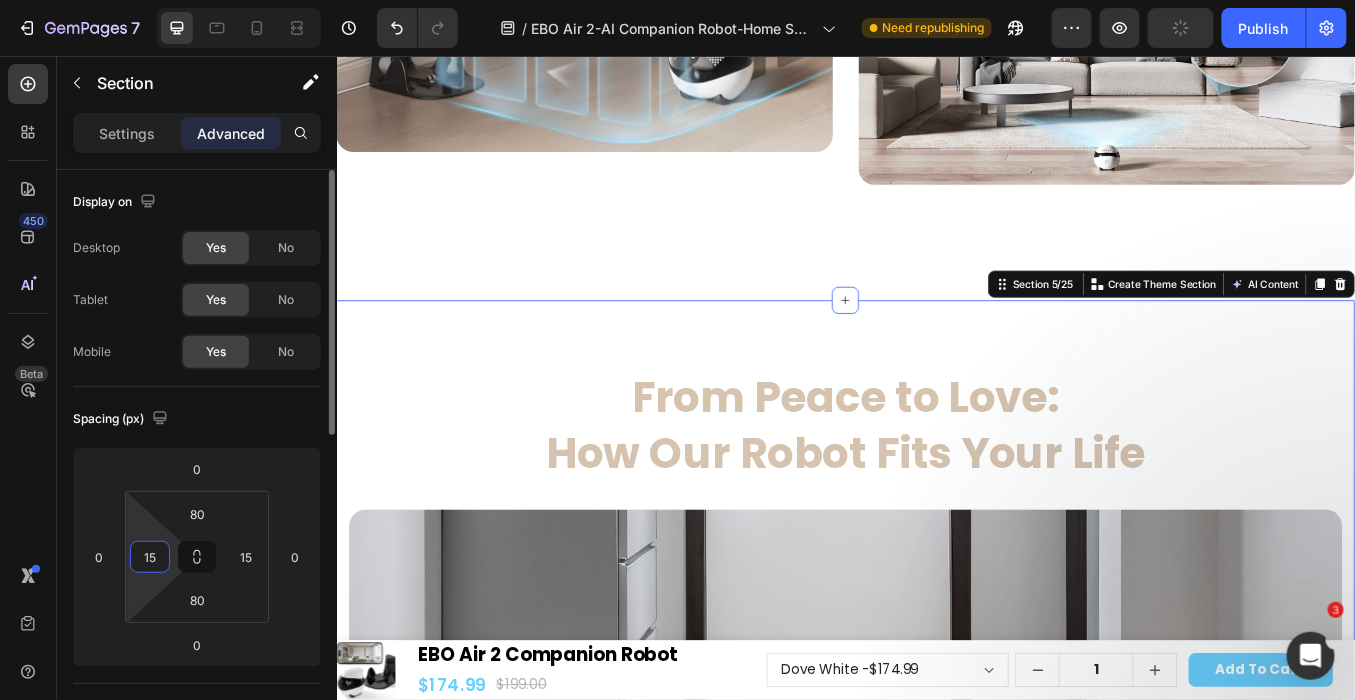 click on "15" at bounding box center (150, 557) 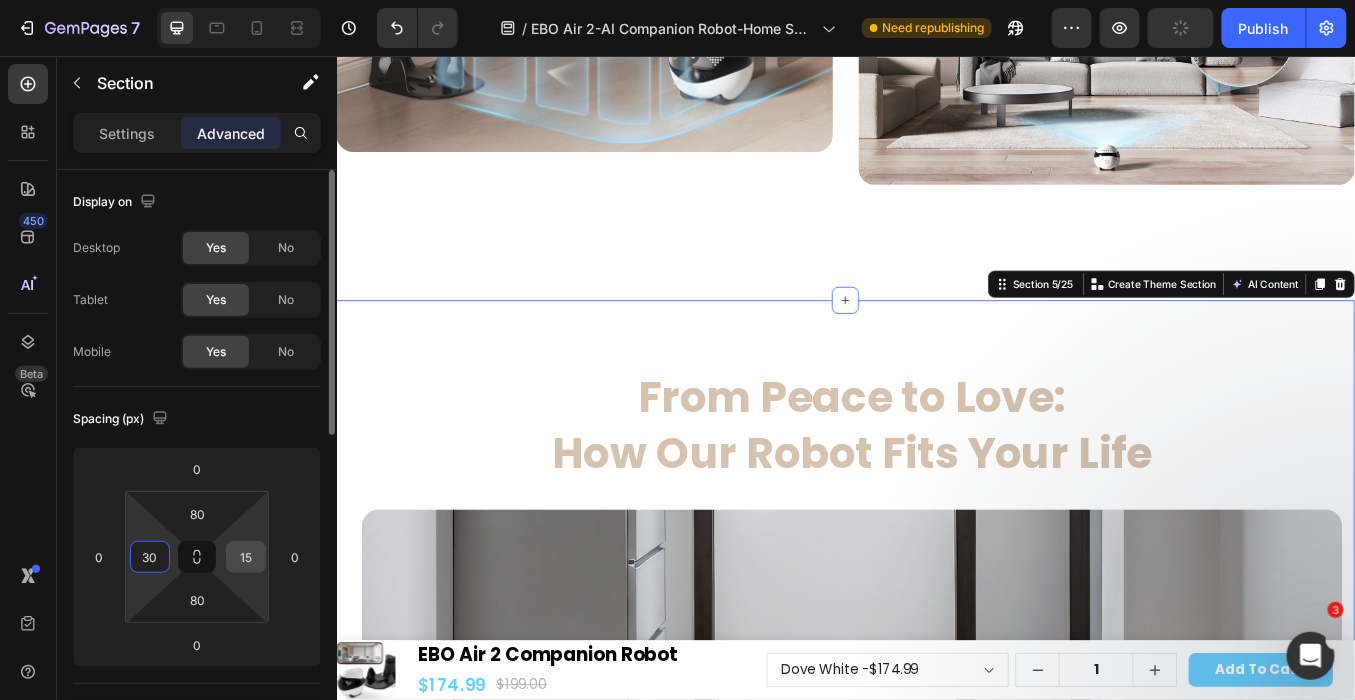 type on "30" 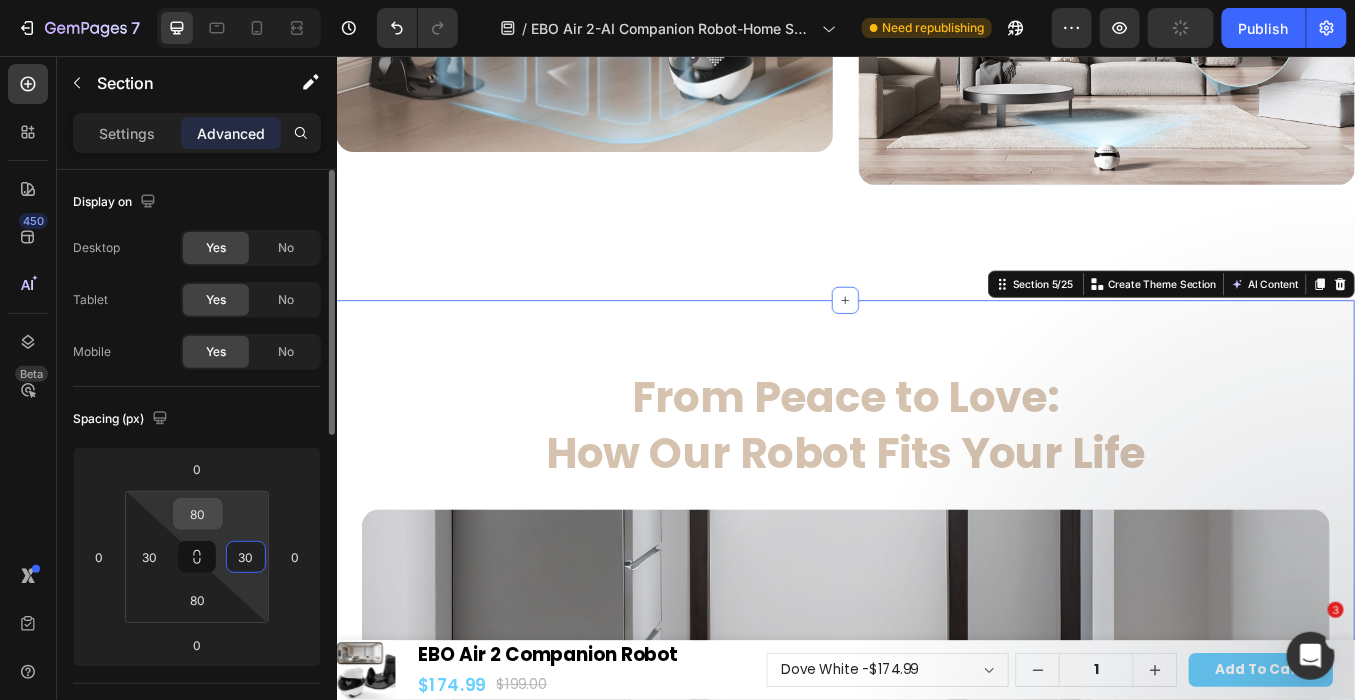 type on "30" 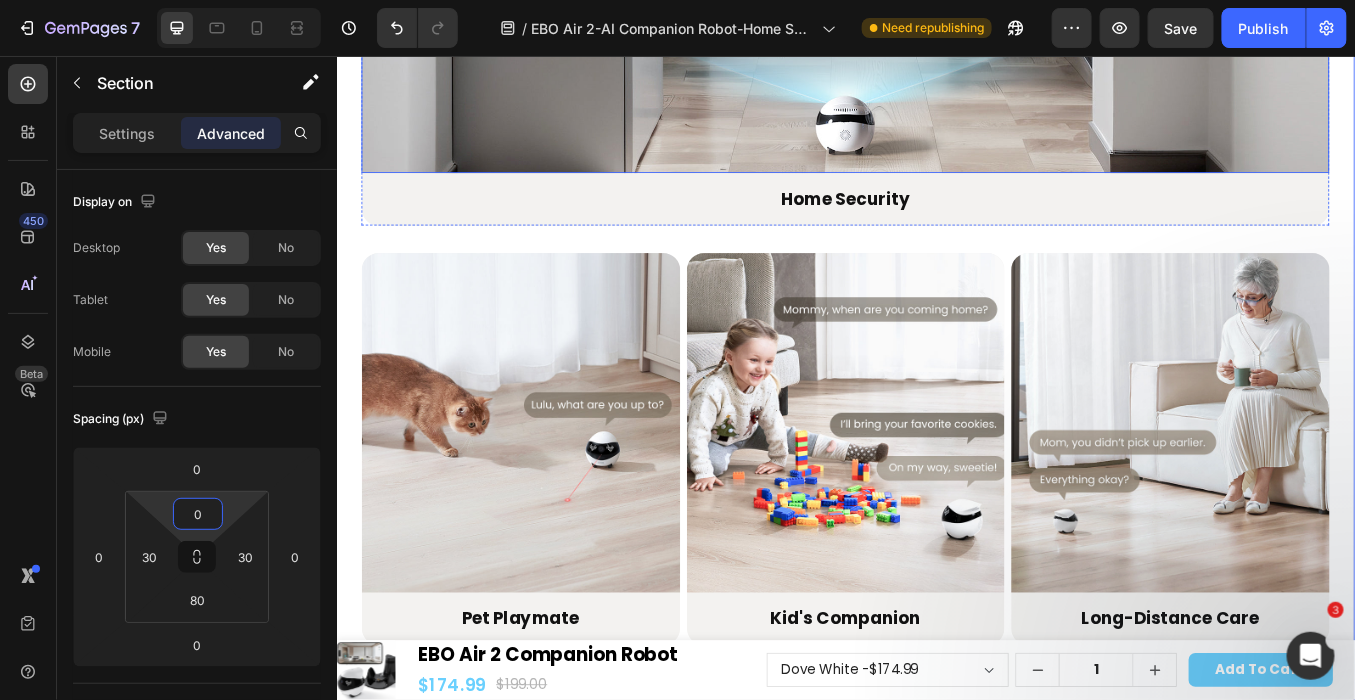 scroll, scrollTop: 3602, scrollLeft: 0, axis: vertical 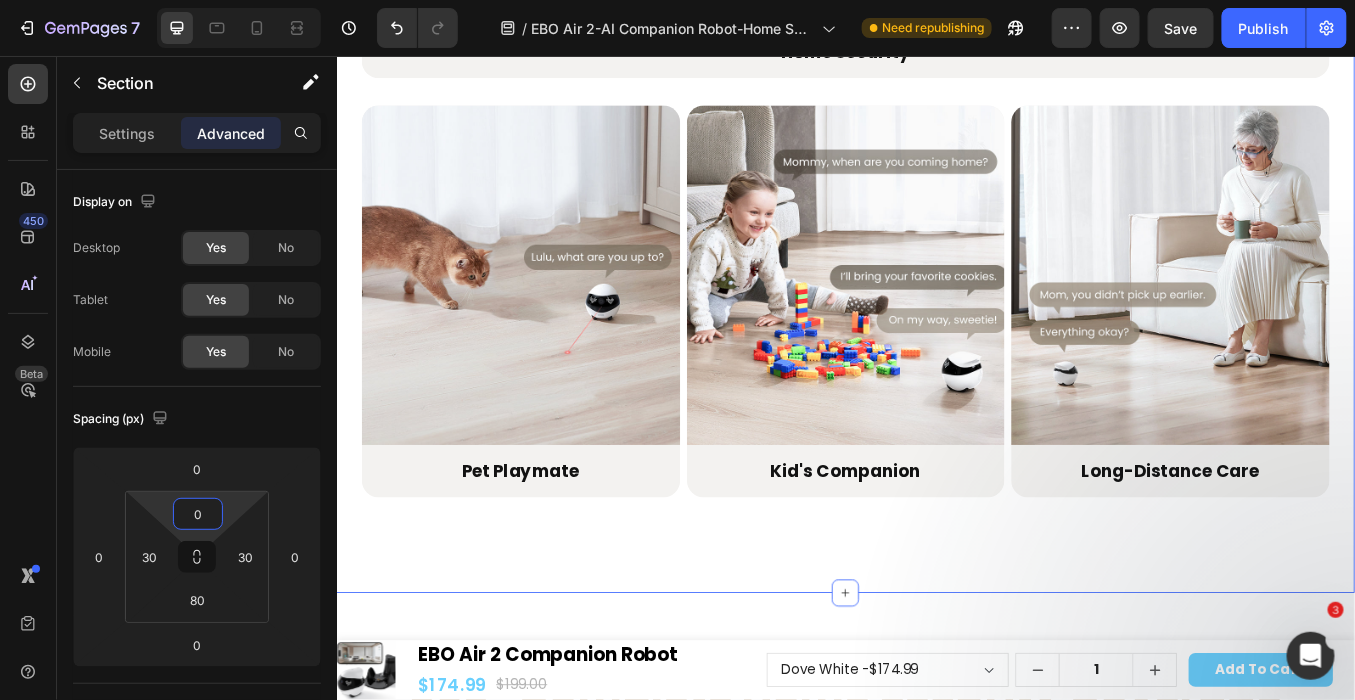 type on "0" 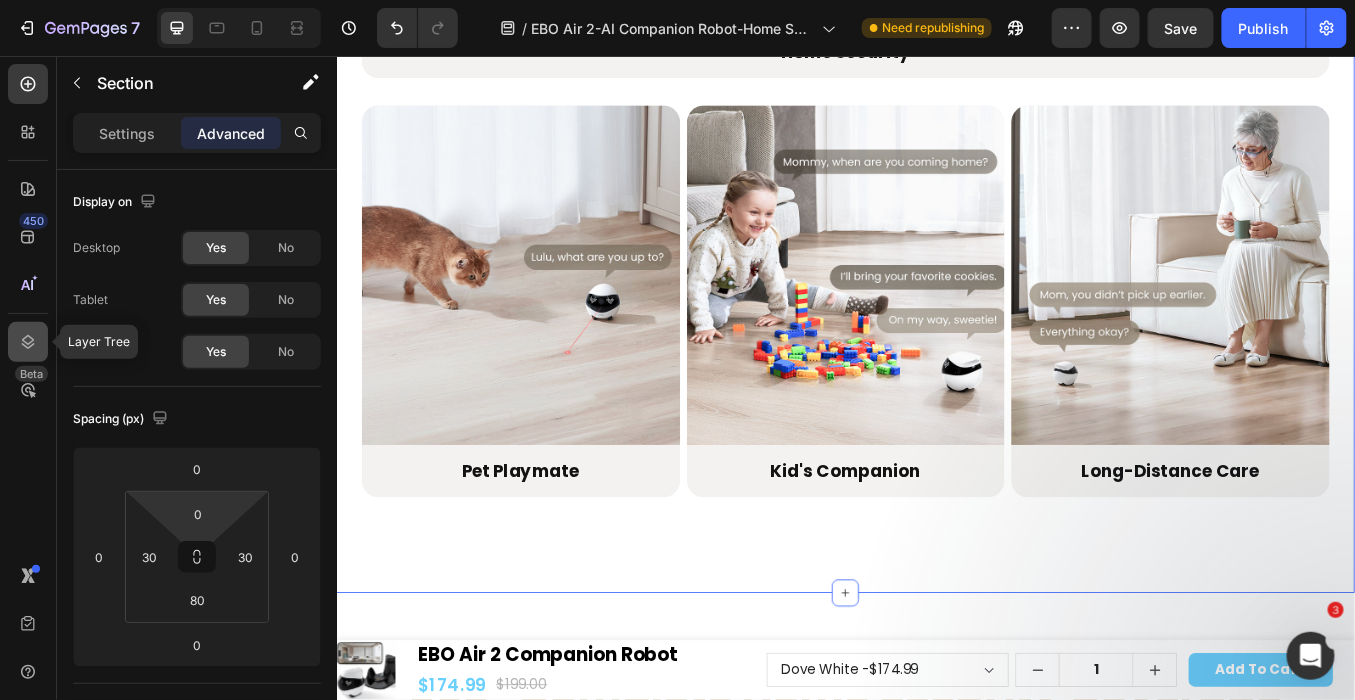 click 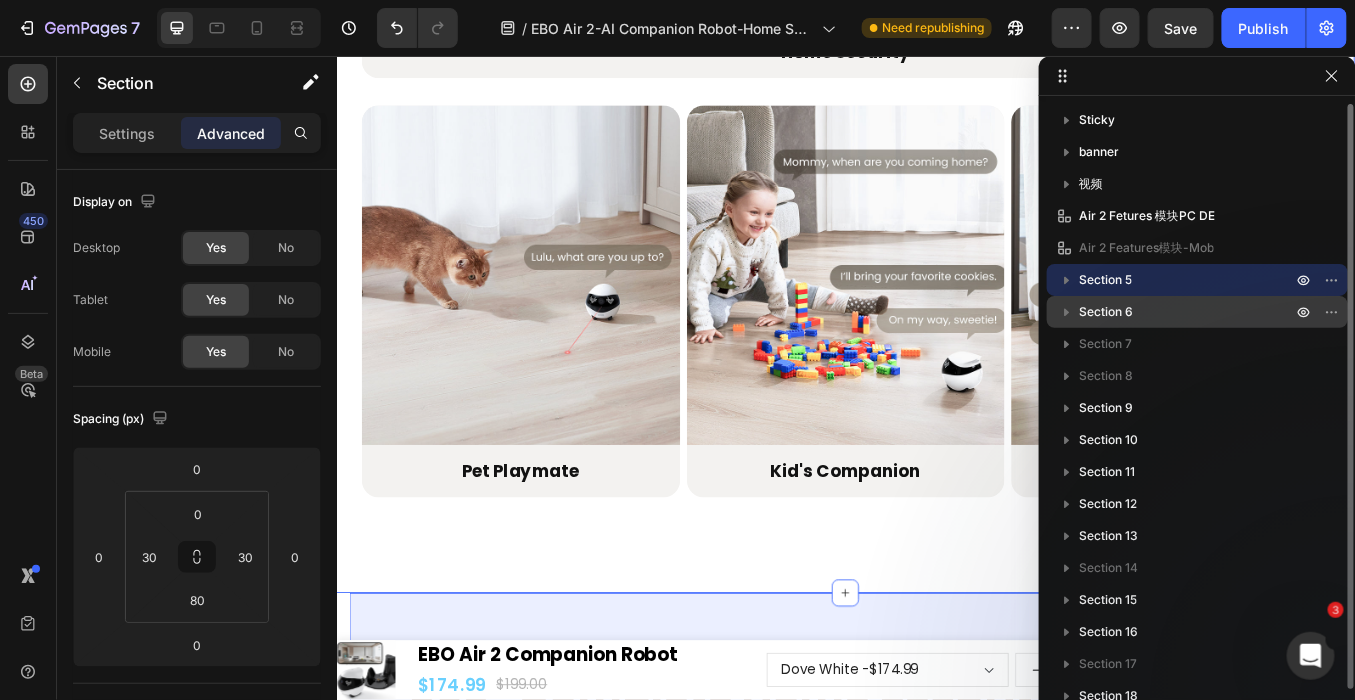 click on "Section 6" at bounding box center (1106, 312) 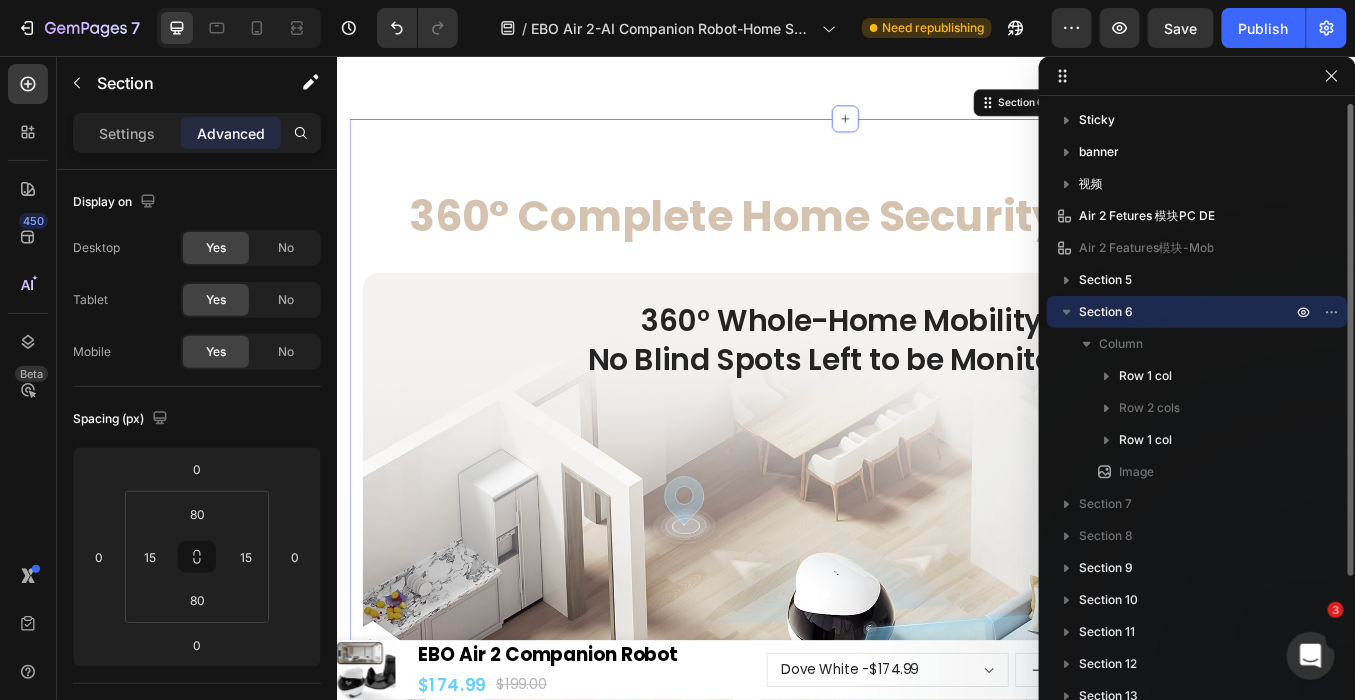 scroll, scrollTop: 4163, scrollLeft: 0, axis: vertical 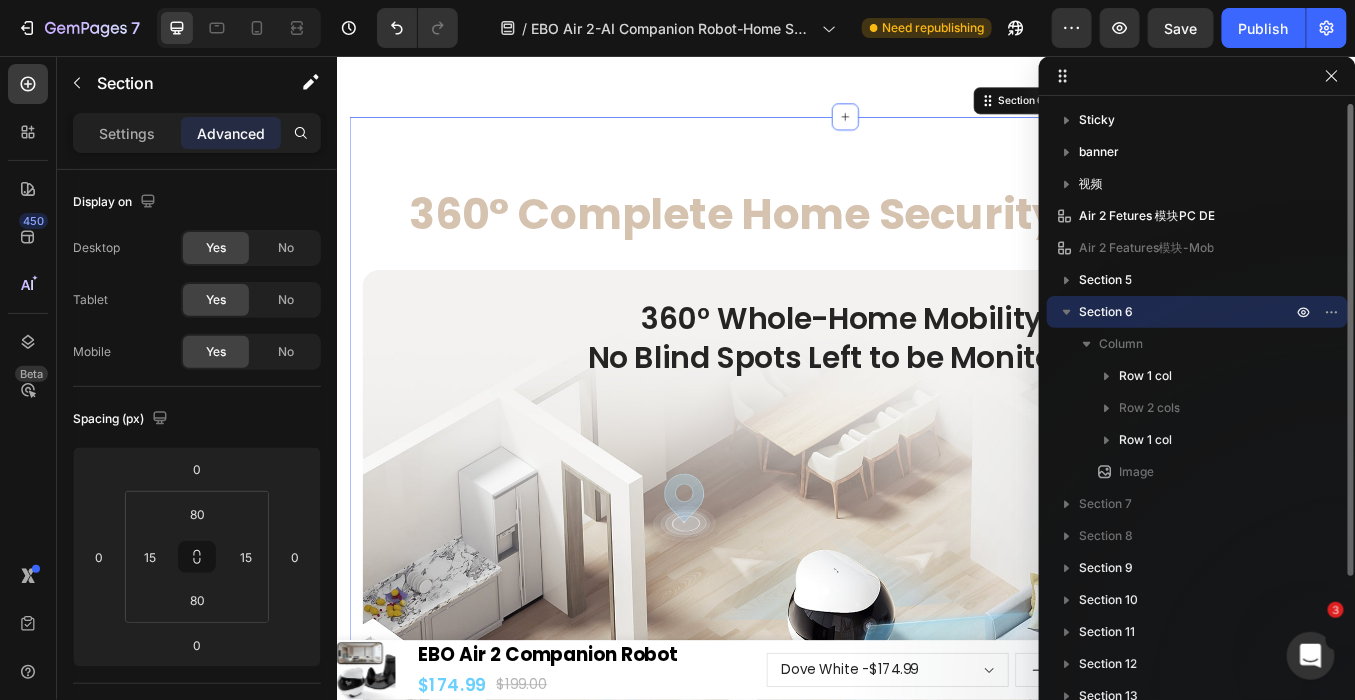 click on "Section 6" at bounding box center (1106, 312) 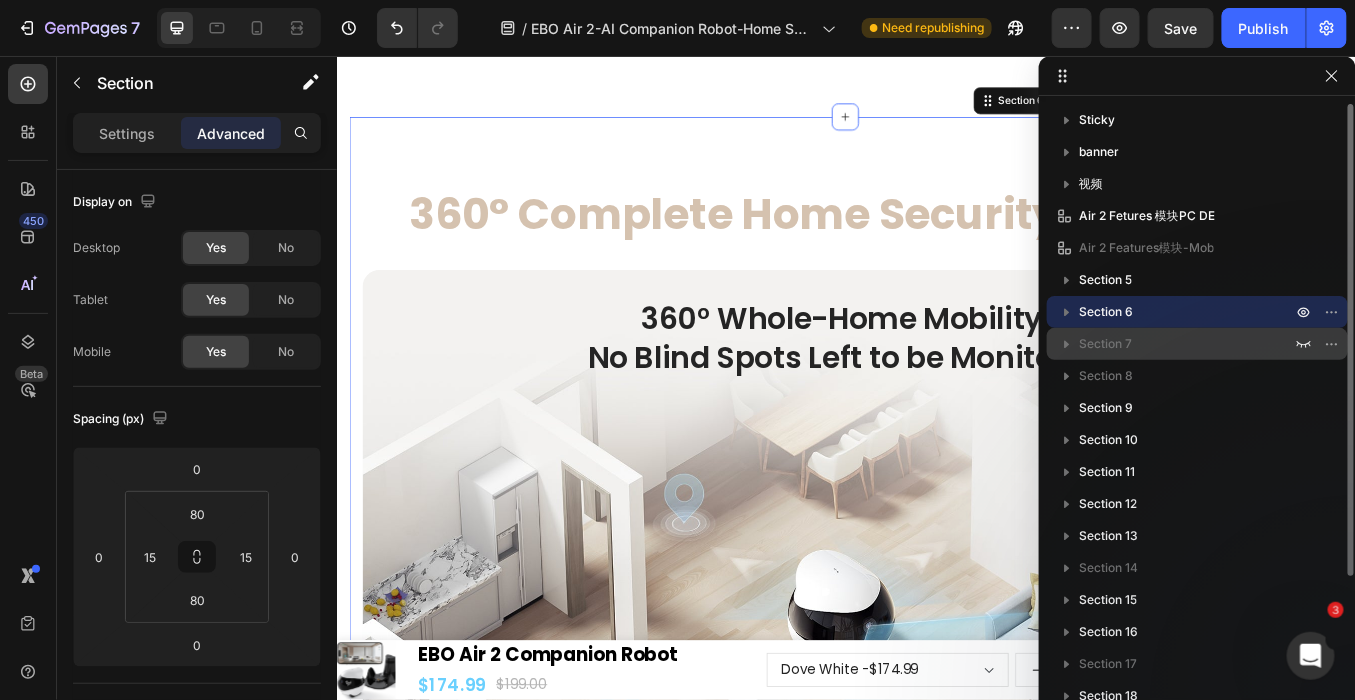 click on "Section 7" at bounding box center (1197, 344) 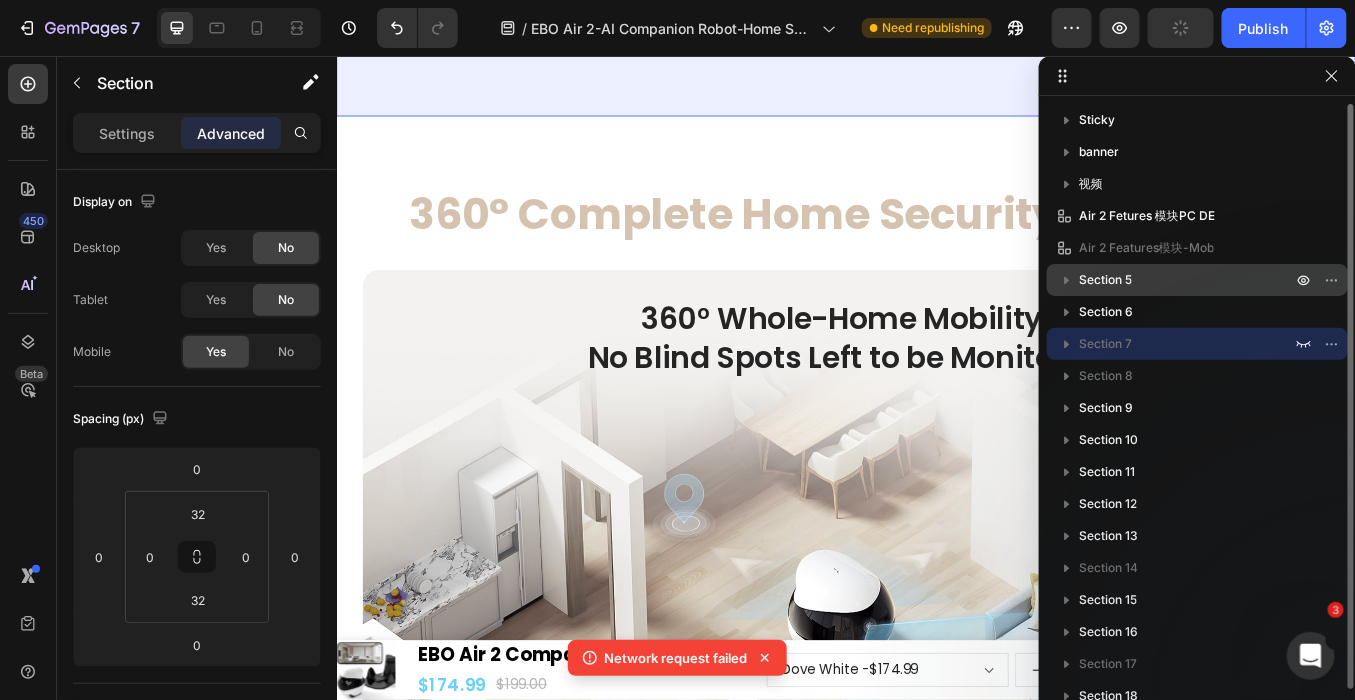 click on "Section 5" at bounding box center (1105, 280) 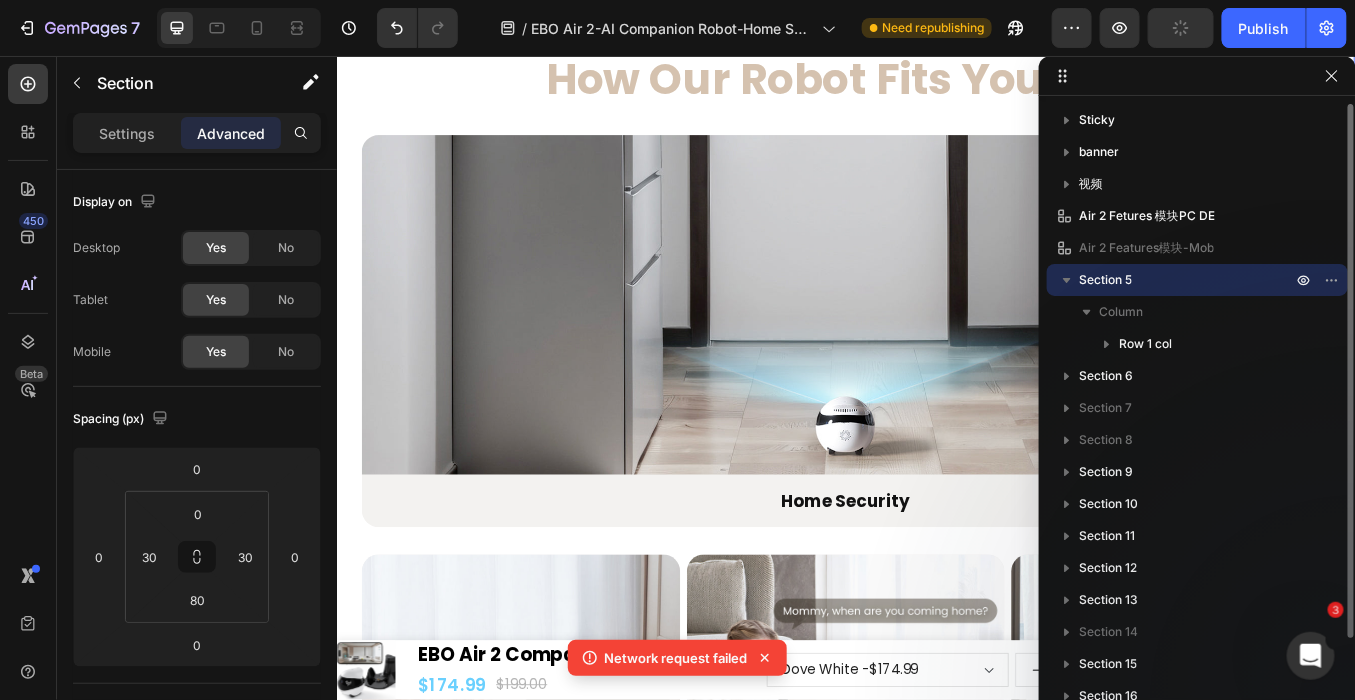 scroll, scrollTop: 2929, scrollLeft: 0, axis: vertical 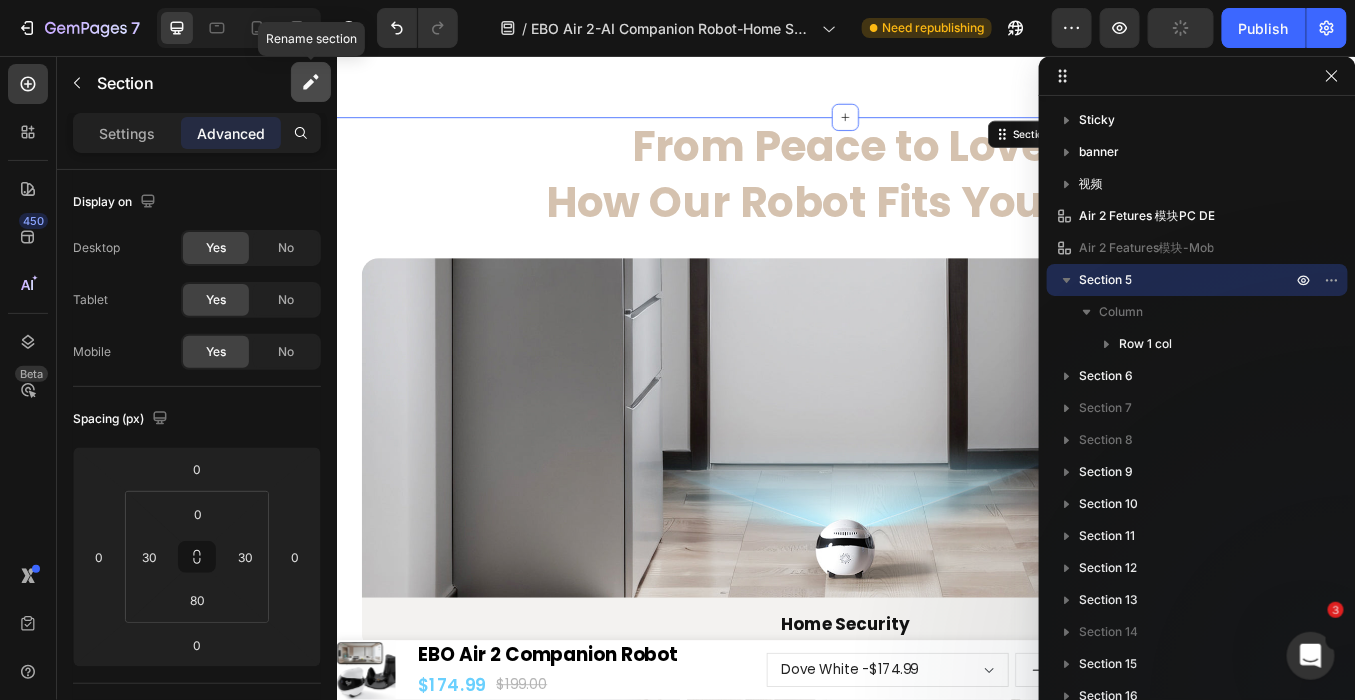 click 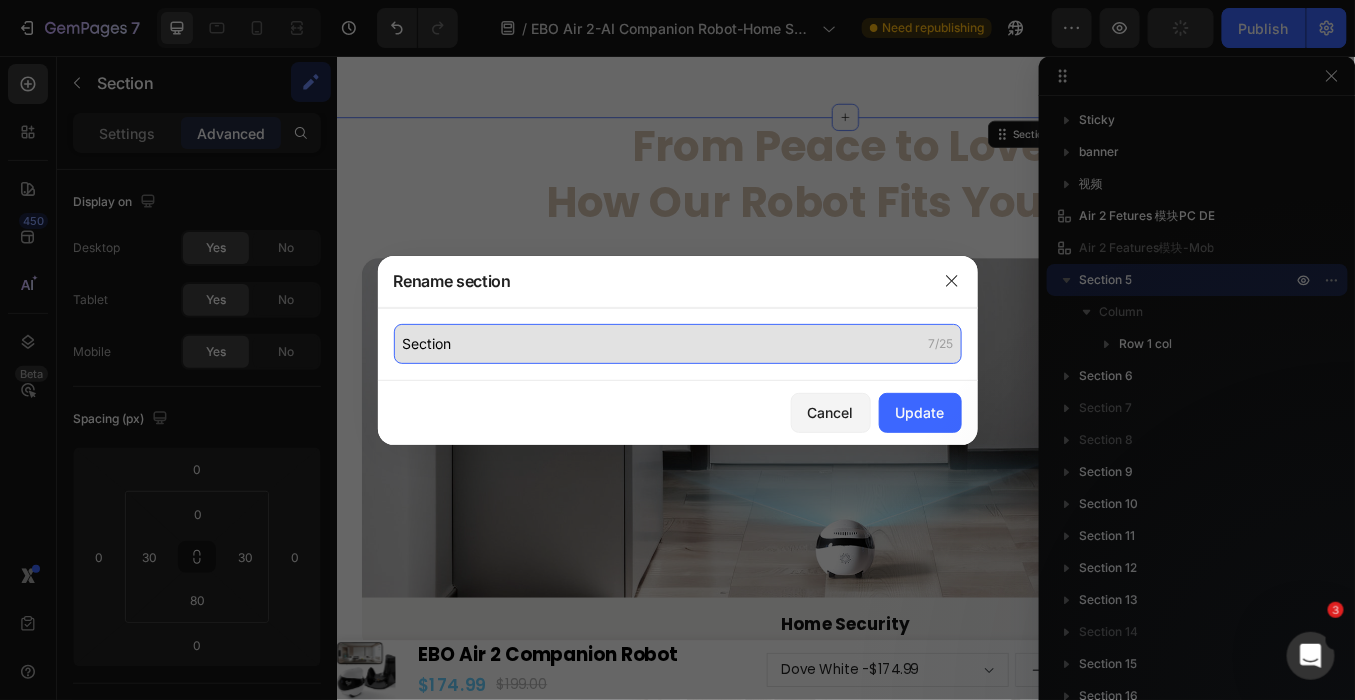 click on "Section" 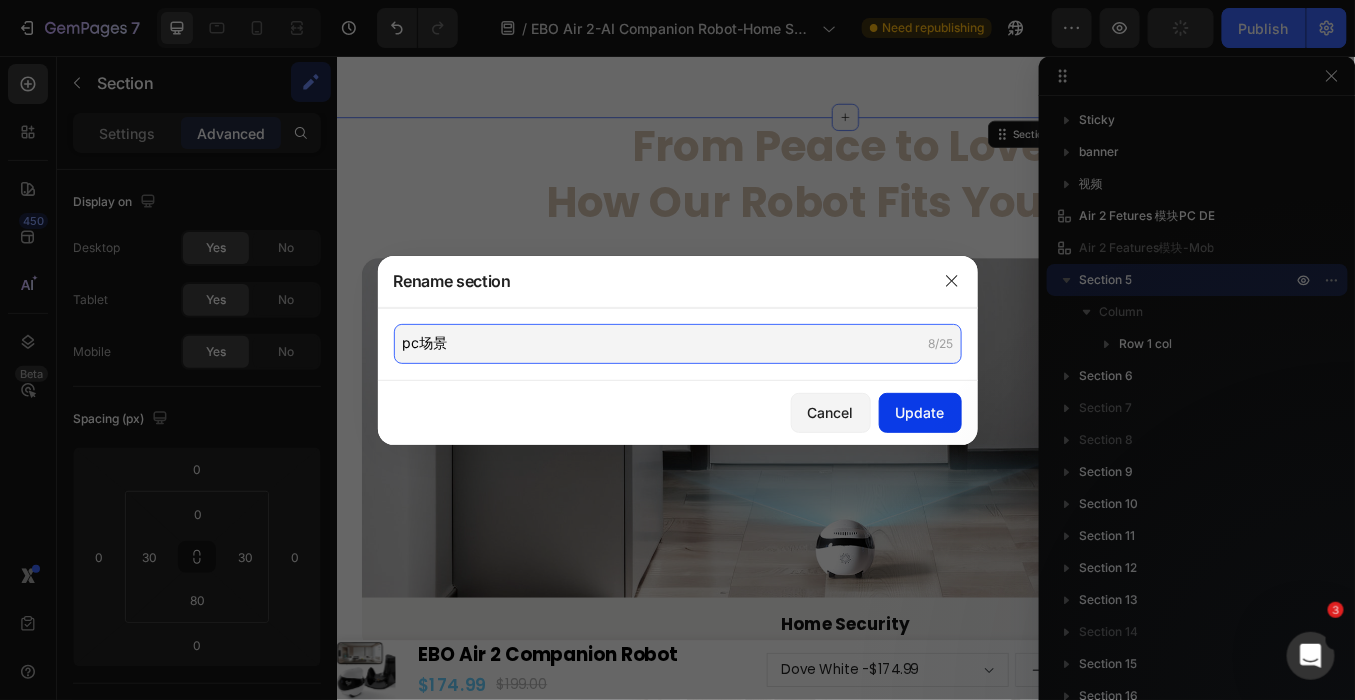 type on "pc场景" 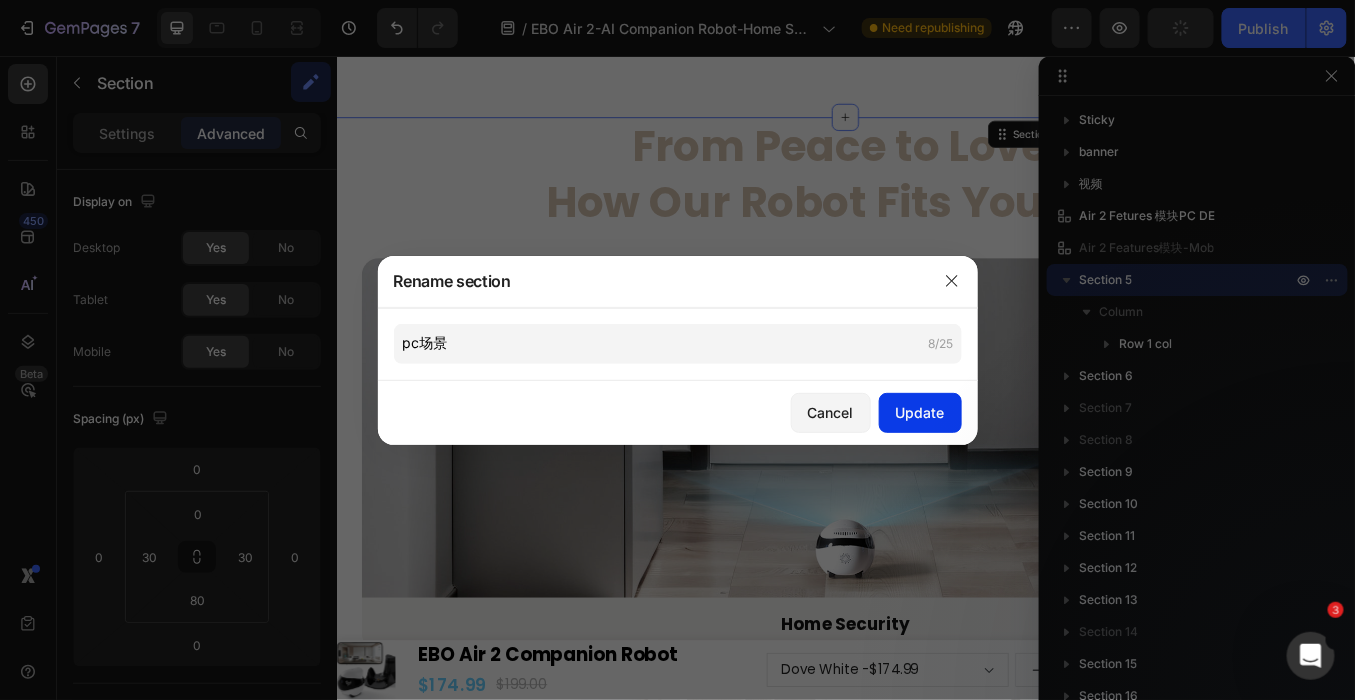 click on "Update" at bounding box center (920, 412) 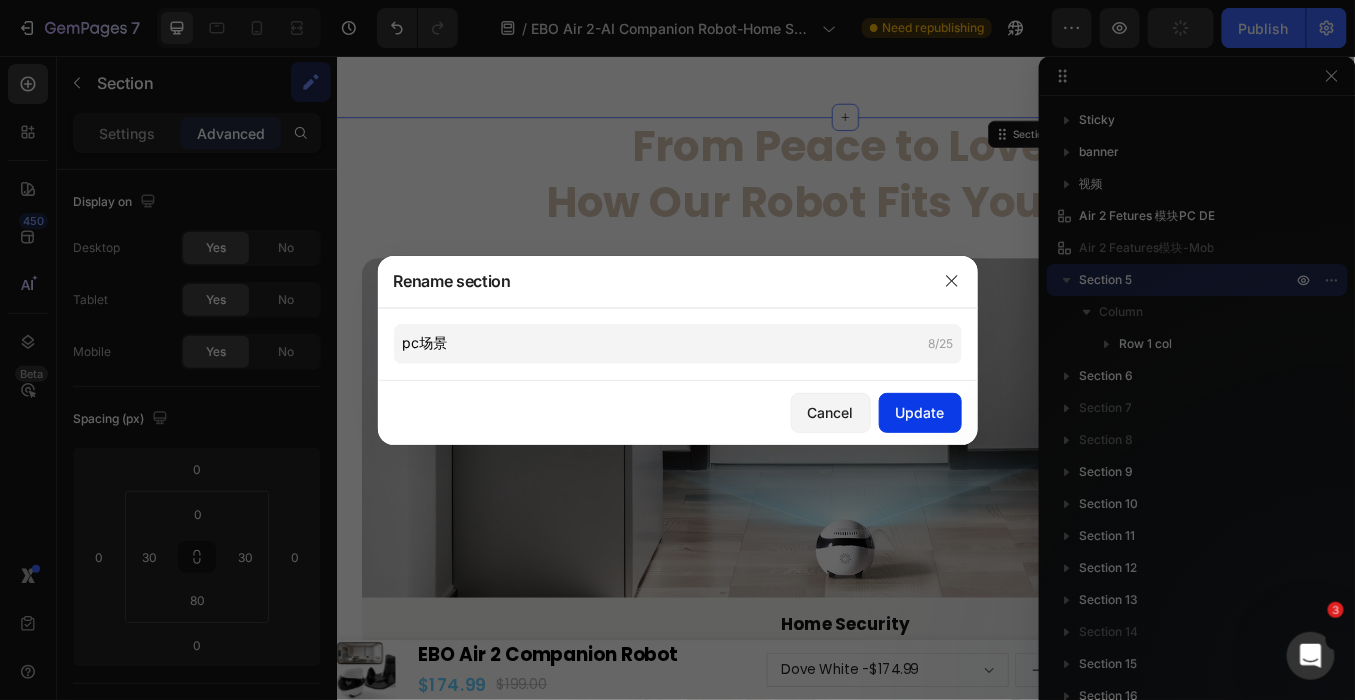 click on "Update" at bounding box center [920, 412] 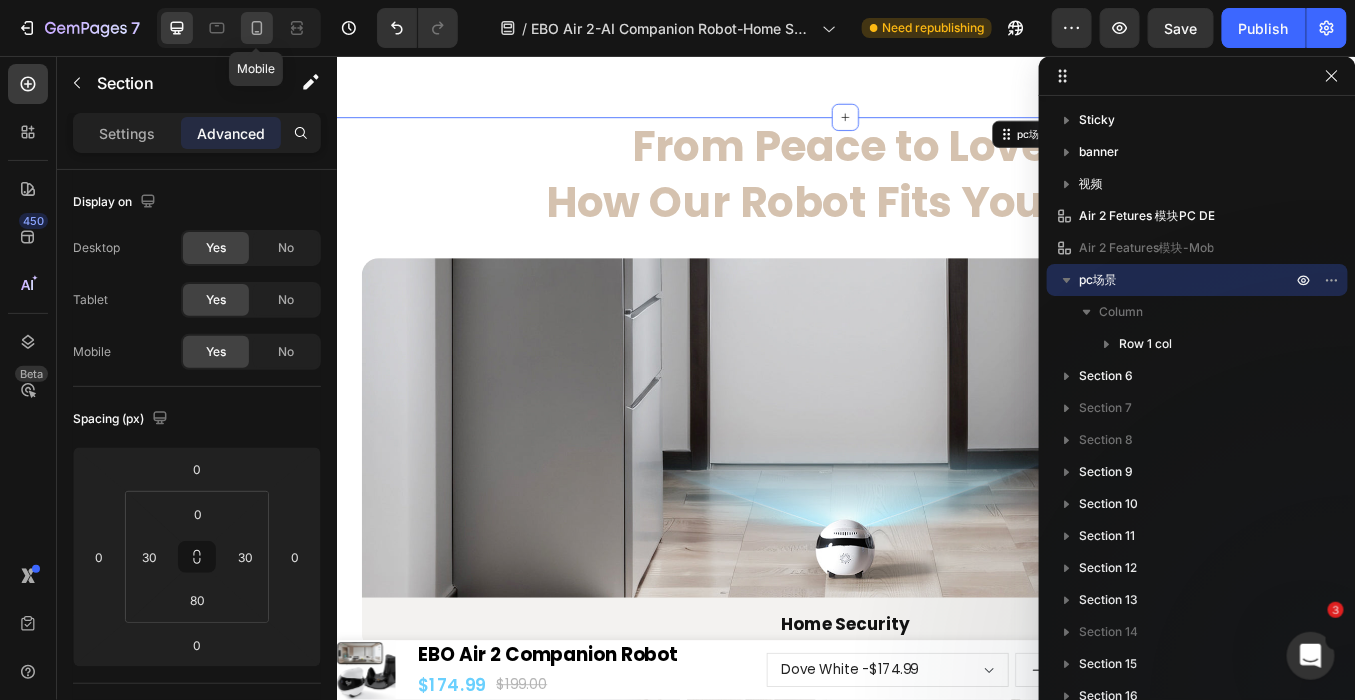 click 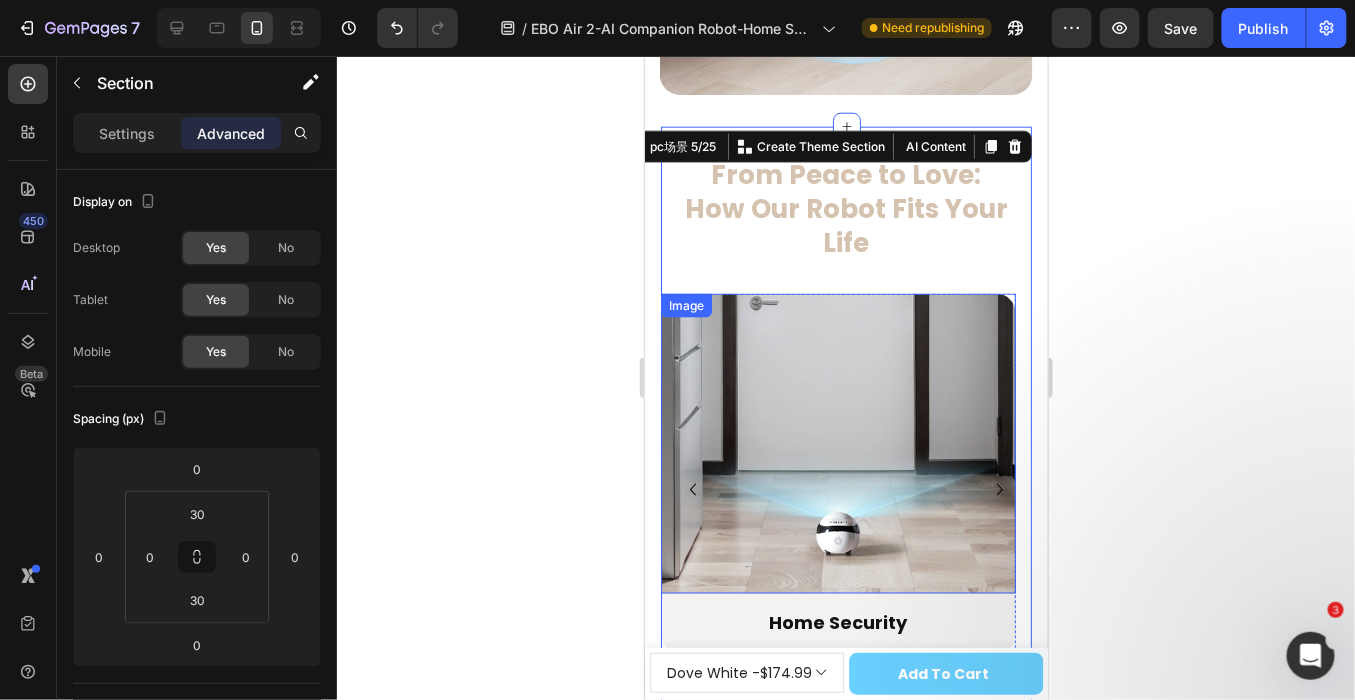 scroll, scrollTop: 3286, scrollLeft: 0, axis: vertical 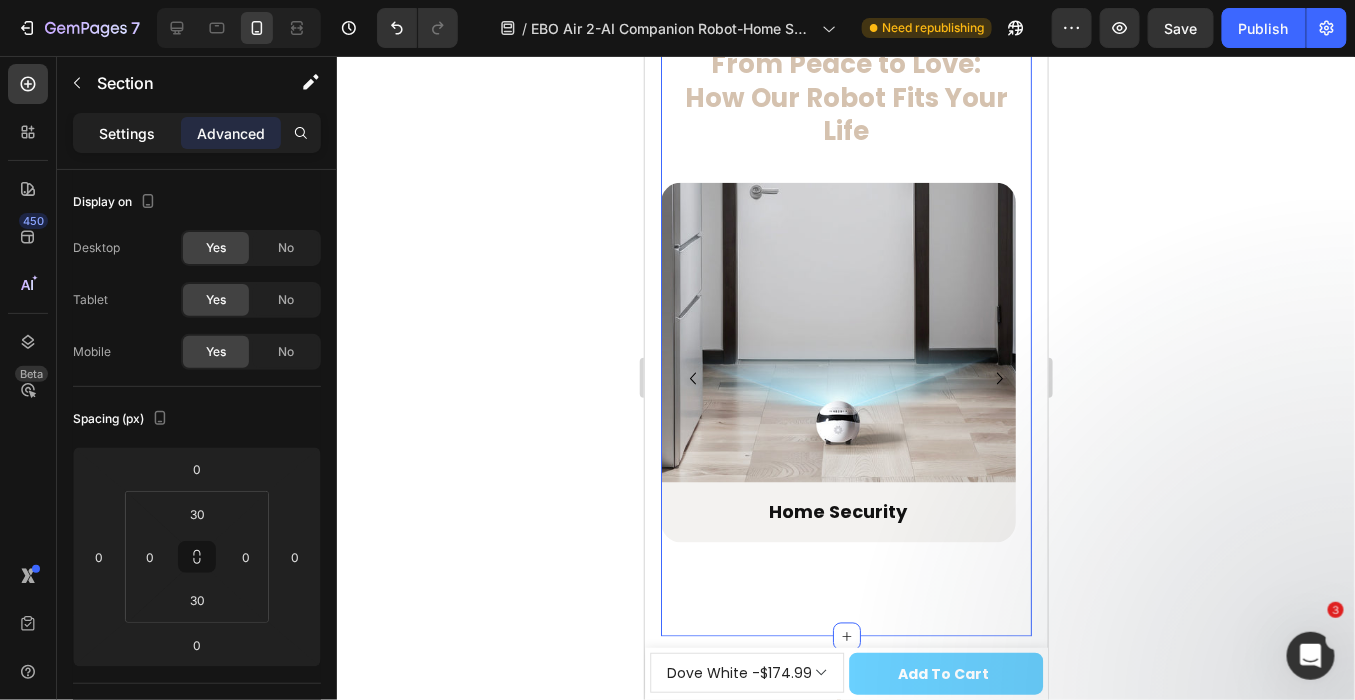 click on "Settings" at bounding box center (127, 133) 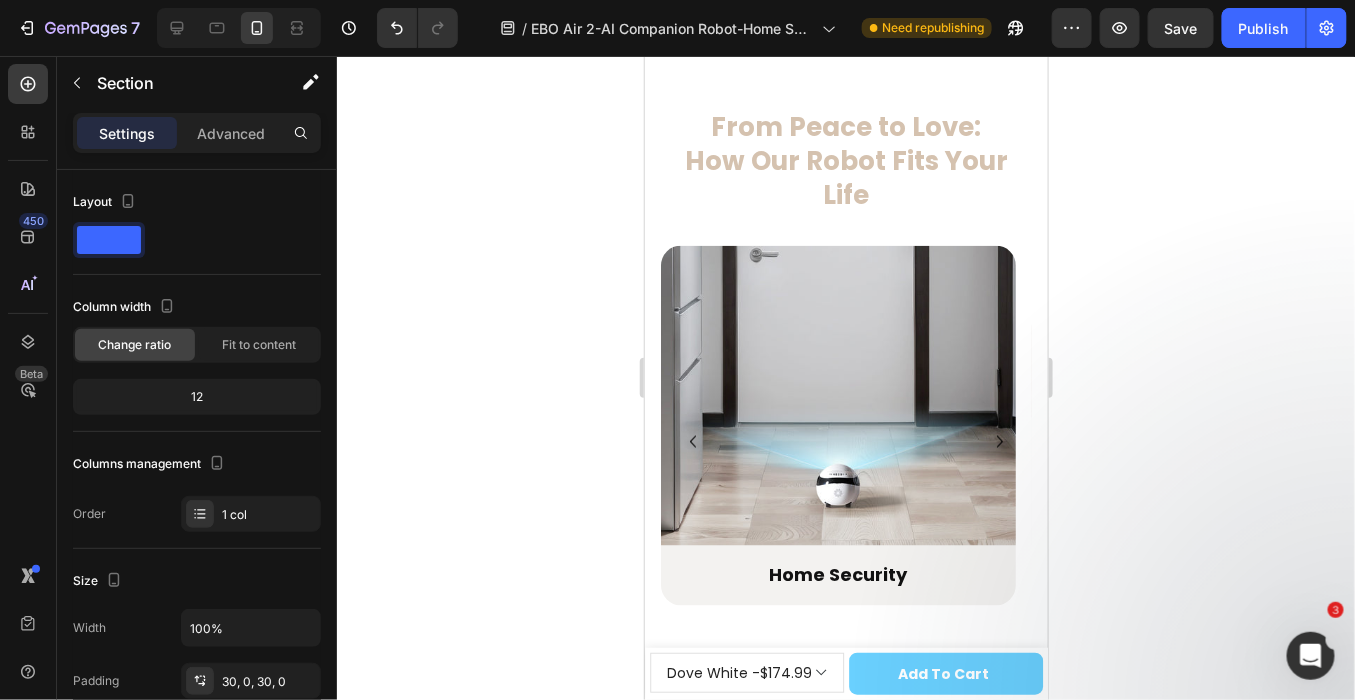 scroll, scrollTop: 3215, scrollLeft: 0, axis: vertical 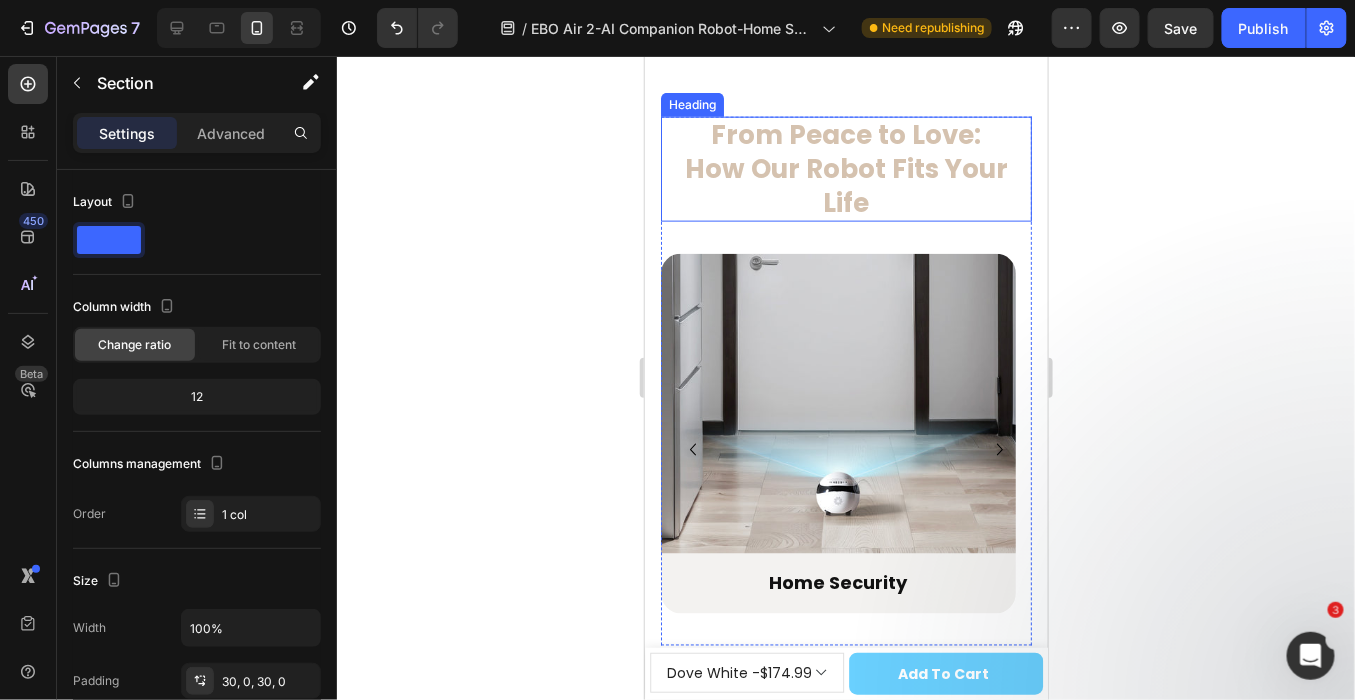 click on "From Peace to Love:  How Our Robot Fits Your Life" at bounding box center [845, 168] 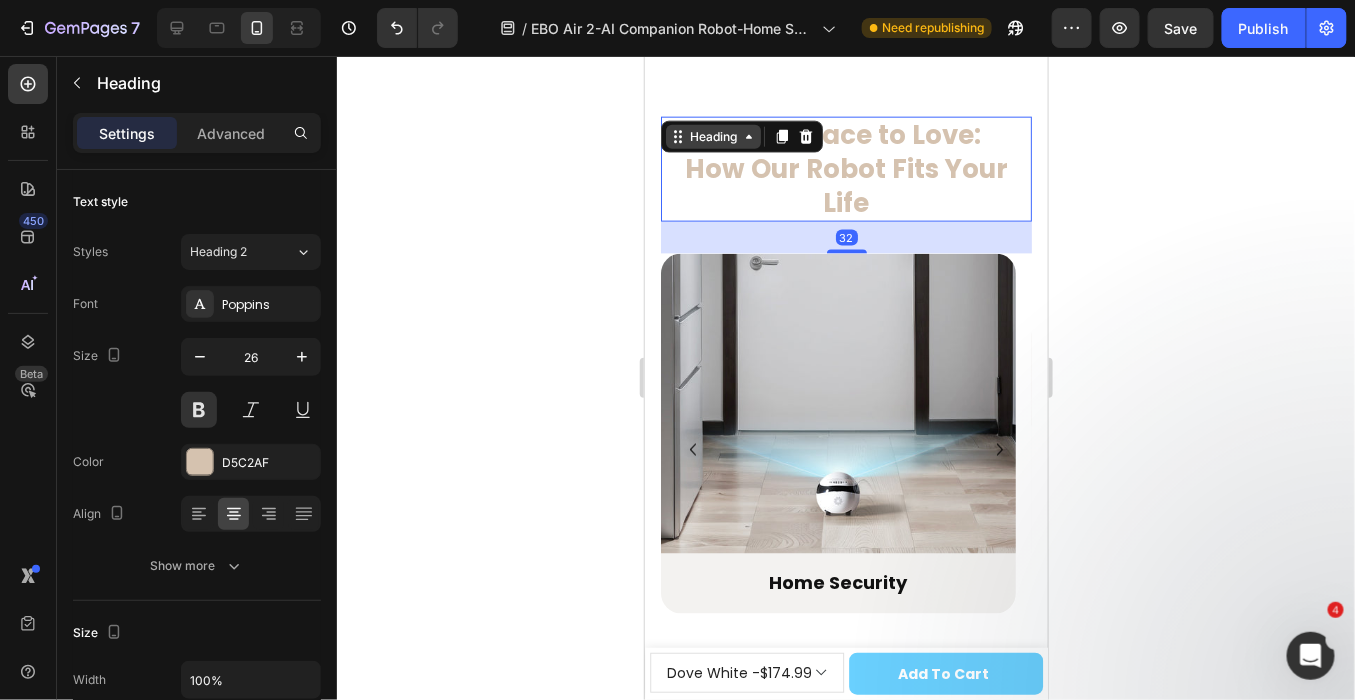 click on "Heading" at bounding box center [712, 136] 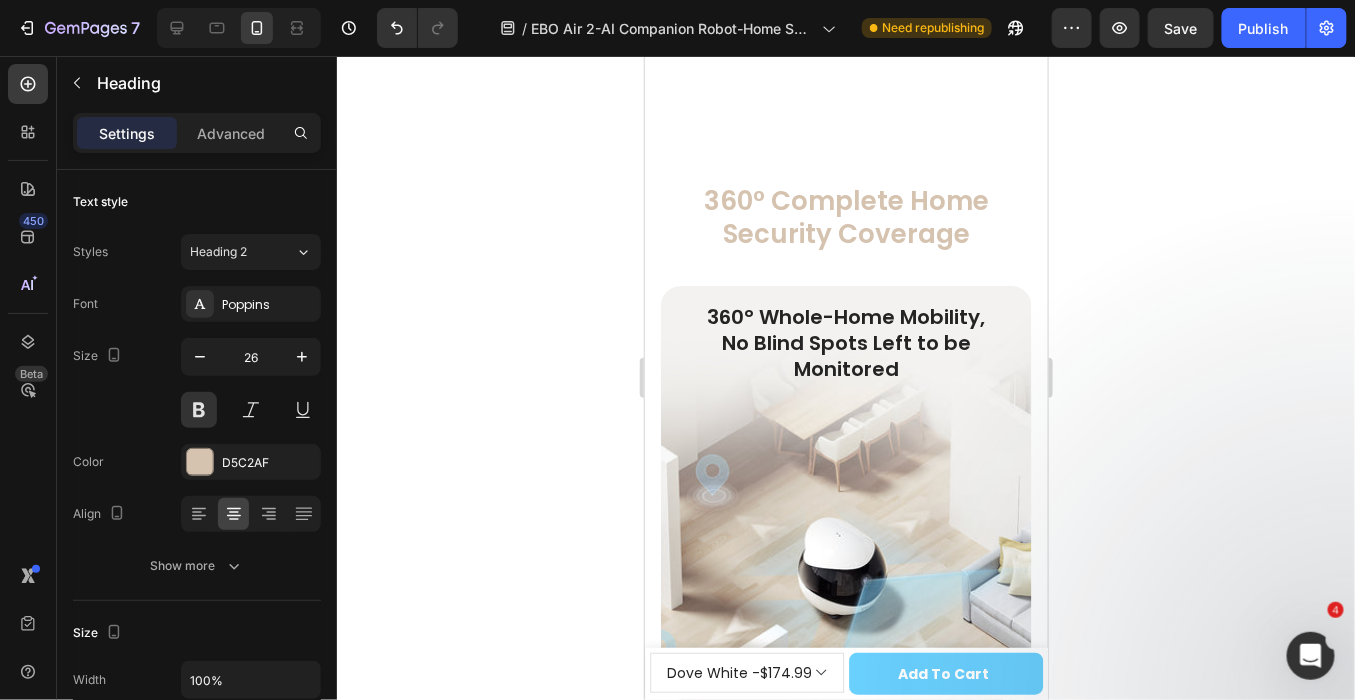 scroll, scrollTop: 4104, scrollLeft: 0, axis: vertical 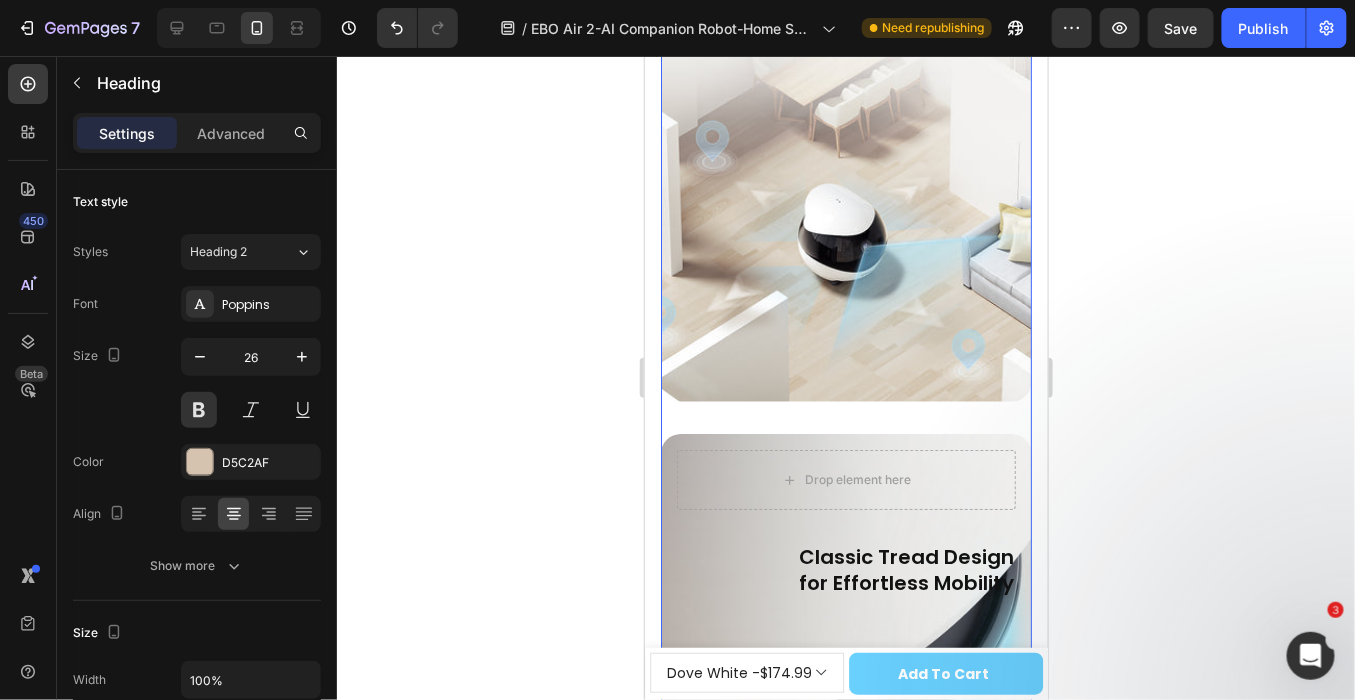 click on "360° Complete Home Security Coverage Heading 360° Complete Home Security Coverage Heading 360° Whole-Home Mobility,  No Blind Spots Left to be Monitored Heading Hero Banner Classic Tread Design for Effortless Mobility Heading *Obstacle clearance capability ≤6mm,  slope climing ≤ 4° Text Block
Drop element here Hero Banner 9cm Compact Body, Easy to Access Narrow Blind Spots Heading Easily navigates tight spaces like under beds and furniture, perfect for finding your pets and lost items   Text Block Image Row 9cm Compact Body, Easy to Access Narrow Blind Spots Heading Easily navigates tight spaces like under beds and furniture, perfect for finding your pets and lost items. Text Block Image" at bounding box center [845, 696] 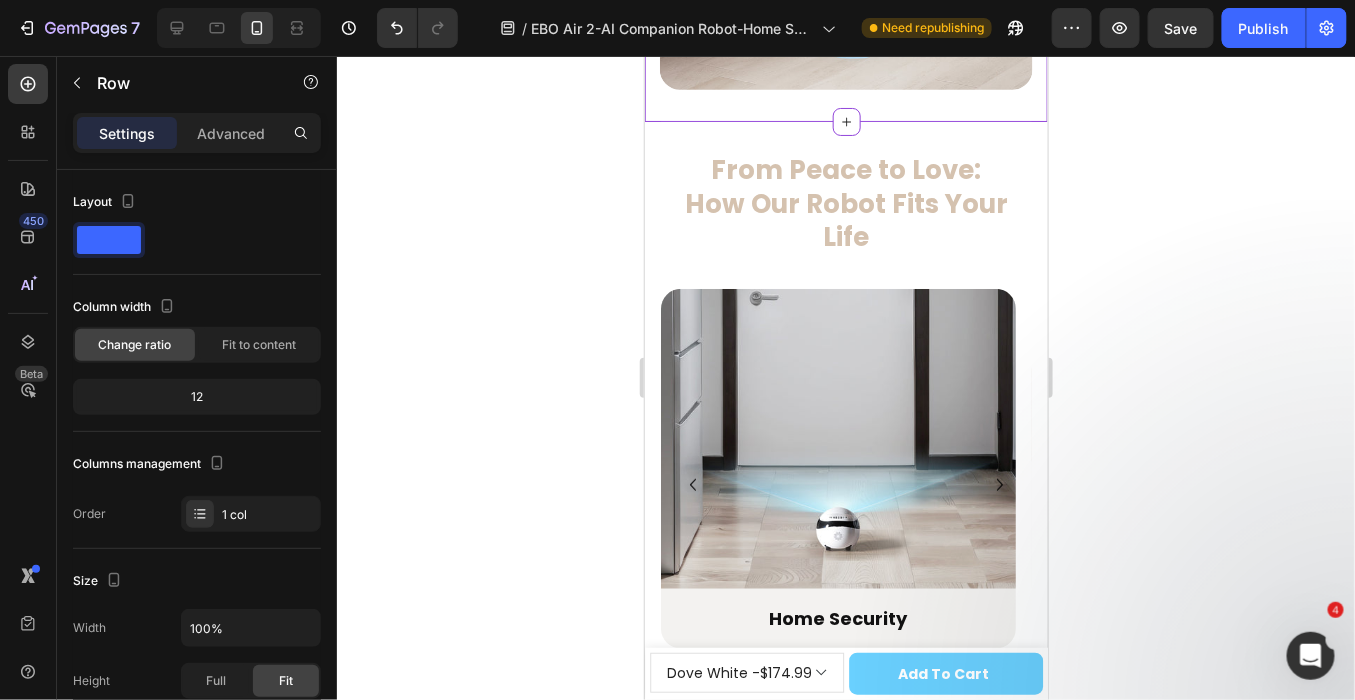 scroll, scrollTop: 2770, scrollLeft: 0, axis: vertical 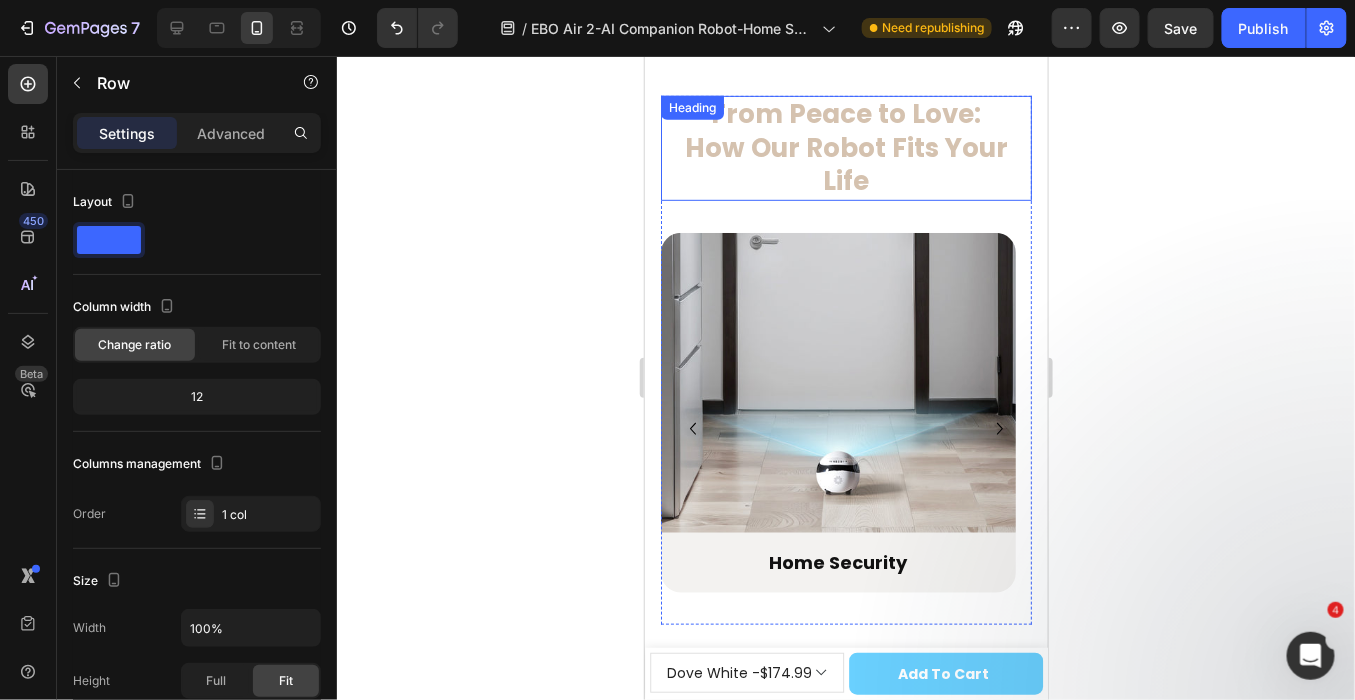 click on "From Peace to Love:  How Our Robot Fits Your Life  Heading" at bounding box center [845, 147] 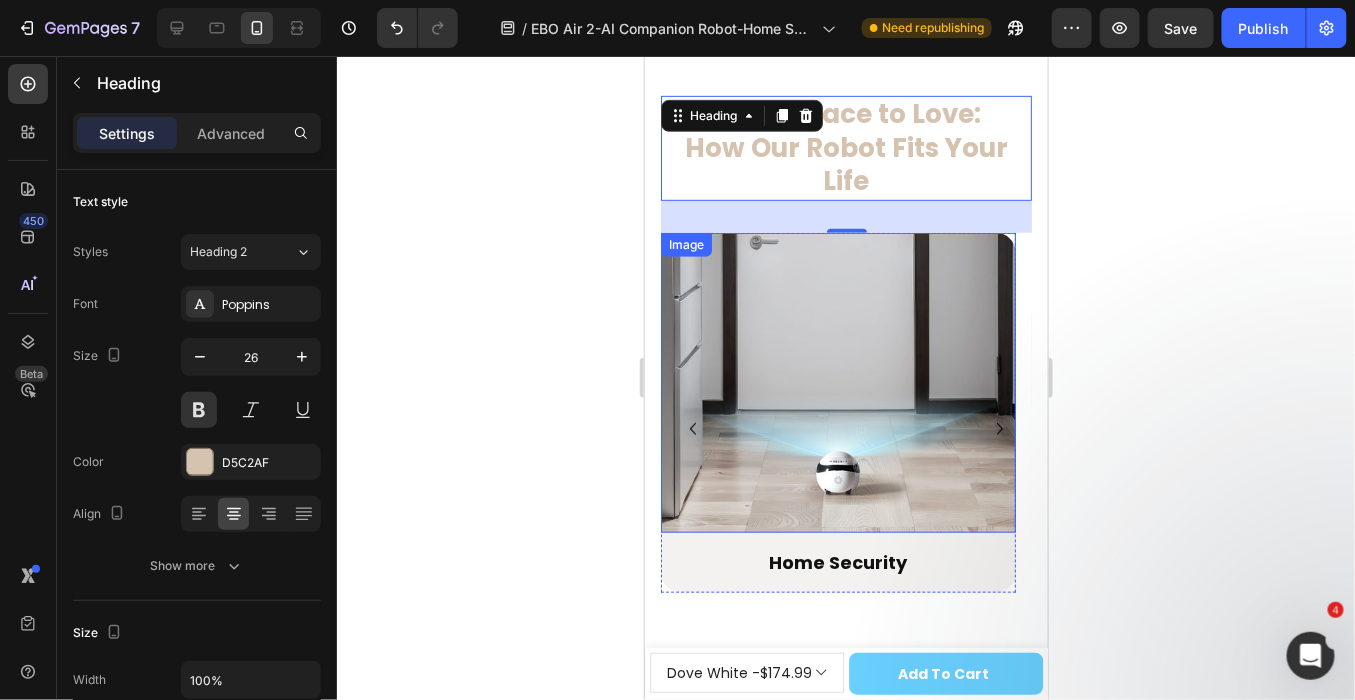click at bounding box center [837, 382] 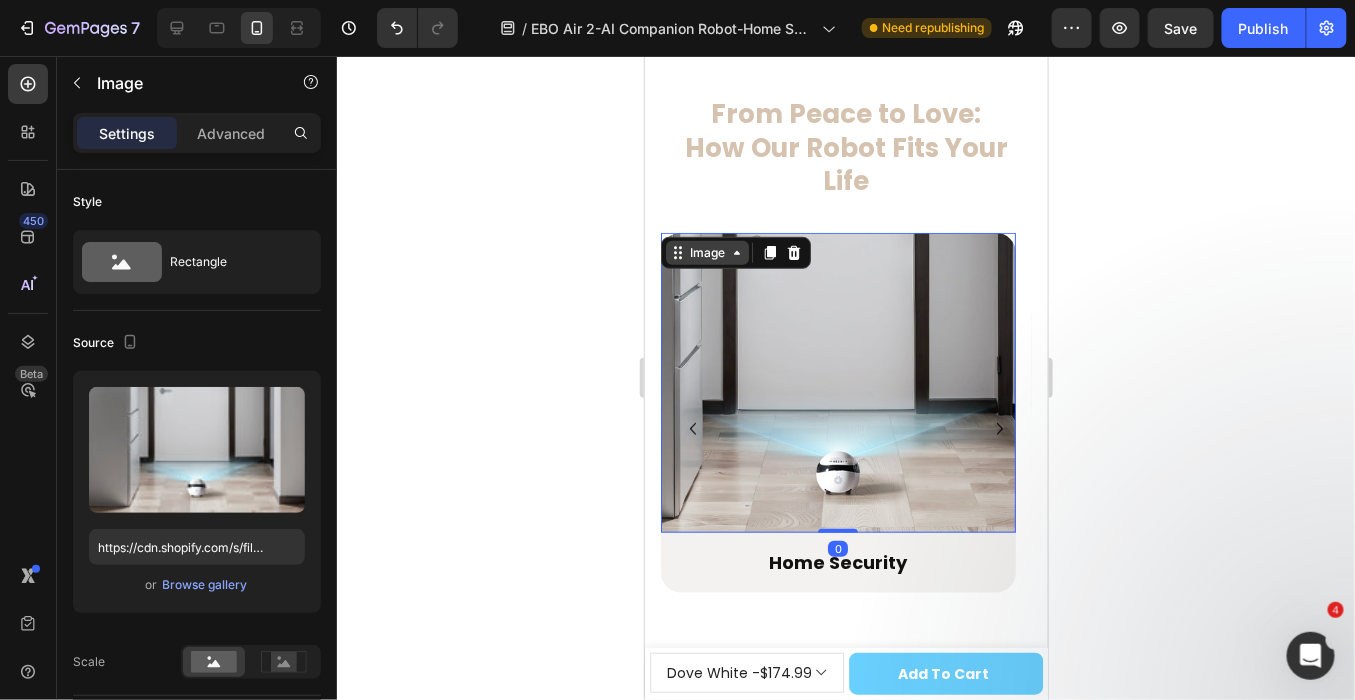 click on "Image" at bounding box center (706, 252) 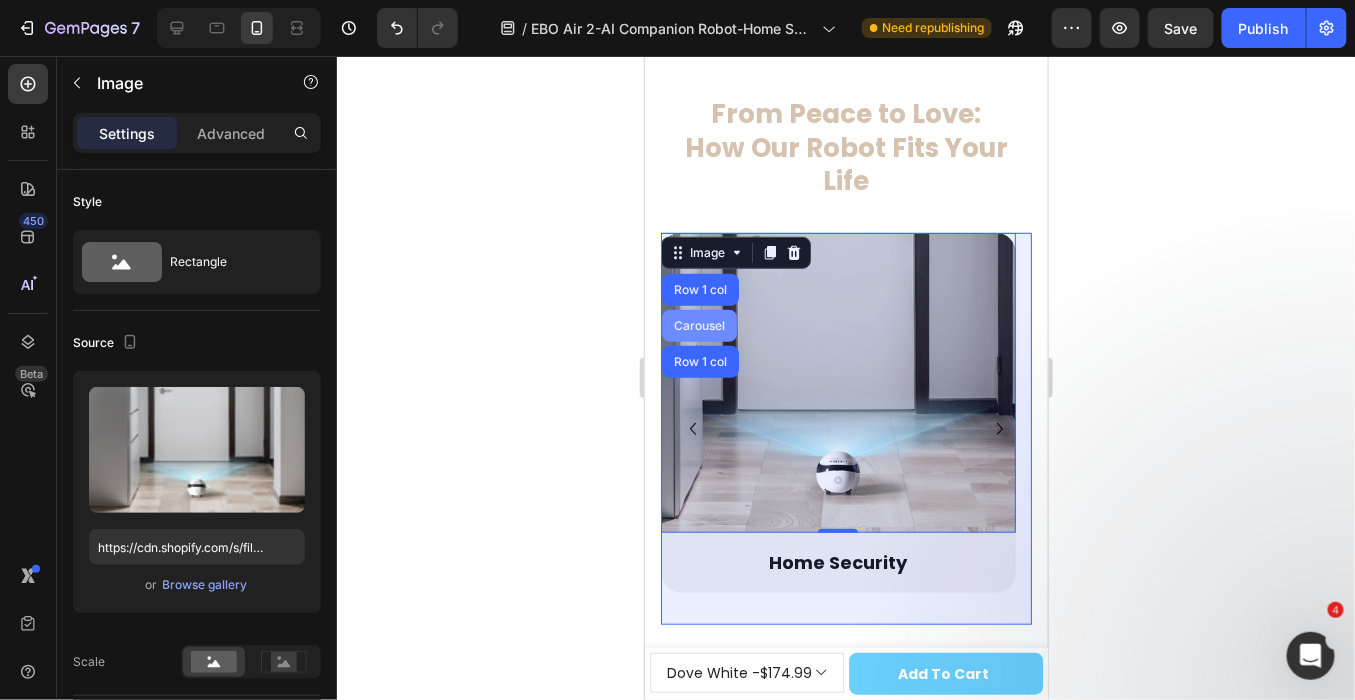 click on "Carousel" at bounding box center (698, 325) 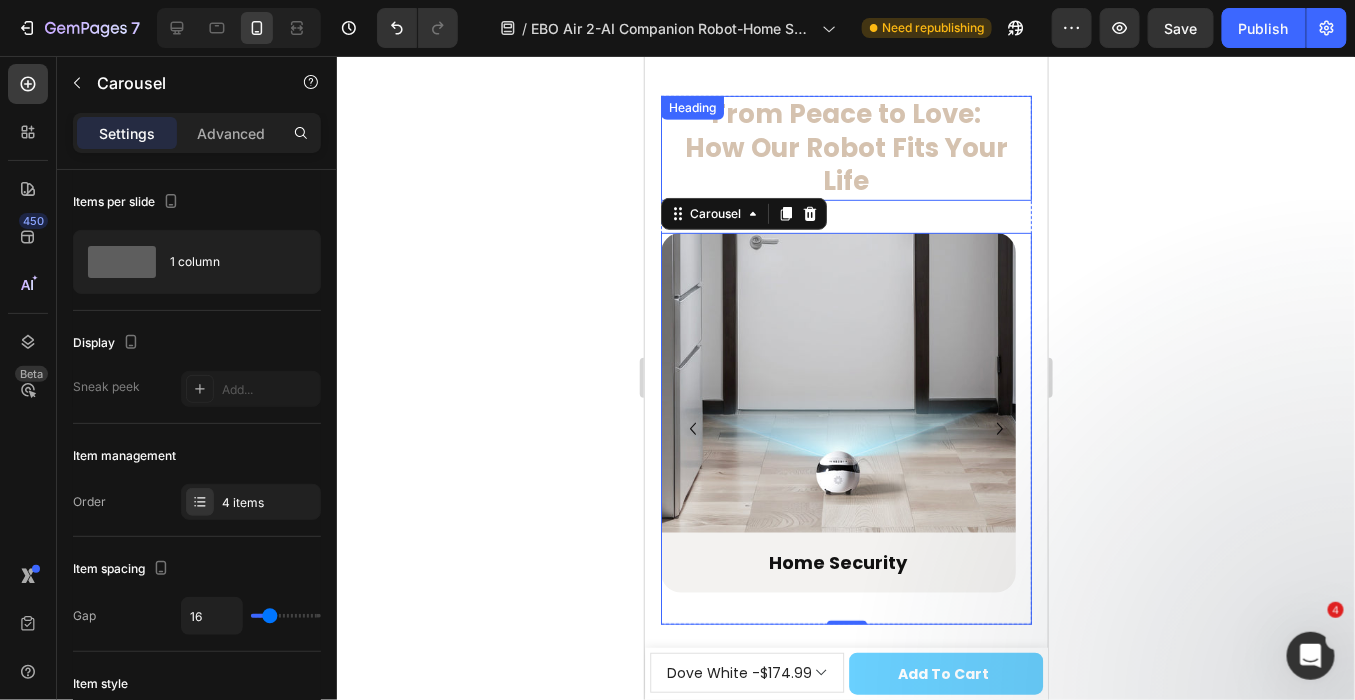 click on "Heading" at bounding box center (691, 107) 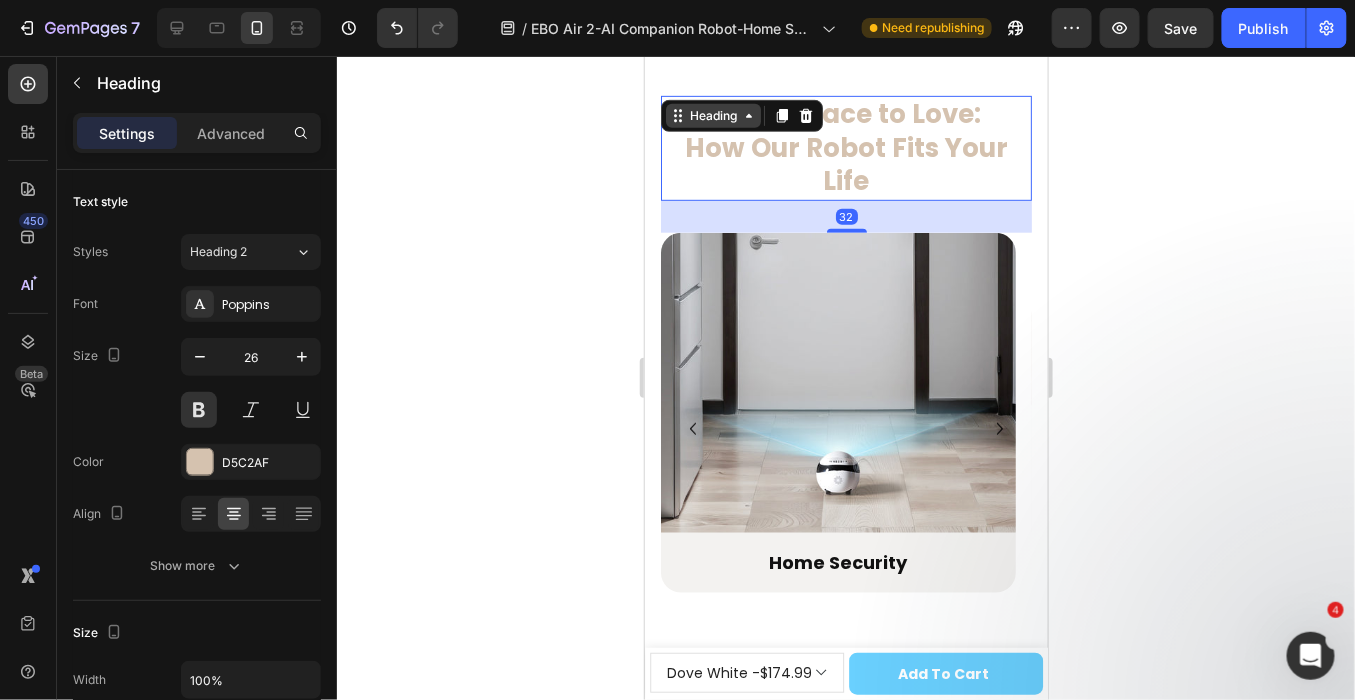 click on "Heading" at bounding box center (712, 115) 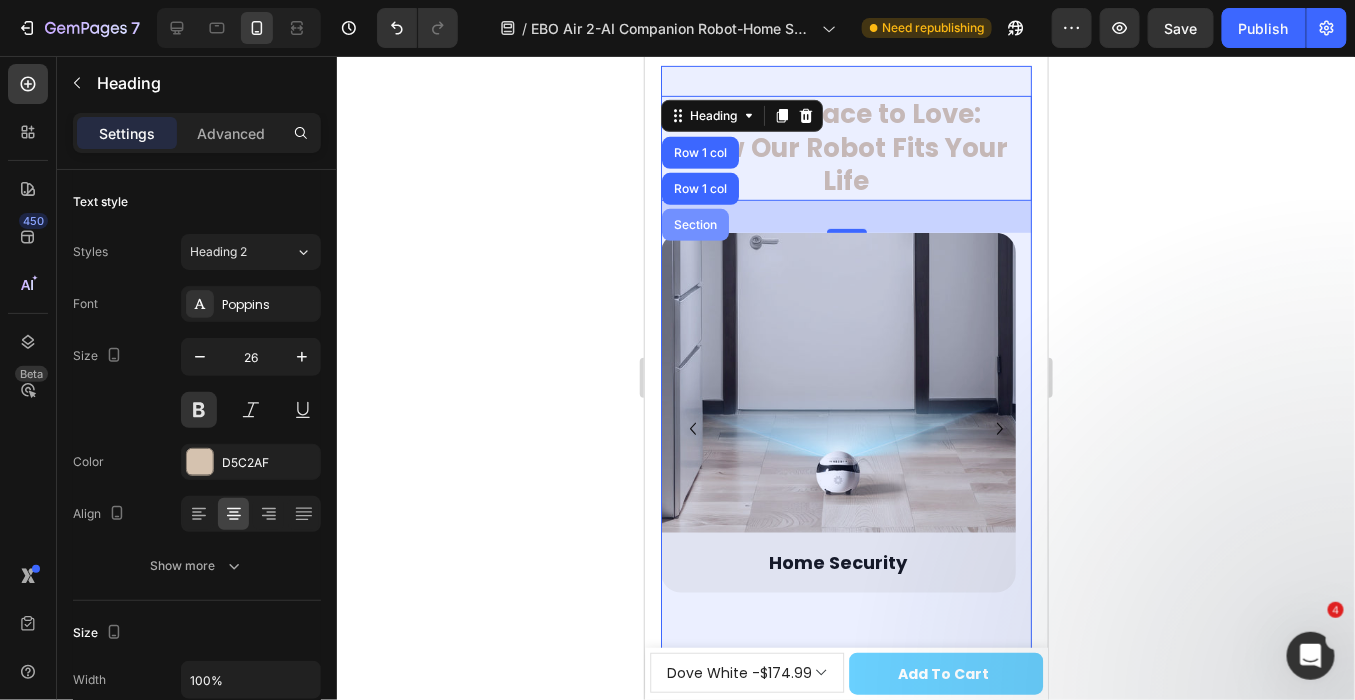 click on "Section" at bounding box center (694, 224) 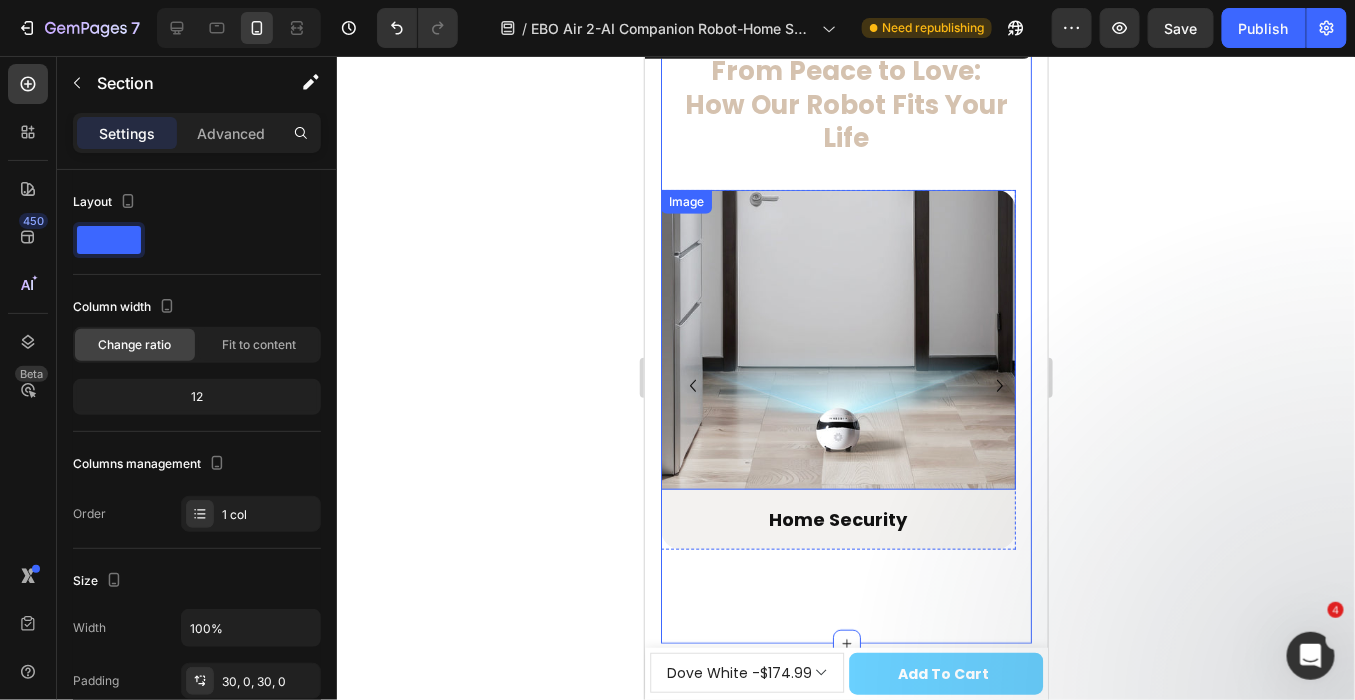 scroll, scrollTop: 2548, scrollLeft: 0, axis: vertical 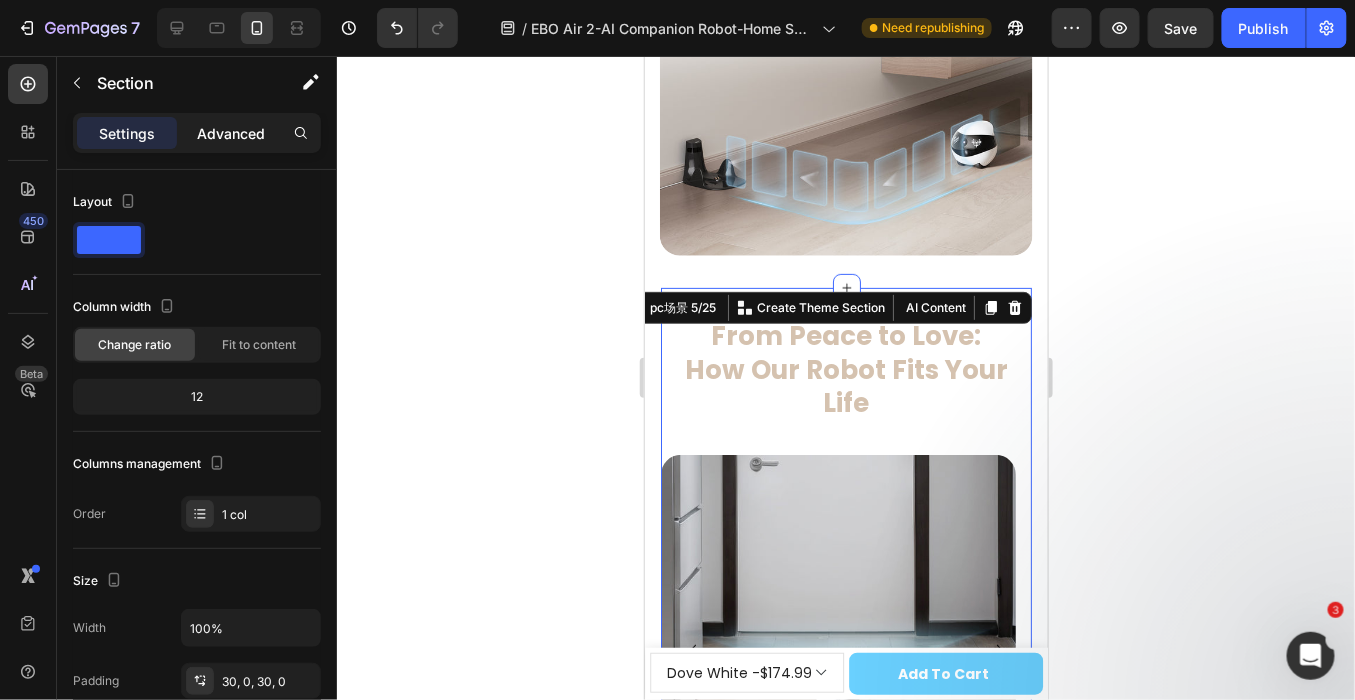 click on "Advanced" 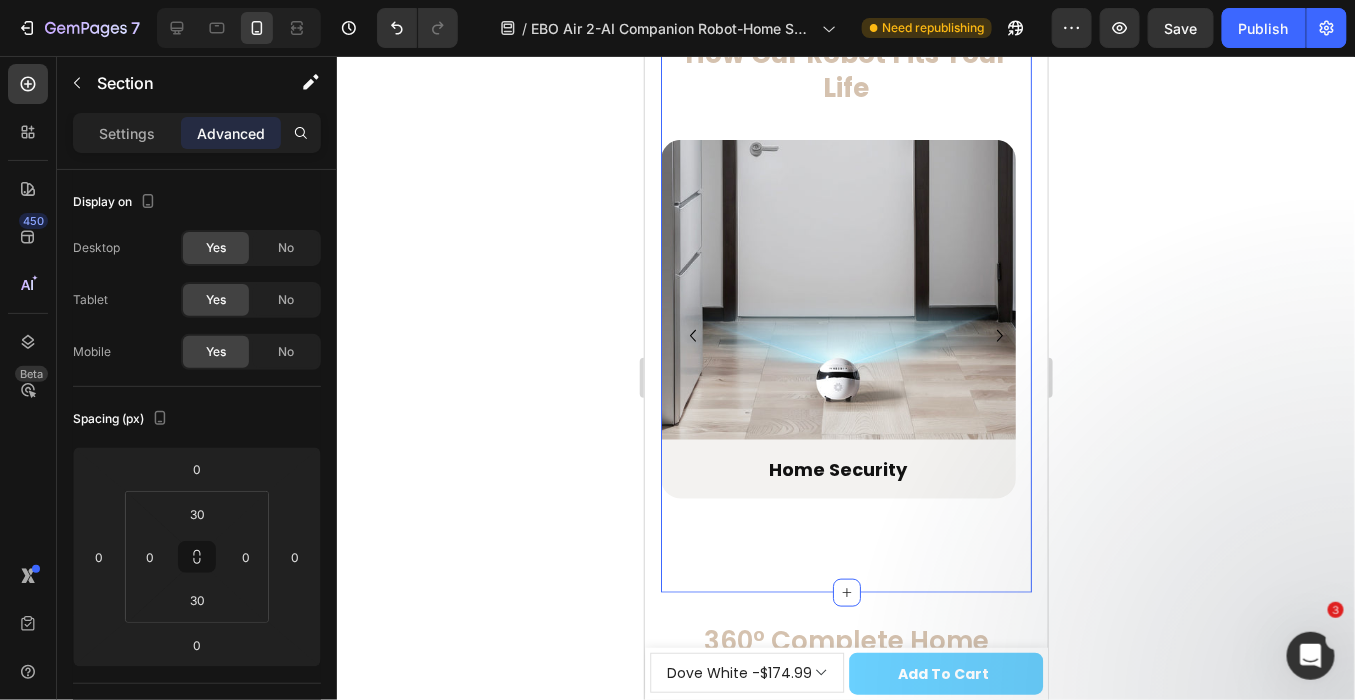 scroll, scrollTop: 2993, scrollLeft: 0, axis: vertical 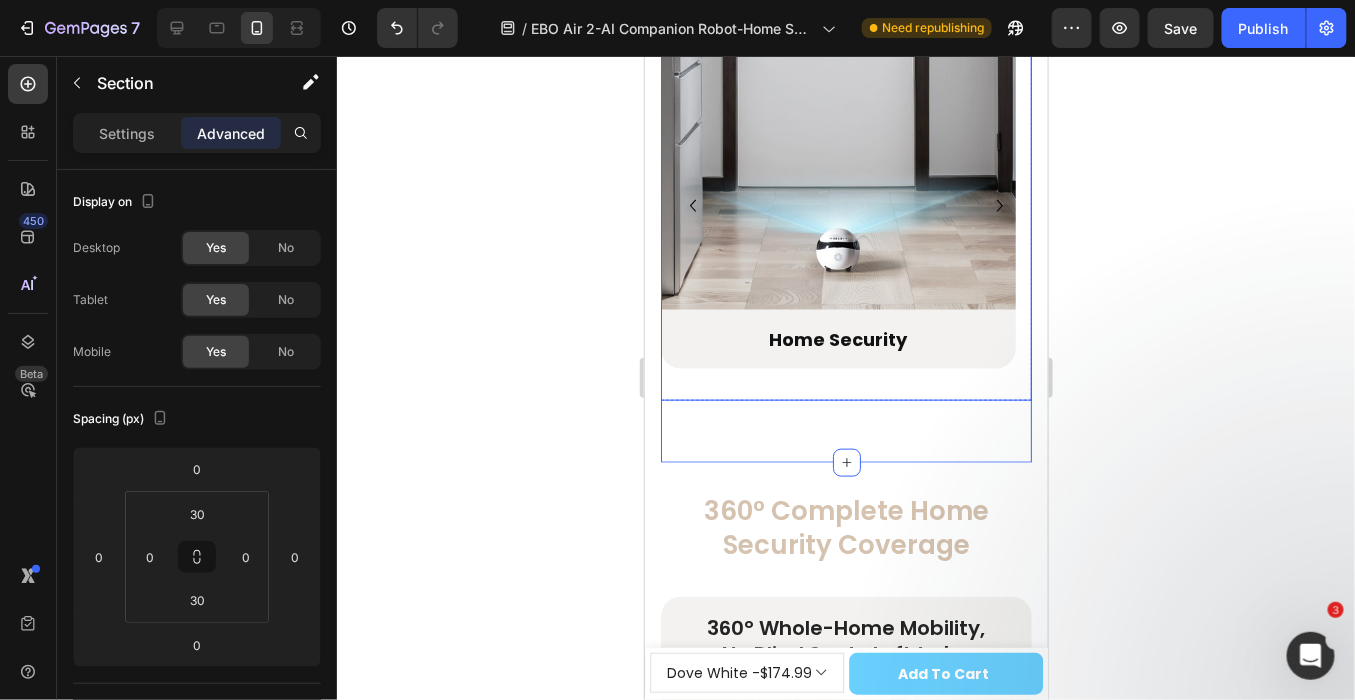 click on "Image Home Security Heading Row" at bounding box center [837, 204] 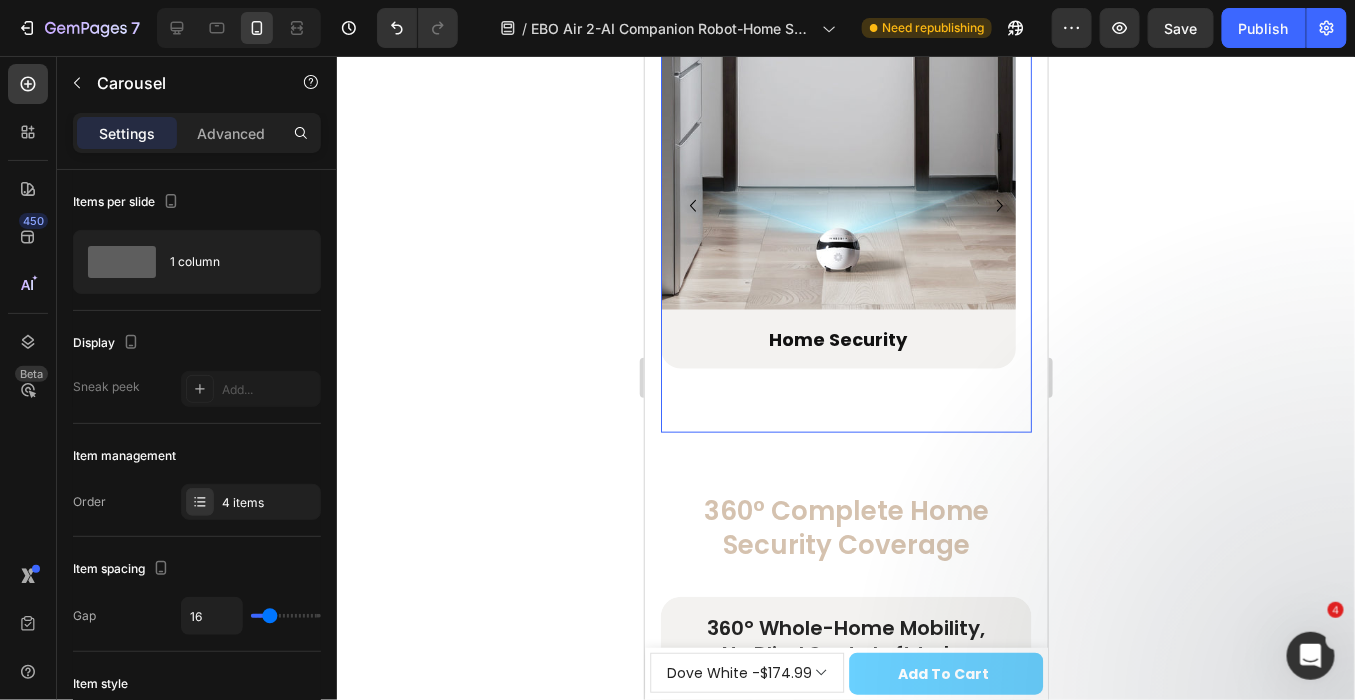 click on "From Peace to Love: How Our Robot Fits Your Life Heading From Peace to Love:  How Our Robot Fits Your Life  Heading
Image Home Security Heading Row Image Pet Playmate Heading Row Row Image Kid's Companion Heading Row Image Long-Distance Care Heading Row Row
Carousel Row Image Home Security Heading Row Image Pet Playmate Heading Row Row Image Kid's Companion Heading Row Image Long-Distance Care Heading Row Row Row" at bounding box center [845, 152] 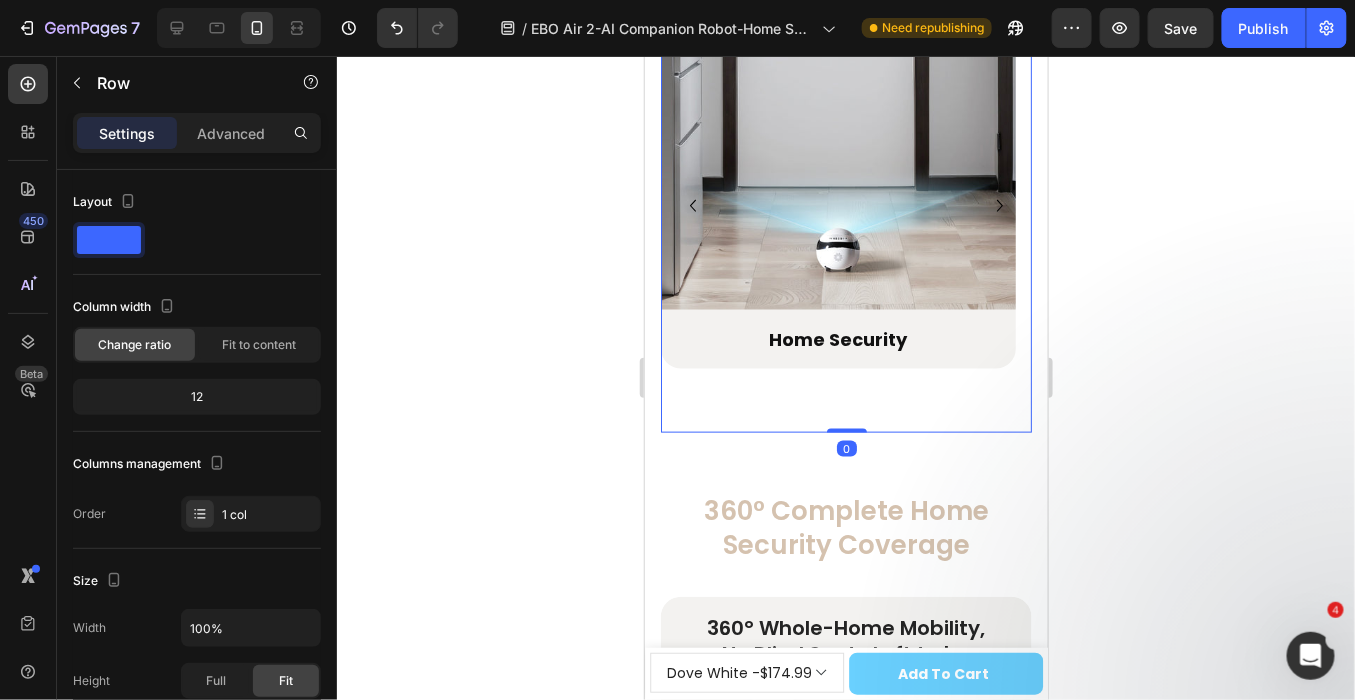 click on "From Peace to Love: How Our Robot Fits Your Life Heading From Peace to Love:  How Our Robot Fits Your Life  Heading
Image Home Security Heading Row Image Pet Playmate Heading Row Row Image Kid's Companion Heading Row Image Long-Distance Care Heading Row Row
Carousel Row Image Home Security Heading Row Image Pet Playmate Heading Row Row Image Kid's Companion Heading Row Image Long-Distance Care Heading Row Row Row" at bounding box center (845, 152) 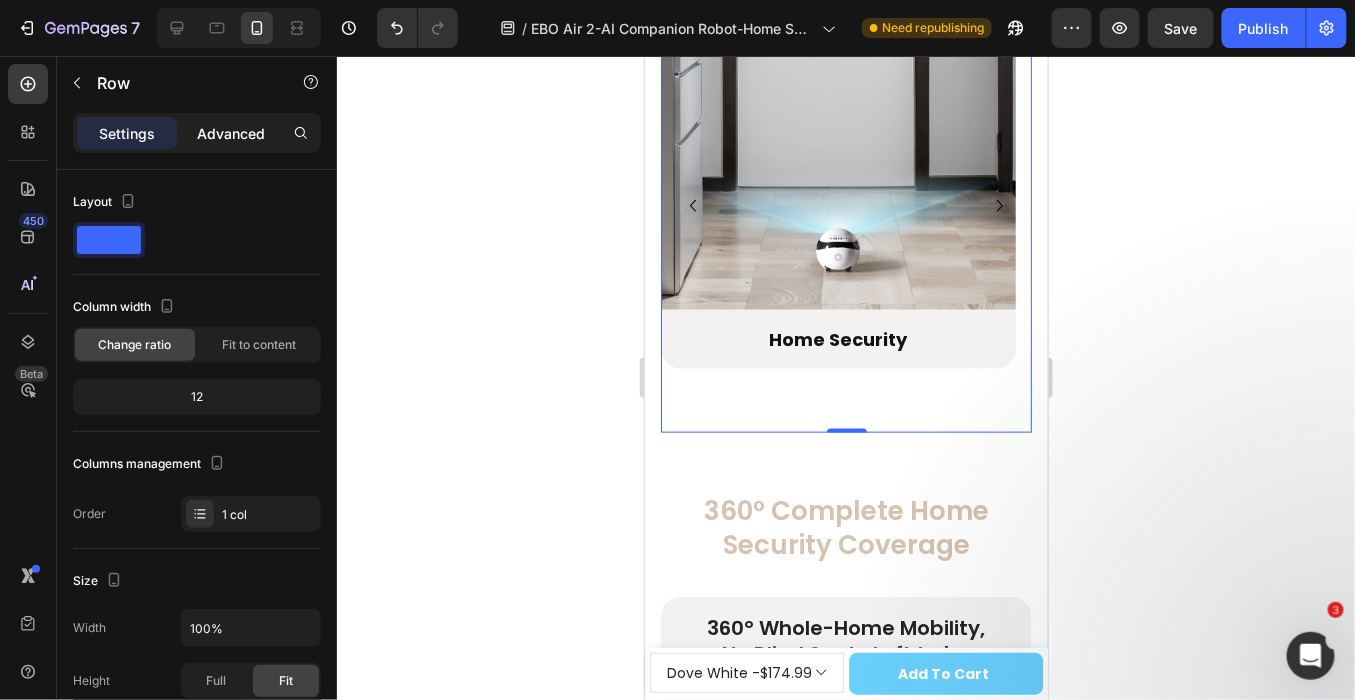 click on "Advanced" at bounding box center [231, 133] 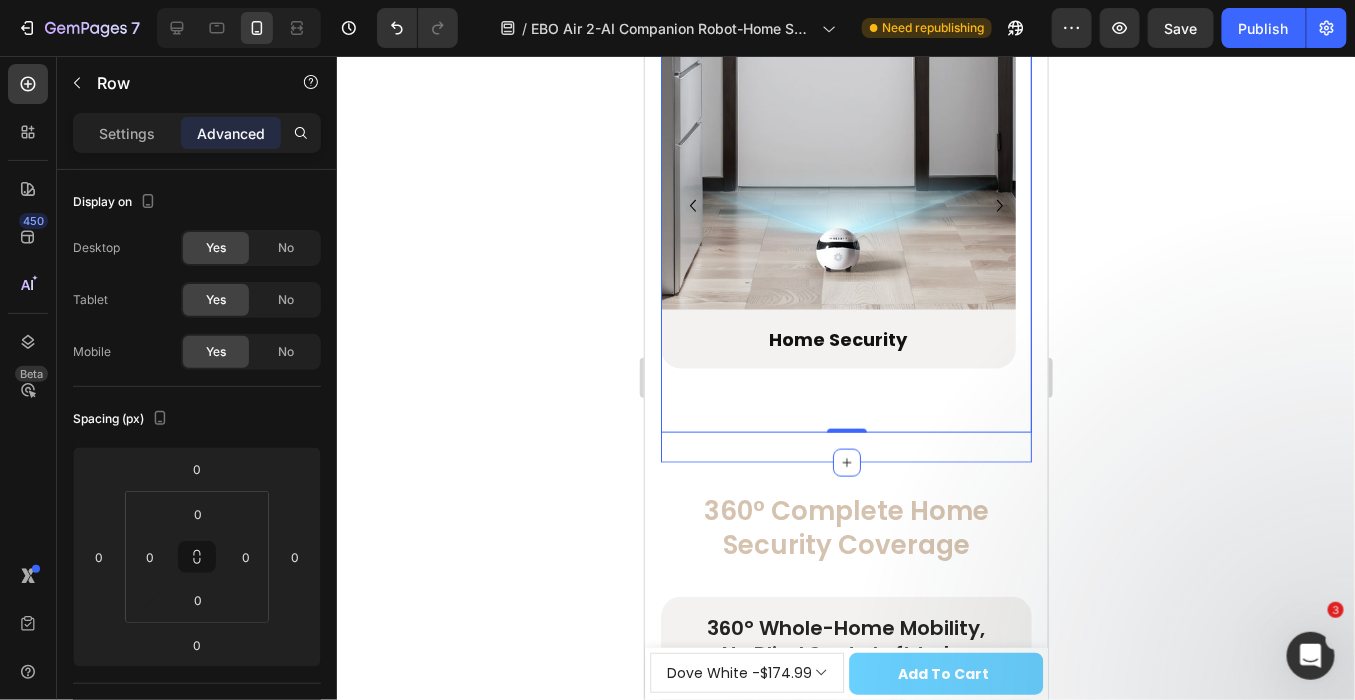 click on "From Peace to Love: How Our Robot Fits Your Life Heading From Peace to Love:  How Our Robot Fits Your Life  Heading
Image Home Security Heading Row Image Pet Playmate Heading Row Row Image Kid's Companion Heading Row Image Long-Distance Care Heading Row Row
Carousel Row Image Home Security Heading Row Image Pet Playmate Heading Row Row Image Kid's Companion Heading Row Image Long-Distance Care Heading Row Row Row Row   0 pc场景 5/25" at bounding box center [845, 152] 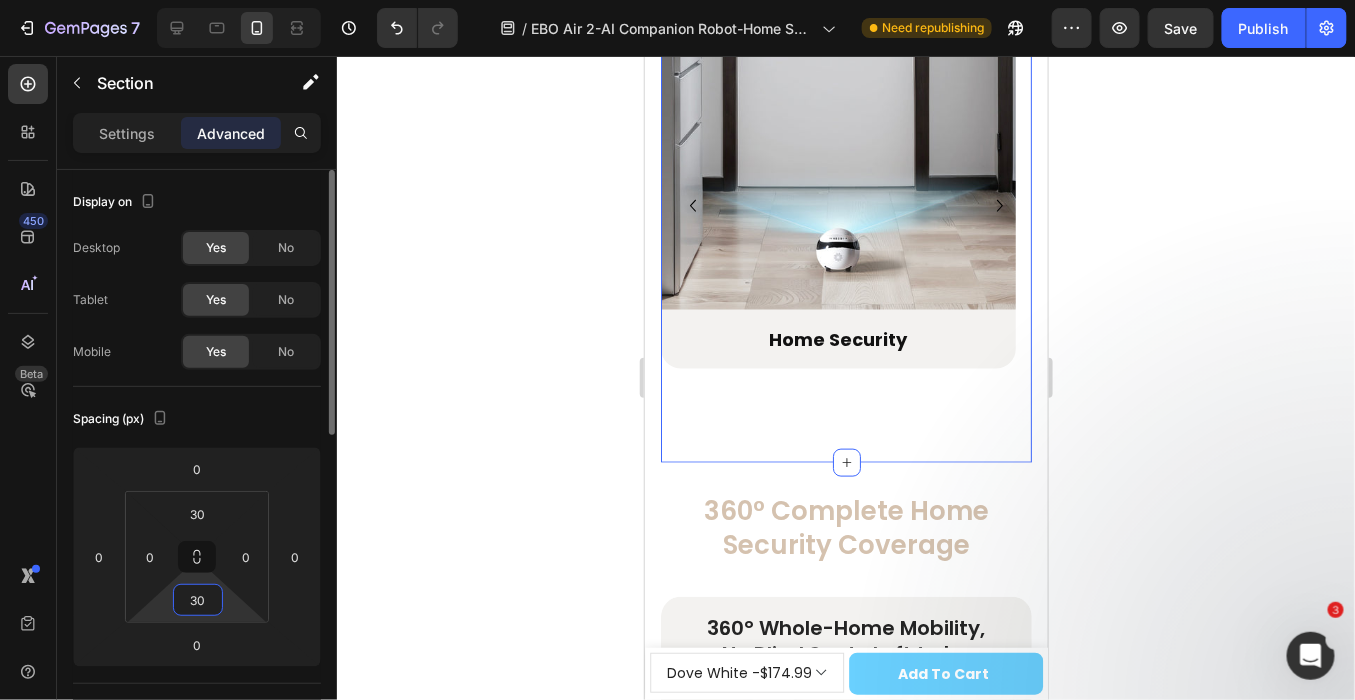 click on "30" at bounding box center (198, 600) 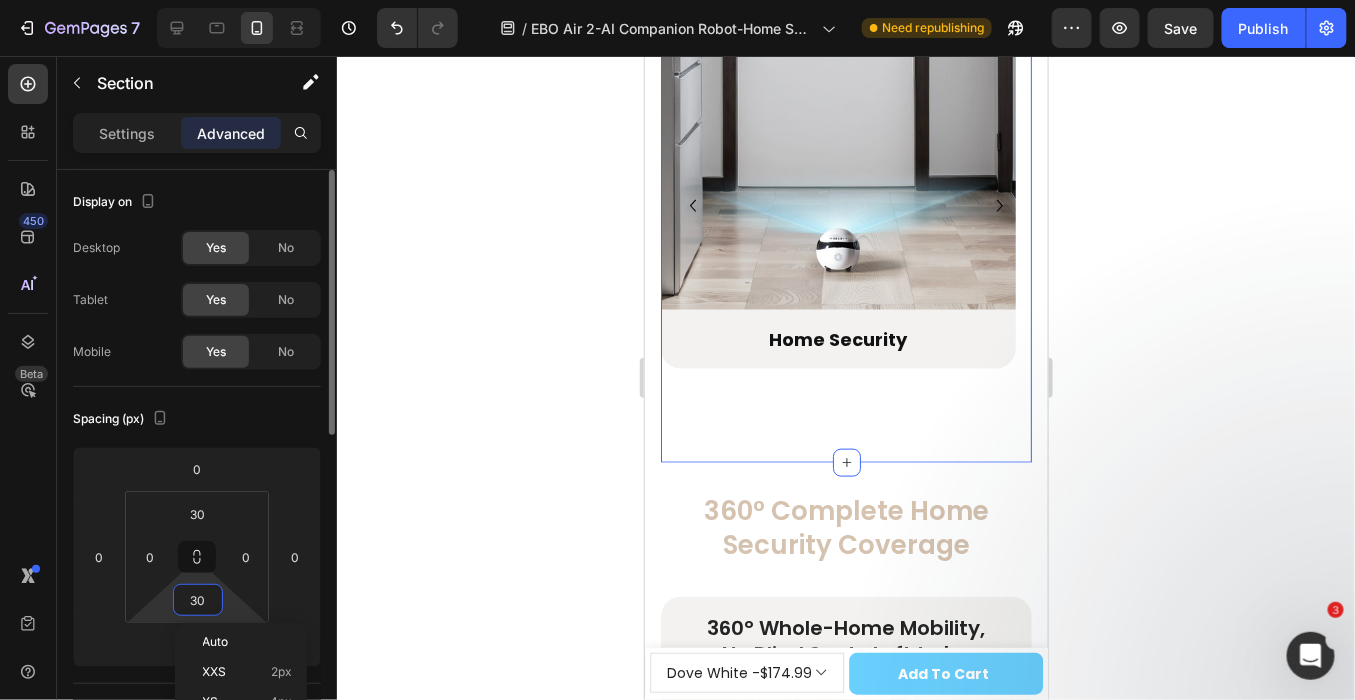 type on "0" 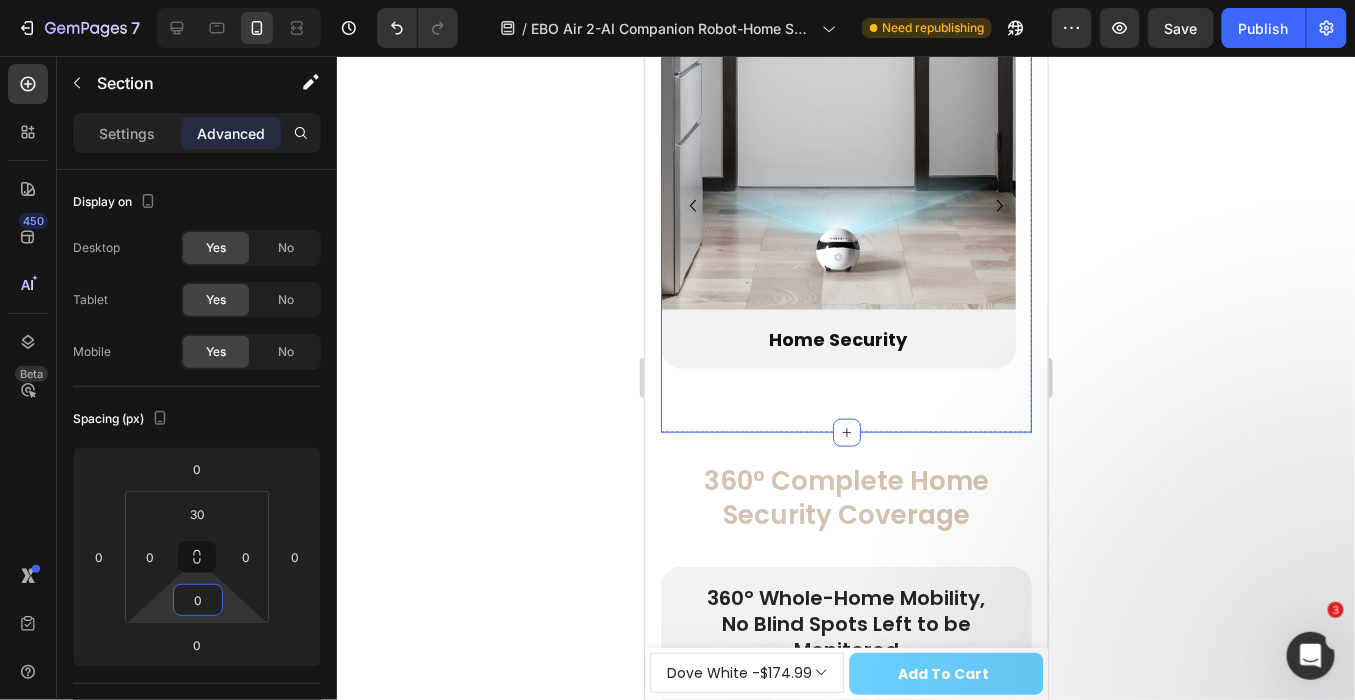 click on "From Peace to Love: How Our Robot Fits Your Life Heading From Peace to Love:  How Our Robot Fits Your Life  Heading
Image Home Security Heading Row Image Pet Playmate Heading Row Row Image Kid's Companion Heading Row Image Long-Distance Care Heading Row Row
Carousel Row Image Home Security Heading Row Image Pet Playmate Heading Row Row Image Kid's Companion Heading Row Image Long-Distance Care Heading Row Row Row" at bounding box center (845, 152) 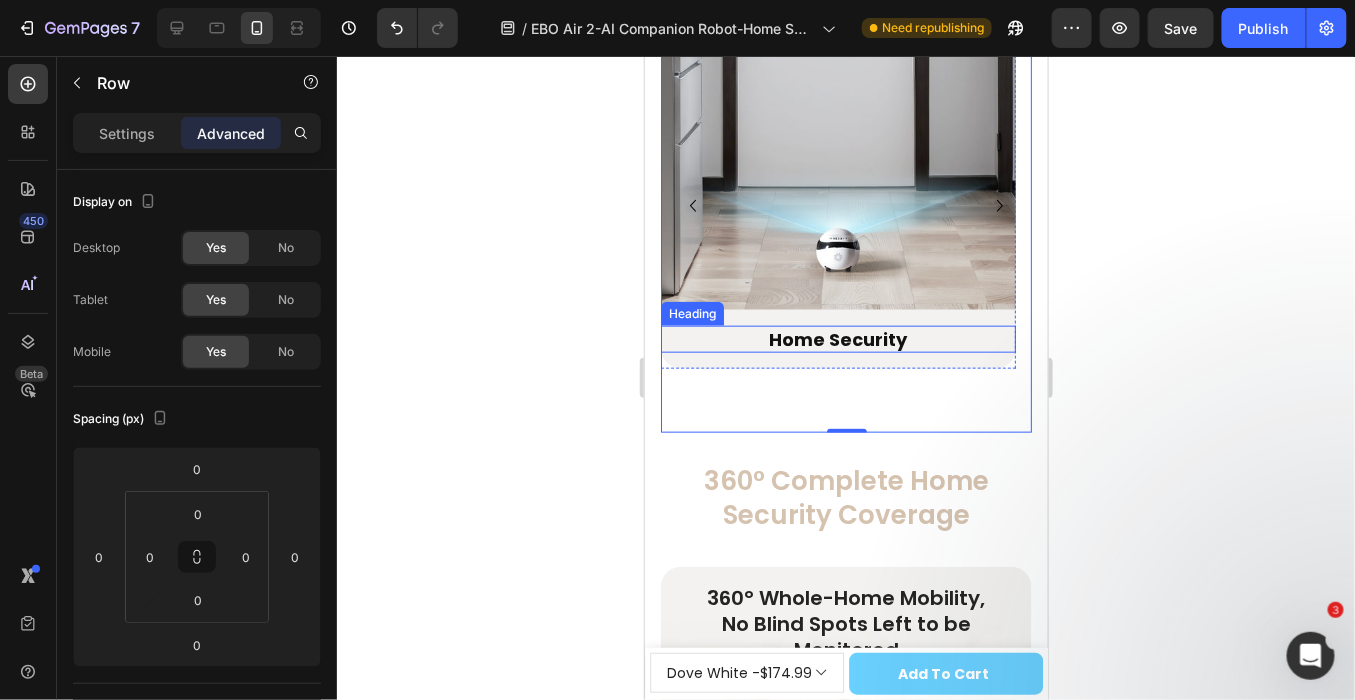 click on "Home Security" at bounding box center (837, 338) 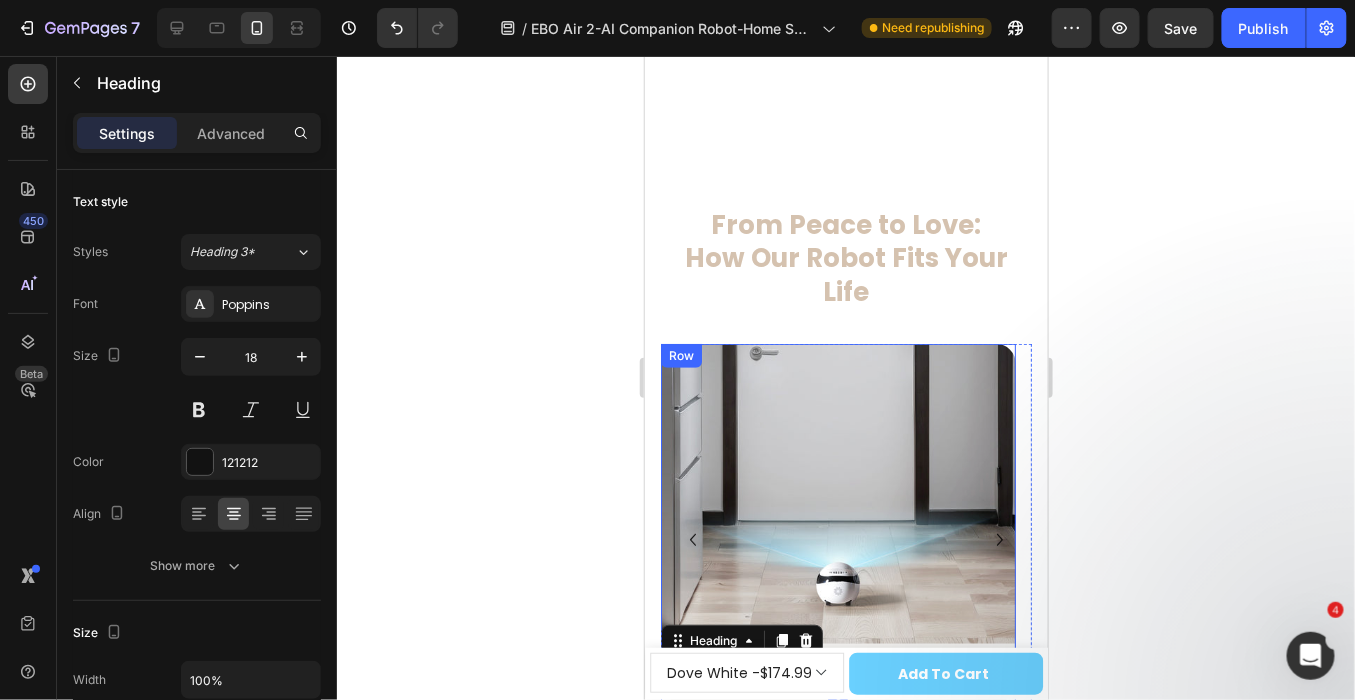 scroll, scrollTop: 2882, scrollLeft: 0, axis: vertical 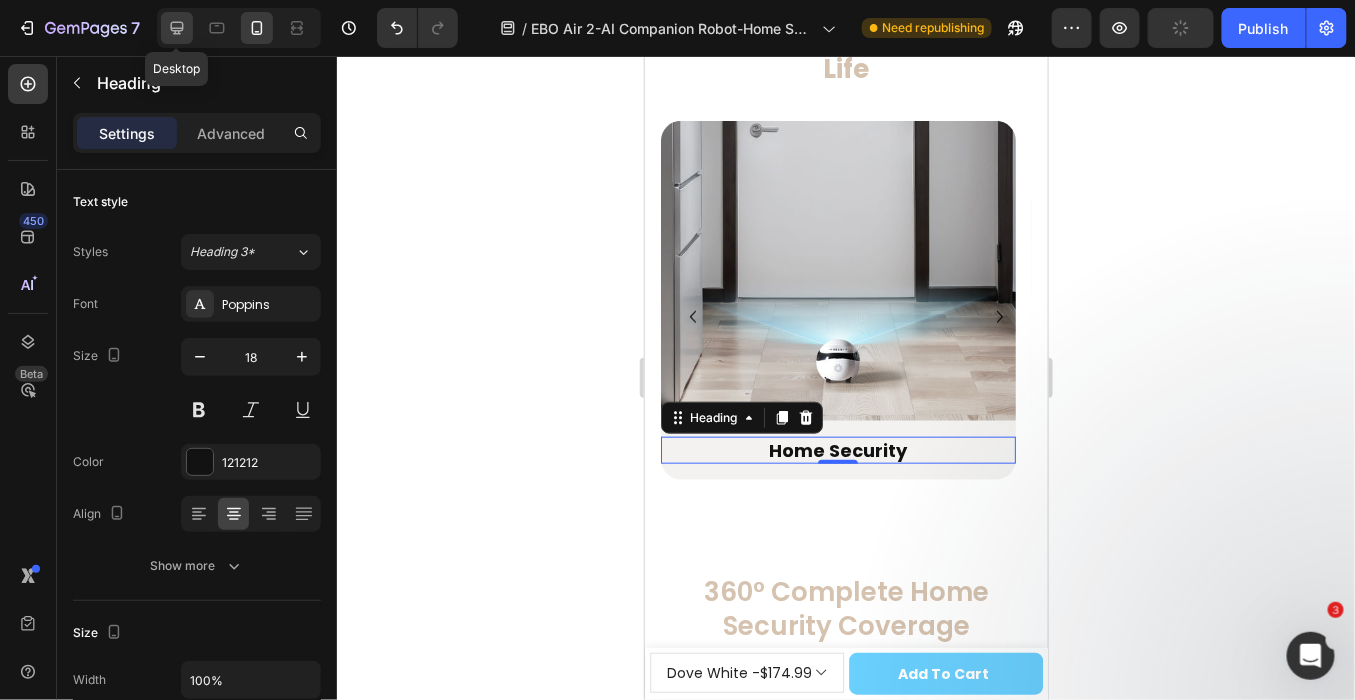 click 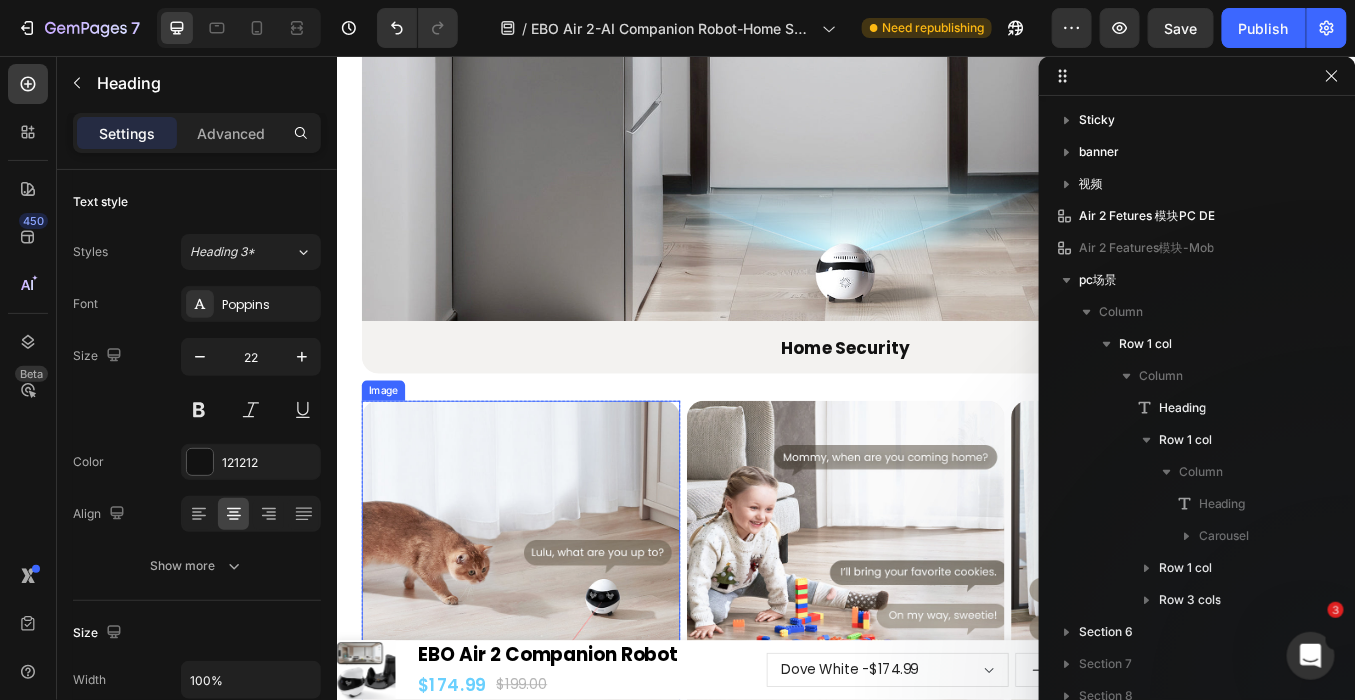 scroll, scrollTop: 2899, scrollLeft: 0, axis: vertical 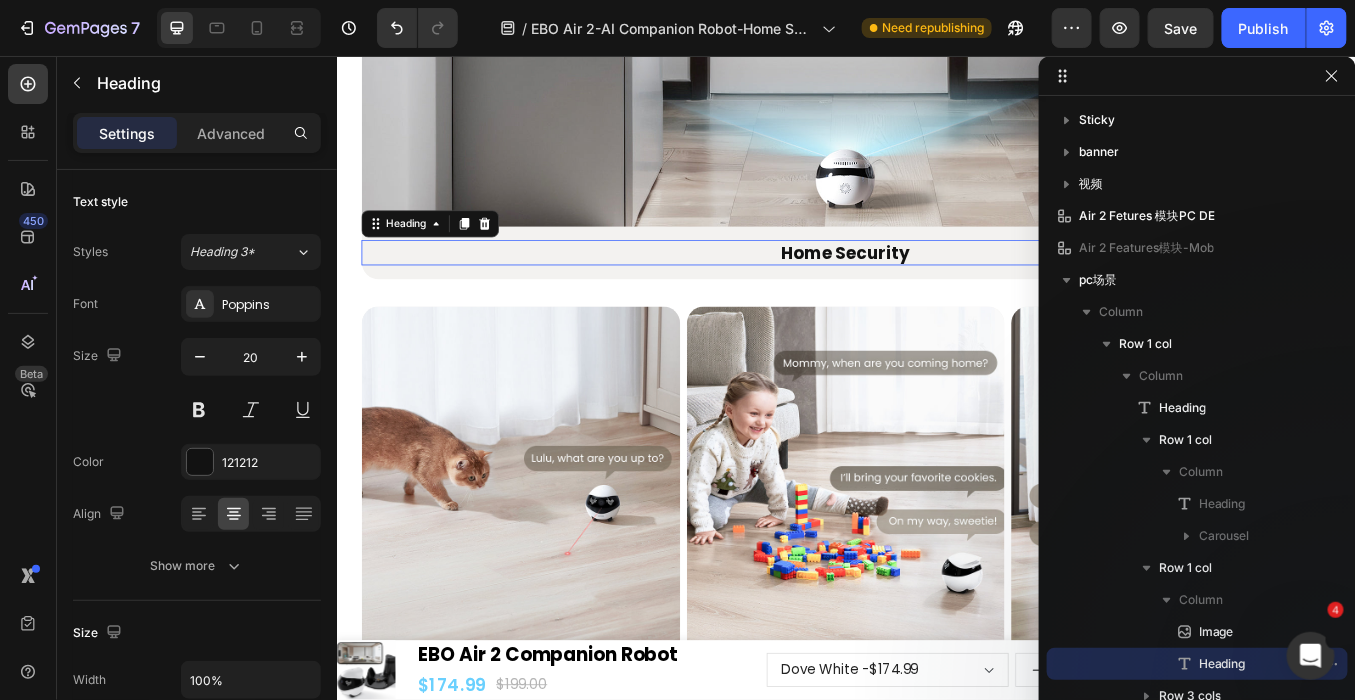 click on "Home Security" at bounding box center [936, 287] 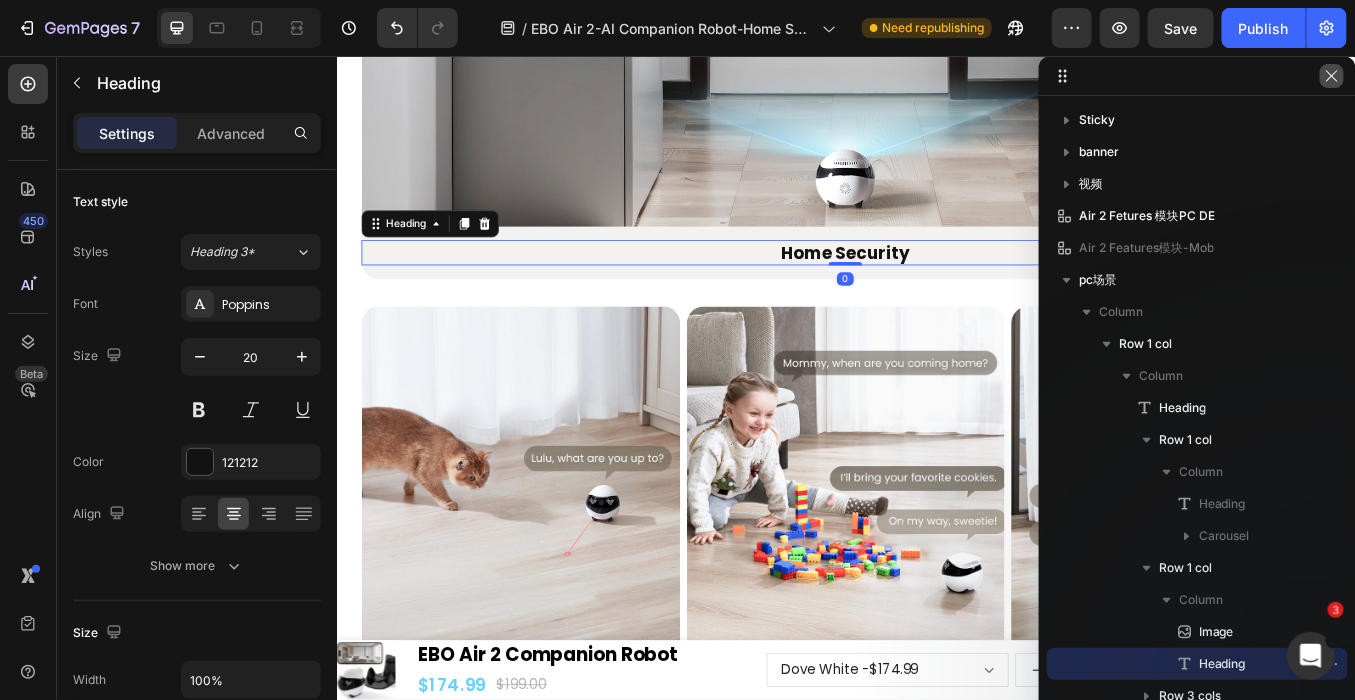 click 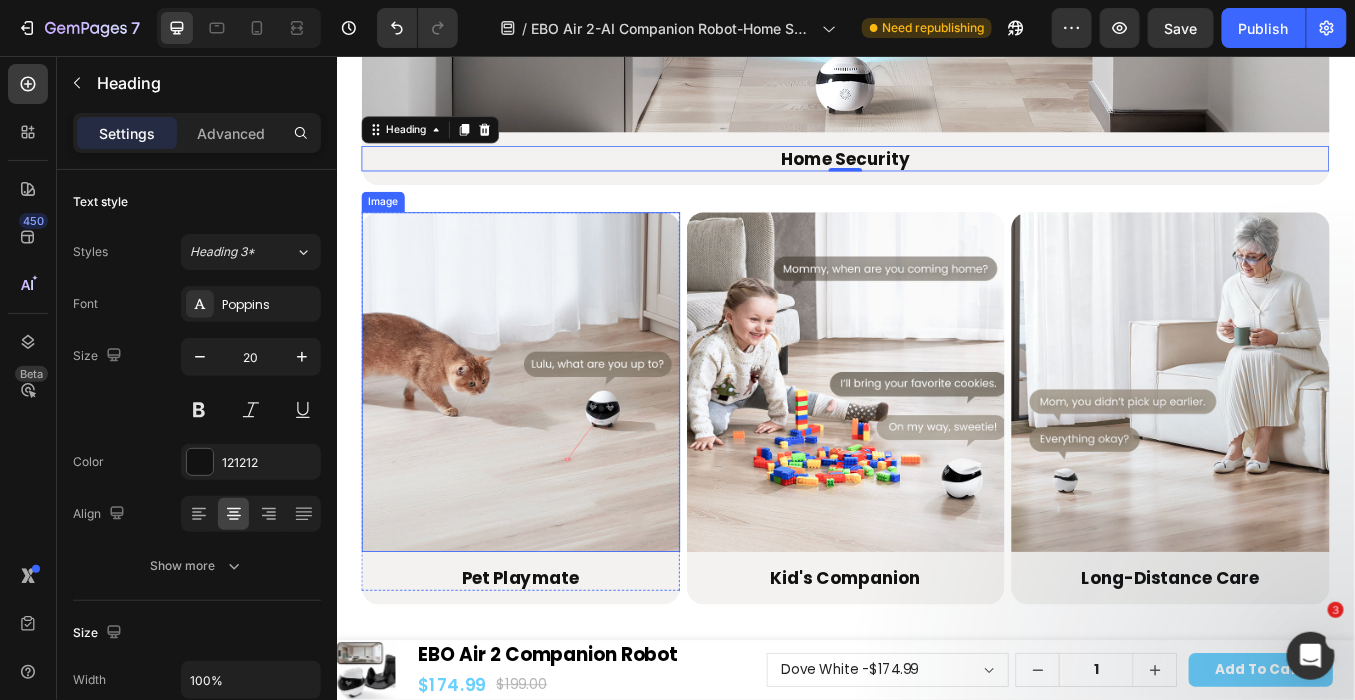 scroll, scrollTop: 2899, scrollLeft: 0, axis: vertical 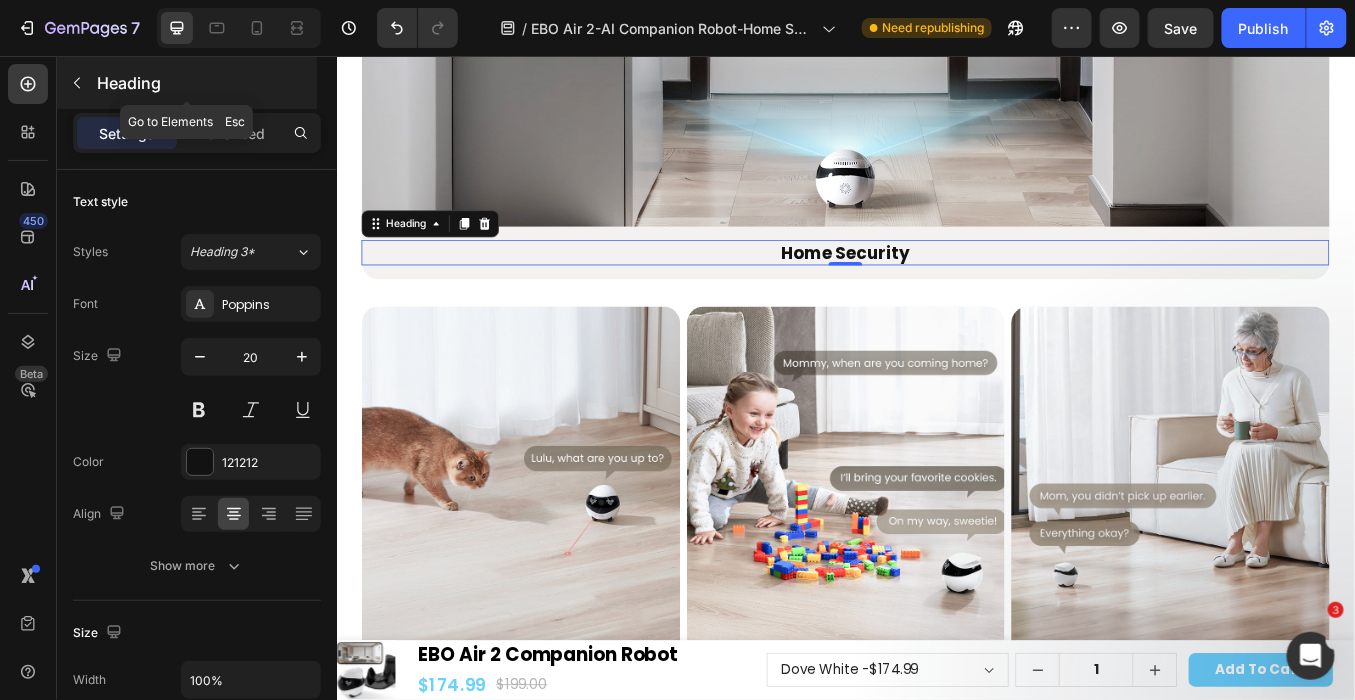 click at bounding box center (77, 83) 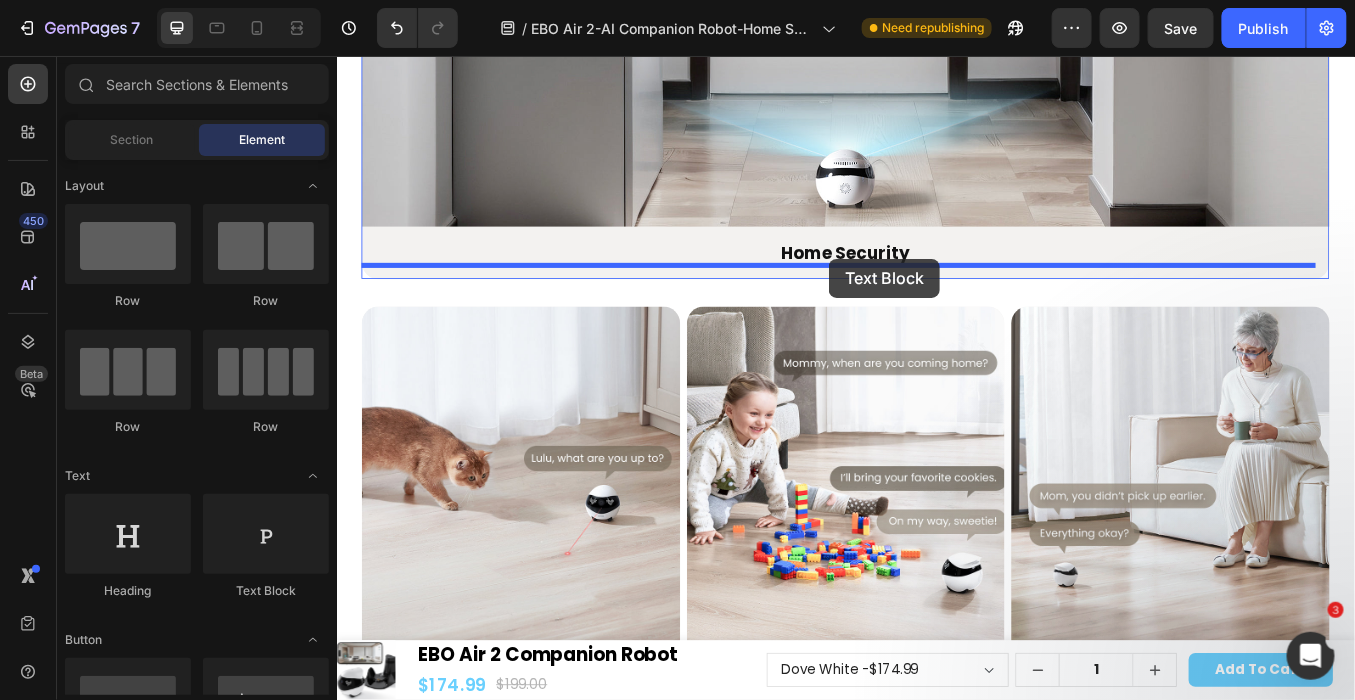 drag, startPoint x: 594, startPoint y: 596, endPoint x: 916, endPoint y: 294, distance: 441.4612 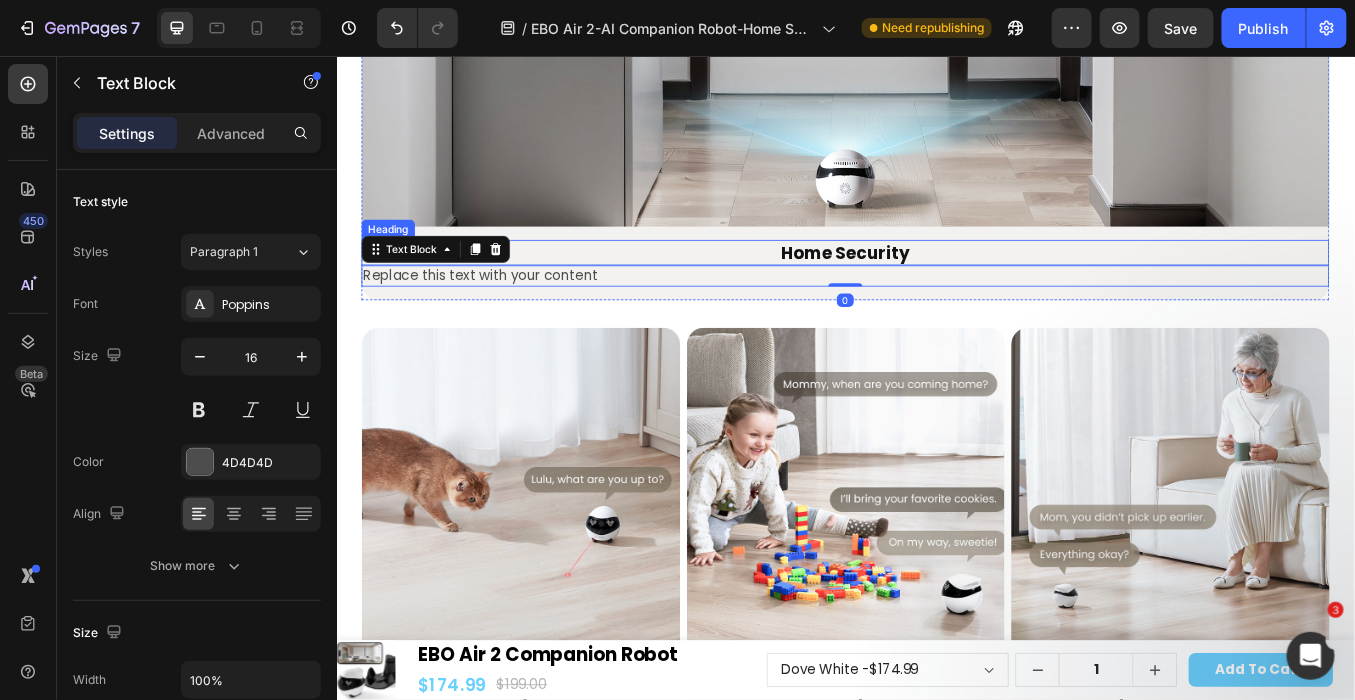 click on "Home Security" at bounding box center [936, 287] 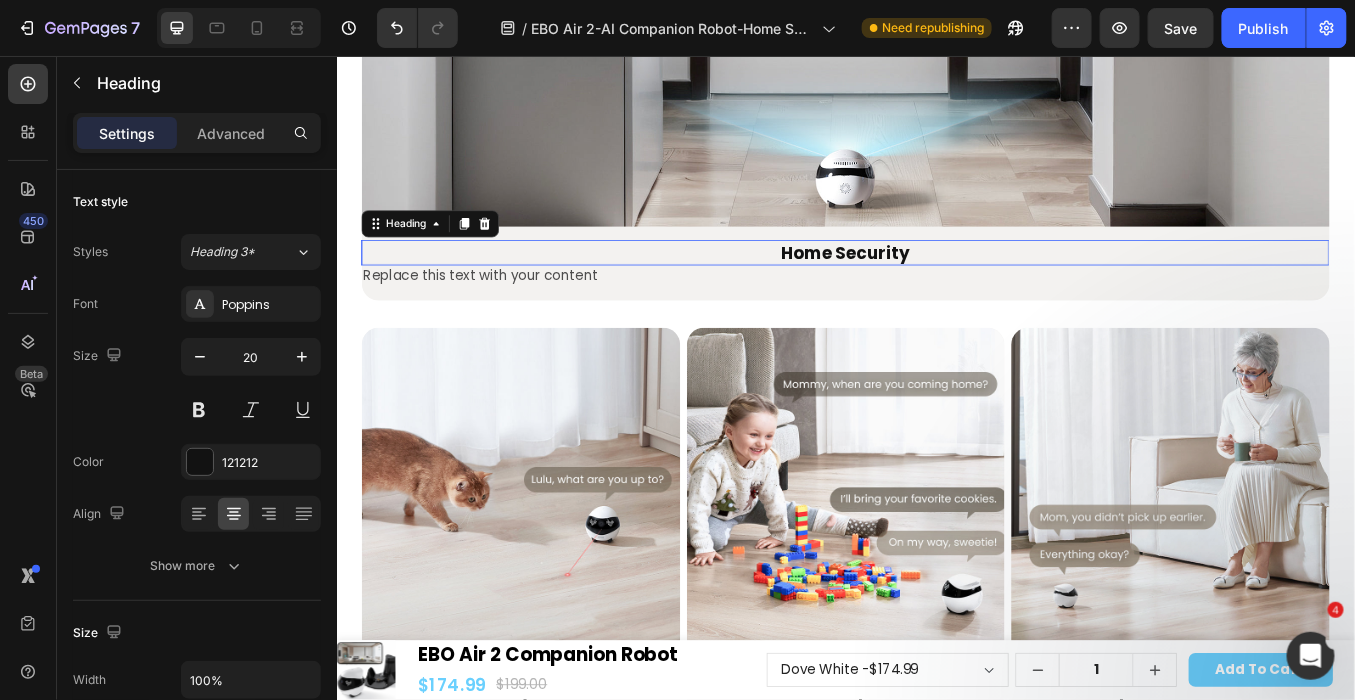click on "Home Security" at bounding box center [936, 287] 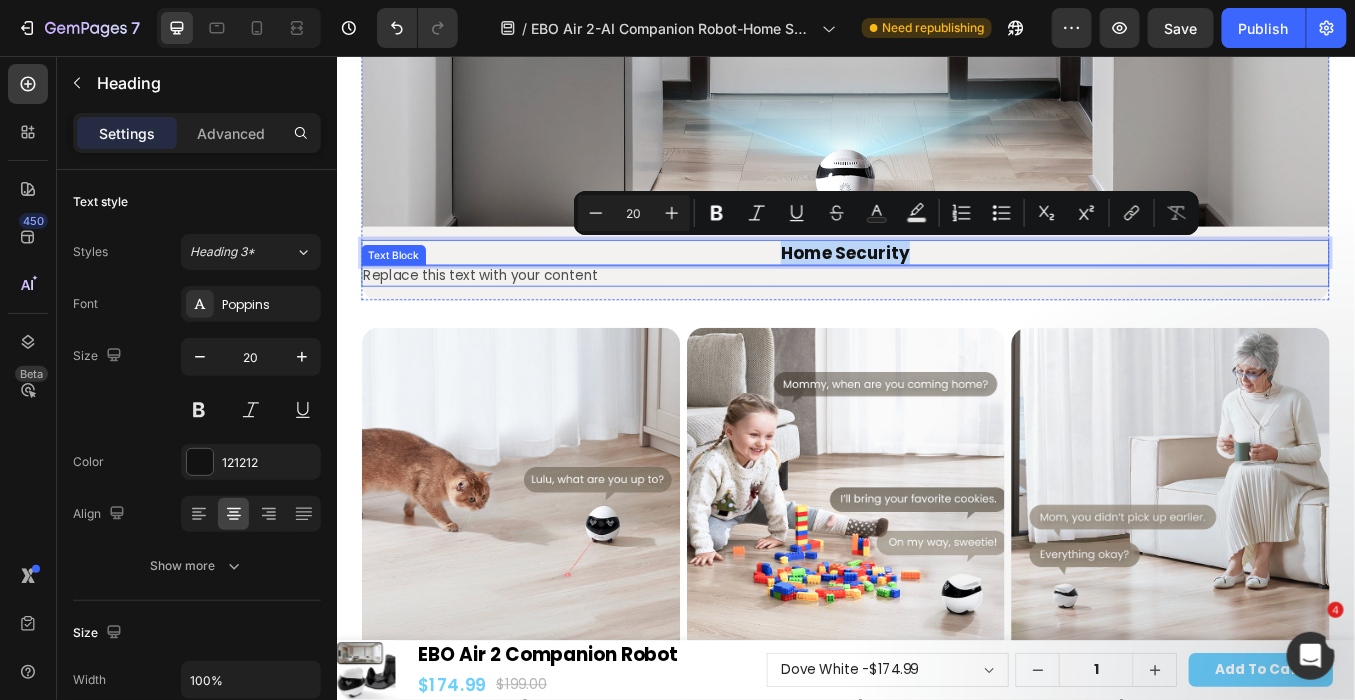 click on "Replace this text with your content" at bounding box center [936, 314] 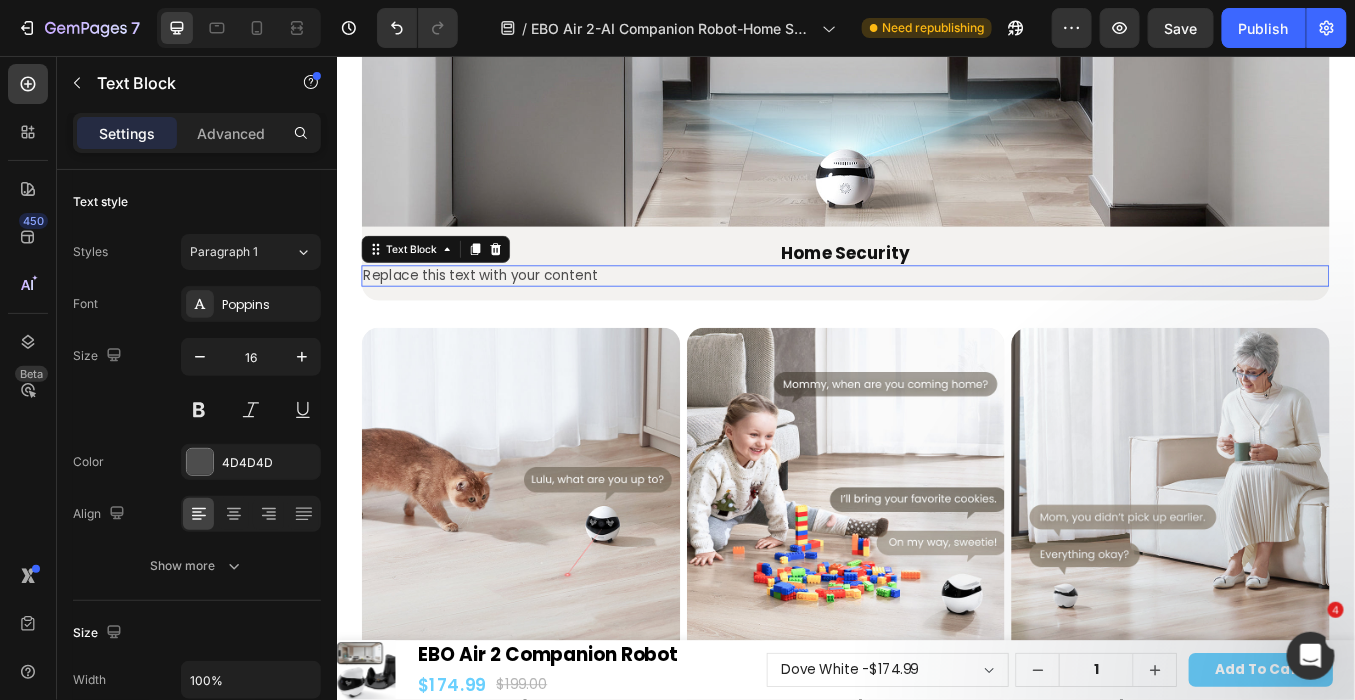 click on "Replace this text with your content" at bounding box center [936, 314] 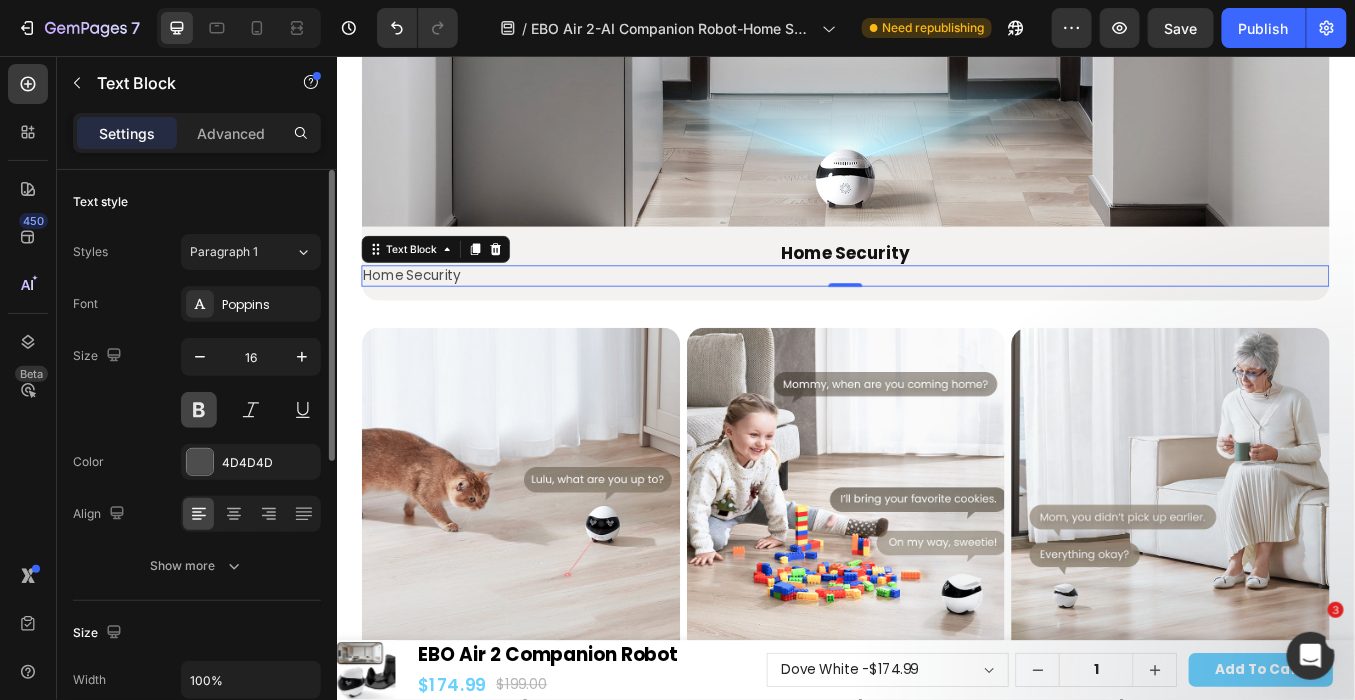 click at bounding box center (199, 410) 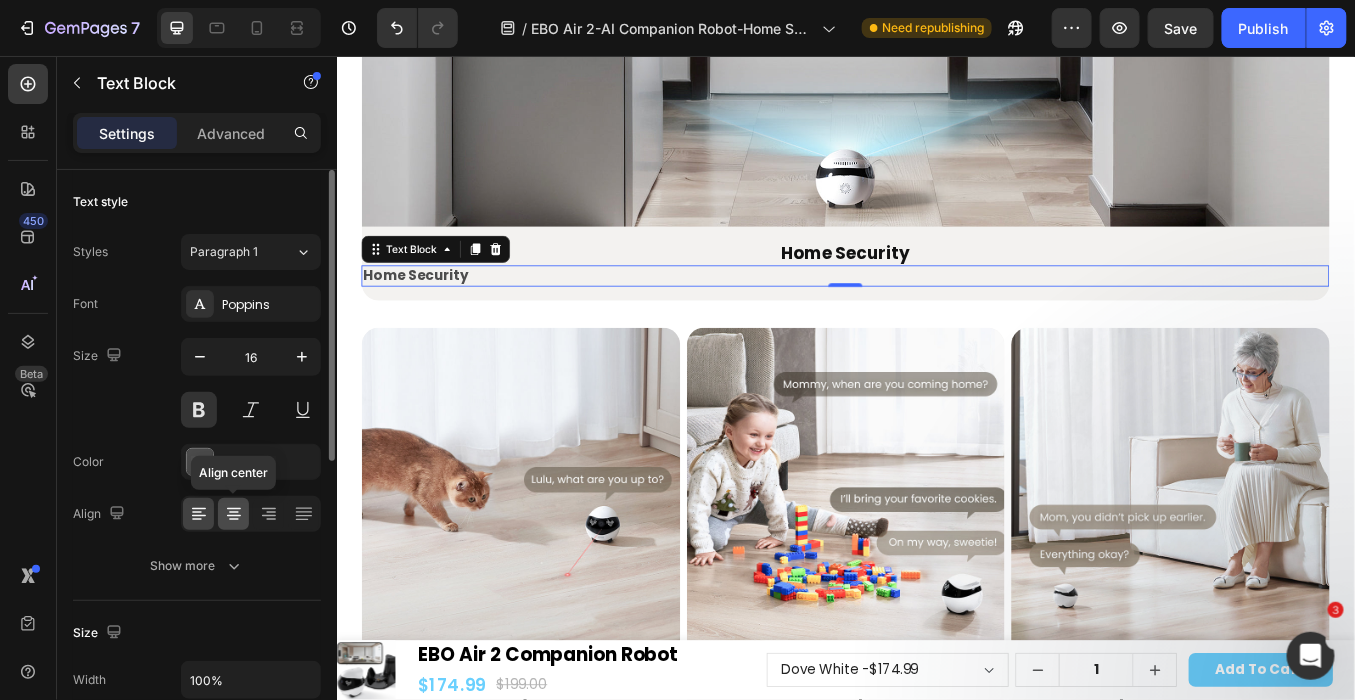 click 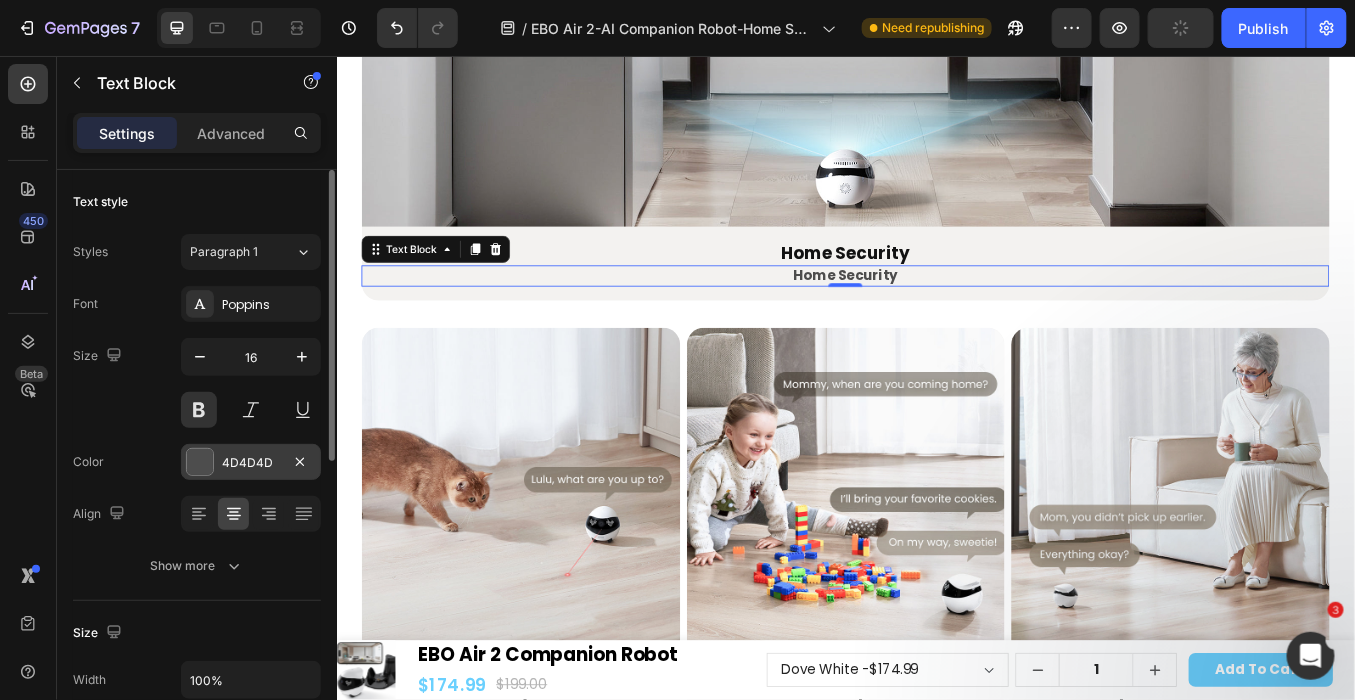 click on "4D4D4D" at bounding box center (251, 463) 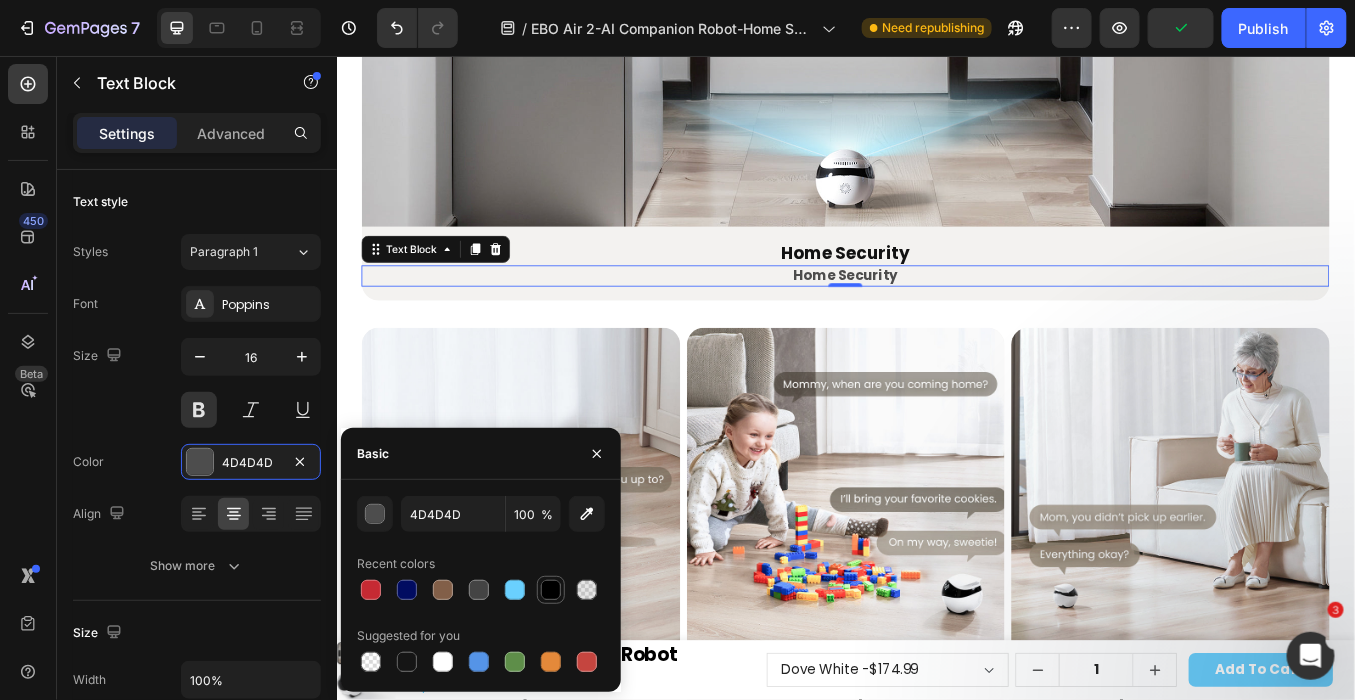 click at bounding box center [551, 590] 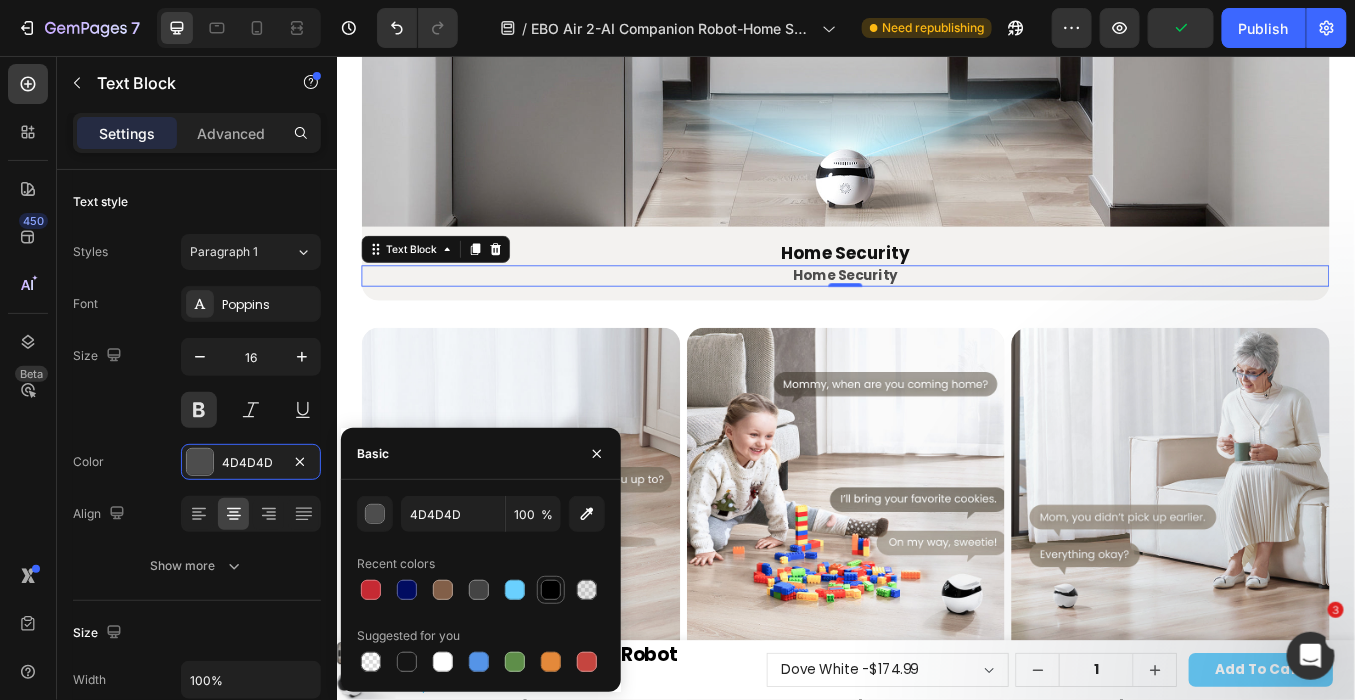 type on "000000" 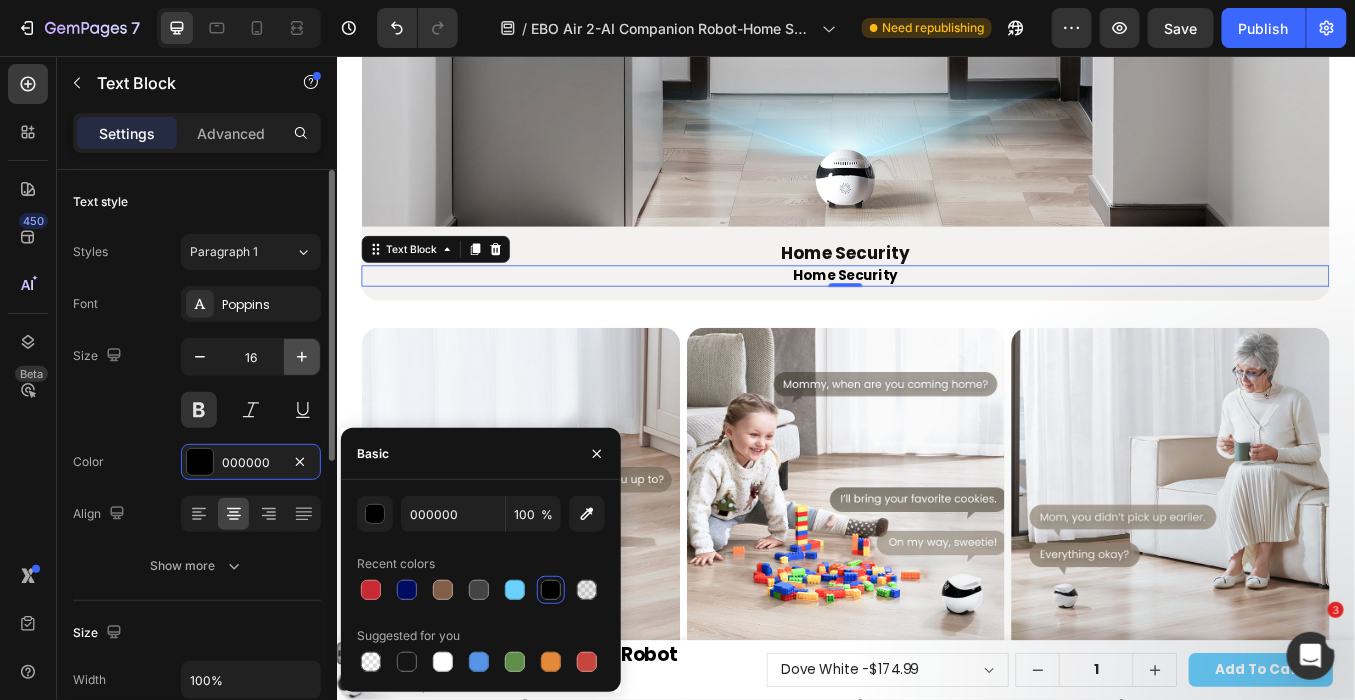 click 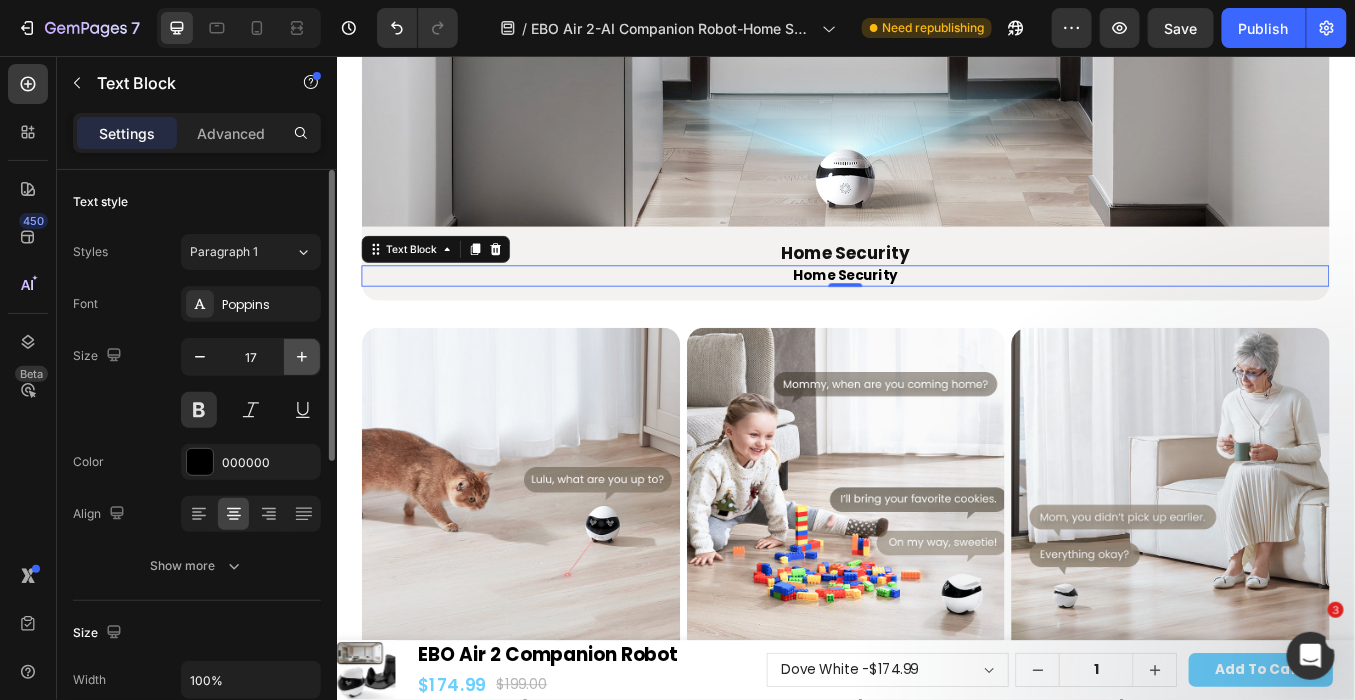click 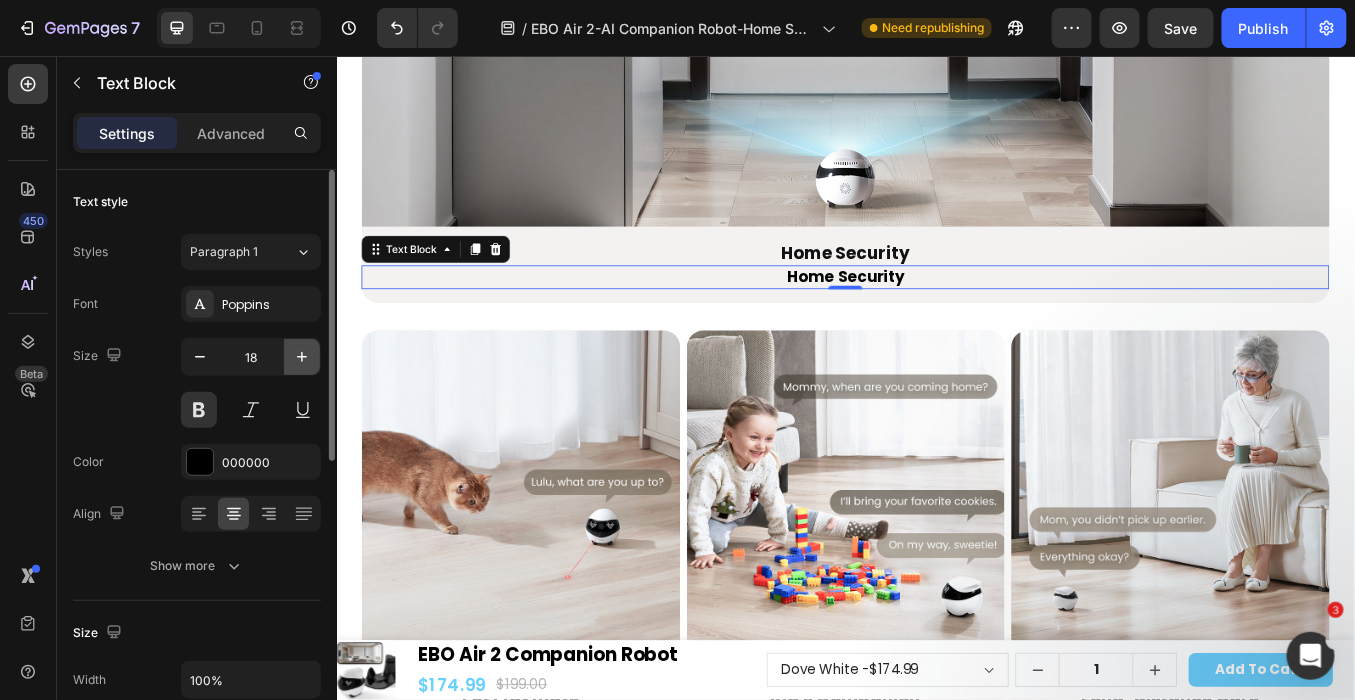 click 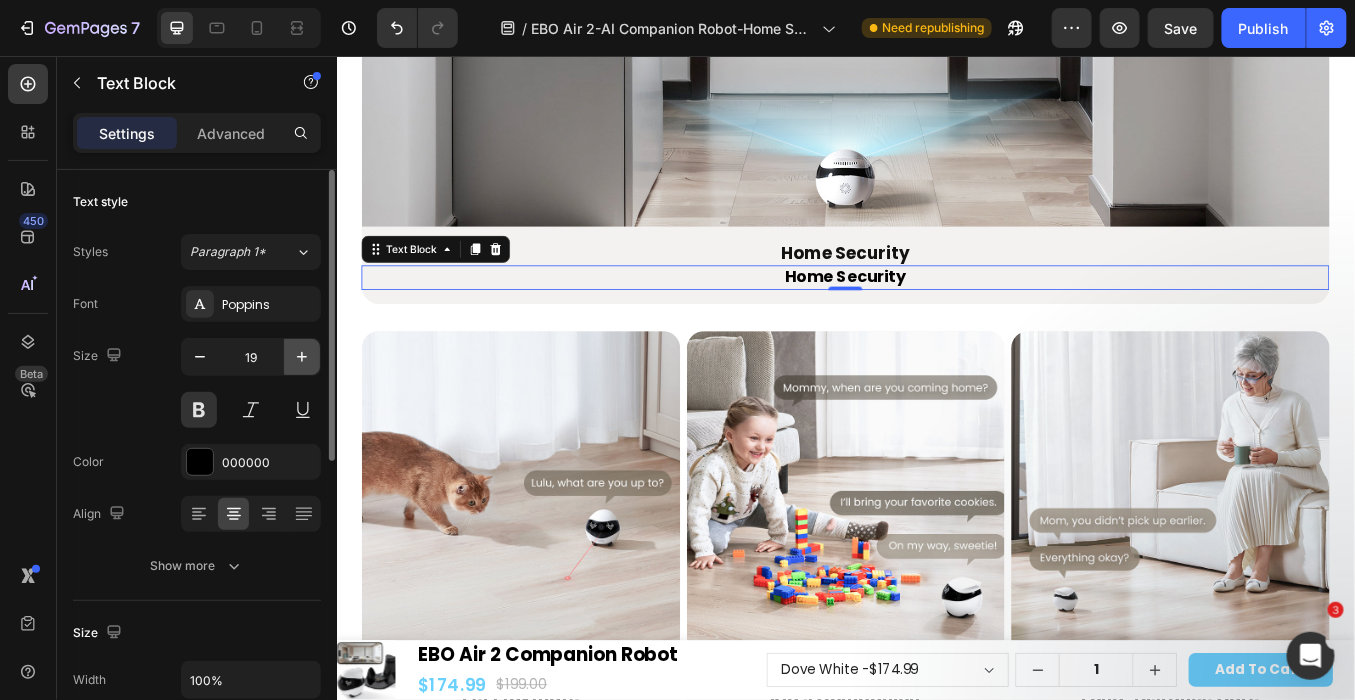 click 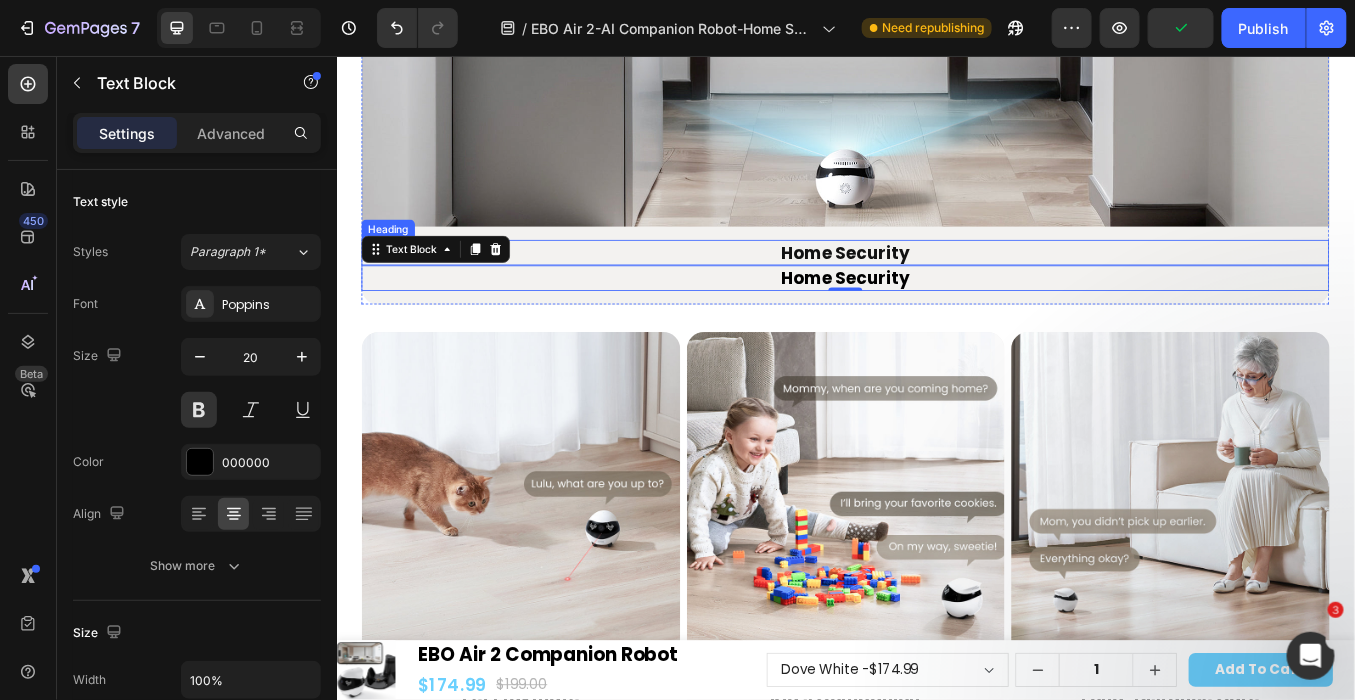 click on "Home Security" at bounding box center [936, 287] 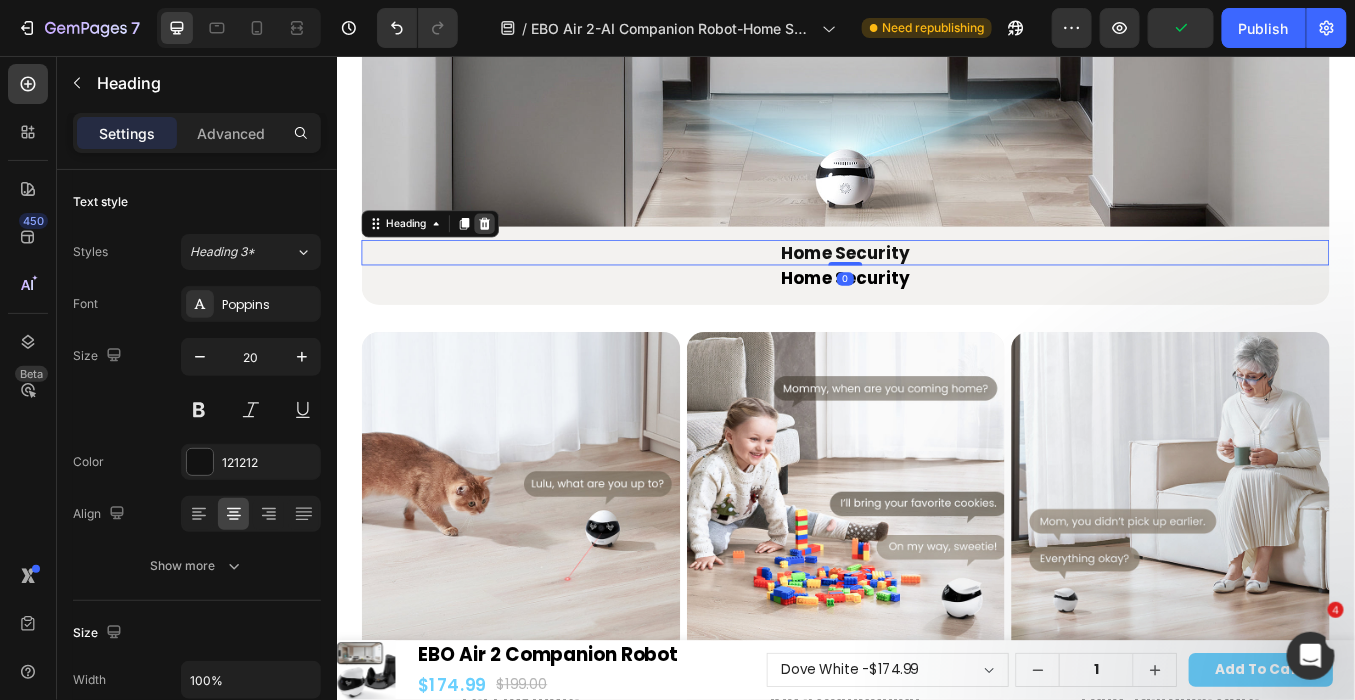 click 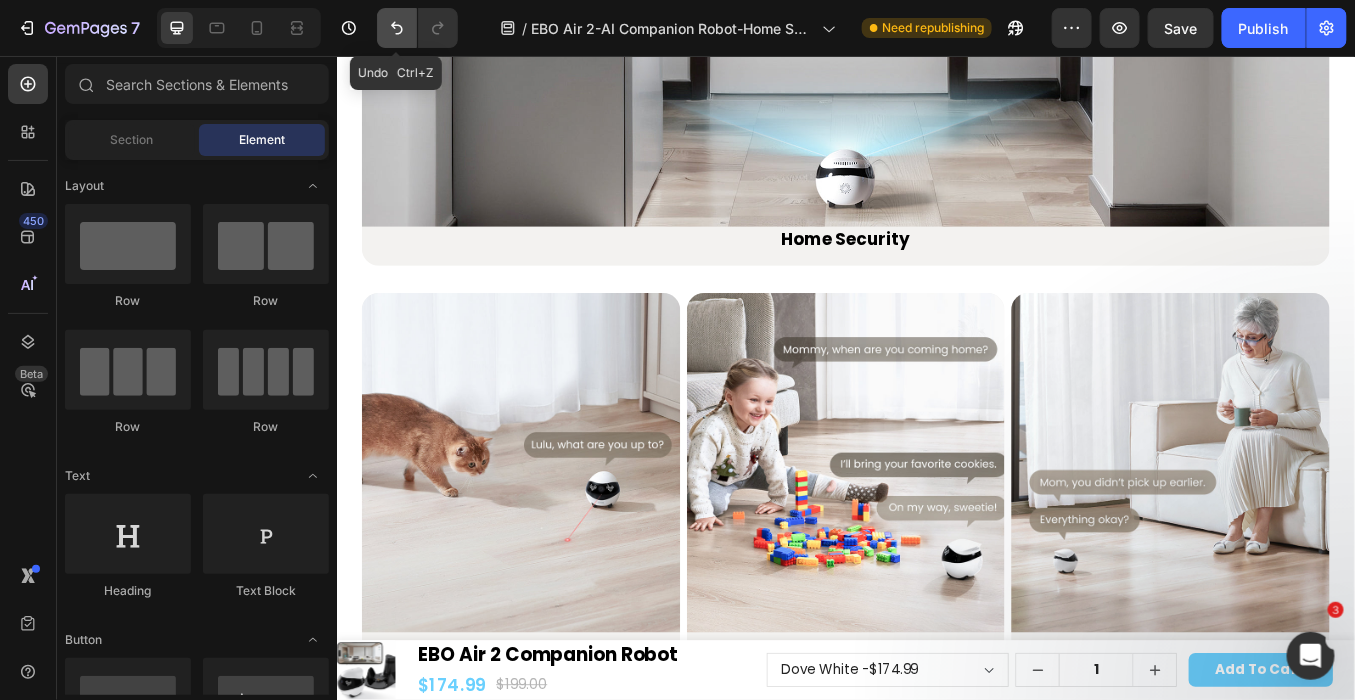 click 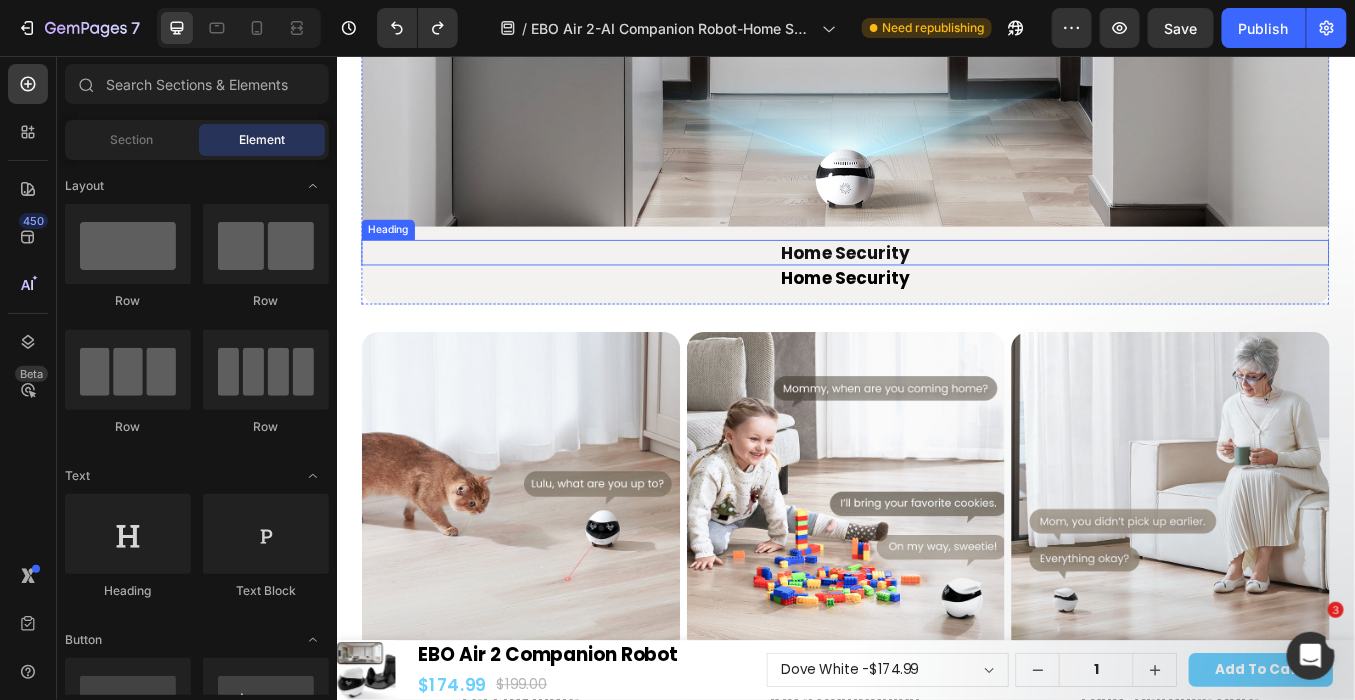 click on "Home Security" at bounding box center [936, 287] 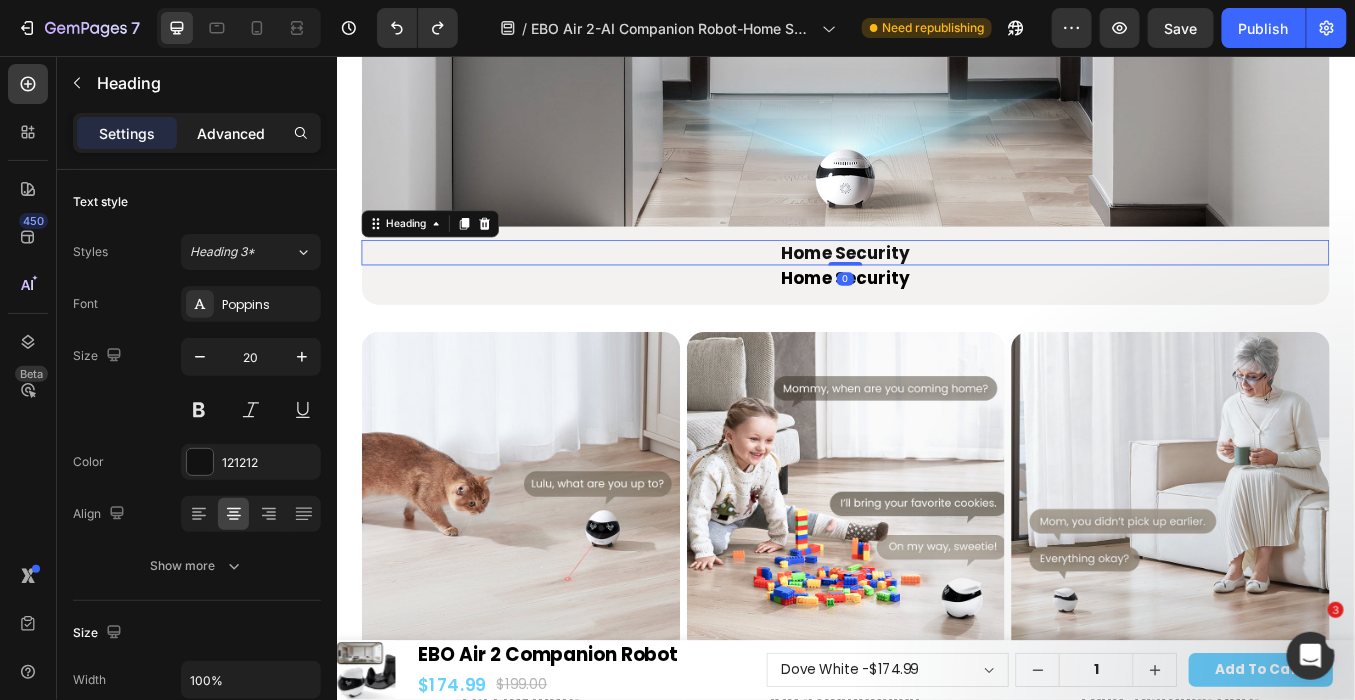 click on "Advanced" at bounding box center [231, 133] 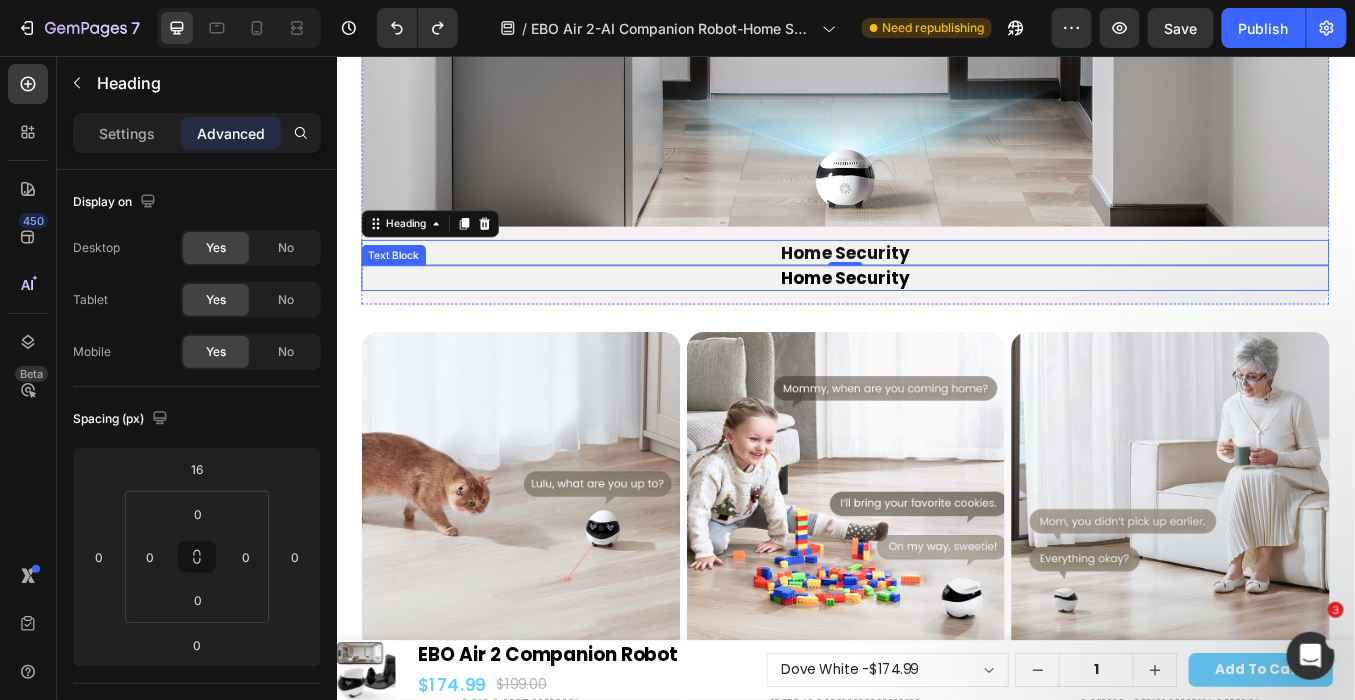 click on "Home Security" at bounding box center [936, 317] 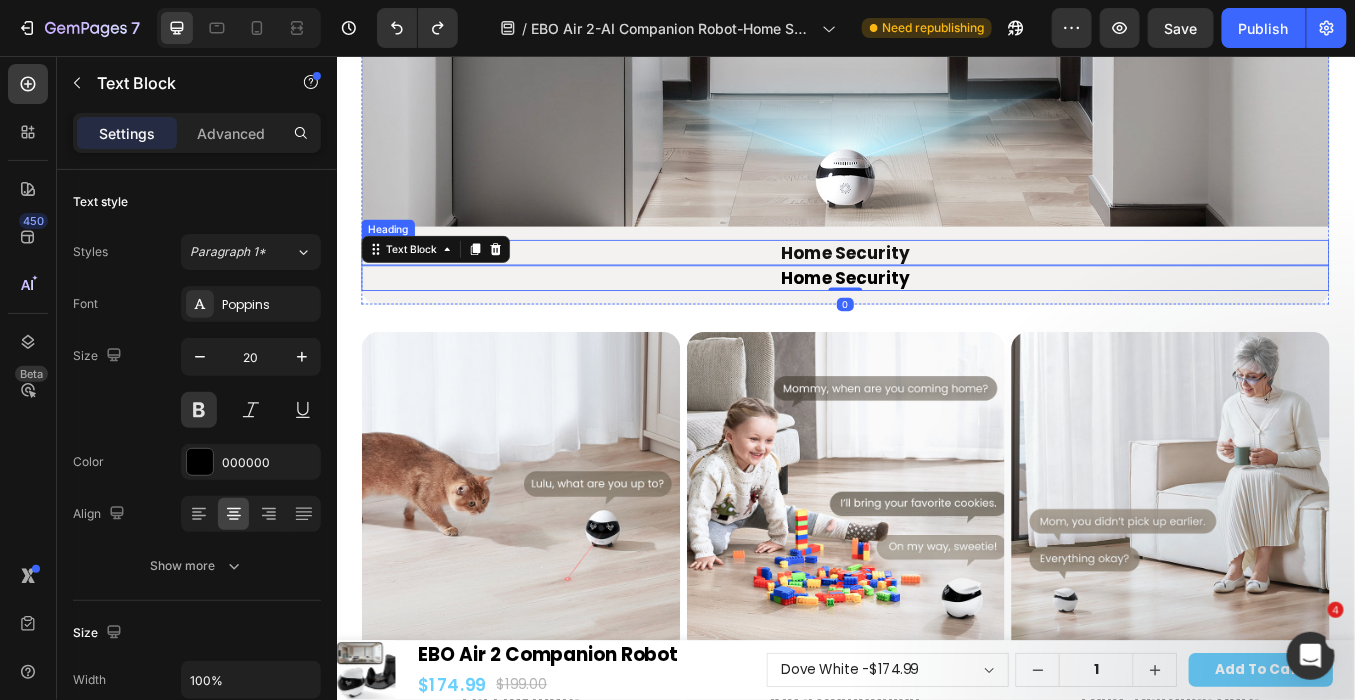 click on "Home Security" at bounding box center (936, 287) 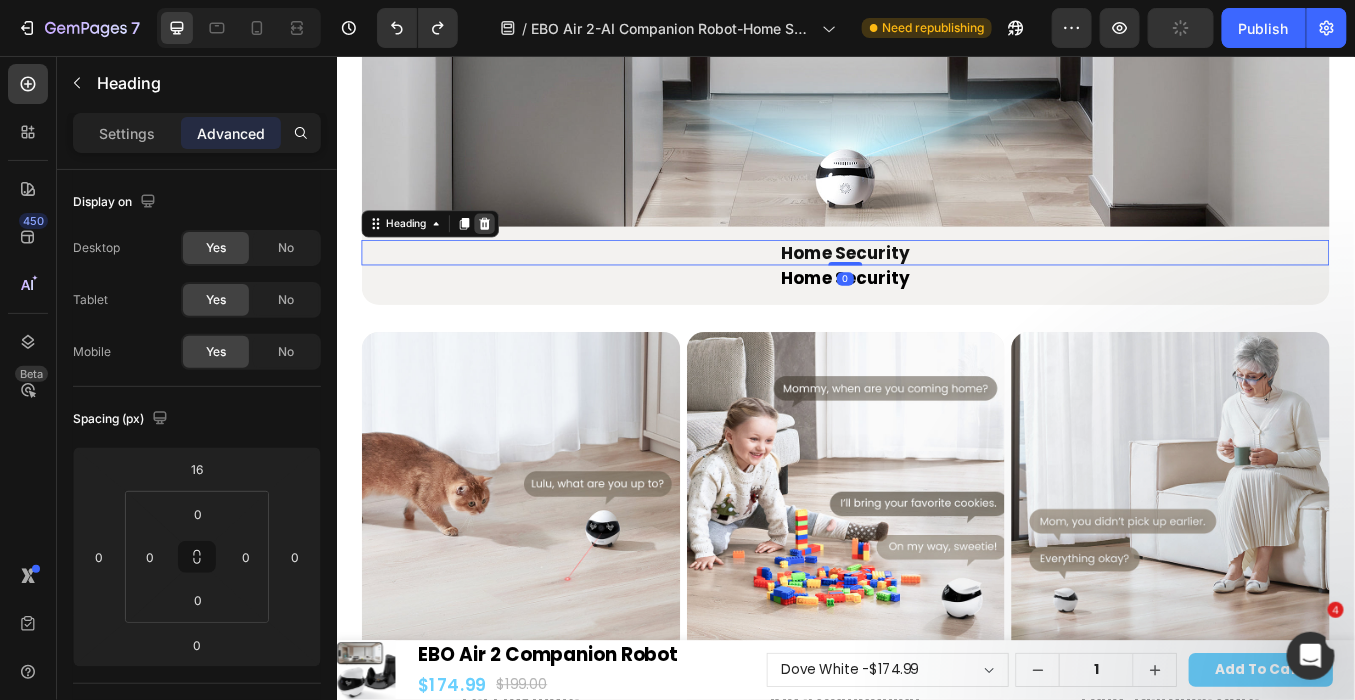 click 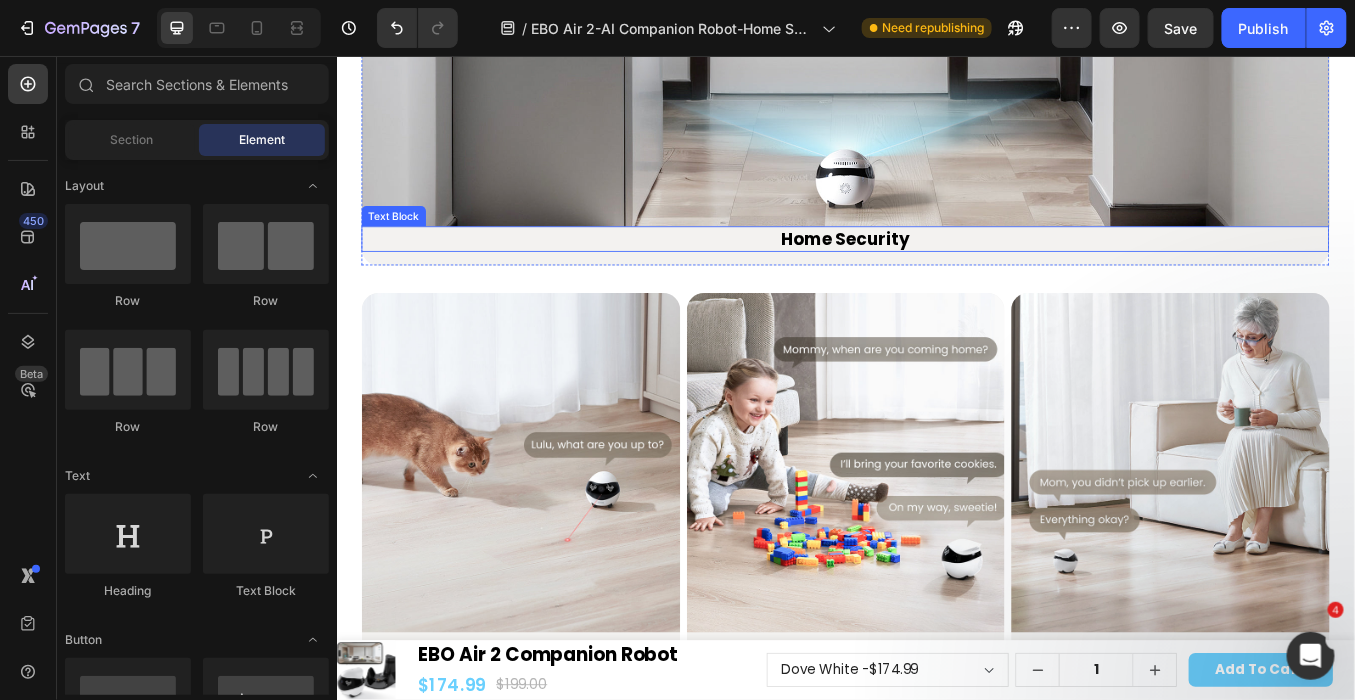 click on "Home Security" at bounding box center (936, 271) 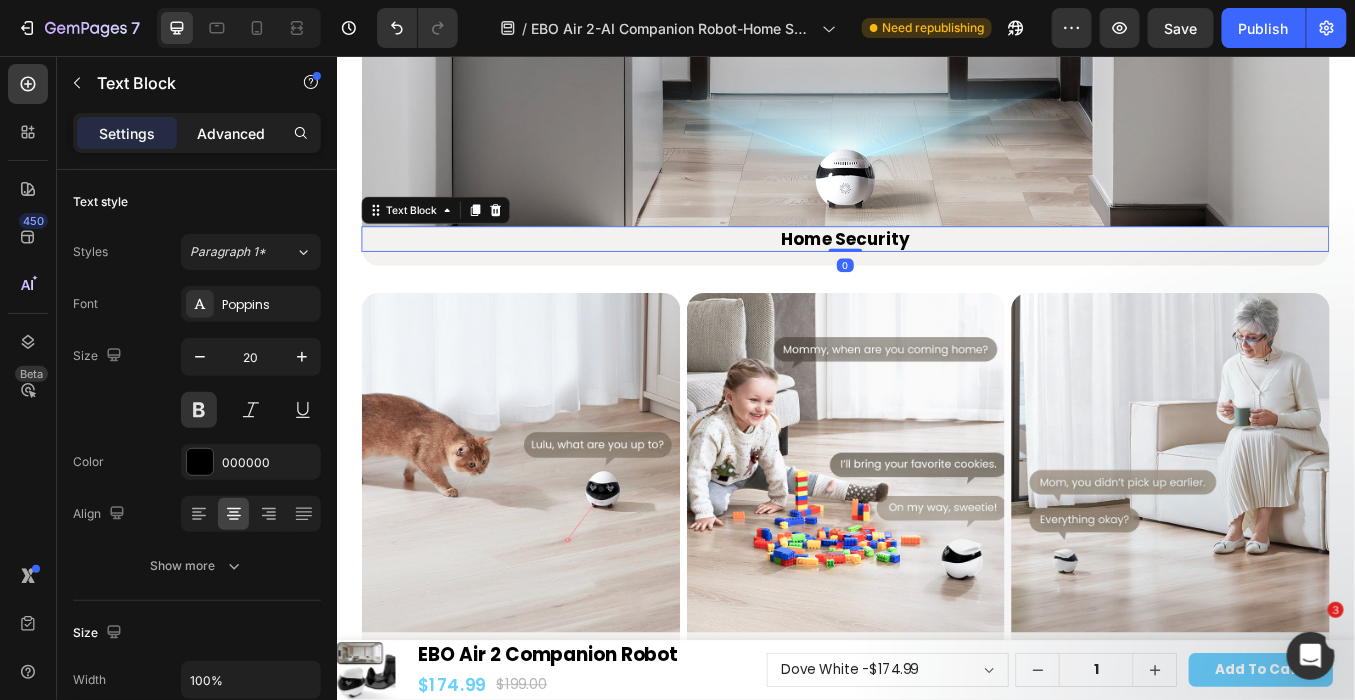 click on "Advanced" at bounding box center (231, 133) 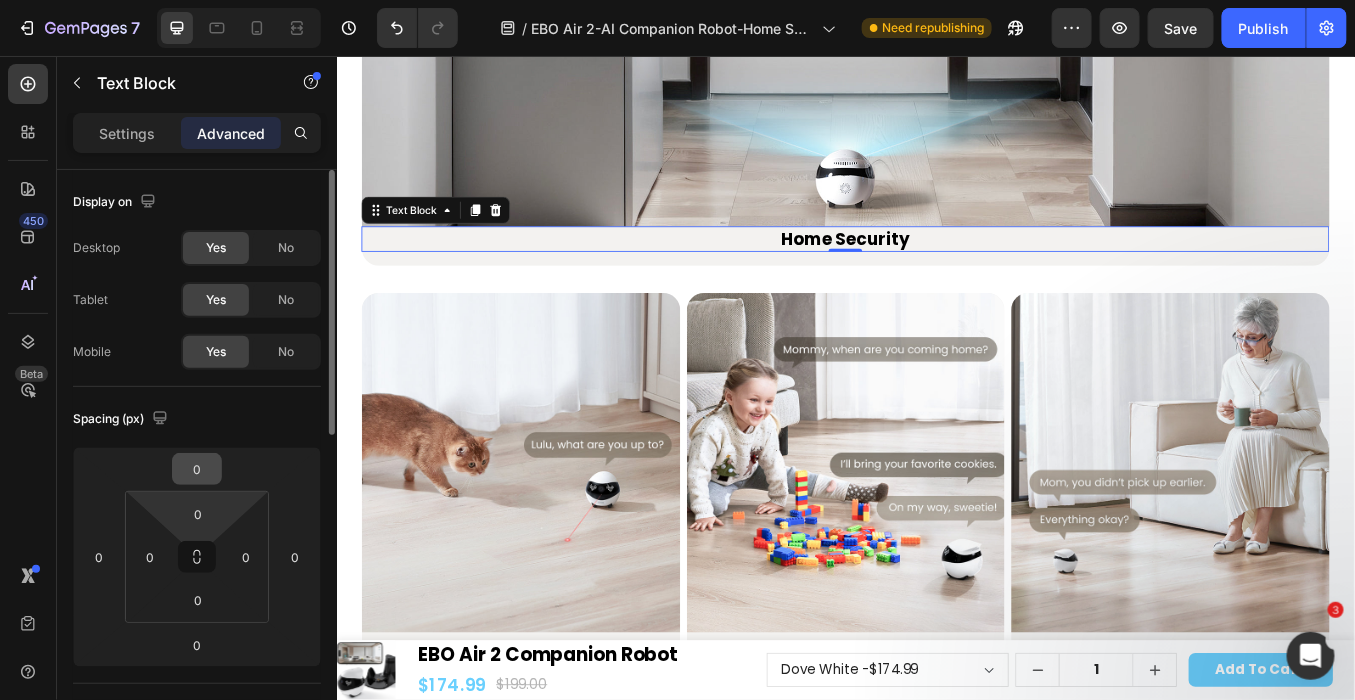 click on "0" at bounding box center (197, 469) 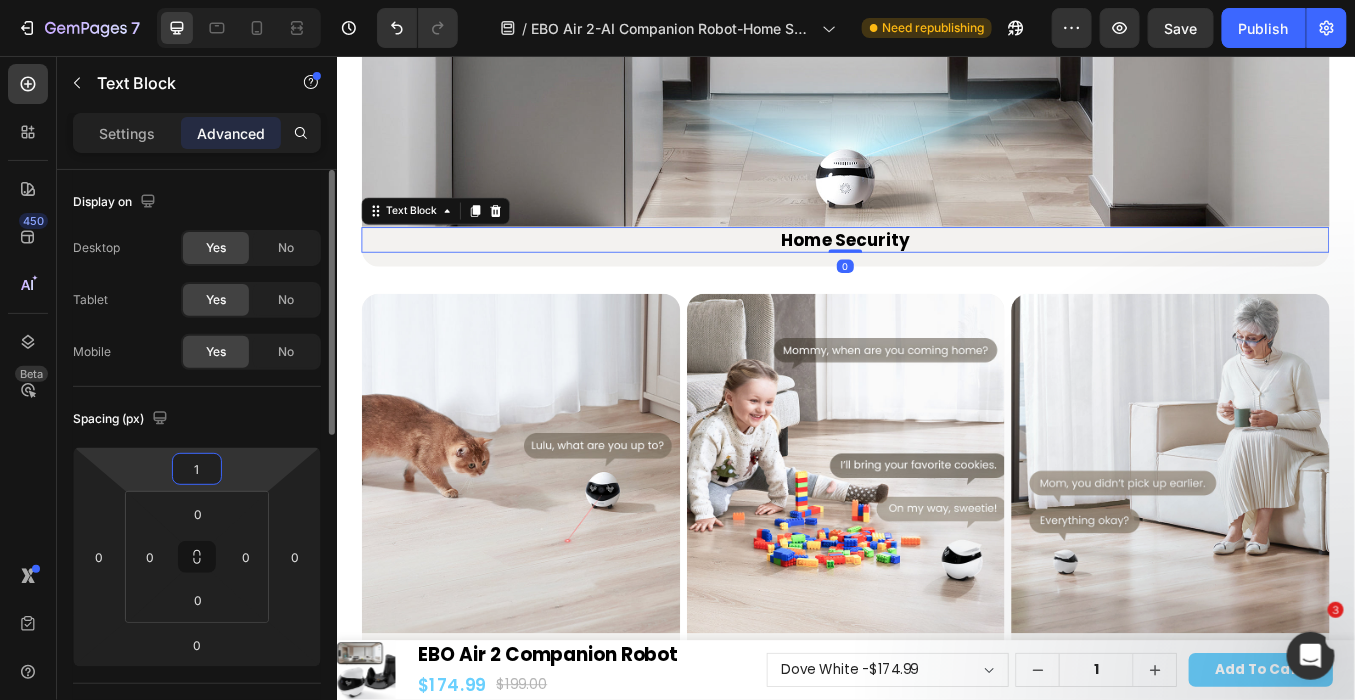 type on "16" 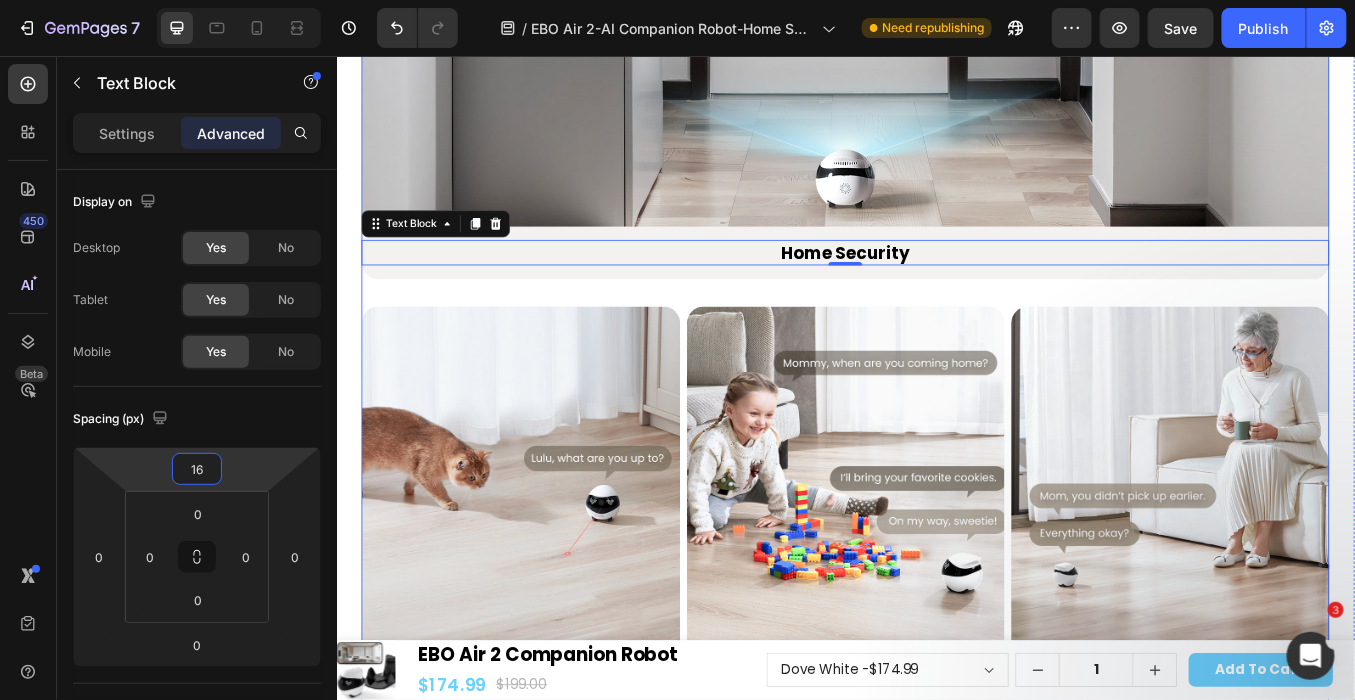 click on "From Peace to Love: How Our Robot Fits Your Life Heading From Peace to Love:  How Our Robot Fits Your Life  Heading
Image Home Security Heading Row Image Pet Playmate Heading Row Row Image Kid's Companion Heading Row Image Long-Distance Care Heading Row Row
Carousel Row Image Home Security Text Block   0 Row Image Pet Playmate Heading Row Row Image Kid's Companion Heading Row Image Long-Distance Care Heading Row Row Row" at bounding box center [936, 267] 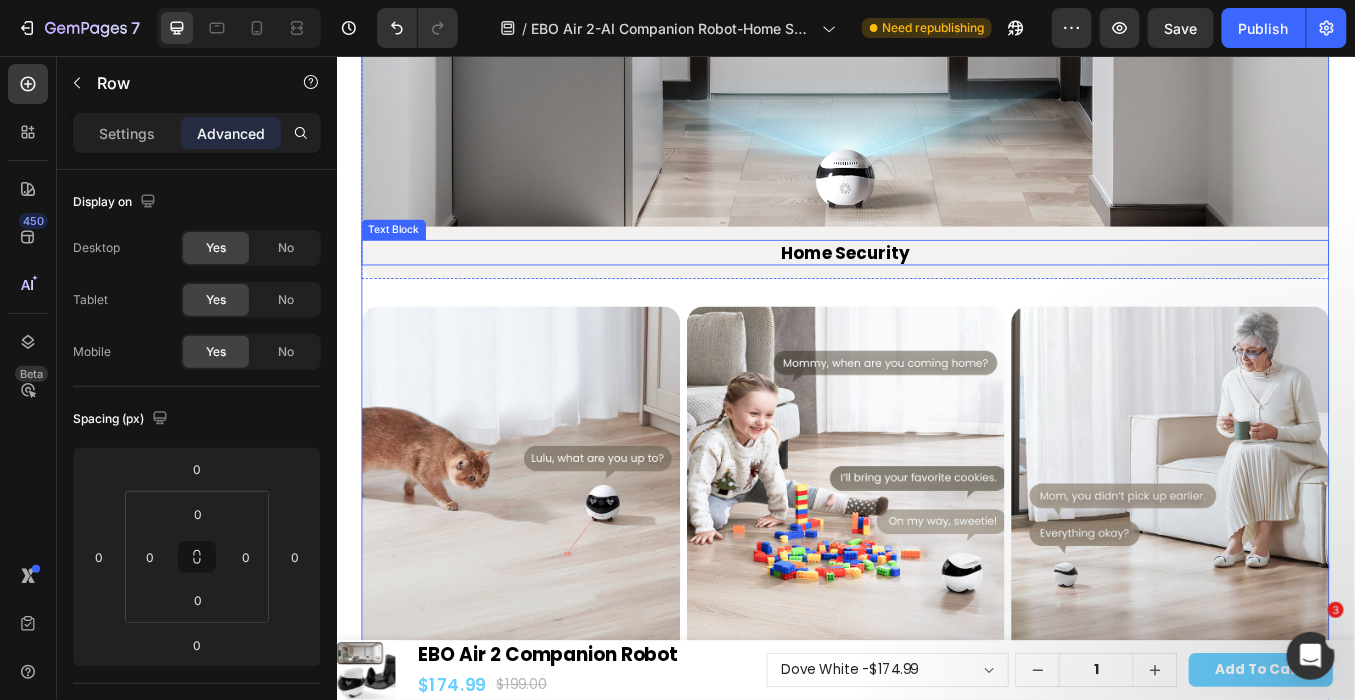 click on "Home Security" at bounding box center (936, 287) 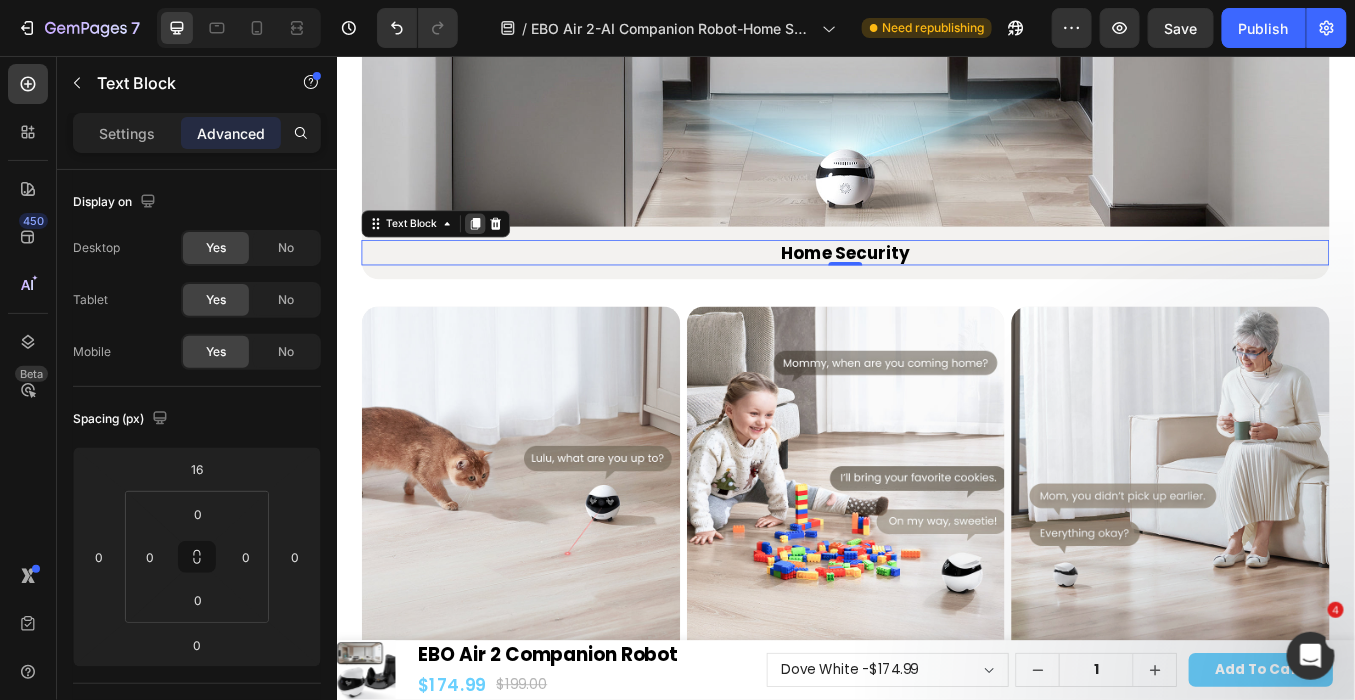 click 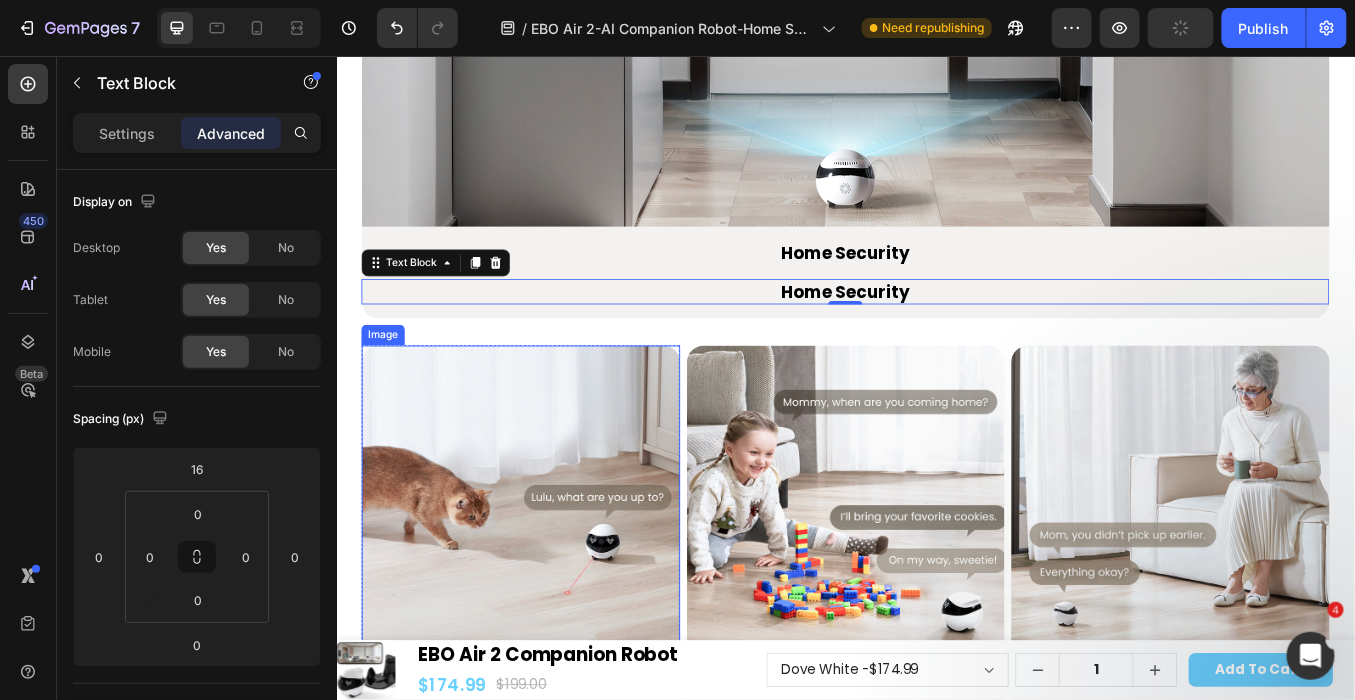 scroll, scrollTop: 3121, scrollLeft: 0, axis: vertical 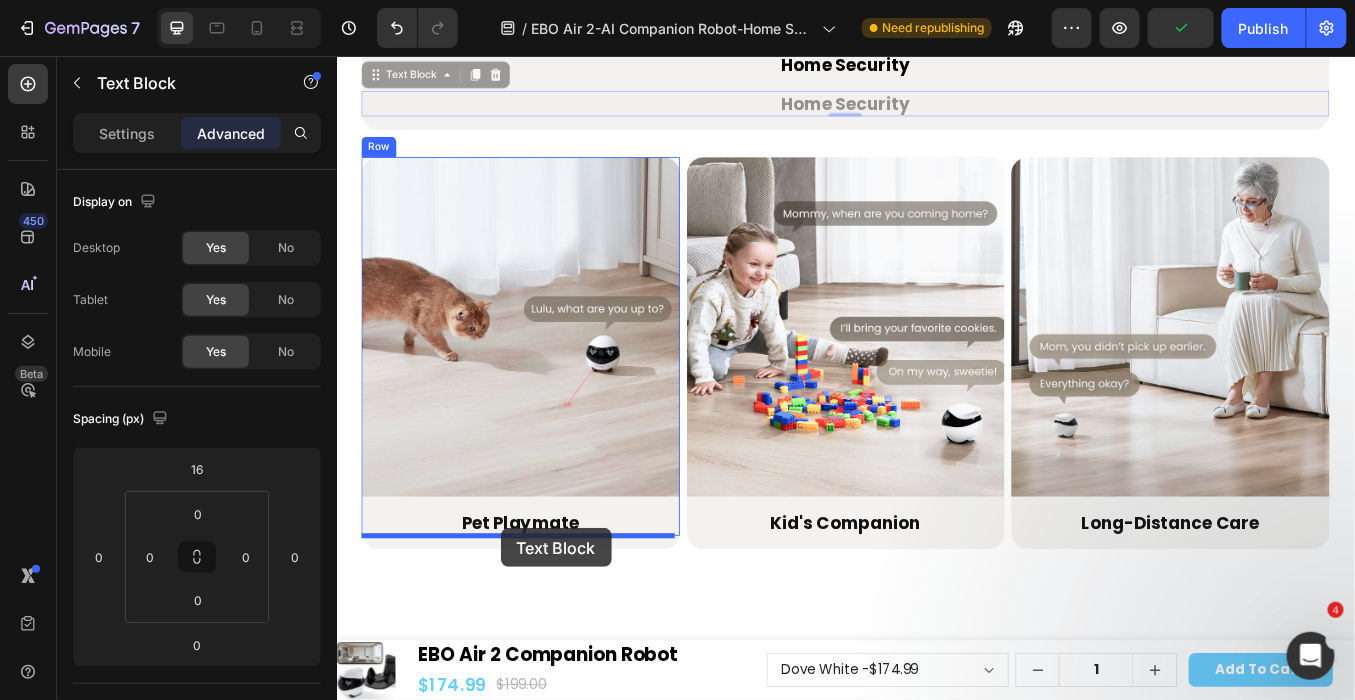 drag, startPoint x: 385, startPoint y: 77, endPoint x: 529, endPoint y: 611, distance: 553.075 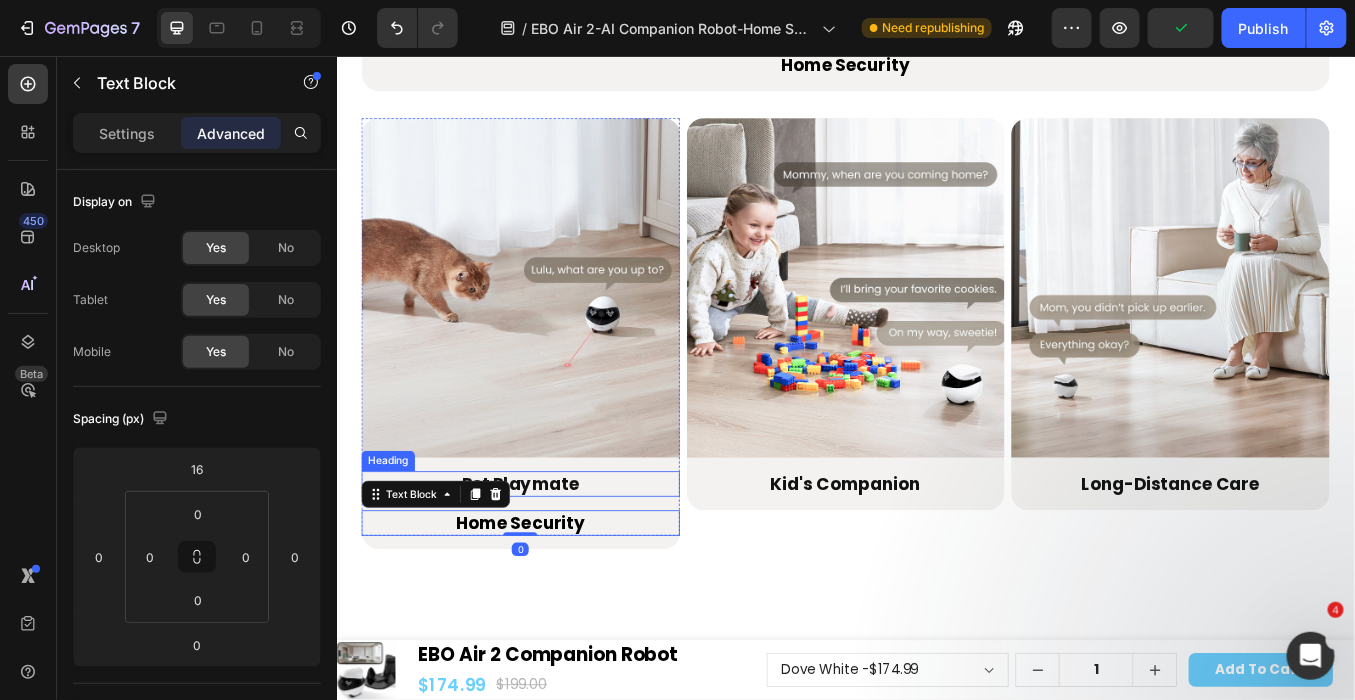 click on "Pet Playmate" at bounding box center [553, 559] 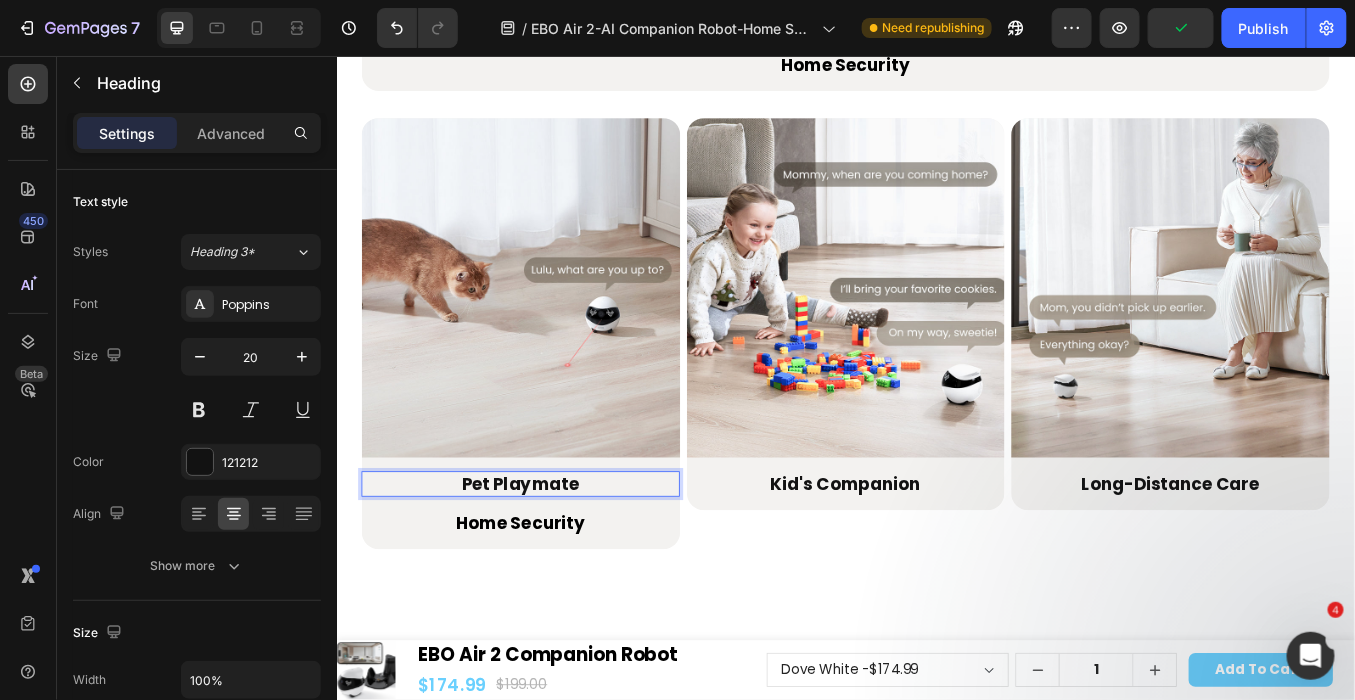 drag, startPoint x: 577, startPoint y: 555, endPoint x: 590, endPoint y: 521, distance: 36.40055 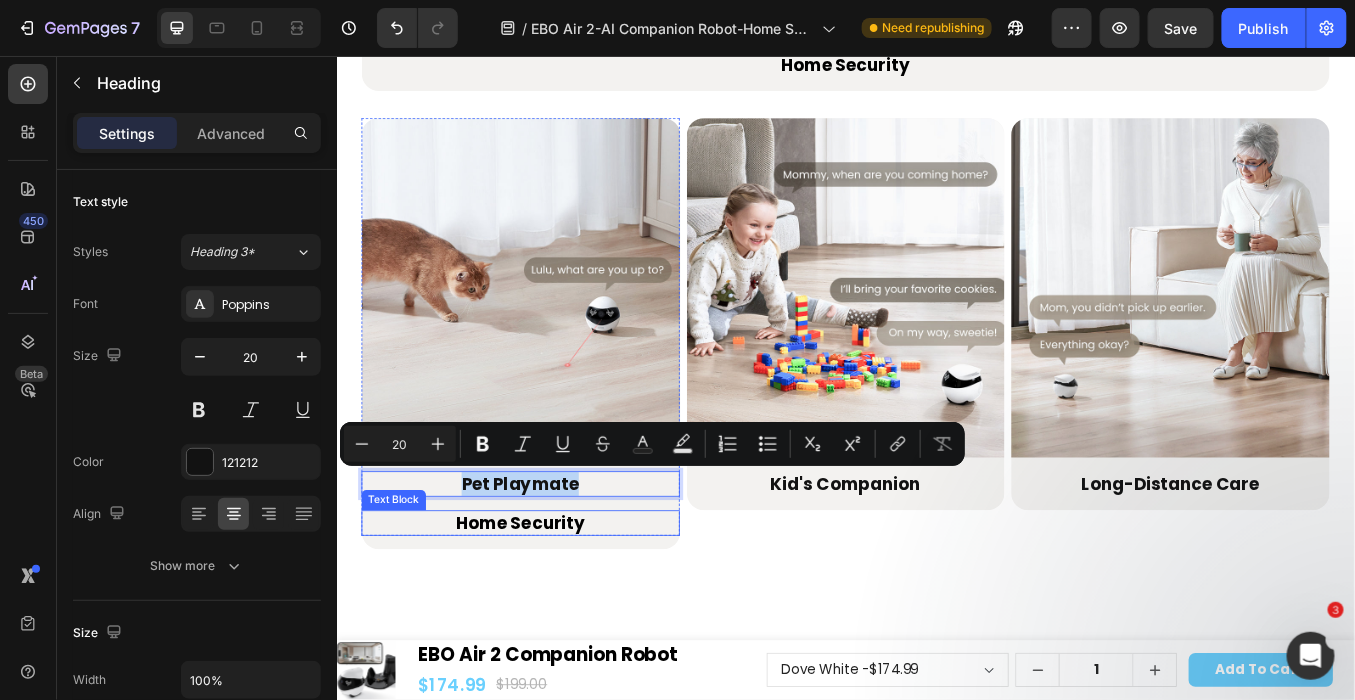click on "Home Security" at bounding box center [553, 605] 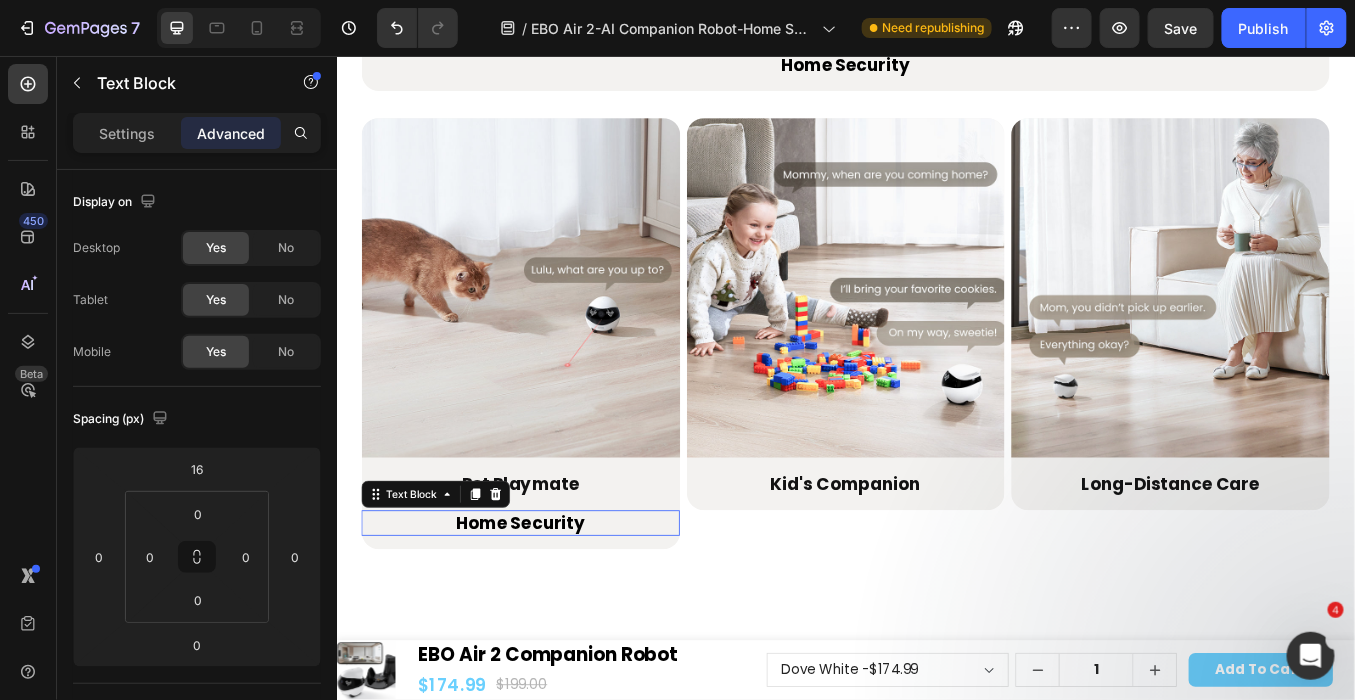 click on "Home Security" at bounding box center (553, 605) 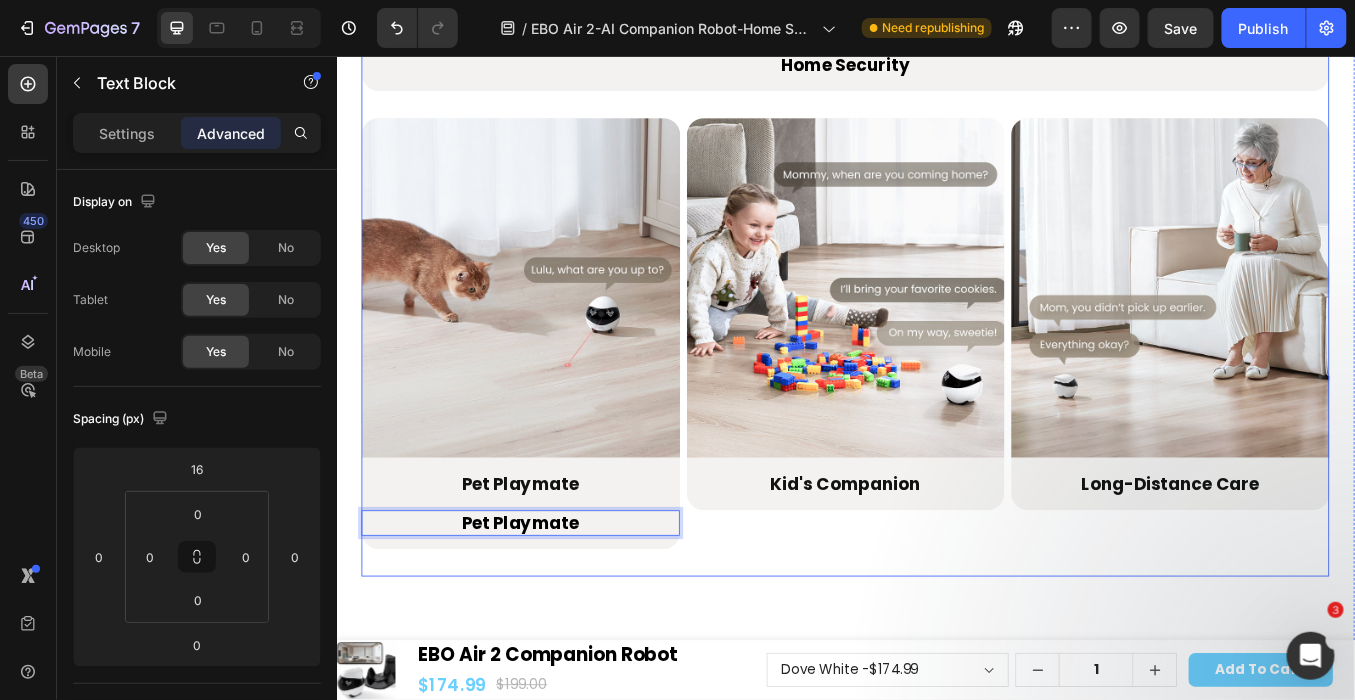 click on "From Peace to Love: How Our Robot Fits Your Life Heading From Peace to Love:  How Our Robot Fits Your Life  Heading
Image Home Security Heading Row Image Pet Playmate Heading Row Row Image Kid's Companion Heading Row Image Long-Distance Care Heading Row Row
Carousel Row Image Home Security Text Block Row Image Pet Playmate Heading Pet Playmate Text Block   0 Row Row Image Kid's Companion Heading Row Image Long-Distance Care Heading Row Row Row" at bounding box center [936, 68] 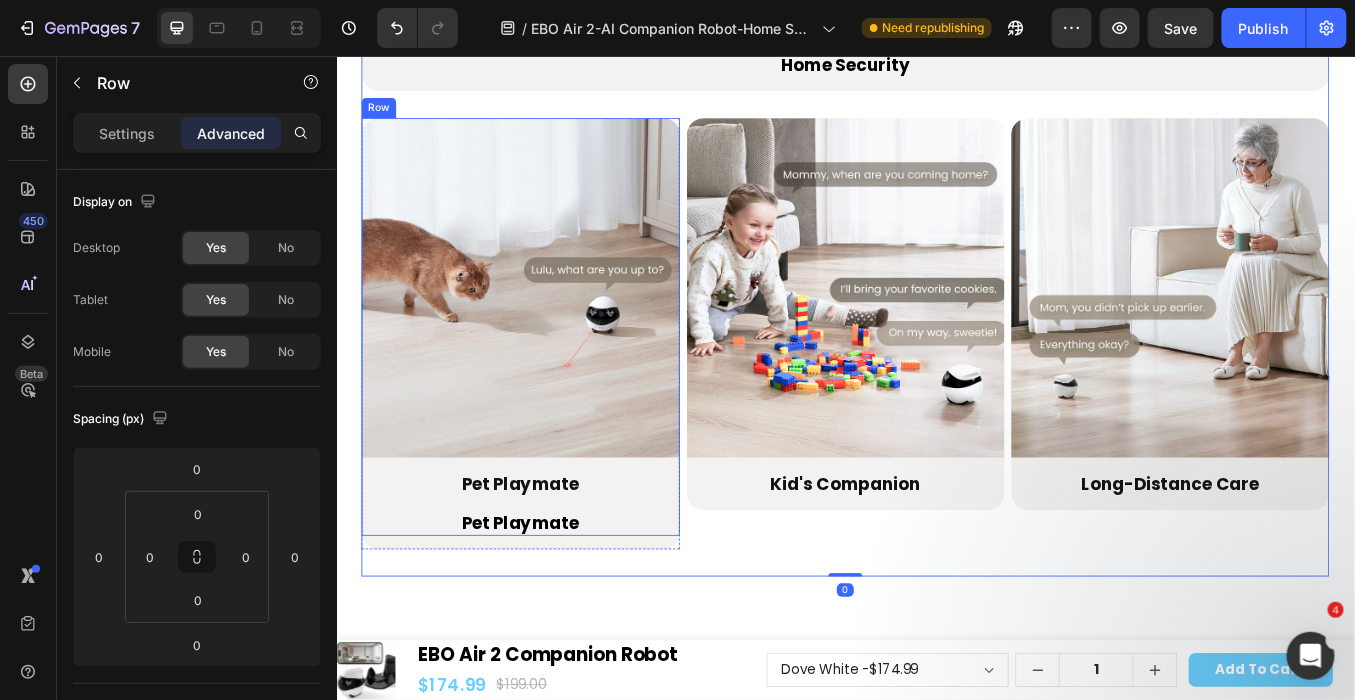 click on "Pet Playmate" at bounding box center (553, 559) 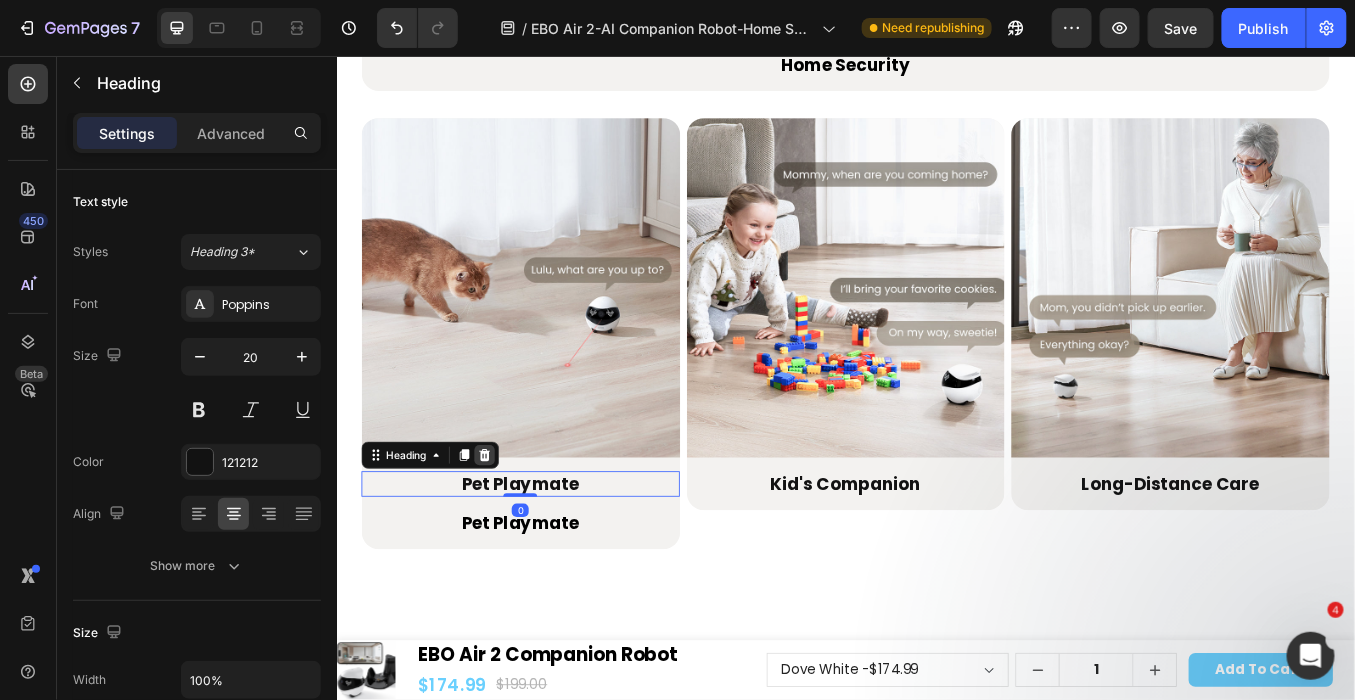 click 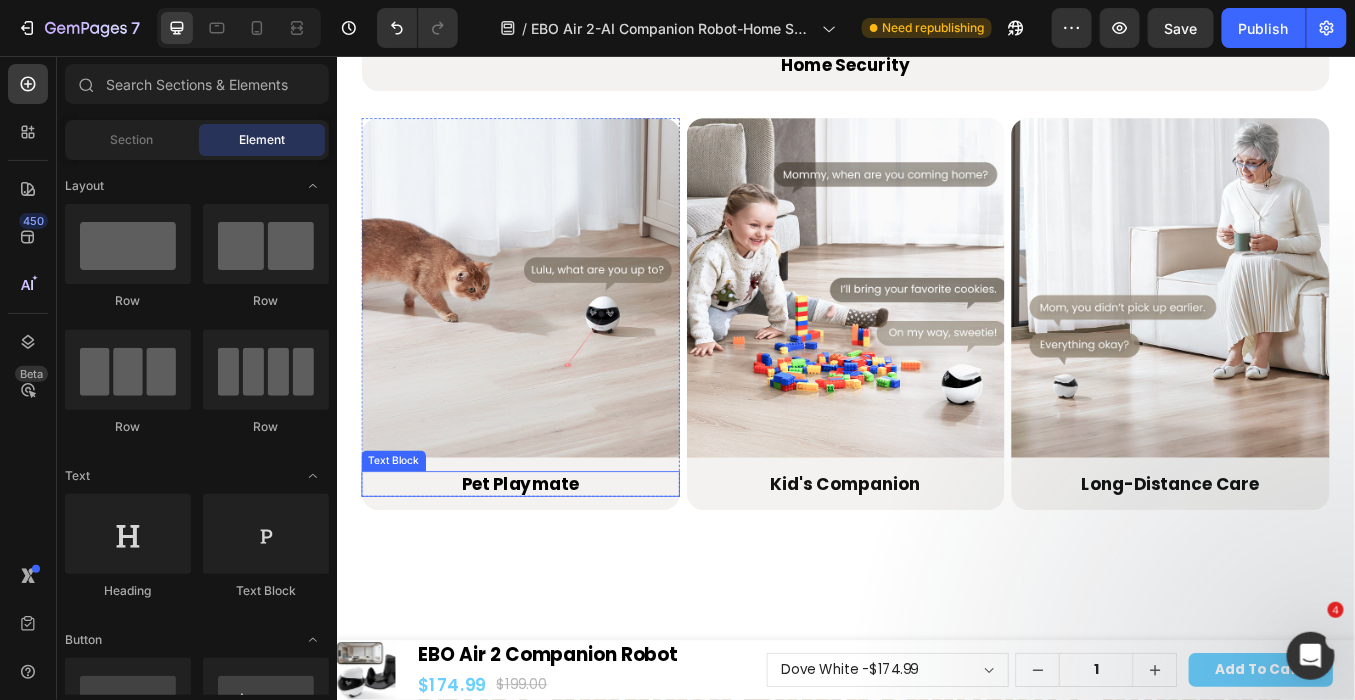 click on "Pet Playmate" at bounding box center (553, 559) 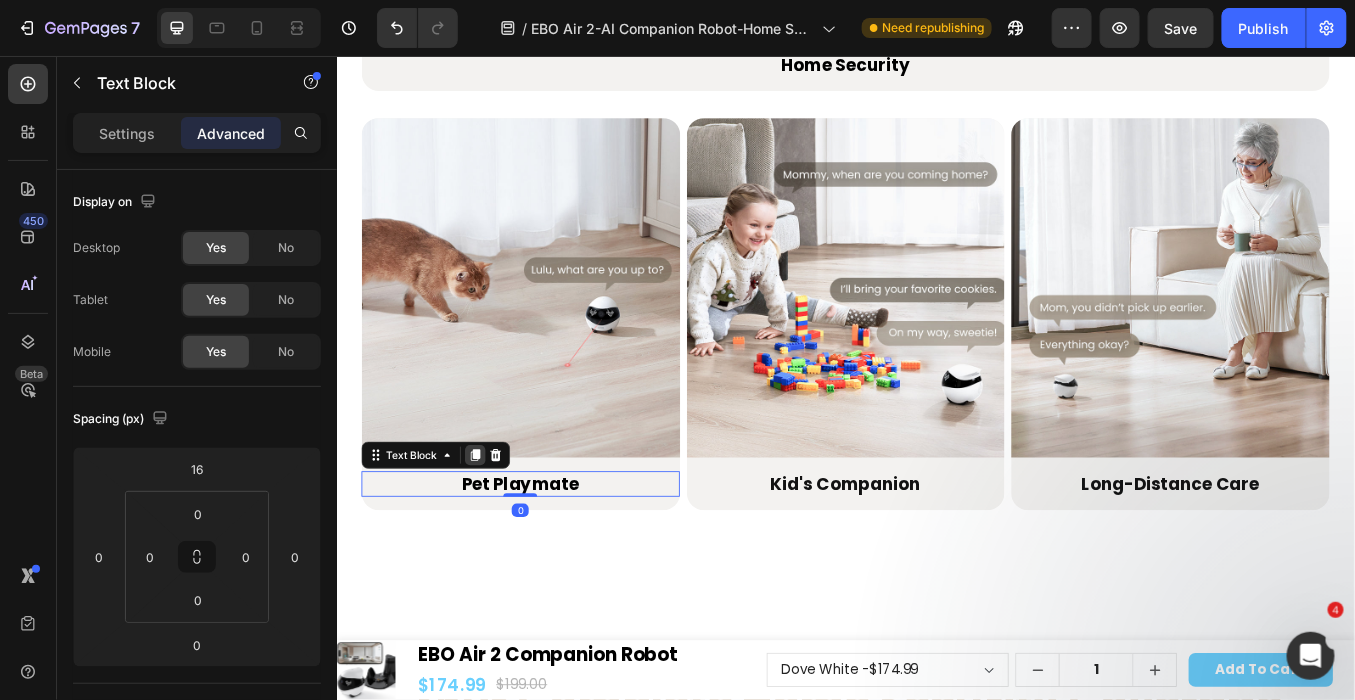 click 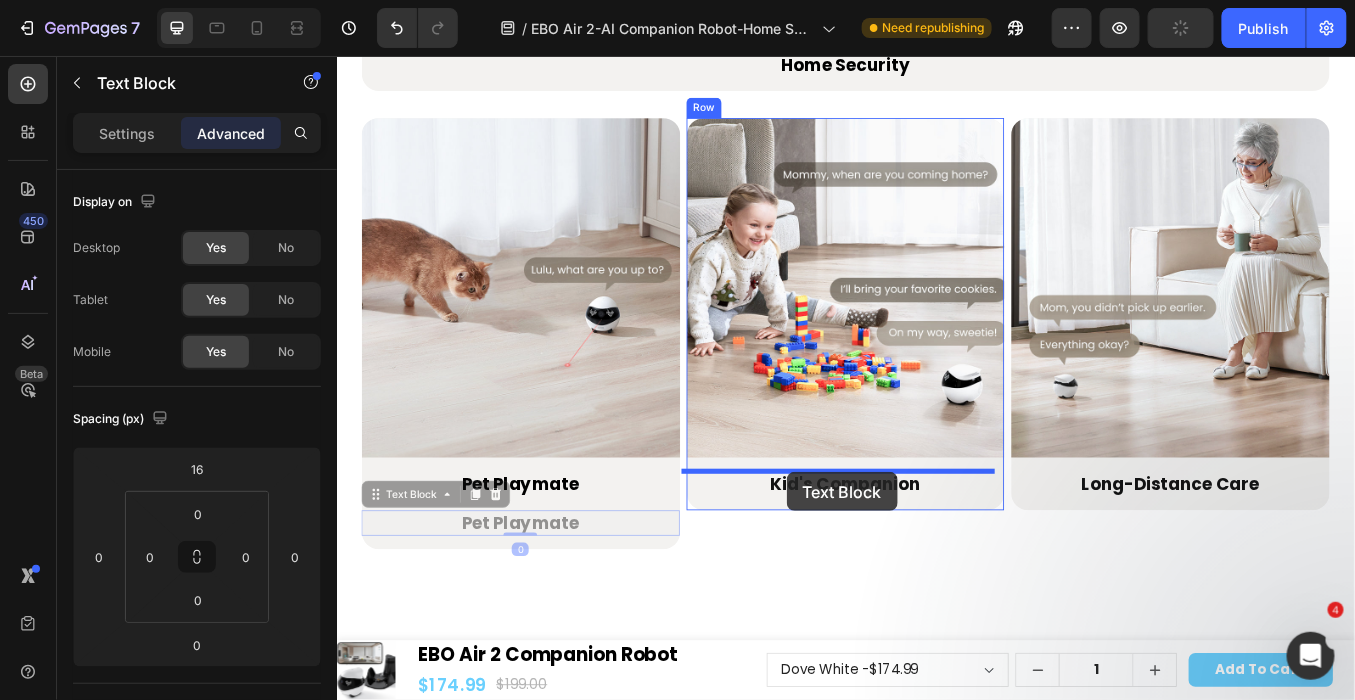 drag, startPoint x: 382, startPoint y: 579, endPoint x: 866, endPoint y: 545, distance: 485.19275 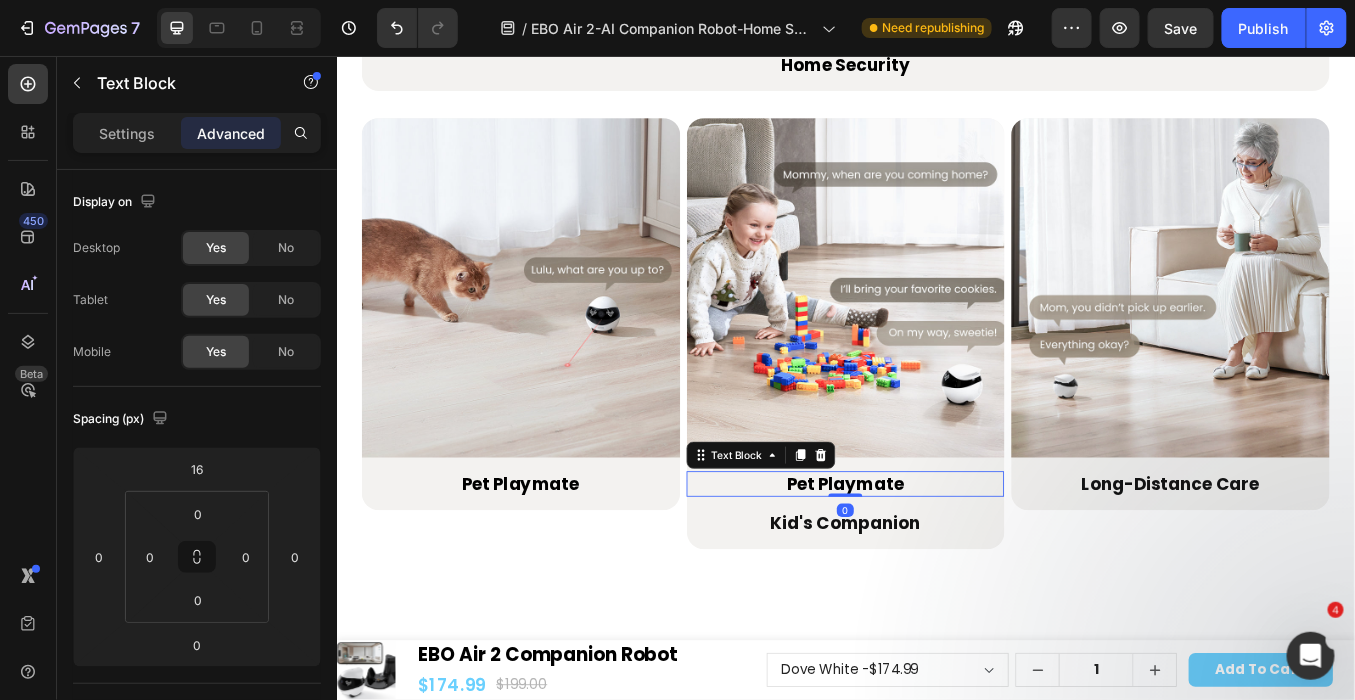 click 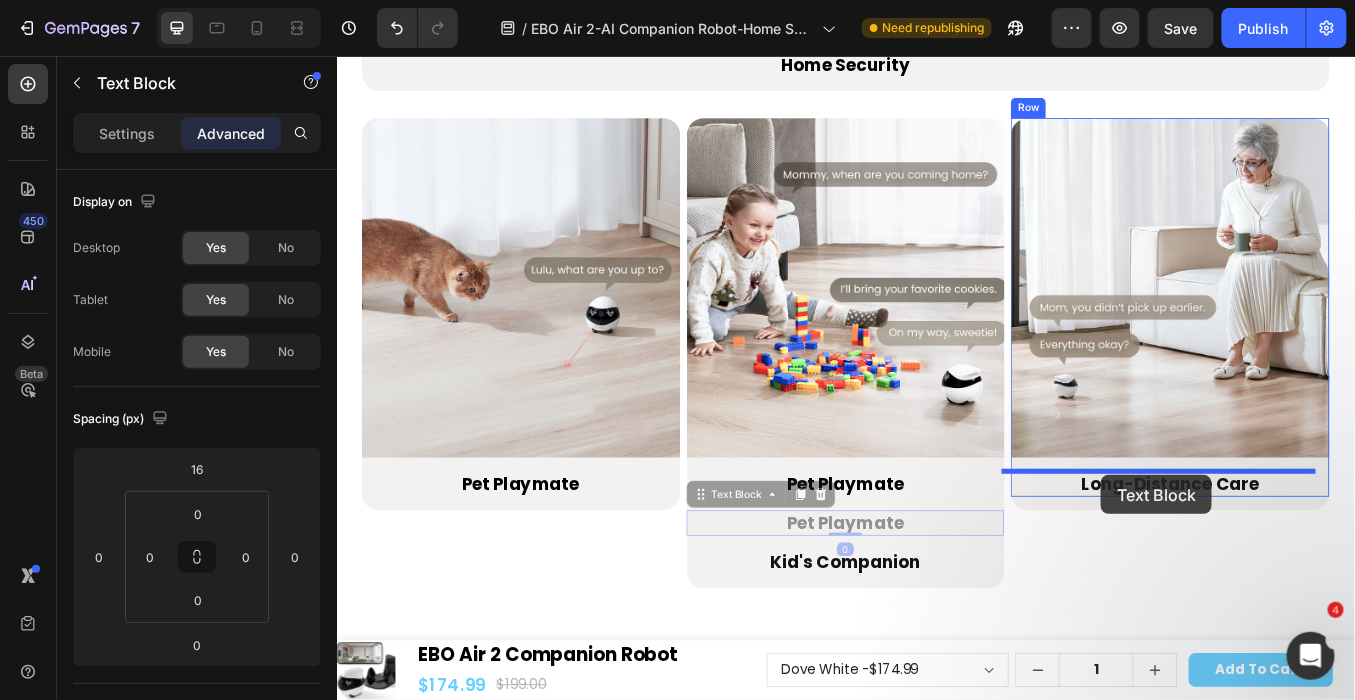 drag, startPoint x: 756, startPoint y: 574, endPoint x: 1236, endPoint y: 549, distance: 480.6506 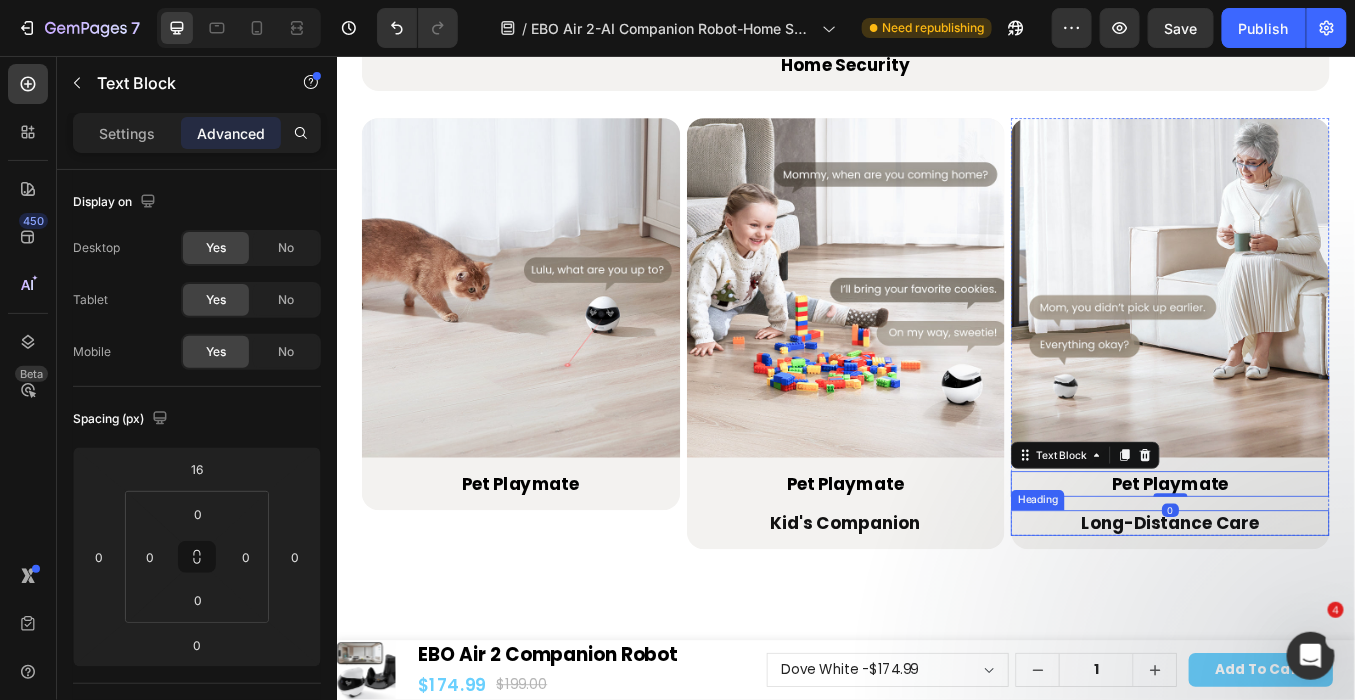 click on "Long-Distance Care" at bounding box center [1318, 605] 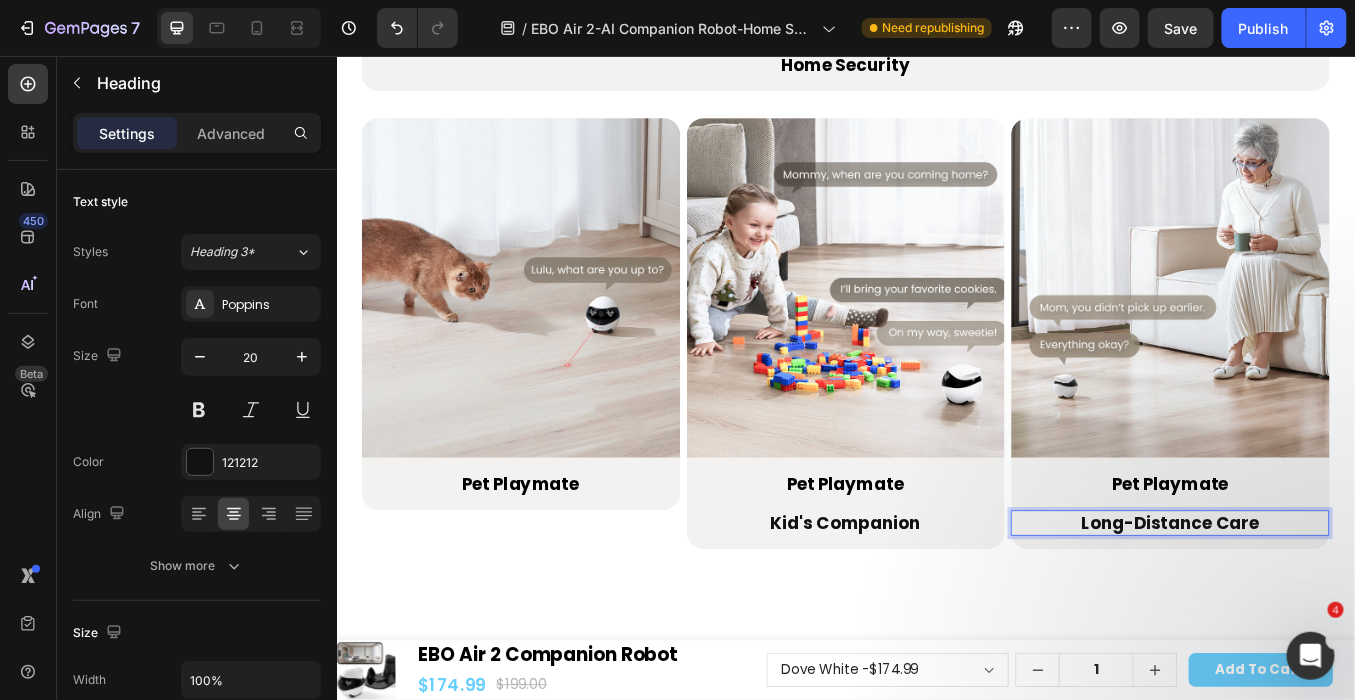 click on "Long-Distance Care" at bounding box center (1318, 605) 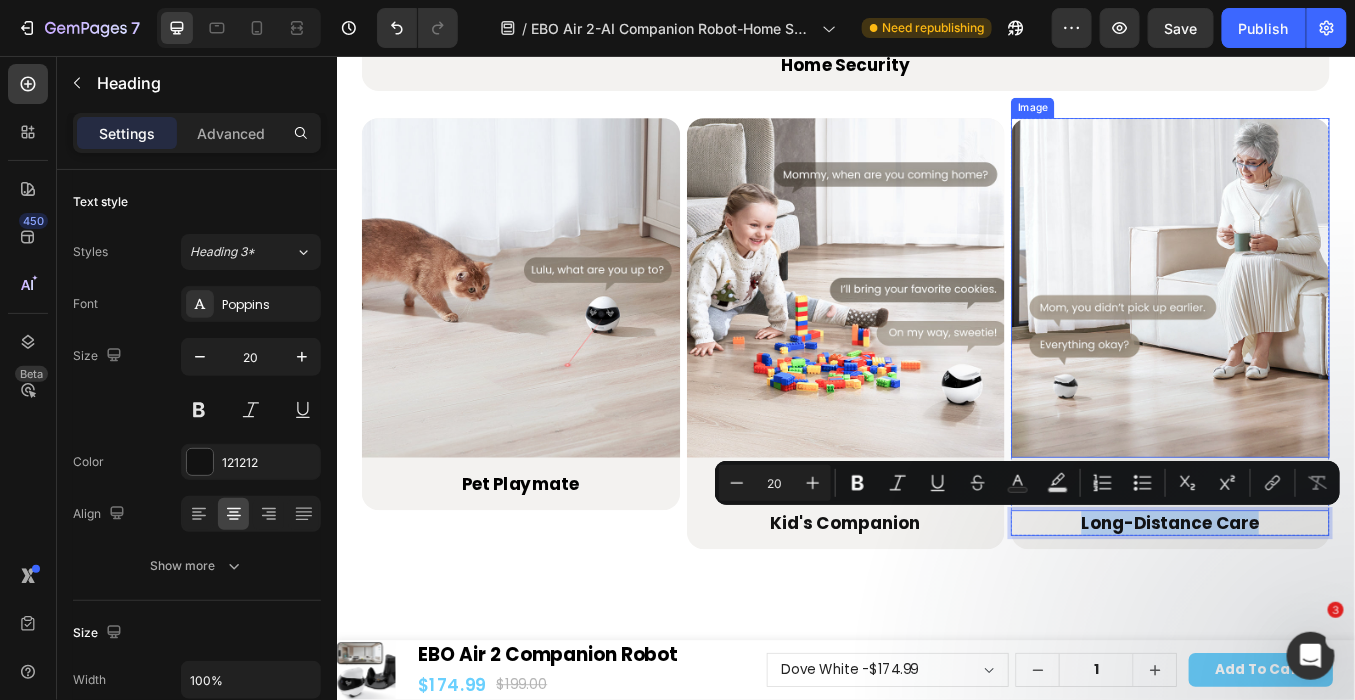 click at bounding box center [1318, 328] 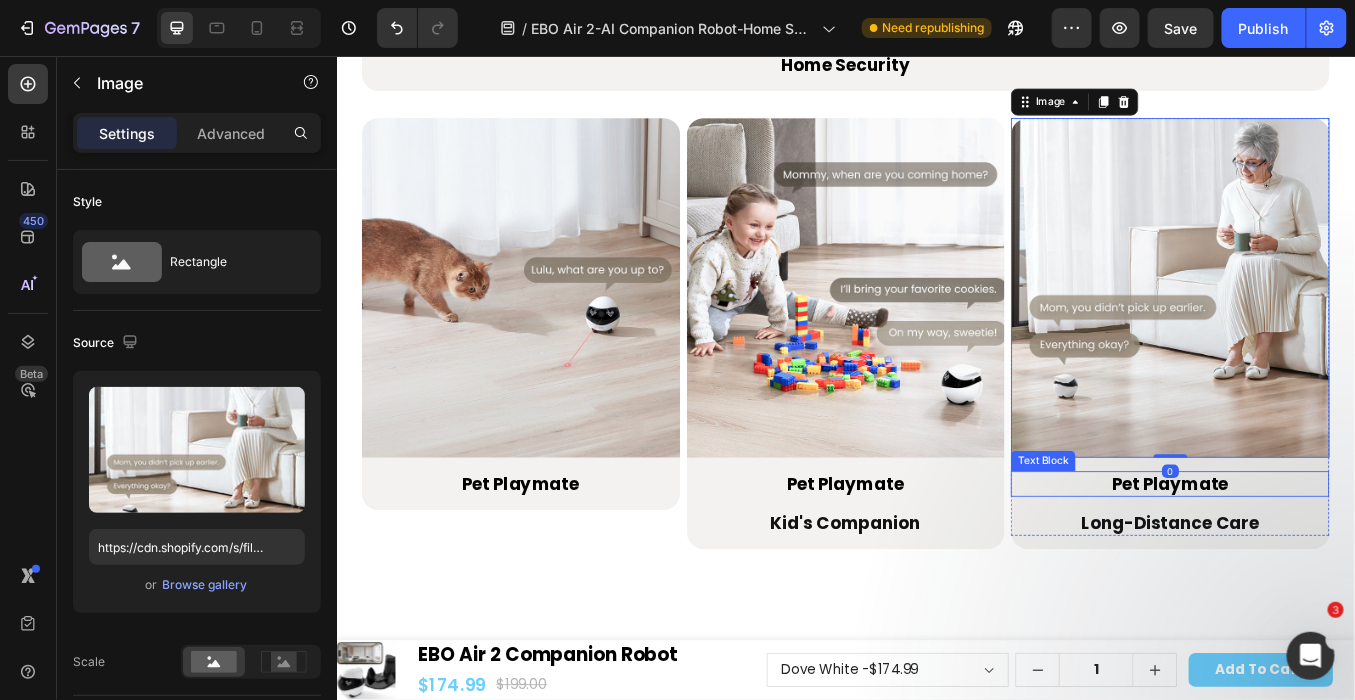 click on "Pet Playmate" at bounding box center [1318, 559] 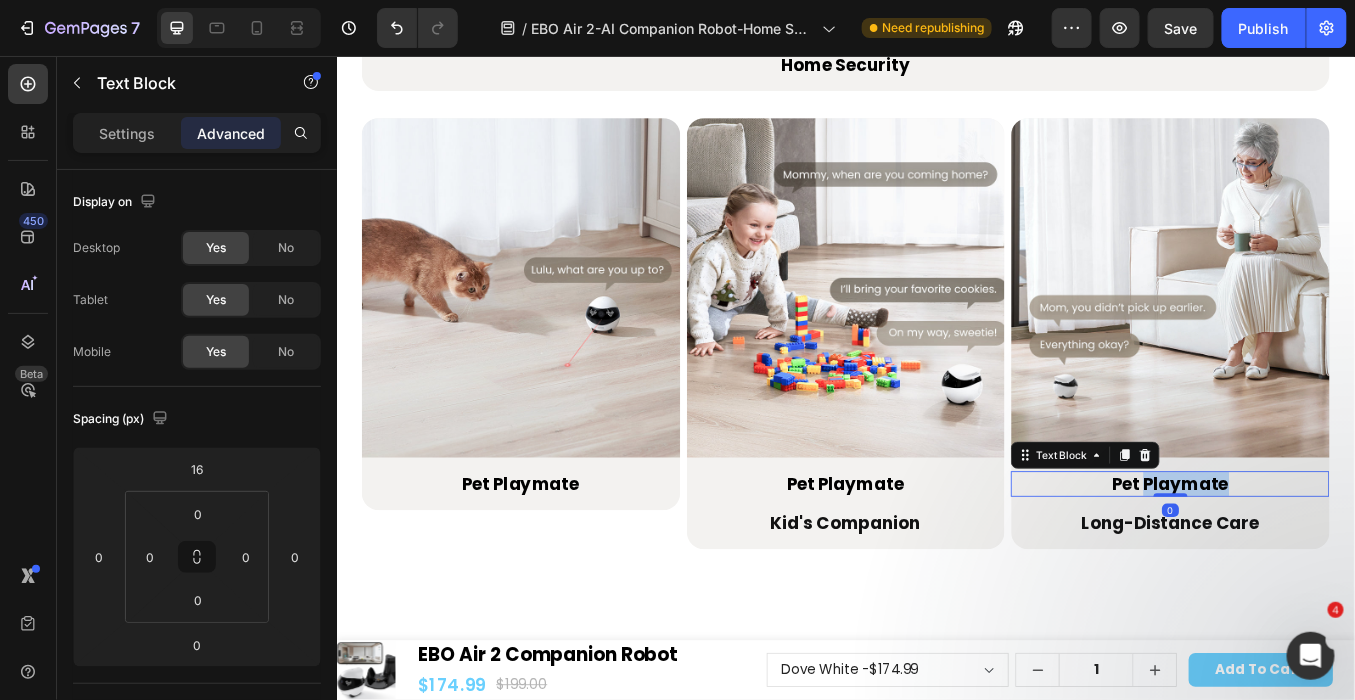 click on "Pet Playmate" at bounding box center (1318, 559) 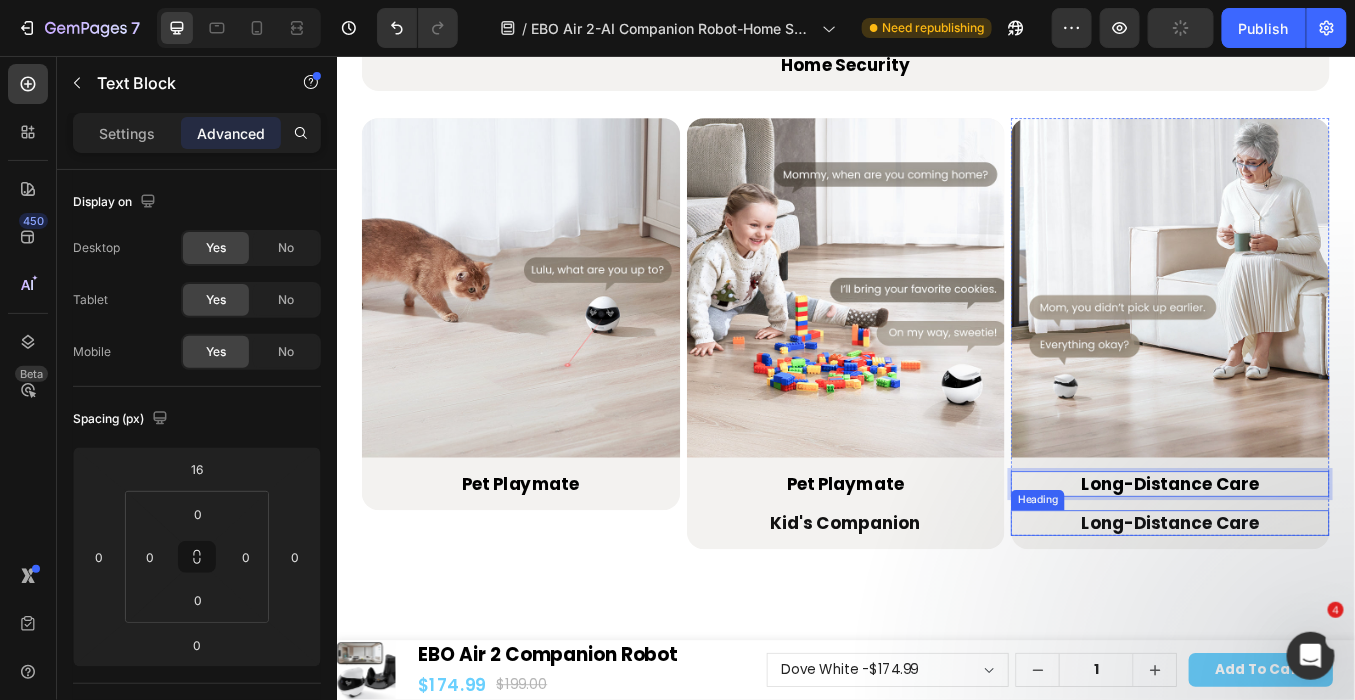 click on "Long-Distance Care" at bounding box center (1318, 605) 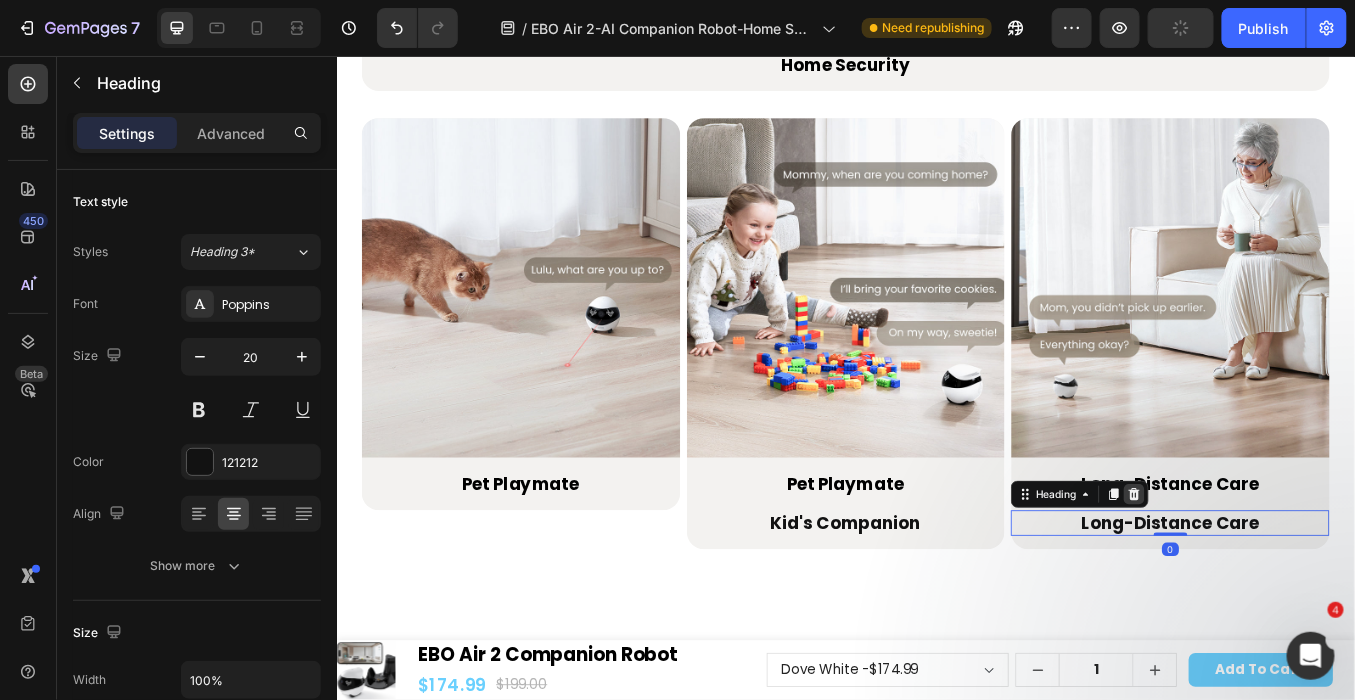 click 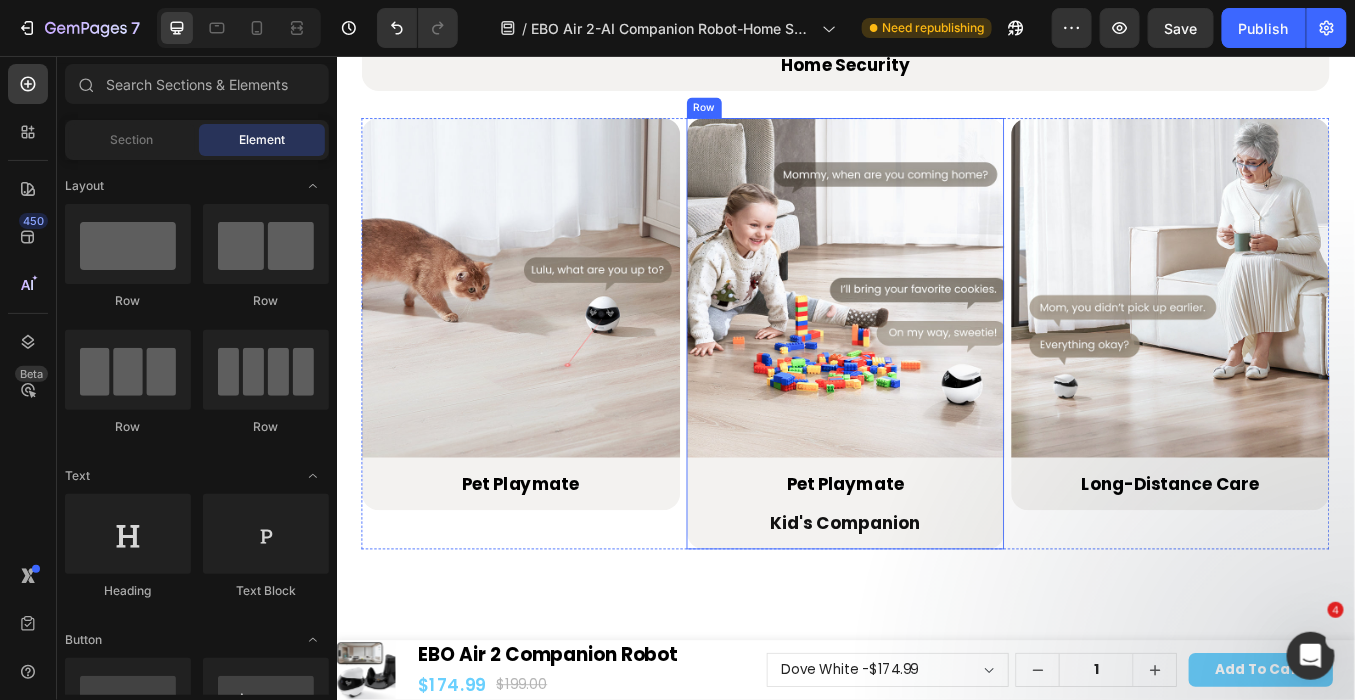 click on "Kid's Companion" at bounding box center [936, 605] 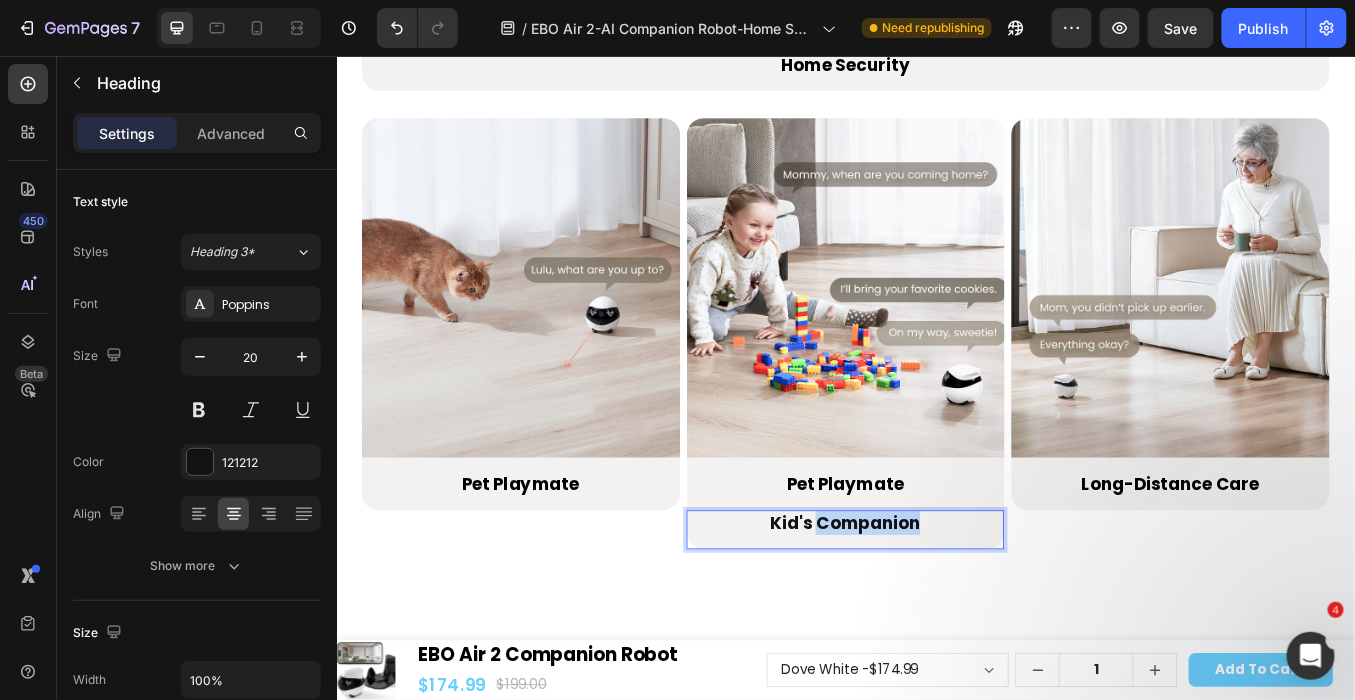 click on "Kid's Companion" at bounding box center [936, 605] 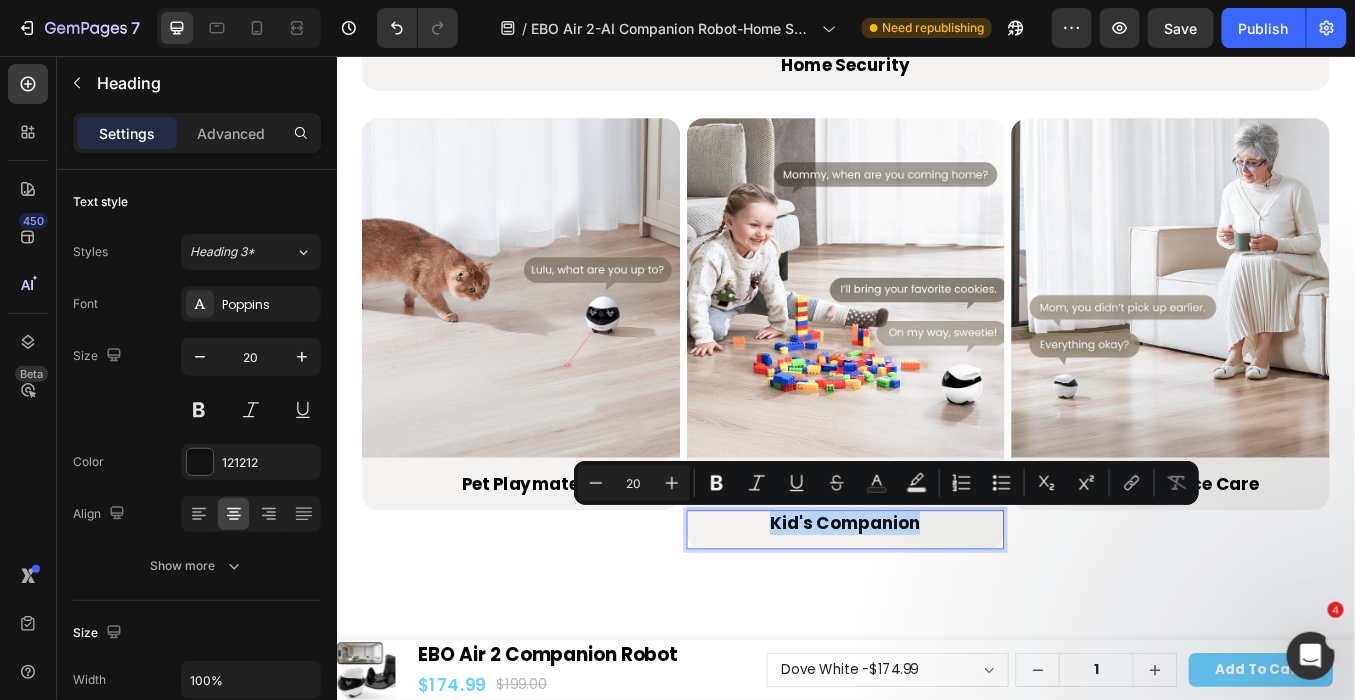 copy on "Kid's Companion" 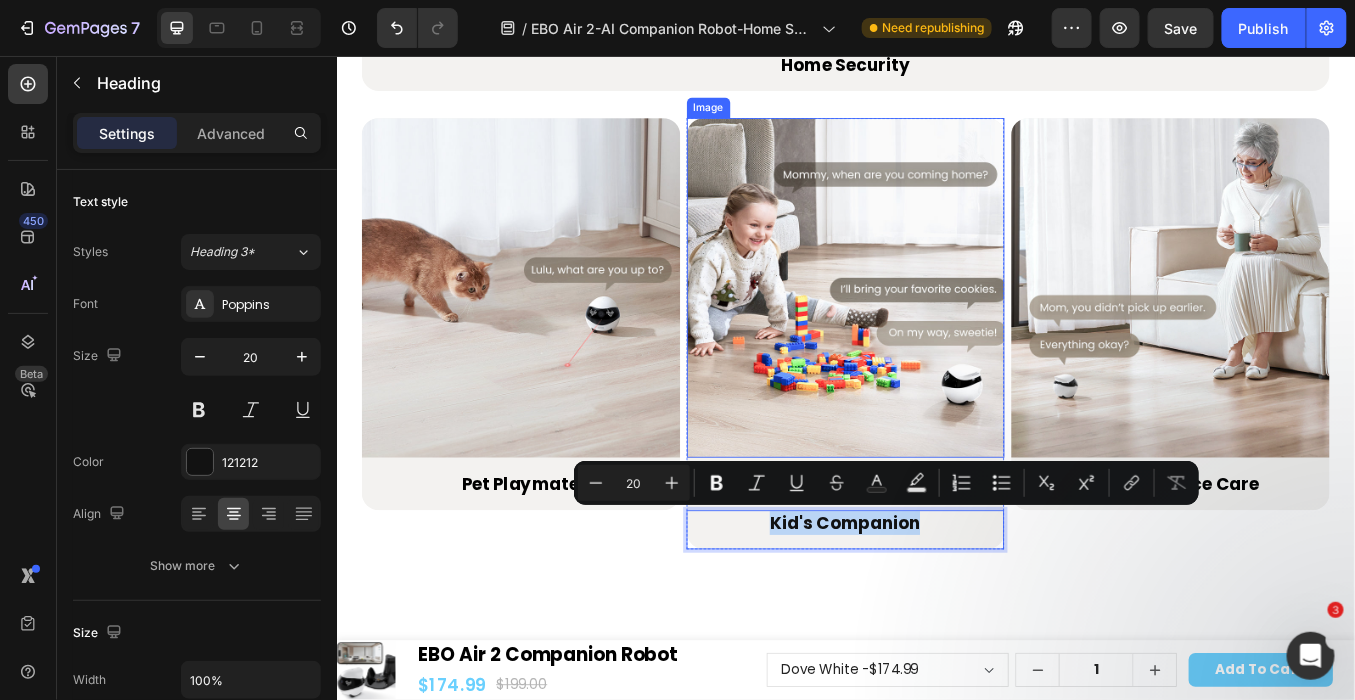 click at bounding box center (936, 328) 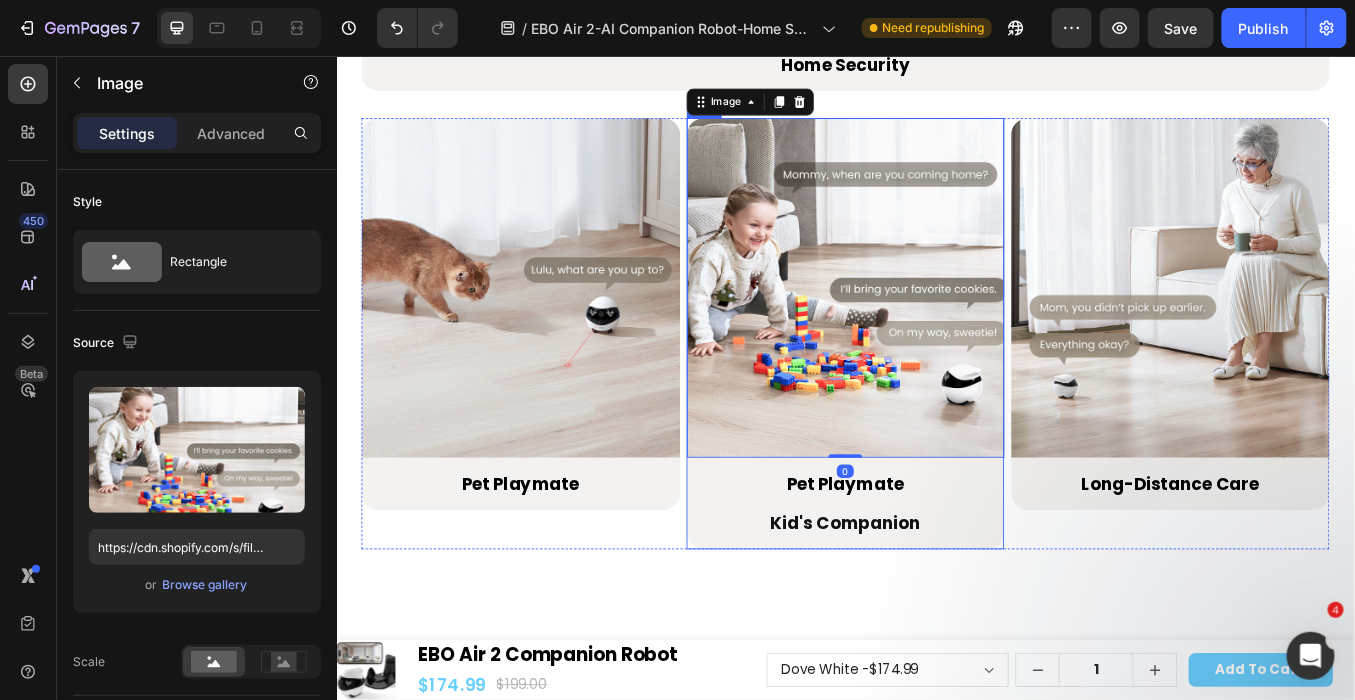 click on "Pet Playmate" at bounding box center [936, 559] 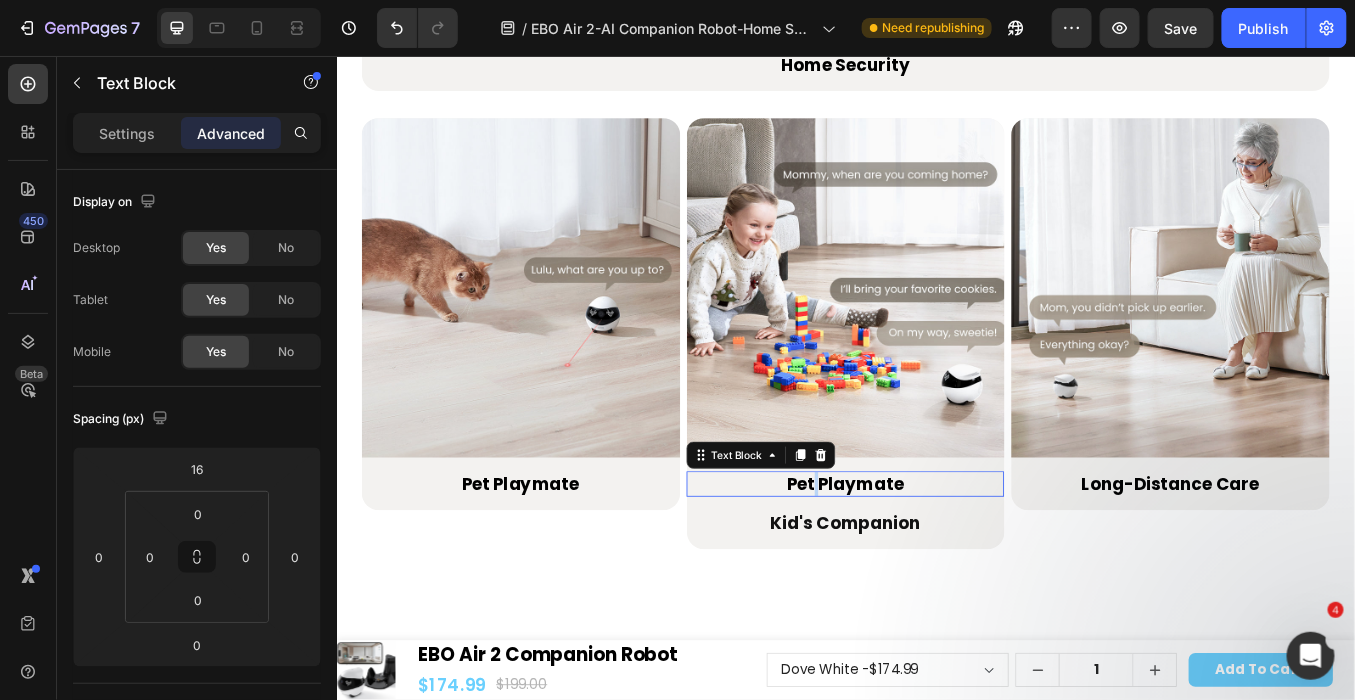 click on "Pet Playmate" at bounding box center (936, 559) 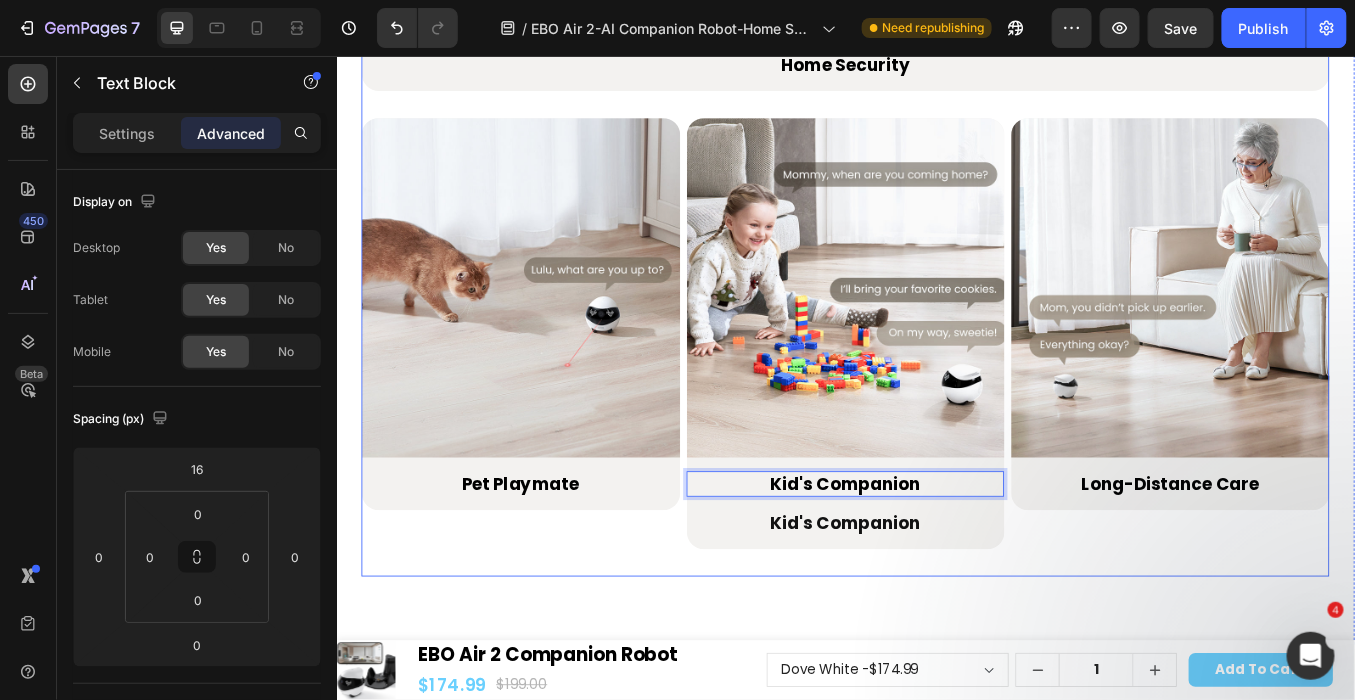drag, startPoint x: 922, startPoint y: 678, endPoint x: 918, endPoint y: 652, distance: 26.305893 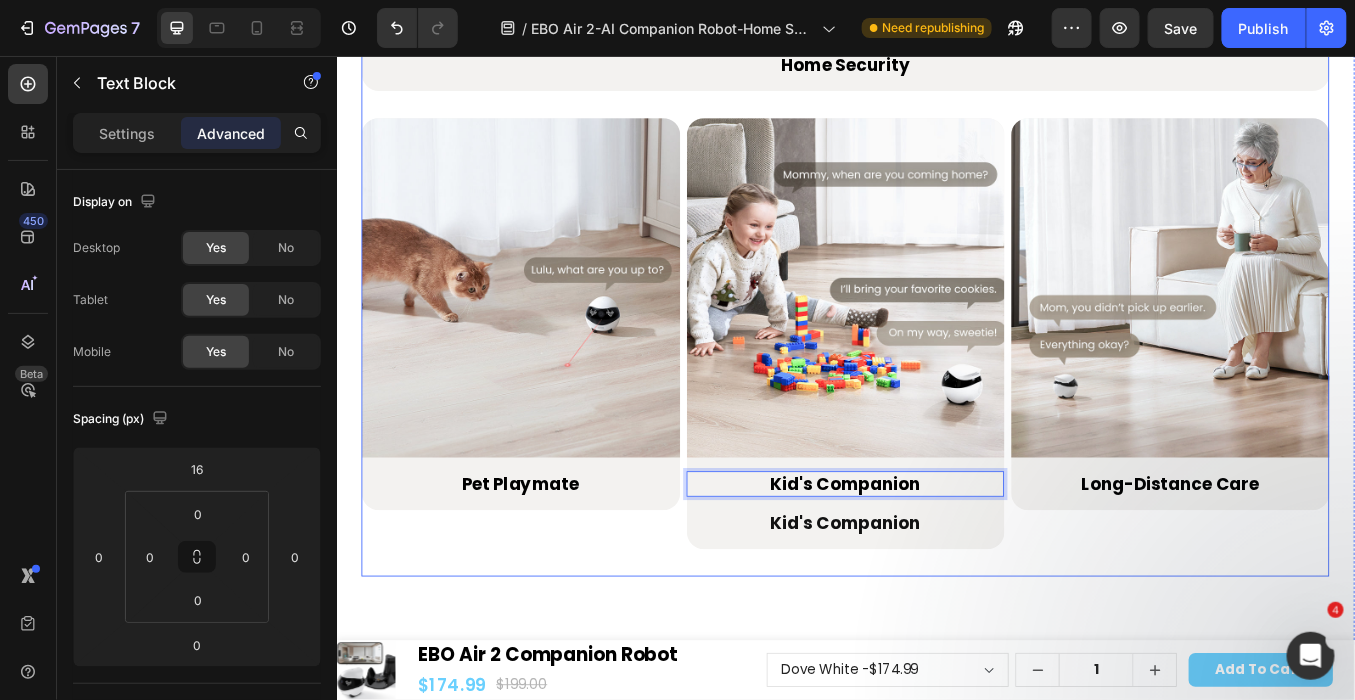 click on "From Peace to Love: How Our Robot Fits Your Life Heading From Peace to Love:  How Our Robot Fits Your Life  Heading
Image Home Security Heading Row Image Pet Playmate Heading Row Row Image Kid's Companion Heading Row Image Long-Distance Care Heading Row Row
Carousel Row Image Home Security Text Block Row Image Pet Playmate Text Block Row Row Image Kid's Companion Text Block   0 Kid's Companion Heading Row Image Long-Distance Care Text Block Row Row Row Row pc场景 5/25" at bounding box center [936, 108] 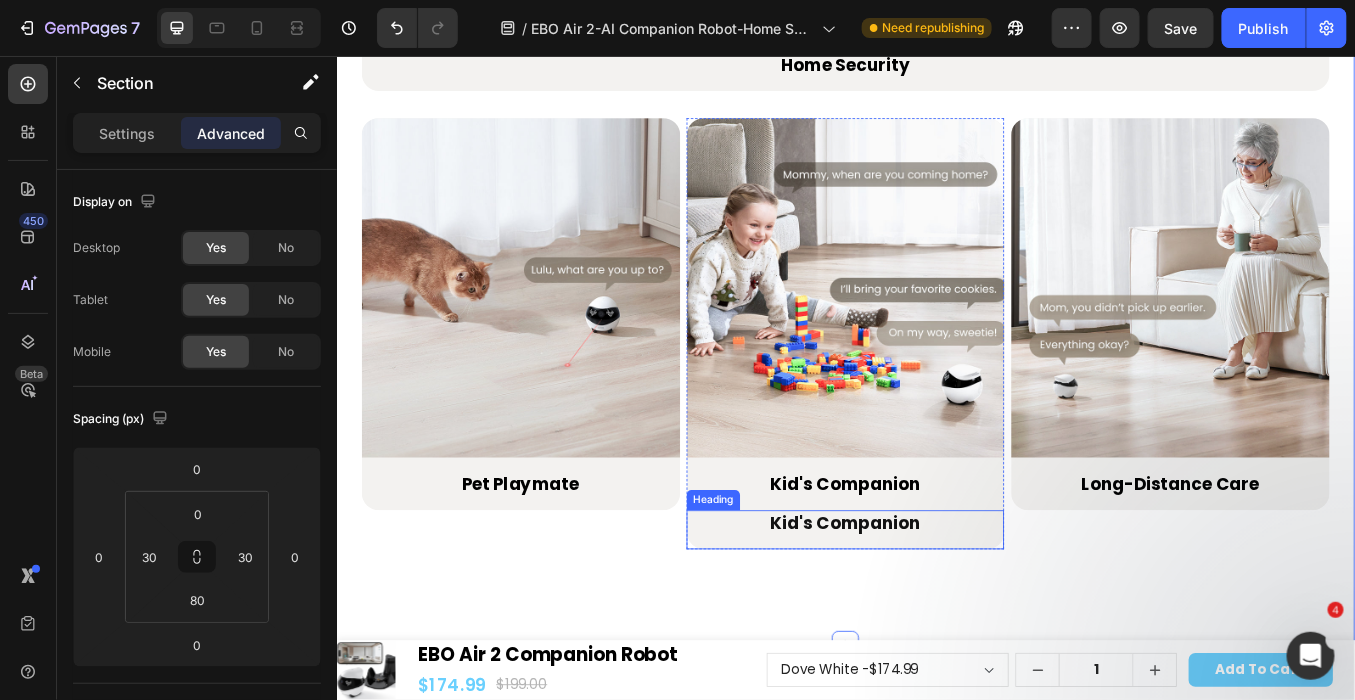 click on "Kid's Companion" at bounding box center [936, 605] 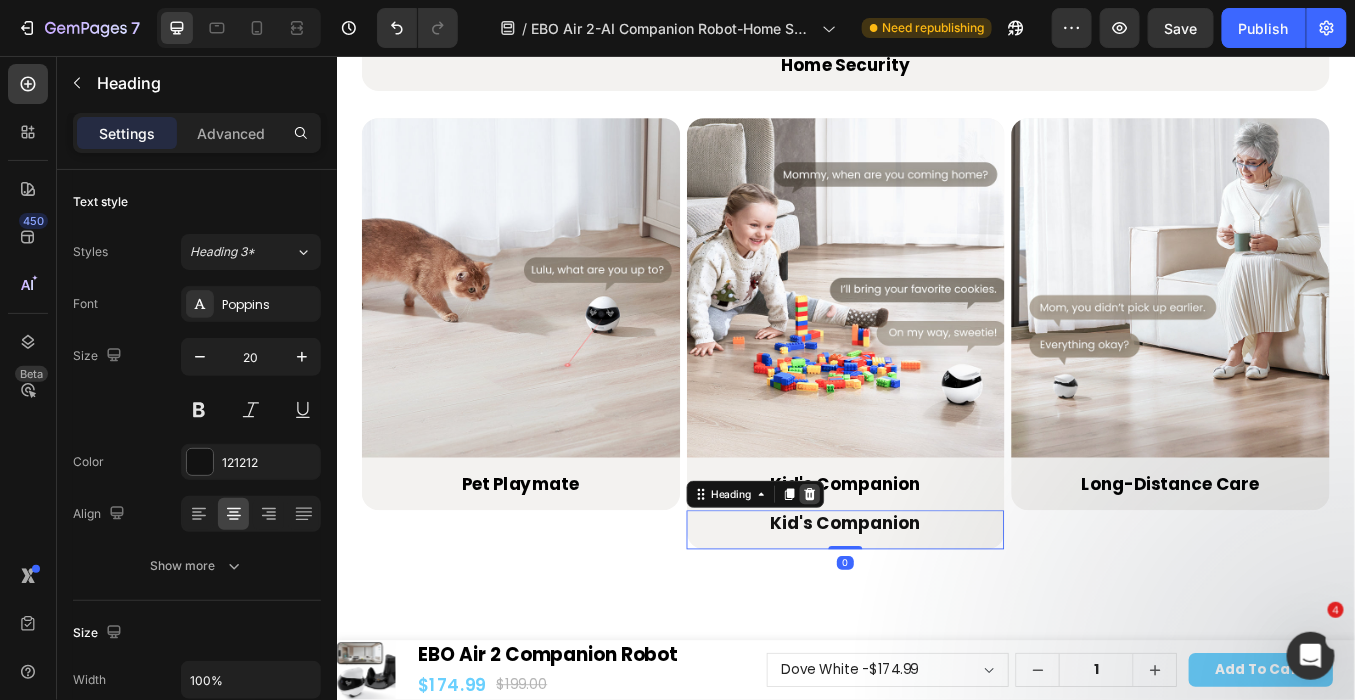 click 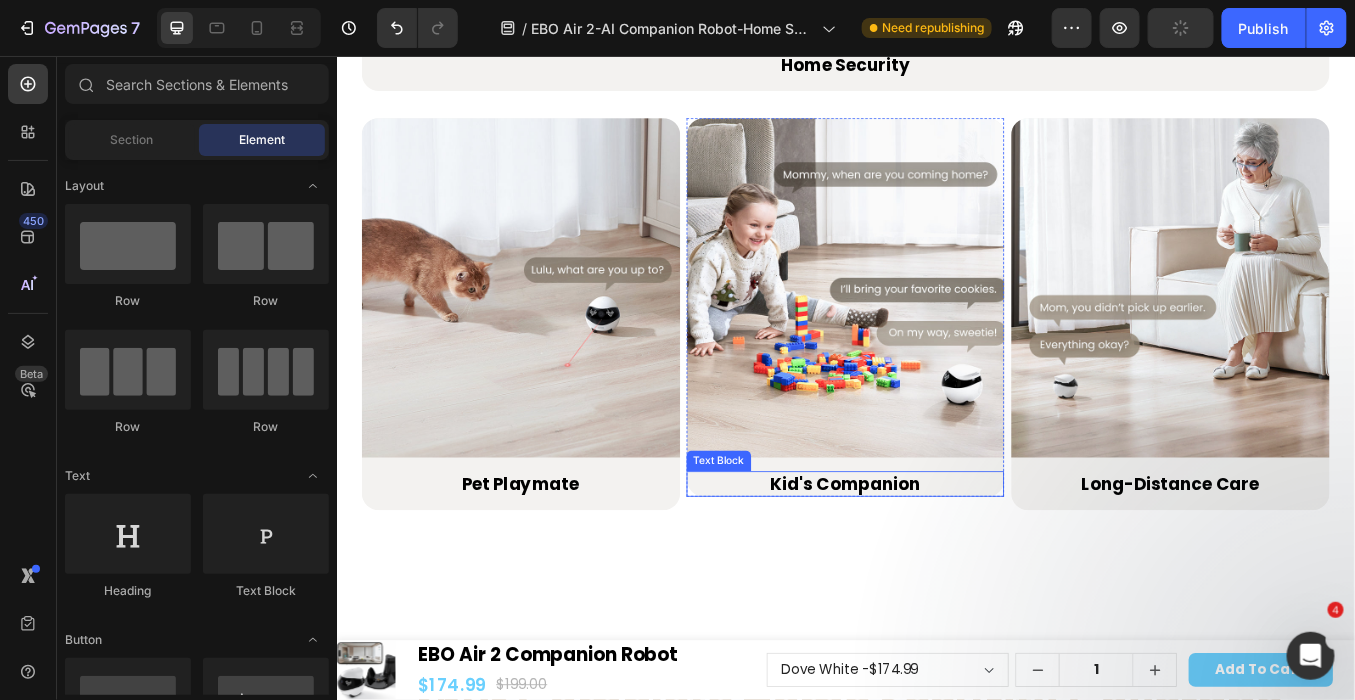click on "Kid's Companion" at bounding box center (936, 559) 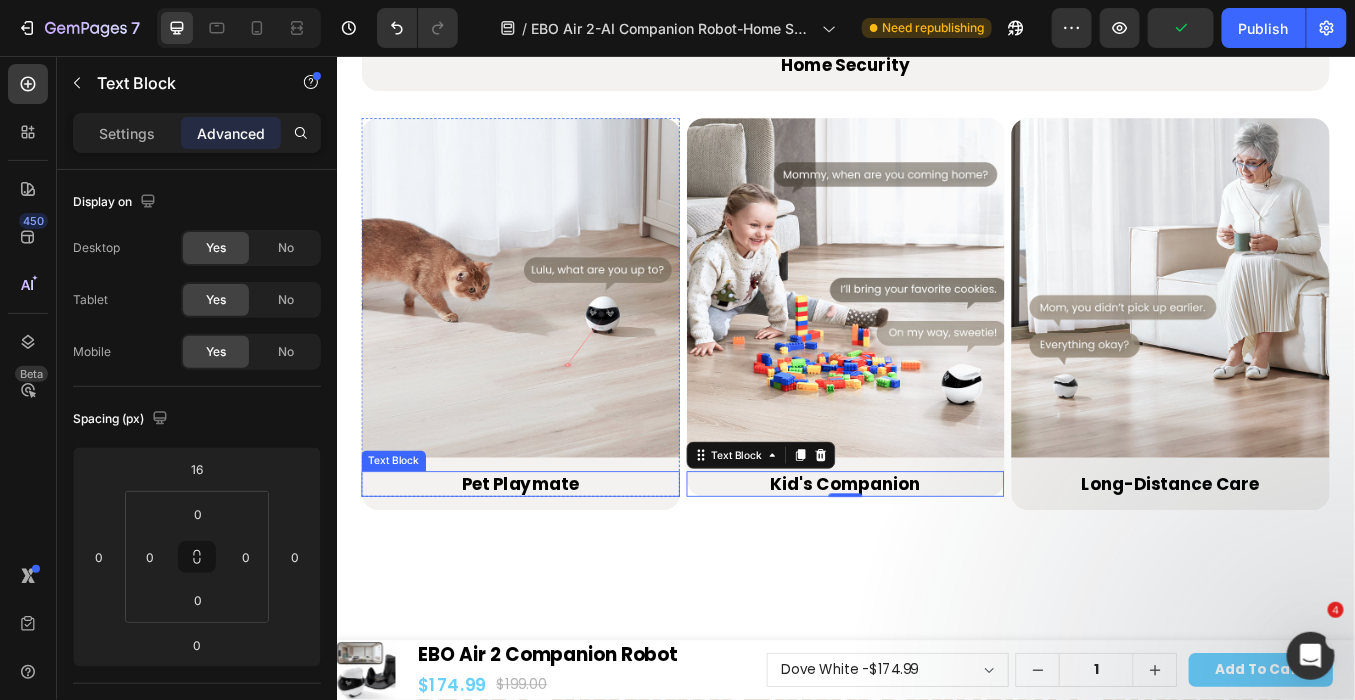 click on "Pet Playmate" at bounding box center [553, 559] 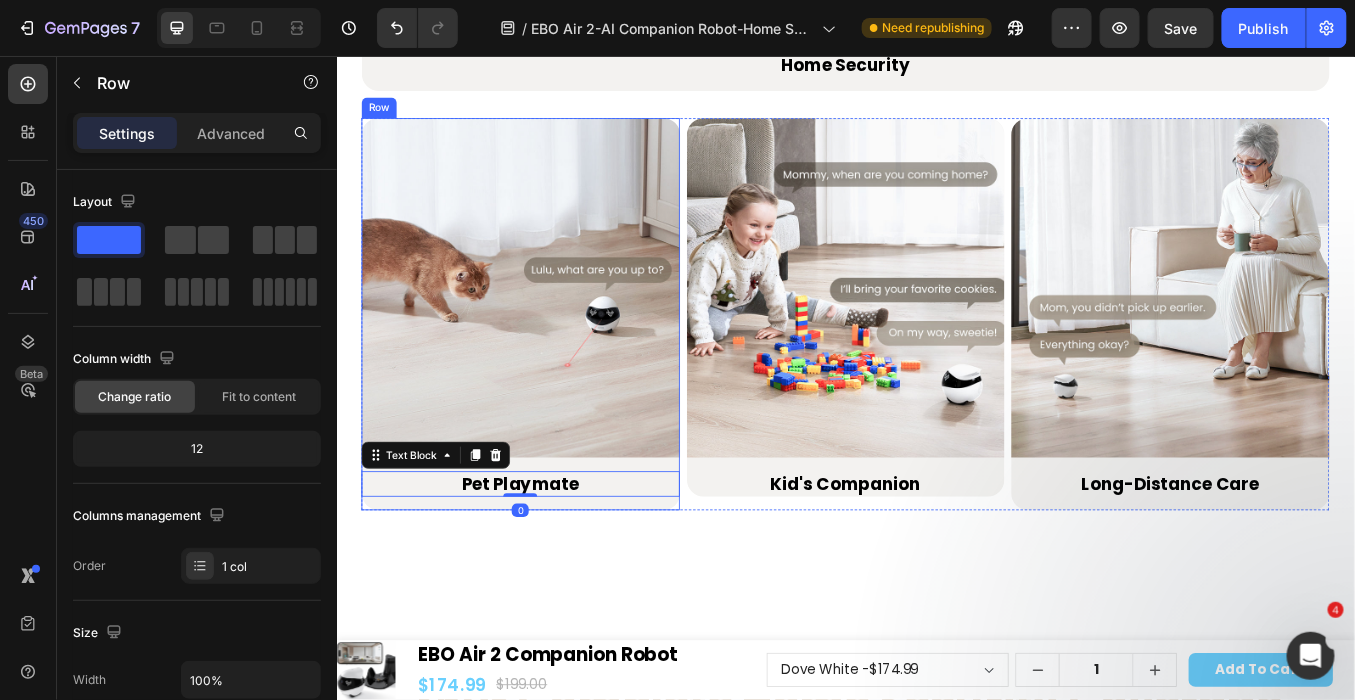 click on "Image Pet Playmate Text Block   0 Row Row" at bounding box center [553, 359] 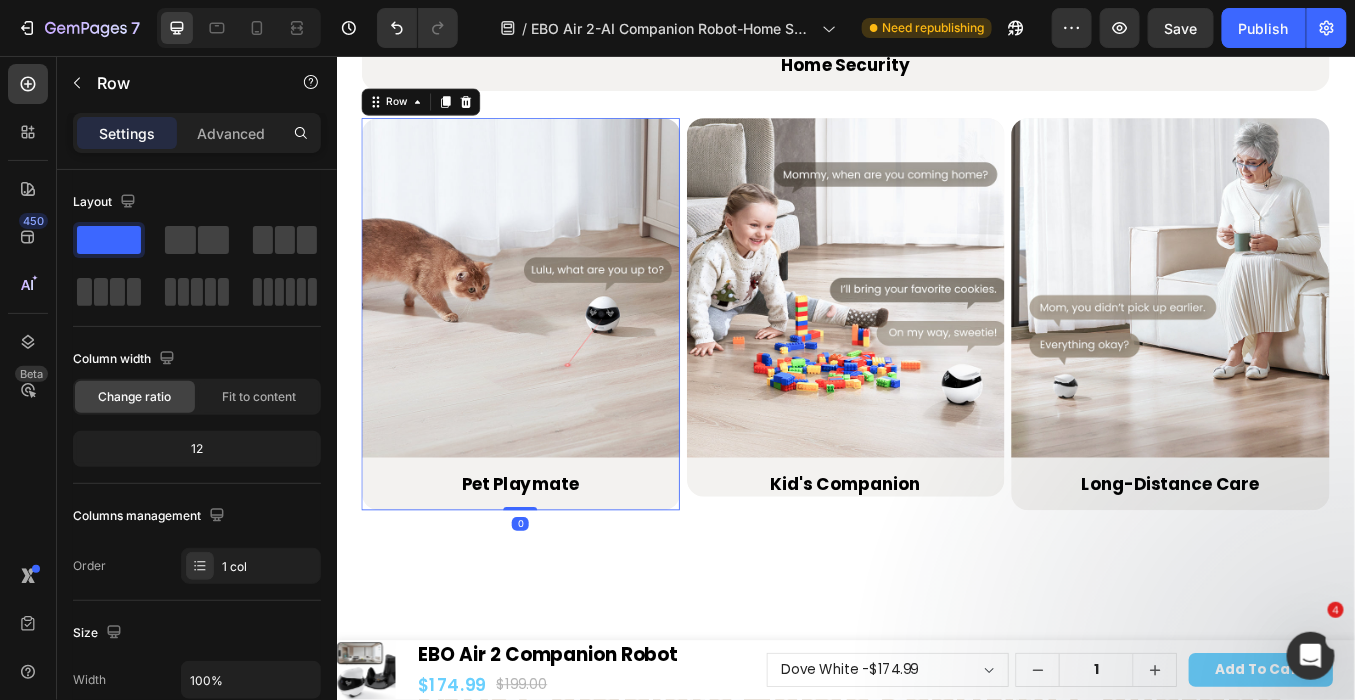 click on "Pet Playmate" at bounding box center (553, 559) 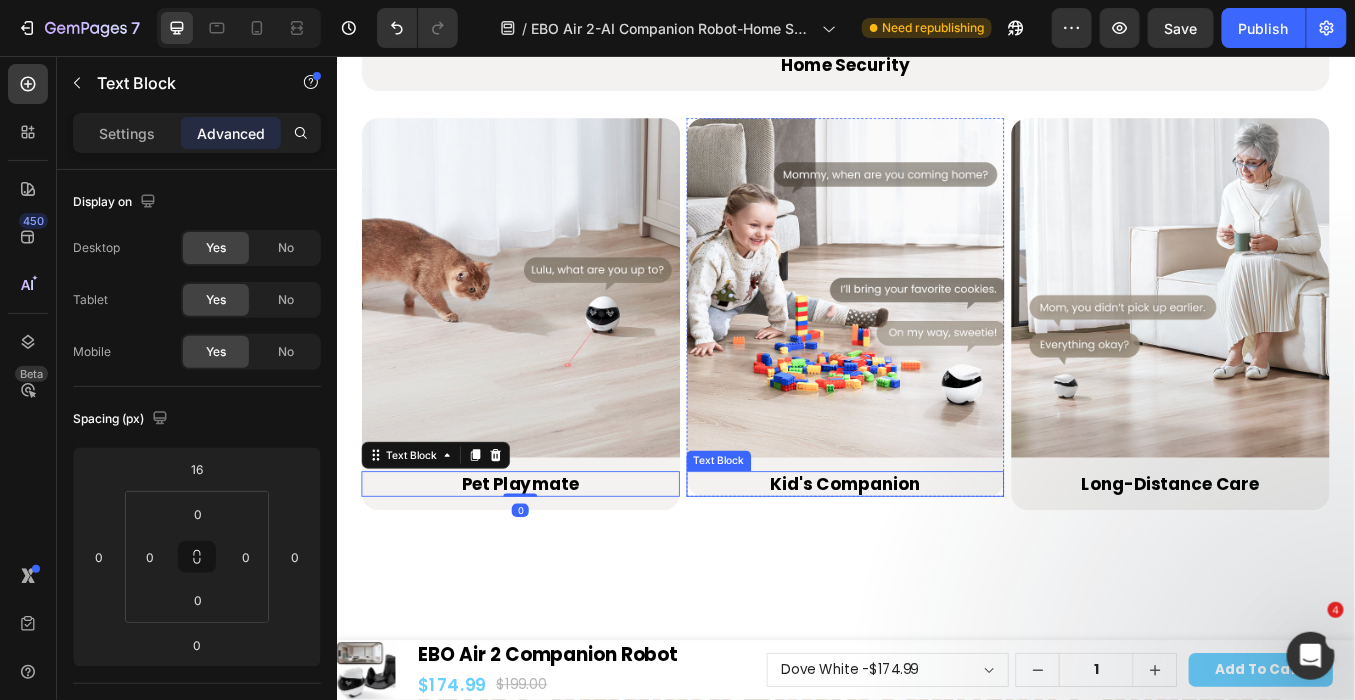 click on "Kid's Companion" at bounding box center (936, 559) 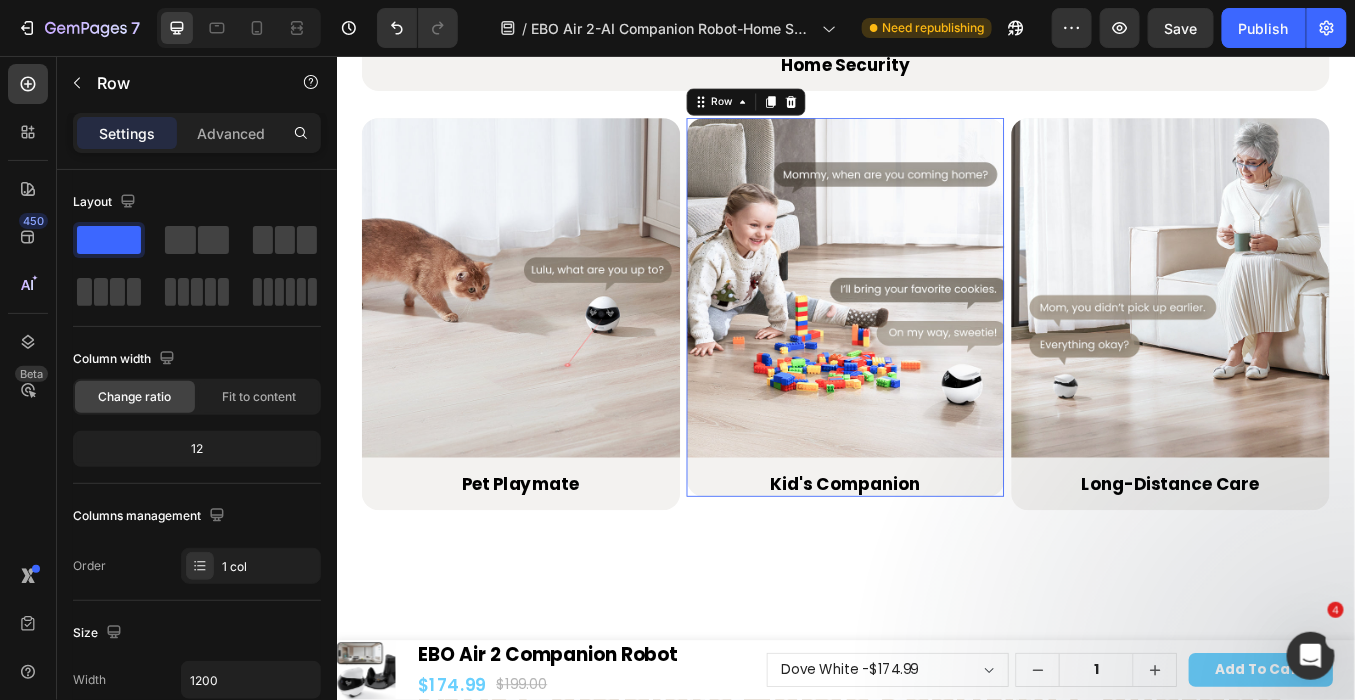 click on "Image Kid's Companion Text Block" at bounding box center (936, 351) 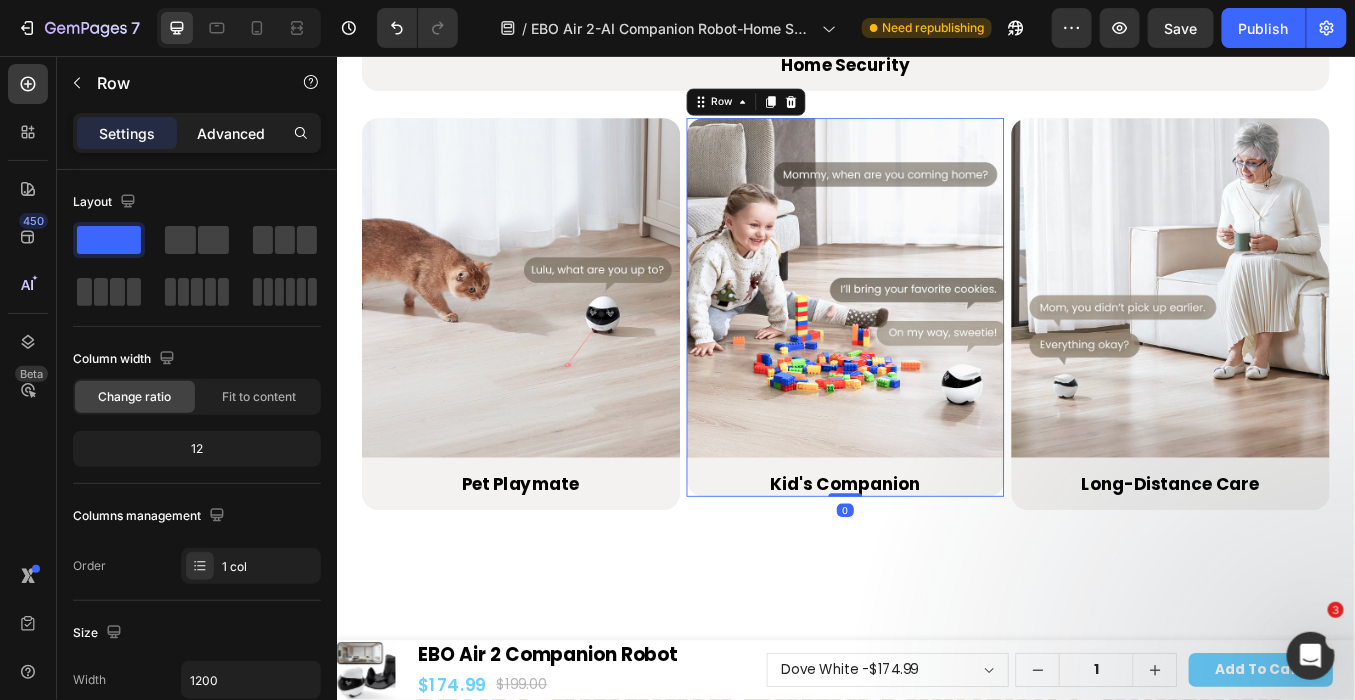 click on "Advanced" at bounding box center (231, 133) 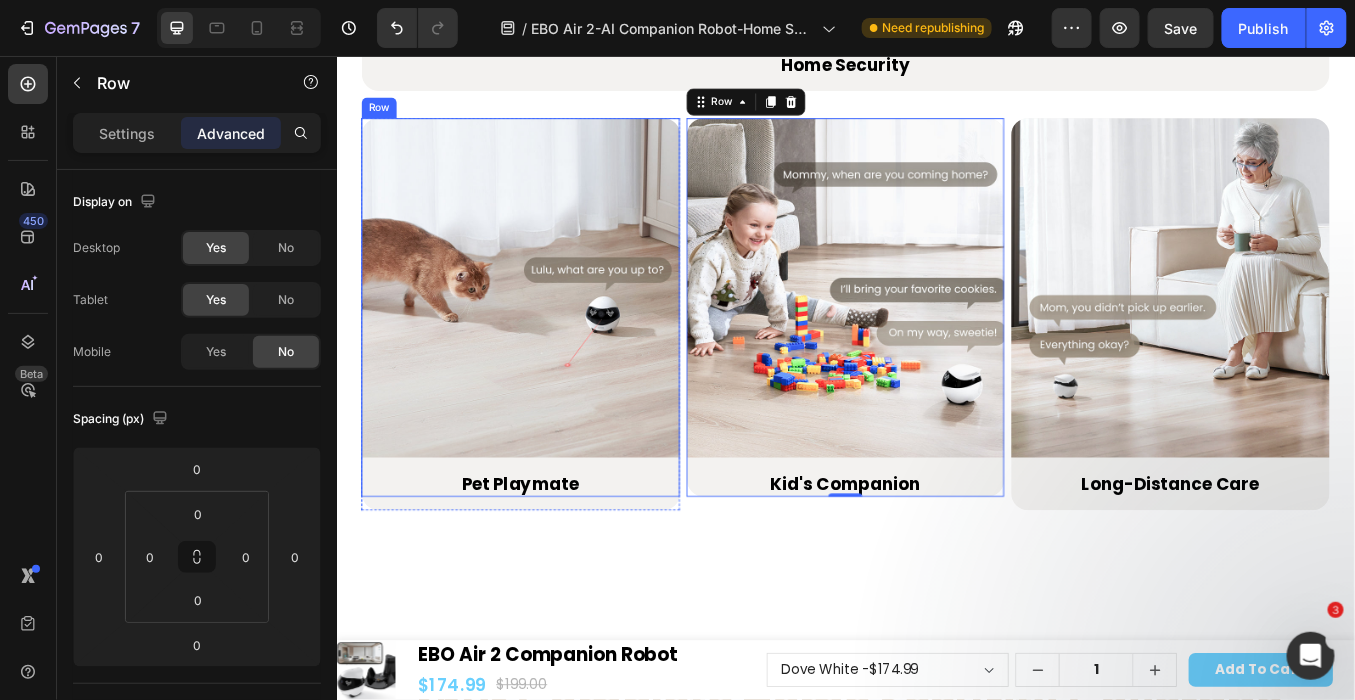 click on "Image Pet Playmate Text Block" at bounding box center (553, 351) 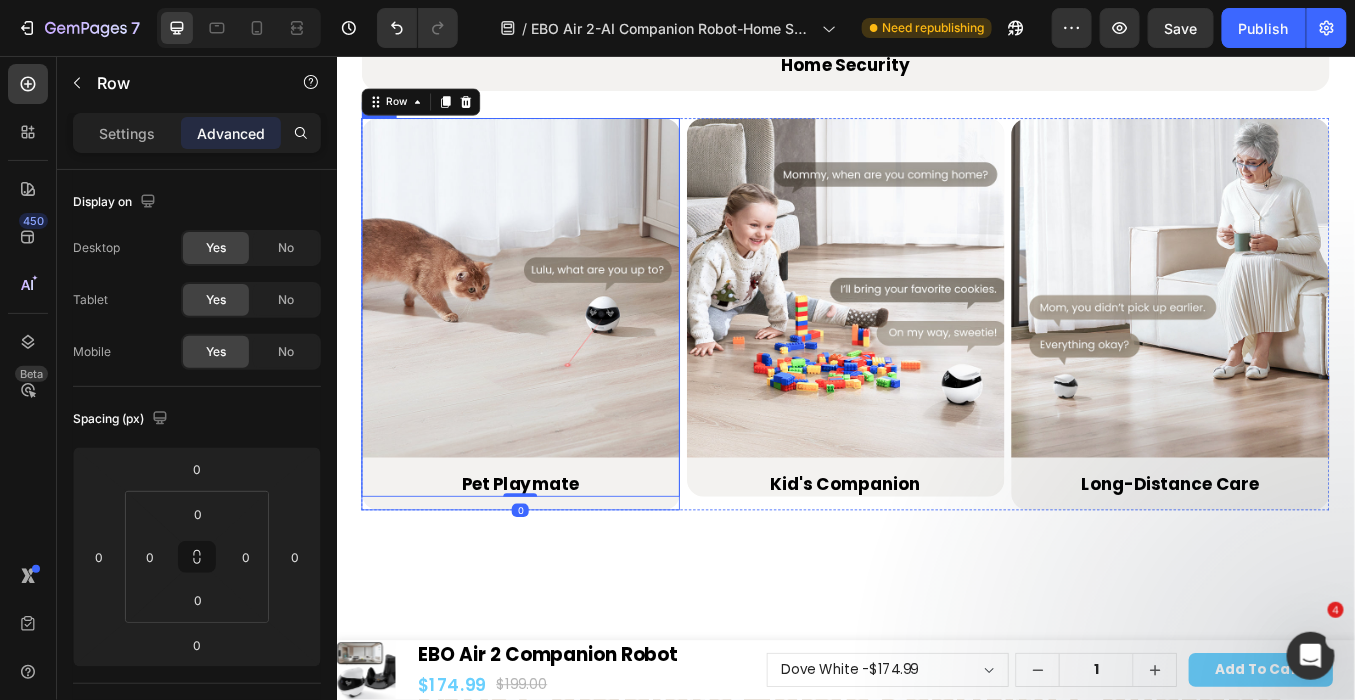 click on "Image Pet Playmate Text Block Row   0 Row" at bounding box center (553, 359) 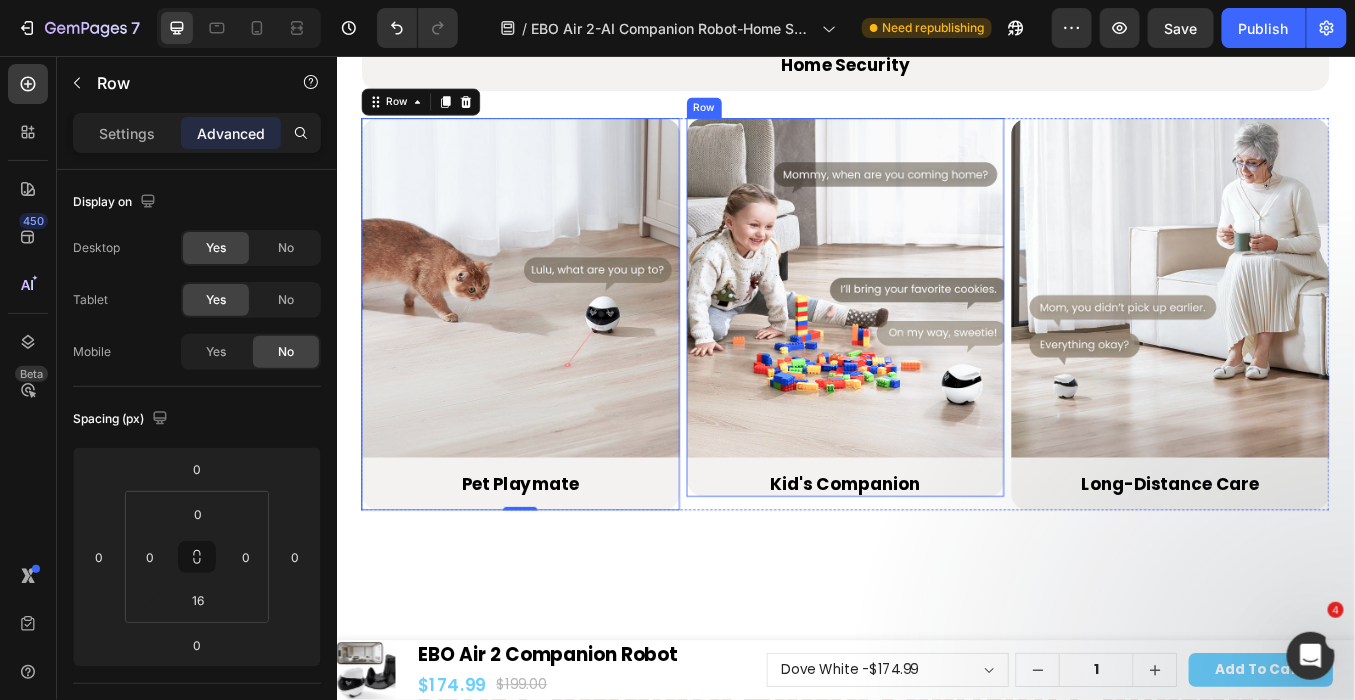click on "Image Kid's Companion Text Block" at bounding box center (936, 351) 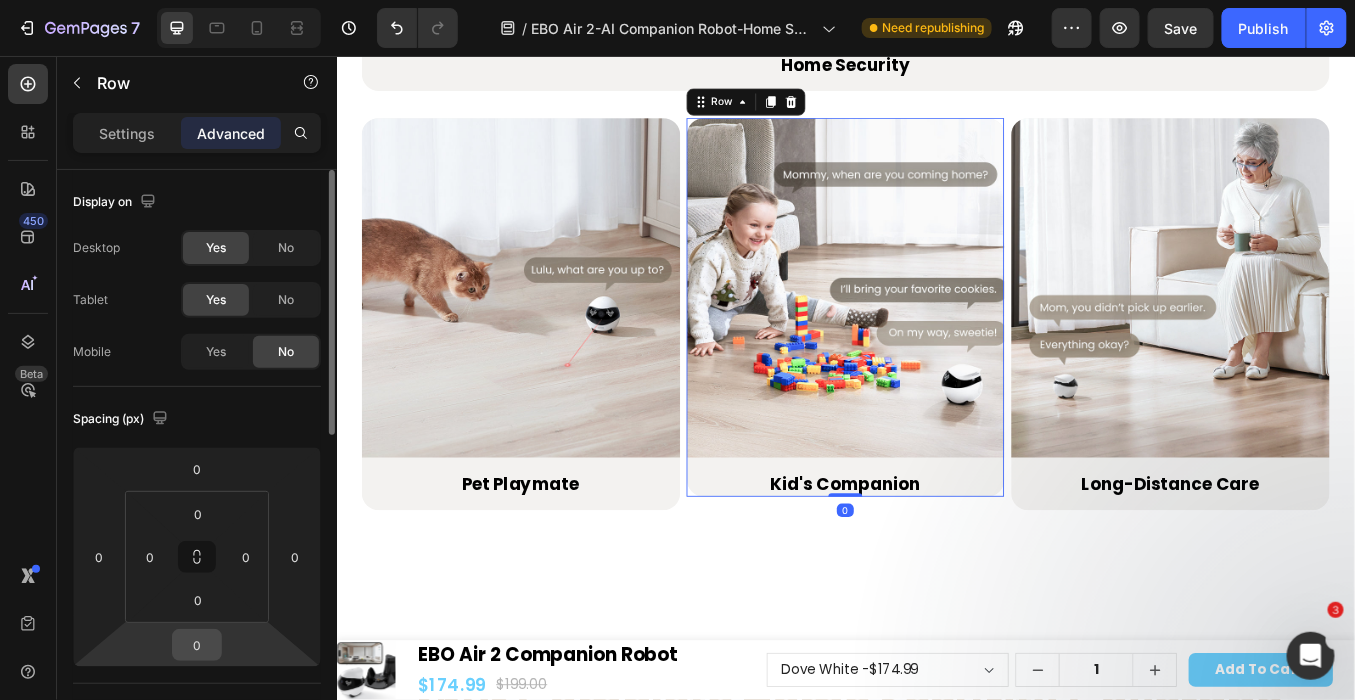click on "0" at bounding box center (197, 645) 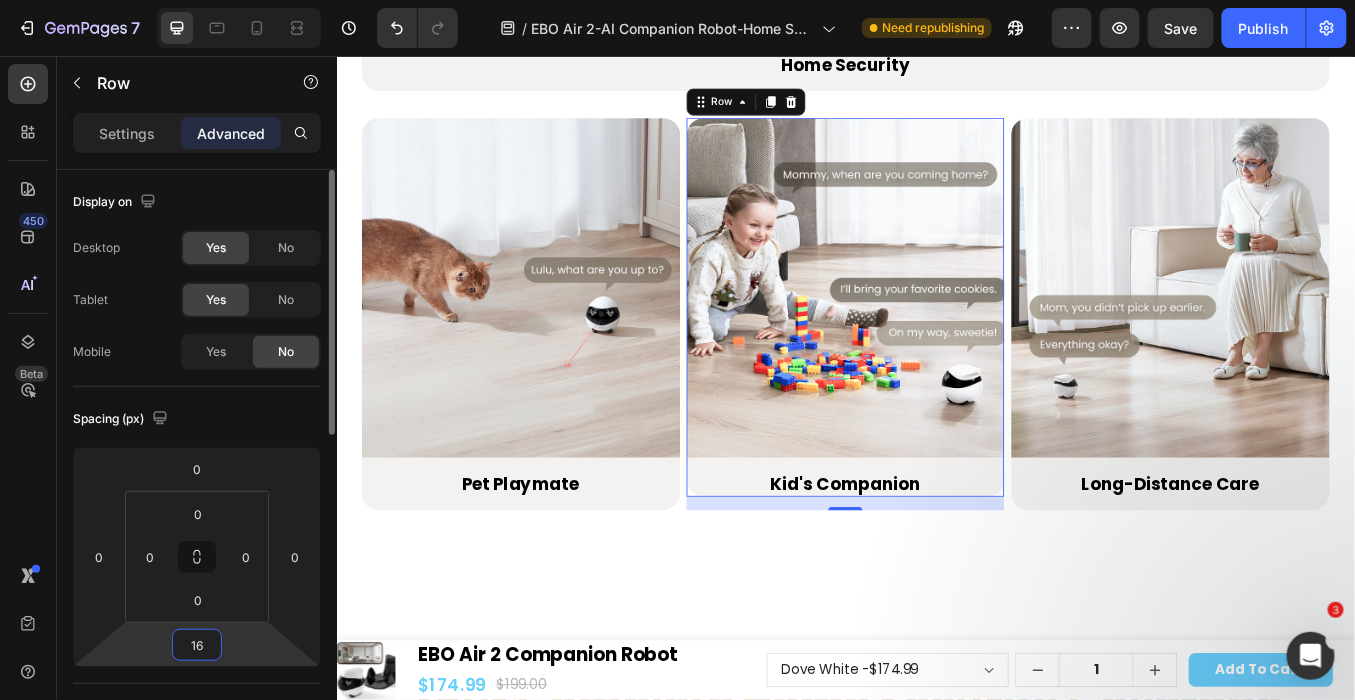 type on "1" 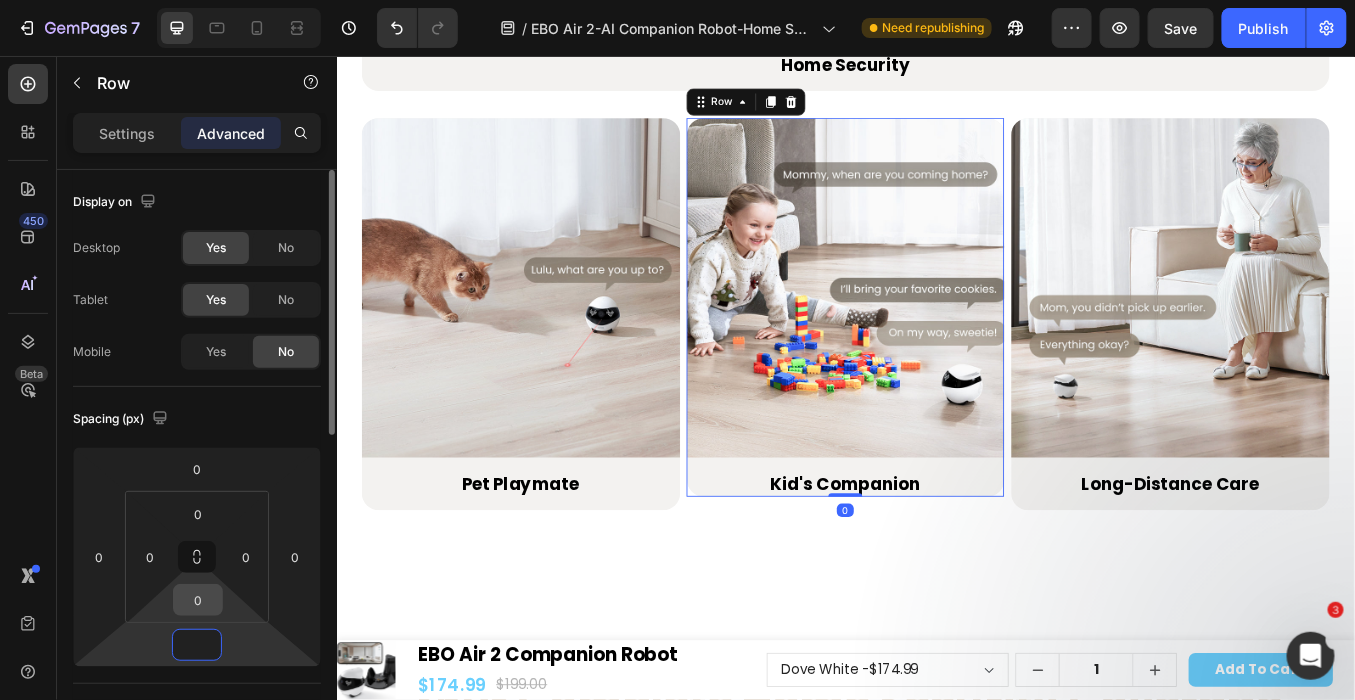 click on "0" at bounding box center (198, 600) 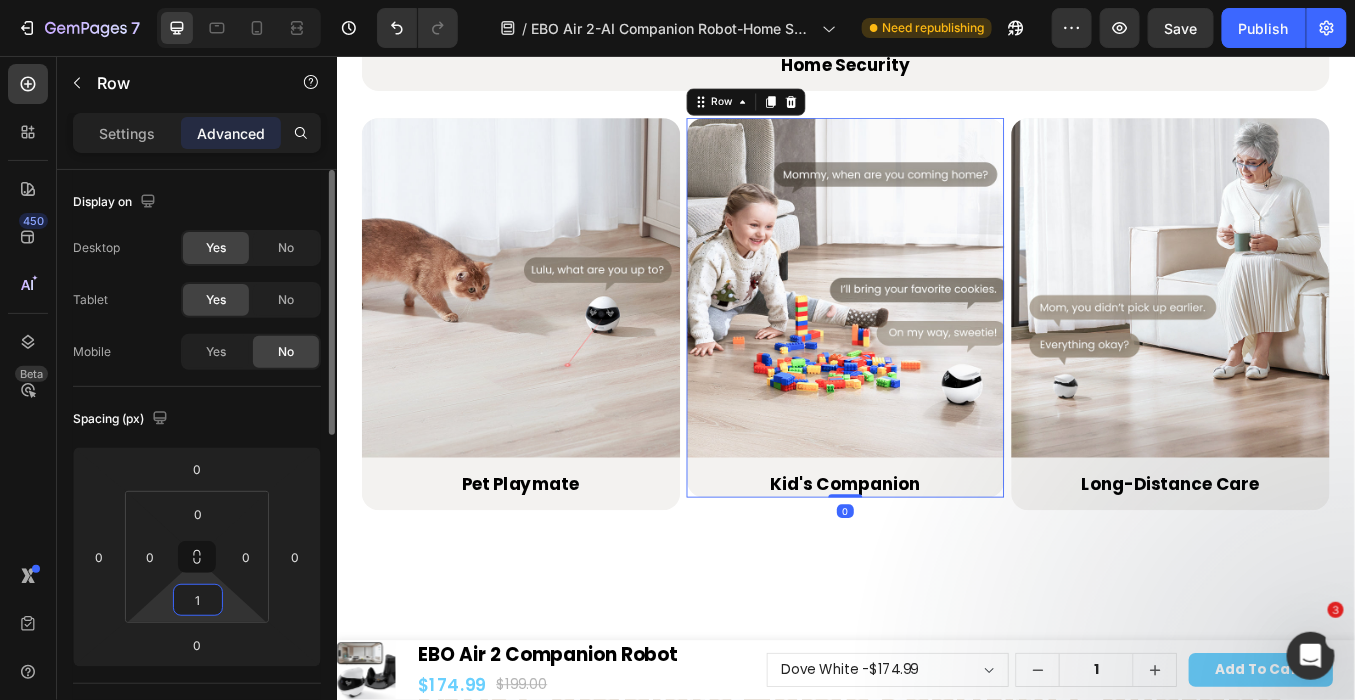 type on "16" 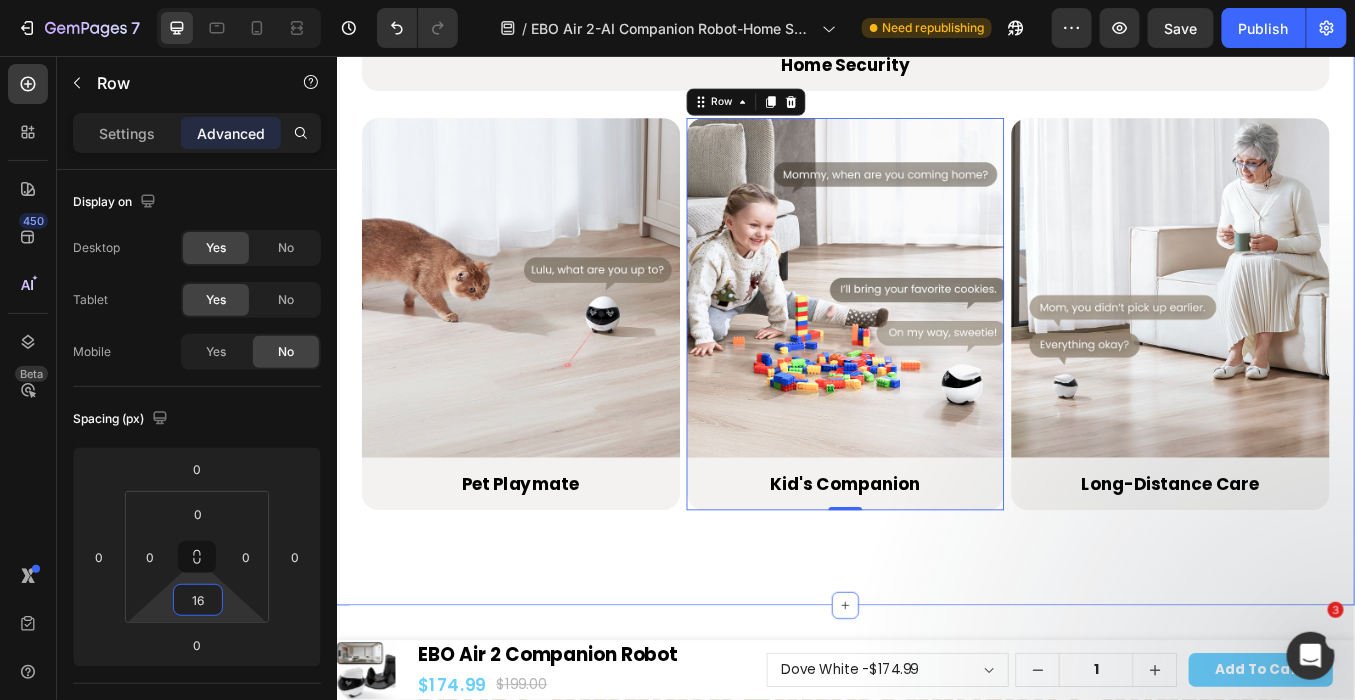 click on "From Peace to Love: How Our Robot Fits Your Life Heading From Peace to Love:  How Our Robot Fits Your Life  Heading
Image Home Security Heading Row Image Pet Playmate Heading Row Row Image Kid's Companion Heading Row Image Long-Distance Care Heading Row Row
Carousel Row Image Home Security Text Block Row Image Pet Playmate Text Block Row Row Image Kid's Companion Text Block Row   0 Image Long-Distance Care Text Block Row Row Row Row pc场景 5/25" at bounding box center [936, 85] 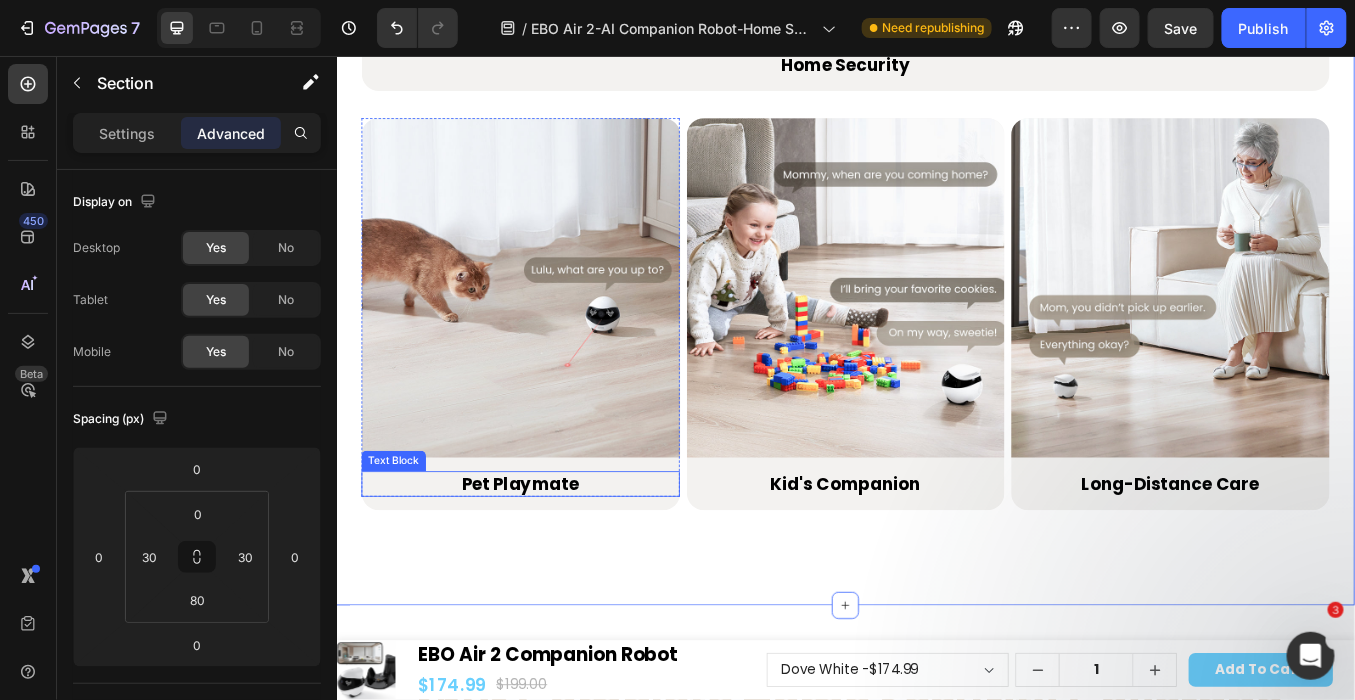scroll, scrollTop: 3010, scrollLeft: 0, axis: vertical 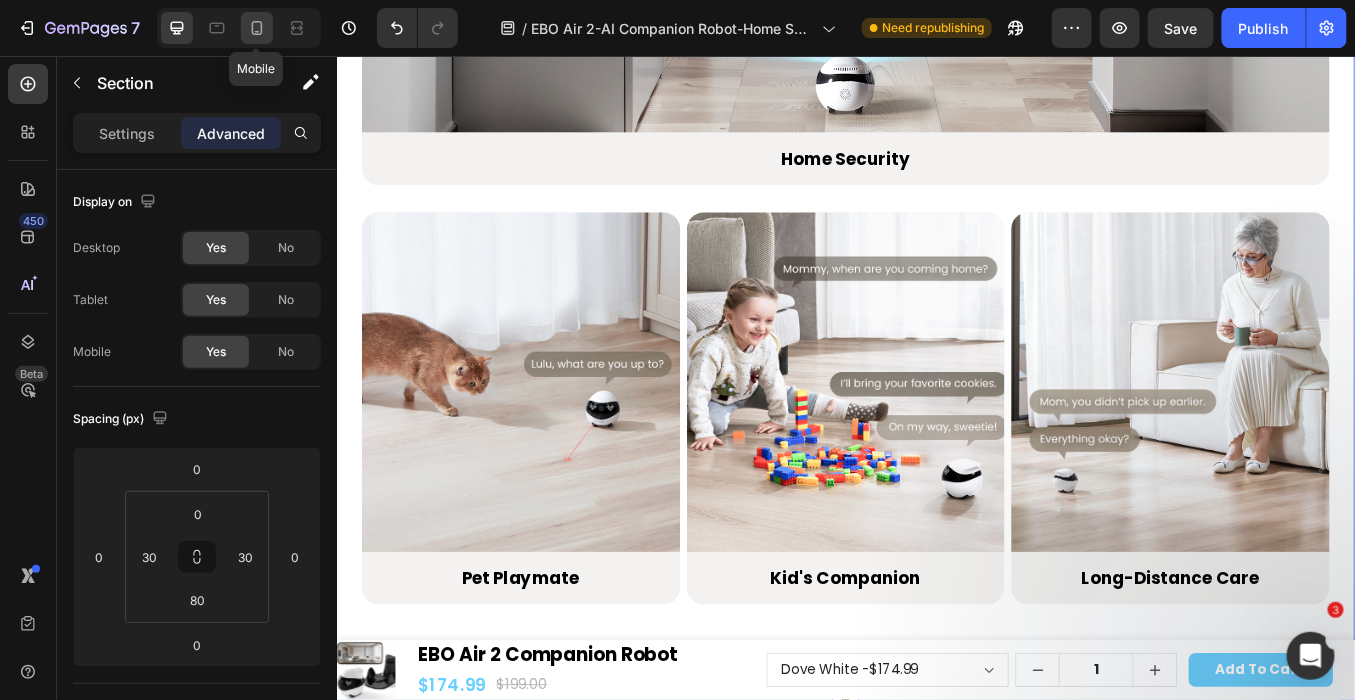 click 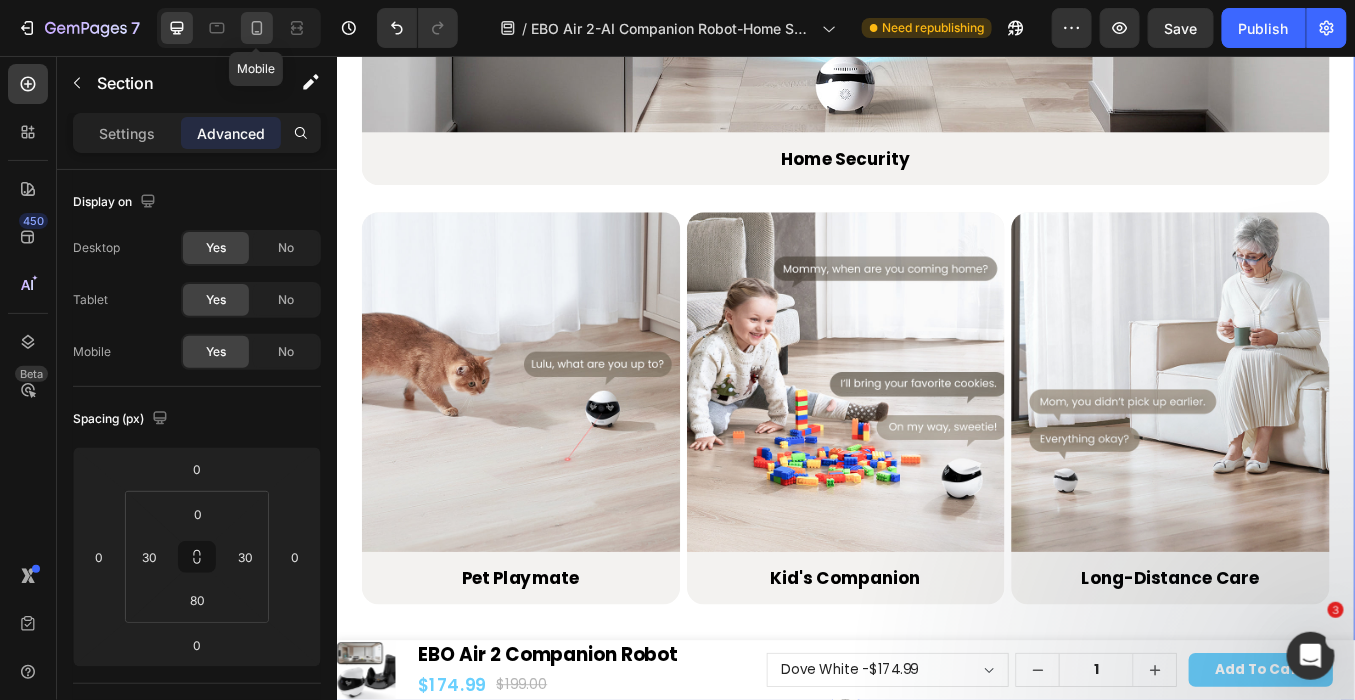 type on "30" 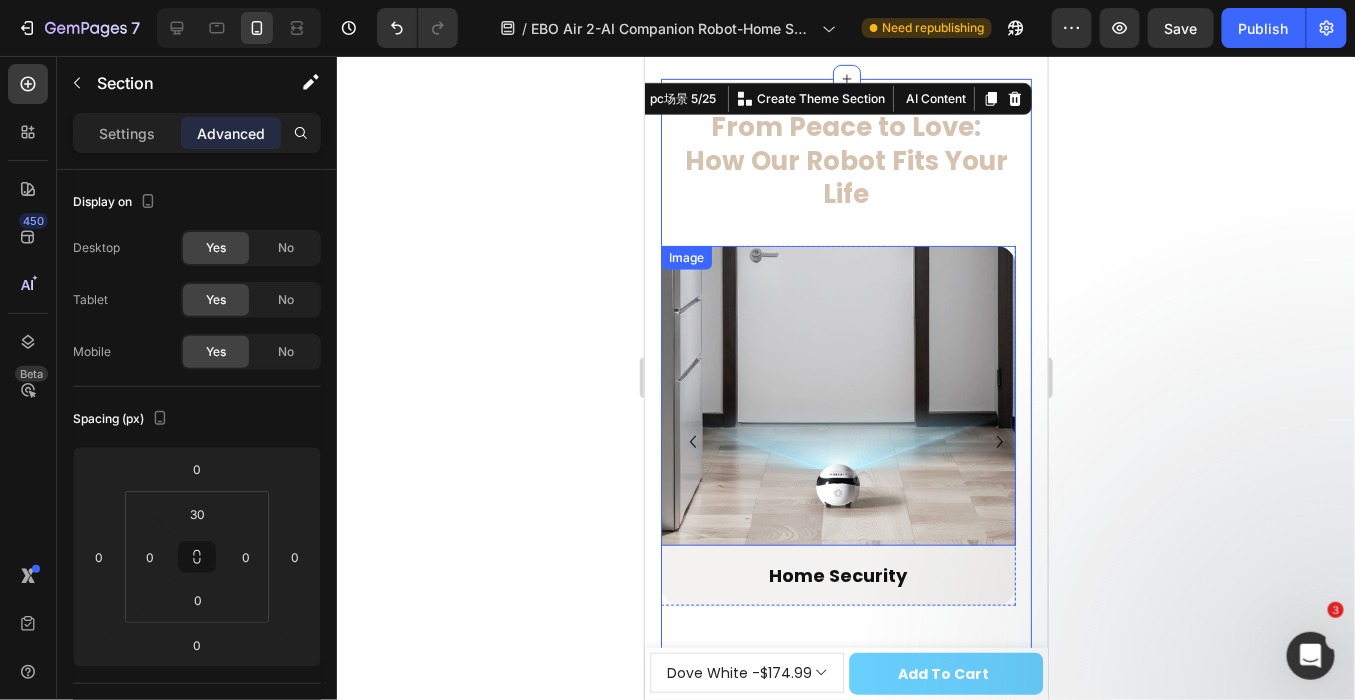 scroll, scrollTop: 2708, scrollLeft: 0, axis: vertical 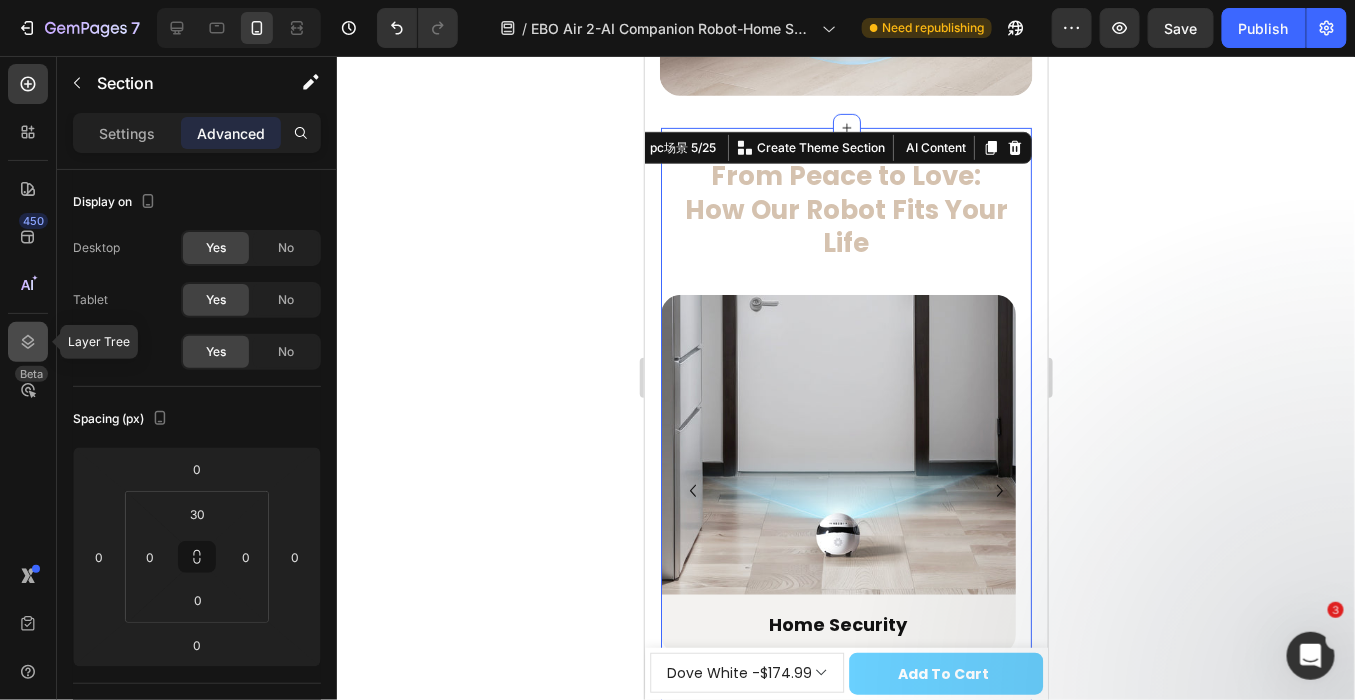 click 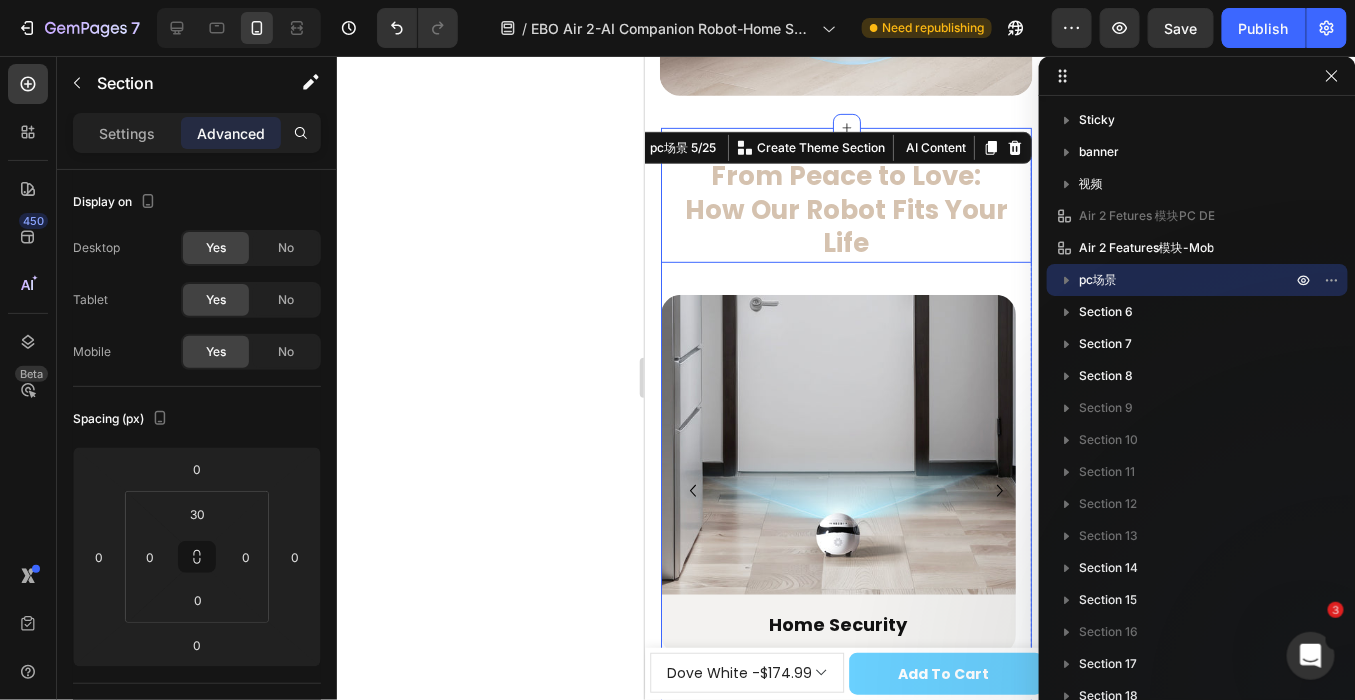 click on "From Peace to Love:  How Our Robot Fits Your Life" at bounding box center (845, 209) 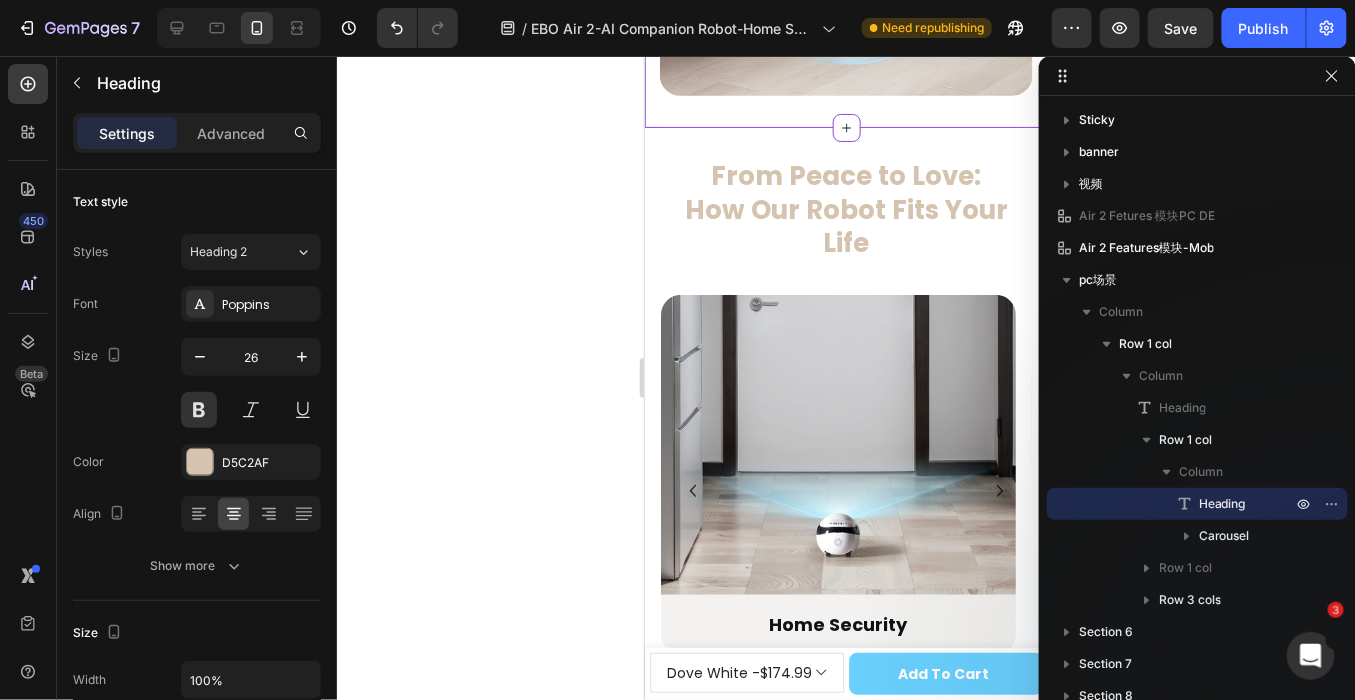 click on "<h2>Robin Pink | Dove White | Jay Blue</h2> Text Block 3 Color Options Elevate Your Space Text Block Hero Banner Light-Up Emoji Interaction Heading Adding Another Dimension of Fun and Interactivity Text Block Hero Banner Mobile Home Guardian Heading All-in-One Mobile Security in the Palm of Your Hand Text Block Hero Banner High-Resolution Visuals Heading 2K HD Camera Captures Every Detail Text Block Hero Banner Automatic Recharge Heading No More Battery Anxiety Text Block Hero Banner Row Air 2 Features模块-Mob 4/25   Need to republish. Go to global edit and publish this section" at bounding box center (845, -711) 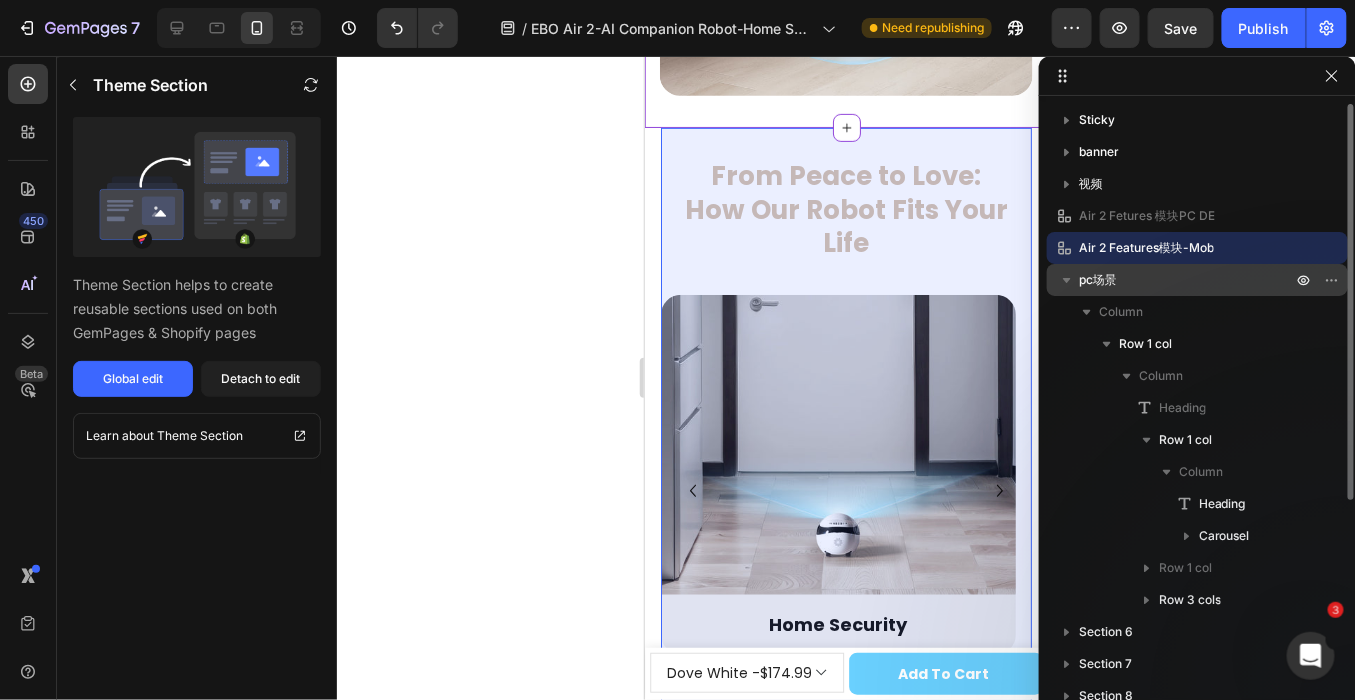 click 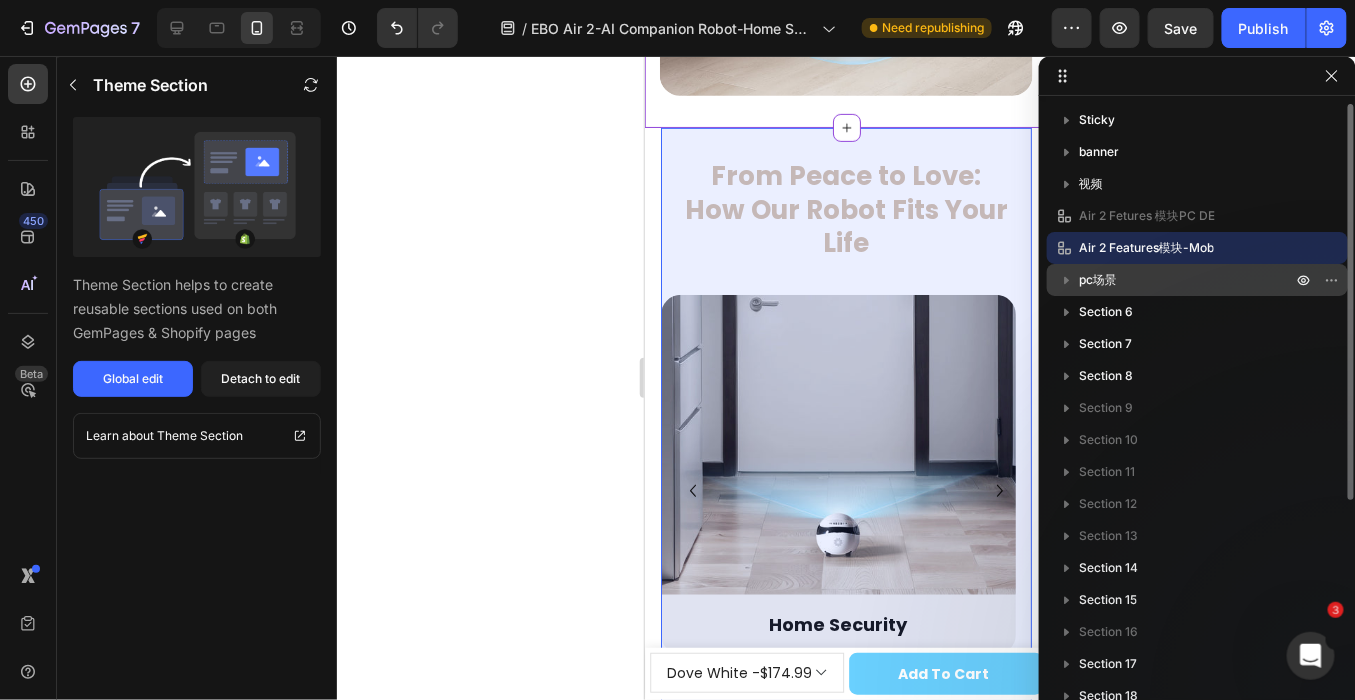 click 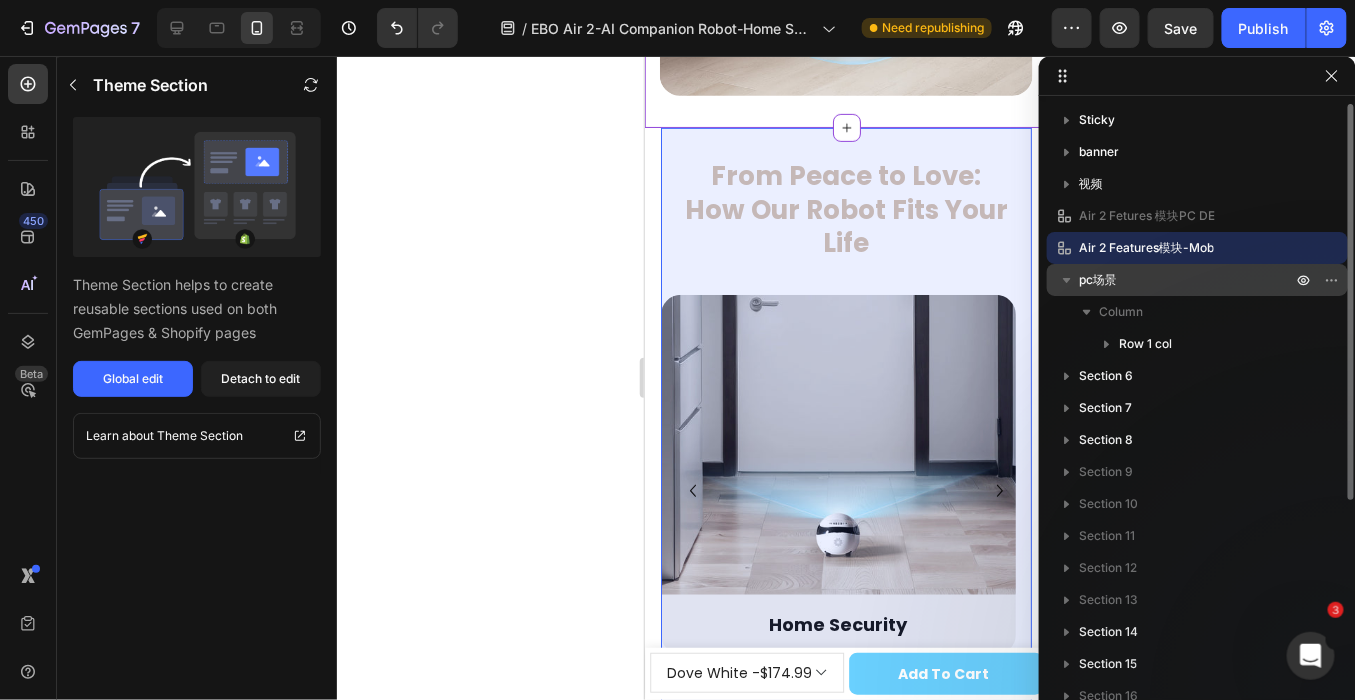 click 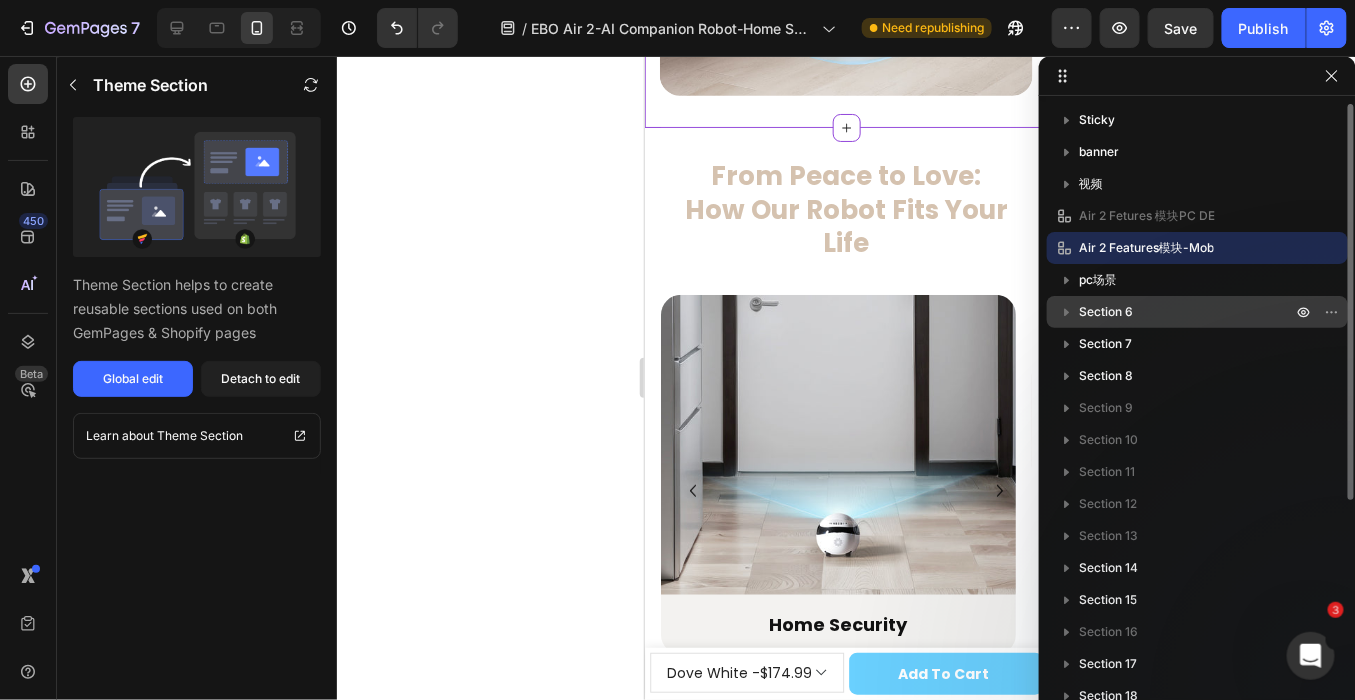 click on "Section 6" at bounding box center (1106, 312) 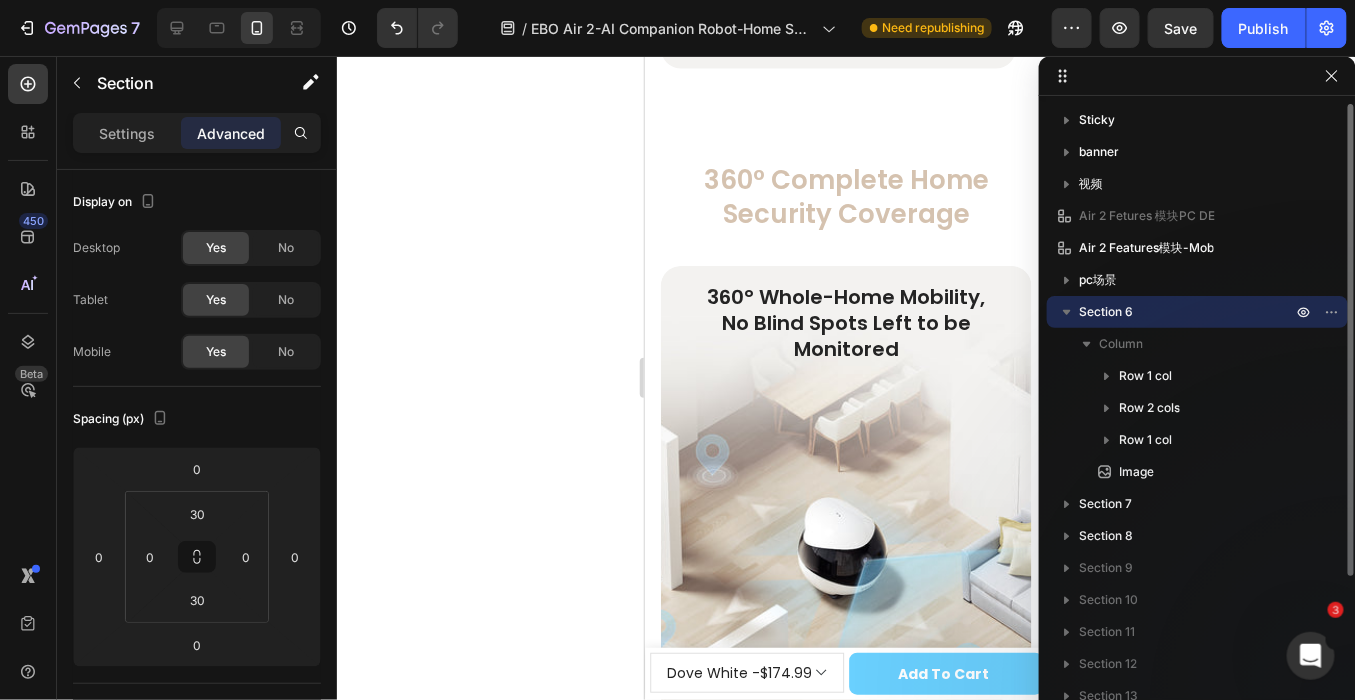 scroll, scrollTop: 3300, scrollLeft: 0, axis: vertical 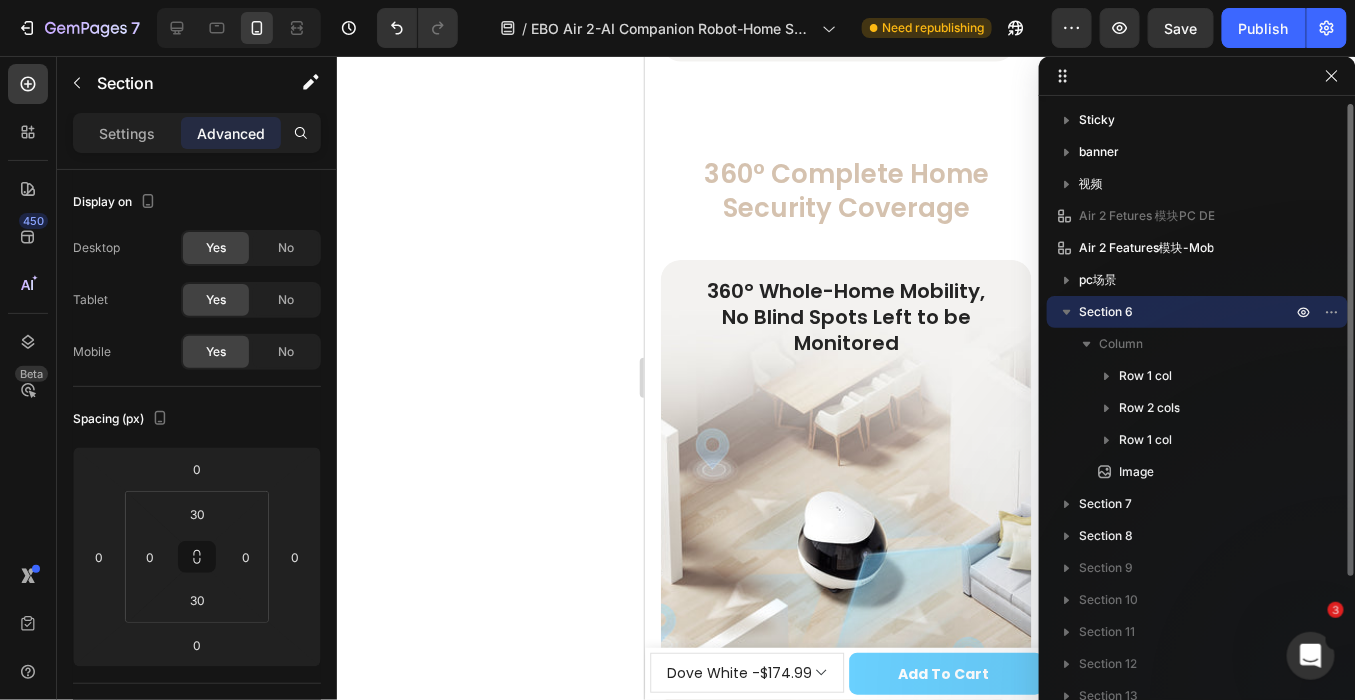 click 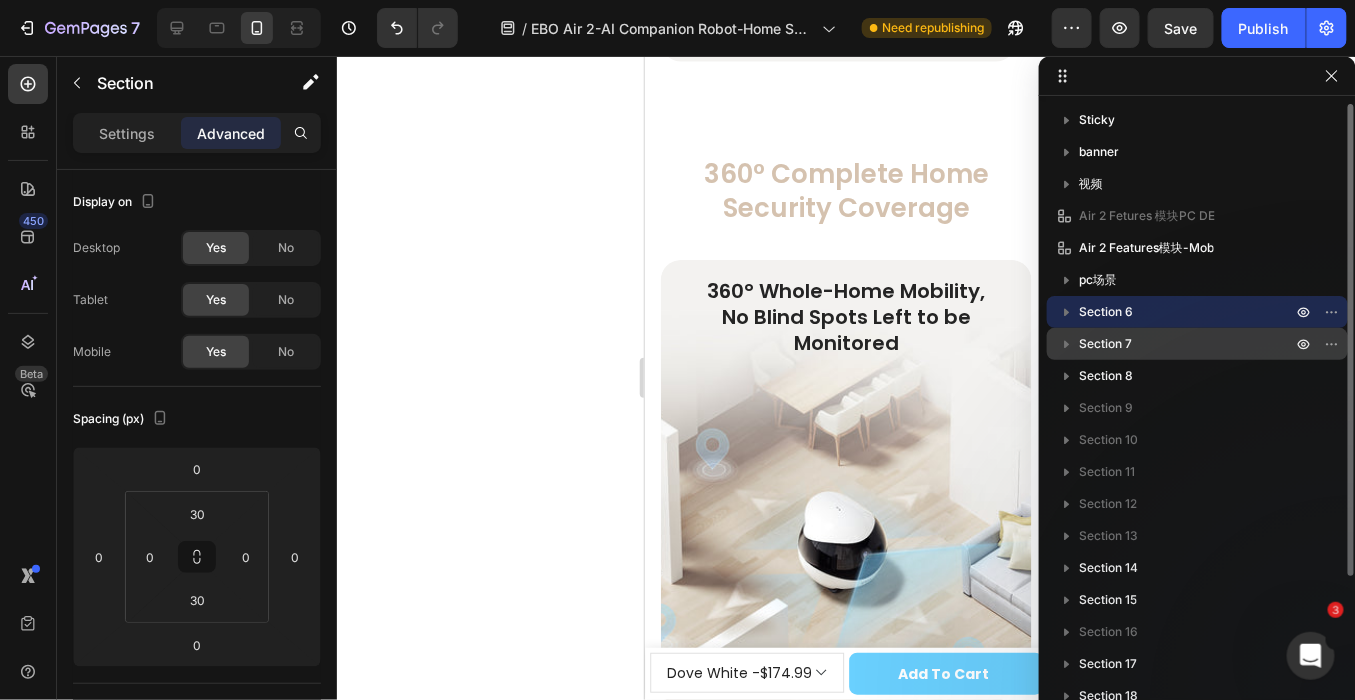 click 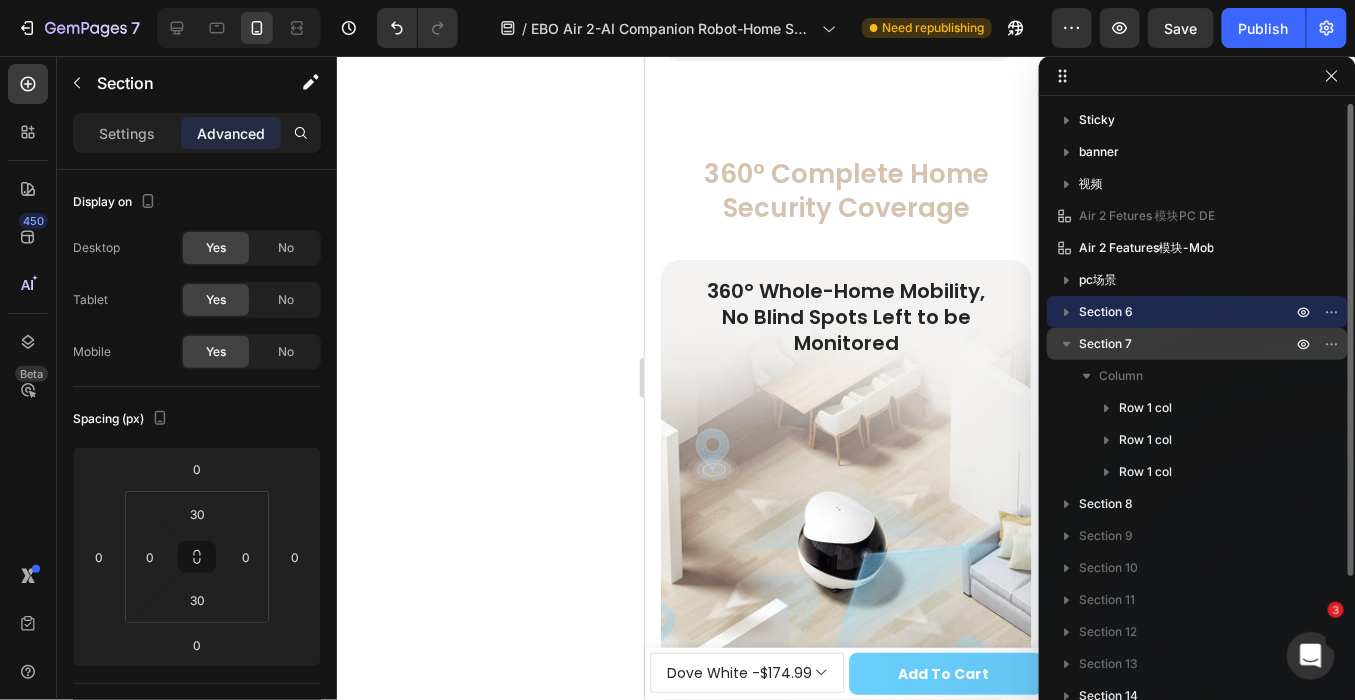 click 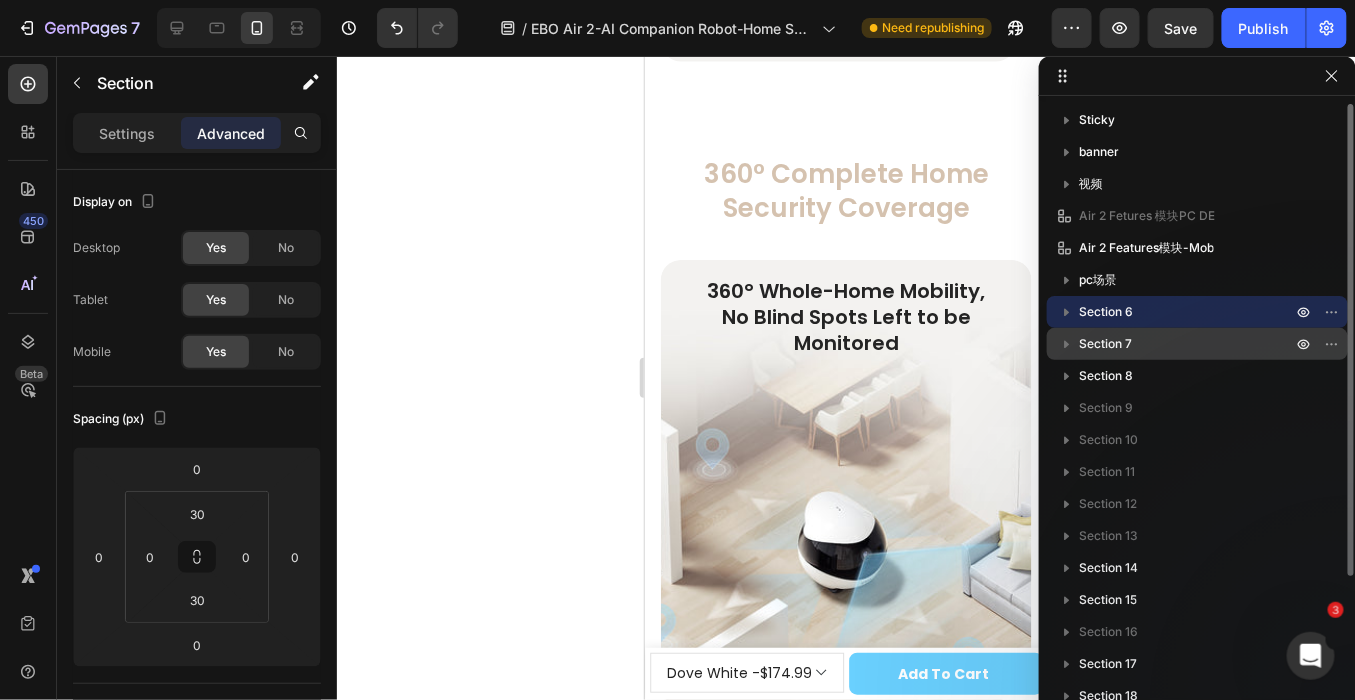 click on "Section 7" at bounding box center (1105, 344) 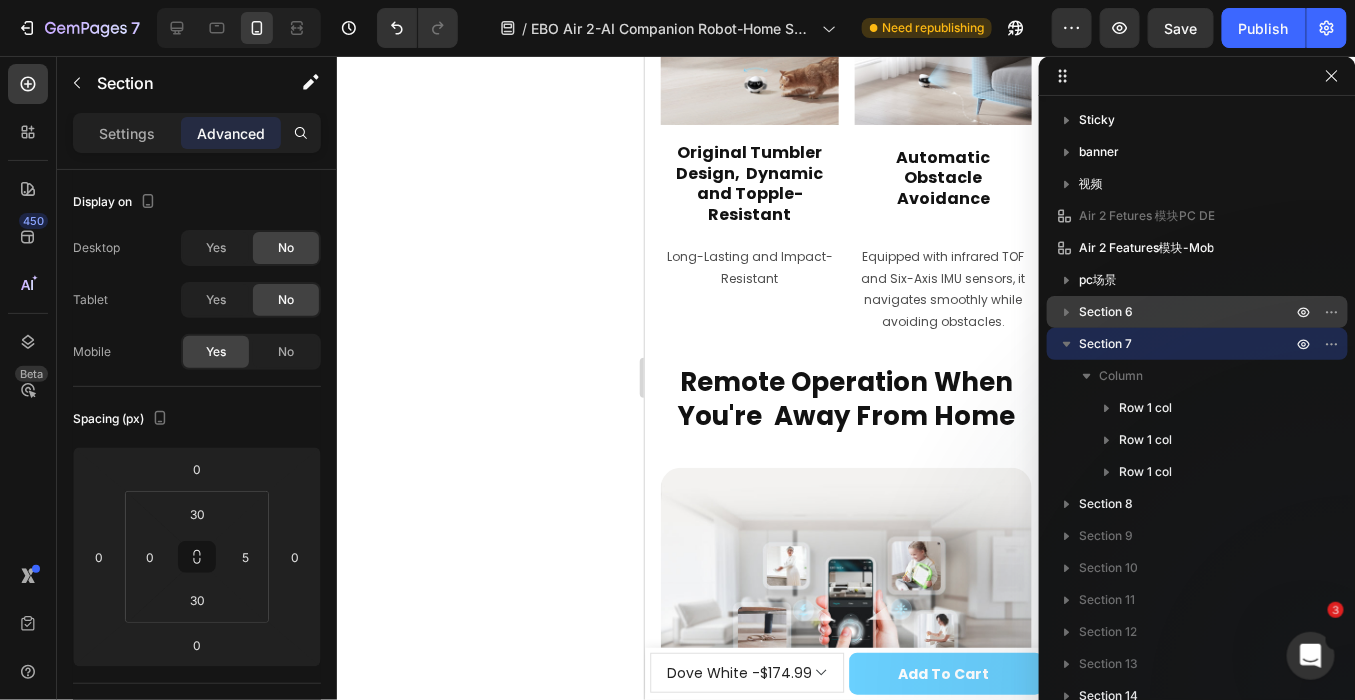 scroll, scrollTop: 5270, scrollLeft: 0, axis: vertical 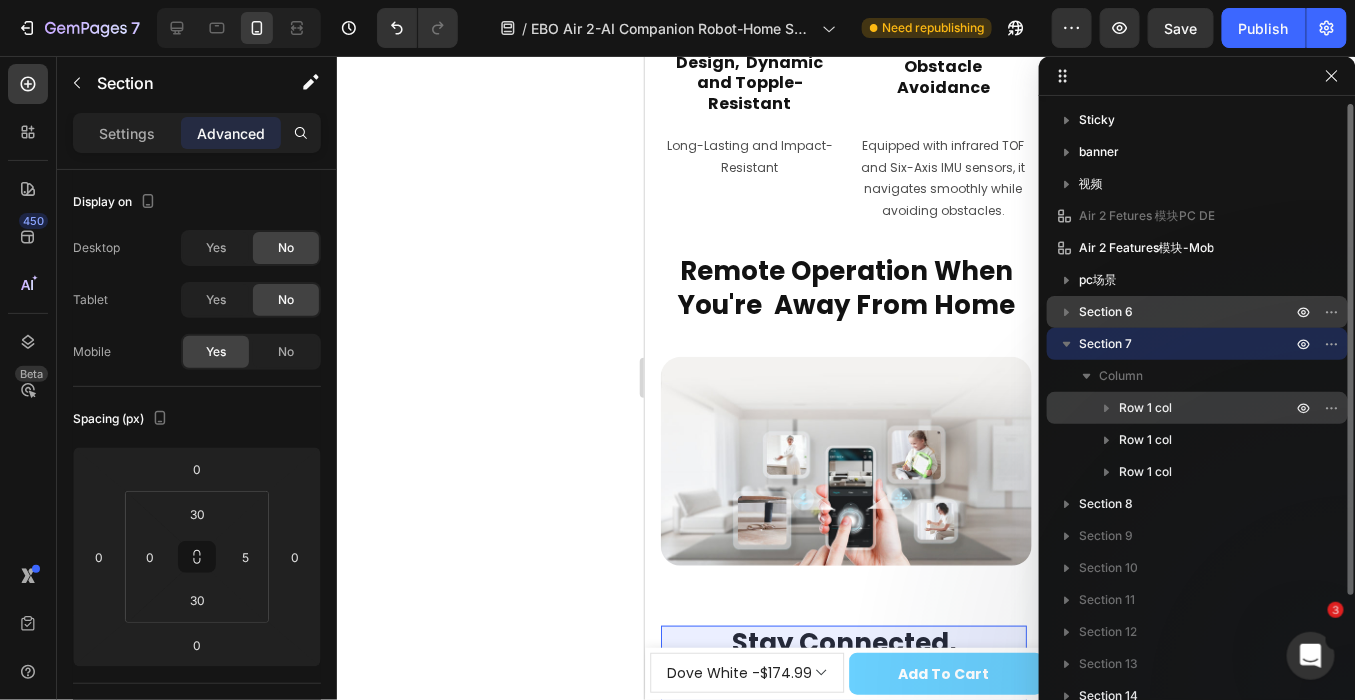 click on "Row 1 col" at bounding box center (1145, 408) 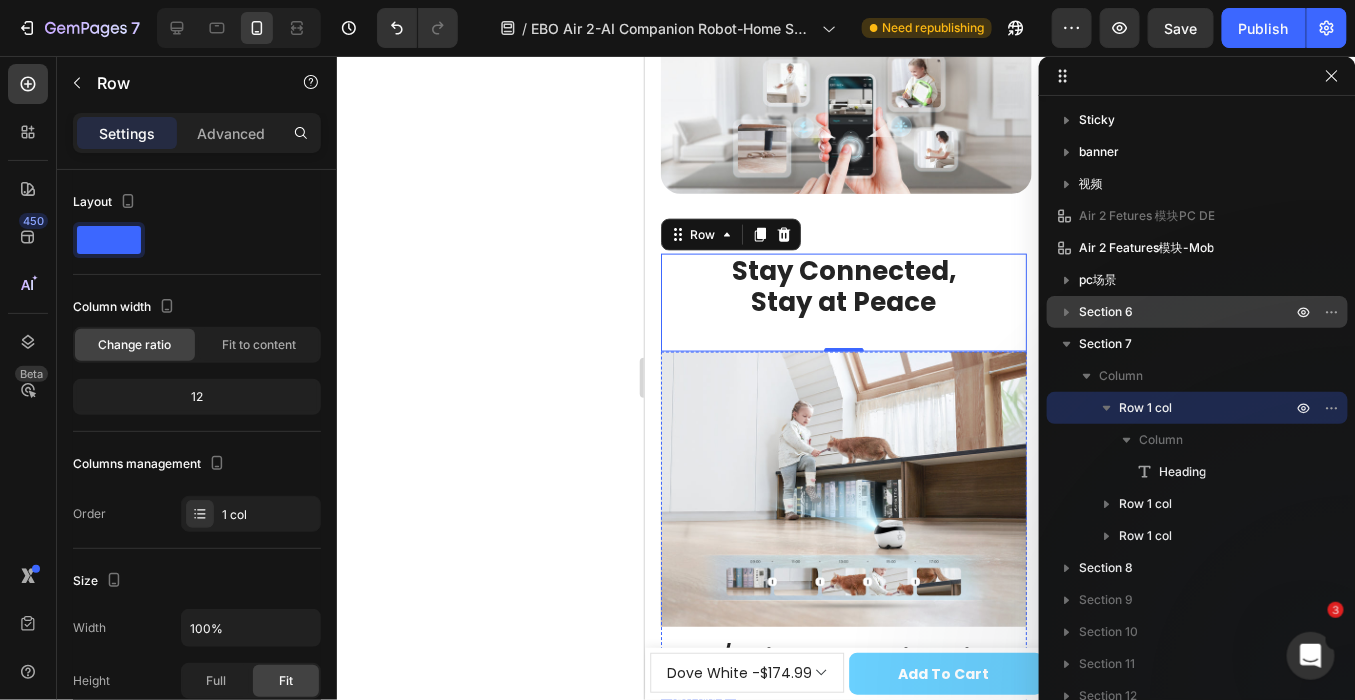 scroll, scrollTop: 5603, scrollLeft: 0, axis: vertical 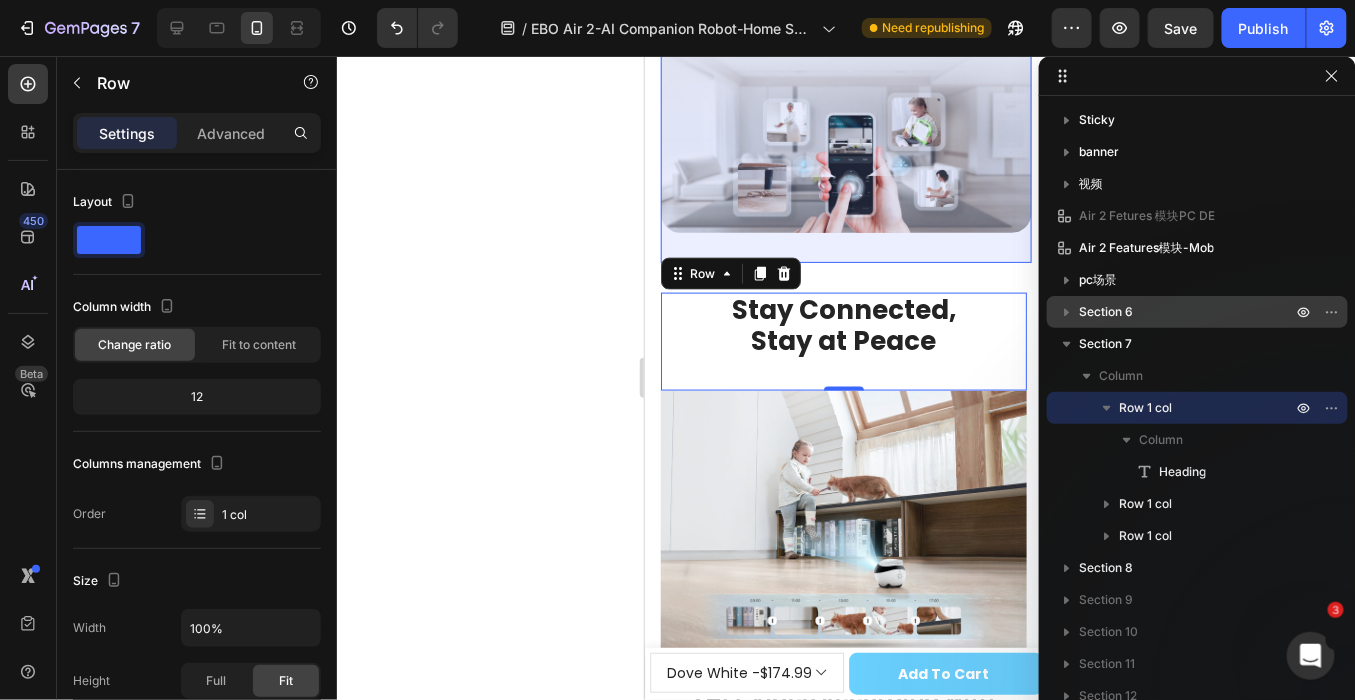 click on "Section 6" at bounding box center [1106, 312] 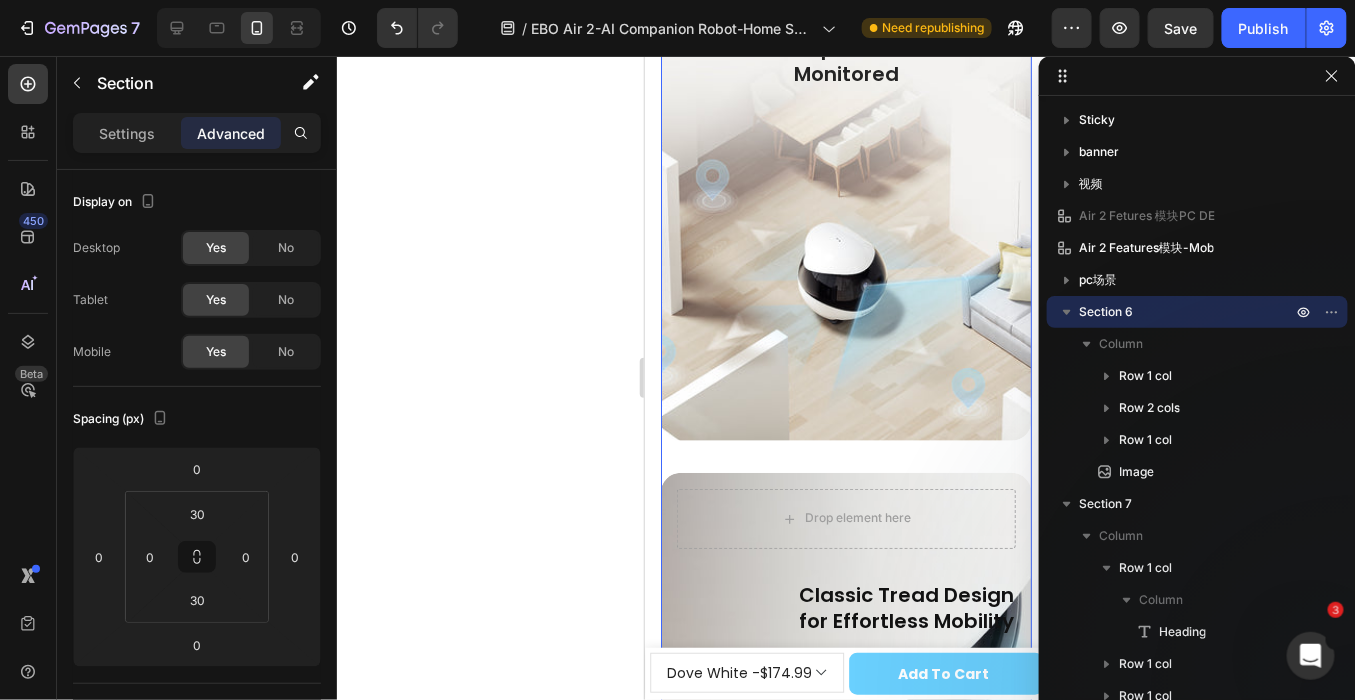 scroll, scrollTop: 3300, scrollLeft: 0, axis: vertical 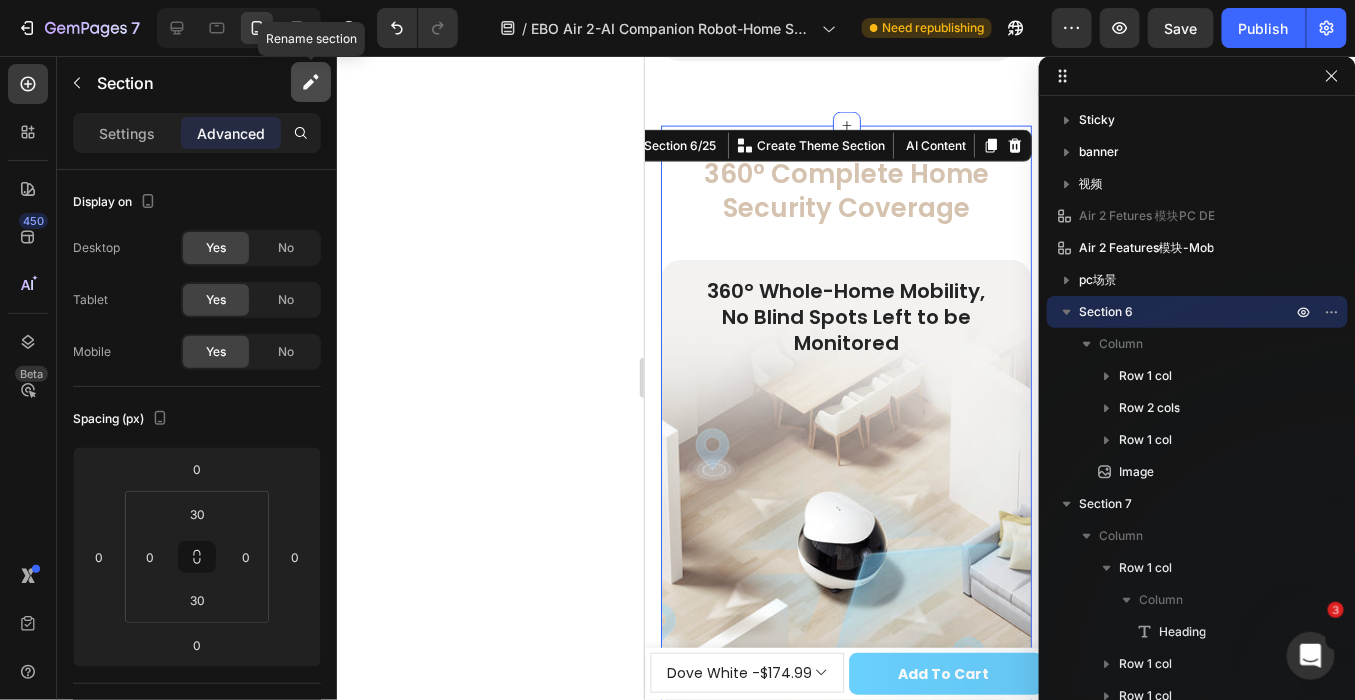 click 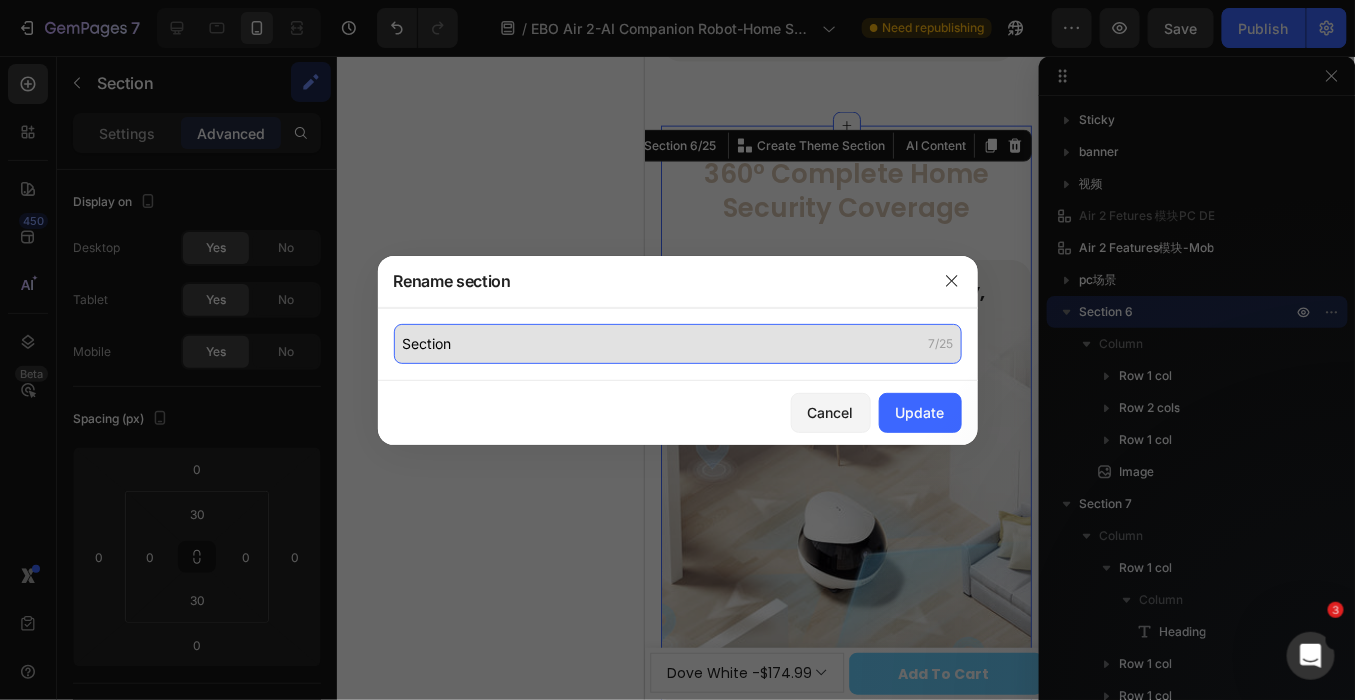 click on "Section" 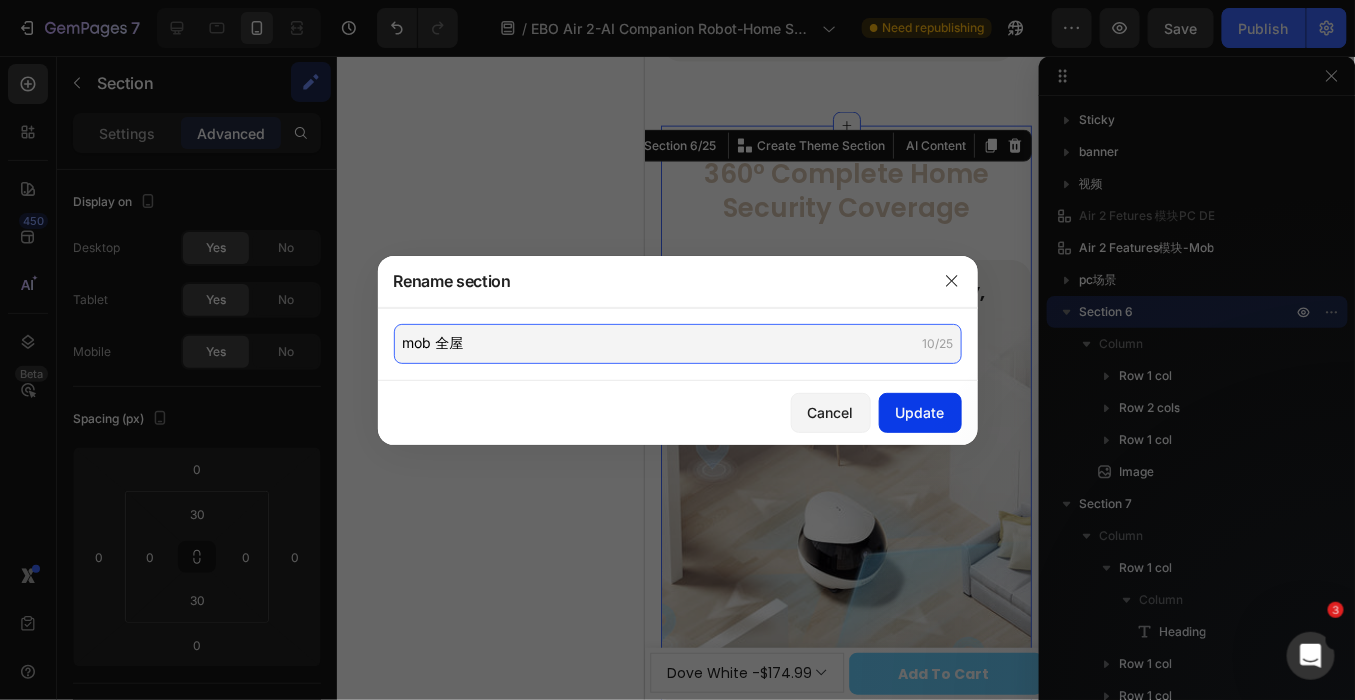 type on "mob 全屋" 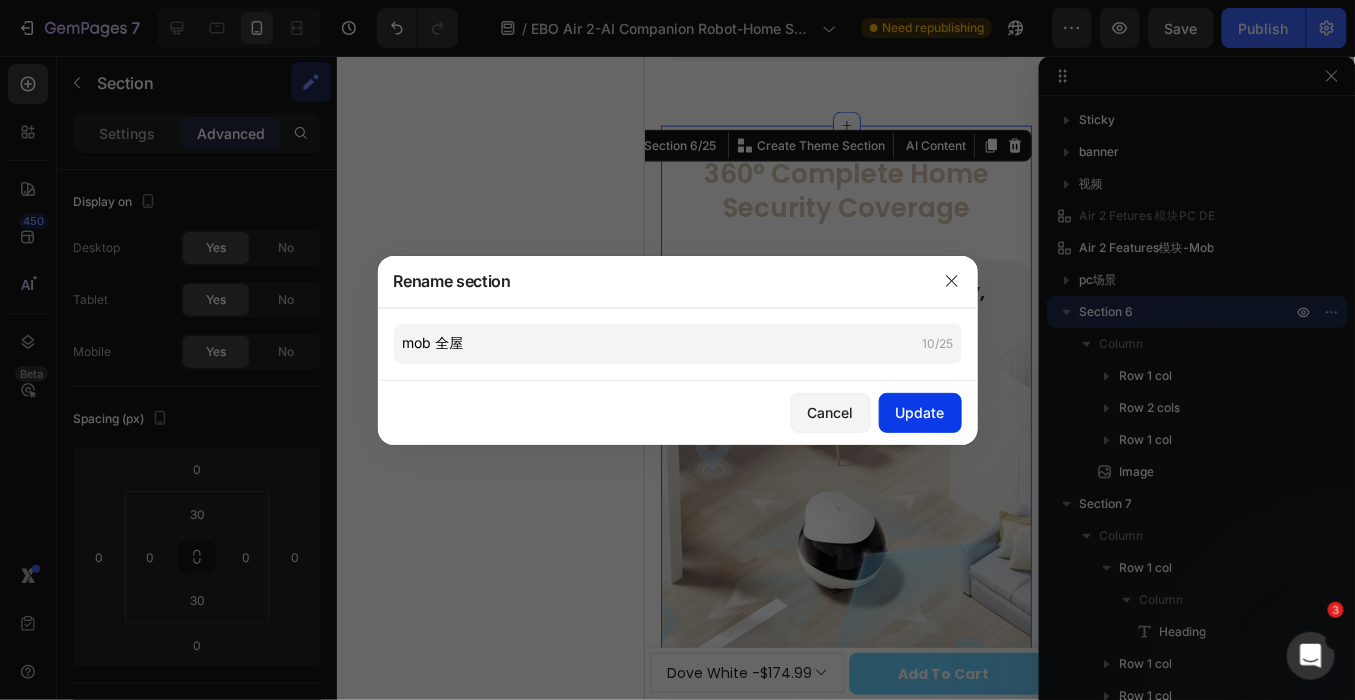 click on "Update" at bounding box center (920, 412) 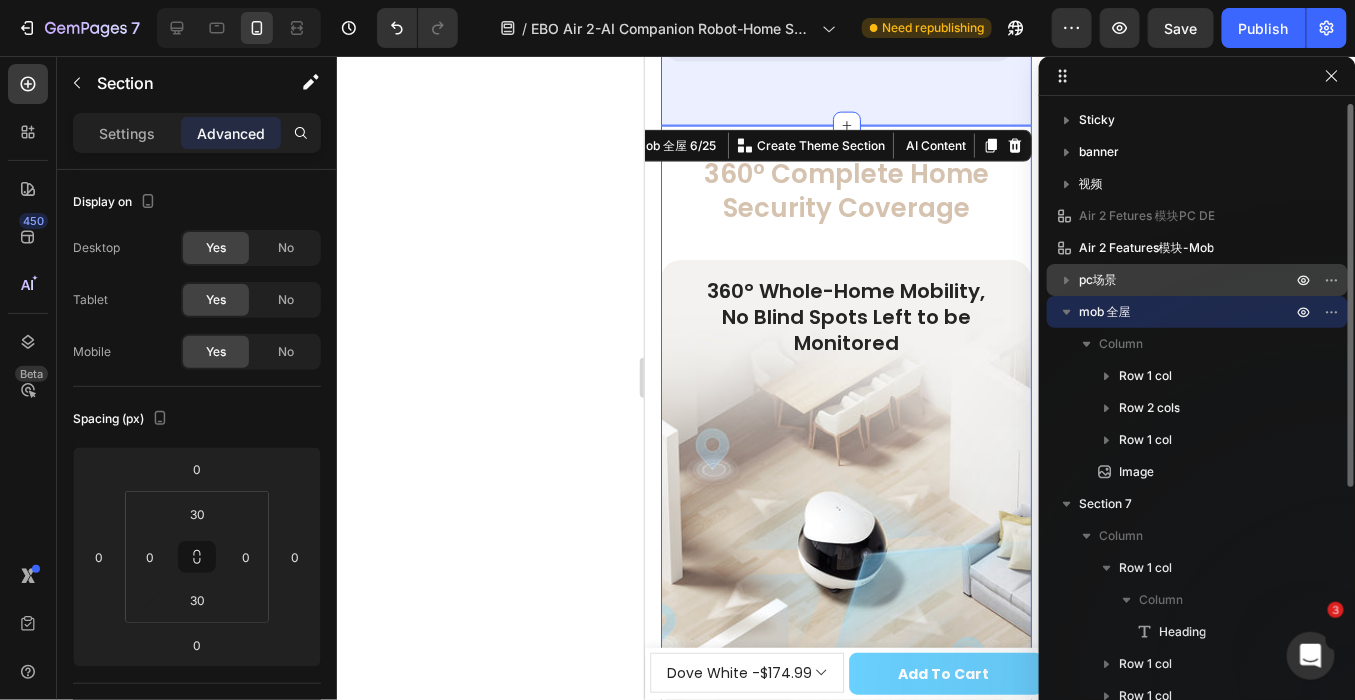 click on "pc场景" at bounding box center (1098, 280) 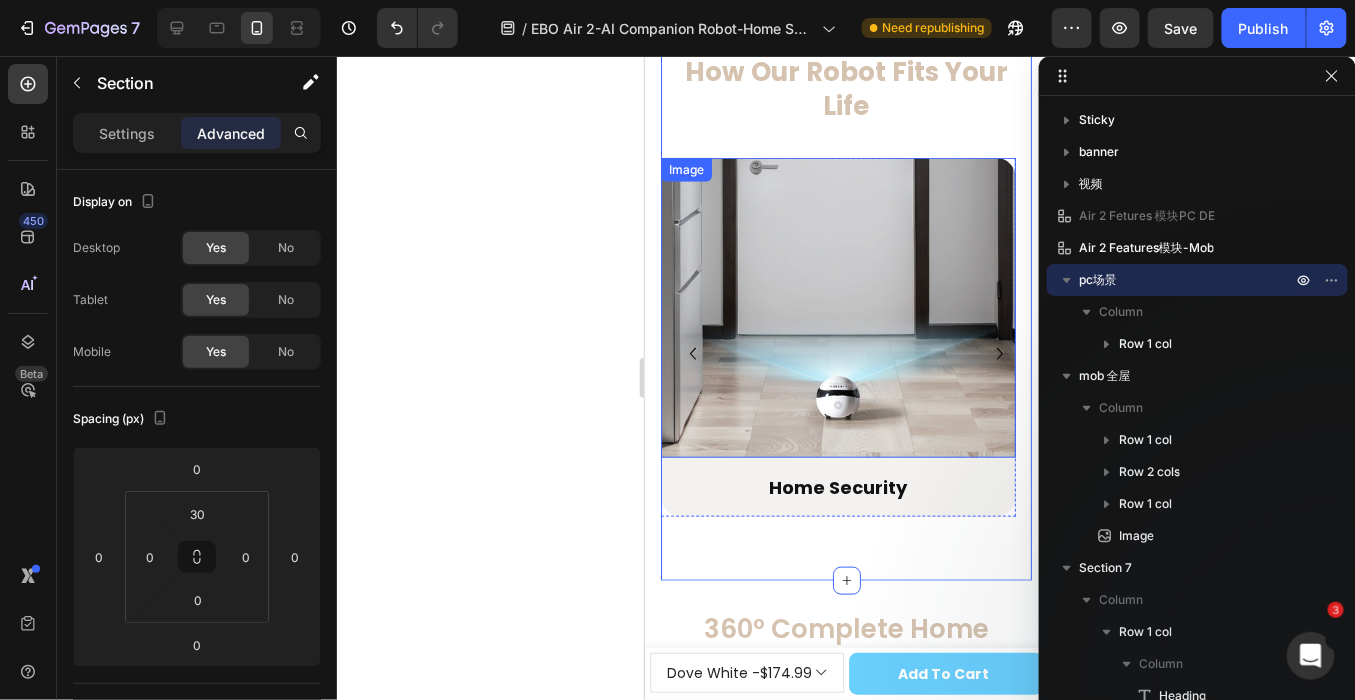 scroll, scrollTop: 2819, scrollLeft: 0, axis: vertical 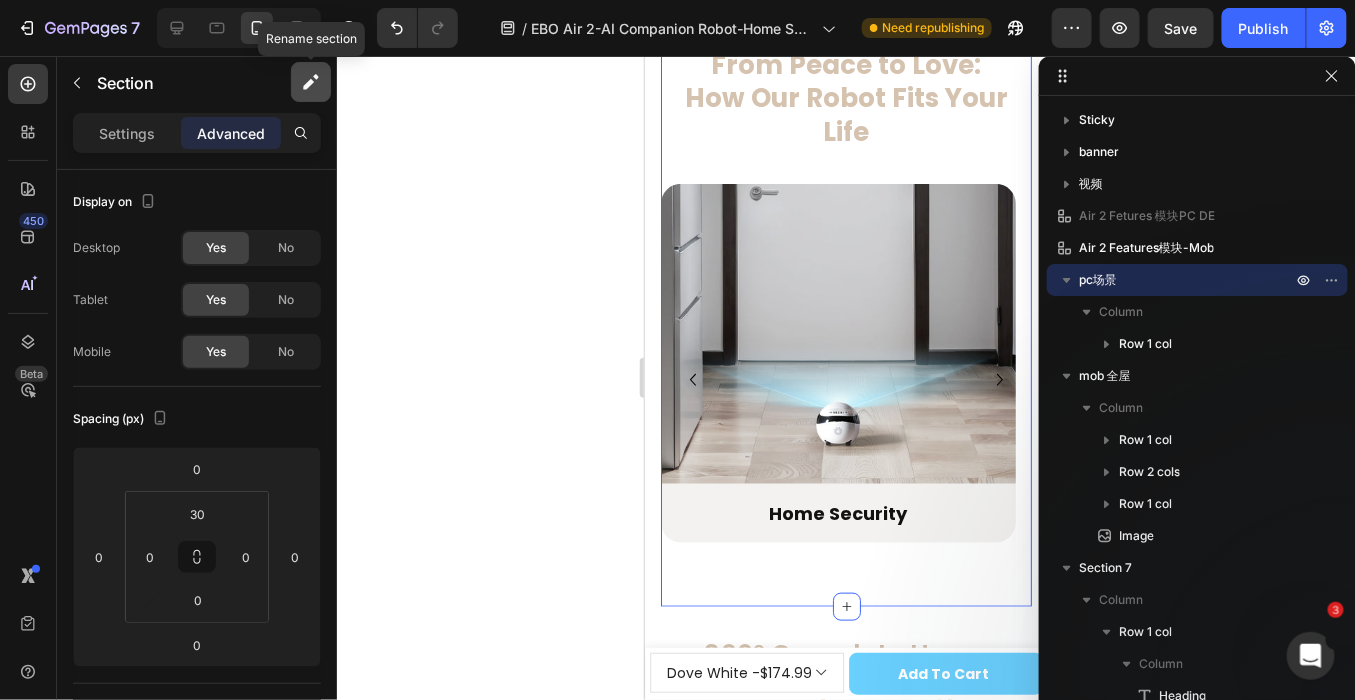 click 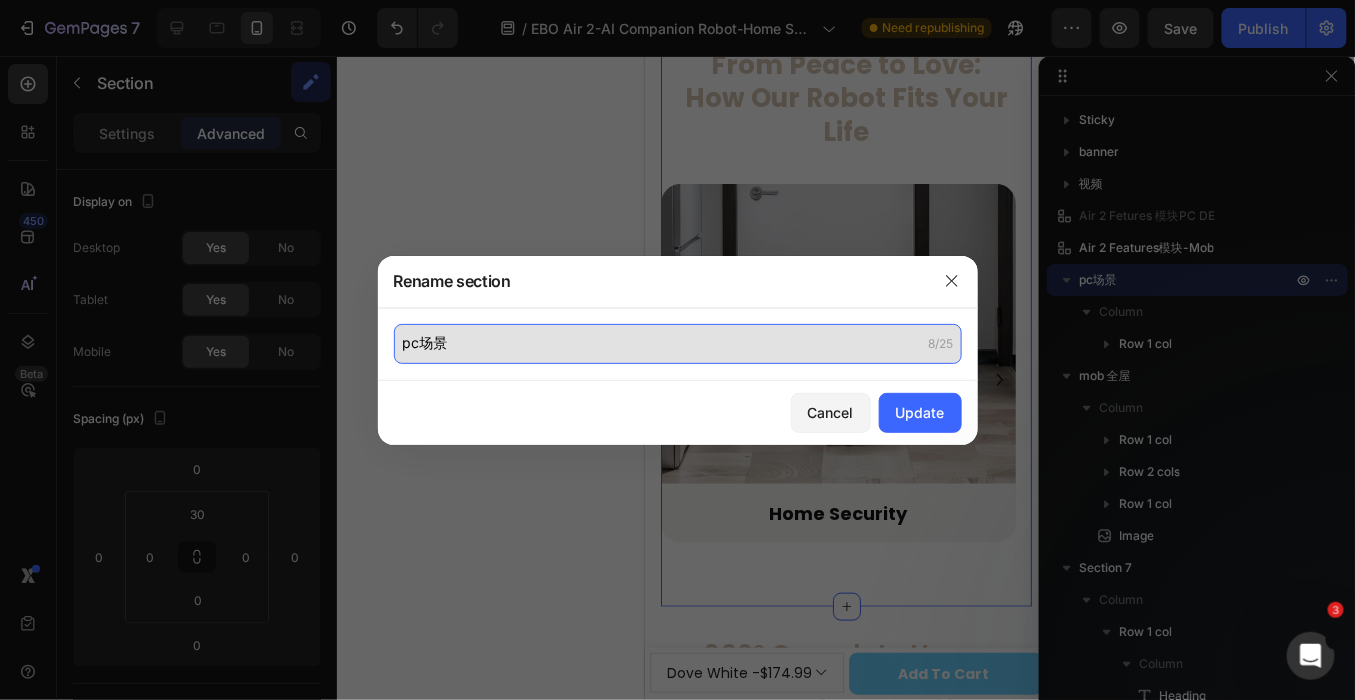 click on "pc场景" 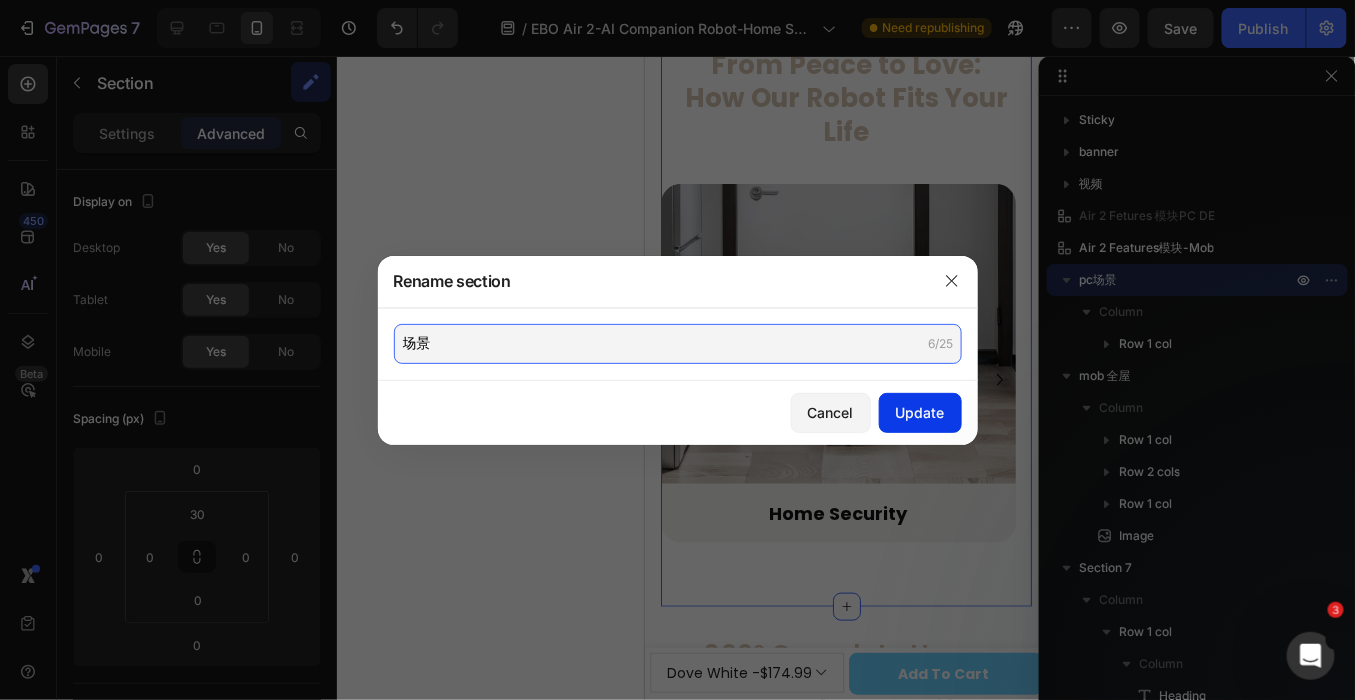 type on "场景" 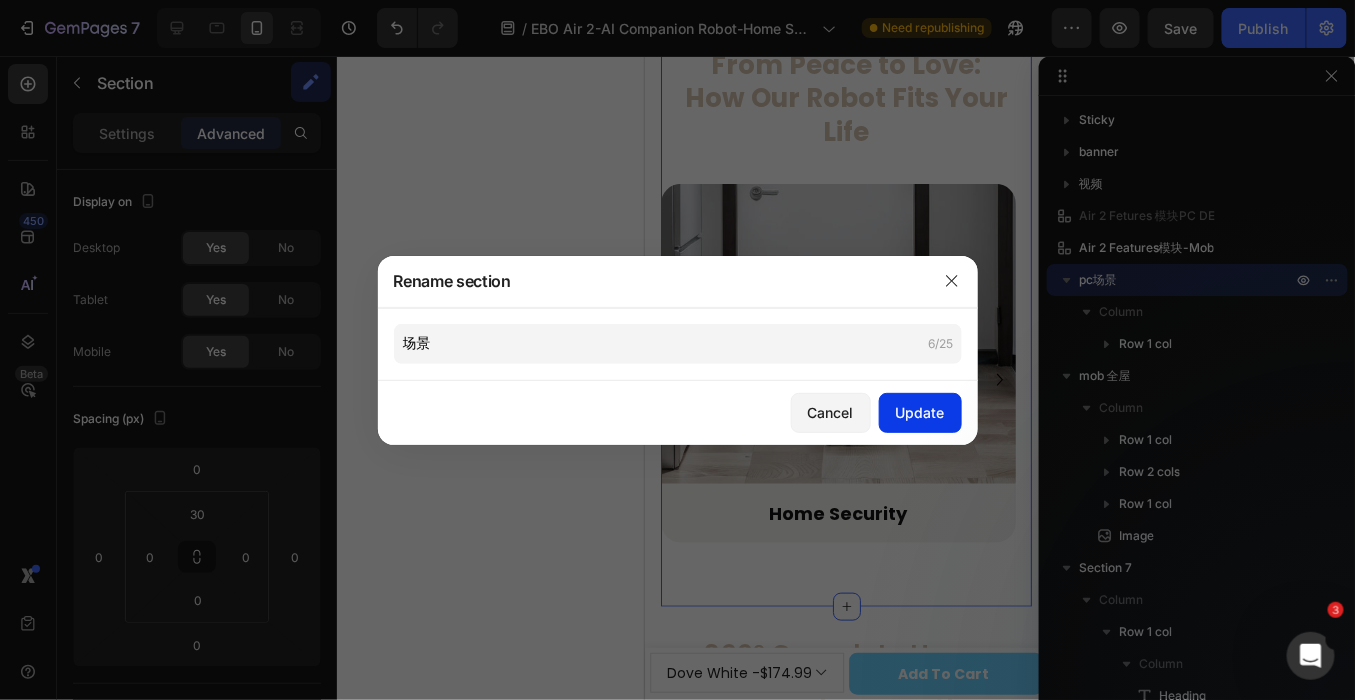 click on "Update" at bounding box center (920, 412) 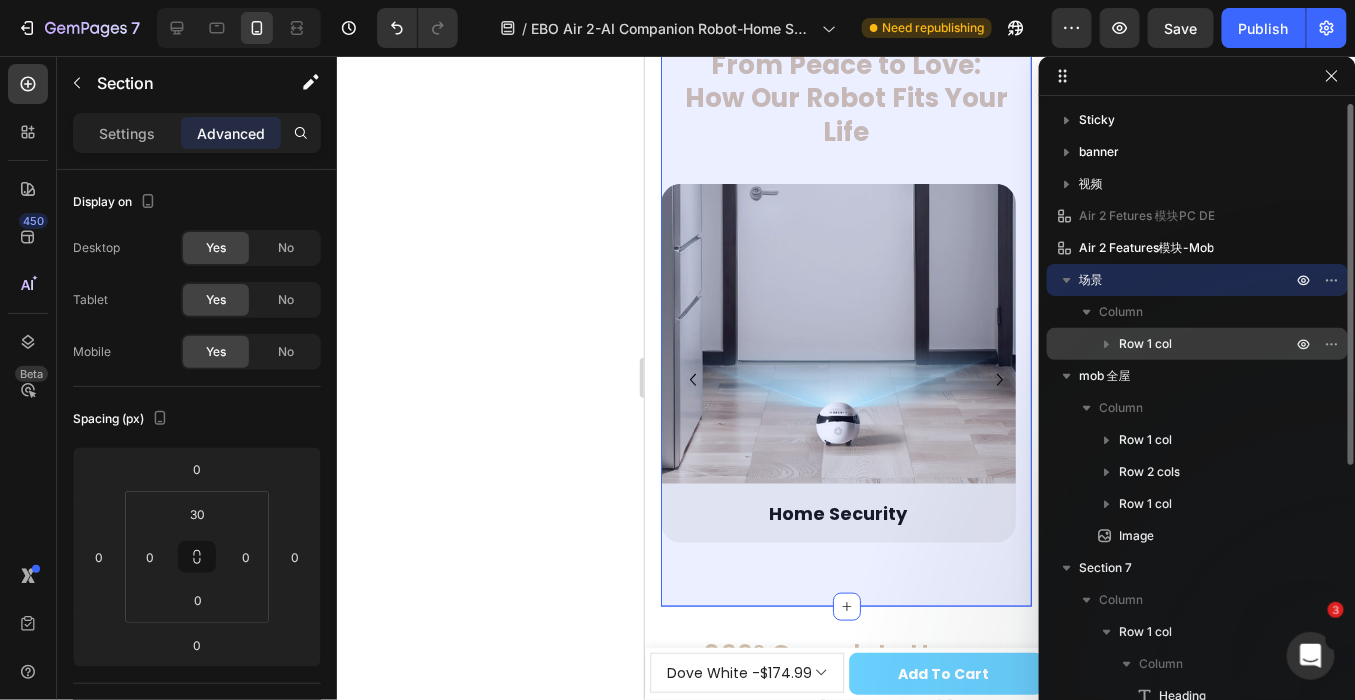 click 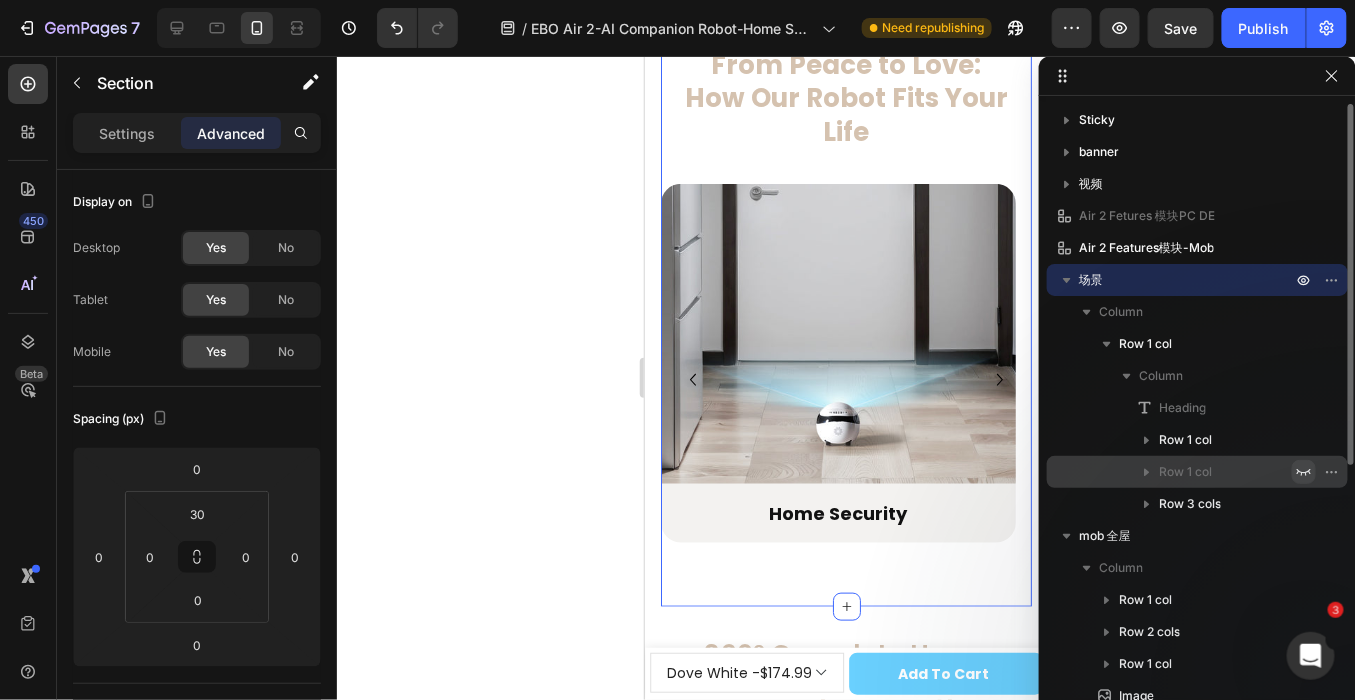 click 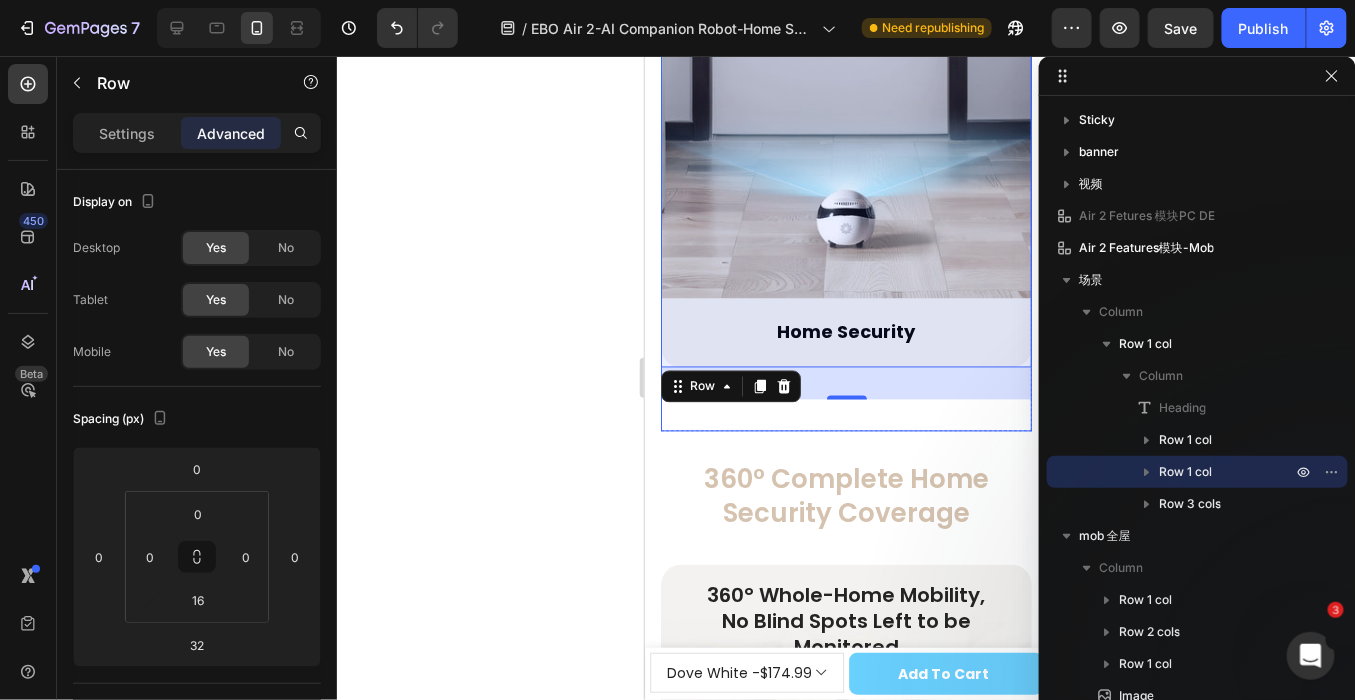 scroll, scrollTop: 3597, scrollLeft: 0, axis: vertical 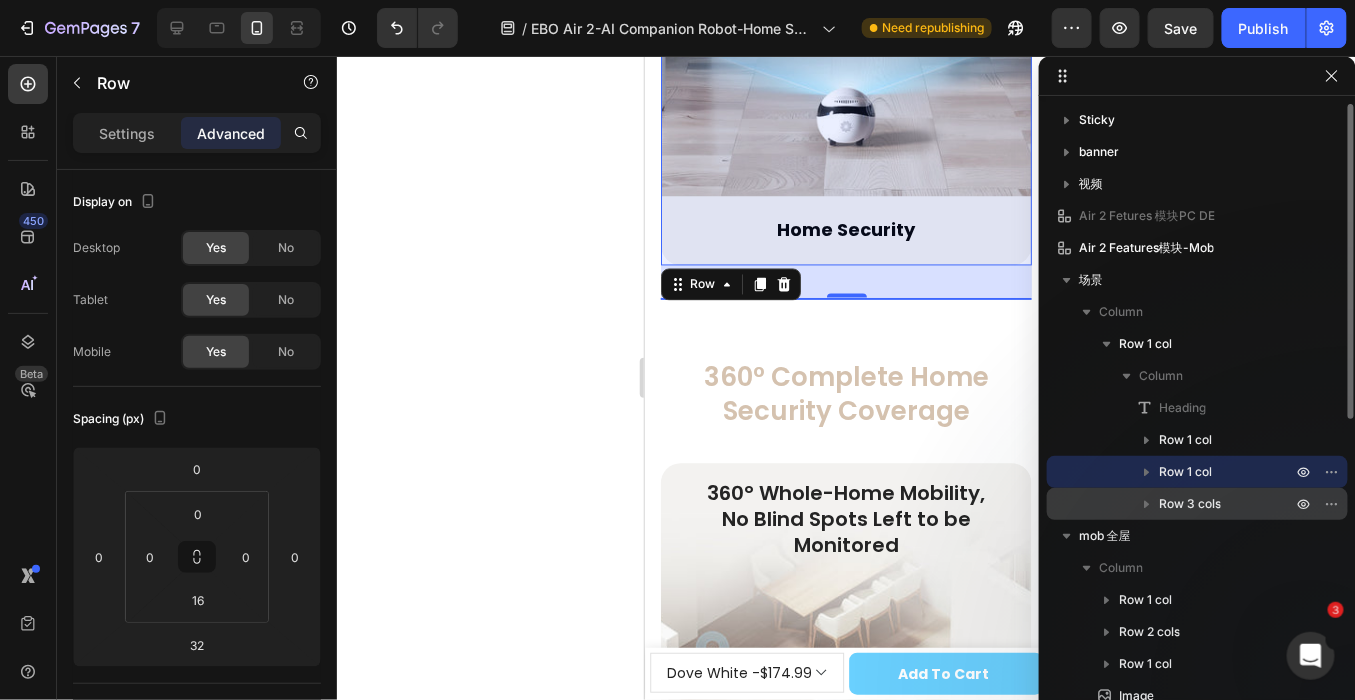 click on "Row 3 cols" at bounding box center [1227, 504] 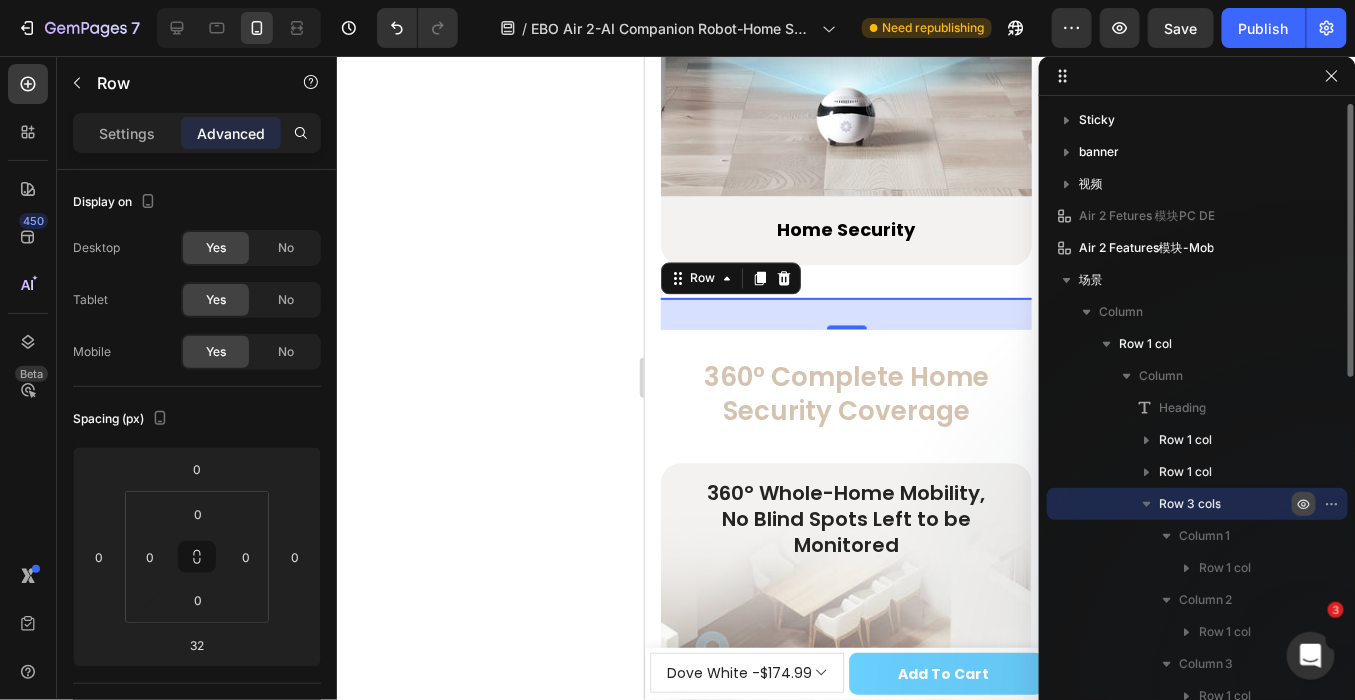 click 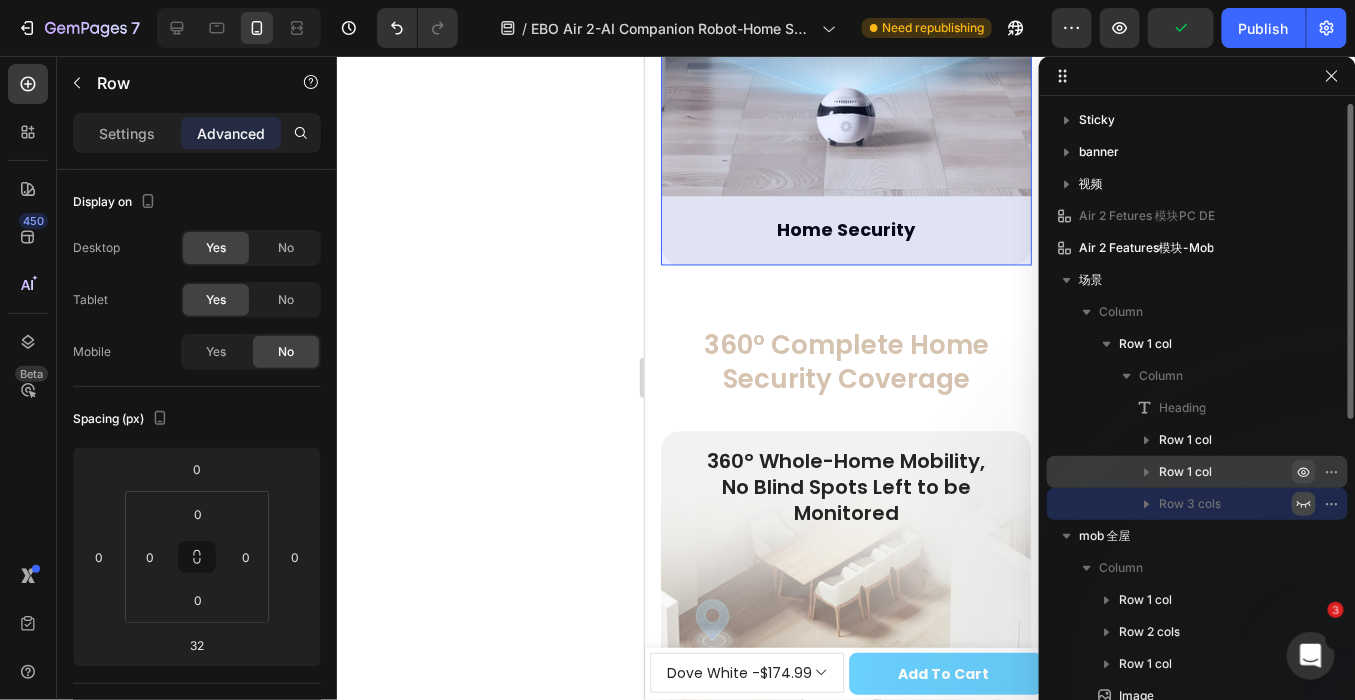 click 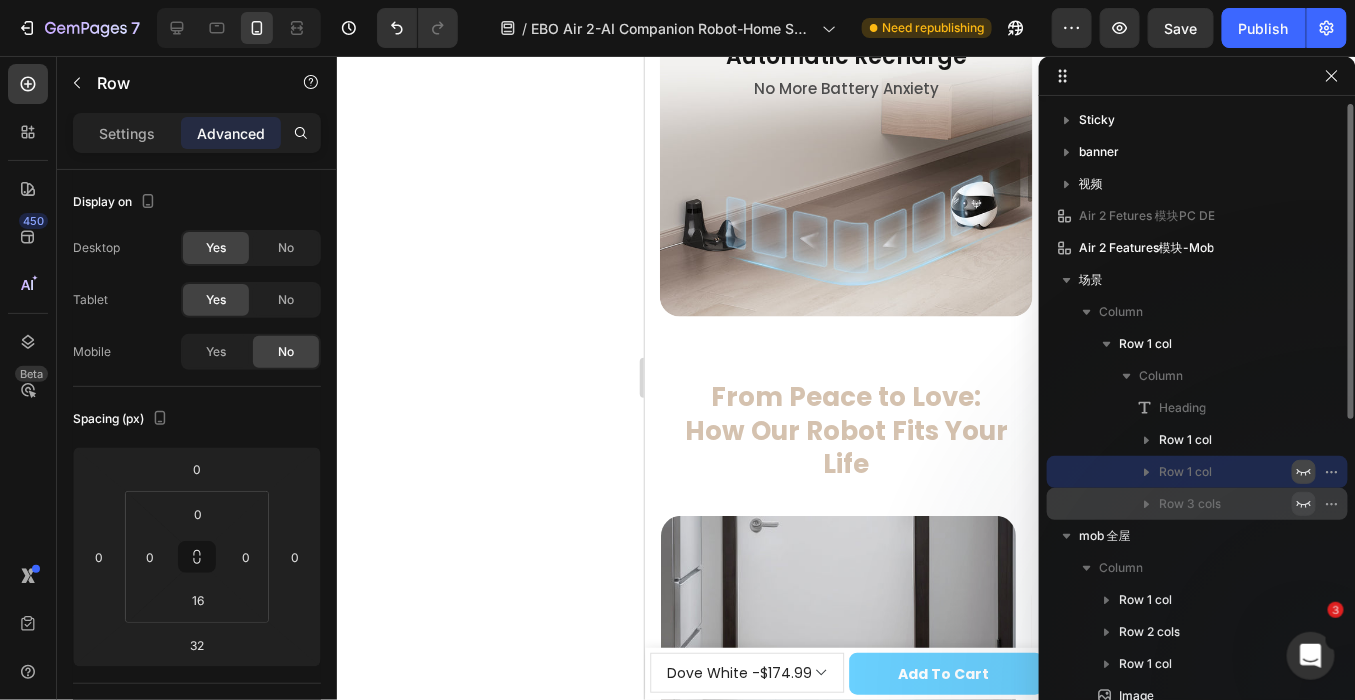 scroll, scrollTop: 2486, scrollLeft: 0, axis: vertical 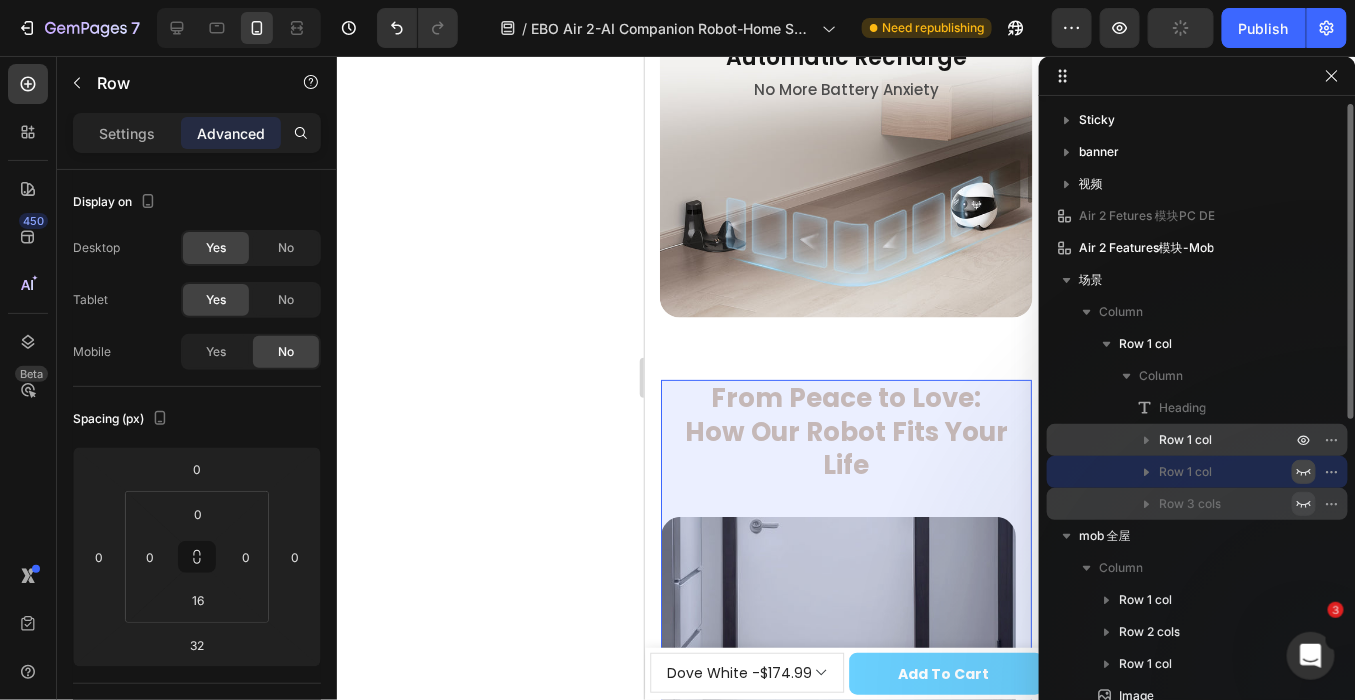 click on "Row 1 col" at bounding box center (1185, 440) 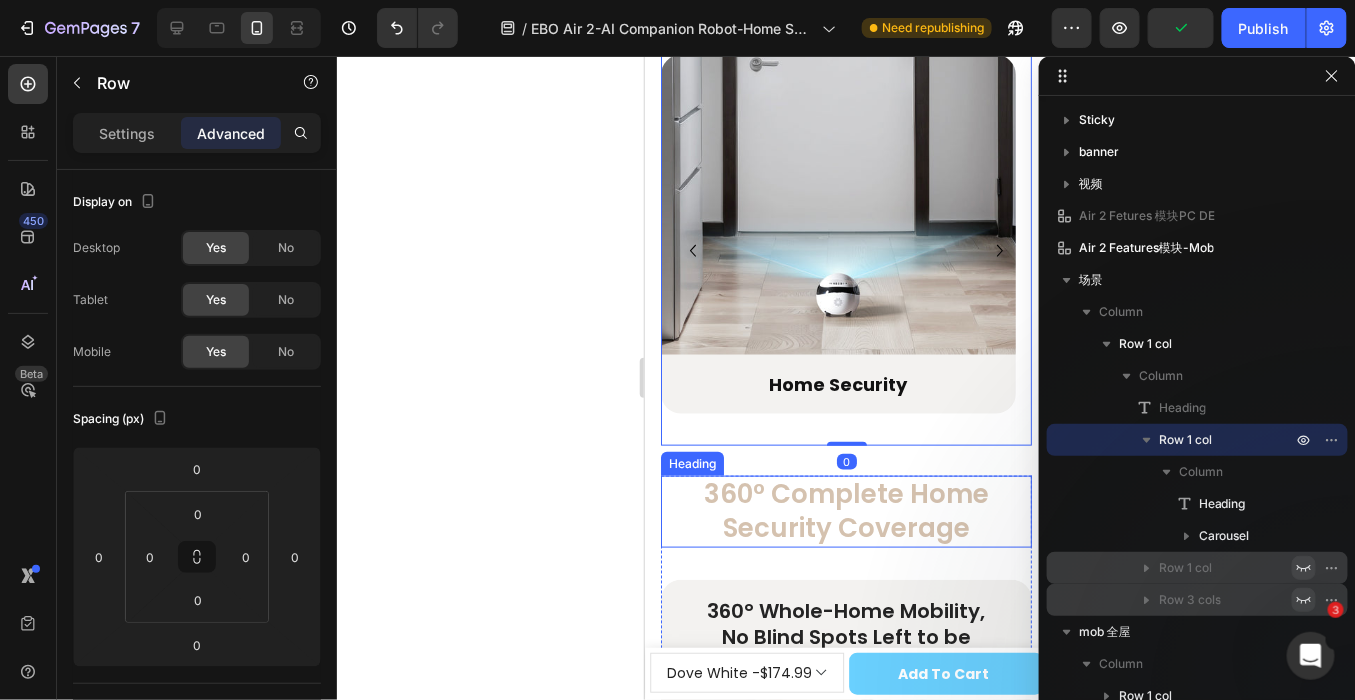 scroll, scrollTop: 2961, scrollLeft: 0, axis: vertical 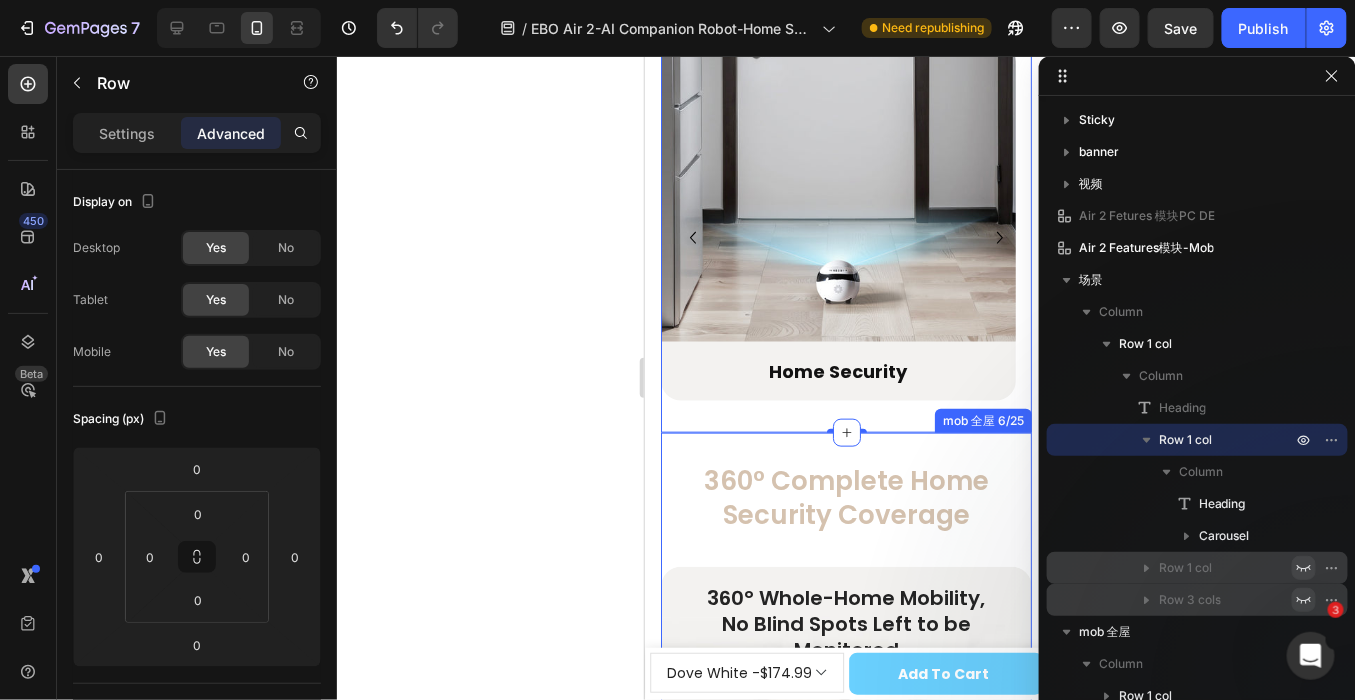 click on "360° Complete Home Security Coverage Heading 360° Complete Home Security Coverage Heading 360° Whole-Home Mobility,  No Blind Spots Left to be Monitored Heading Hero Banner Classic Tread Design for Effortless Mobility Heading *Obstacle clearance capability ≤6mm,  slope climing ≤ 4° Text Block
Drop element here Hero Banner 9cm Compact Body, Easy to Access Narrow Blind Spots Heading Easily navigates tight spaces like under beds and furniture, perfect for finding your pets and lost items   Text Block Image Row 9cm Compact Body, Easy to Access Narrow Blind Spots Heading Easily navigates tight spaces like under beds and furniture, perfect for finding your pets and lost items. Text Block Image Row Image Original Tumbler Design,  Dynamic and Topple-Resistant  Text Block Long-Lasting and Impact-Resistant Text Block Image   Automatic Obstacle Avoidance Text Block Equipped with infrared TOF and Six-Axis IMU sensors, it navigates smoothly while avoiding obstacles. Text Block Row Heading" at bounding box center [845, 1651] 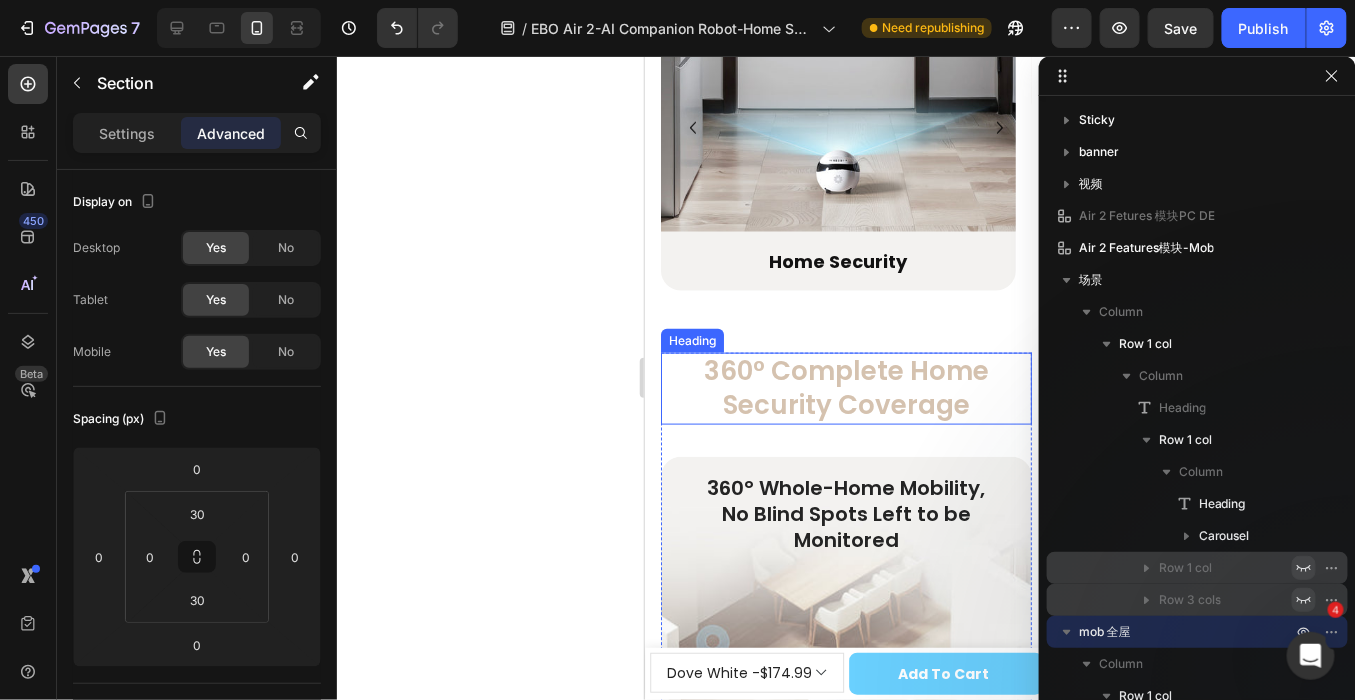 scroll, scrollTop: 3072, scrollLeft: 0, axis: vertical 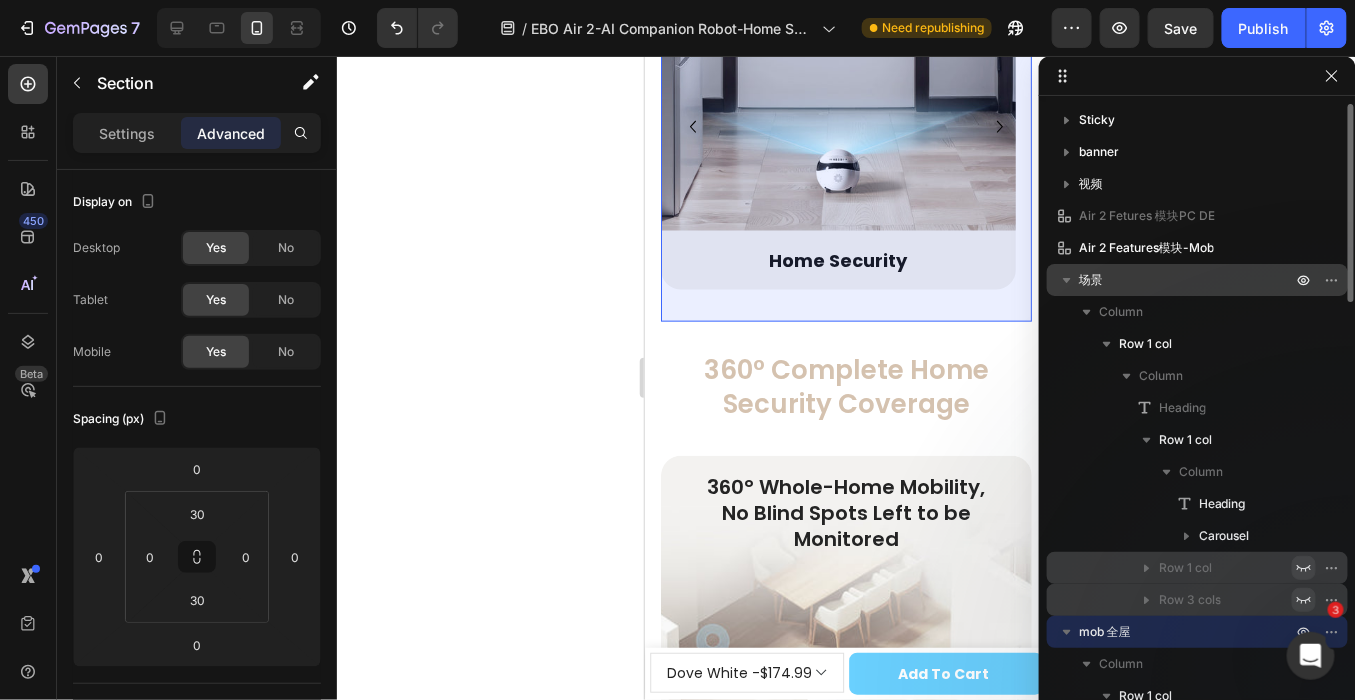 click 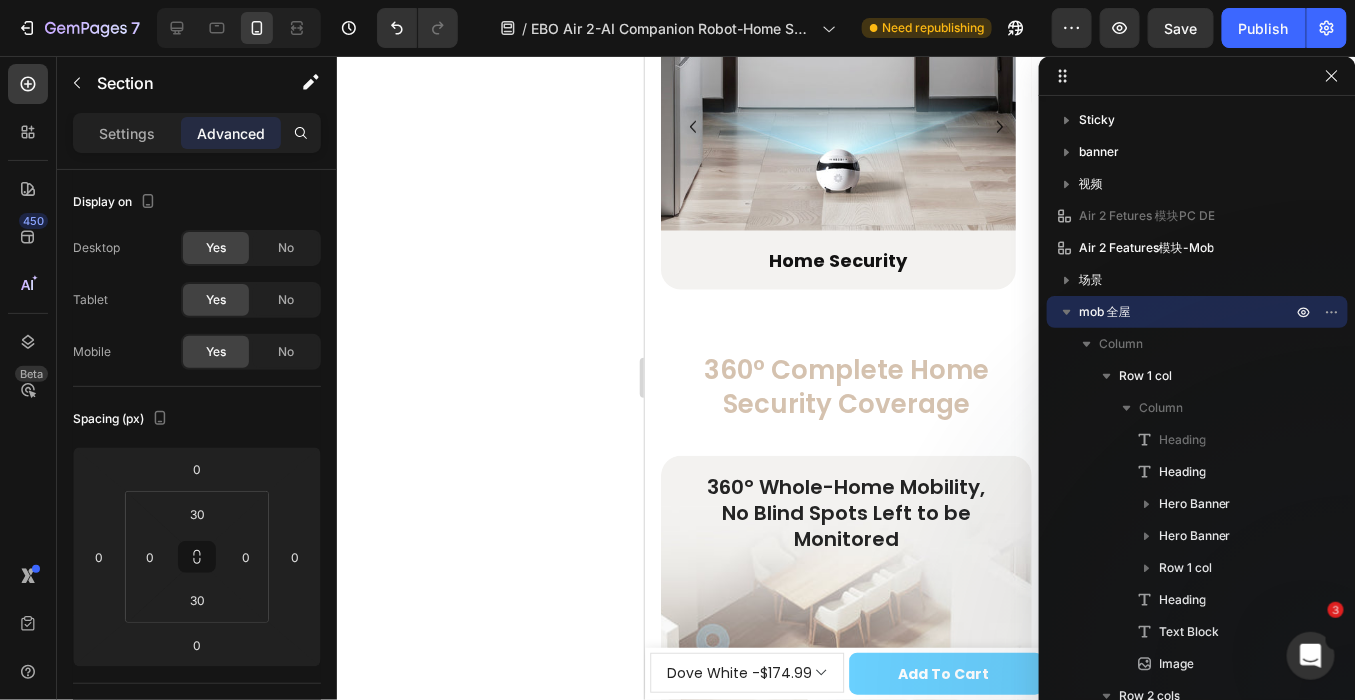 click 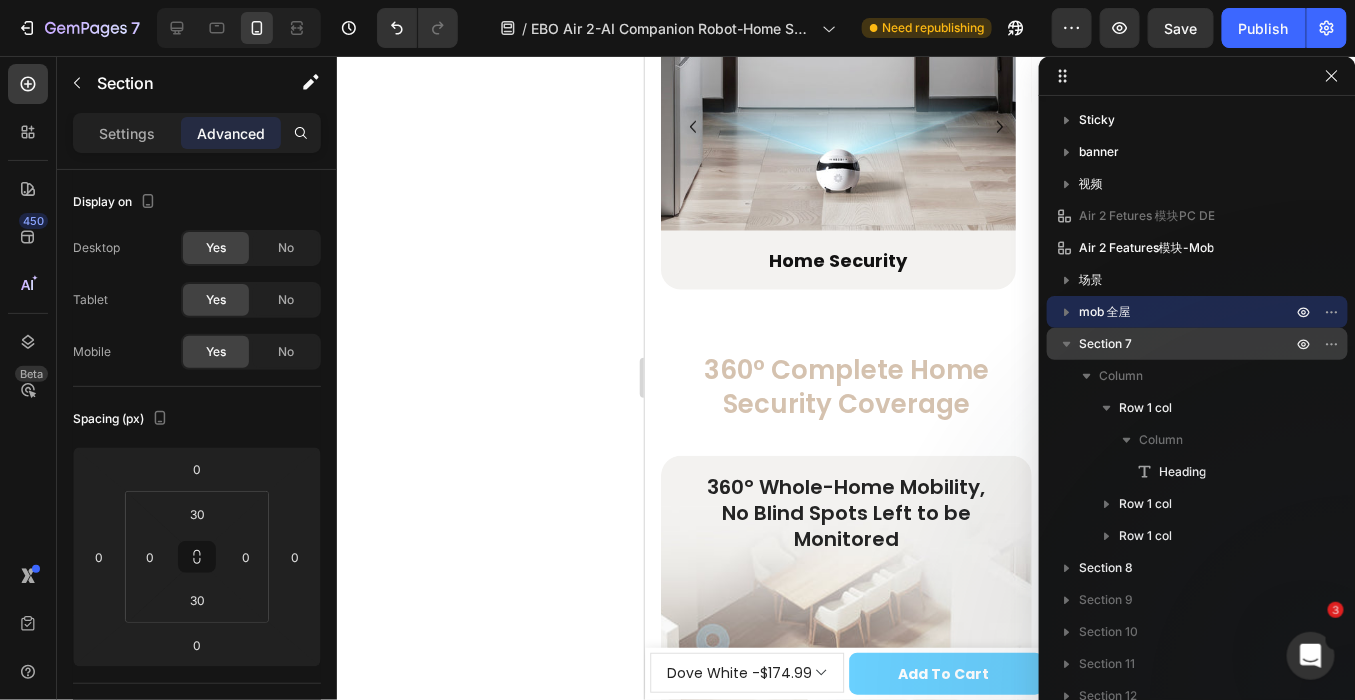 click on "Section 7" at bounding box center [1105, 344] 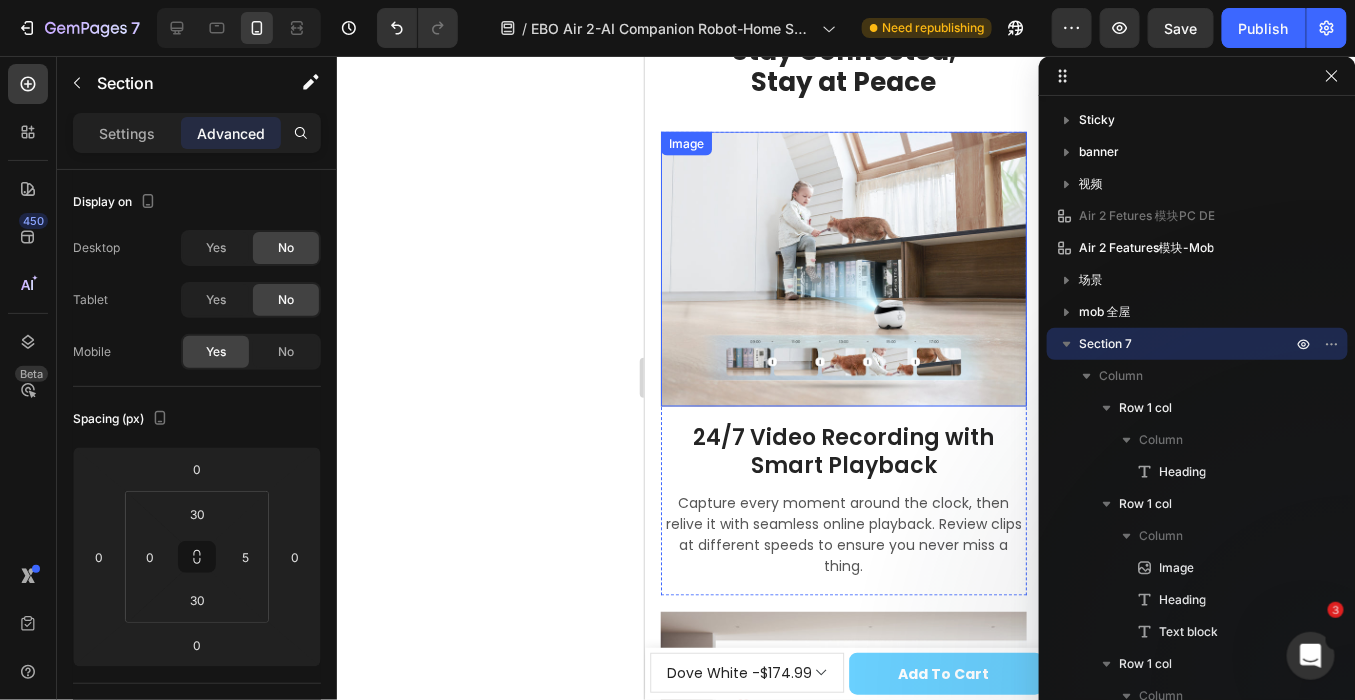 scroll, scrollTop: 5660, scrollLeft: 0, axis: vertical 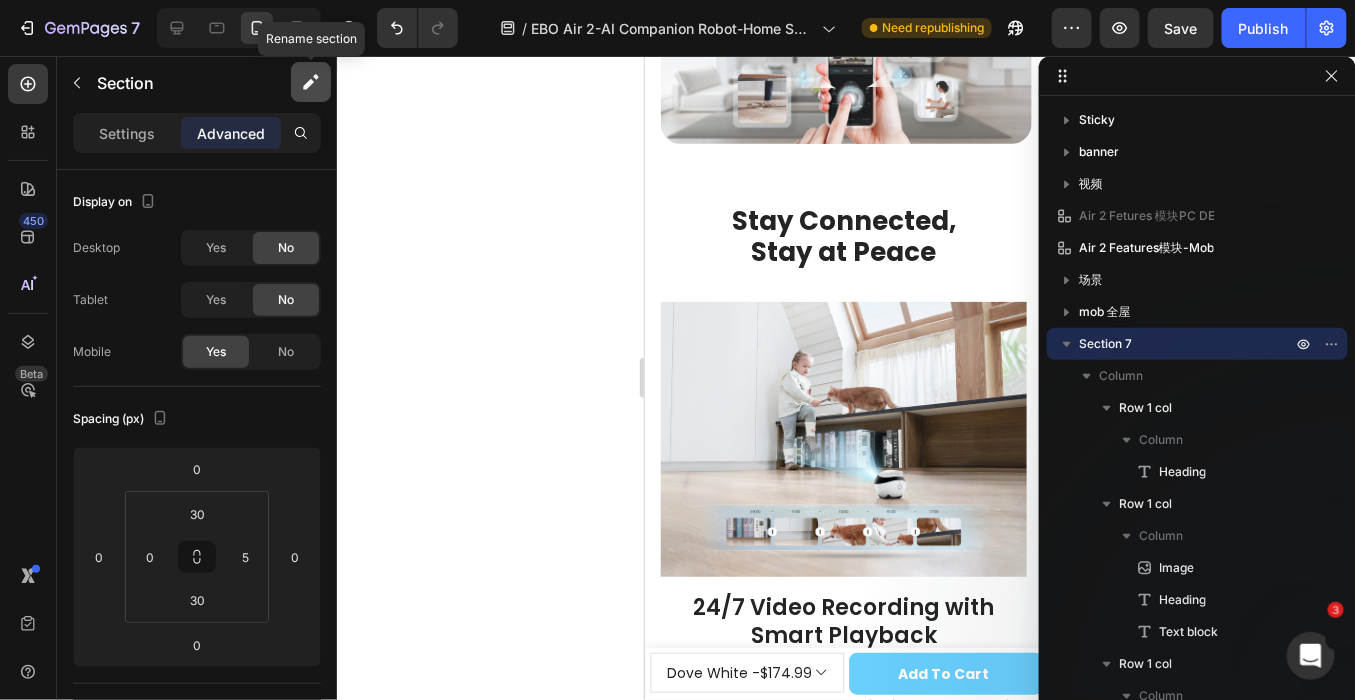 click 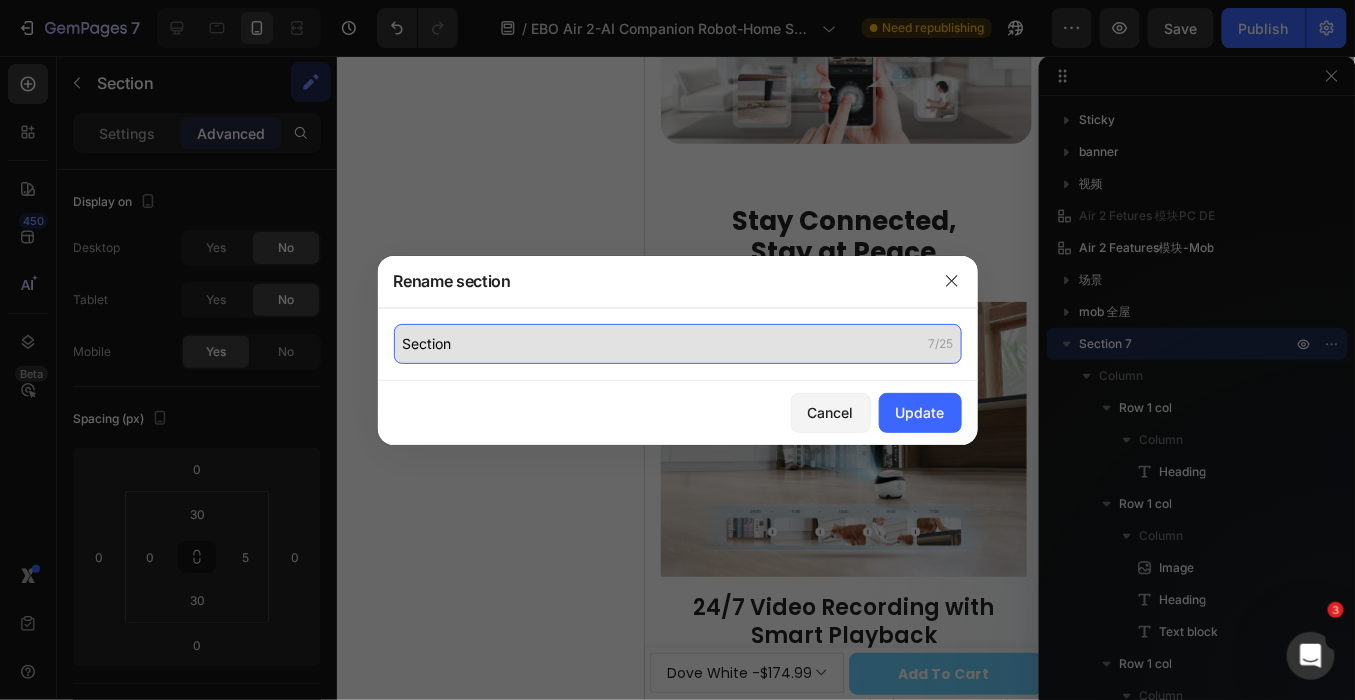 click on "Section" 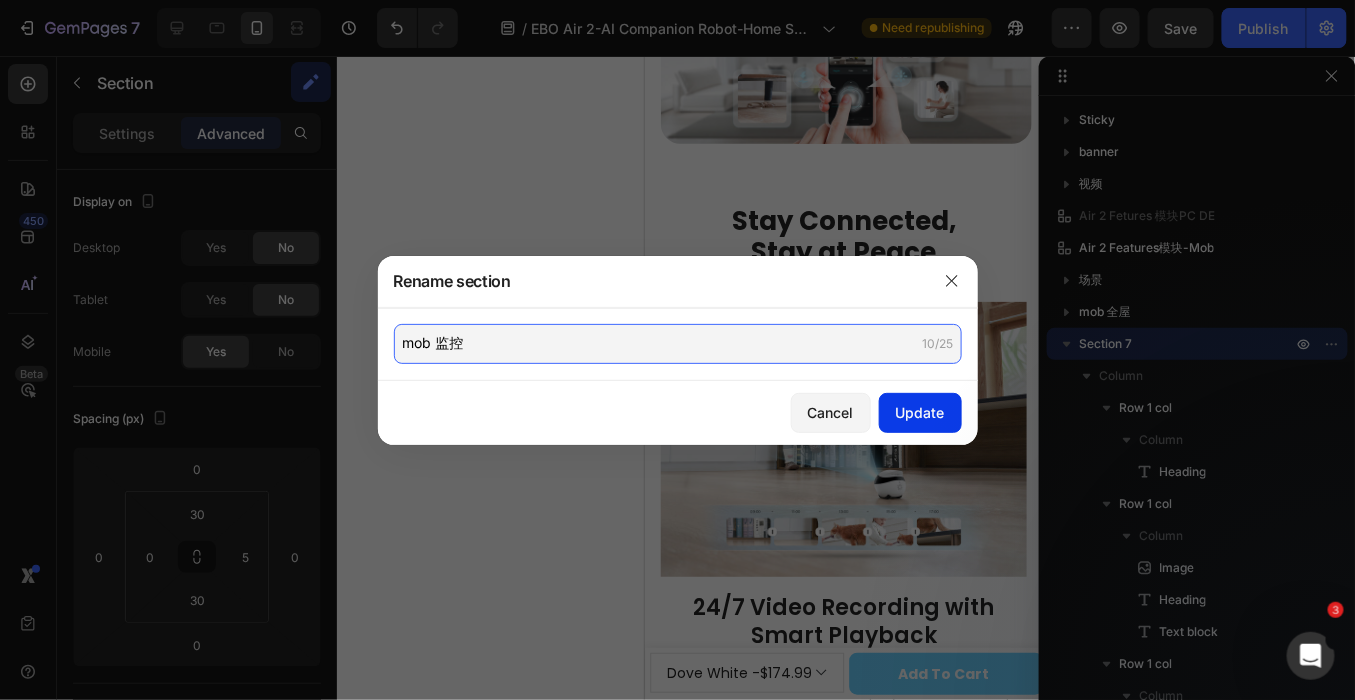 type on "mob 监控" 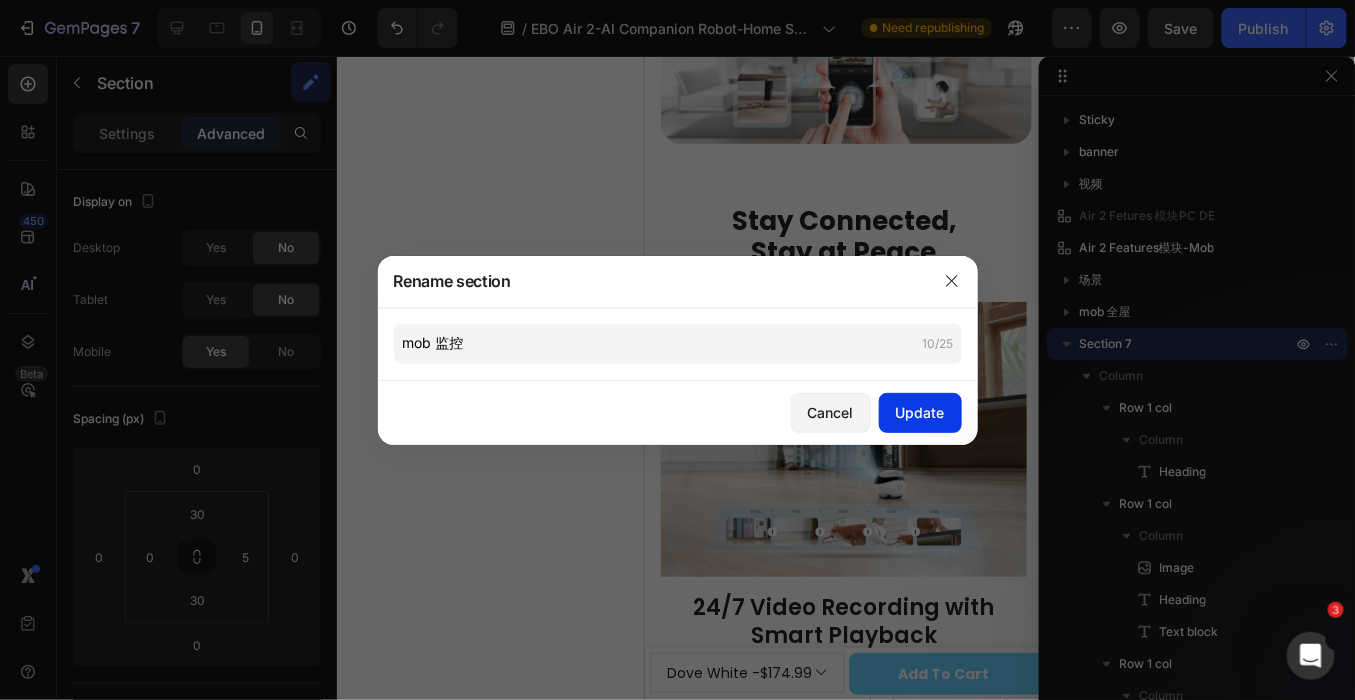 click on "Update" at bounding box center (920, 412) 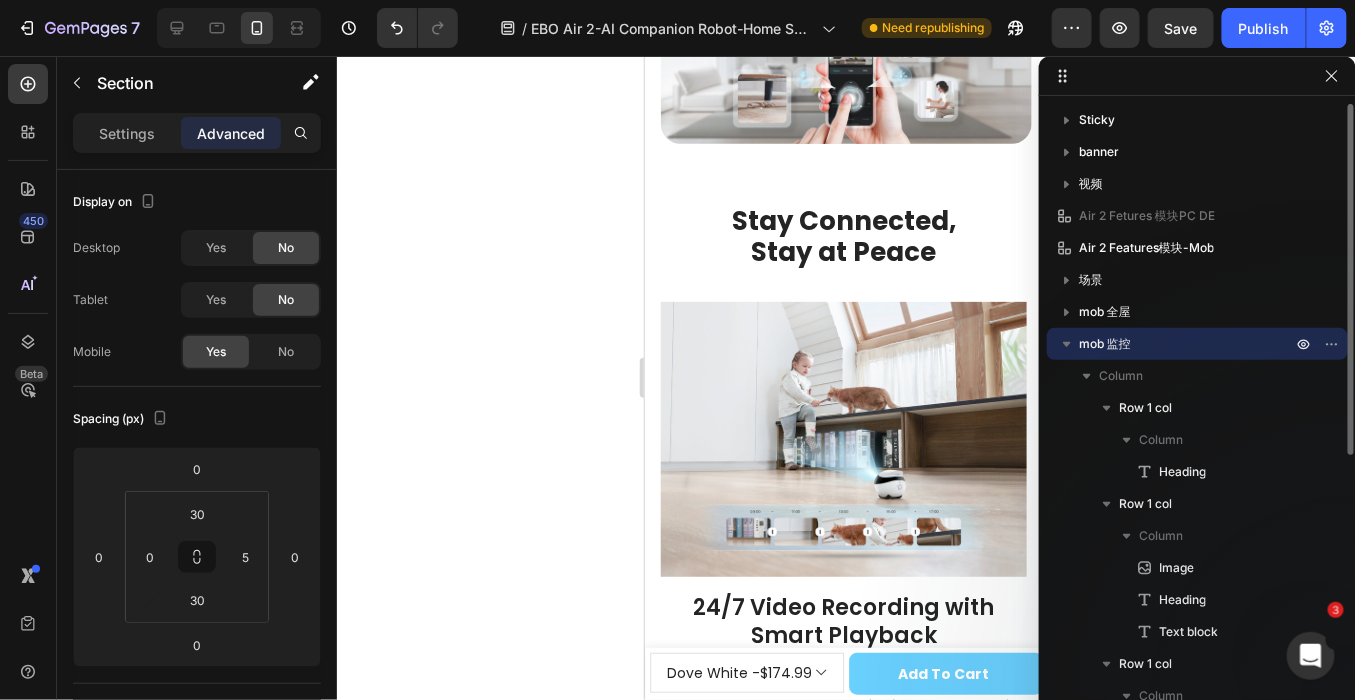 click 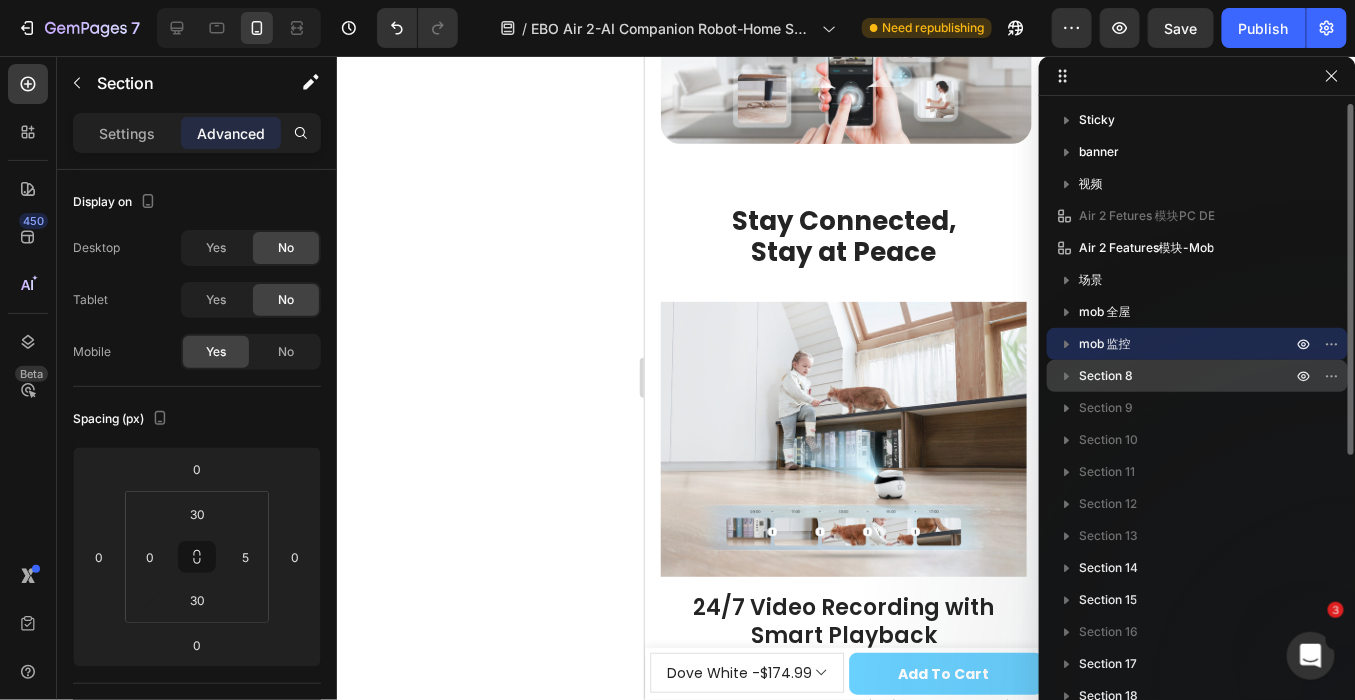 click on "Section 8" at bounding box center (1106, 376) 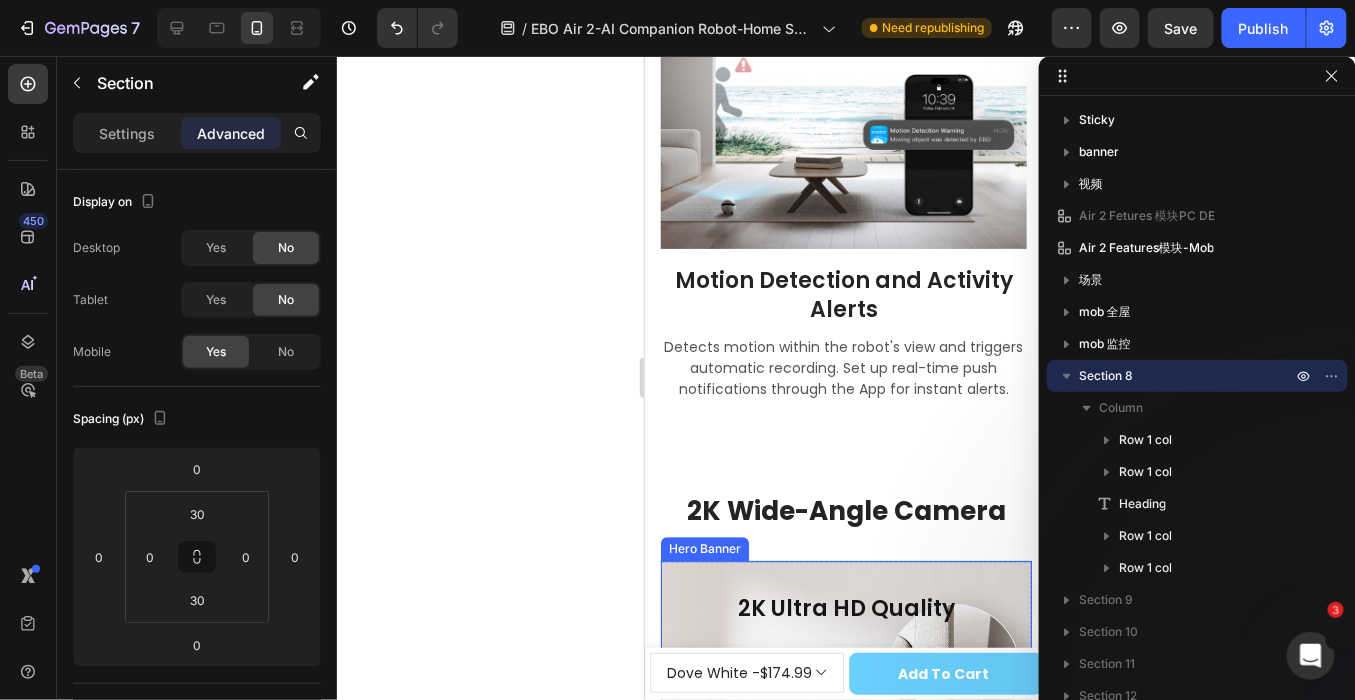 scroll, scrollTop: 6753, scrollLeft: 0, axis: vertical 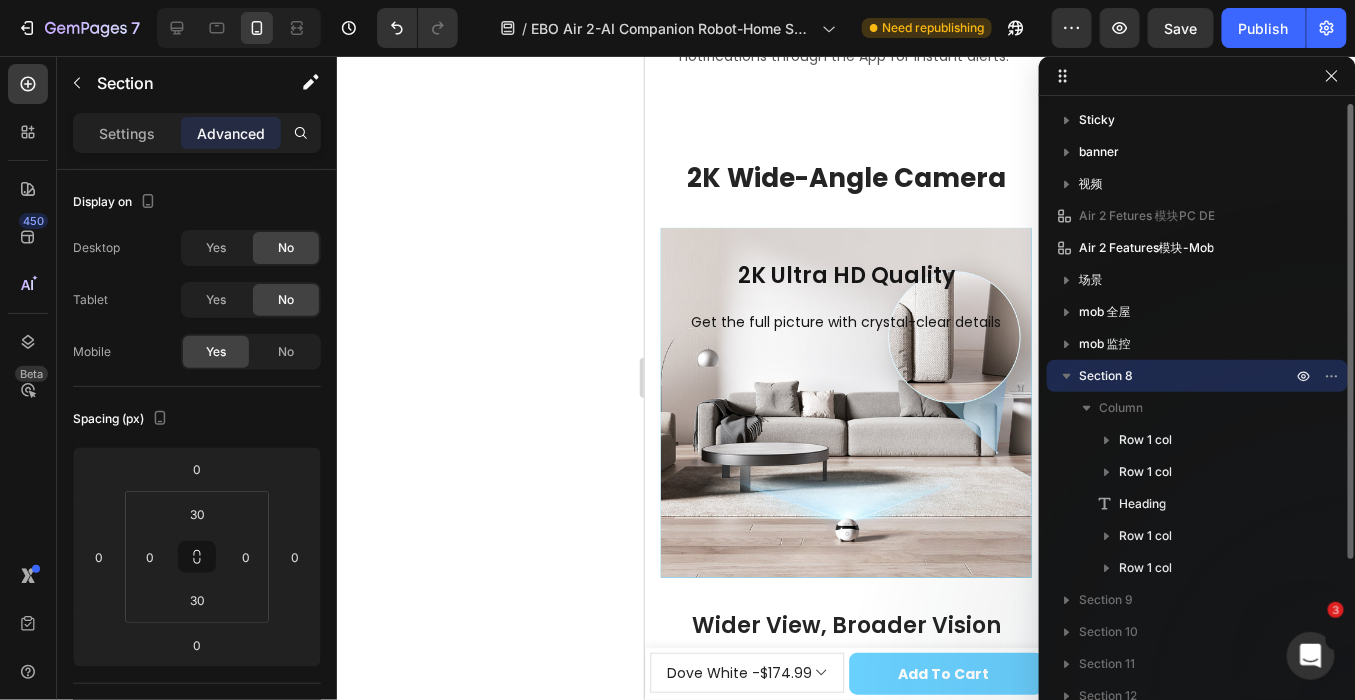 click 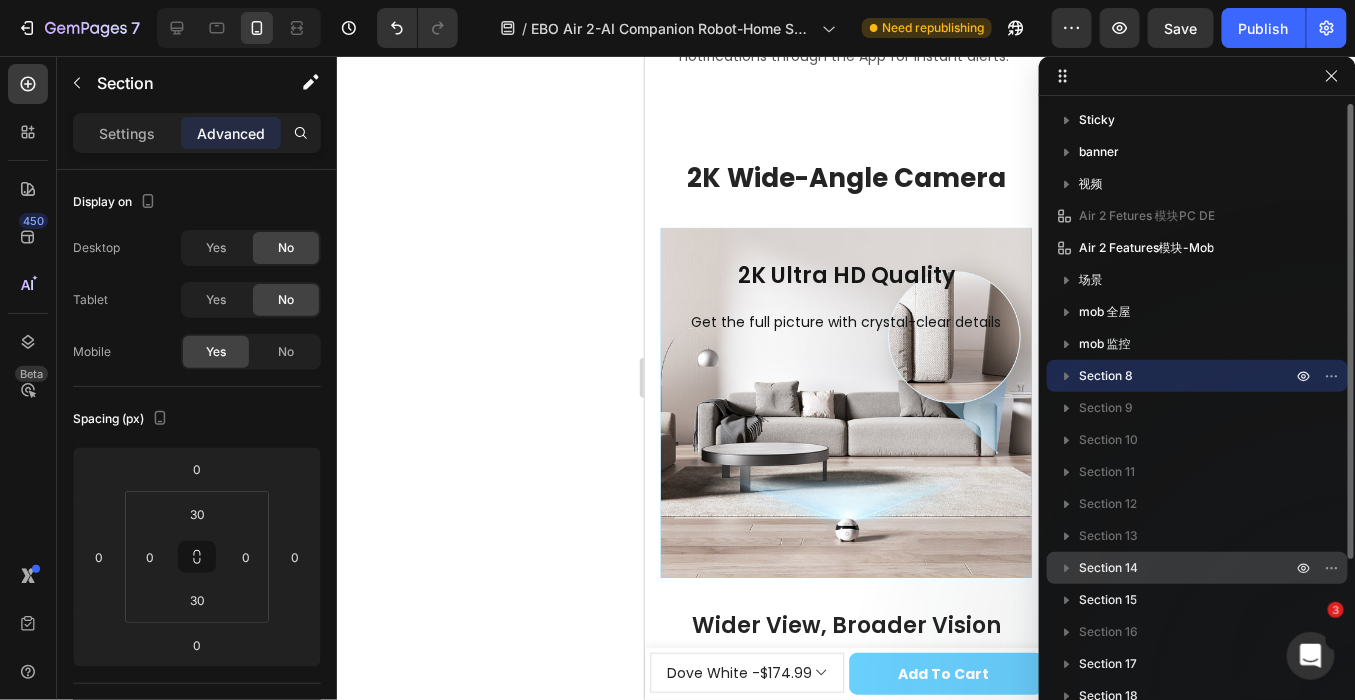 click on "Section 14" at bounding box center [1108, 568] 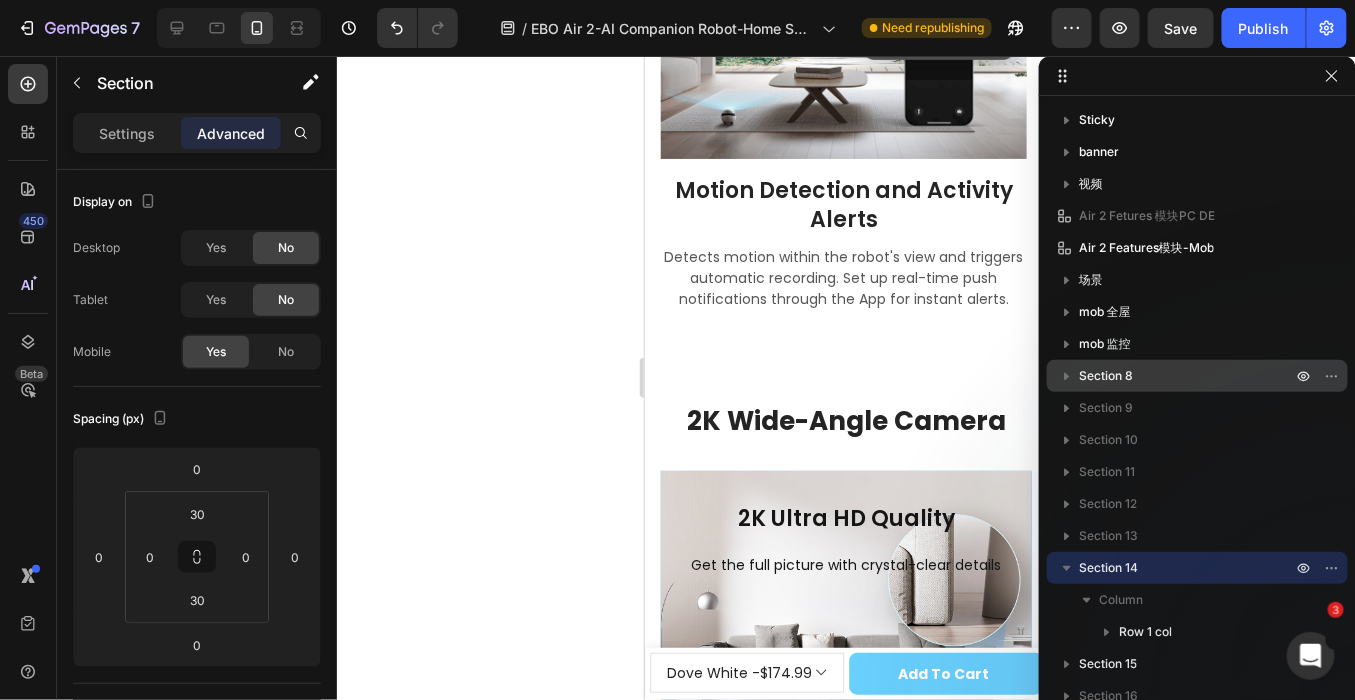 scroll, scrollTop: 6449, scrollLeft: 0, axis: vertical 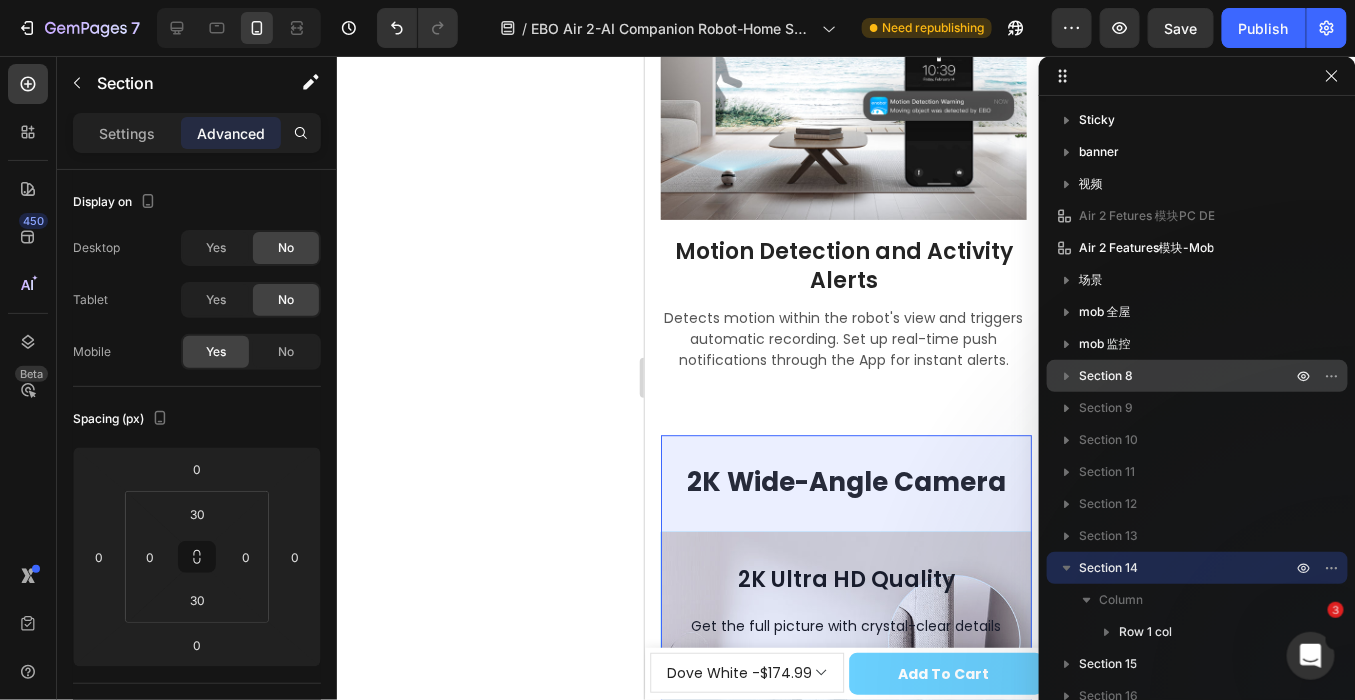 click on "Section 8" at bounding box center [1106, 376] 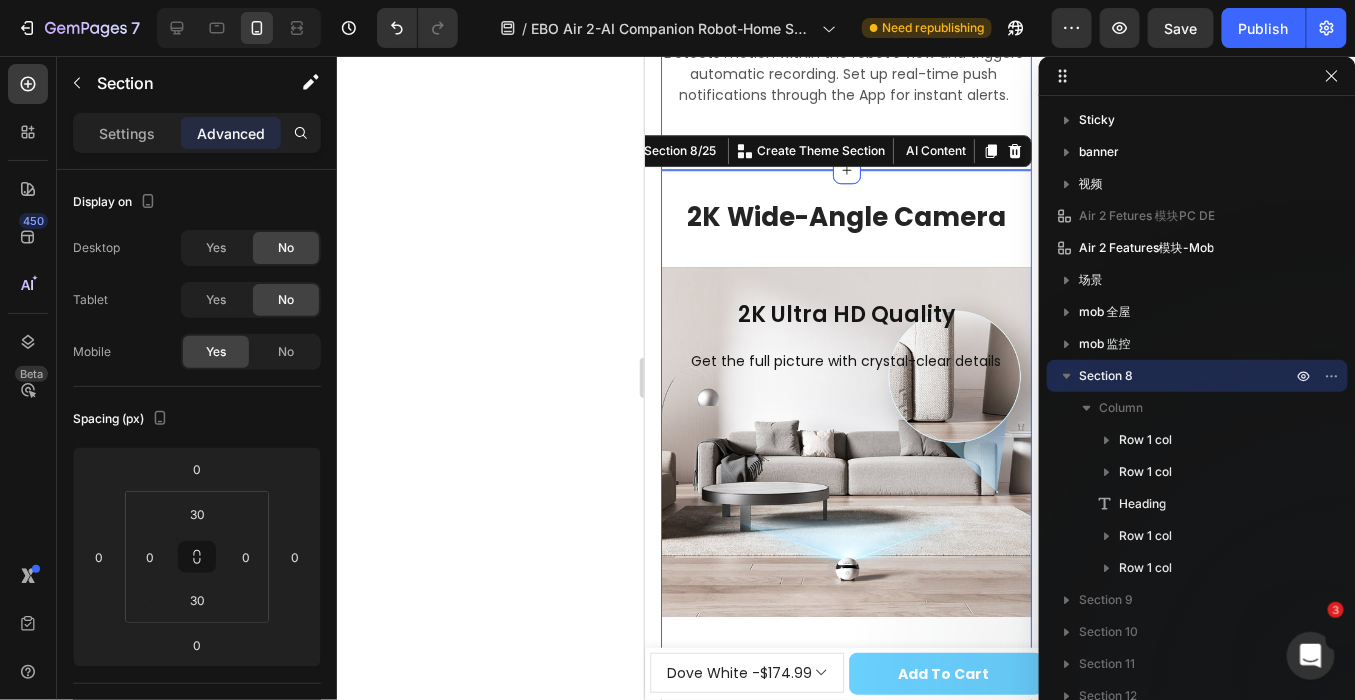 scroll, scrollTop: 6753, scrollLeft: 0, axis: vertical 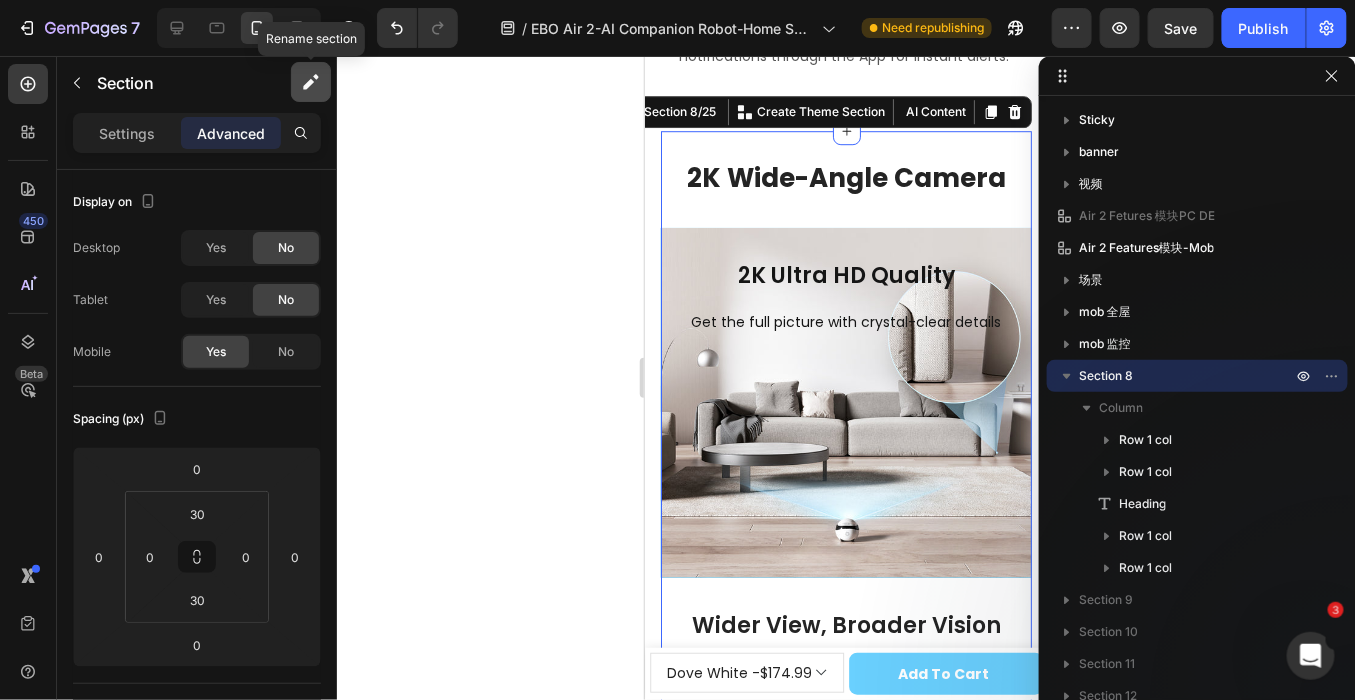 click 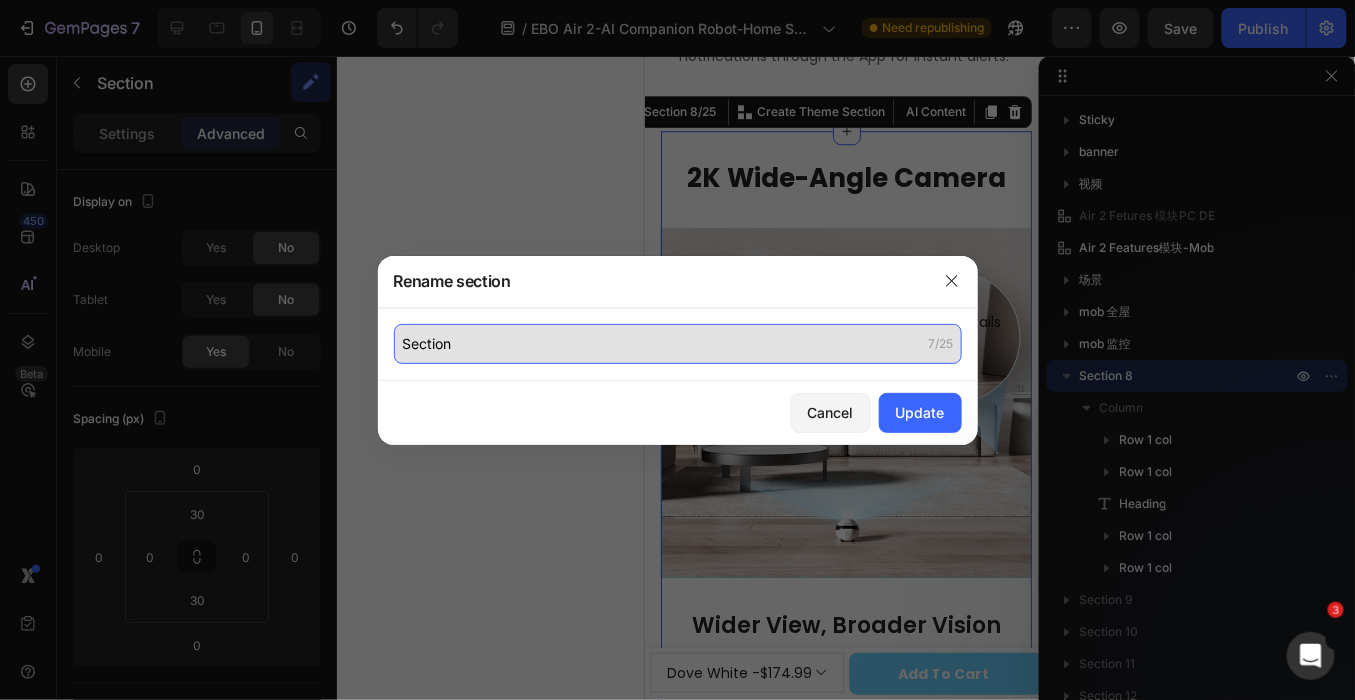 click on "Section" 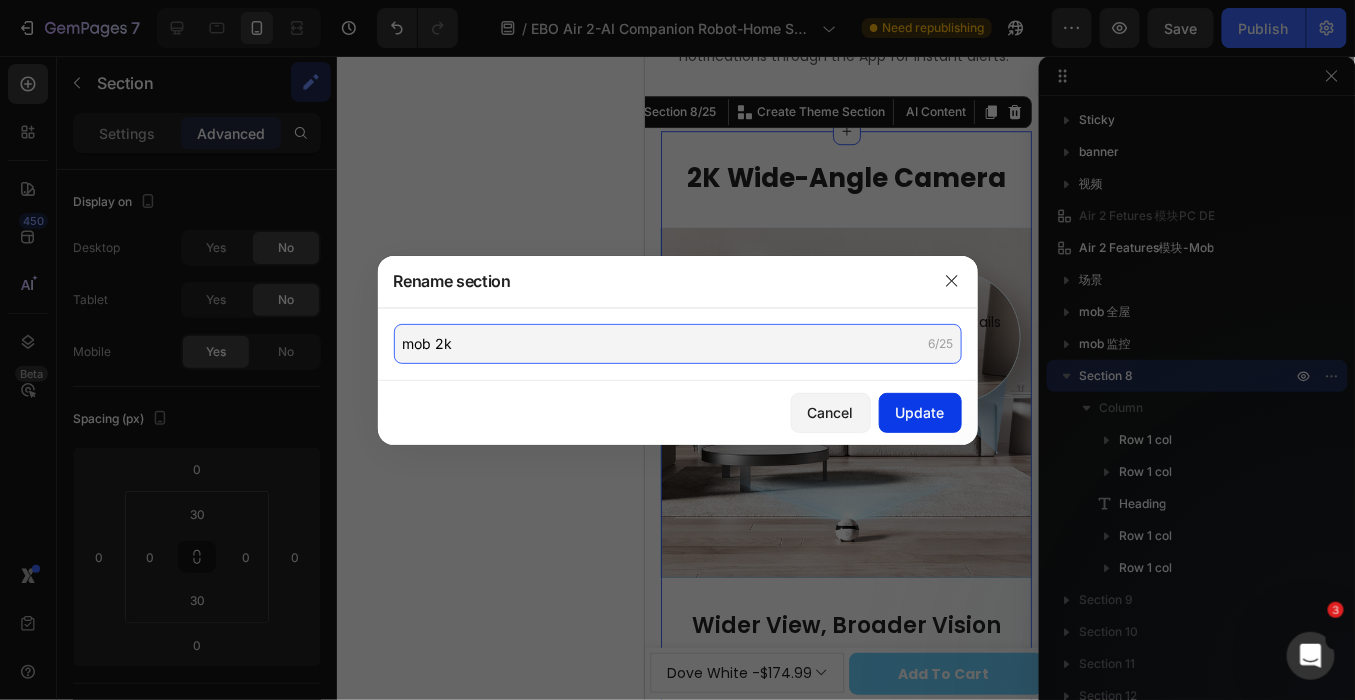 type on "mob 2k" 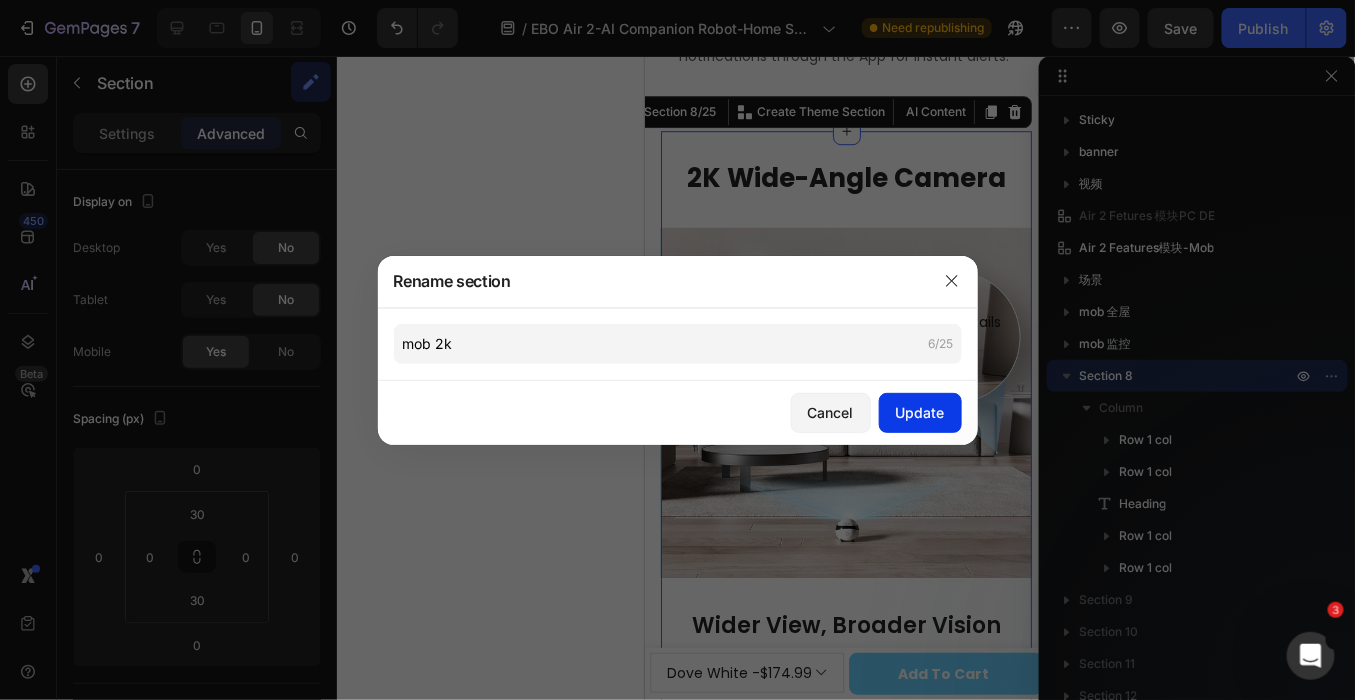 click on "Update" at bounding box center (920, 412) 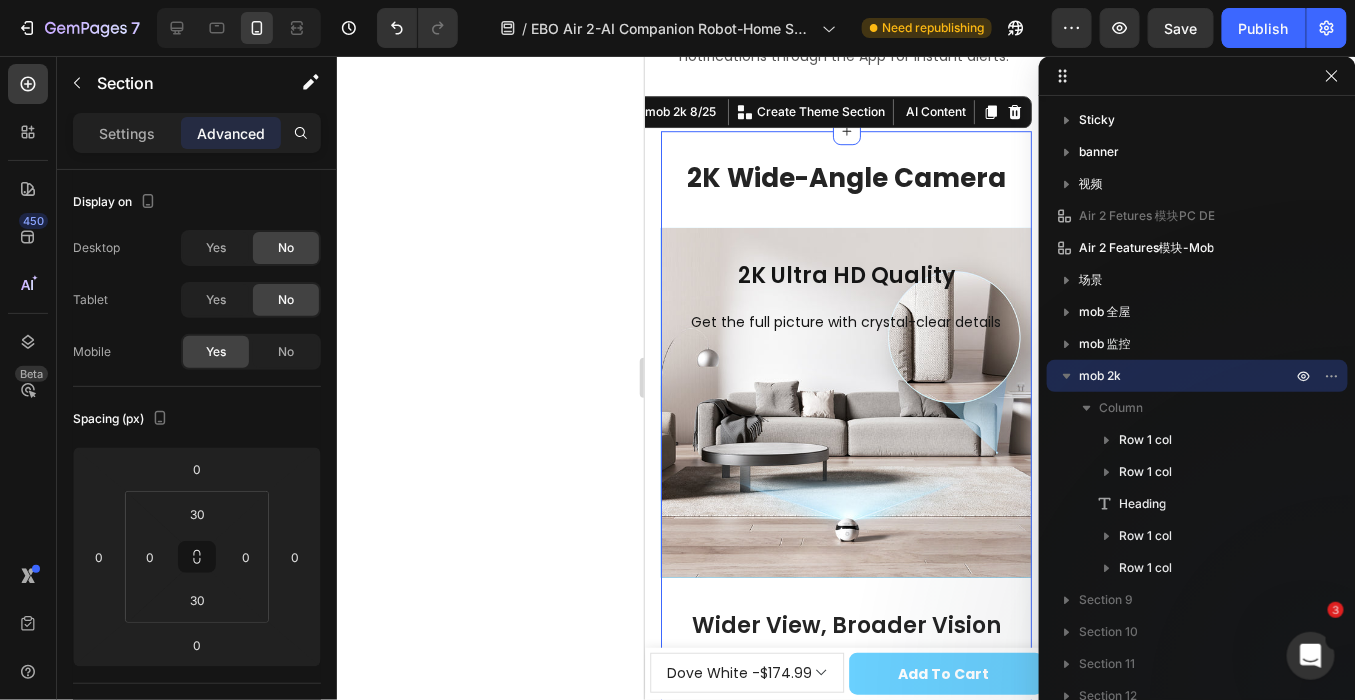 click 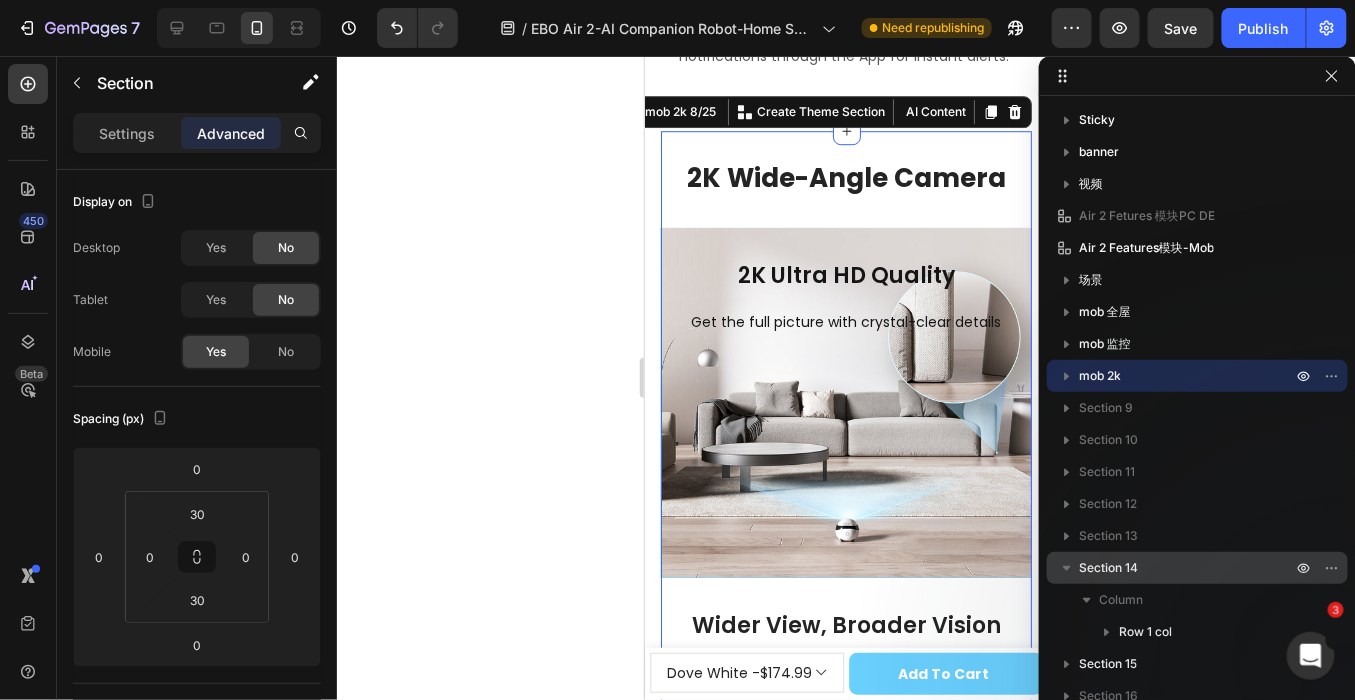 click on "Section 14" at bounding box center (1108, 568) 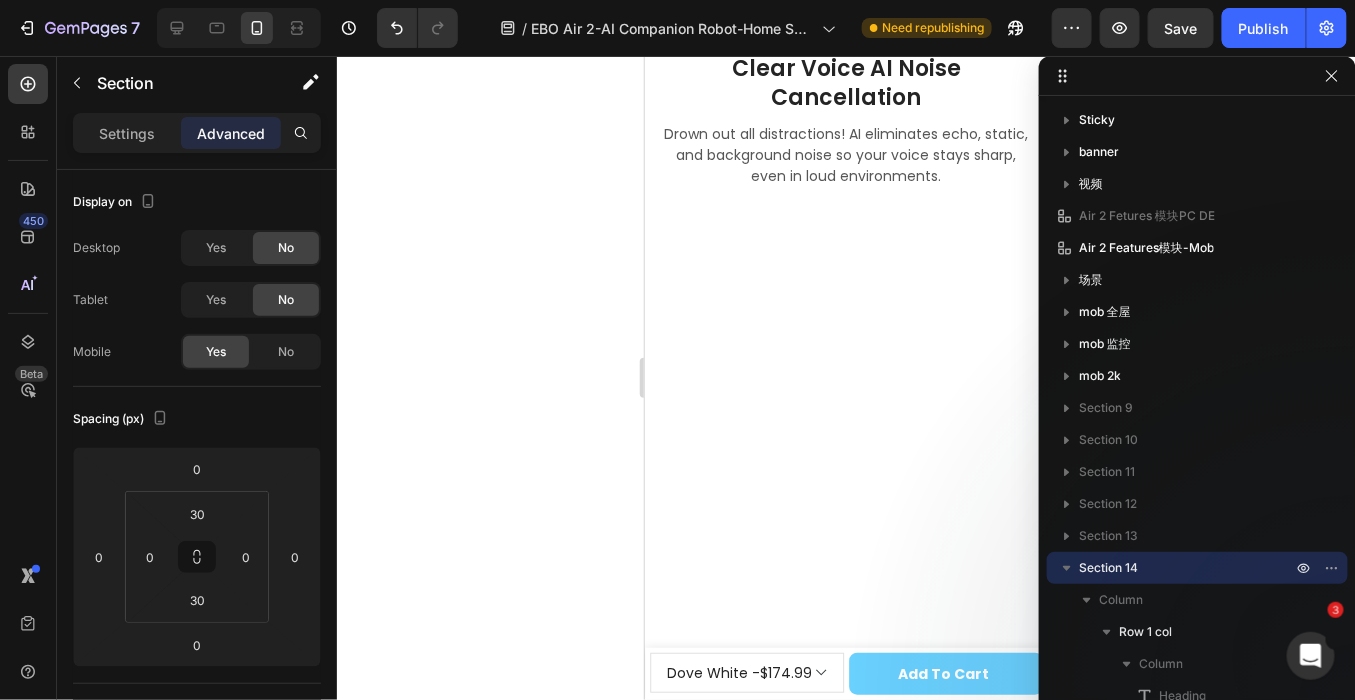 scroll, scrollTop: 8338, scrollLeft: 0, axis: vertical 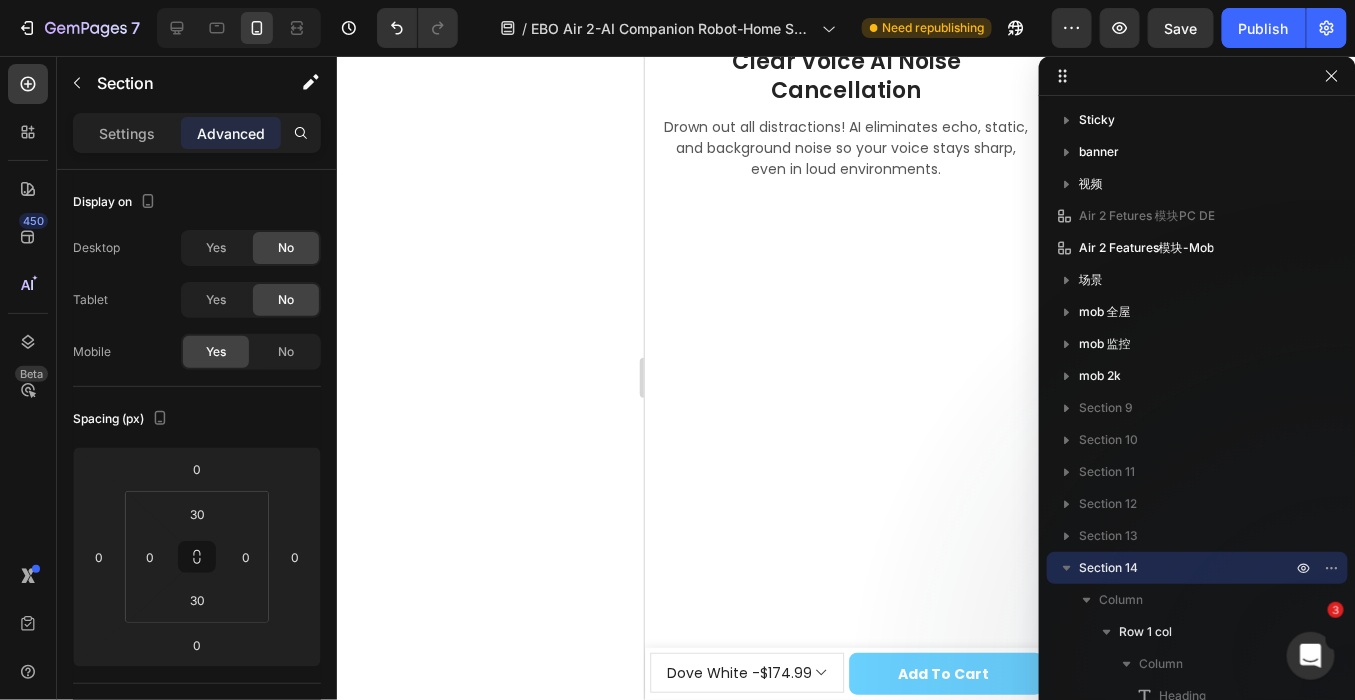 click on "Section 14" at bounding box center (1108, 568) 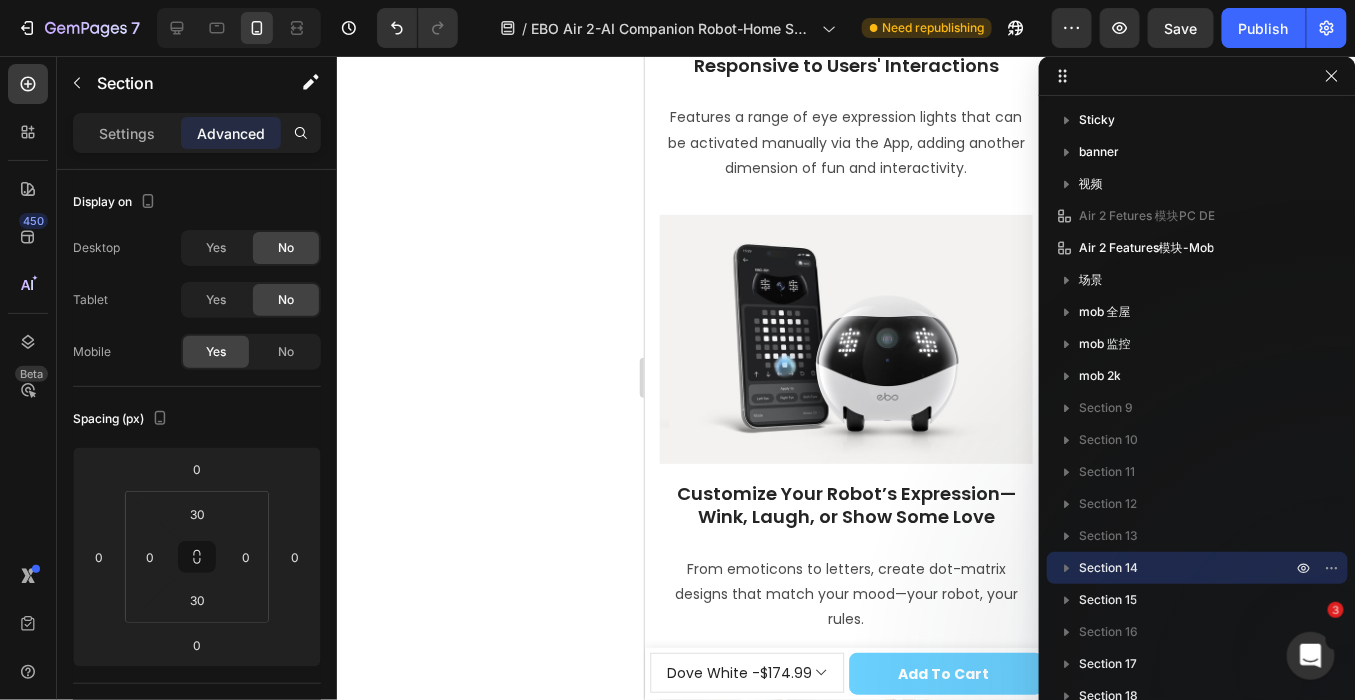 scroll, scrollTop: 9671, scrollLeft: 0, axis: vertical 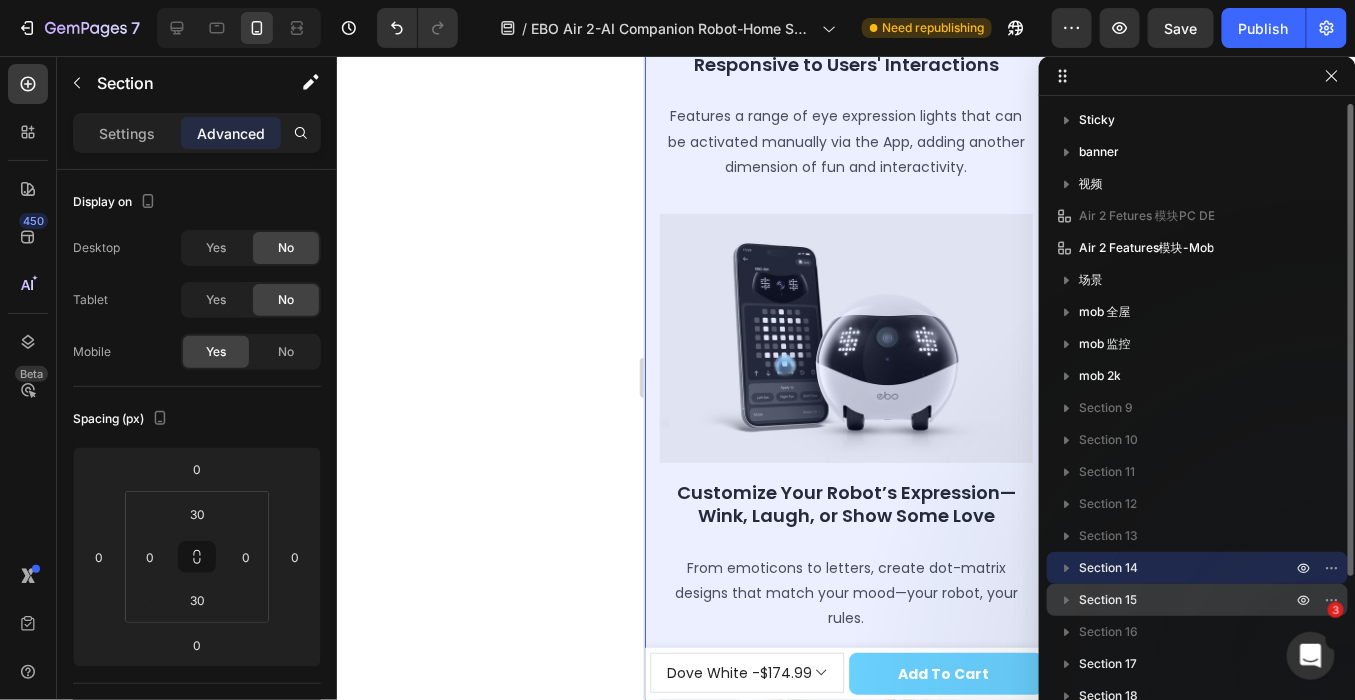 click on "Section 15" at bounding box center (1108, 600) 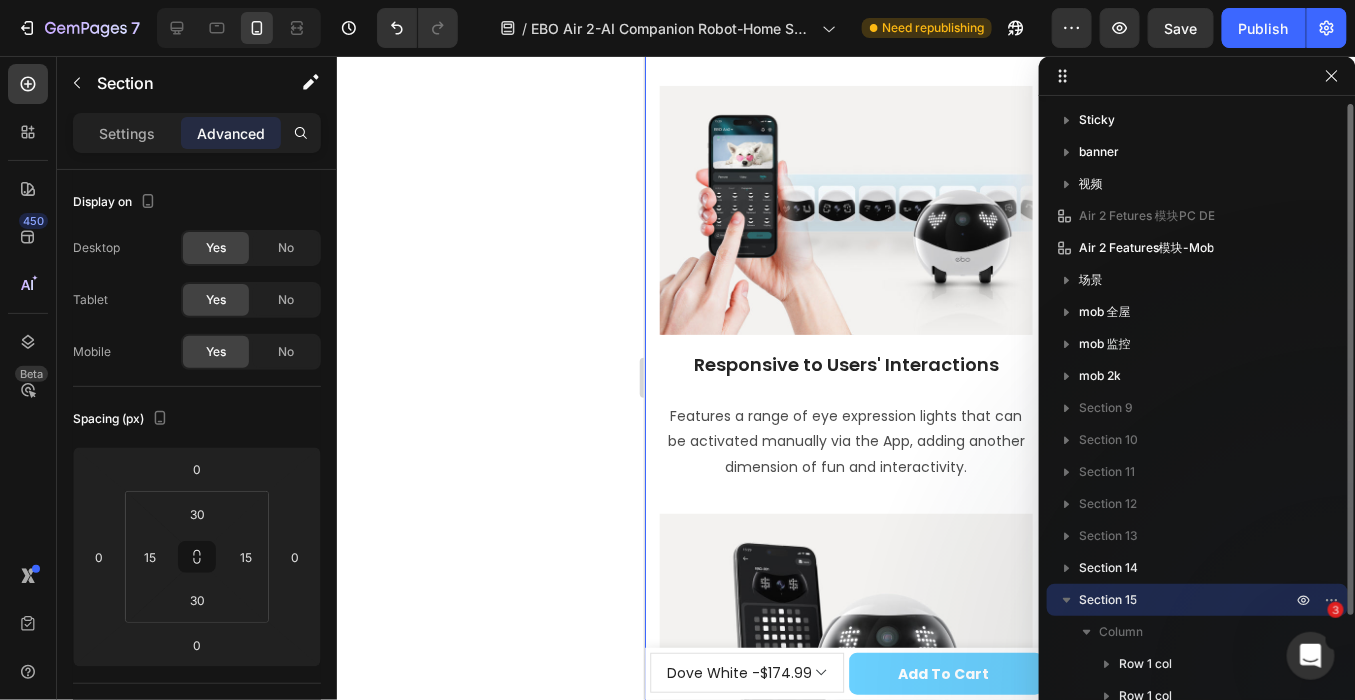 scroll, scrollTop: 9619, scrollLeft: 0, axis: vertical 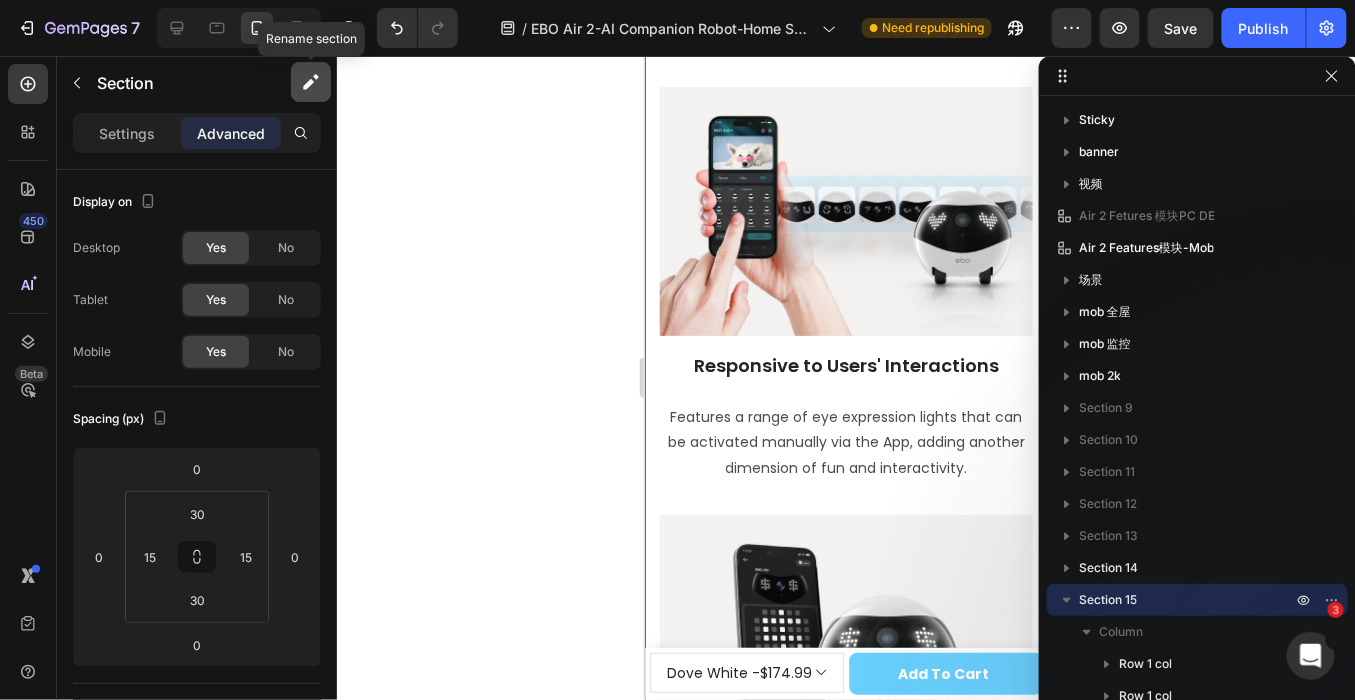 click 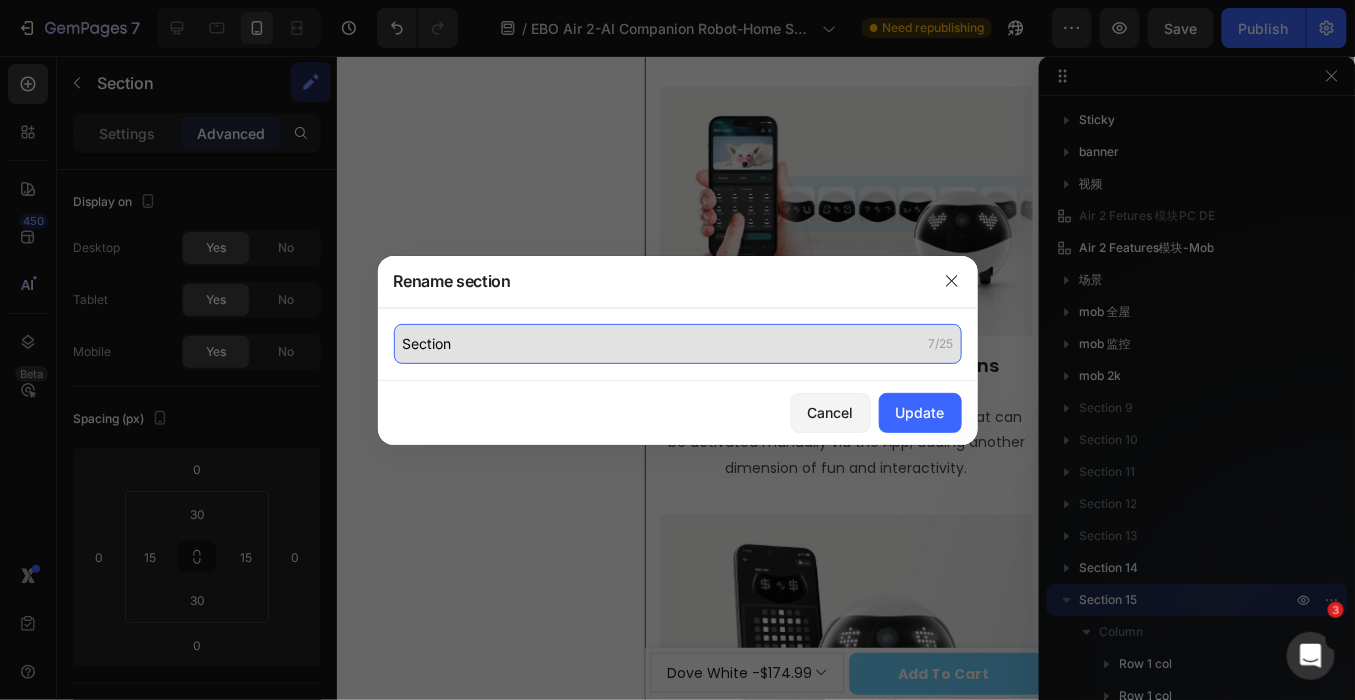 click on "Section" 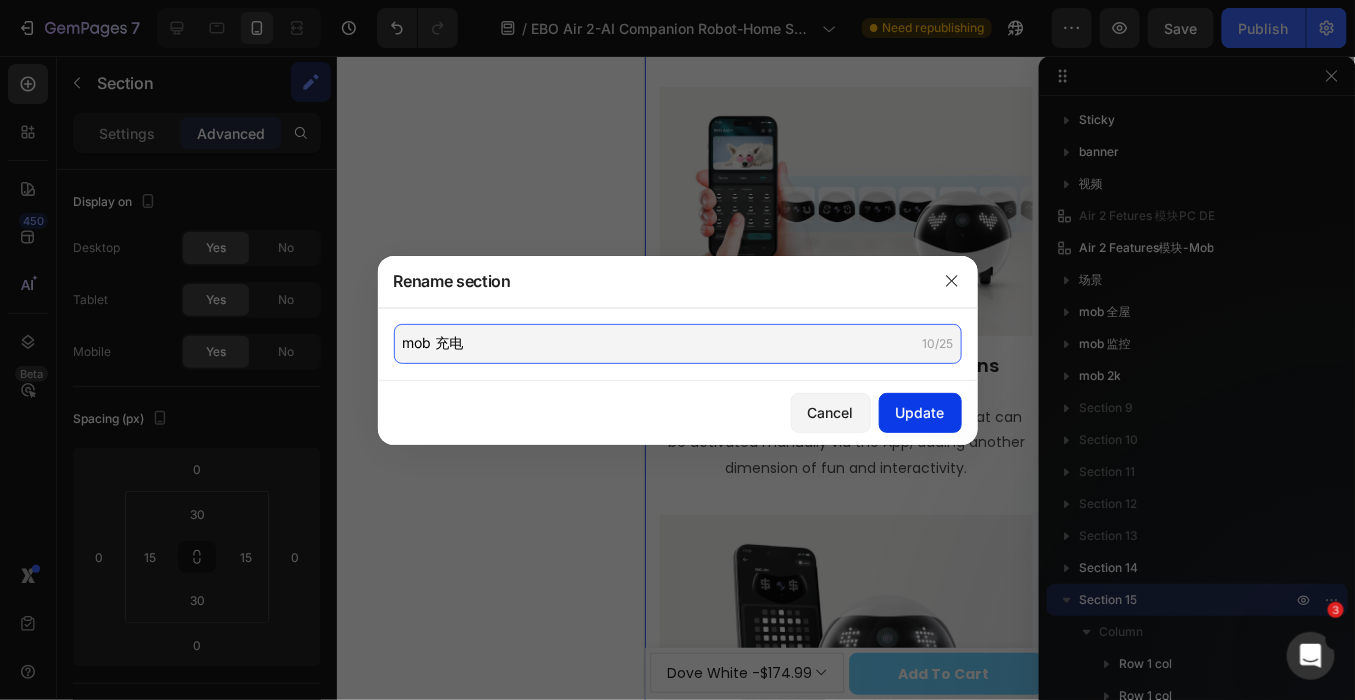 type on "mob 充电" 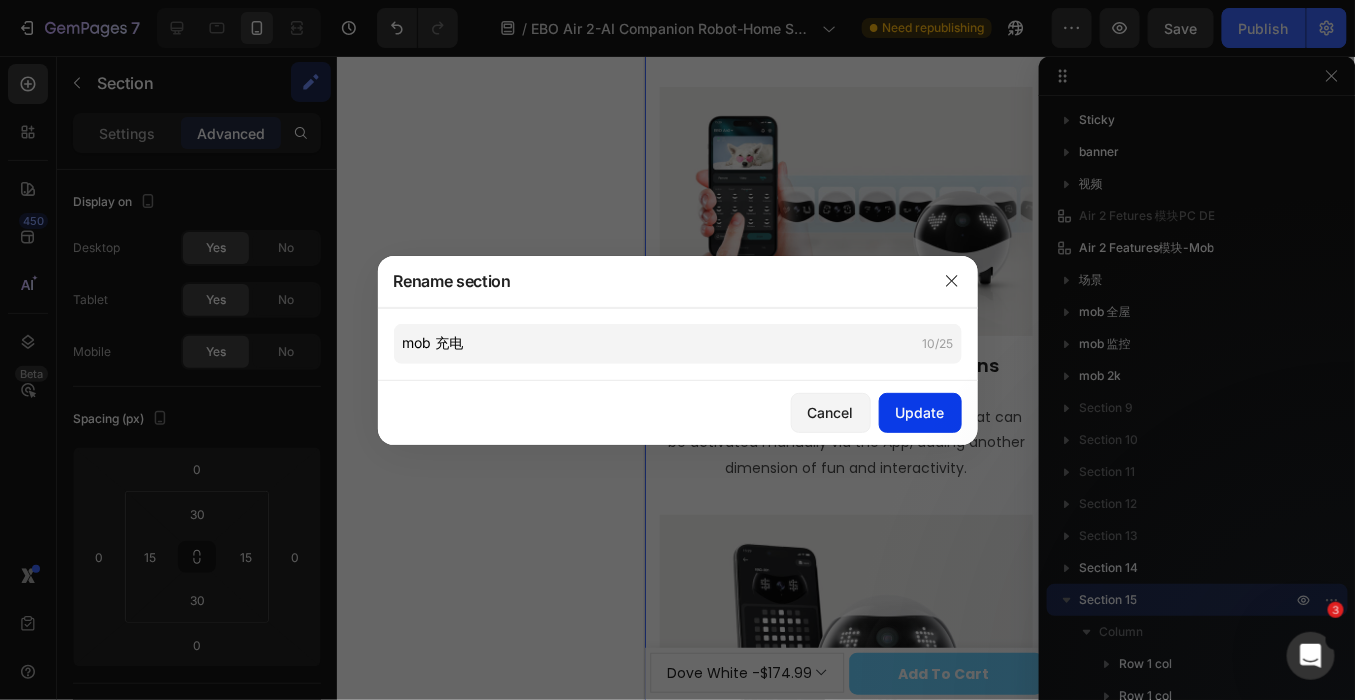 click on "Update" 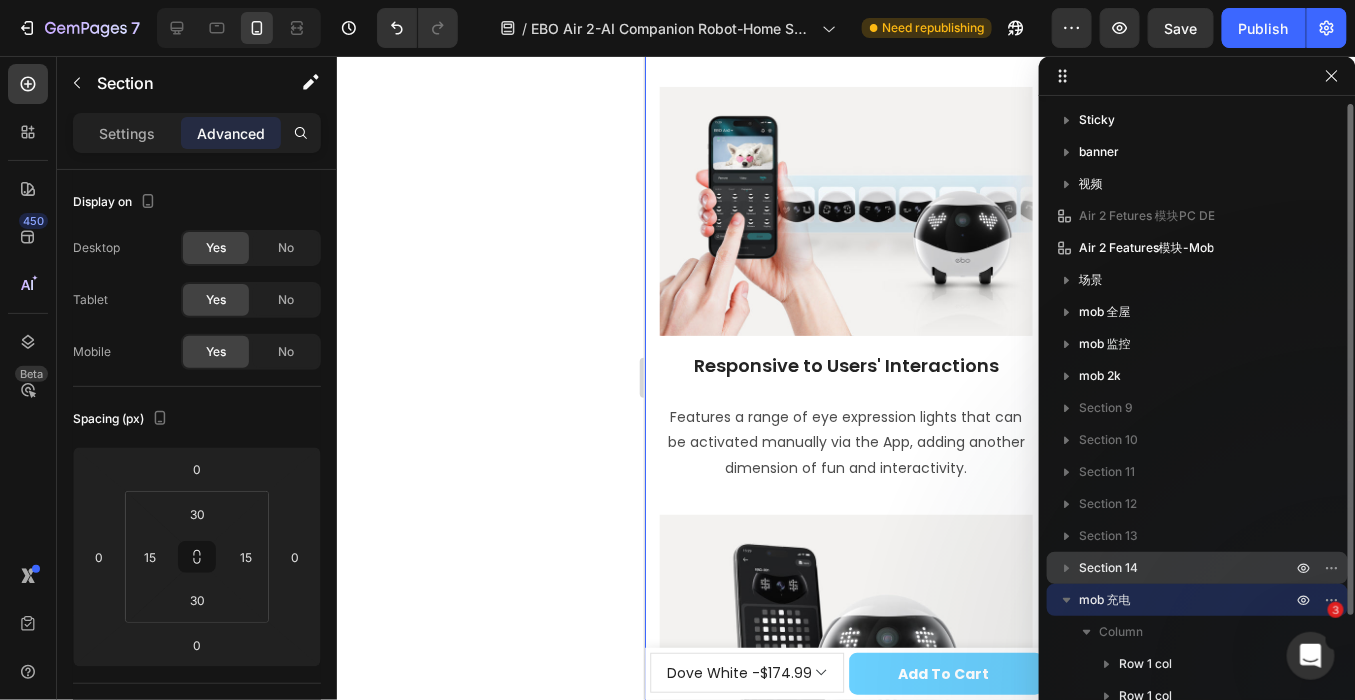 click on "Section 14" at bounding box center (1108, 568) 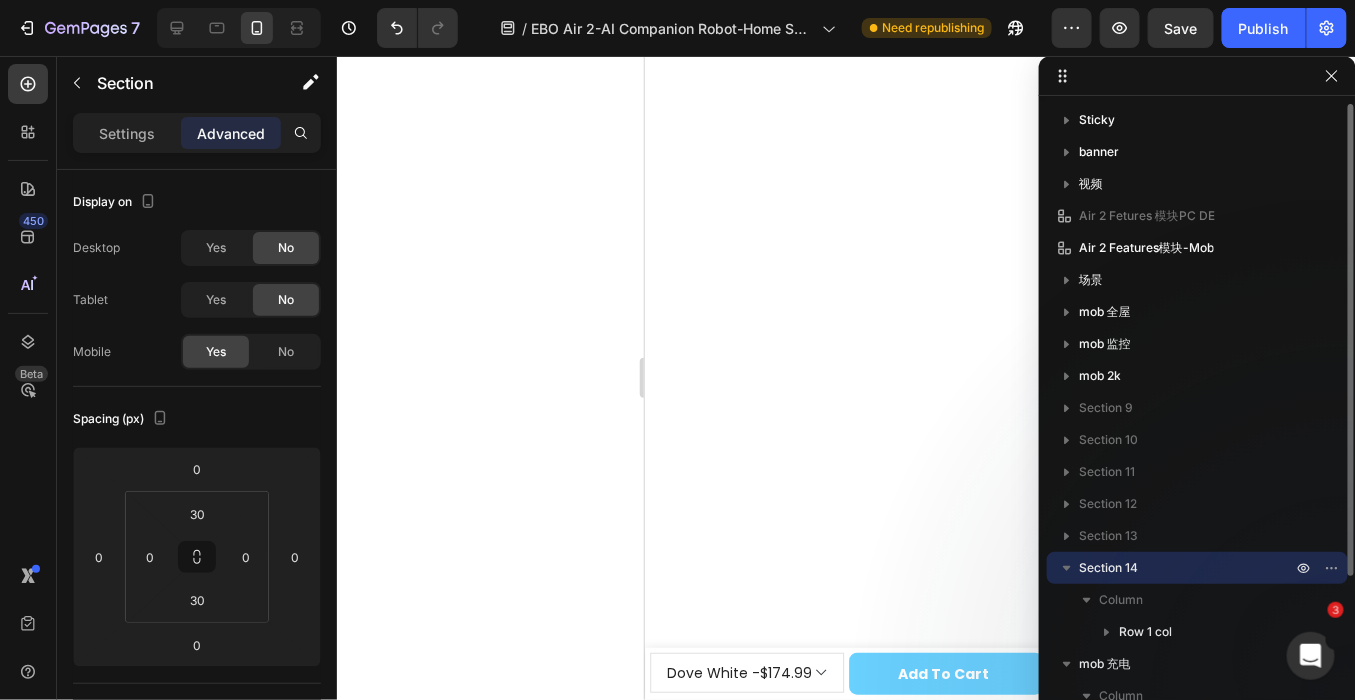 scroll, scrollTop: 8338, scrollLeft: 0, axis: vertical 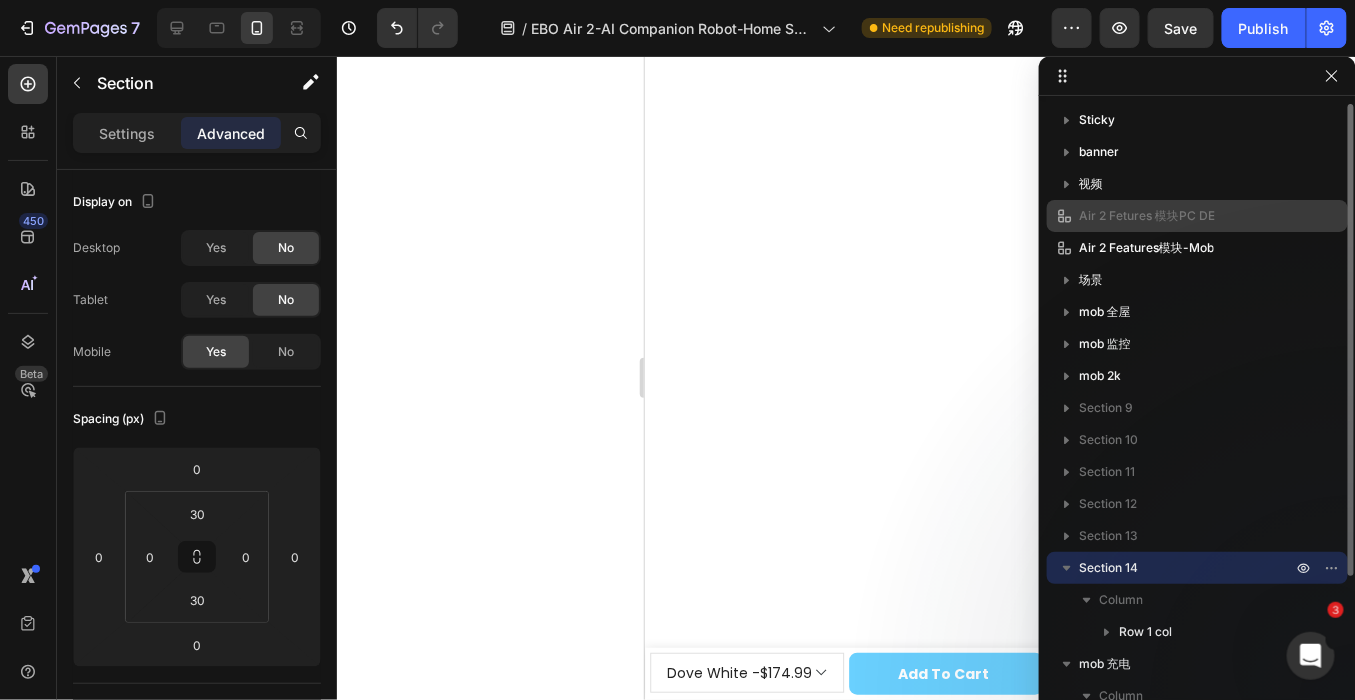 click on "Air 2 Fetures 模块PC DE" at bounding box center (1163, 216) 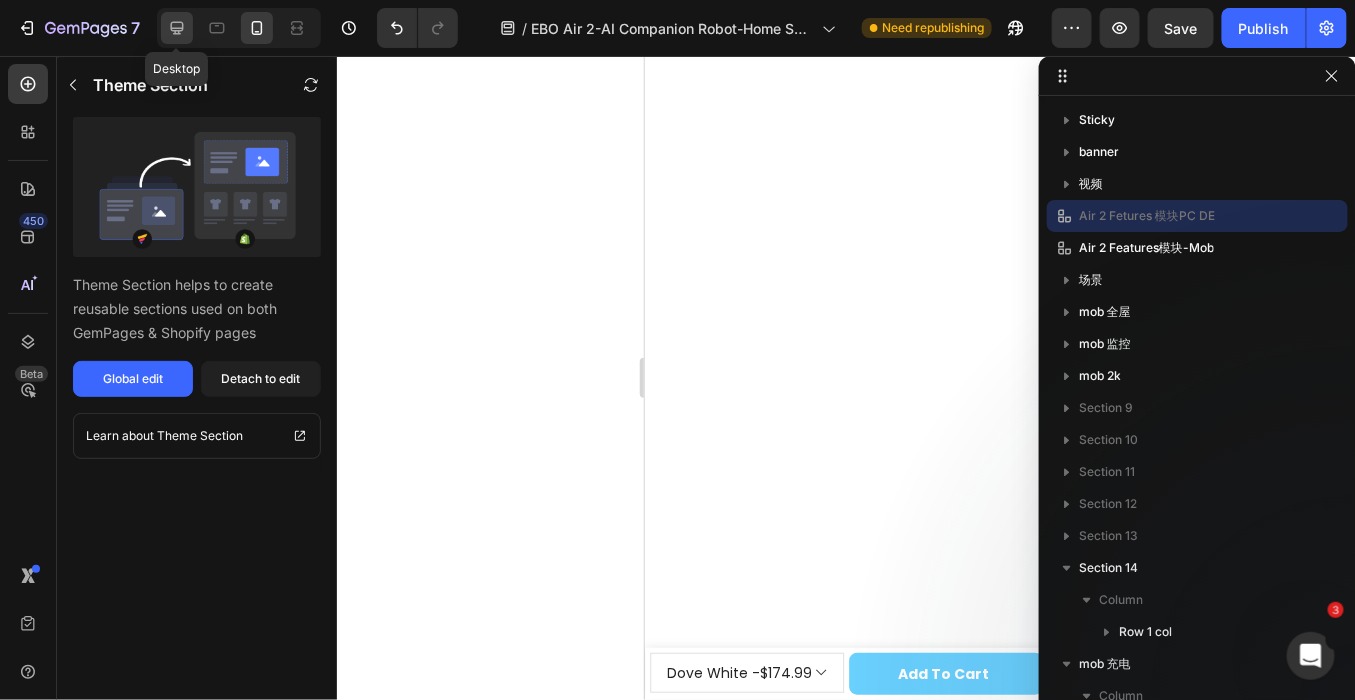 click 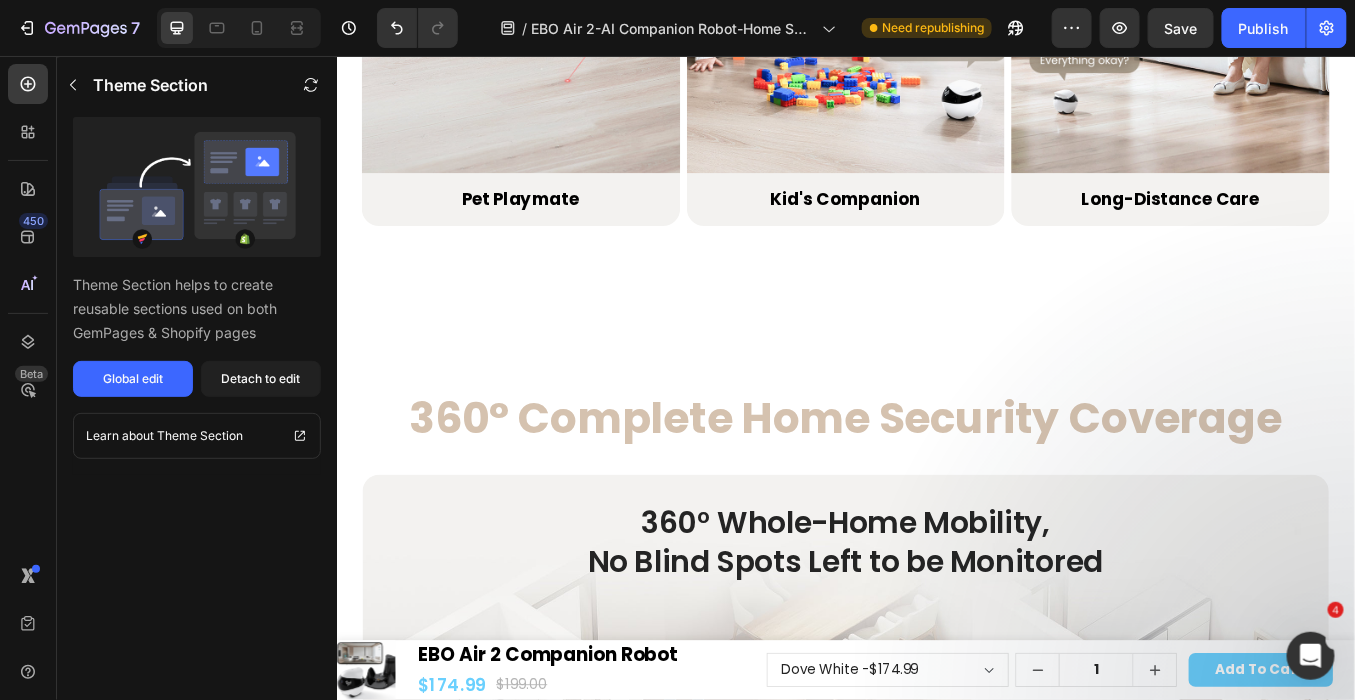 scroll, scrollTop: 4033, scrollLeft: 0, axis: vertical 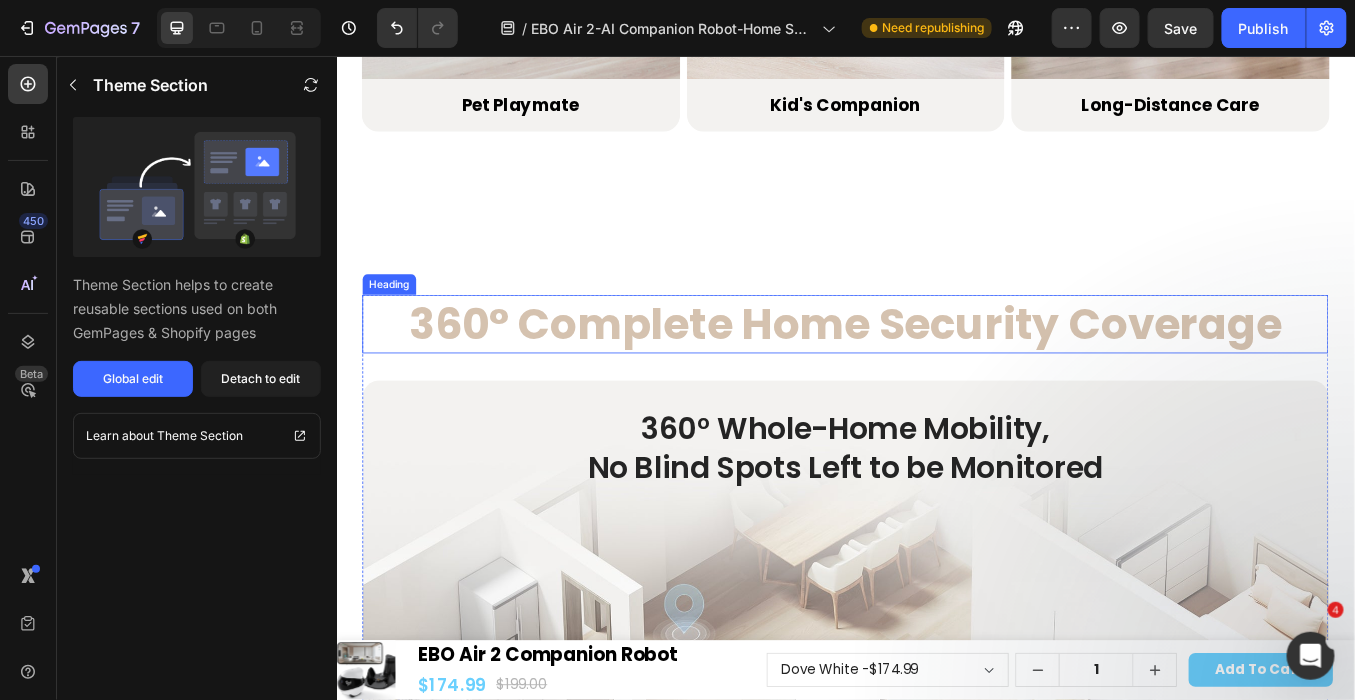 click on "360° Complete Home Security Coverage" at bounding box center [936, 370] 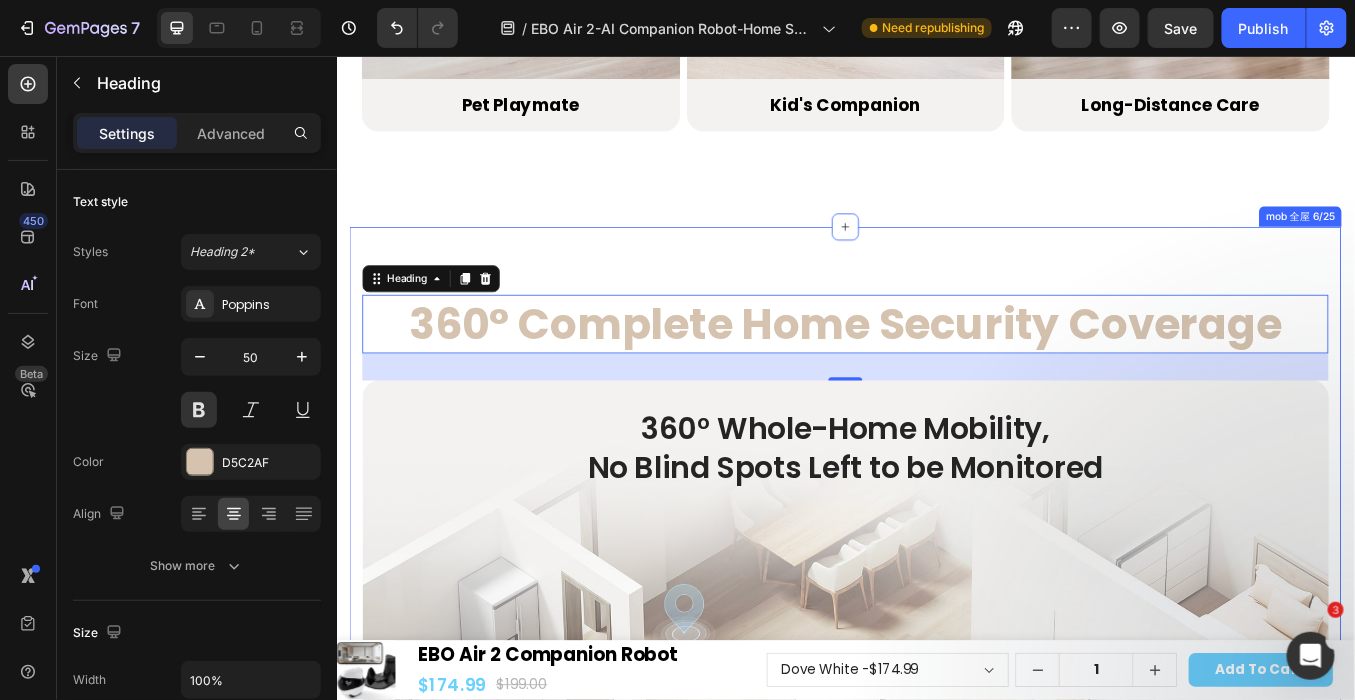 click on "360° Complete Home Security Coverage Heading   32 360° Complete Home Security Coverage Heading 360° Whole-Home Mobility,  No Blind Spots Left to be Monitored Heading Hero Banner Classic Tread Design for Effortless Mobility Heading *Obstacle clearance capability ≤6mm,  slope climing ≤ 4° Text Block
Drop element here Hero Banner 9cm Compact Body, Easy to Access Narrow Blind Spots Heading Easily navigates tight spaces like under beds and furniture, perfect for finding your pets and lost items   Text Block Image Row 9cm Compact Body, Easy to Access Narrow Blind Spots Heading Easily navigates tight spaces like under beds and furniture, perfect for finding your pets and lost items. Text Block Image Row Image Original Tumbler Design,  Dynamic and Topple-Resistant  Text Block Long-Lasting and Impact-Resistant Text Block Image   Automatic Obstacle Avoidance Text Block Equipped with infrared TOF and Six-Axis IMU sensors, it navigates smoothly while avoiding obstacles. Text Block Row Row" at bounding box center (936, 1748) 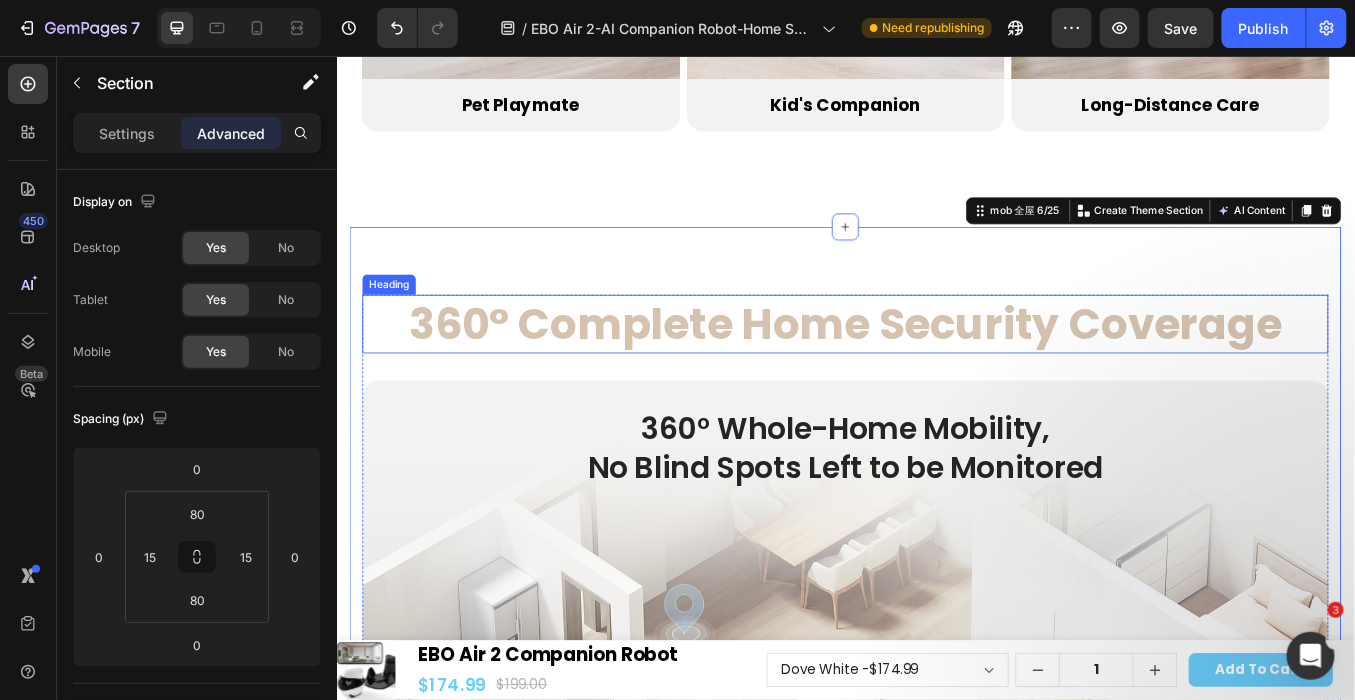 click on "360° Complete Home Security Coverage" at bounding box center [936, 370] 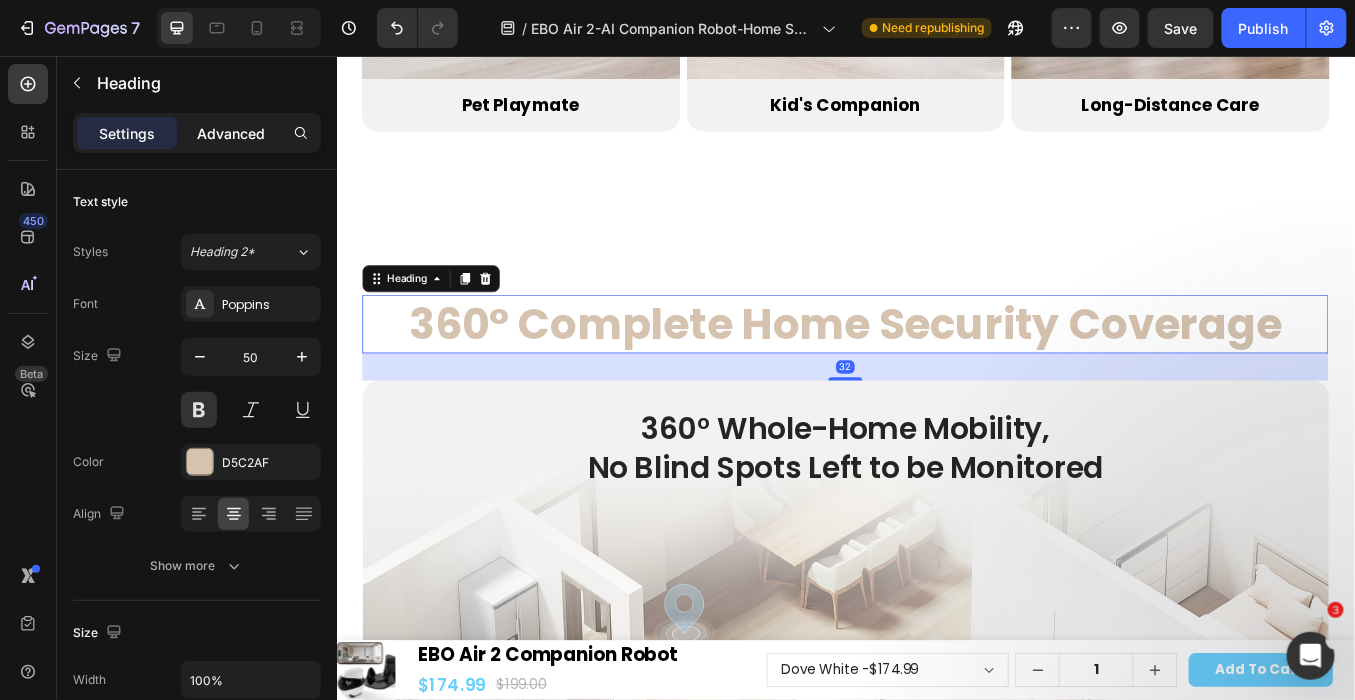 click on "Advanced" at bounding box center [231, 133] 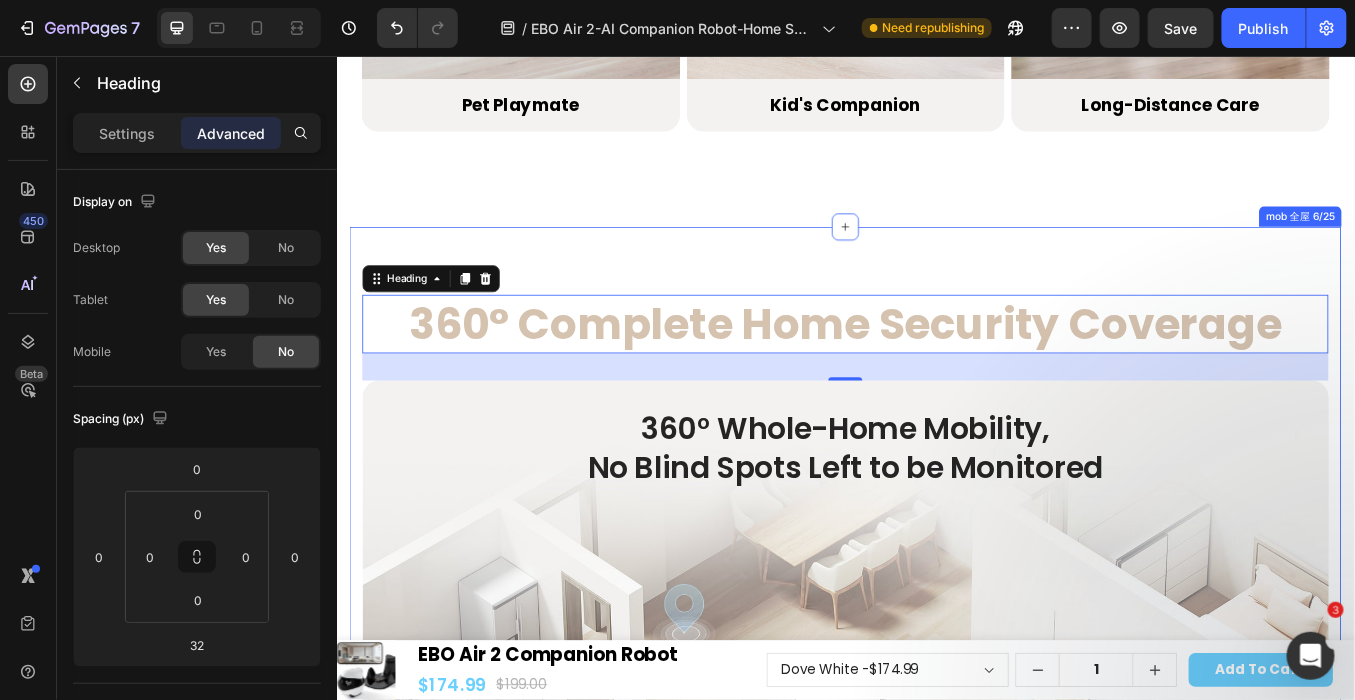 click on "360° Complete Home Security Coverage Heading   32 360° Complete Home Security Coverage Heading 360° Whole-Home Mobility,  No Blind Spots Left to be Monitored Heading Hero Banner Classic Tread Design for Effortless Mobility Heading *Obstacle clearance capability ≤6mm,  slope climing ≤ 4° Text Block
Drop element here Hero Banner 9cm Compact Body, Easy to Access Narrow Blind Spots Heading Easily navigates tight spaces like under beds and furniture, perfect for finding your pets and lost items   Text Block Image Row 9cm Compact Body, Easy to Access Narrow Blind Spots Heading Easily navigates tight spaces like under beds and furniture, perfect for finding your pets and lost items. Text Block Image Row Image Original Tumbler Design,  Dynamic and Topple-Resistant  Text Block Long-Lasting and Impact-Resistant Text Block Image   Automatic Obstacle Avoidance Text Block Equipped with infrared TOF and Six-Axis IMU sensors, it navigates smoothly while avoiding obstacles. Text Block Row Row" at bounding box center [936, 1748] 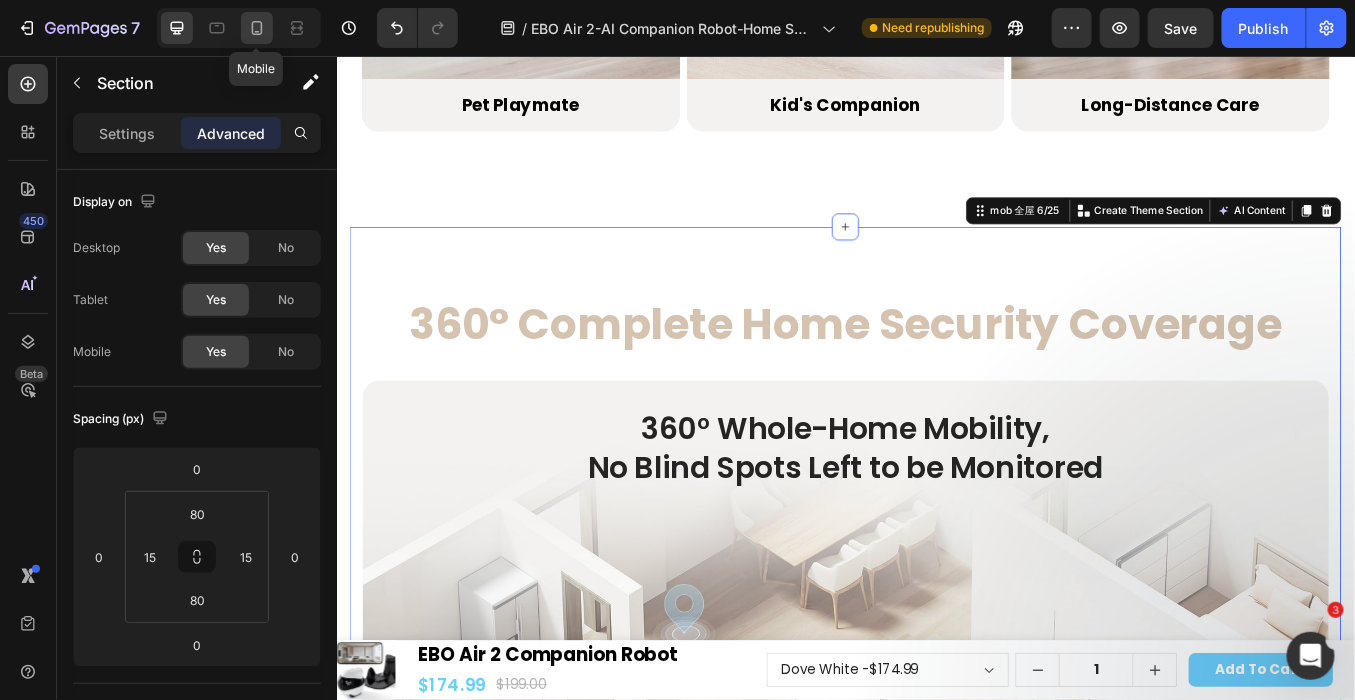 click 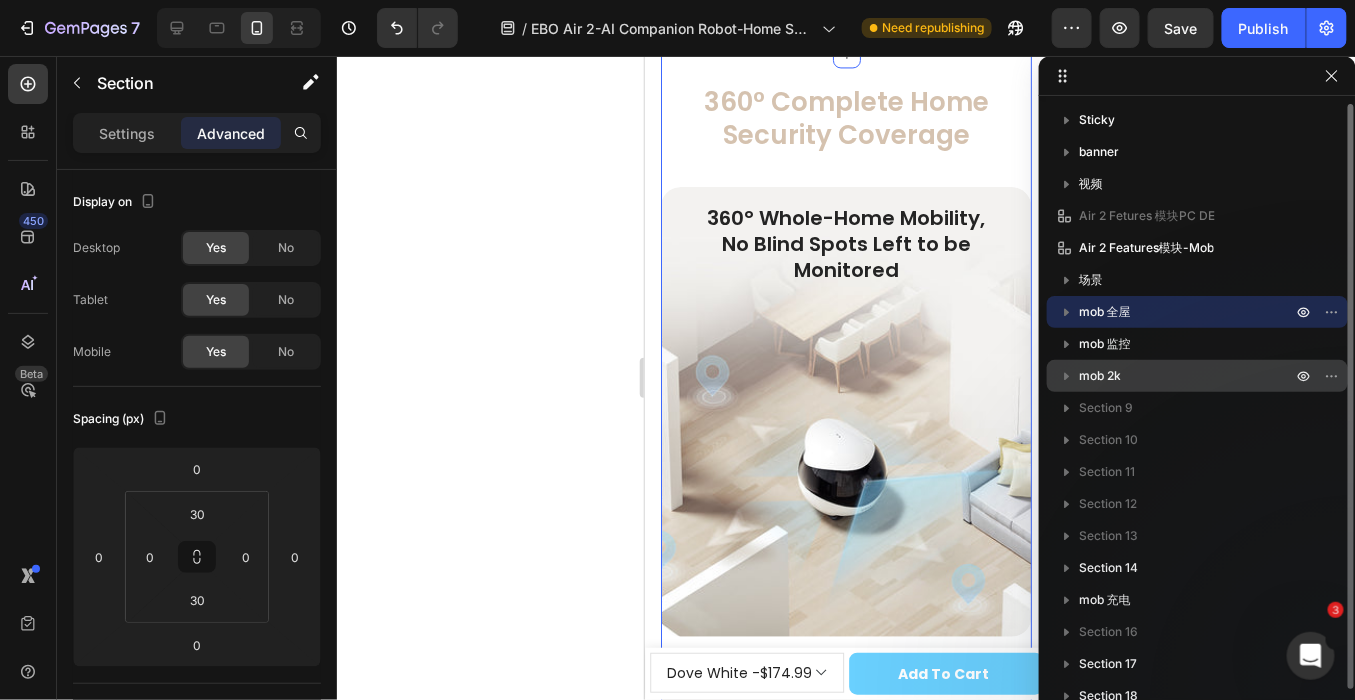 scroll, scrollTop: 3733, scrollLeft: 0, axis: vertical 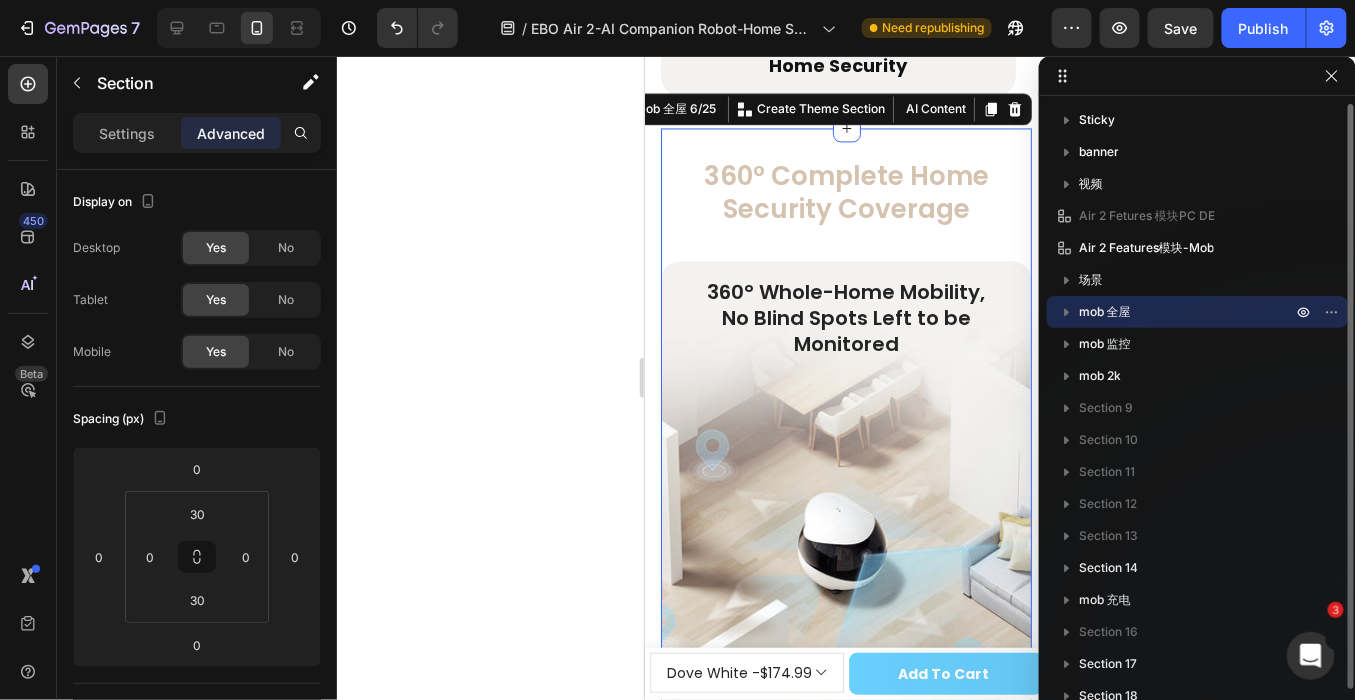 click 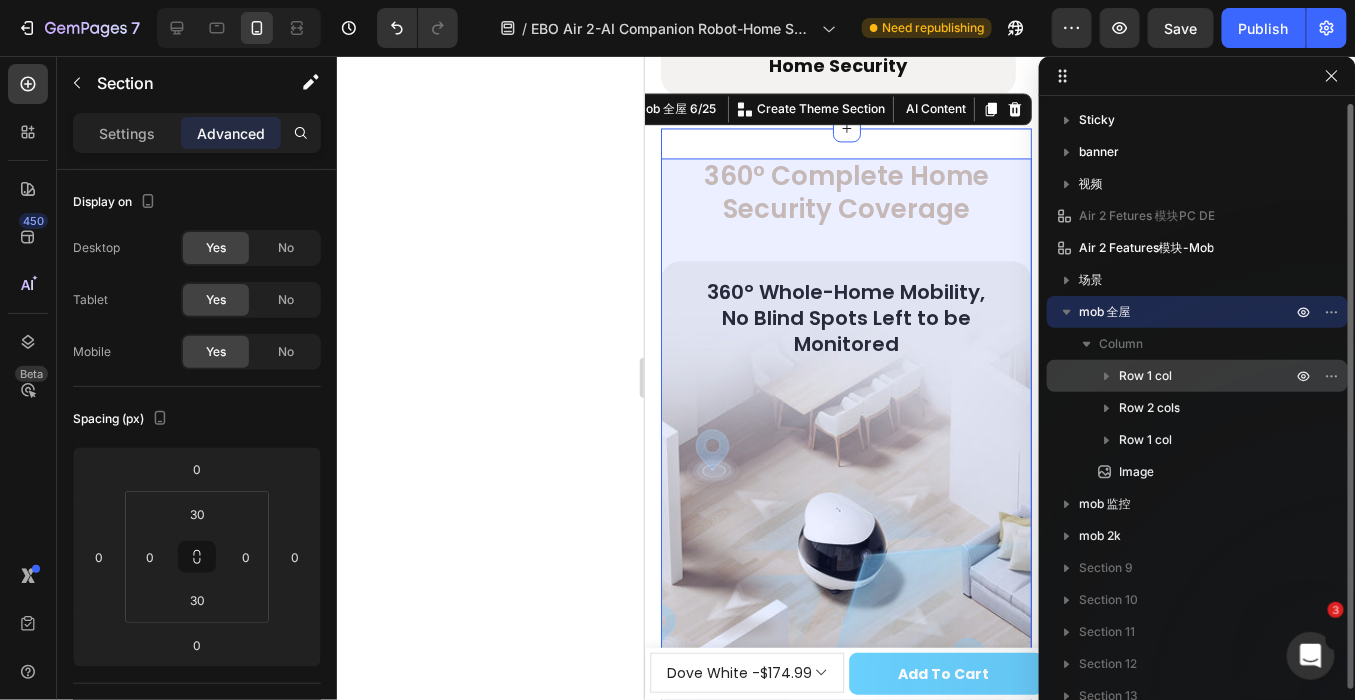 click 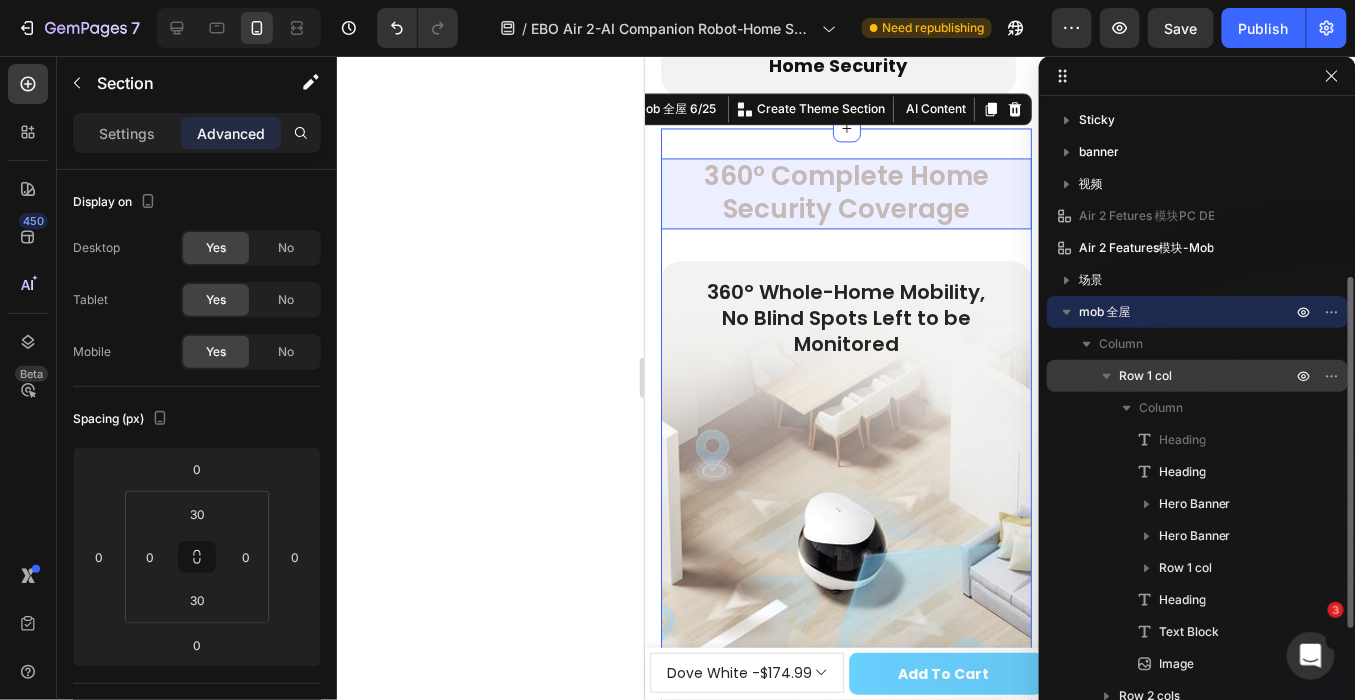 scroll, scrollTop: 111, scrollLeft: 0, axis: vertical 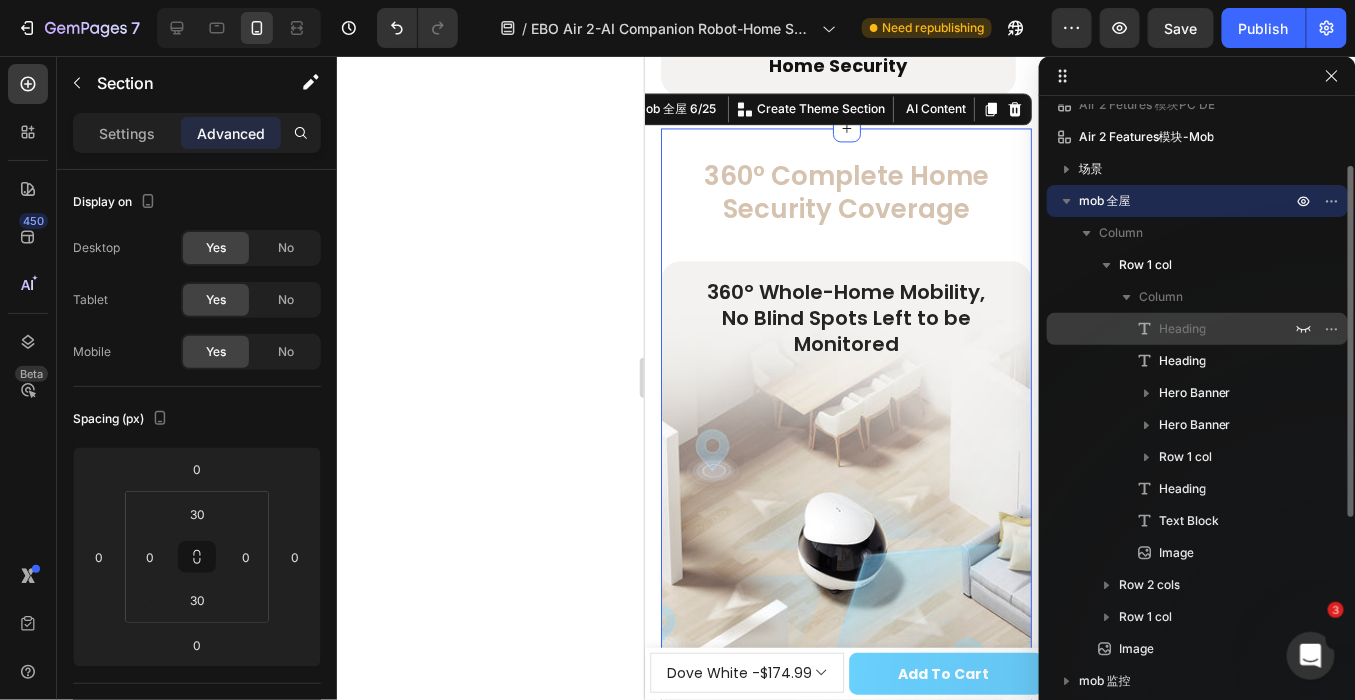 click on "Heading" at bounding box center (1182, 329) 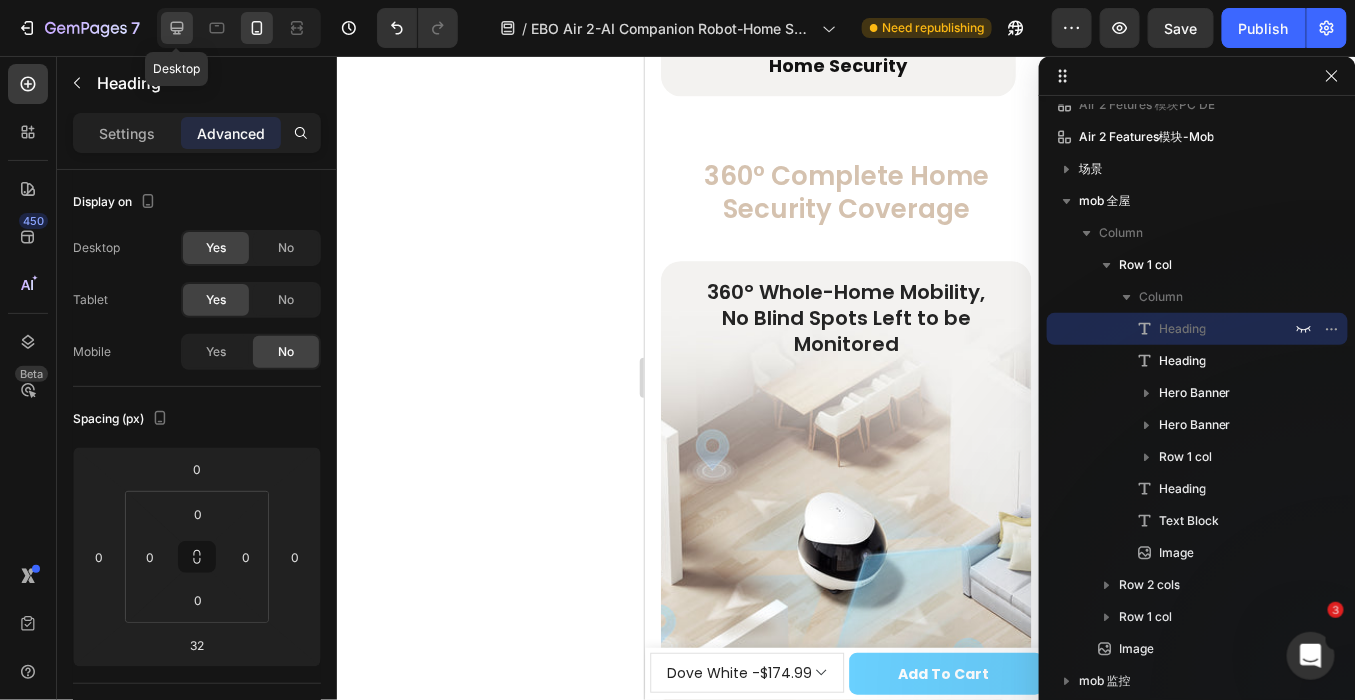 click 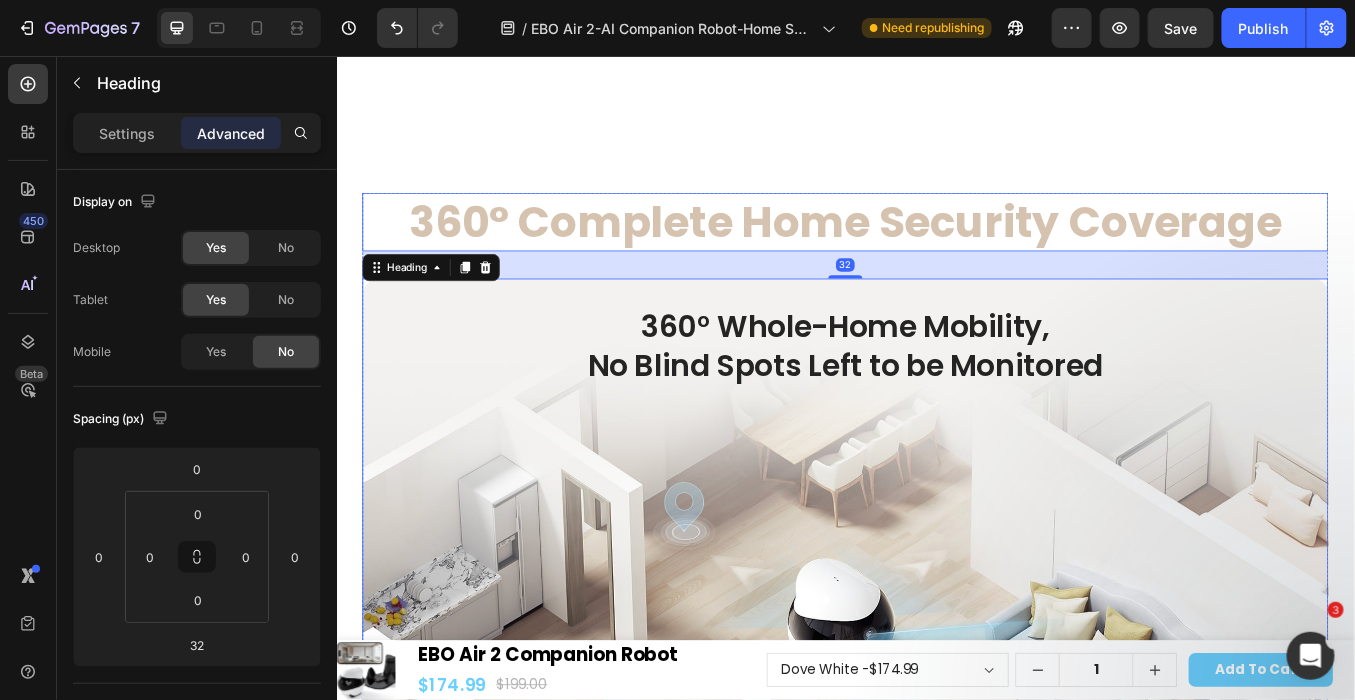scroll, scrollTop: 4243, scrollLeft: 0, axis: vertical 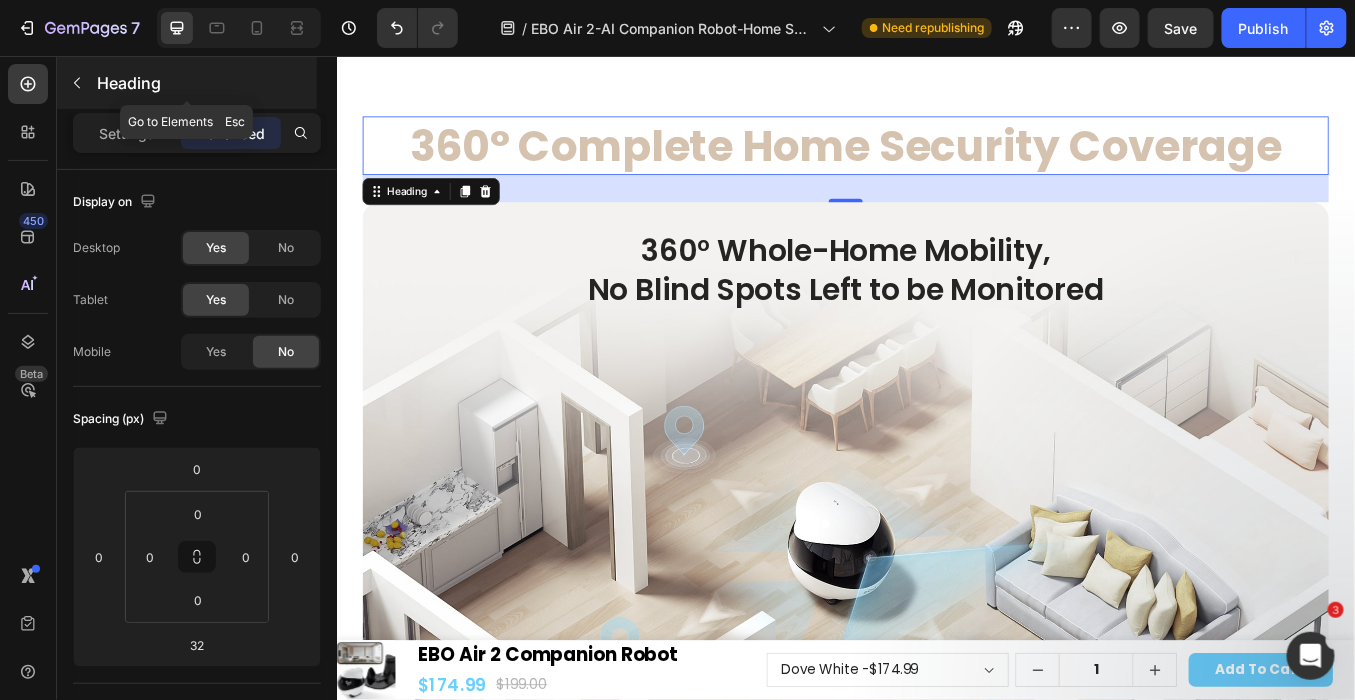 click 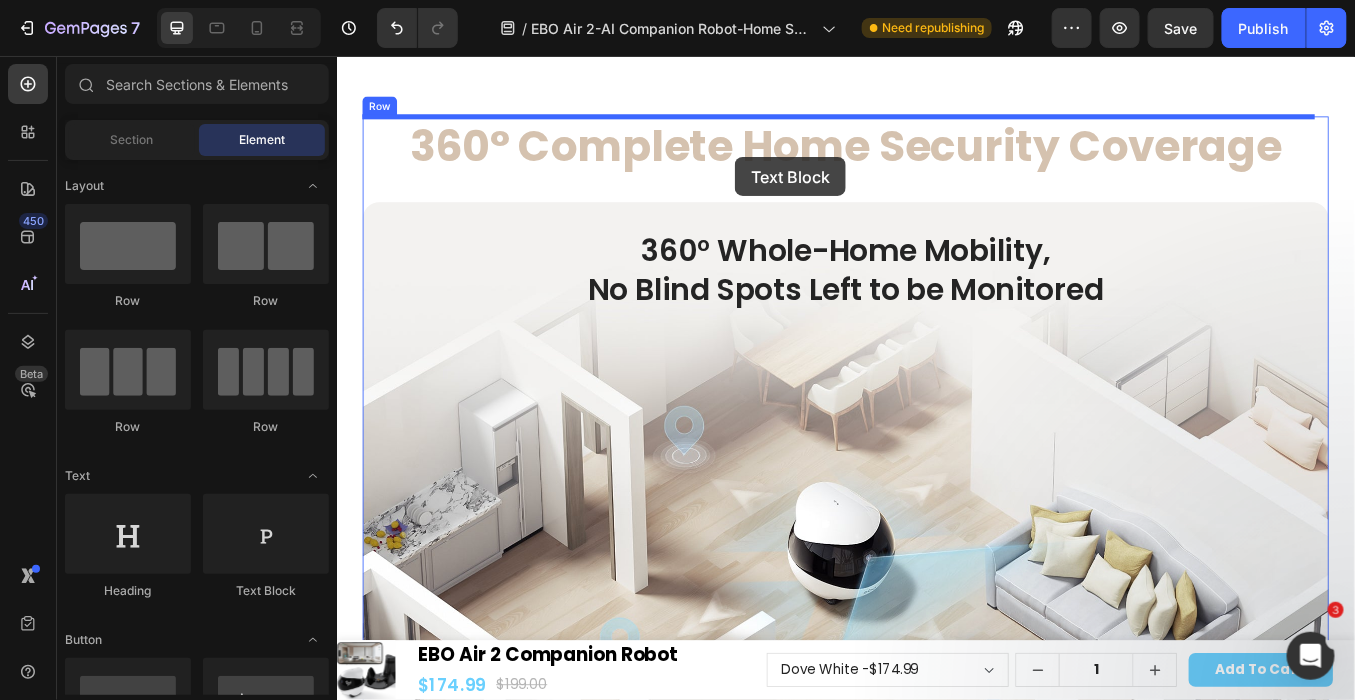 drag, startPoint x: 599, startPoint y: 600, endPoint x: 805, endPoint y: 174, distance: 473.19342 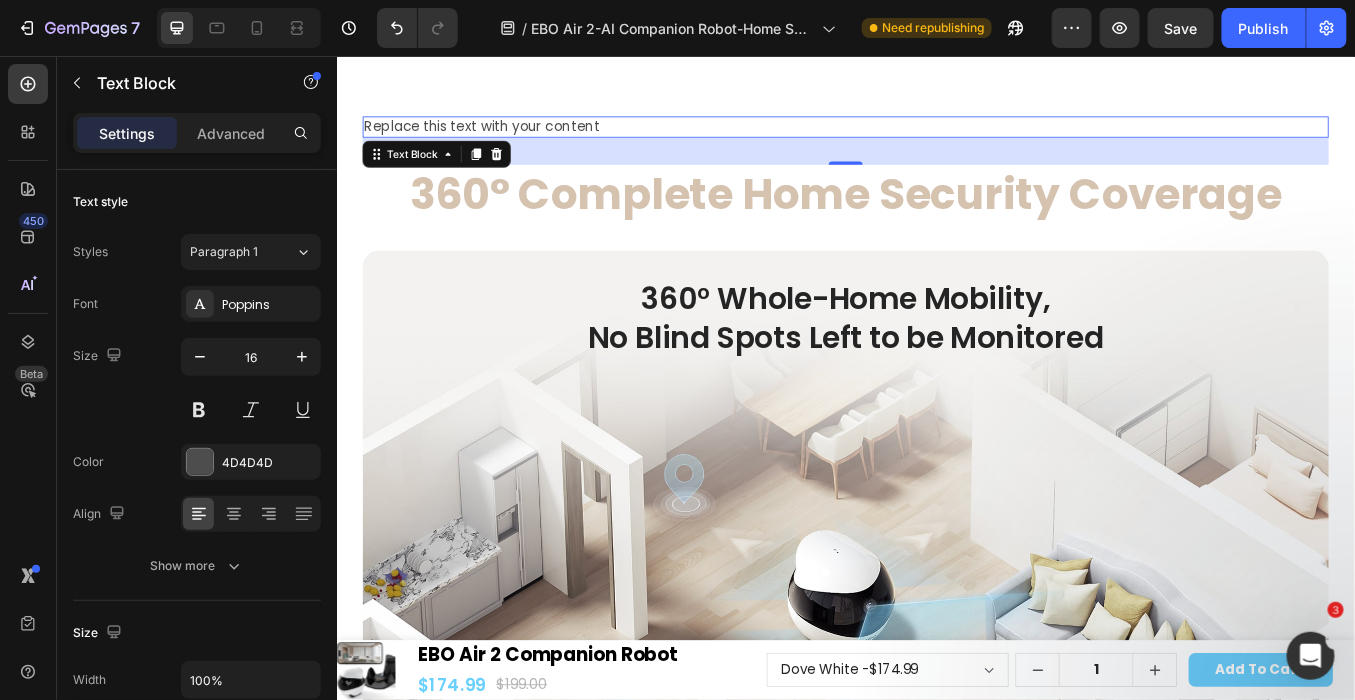 scroll, scrollTop: 4300, scrollLeft: 0, axis: vertical 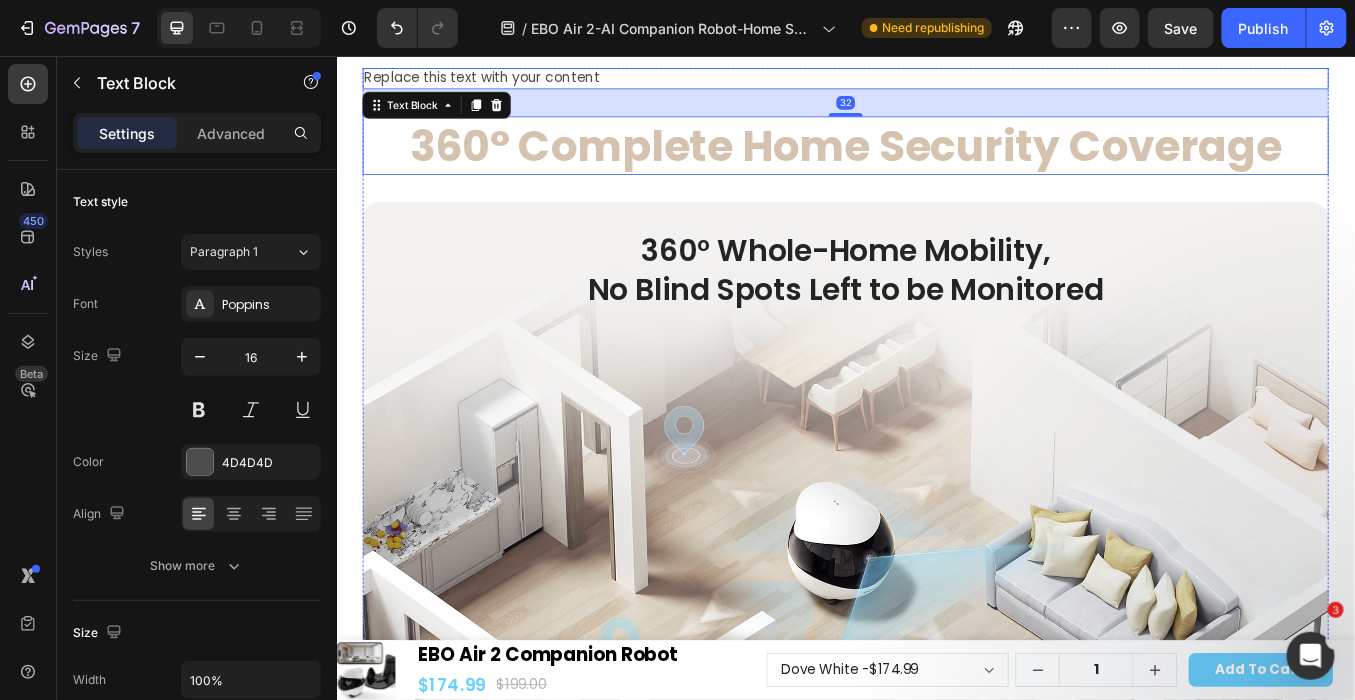 click on "360° Complete Home Security Coverage" at bounding box center [936, 160] 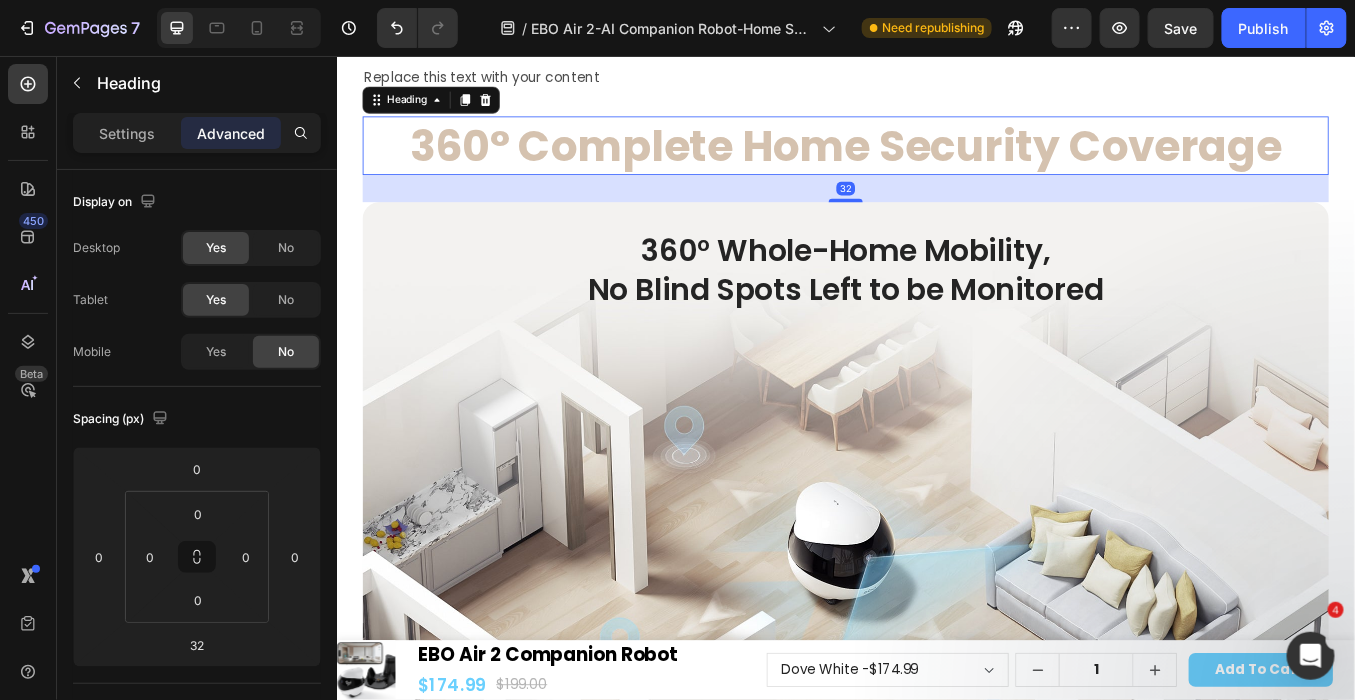 click on "360° Complete Home Security Coverage" at bounding box center (936, 160) 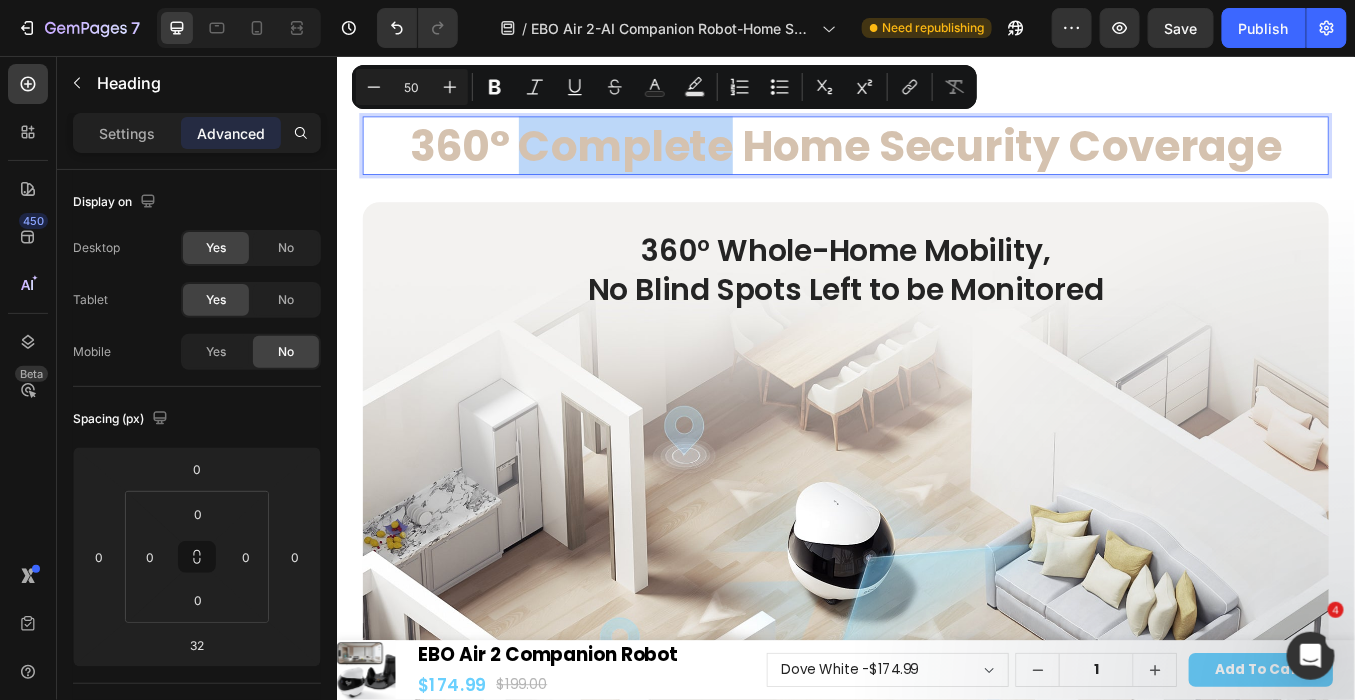 click on "360° Complete Home Security Coverage" at bounding box center [936, 160] 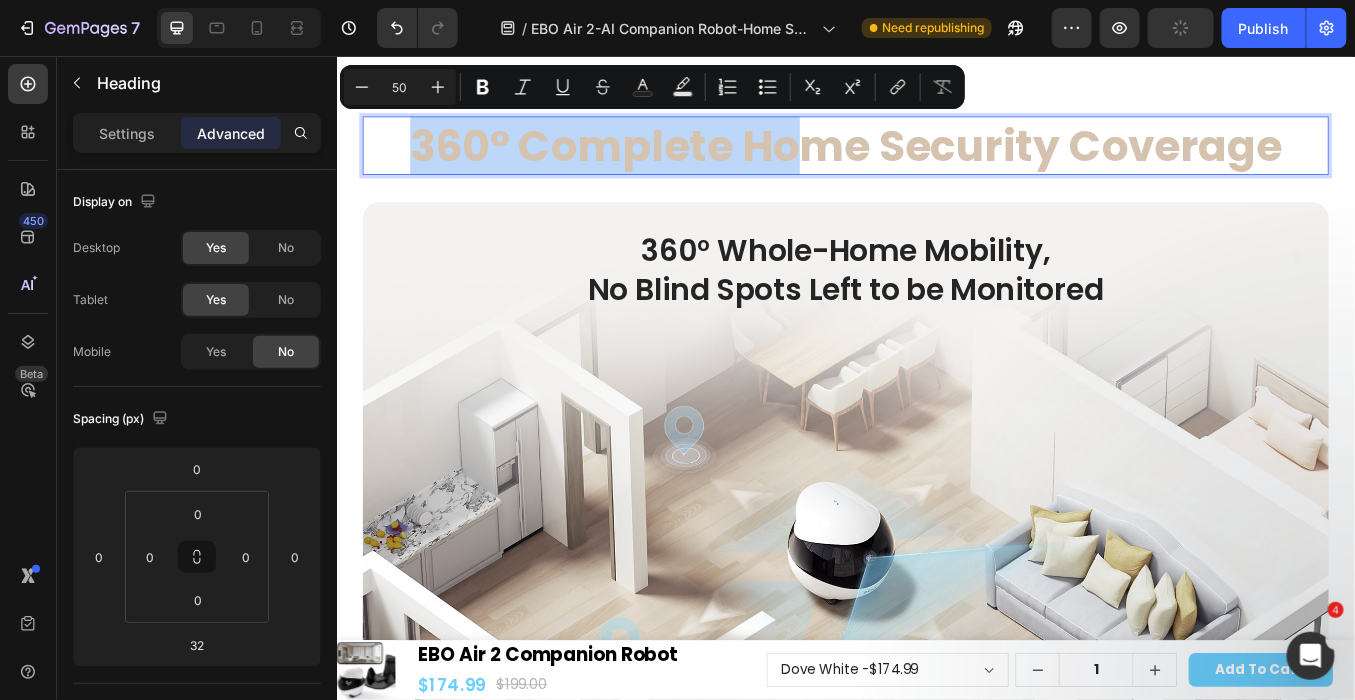drag, startPoint x: 401, startPoint y: 161, endPoint x: 889, endPoint y: 176, distance: 488.23047 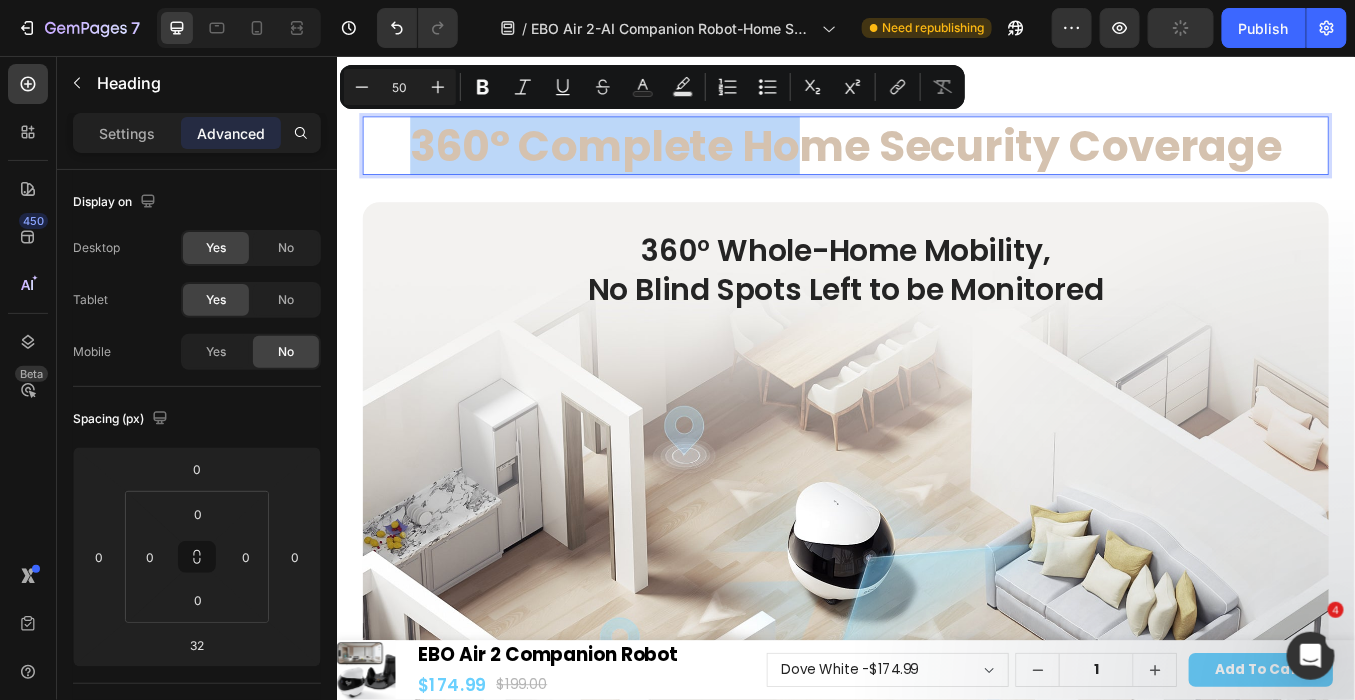click on "360° Complete Home Security Coverage" at bounding box center [936, 160] 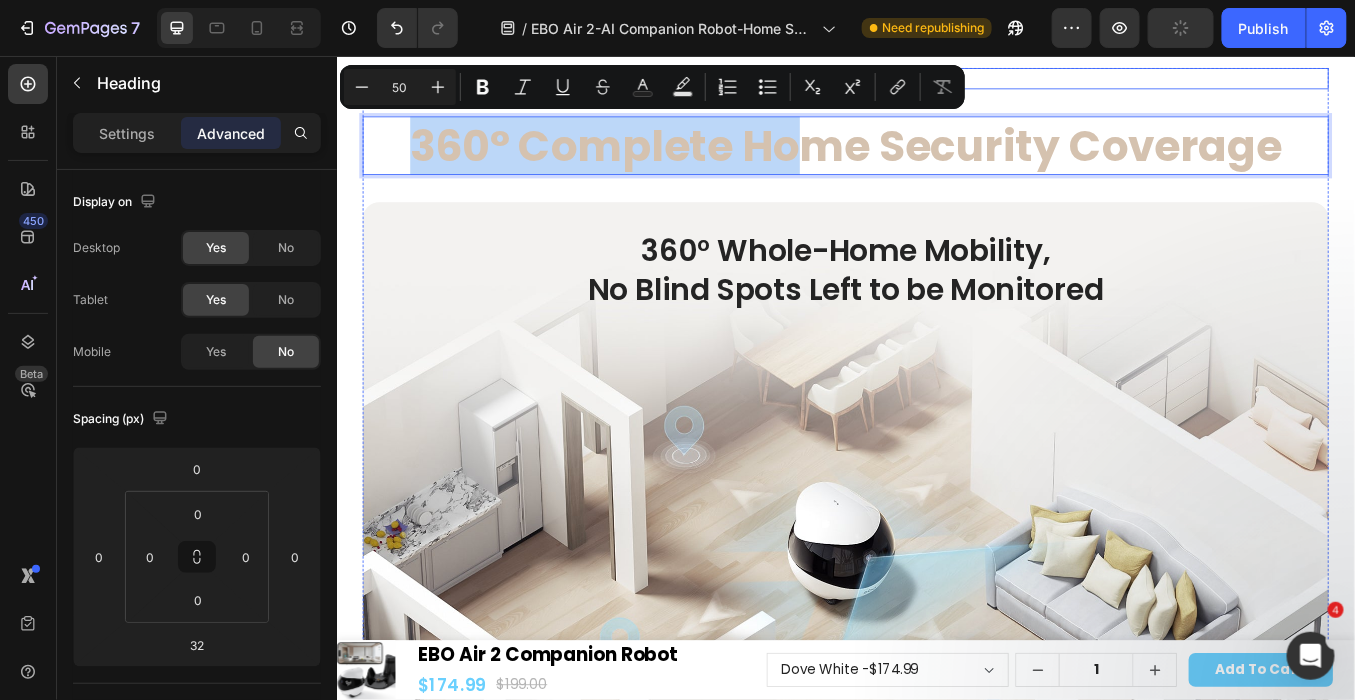 click on "Replace this text with your content" at bounding box center [936, 81] 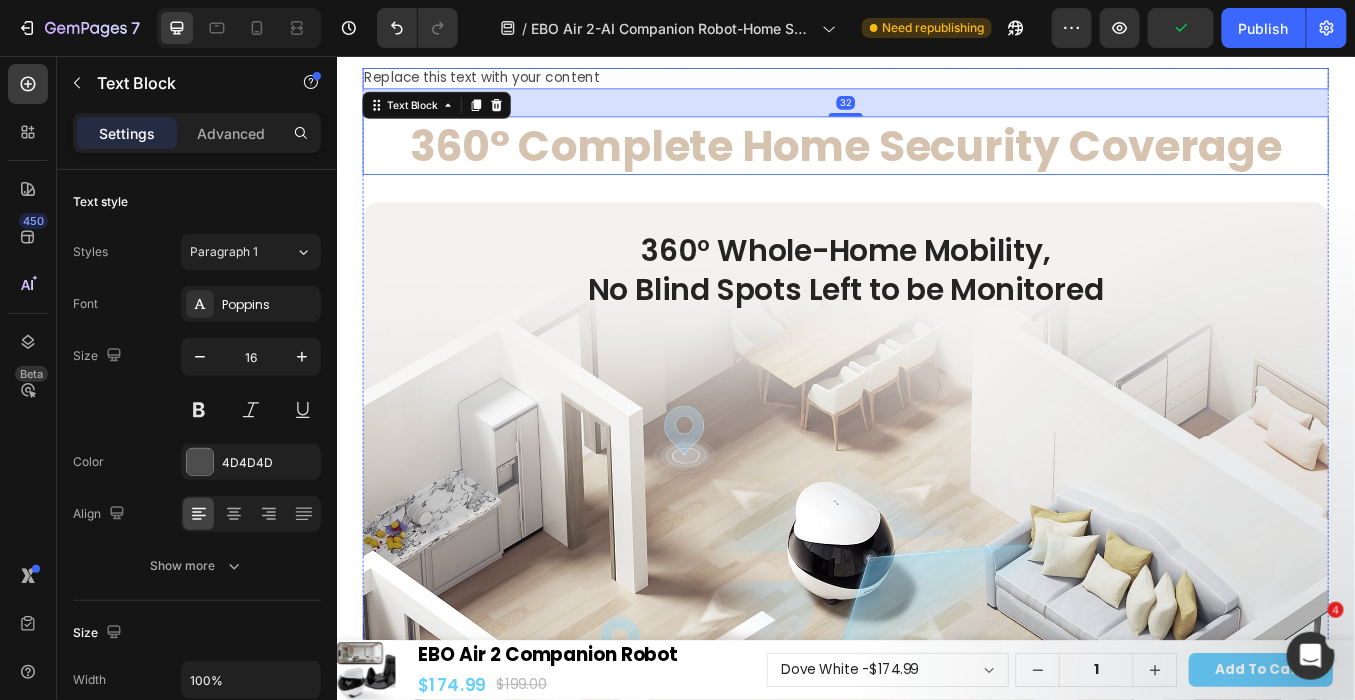 click on "360° Complete Home Security Coverage" at bounding box center [936, 160] 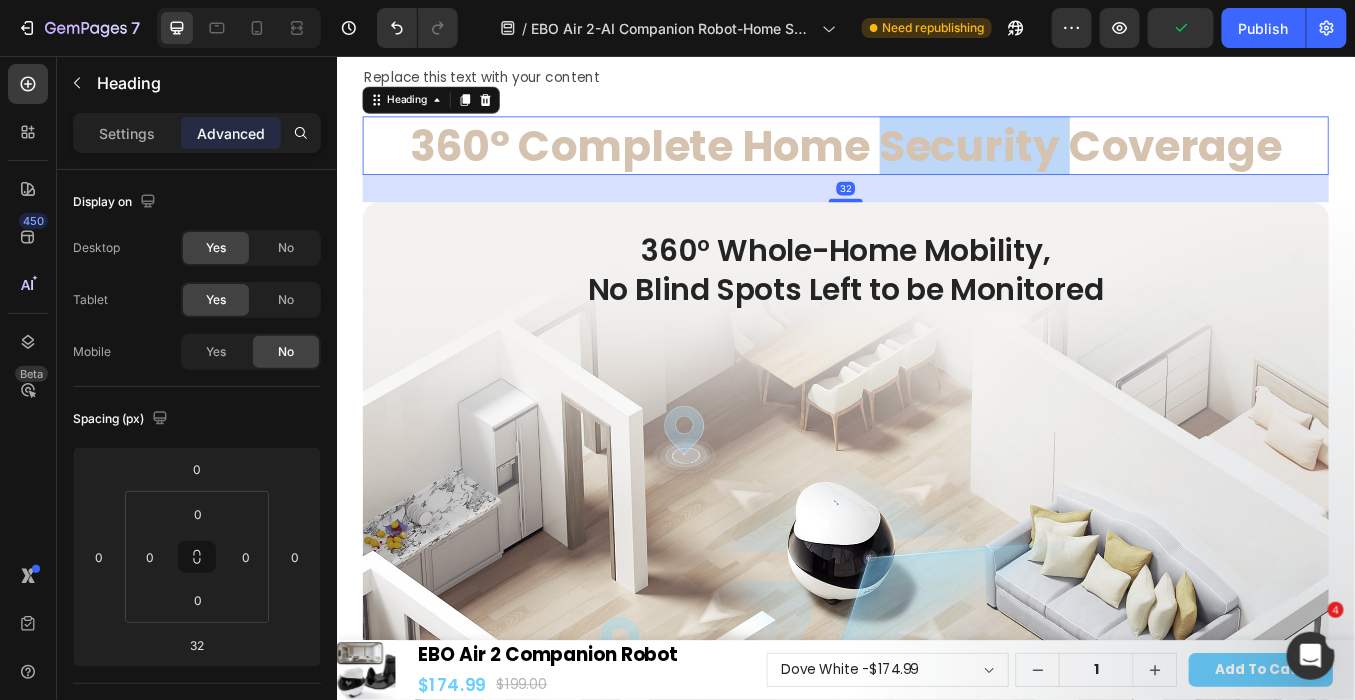 click on "360° Complete Home Security Coverage" at bounding box center (936, 160) 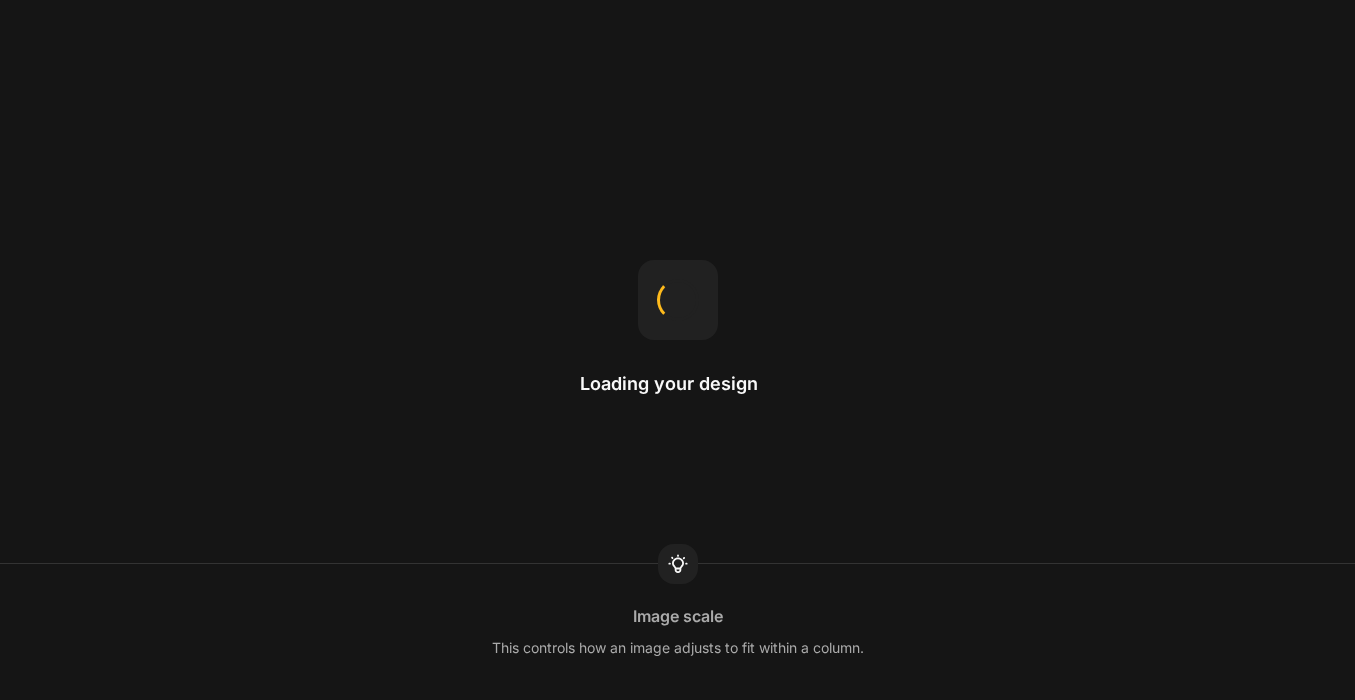 scroll, scrollTop: 0, scrollLeft: 0, axis: both 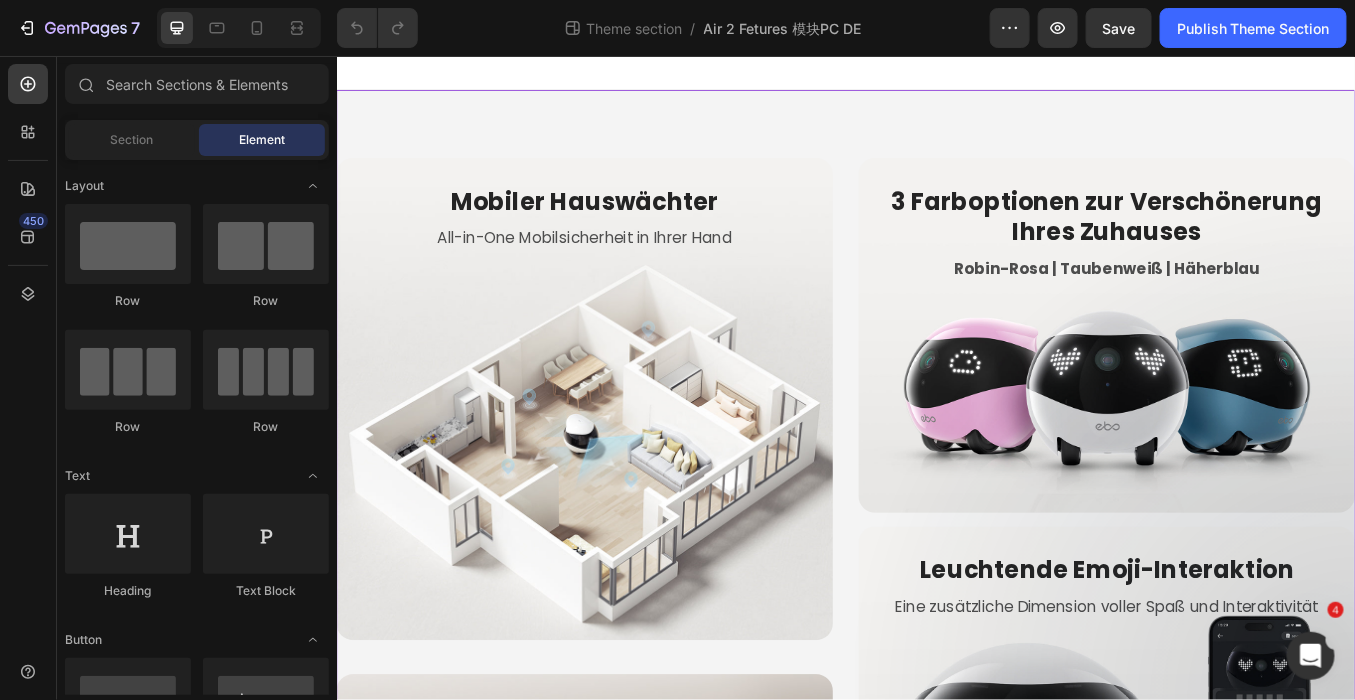 click on "Mobiler Hauswächter Heading All-in-One Mobilsicherheit in Ihrer Hand Text Block Row Automatische Aufladung Heading Schluss mit der Batterieangst Text Block Row Hero Banner 3 Farboptionen zur Verschönerung Ihres Zuhauses Heading Robin-Rosa | Taubenweiß | Häherblau Text Block Row Hero Banner Leuchtende Emoji-Interaktion Heading Eine zusätzliche Dimension voller Spaß und Interaktivität Text Block Row Hero Banner Hochauflösende Bildqualität Heading 2K HD-Kamera erfasst jedes Detail Text Block Row Hero Banner Row" at bounding box center (936, 810) 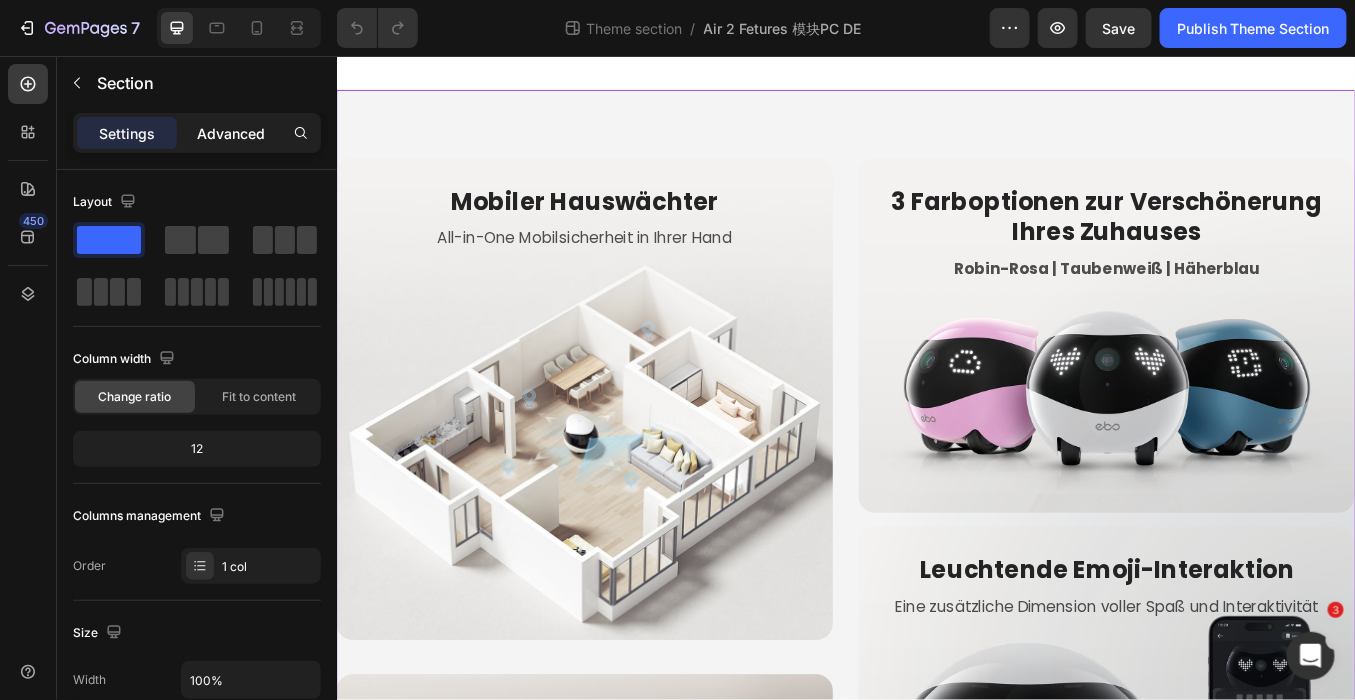 click on "Advanced" at bounding box center (231, 133) 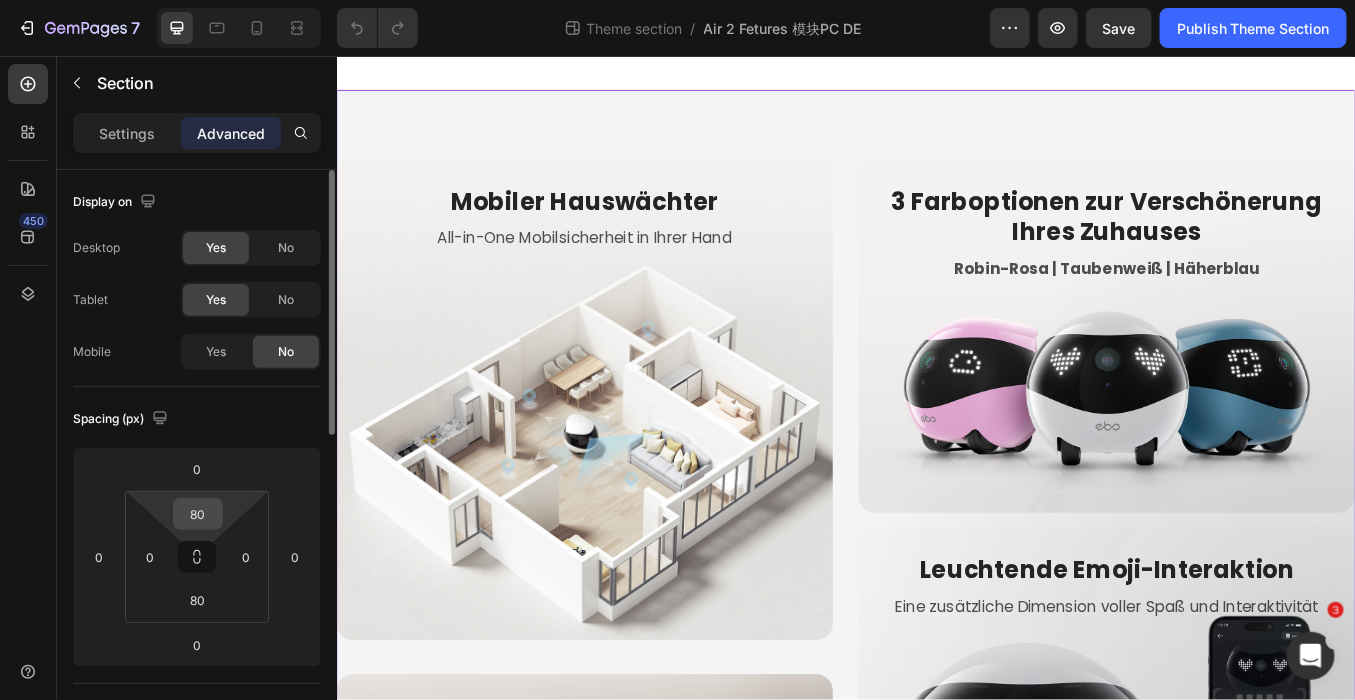 click on "80" at bounding box center [198, 514] 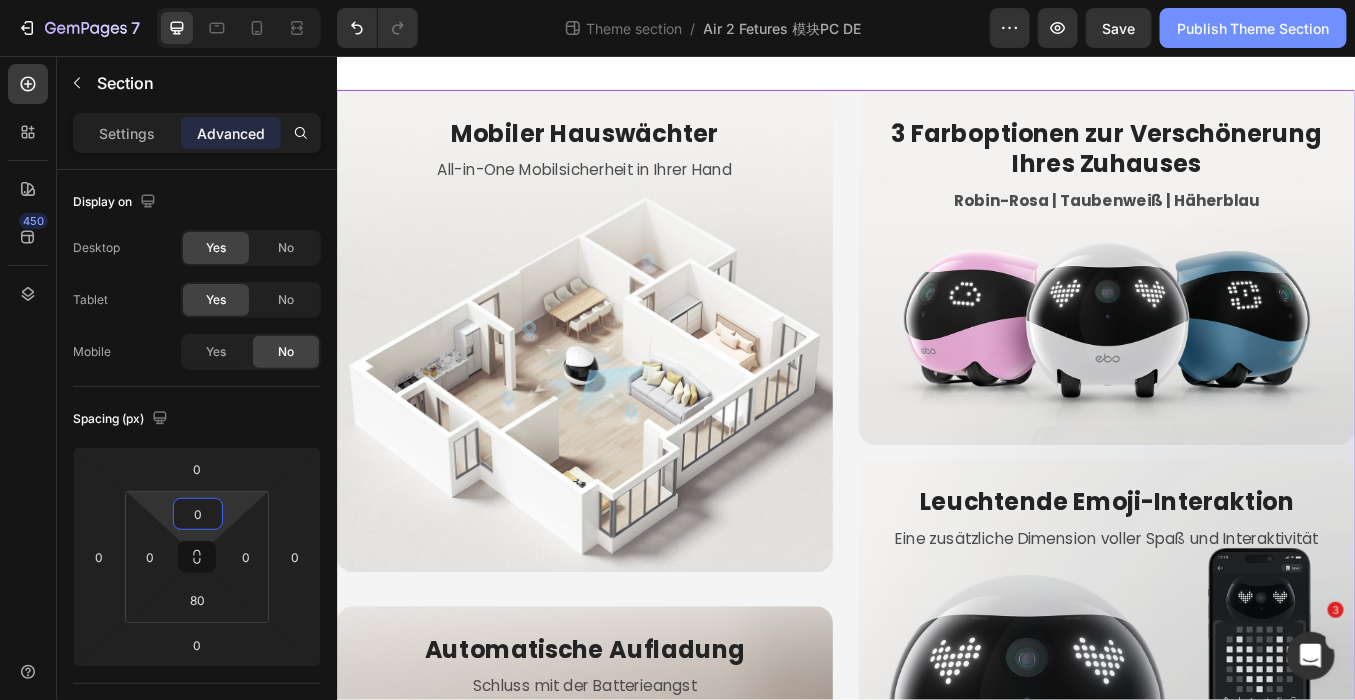 type on "0" 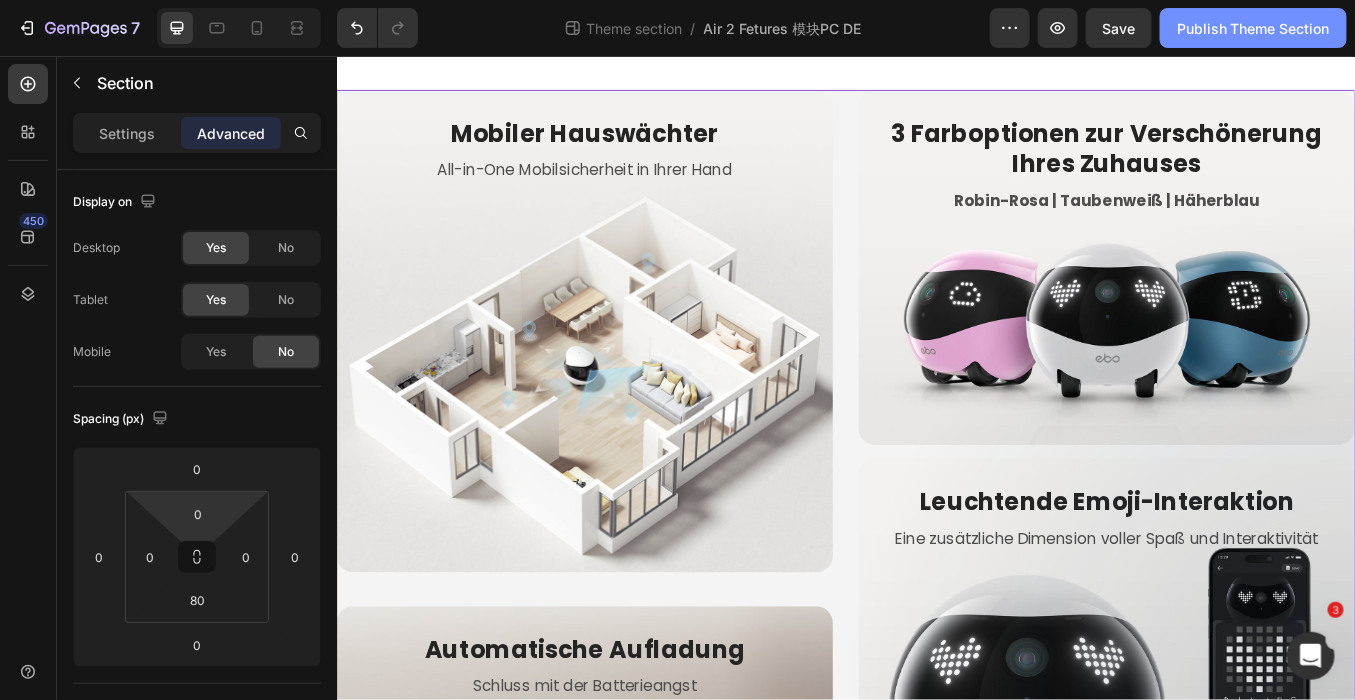 click on "Publish Theme Section" at bounding box center (1253, 28) 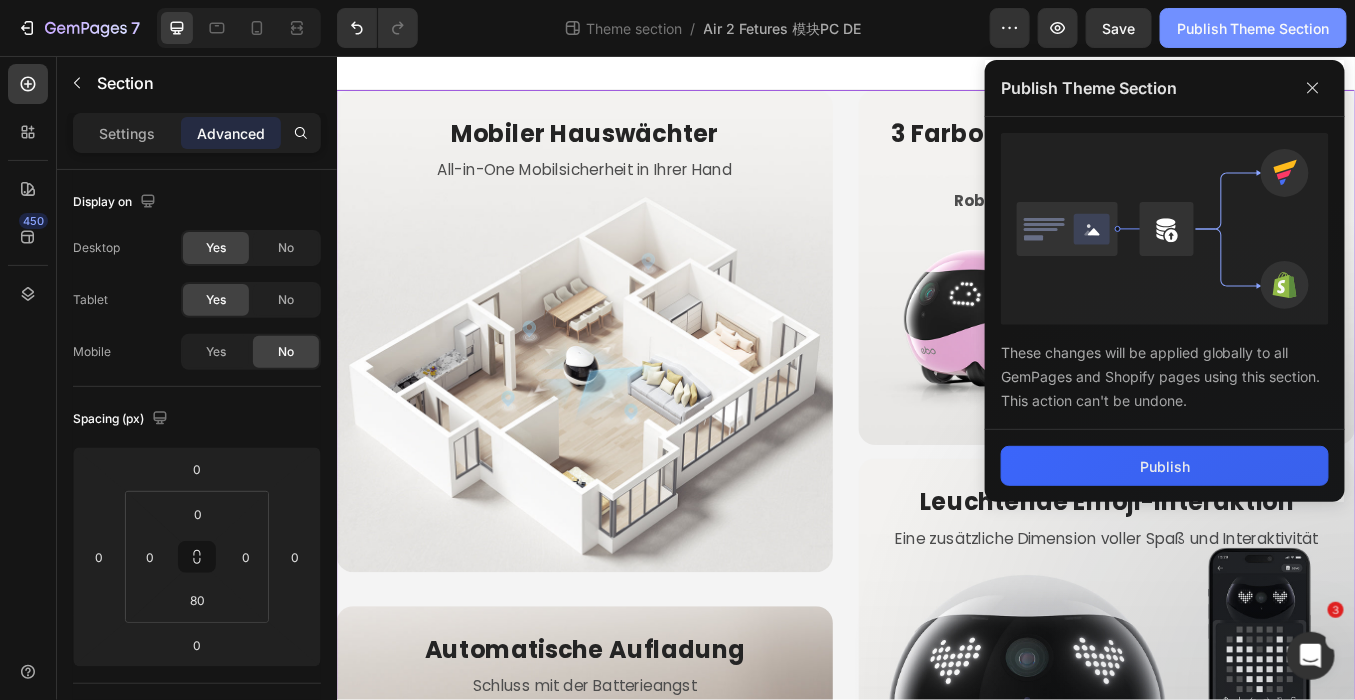 scroll, scrollTop: 0, scrollLeft: 0, axis: both 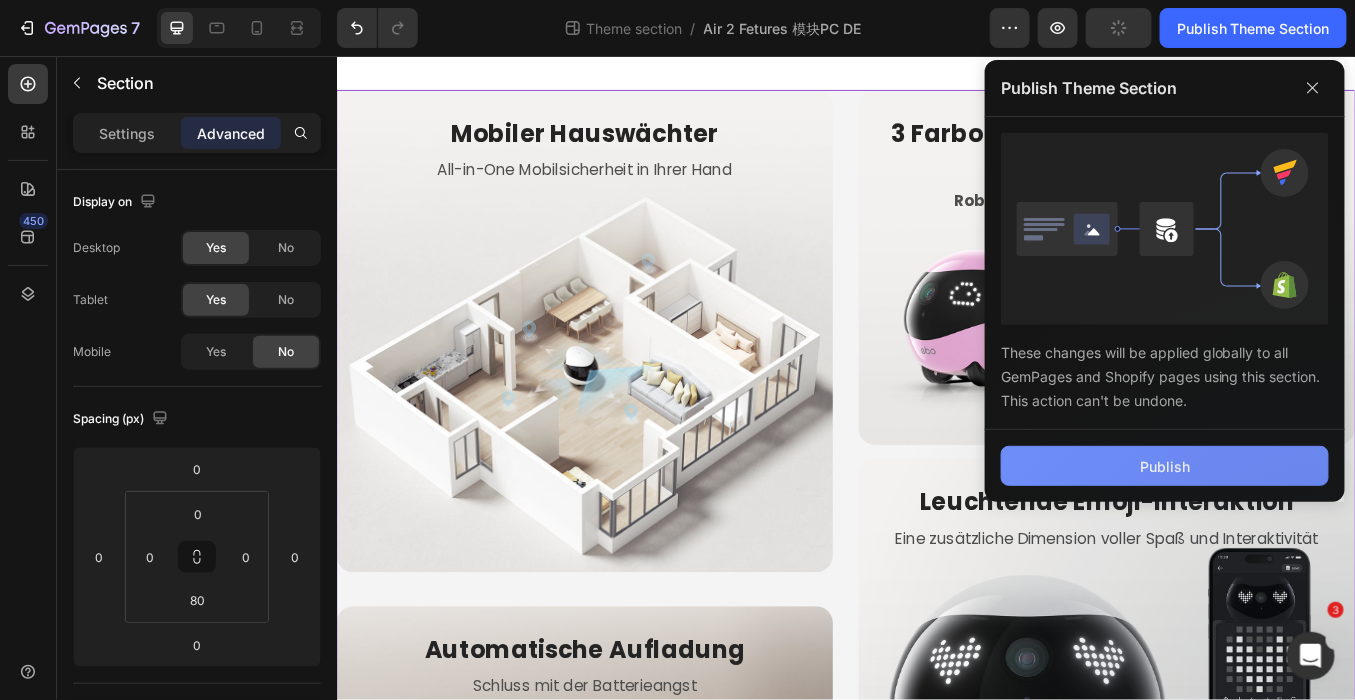 click on "Publish" at bounding box center [1165, 466] 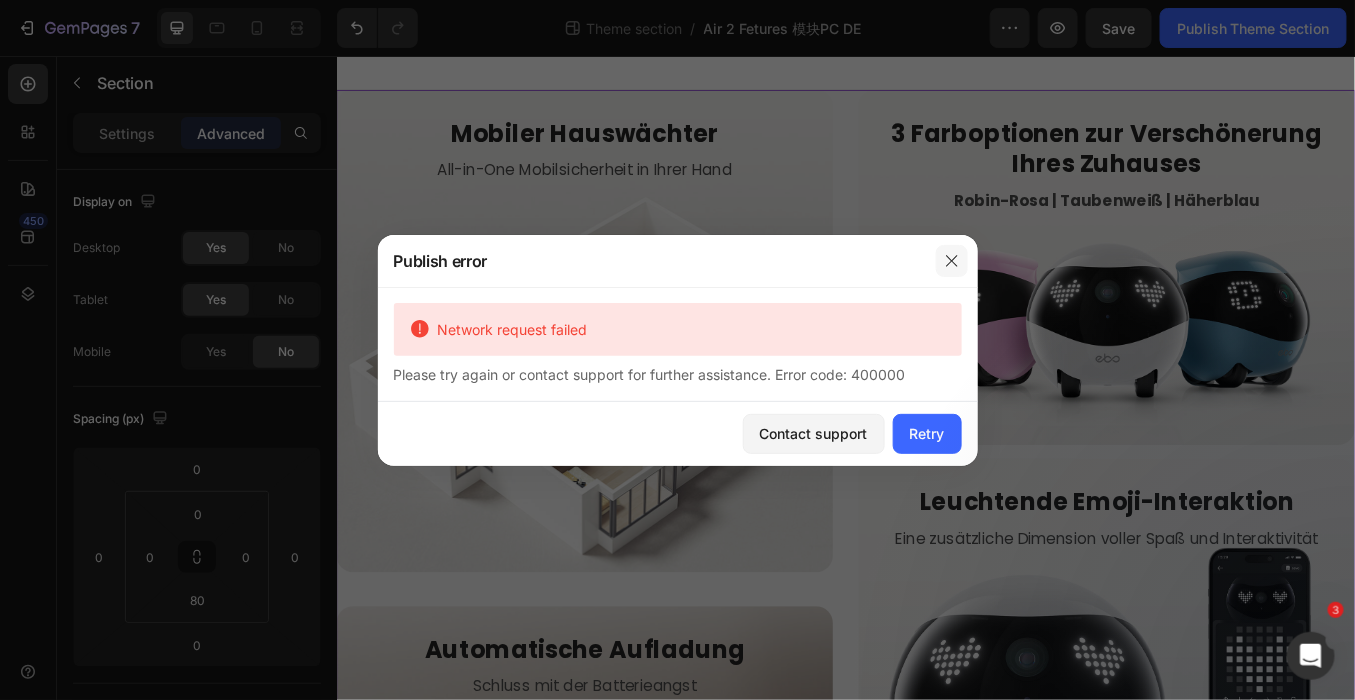 drag, startPoint x: 951, startPoint y: 260, endPoint x: 711, endPoint y: 245, distance: 240.46829 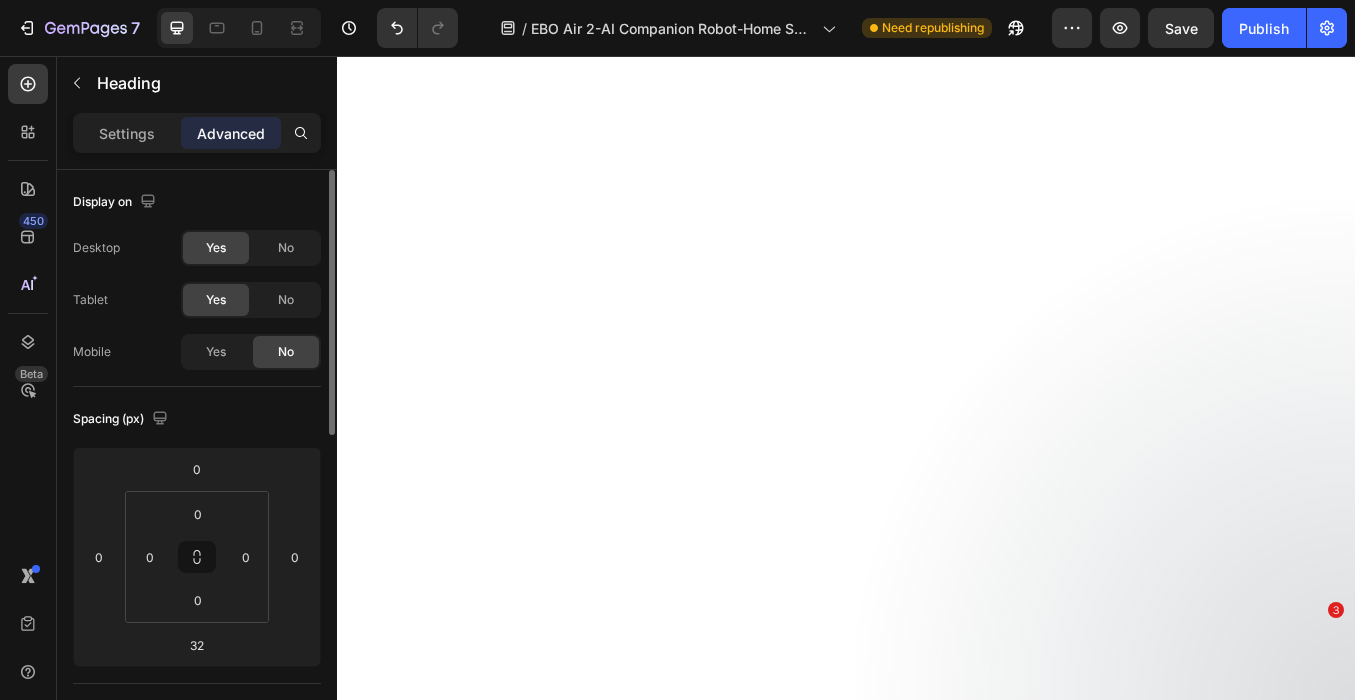 scroll, scrollTop: 0, scrollLeft: 0, axis: both 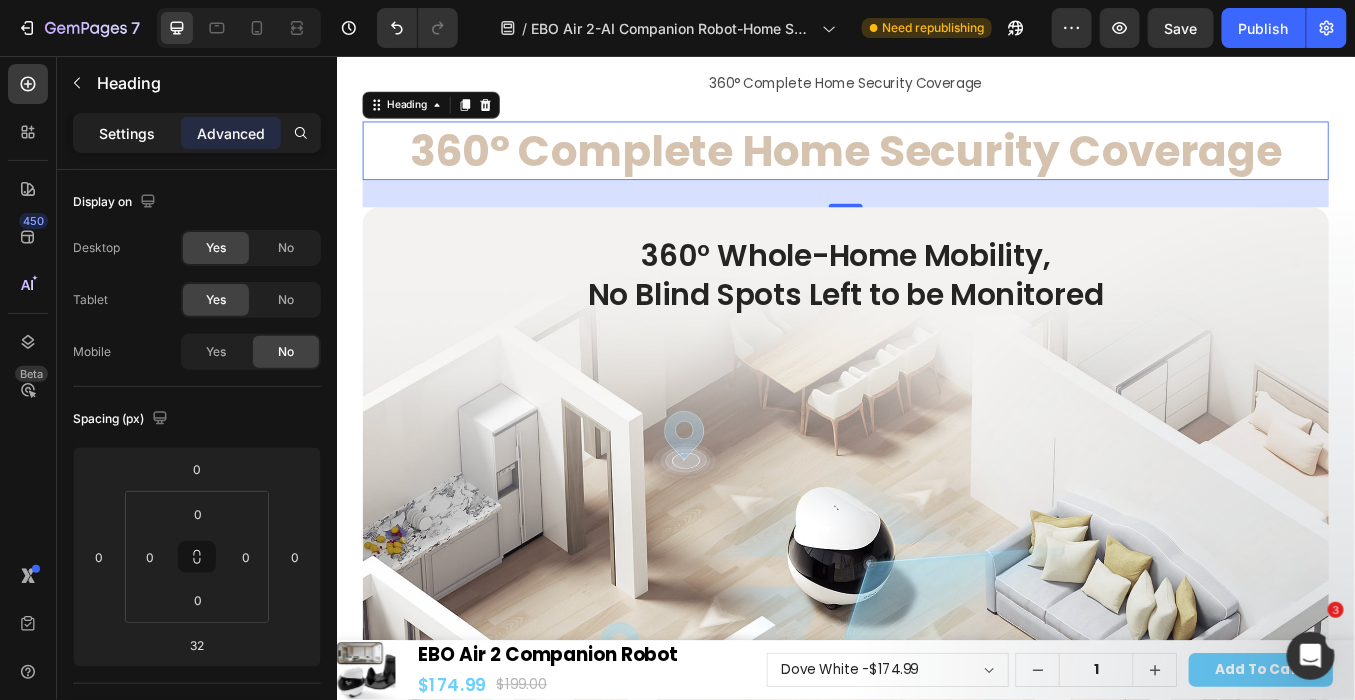 click on "Settings" 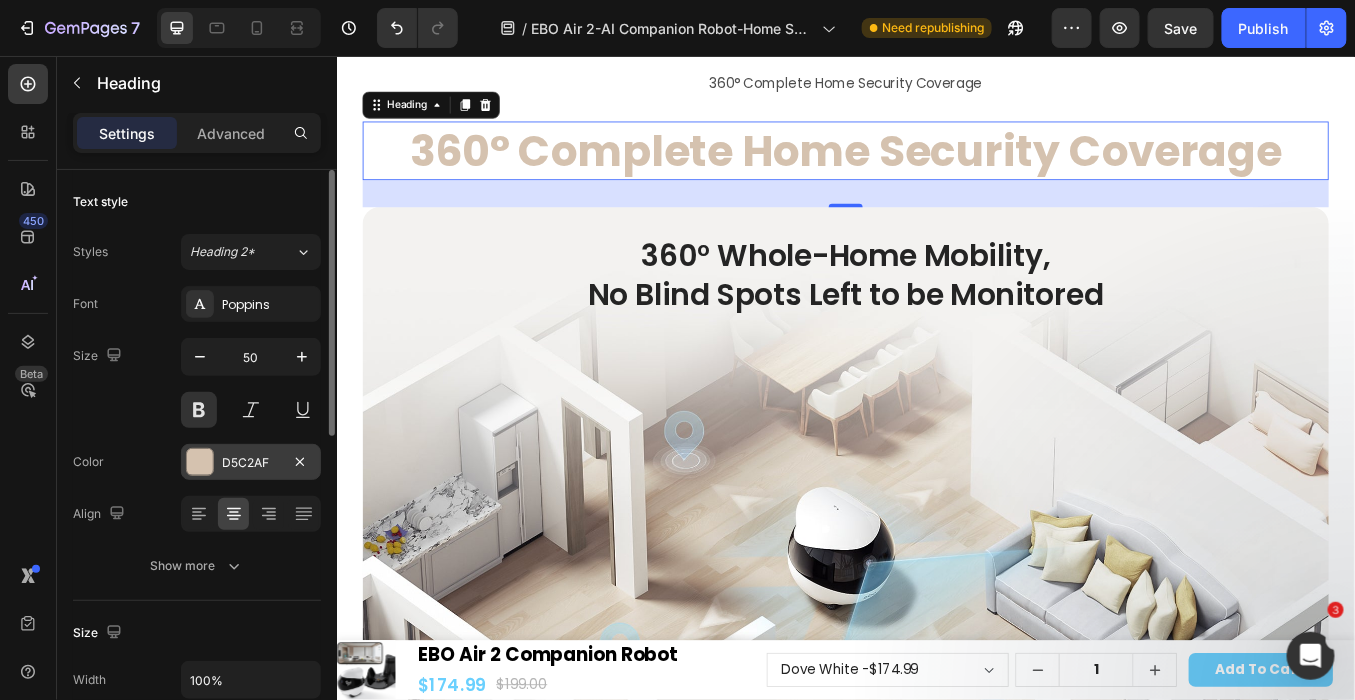 click on "D5C2AF" at bounding box center [251, 463] 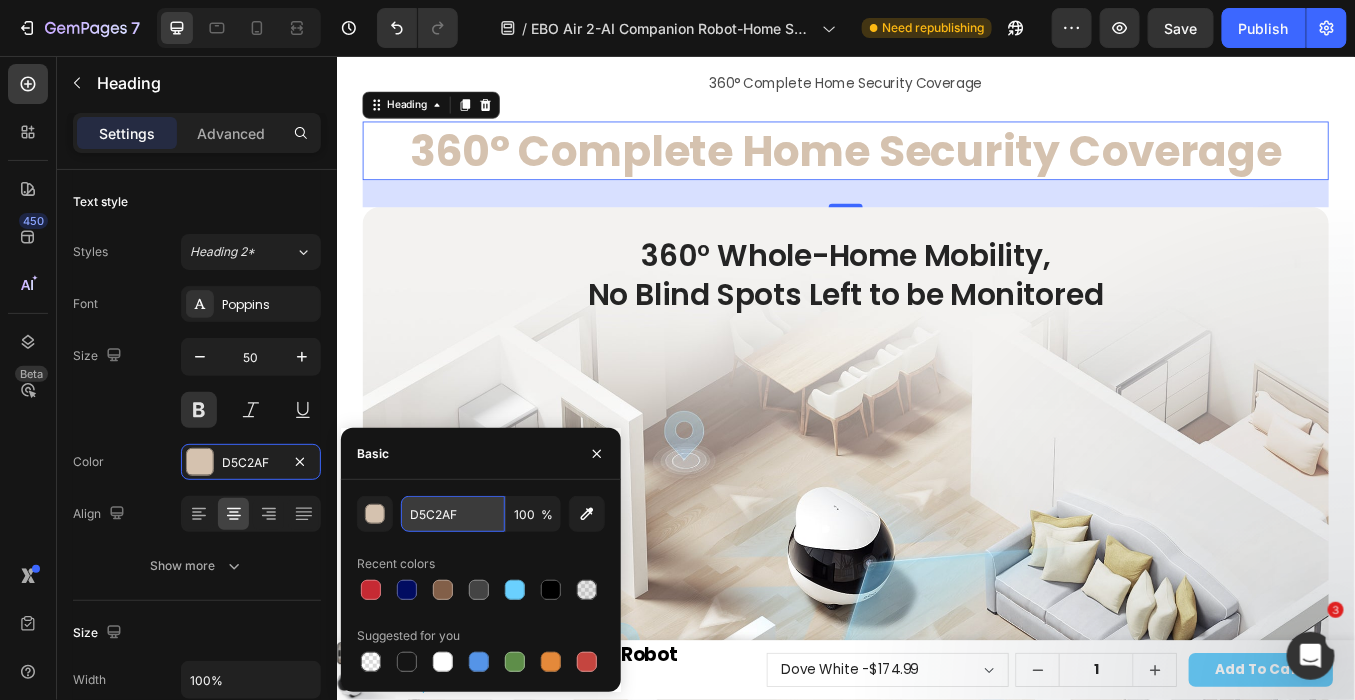 click on "D5C2AF" at bounding box center (453, 514) 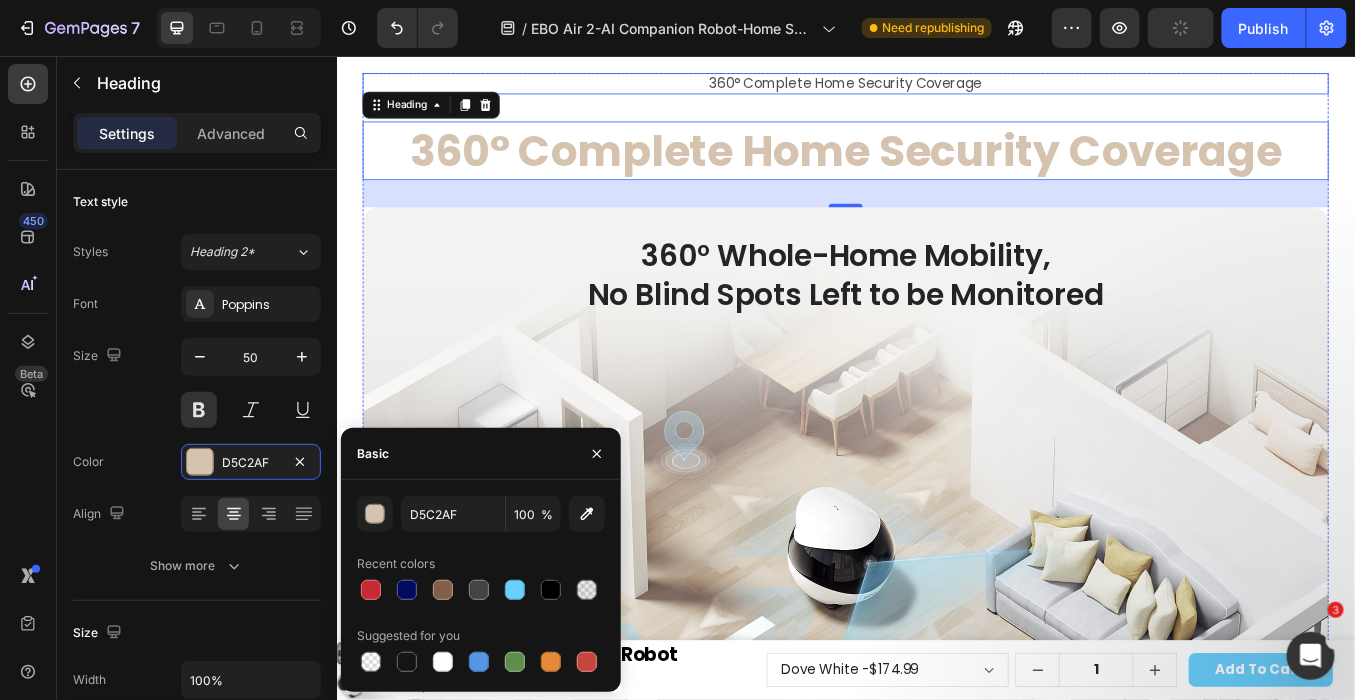 click on "360° Complete Home Security Coverage" at bounding box center [936, 87] 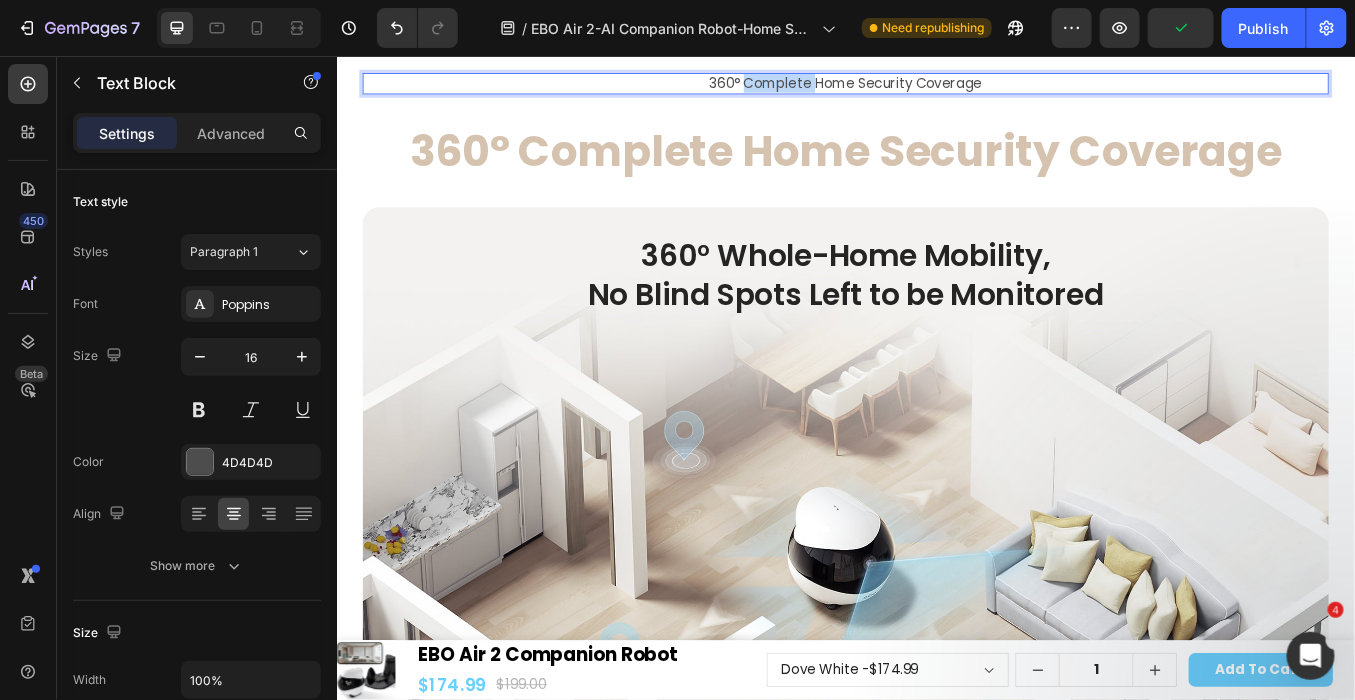 click on "360° Complete Home Security Coverage" at bounding box center (936, 87) 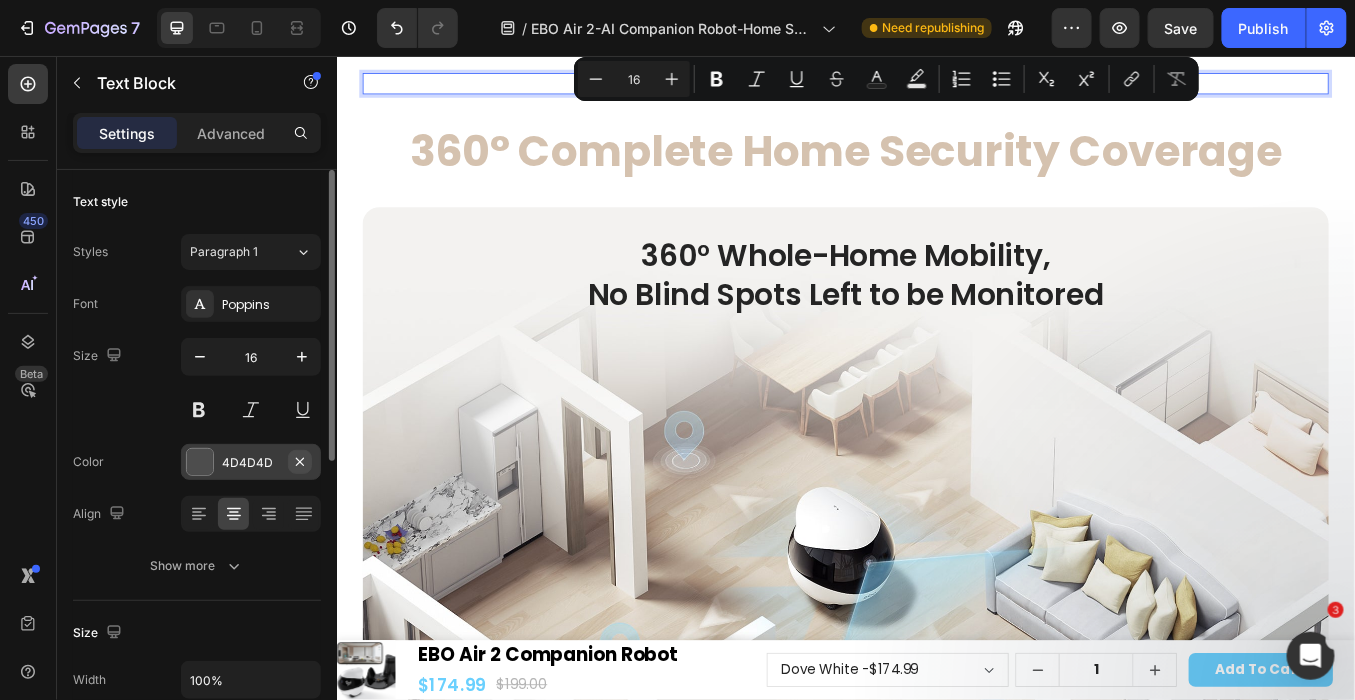 click 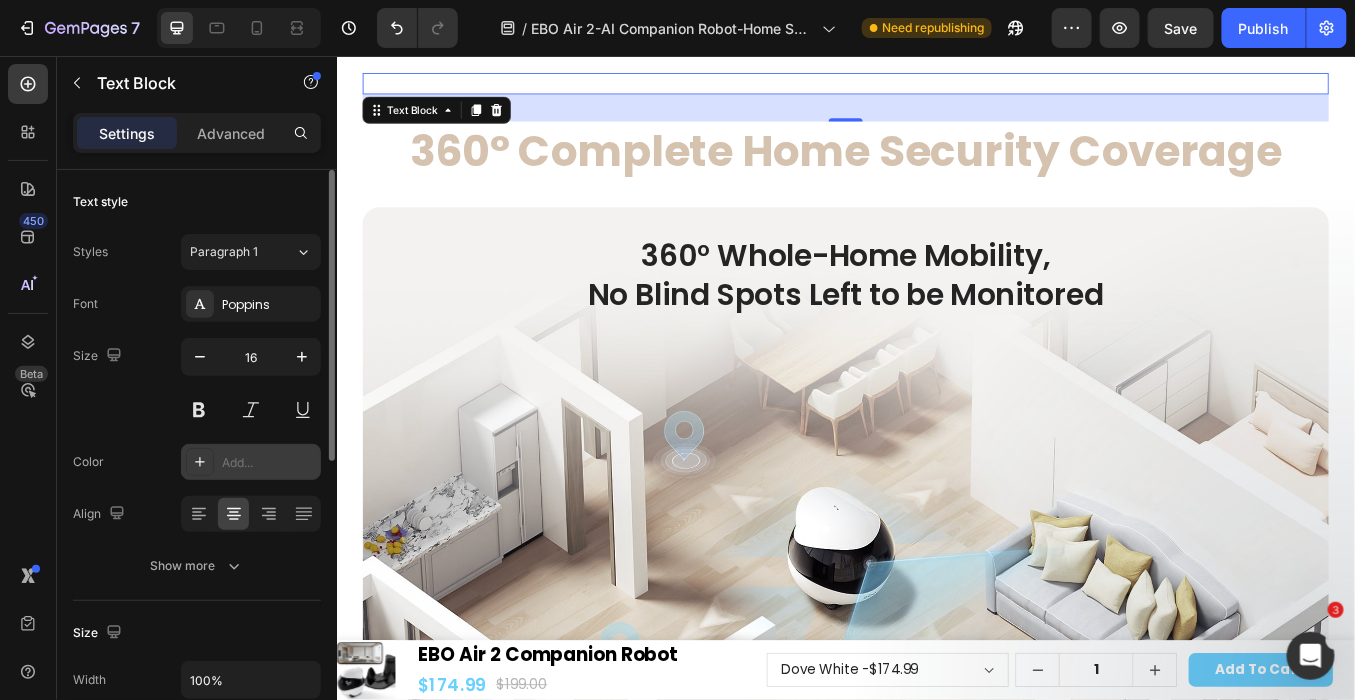 click on "Add..." at bounding box center (269, 463) 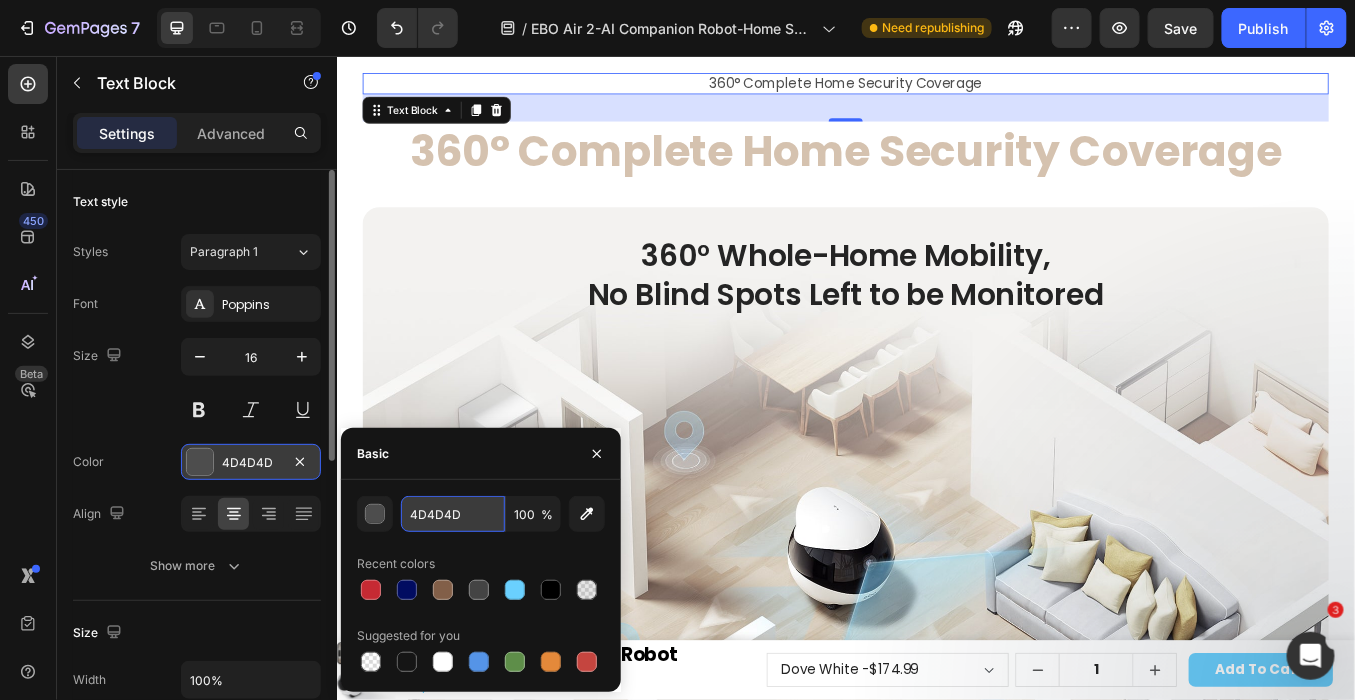 click on "4D4D4D" at bounding box center [453, 514] 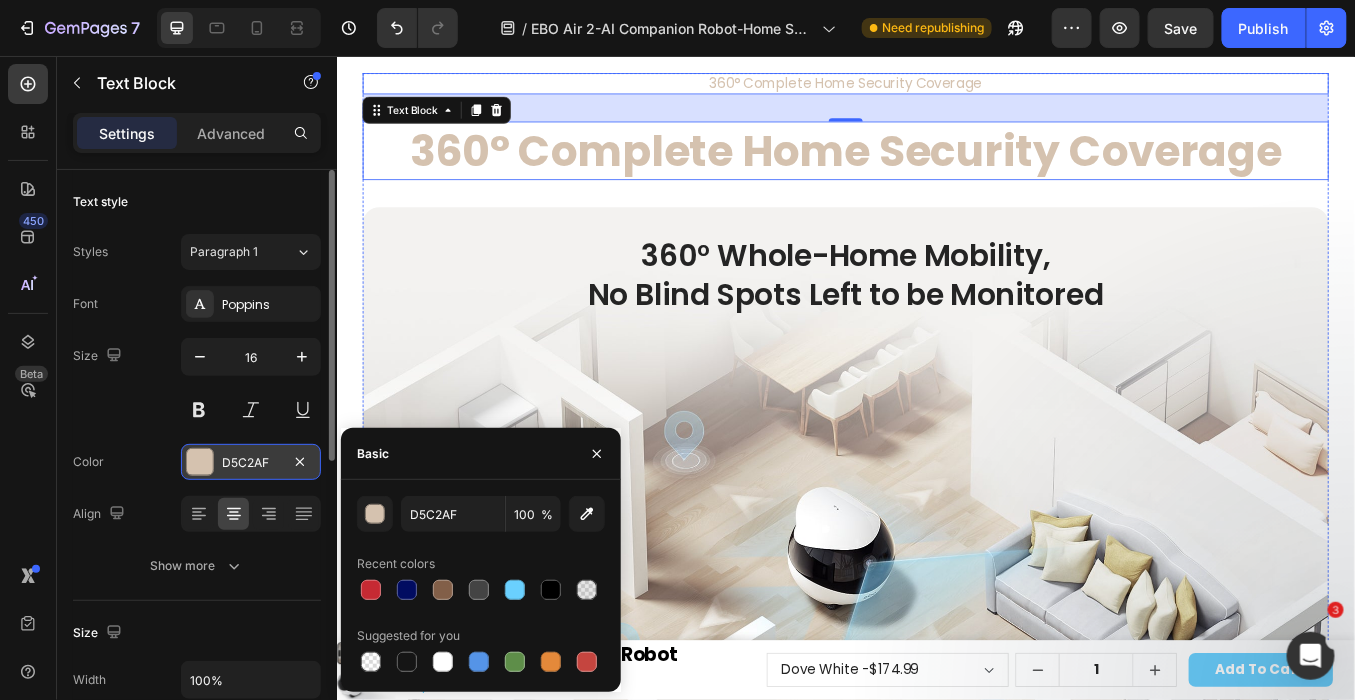 click on "360° Complete Home Security Coverage" at bounding box center [936, 166] 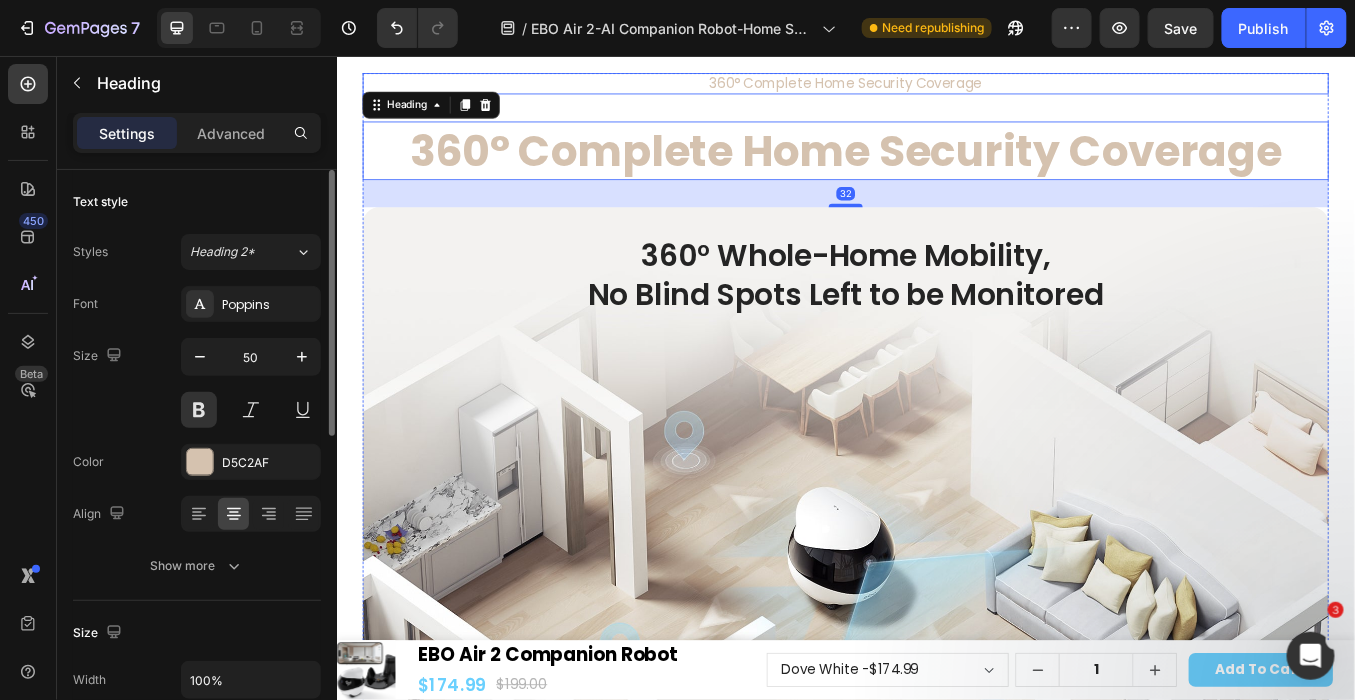 click on "360° Complete Home Security Coverage" at bounding box center (936, 87) 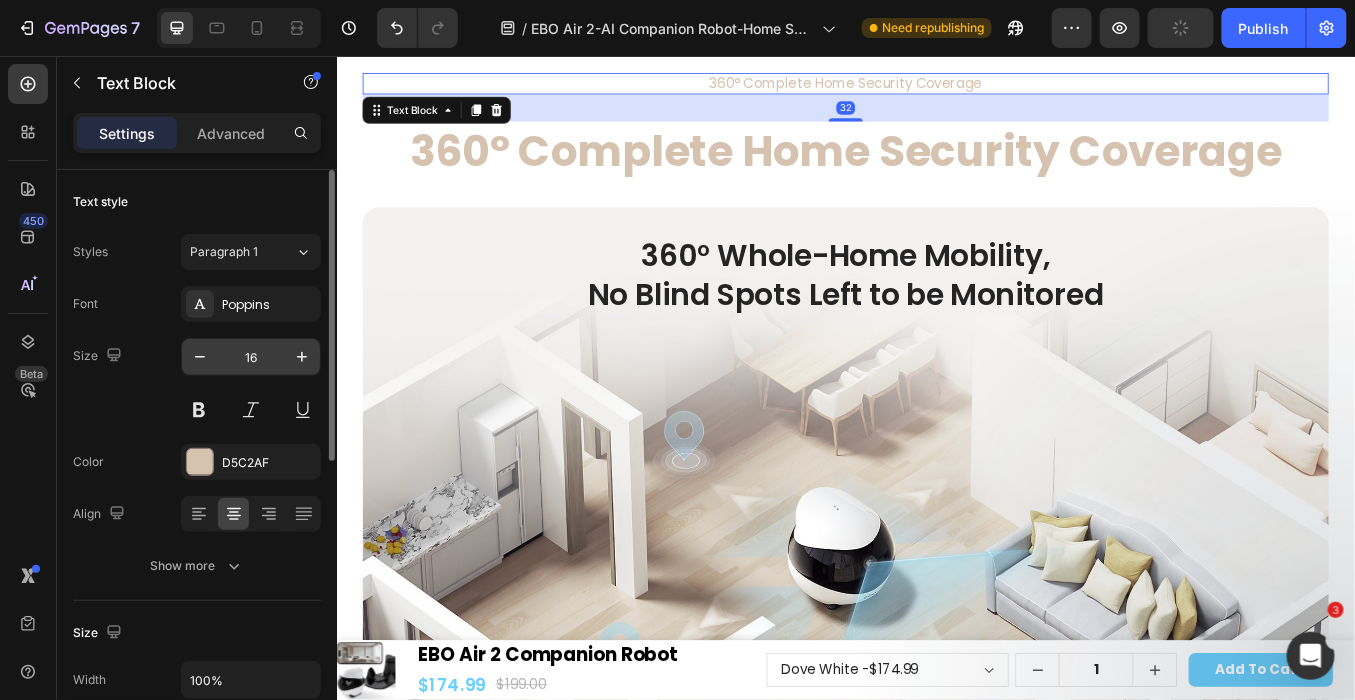 click on "16" at bounding box center [251, 357] 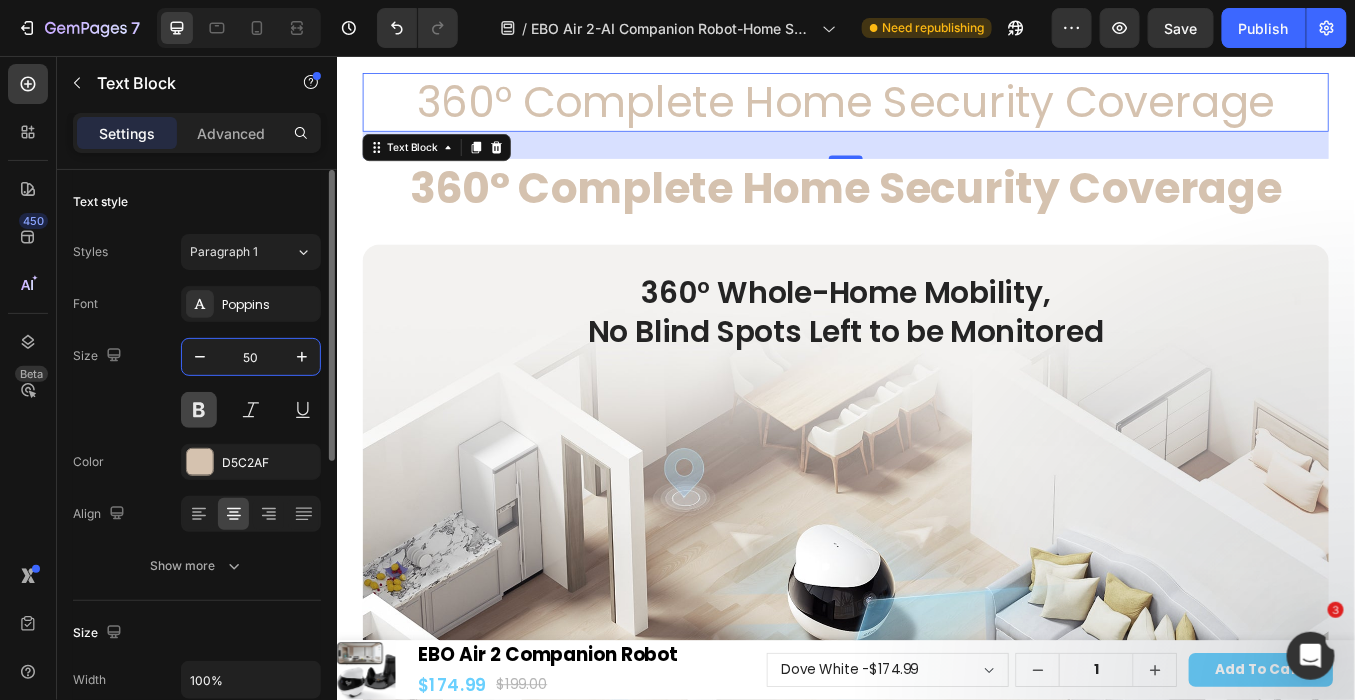 type on "50" 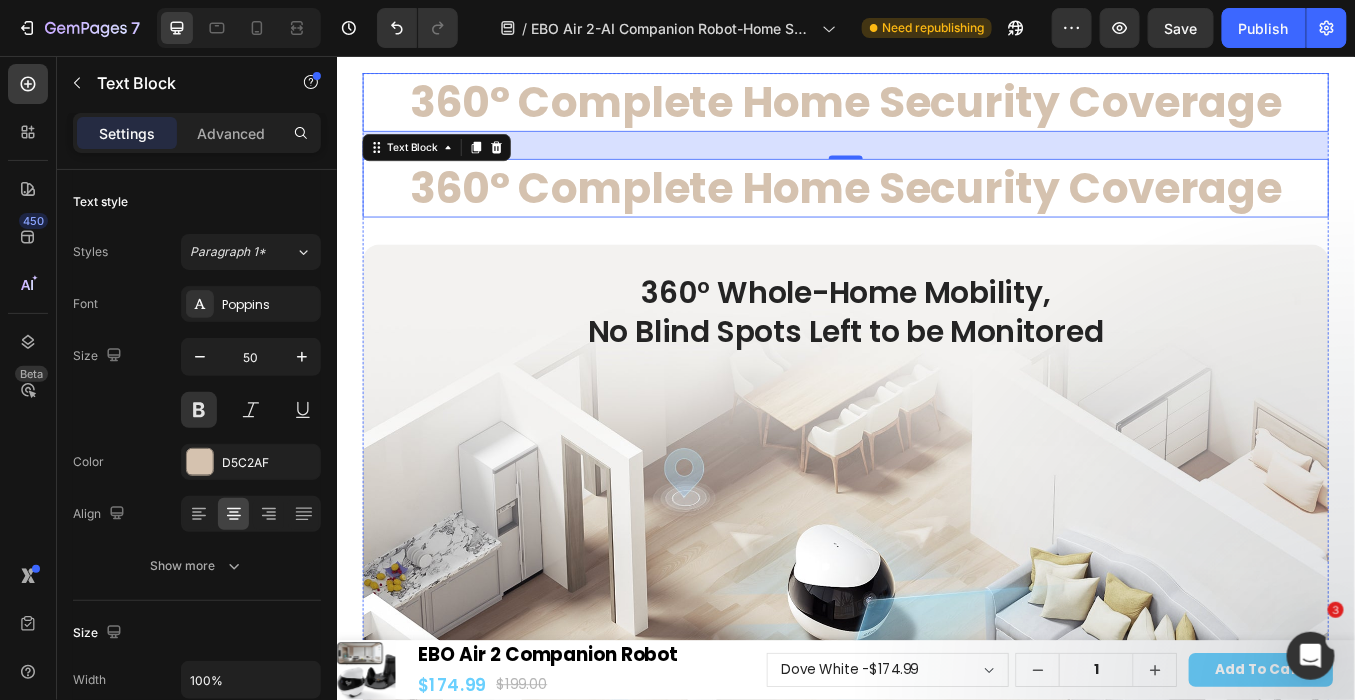 click on "360° Complete Home Security Coverage" at bounding box center [936, 210] 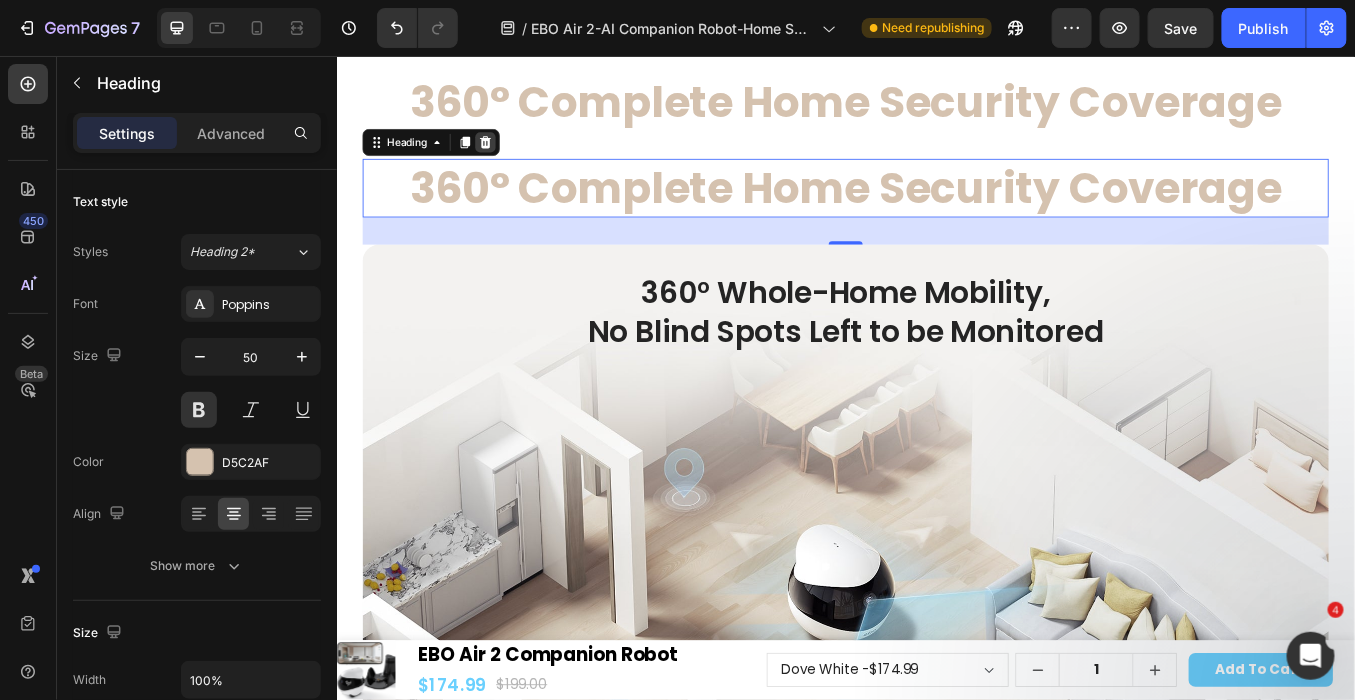 click 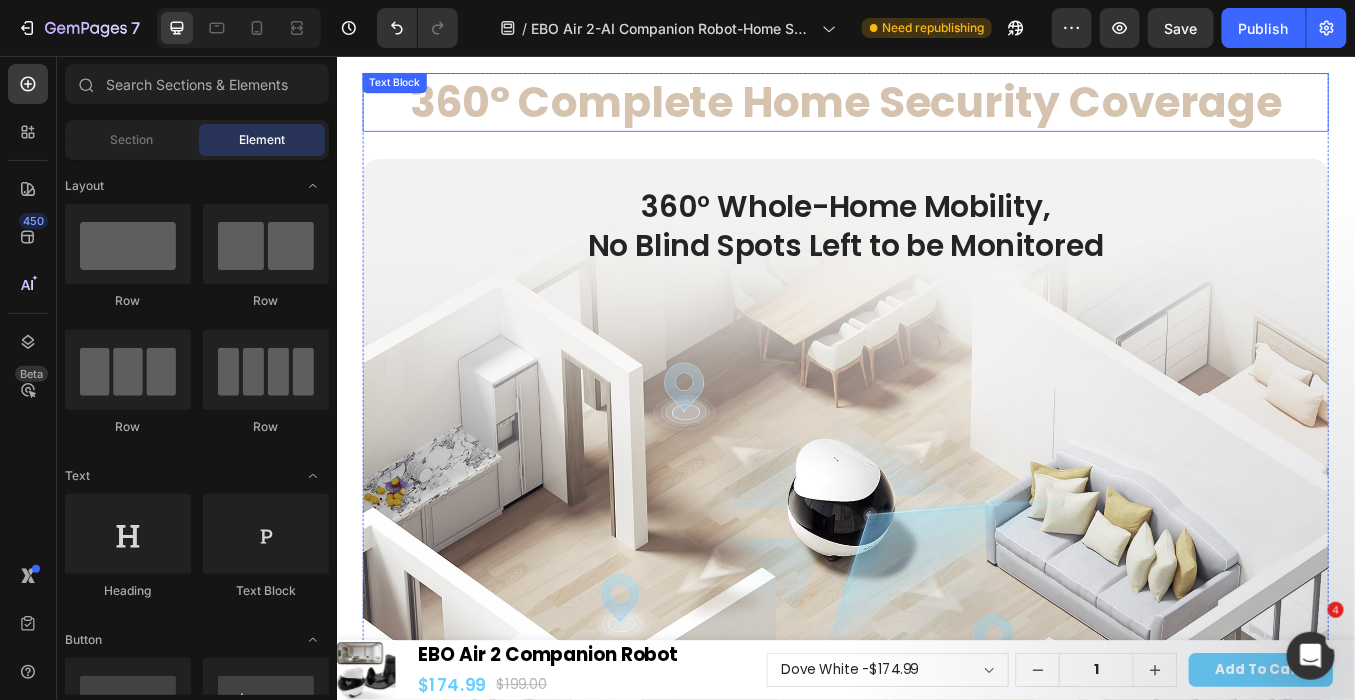 click on "360° Complete Home Security Coverage" at bounding box center [936, 109] 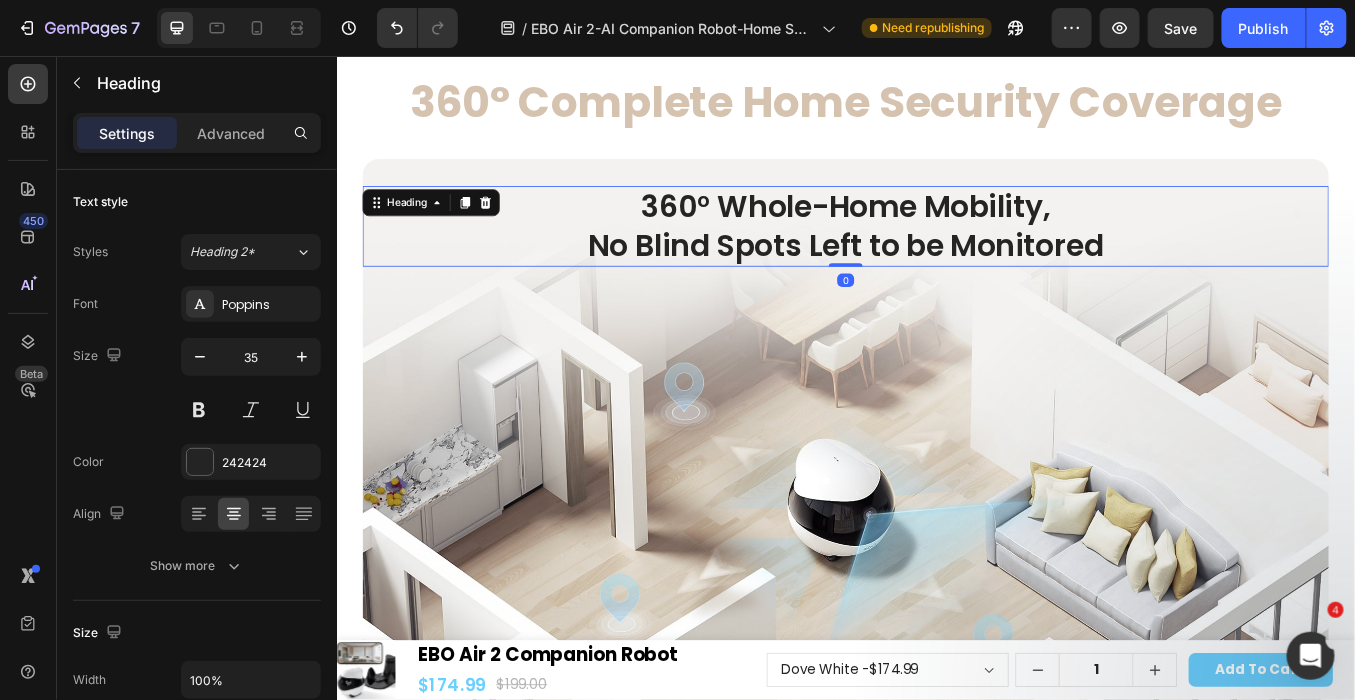 click on "360° Whole-Home Mobility,  No Blind Spots Left to be Monitored" at bounding box center (936, 255) 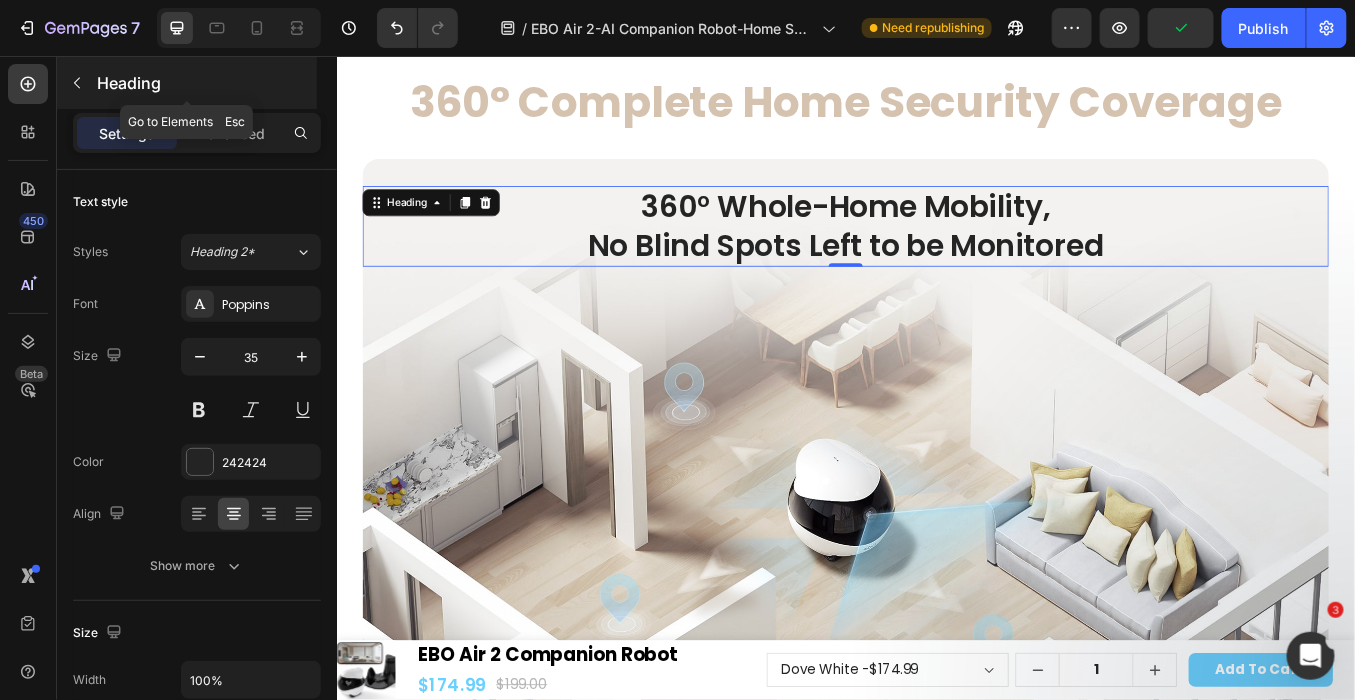 click 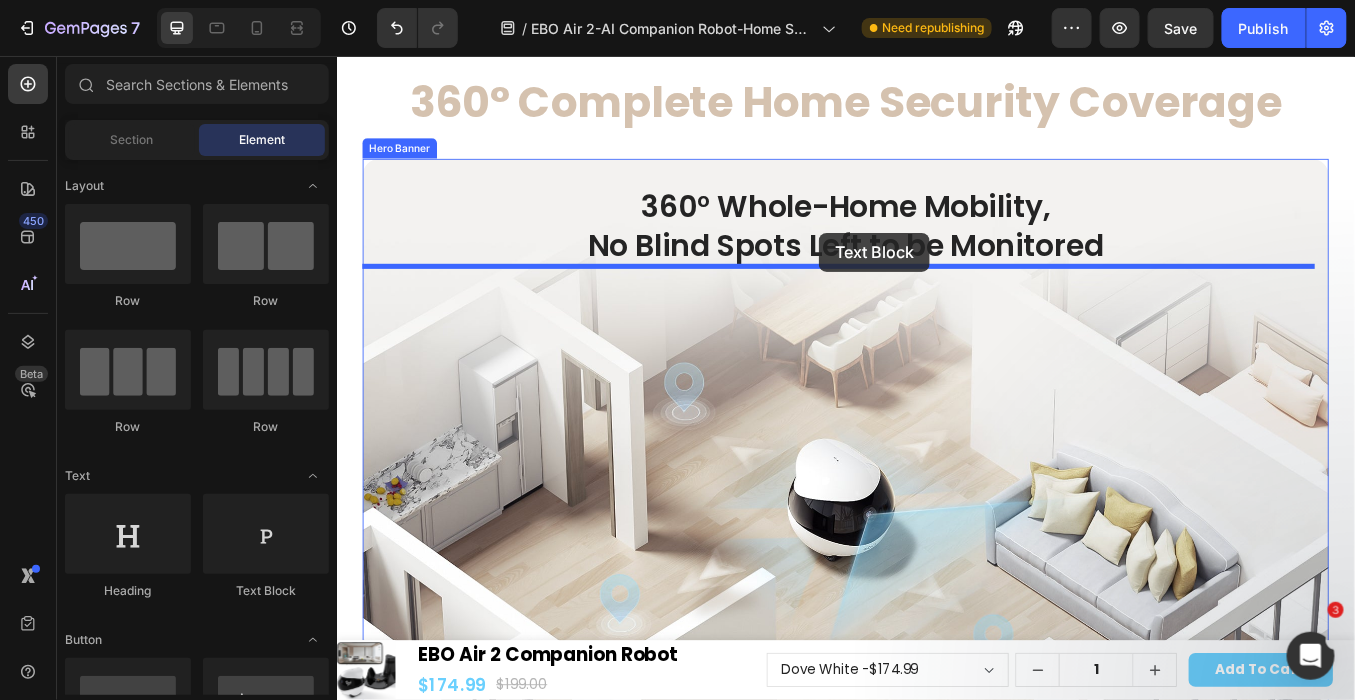 drag, startPoint x: 621, startPoint y: 603, endPoint x: 904, endPoint y: 263, distance: 442.3675 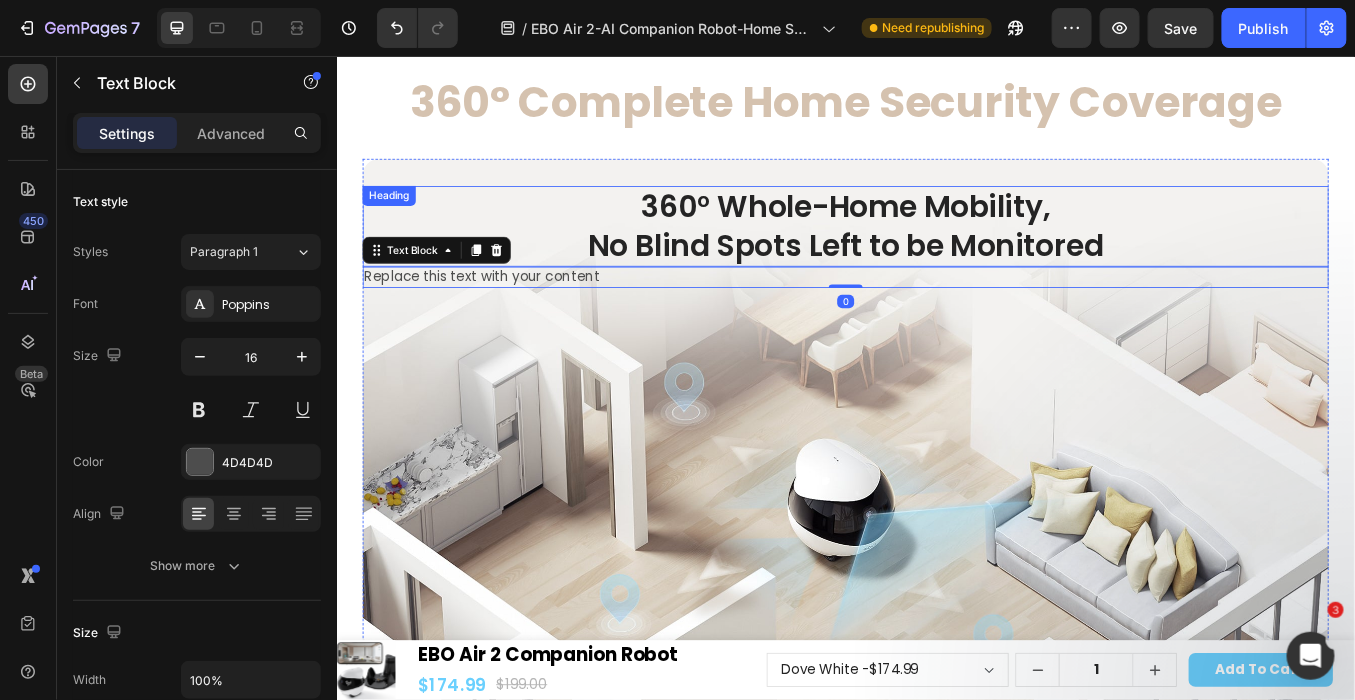 click on "360° Whole-Home Mobility,  No Blind Spots Left to be Monitored" at bounding box center [936, 255] 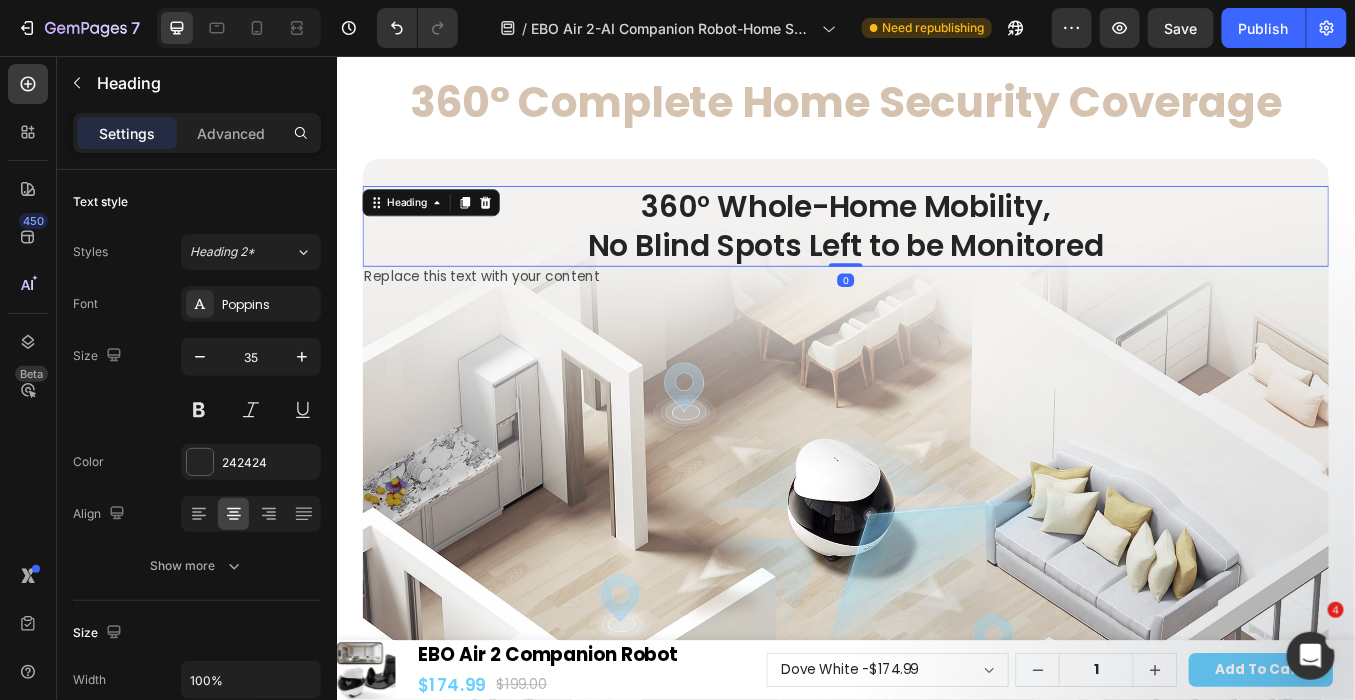 click on "360° Whole-Home Mobility,  No Blind Spots Left to be Monitored" at bounding box center (936, 255) 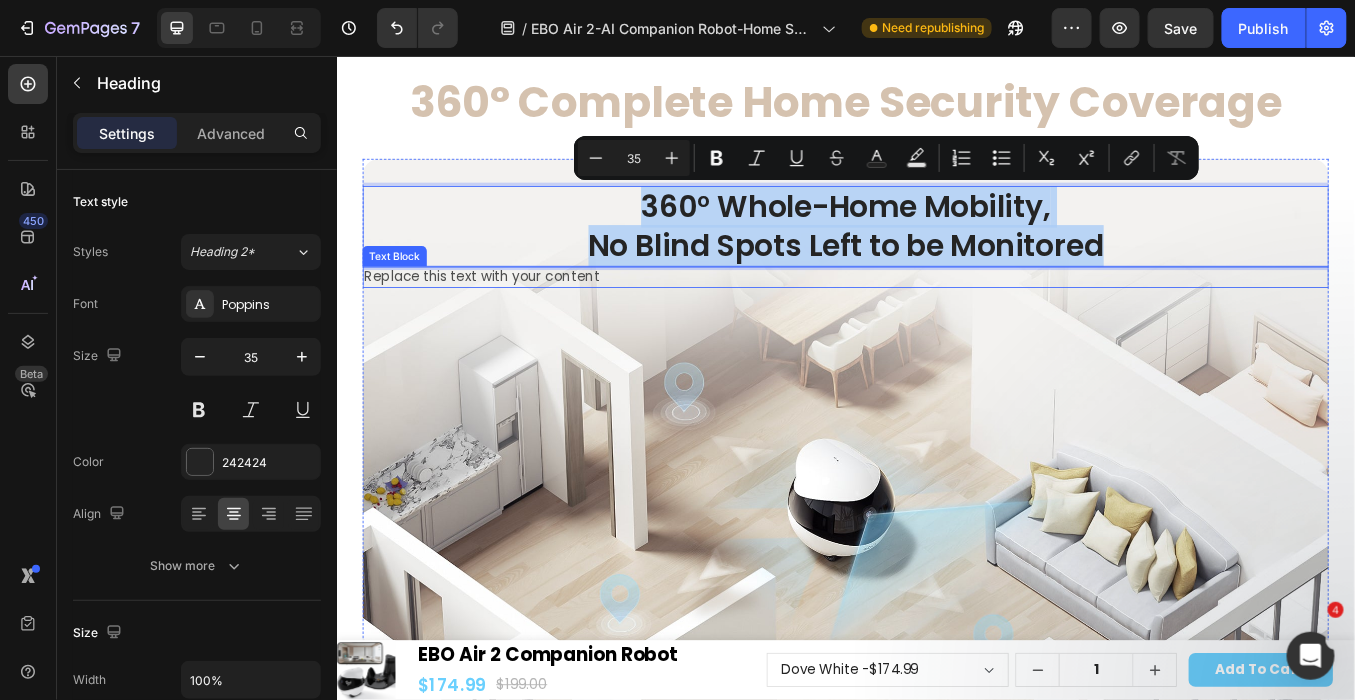 click on "Replace this text with your content" at bounding box center (936, 315) 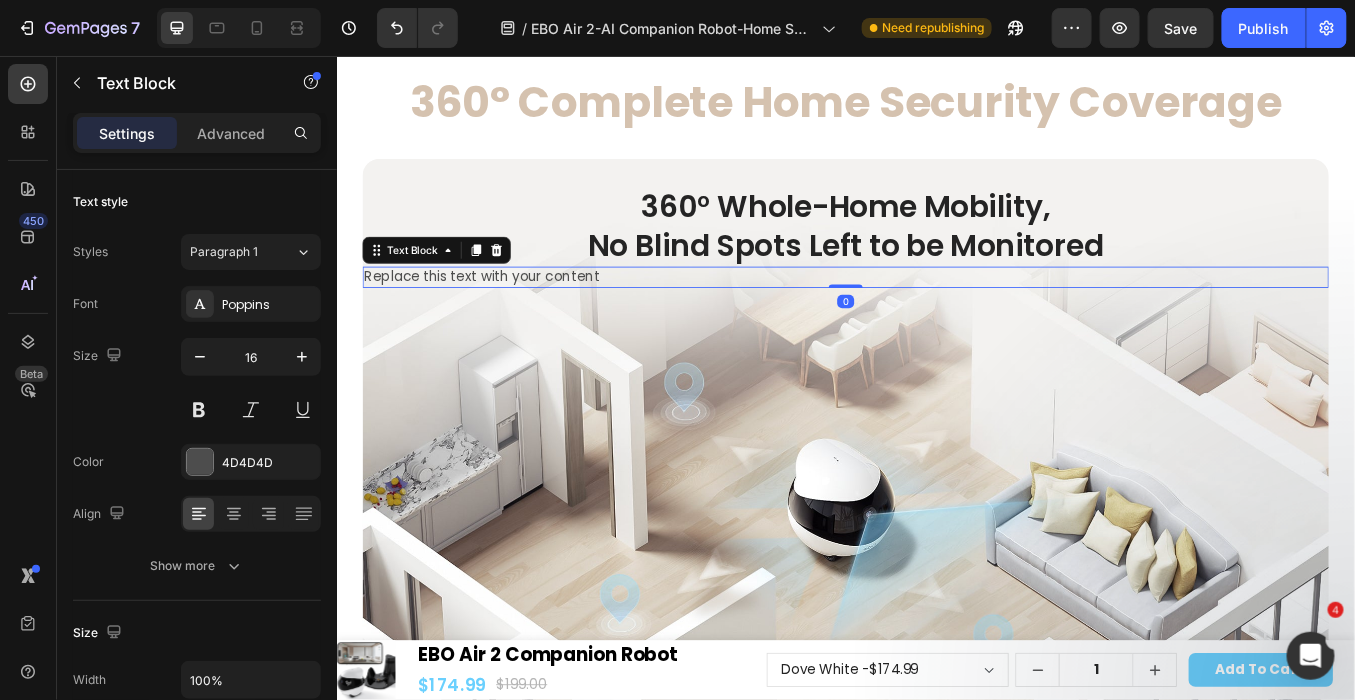 click on "Replace this text with your content" at bounding box center [936, 315] 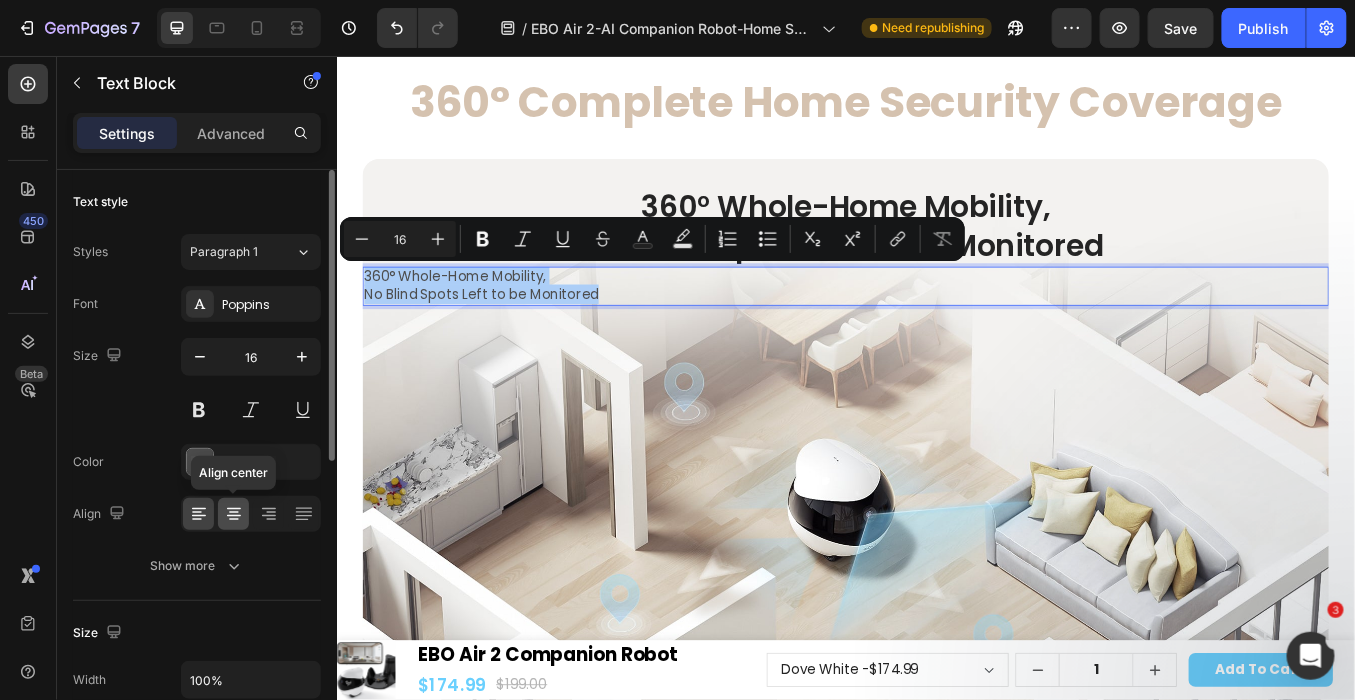 click 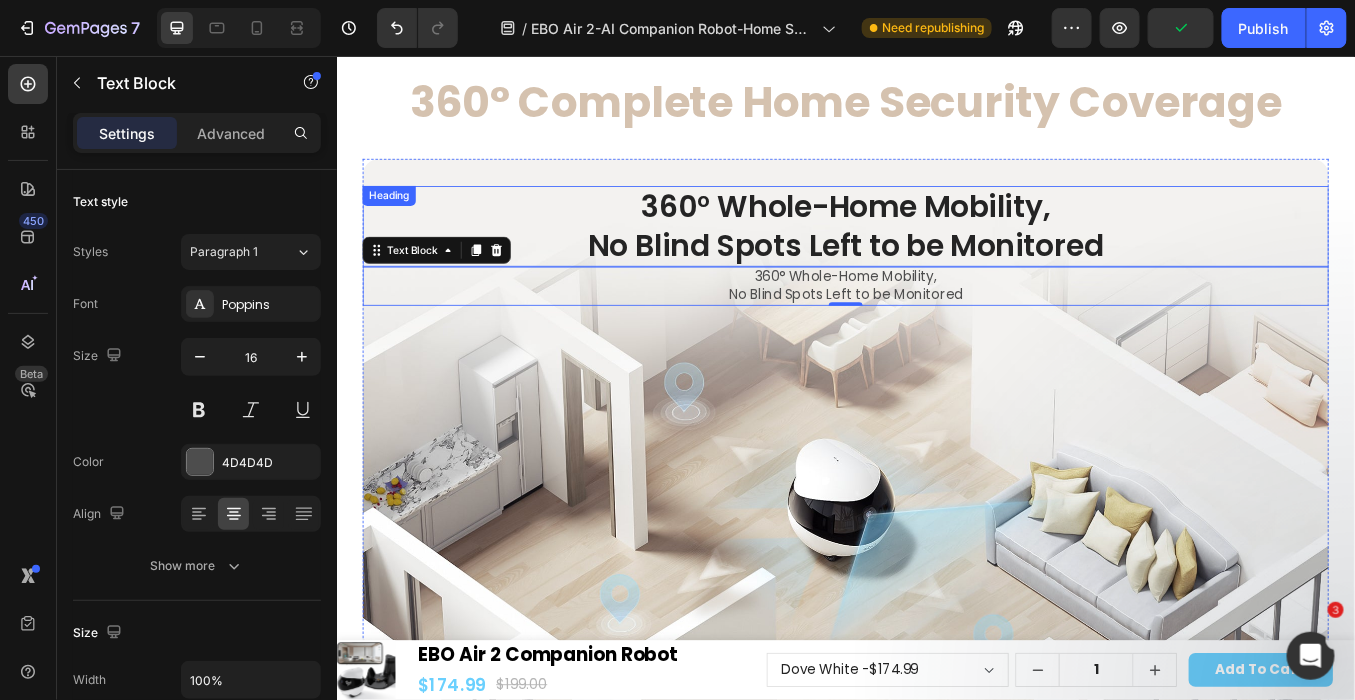 click on "360° Whole-Home Mobility,  No Blind Spots Left to be Monitored" at bounding box center (936, 255) 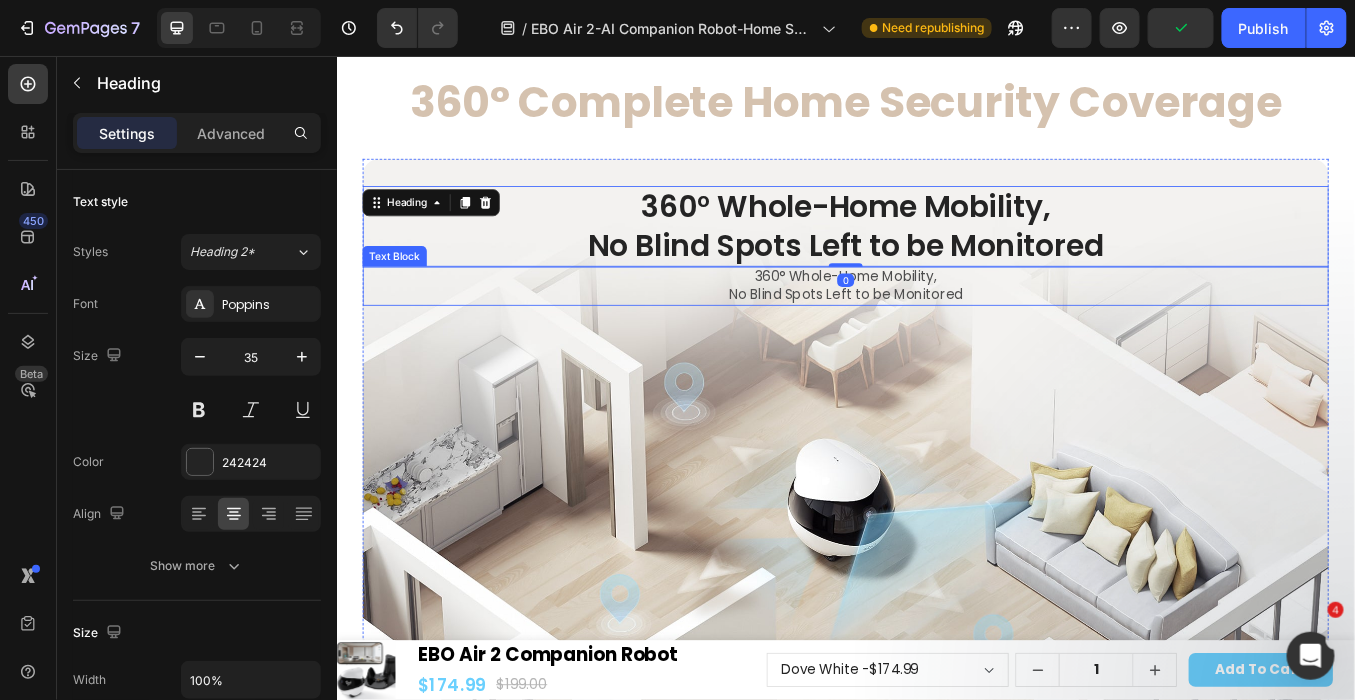 click on "360° Whole-Home Mobility,  No Blind Spots Left to be Monitored" at bounding box center (936, 326) 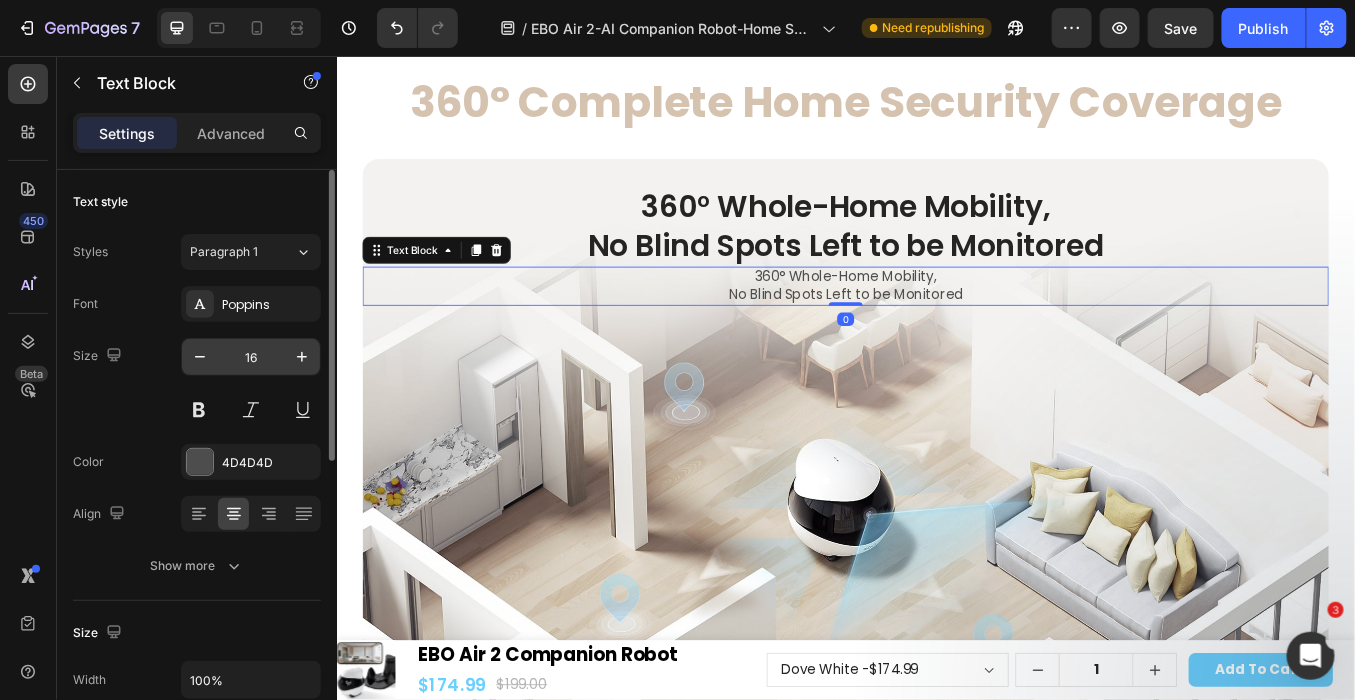 click on "16" at bounding box center (251, 357) 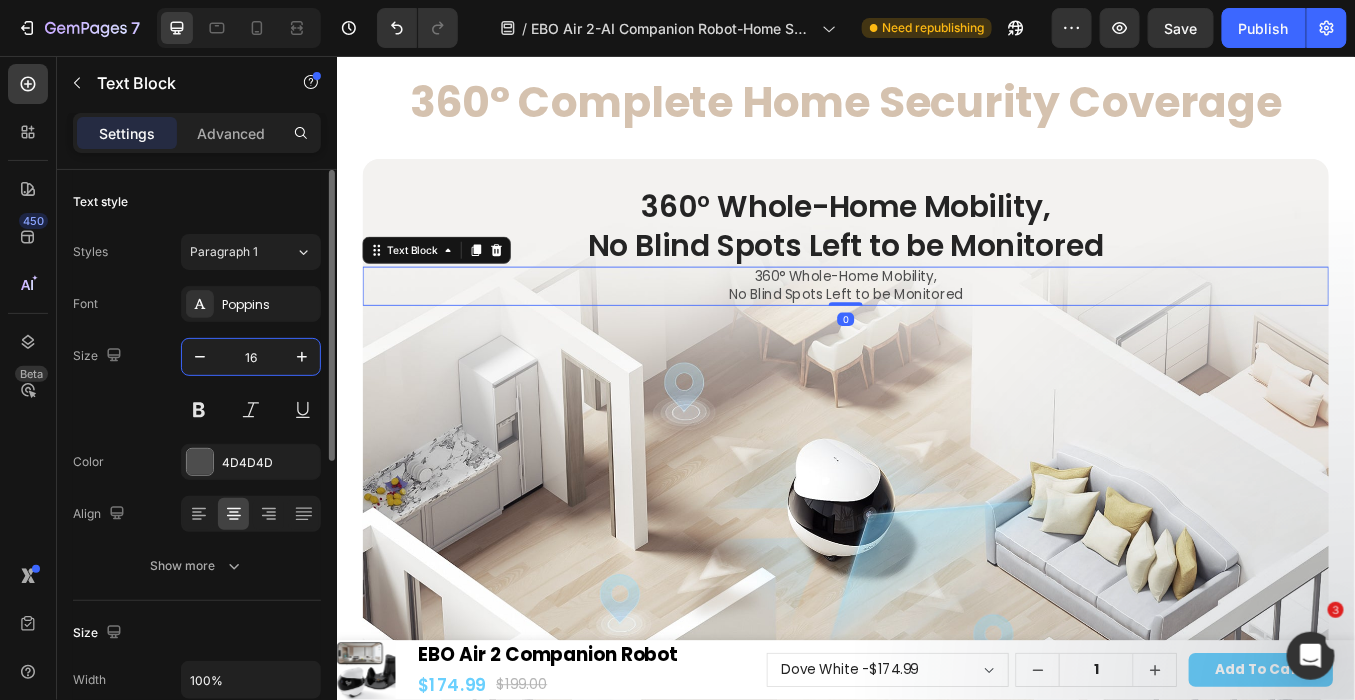 type on "2" 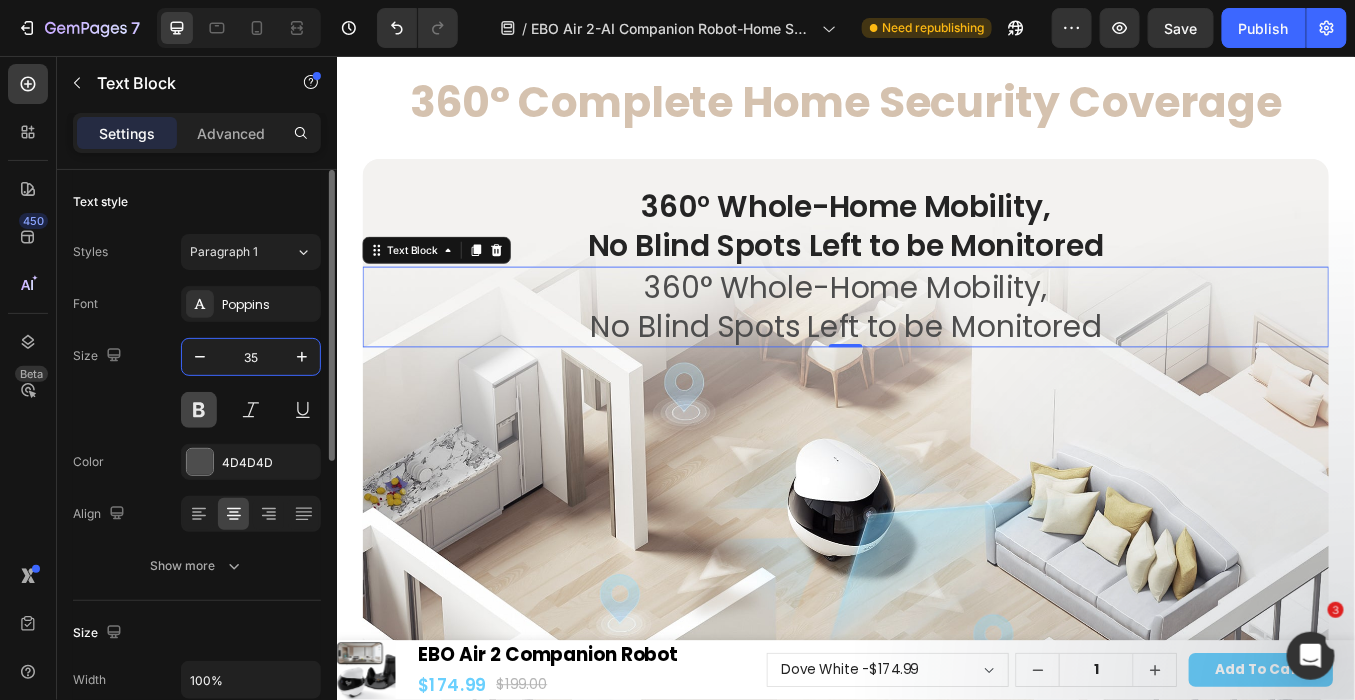 type on "35" 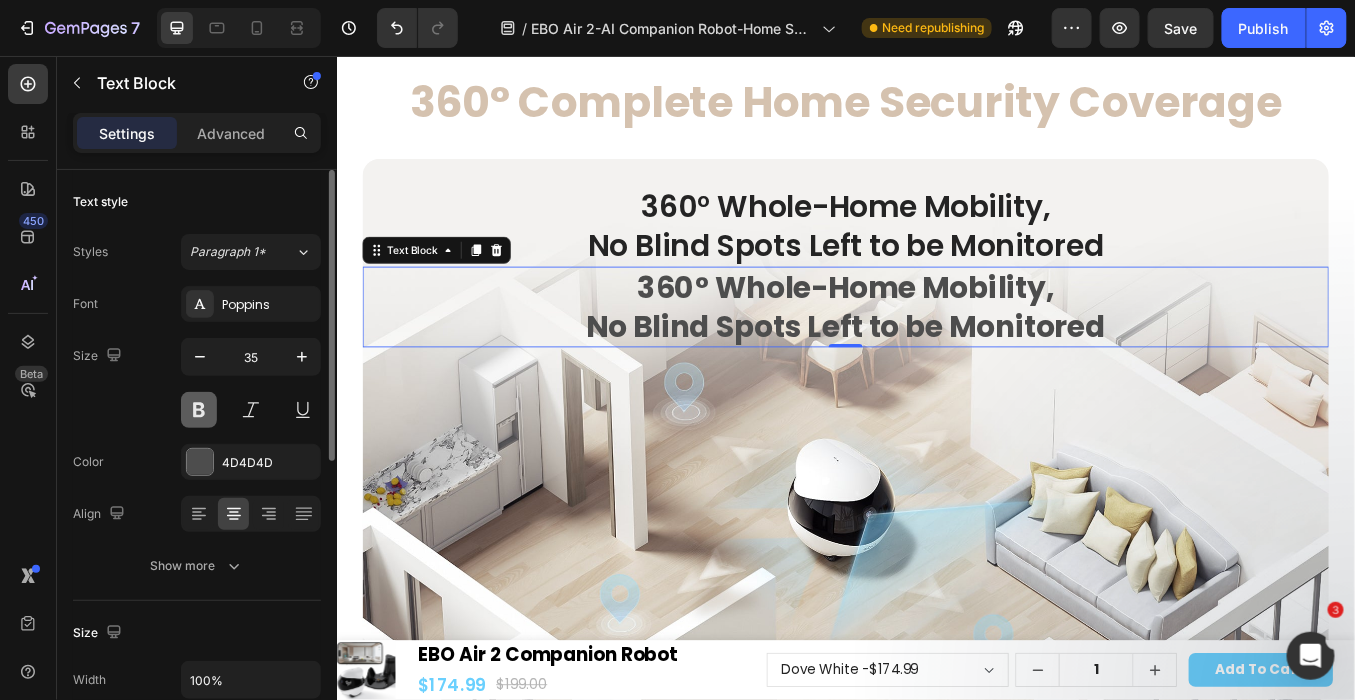 click at bounding box center (199, 410) 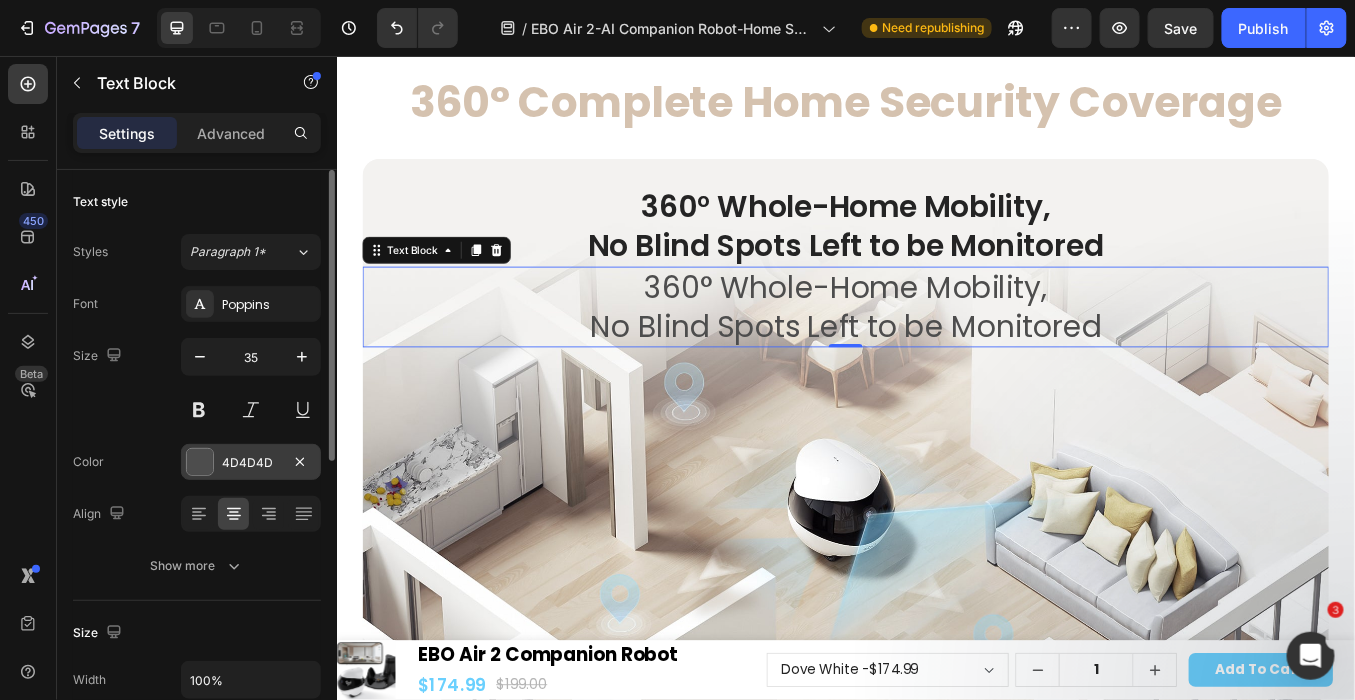 click on "4D4D4D" at bounding box center [251, 463] 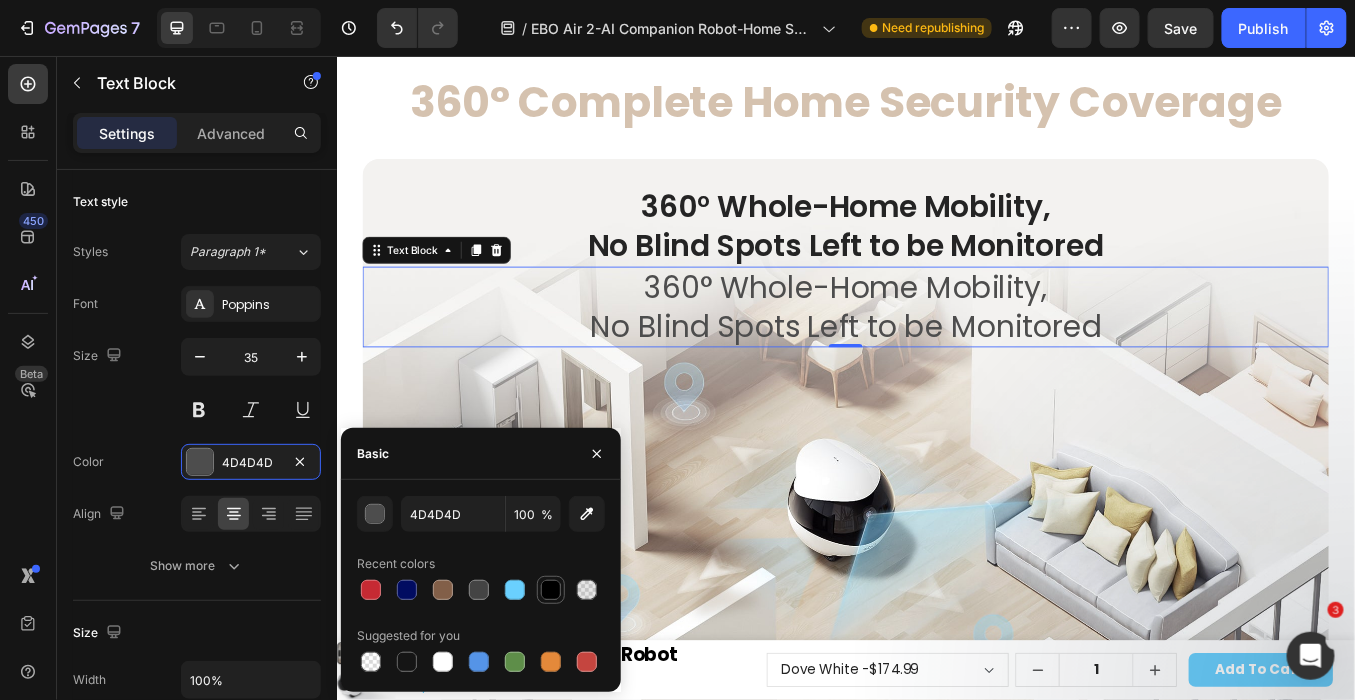 click at bounding box center (551, 590) 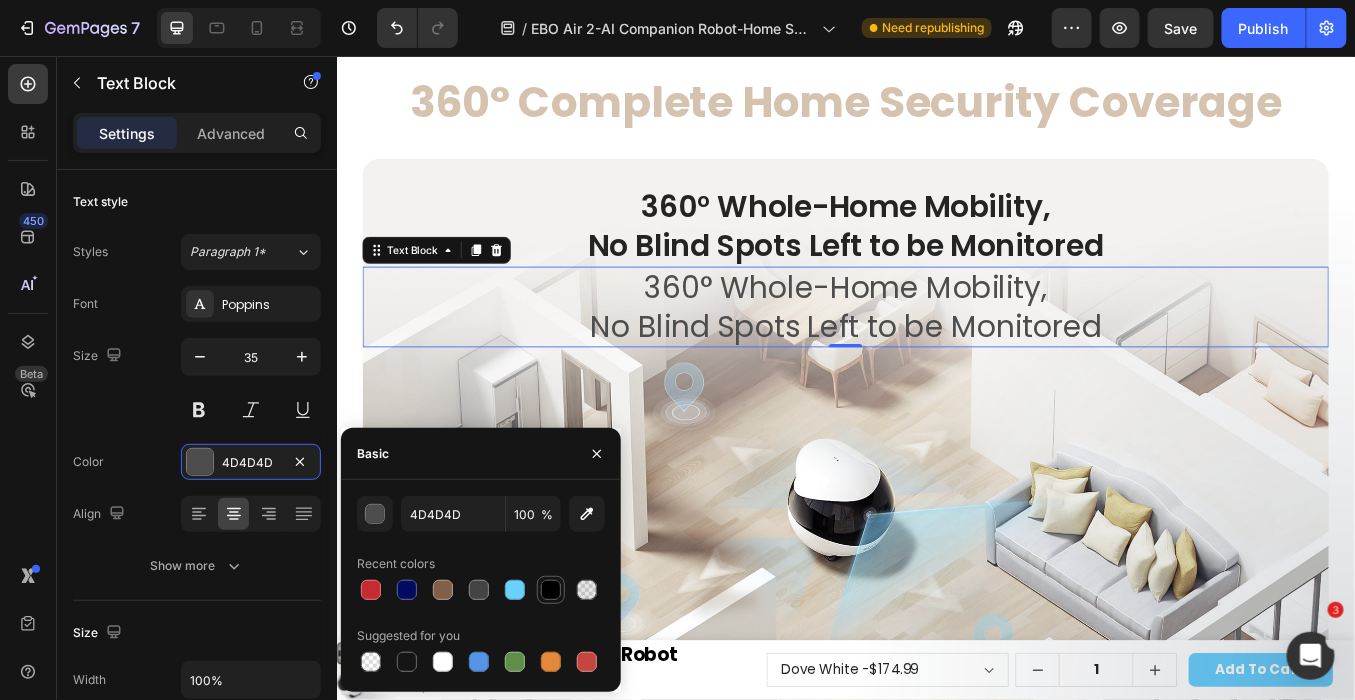 type on "000000" 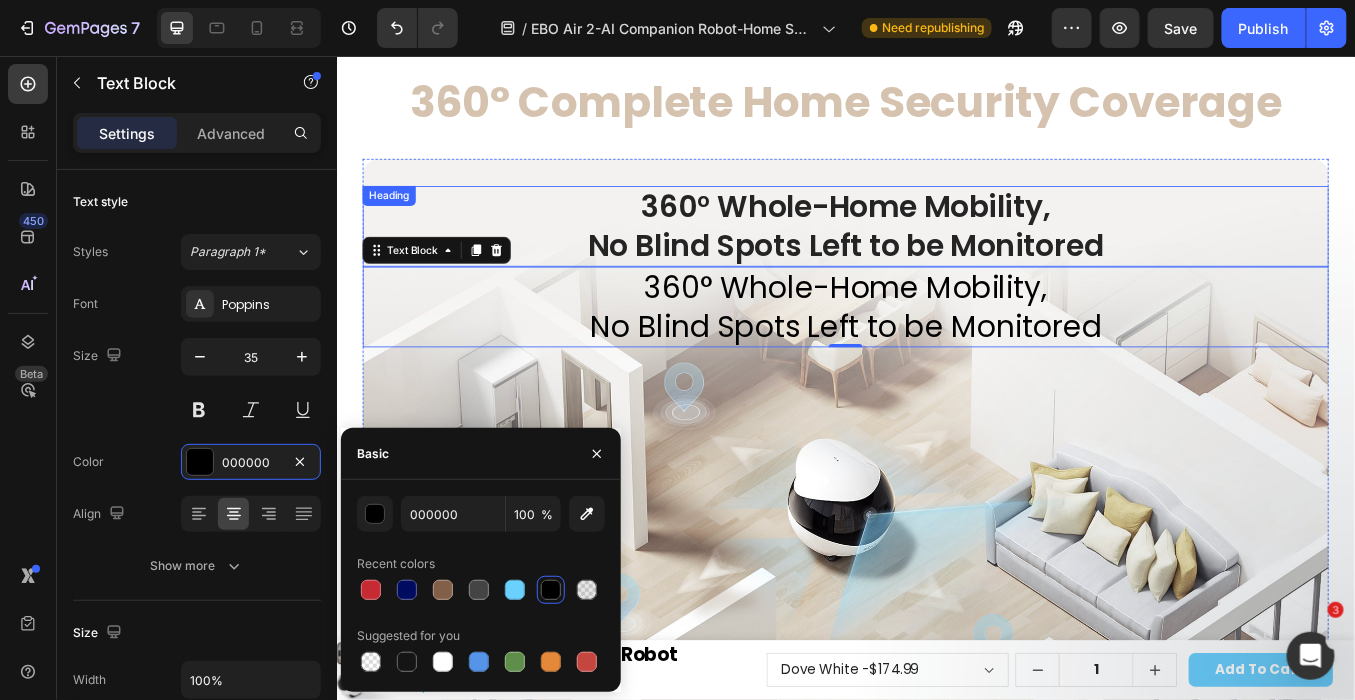 click on "360° Whole-Home Mobility,  No Blind Spots Left to be Monitored" at bounding box center [936, 255] 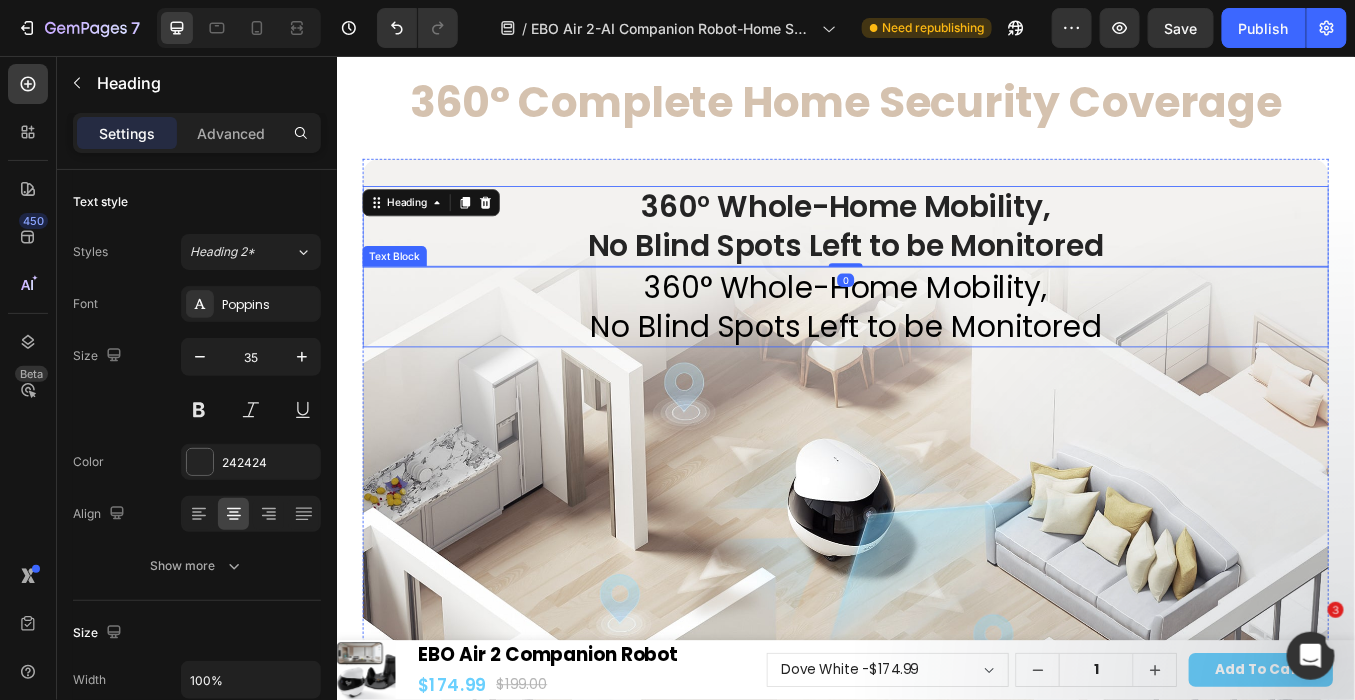 click on "360° Whole-Home Mobility,  No Blind Spots Left to be Monitored" at bounding box center [936, 350] 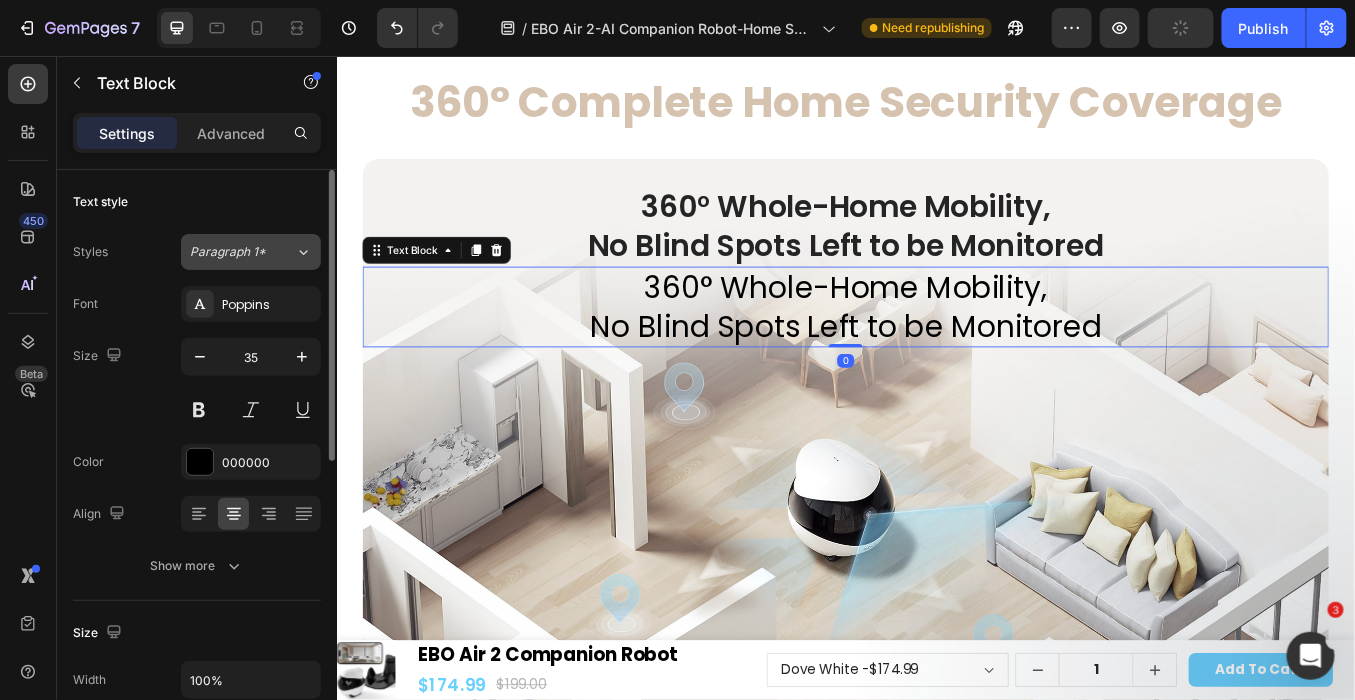 click on "Paragraph 1*" 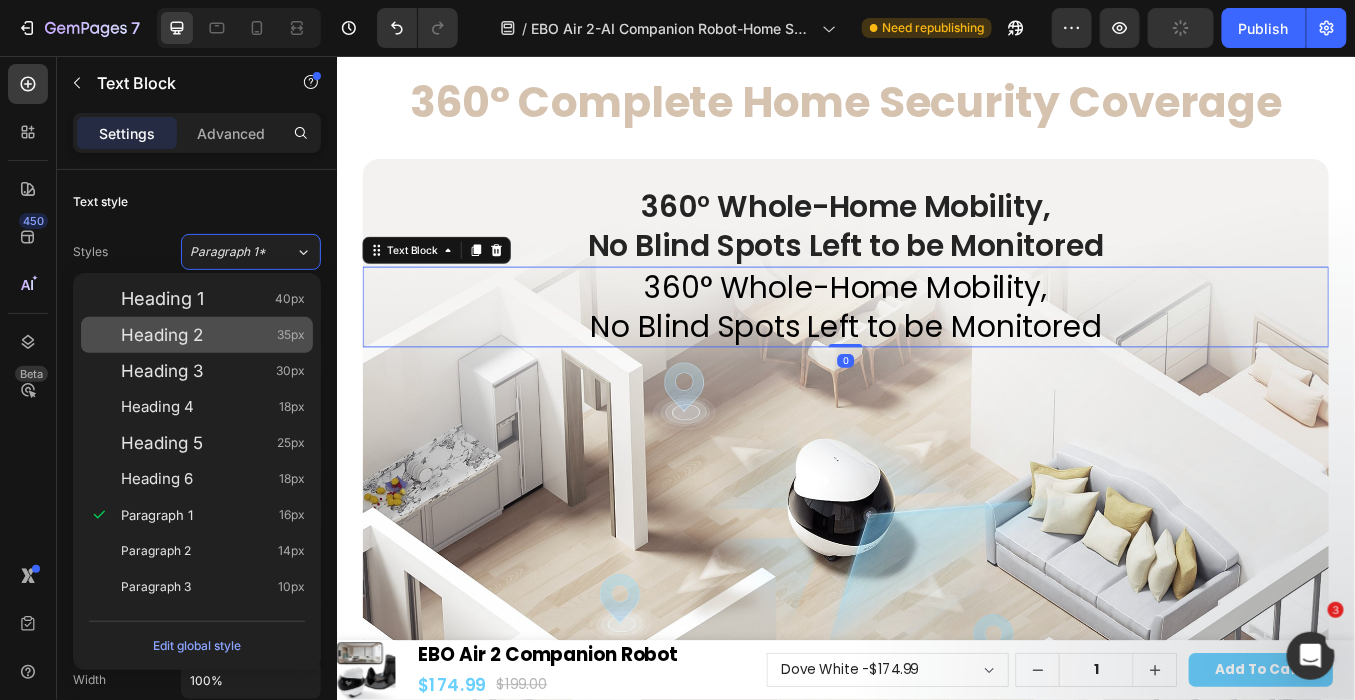 click on "Heading 2 35px" at bounding box center [213, 335] 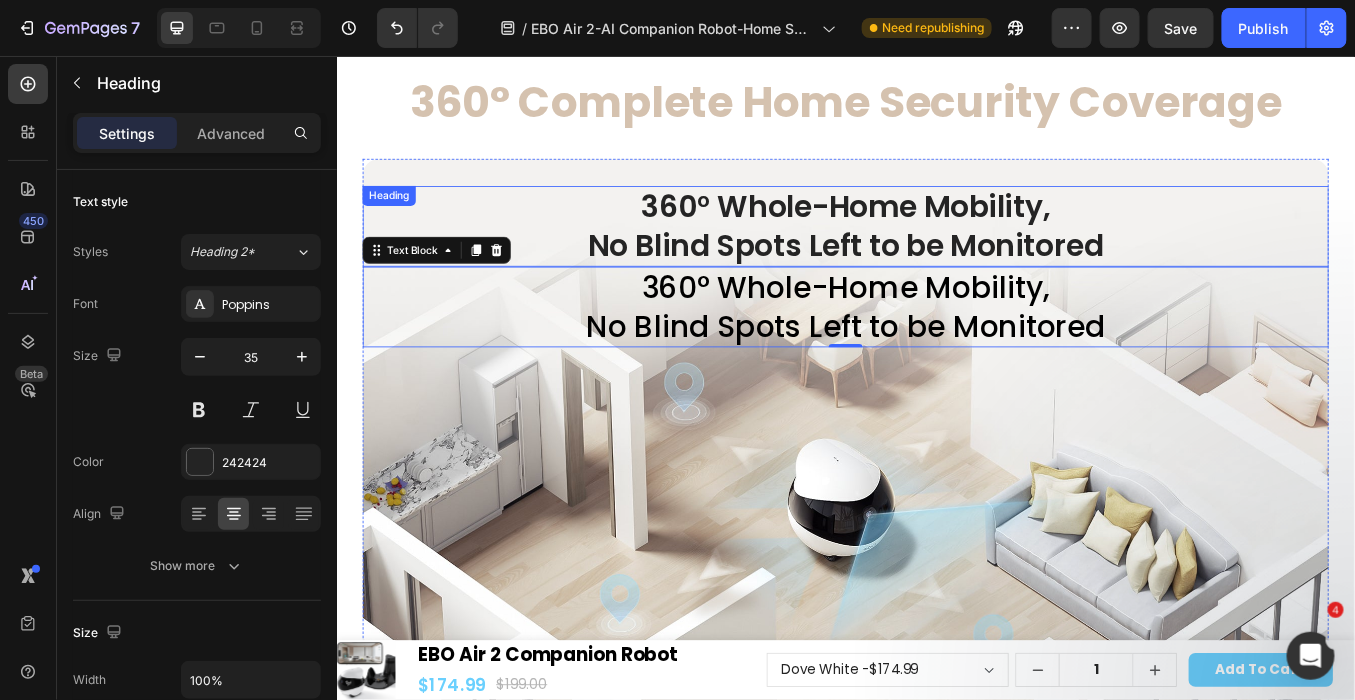 click on "360° Whole-Home Mobility,  No Blind Spots Left to be Monitored" at bounding box center [936, 255] 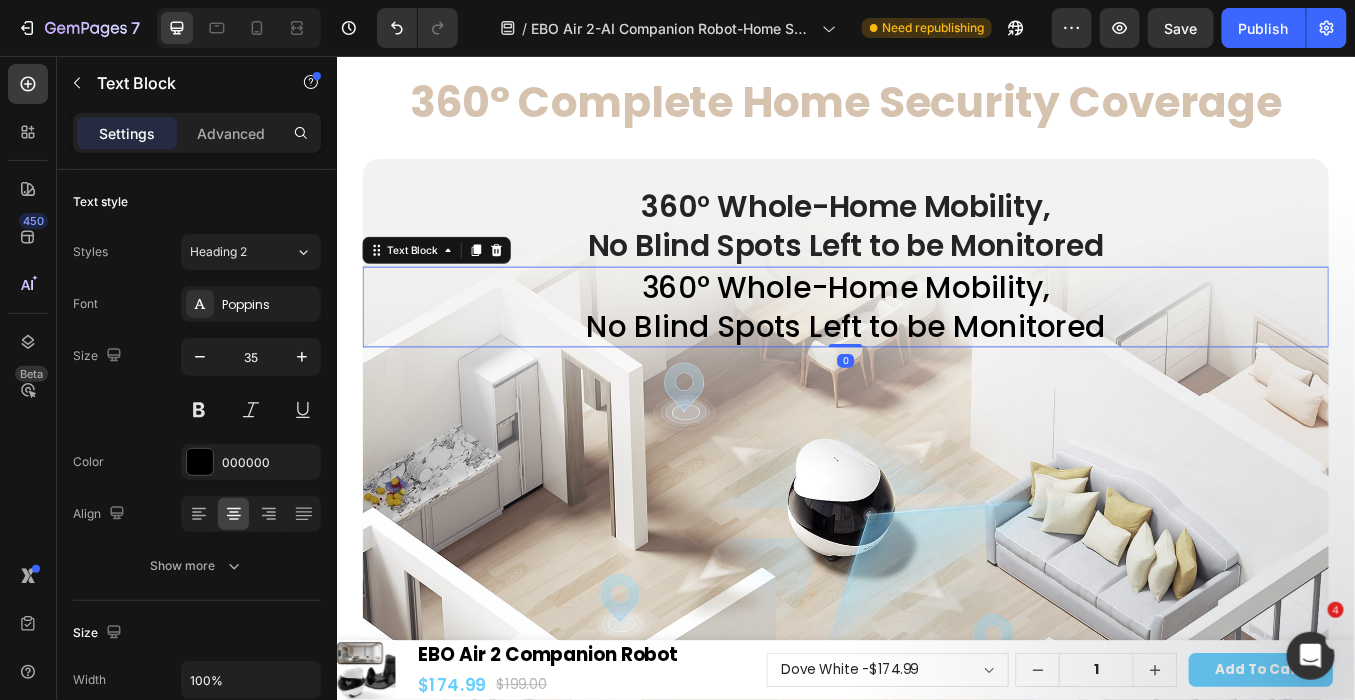 click on "360° Whole-Home Mobility,  No Blind Spots Left to be Monitored" at bounding box center [936, 350] 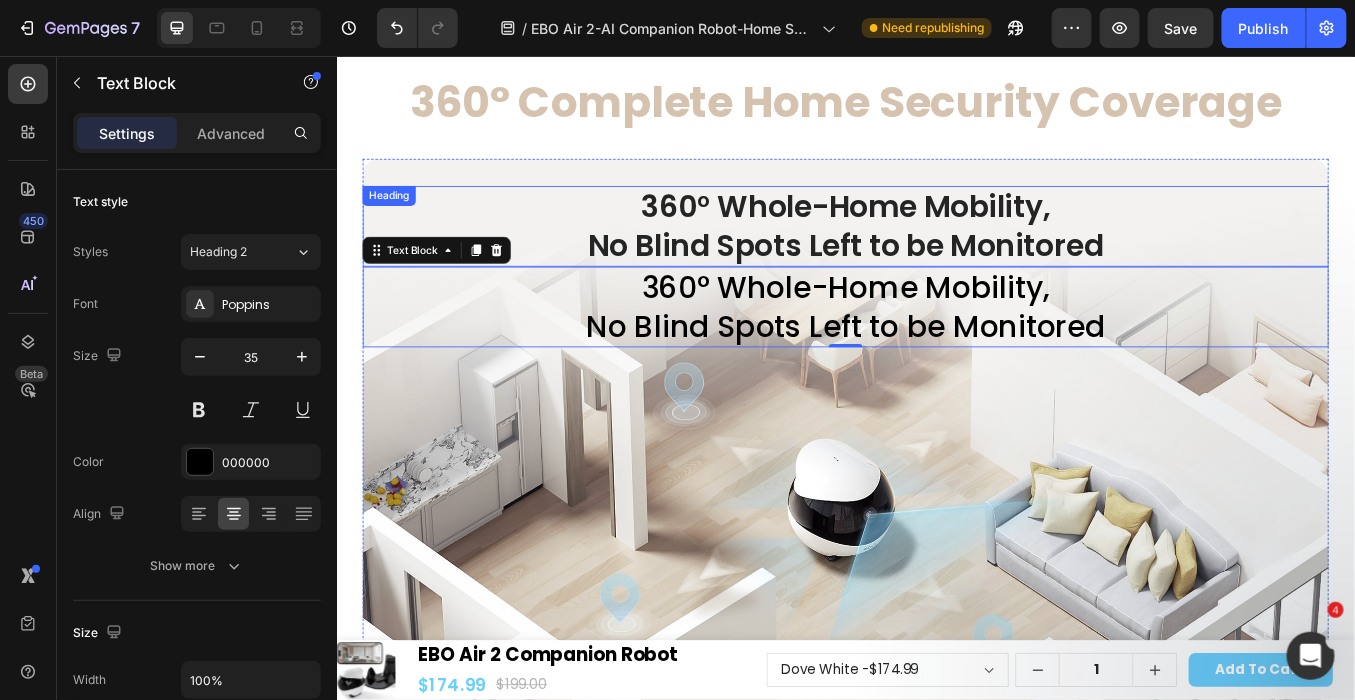 click on "360° Whole-Home Mobility,  No Blind Spots Left to be Monitored" at bounding box center [936, 255] 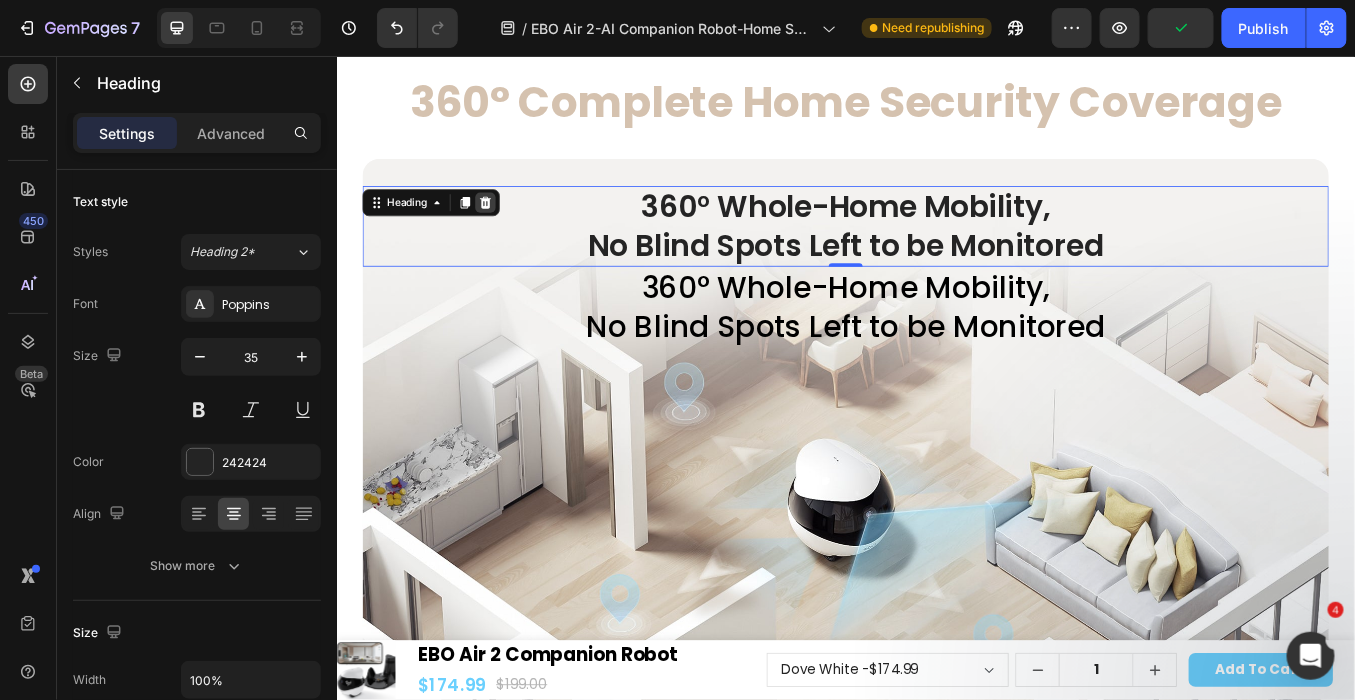 click 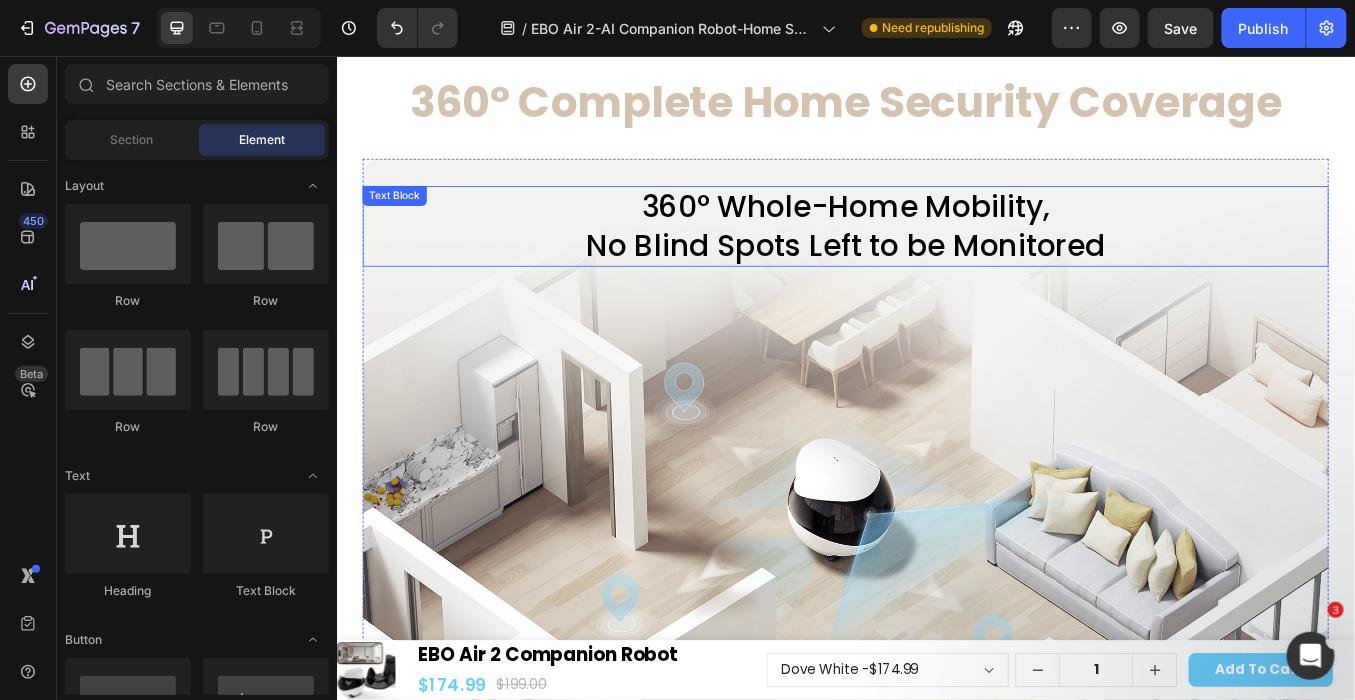 click on "360° Whole-Home Mobility,  No Blind Spots Left to be Monitored" at bounding box center [936, 255] 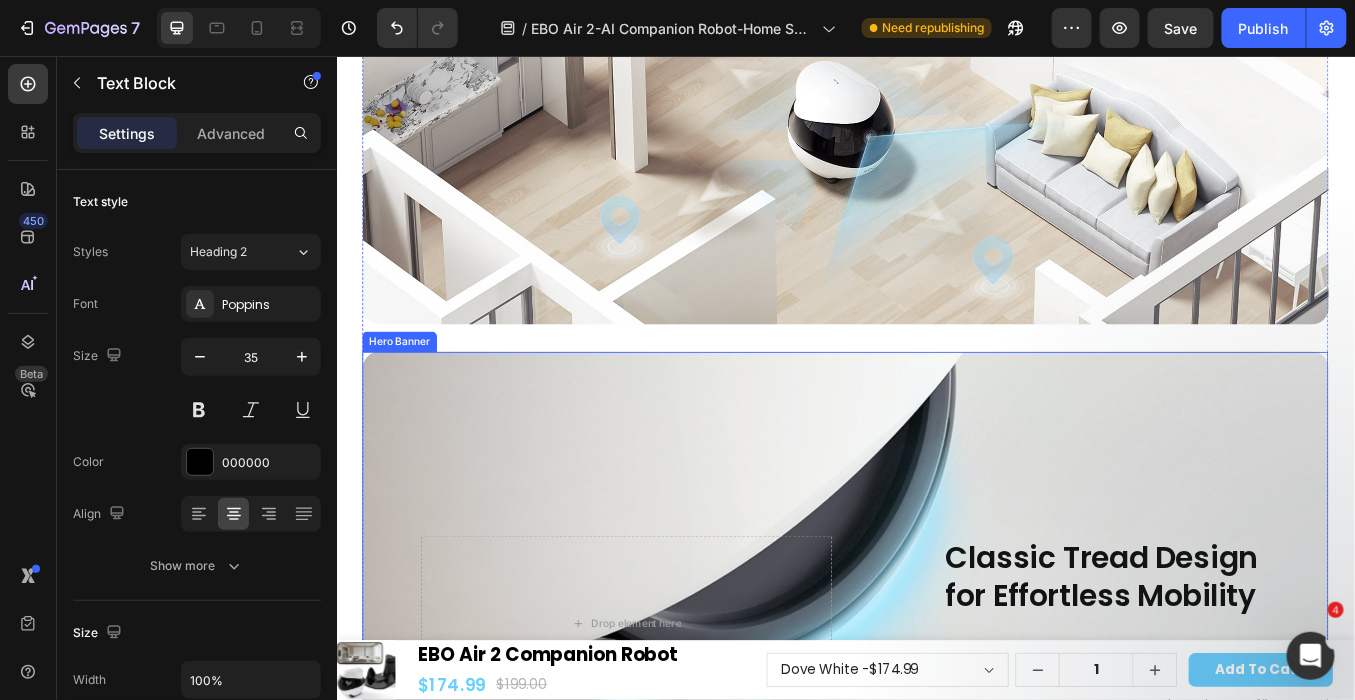 scroll, scrollTop: 5072, scrollLeft: 0, axis: vertical 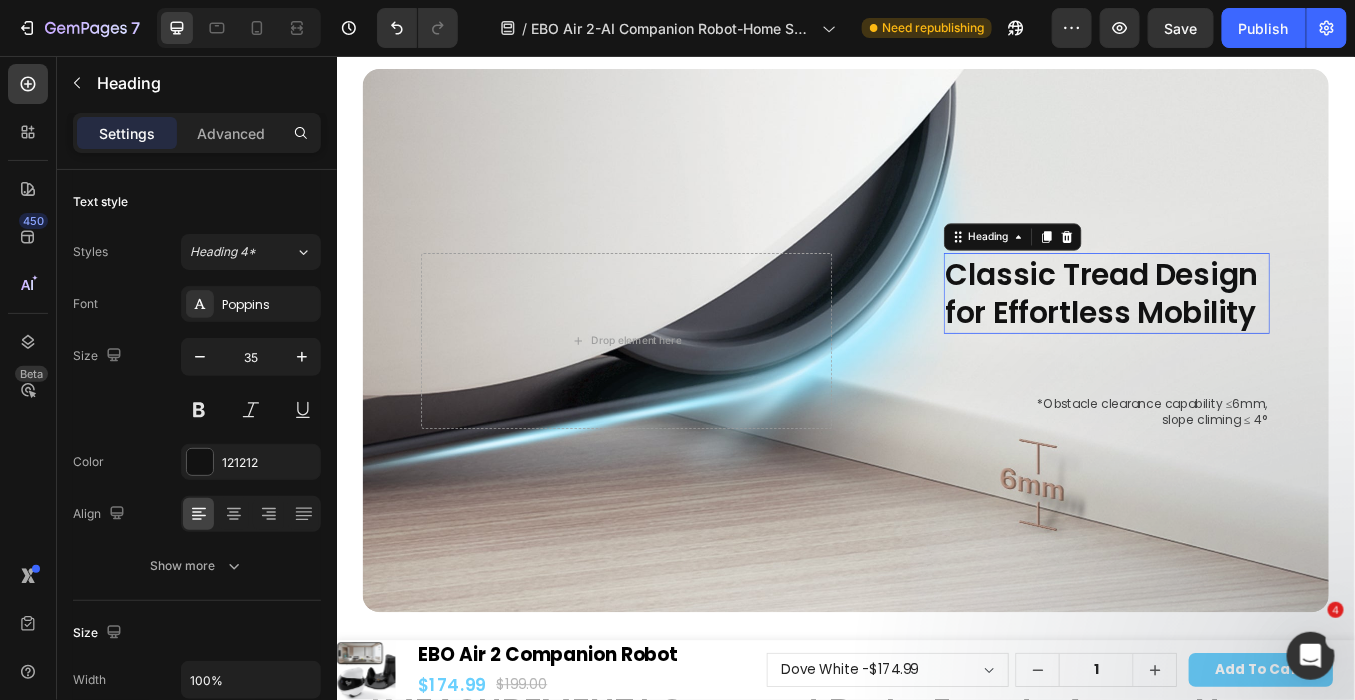click on "Classic Tread Design for Effortless Mobility" at bounding box center [1244, 334] 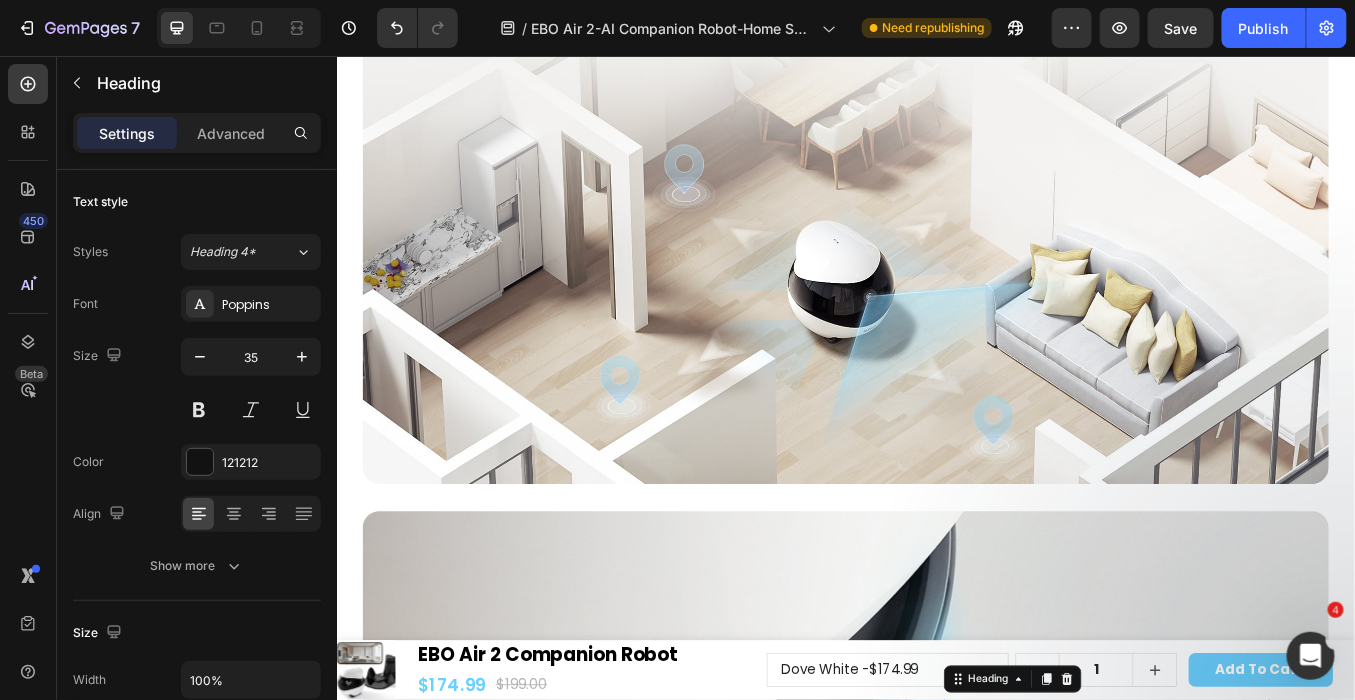 scroll, scrollTop: 4405, scrollLeft: 0, axis: vertical 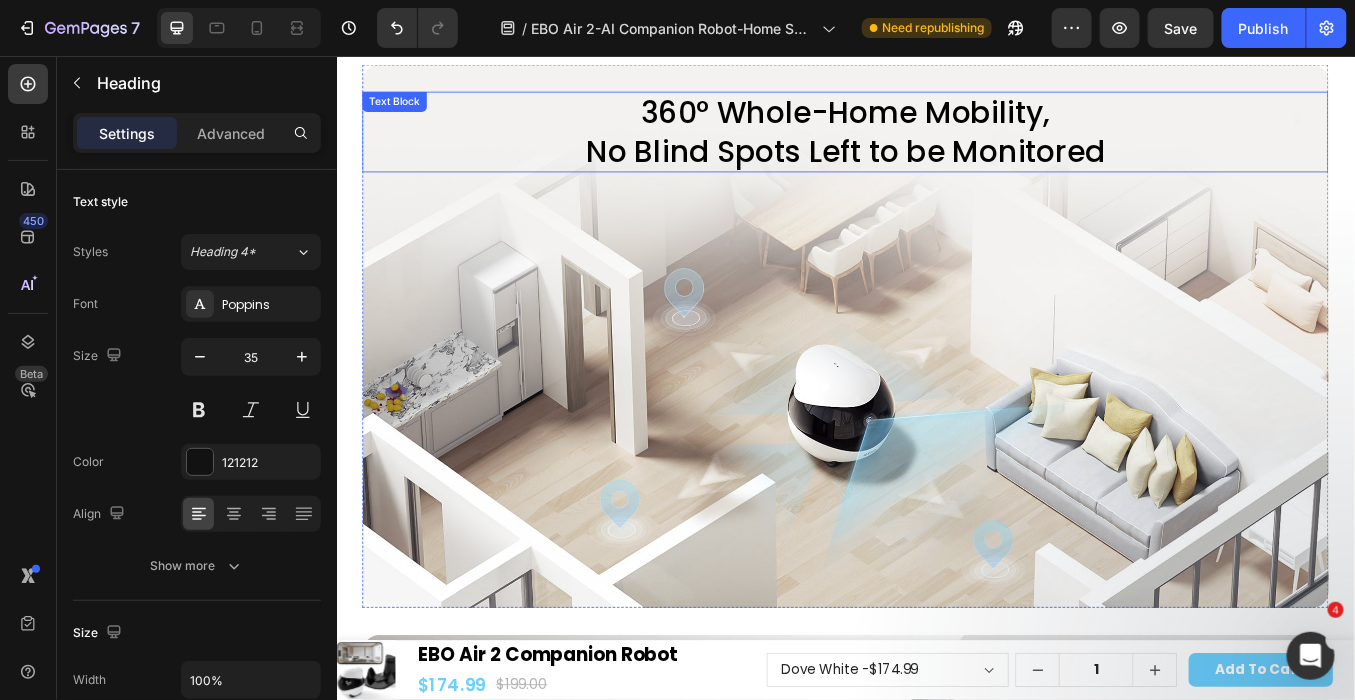 click on "360° Whole-Home Mobility,  No Blind Spots Left to be Monitored" at bounding box center (936, 144) 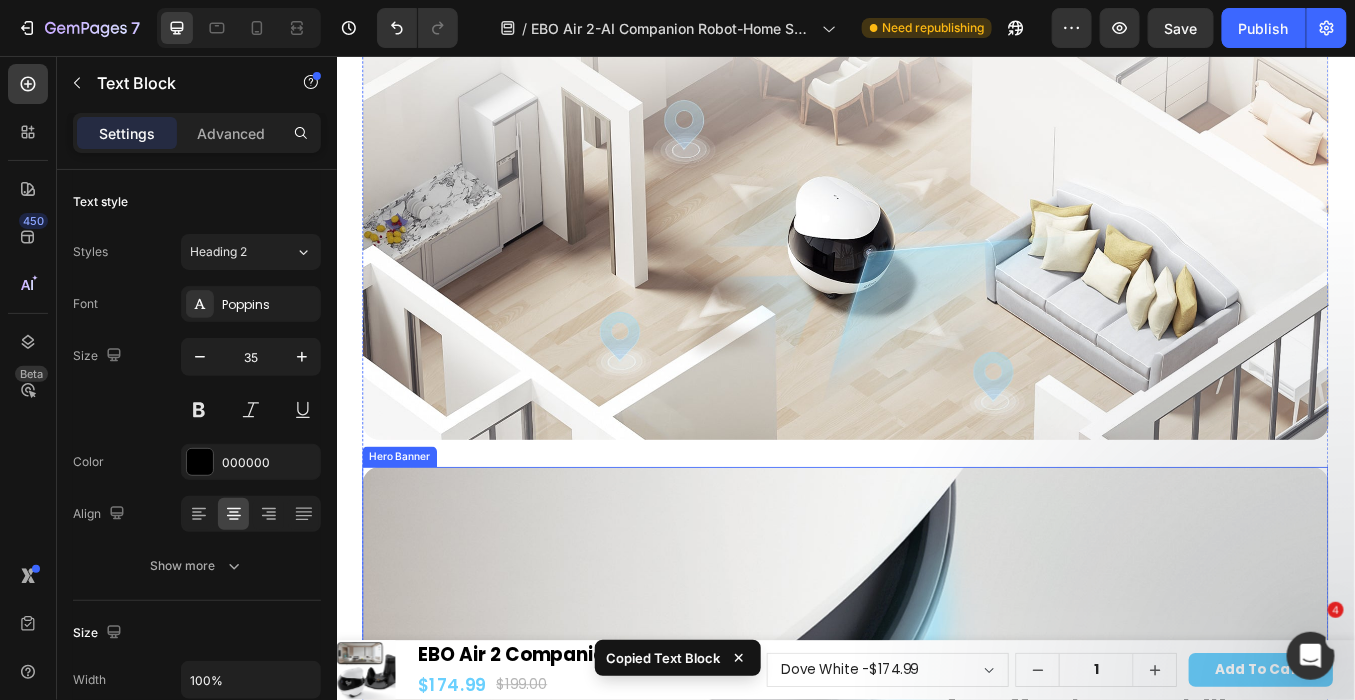 scroll, scrollTop: 4850, scrollLeft: 0, axis: vertical 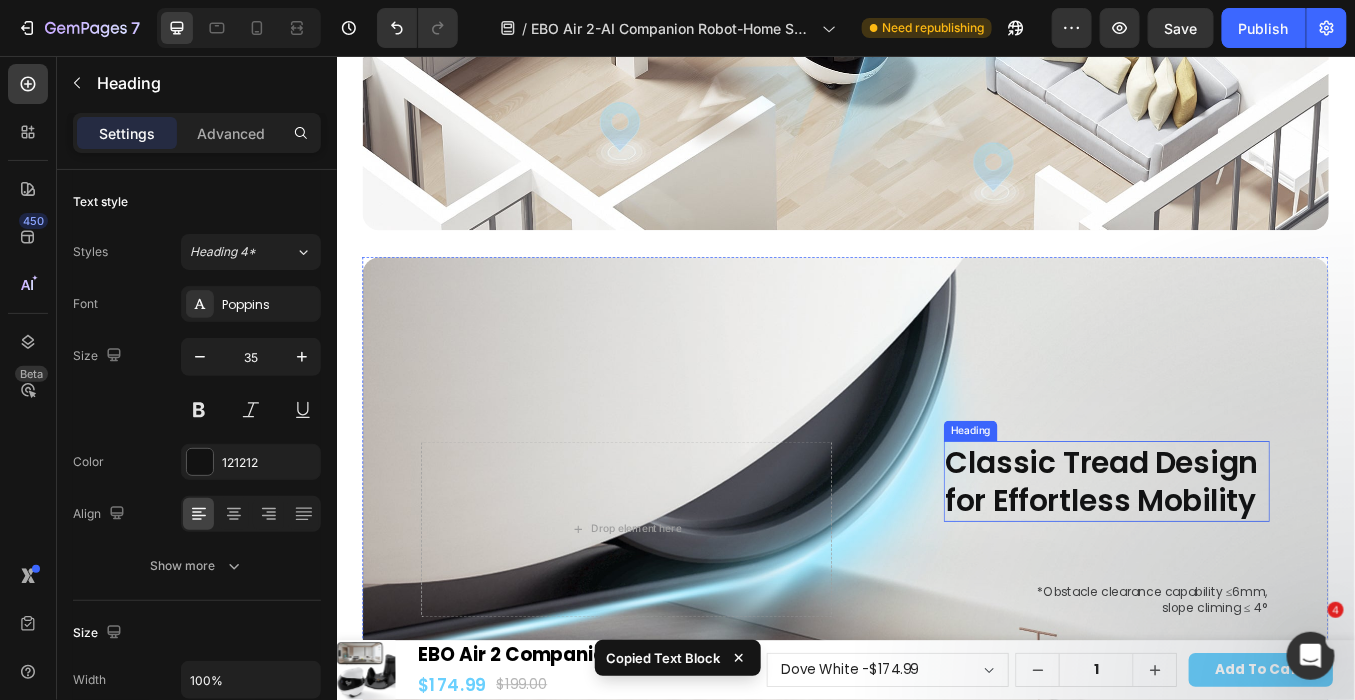 click on "Classic Tread Design for Effortless Mobility" at bounding box center (1244, 556) 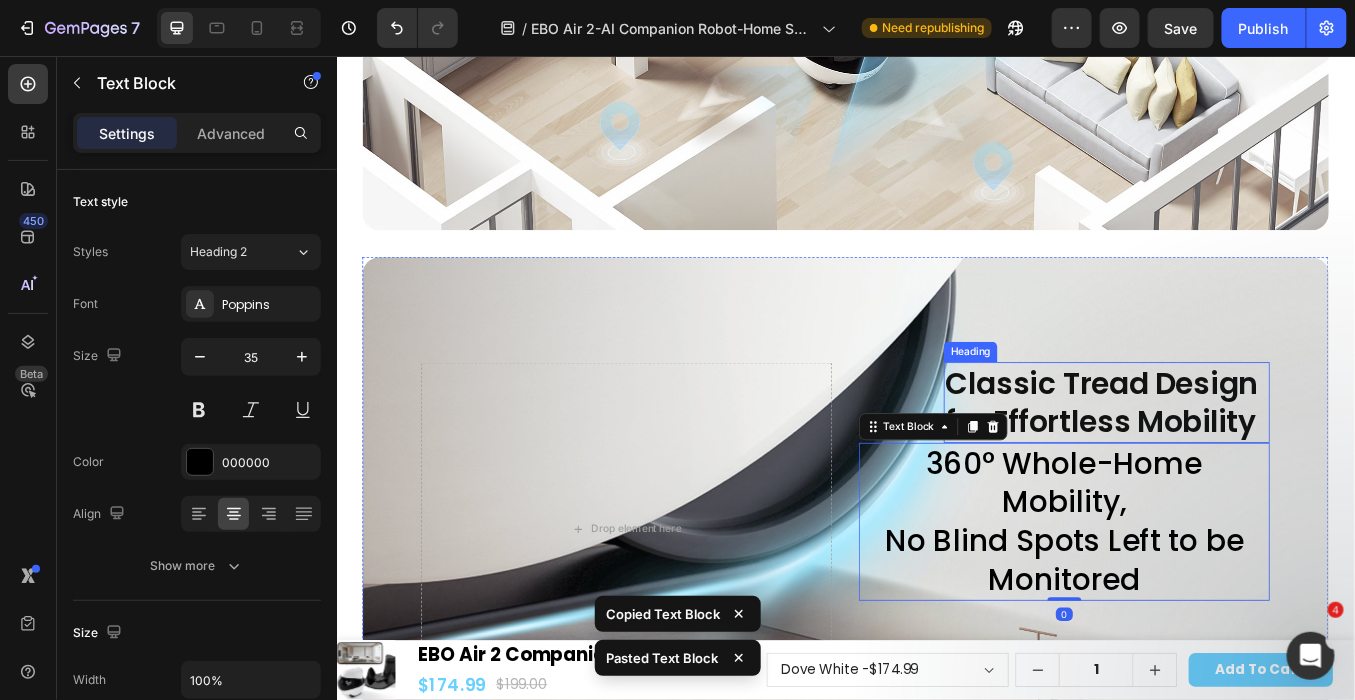 click on "Classic Tread Design for Effortless Mobility" at bounding box center [1244, 463] 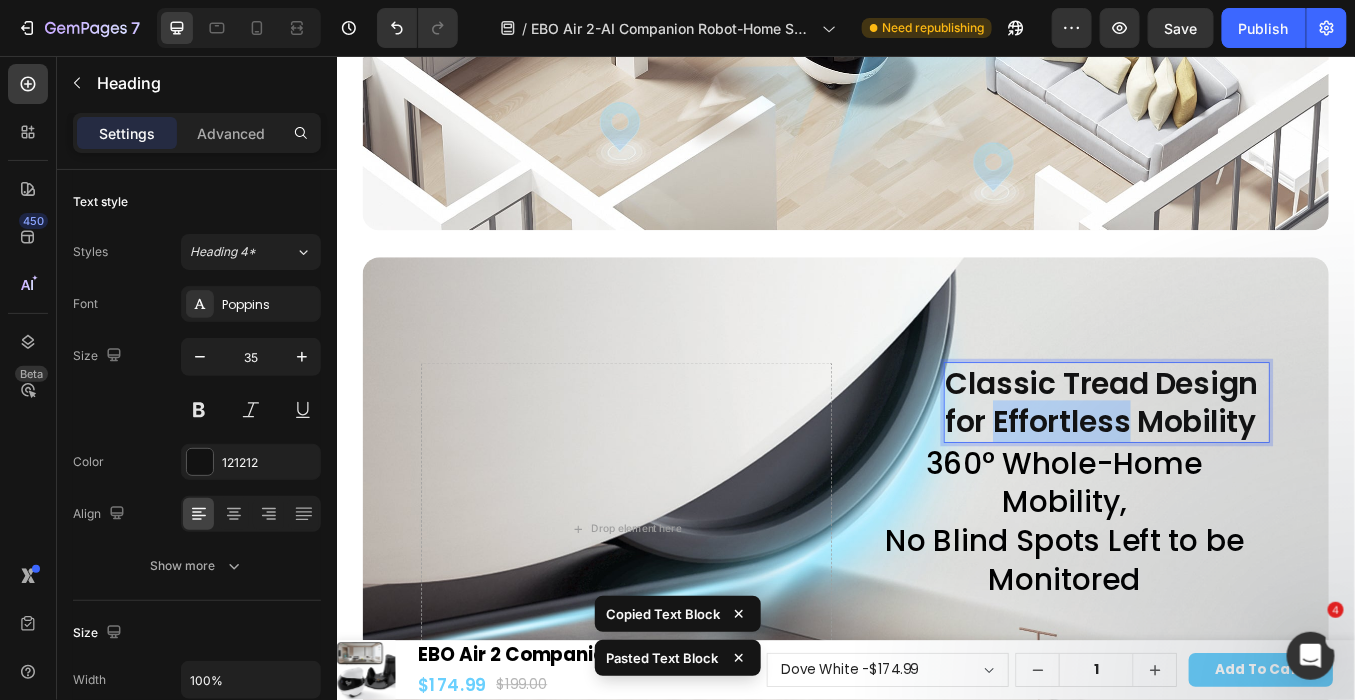 click on "Classic Tread Design for Effortless Mobility" at bounding box center [1244, 463] 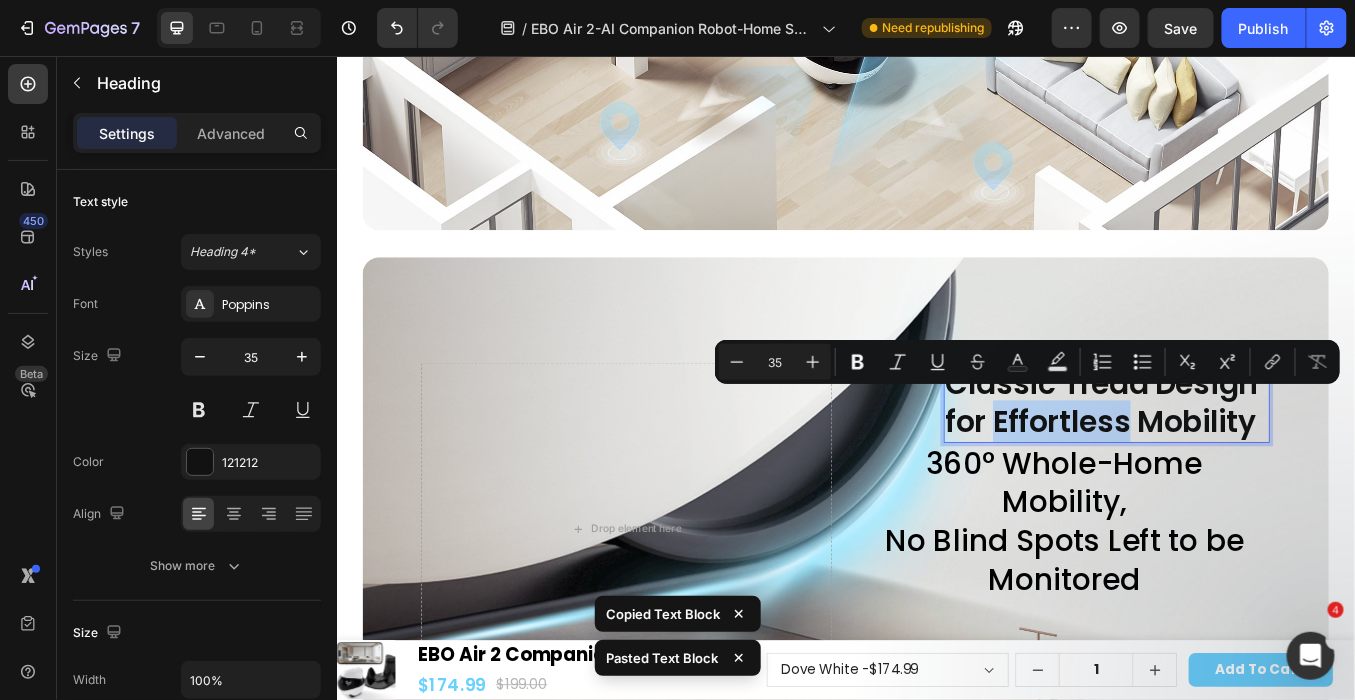 click on "Classic Tread Design for Effortless Mobility" at bounding box center (1244, 463) 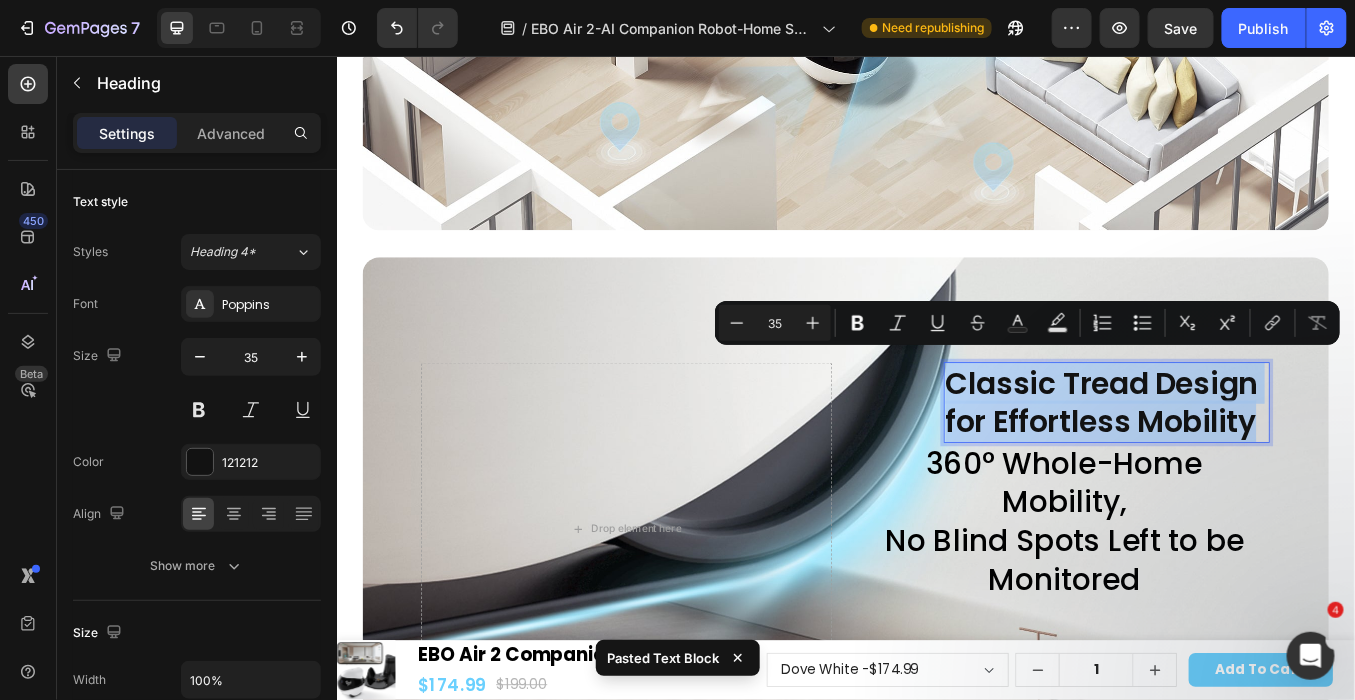 drag, startPoint x: 1044, startPoint y: 426, endPoint x: 1414, endPoint y: 483, distance: 374.3648 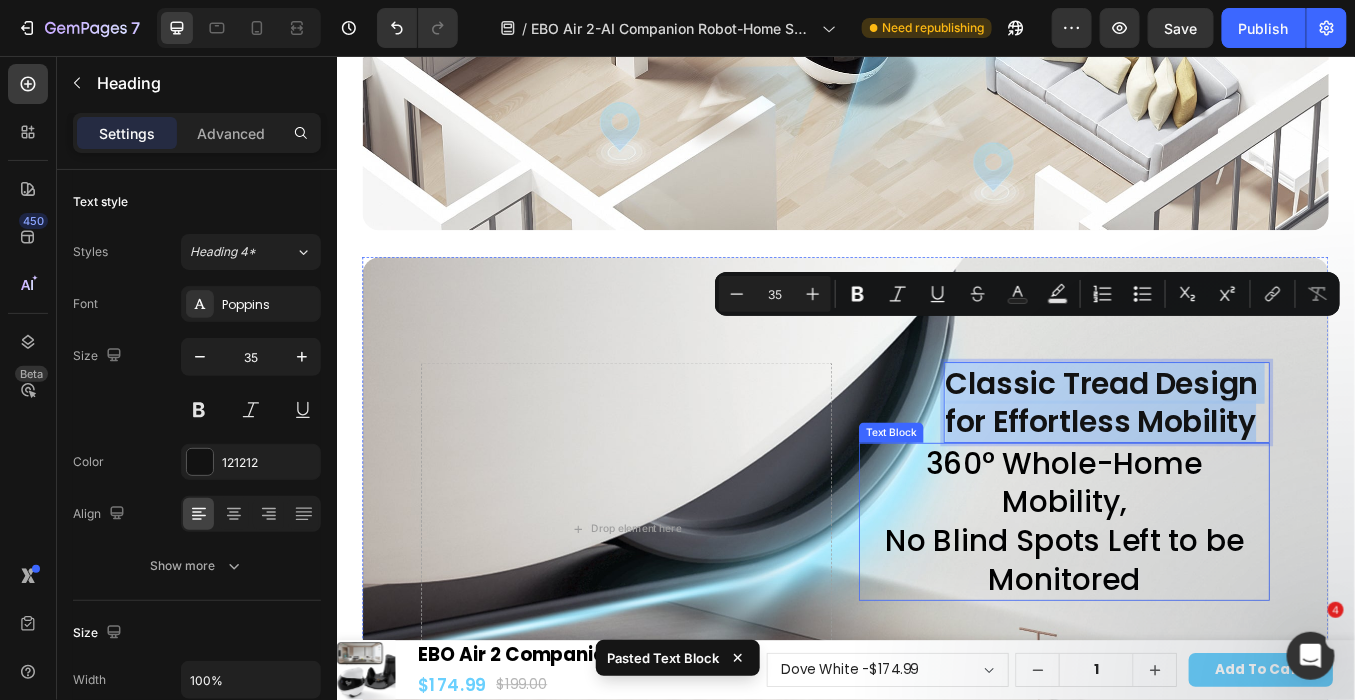 scroll, scrollTop: 4961, scrollLeft: 0, axis: vertical 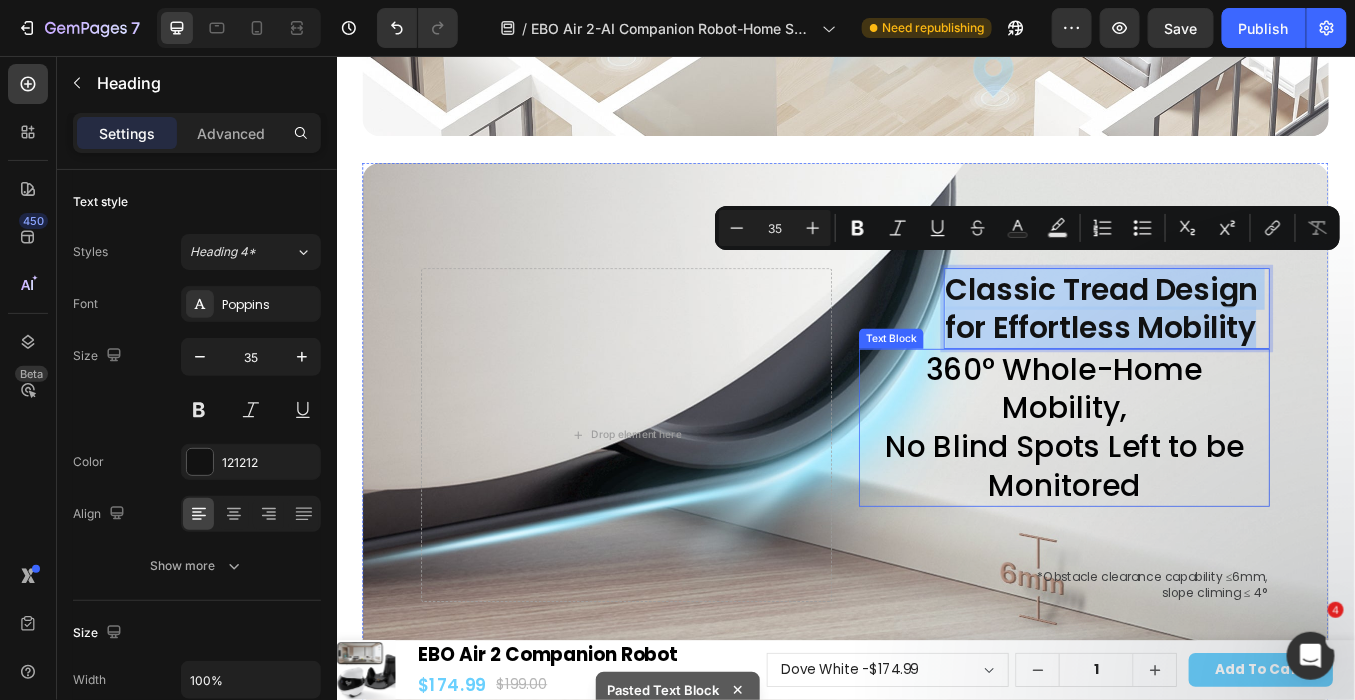 click on "360° Whole-Home Mobility,  No Blind Spots Left to be Monitored" at bounding box center [1194, 493] 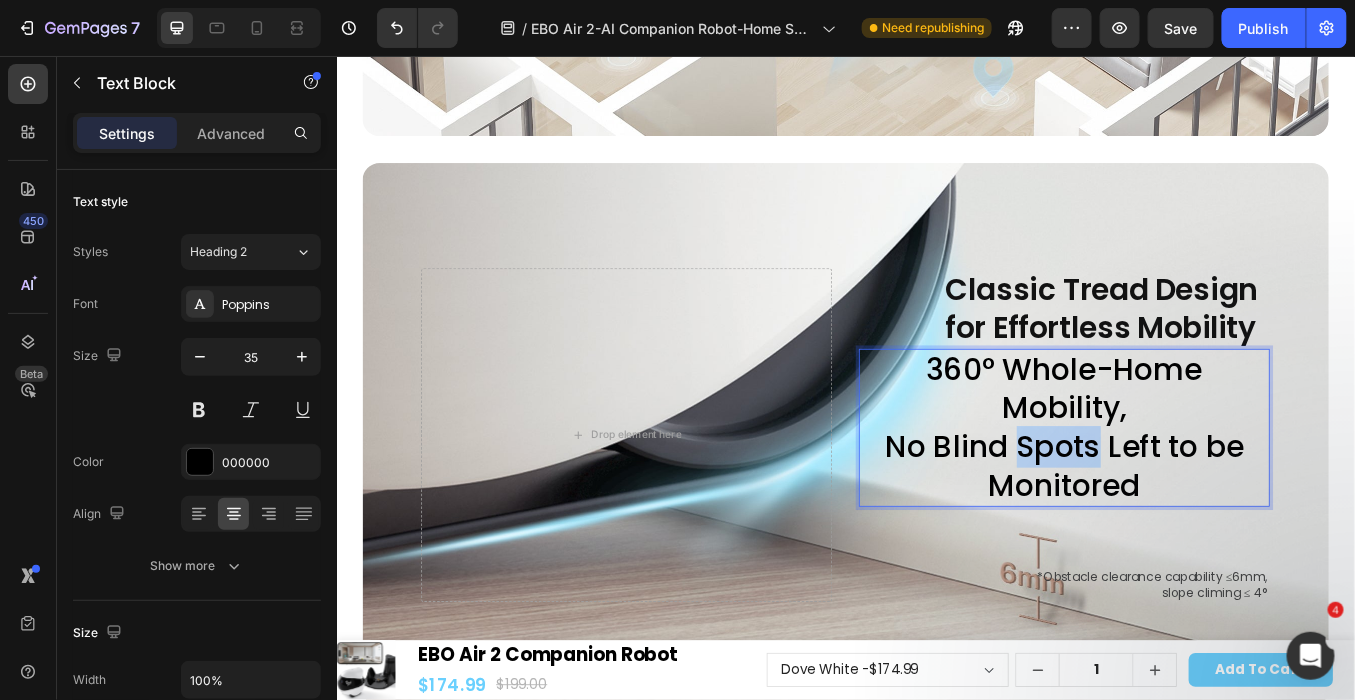 click on "360° Whole-Home Mobility,  No Blind Spots Left to be Monitored" at bounding box center [1194, 493] 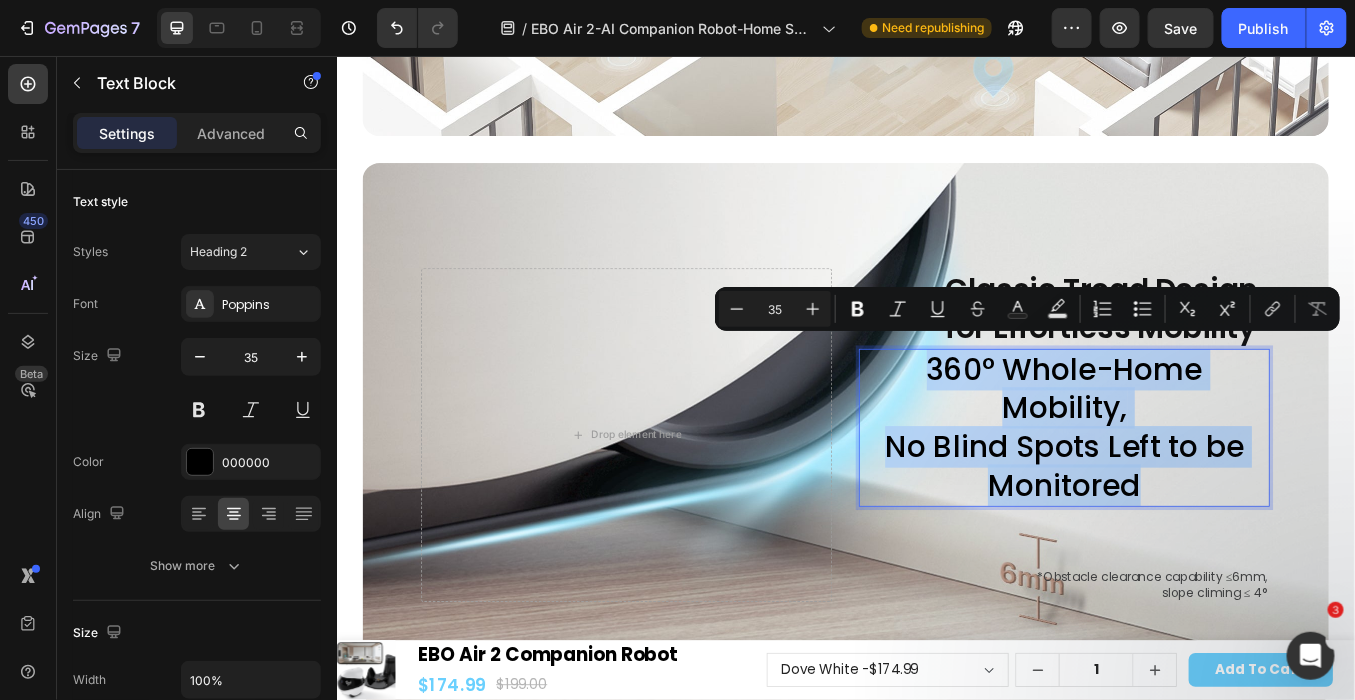 drag, startPoint x: 1024, startPoint y: 400, endPoint x: 1305, endPoint y: 542, distance: 314.84122 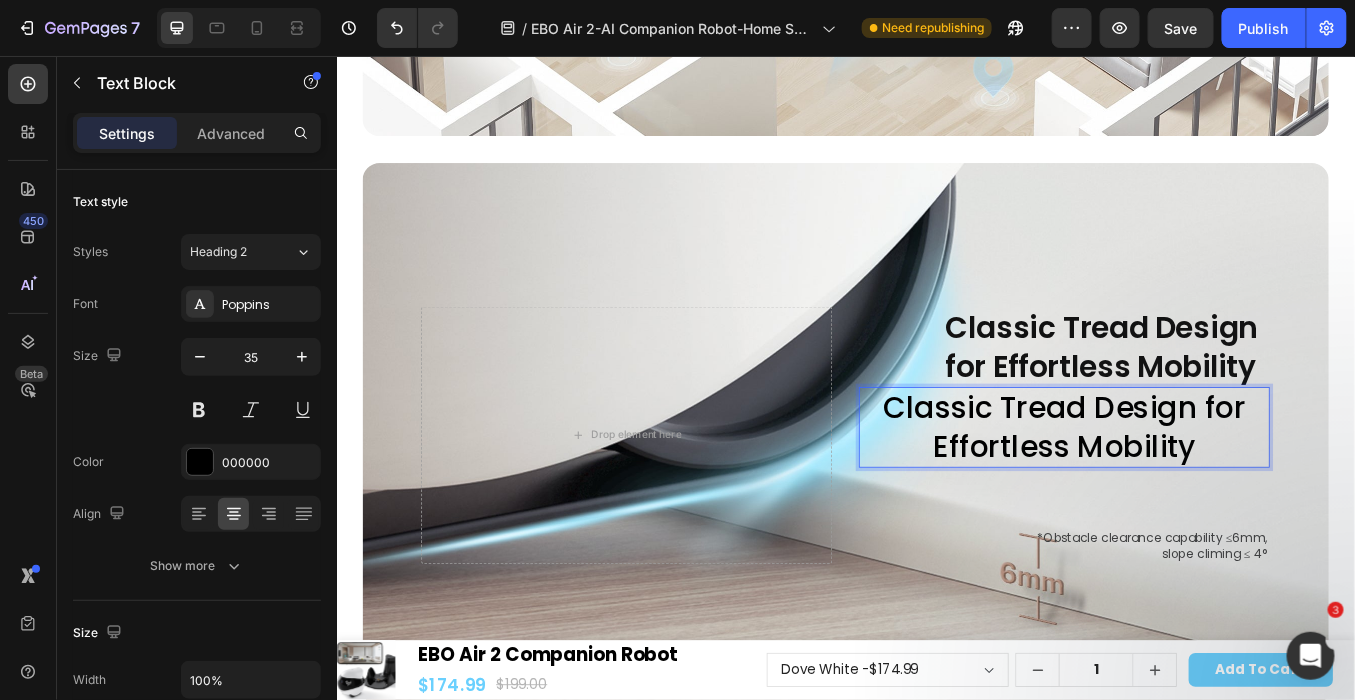 scroll, scrollTop: 5006, scrollLeft: 0, axis: vertical 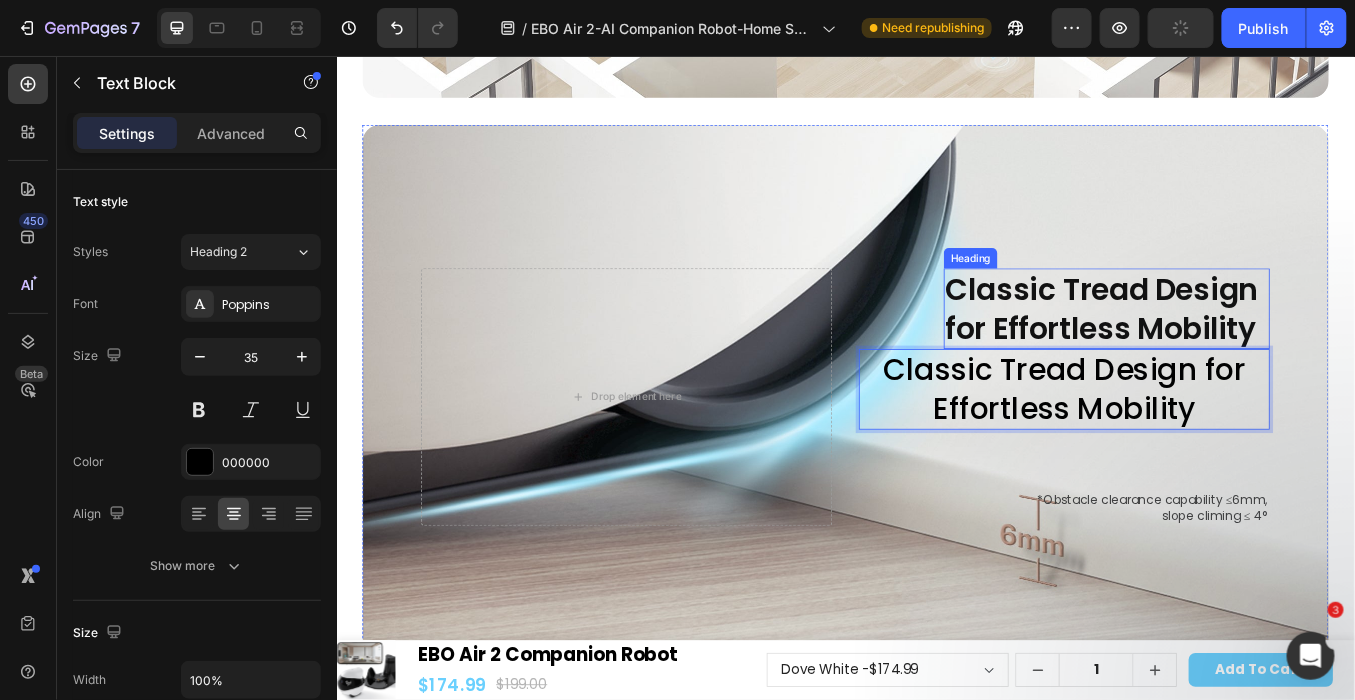 click on "Classic Tread Design for Effortless Mobility" at bounding box center [1244, 352] 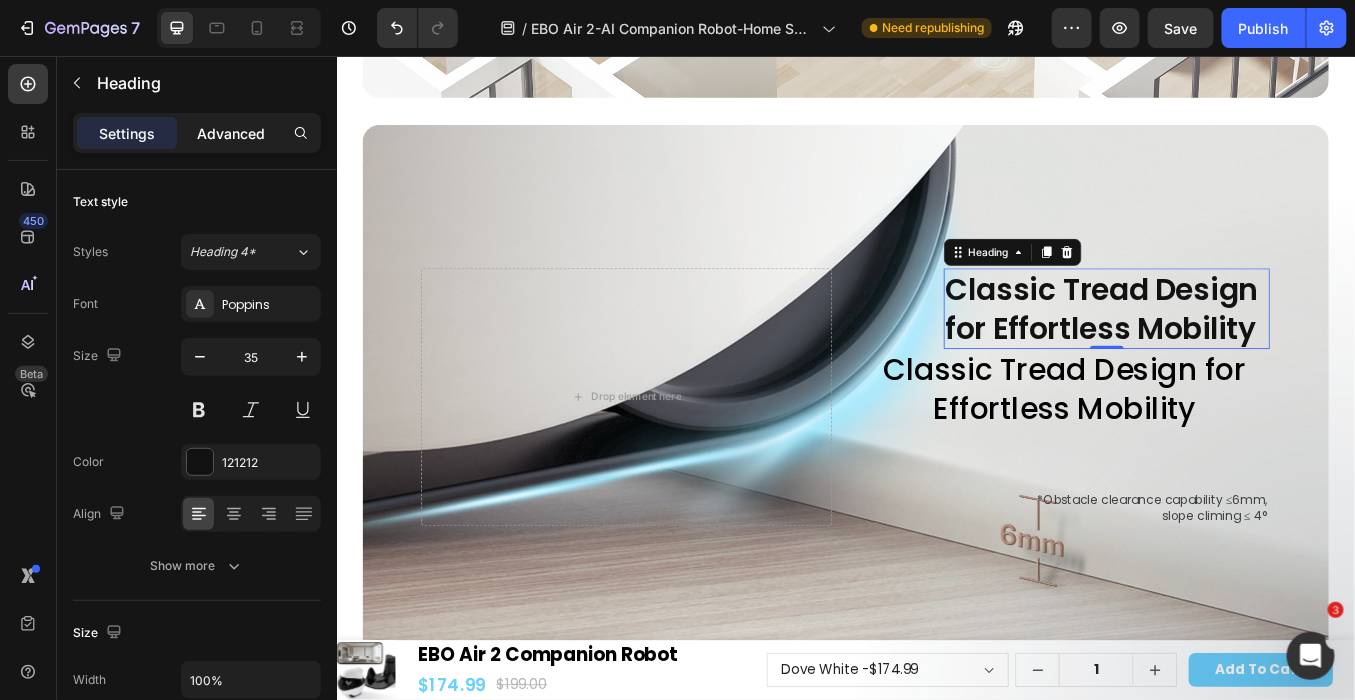 click on "Advanced" at bounding box center [231, 133] 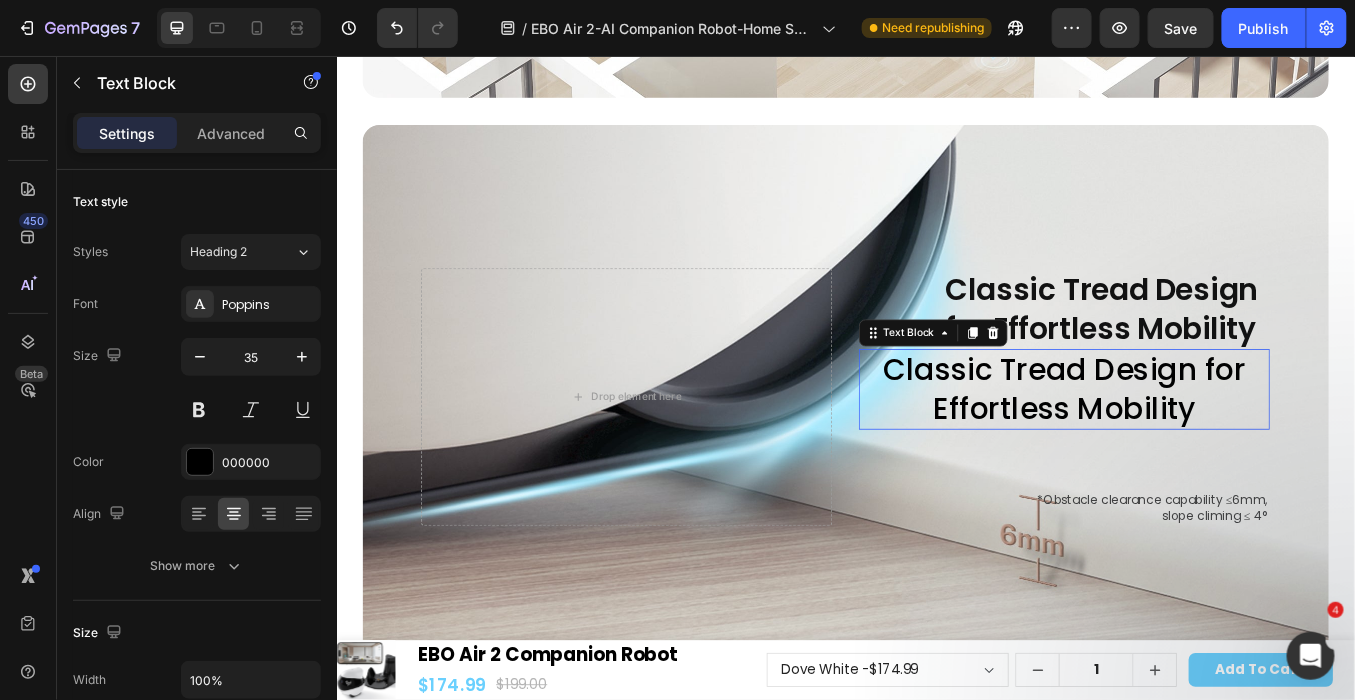 click on "Classic Tread Design for Effortless Mobility" at bounding box center [1194, 447] 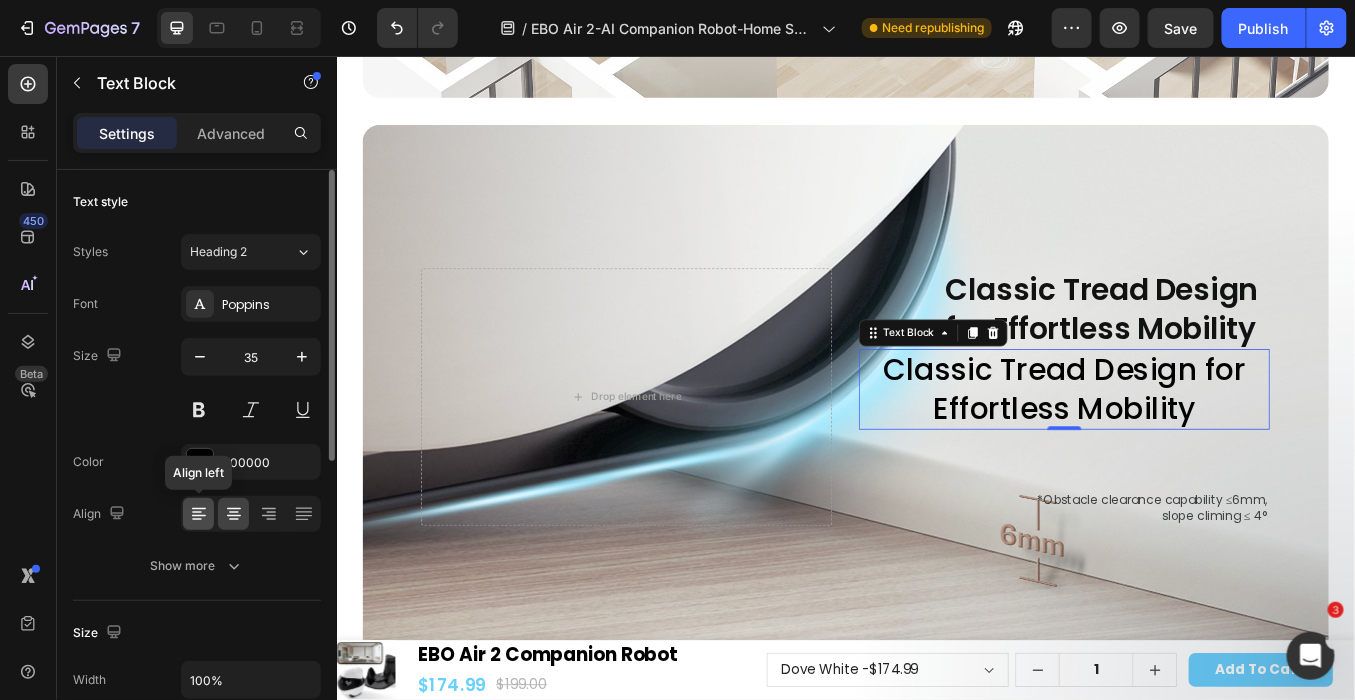 click 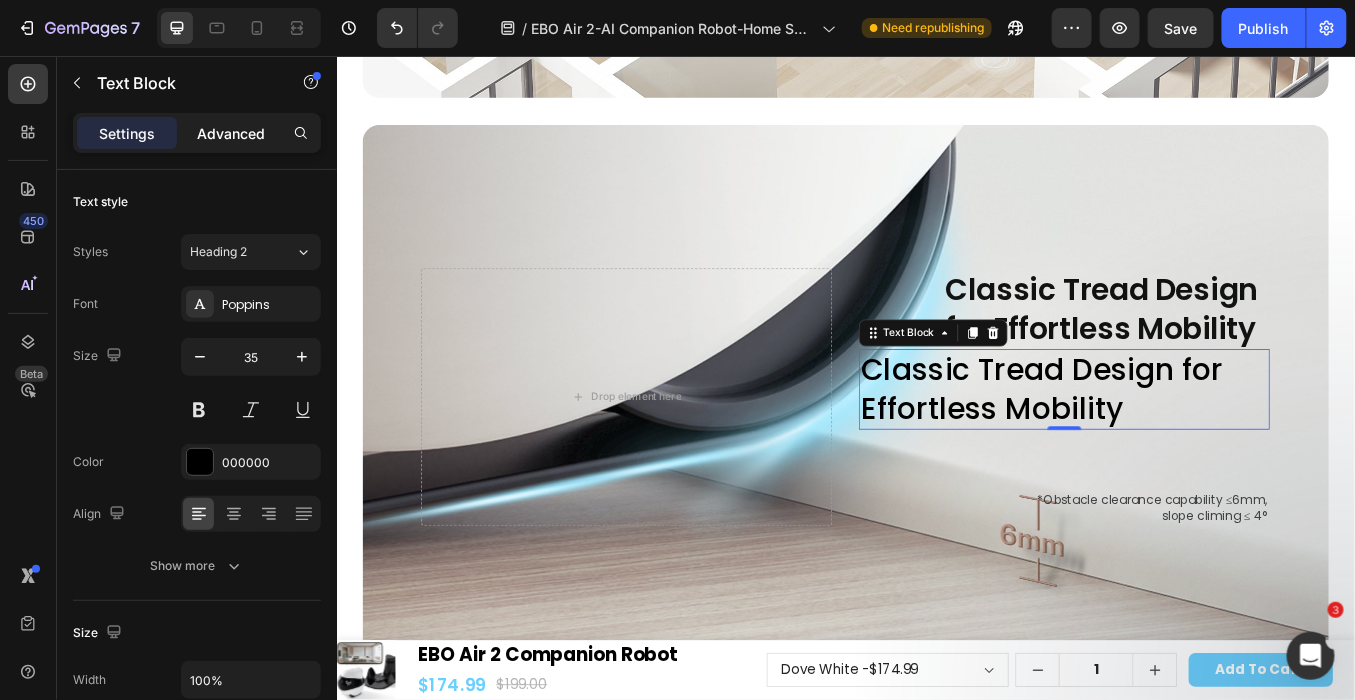 click on "Advanced" at bounding box center (231, 133) 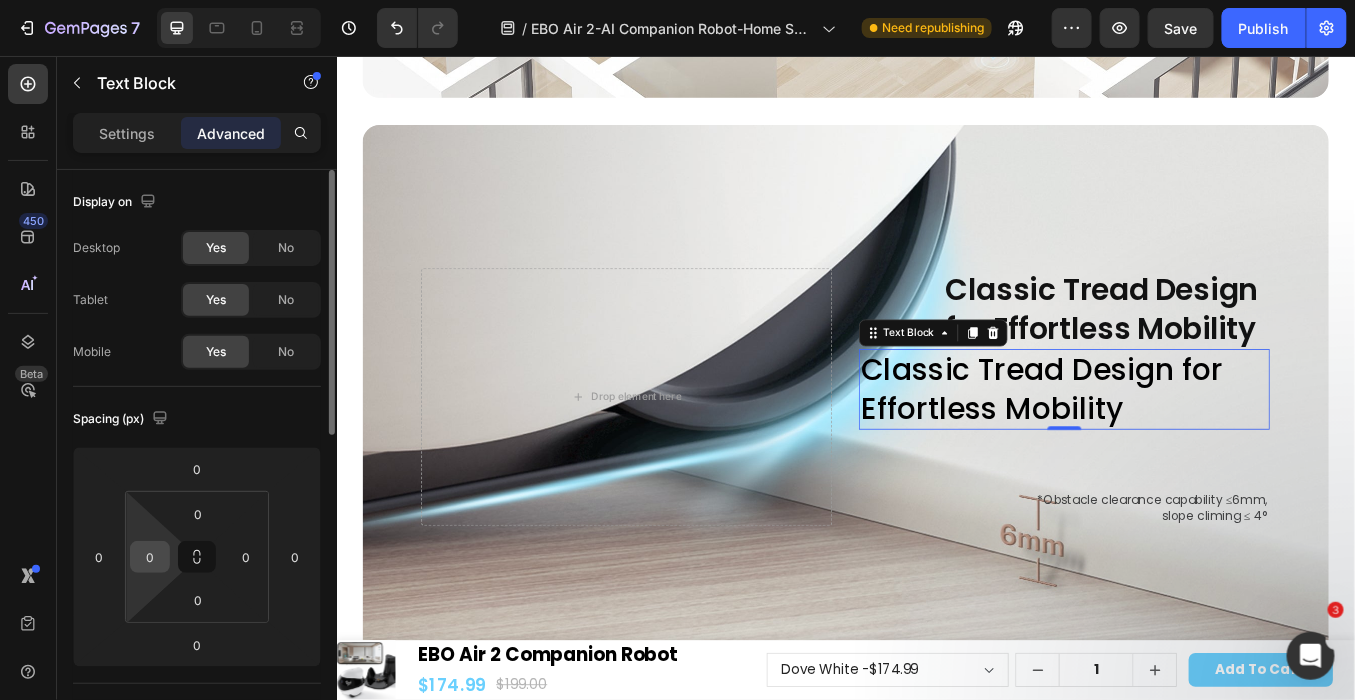 click on "0" at bounding box center [150, 557] 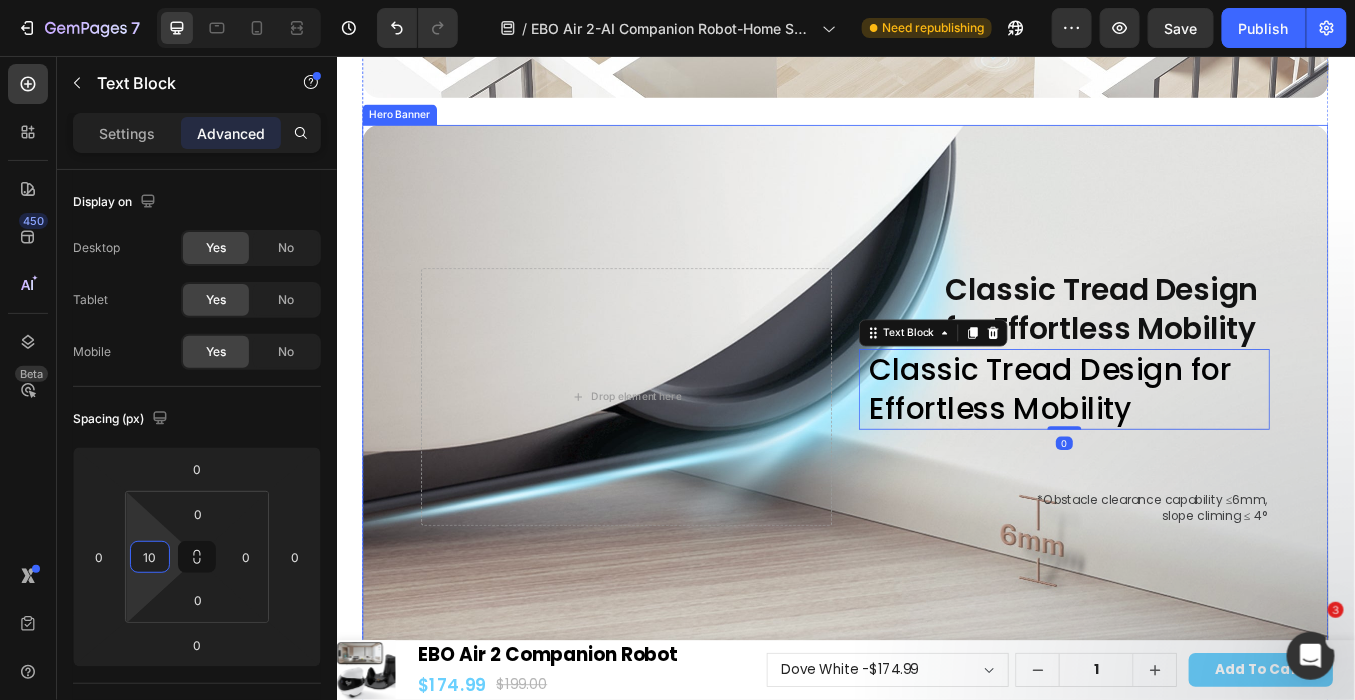 type on "100" 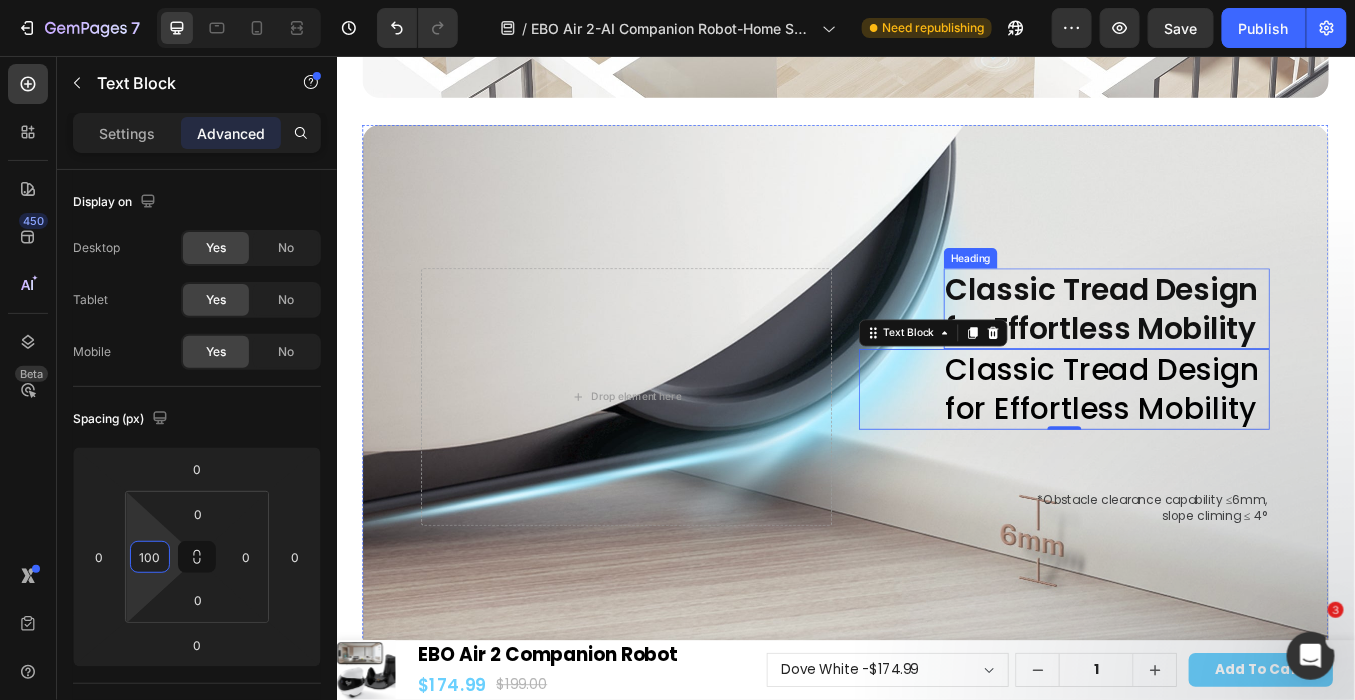 click on "Classic Tread Design for Effortless Mobility" at bounding box center [1244, 352] 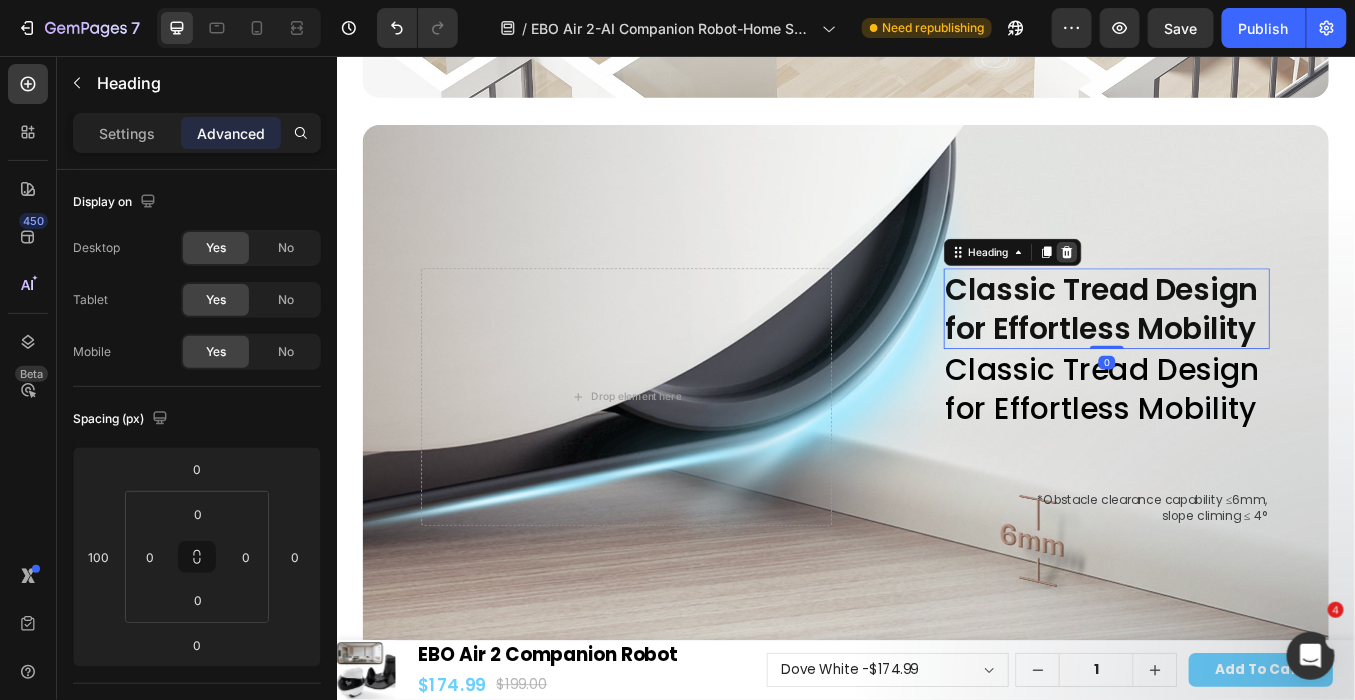 click 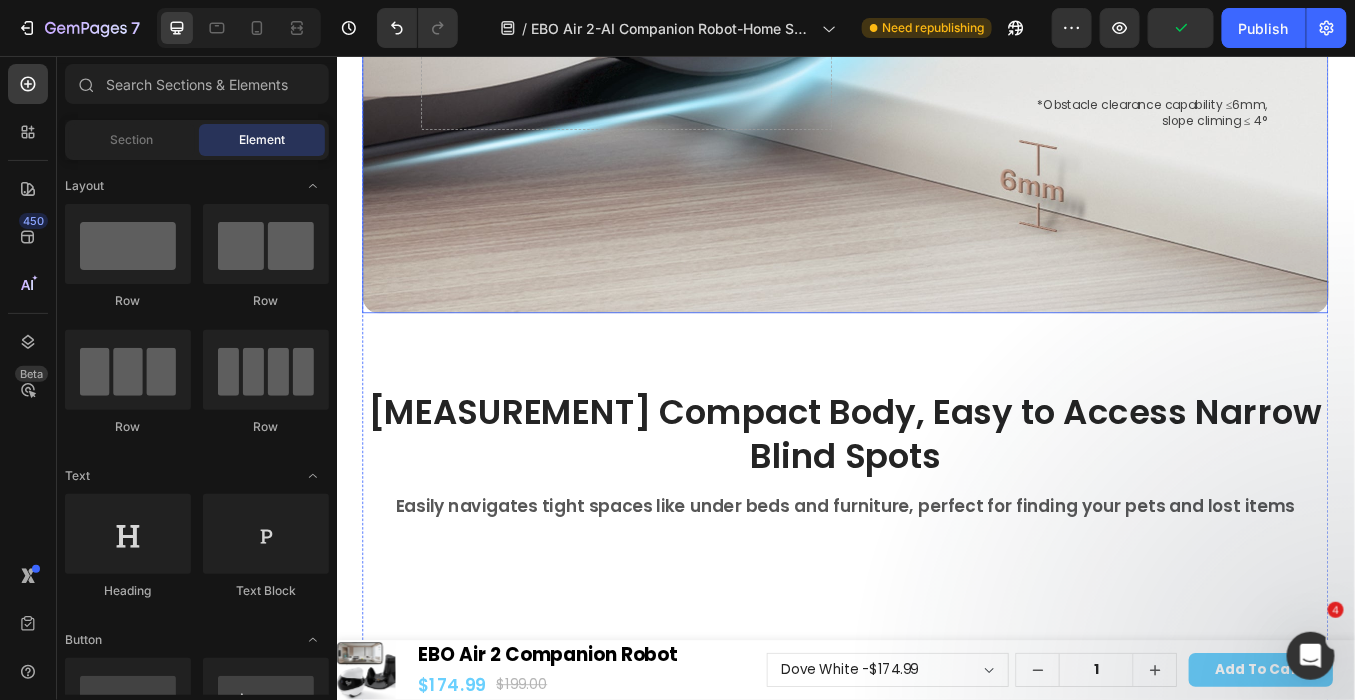 scroll, scrollTop: 5451, scrollLeft: 0, axis: vertical 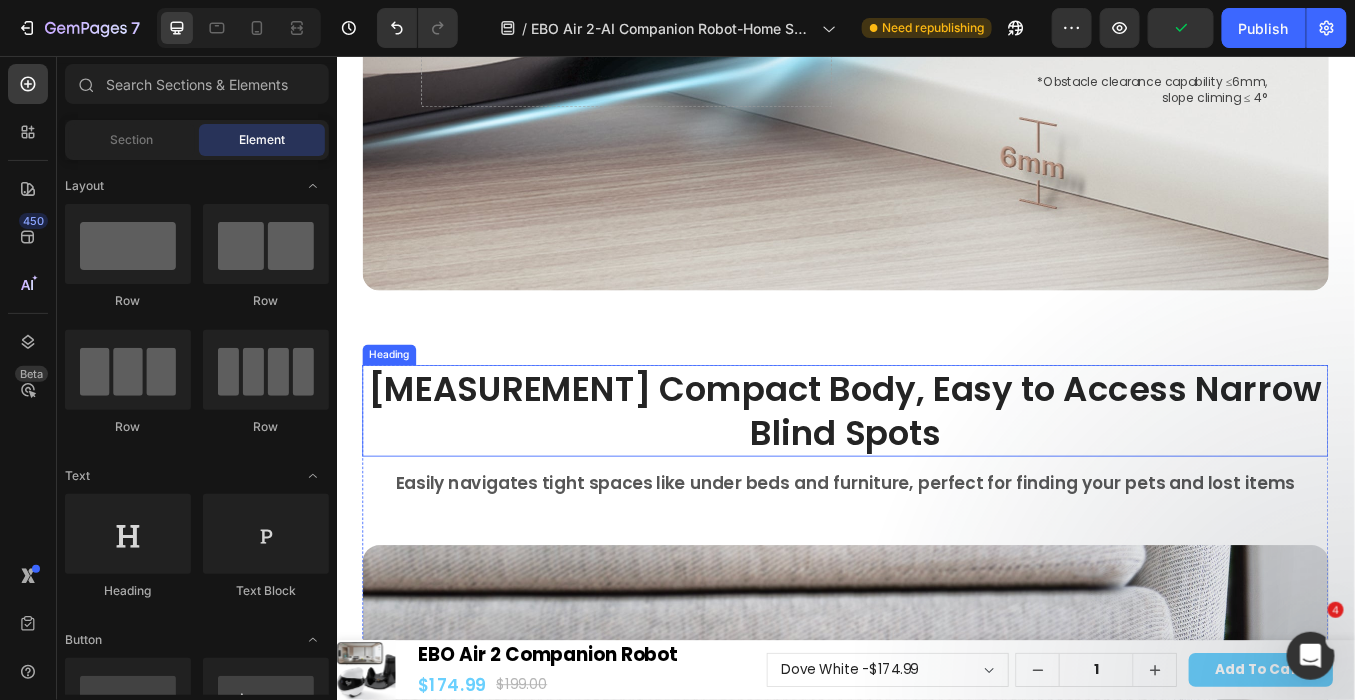 click on "9cm Compact Body, Easy to Access Narrow Blind Spots" at bounding box center (936, 473) 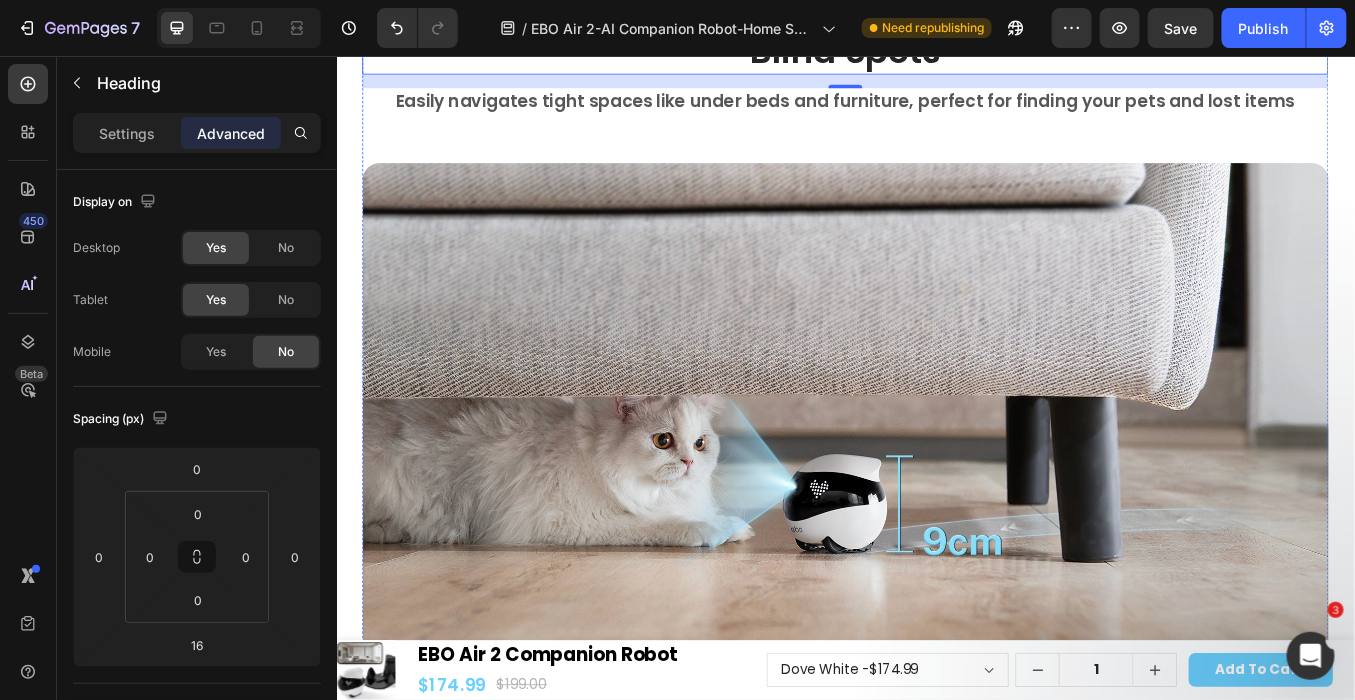 scroll, scrollTop: 5673, scrollLeft: 0, axis: vertical 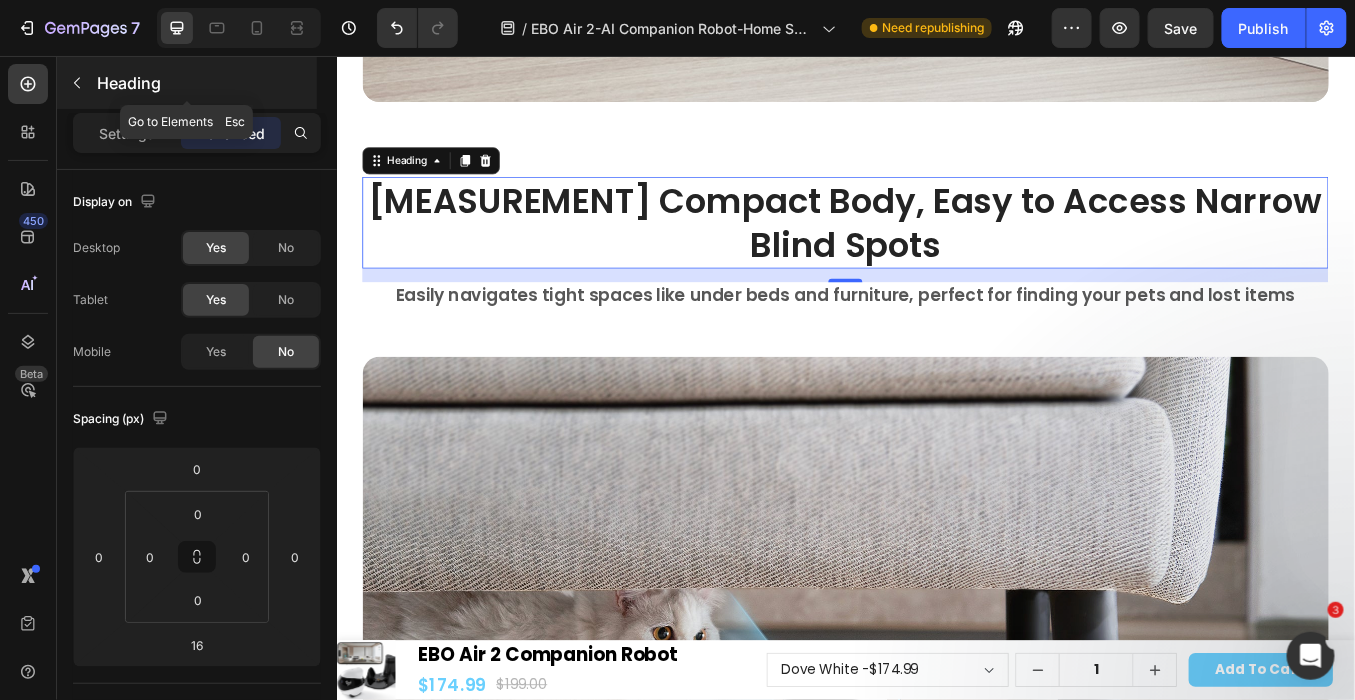 click 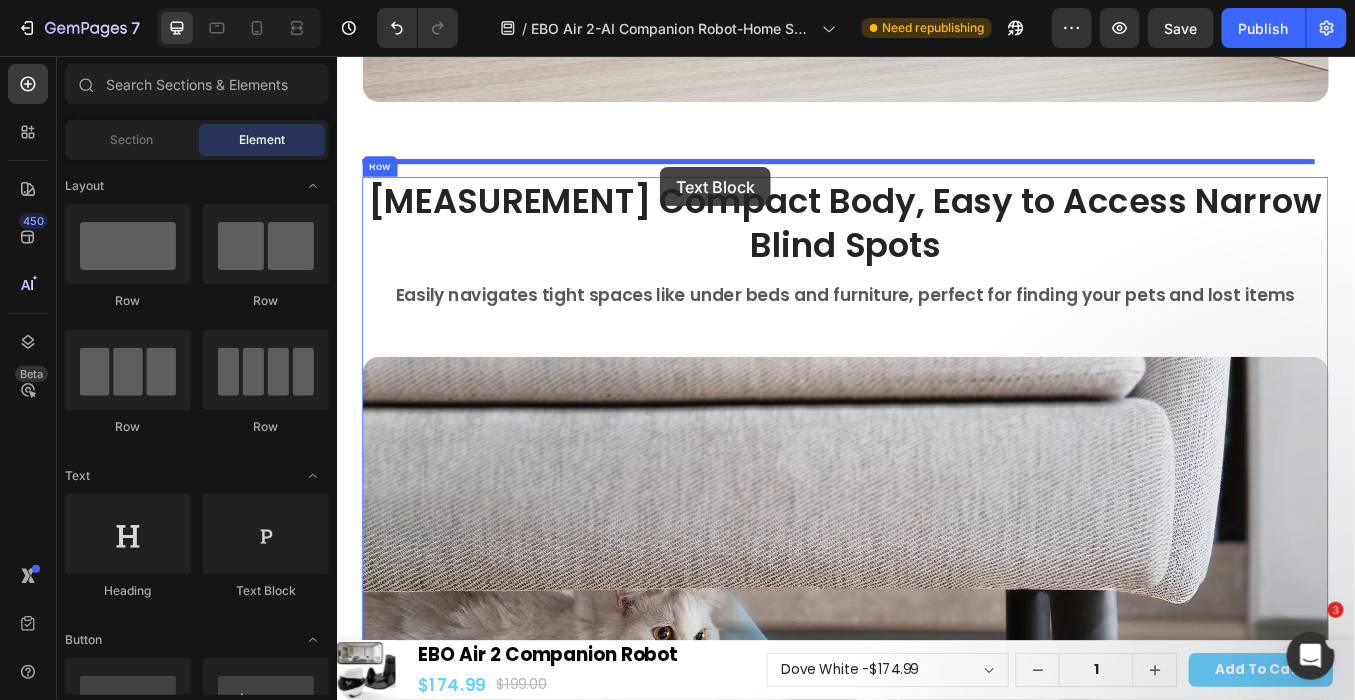 drag, startPoint x: 619, startPoint y: 590, endPoint x: 717, endPoint y: 186, distance: 415.71625 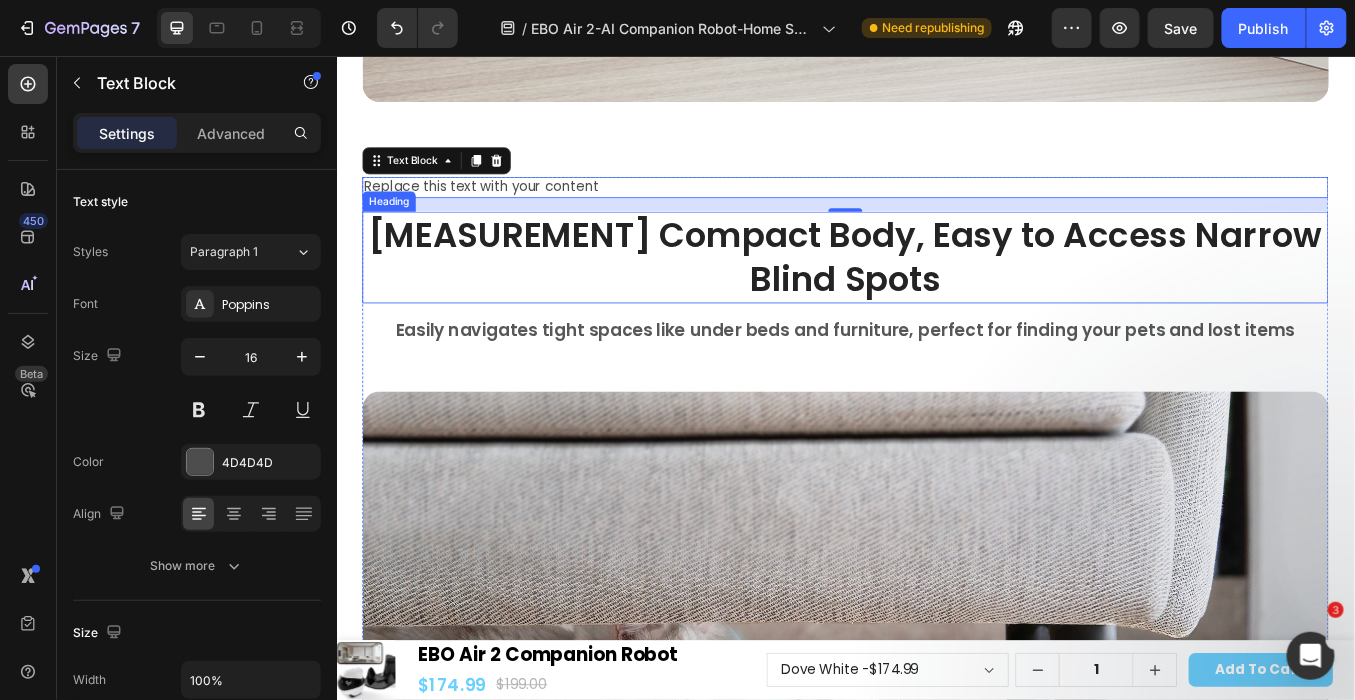 click on "9cm Compact Body, Easy to Access Narrow Blind Spots" at bounding box center [936, 292] 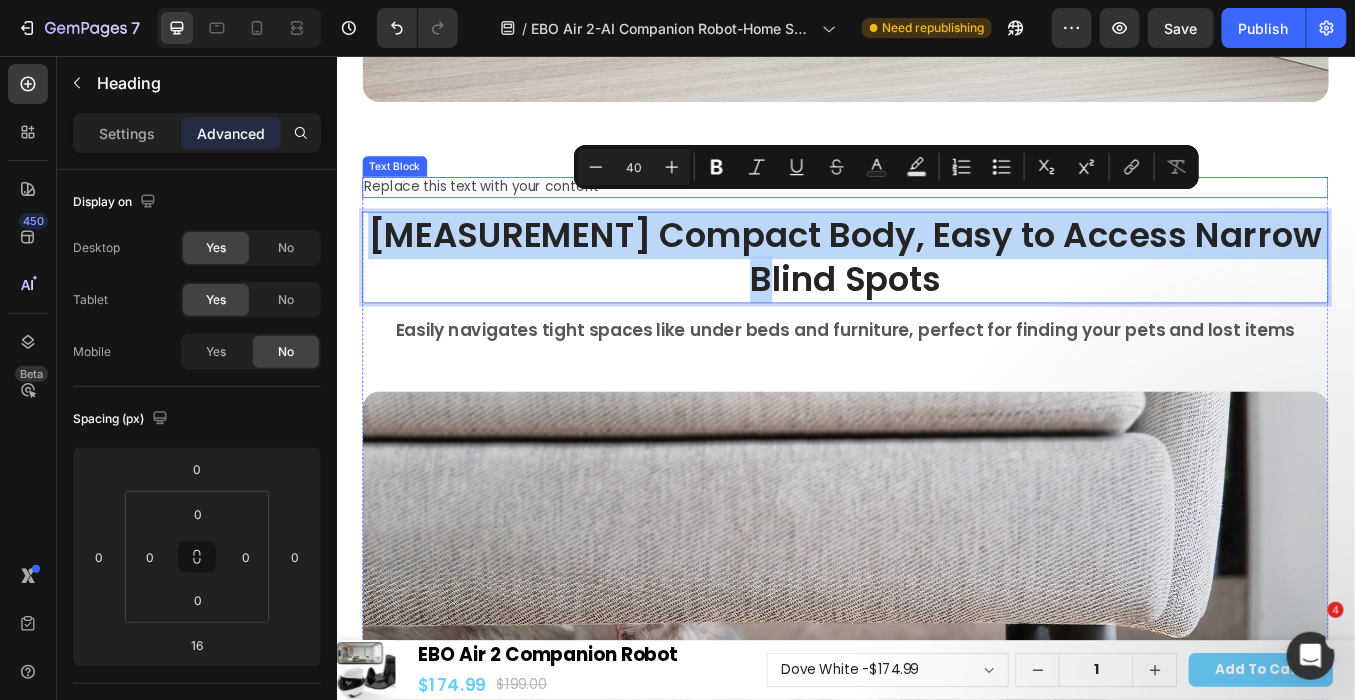 click on "Replace this text with your content" at bounding box center [936, 209] 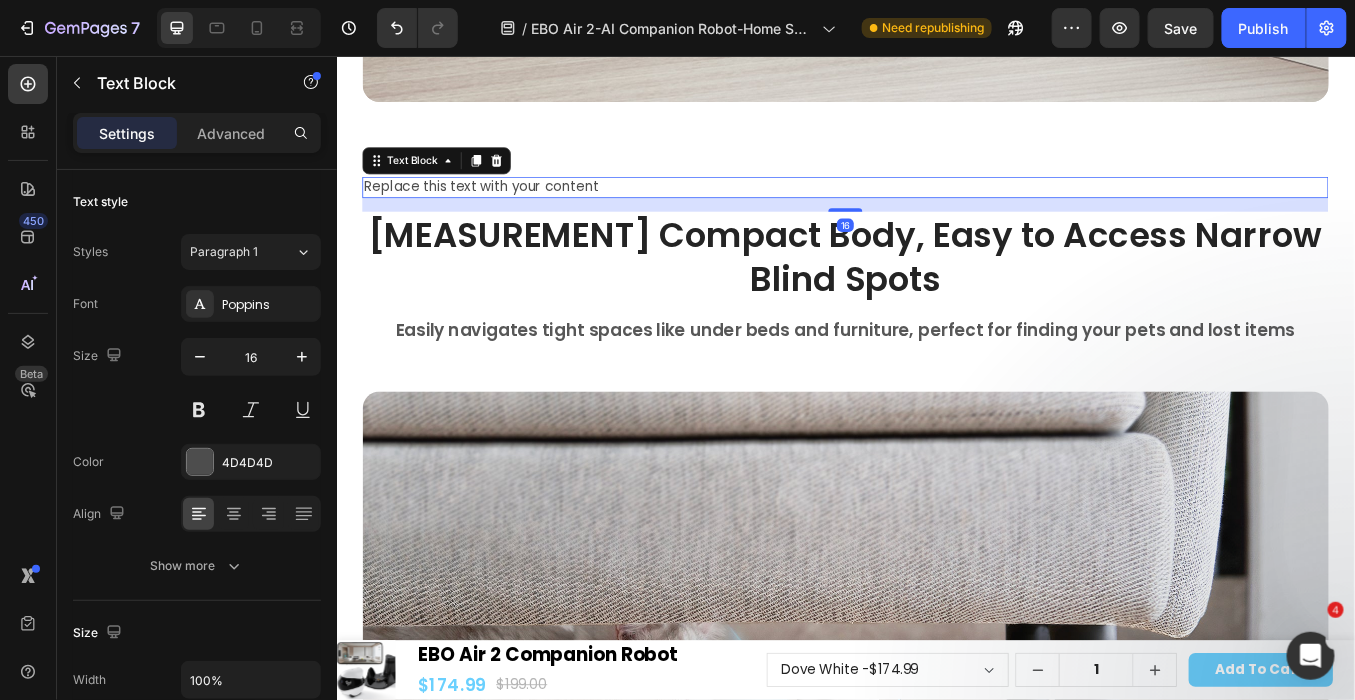 click on "Replace this text with your content" at bounding box center (936, 209) 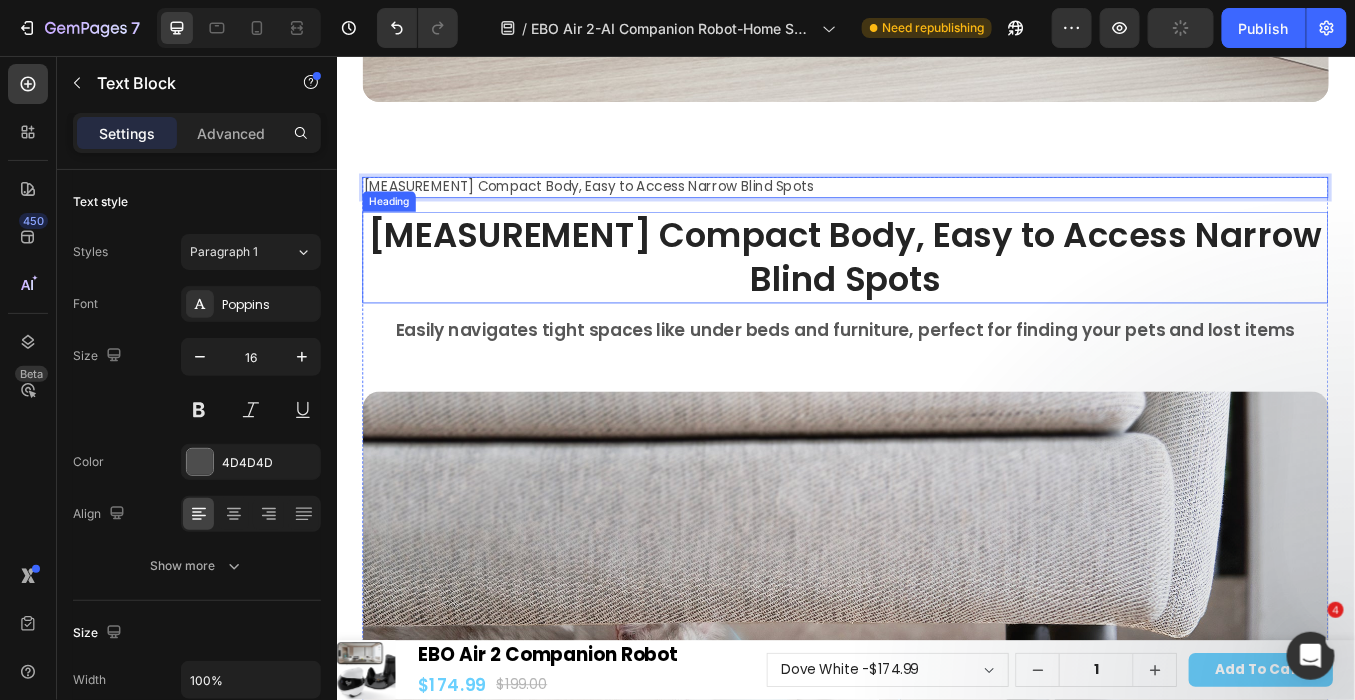 click on "9cm Compact Body, Easy to Access Narrow Blind Spots" at bounding box center [936, 292] 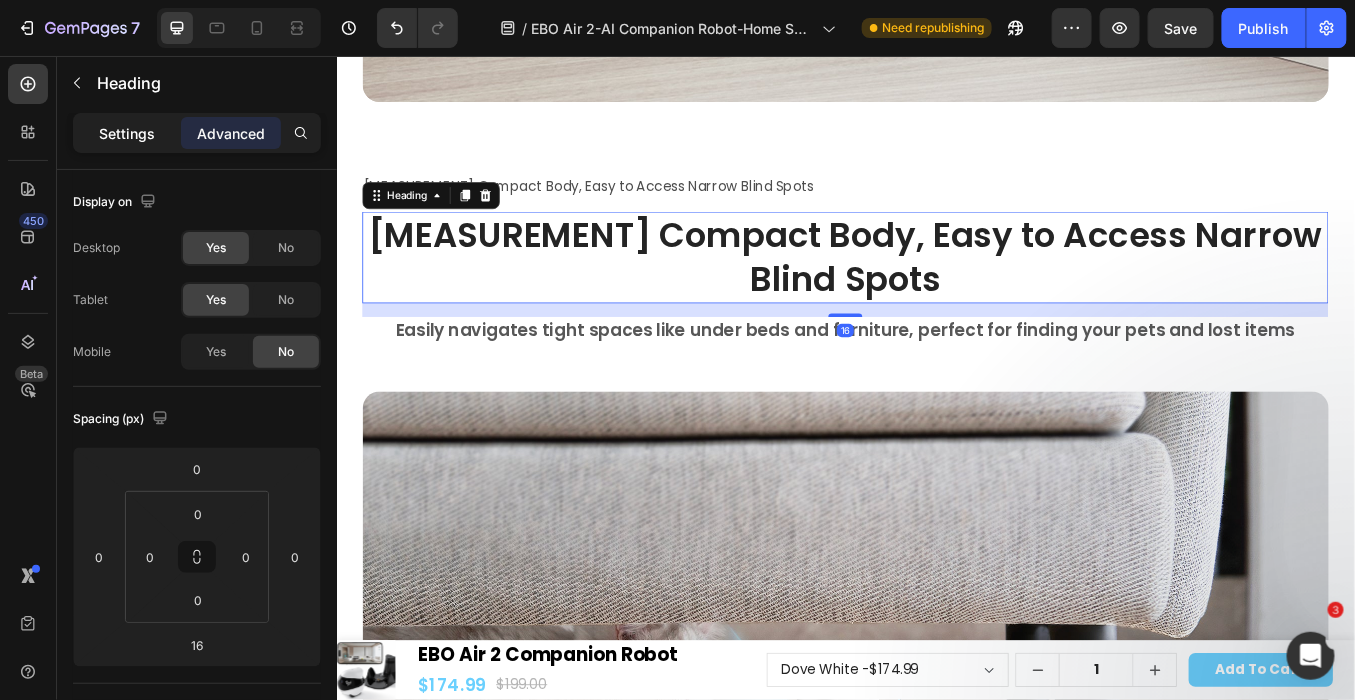 click on "Settings" at bounding box center [127, 133] 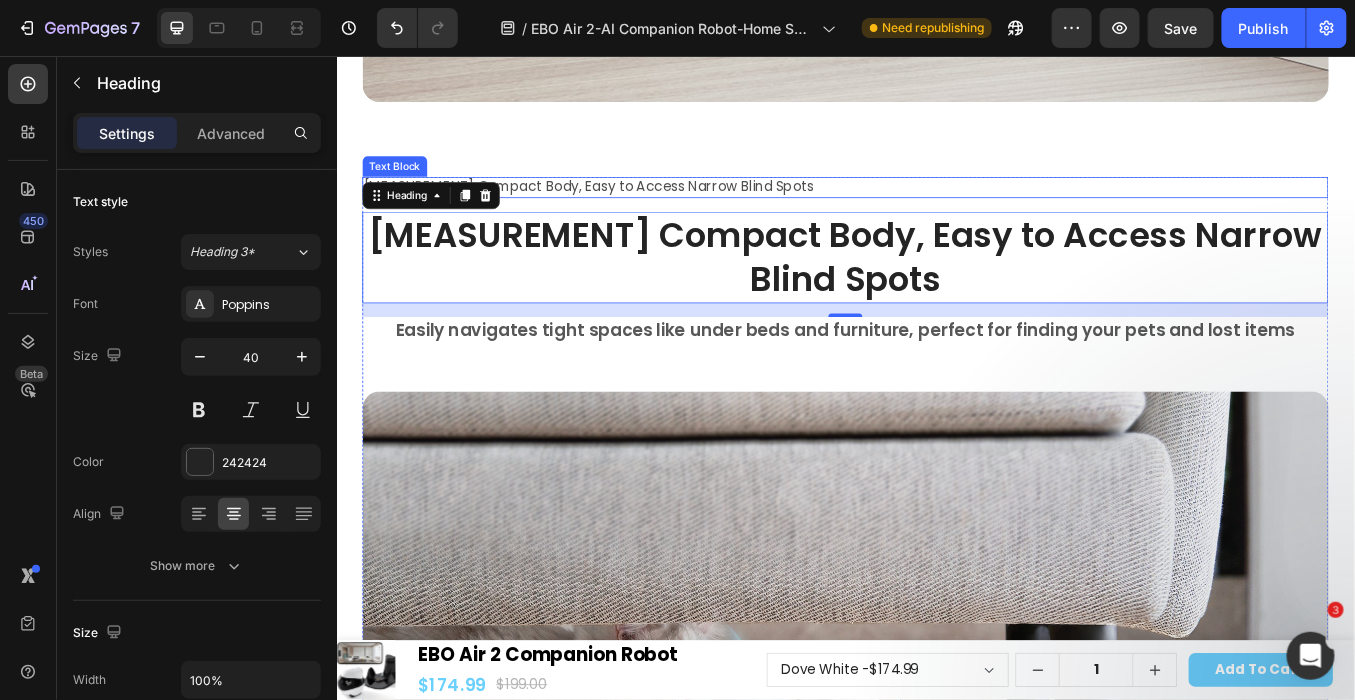 click on "9cm Compact Body, Easy to Access Narrow Blind Spots" at bounding box center [936, 209] 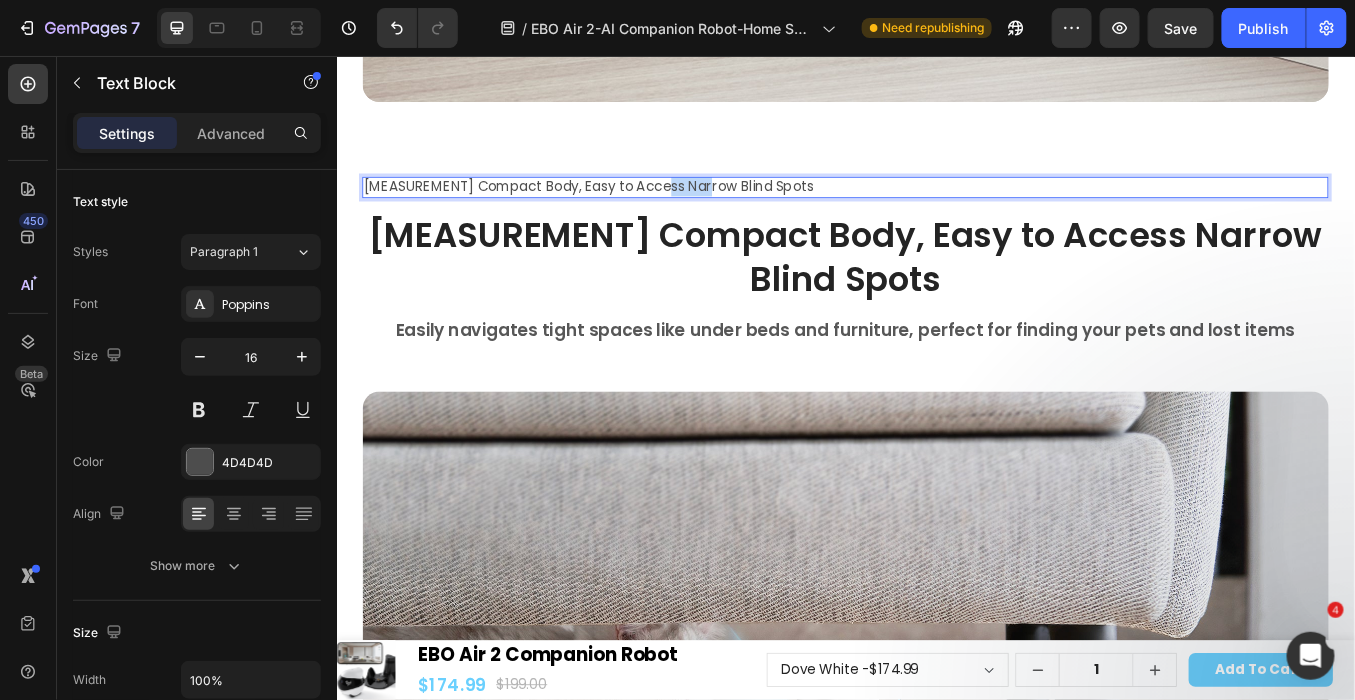click on "9cm Compact Body, Easy to Access Narrow Blind Spots" at bounding box center [936, 209] 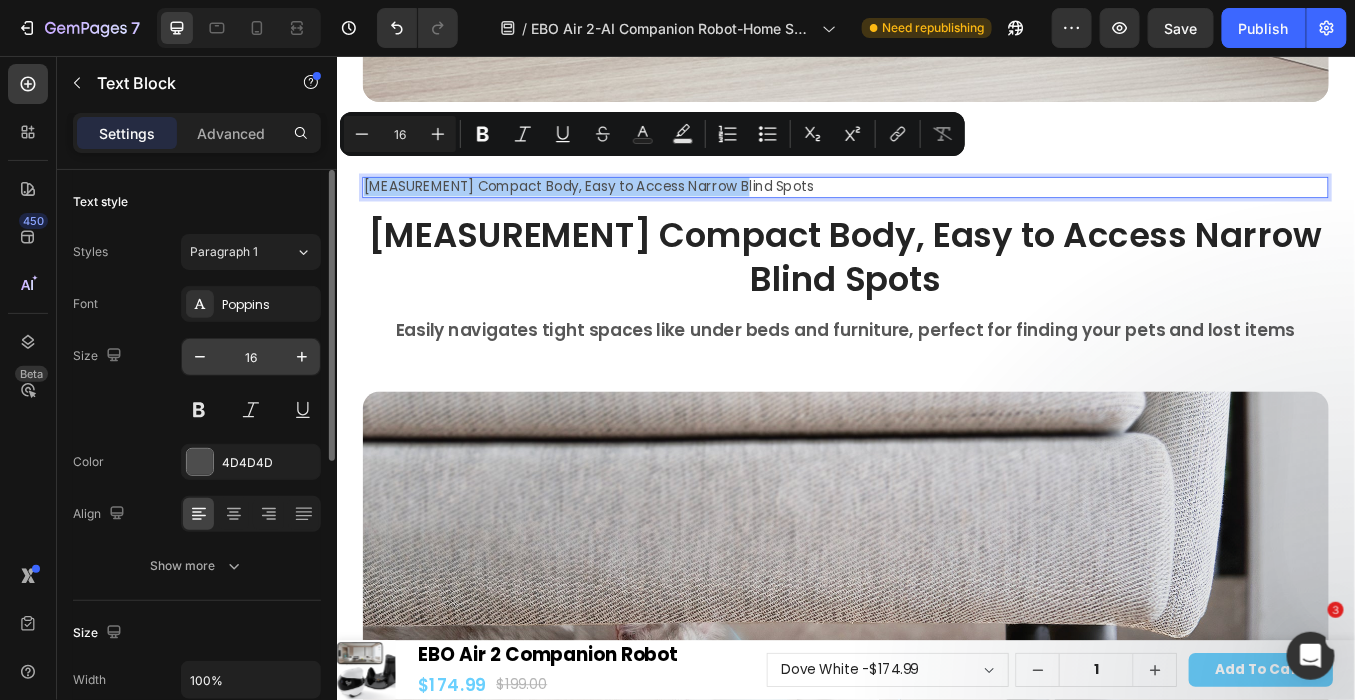 click on "16" at bounding box center [251, 357] 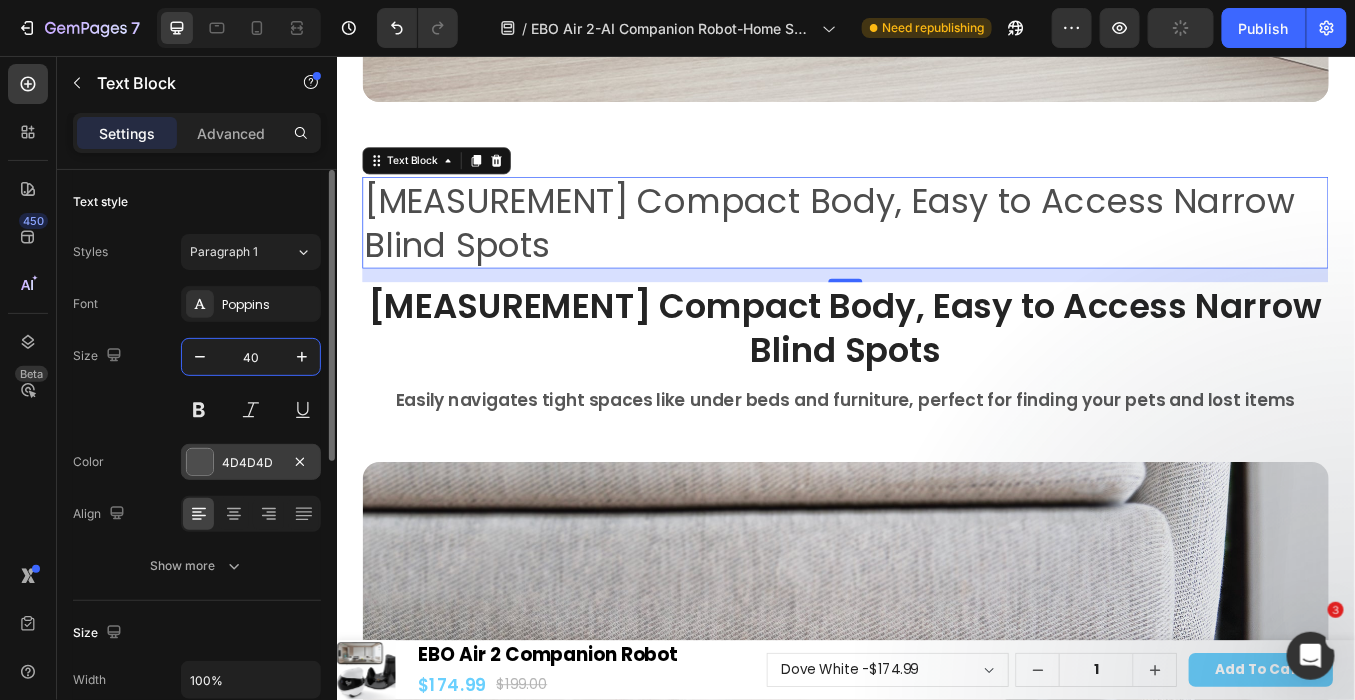 type on "40" 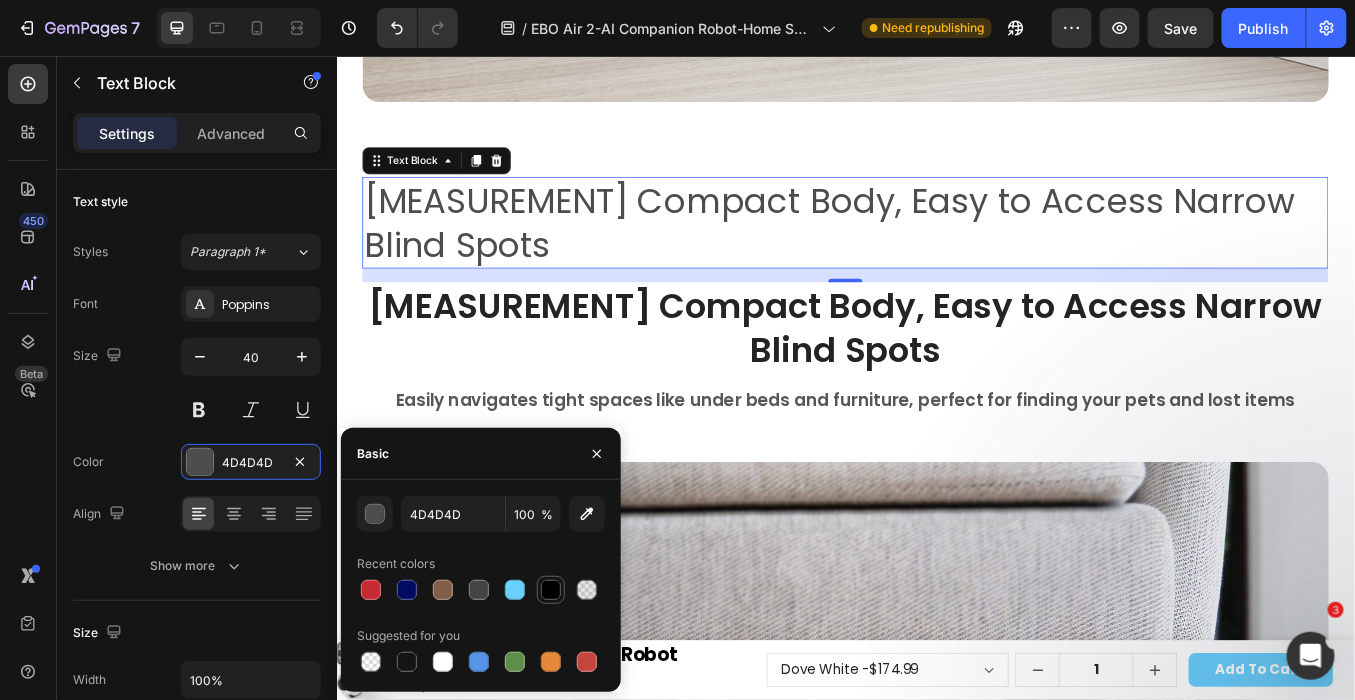 click at bounding box center [551, 590] 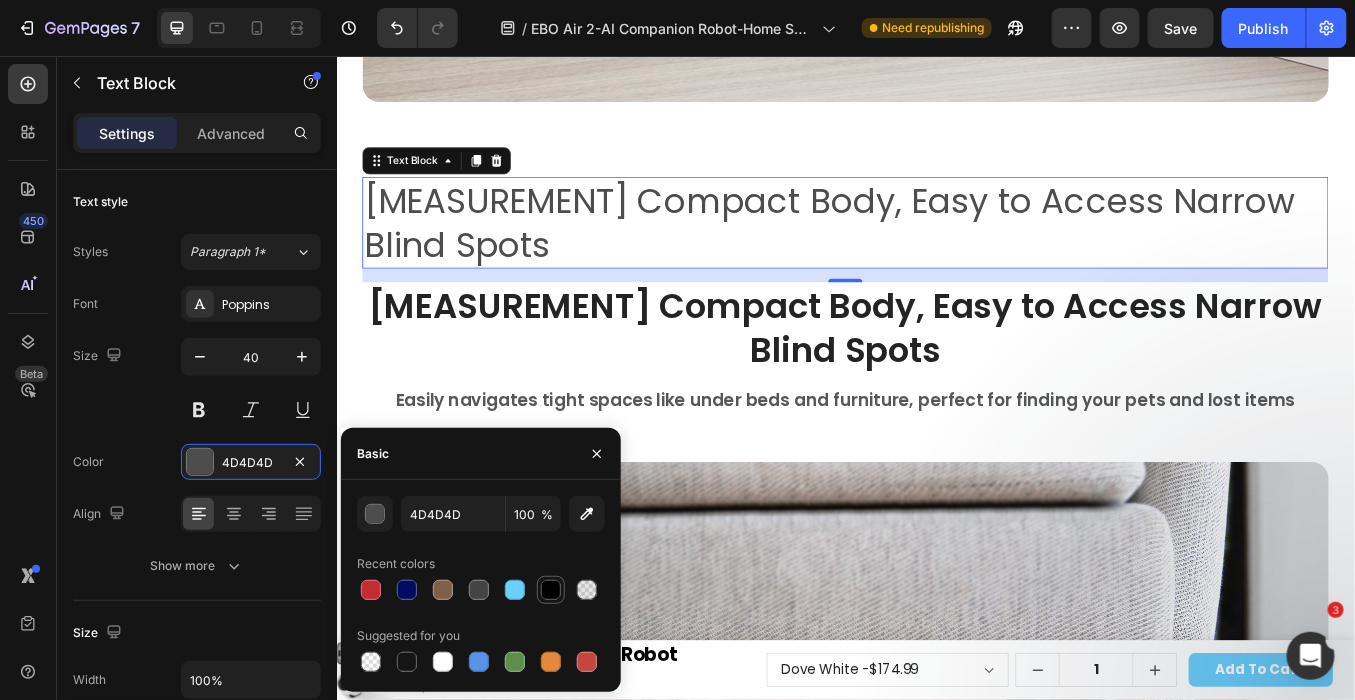 type on "000000" 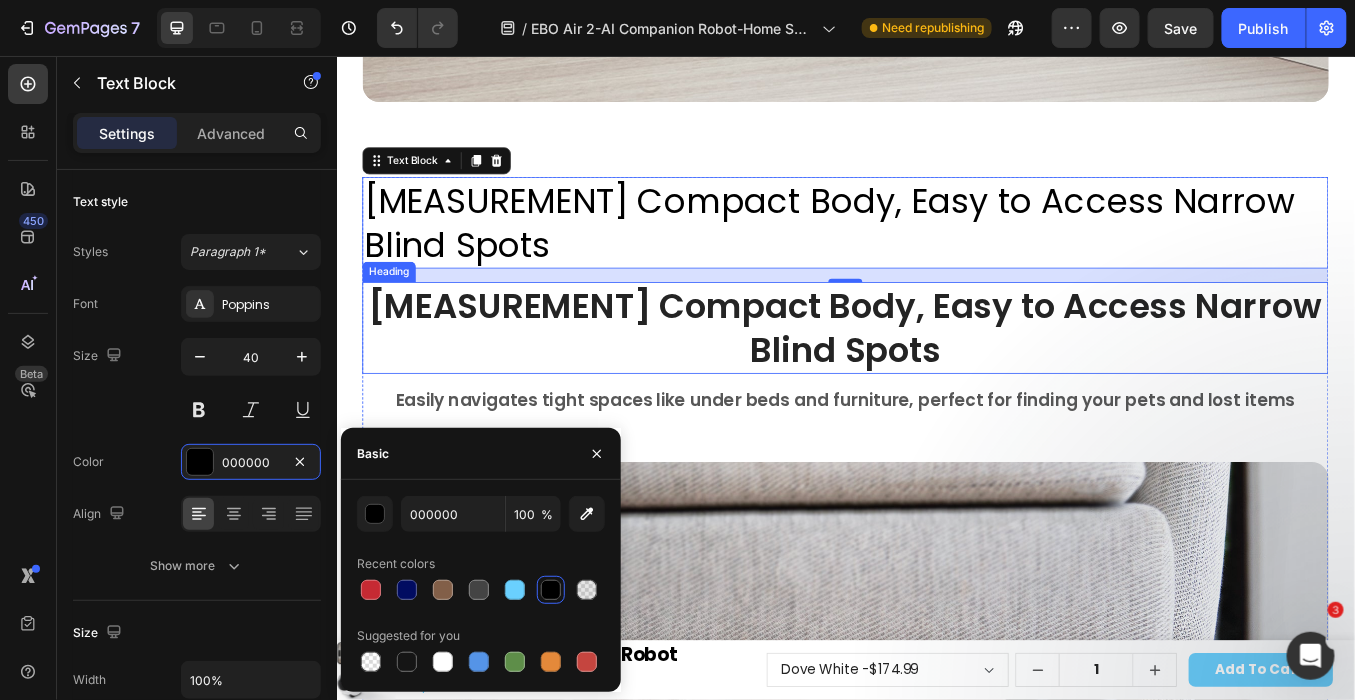 click on "9cm Compact Body, Easy to Access Narrow Blind Spots" at bounding box center (936, 375) 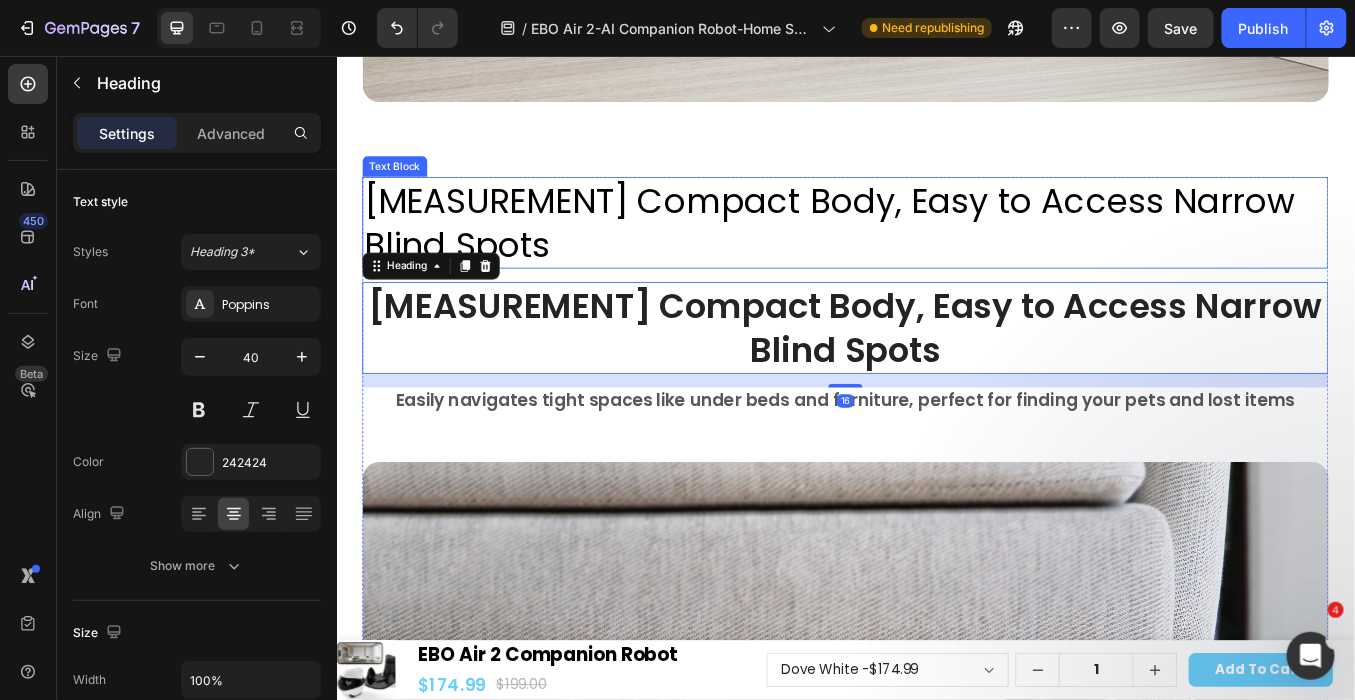 click on "9cm Compact Body, Easy to Access Narrow Blind Spots" at bounding box center [936, 251] 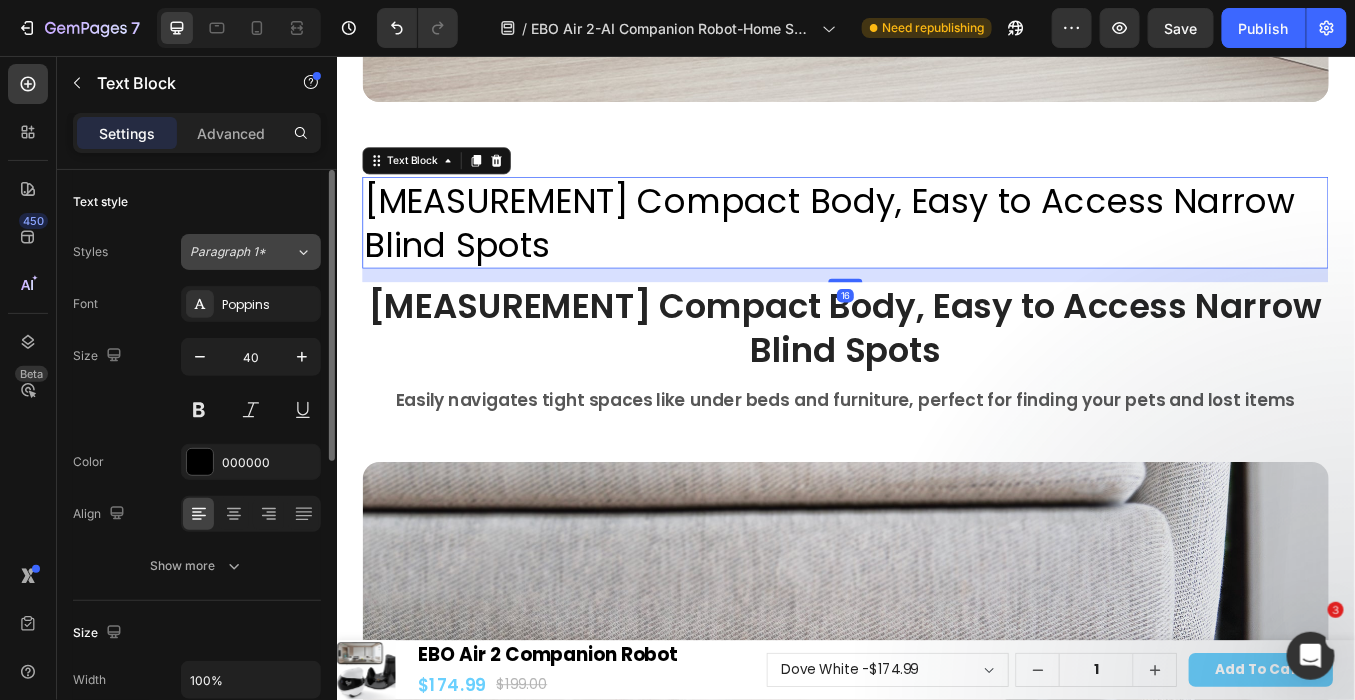 click on "Paragraph 1*" 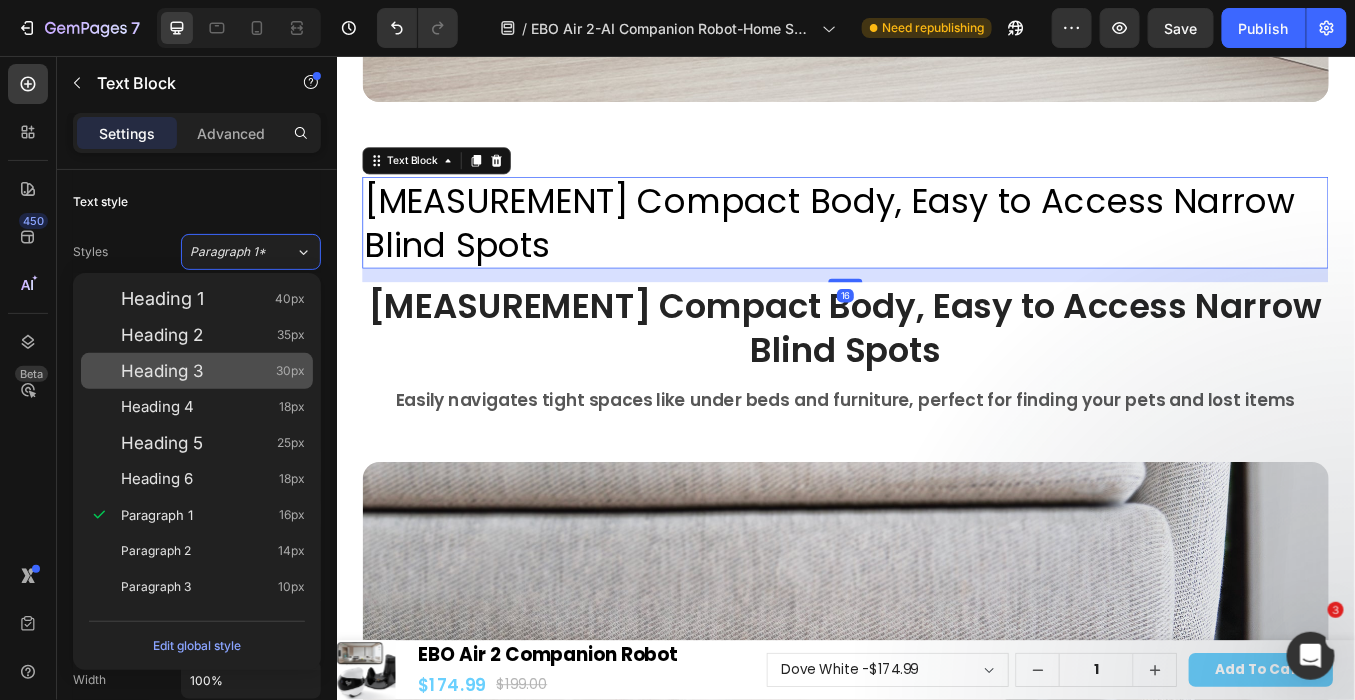 click on "Heading 3 30px" at bounding box center (213, 371) 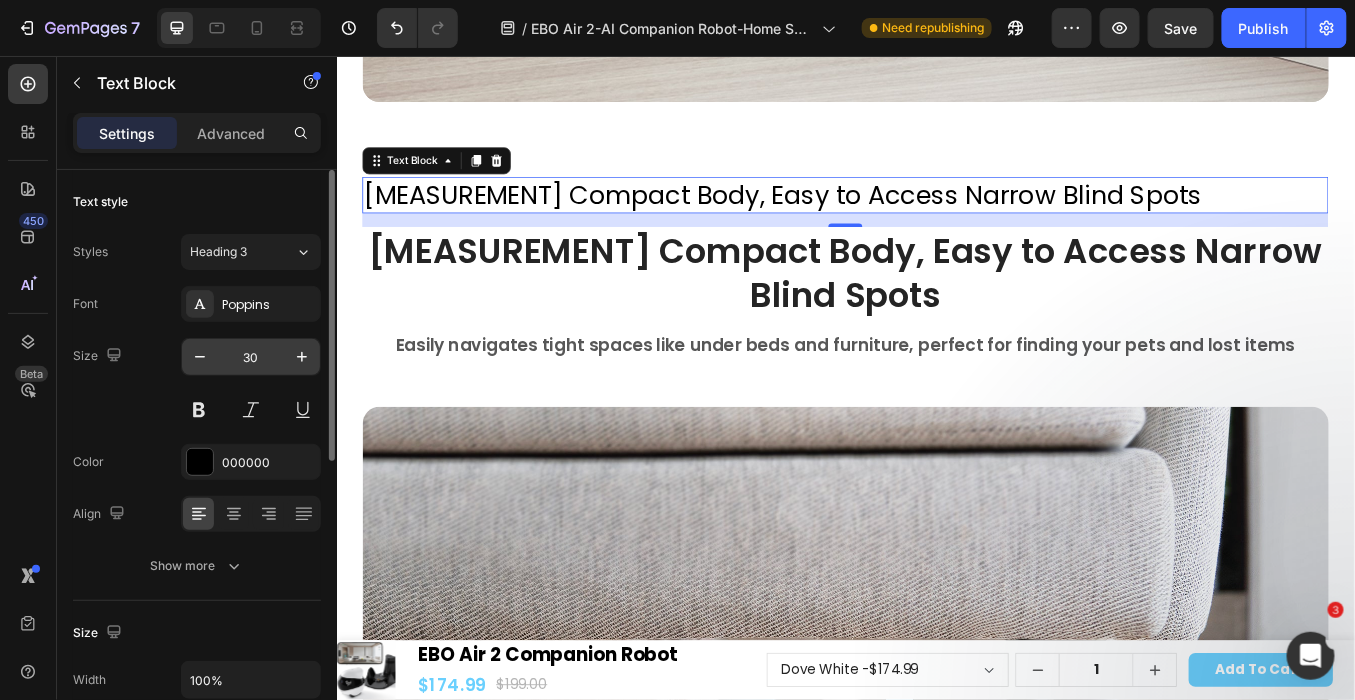 click on "30" at bounding box center [251, 357] 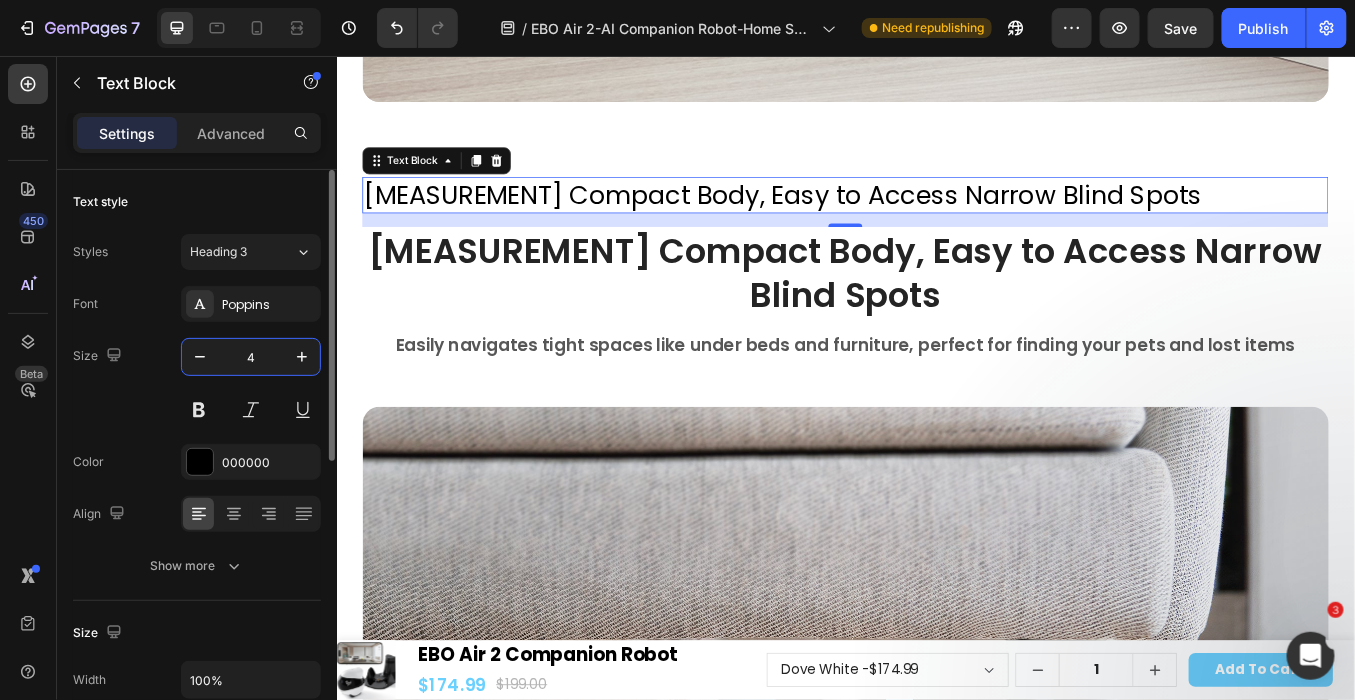 type on "40" 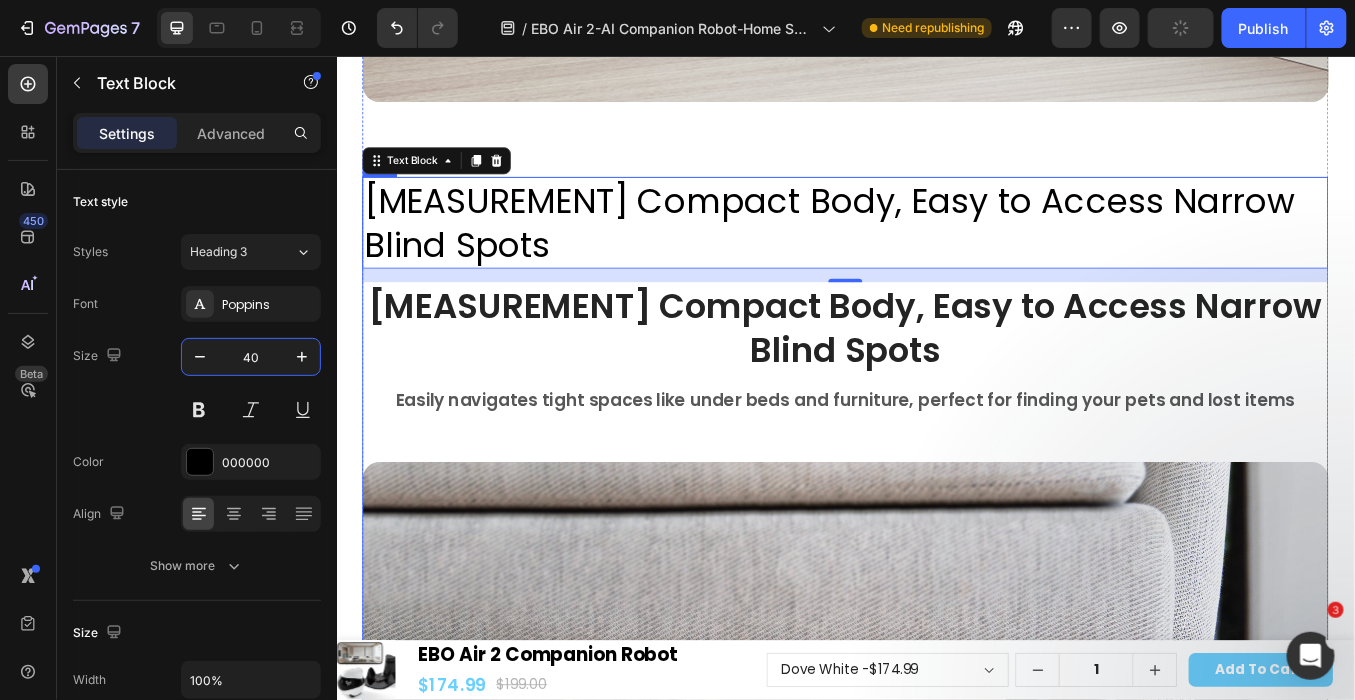 click on "9cm Compact Body, Easy to Access Narrow Blind Spots" at bounding box center [936, 375] 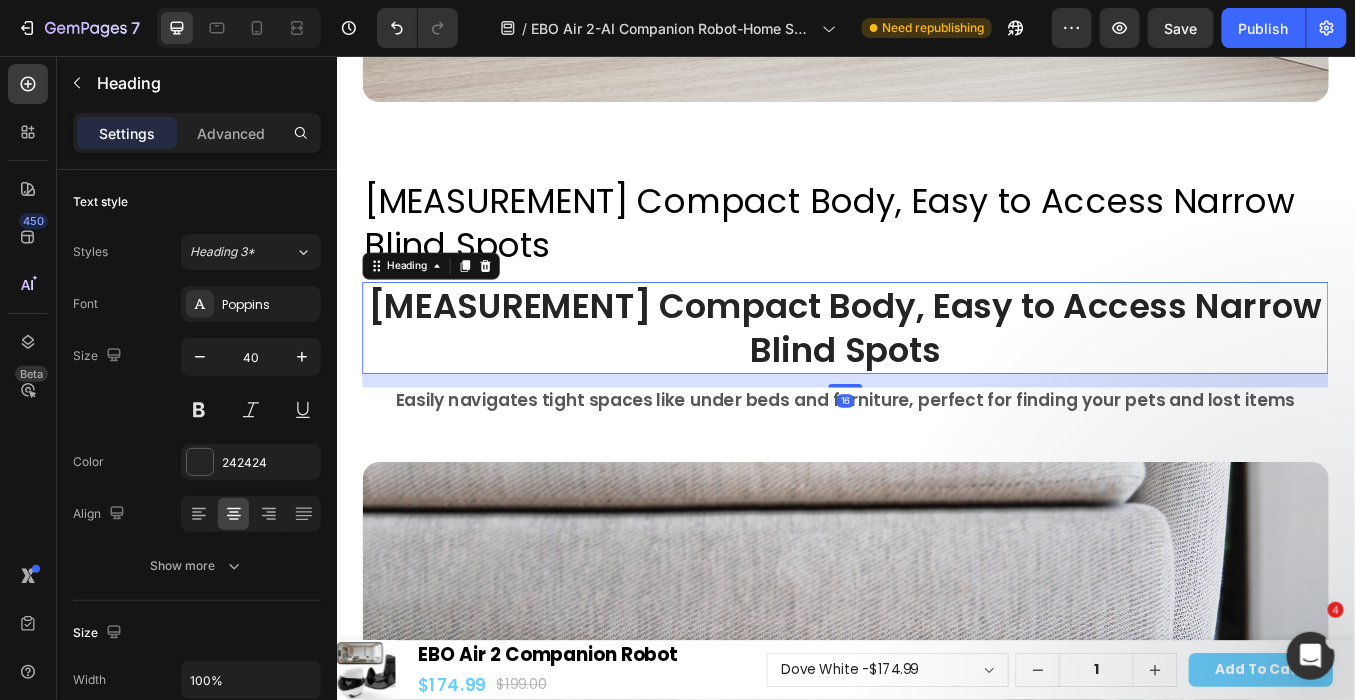 click on "9cm Compact Body, Easy to Access Narrow Blind Spots" at bounding box center [936, 375] 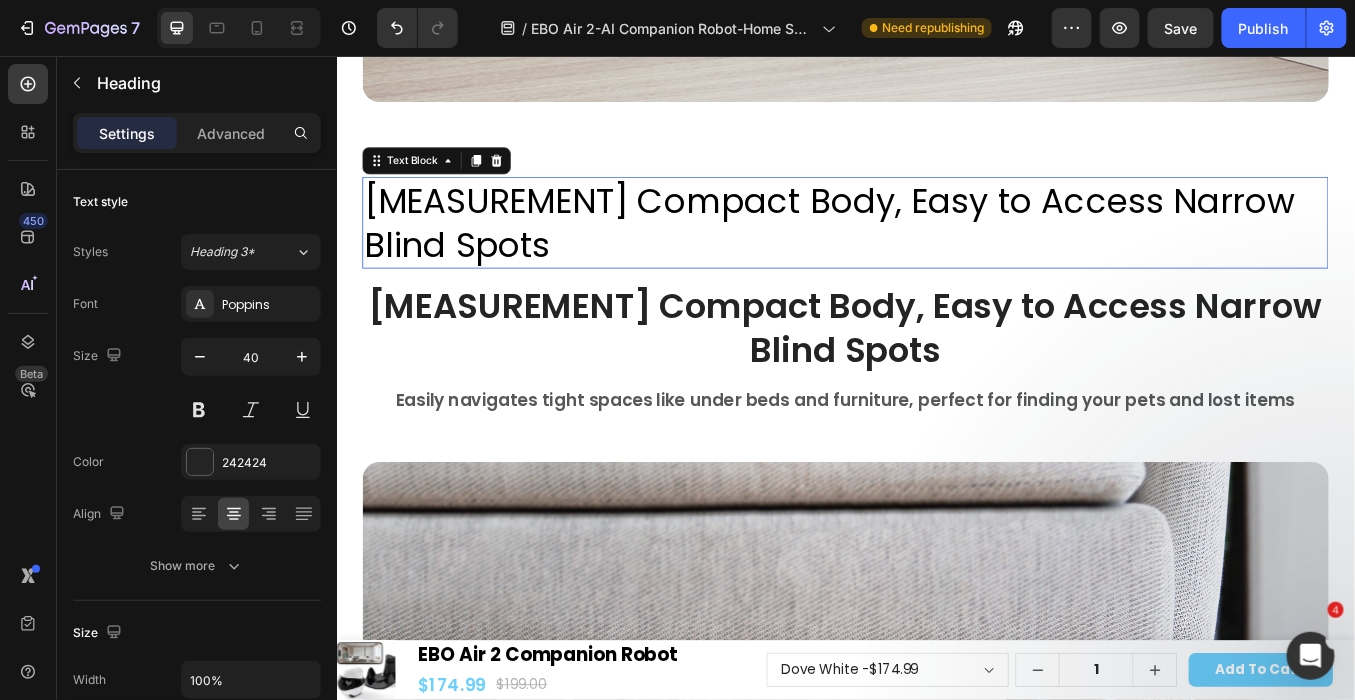 click on "9cm Compact Body, Easy to Access Narrow Blind Spots" at bounding box center [936, 251] 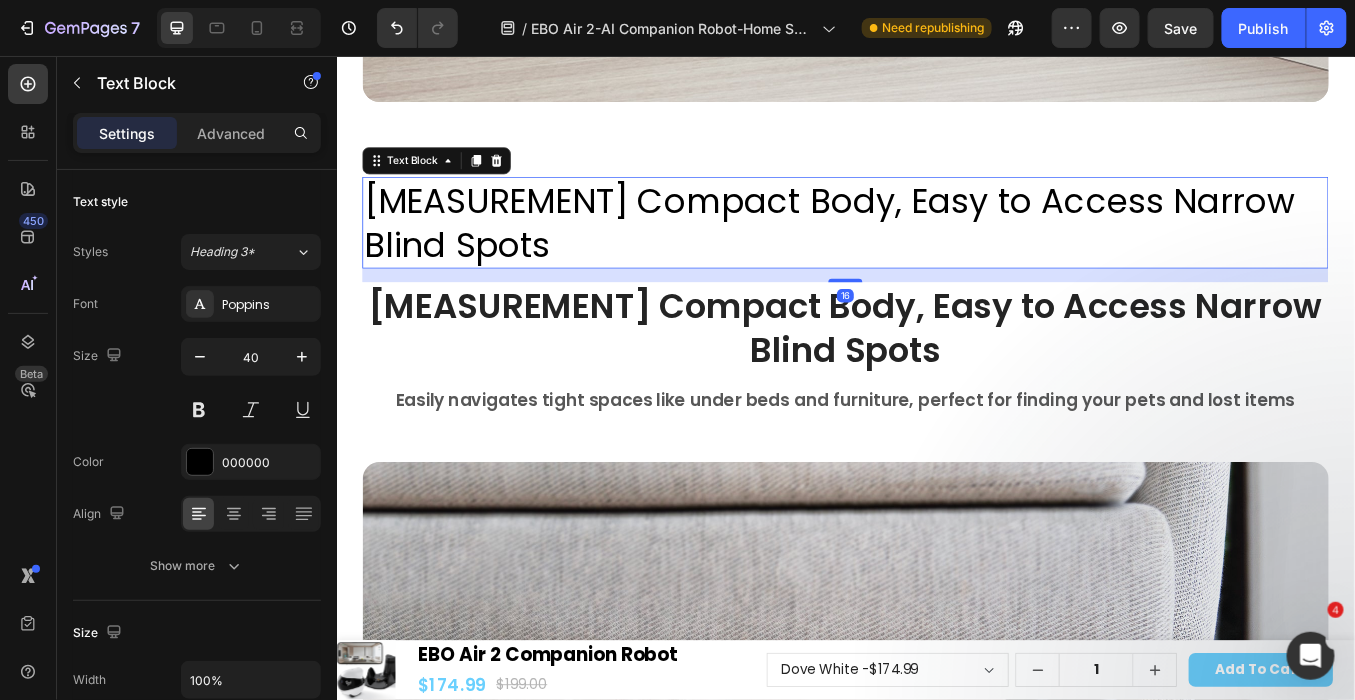 click on "16" at bounding box center (936, 313) 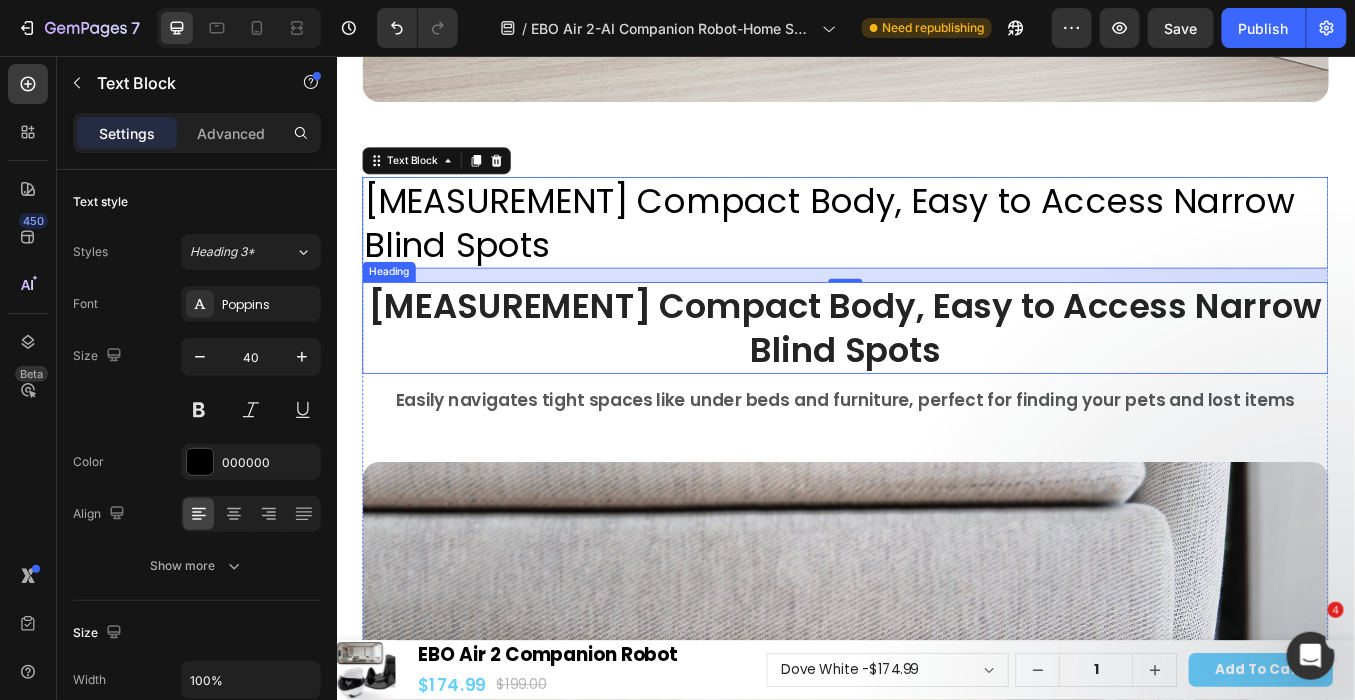 click on "9cm Compact Body, Easy to Access Narrow Blind Spots" at bounding box center [936, 375] 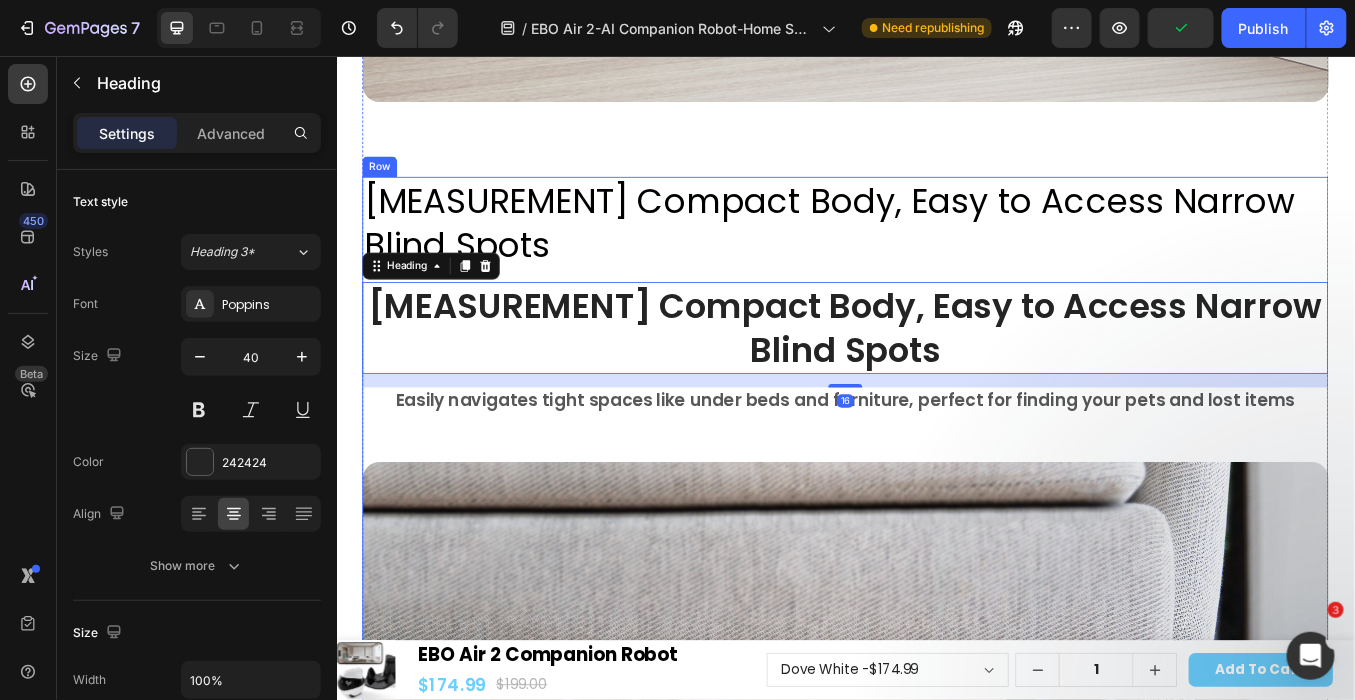 click on "9cm Compact Body, Easy to Access Narrow Blind Spots" at bounding box center [936, 251] 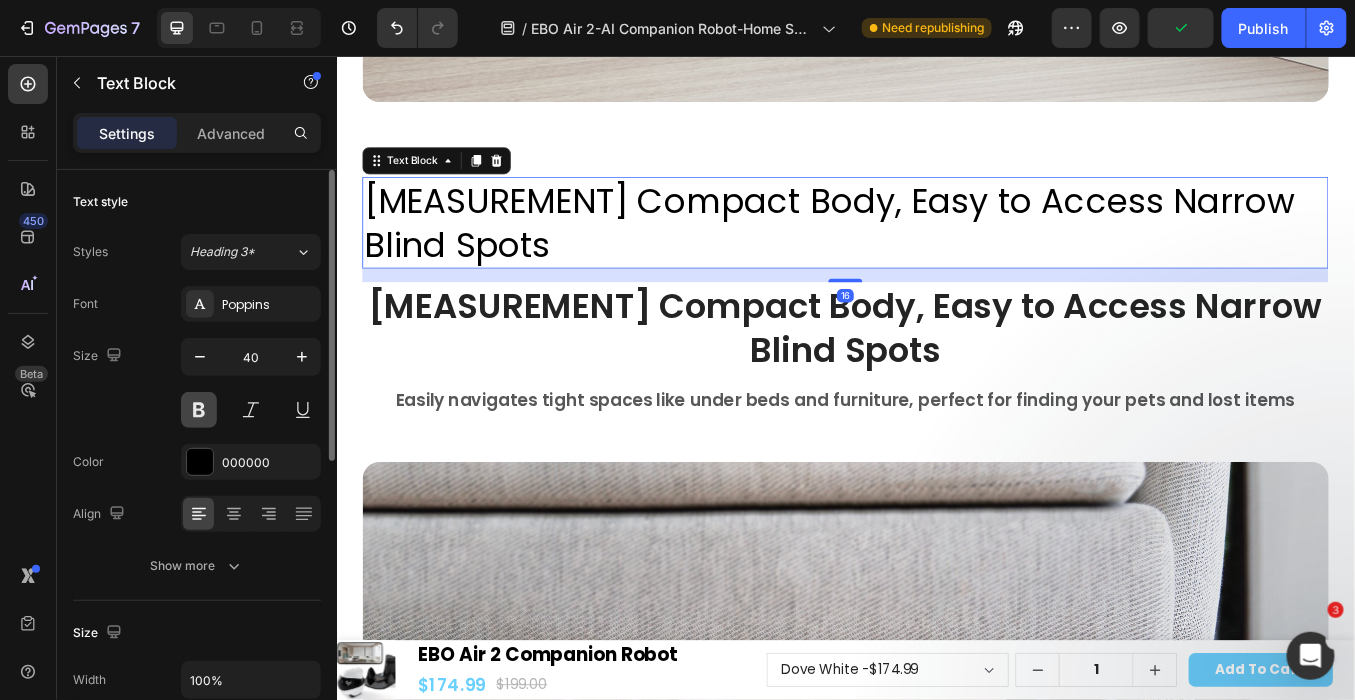click at bounding box center (199, 410) 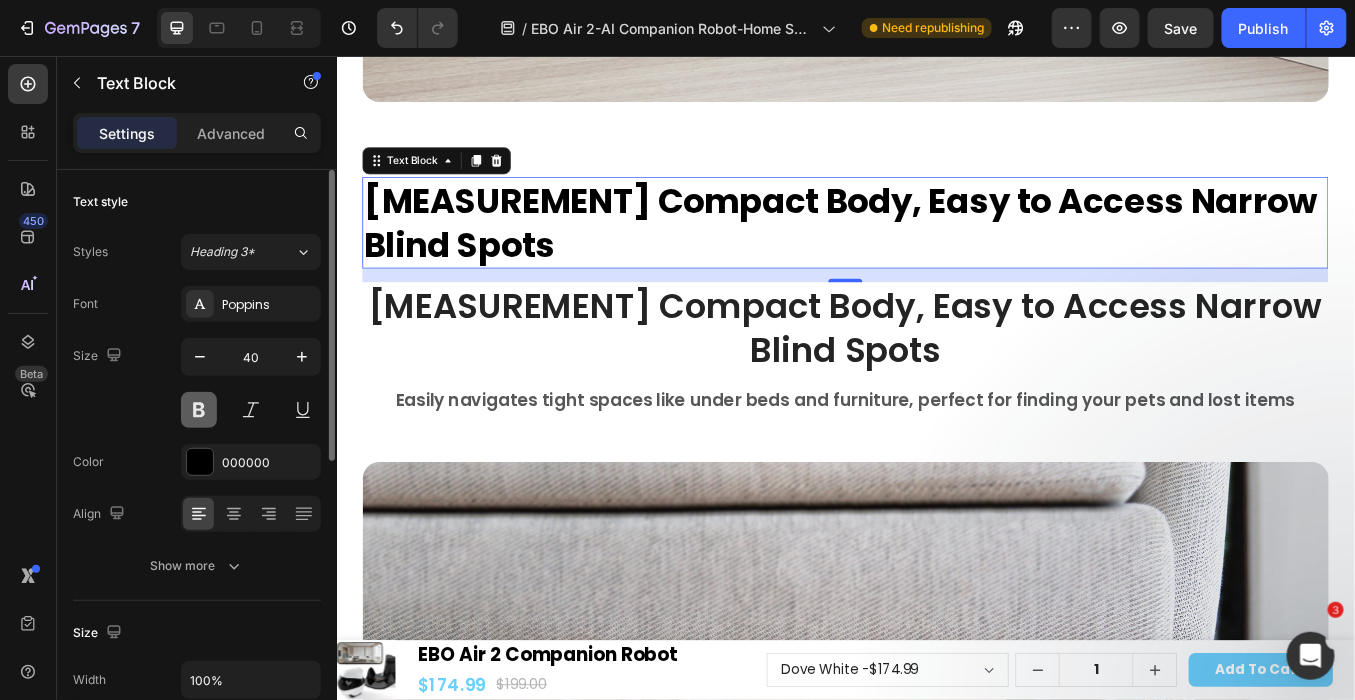 click at bounding box center [199, 410] 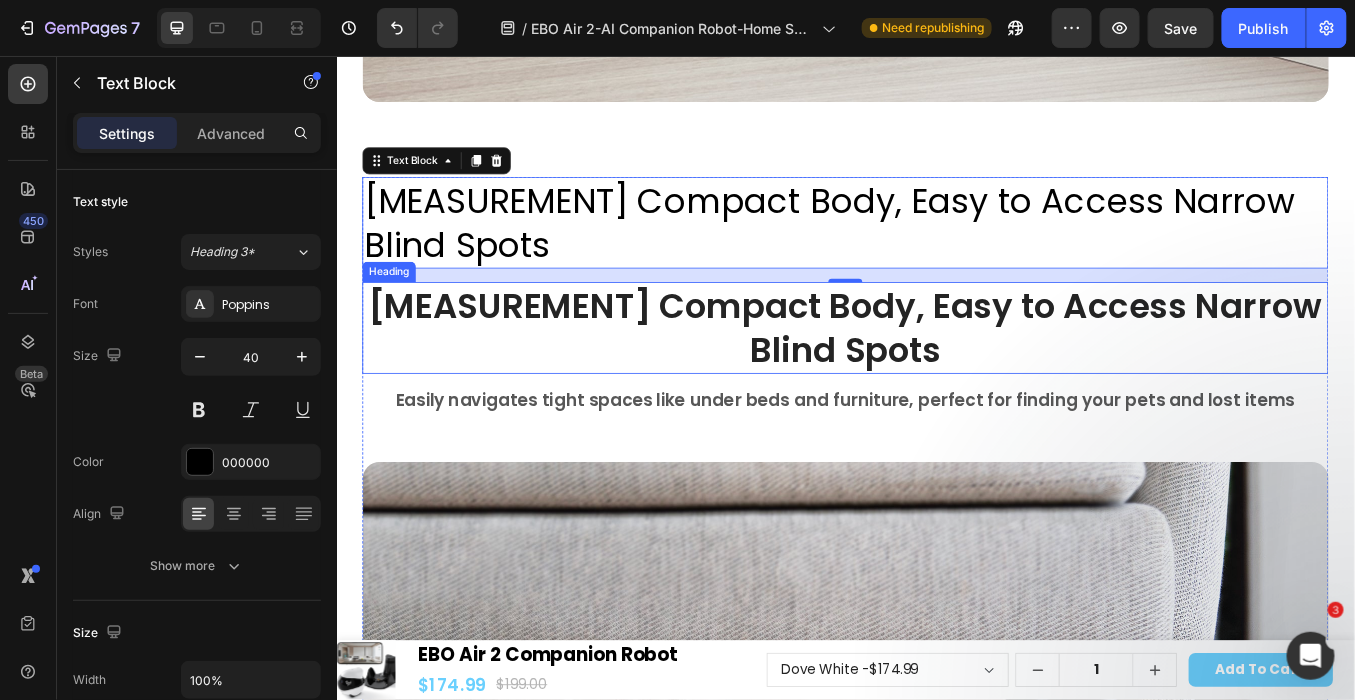 click on "9cm Compact Body, Easy to Access Narrow Blind Spots" at bounding box center [936, 375] 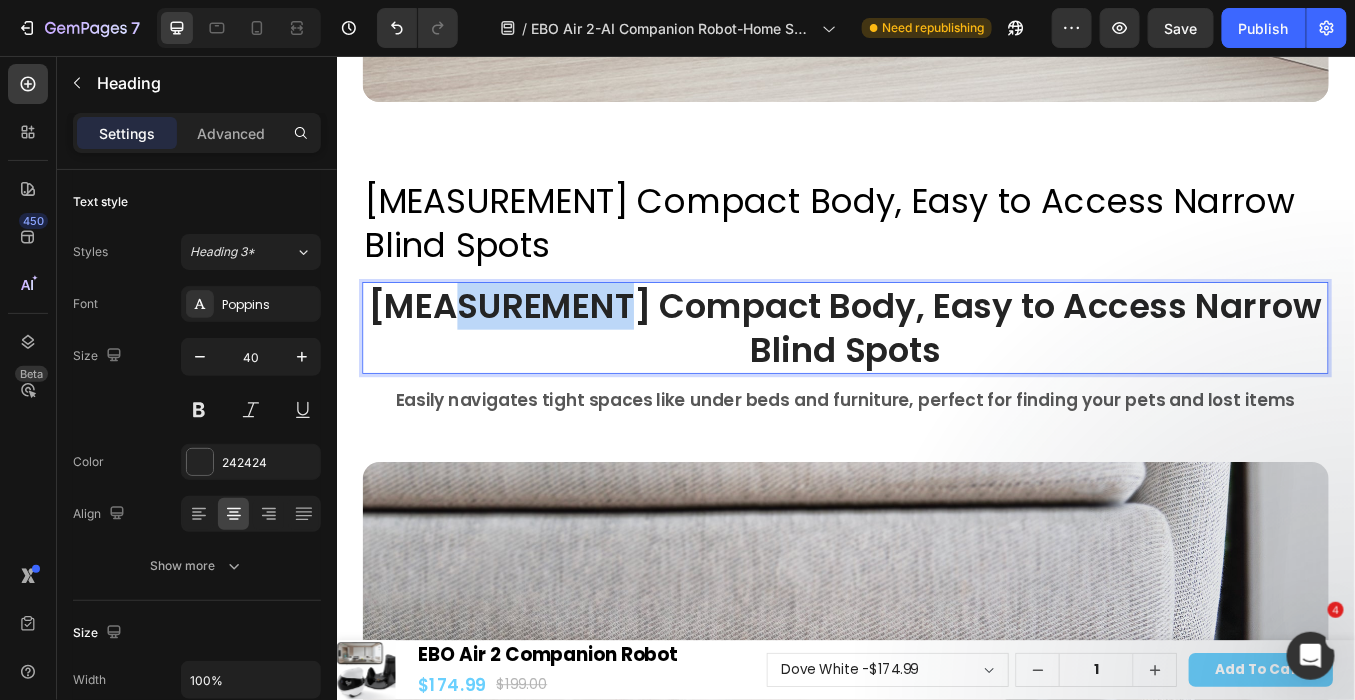 click on "9cm Compact Body, Easy to Access Narrow Blind Spots" at bounding box center (936, 375) 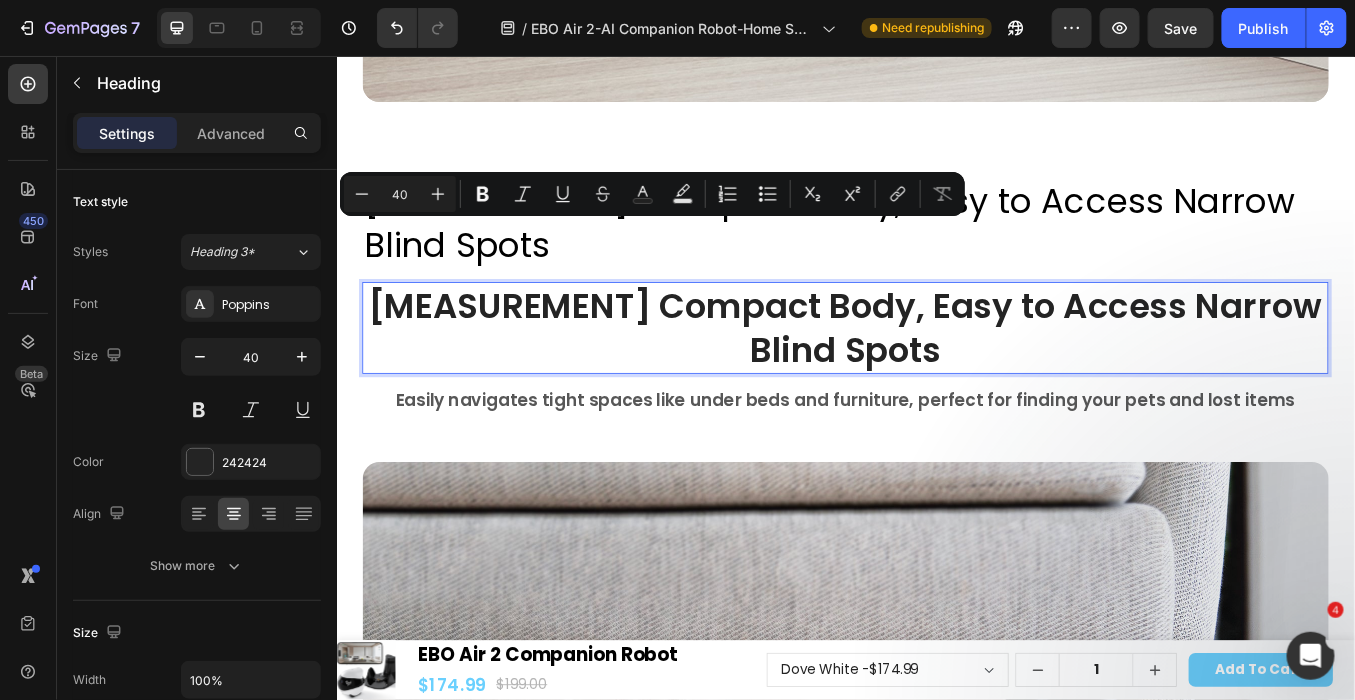 click on "9cm Compact Body, Easy to Access Narrow Blind Spots" at bounding box center (936, 375) 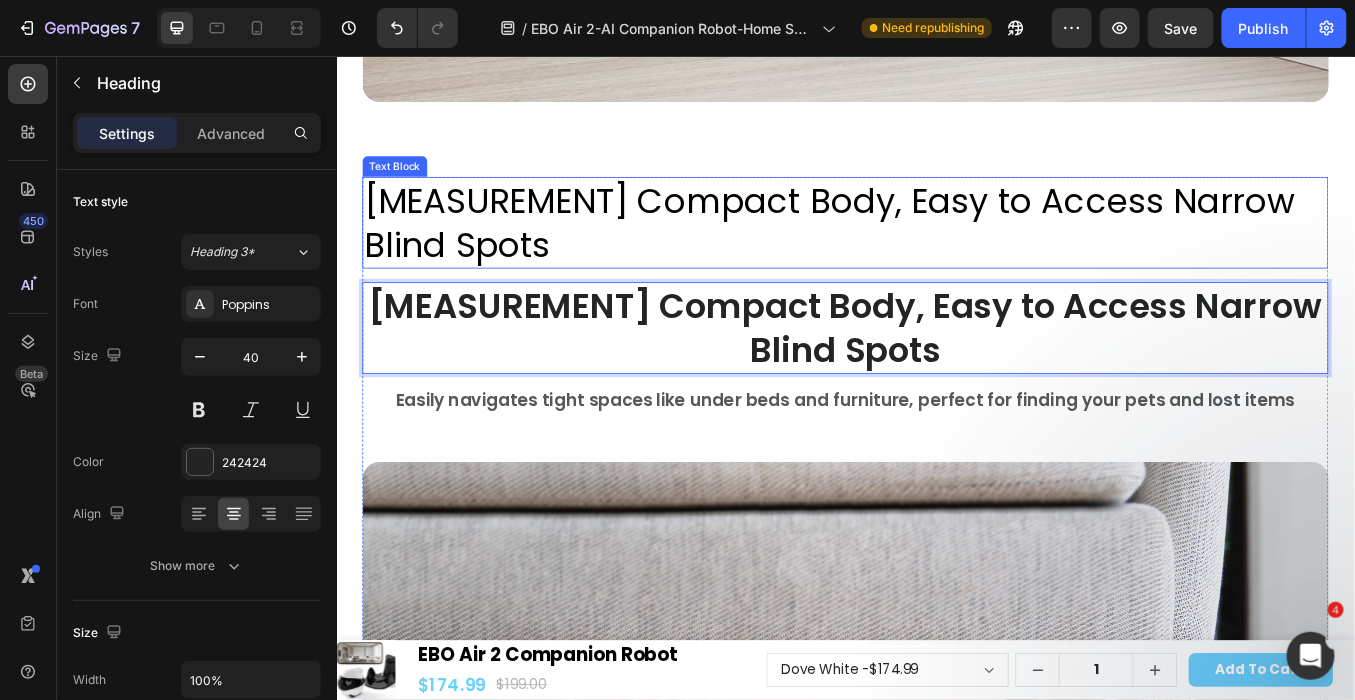 click on "9cm Compact Body, Easy to Access Narrow Blind Spots" at bounding box center [936, 251] 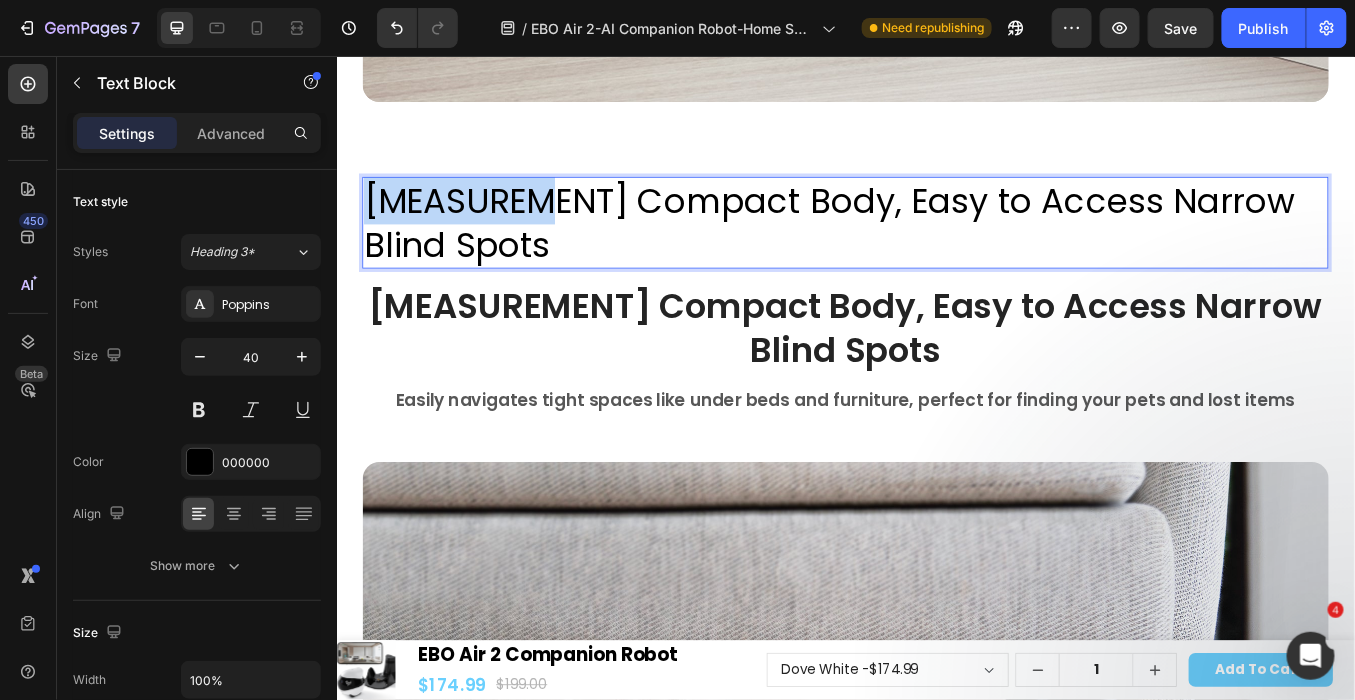drag, startPoint x: 374, startPoint y: 206, endPoint x: 633, endPoint y: 217, distance: 259.2335 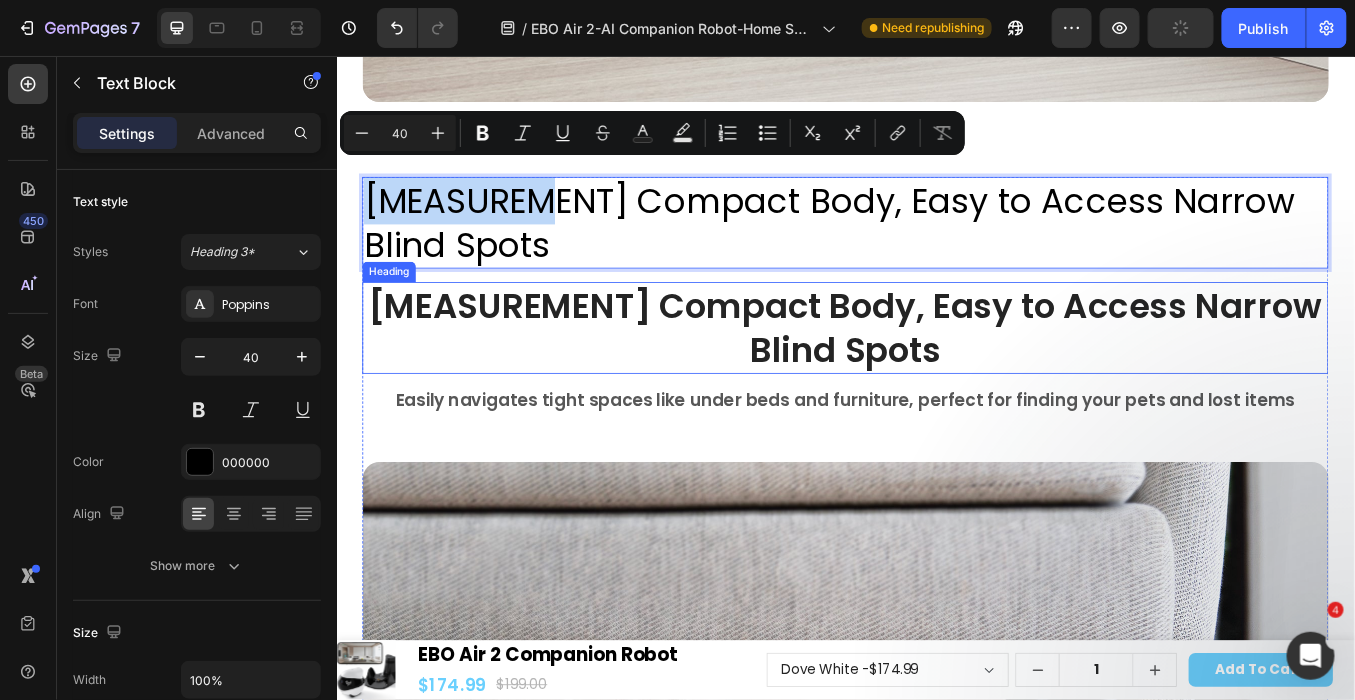 click on "9cm Compact Body, Easy to Access Narrow Blind Spots" at bounding box center (936, 375) 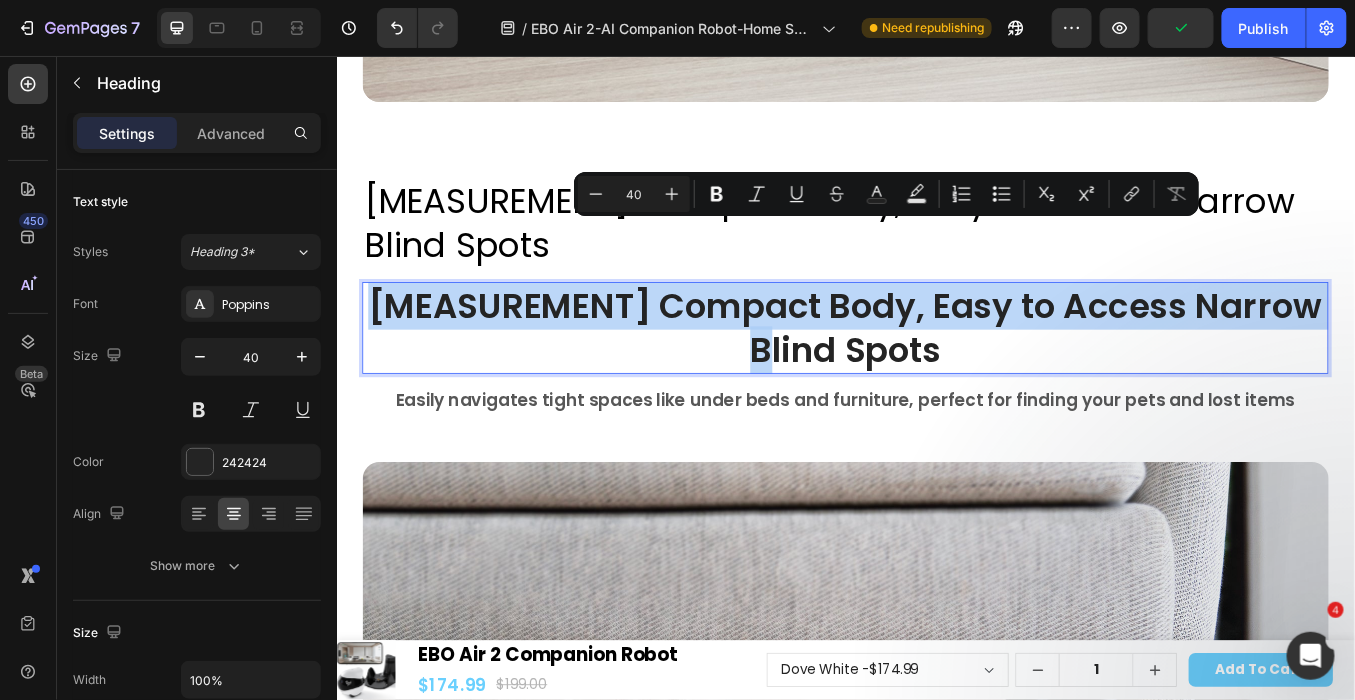 drag, startPoint x: 381, startPoint y: 287, endPoint x: 1485, endPoint y: 290, distance: 1104.004 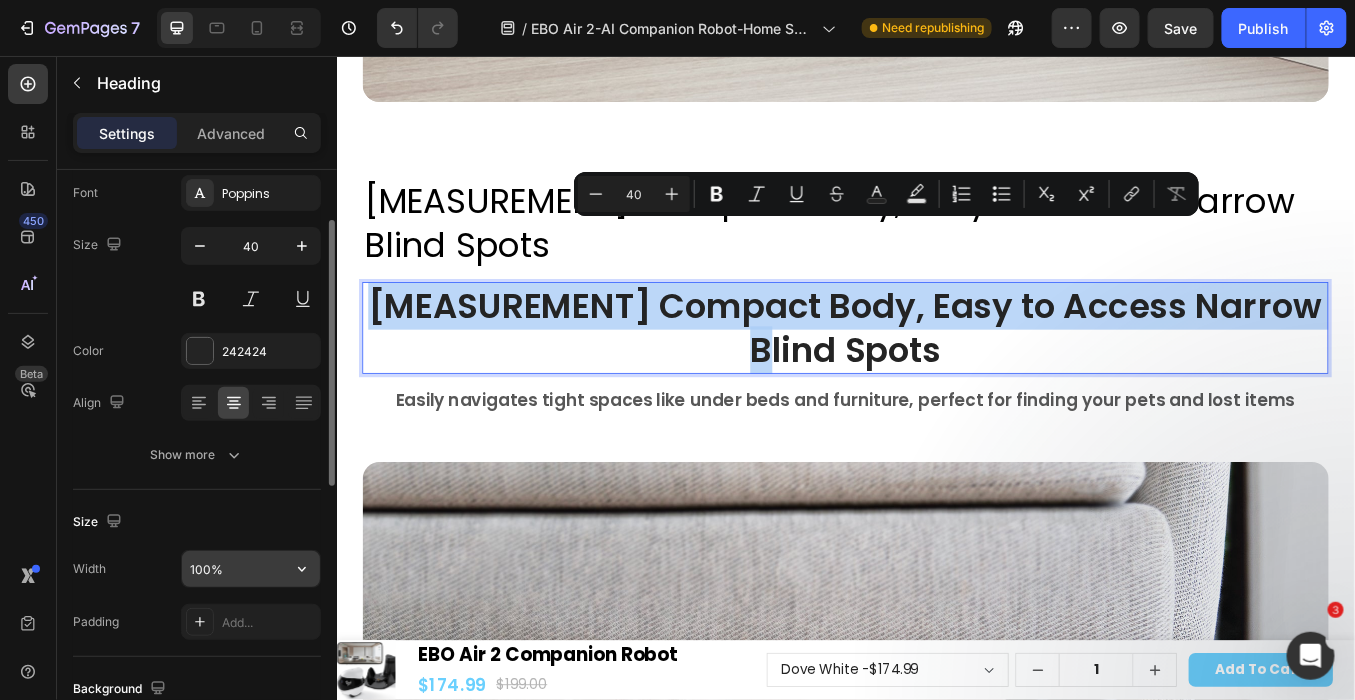 scroll, scrollTop: 0, scrollLeft: 0, axis: both 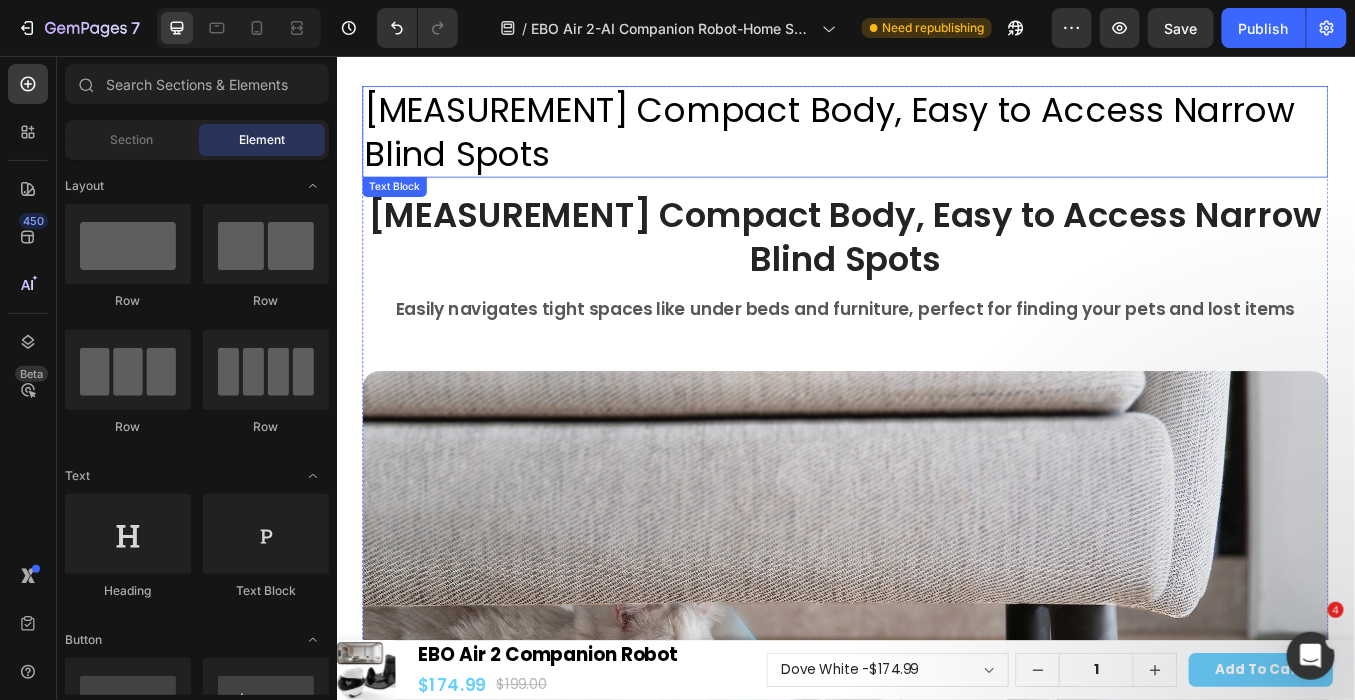click on "9cm Compact Body, Easy to Access Narrow Blind Spots" at bounding box center (936, 144) 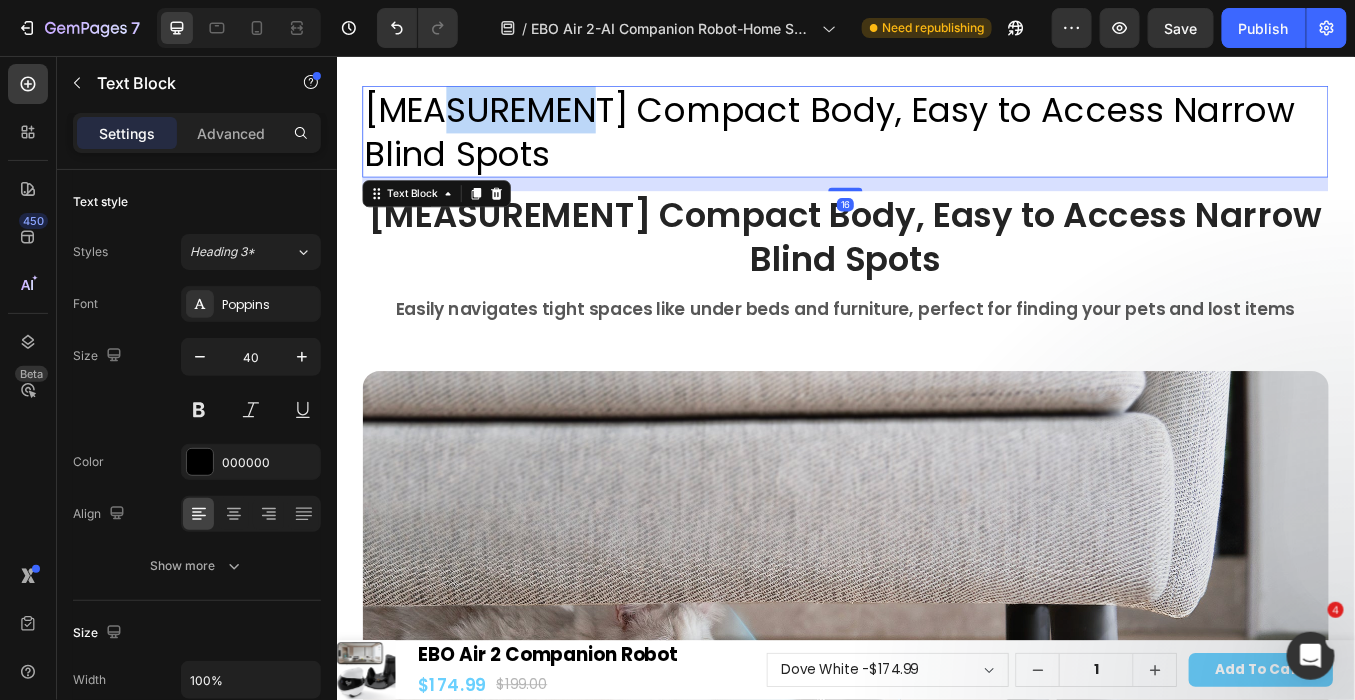 click on "9cm Compact Body, Easy to Access Narrow Blind Spots" at bounding box center [936, 144] 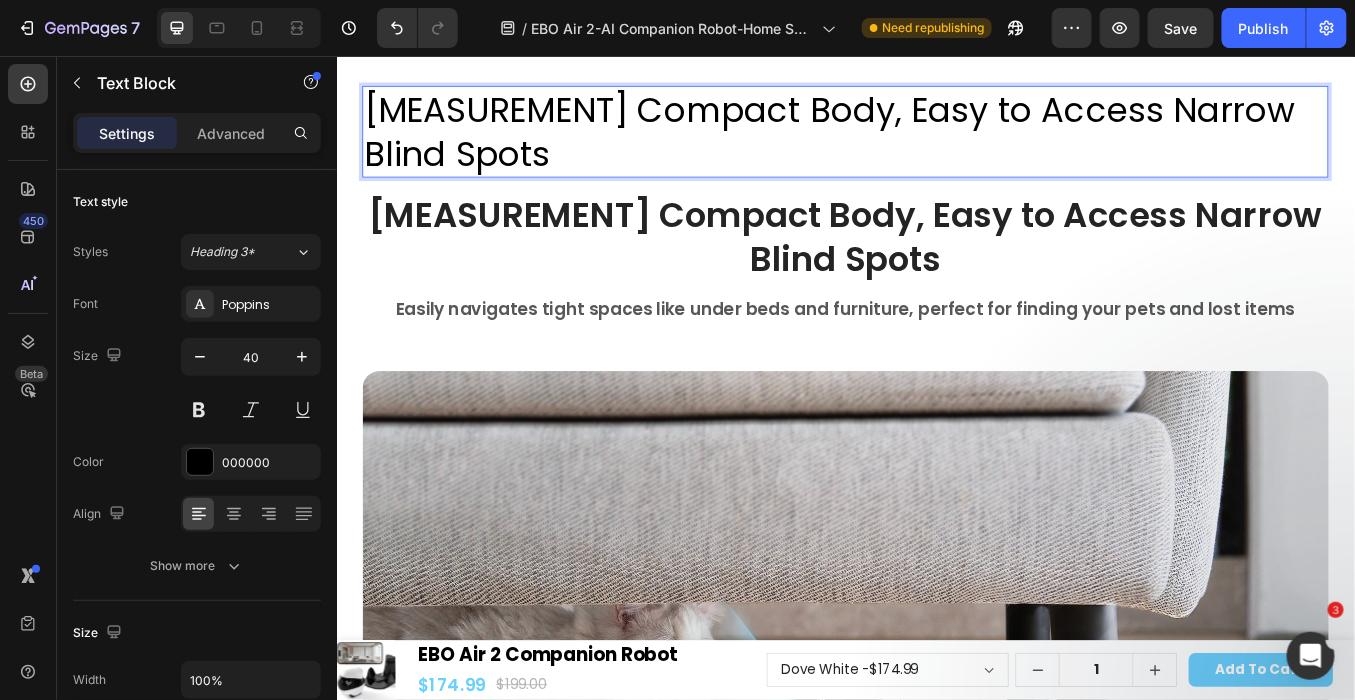 click on "9cm Compact Body, Easy to Access Narrow Blind Spots" at bounding box center [936, 144] 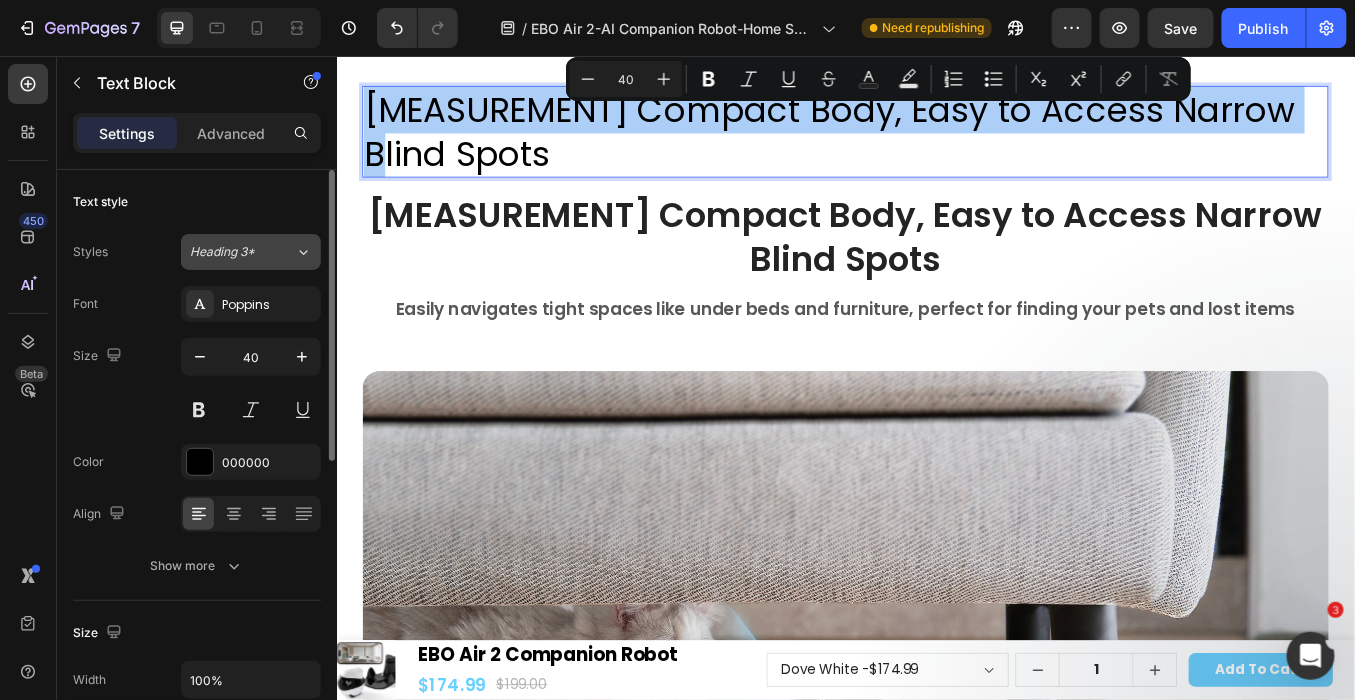 click on "Heading 3*" at bounding box center [242, 252] 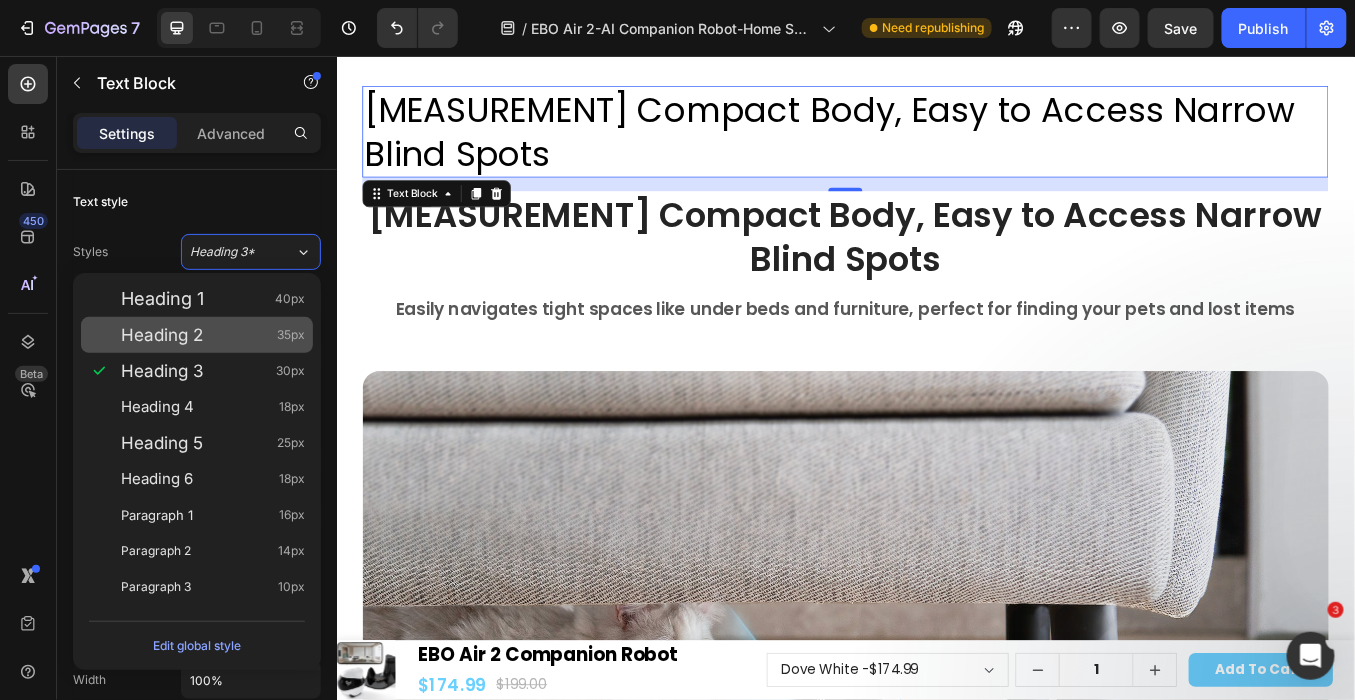 click on "Heading 2 35px" at bounding box center [213, 335] 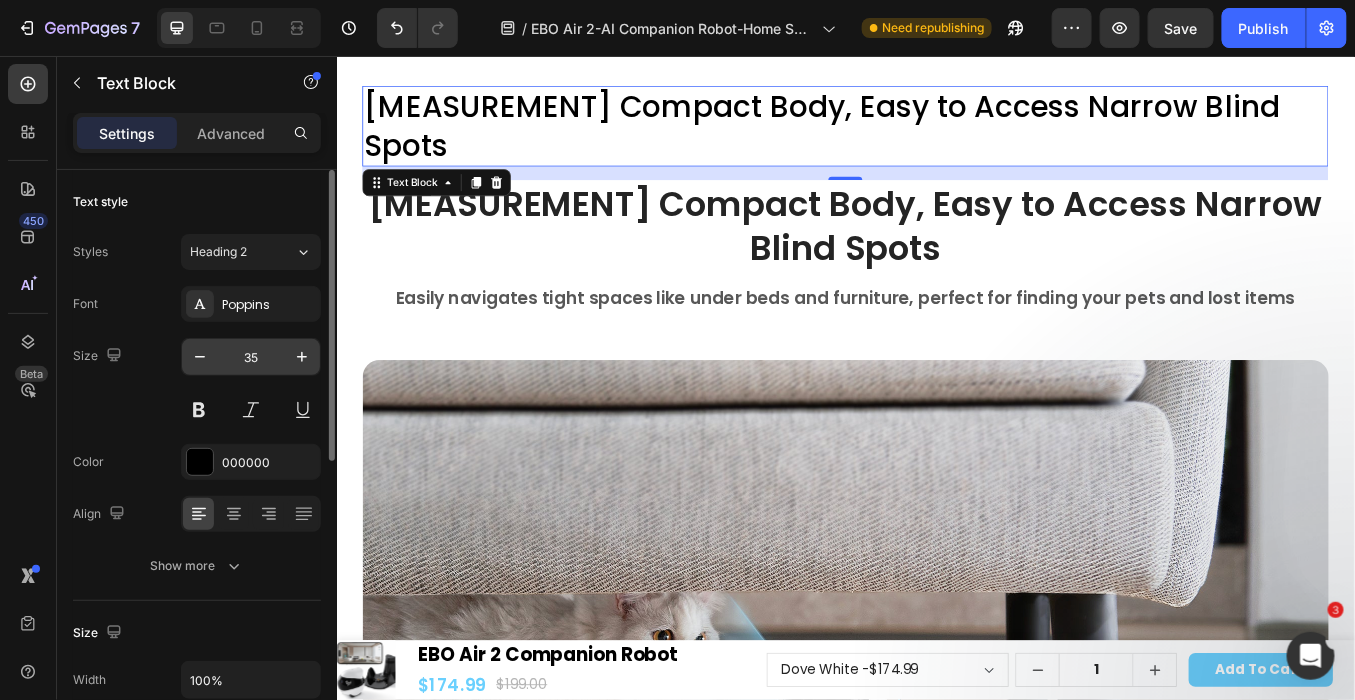 click on "35" at bounding box center (251, 357) 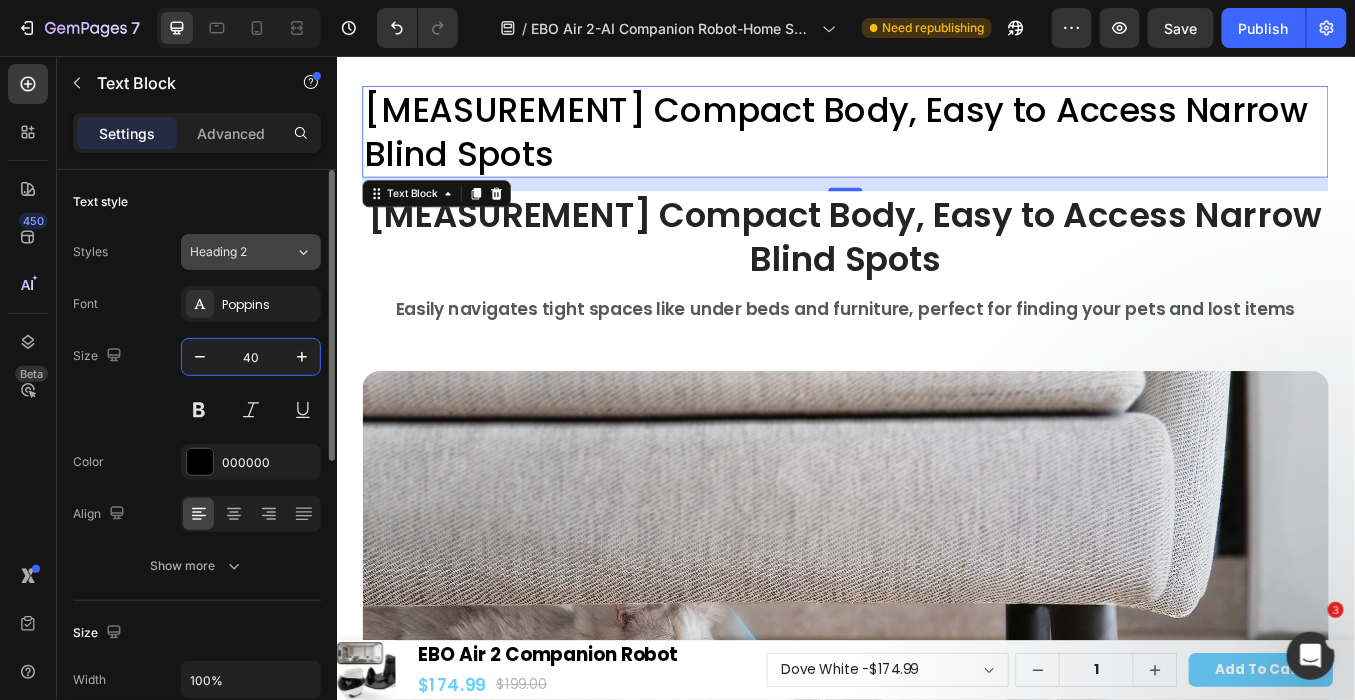 type on "40" 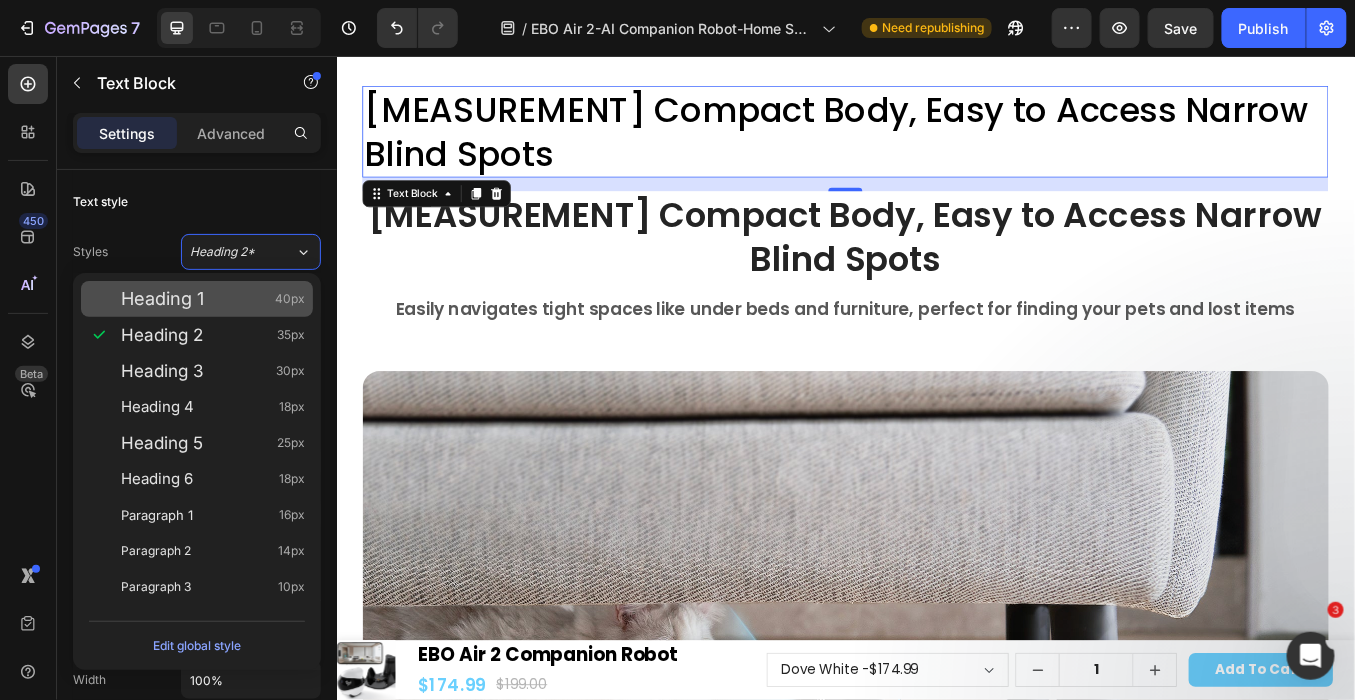 click on "Heading 1 40px" at bounding box center [213, 299] 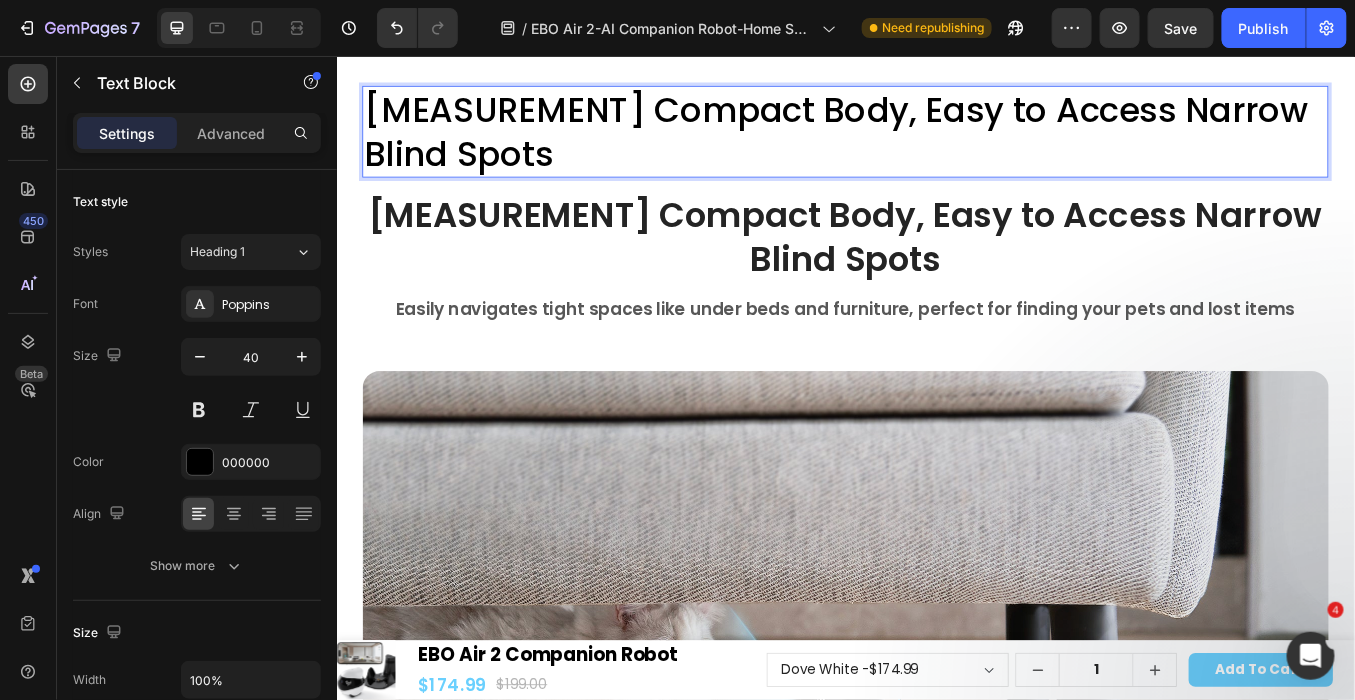 click on "9cm Compact Body, Easy to Access Narrow Blind Spots" at bounding box center (936, 144) 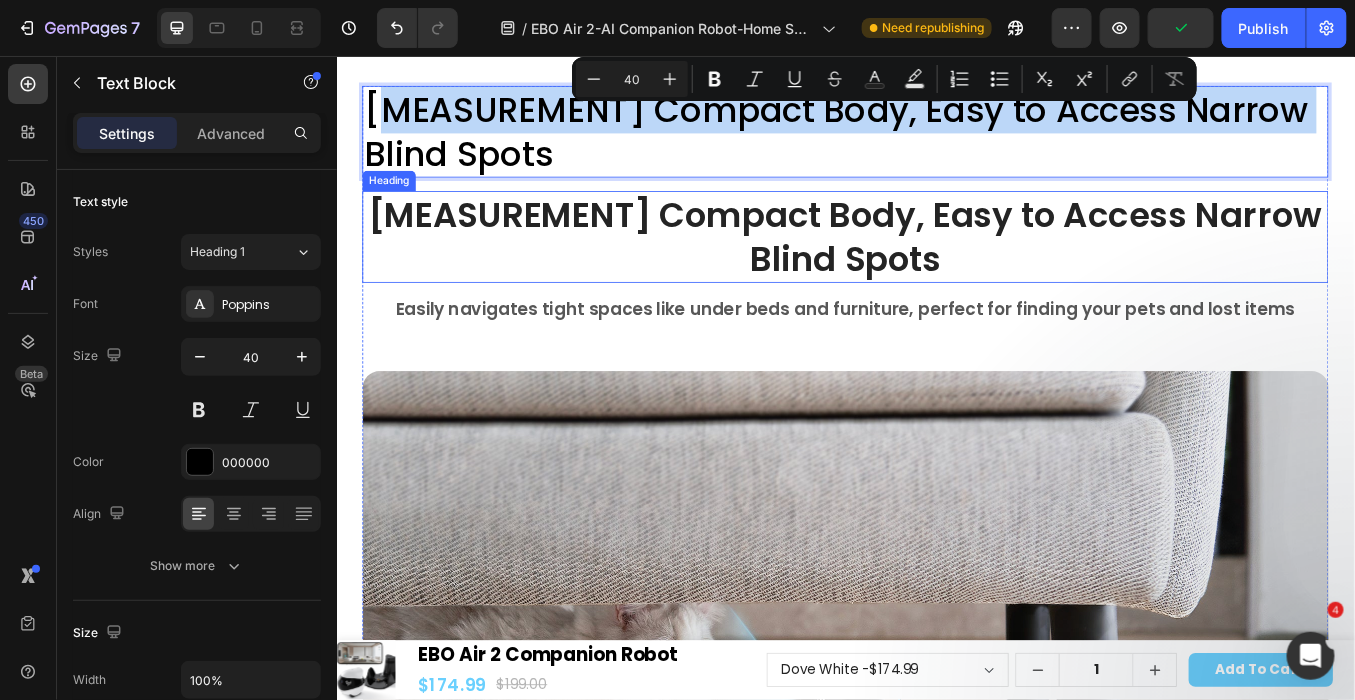 drag, startPoint x: 406, startPoint y: 111, endPoint x: 1452, endPoint y: 146, distance: 1046.5854 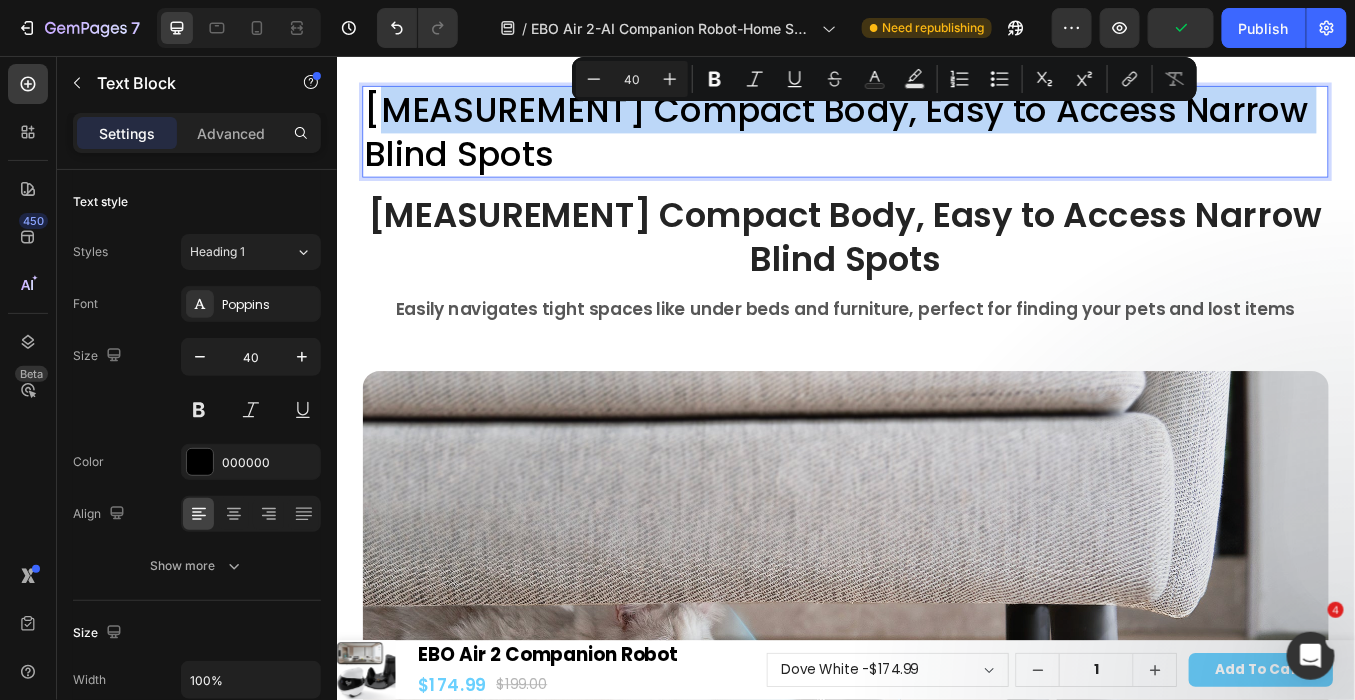 drag, startPoint x: 1518, startPoint y: 207, endPoint x: 1482, endPoint y: 201, distance: 36.496574 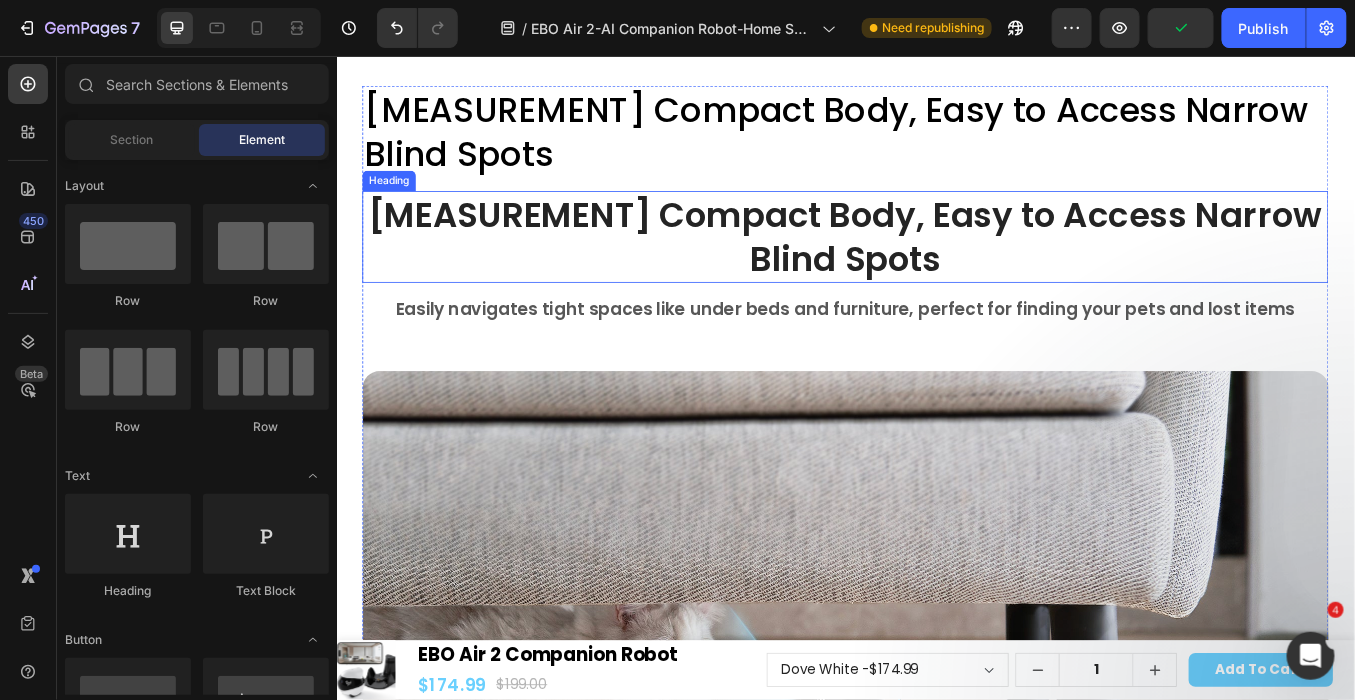 click on "9cm Compact Body, Easy to Access Narrow Blind Spots" at bounding box center (936, 268) 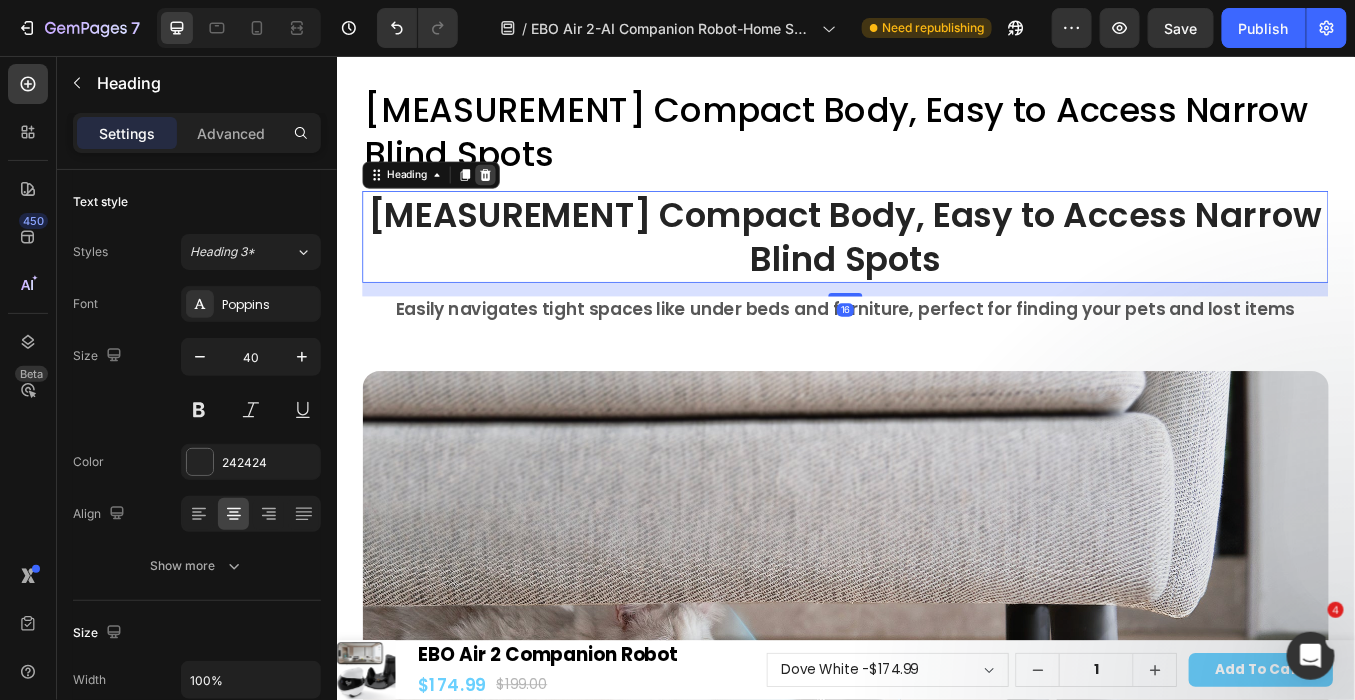 click 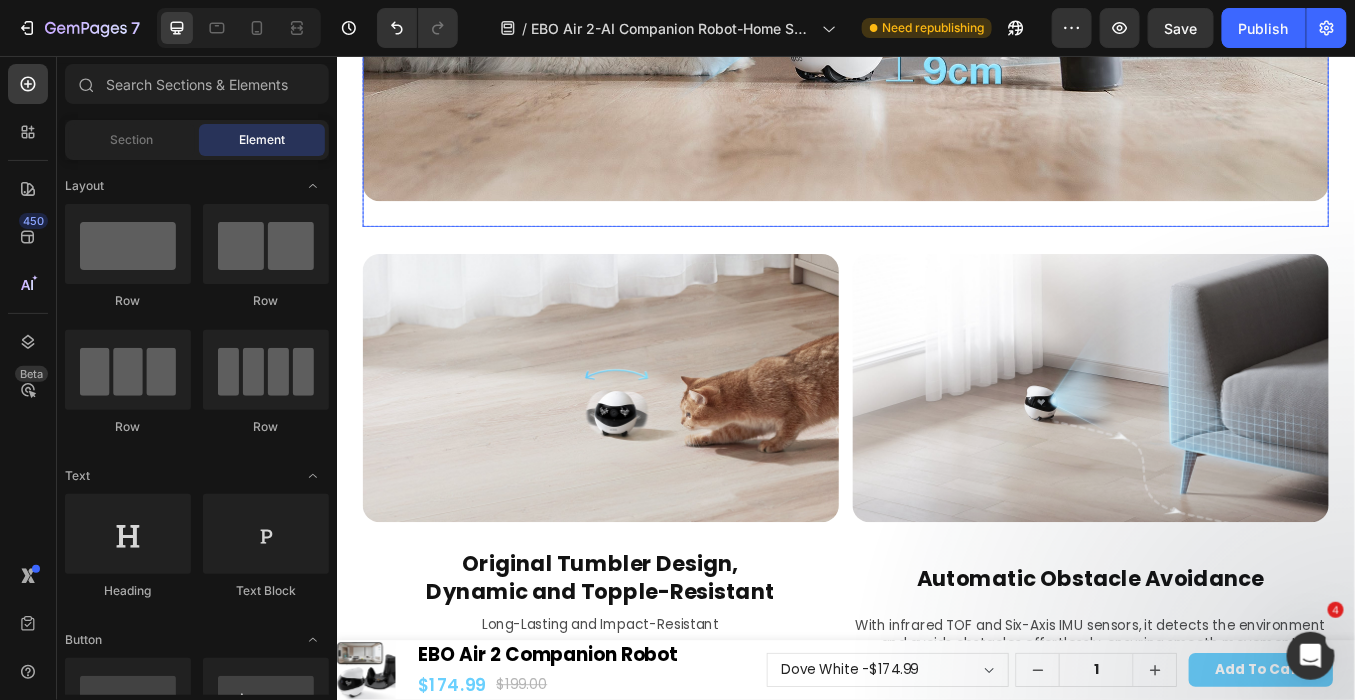scroll, scrollTop: 6558, scrollLeft: 0, axis: vertical 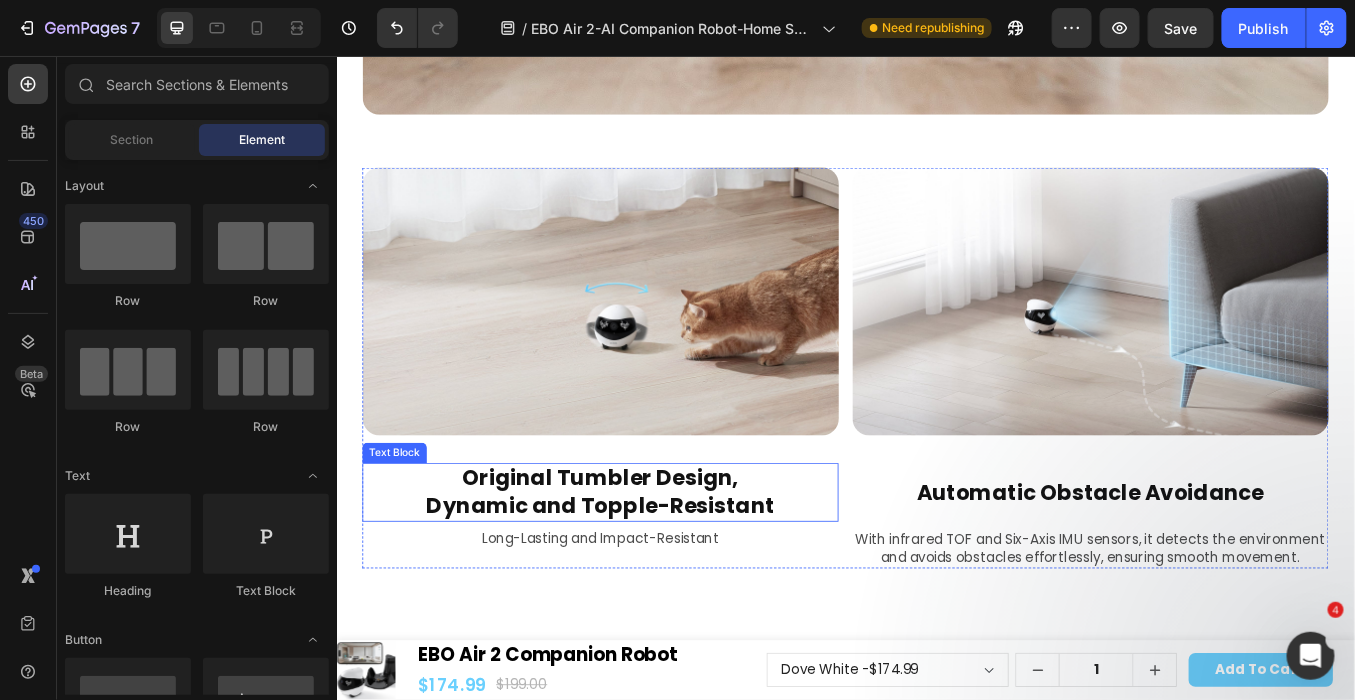 click on "Dynamic and Topple-Resistant" at bounding box center [647, 585] 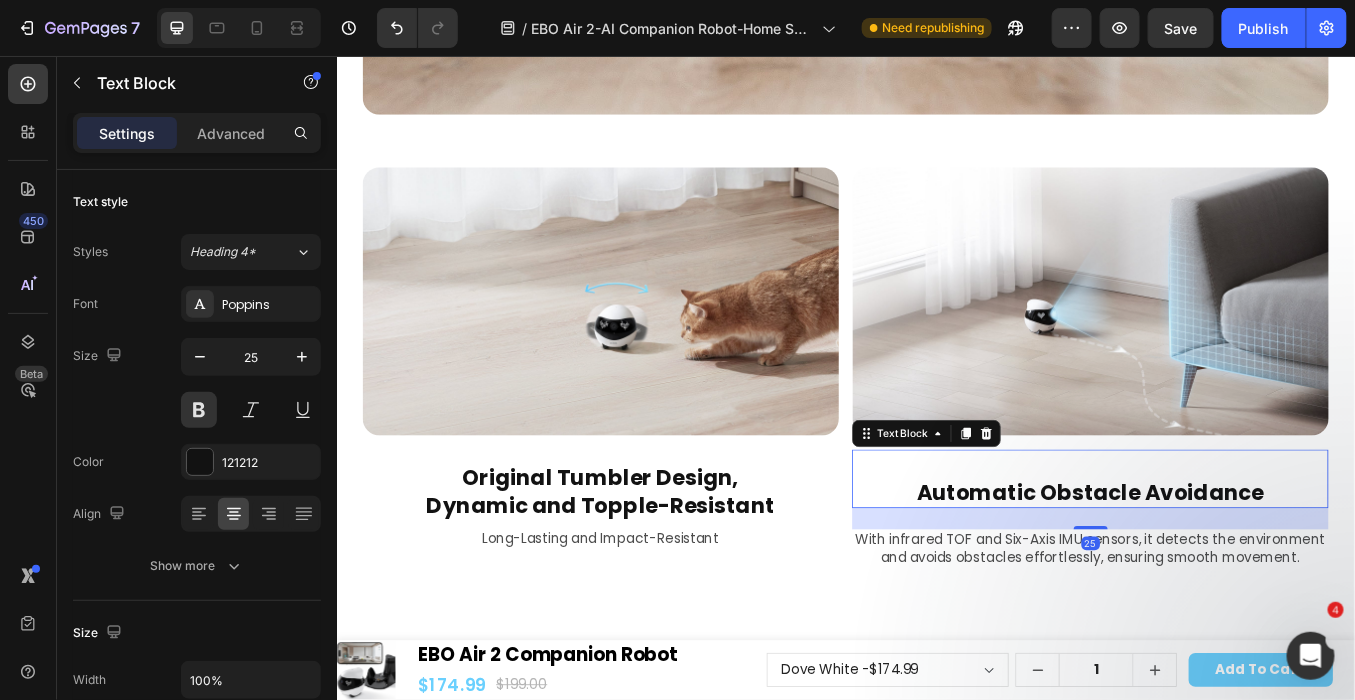 click on "Automatic Obstacle Avoidance" at bounding box center [1224, 569] 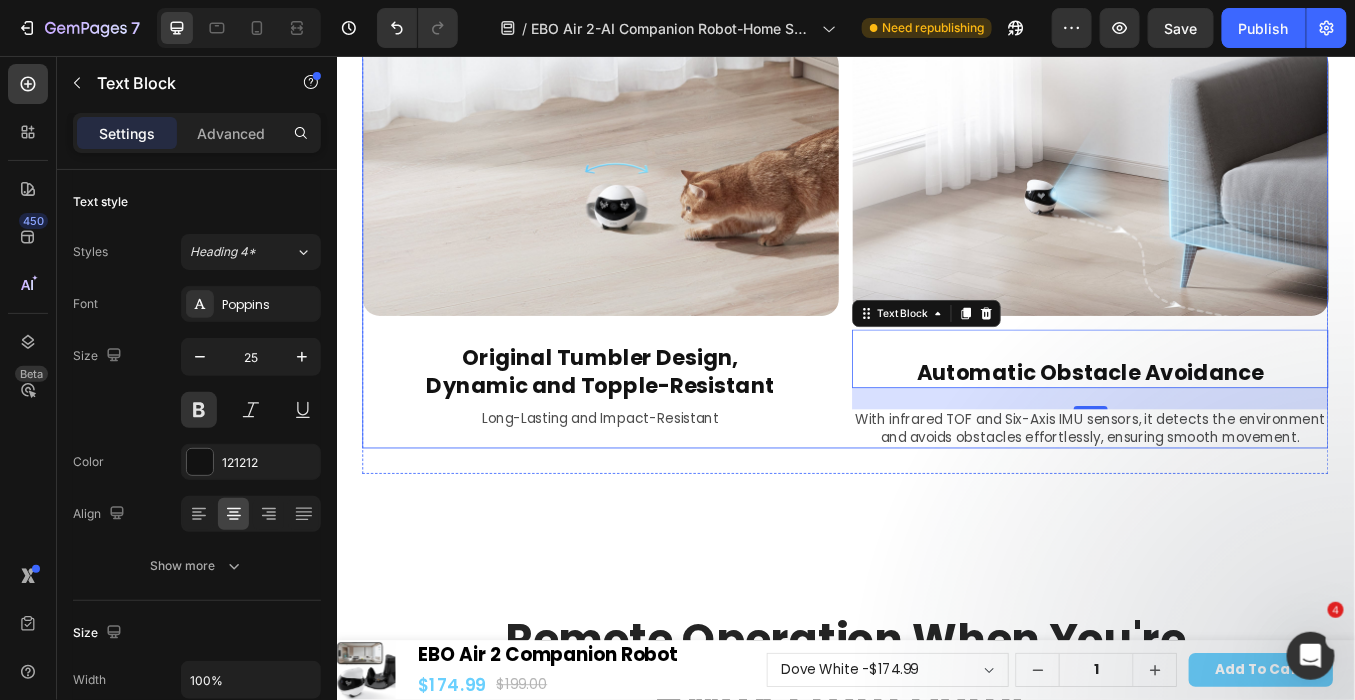 scroll, scrollTop: 6780, scrollLeft: 0, axis: vertical 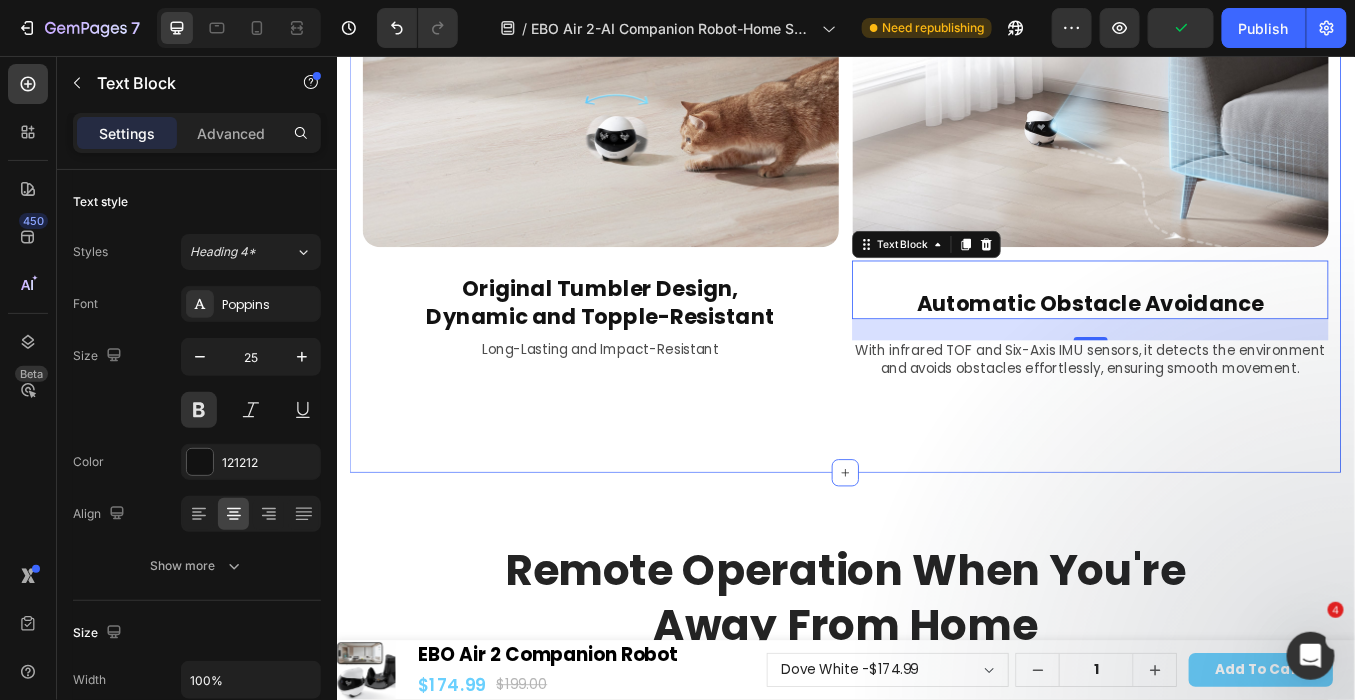 click on "360° Complete Home Security Coverage Text Block 360° Complete Home Security Coverage Heading 360° Whole-Home Mobility,  No Blind Spots Left to be Monitored Text Block Hero Banner Classic Tread Design for Effortless Mobility Text Block *Obstacle clearance capability ≤6mm,  slope climing ≤ 4° Text Block
Drop element here Hero Banner 9cm Compact Body, Easy to Access Narrow Blind Spots Text Block Easily navigates tight spaces like under beds and furniture, perfect for finding your pets and lost items   Text Block Image Row 9cm Compact Body, Easy to Access Narrow Blind Spots Heading Easily navigates tight spaces like under beds and furniture, perfect for finding your pets and lost items. Text Block Image Row Image Original Tumbler Design,  Dynamic and Topple-Resistant  Text Block Long-Lasting and Impact-Resistant Text Block Image   Automatic Obstacle Avoidance Text Block Equipped with infrared TOF and Six-Axis IMU sensors, it navigates smoothly while avoiding obstacles. Text Block" at bounding box center (936, -973) 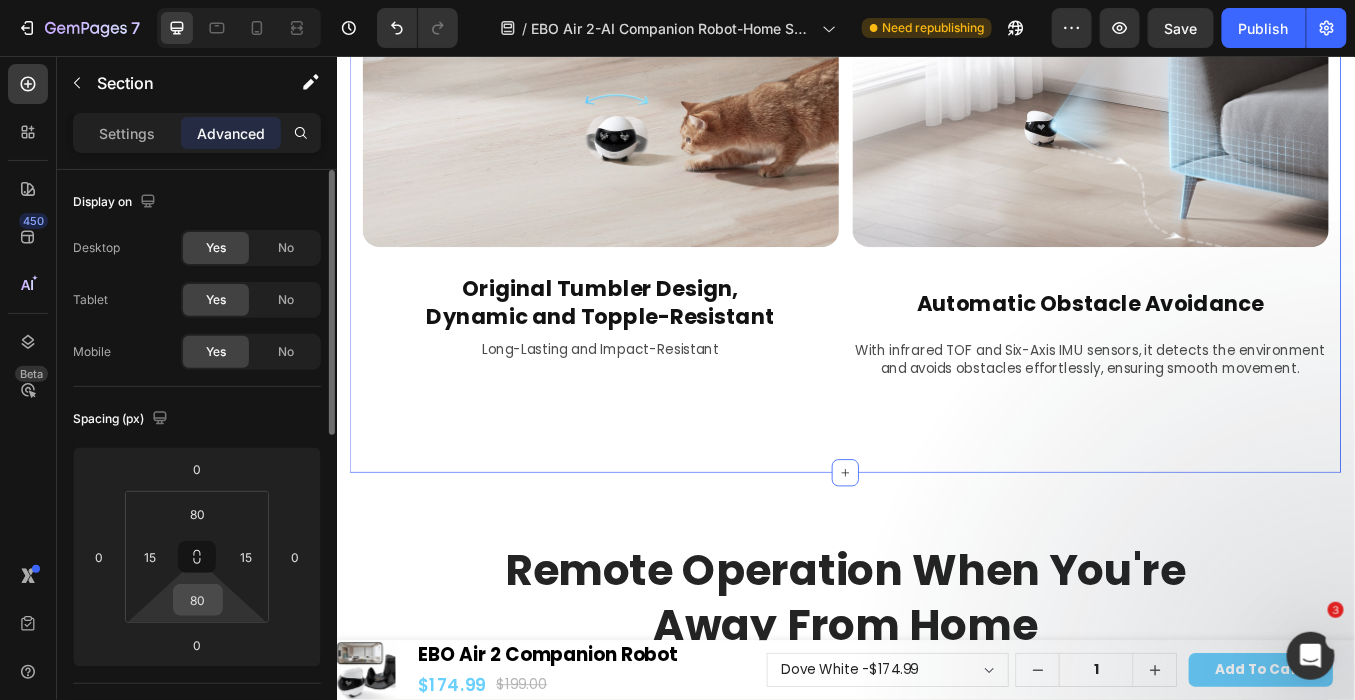 click on "80" at bounding box center (198, 600) 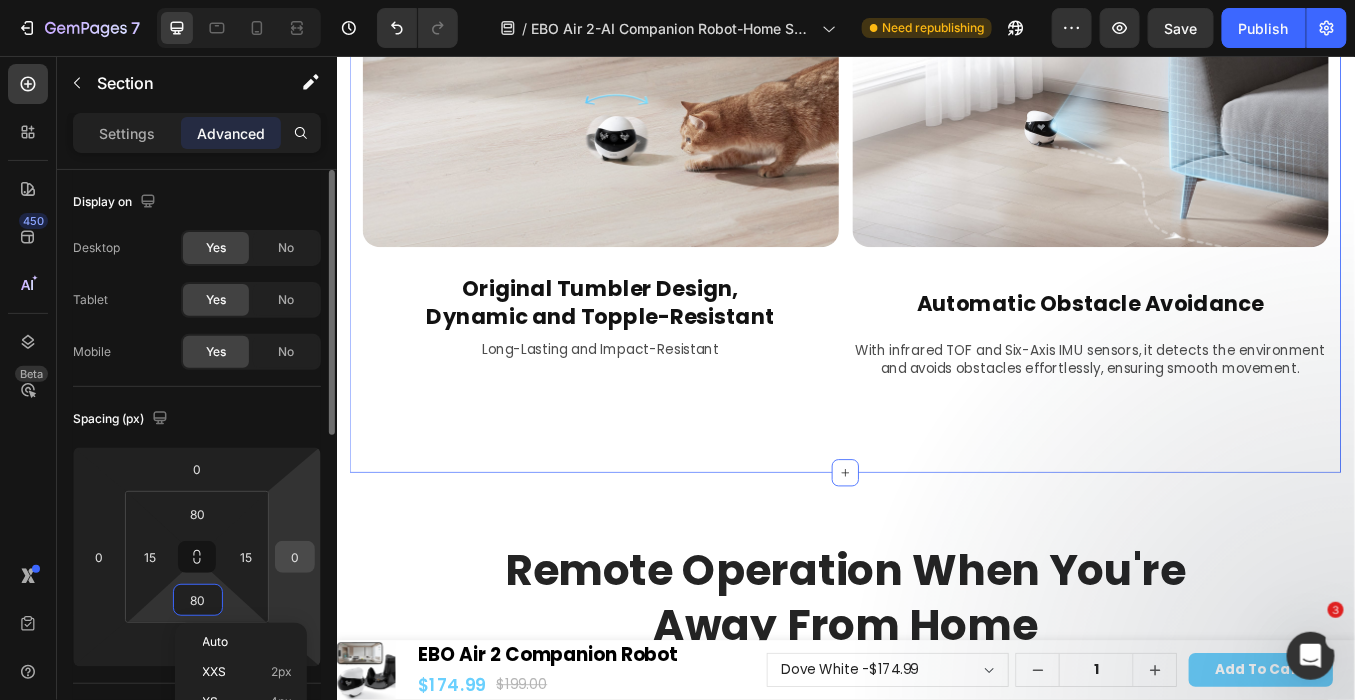 type 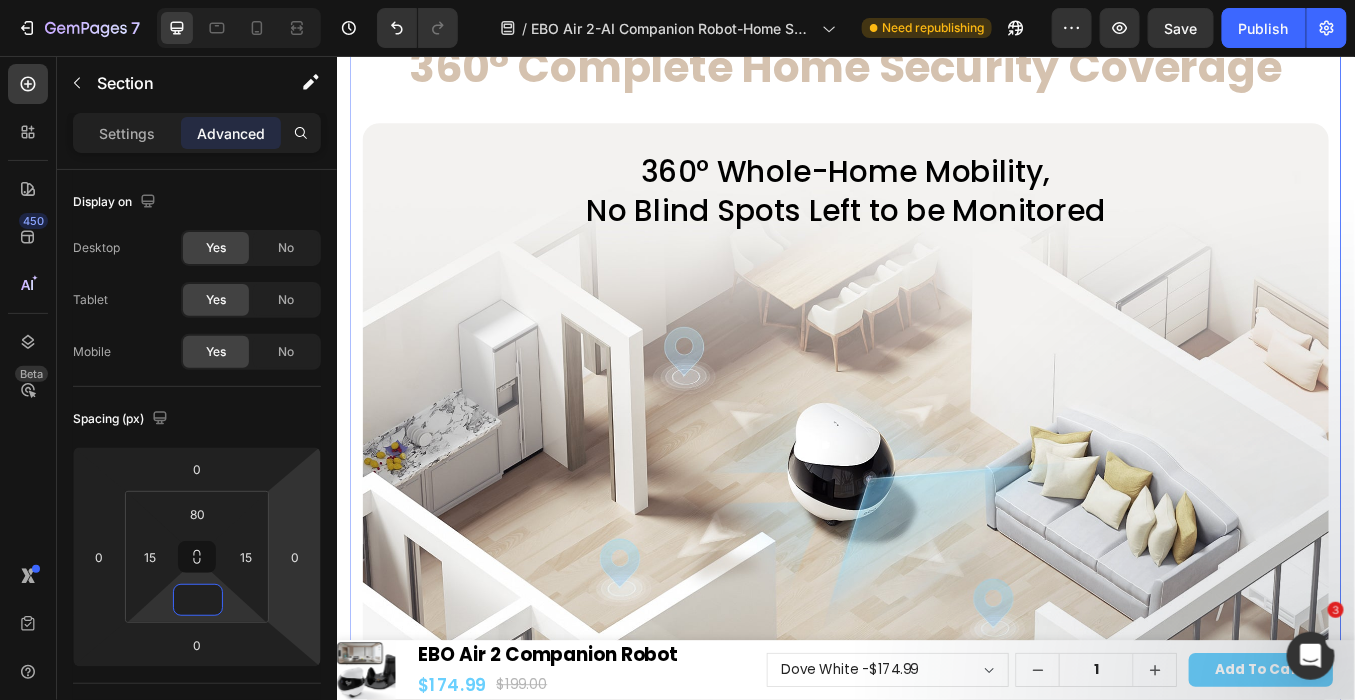 scroll, scrollTop: 3892, scrollLeft: 0, axis: vertical 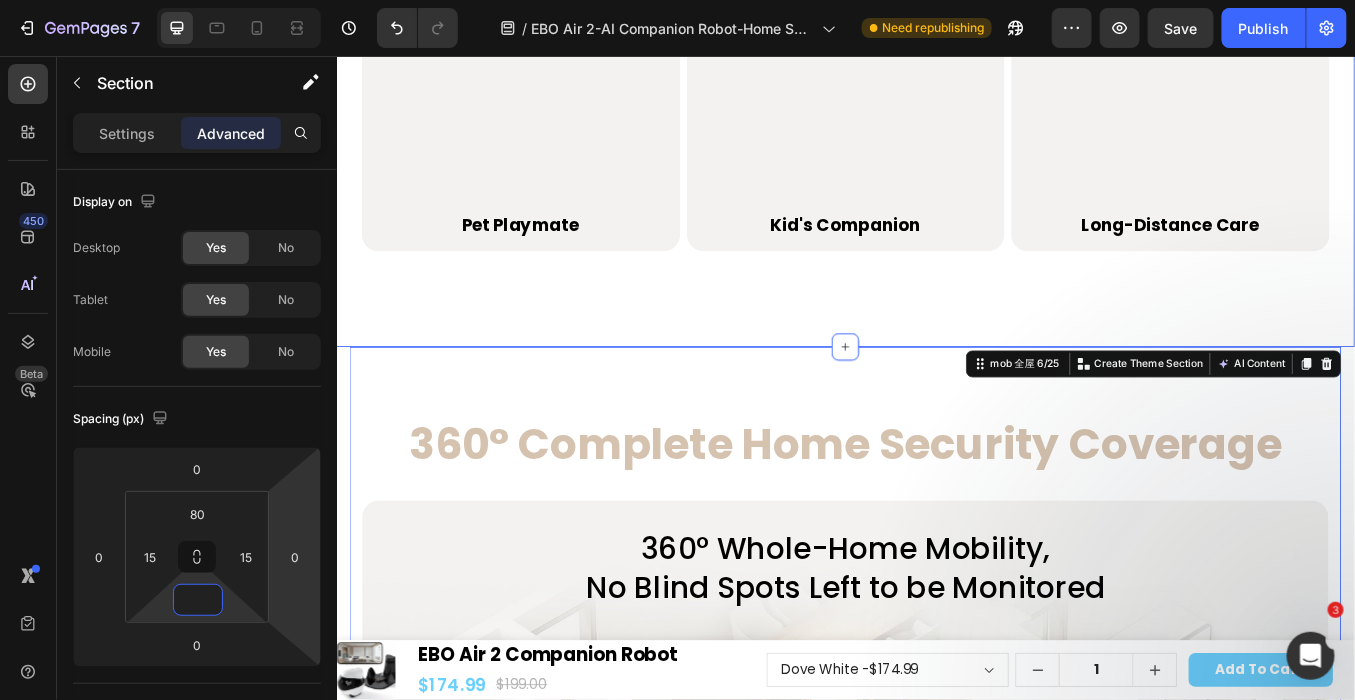 click on "From Peace to Love: How Our Robot Fits Your Life Heading From Peace to Love:  How Our Robot Fits Your Life  Heading
Image Home Security Heading Row Image Pet Playmate Heading Row Row Image Kid's Companion Heading Row Image Long-Distance Care Heading Row Row
Carousel Row Image Home Security Text Block Row Image Pet Playmate Text Block Row Row Image Kid's Companion Text Block Row Image Long-Distance Care Text Block Row Row Row Row 场景 5/25" at bounding box center (936, -220) 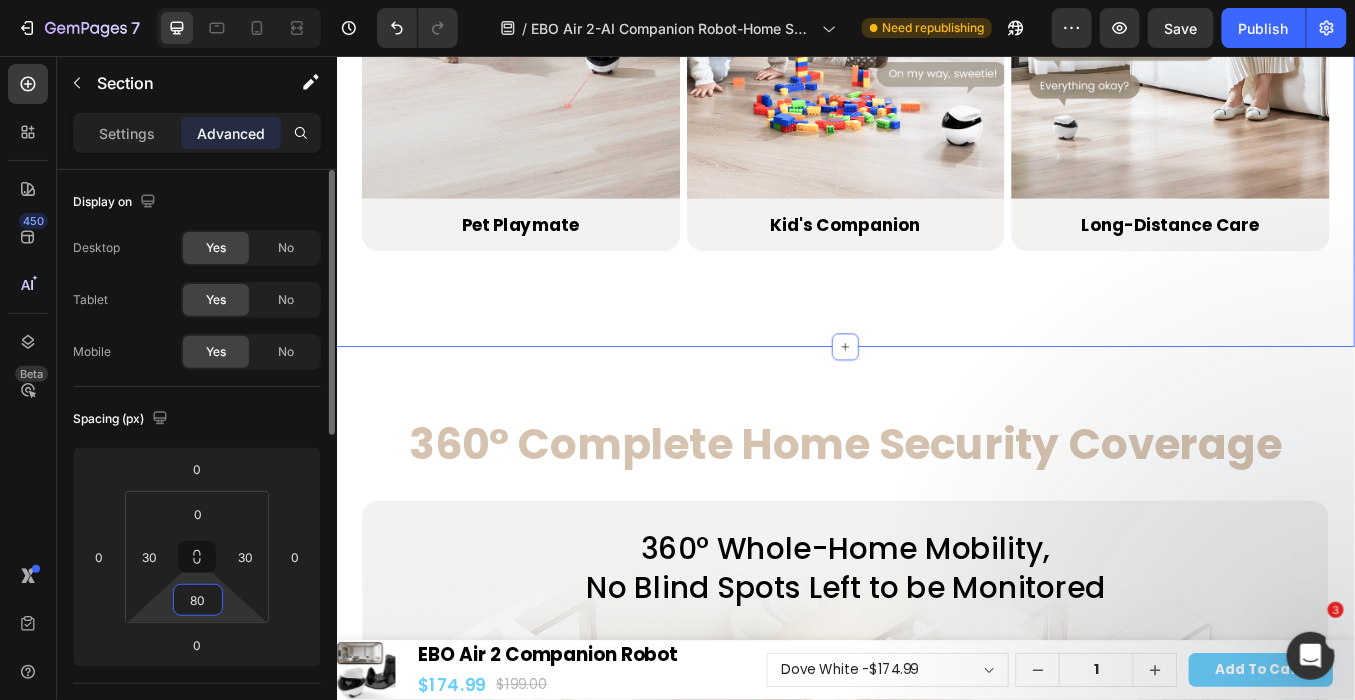 click on "80" at bounding box center [198, 600] 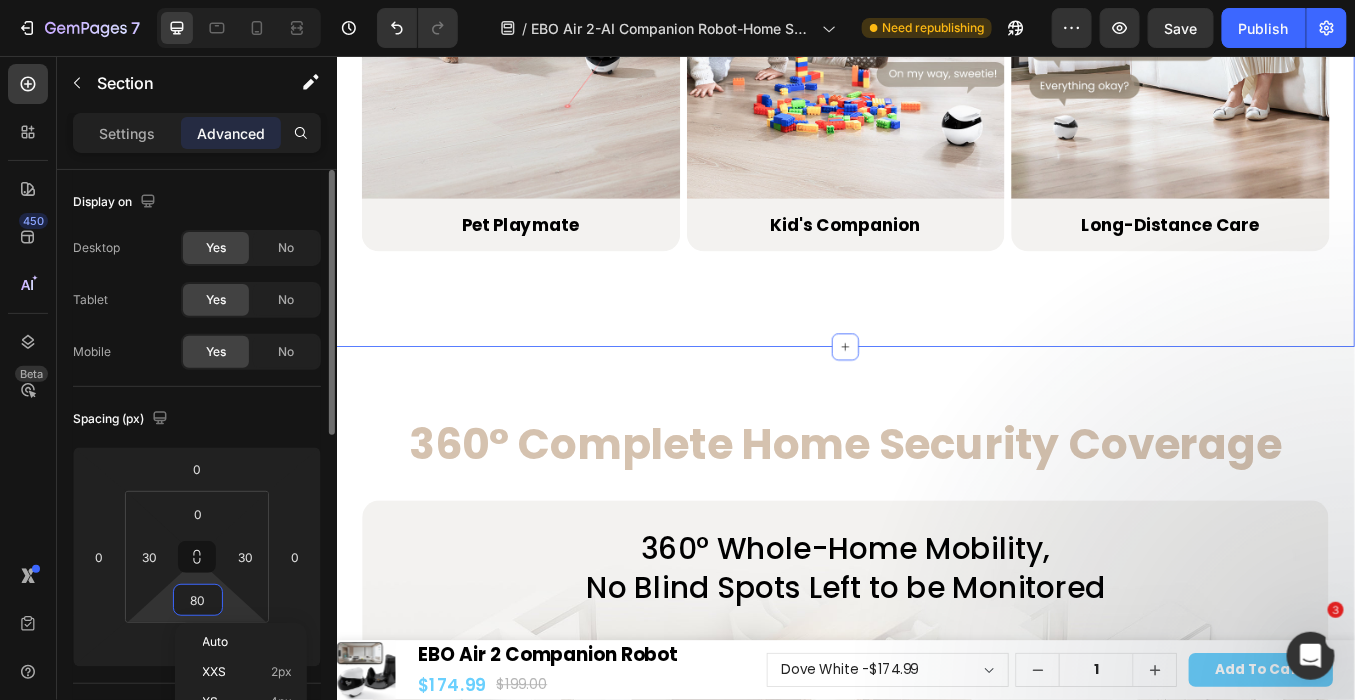 type 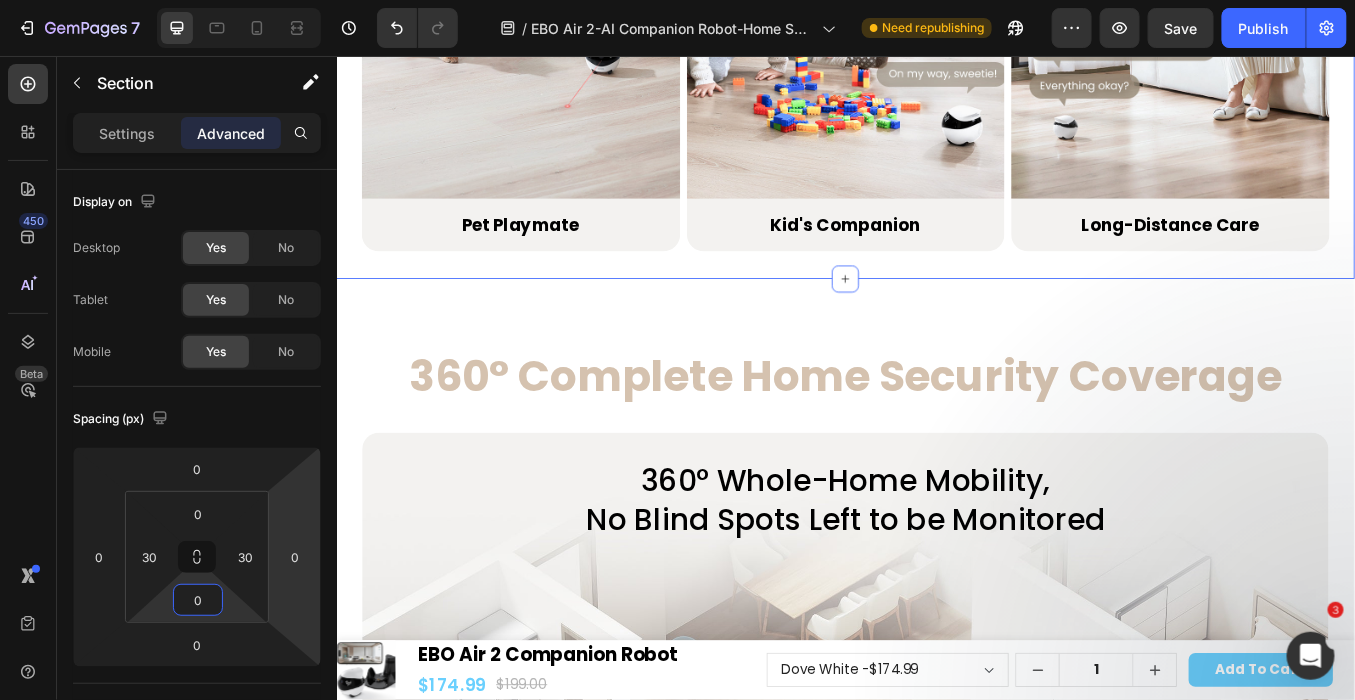 click on "360° Complete Home Security Coverage Text Block 360° Complete Home Security Coverage Heading 360° Whole-Home Mobility,  No Blind Spots Left to be Monitored Text Block Hero Banner Classic Tread Design for Effortless Mobility Text Block *Obstacle clearance capability ≤6mm,  slope climing ≤ 4° Text Block
Drop element here Hero Banner 9cm Compact Body, Easy to Access Narrow Blind Spots Text Block Easily navigates tight spaces like under beds and furniture, perfect for finding your pets and lost items   Text Block Image Row 9cm Compact Body, Easy to Access Narrow Blind Spots Heading Easily navigates tight spaces like under beds and furniture, perfect for finding your pets and lost items. Text Block Image Row Image Original Tumbler Design,  Dynamic and Topple-Resistant  Text Block Long-Lasting and Impact-Resistant Text Block Image   Automatic Obstacle Avoidance Text Block Equipped with infrared TOF and Six-Axis IMU sensors, it navigates smoothly while avoiding obstacles. Text Block" at bounding box center [936, 1795] 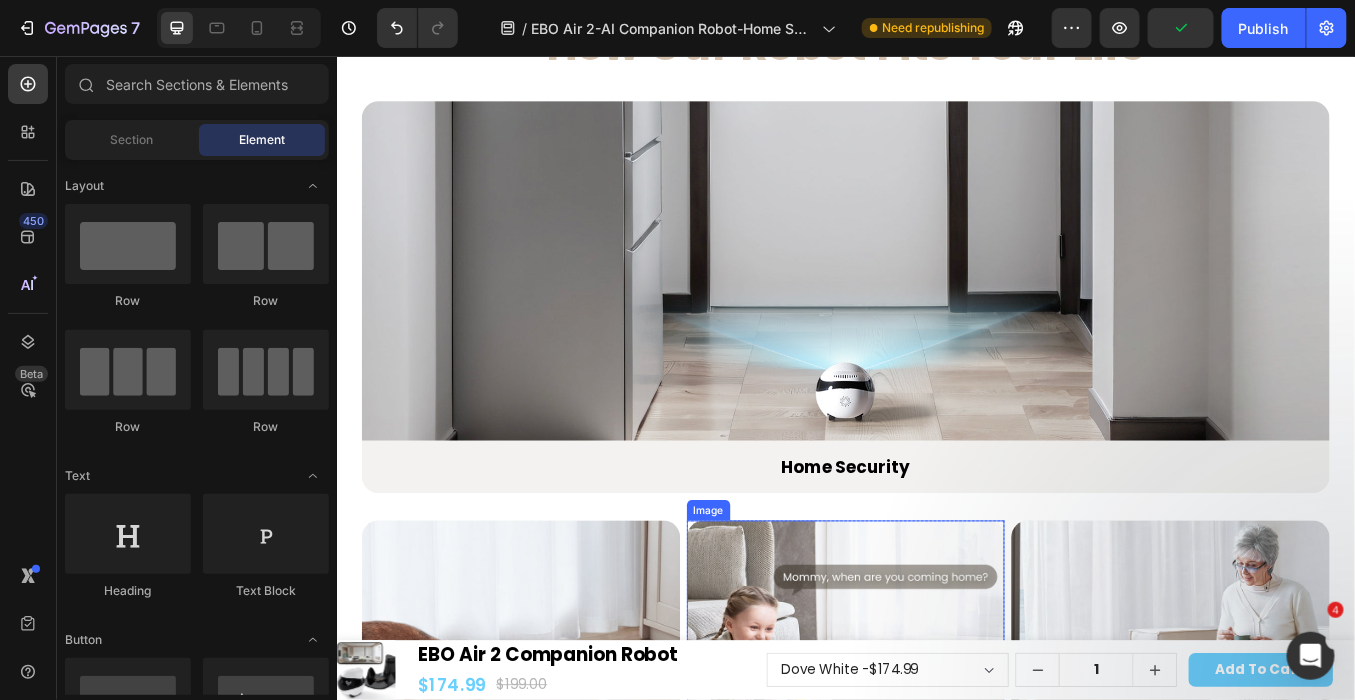 scroll, scrollTop: 2669, scrollLeft: 0, axis: vertical 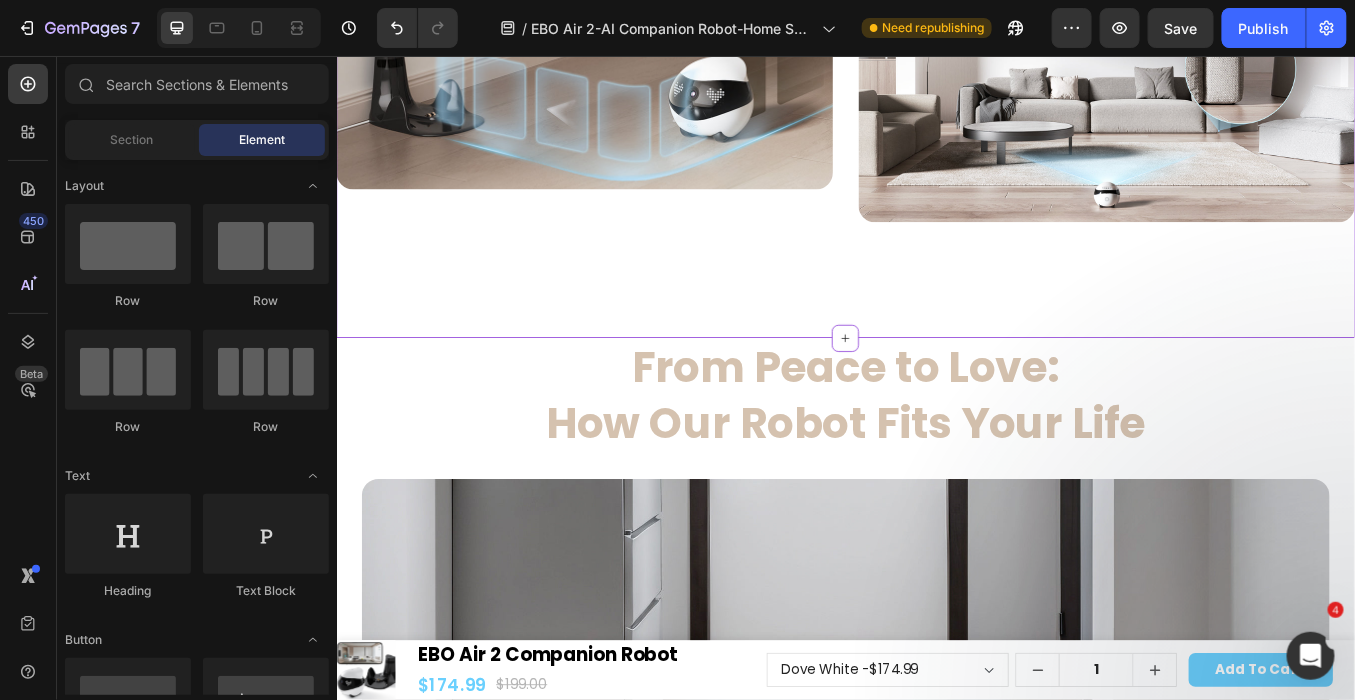 click on "Mobiler Hauswächter Heading All-in-One Mobilsicherheit in Ihrer Hand Text Block Row Automatische Aufladung Heading Schluss mit der Batterieangst Text Block Row Hero Banner 3 Farboptionen zur Verschönerung Ihres Zuhauses Heading Robin-Rosa | Taubenweiß | Häherblau Text Block Row Hero Banner Leuchtende Emoji-Interaktion Heading Eine zusätzliche Dimension voller Spaß und Interaktivität Text Block Row Hero Banner Hochauflösende Bildqualität Heading 2K HD-Kamera erfasst jedes Detail Text Block Row Hero Banner Row Air 2 Fetures 模块PC DE 3/25   Need to republish. Go to global edit and publish this section" at bounding box center (936, -328) 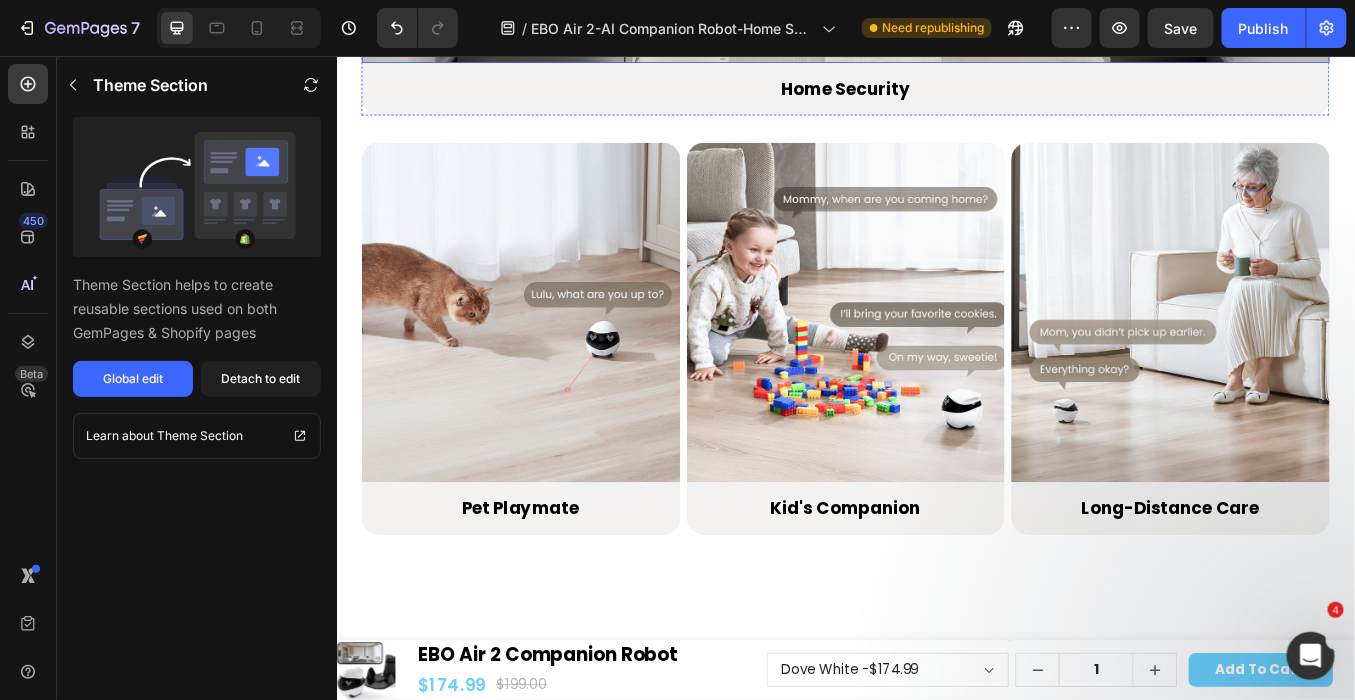 scroll, scrollTop: 4003, scrollLeft: 0, axis: vertical 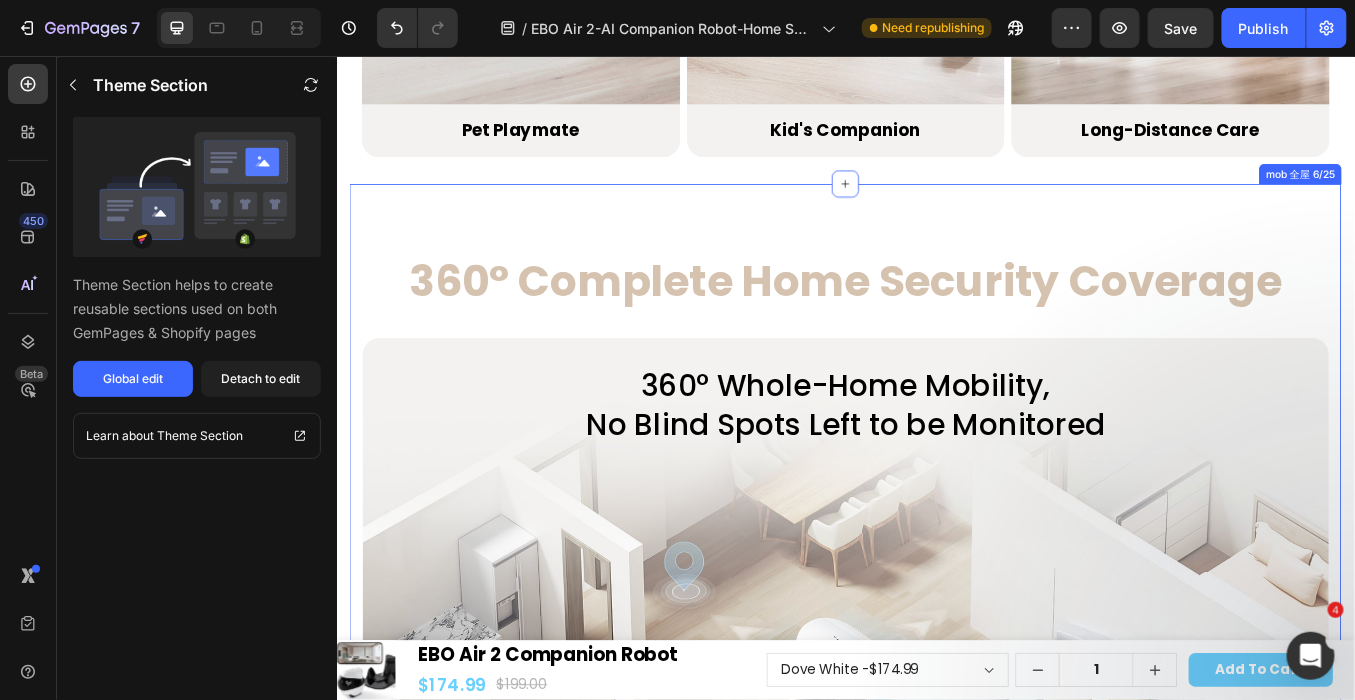 click on "360° Complete Home Security Coverage Text Block 360° Complete Home Security Coverage Heading 360° Whole-Home Mobility,  No Blind Spots Left to be Monitored Text Block Hero Banner Classic Tread Design for Effortless Mobility Text Block *Obstacle clearance capability ≤6mm,  slope climing ≤ 4° Text Block
Drop element here Hero Banner 9cm Compact Body, Easy to Access Narrow Blind Spots Text Block Easily navigates tight spaces like under beds and furniture, perfect for finding your pets and lost items   Text Block Image Row 9cm Compact Body, Easy to Access Narrow Blind Spots Heading Easily navigates tight spaces like under beds and furniture, perfect for finding your pets and lost items. Text Block Image Row Image Original Tumbler Design,  Dynamic and Topple-Resistant  Text Block Long-Lasting and Impact-Resistant Text Block Image   Automatic Obstacle Avoidance Text Block Equipped with infrared TOF and Six-Axis IMU sensors, it navigates smoothly while avoiding obstacles. Text Block" at bounding box center (936, 1684) 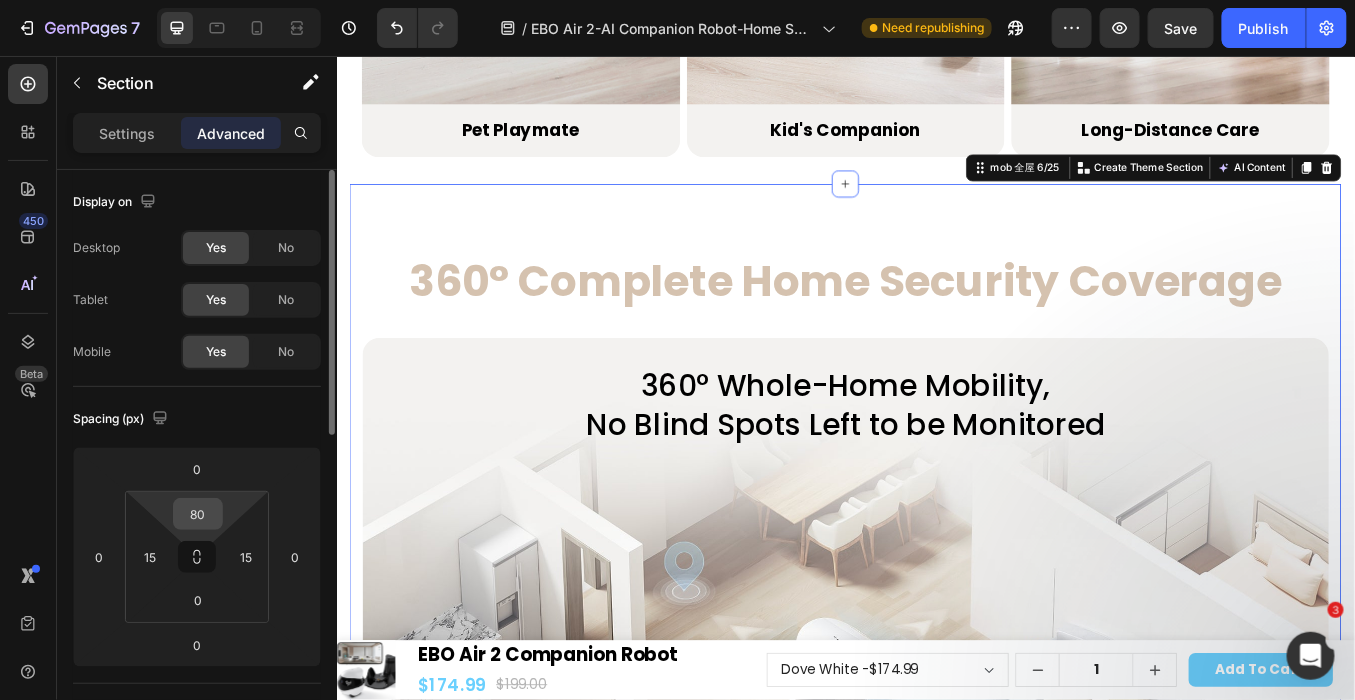 click on "80" at bounding box center [198, 514] 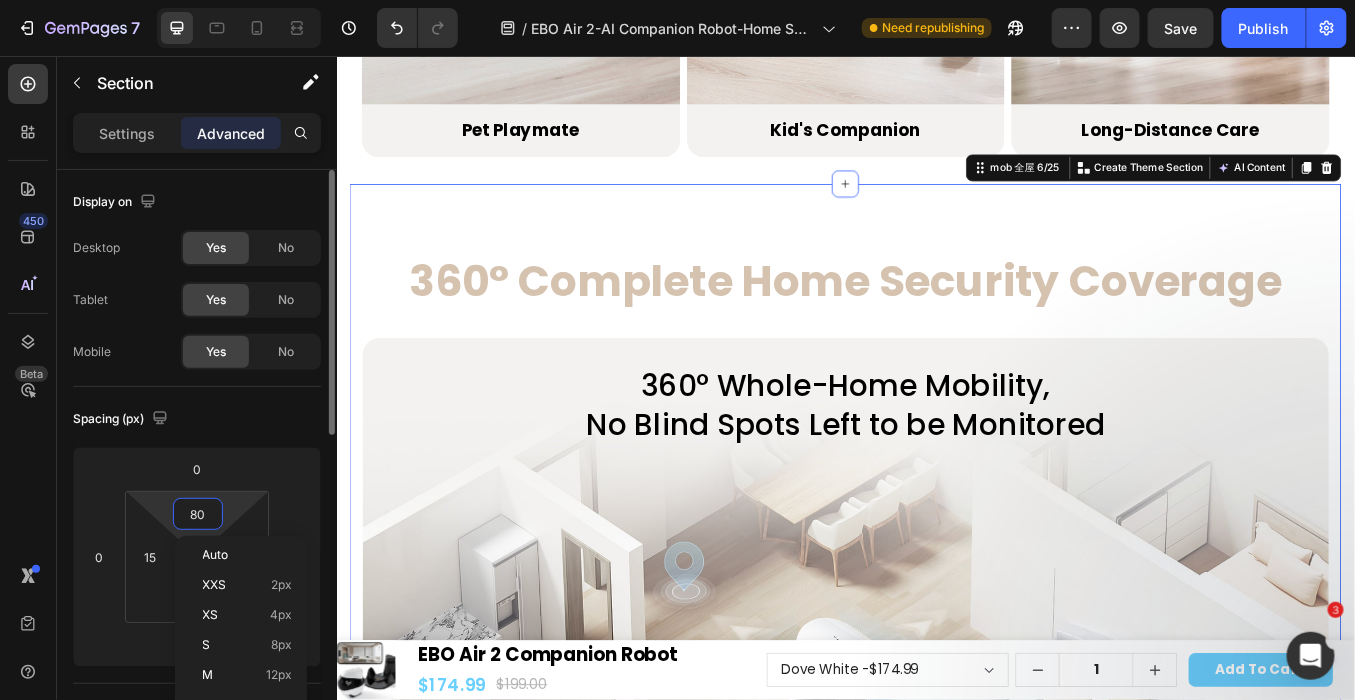 type 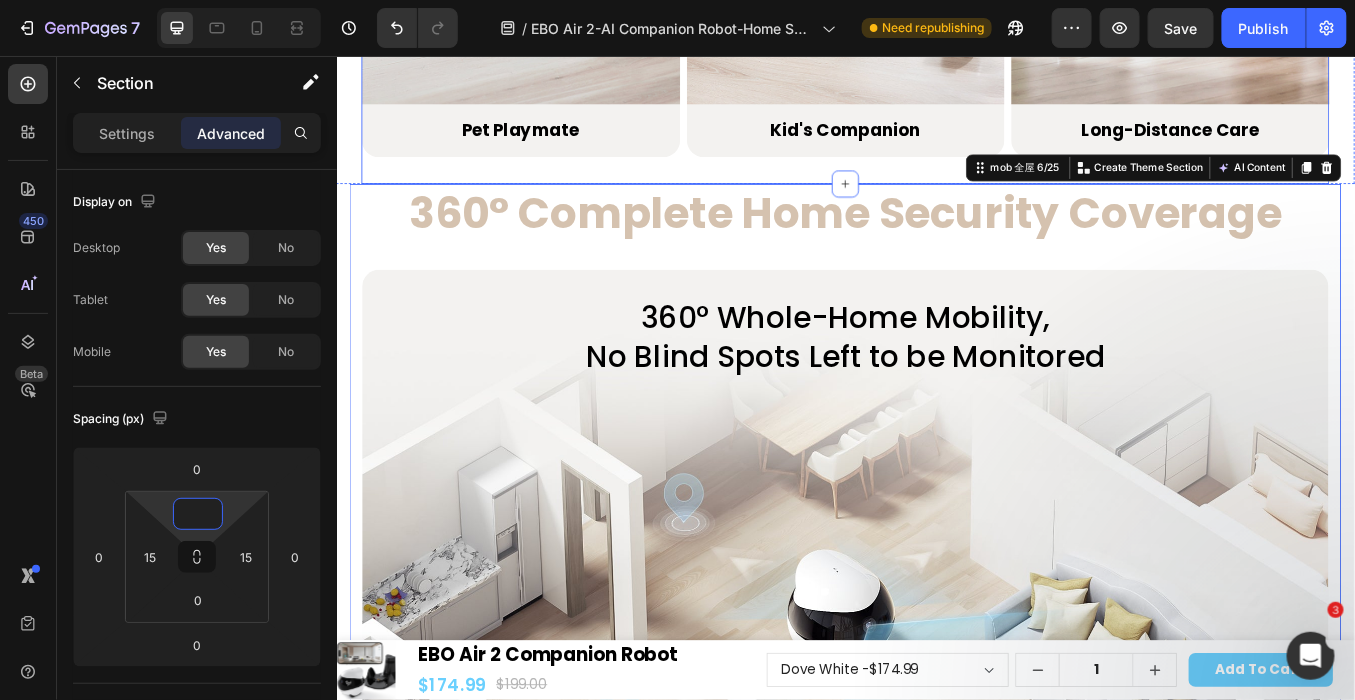 click on "From Peace to Love: How Our Robot Fits Your Life Heading From Peace to Love:  How Our Robot Fits Your Life  Heading
Image Home Security Heading Row Image Pet Playmate Heading Row Row Image Kid's Companion Heading Row Image Long-Distance Care Heading Row Row
Carousel Row Image Home Security Text Block Row Image Pet Playmate Text Block Row Row Image Kid's Companion Text Block Row Image Long-Distance Care Text Block Row Row Row" at bounding box center [936, -371] 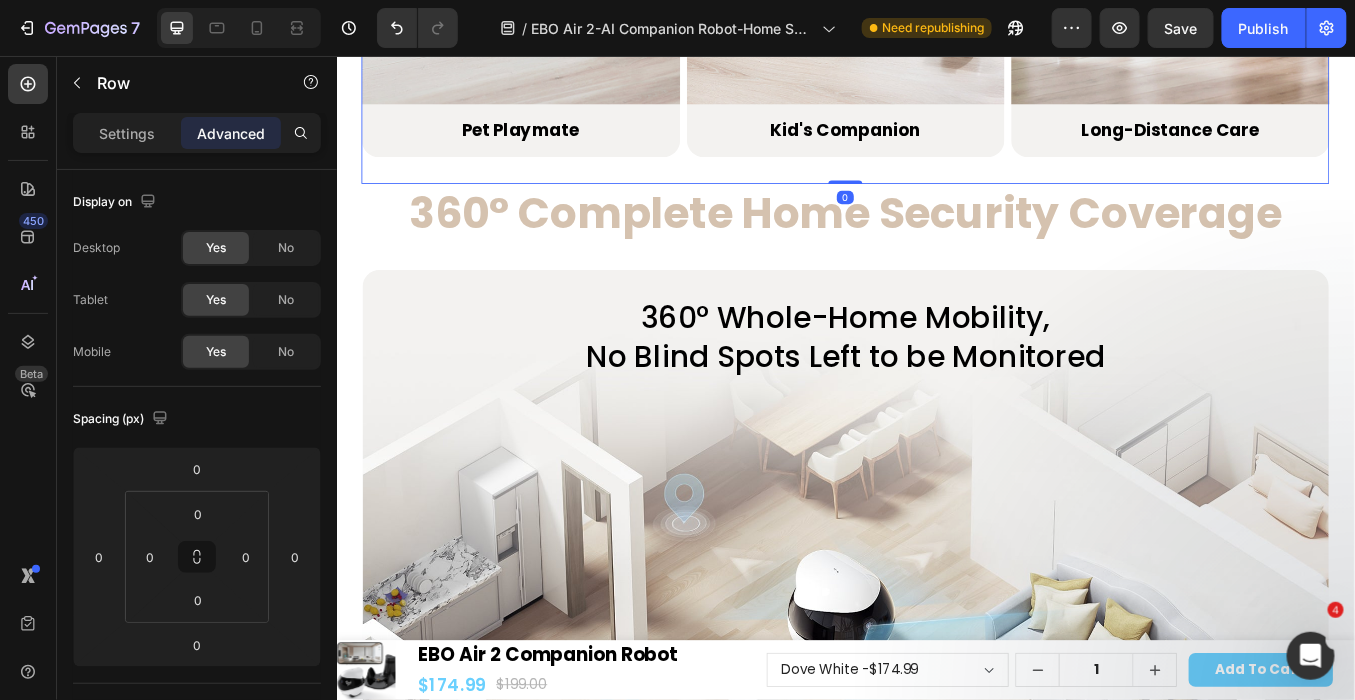 click on "From Peace to Love: How Our Robot Fits Your Life Heading From Peace to Love:  How Our Robot Fits Your Life  Heading
Image Home Security Heading Row Image Pet Playmate Heading Row Row Image Kid's Companion Heading Row Image Long-Distance Care Heading Row Row
Carousel Row Image Home Security Text Block Row Image Pet Playmate Text Block Row Row Image Kid's Companion Text Block Row Image Long-Distance Care Text Block Row Row Row" at bounding box center [936, -371] 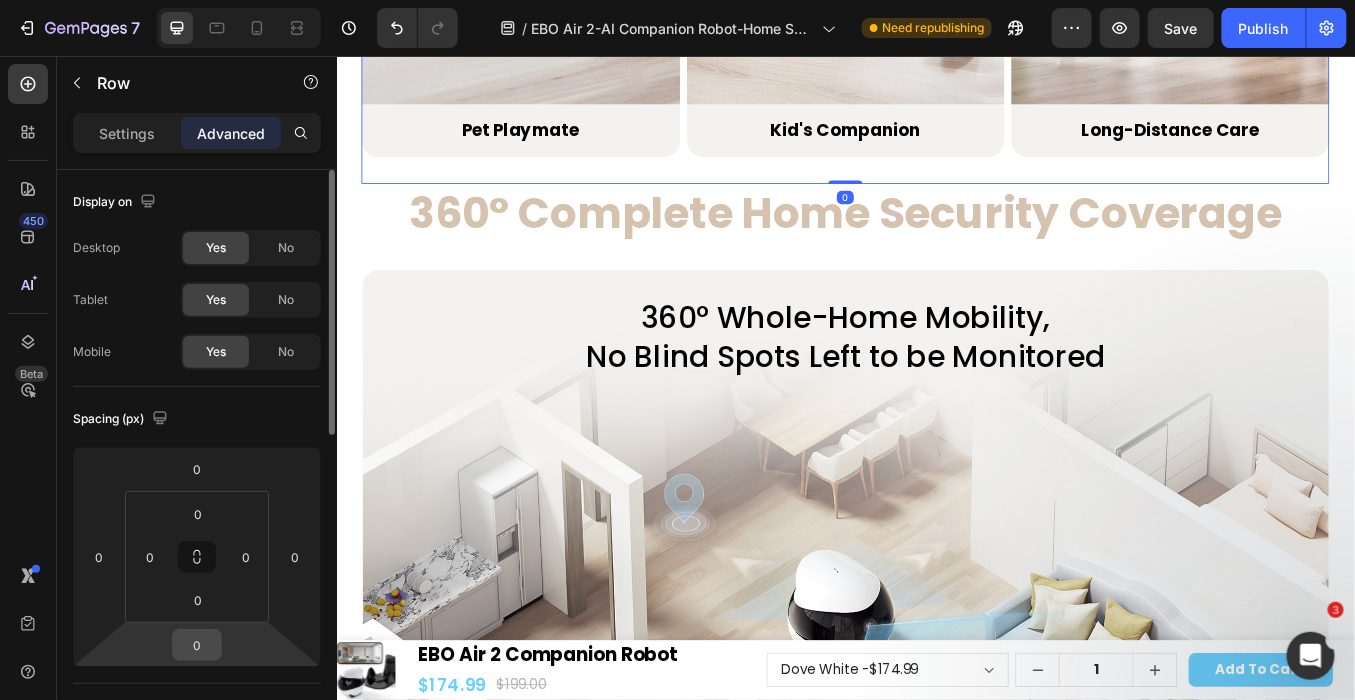 click on "0" at bounding box center [197, 645] 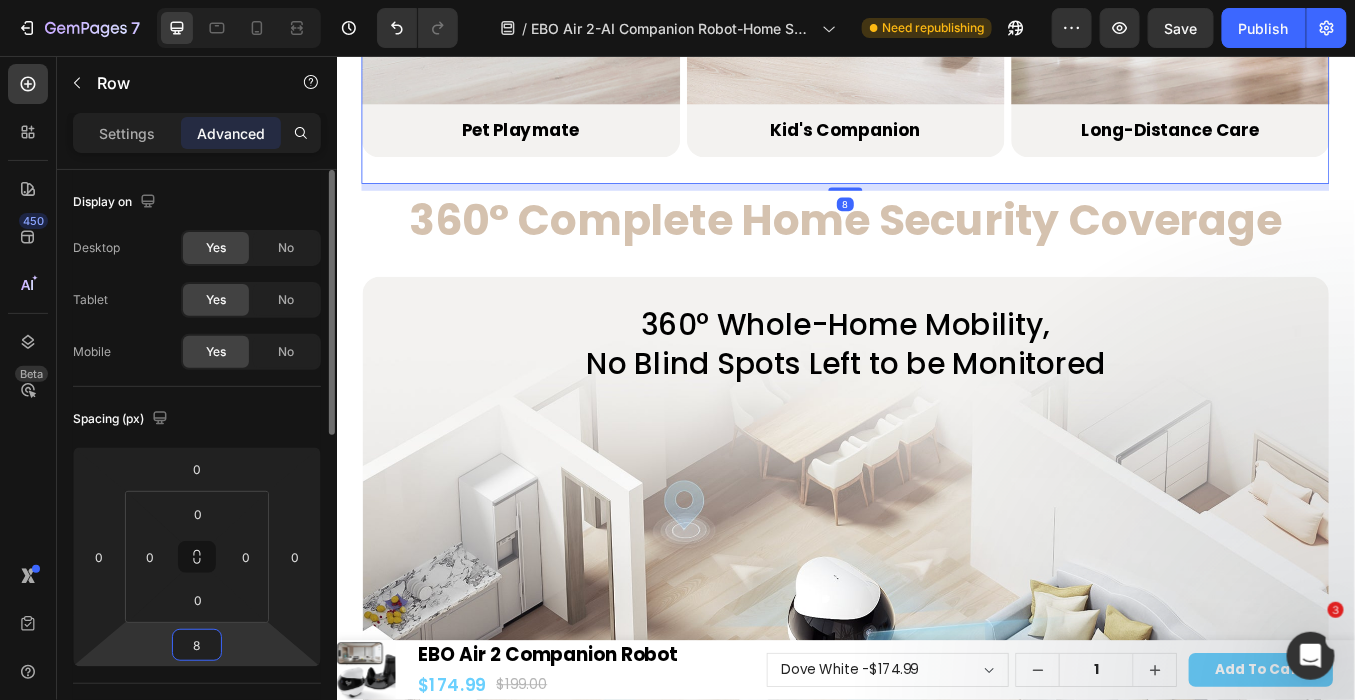 type on "80" 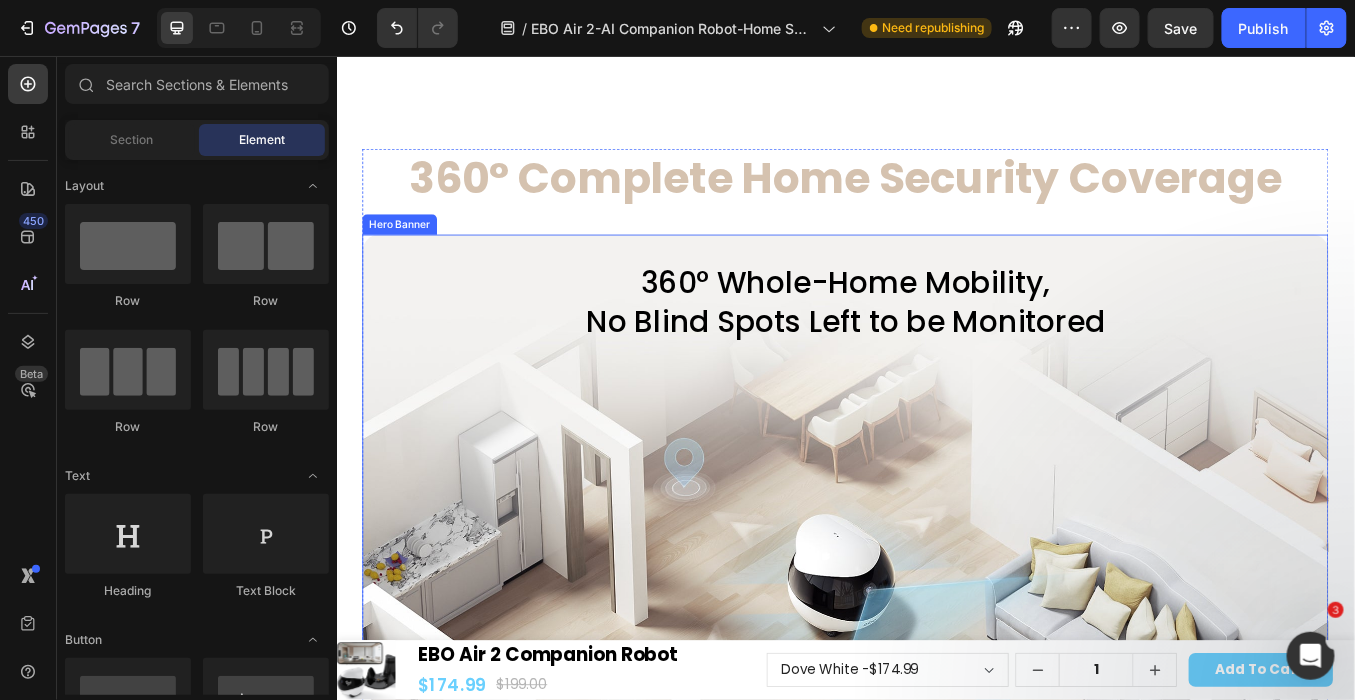 scroll, scrollTop: 3999, scrollLeft: 0, axis: vertical 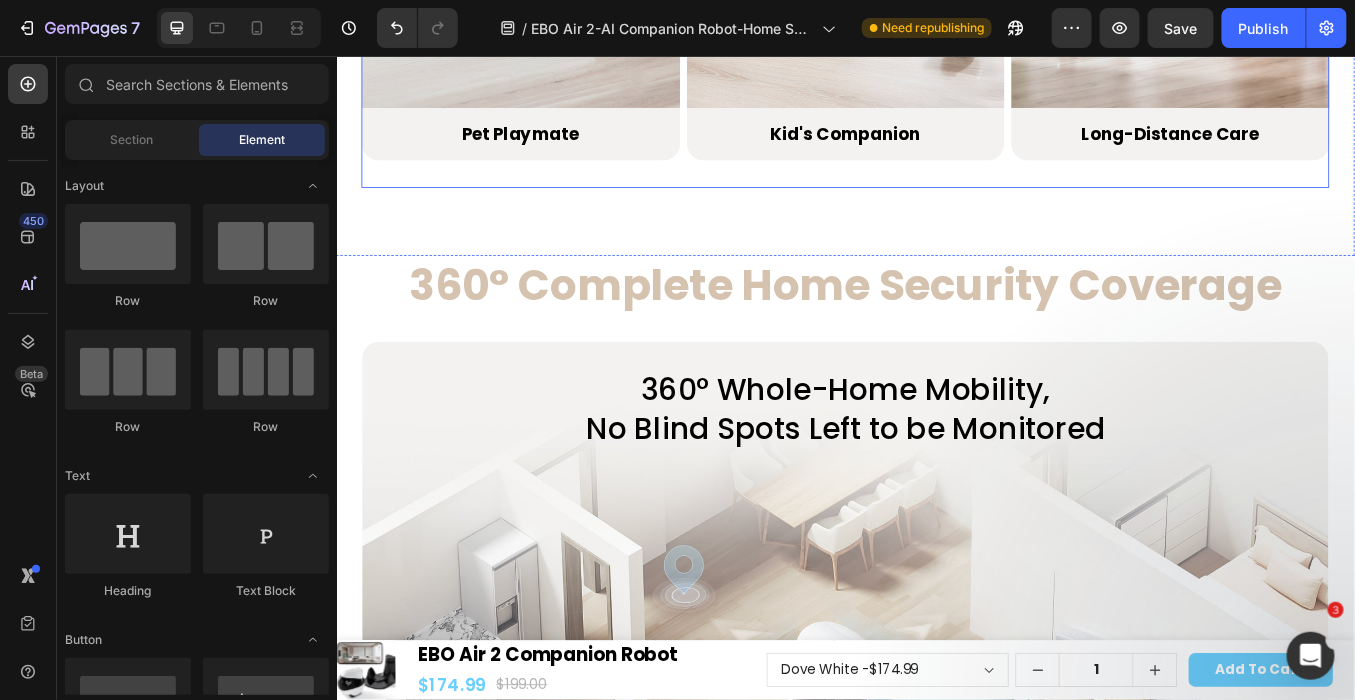 click on "From Peace to Love: How Our Robot Fits Your Life Heading From Peace to Love:  How Our Robot Fits Your Life  Heading
Image Home Security Heading Row Image Pet Playmate Heading Row Row Image Kid's Companion Heading Row Image Long-Distance Care Heading Row Row
Carousel Row Image Home Security Text Block Row Image Pet Playmate Text Block Row Row Image Kid's Companion Text Block Row Image Long-Distance Care Text Block Row Row Row" at bounding box center (936, -367) 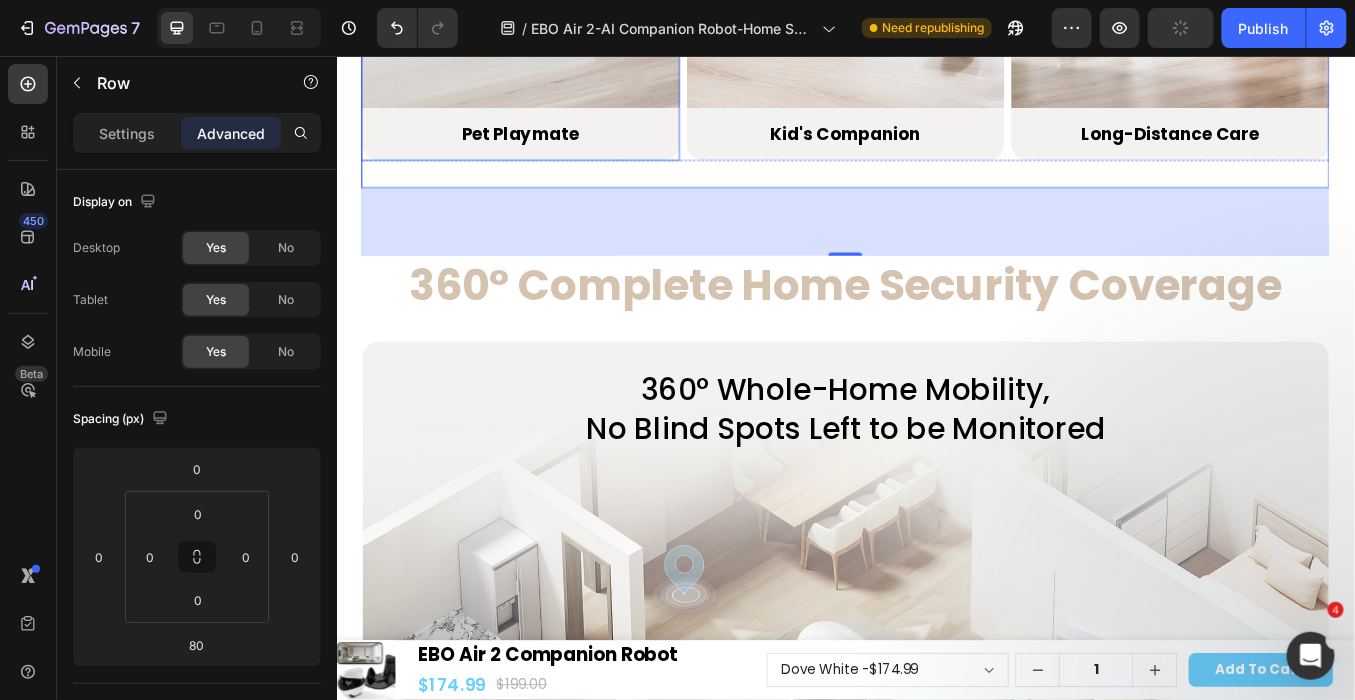 click on "Image Pet Playmate Text Block Row Row" at bounding box center [553, -53] 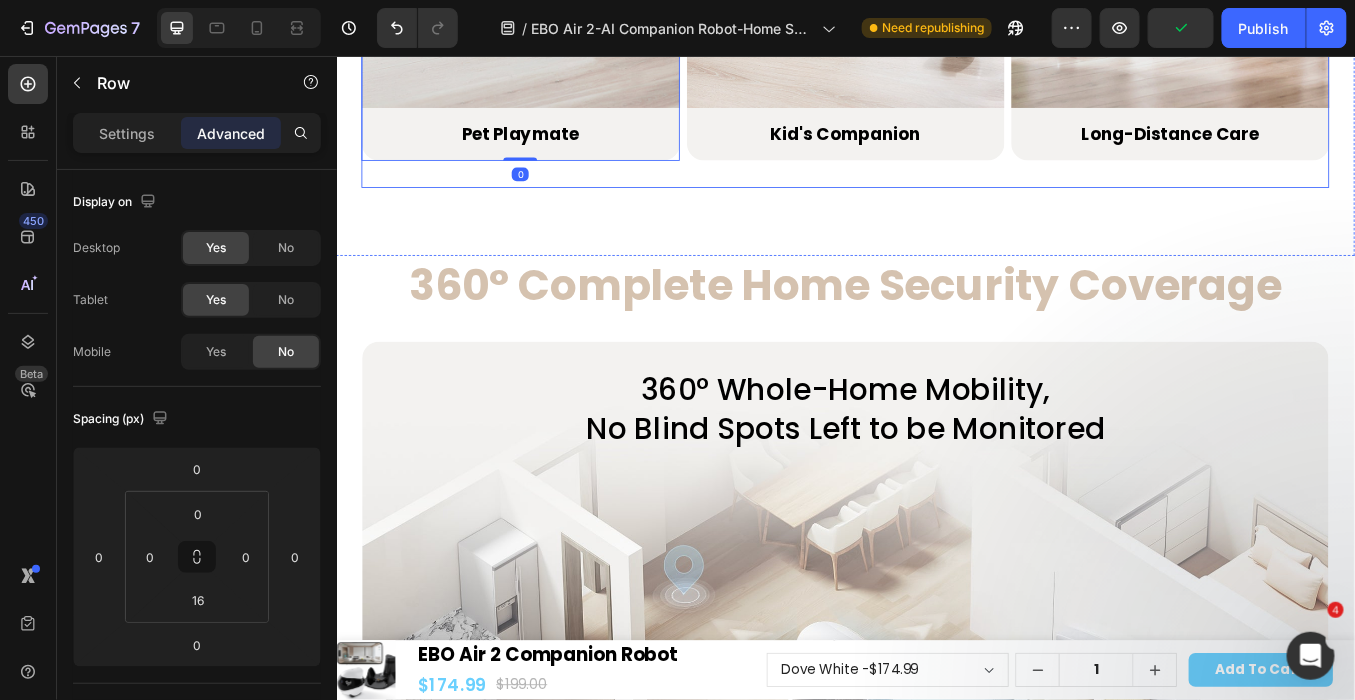 click on "From Peace to Love: How Our Robot Fits Your Life Heading From Peace to Love:  How Our Robot Fits Your Life  Heading
Image Home Security Heading Row Image Pet Playmate Heading Row Row Image Kid's Companion Heading Row Image Long-Distance Care Heading Row Row
Carousel Row Image Home Security Text Block Row Image Pet Playmate Text Block Row Row   0 Image Kid's Companion Text Block Row Image Long-Distance Care Text Block Row Row Row" at bounding box center [936, -367] 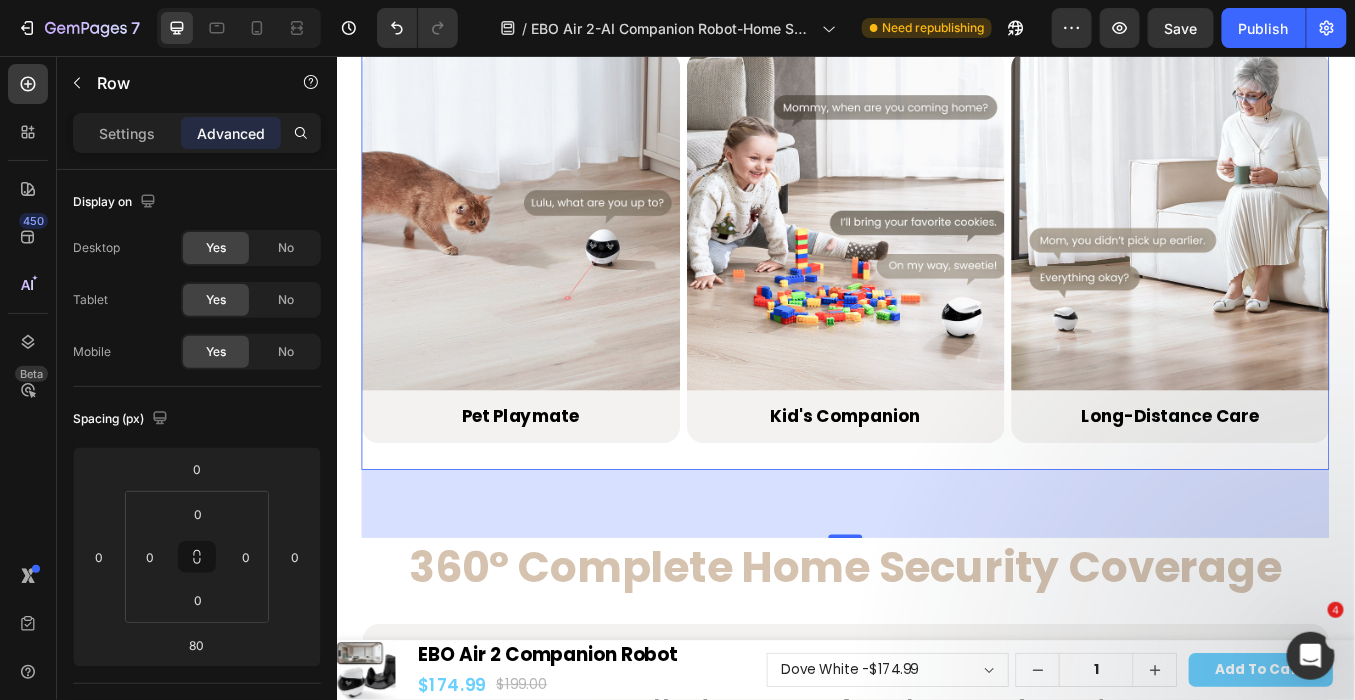 scroll, scrollTop: 3555, scrollLeft: 0, axis: vertical 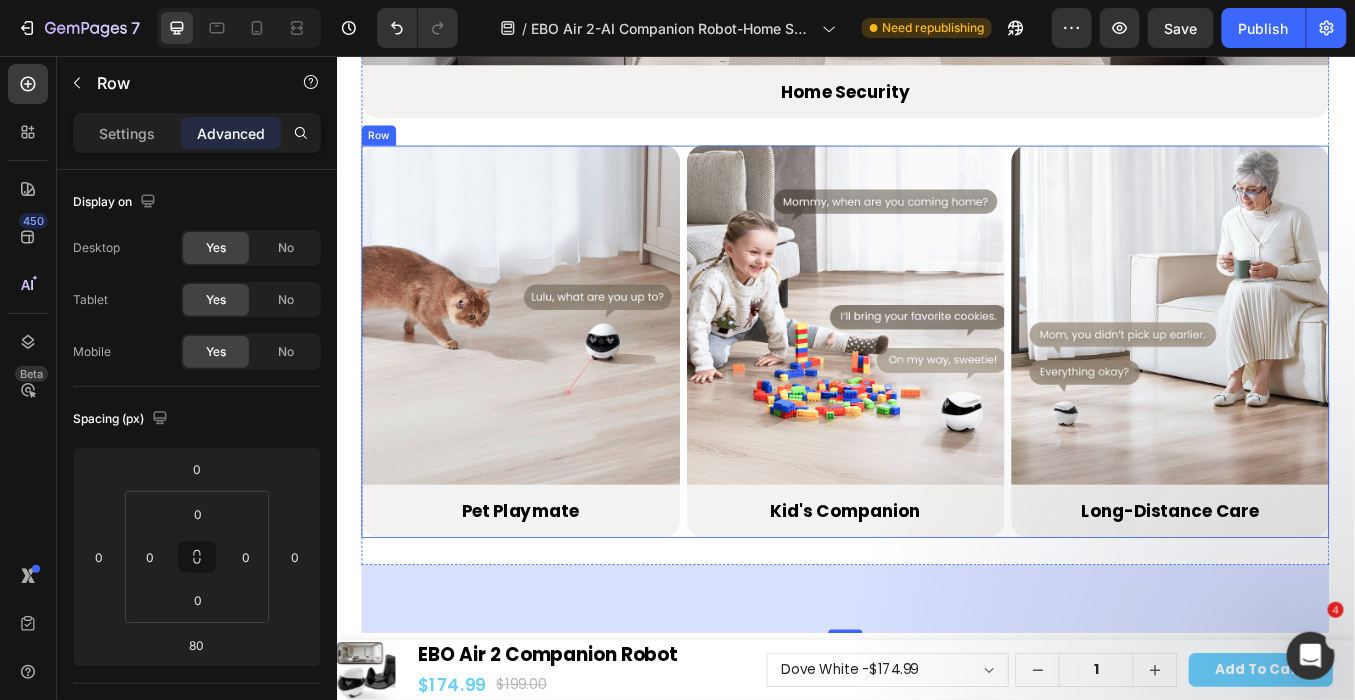 click on "Image Pet Playmate Text Block Row Row Image Kid's Companion Text Block Row Image Long-Distance Care Text Block Row Row Row" at bounding box center [936, 391] 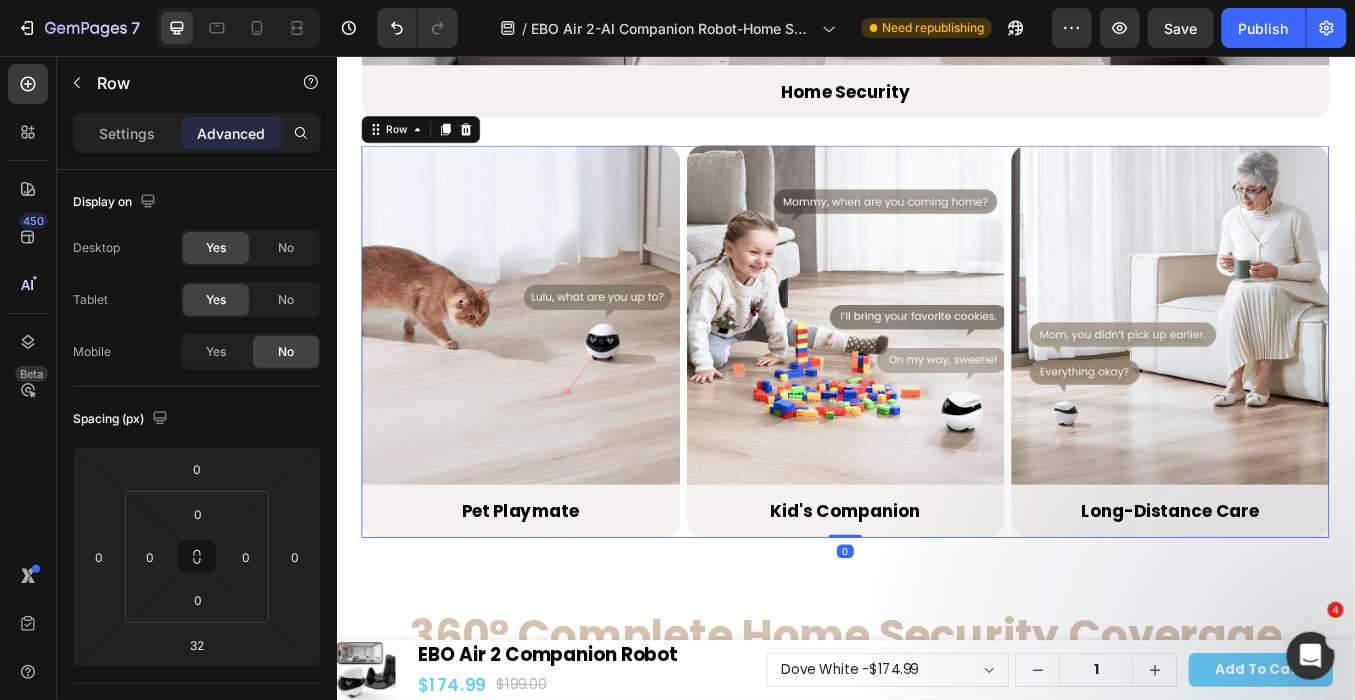 drag, startPoint x: 916, startPoint y: 649, endPoint x: 922, endPoint y: 593, distance: 56.32051 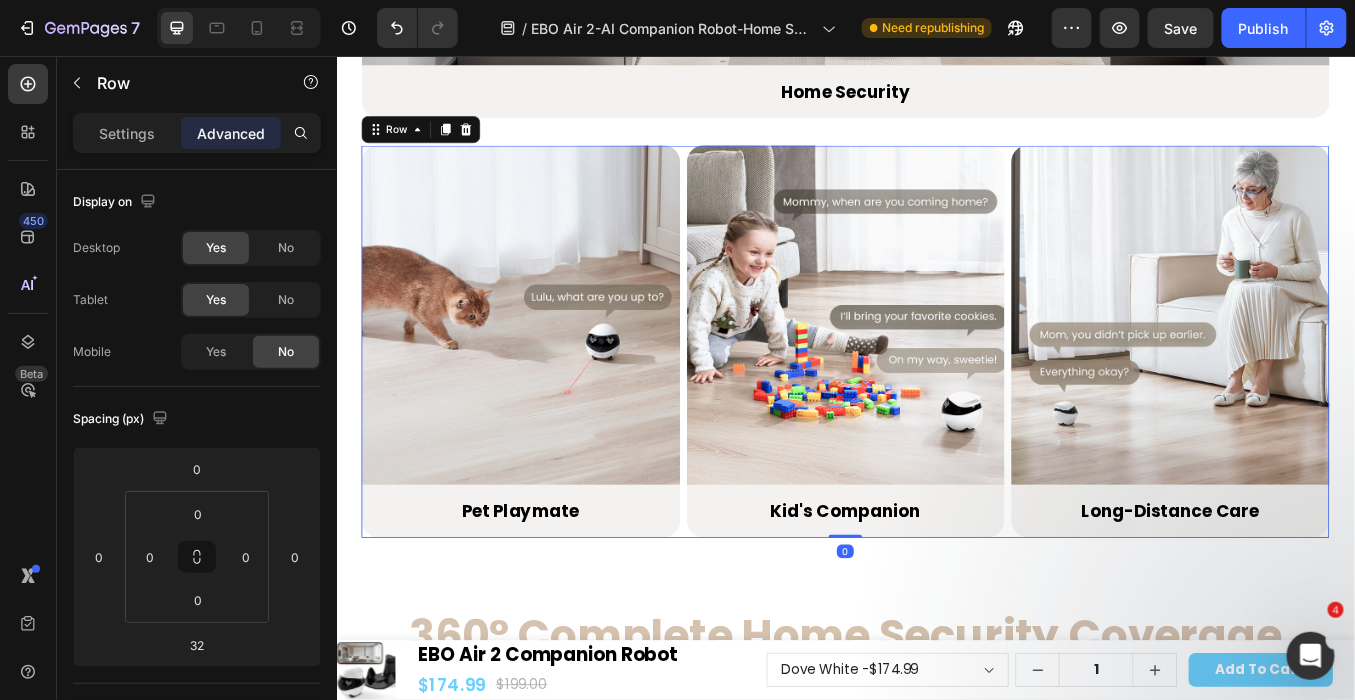 click on "Image Pet Playmate Text Block Row Row Image Kid's Companion Text Block Row Image Long-Distance Care Text Block Row Row Row   0" at bounding box center [936, 391] 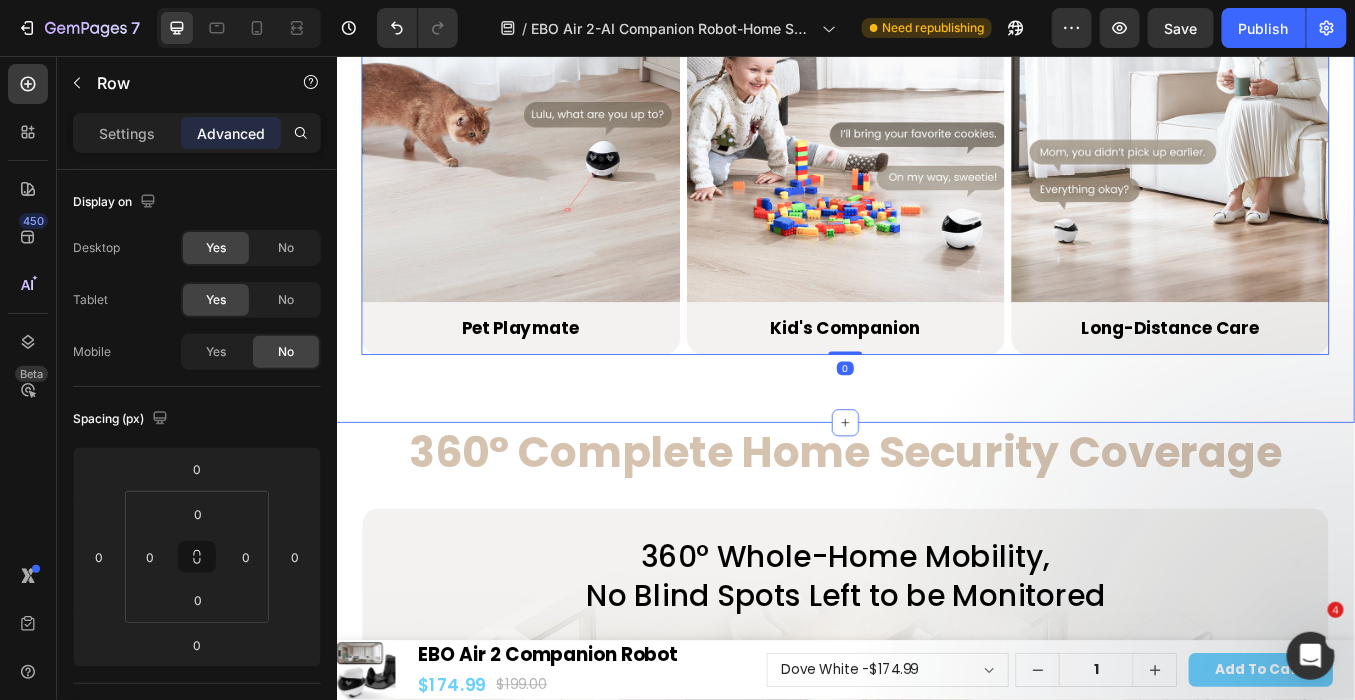 scroll, scrollTop: 3777, scrollLeft: 0, axis: vertical 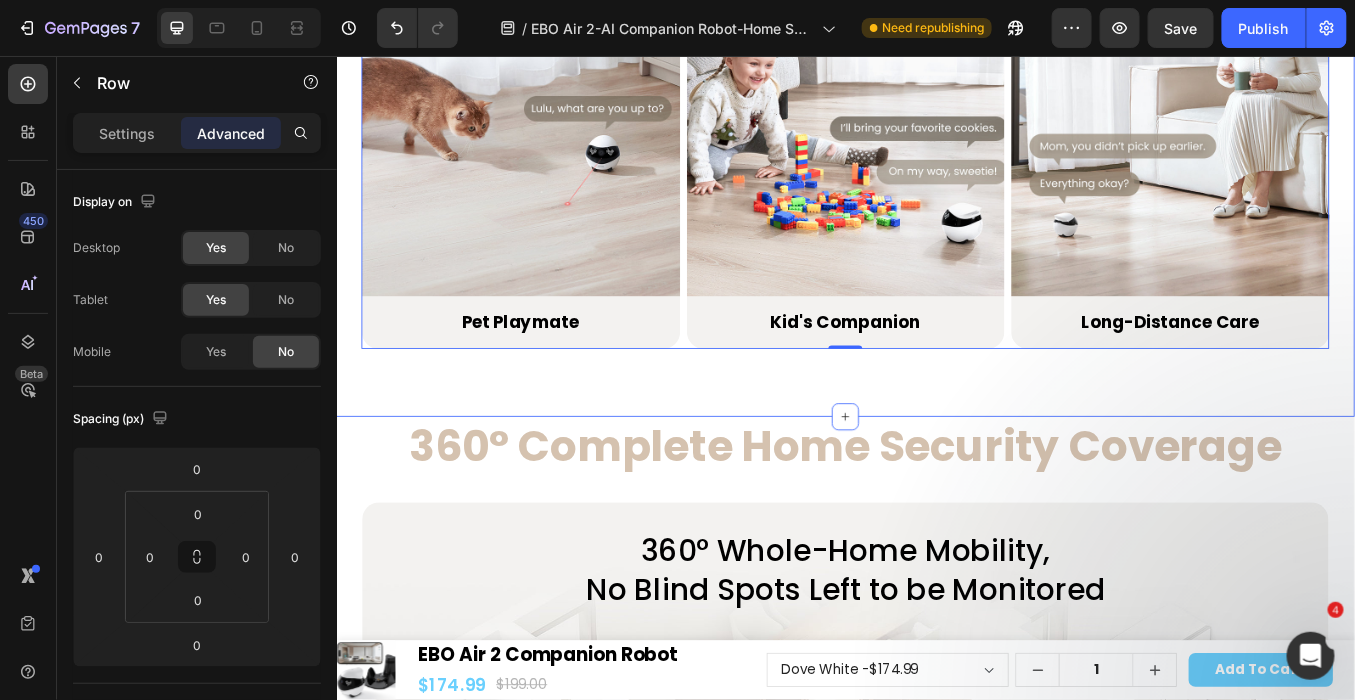 click on "From Peace to Love: How Our Robot Fits Your Life Heading From Peace to Love:  How Our Robot Fits Your Life  Heading
Image Home Security Heading Row Image Pet Playmate Heading Row Row Image Kid's Companion Heading Row Image Long-Distance Care Heading Row Row
Carousel Row Image Home Security Text Block Row Image Pet Playmate Text Block Row Row Image Kid's Companion Text Block Row Image Long-Distance Care Text Block Row Row Row   0 Row" at bounding box center (936, -121) 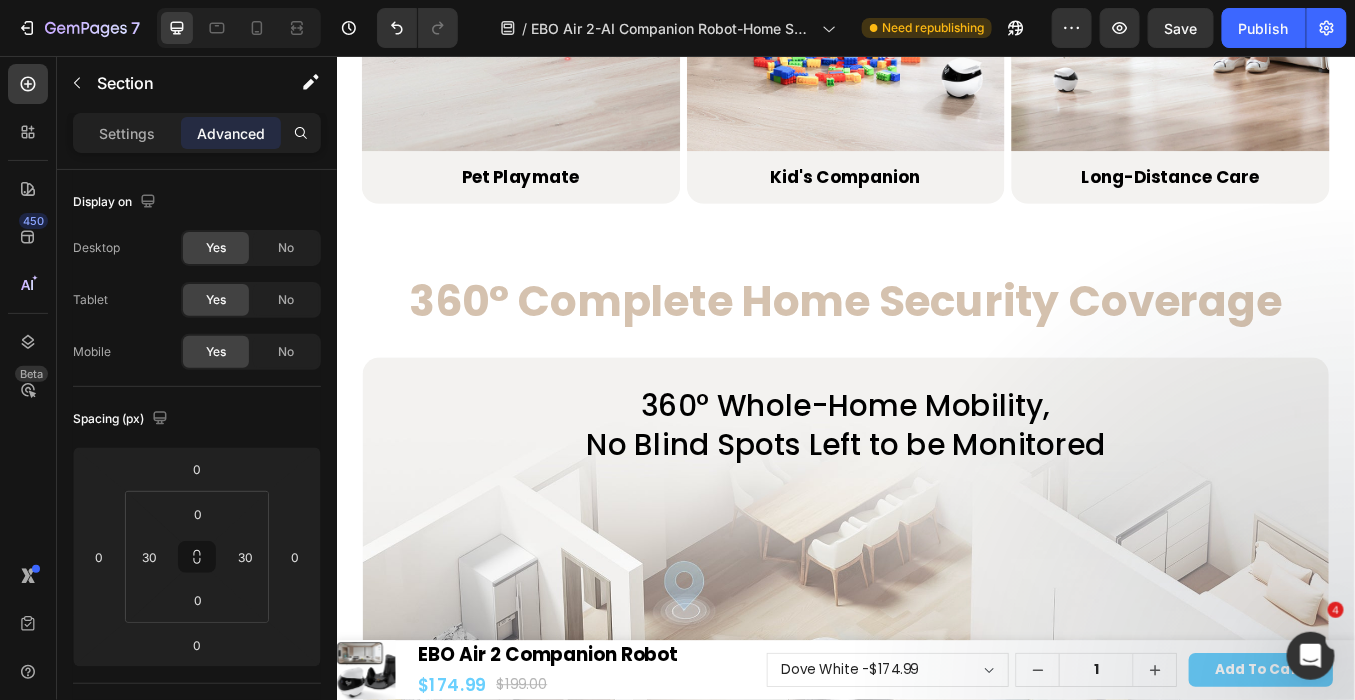 scroll, scrollTop: 3777, scrollLeft: 0, axis: vertical 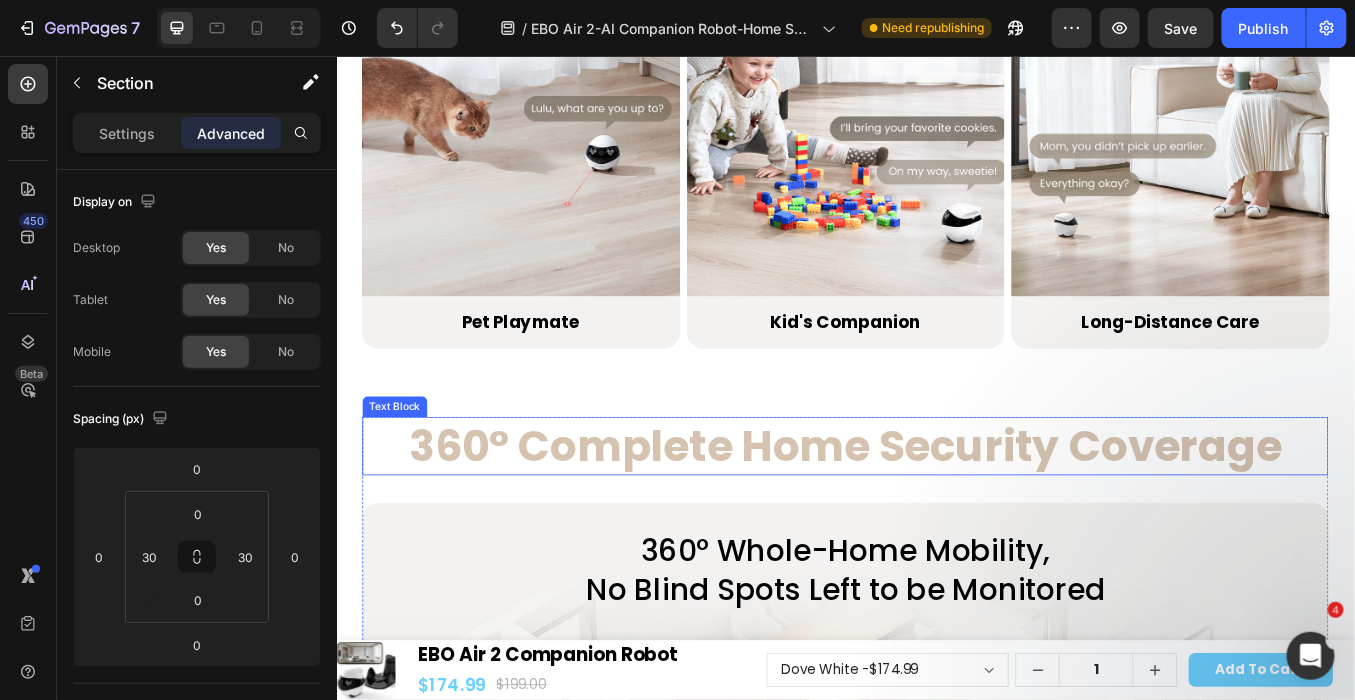 click on "360° Complete Home Security Coverage" at bounding box center (936, 514) 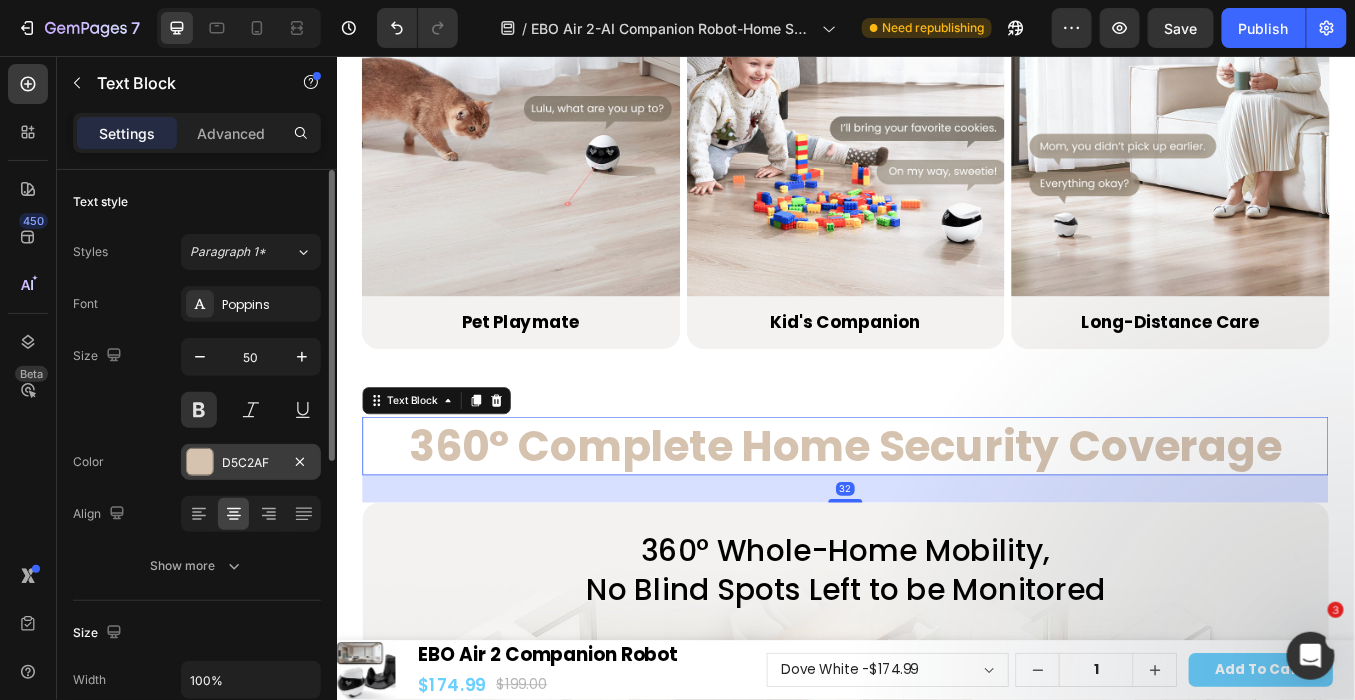 click on "D5C2AF" at bounding box center (251, 463) 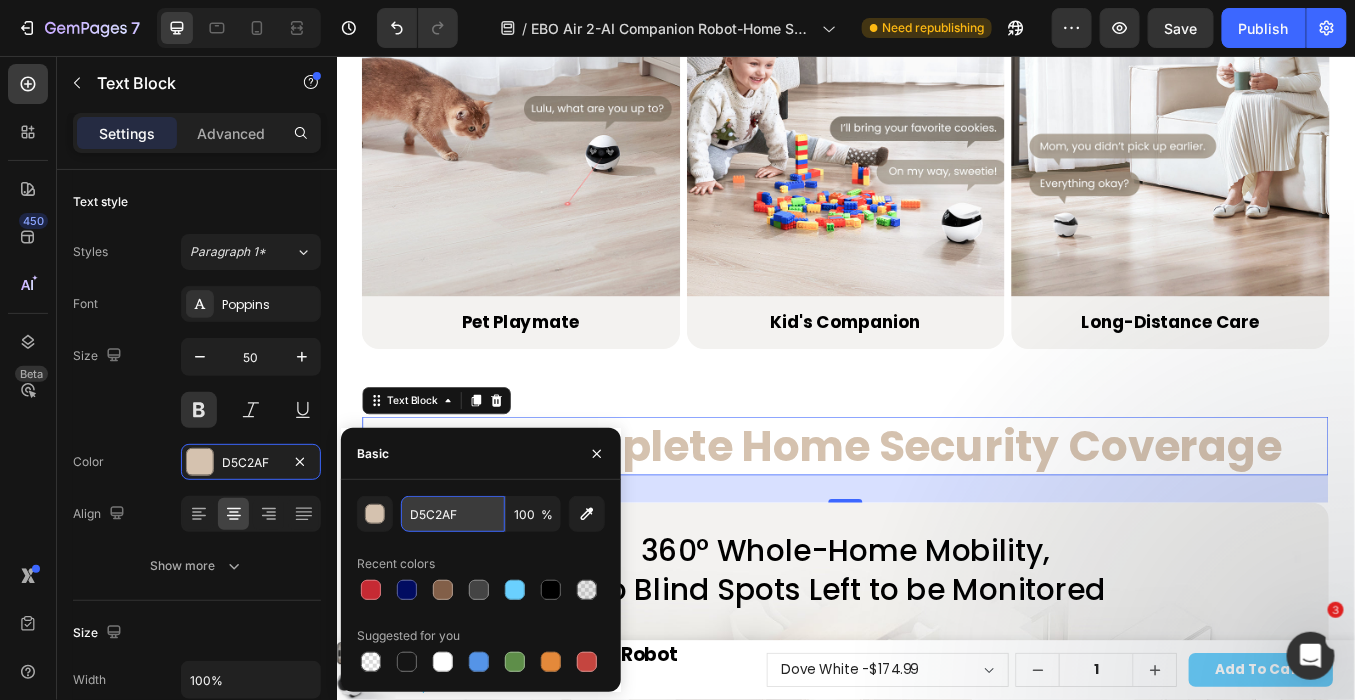 click on "D5C2AF" at bounding box center (453, 514) 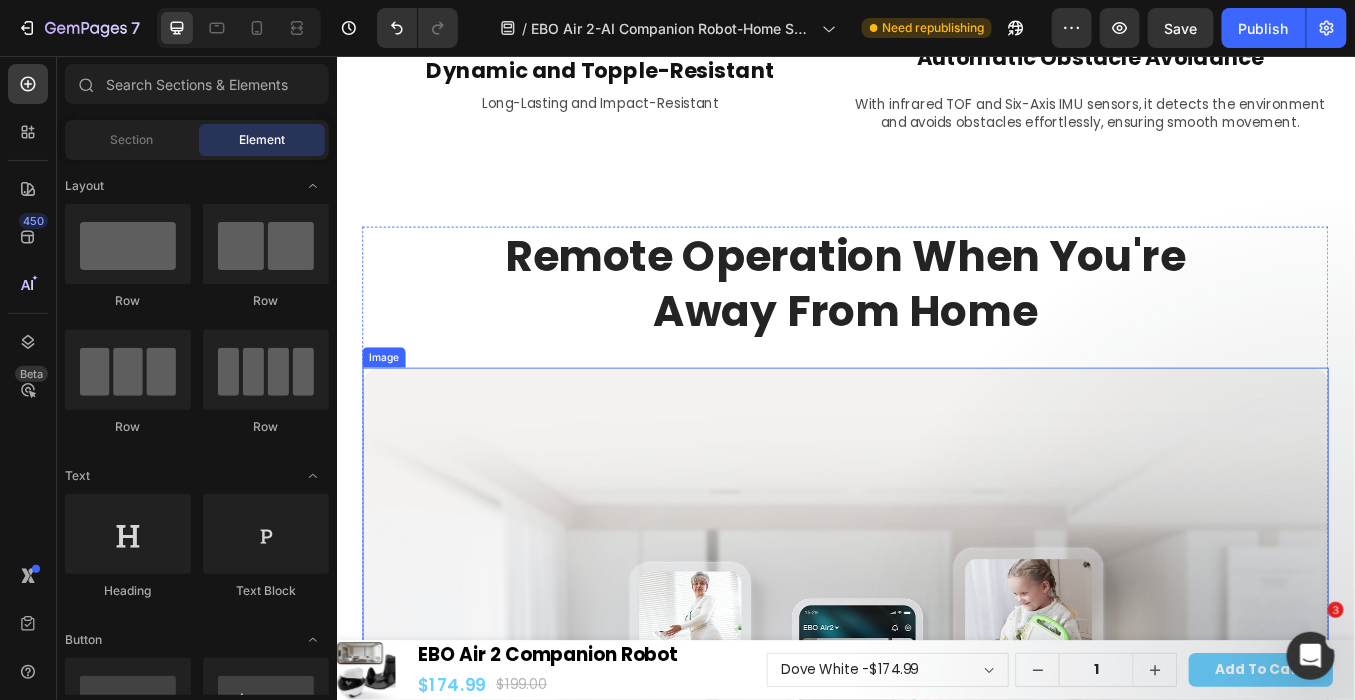 scroll, scrollTop: 6995, scrollLeft: 0, axis: vertical 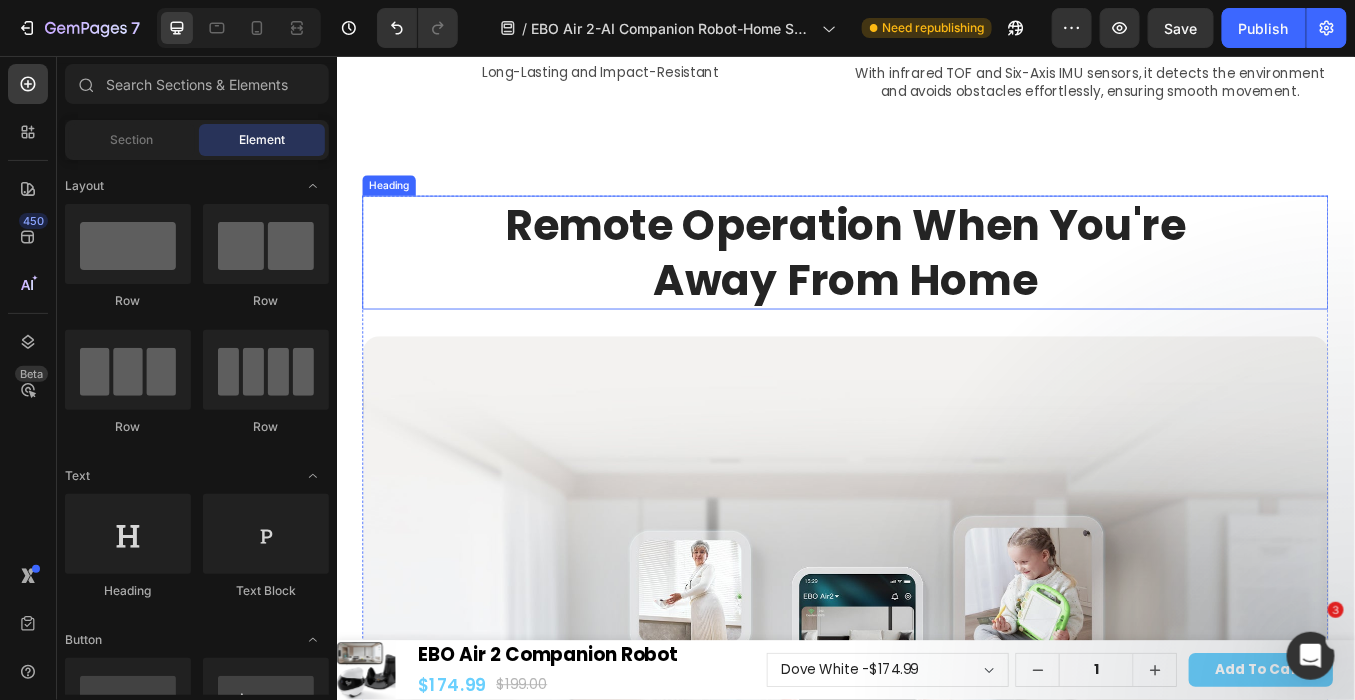 click on "Remote Operation When You're  Away From Home" at bounding box center (936, 286) 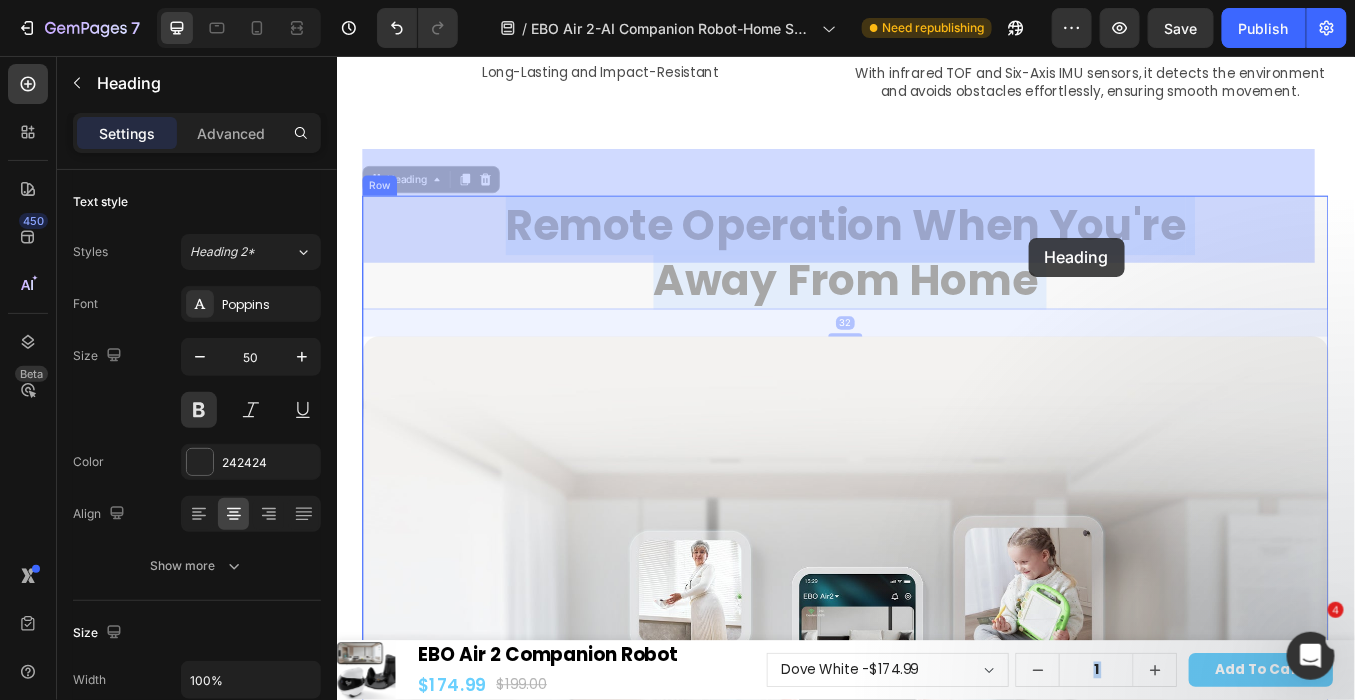drag, startPoint x: 492, startPoint y: 189, endPoint x: 1152, endPoint y: 272, distance: 665.1985 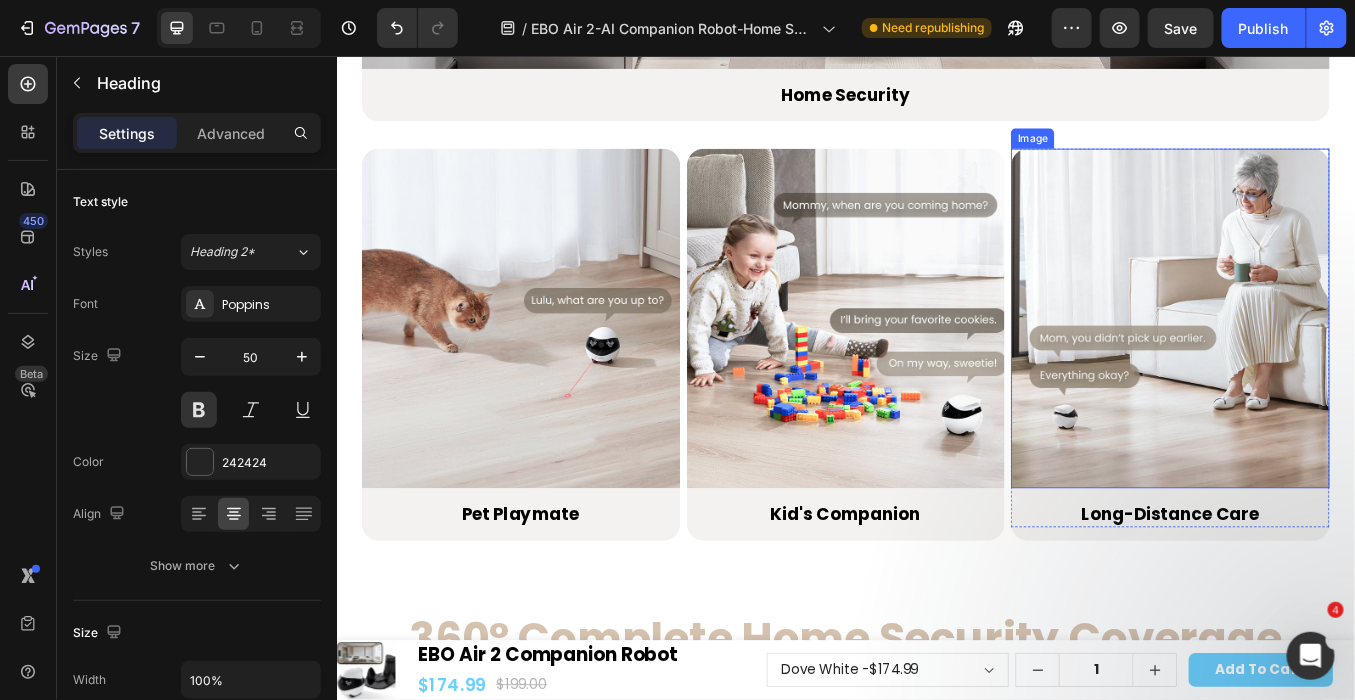 scroll, scrollTop: 3773, scrollLeft: 0, axis: vertical 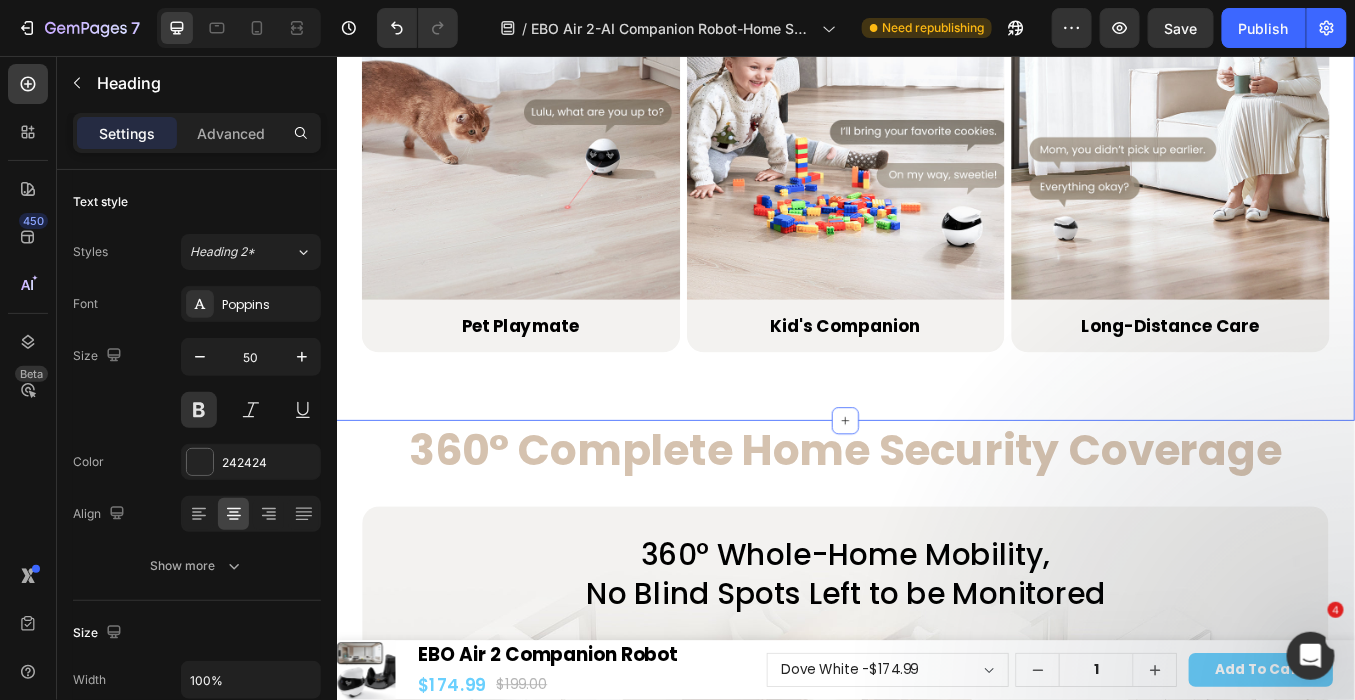 click on "360° Complete Home Security Coverage" at bounding box center (936, 518) 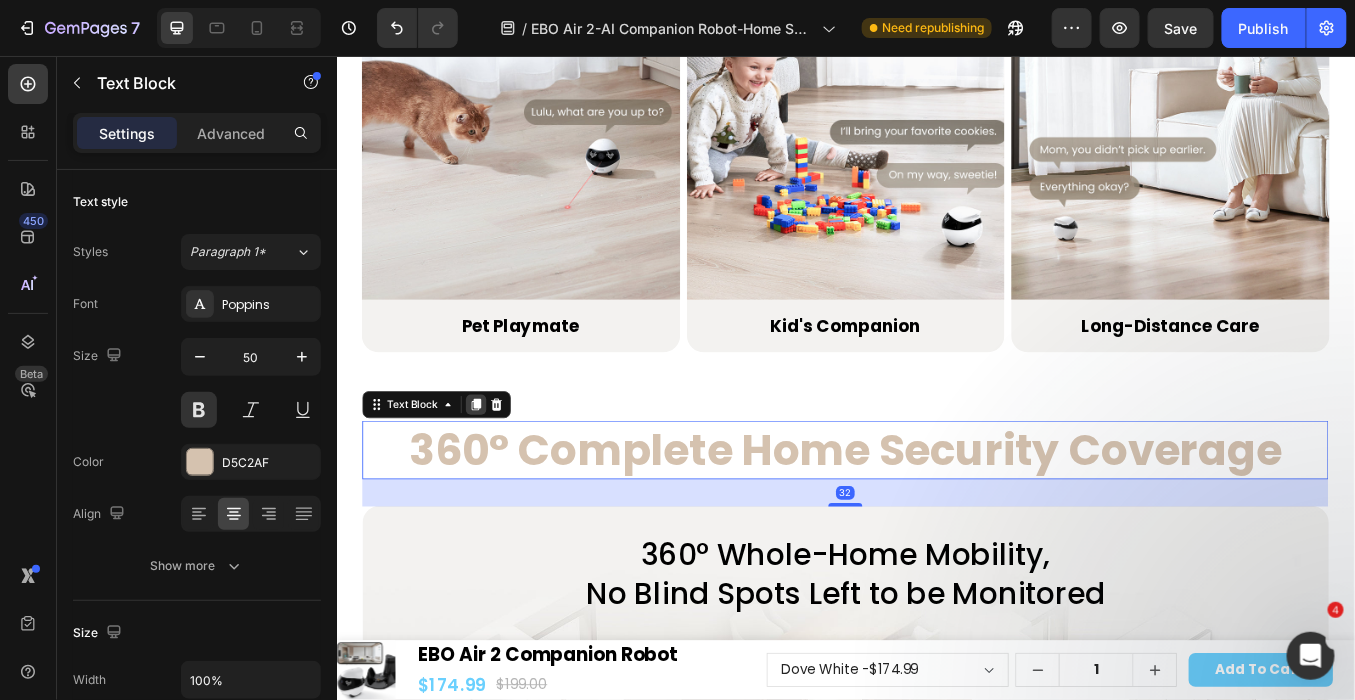 click 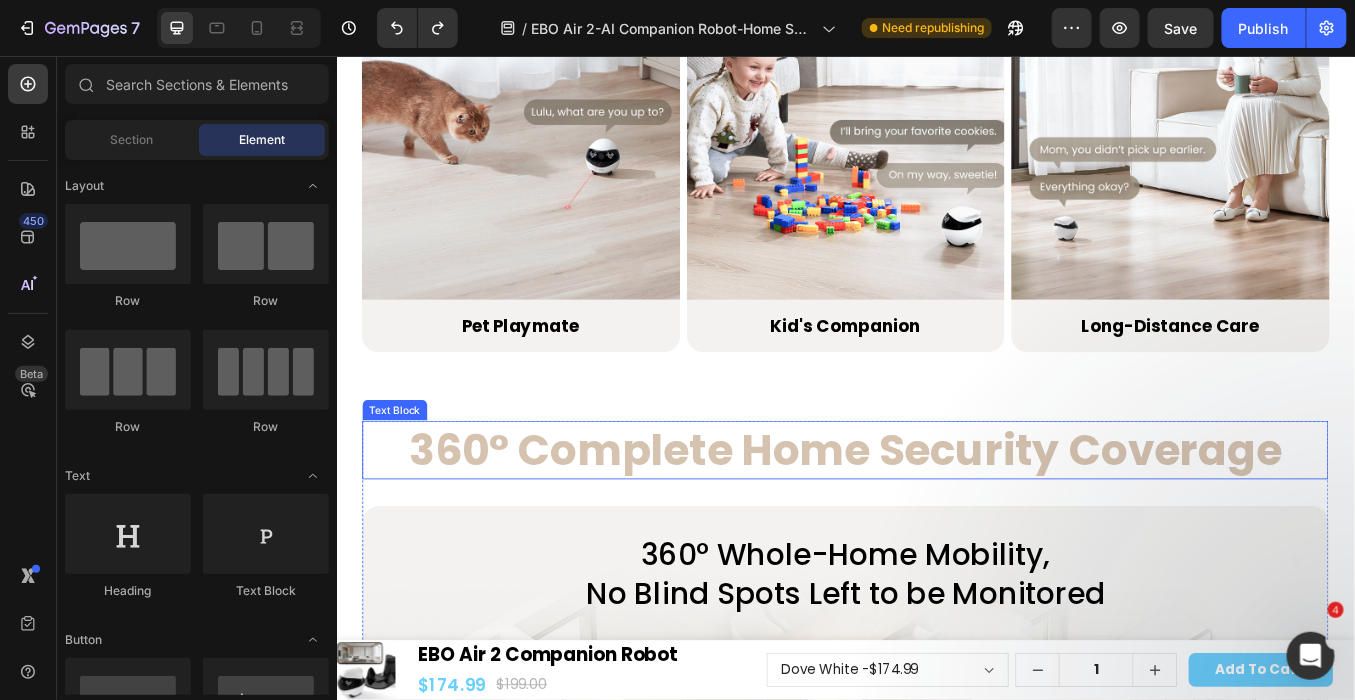 click on "360° Complete Home Security Coverage" at bounding box center (936, 518) 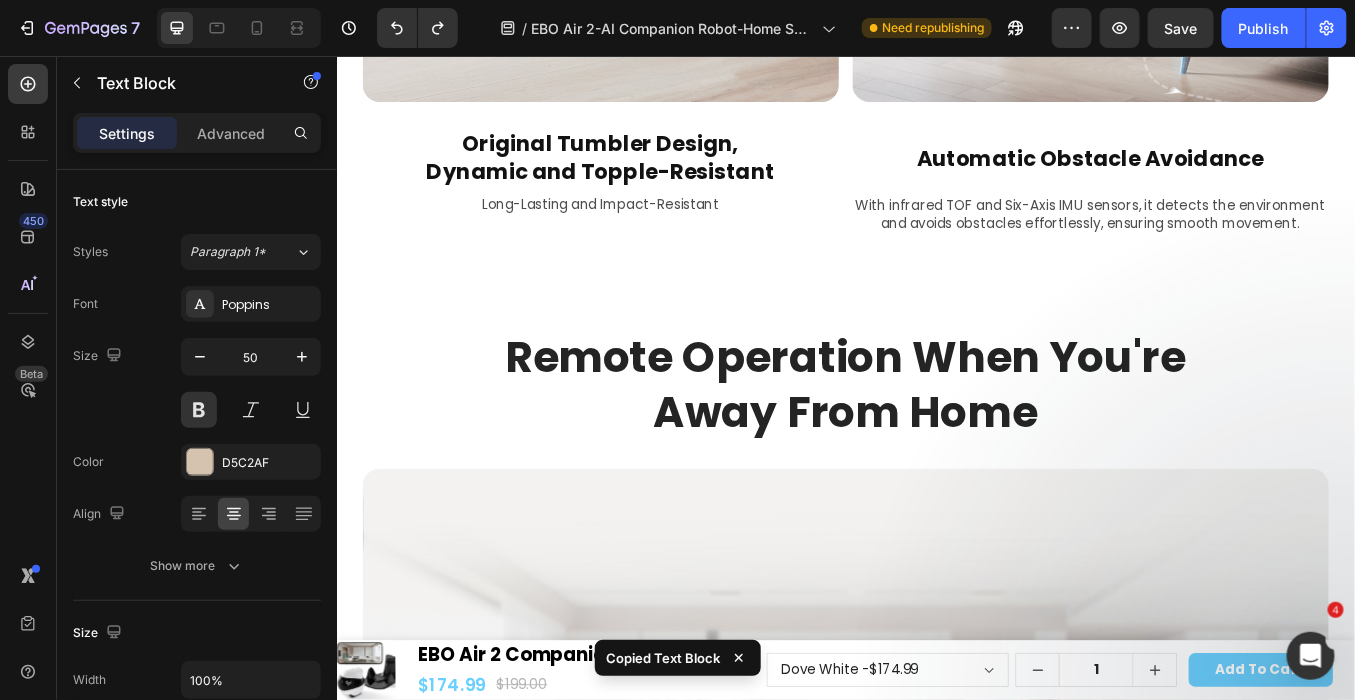 scroll, scrollTop: 6884, scrollLeft: 0, axis: vertical 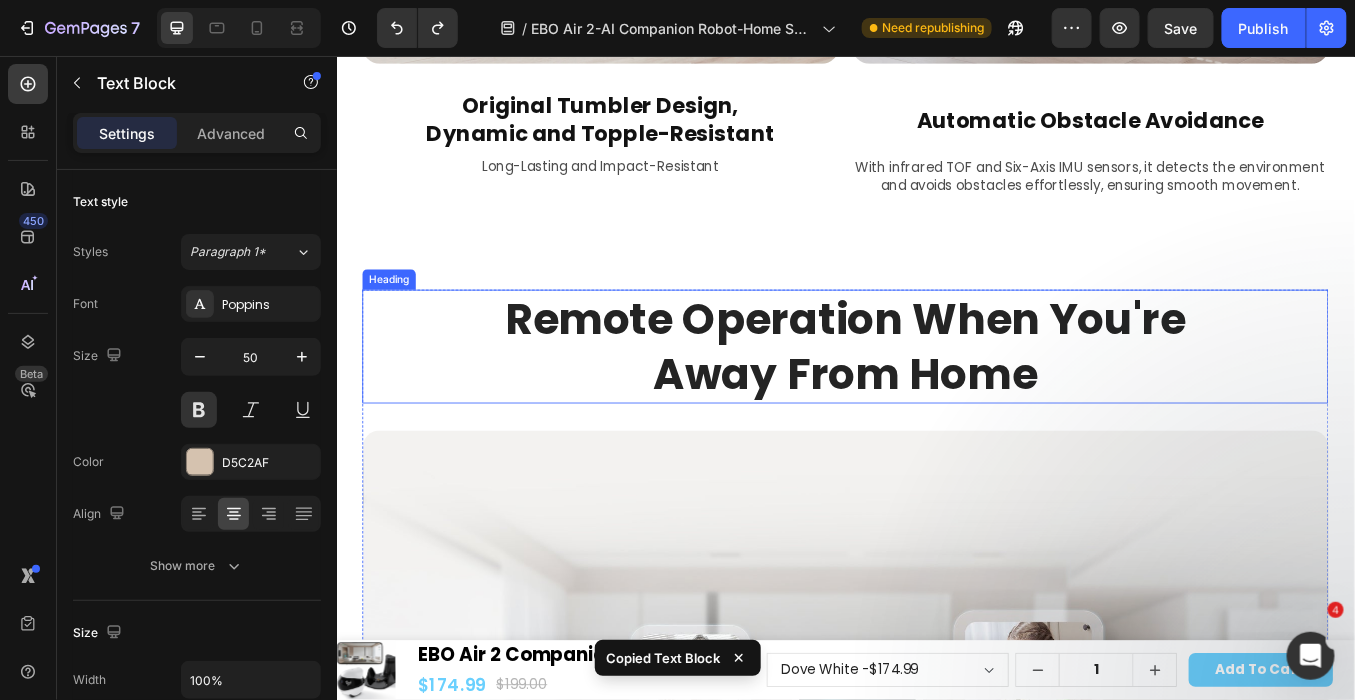 click on "Remote Operation When You're  Away From Home" at bounding box center [936, 397] 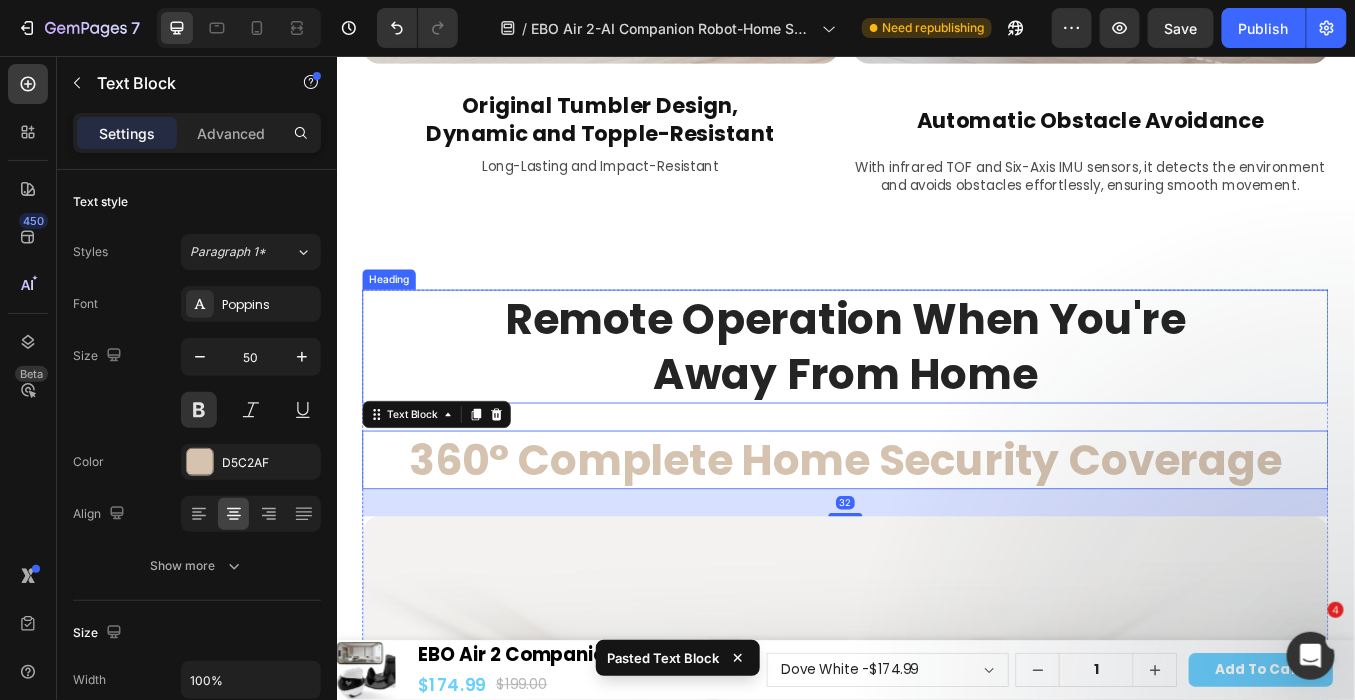 click on "Remote Operation When You're  Away From Home" at bounding box center (936, 397) 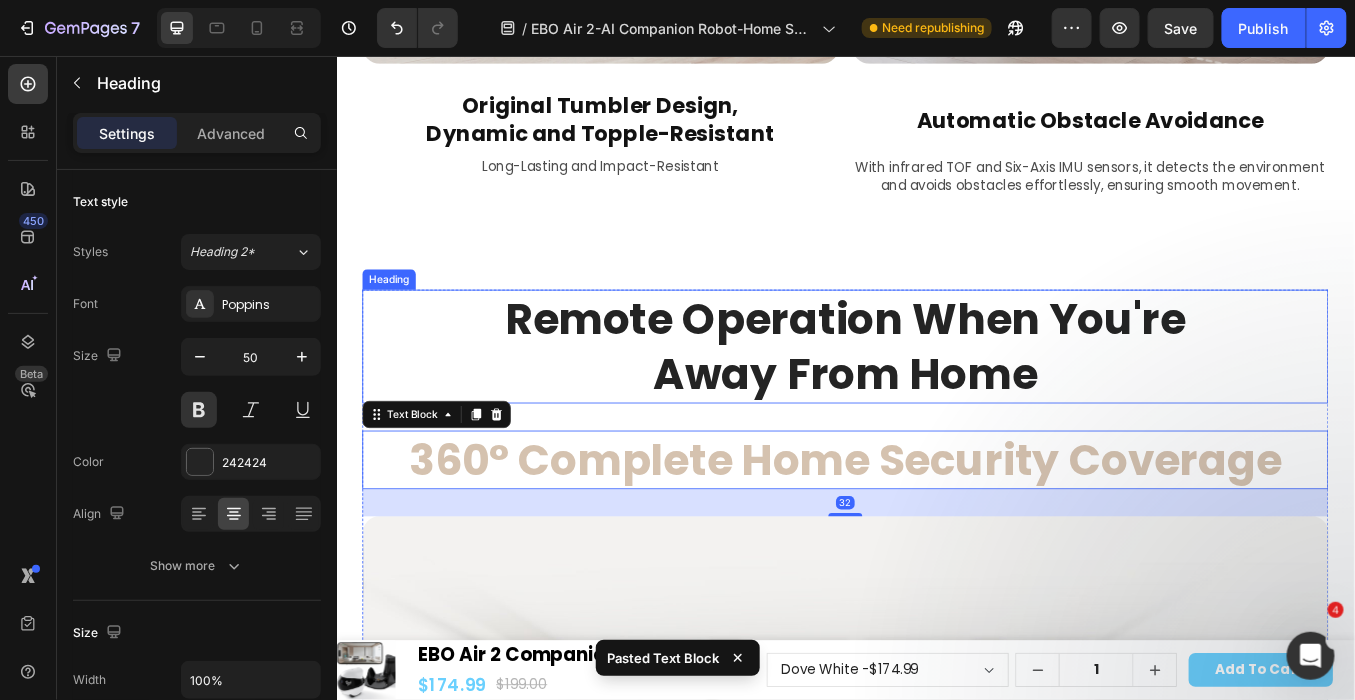 click on "Remote Operation When You're  Away From Home" at bounding box center [936, 397] 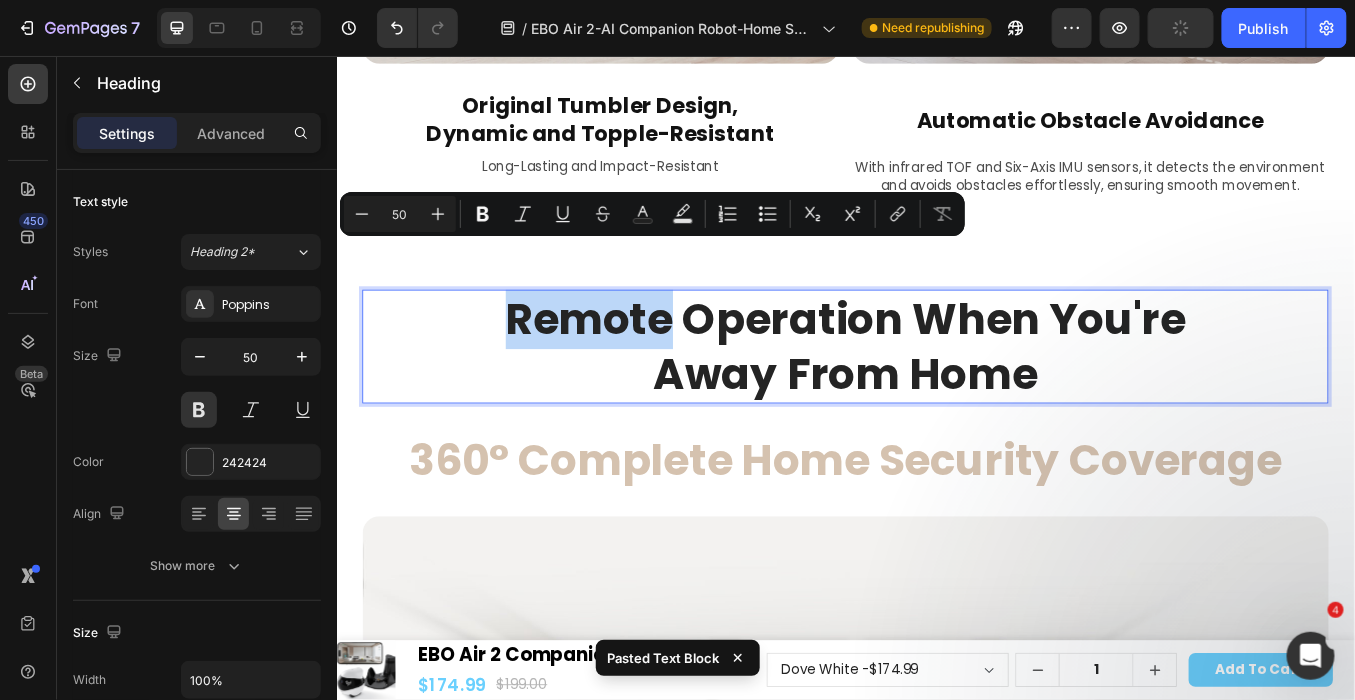 click on "Remote Operation When You're  Away From Home" at bounding box center [936, 397] 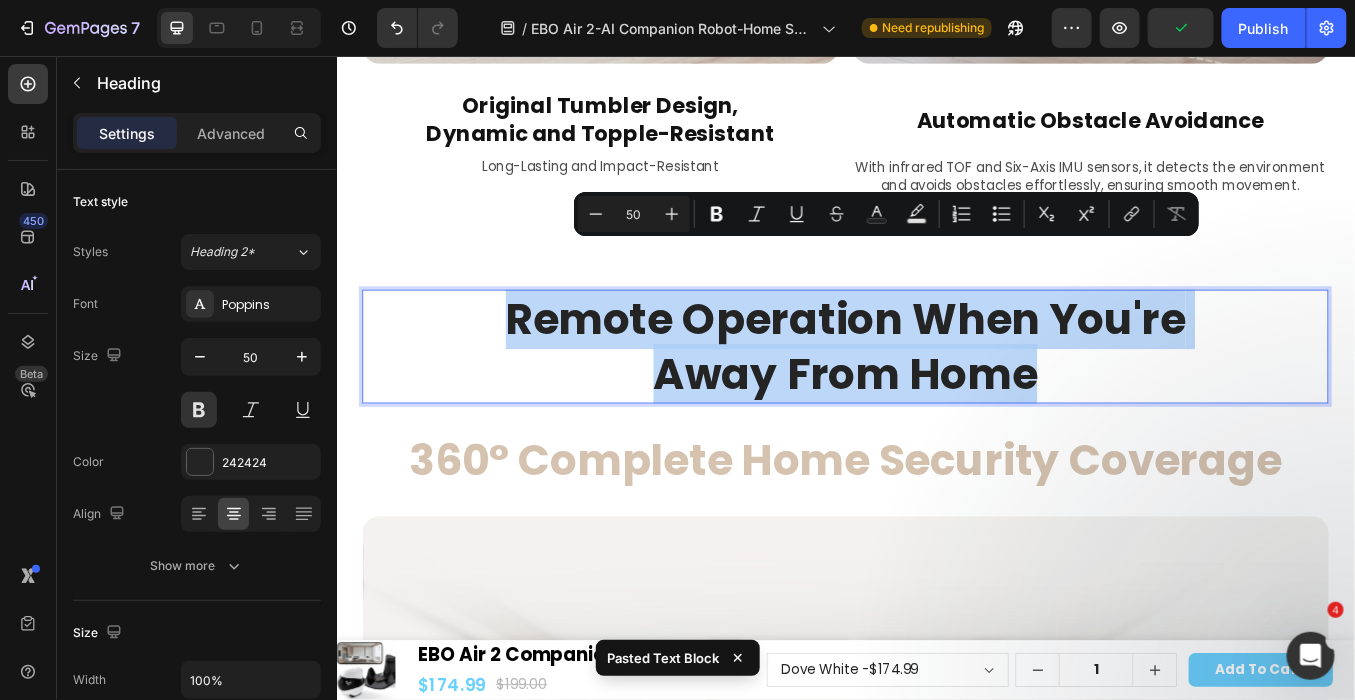 drag, startPoint x: 516, startPoint y: 312, endPoint x: 1151, endPoint y: 387, distance: 639.4138 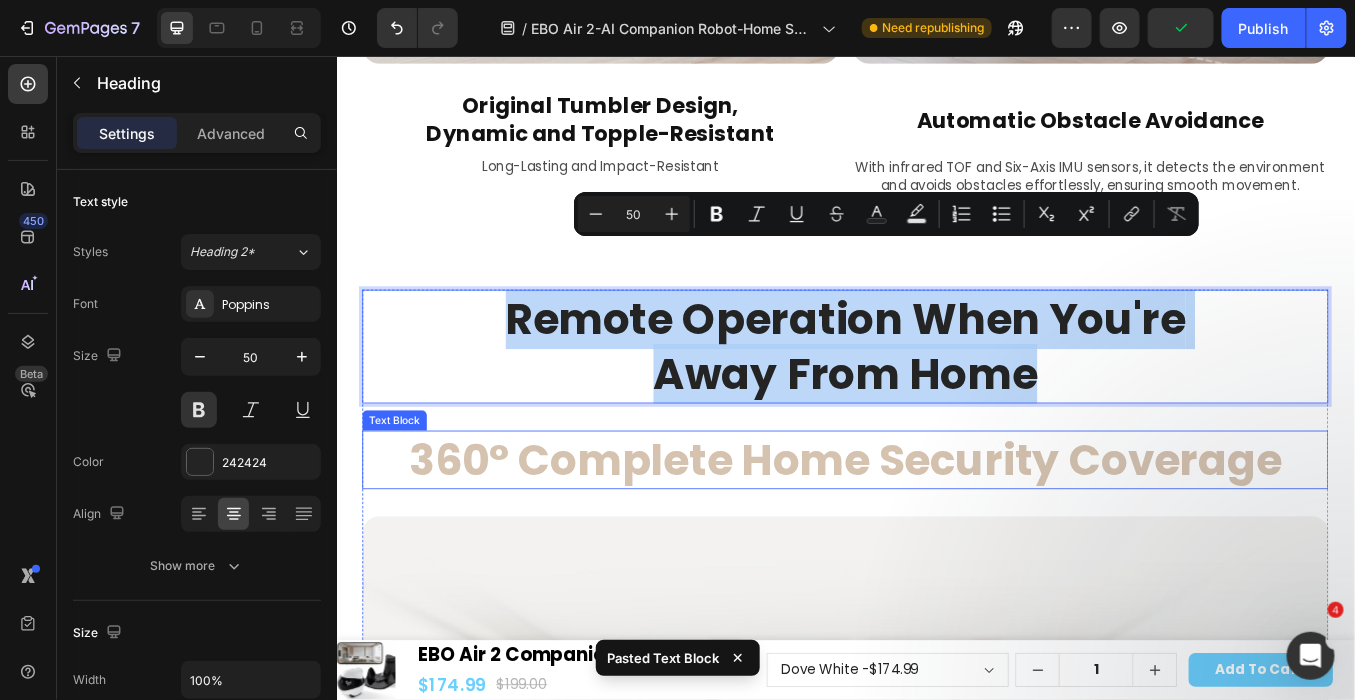 click on "360° Complete Home Security Coverage" at bounding box center (936, 530) 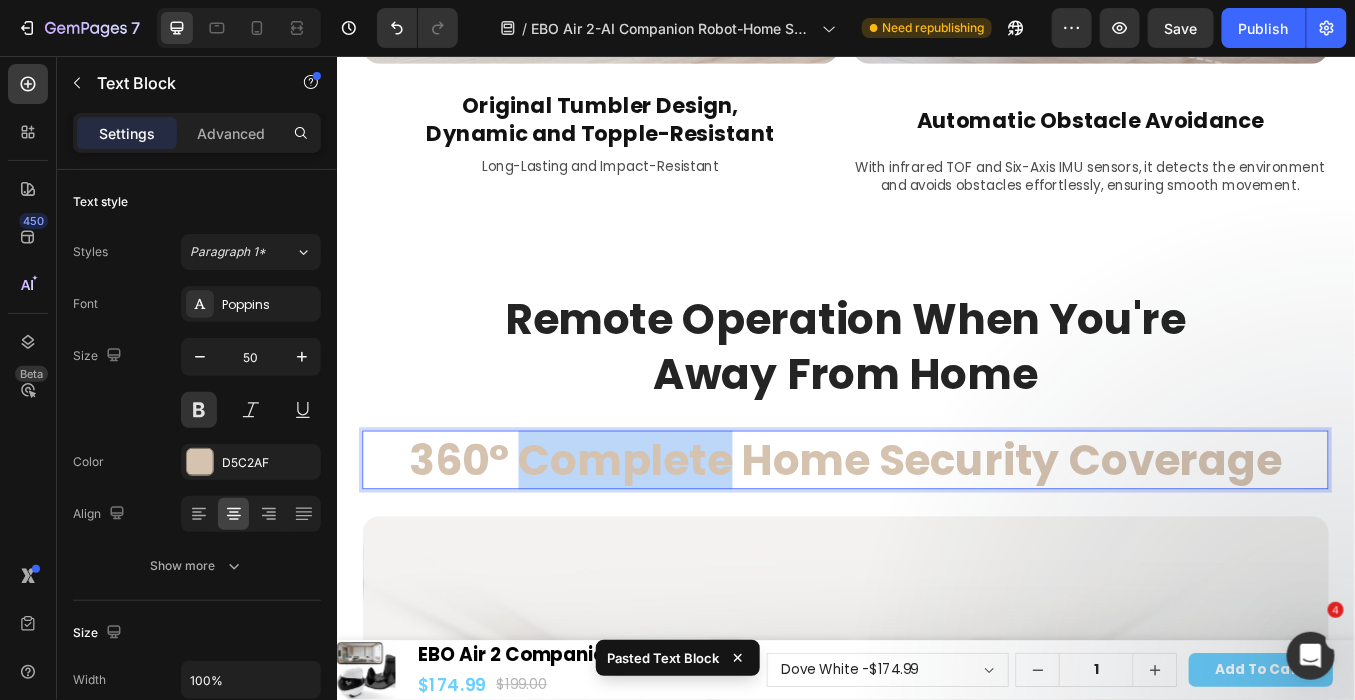 drag, startPoint x: 550, startPoint y: 482, endPoint x: 482, endPoint y: 482, distance: 68 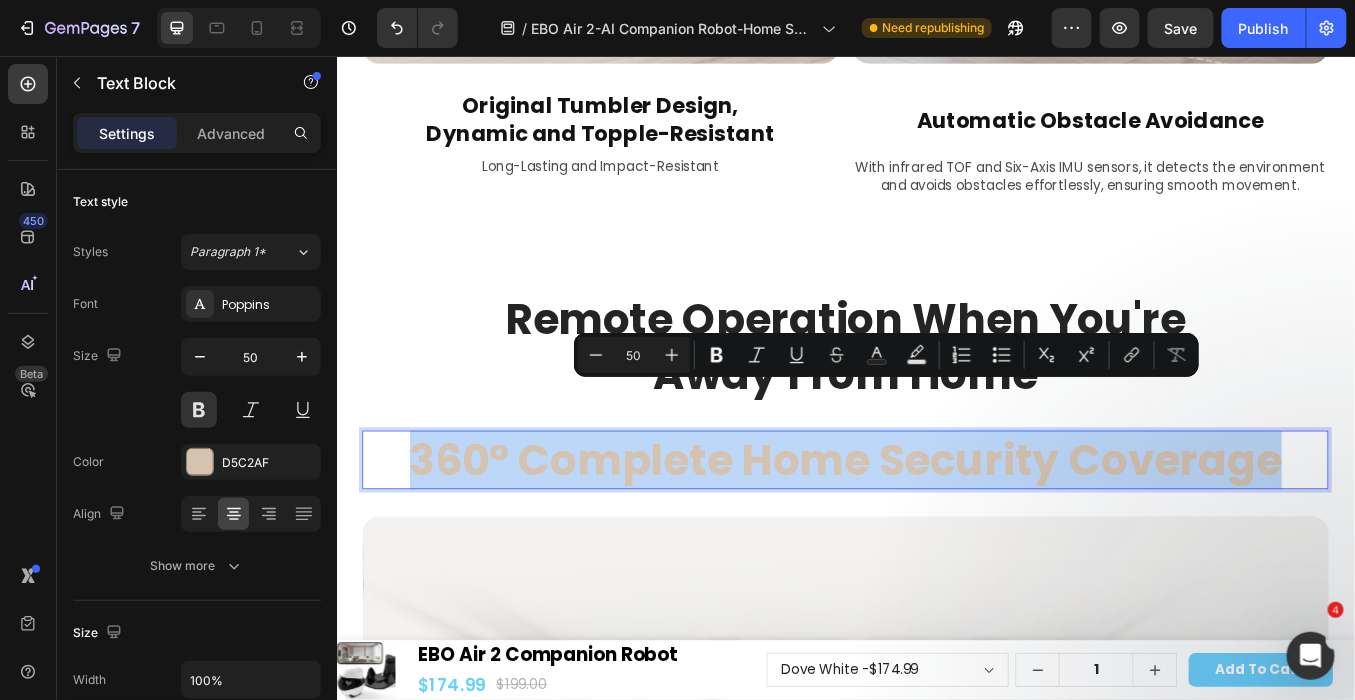 drag, startPoint x: 398, startPoint y: 485, endPoint x: 1446, endPoint y: 487, distance: 1048.002 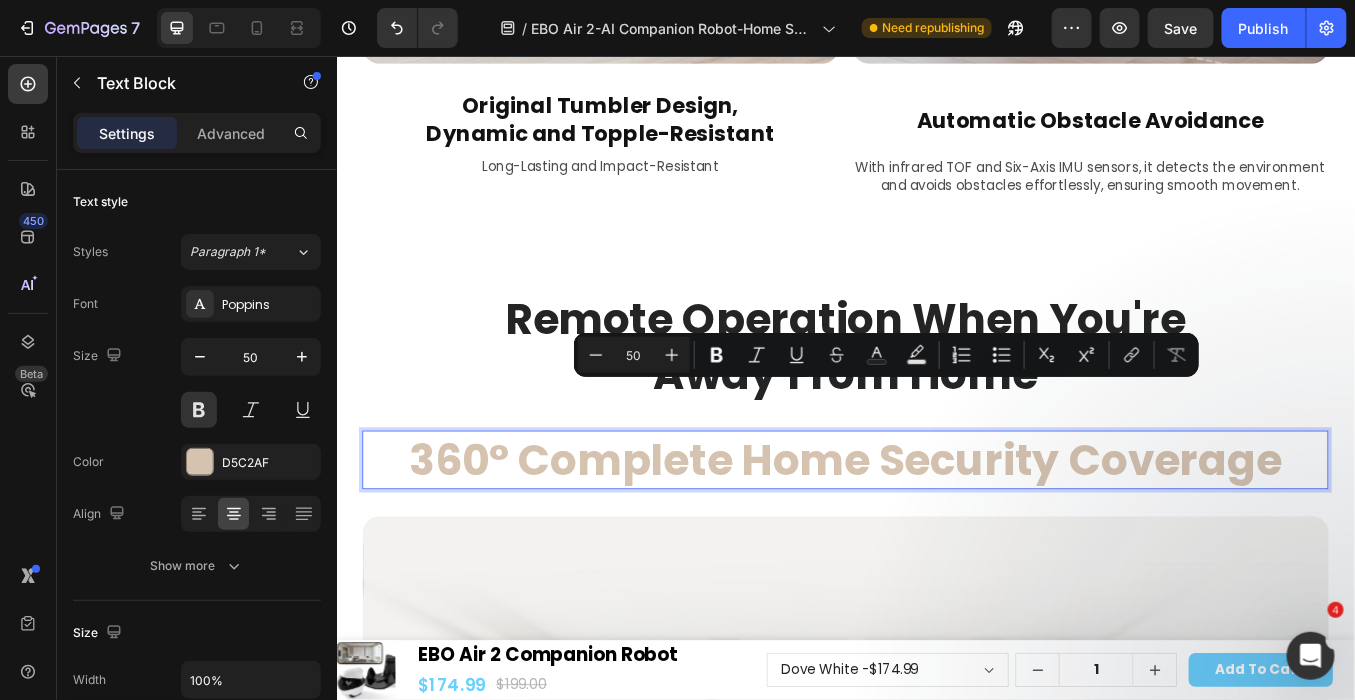 scroll, scrollTop: 0, scrollLeft: 0, axis: both 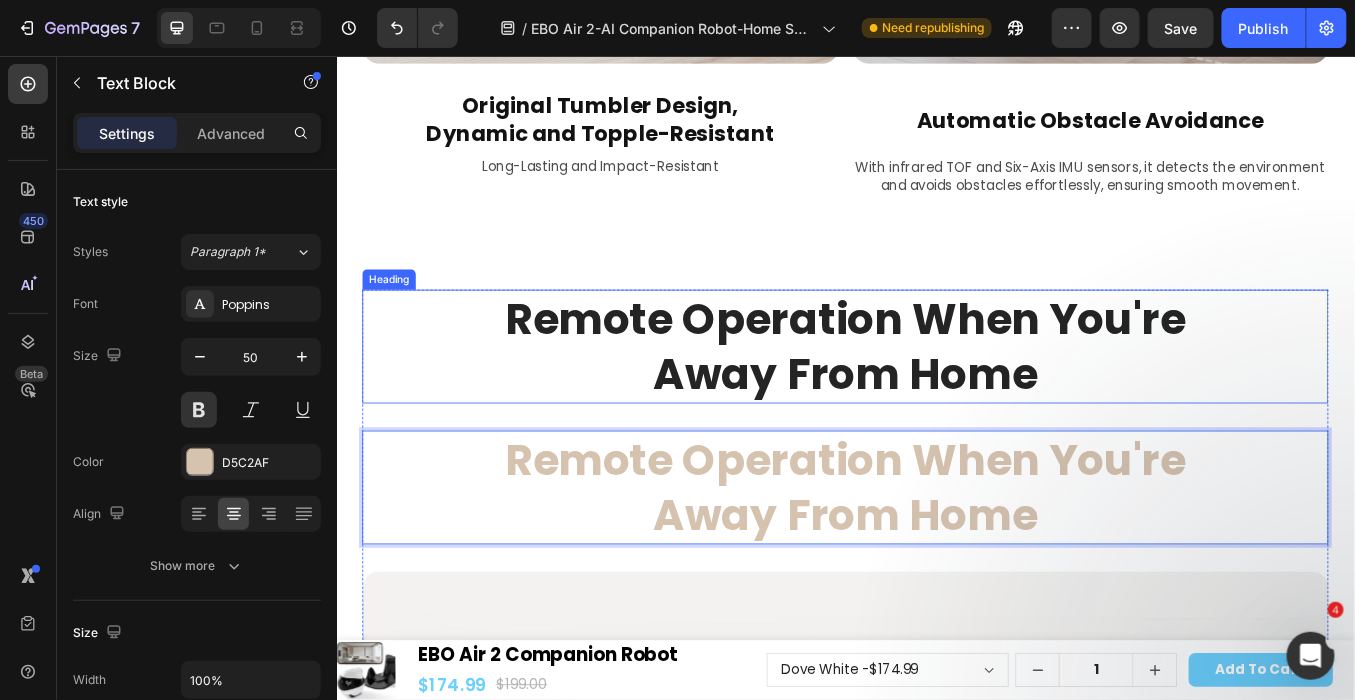 click on "Remote Operation When You're  Away From Home" at bounding box center (936, 397) 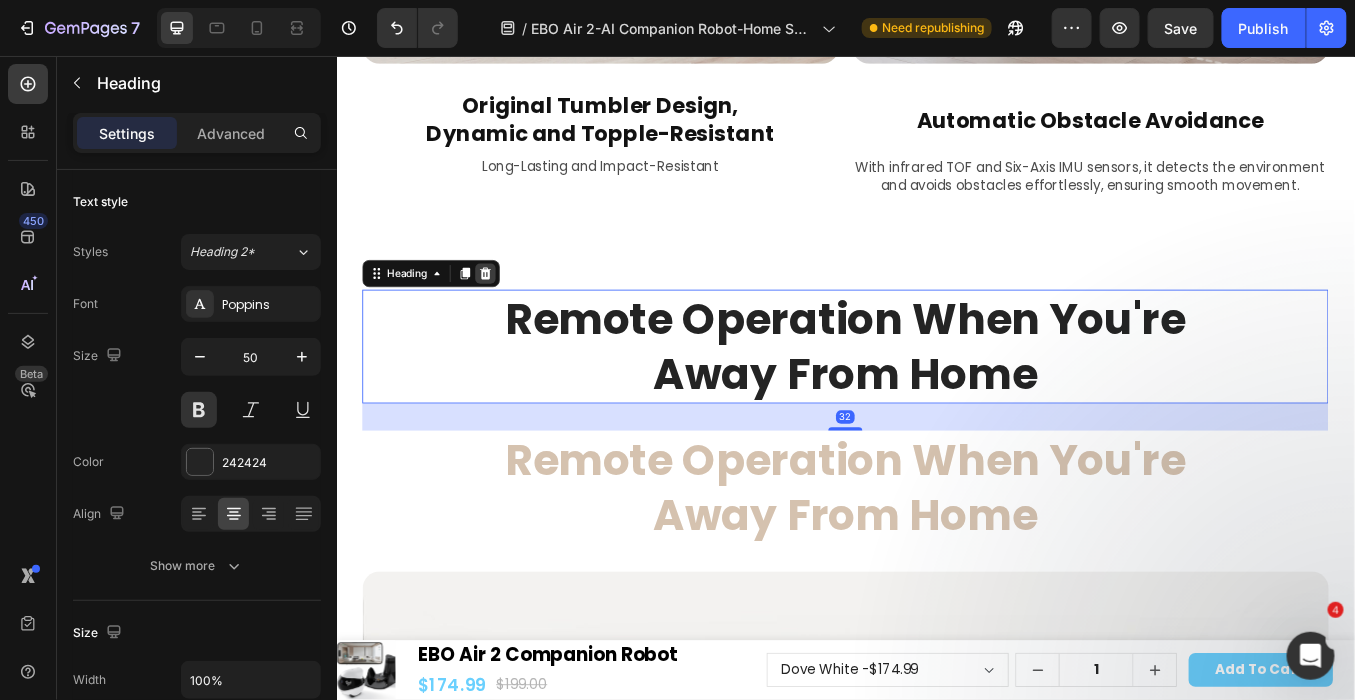 click 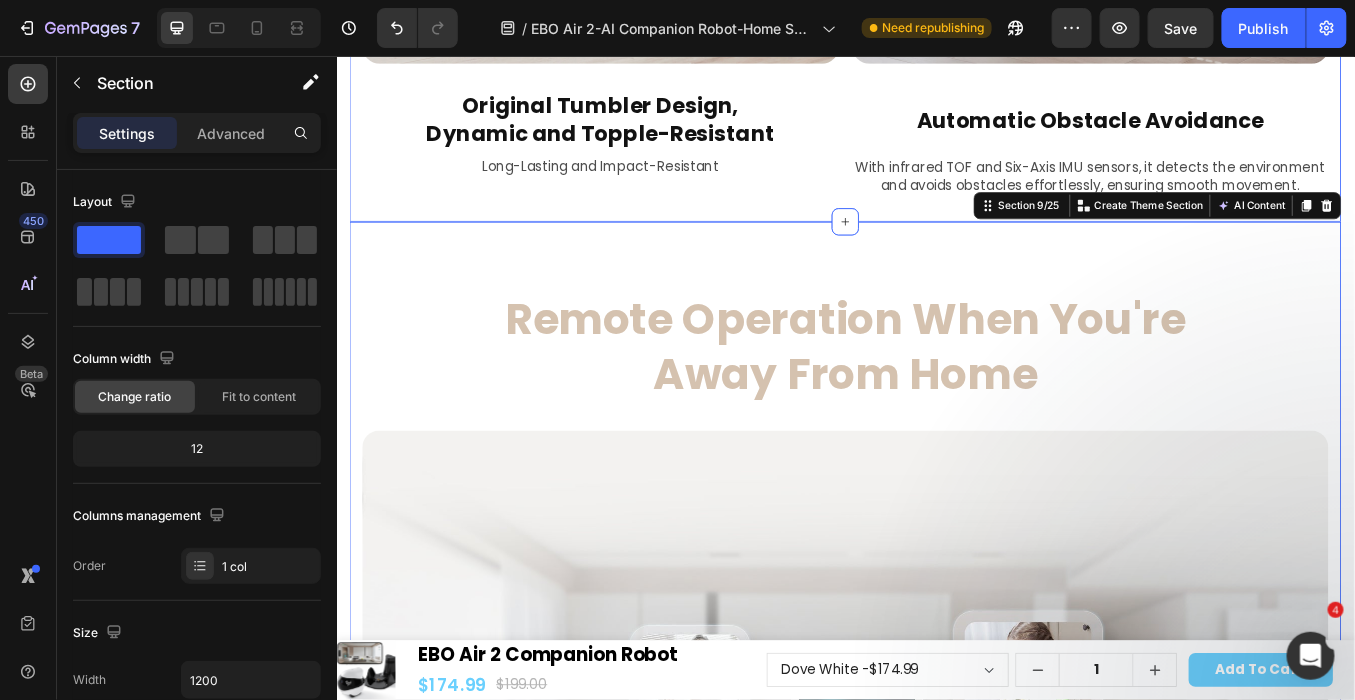 click on "360° Complete Home Security Coverage Text Block 360° Complete Home Security Coverage Heading 360° Whole-Home Mobility,  No Blind Spots Left to be Monitored Text Block Hero Banner Classic Tread Design for Effortless Mobility Text Block *Obstacle clearance capability ≤6mm,  slope climing ≤ 4° Text Block
Drop element here Hero Banner 9cm Compact Body, Easy to Access Narrow Blind Spots Text Block Easily navigates tight spaces like under beds and furniture, perfect for finding your pets and lost items   Text Block Image Row 9cm Compact Body, Easy to Access Narrow Blind Spots Heading Easily navigates tight spaces like under beds and furniture, perfect for finding your pets and lost items. Text Block Image Row Image Original Tumbler Design,  Dynamic and Topple-Resistant  Text Block Long-Lasting and Impact-Resistant Text Block Image   Automatic Obstacle Avoidance Text Block Equipped with infrared TOF and Six-Axis IMU sensors, it navigates smoothly while avoiding obstacles. Text Block" at bounding box center (936, -1189) 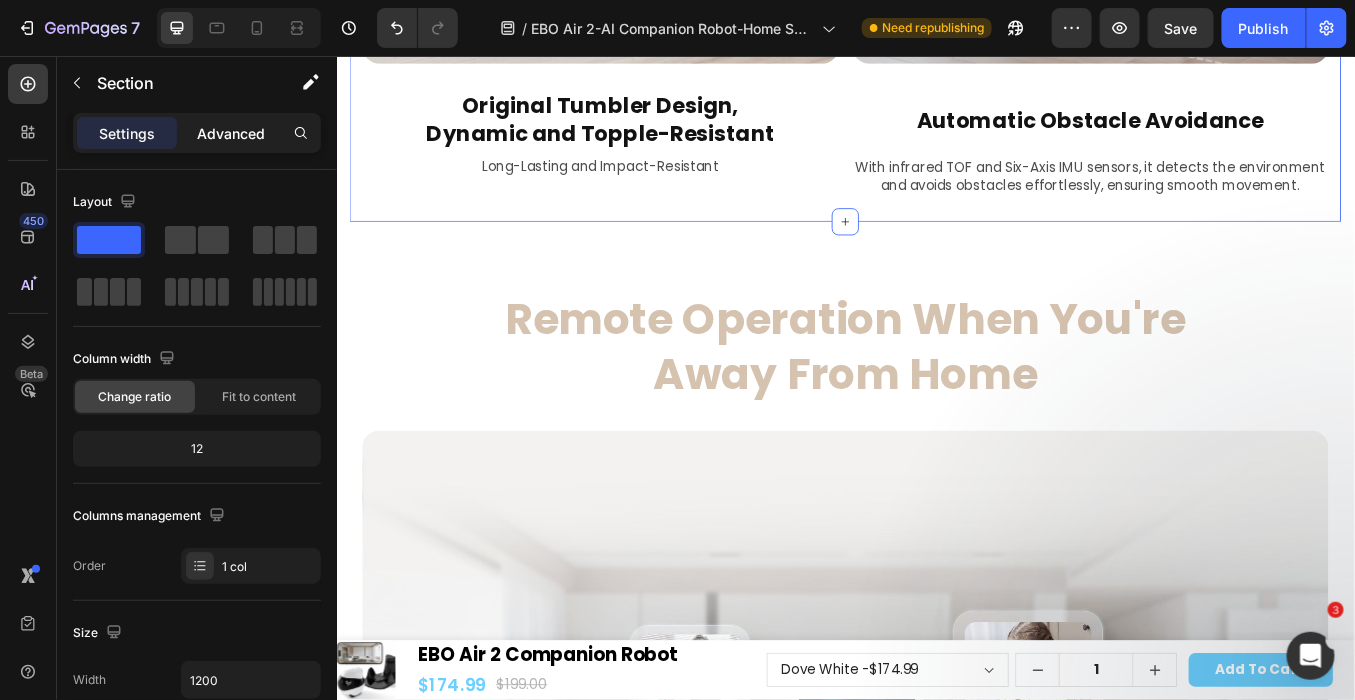 click on "Advanced" at bounding box center [231, 133] 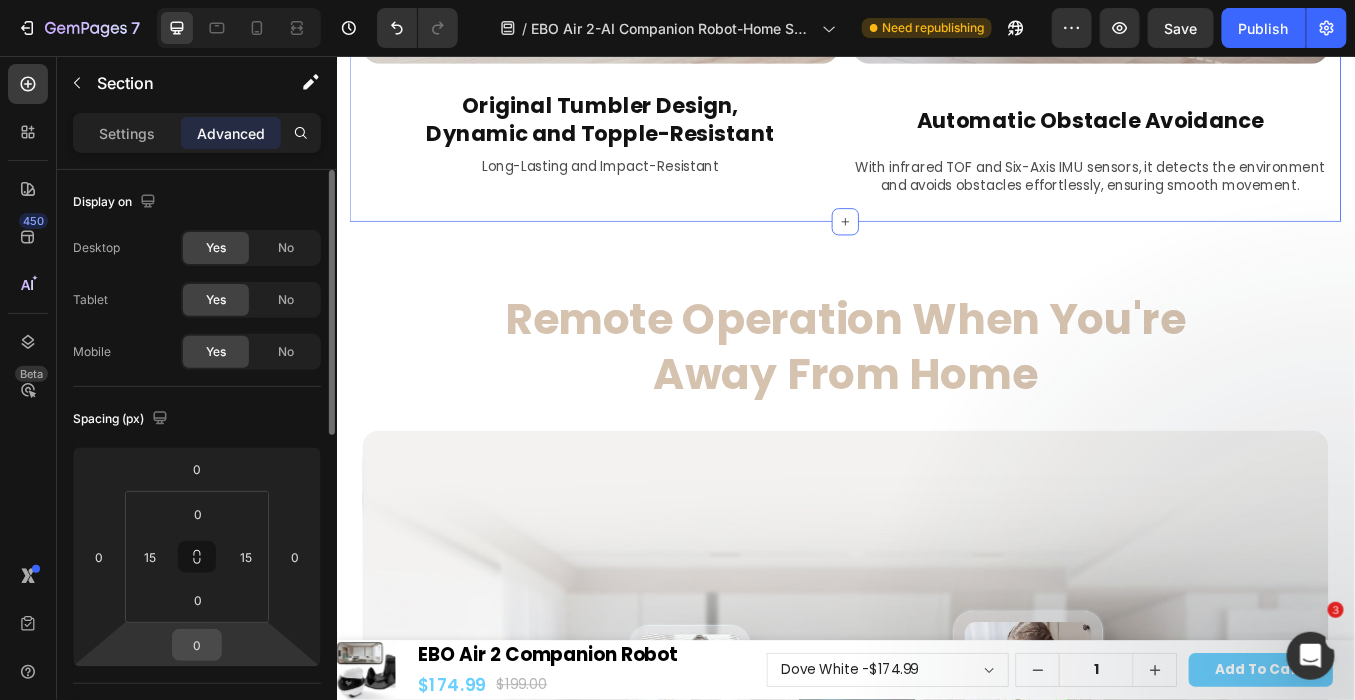 click on "0" at bounding box center (197, 645) 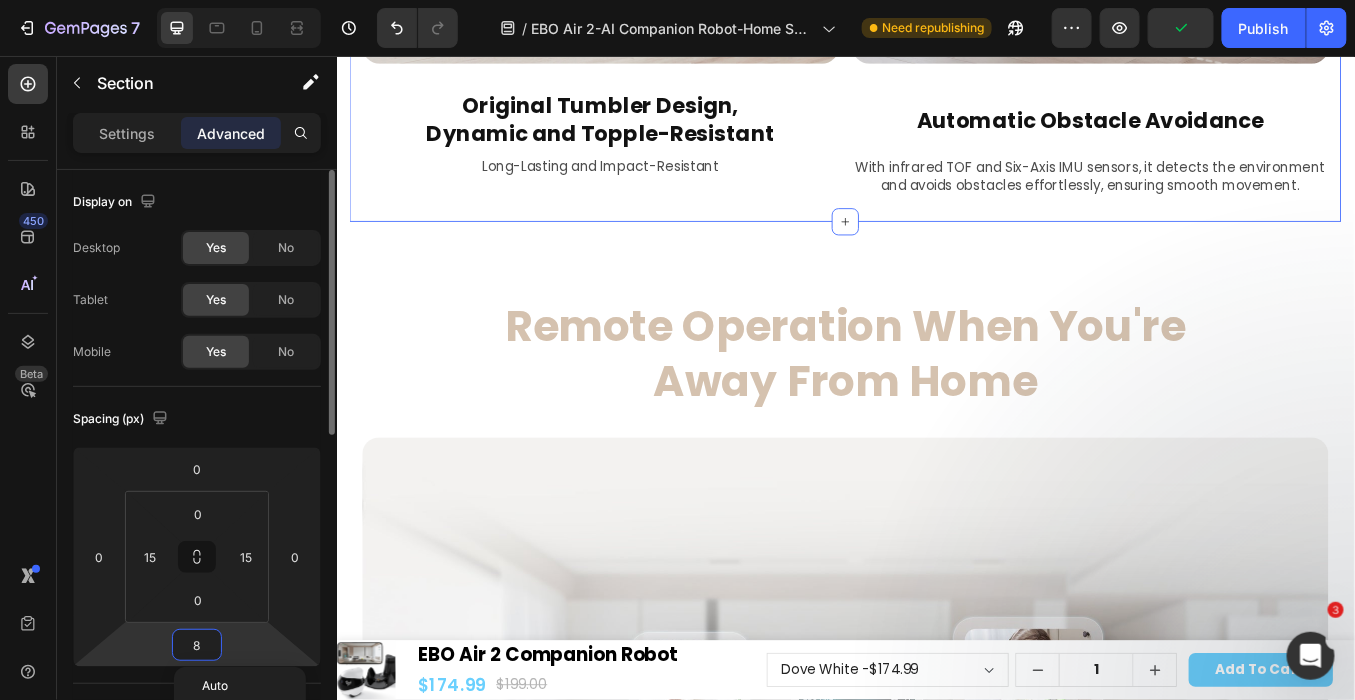 type on "80" 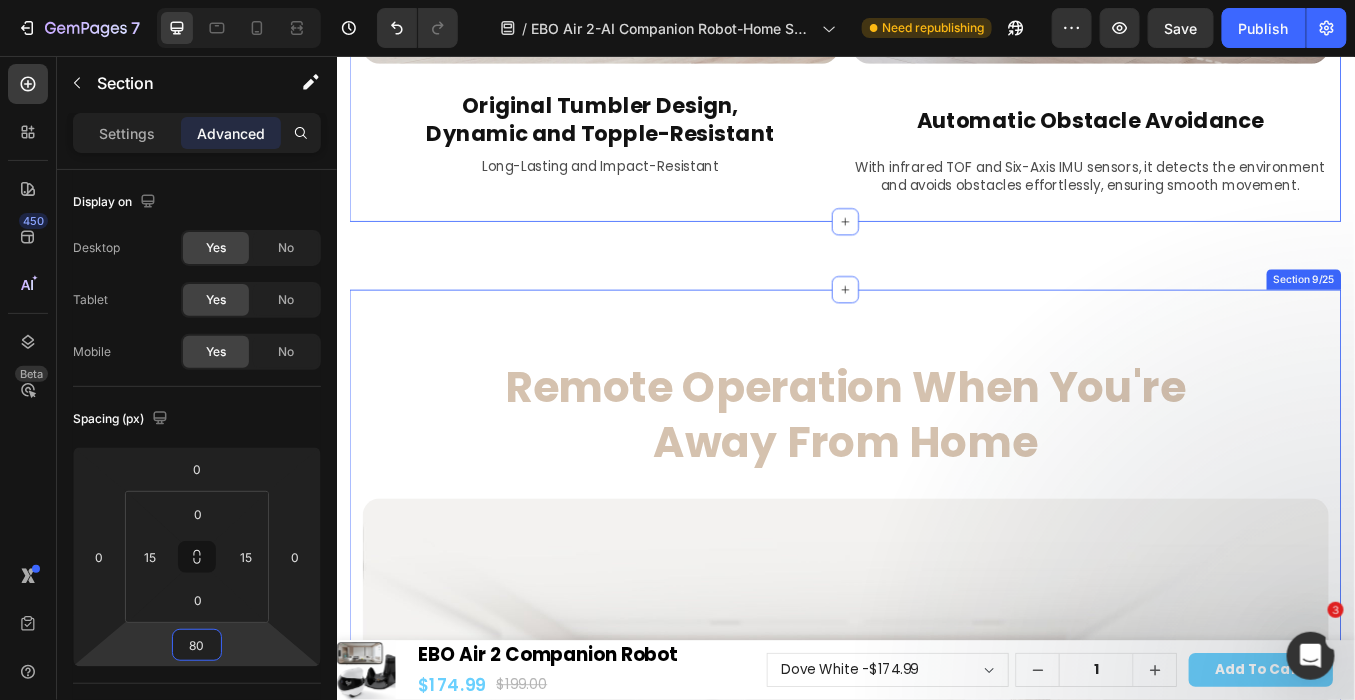 click on "Remote Operation When You're  Away From Home Text Block Image Row Section 9/25" at bounding box center (936, 813) 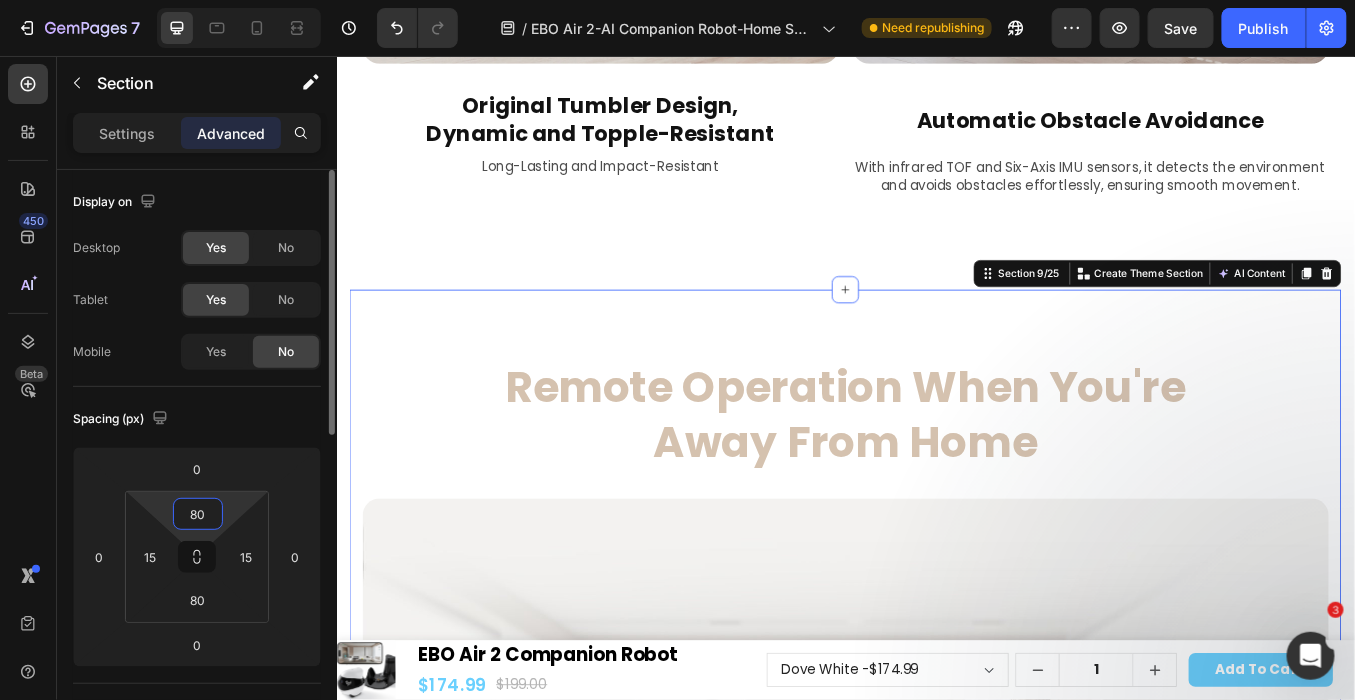 click on "80" at bounding box center [198, 514] 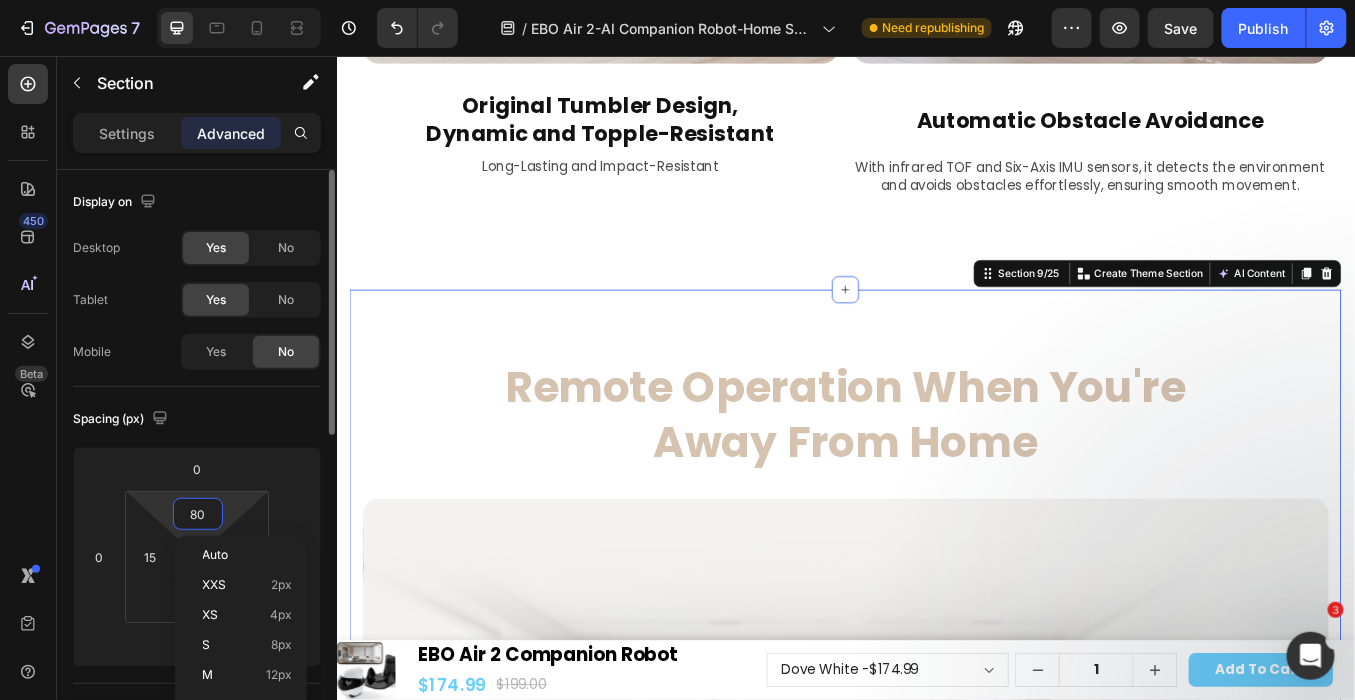 type 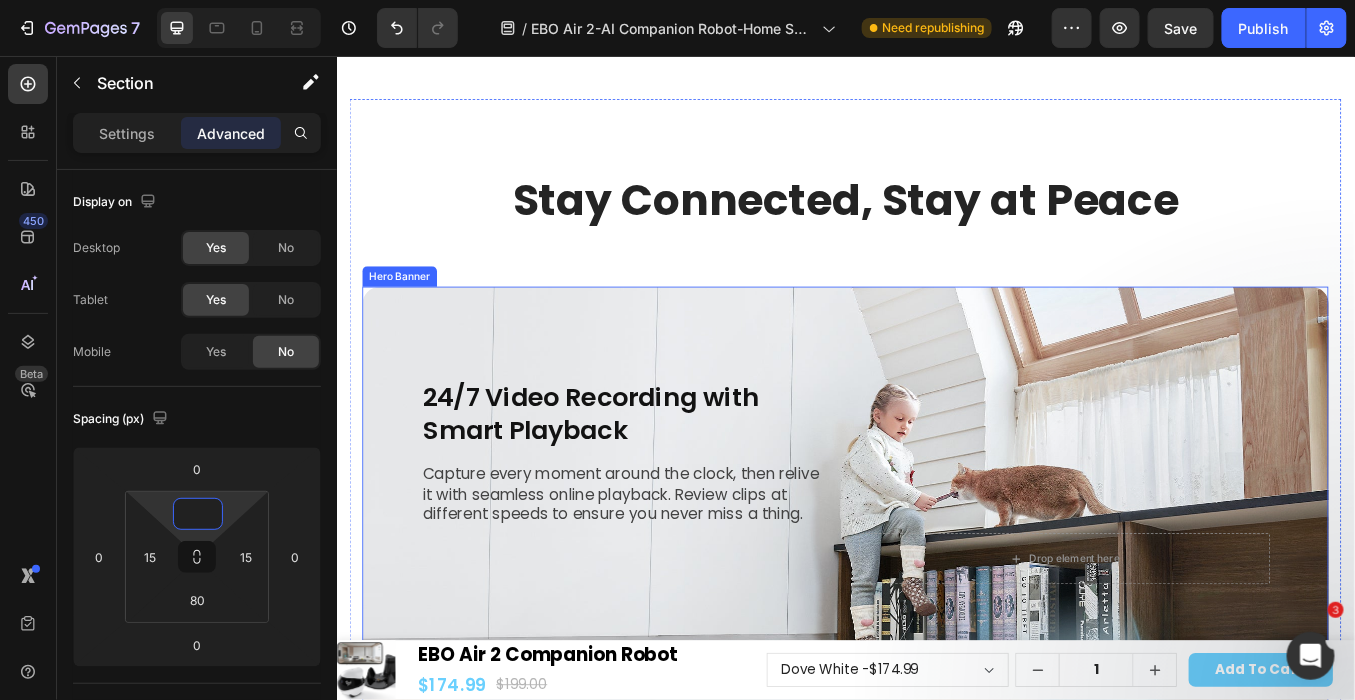 scroll, scrollTop: 7884, scrollLeft: 0, axis: vertical 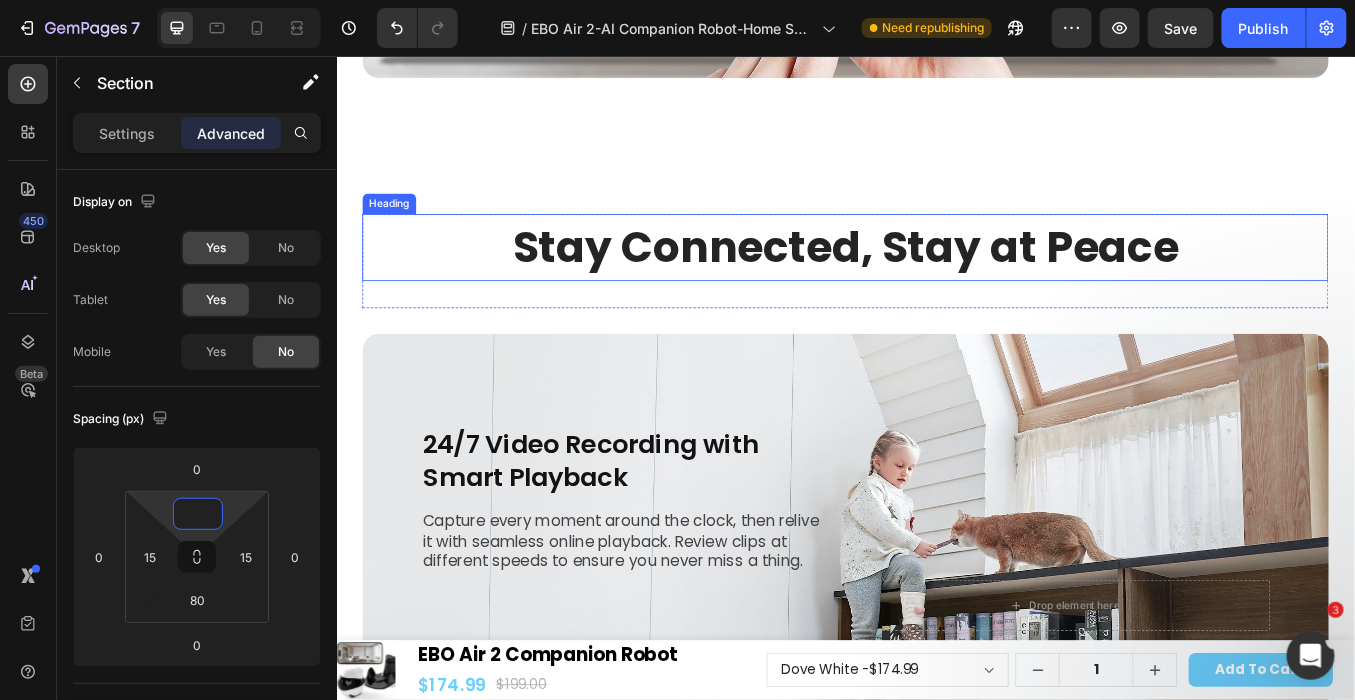 click on "Stay Connected, Stay at Peace" at bounding box center [936, 280] 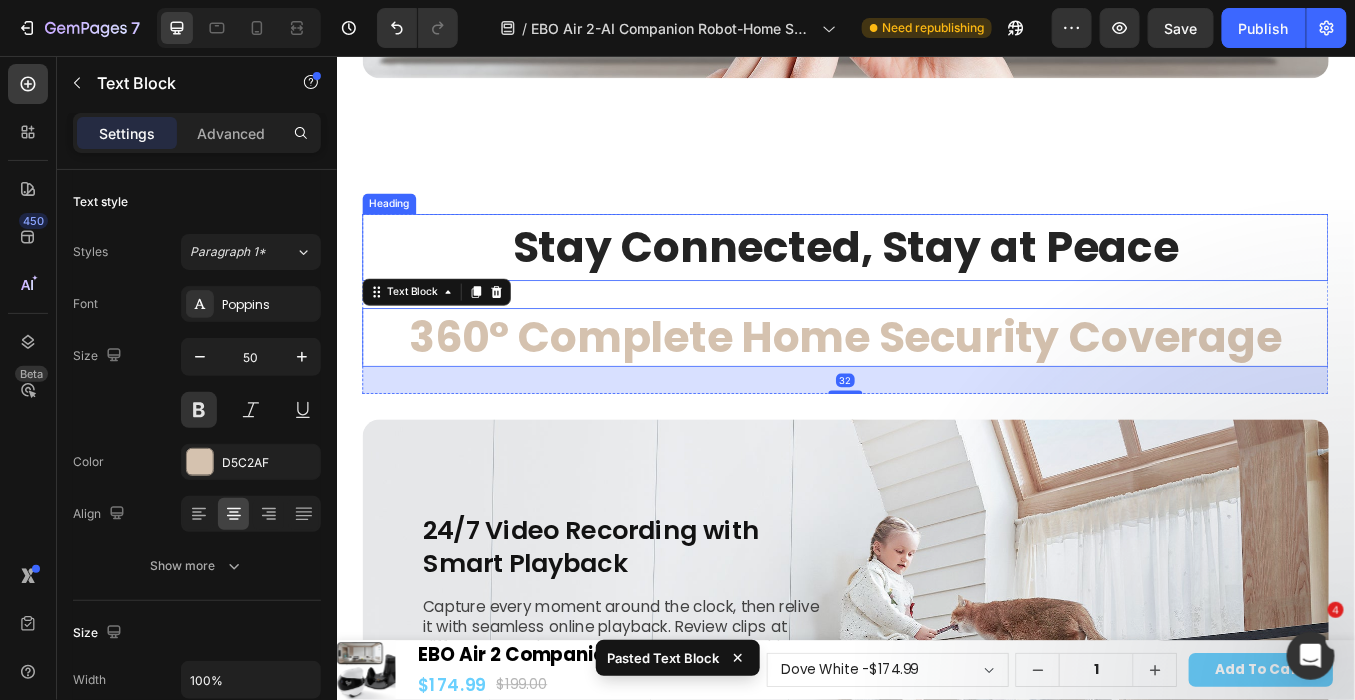click on "Stay Connected, Stay at Peace" at bounding box center (936, 280) 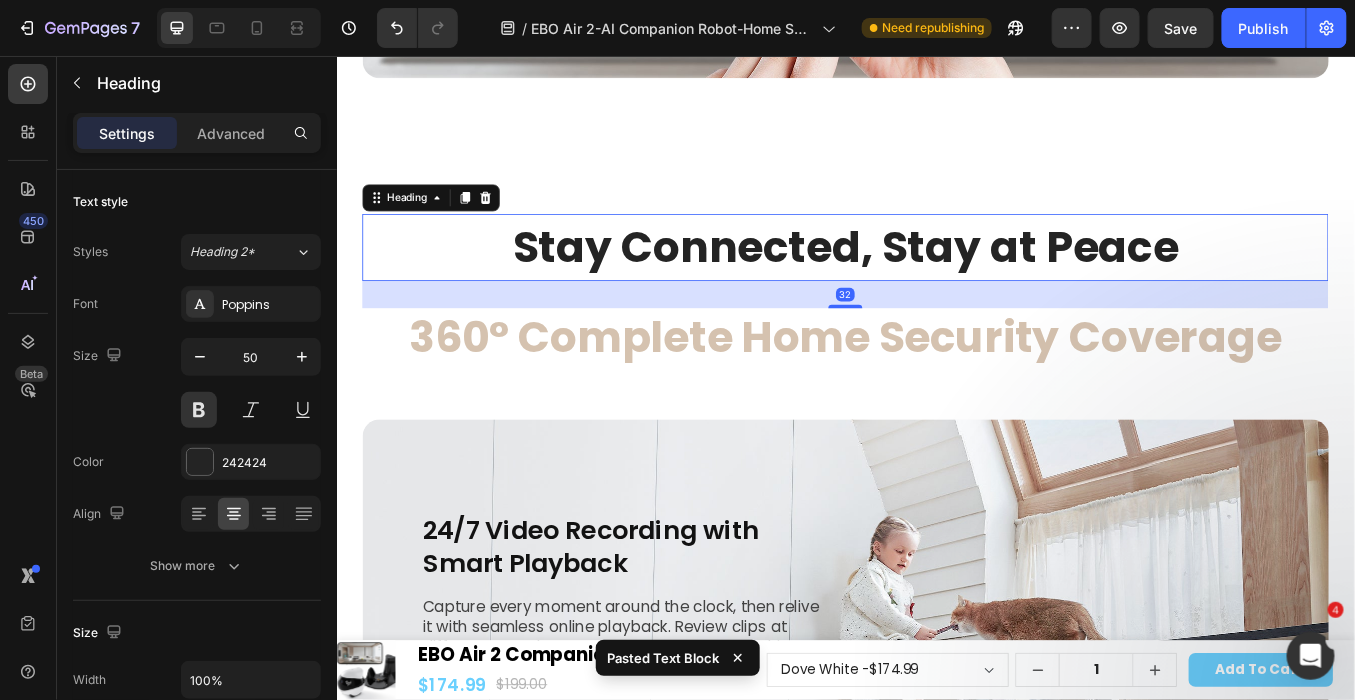 click on "Stay Connected, Stay at Peace" at bounding box center [936, 280] 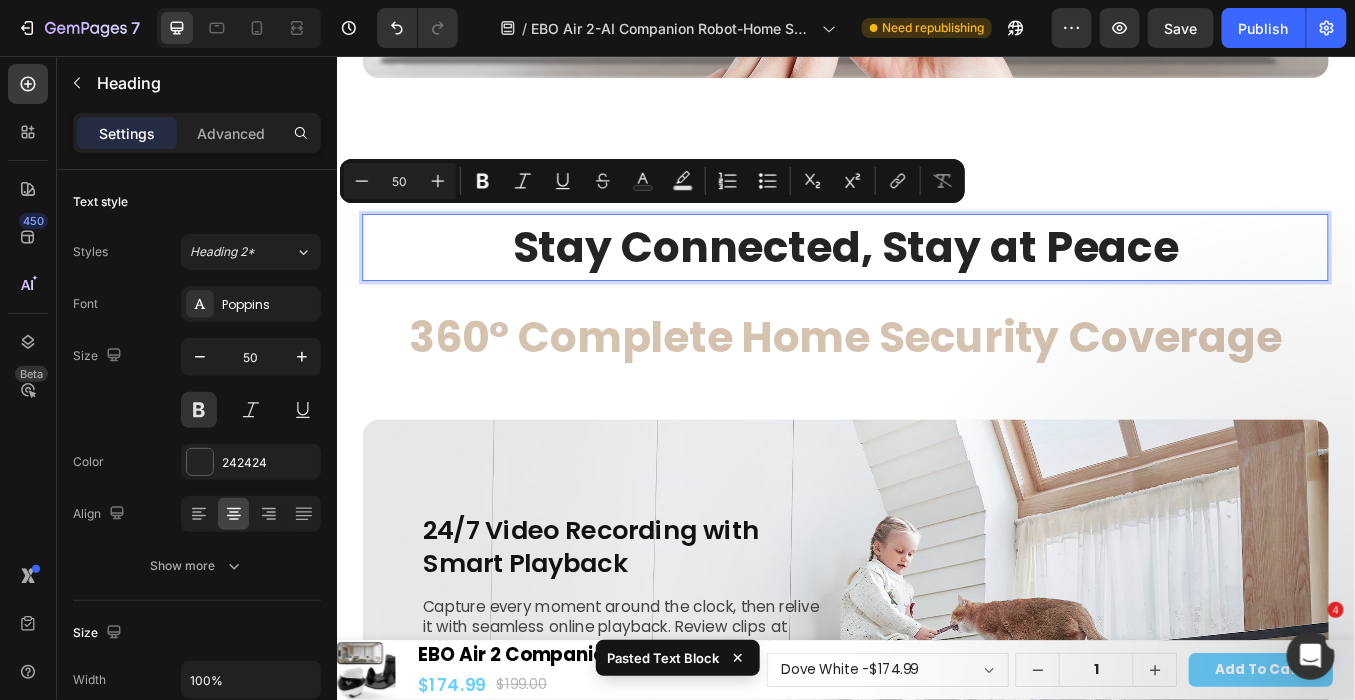 click on "Stay Connected, Stay at Peace" at bounding box center [936, 280] 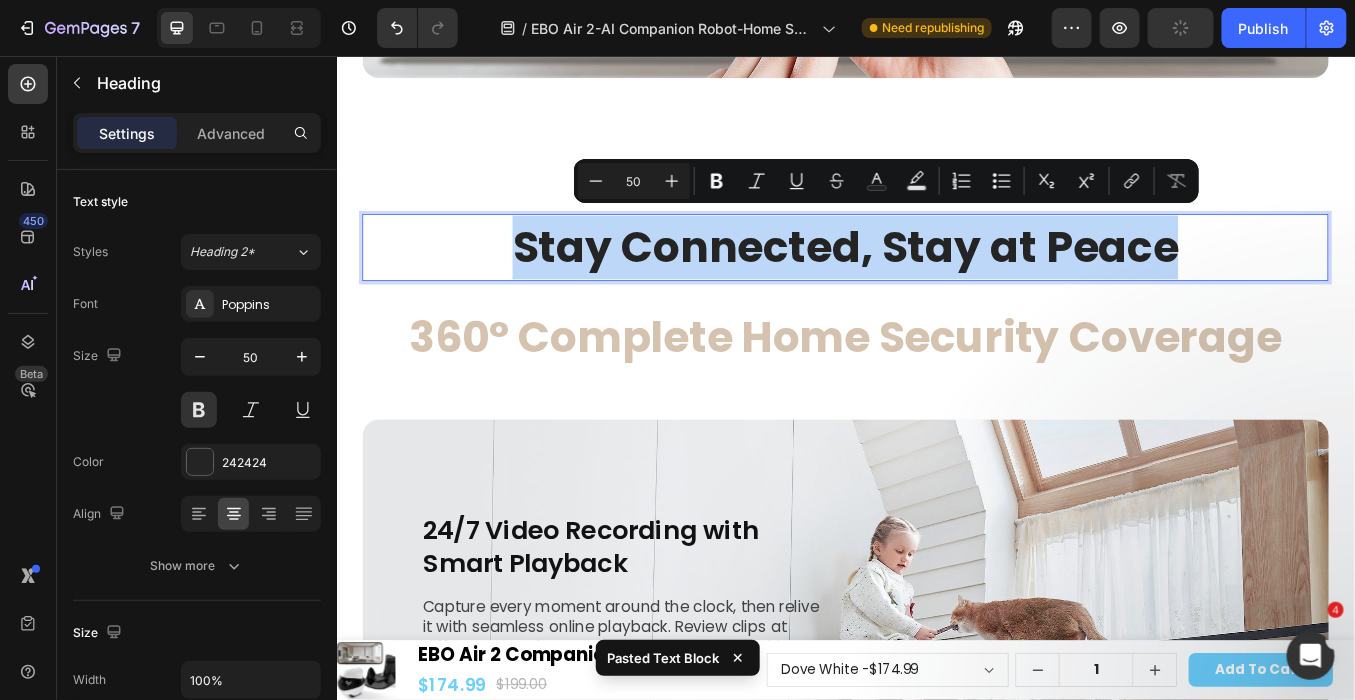 drag, startPoint x: 510, startPoint y: 280, endPoint x: 1327, endPoint y: 304, distance: 817.3524 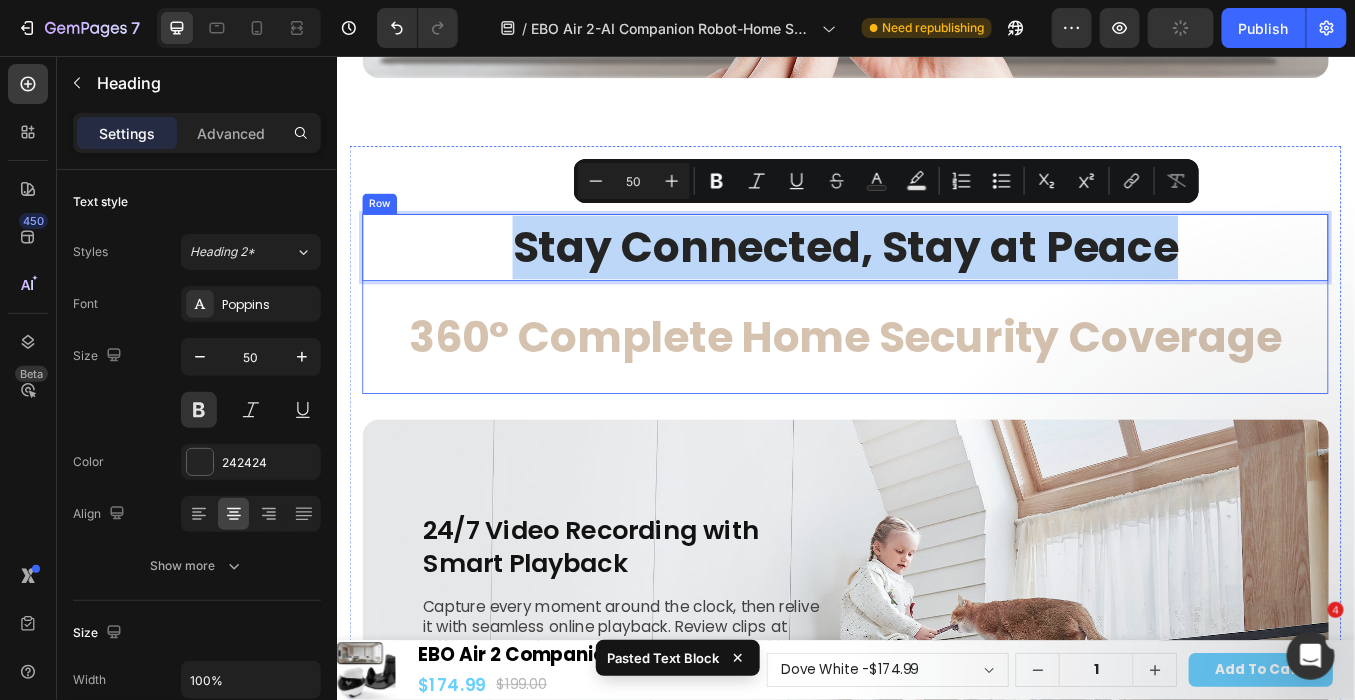 click on "360° Complete Home Security Coverage" at bounding box center (936, 386) 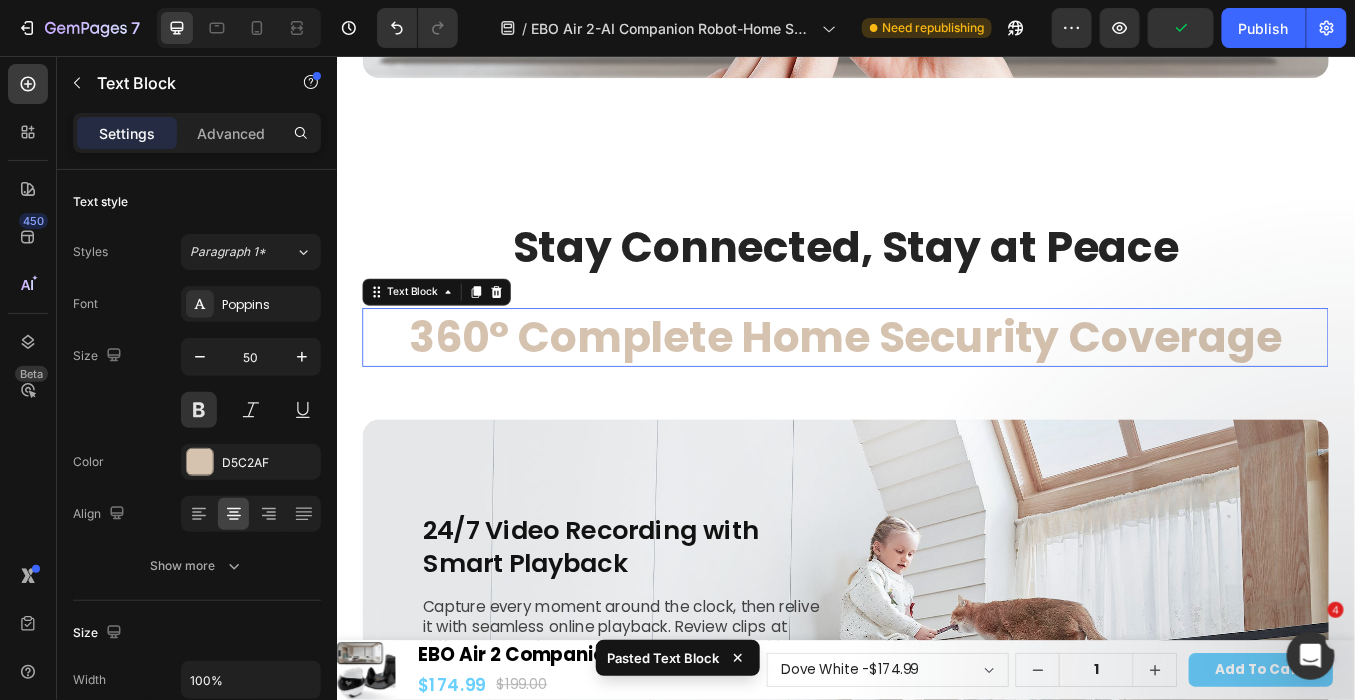 click on "360° Complete Home Security Coverage" at bounding box center [936, 386] 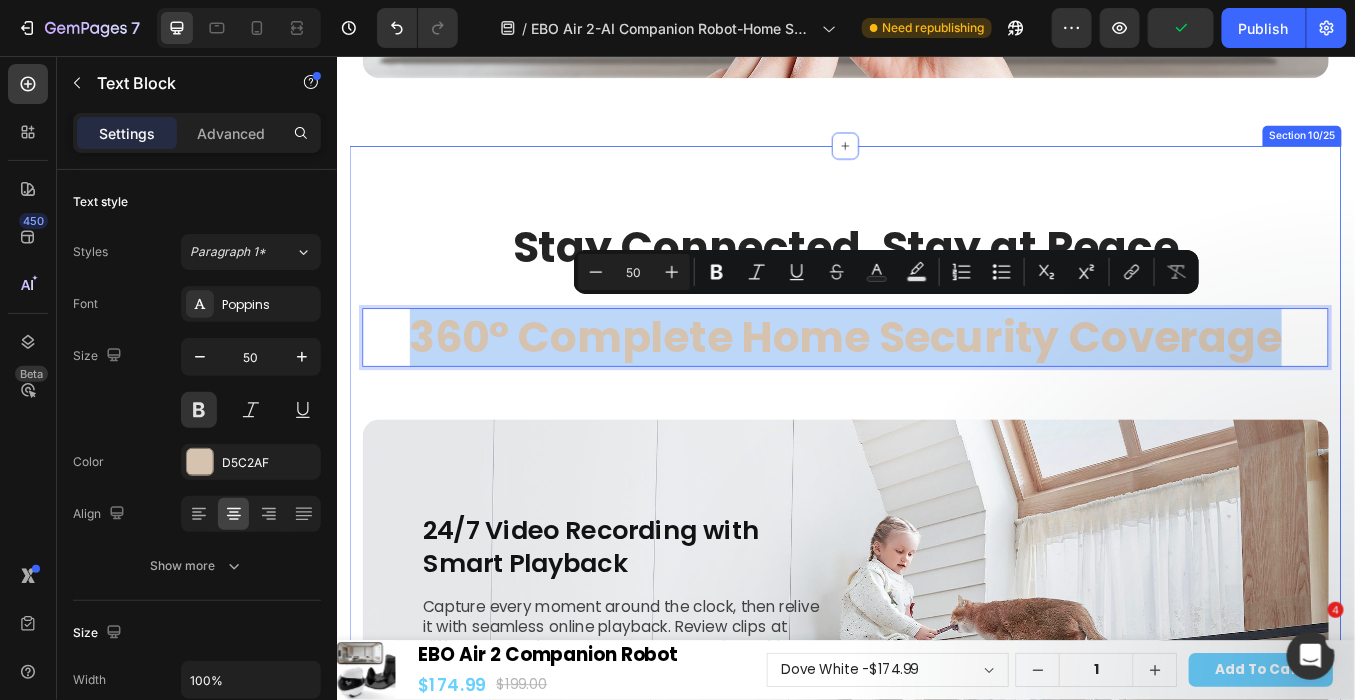 drag, startPoint x: 452, startPoint y: 390, endPoint x: 1494, endPoint y: 387, distance: 1042.0043 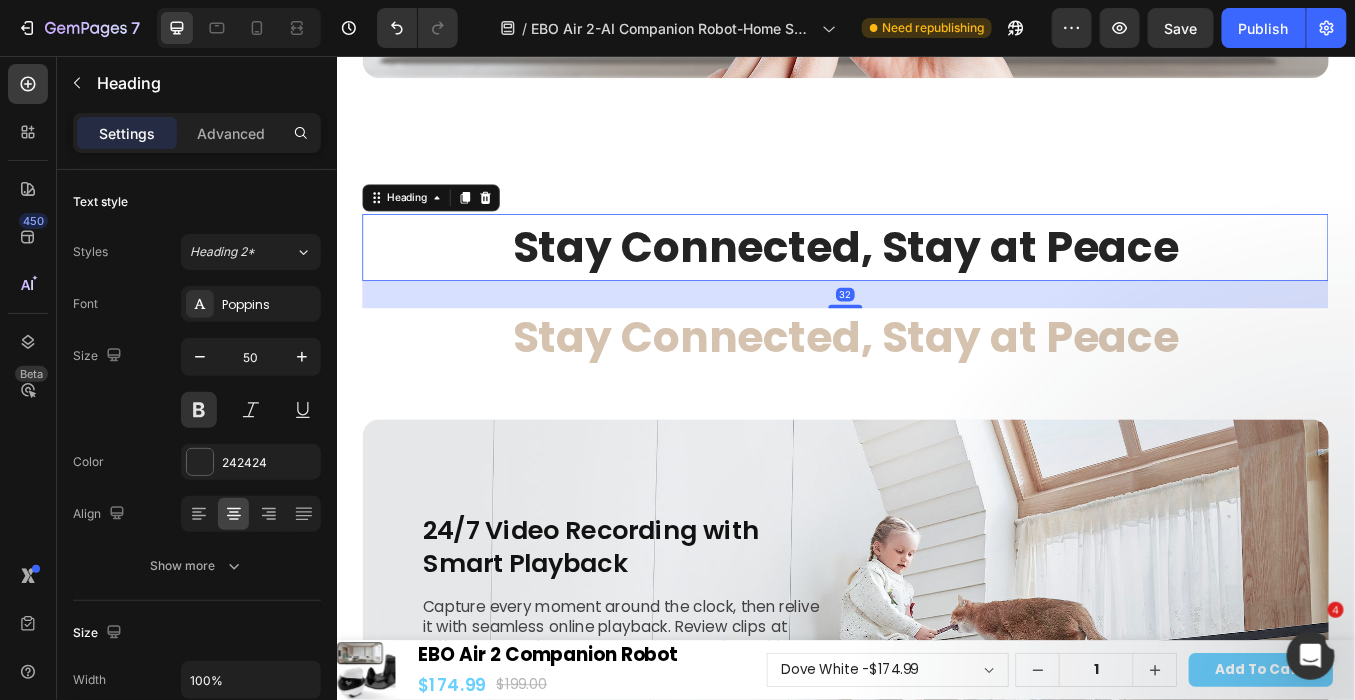 click on "Stay Connected, Stay at Peace" at bounding box center (936, 280) 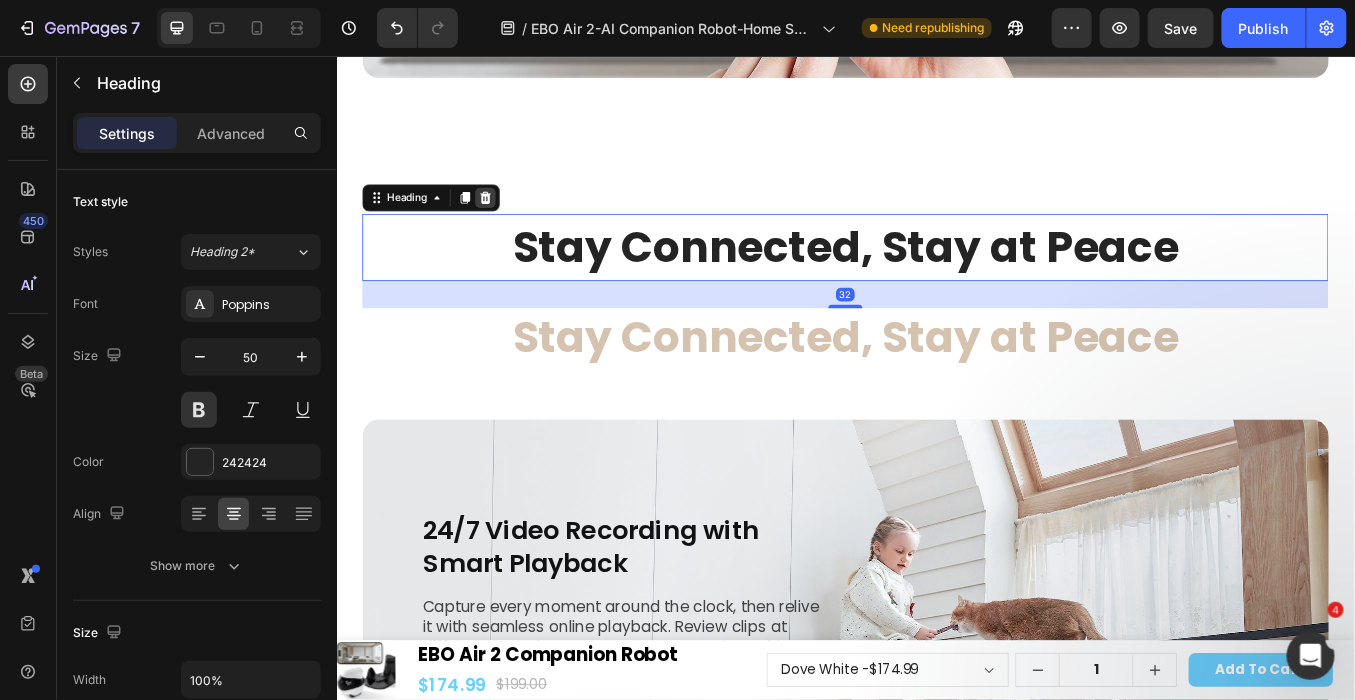 click 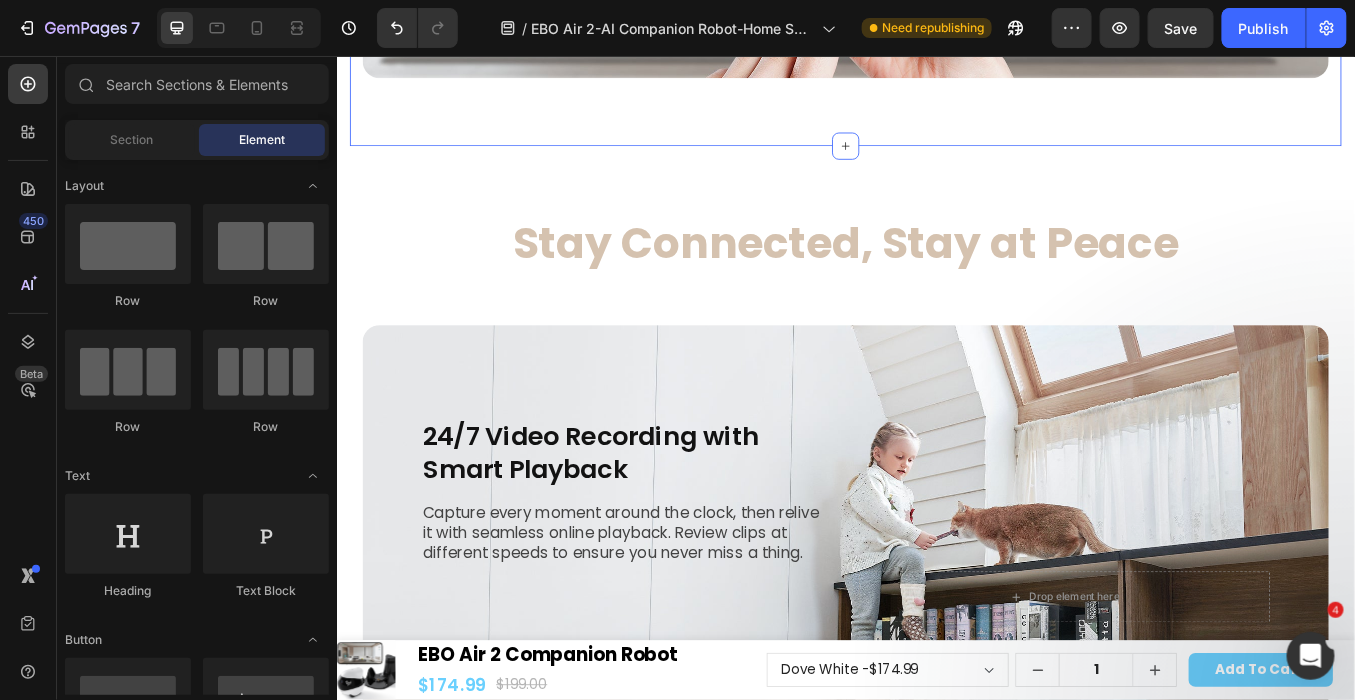 click on "Remote Operation When You're  Away From Home Text Block Image Row Section 9/25" at bounding box center [936, -282] 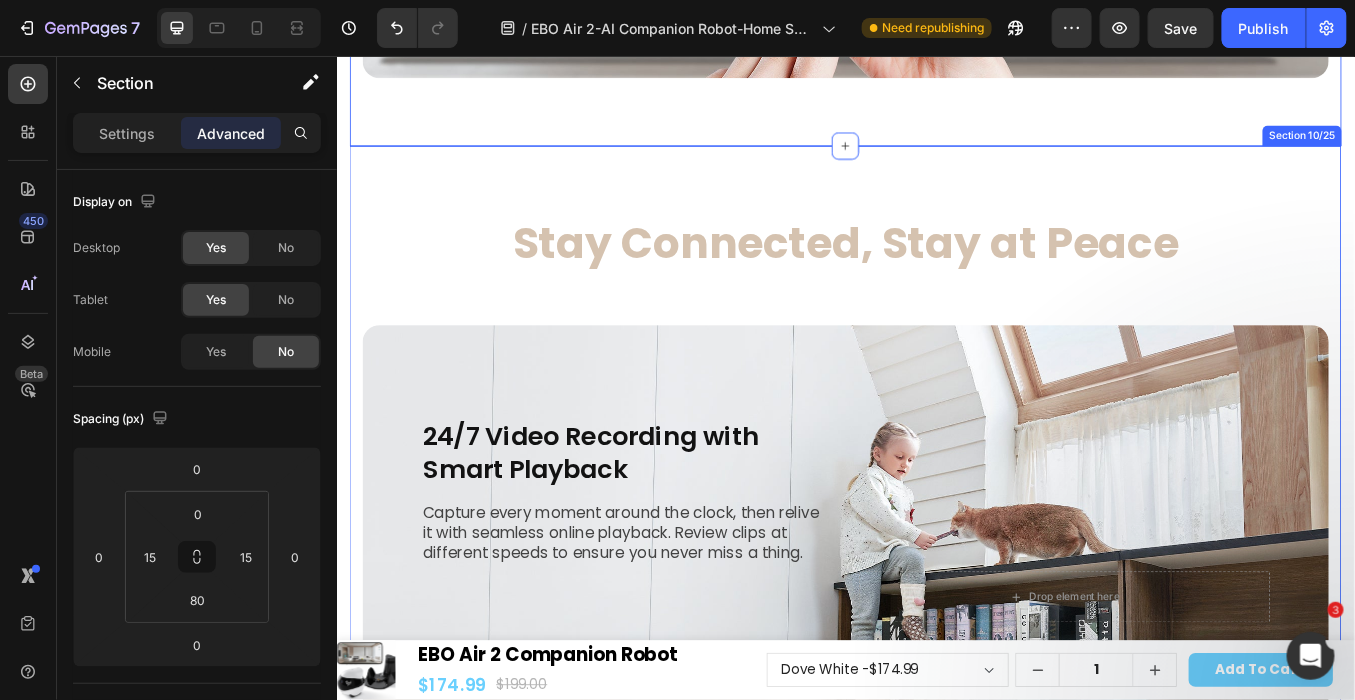 click on "Stay Connected, Stay at Peace Text Block Row 24/7 Video Recording with Smart Playback Heading Capture every moment around the clock, then relive it with seamless online playback. Review clips at different speeds to ensure you never miss a thing.  Text Block Row
Drop element here Hero Banner
Drop element here Motion Detection and Activity Alerts Heading Detects motion within the robot's view and triggers automatic recording. Set up real-time push notifications through the App for instant alerts. Text Block Row Hero Banner Section 10/25" at bounding box center [936, 977] 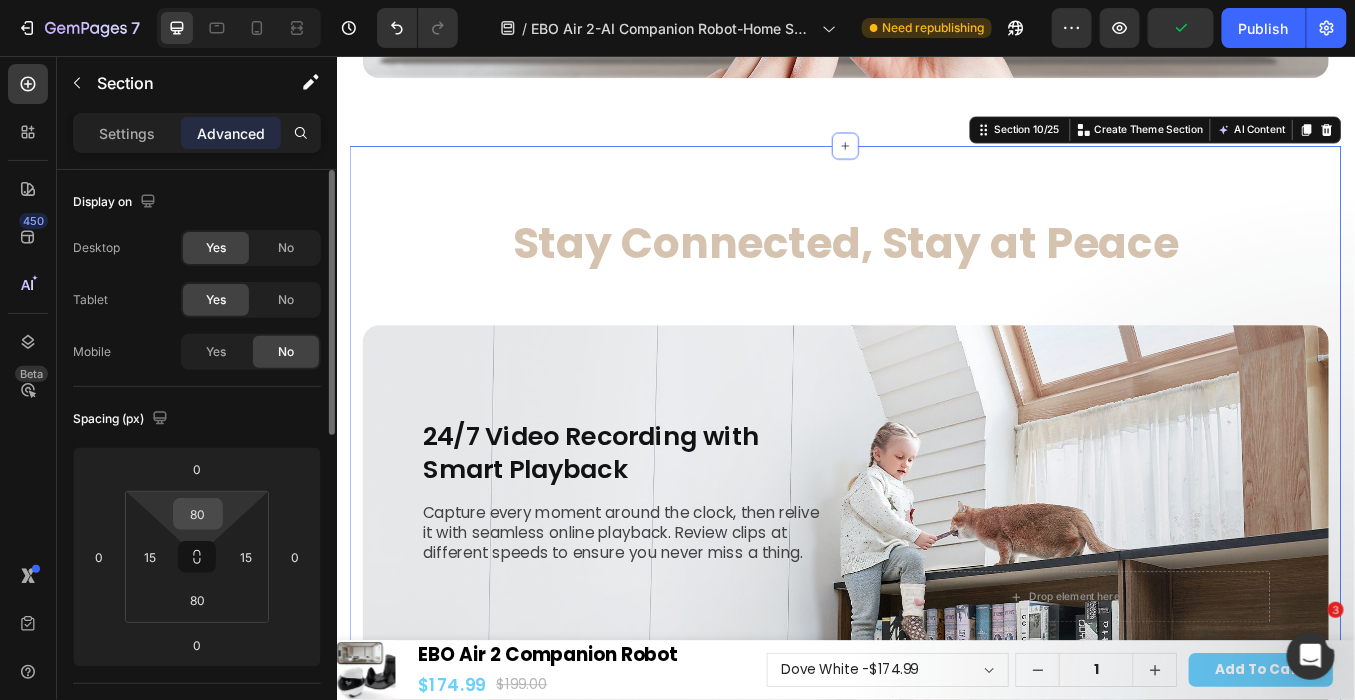 click on "80" at bounding box center (198, 514) 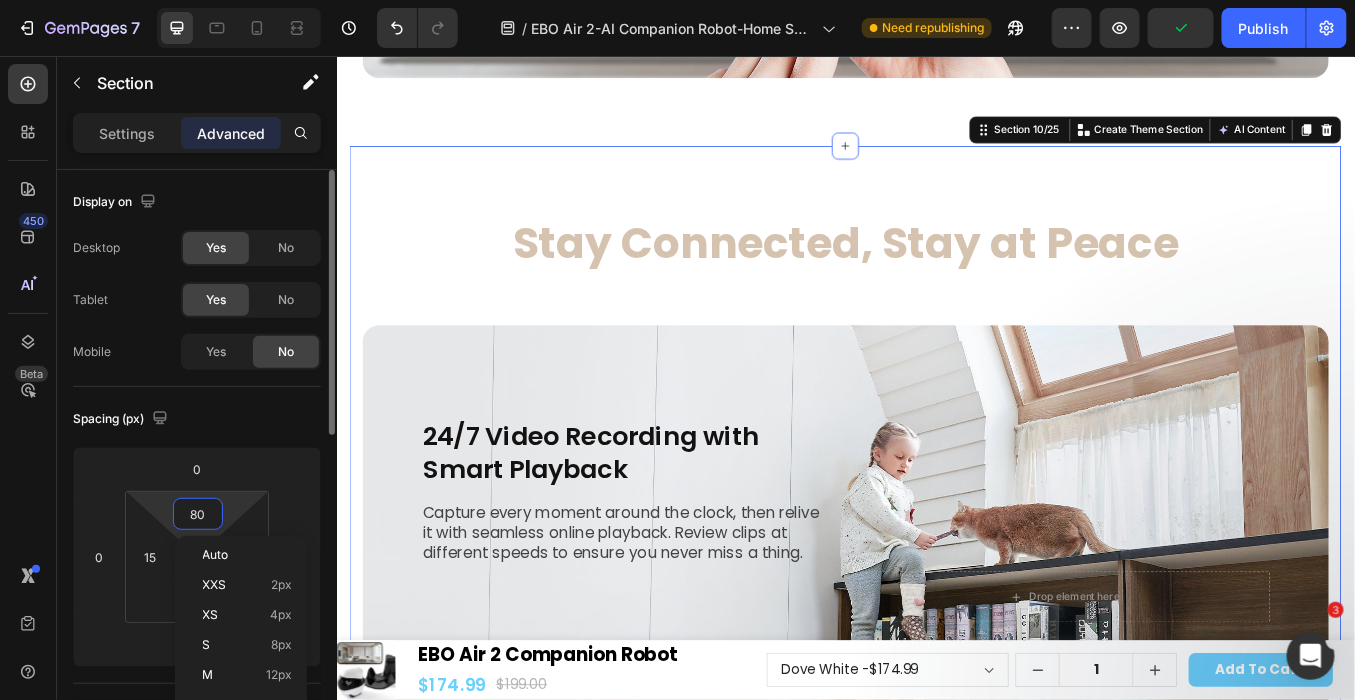 type 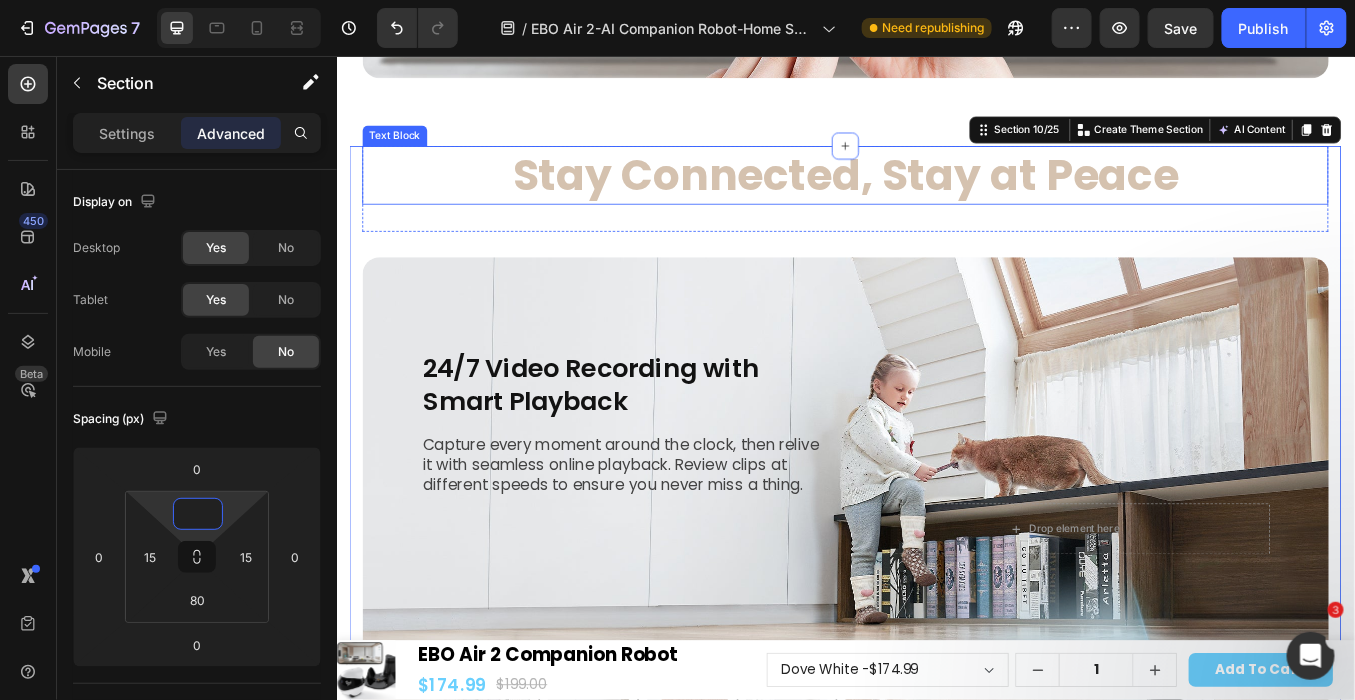 click on "Stay Connected, Stay at Peace" at bounding box center (936, 195) 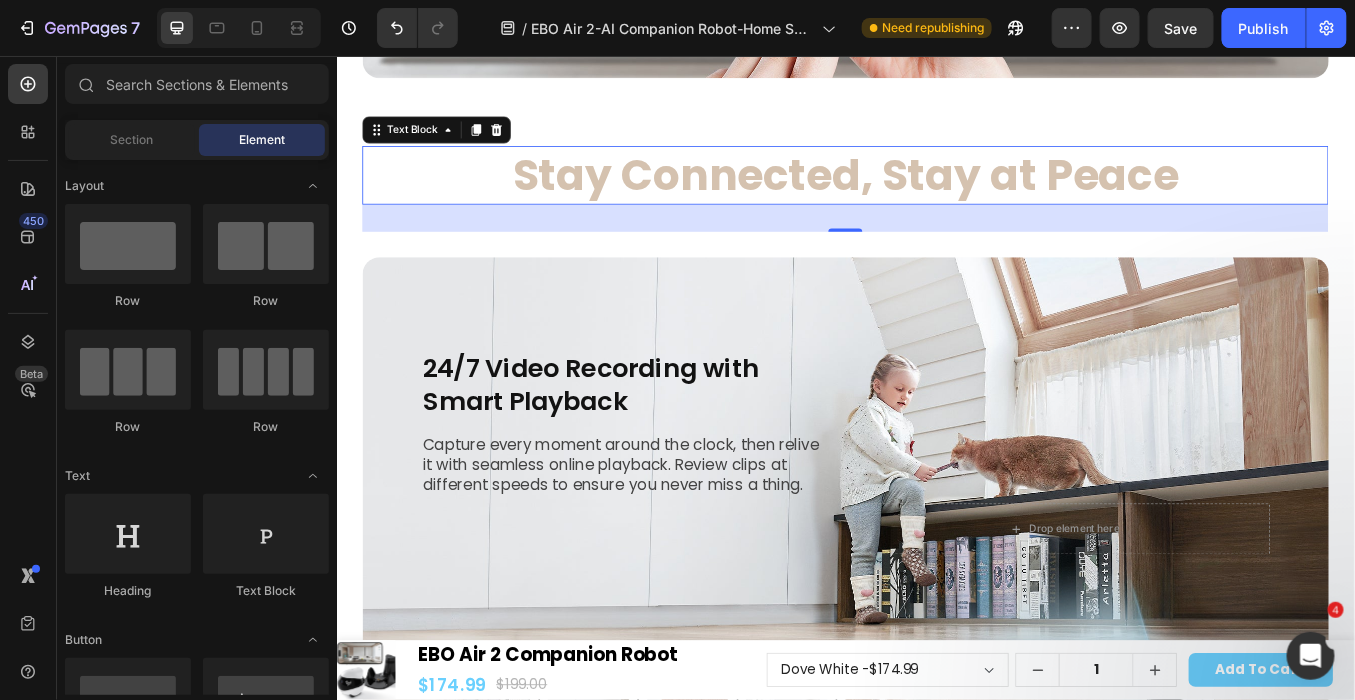 click on "Stay Connected, Stay at Peace Text Block   32 Row 24/7 Video Recording with Smart Playback Heading Capture every moment around the clock, then relive it with seamless online playback. Review clips at different speeds to ensure you never miss a thing.  Text Block Row
Drop element here Hero Banner
Drop element here Motion Detection and Activity Alerts Heading Detects motion within the robot's view and triggers automatic recording. Set up real-time push notifications through the App for instant alerts. Text Block Row Hero Banner Section 10/25" at bounding box center (936, 937) 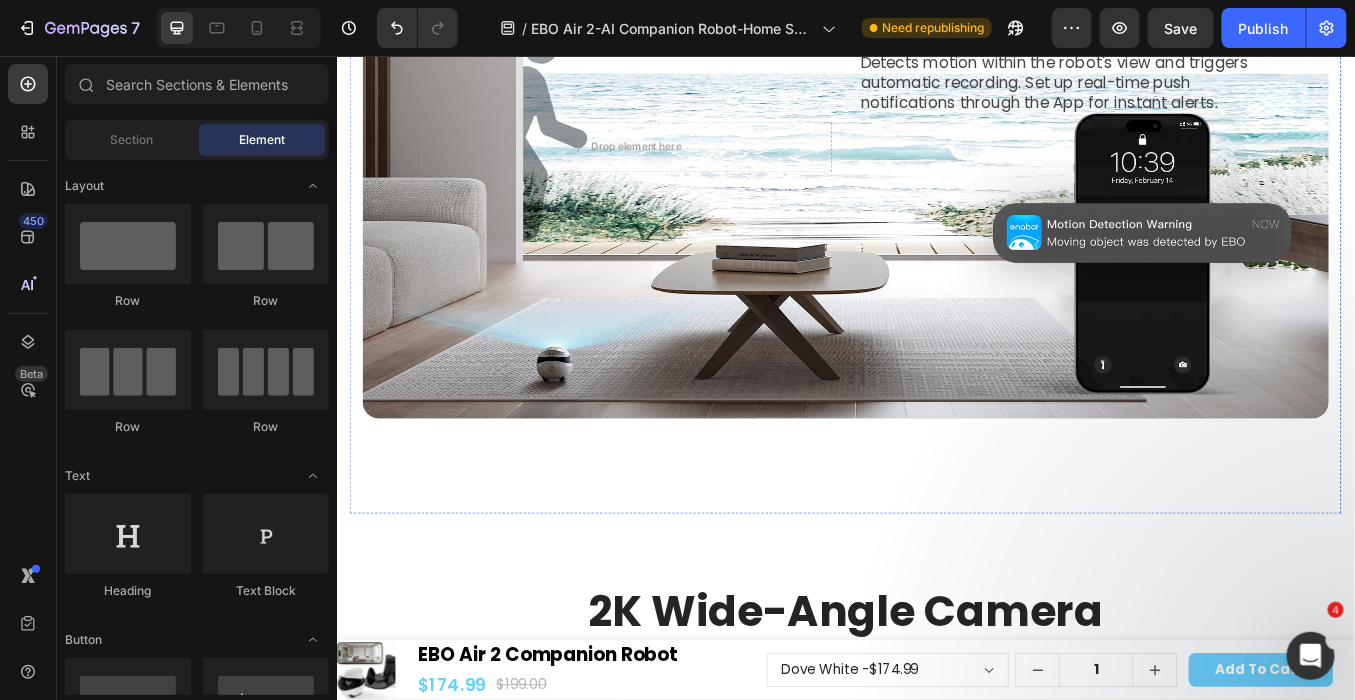 scroll, scrollTop: 9329, scrollLeft: 0, axis: vertical 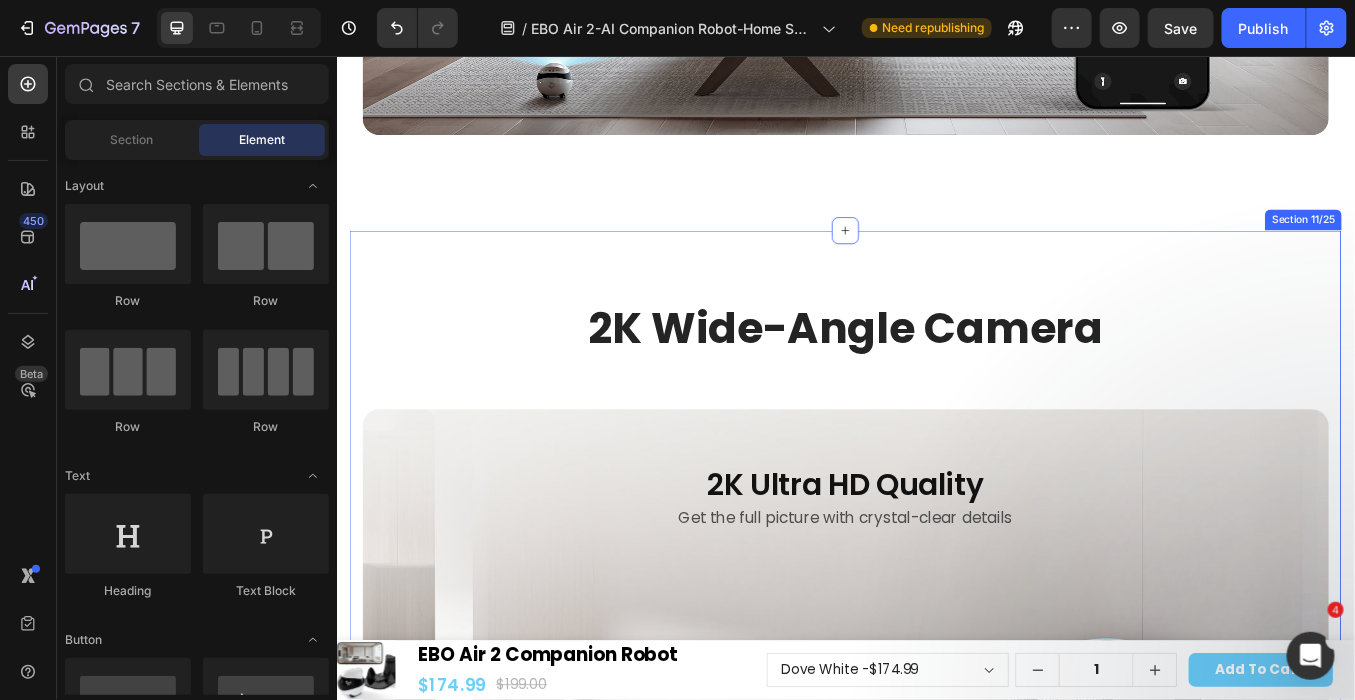 click on "2K Wide-Angle Camera Heading Row 2K Ultra HD Quality Heading Get the full picture with crystal-clear details Text Block Hero Banner Wider View, Broader Vision Heading 137° Text Block Diagonal Angle Text Block Row 115° Text Block Horizontal Angle Text Block Row 60° Text Block Vertical Angle Text Block Row Row Image New Ways to View Your Pets, Interact Face-to-Face Heading Image See Clearly, Day or Night Heading IR-CUT delivers more details, even after dark Text Block Image Comparison Slide to switch vision modes Text Block Section 11/25" at bounding box center (936, 1419) 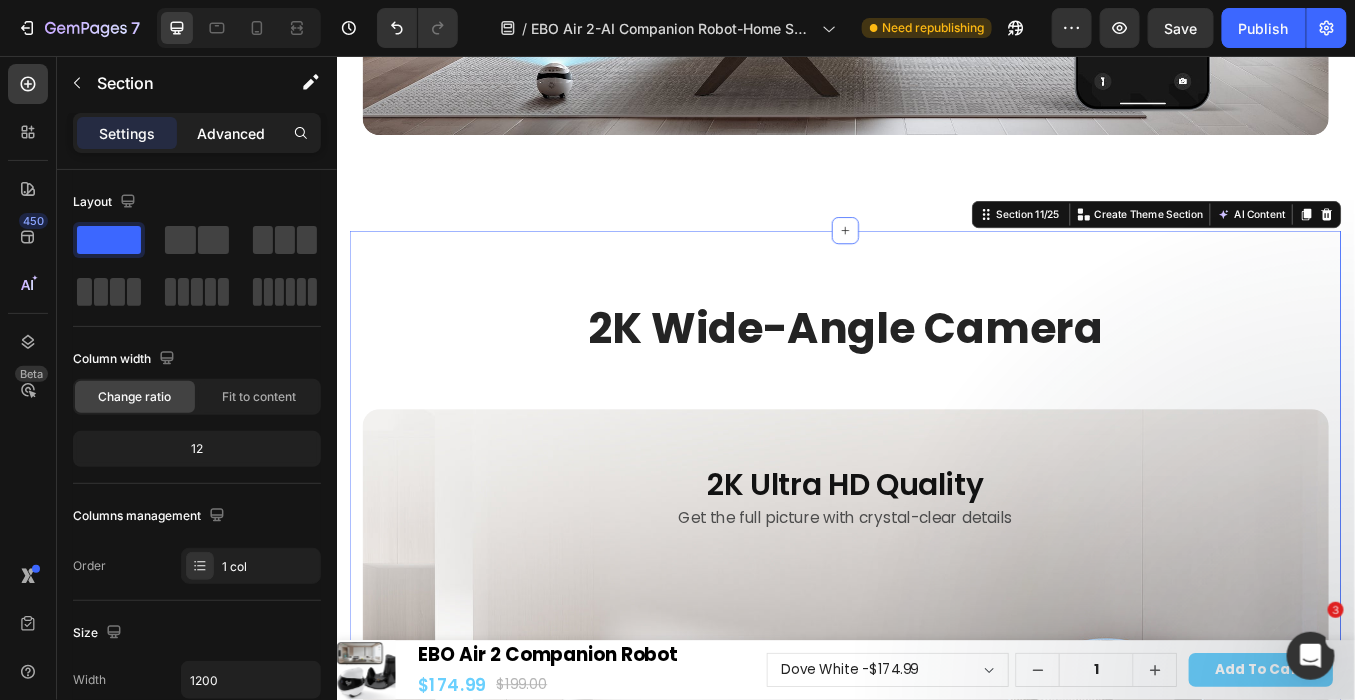 click on "Advanced" 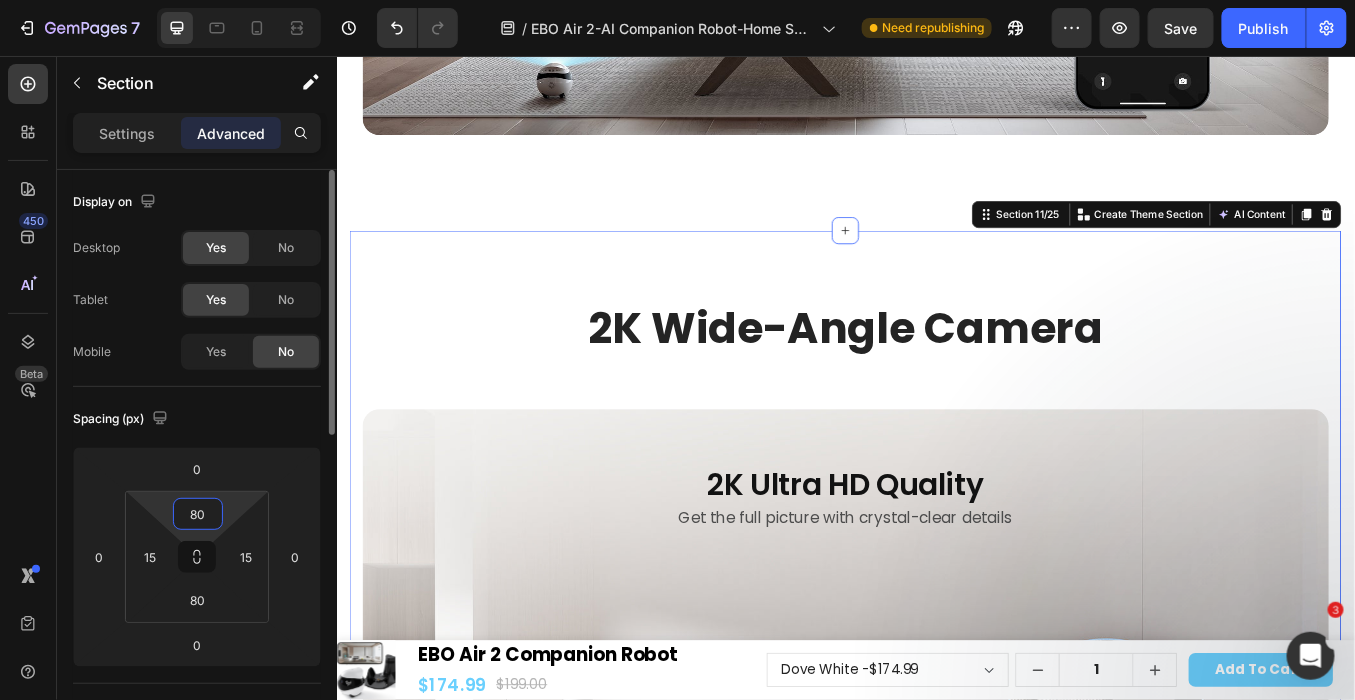 click on "80" at bounding box center (198, 514) 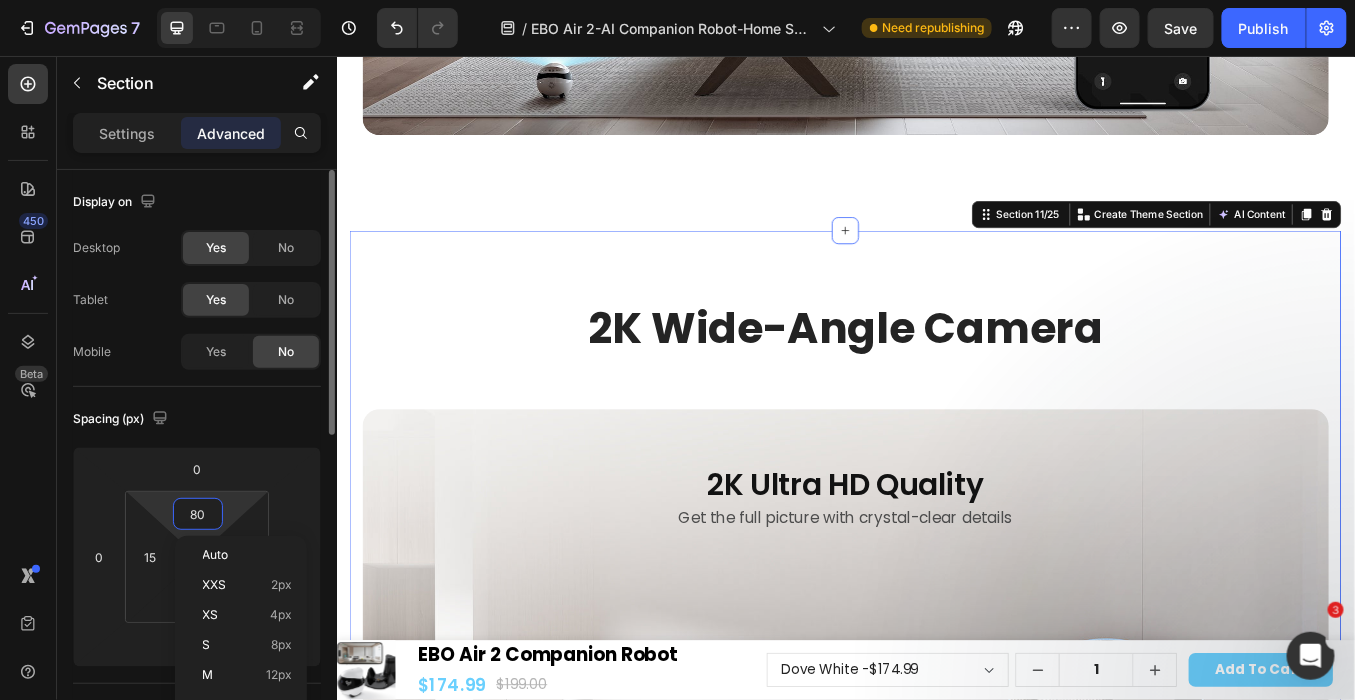 type 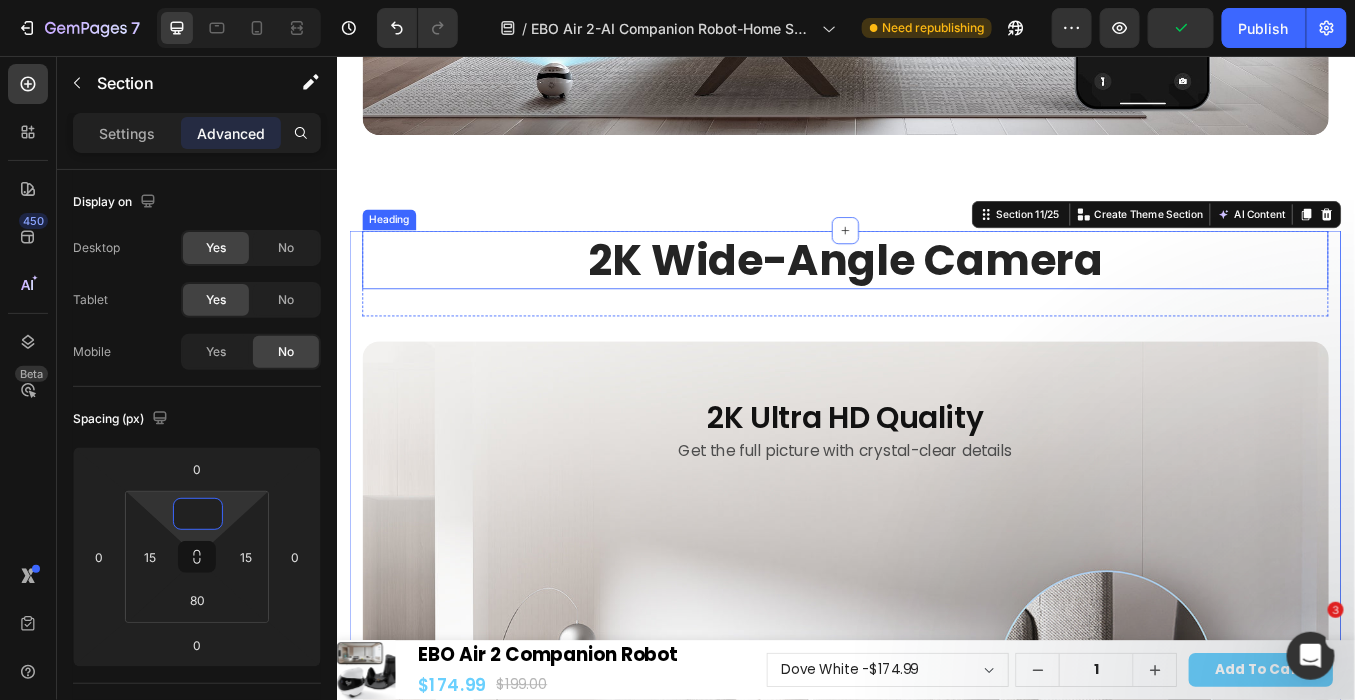 click on "2K Wide-Angle Camera" at bounding box center (936, 294) 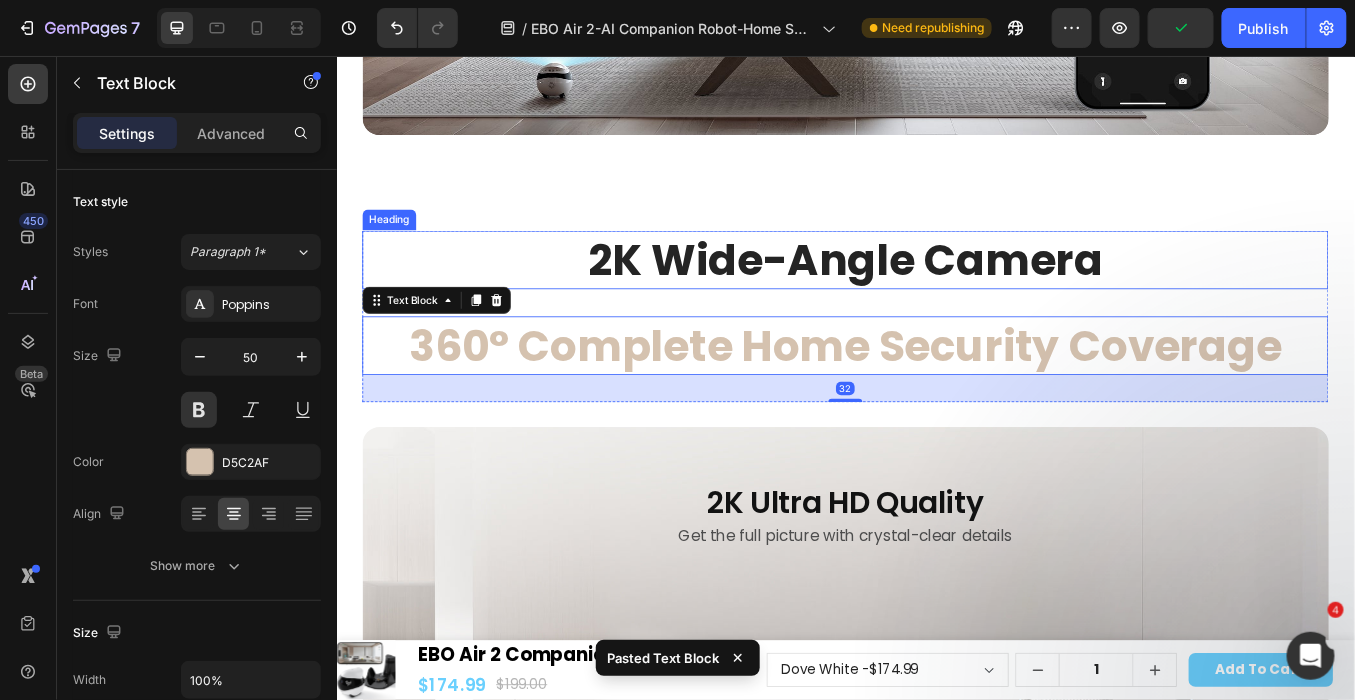 click on "2K Wide-Angle Camera" at bounding box center [936, 294] 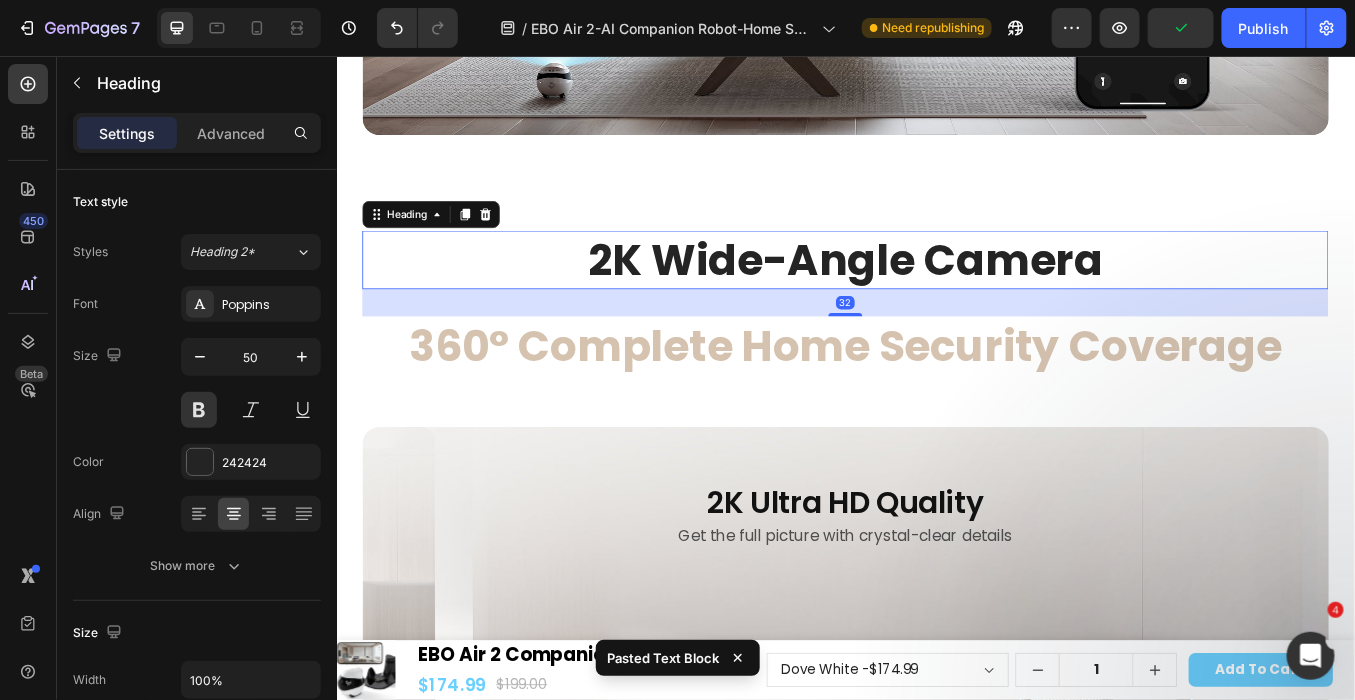 click on "2K Wide-Angle Camera" at bounding box center [936, 294] 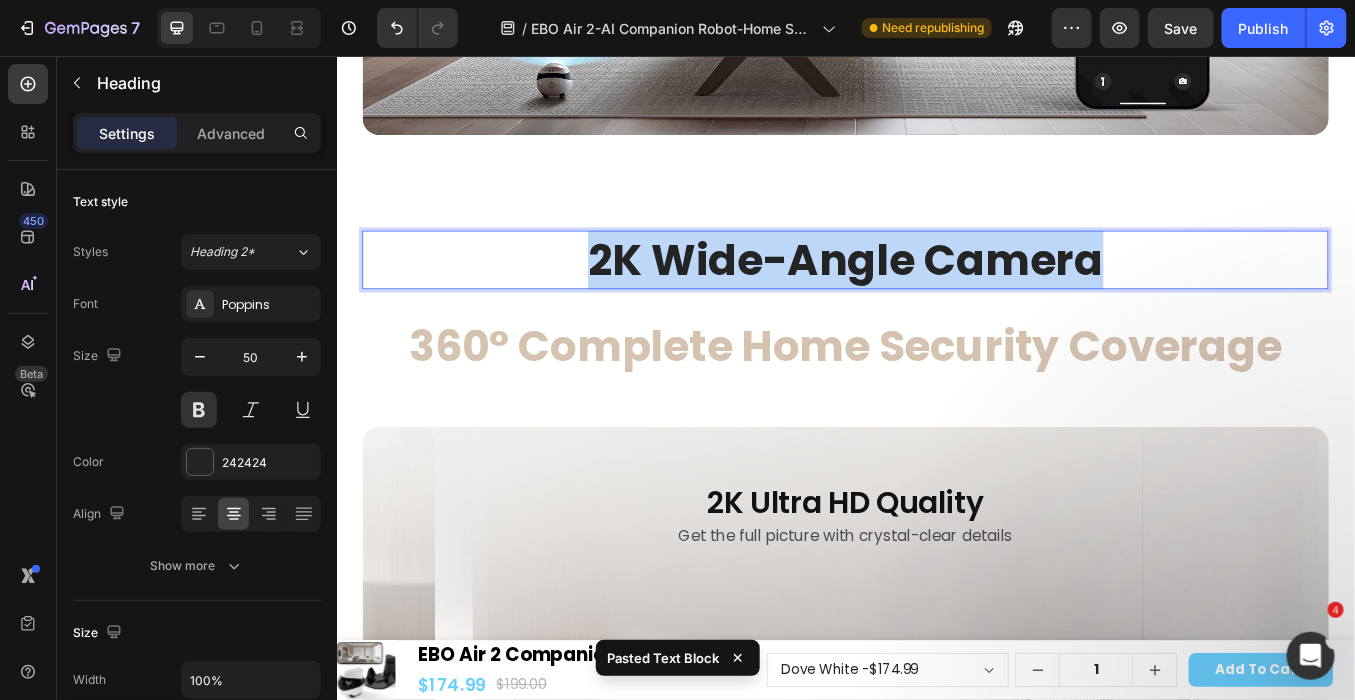 drag, startPoint x: 598, startPoint y: 280, endPoint x: 1349, endPoint y: 278, distance: 751.0027 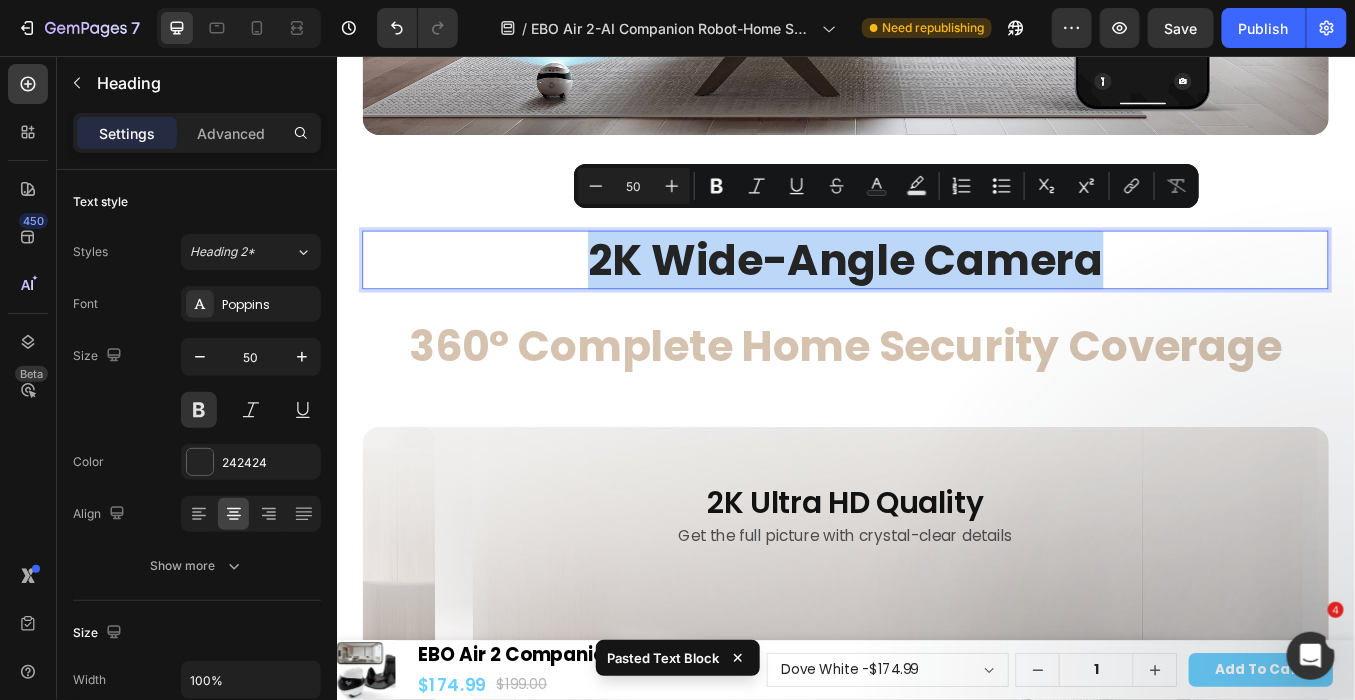 copy on "2K Wide-Angle Camera" 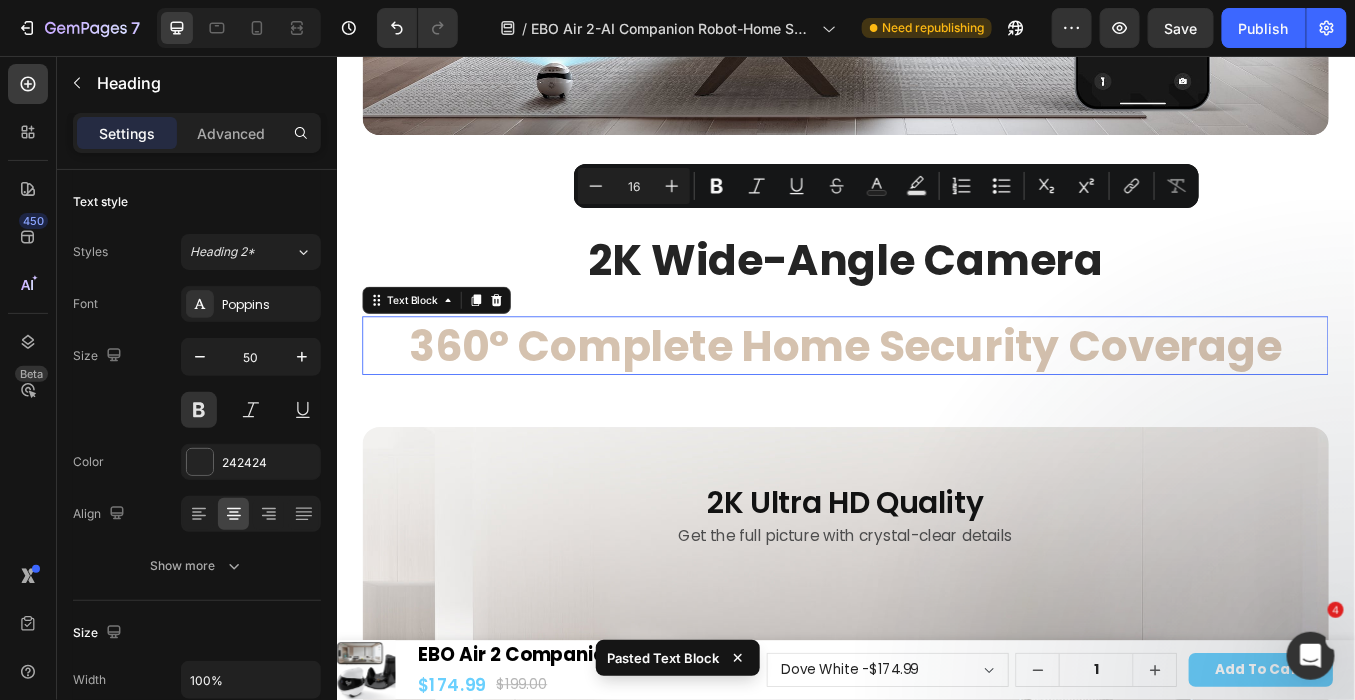 click on "360° Complete Home Security Coverage" at bounding box center (936, 395) 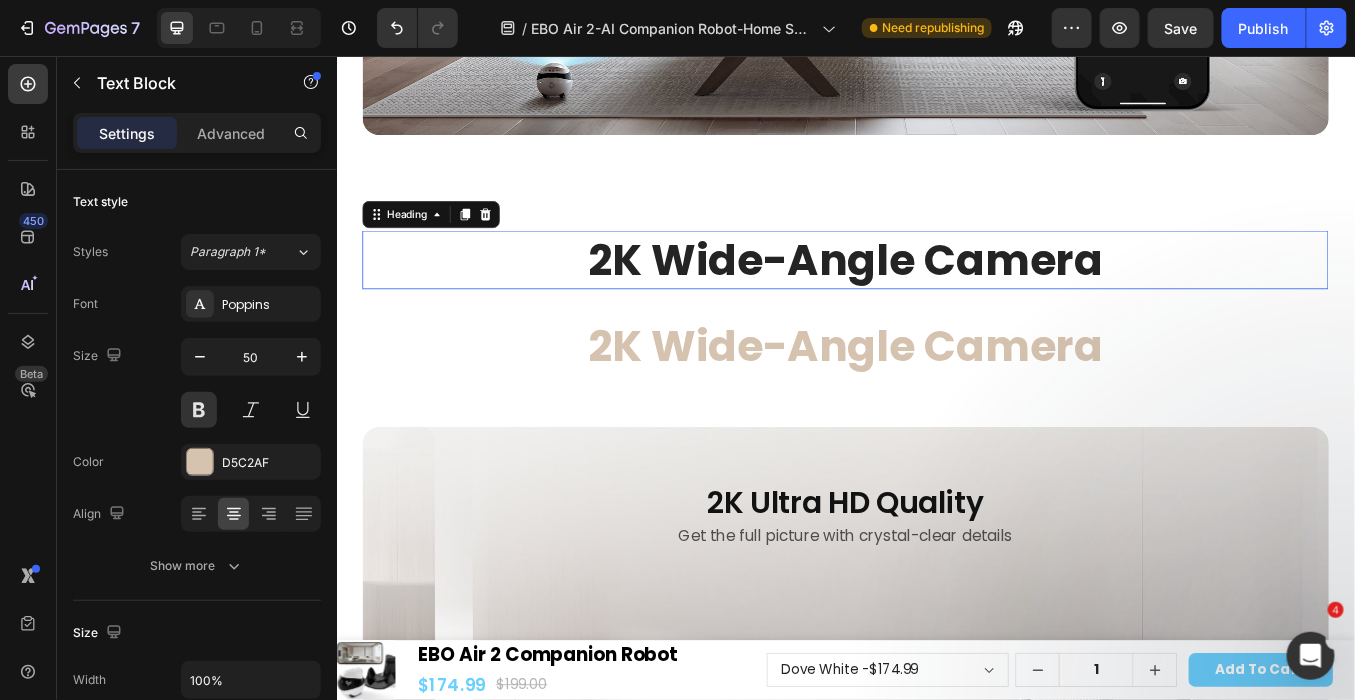 click on "2K Wide-Angle Camera" at bounding box center [936, 294] 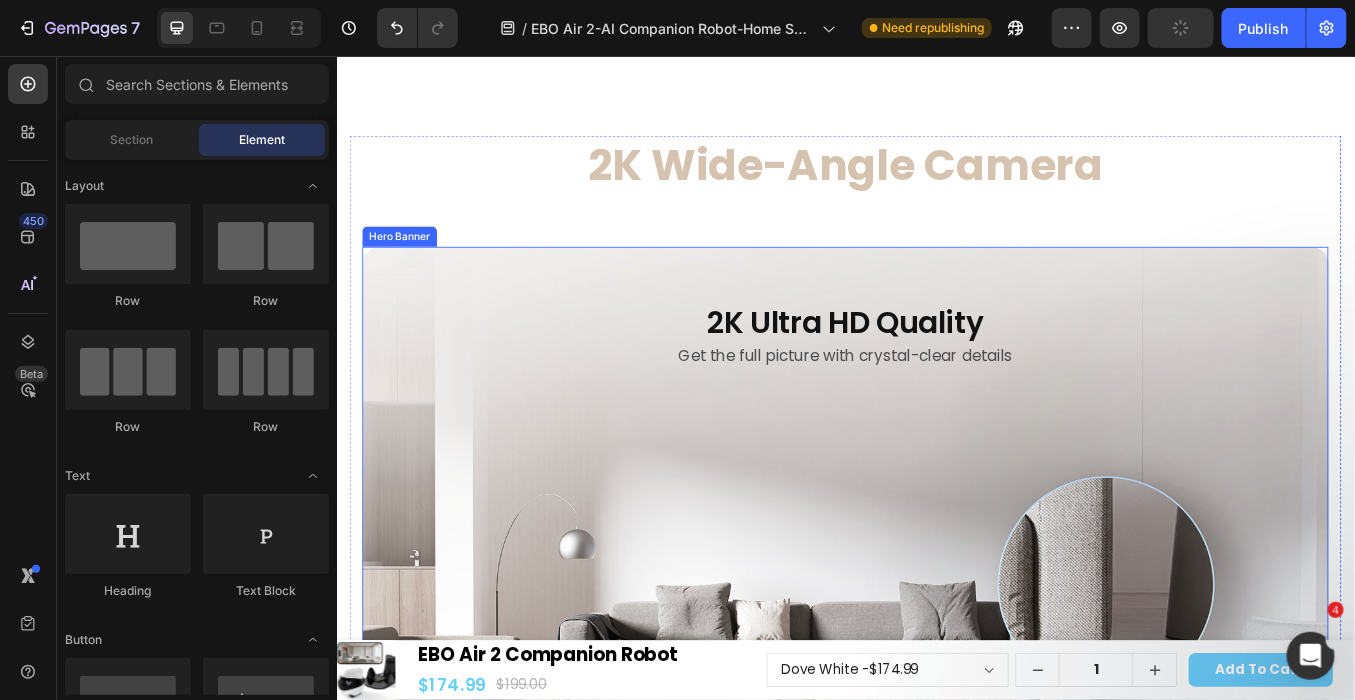 scroll, scrollTop: 9329, scrollLeft: 0, axis: vertical 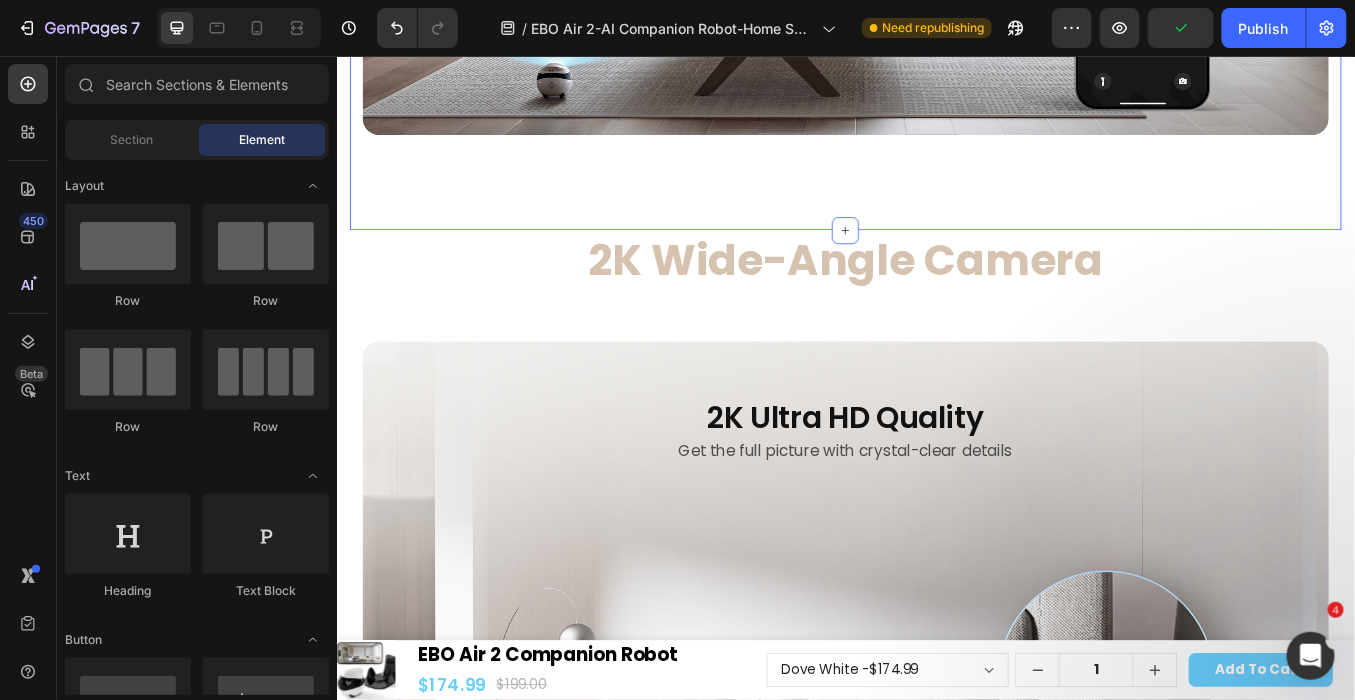 click on "Stay Connected, Stay at Peace Text Block Row 24/7 Video Recording with Smart Playback Heading Capture every moment around the clock, then relive it with seamless online playback. Review clips at different speeds to ensure you never miss a thing.  Text Block Row
Drop element here Hero Banner
Drop element here Motion Detection and Activity Alerts Heading Detects motion within the robot's view and triggers automatic recording. Set up real-time push notifications through the App for instant alerts. Text Block Row Hero Banner Section 10/25" at bounding box center [936, -517] 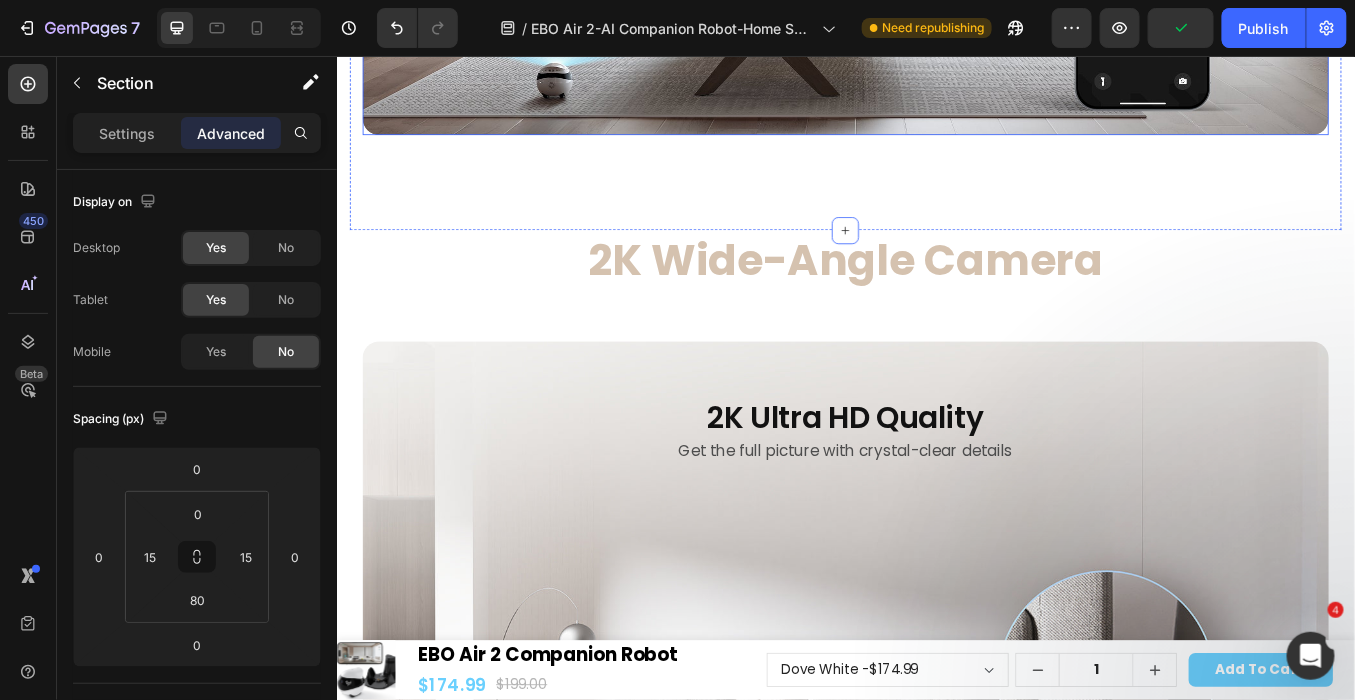 click at bounding box center (936, -172) 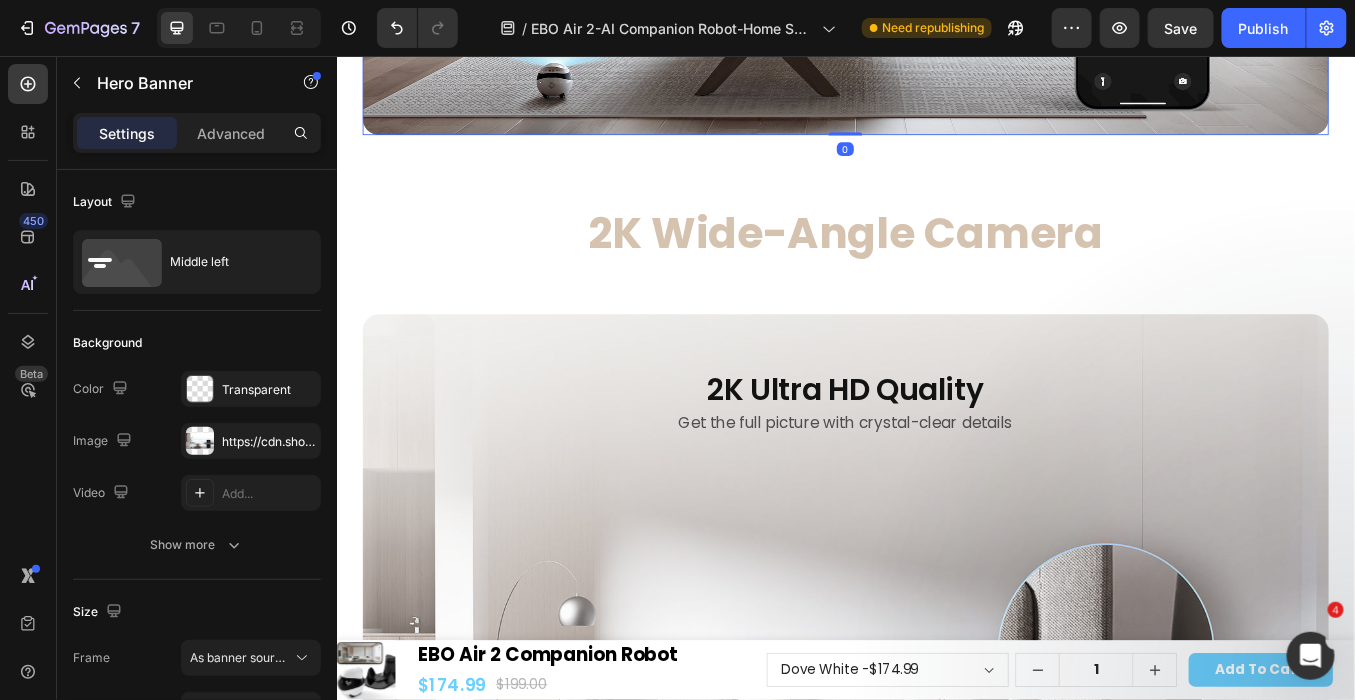 drag, startPoint x: 934, startPoint y: 159, endPoint x: 945, endPoint y: 95, distance: 64.93843 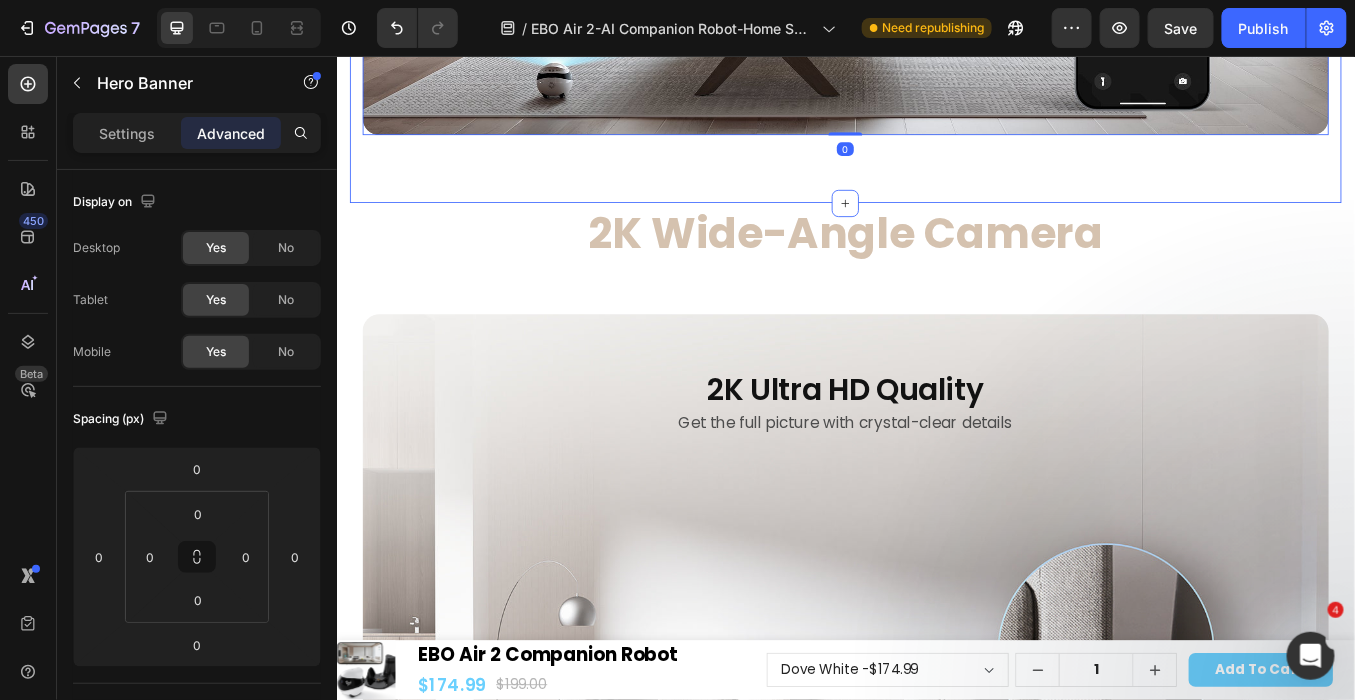 click on "Stay Connected, Stay at Peace Text Block Row 24/7 Video Recording with Smart Playback Heading Capture every moment around the clock, then relive it with seamless online playback. Review clips at different speeds to ensure you never miss a thing.  Text Block Row
Drop element here Hero Banner
Drop element here Motion Detection and Activity Alerts Heading Detects motion within the robot's view and triggers automatic recording. Set up real-time push notifications through the App for instant alerts. Text Block Row Hero Banner   0 Section 10/25" at bounding box center (936, -533) 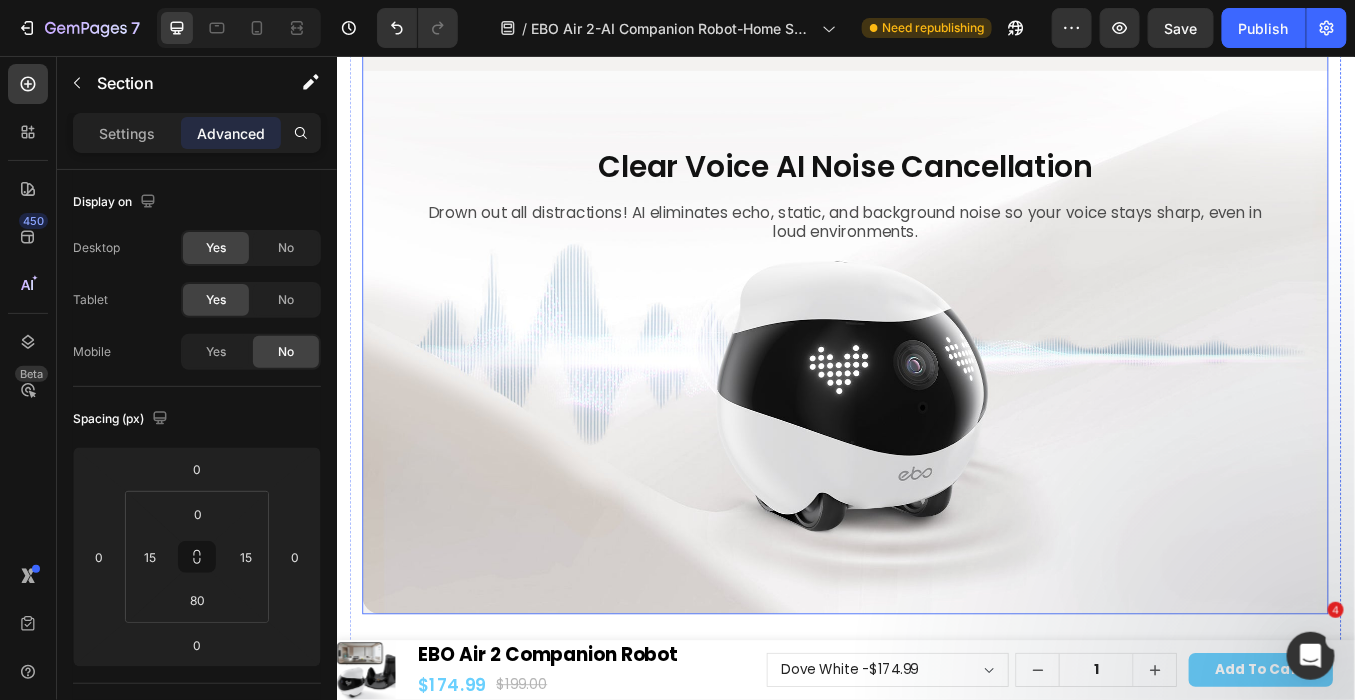 scroll, scrollTop: 14217, scrollLeft: 0, axis: vertical 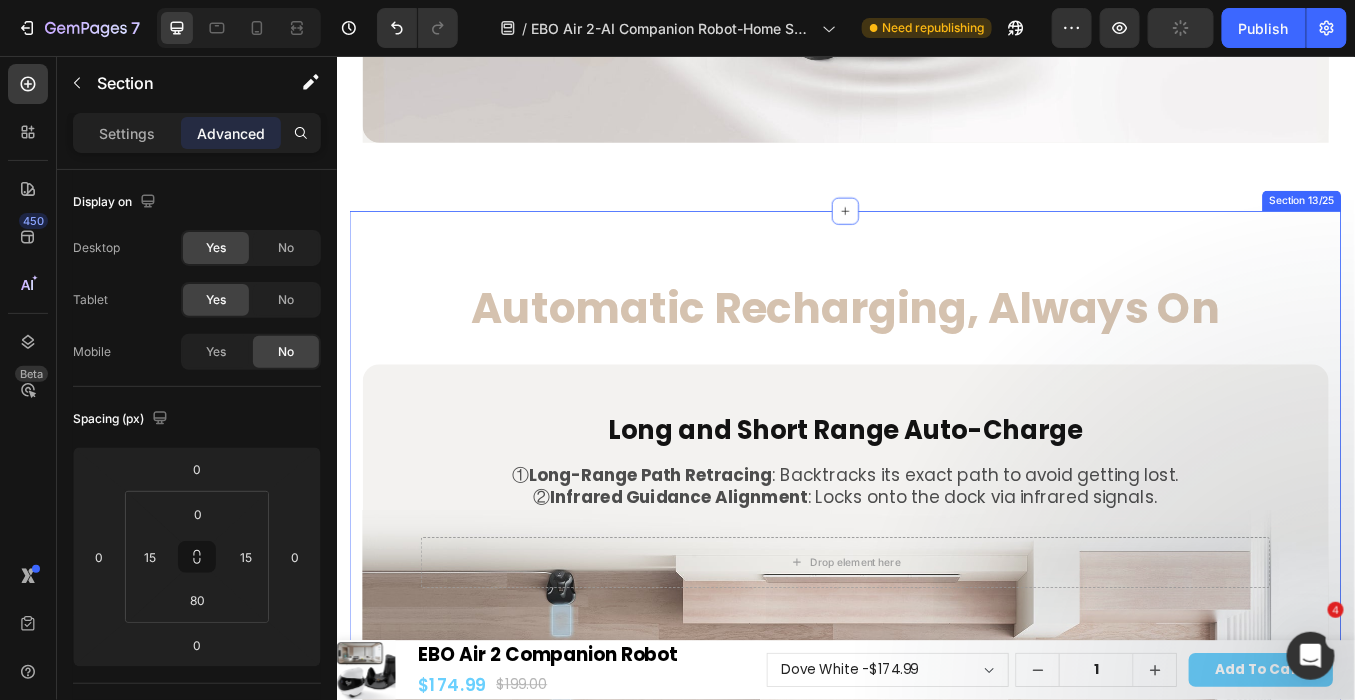 click on "Automatic Recharging, Always On Heading Long and Short Range Auto-Charge Heading ①  Long-Range Path Retracing : Backtracks its exact path to avoid getting lost. ②  Infrared Guidance Alignment : Locks onto the dock via infrared signals. Text Block Row
Drop element here Hero Banner Worry-Free Battery Management Heading Self-initiates charging to prevent sudden shutdowns, ensuring uninterrupted home assistance. Text Block Hero Banner SmartCharge Schedule  Heading Set precise docking times to keep your robot powered and ready whenever you need it. Text Block Hero Banner Row Better Streaming Smoother Control Heading Experience Immersive Pet's-Eye View with Upgraded 2K QHD Camera. Text Block Row Row Section 13/25" at bounding box center (936, 1092) 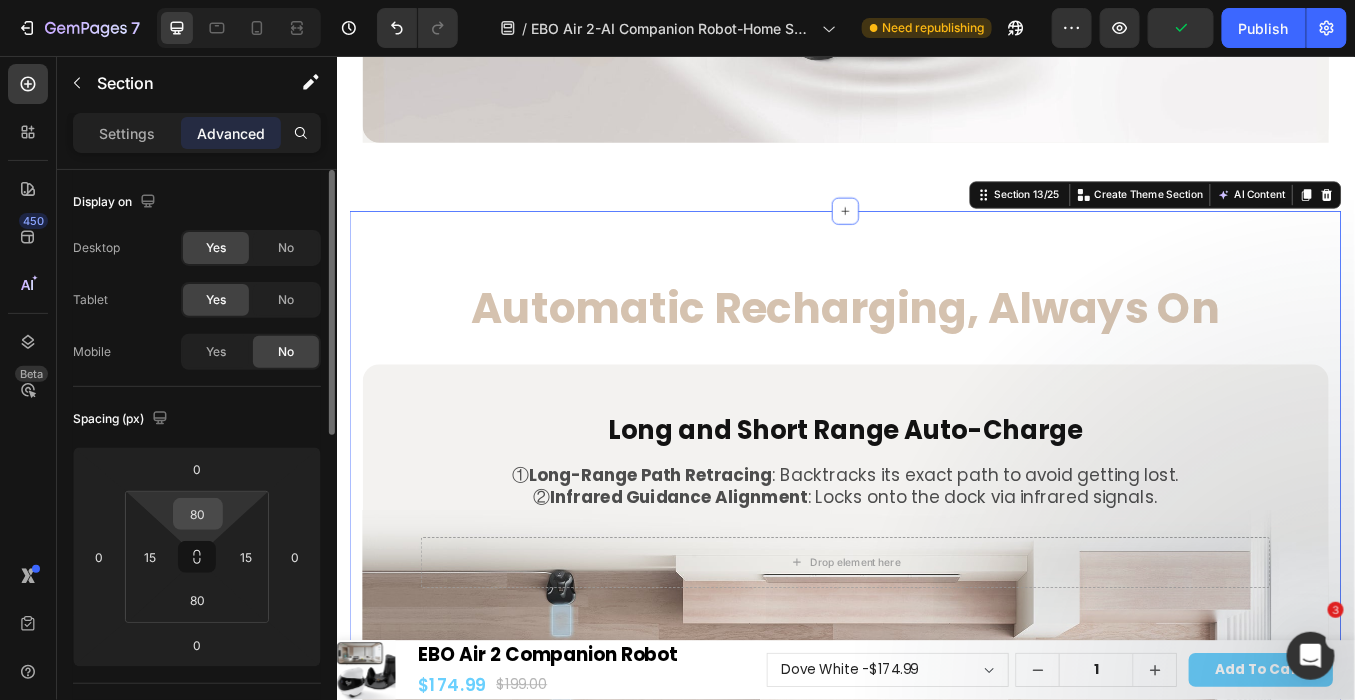 click on "80" at bounding box center [198, 514] 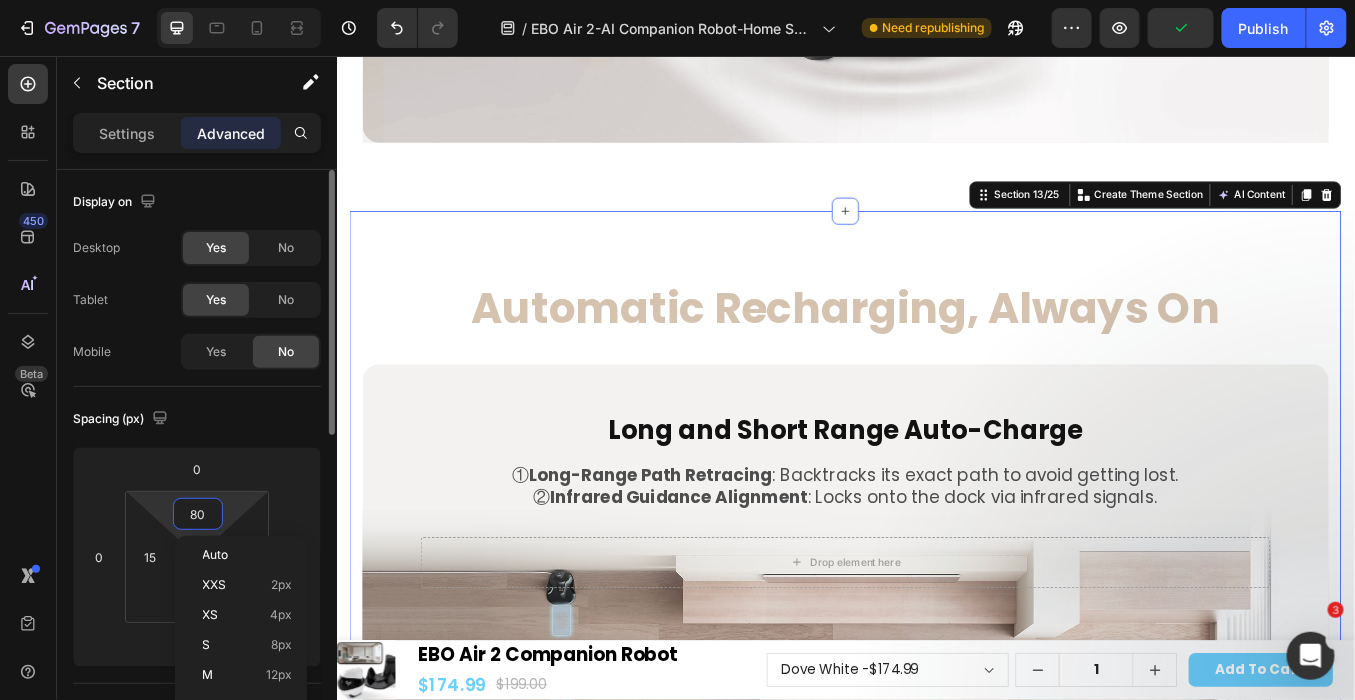 type 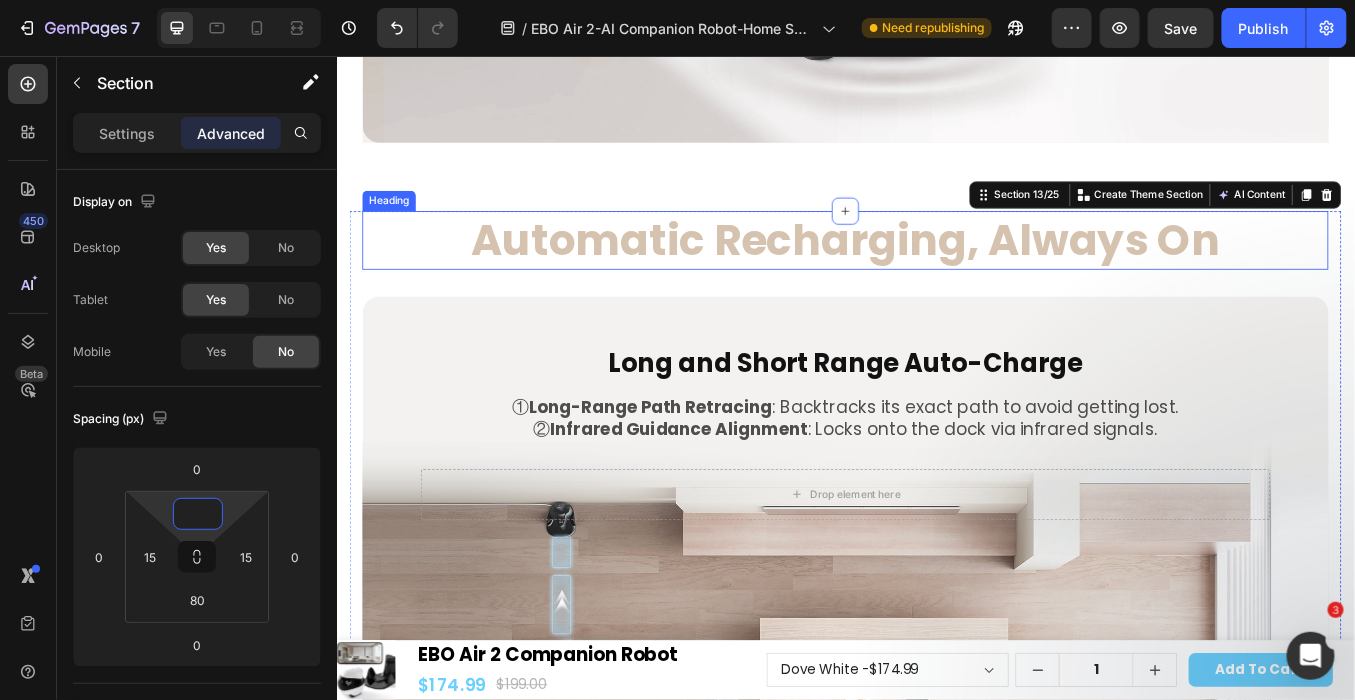click on "Automatic Recharging, Always On" at bounding box center [936, 271] 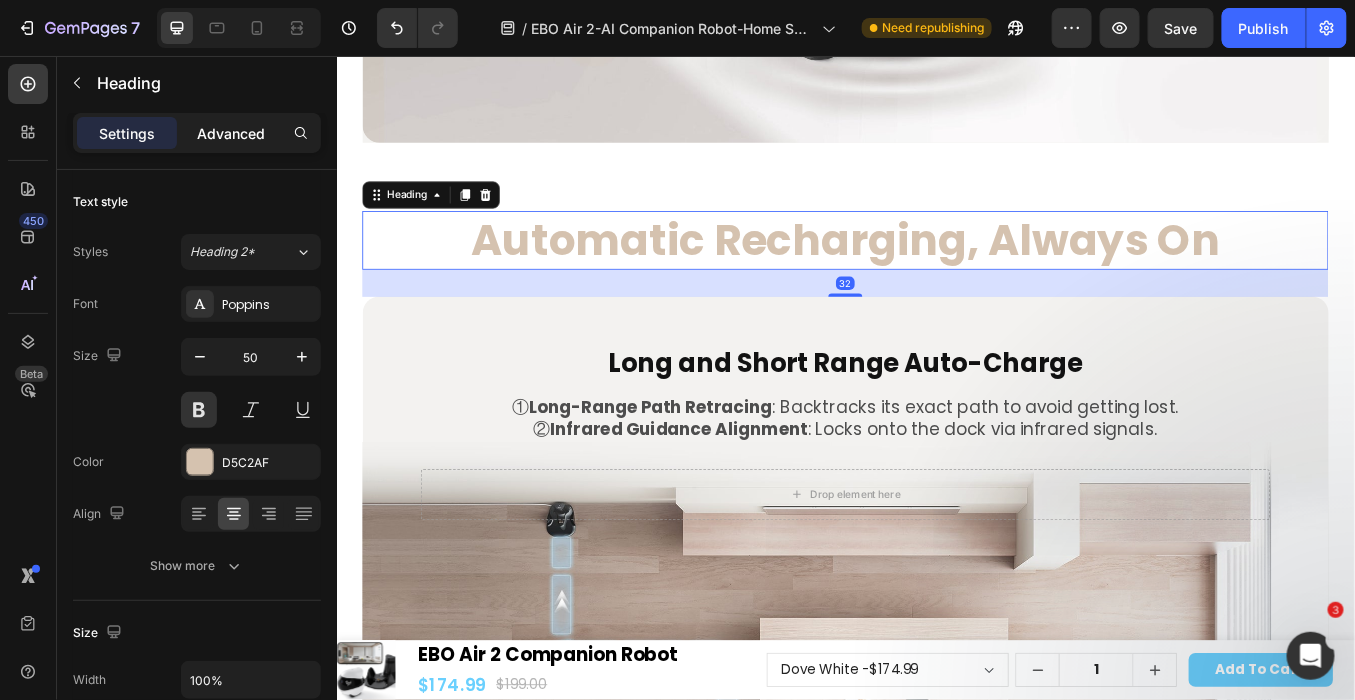 click on "Advanced" at bounding box center [231, 133] 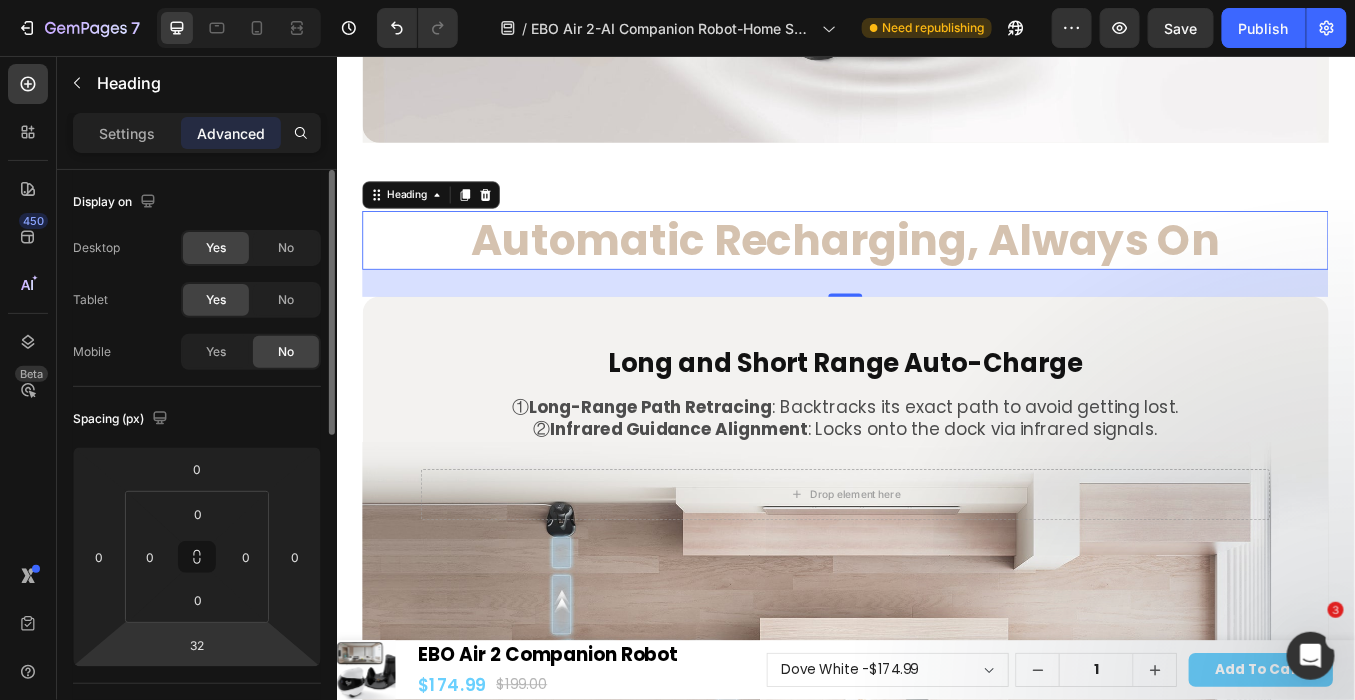 click on "32" at bounding box center [197, 645] 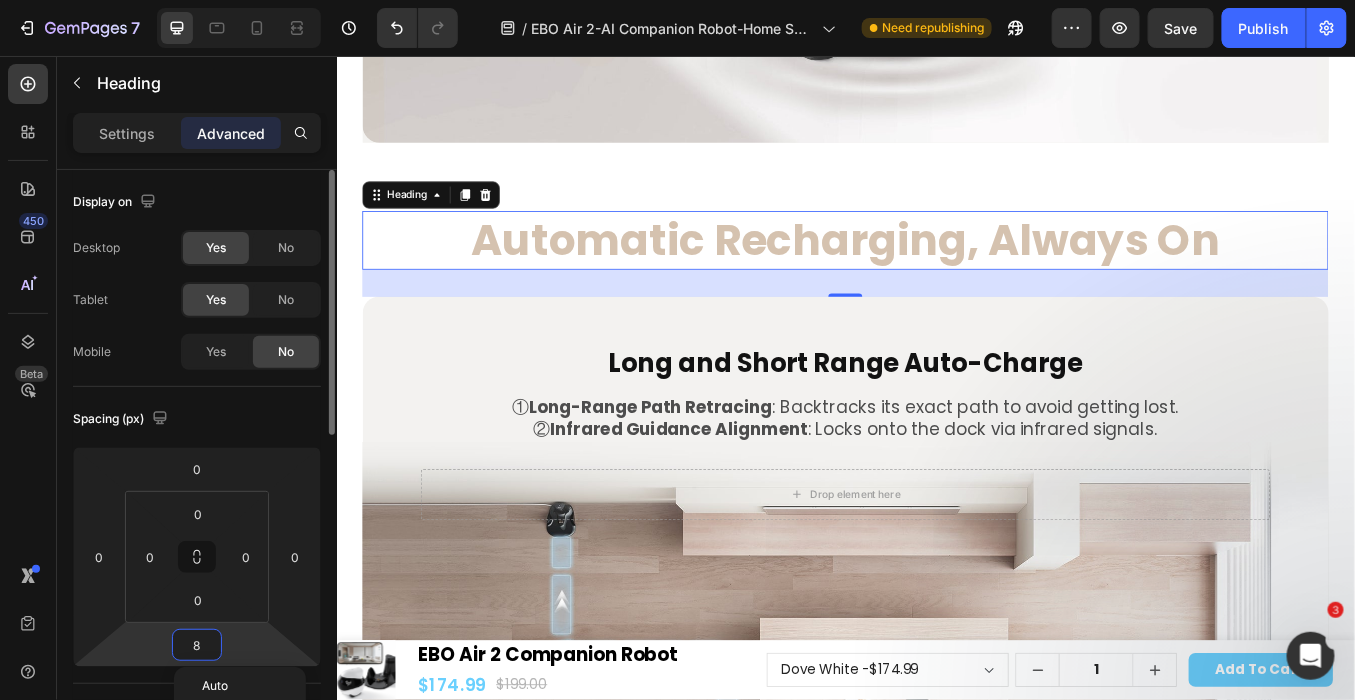 type on "80" 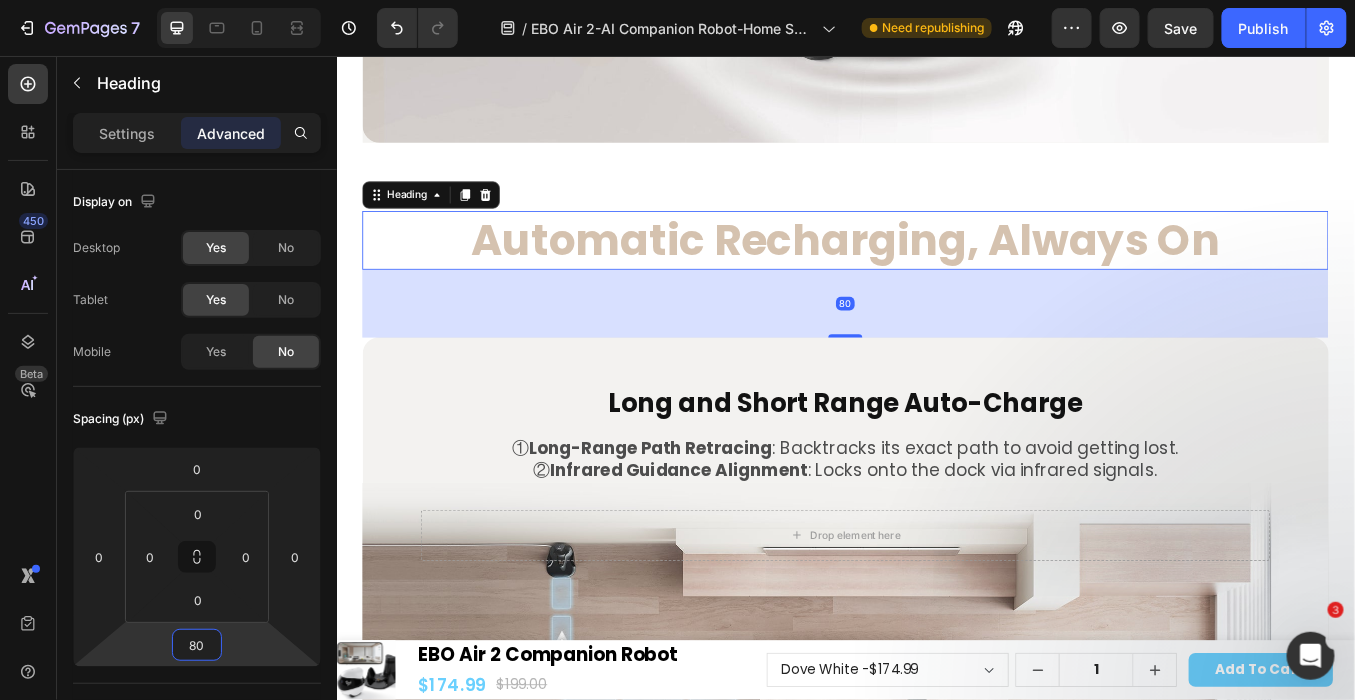 click on "Automatic Recharging, Always On Heading   80 Long and Short Range Auto-Charge Heading ①  Long-Range Path Retracing : Backtracks its exact path to avoid getting lost. ②  Infrared Guidance Alignment : Locks onto the dock via infrared signals. Text Block Row
Drop element here Hero Banner Worry-Free Battery Management Heading Self-initiates charging to prevent sudden shutdowns, ensuring uninterrupted home assistance. Text Block Hero Banner SmartCharge Schedule  Heading Set precise docking times to keep your robot powered and ready whenever you need it. Text Block Hero Banner Row Better Streaming Smoother Control Heading Experience Immersive Pet's-Eye View with Upgraded 2K QHD Camera. Text Block Row Row Section 13/25" at bounding box center (936, 1076) 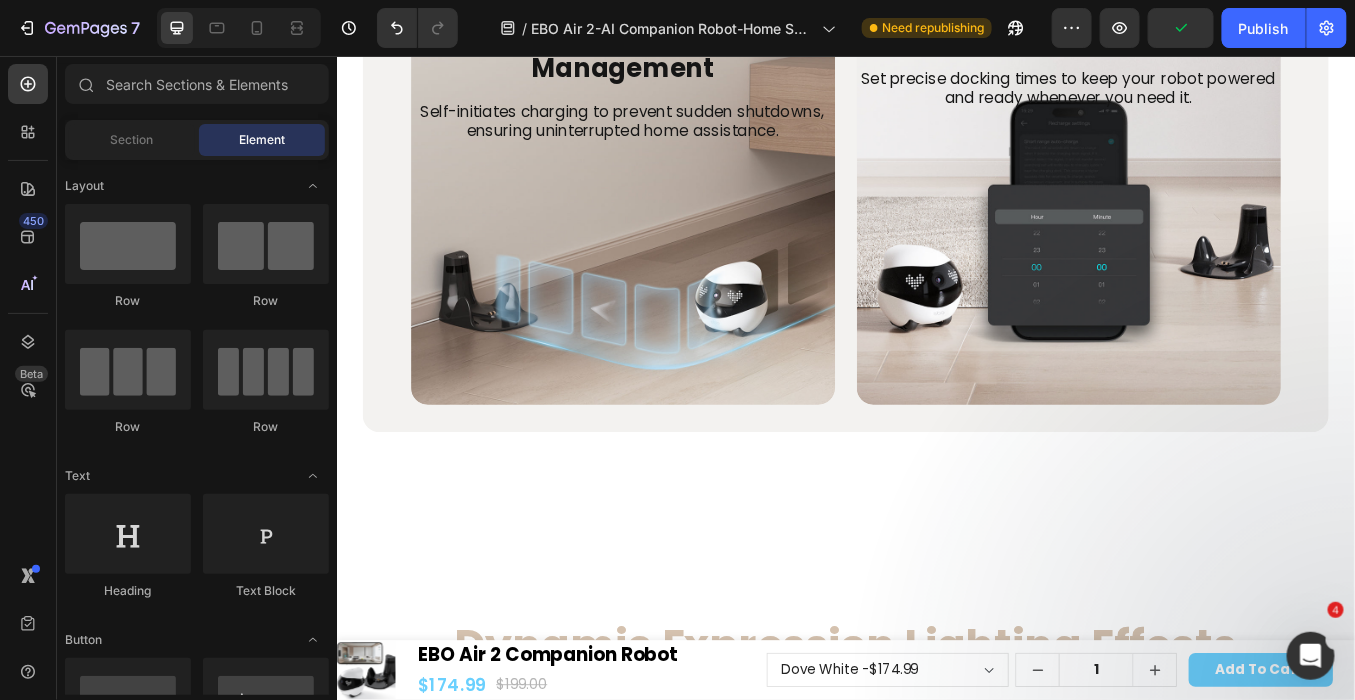 scroll, scrollTop: 15884, scrollLeft: 0, axis: vertical 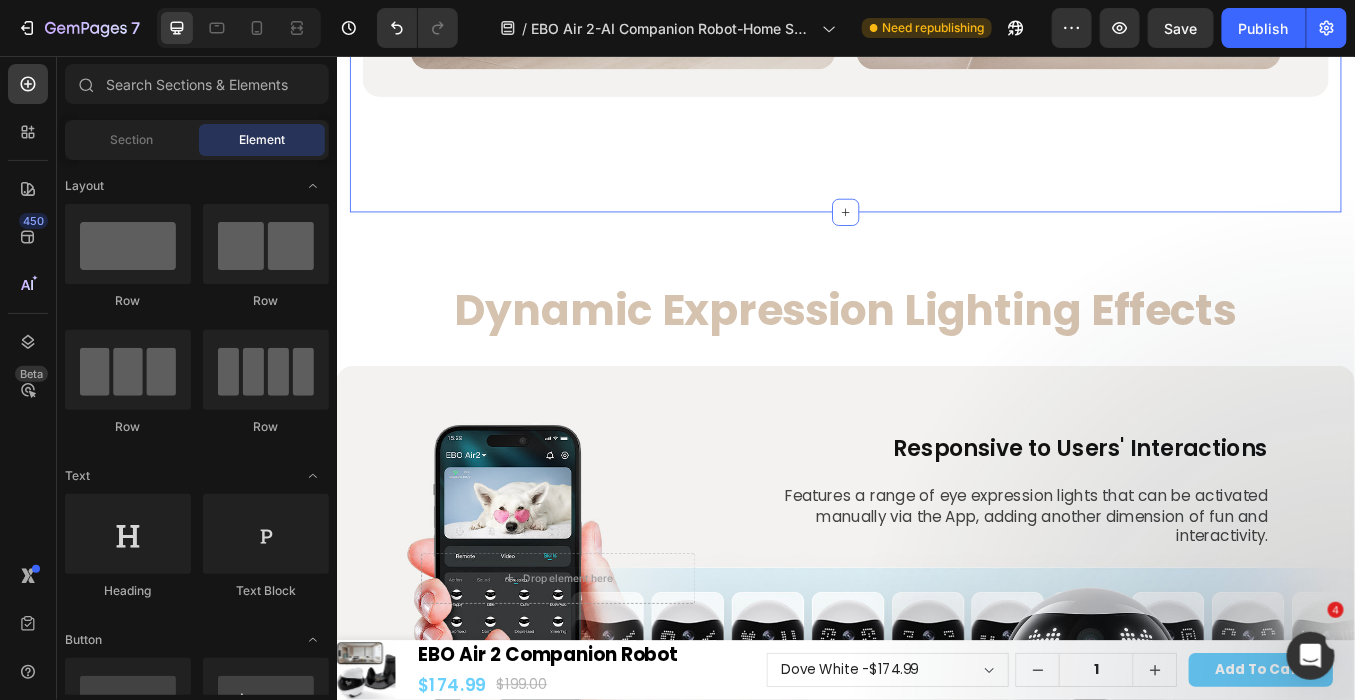 click on "Automatic Recharging, Always On Heading Long and Short Range Auto-Charge Heading ①  Long-Range Path Retracing : Backtracks its exact path to avoid getting lost. ②  Infrared Guidance Alignment : Locks onto the dock via infrared signals. Text Block Row
Drop element here Hero Banner Worry-Free Battery Management Heading Self-initiates charging to prevent sudden shutdowns, ensuring uninterrupted home assistance. Text Block Hero Banner SmartCharge Schedule  Heading Set precise docking times to keep your robot powered and ready whenever you need it. Text Block Hero Banner Row Better Streaming Smoother Control Heading Experience Immersive Pet's-Eye View with Upgraded 2K QHD Camera. Text Block Row Row Section 13/25" at bounding box center [936, -601] 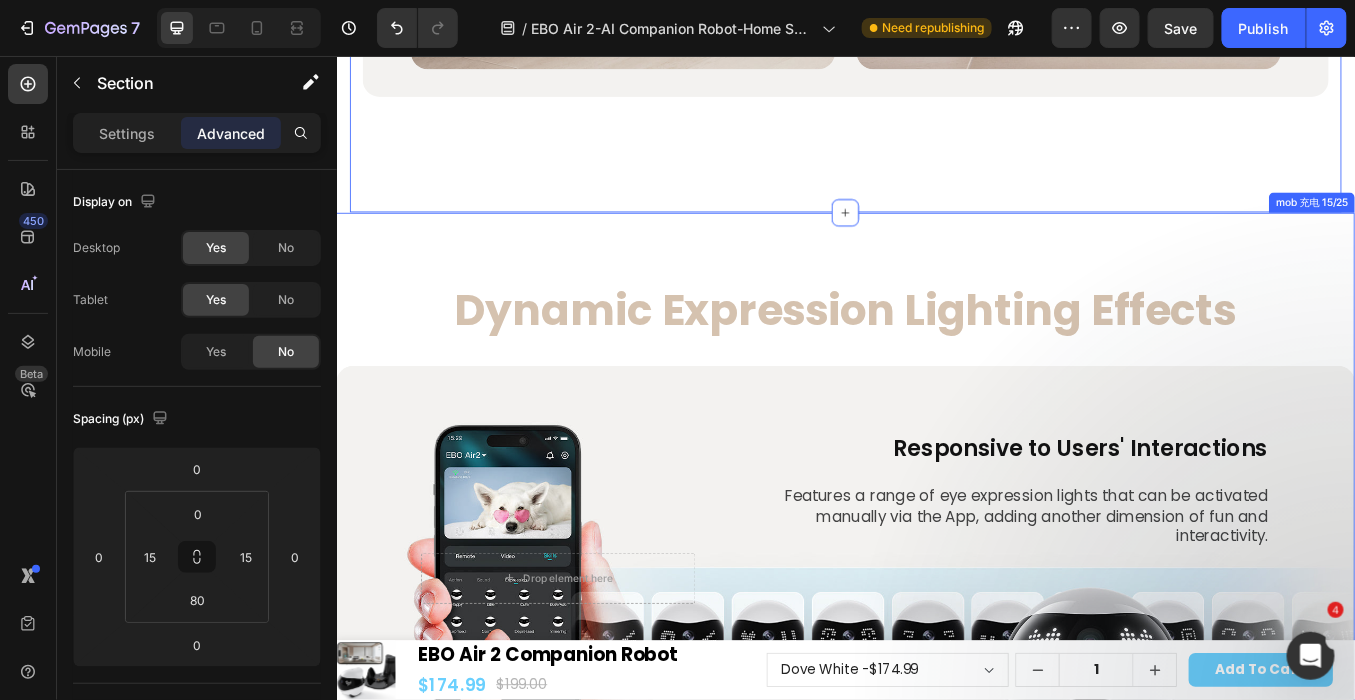 click on "Dynamic Expression Lighting Effects Heading Automatic Recharging, Always On Heading Image Long and Short Range Auto-Charge Heading ①  Long-Range Path Retracing : Backtracks its exact path to avoid getting lost  ②  Infrared Guidance Alignment : Locks onto the dock via infrared signals  Text block Image Worry-Free Battery Management Text Block Self-initiates charging to prevent sudden shutdowns, ensuring uninterrupted home assistance. Text Block Image   SmartCharge Schedule  Text Block Set precise docking times to keep your robot powered and ready whenever you need it. Text Block Row Dynamic Expression Lighting Effects Heading Image Responsive to Users' Interactions Heading Features a range of eye expression lights that can be activated manually via the App, adding another dimension of fun and interactivity. Text Block Row Row Image Customize Your Robot’s Expression—Wink, Laugh, or Show Some Love  Heading Text Block Row Row Row Row
Drop element here Heading Text Block Row Row" at bounding box center (936, 1181) 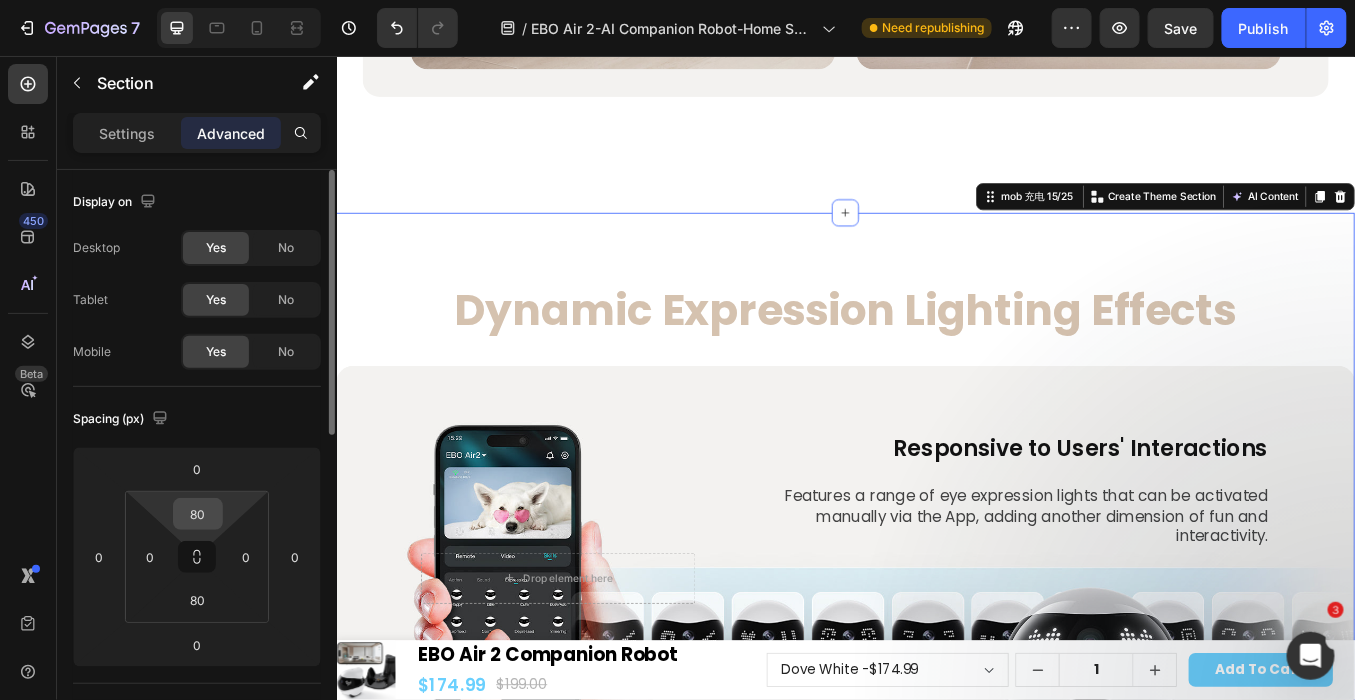 click on "80" at bounding box center [198, 514] 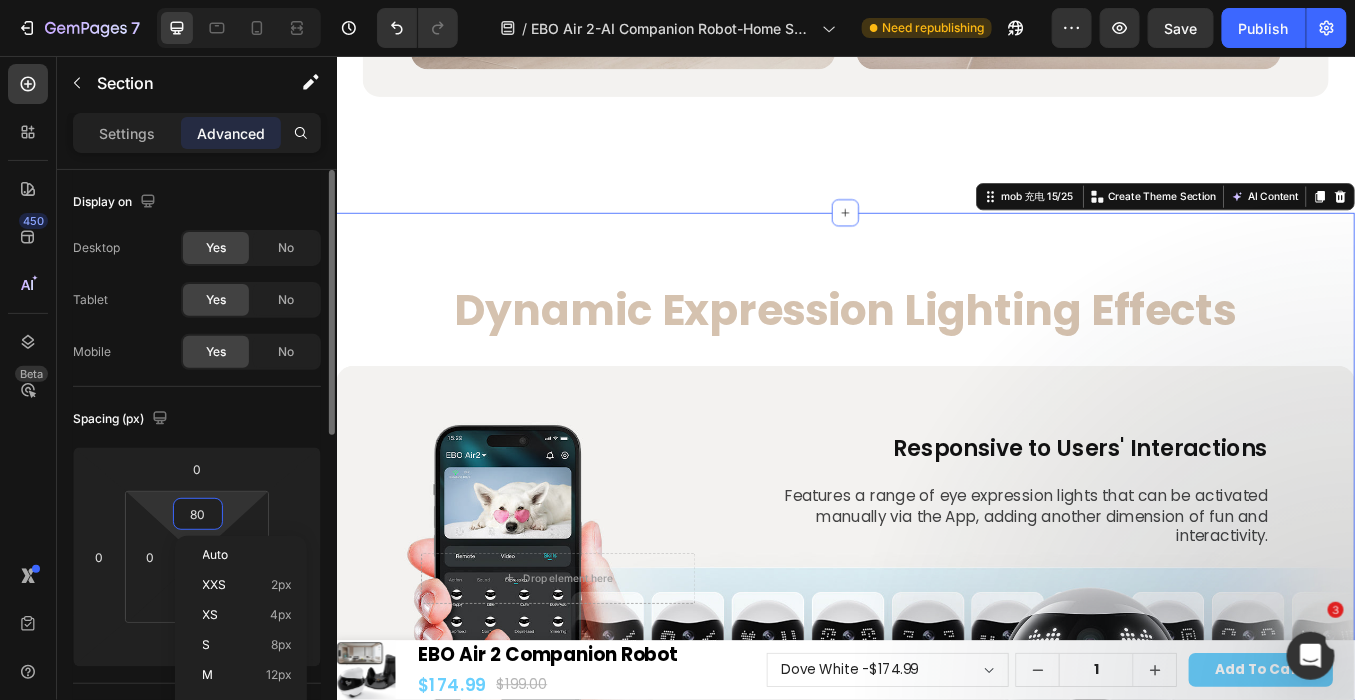 type 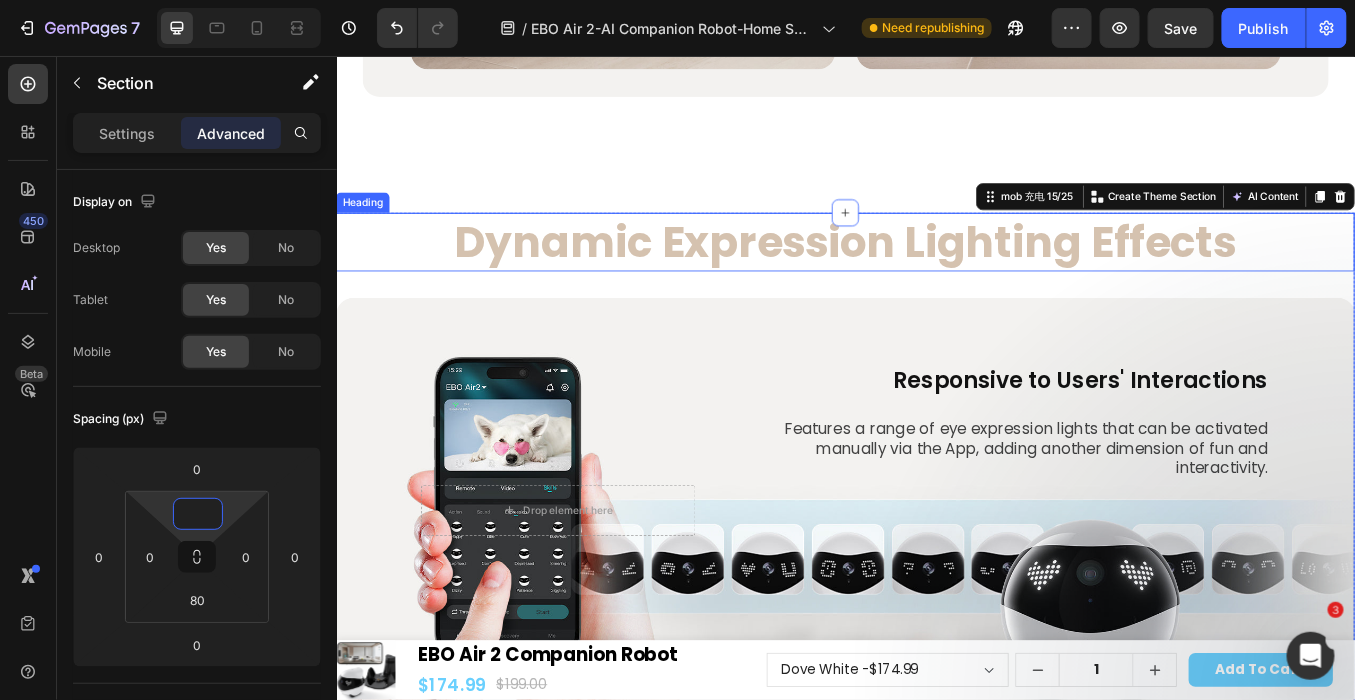 click on "Dynamic Expression Lighting Effects" at bounding box center [936, 273] 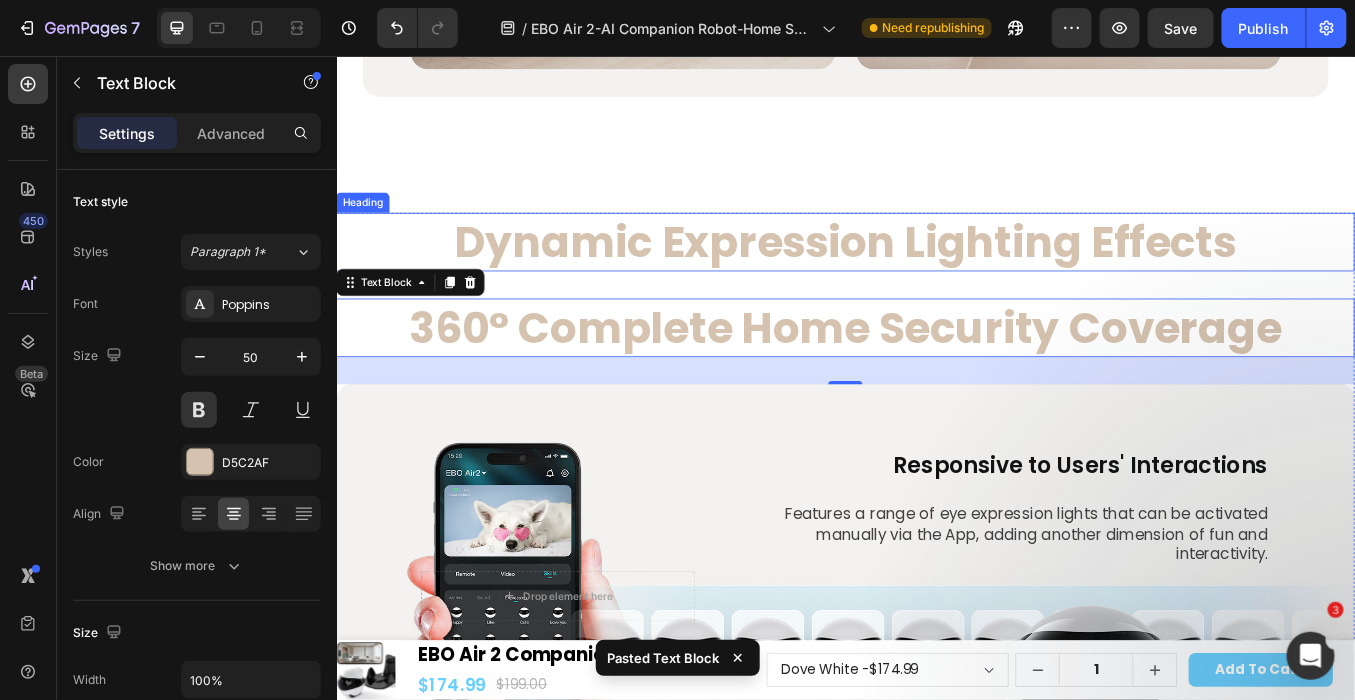 click on "Dynamic Expression Lighting Effects" at bounding box center [936, 273] 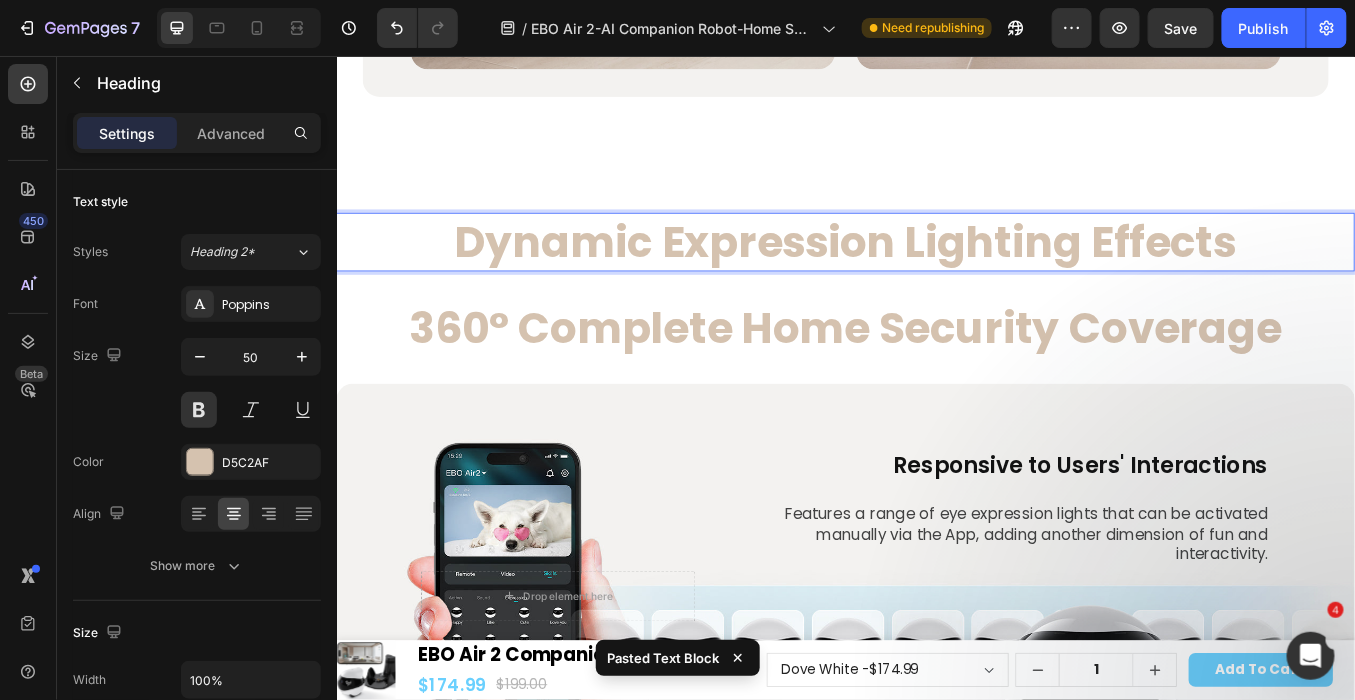 click on "Dynamic Expression Lighting Effects" at bounding box center [936, 273] 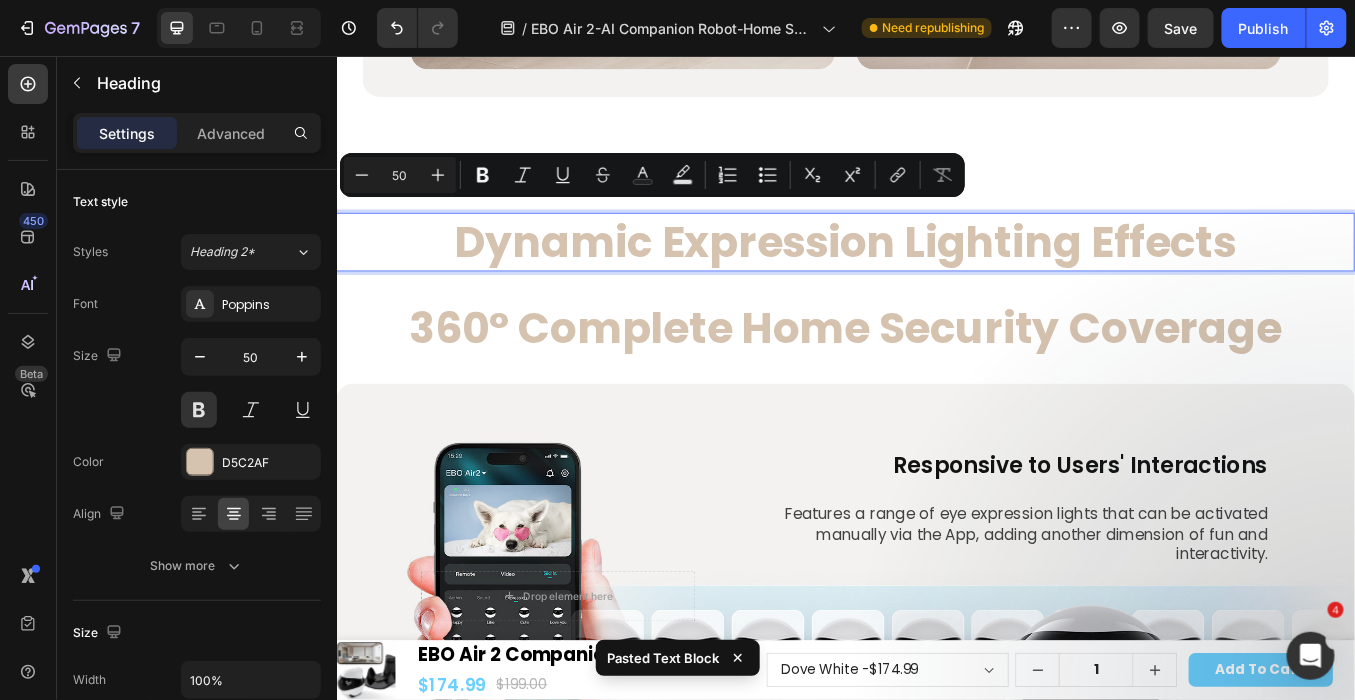 click on "Dynamic Expression Lighting Effects" at bounding box center (936, 273) 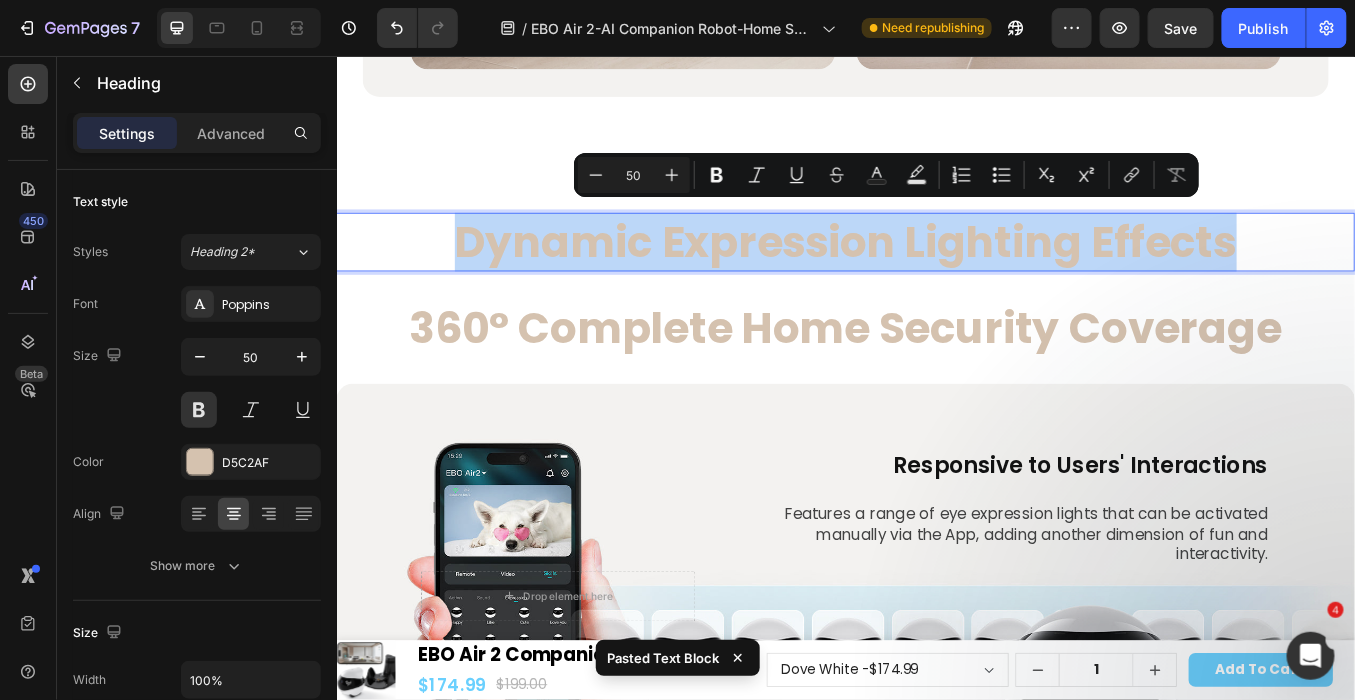 drag, startPoint x: 449, startPoint y: 270, endPoint x: 1399, endPoint y: 254, distance: 950.1347 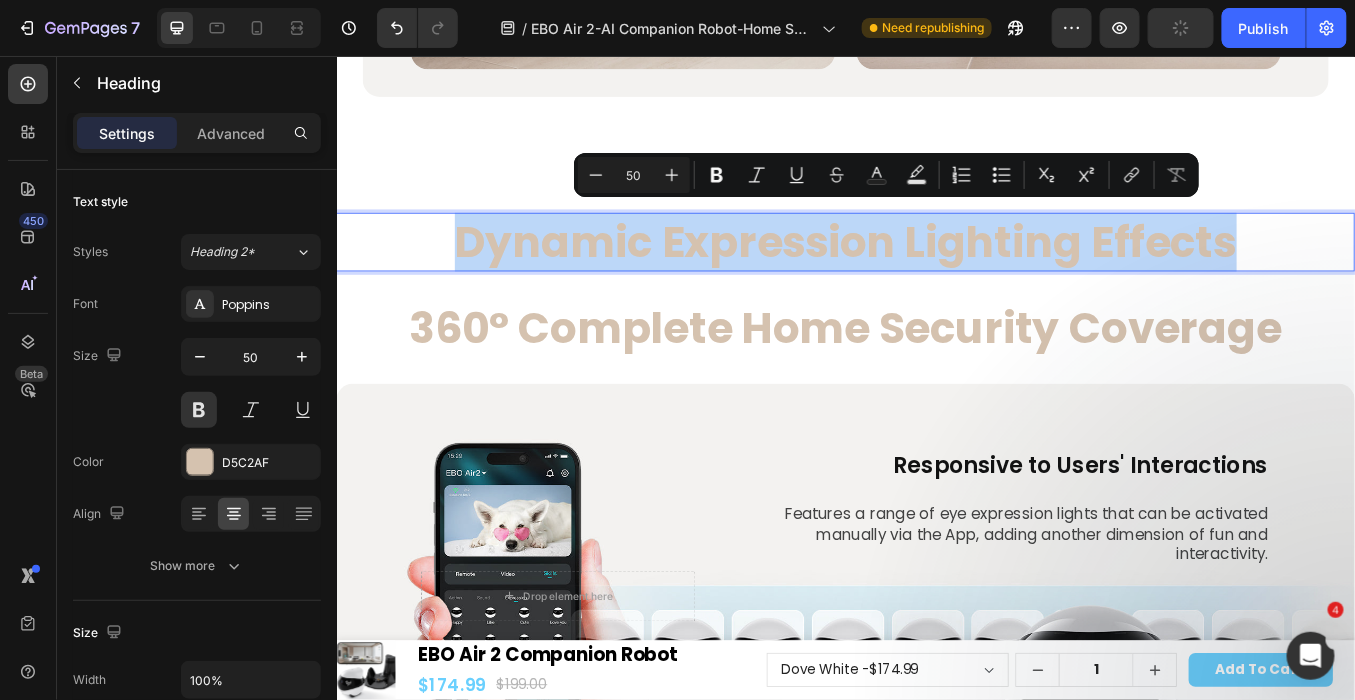 copy on "Dynamic Expression Lighting Effects" 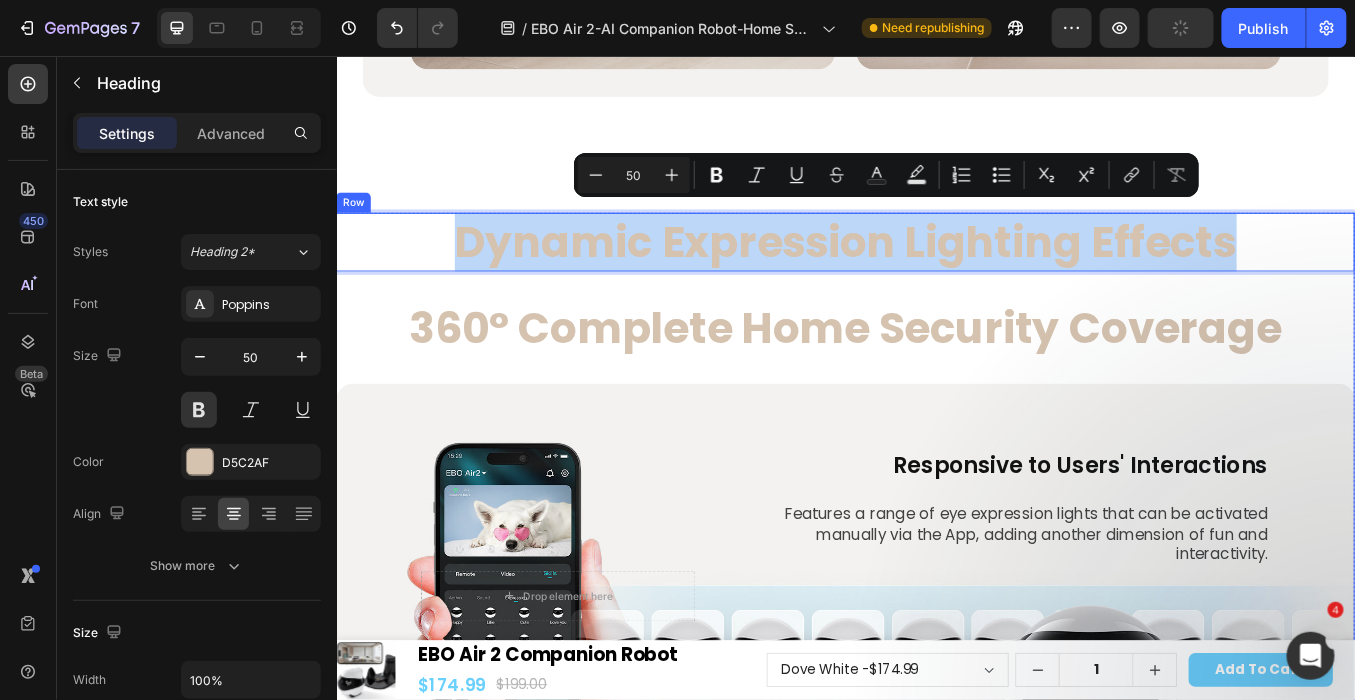 click on "360° Complete Home Security Coverage" at bounding box center (936, 374) 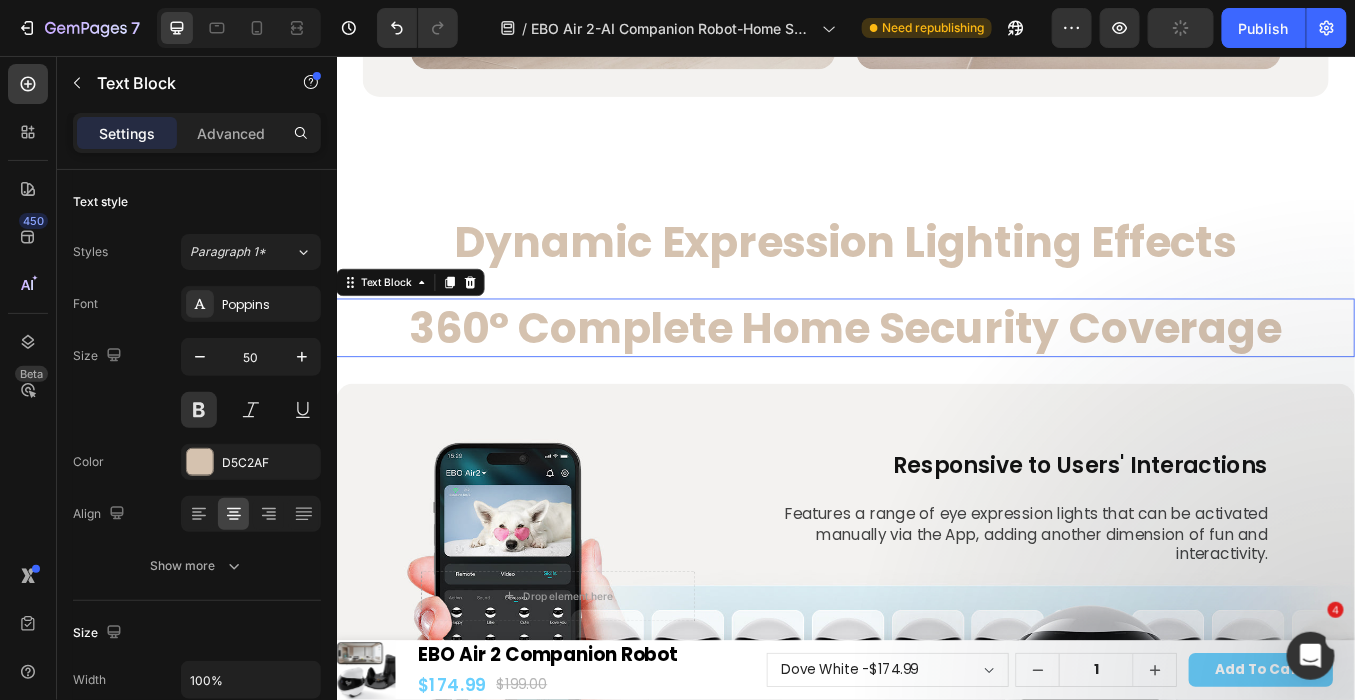 click on "360° Complete Home Security Coverage" at bounding box center [936, 374] 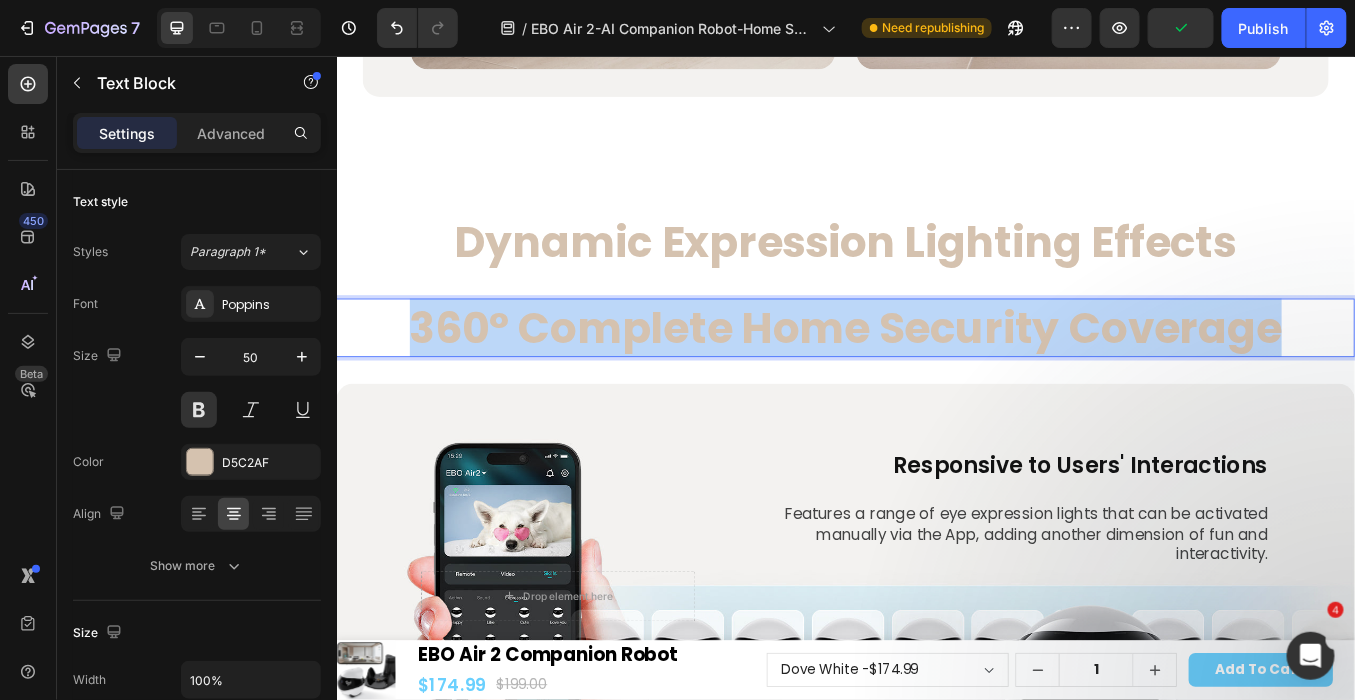 drag, startPoint x: 391, startPoint y: 369, endPoint x: 1438, endPoint y: 374, distance: 1047.012 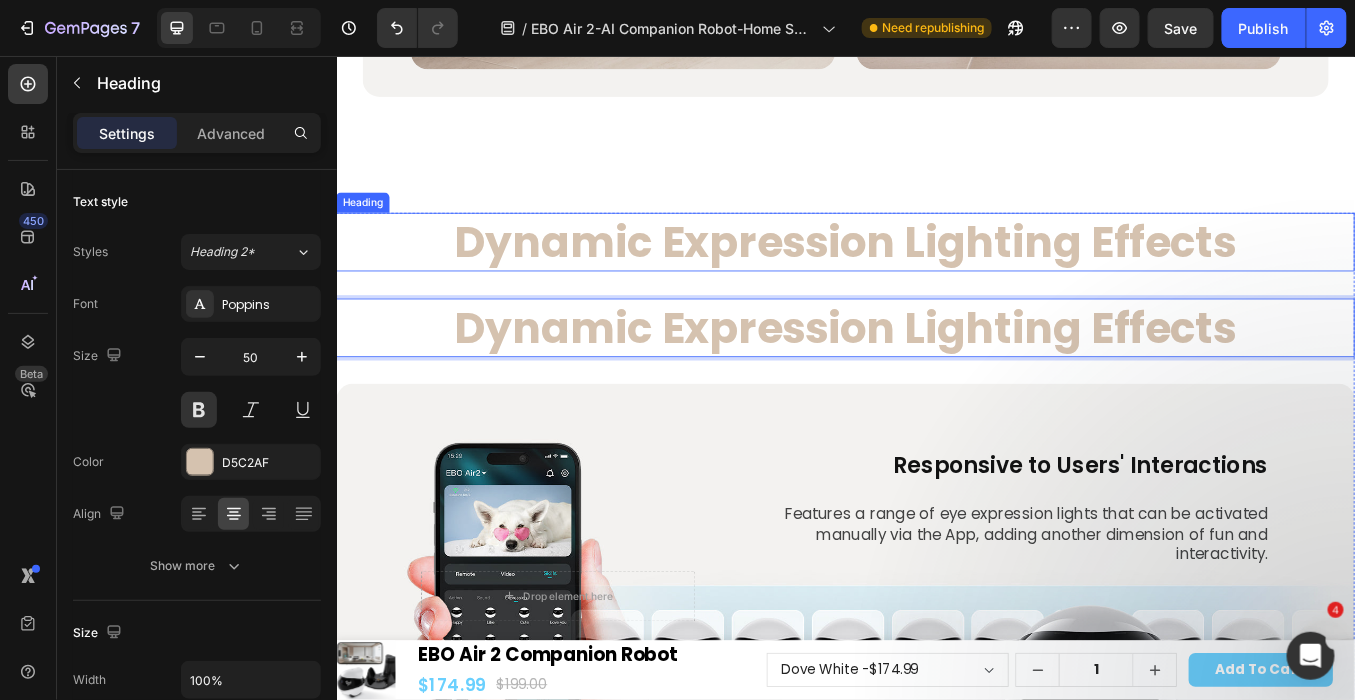 click on "Dynamic Expression Lighting Effects" at bounding box center (936, 273) 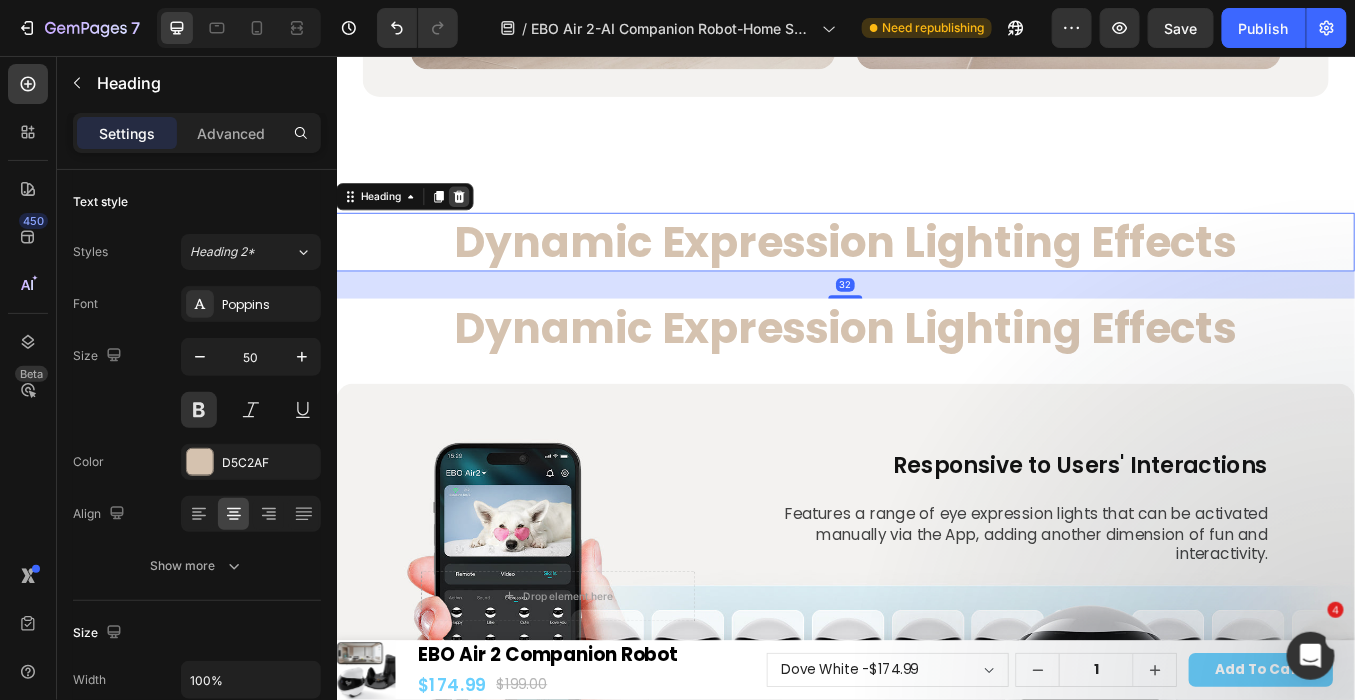 click 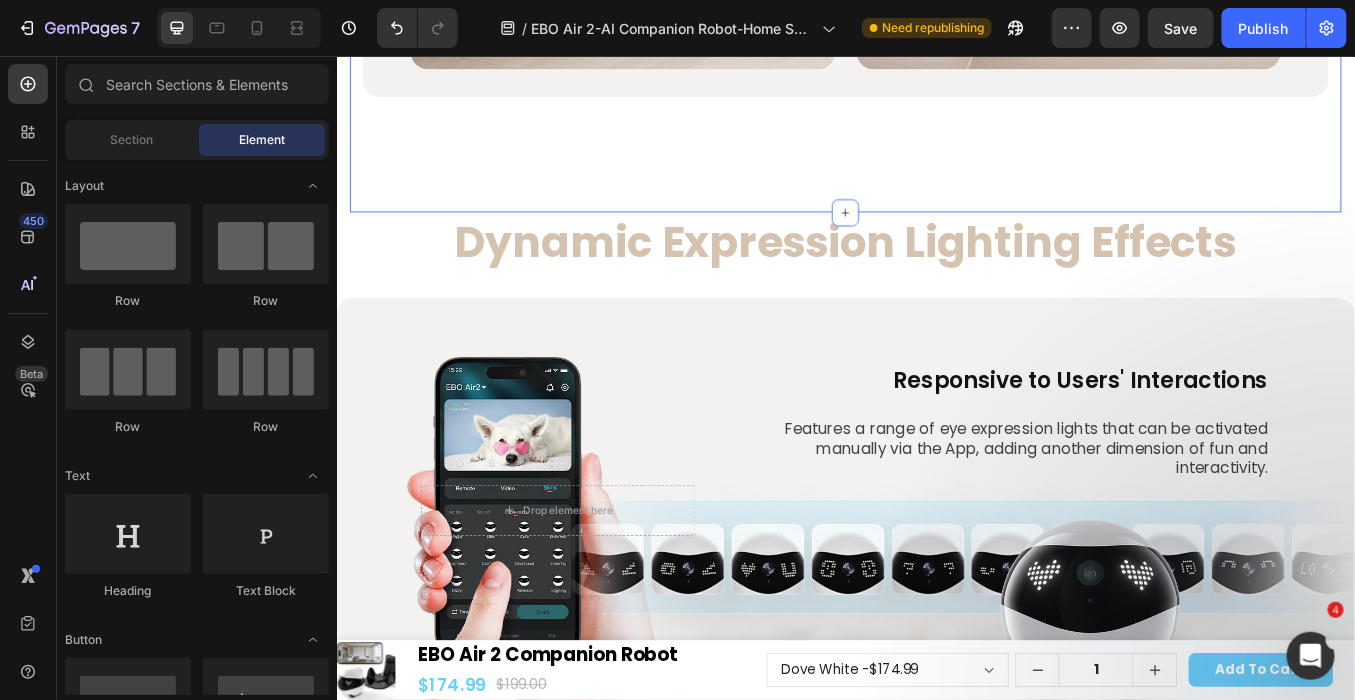 click on "Automatic Recharging, Always On Heading Long and Short Range Auto-Charge Heading ①  Long-Range Path Retracing : Backtracks its exact path to avoid getting lost. ②  Infrared Guidance Alignment : Locks onto the dock via infrared signals. Text Block Row
Drop element here Hero Banner Worry-Free Battery Management Heading Self-initiates charging to prevent sudden shutdowns, ensuring uninterrupted home assistance. Text Block Hero Banner SmartCharge Schedule  Heading Set precise docking times to keep your robot powered and ready whenever you need it. Text Block Hero Banner Row Better Streaming Smoother Control Heading Experience Immersive Pet's-Eye View with Upgraded 2K QHD Camera. Text Block Row Row Section 13/25" at bounding box center (936, -601) 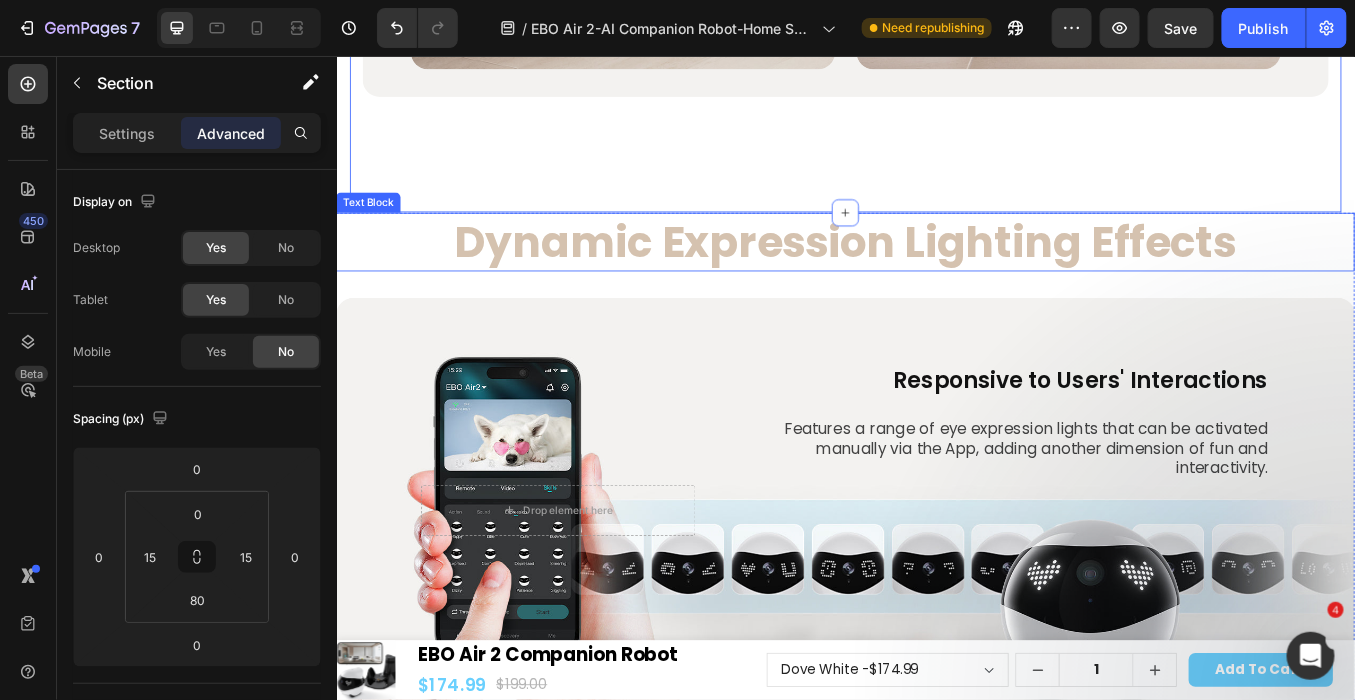 click on "Dynamic Expression Lighting Effects" at bounding box center (936, 273) 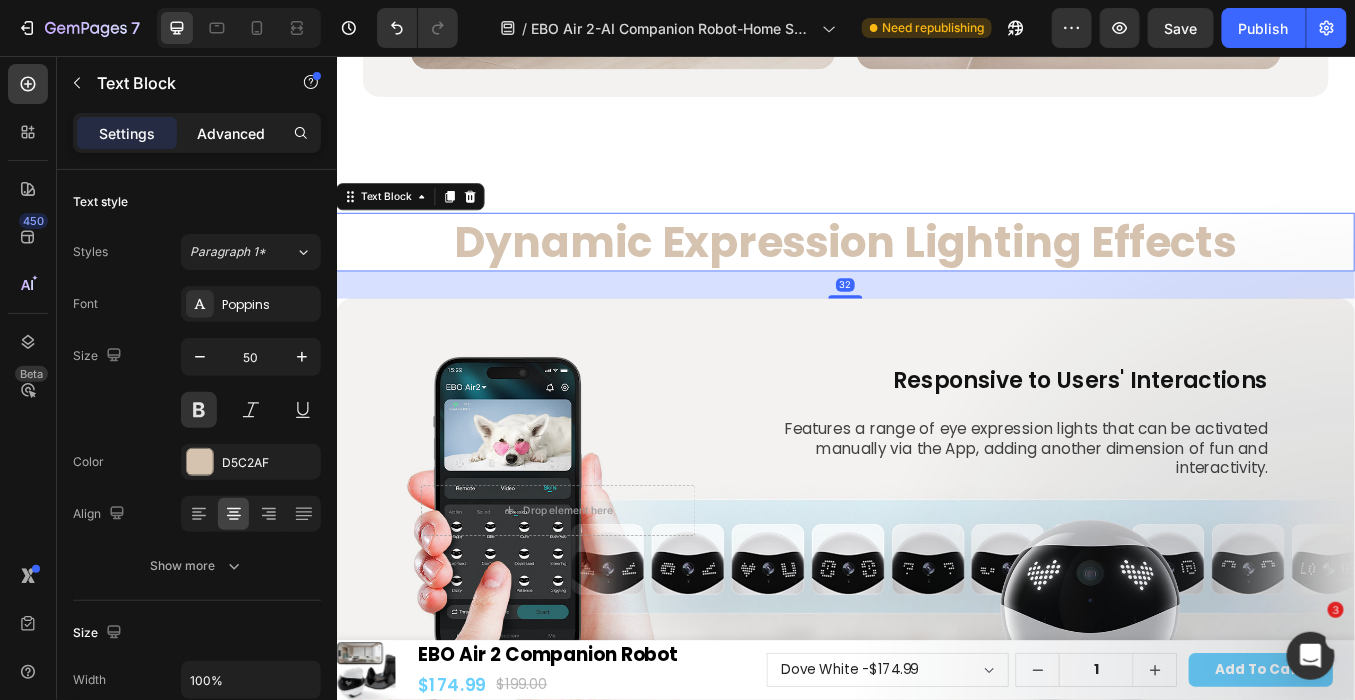 click on "Advanced" at bounding box center [231, 133] 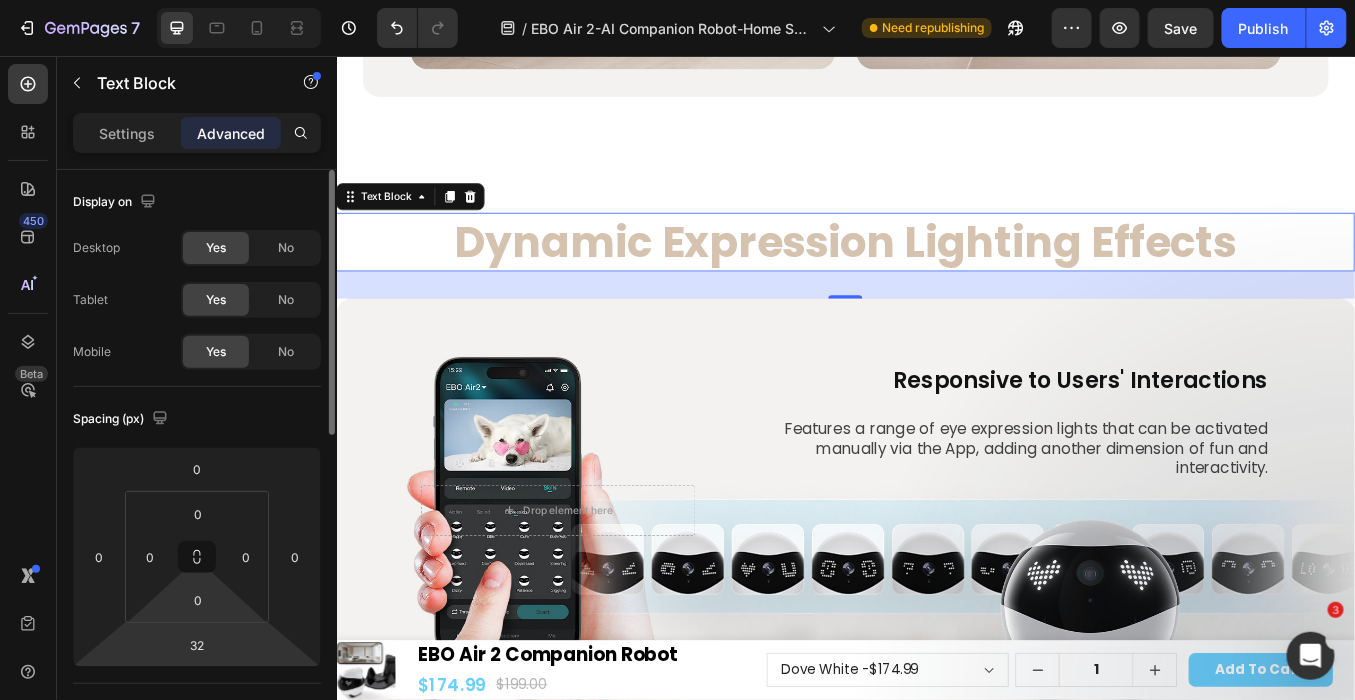 click on "32" at bounding box center [197, 645] 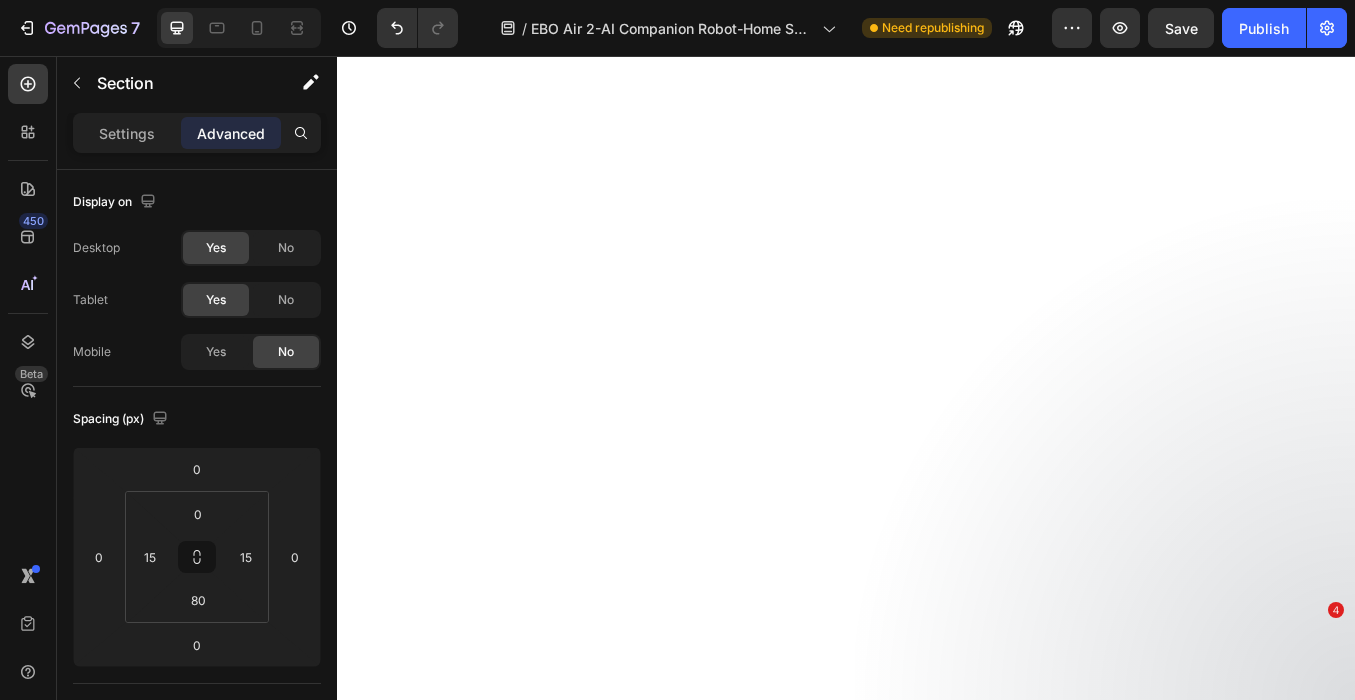 scroll, scrollTop: 0, scrollLeft: 0, axis: both 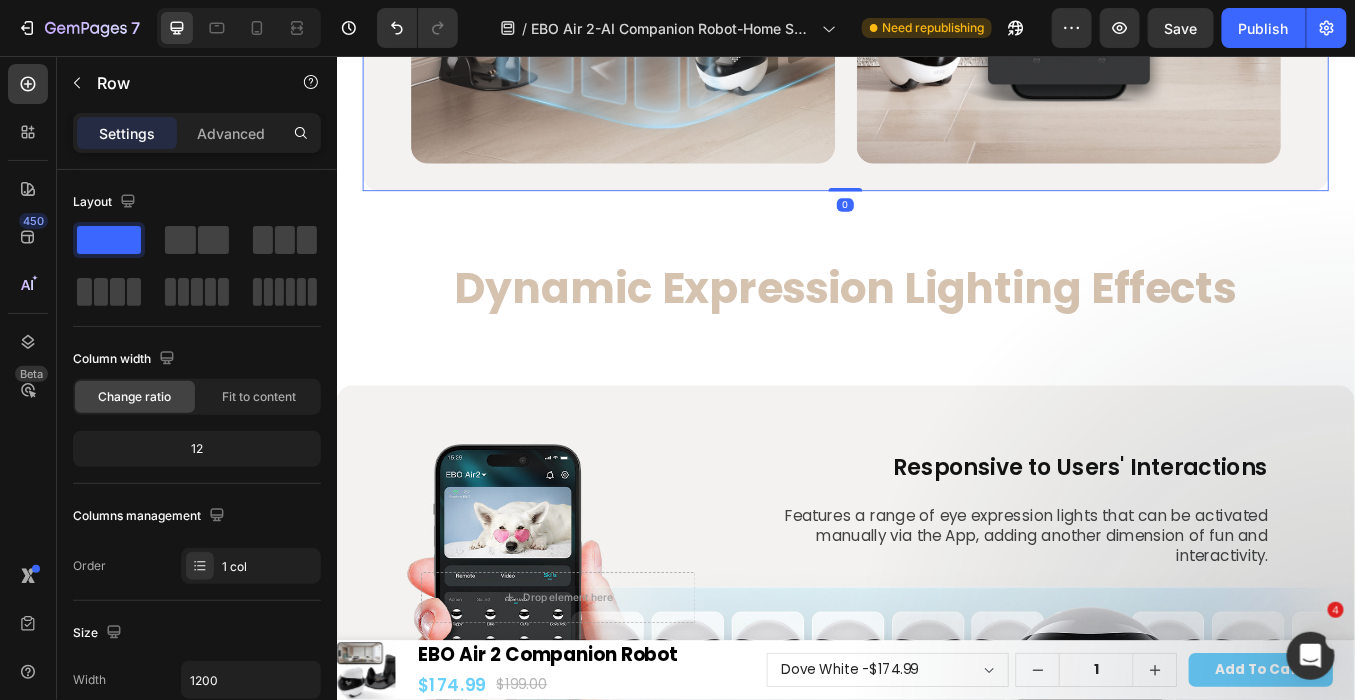 drag, startPoint x: 931, startPoint y: 257, endPoint x: 933, endPoint y: 168, distance: 89.02247 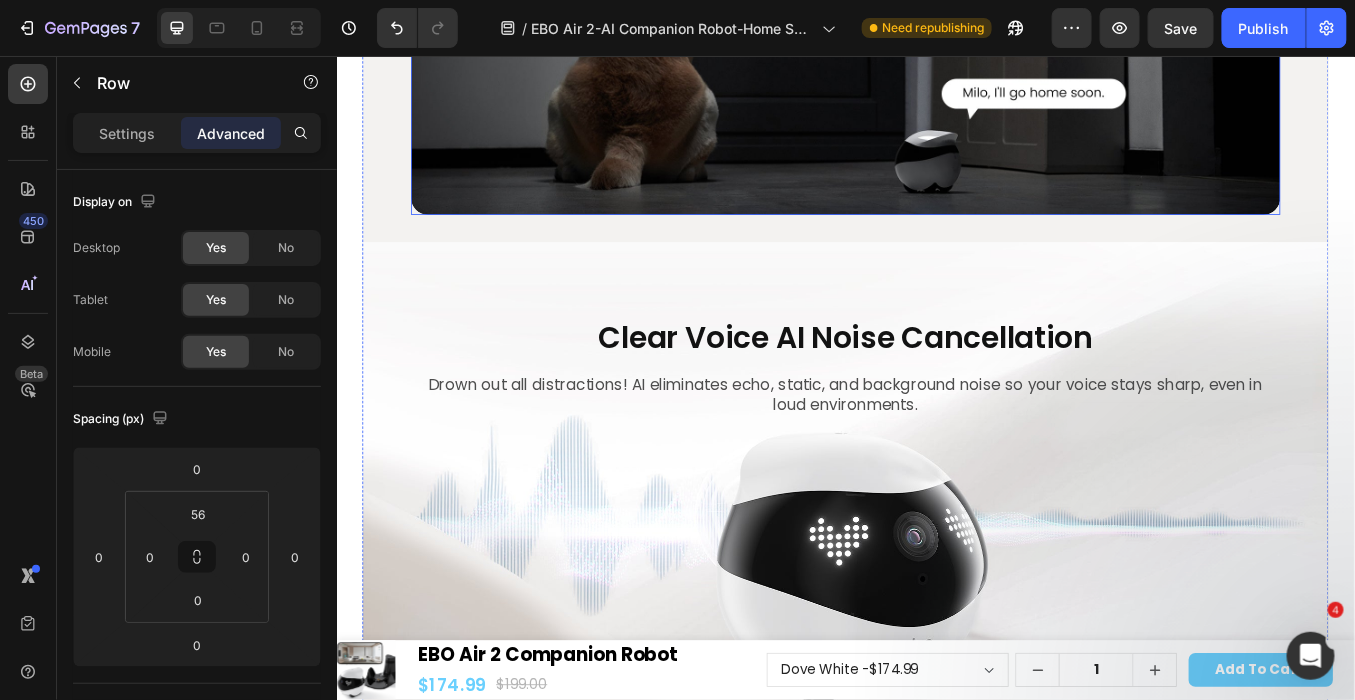 scroll, scrollTop: 12738, scrollLeft: 0, axis: vertical 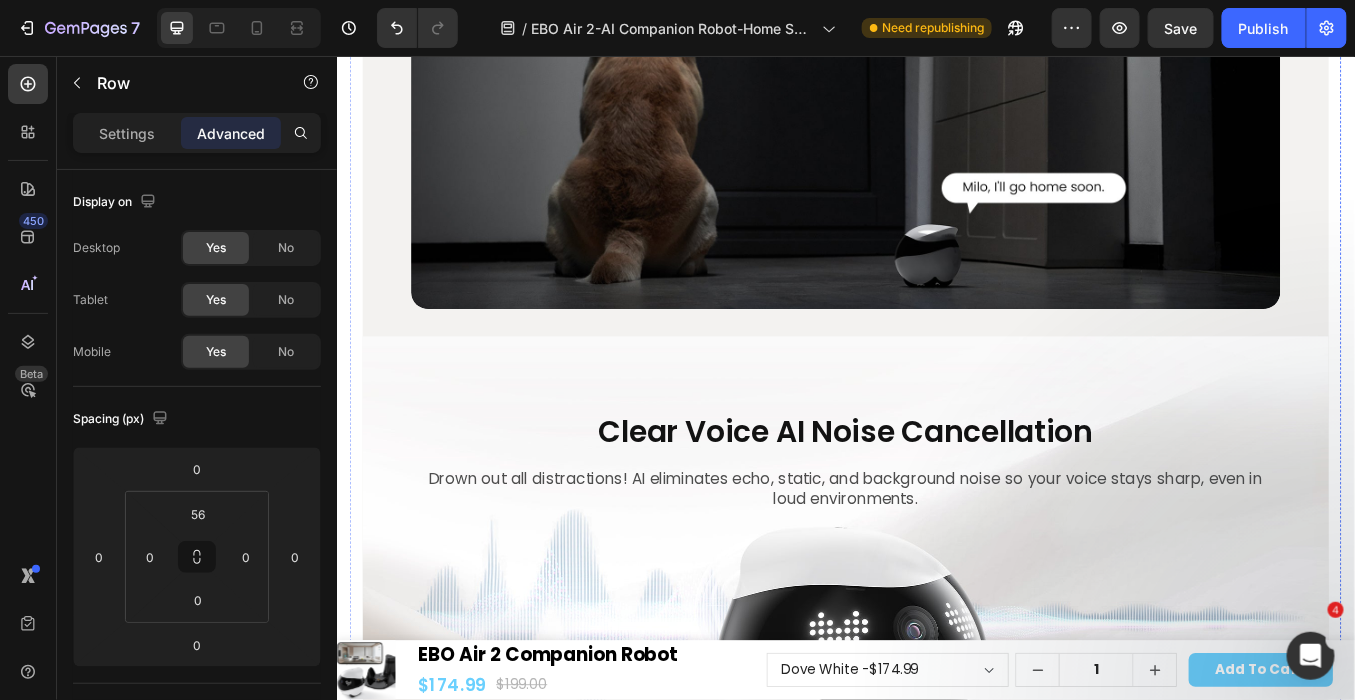click on "Connect Anytime, Anywhere" at bounding box center [936, -846] 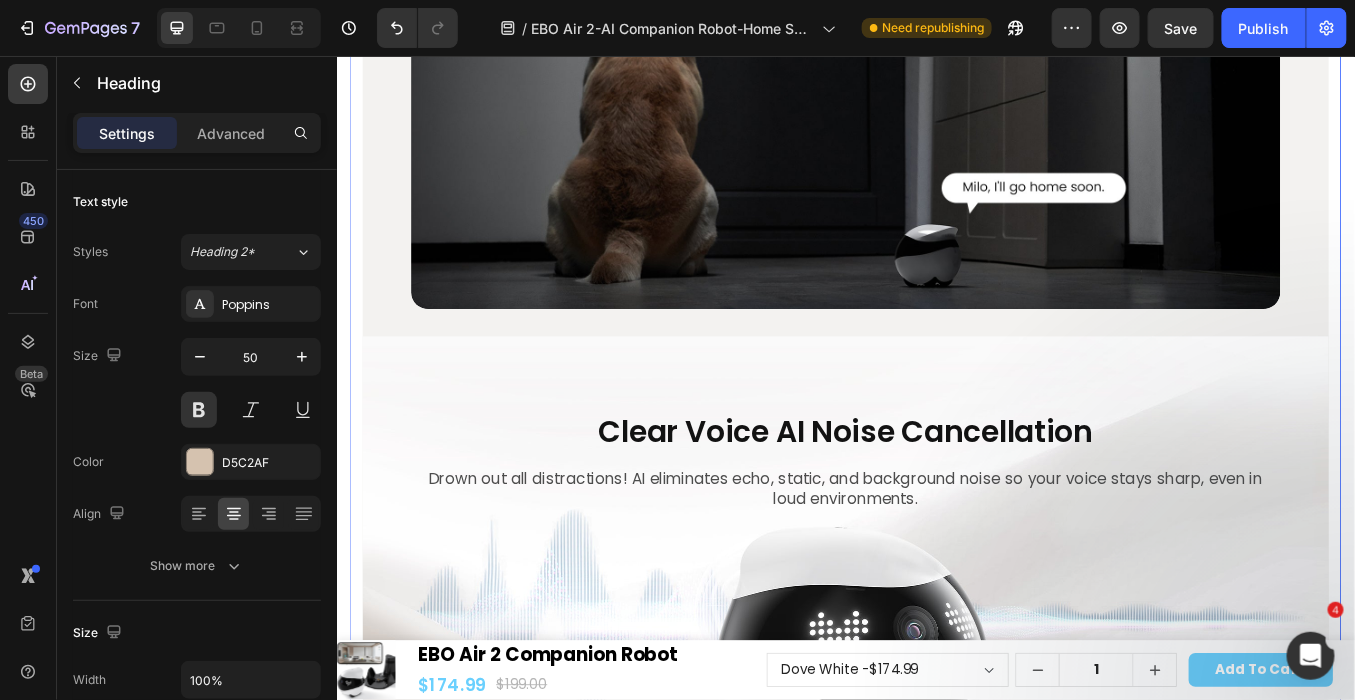 click on "Connect Anytime, Anywhere Heading   32 Stay Connected With Your Loved Ones When Their Phones Are Not Answered Heading
Drop element here Hero Banner
Drop element here Chat and Play With Your Pet, So They're Never Alone Heading Hero Banner Clear Voice AI Noise Cancellation Heading Drown out all distractions! AI eliminates echo, static, and background noise so your voice stays sharp, even in loud environments. Text Block Row Hero Banner Better Streaming Smoother Control Heading Experience Immersive Pet's-Eye View with Upgraded 2K QHD Camera. Text Block Row Row Section 12/25" at bounding box center [936, 72] 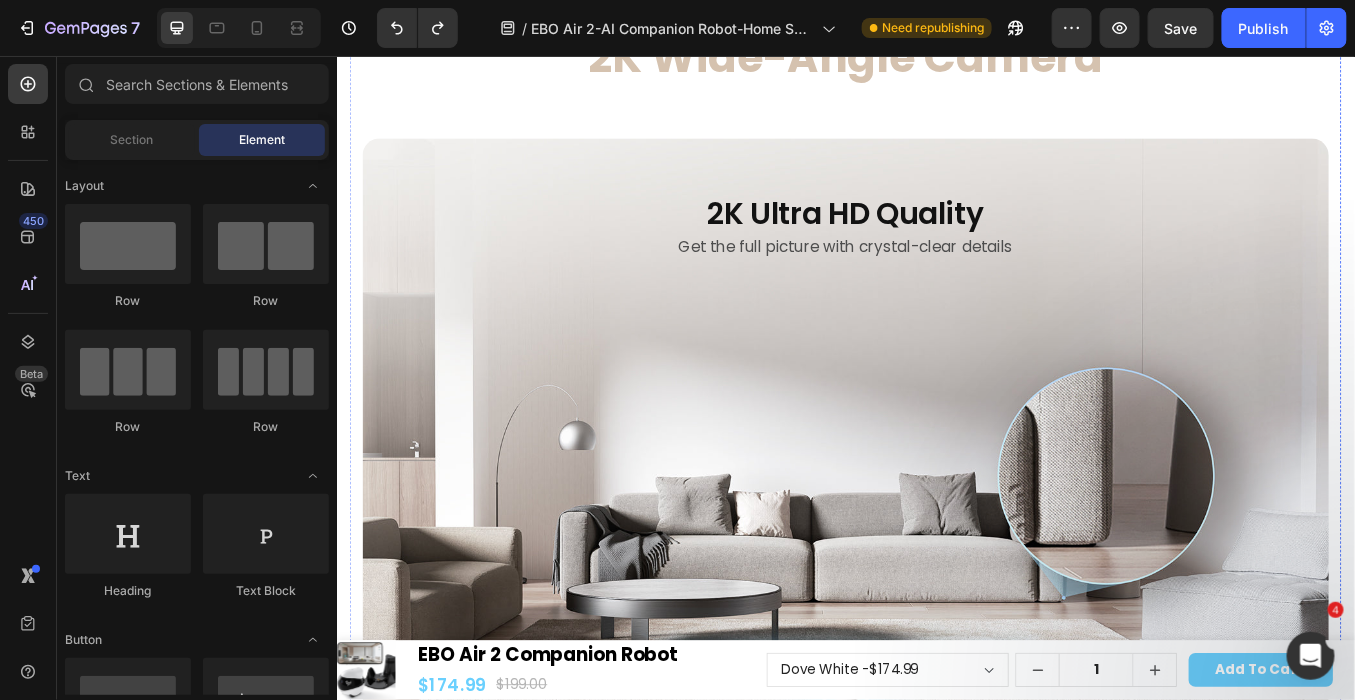 scroll, scrollTop: 9203, scrollLeft: 0, axis: vertical 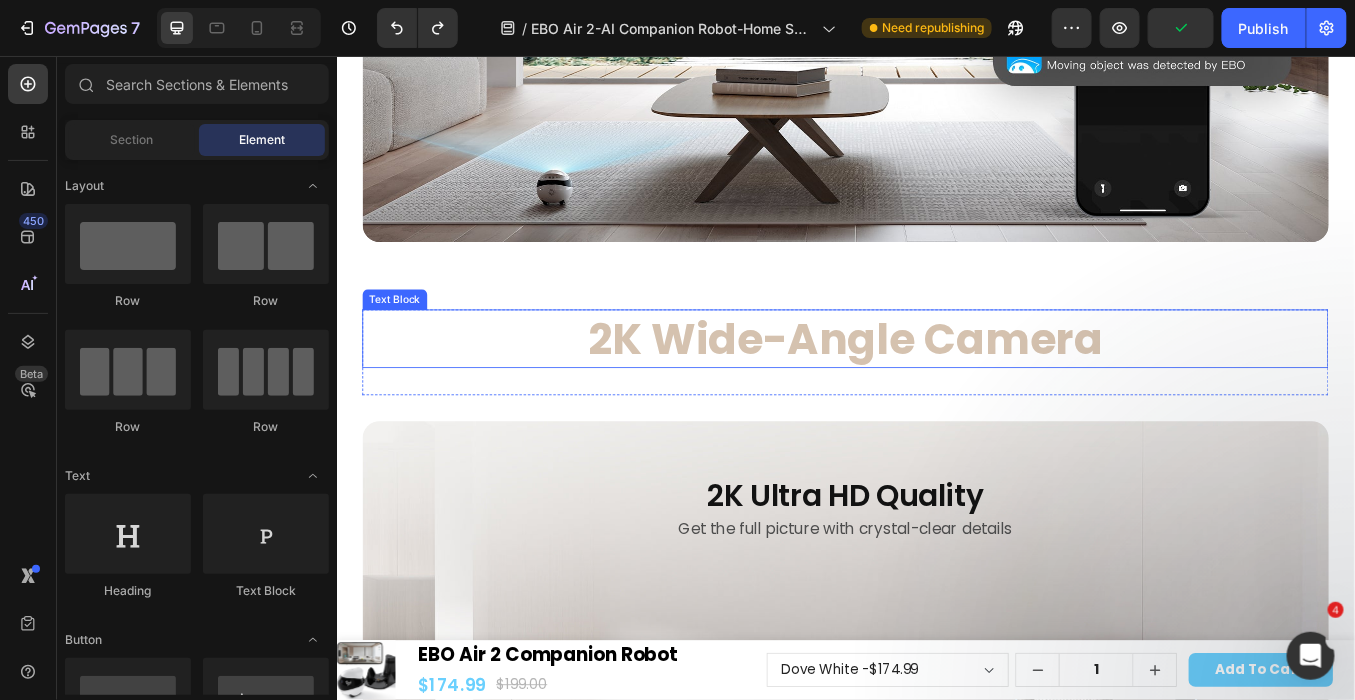 click on "2K Wide-Angle Camera" at bounding box center [936, 388] 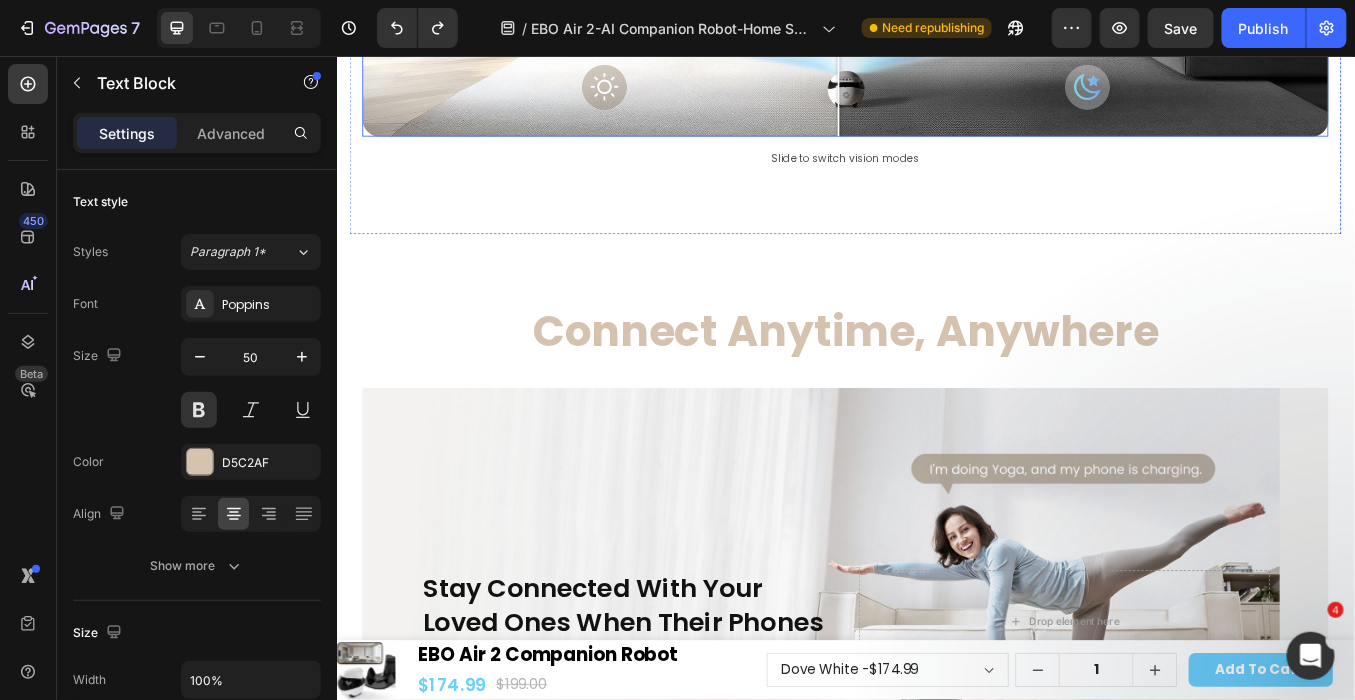 scroll, scrollTop: 12869, scrollLeft: 0, axis: vertical 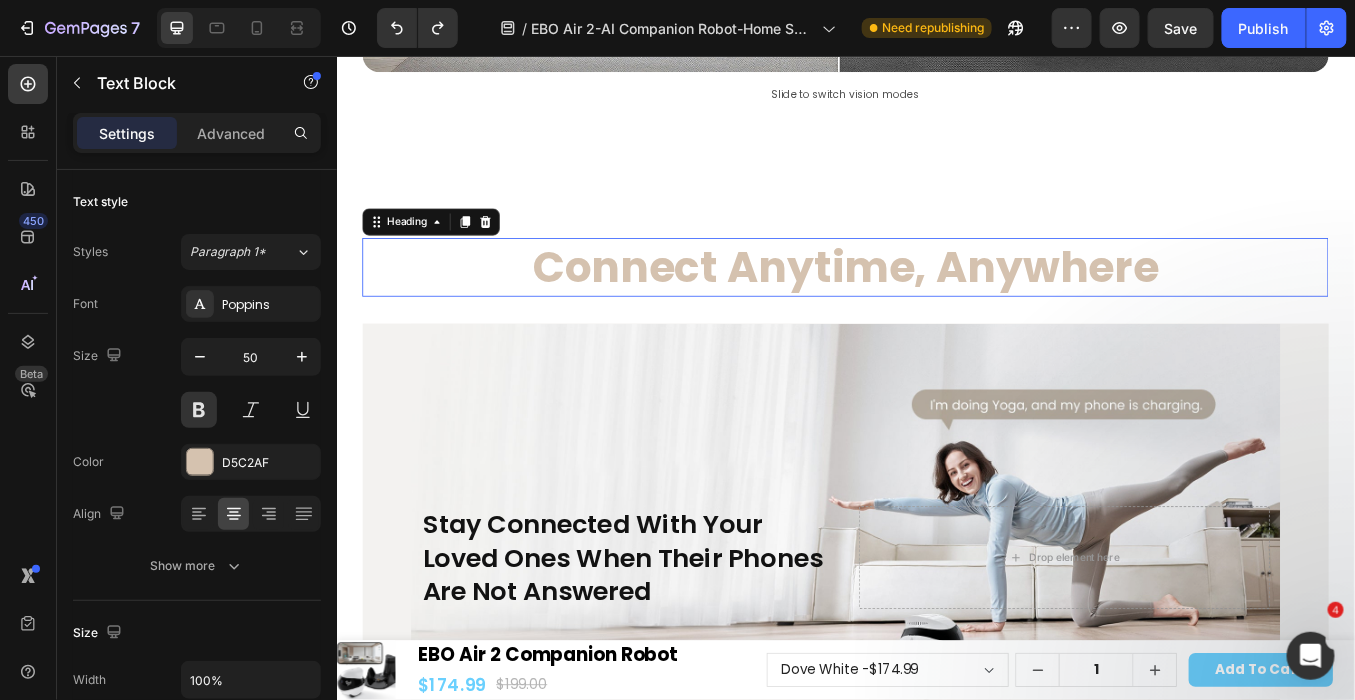 click on "Connect Anytime, Anywhere" at bounding box center [936, 303] 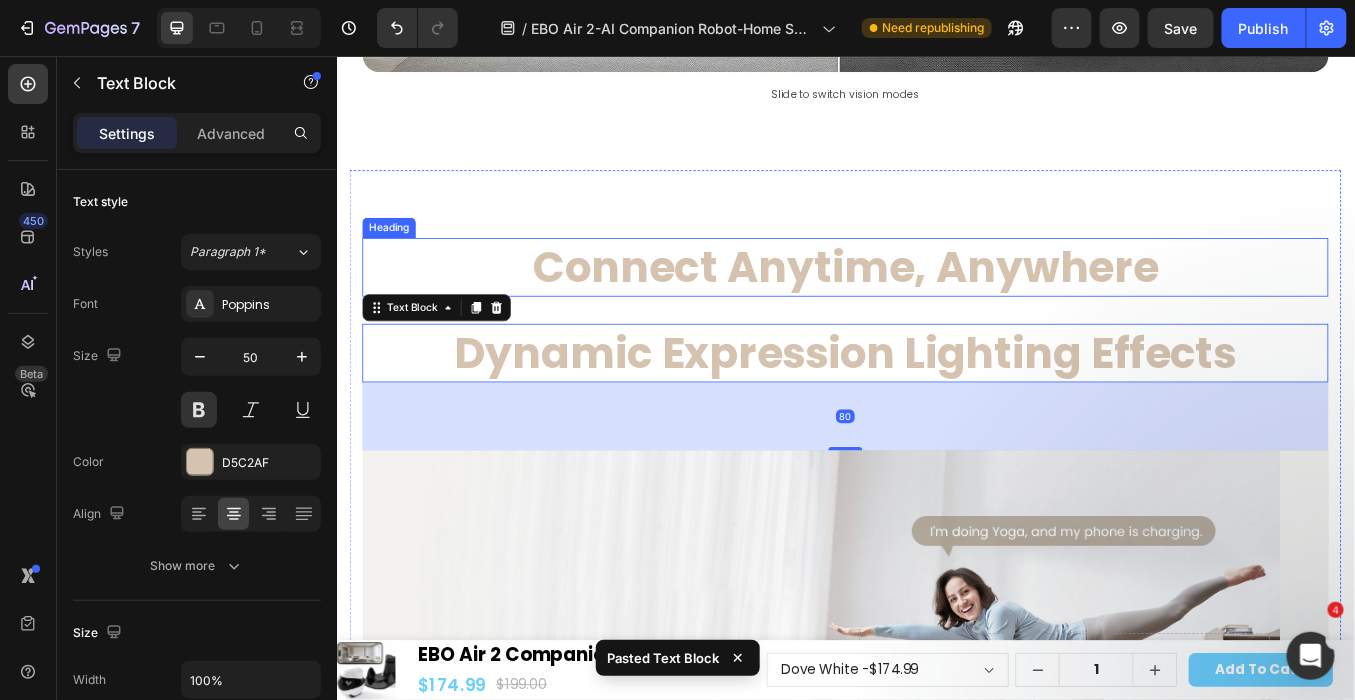 click on "Connect Anytime, Anywhere" at bounding box center (936, 303) 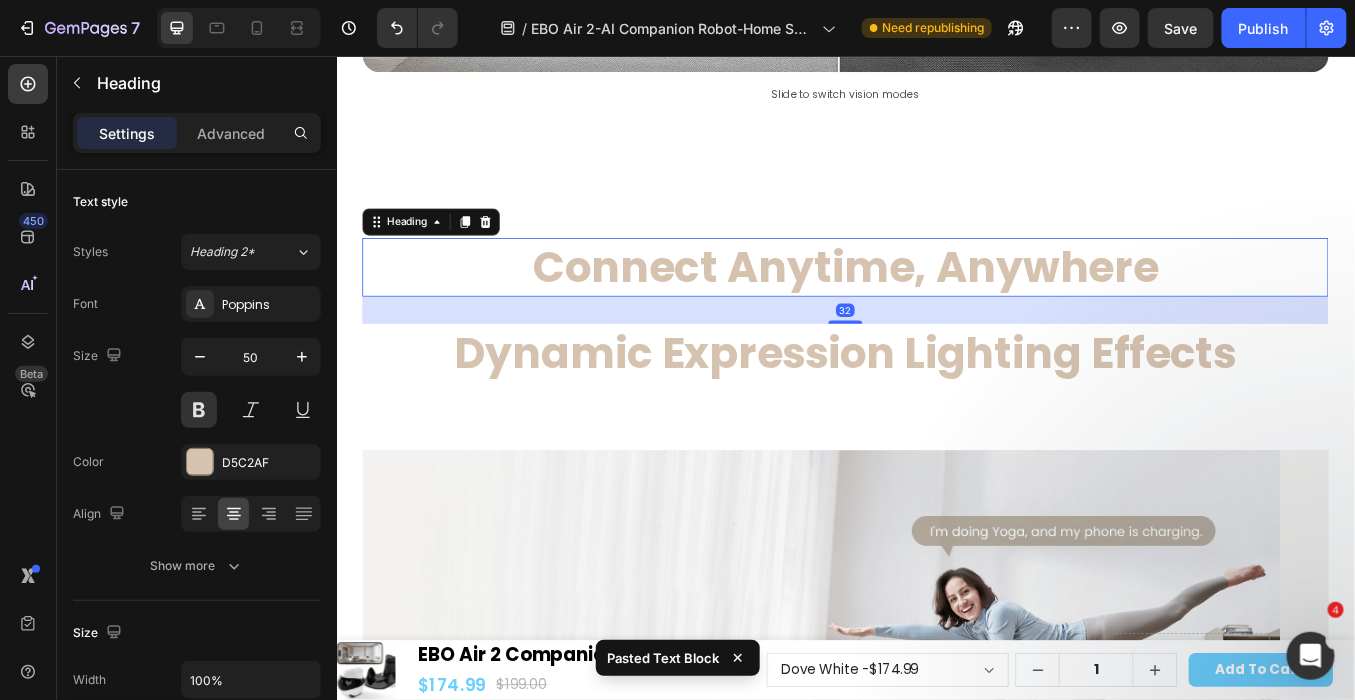 click on "Connect Anytime, Anywhere" at bounding box center [936, 303] 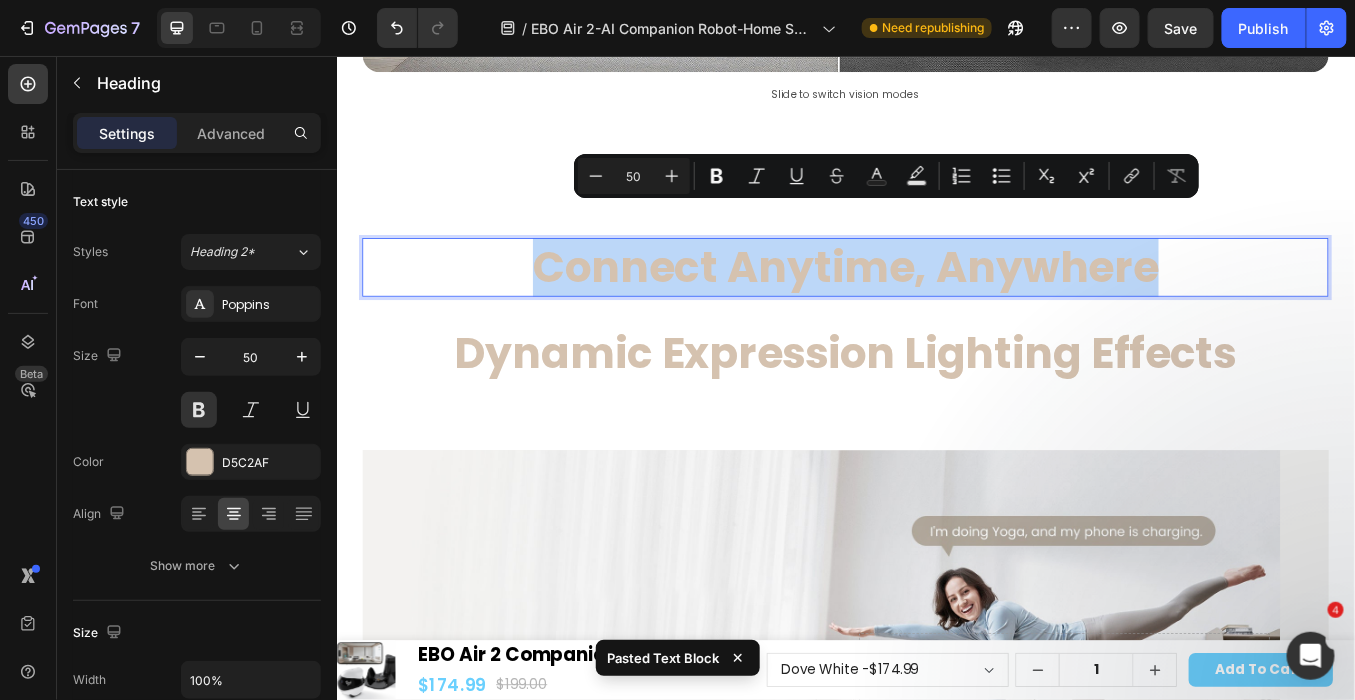 drag, startPoint x: 546, startPoint y: 277, endPoint x: 1310, endPoint y: 231, distance: 765.38354 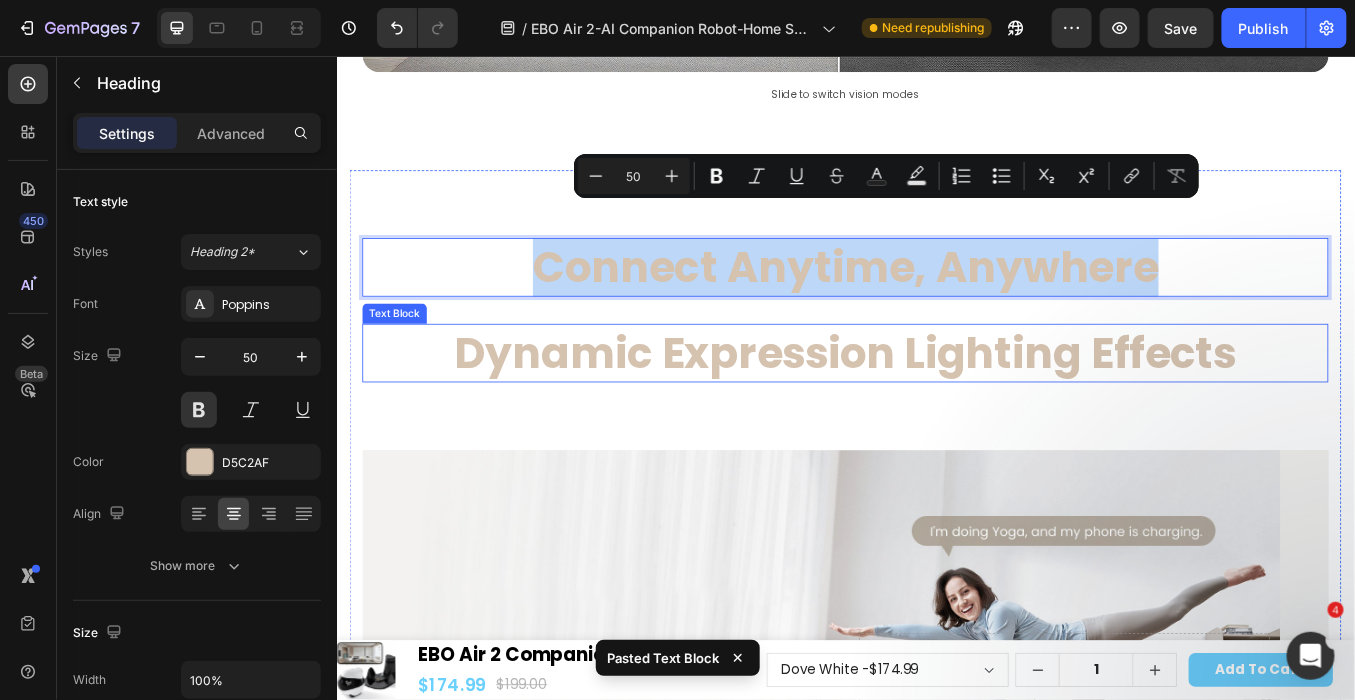 click on "Dynamic Expression Lighting Effects" at bounding box center (936, 404) 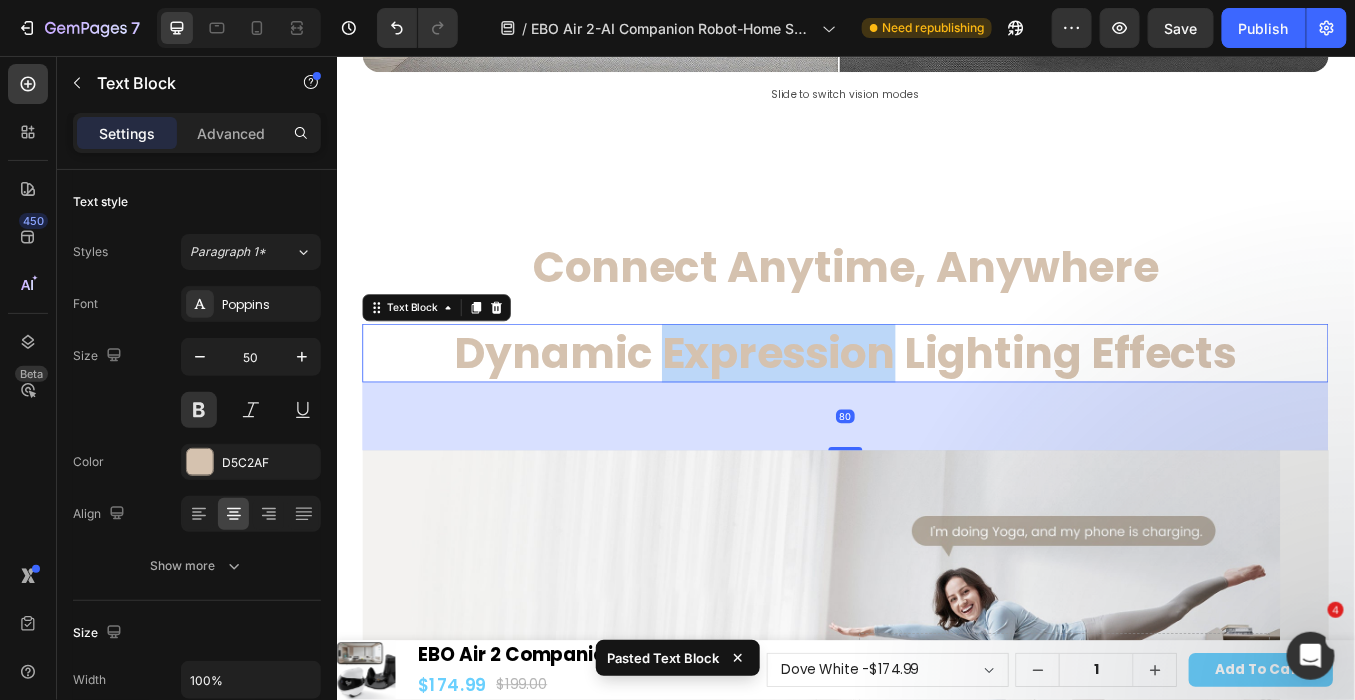 click on "Dynamic Expression Lighting Effects" at bounding box center (936, 404) 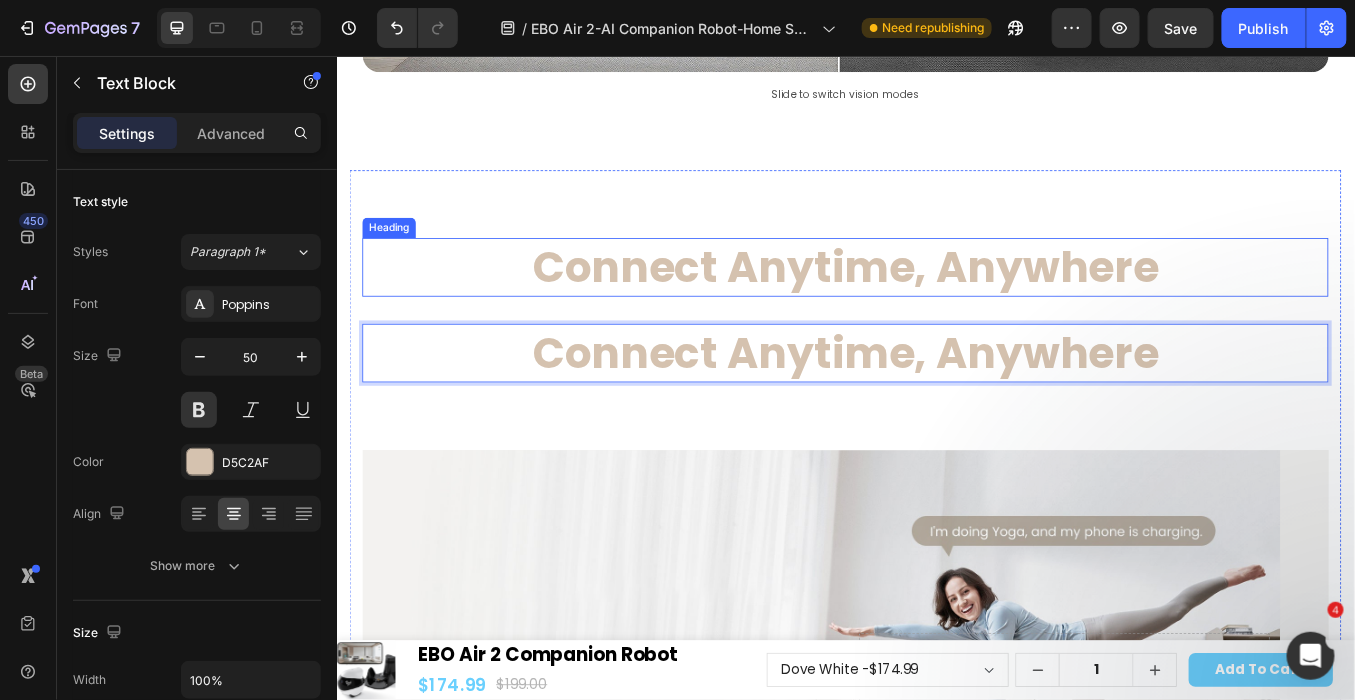 click on "Connect Anytime, Anywhere" at bounding box center [936, 303] 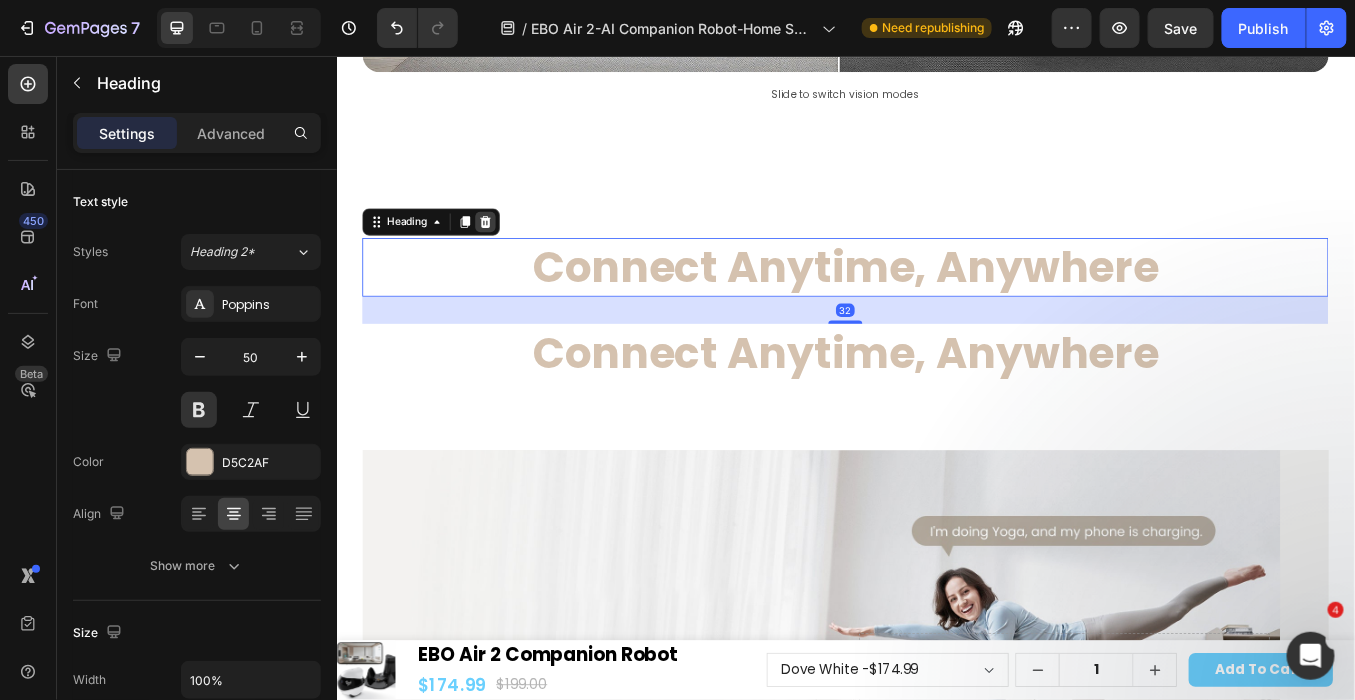 click 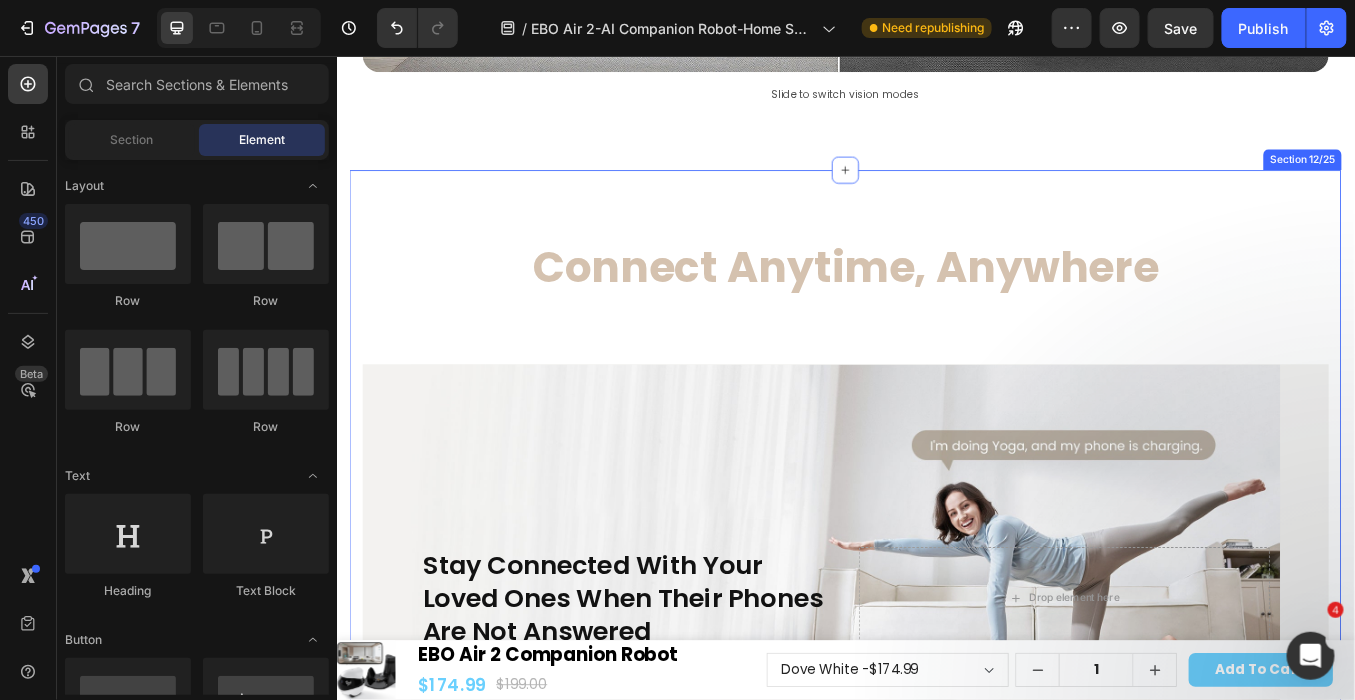 scroll, scrollTop: 12647, scrollLeft: 0, axis: vertical 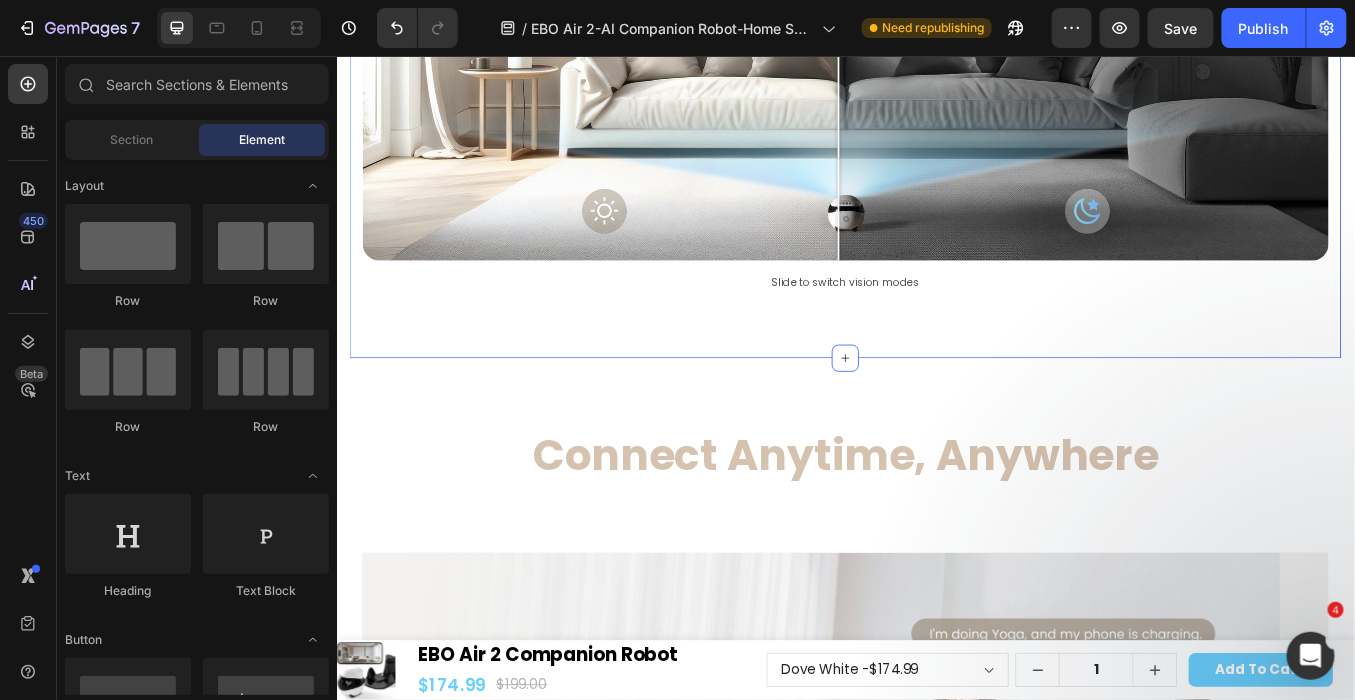 click on "2K Wide-Angle Camera Text Block Row 2K Ultra HD Quality Heading Get the full picture with crystal-clear details Text Block Hero Banner Wider View, Broader Vision Heading 137° Text Block Diagonal Angle Text Block Row 115° Text Block Horizontal Angle Text Block Row 60° Text Block Vertical Angle Text Block Row Row Image New Ways to View Your Pets, Interact Face-to-Face Heading Image See Clearly, Day or Night Heading IR-CUT delivers more details, even after dark Text Block Image Comparison Slide to switch vision modes Text Block Section 11/25" at bounding box center [936, -1349] 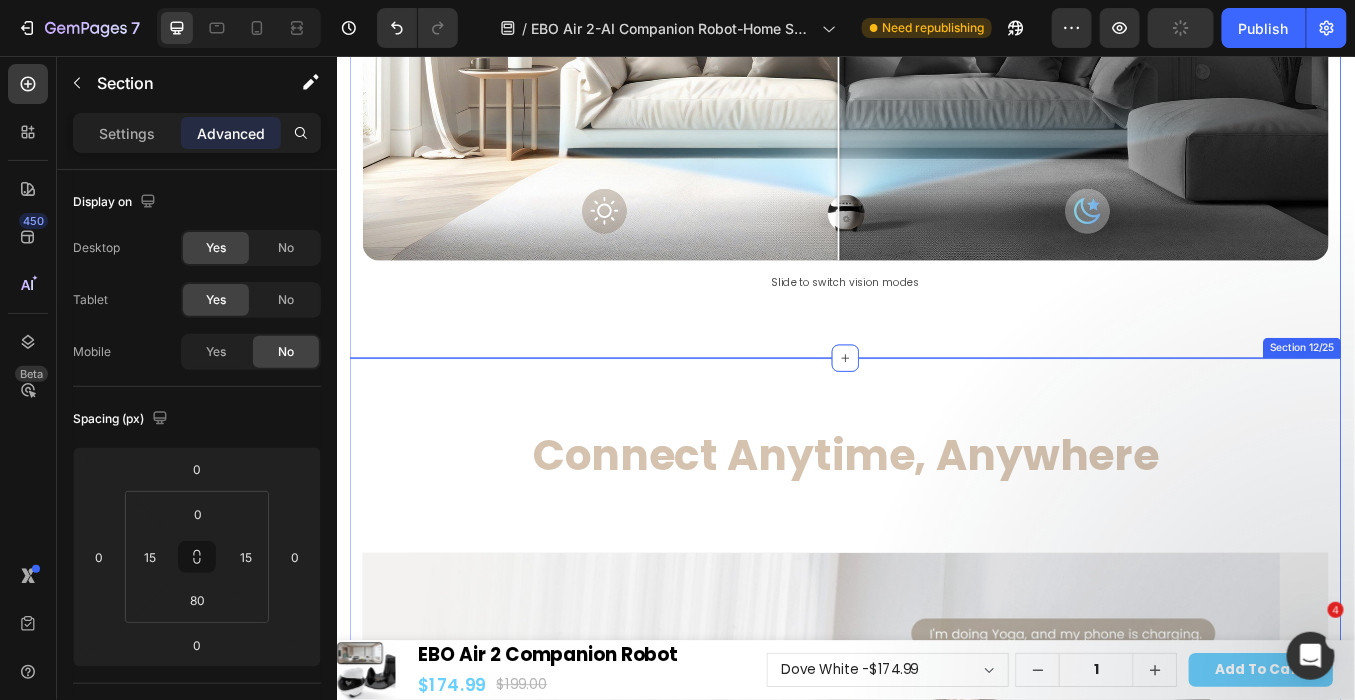 click on "Connect Anytime, Anywhere Text Block Stay Connected With Your Loved Ones When Their Phones Are Not Answered Heading
Drop element here Hero Banner
Drop element here Chat and Play With Your Pet, So They're Never Alone Heading Hero Banner Clear Voice AI Noise Cancellation Heading Drown out all distractions! AI eliminates echo, static, and background noise so your voice stays sharp, even in loud environments. Text Block Row Hero Banner Better Streaming Smoother Control Heading Experience Immersive Pet's-Eye View with Upgraded 2K QHD Camera. Text Block Row Row Section 12/25" at bounding box center (936, 1467) 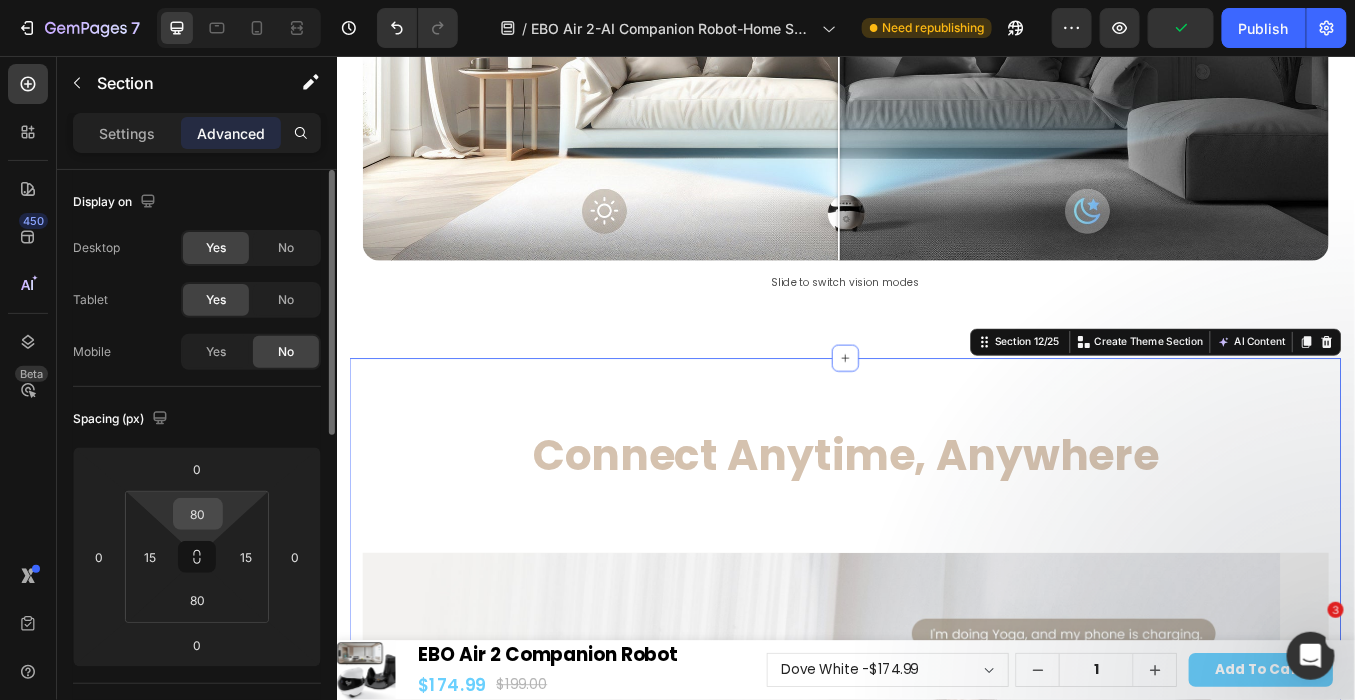 click on "80" at bounding box center [198, 514] 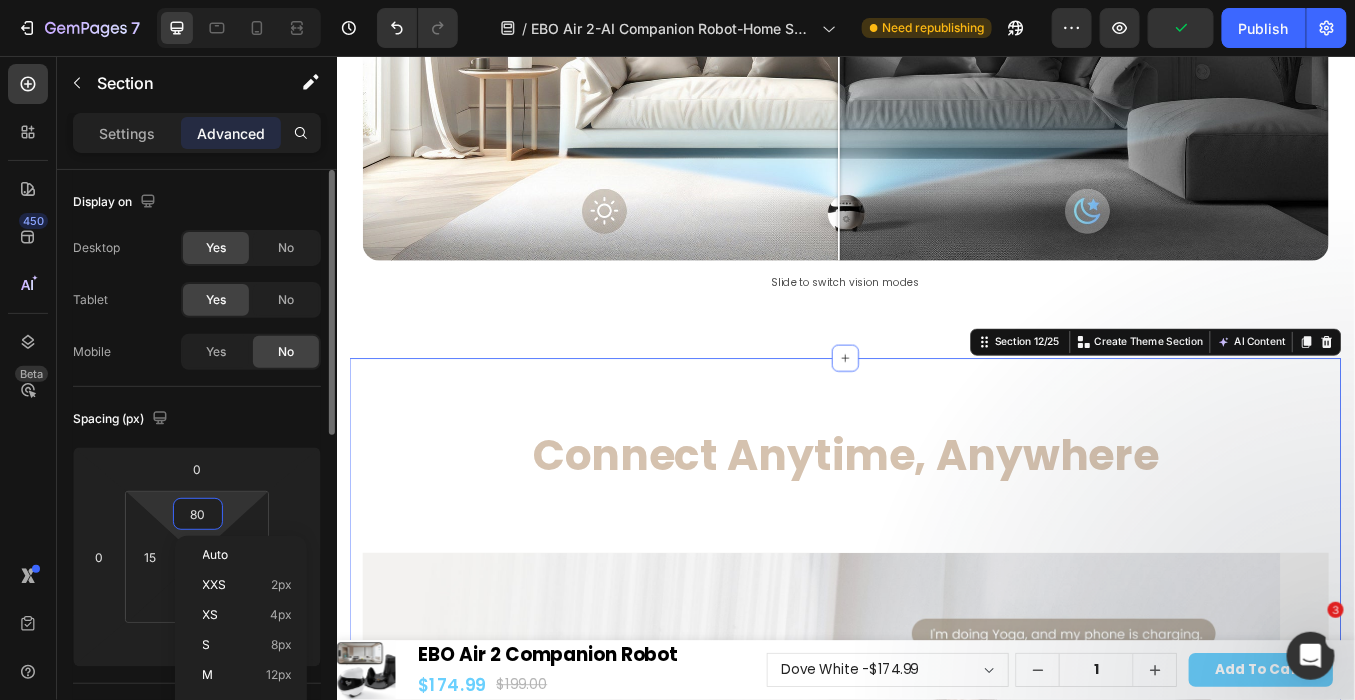 type 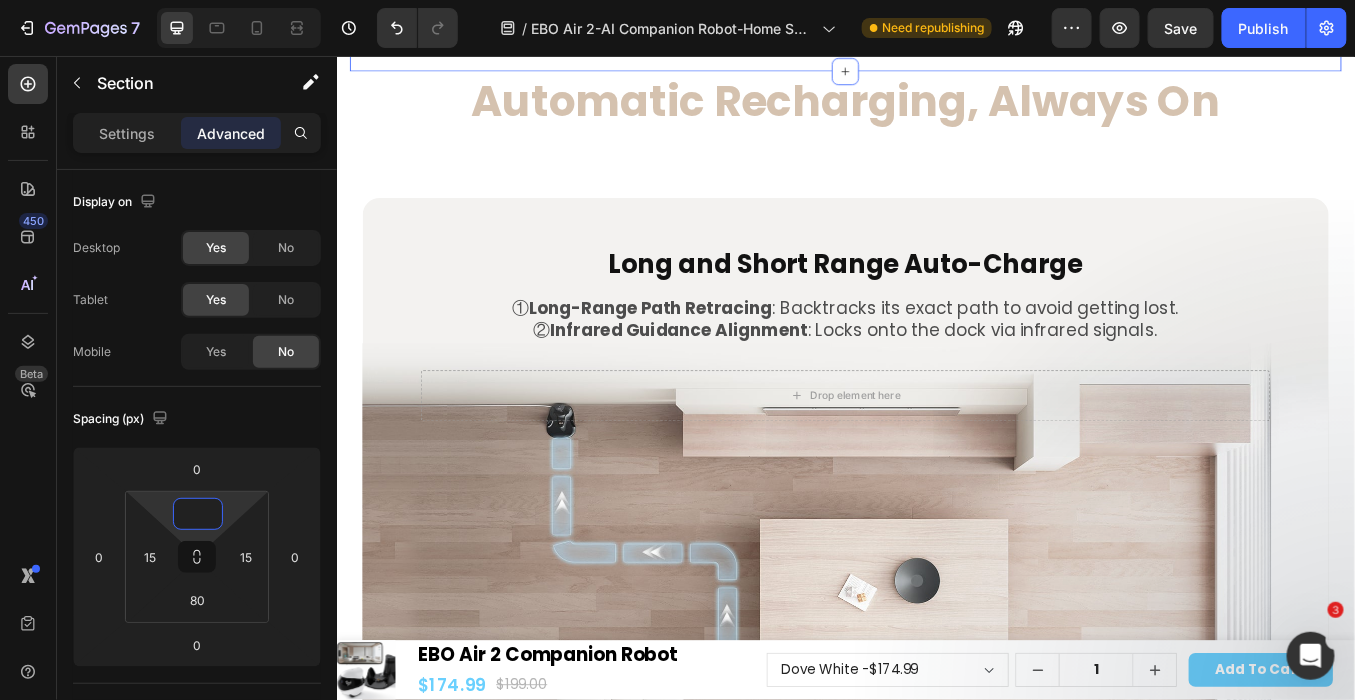 scroll, scrollTop: 14758, scrollLeft: 0, axis: vertical 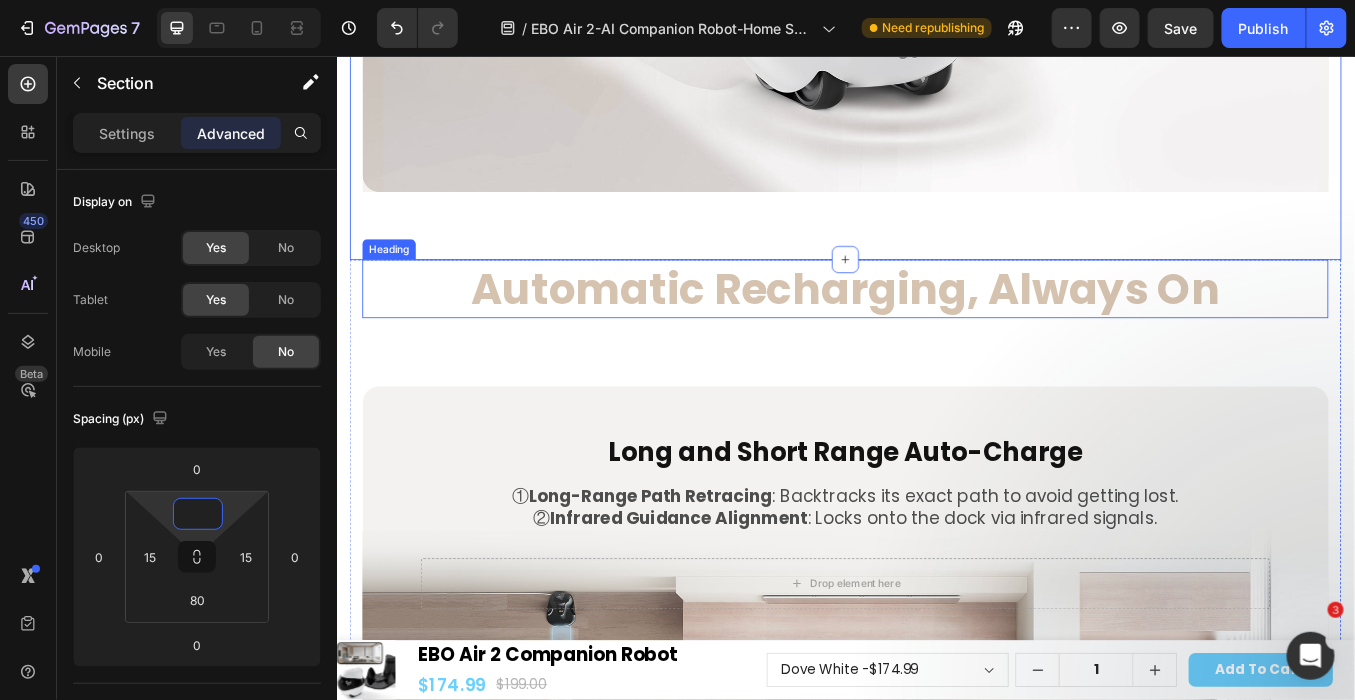 click on "Automatic Recharging, Always On" at bounding box center [936, 329] 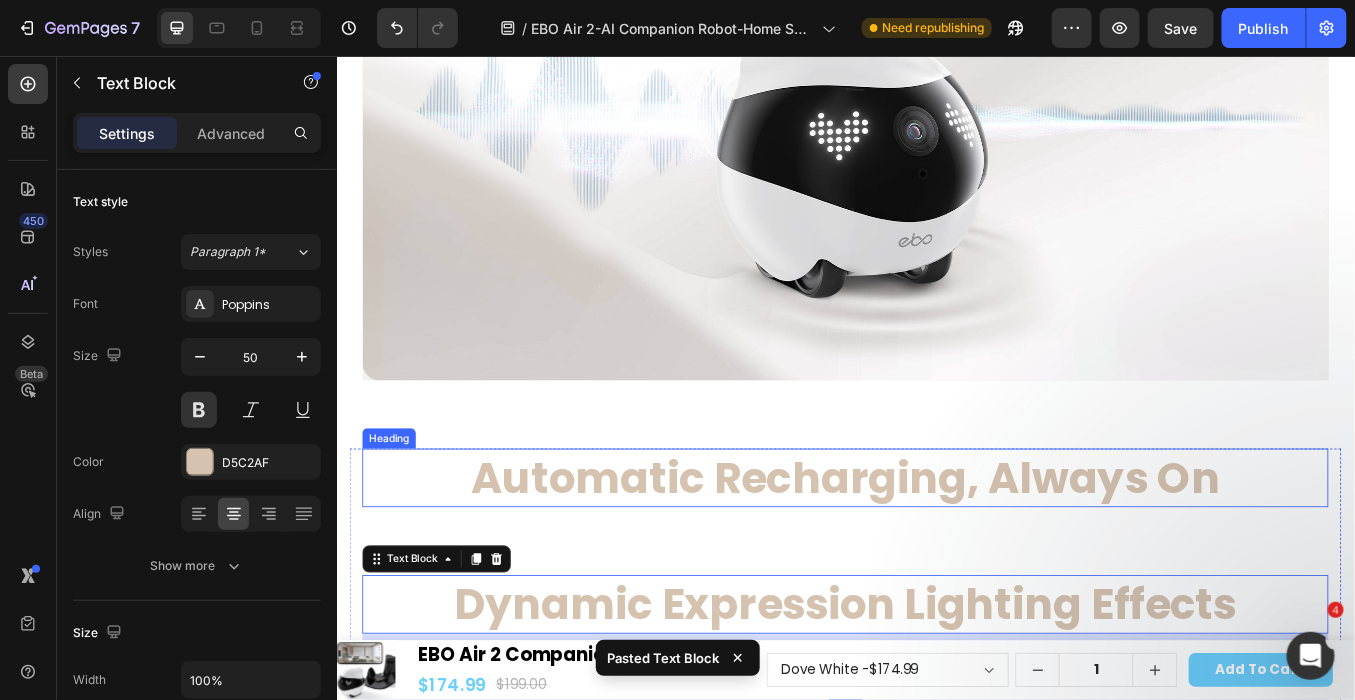 scroll, scrollTop: 14647, scrollLeft: 0, axis: vertical 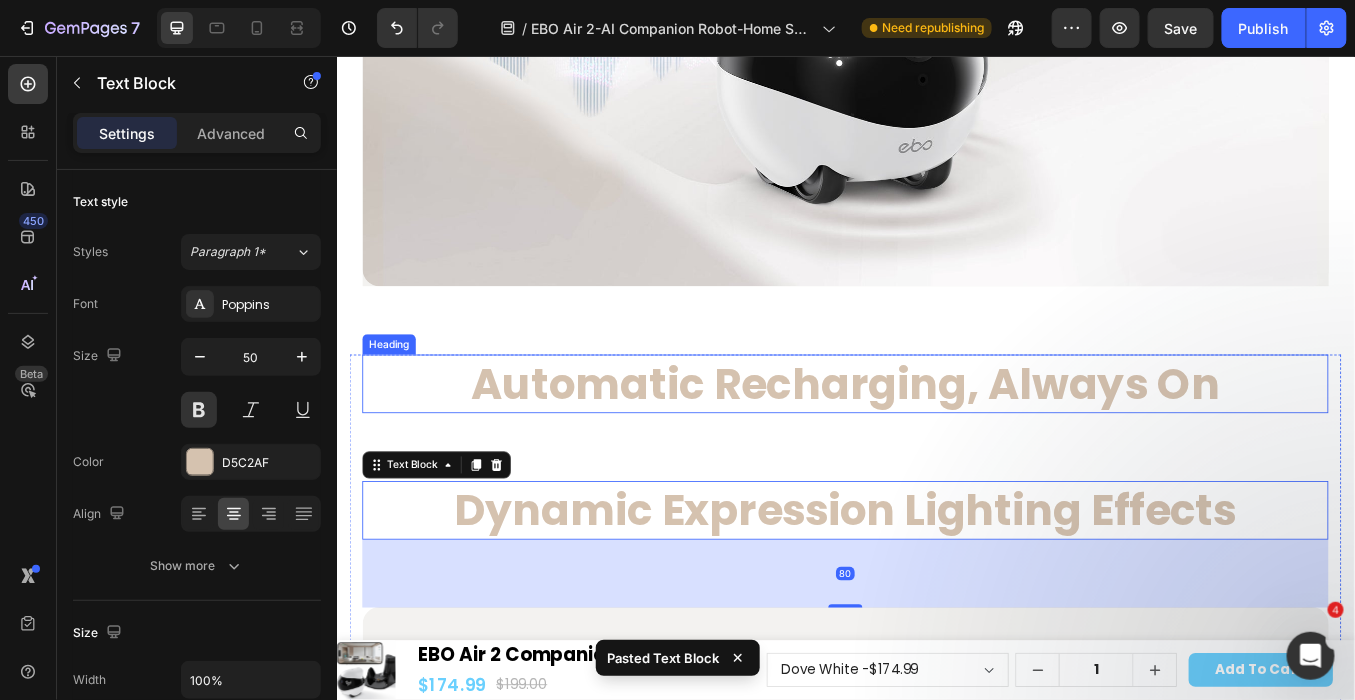 click on "Automatic Recharging, Always On" at bounding box center [936, 440] 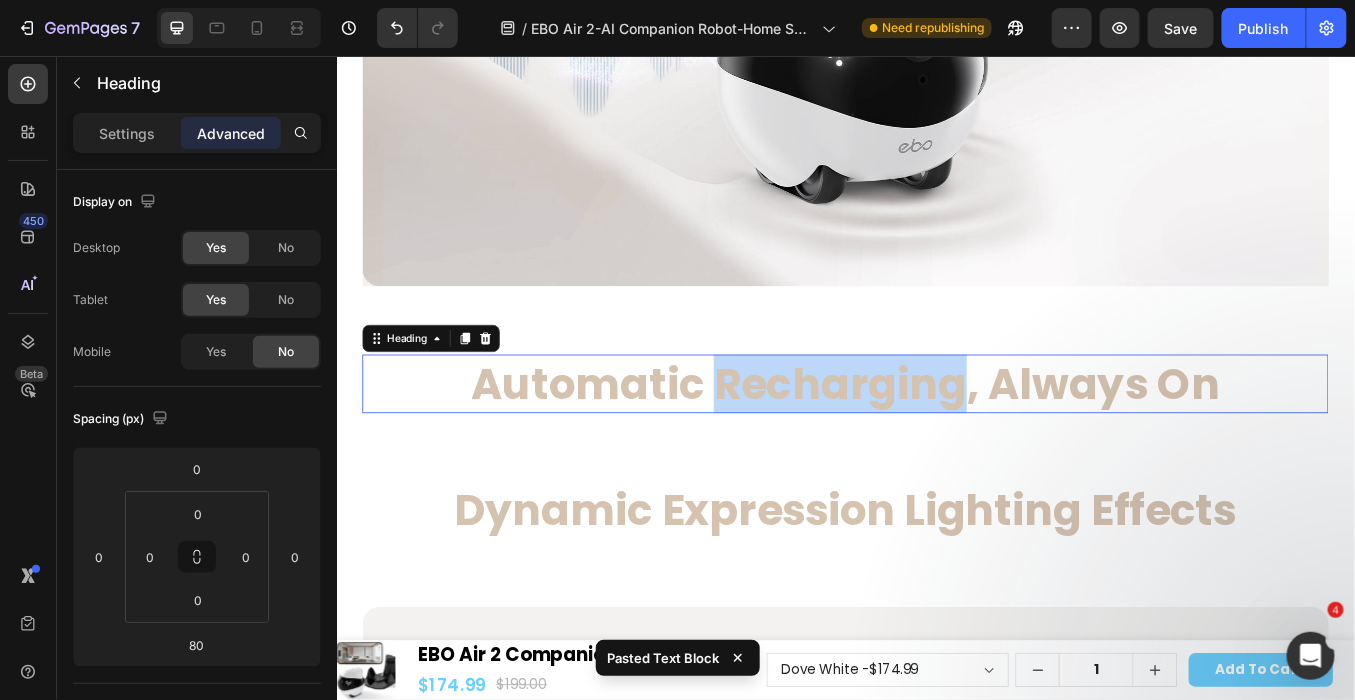 click on "Automatic Recharging, Always On" at bounding box center (936, 440) 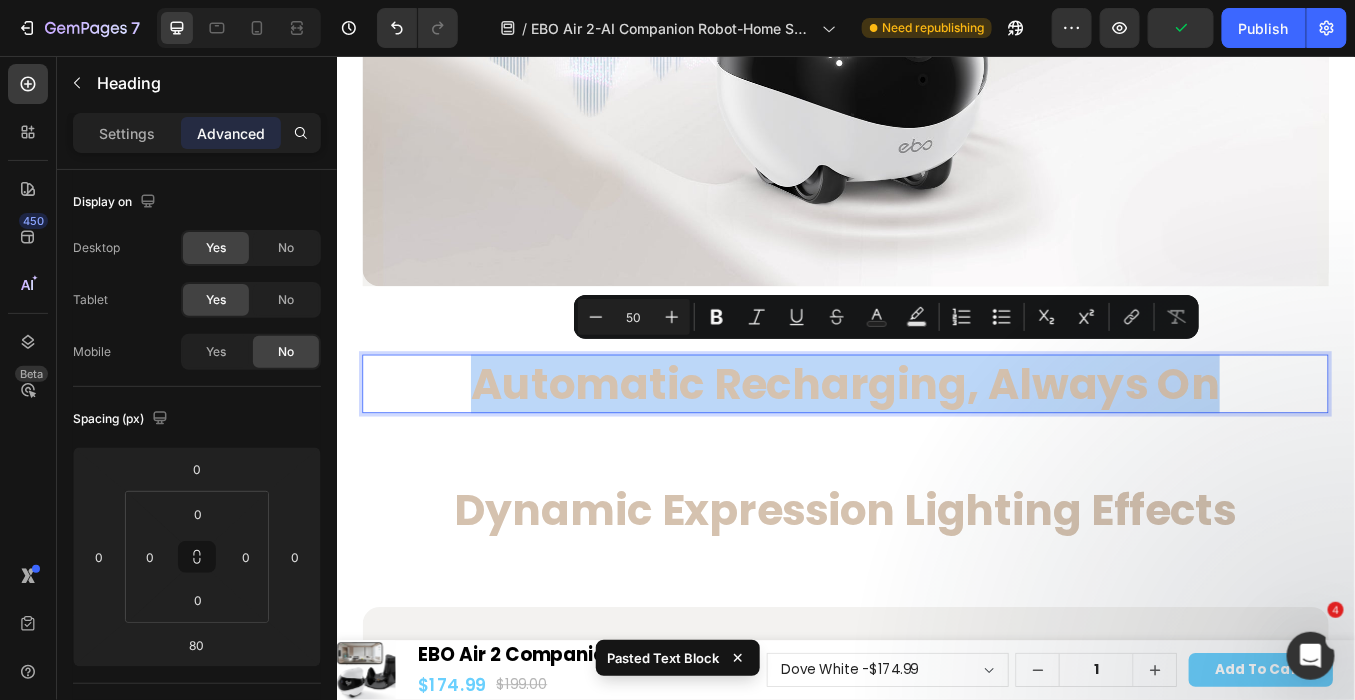 copy on "Automatic Recharging, Always On" 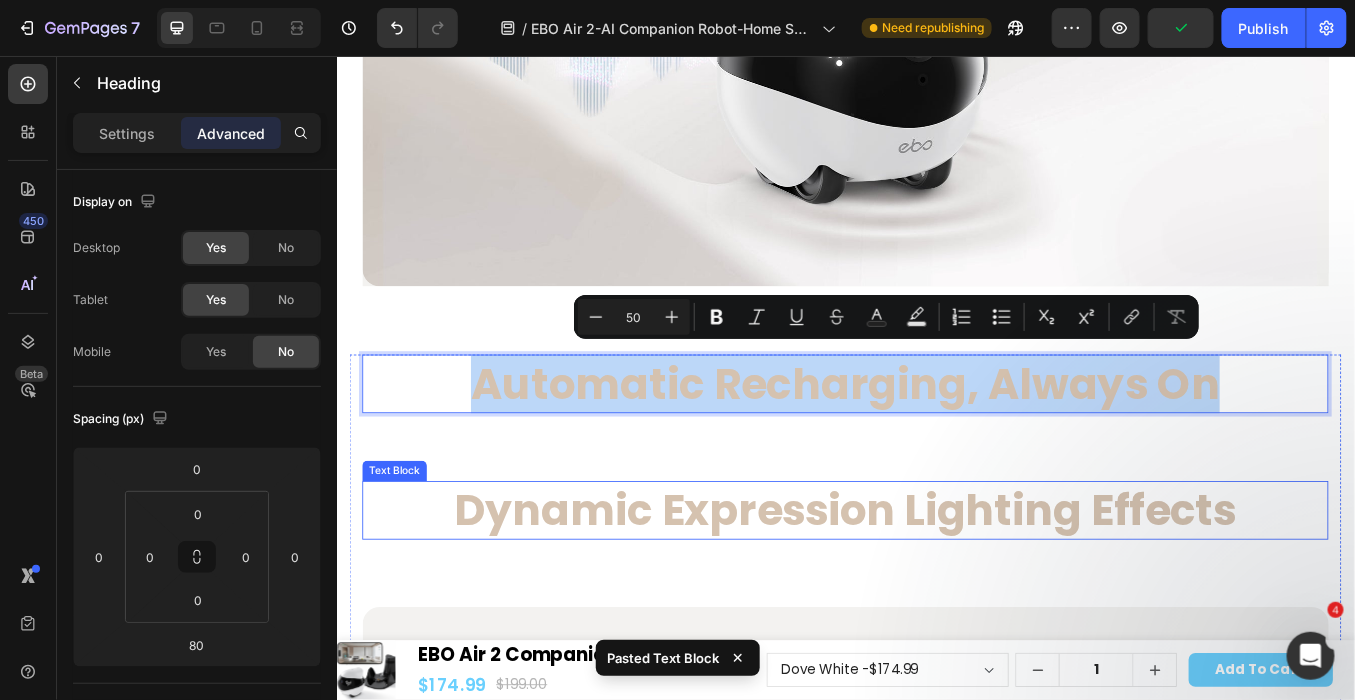 click on "Dynamic Expression Lighting Effects" at bounding box center (936, 589) 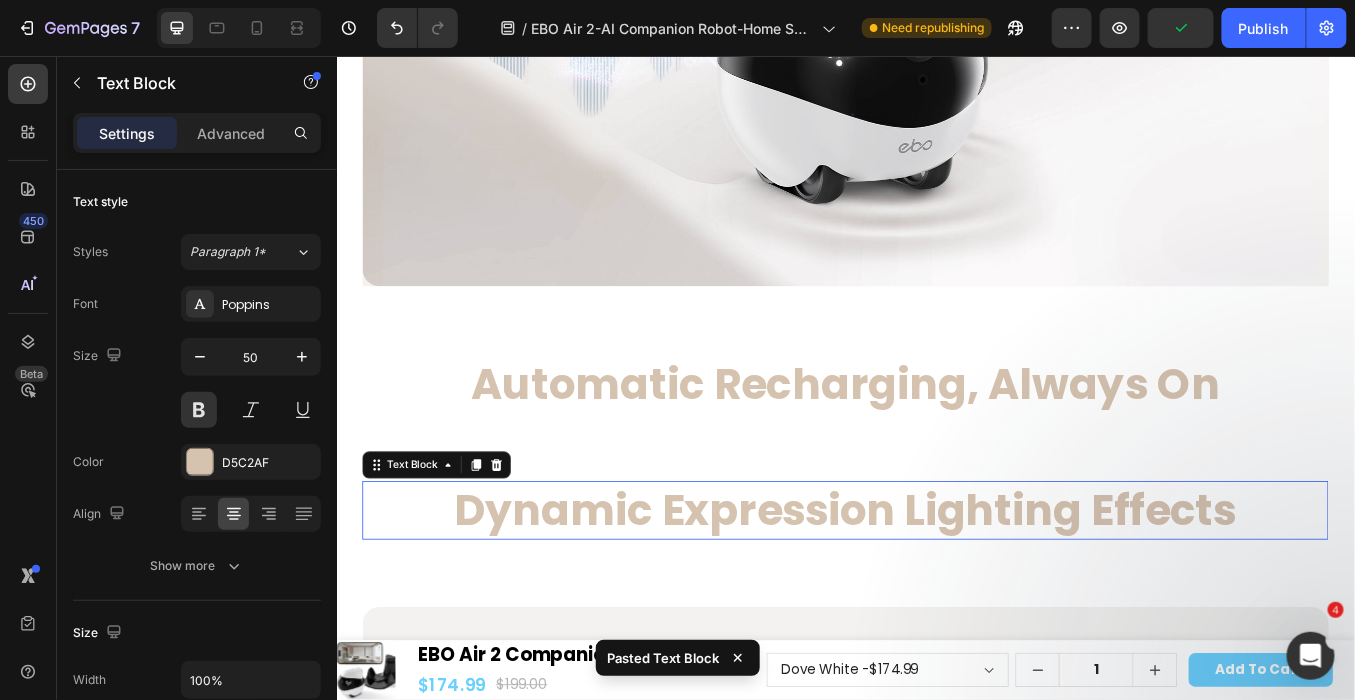 click on "Dynamic Expression Lighting Effects" at bounding box center (936, 589) 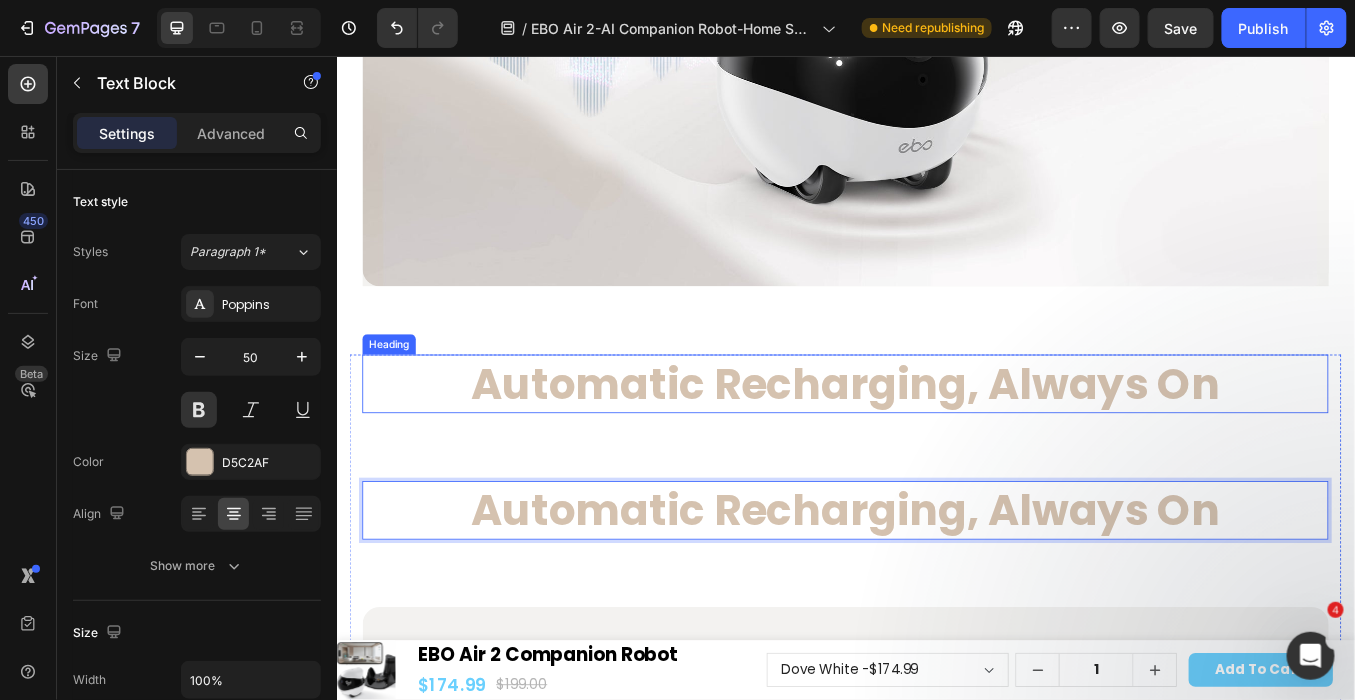 click on "Automatic Recharging, Always On" at bounding box center (936, 440) 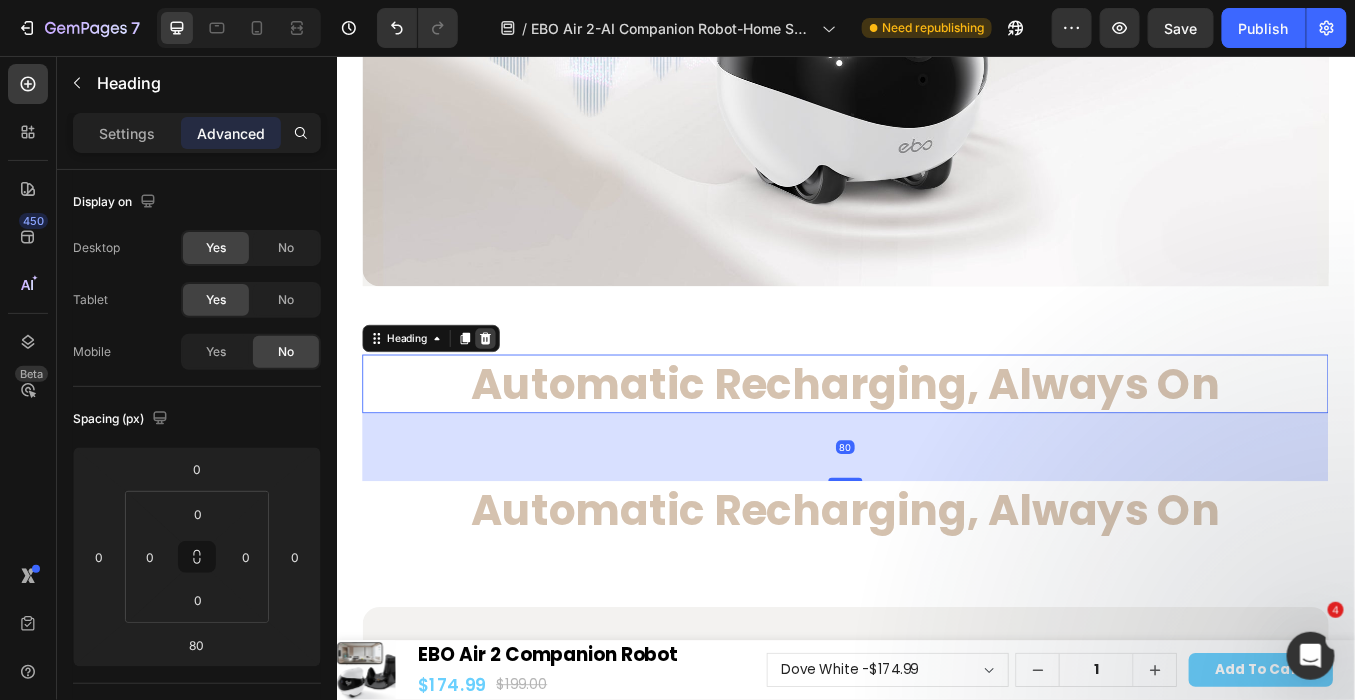 click 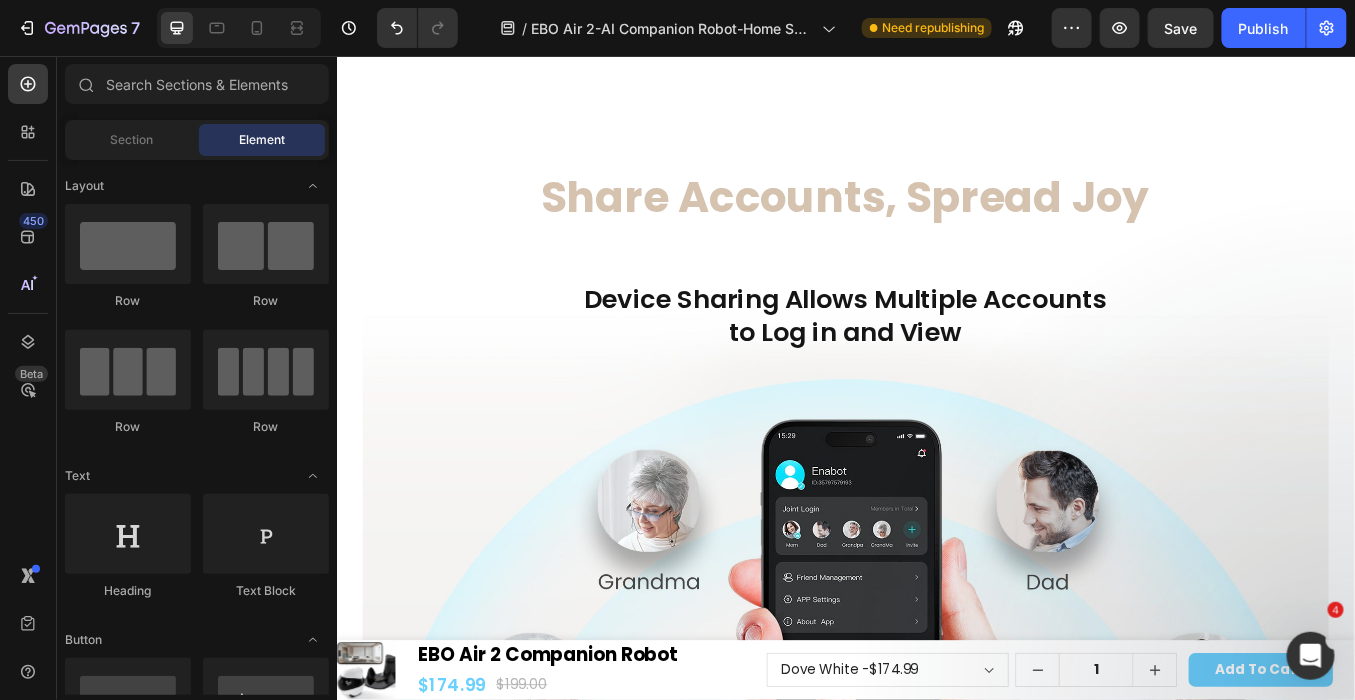 scroll, scrollTop: 18425, scrollLeft: 0, axis: vertical 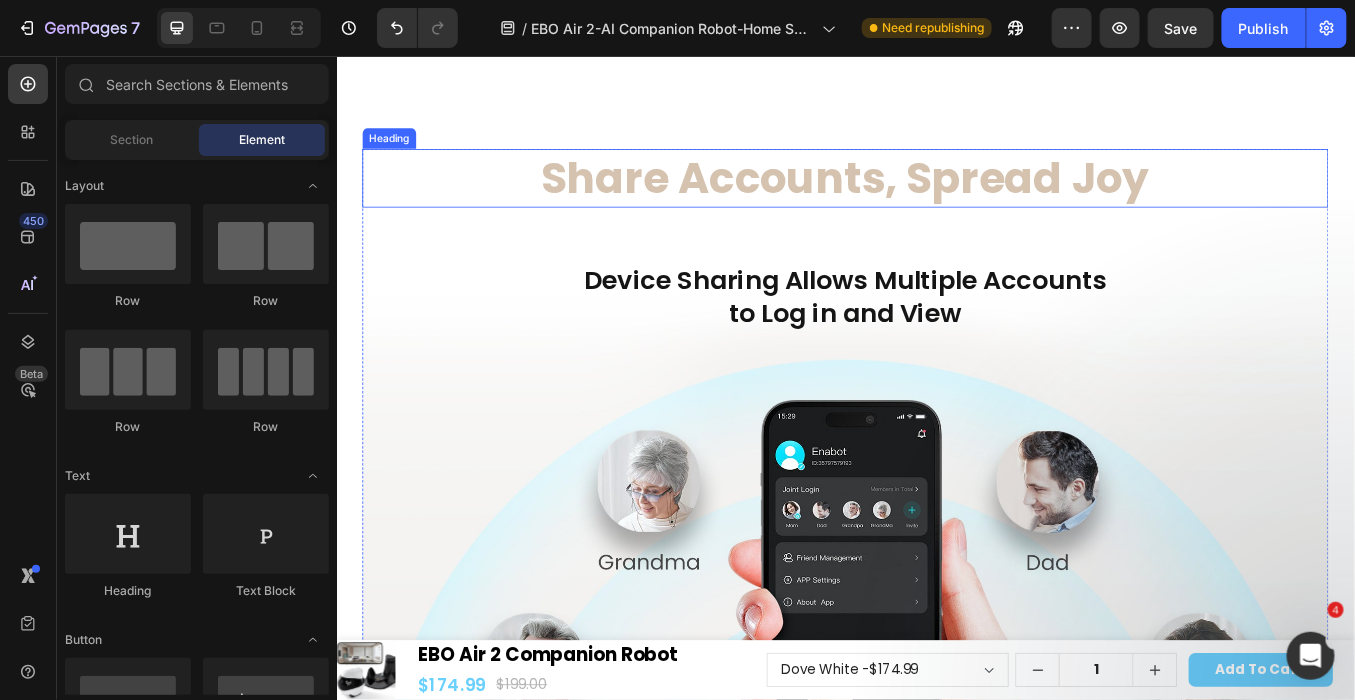 click on "Share Accounts, Spread Joy" at bounding box center [936, 198] 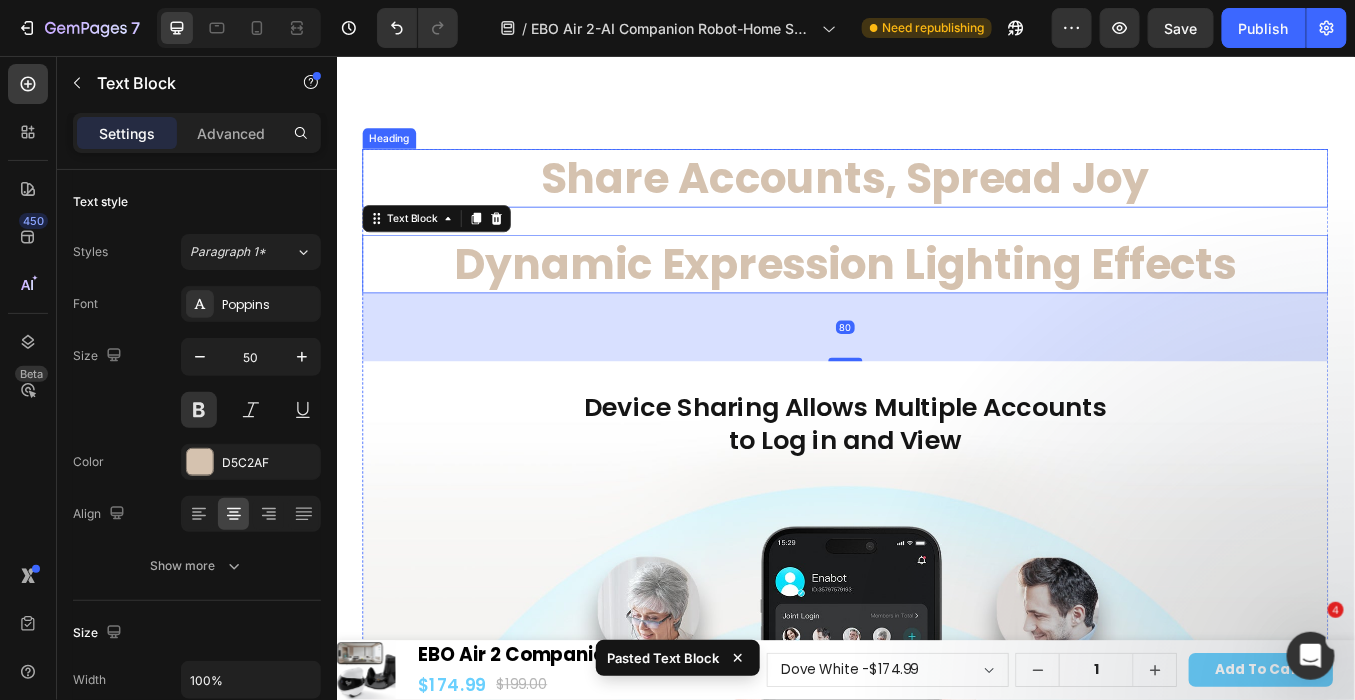 click on "Share Accounts, Spread Joy" at bounding box center (936, 198) 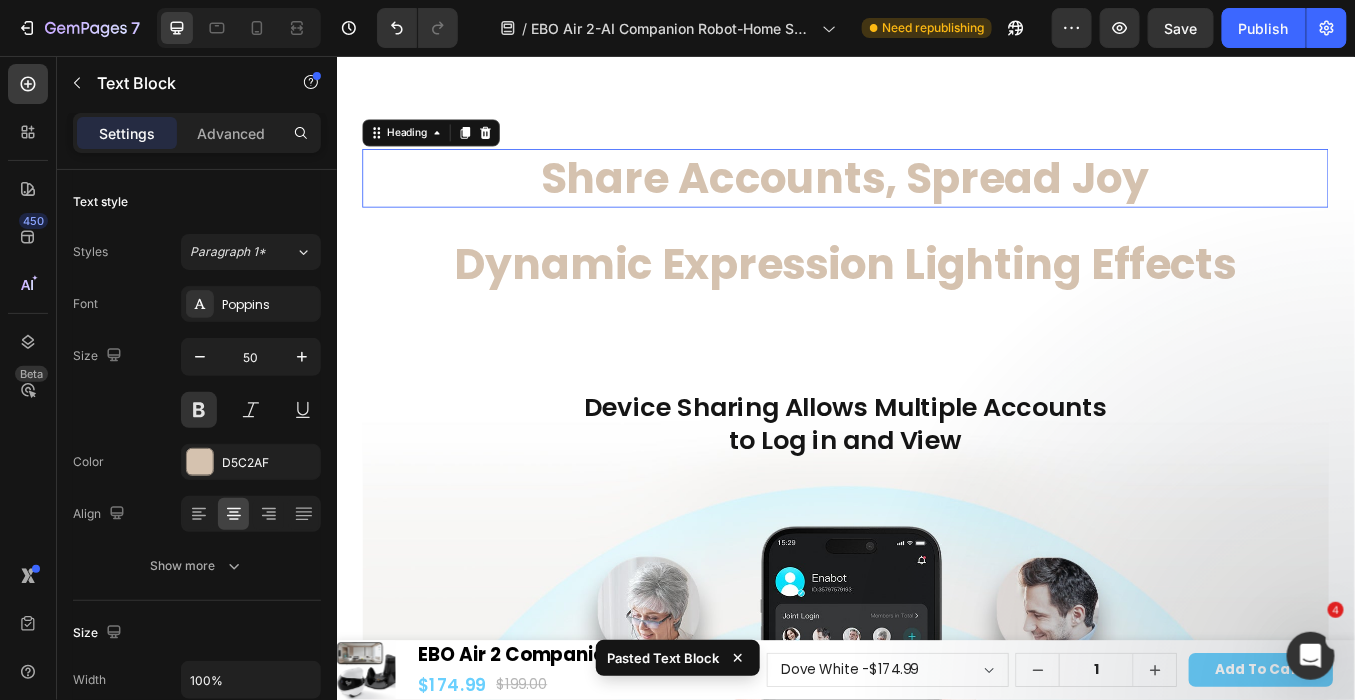 click on "Share Accounts, Spread Joy" at bounding box center (936, 198) 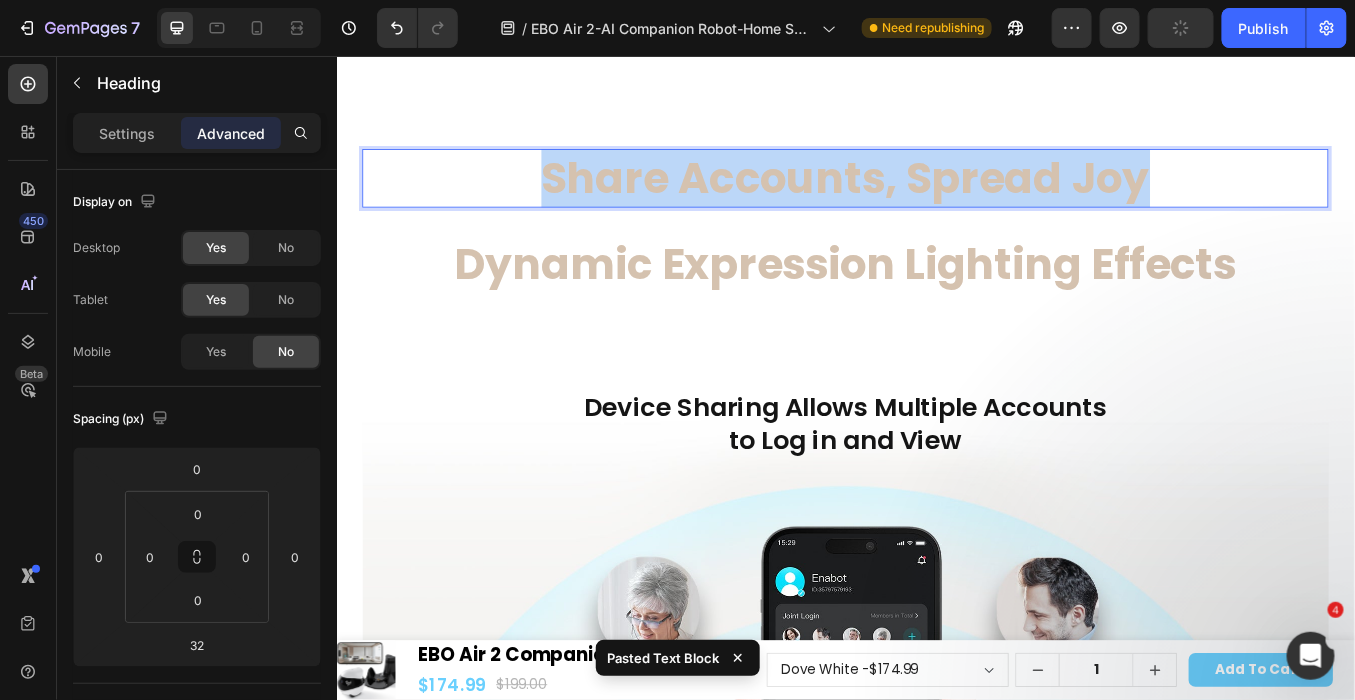 drag, startPoint x: 563, startPoint y: 423, endPoint x: 1289, endPoint y: 447, distance: 726.3966 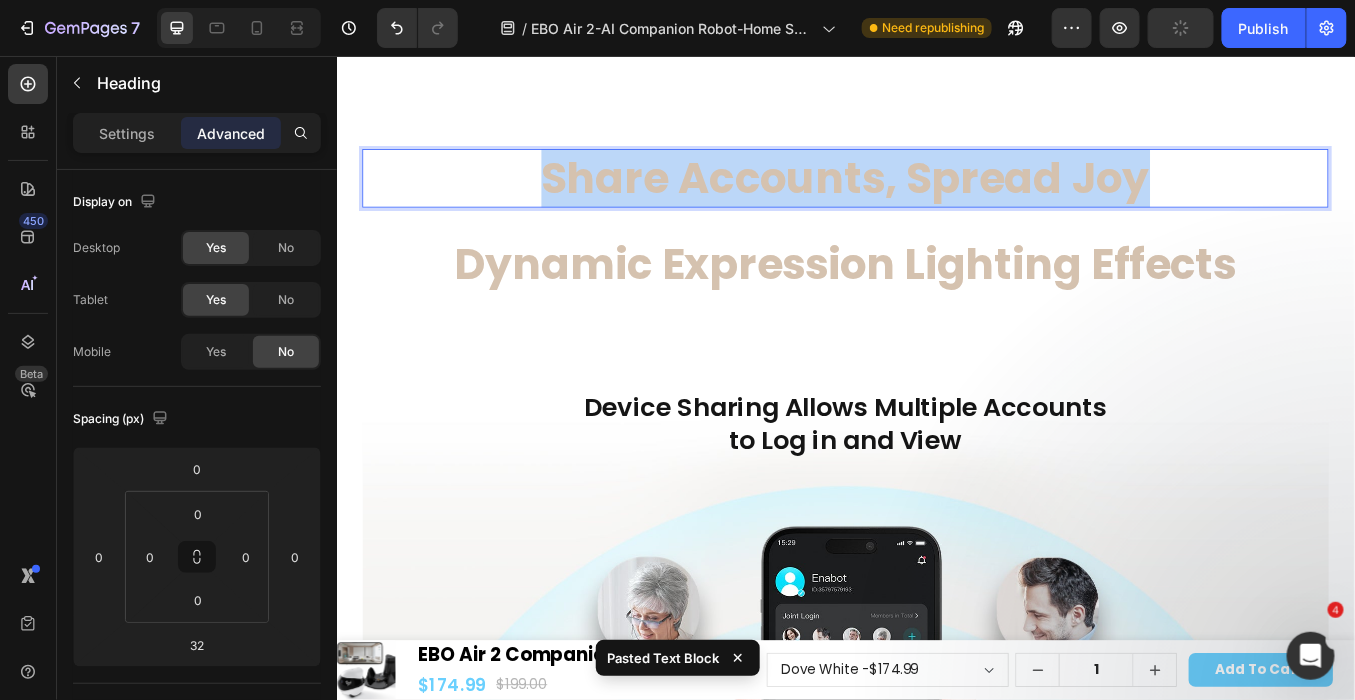 click on "Share Accounts, Spread Joy" at bounding box center (936, 198) 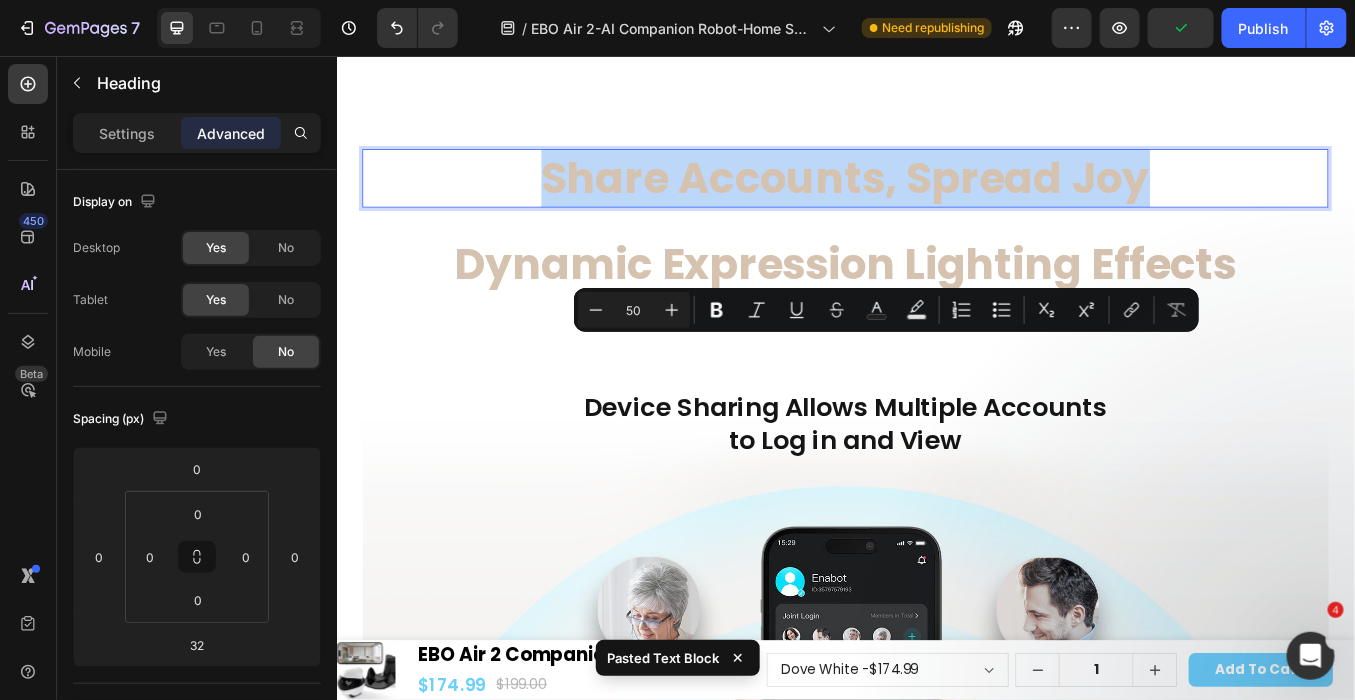 copy on "Share Accounts, Spread Joy" 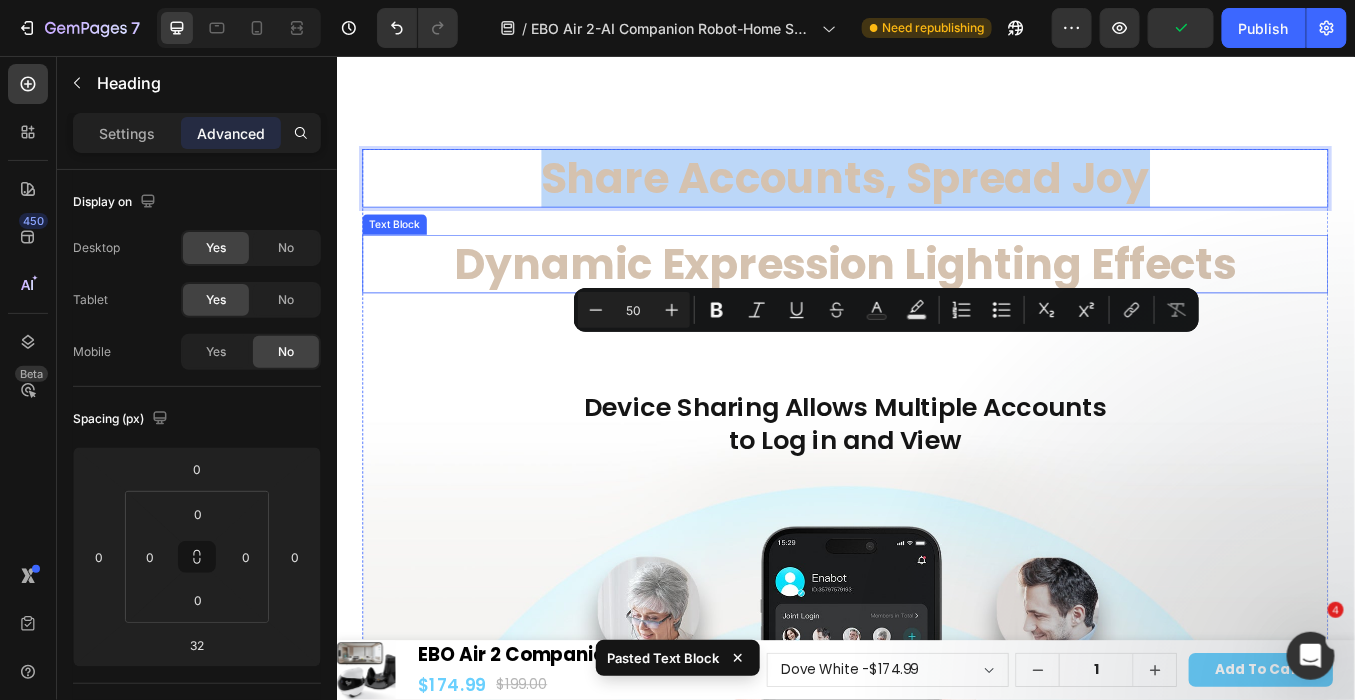 click on "Dynamic Expression Lighting Effects" at bounding box center (936, 299) 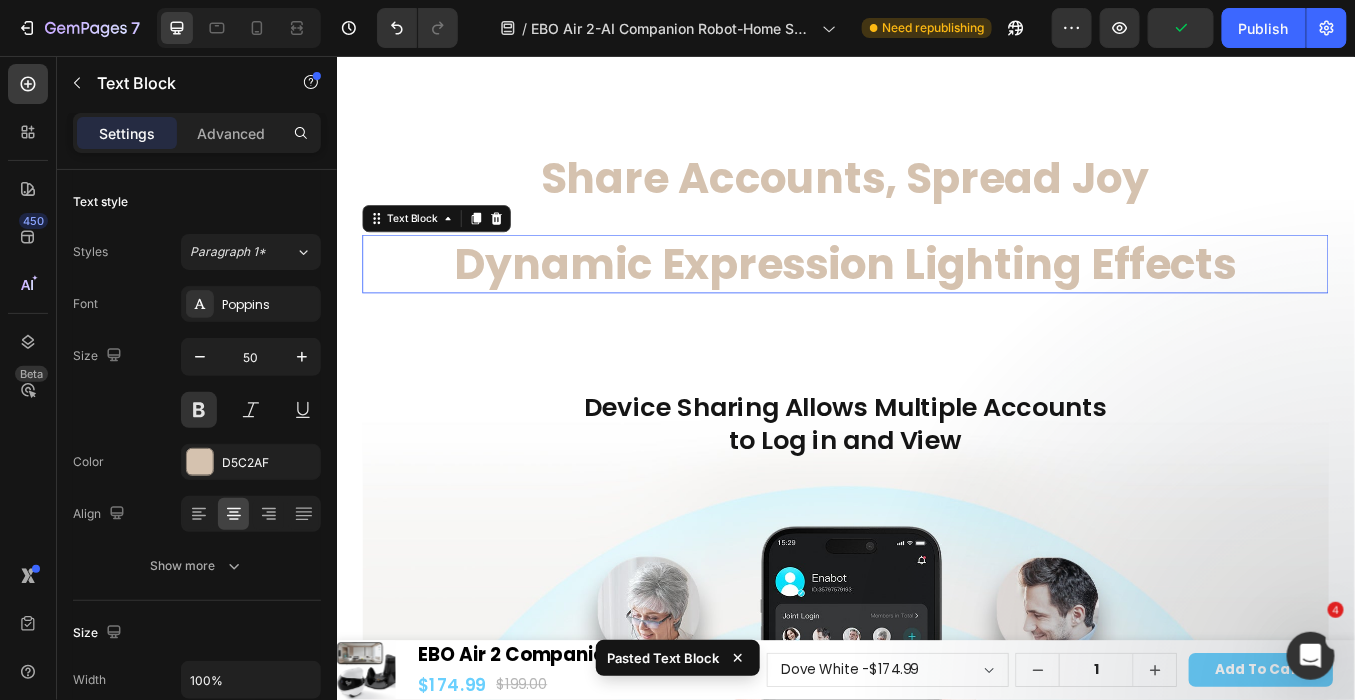 click on "Dynamic Expression Lighting Effects" at bounding box center (936, 299) 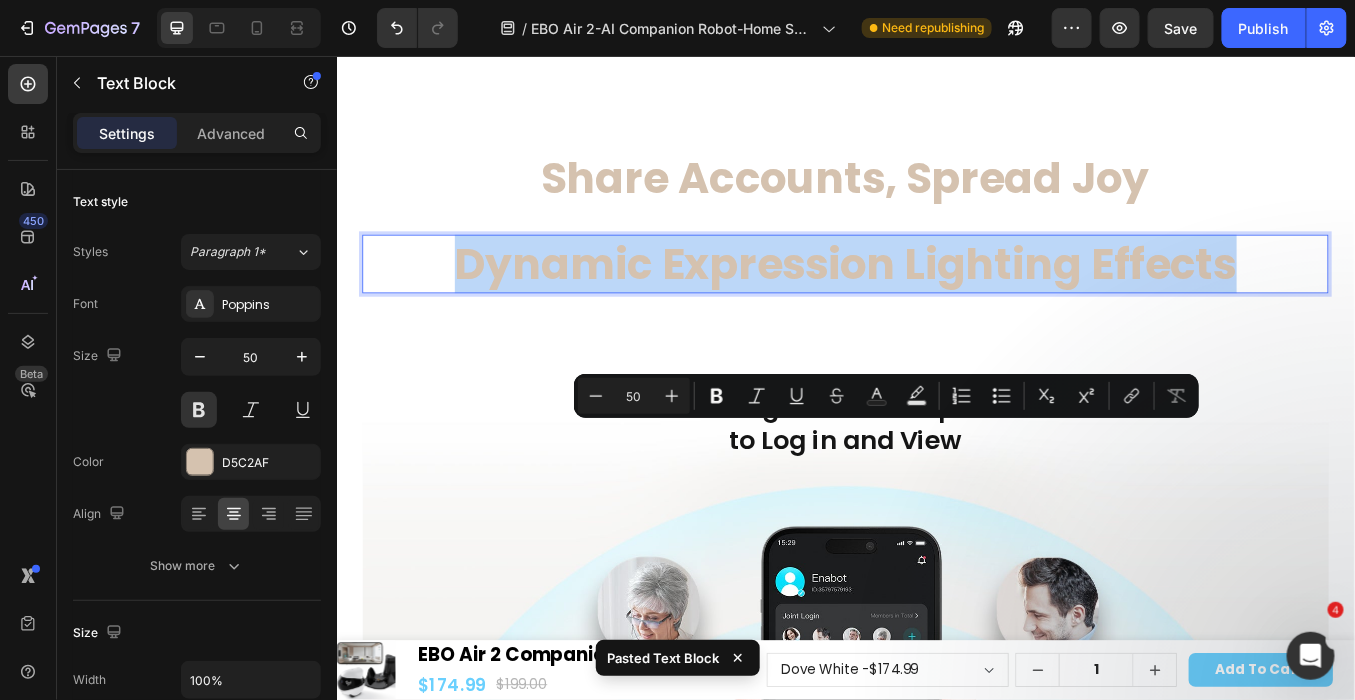 drag, startPoint x: 442, startPoint y: 531, endPoint x: 1340, endPoint y: 528, distance: 898.005 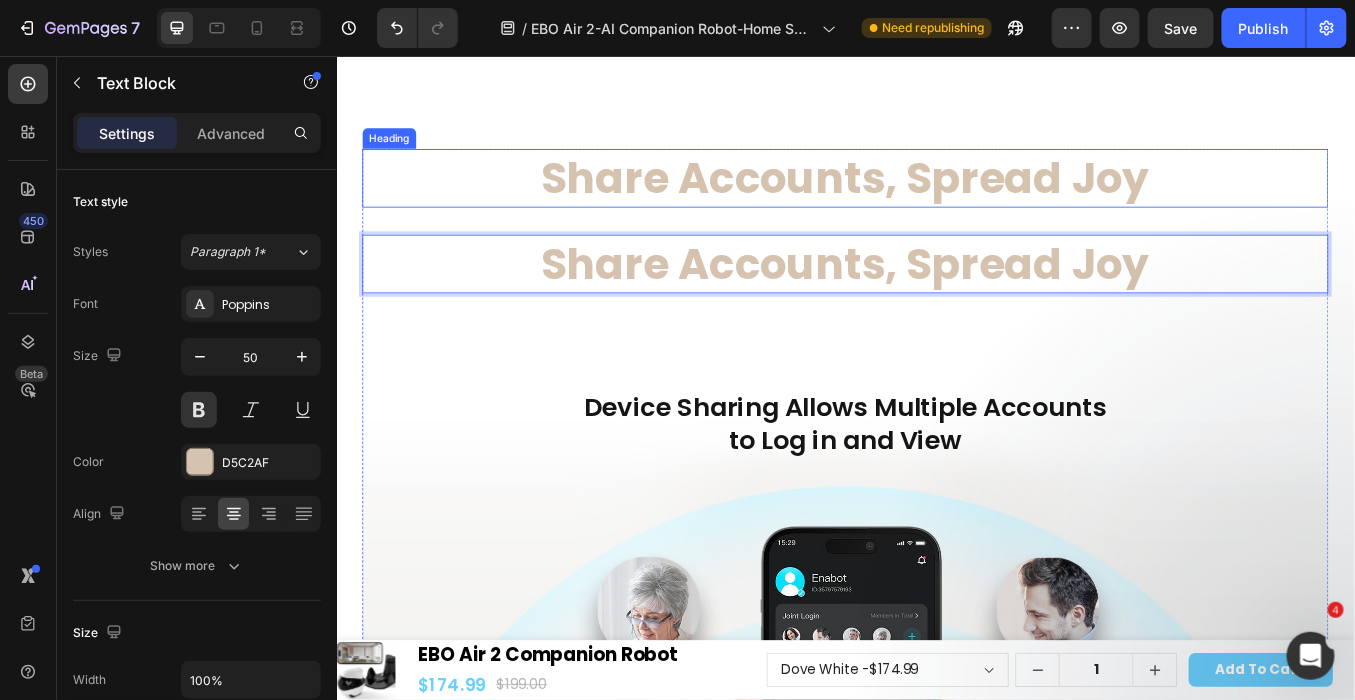 click on "Share Accounts, Spread Joy" at bounding box center (936, 198) 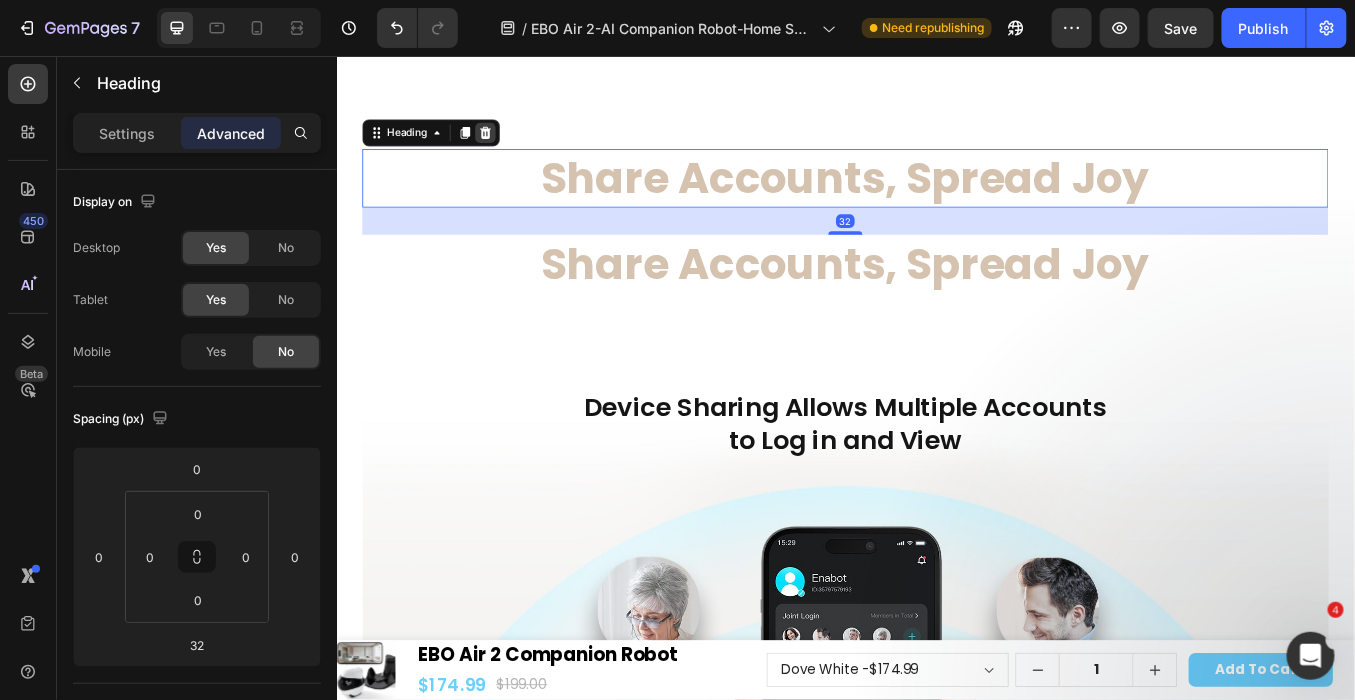 click at bounding box center [512, 145] 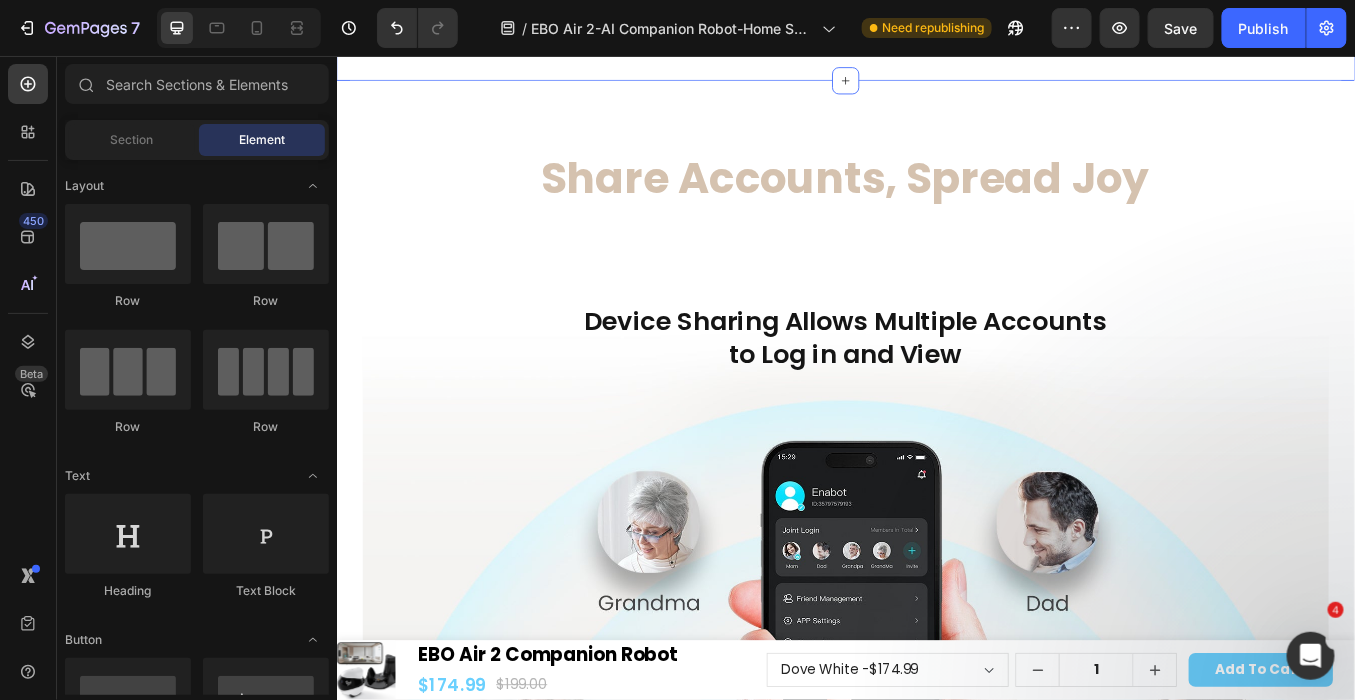 click on "Dynamic Expression Lighting Effects Text Block Automatic Recharging, Always On Heading Image Long and Short Range Auto-Charge Heading ①  Long-Range Path Retracing : Backtracks its exact path to avoid getting lost  ②  Infrared Guidance Alignment : Locks onto the dock via infrared signals  Text block Image Worry-Free Battery Management Text Block Self-initiates charging to prevent sudden shutdowns, ensuring uninterrupted home assistance. Text Block Image   SmartCharge Schedule  Text Block Set precise docking times to keep your robot powered and ready whenever you need it. Text Block Row Dynamic Expression Lighting Effects Heading Image Responsive to Users' Interactions Heading Features a range of eye expression lights that can be activated manually via the App, adding another dimension of fun and interactivity. Text Block Row Row Image Customize Your Robot’s Expression—Wink, Laugh, or Show Some Love  Heading Text Block Row Row Row Row
Drop element here Heading Text Block Row Row" at bounding box center [936, -843] 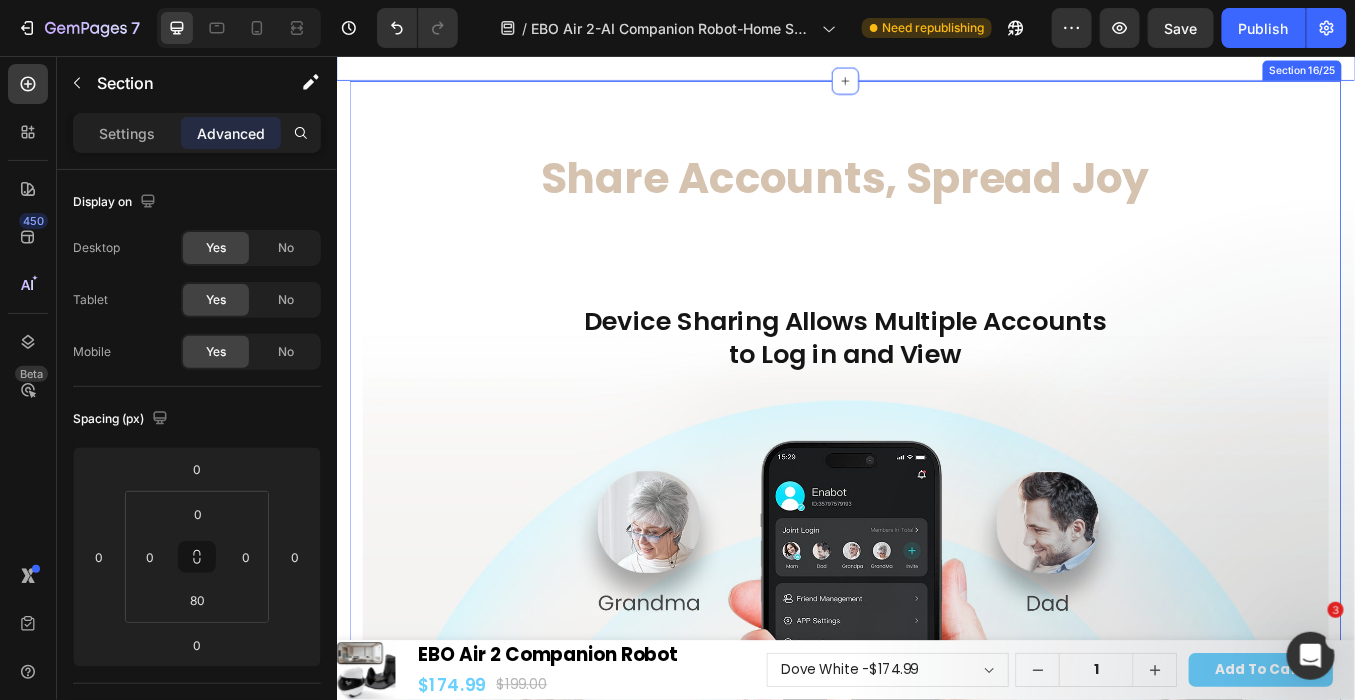 click on "Share Accounts, Spread Joy Text Block Device Sharing Allows Multiple Accounts  to Log in and View Heading Hero Banner Row Privacy and Security, Multi-Level Protection Heading One-Tap Privacy Mode    Heading Tap once to disable camera and mic (no video/audio uploads in privacy mode). Text Block
Drop element here Hero Banner Device Activity at a Glance   Heading When motion recording is enabled, the device automatically logs all movements, both self-run and user-controlled, ensuring traceability. Text Block
Drop element here Hero Banner Multi-Level Guest User Permission Management   Heading Offers customizable guest user access control and an access log to track activity. Text Block
Drop element here Hero Banner Section 16/25" at bounding box center (936, 1393) 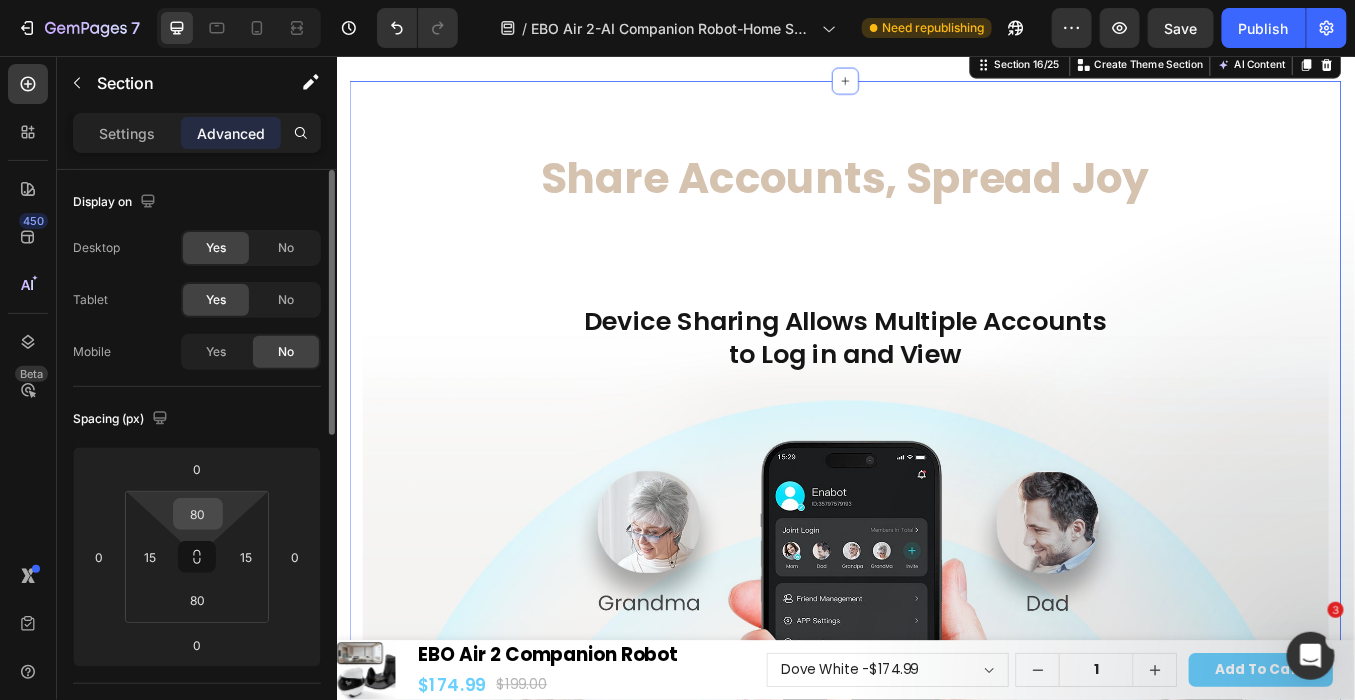 click on "80" at bounding box center (198, 514) 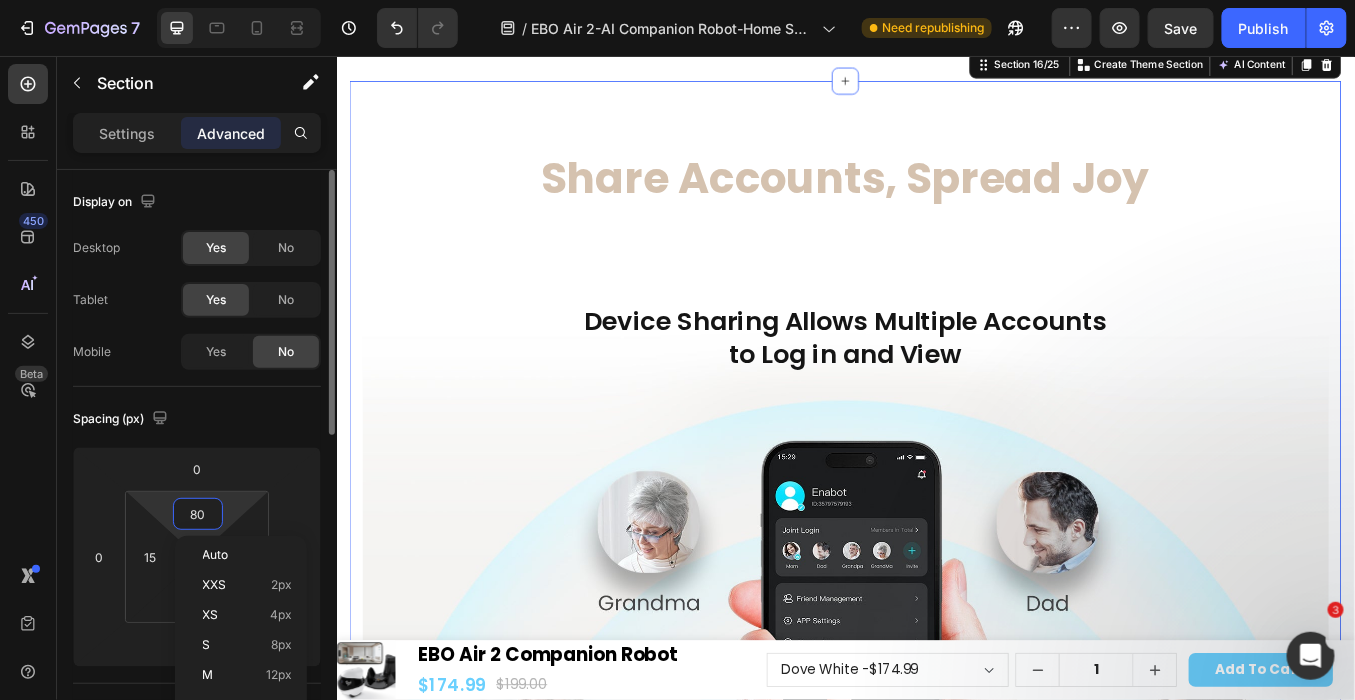 type 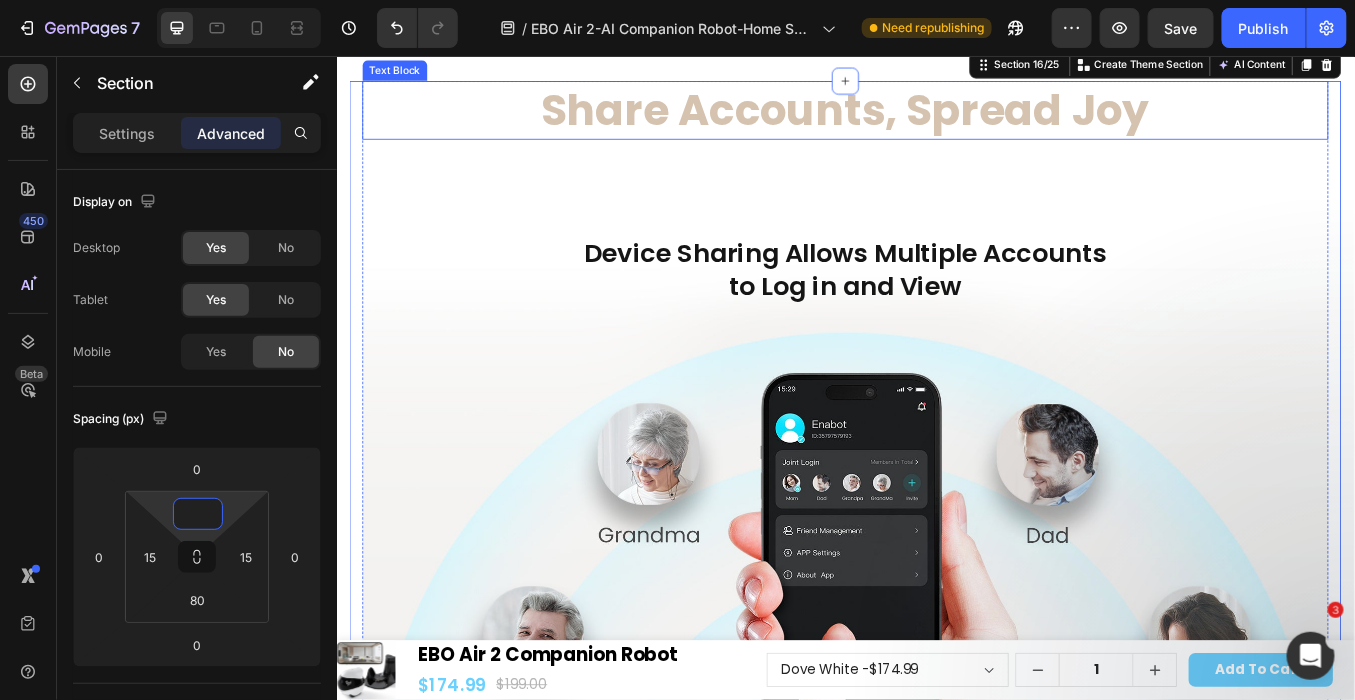 click on "Share Accounts, Spread Joy" at bounding box center [936, 118] 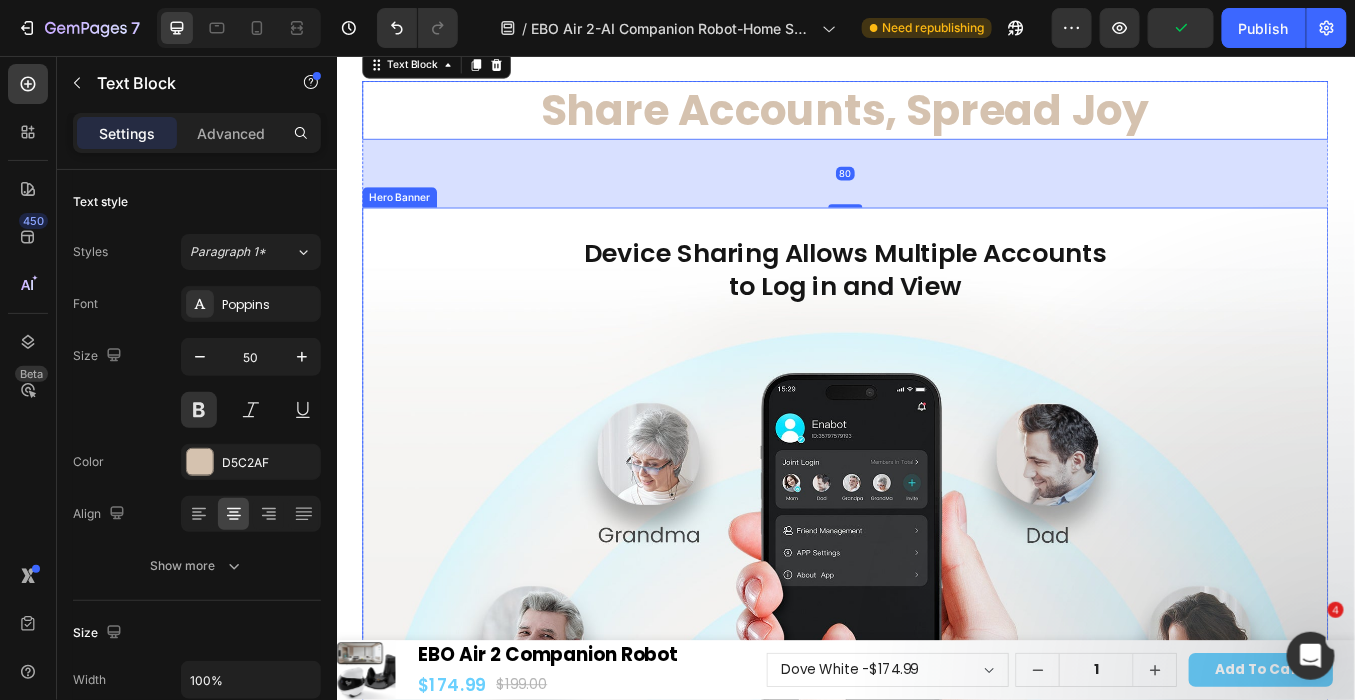 click at bounding box center [936, 553] 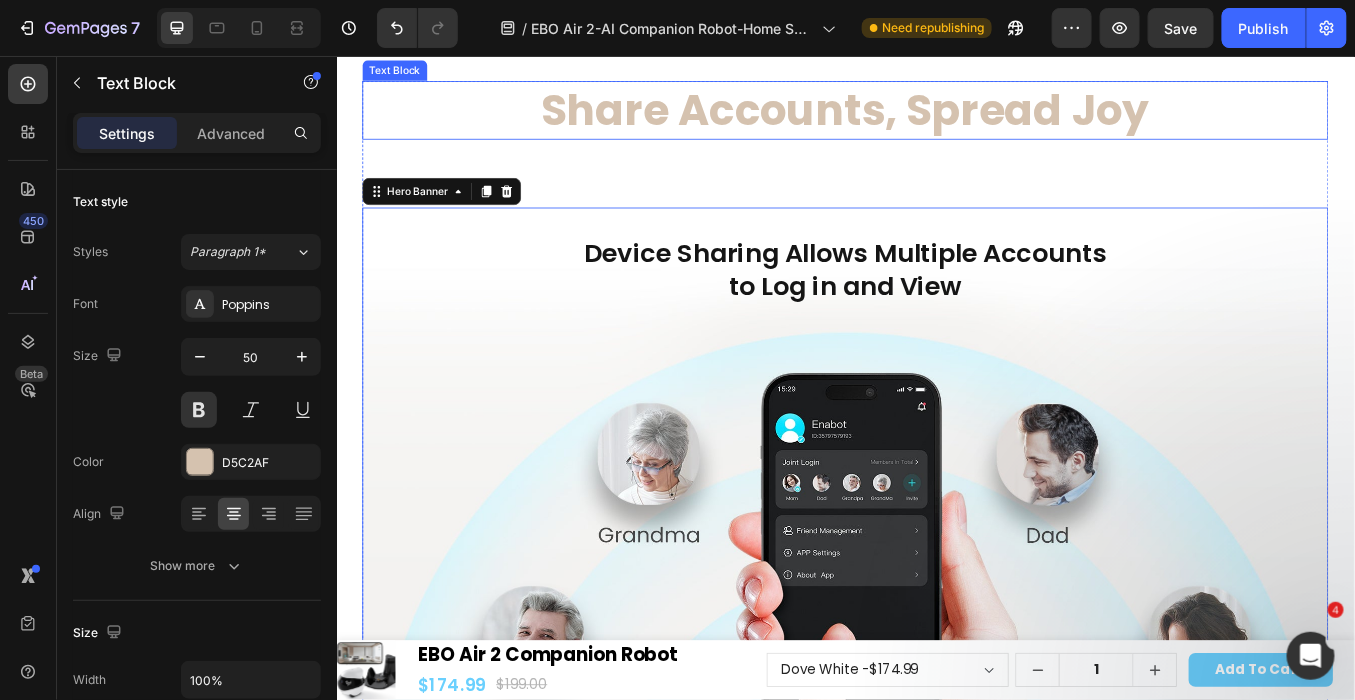 click on "Share Accounts, Spread Joy" at bounding box center (936, 118) 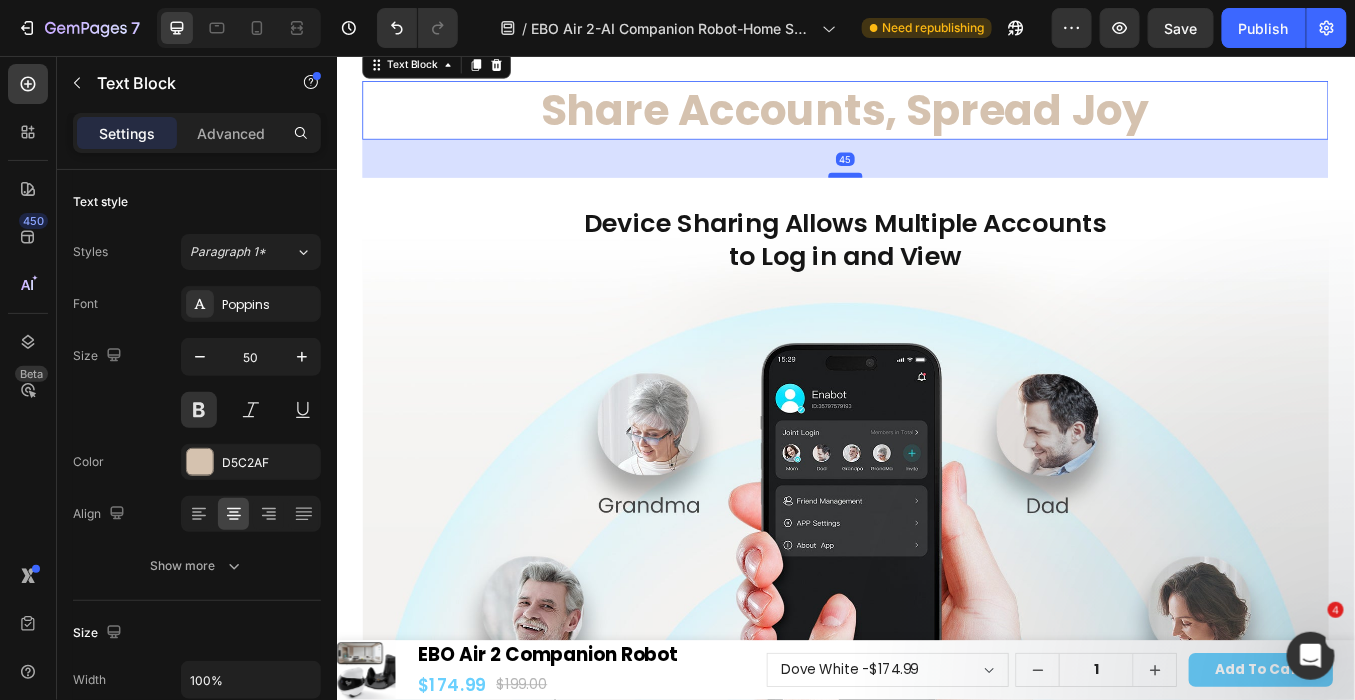 drag, startPoint x: 928, startPoint y: 452, endPoint x: 924, endPoint y: 416, distance: 36.221542 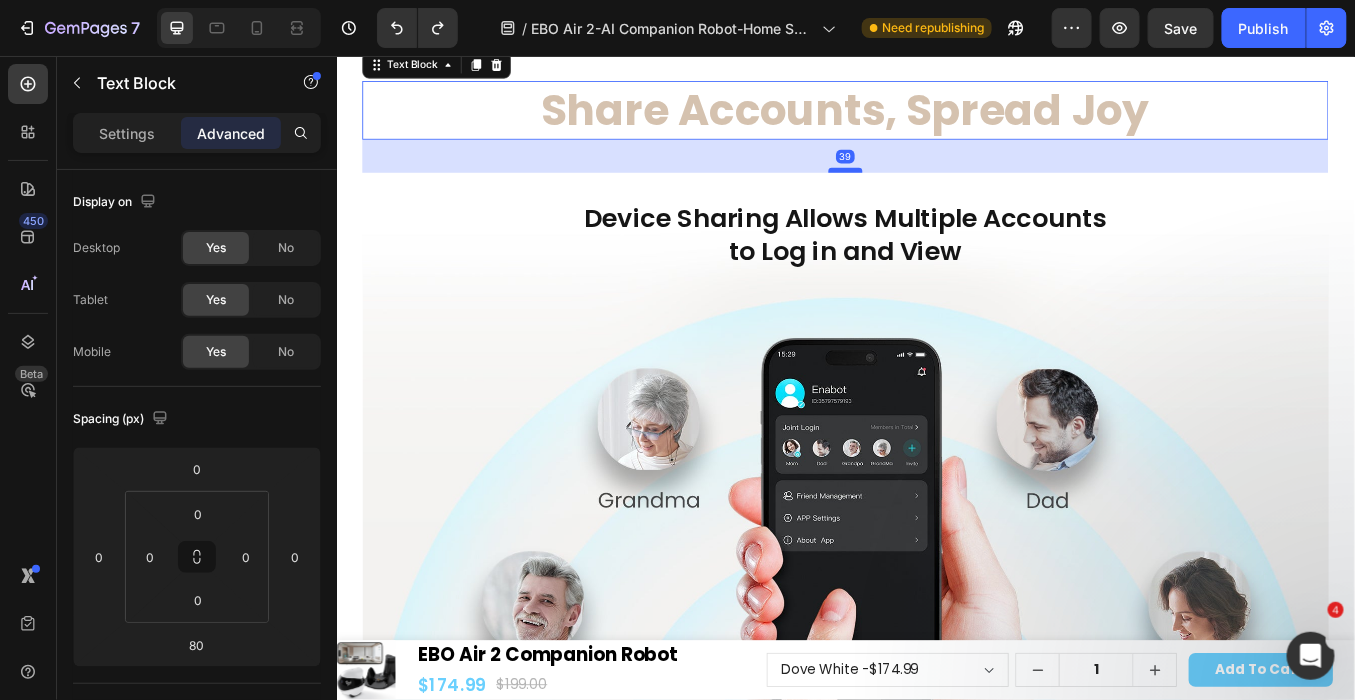 drag, startPoint x: 917, startPoint y: 455, endPoint x: 910, endPoint y: 414, distance: 41.59327 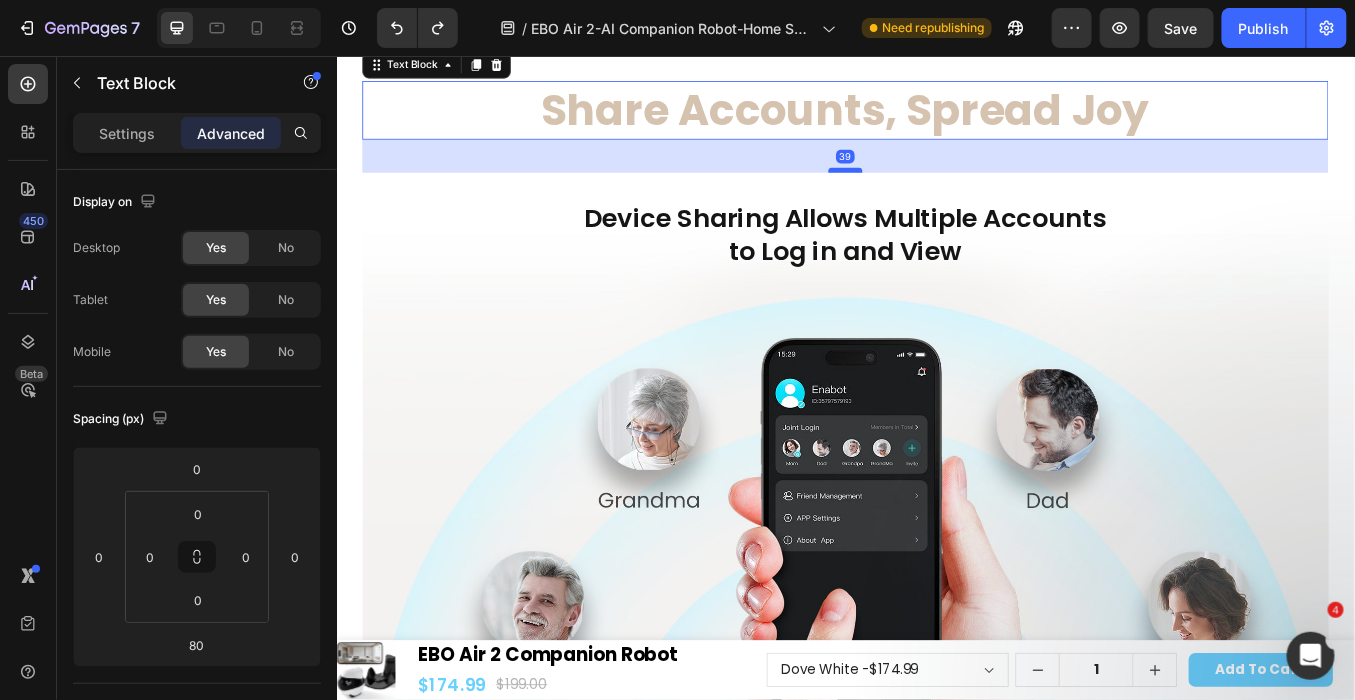 click at bounding box center (936, 189) 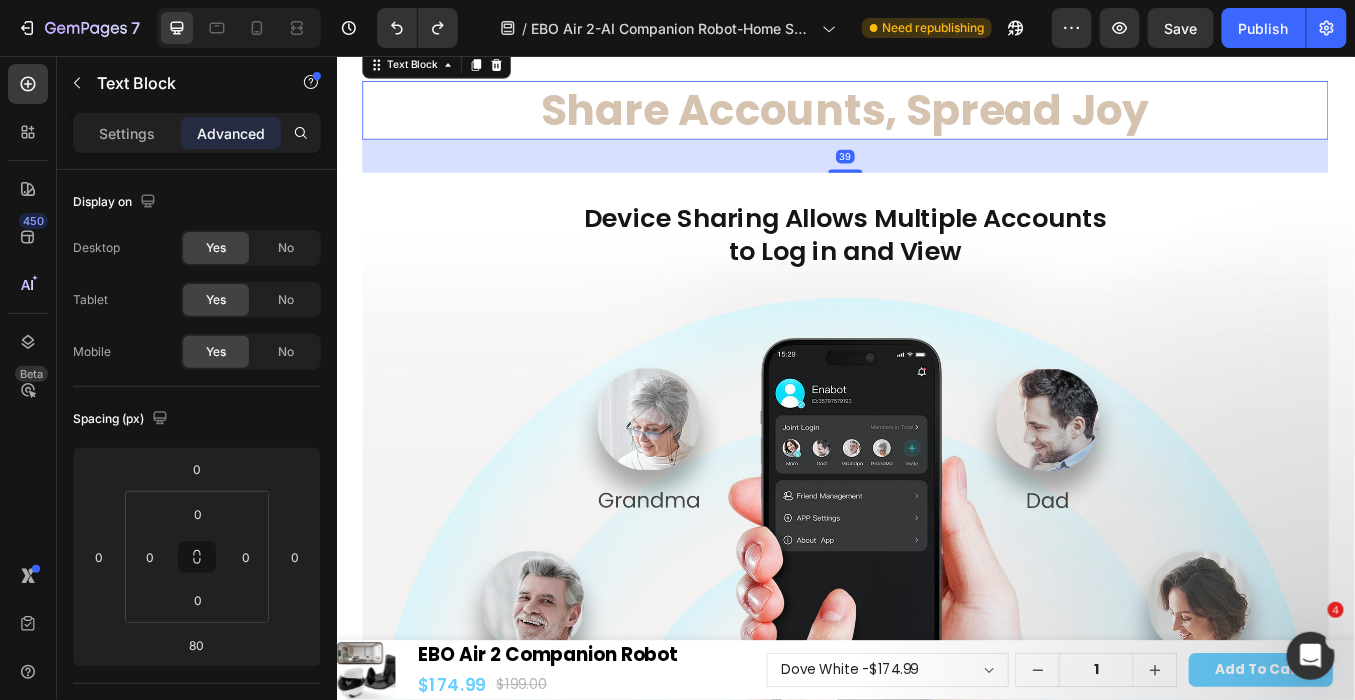 type on "39" 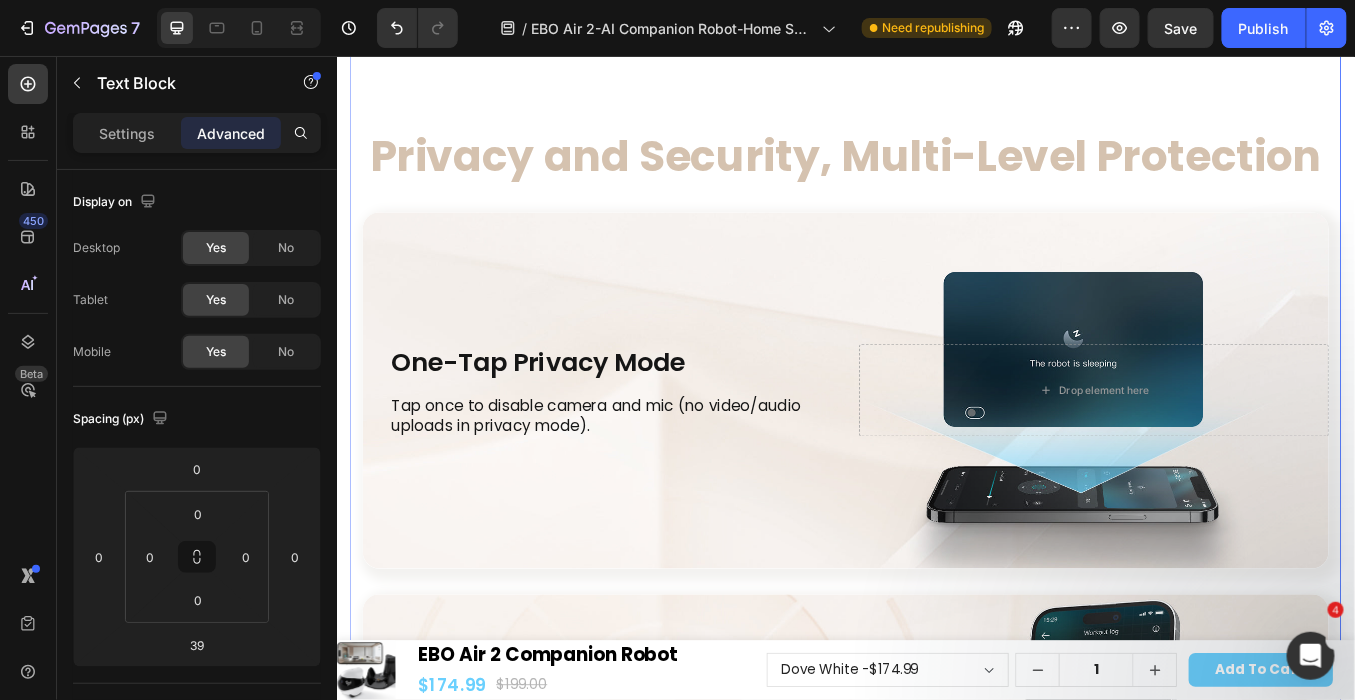 scroll, scrollTop: 19314, scrollLeft: 0, axis: vertical 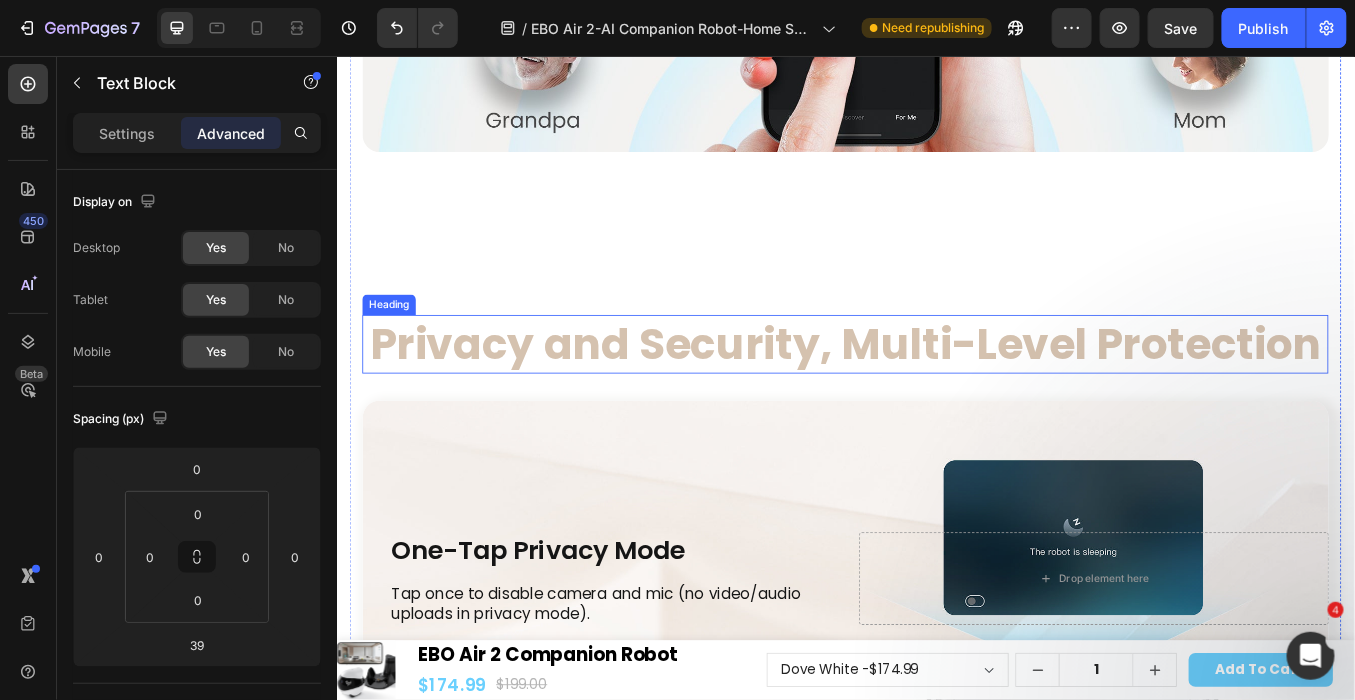 click on "Privacy and Security, Multi-Level Protection" at bounding box center (936, 394) 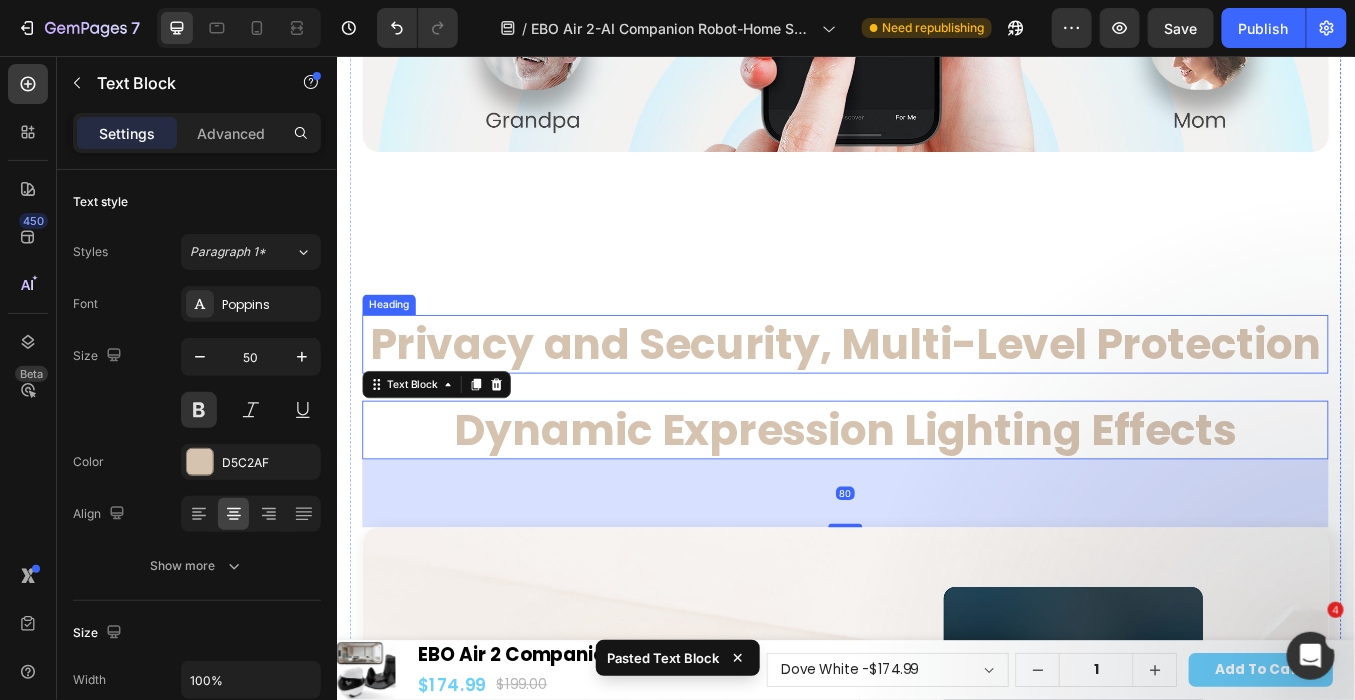 click on "Privacy and Security, Multi-Level Protection" at bounding box center (936, 394) 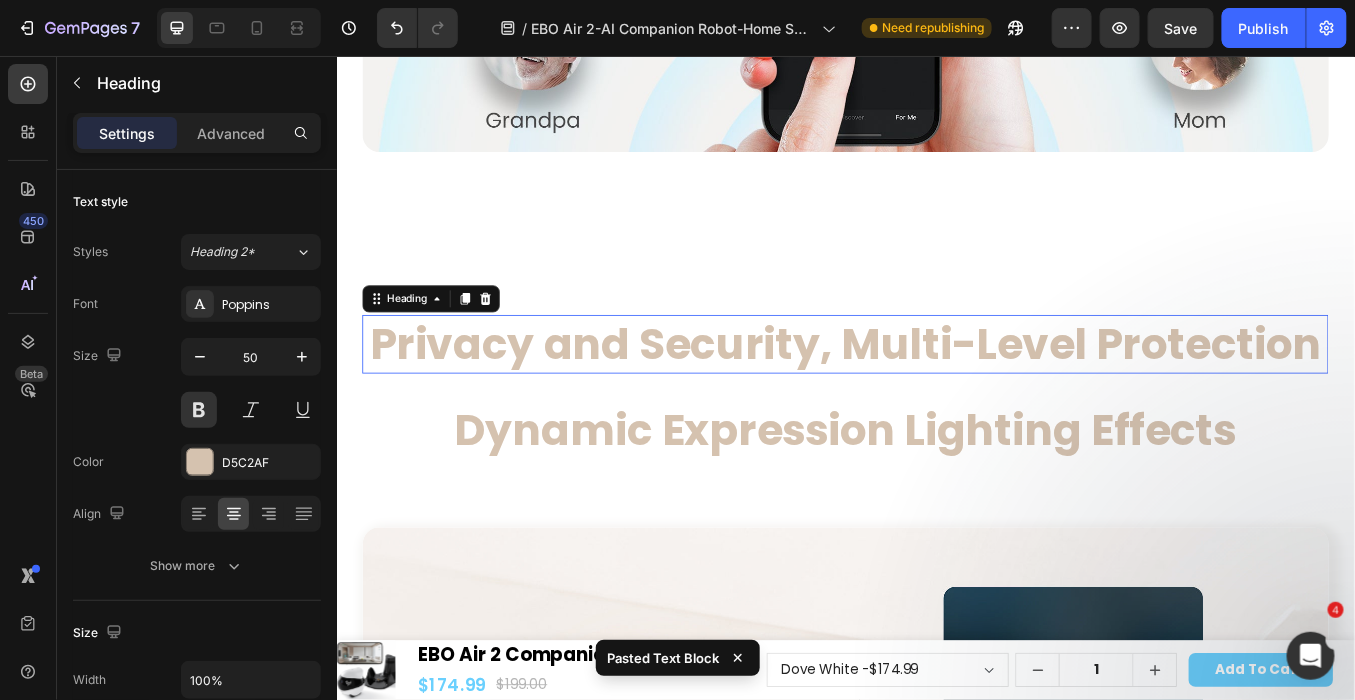 click on "Privacy and Security, Multi-Level Protection" at bounding box center [936, 394] 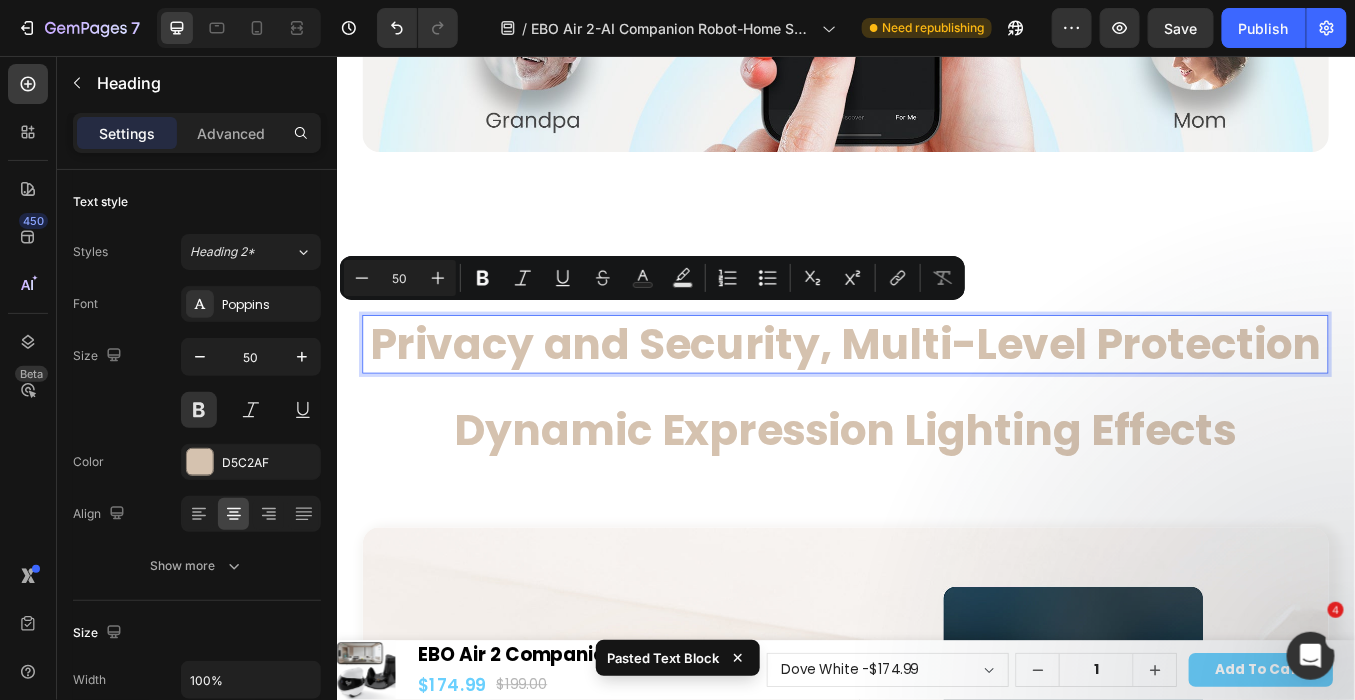 click on "Privacy and Security, Multi-Level Protection" at bounding box center [936, 394] 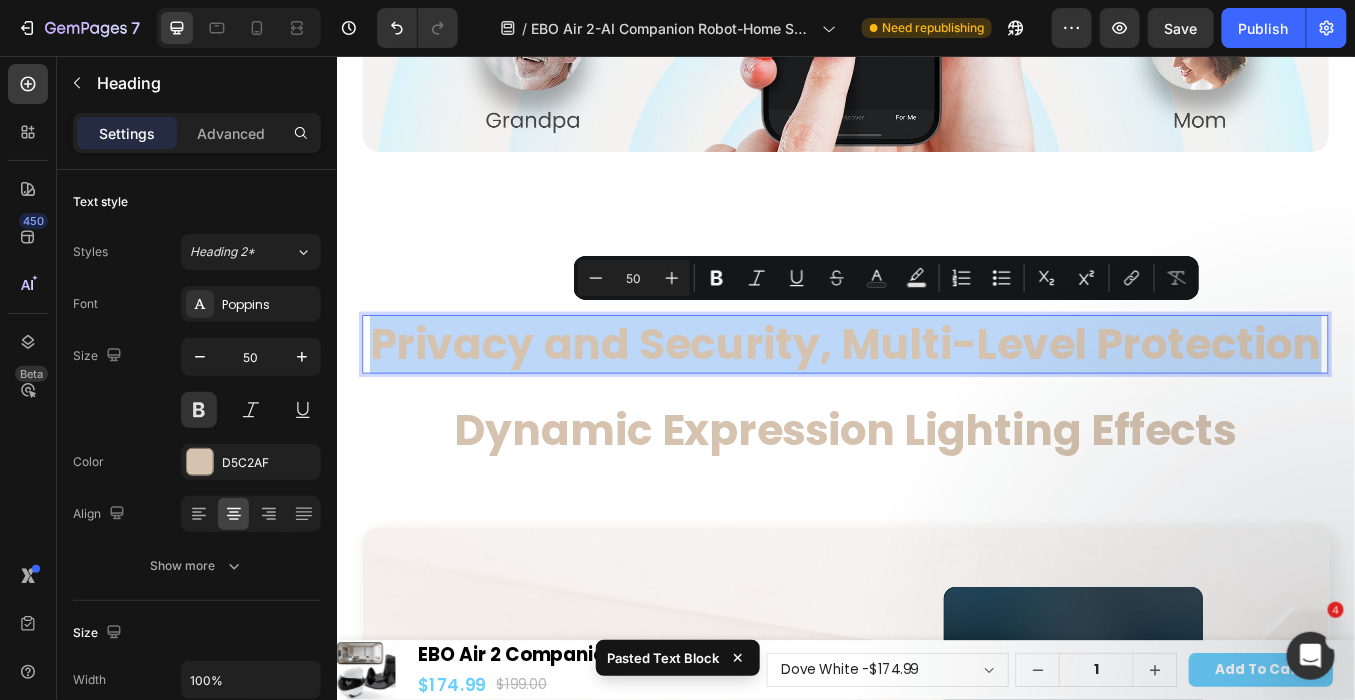 drag, startPoint x: 485, startPoint y: 391, endPoint x: 1114, endPoint y: 471, distance: 634.067 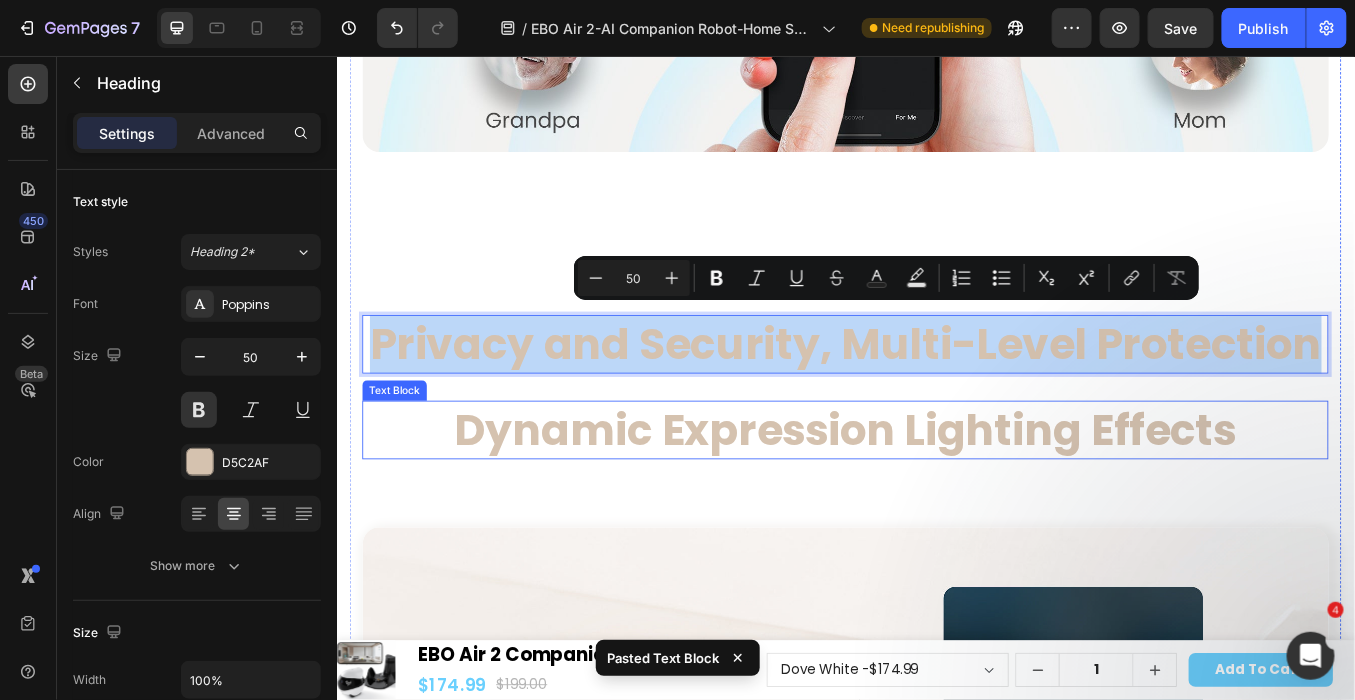 click on "Dynamic Expression Lighting Effects" at bounding box center [936, 495] 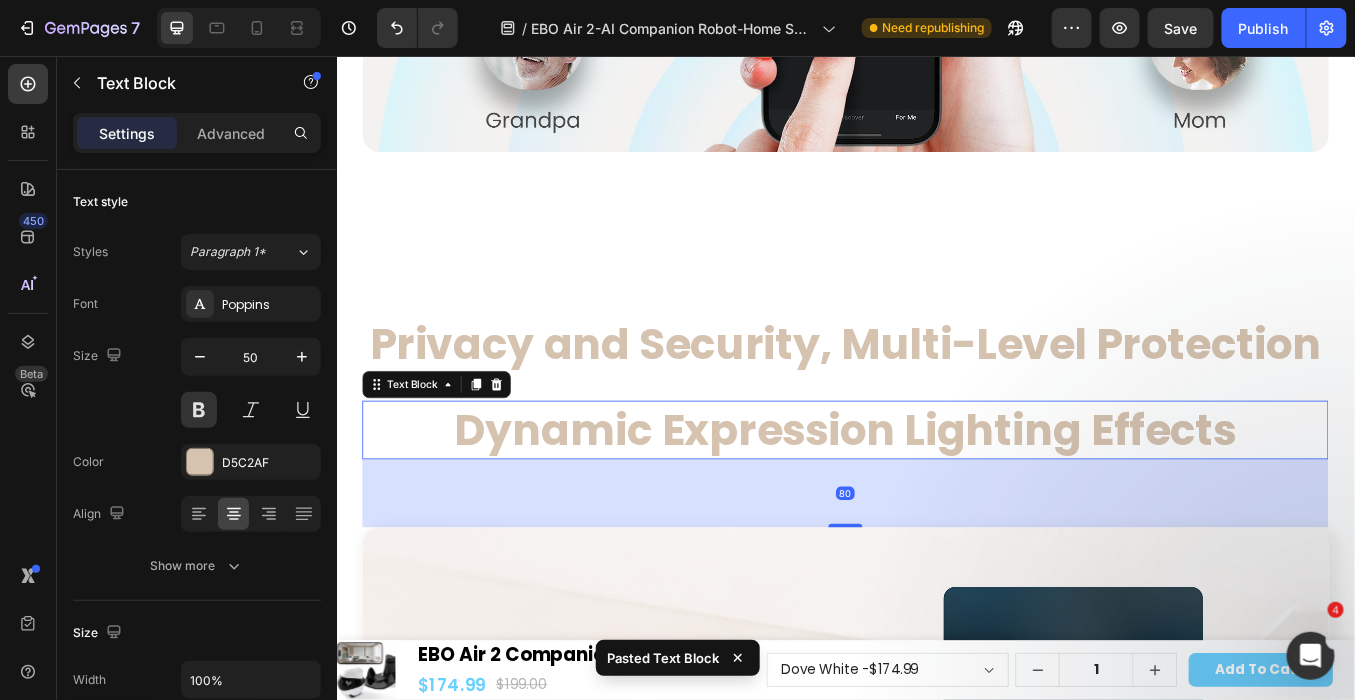 click on "Dynamic Expression Lighting Effects" at bounding box center (936, 495) 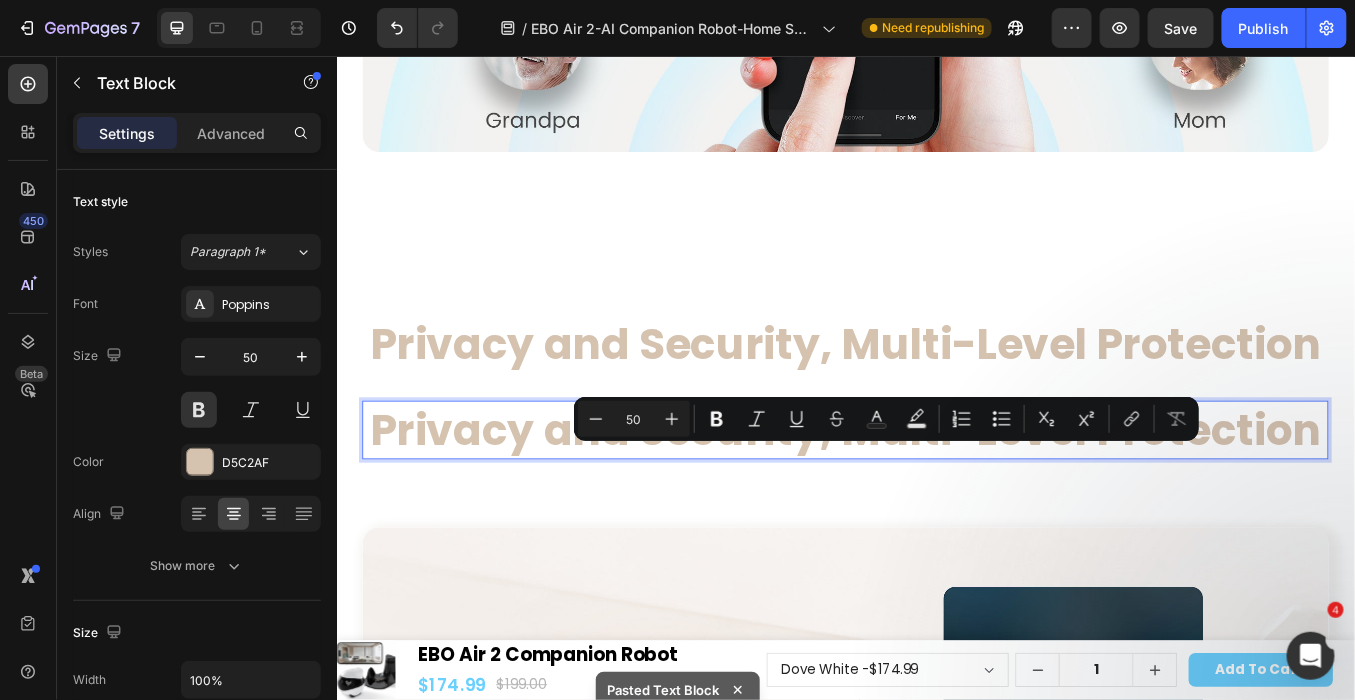 scroll, scrollTop: 0, scrollLeft: 0, axis: both 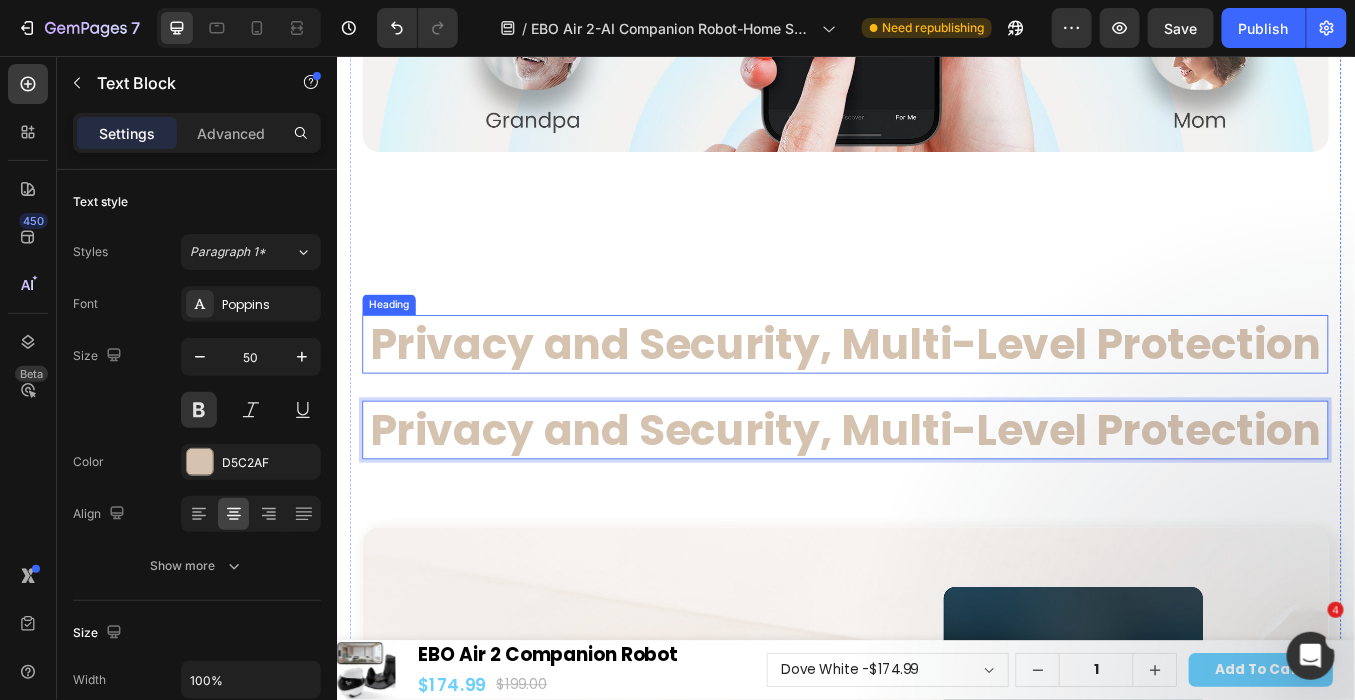 click on "Privacy and Security, Multi-Level Protection" at bounding box center (936, 394) 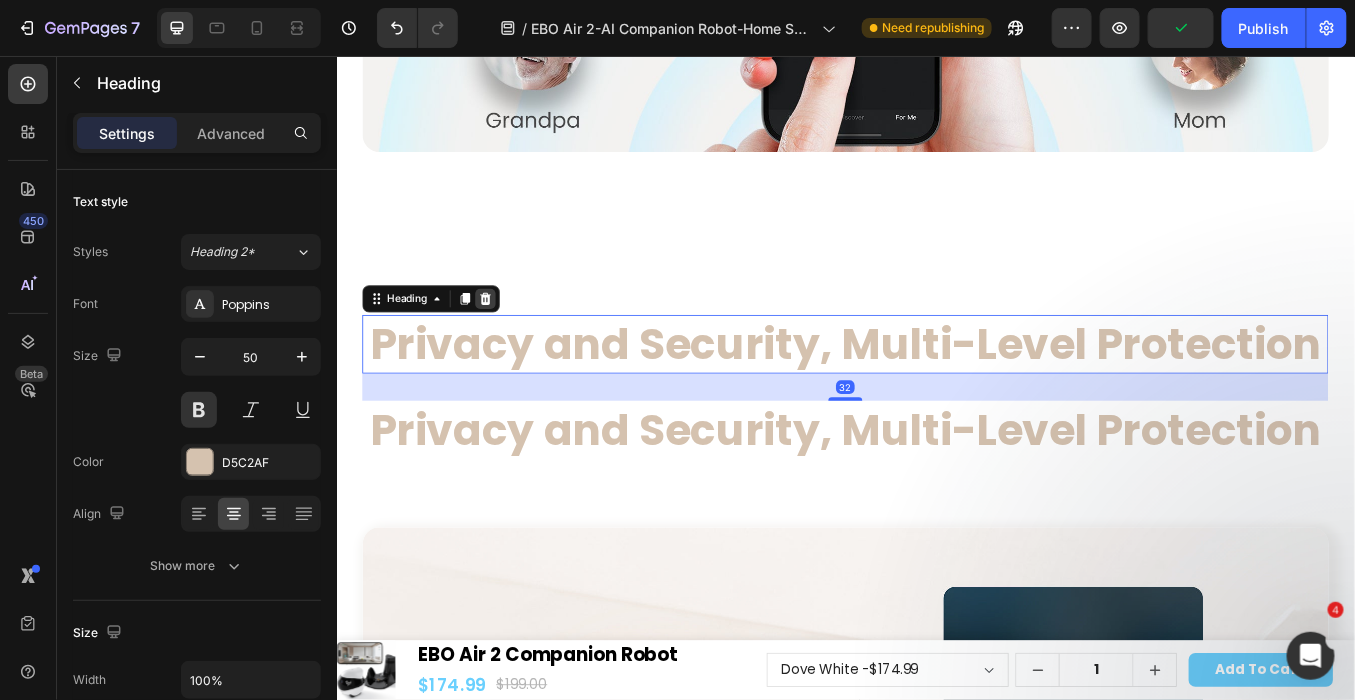 click 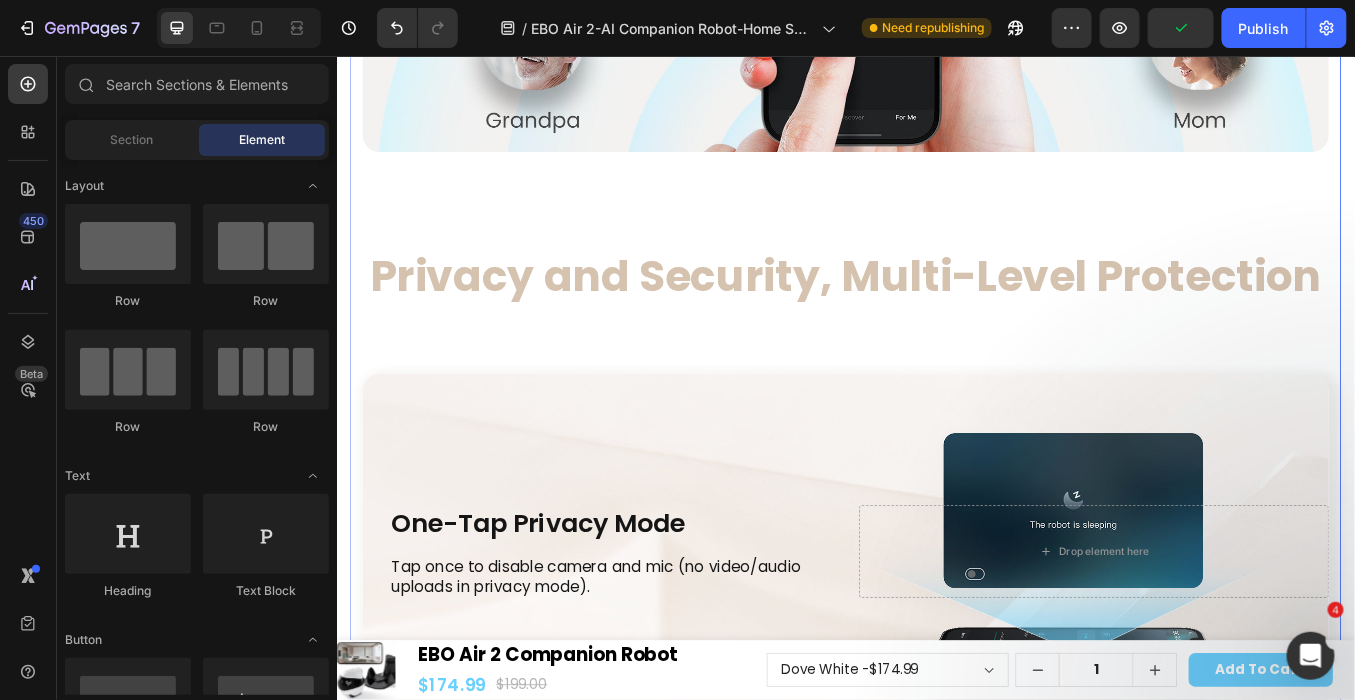 click on "Share Accounts, Spread Joy Text Block Device Sharing Allows Multiple Accounts  to Log in and View Heading Hero Banner Row Privacy and Security, Multi-Level Protection Text Block One-Tap Privacy Mode    Heading Tap once to disable camera and mic (no video/audio uploads in privacy mode). Text Block
Drop element here Hero Banner Device Activity at a Glance   Heading When motion recording is enabled, the device automatically logs all movements, both self-run and user-controlled, ensuring traceability. Text Block
Drop element here Hero Banner Multi-Level Guest User Permission Management   Heading Offers customizable guest user access control and an access log to track activity. Text Block
Drop element here Hero Banner" at bounding box center (936, 611) 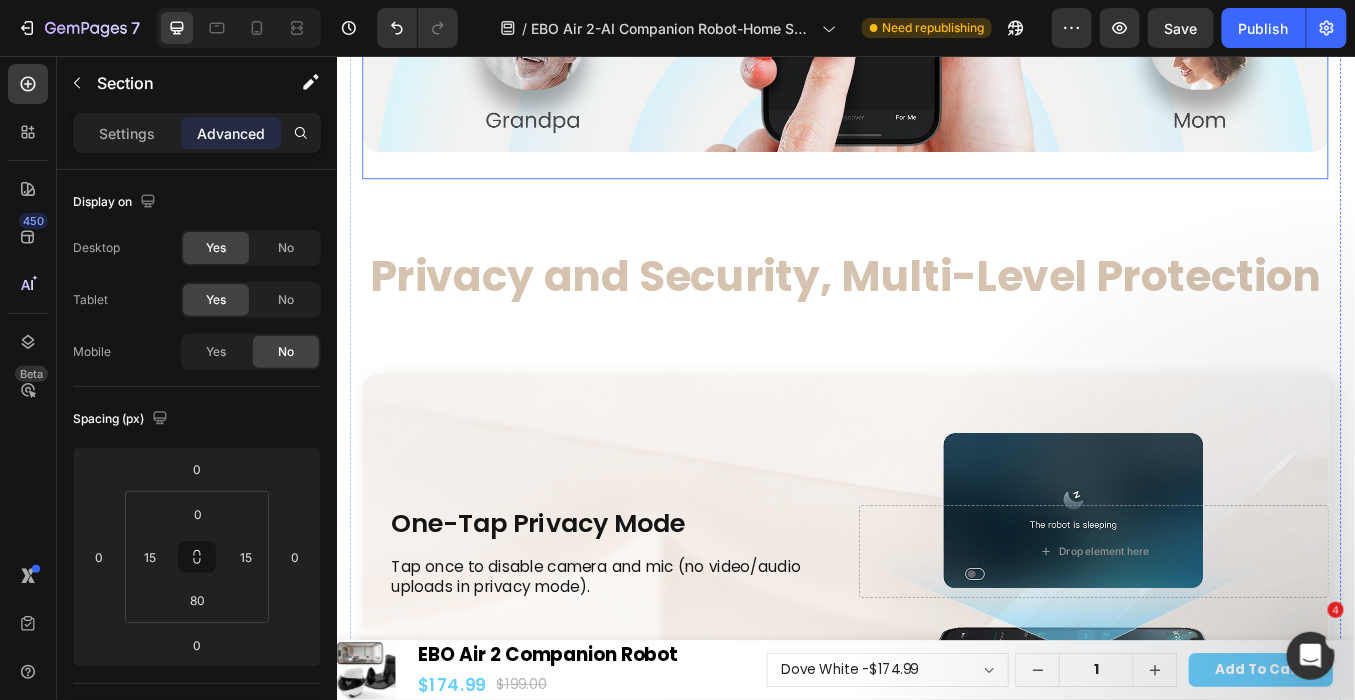 click on "Share Accounts, Spread Joy Text Block Device Sharing Allows Multiple Accounts  to Log in and View Heading Hero Banner" at bounding box center [936, -191] 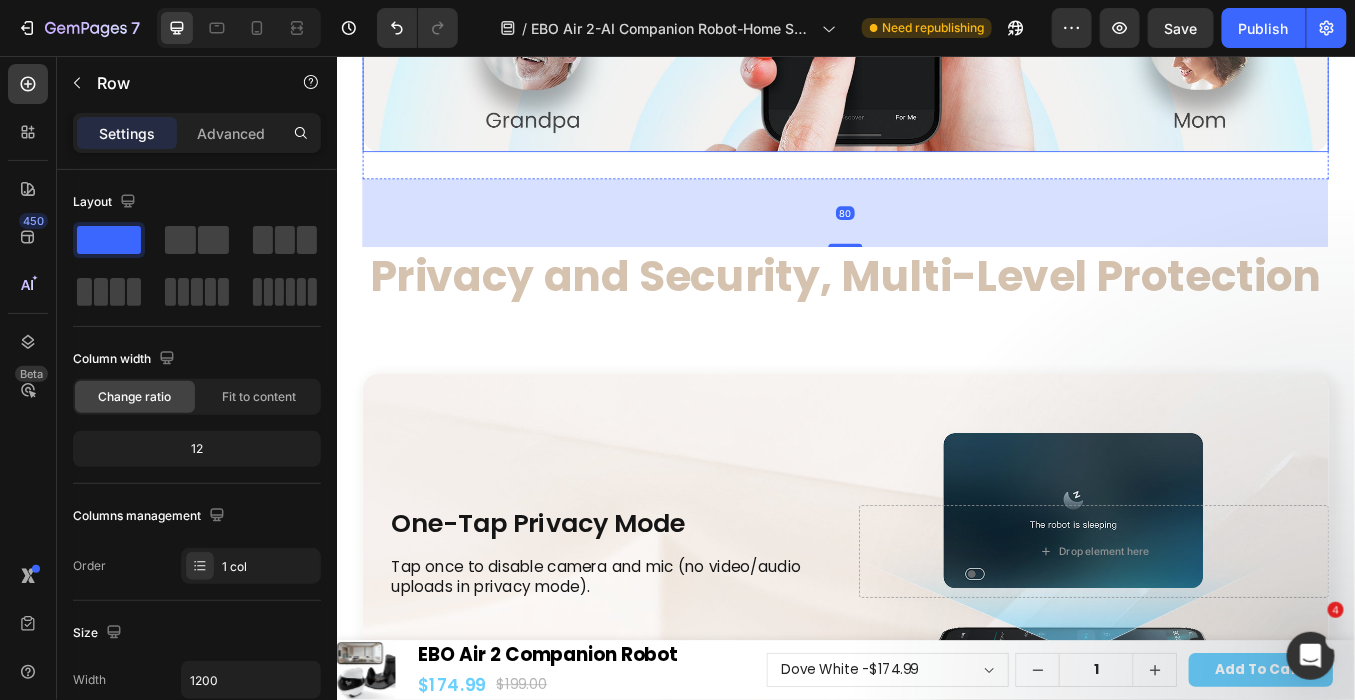 click at bounding box center [936, -153] 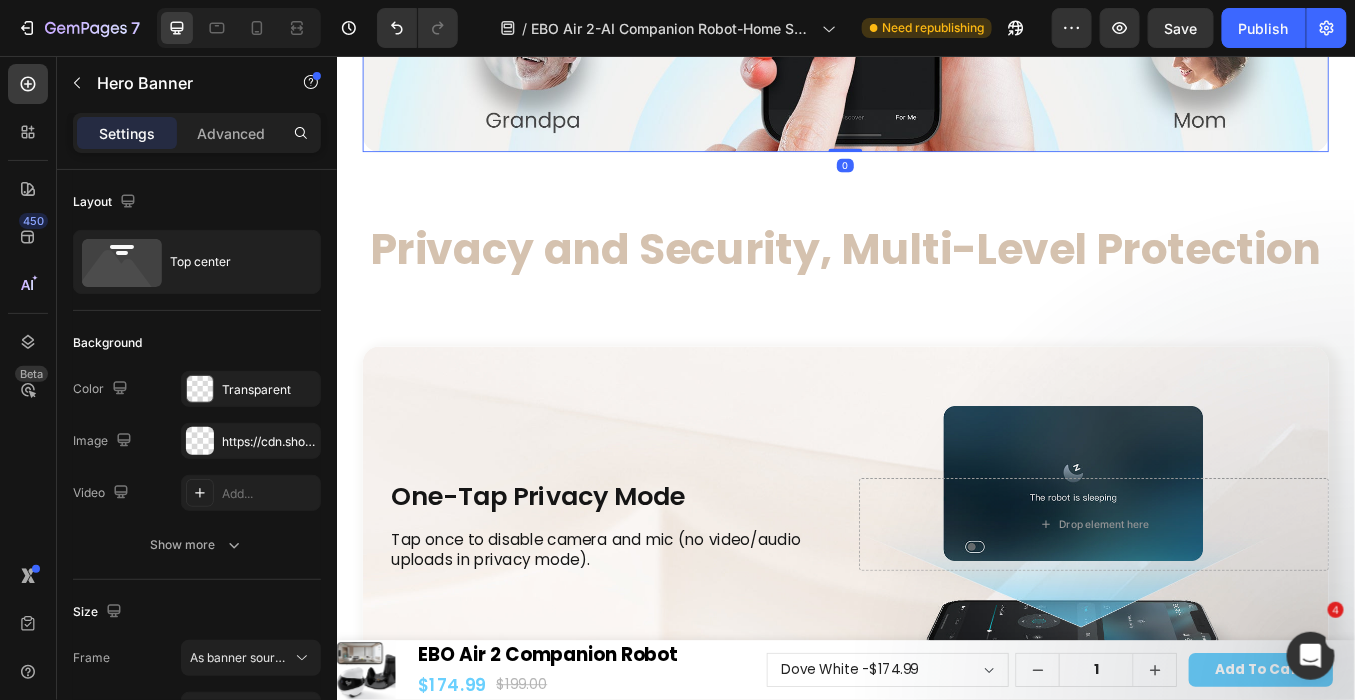 drag, startPoint x: 925, startPoint y: 188, endPoint x: 894, endPoint y: 242, distance: 62.26556 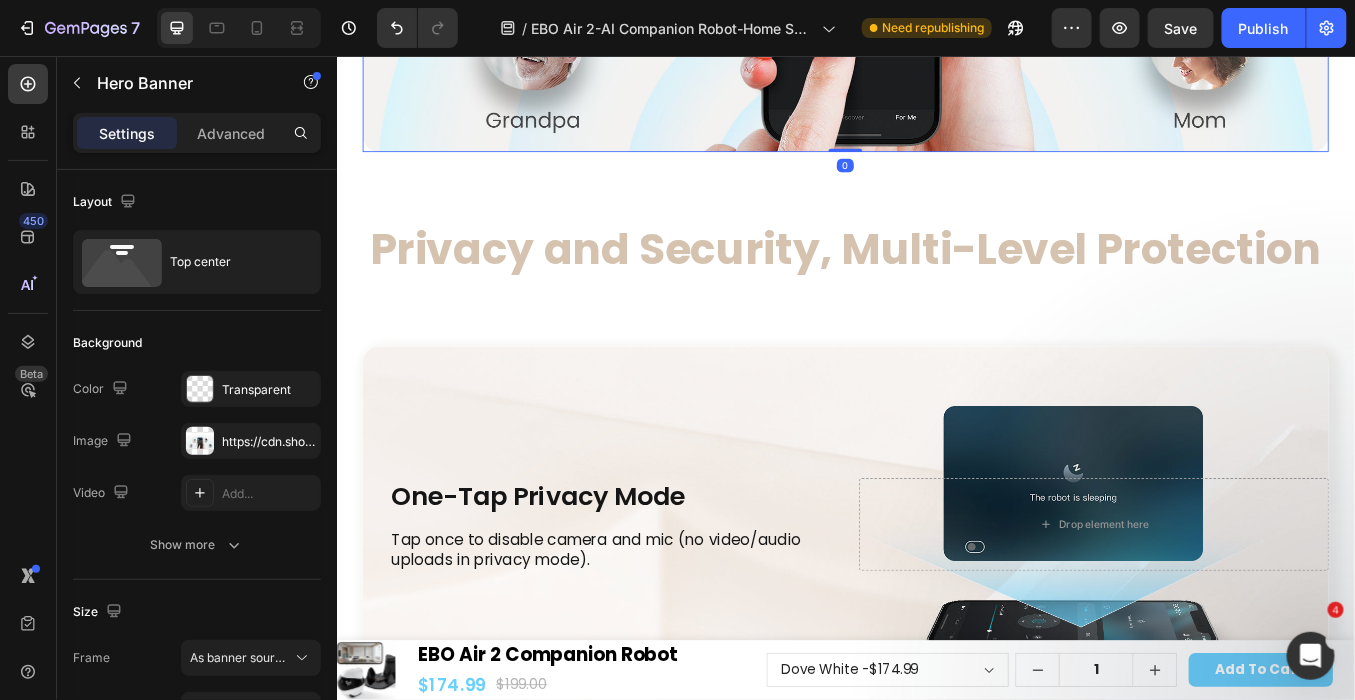click on "Device Sharing Allows Multiple Accounts  to Log in and View Heading Hero Banner   0" at bounding box center [936, -153] 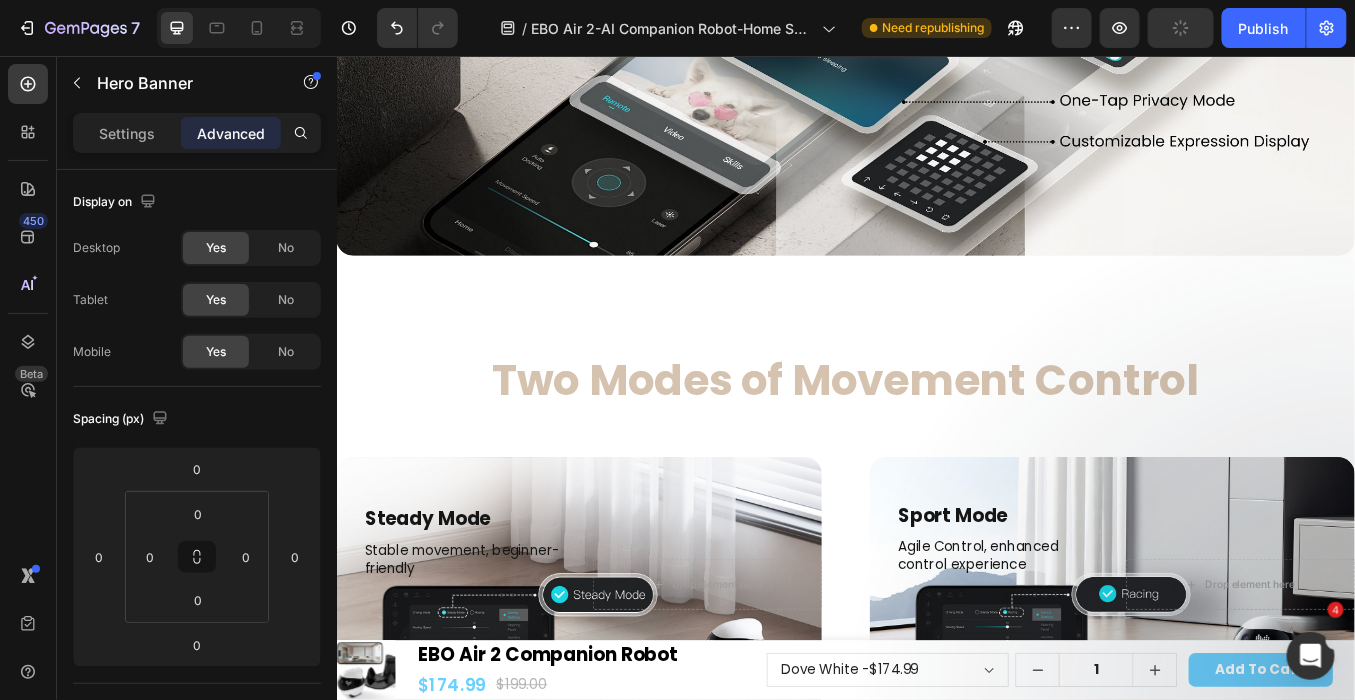 scroll, scrollTop: 21647, scrollLeft: 0, axis: vertical 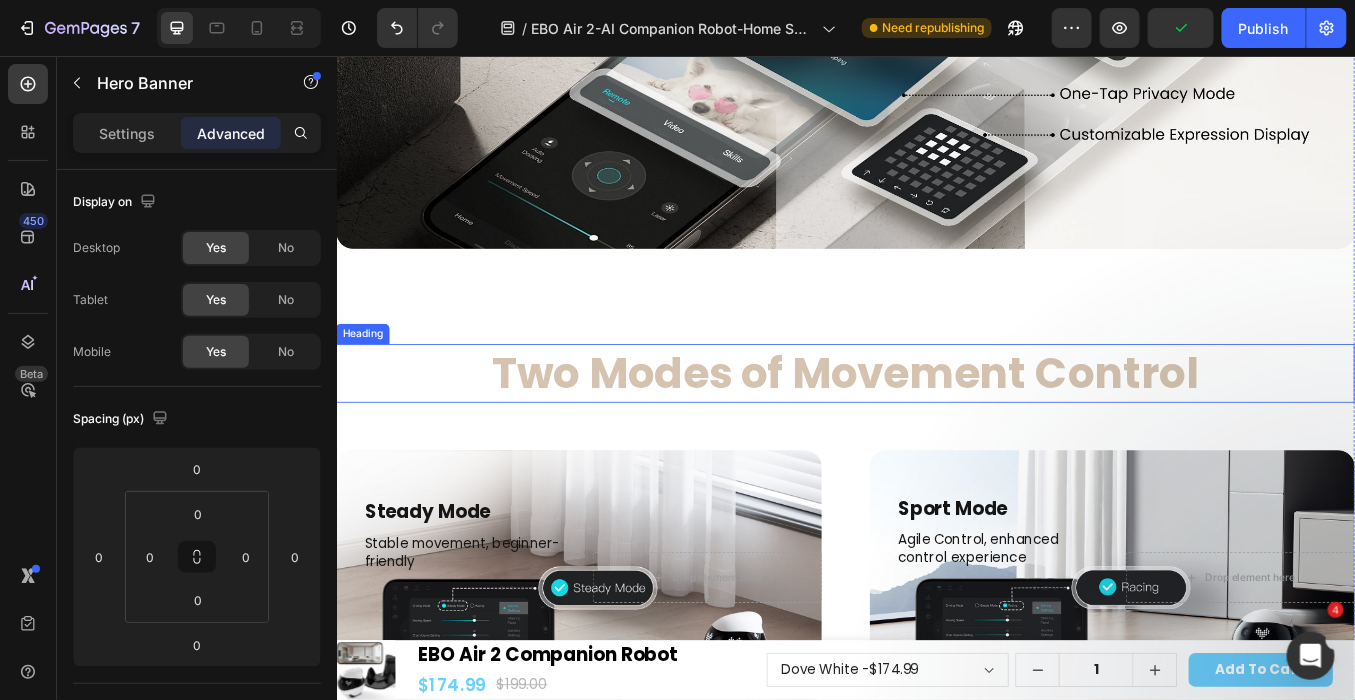 click on "Two Modes of Movement Control" at bounding box center (936, 428) 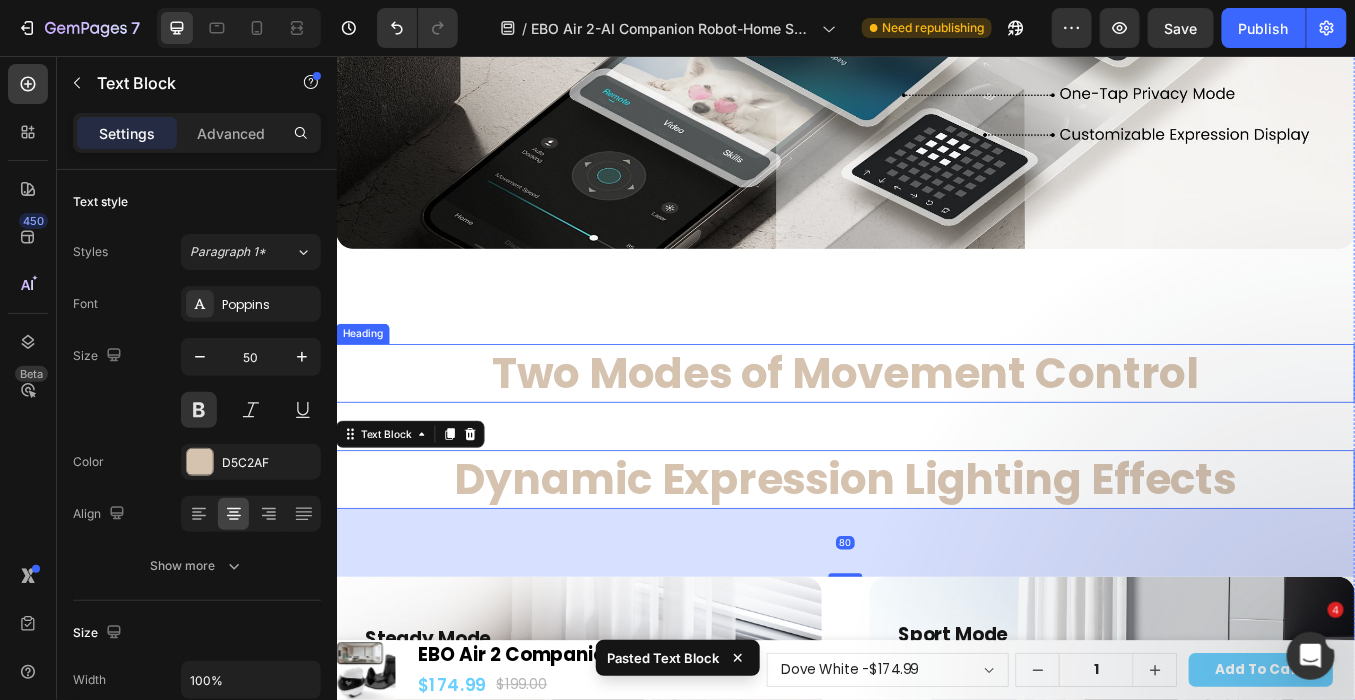 click on "Two Modes of Movement Control" at bounding box center (936, 428) 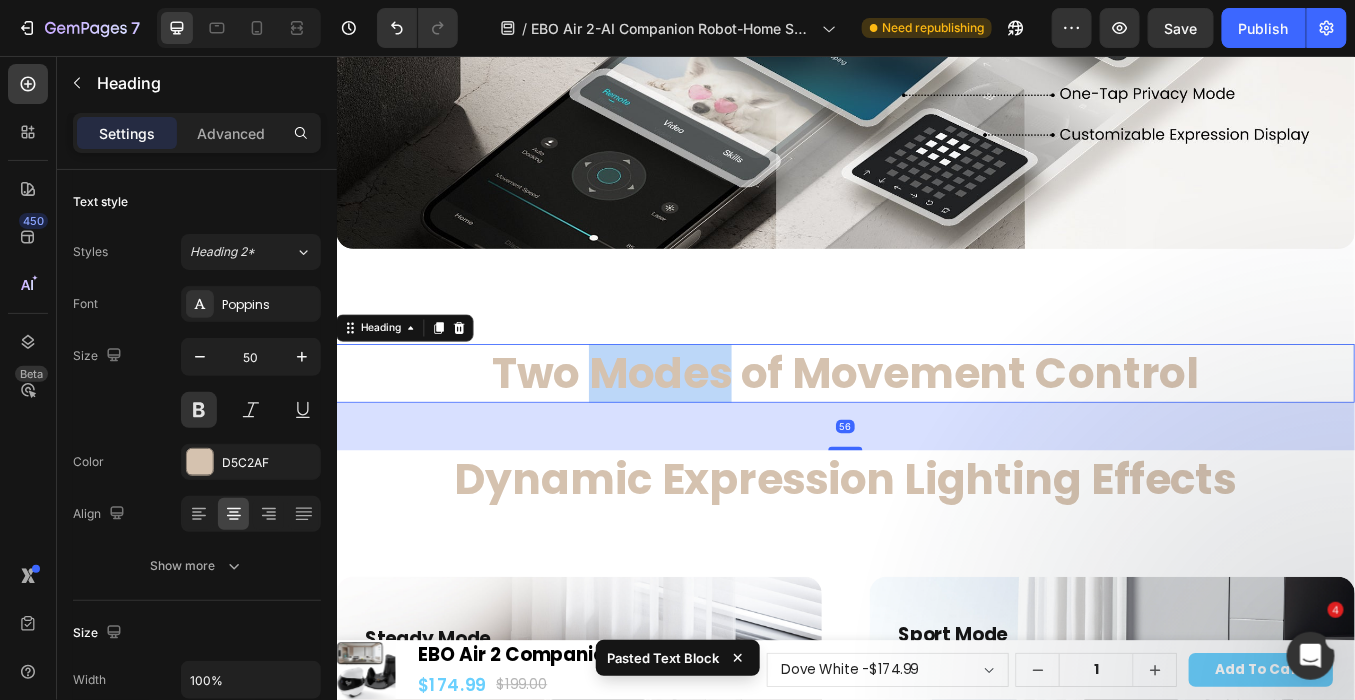 click on "Two Modes of Movement Control" at bounding box center [936, 428] 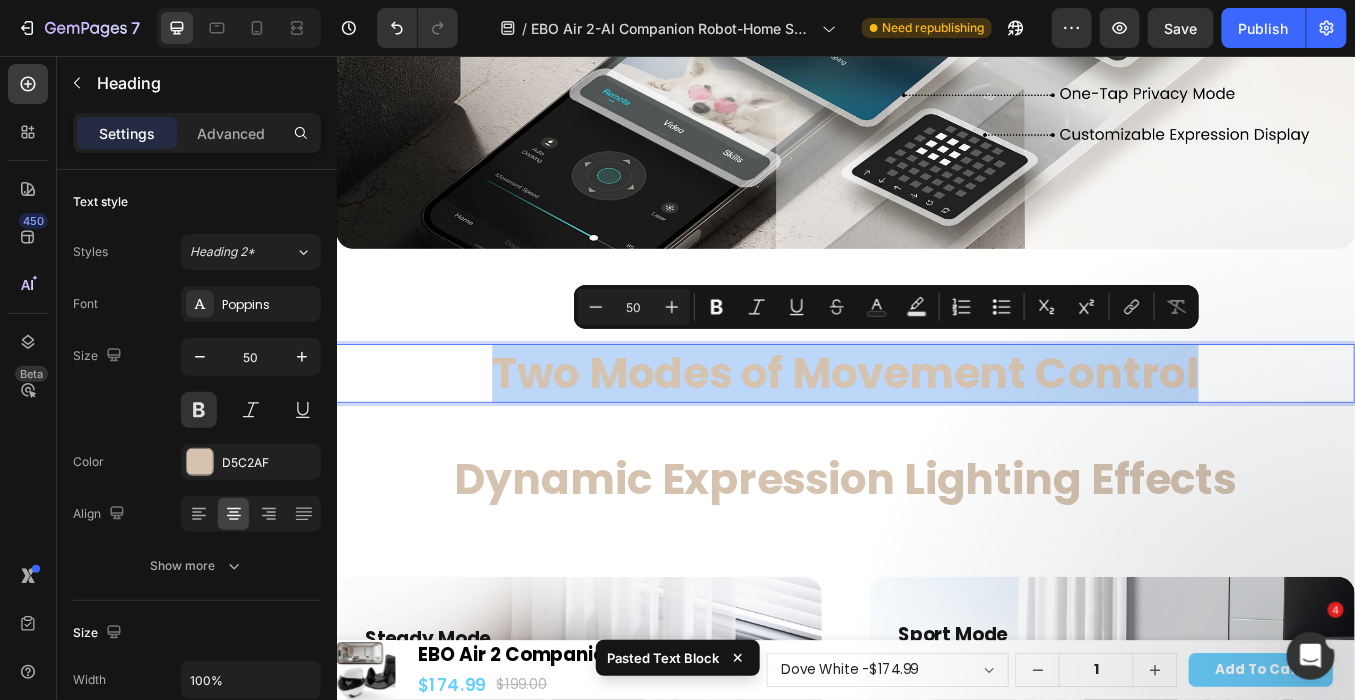 drag, startPoint x: 503, startPoint y: 419, endPoint x: 1374, endPoint y: 429, distance: 871.0574 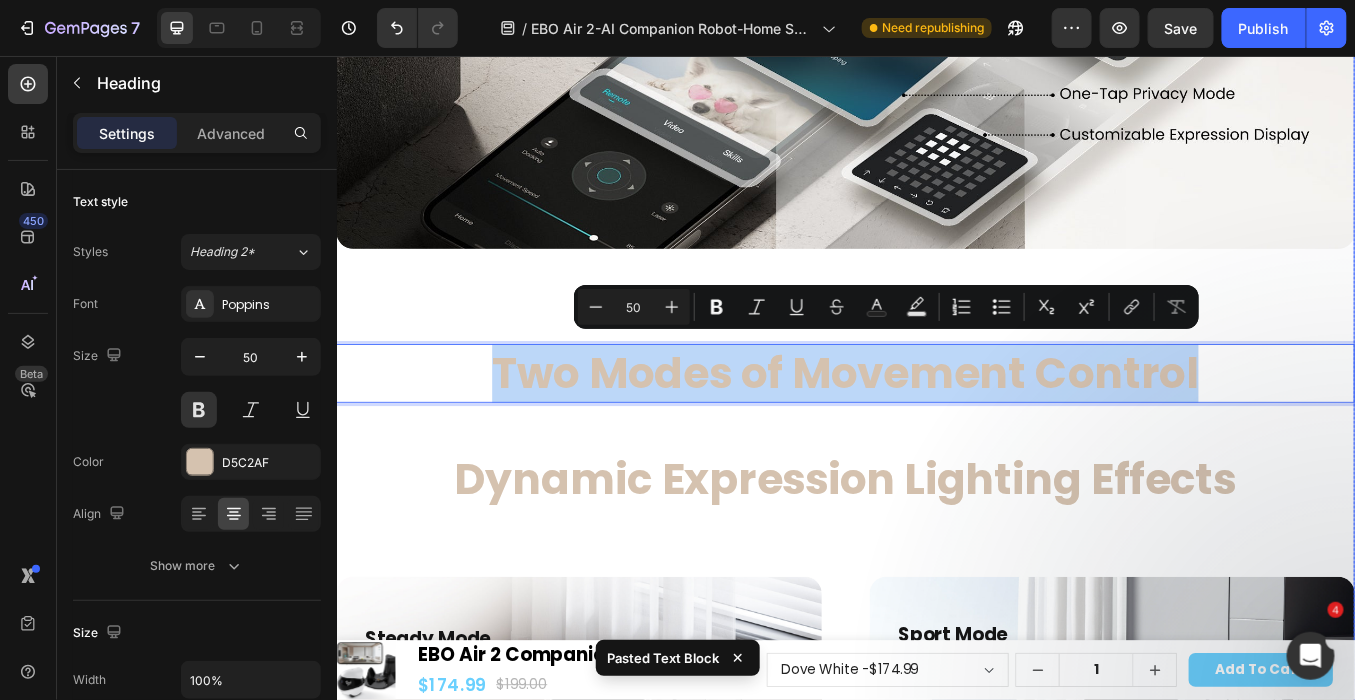 click on "Dynamic Expression Lighting Effects" at bounding box center [936, 553] 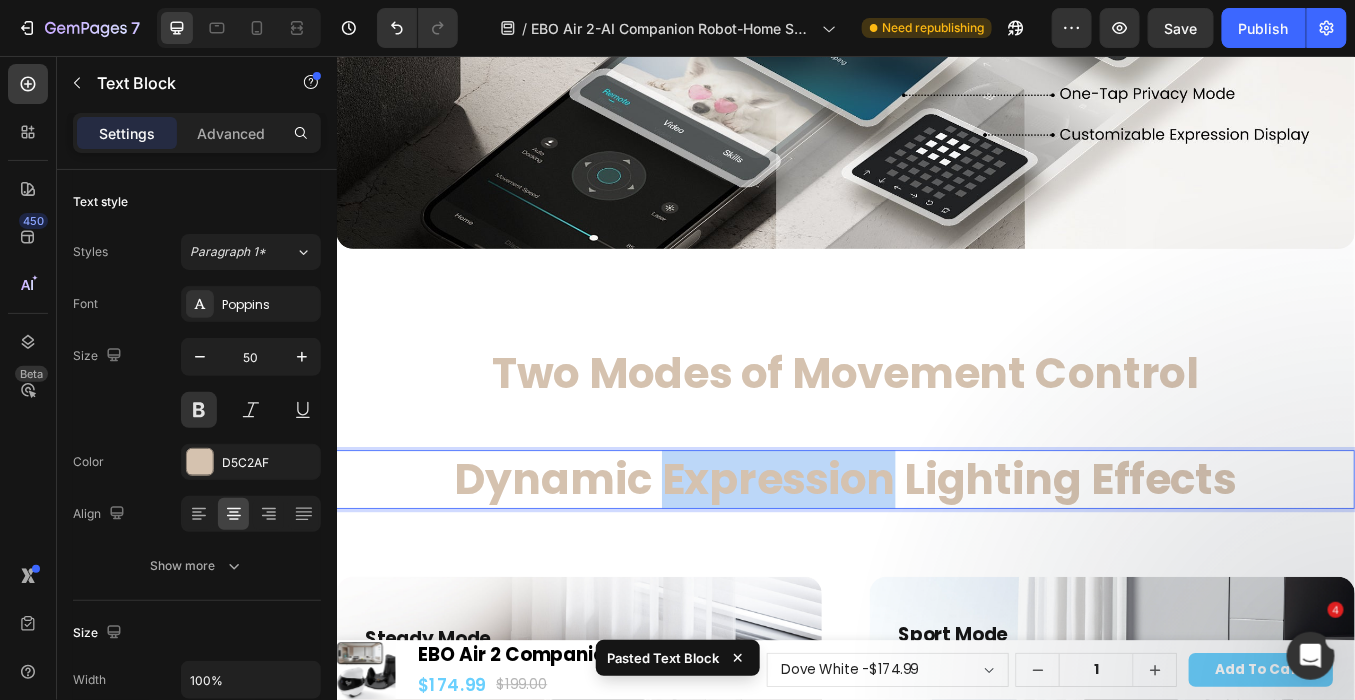 click on "Dynamic Expression Lighting Effects" at bounding box center (936, 553) 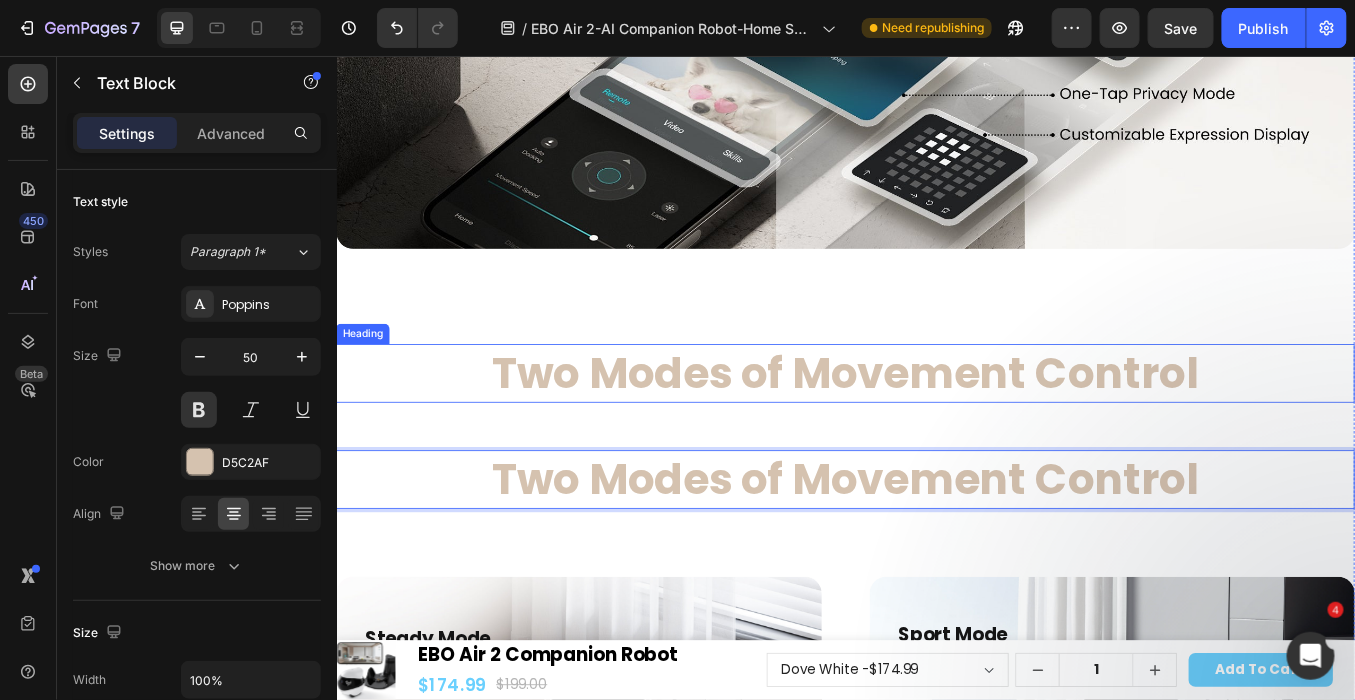 click on "Two Modes of Movement Control" at bounding box center (936, 428) 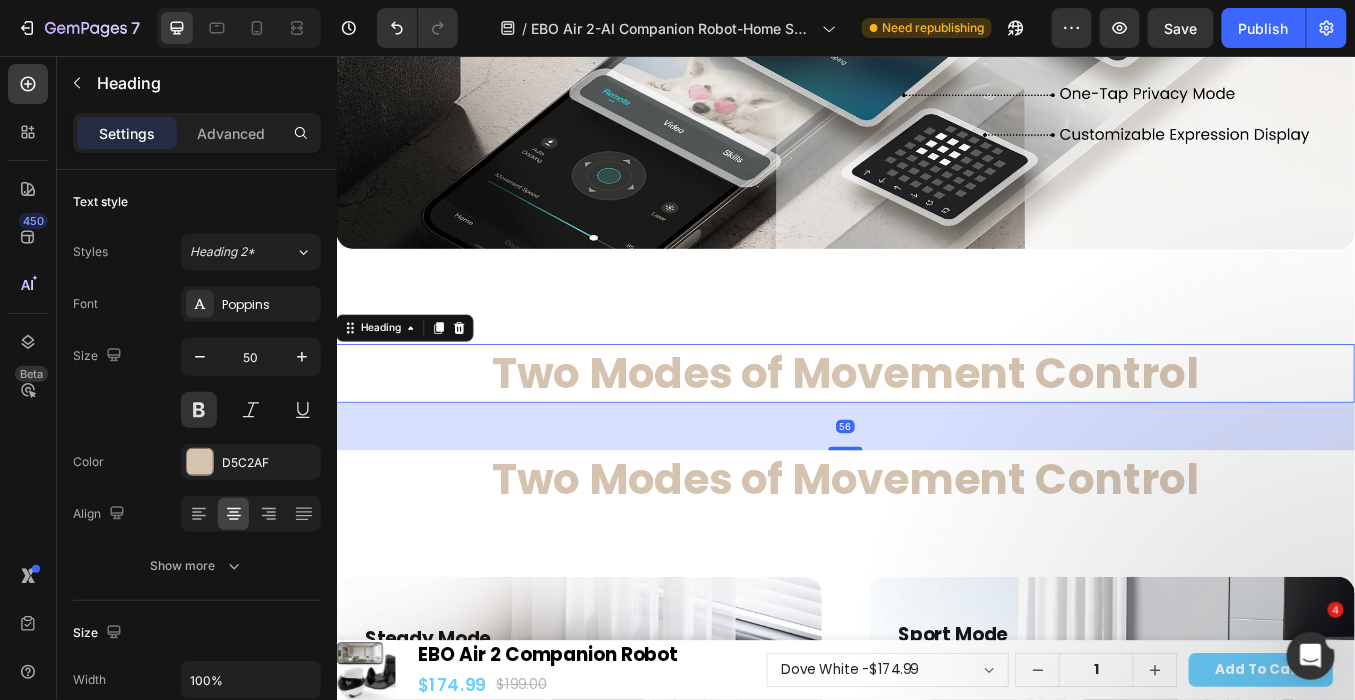 click 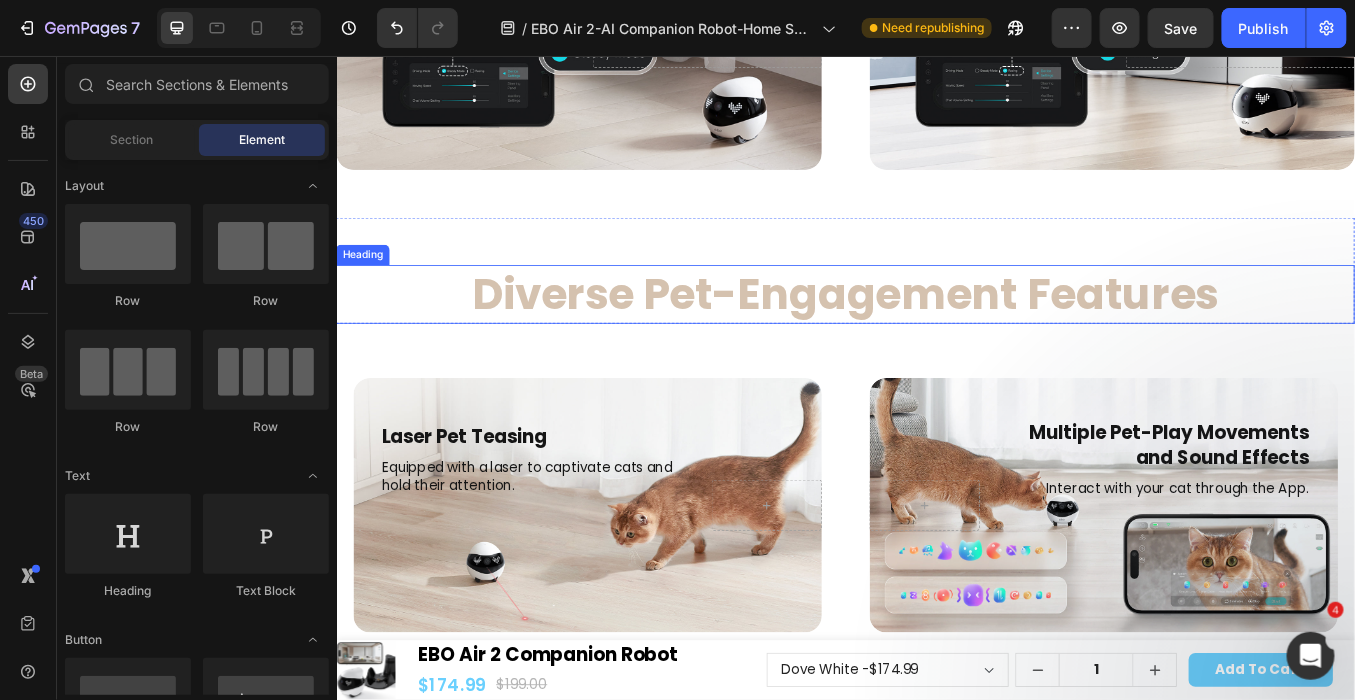 scroll, scrollTop: 22314, scrollLeft: 0, axis: vertical 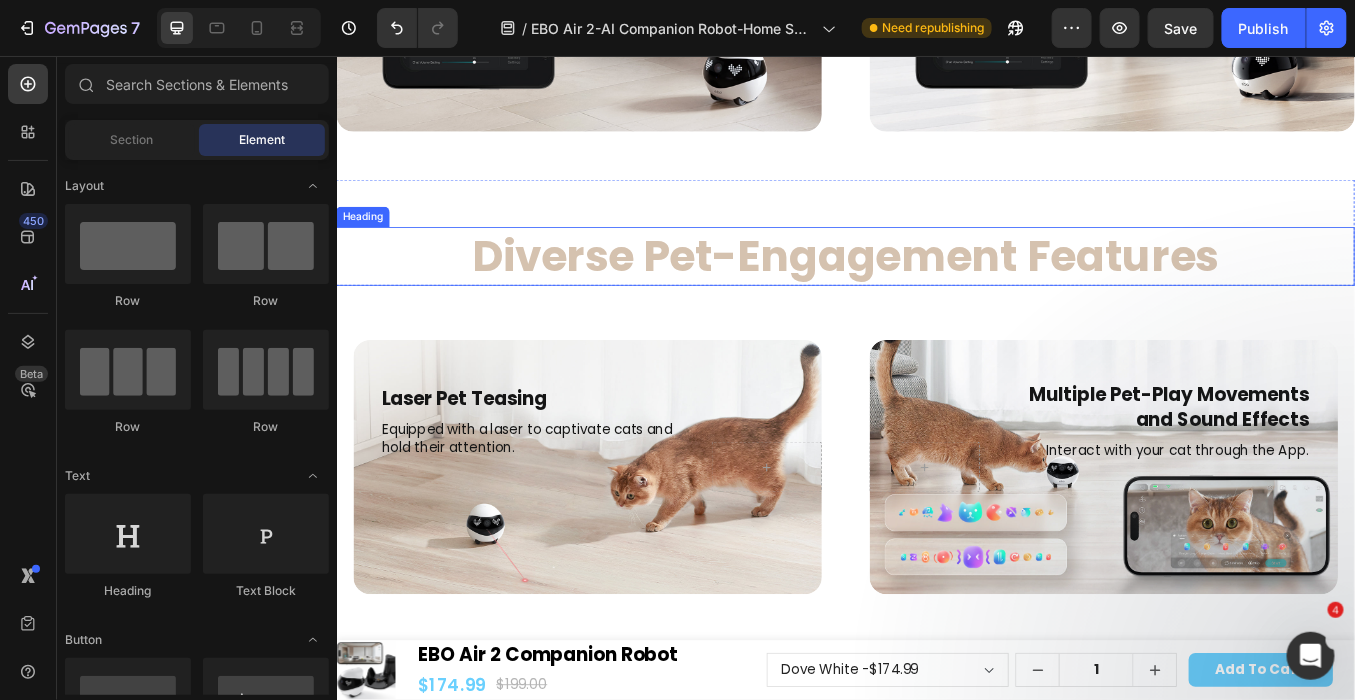 click on "Diverse Pet-Engagement Features" at bounding box center [936, 290] 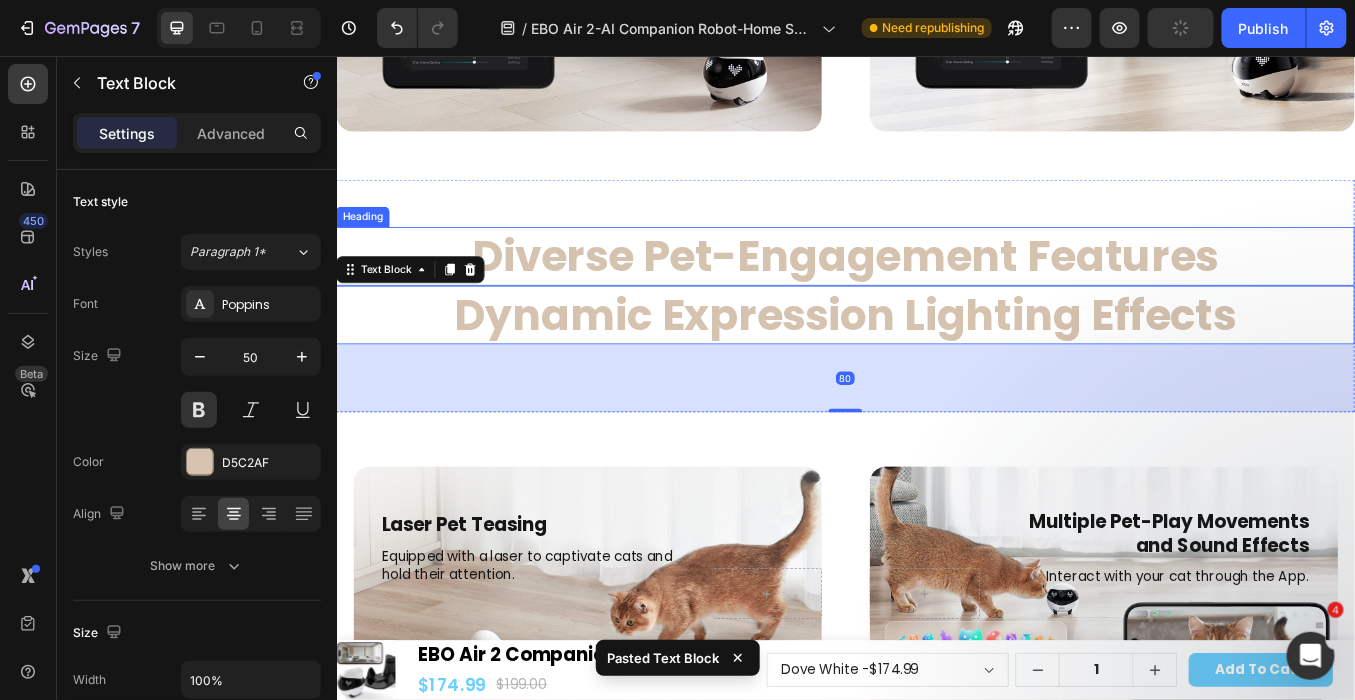 click on "Diverse Pet-Engagement Features" at bounding box center (936, 290) 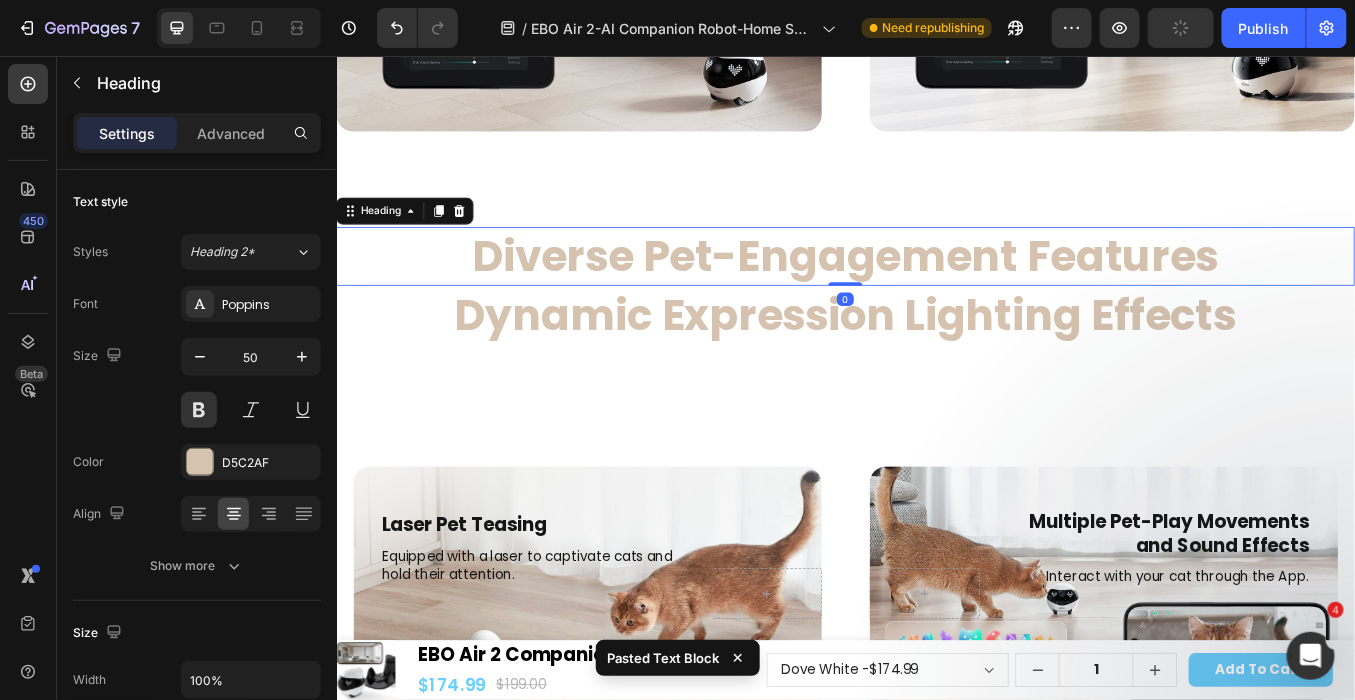 click on "Diverse Pet-Engagement Features" at bounding box center [936, 290] 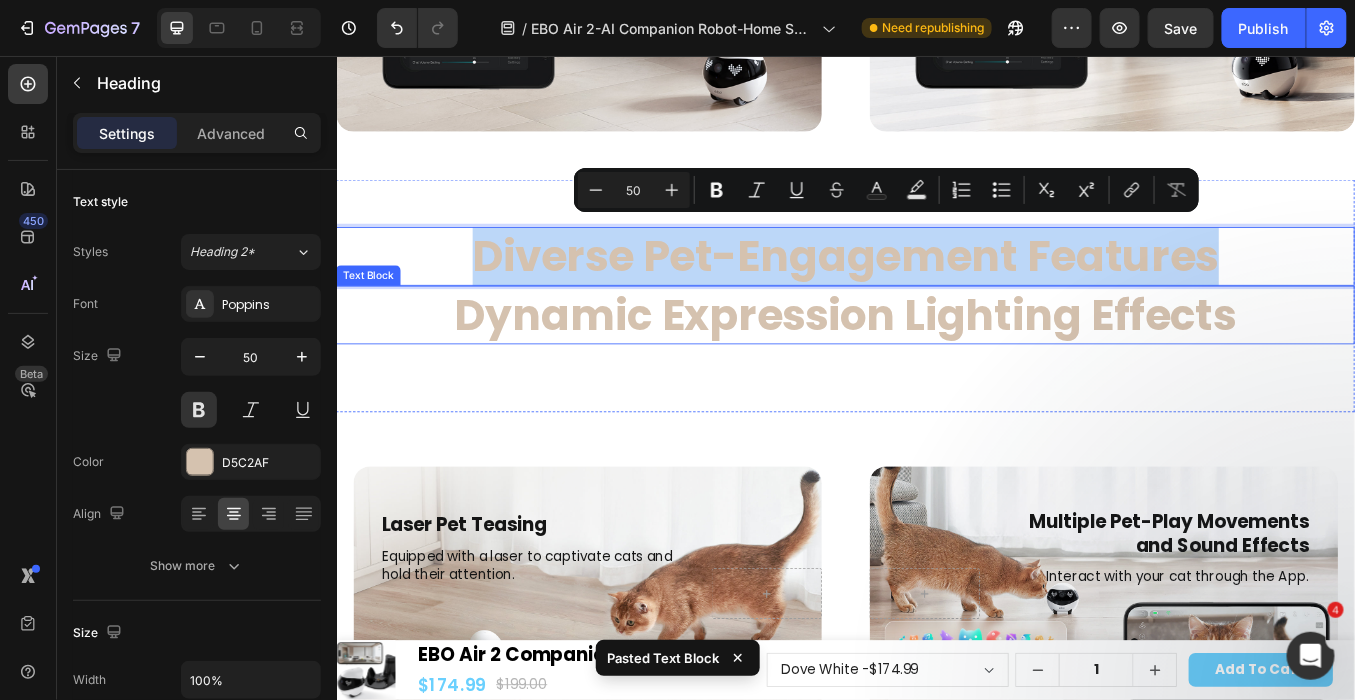 click on "Dynamic Expression Lighting Effects" at bounding box center (936, 359) 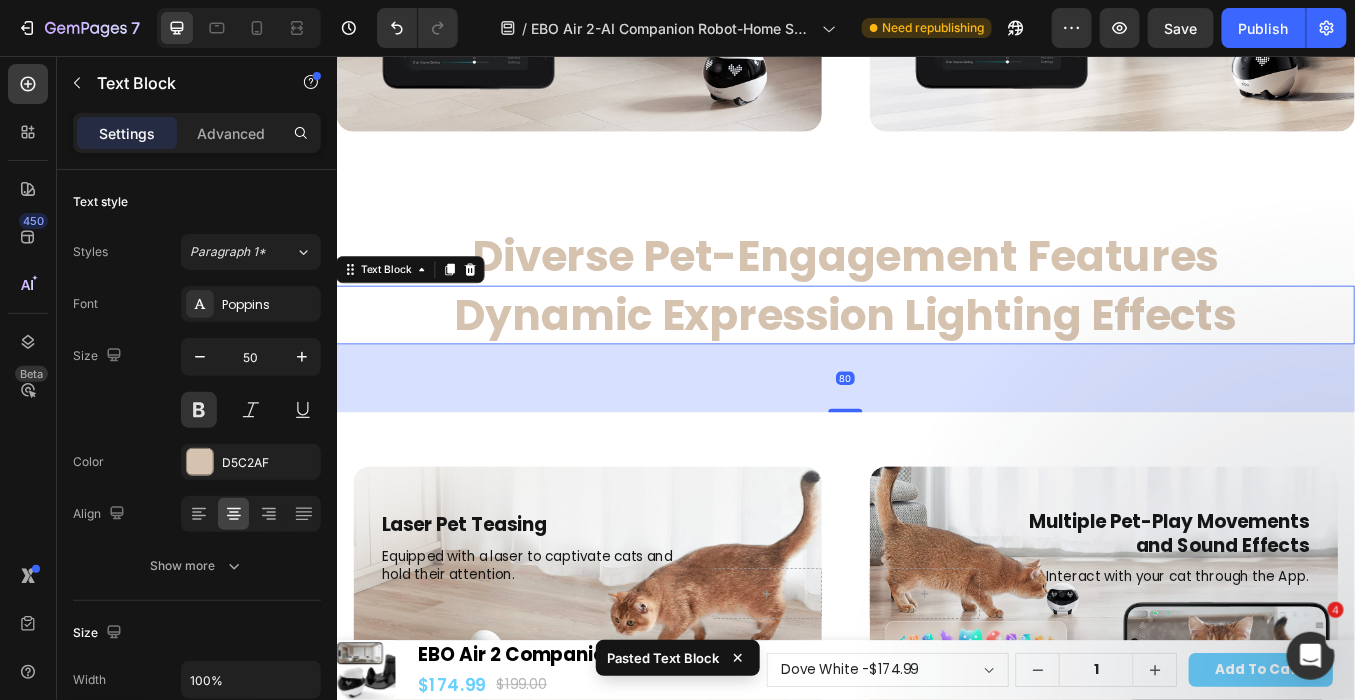 click on "Dynamic Expression Lighting Effects" at bounding box center (936, 359) 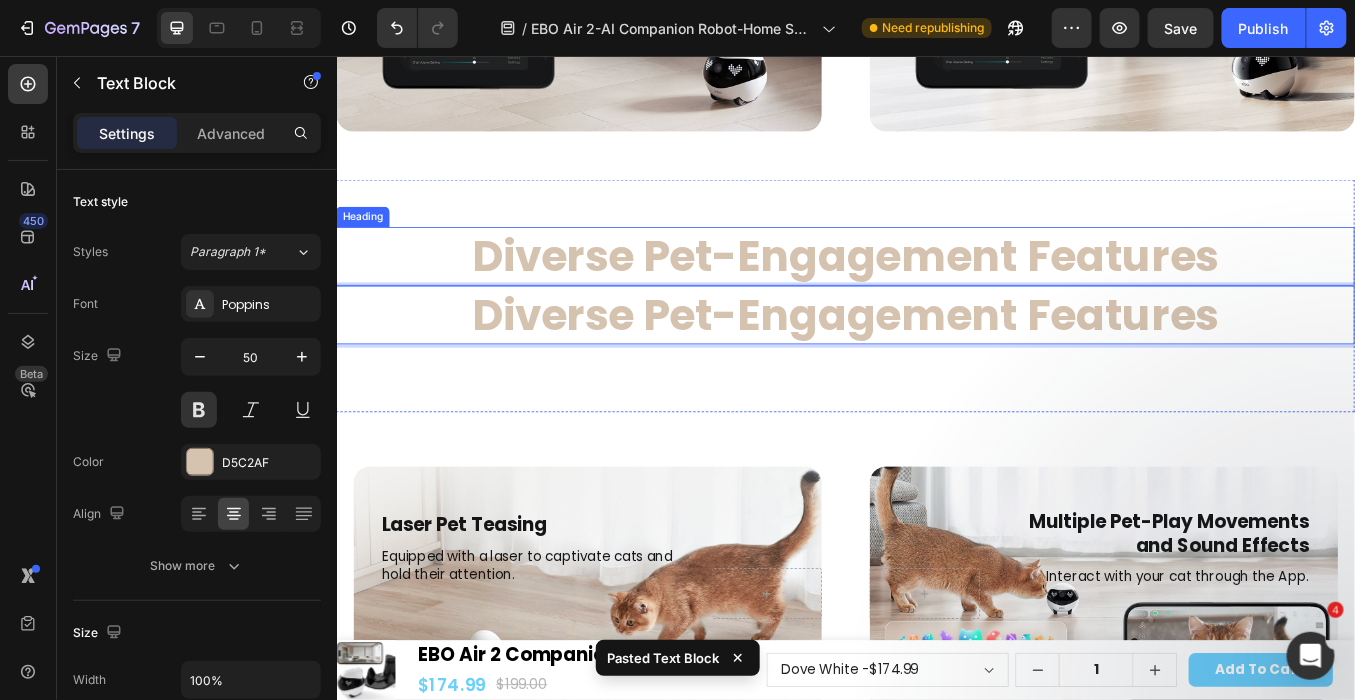click on "Diverse Pet-Engagement Features" at bounding box center [936, 290] 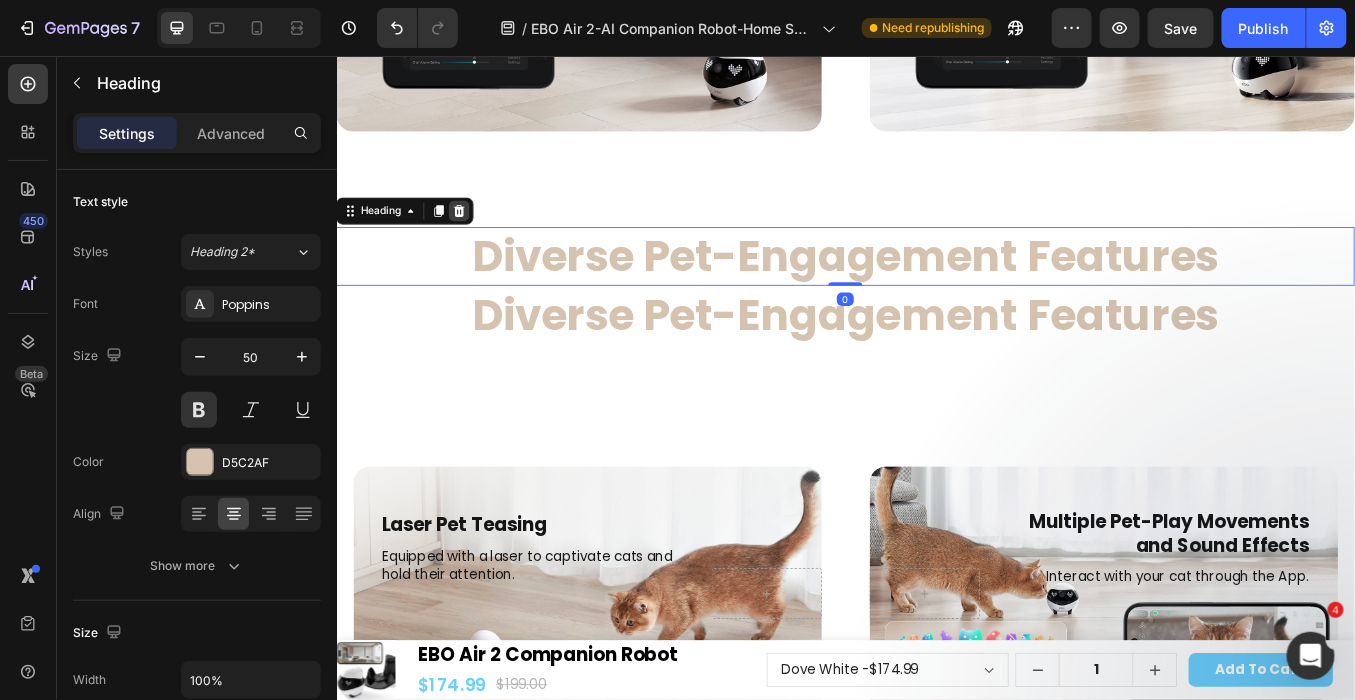 click 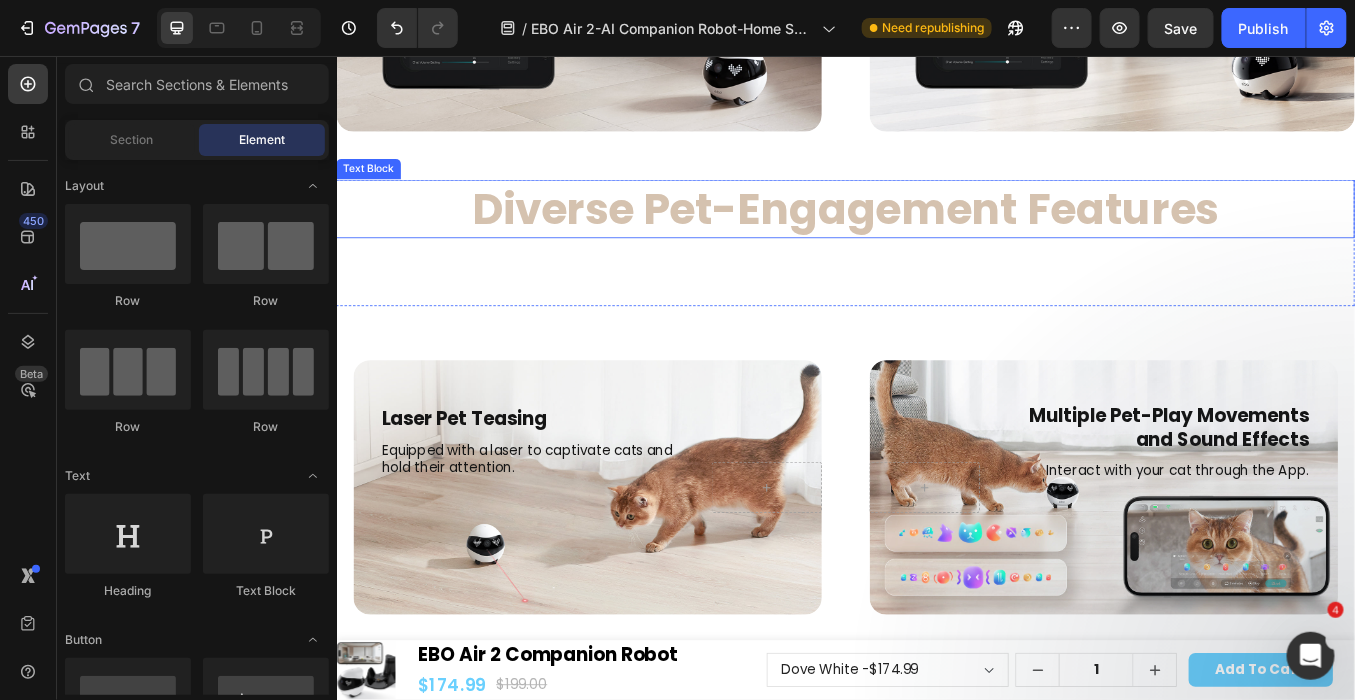 click on "Diverse Pet-Engagement Features" at bounding box center [936, 234] 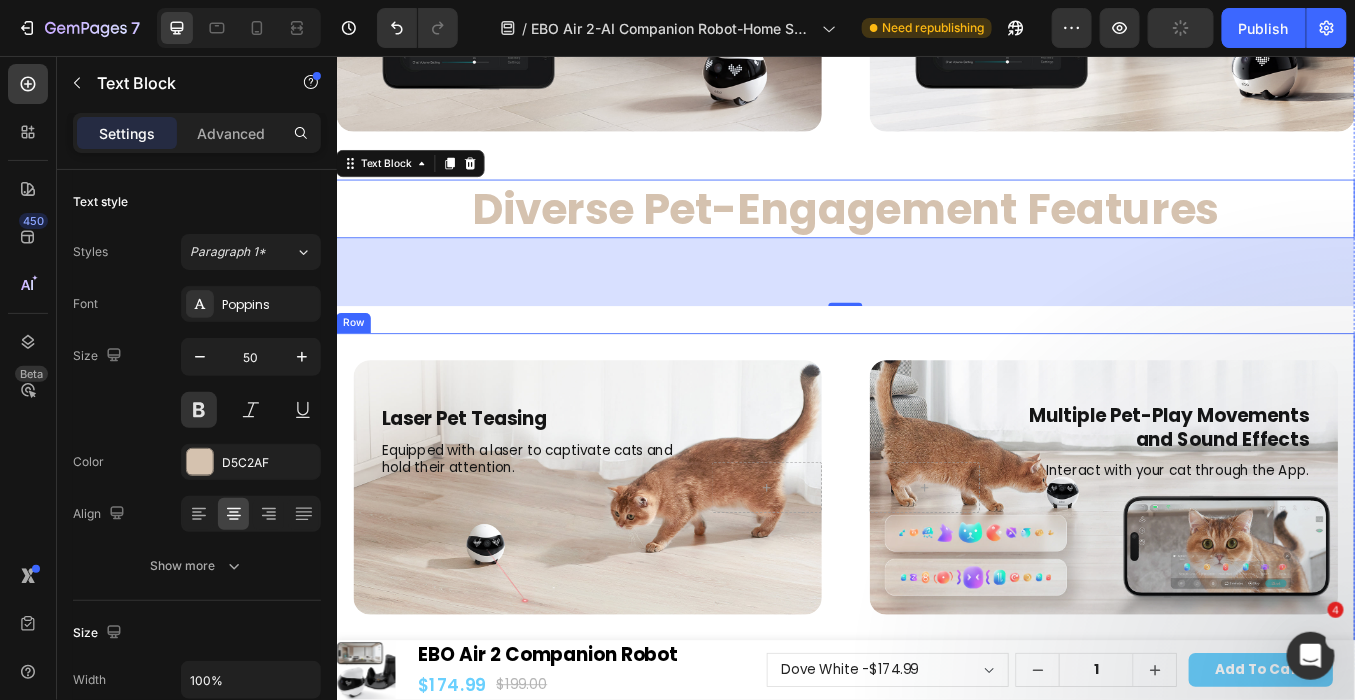 click on "Laser Pet Teasing Heading Equipped with a laser to captivate cats and hold their attention. Text Block Row
Hero Banner Multiple Pet-Play Movements and Sound Effects Heading Interact with your cat through the App. Text Block Row
Hero Banner Row" at bounding box center (936, 563) 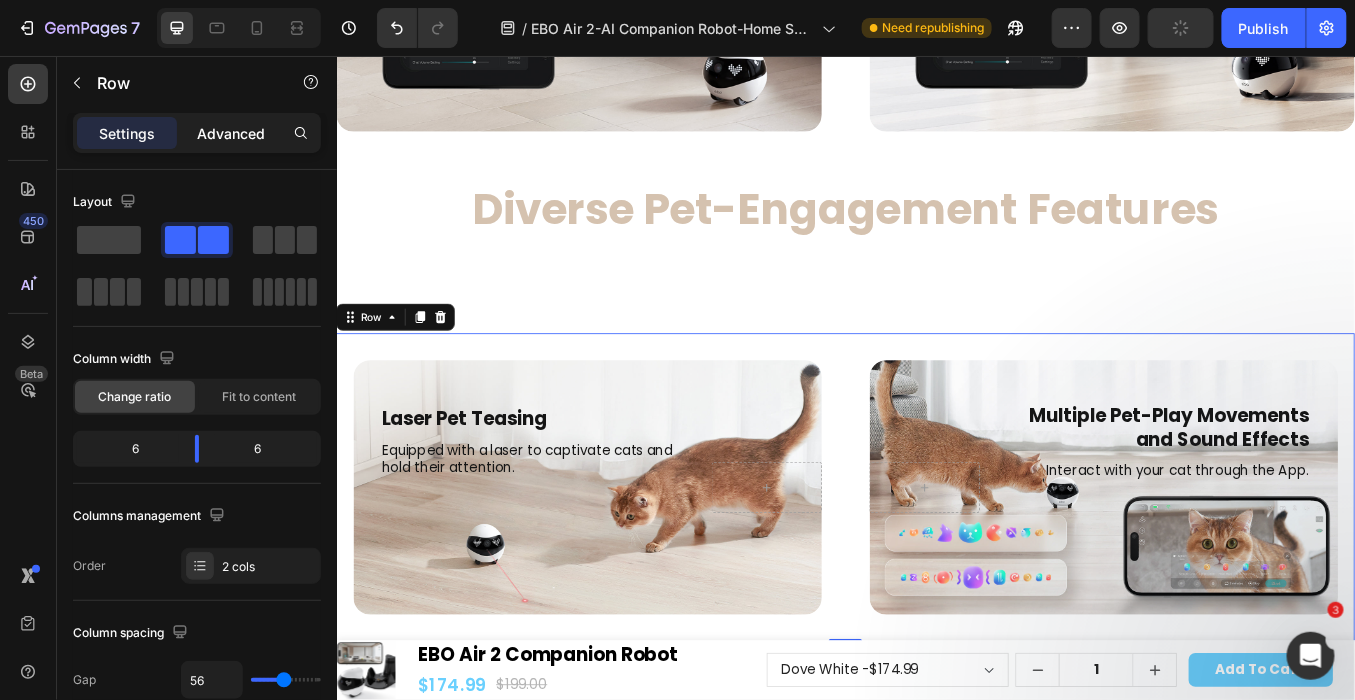 click on "Advanced" at bounding box center (231, 133) 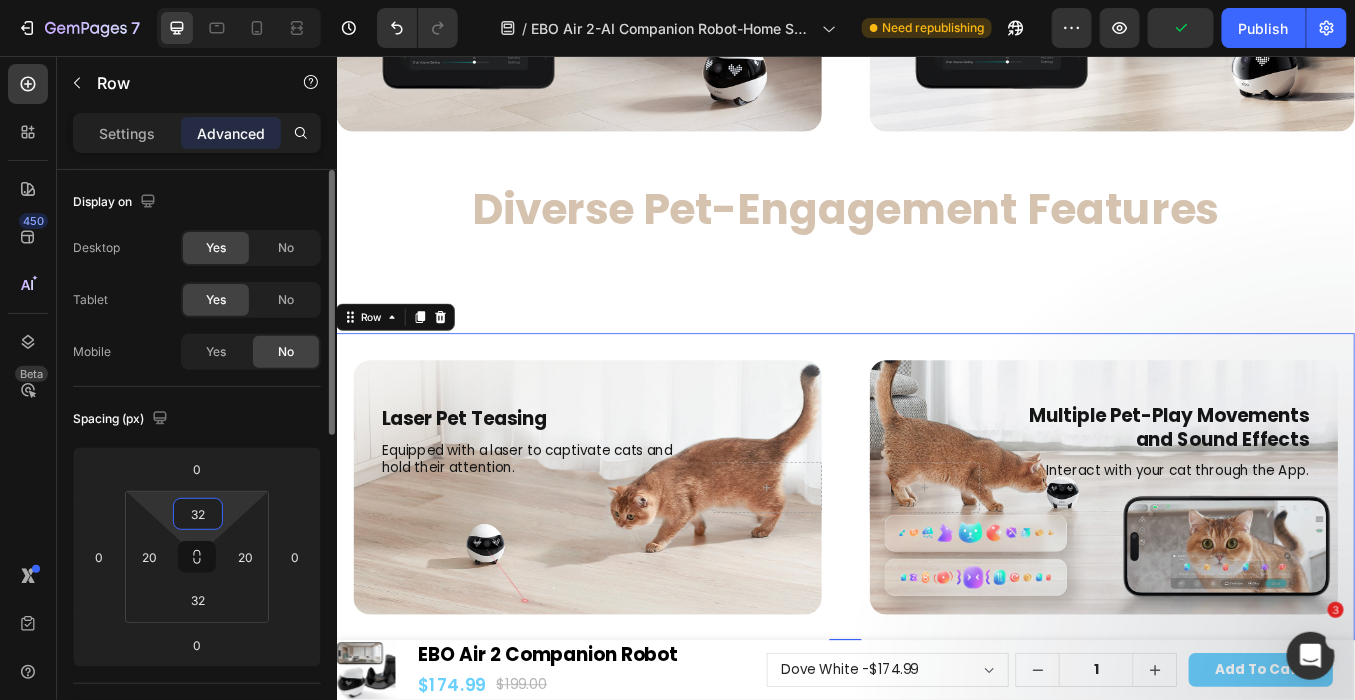 click on "32" at bounding box center (198, 514) 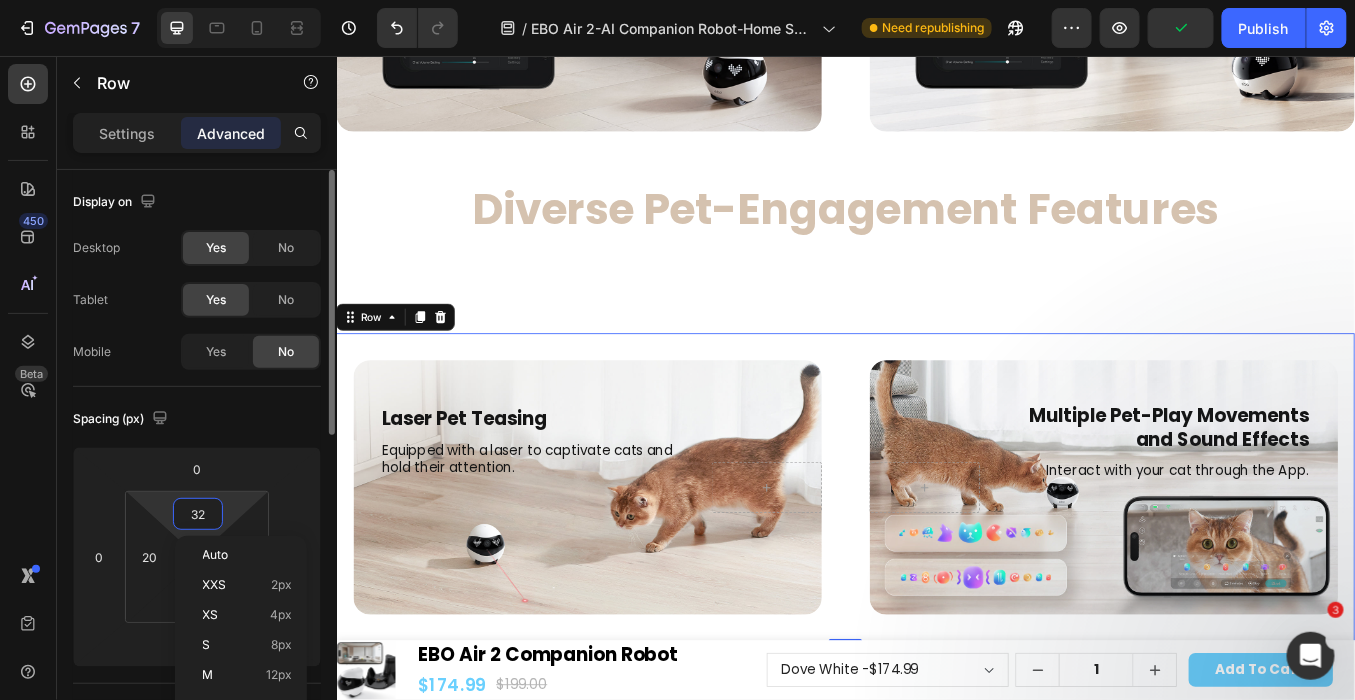 type 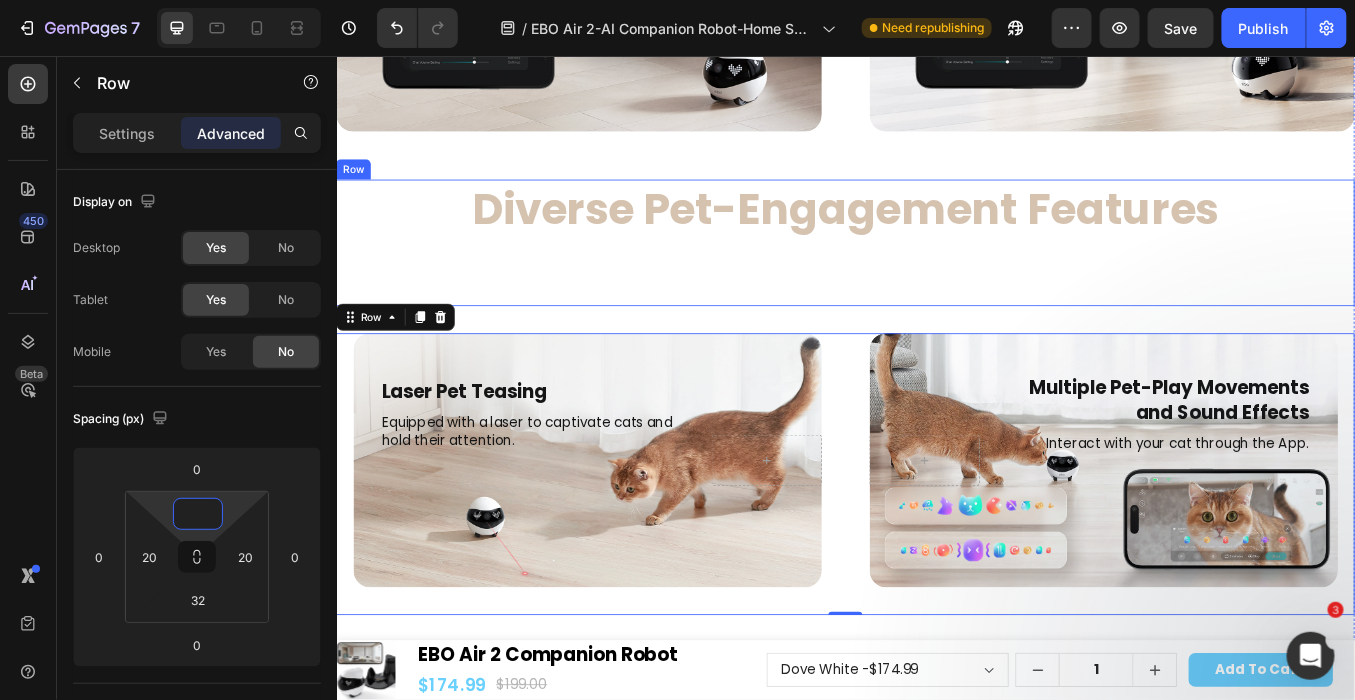 click on "Diverse Pet-Engagement Features Text Block" at bounding box center [936, 274] 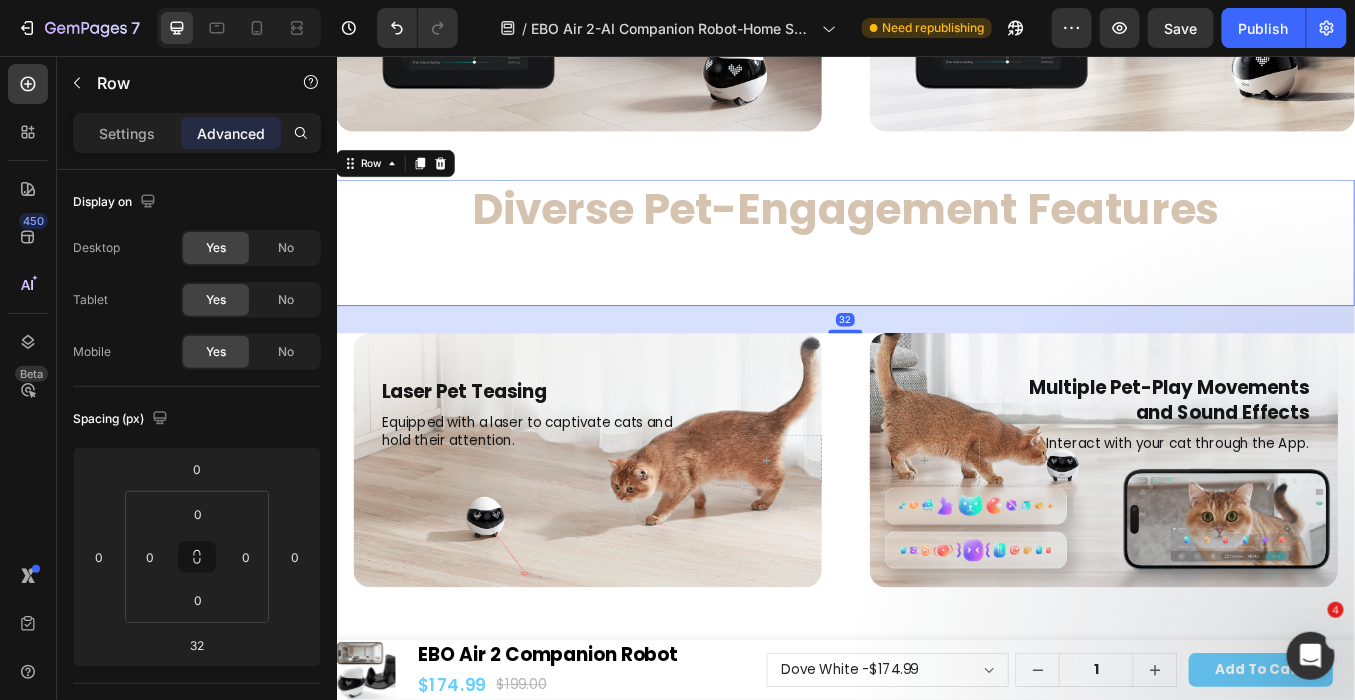 click on "32" at bounding box center (936, 365) 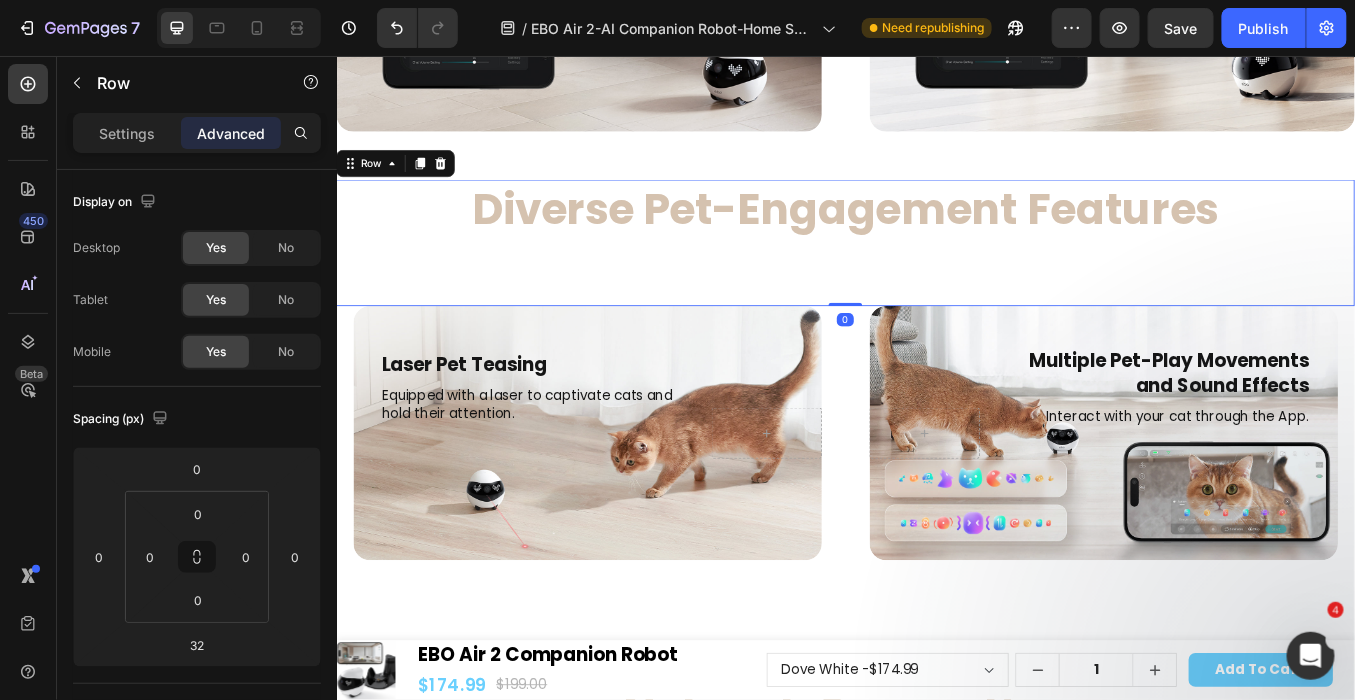 drag, startPoint x: 938, startPoint y: 369, endPoint x: 921, endPoint y: 300, distance: 71.063354 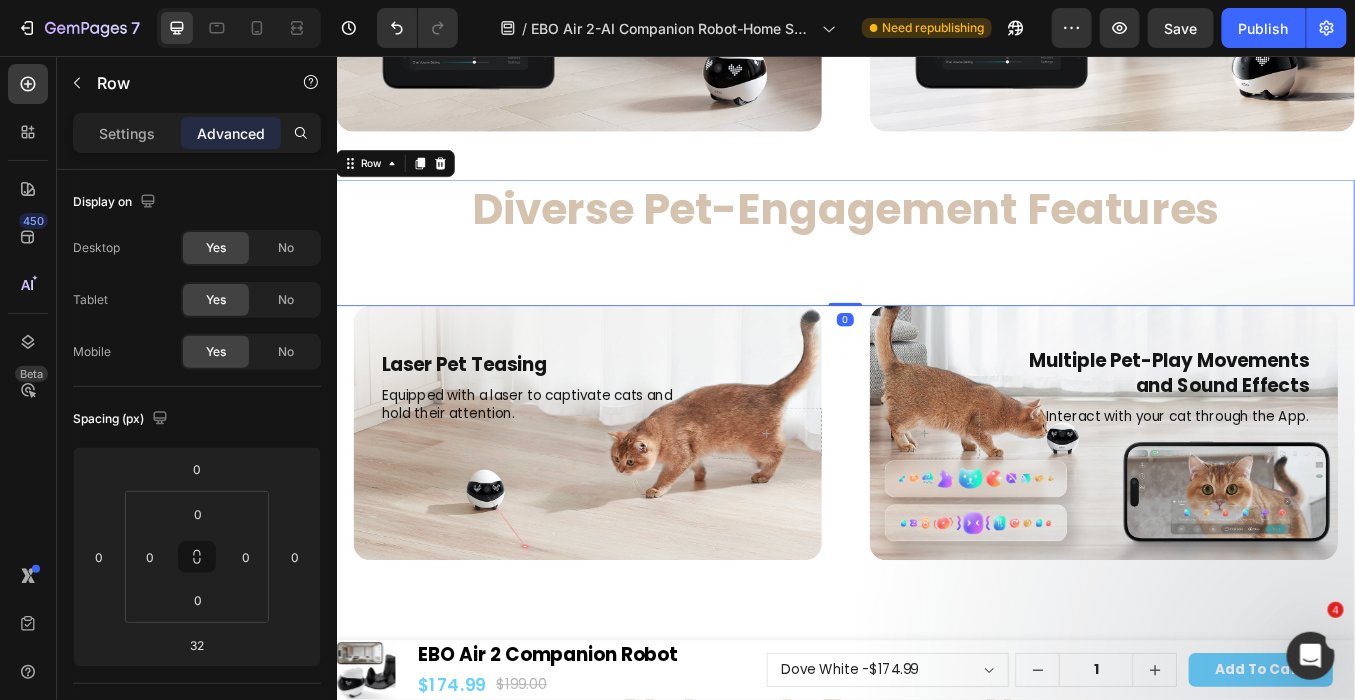 click on "Diverse Pet-Engagement Features Text Block Row   0" at bounding box center [936, 274] 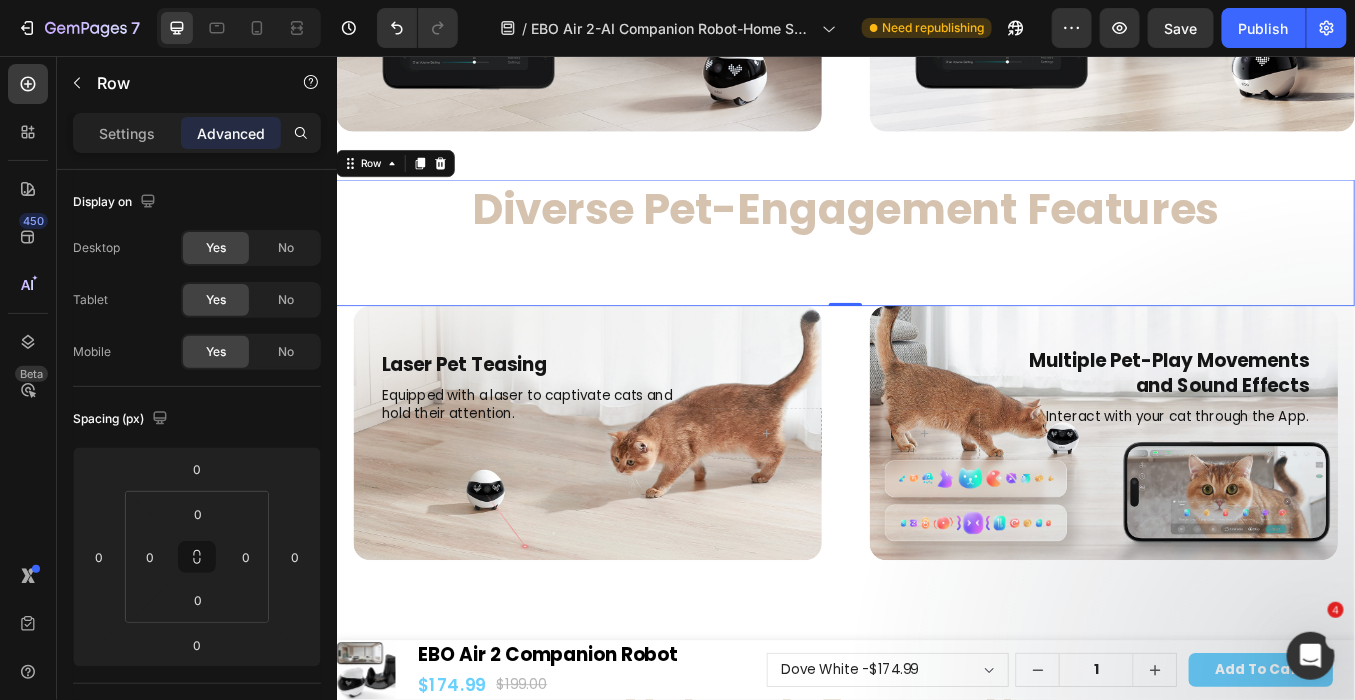 click on "Diverse Pet-Engagement Features Text Block" at bounding box center [936, 274] 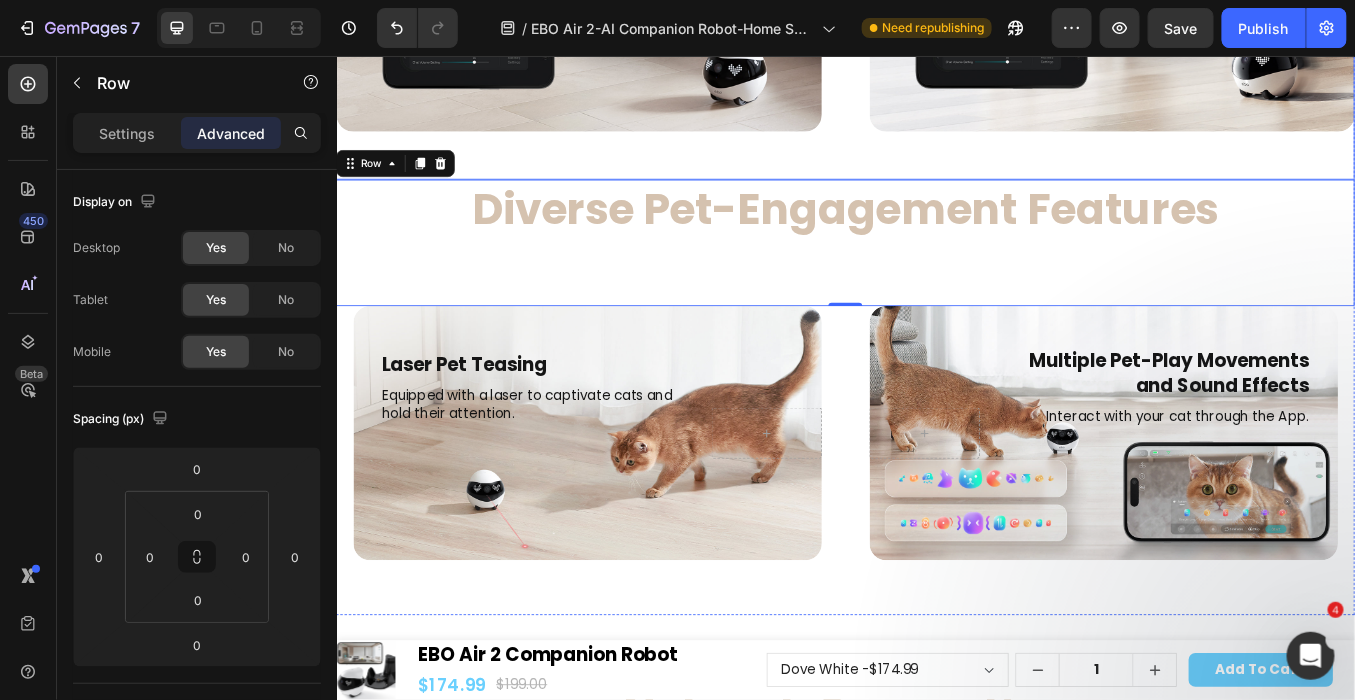 click on "Fresh UI Design, Smoother Interaction Heading Hero Banner Two Modes of Movement Control Text Block Two Modes of Movement Control    Heading Image Steady Mode Text Block Stable movement, beginner-friendly  Text Block Image   Sport Mode  Text Block Agile Control, enhanced control experience Text Block Row Steady Mode Heading Stable movement, beginner-friendly Text Block Row
Drop element here Hero Banner Sport Mode Heading Agile Control, enhanced control experience  Text Block Row
Drop element here Hero Banner Row" at bounding box center (936, -430) 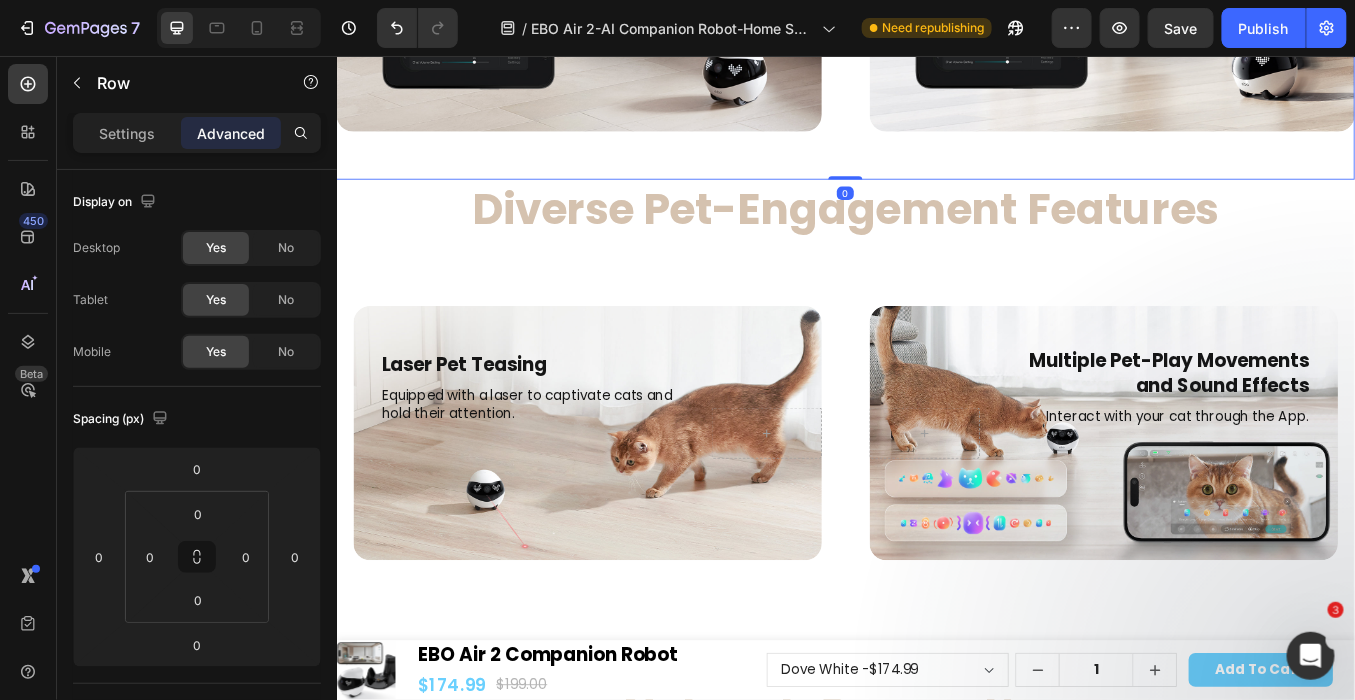 click on "Fresh UI Design, Smoother Interaction Heading Hero Banner Two Modes of Movement Control Text Block Two Modes of Movement Control    Heading Image Steady Mode Text Block Stable movement, beginner-friendly  Text Block Image   Sport Mode  Text Block Agile Control, enhanced control experience Text Block Row Steady Mode Heading Stable movement, beginner-friendly Text Block Row
Drop element here Hero Banner Sport Mode Heading Agile Control, enhanced control experience  Text Block Row
Drop element here Hero Banner Row" at bounding box center (936, -430) 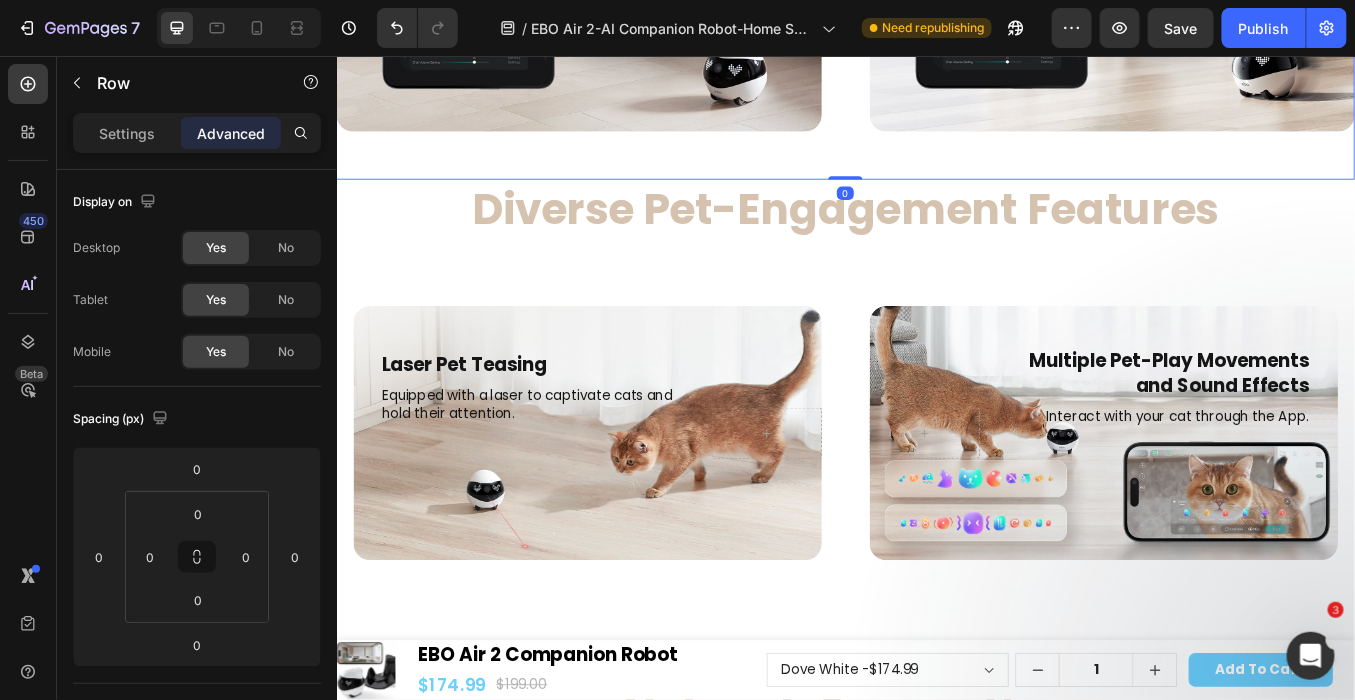 click on "Fresh UI Design, Smoother Interaction Heading Hero Banner Two Modes of Movement Control Text Block Two Modes of Movement Control    Heading Image Steady Mode Text Block Stable movement, beginner-friendly  Text Block Image   Sport Mode  Text Block Agile Control, enhanced control experience Text Block Row Steady Mode Heading Stable movement, beginner-friendly Text Block Row
Drop element here Hero Banner Sport Mode Heading Agile Control, enhanced control experience  Text Block Row
Drop element here Hero Banner Row" at bounding box center (936, -430) 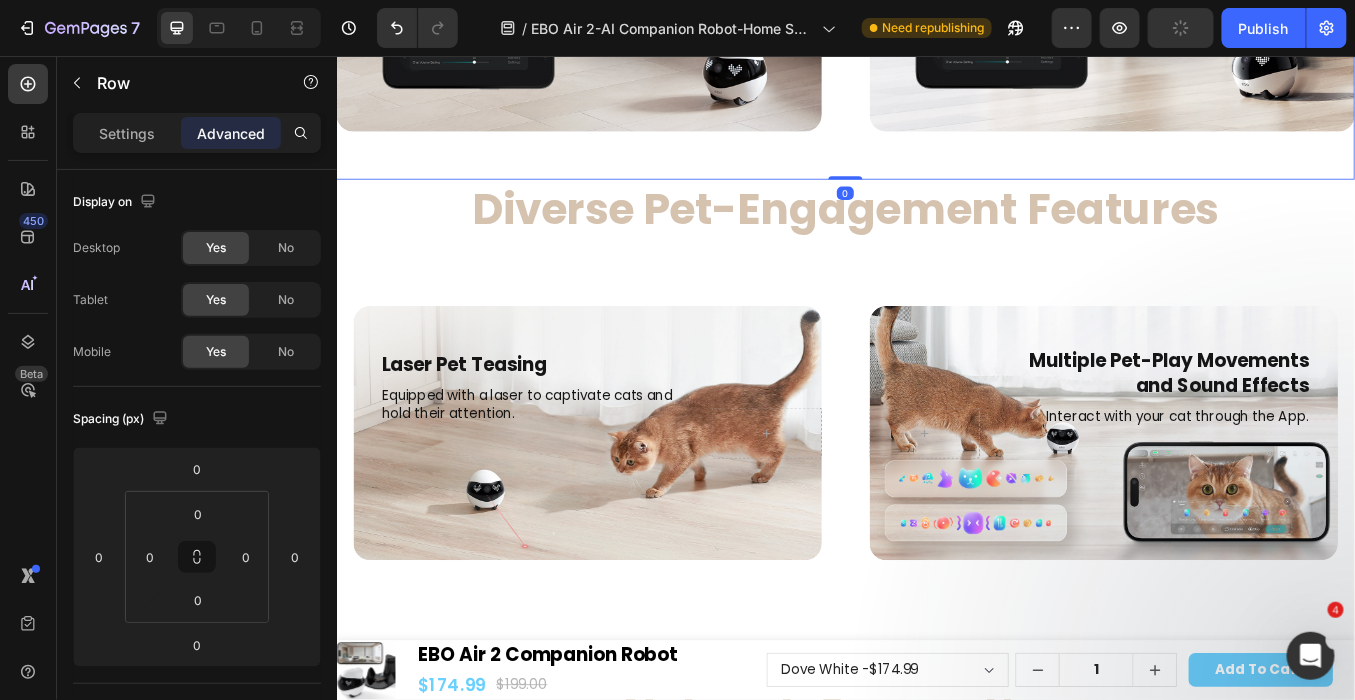 click on "Fresh UI Design, Smoother Interaction Heading Hero Banner Two Modes of Movement Control Text Block Two Modes of Movement Control    Heading Image Steady Mode Text Block Stable movement, beginner-friendly  Text Block Image   Sport Mode  Text Block Agile Control, enhanced control experience Text Block Row Steady Mode Heading Stable movement, beginner-friendly Text Block Row
Drop element here Hero Banner Sport Mode Heading Agile Control, enhanced control experience  Text Block Row
Drop element here Hero Banner Row" at bounding box center [936, -430] 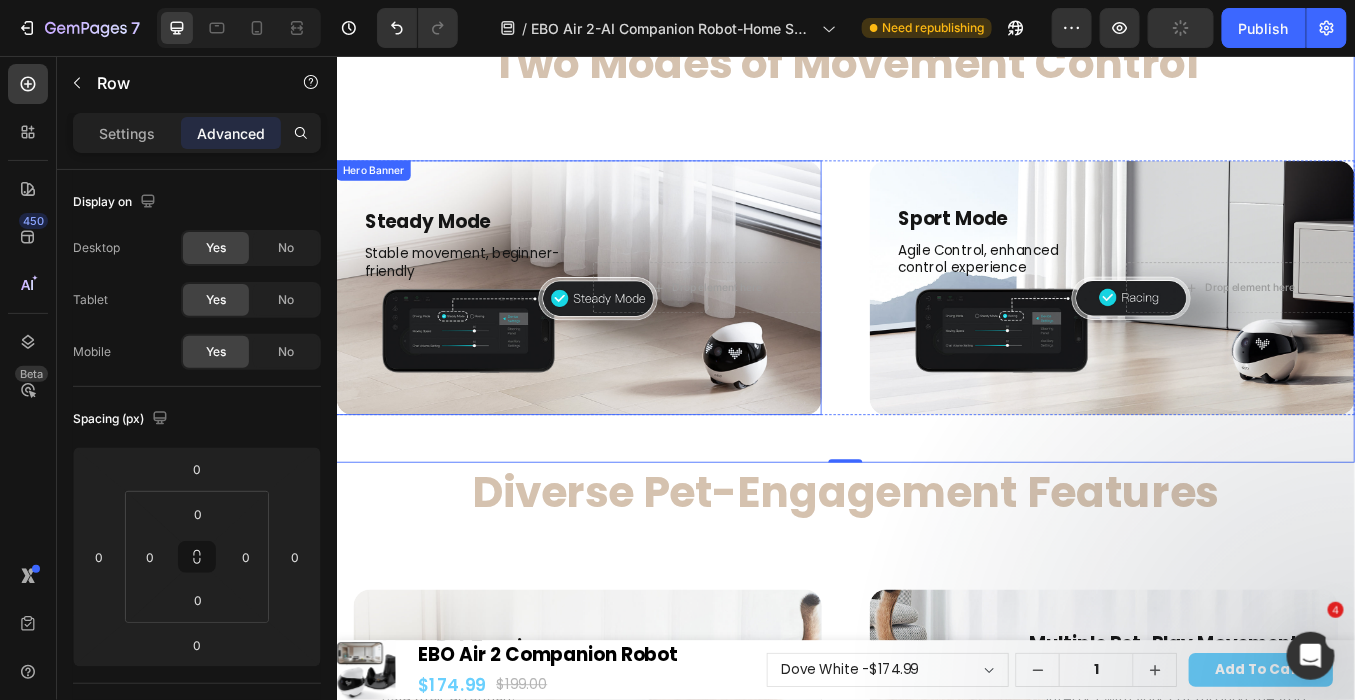 scroll, scrollTop: 21869, scrollLeft: 0, axis: vertical 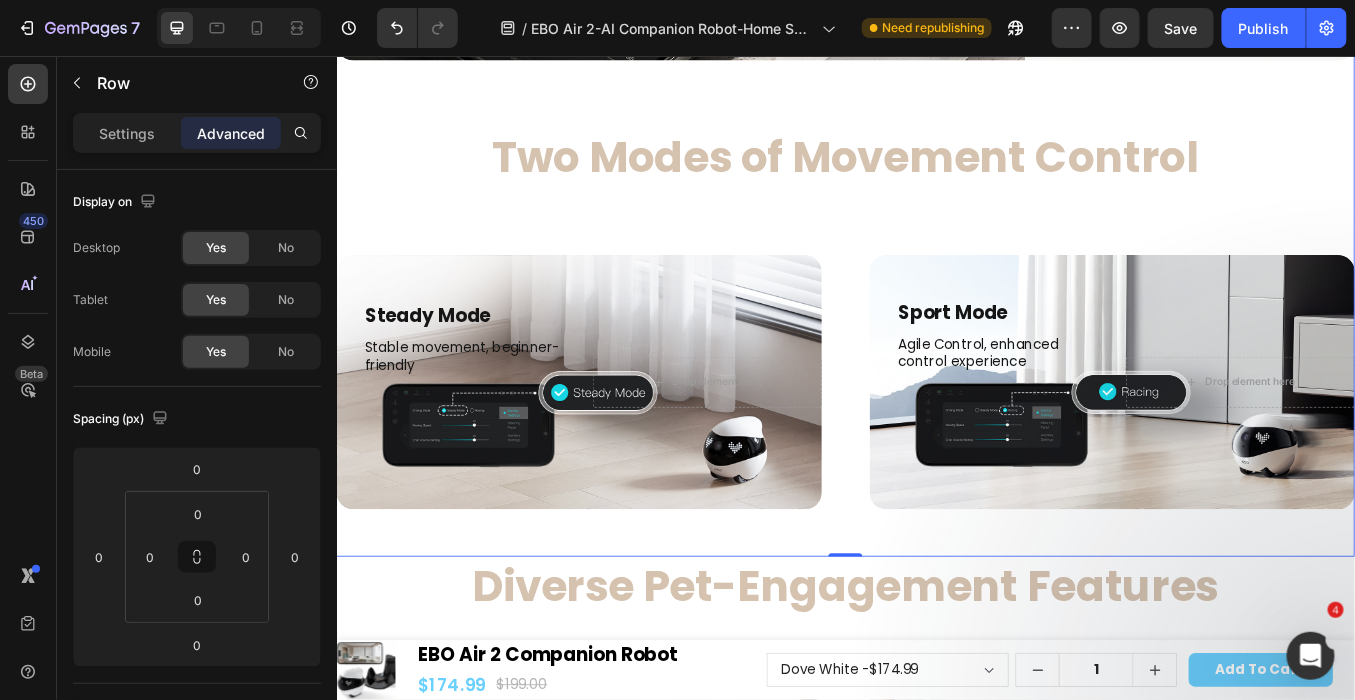 click on "Fresh UI Design, Smoother Interaction Heading Hero Banner Two Modes of Movement Control Text Block Two Modes of Movement Control    Heading Image Steady Mode Text Block Stable movement, beginner-friendly  Text Block Image   Sport Mode  Text Block Agile Control, enhanced control experience Text Block Row Steady Mode Heading Stable movement, beginner-friendly Text Block Row
Drop element here Hero Banner Sport Mode Heading Agile Control, enhanced control experience  Text Block Row
Drop element here Hero Banner Row" at bounding box center [936, 15] 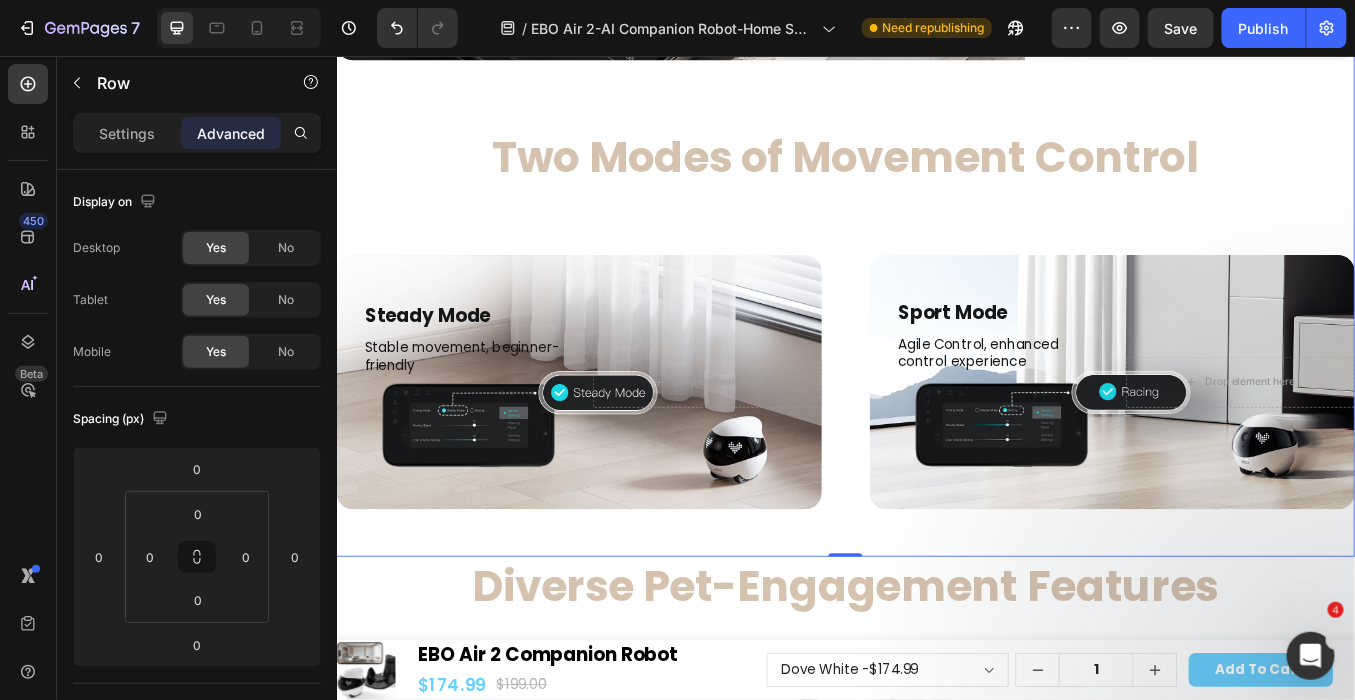 scroll, scrollTop: 21647, scrollLeft: 0, axis: vertical 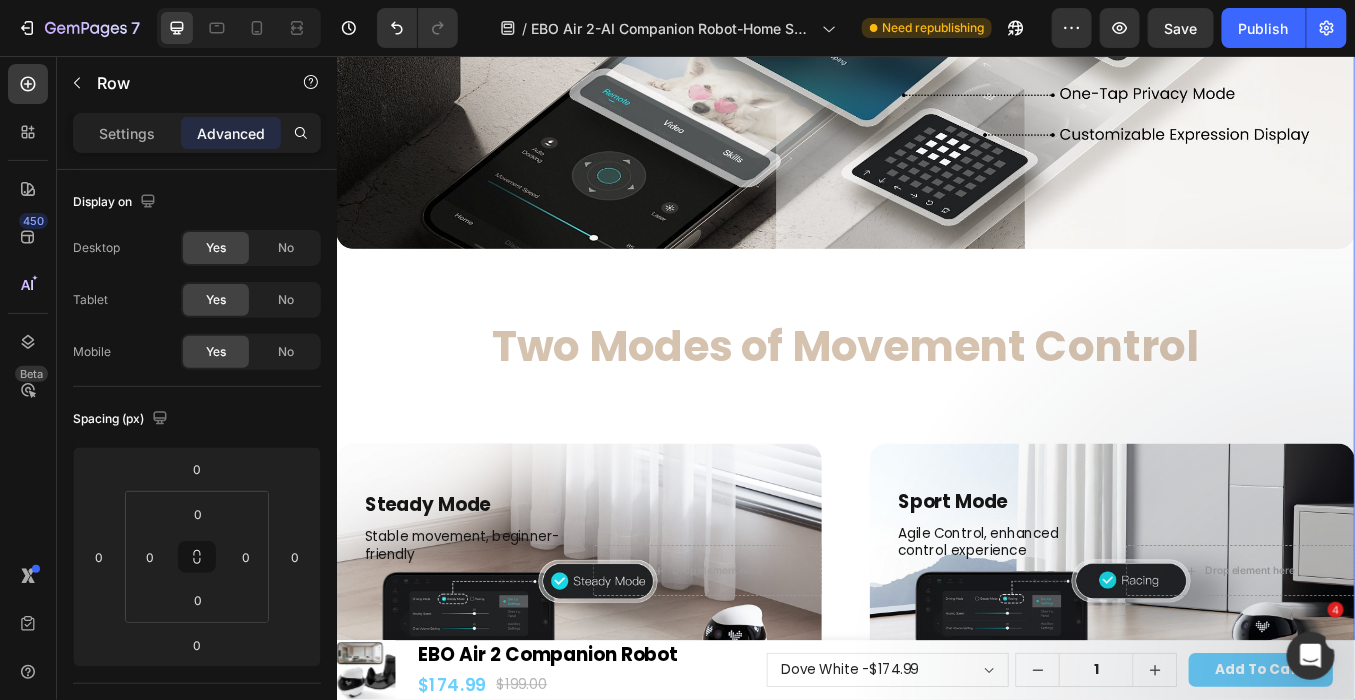 click on "Fresh UI Design, Smoother Interaction Heading Hero Banner Two Modes of Movement Control Text Block Two Modes of Movement Control    Heading Image Steady Mode Text Block Stable movement, beginner-friendly  Text Block Image   Sport Mode  Text Block Agile Control, enhanced control experience Text Block Row Steady Mode Heading Stable movement, beginner-friendly Text Block Row
Drop element here Hero Banner Sport Mode Heading Agile Control, enhanced control experience  Text Block Row
Drop element here Hero Banner Row" at bounding box center (936, 237) 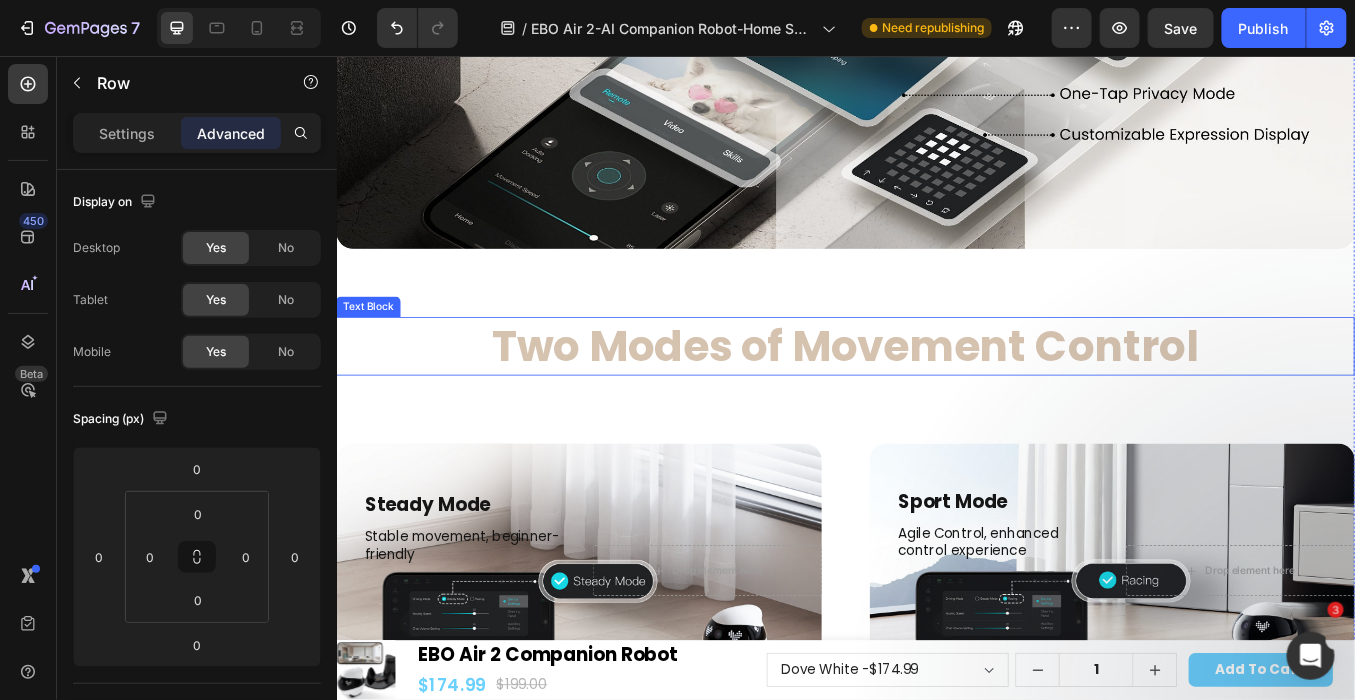 click on "Two Modes of Movement Control" at bounding box center (936, 396) 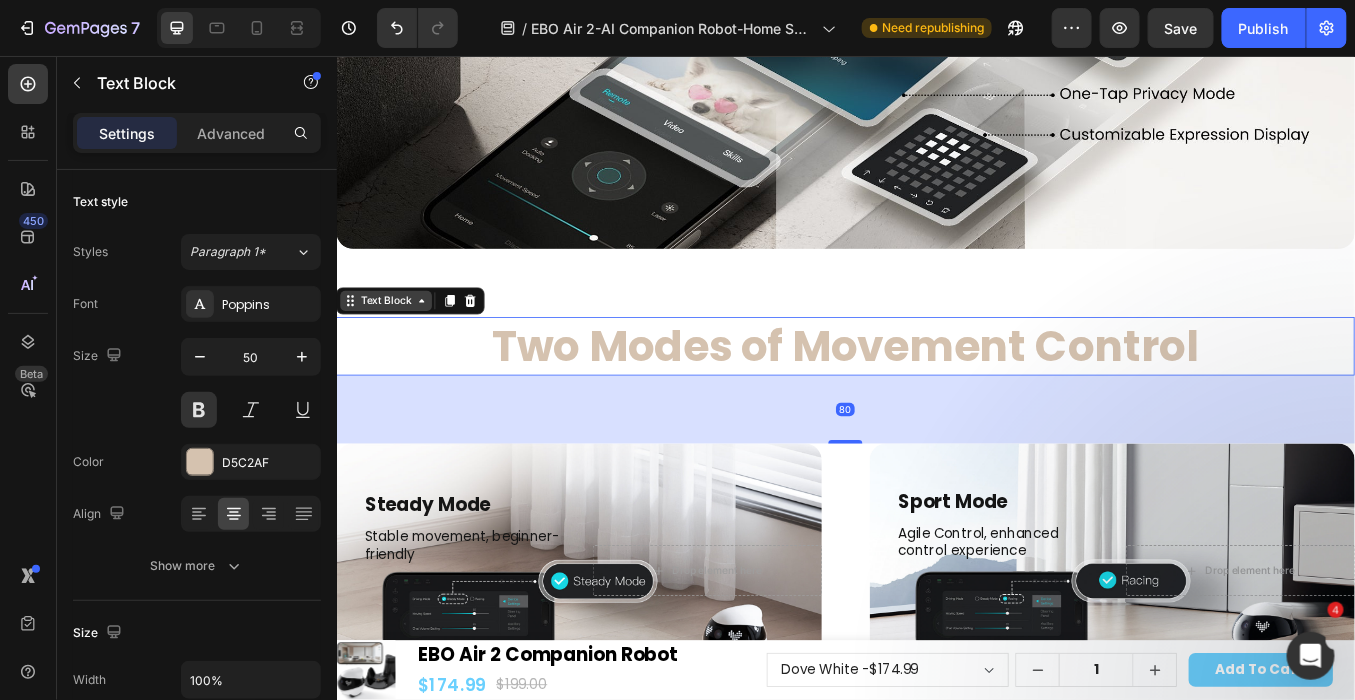 click on "Text Block" at bounding box center (395, 343) 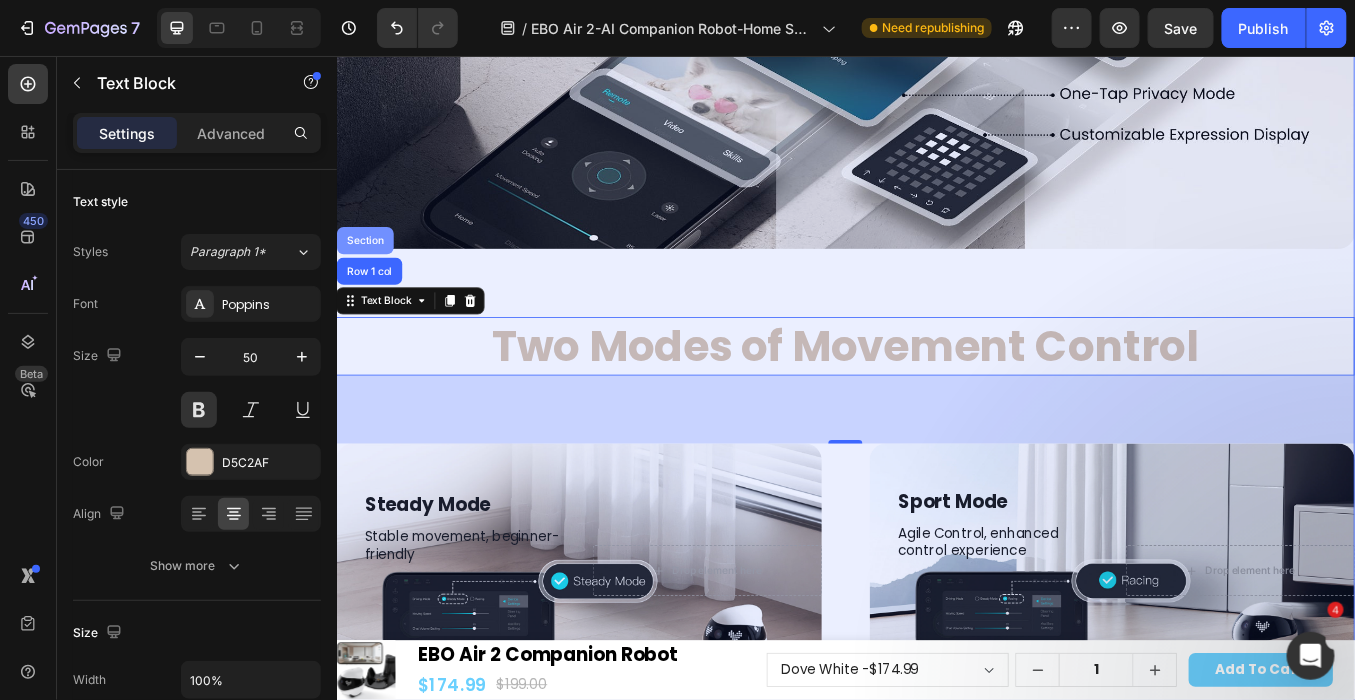 click on "Section" at bounding box center [370, 272] 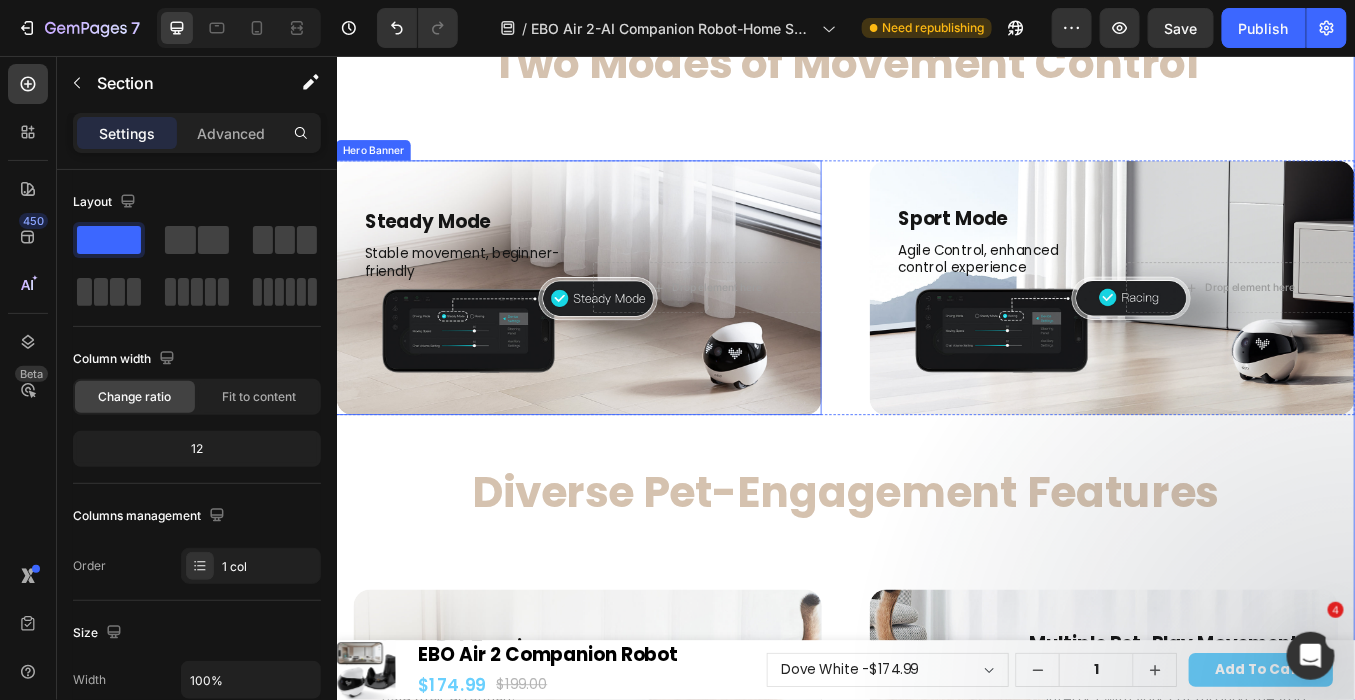 scroll, scrollTop: 22203, scrollLeft: 0, axis: vertical 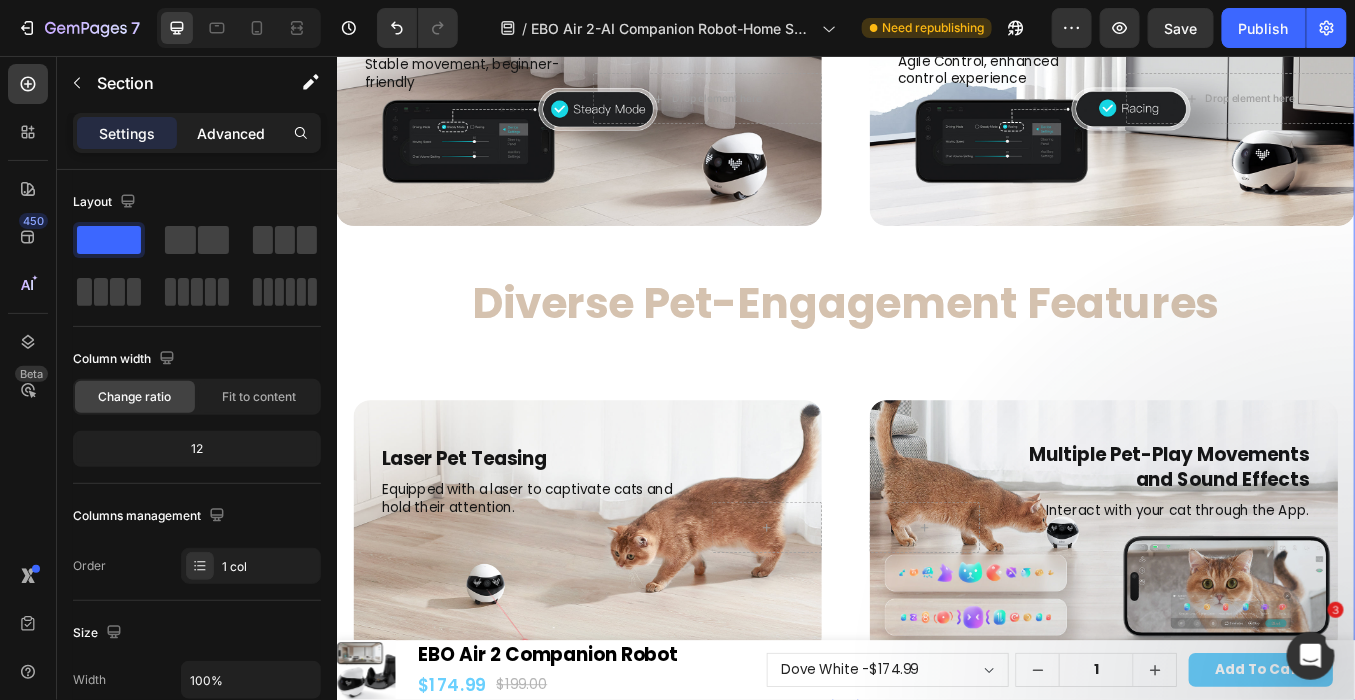 click on "Advanced" at bounding box center (231, 133) 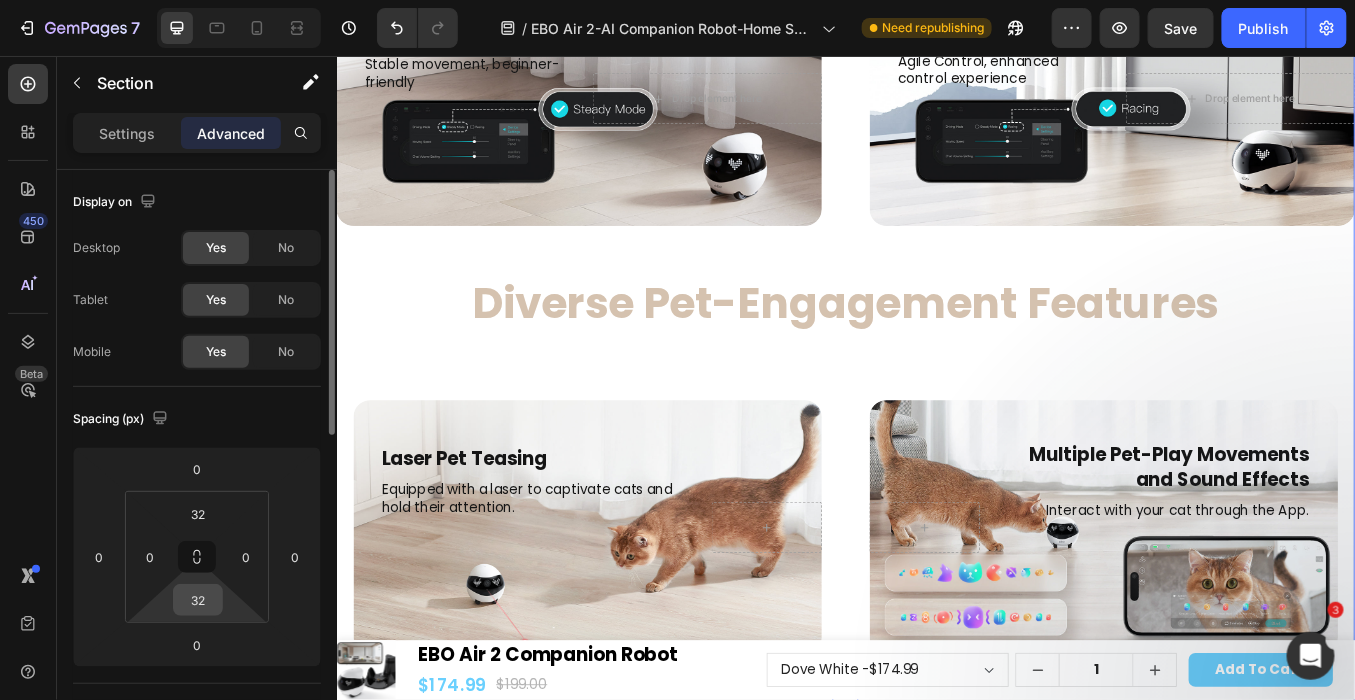 click on "32" at bounding box center [198, 600] 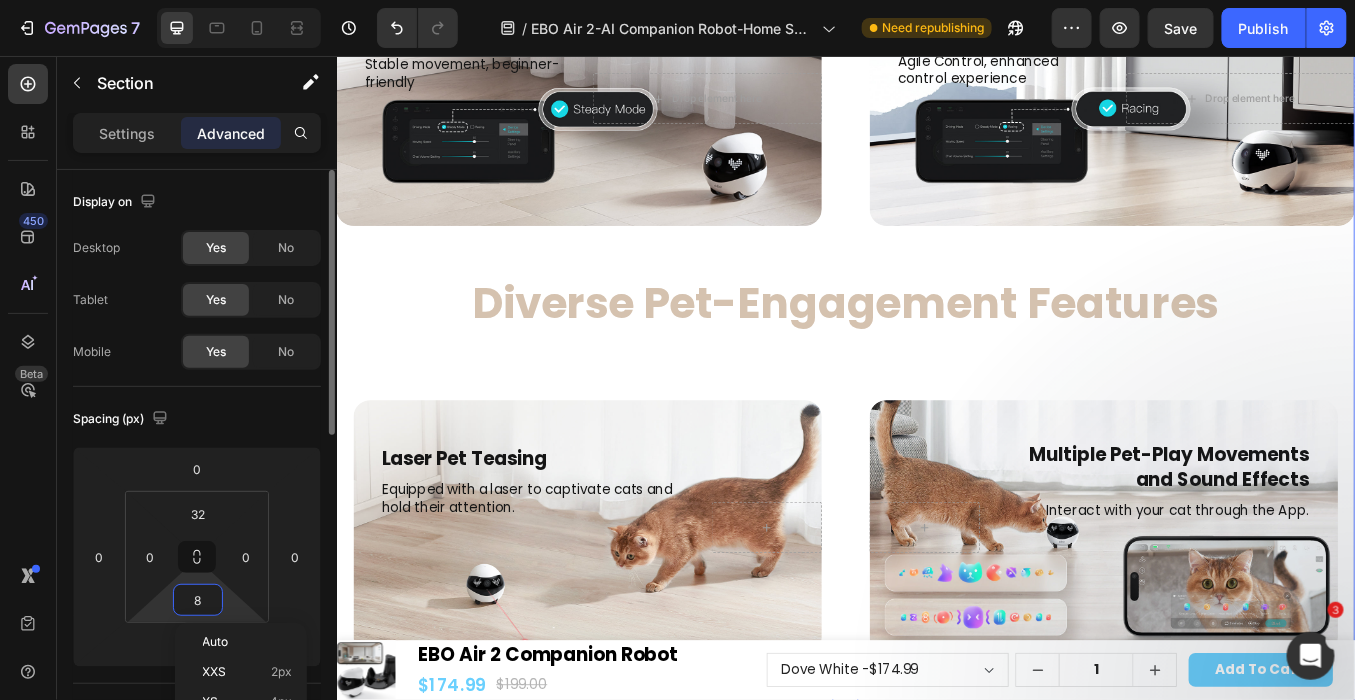 type on "80" 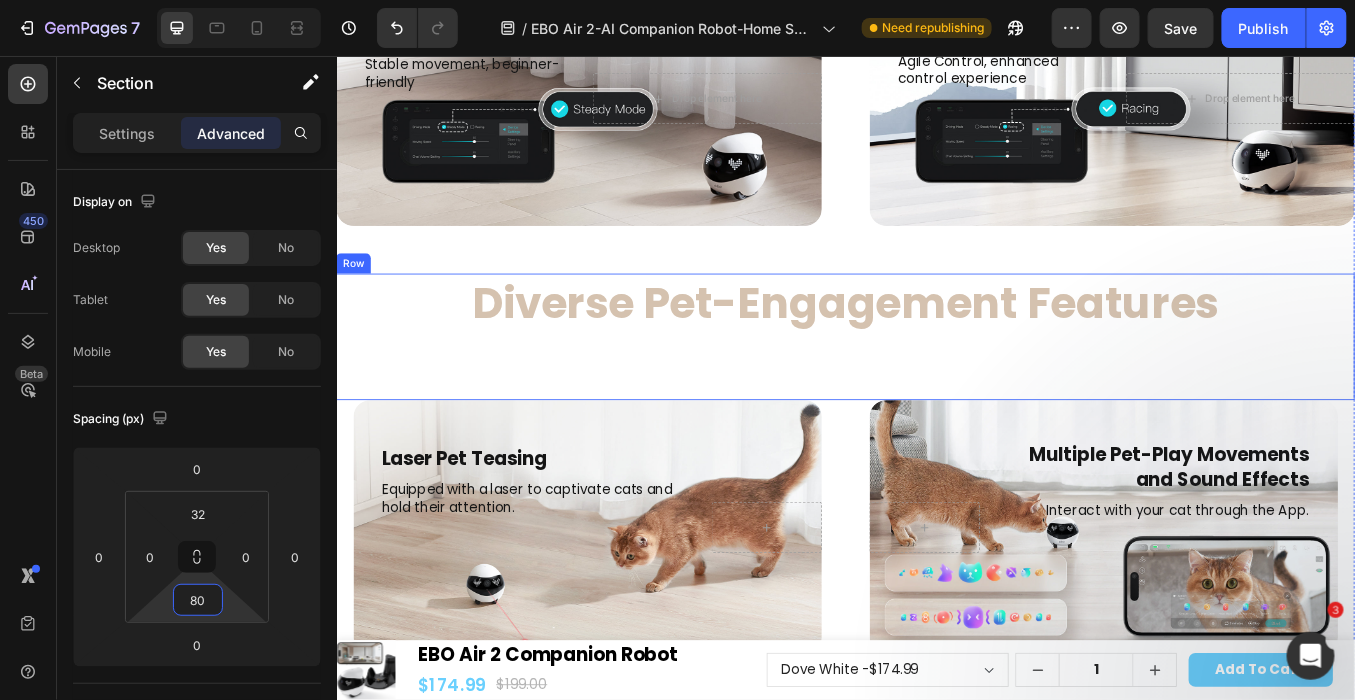 click on "Diverse Pet-Engagement Features Text Block" at bounding box center [936, 385] 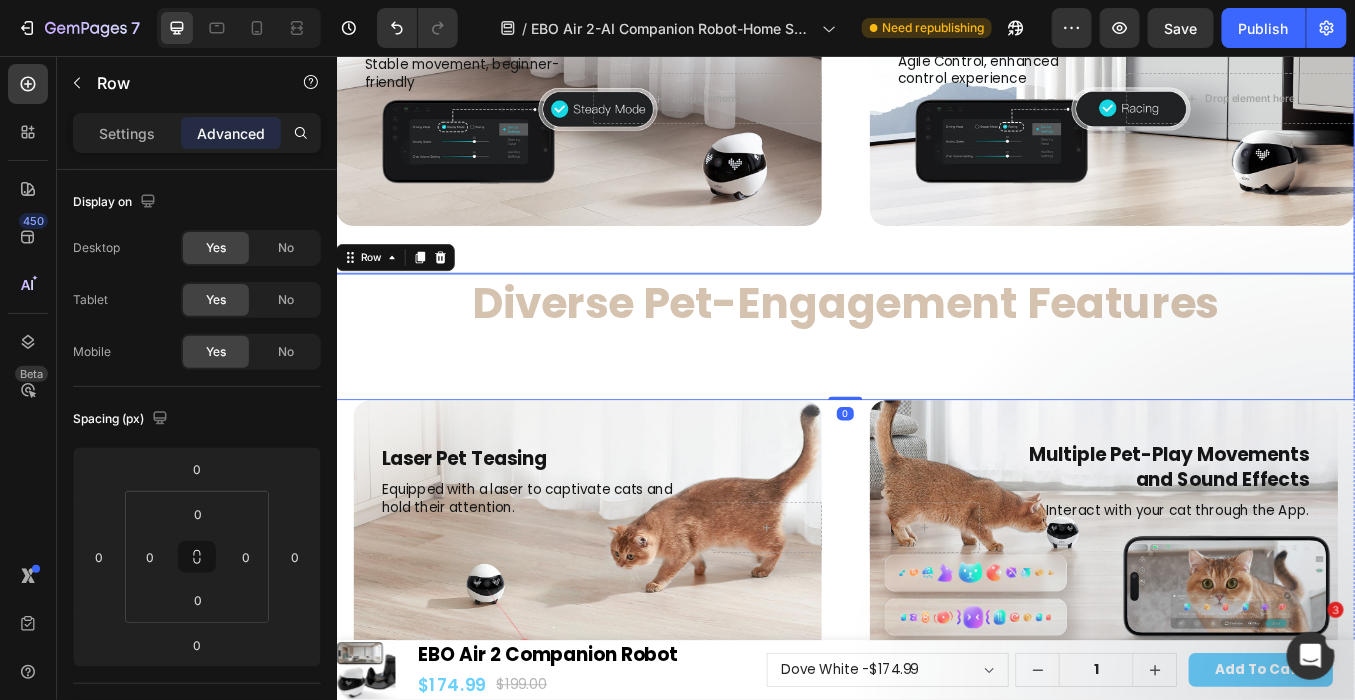 click on "Fresh UI Design, Smoother Interaction Heading Hero Banner Two Modes of Movement Control Text Block Two Modes of Movement Control    Heading Image Steady Mode Text Block Stable movement, beginner-friendly  Text Block Image   Sport Mode  Text Block Agile Control, enhanced control experience Text Block Row Steady Mode Heading Stable movement, beginner-friendly Text Block Row
Drop element here Hero Banner Sport Mode Heading Agile Control, enhanced control experience  Text Block Row
Drop element here Hero Banner Row" at bounding box center (936, -319) 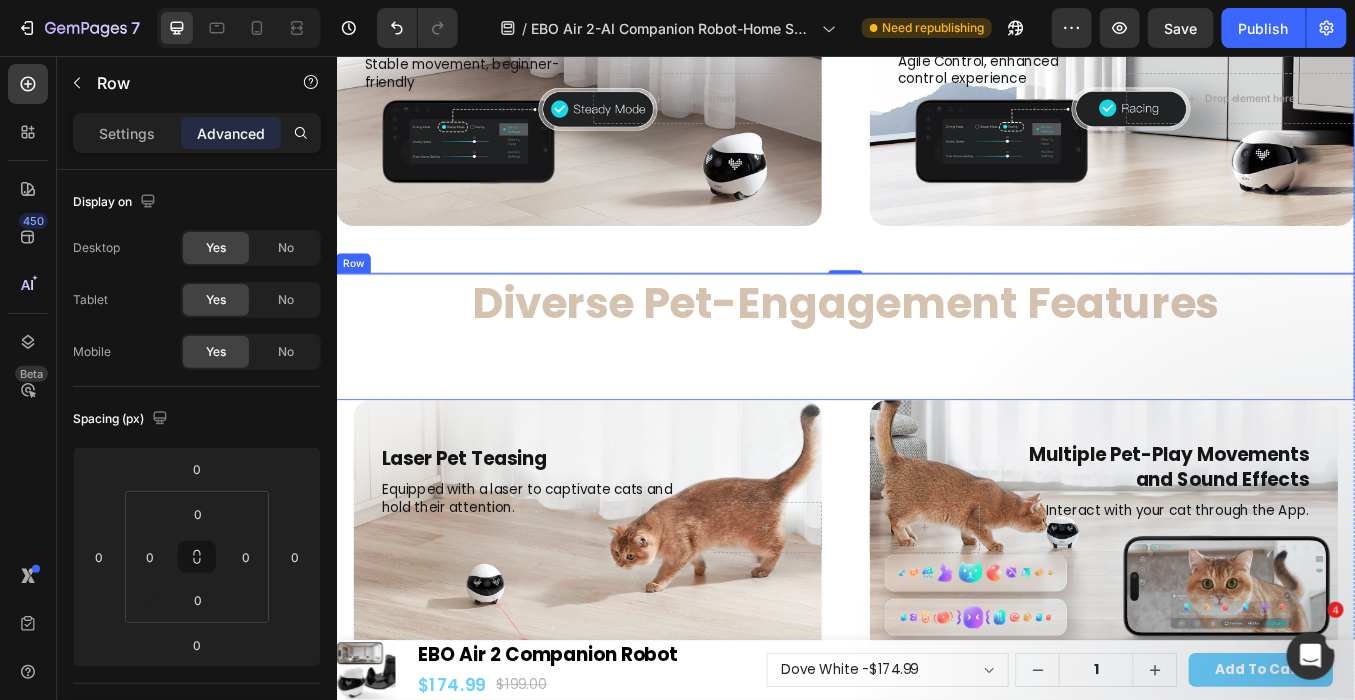 click on "Diverse Pet-Engagement Features Text Block" at bounding box center (936, 385) 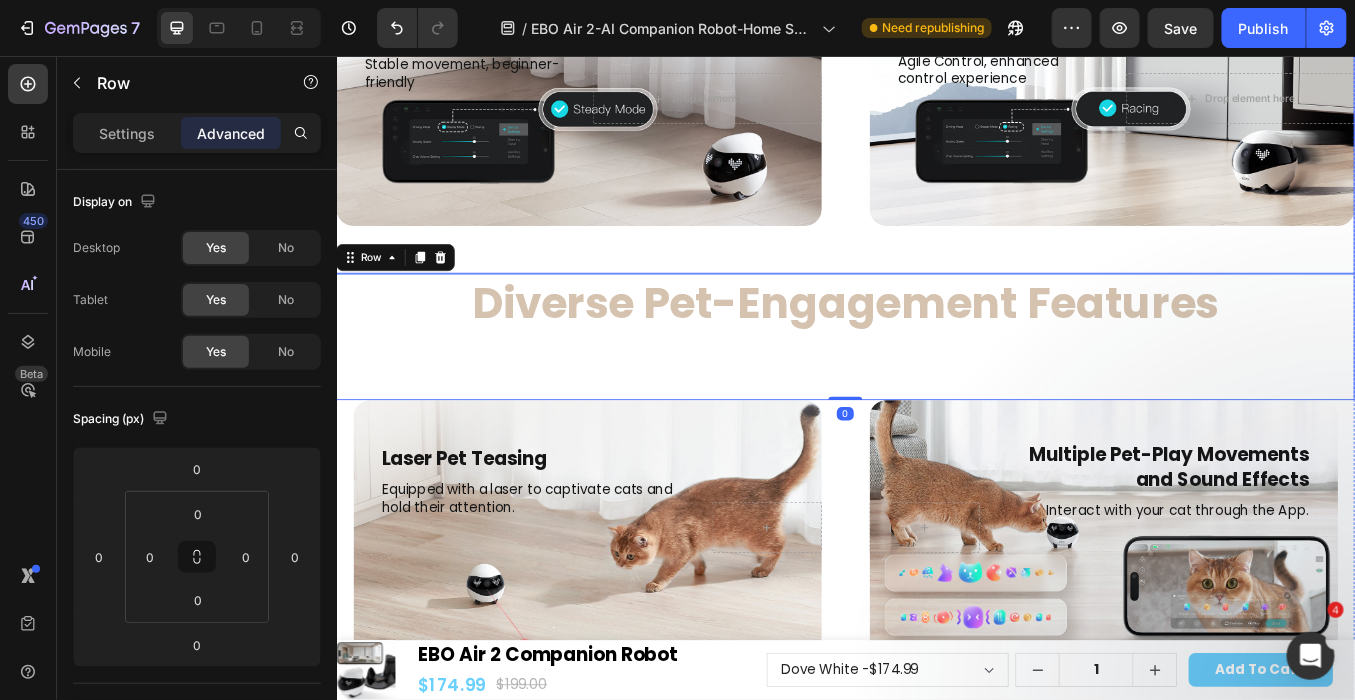 click on "Fresh UI Design, Smoother Interaction Heading Hero Banner Two Modes of Movement Control Text Block Two Modes of Movement Control    Heading Image Steady Mode Text Block Stable movement, beginner-friendly  Text Block Image   Sport Mode  Text Block Agile Control, enhanced control experience Text Block Row Steady Mode Heading Stable movement, beginner-friendly Text Block Row
Drop element here Hero Banner Sport Mode Heading Agile Control, enhanced control experience  Text Block Row
Drop element here Hero Banner Row" at bounding box center (936, -319) 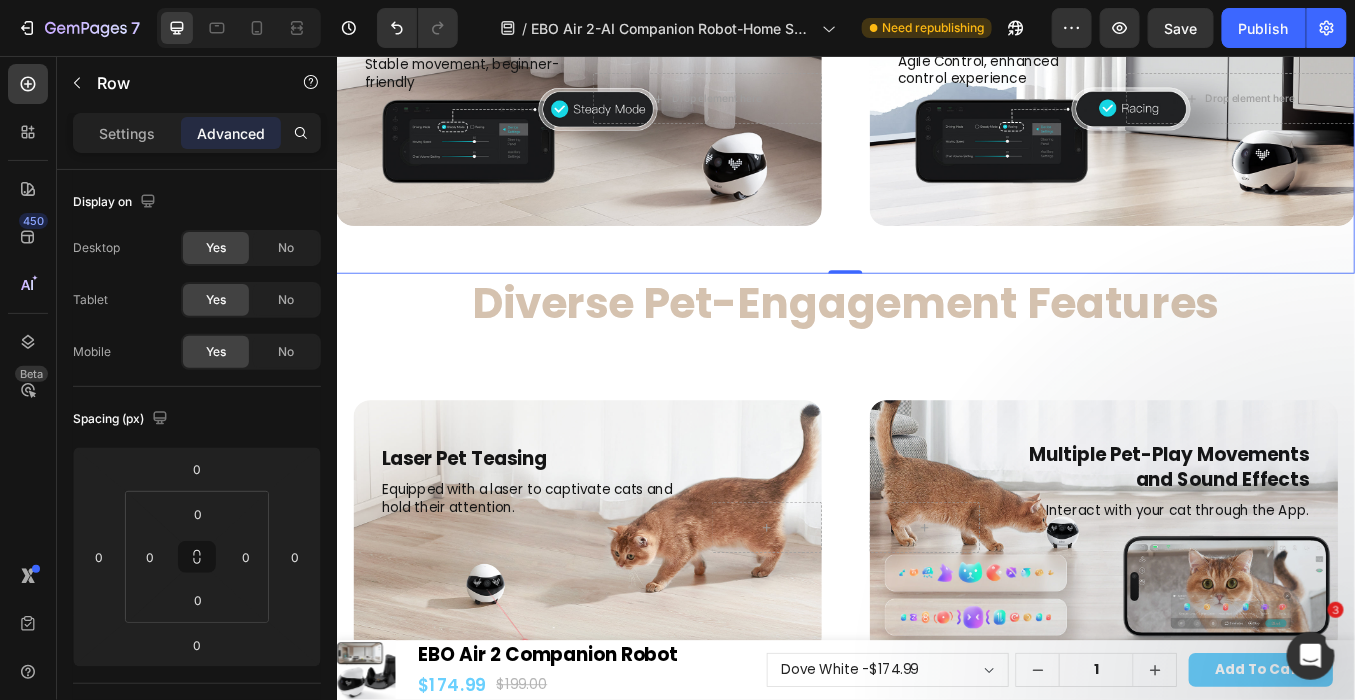 click on "Fresh UI Design, Smoother Interaction Heading Hero Banner Two Modes of Movement Control Text Block Two Modes of Movement Control    Heading Image Steady Mode Text Block Stable movement, beginner-friendly  Text Block Image   Sport Mode  Text Block Agile Control, enhanced control experience Text Block Row Steady Mode Heading Stable movement, beginner-friendly Text Block Row
Drop element here Hero Banner Sport Mode Heading Agile Control, enhanced control experience  Text Block Row
Drop element here Hero Banner Row" at bounding box center [936, -319] 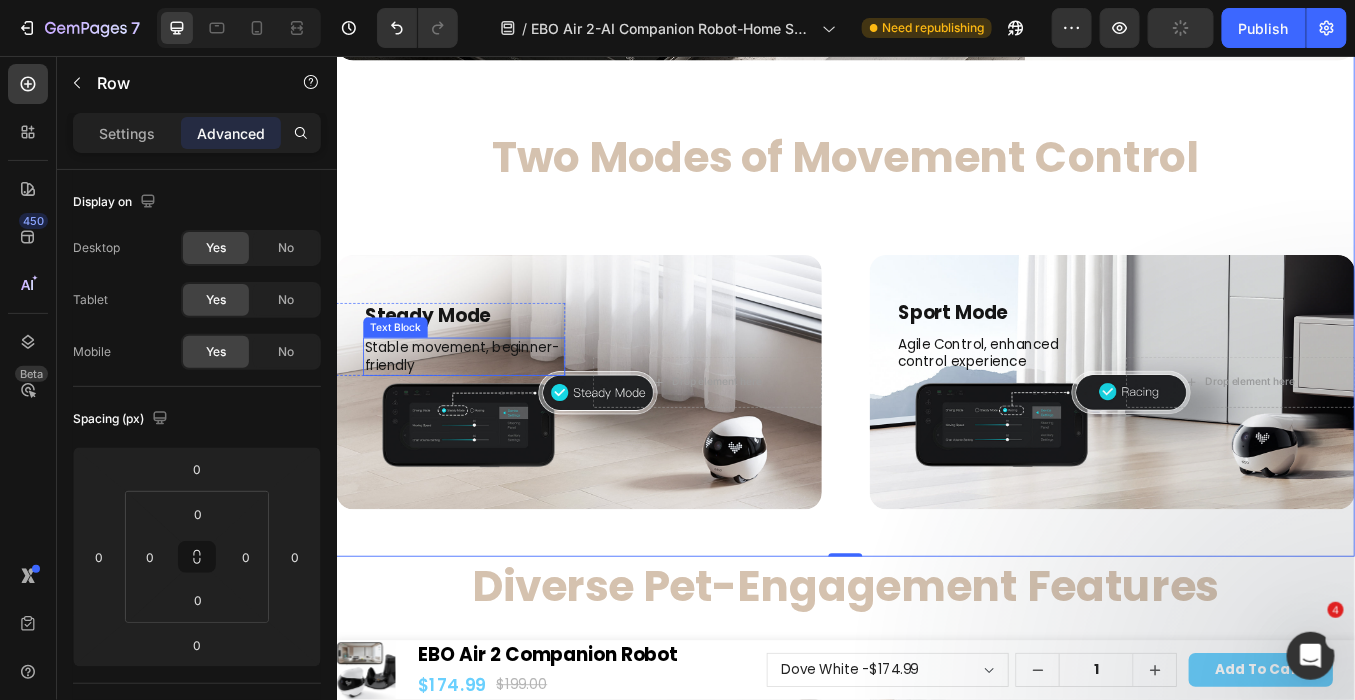 scroll, scrollTop: 21647, scrollLeft: 0, axis: vertical 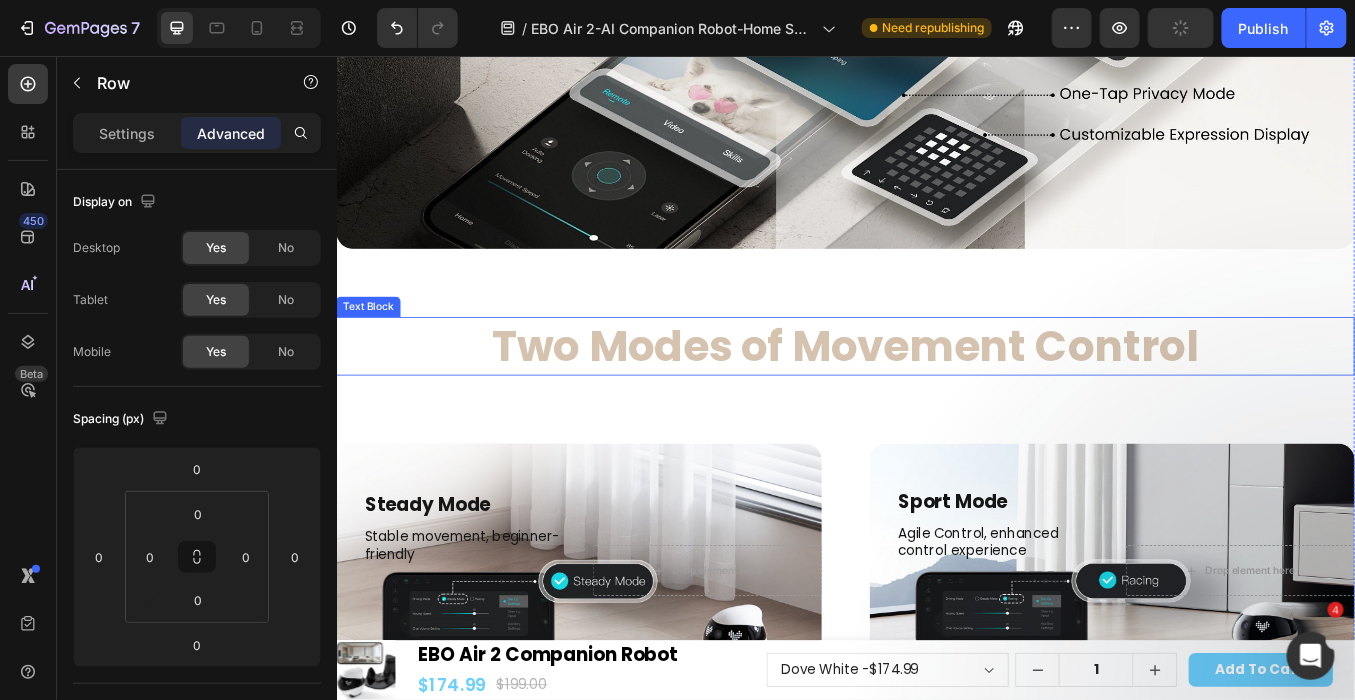 click on "Two Modes of Movement Control" at bounding box center [936, 396] 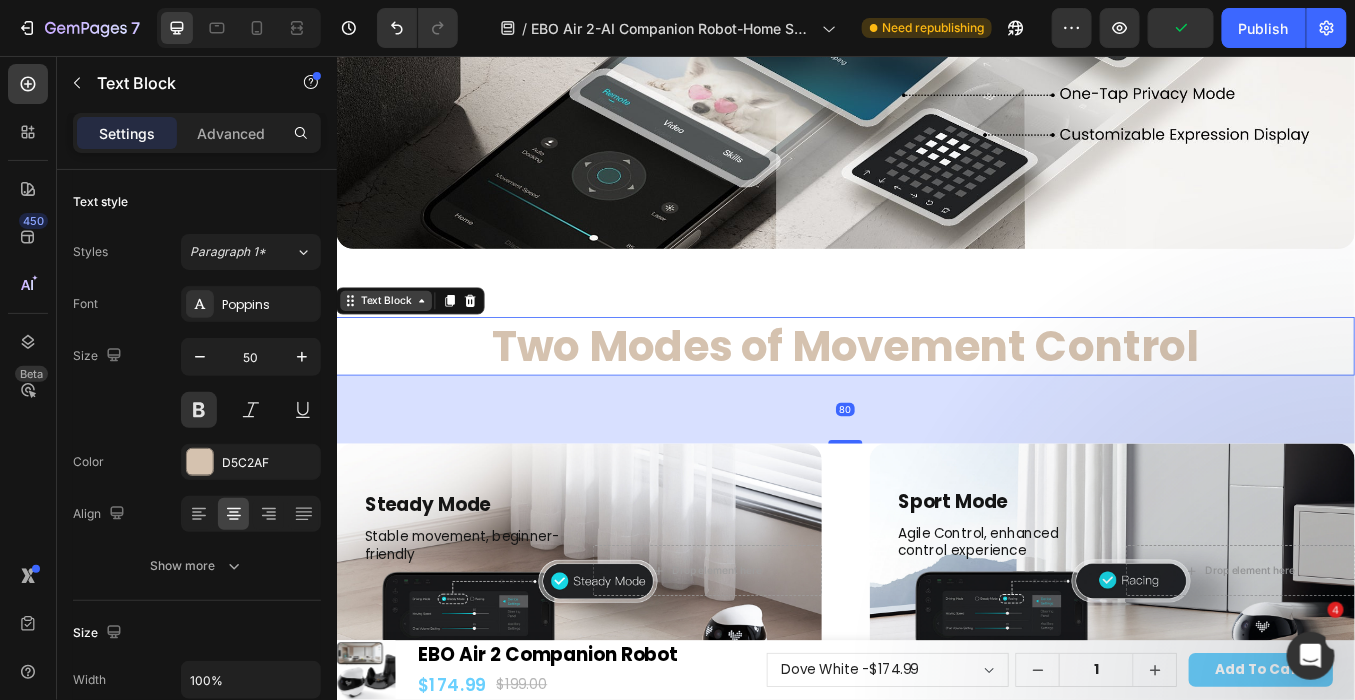 click on "Text Block" at bounding box center [395, 343] 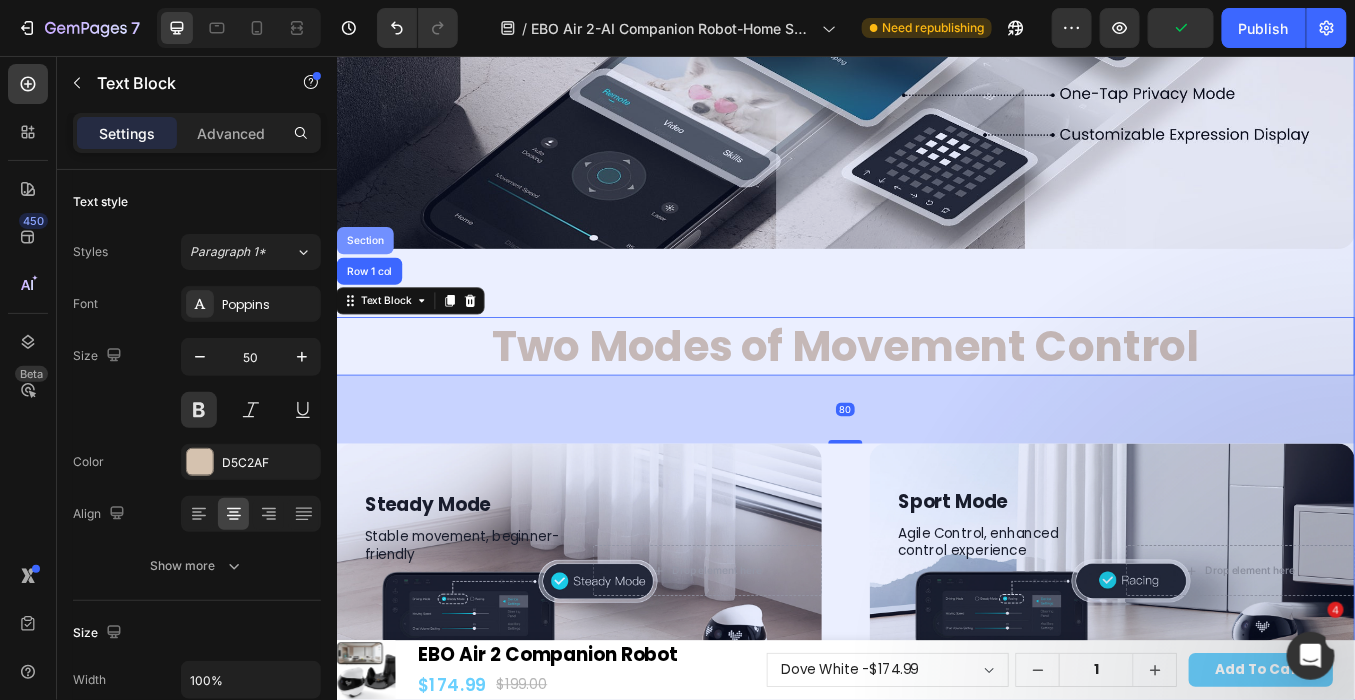 click on "Section" at bounding box center [370, 272] 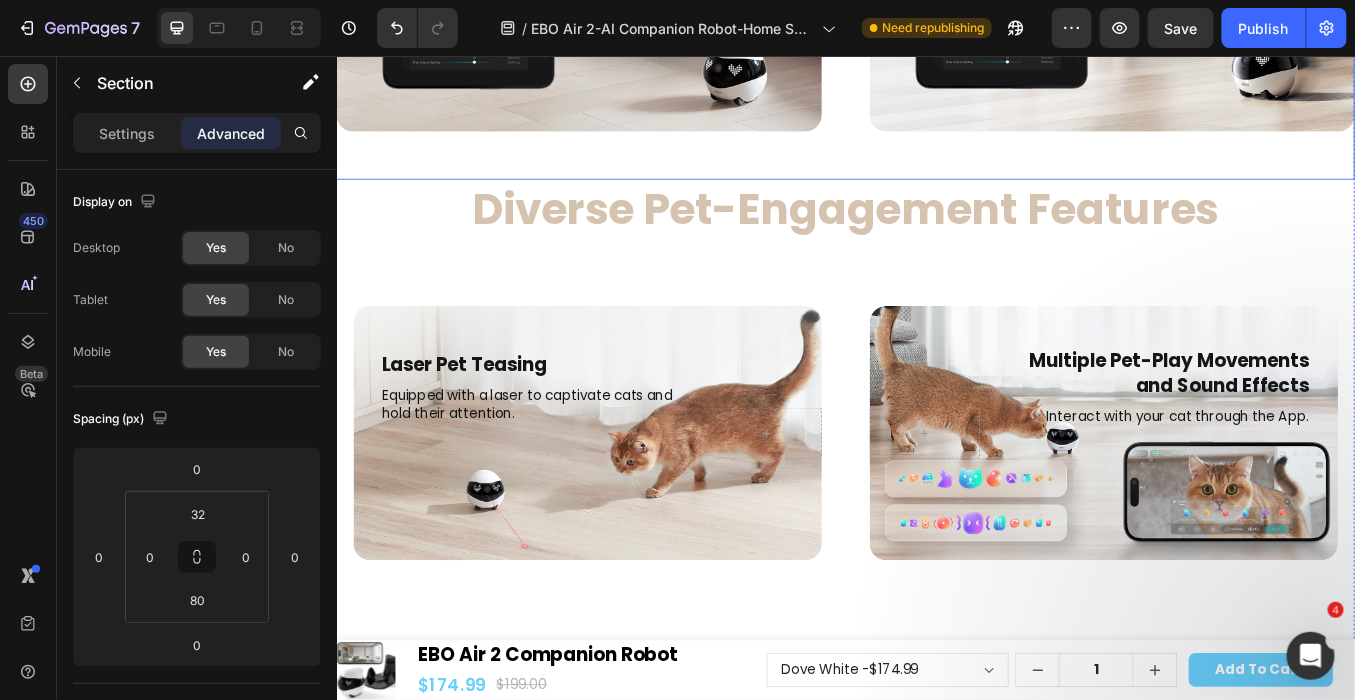 scroll, scrollTop: 22425, scrollLeft: 0, axis: vertical 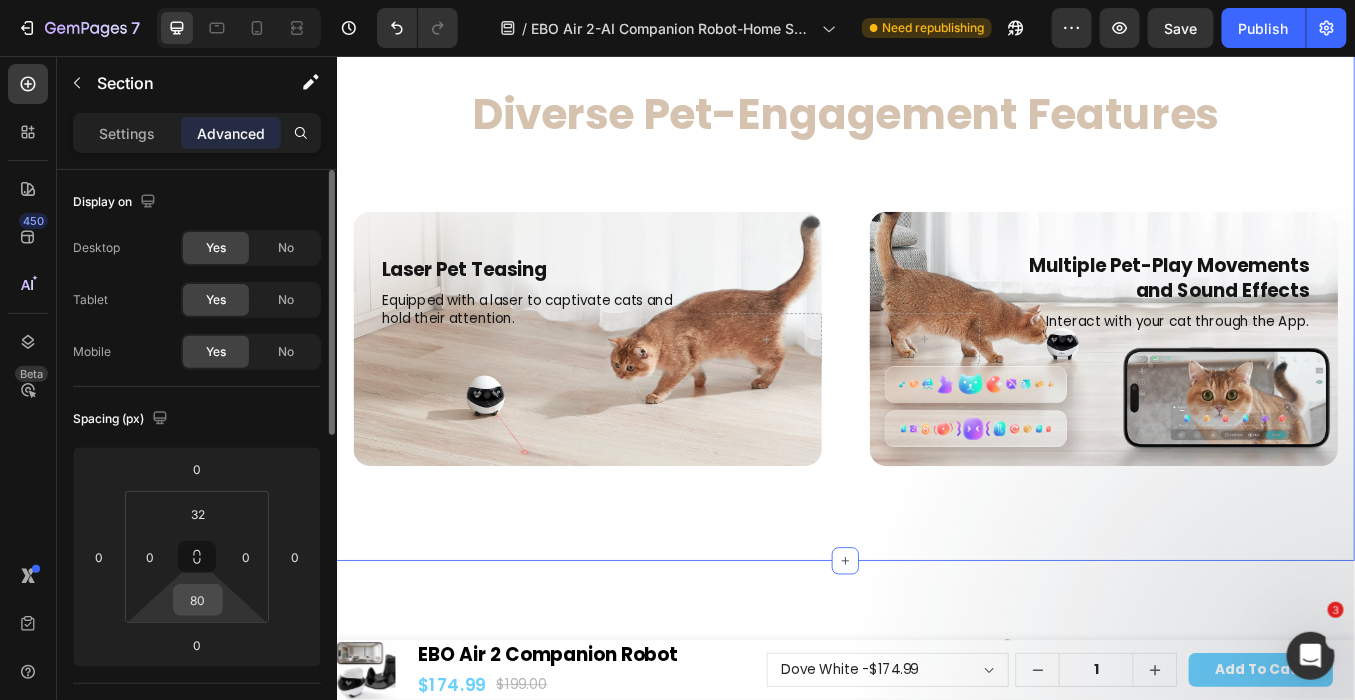 click on "80" at bounding box center (198, 600) 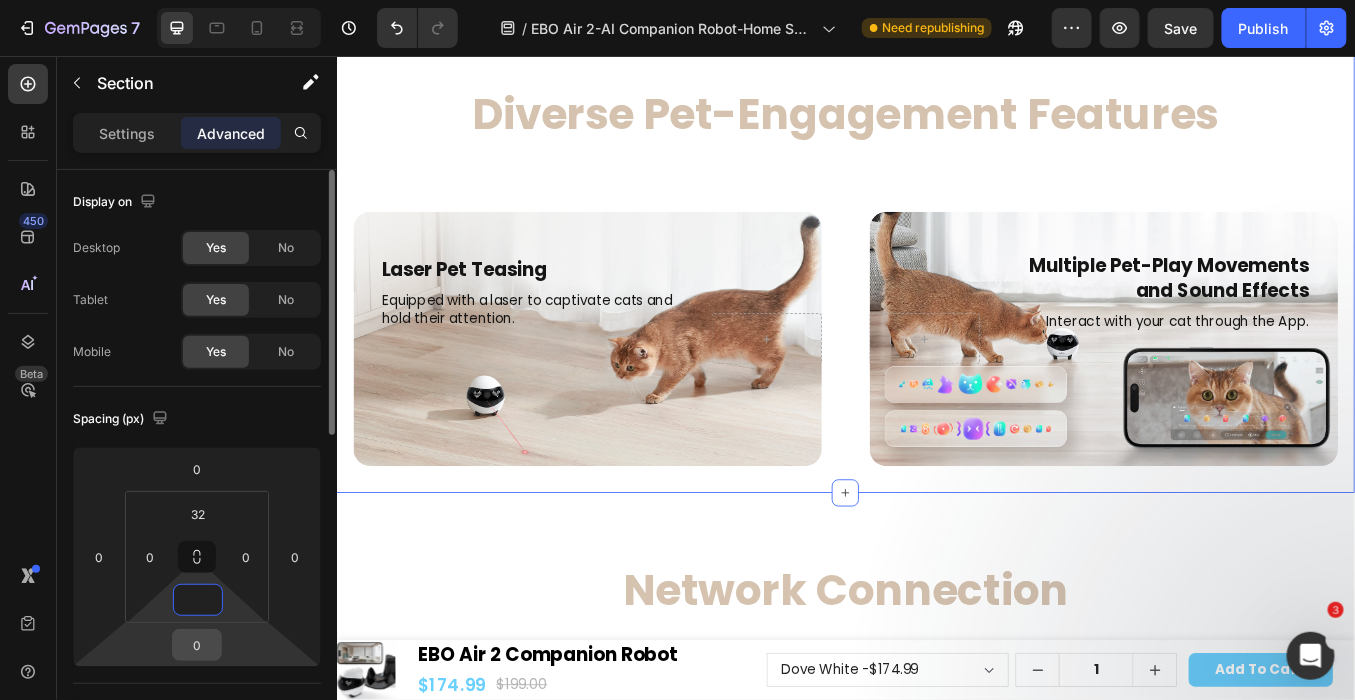 type on "0" 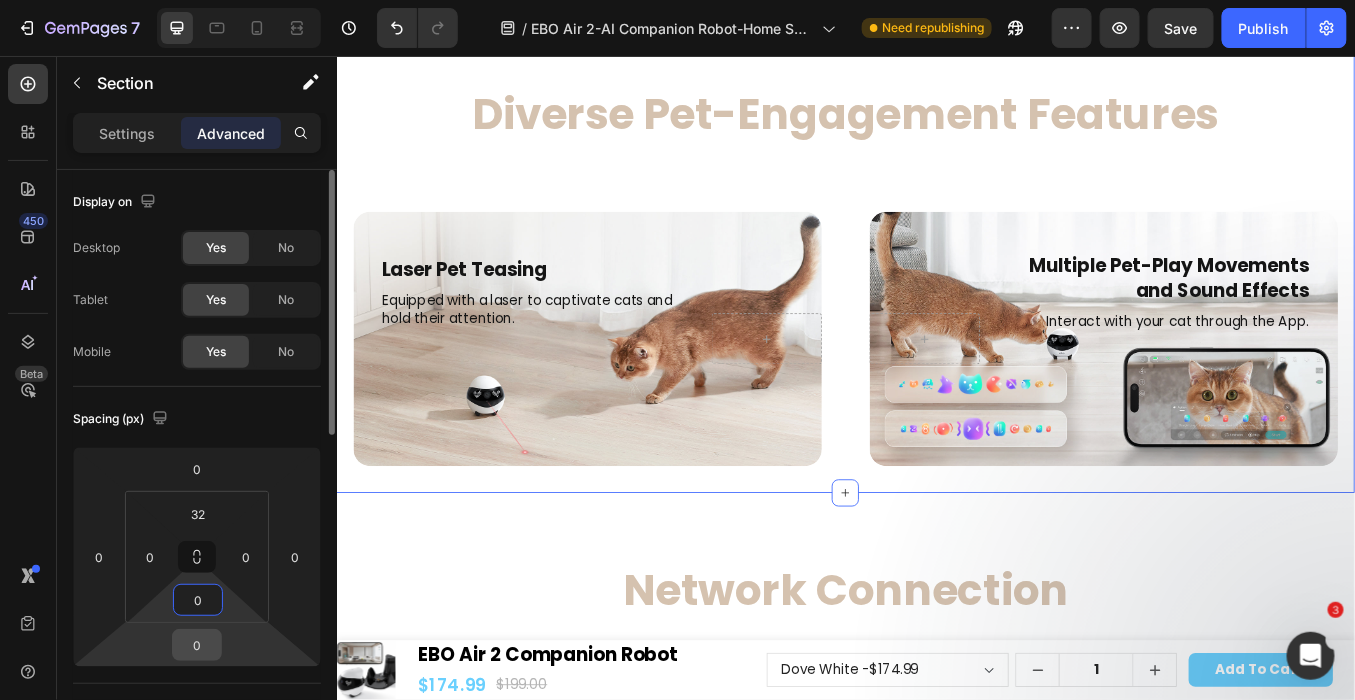 click on "0" at bounding box center [197, 645] 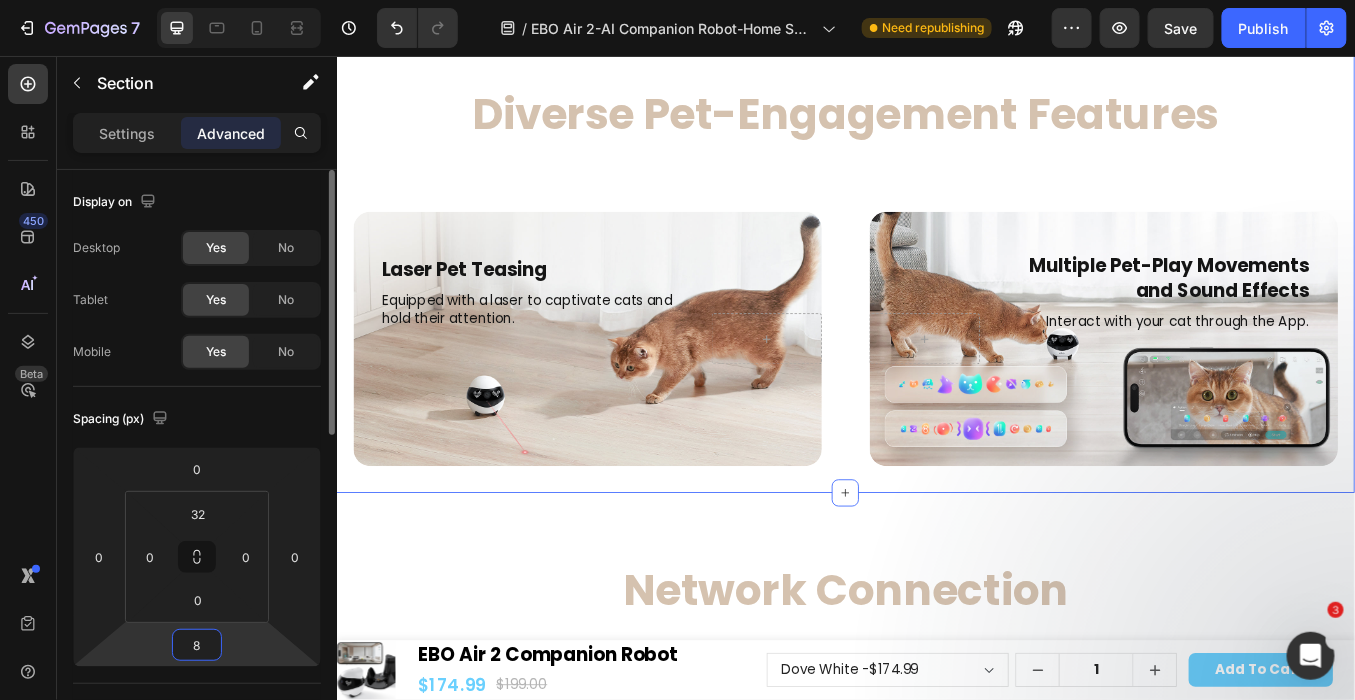 type on "80" 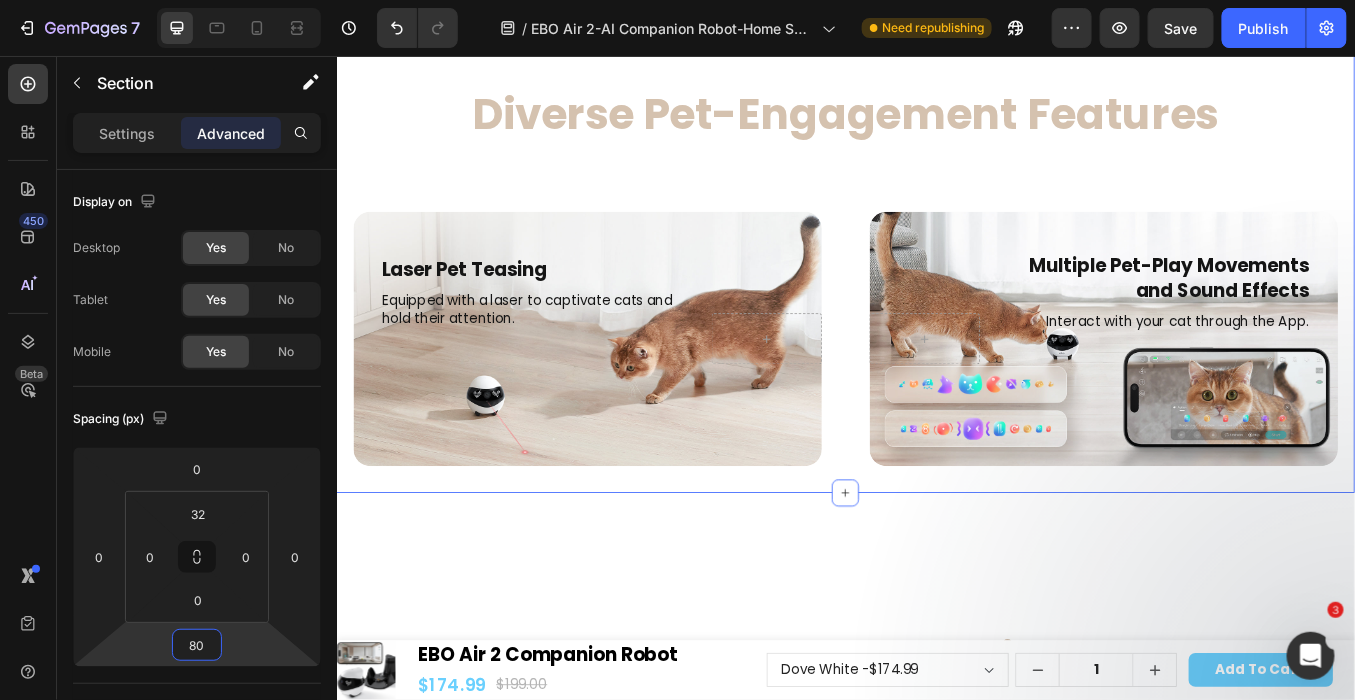 click on "<h2>Robin Pink | Dove White | Jay Blue</h2> Text Block 3 Color Options Elevate Your Space Text Block Hero Banner Light-Up Emoji Interaction Heading Adding Another Dimension of Fun and Interactivity Text Block Hero Banner Mobile Home Guardian Heading All-in-One Mobile Security in the Palm of Your Hand Text Block Hero Banner High-Resolution Visuals Heading 2K HD Camera Captures Every Detail Text Block Hero Banner Automatic Recharge Heading No More Battery Anxiety Text Block Hero Banner Row Air 2 Features模块-Mob 4/25 Need to republish. Go to global edit and publish this section Stay Connected,  Stay at Peace Heading Row Image 24/7 Video Recording with Smart Playback Heading Capture every moment around the clock, then relive it with seamless online playback. Review clips at different speeds to ensure you never miss a thing.   Text block Row Image Motion Detection and Activity Alerts Heading Text block Row mob 监控 7/25 2K Wide-Angle Camera Heading Row 2K Ultra HD Quality Heading Text Block Hero Banner Row" at bounding box center (936, -9741) 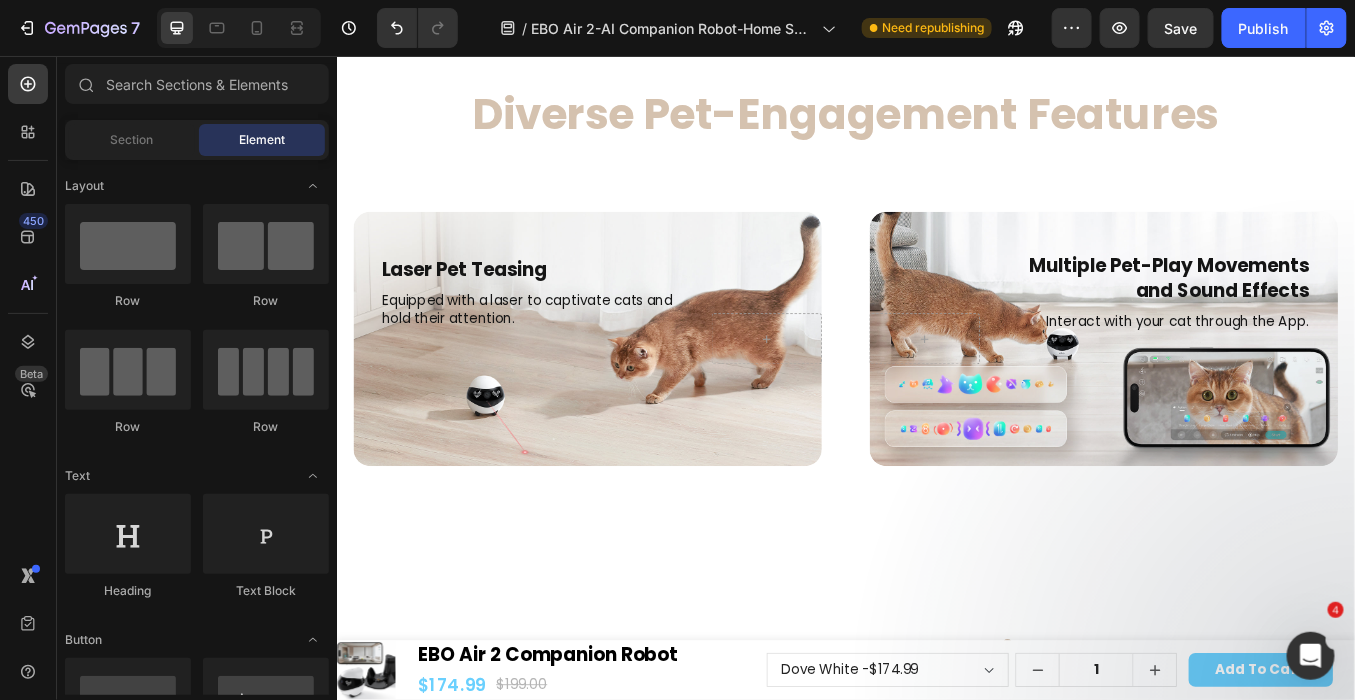 click on "<h2>Robin Pink | Dove White | Jay Blue</h2> Text Block 3 Color Options Elevate Your Space Text Block Hero Banner Light-Up Emoji Interaction Heading Adding Another Dimension of Fun and Interactivity Text Block Hero Banner Mobile Home Guardian Heading All-in-One Mobile Security in the Palm of Your Hand Text Block Hero Banner High-Resolution Visuals Heading 2K HD Camera Captures Every Detail Text Block Hero Banner Automatic Recharge Heading No More Battery Anxiety Text Block Hero Banner Row Air 2 Features模块-Mob 4/25 Need to republish. Go to global edit and publish this section Stay Connected,  Stay at Peace Heading Row Image 24/7 Video Recording with Smart Playback Heading Capture every moment around the clock, then relive it with seamless online playback. Review clips at different speeds to ensure you never miss a thing.   Text block Row Image Motion Detection and Activity Alerts Heading Text block Row mob 监控 7/25 2K Wide-Angle Camera Heading Row 2K Ultra HD Quality Heading Text Block Hero Banner Row" at bounding box center (936, -9741) 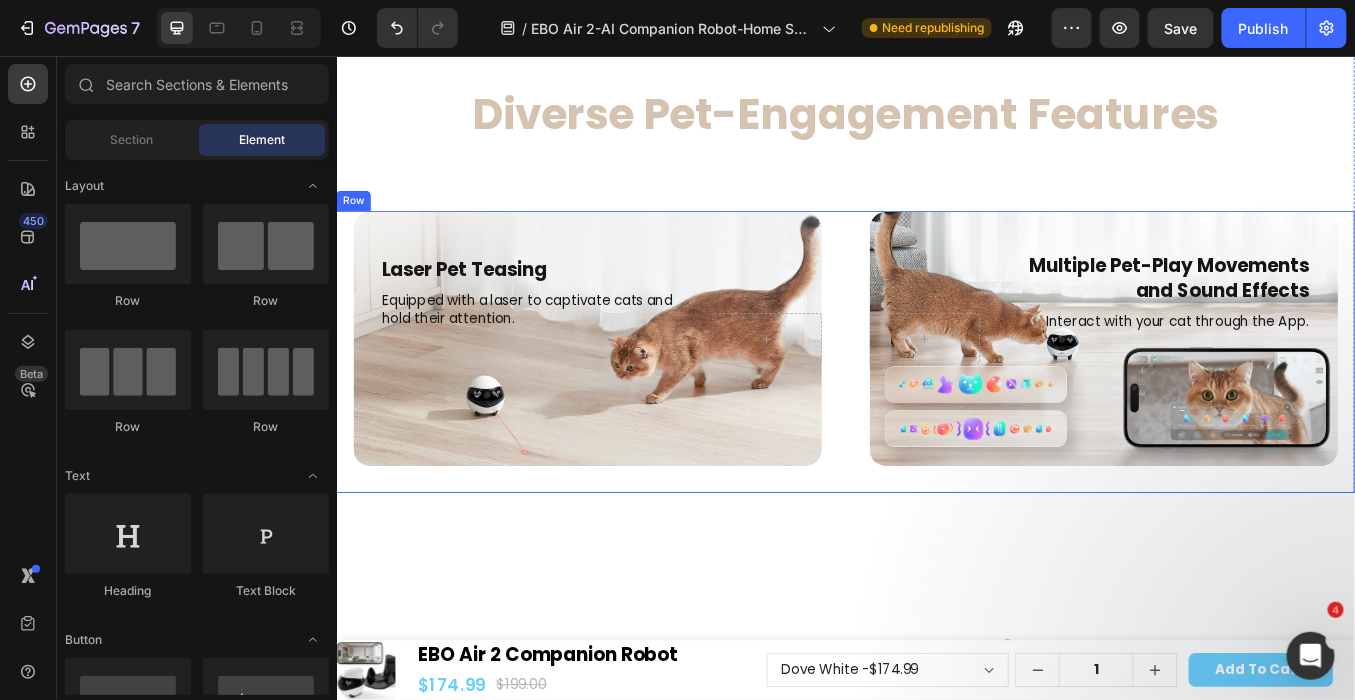 click on "Laser Pet Teasing Heading Equipped with a laser to captivate cats and hold their attention. Text Block Row
Hero Banner Multiple Pet-Play Movements and Sound Effects Heading Interact with your cat through the App. Text Block Row
Hero Banner Row" at bounding box center [936, 404] 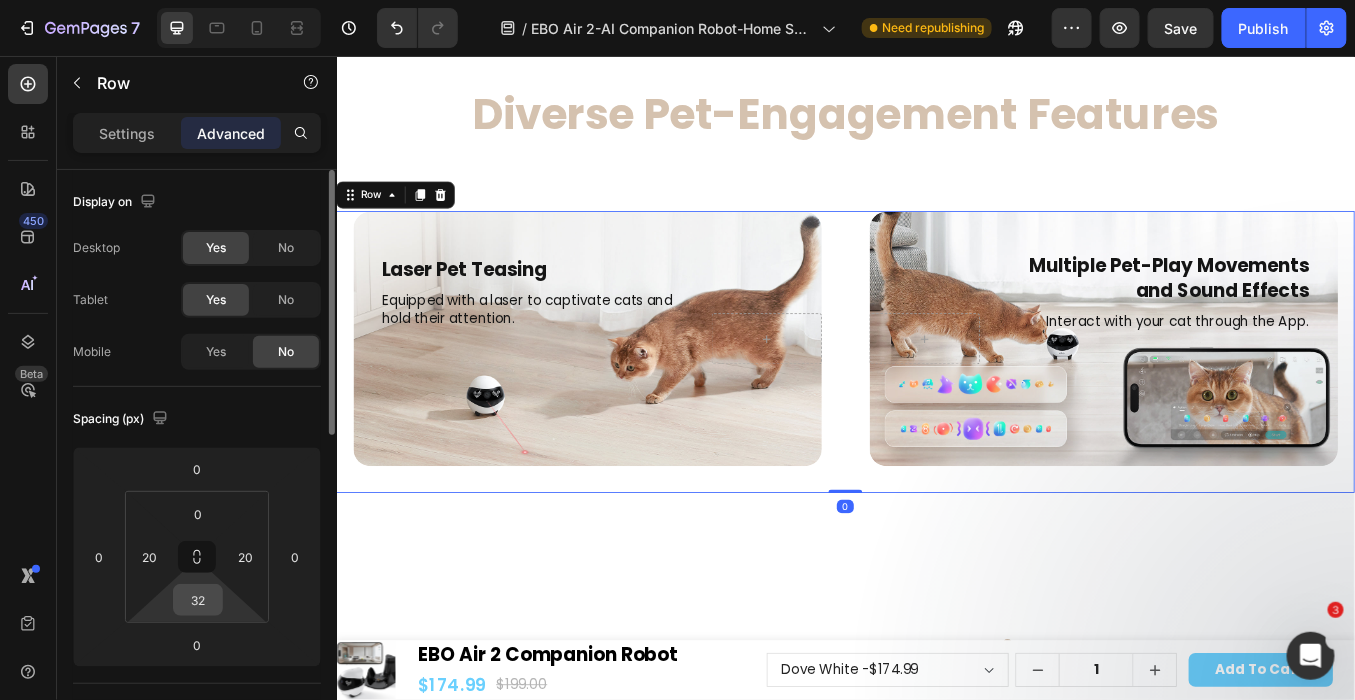click on "32" at bounding box center [198, 600] 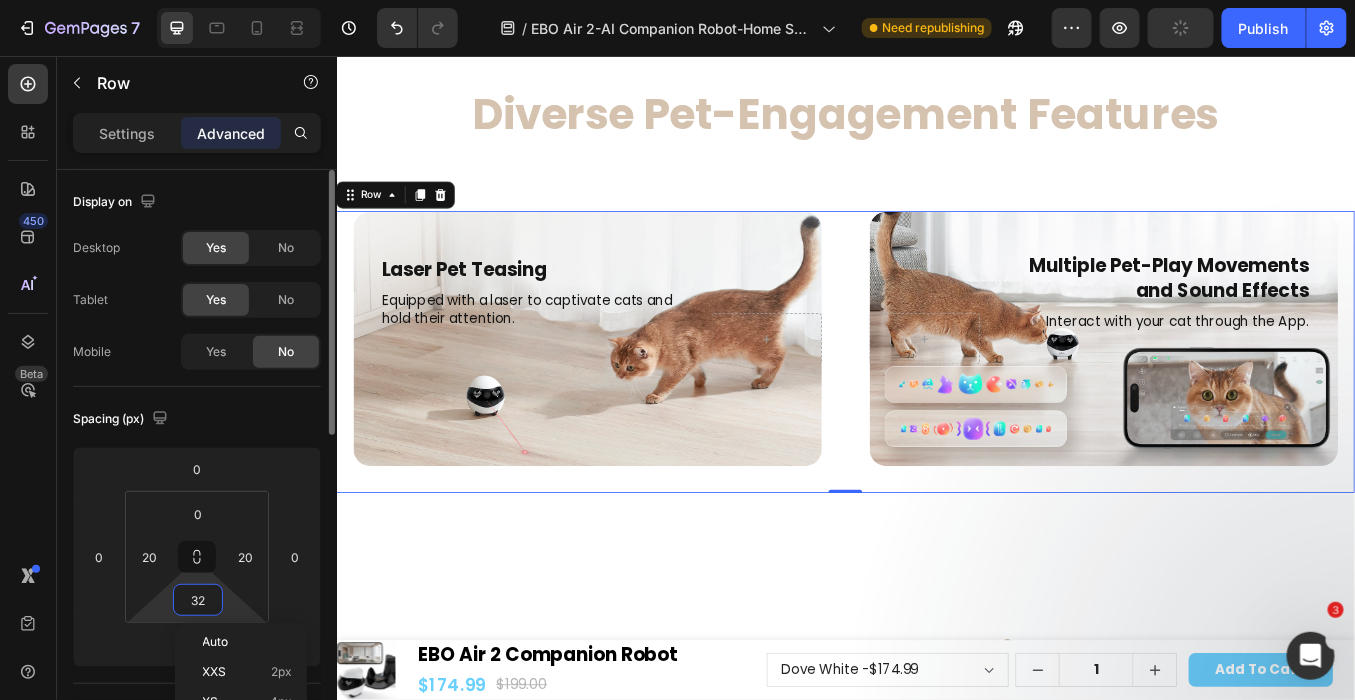 click on "32" at bounding box center [198, 600] 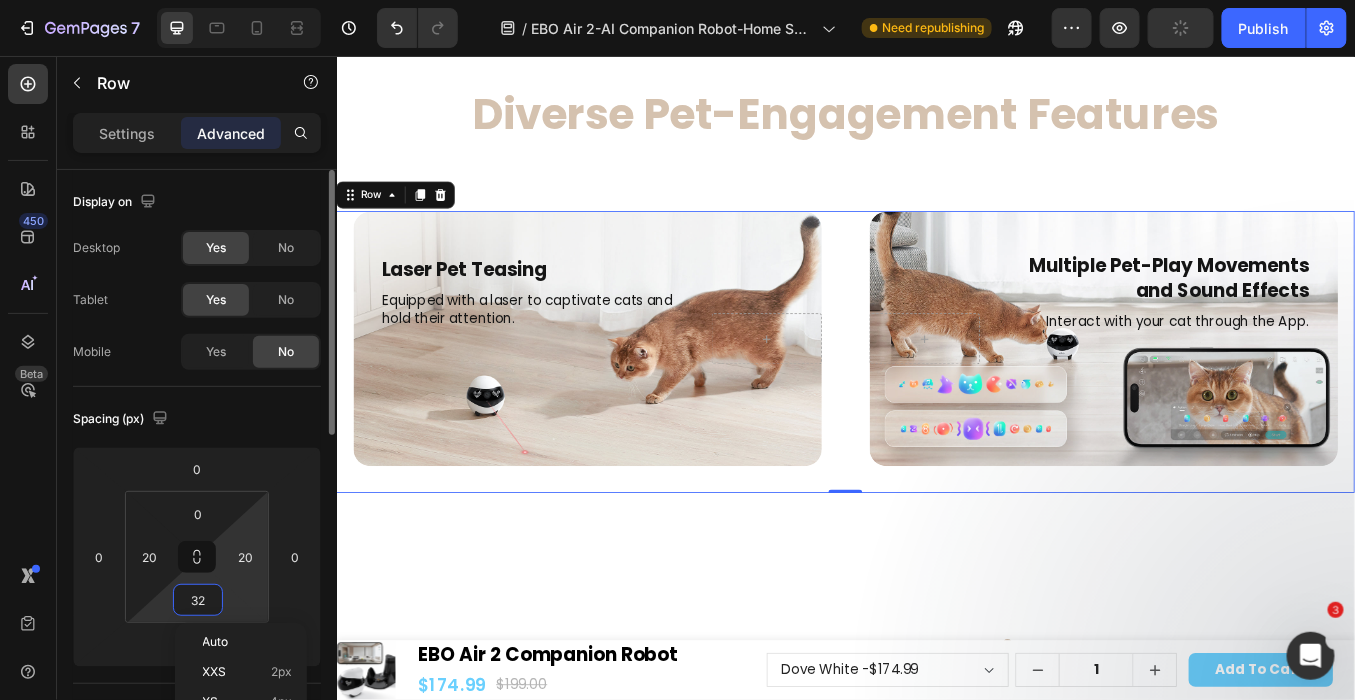 type on "3" 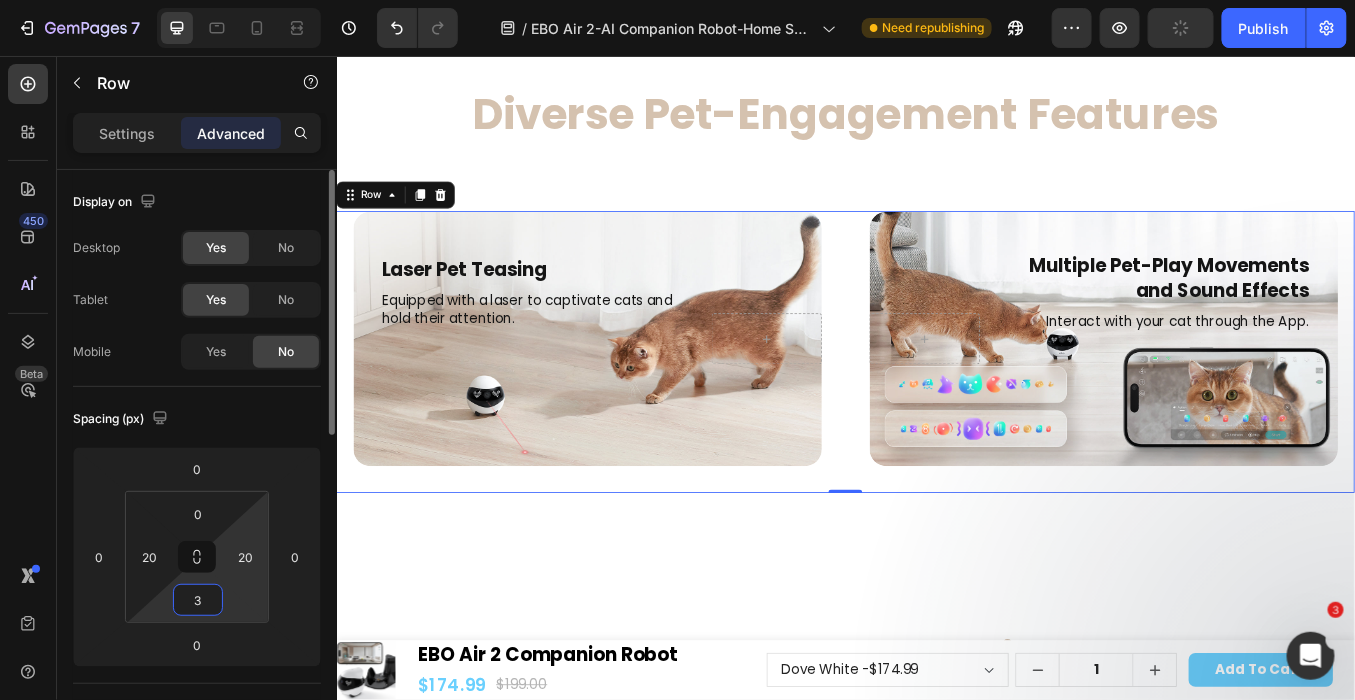 type 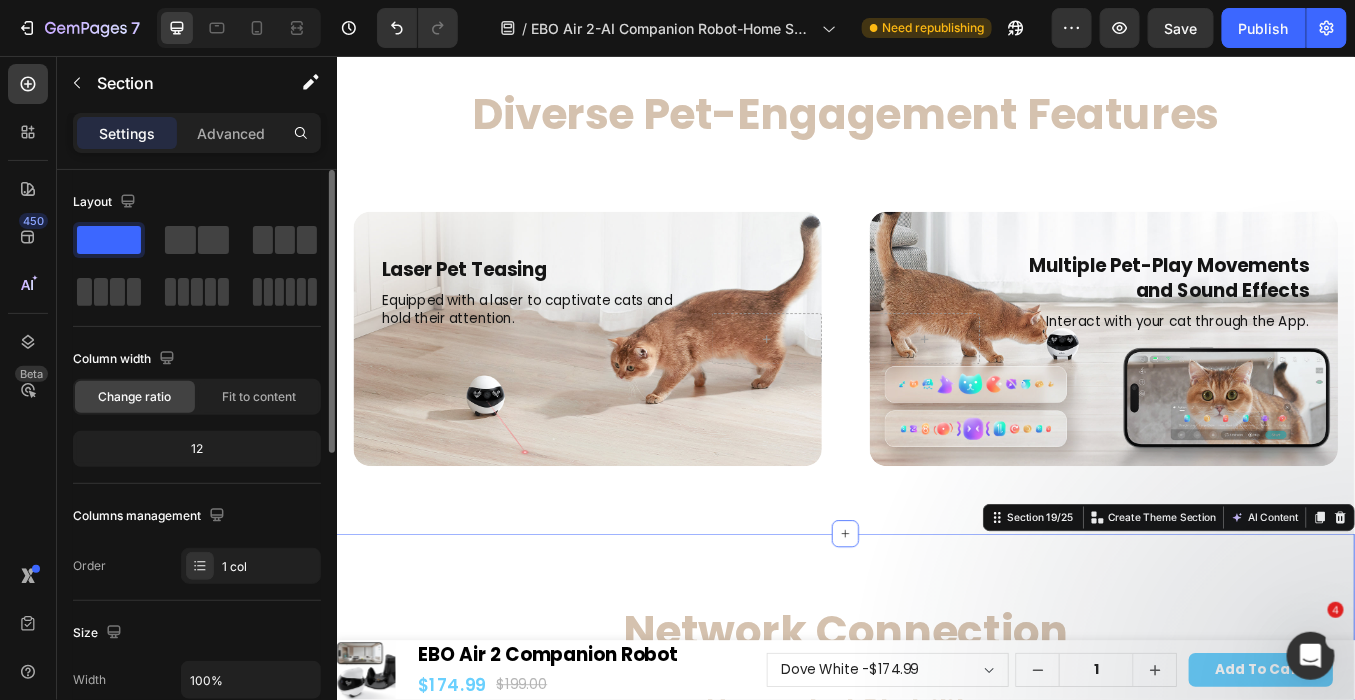 click on "<h2>Robin Pink | Dove White | Jay Blue</h2> Text Block 3 Color Options Elevate Your Space Text Block Hero Banner Light-Up Emoji Interaction Heading Adding Another Dimension of Fun and Interactivity Text Block Hero Banner Mobile Home Guardian Heading All-in-One Mobile Security in the Palm of Your Hand Text Block Hero Banner High-Resolution Visuals Heading 2K HD Camera Captures Every Detail Text Block Hero Banner Automatic Recharge Heading No More Battery Anxiety Text Block Hero Banner Row Air 2 Features模块-Mob 4/25 Need to republish. Go to global edit and publish this section Stay Connected,  Stay at Peace Heading Row Image 24/7 Video Recording with Smart Playback Heading Capture every moment around the clock, then relive it with seamless online playback. Review clips at different speeds to ensure you never miss a thing.   Text block Row Image Motion Detection and Activity Alerts Heading Text block Row mob 监控 7/25 2K Wide-Angle Camera Heading Row 2K Ultra HD Quality Heading Text Block Hero Banner Row" at bounding box center (936, -9757) 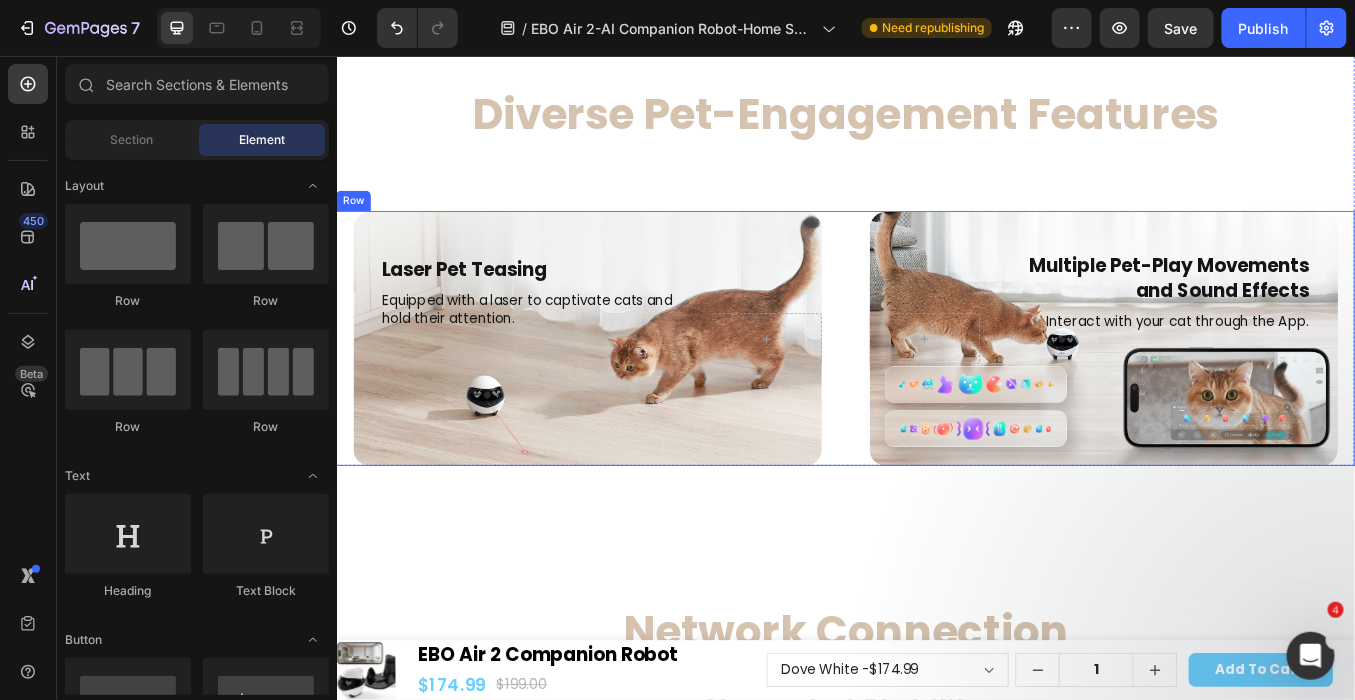 click on "Laser Pet Teasing Heading Equipped with a laser to captivate cats and hold their attention. Text Block Row
Hero Banner Multiple Pet-Play Movements and Sound Effects Heading Interact with your cat through the App. Text Block Row
Hero Banner Row" at bounding box center [936, 388] 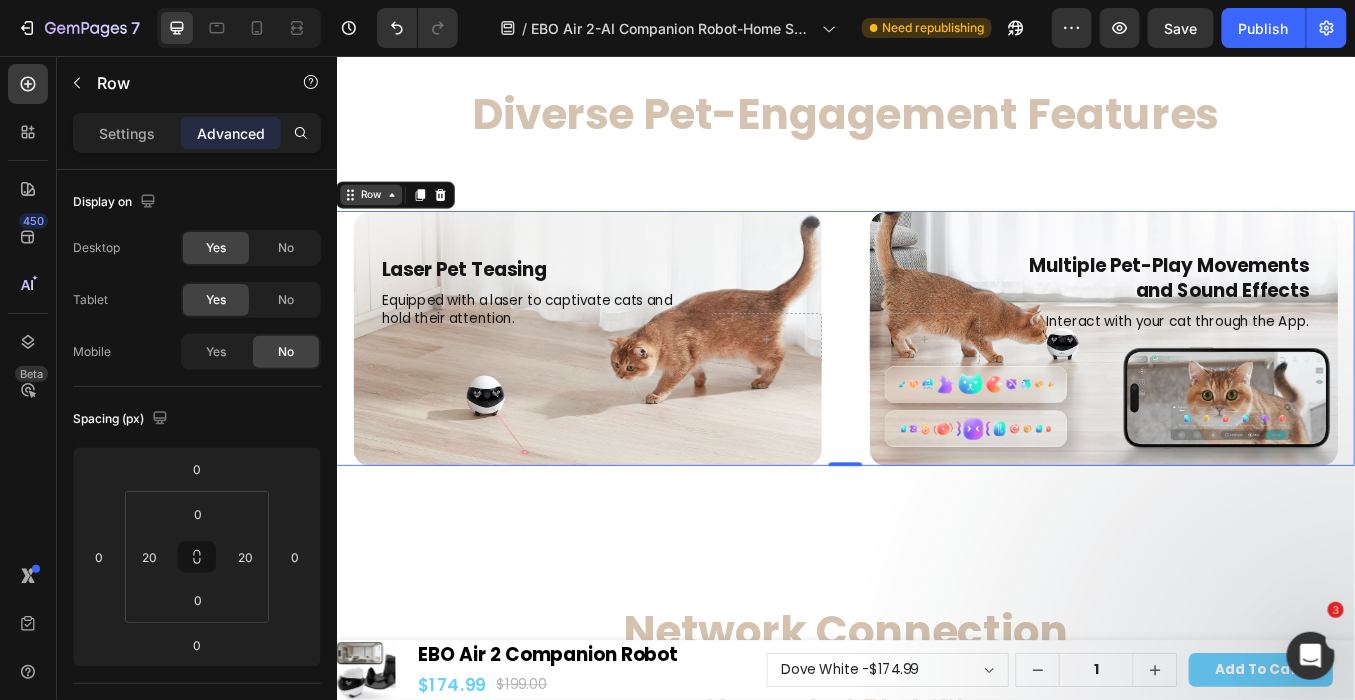 click on "Row" at bounding box center (377, 219) 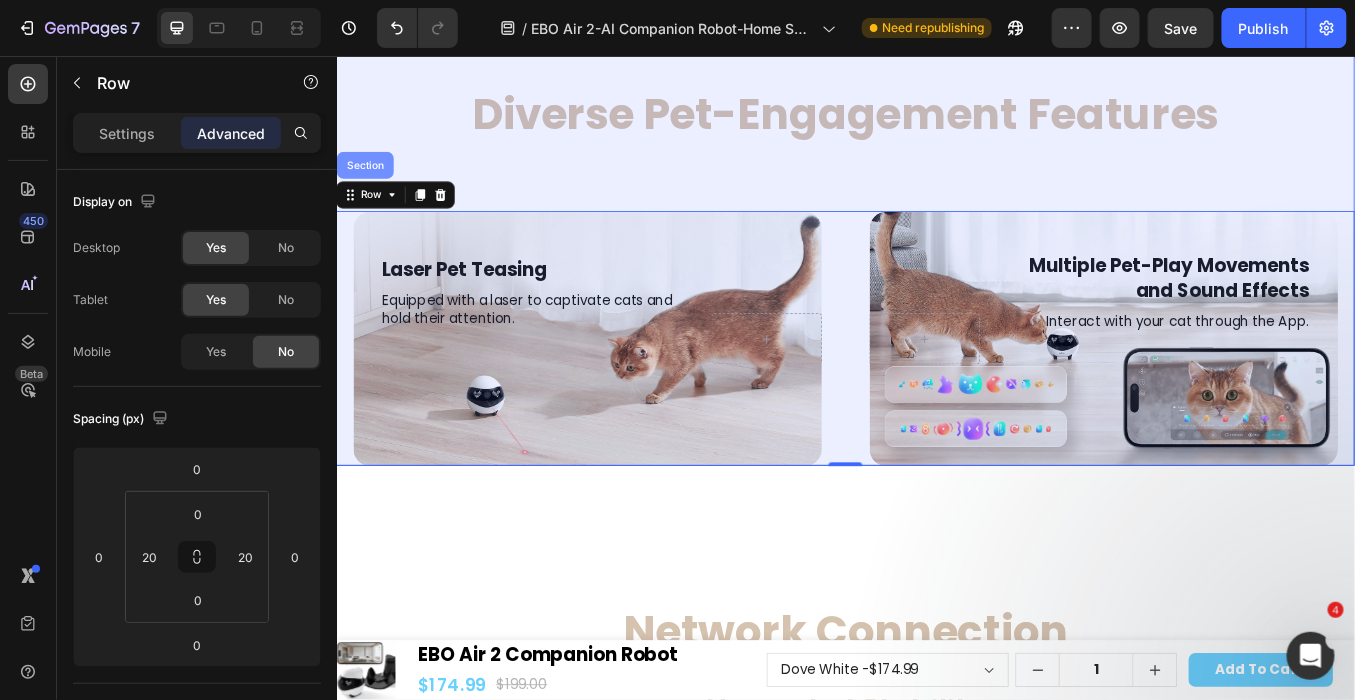 click on "Section" at bounding box center (370, 184) 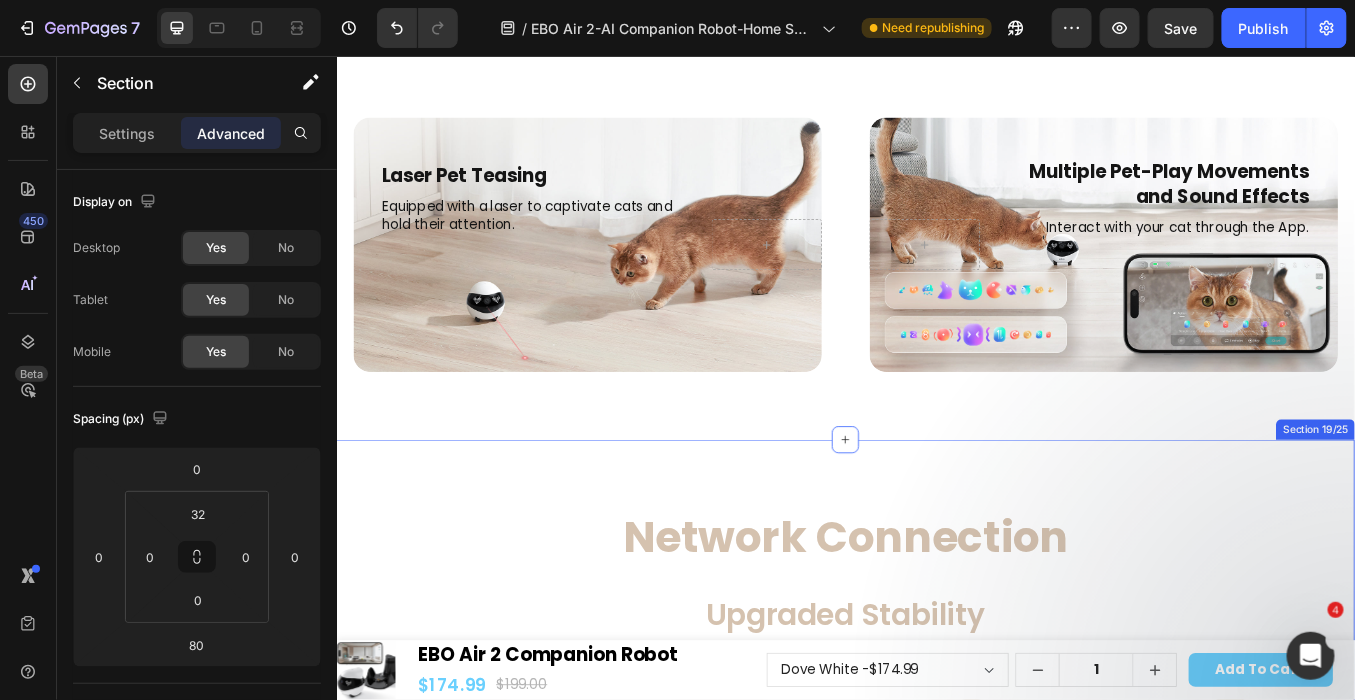 scroll, scrollTop: 22647, scrollLeft: 0, axis: vertical 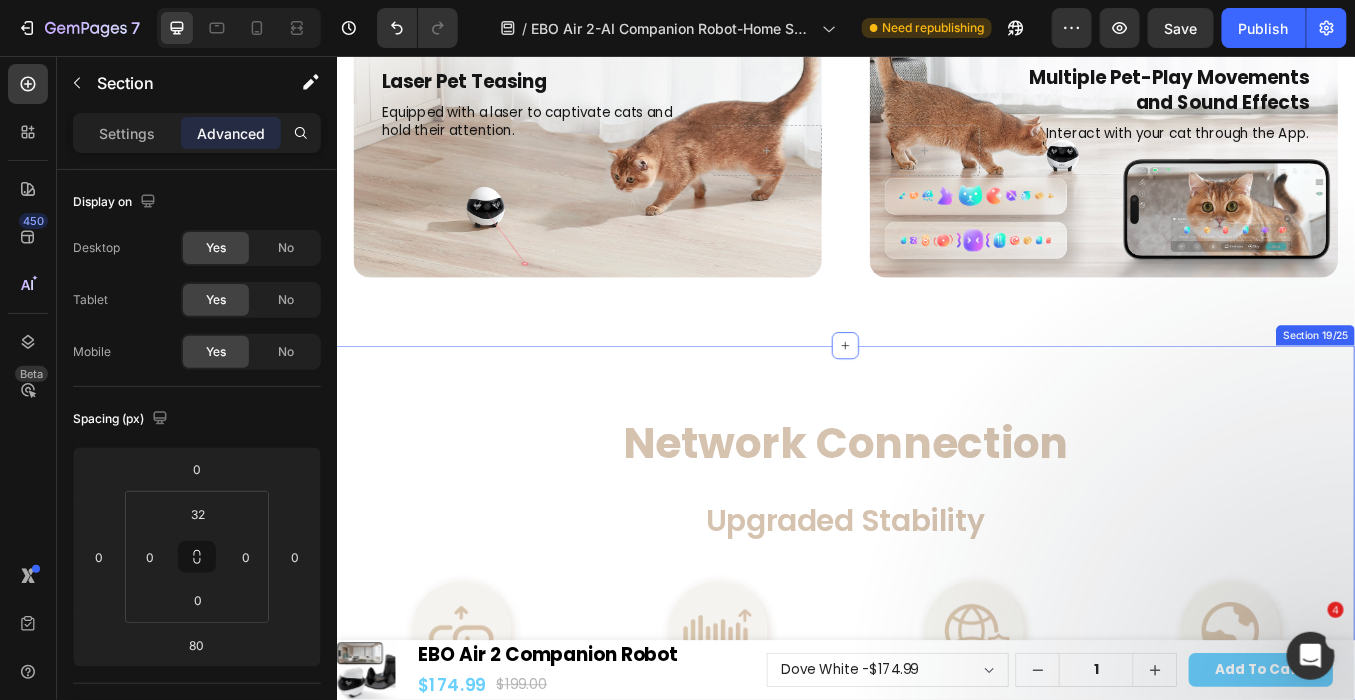 click on "Network Connection Heading Upgraded Stability Heading Image enhanced network stability Text Block Image improved audio and video performance  Text Block Row Image upgraded network security Text Block Image global connectivity enabled  Text Block Row Image enhanced network stability Text Block Row Image improved audio and video performance Text Block Row Row Image upgraded network security Text Block Row Image global connectivity enabled Text Block Row Row Image Dual-Band Network Heading supports 2.4 and 5ghz signal connections Text Block Row Image Network Self-Check Heading one-click troubleshooting Text Block Row Row Row Texture Upgrade, Color Diversity Heading Image Row Section 19/25" at bounding box center (936, 1038) 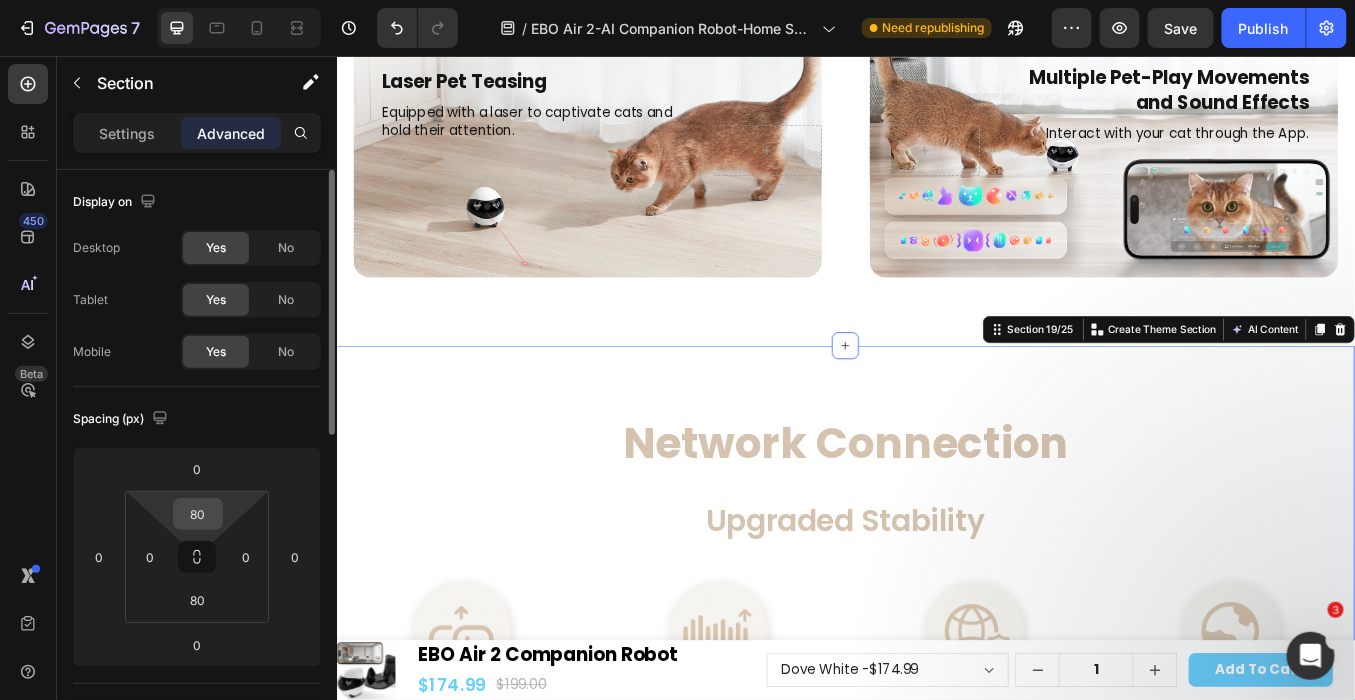 click on "80" at bounding box center (198, 514) 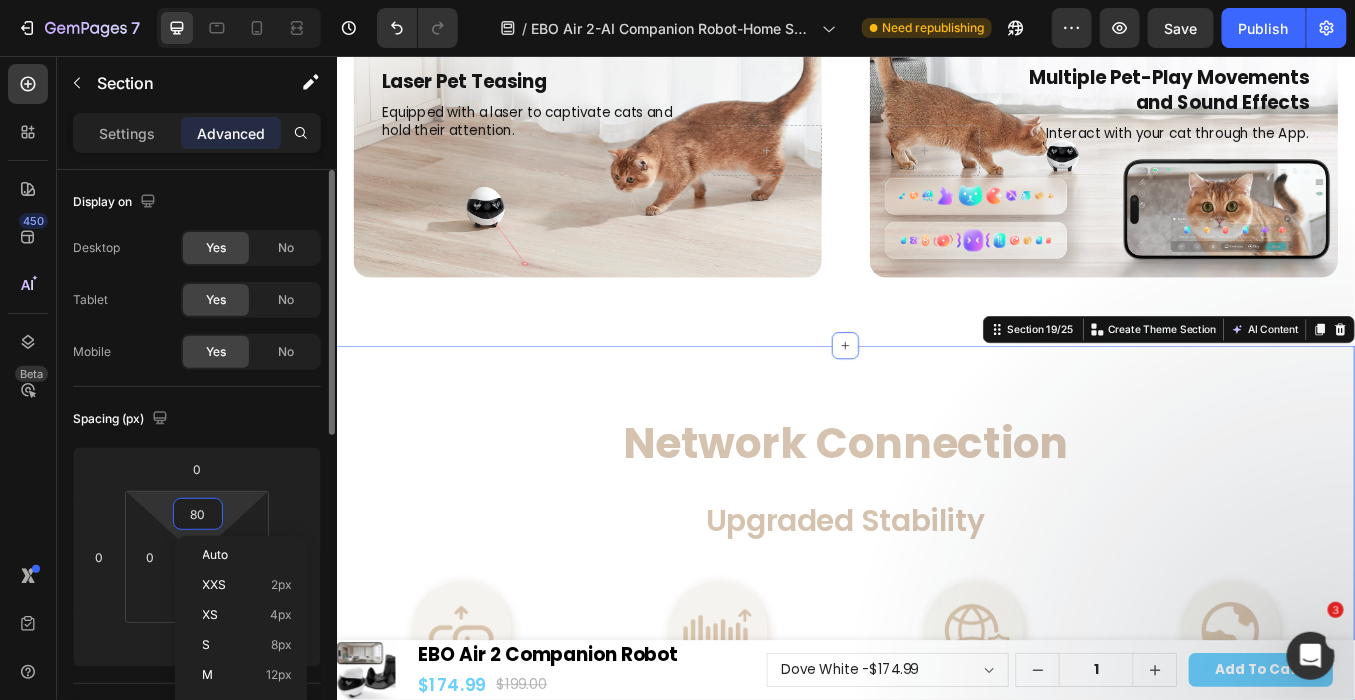 type 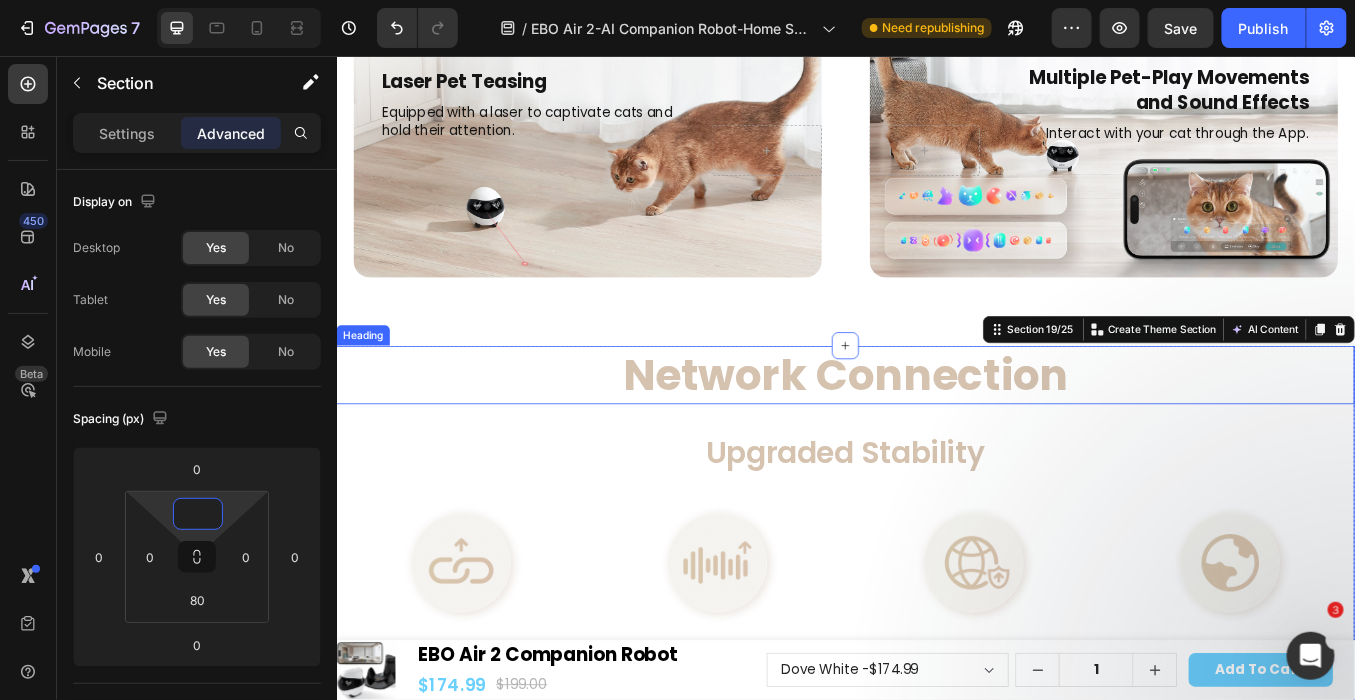 click on "Network Connection" at bounding box center [936, 430] 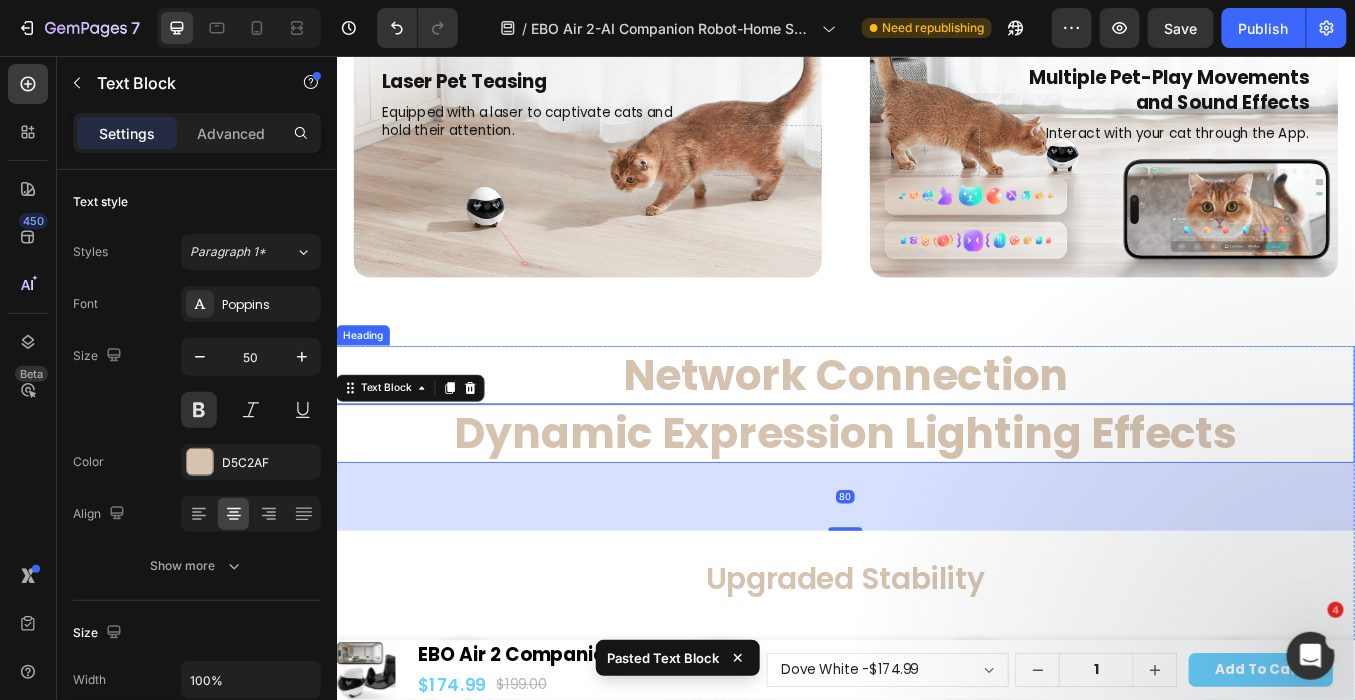 click on "Network Connection" at bounding box center [936, 430] 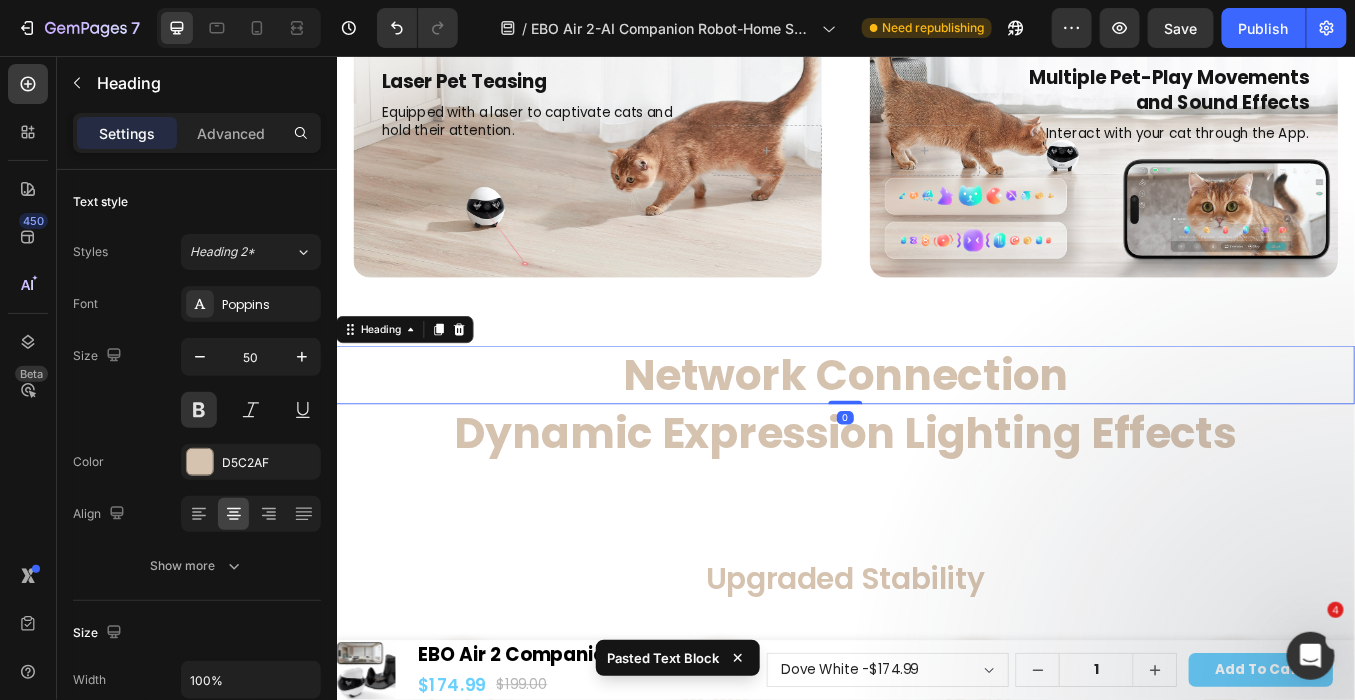 click on "Network Connection" at bounding box center [936, 430] 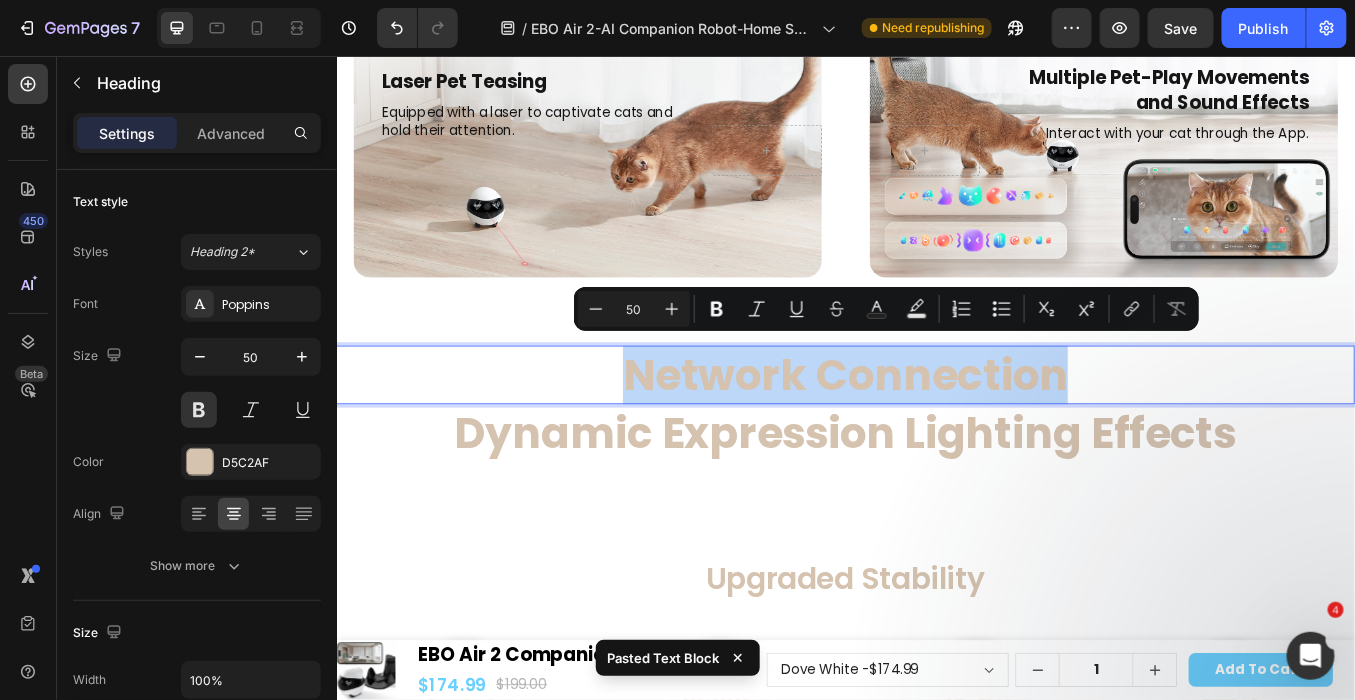 copy on "Network Connection" 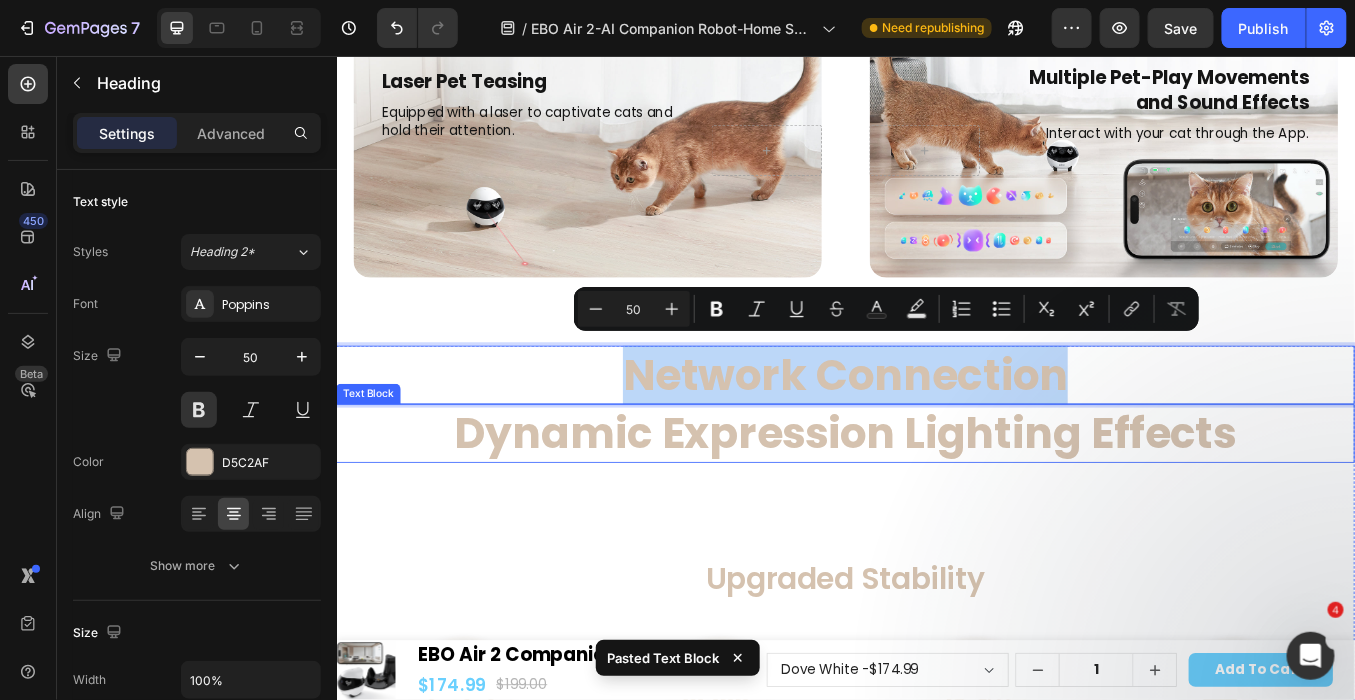click on "Dynamic Expression Lighting Effects" at bounding box center [936, 499] 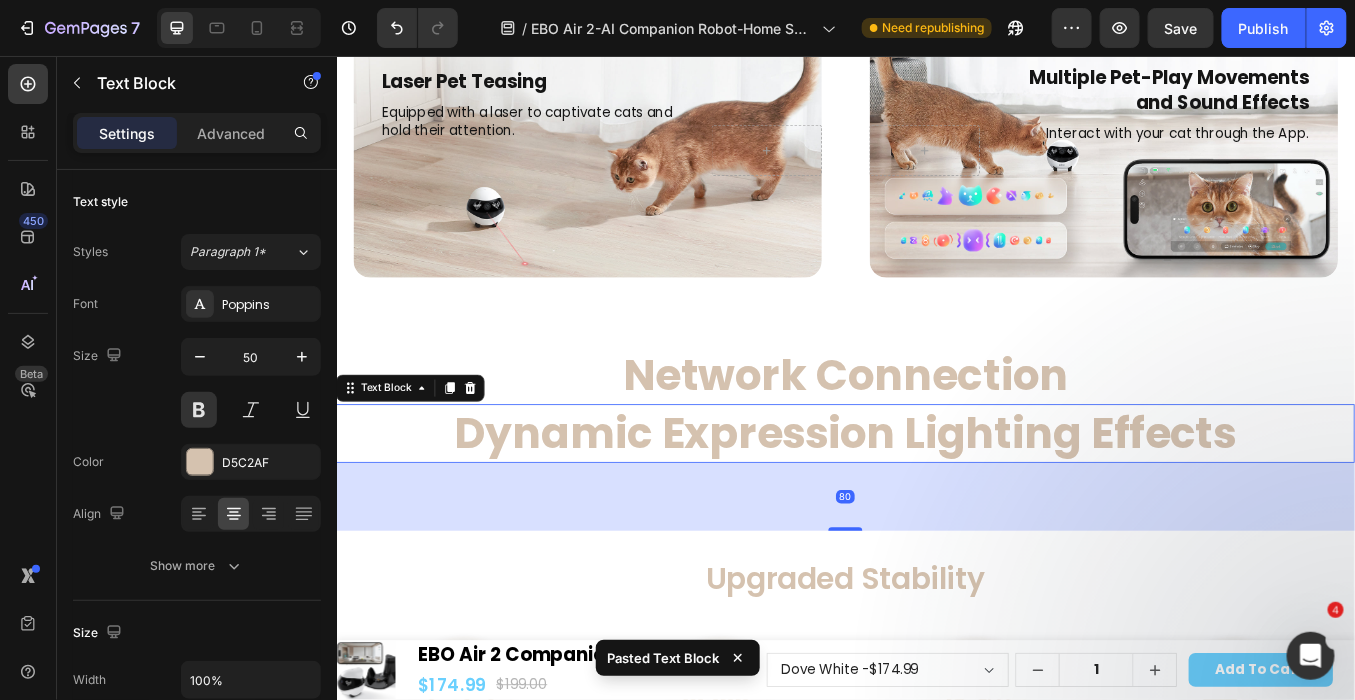 click on "Dynamic Expression Lighting Effects" at bounding box center (936, 499) 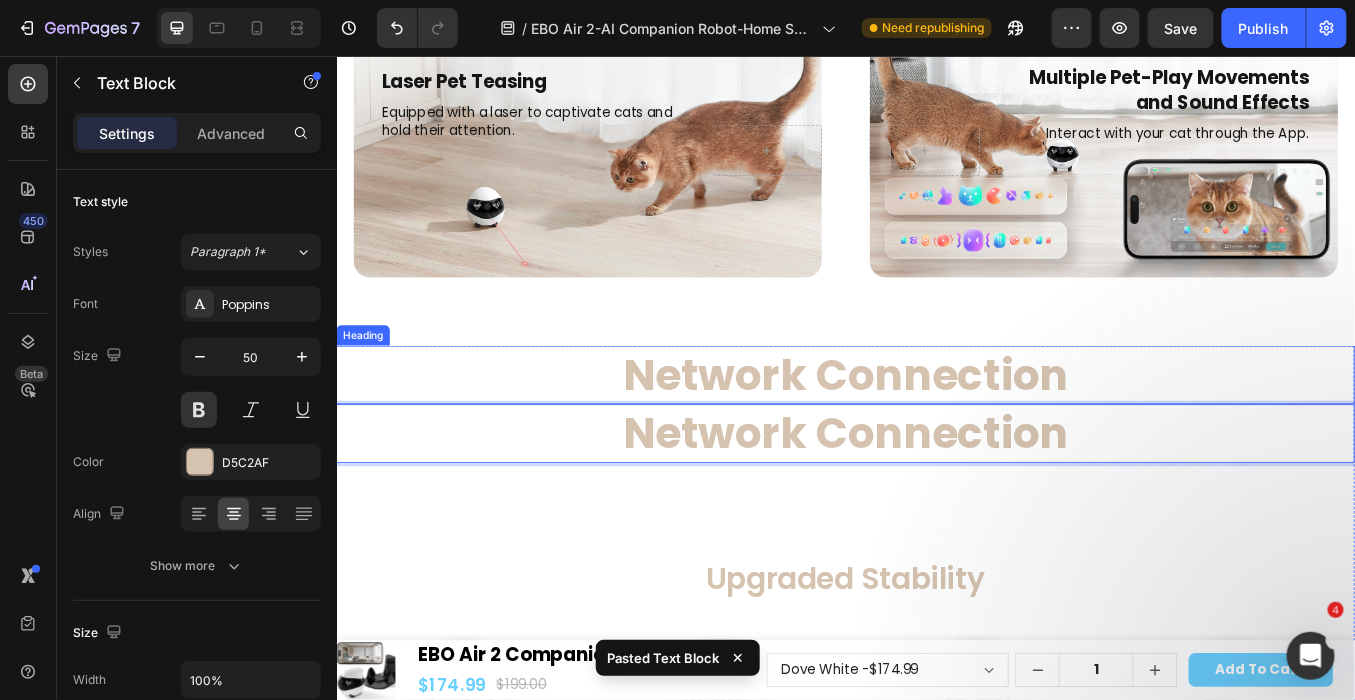 click on "Network Connection" at bounding box center (936, 430) 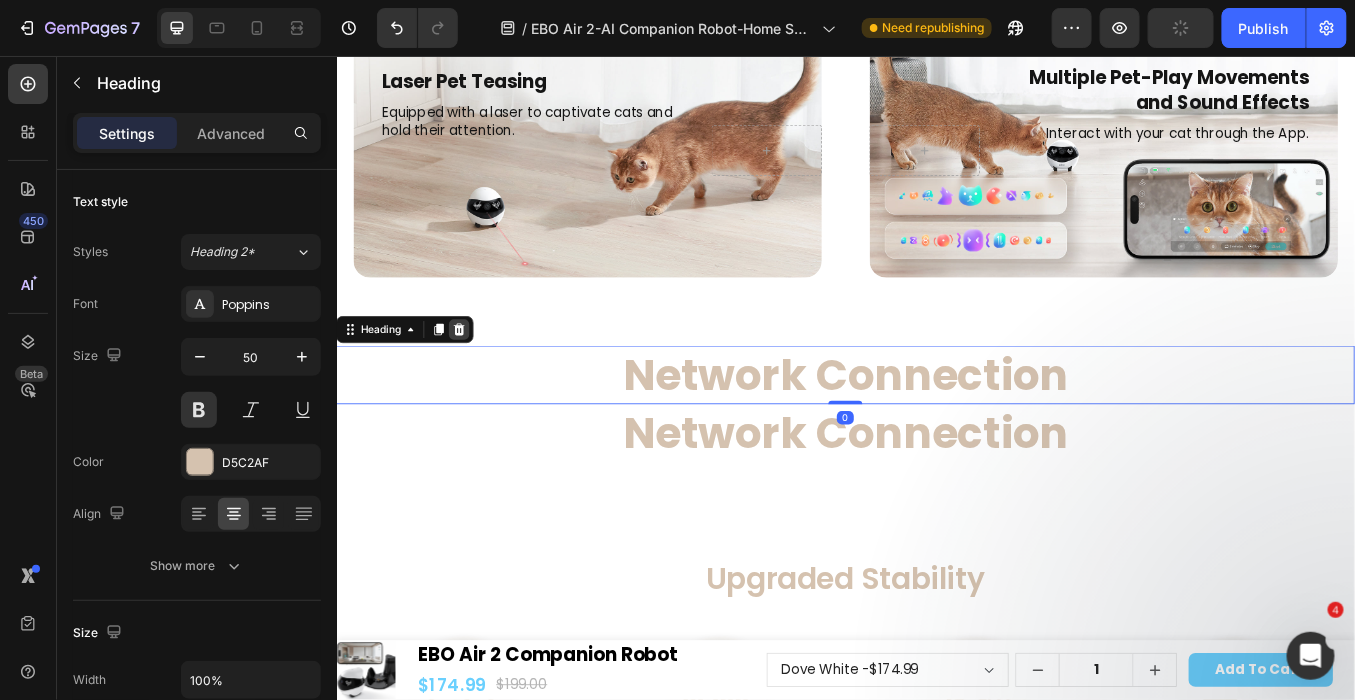 click 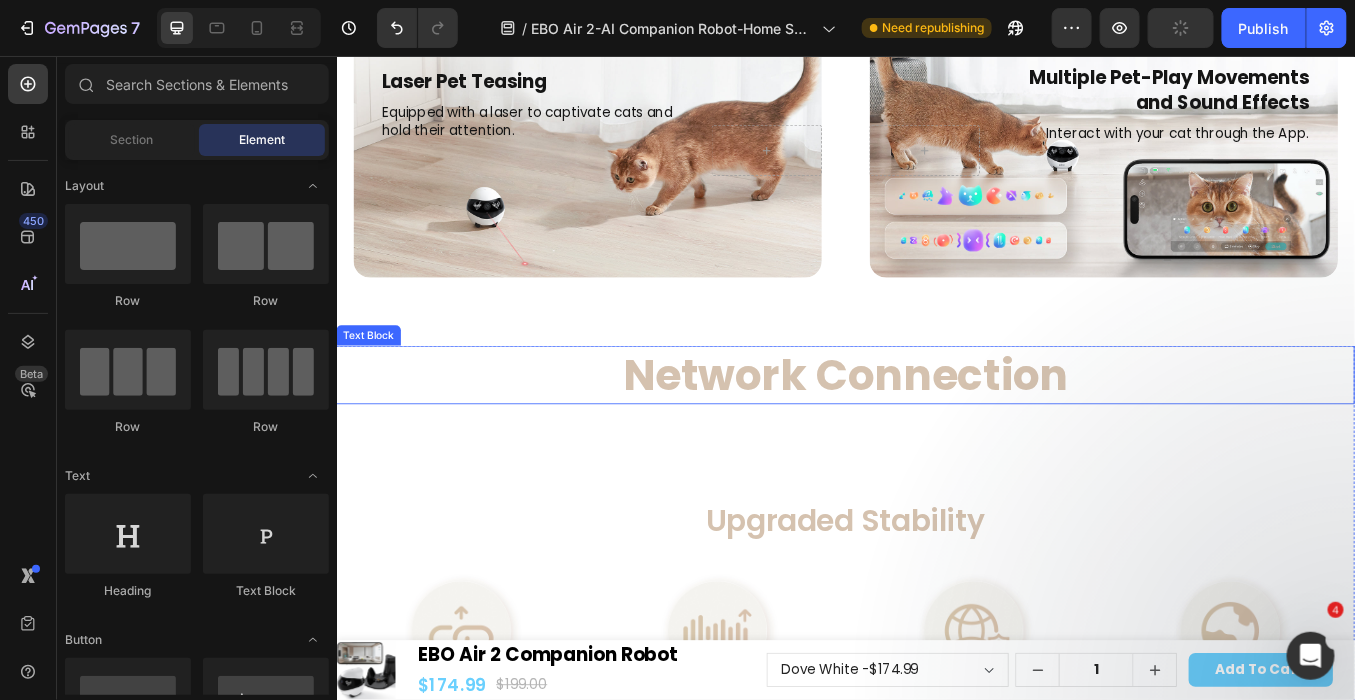 click on "Network Connection" at bounding box center (936, 430) 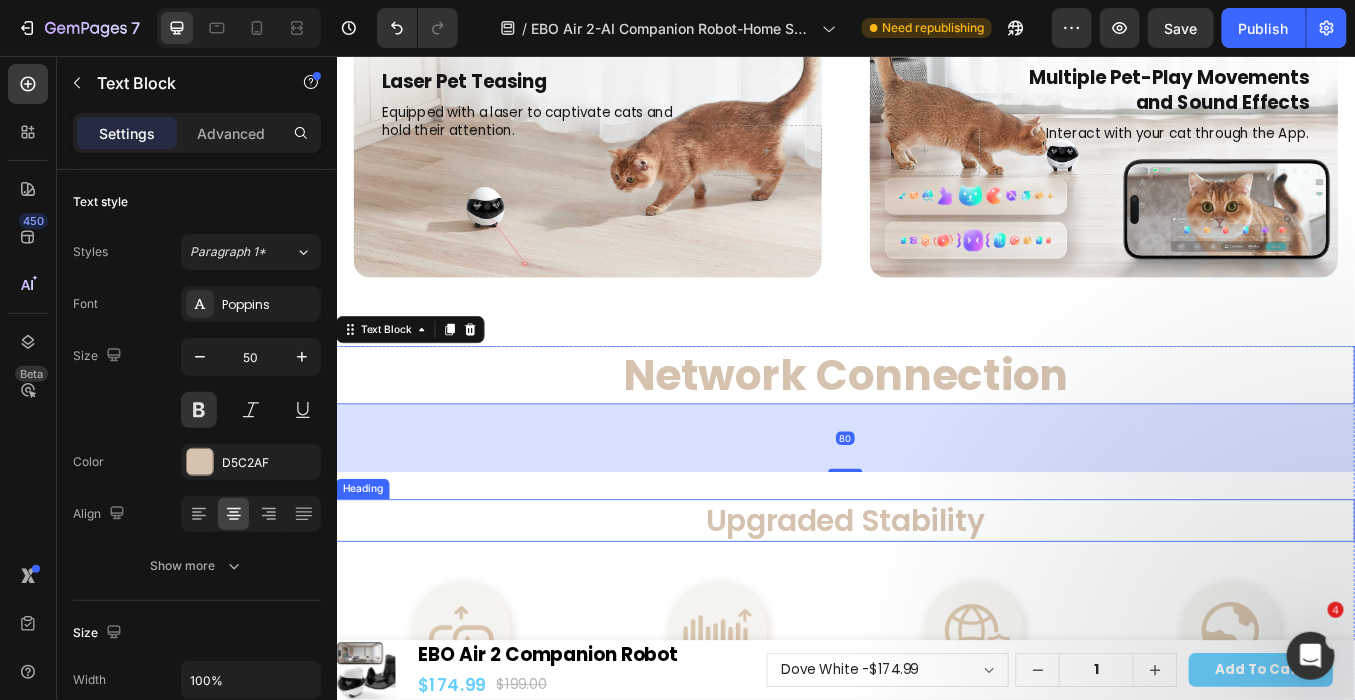 click on "Upgraded Stability" at bounding box center [936, 602] 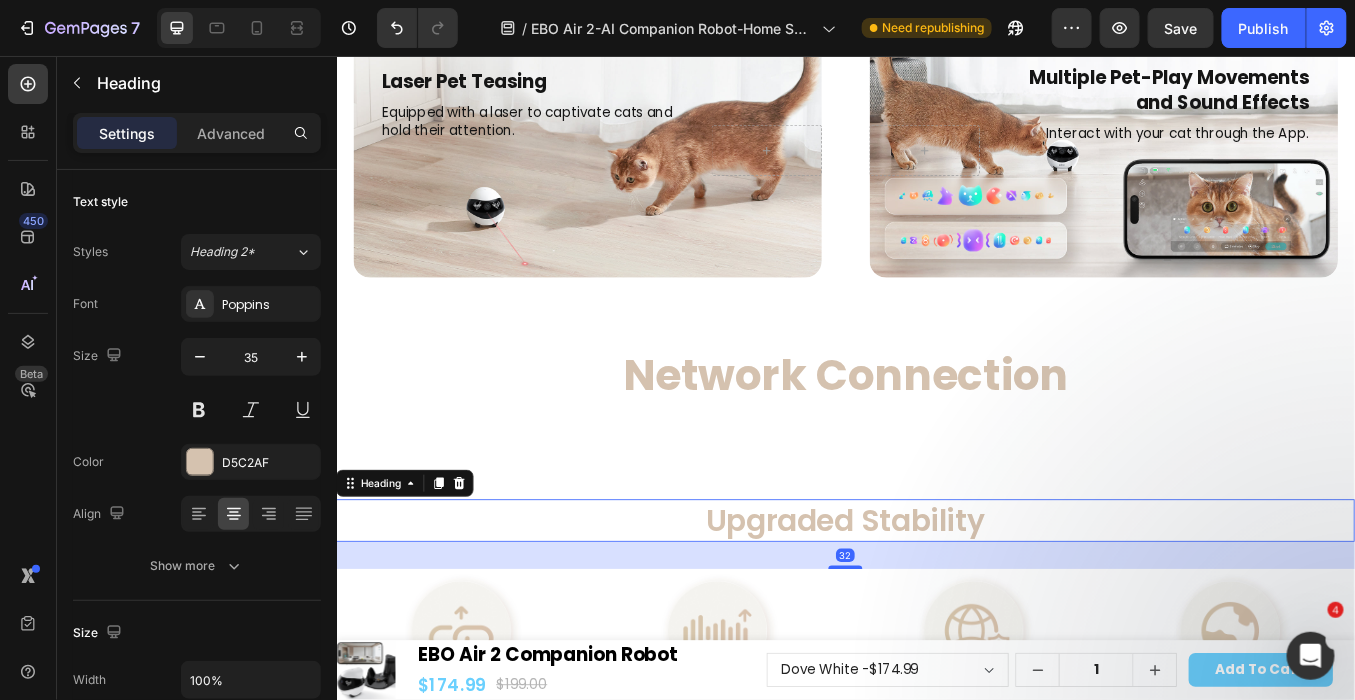 click on "Upgraded Stability" at bounding box center [936, 602] 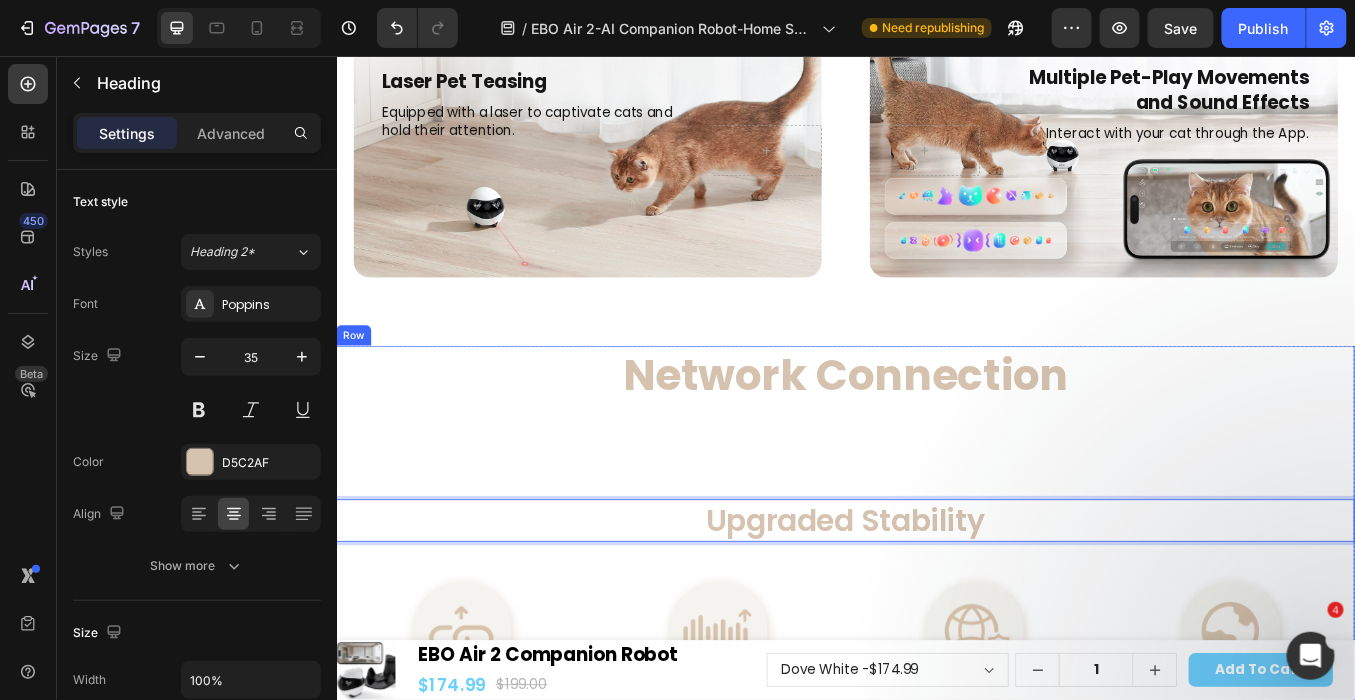 click on "Network Connection Text Block Upgraded Stability Heading   32 Image enhanced network stability Text Block Image improved audio and video performance  Text Block Row Image upgraded network security Text Block Image global connectivity enabled  Text Block Row Image enhanced network stability Text Block Row Image improved audio and video performance Text Block Row Row Image upgraded network security Text Block Row Image global connectivity enabled Text Block Row Row Image Dual-Band Network Heading supports 2.4 and 5ghz signal connections Text Block Row Image Network Self-Check Heading one-click troubleshooting Text Block Row Row" at bounding box center [936, 867] 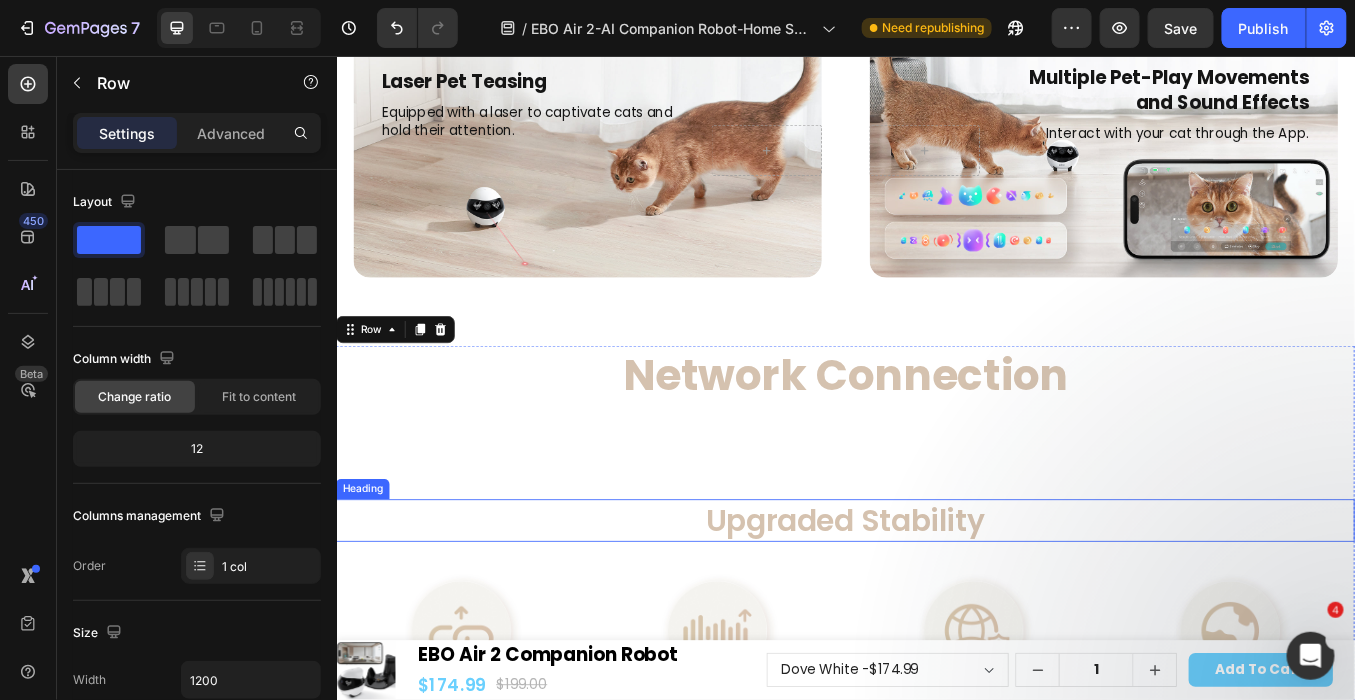 click on "Upgraded Stability" at bounding box center (936, 602) 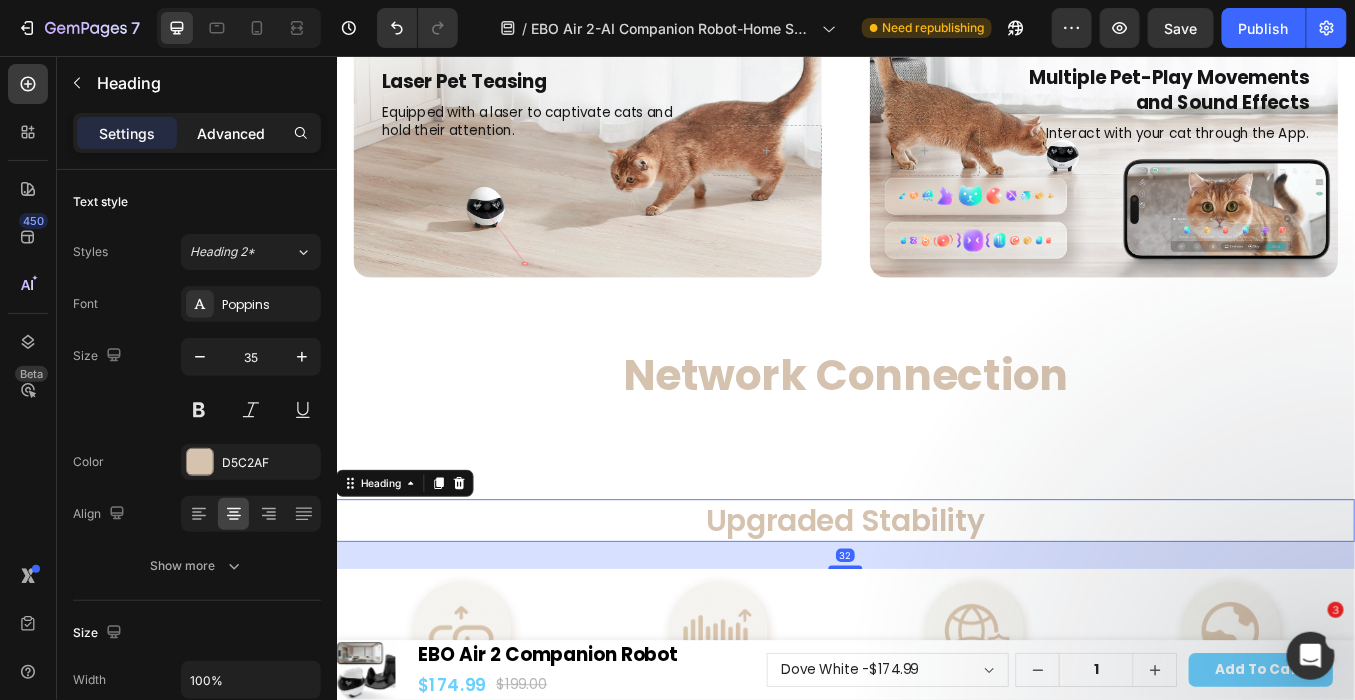 click on "Advanced" at bounding box center (231, 133) 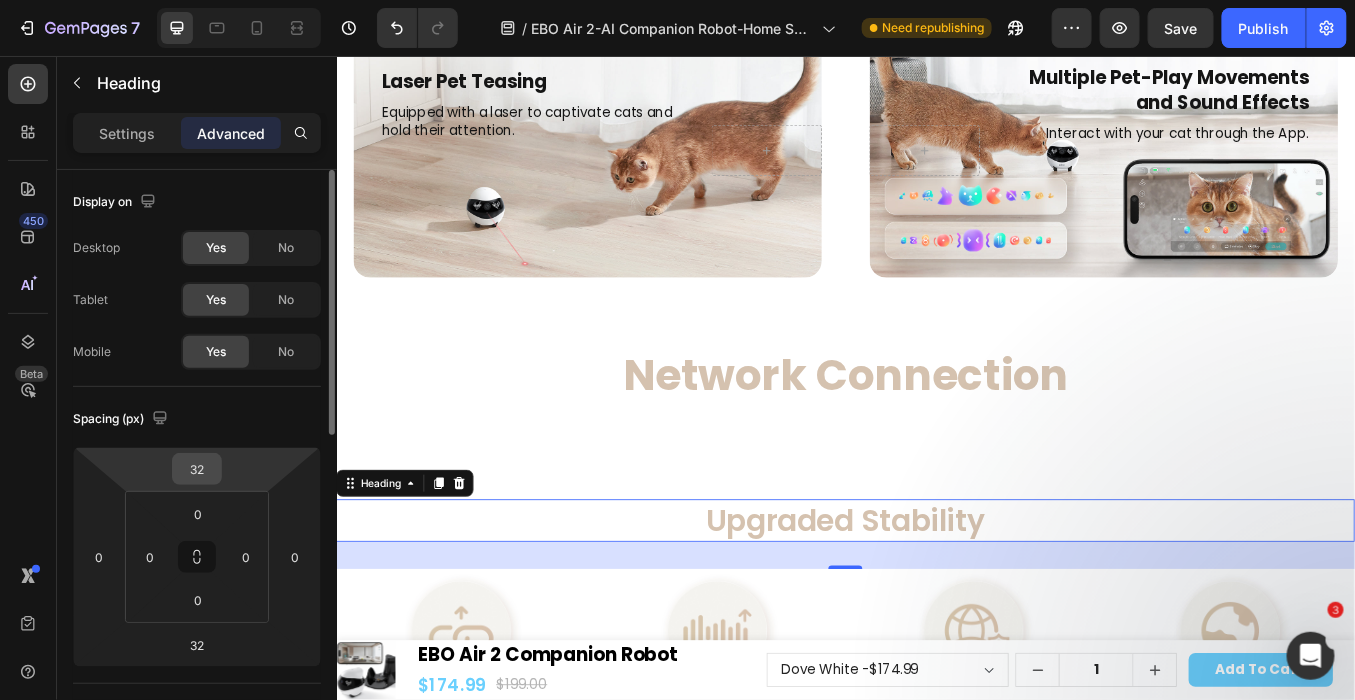 click on "32" at bounding box center (197, 469) 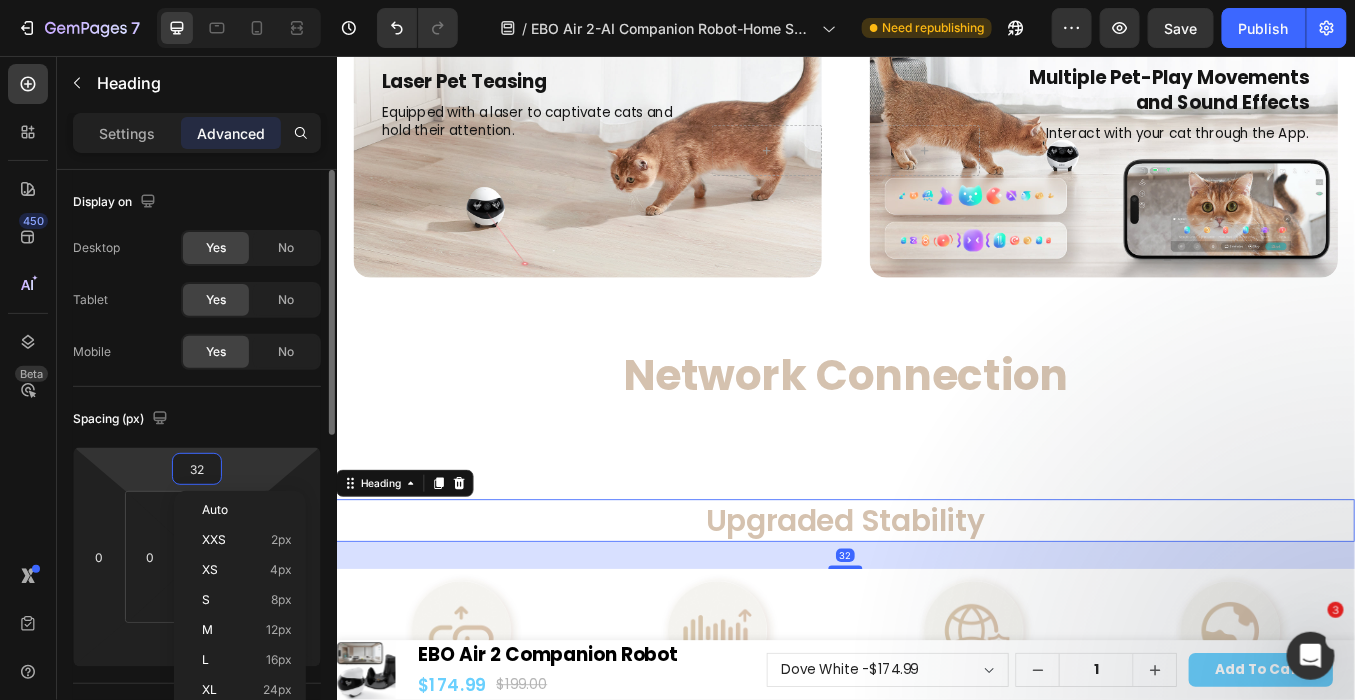 type 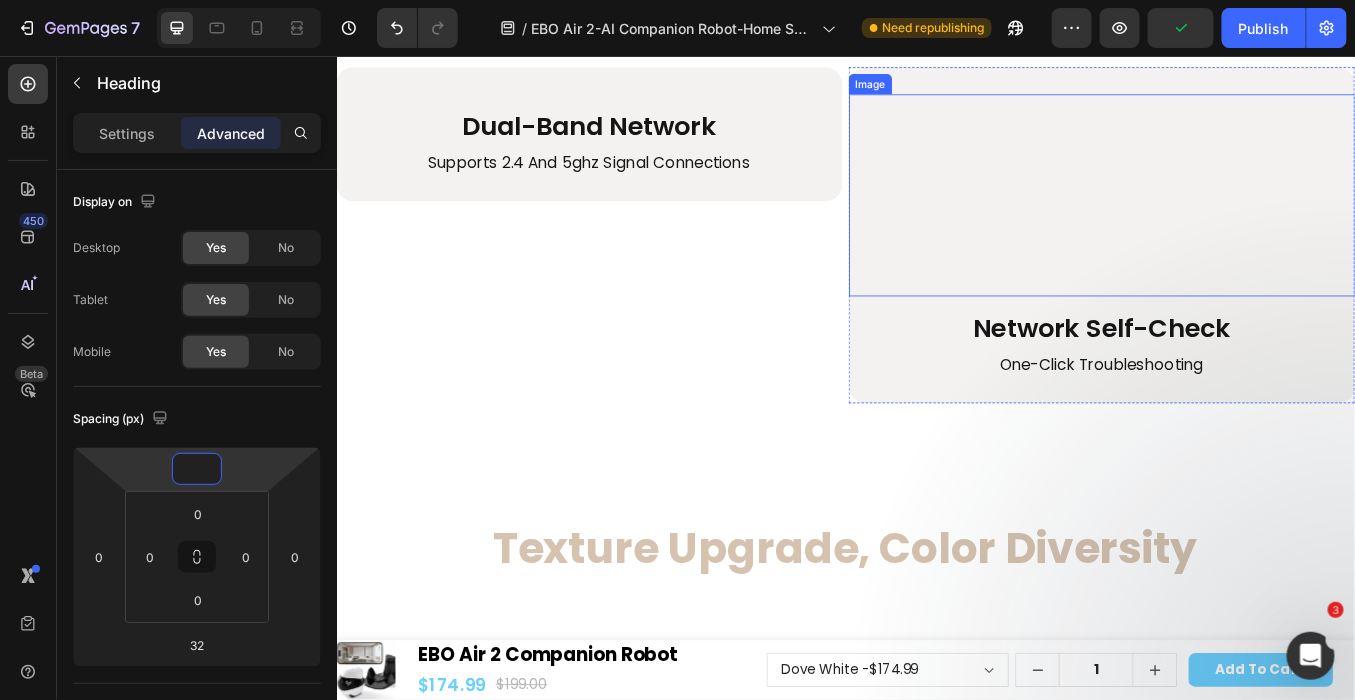 scroll, scrollTop: 23536, scrollLeft: 0, axis: vertical 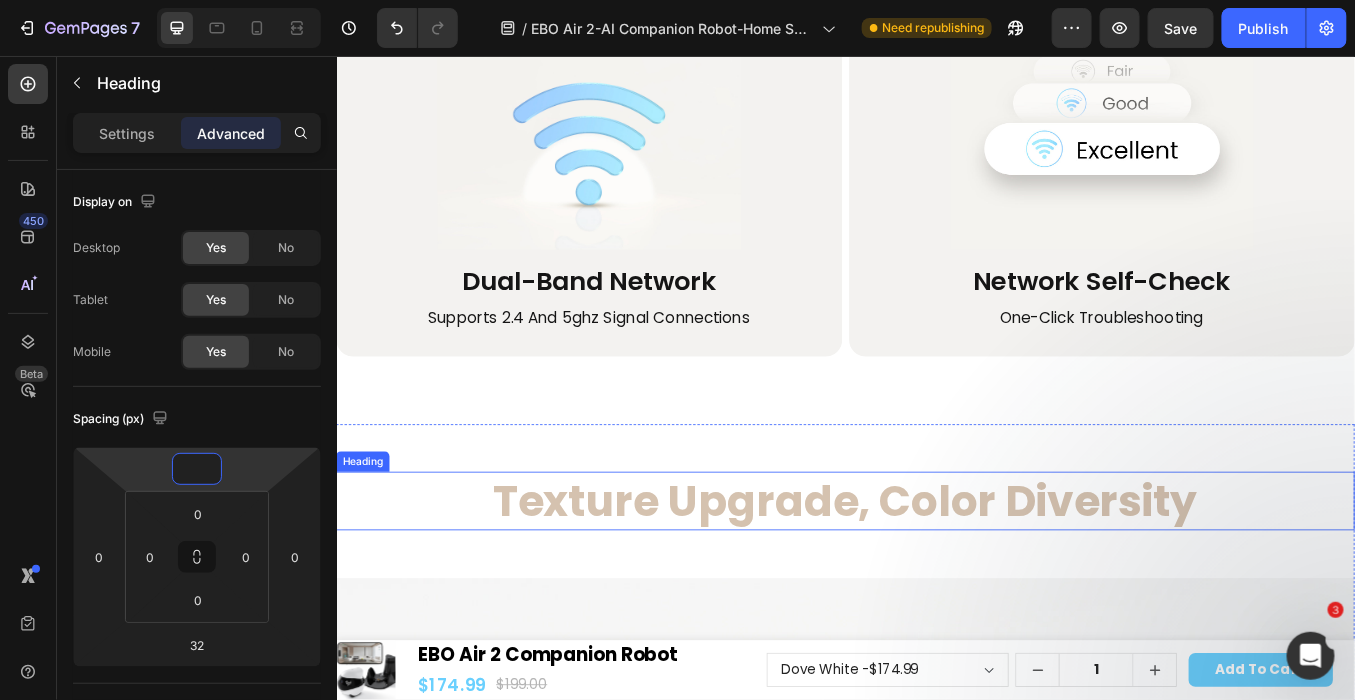 click on "Texture Upgrade, Color Diversity" at bounding box center (936, 579) 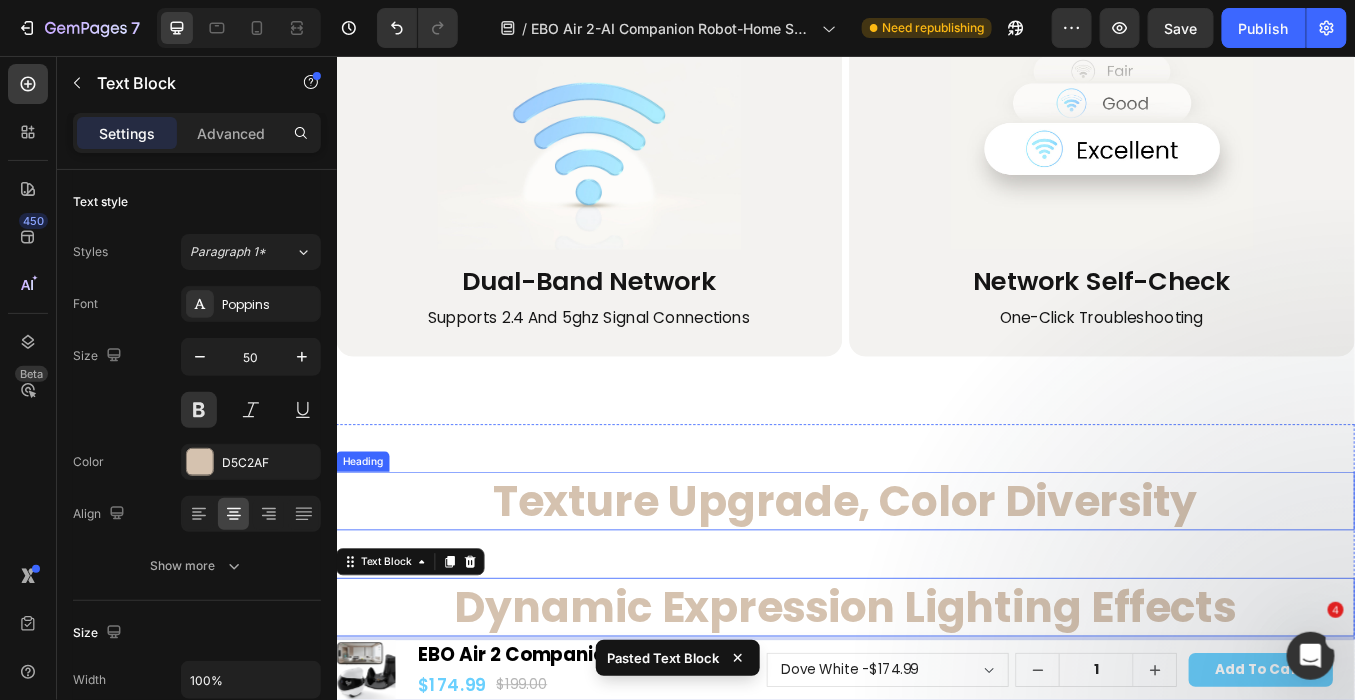 click on "Texture Upgrade, Color Diversity" at bounding box center [936, 579] 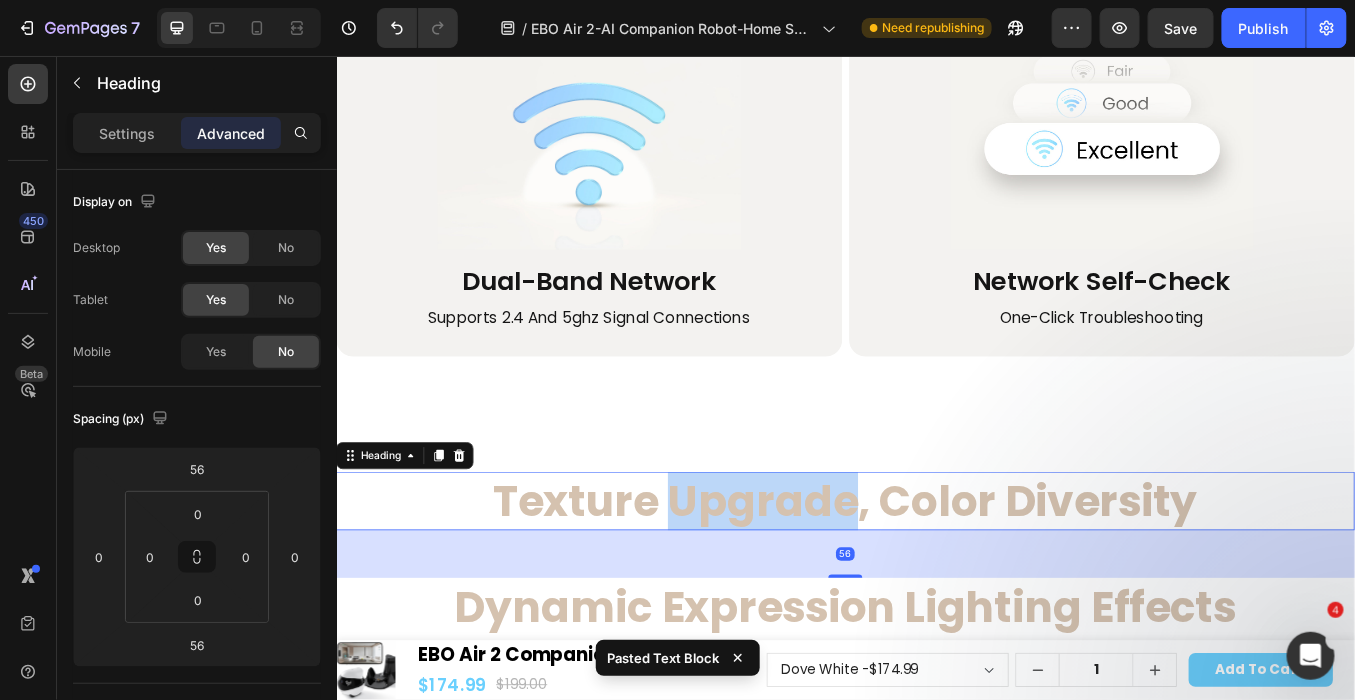 click on "Texture Upgrade, Color Diversity" at bounding box center [936, 579] 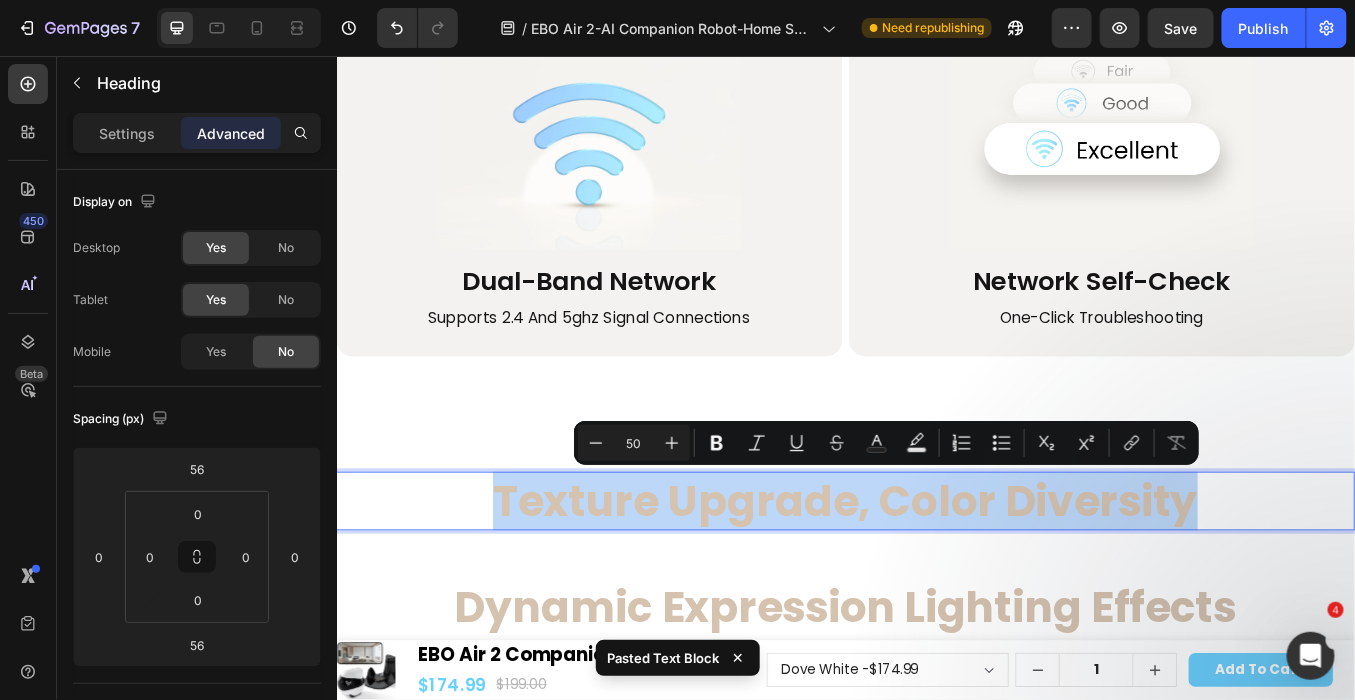 drag, startPoint x: 503, startPoint y: 581, endPoint x: 1369, endPoint y: 569, distance: 866.0831 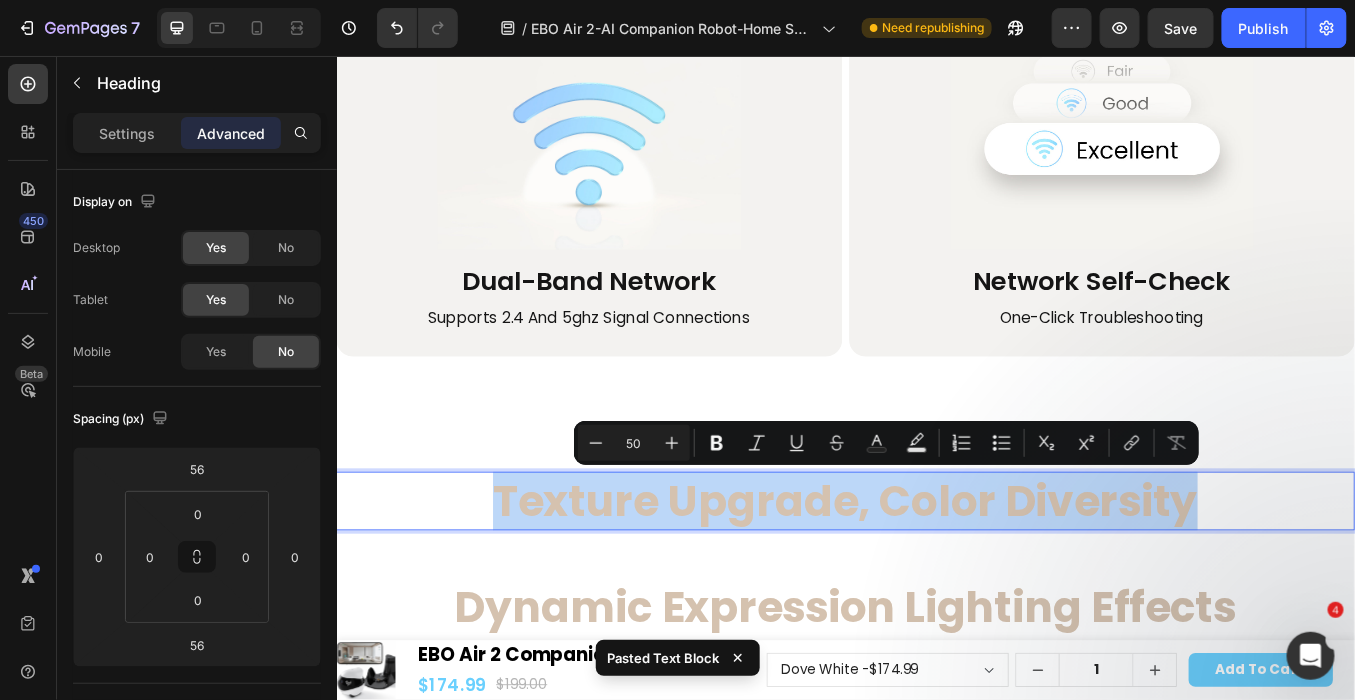click on "Texture Upgrade, Color Diversity" at bounding box center (936, 579) 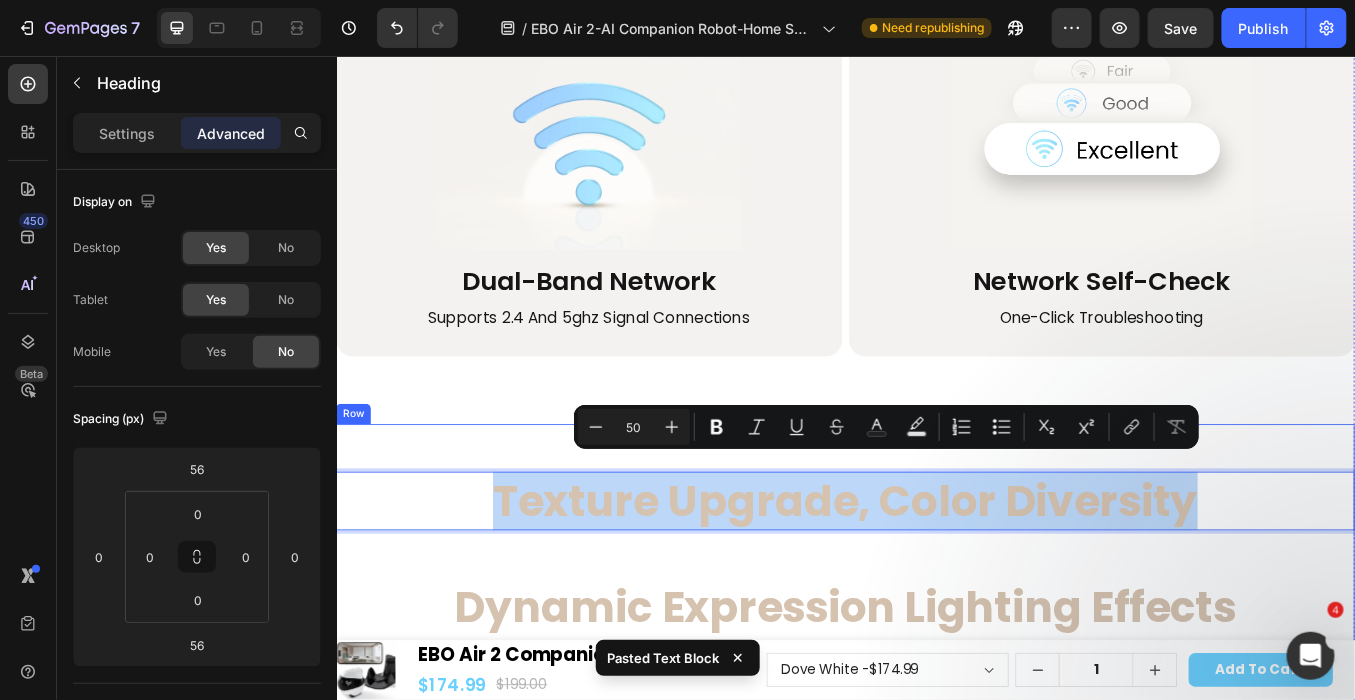 scroll, scrollTop: 23758, scrollLeft: 0, axis: vertical 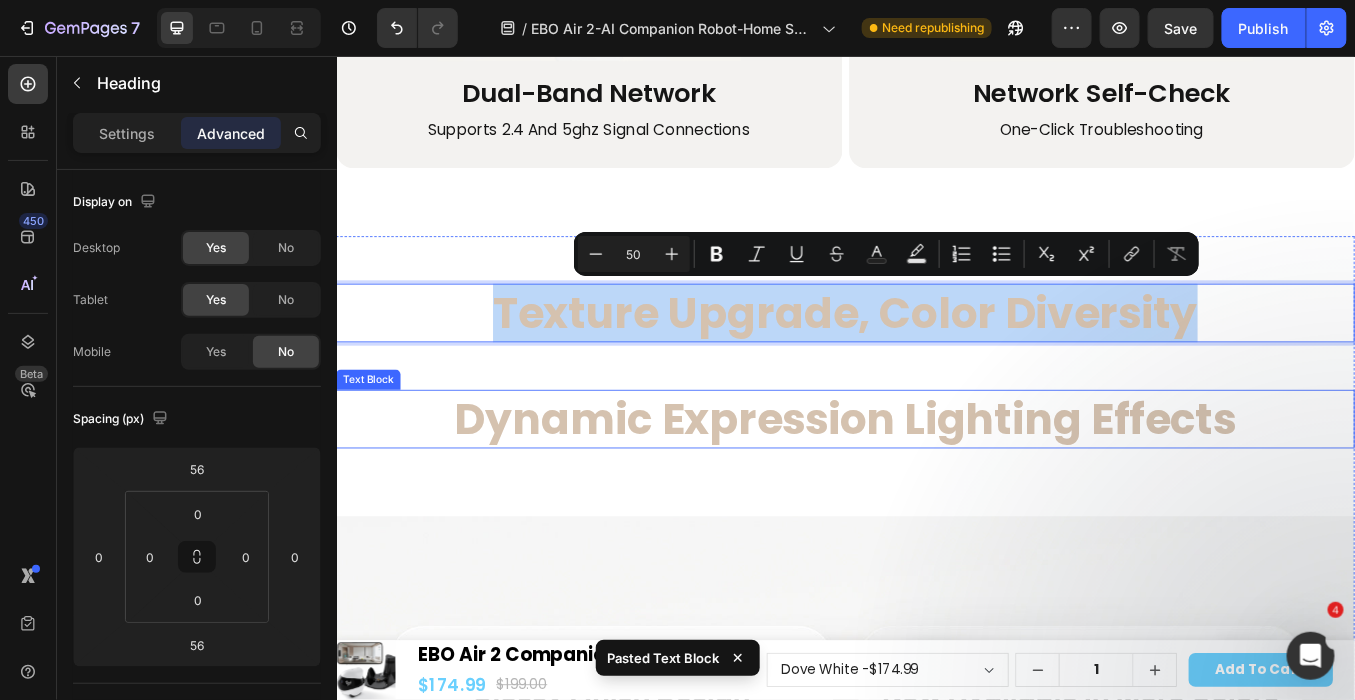 click on "Dynamic Expression Lighting Effects" at bounding box center [936, 482] 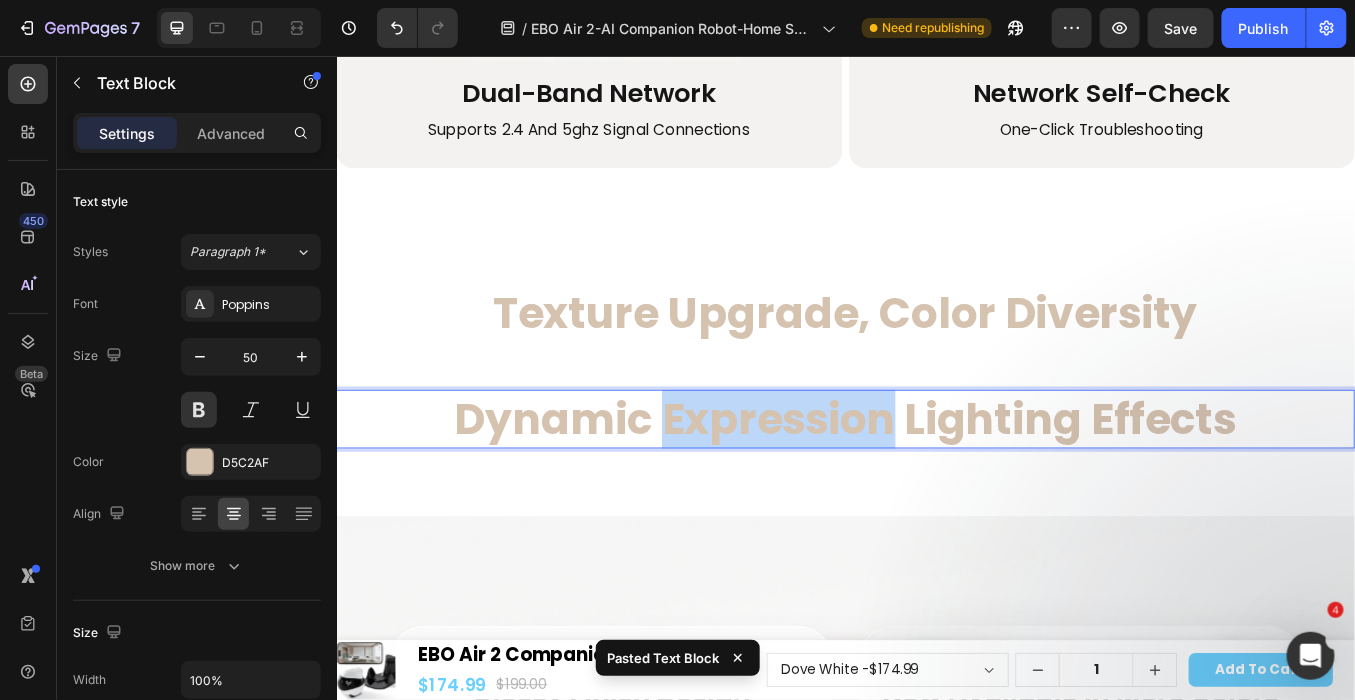 click on "Dynamic Expression Lighting Effects" at bounding box center [936, 482] 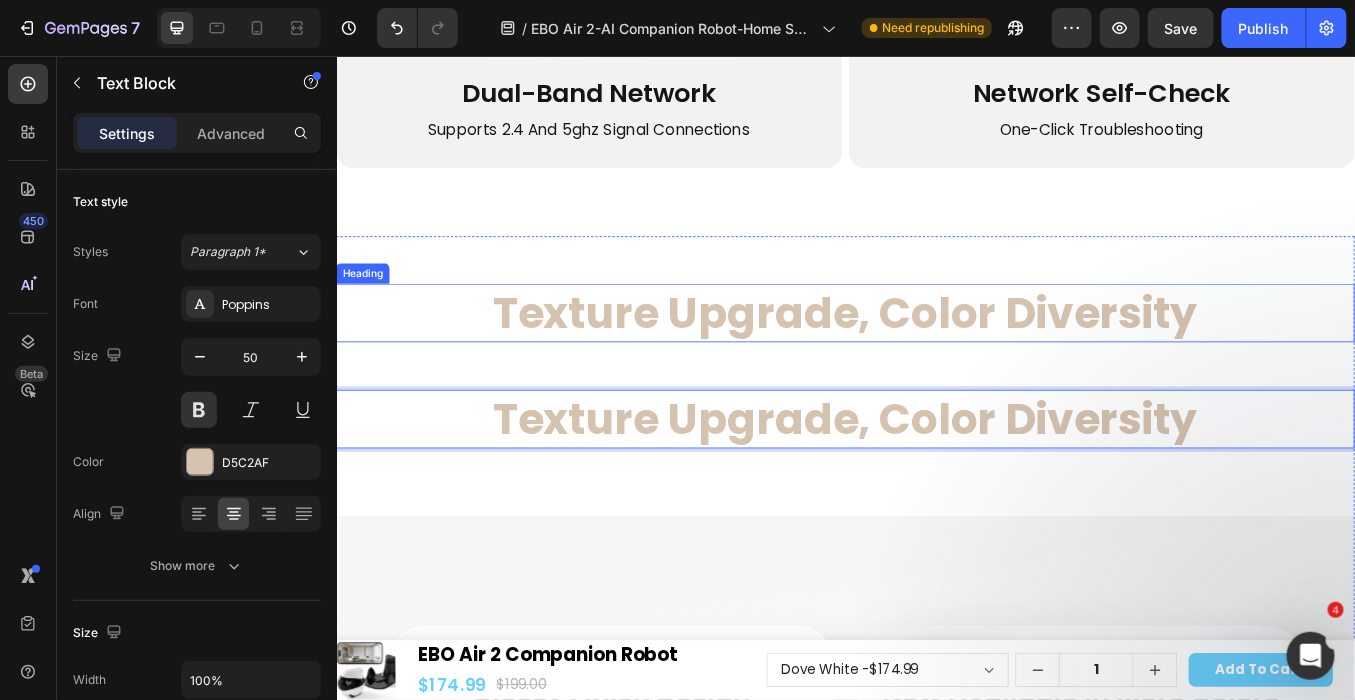click on "Texture Upgrade, Color Diversity" at bounding box center (936, 357) 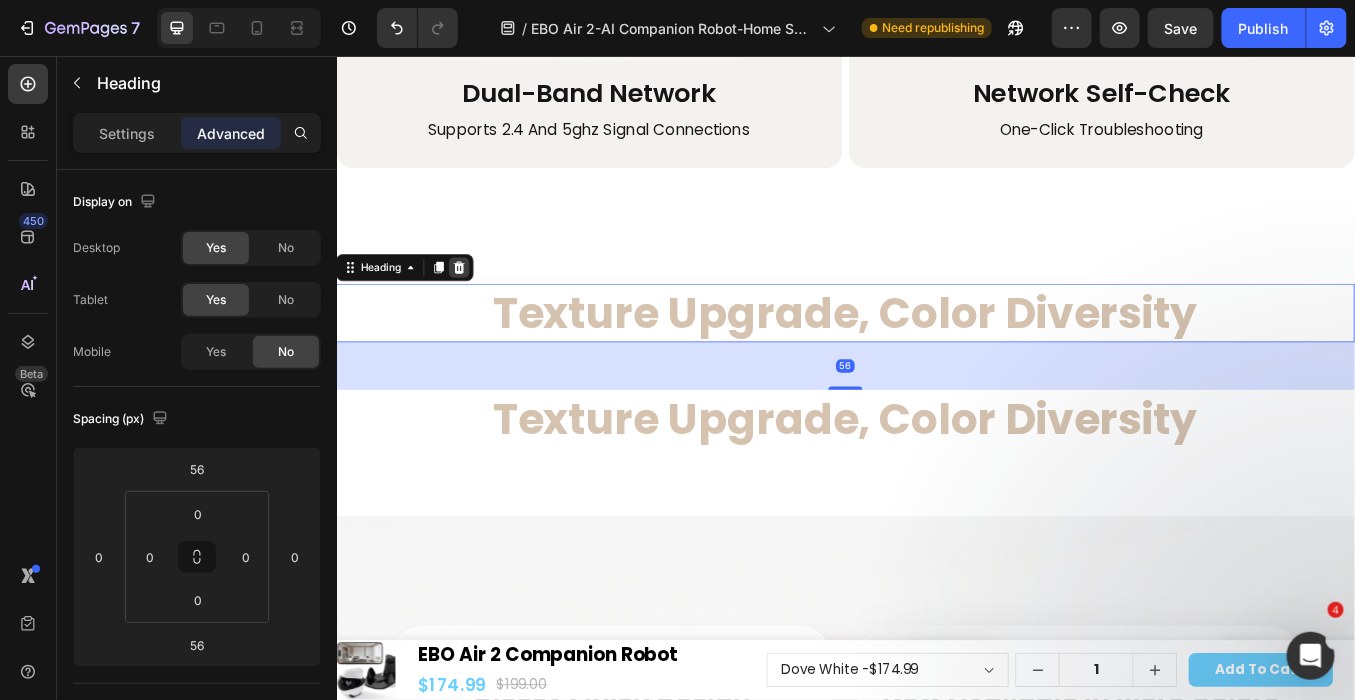 click 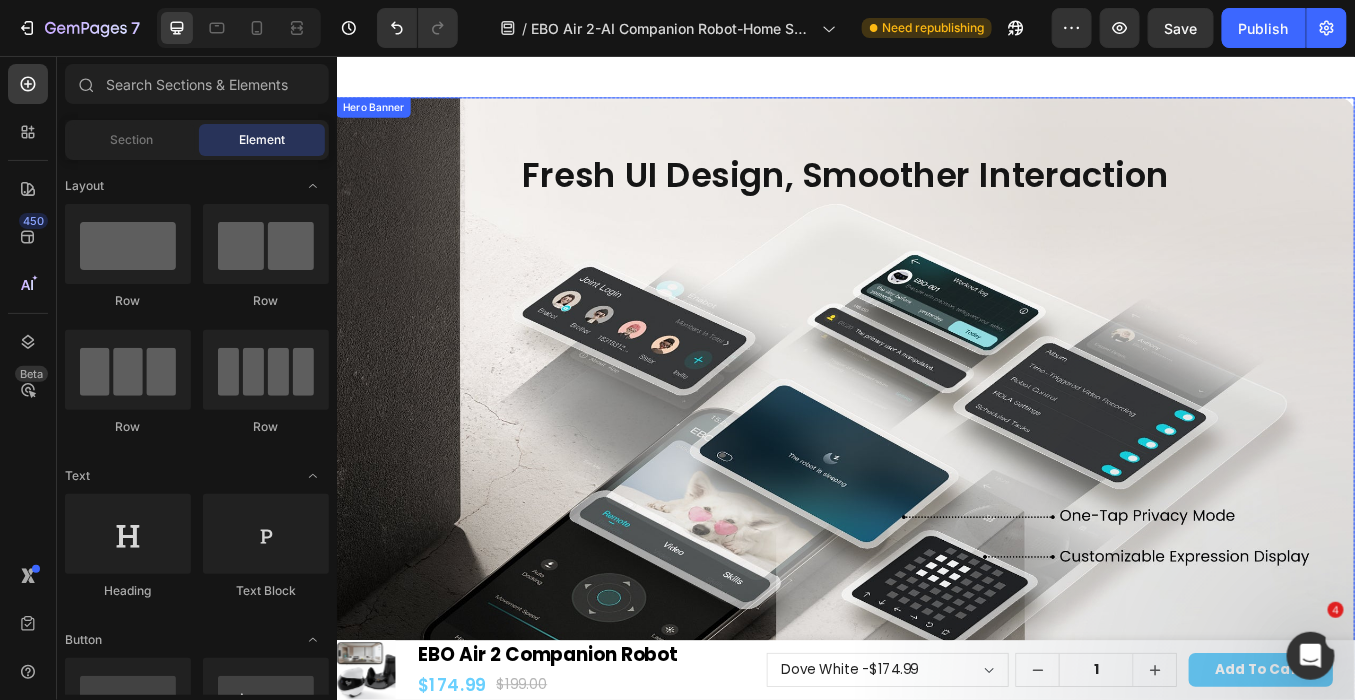 scroll, scrollTop: 21083, scrollLeft: 0, axis: vertical 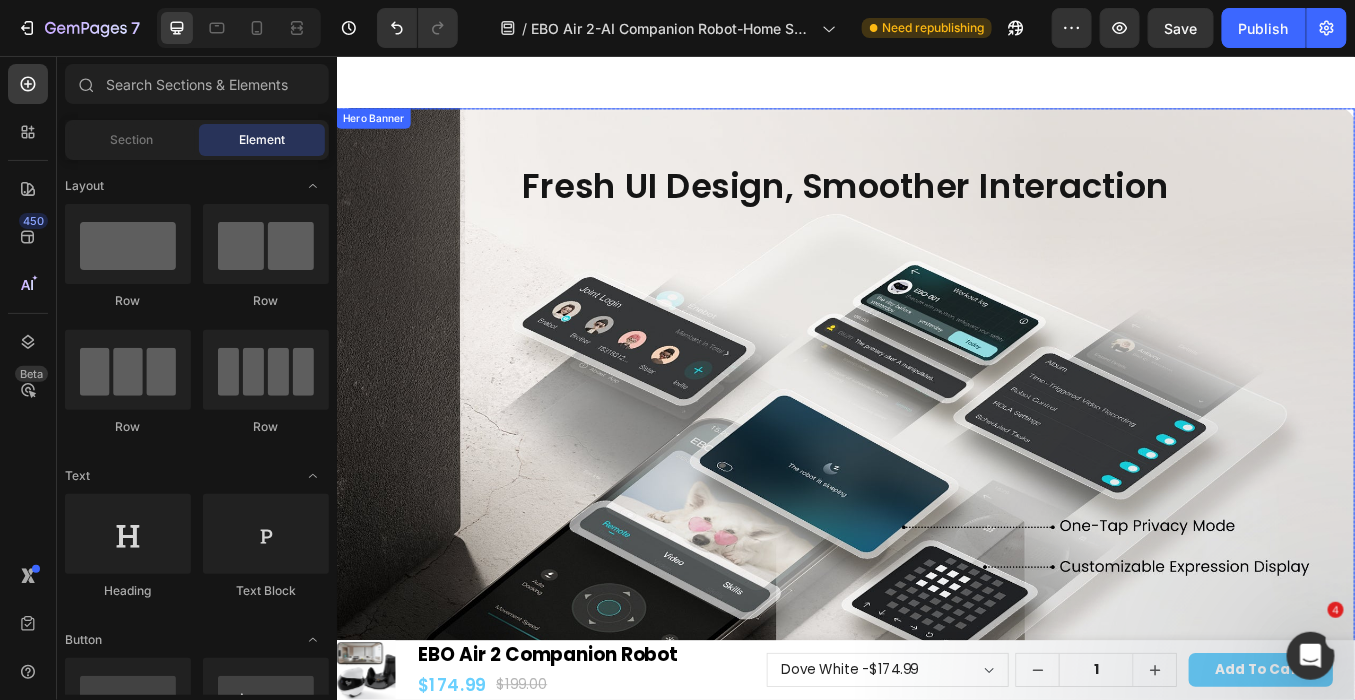 click on "Fresh UI Design, Smoother Interaction Heading" at bounding box center (936, 192) 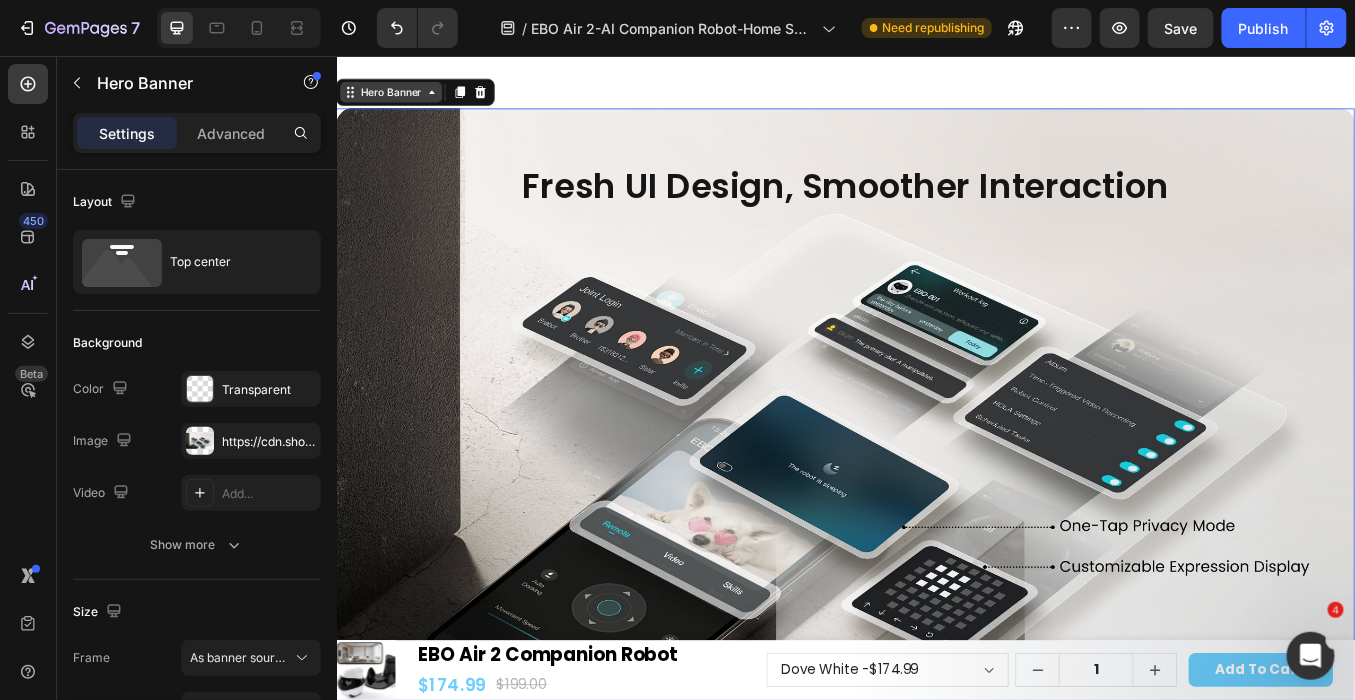 click on "Hero Banner" at bounding box center [401, 97] 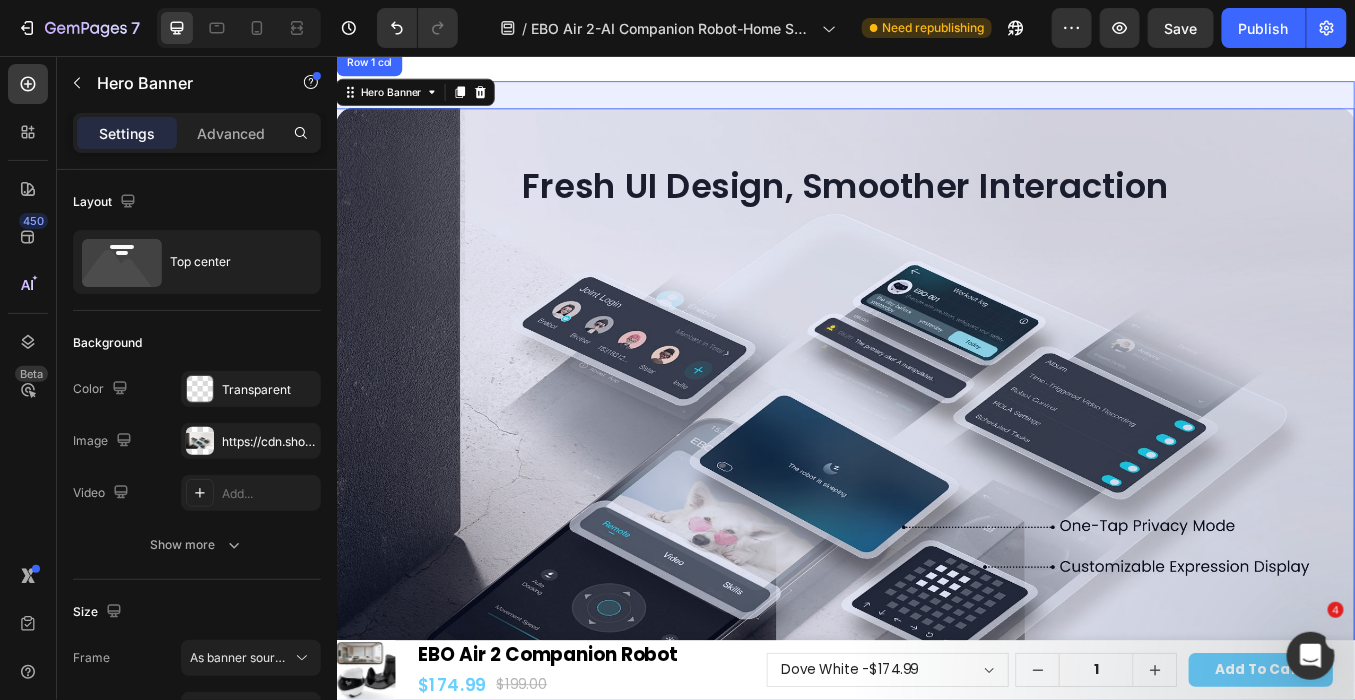 click on "Section" at bounding box center (370, 26) 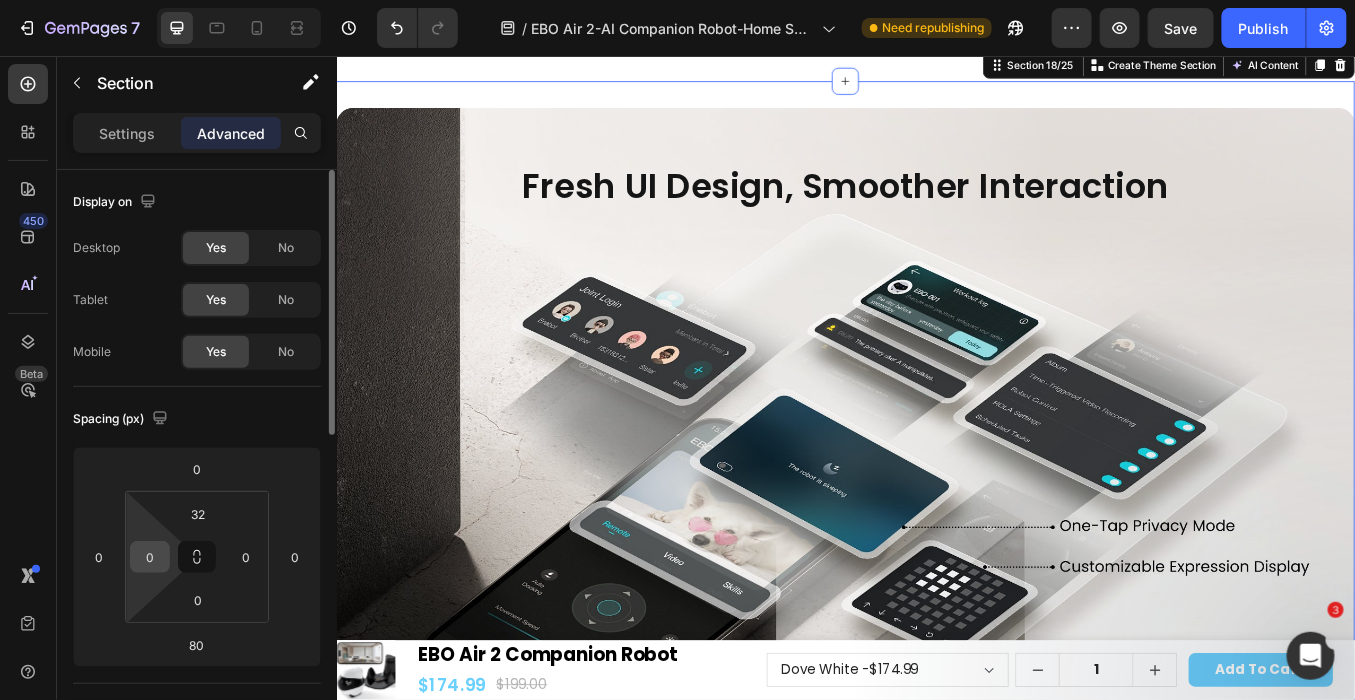click on "0" at bounding box center [150, 557] 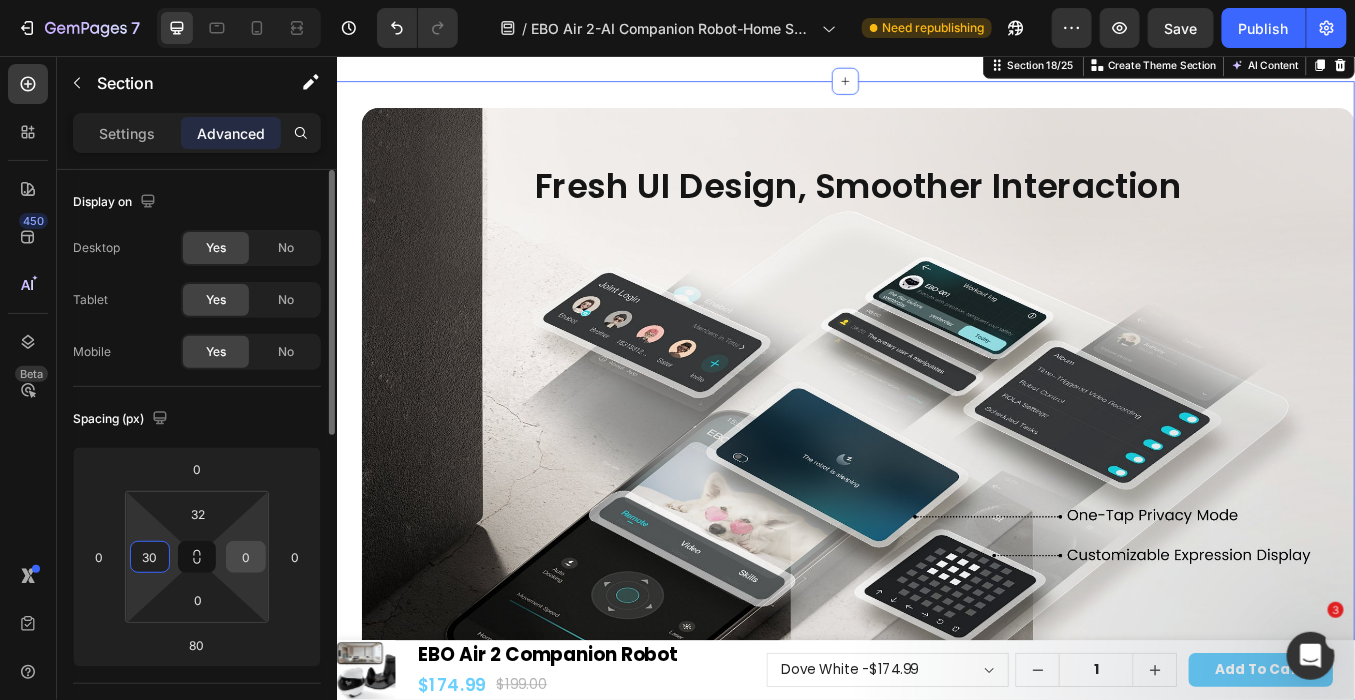 type on "30" 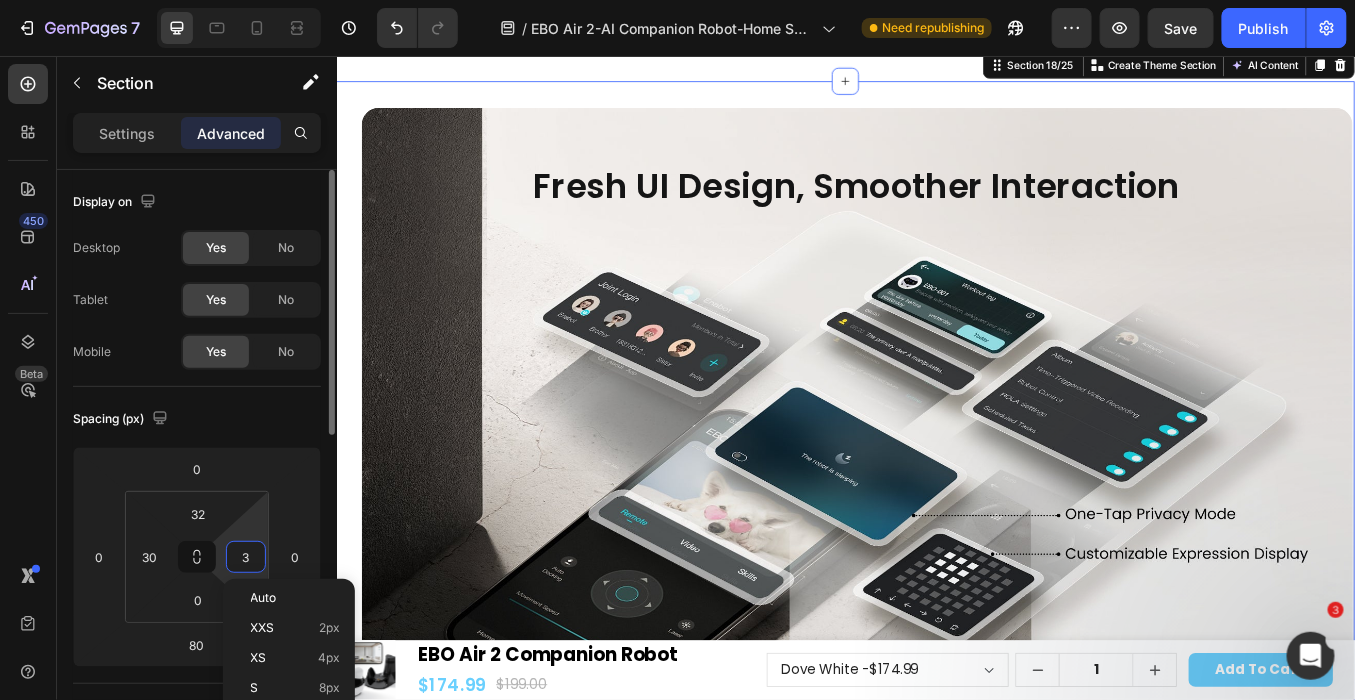 type on "30" 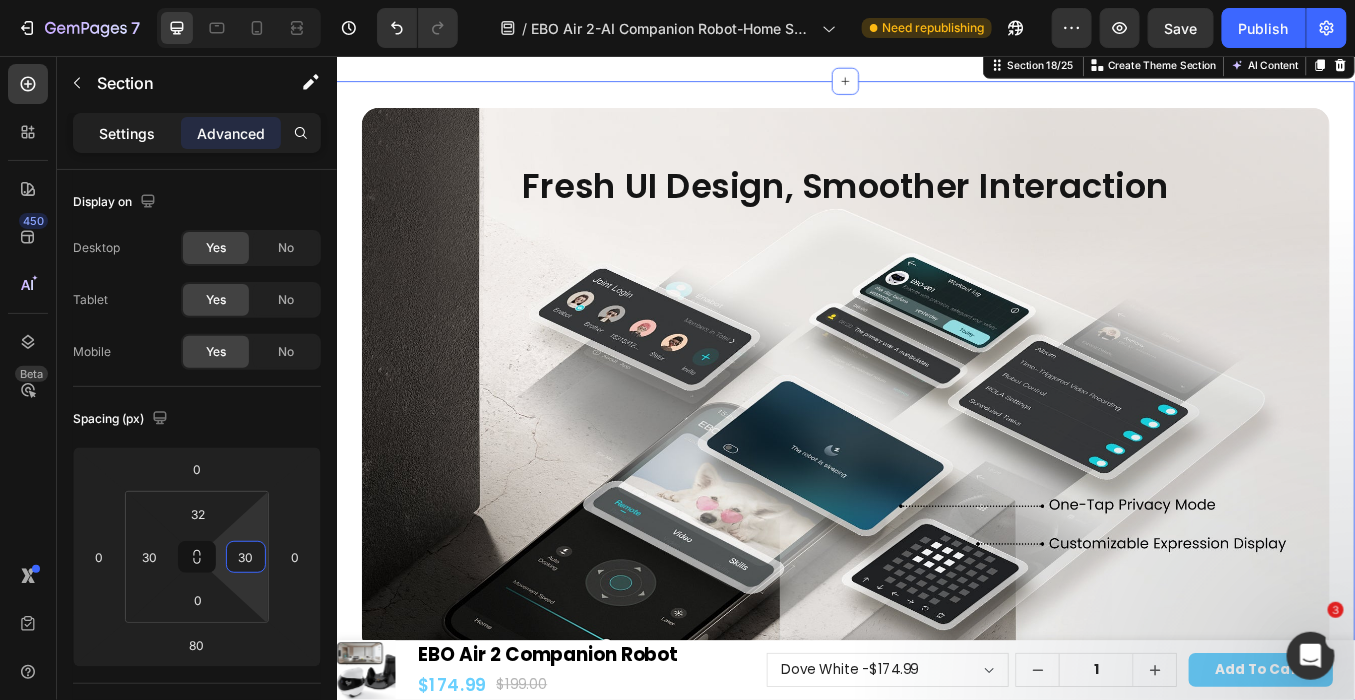 click on "Settings" at bounding box center [127, 133] 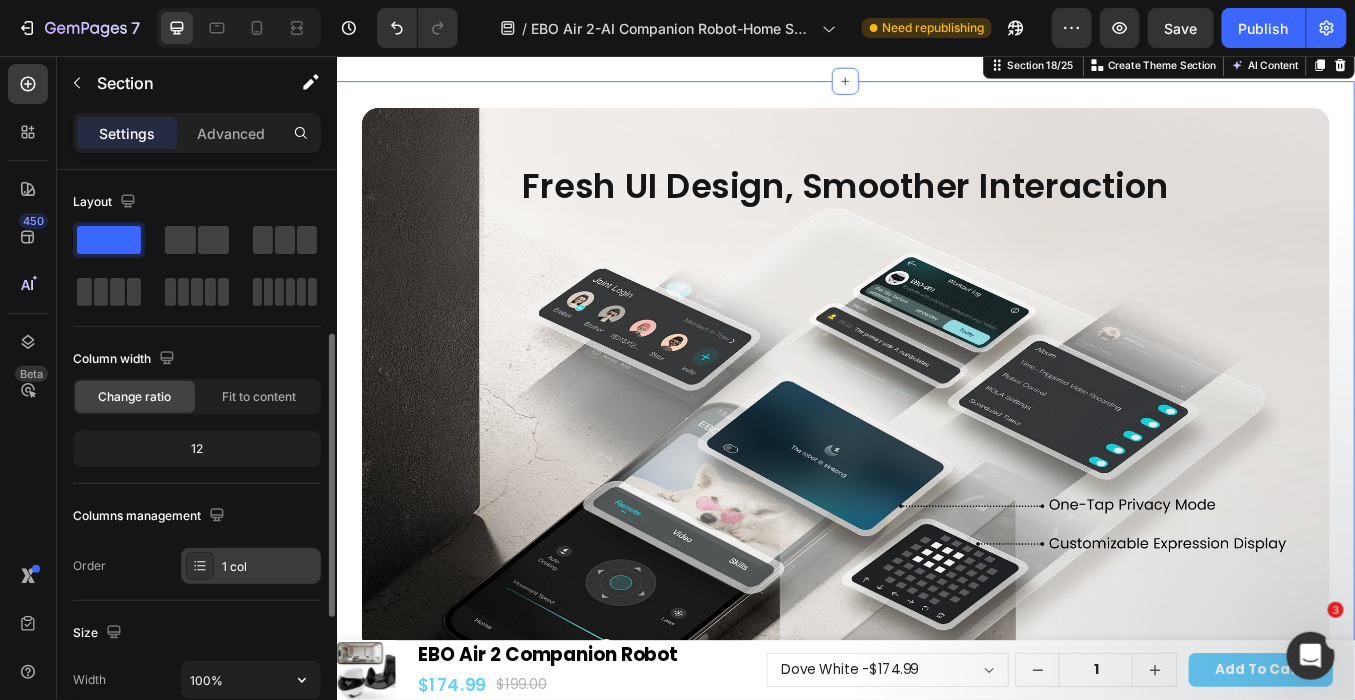 scroll, scrollTop: 111, scrollLeft: 0, axis: vertical 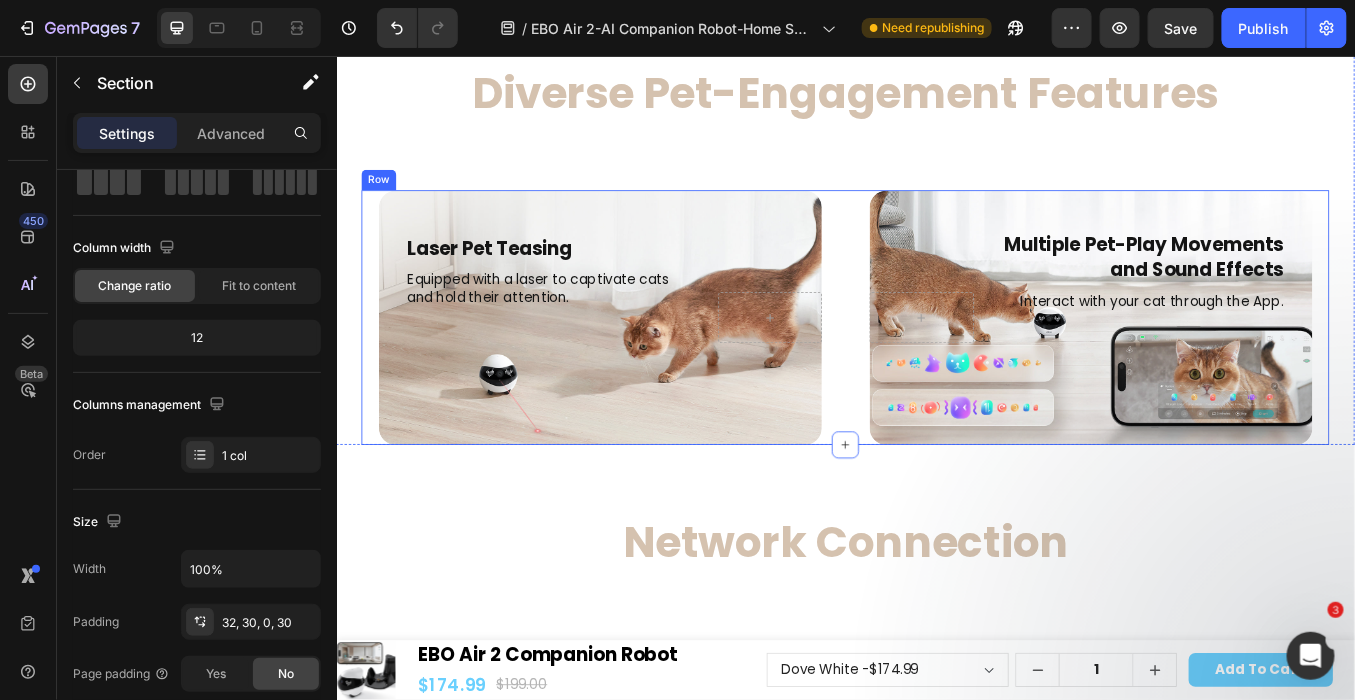 click on "Laser Pet Teasing Heading Equipped with a laser to captivate cats and hold their attention. Text Block Row
Hero Banner Multiple Pet-Play Movements and Sound Effects Heading Interact with your cat through the App. Text Block Row
Hero Banner Row" at bounding box center (936, 363) 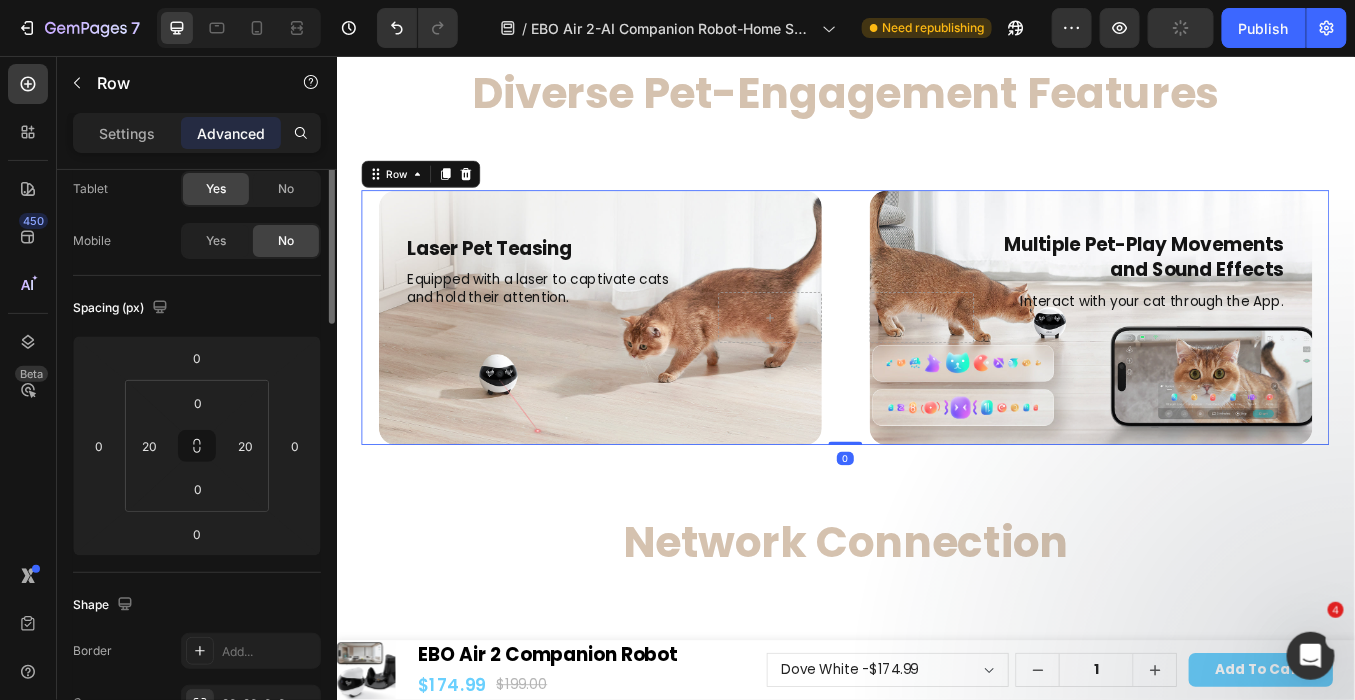 scroll, scrollTop: 0, scrollLeft: 0, axis: both 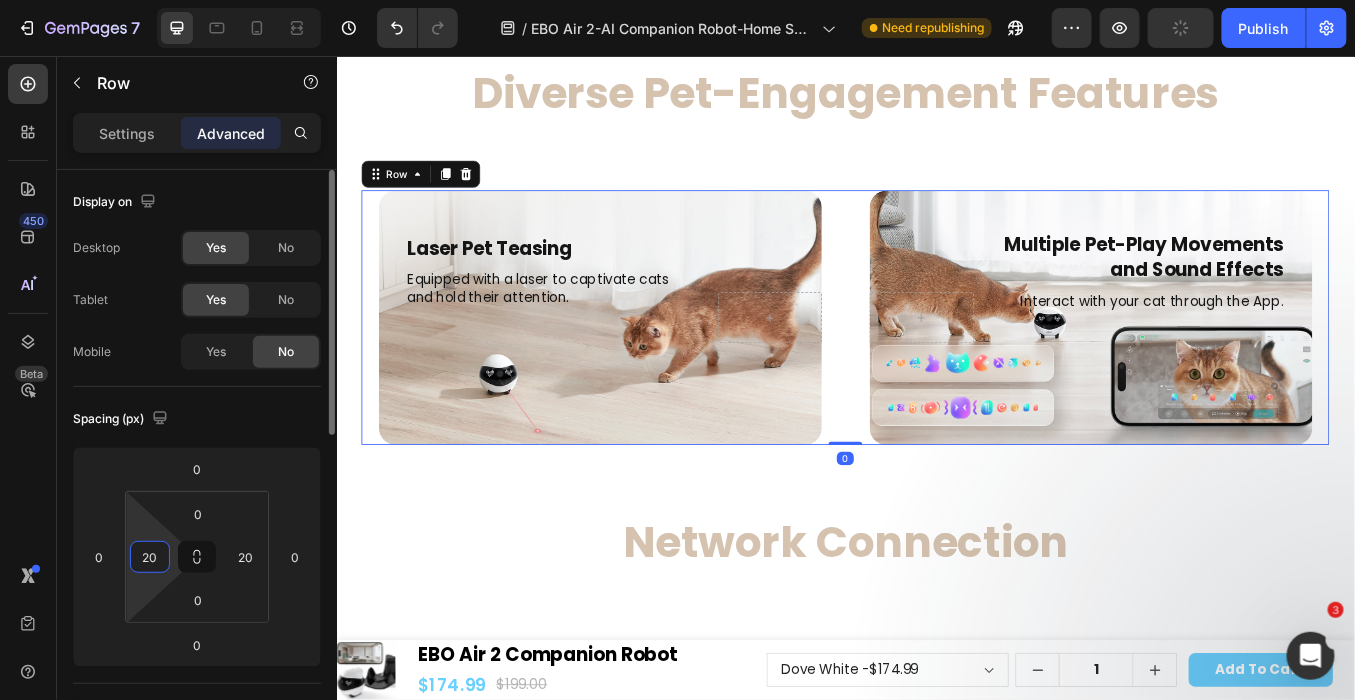 click on "20" at bounding box center (150, 557) 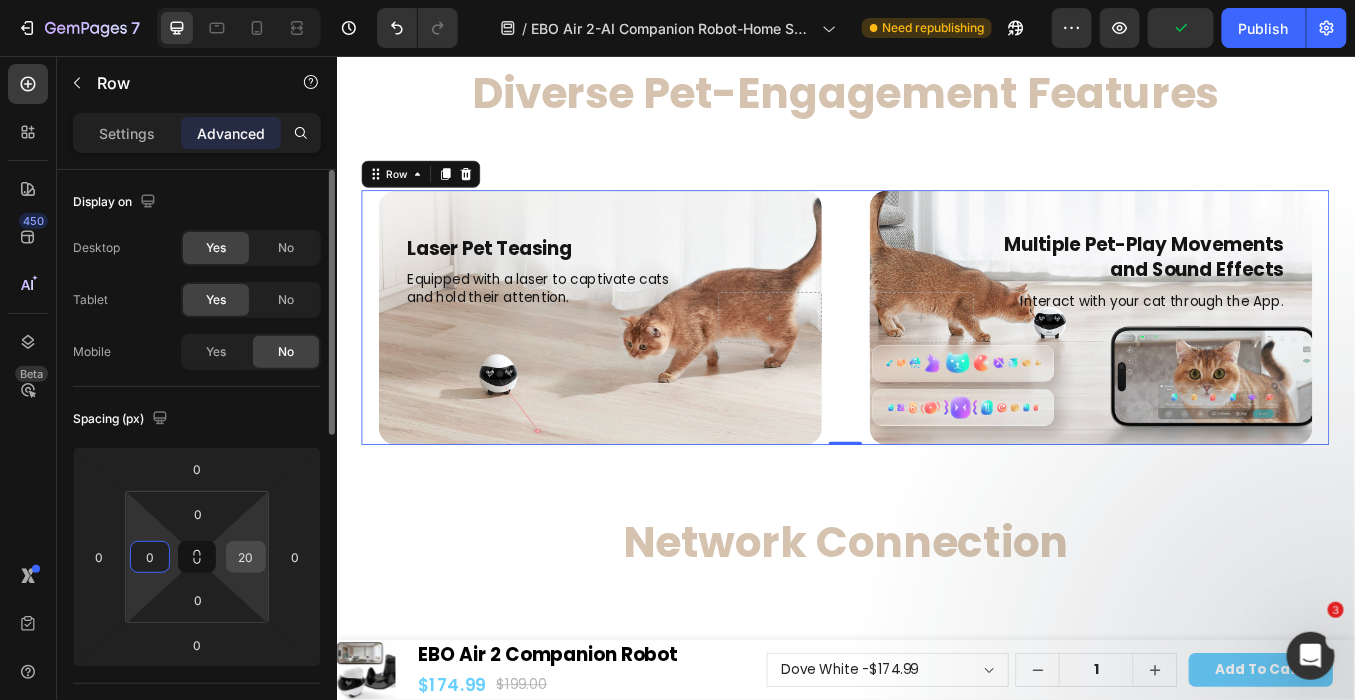 type on "0" 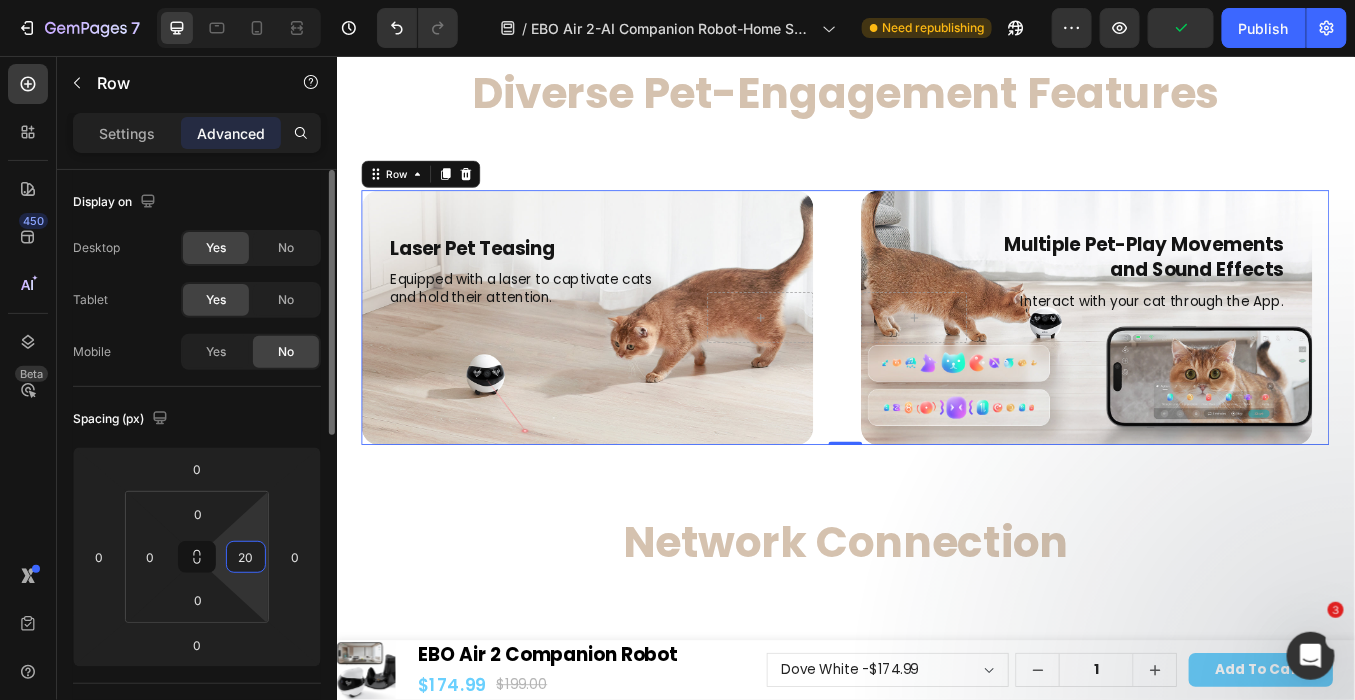 click on "20" at bounding box center (246, 557) 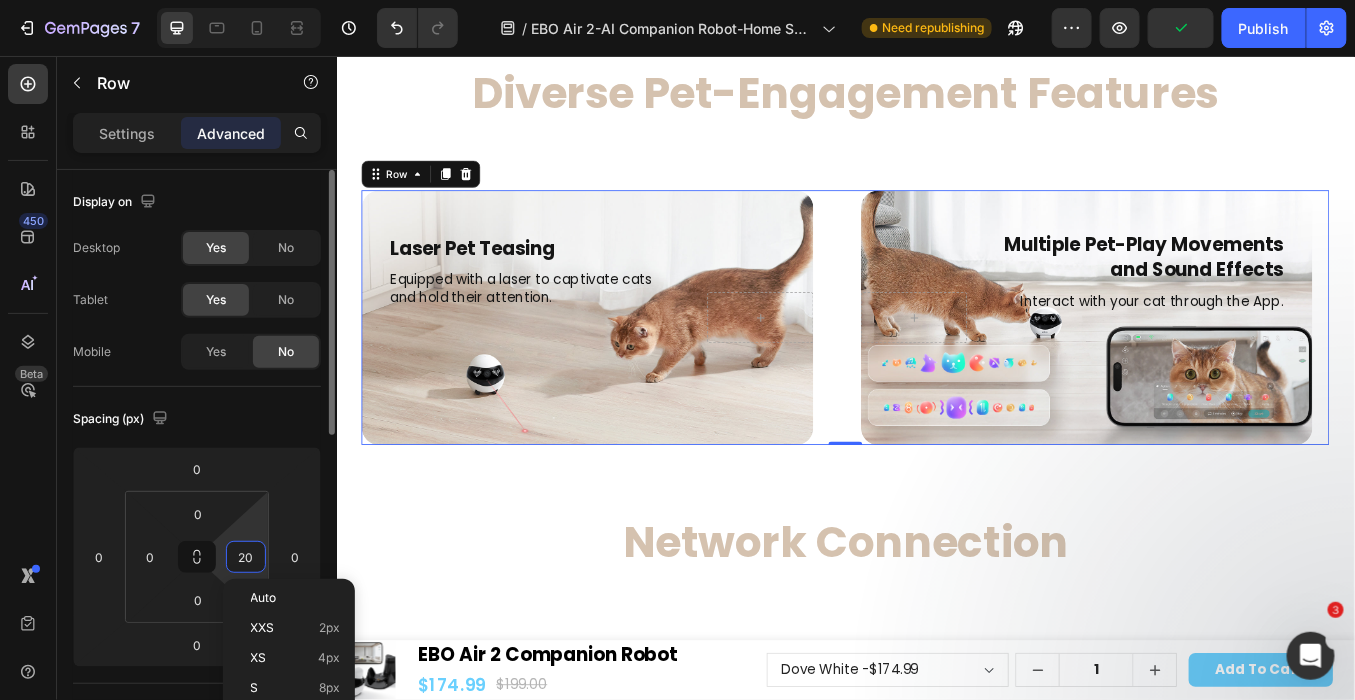 type on "0" 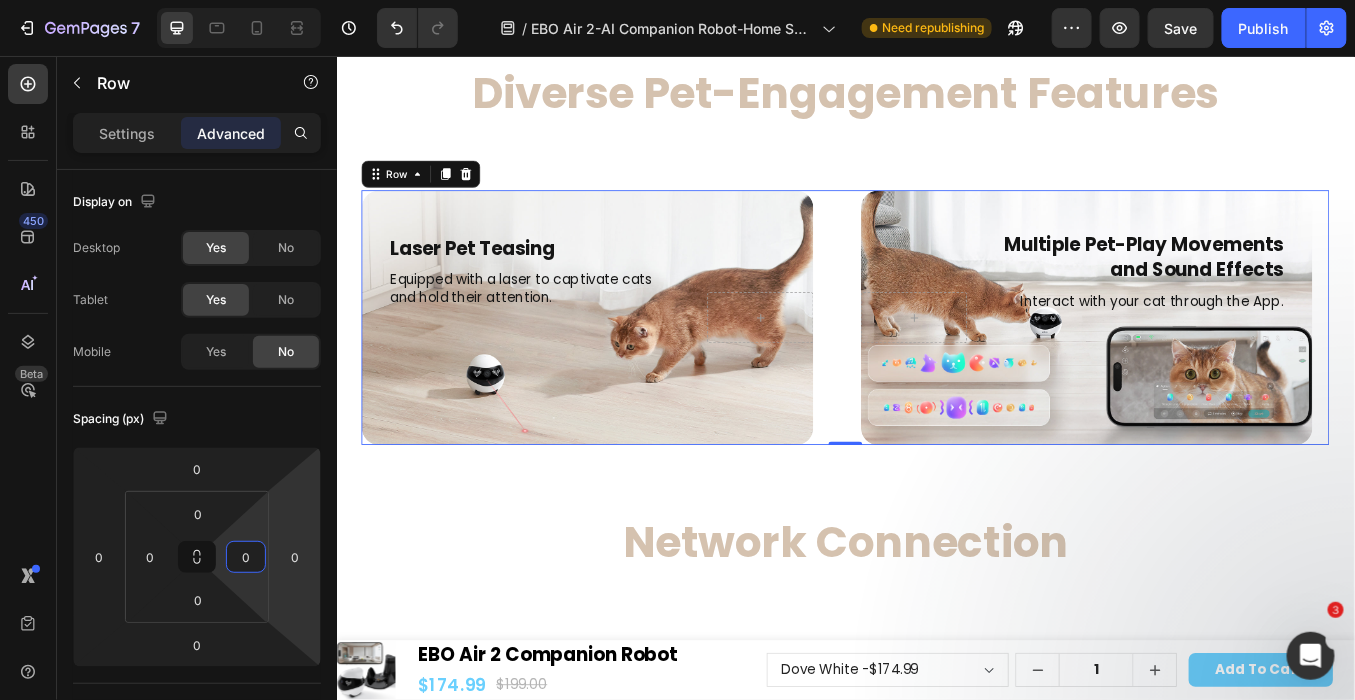 click on "<h2>Robin Pink | Dove White | Jay Blue</h2> Text Block 3 Color Options Elevate Your Space Text Block Hero Banner Light-Up Emoji Interaction Heading Adding Another Dimension of Fun and Interactivity Text Block Hero Banner Mobile Home Guardian Heading All-in-One Mobile Security in the Palm of Your Hand Text Block Hero Banner High-Resolution Visuals Heading 2K HD Camera Captures Every Detail Text Block Hero Banner Automatic Recharge Heading No More Battery Anxiety Text Block Hero Banner Row Air 2 Features模块-Mob 4/25 Need to republish. Go to global edit and publish this section Stay Connected,  Stay at Peace Heading Row Image 24/7 Video Recording with Smart Playback Heading Capture every moment around the clock, then relive it with seamless online playback. Review clips at different speeds to ensure you never miss a thing.   Text block Row Image Motion Detection and Activity Alerts Heading Text block Row mob 监控 7/25 2K Wide-Angle Camera Heading Row 2K Ultra HD Quality Heading Text Block Hero Banner Row" at bounding box center [936, -9347] 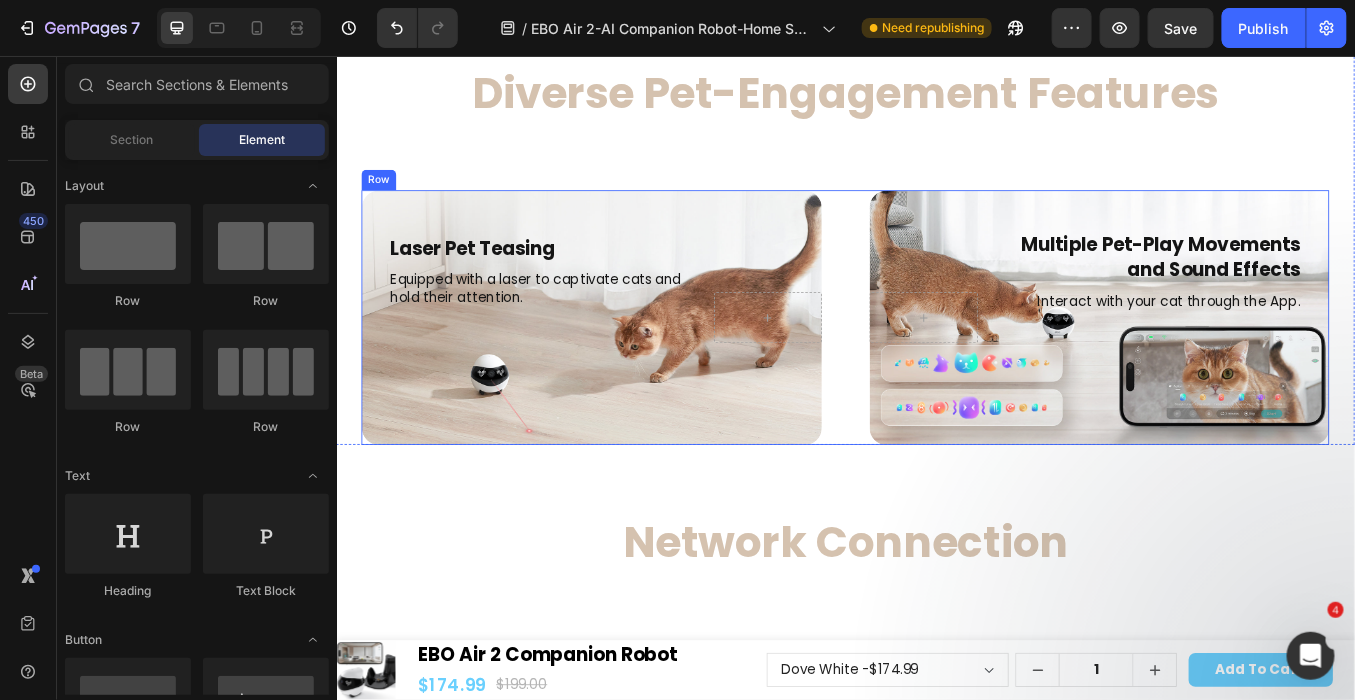 click on "Laser Pet Teasing Heading Equipped with a laser to captivate cats and hold their attention. Text Block Row
Hero Banner Multiple Pet-Play Movements and Sound Effects Heading Interact with your cat through the App. Text Block Row
Hero Banner Row" at bounding box center (936, 363) 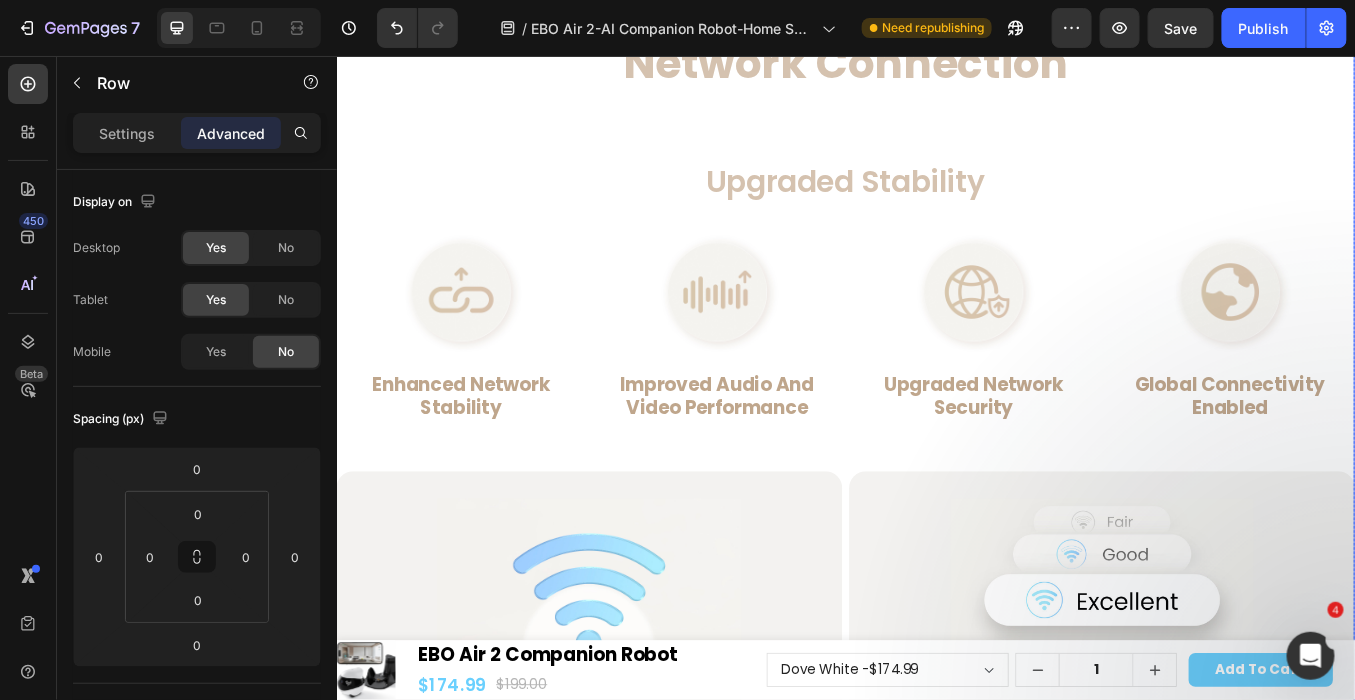 scroll, scrollTop: 22749, scrollLeft: 0, axis: vertical 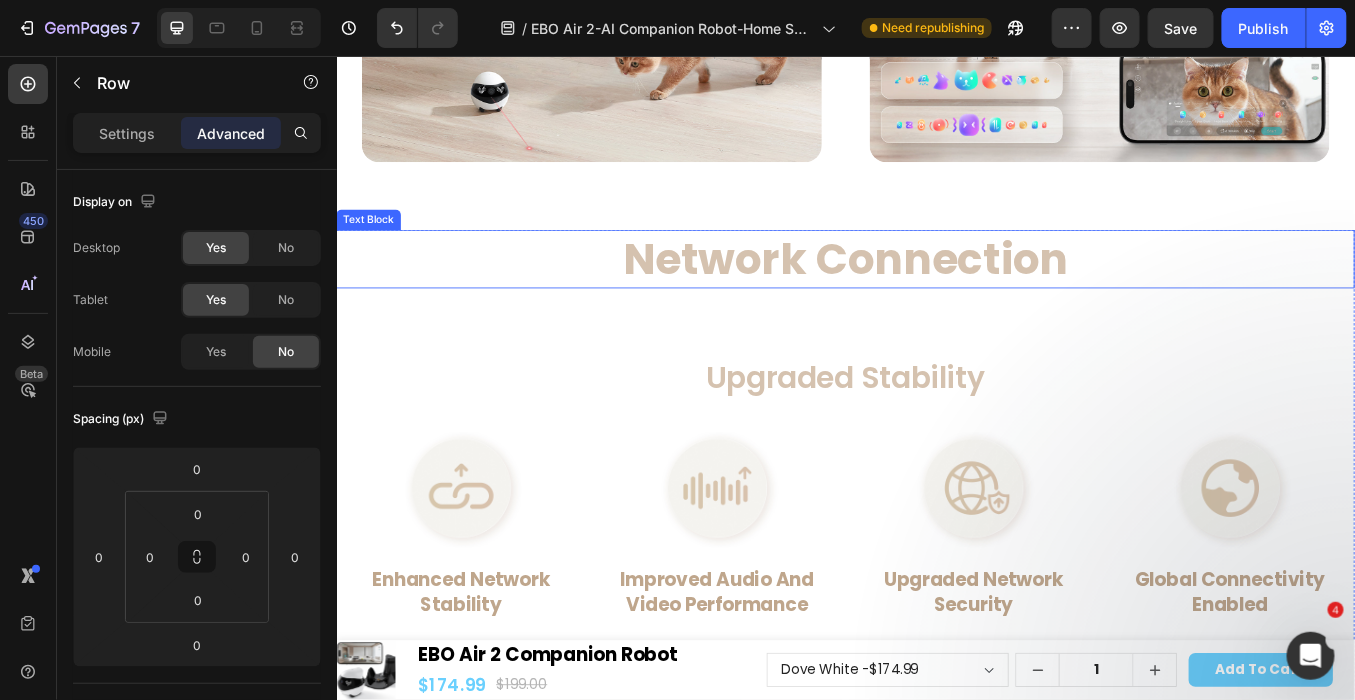 click on "Network Connection" at bounding box center [936, 294] 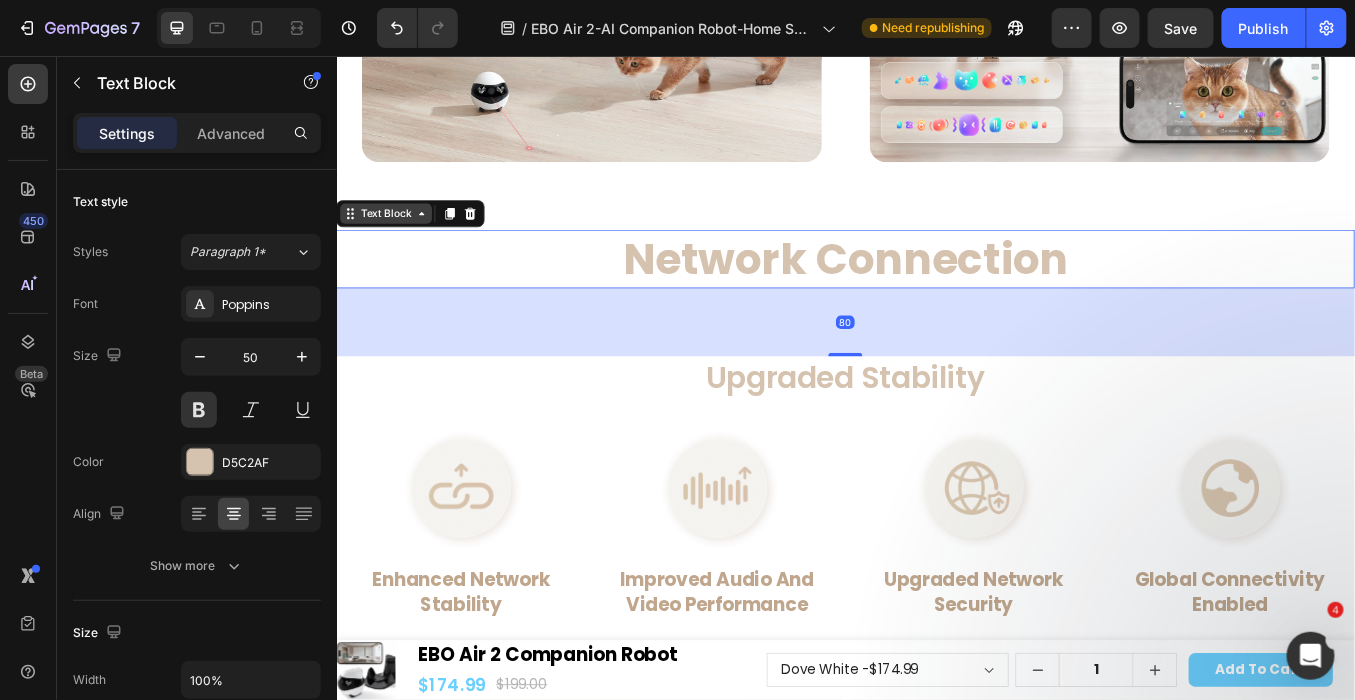 click on "Text Block" at bounding box center (395, 241) 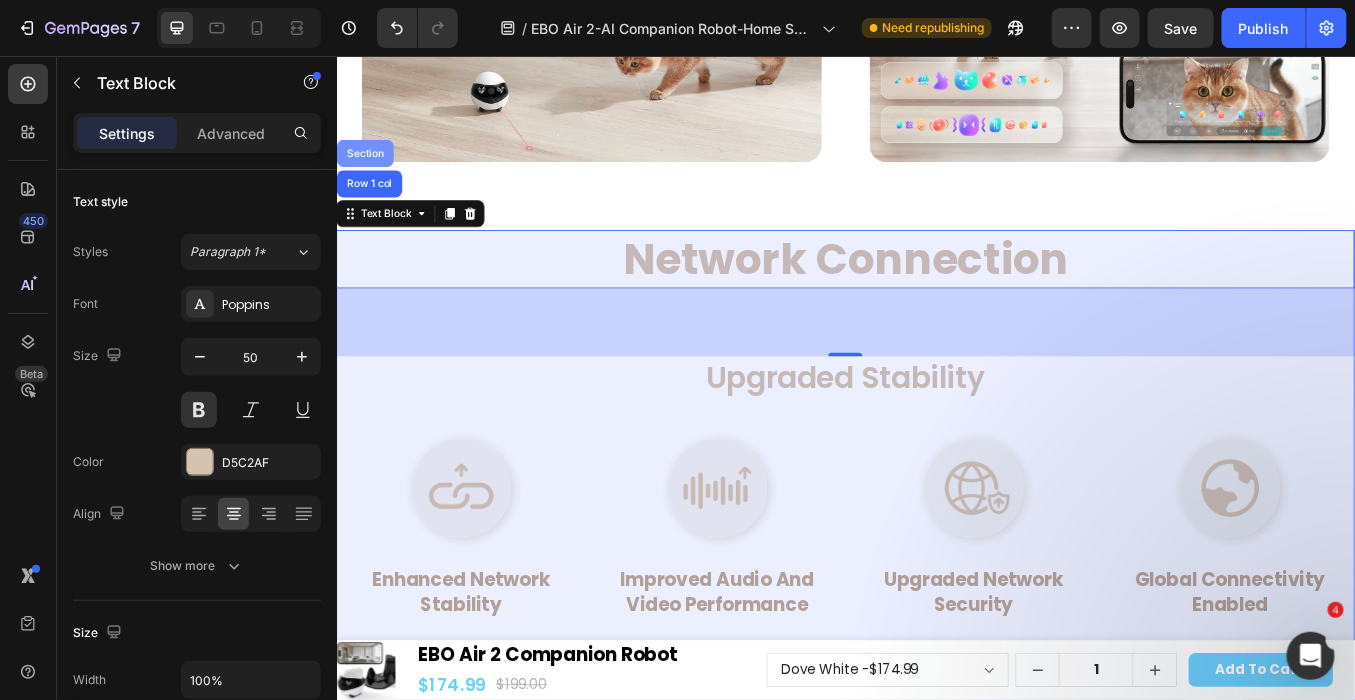 click on "Section" at bounding box center [370, 170] 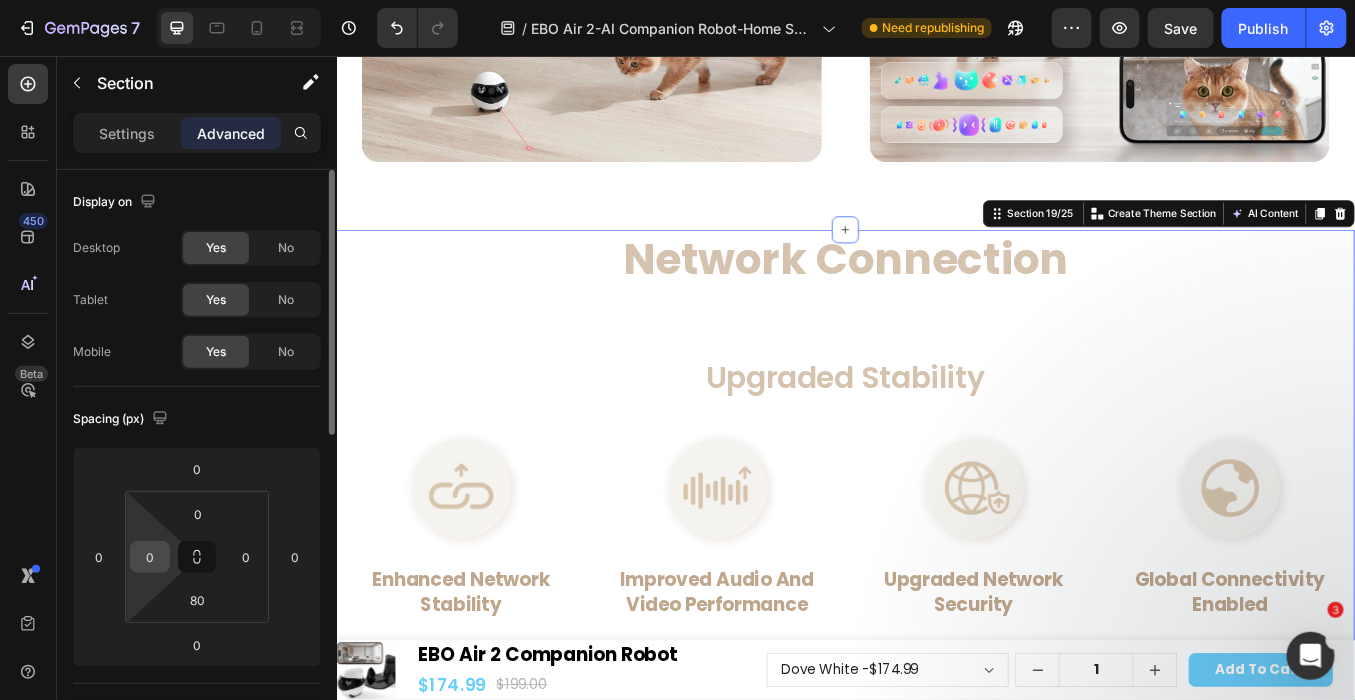 click on "0" 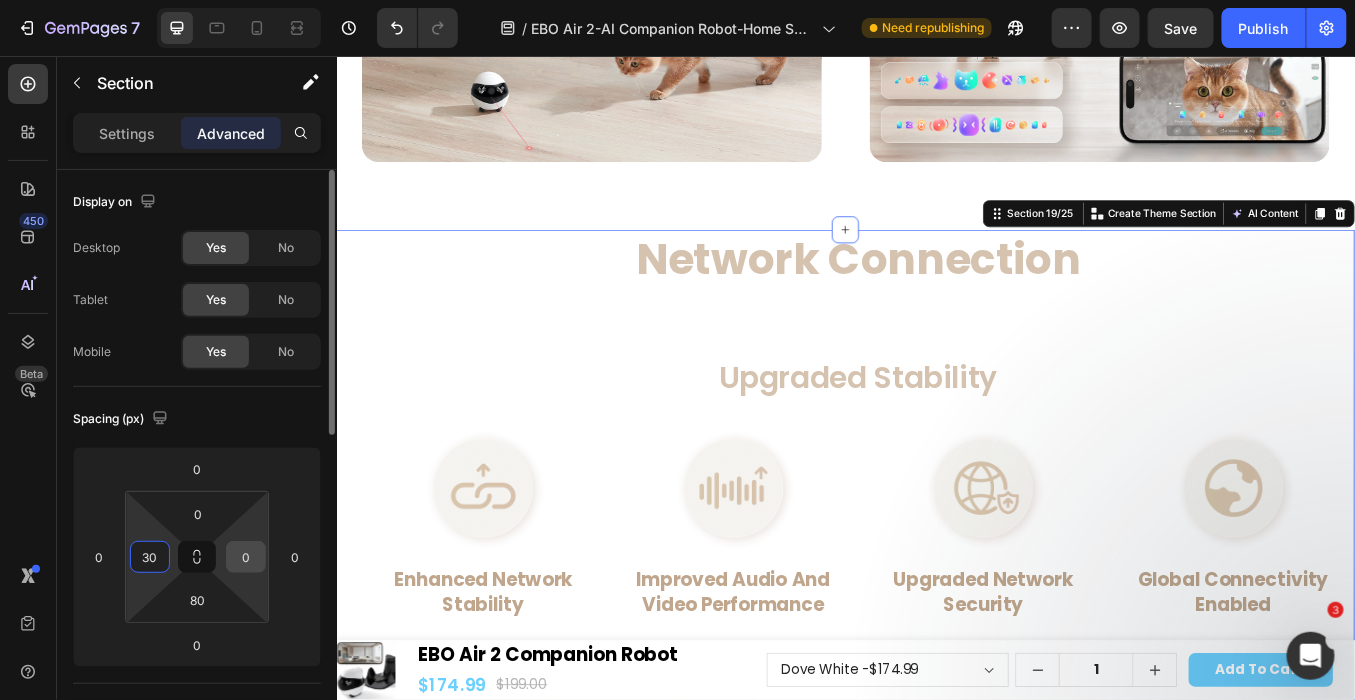type on "30" 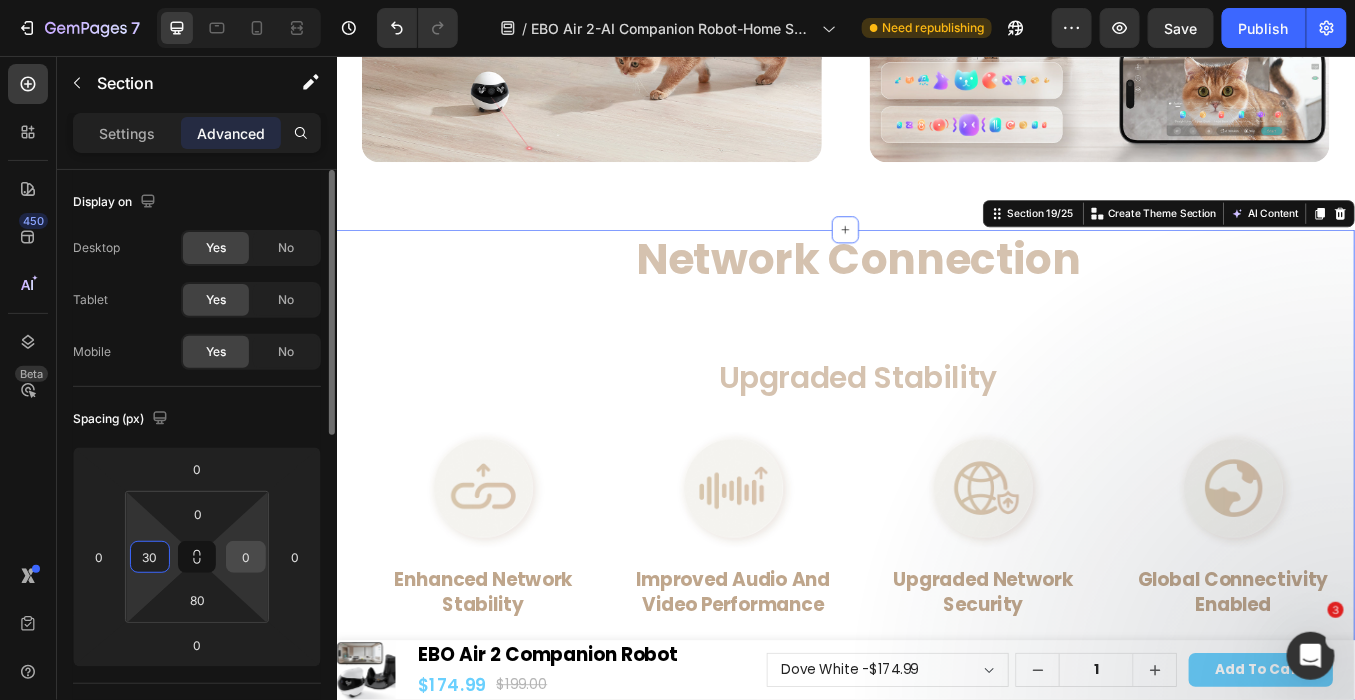 click on "0" at bounding box center [246, 557] 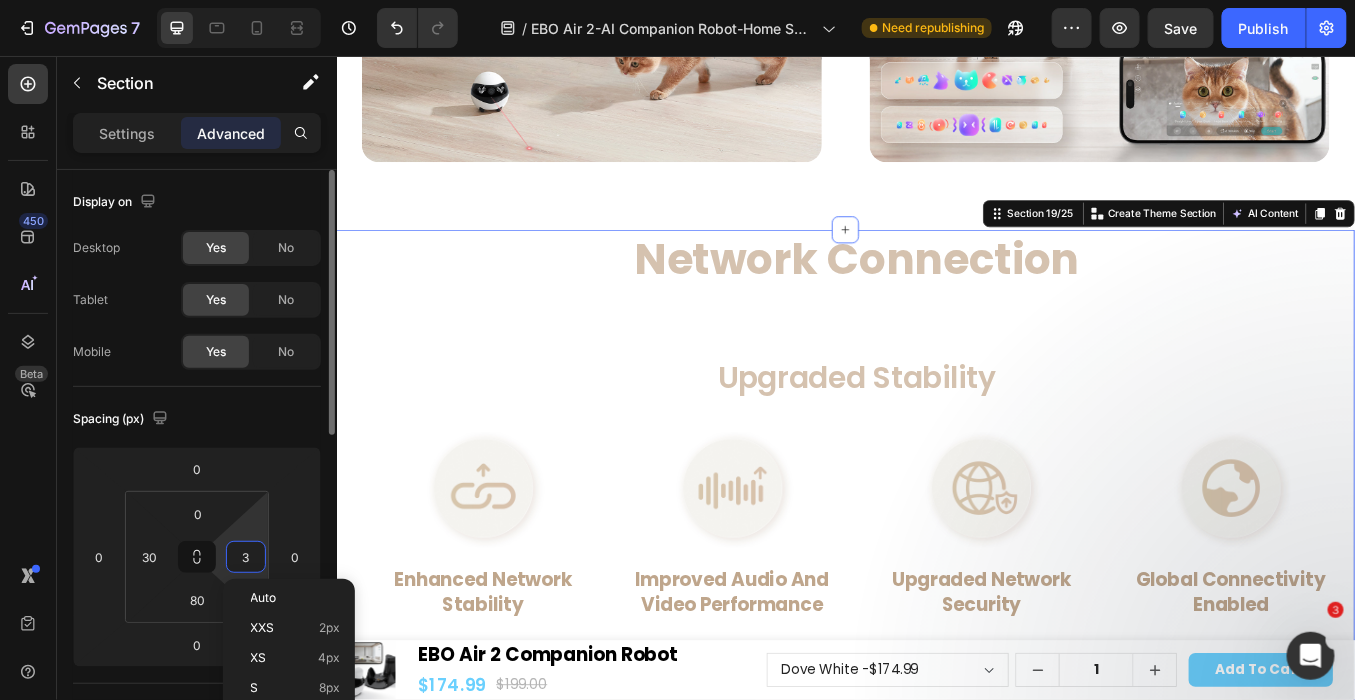 type on "30" 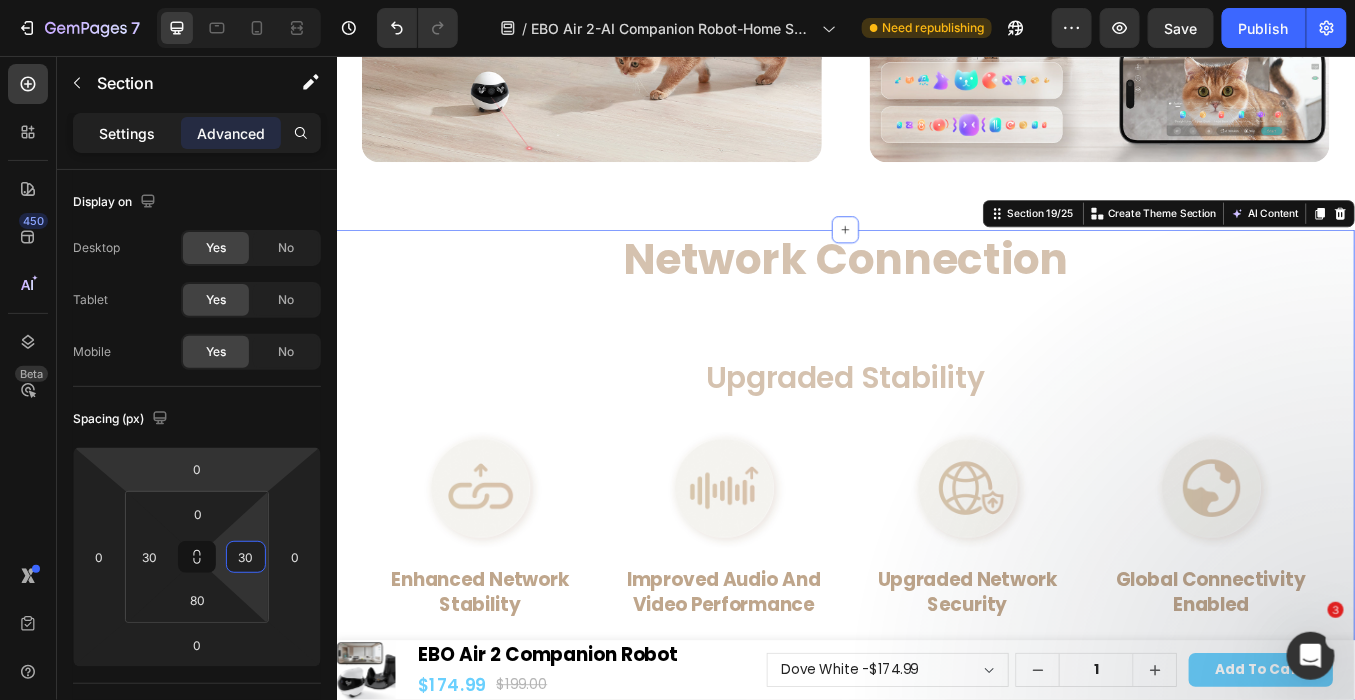 click on "Settings" at bounding box center [127, 133] 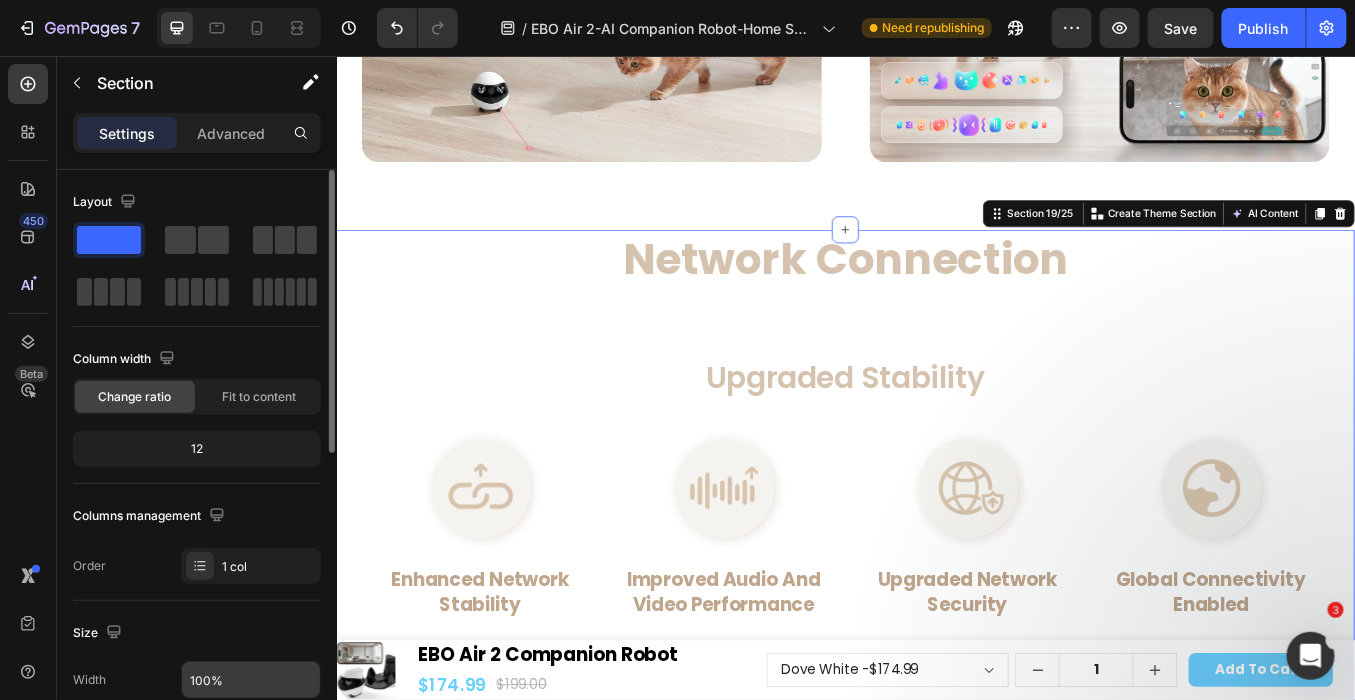 scroll, scrollTop: 222, scrollLeft: 0, axis: vertical 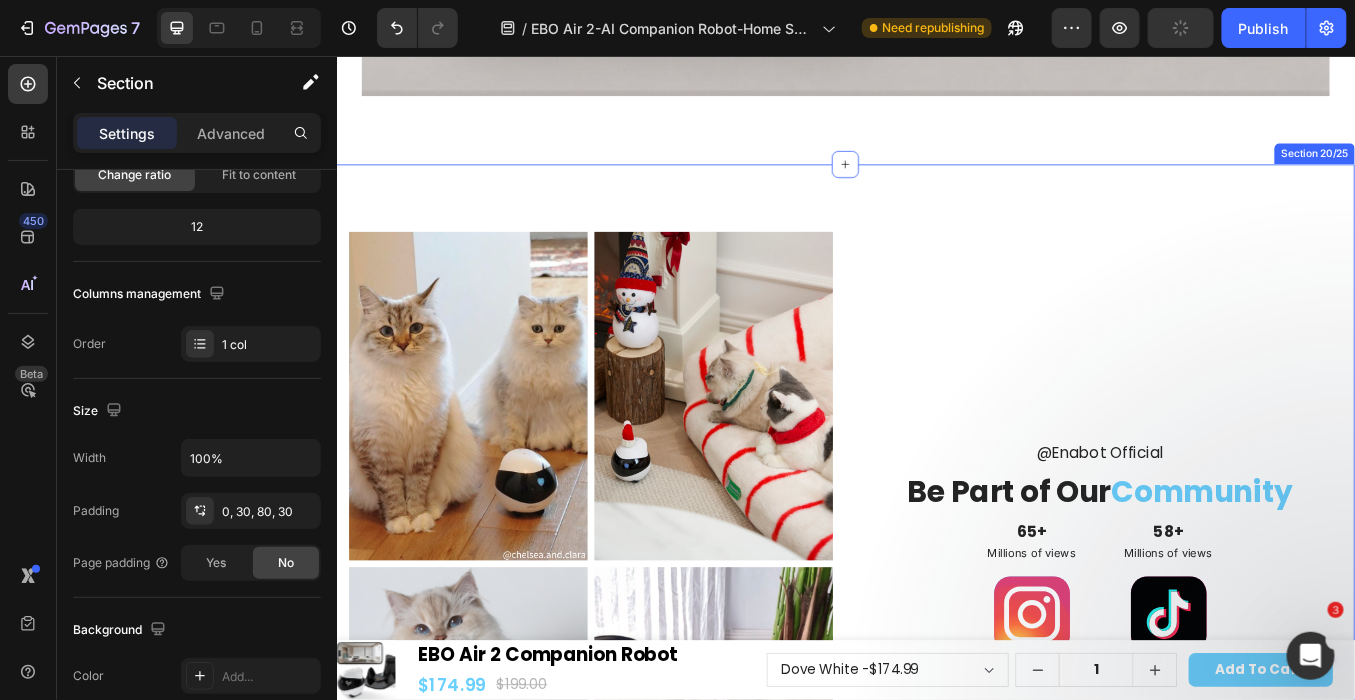 click on "Image Image Row Image Image Row @Enabot Official Text Block Be Part of Our   Community Text Block 65+ Text Block Millions of views Text Block Image 35k  Followers Text Block 58+ Text Block Millions of views Text Block Image 16.4k  Followers Text Block Row Row Section 20/25" at bounding box center (936, 644) 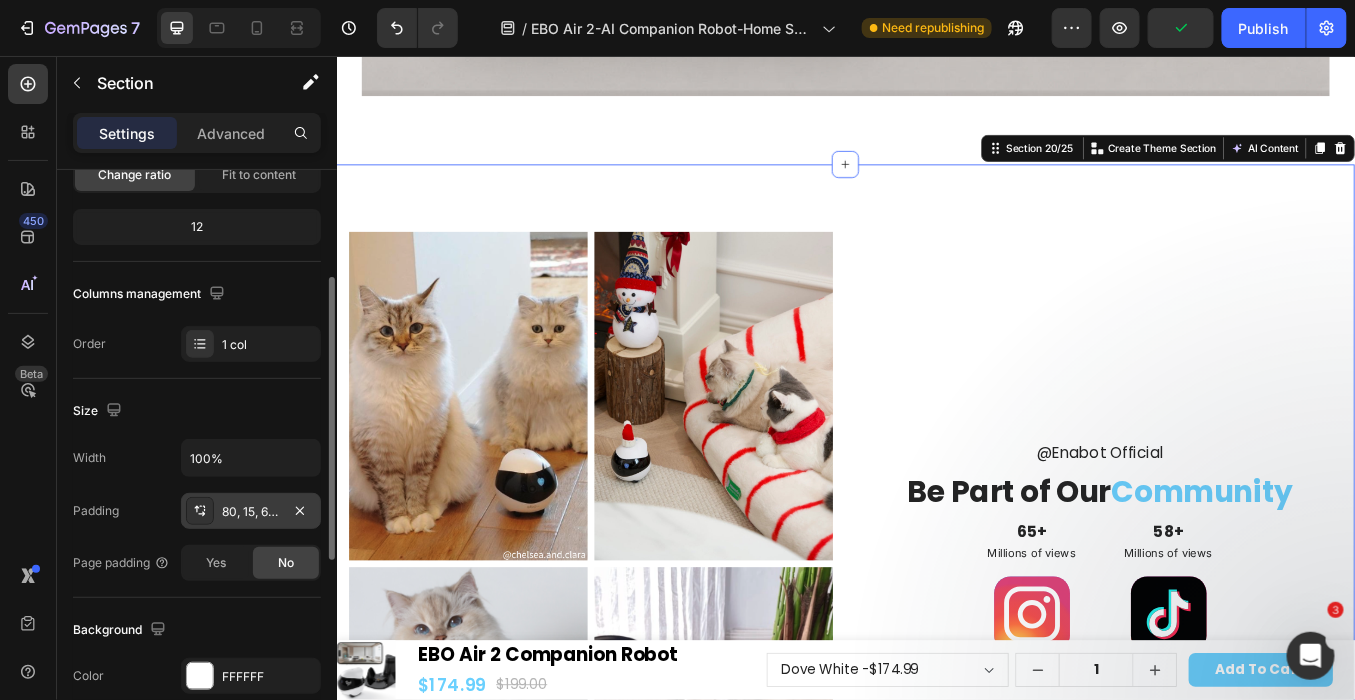 click on "80, 15, 64, 15" at bounding box center (251, 512) 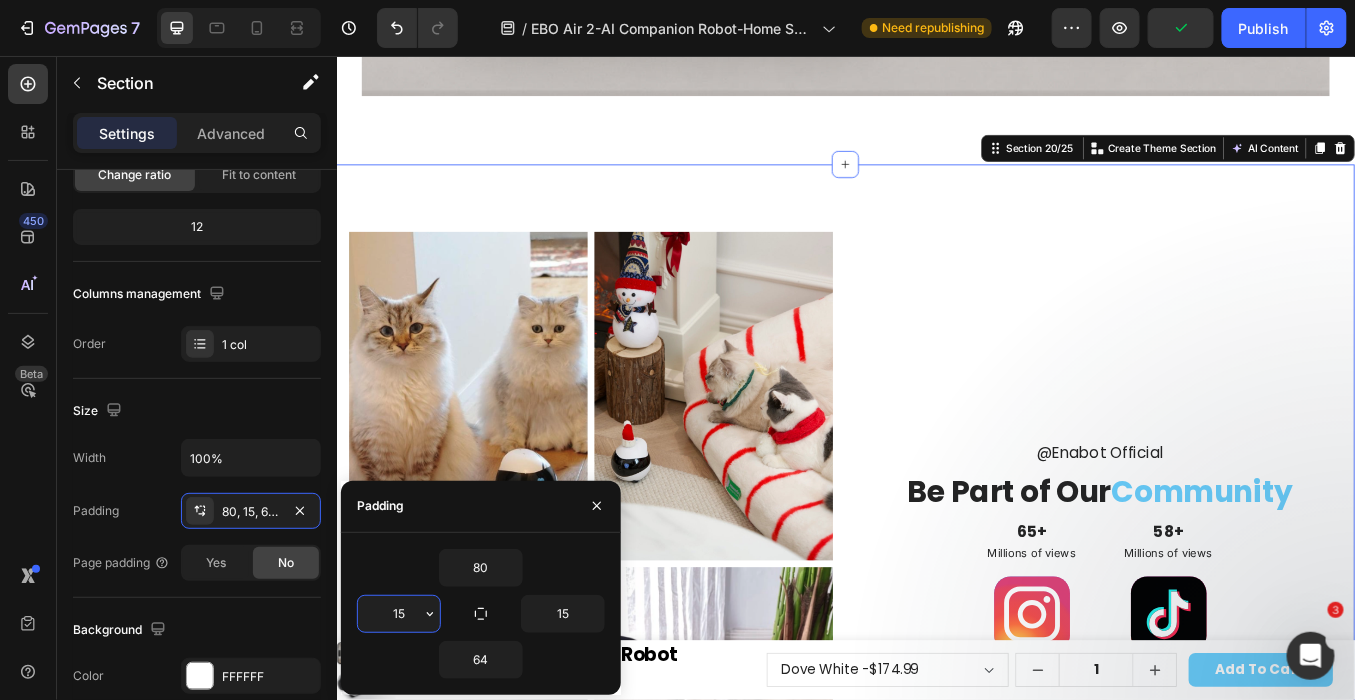 click on "15" at bounding box center (399, 614) 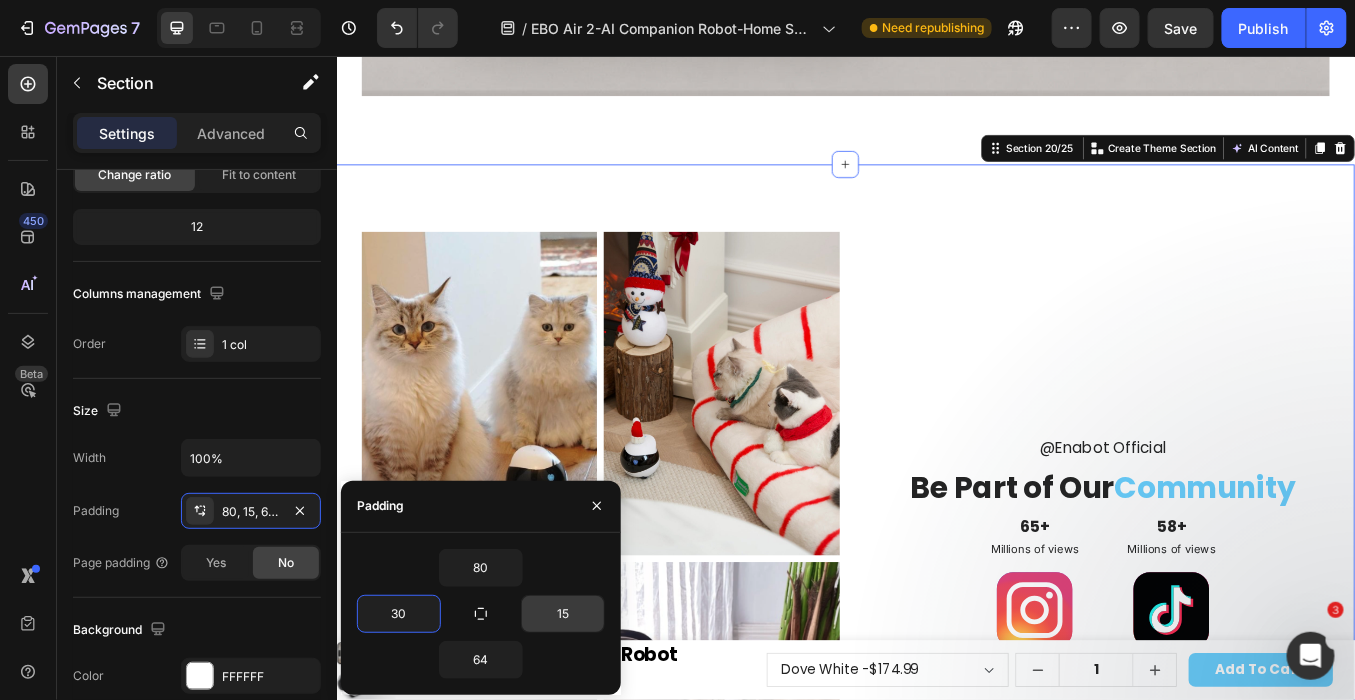 type on "30" 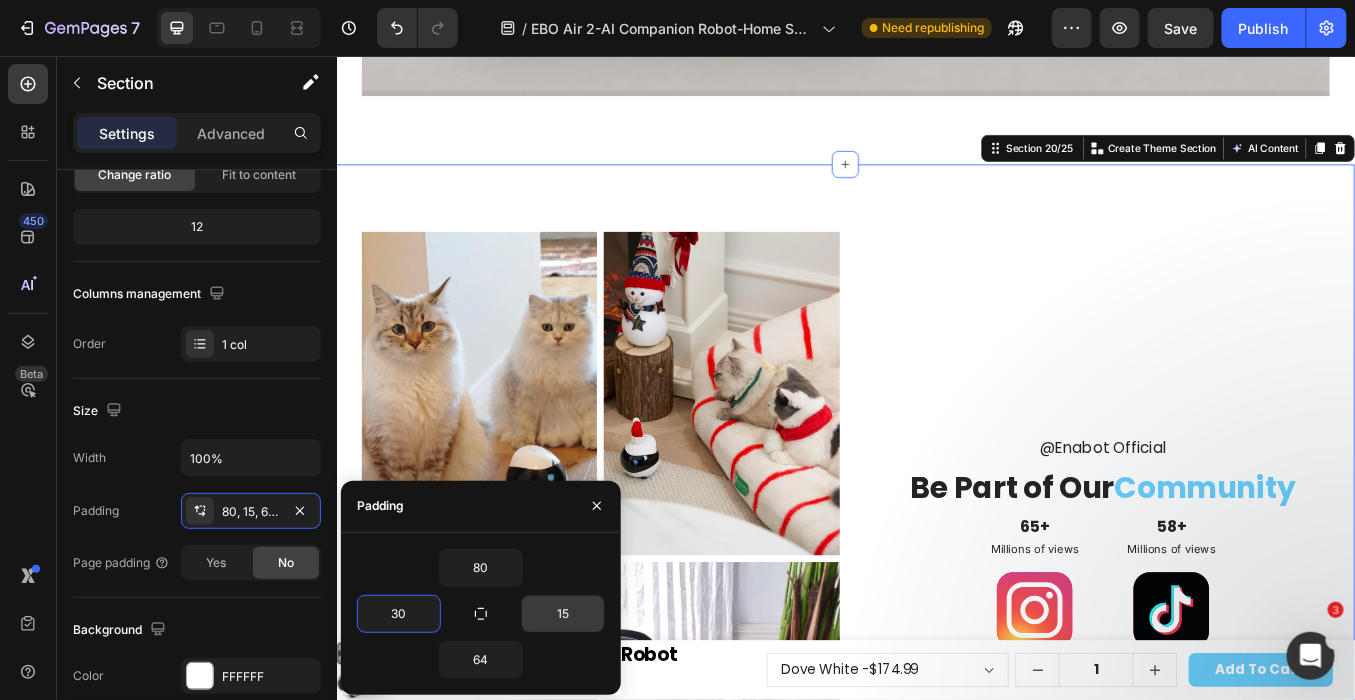 click on "15" at bounding box center [563, 614] 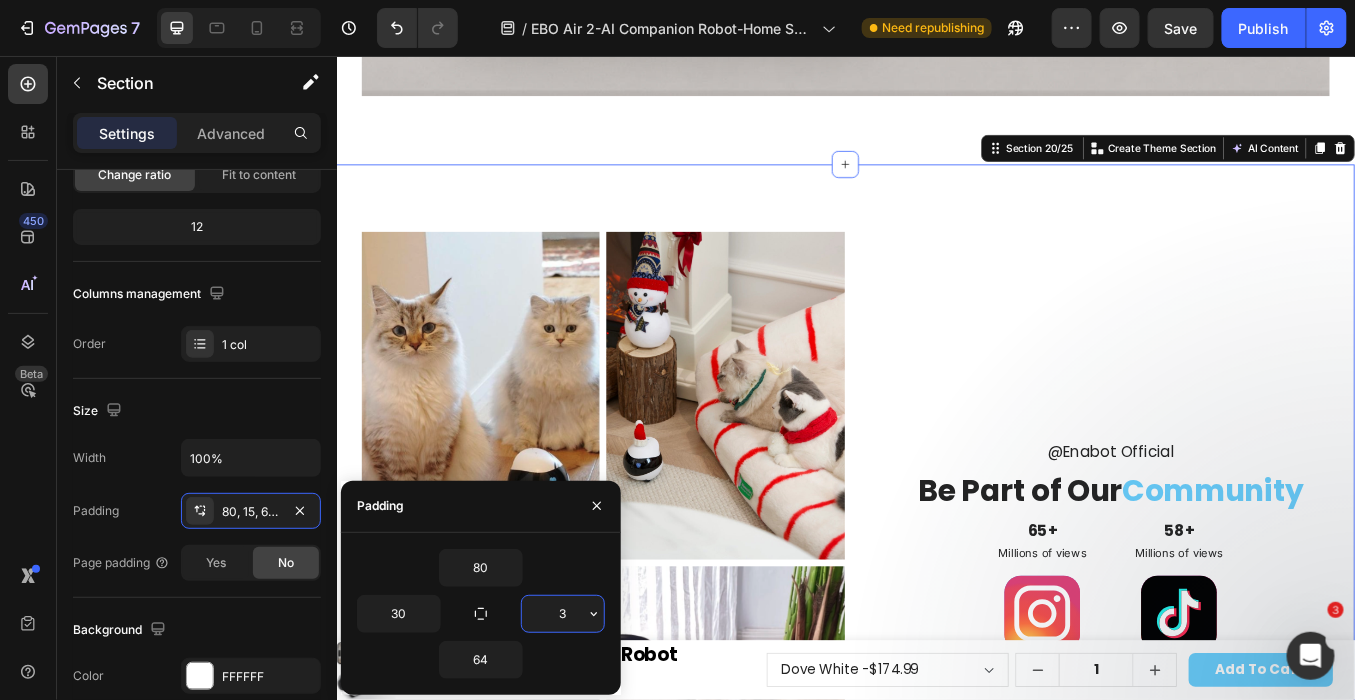 type on "30" 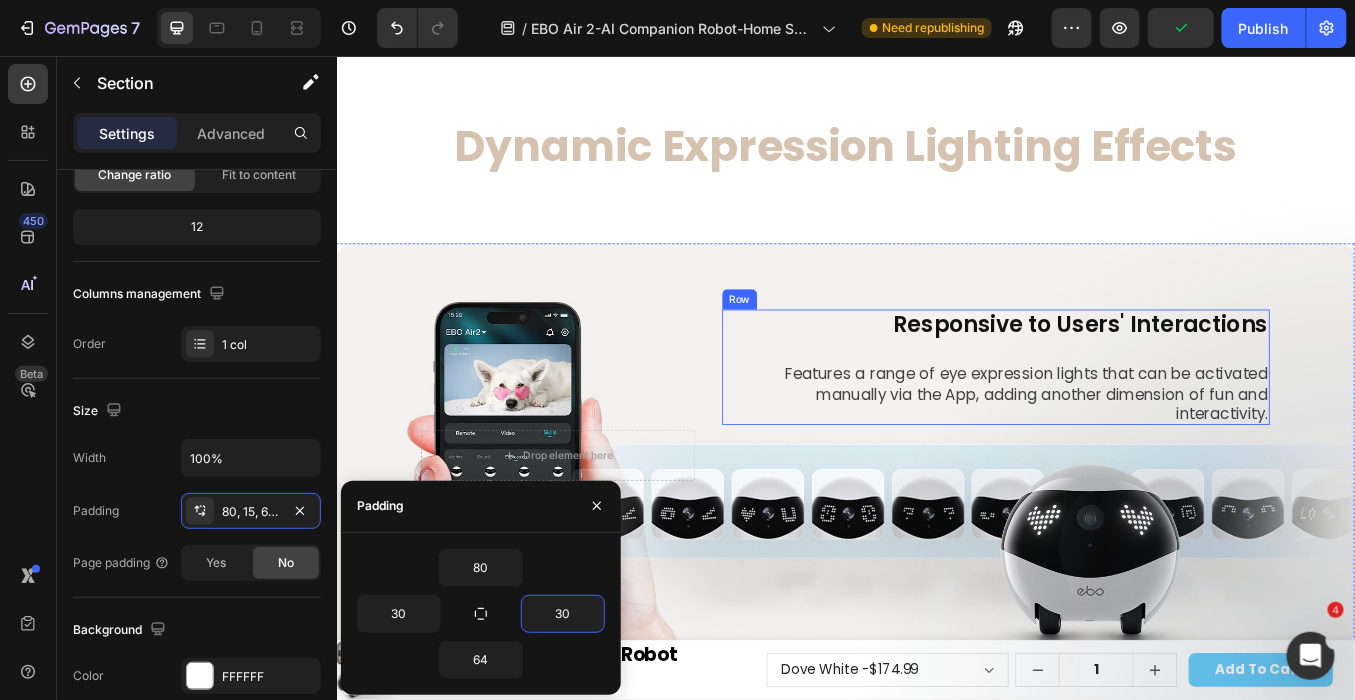 scroll, scrollTop: 16428, scrollLeft: 0, axis: vertical 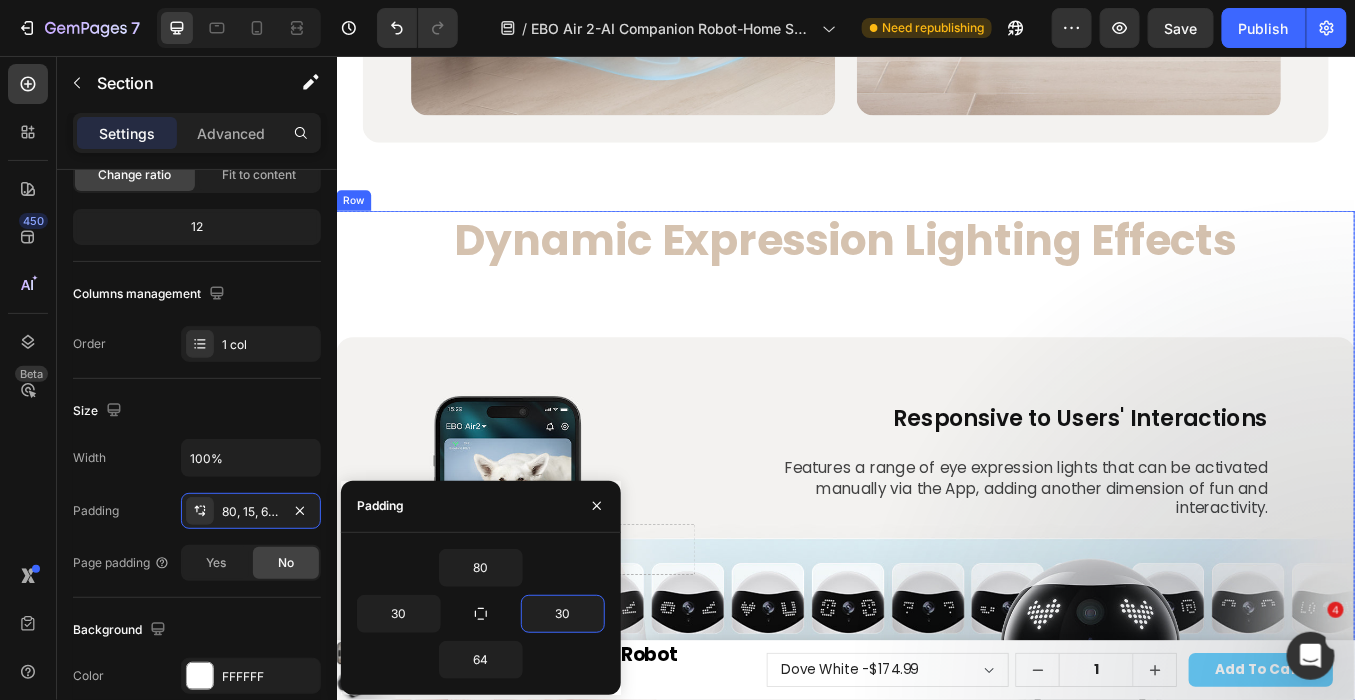 click on "Dynamic Expression Lighting Effects Text Block Automatic Recharging, Always On Heading Image Long and Short Range Auto-Charge Heading ①  Long-Range Path Retracing : Backtracks its exact path to avoid getting lost  ②  Infrared Guidance Alignment : Locks onto the dock via infrared signals  Text block Image Worry-Free Battery Management Text Block Self-initiates charging to prevent sudden shutdowns, ensuring uninterrupted home assistance. Text Block Image   SmartCharge Schedule  Text Block Set precise docking times to keep your robot powered and ready whenever you need it. Text Block Row Dynamic Expression Lighting Effects Heading Image Responsive to Users' Interactions Heading Features a range of eye expression lights that can be activated manually via the App, adding another dimension of fun and interactivity. Text Block Row Row Image Customize Your Robot’s Expression—Wink, Laugh, or Show Some Love  Heading Text Block Row Row Row Row
Drop element here Heading Text Block Row Row" at bounding box center [936, 858] 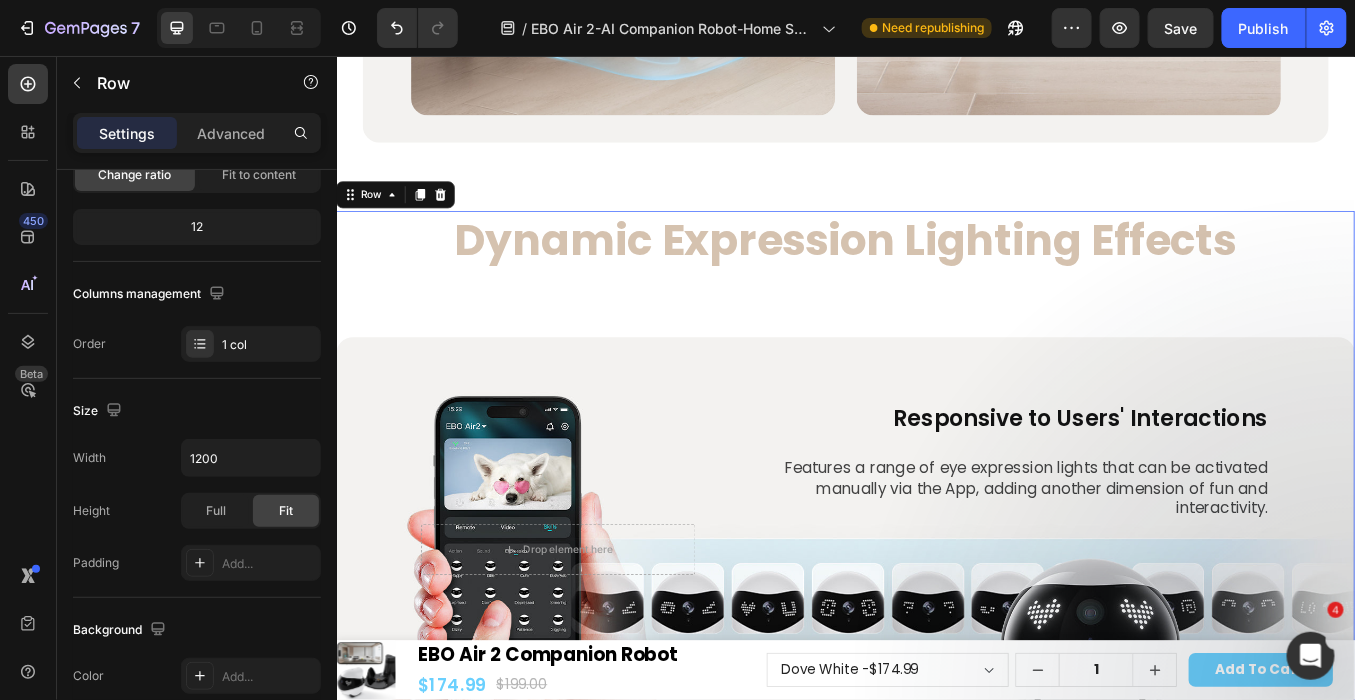 scroll, scrollTop: 0, scrollLeft: 0, axis: both 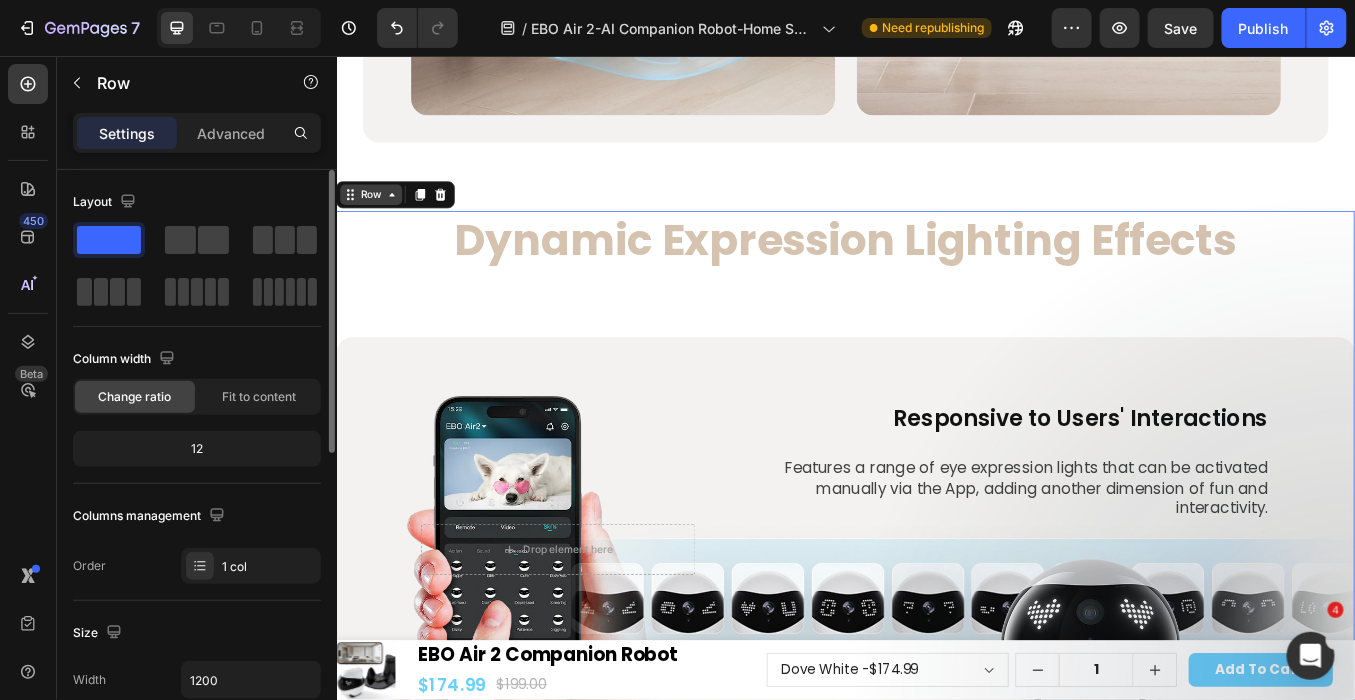 click 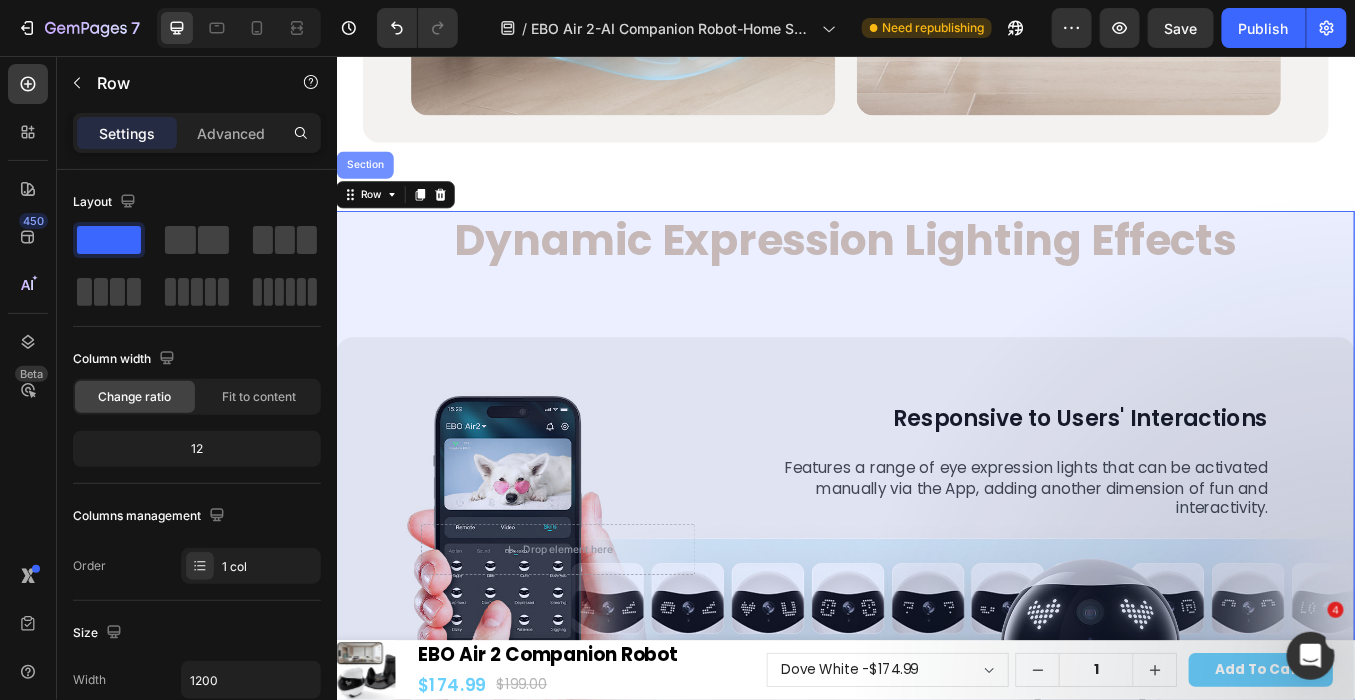 click on "Section" at bounding box center (370, 183) 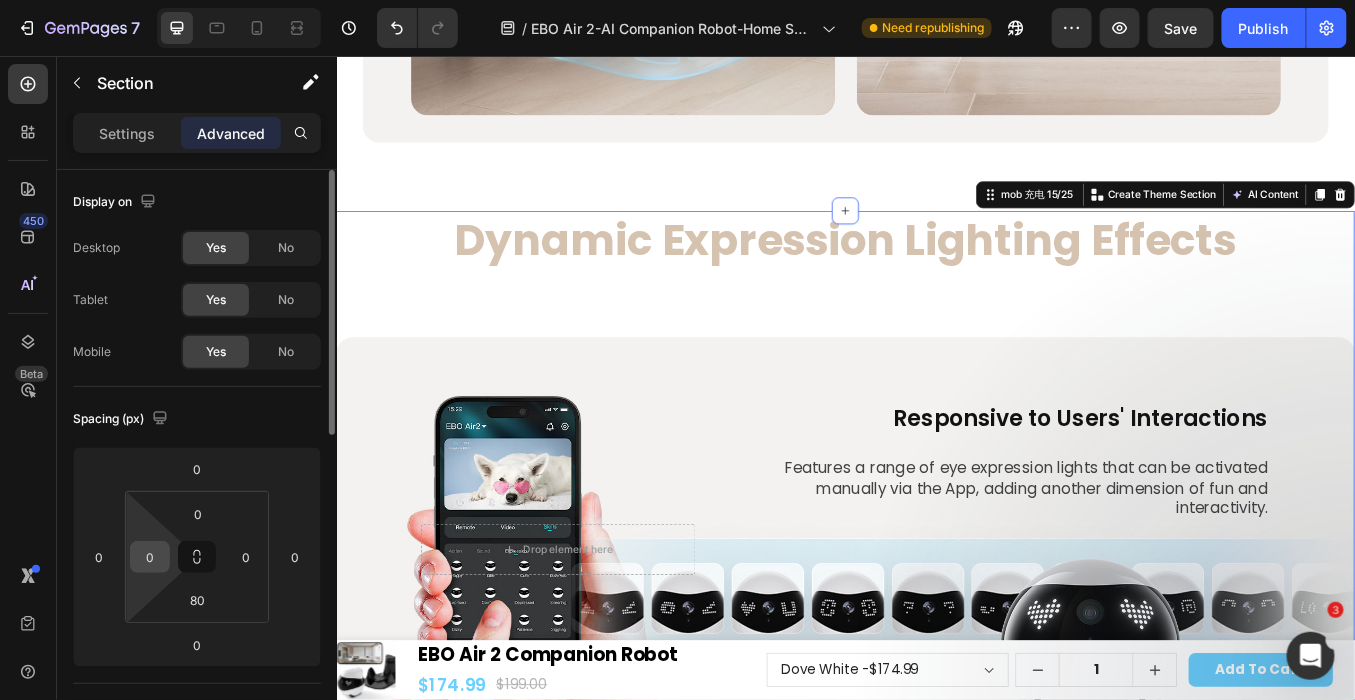click on "0" at bounding box center [150, 557] 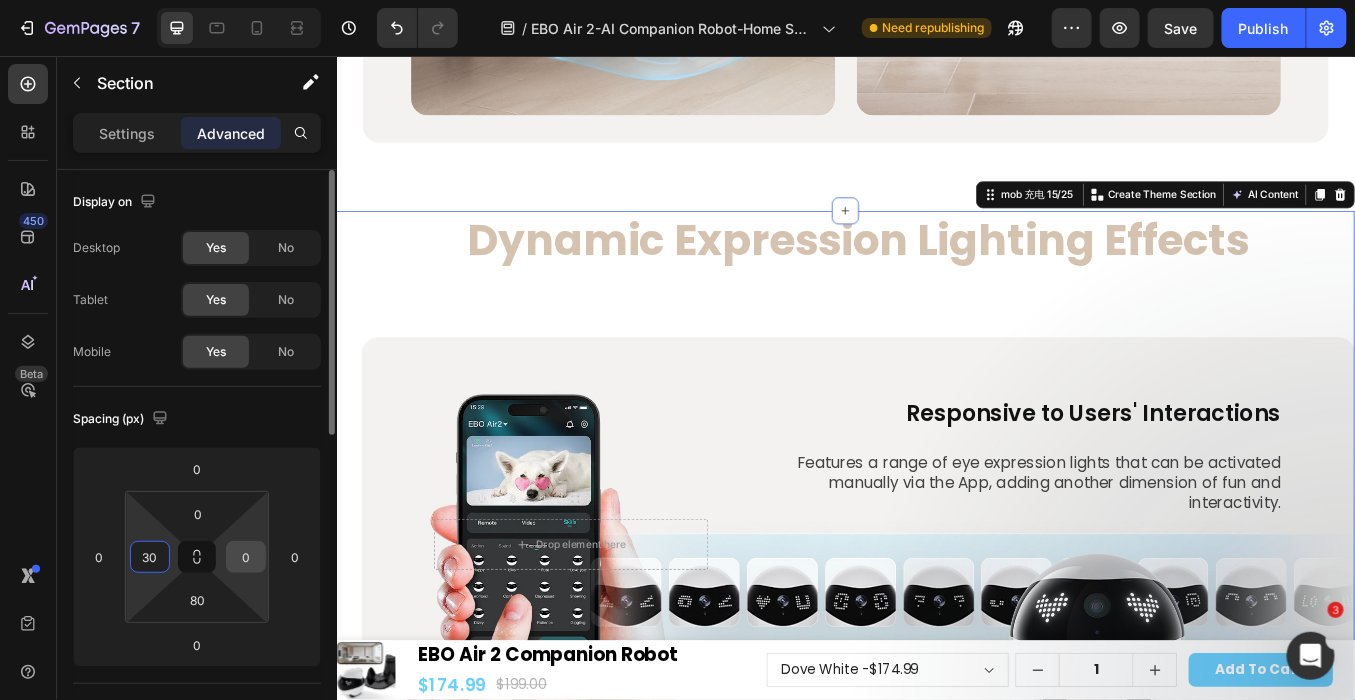 type on "30" 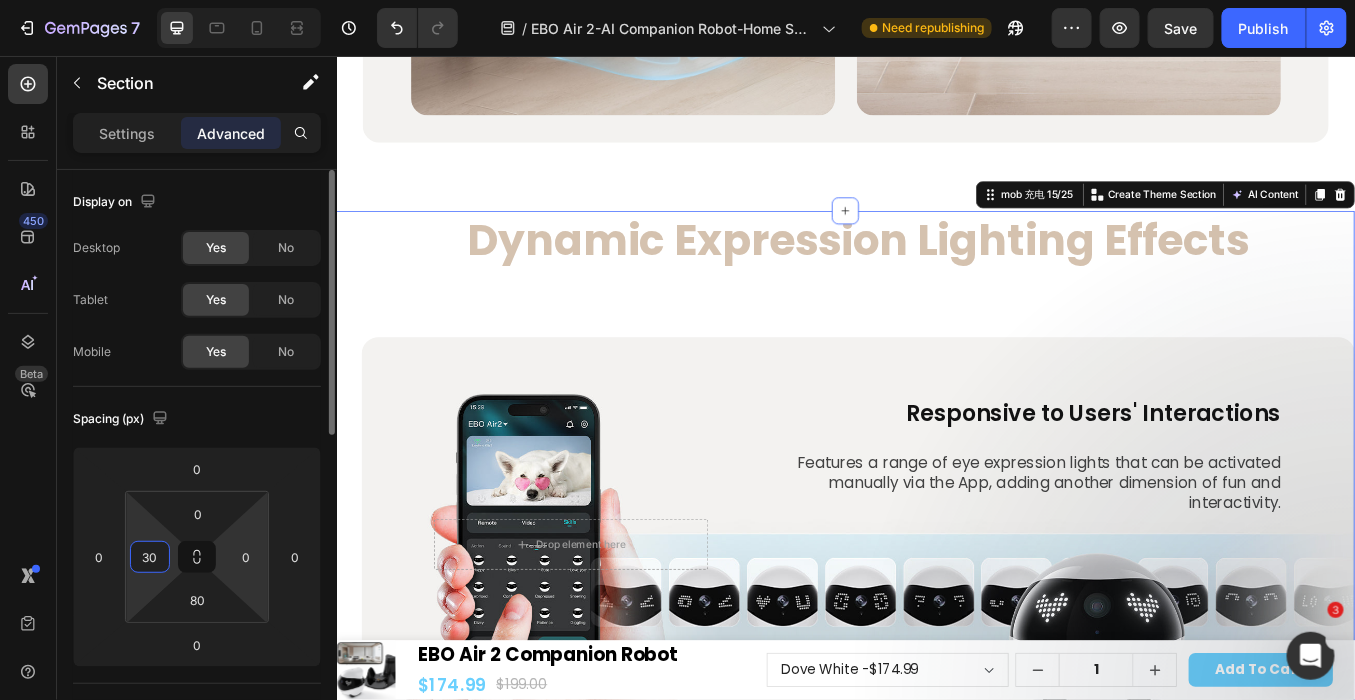 drag, startPoint x: 244, startPoint y: 561, endPoint x: 222, endPoint y: 572, distance: 24.596748 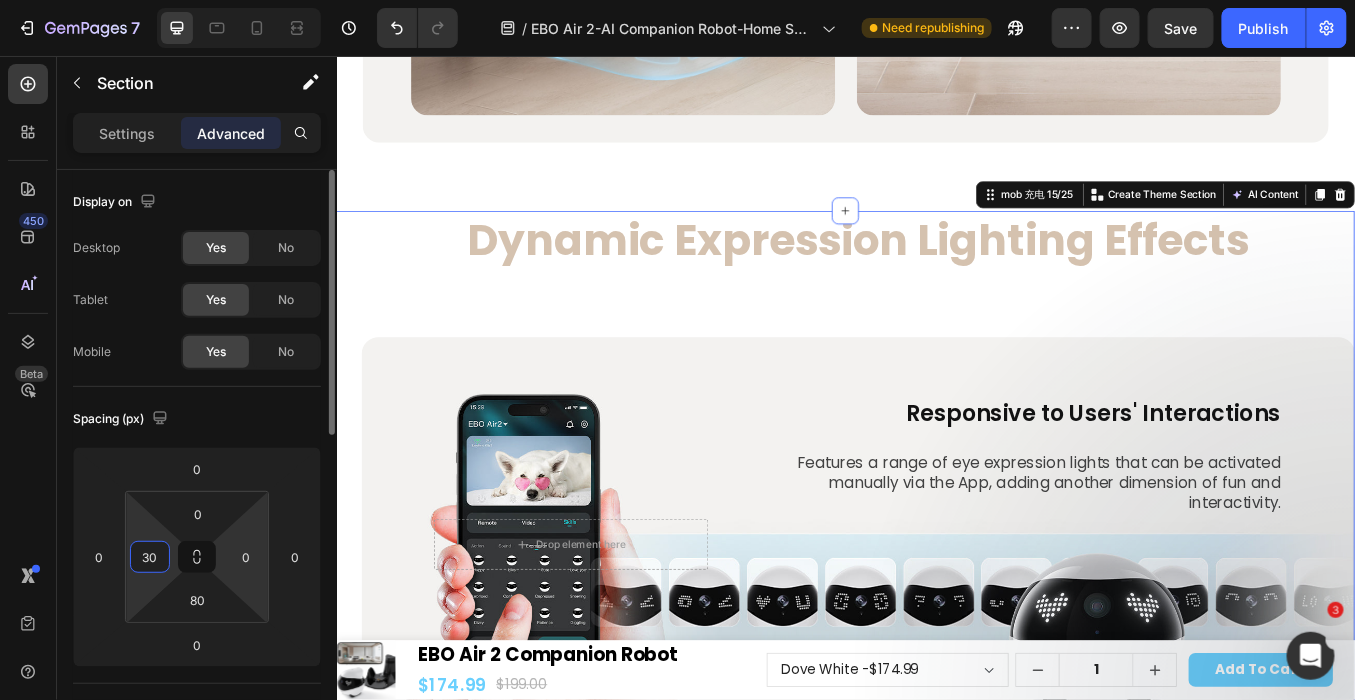 click on "0" at bounding box center [246, 557] 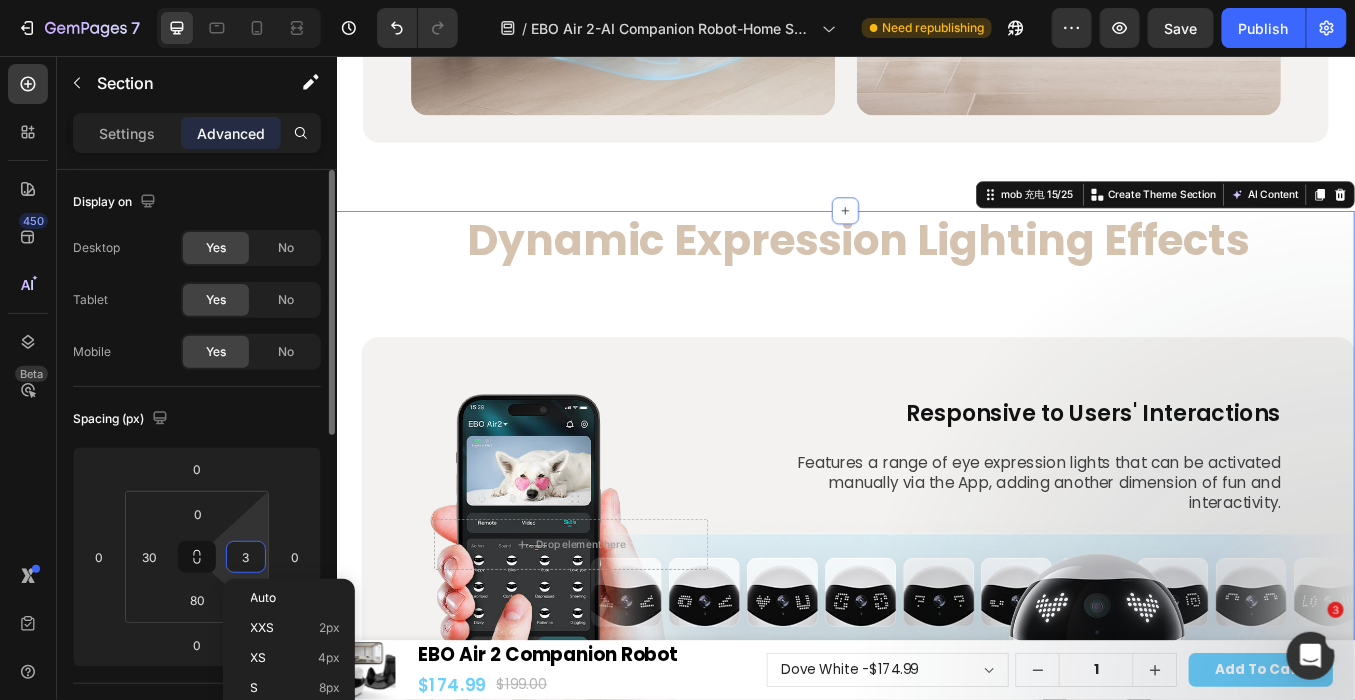 type on "30" 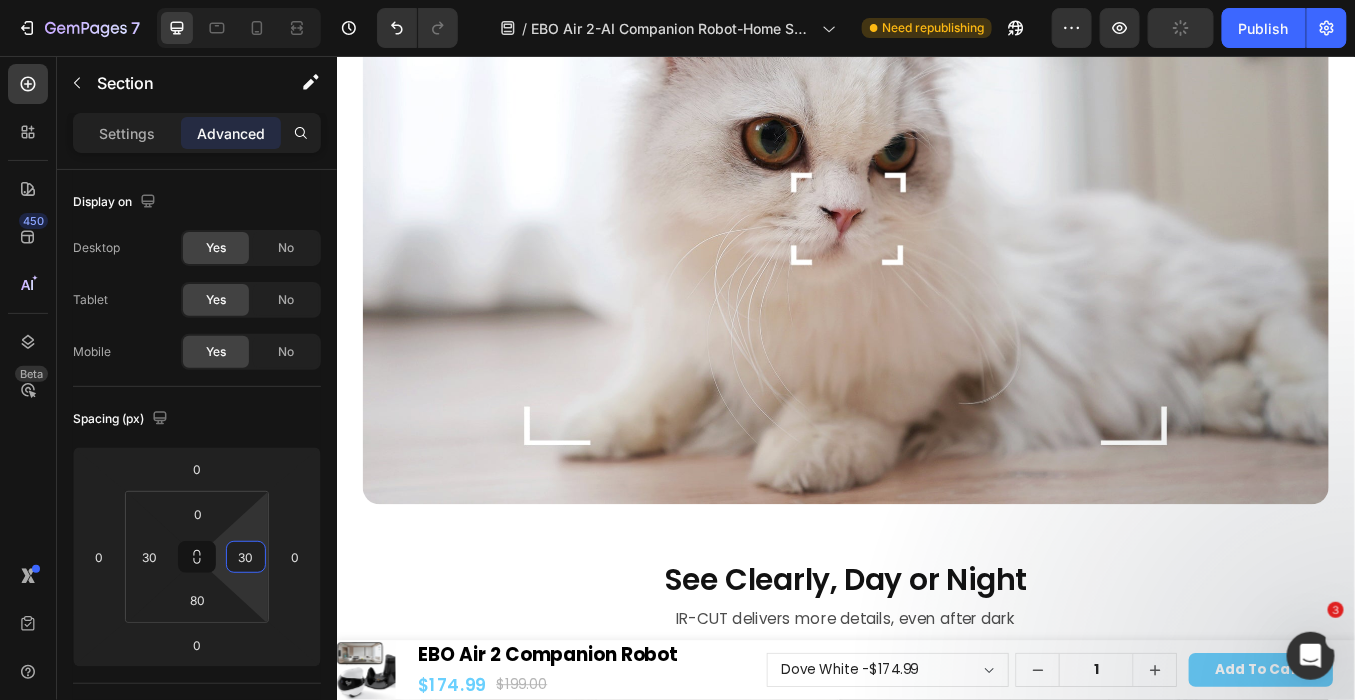 scroll, scrollTop: 11872, scrollLeft: 0, axis: vertical 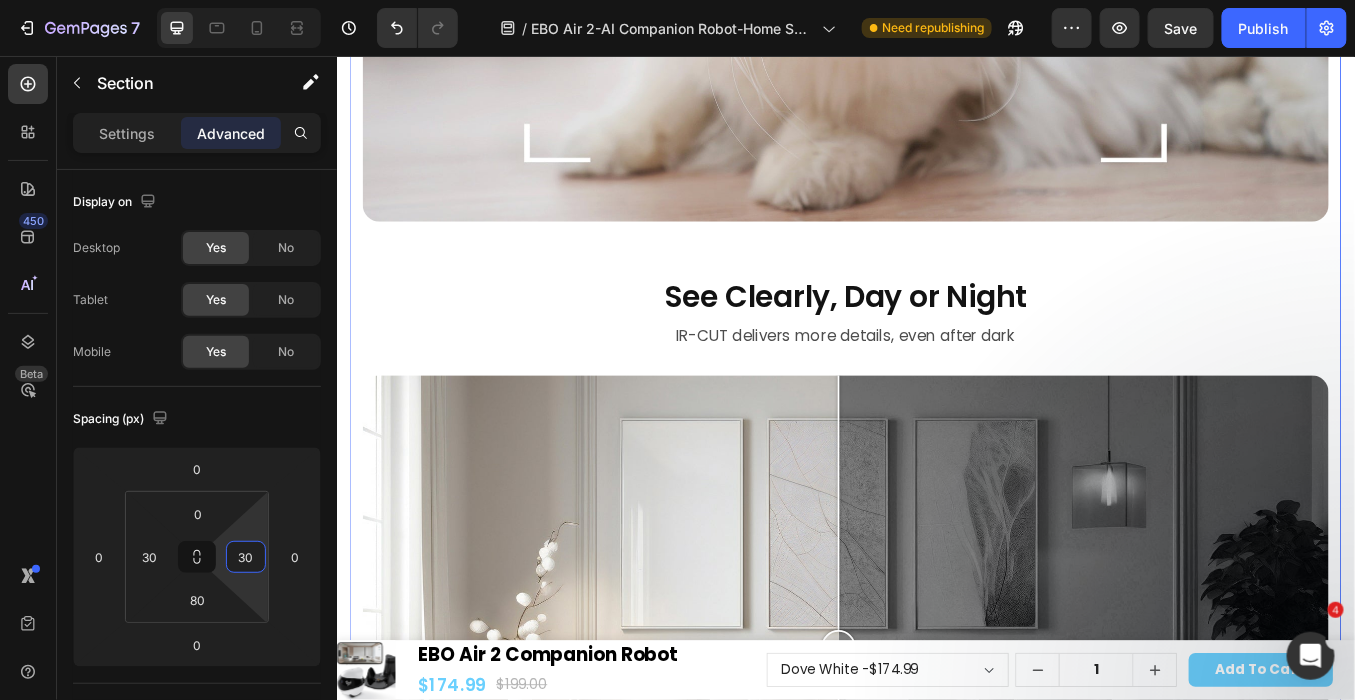 click on "2K Wide-Angle Camera Text Block Row 2K Ultra HD Quality Heading Get the full picture with crystal-clear details Text Block Hero Banner Wider View, Broader Vision Heading 137° Text Block Diagonal Angle Text Block Row 115° Text Block Horizontal Angle Text Block Row 60° Text Block Vertical Angle Text Block Row Row Image New Ways to View Your Pets, Interact Face-to-Face Heading Image See Clearly, Day or Night Heading IR-CUT delivers more details, even after dark Text Block Image Comparison Slide to switch vision modes Text Block" at bounding box center [936, -614] 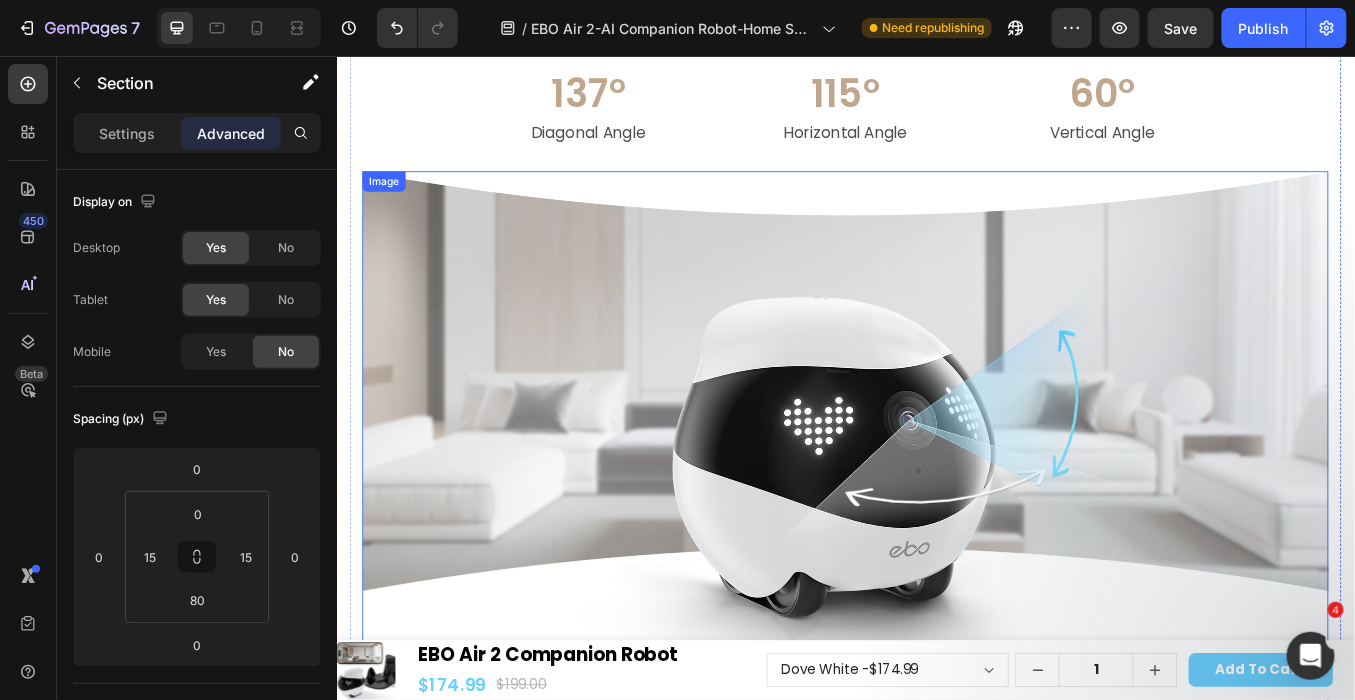 scroll, scrollTop: 10316, scrollLeft: 0, axis: vertical 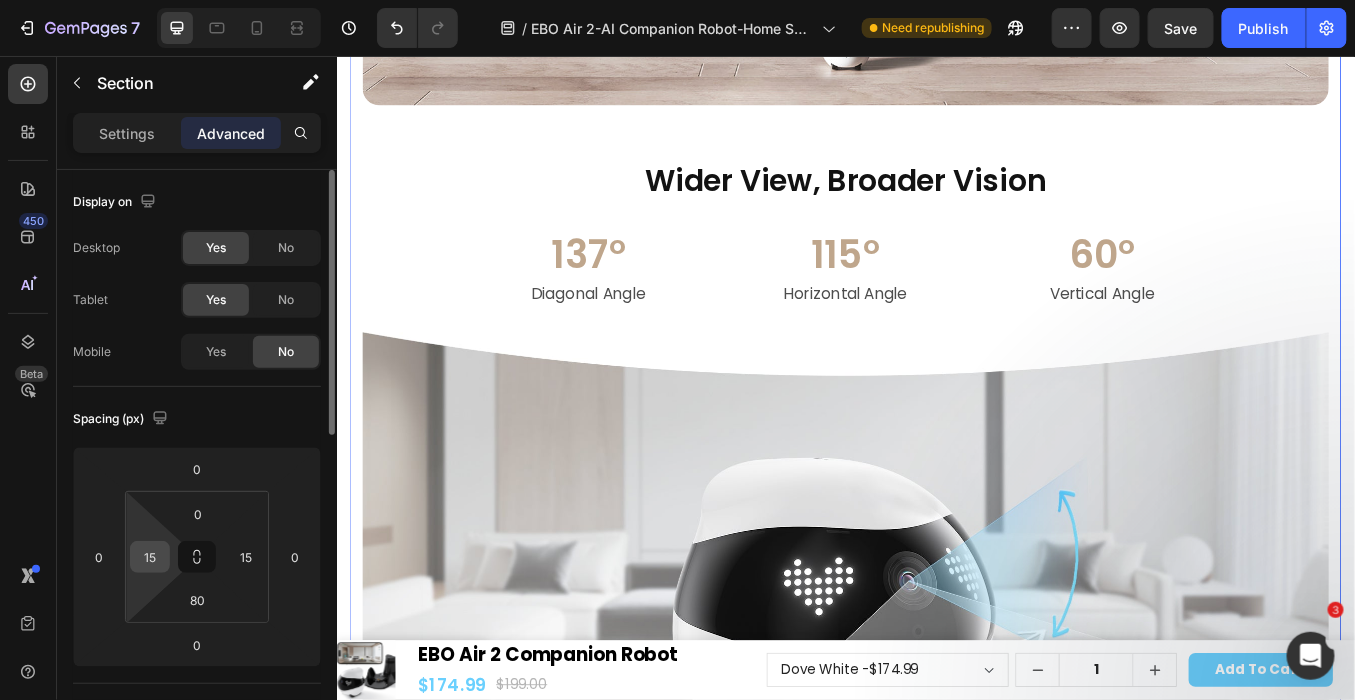 click on "15" at bounding box center [150, 557] 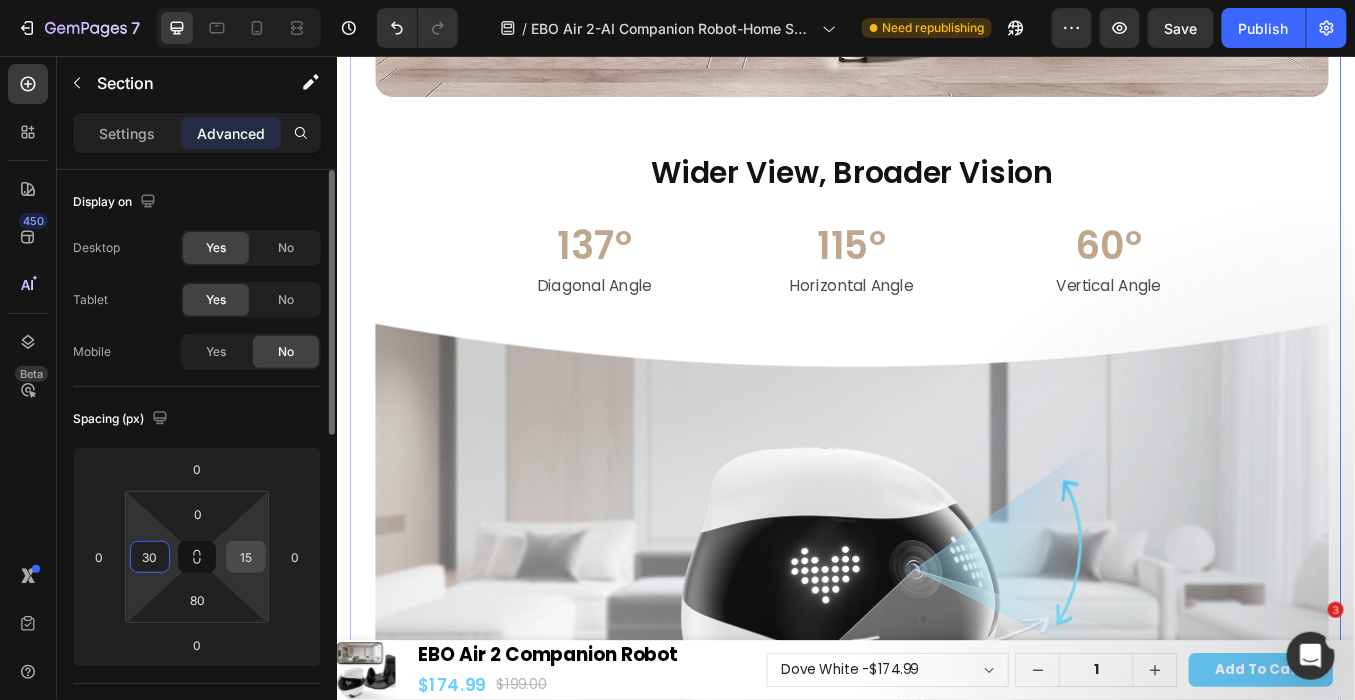 type on "30" 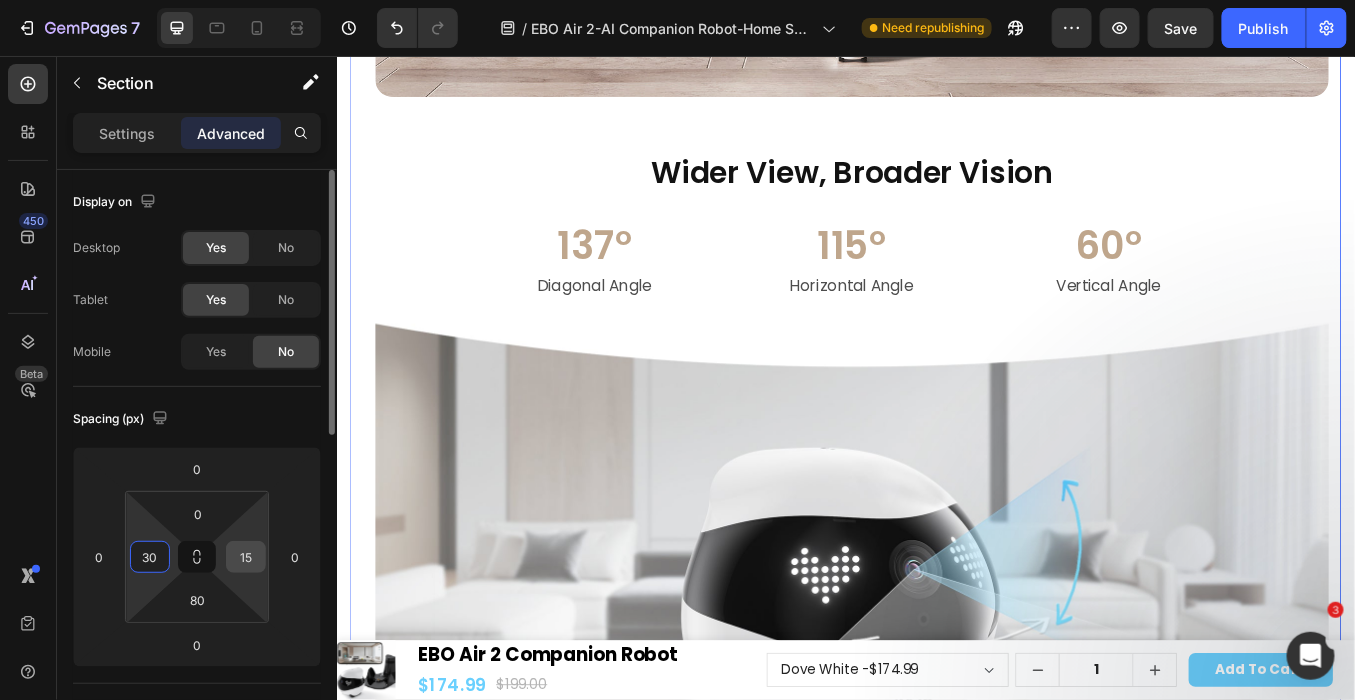 click on "15" at bounding box center [246, 557] 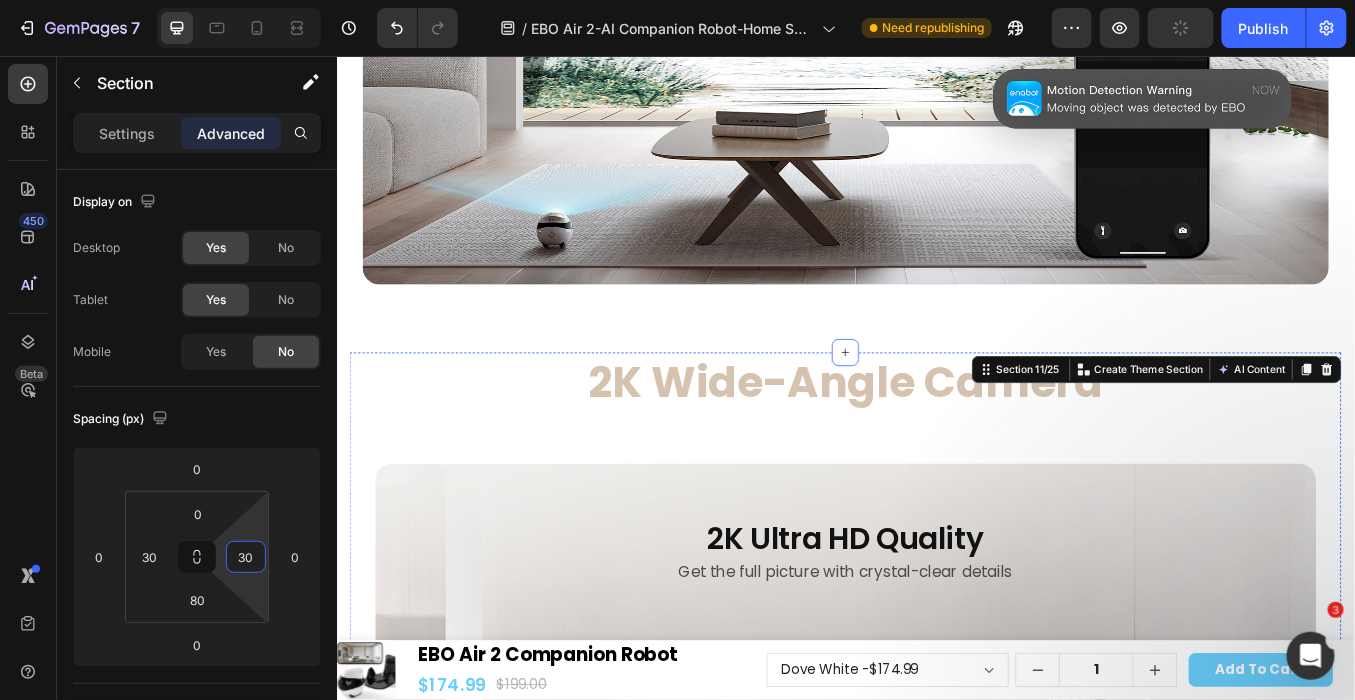scroll, scrollTop: 9094, scrollLeft: 0, axis: vertical 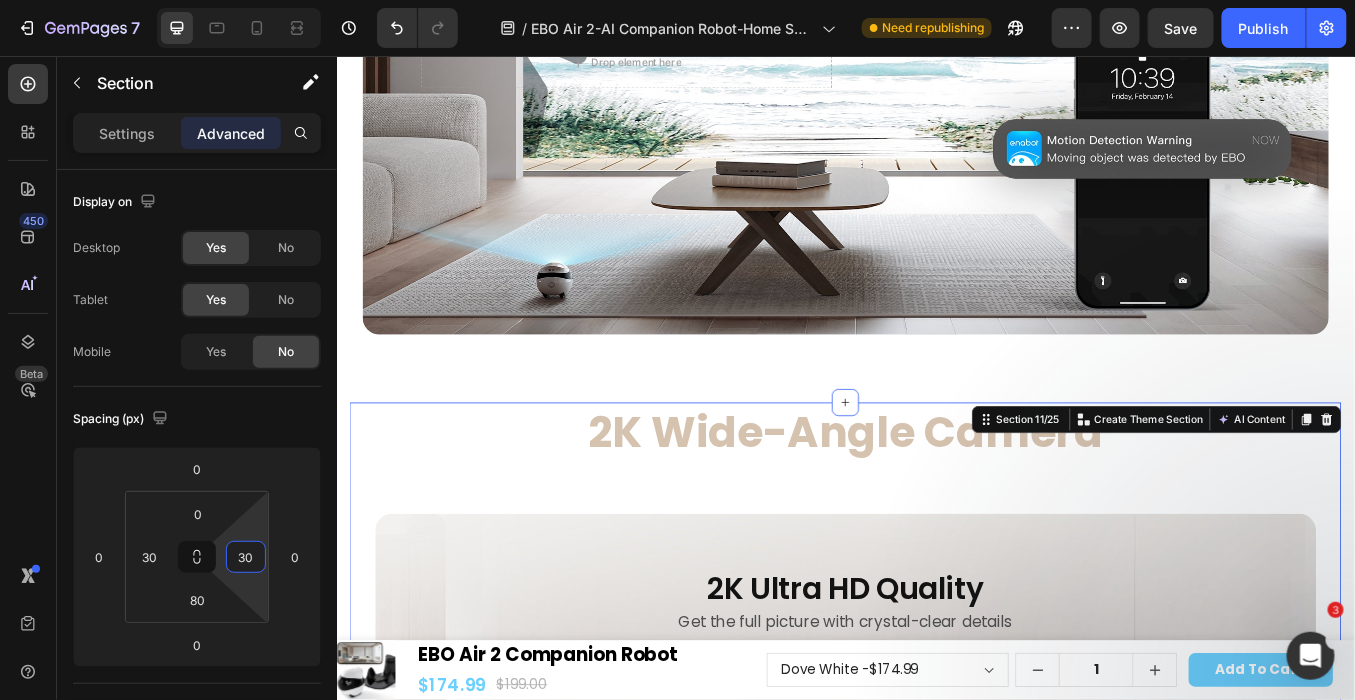 type on "30" 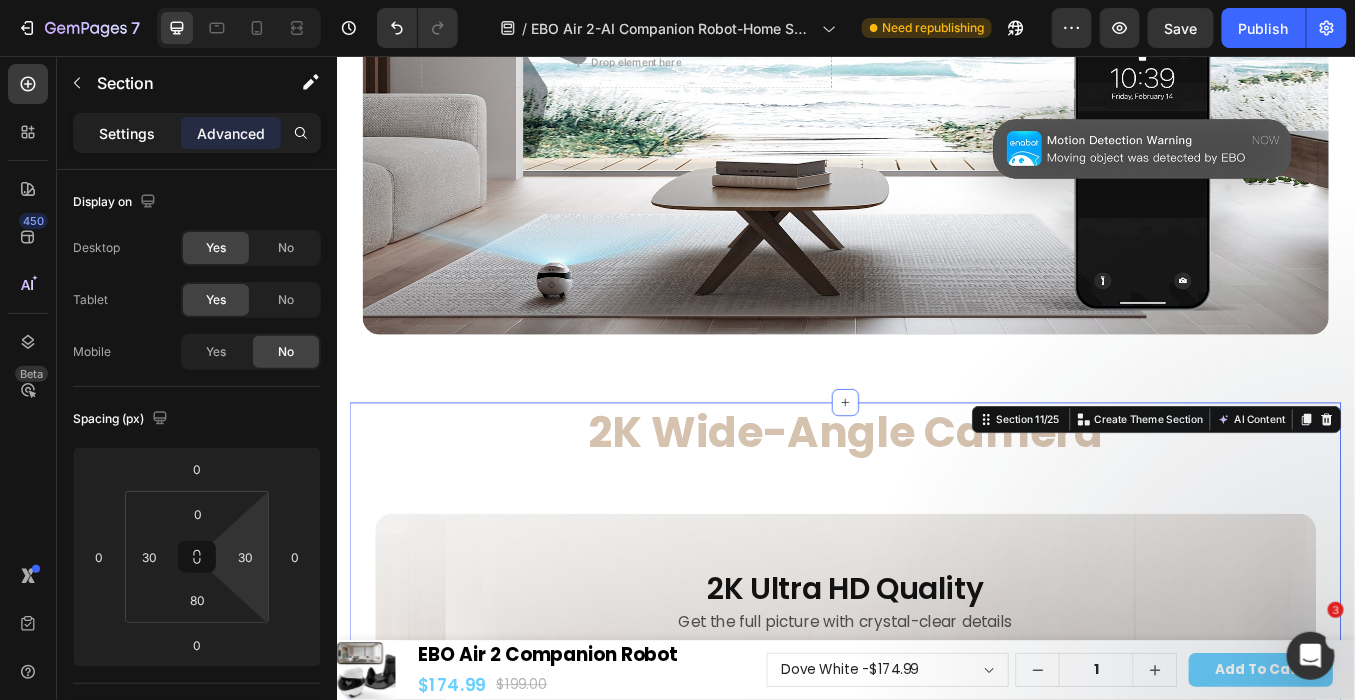 click on "Settings" at bounding box center [127, 133] 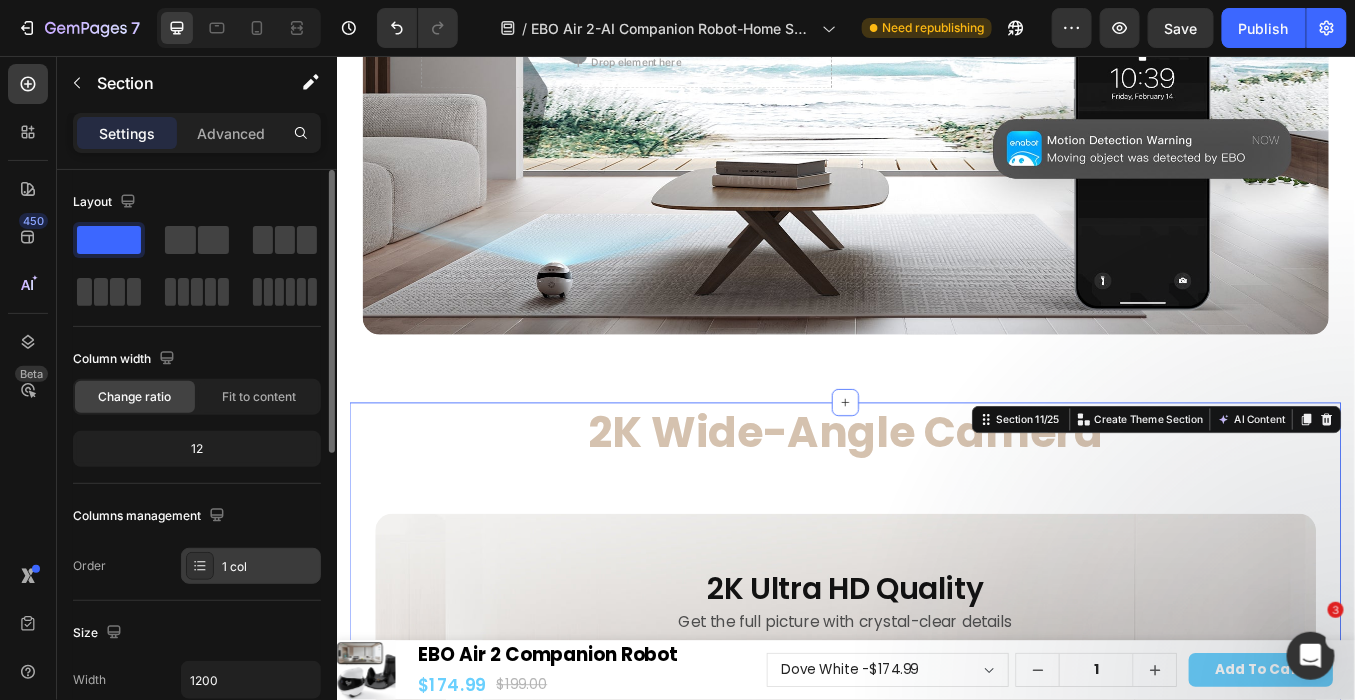 scroll, scrollTop: 111, scrollLeft: 0, axis: vertical 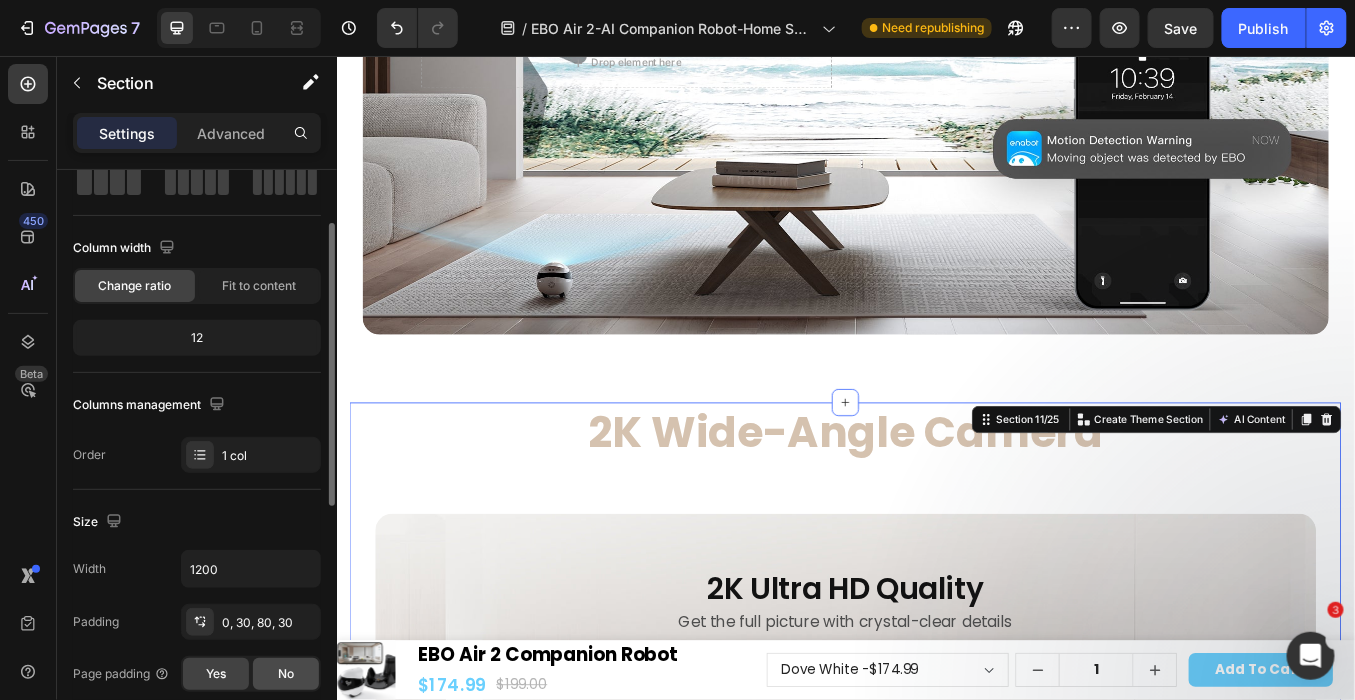 click on "No" 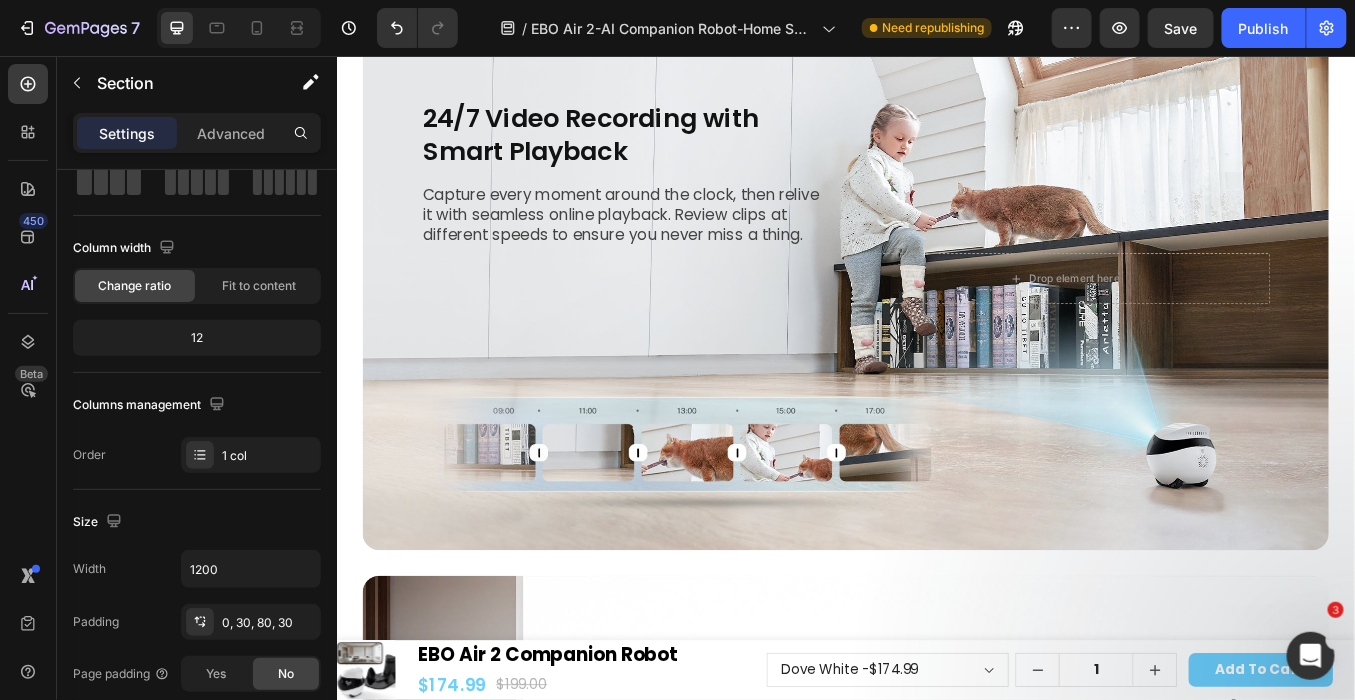 scroll, scrollTop: 7650, scrollLeft: 0, axis: vertical 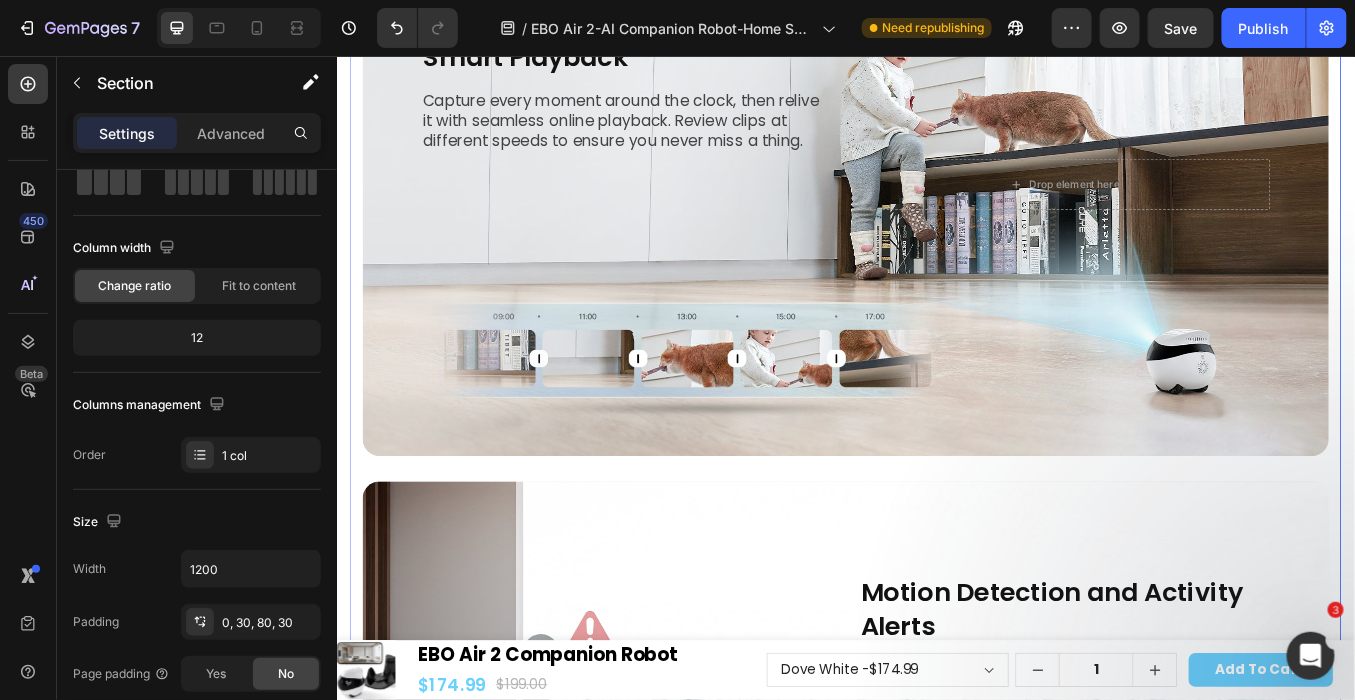 click on "Stay Connected, Stay at Peace Text Block Row 24/7 Video Recording with Smart Playback Heading Capture every moment around the clock, then relive it with seamless online playback. Review clips at different speeds to ensure you never miss a thing.  Text Block Row
Drop element here Hero Banner
Drop element here Motion Detection and Activity Alerts Heading Detects motion within the robot's view and triggers automatic recording. Set up real-time push notifications through the App for instant alerts. Text Block Row Hero Banner Section 10/25" at bounding box center (936, 515) 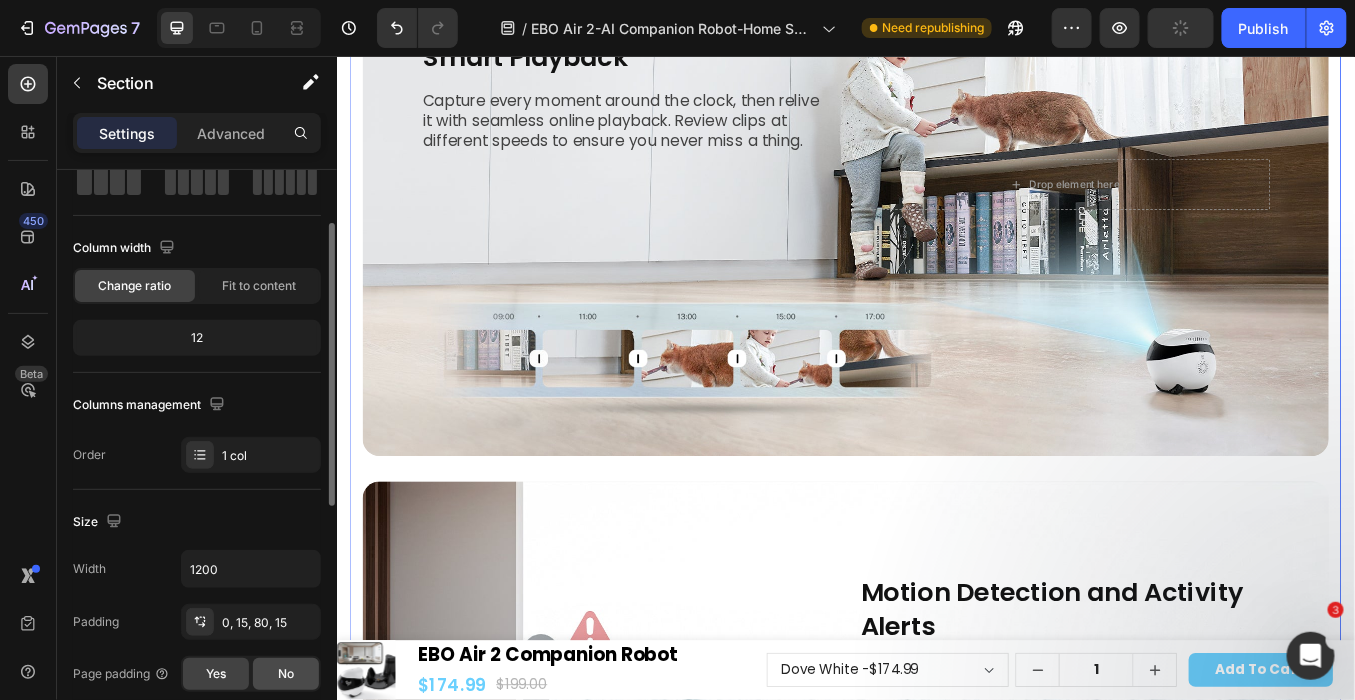 click on "No" 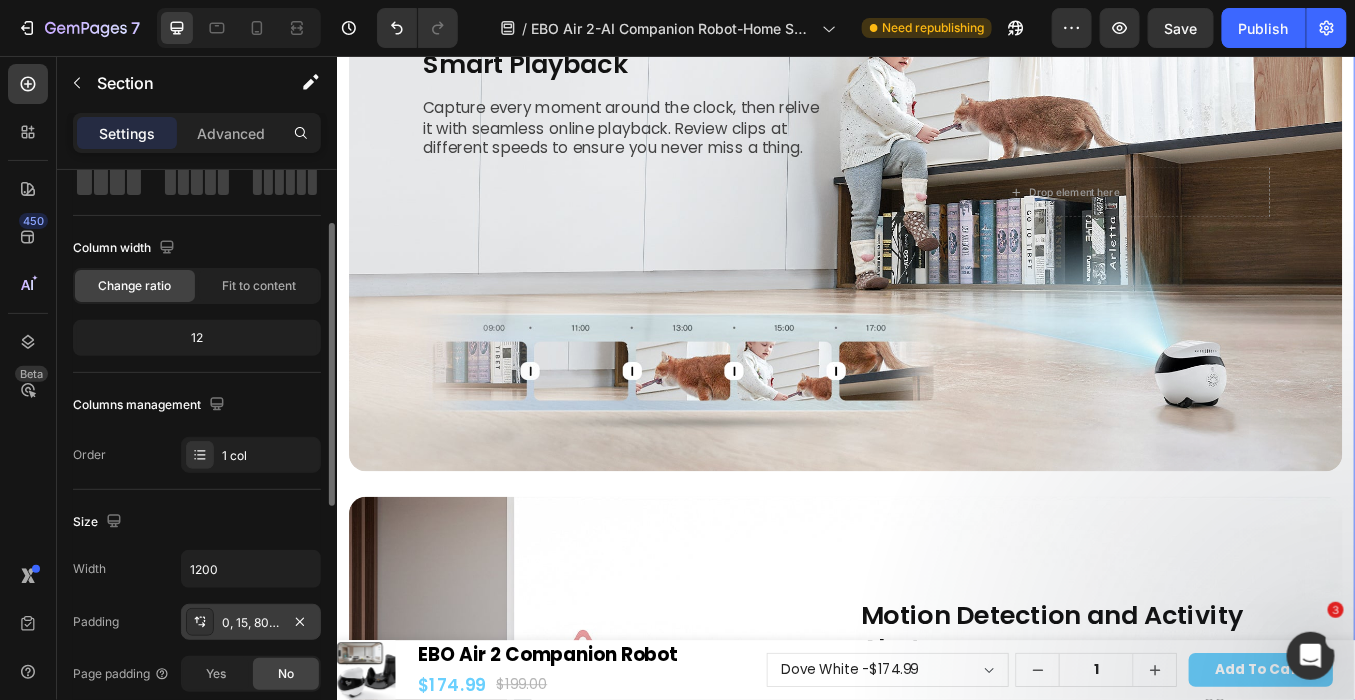 click on "0, 15, 80, 15" at bounding box center [251, 623] 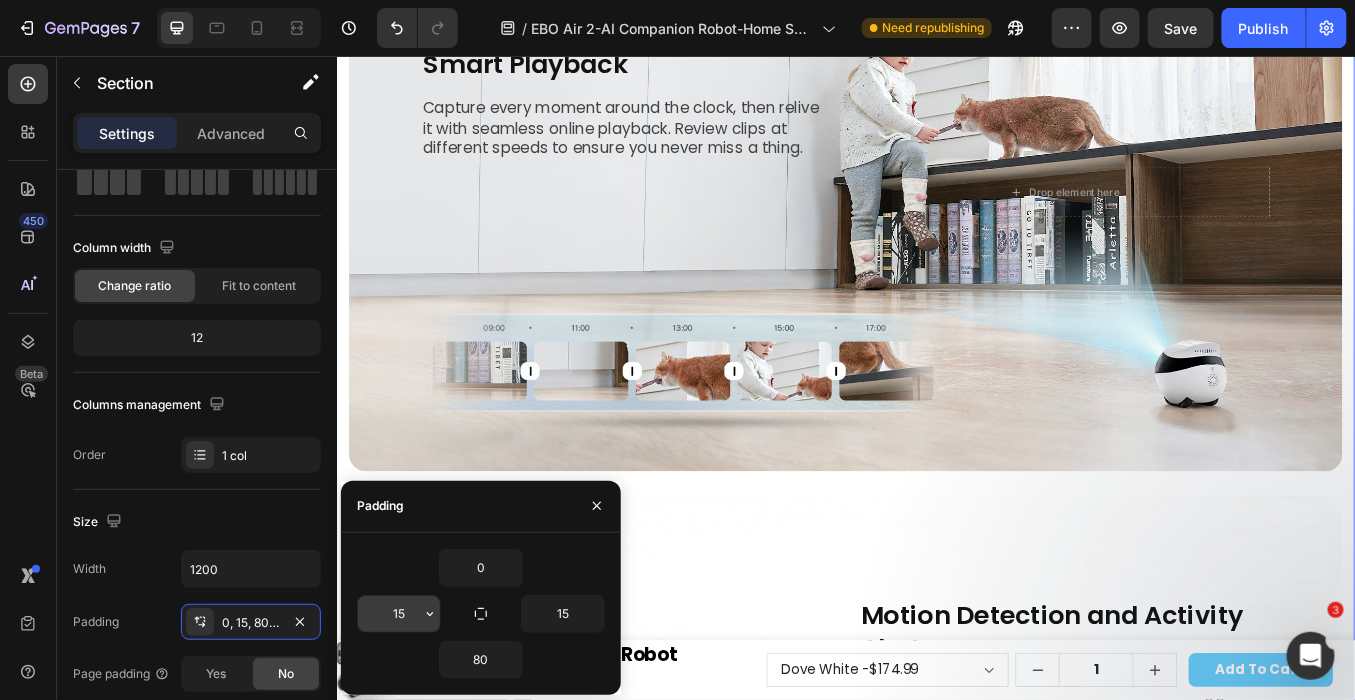 click on "15" at bounding box center (399, 614) 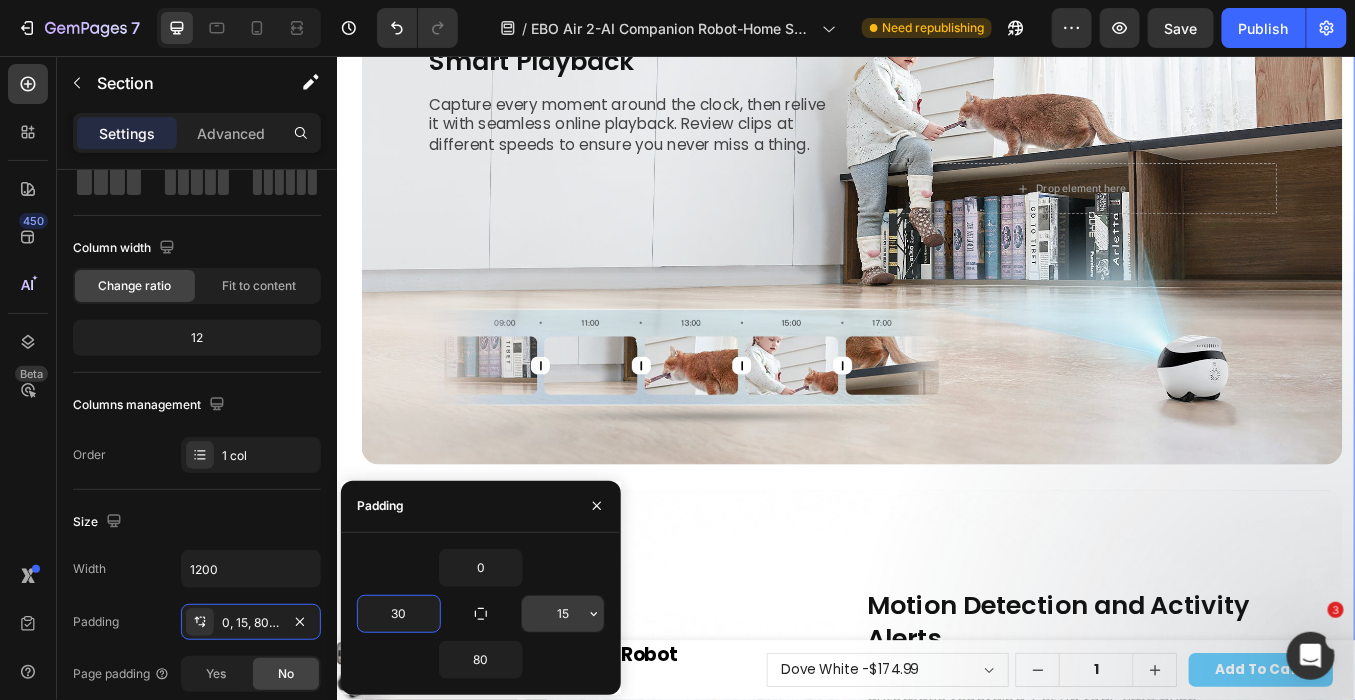type on "30" 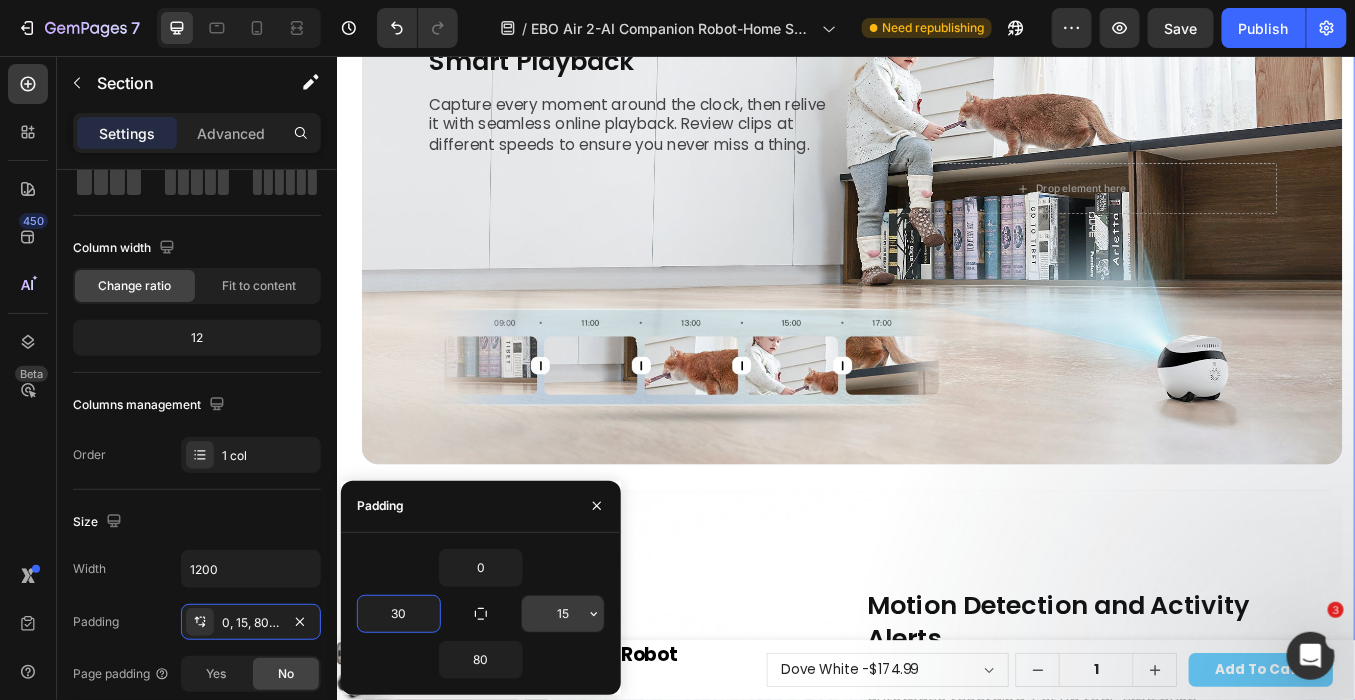 click on "15" at bounding box center [563, 614] 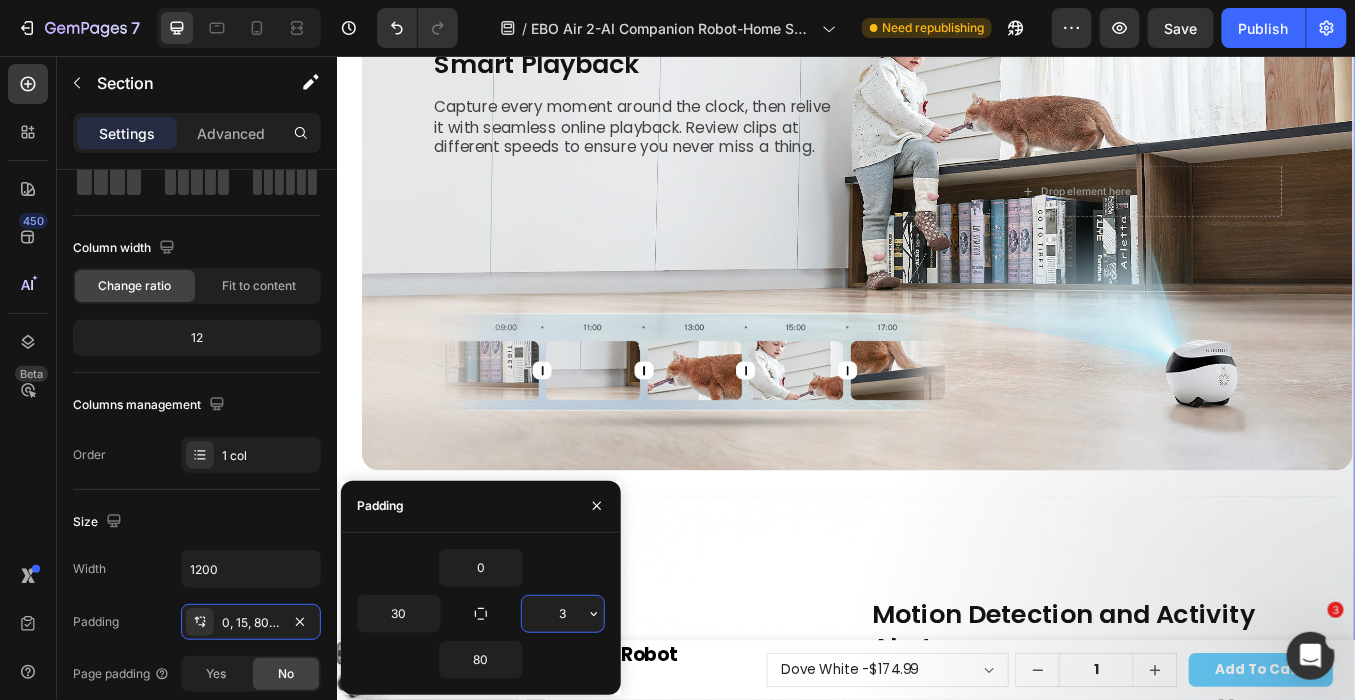 type on "30" 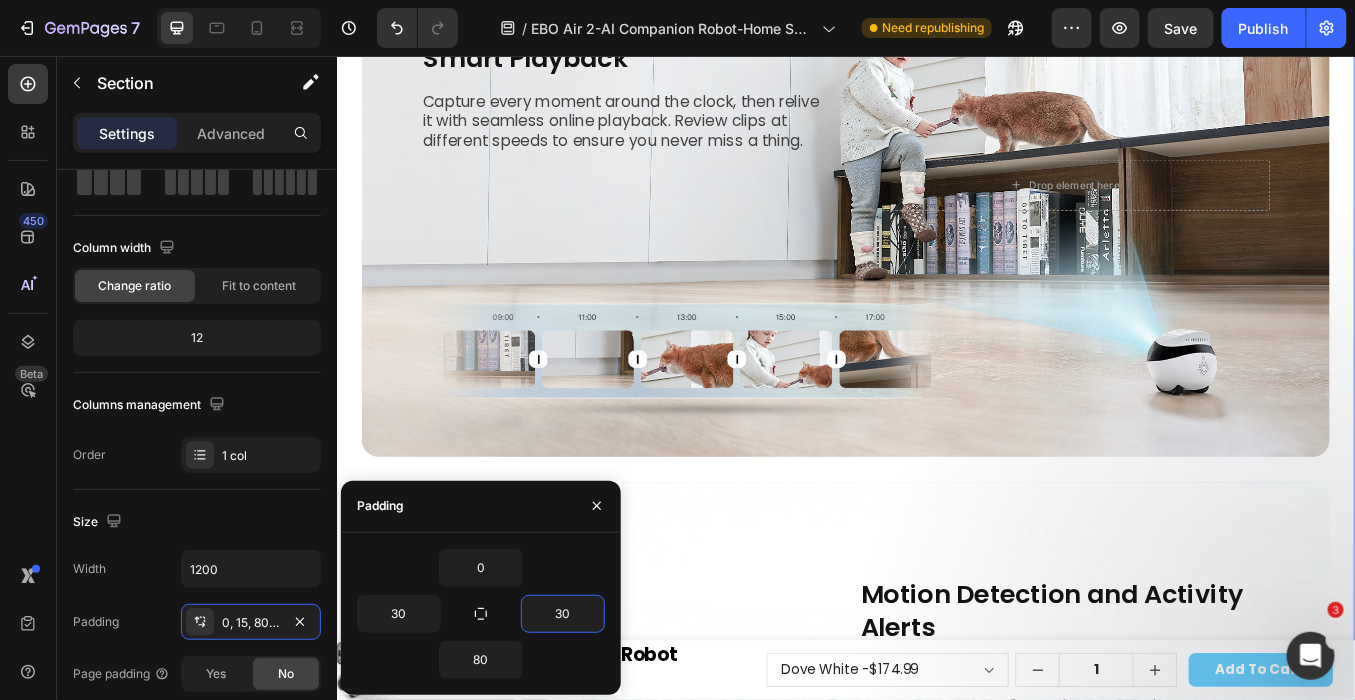 click on "Remote Operation When You're  Away From Home Text Block Image Row Section 9/25" at bounding box center [936, -368] 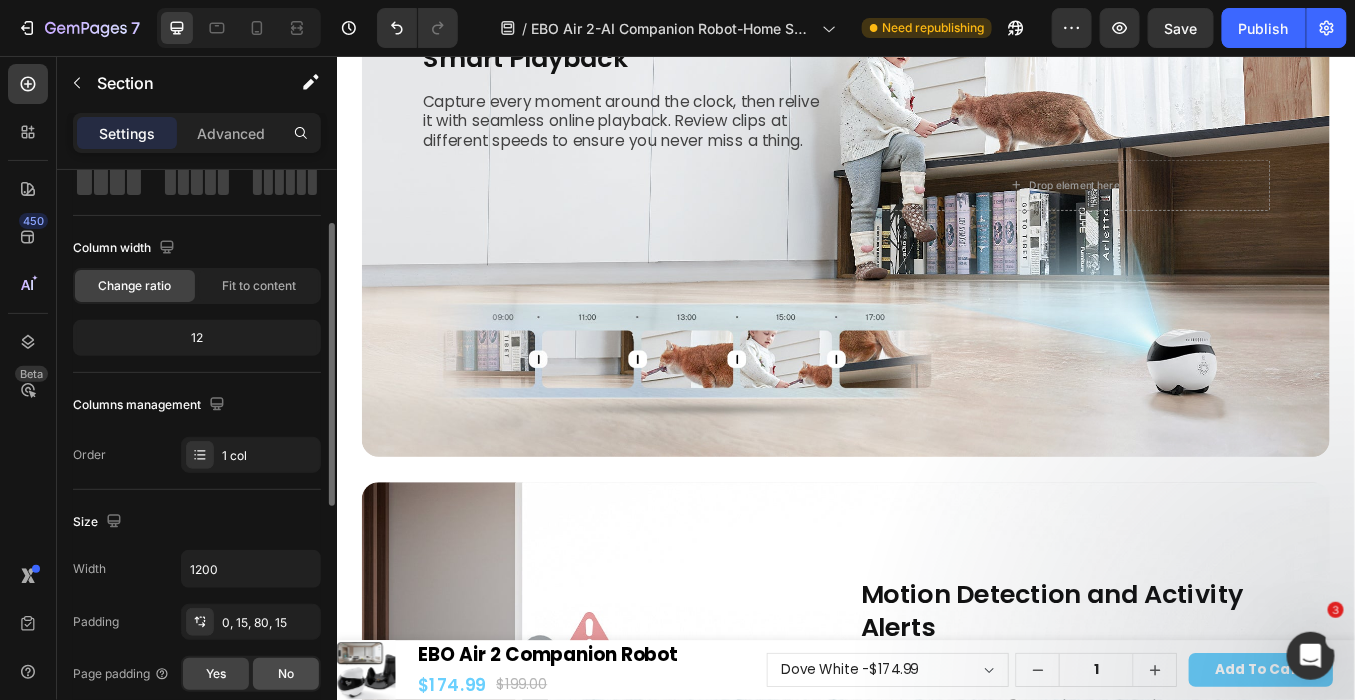 click on "No" 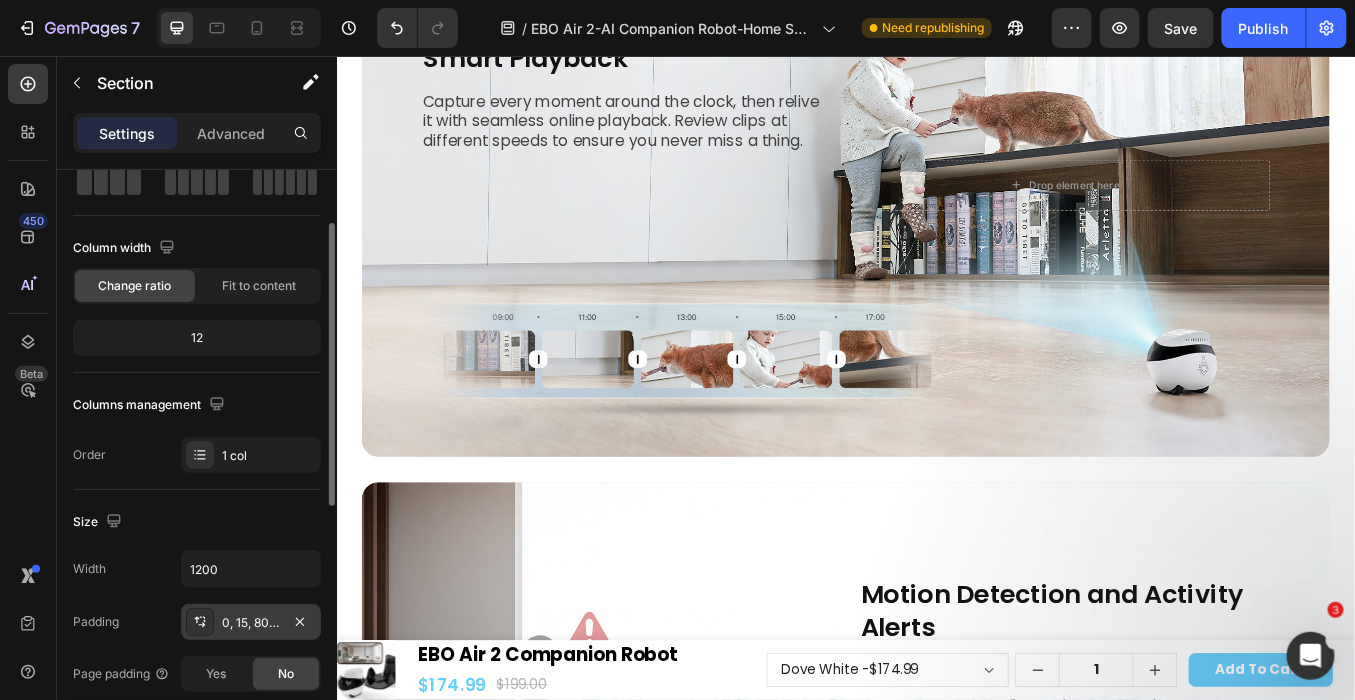 click on "0, 15, 80, 15" at bounding box center [251, 623] 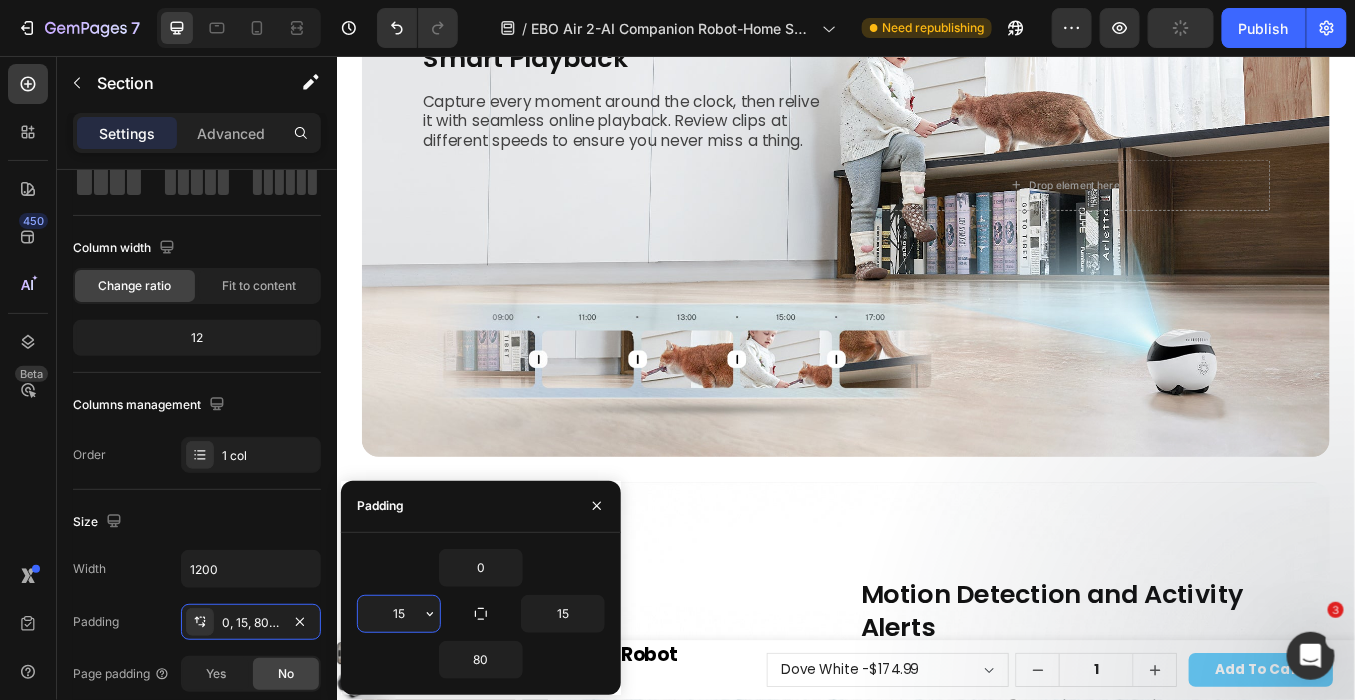 click on "15" at bounding box center [399, 614] 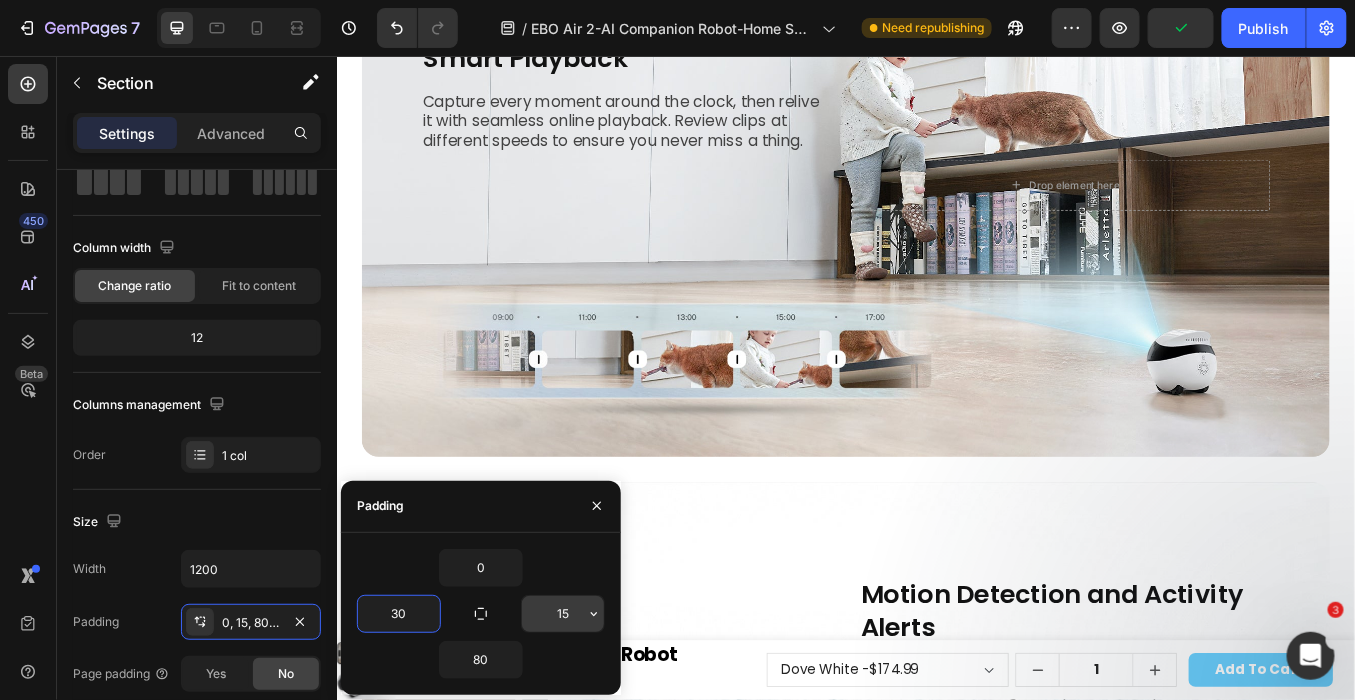 type on "30" 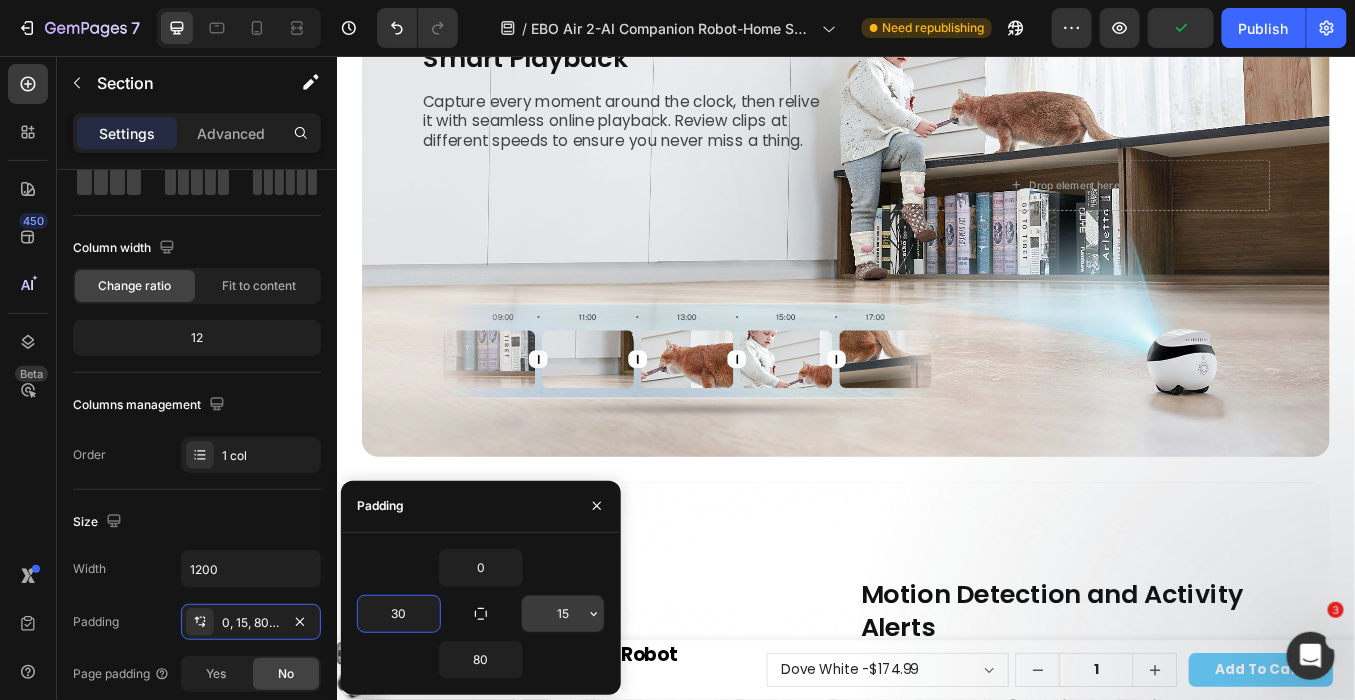 click on "15" at bounding box center (563, 614) 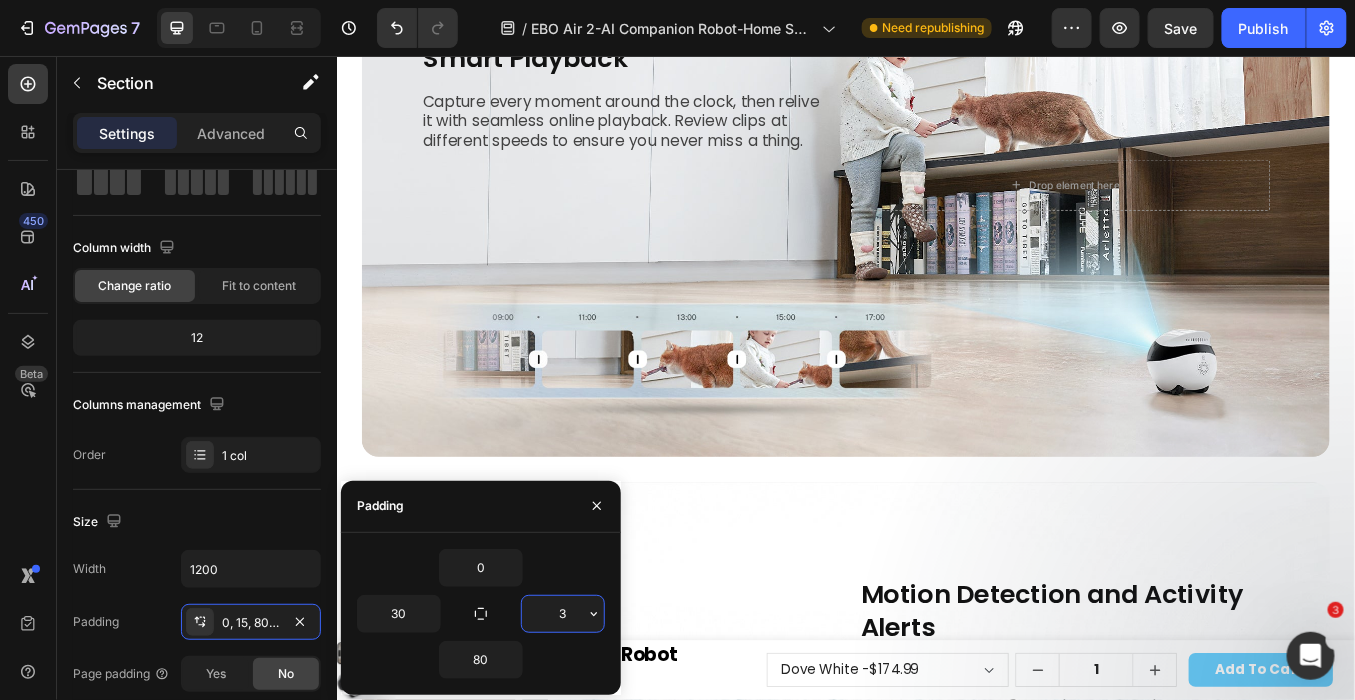 type on "30" 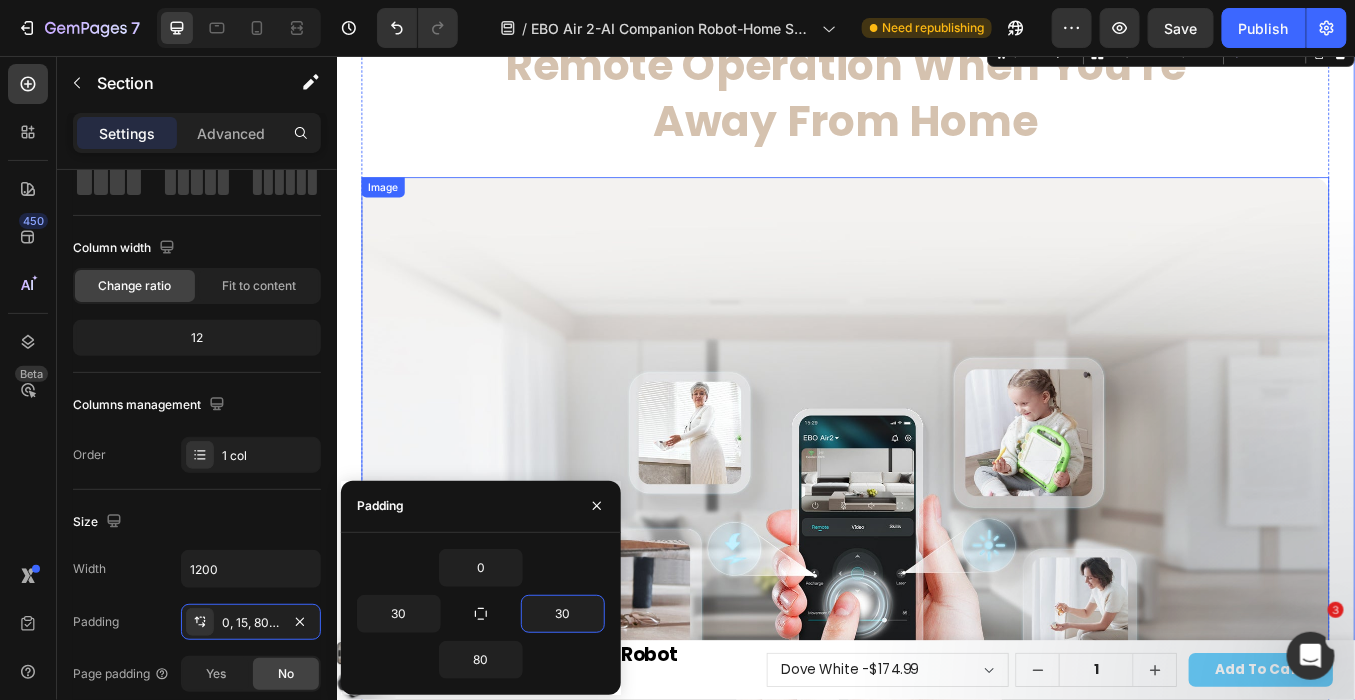 scroll, scrollTop: 6761, scrollLeft: 0, axis: vertical 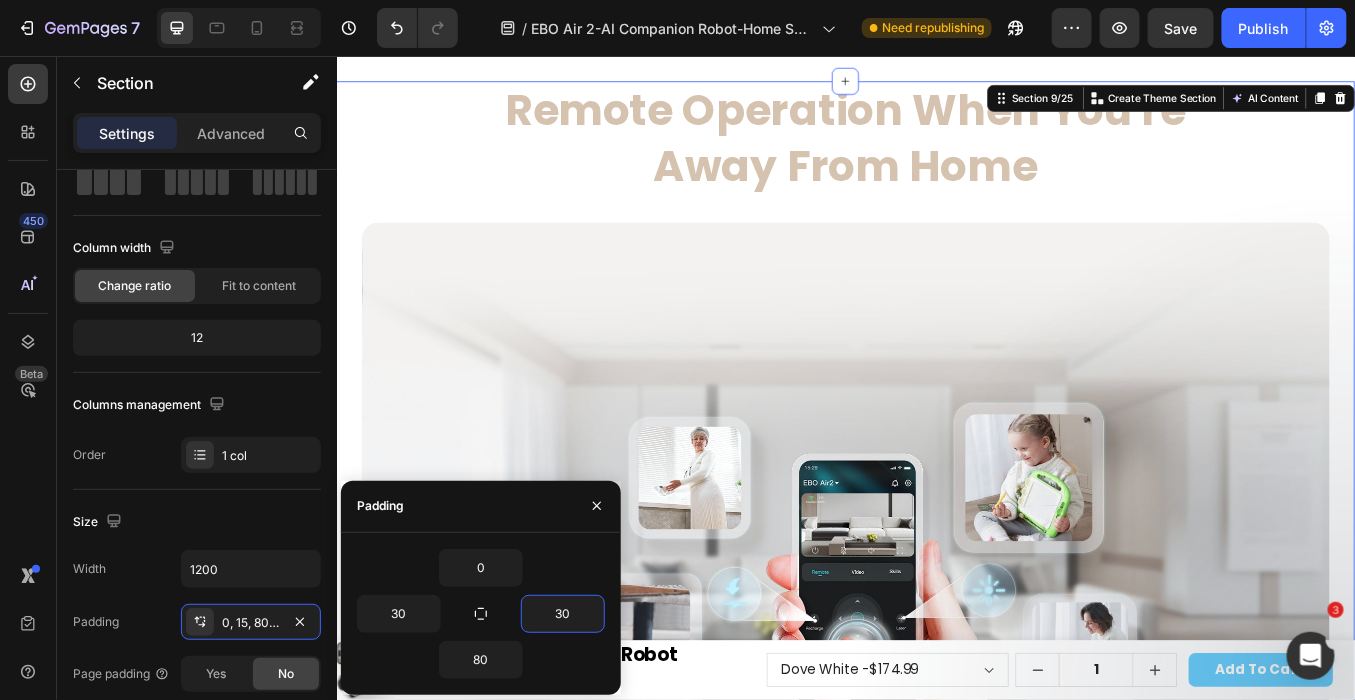 click on "Remote Operation When You're  Away From Home  Heading Row Image Original Tumbler Design,  Dynamic and Topple-Resistant Text Block Long-Lasting and Impact-Resistant Text Block Image   Automatic Obstacle Avoidance Text Block With infrared TOF and Six-Axis IMU sensors, it detects the environment and avoids obstacles effortlessly, ensuring smooth movement. Text Block Row" at bounding box center [936, -104] 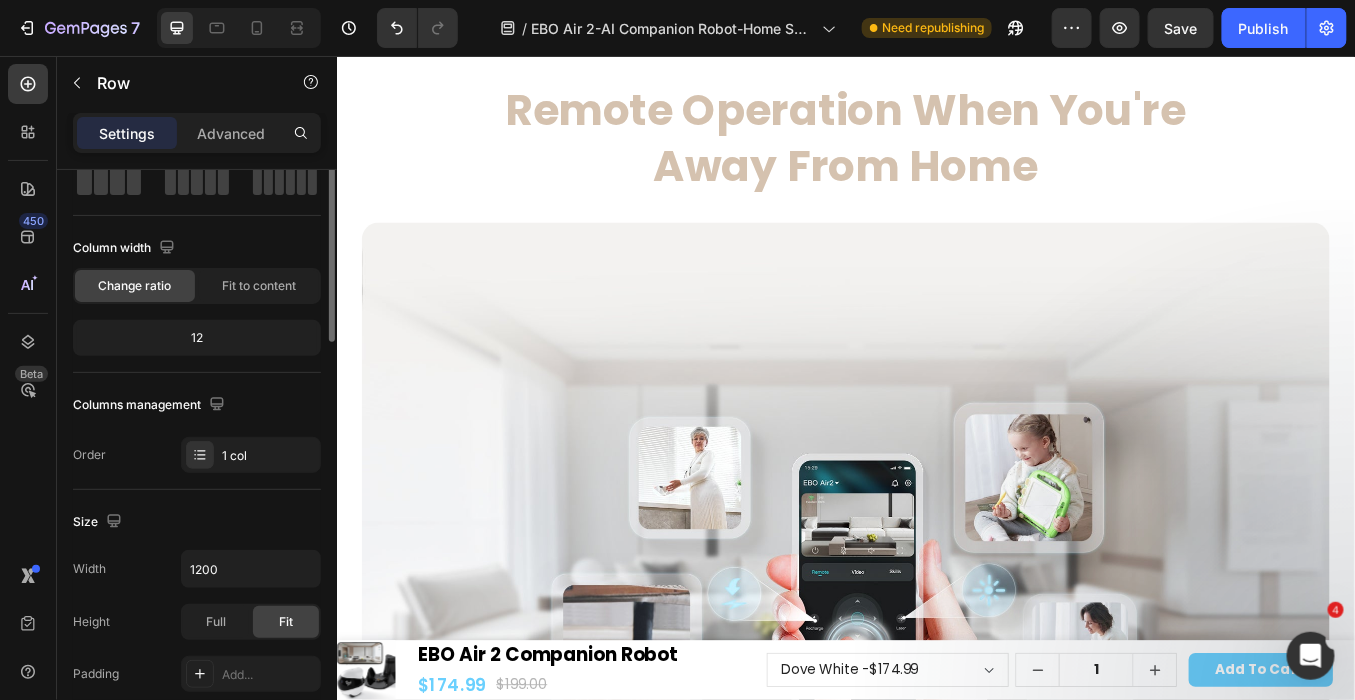 scroll, scrollTop: 0, scrollLeft: 0, axis: both 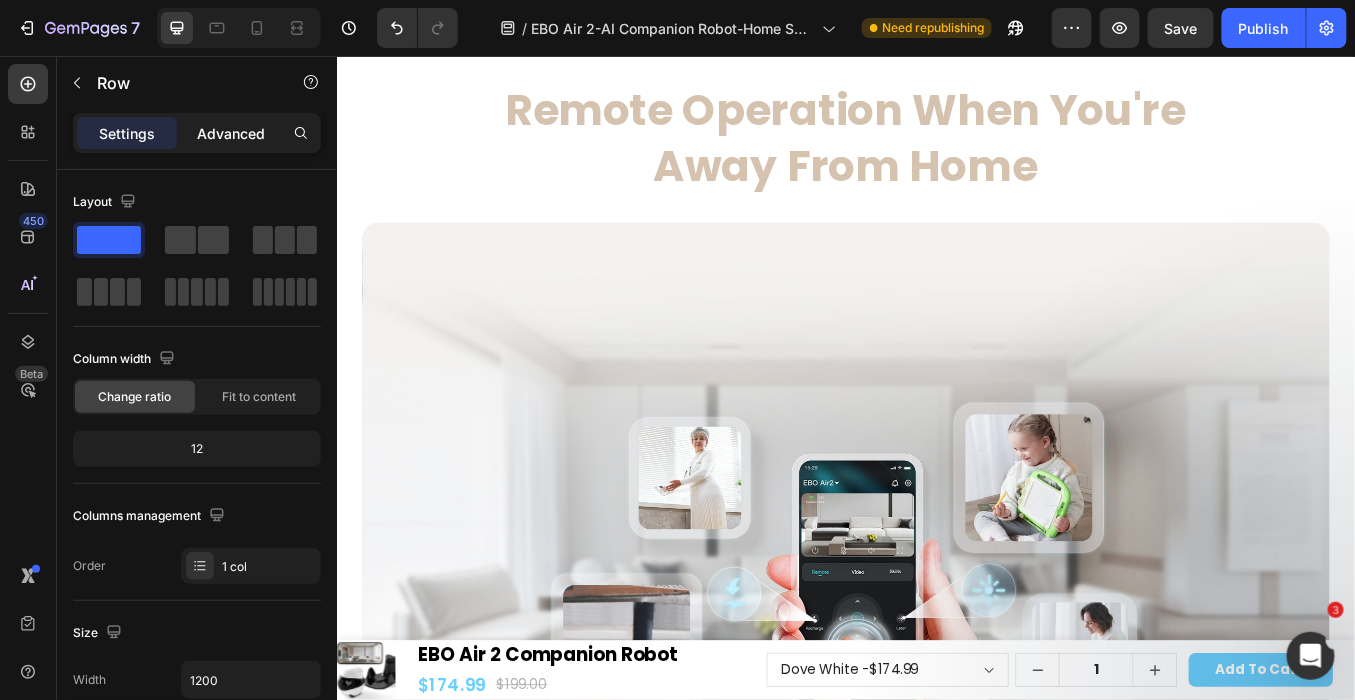 click on "Advanced" at bounding box center (231, 133) 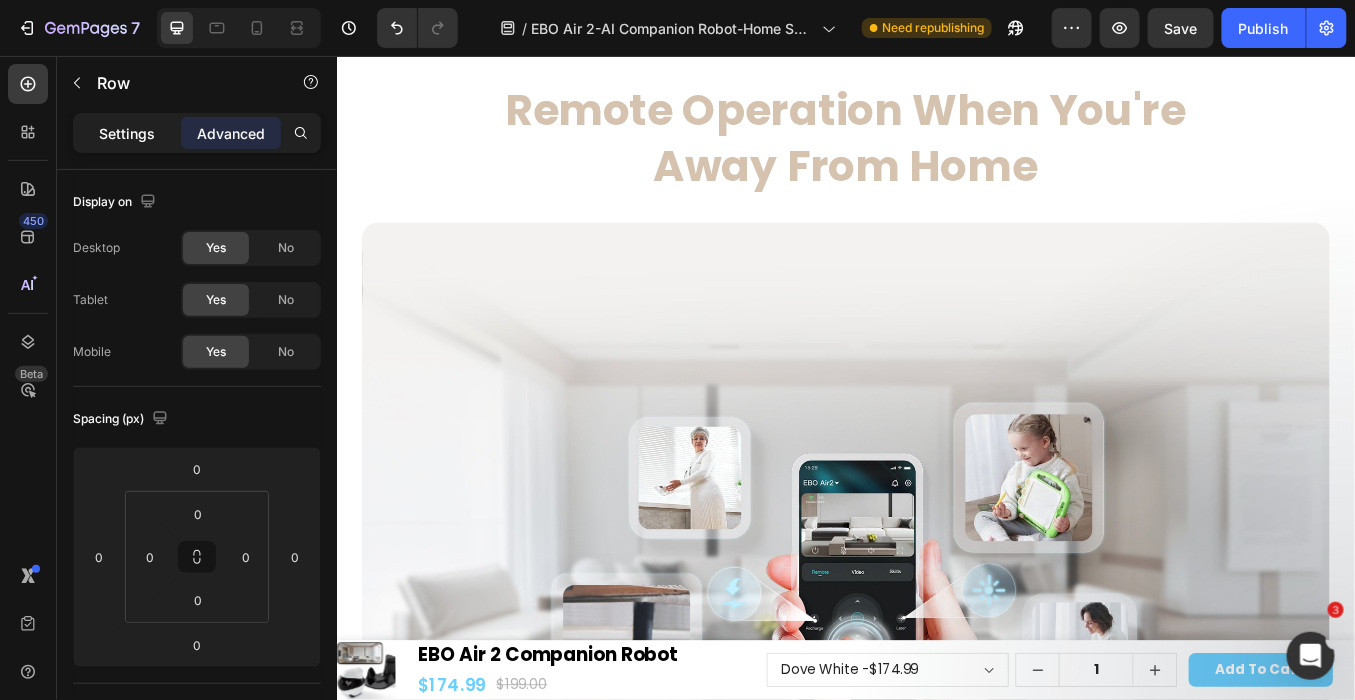 click on "Settings" at bounding box center [127, 133] 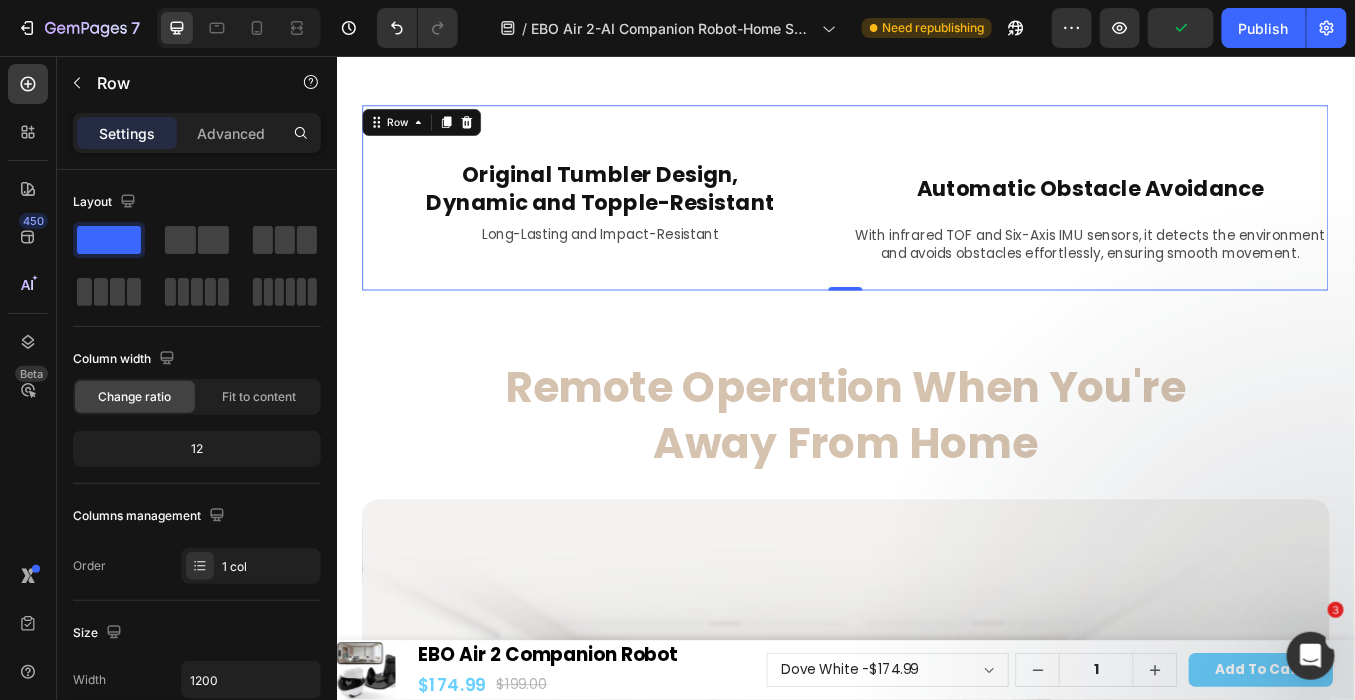 scroll, scrollTop: 6428, scrollLeft: 0, axis: vertical 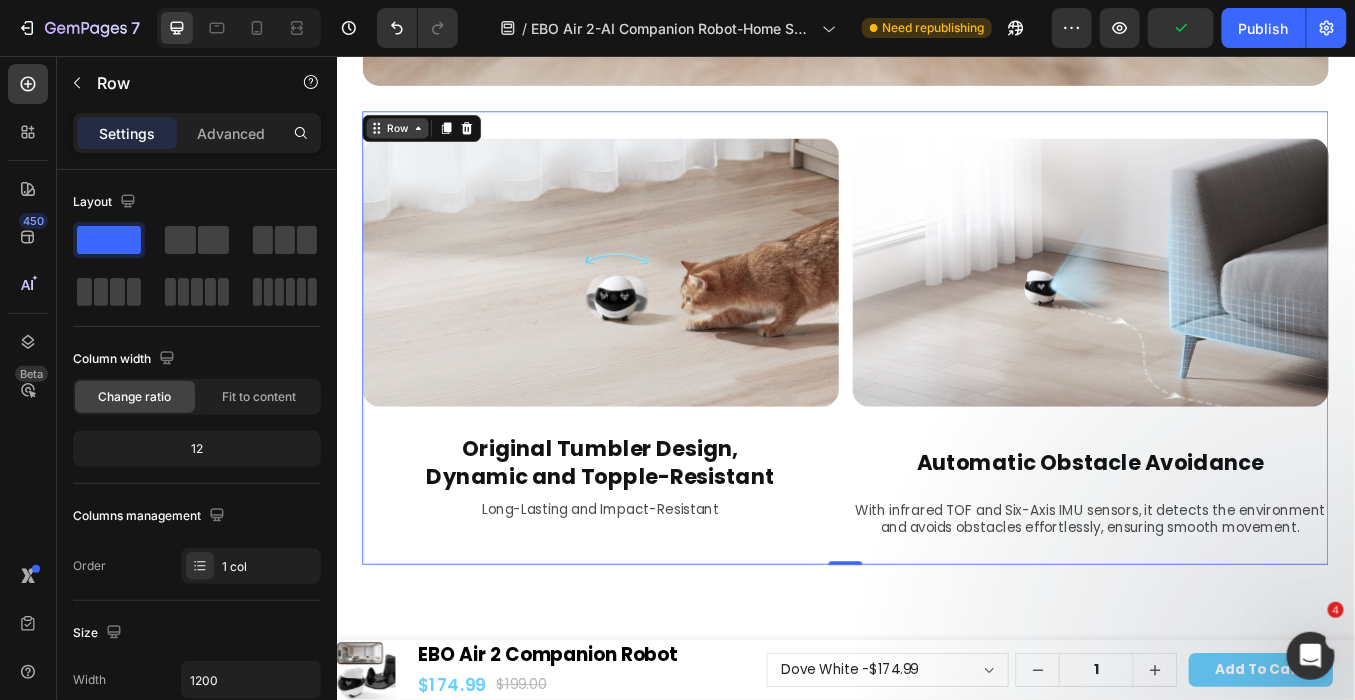 click on "Row" at bounding box center (408, 140) 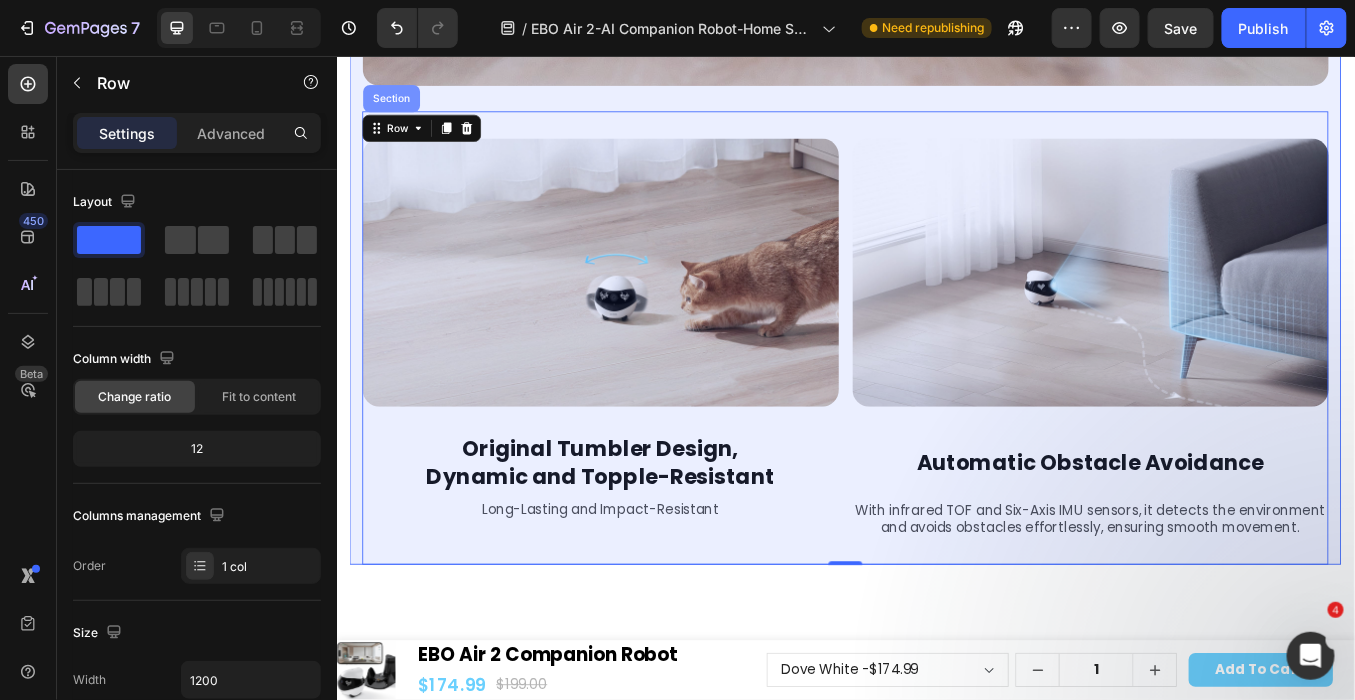 click on "Section" at bounding box center (401, 105) 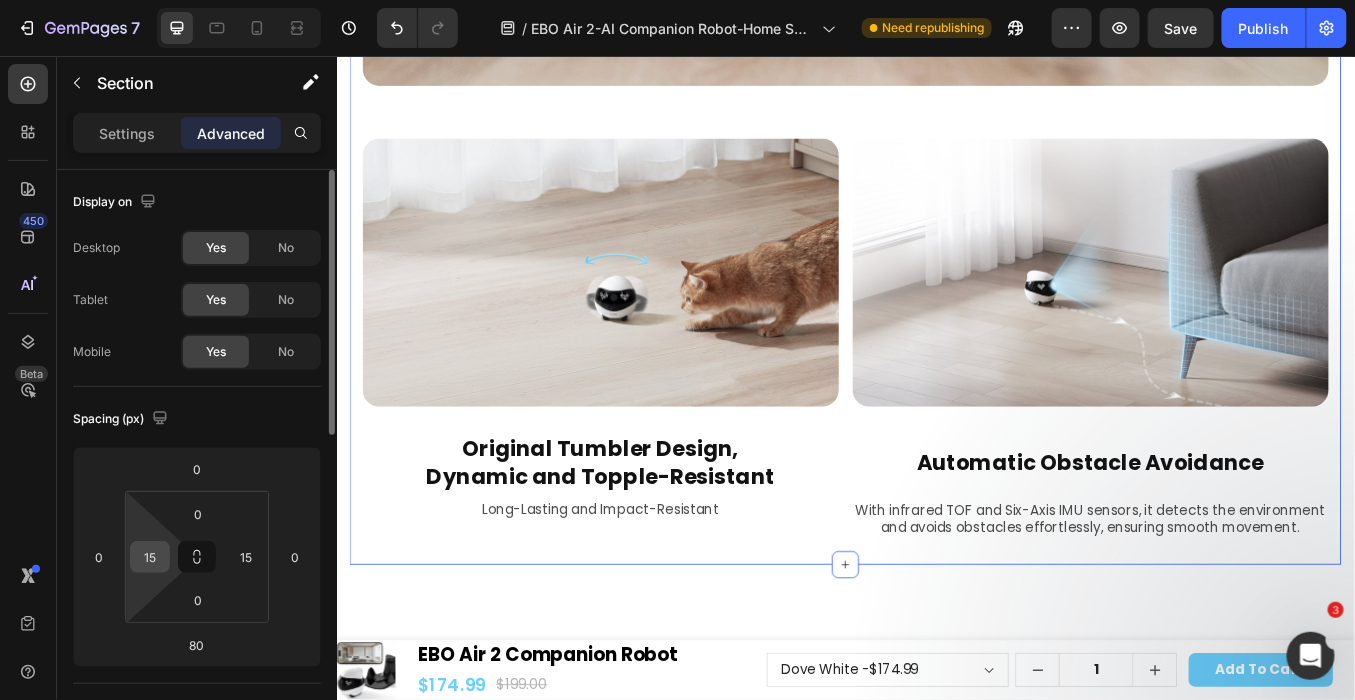 click on "15" at bounding box center [150, 557] 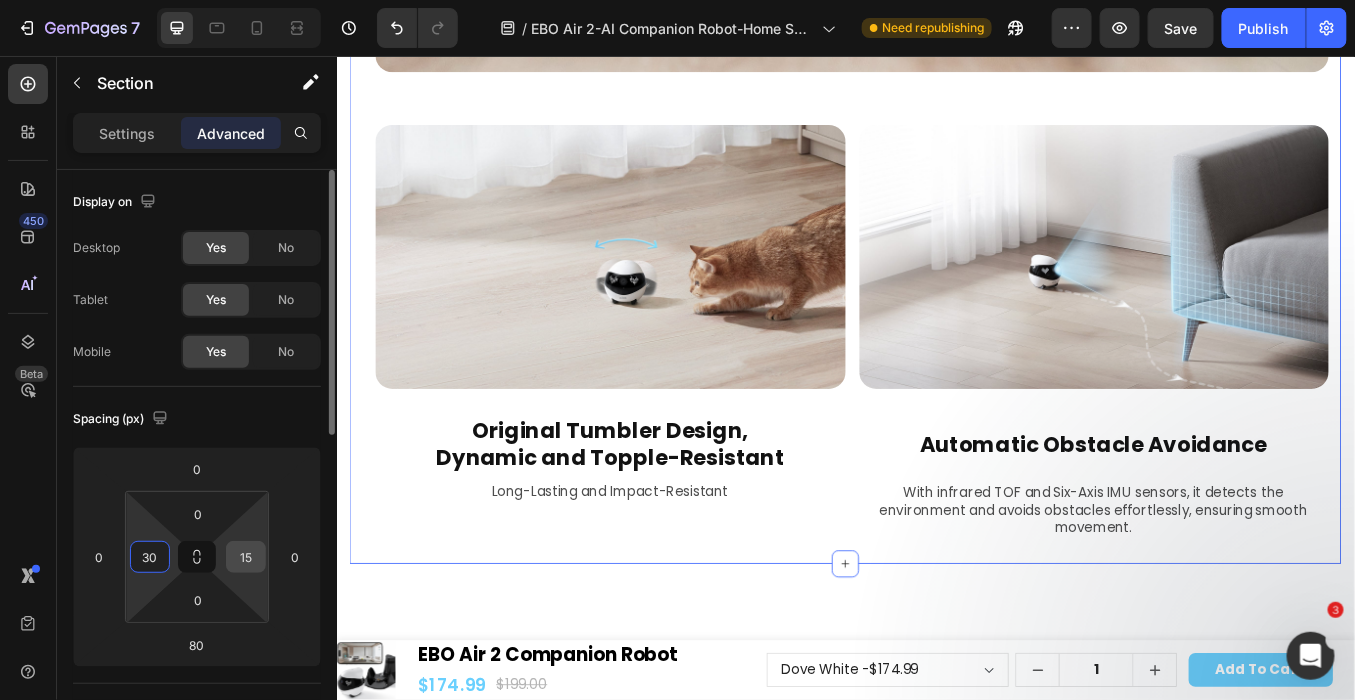 type on "30" 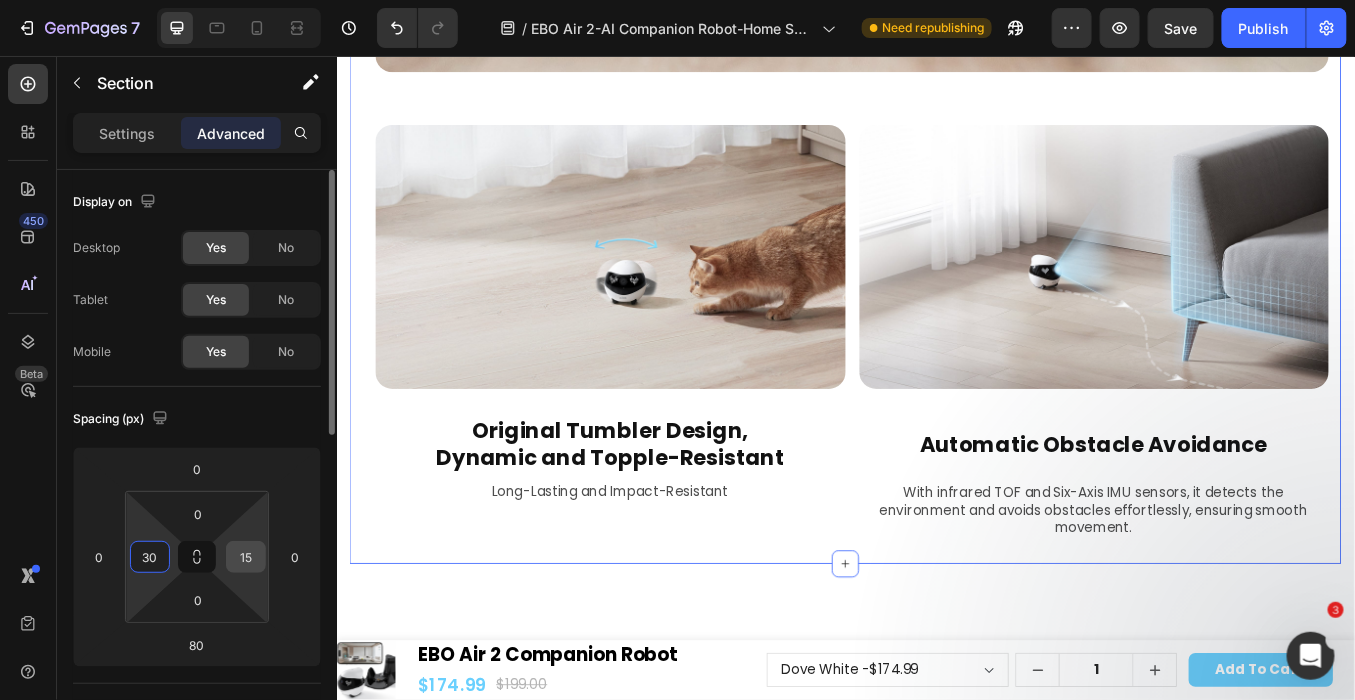 click on "15" at bounding box center [246, 557] 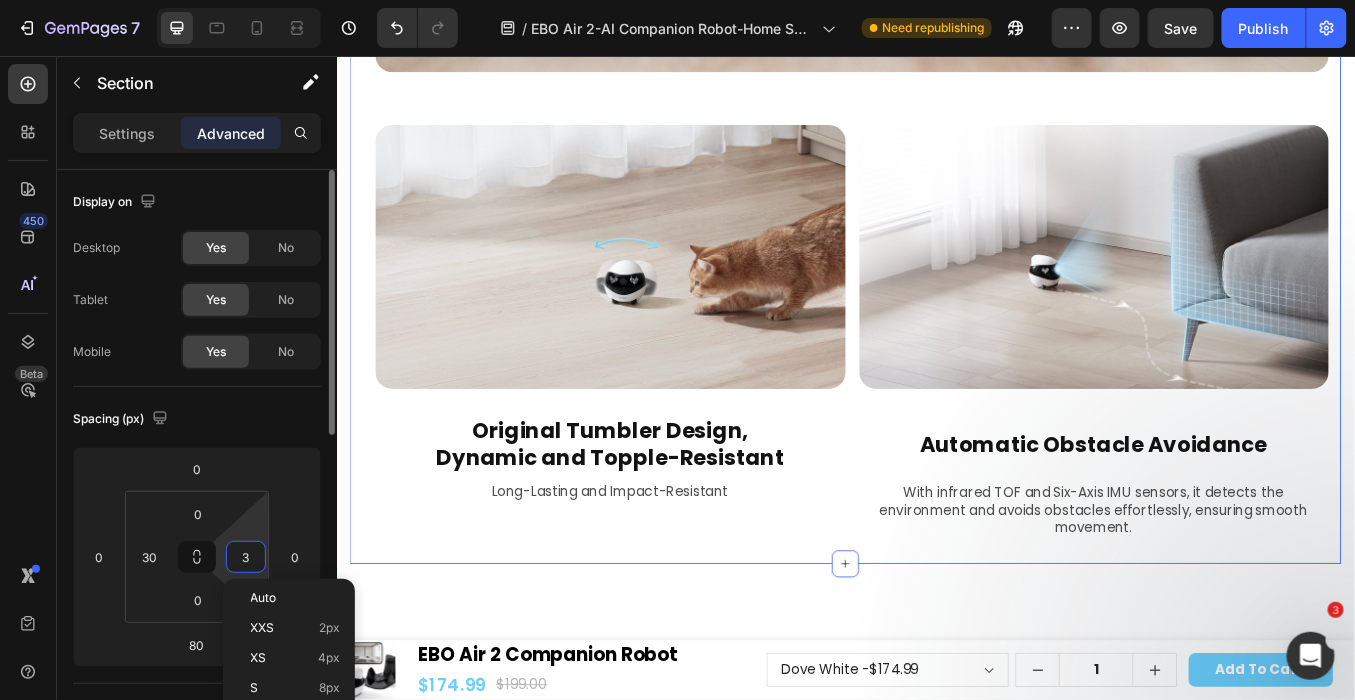 type on "30" 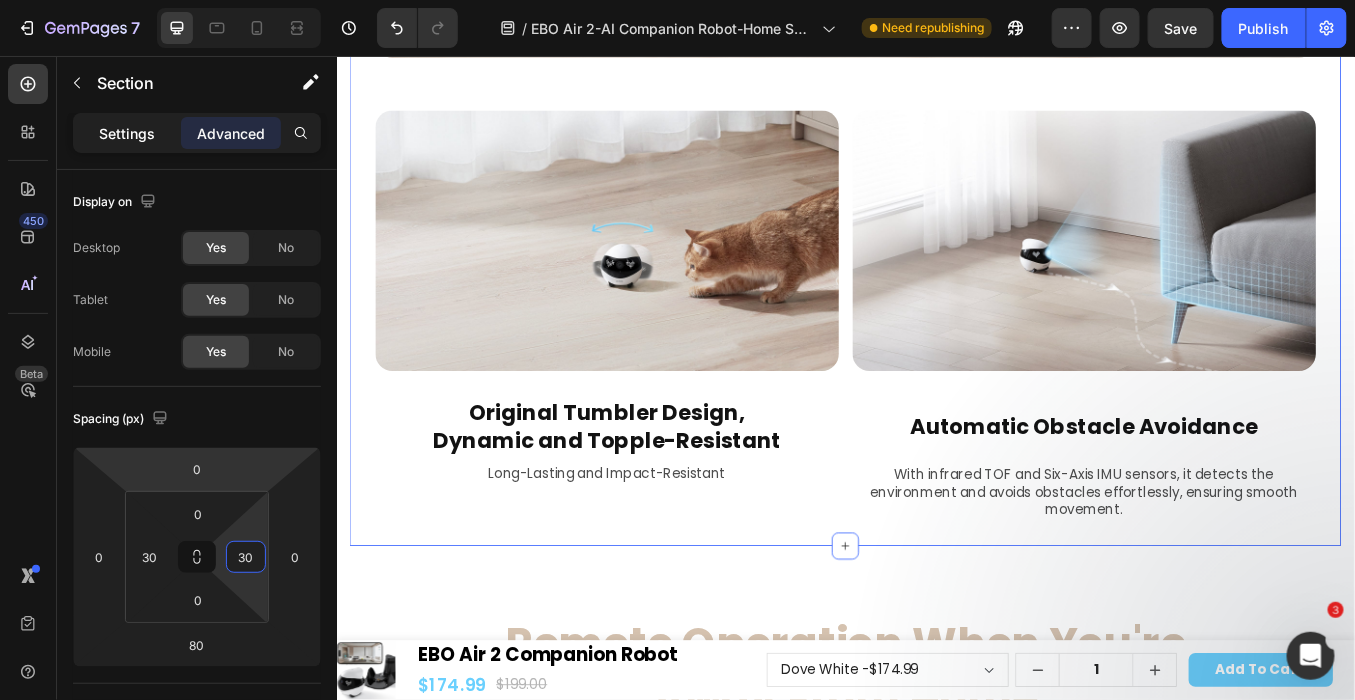 click on "Settings" at bounding box center [127, 133] 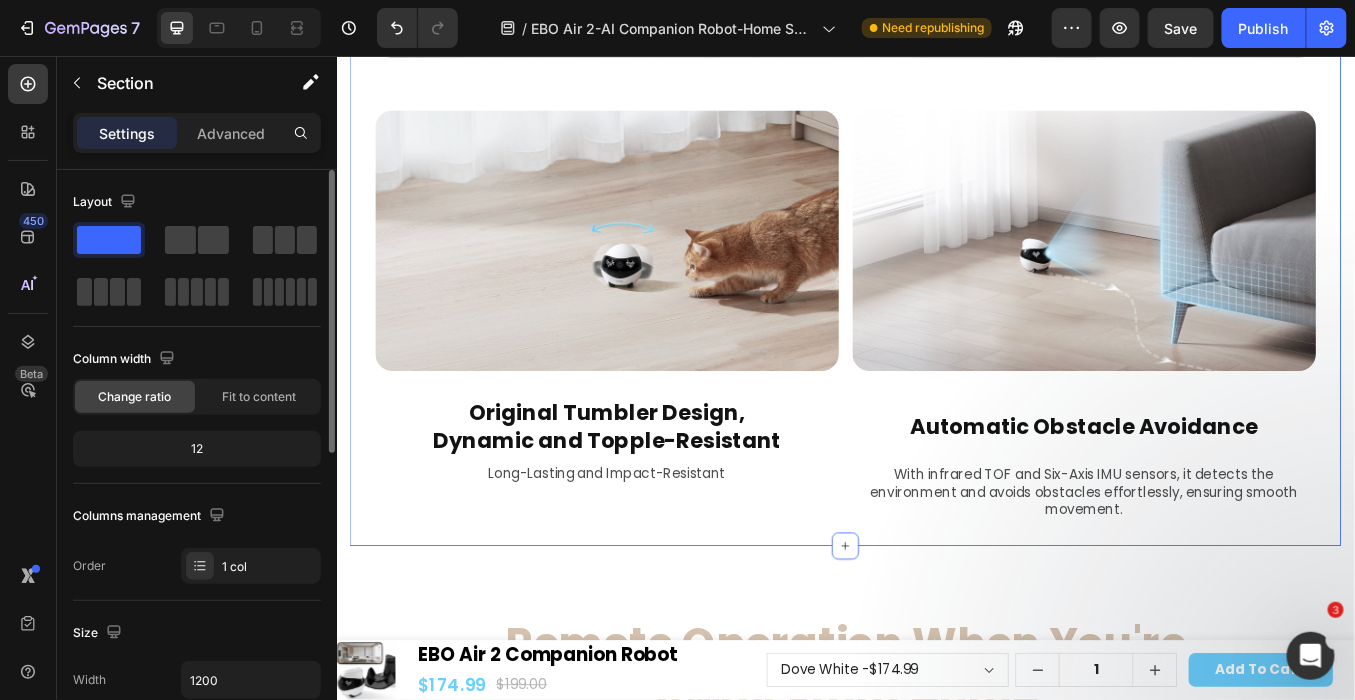 scroll, scrollTop: 222, scrollLeft: 0, axis: vertical 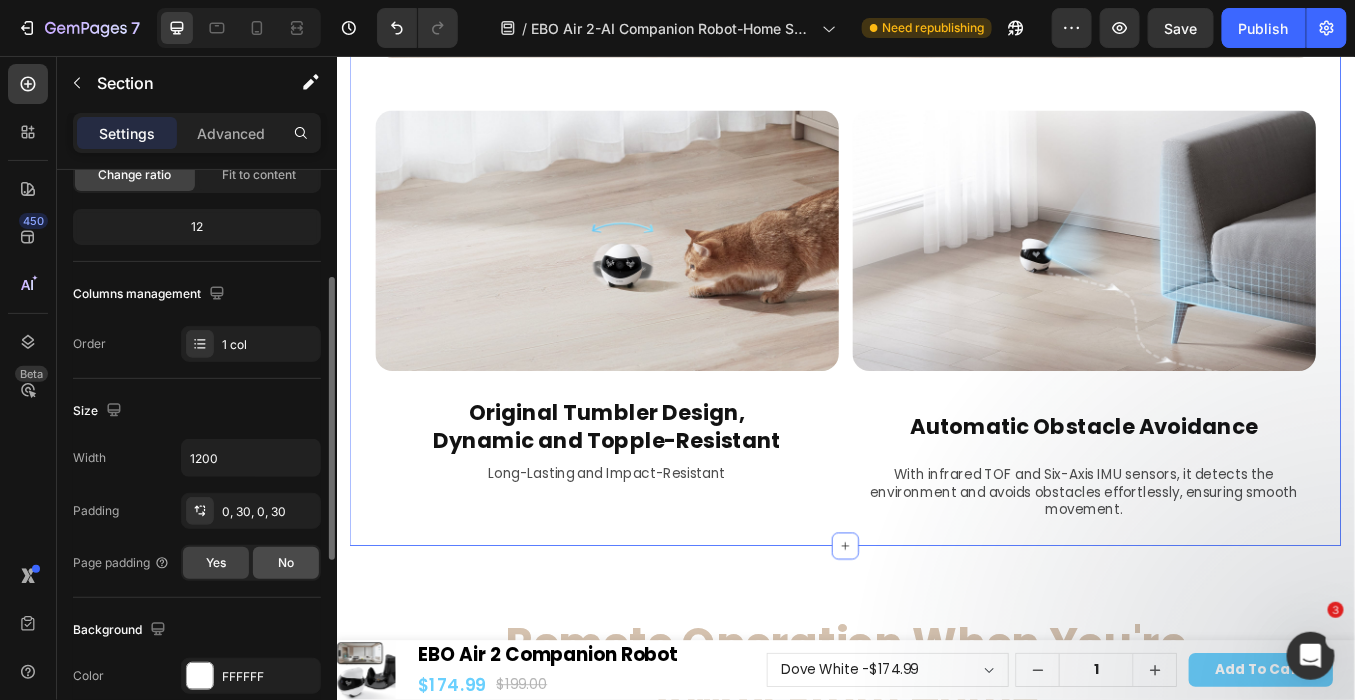 click on "No" 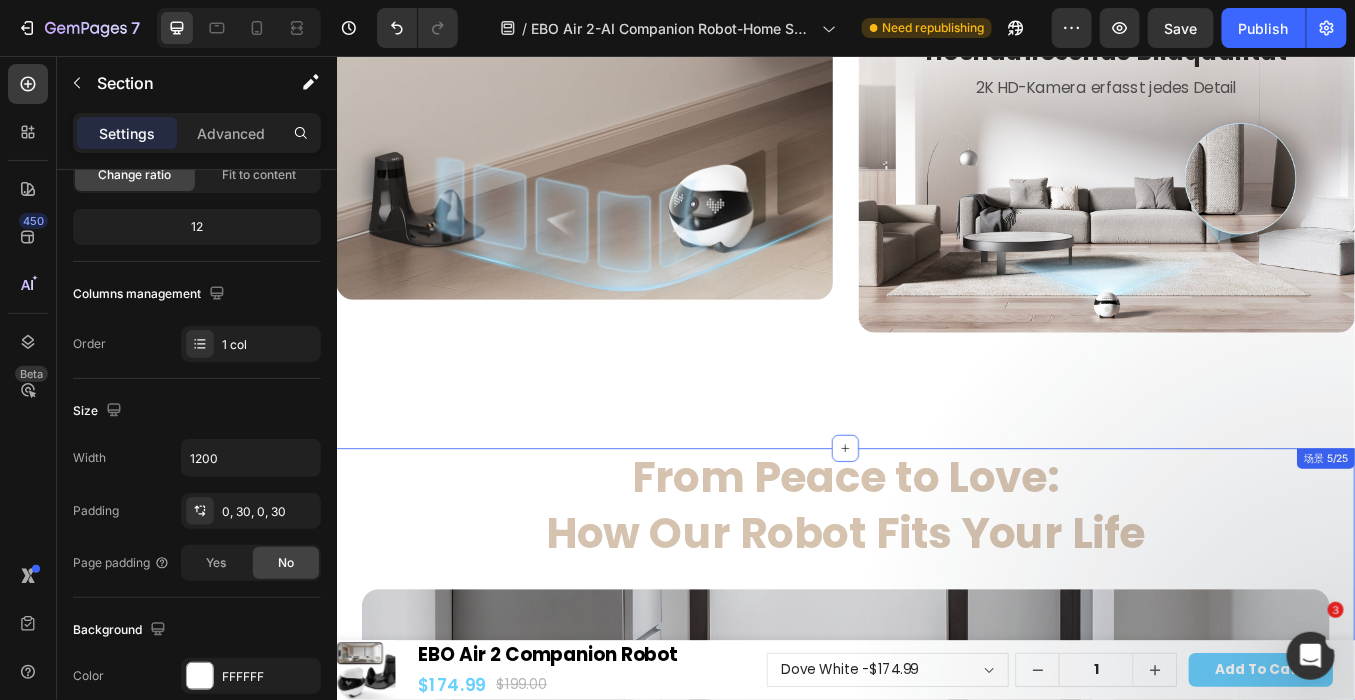 scroll, scrollTop: 2428, scrollLeft: 0, axis: vertical 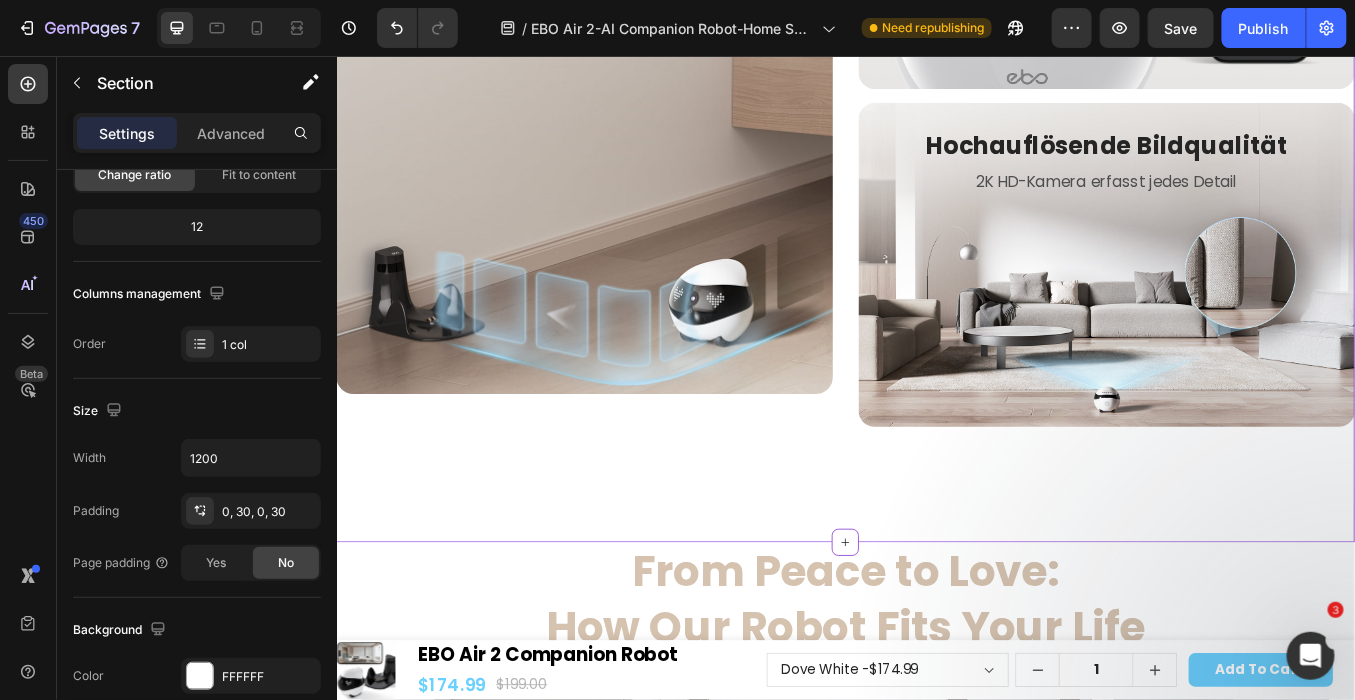 click on "Mobiler Hauswächter Heading All-in-One Mobilsicherheit in Ihrer Hand Text Block Row Automatische Aufladung Heading Schluss mit der Batterieangst Text Block Row Hero Banner 3 Farboptionen zur Verschönerung Ihres Zuhauses Heading Robin-Rosa | Taubenweiß | Häherblau Text Block Row Hero Banner Leuchtende Emoji-Interaktion Heading Eine zusätzliche Dimension voller Spaß und Interaktivität Text Block Row Hero Banner Hochauflösende Bildqualität Heading 2K HD-Kamera erfasst jedes Detail Text Block Row Hero Banner Row Air 2 Fetures 模块PC DE 3/25 Need to republish. Go to global edit and publish this section" at bounding box center [936, -87] 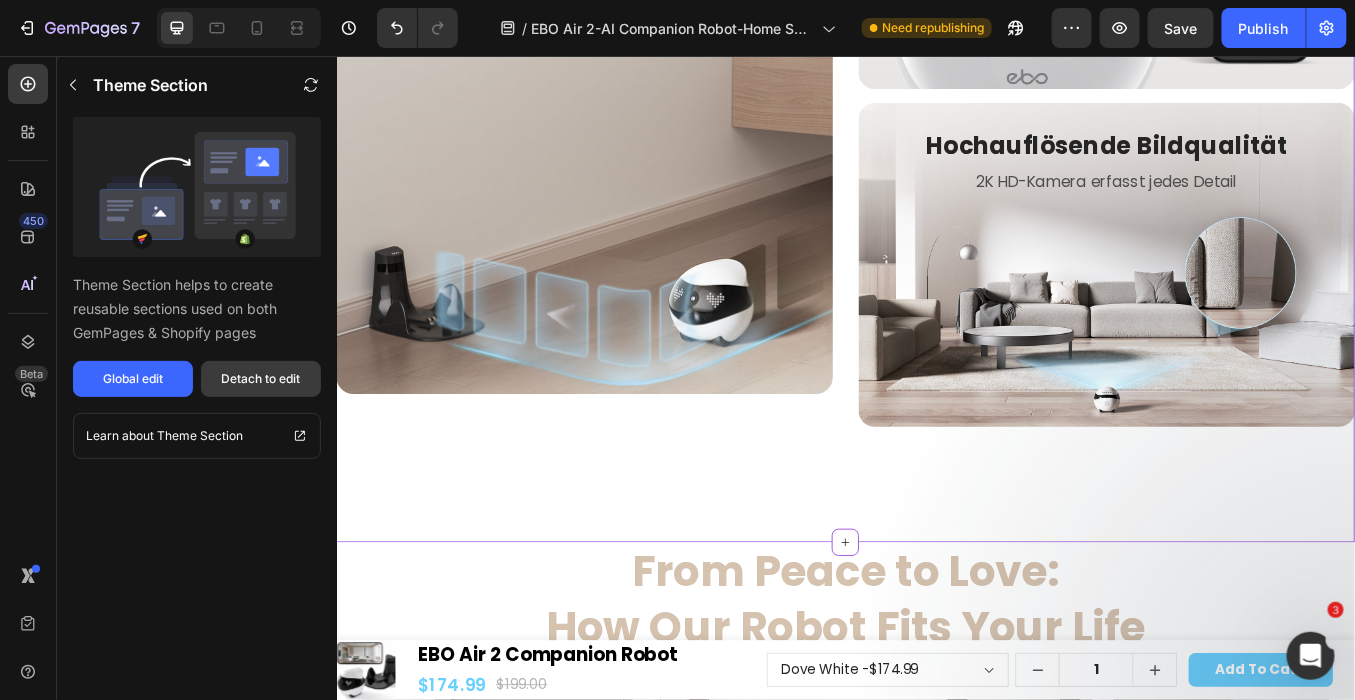click on "Detach to edit" at bounding box center (261, 379) 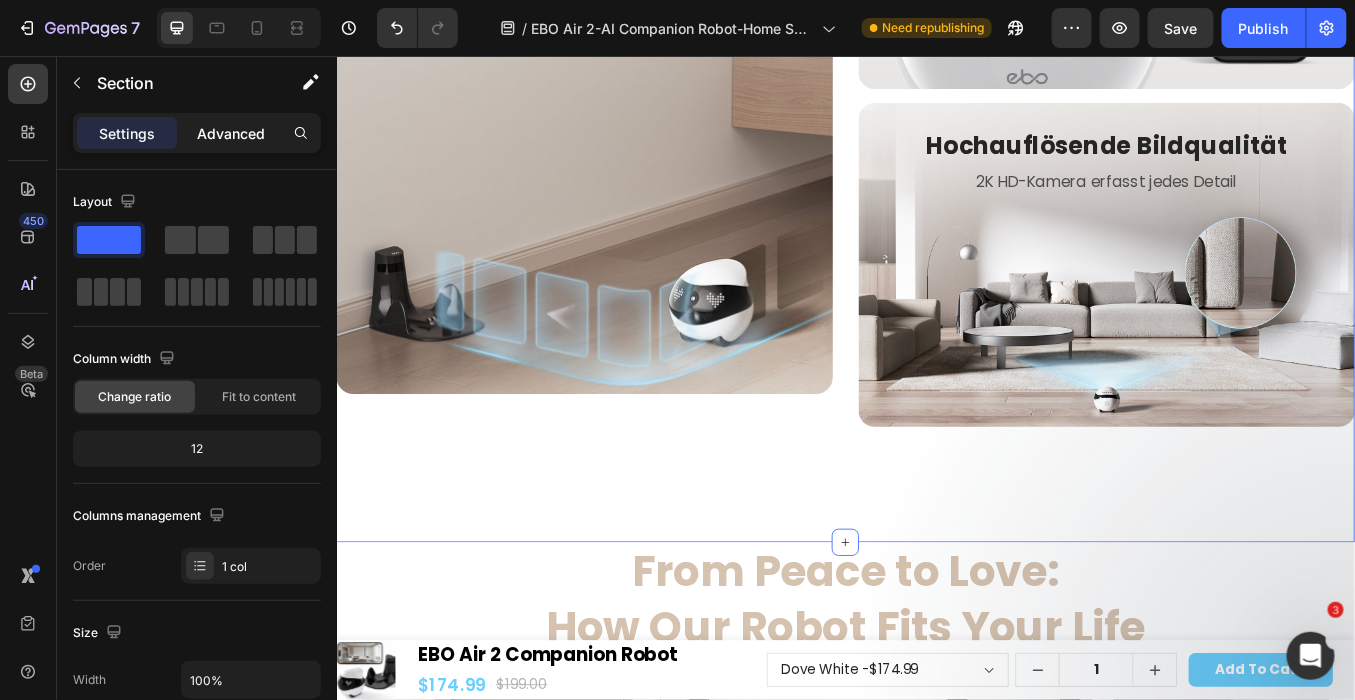 click on "Advanced" at bounding box center (231, 133) 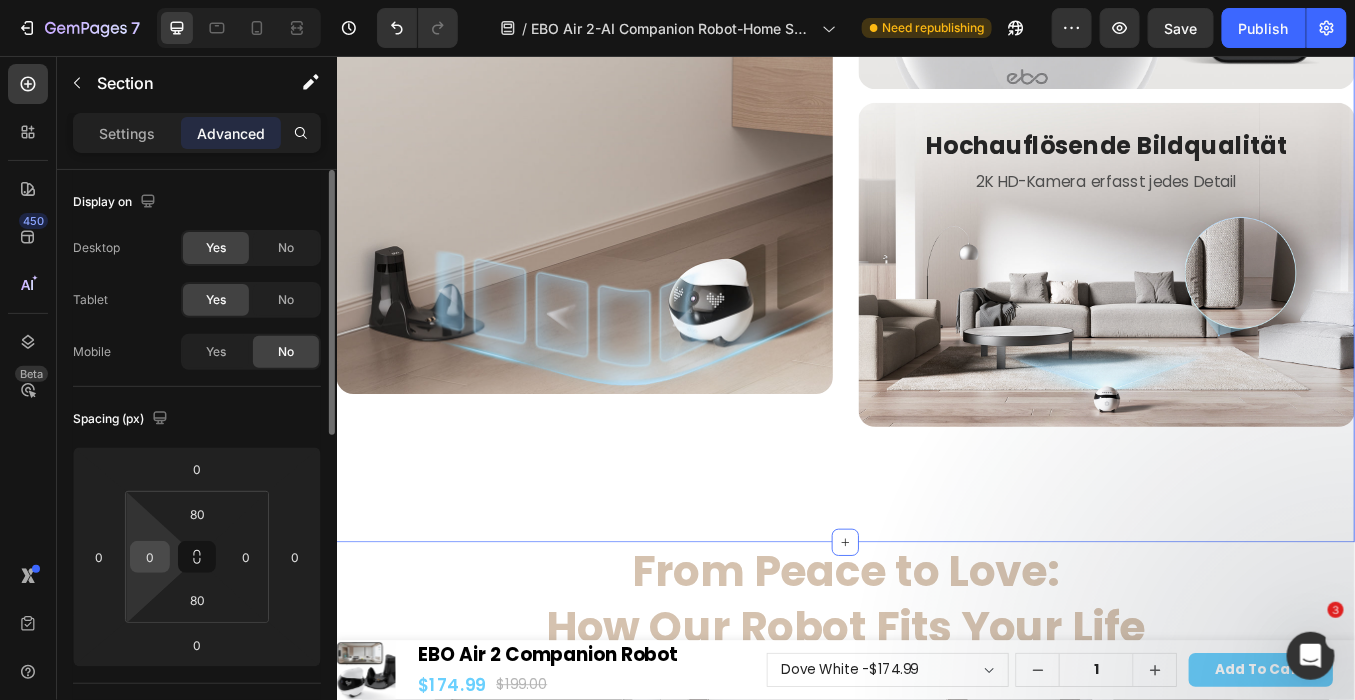 click on "0" at bounding box center [150, 557] 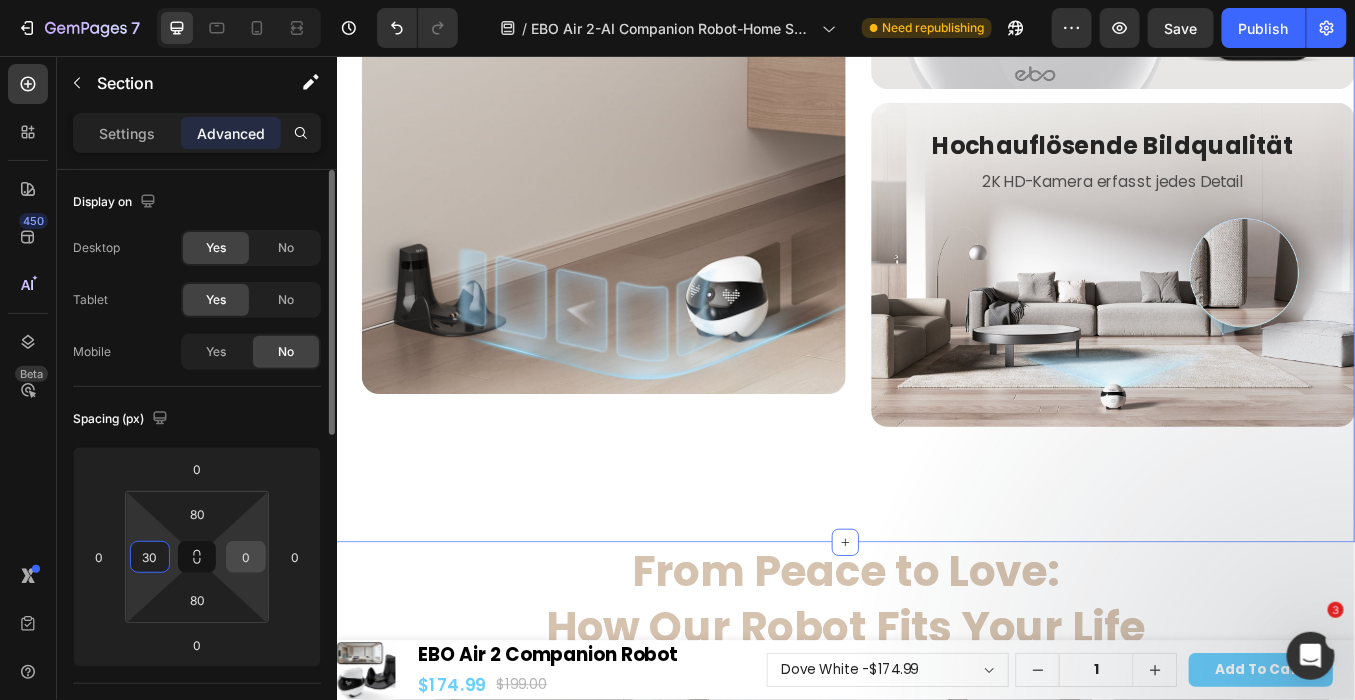 type on "30" 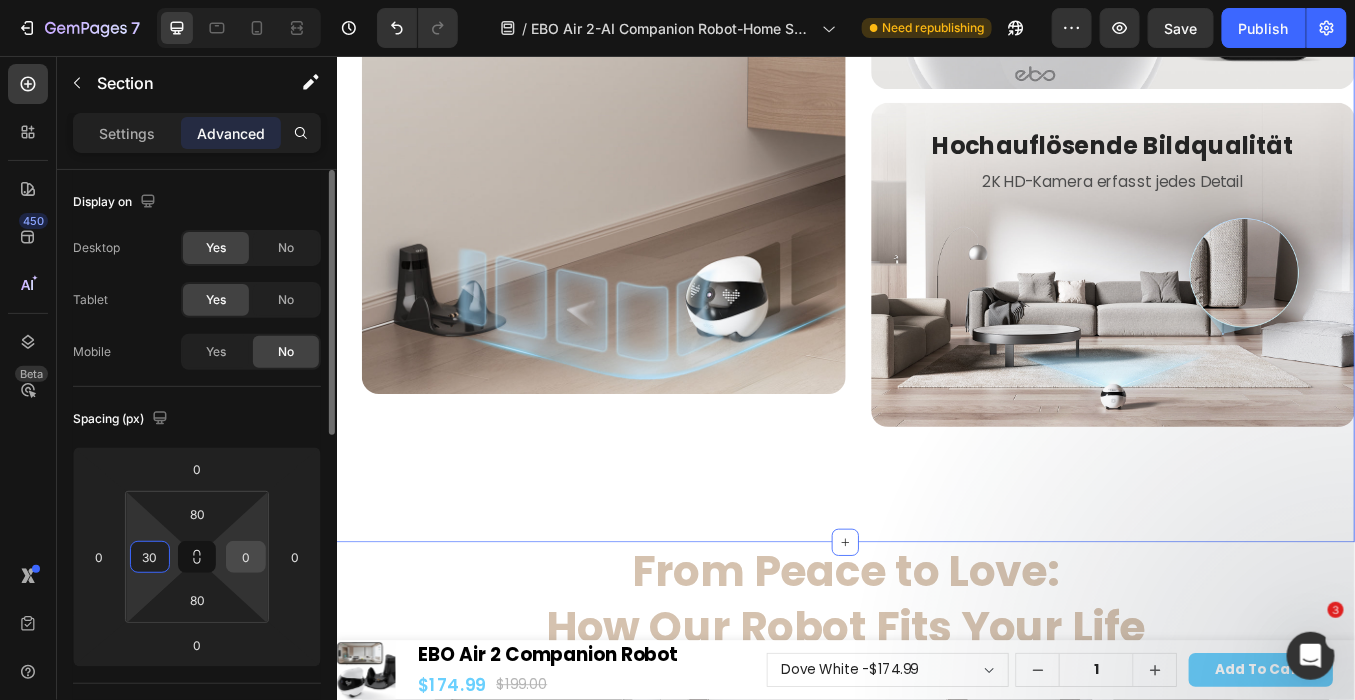 click on "0" at bounding box center [246, 557] 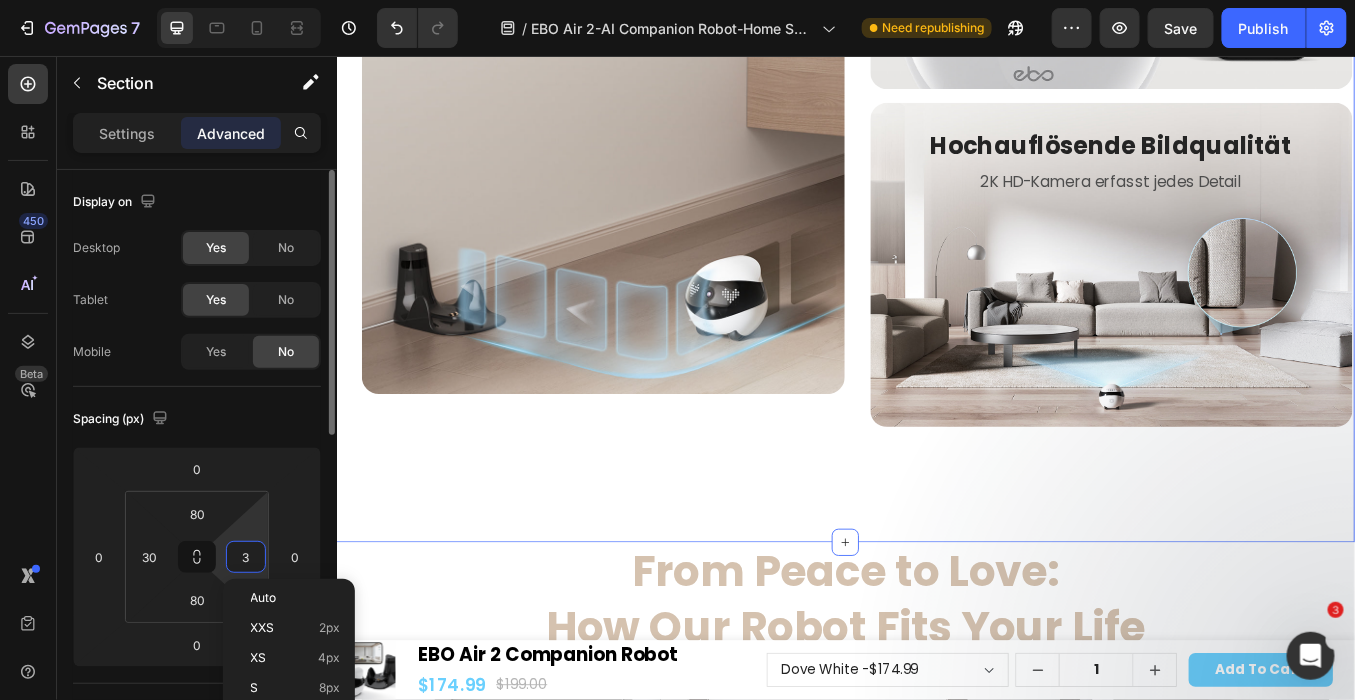type on "30" 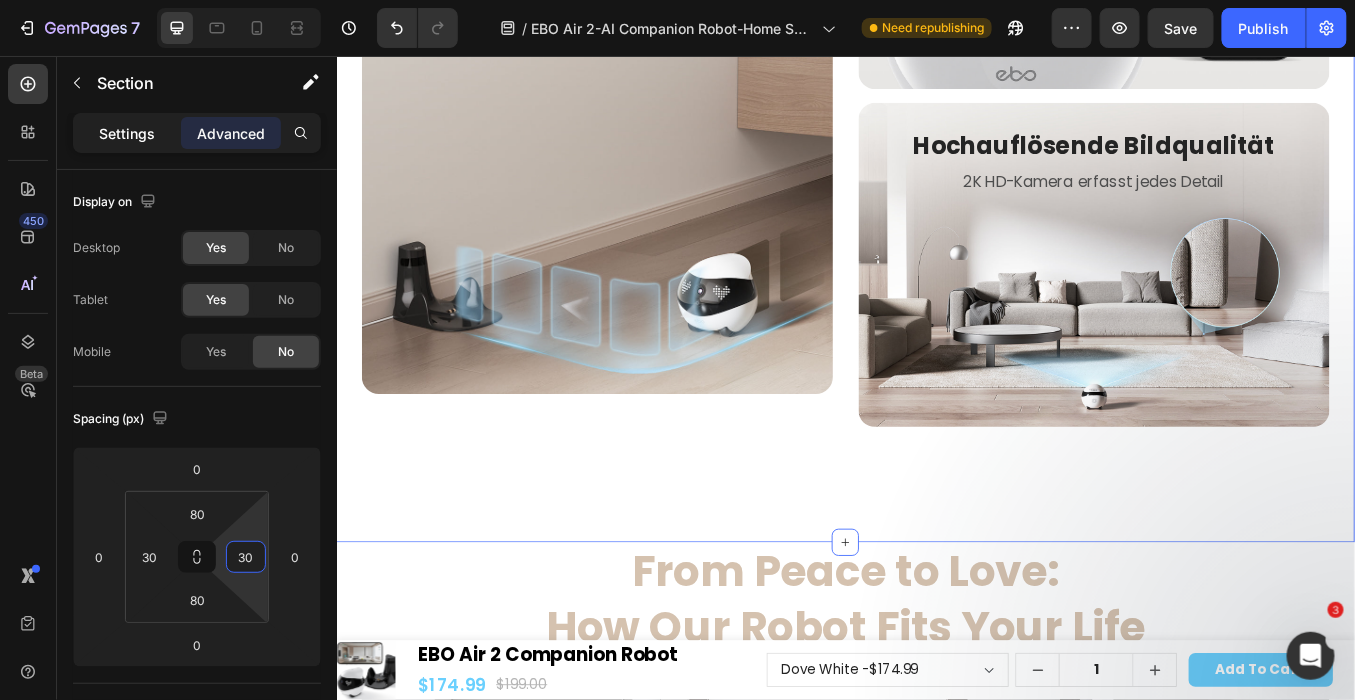 click on "Settings" at bounding box center (127, 133) 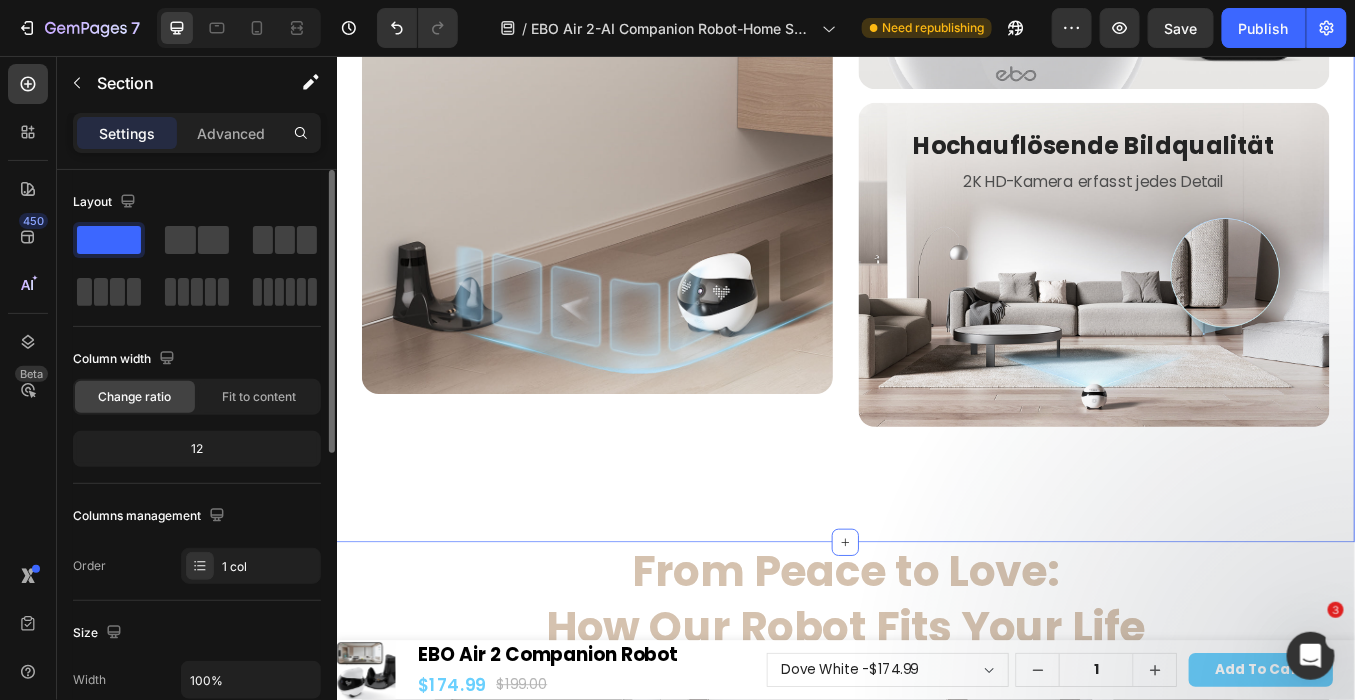 scroll, scrollTop: 222, scrollLeft: 0, axis: vertical 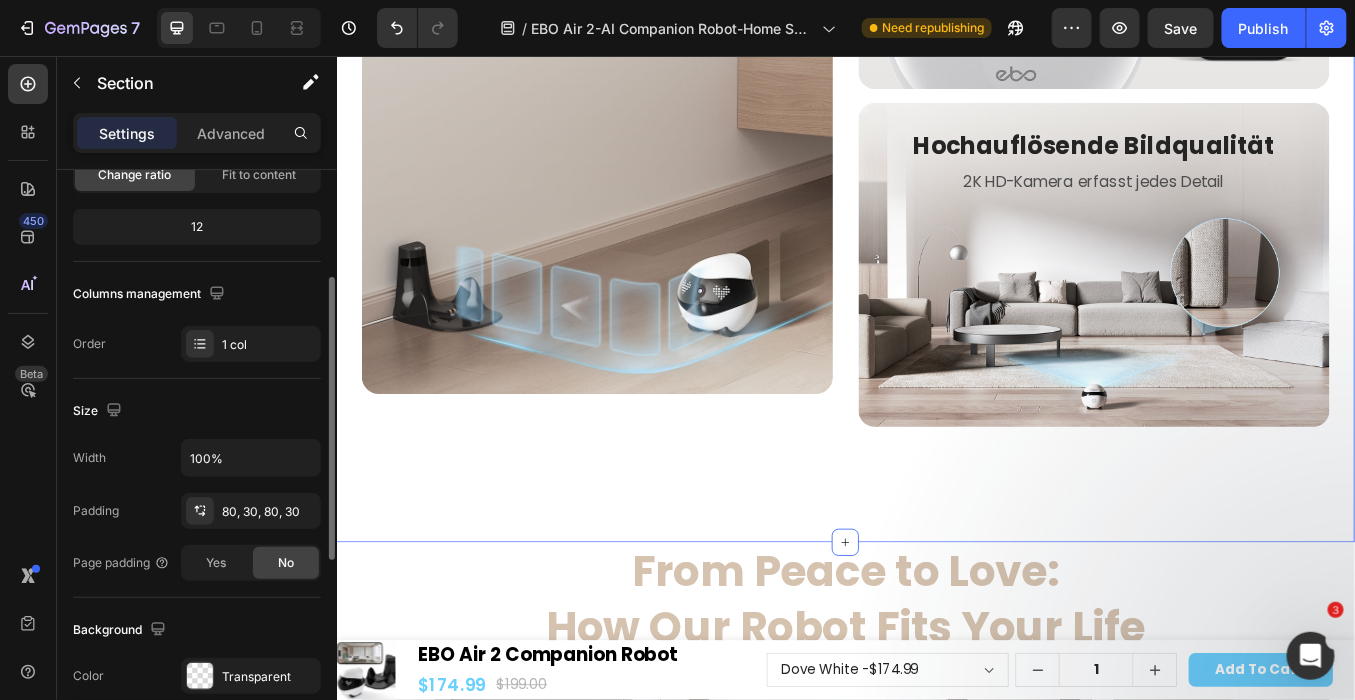 click on "No" 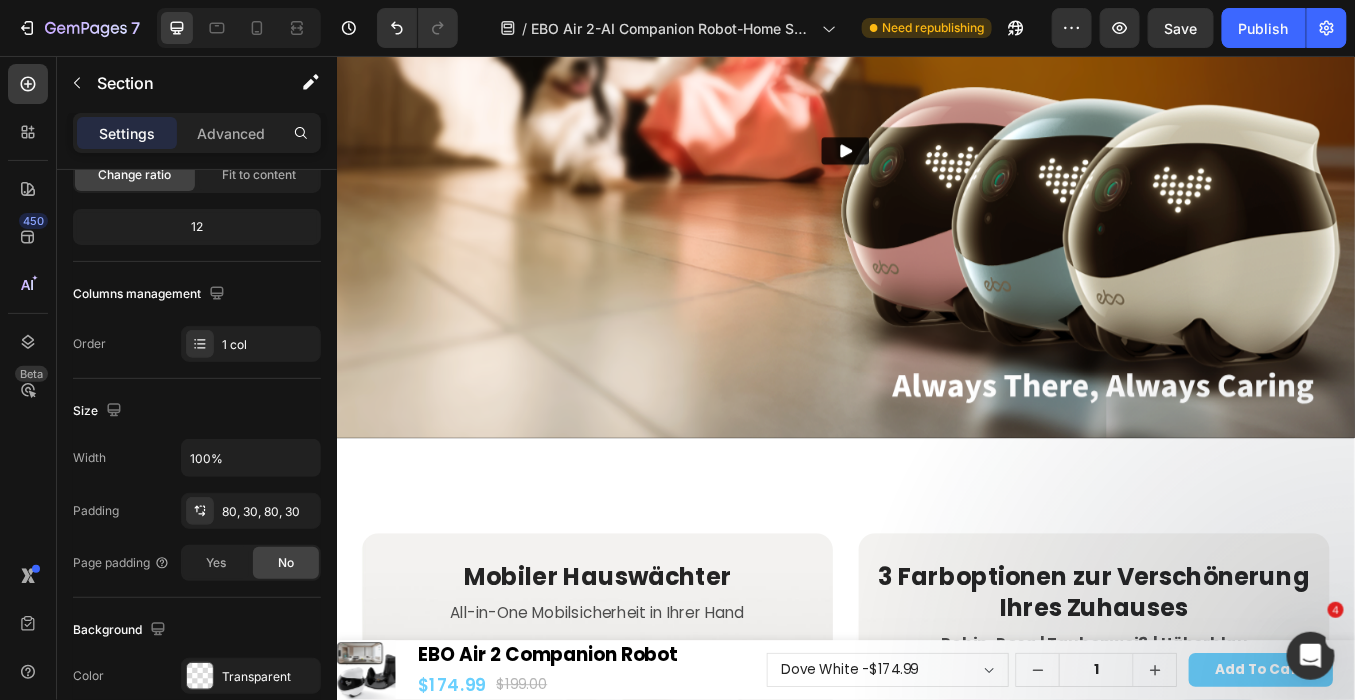 scroll, scrollTop: 1111, scrollLeft: 0, axis: vertical 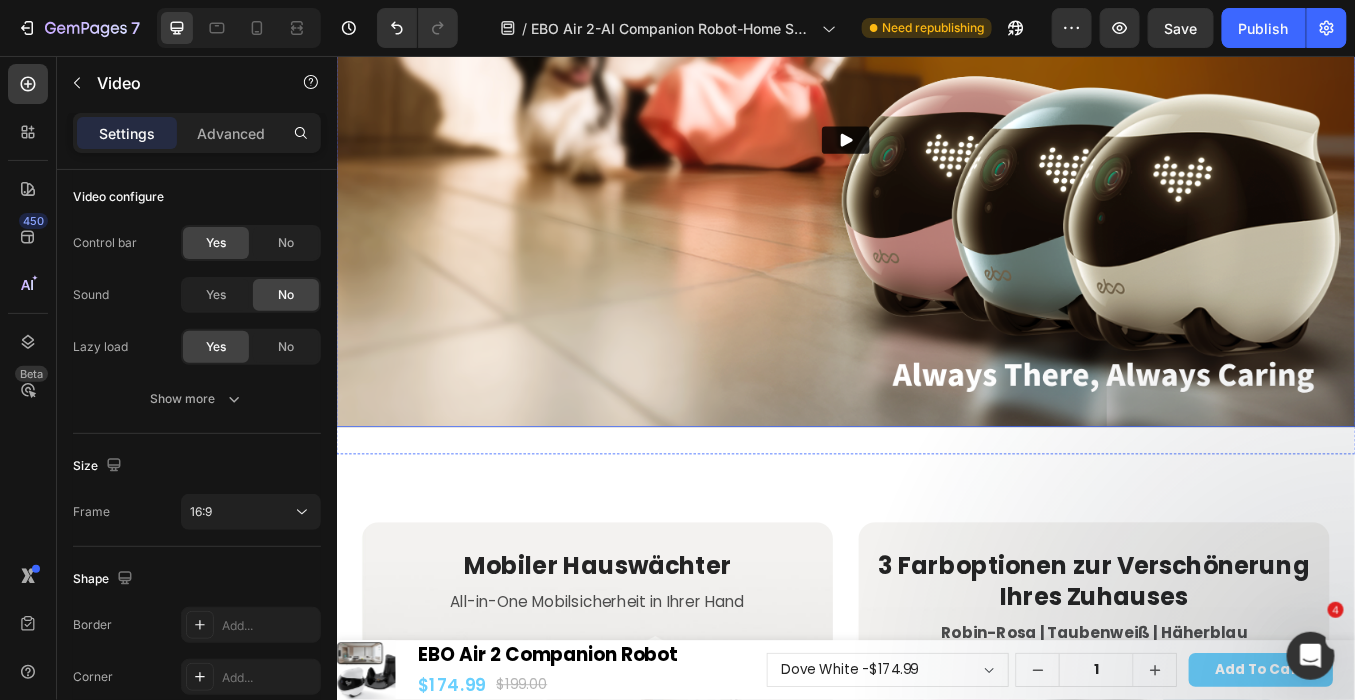 click at bounding box center [936, 154] 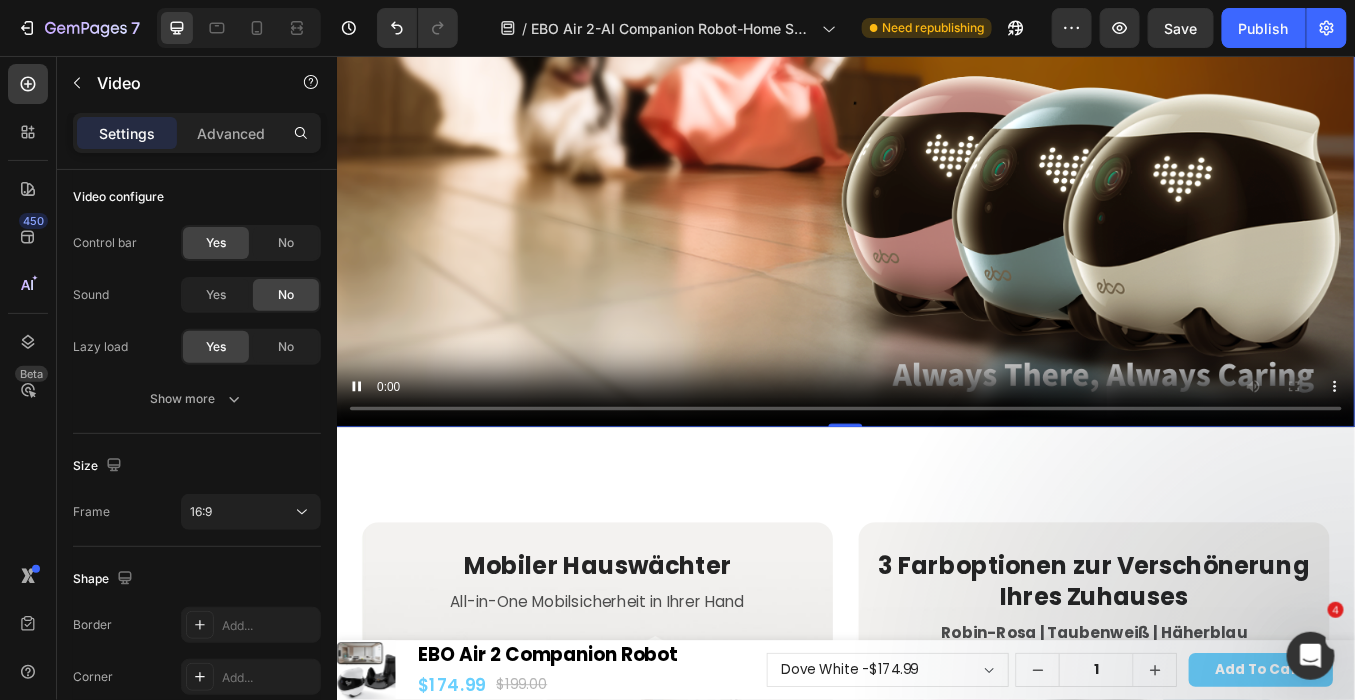 scroll, scrollTop: 0, scrollLeft: 0, axis: both 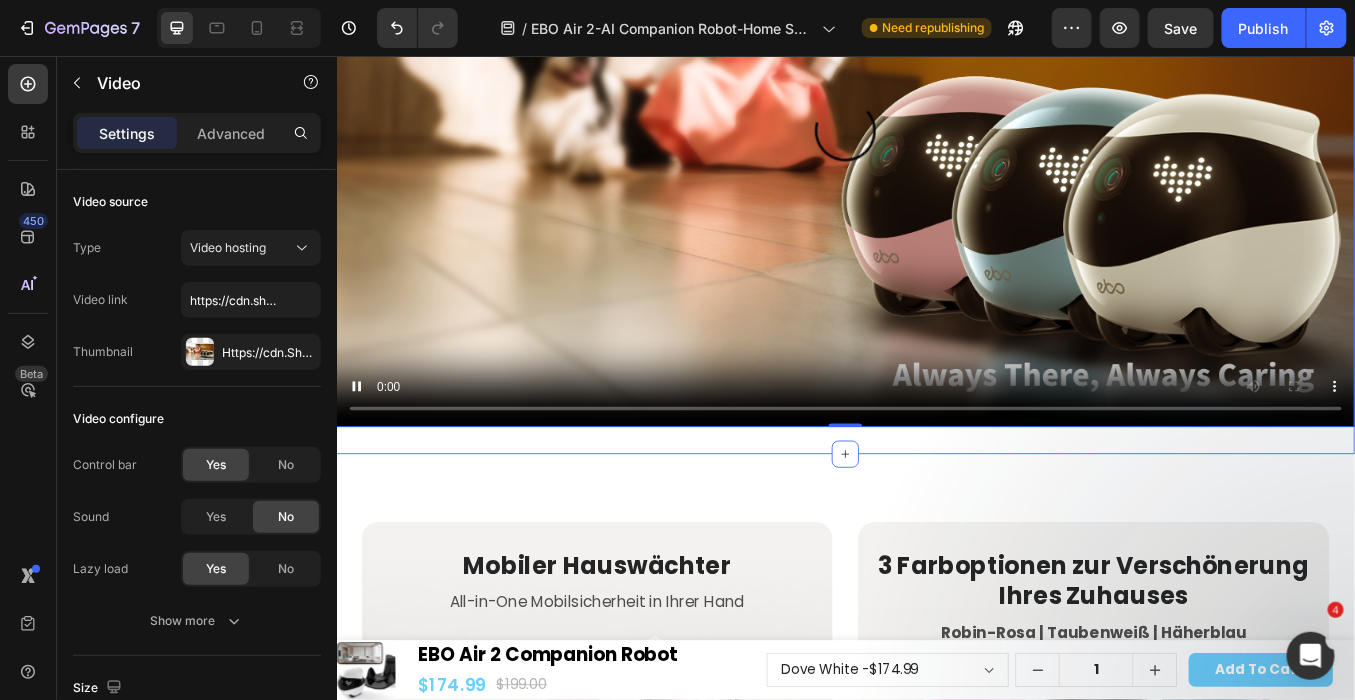 click on "Video   0 视频 2/25" at bounding box center (936, 154) 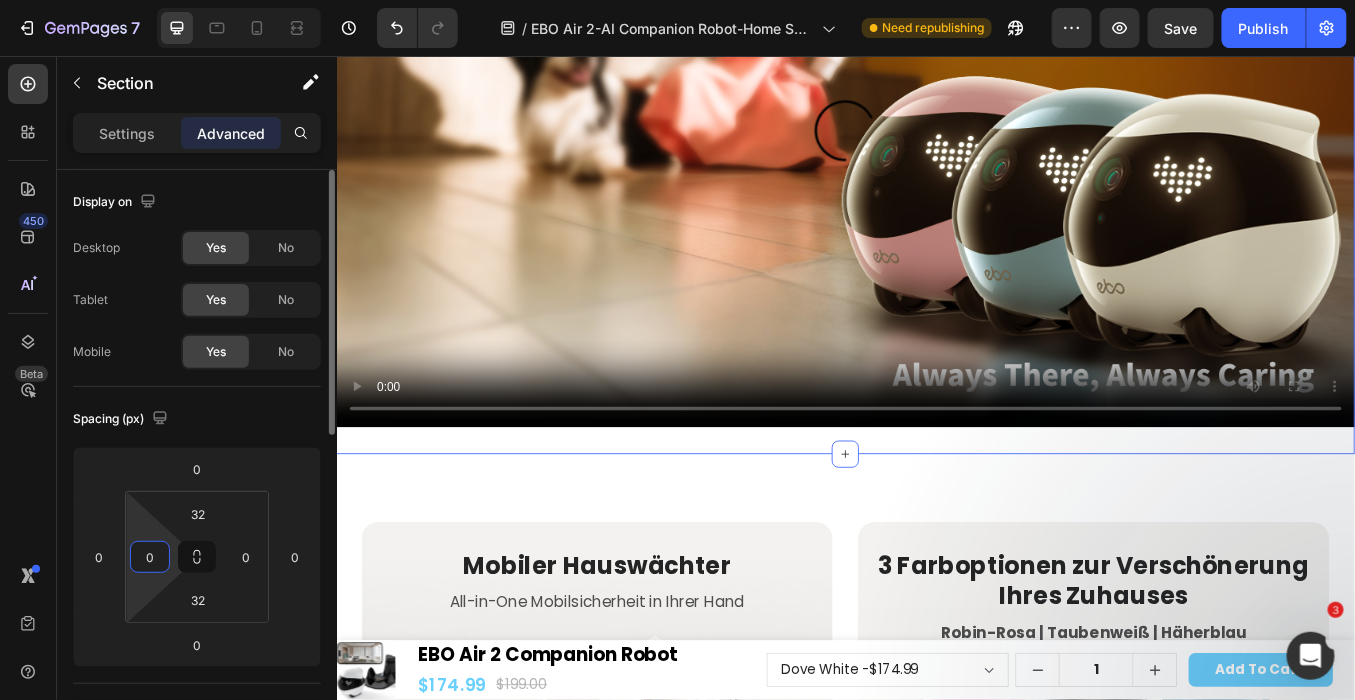 click on "0" at bounding box center (150, 557) 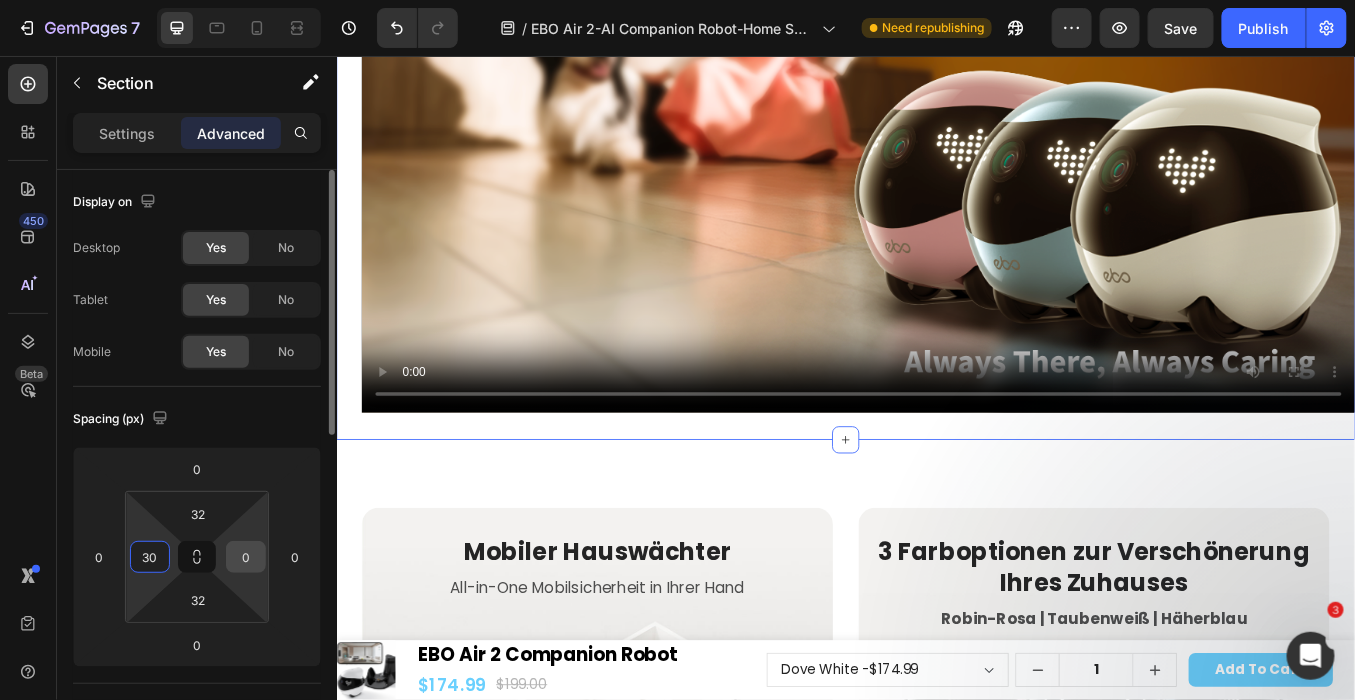 type on "30" 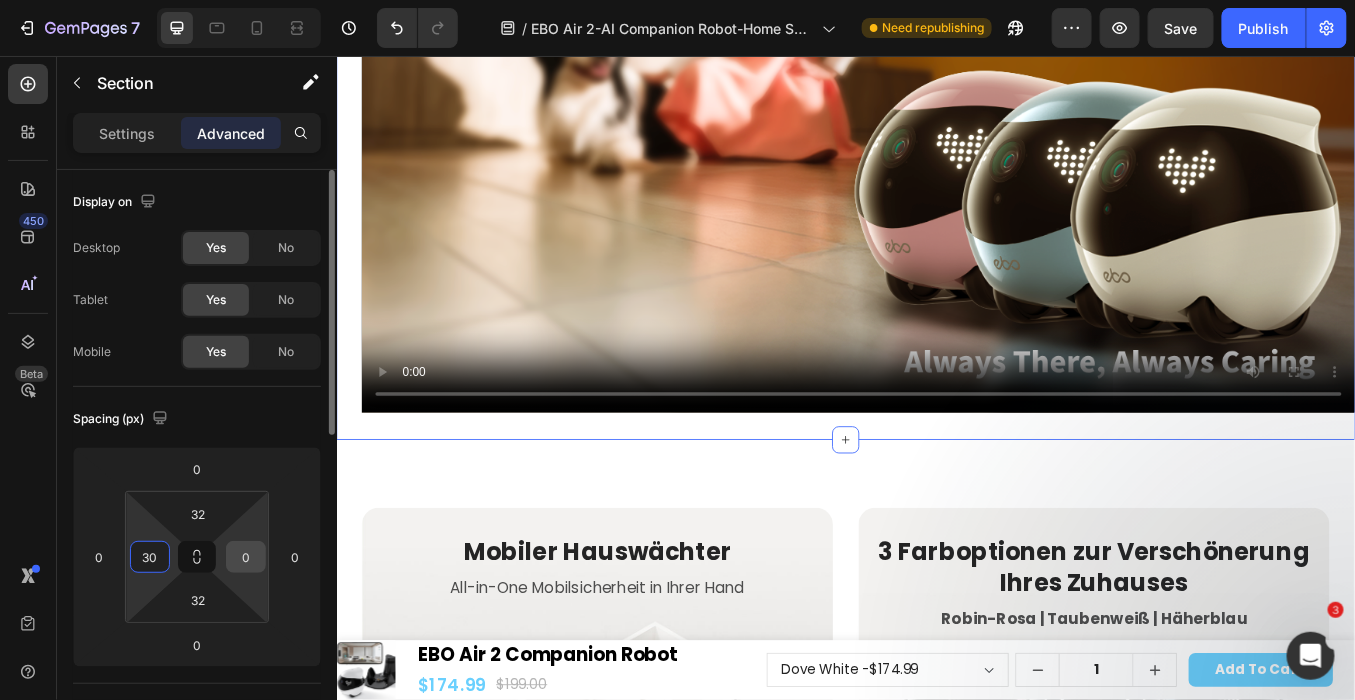 click on "0" at bounding box center (246, 557) 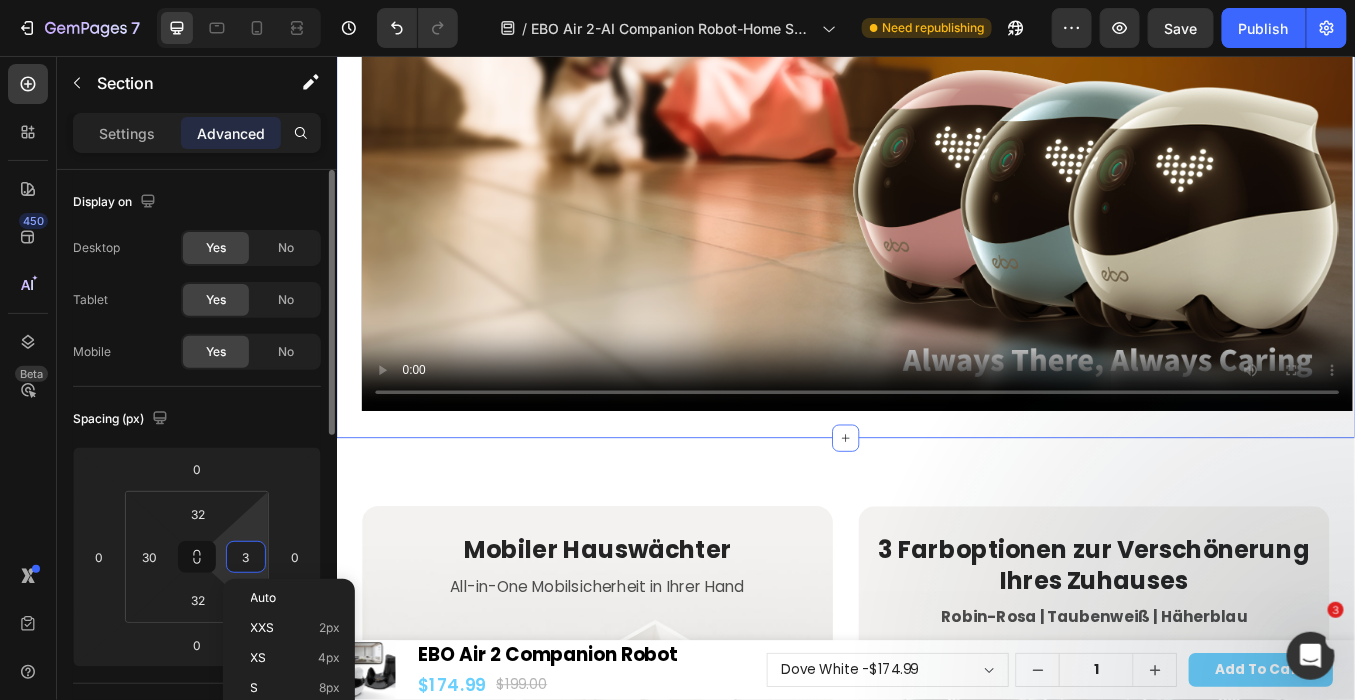 type on "30" 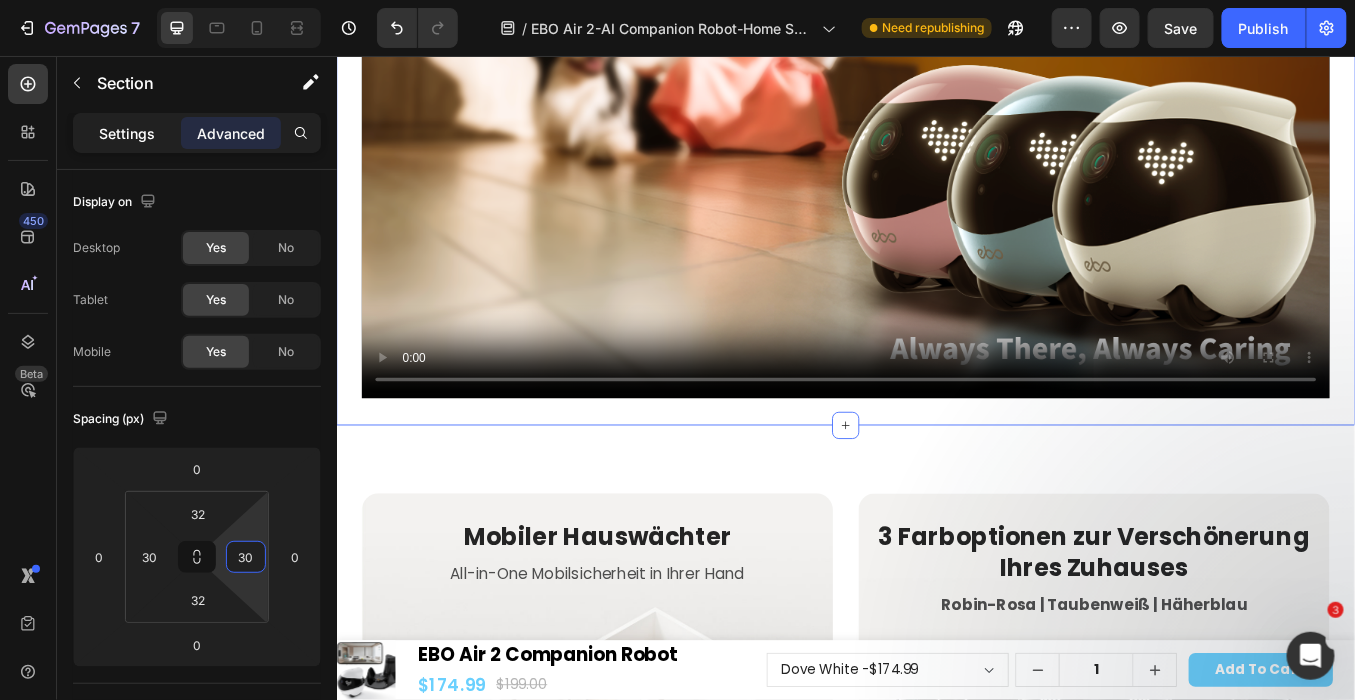 click on "Settings" at bounding box center (127, 133) 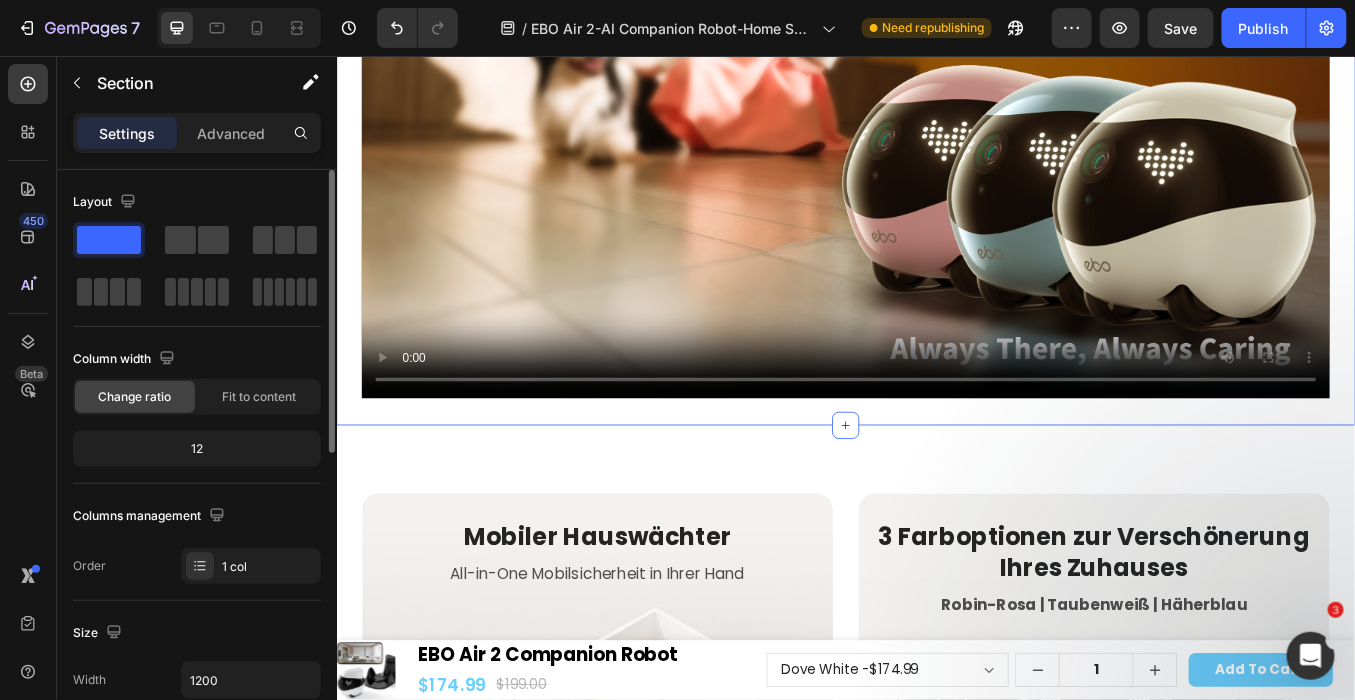 scroll, scrollTop: 222, scrollLeft: 0, axis: vertical 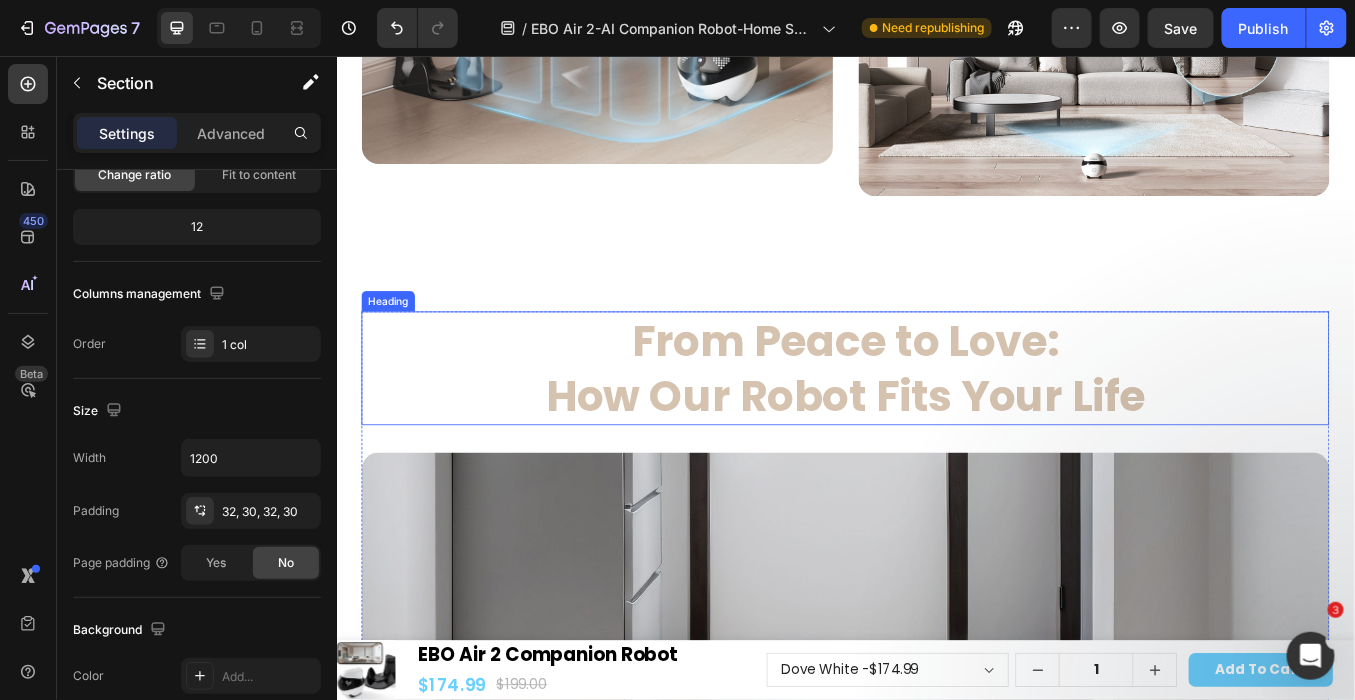 click on "From Peace to Love: How Our Robot Fits Your Life" at bounding box center (936, 423) 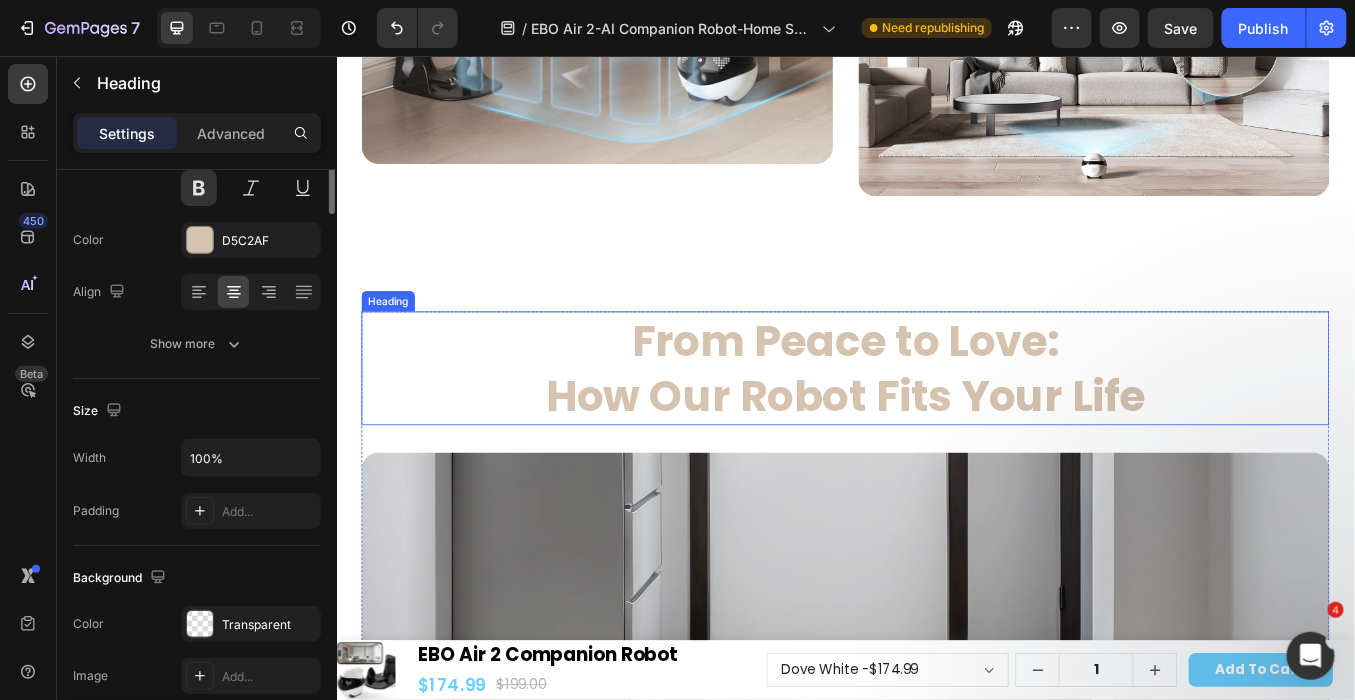 scroll, scrollTop: 0, scrollLeft: 0, axis: both 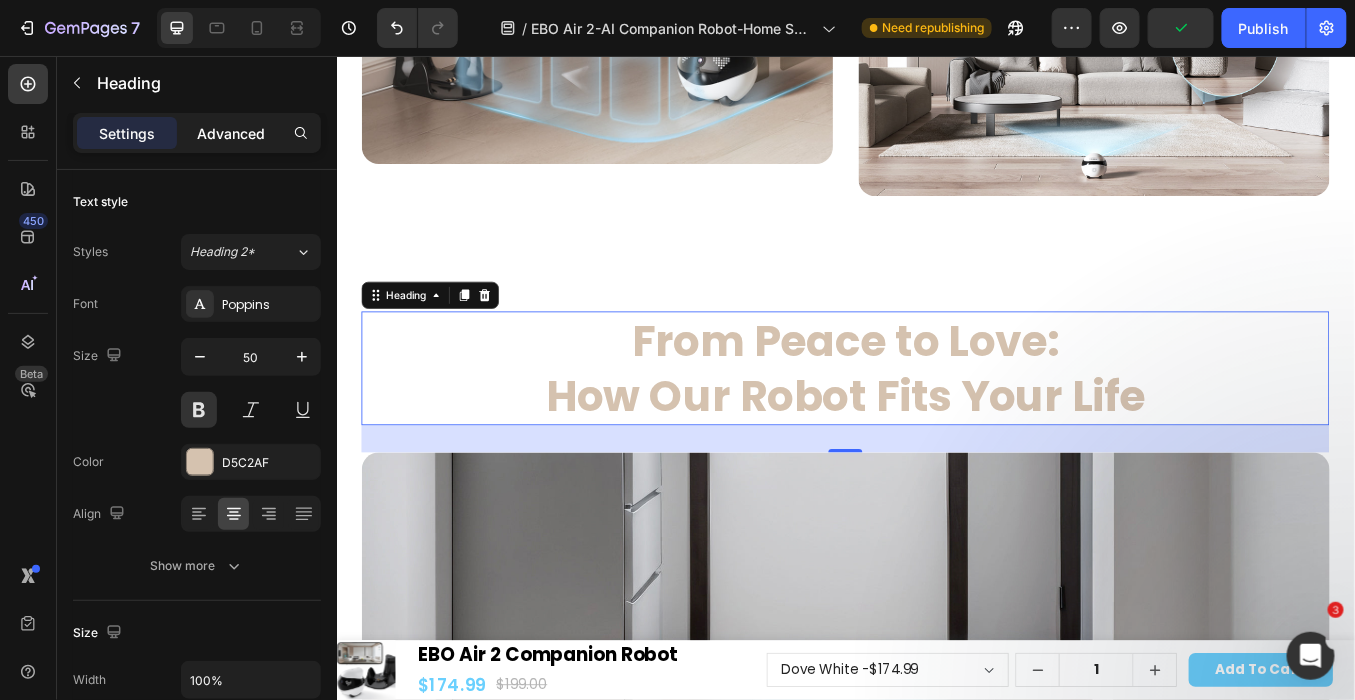 click on "Advanced" at bounding box center [231, 133] 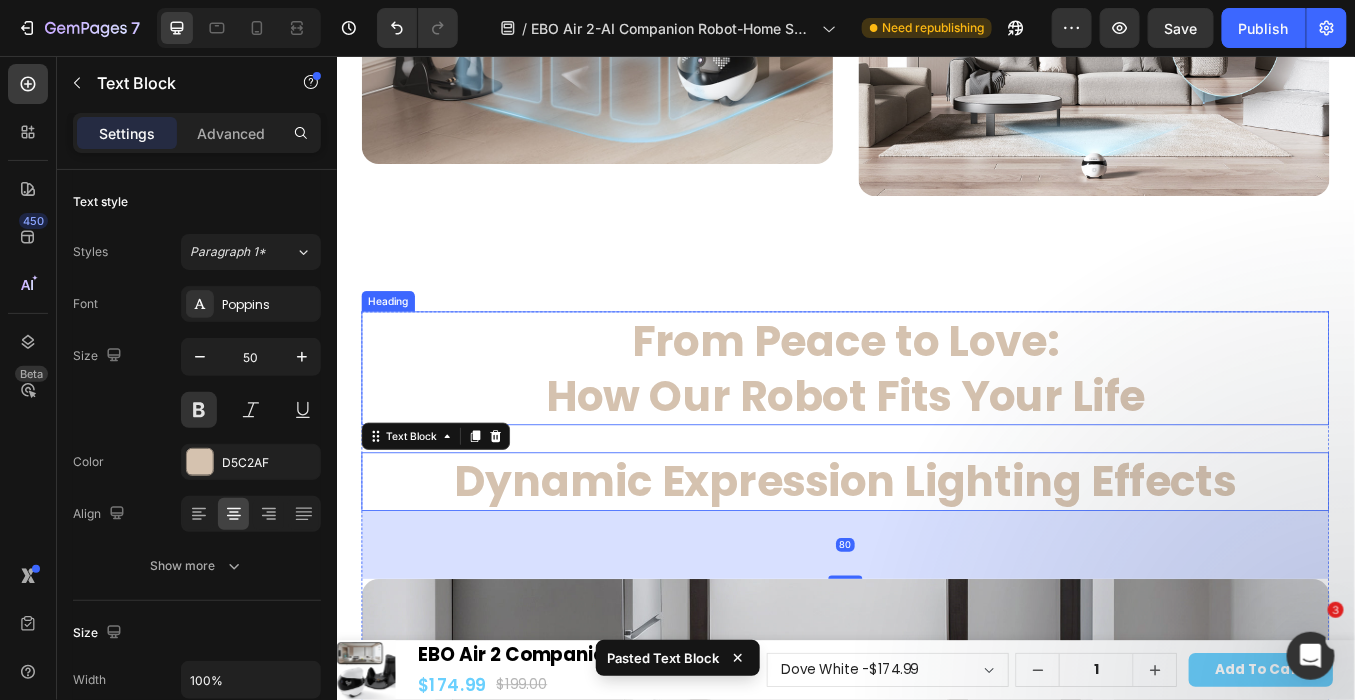 click on "From Peace to Love: How Our Robot Fits Your Life" at bounding box center [936, 423] 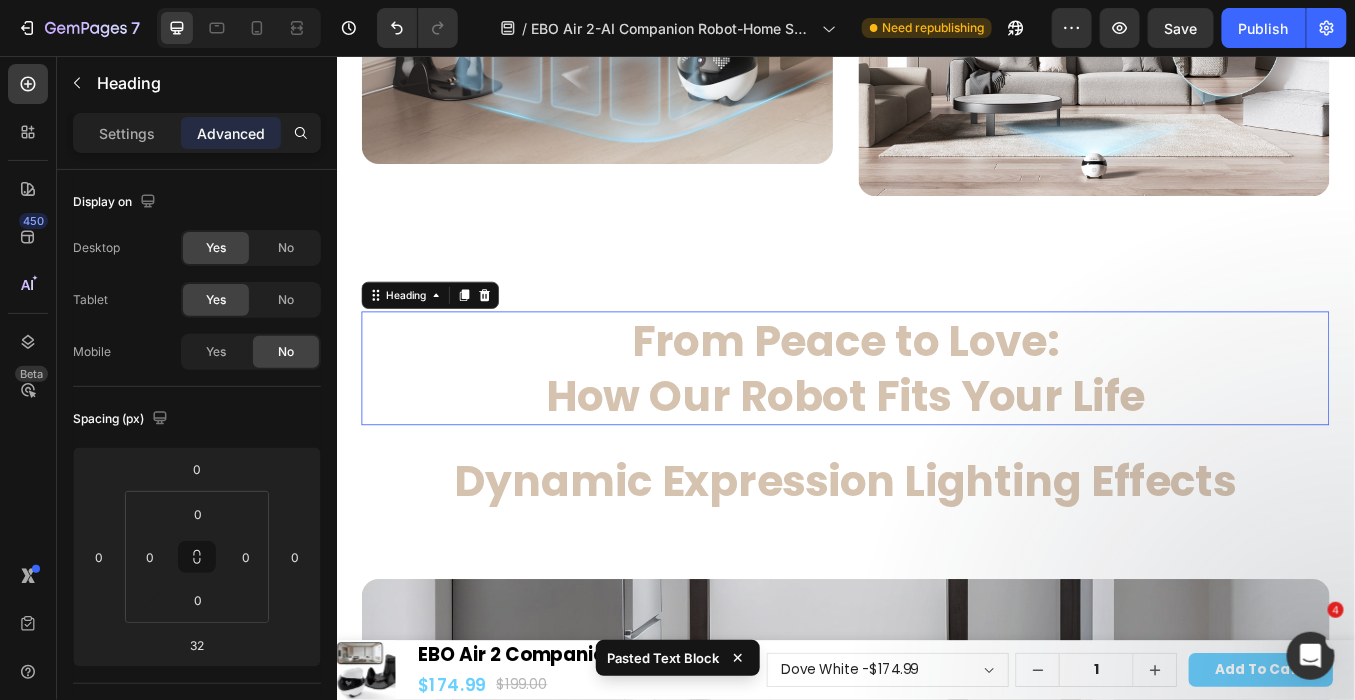 click on "From Peace to Love: How Our Robot Fits Your Life" at bounding box center (936, 423) 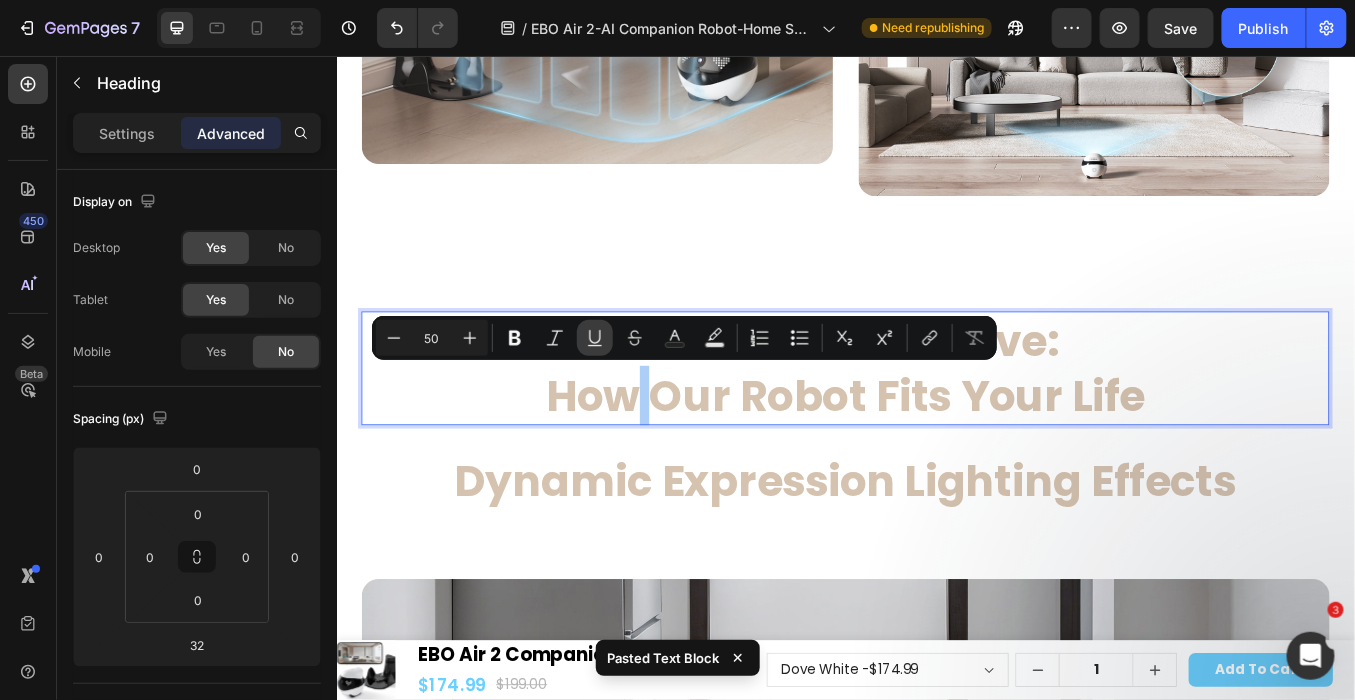 click on "Underline" at bounding box center [595, 338] 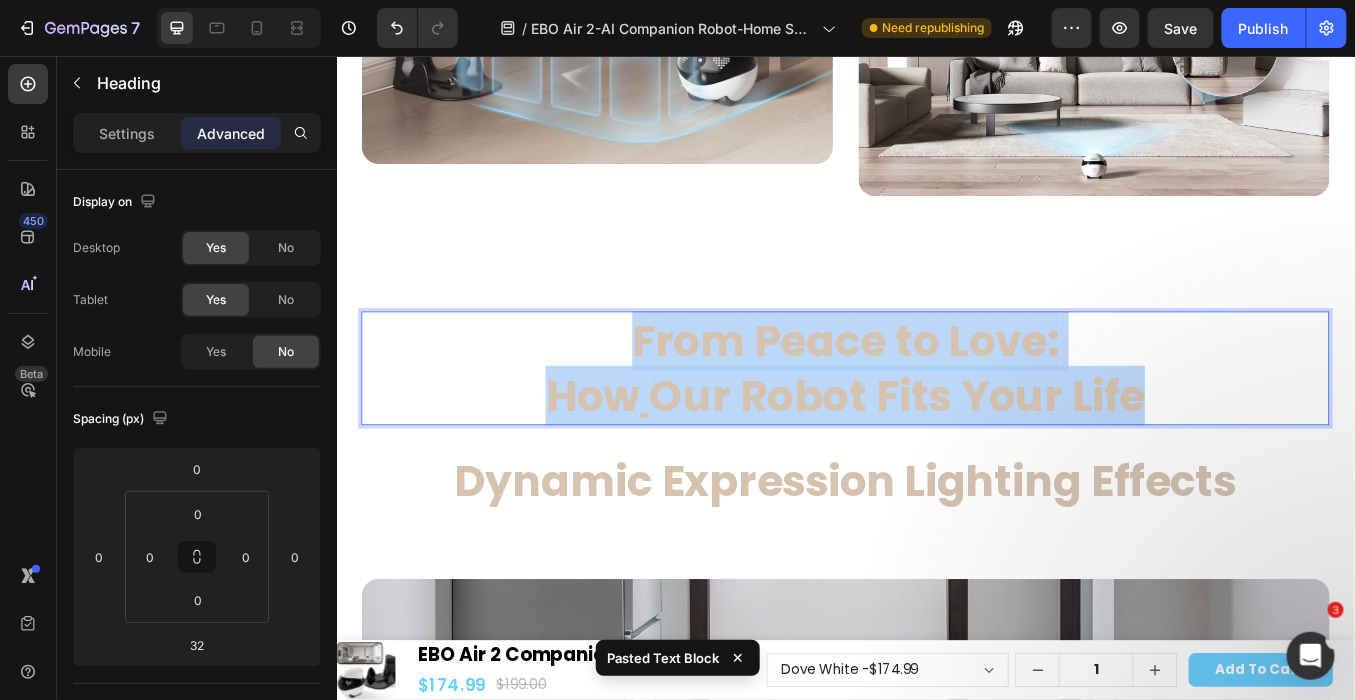 drag, startPoint x: 664, startPoint y: 402, endPoint x: 1351, endPoint y: 471, distance: 690.45636 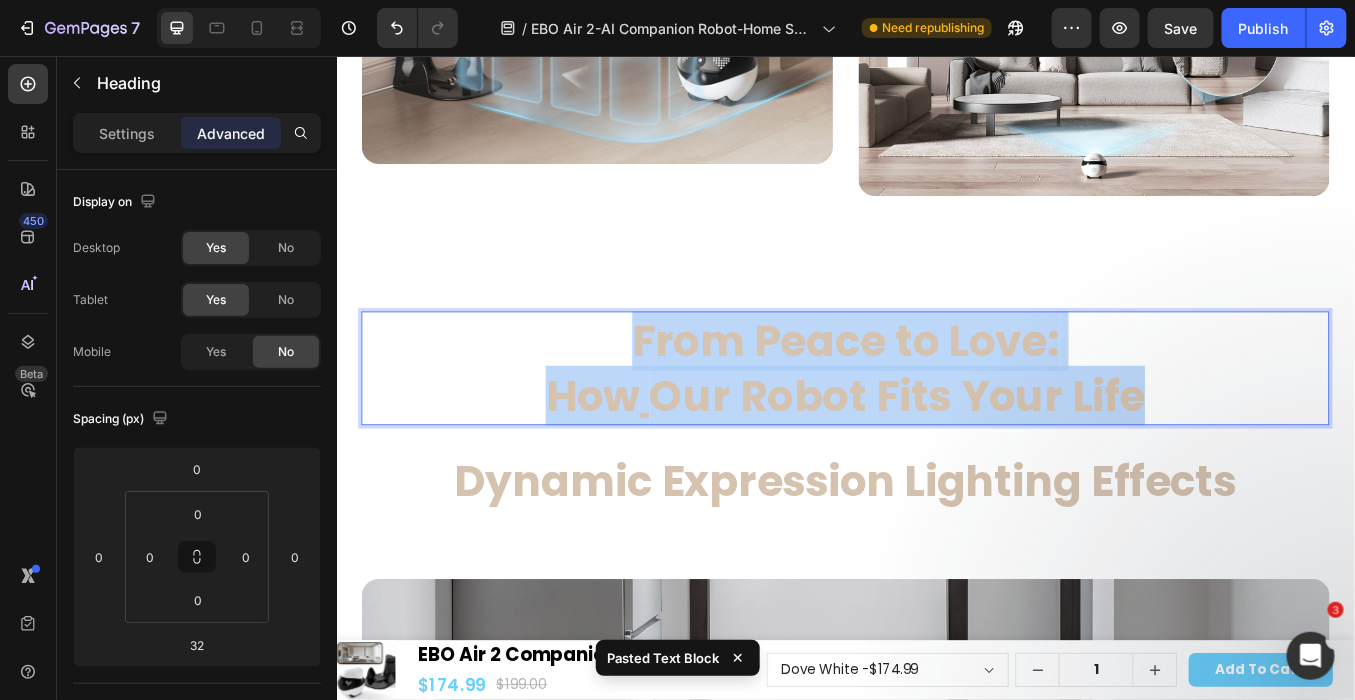 click on "From Peace to Love: How   Our Robot Fits Your Life" at bounding box center (936, 423) 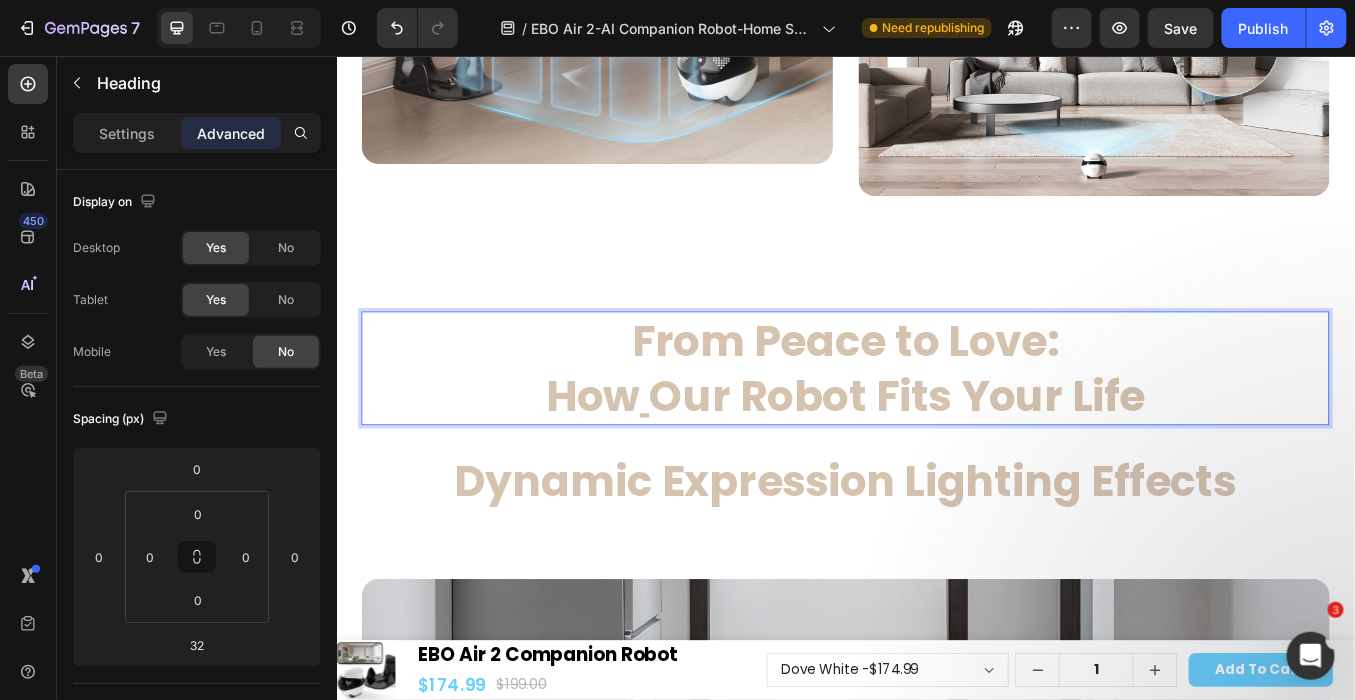 click on "From Peace to Love: How   Our Robot Fits Your Life" at bounding box center (936, 423) 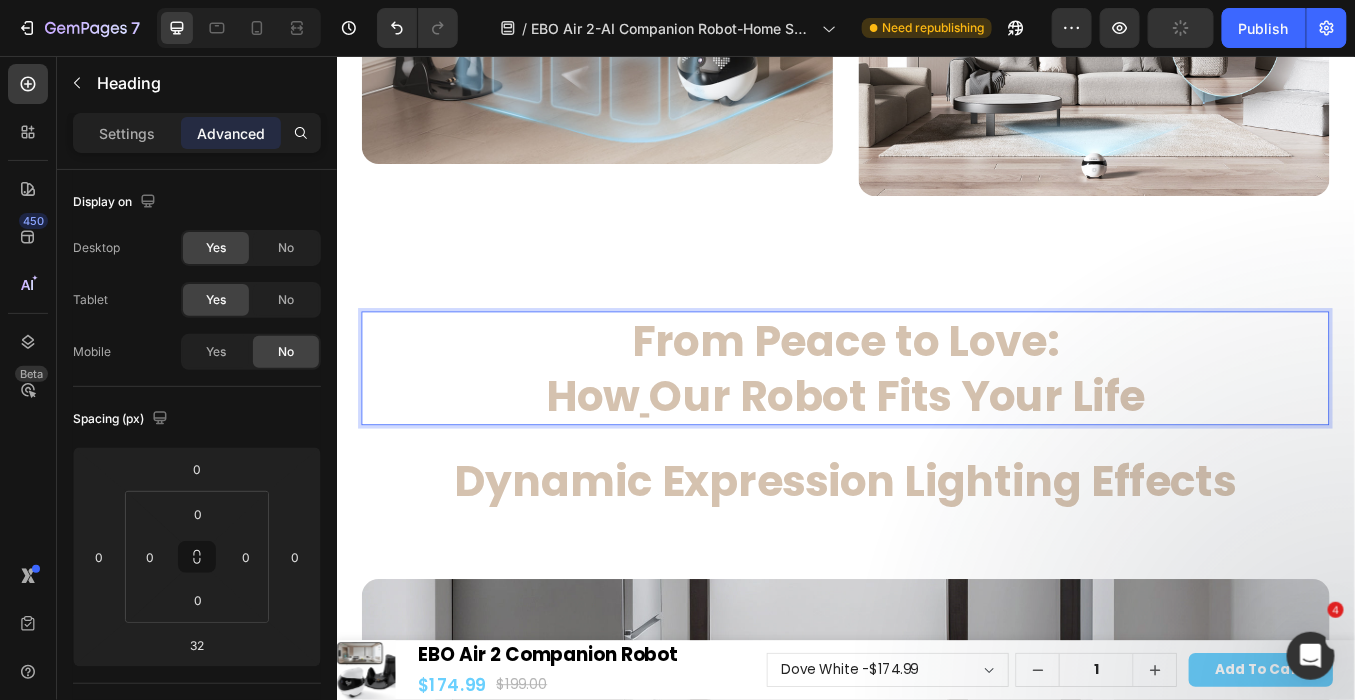 click on "From Peace to Love: How   Our Robot Fits Your Life" at bounding box center (936, 423) 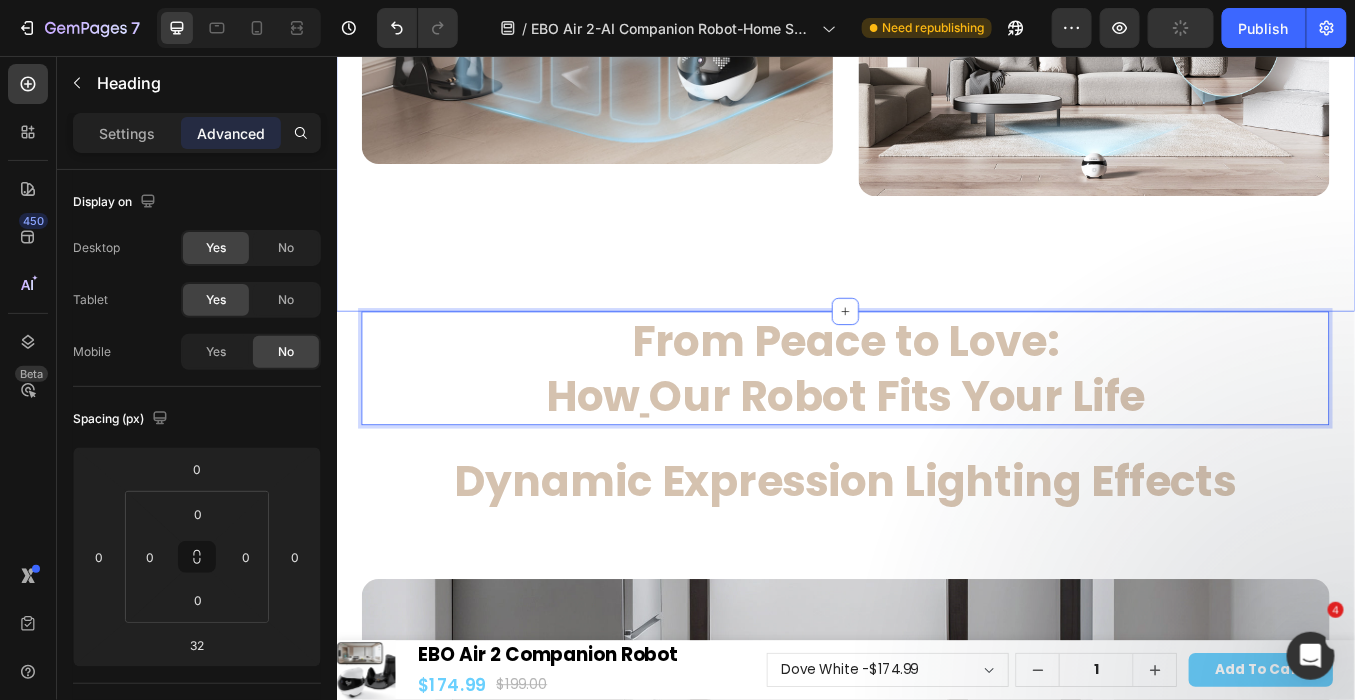 click on "Mobiler Hauswächter Heading All-in-One Mobilsicherheit in Ihrer Hand Text Block Row Automatische Aufladung Heading Schluss mit der Batterieangst Text Block Row Hero Banner 3 Farboptionen zur Verschönerung Ihres Zuhauses Heading Robin-Rosa | Taubenweiß | Häherblau Text Block Row Hero Banner Leuchtende Emoji-Interaktion Heading Eine zusätzliche Dimension voller Spaß und Interaktivität Text Block Row Hero Banner Hochauflösende Bildqualität Heading 2K HD-Kamera erfasst jedes Detail Text Block Row Hero Banner Row Section 3/25" at bounding box center [936, -359] 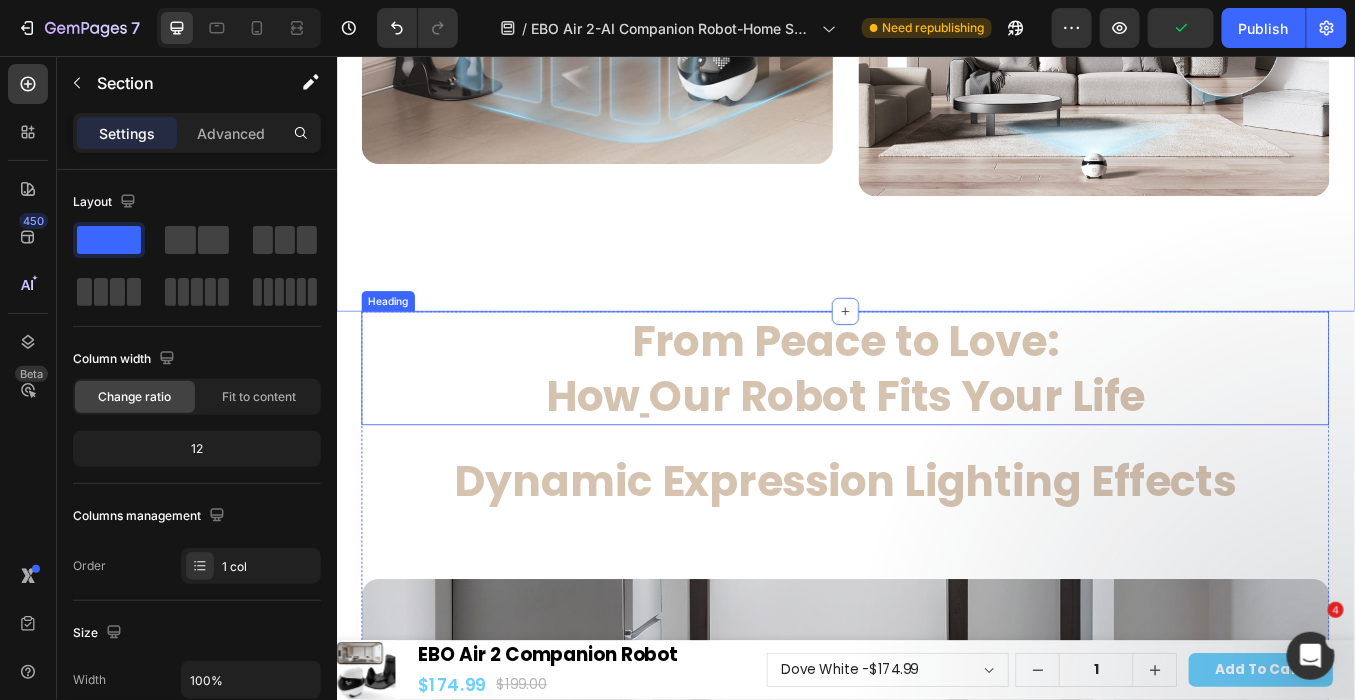 click on "From Peace to Love: How   Our Robot Fits Your Life" at bounding box center (936, 423) 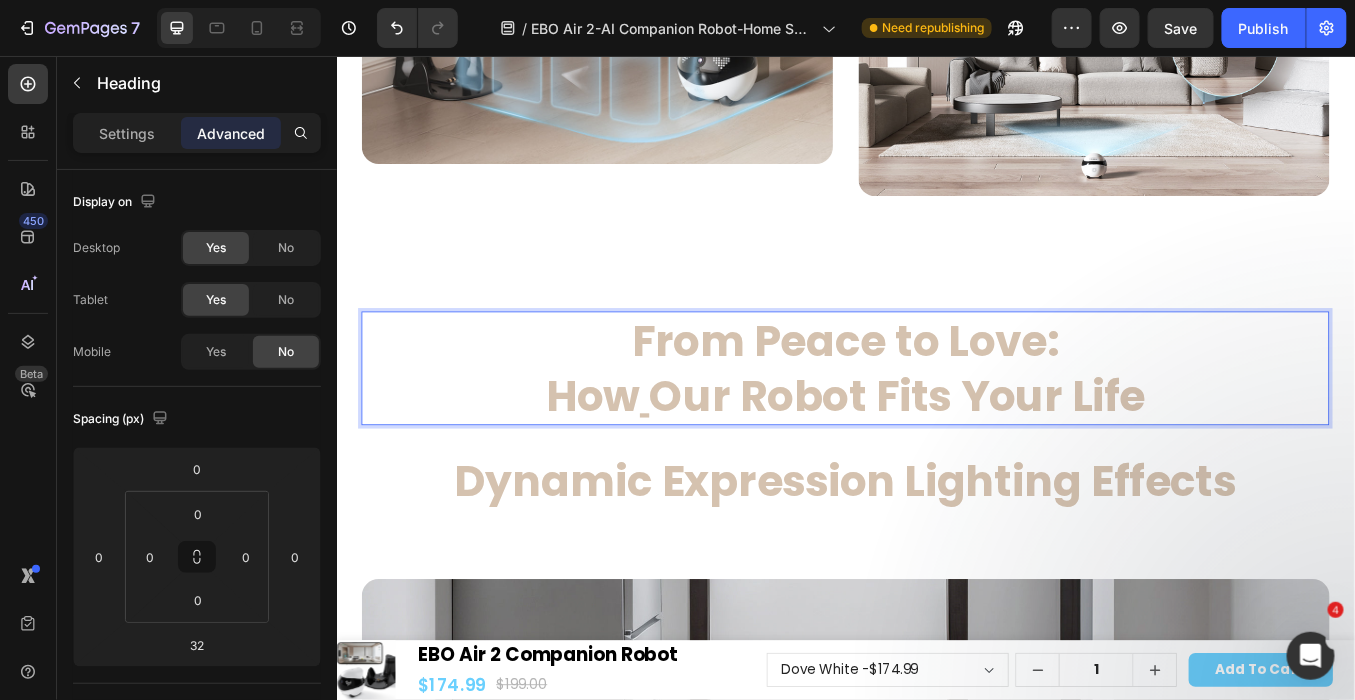 scroll, scrollTop: 0, scrollLeft: 0, axis: both 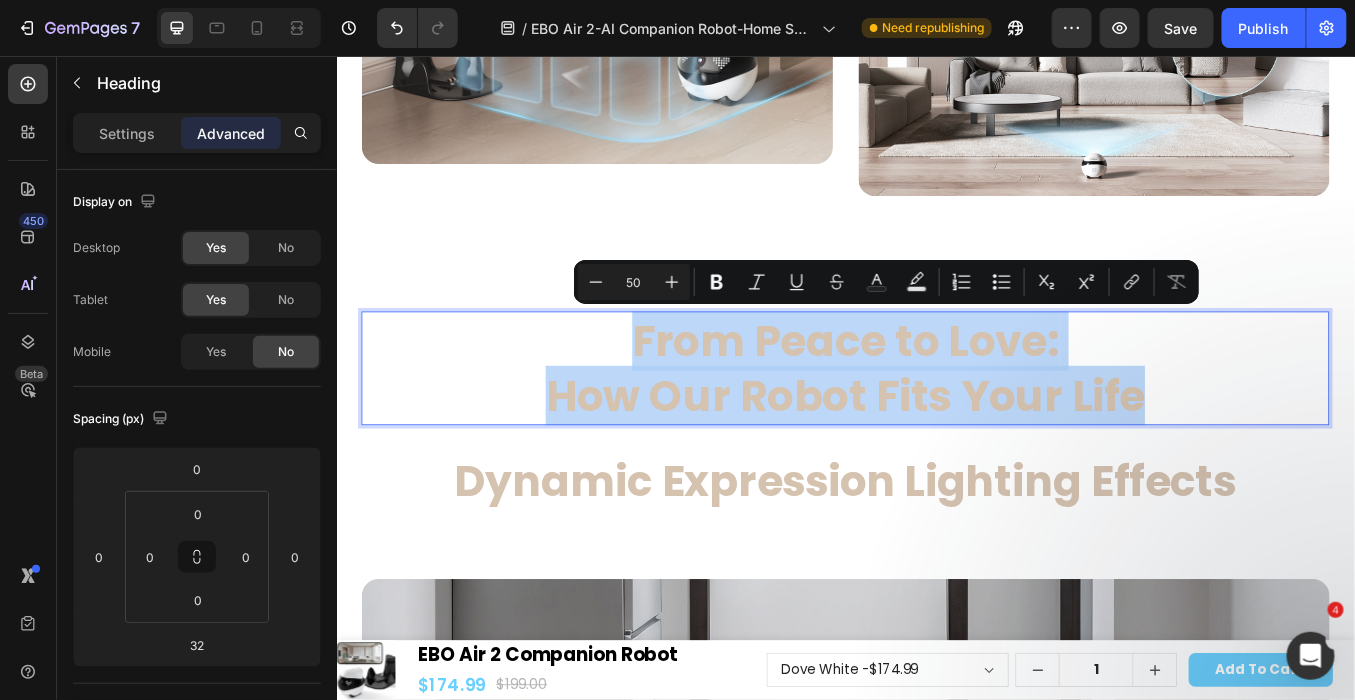 drag, startPoint x: 665, startPoint y: 374, endPoint x: 1344, endPoint y: 434, distance: 681.6458 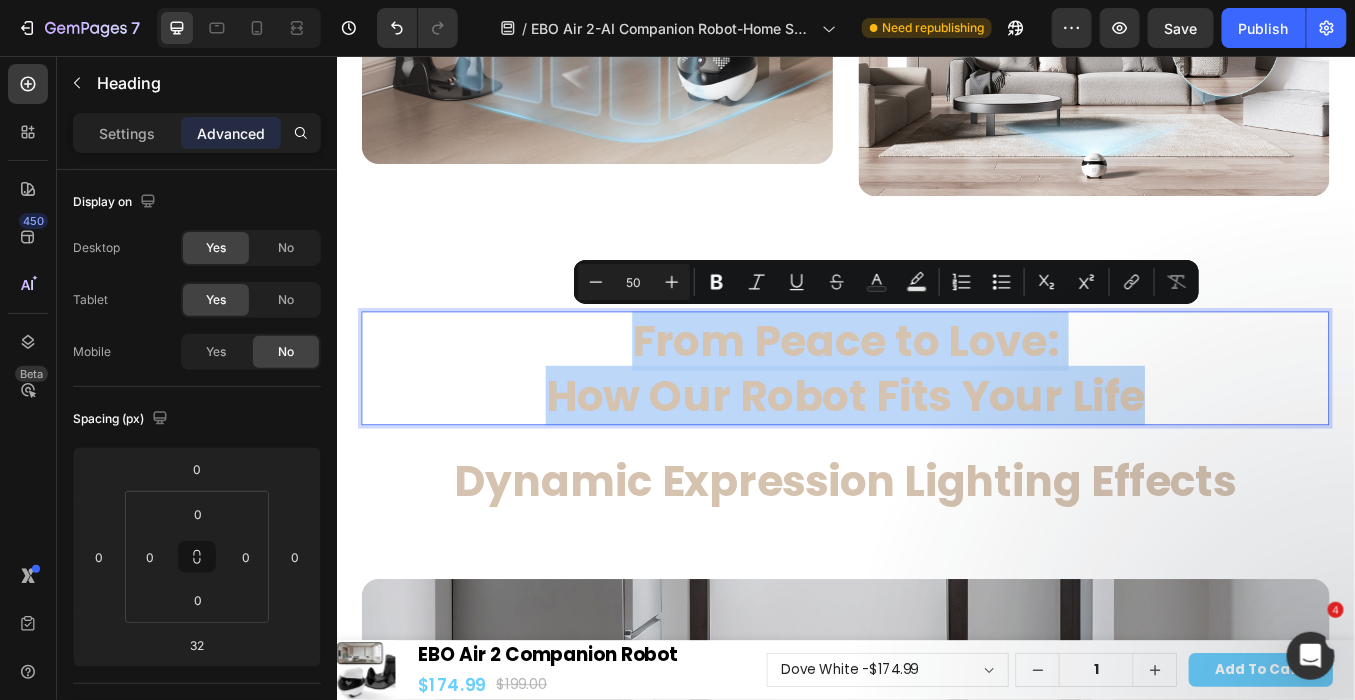 click on "From Peace to Love: How Our Robot Fits Your Life" at bounding box center [936, 423] 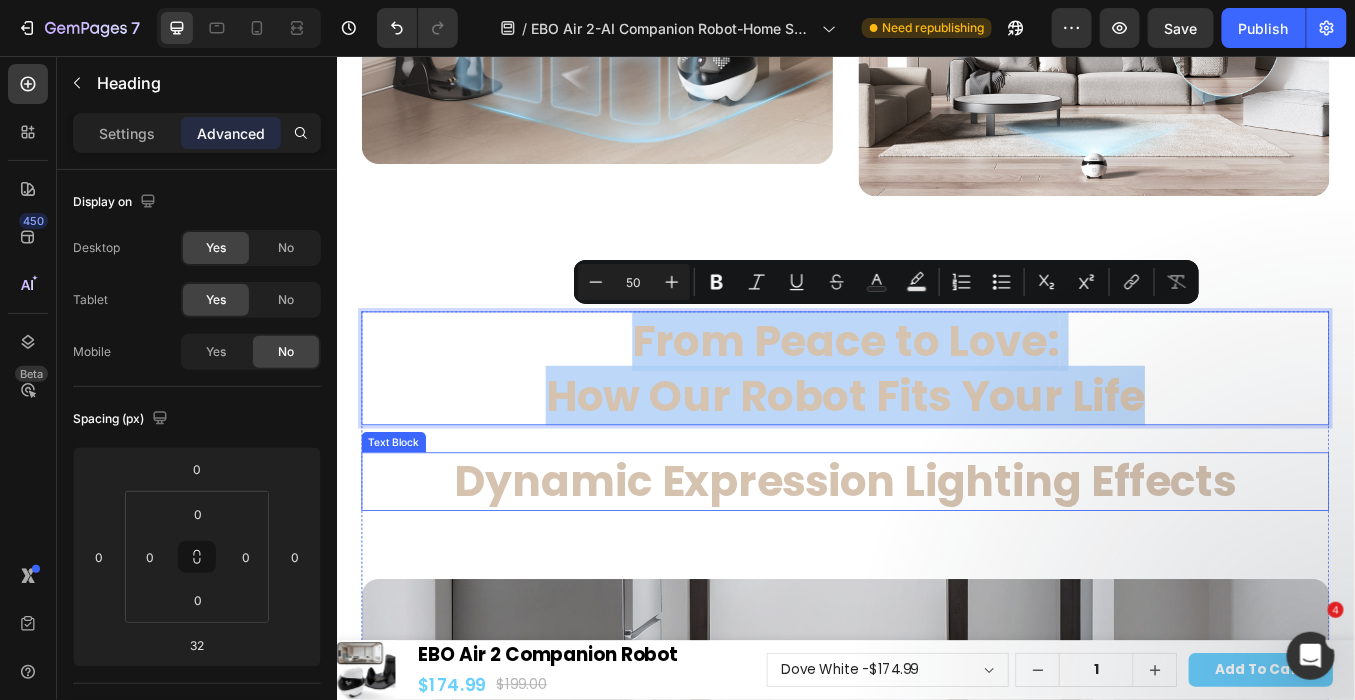 click on "Dynamic Expression Lighting Effects" at bounding box center (936, 556) 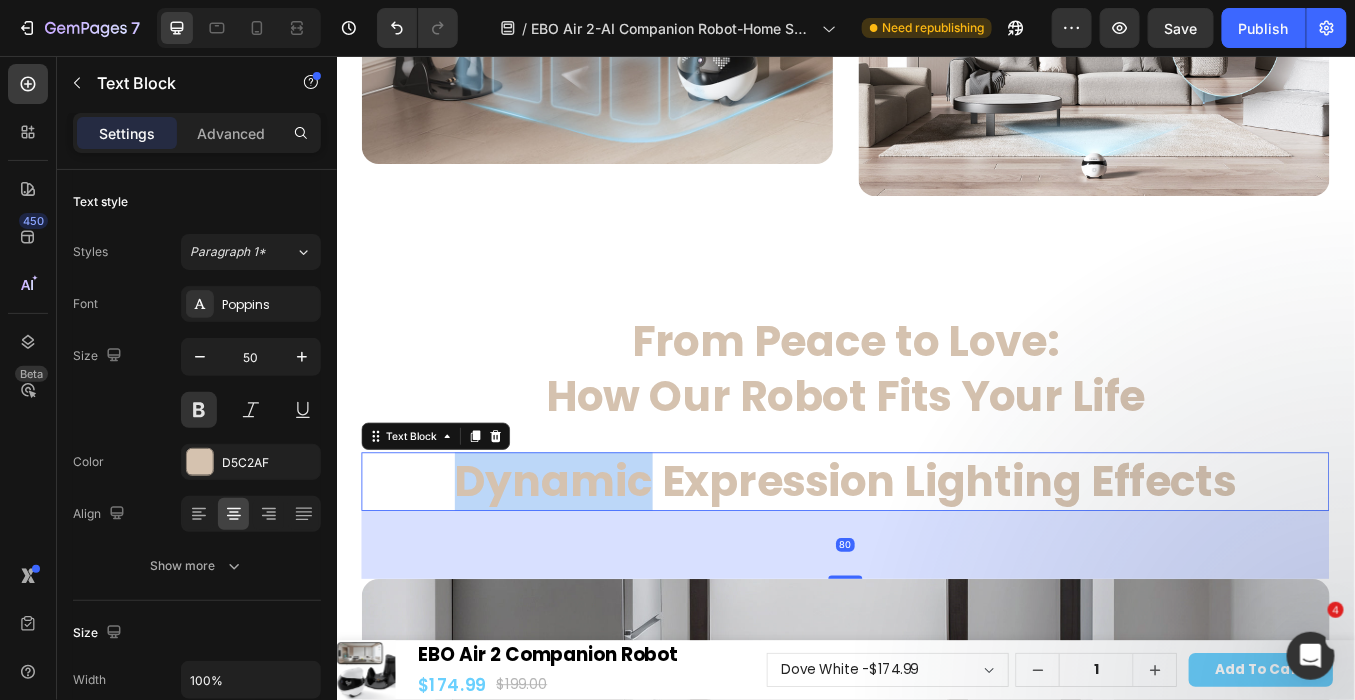click on "Dynamic Expression Lighting Effects" at bounding box center (936, 556) 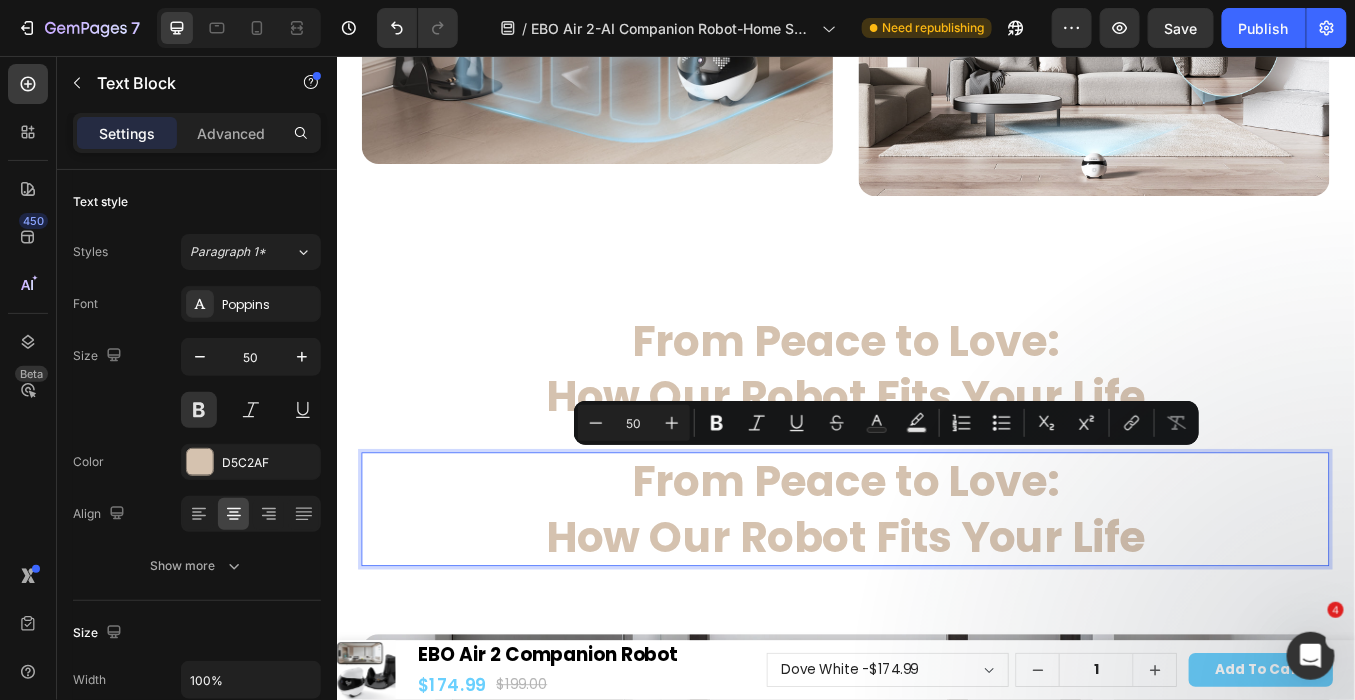 scroll, scrollTop: 0, scrollLeft: 0, axis: both 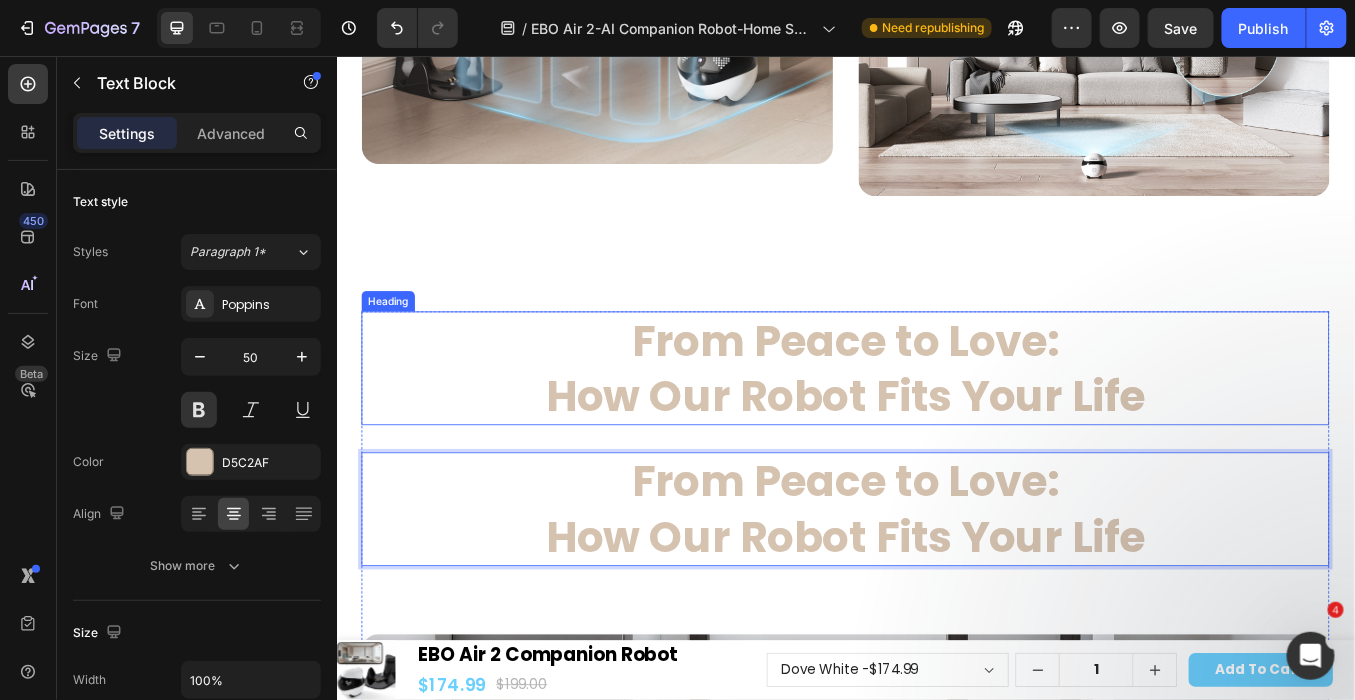 click on "From Peace to Love: How Our Robot Fits Your Life" at bounding box center (936, 423) 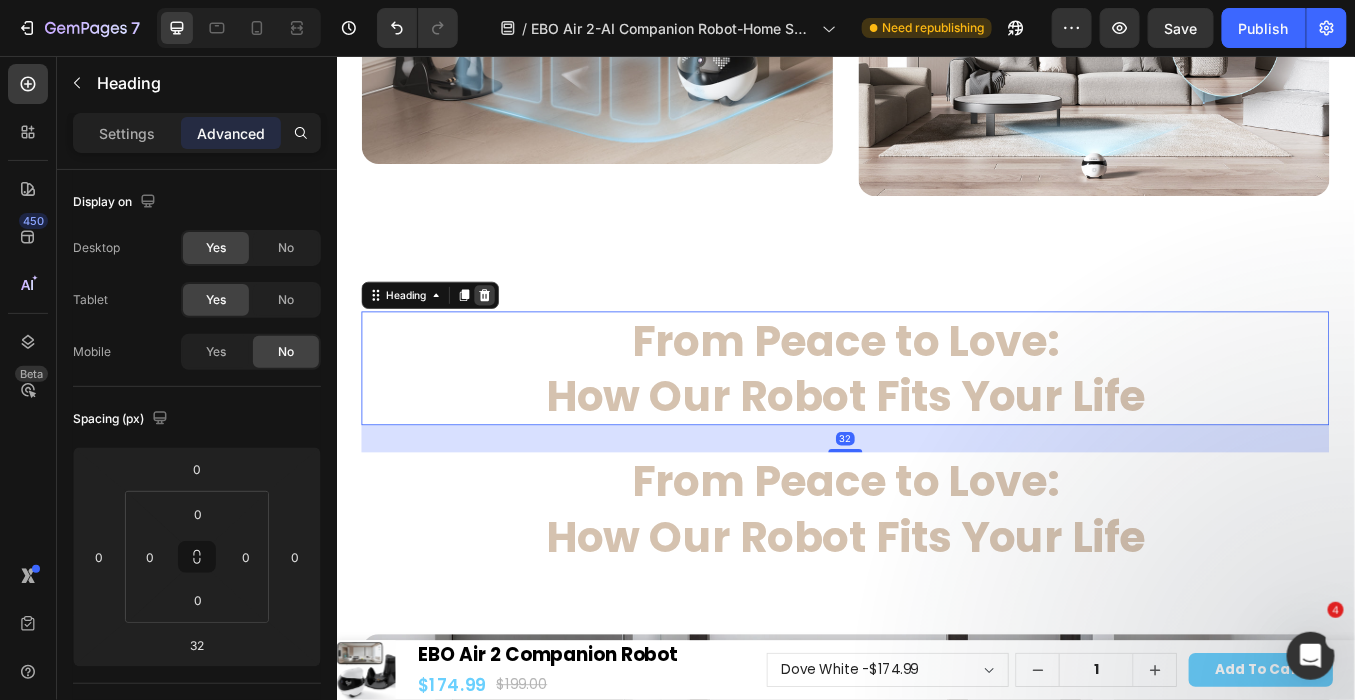 click 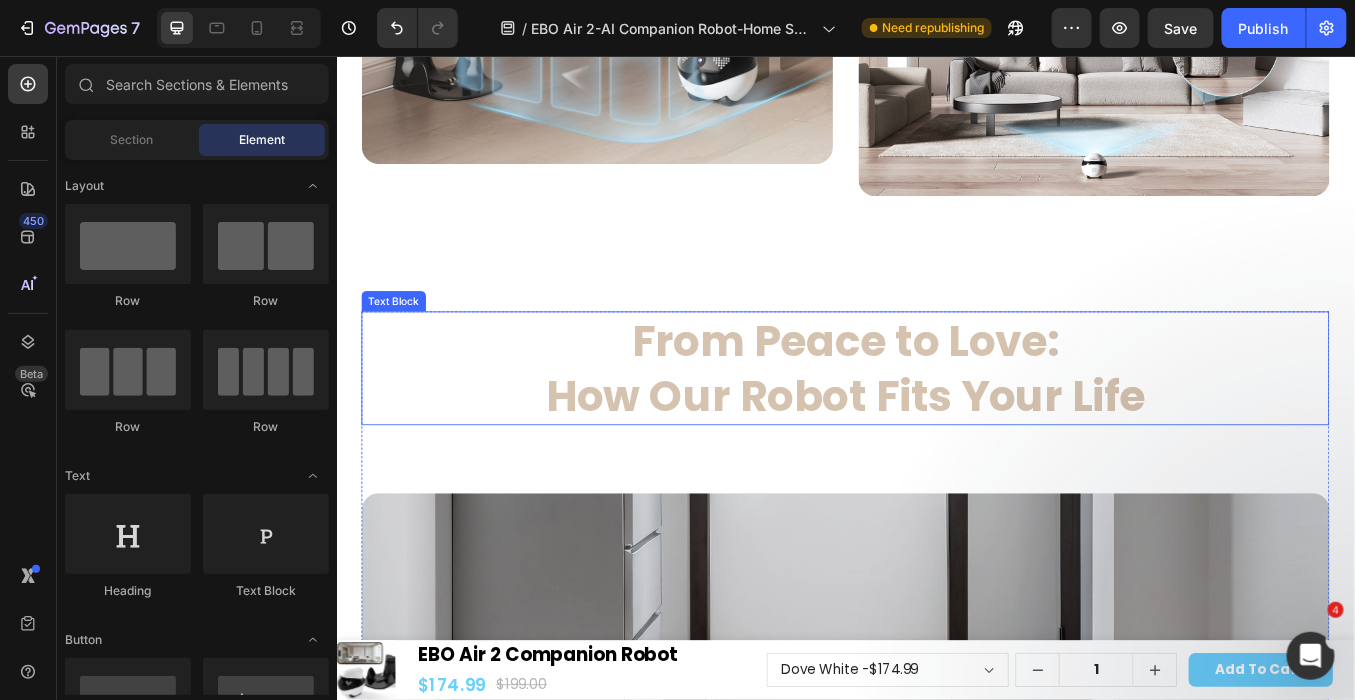click on "From Peace to Love: How Our Robot Fits Your Life" at bounding box center (936, 423) 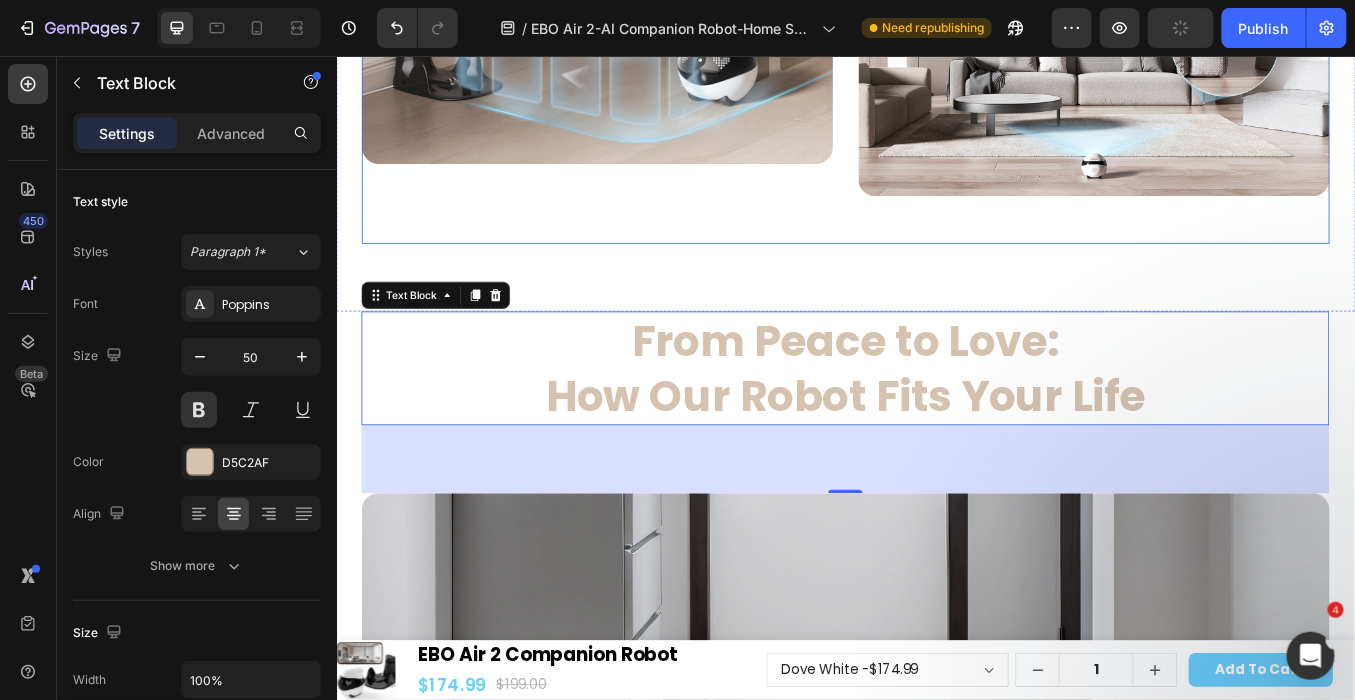click on "Mobiler Hauswächter Heading All-in-One Mobilsicherheit in Ihrer Hand Text Block Row Automatische Aufladung Heading Schluss mit der Batterieangst Text Block Row Hero Banner 3 Farboptionen zur Verschönerung Ihres Zuhauses Heading Robin-Rosa | Taubenweiß | Häherblau Text Block Row Hero Banner Leuchtende Emoji-Interaktion Heading Eine zusätzliche Dimension voller Spaß und Interaktivität Text Block Row Hero Banner Hochauflösende Bildqualität Heading 2K HD-Kamera erfasst jedes Detail Text Block Row Hero Banner Row" at bounding box center (936, -359) 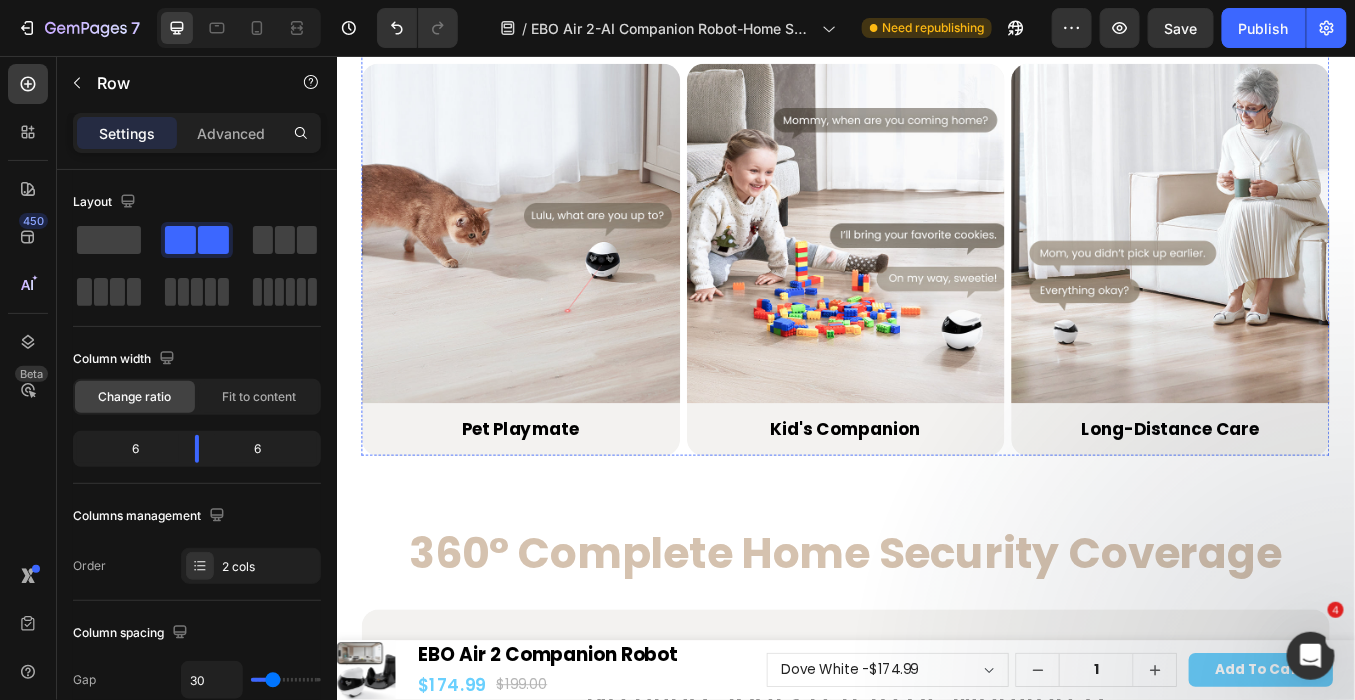 scroll, scrollTop: 3888, scrollLeft: 0, axis: vertical 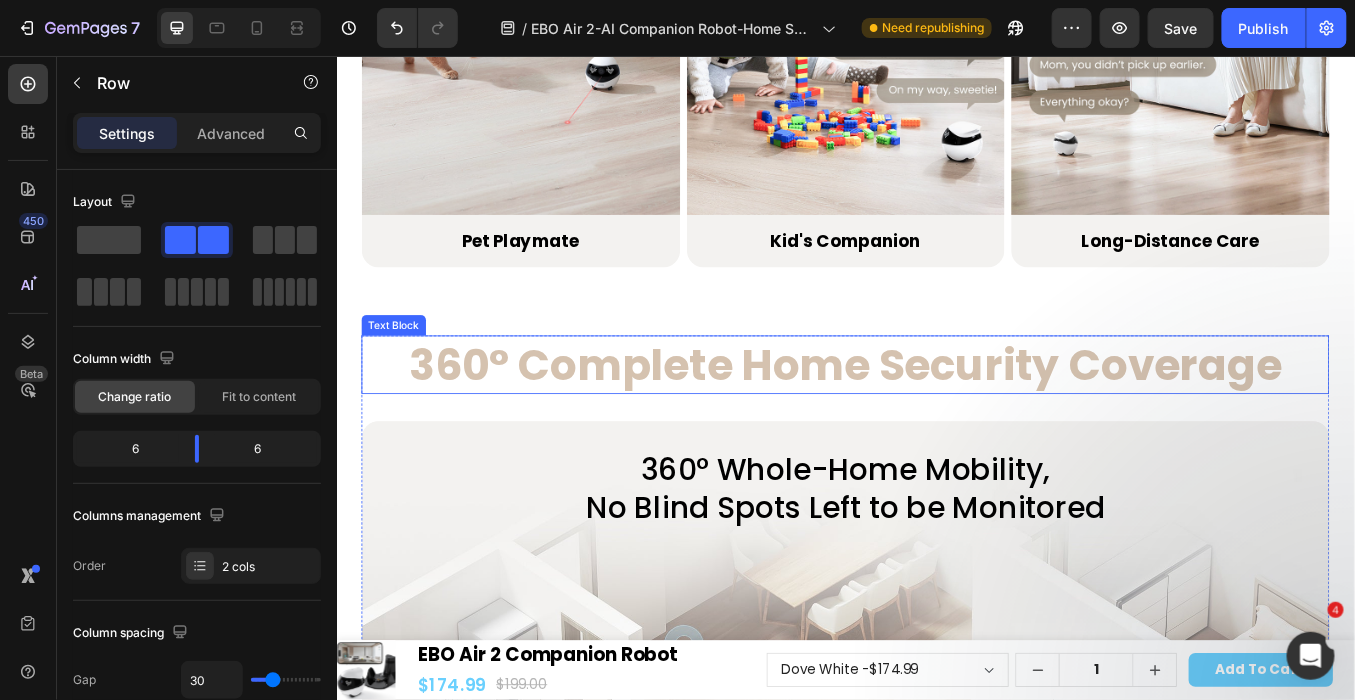 click on "360° Complete Home Security Coverage" at bounding box center (936, 418) 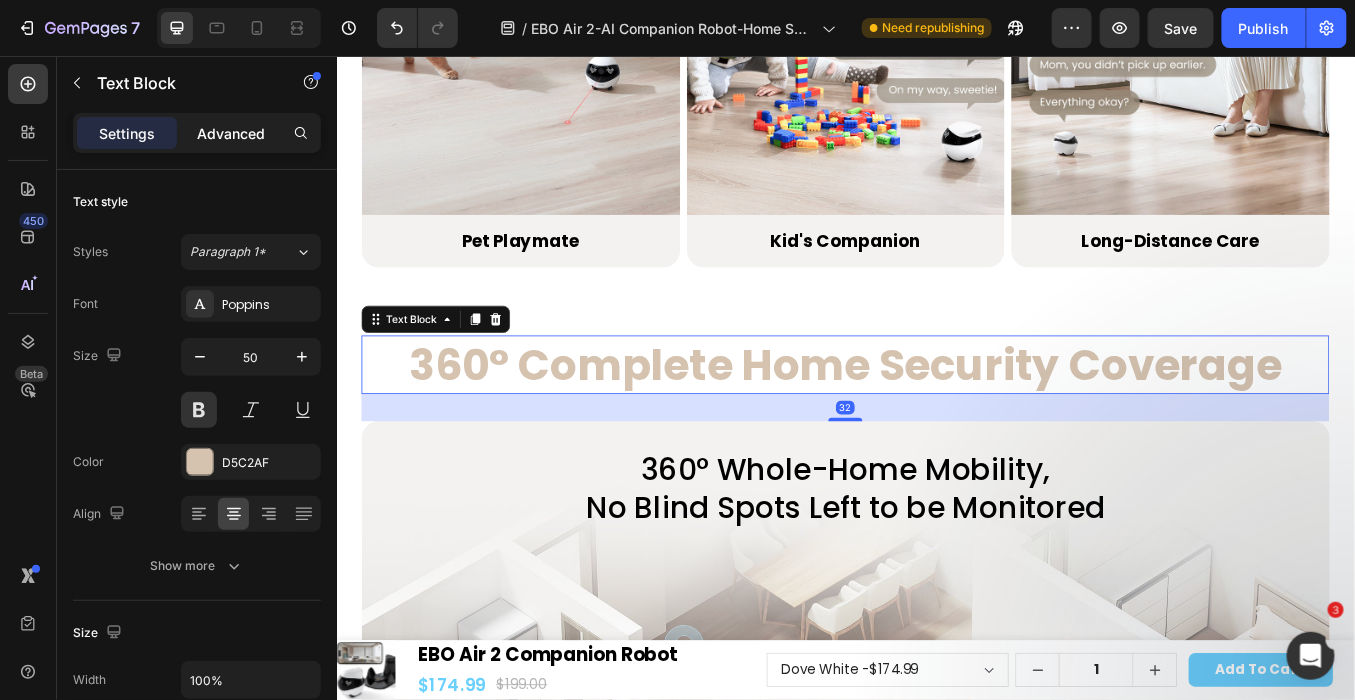 click on "Advanced" 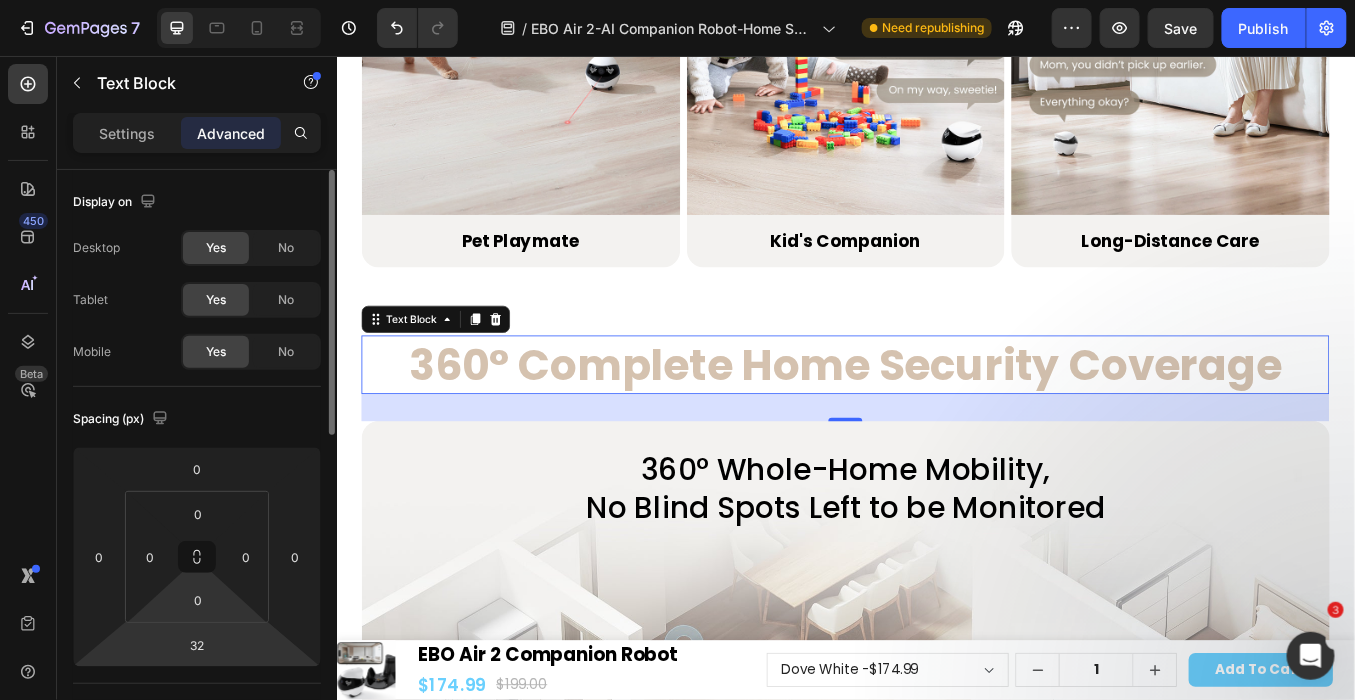 click on "32" at bounding box center (197, 645) 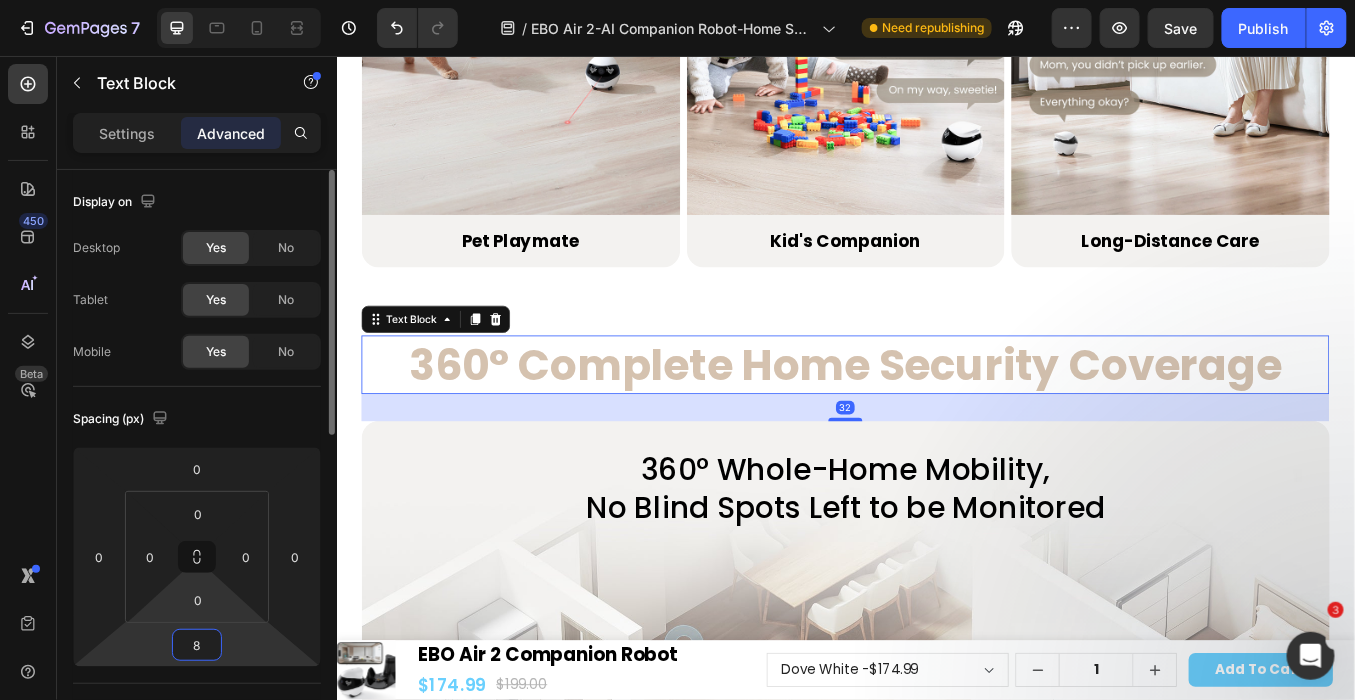 type on "80" 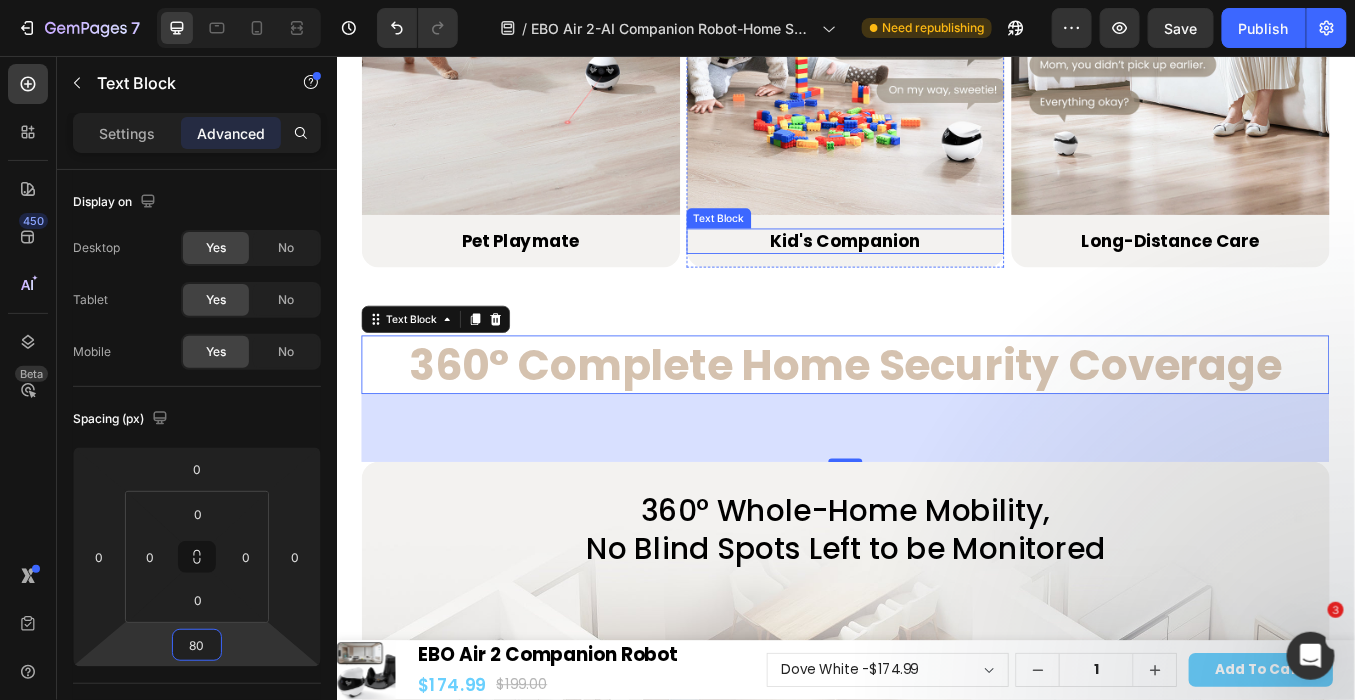 click on "Kid's Companion" at bounding box center (936, 273) 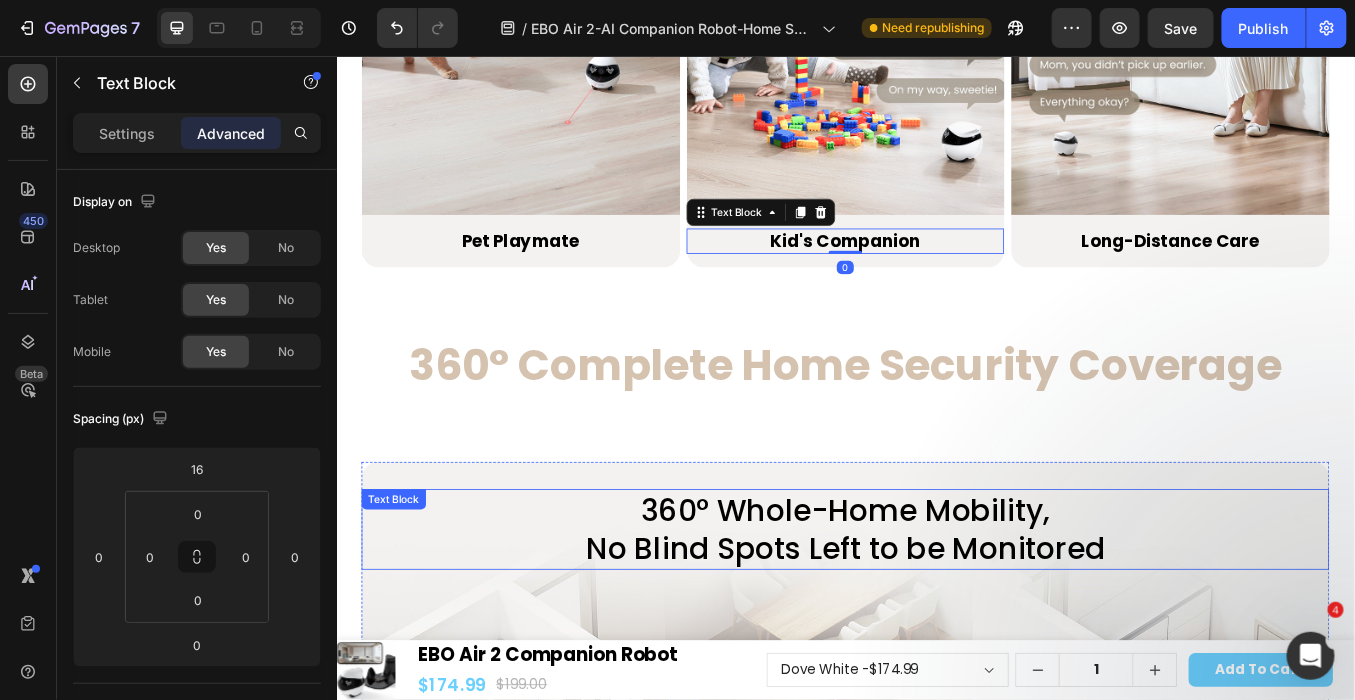 click on "360° Whole-Home Mobility,  No Blind Spots Left to be Monitored" at bounding box center [936, 612] 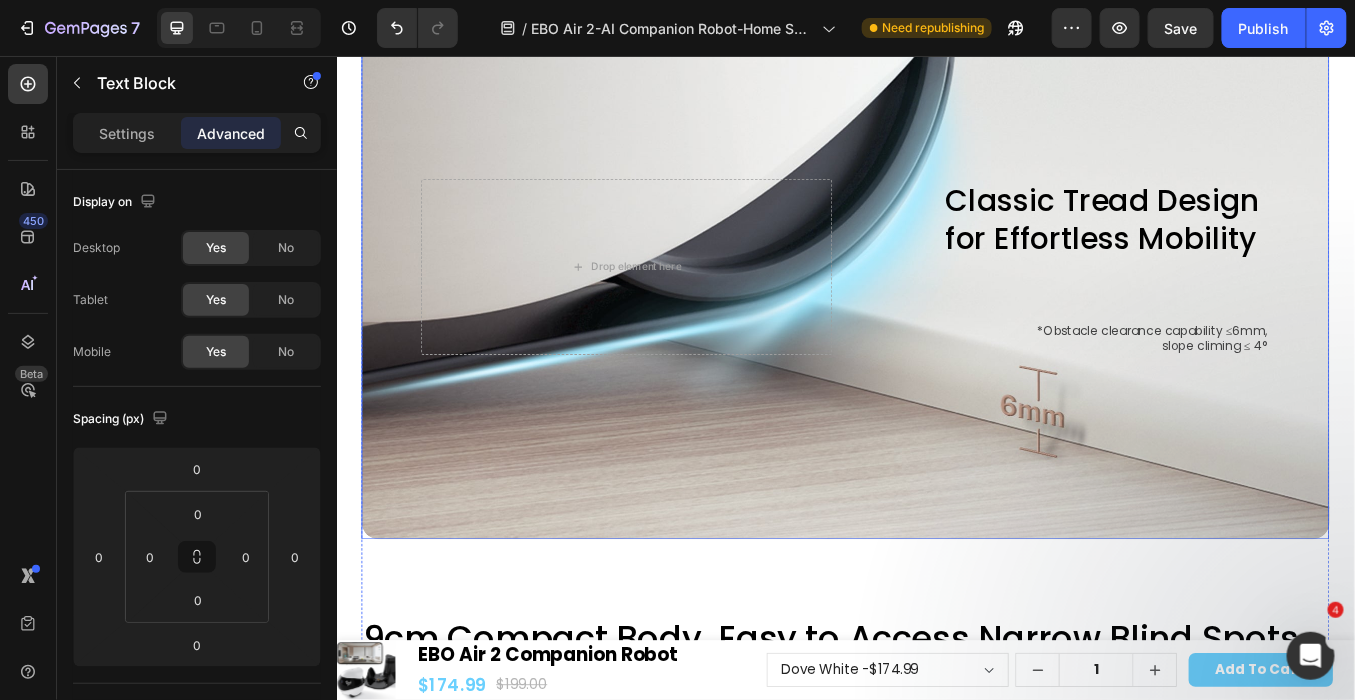 scroll, scrollTop: 5555, scrollLeft: 0, axis: vertical 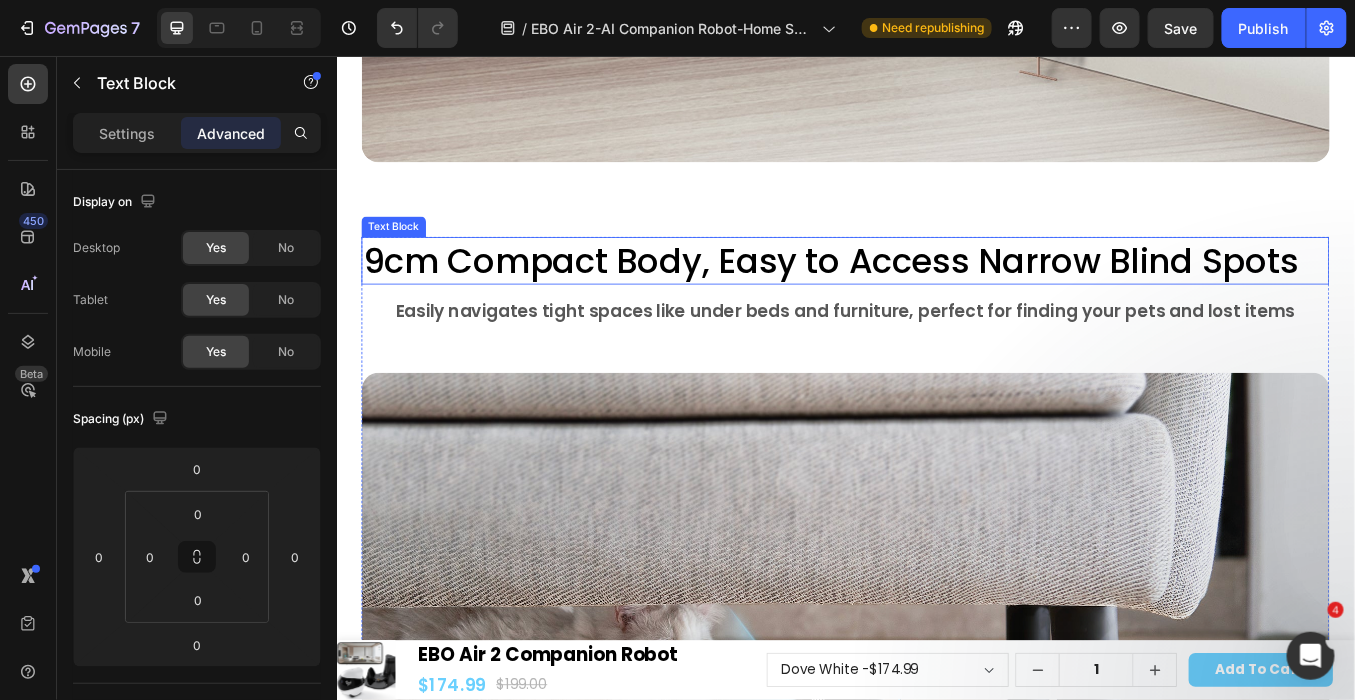 click on "9cm Compact Body, Easy to Access Narrow Blind Spots" at bounding box center [936, 296] 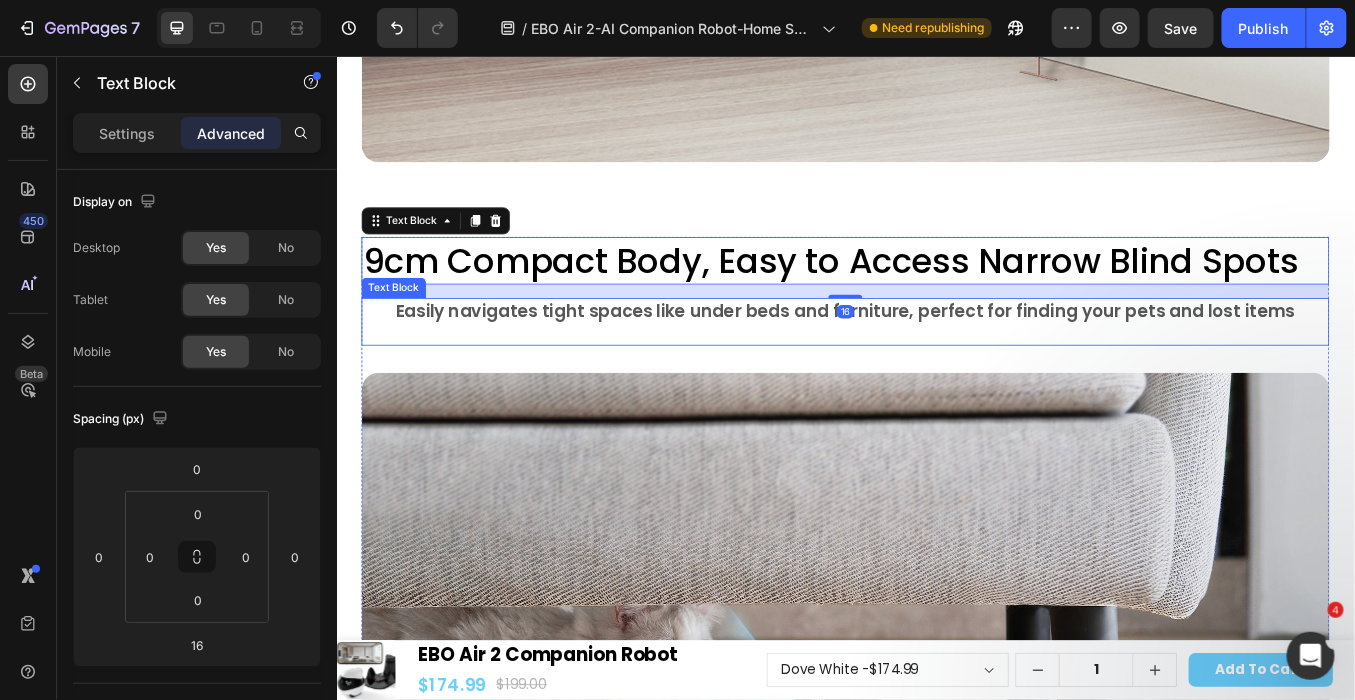 click on "Easily navigates tight spaces like under beds and furniture, perfect for finding your pets and lost items" at bounding box center (936, 368) 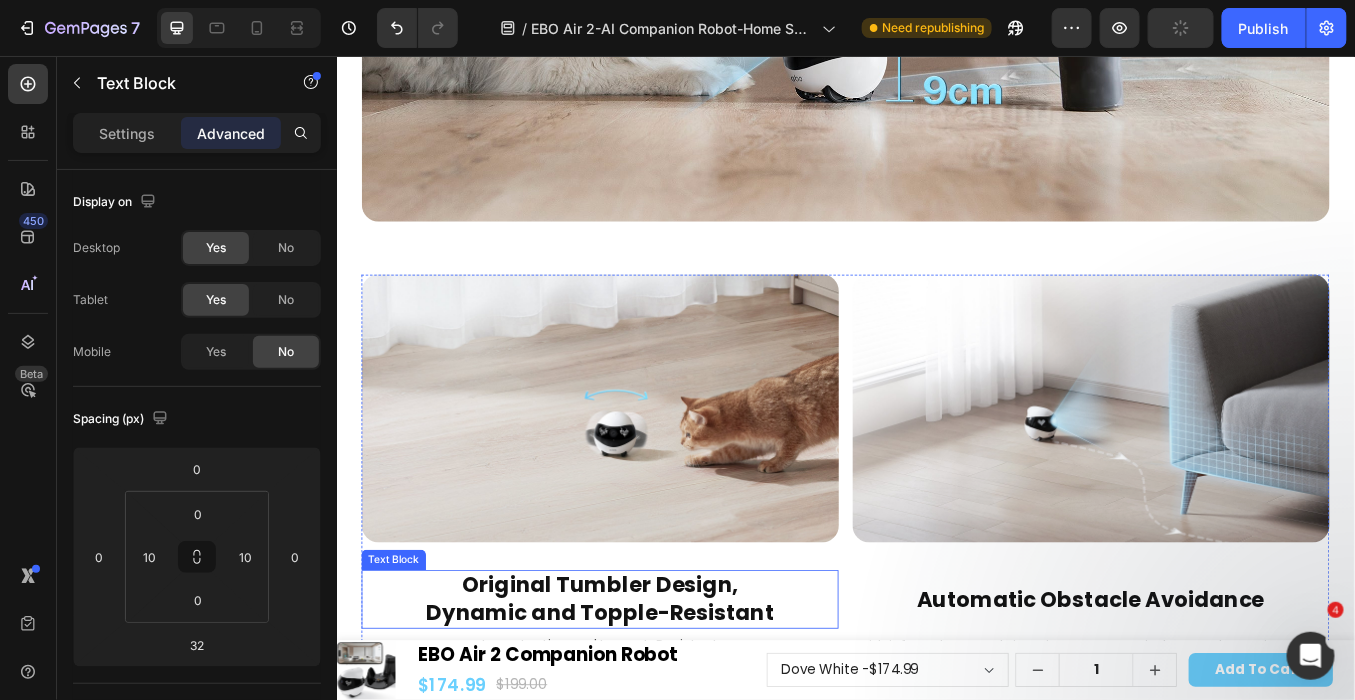 scroll, scrollTop: 6555, scrollLeft: 0, axis: vertical 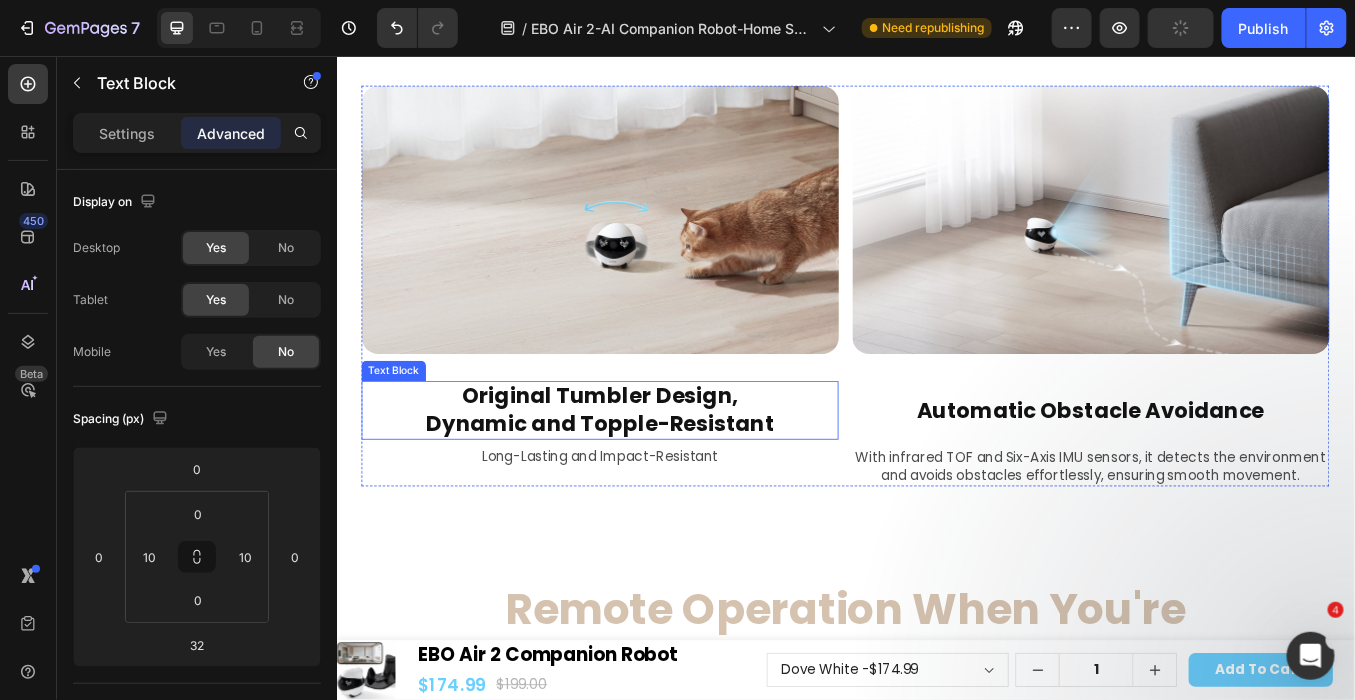 click on "Dynamic and Topple-Resistant" at bounding box center [647, 489] 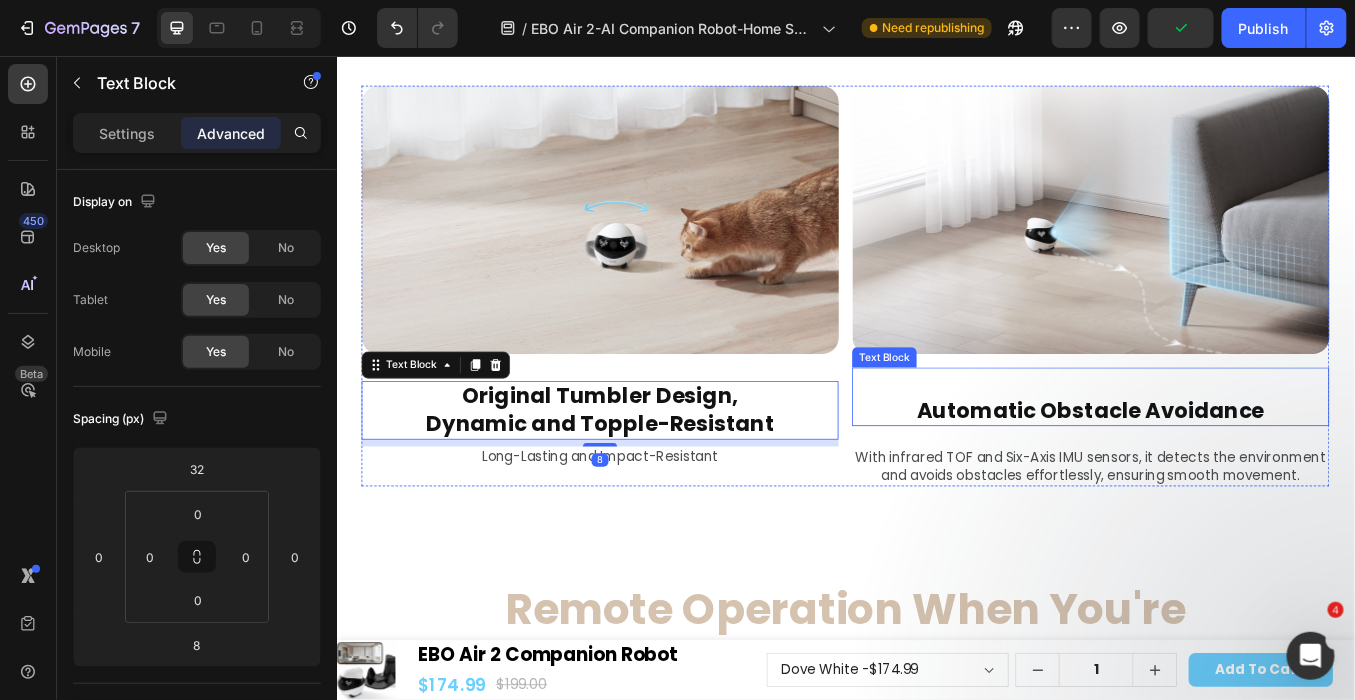 click on "Automatic Obstacle Avoidance" at bounding box center (1225, 473) 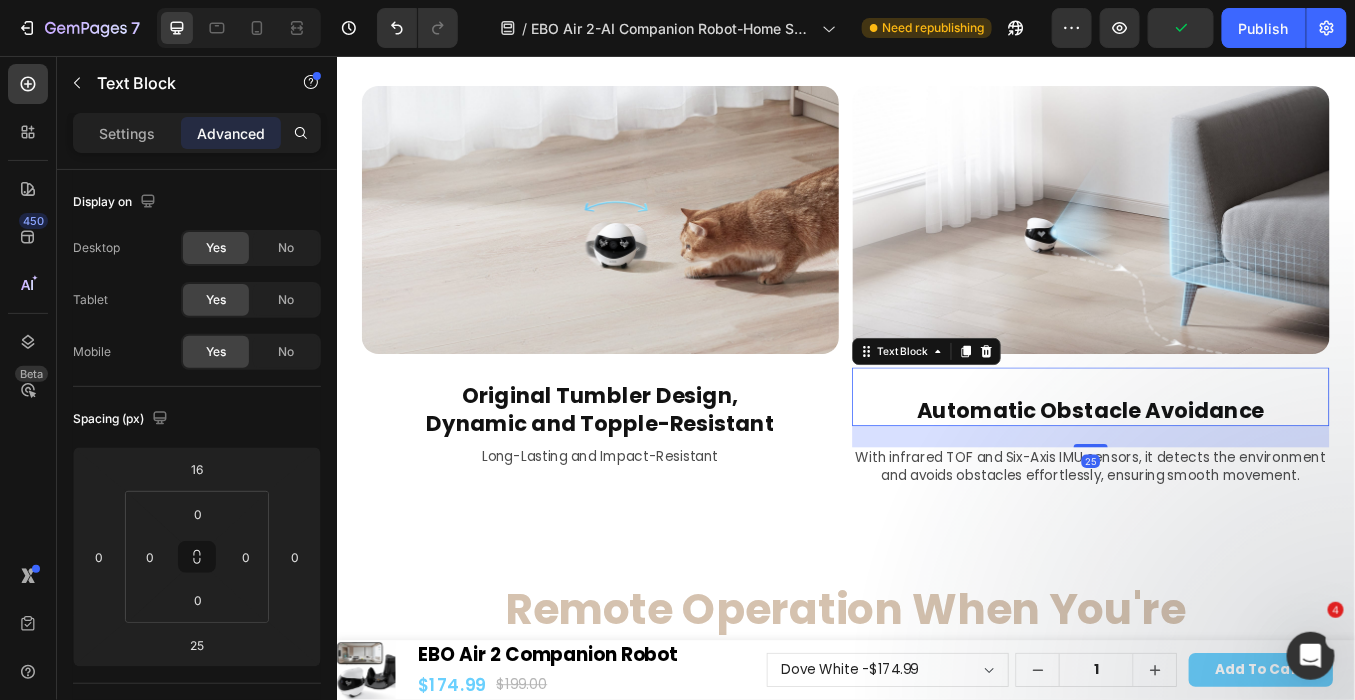 scroll, scrollTop: 6888, scrollLeft: 0, axis: vertical 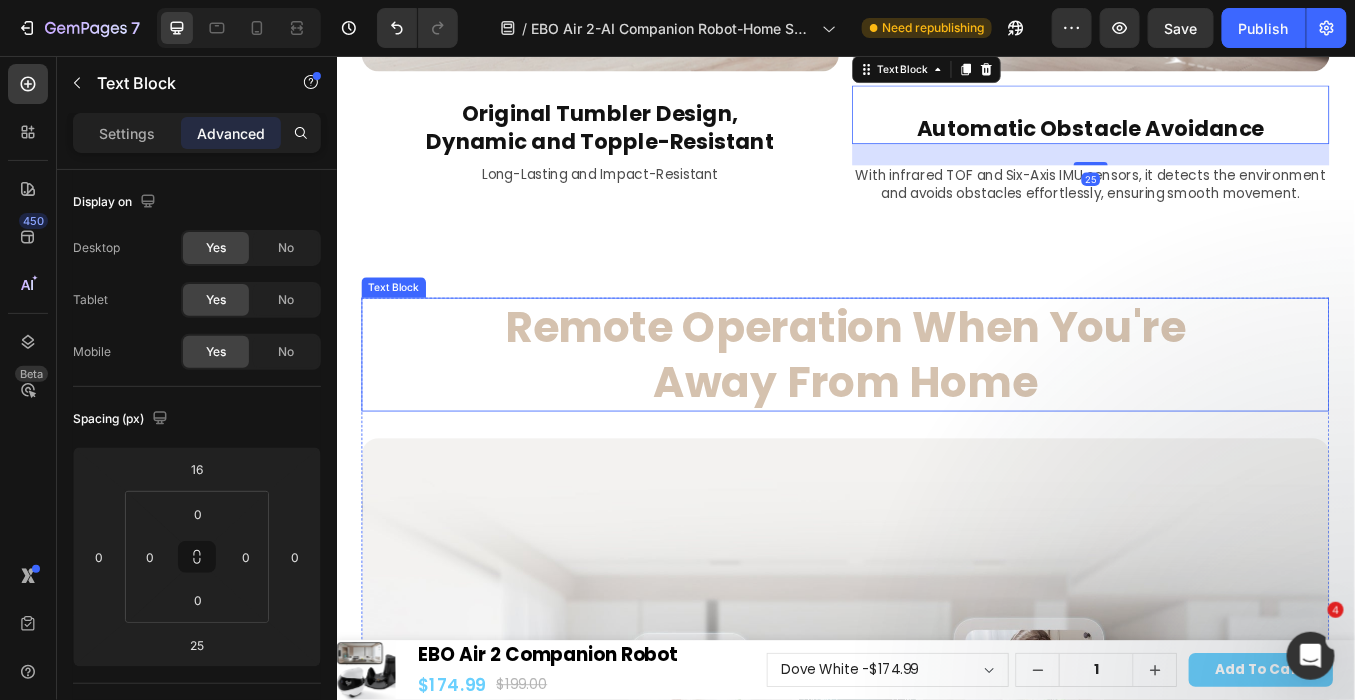 click on "Remote Operation When You're  Away From Home" at bounding box center (936, 406) 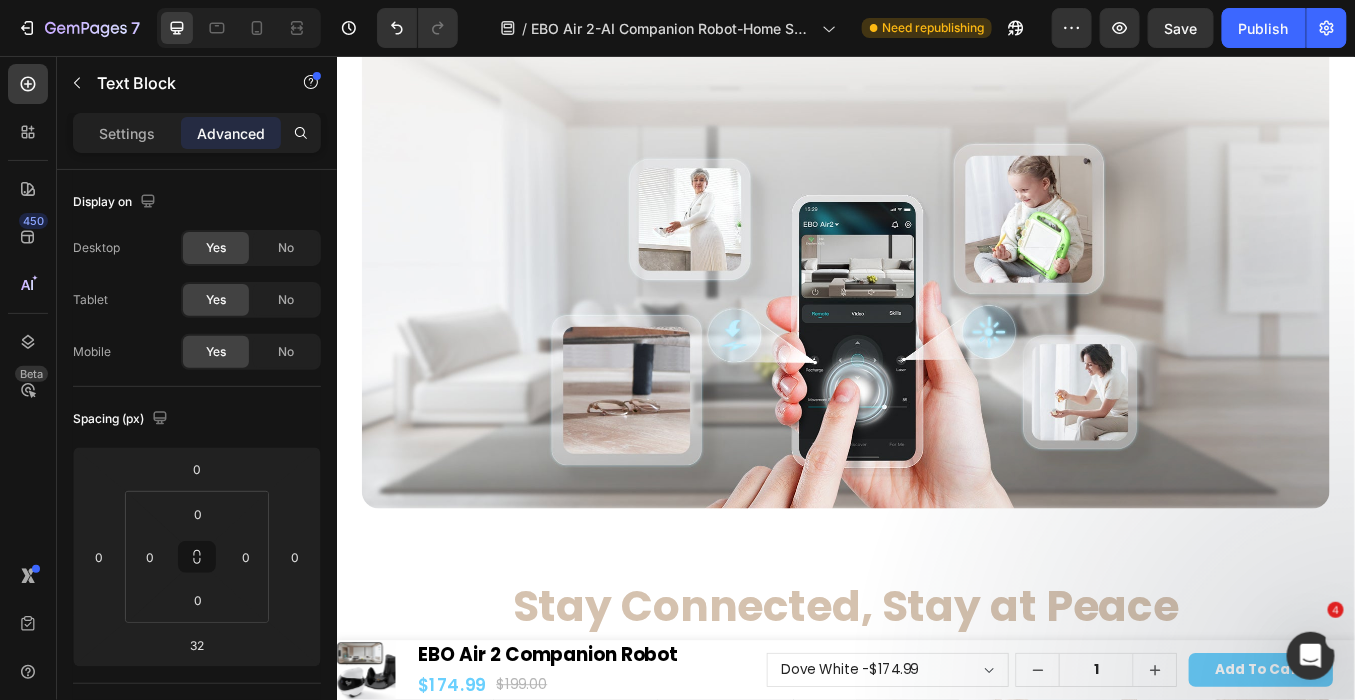 scroll, scrollTop: 7222, scrollLeft: 0, axis: vertical 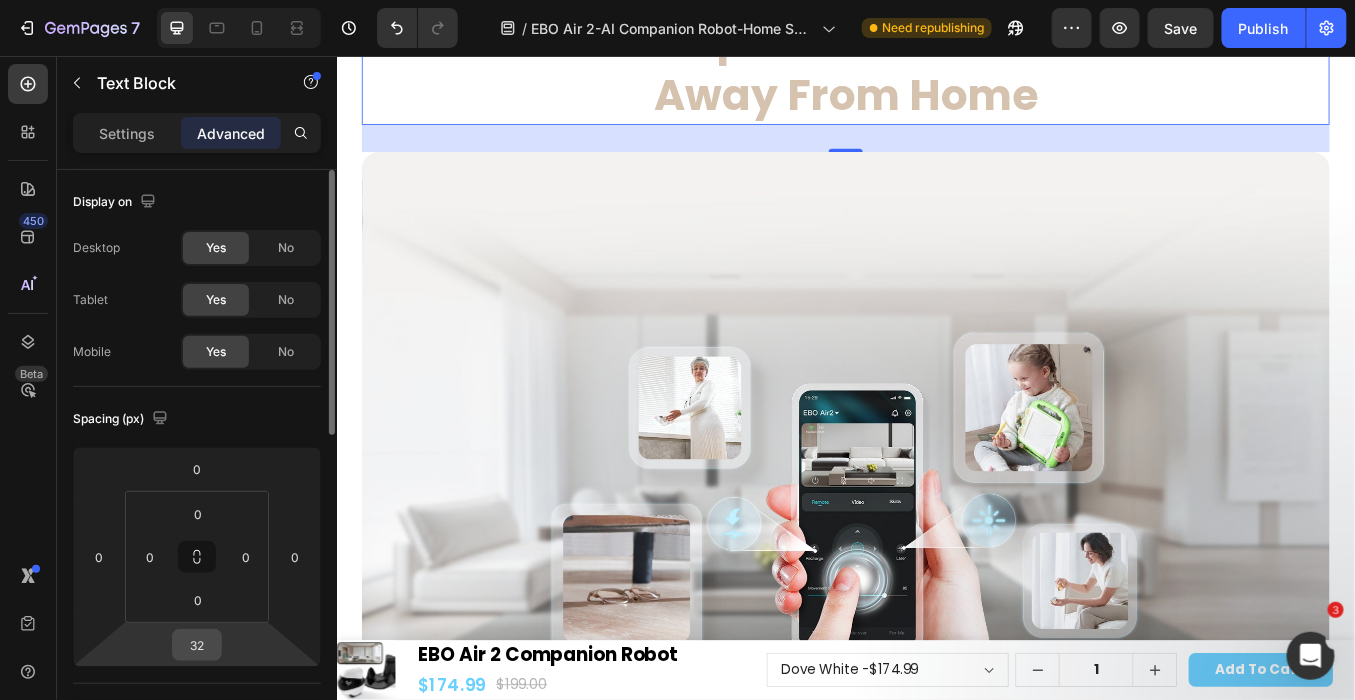 click on "32" at bounding box center [197, 645] 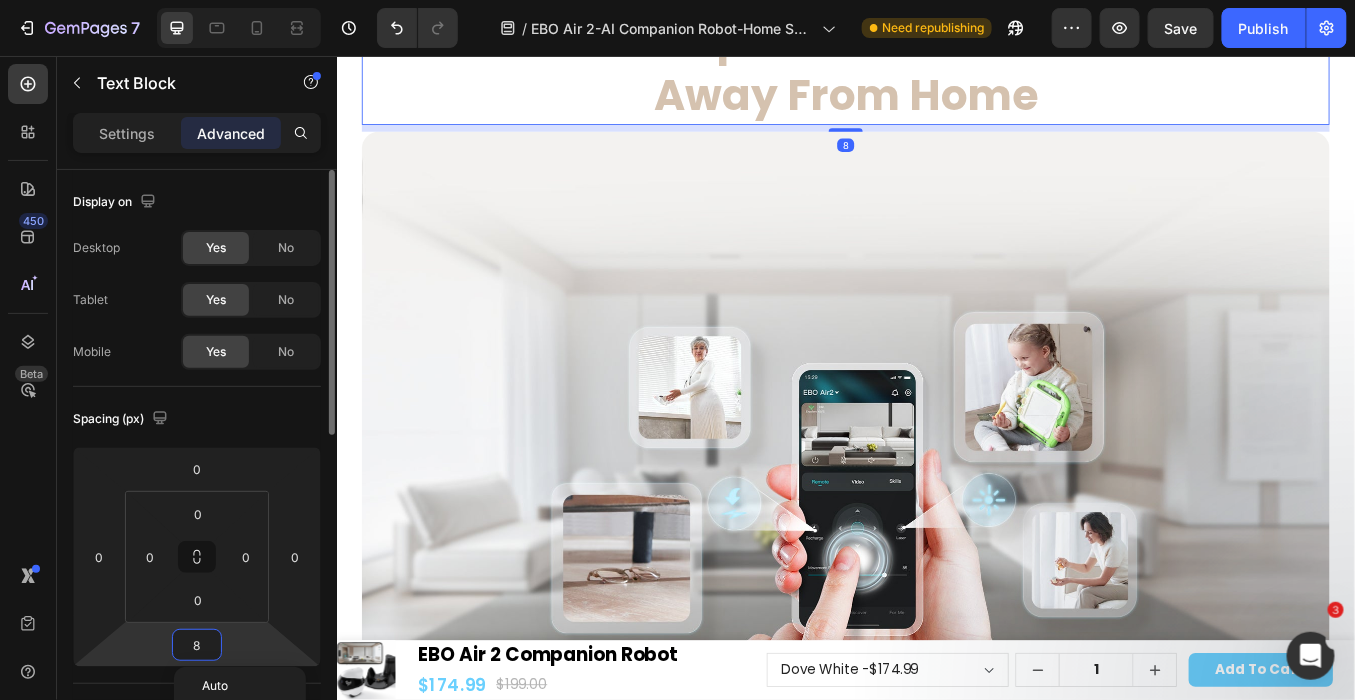 type on "80" 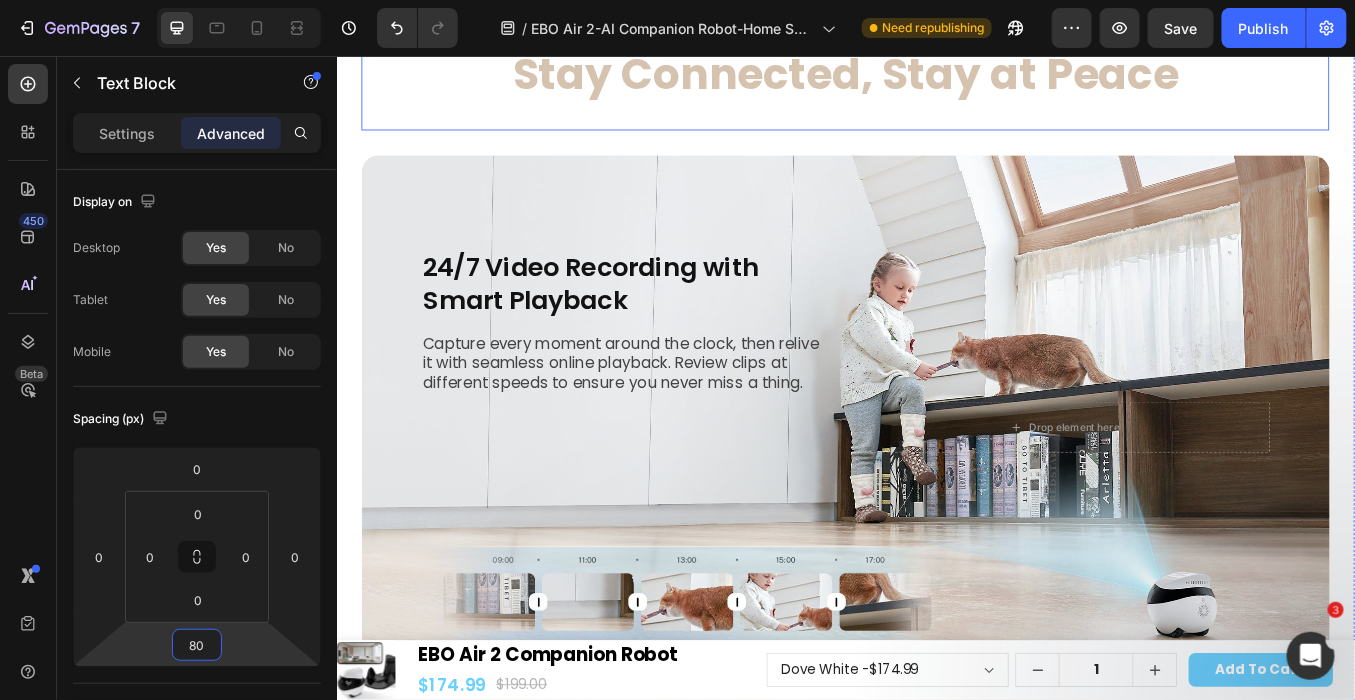 scroll, scrollTop: 8222, scrollLeft: 0, axis: vertical 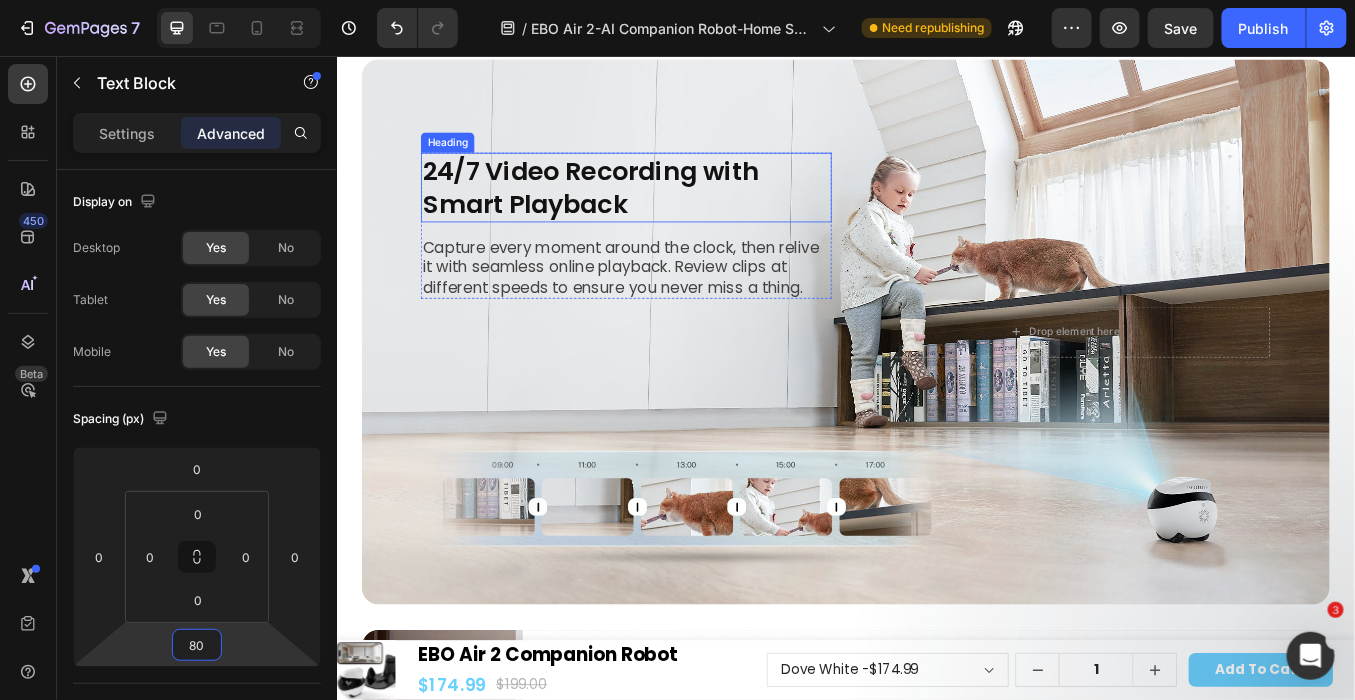 click on "24/7 Video Recording with Smart Playback" at bounding box center (678, 210) 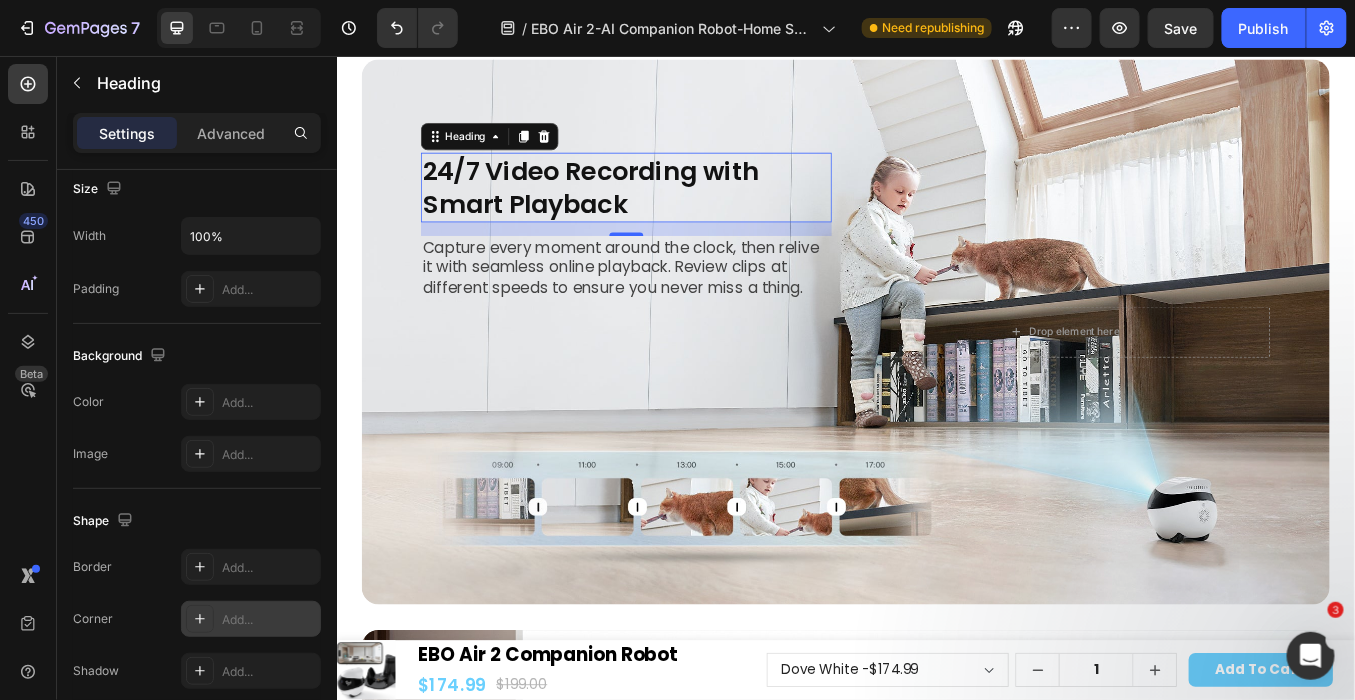 scroll, scrollTop: 706, scrollLeft: 0, axis: vertical 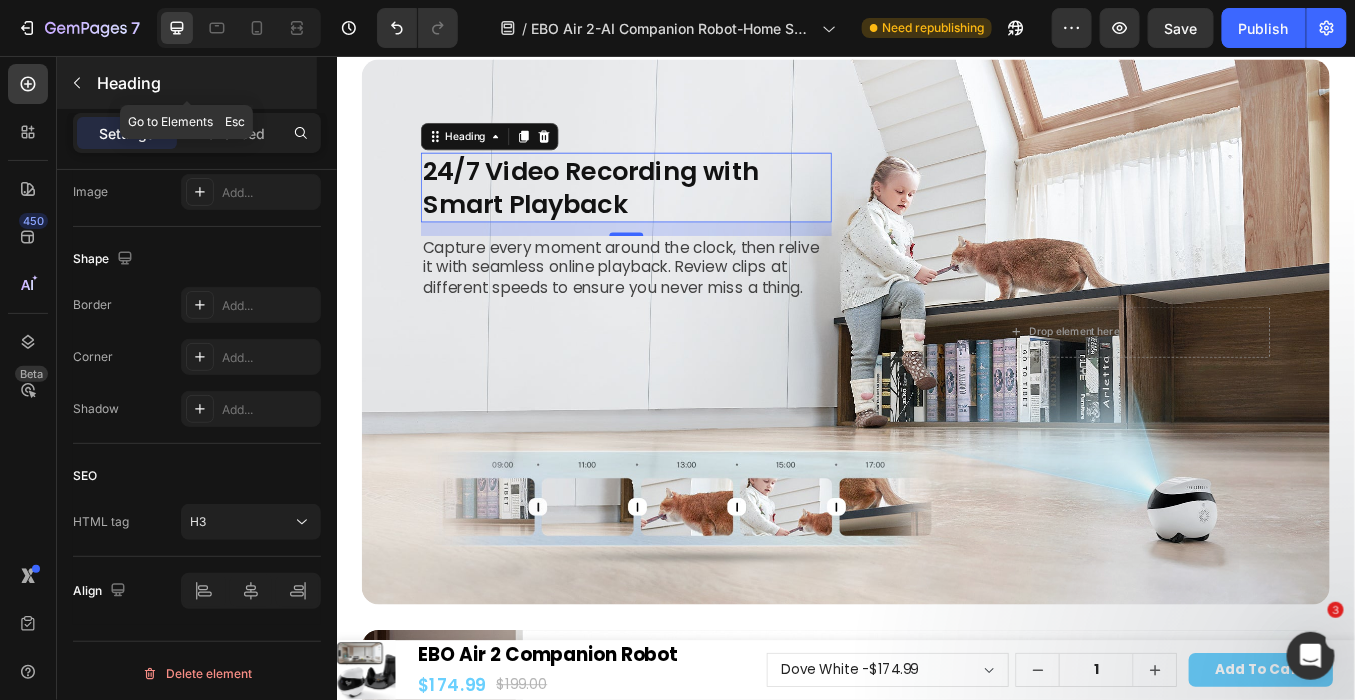 click 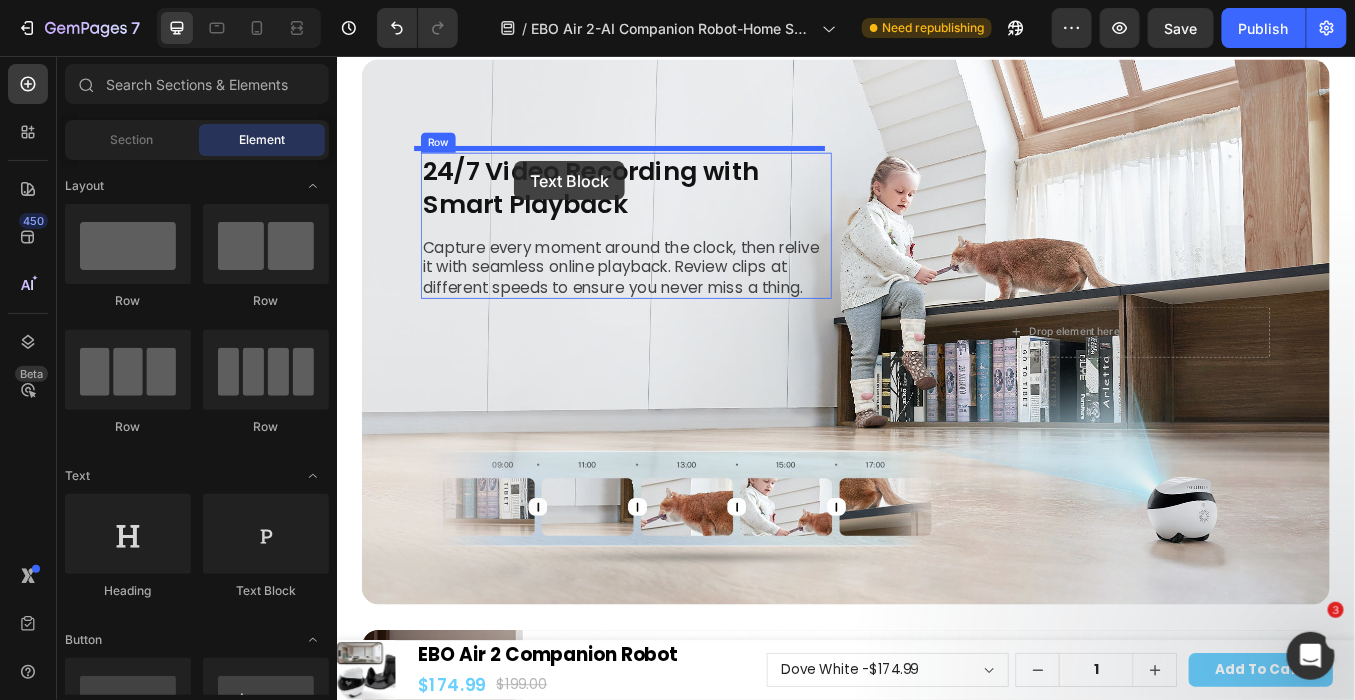 drag, startPoint x: 754, startPoint y: 367, endPoint x: 545, endPoint y: 179, distance: 281.11386 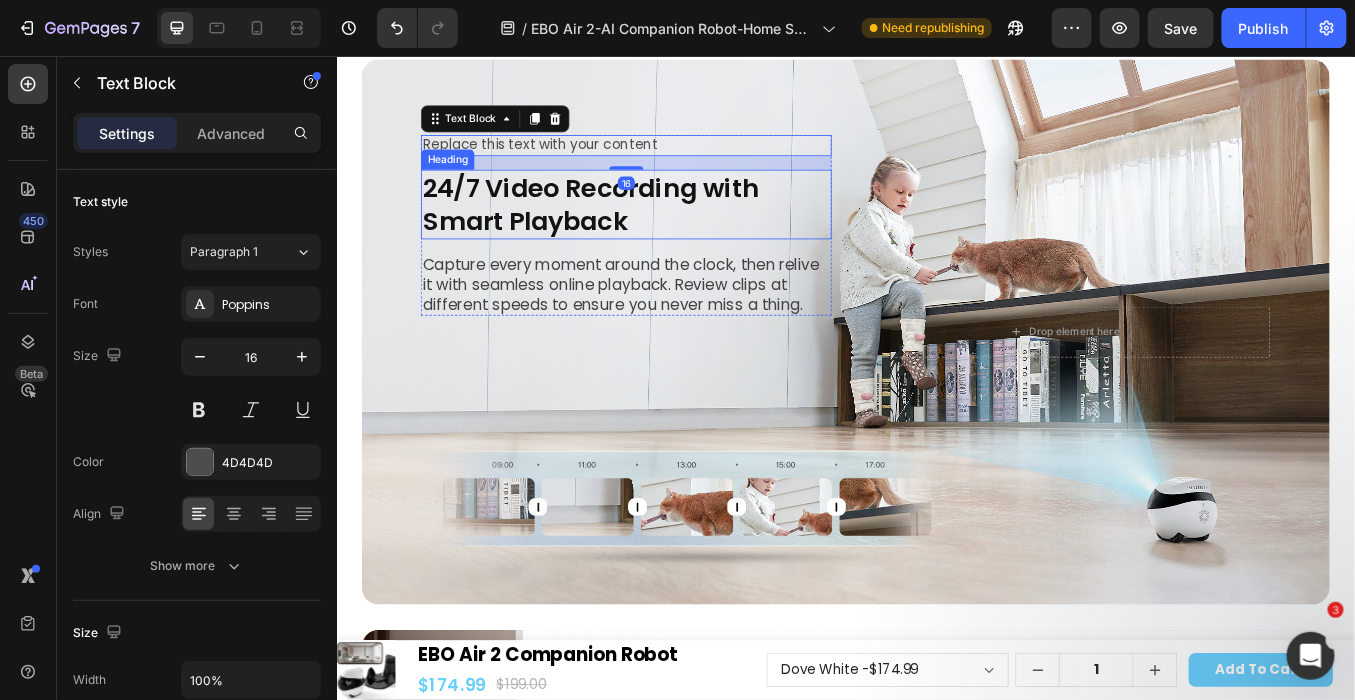 click on "24/7 Video Recording with Smart Playback" at bounding box center [678, 230] 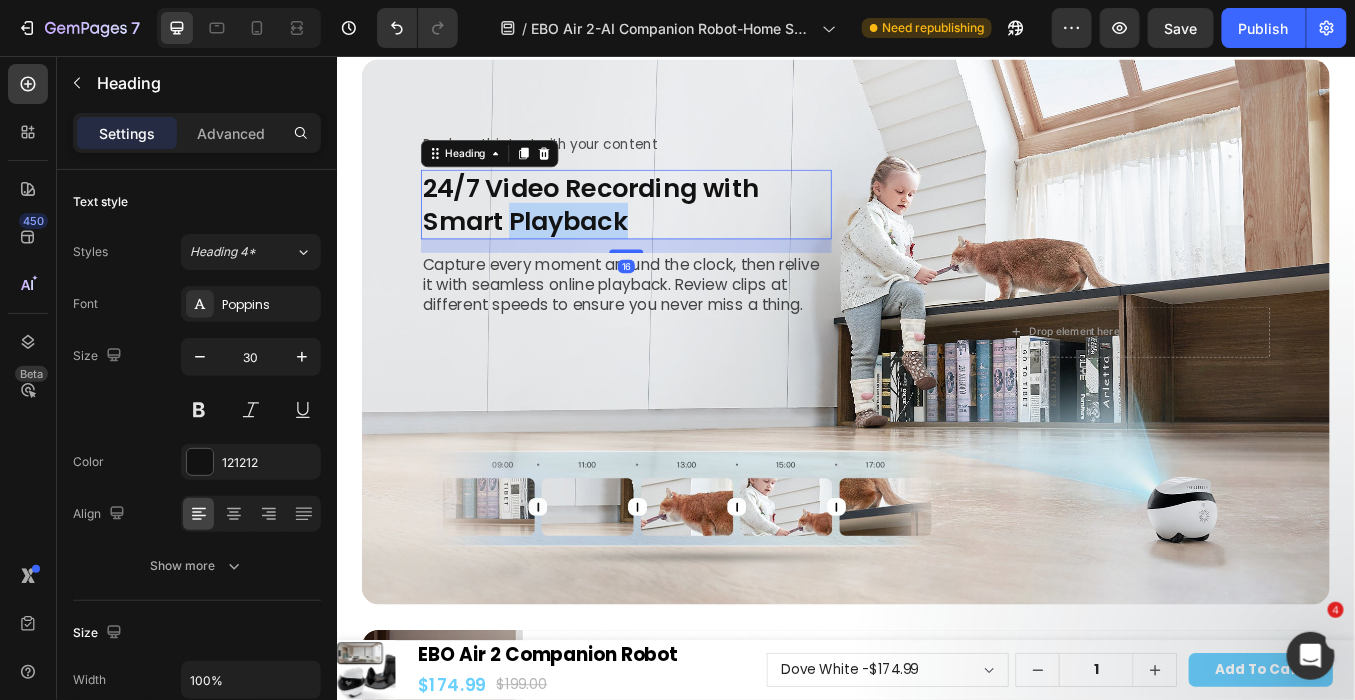click on "24/7 Video Recording with Smart Playback" at bounding box center [678, 230] 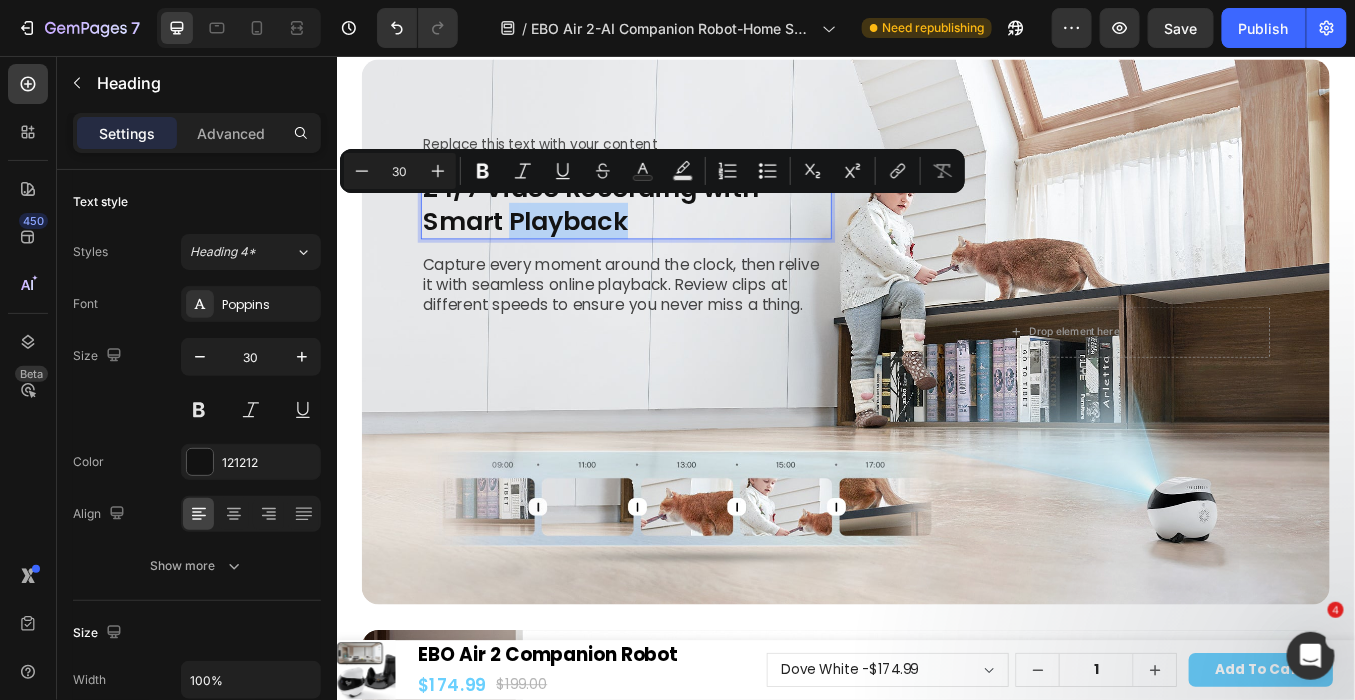 click on "24/7 Video Recording with Smart Playback" at bounding box center (678, 230) 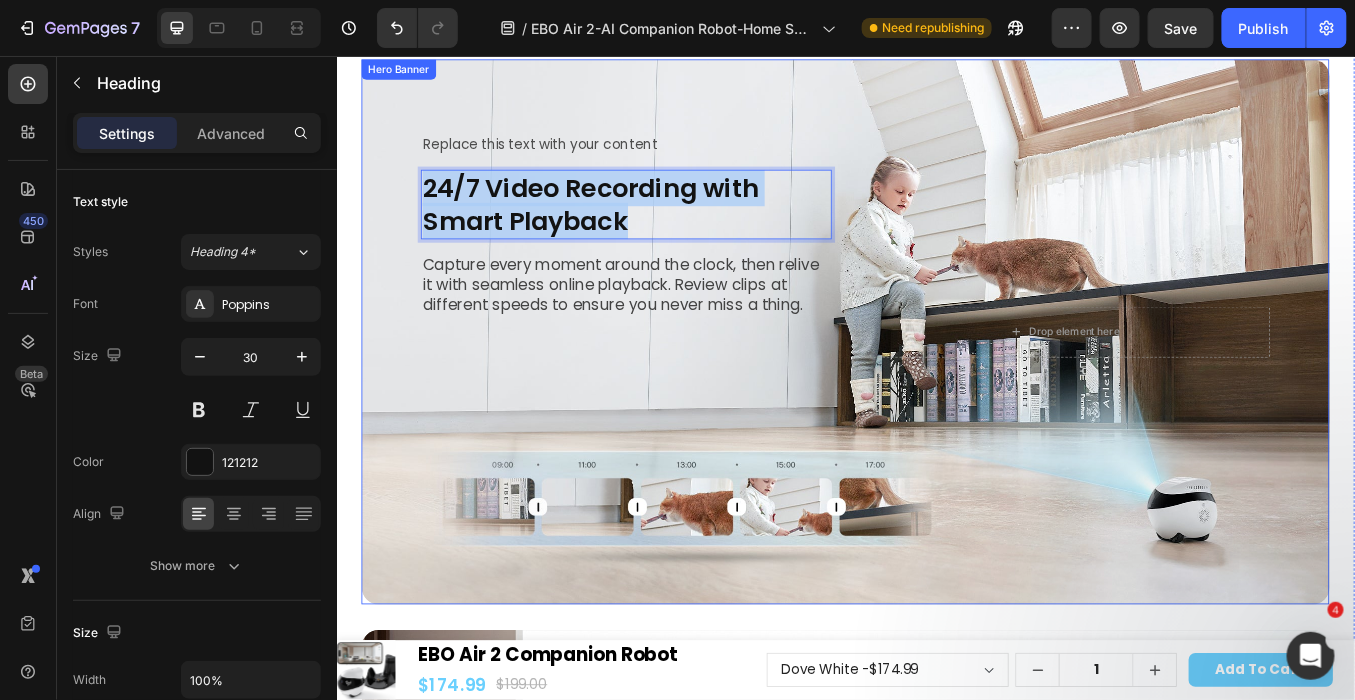 drag, startPoint x: 708, startPoint y: 252, endPoint x: 423, endPoint y: 207, distance: 288.53076 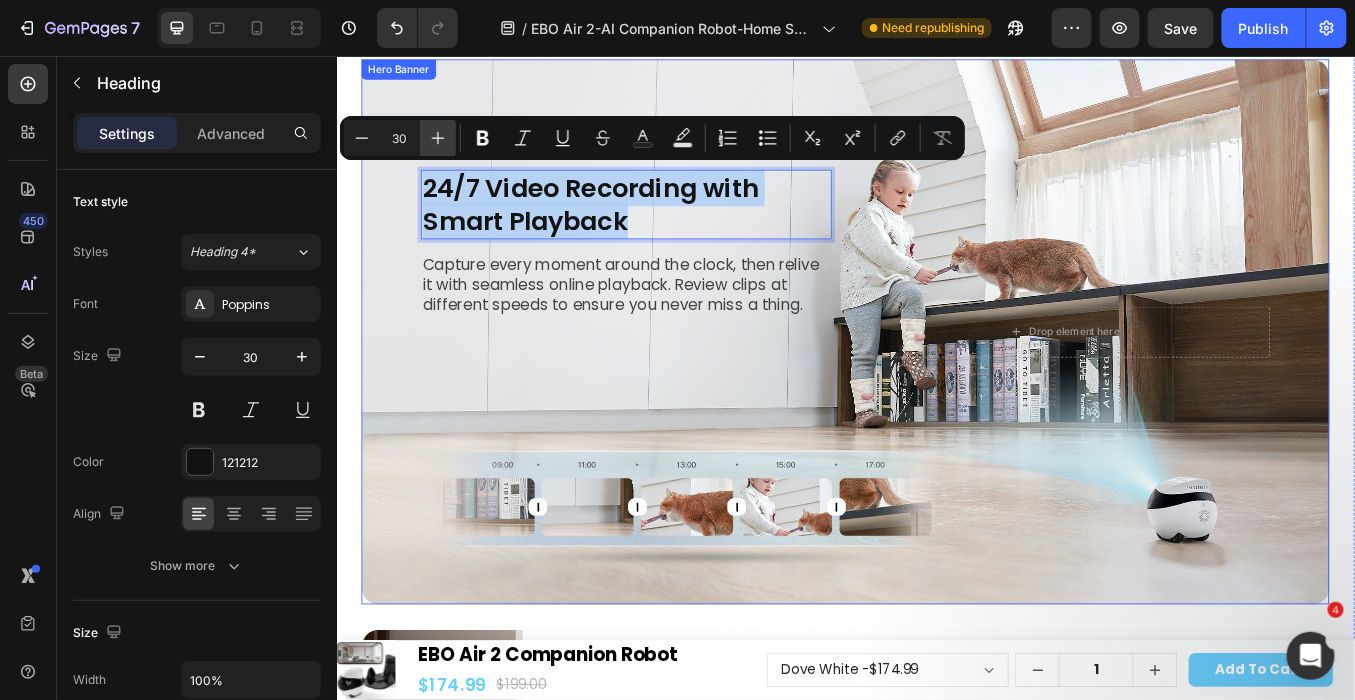 copy on "24/7 Video Recording with Smart Playback" 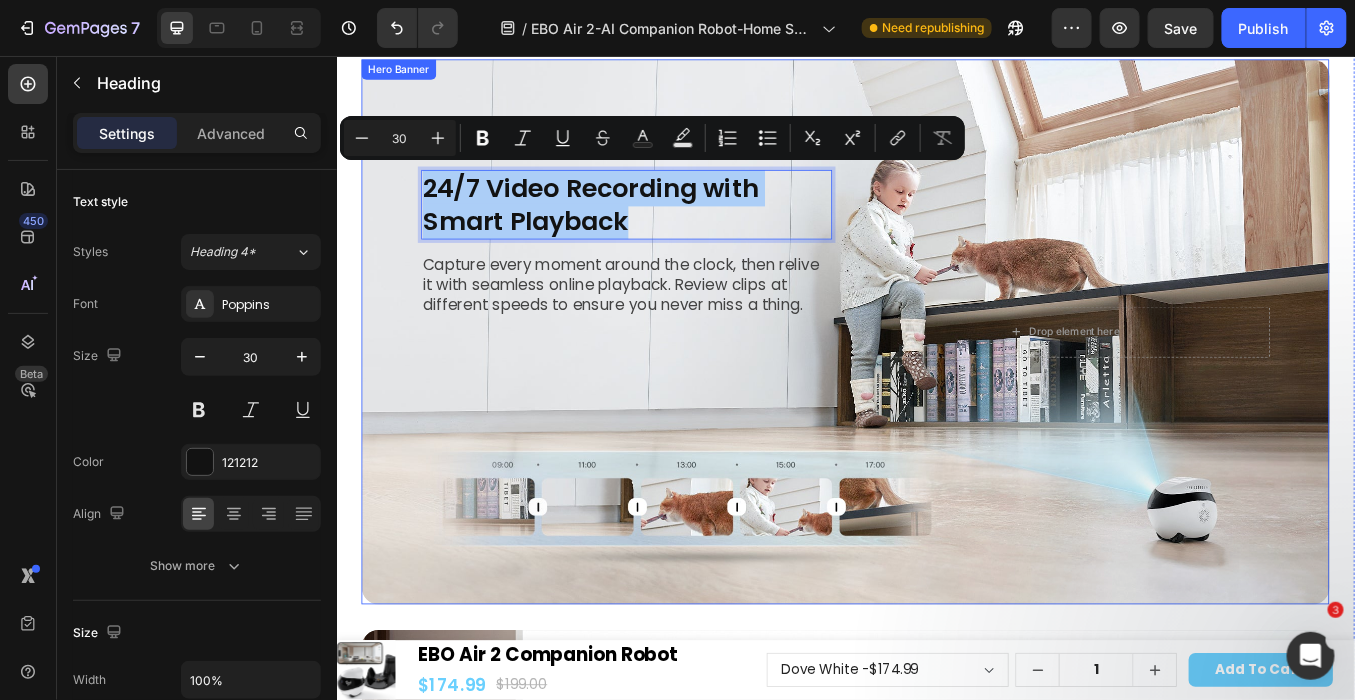 click at bounding box center (936, 379) 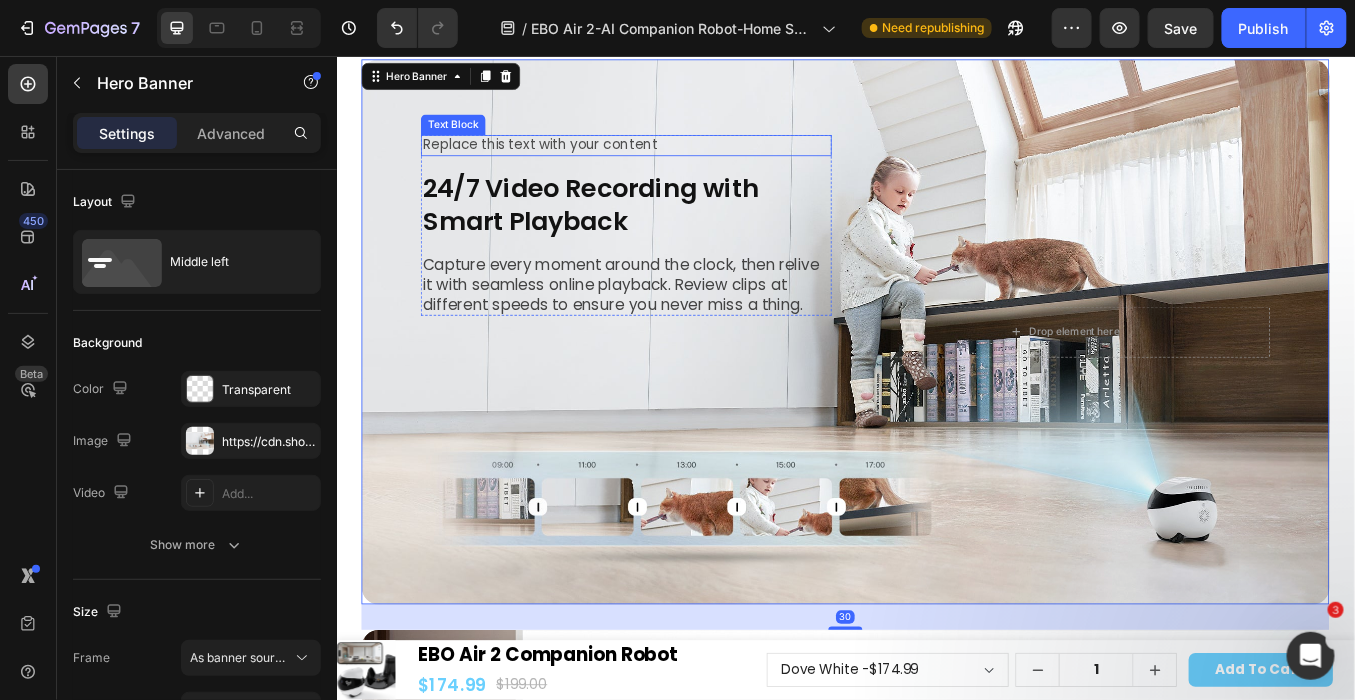 click on "Replace this text with your content" at bounding box center [678, 160] 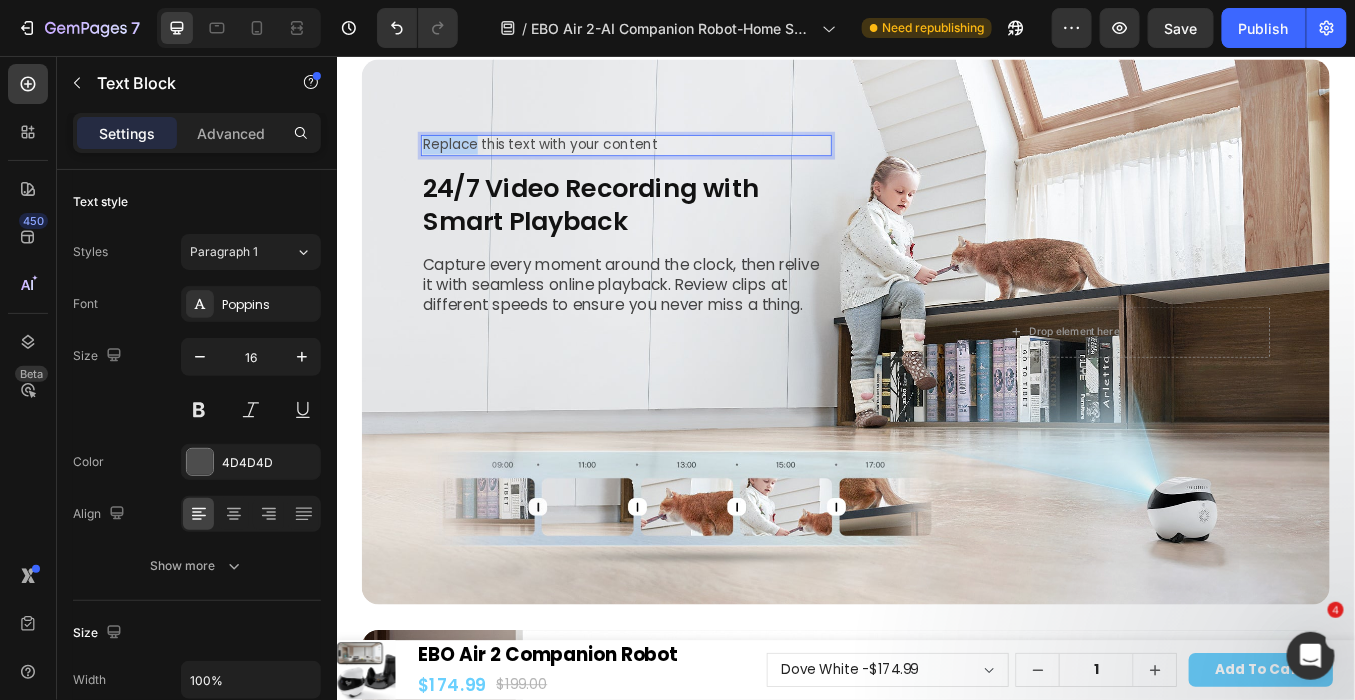 click on "Replace this text with your content" at bounding box center [678, 160] 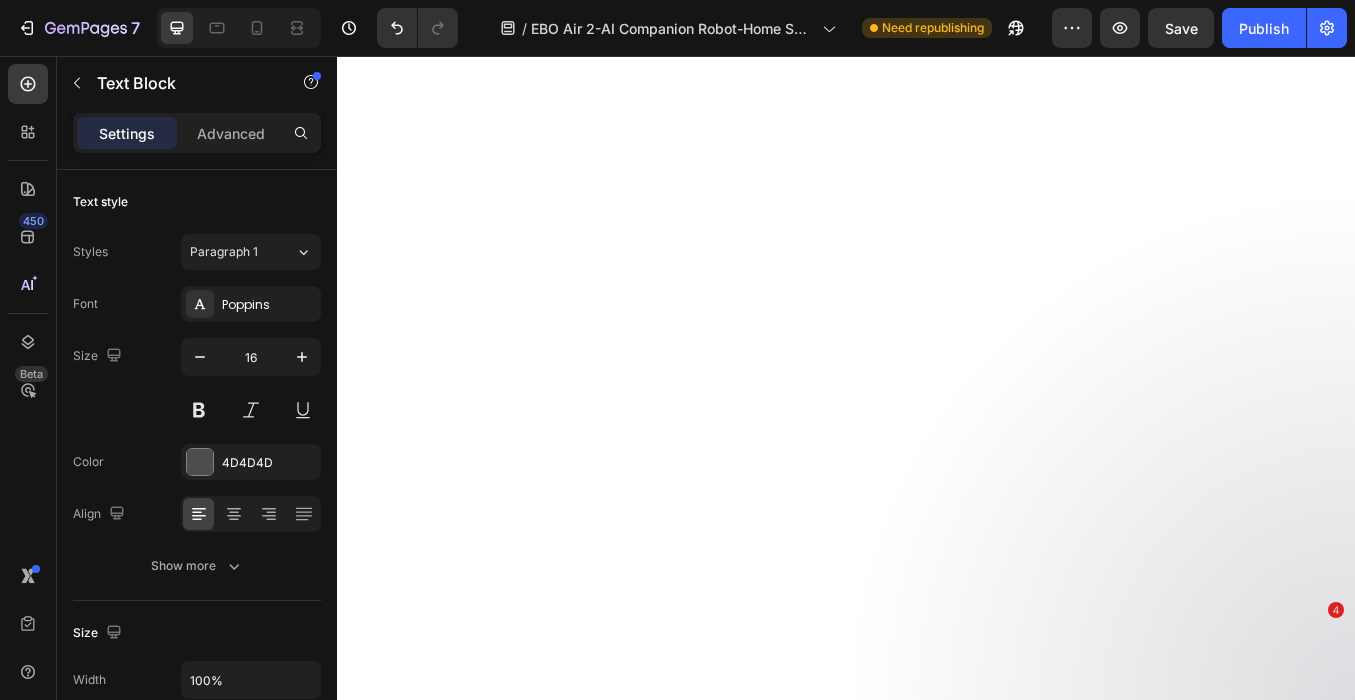 scroll, scrollTop: 0, scrollLeft: 0, axis: both 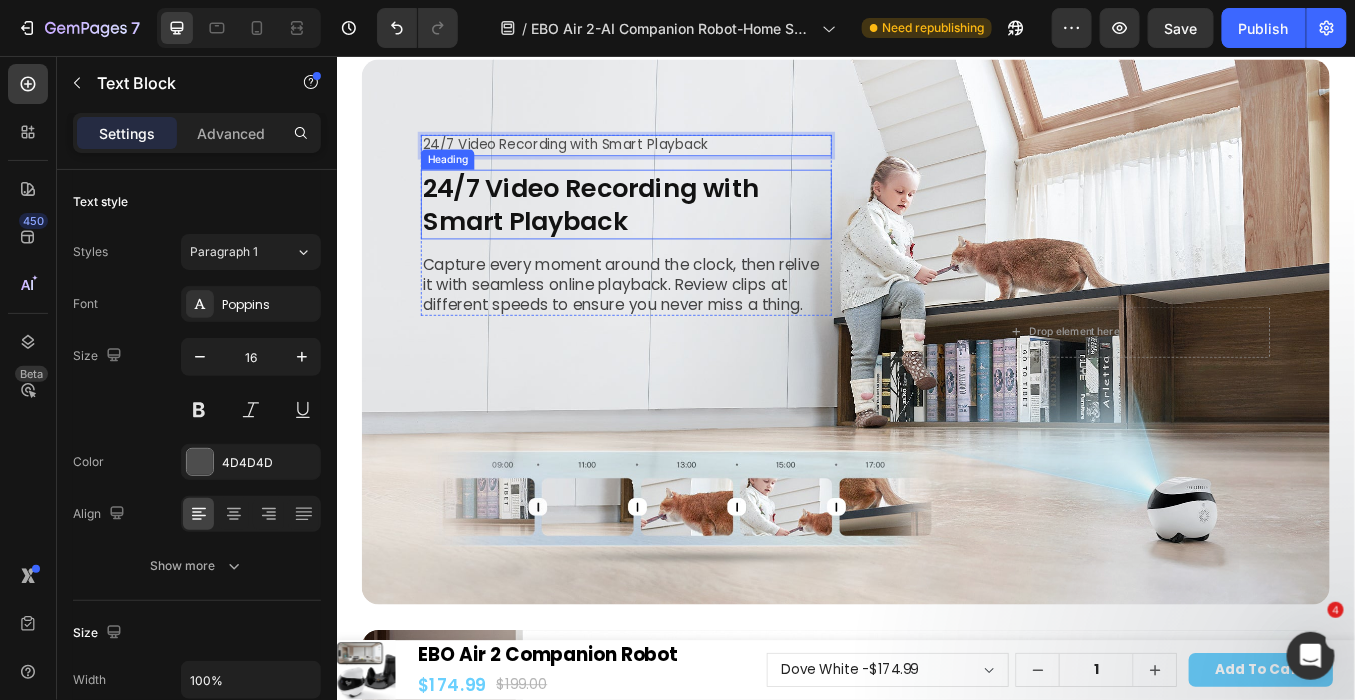 click on "24/7 Video Recording with Smart Playback" at bounding box center (678, 230) 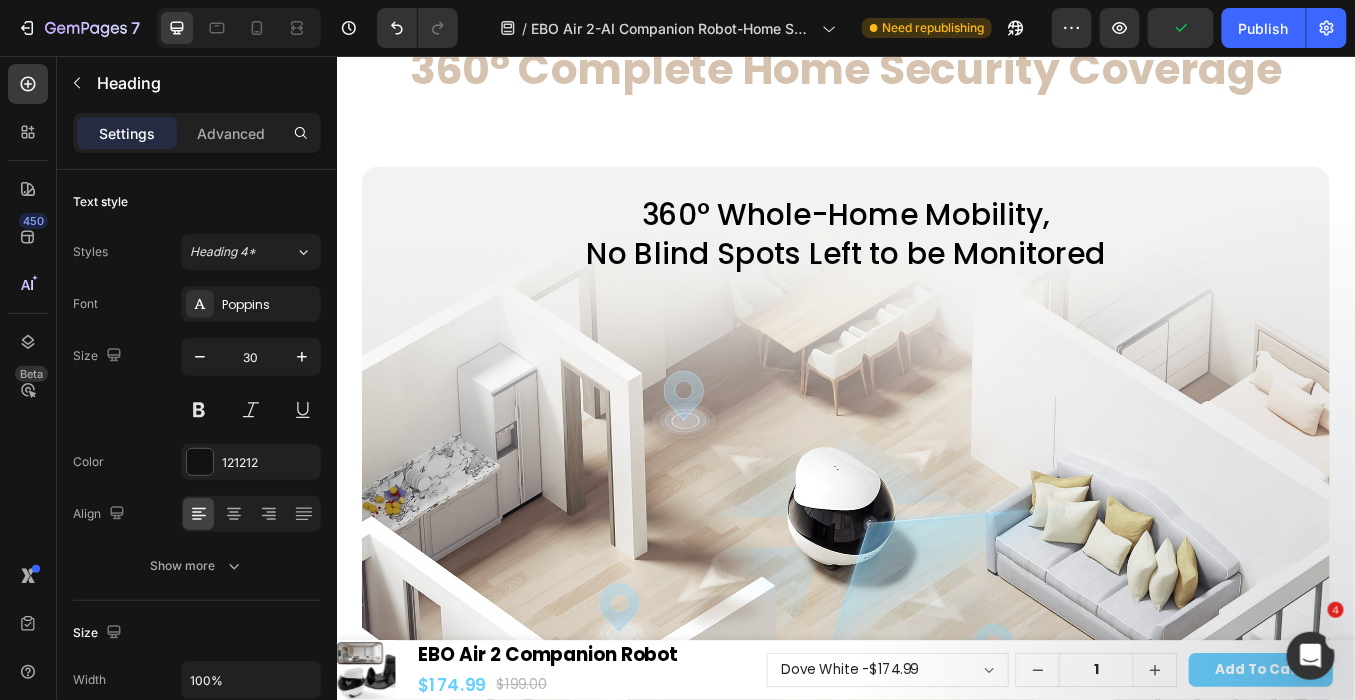 scroll, scrollTop: 4222, scrollLeft: 0, axis: vertical 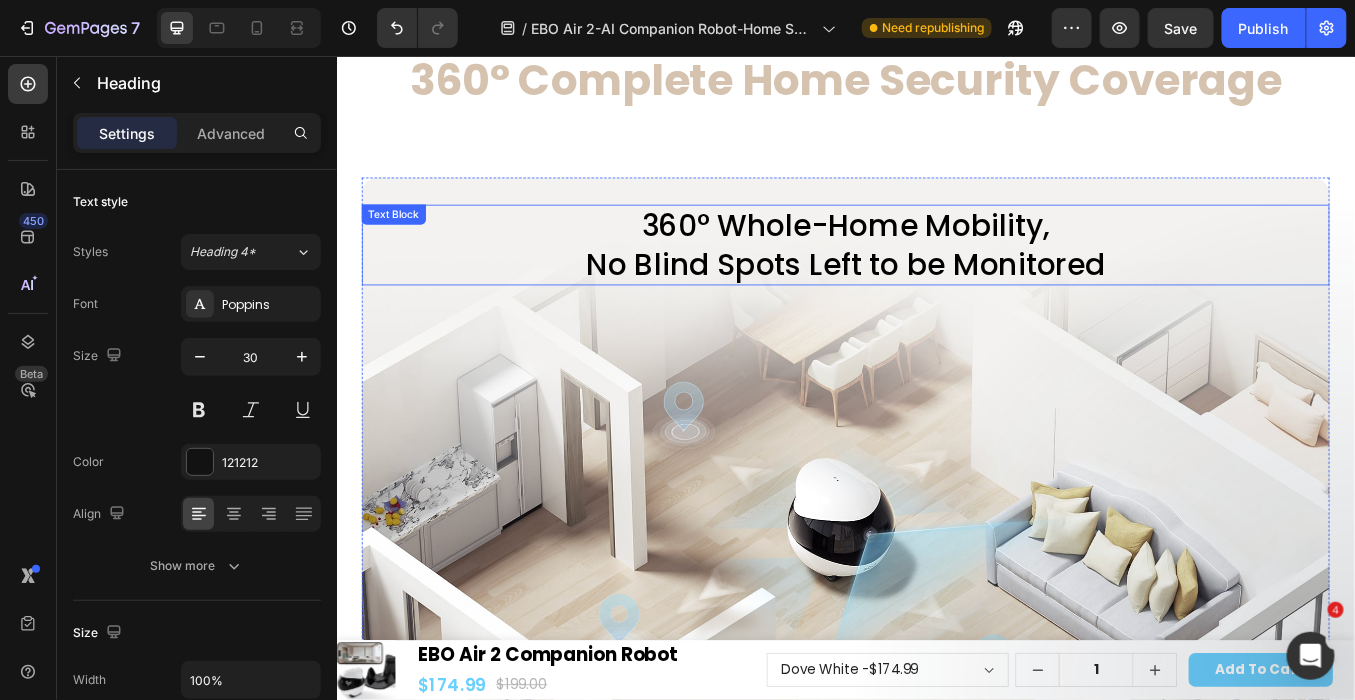 click on "360° Whole-Home Mobility,  No Blind Spots Left to be Monitored" at bounding box center (936, 277) 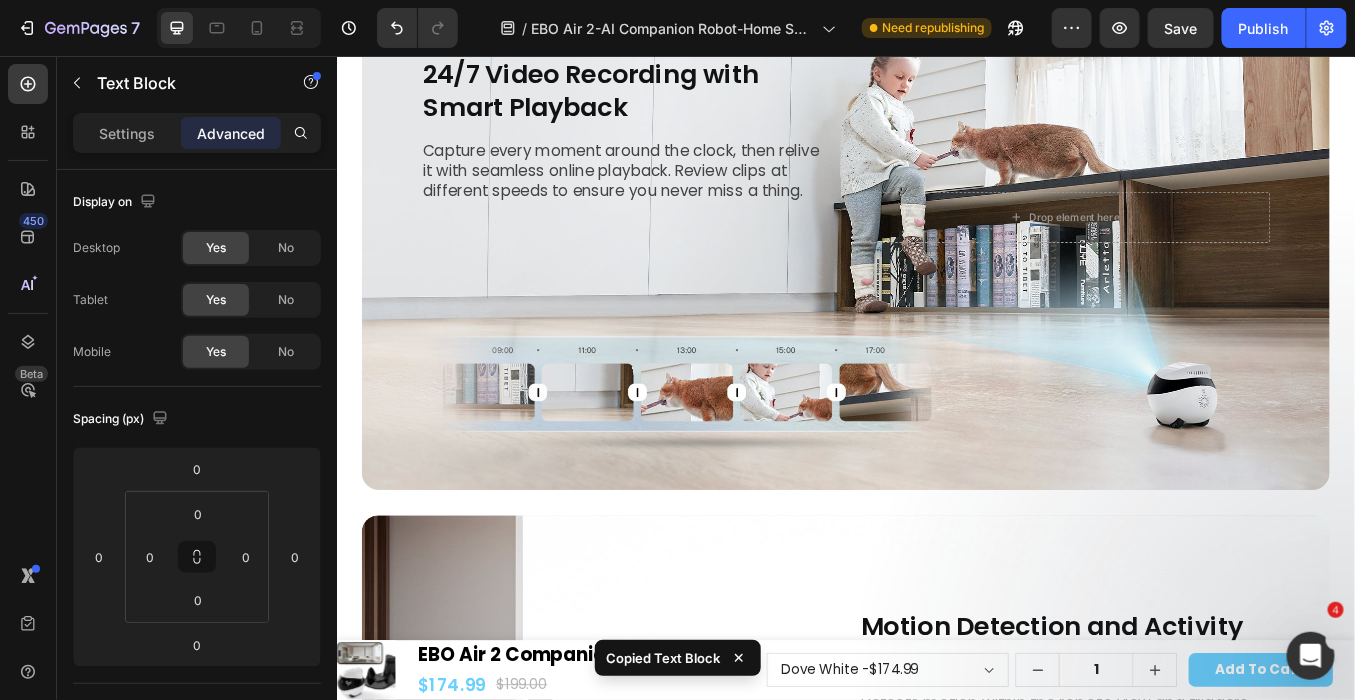 scroll, scrollTop: 8000, scrollLeft: 0, axis: vertical 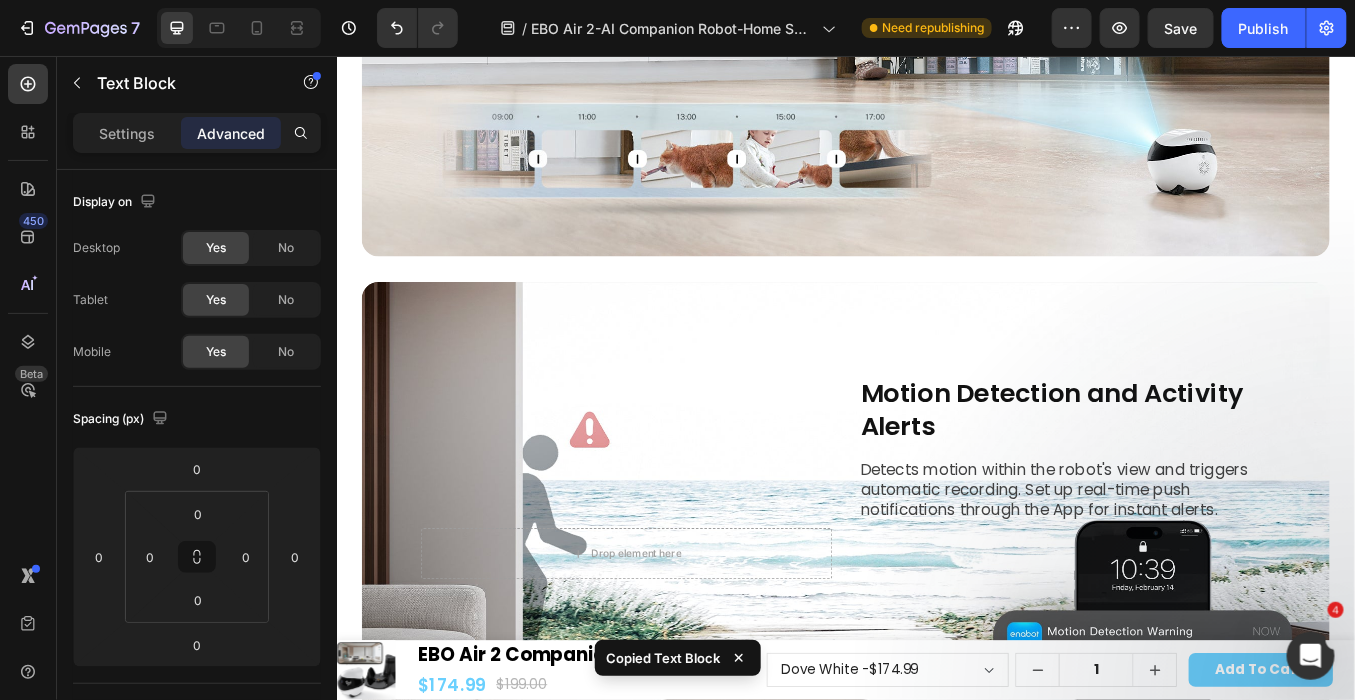 click on "24/7 Video Recording with Smart Playback" at bounding box center (678, -250) 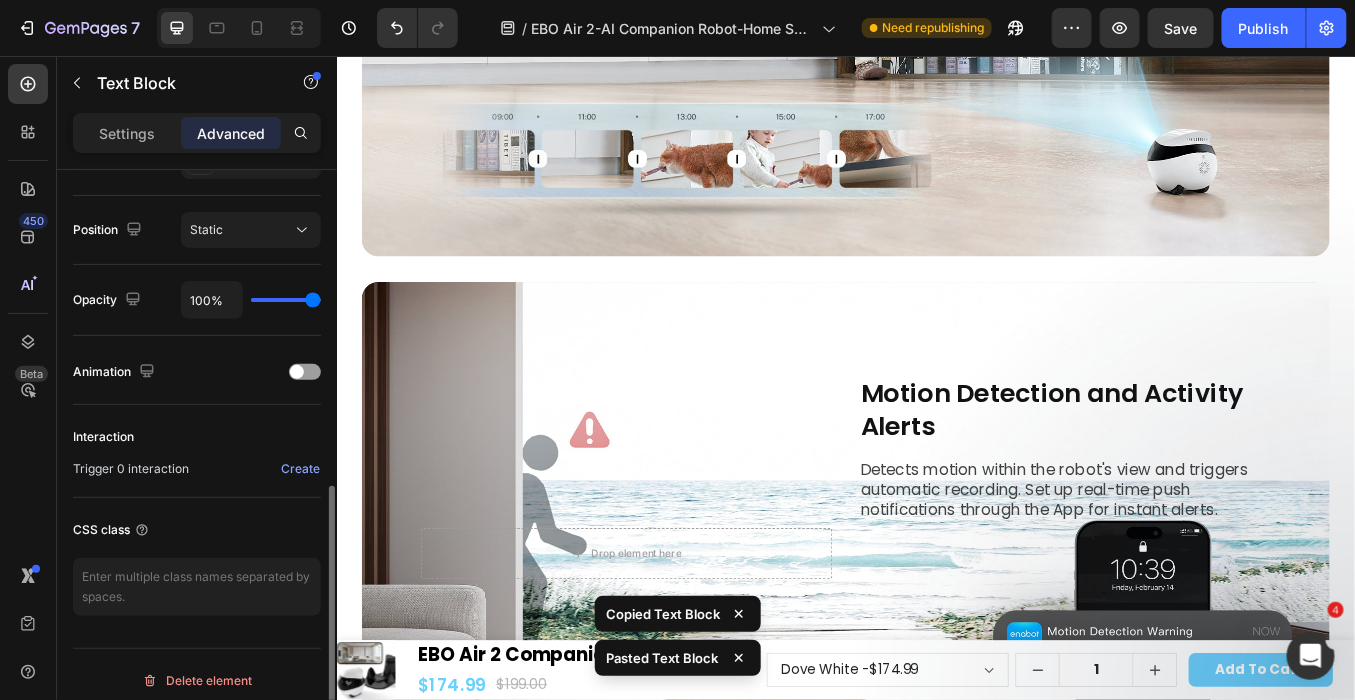 scroll, scrollTop: 704, scrollLeft: 0, axis: vertical 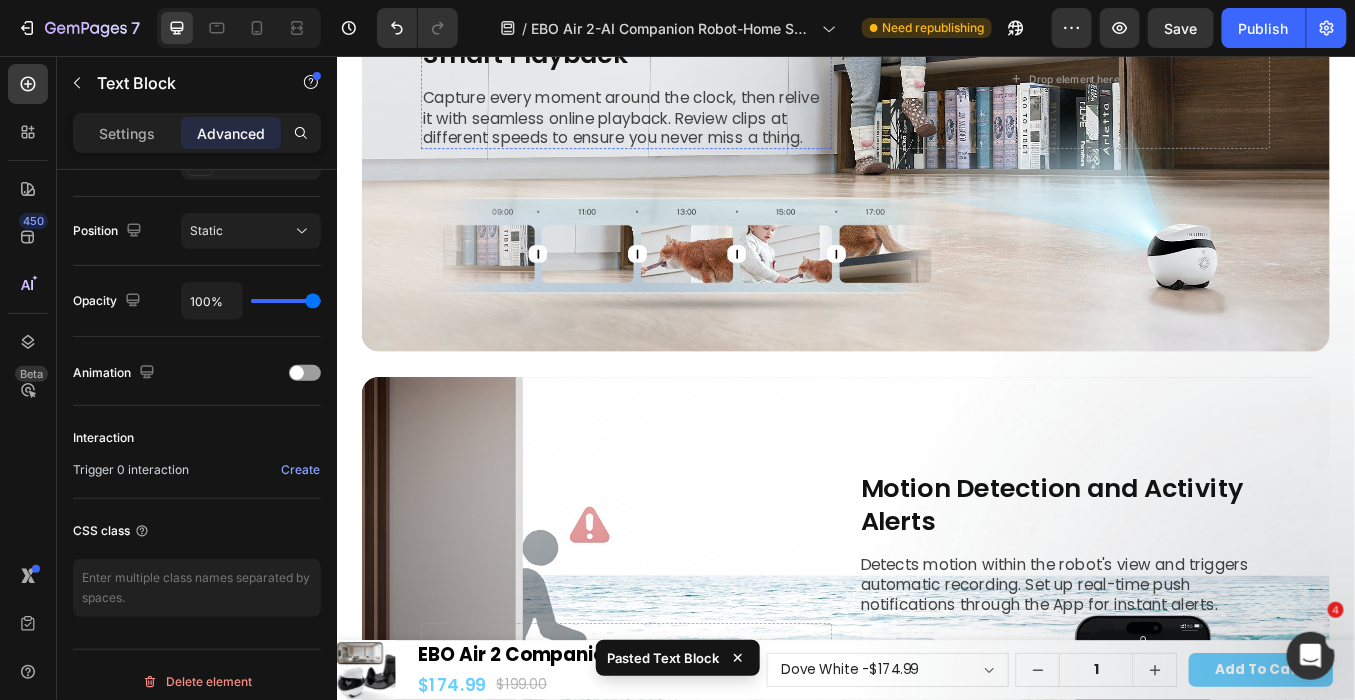 click on "24/7 Video Recording with Smart Playback" at bounding box center (678, -239) 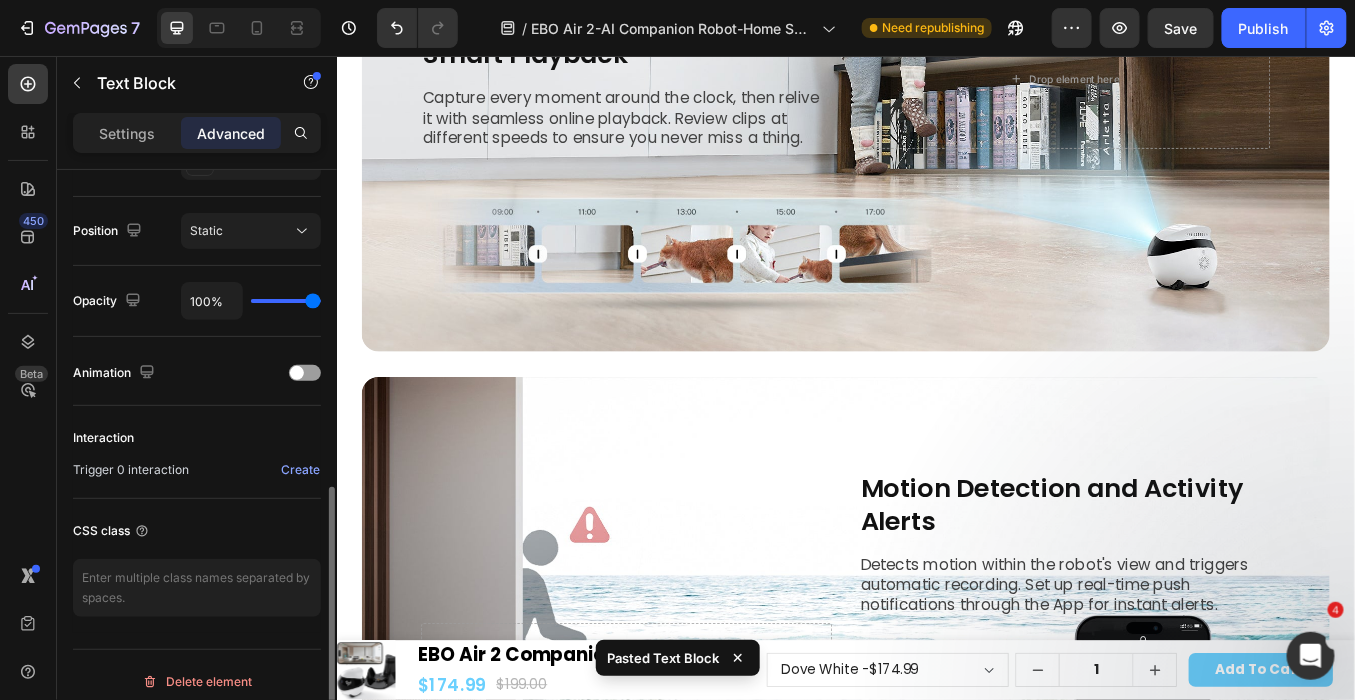 scroll, scrollTop: 704, scrollLeft: 0, axis: vertical 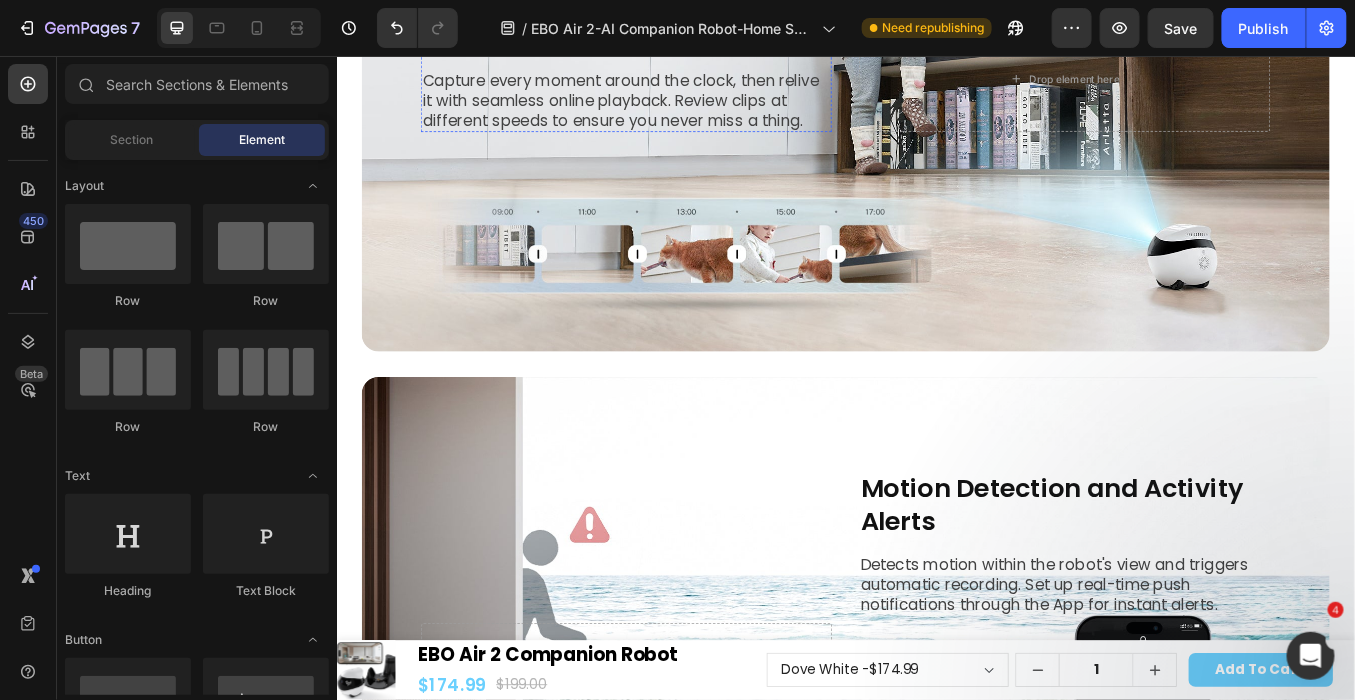 click on "24/7 Video Recording with Smart Playback" at bounding box center [678, 13] 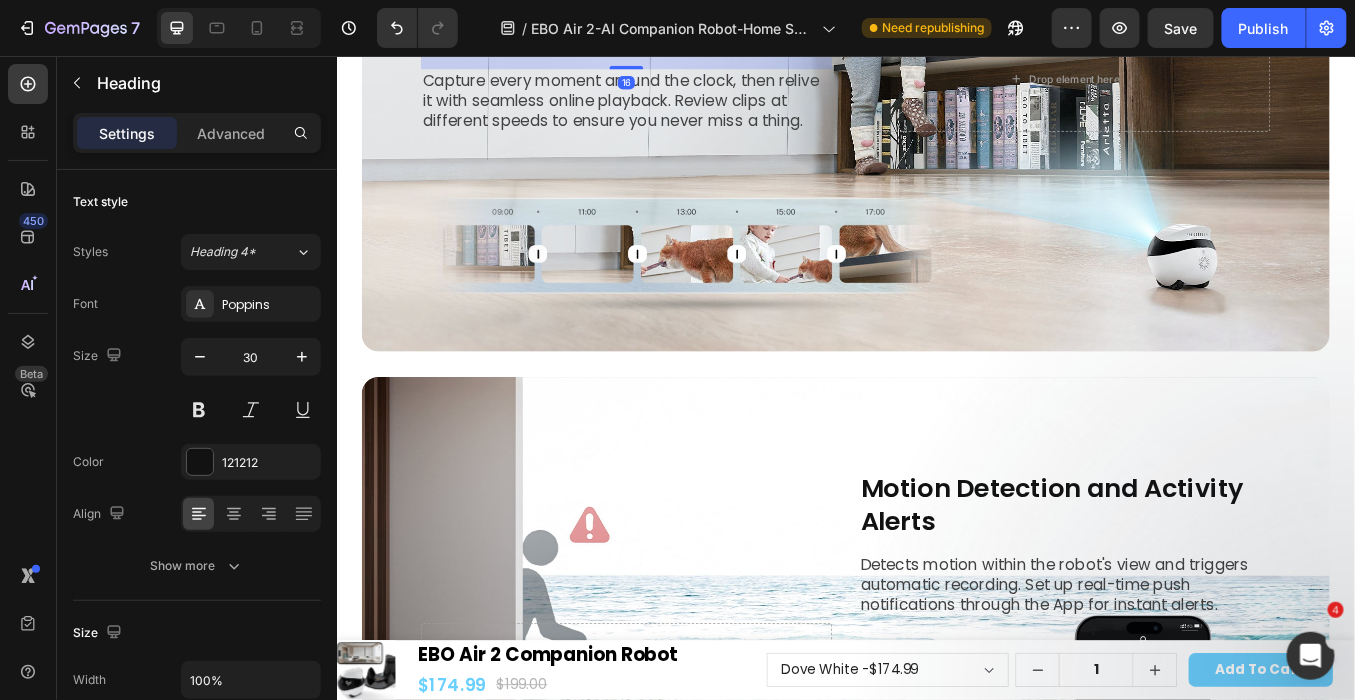 click on "24/7 Video Recording with Smart Playback" at bounding box center [678, 13] 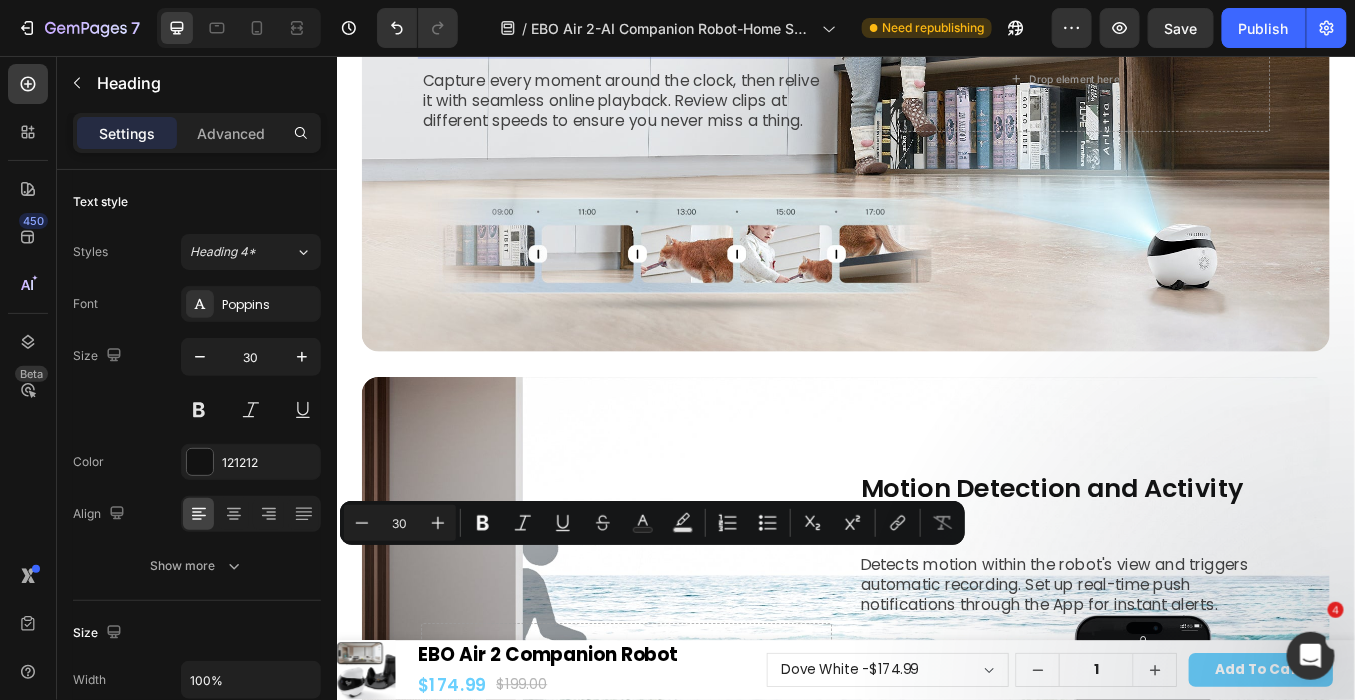 click on "24/7 Video Recording with Smart Playback" at bounding box center [678, 13] 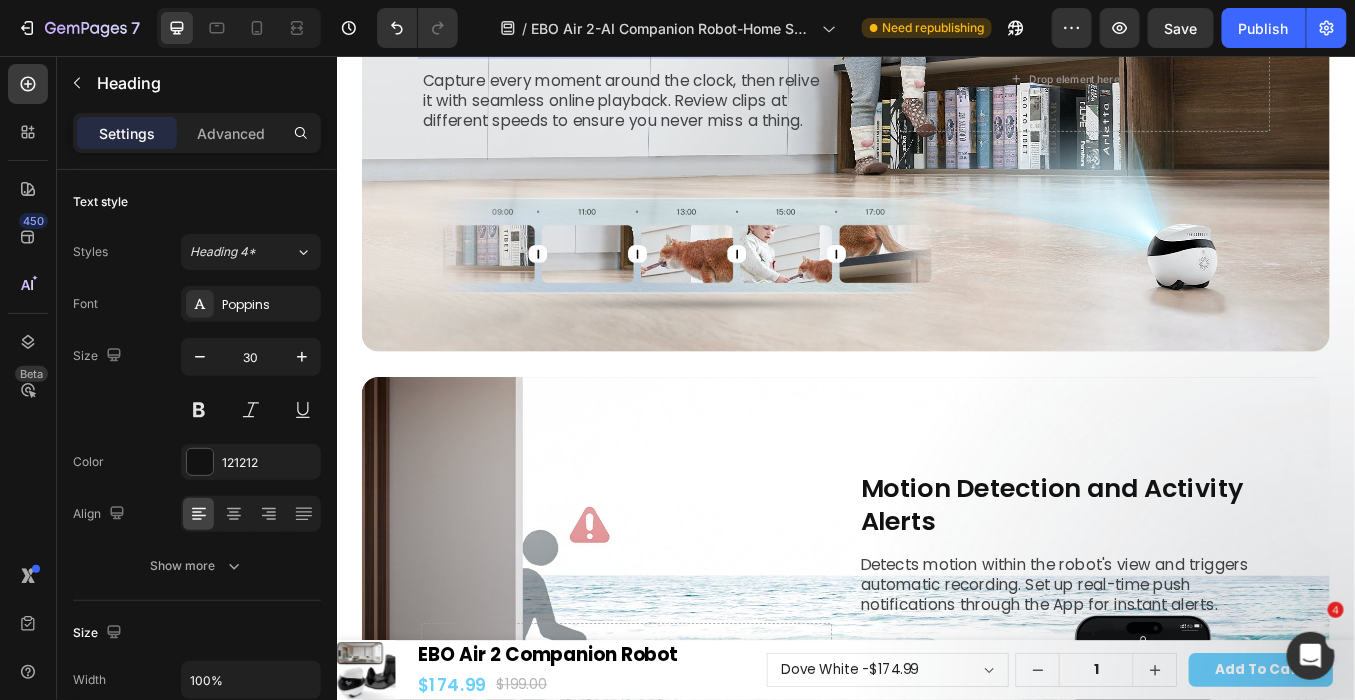 click on "360° Whole-Home Mobility,  No Blind Spots Left to be Monitored" at bounding box center [678, -137] 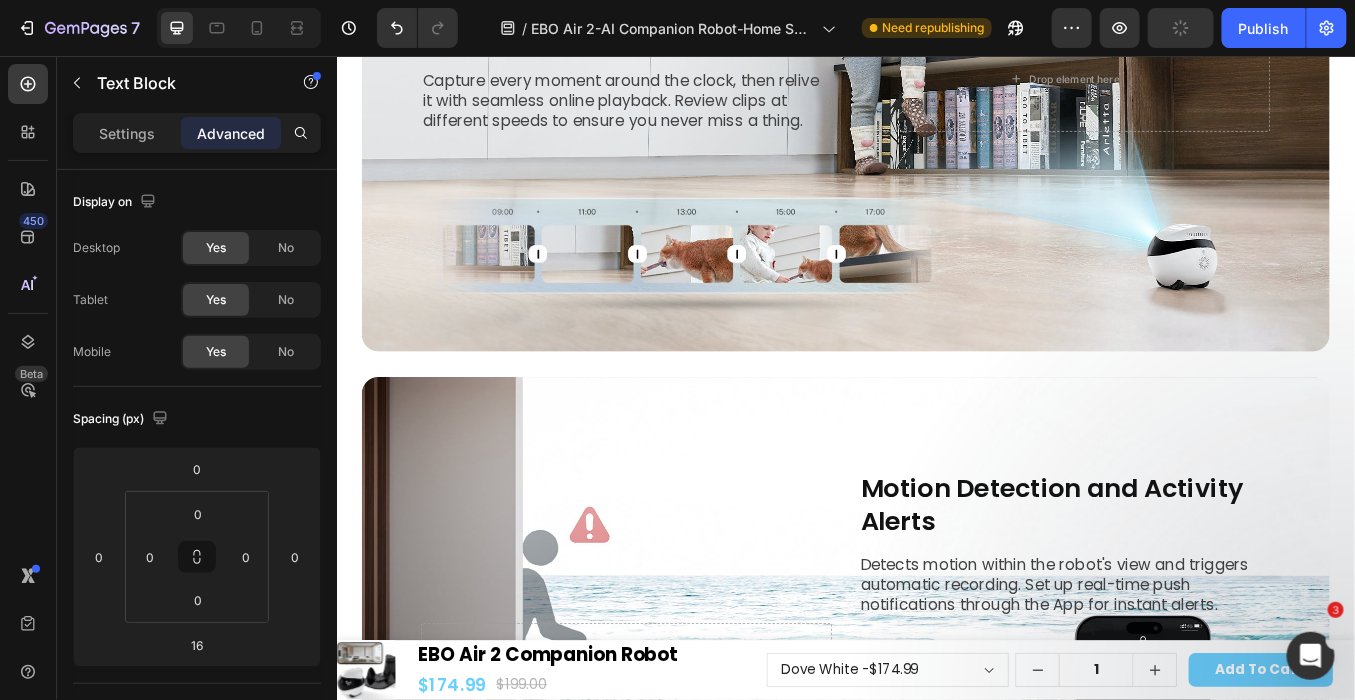 click on "Settings" at bounding box center [127, 133] 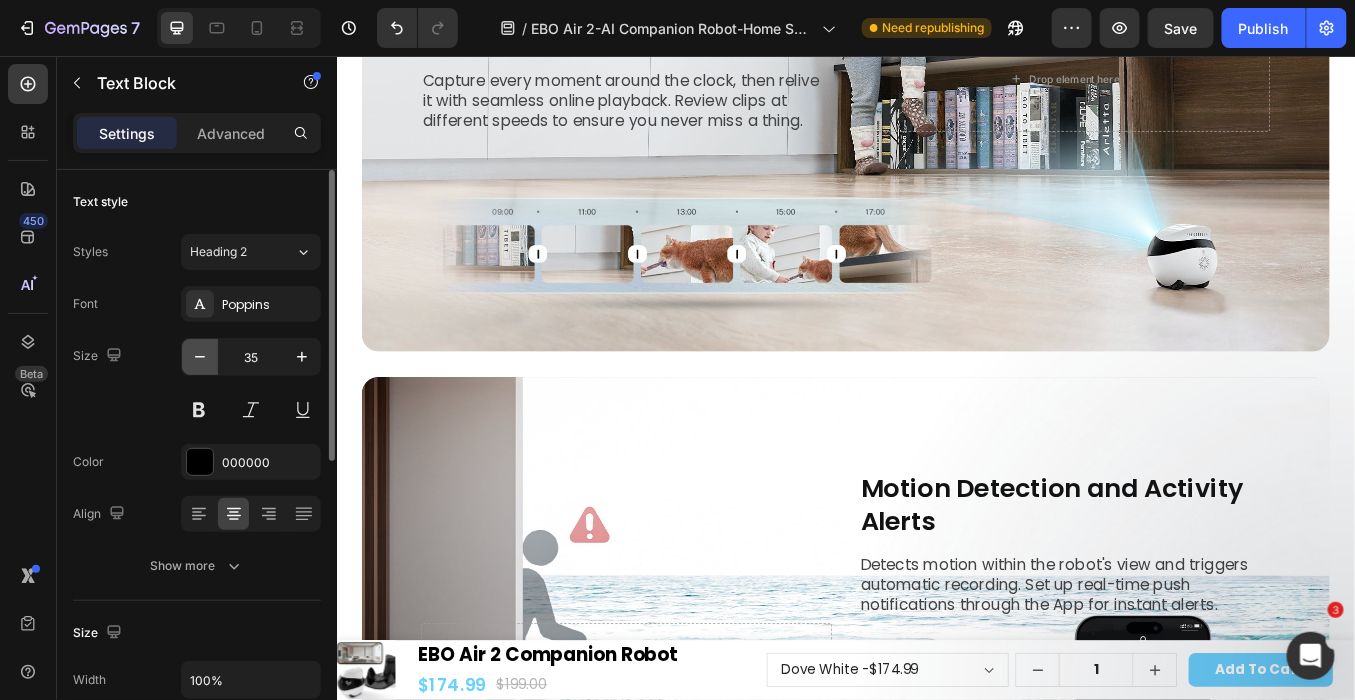 click 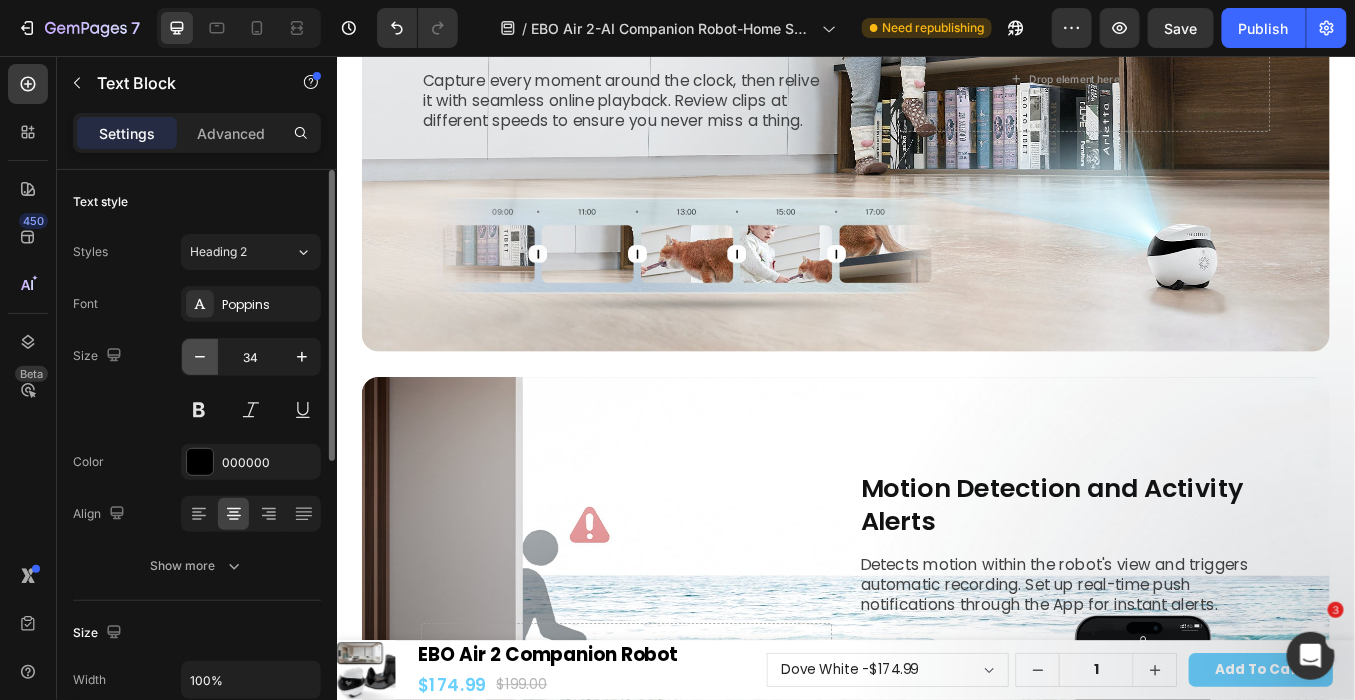 click 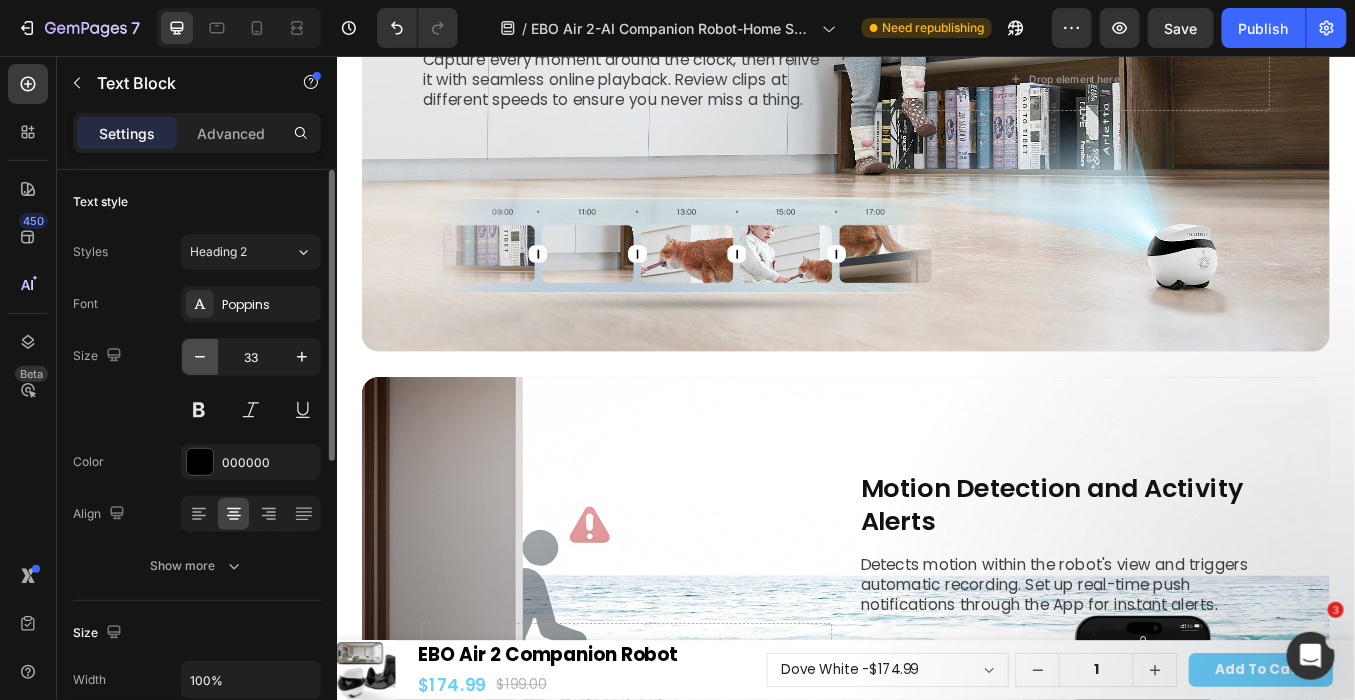 click 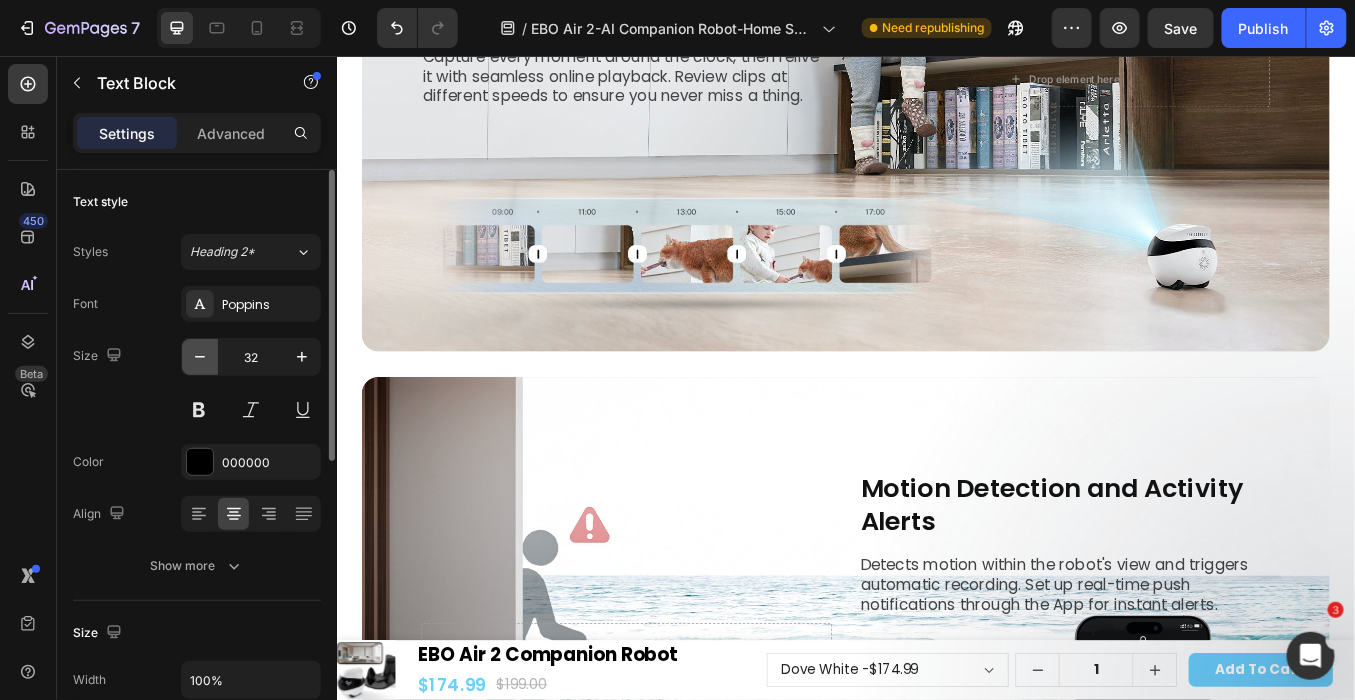 click 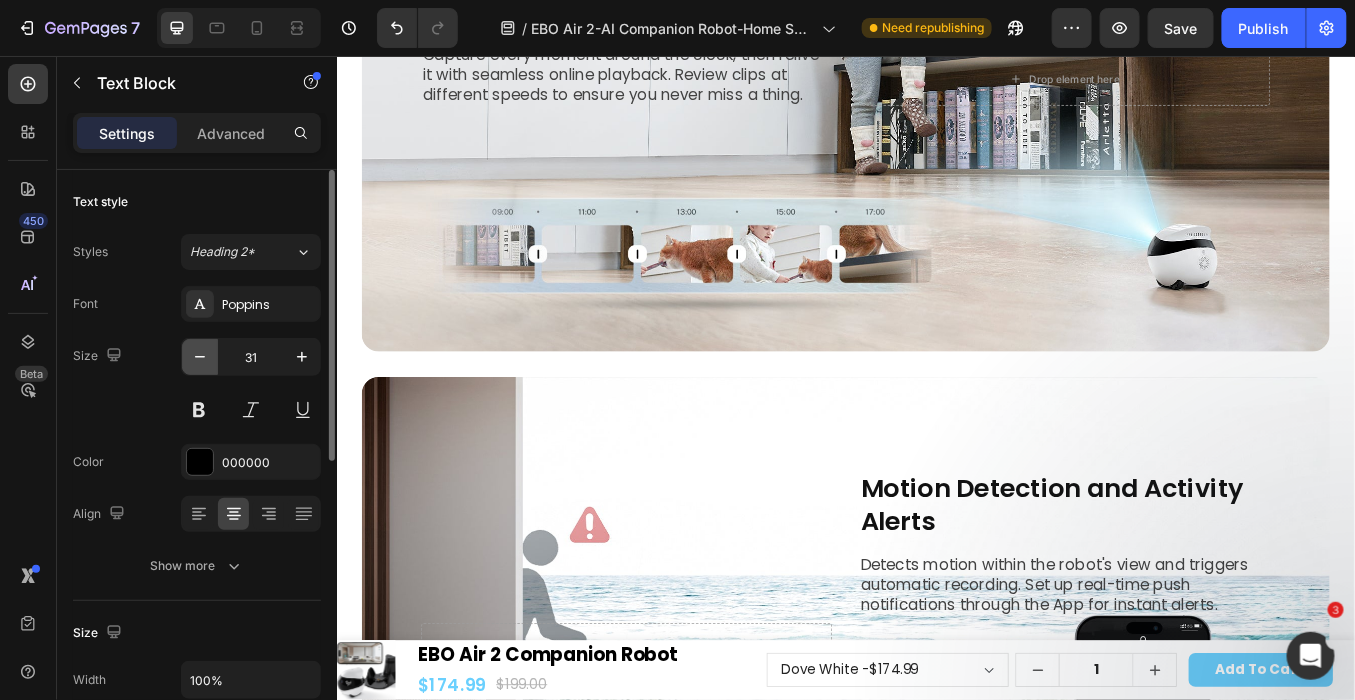 click 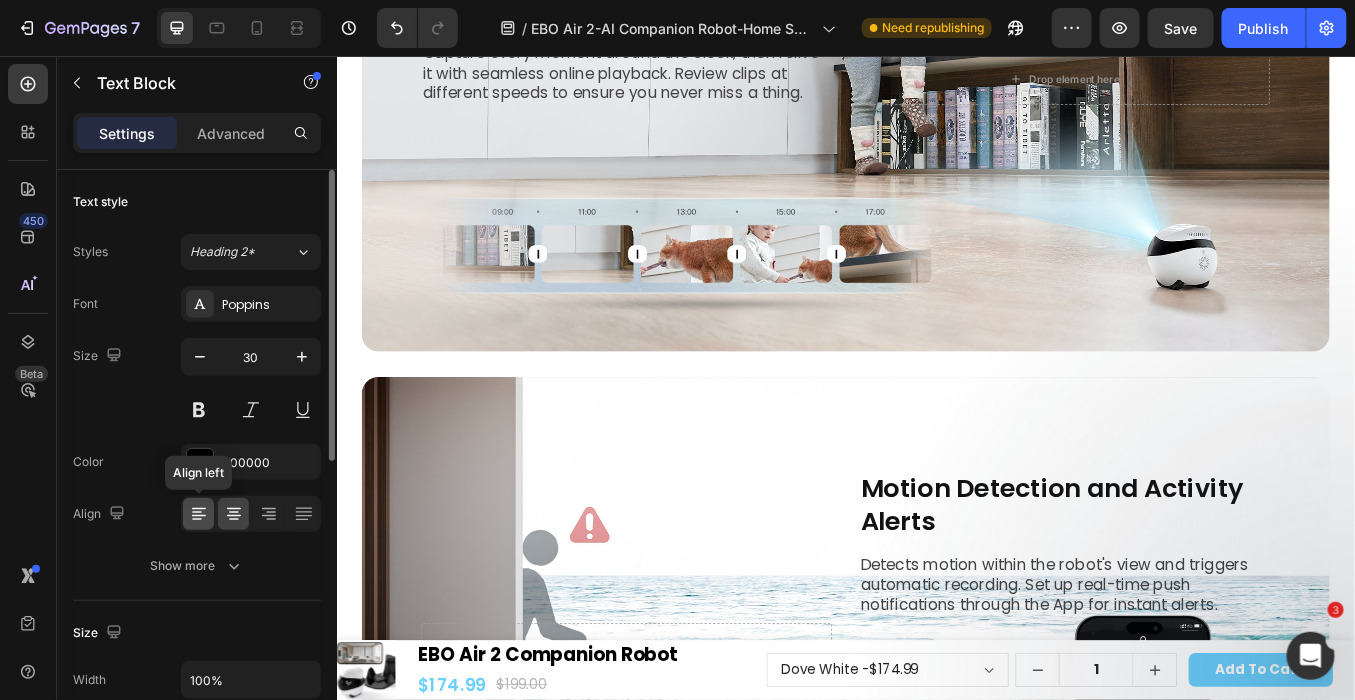 click 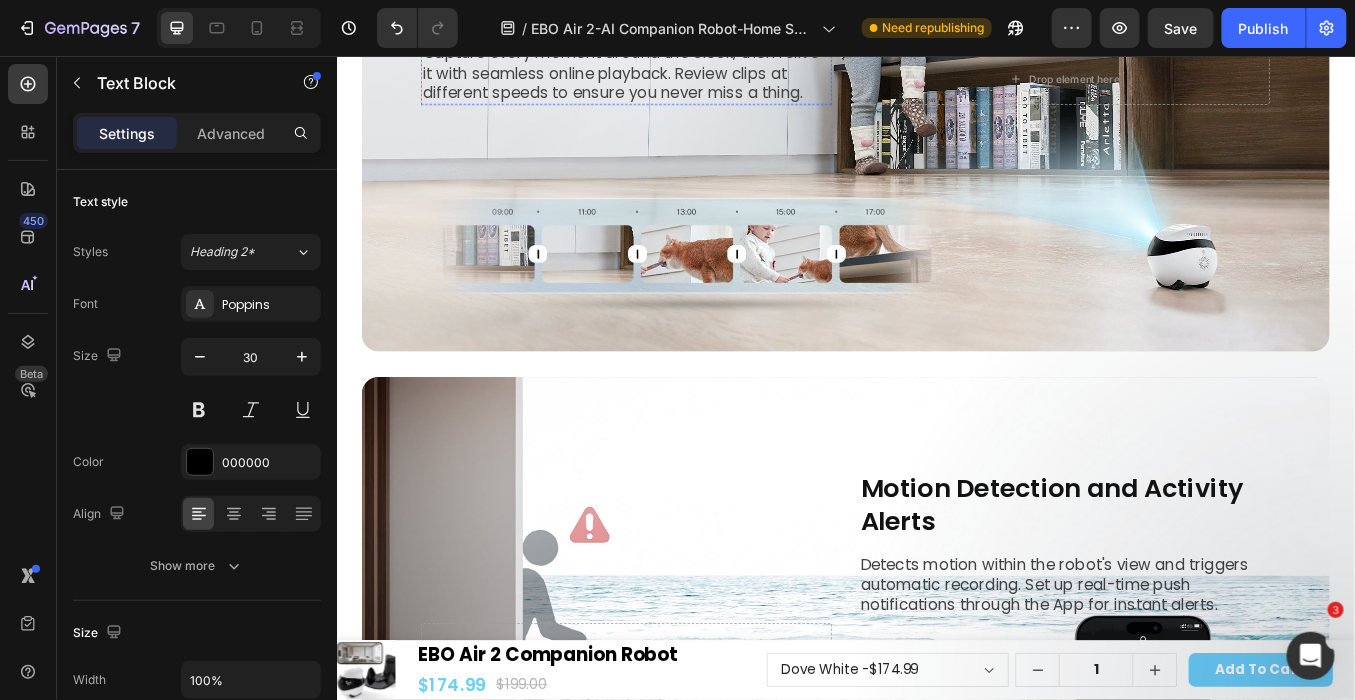 click on "24/7 Video Recording with Smart Playback" at bounding box center (678, -20) 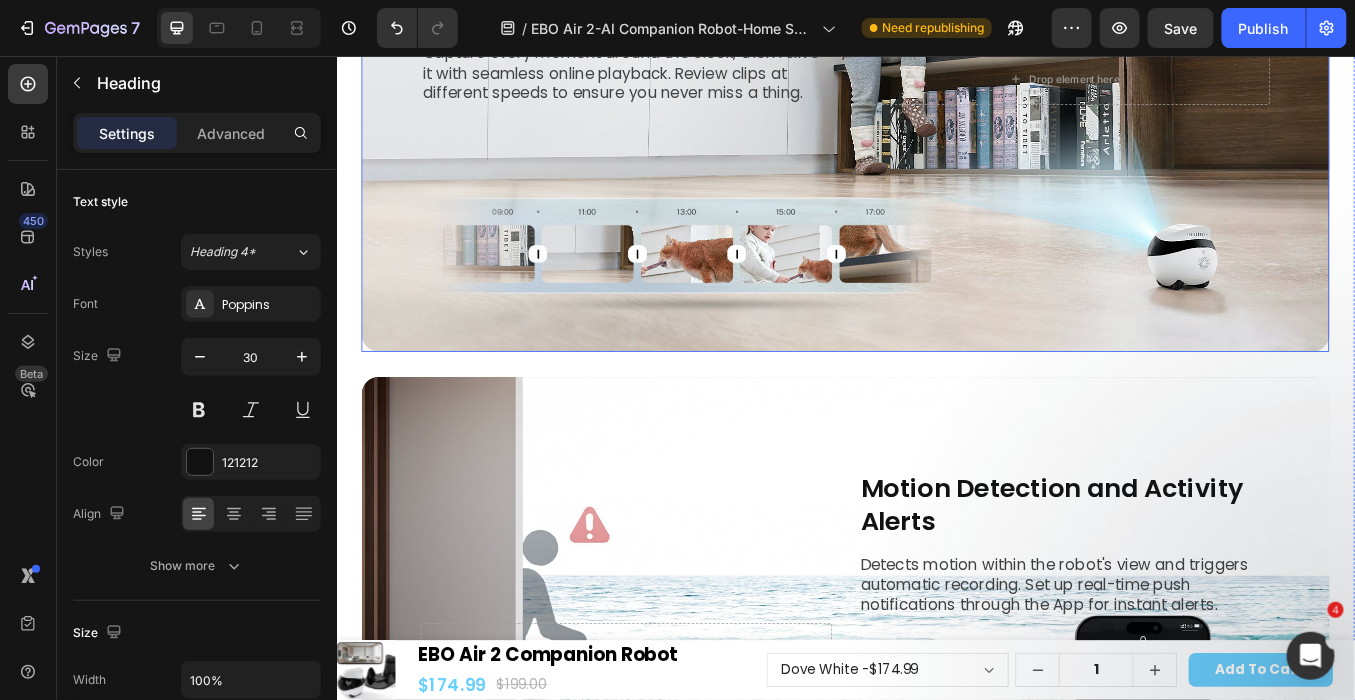 drag, startPoint x: 697, startPoint y: 626, endPoint x: 414, endPoint y: 578, distance: 287.0418 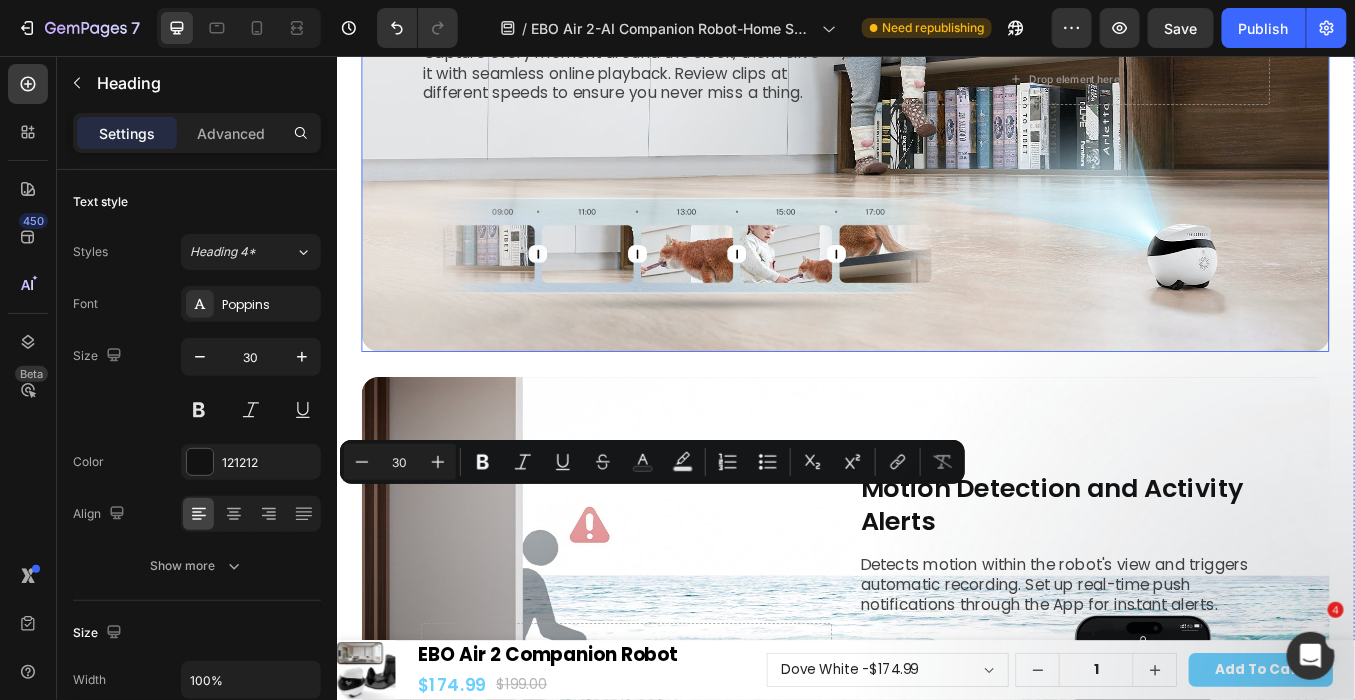 copy on "24/7 Video Recording with Smart Playback" 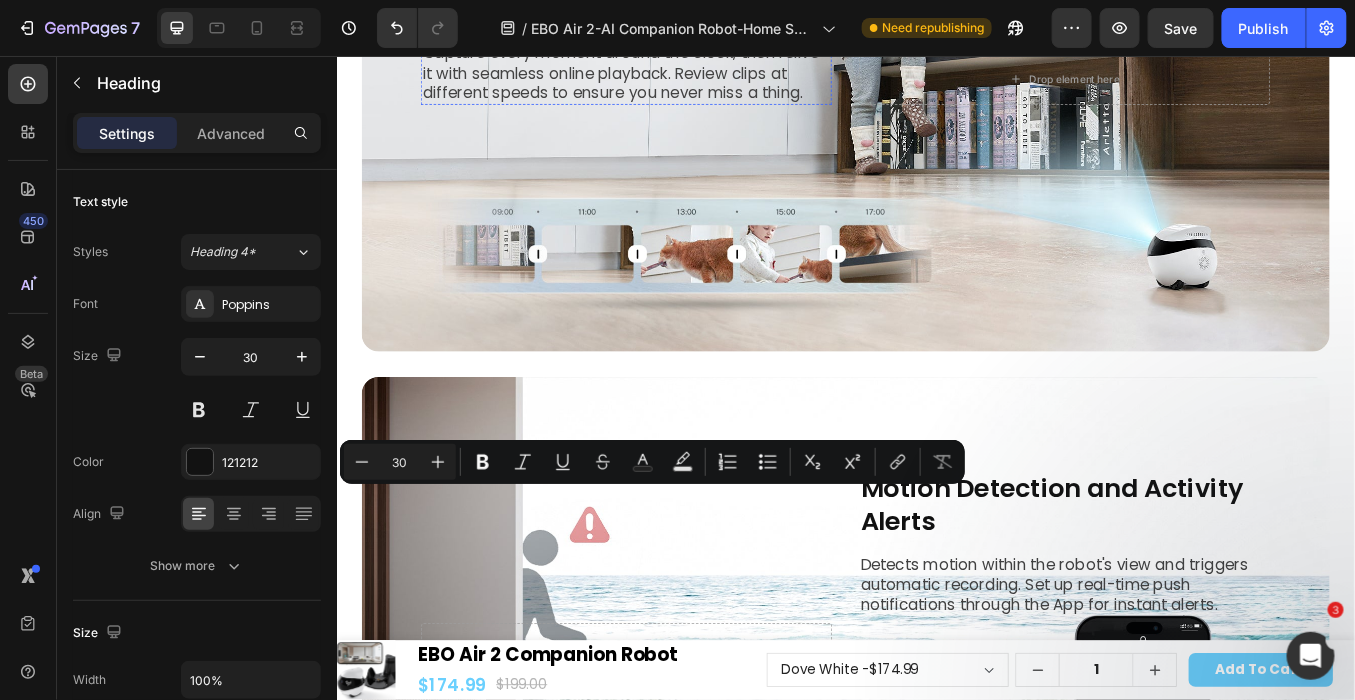 click on "360° Whole-Home Mobility,  No Blind Spots Left to be Monitored" at bounding box center (678, -138) 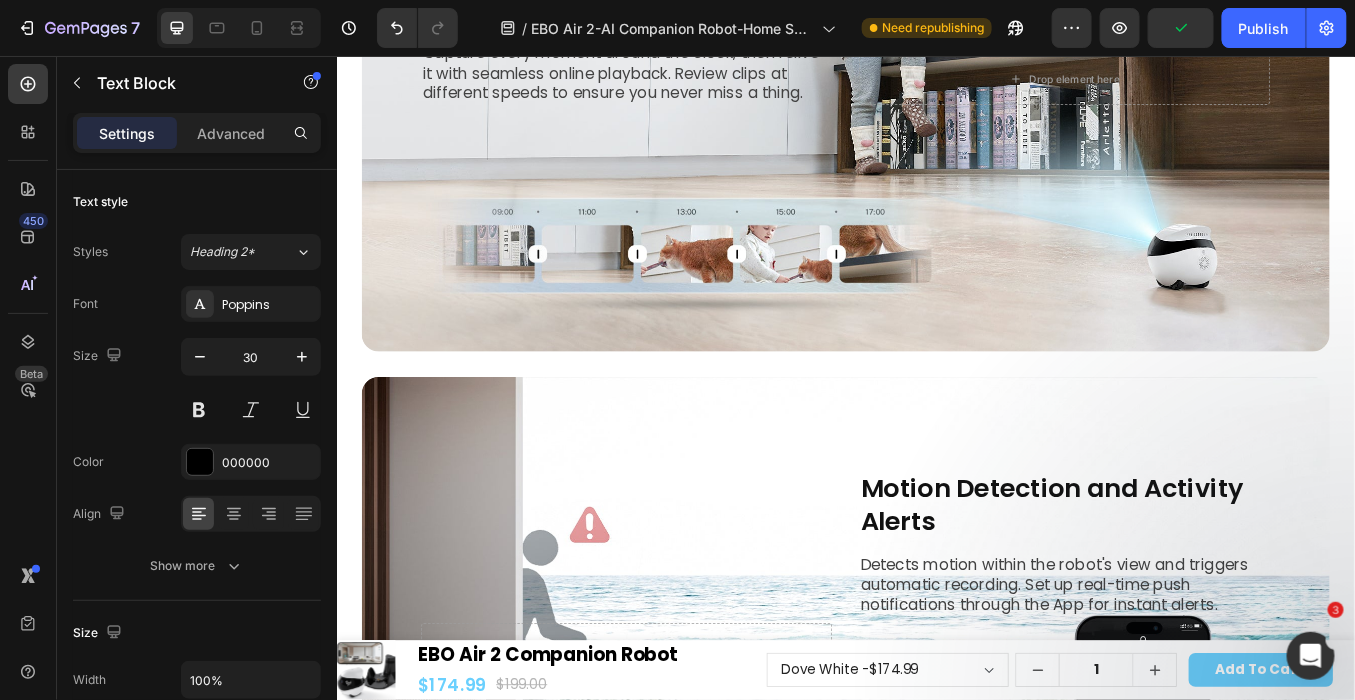 drag, startPoint x: 601, startPoint y: 538, endPoint x: 433, endPoint y: 455, distance: 187.38463 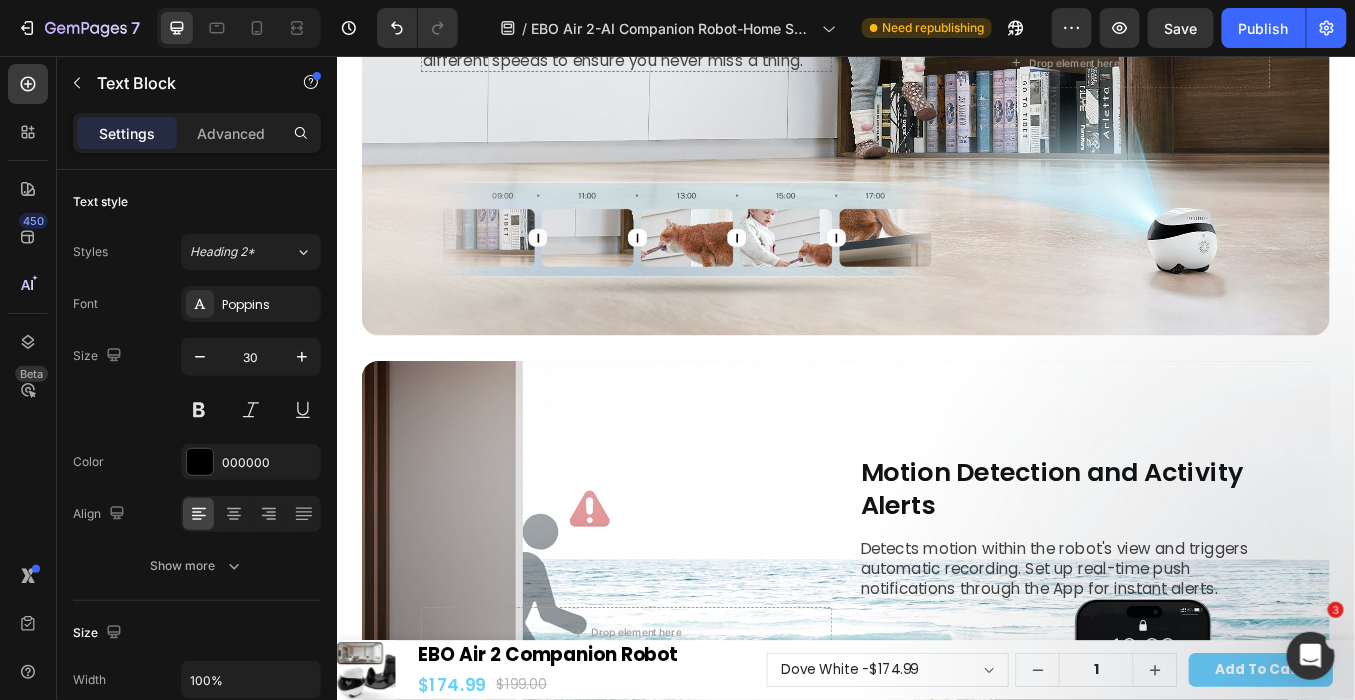 click on "24/7 Video Recording with Smart Playback" at bounding box center (678, -58) 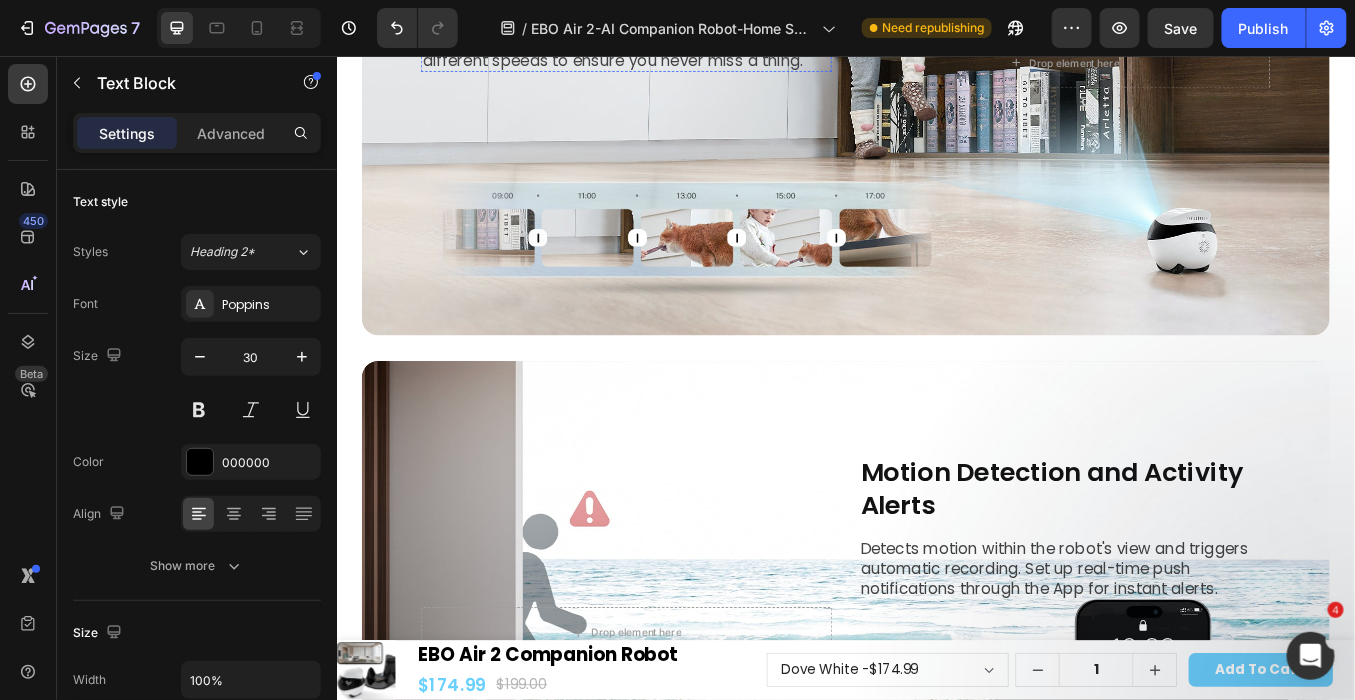 click on "24/7 Video Recording with Smart Playback" at bounding box center (678, -156) 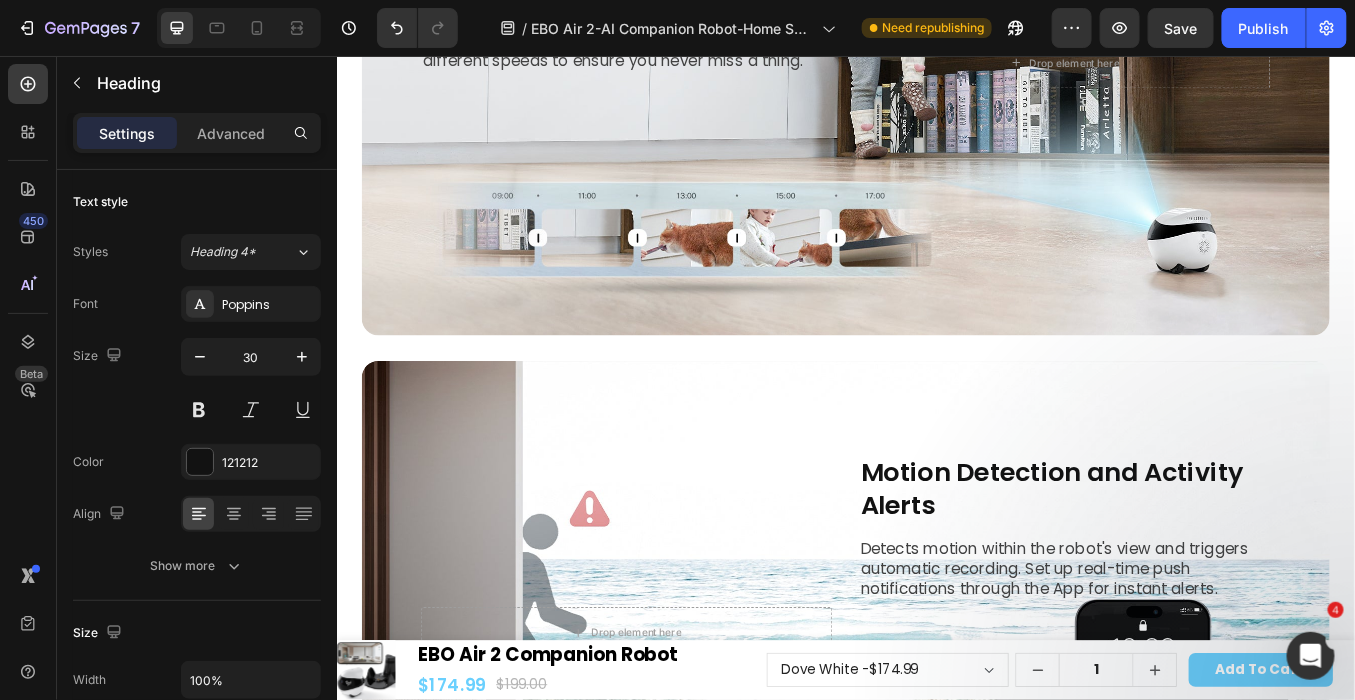 click on "24/7 Video Recording with Smart Playback" at bounding box center [678, -58] 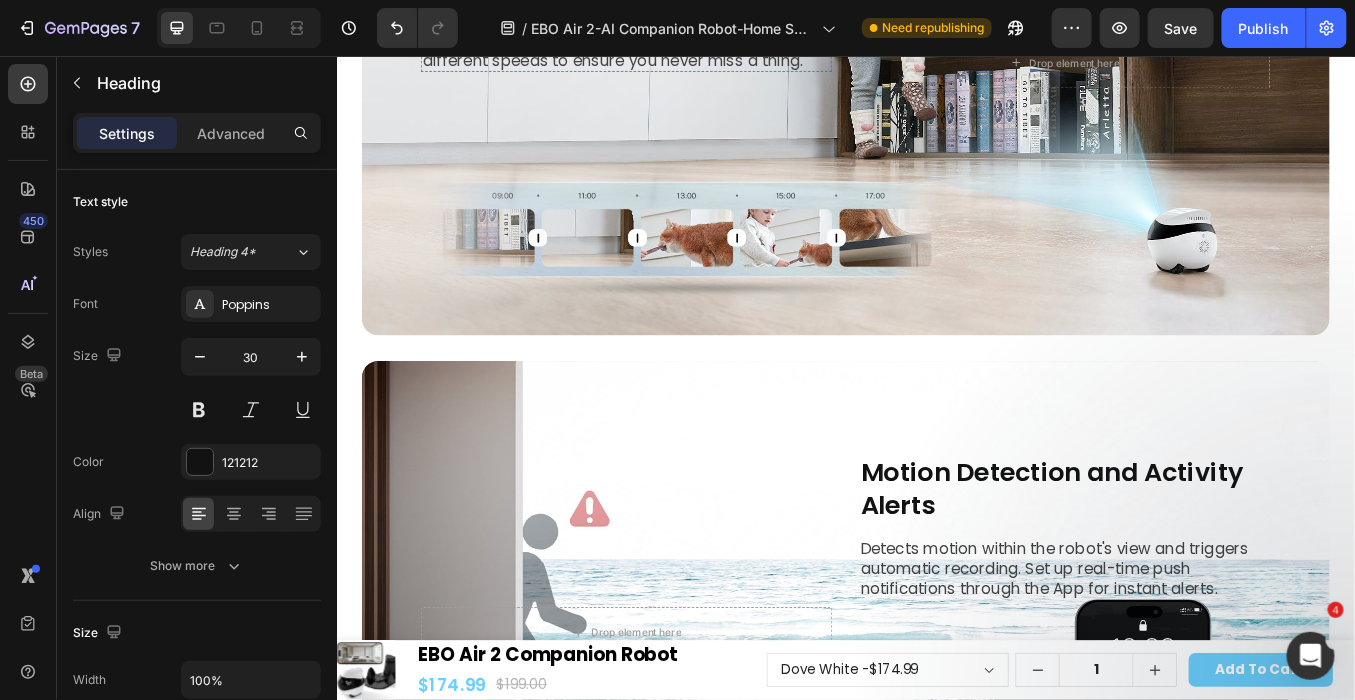 click on "24/7 Video Recording with Smart Playback Text Block" at bounding box center (678, -156) 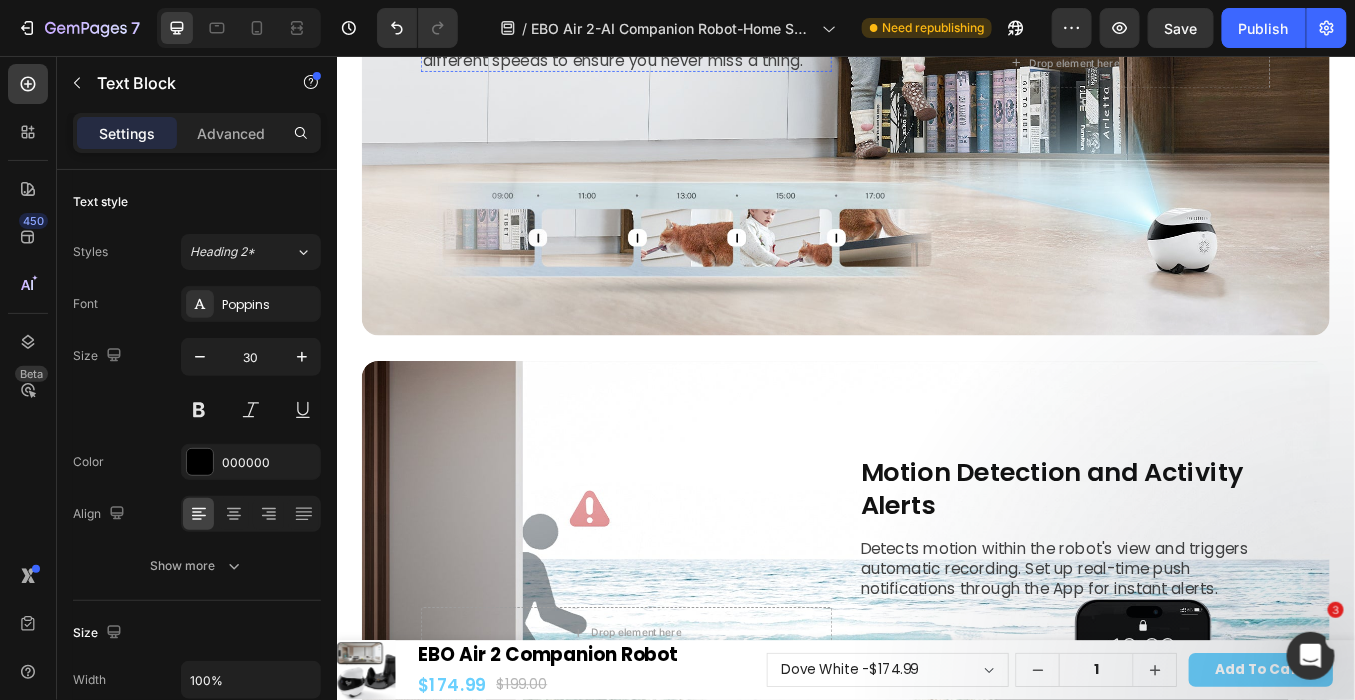 click on "24/7 Video Recording with Smart Playback" at bounding box center [678, -58] 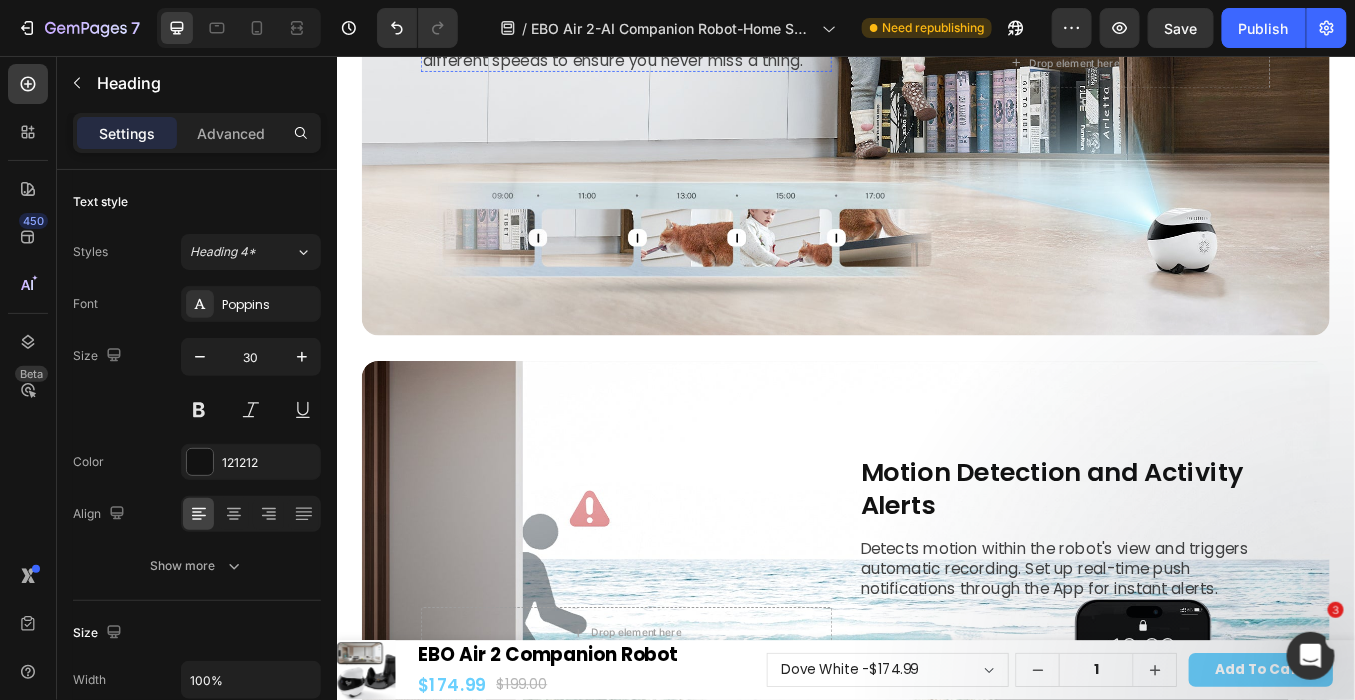 click on "24/7 Video Recording with Smart Playback" at bounding box center [678, -156] 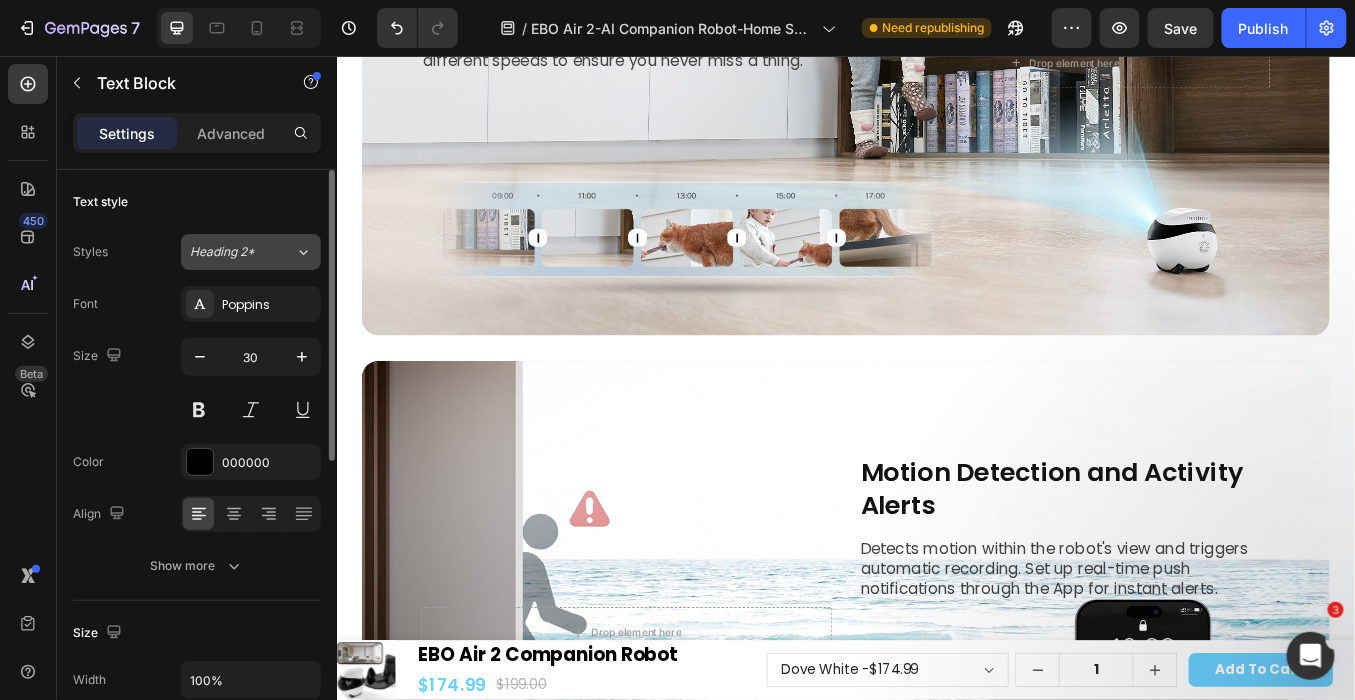 click on "Heading 2*" at bounding box center [242, 252] 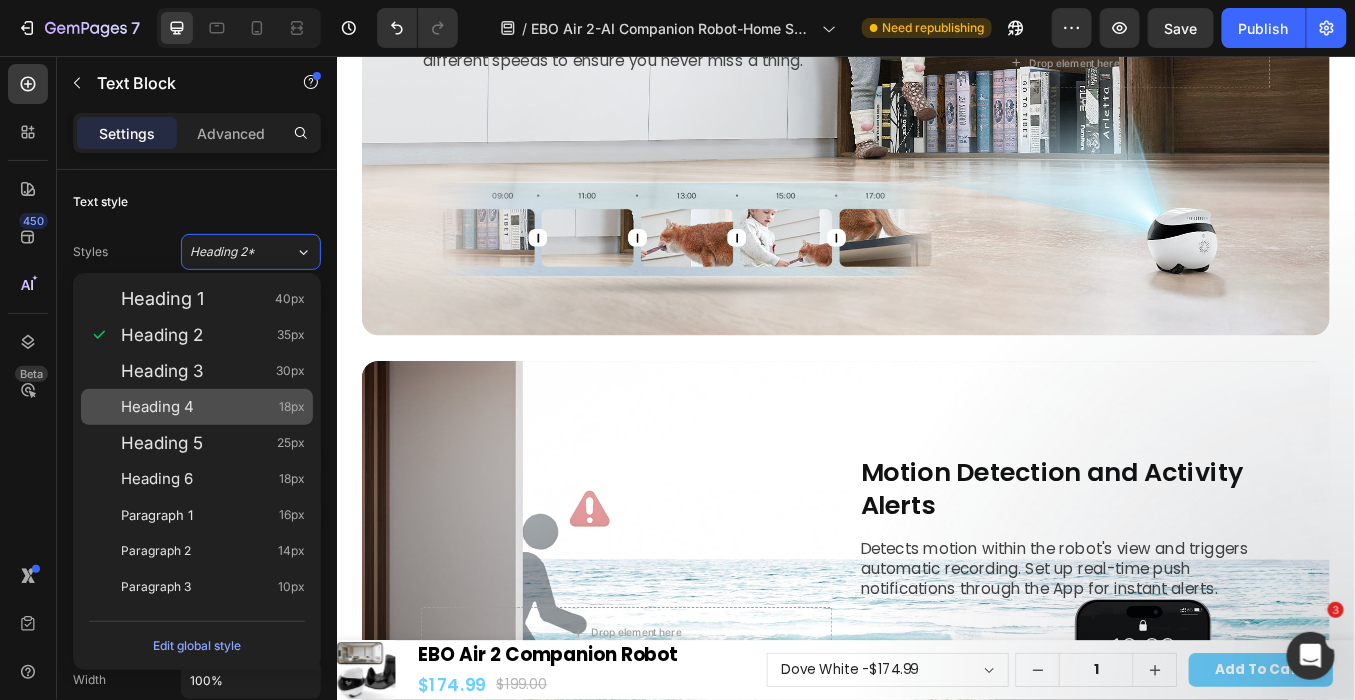click on "Heading 4 18px" at bounding box center (213, 407) 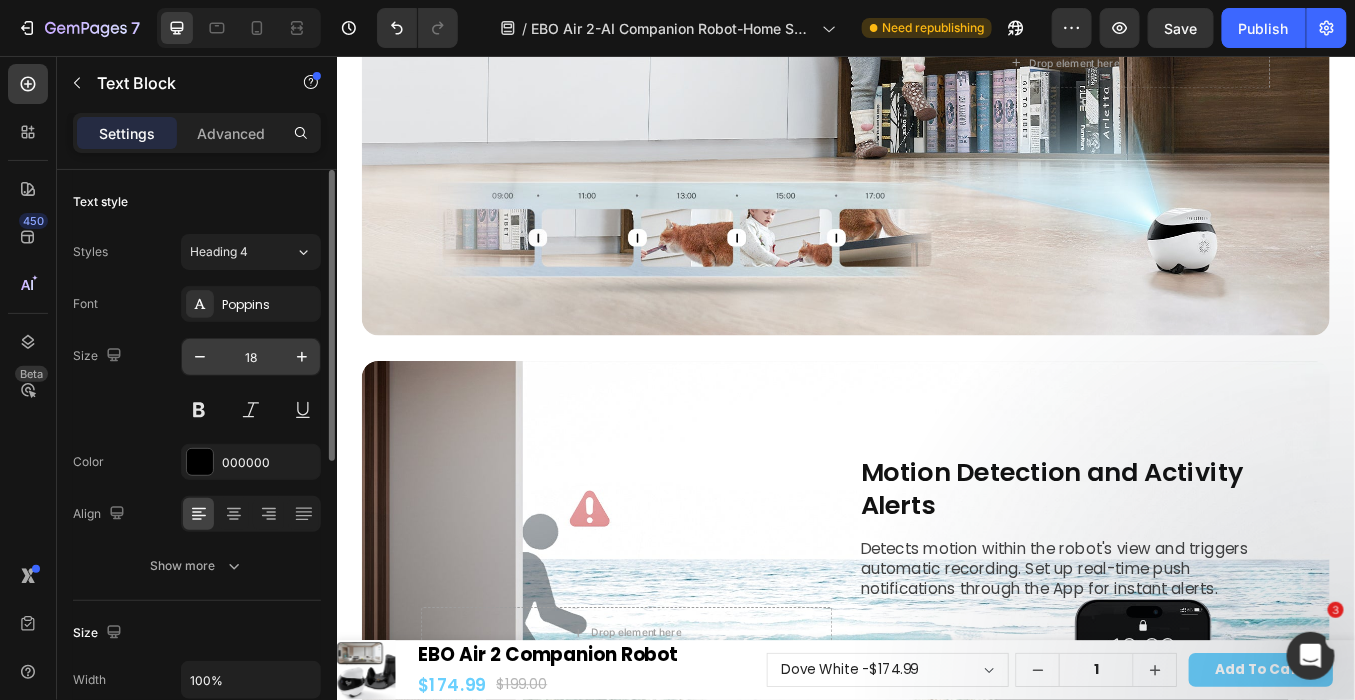 click on "18" at bounding box center (251, 357) 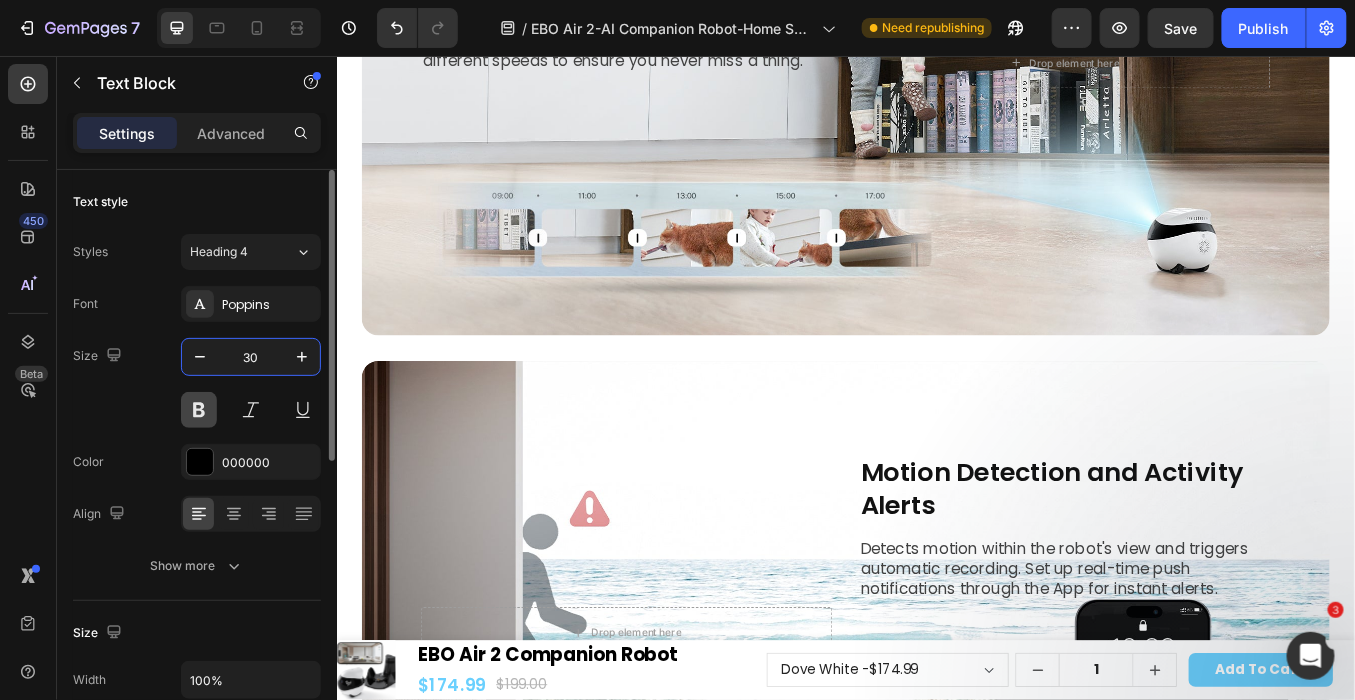 click at bounding box center (199, 410) 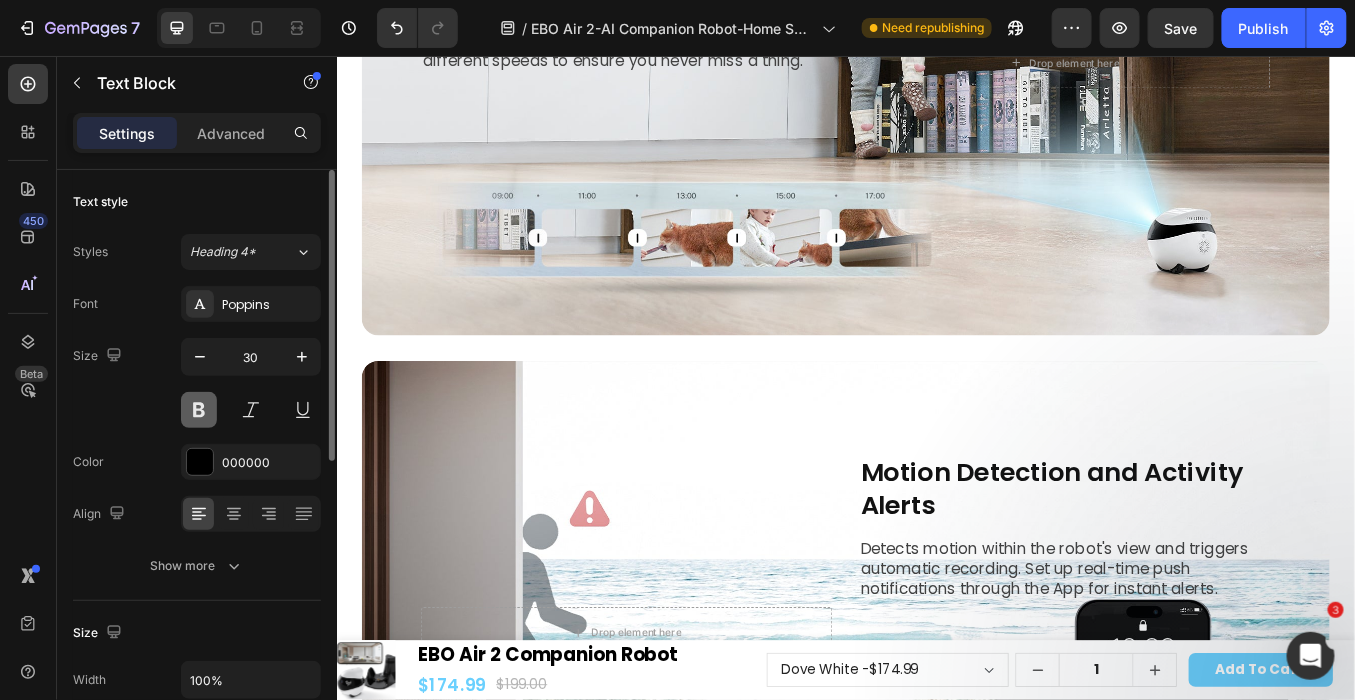 click at bounding box center (199, 410) 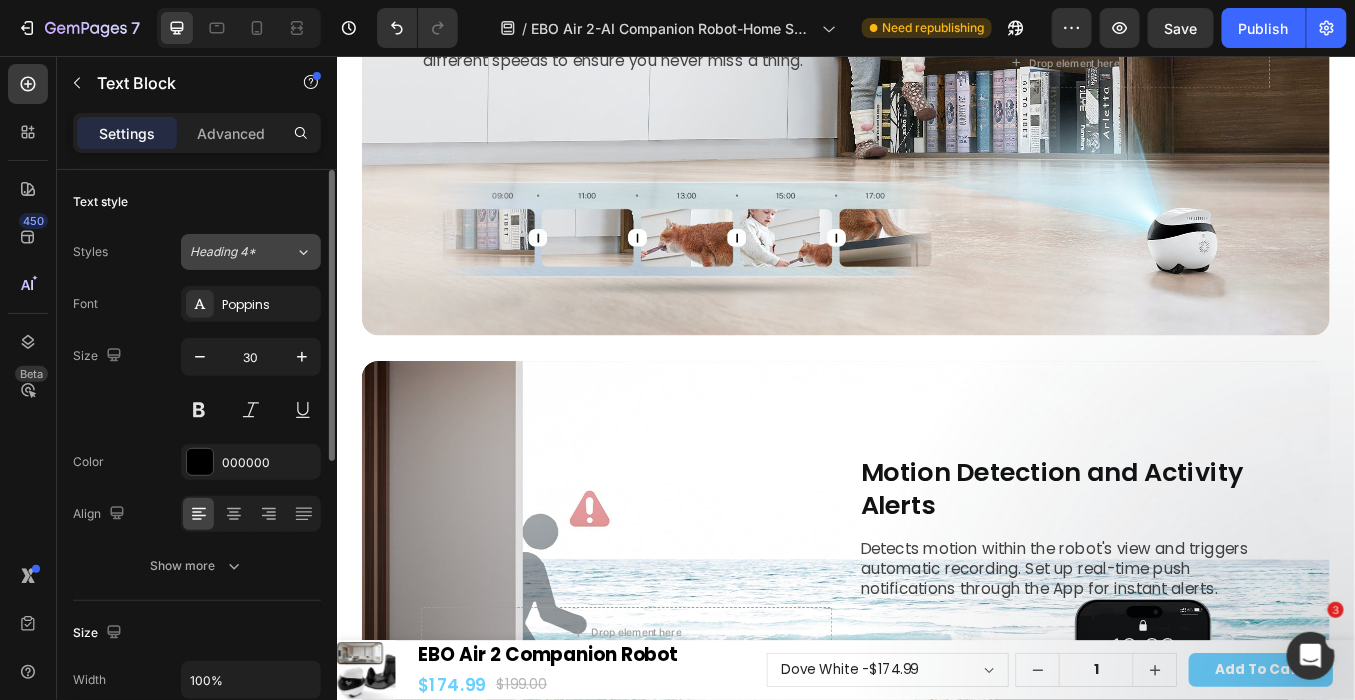 click 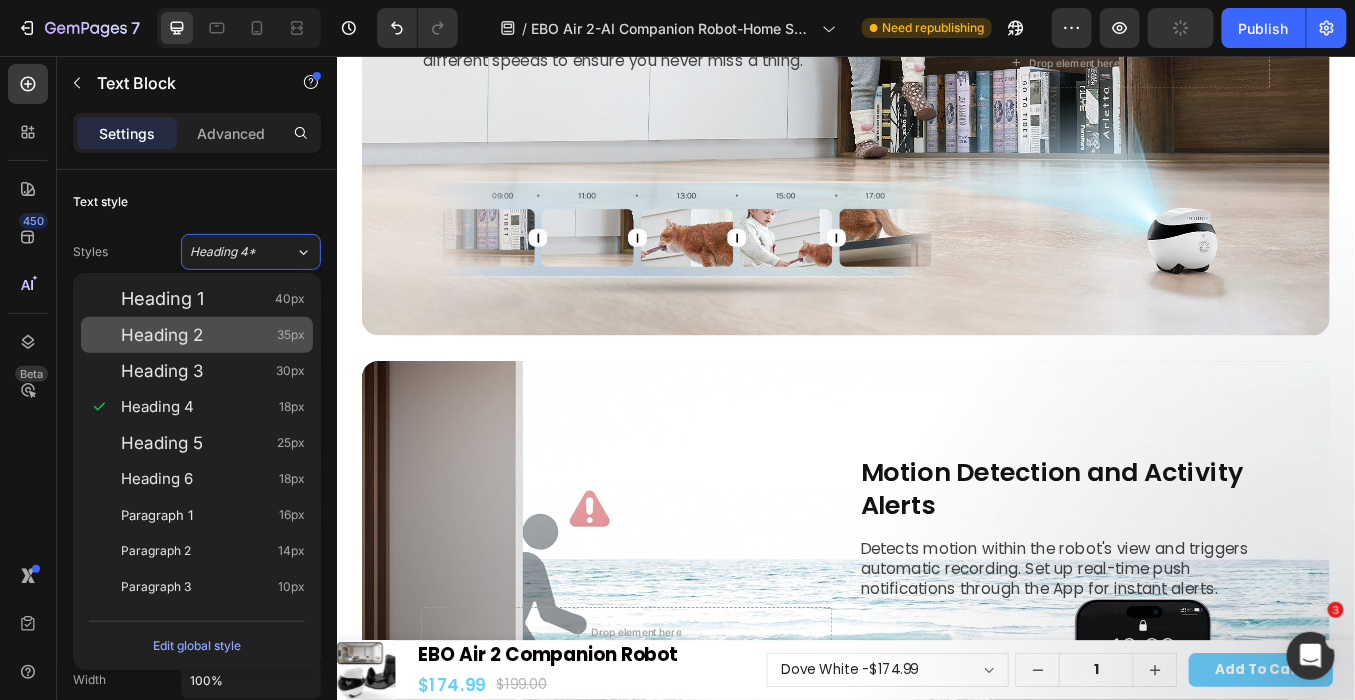 click on "Heading 2 35px" at bounding box center (213, 335) 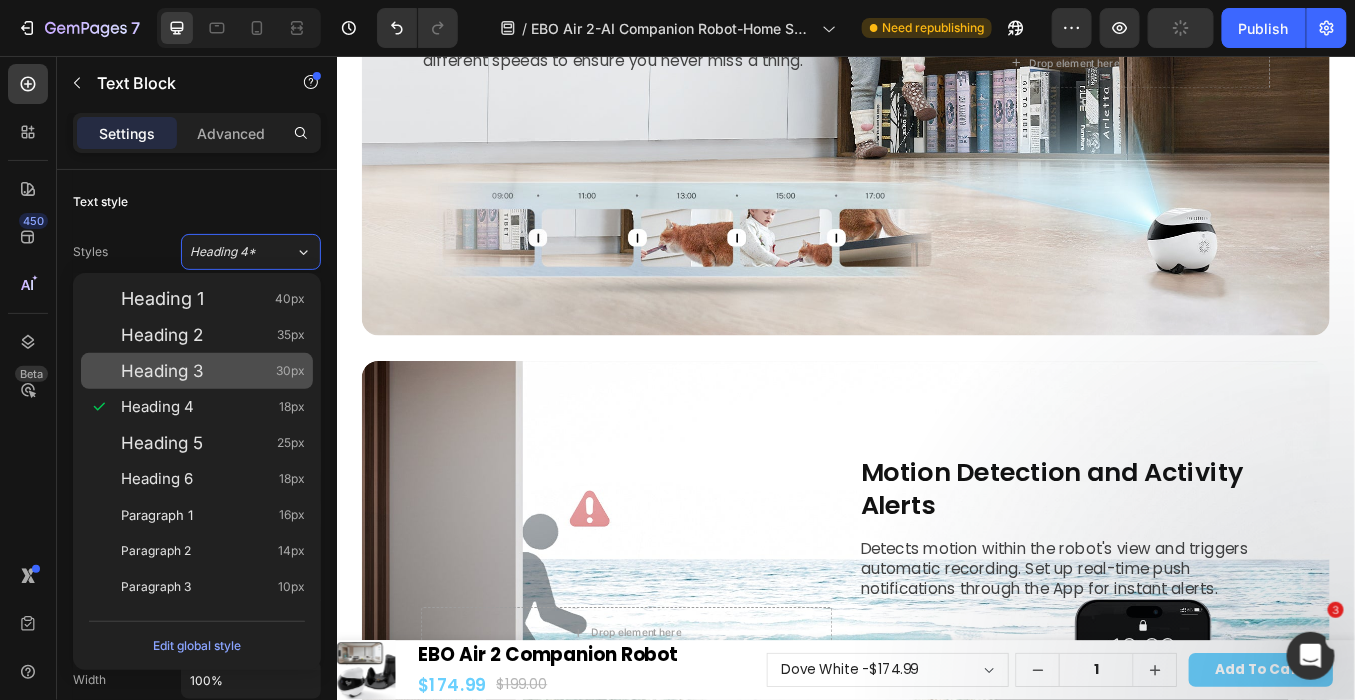 type on "35" 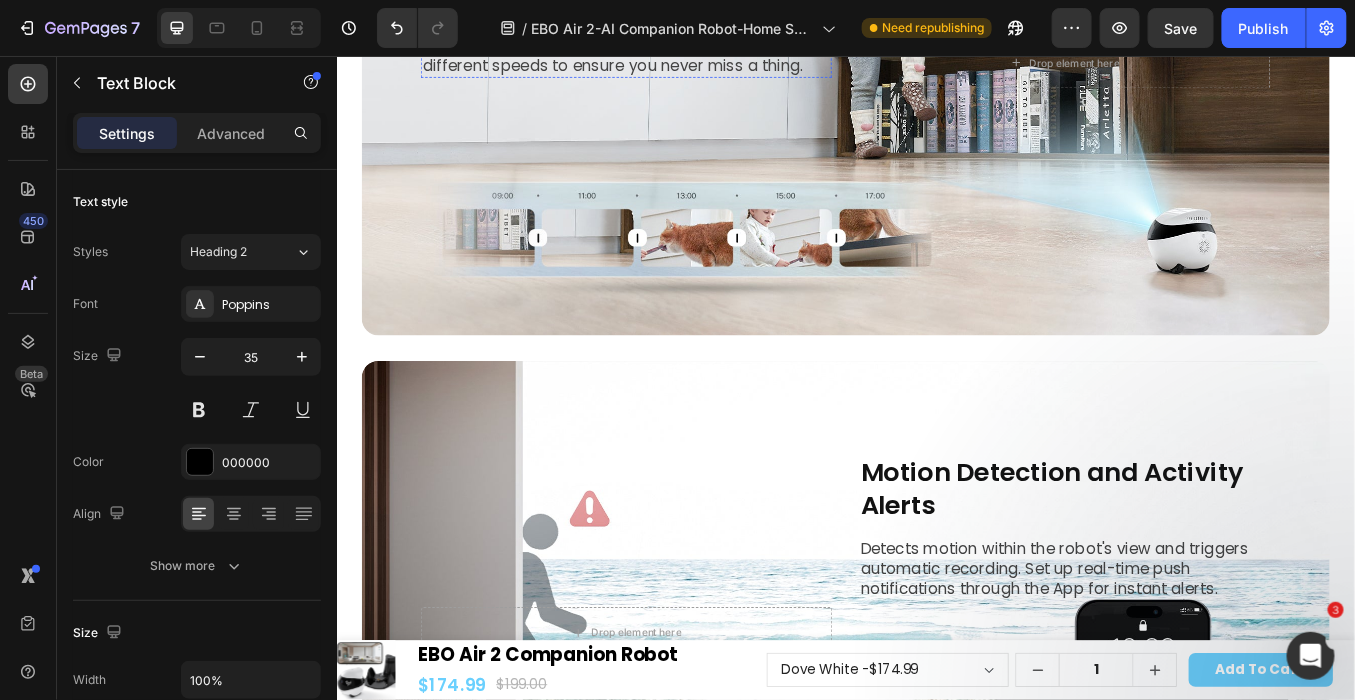 click on "24/7 Video Recording with Smart Playback" at bounding box center [678, -52] 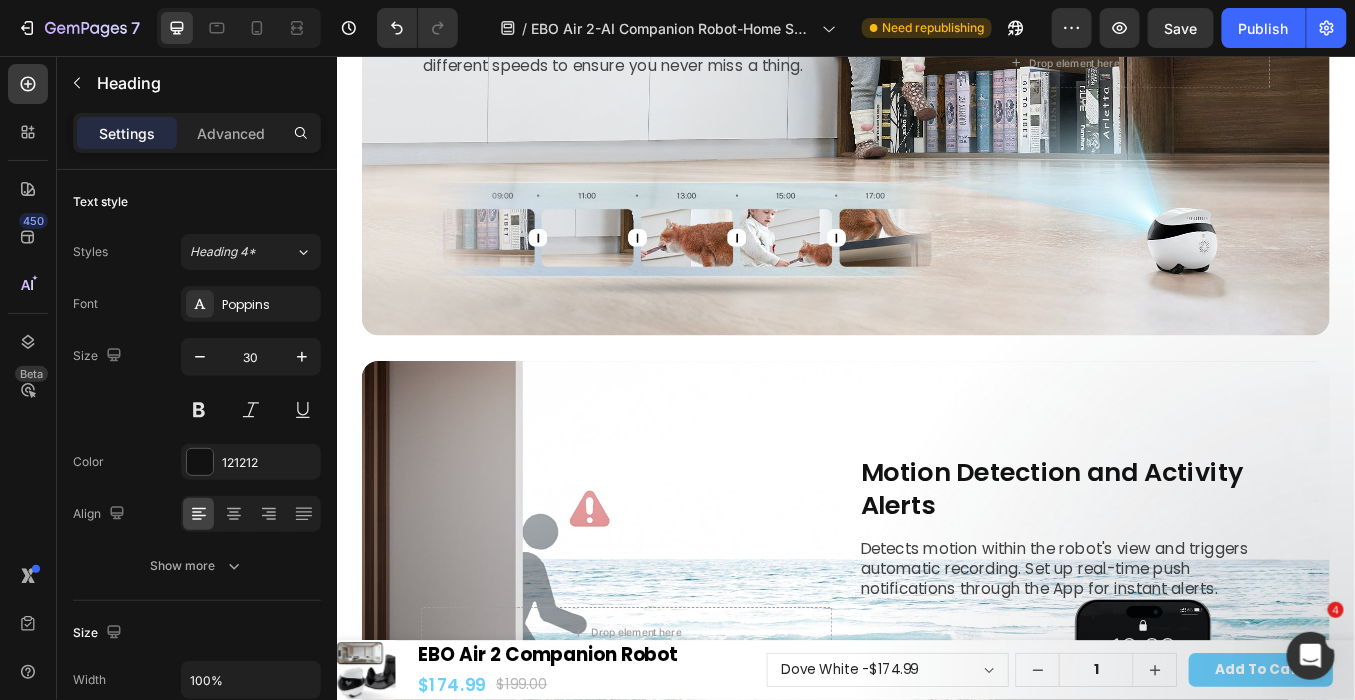 click at bounding box center [581, -112] 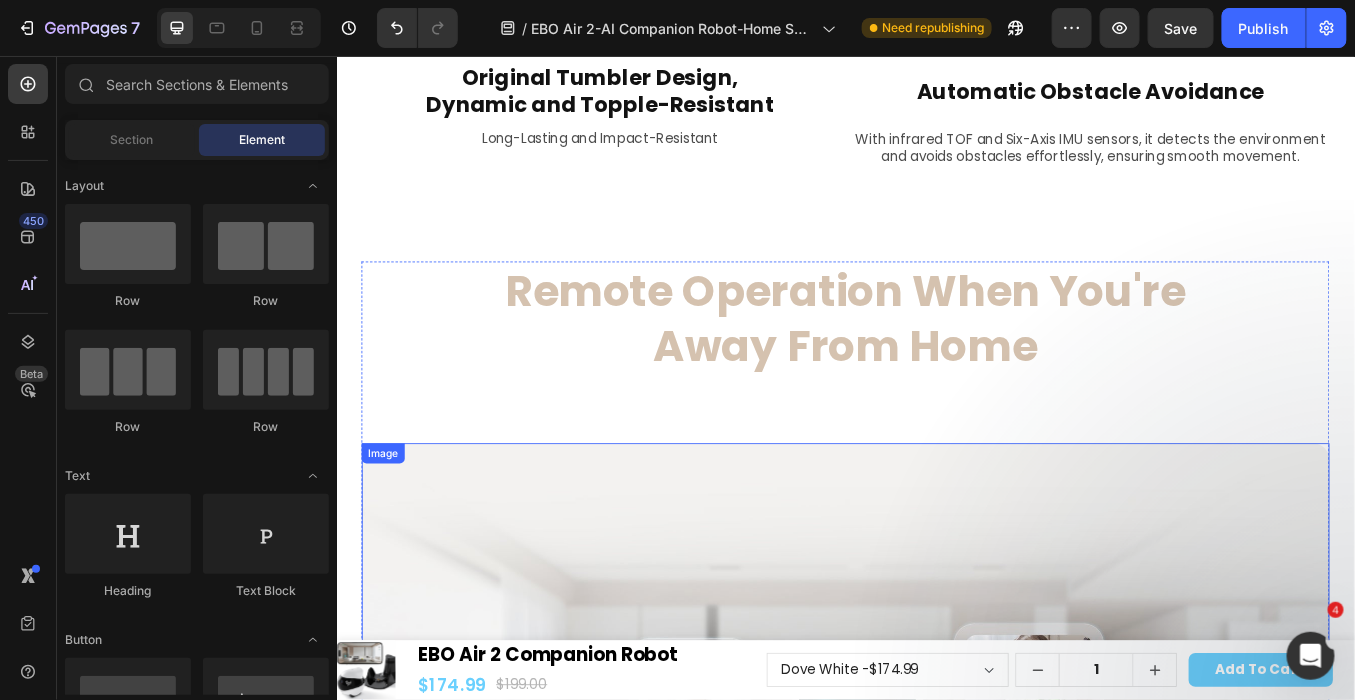 scroll, scrollTop: 6574, scrollLeft: 0, axis: vertical 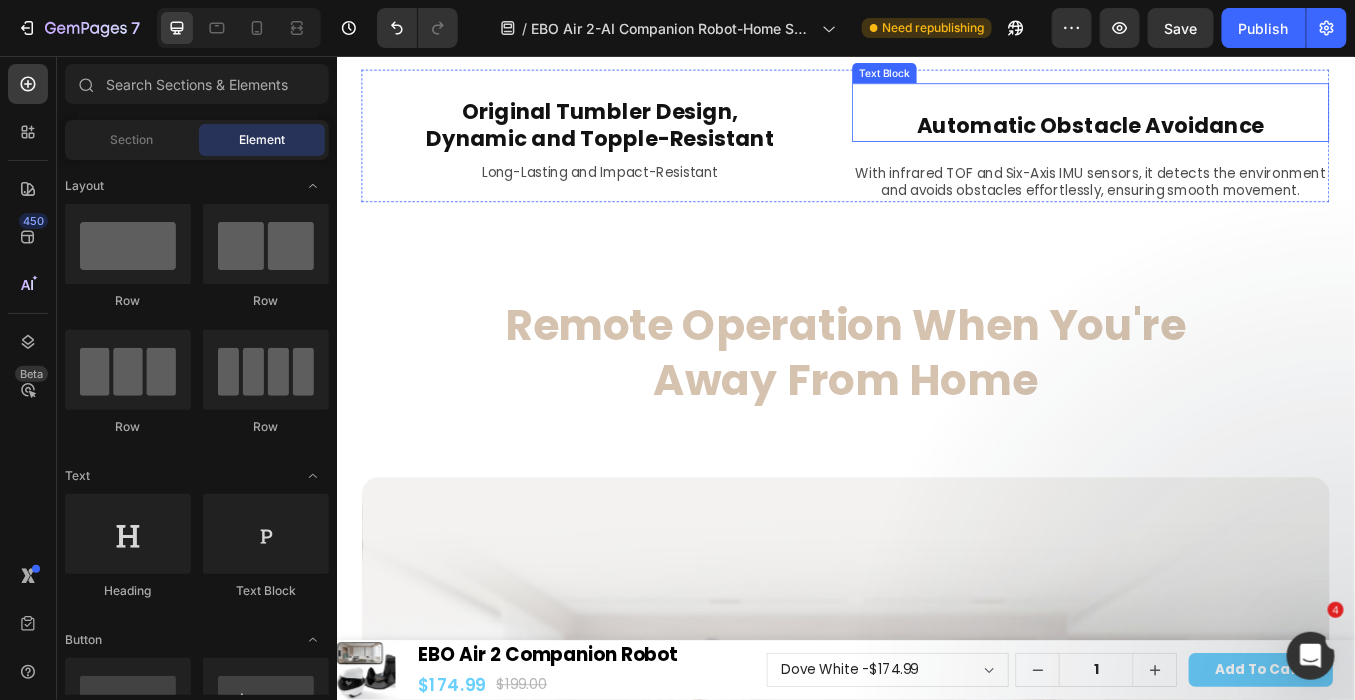 click on "Automatic Obstacle Avoidance" at bounding box center [1225, 454] 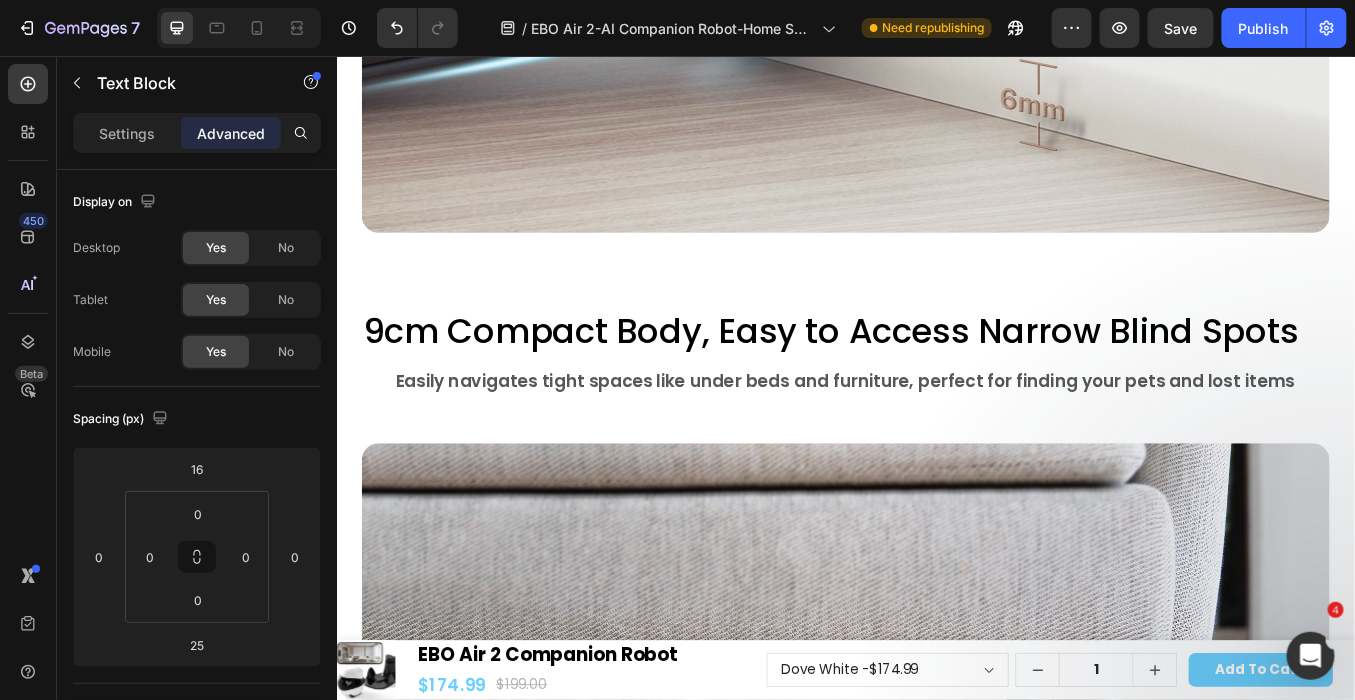 scroll, scrollTop: 5463, scrollLeft: 0, axis: vertical 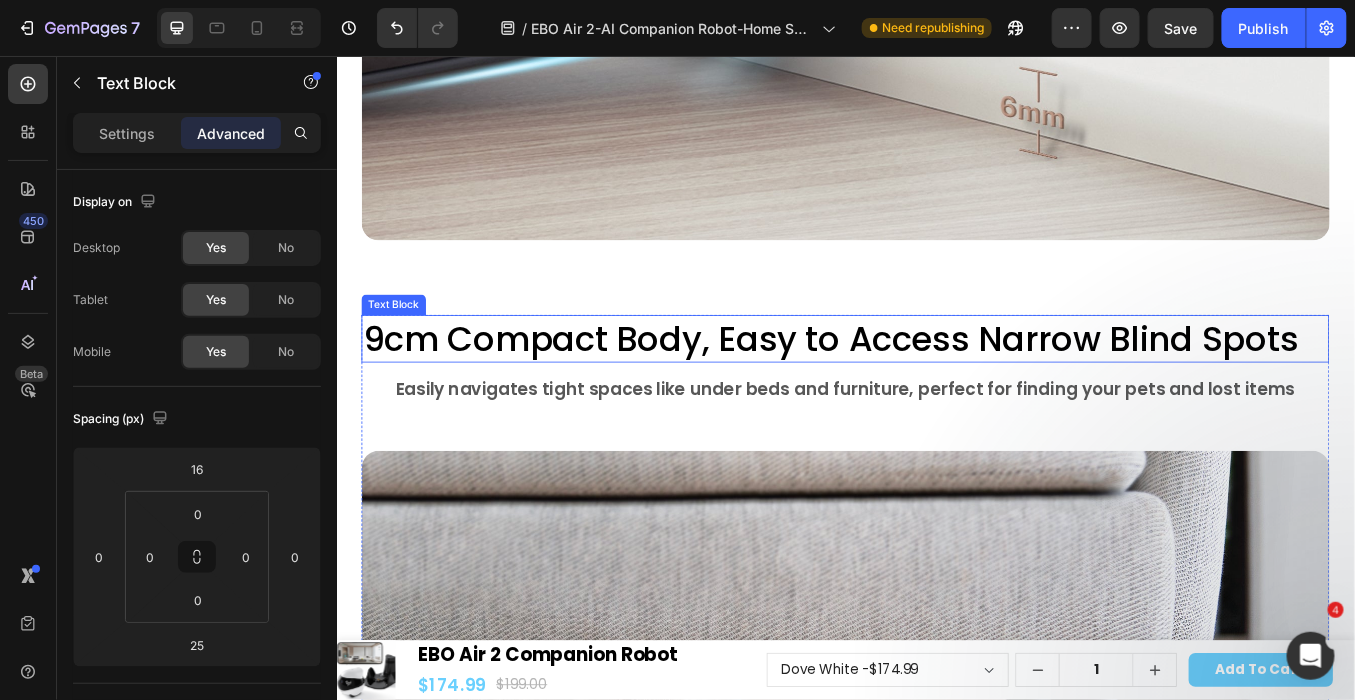 click on "9cm Compact Body, Easy to Access Narrow Blind Spots" at bounding box center [936, 388] 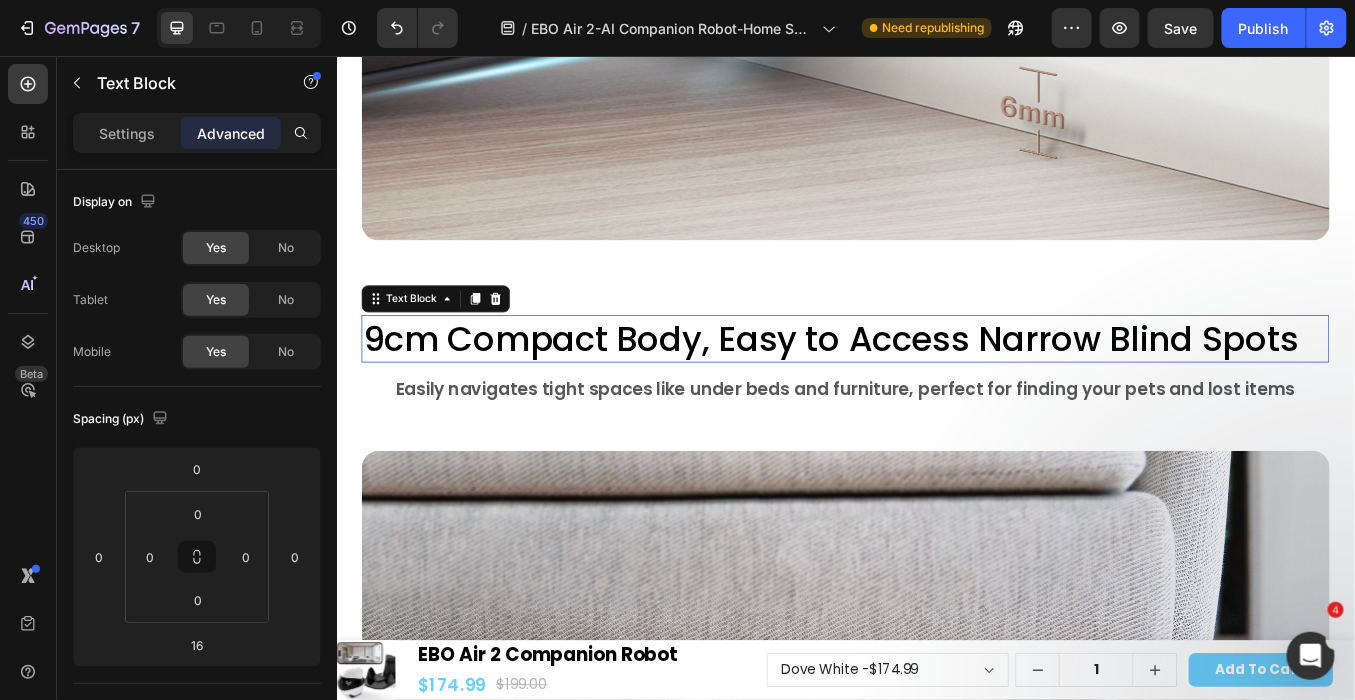 scroll, scrollTop: 704, scrollLeft: 0, axis: vertical 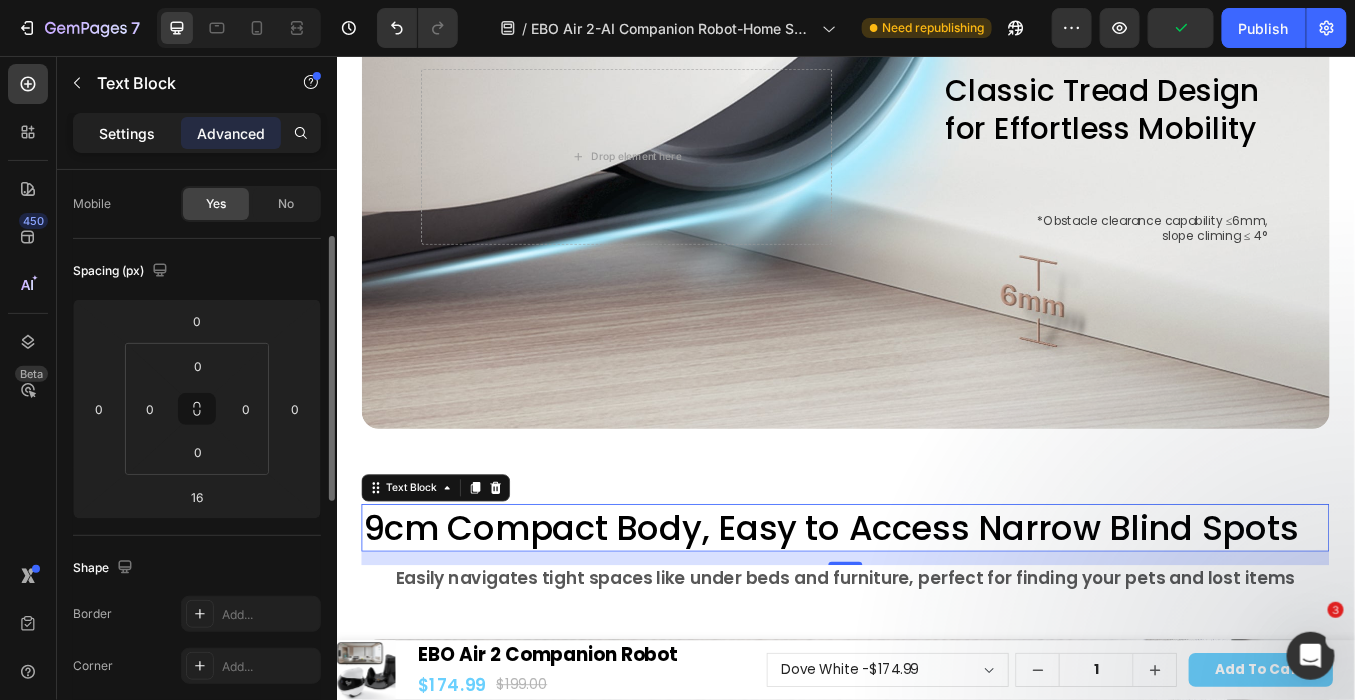 click on "Settings" at bounding box center (127, 133) 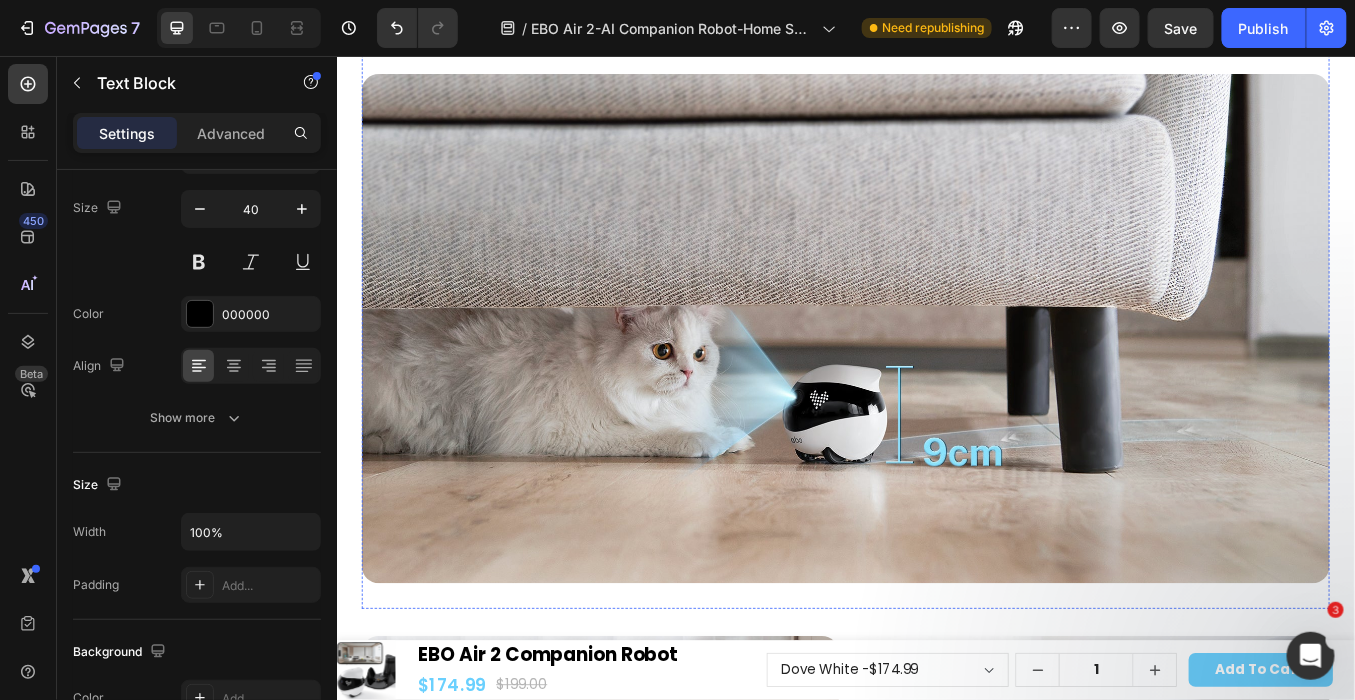 scroll, scrollTop: 5574, scrollLeft: 0, axis: vertical 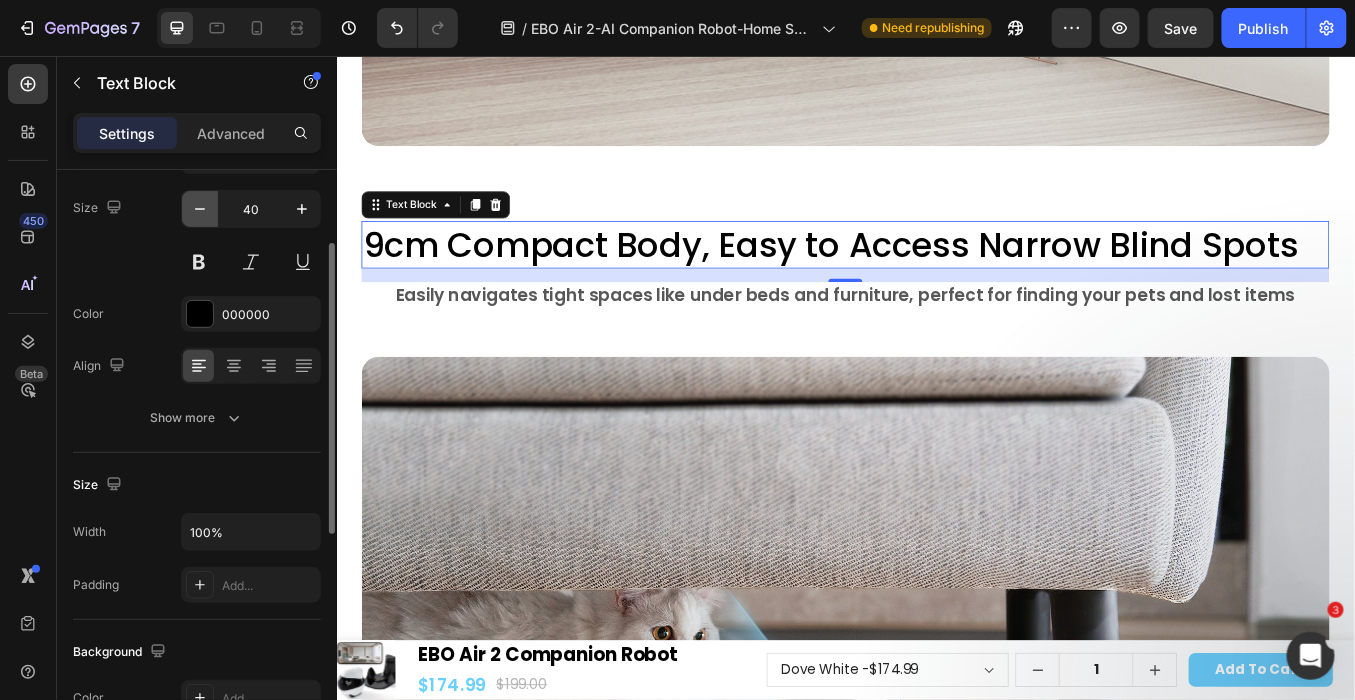 click 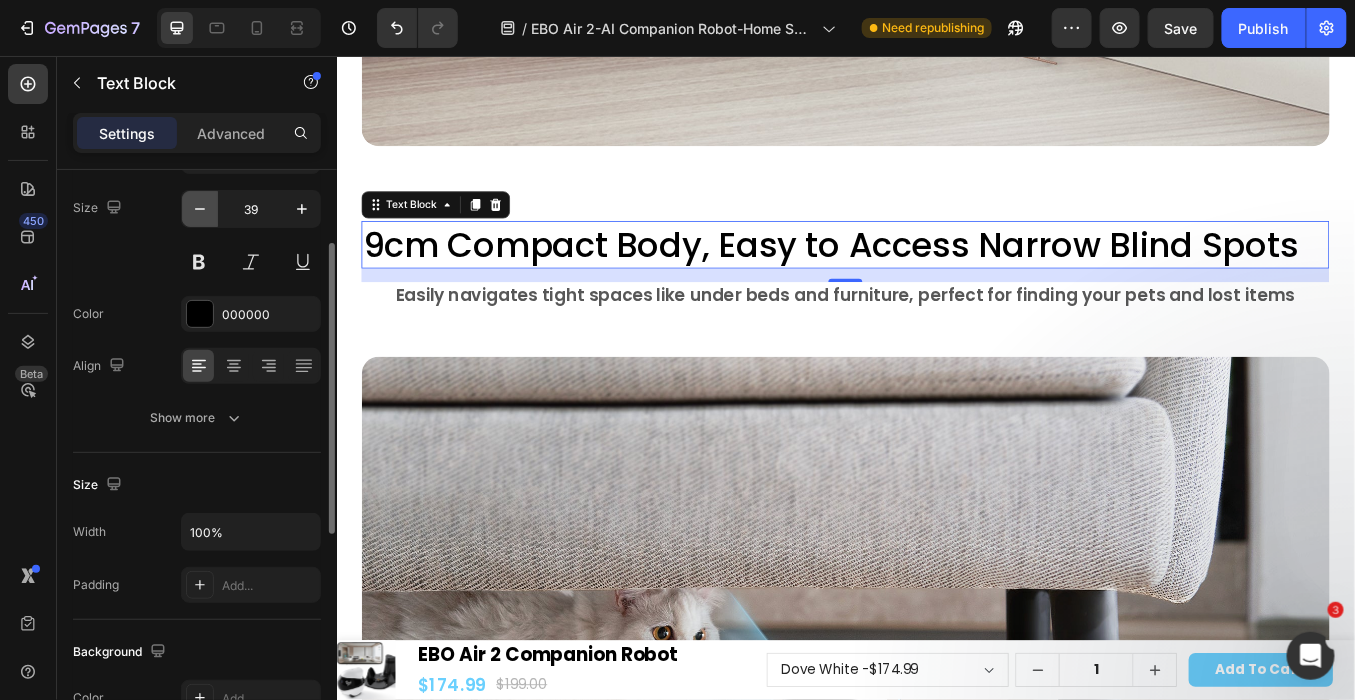 click 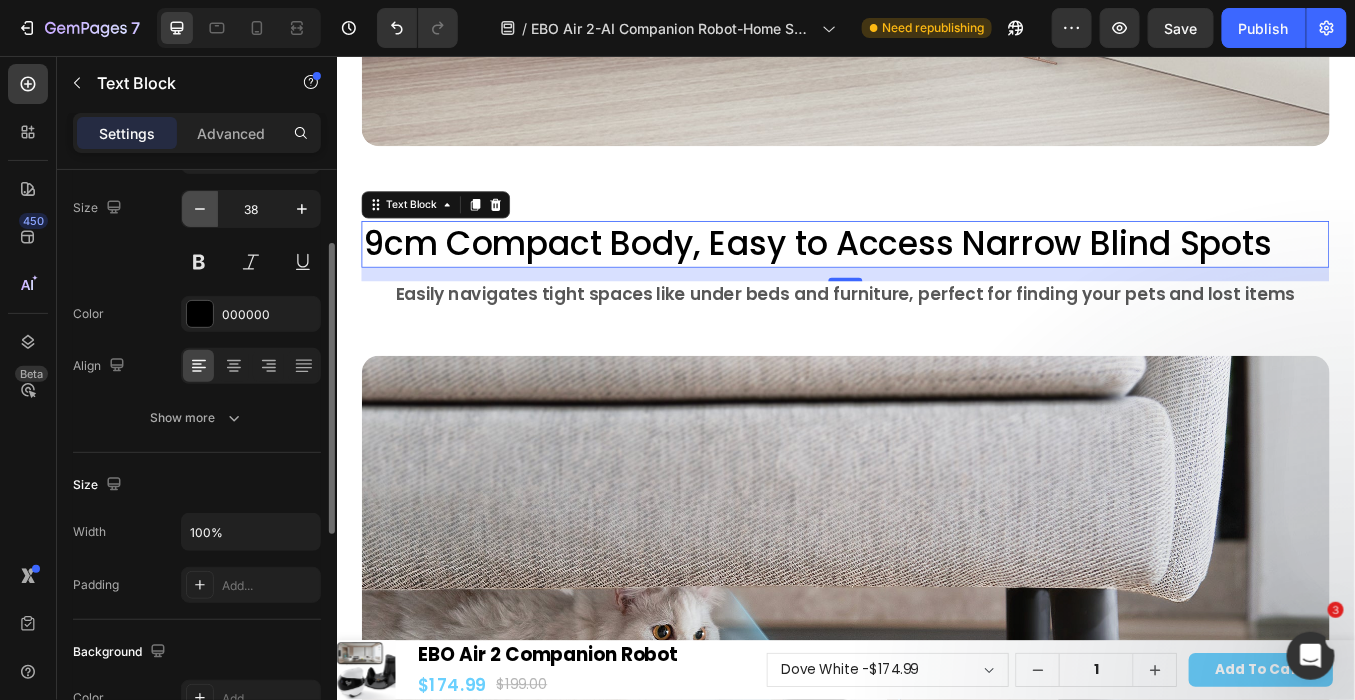 click 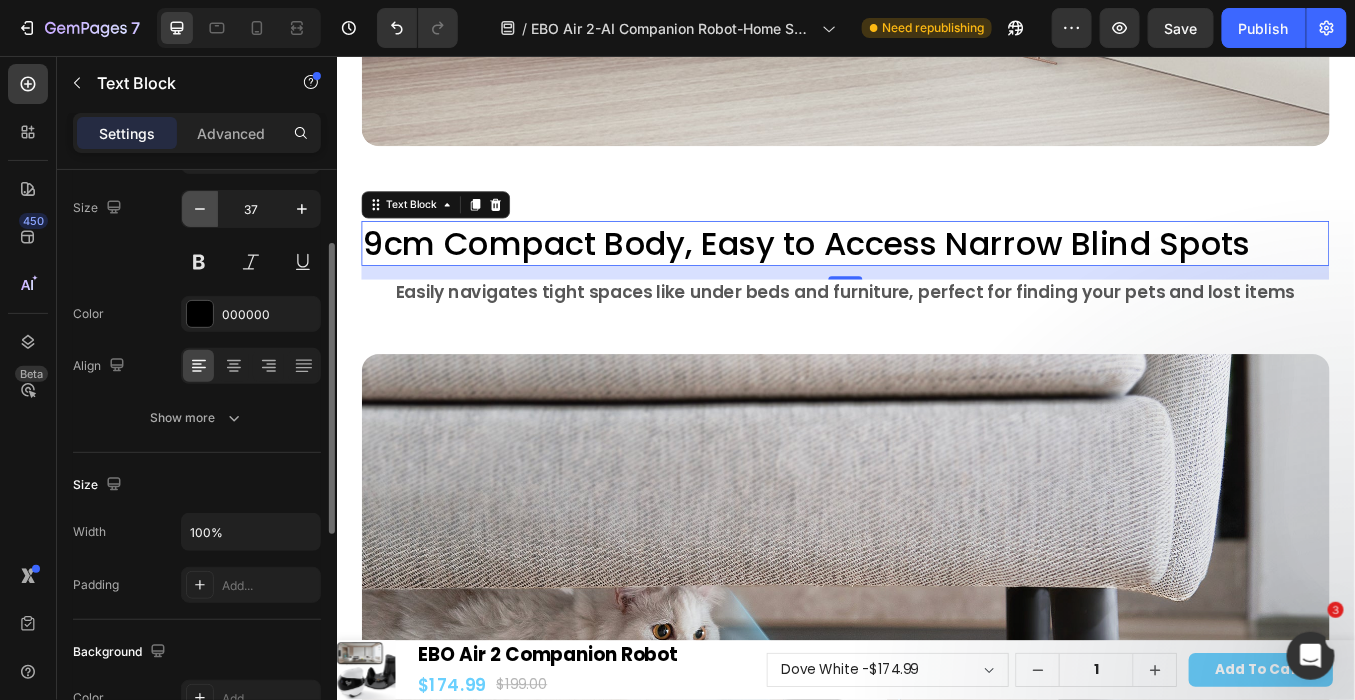 click 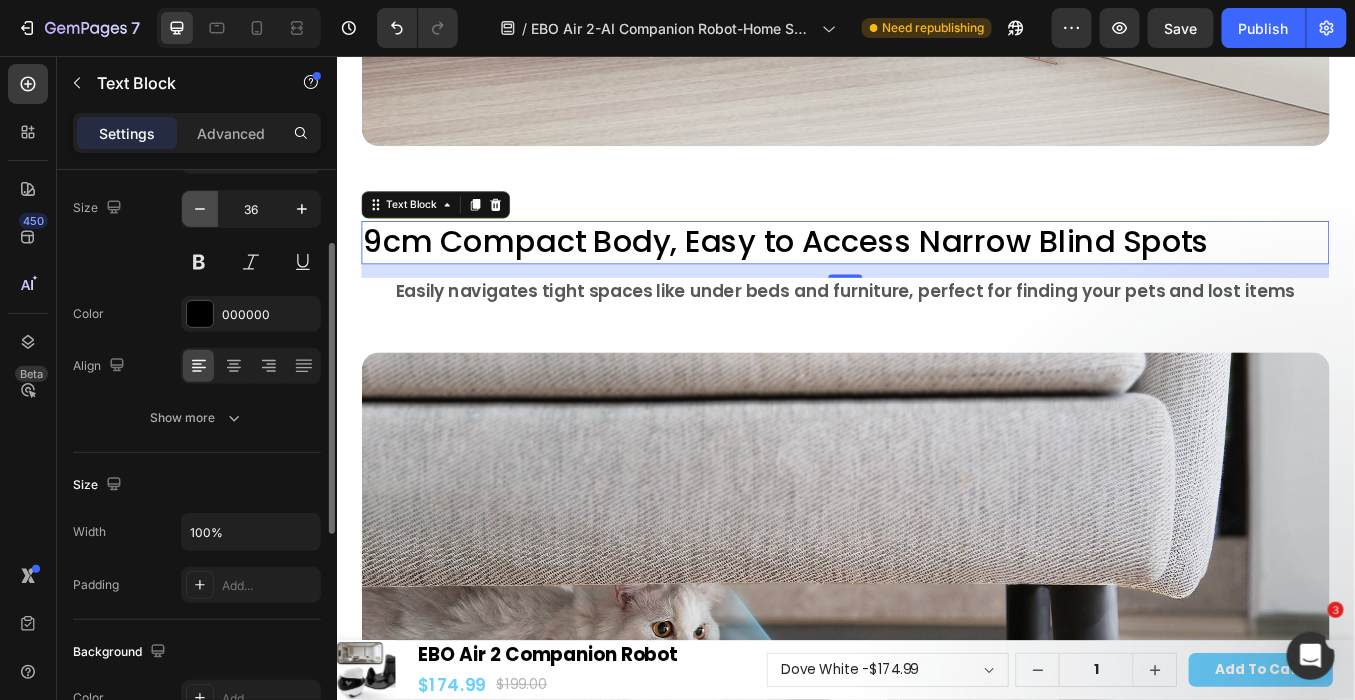 click 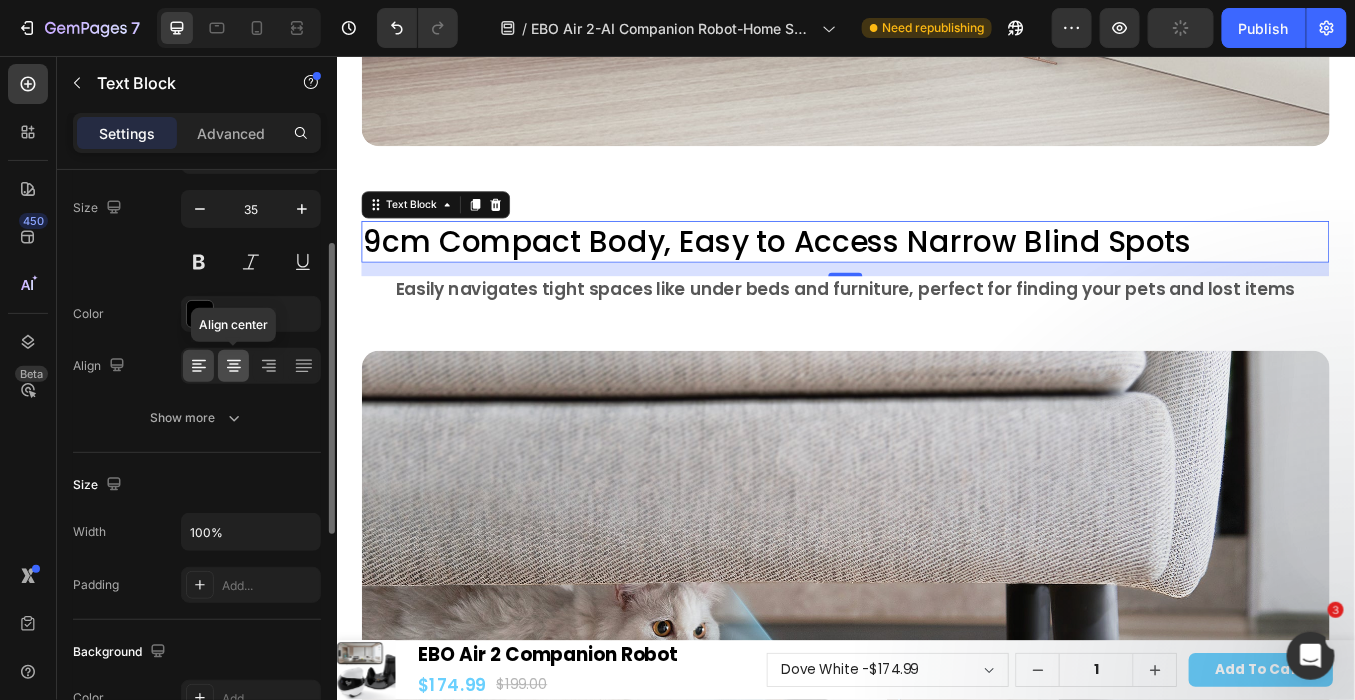 click 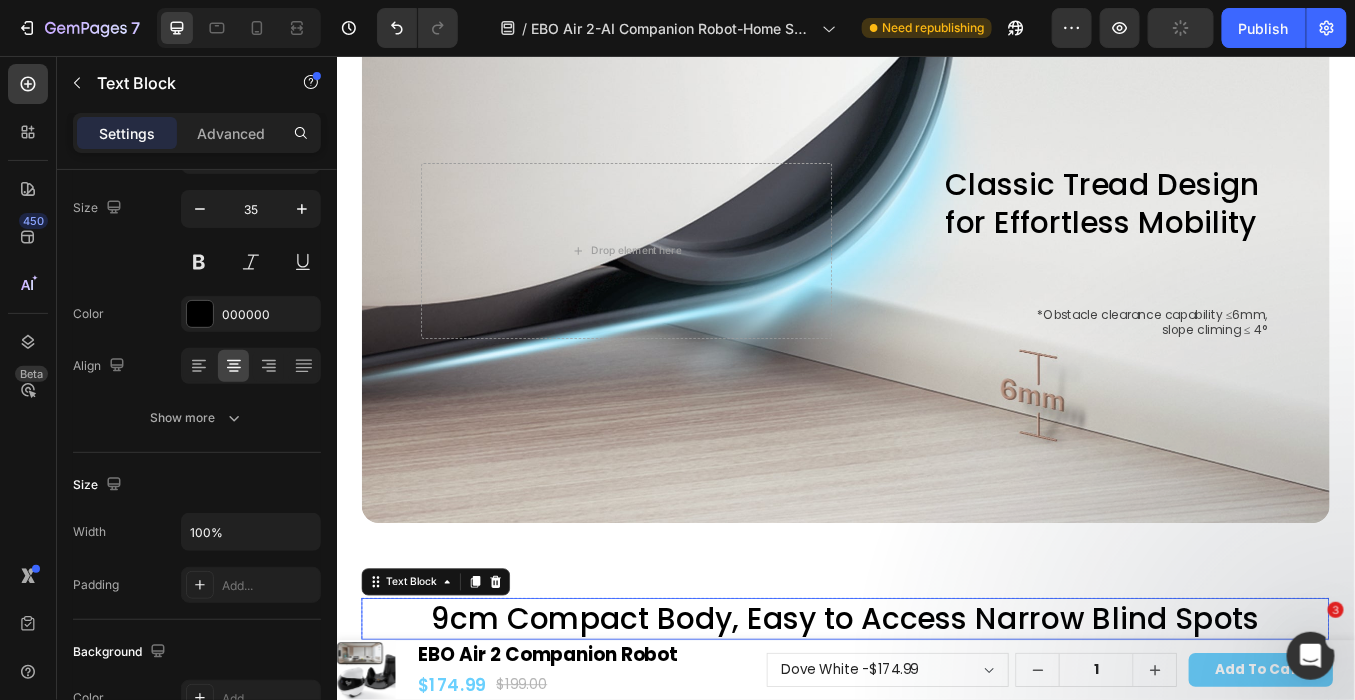 scroll, scrollTop: 5019, scrollLeft: 0, axis: vertical 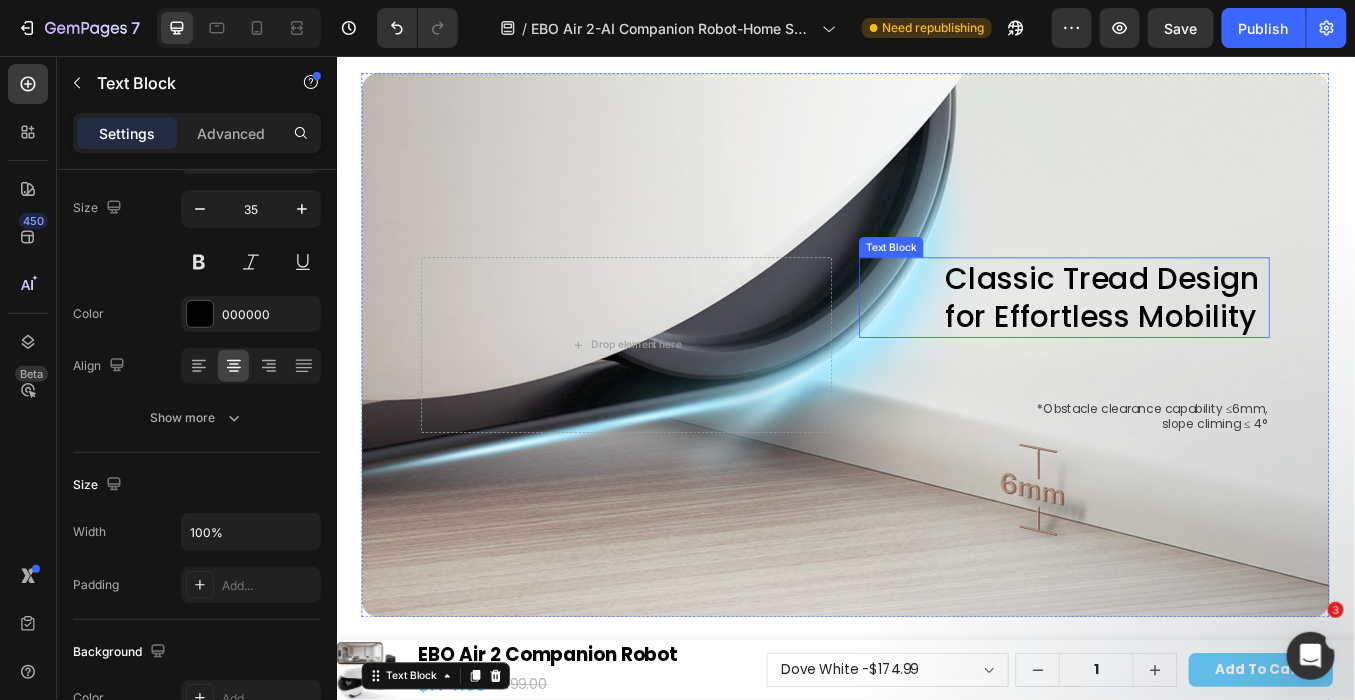 click on "Classic Tread Design for Effortless Mobility" at bounding box center [1244, 339] 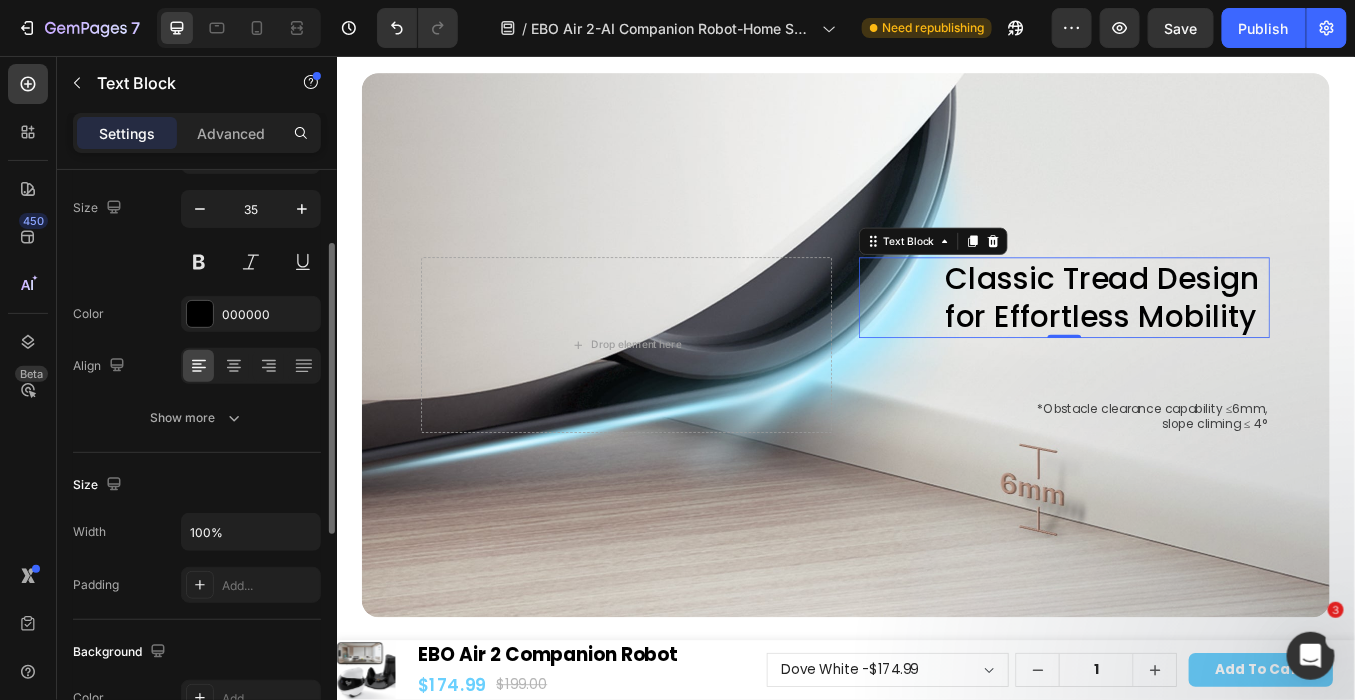 scroll, scrollTop: 0, scrollLeft: 0, axis: both 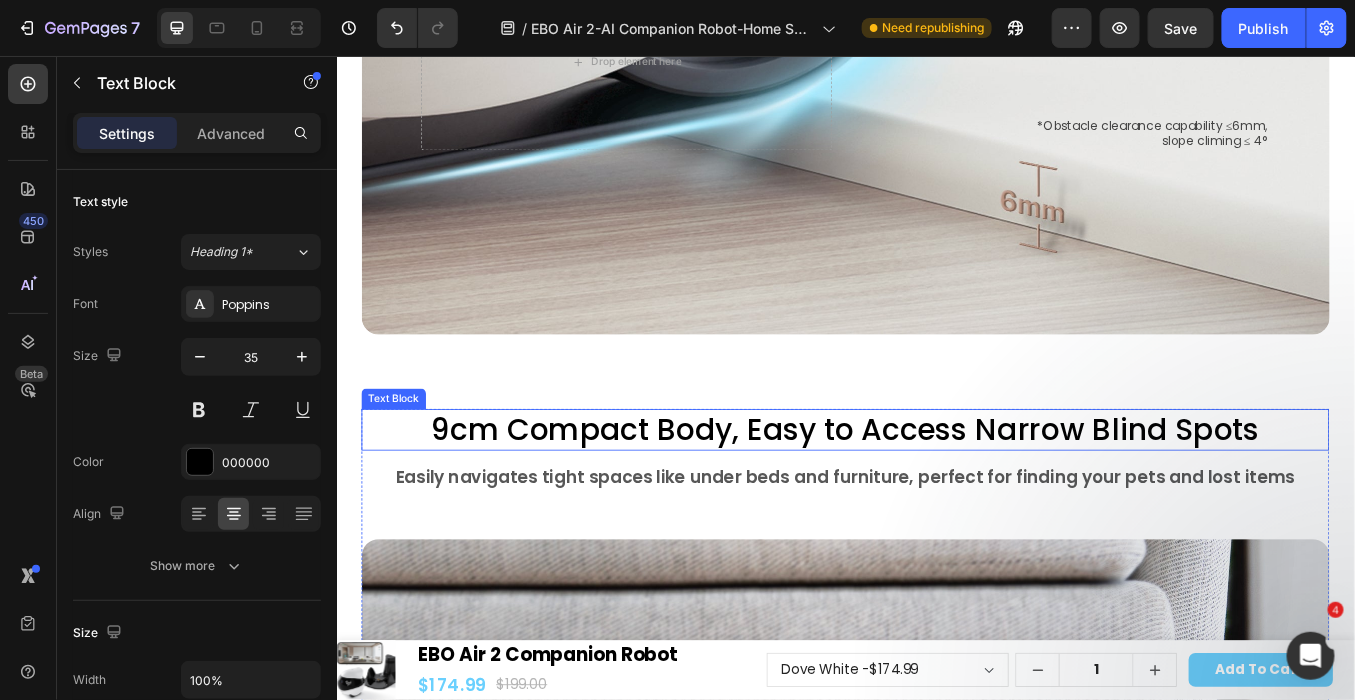 click on "9cm Compact Body, Easy to Access Narrow Blind Spots" at bounding box center [936, 496] 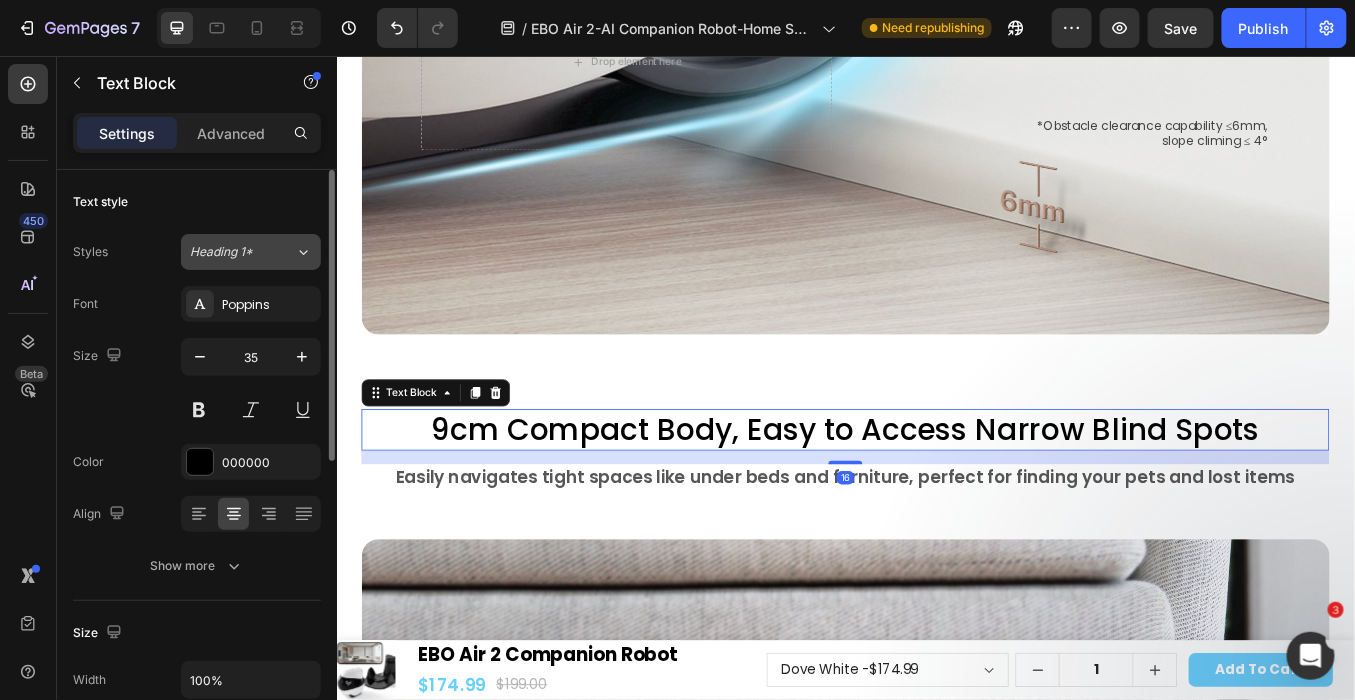 click 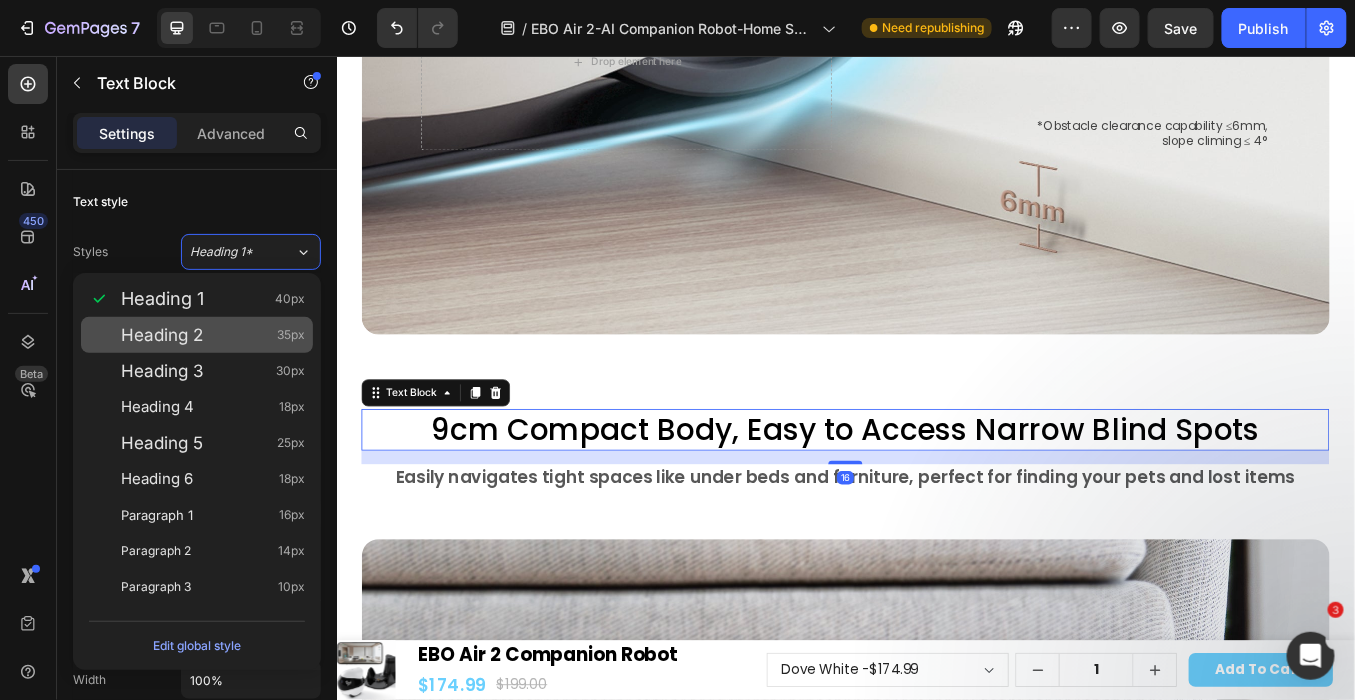 click on "Heading 2 35px" at bounding box center (213, 335) 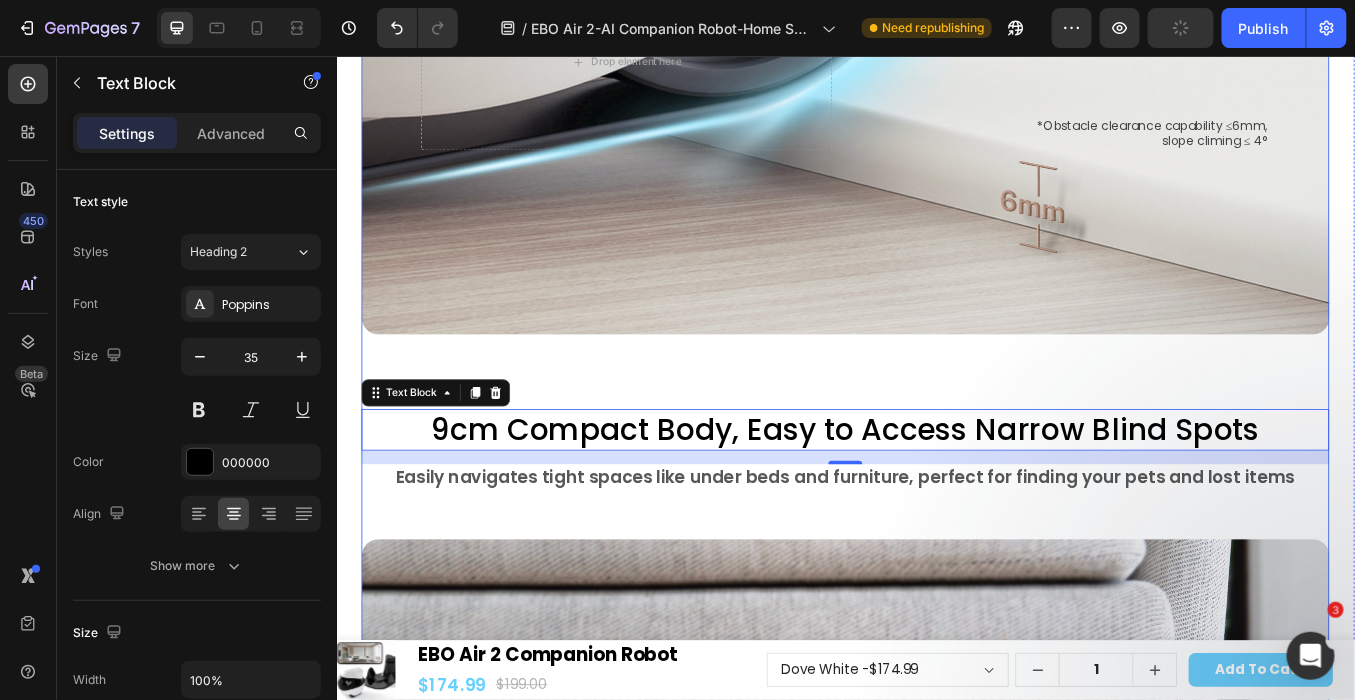 click on "360° Complete Home Security Coverage Text Block 360° Complete Home Security Coverage Heading 360° Whole-Home Mobility,  No Blind Spots Left to be Monitored Text Block Hero Banner Classic Tread Design for Effortless Mobility Text Block *Obstacle clearance capability ≤6mm,  slope climing ≤ 4° Text Block
Drop element here Hero Banner 9cm Compact Body, Easy to Access Narrow Blind Spots Text Block   16 Easily navigates tight spaces like under beds and furniture, perfect for finding your pets and lost items   Text Block Image Row 9cm Compact Body, Easy to Access Narrow Blind Spots Heading Easily navigates tight spaces like under beds and furniture, perfect for finding your pets and lost items. Text Block Image" at bounding box center [936, 86] 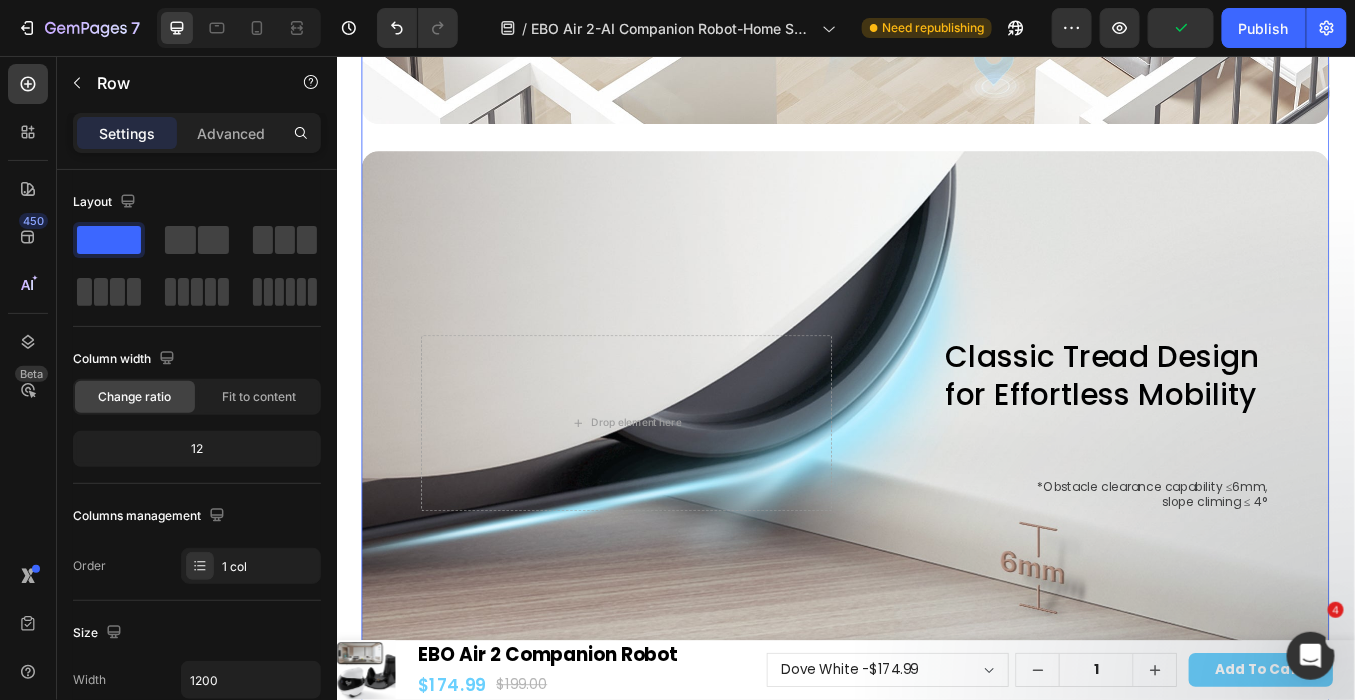 scroll, scrollTop: 4907, scrollLeft: 0, axis: vertical 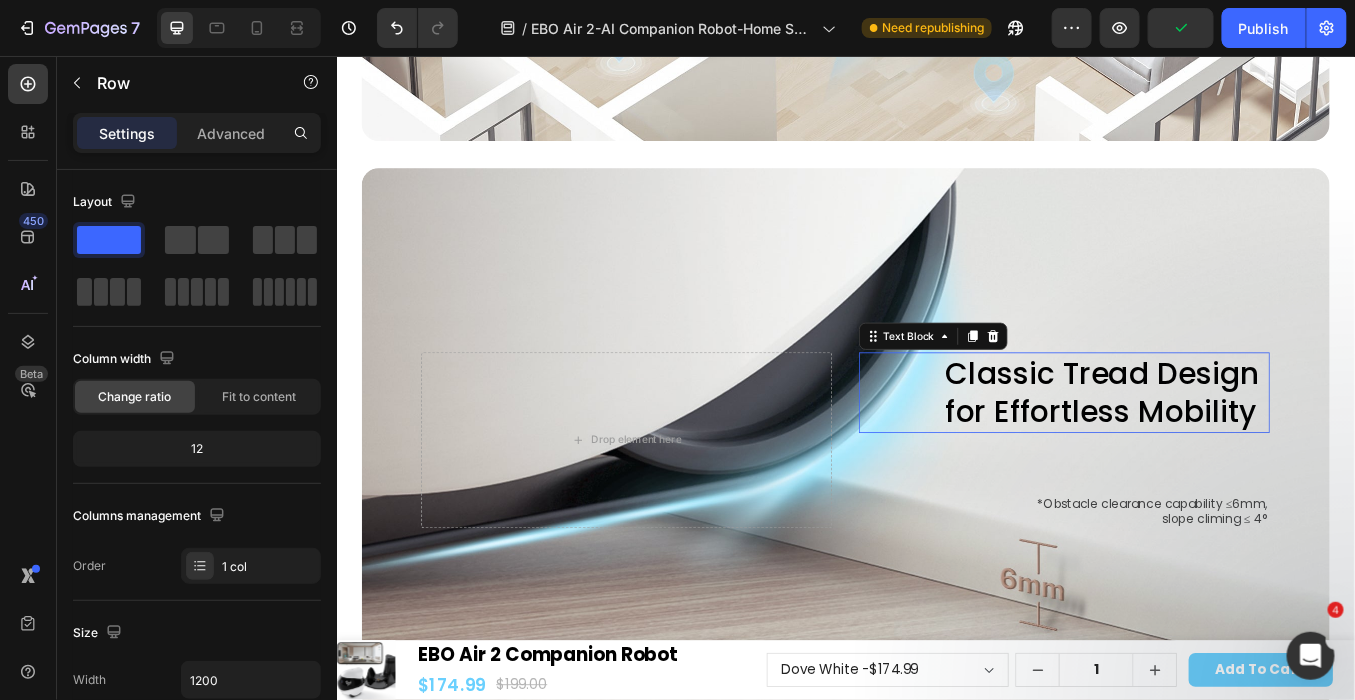 click on "Classic Tread Design for Effortless Mobility" at bounding box center (1244, 451) 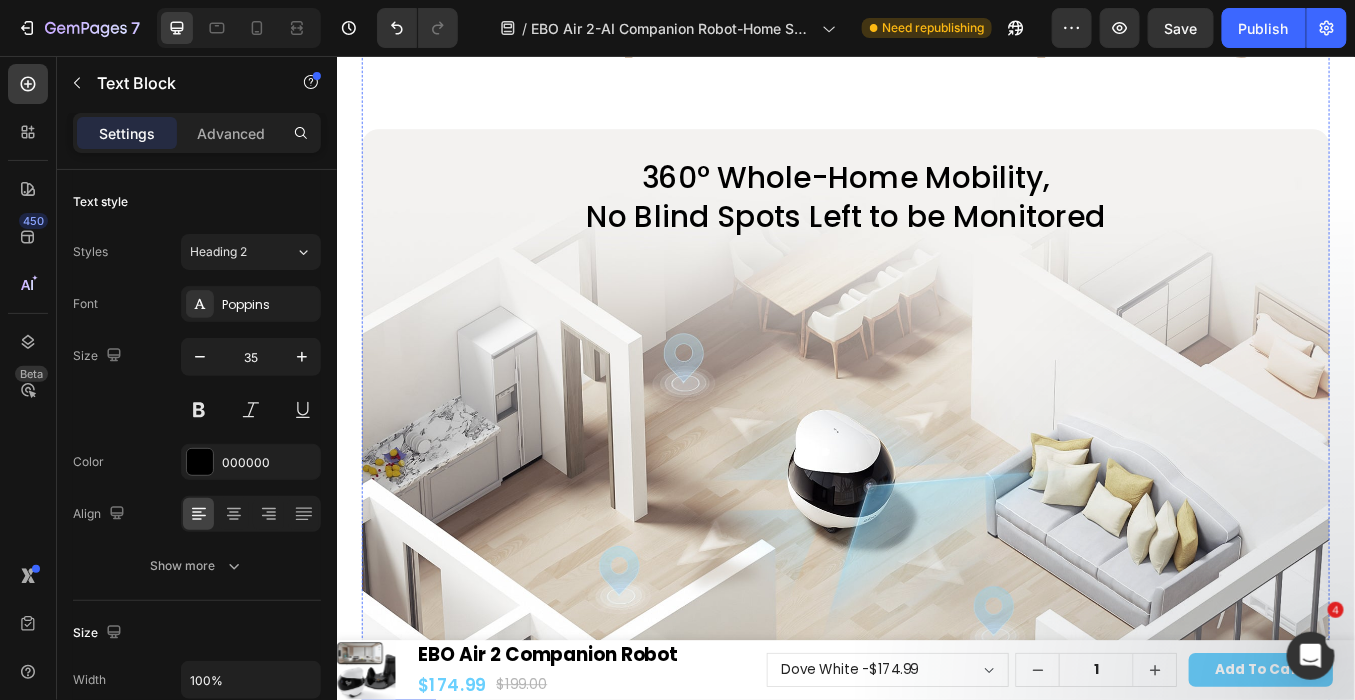 scroll, scrollTop: 4241, scrollLeft: 0, axis: vertical 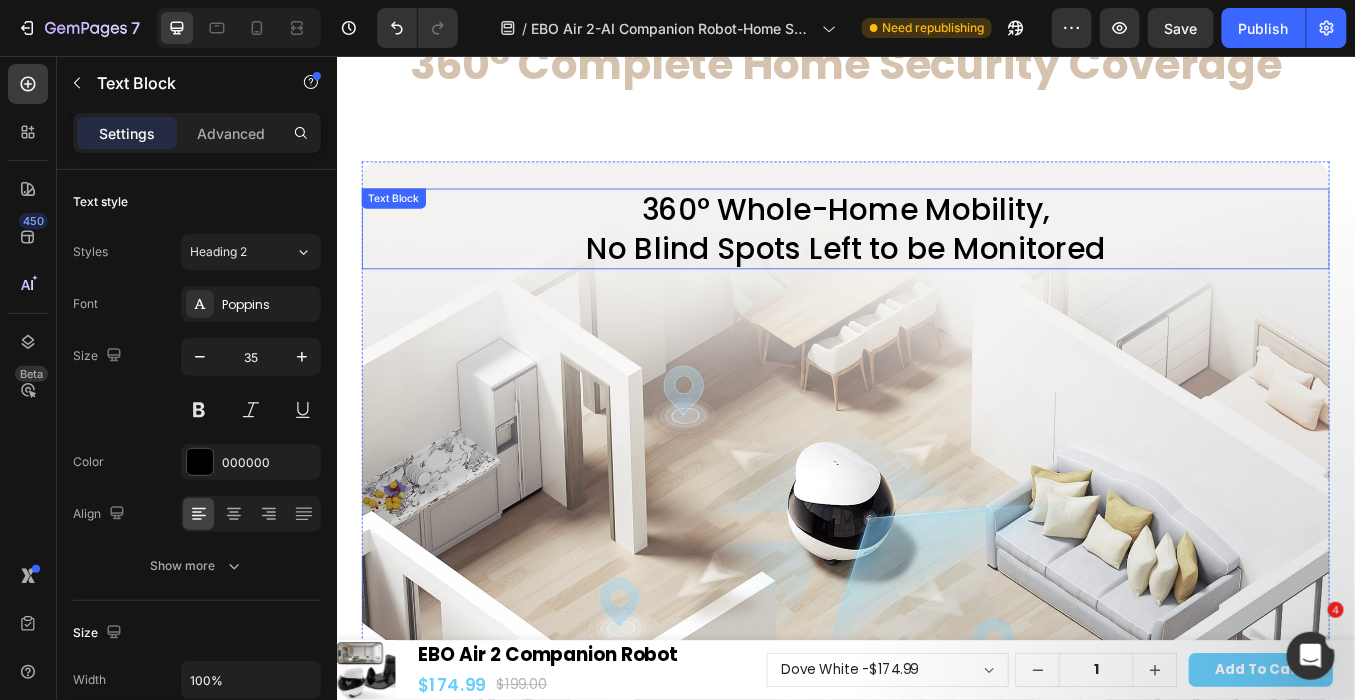 click on "360° Whole-Home Mobility,  No Blind Spots Left to be Monitored" at bounding box center (936, 258) 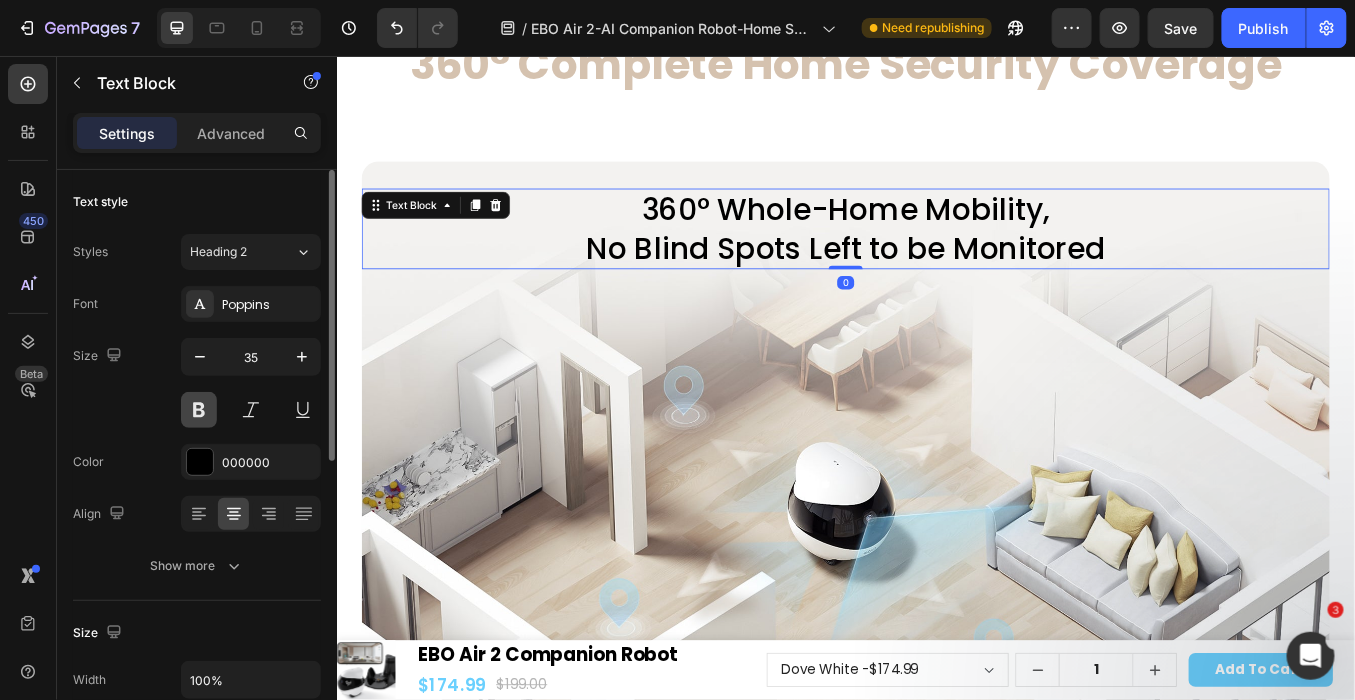 click at bounding box center [199, 410] 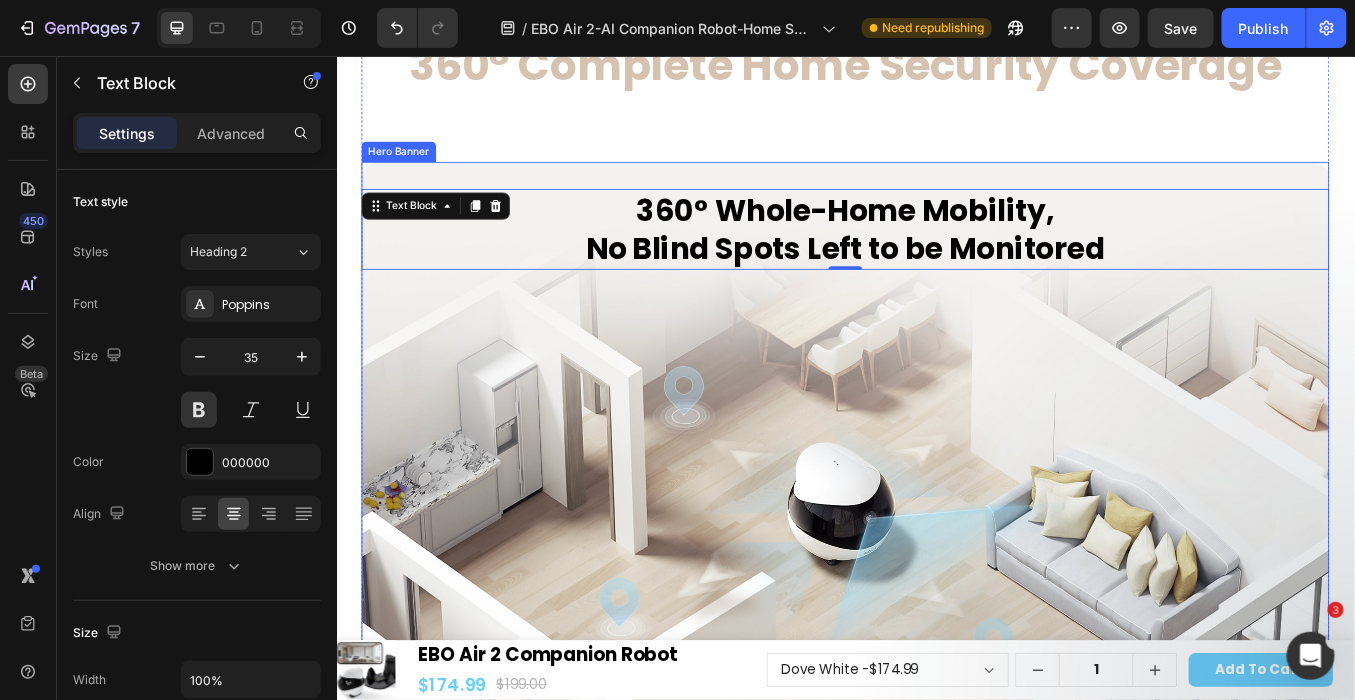 scroll, scrollTop: 4019, scrollLeft: 0, axis: vertical 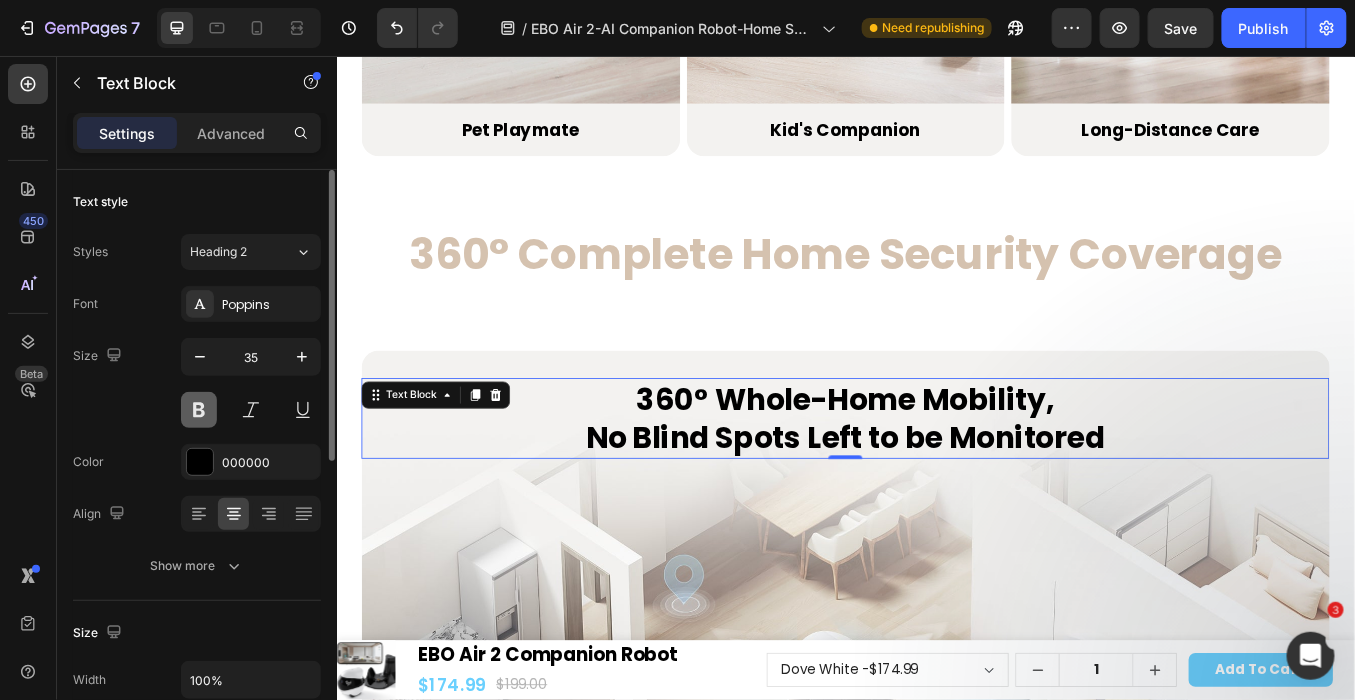 click at bounding box center (199, 410) 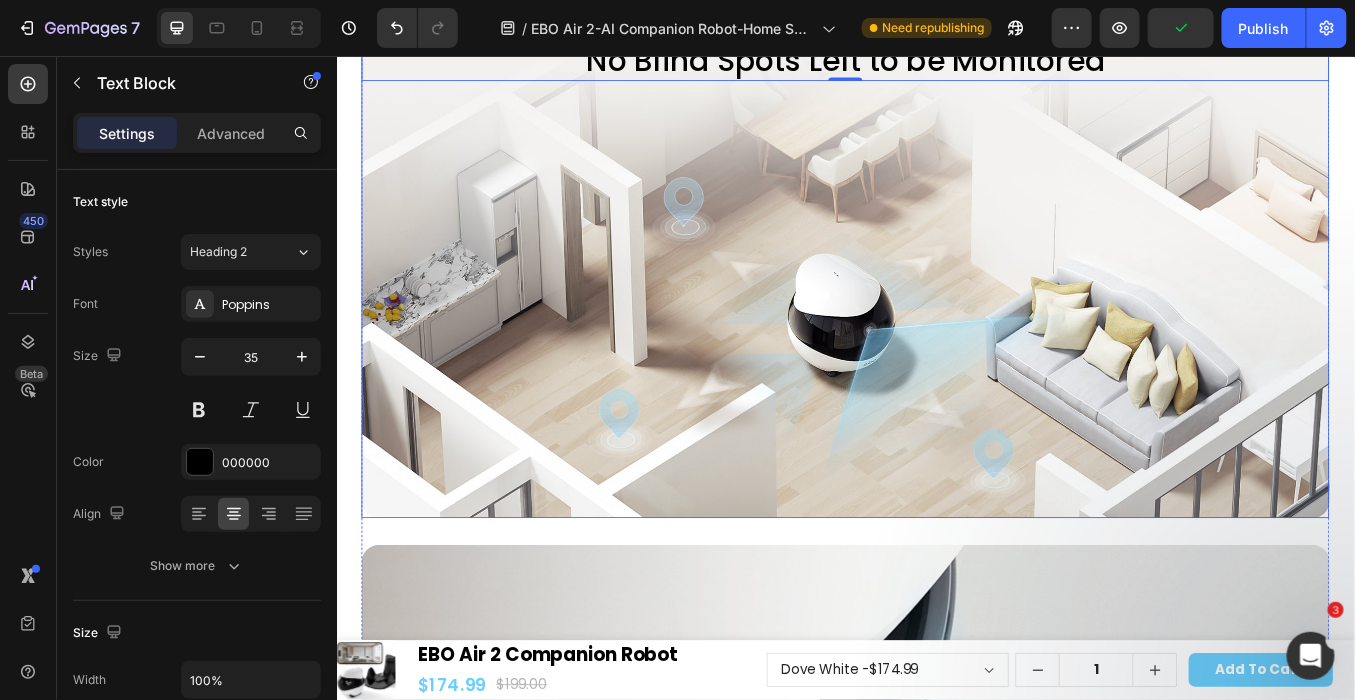 scroll, scrollTop: 4796, scrollLeft: 0, axis: vertical 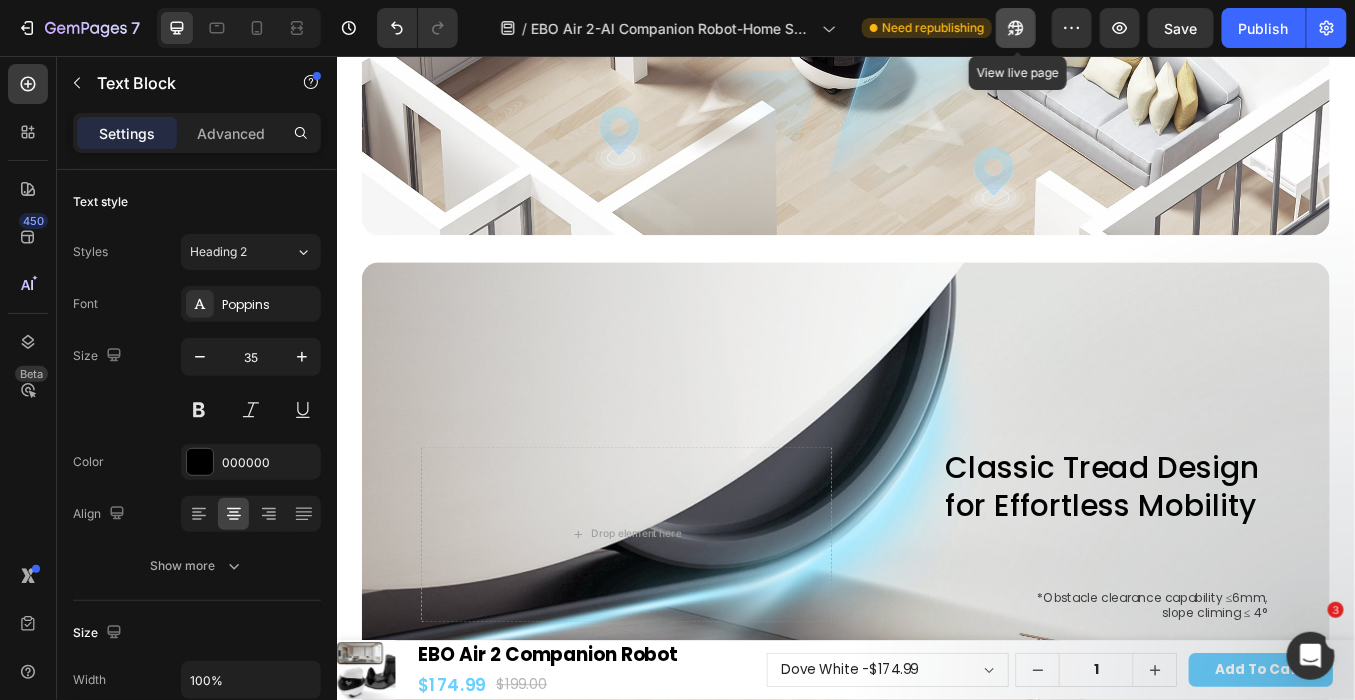 click 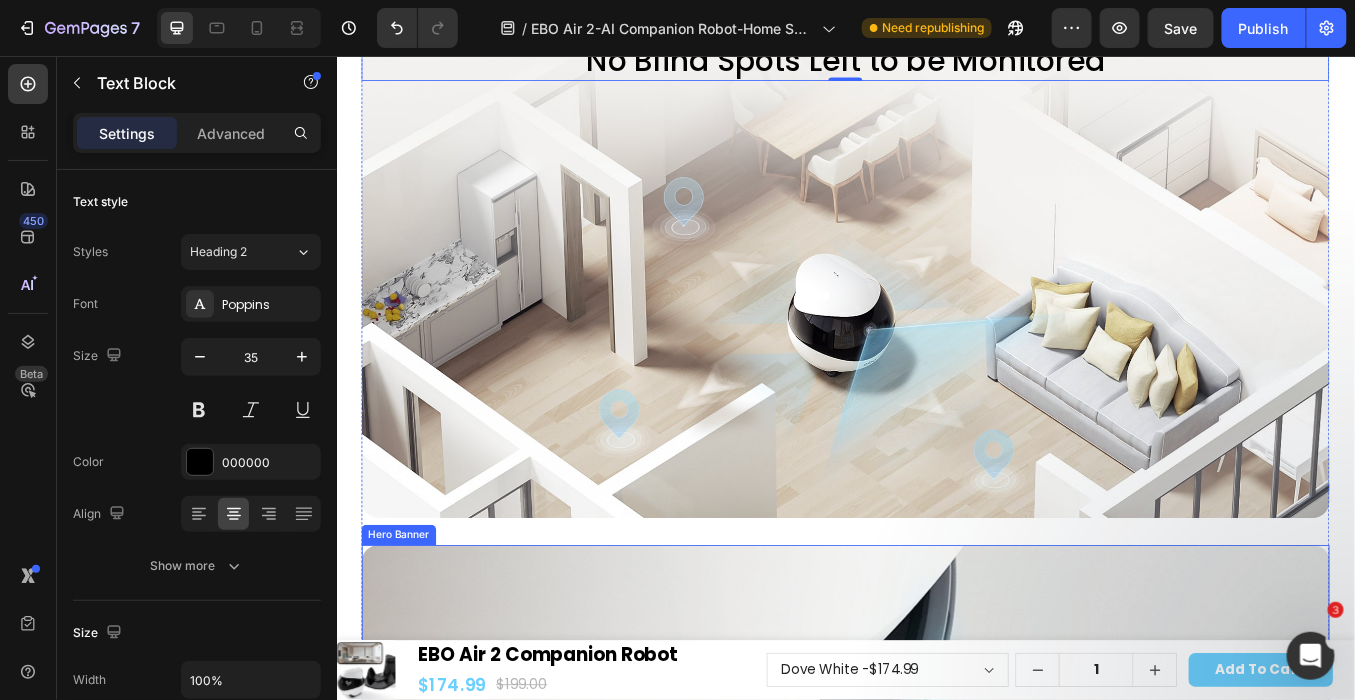 scroll, scrollTop: 4241, scrollLeft: 0, axis: vertical 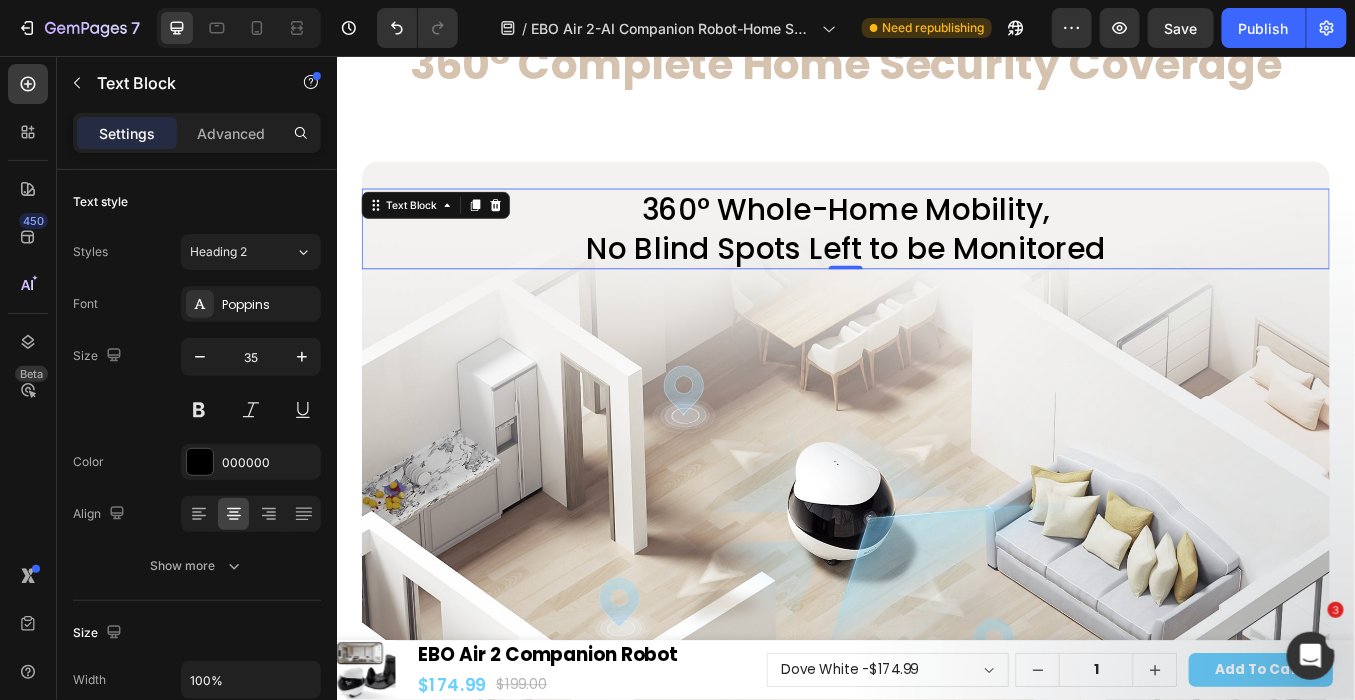 click on "360° Whole-Home Mobility,  No Blind Spots Left to be Monitored" at bounding box center (936, 258) 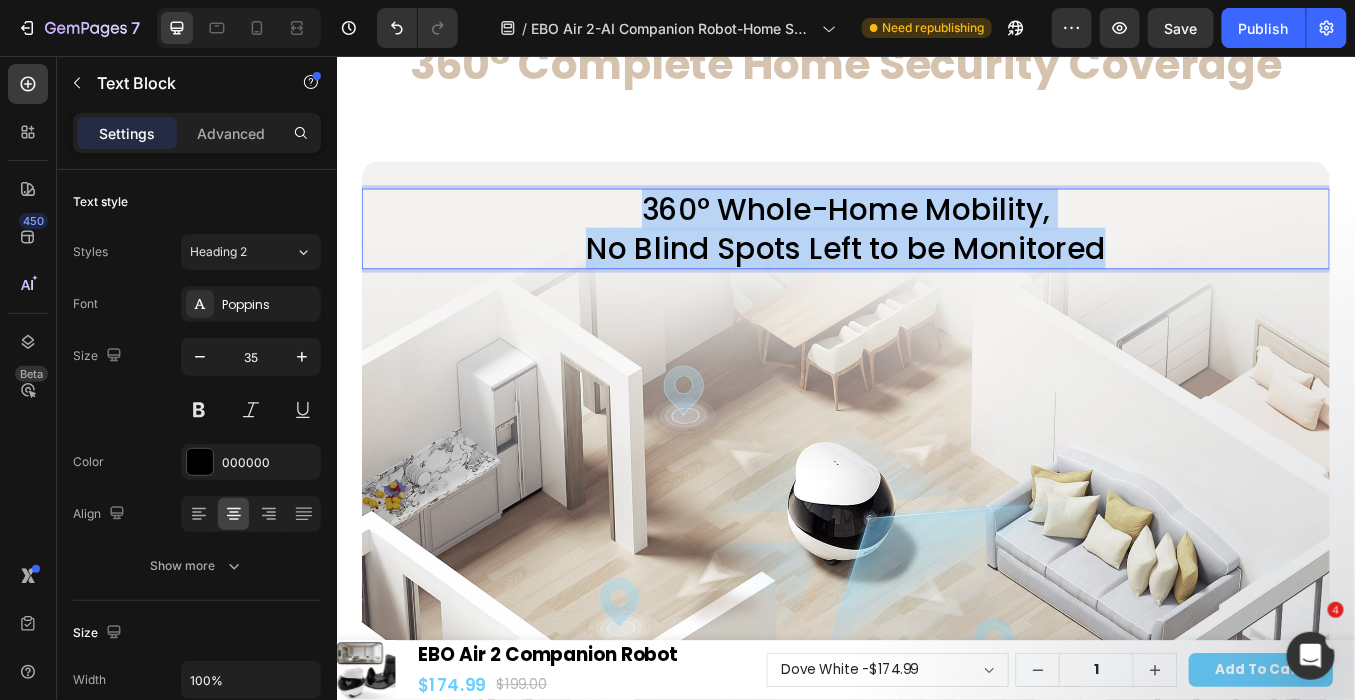 drag, startPoint x: 674, startPoint y: 222, endPoint x: 1274, endPoint y: 266, distance: 601.61115 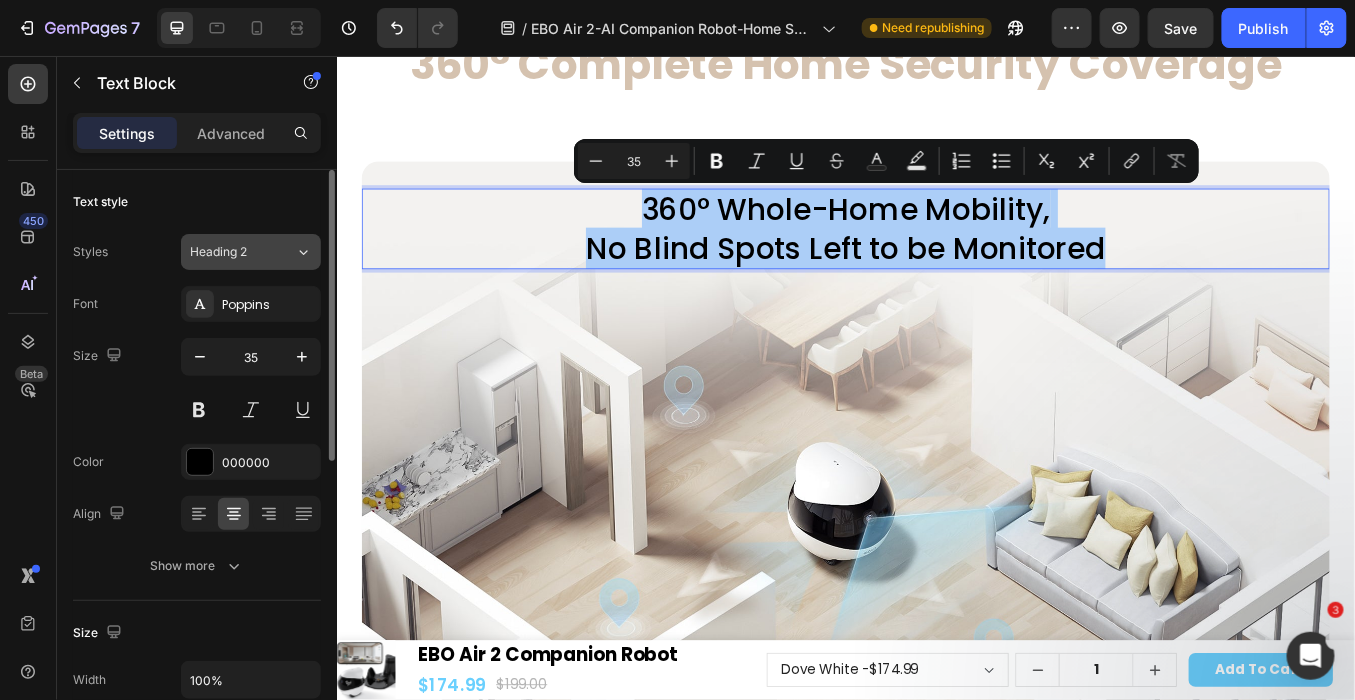 click on "Heading 2" 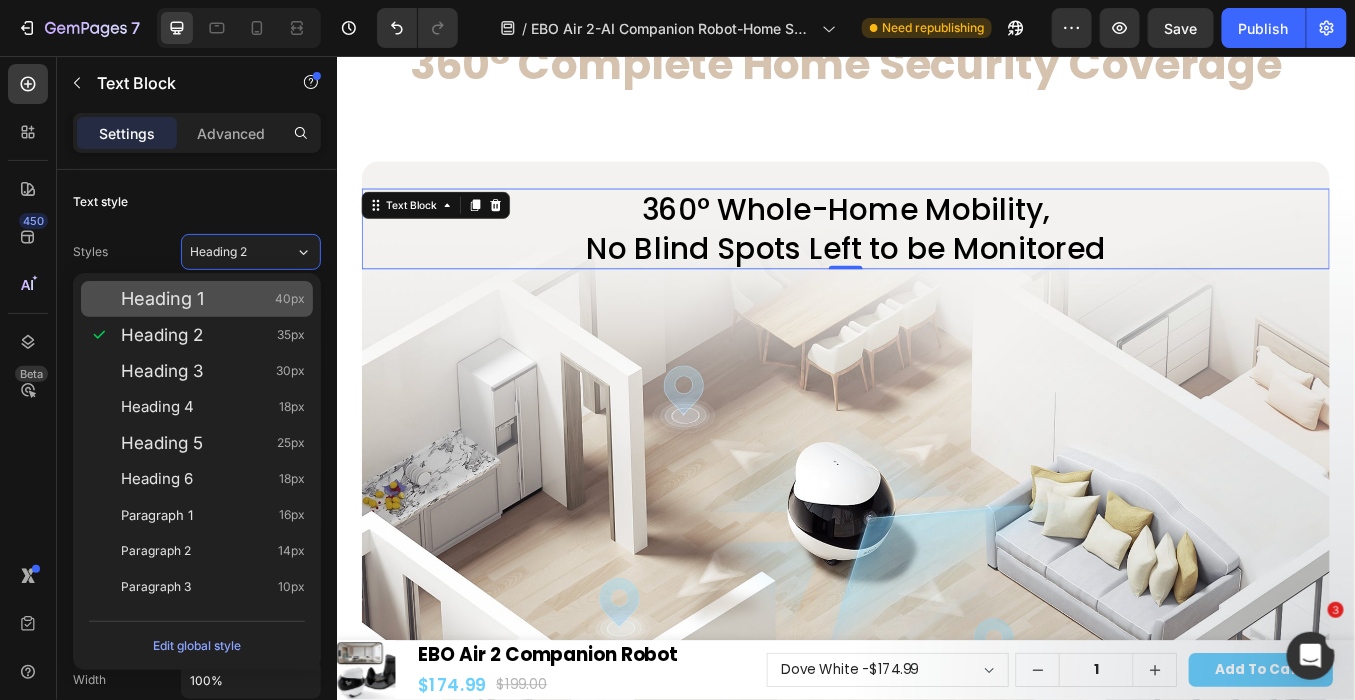 click on "Heading 1 40px" at bounding box center [197, 299] 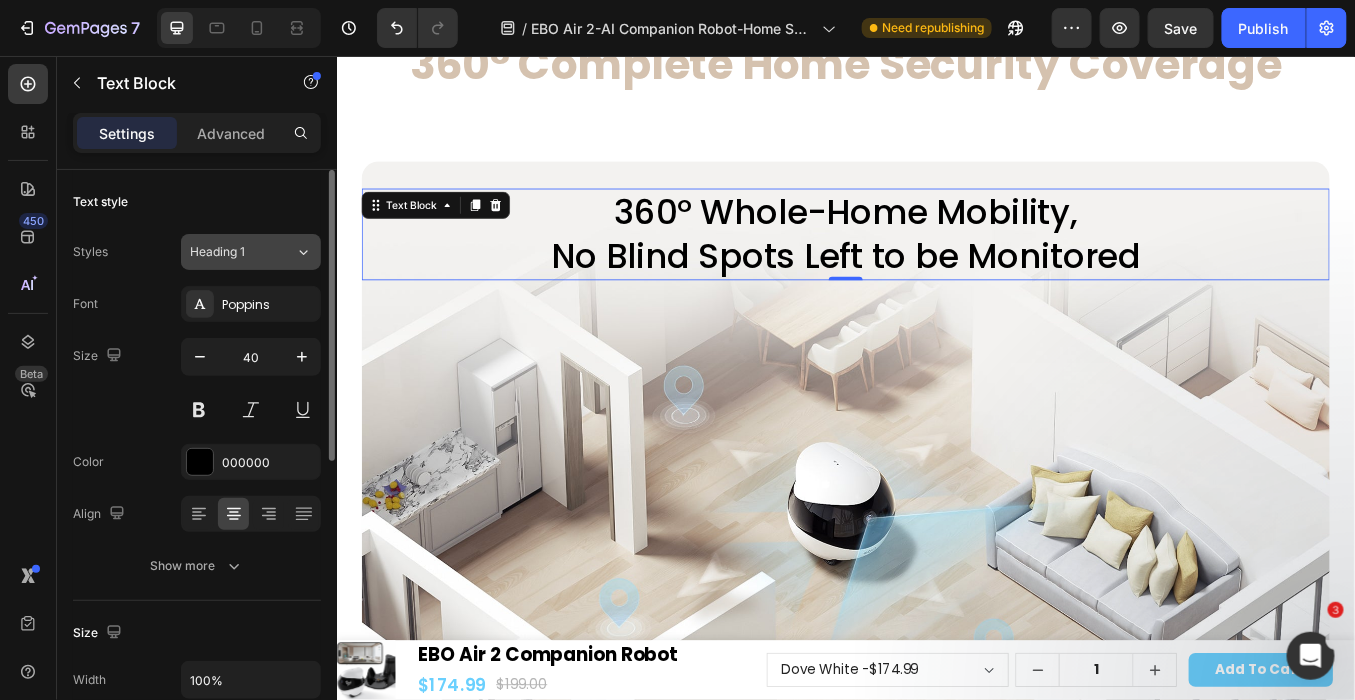click 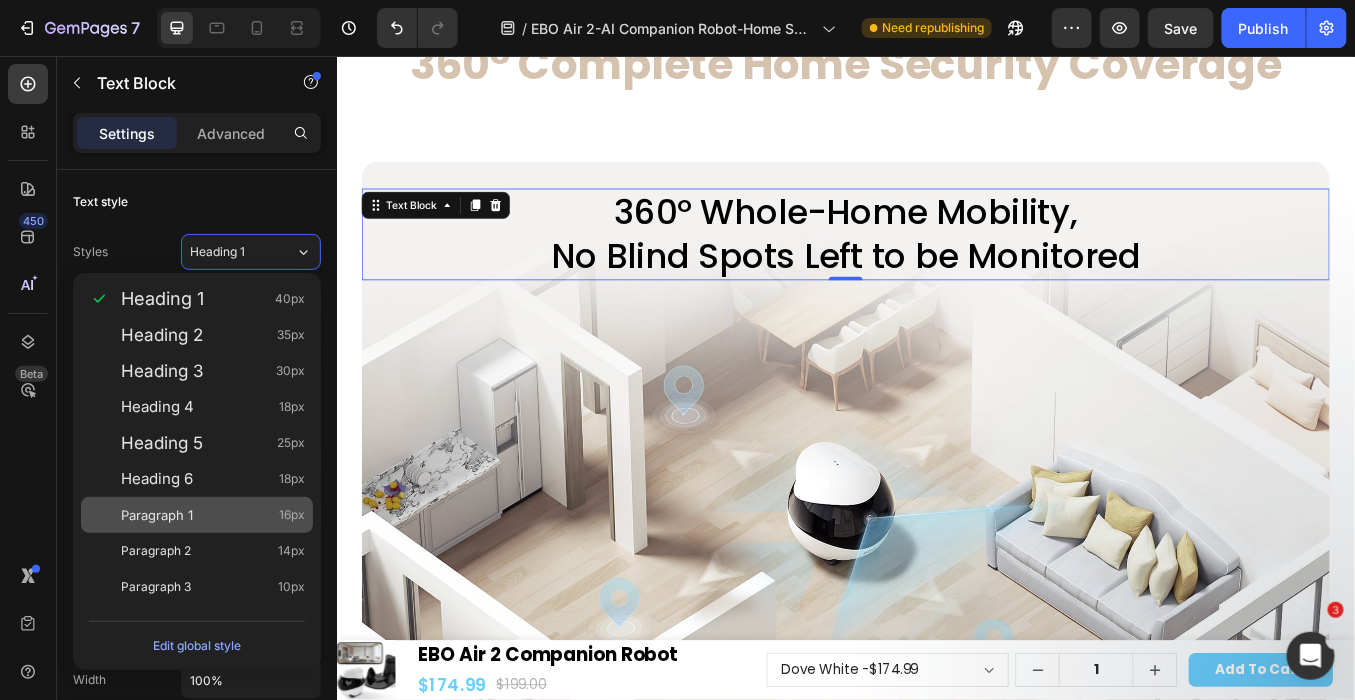 click on "Paragraph 1 16px" at bounding box center [213, 515] 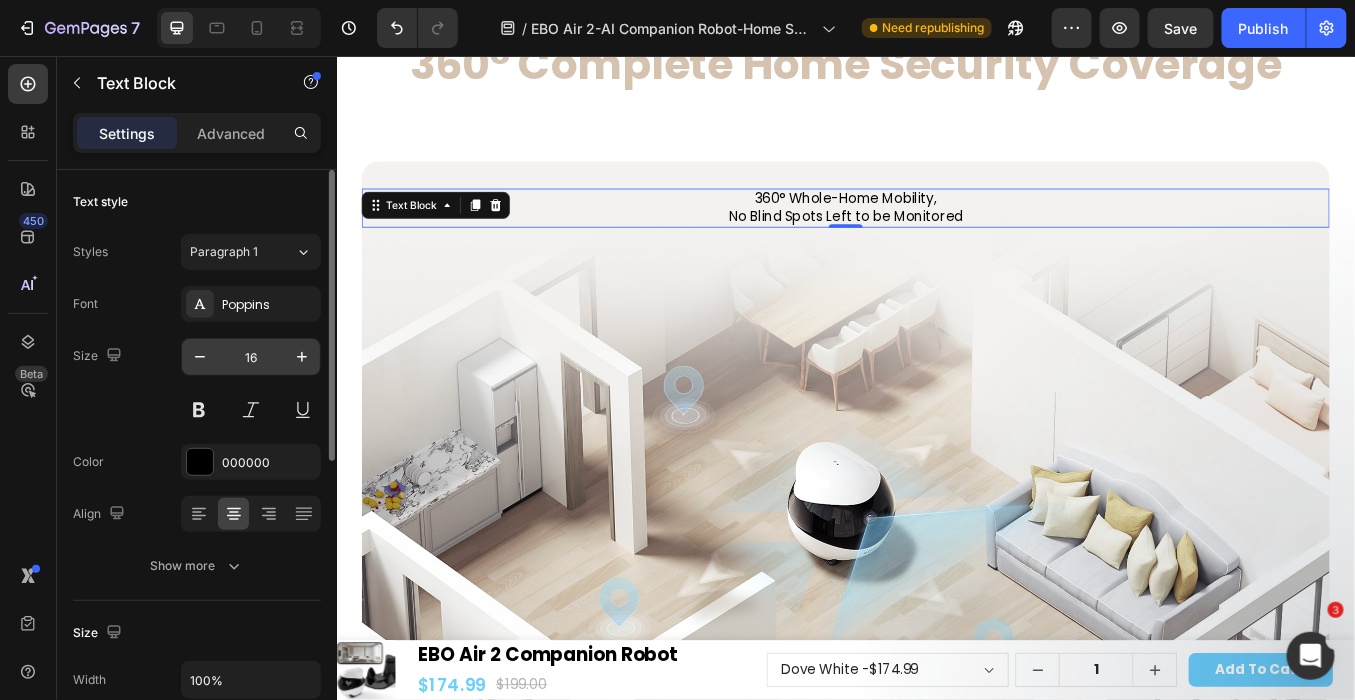 click on "16" at bounding box center (251, 357) 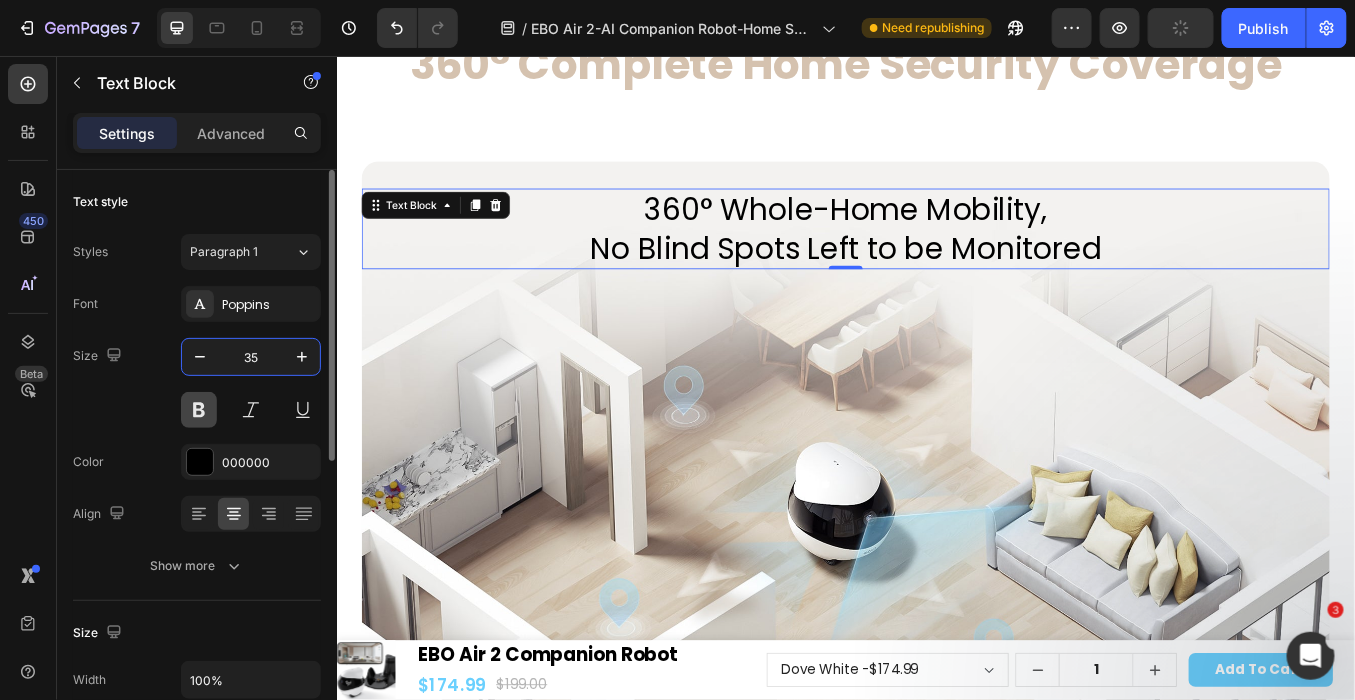 type on "35" 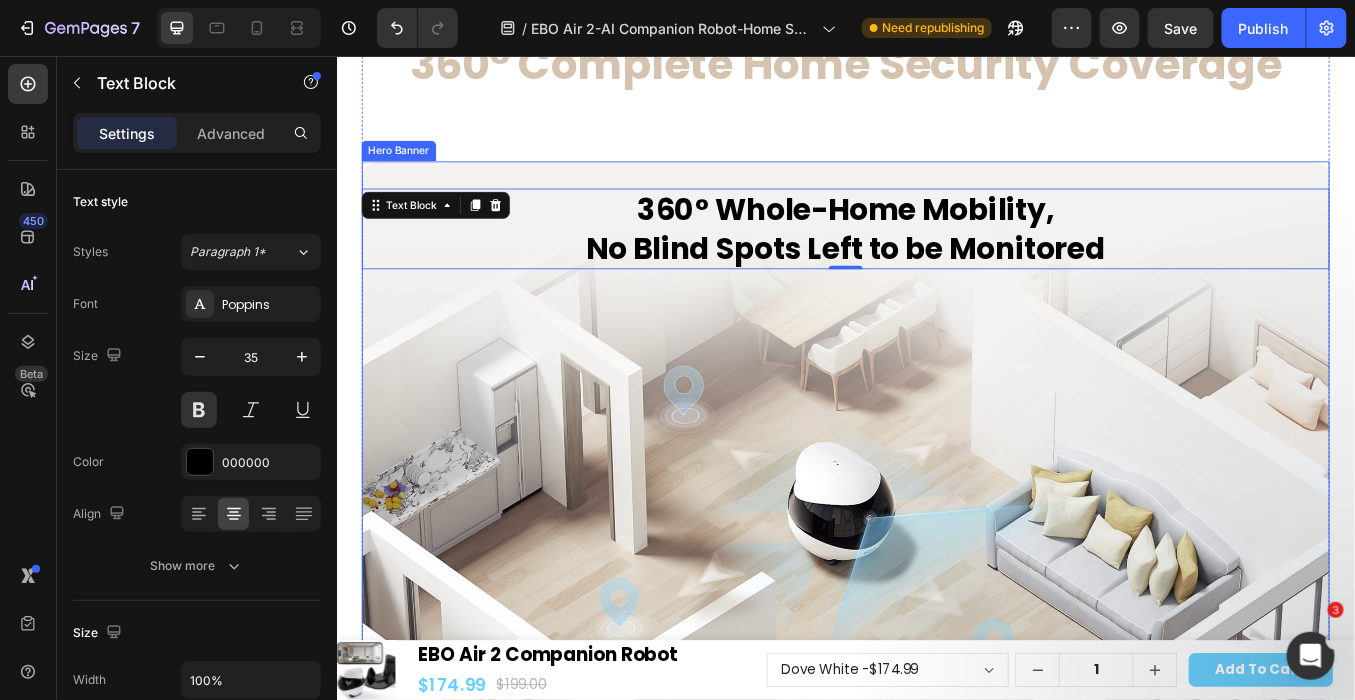 scroll, scrollTop: 4130, scrollLeft: 0, axis: vertical 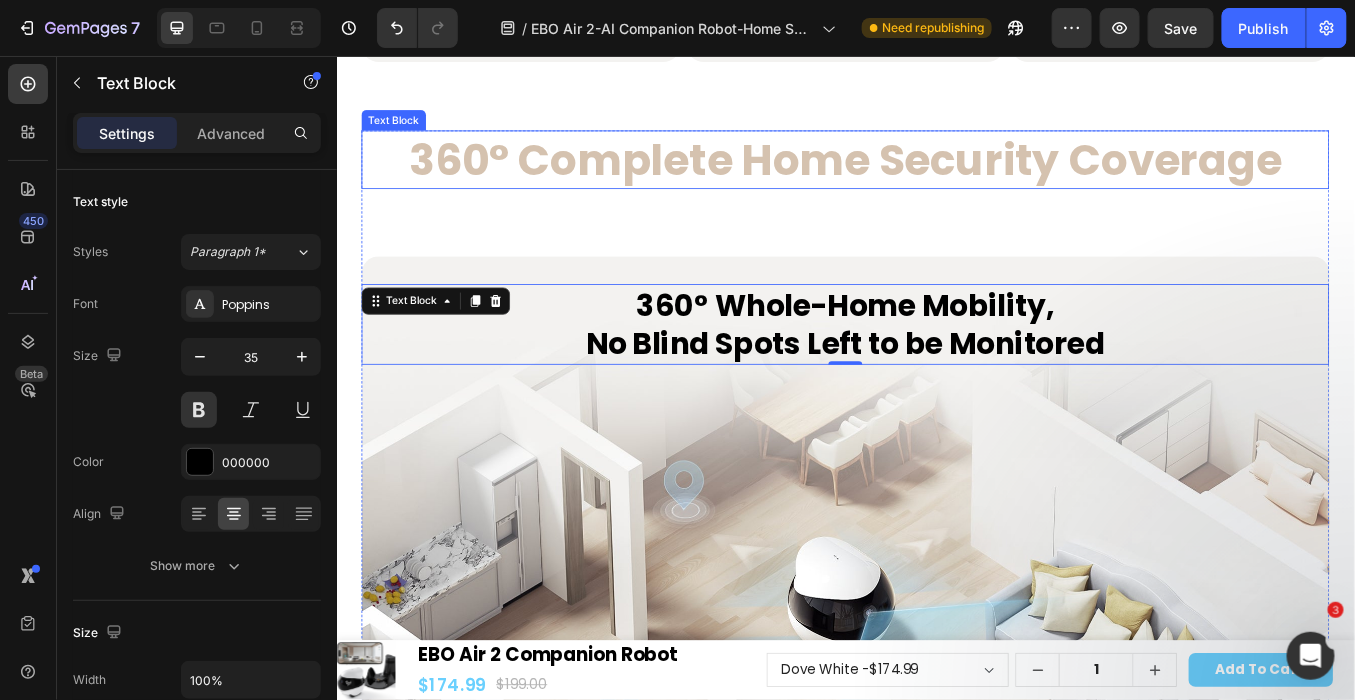 click on "360° Complete Home Security Coverage" at bounding box center (936, 176) 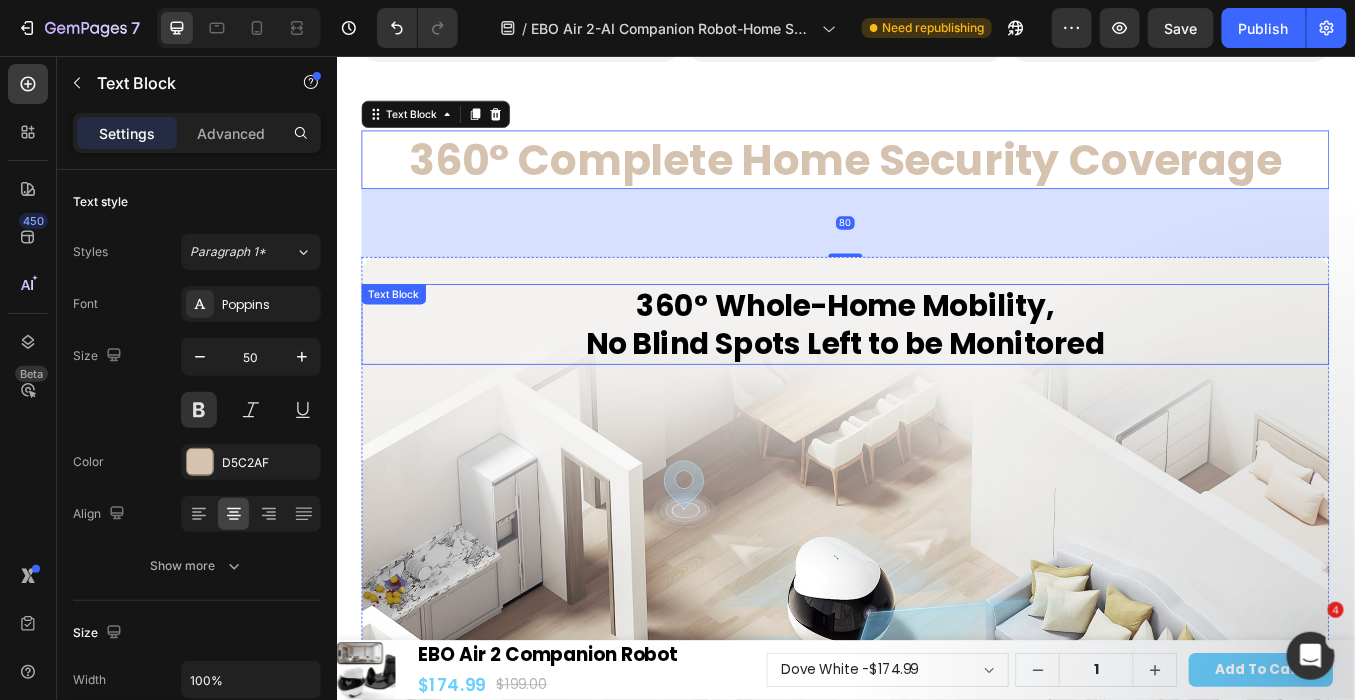 click on "360° Whole-Home Mobility,  No Blind Spots Left to be Monitored" at bounding box center (936, 370) 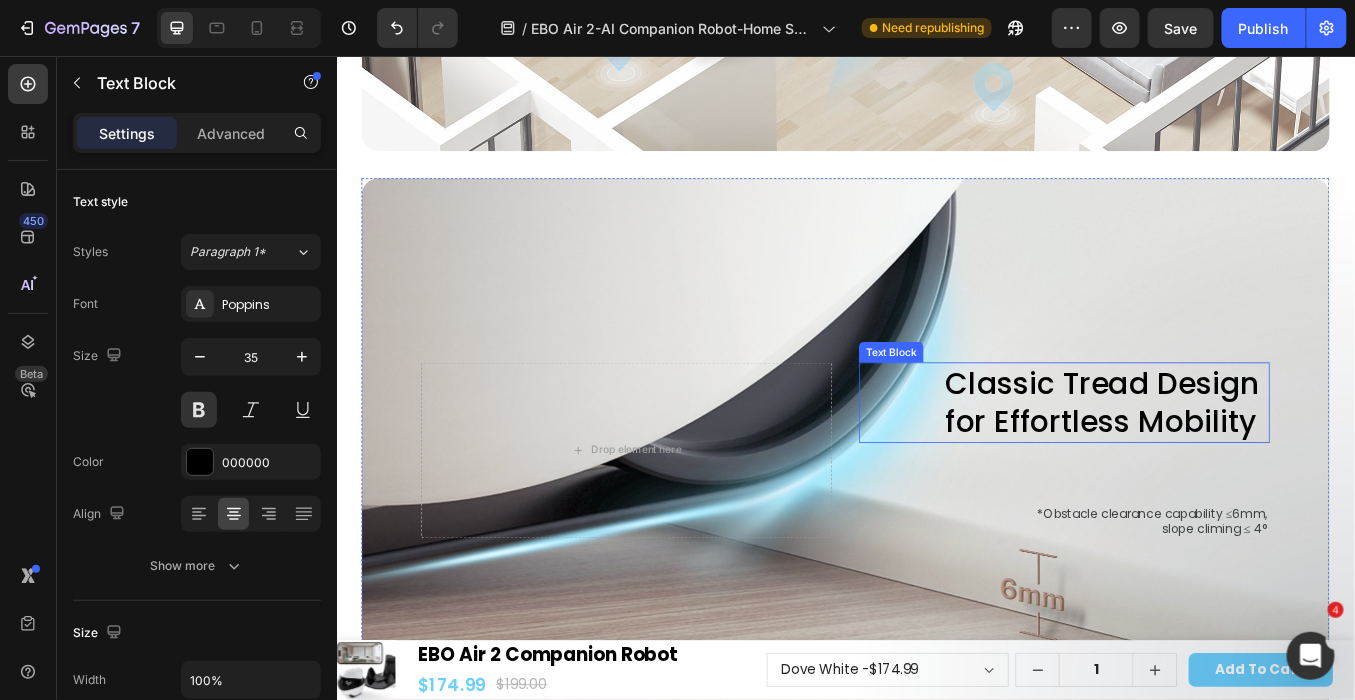 scroll, scrollTop: 4907, scrollLeft: 0, axis: vertical 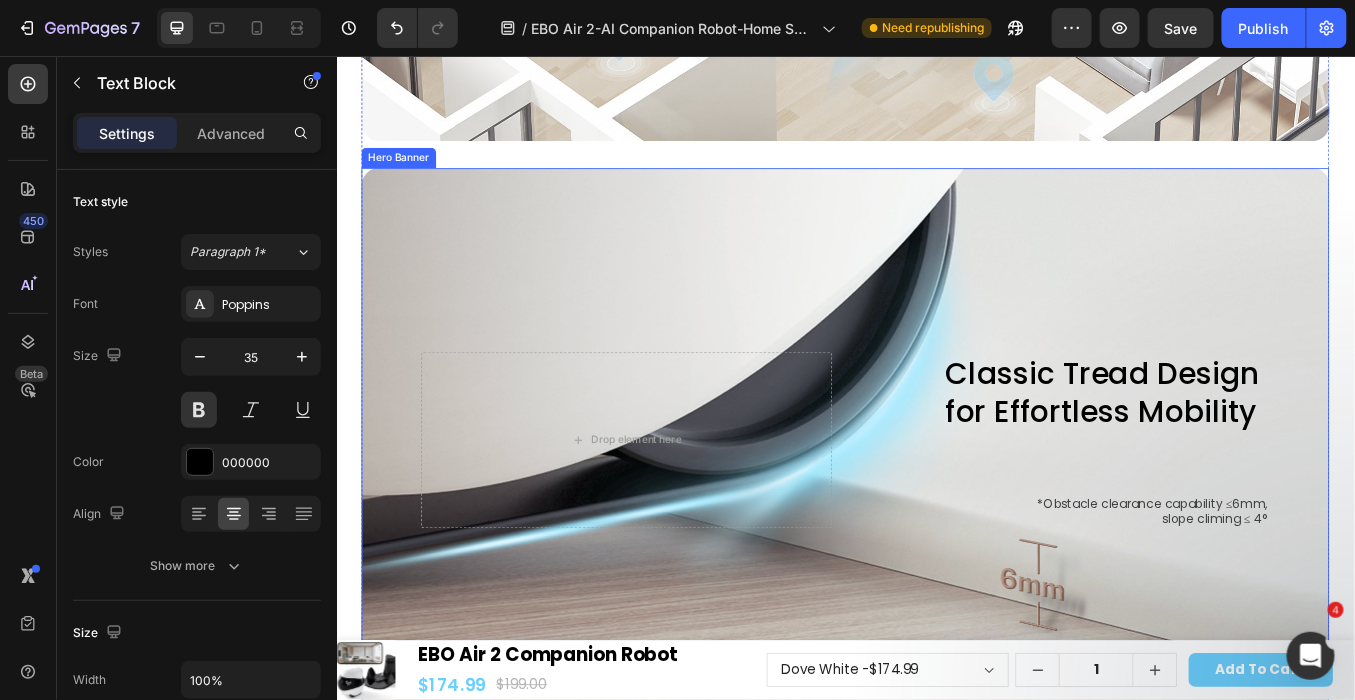 click on "Classic Tread Design for Effortless Mobility" at bounding box center (1244, 451) 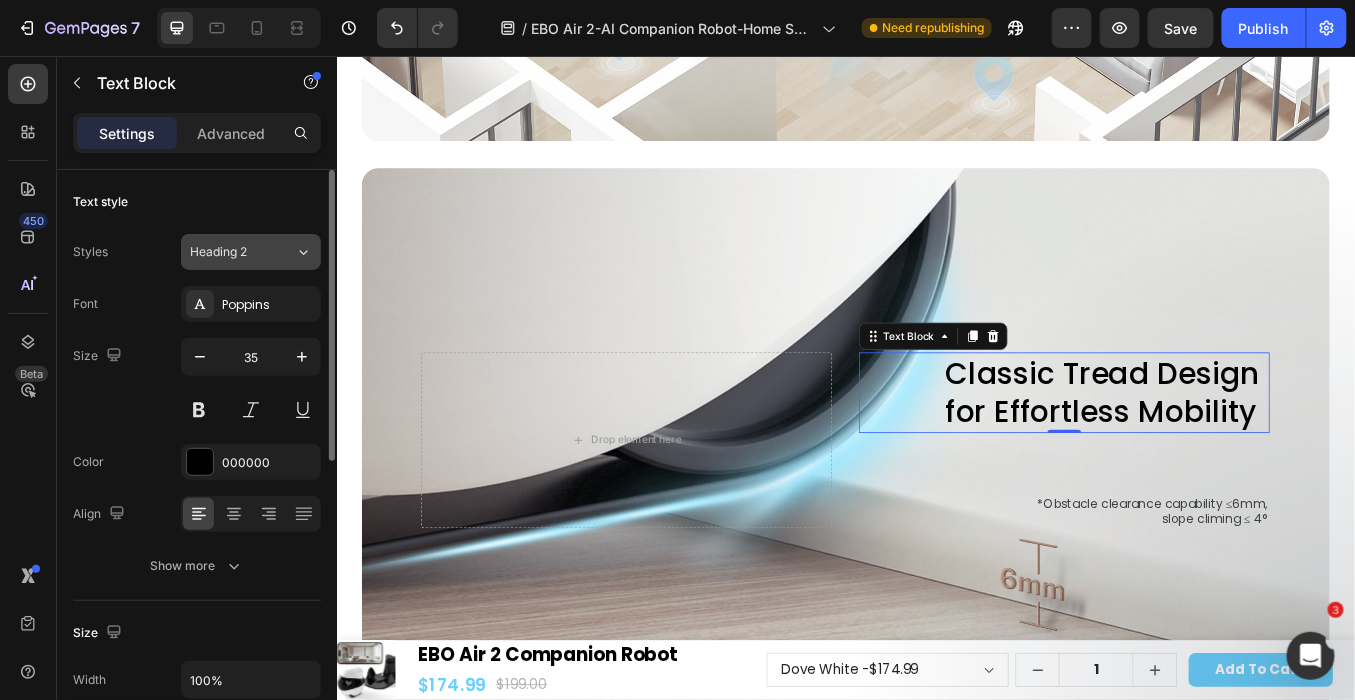 click 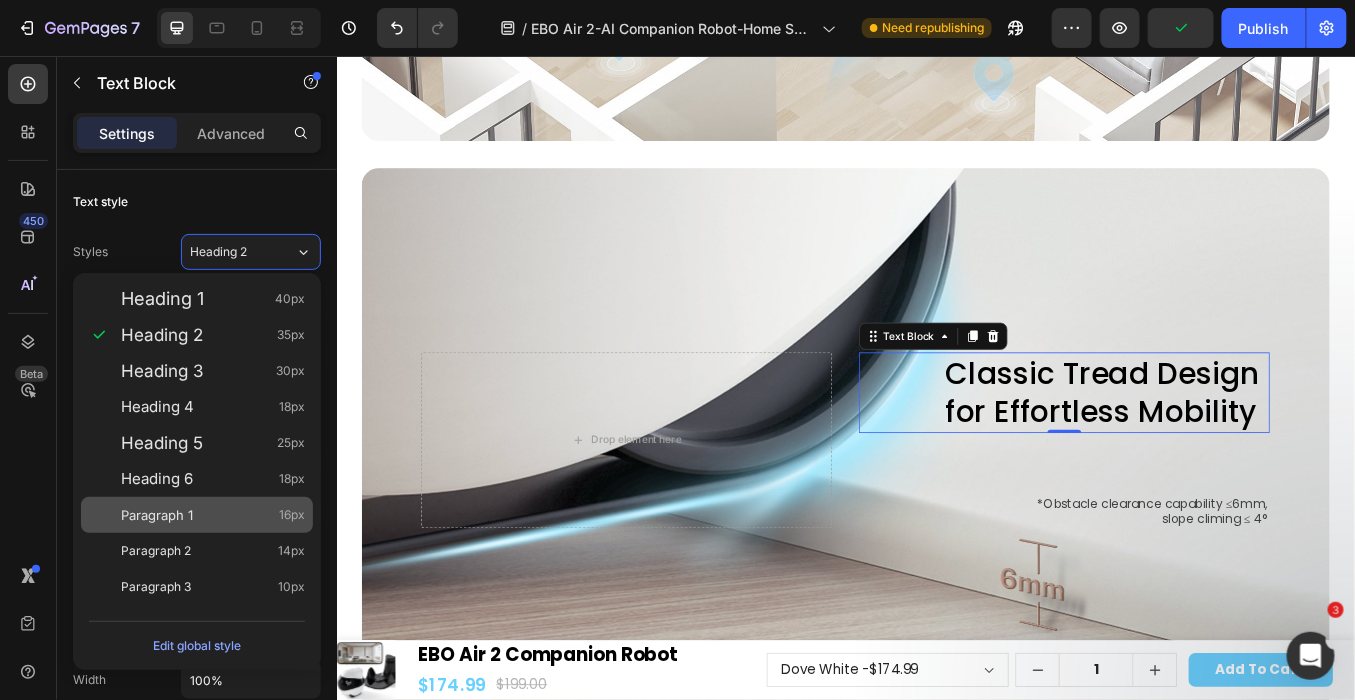 click on "Paragraph 1 16px" at bounding box center (213, 515) 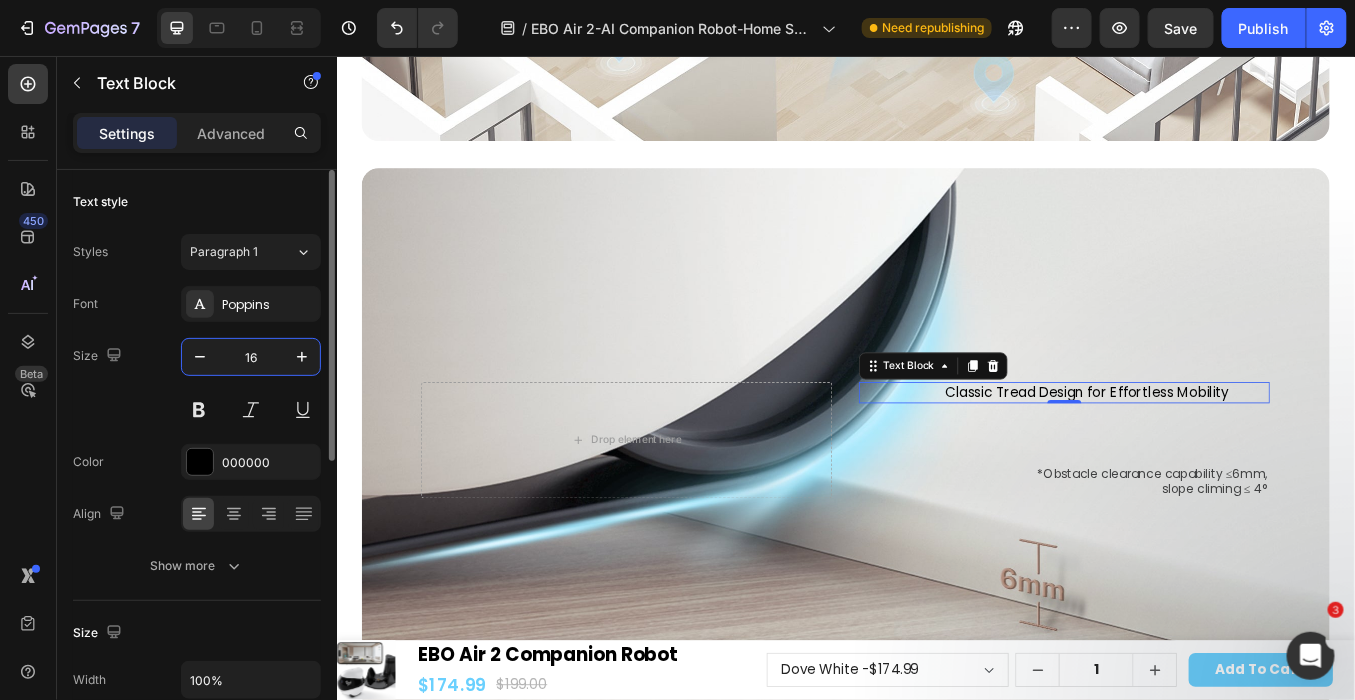 click on "16" at bounding box center [251, 357] 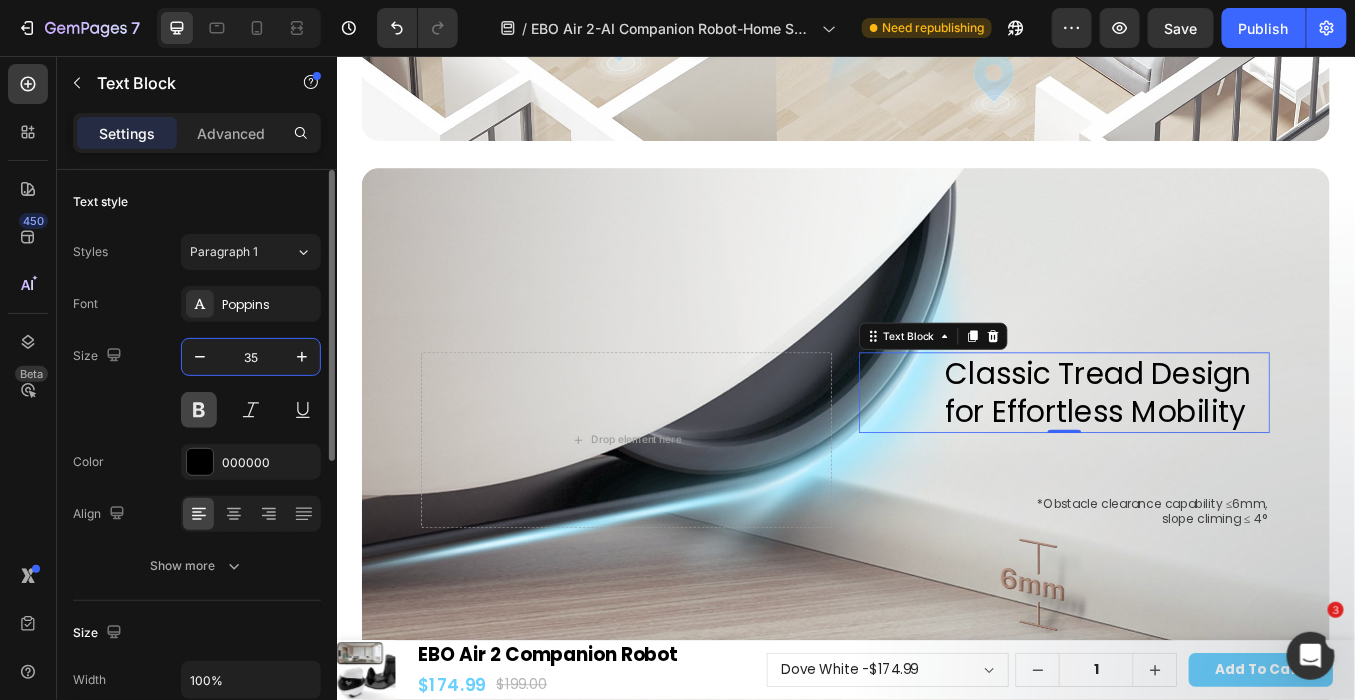 type on "35" 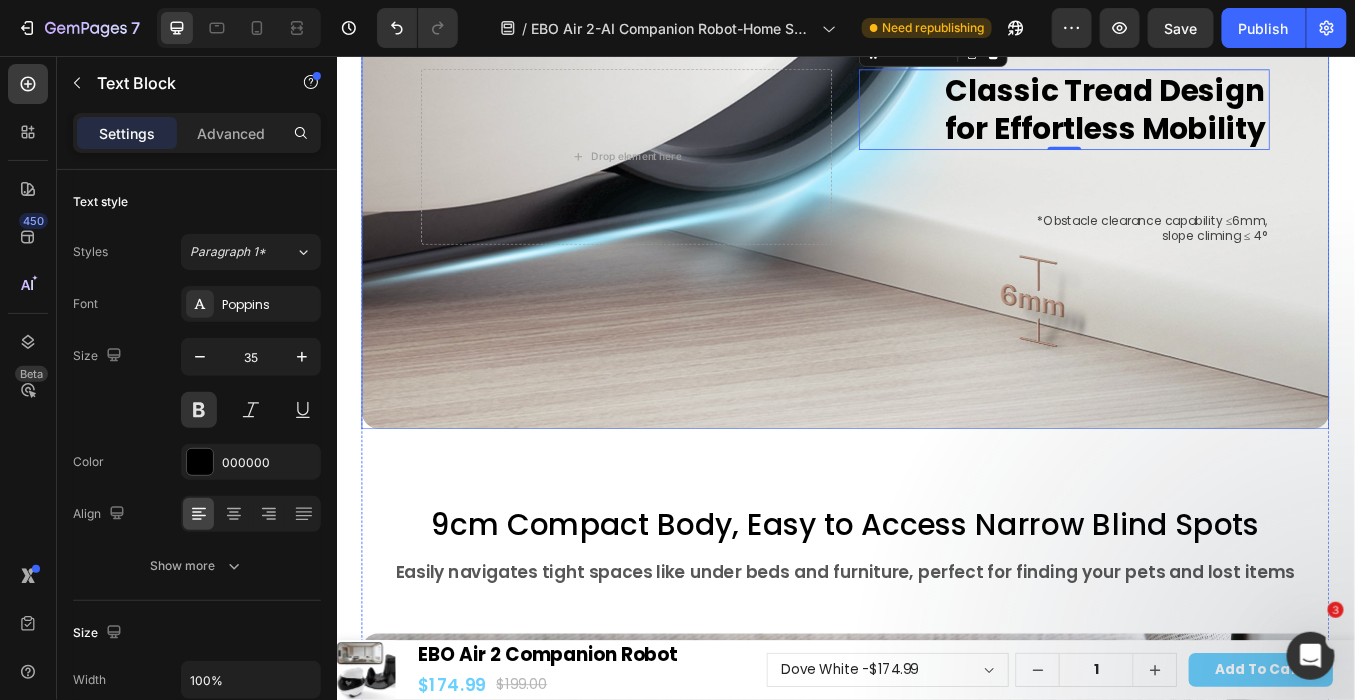 scroll, scrollTop: 5574, scrollLeft: 0, axis: vertical 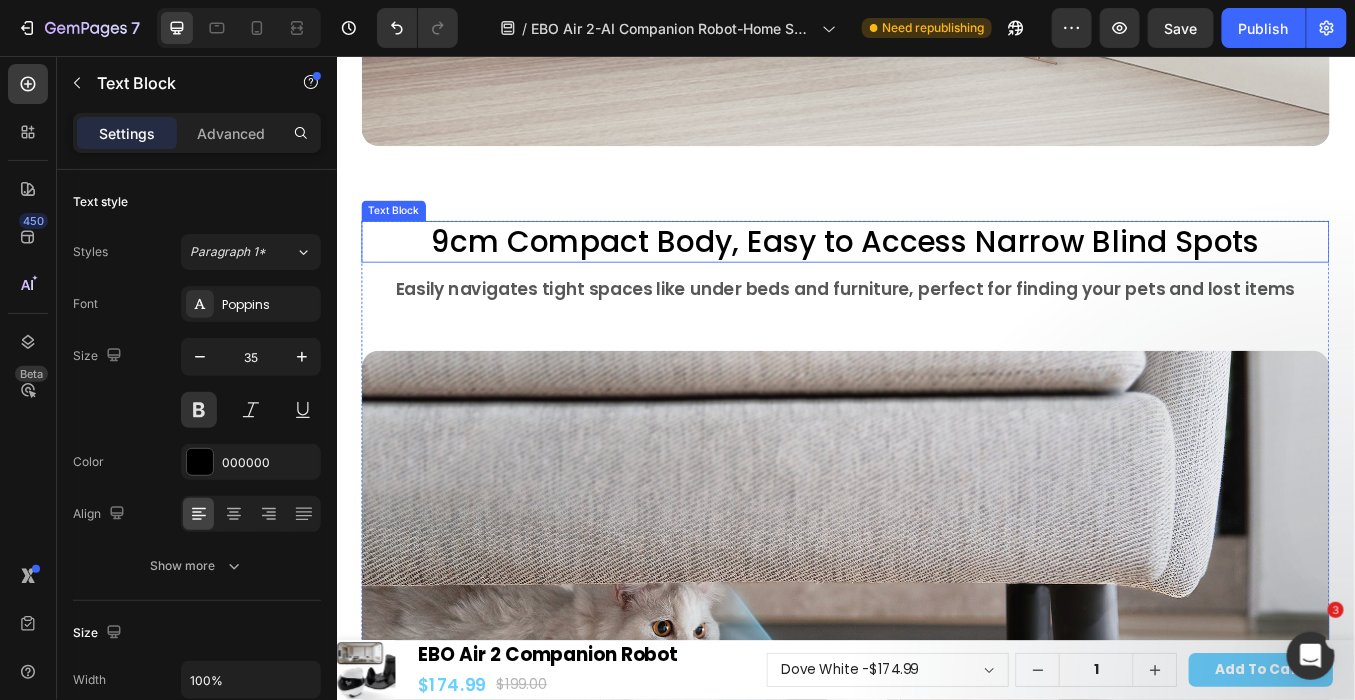 click on "9cm Compact Body, Easy to Access Narrow Blind Spots" at bounding box center [936, 274] 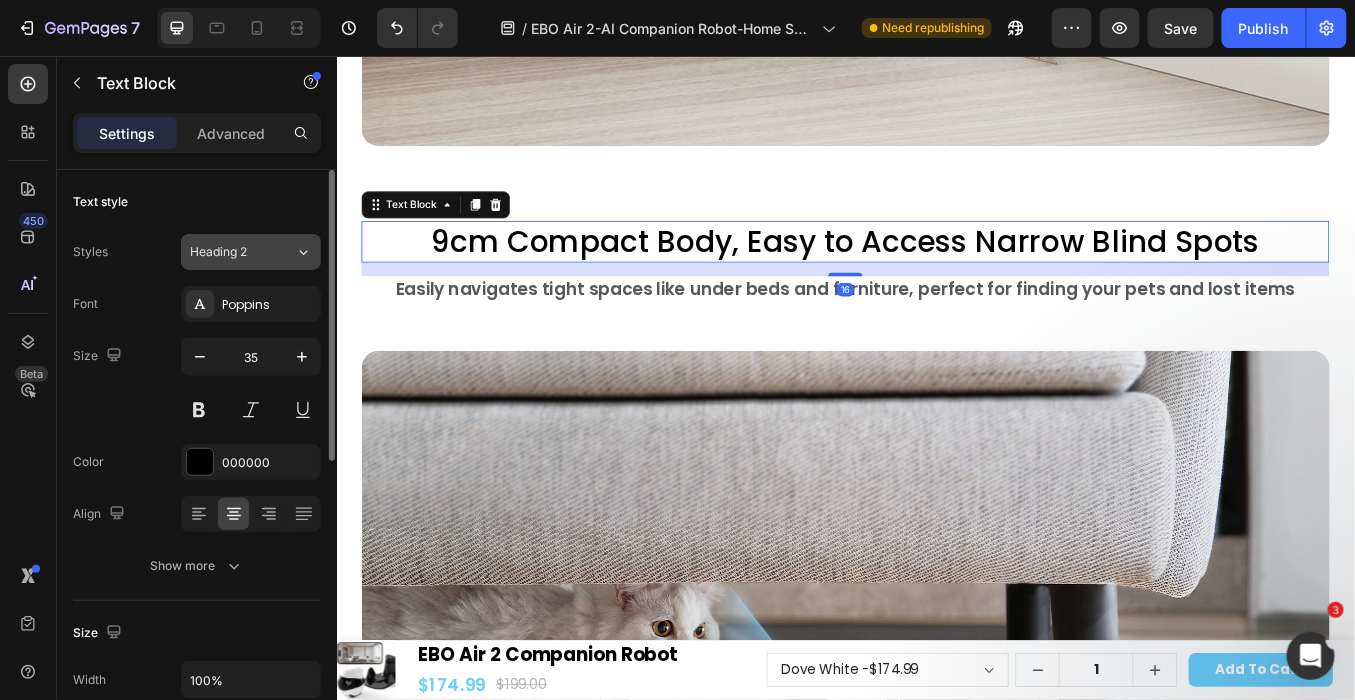 click on "Heading 2" at bounding box center (242, 252) 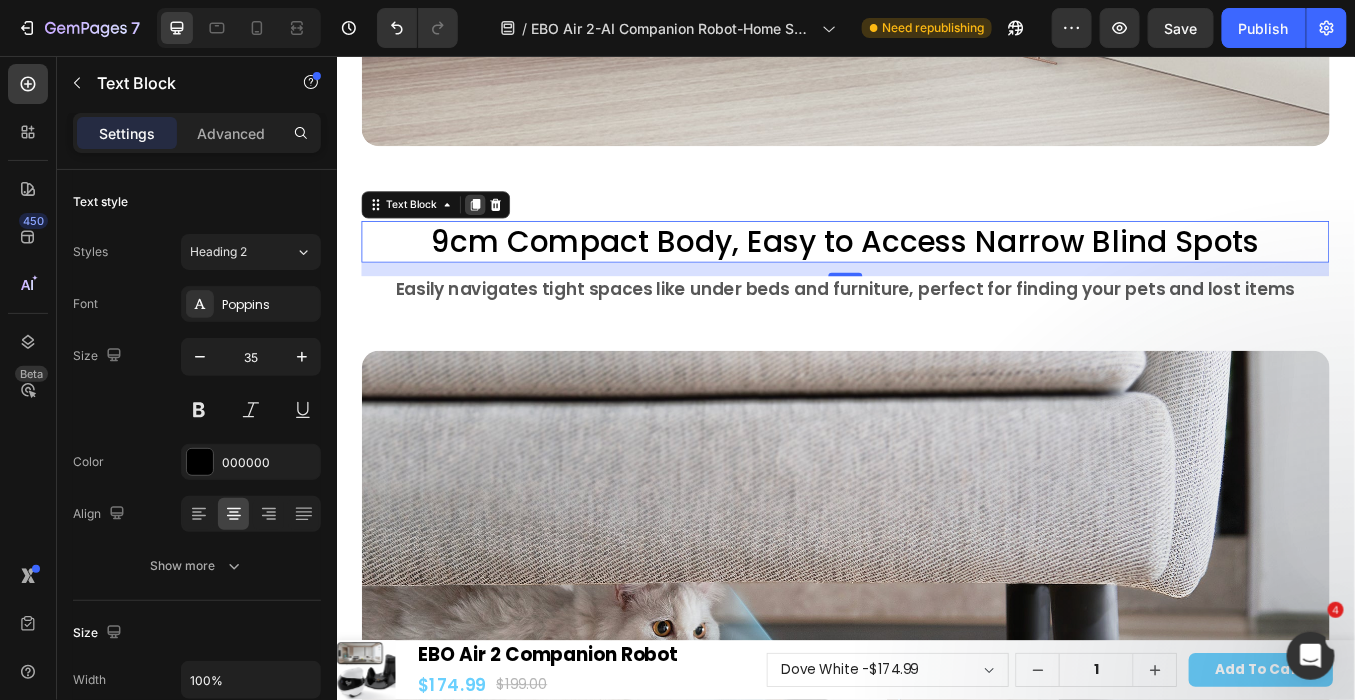 click 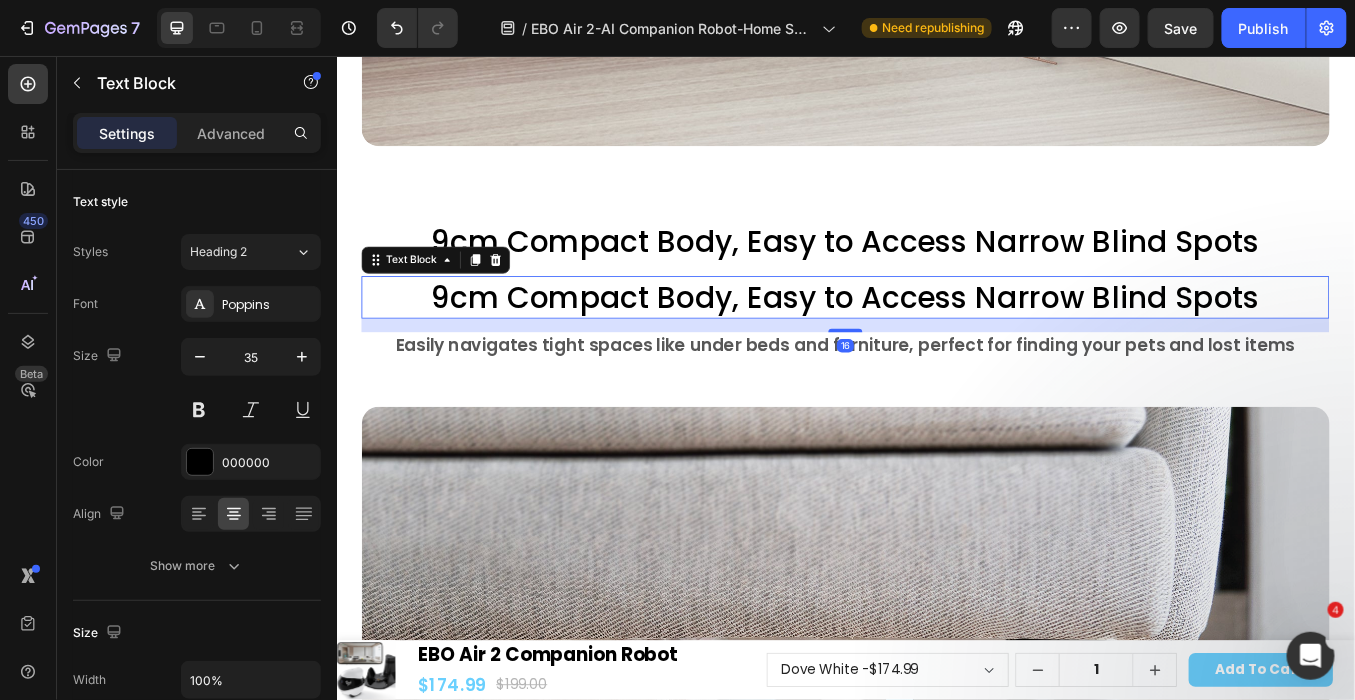 click on "9cm Compact Body, Easy to Access Narrow Blind Spots" at bounding box center [936, 339] 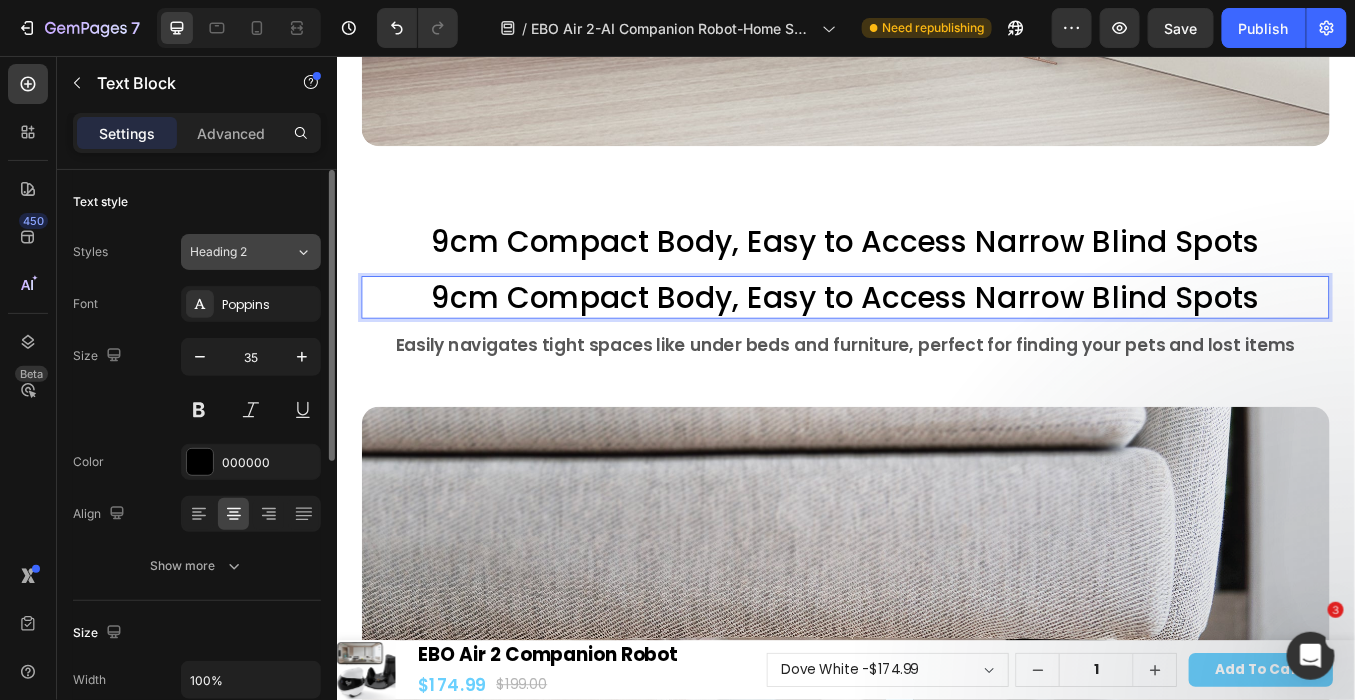 click 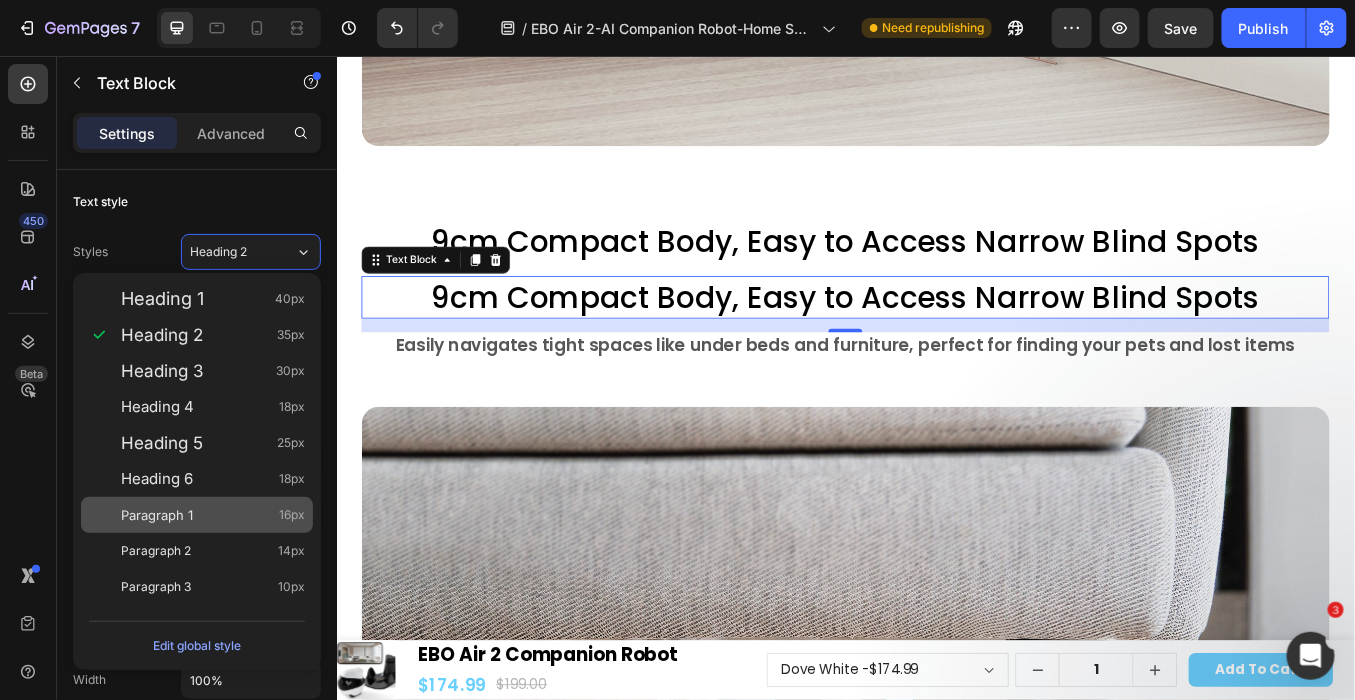 click on "Paragraph 1 16px" at bounding box center (213, 515) 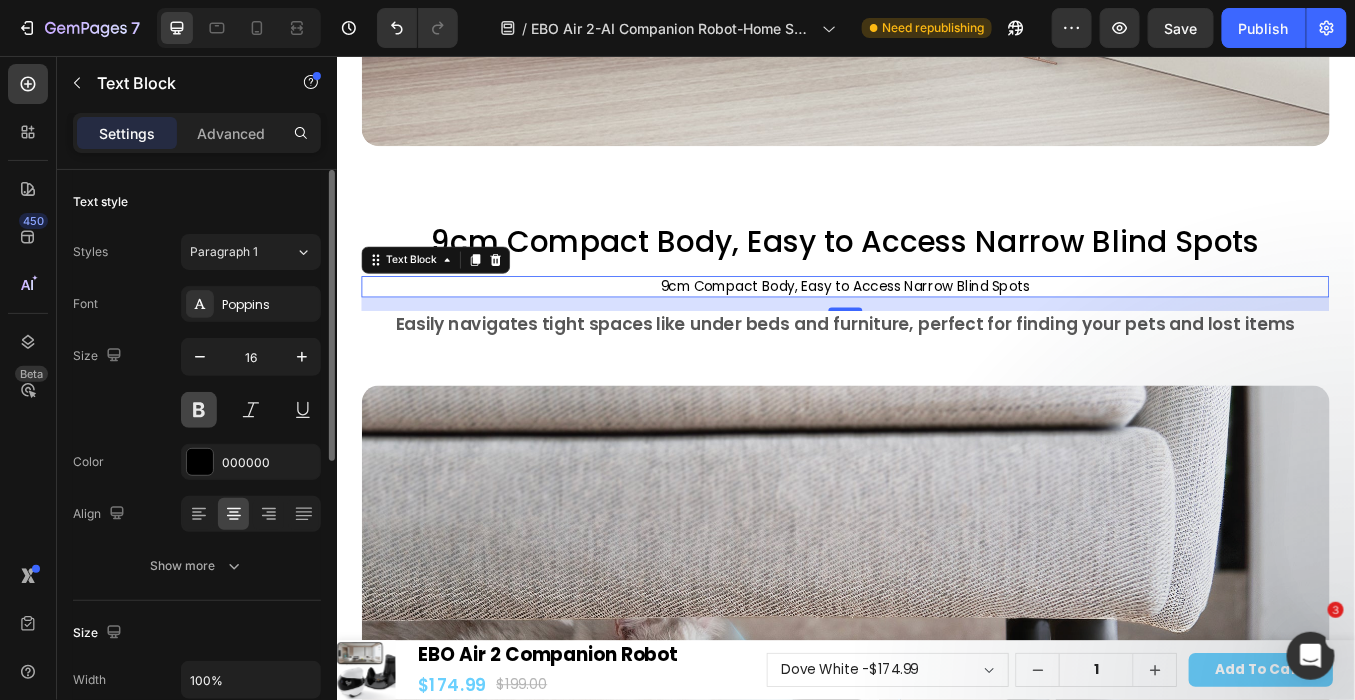 click at bounding box center [199, 410] 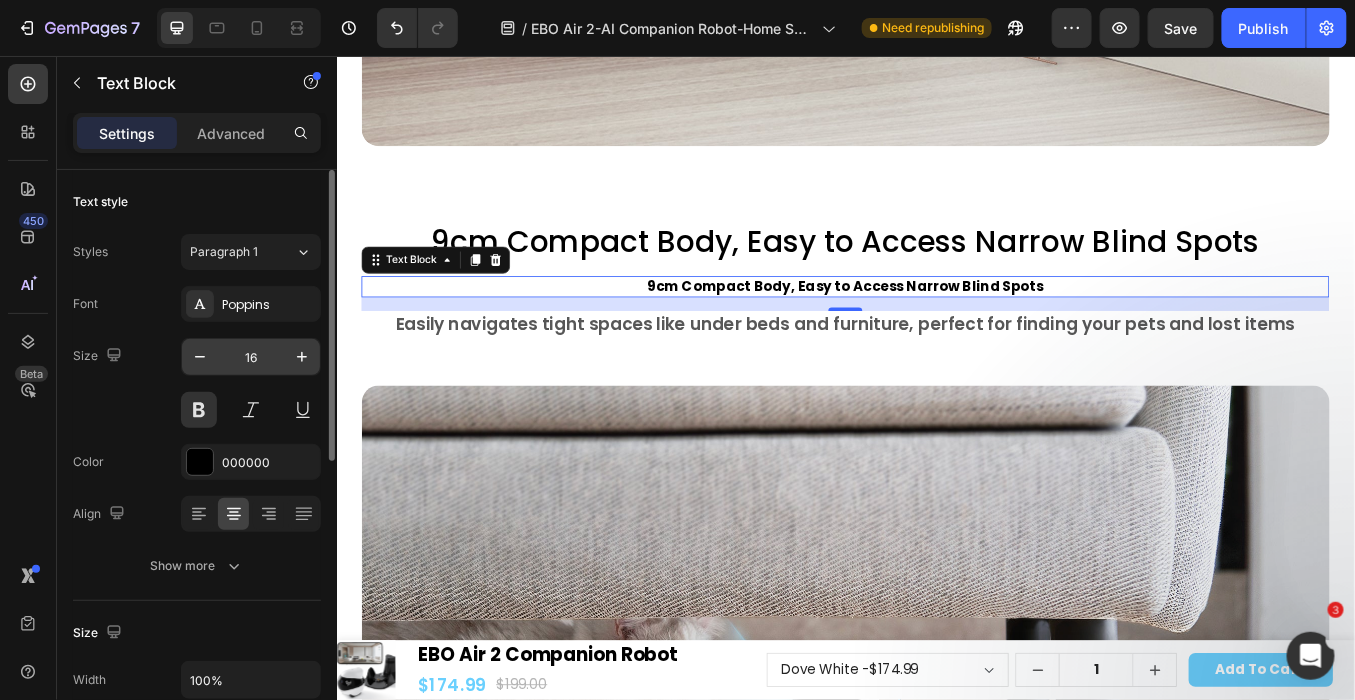 click on "16" at bounding box center (251, 357) 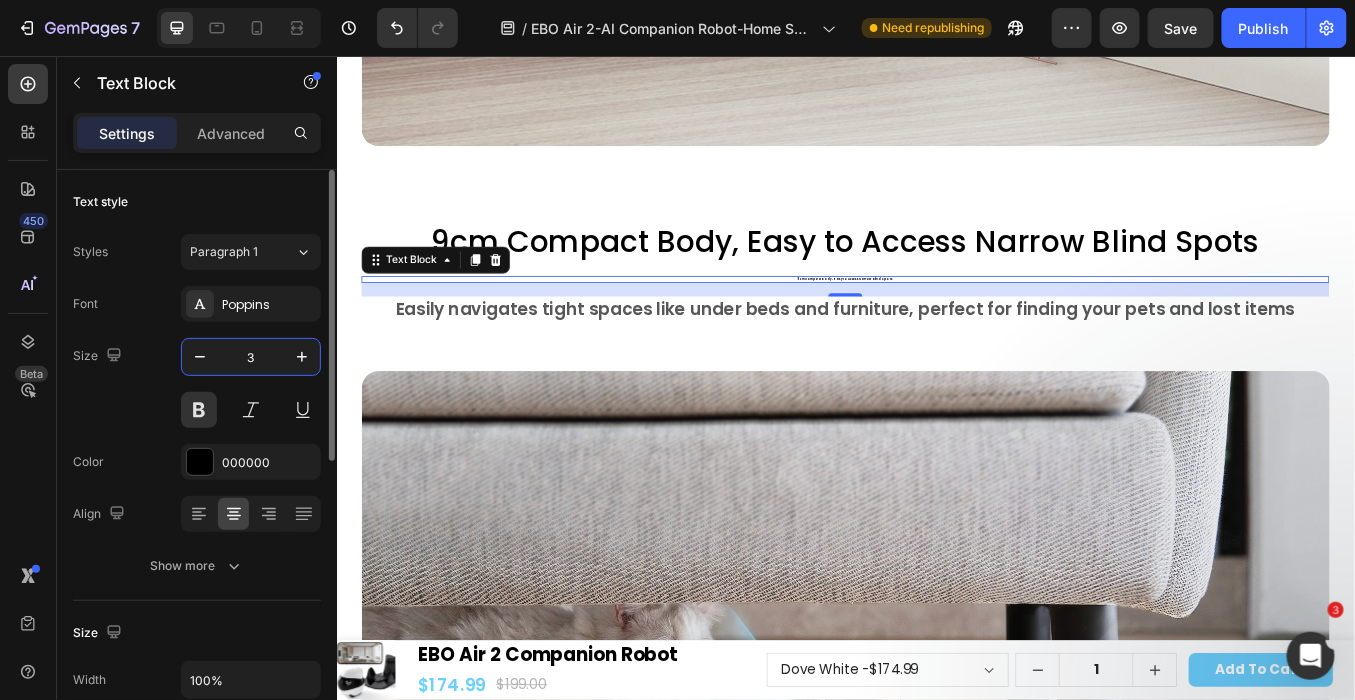 type on "35" 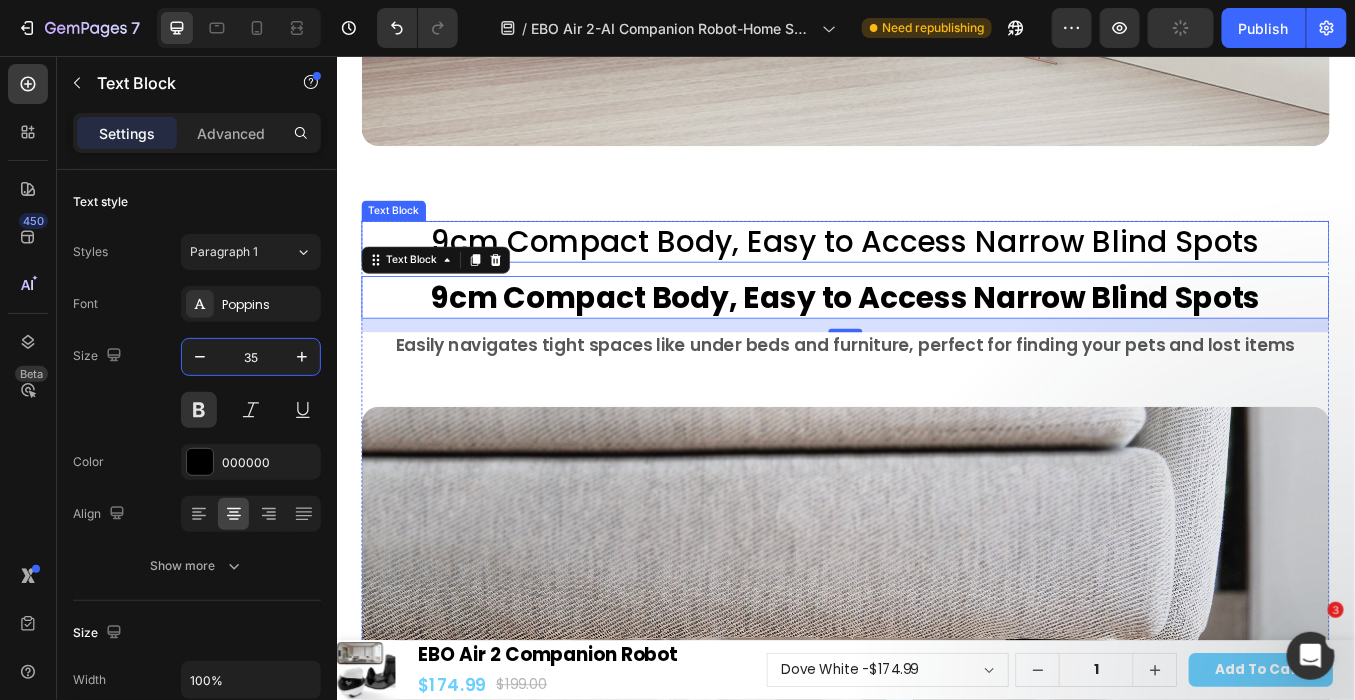 click on "9cm Compact Body, Easy to Access Narrow Blind Spots" at bounding box center (936, 274) 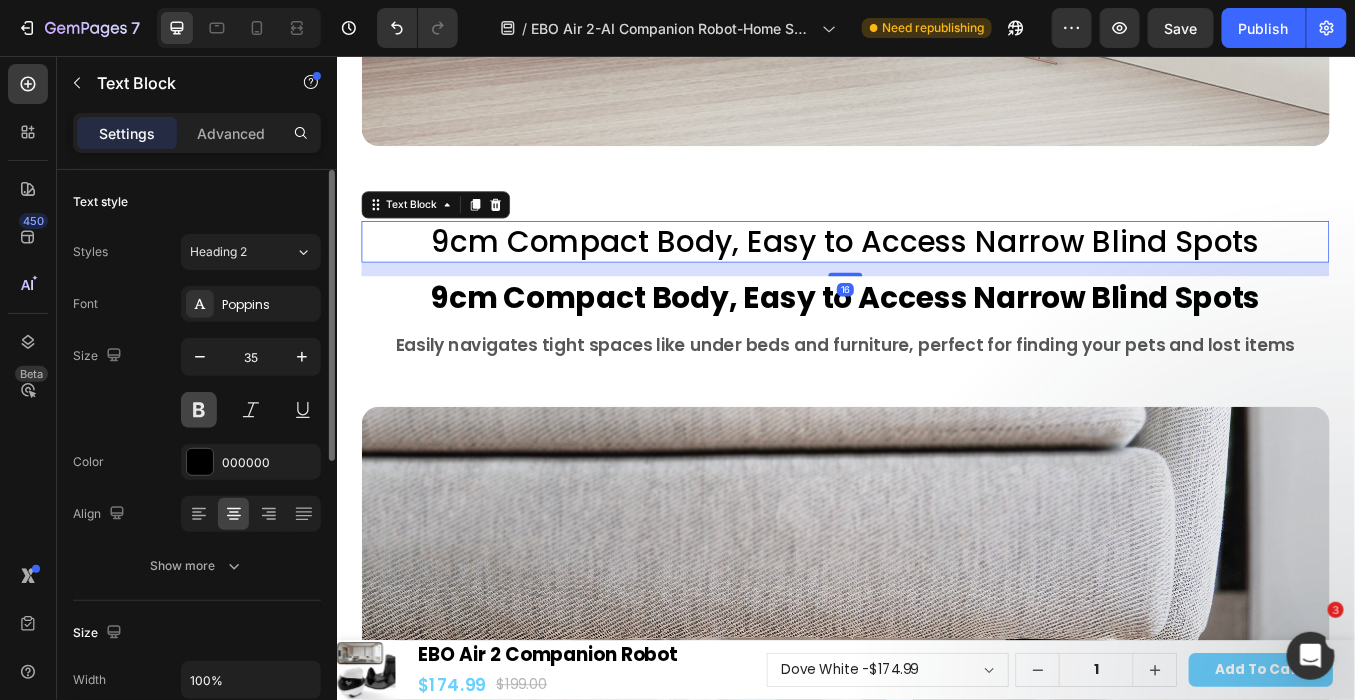 click at bounding box center [199, 410] 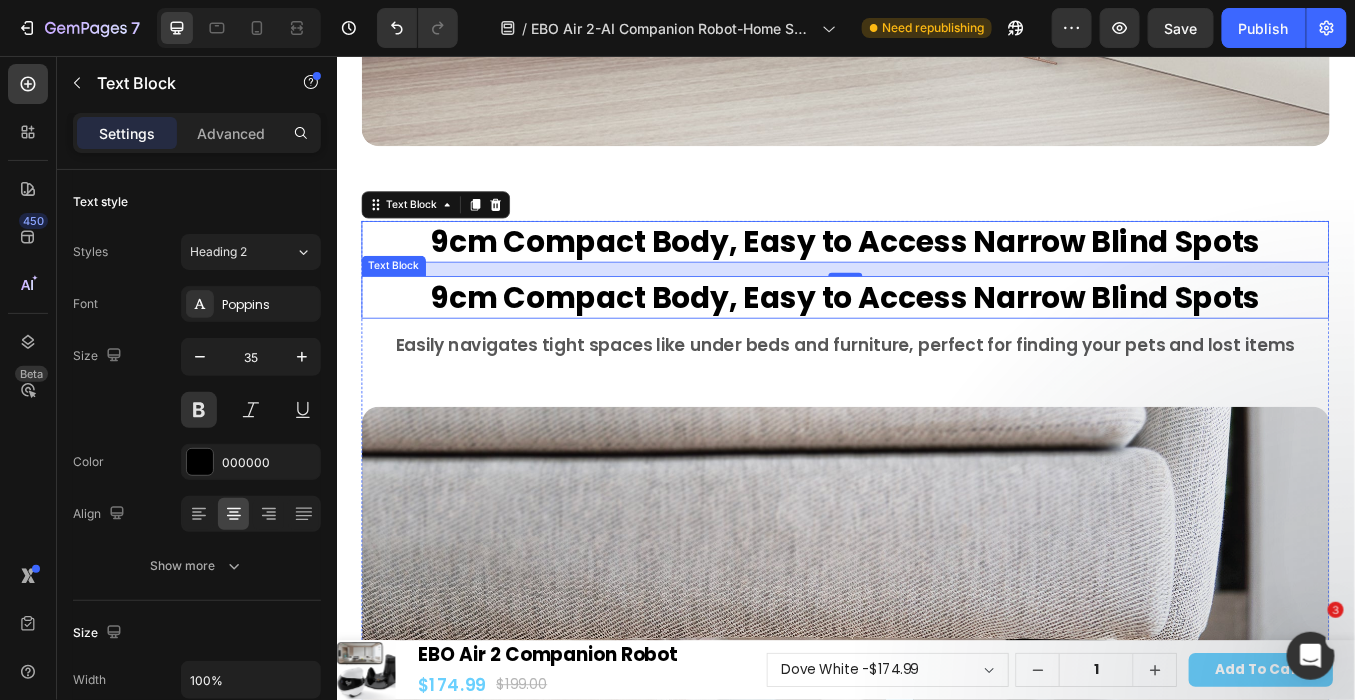 click on "9cm Compact Body, Easy to Access Narrow Blind Spots" at bounding box center [936, 339] 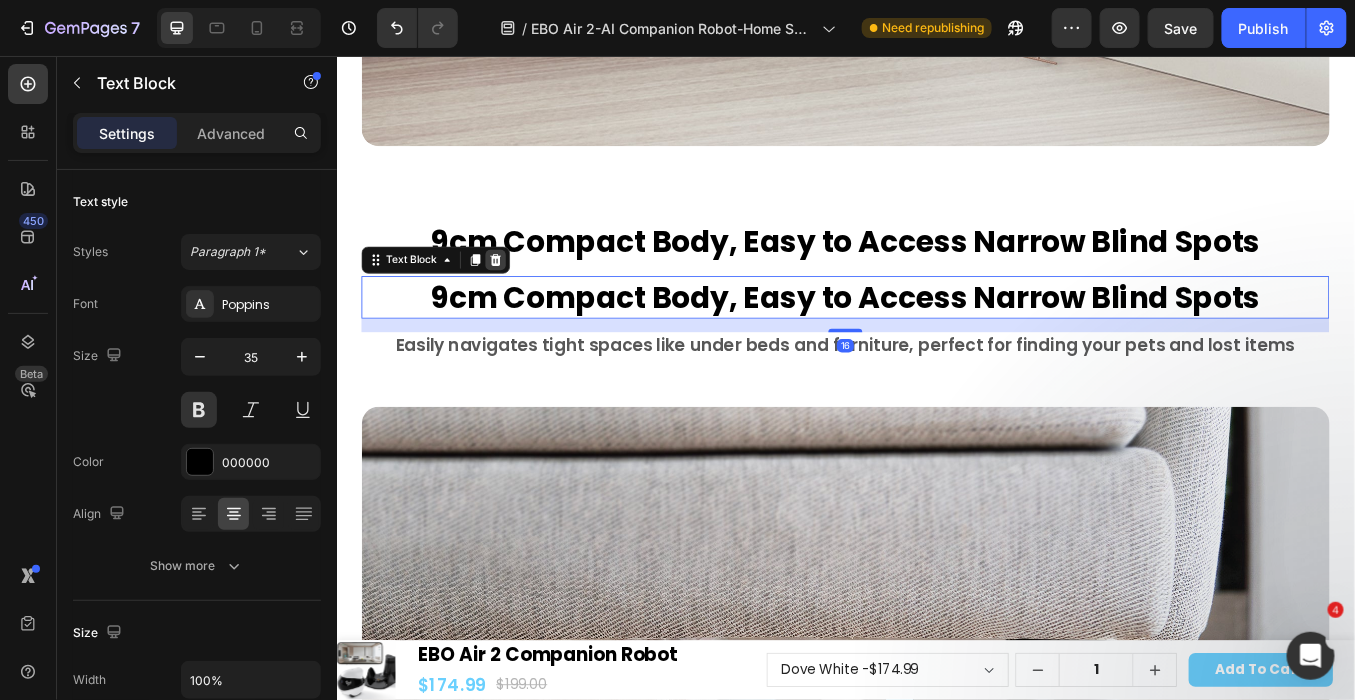click 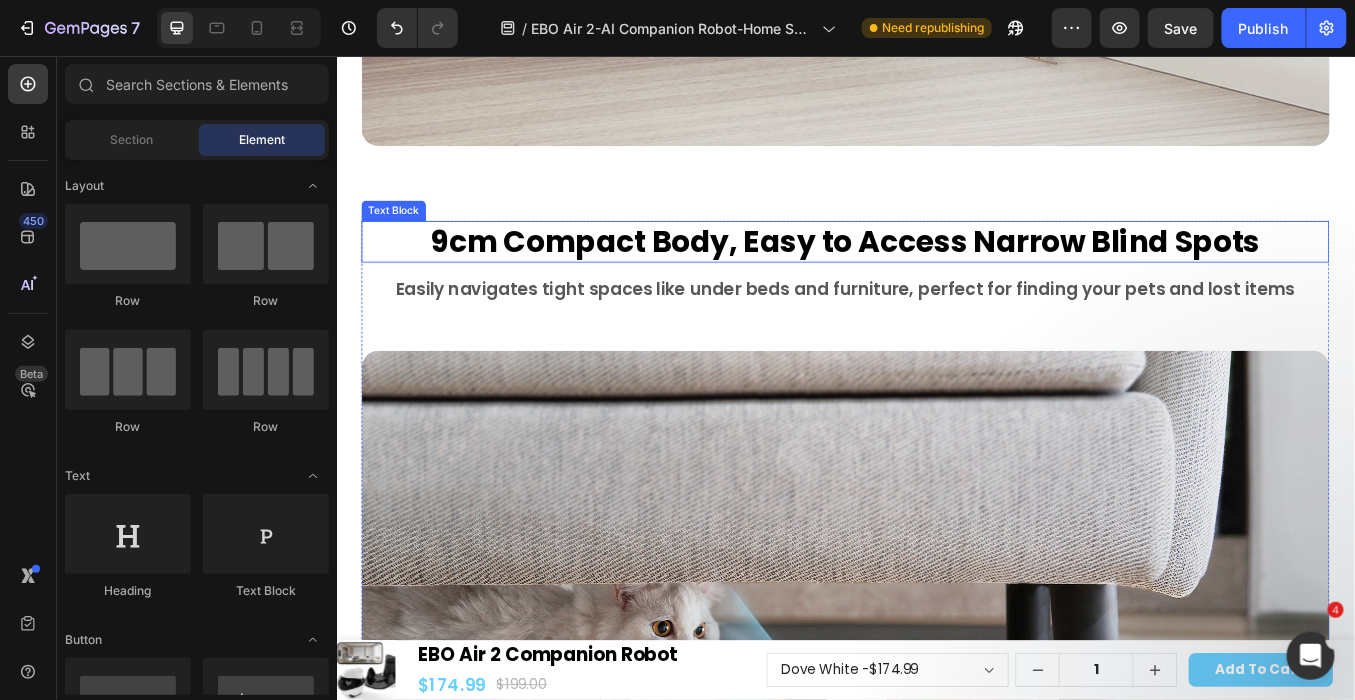 click on "9cm Compact Body, Easy to Access Narrow Blind Spots" at bounding box center [936, 274] 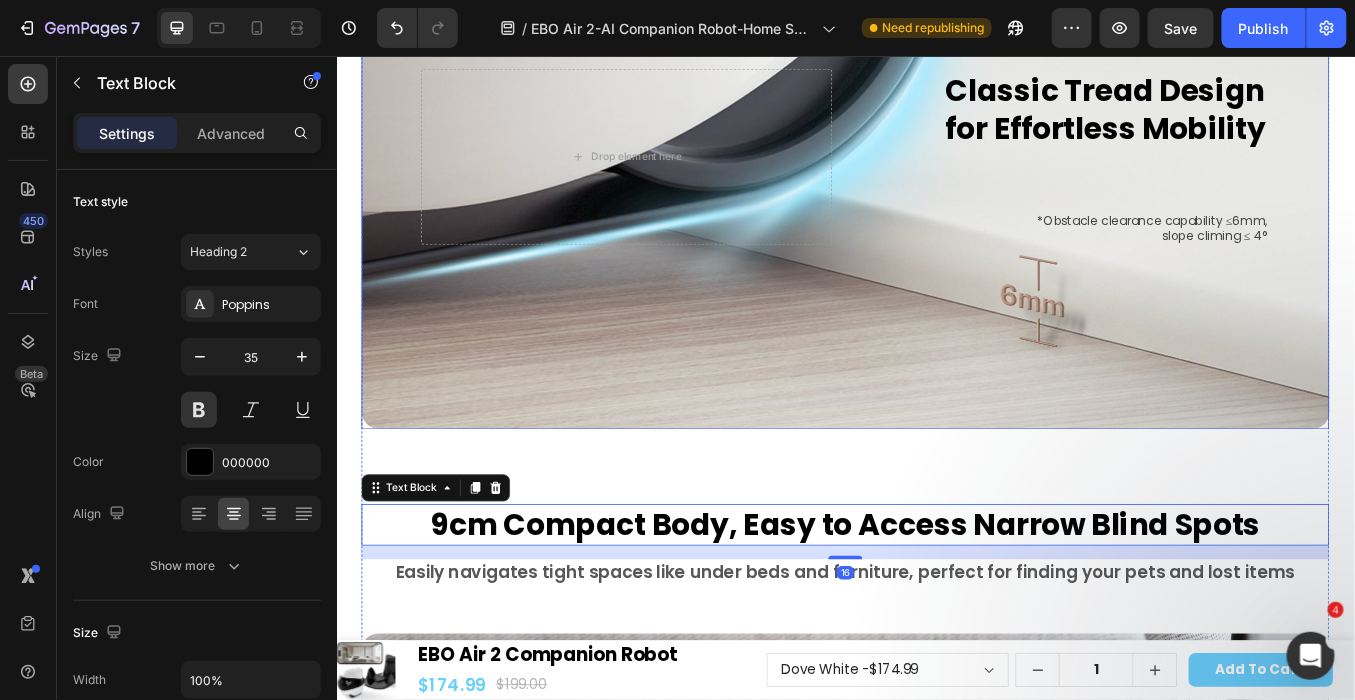 scroll, scrollTop: 4907, scrollLeft: 0, axis: vertical 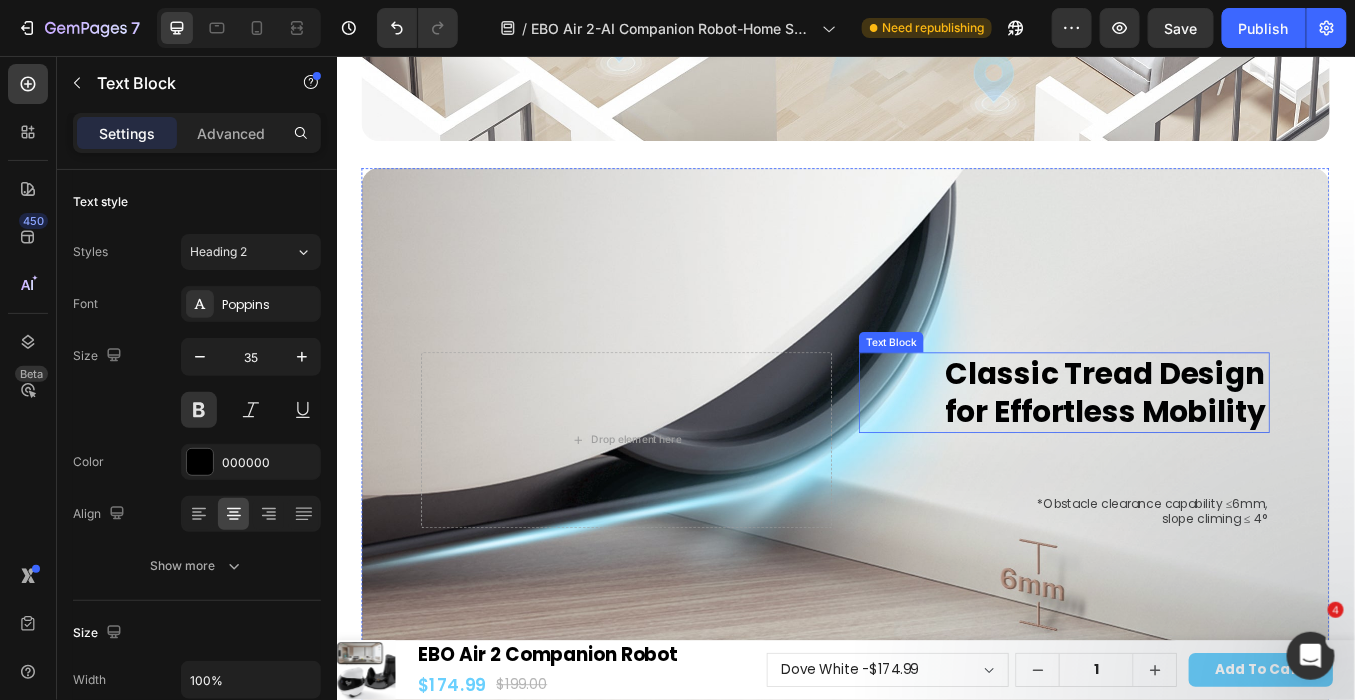 click on "Classic Tread Design for Effortless Mobility" at bounding box center [1244, 451] 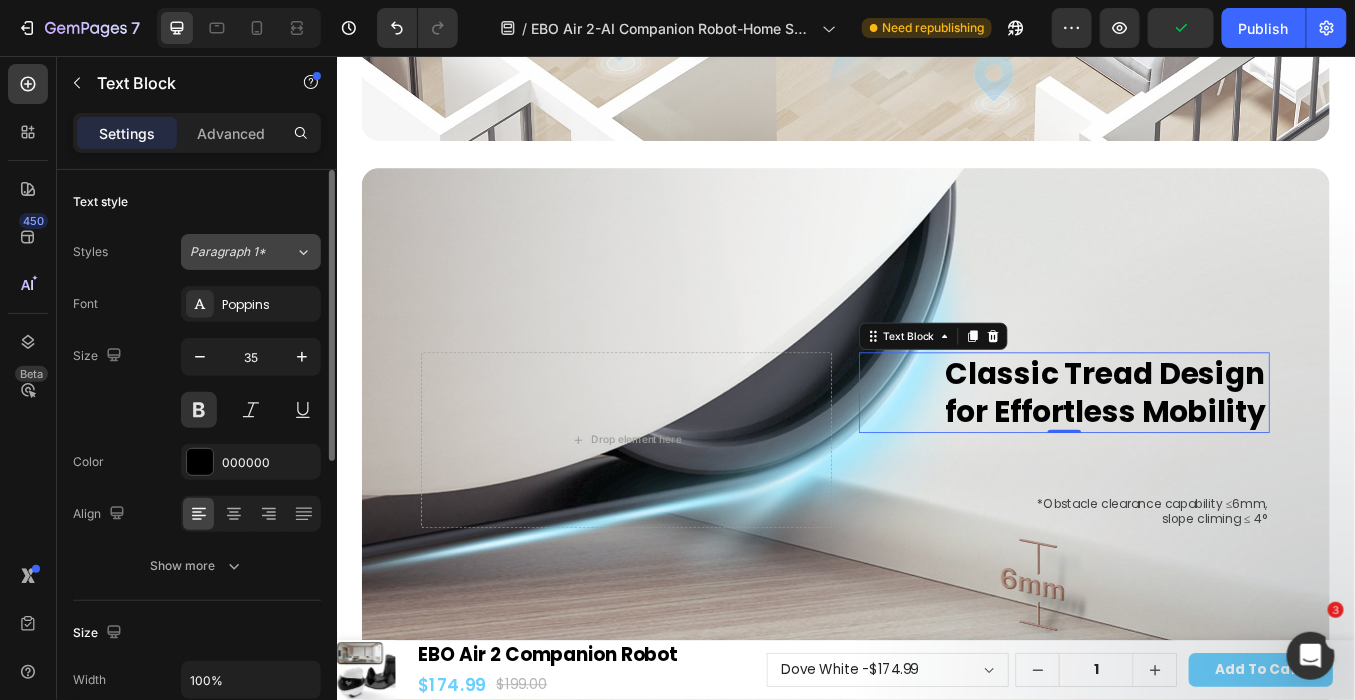 click 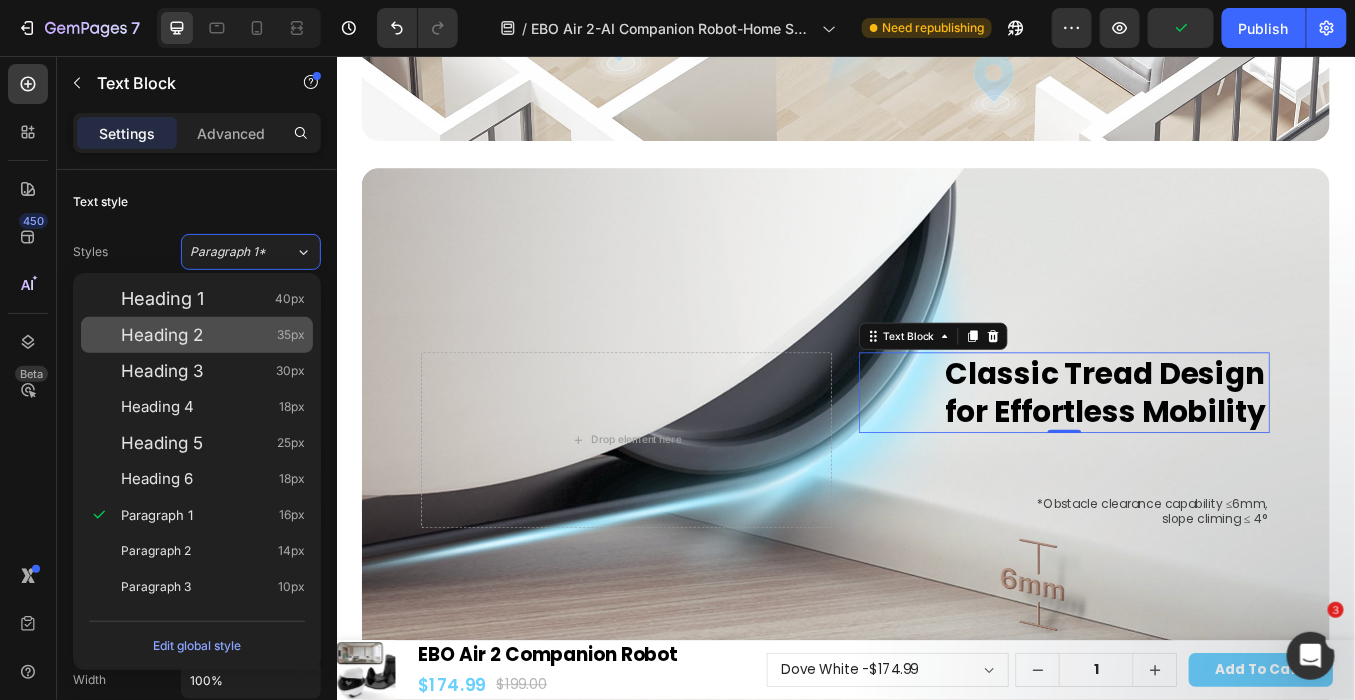 click on "Heading 2 35px" at bounding box center (197, 335) 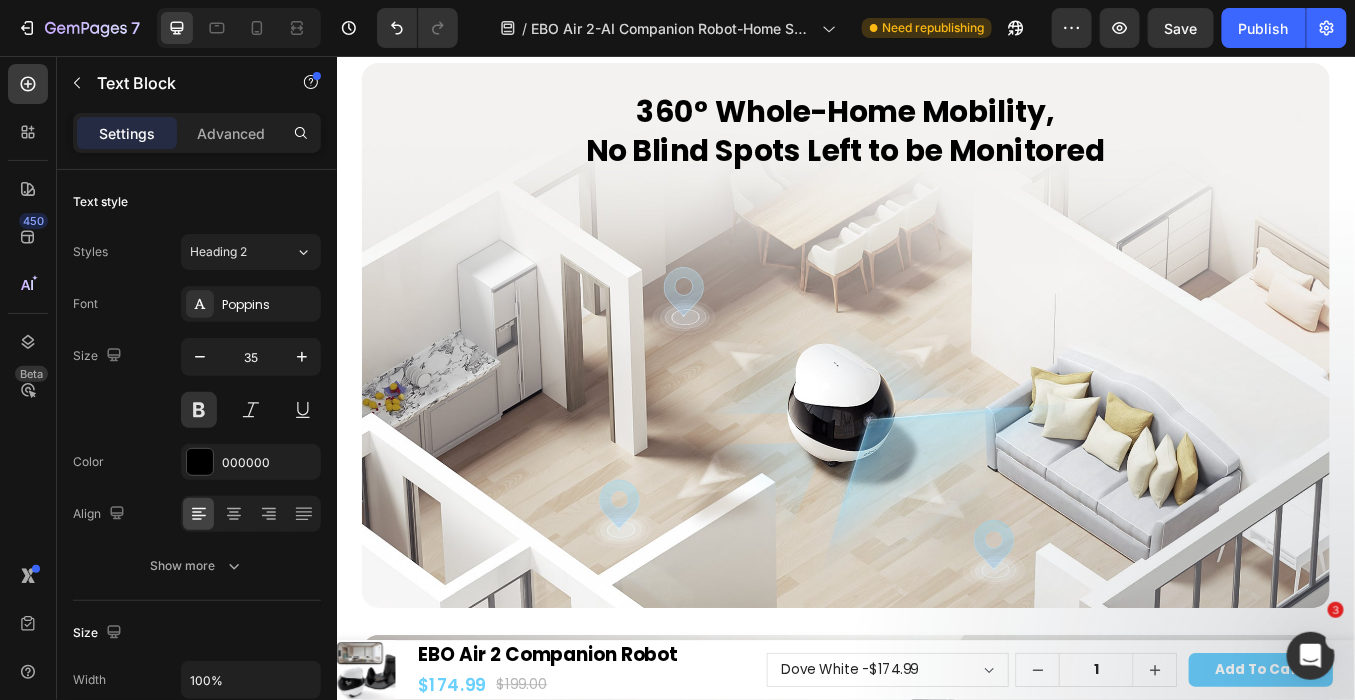 scroll, scrollTop: 4241, scrollLeft: 0, axis: vertical 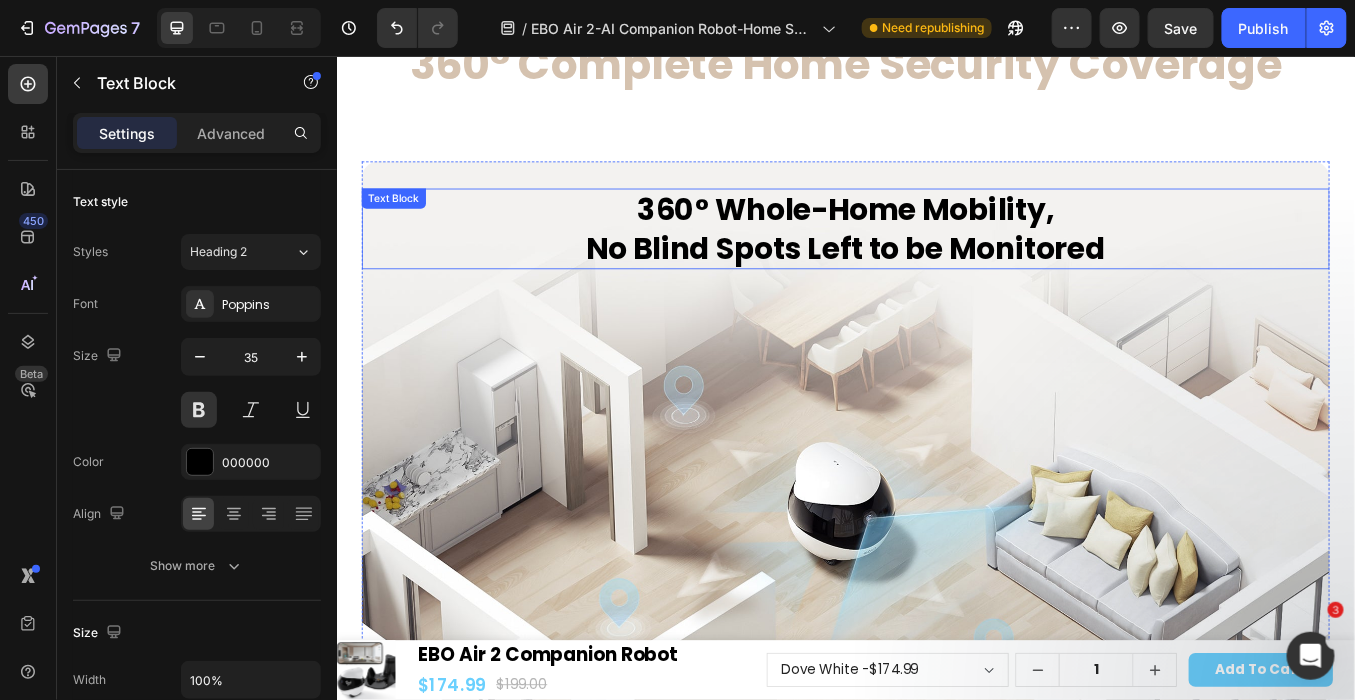 click on "360° Whole-Home Mobility,  No Blind Spots Left to be Monitored" at bounding box center [936, 258] 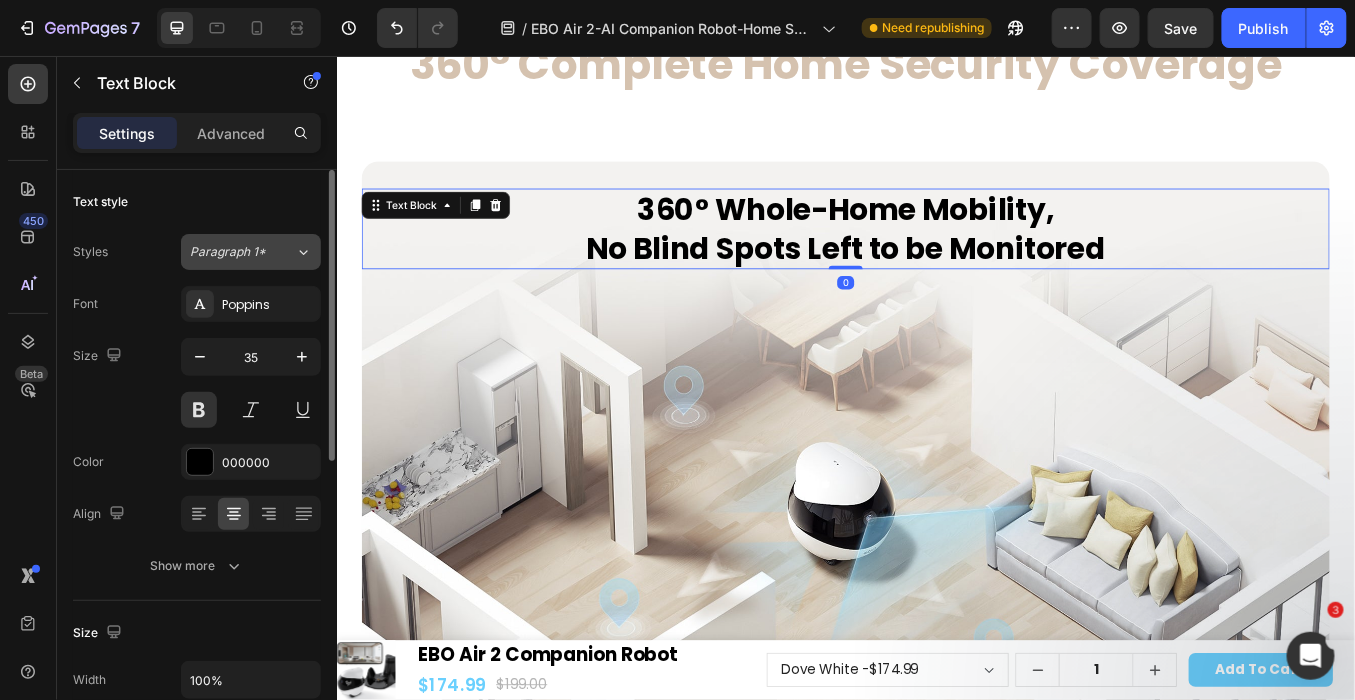 click on "Paragraph 1*" 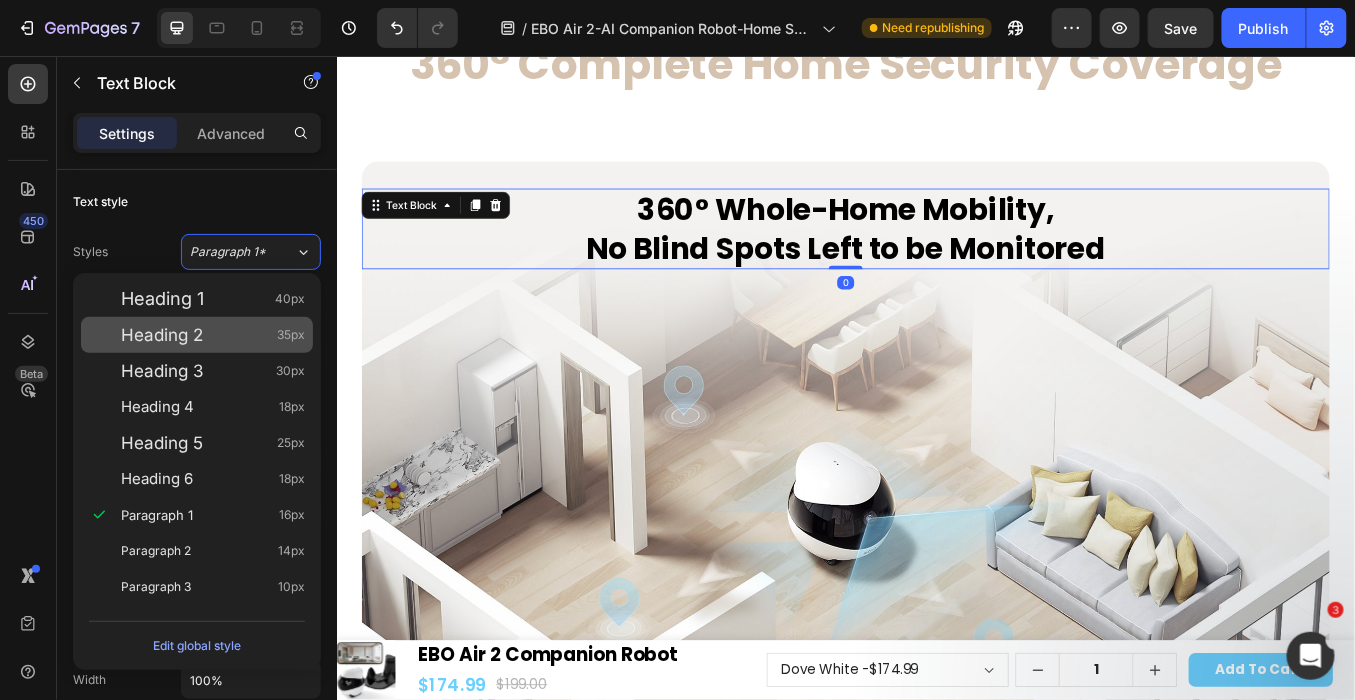 click on "Heading 2 35px" at bounding box center [213, 335] 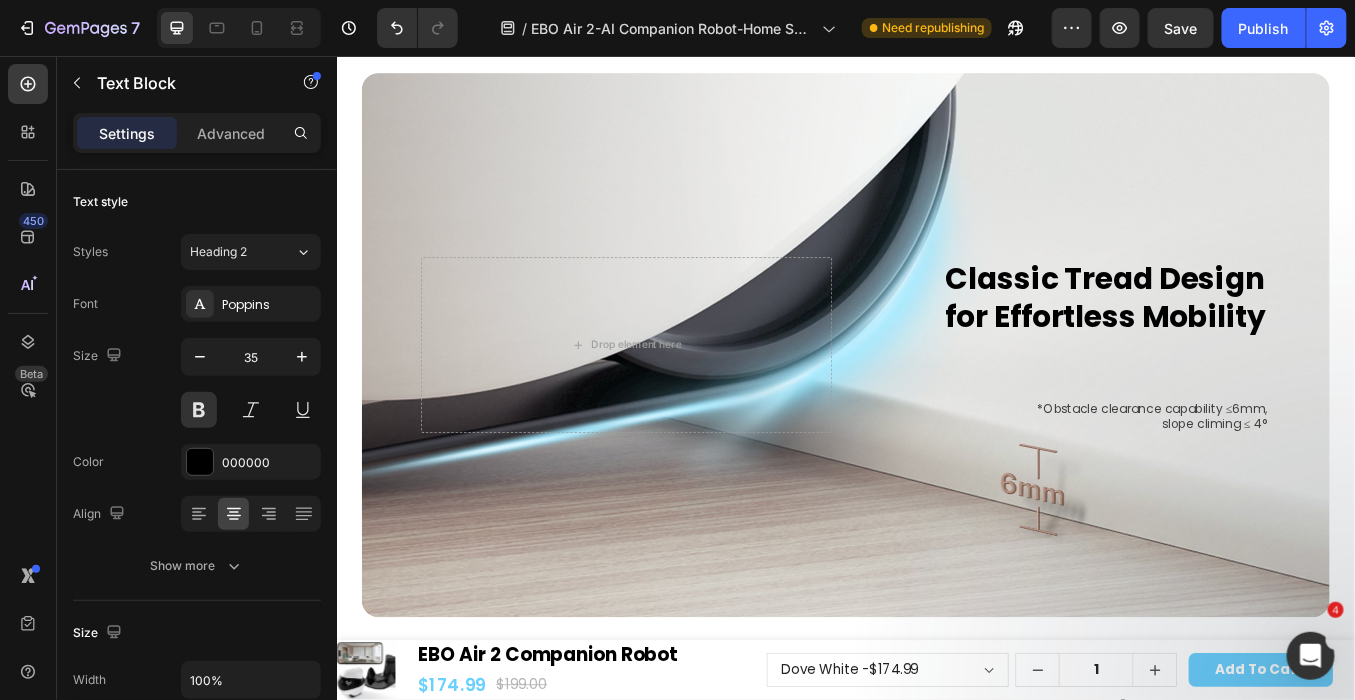 scroll, scrollTop: 5574, scrollLeft: 0, axis: vertical 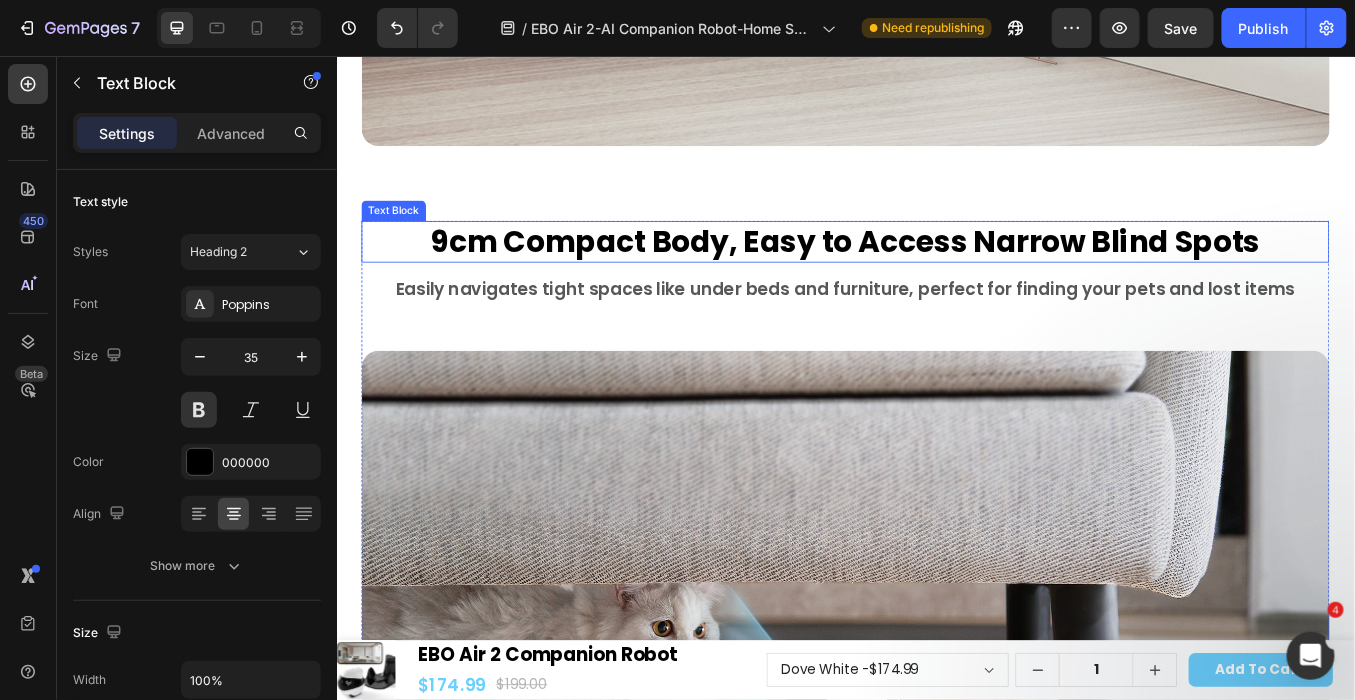 click on "9cm Compact Body, Easy to Access Narrow Blind Spots" at bounding box center (936, 274) 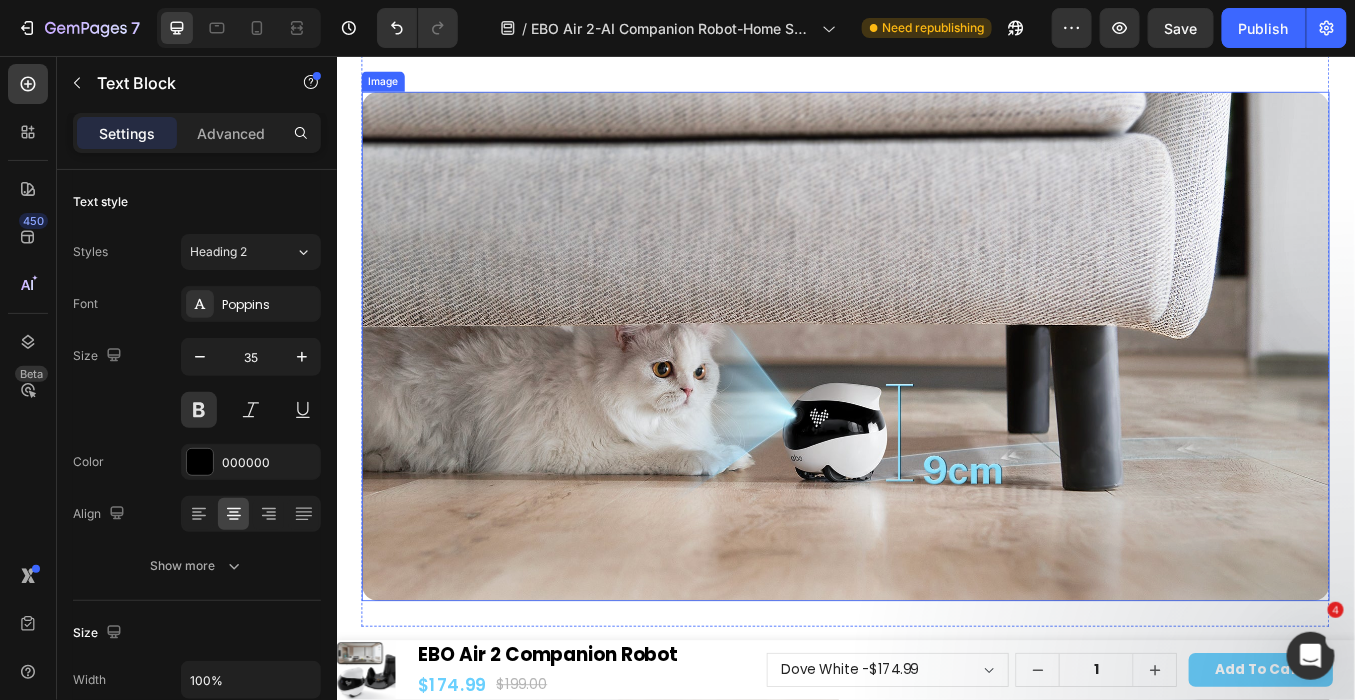 scroll, scrollTop: 5685, scrollLeft: 0, axis: vertical 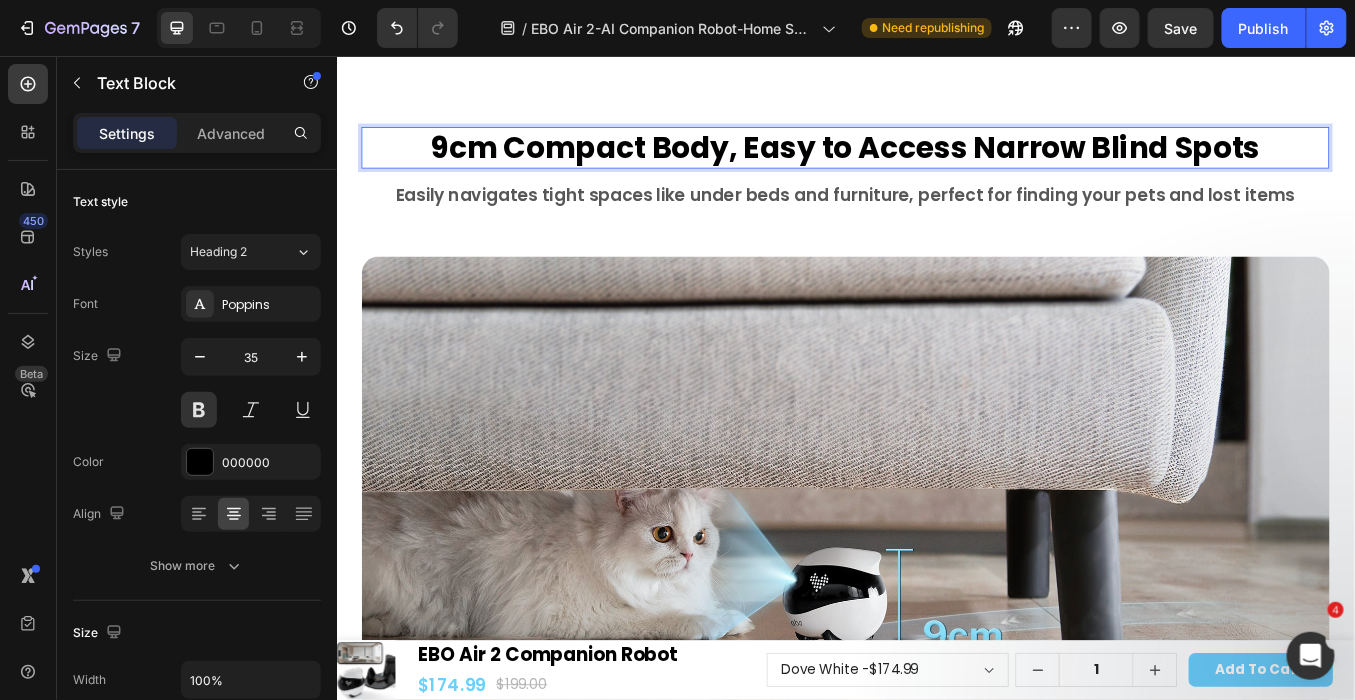 click on "9cm Compact Body, Easy to Access Narrow Blind Spots" at bounding box center (936, 163) 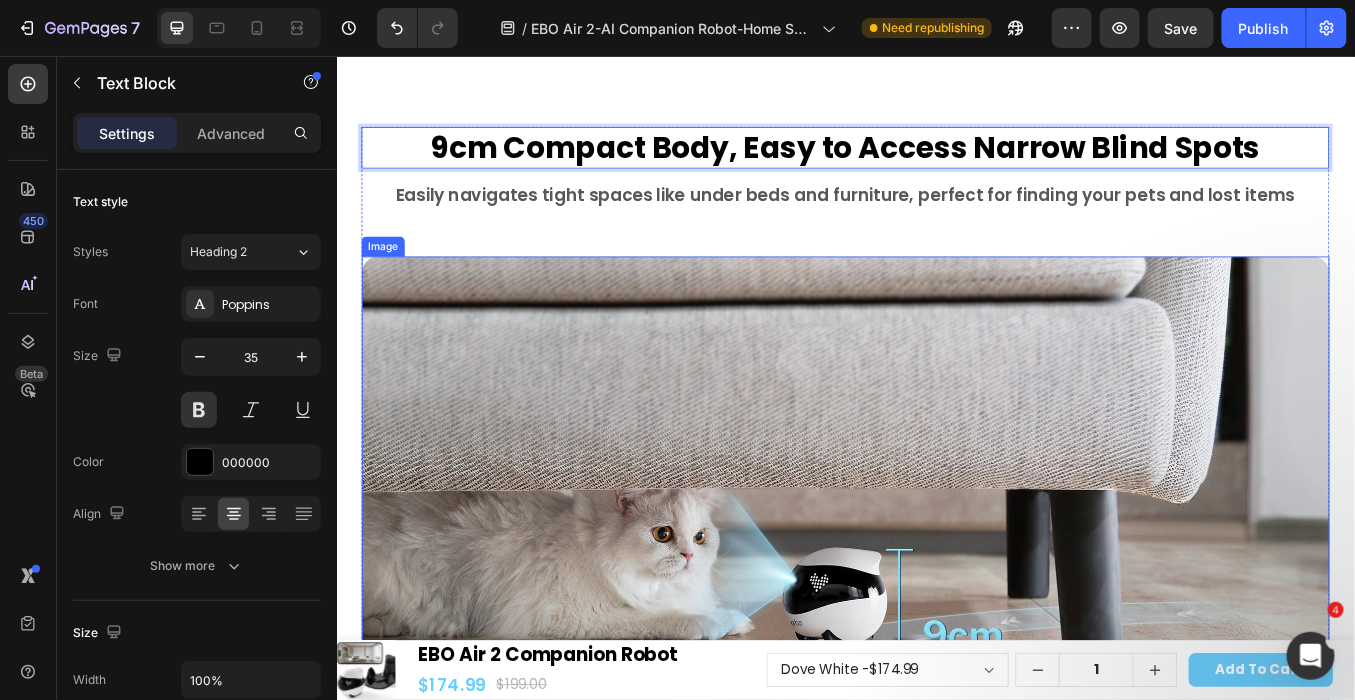 drag, startPoint x: 1047, startPoint y: 358, endPoint x: 1029, endPoint y: 318, distance: 43.863426 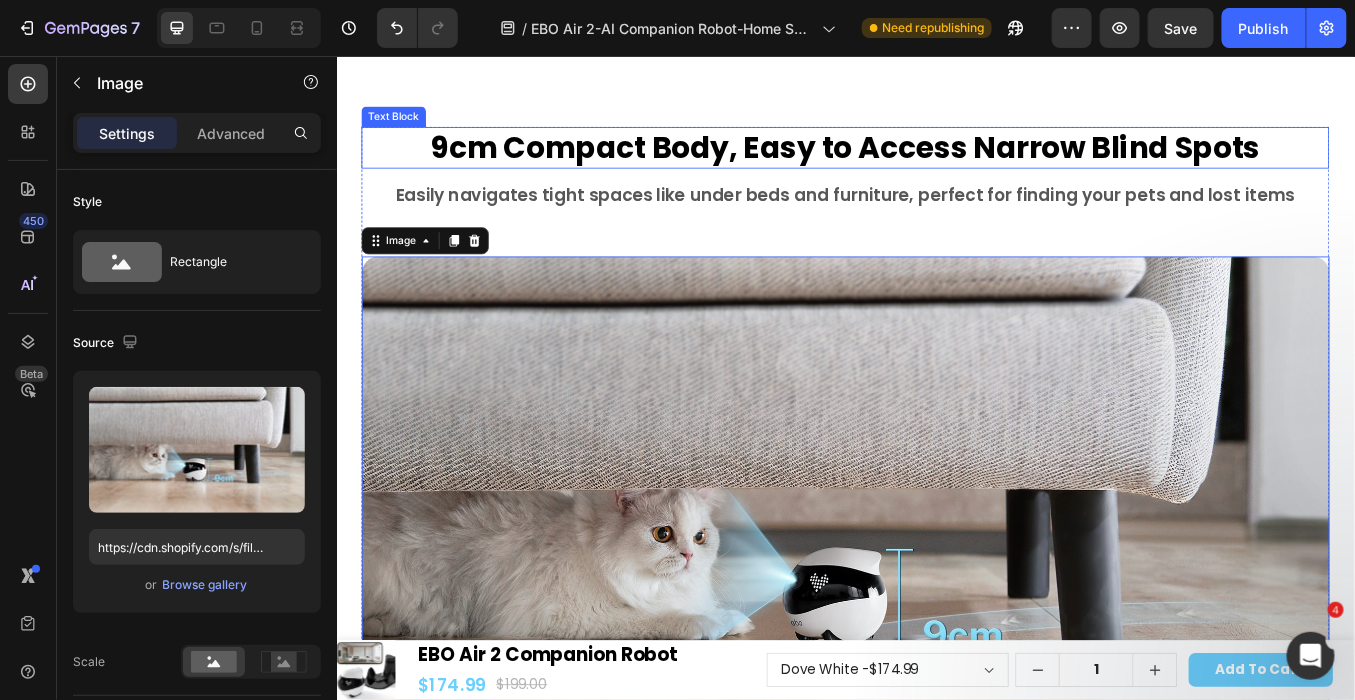click on "9cm Compact Body, Easy to Access Narrow Blind Spots" at bounding box center (936, 163) 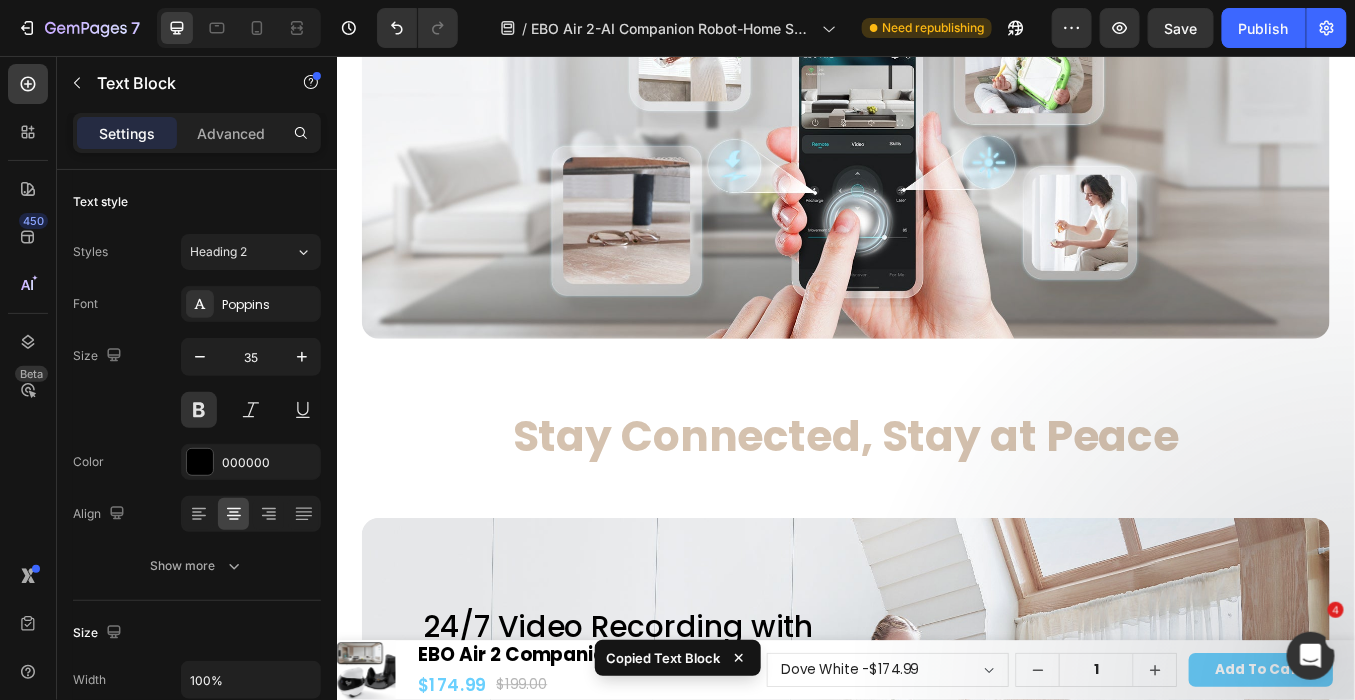 scroll, scrollTop: 8019, scrollLeft: 0, axis: vertical 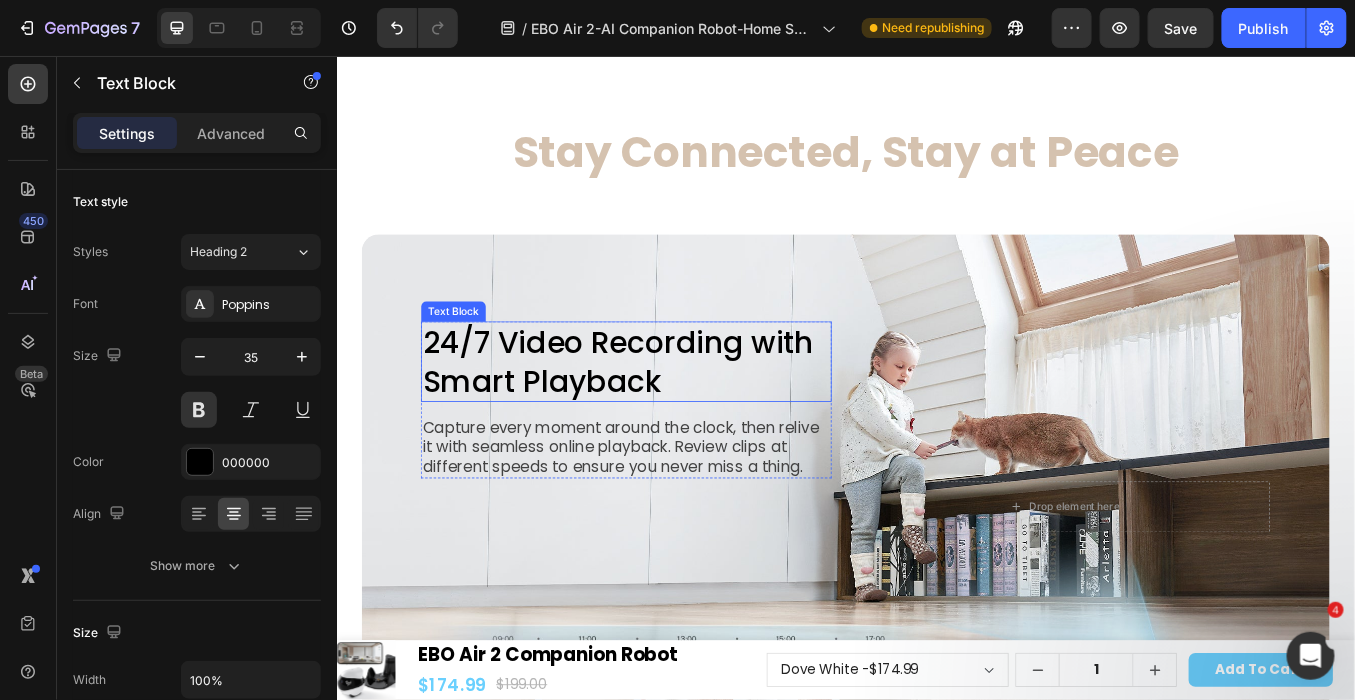 click on "24/7 Video Recording with Smart Playback" at bounding box center (678, 415) 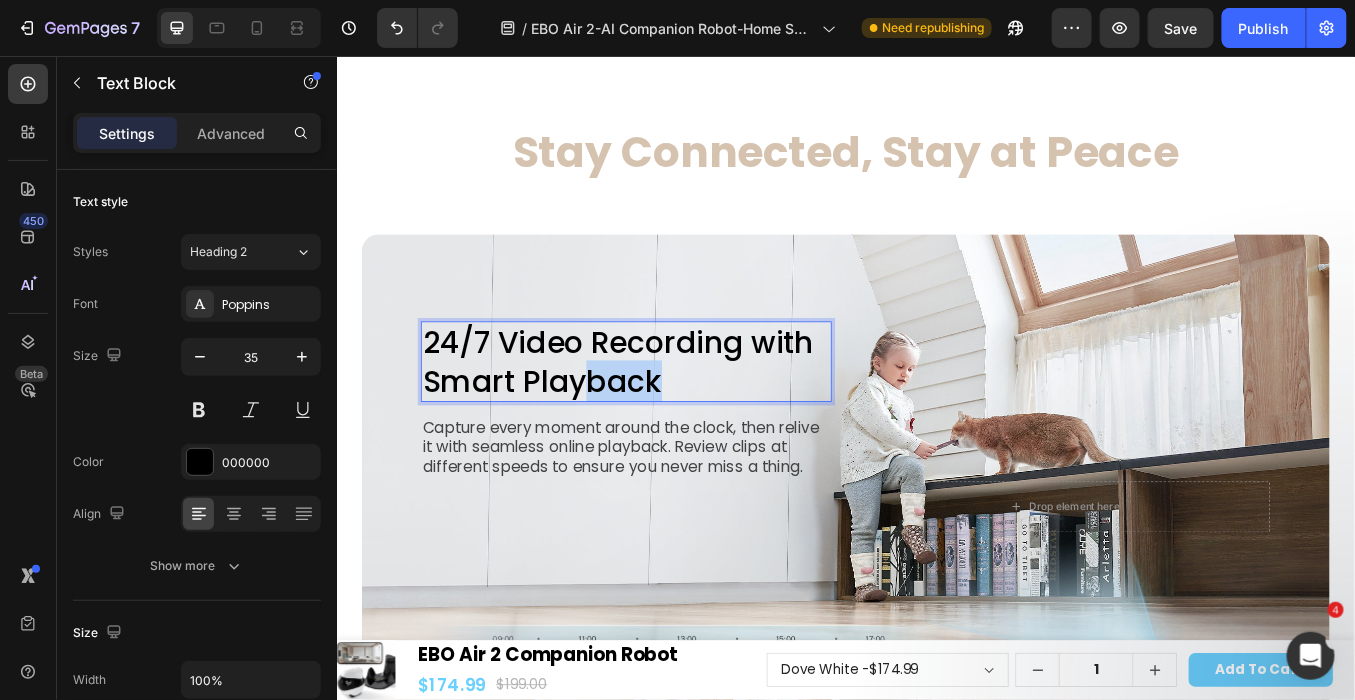 scroll, scrollTop: 7964, scrollLeft: 0, axis: vertical 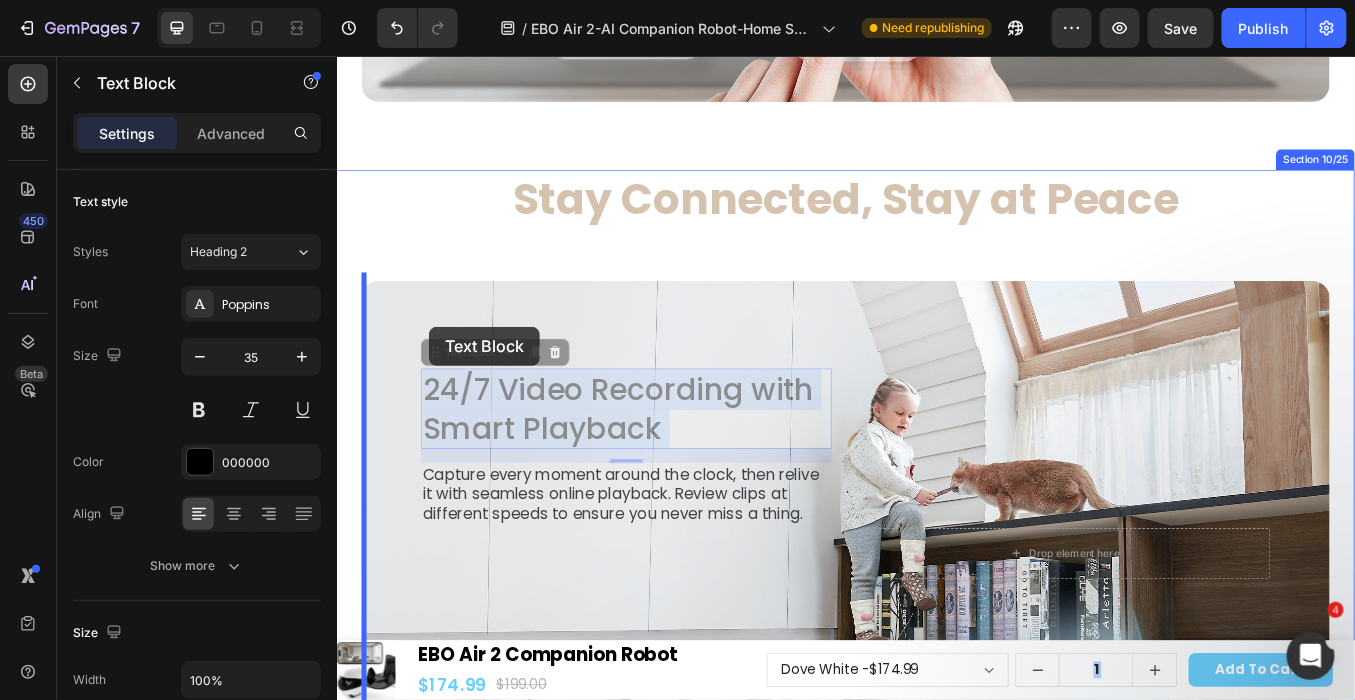 drag, startPoint x: 713, startPoint y: 423, endPoint x: 445, endPoint y: 374, distance: 272.44266 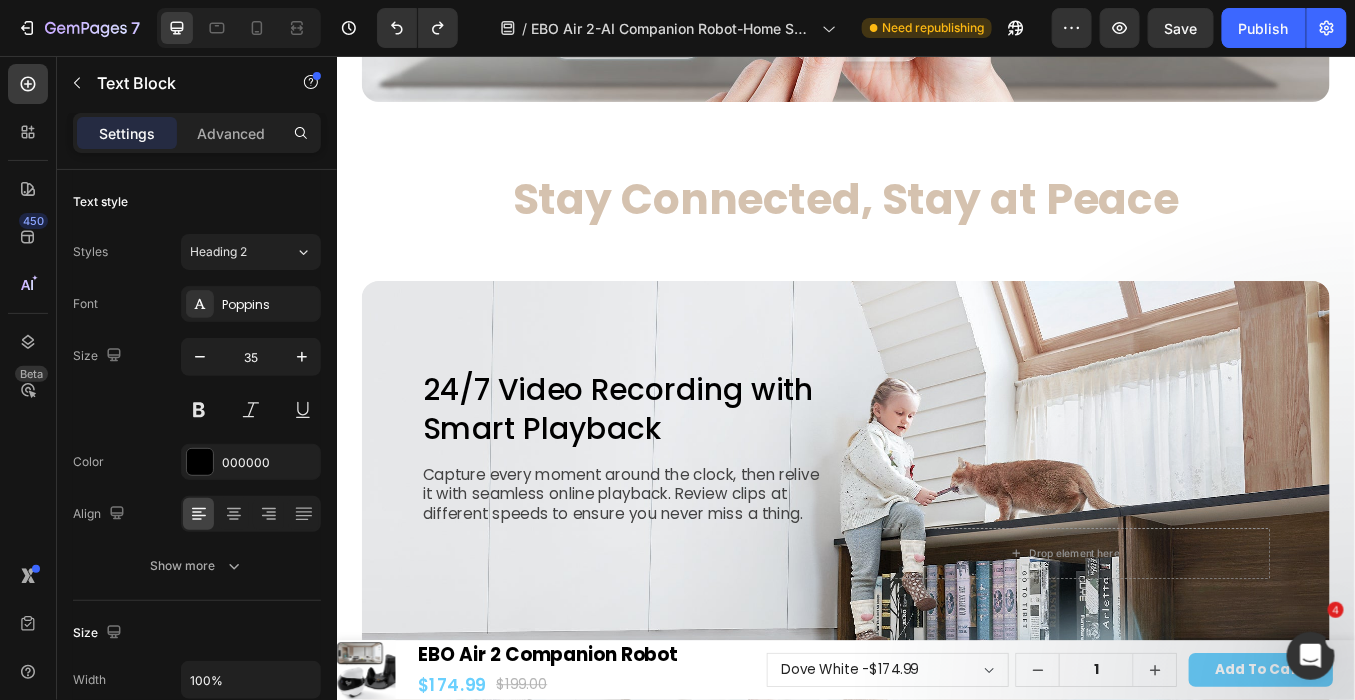click on "24/7 Video Recording with Smart Playback" at bounding box center [678, 470] 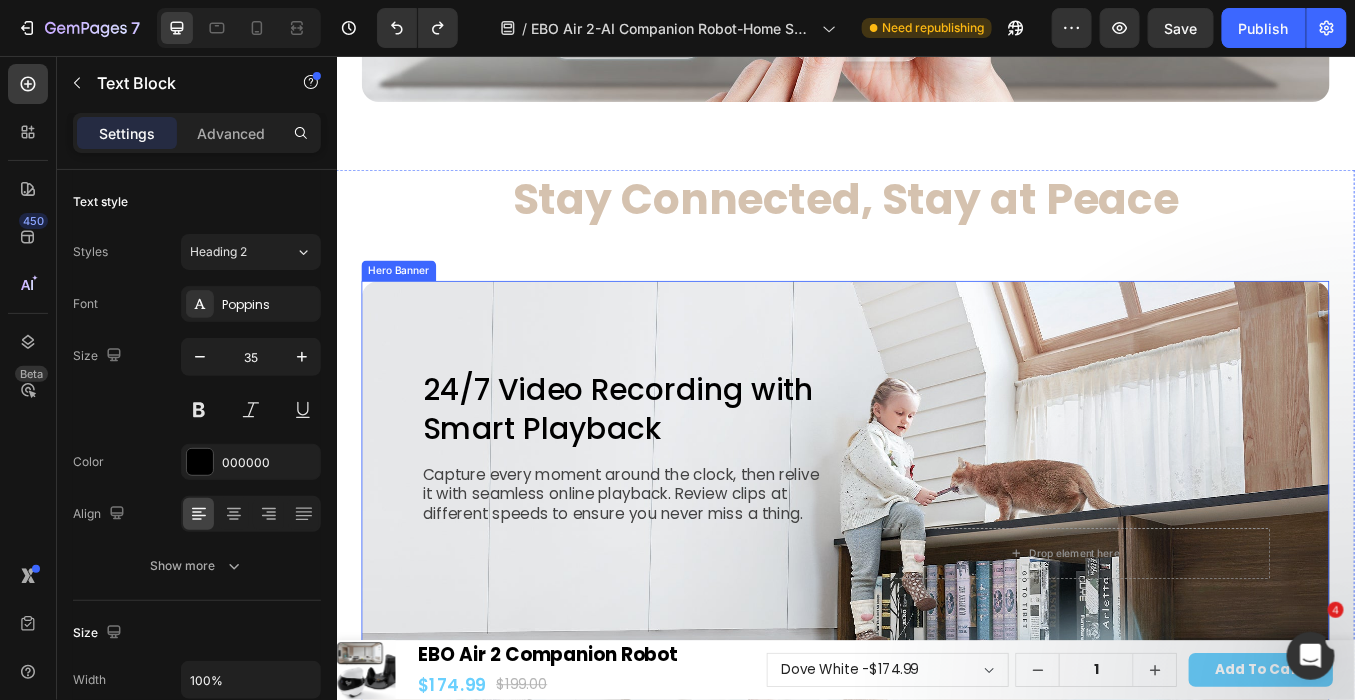 click at bounding box center (936, 640) 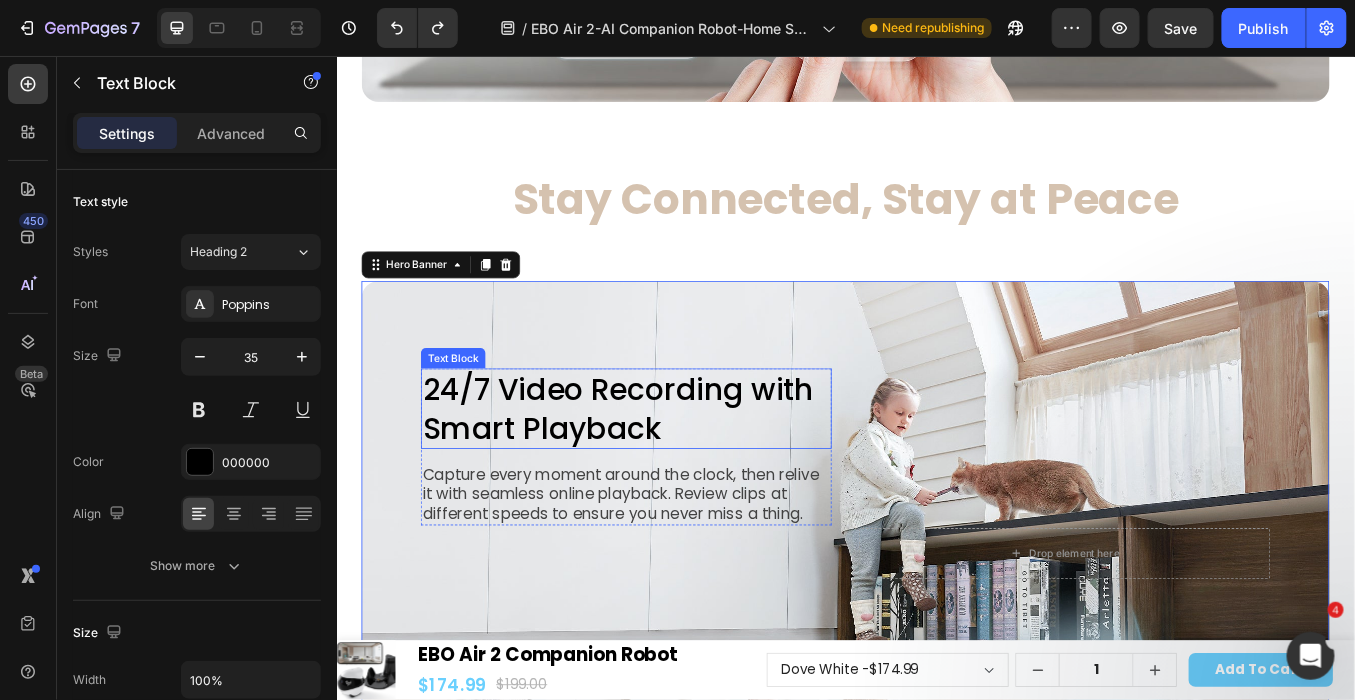 click on "24/7 Video Recording with Smart Playback" at bounding box center [678, 470] 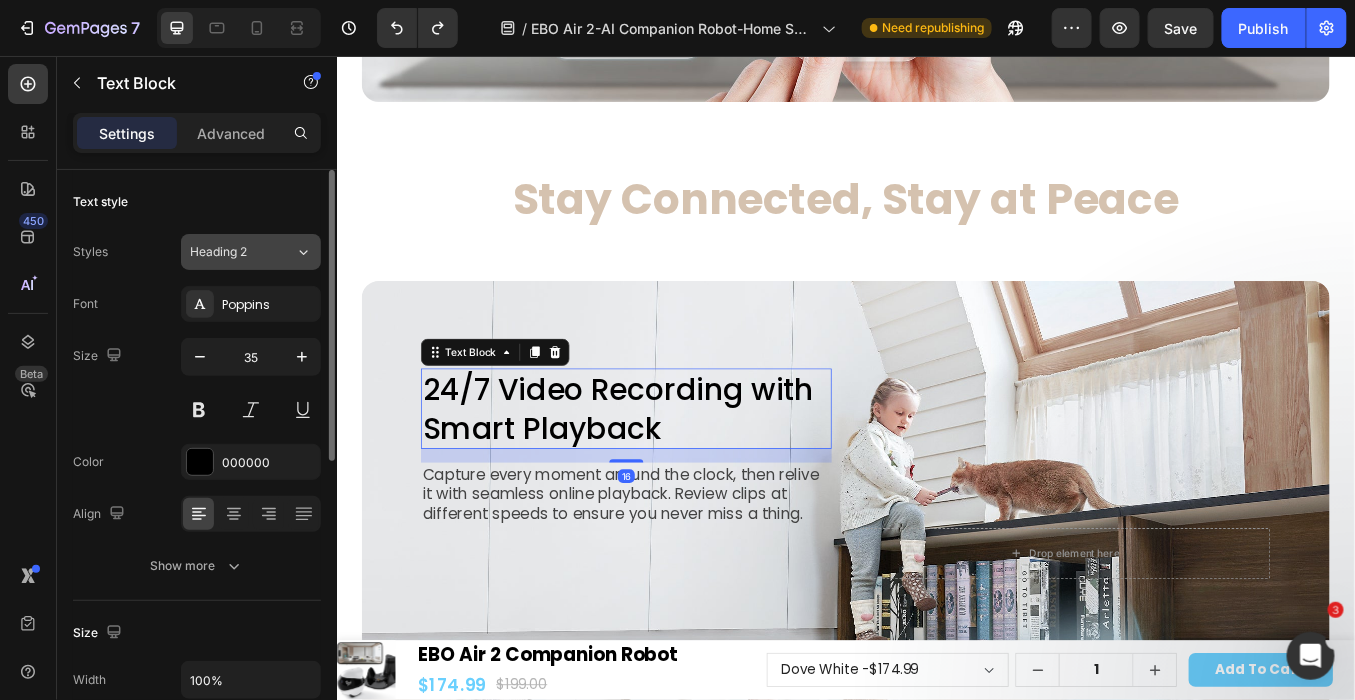 click 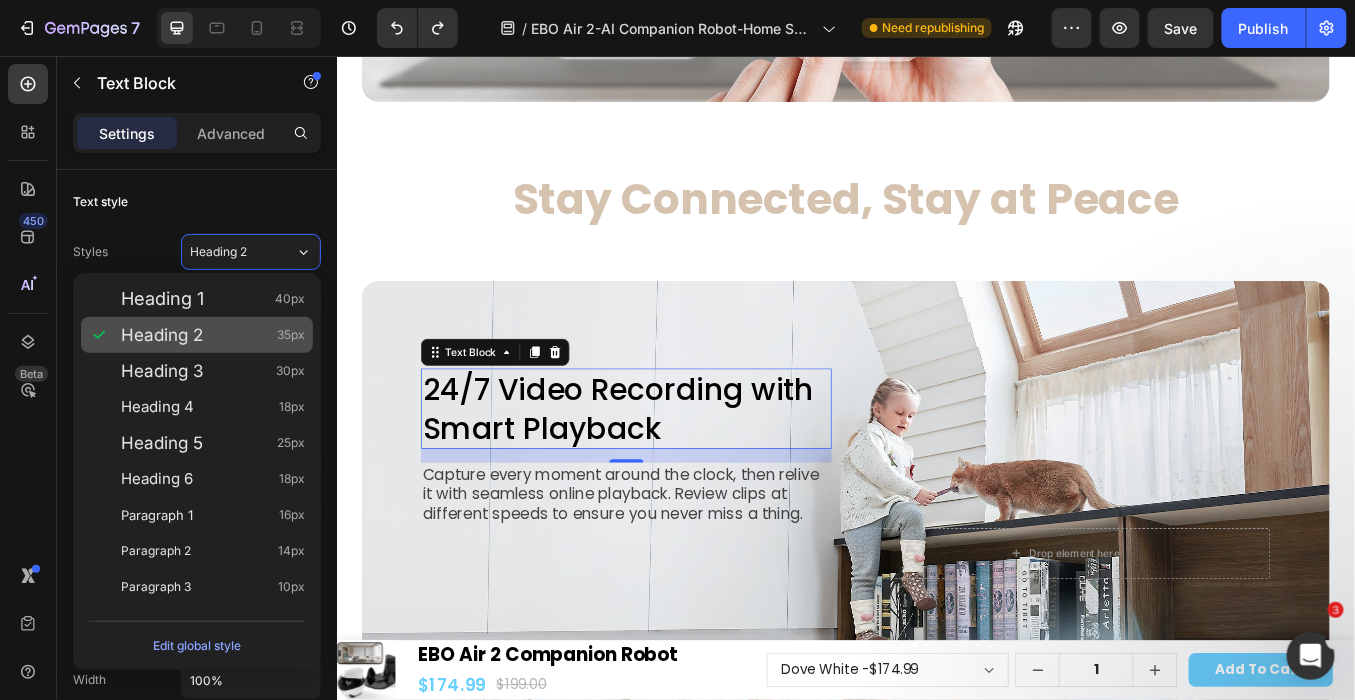 click on "35px" at bounding box center (291, 335) 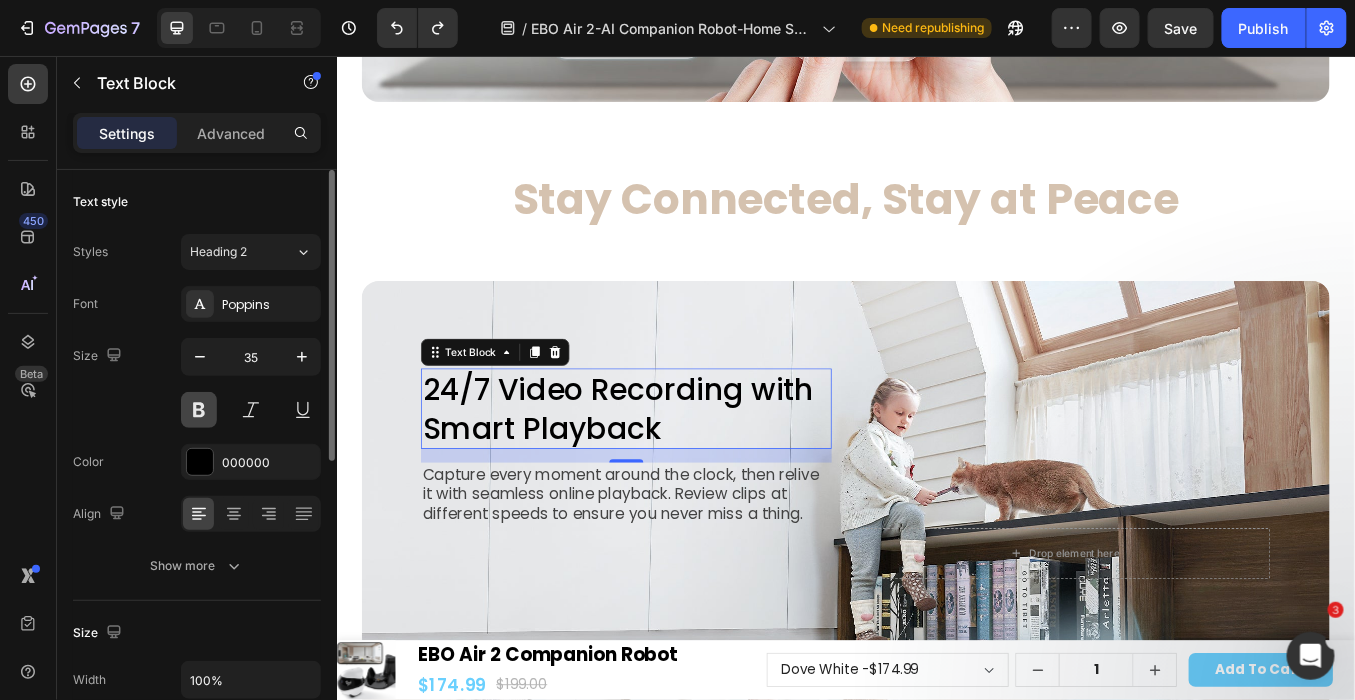 click at bounding box center [199, 410] 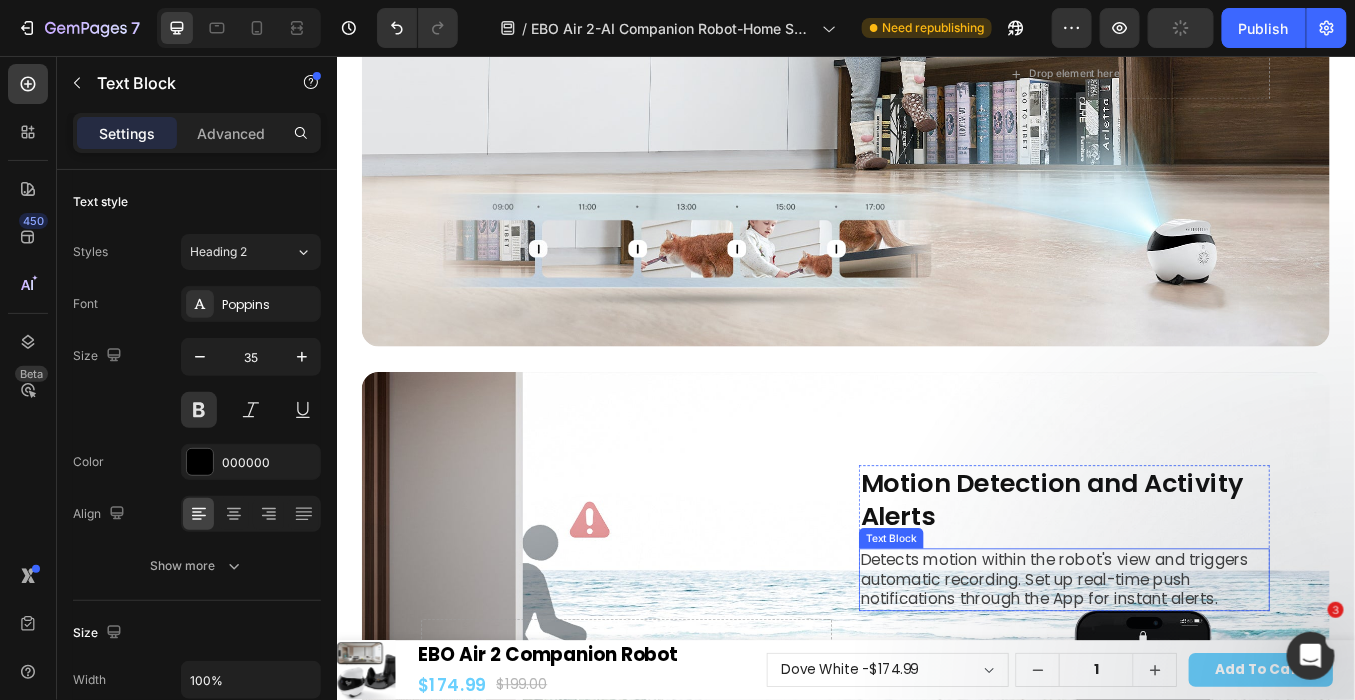 scroll, scrollTop: 8630, scrollLeft: 0, axis: vertical 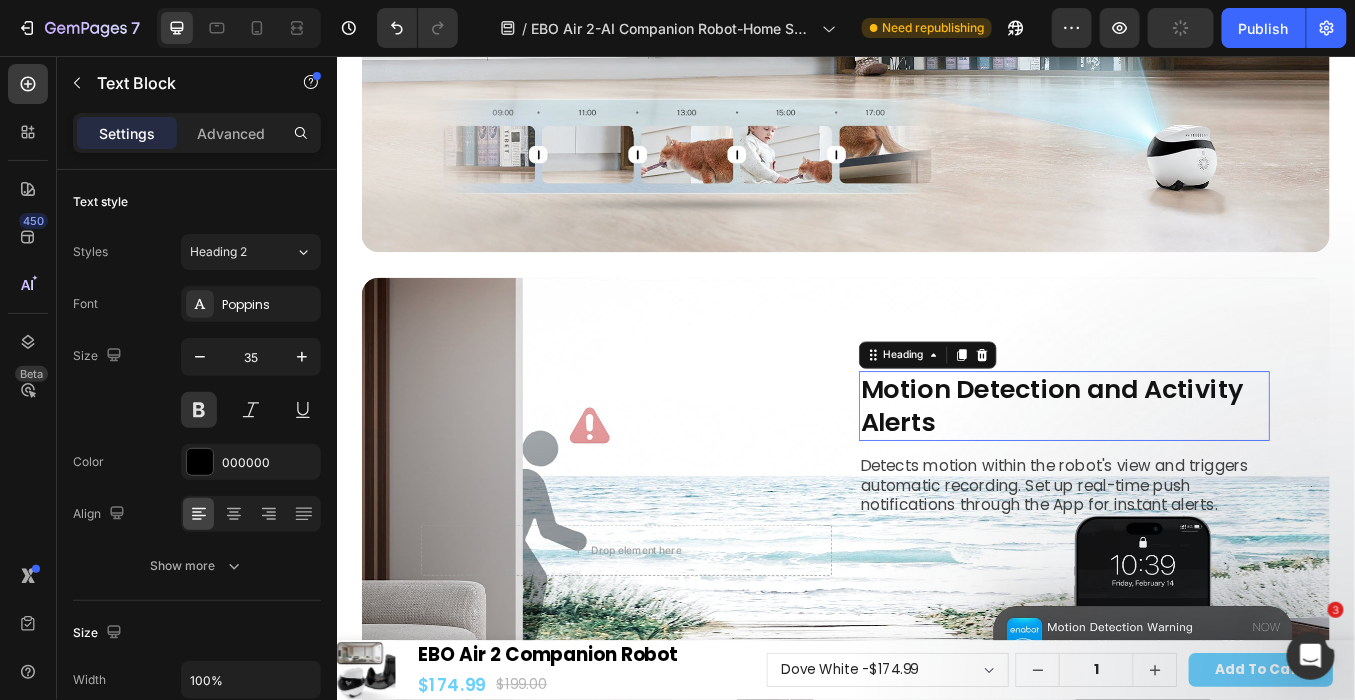 click on "Motion Detection and Activity Alerts" at bounding box center [1194, 467] 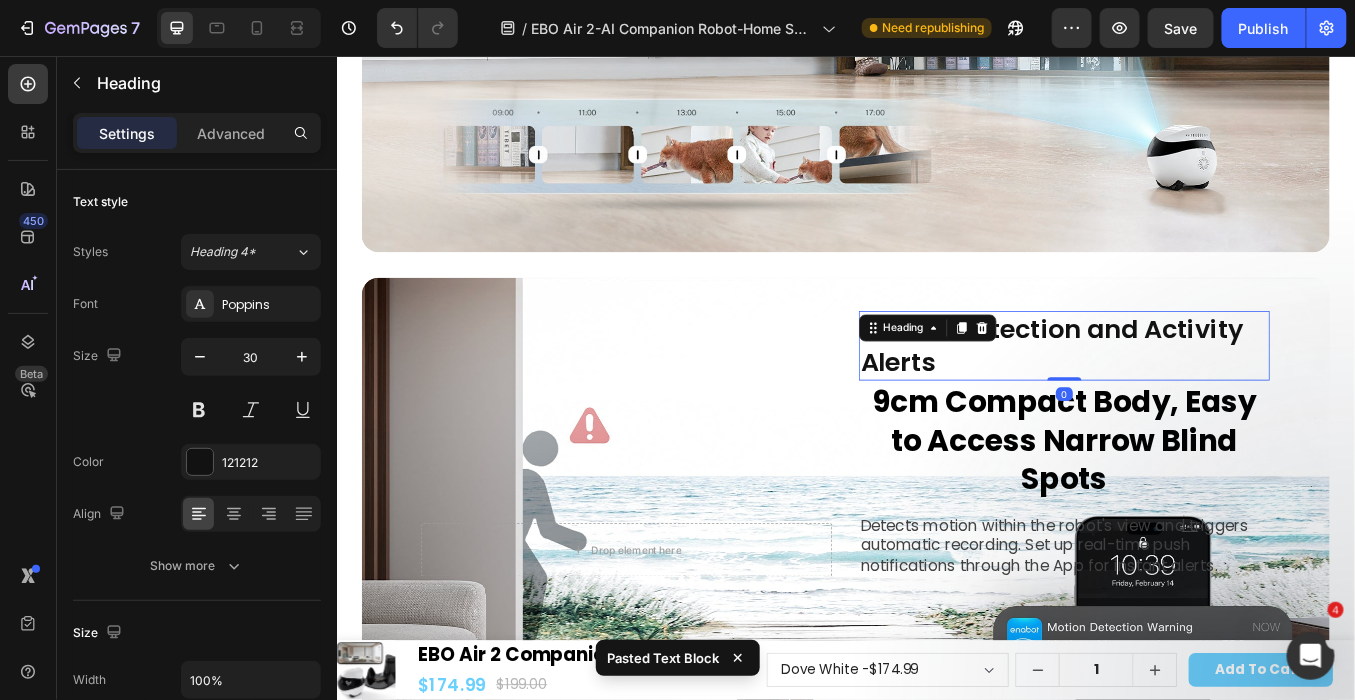 click on "Motion Detection and Activity Alerts" at bounding box center (1194, 396) 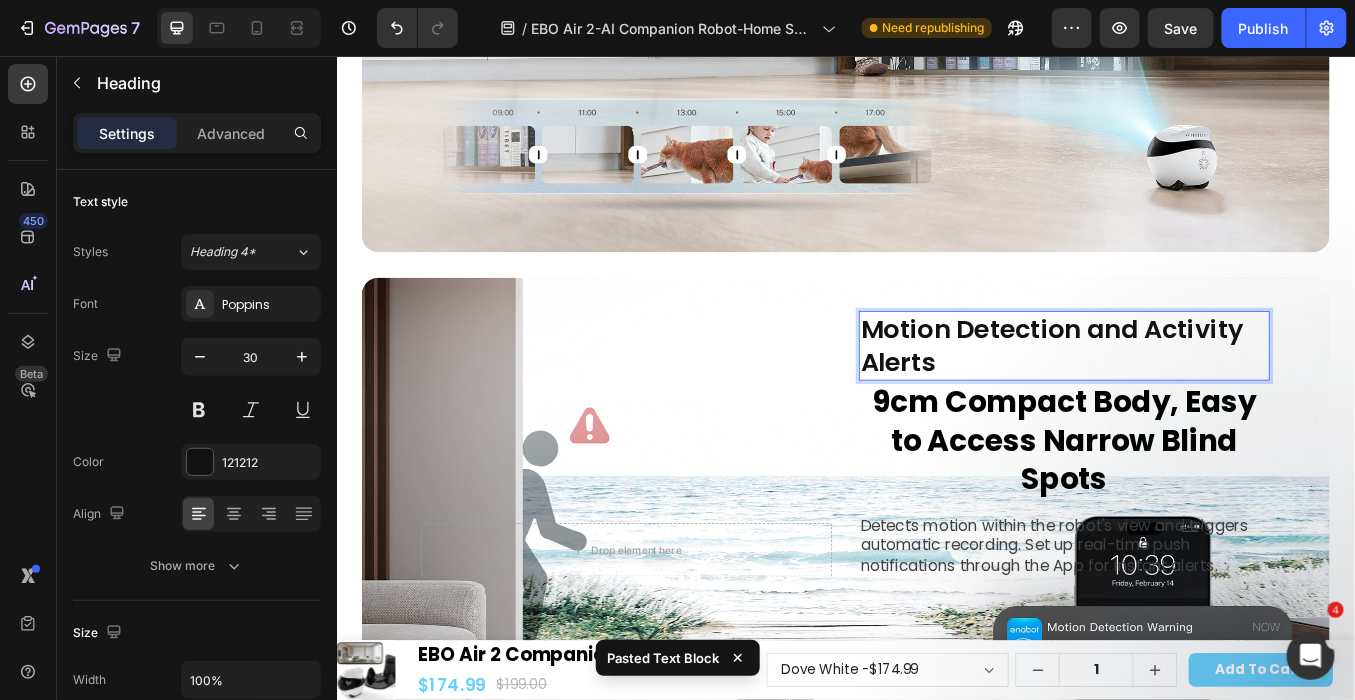 click on "Motion Detection and Activity Alerts" at bounding box center [1194, 396] 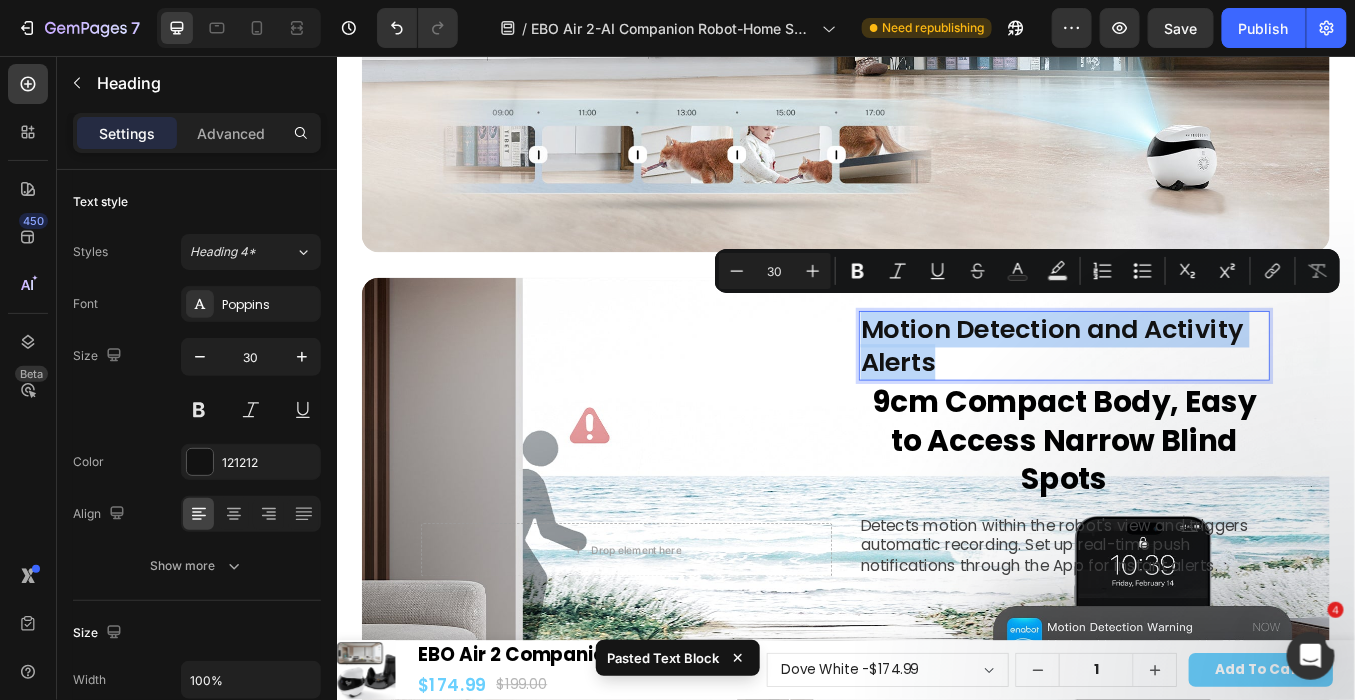 drag, startPoint x: 1056, startPoint y: 405, endPoint x: 942, endPoint y: 358, distance: 123.308556 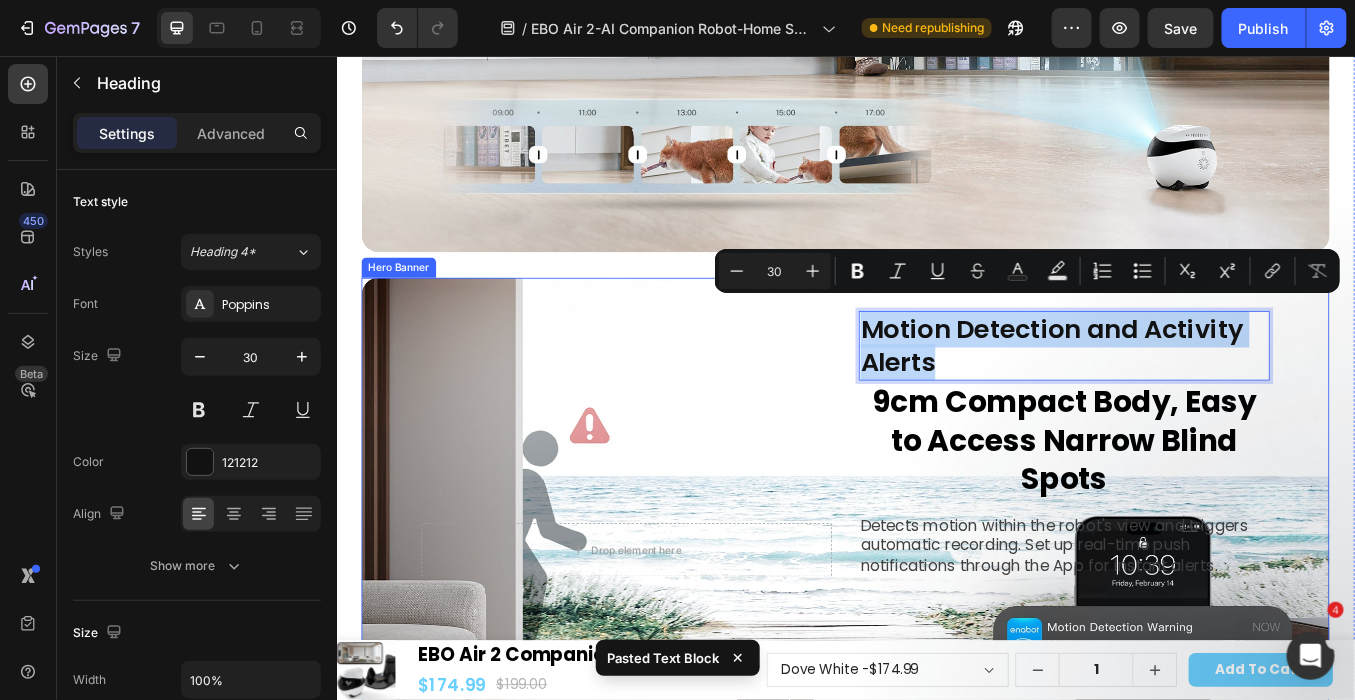 copy on "Motion Detection and Activity Alerts" 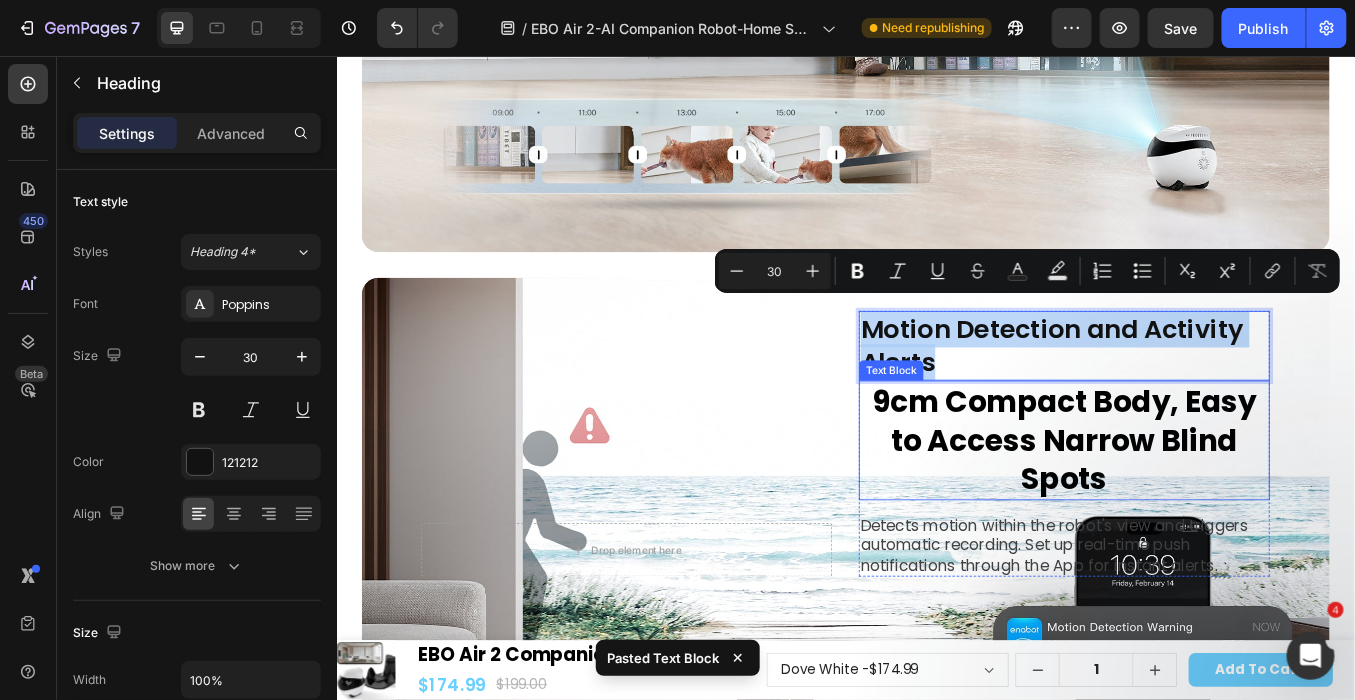 click on "9cm Compact Body, Easy to Access Narrow Blind Spots" at bounding box center [1194, 507] 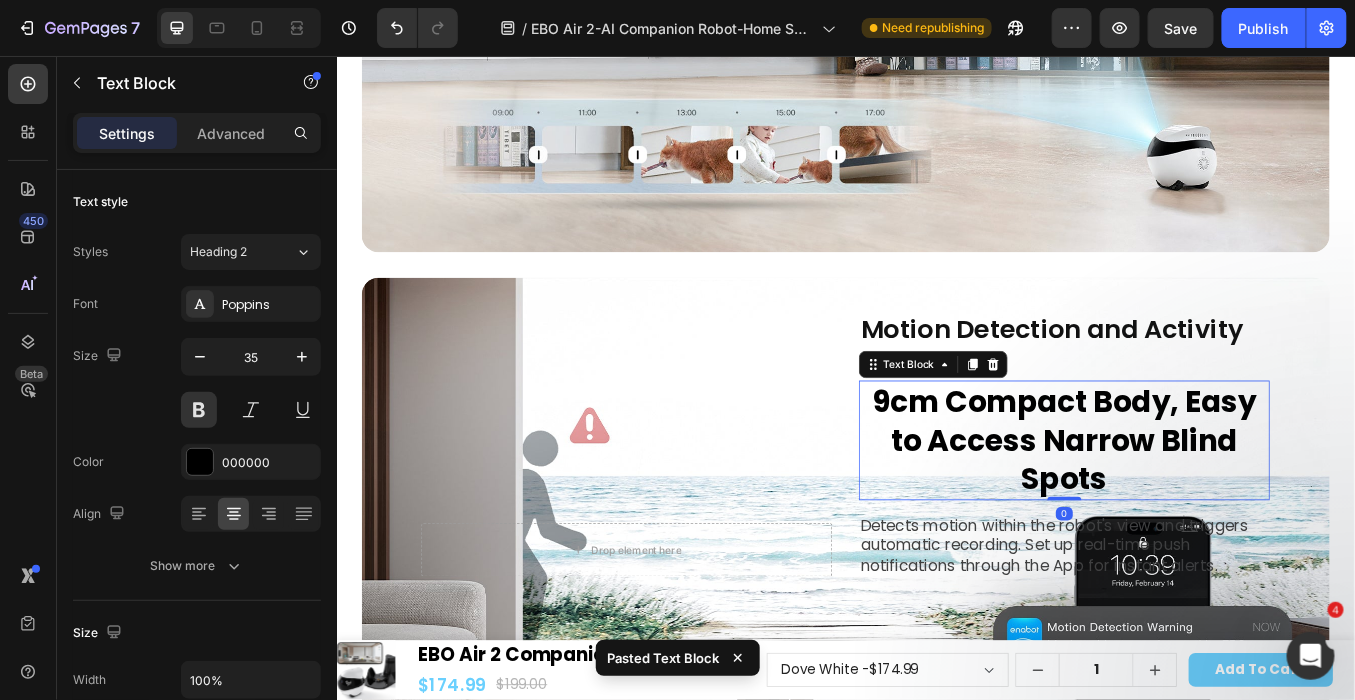 drag, startPoint x: 1175, startPoint y: 508, endPoint x: 1102, endPoint y: 501, distance: 73.33485 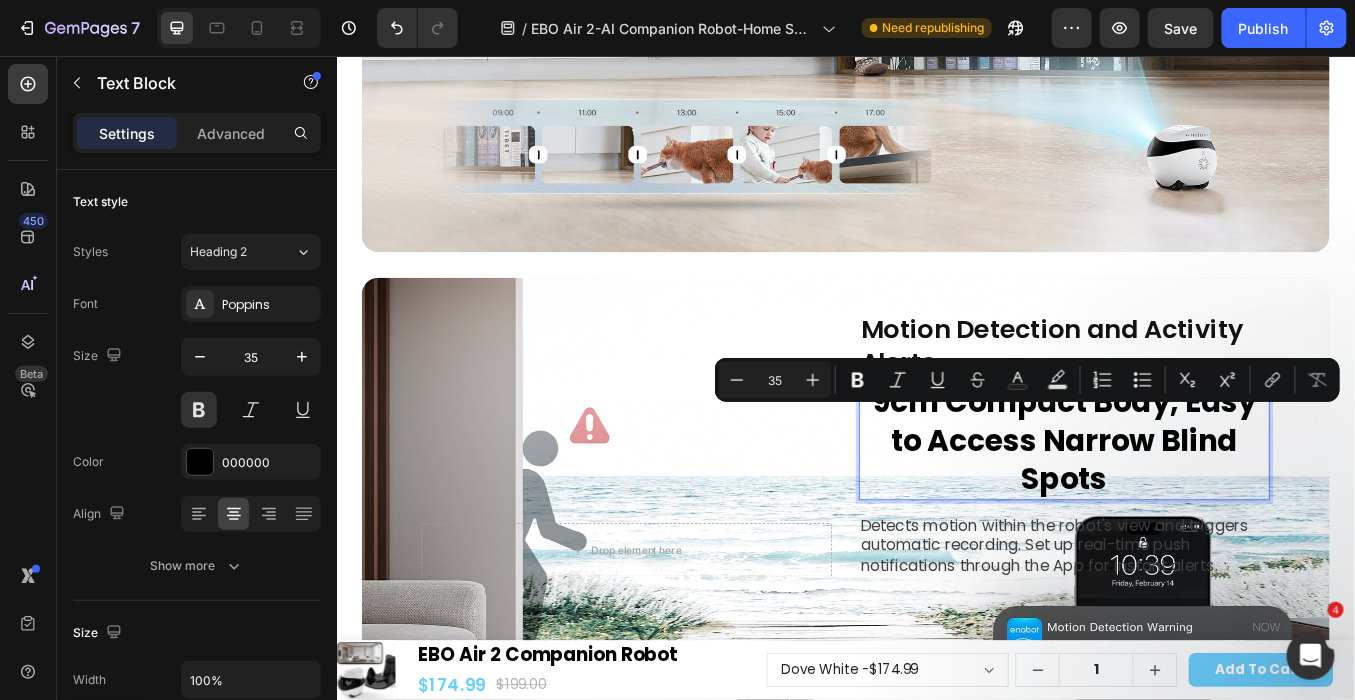 click on "9cm Compact Body, Easy to Access Narrow Blind Spots" at bounding box center [1194, 507] 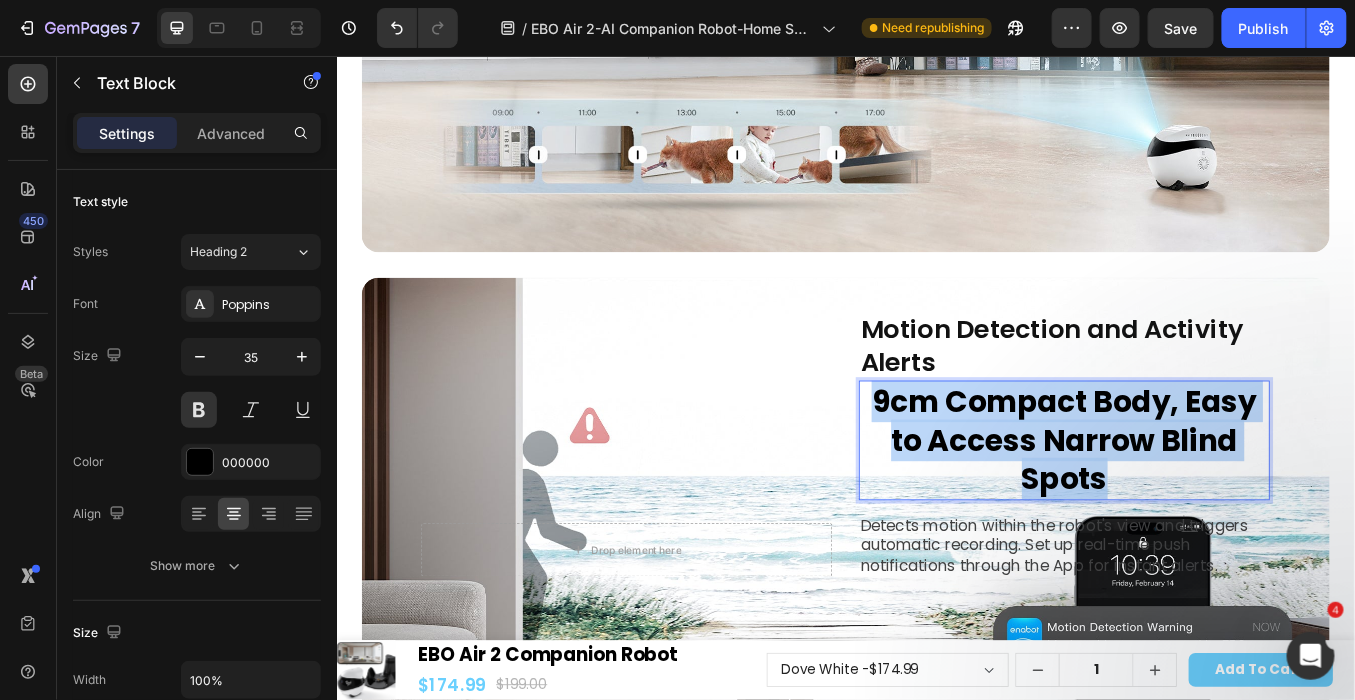 drag, startPoint x: 1250, startPoint y: 538, endPoint x: 955, endPoint y: 437, distance: 311.81085 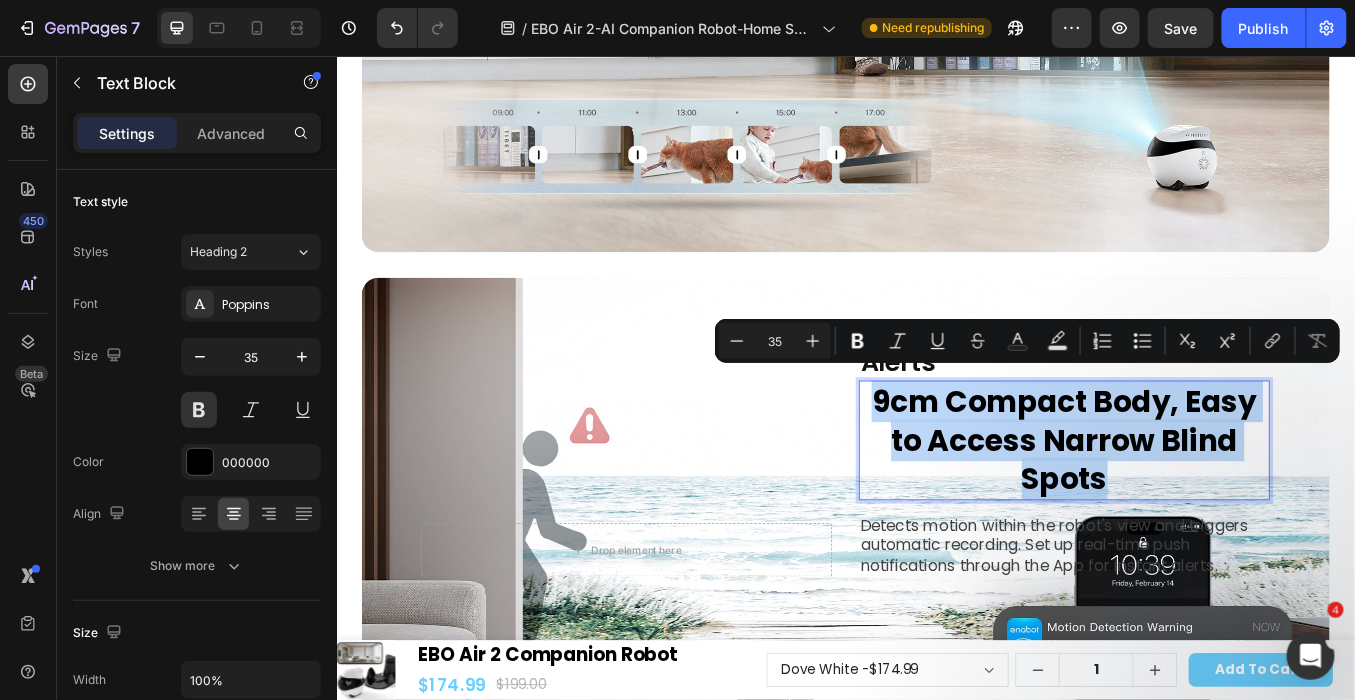 scroll, scrollTop: 8653, scrollLeft: 0, axis: vertical 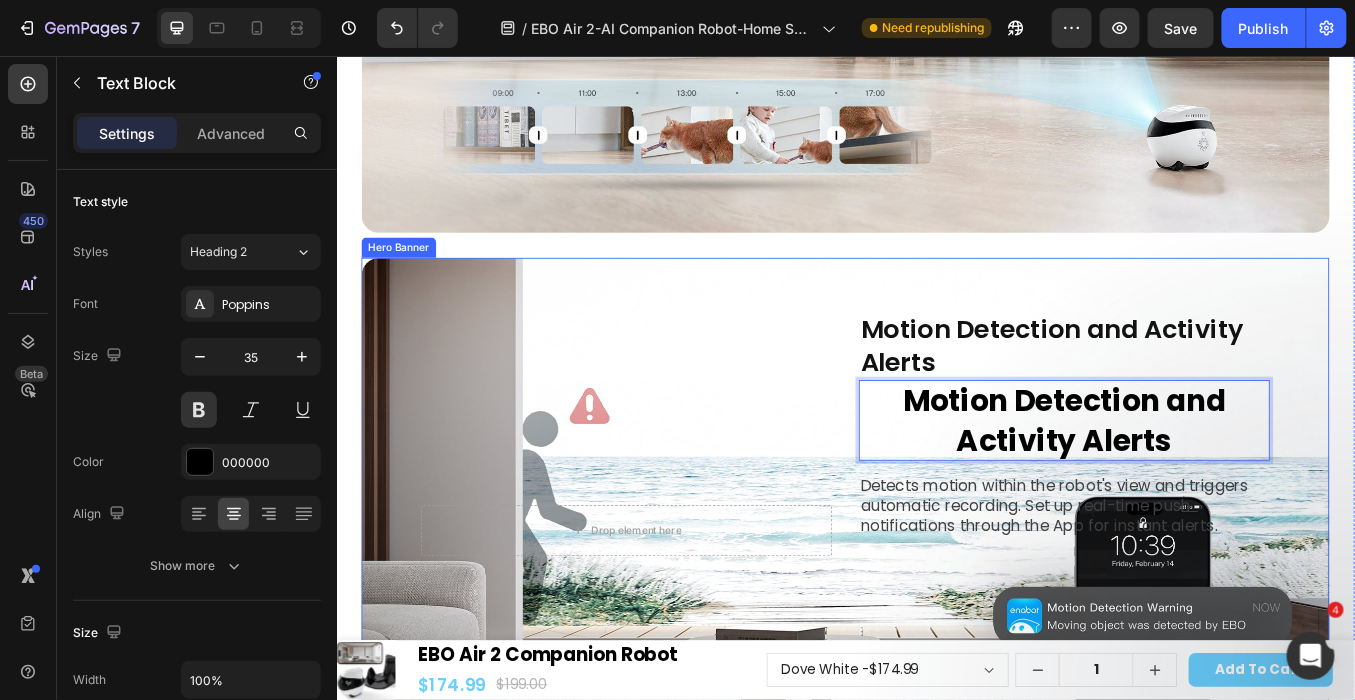 click at bounding box center (936, 613) 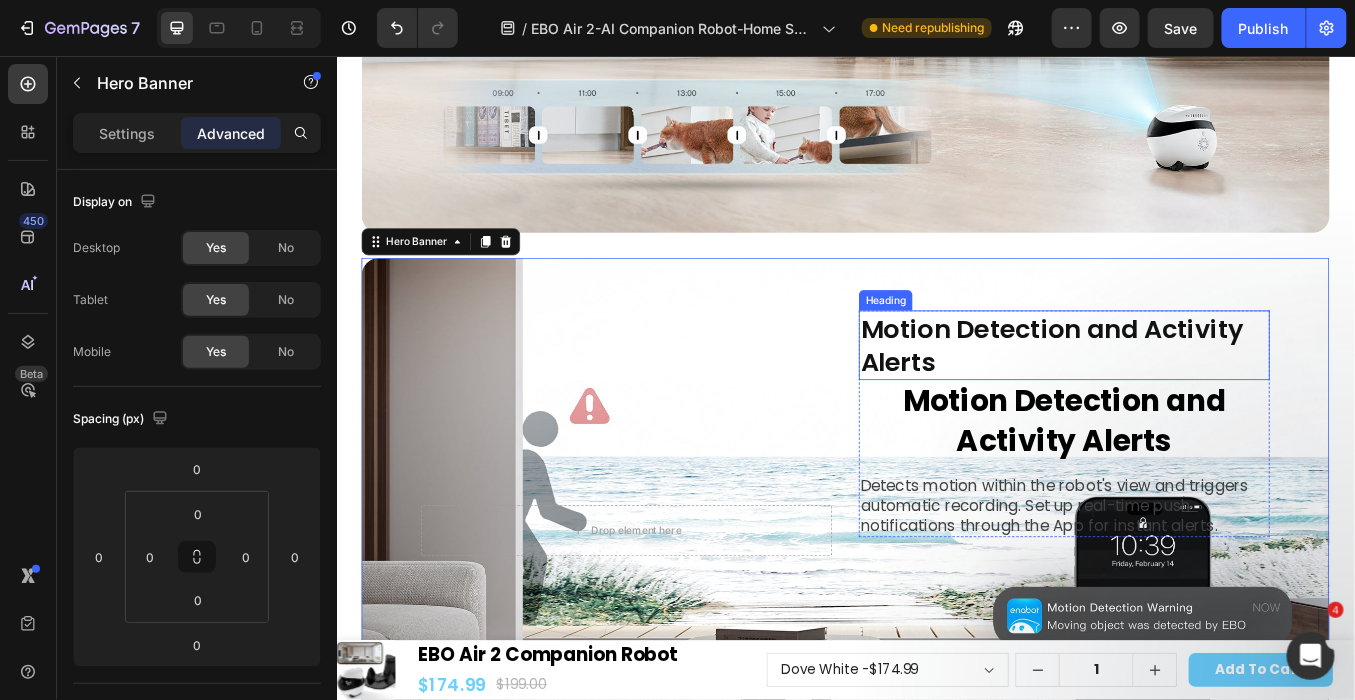 click on "Motion Detection and Activity Alerts" at bounding box center [1194, 396] 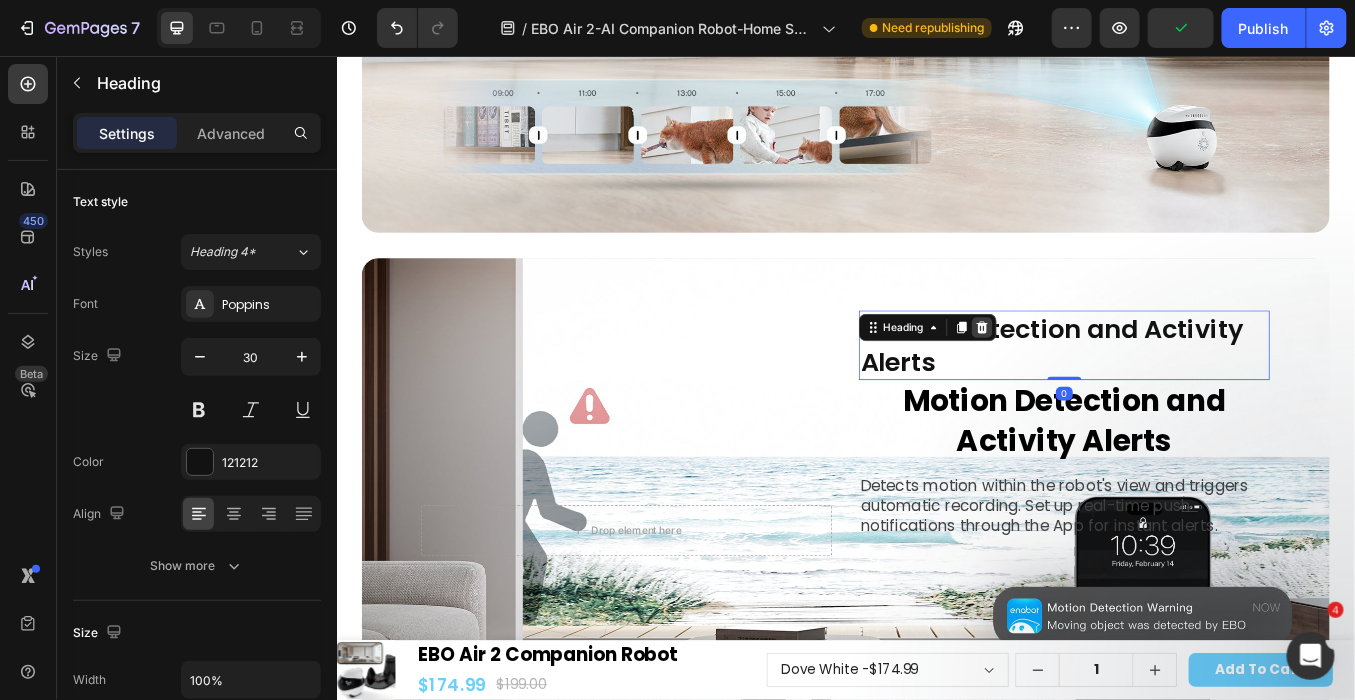 click at bounding box center [1097, 375] 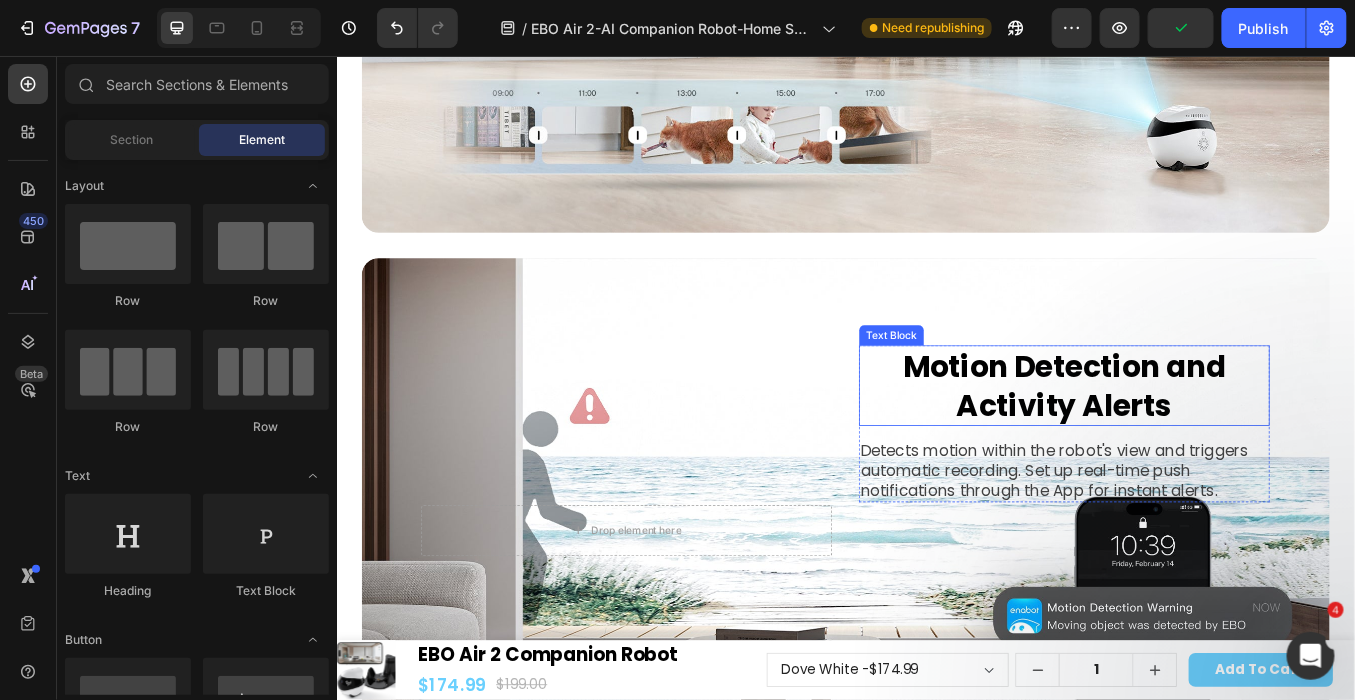 click on "Motion Detection and Activity Alerts" at bounding box center [1194, 443] 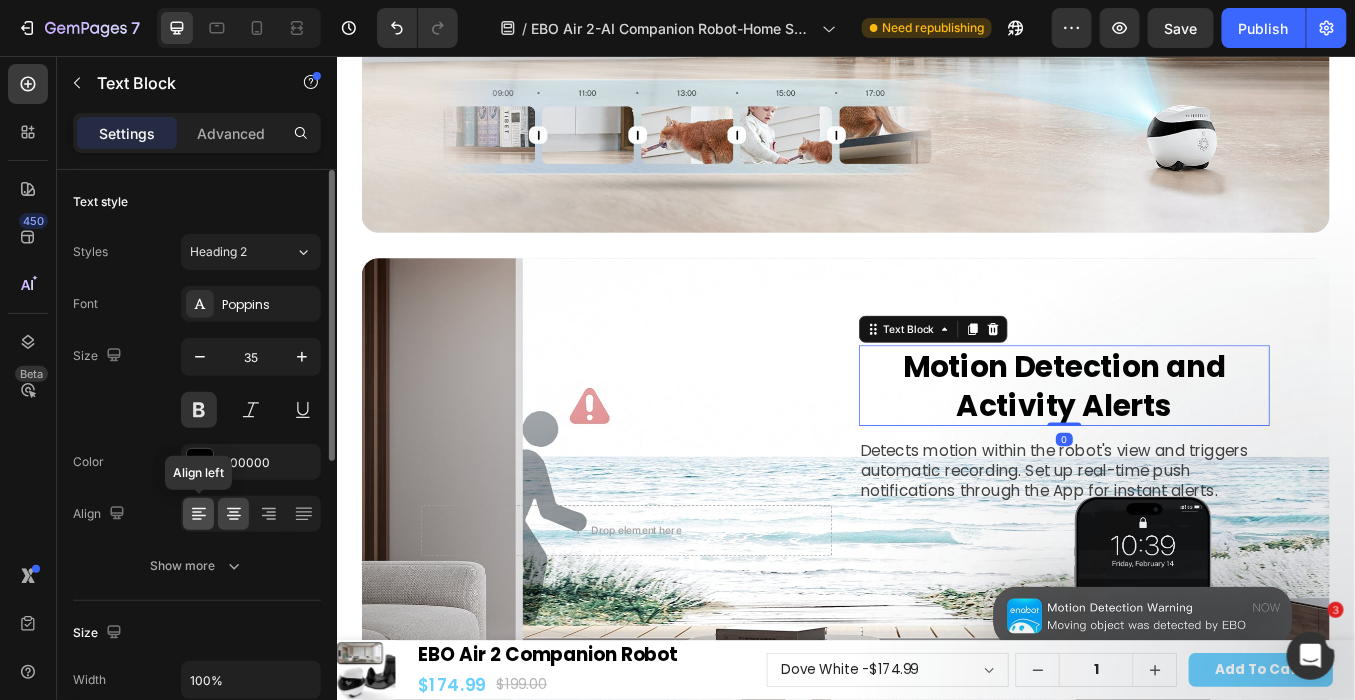 click 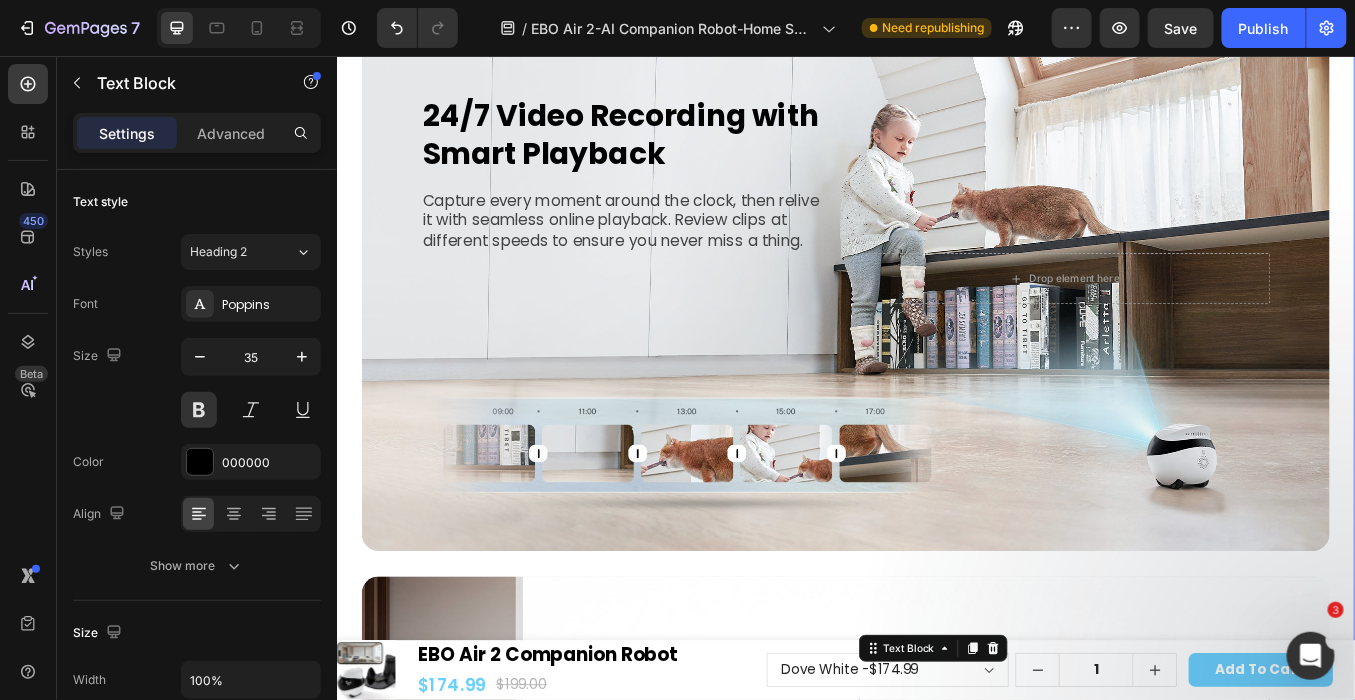 scroll, scrollTop: 8208, scrollLeft: 0, axis: vertical 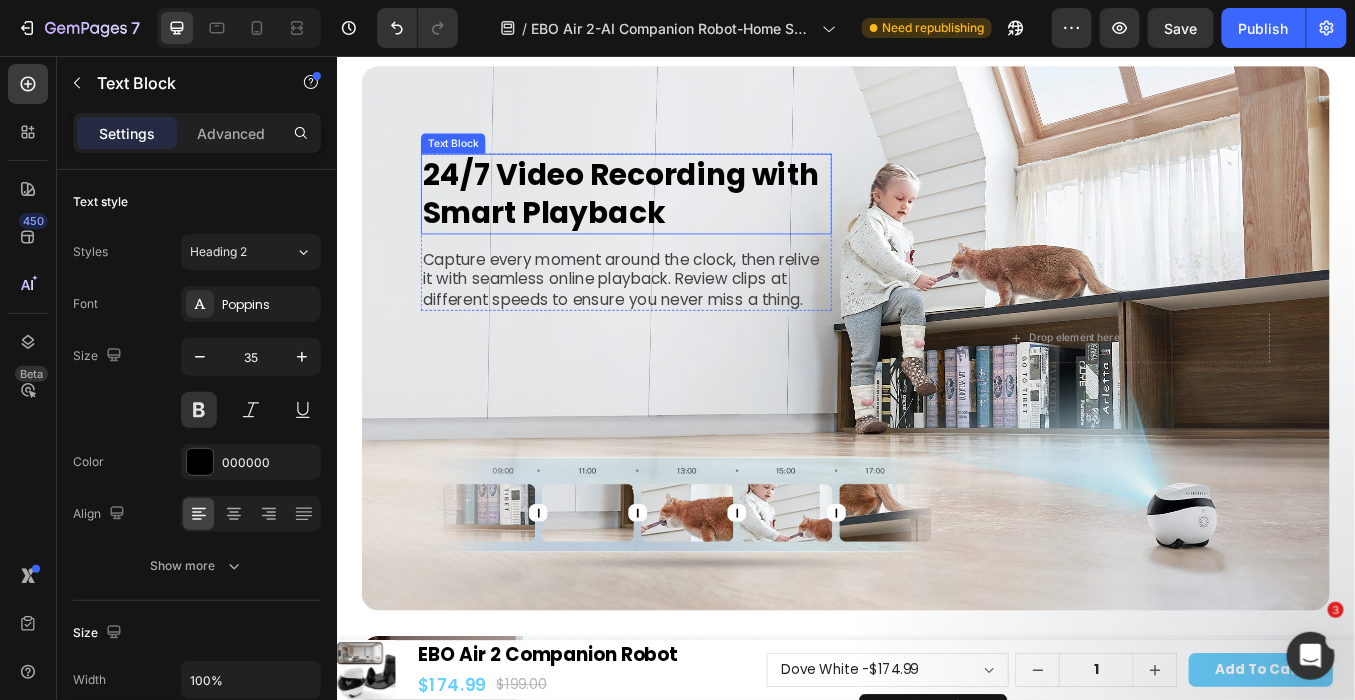 click on "24/7 Video Recording with Smart Playback" at bounding box center (678, 217) 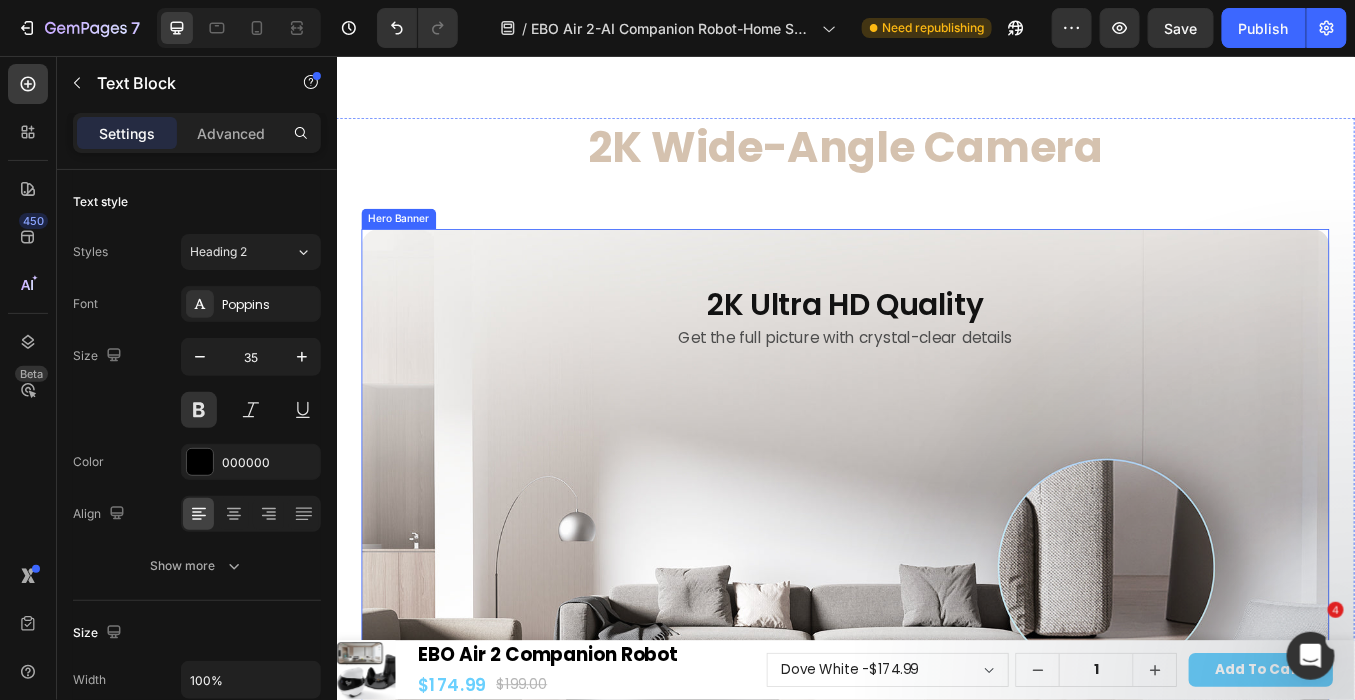 scroll, scrollTop: 9542, scrollLeft: 0, axis: vertical 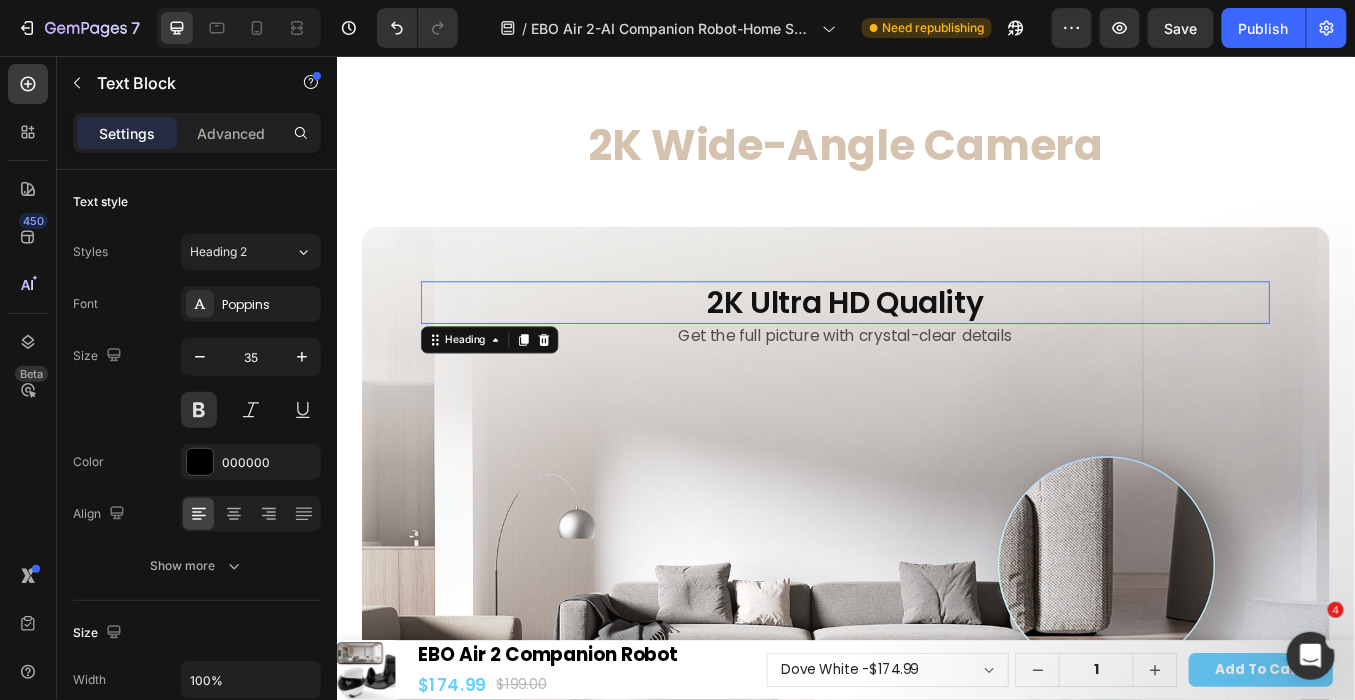 click on "2K Ultra HD Quality" at bounding box center (936, 345) 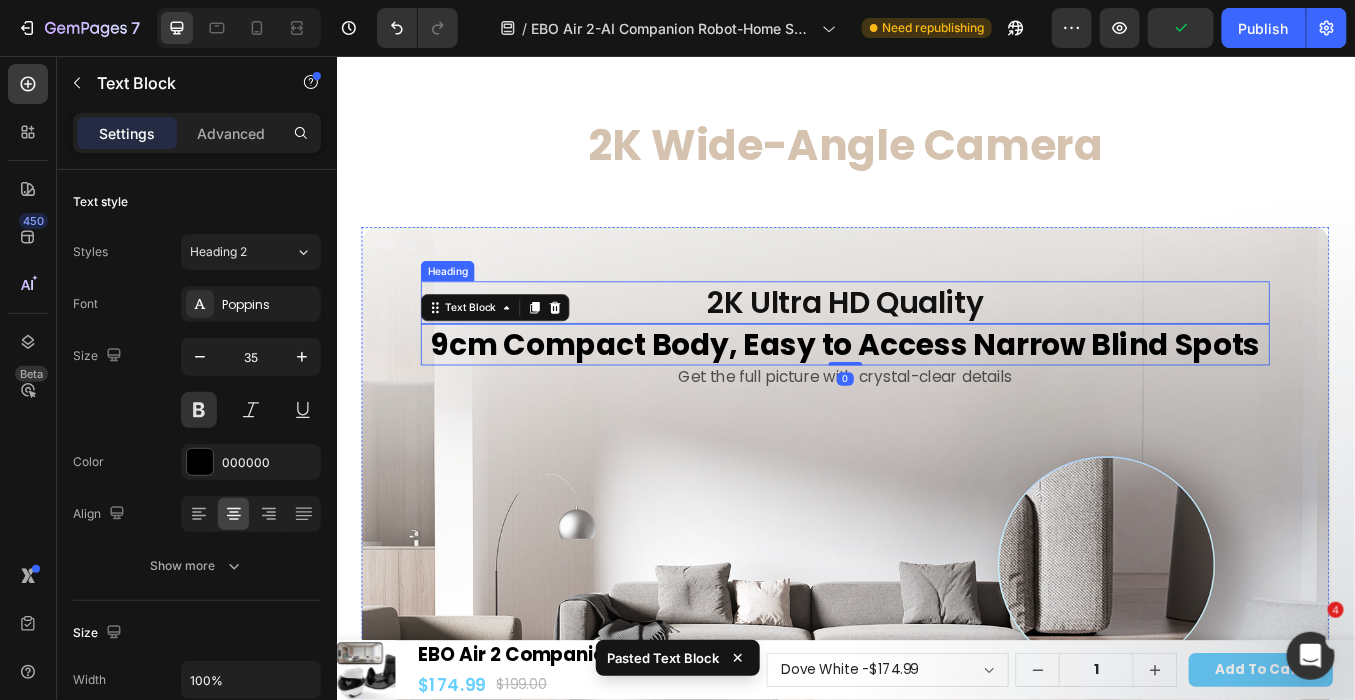 click on "2K Ultra HD Quality" at bounding box center (936, 345) 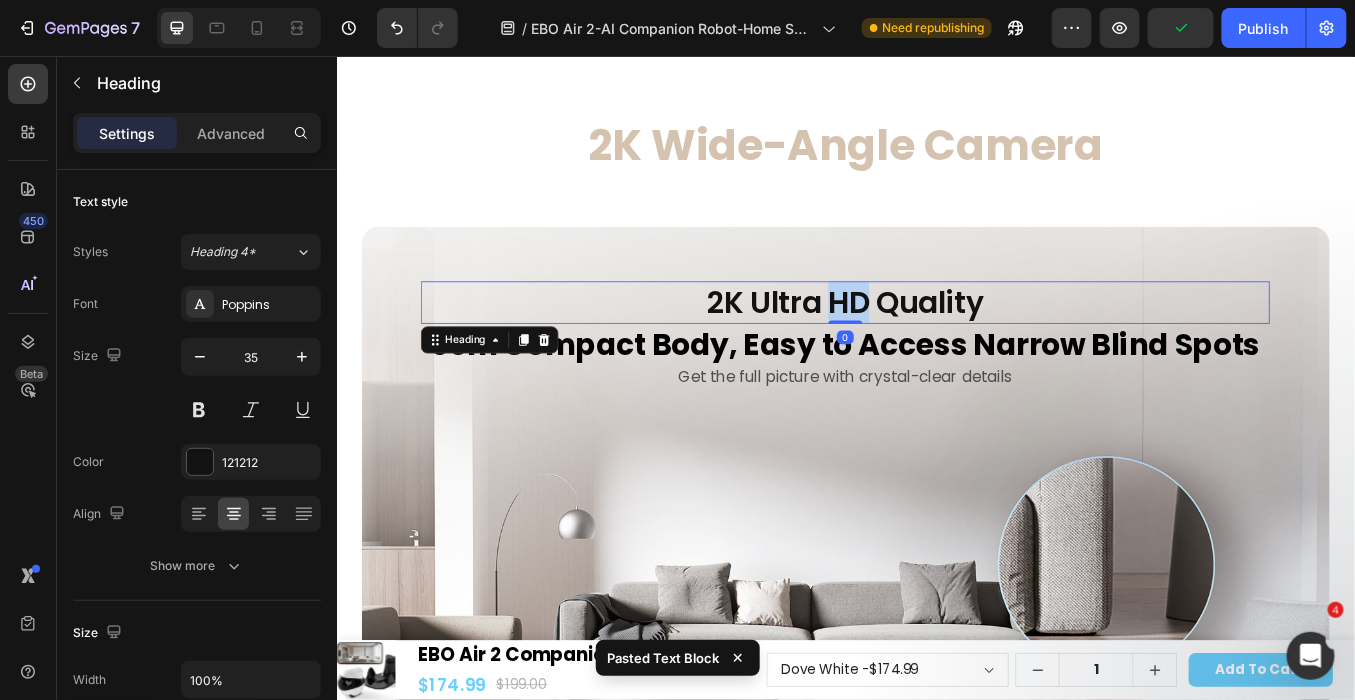 click on "2K Ultra HD Quality" at bounding box center (936, 345) 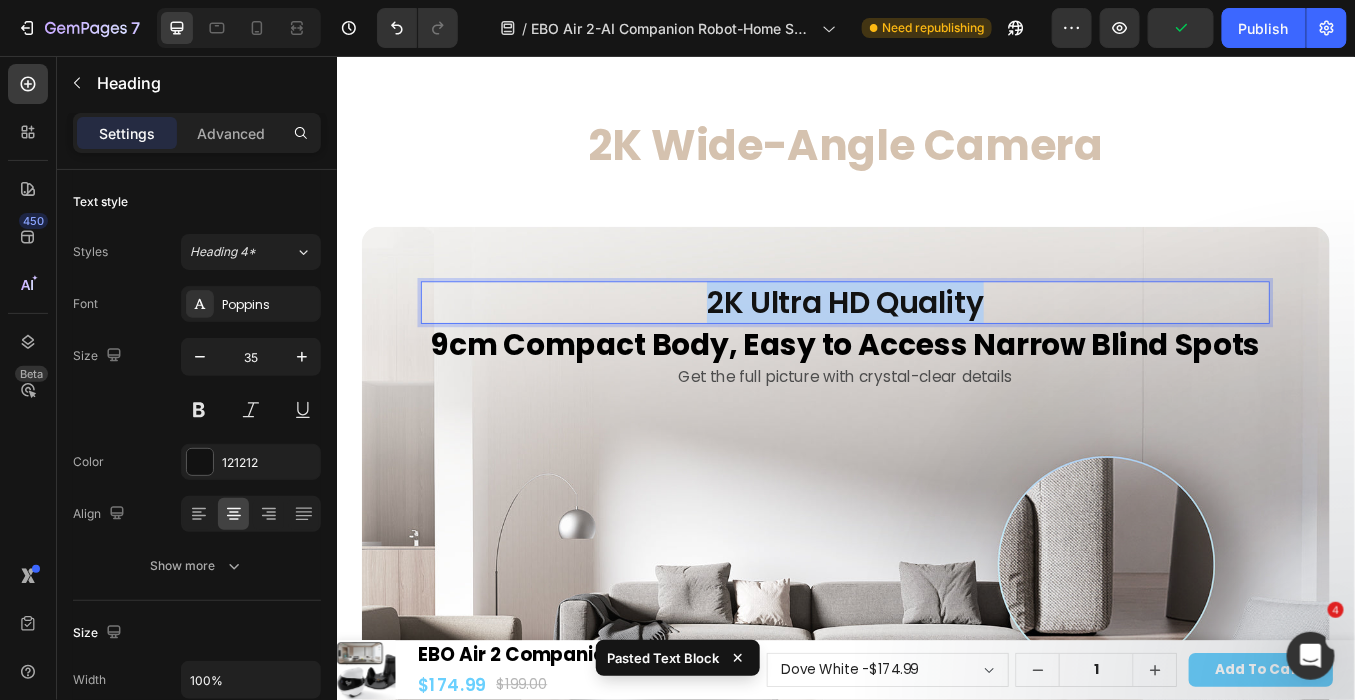 drag, startPoint x: 743, startPoint y: 326, endPoint x: 1100, endPoint y: 338, distance: 357.20163 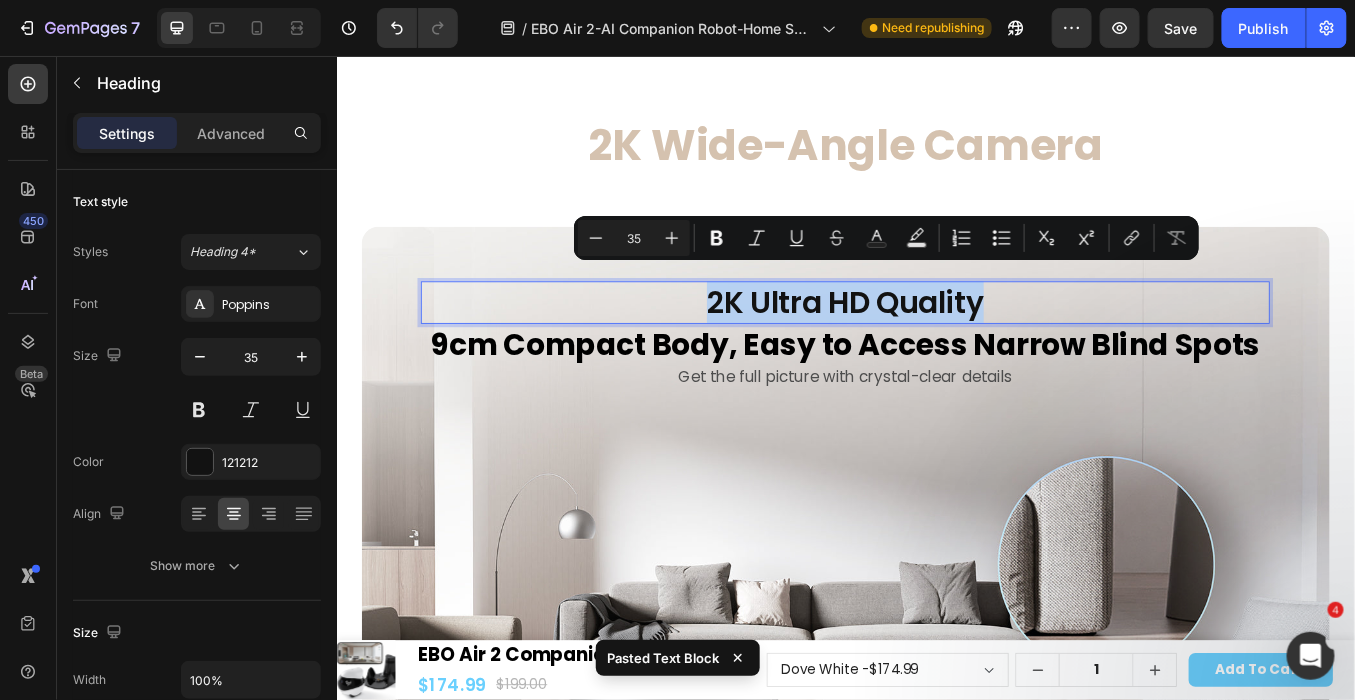 copy on "2K Ultra HD Quality" 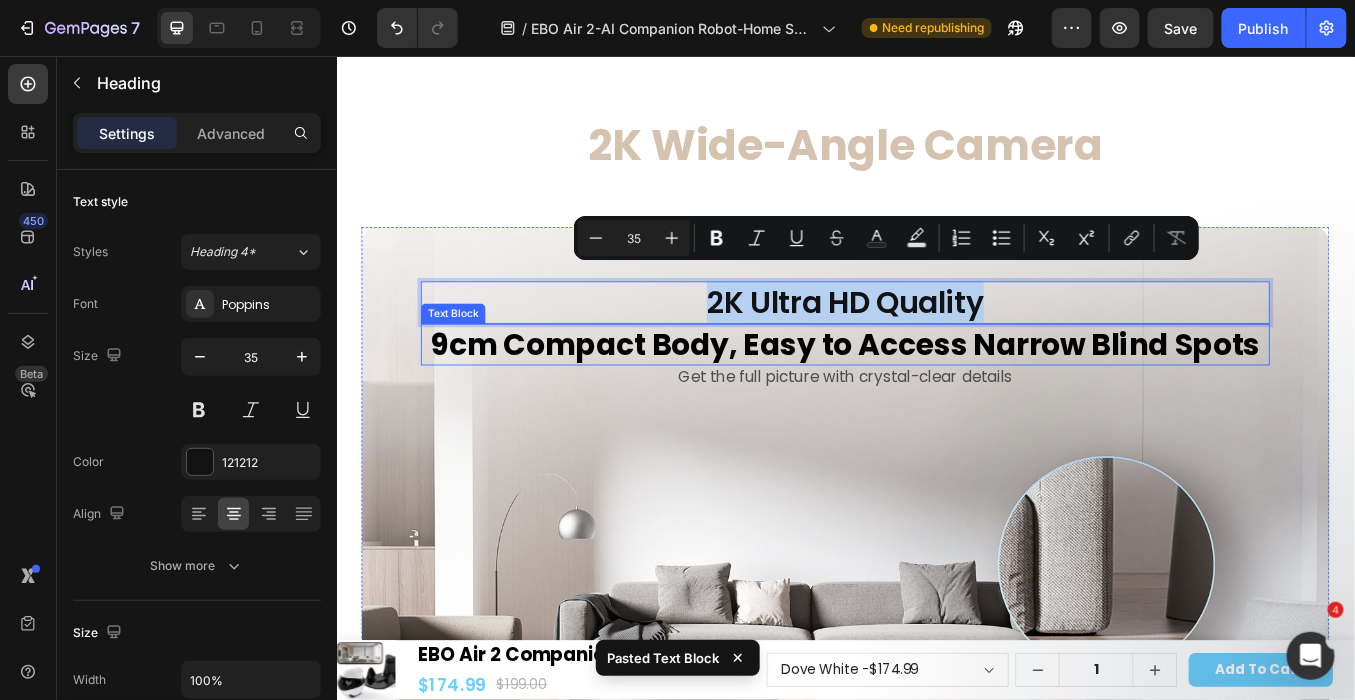 click on "9cm Compact Body, Easy to Access Narrow Blind Spots" at bounding box center [936, 395] 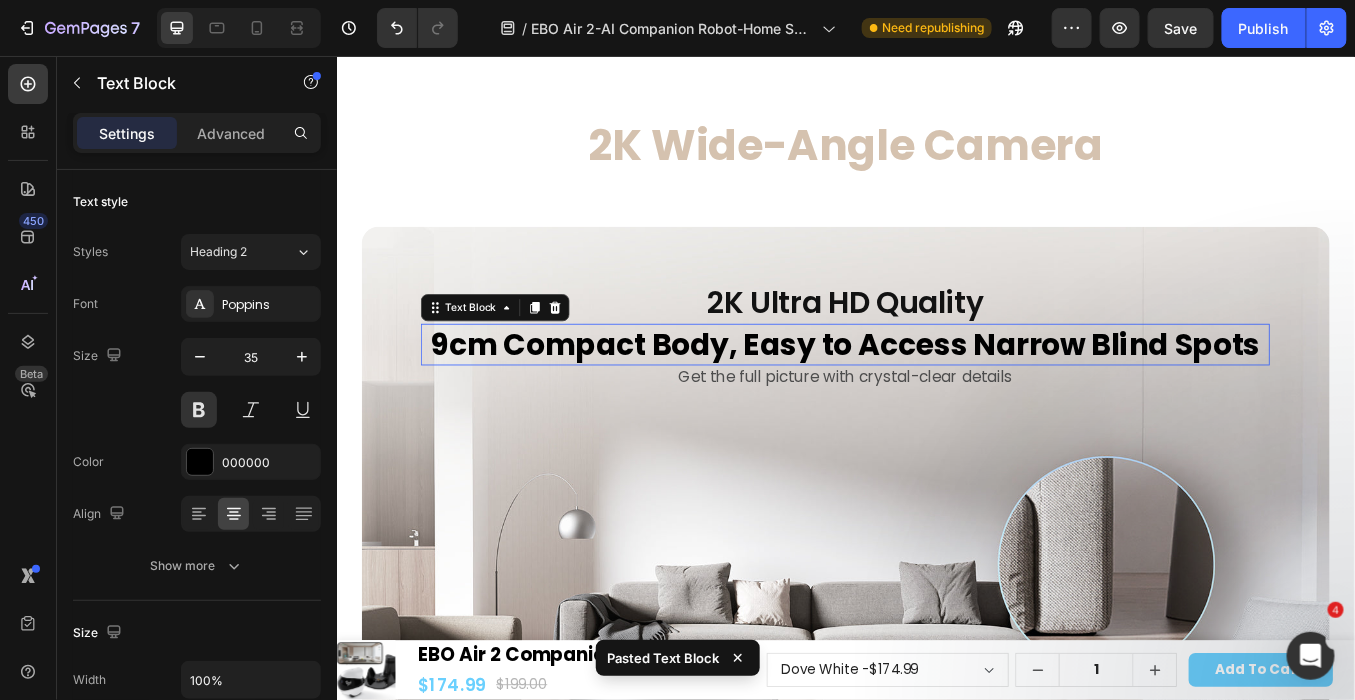click on "9cm Compact Body, Easy to Access Narrow Blind Spots" at bounding box center [936, 395] 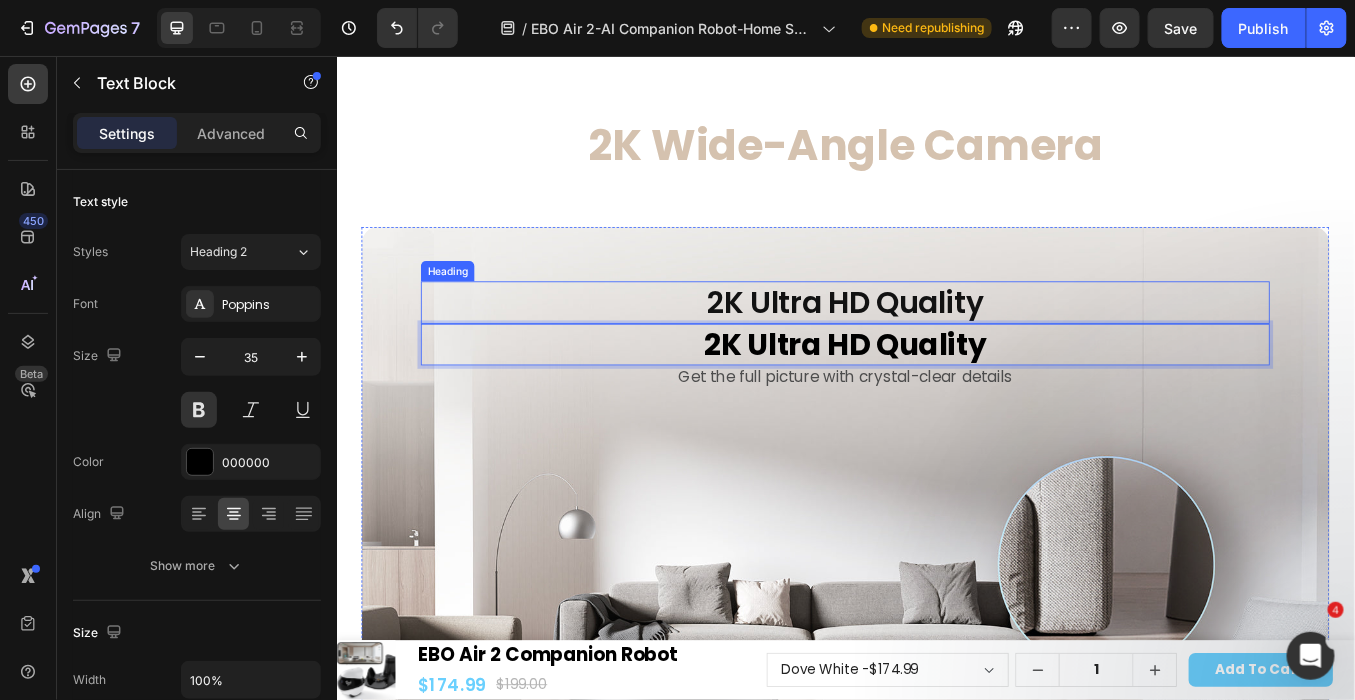 click on "2K Ultra HD Quality" at bounding box center [936, 345] 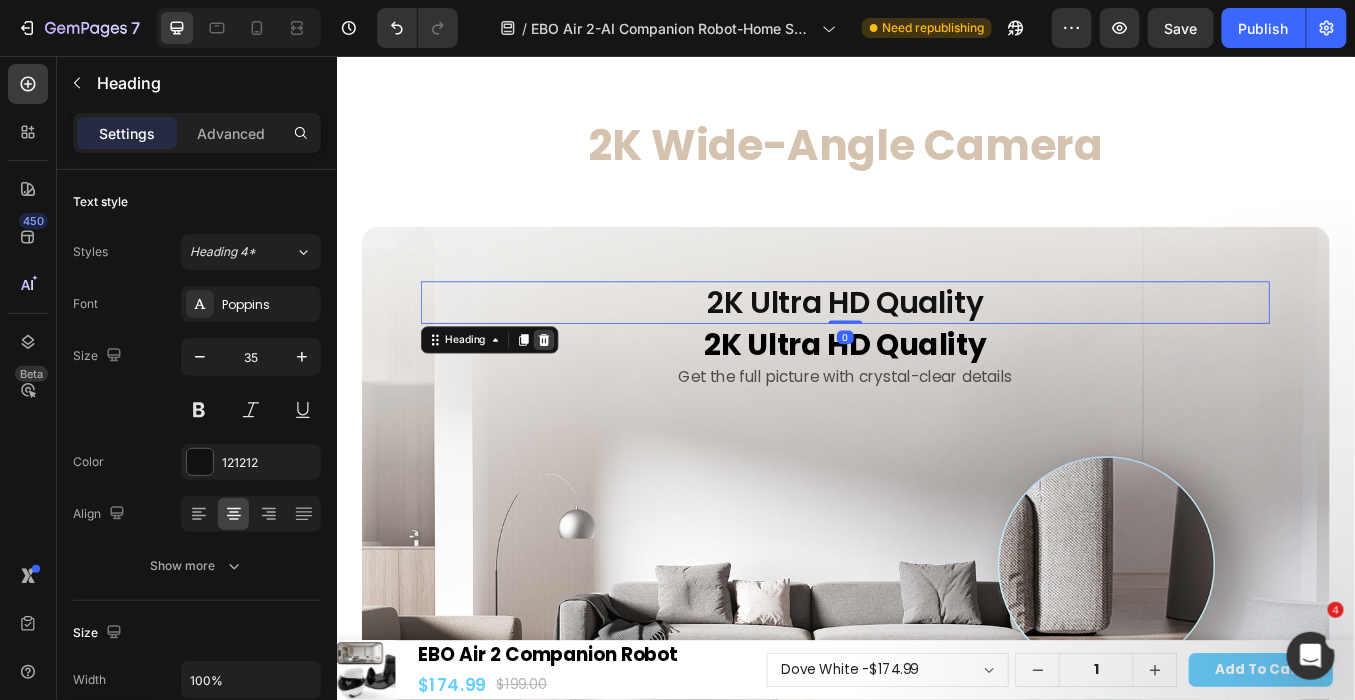 click 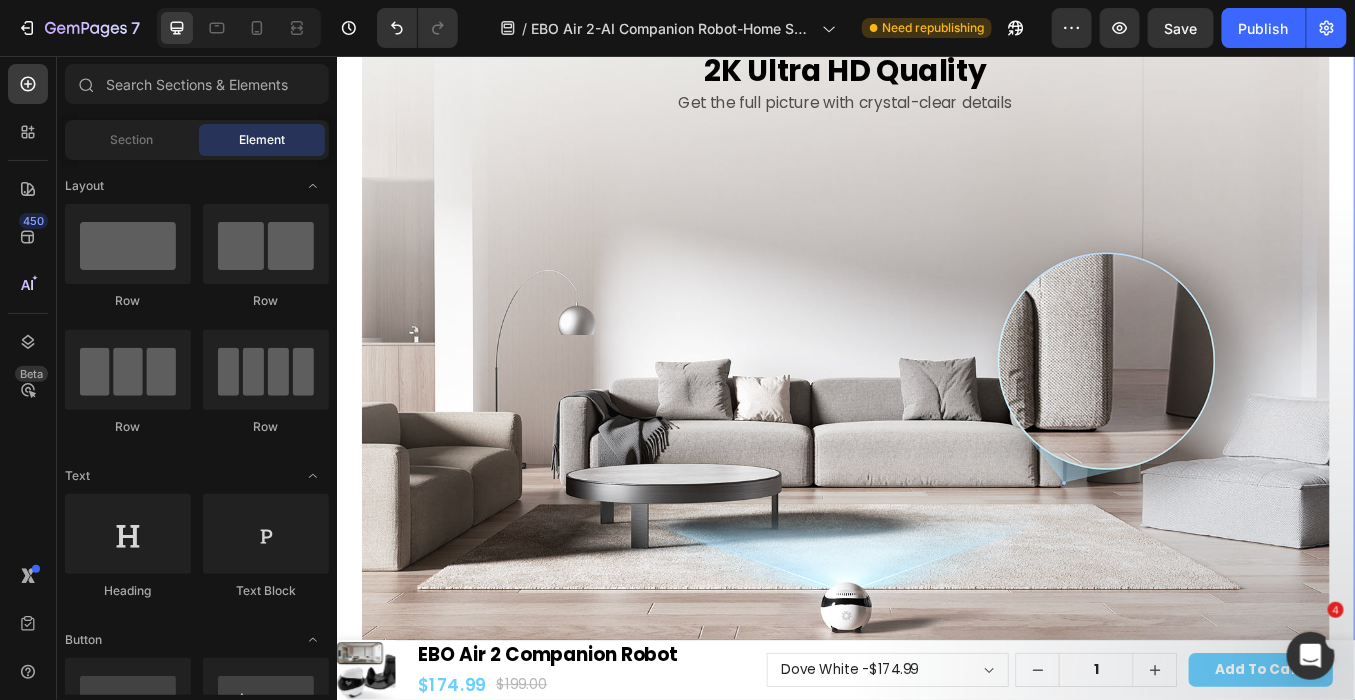 scroll, scrollTop: 10208, scrollLeft: 0, axis: vertical 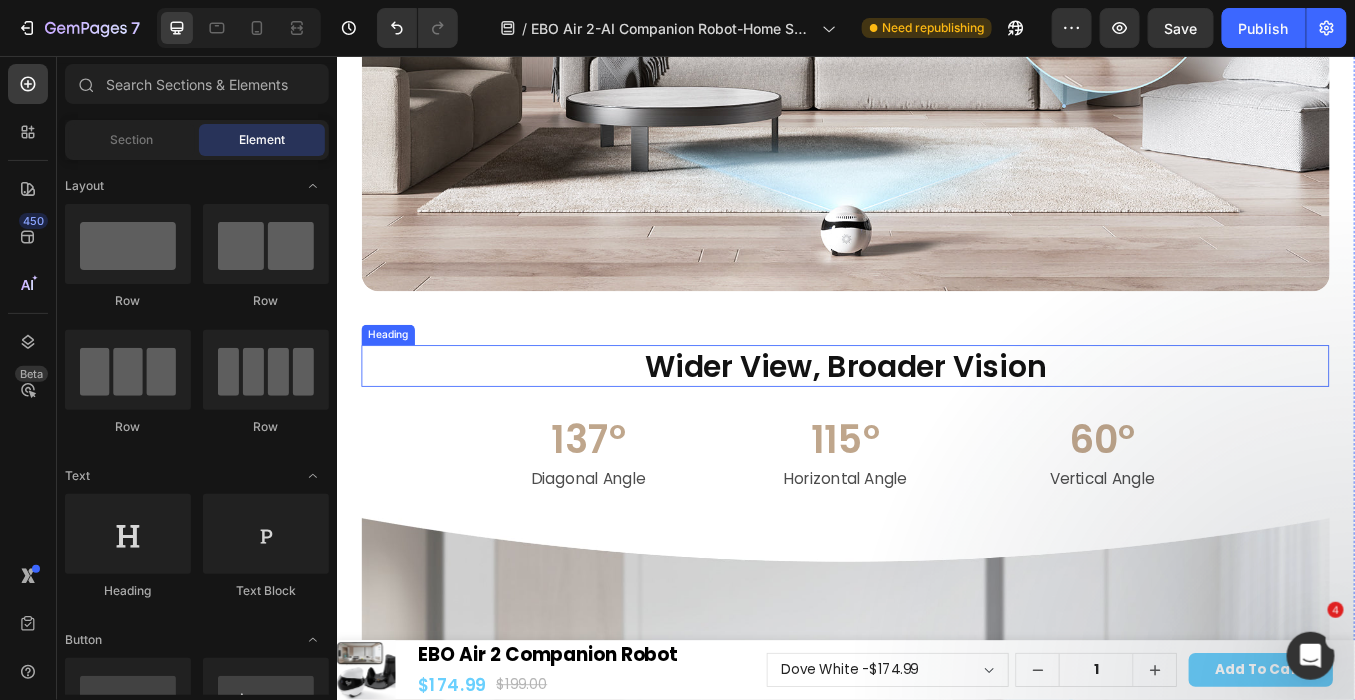 click on "Wider View, Broader Vision" at bounding box center [936, 421] 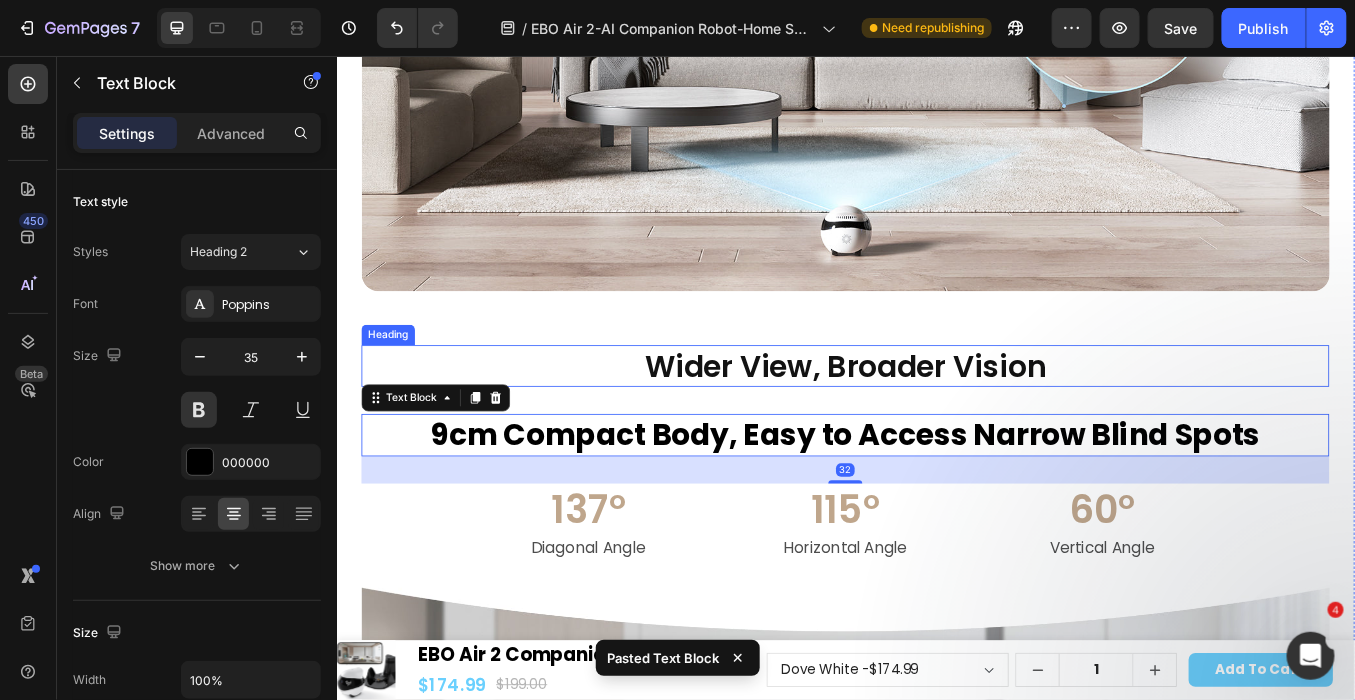 click on "Wider View, Broader Vision" at bounding box center (936, 421) 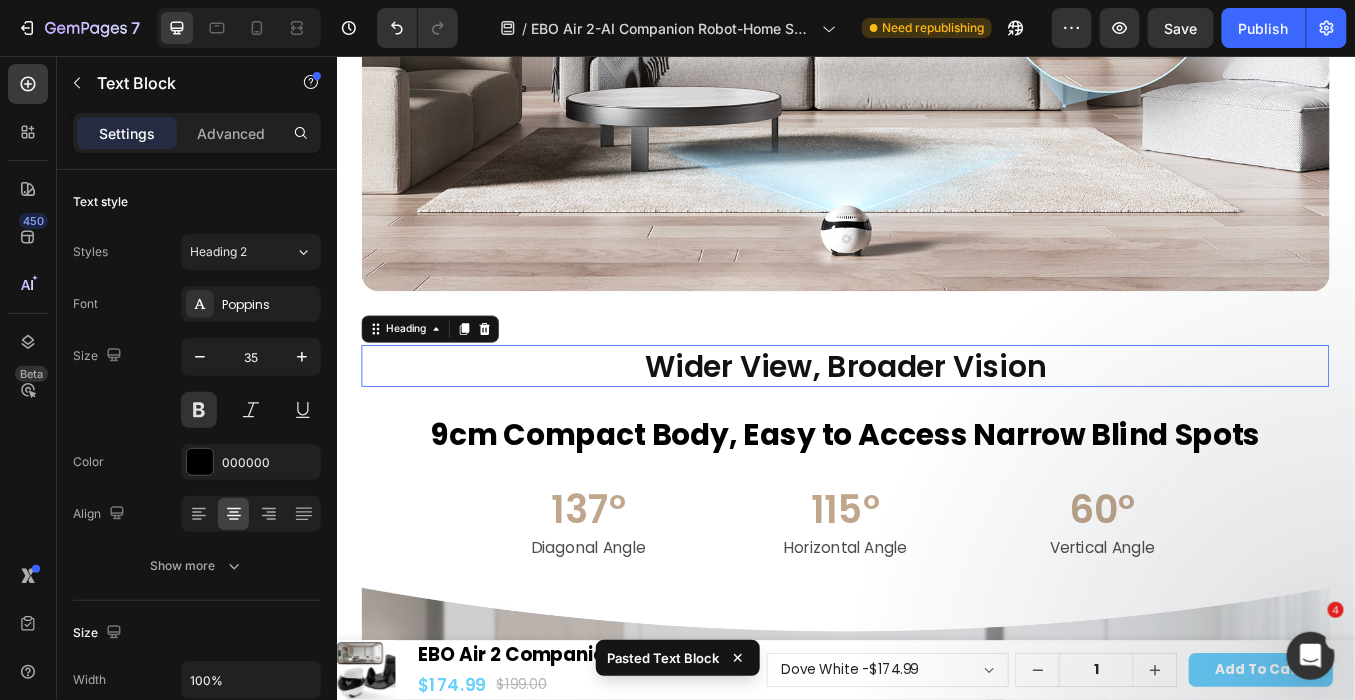 click on "Wider View, Broader Vision" at bounding box center [936, 421] 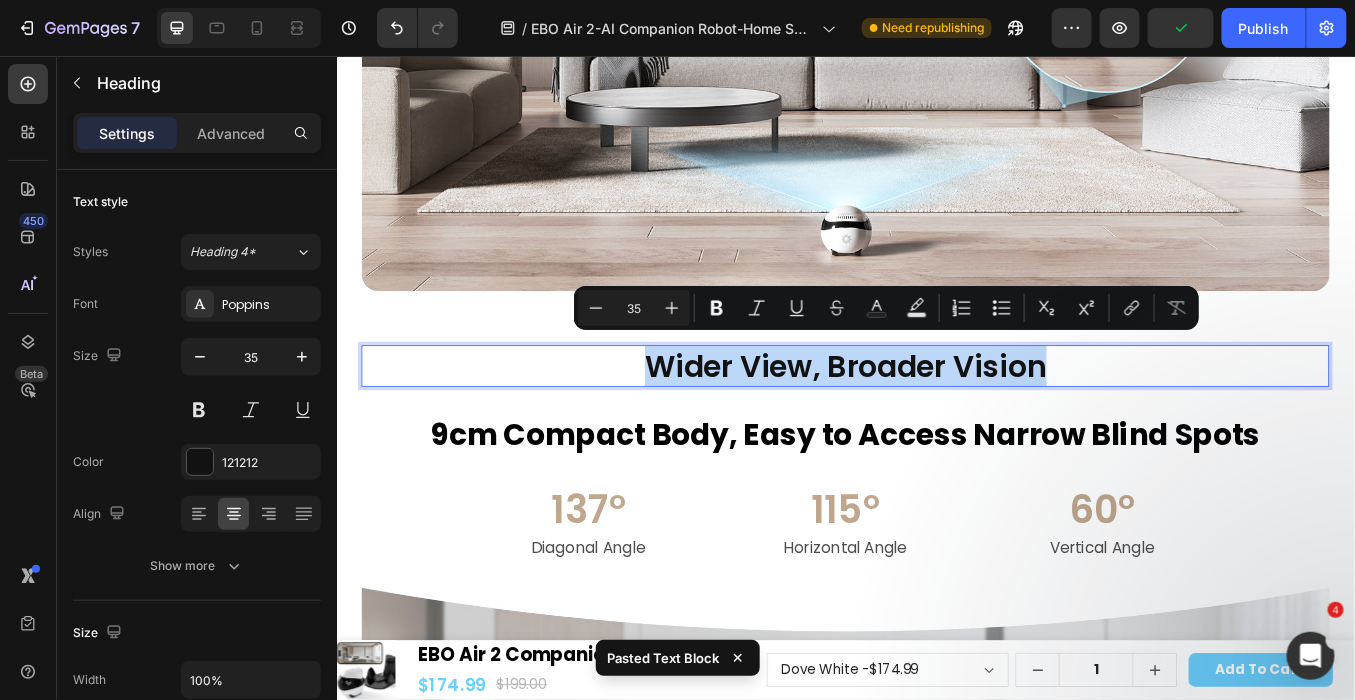 drag, startPoint x: 686, startPoint y: 409, endPoint x: 1204, endPoint y: 417, distance: 518.06177 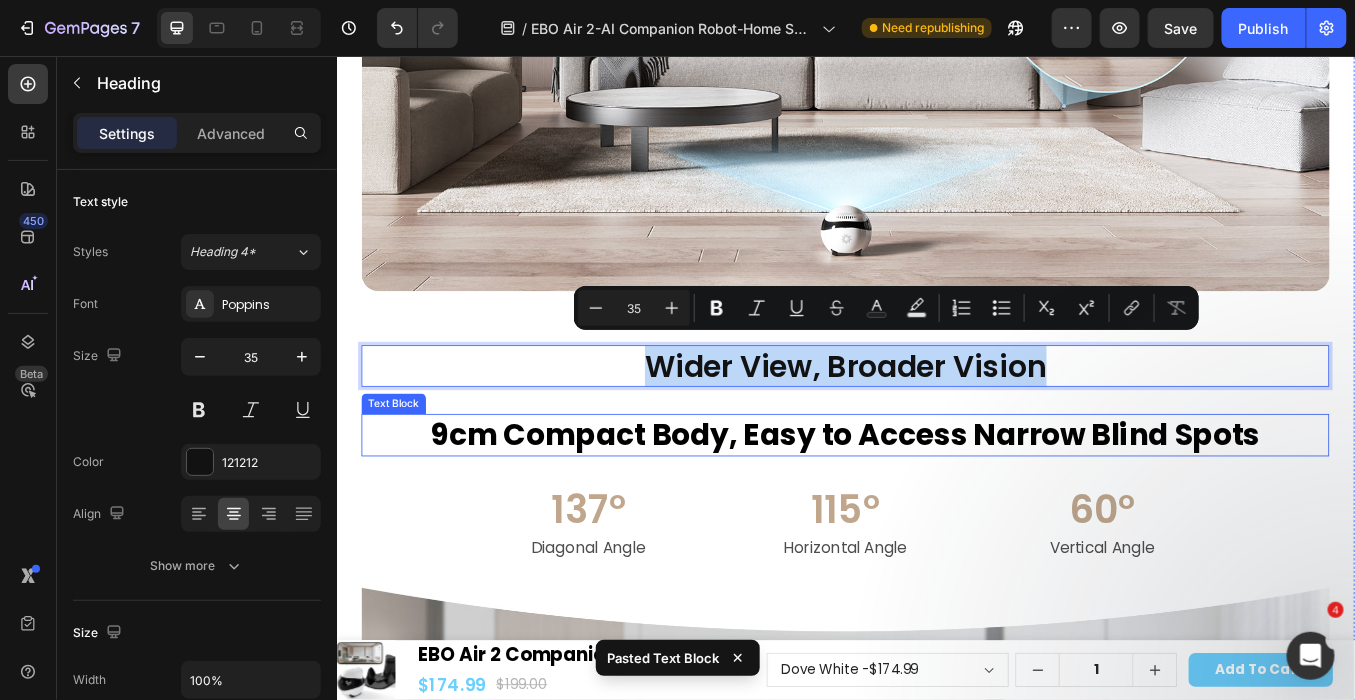 click on "9cm Compact Body, Easy to Access Narrow Blind Spots" at bounding box center (936, 502) 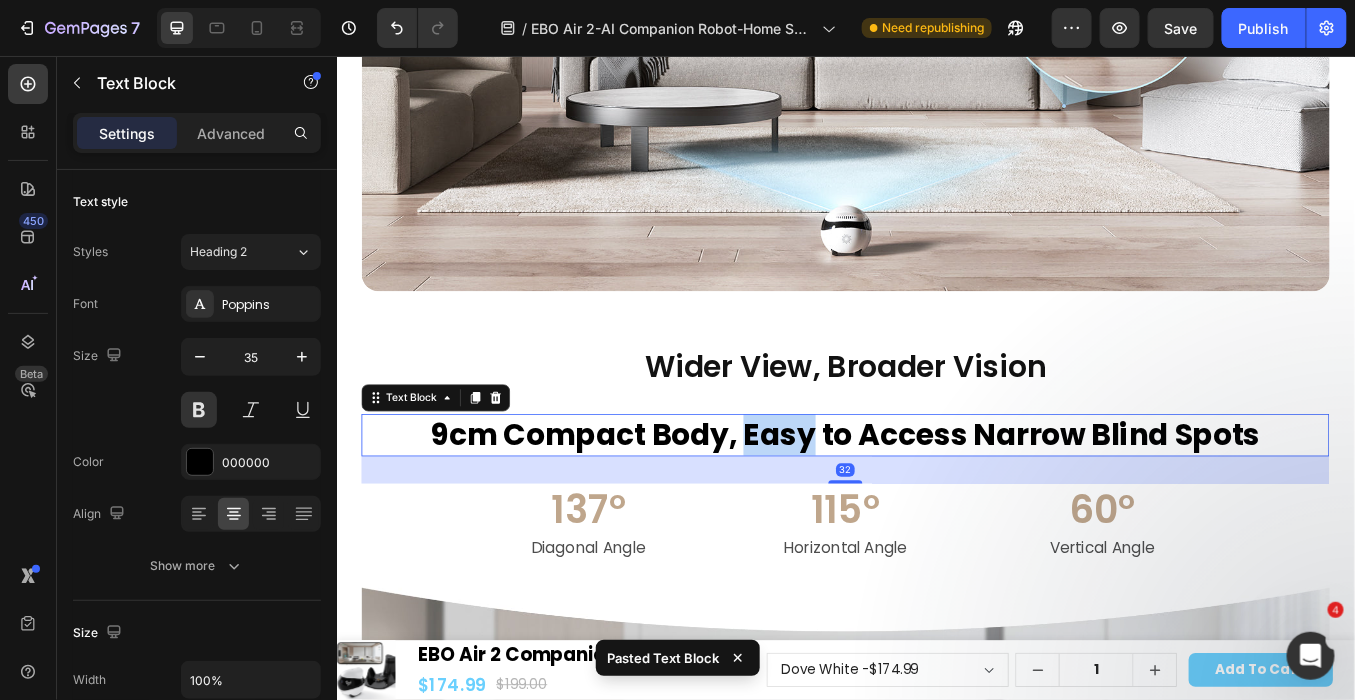 click on "9cm Compact Body, Easy to Access Narrow Blind Spots" at bounding box center [936, 502] 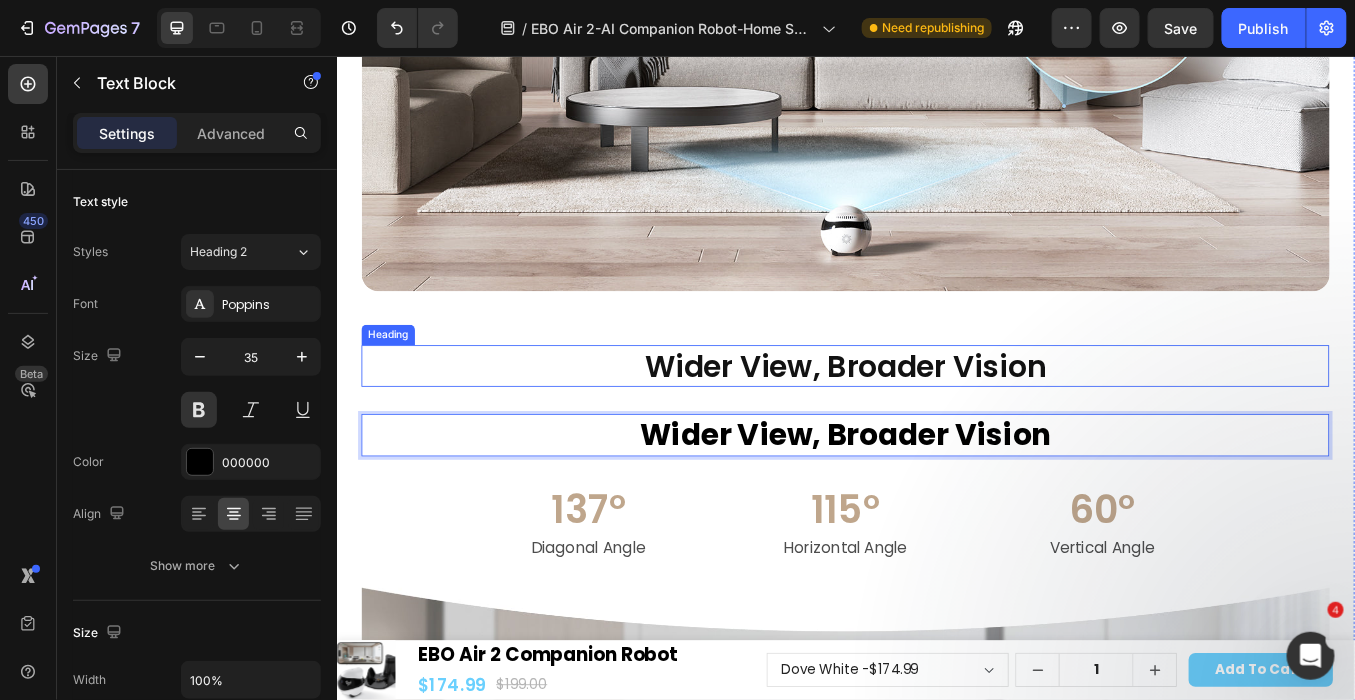 click on "Wider View, Broader Vision" at bounding box center [936, 421] 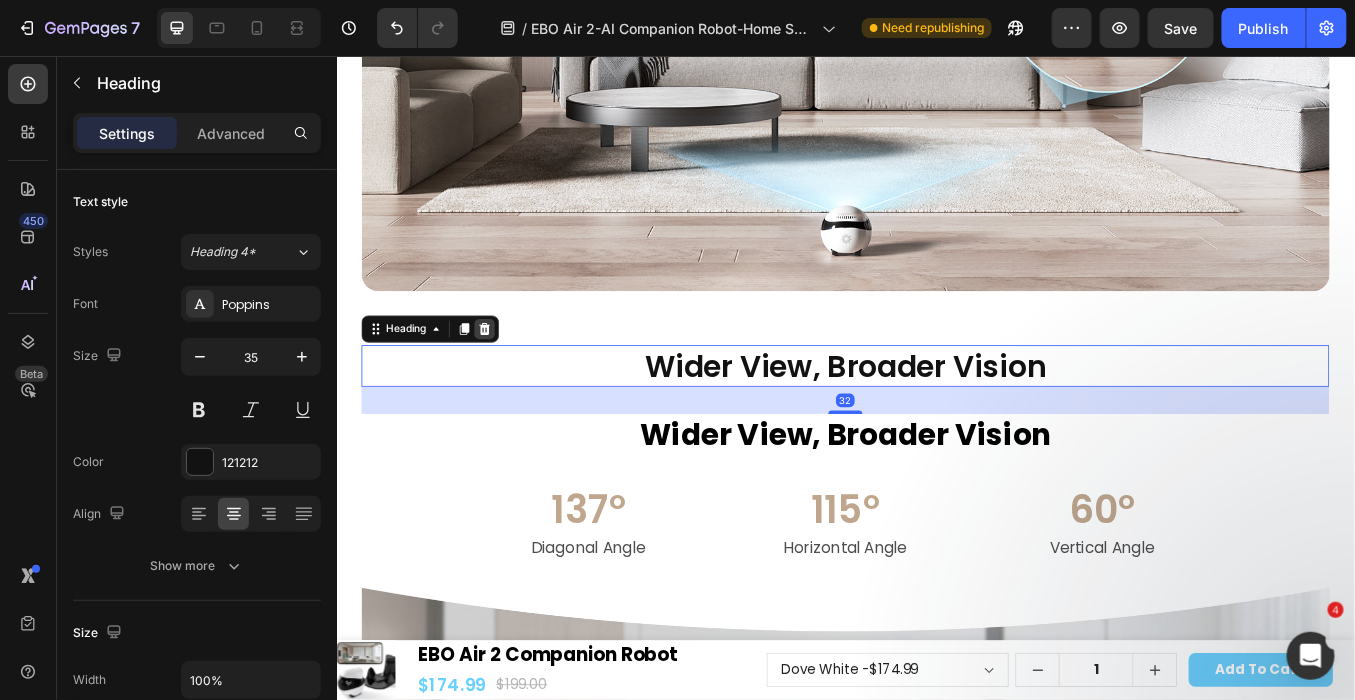 click 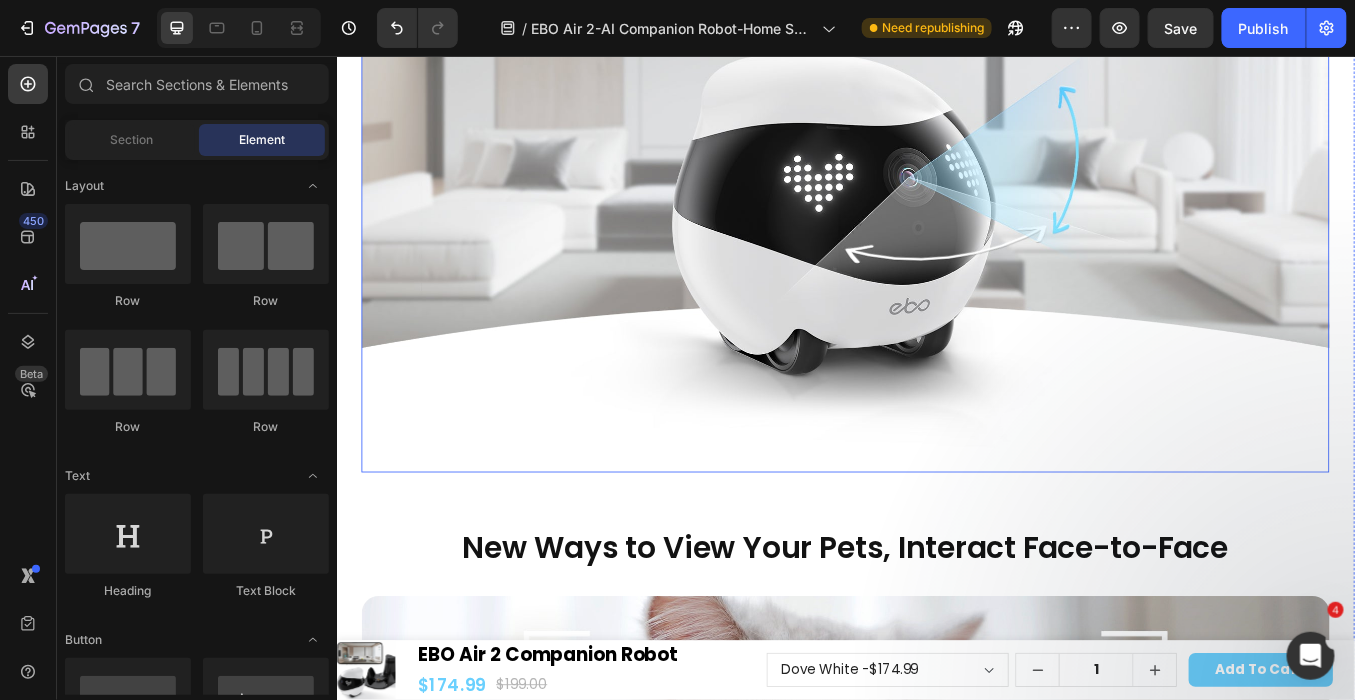 scroll, scrollTop: 10986, scrollLeft: 0, axis: vertical 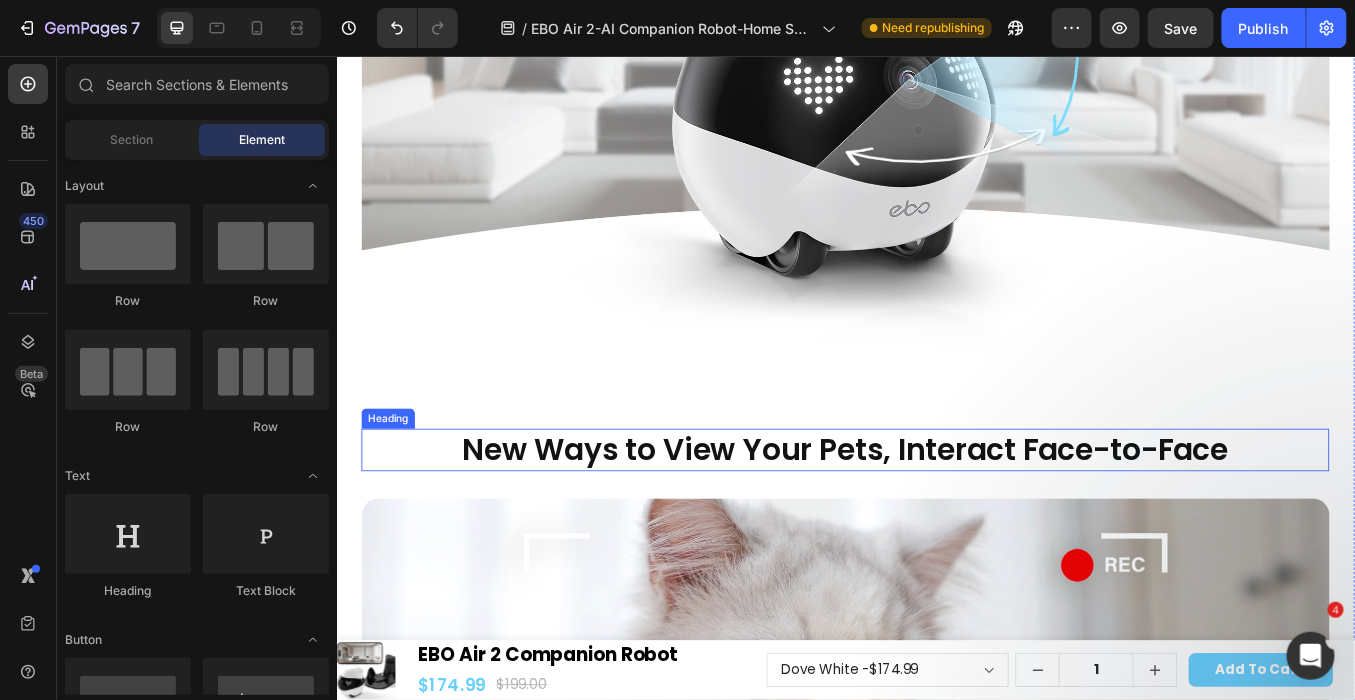 click on "New Ways to View Your Pets, Interact Face-to-Face" at bounding box center (936, 519) 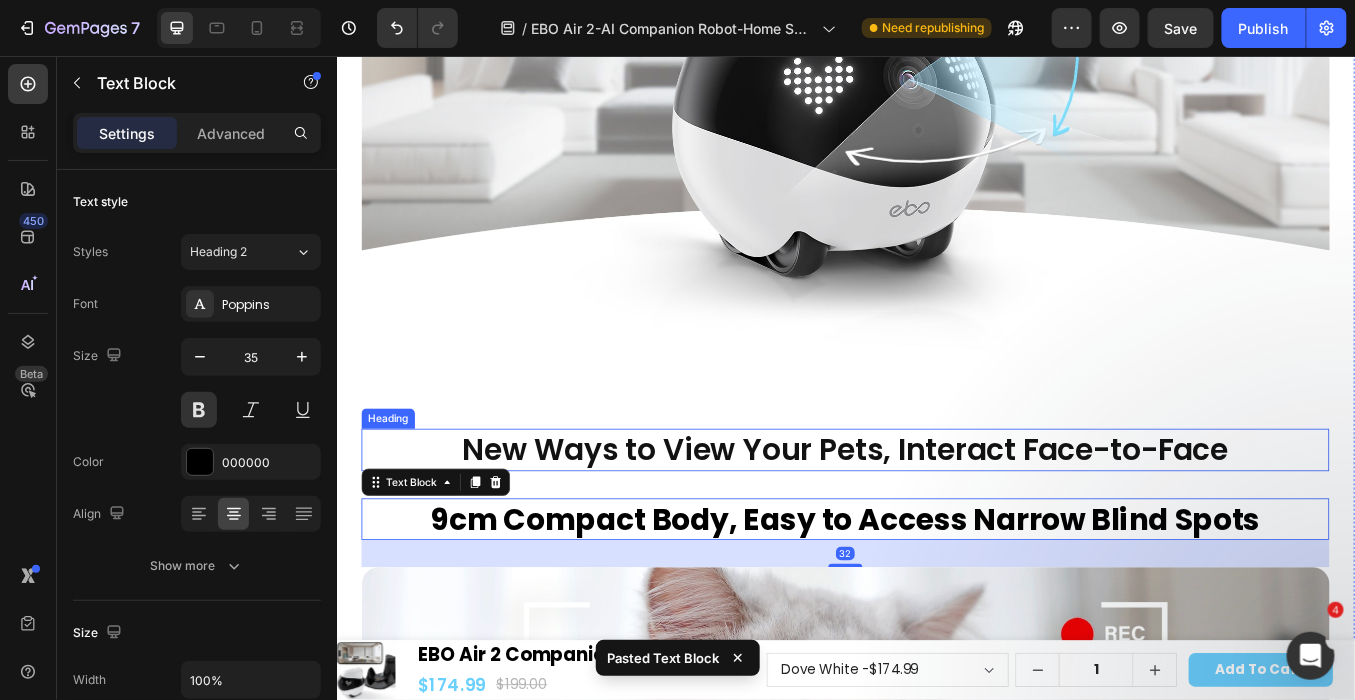 click on "New Ways to View Your Pets, Interact Face-to-Face" at bounding box center (936, 519) 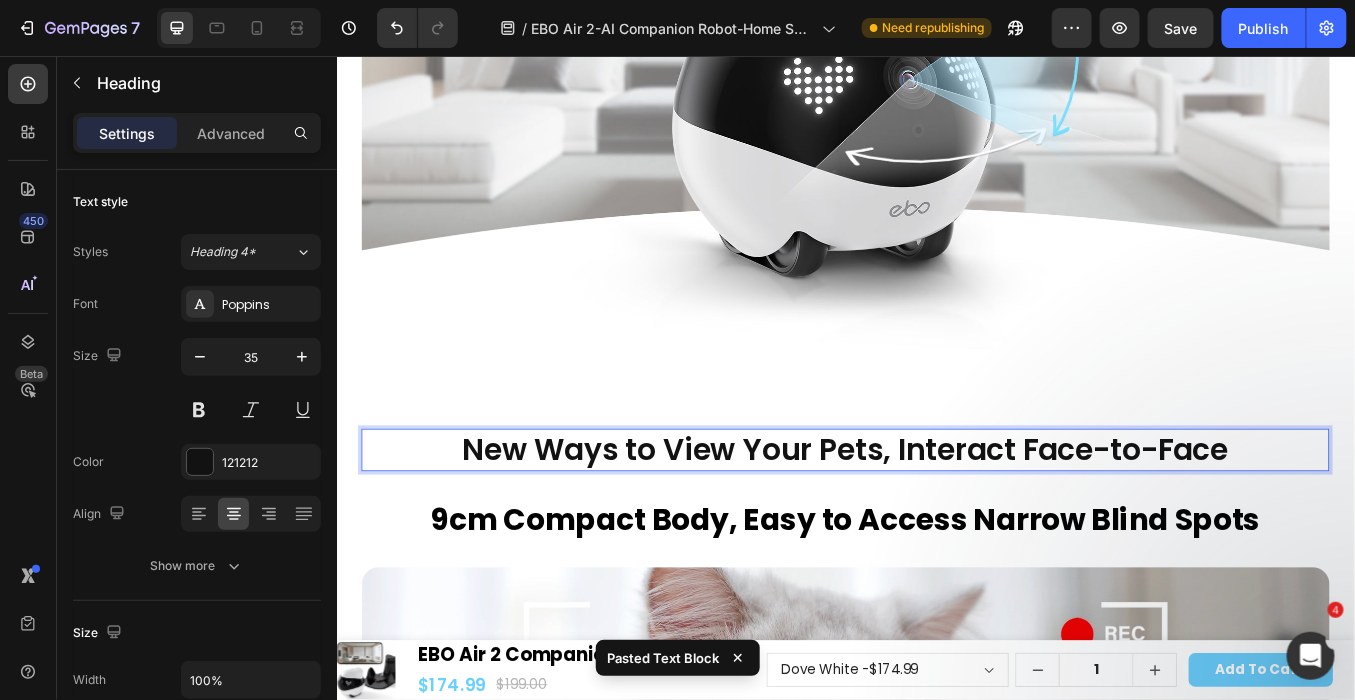 click on "New Ways to View Your Pets, Interact Face-to-Face" at bounding box center (936, 519) 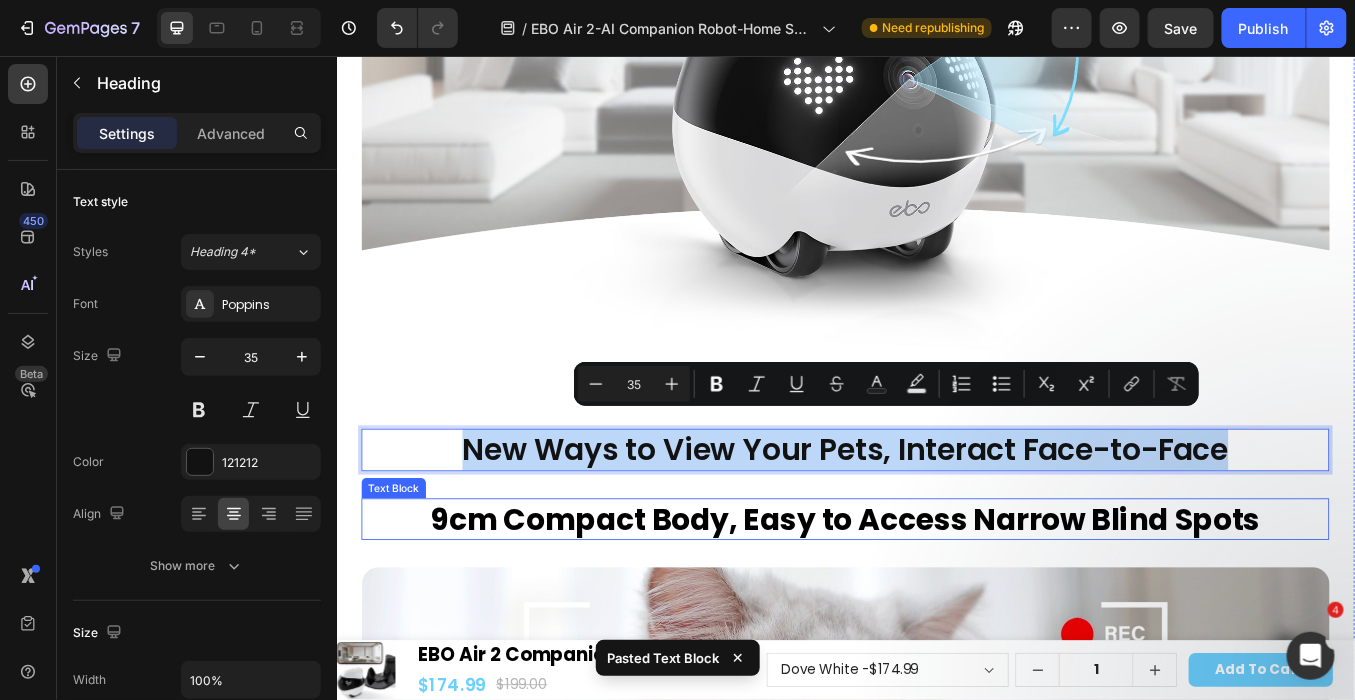 click on "9cm Compact Body, Easy to Access Narrow Blind Spots" at bounding box center [936, 601] 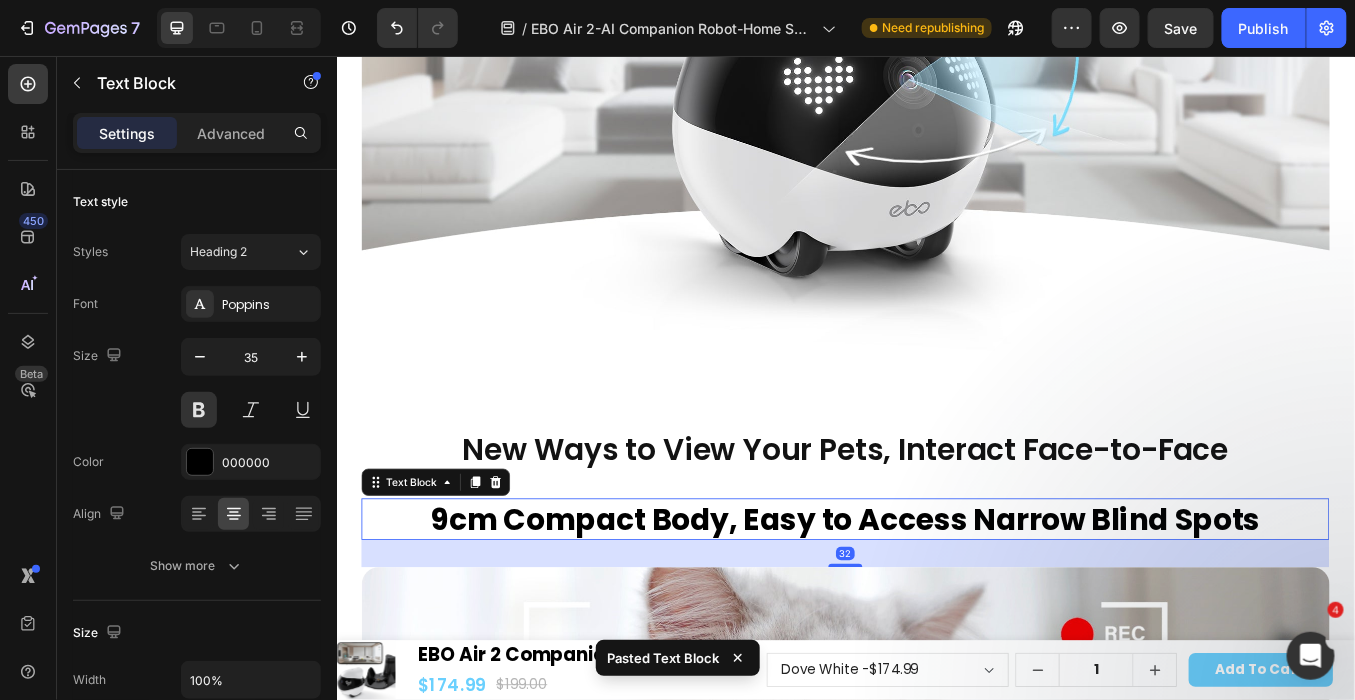 click on "9cm Compact Body, Easy to Access Narrow Blind Spots" at bounding box center [936, 601] 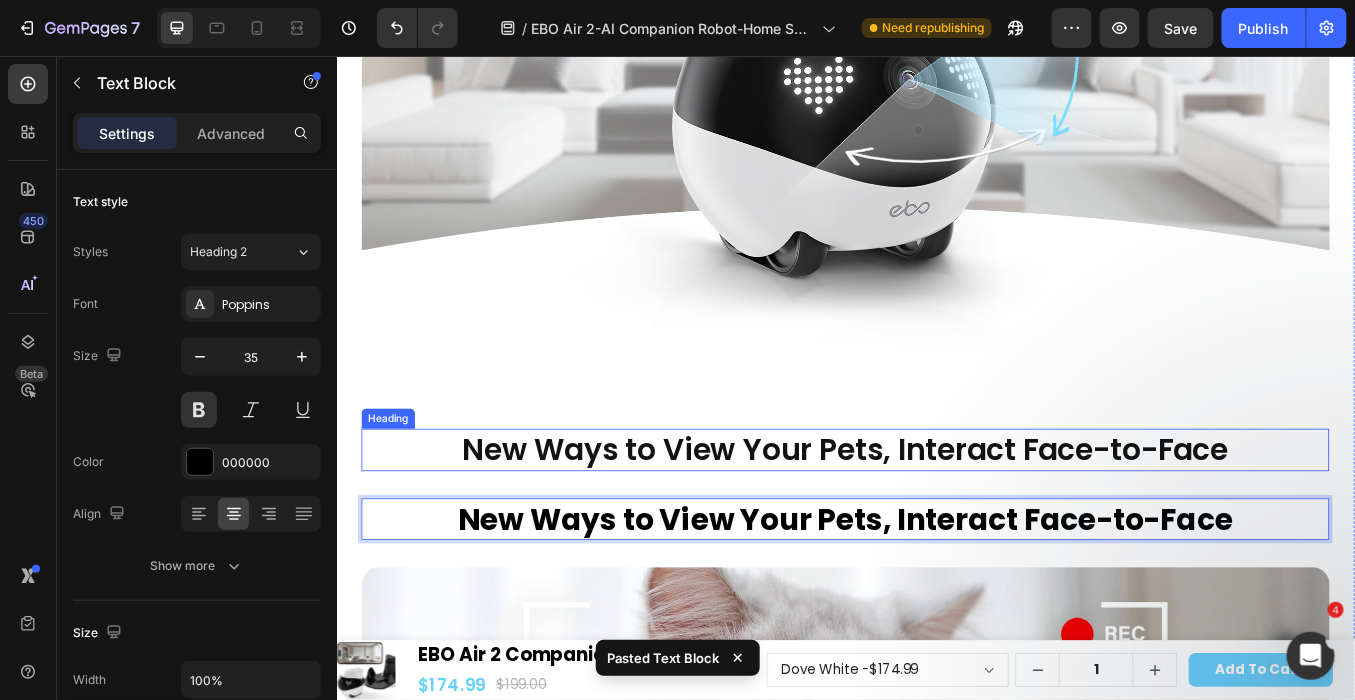 click on "New Ways to View Your Pets, Interact Face-to-Face" at bounding box center (936, 519) 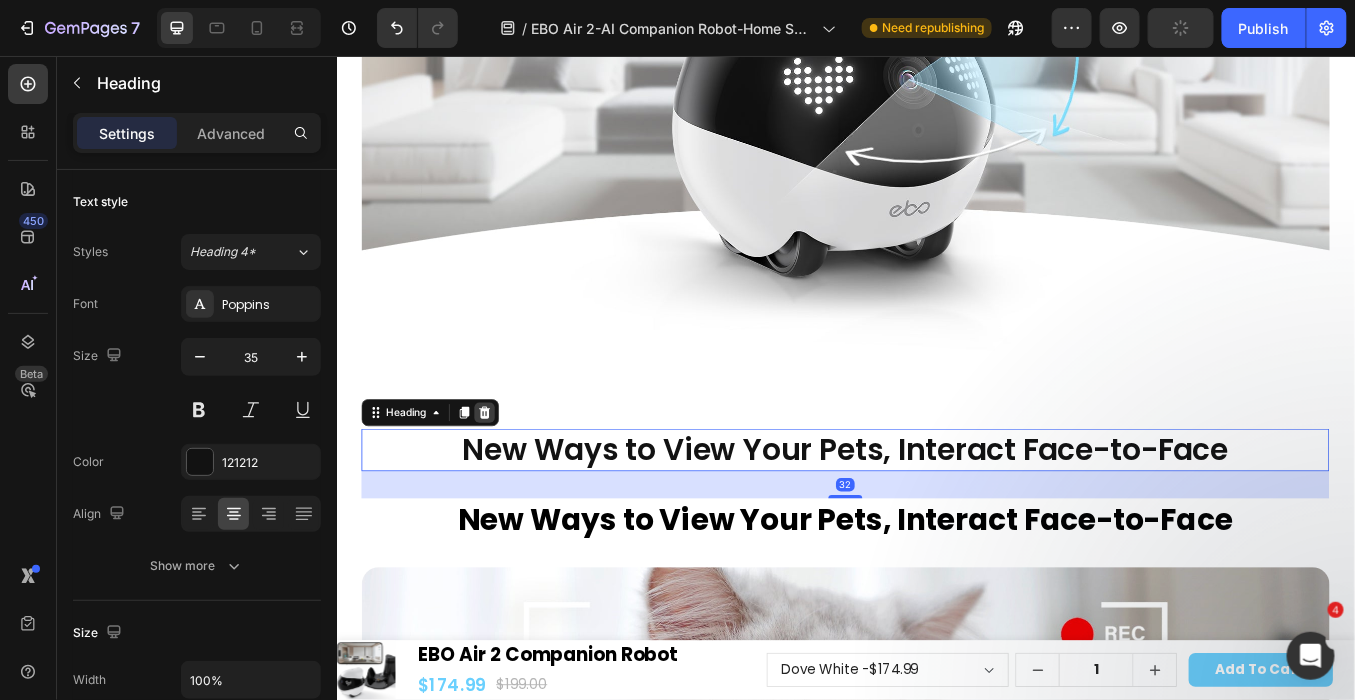 click 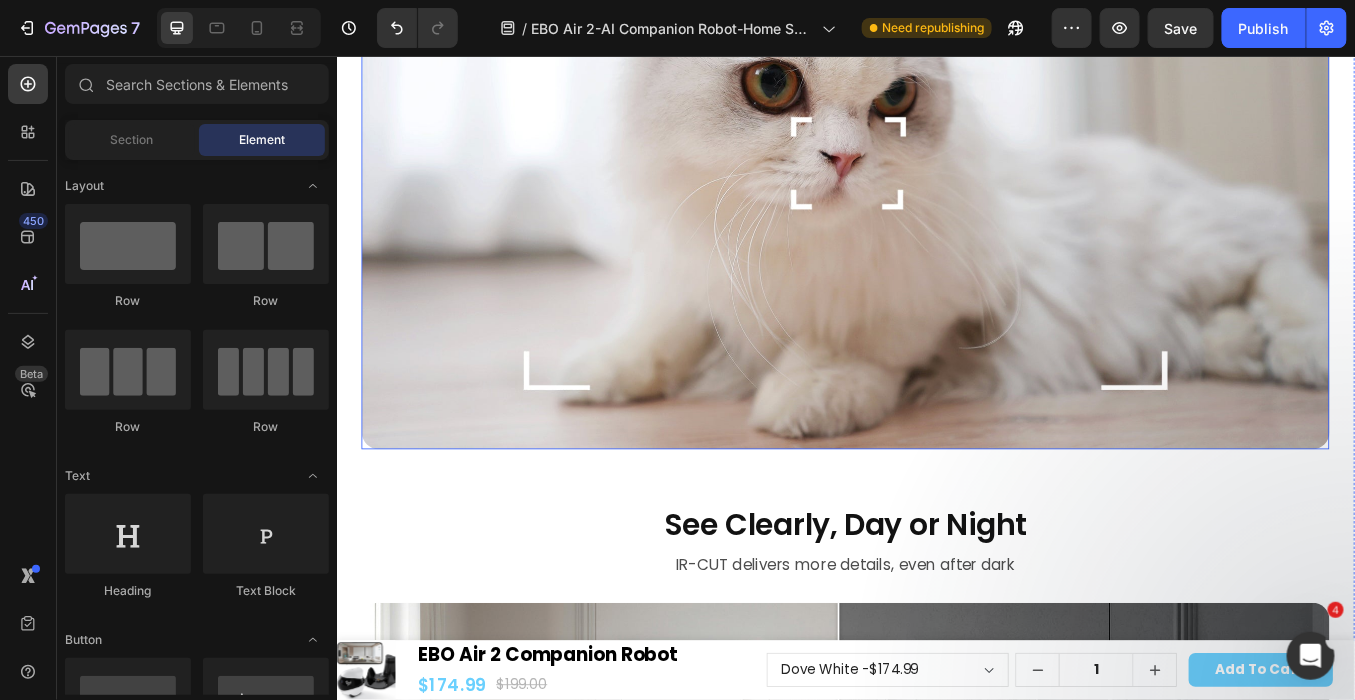scroll, scrollTop: 11764, scrollLeft: 0, axis: vertical 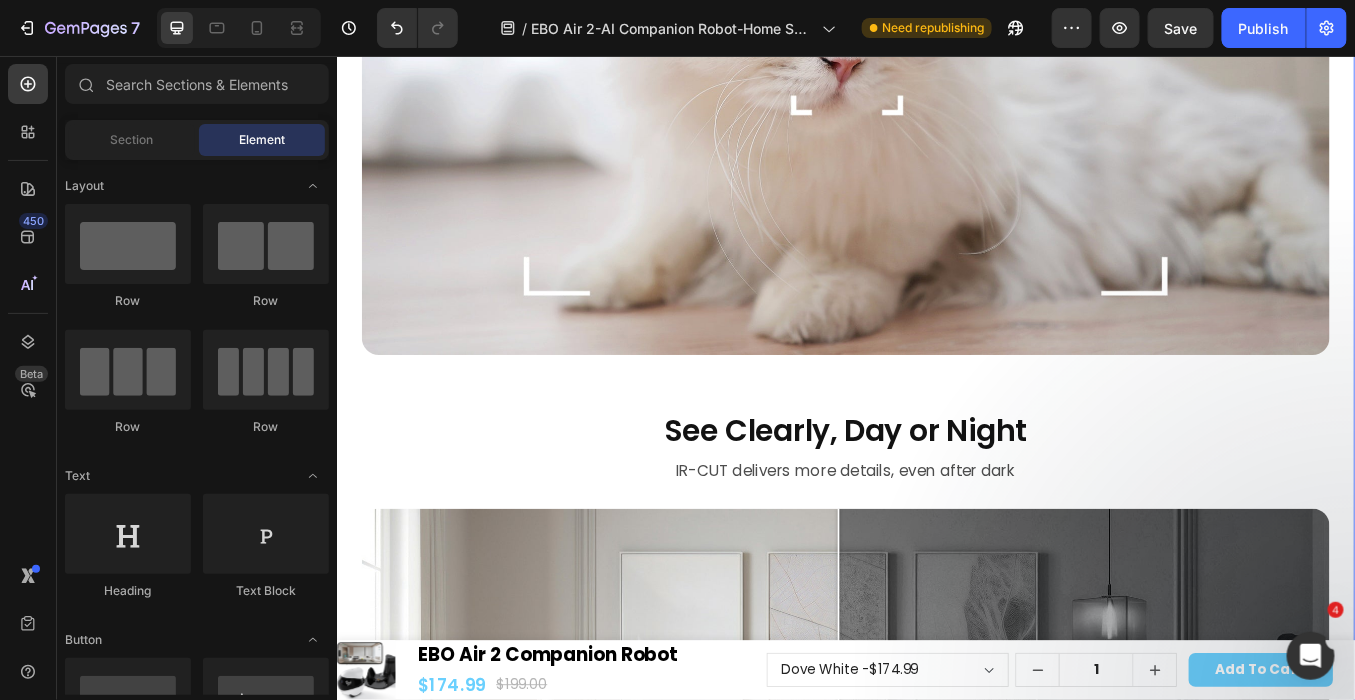 click on "See Clearly, Day or Night" at bounding box center [936, 496] 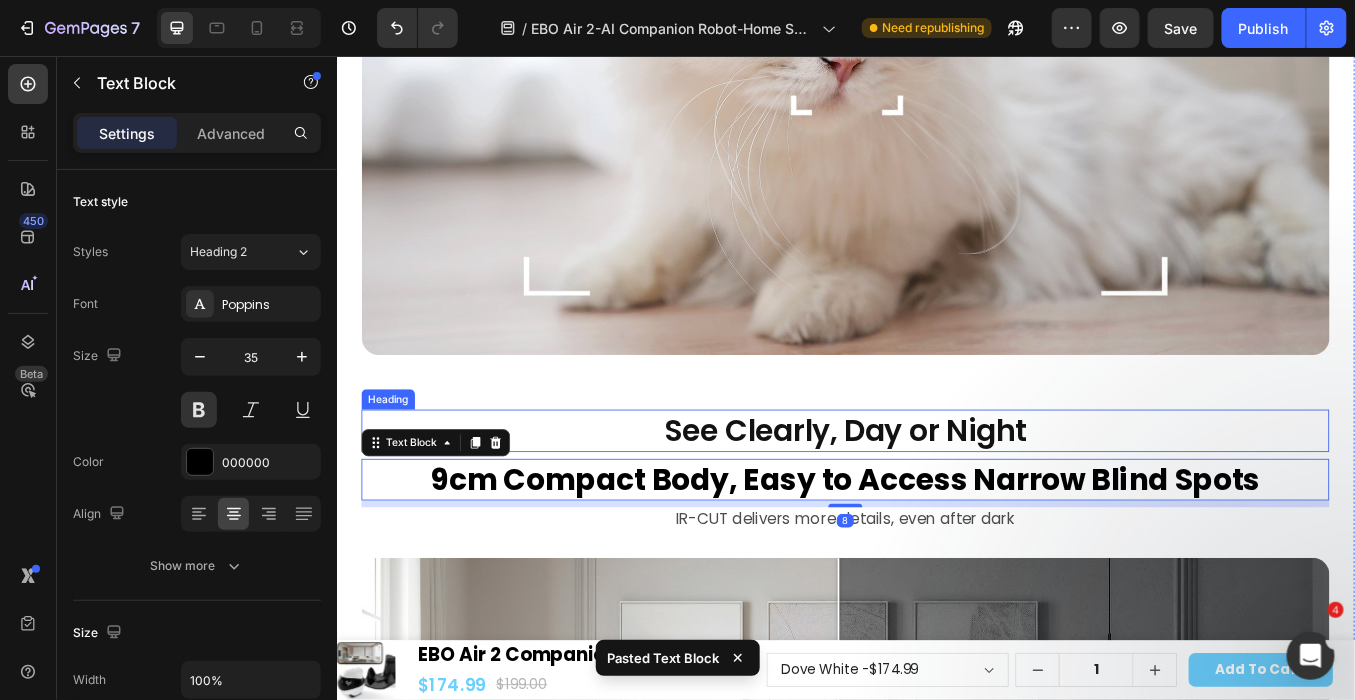 click on "See Clearly, Day or Night" at bounding box center [936, 496] 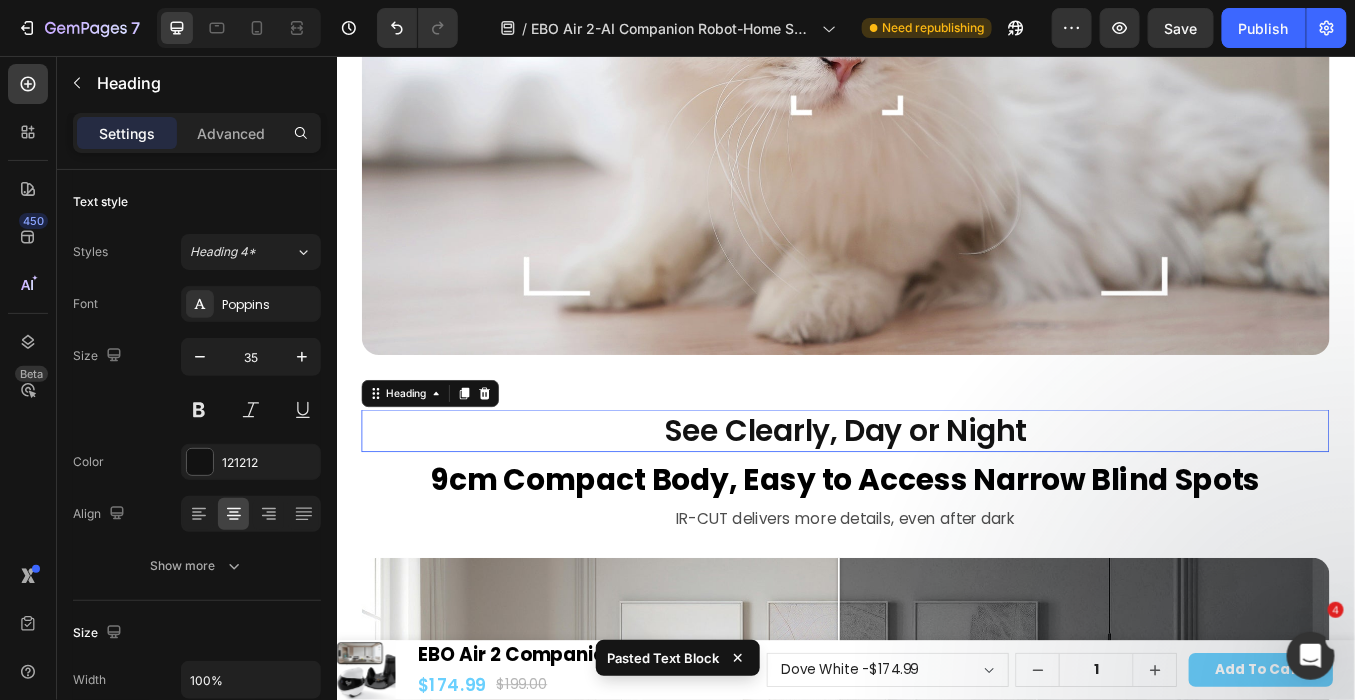 click on "See Clearly, Day or Night" at bounding box center (936, 496) 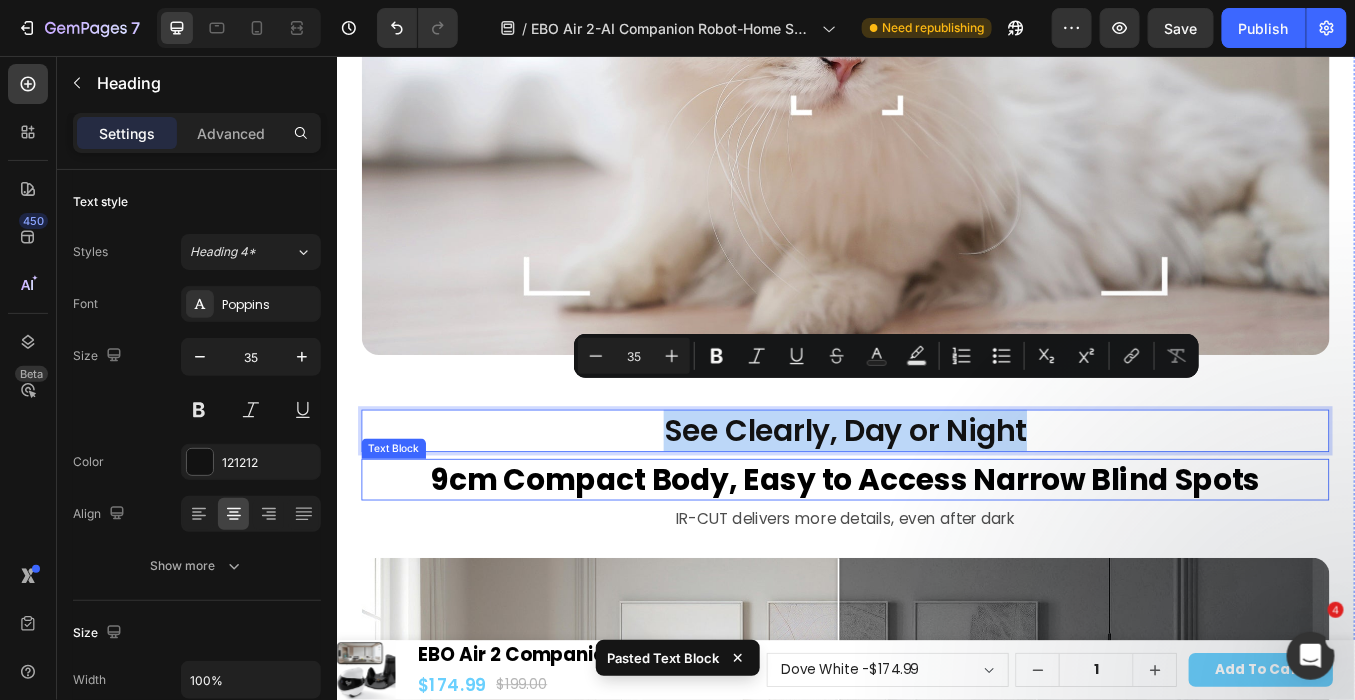 click on "9cm Compact Body, Easy to Access Narrow Blind Spots" at bounding box center (936, 554) 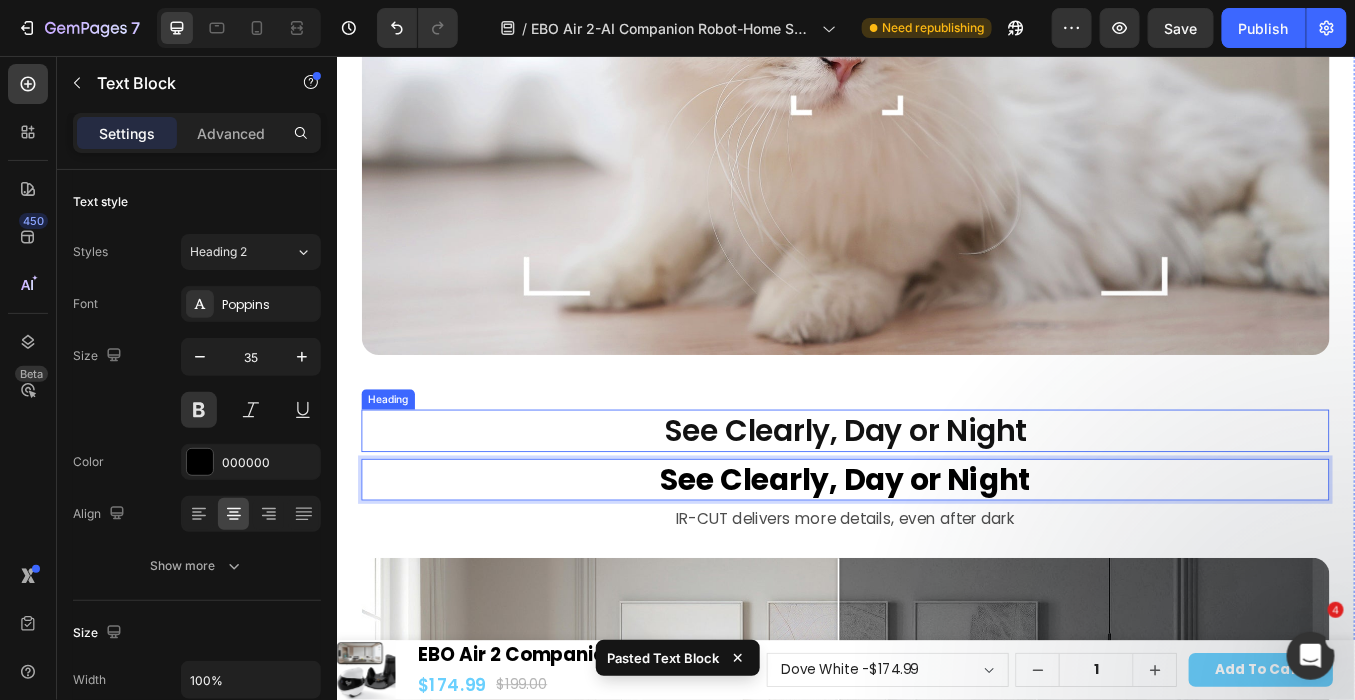 click on "See Clearly, Day or Night" at bounding box center (936, 496) 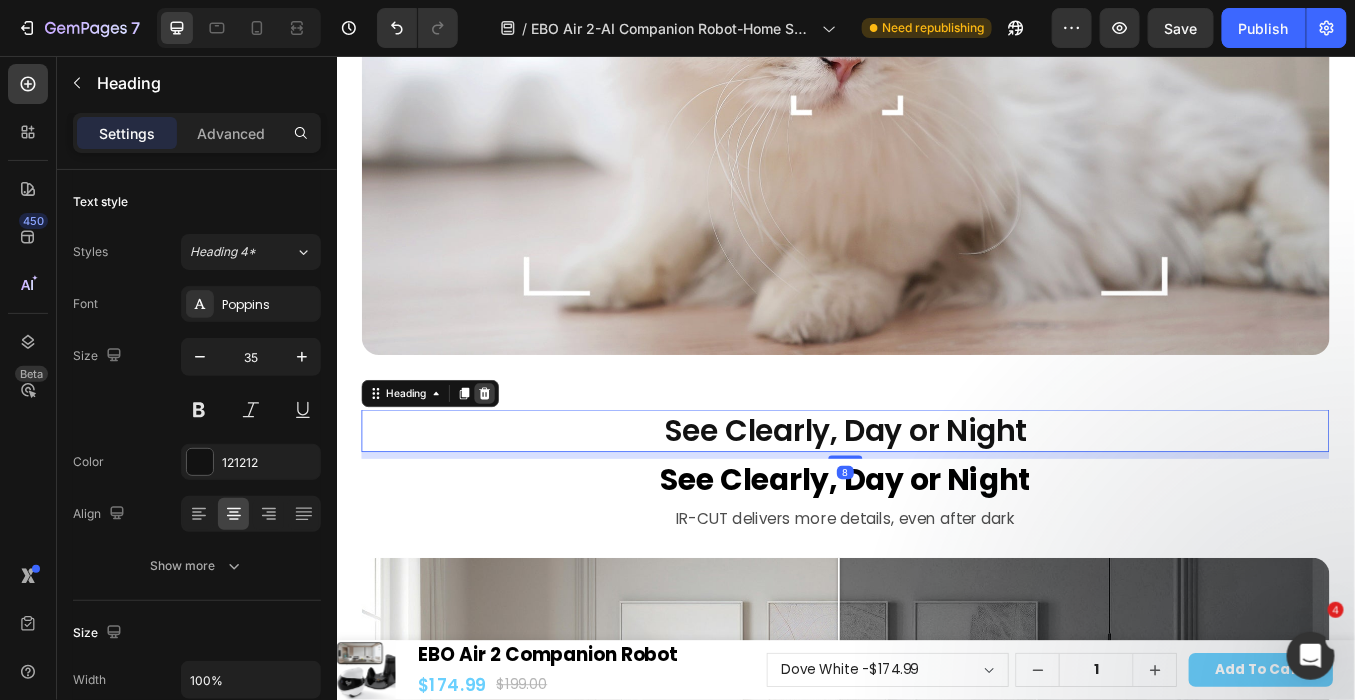 click 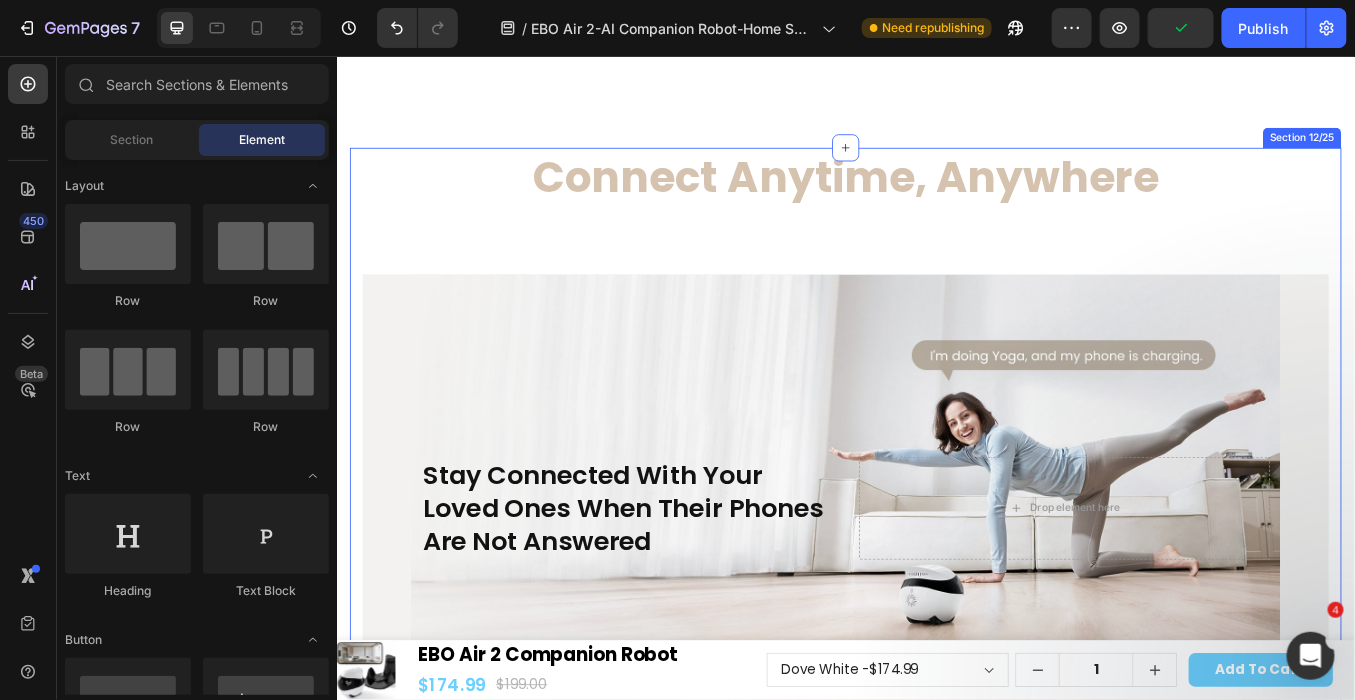 scroll, scrollTop: 13208, scrollLeft: 0, axis: vertical 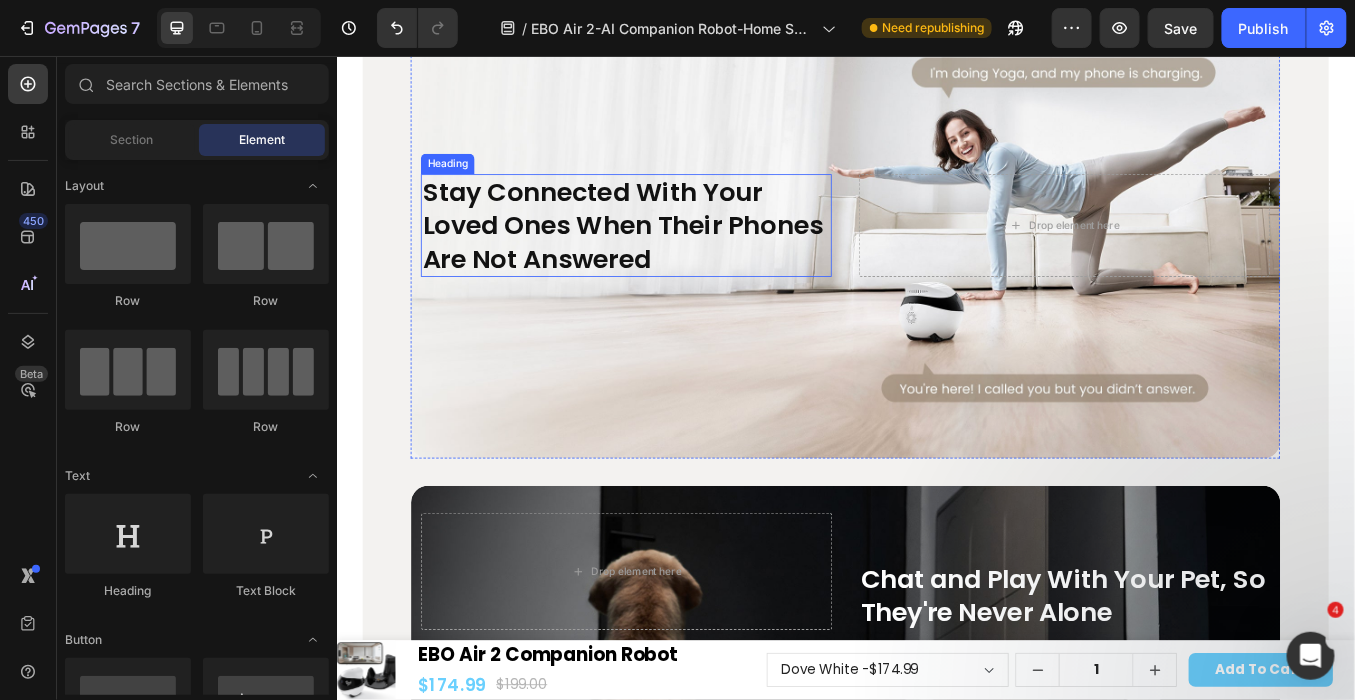 click on "Stay Connected With Your Loved Ones When Their Phones Are Not Answered" at bounding box center [678, 254] 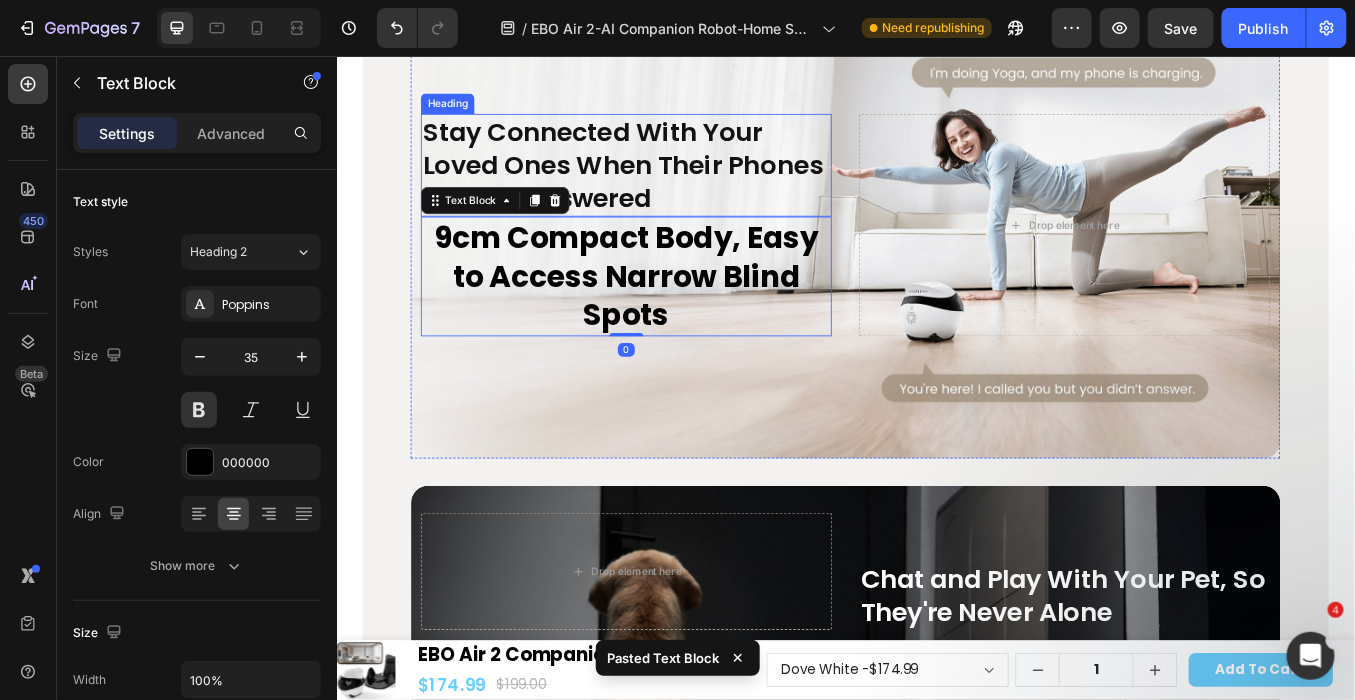 click on "Stay Connected With Your Loved Ones When Their Phones Are Not Answered" at bounding box center [678, 183] 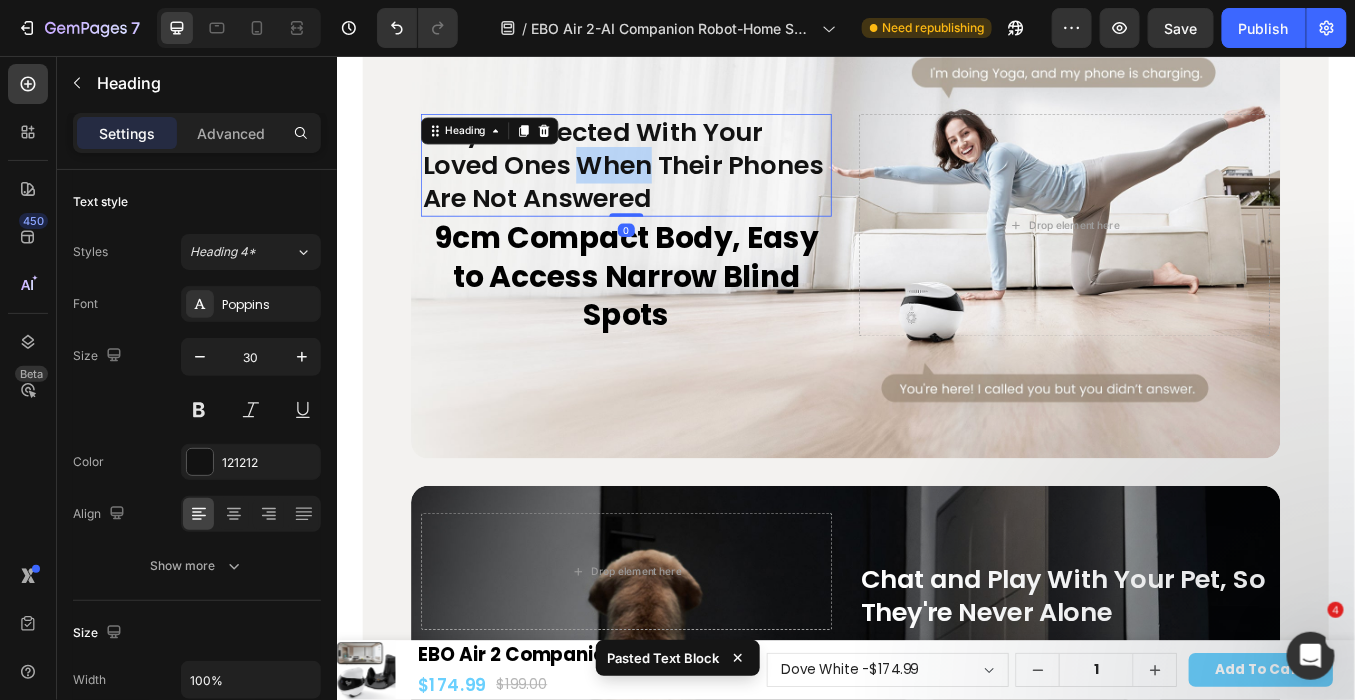 click on "Stay Connected With Your Loved Ones When Their Phones Are Not Answered" at bounding box center (678, 183) 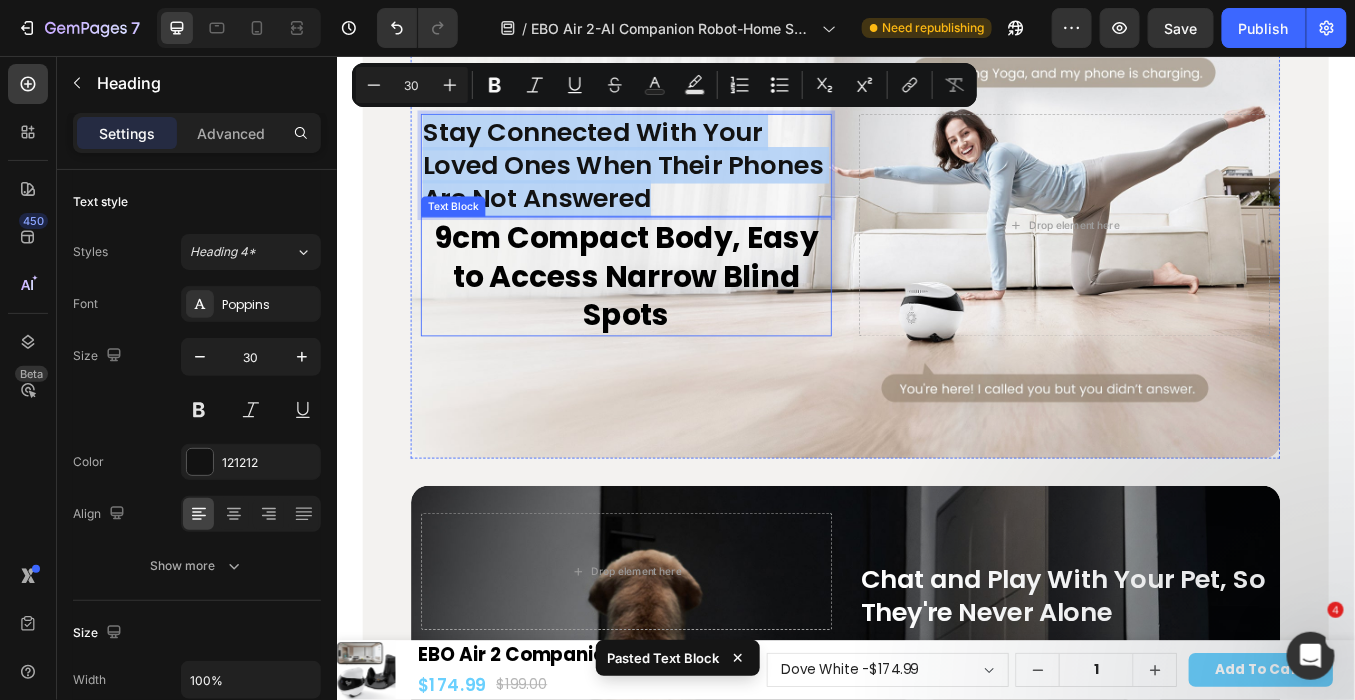 click on "9cm Compact Body, Easy to Access Narrow Blind Spots" at bounding box center (678, 314) 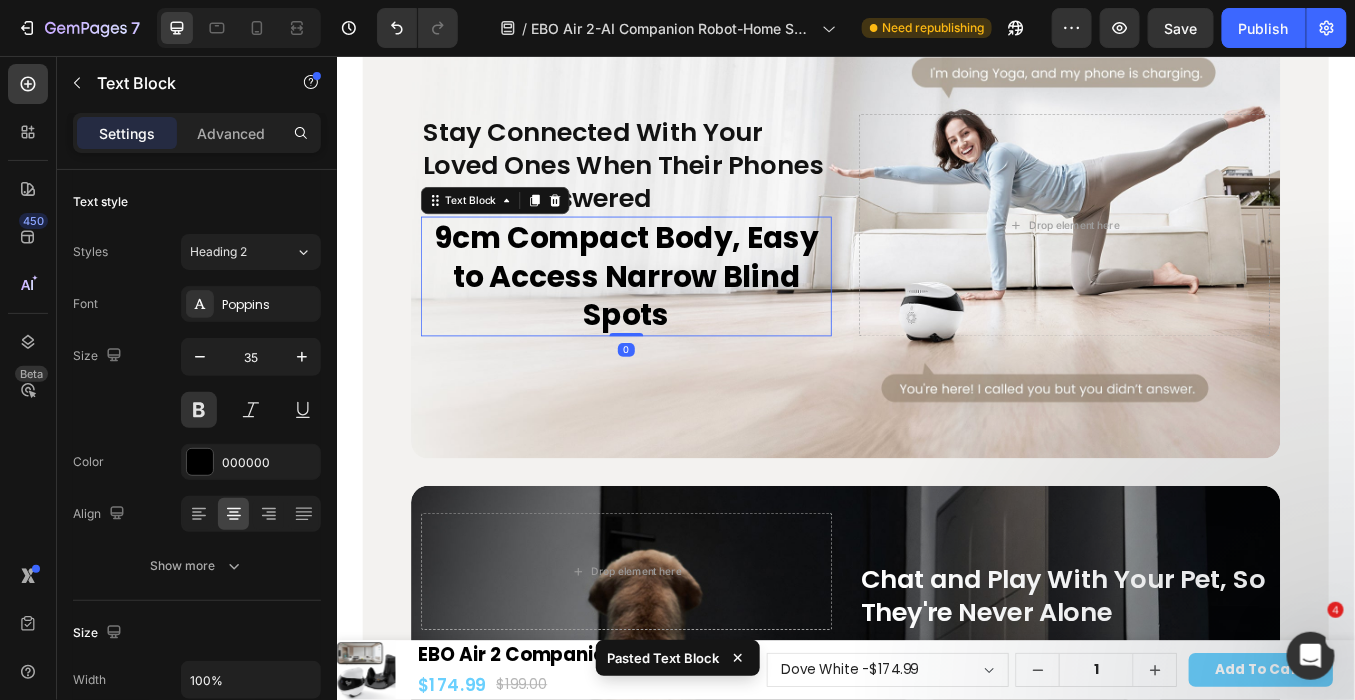 click on "9cm Compact Body, Easy to Access Narrow Blind Spots" at bounding box center [678, 314] 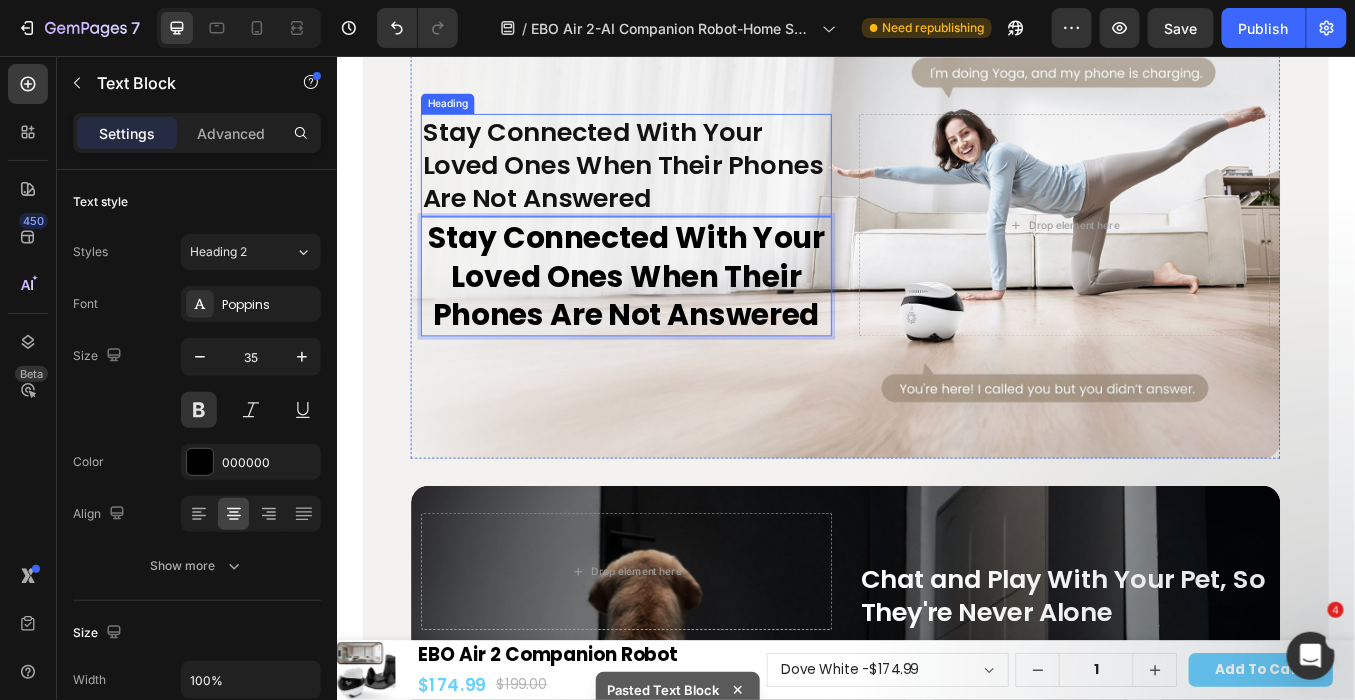 click on "Stay Connected With Your Loved Ones When Their Phones Are Not Answered" at bounding box center [678, 183] 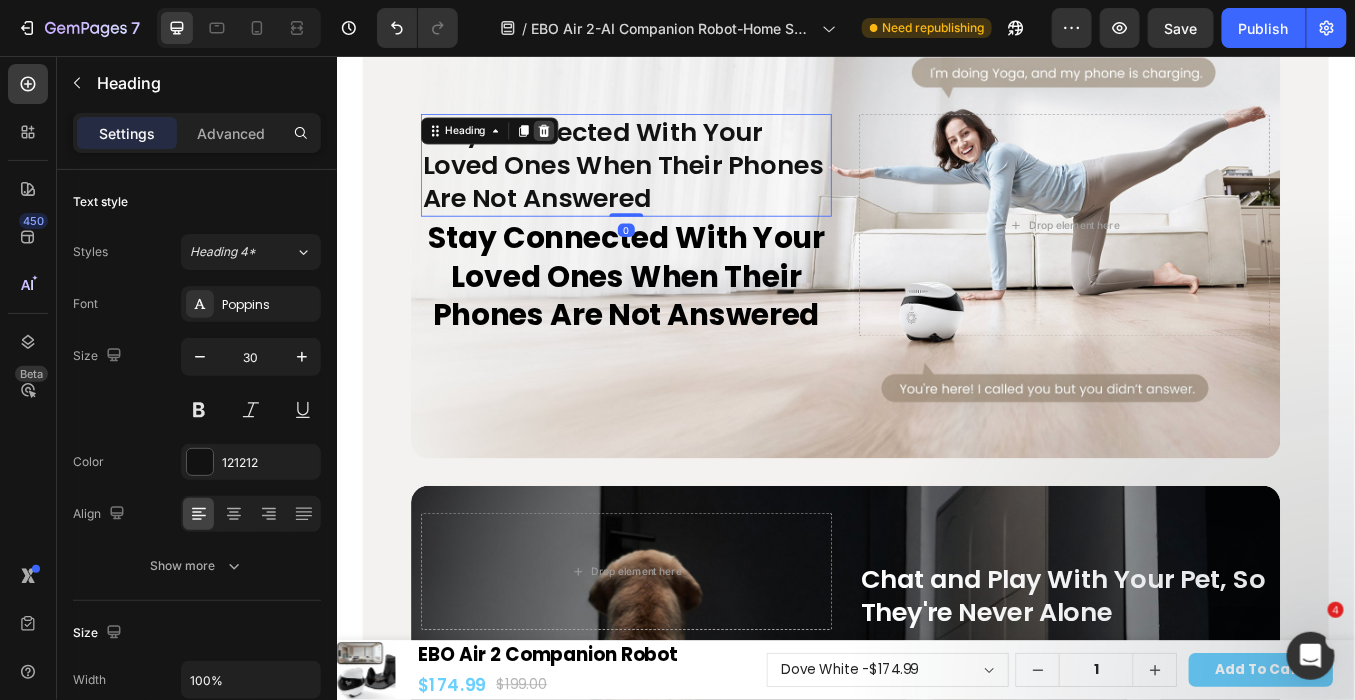 click 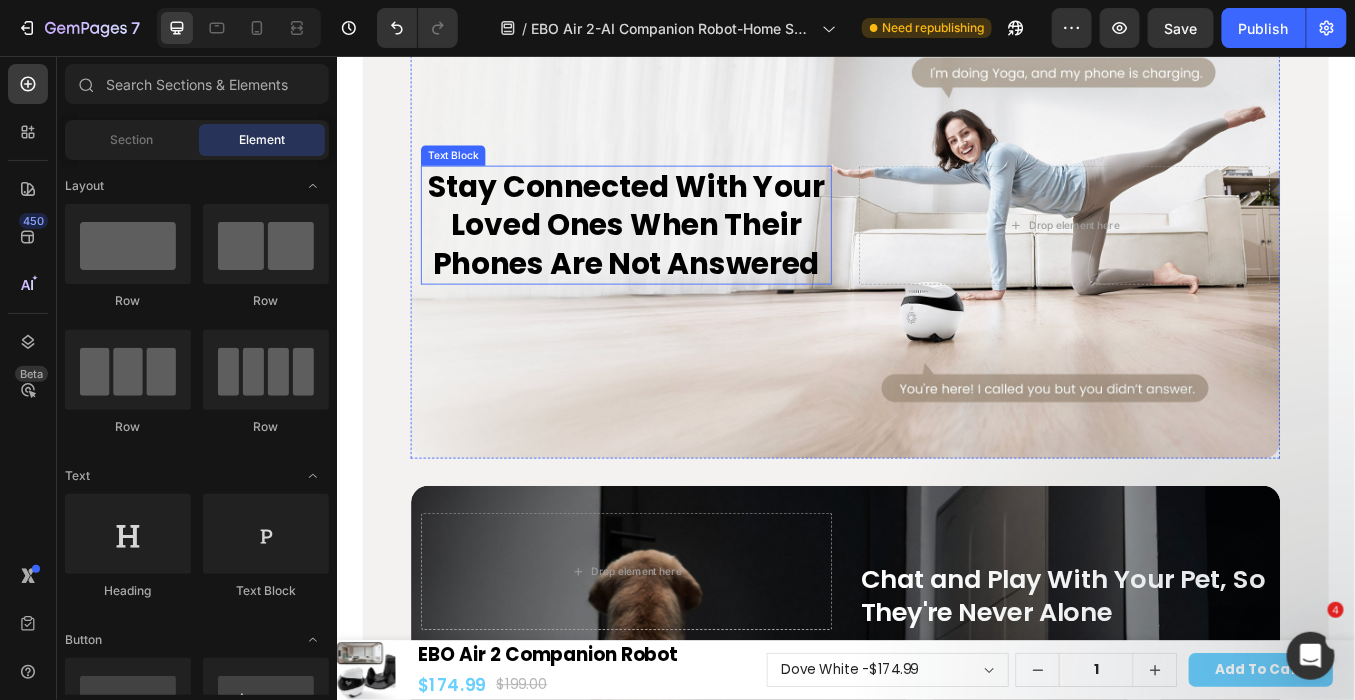 click on "Stay Connected With Your Loved Ones When Their Phones Are Not Answered" at bounding box center (678, 254) 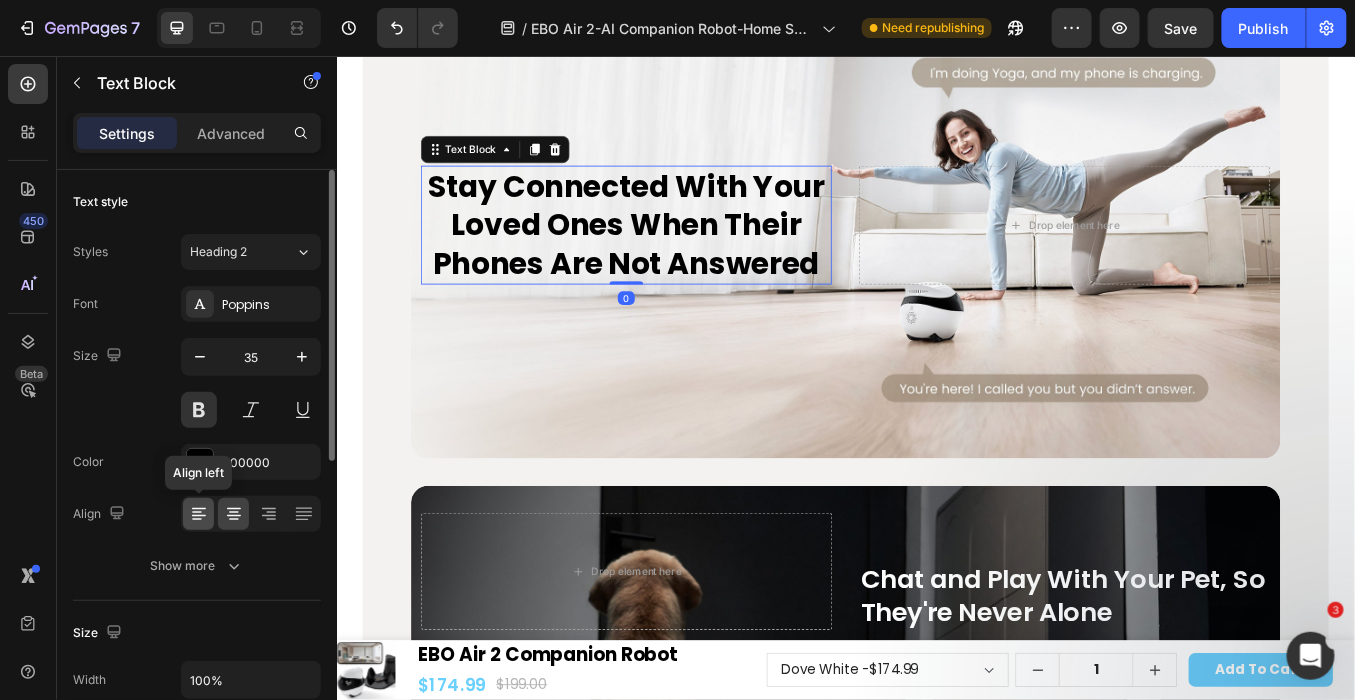 click 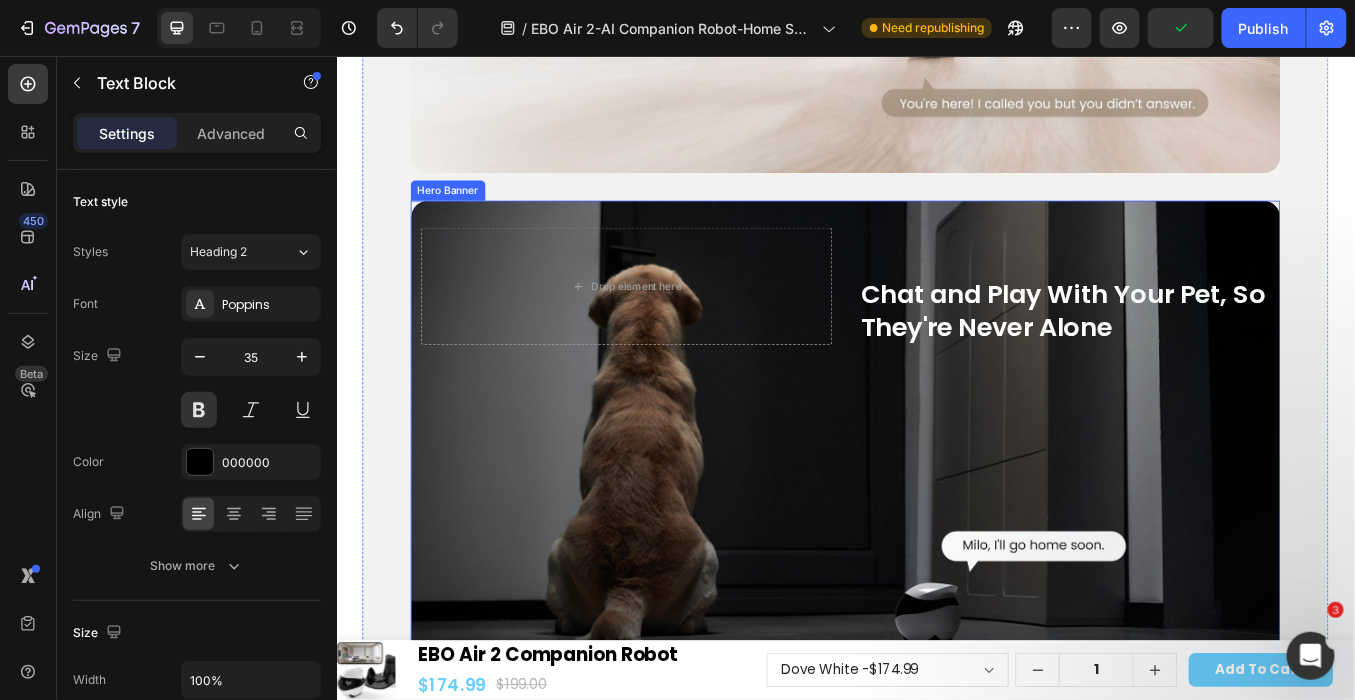 scroll, scrollTop: 13542, scrollLeft: 0, axis: vertical 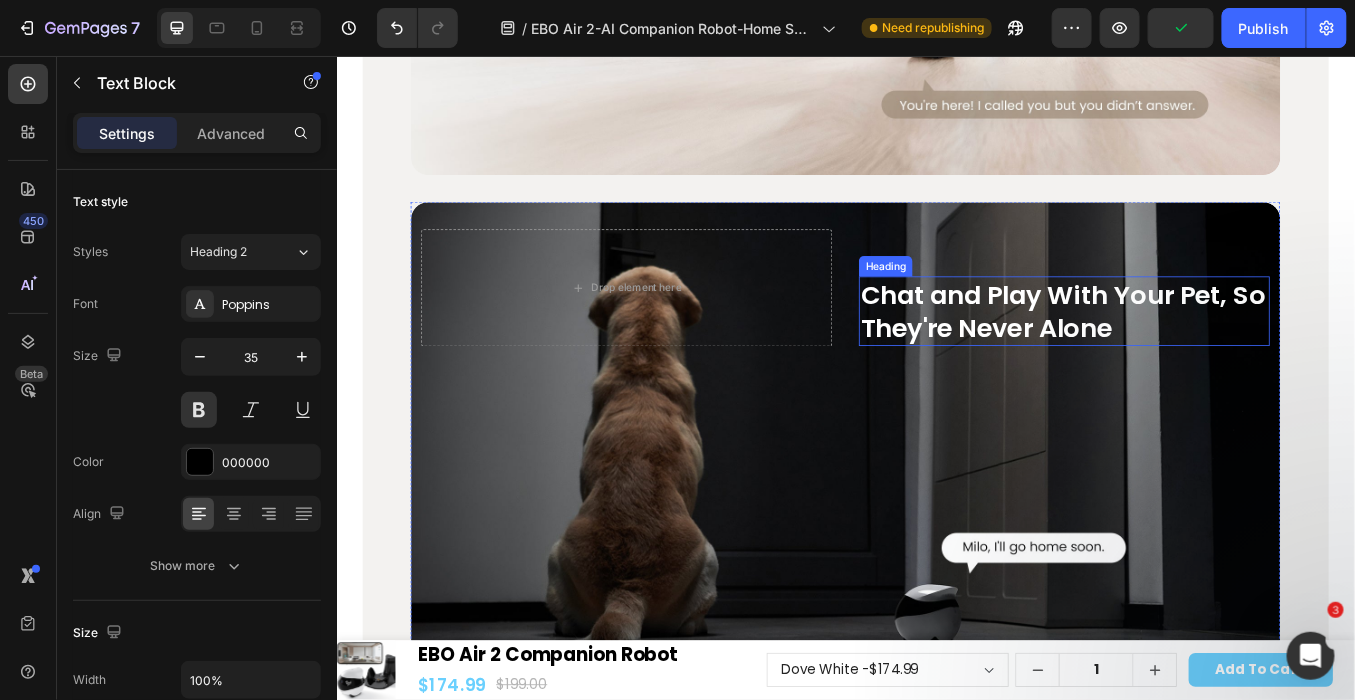 click on "Chat and Play With Your Pet, So They're Never Alone" at bounding box center (1194, 356) 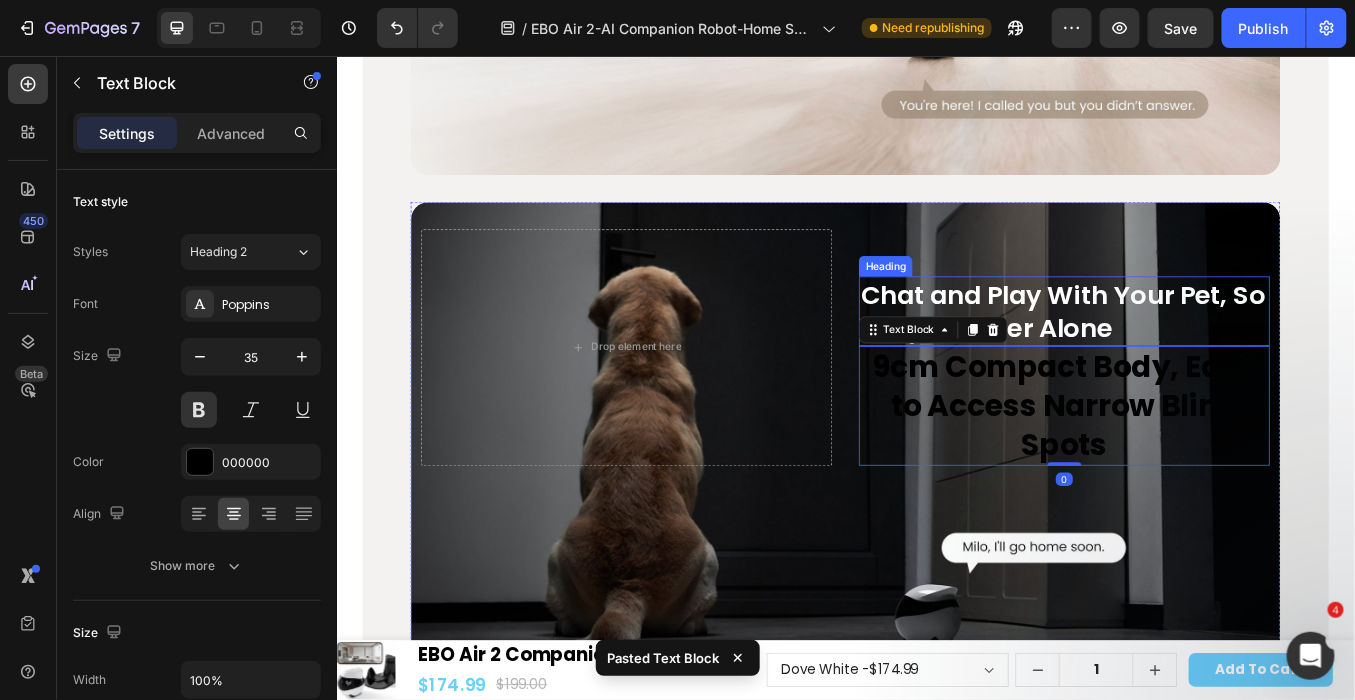 click on "Chat and Play With Your Pet, So They're Never Alone" at bounding box center (1194, 356) 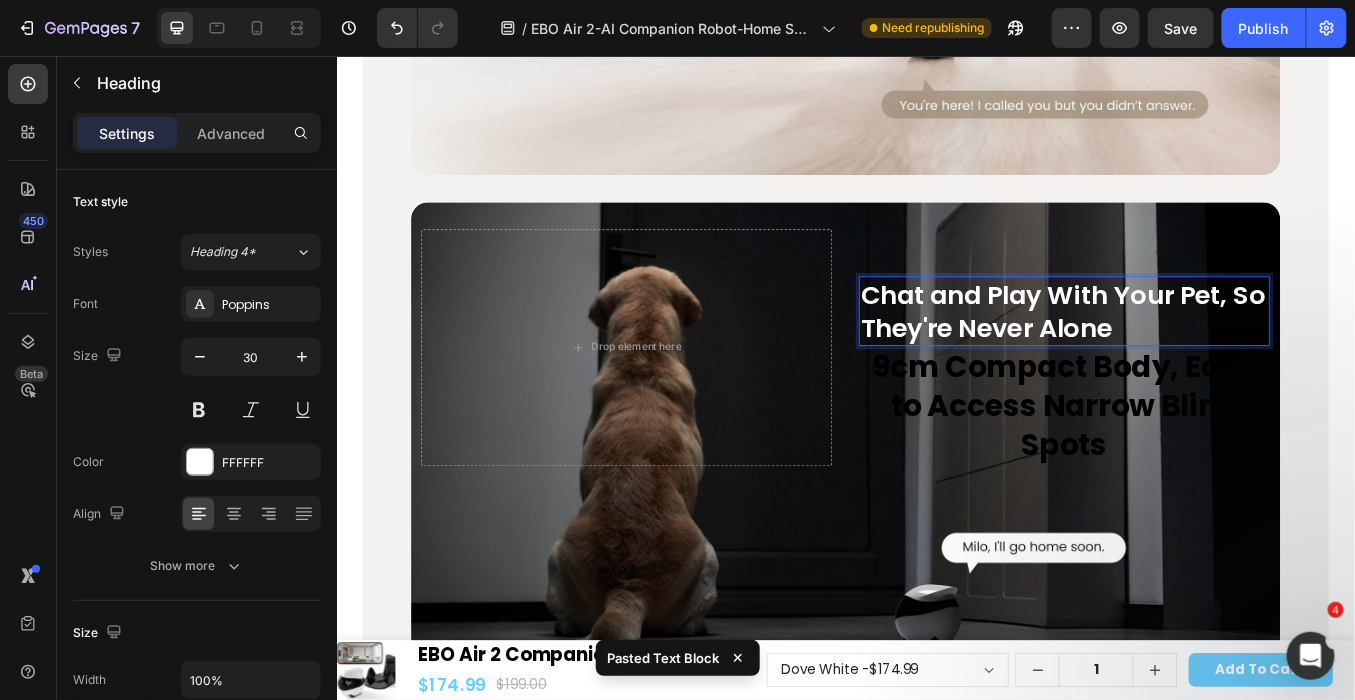 click on "Chat and Play With Your Pet, So They're Never Alone" at bounding box center (1194, 356) 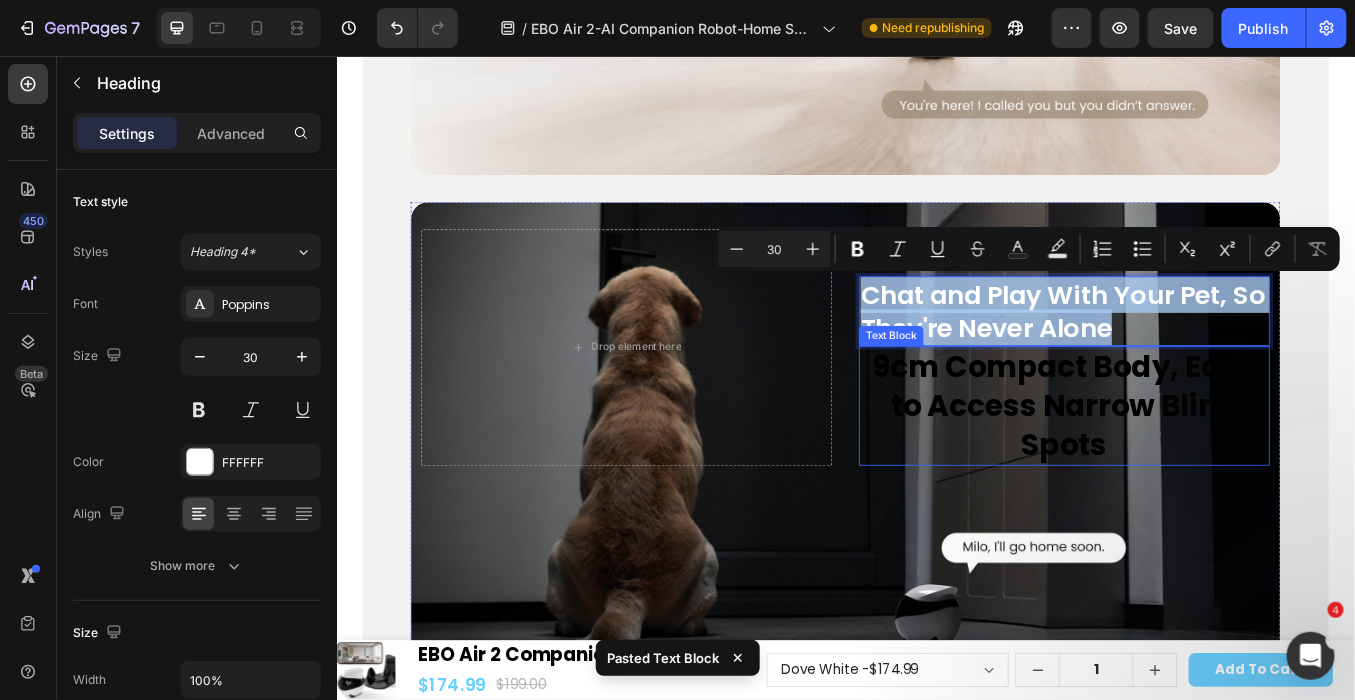 click on "9cm Compact Body, Easy to Access Narrow Blind Spots" at bounding box center [1194, 467] 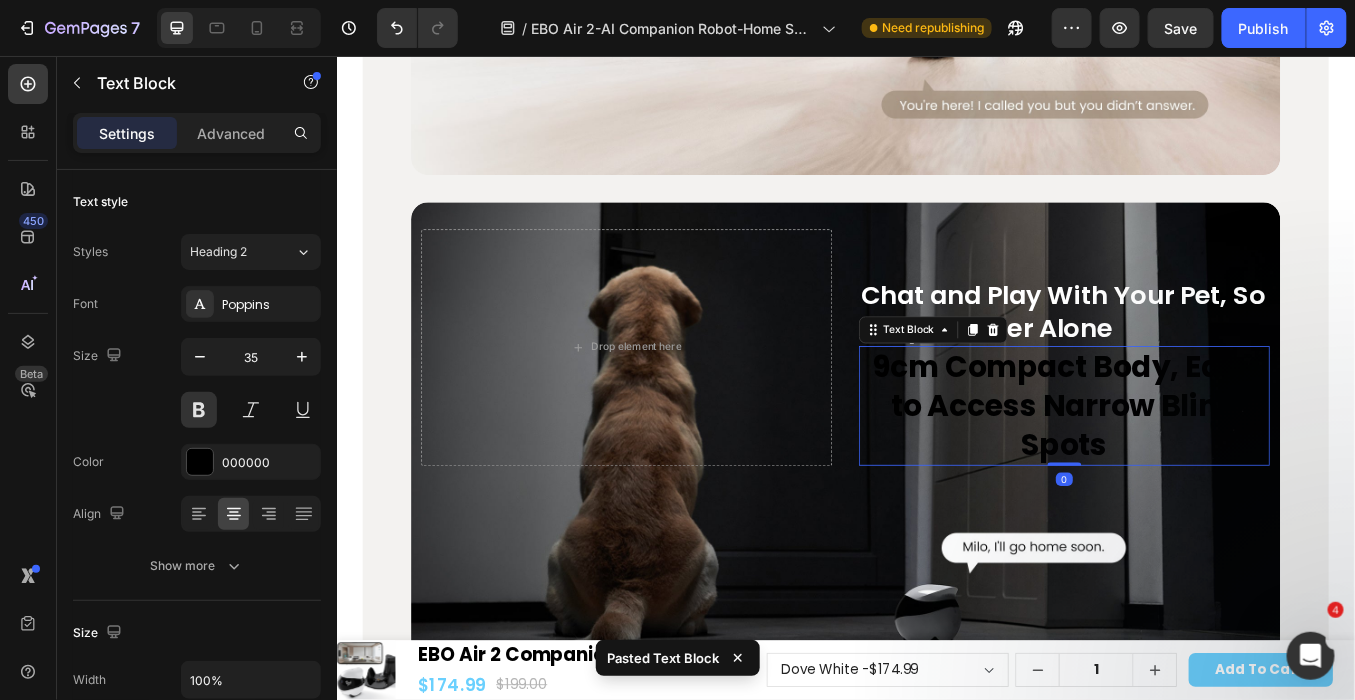 click on "9cm Compact Body, Easy to Access Narrow Blind Spots" at bounding box center (1194, 467) 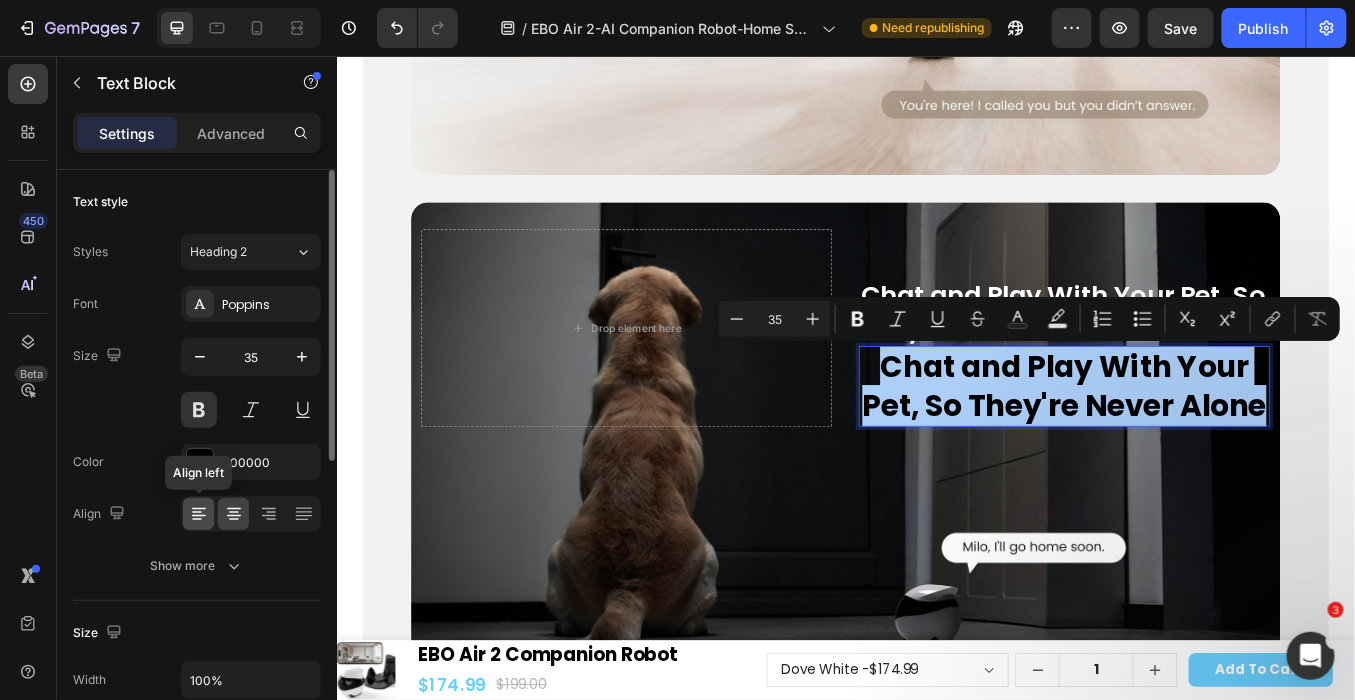 click 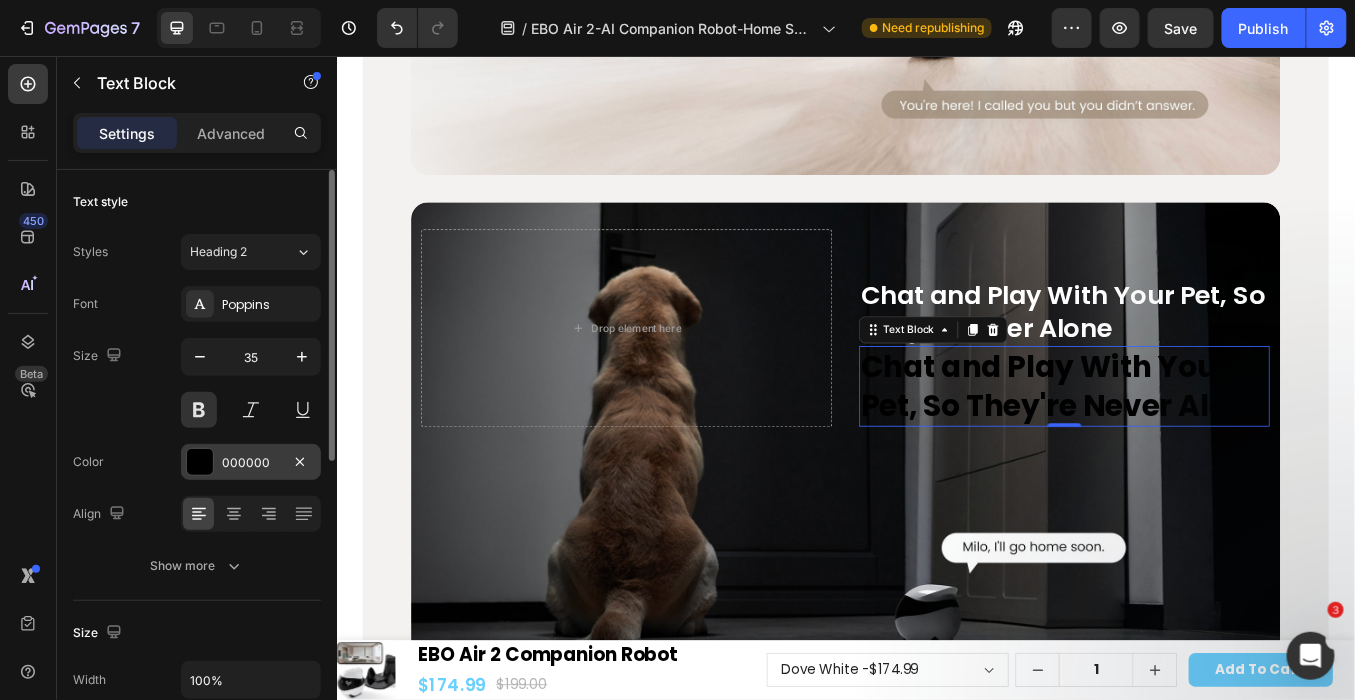 click on "000000" at bounding box center (251, 463) 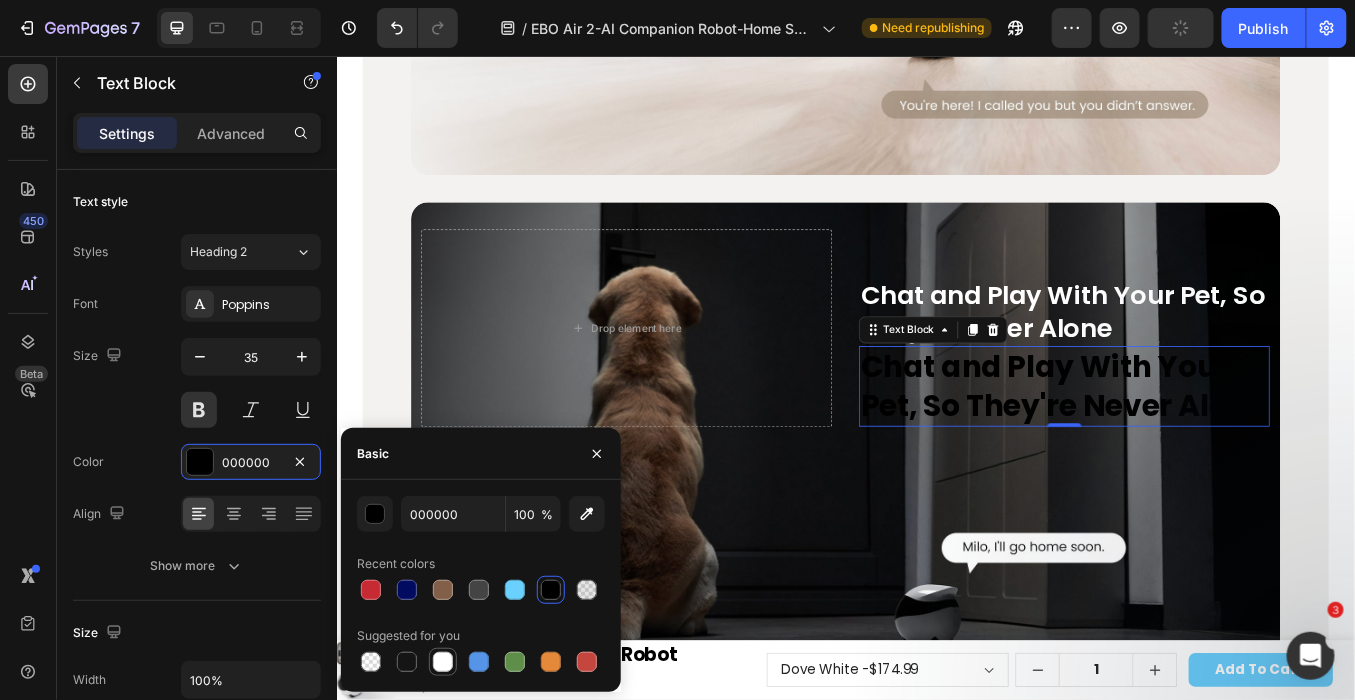 click at bounding box center [443, 662] 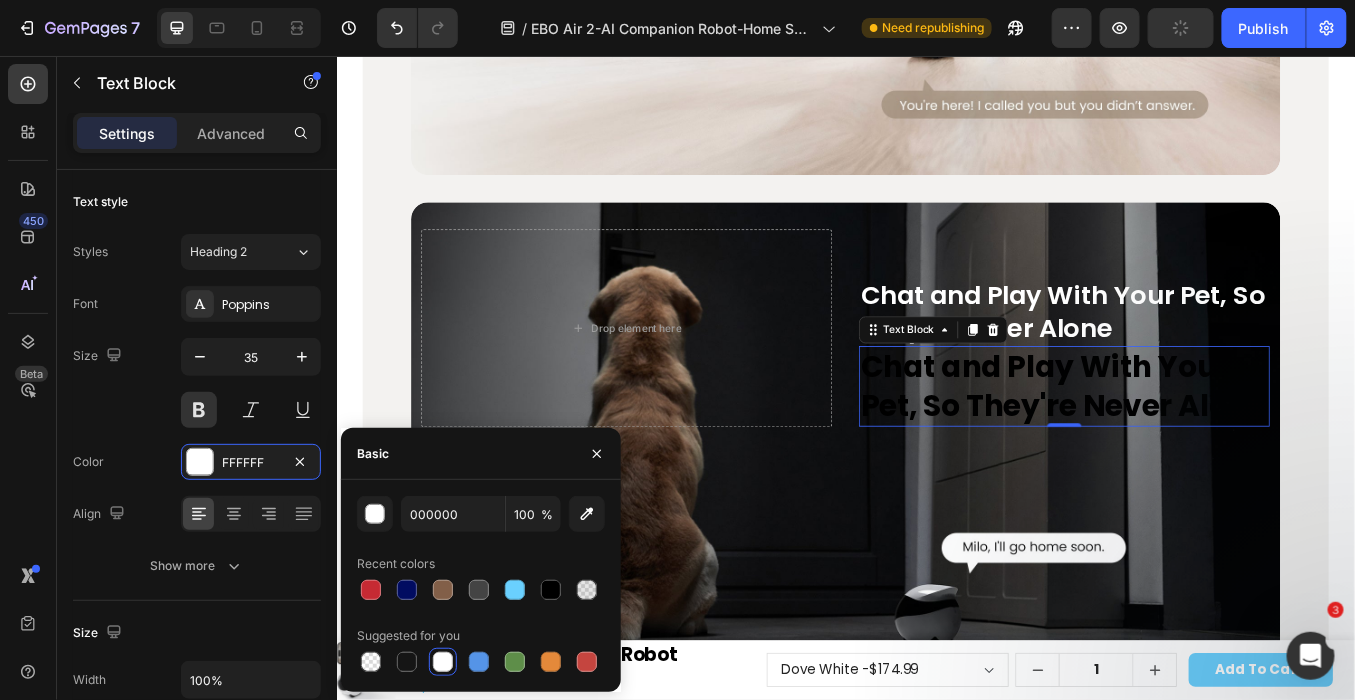 type on "FFFFFF" 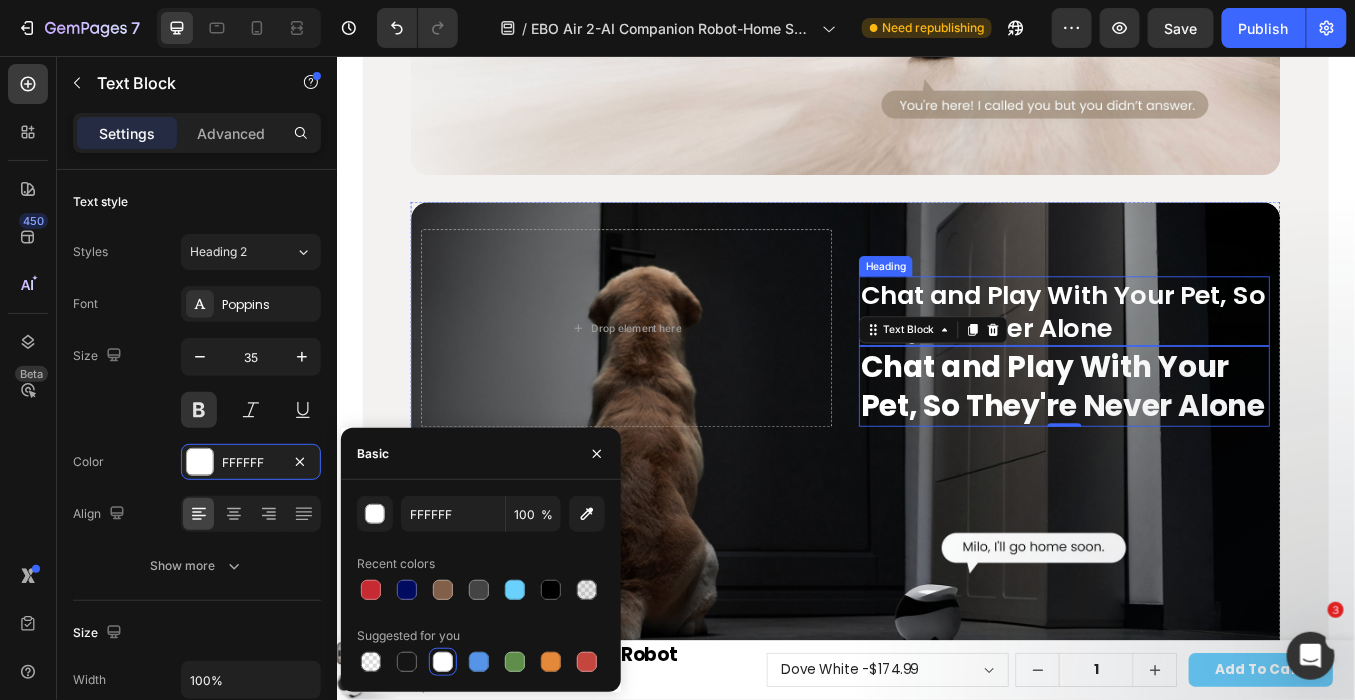 click on "Chat and Play With Your Pet, So They're Never Alone" at bounding box center (1194, 356) 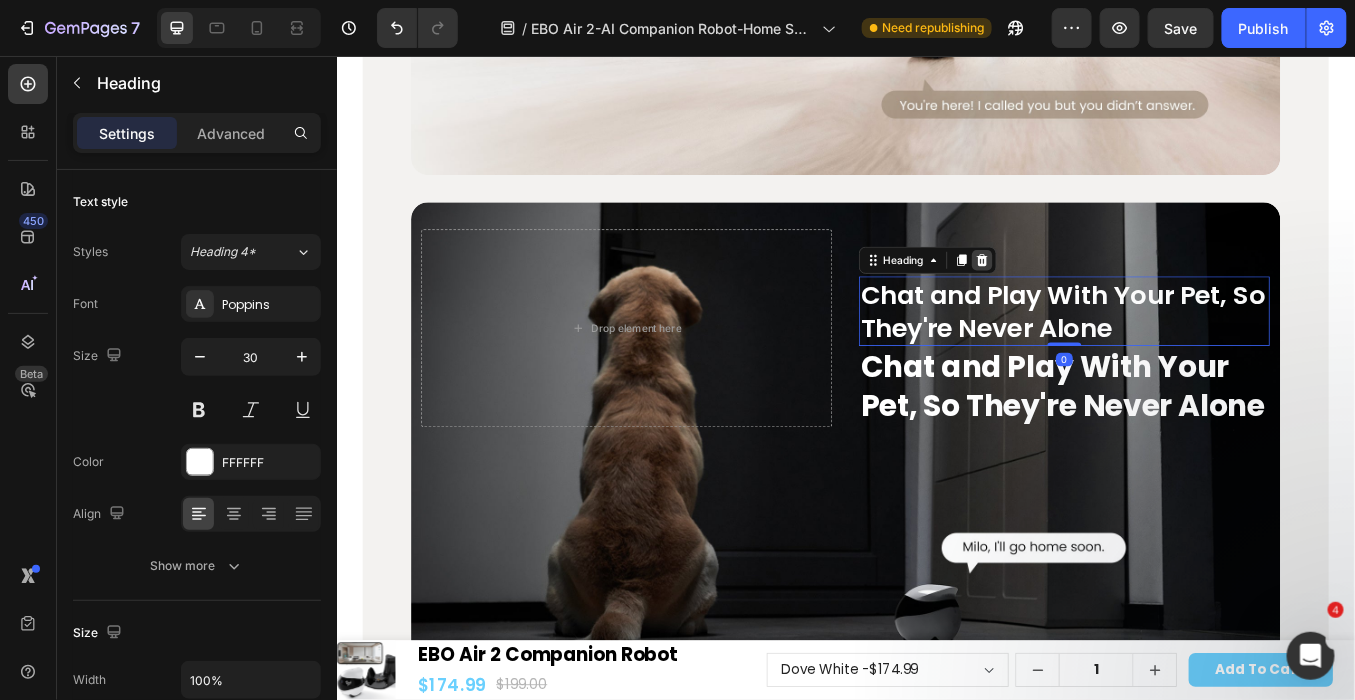 click 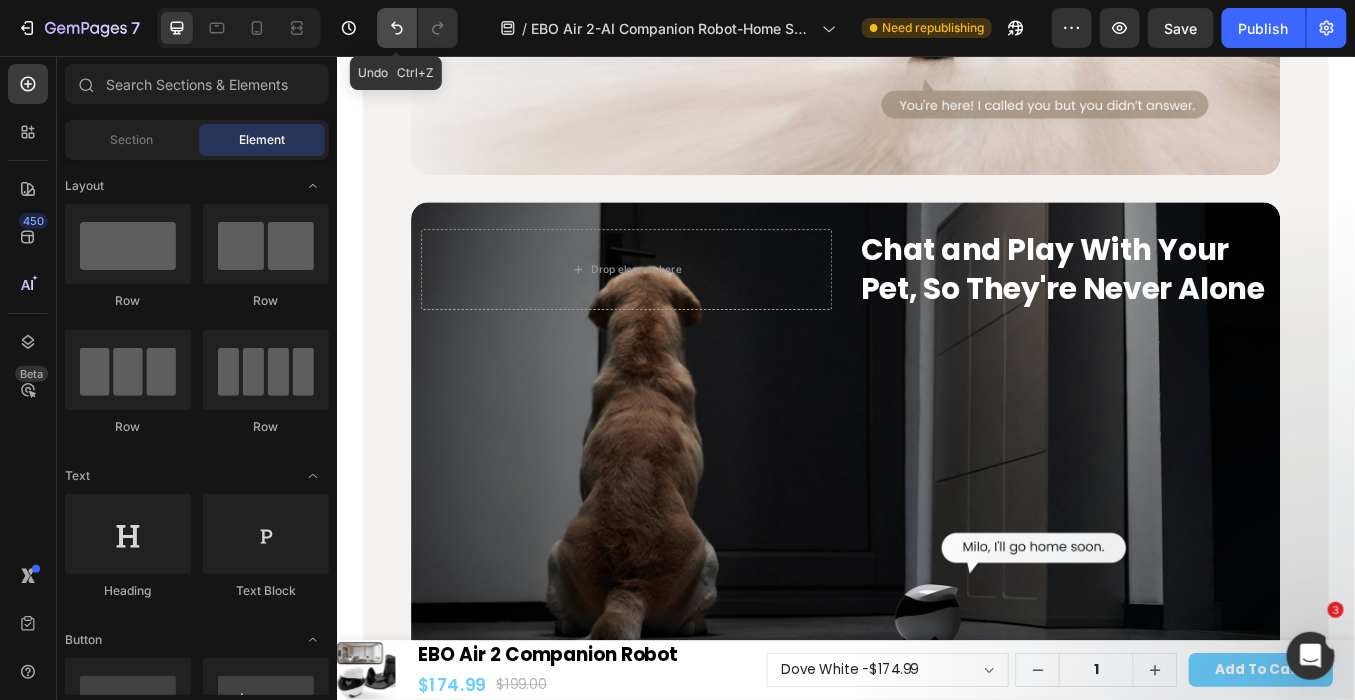 click 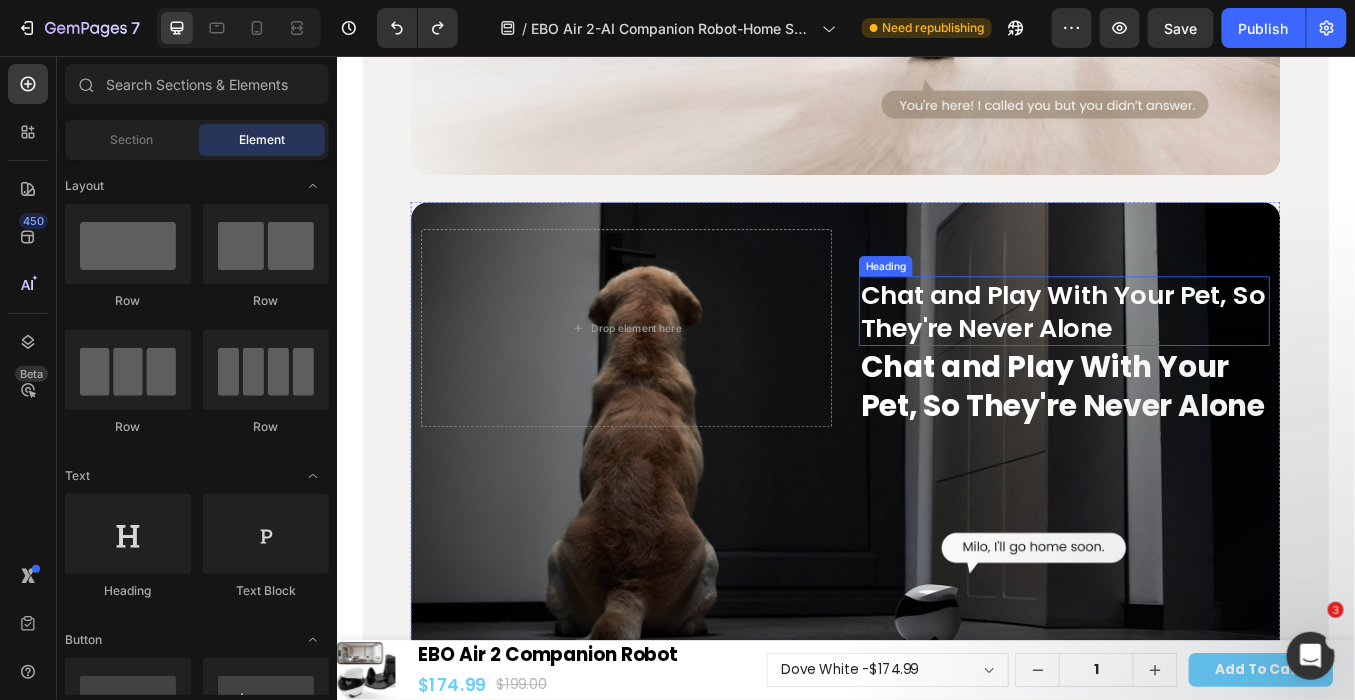 click on "Chat and Play With Your Pet, So They're Never Alone" at bounding box center (1194, 356) 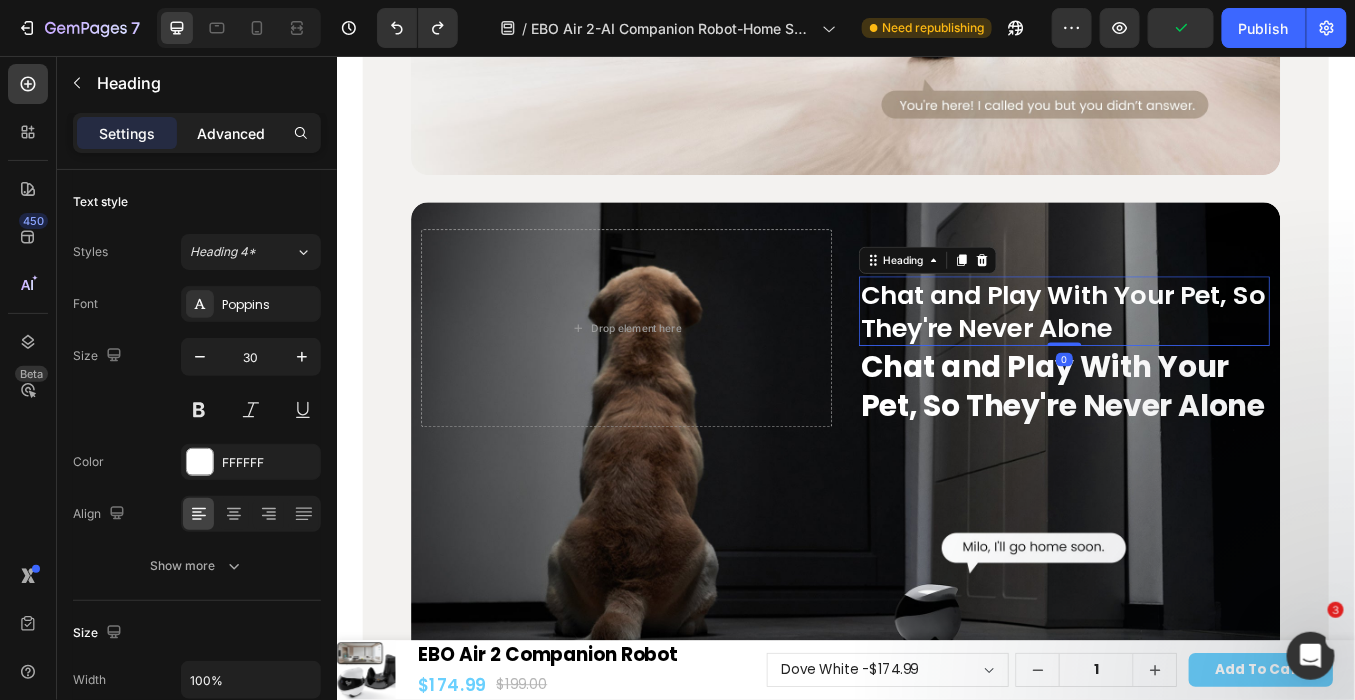 click on "Advanced" at bounding box center [231, 133] 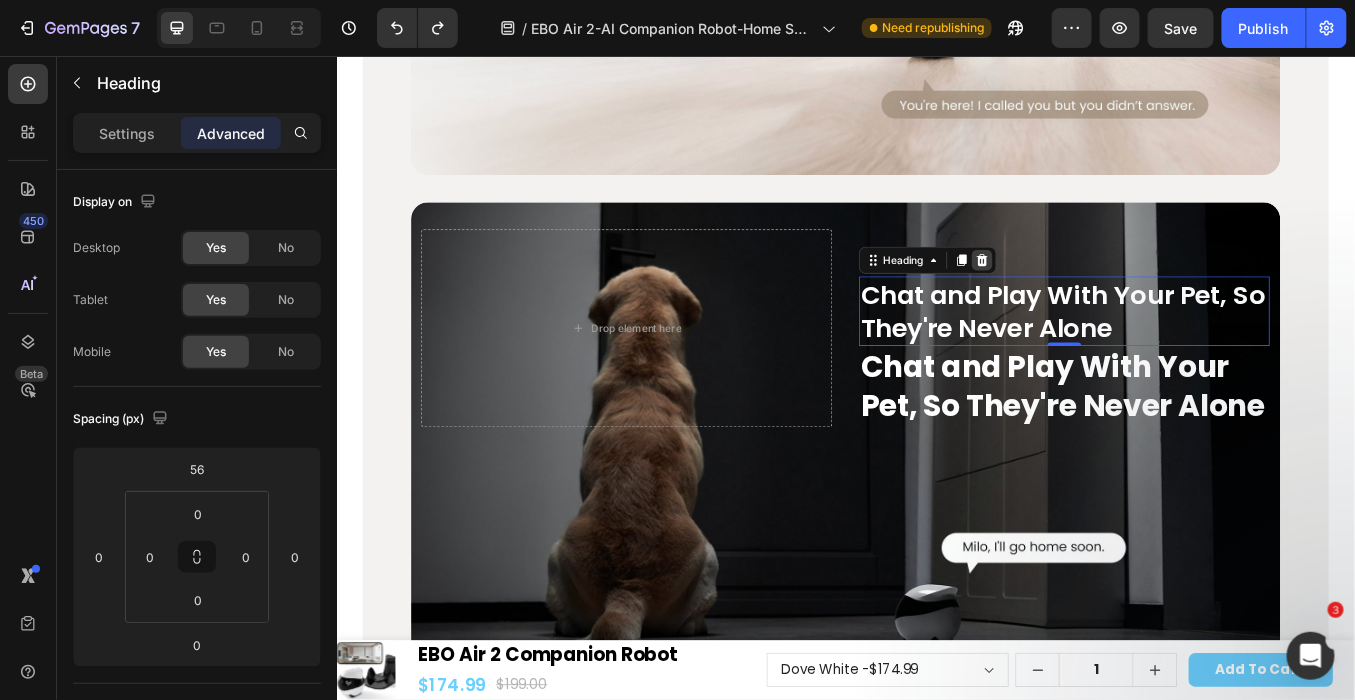 click 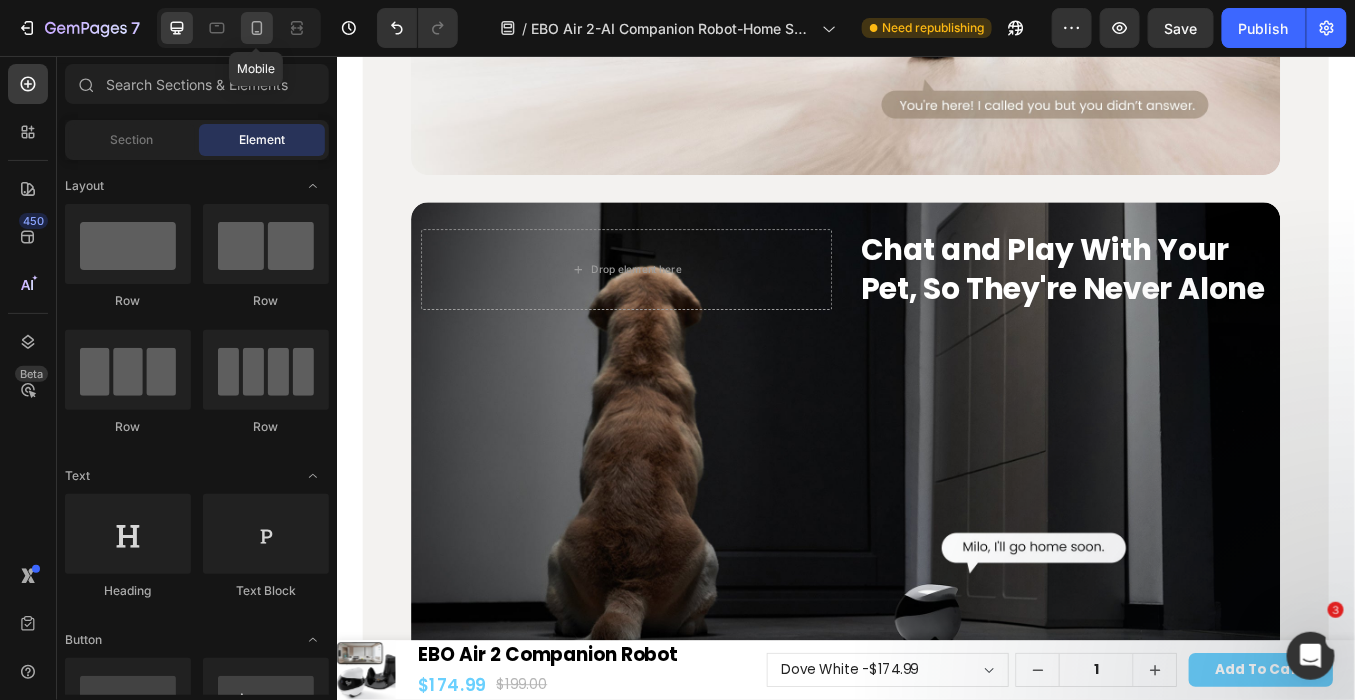 click 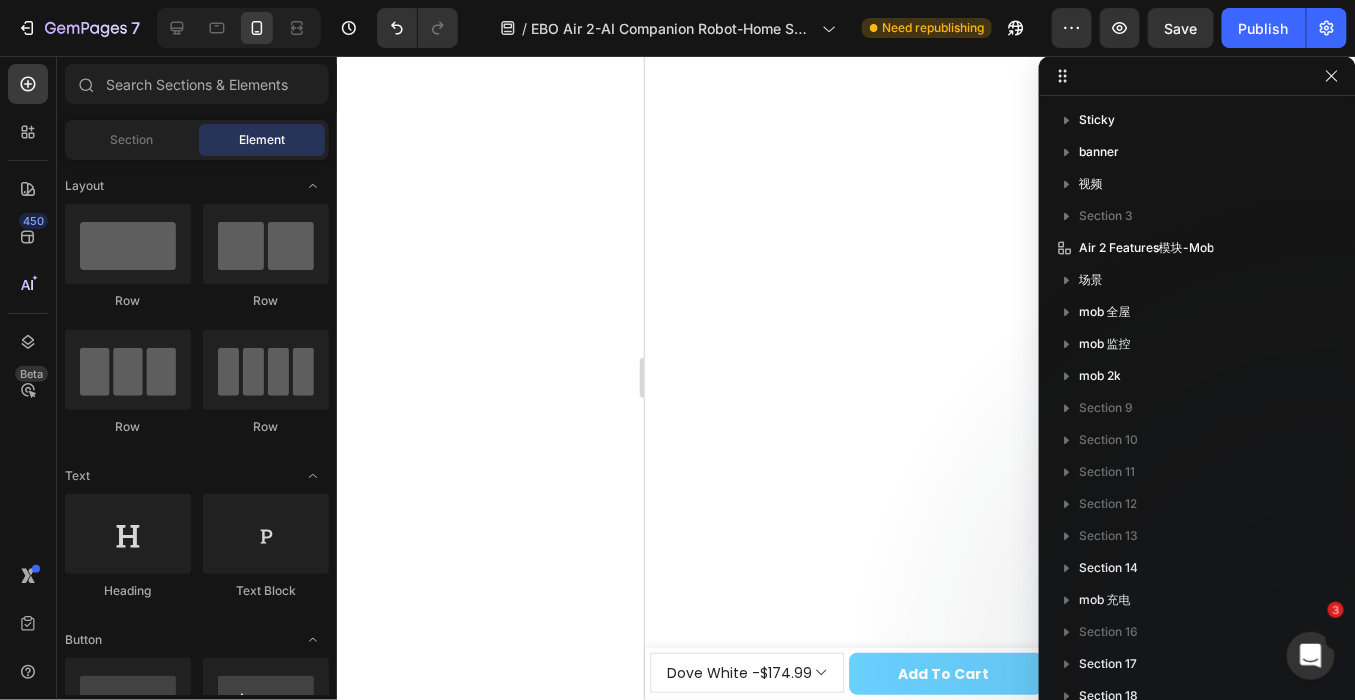 scroll, scrollTop: 13234, scrollLeft: 0, axis: vertical 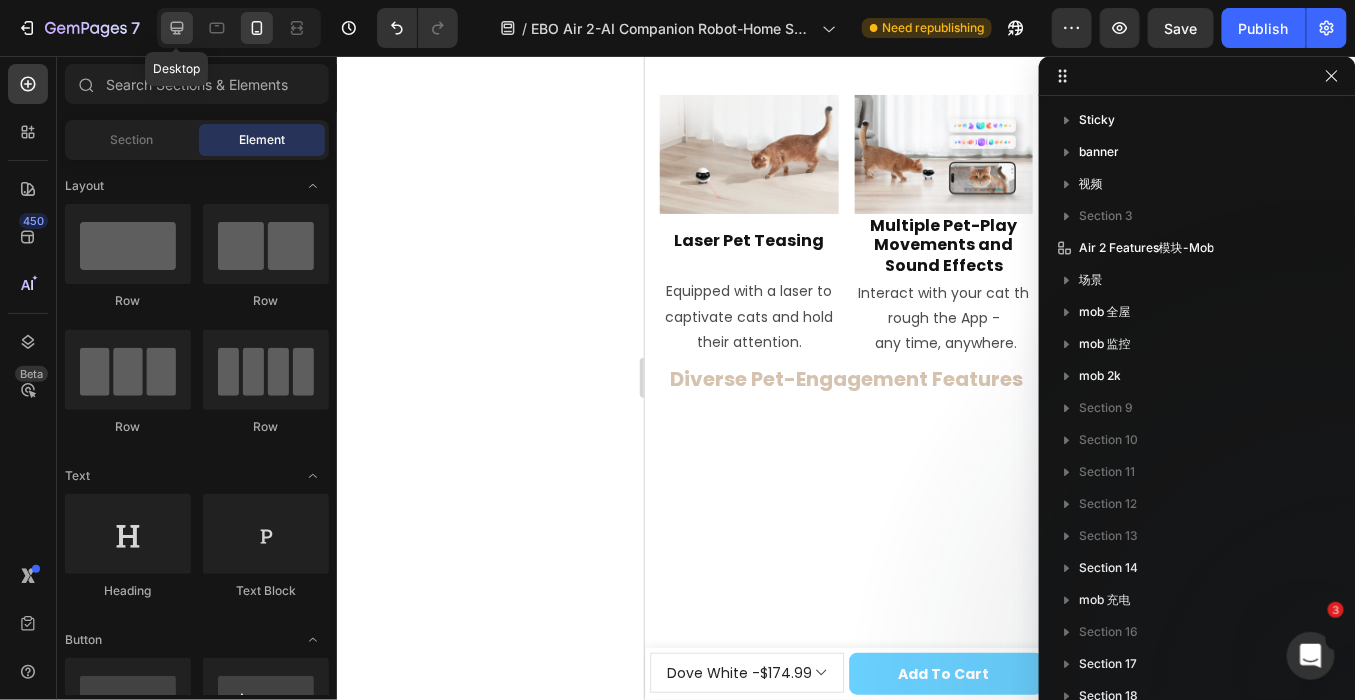 click 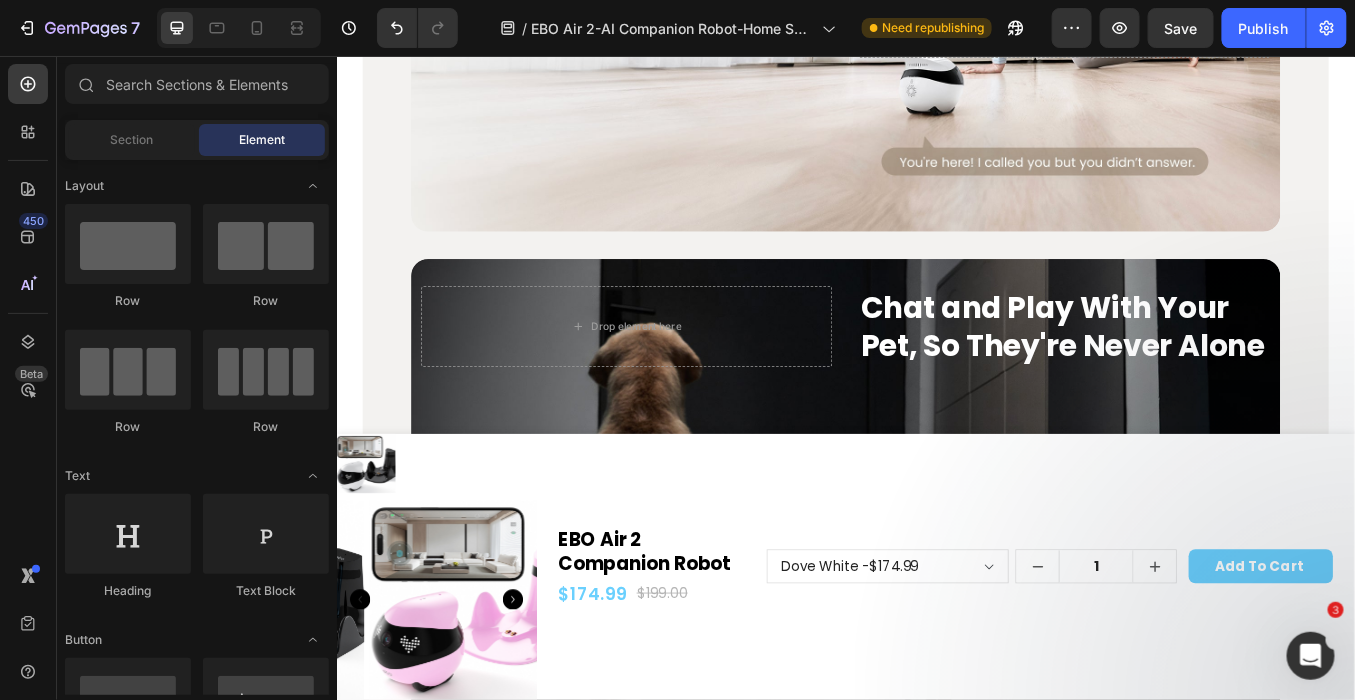 scroll, scrollTop: 13489, scrollLeft: 0, axis: vertical 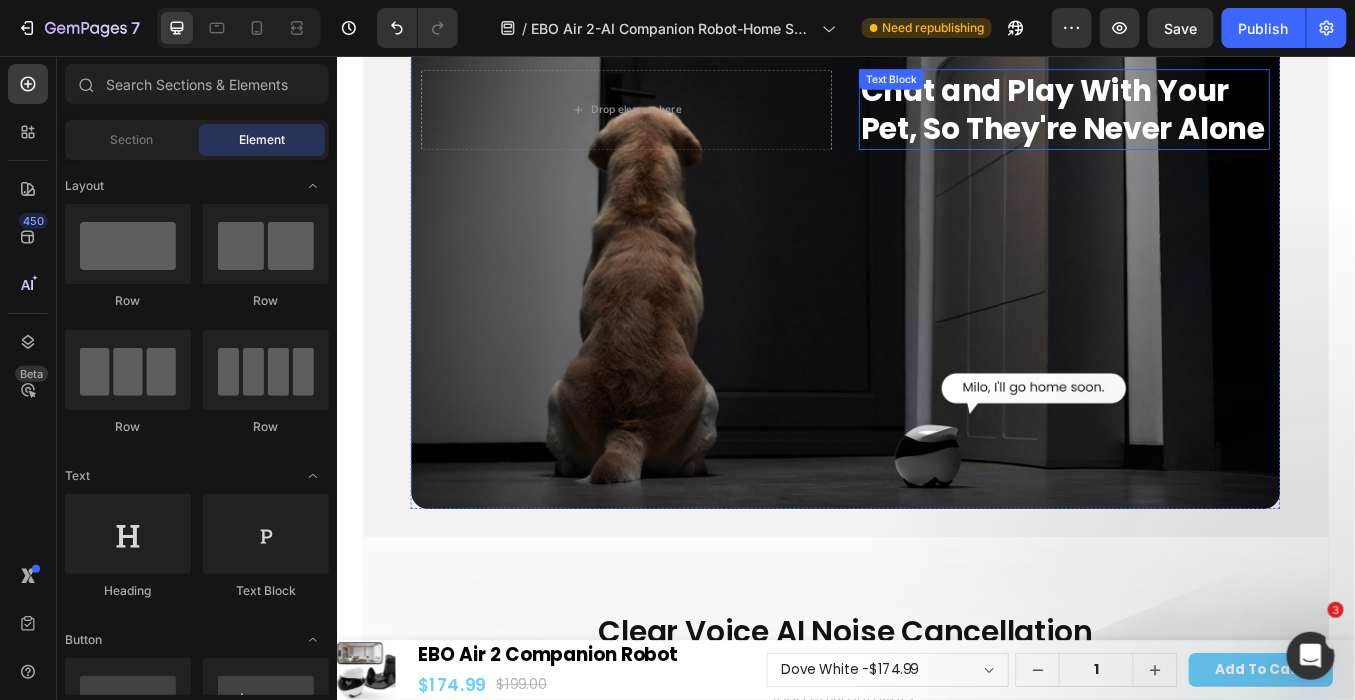 click on "Chat and Play With Your Pet, So They're Never Alone" at bounding box center [1194, 118] 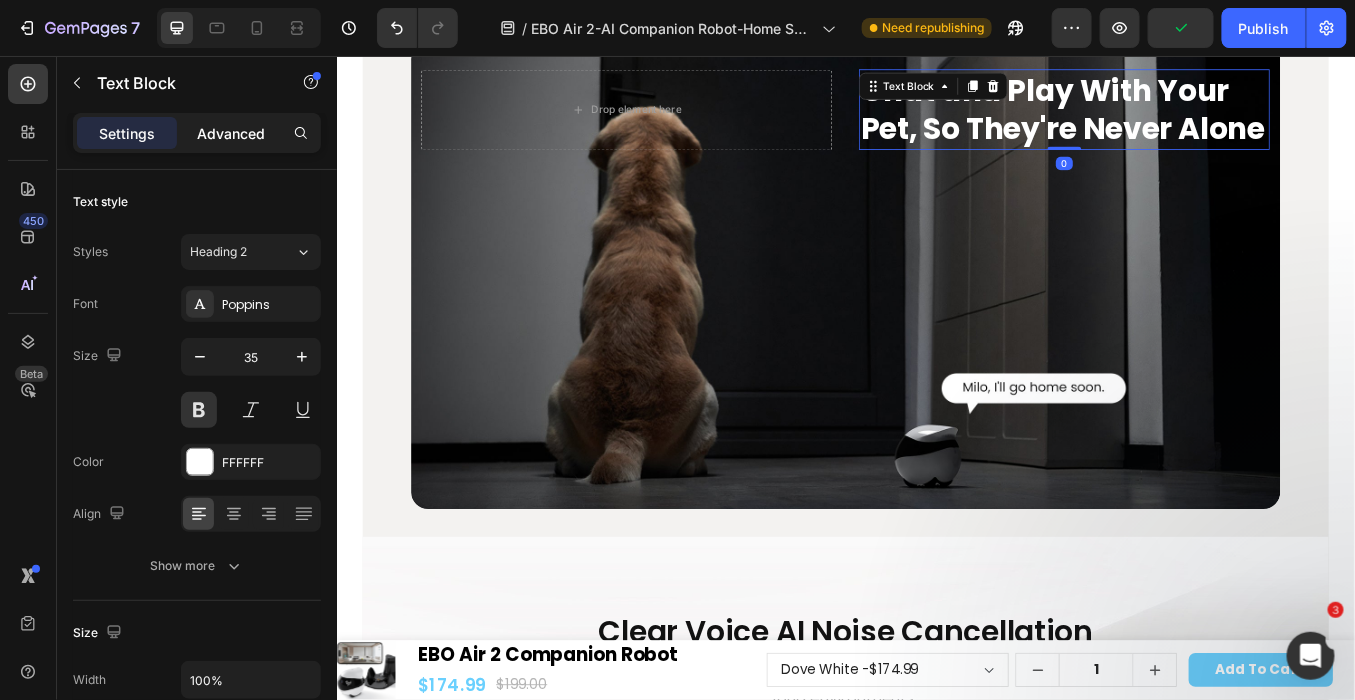 click on "Advanced" at bounding box center [231, 133] 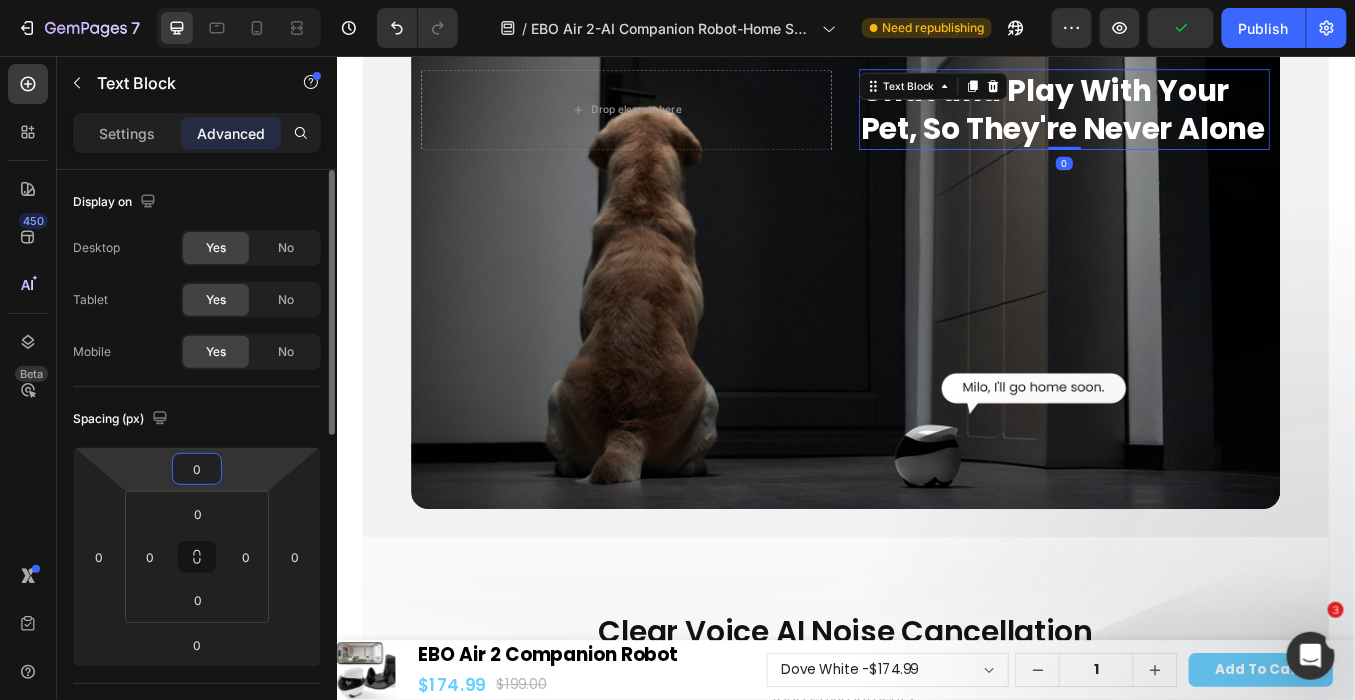 click on "0" at bounding box center (197, 469) 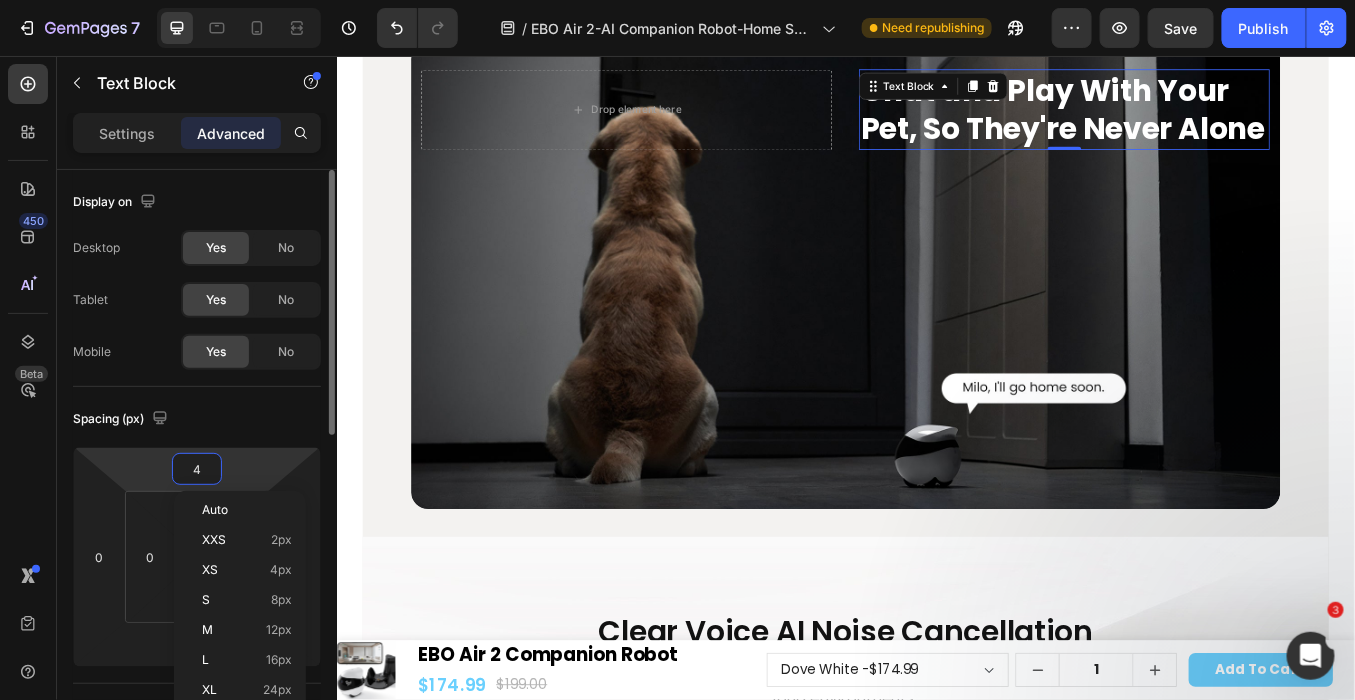 type on "40" 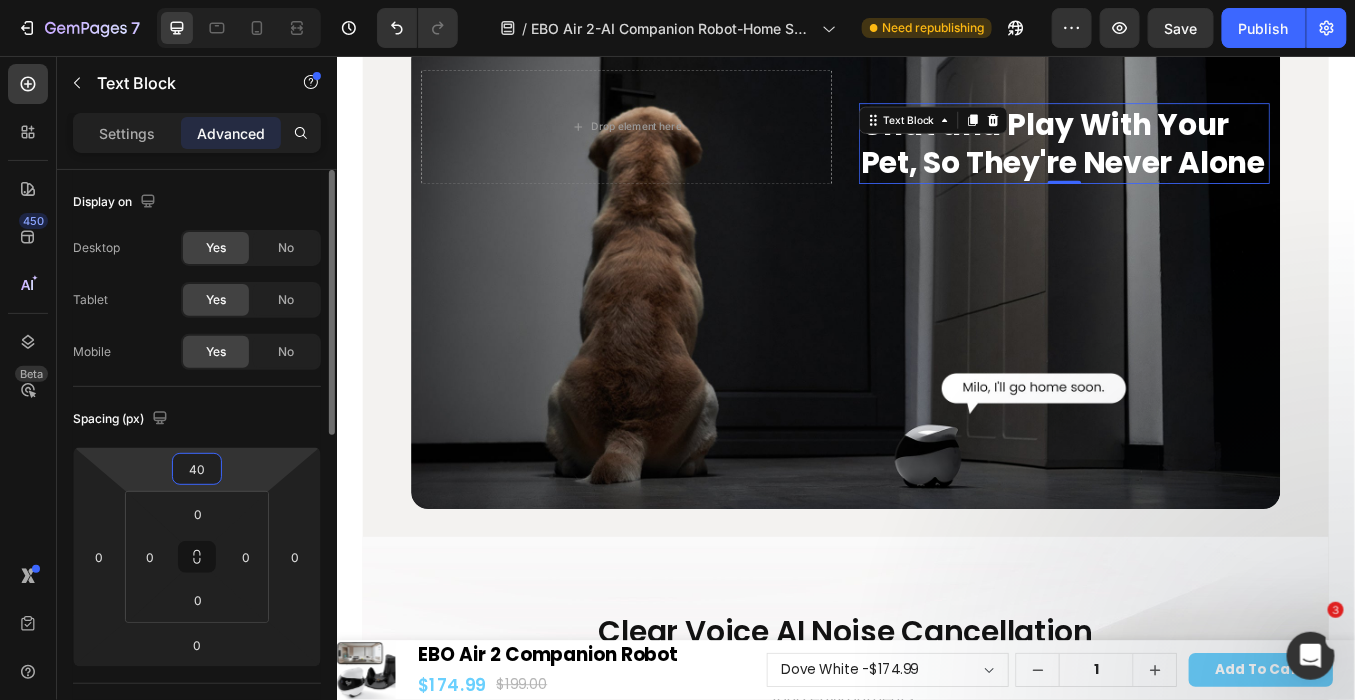 scroll, scrollTop: 222, scrollLeft: 0, axis: vertical 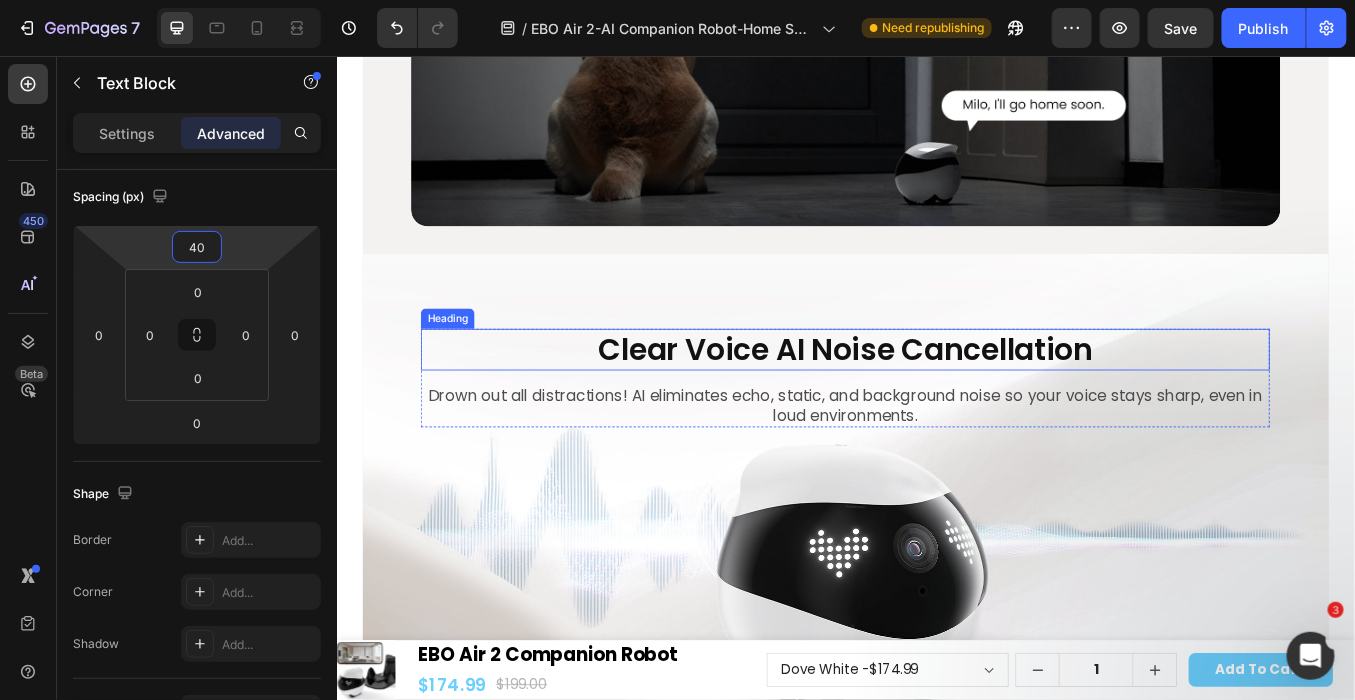 click on "Clear Voice AI Noise Cancellation" at bounding box center [936, 401] 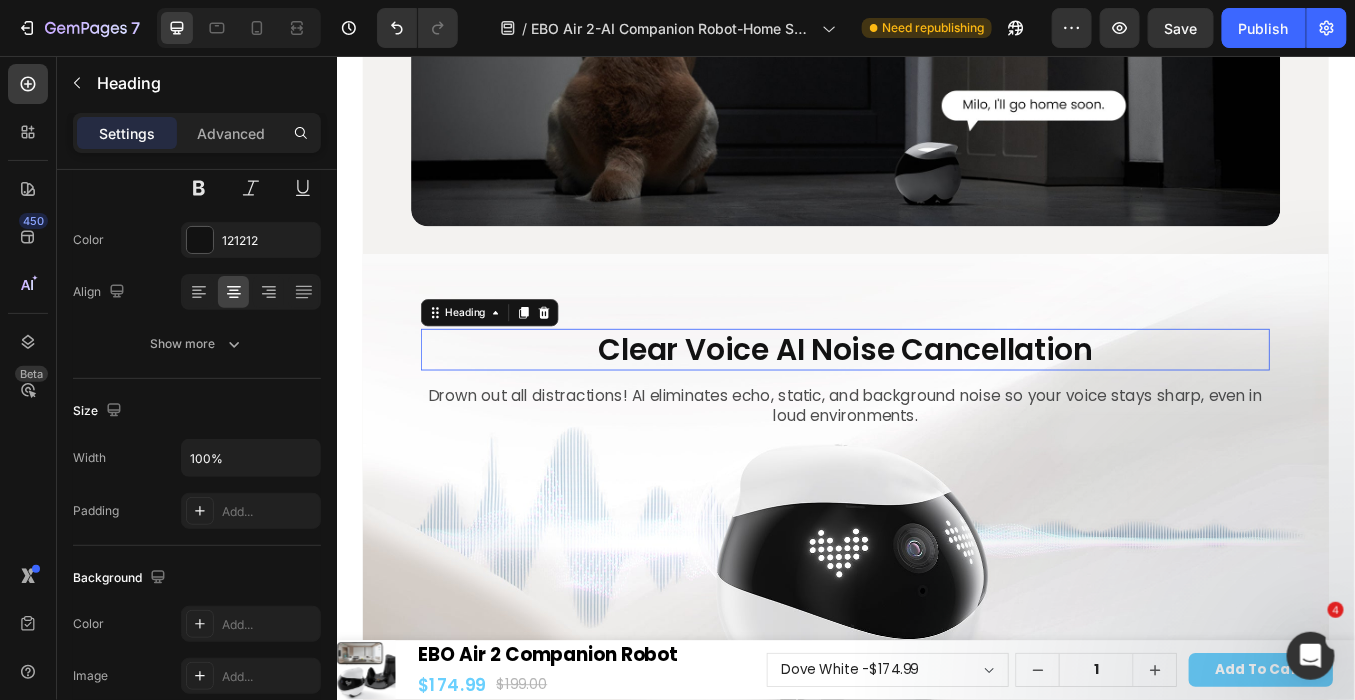 scroll, scrollTop: 0, scrollLeft: 0, axis: both 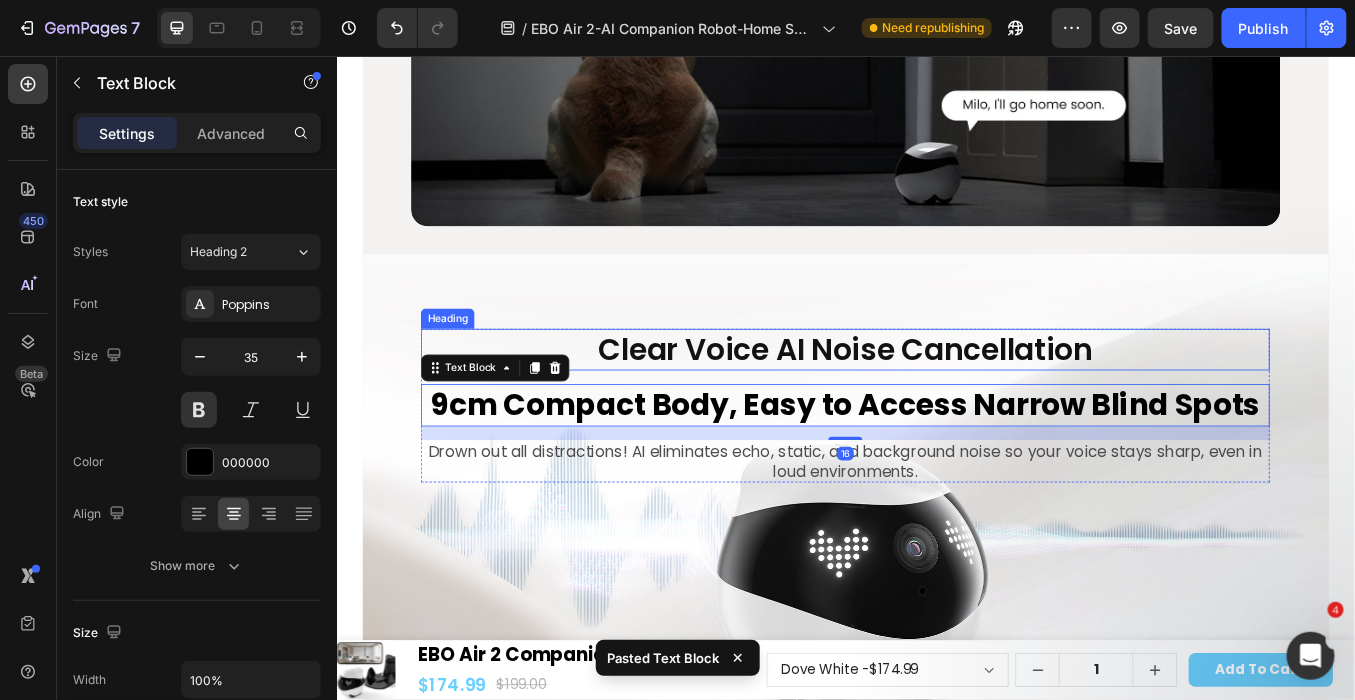 click on "Clear Voice AI Noise Cancellation" at bounding box center (936, 401) 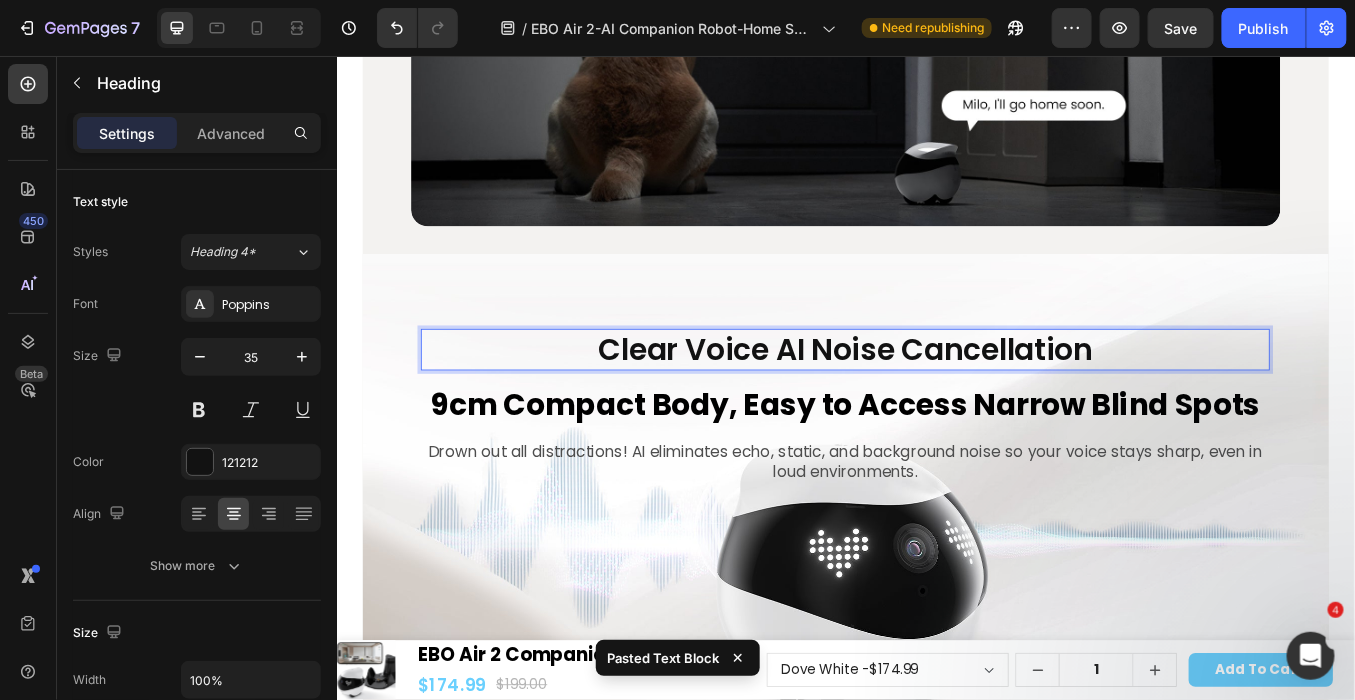 click on "Clear Voice AI Noise Cancellation" at bounding box center (936, 401) 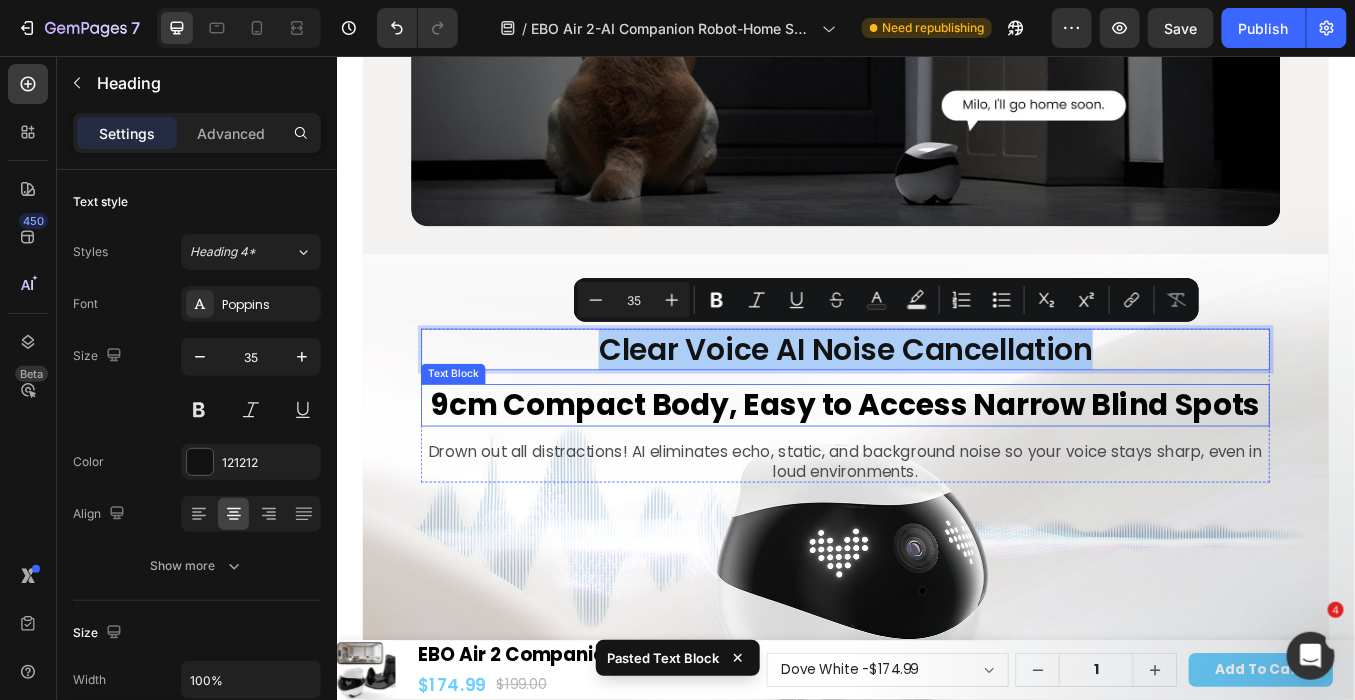 click on "9cm Compact Body, Easy to Access Narrow Blind Spots" at bounding box center [936, 466] 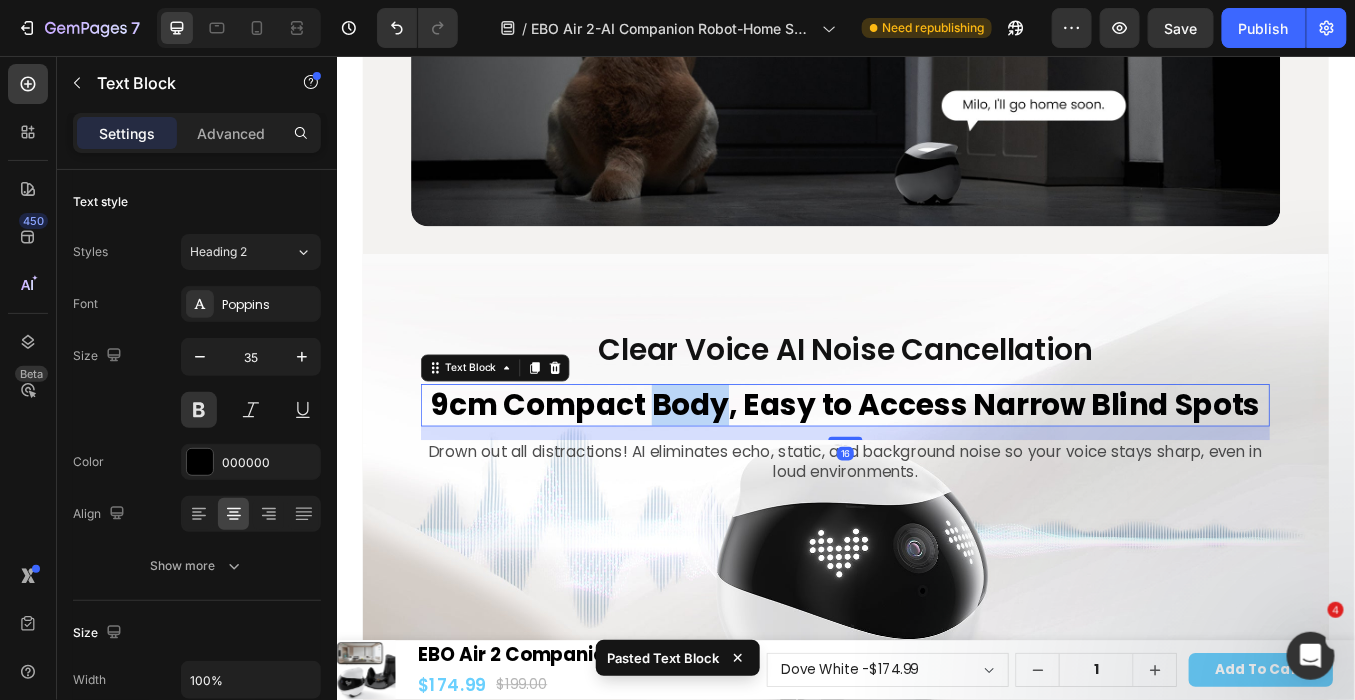 click on "9cm Compact Body, Easy to Access Narrow Blind Spots" at bounding box center (936, 466) 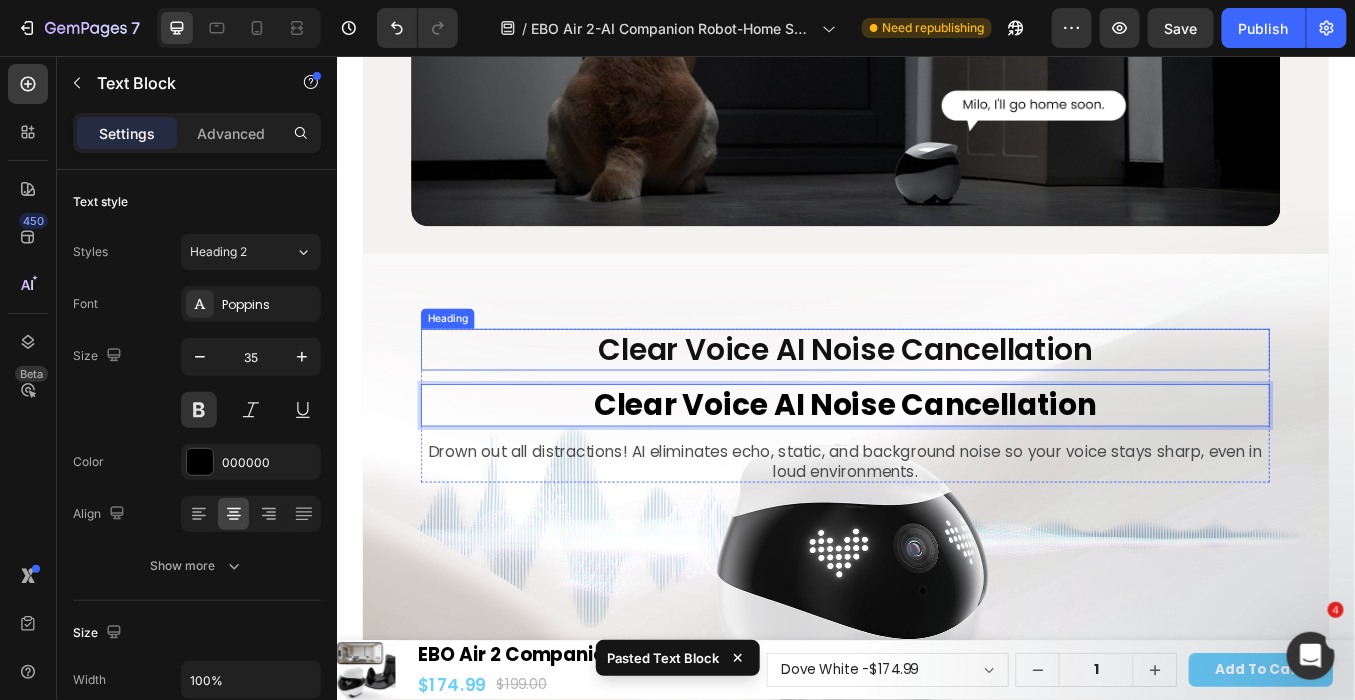 click on "Clear Voice AI Noise Cancellation" at bounding box center (936, 401) 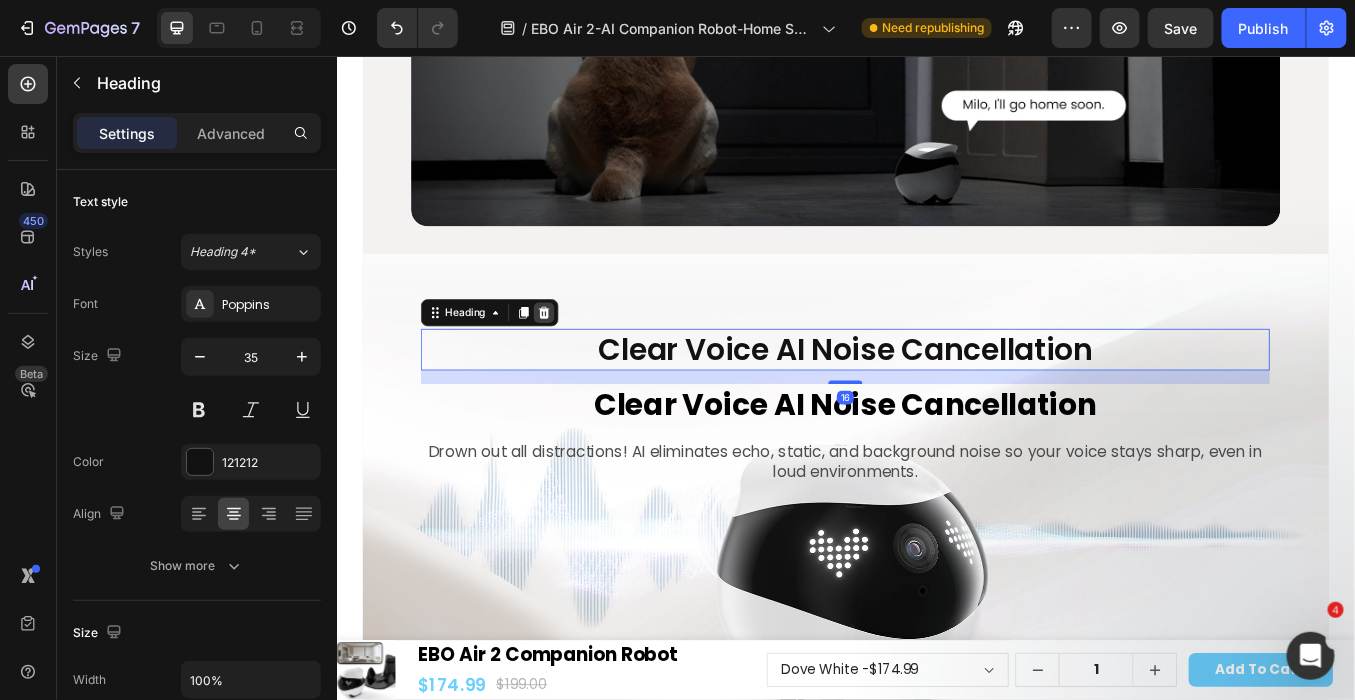 click 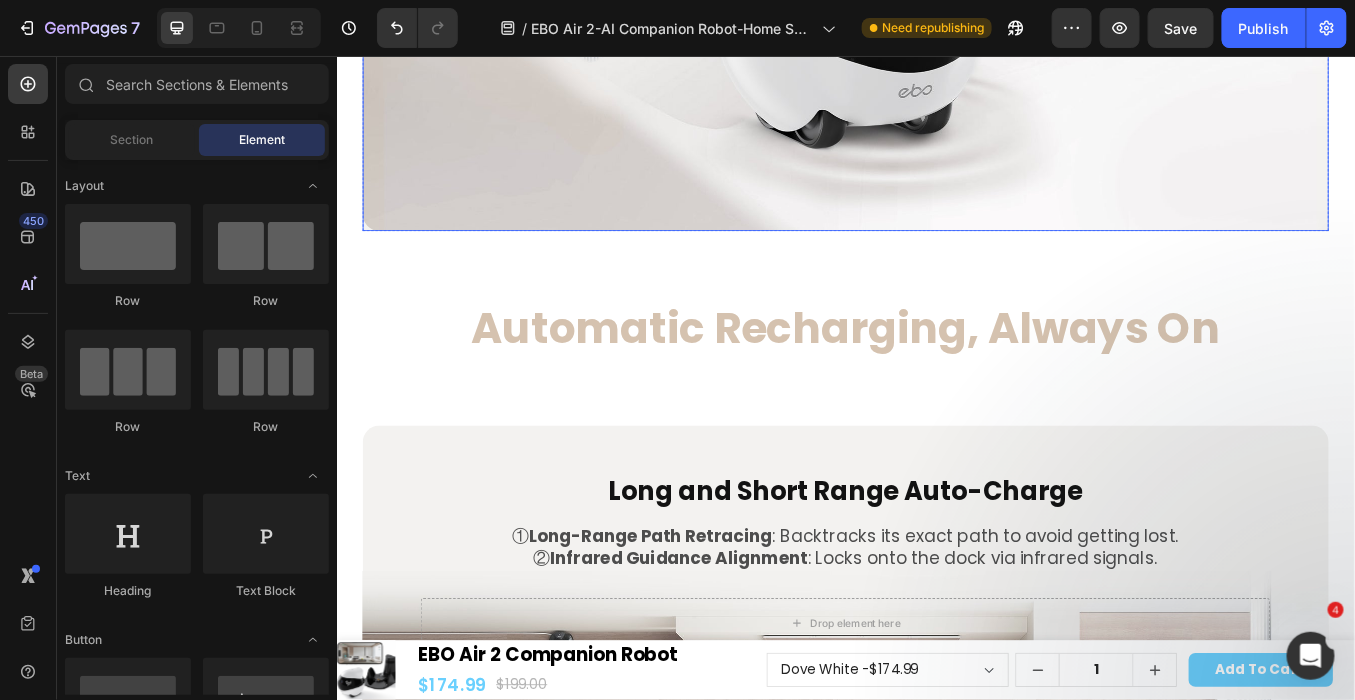scroll, scrollTop: 14600, scrollLeft: 0, axis: vertical 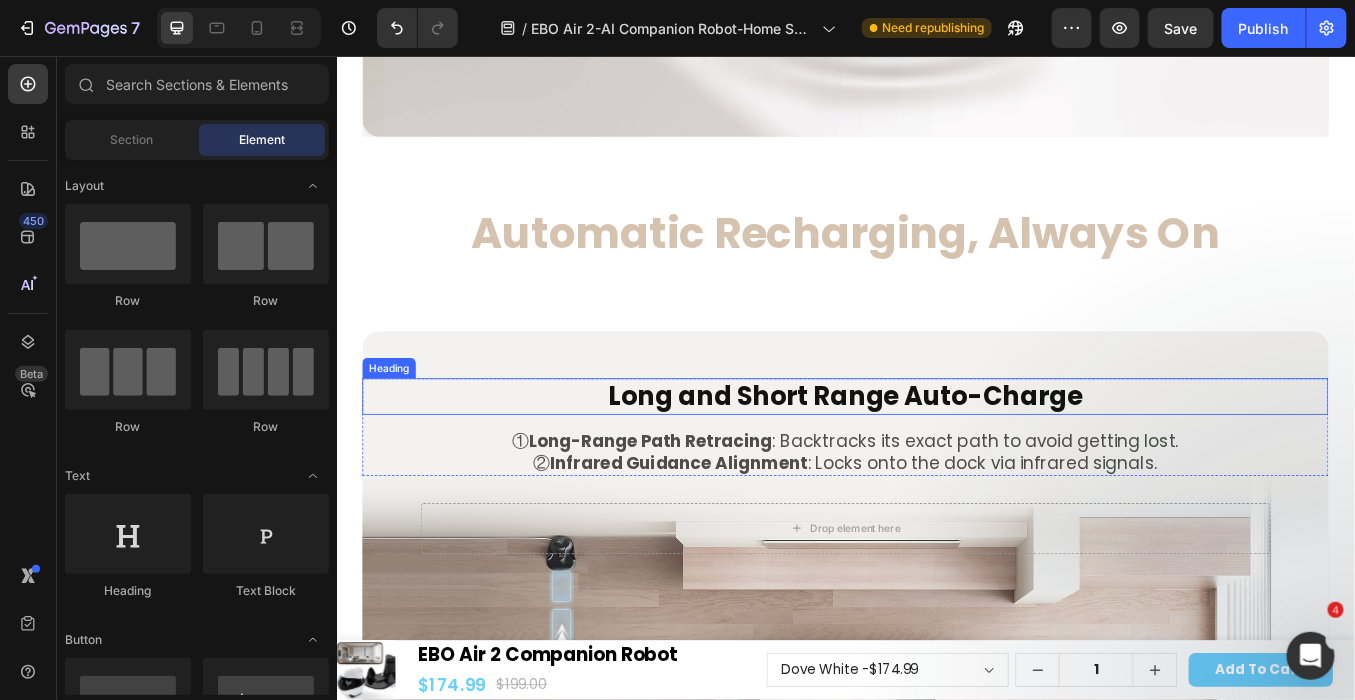 click on "Long and Short Range Auto-Charge" at bounding box center [936, 456] 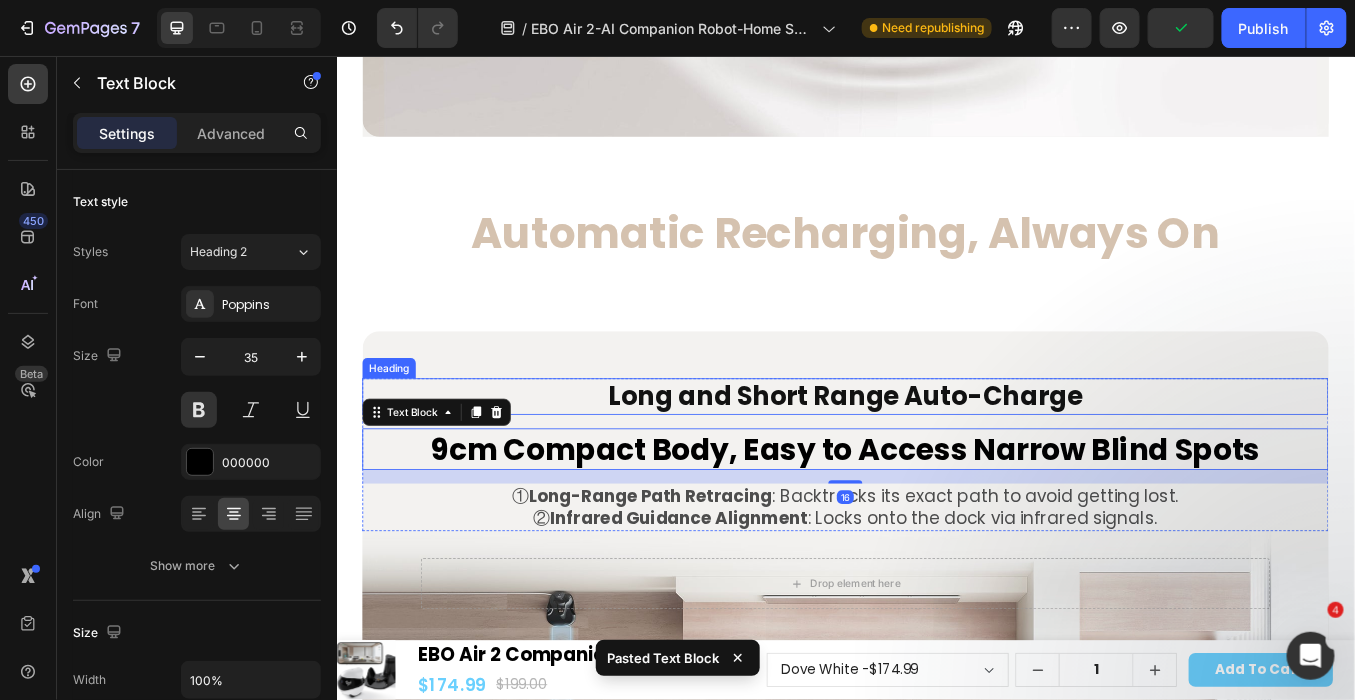 click on "Long and Short Range Auto-Charge" at bounding box center (936, 456) 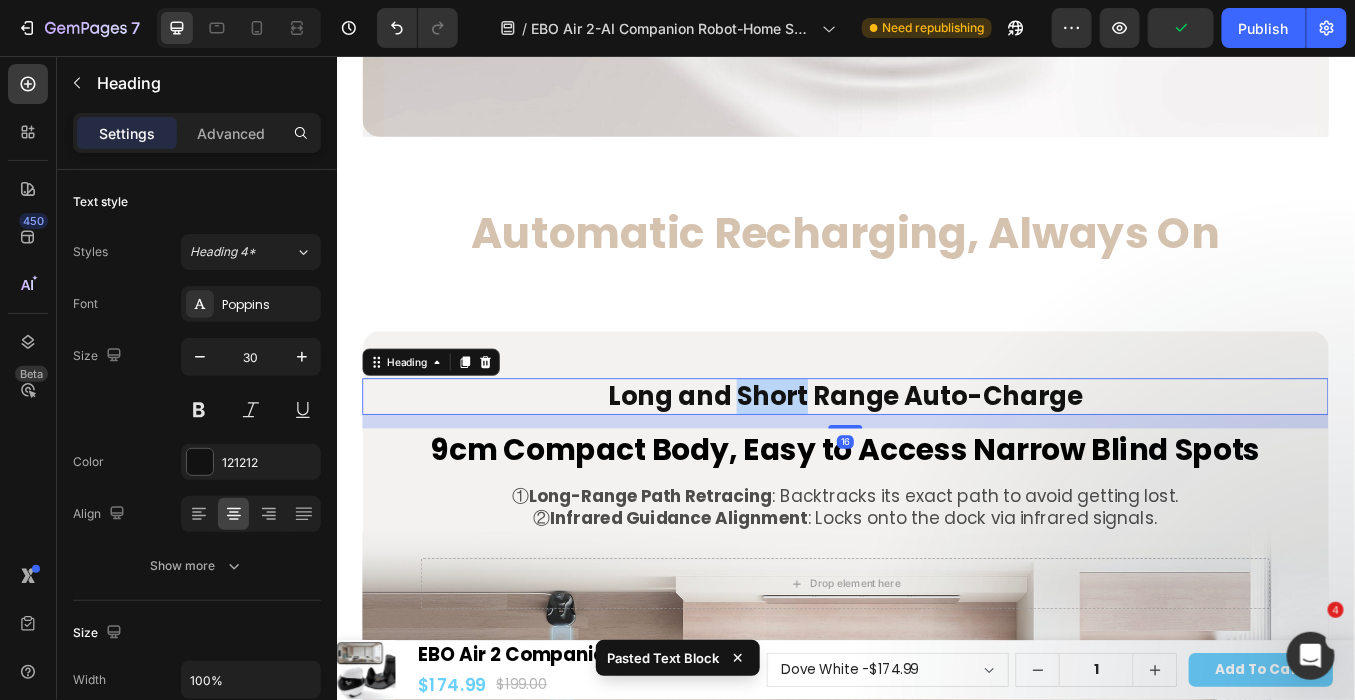 click on "Long and Short Range Auto-Charge" at bounding box center [936, 456] 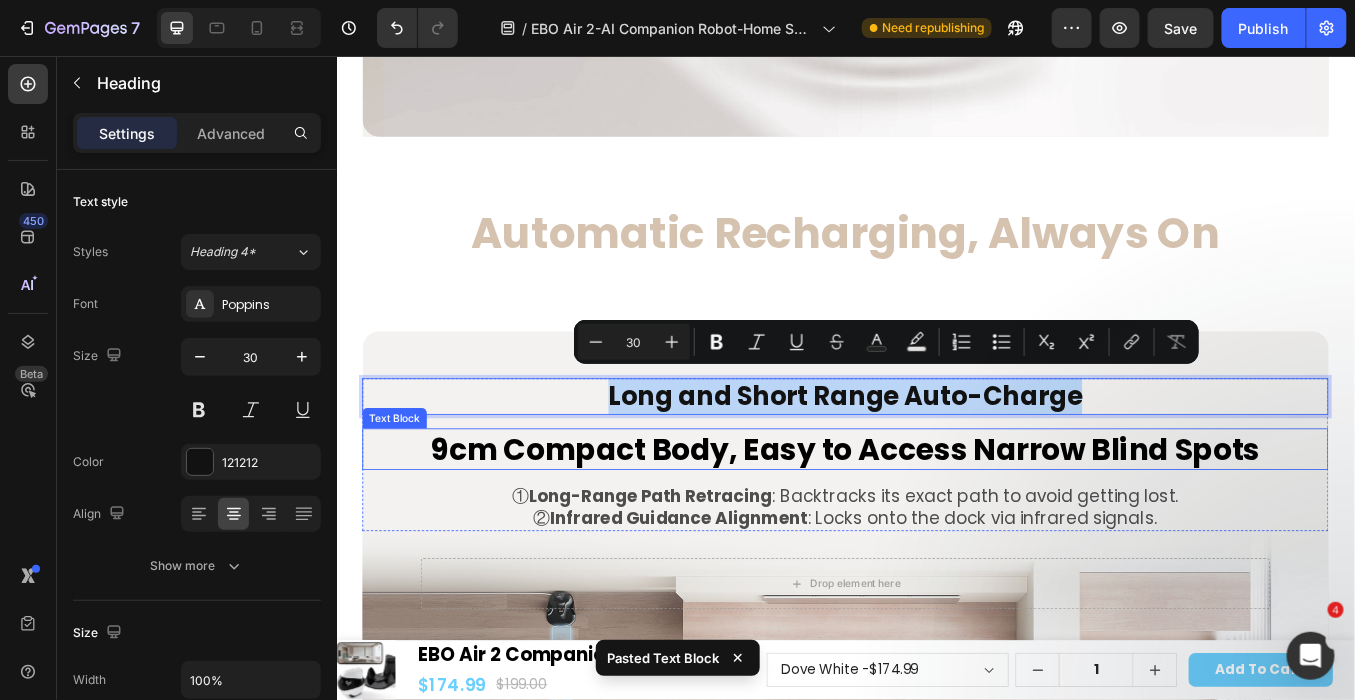 click on "9cm Compact Body, Easy to Access Narrow Blind Spots" at bounding box center (936, 519) 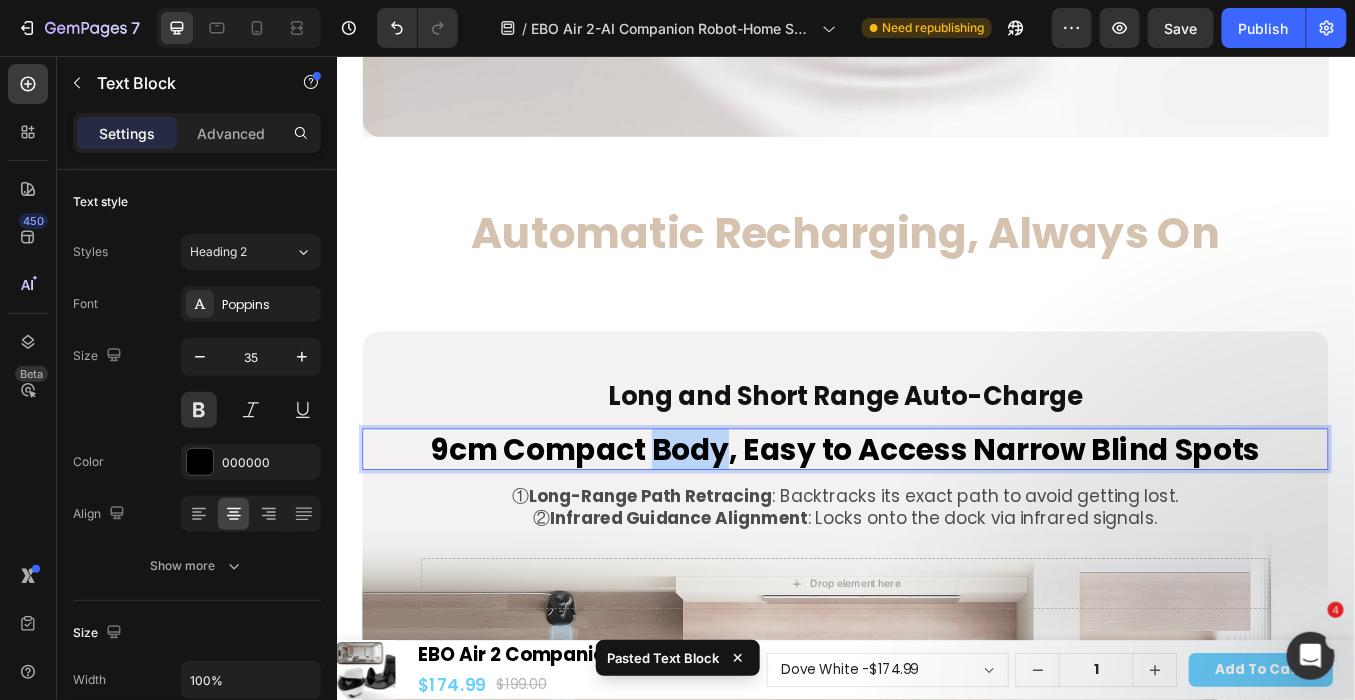 click on "9cm Compact Body, Easy to Access Narrow Blind Spots" at bounding box center [936, 519] 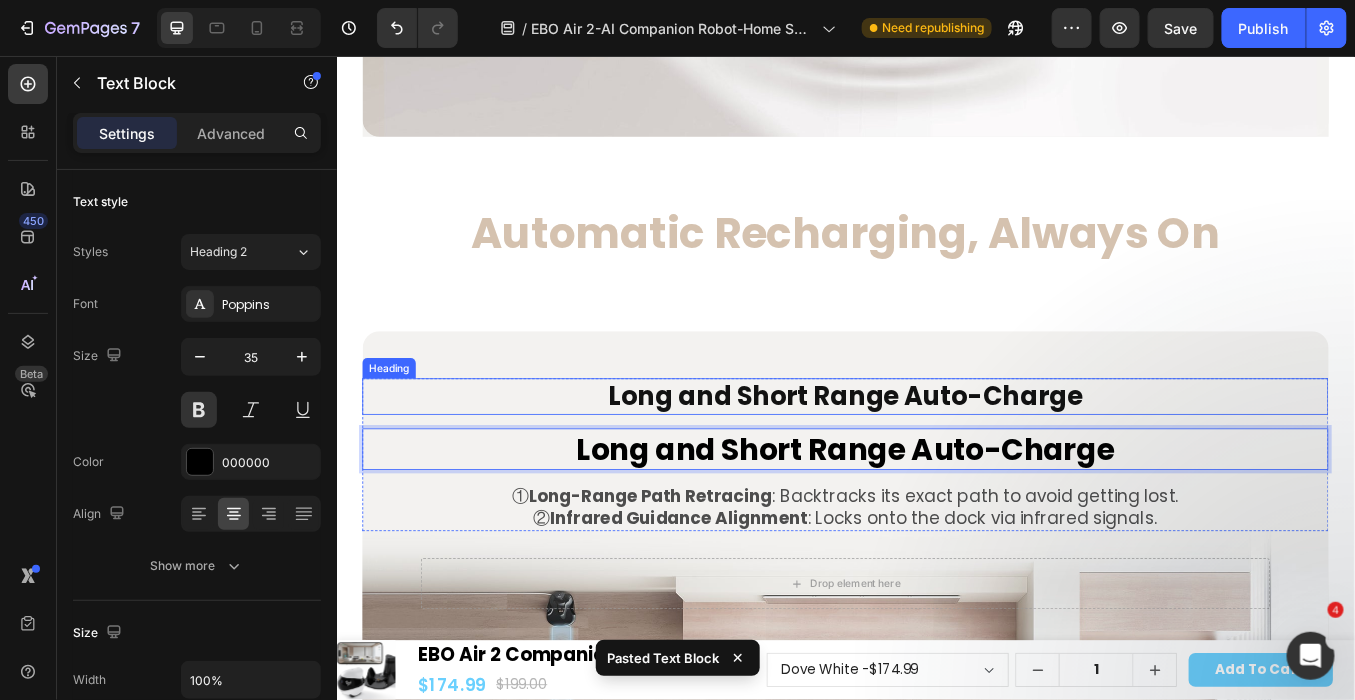 click on "Long and Short Range Auto-Charge" at bounding box center [936, 456] 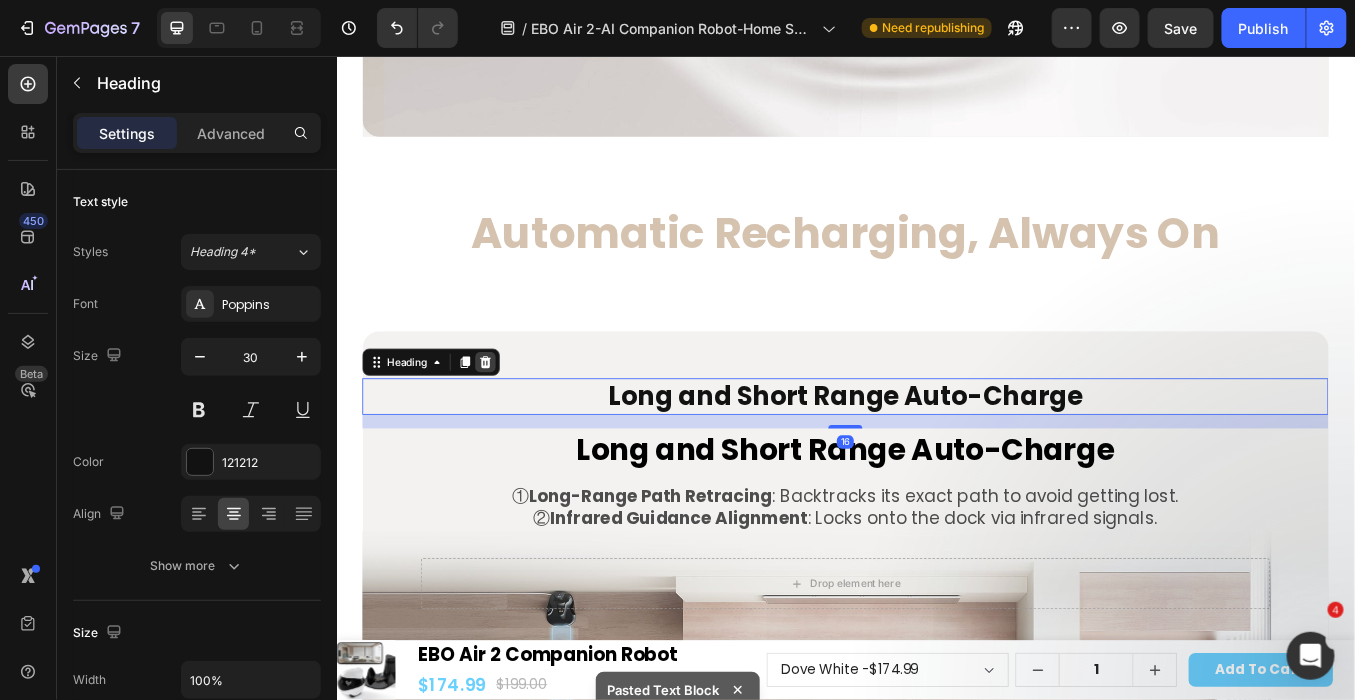 click 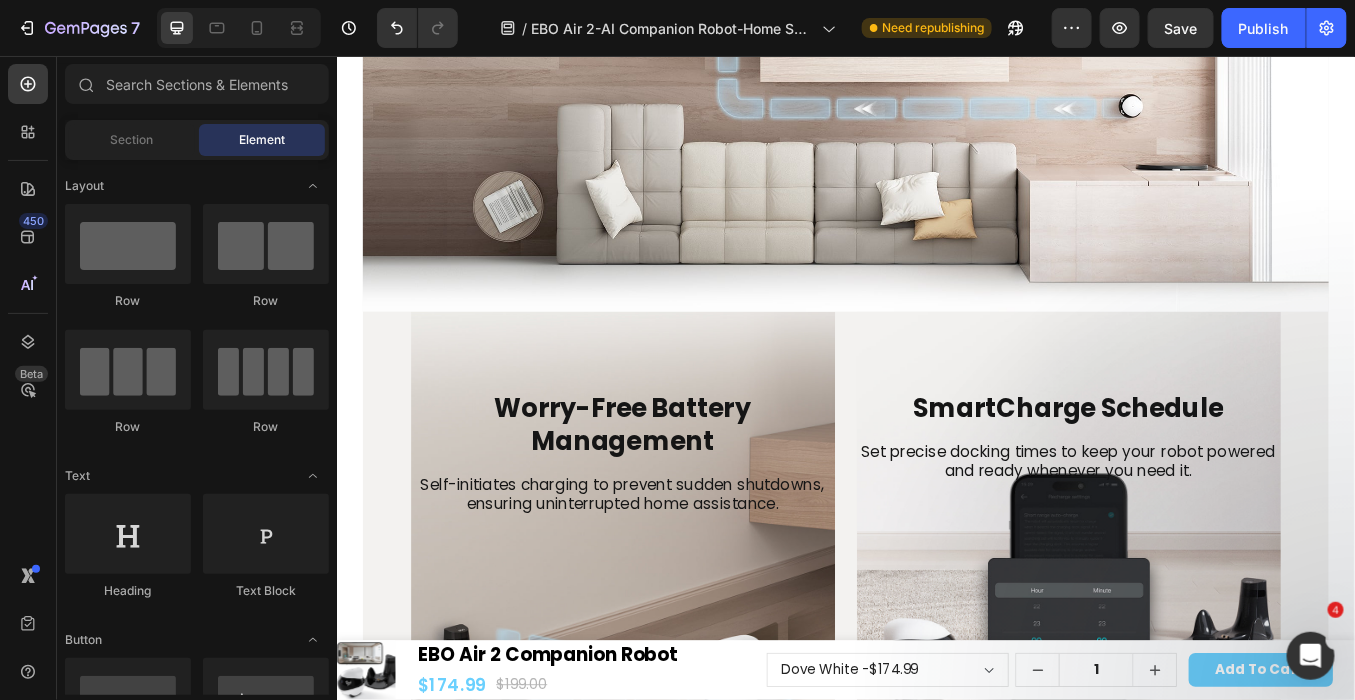 scroll, scrollTop: 15489, scrollLeft: 0, axis: vertical 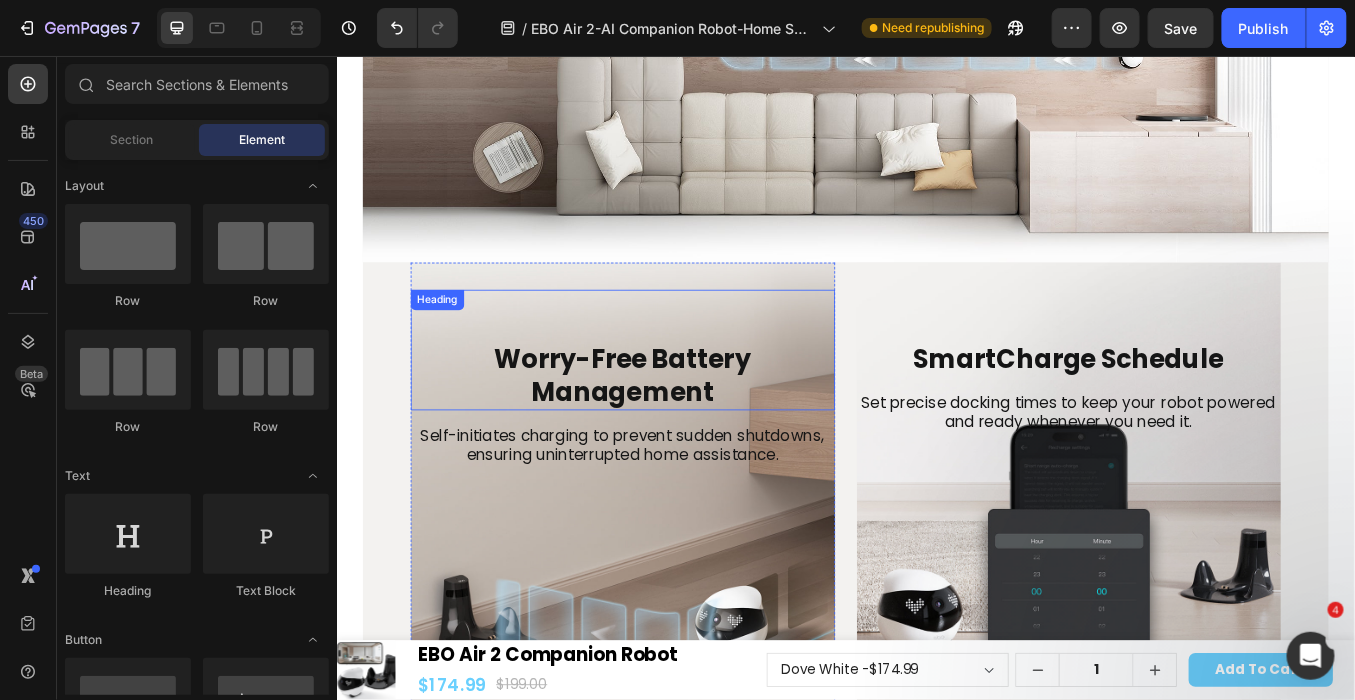 click on "Worry-Free Battery Management" at bounding box center [674, 431] 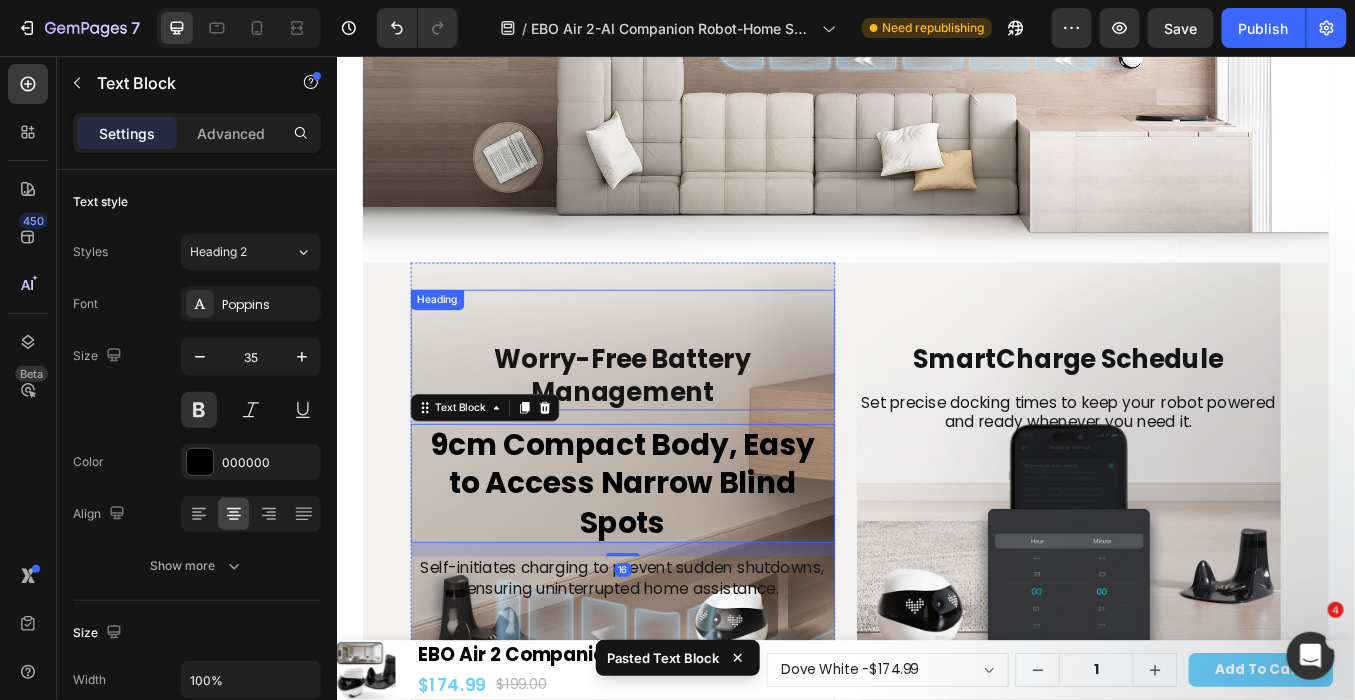 click on "Worry-Free Battery Management" at bounding box center (674, 431) 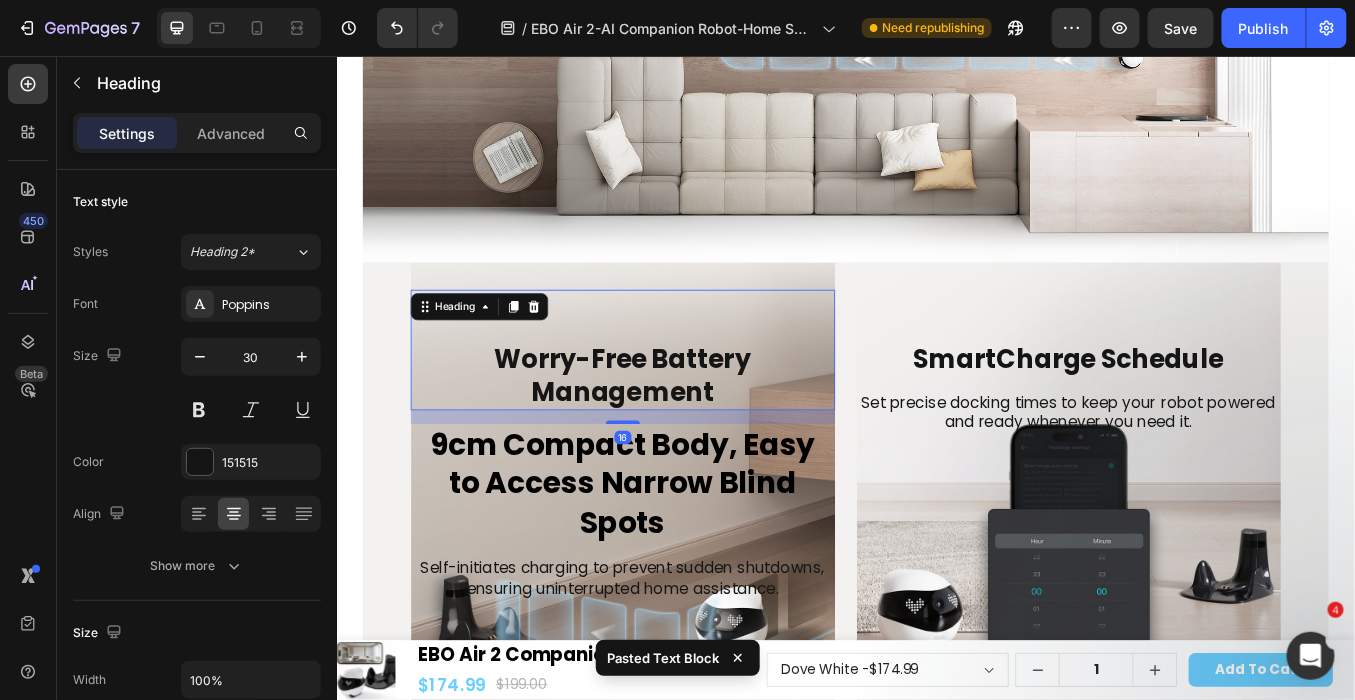 click on "Worry-Free Battery Management" at bounding box center (674, 431) 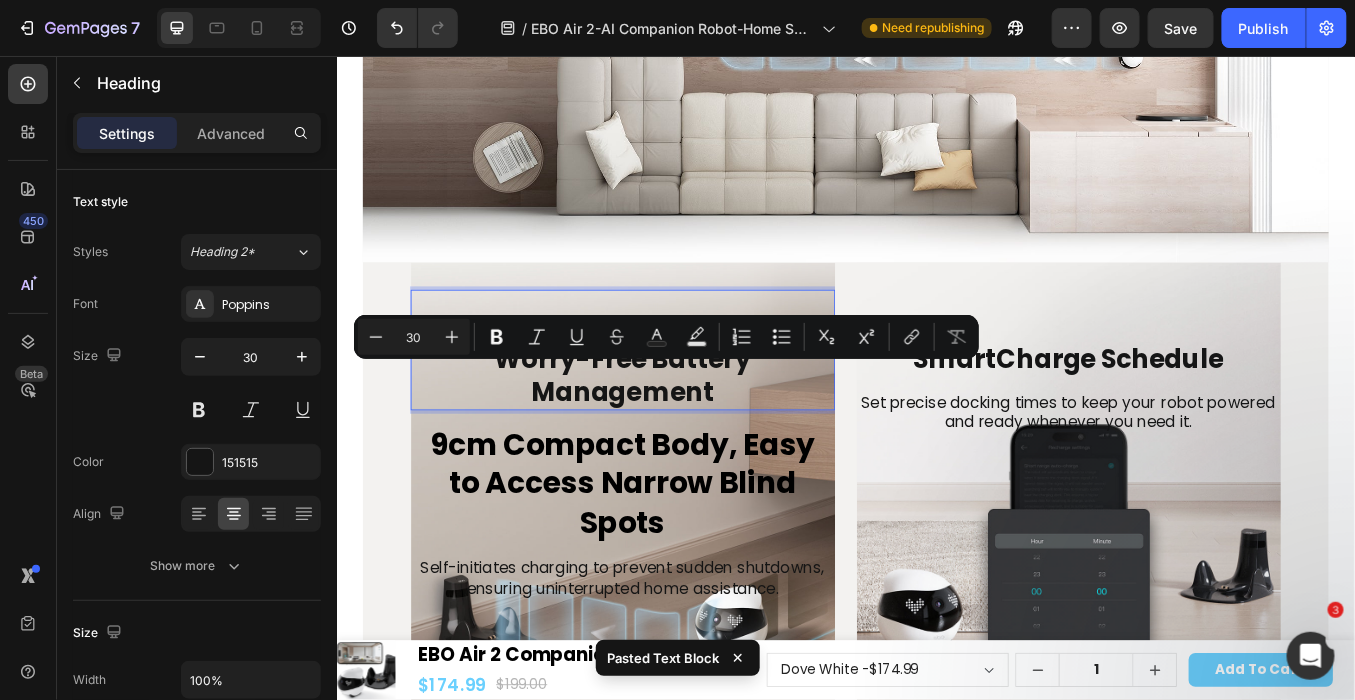 click on "Worry-Free Battery Management" at bounding box center (674, 431) 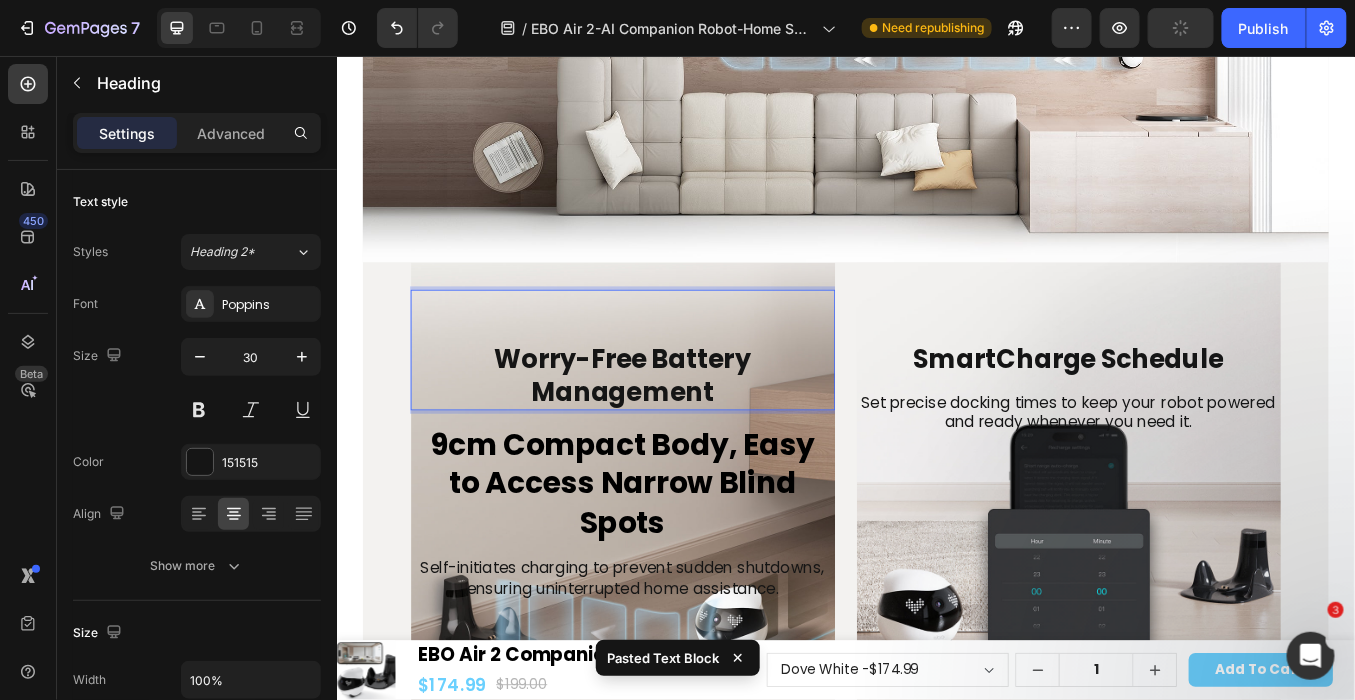 click on "Worry-Free Battery Management" at bounding box center (674, 431) 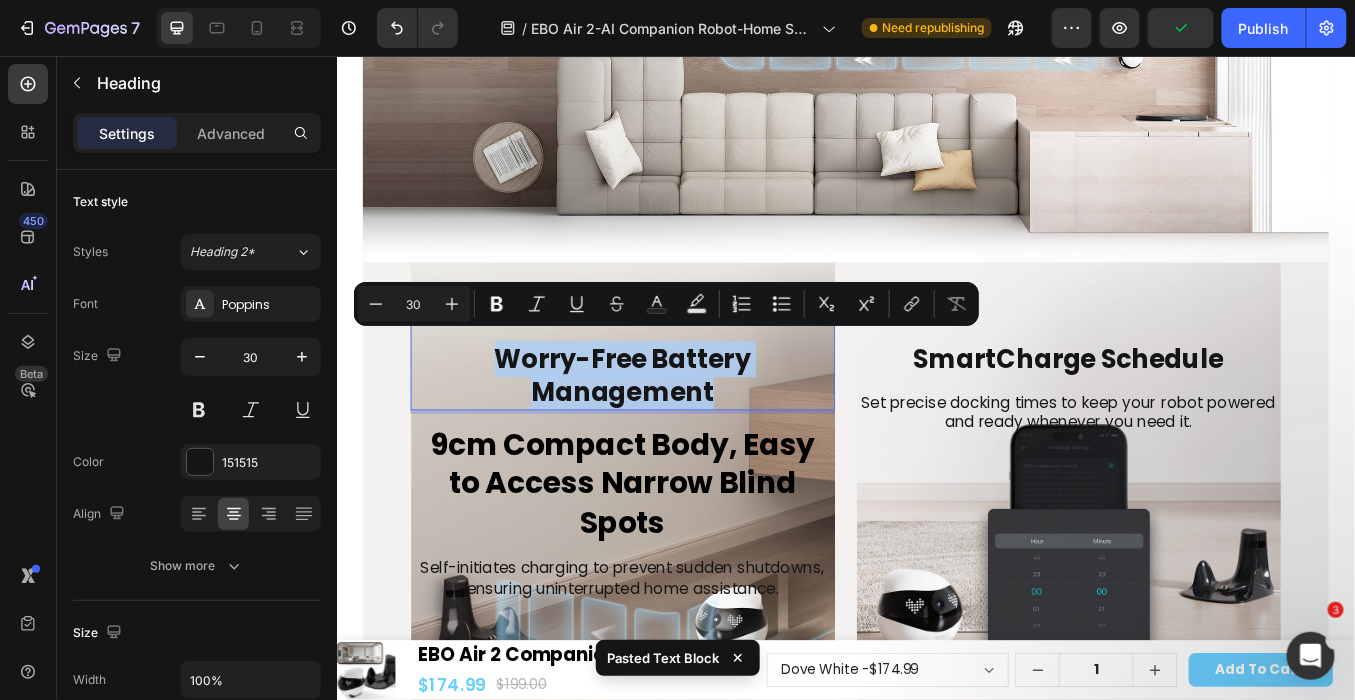 copy on "Worry-Free Battery Management" 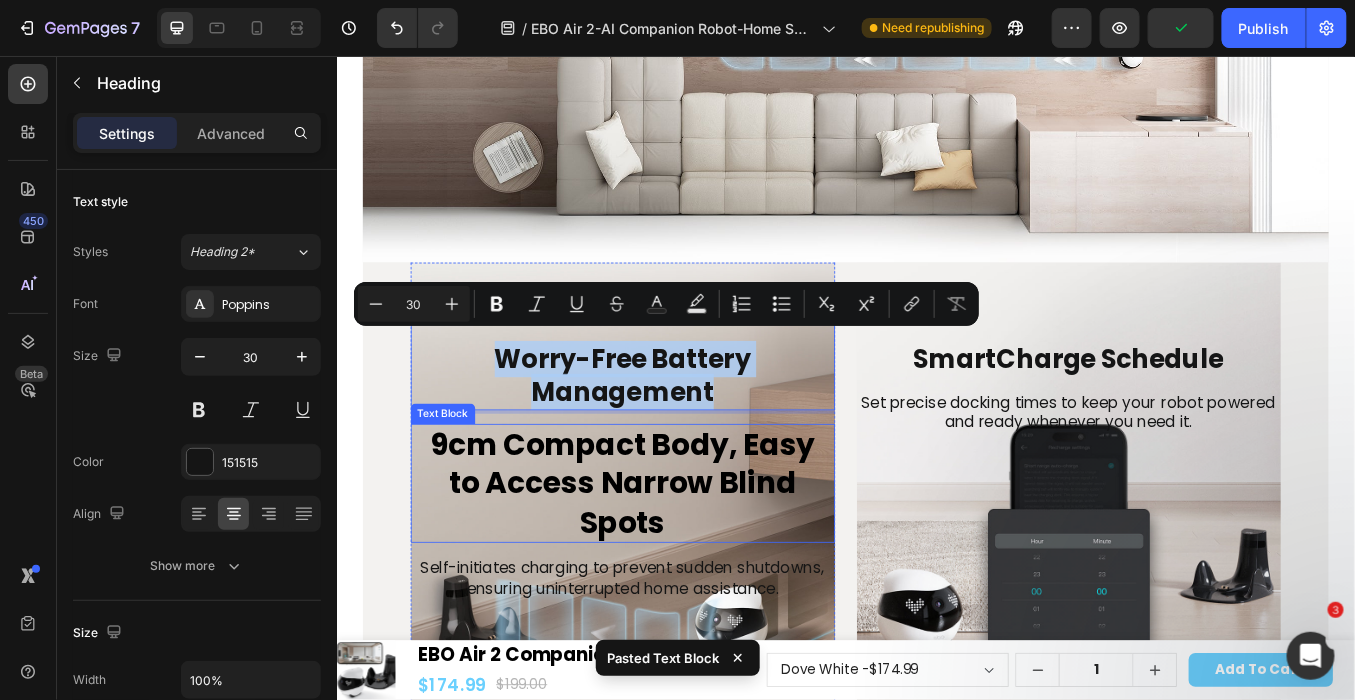 click on "9cm Compact Body, Easy to Access Narrow Blind Spots" at bounding box center [674, 558] 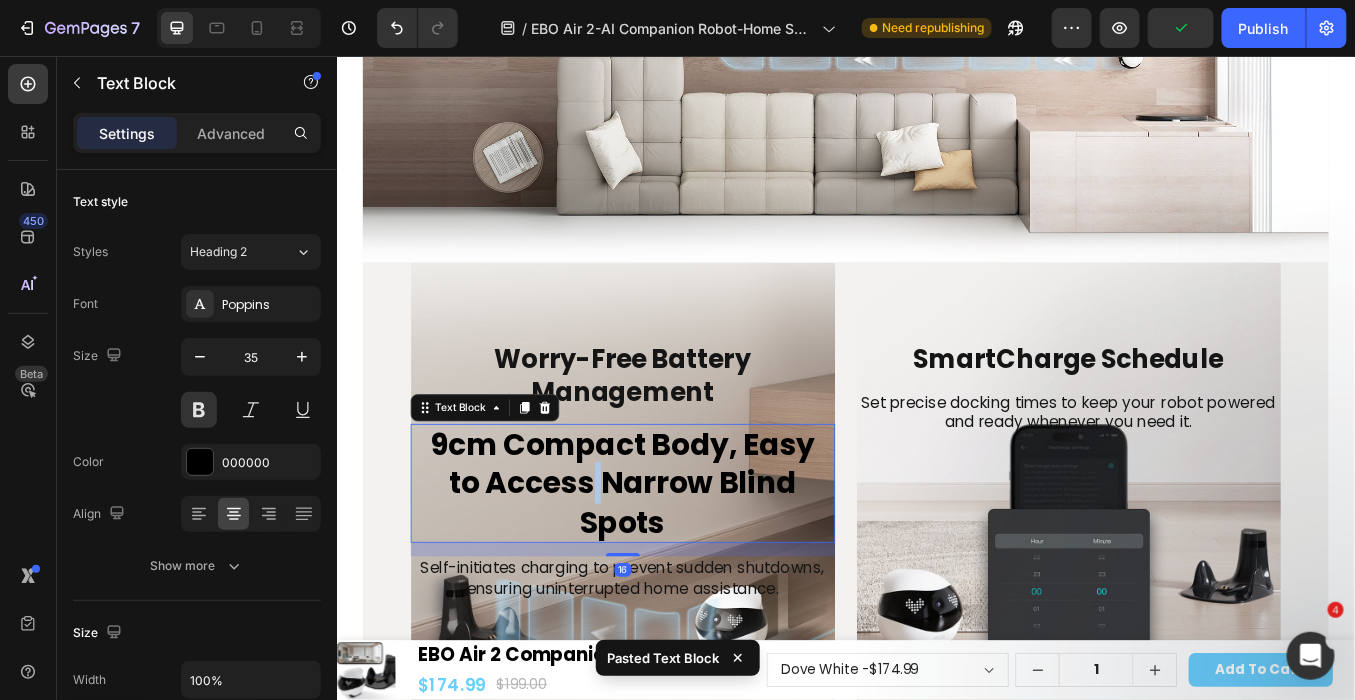 click on "9cm Compact Body, Easy to Access Narrow Blind Spots" at bounding box center [674, 558] 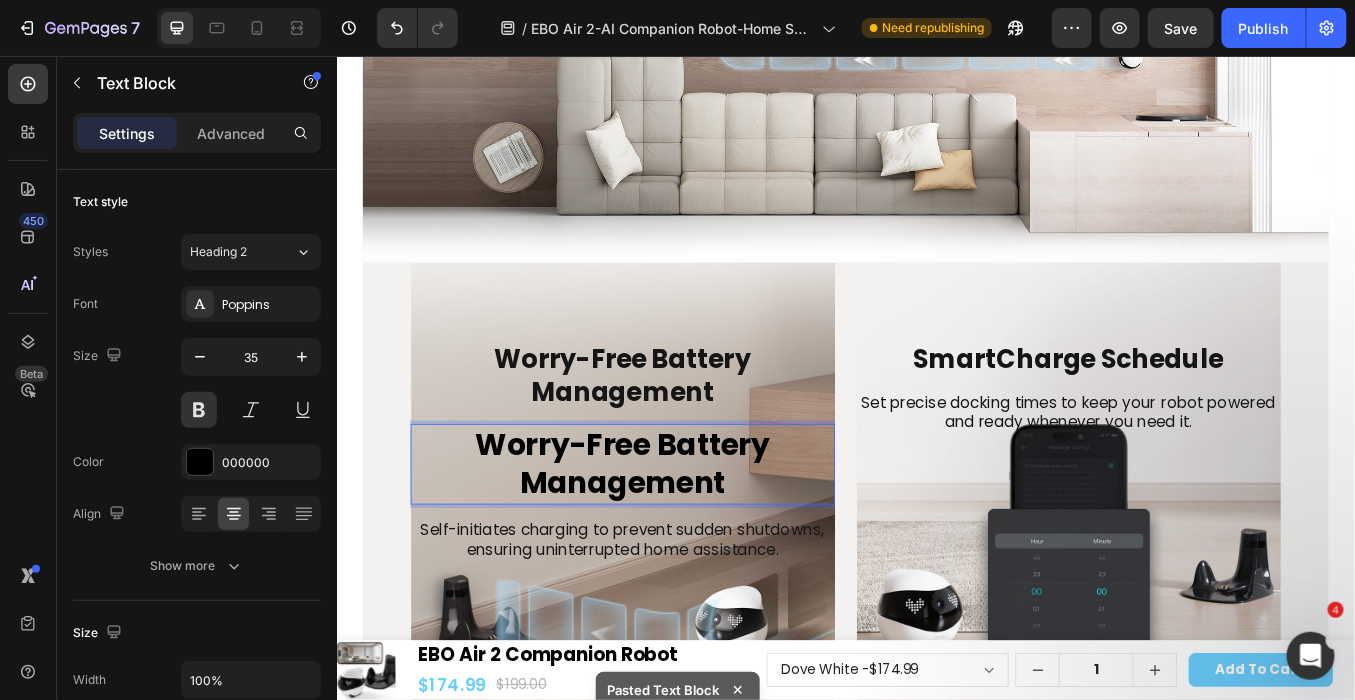 click on "Worry-Free Battery Management" at bounding box center (674, 431) 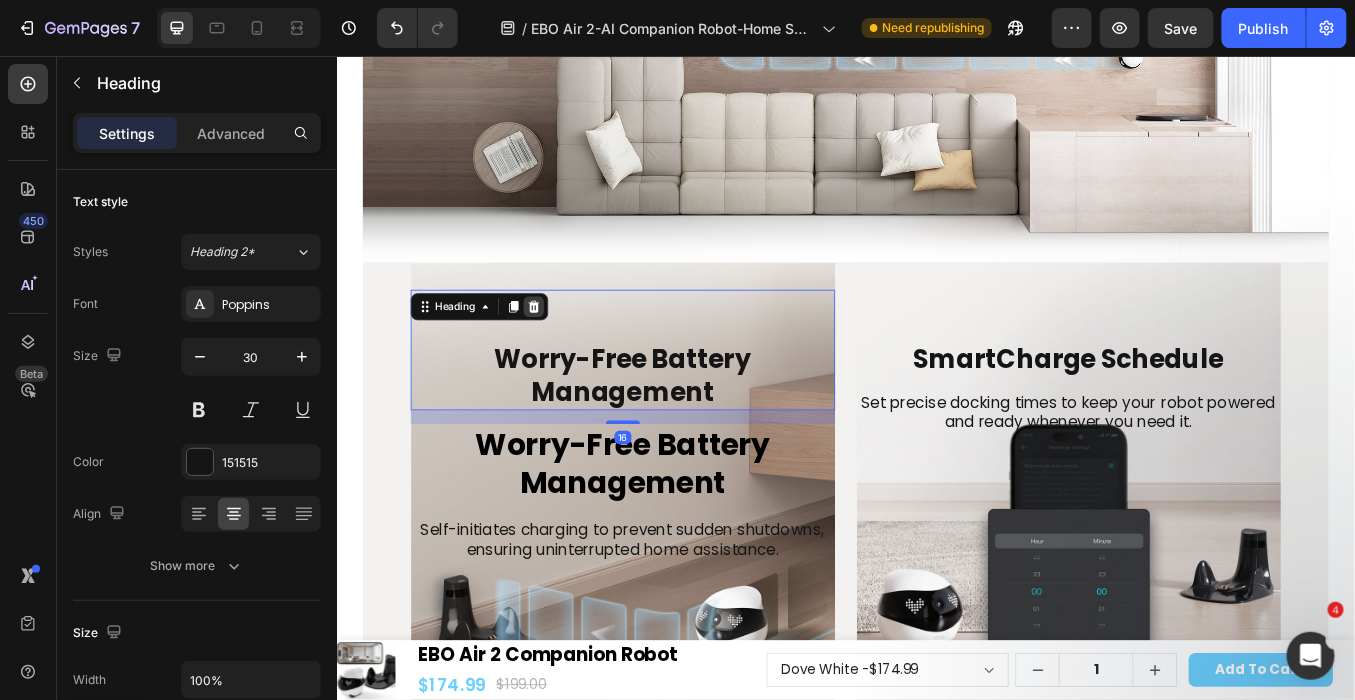 click 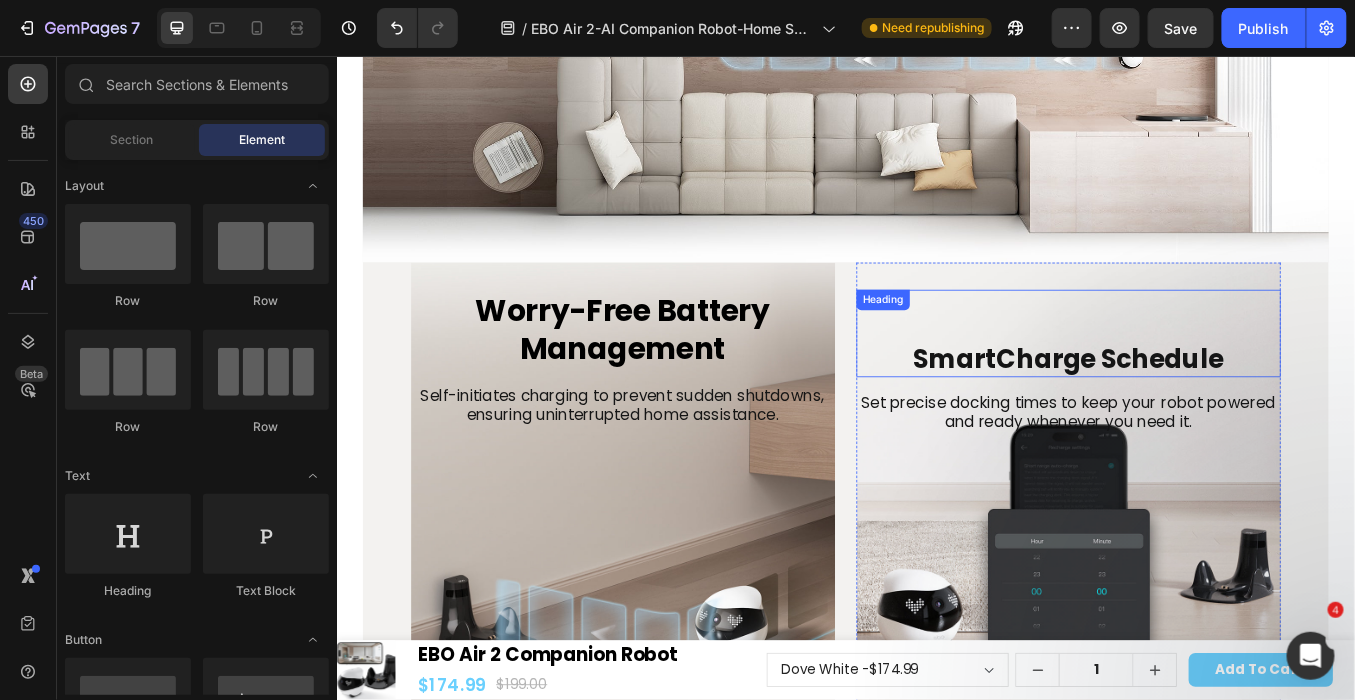 click on "SmartCharge Schedule" at bounding box center (1199, 411) 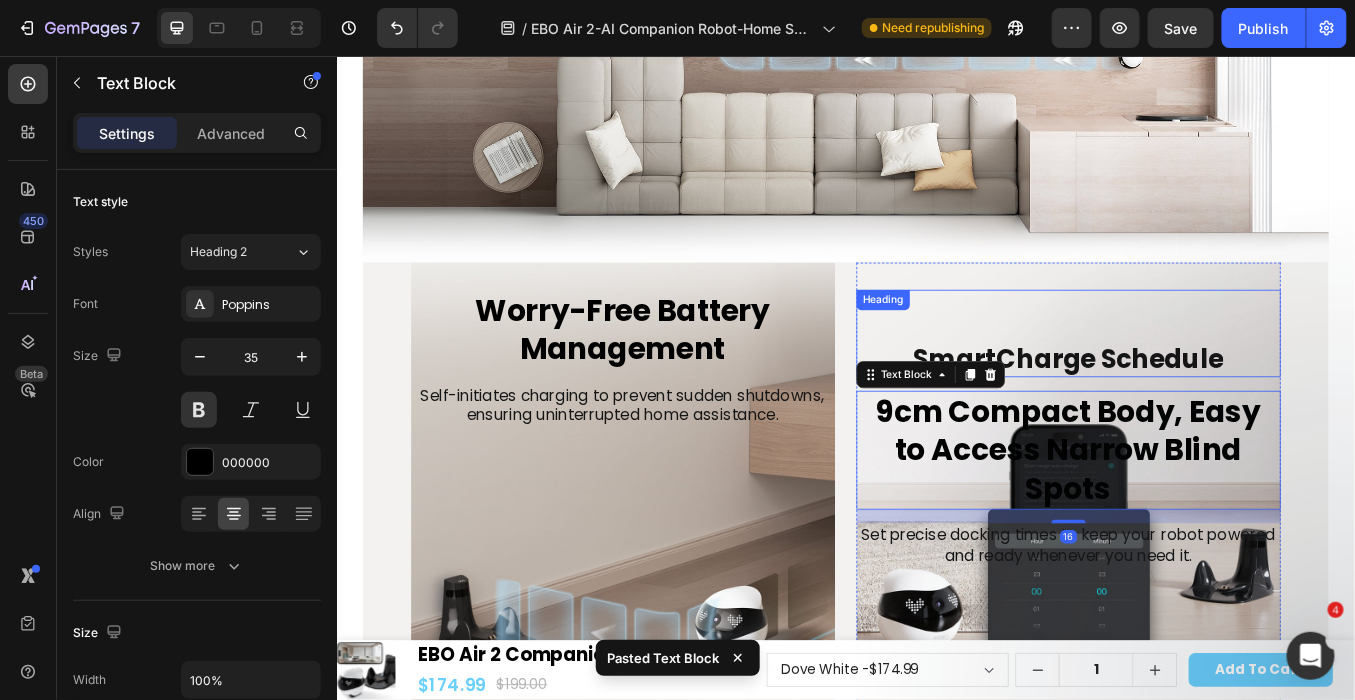 click on "SmartCharge Schedule" at bounding box center [1199, 411] 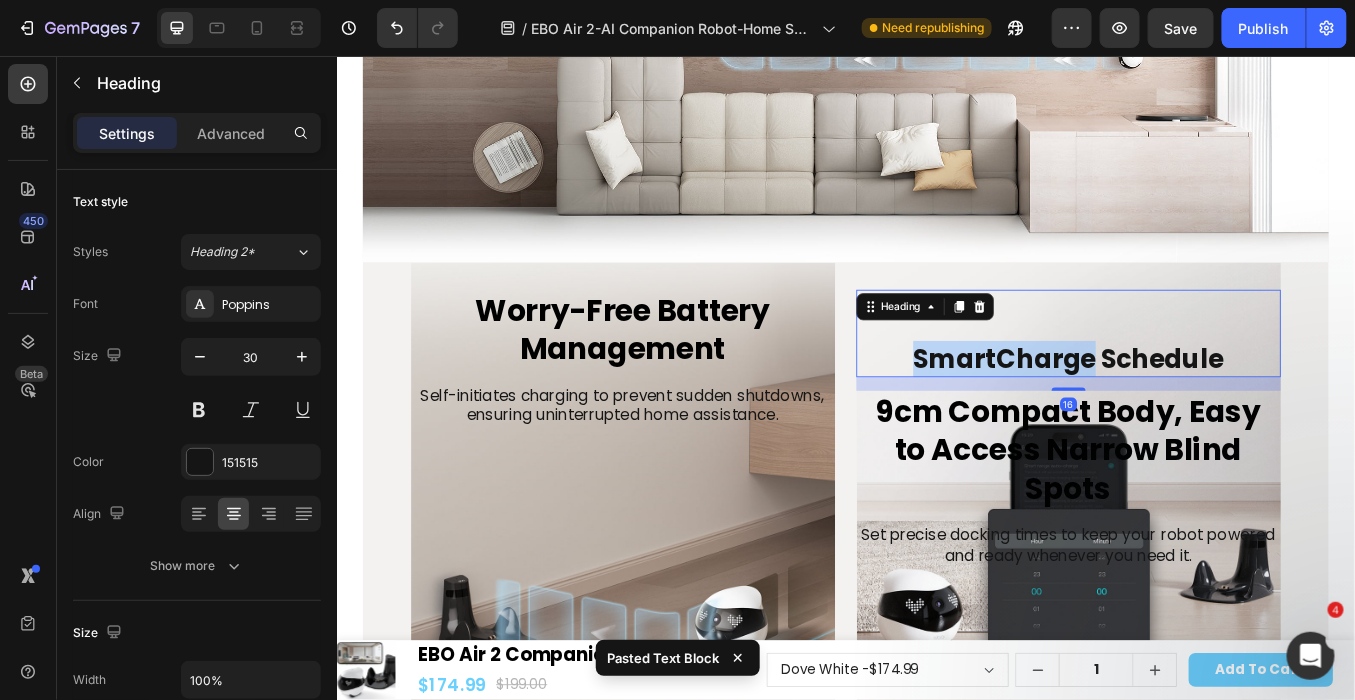 click on "SmartCharge Schedule" at bounding box center (1199, 411) 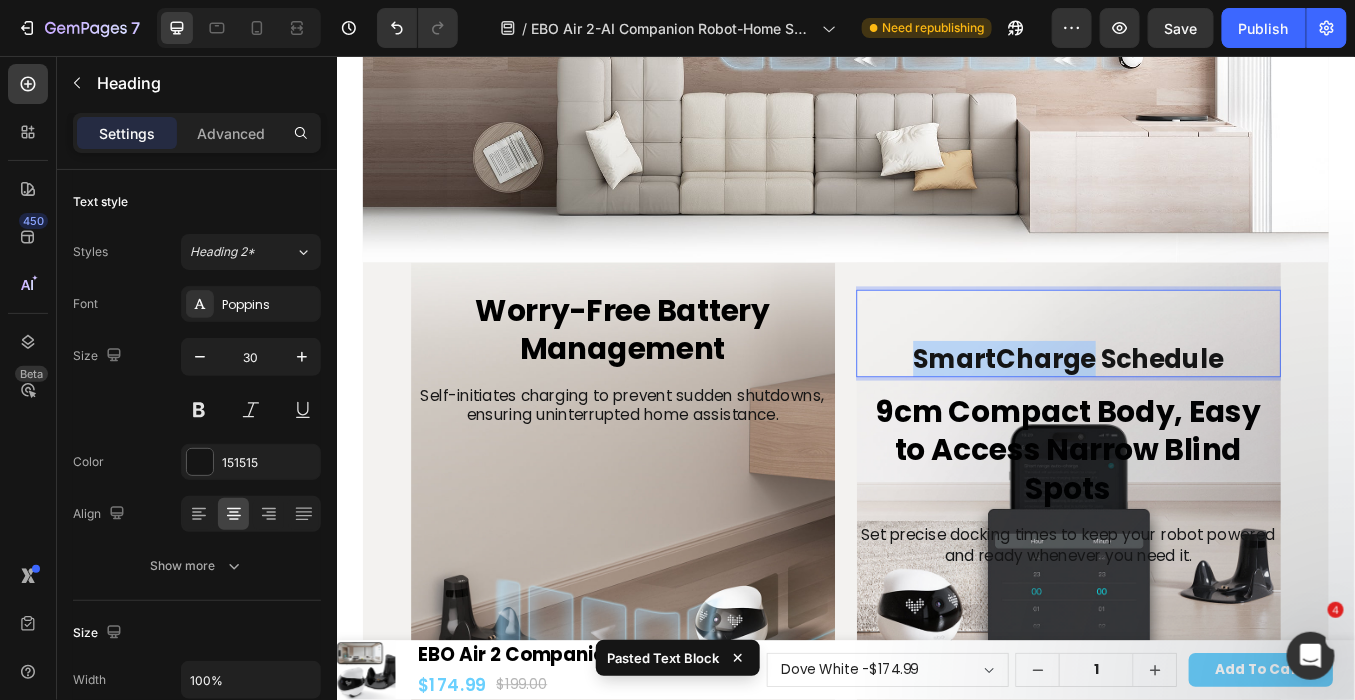 copy on "SmartCharge Schedule" 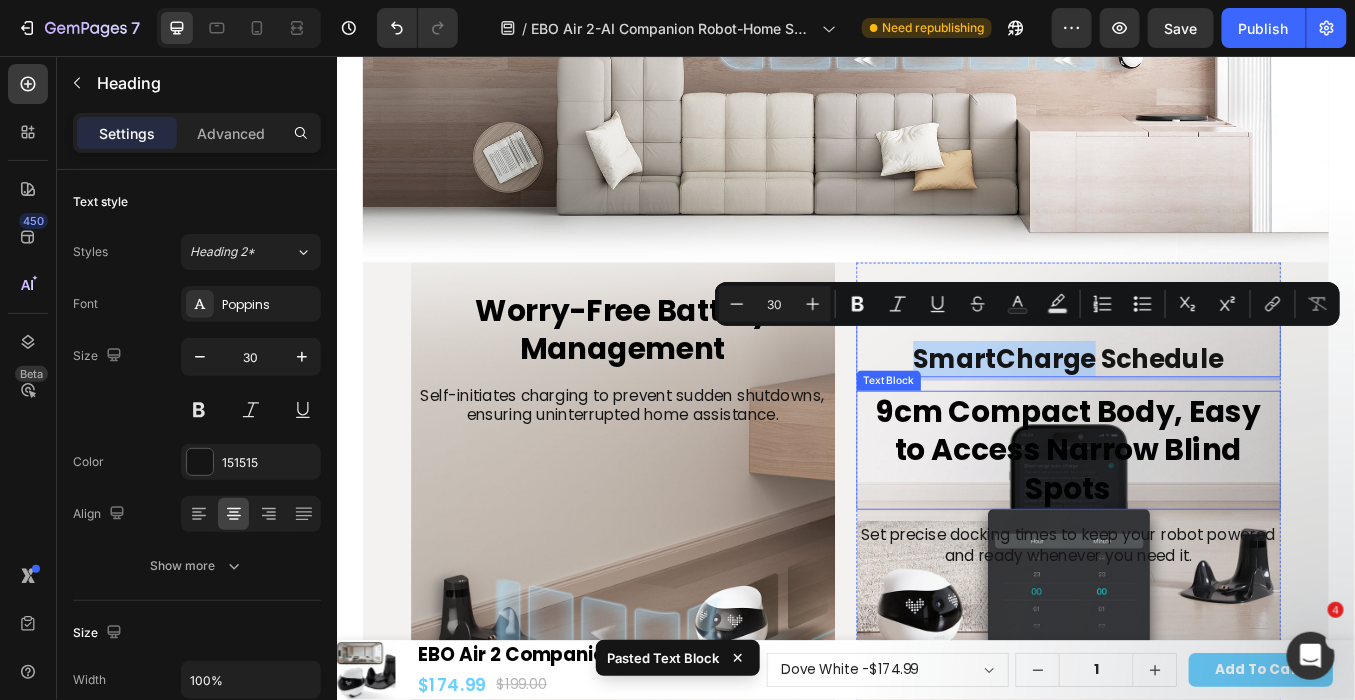 click on "9cm Compact Body, Easy to Access Narrow Blind Spots" at bounding box center (1199, 519) 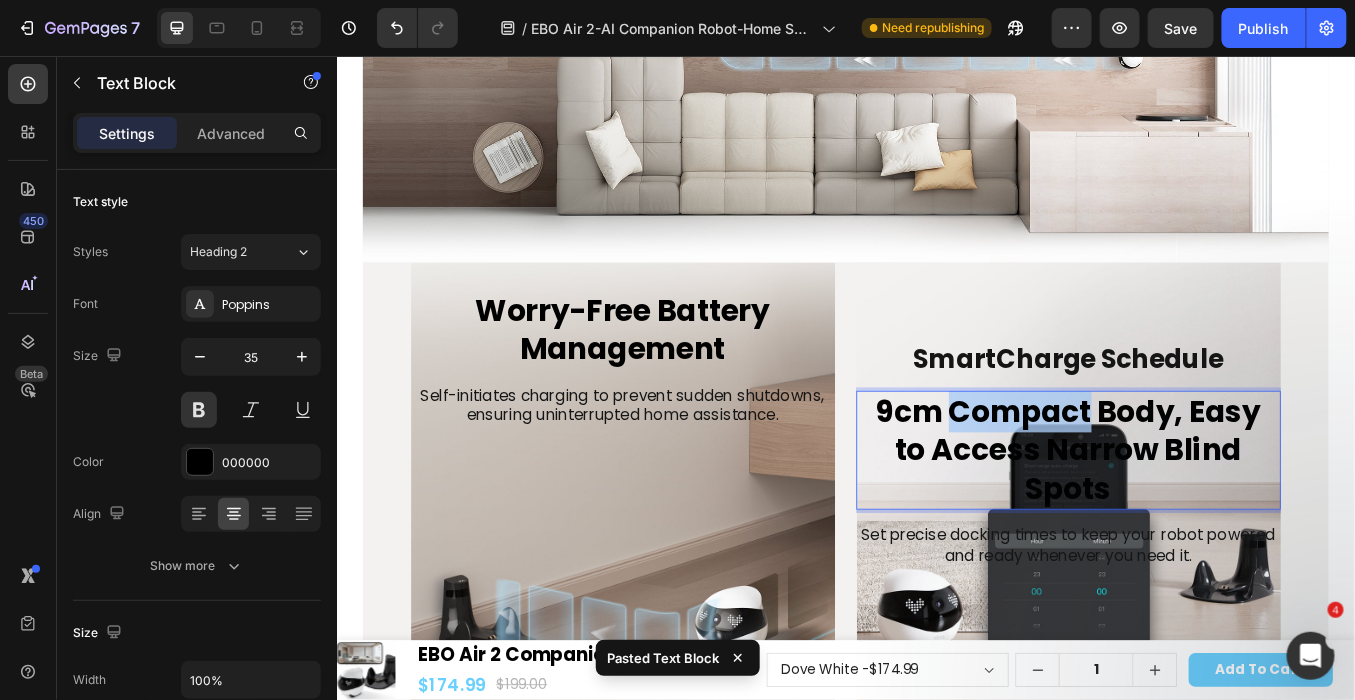 click on "9cm Compact Body, Easy to Access Narrow Blind Spots" at bounding box center (1199, 519) 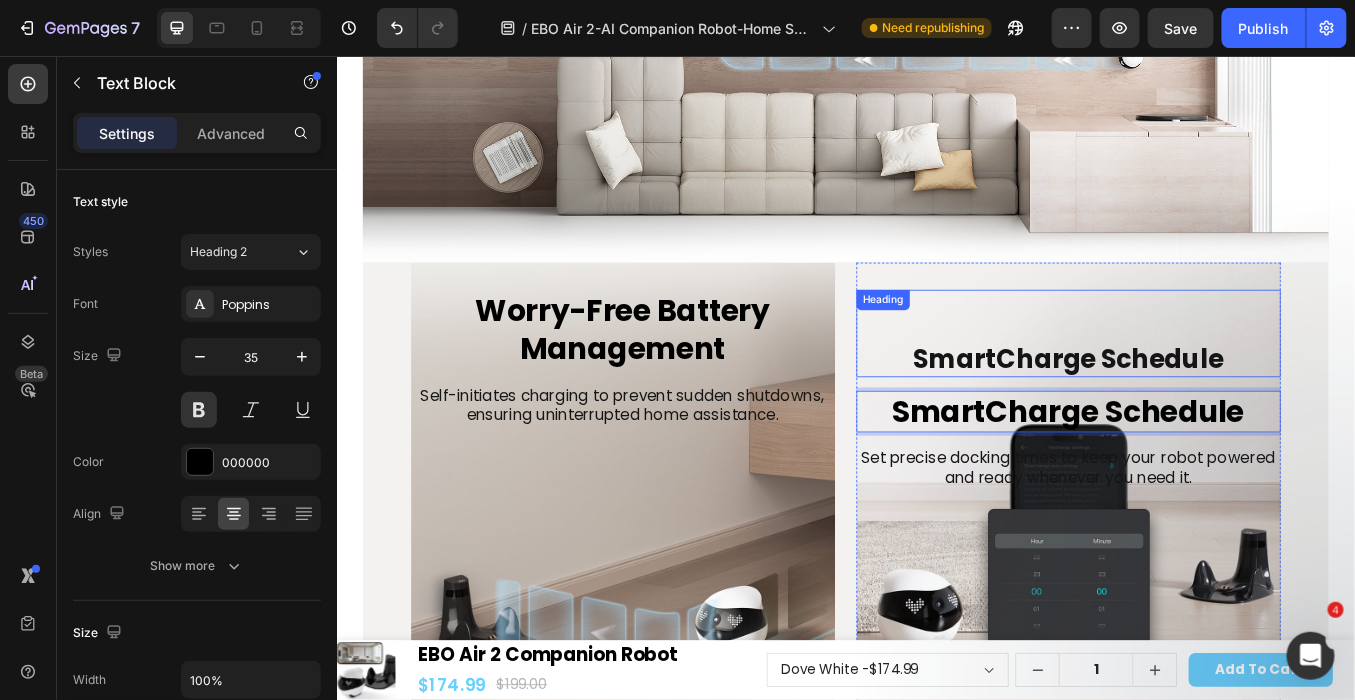 click on "SmartCharge Schedule" at bounding box center [1199, 411] 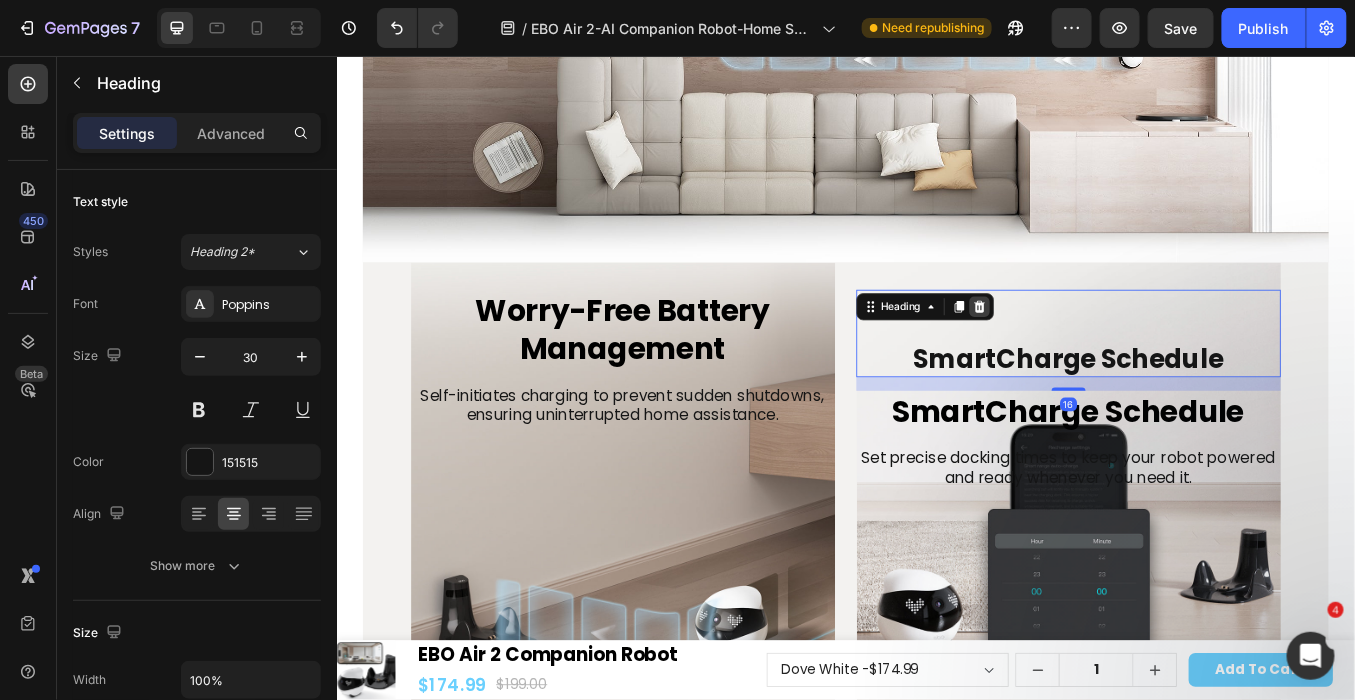 click 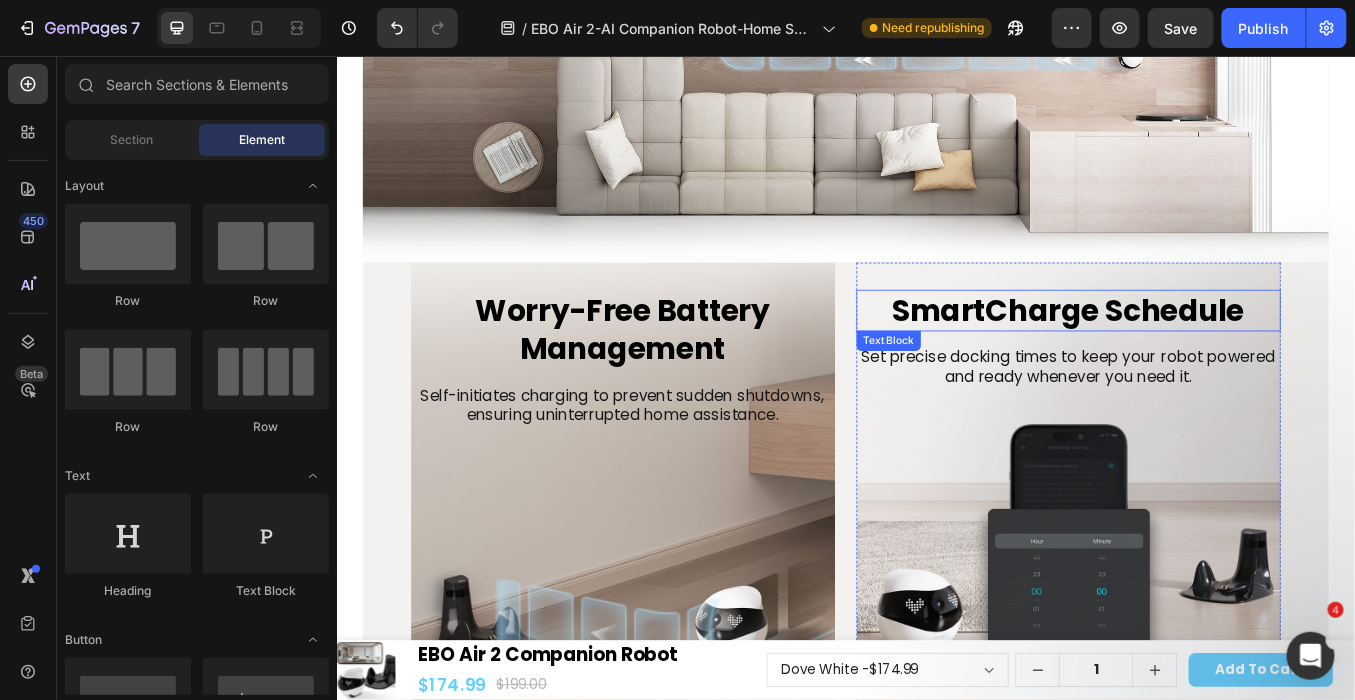 click on "SmartCharge Schedule" at bounding box center (1199, 355) 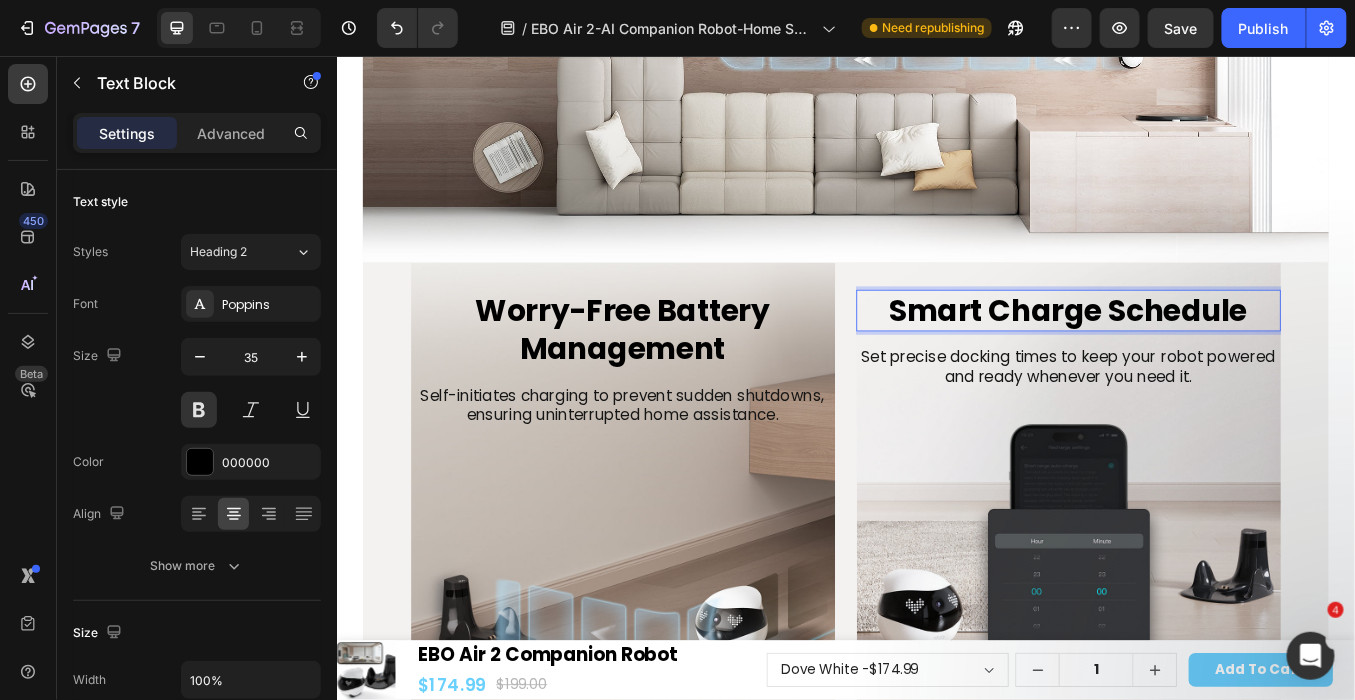 click on "Smart Charge Schedule" at bounding box center [1199, 355] 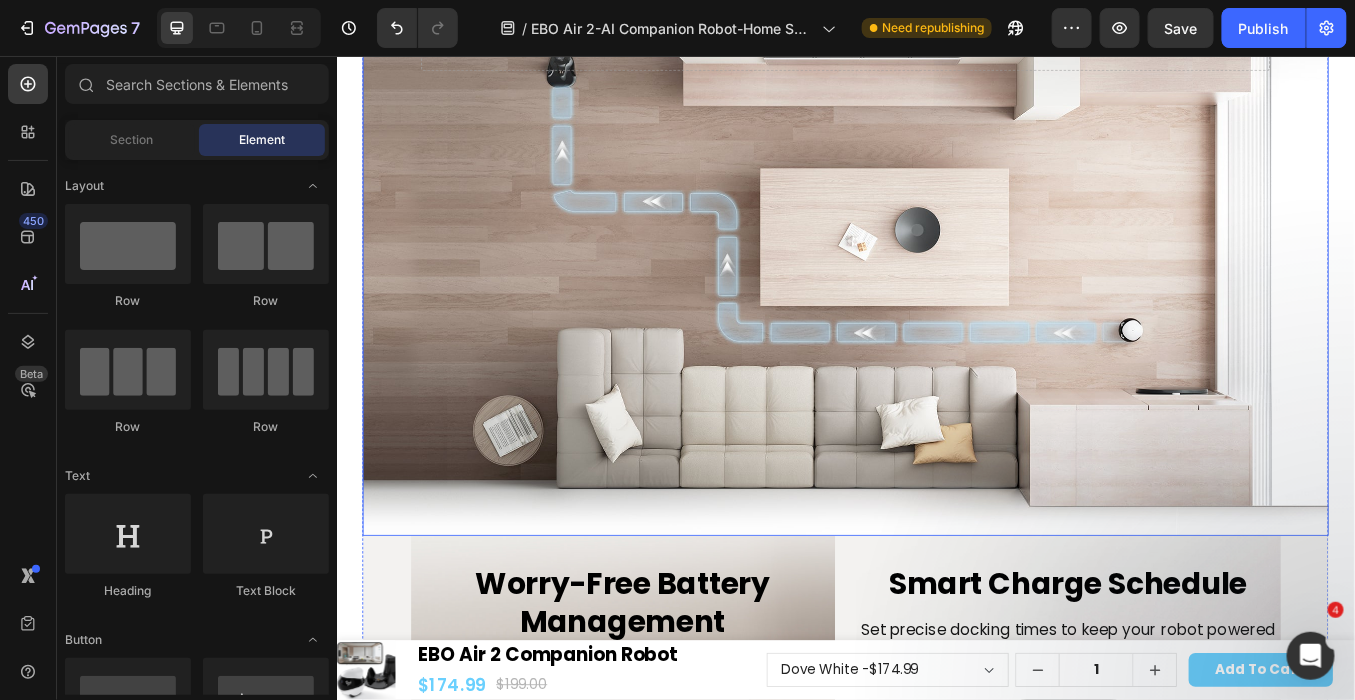 scroll, scrollTop: 15270, scrollLeft: 0, axis: vertical 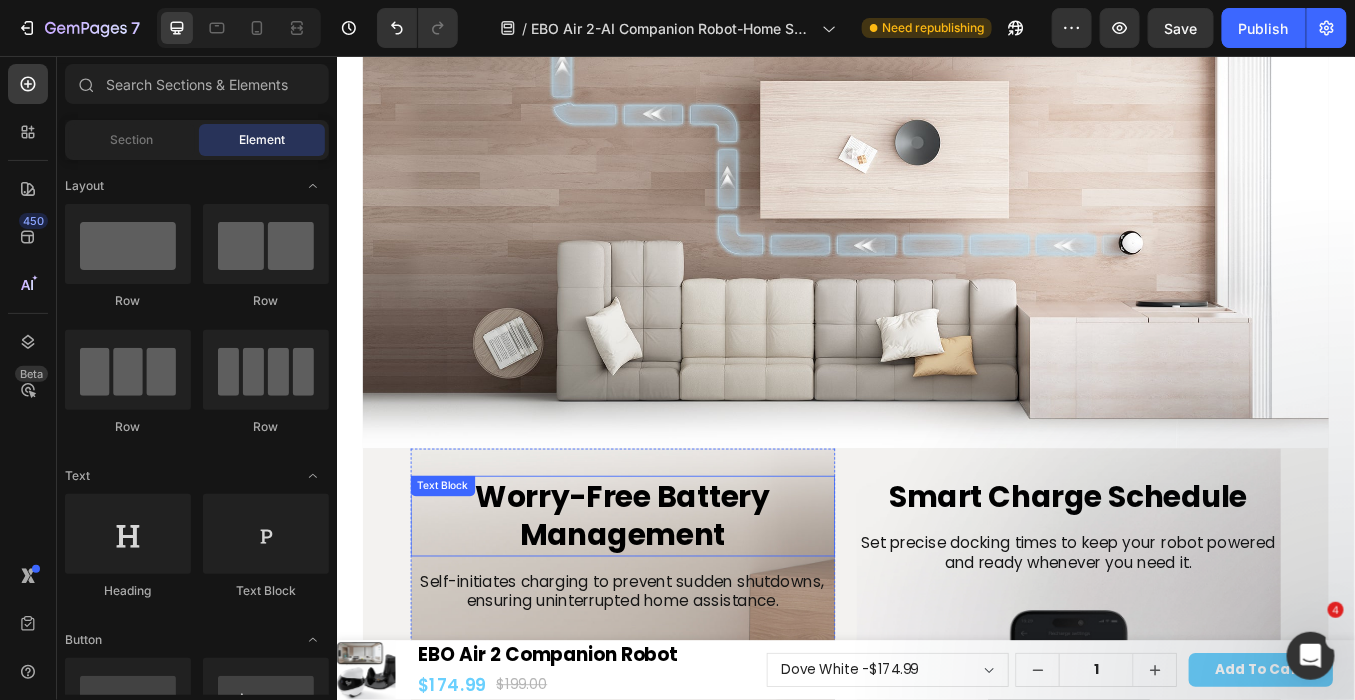 click on "Worry-Free Battery Management" at bounding box center (674, 596) 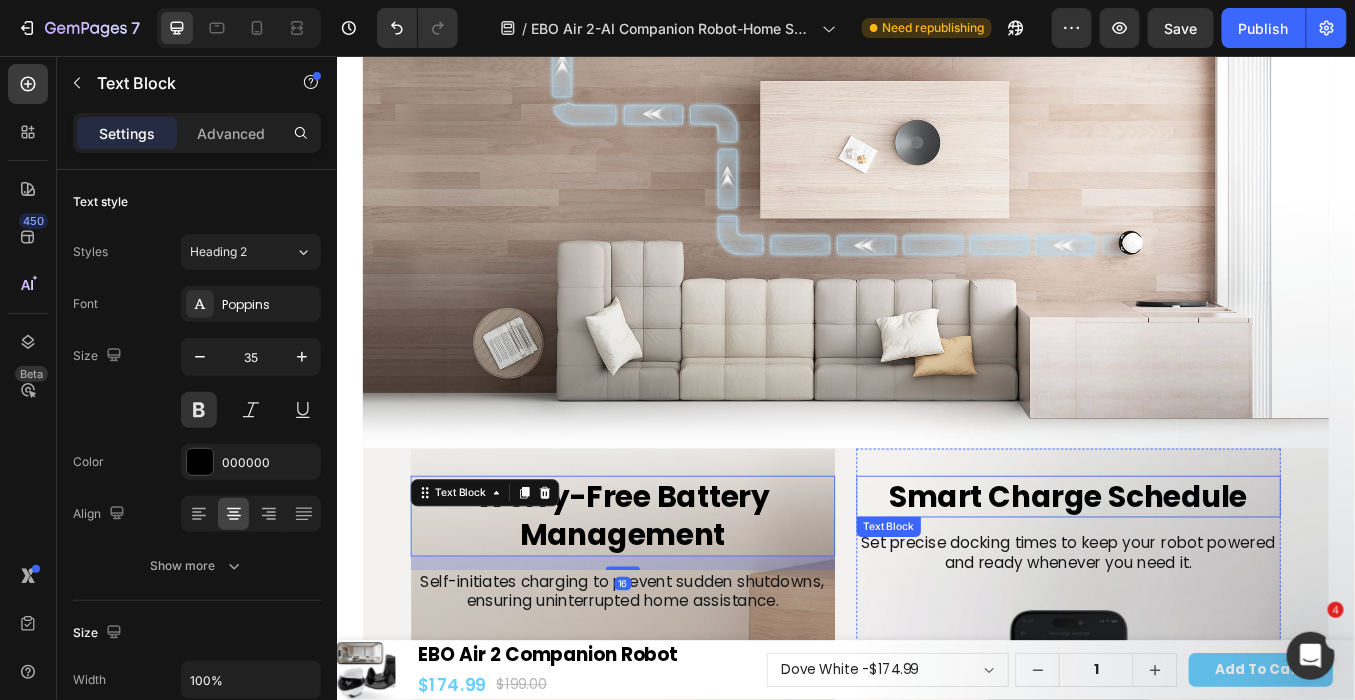click on "Smart Charge Schedule" at bounding box center (1199, 574) 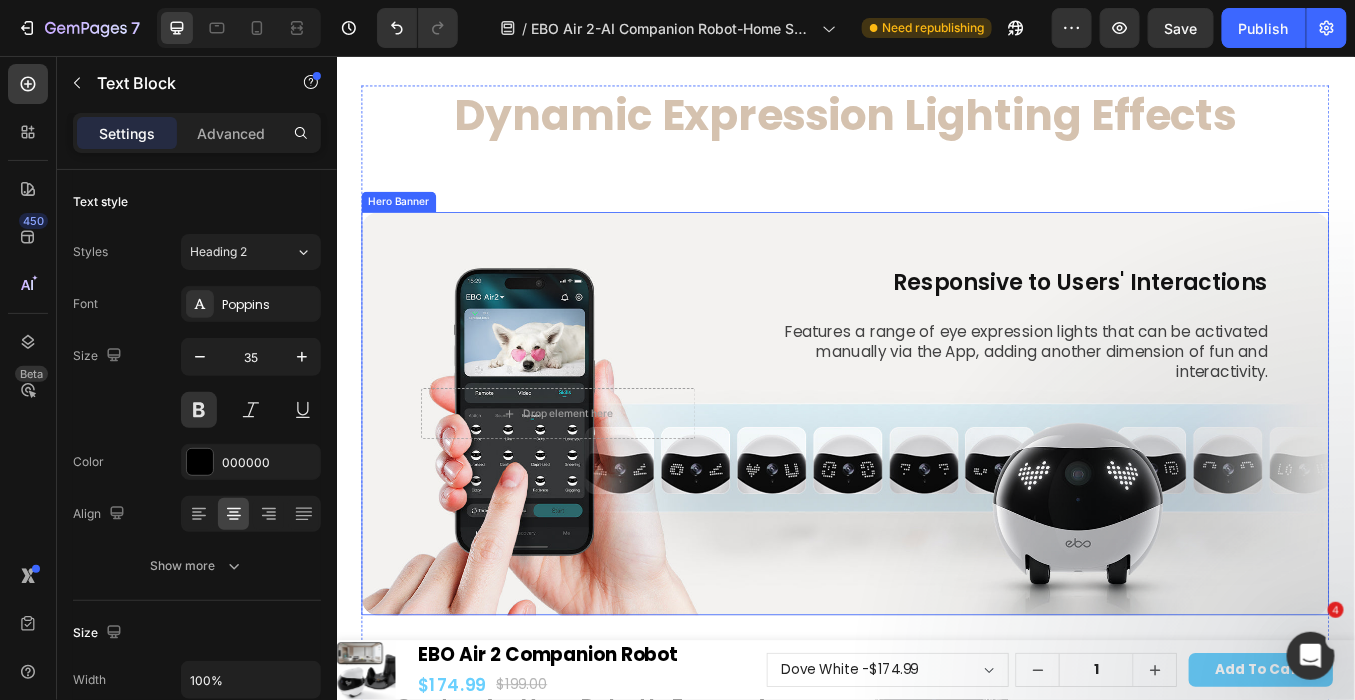 scroll, scrollTop: 16382, scrollLeft: 0, axis: vertical 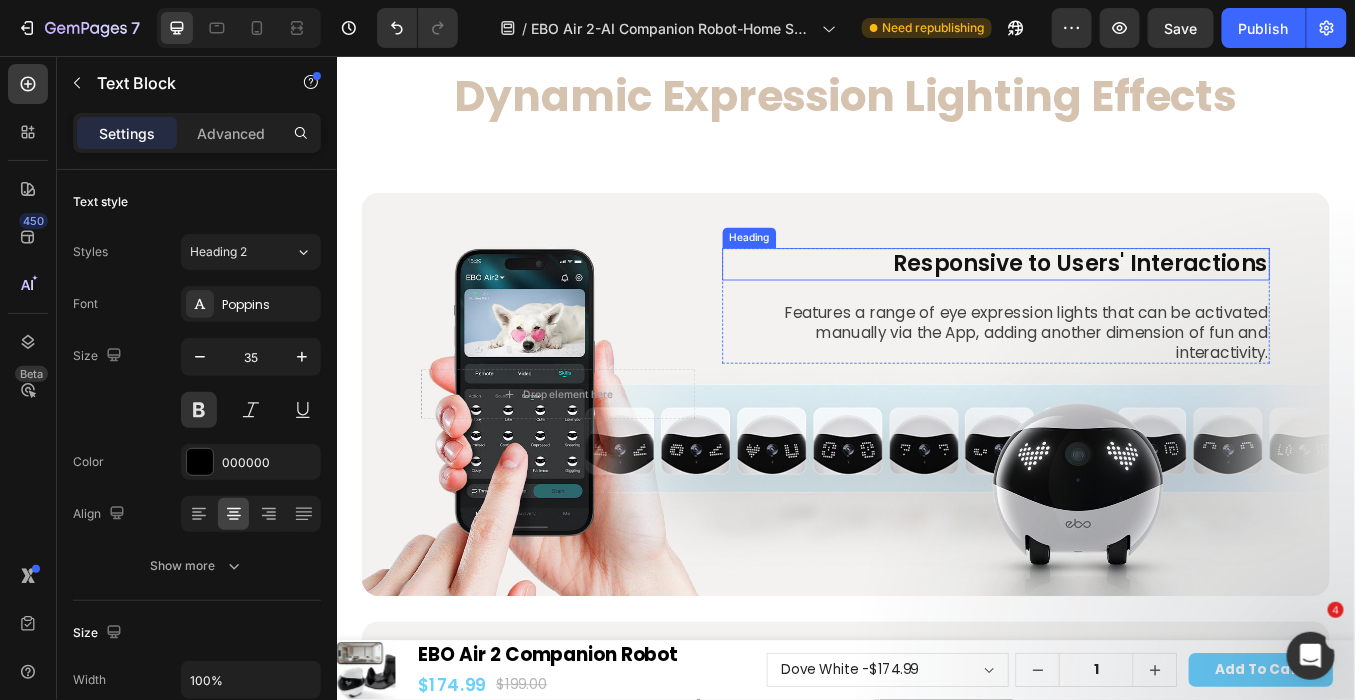 click on "Responsive to Users' Interactions" at bounding box center (1113, 300) 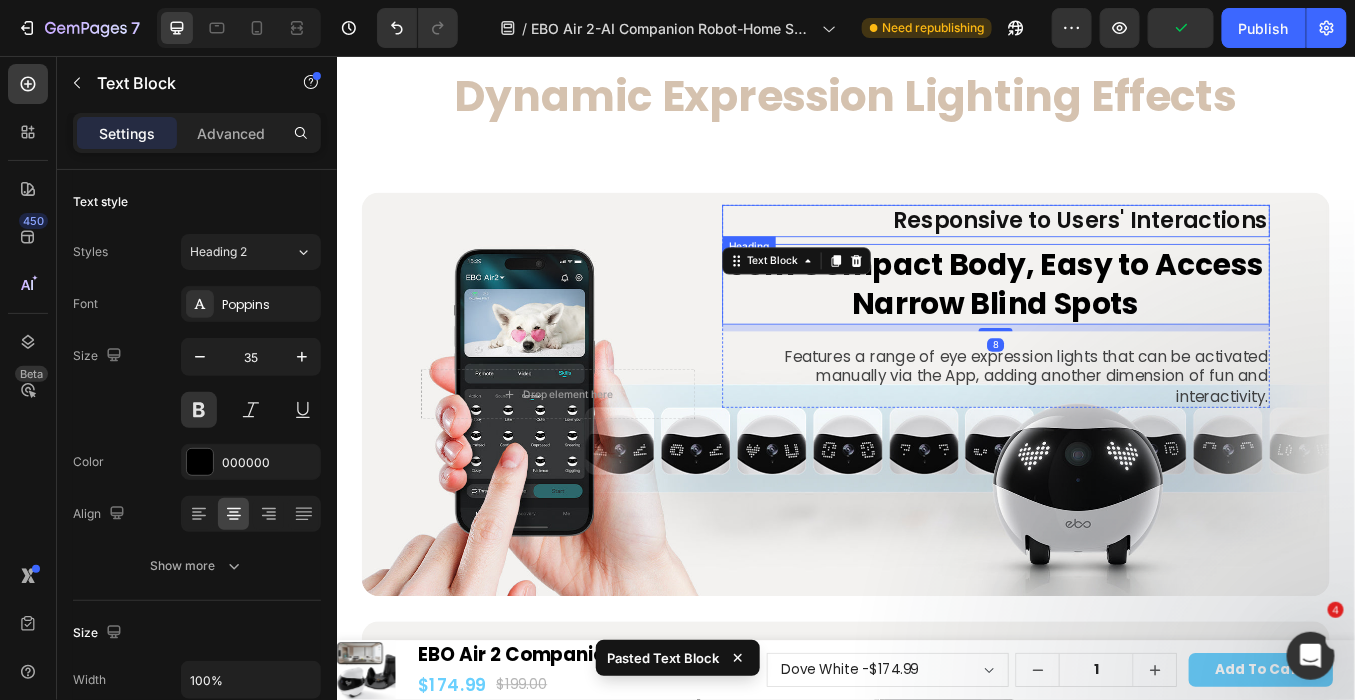 click on "Responsive to Users' Interactions" at bounding box center (1113, 249) 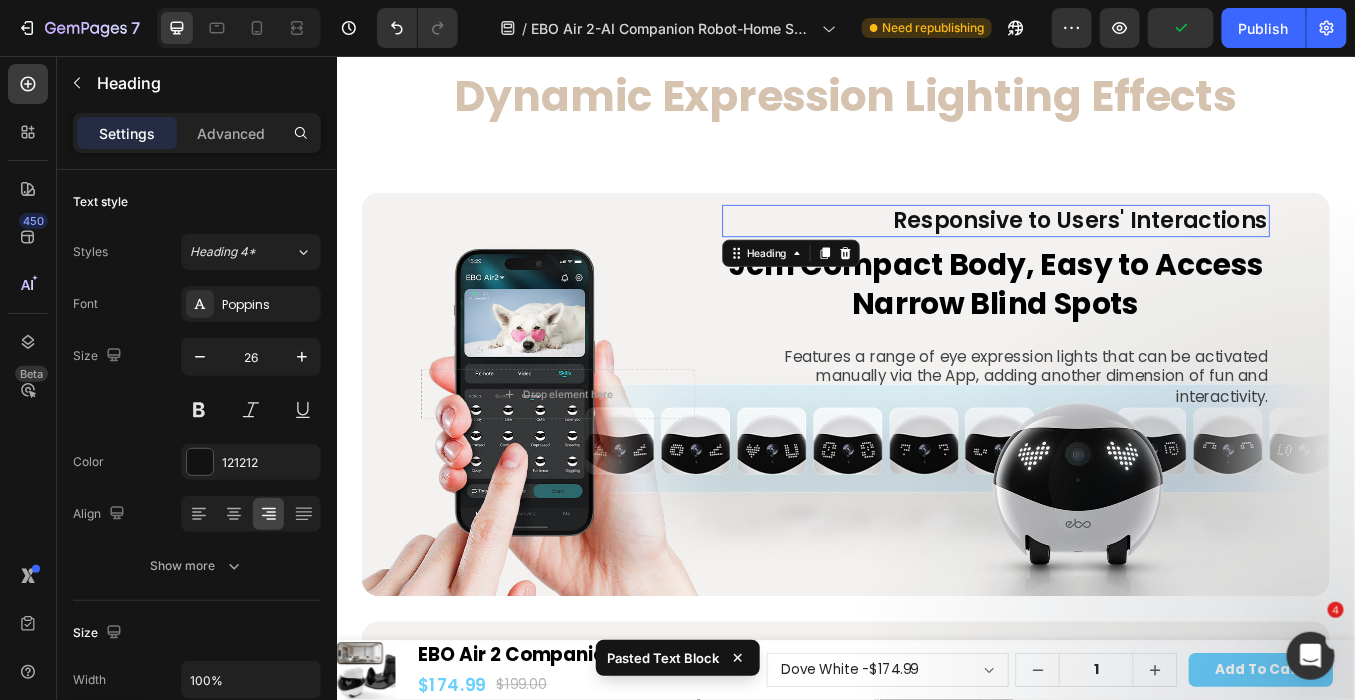 click on "Responsive to Users' Interactions" at bounding box center [1113, 249] 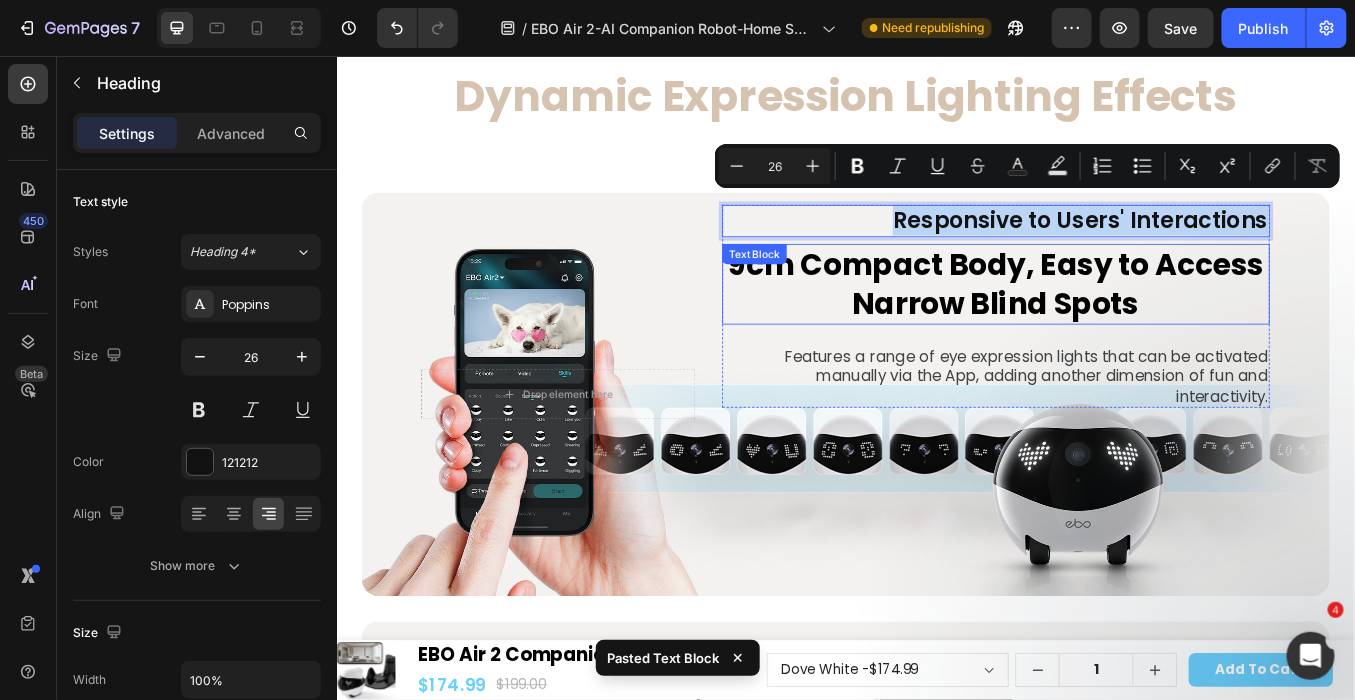 click on "9cm Compact Body, Easy to Access Narrow Blind Spots" at bounding box center [1113, 323] 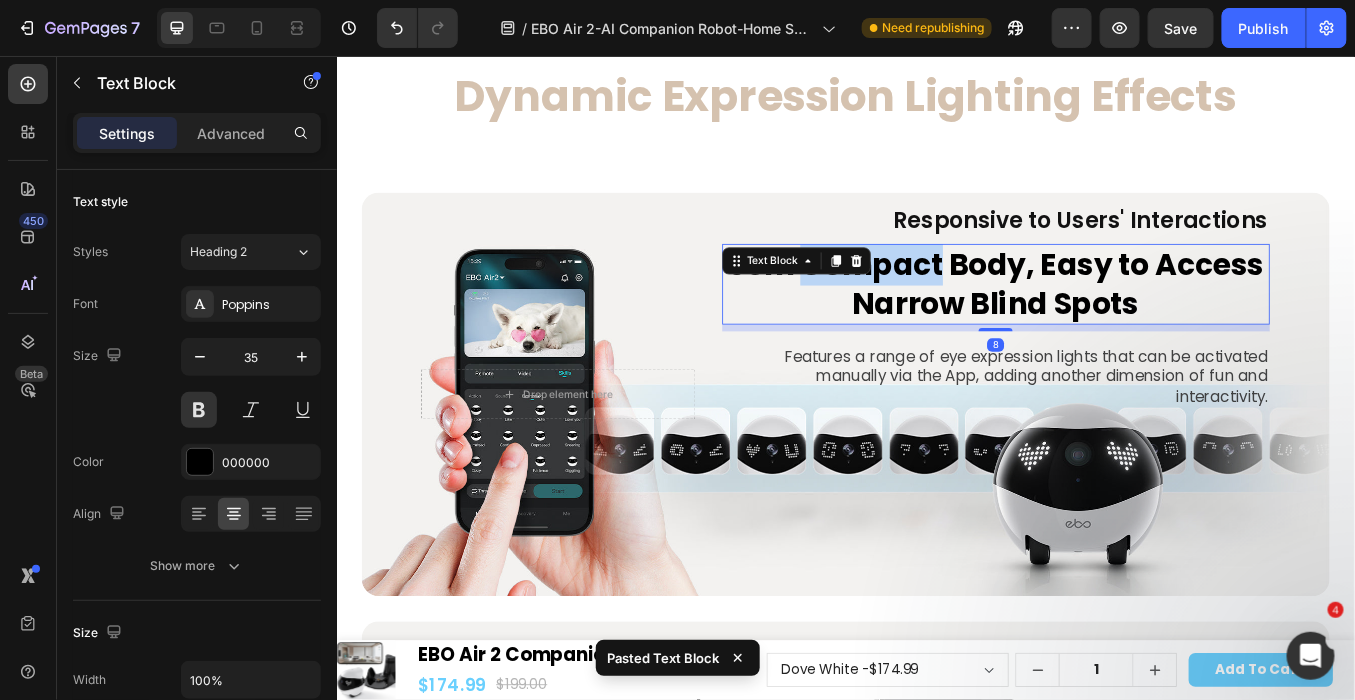 click on "9cm Compact Body, Easy to Access Narrow Blind Spots" at bounding box center [1113, 323] 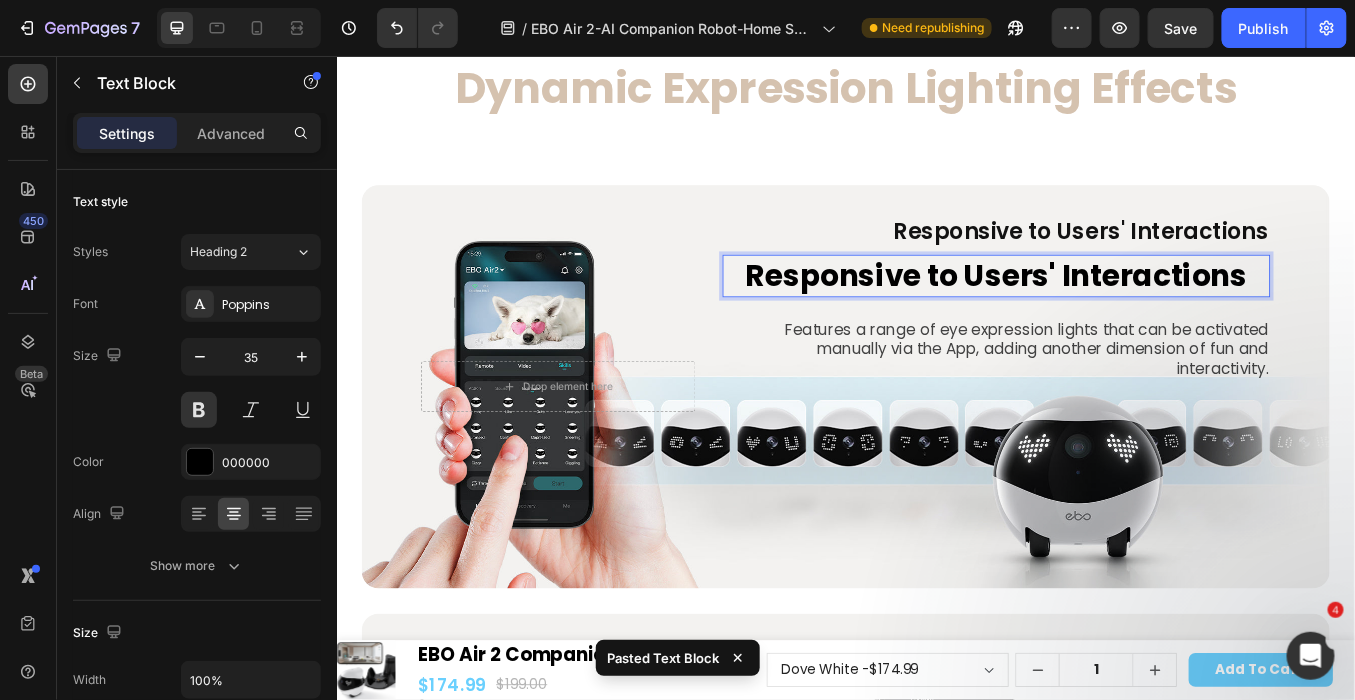 scroll, scrollTop: 16404, scrollLeft: 0, axis: vertical 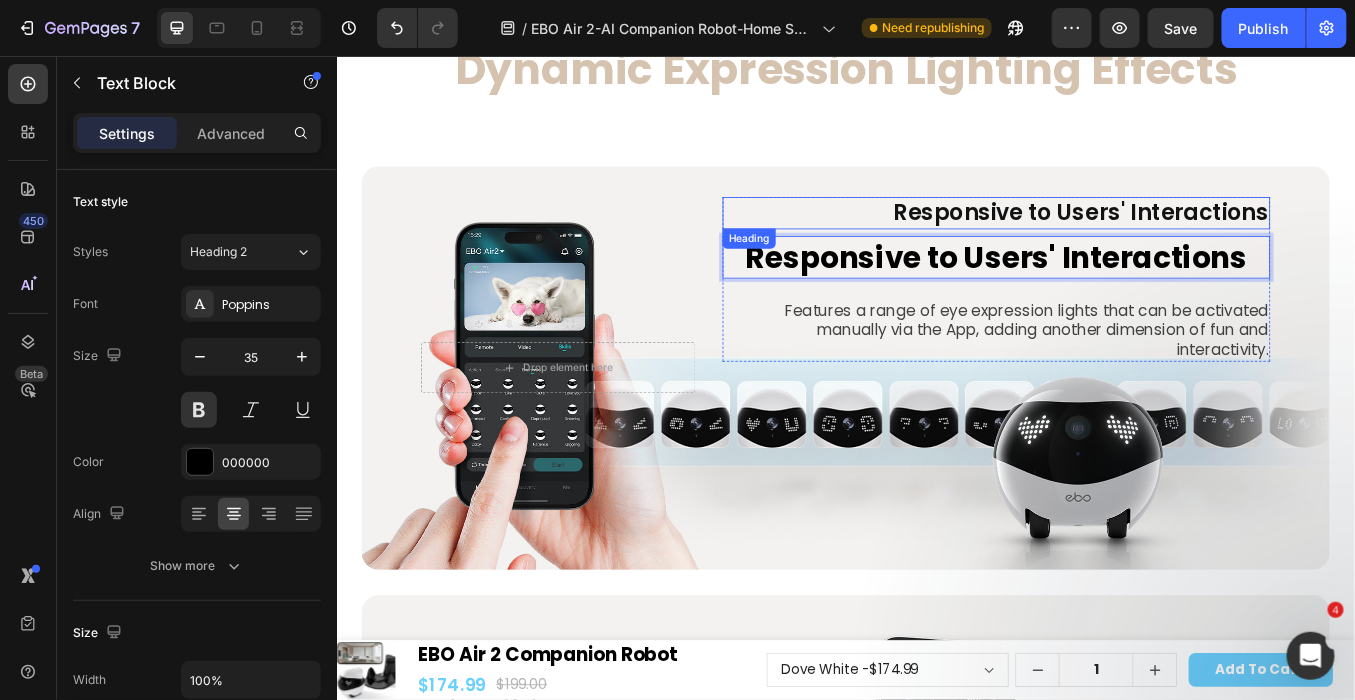 click on "Responsive to Users' Interactions" at bounding box center [1113, 240] 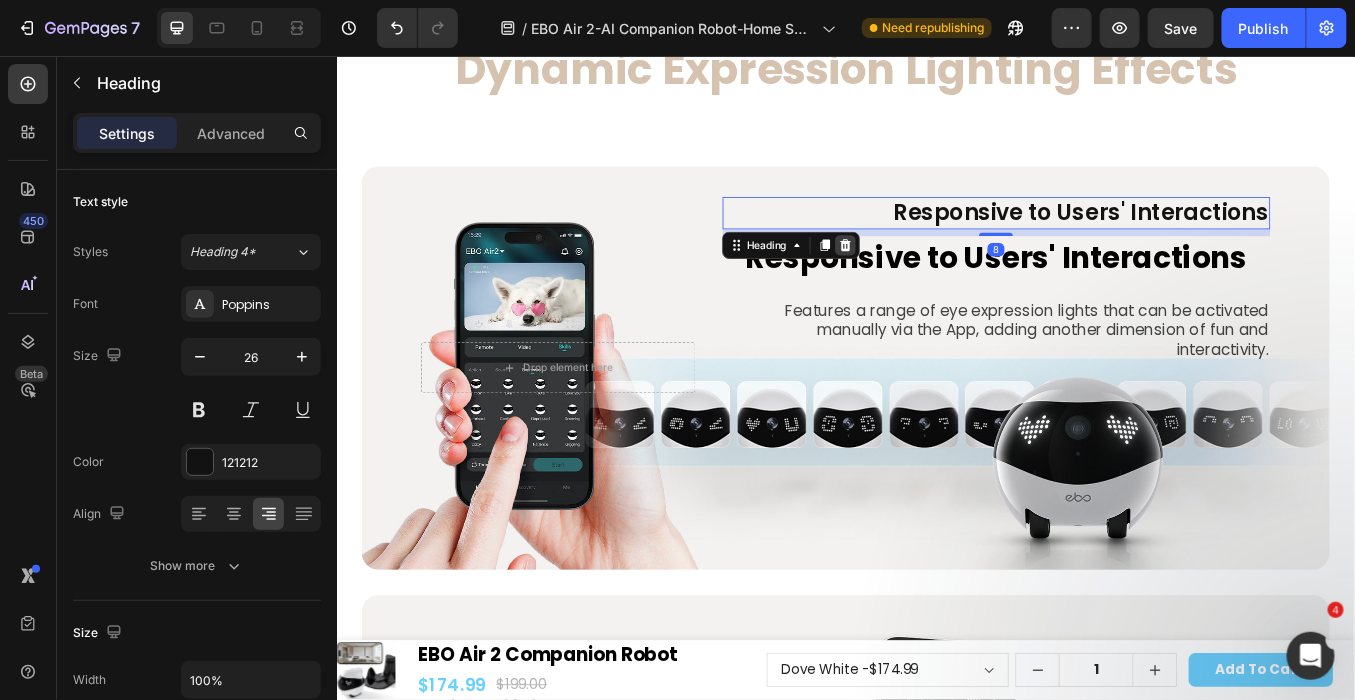 click 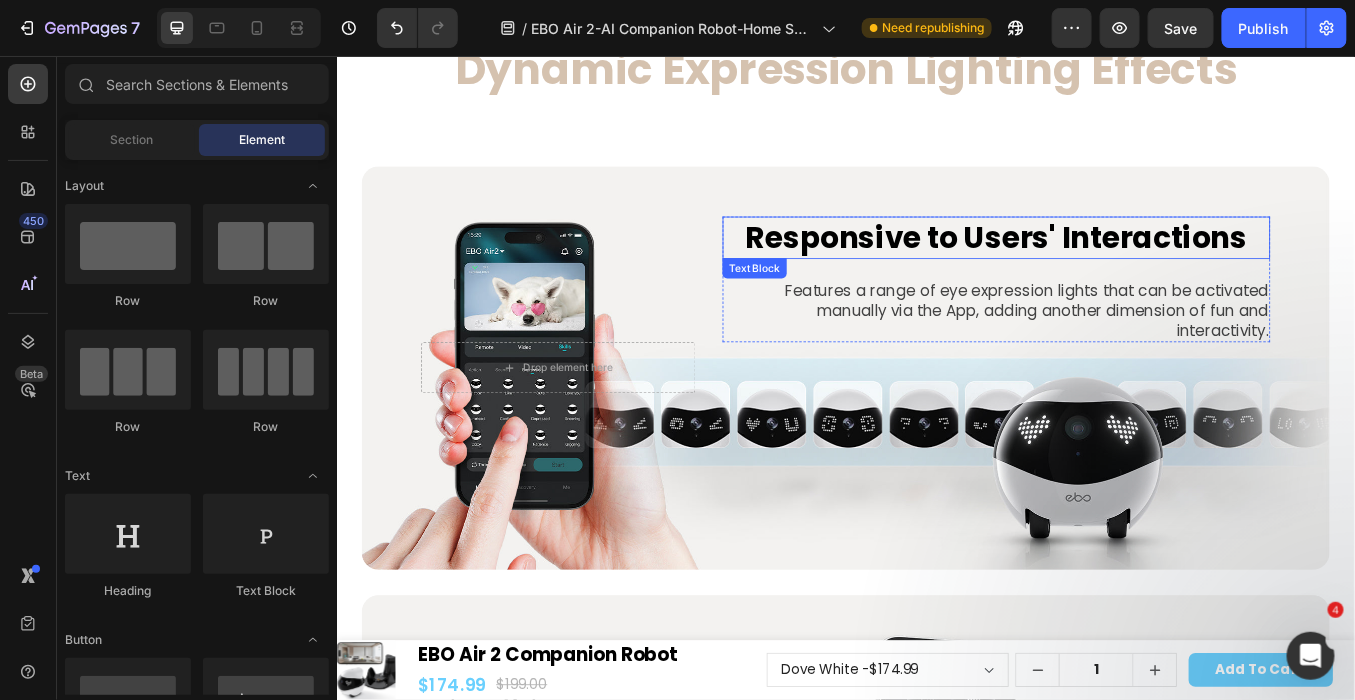 click on "Responsive to Users' Interactions" at bounding box center [1113, 269] 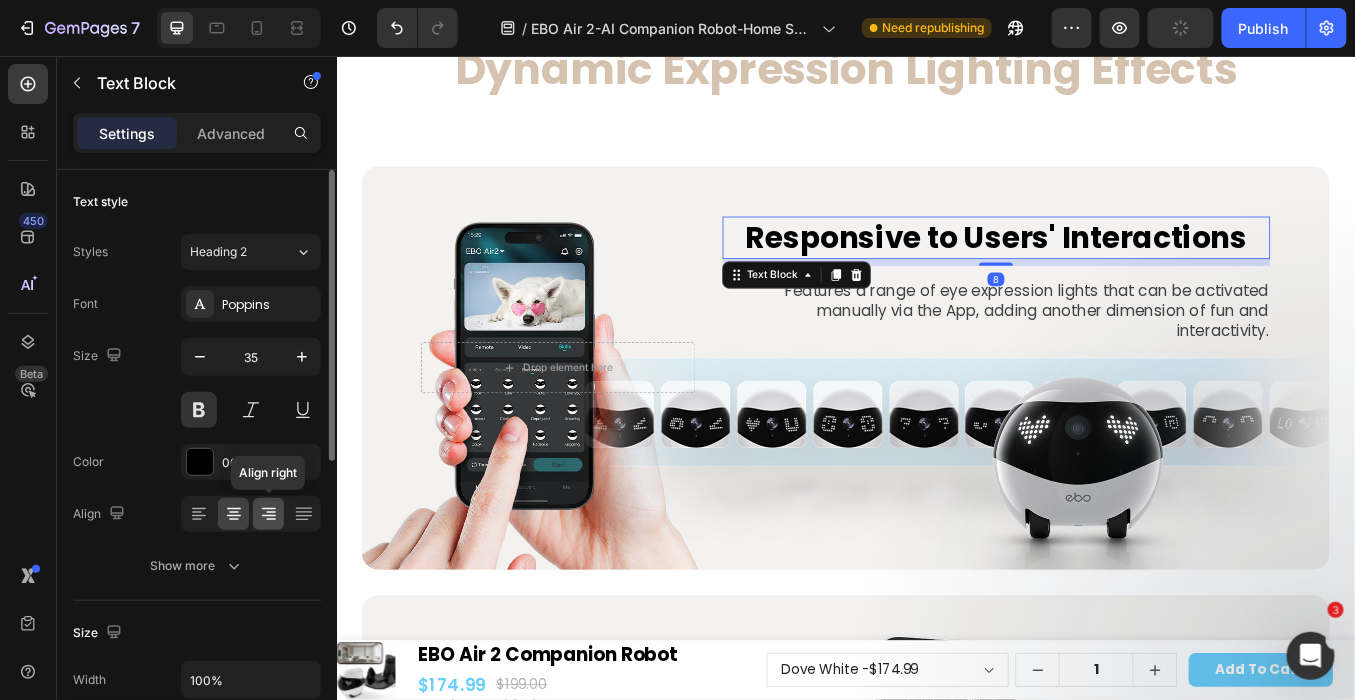 click 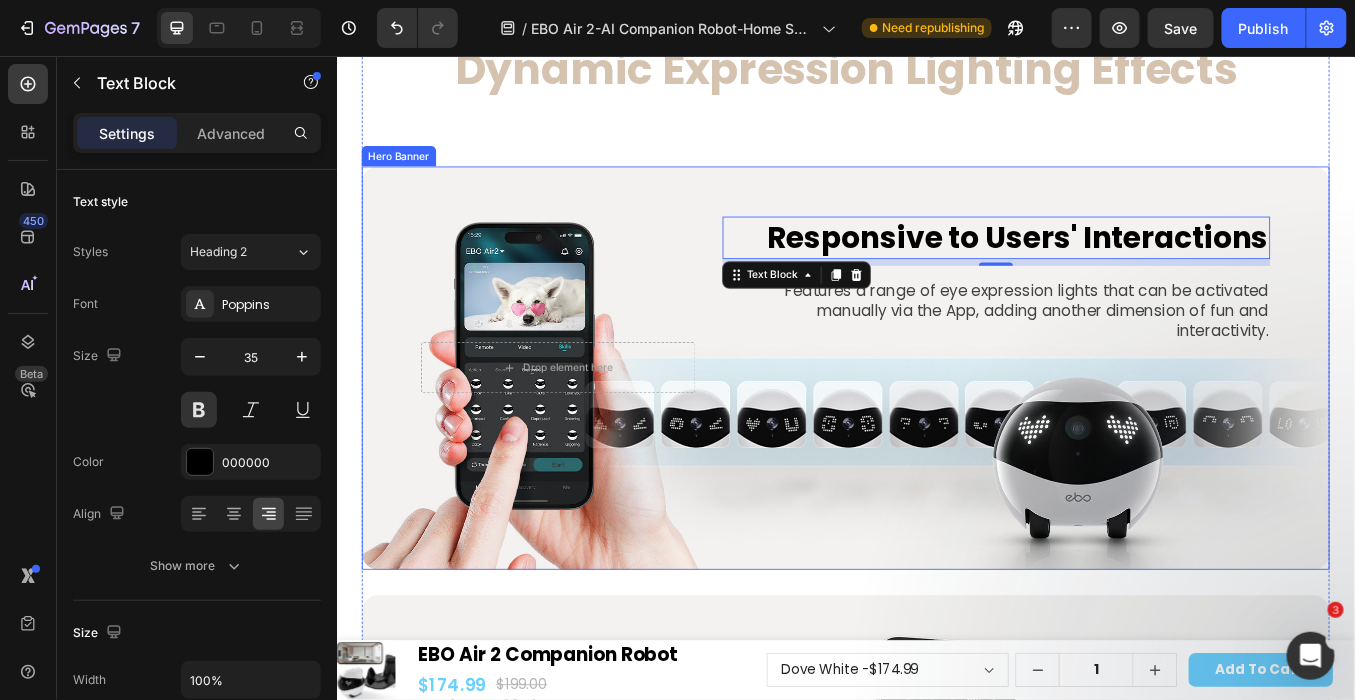 scroll, scrollTop: 16738, scrollLeft: 0, axis: vertical 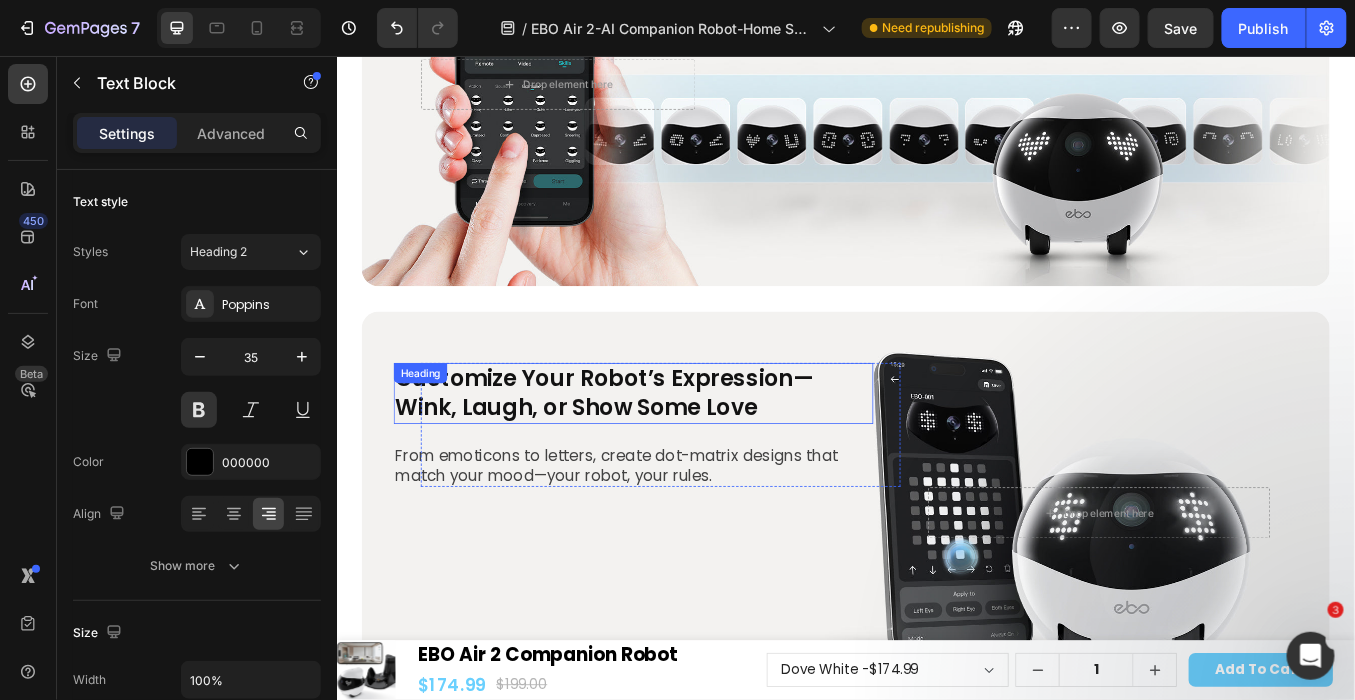 click on "Customize Your Robot’s Expression— Wink, Laugh, or Show Some Love" at bounding box center [686, 452] 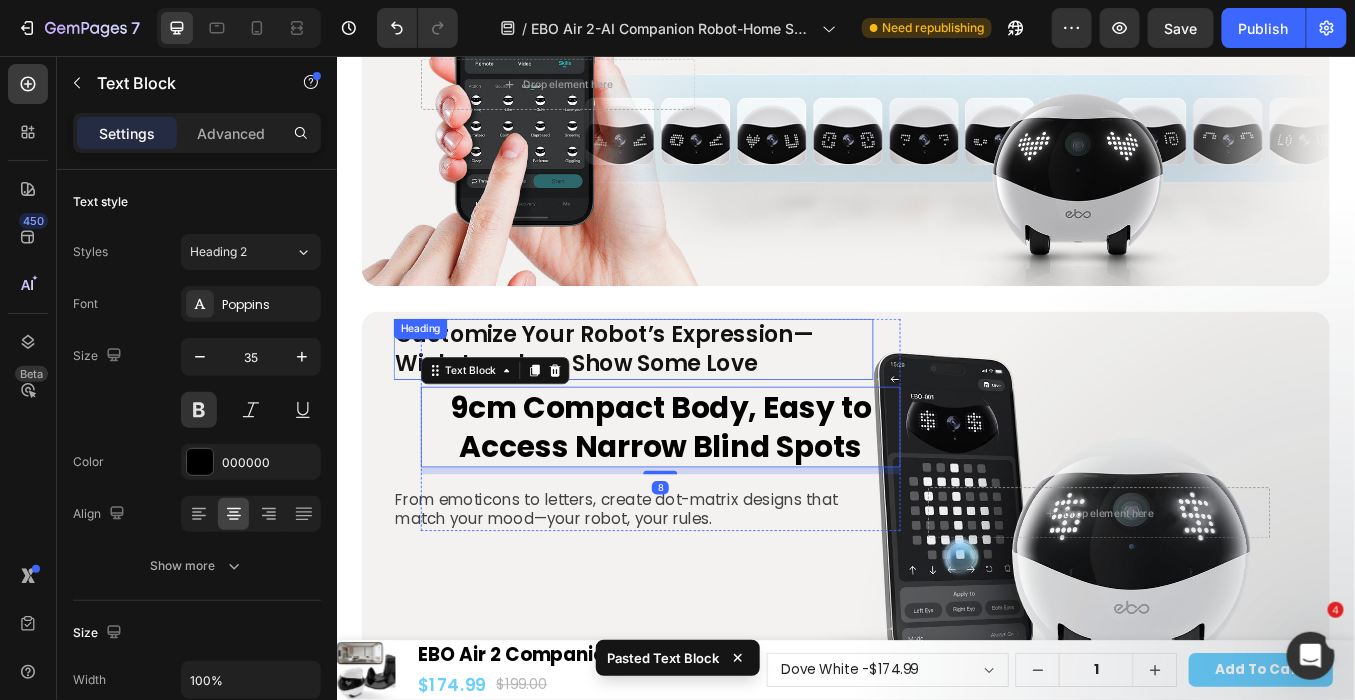 click on "Customize Your Robot’s Expression— Wink, Laugh, or Show Some Love" at bounding box center [686, 400] 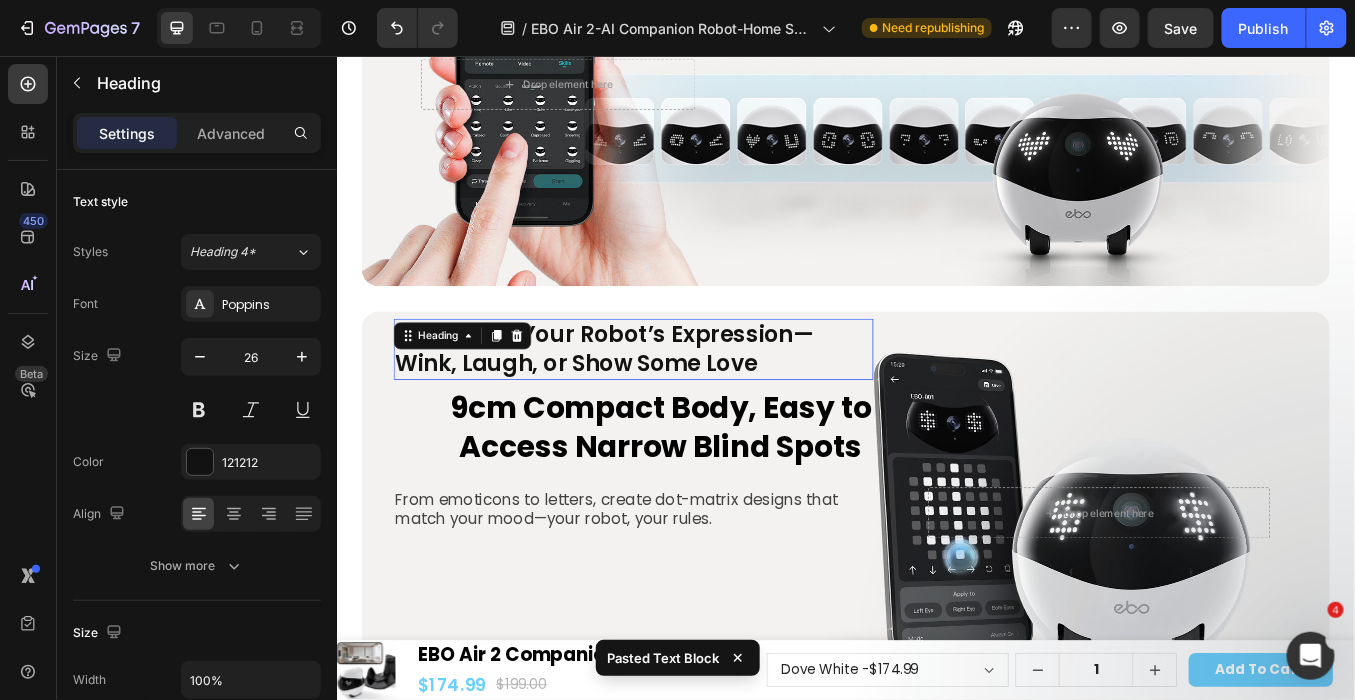 click on "Customize Your Robot’s Expression— Wink, Laugh, or Show Some Love" at bounding box center (686, 400) 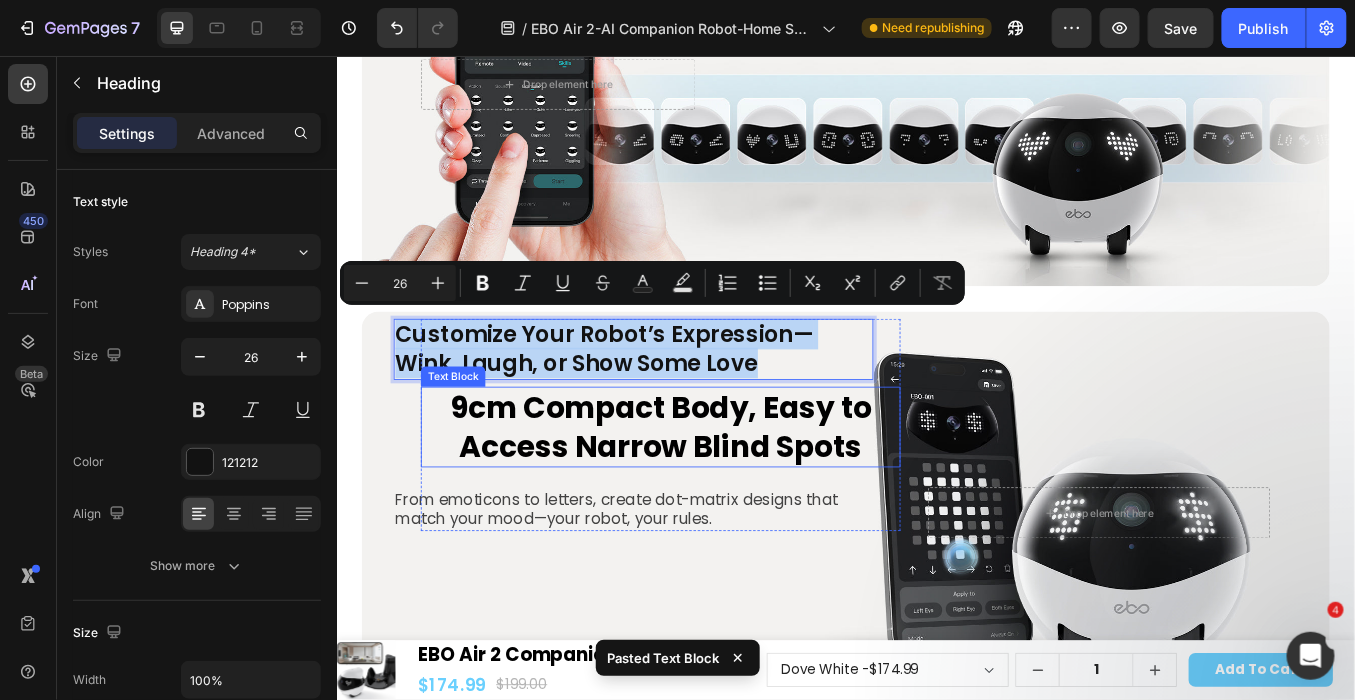 click on "9cm Compact Body, Easy to Access Narrow Blind Spots" at bounding box center [718, 491] 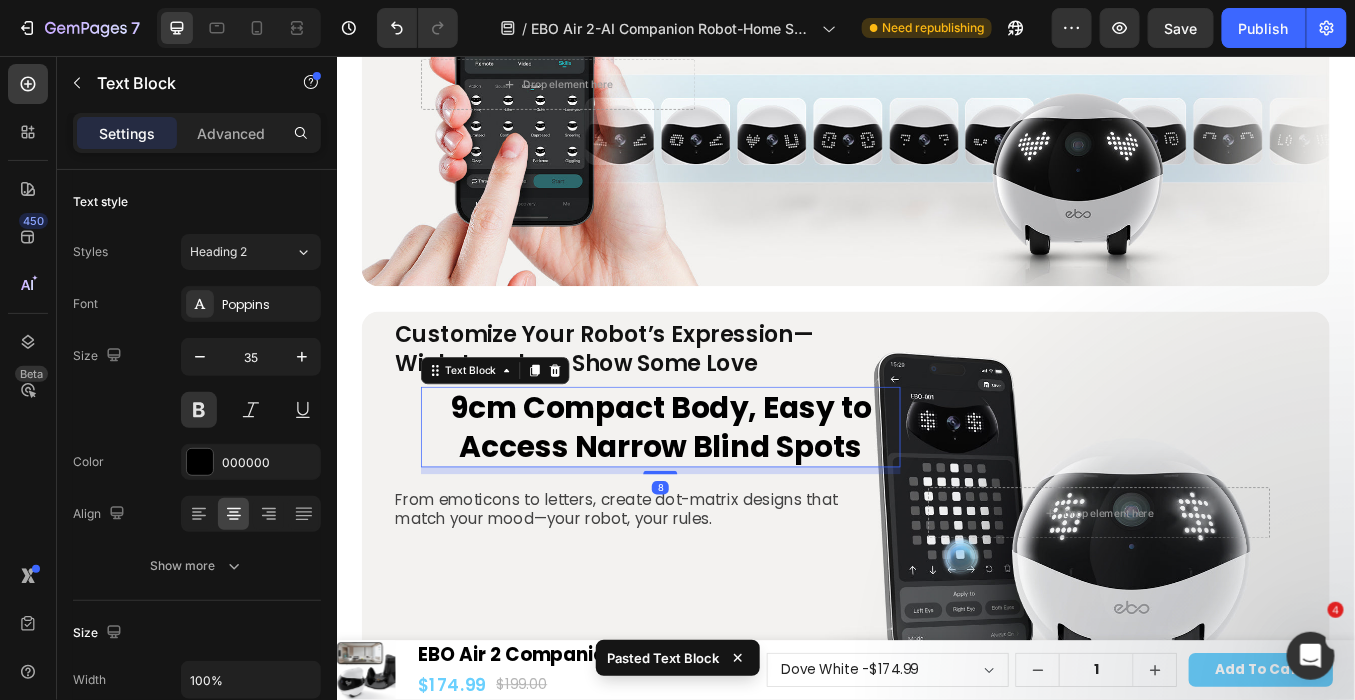 click on "9cm Compact Body, Easy to Access Narrow Blind Spots" at bounding box center [718, 491] 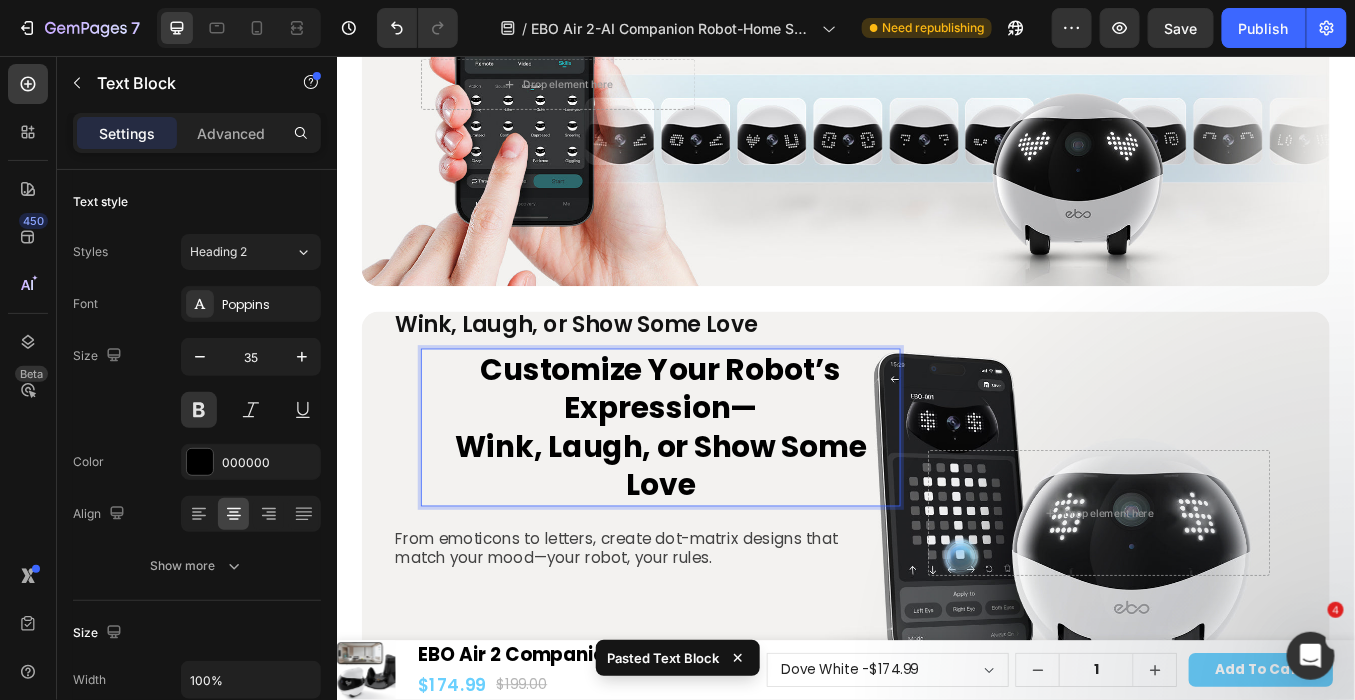 scroll, scrollTop: 16692, scrollLeft: 0, axis: vertical 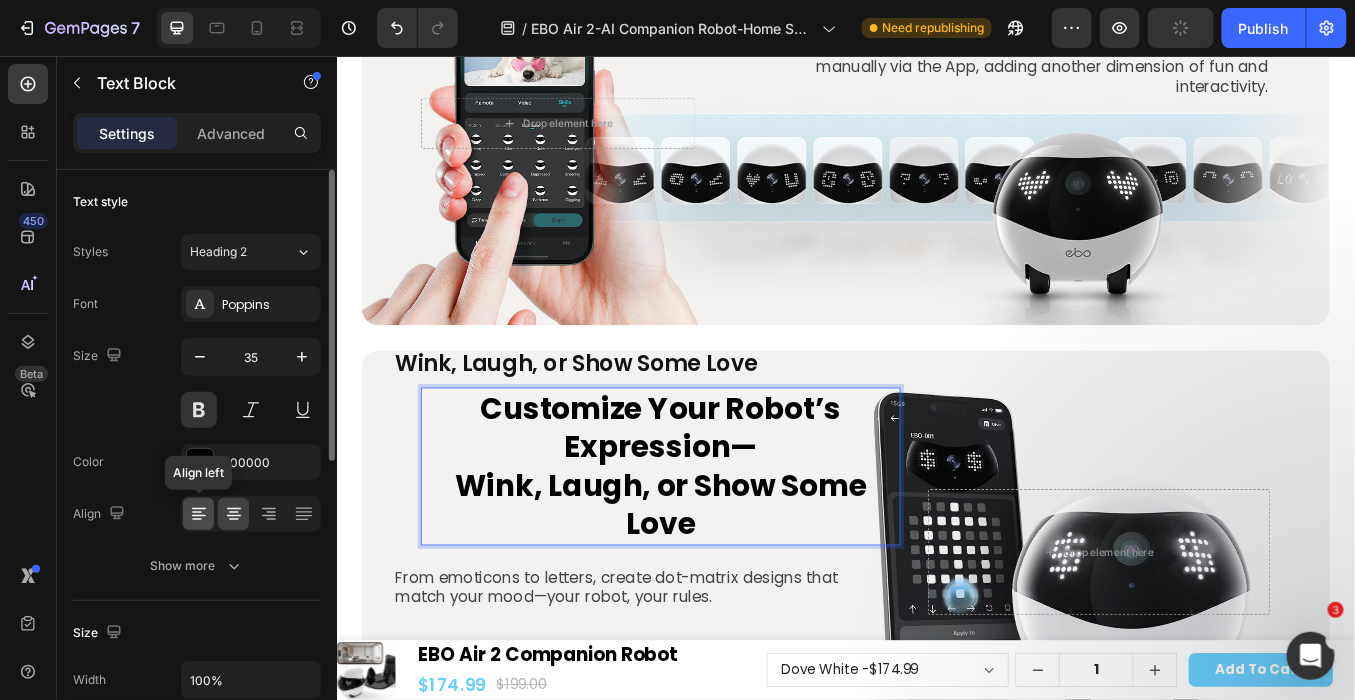 drag, startPoint x: 193, startPoint y: 518, endPoint x: 211, endPoint y: 506, distance: 21.633308 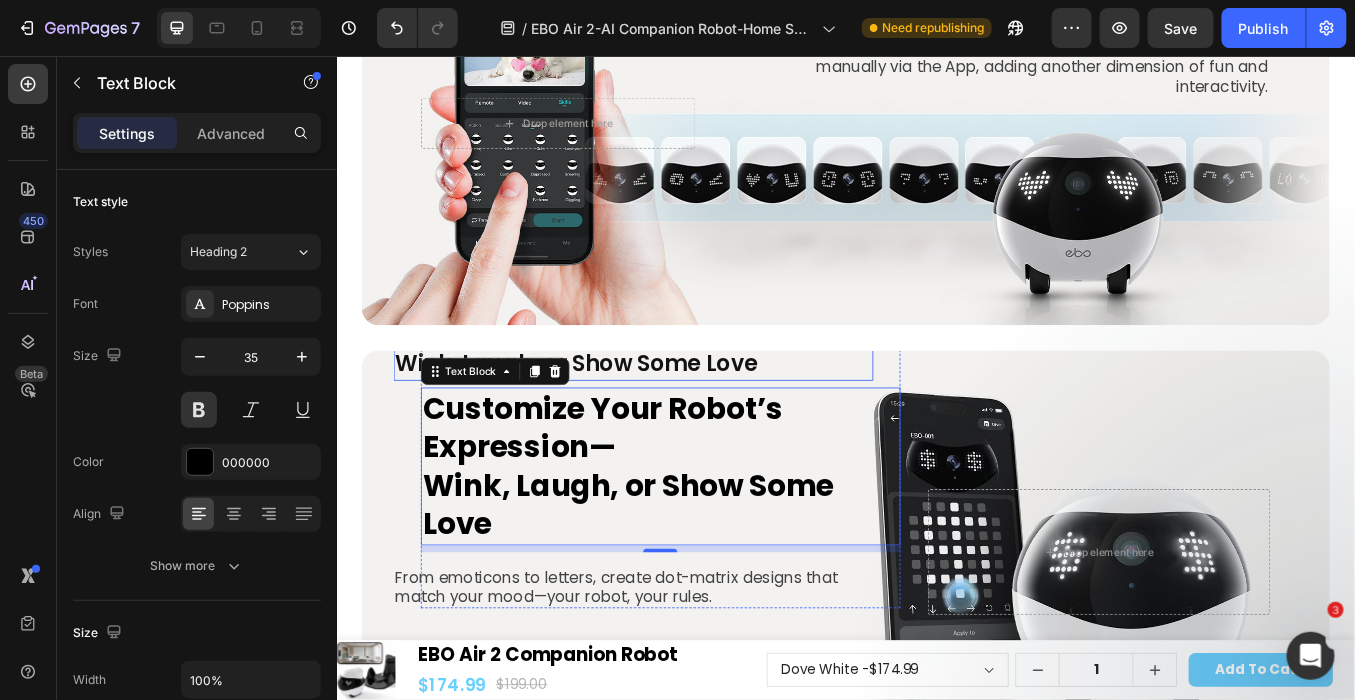 click on "Customize Your Robot’s Expression— Wink, Laugh, or Show Some Love" at bounding box center (686, 401) 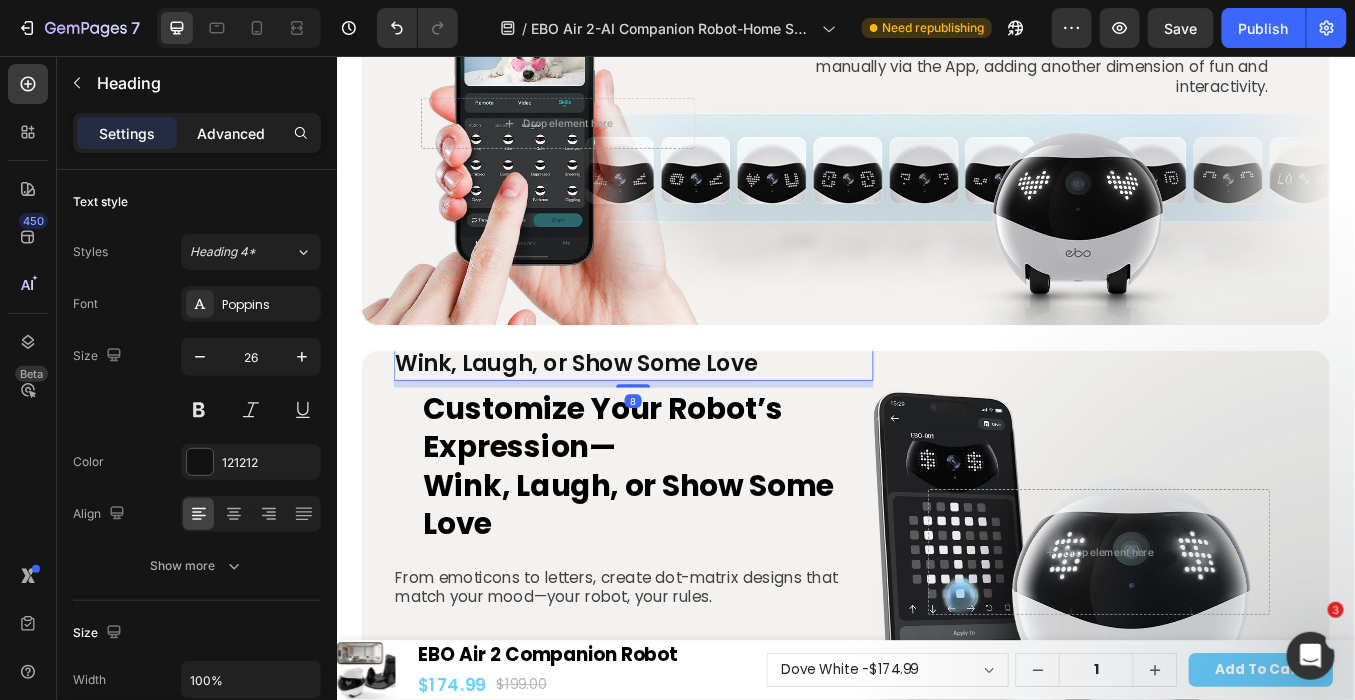 click on "Advanced" at bounding box center (231, 133) 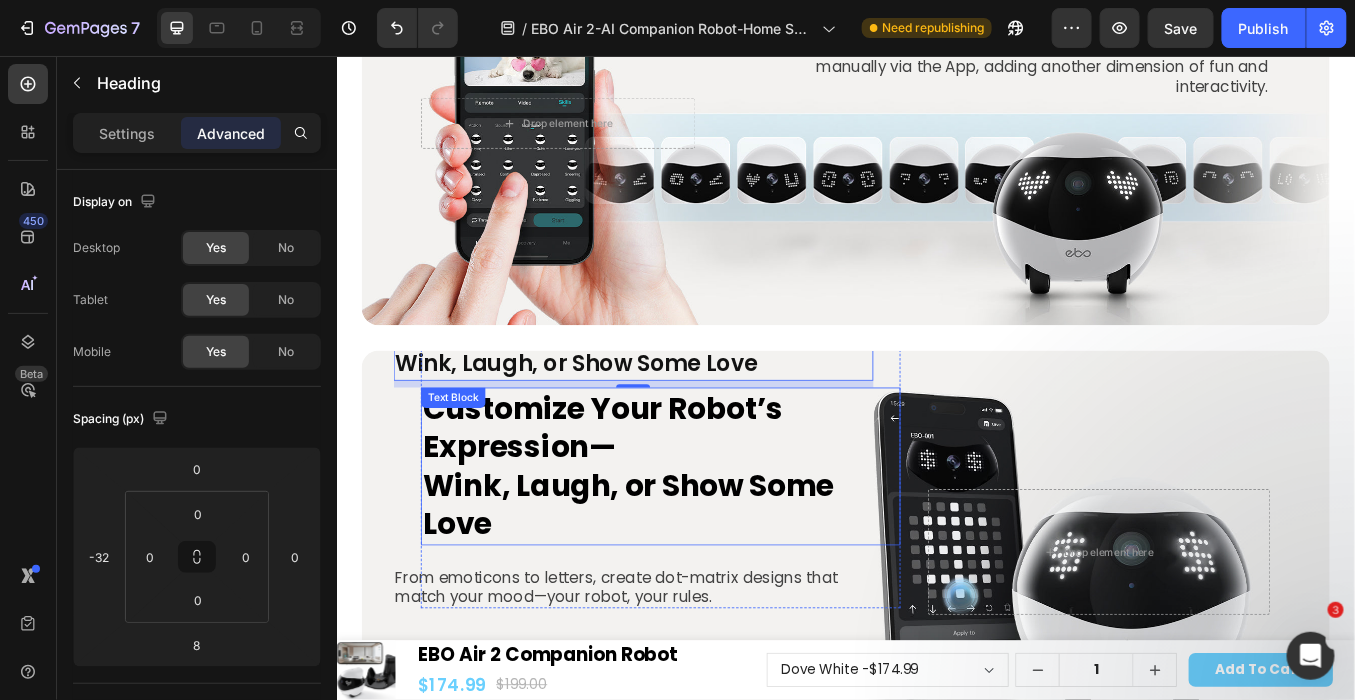 click on "Customize Your Robot’s Expression— Wink, Laugh, or Show Some Love" at bounding box center (718, 538) 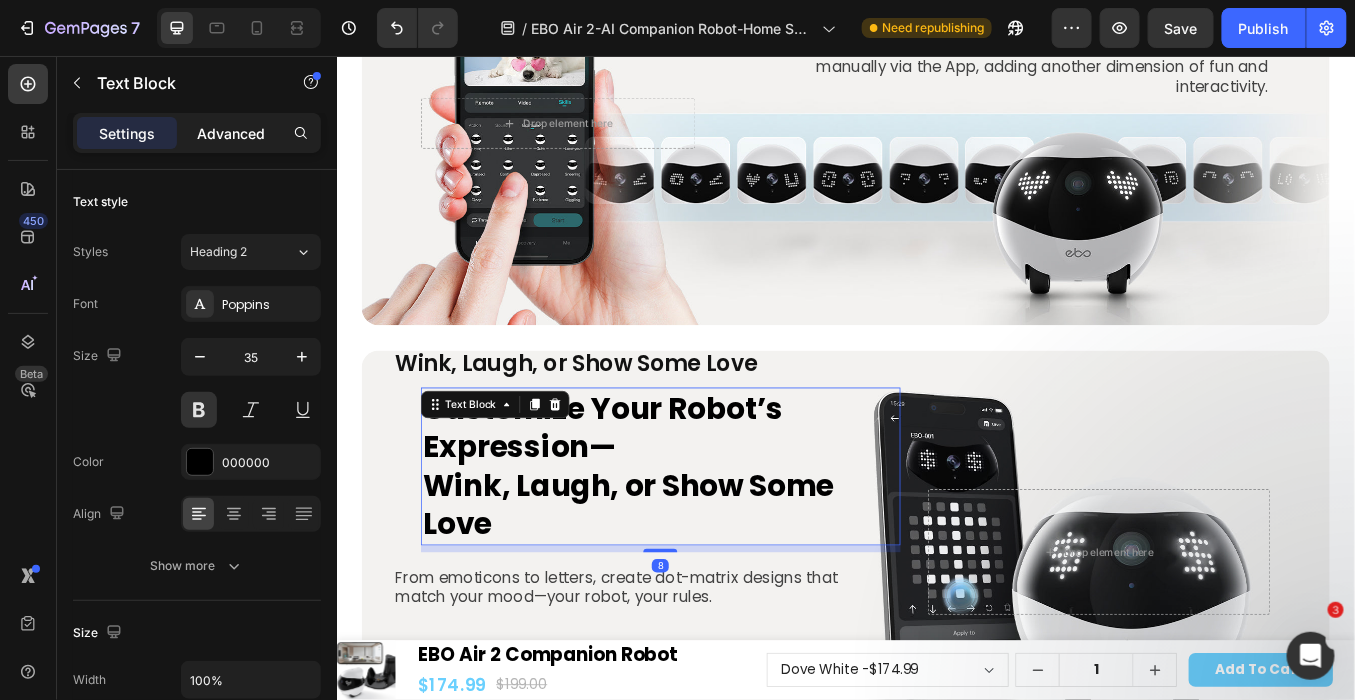click on "Advanced" at bounding box center (231, 133) 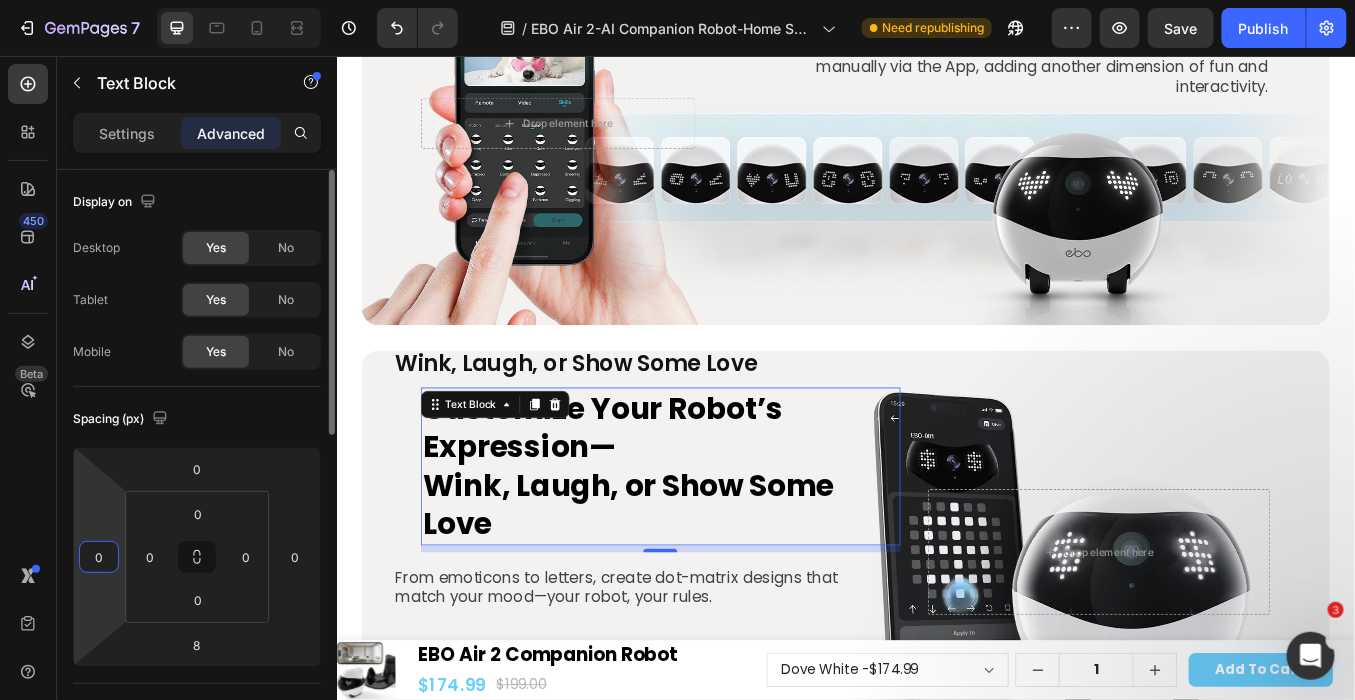 click on "0" at bounding box center (99, 557) 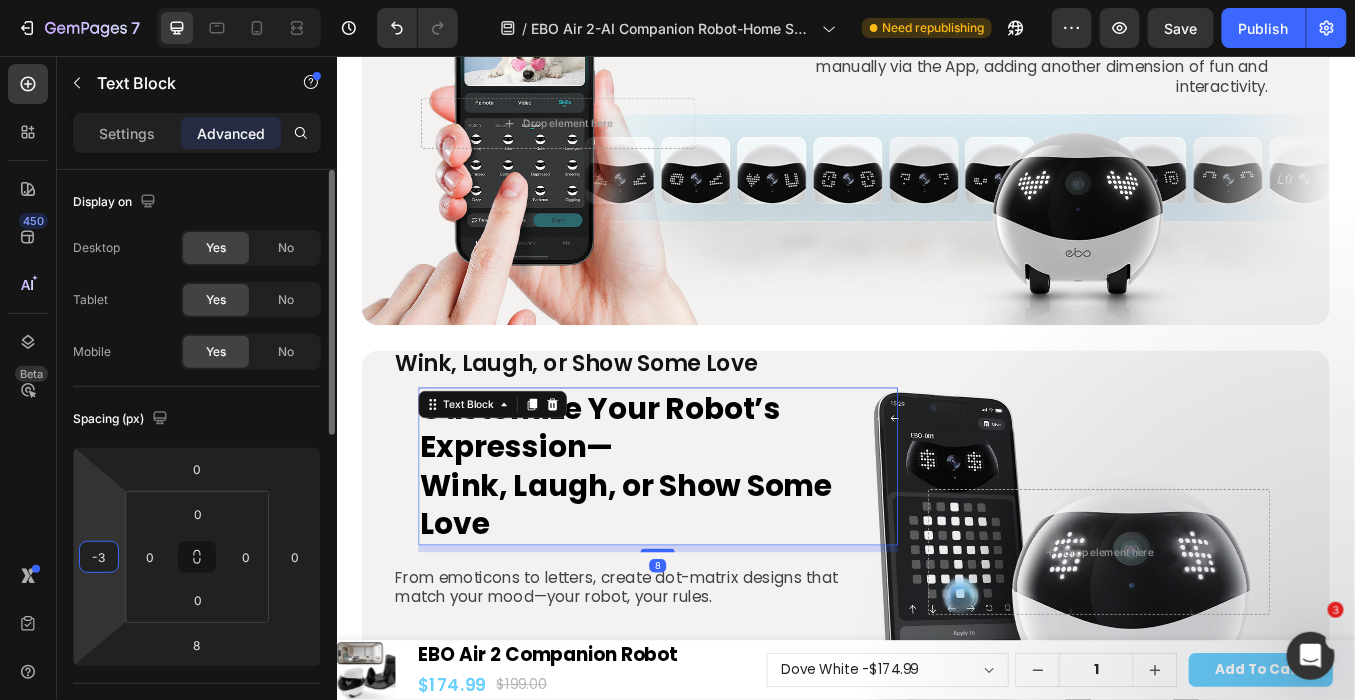 type on "-32" 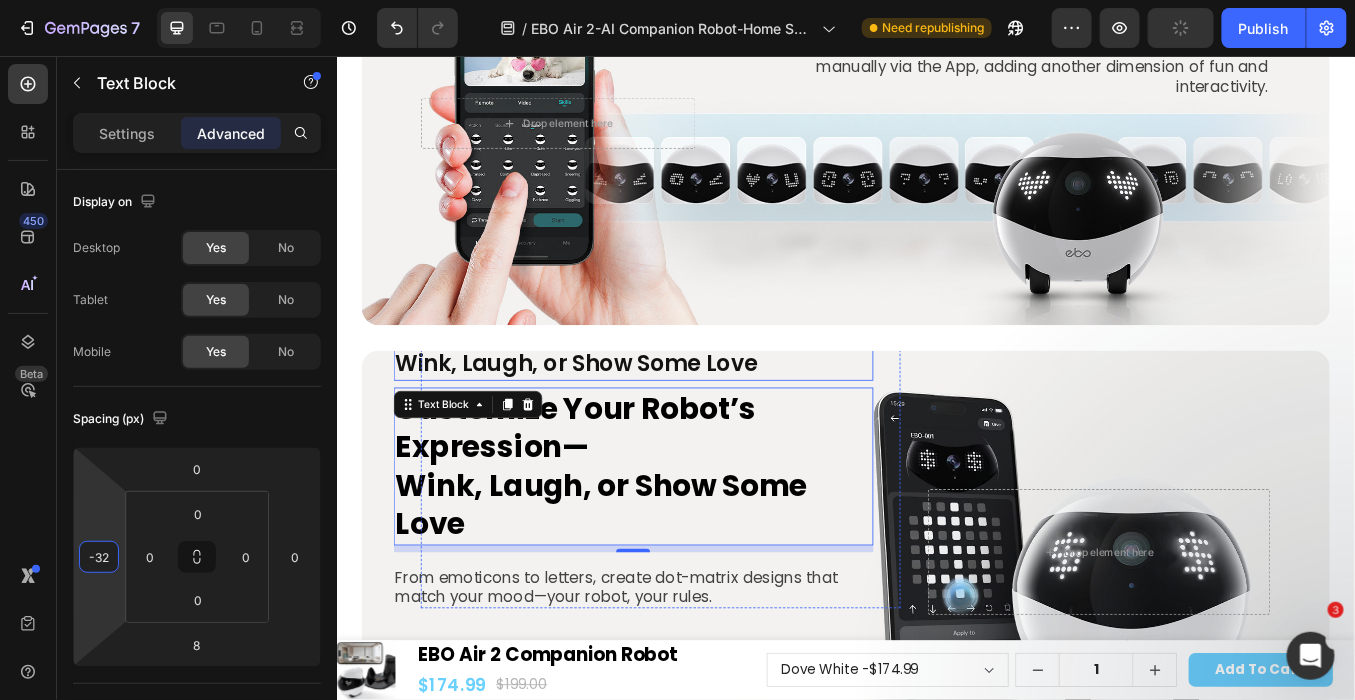 click on "Customize Your Robot’s Expression— Wink, Laugh, or Show Some Love" at bounding box center (686, 401) 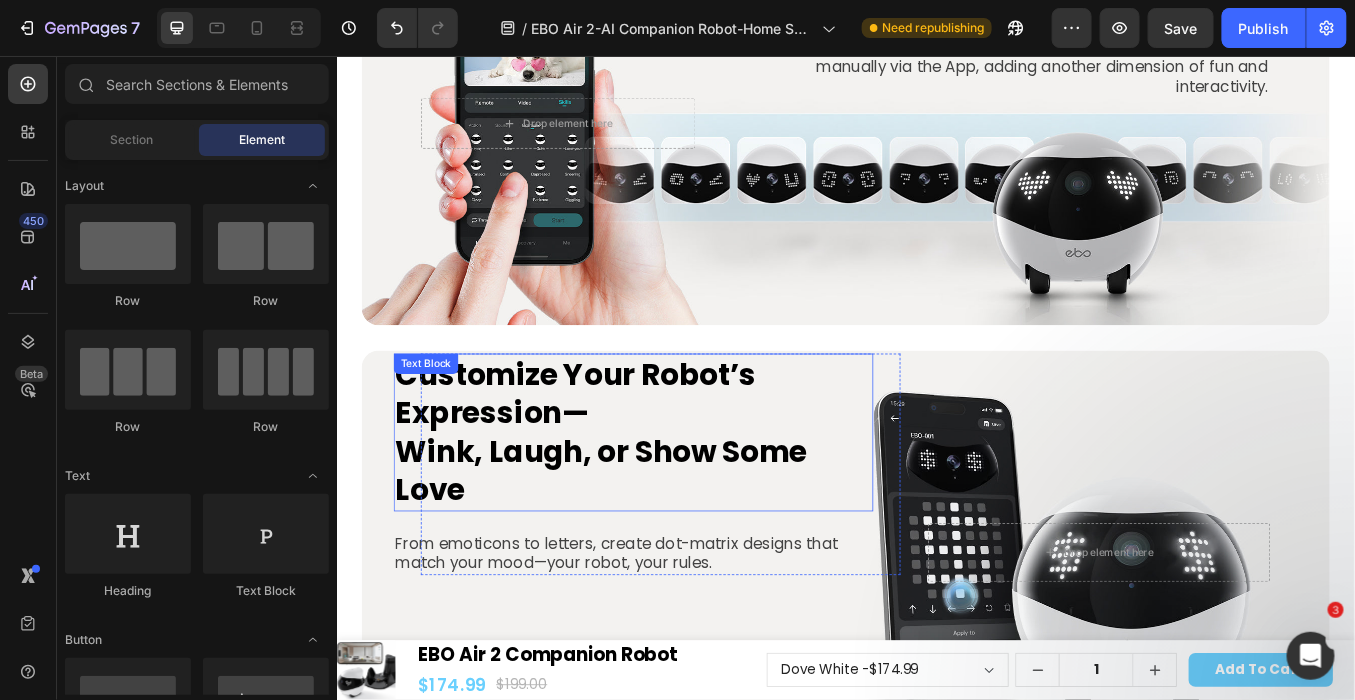 click on "Customize Your Robot’s Expression— Wink, Laugh, or Show Some Love" at bounding box center (686, 498) 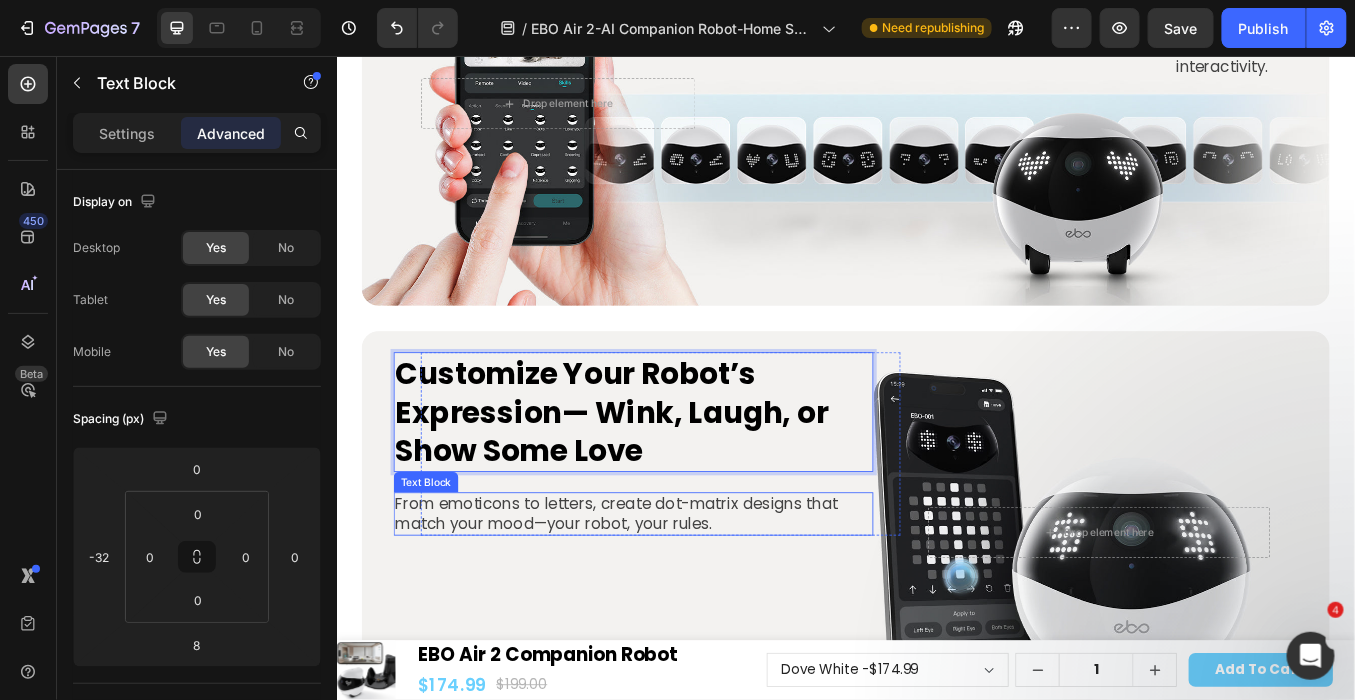 scroll, scrollTop: 16826, scrollLeft: 0, axis: vertical 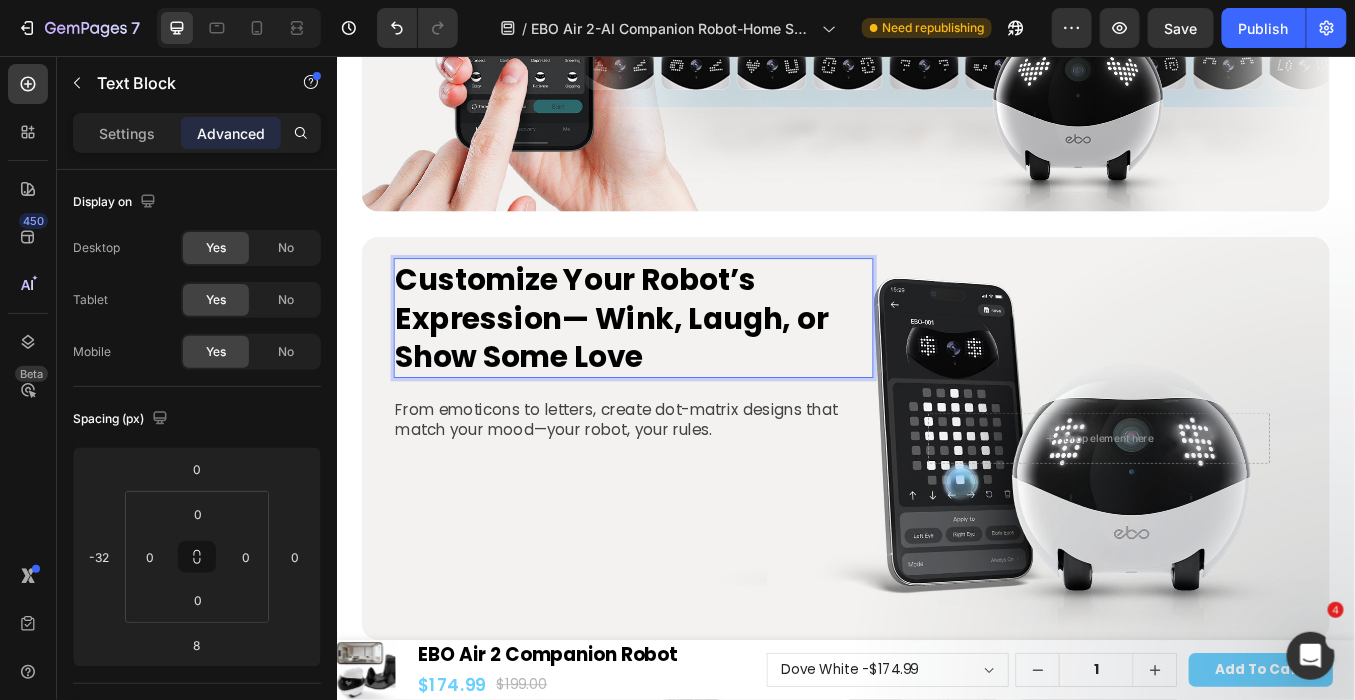 click on "Customize Your Robot’s Expression— Wink, Laugh, or Show Some Love" at bounding box center [686, 363] 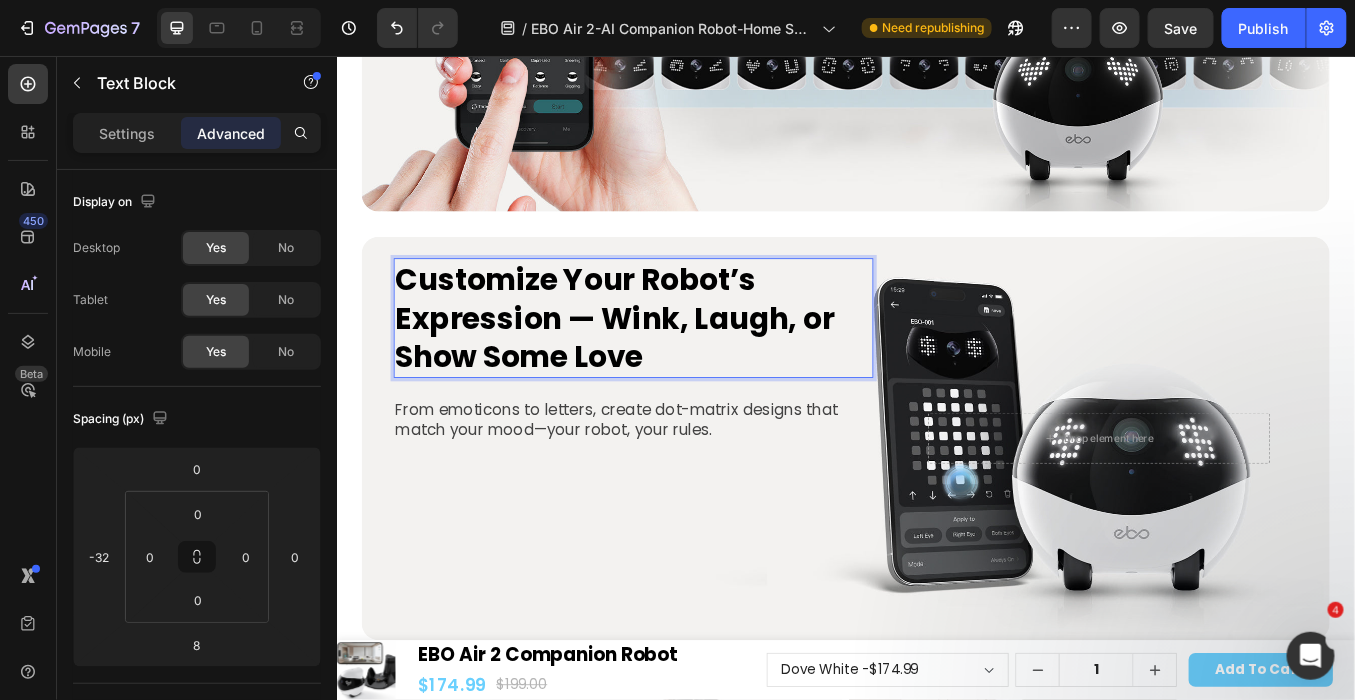 drag, startPoint x: 876, startPoint y: 353, endPoint x: 892, endPoint y: 379, distance: 30.528675 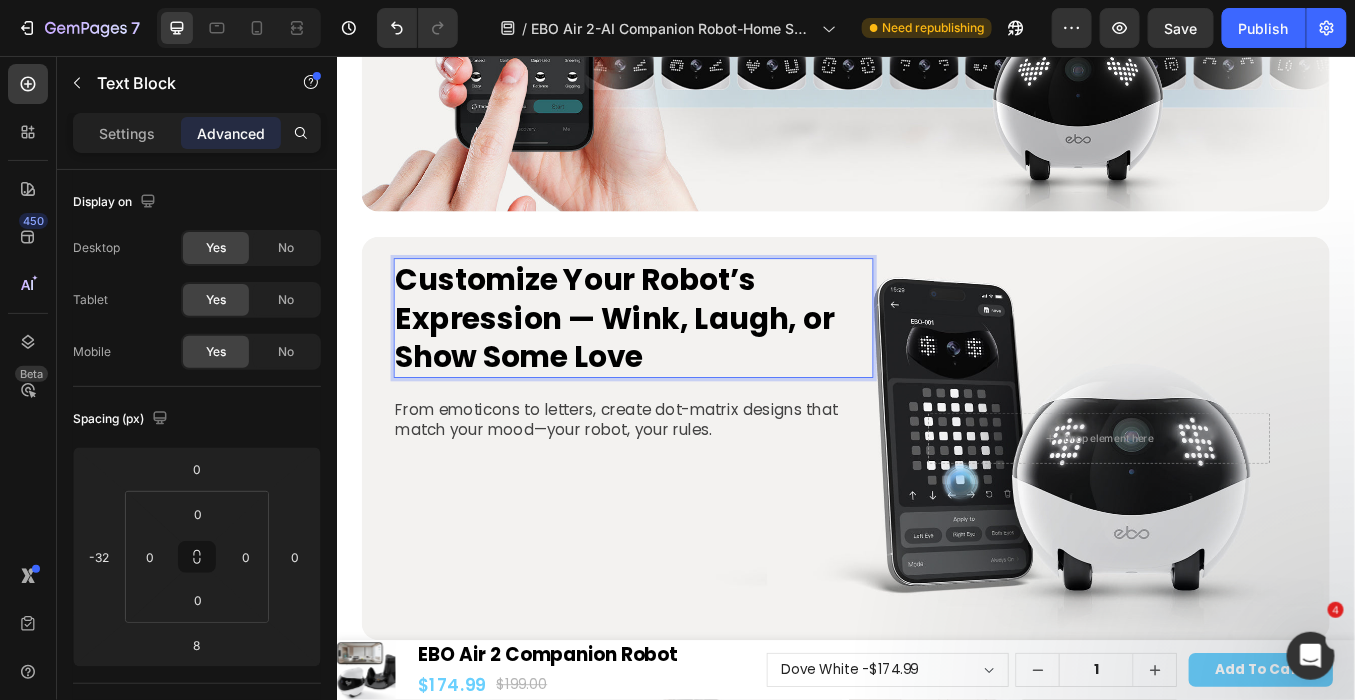 click on "Customize Your Robot’s Expression — Wink, Laugh, or Show Some Love" at bounding box center (686, 363) 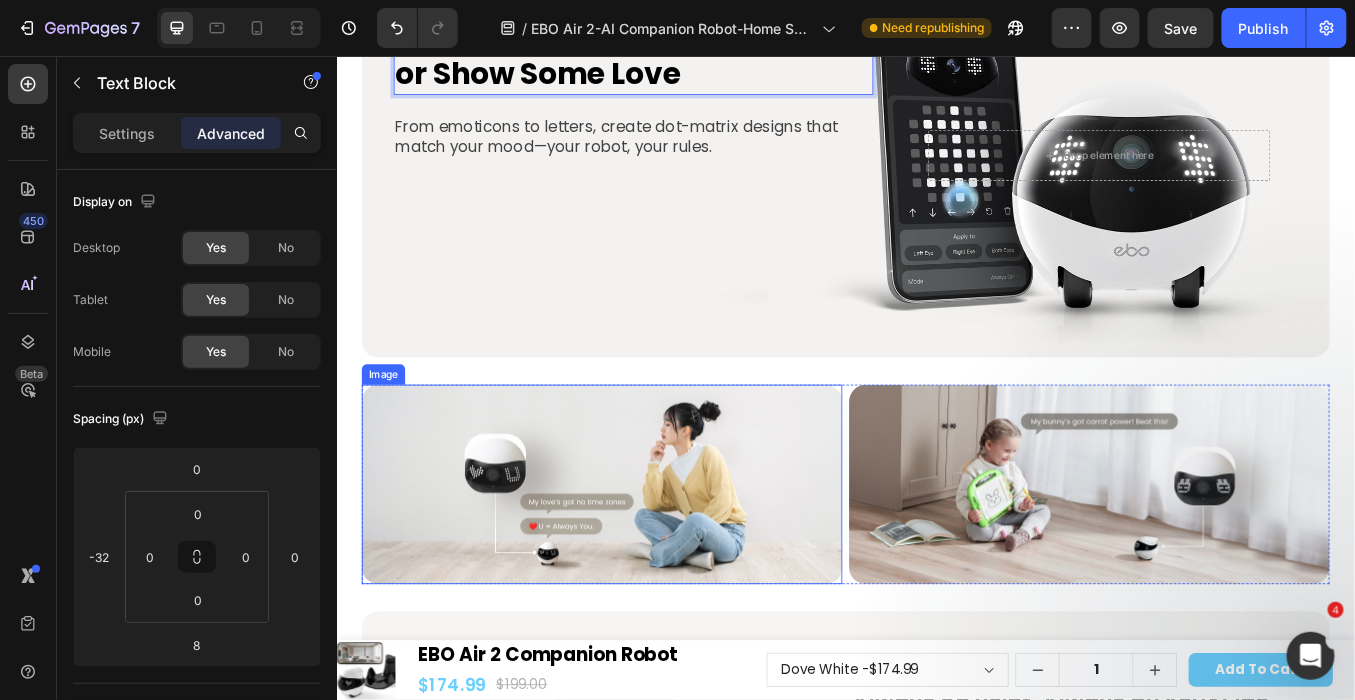 scroll, scrollTop: 17493, scrollLeft: 0, axis: vertical 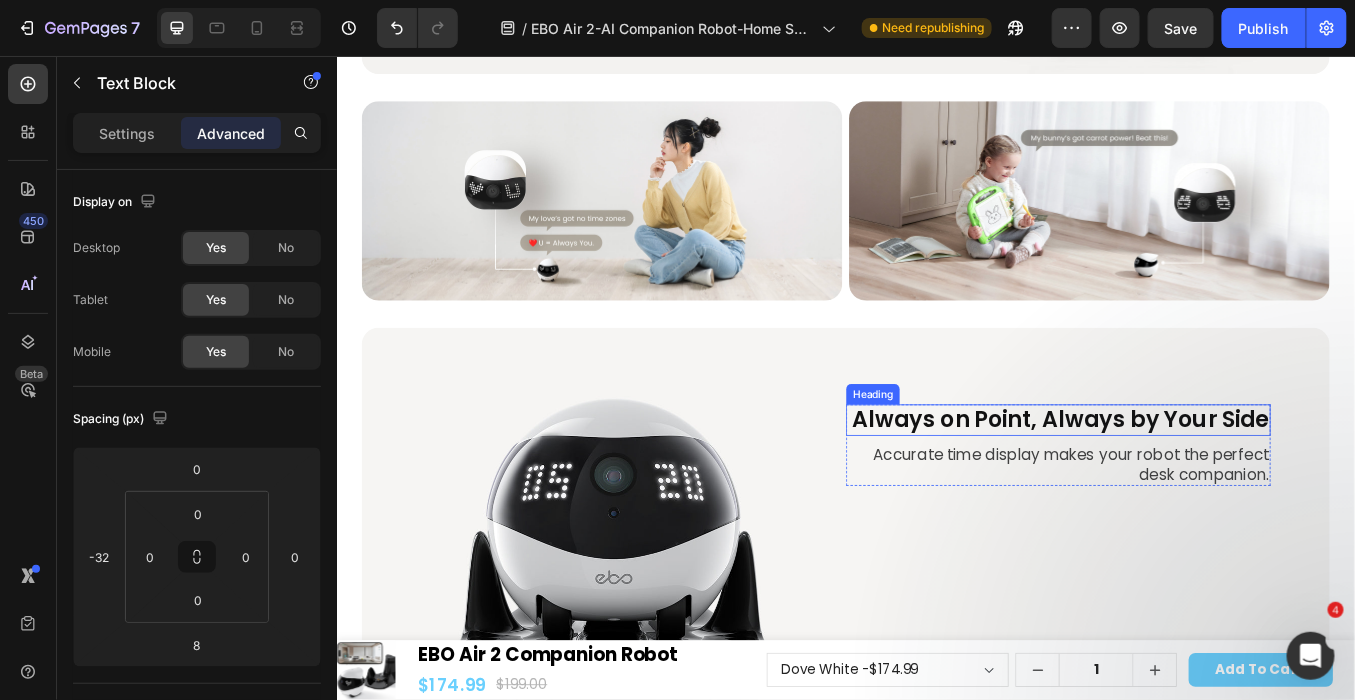 click on "Always on Point, Always by Your Side" at bounding box center (1187, 484) 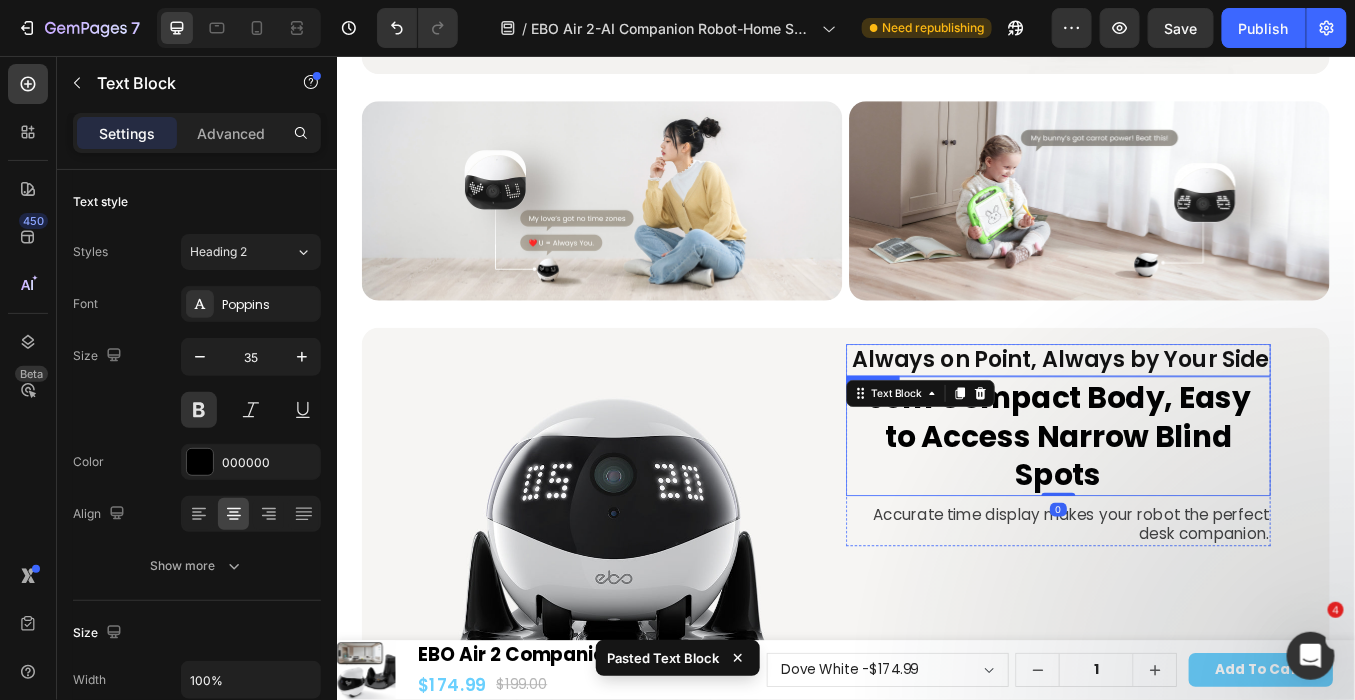 click on "Always on Point, Always by Your Side" at bounding box center [1187, 413] 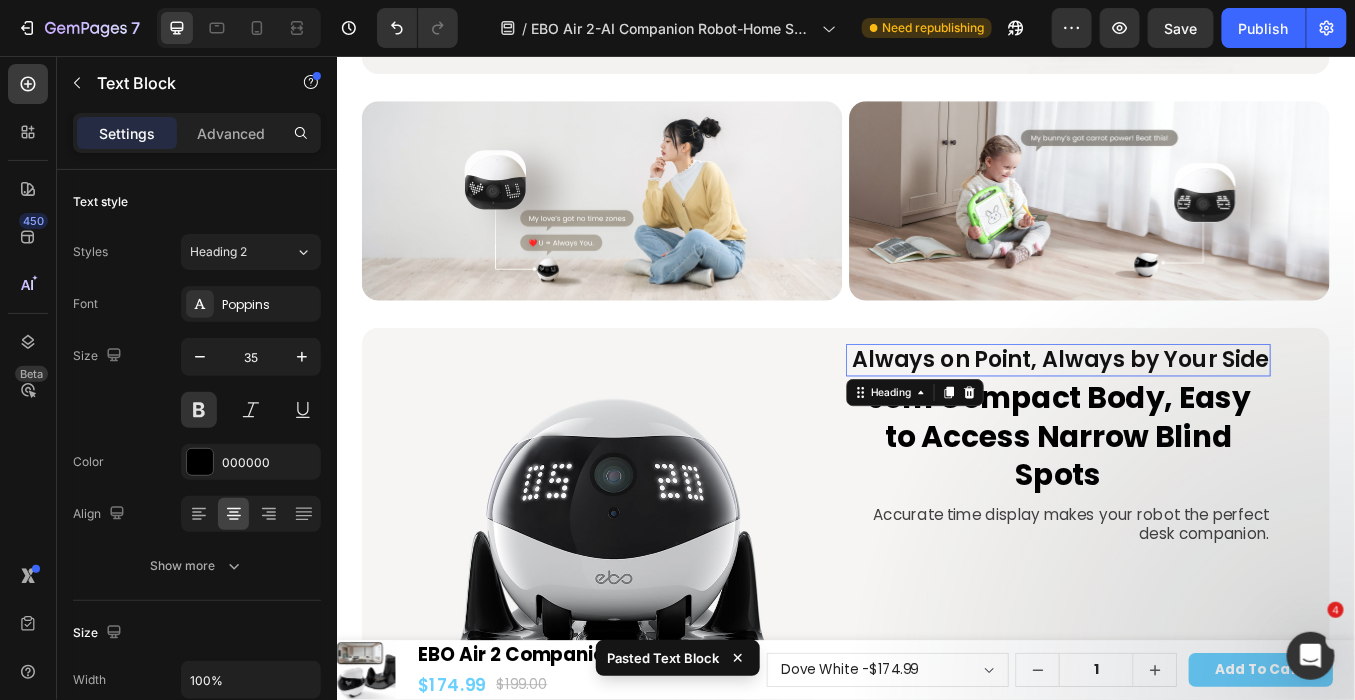 click on "Always on Point, Always by Your Side" at bounding box center [1187, 413] 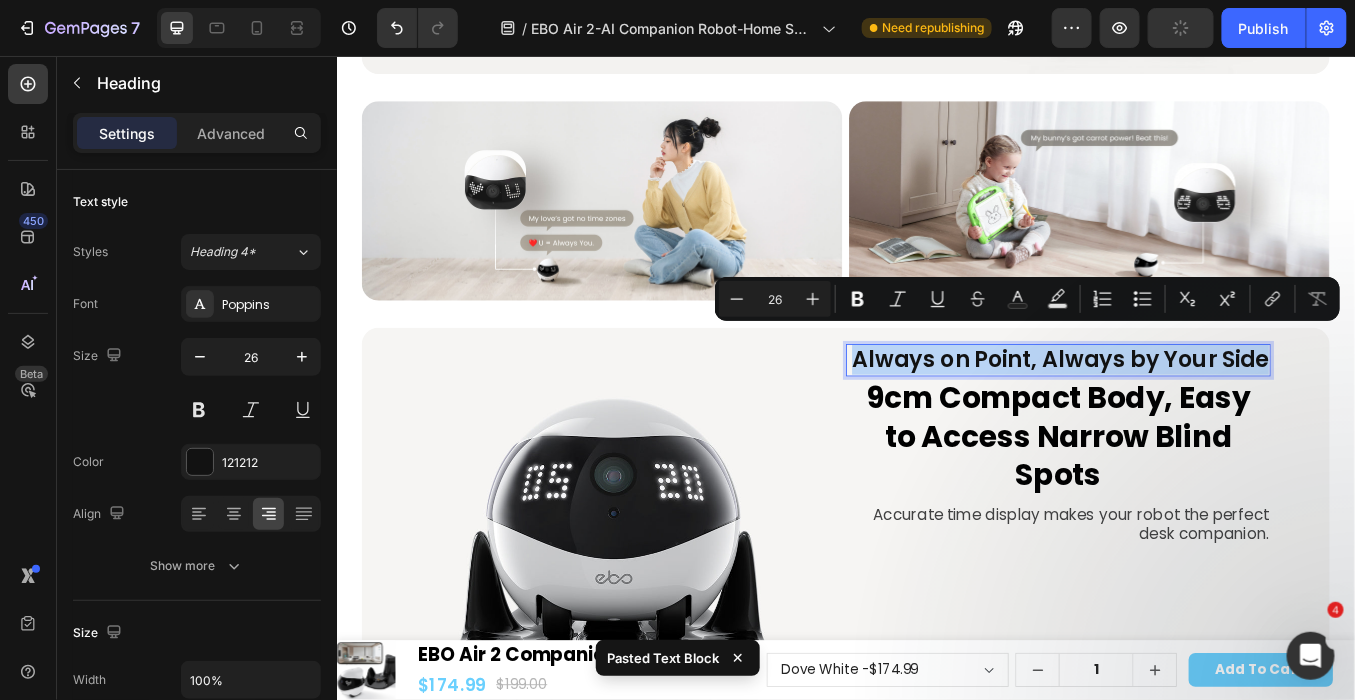 copy on "Always on Point, Always by Your Side" 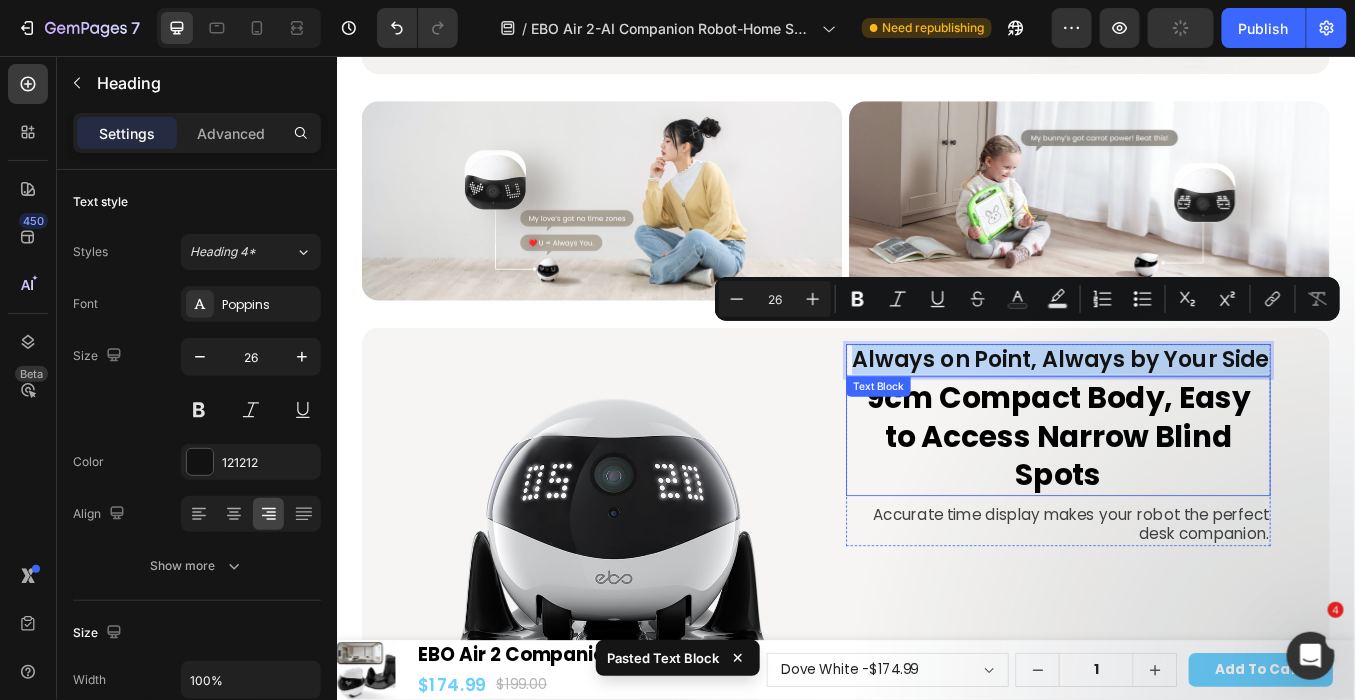 click on "9cm Compact Body, Easy to Access Narrow Blind Spots" at bounding box center (1187, 502) 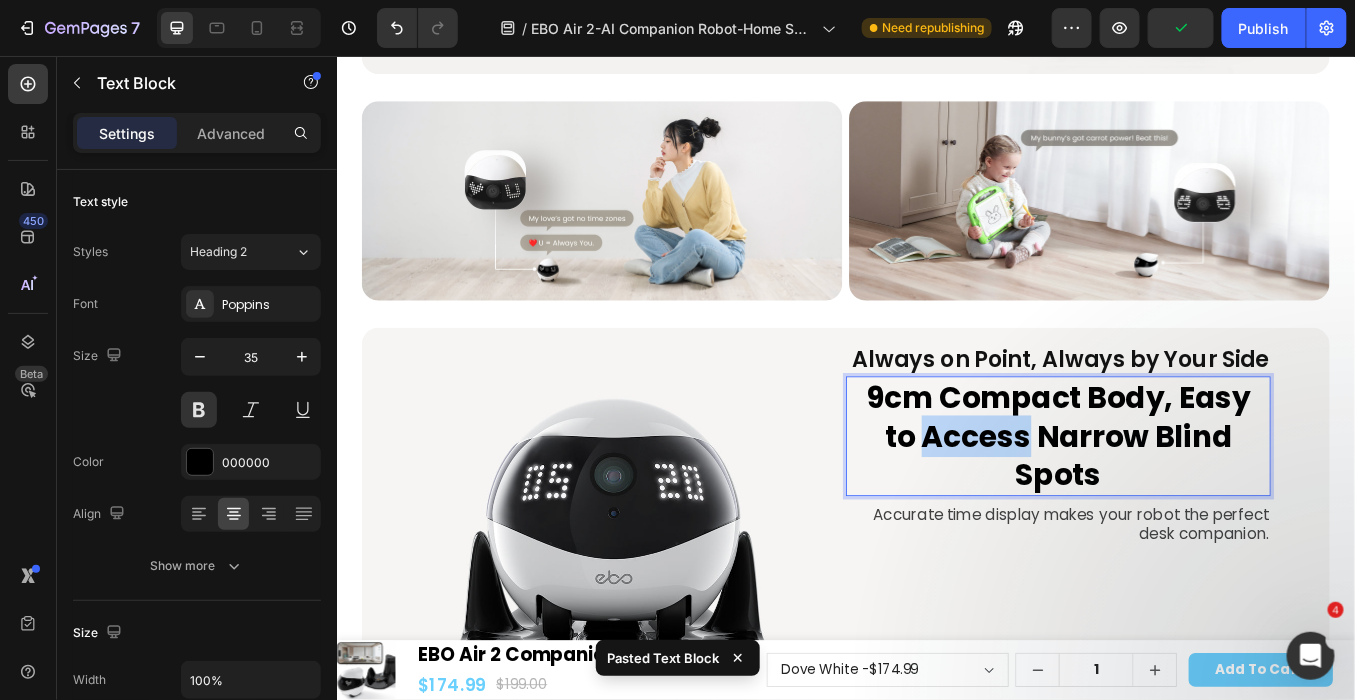 click on "9cm Compact Body, Easy to Access Narrow Blind Spots" at bounding box center (1187, 502) 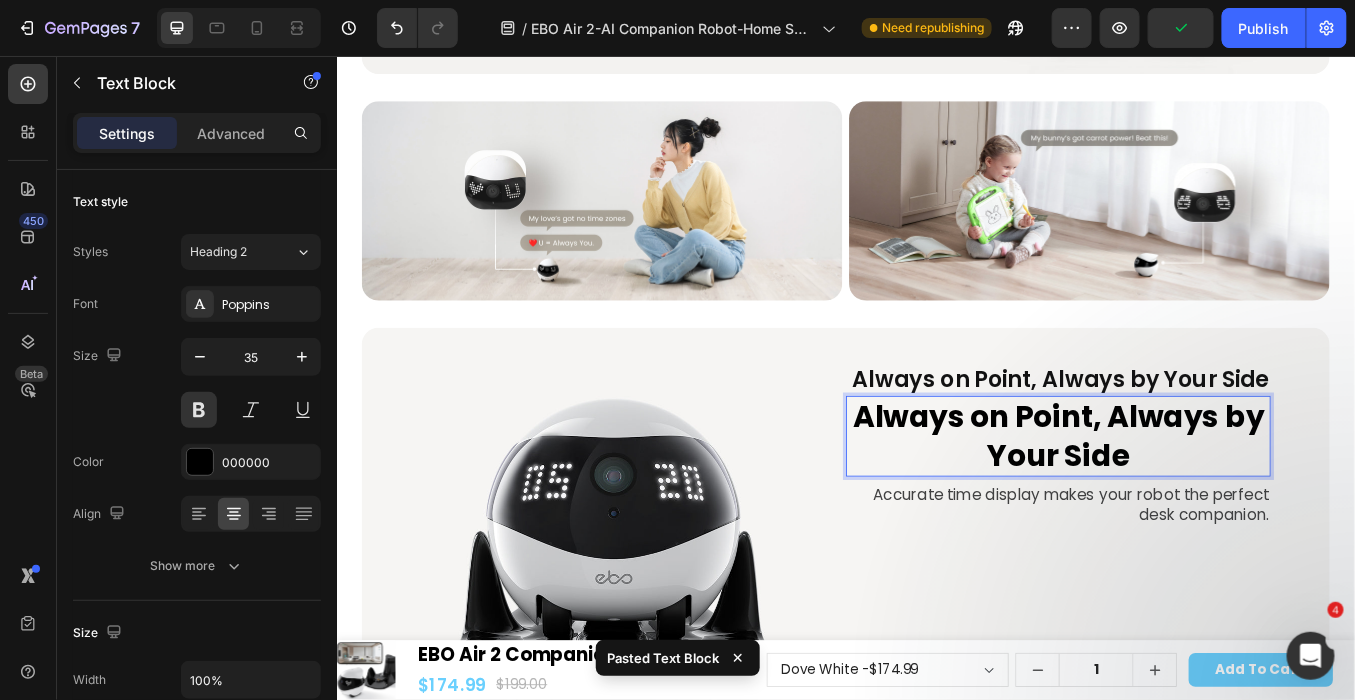 scroll, scrollTop: 17515, scrollLeft: 0, axis: vertical 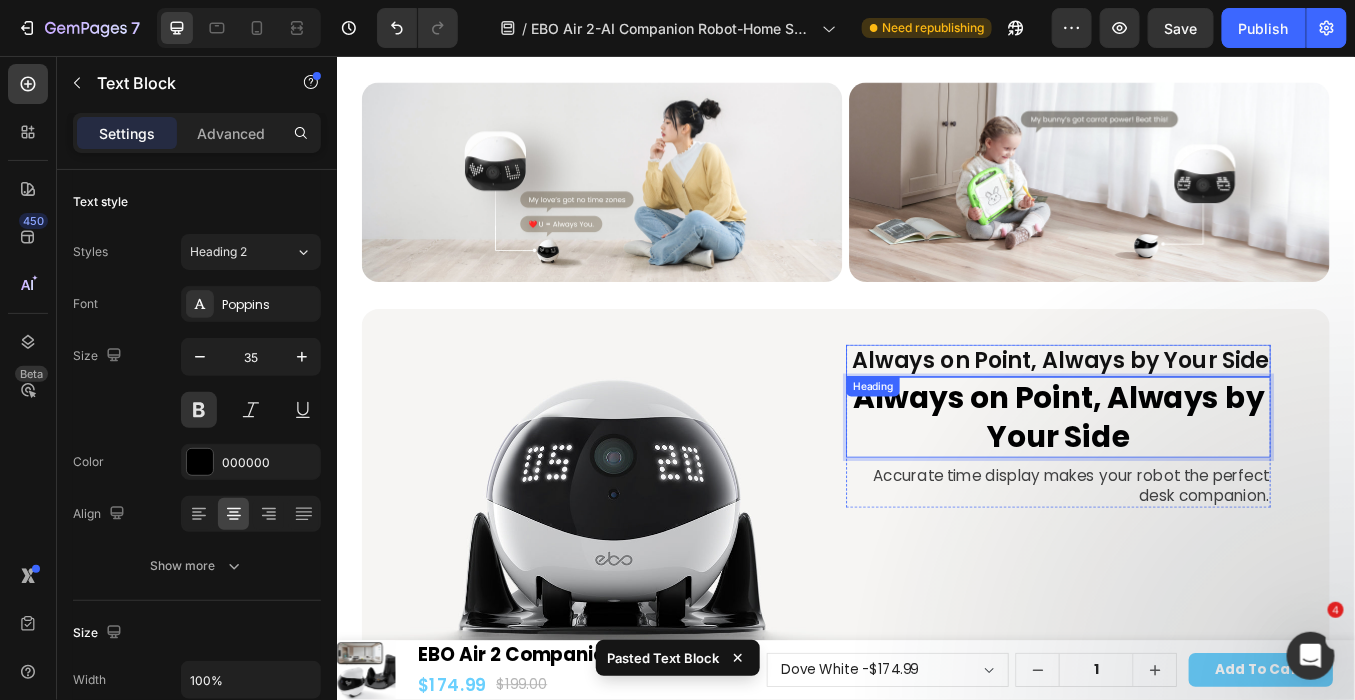click on "Always on Point, Always by Your Side" at bounding box center (1187, 414) 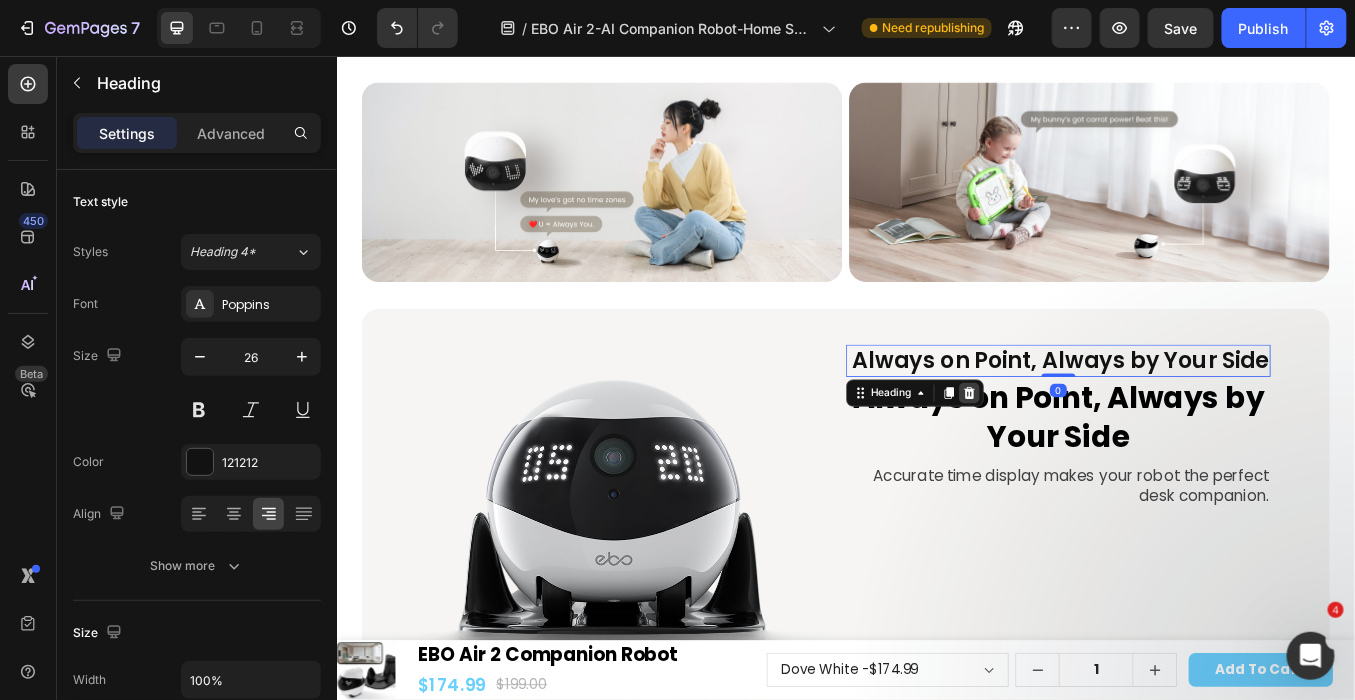 click 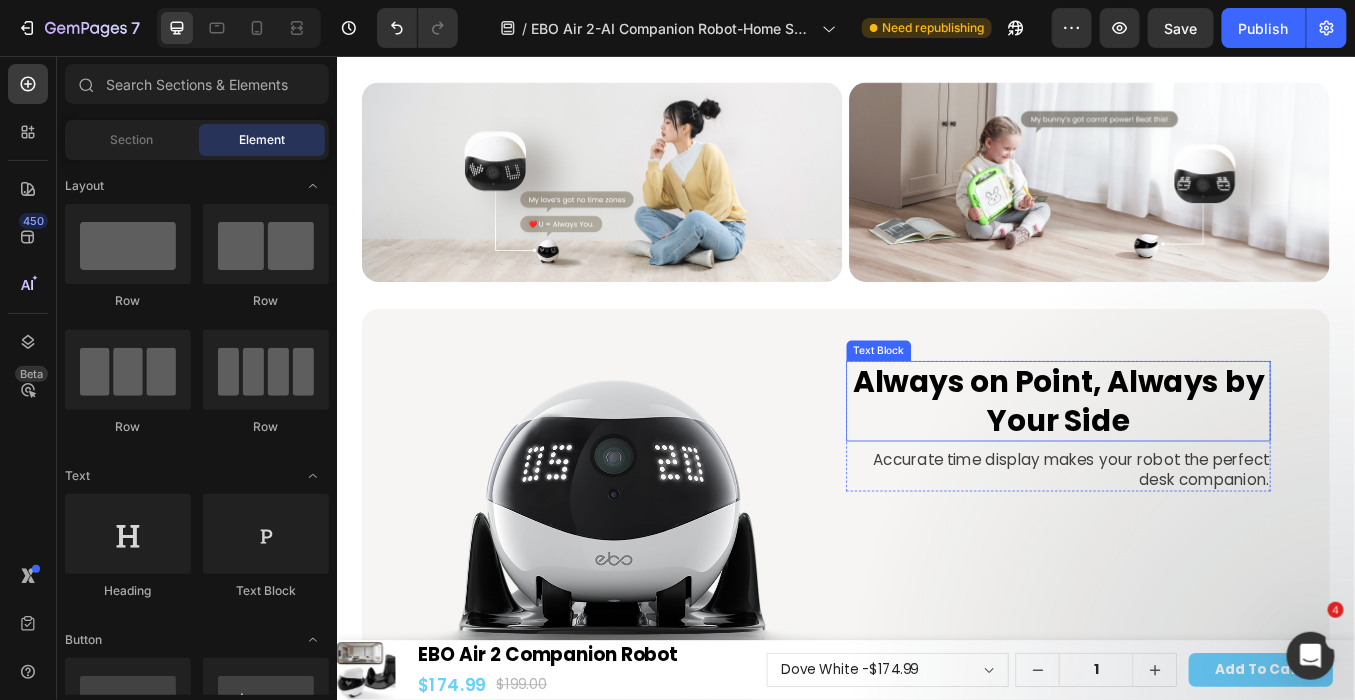 click on "Always on Point, Always by Your Side" at bounding box center [1187, 461] 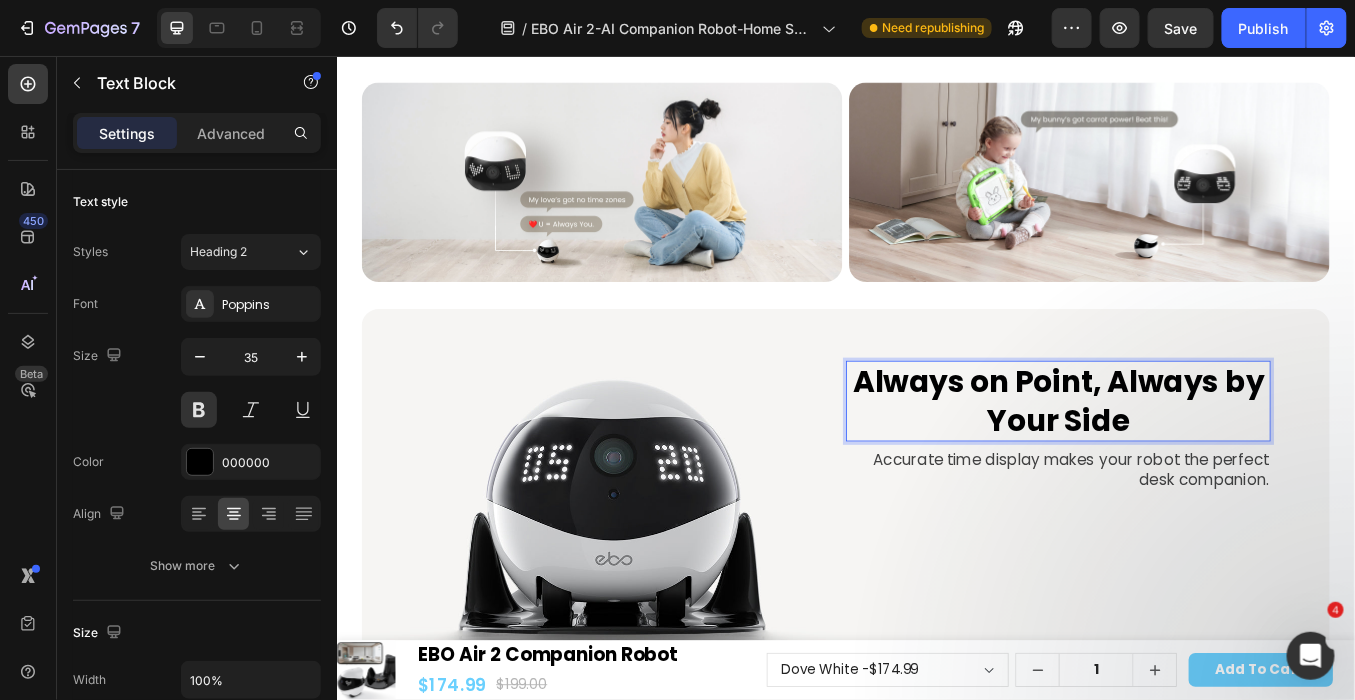 click on "Always on Point, Always by Your Side" at bounding box center (1187, 461) 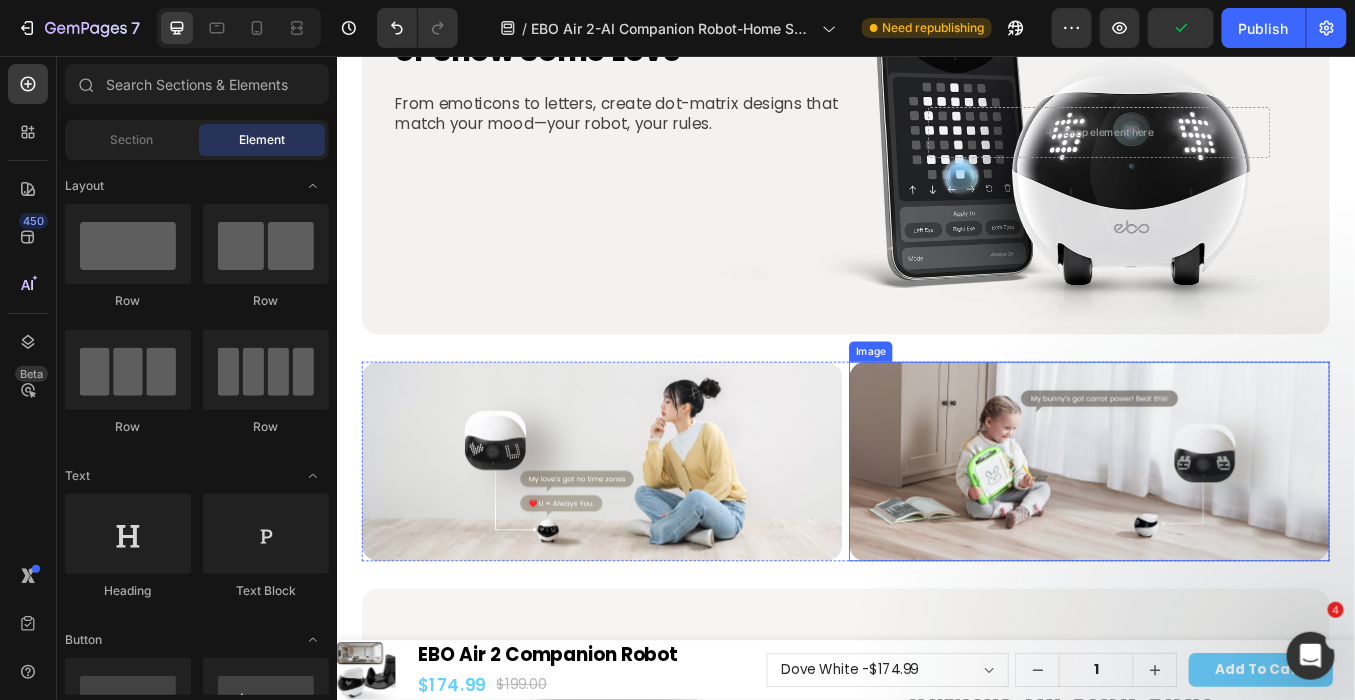 scroll, scrollTop: 17408, scrollLeft: 0, axis: vertical 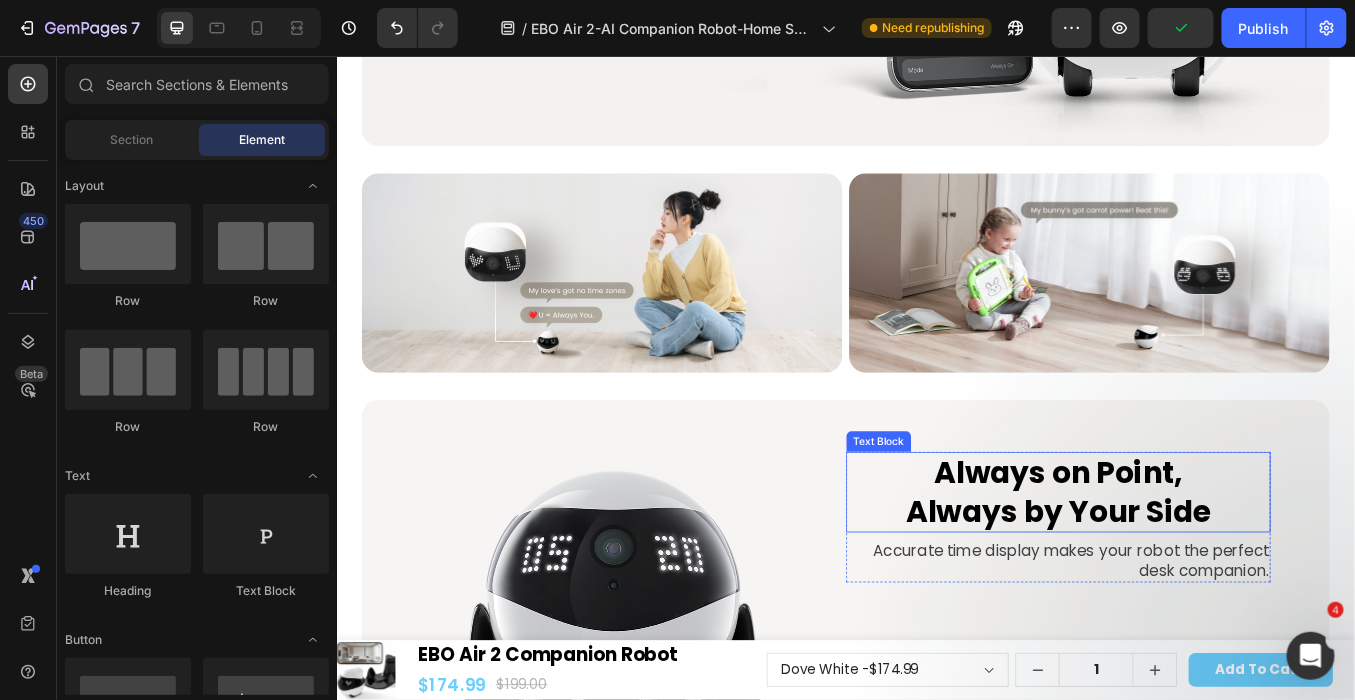 click on "Always by Your Side" at bounding box center [1187, 592] 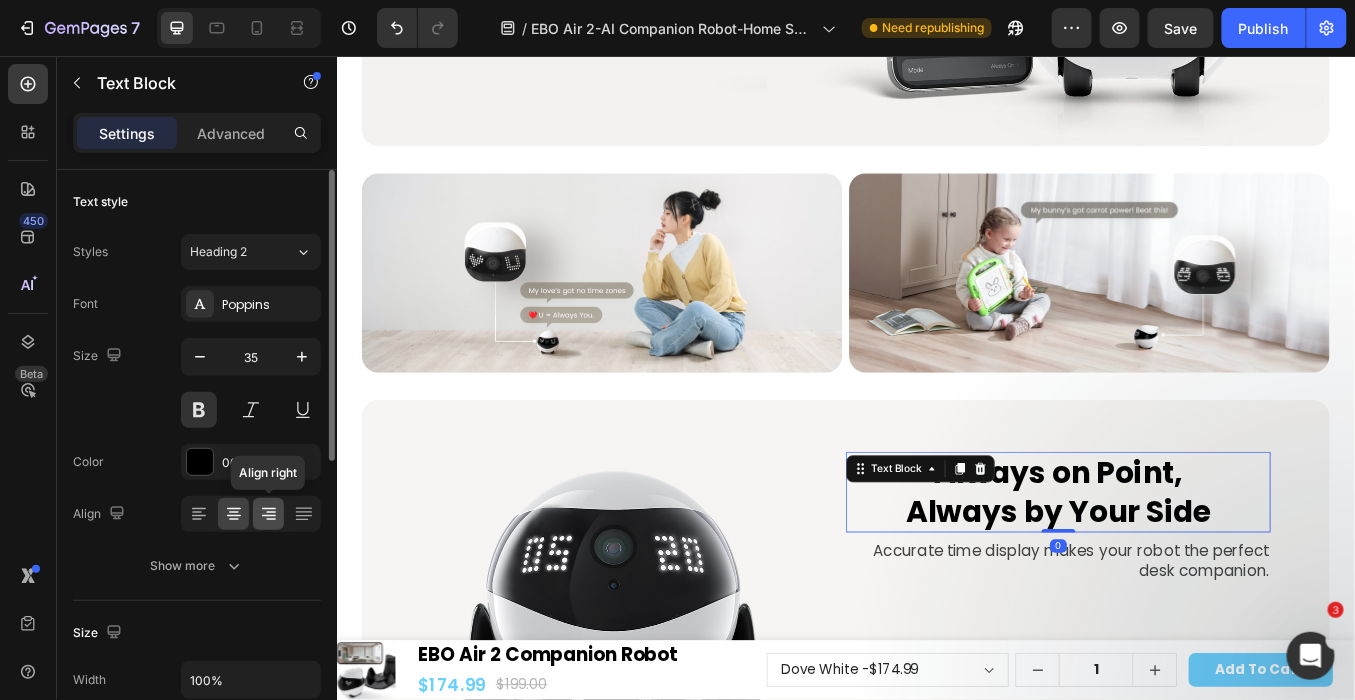 click 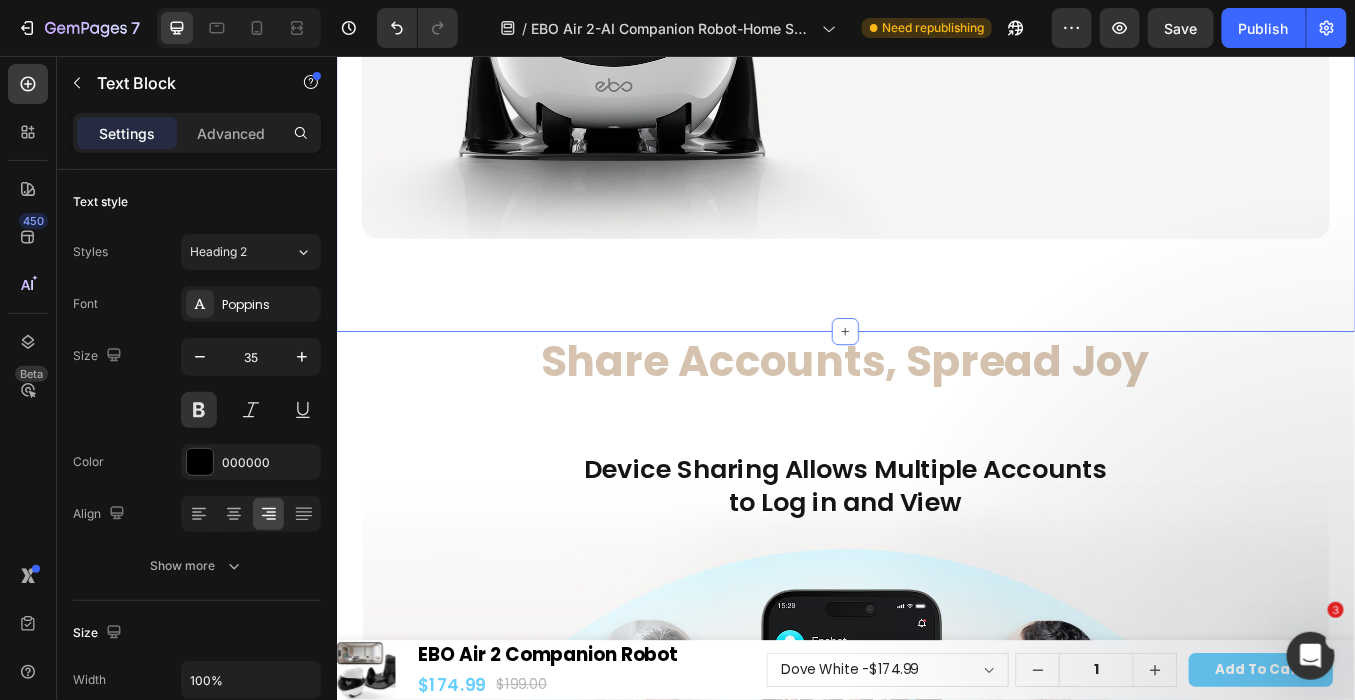 scroll, scrollTop: 18075, scrollLeft: 0, axis: vertical 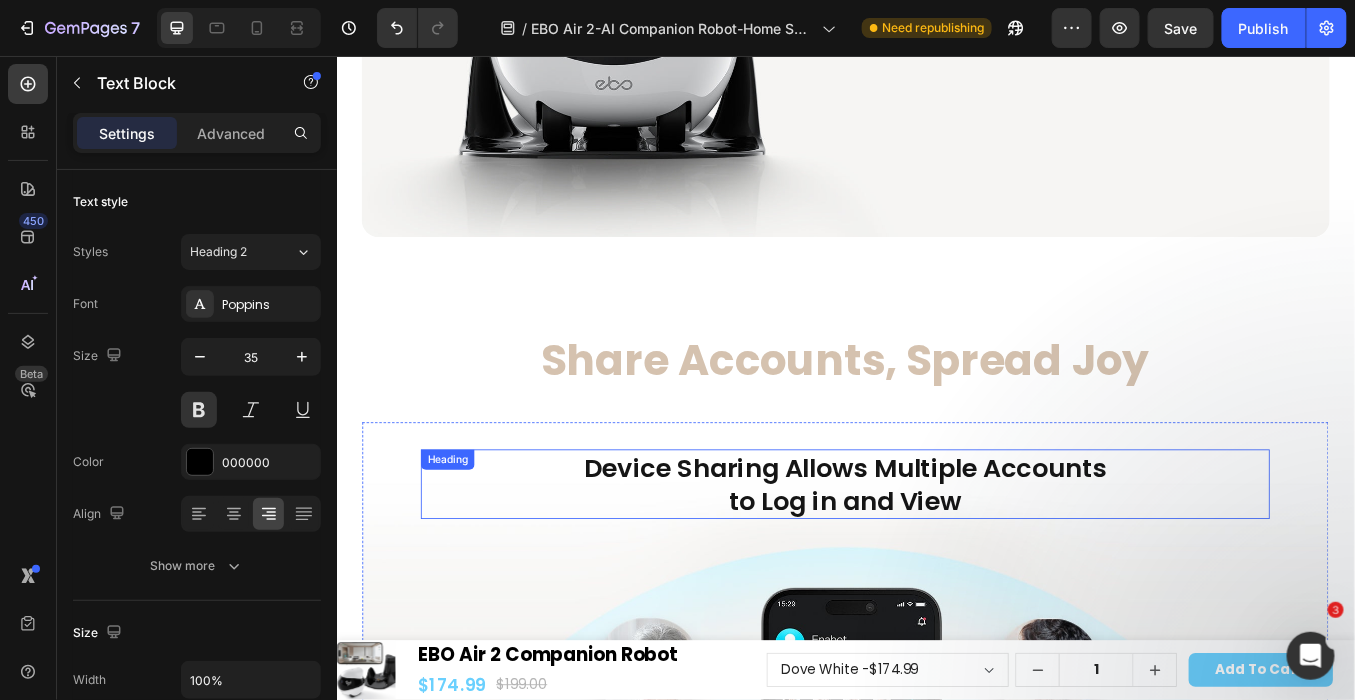 click on "Device Sharing Allows Multiple Accounts  to Log in and View" at bounding box center [936, 559] 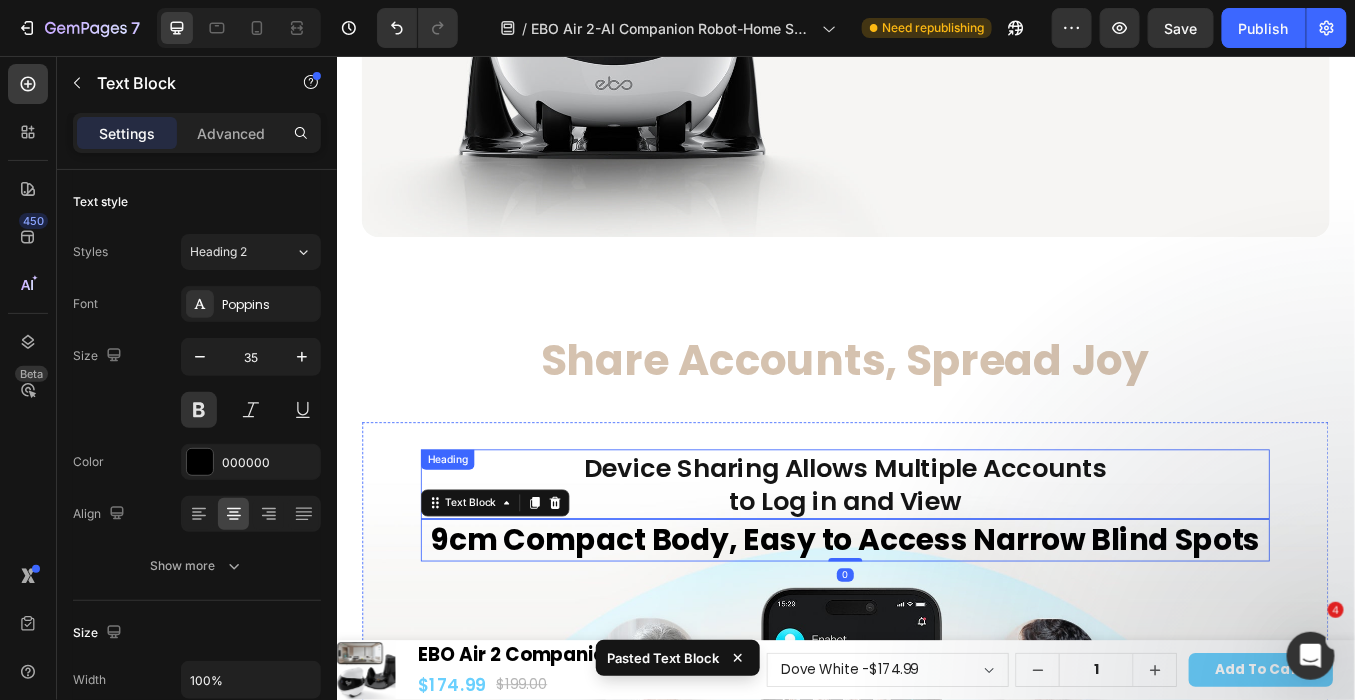 click on "Device Sharing Allows Multiple Accounts  to Log in and View" at bounding box center [936, 559] 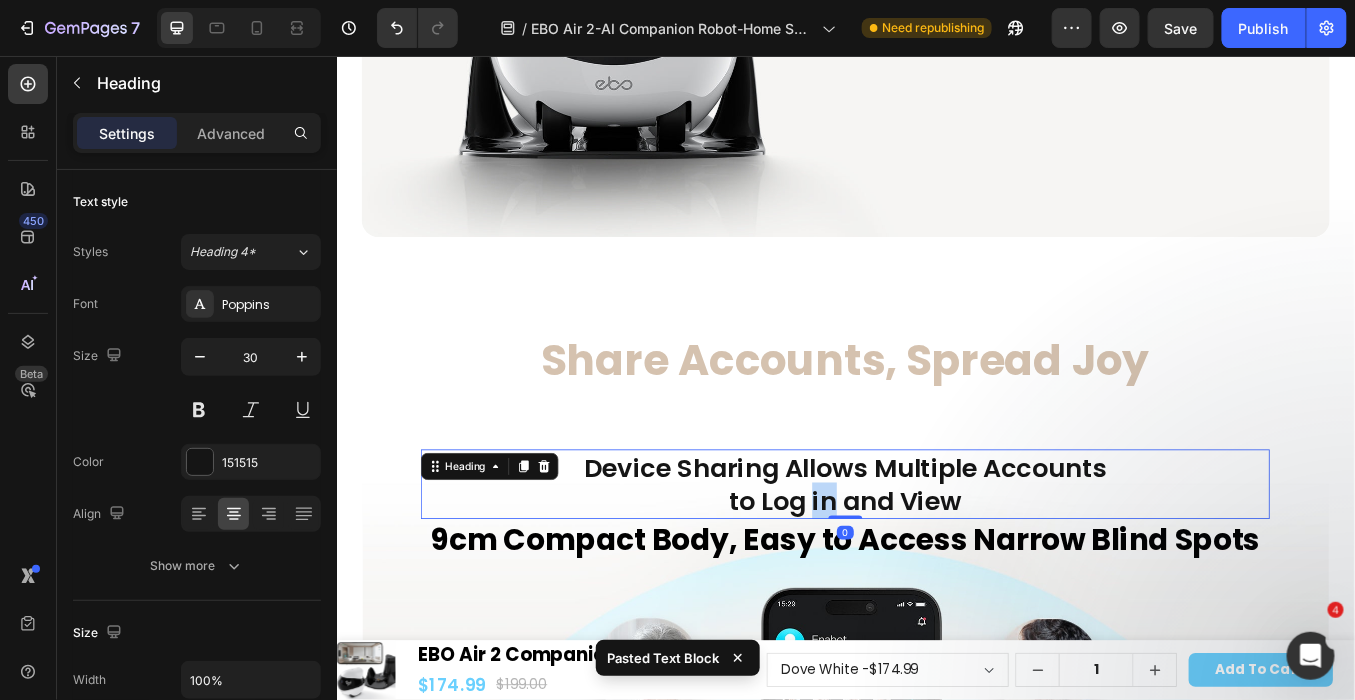 click on "Device Sharing Allows Multiple Accounts  to Log in and View" at bounding box center (936, 559) 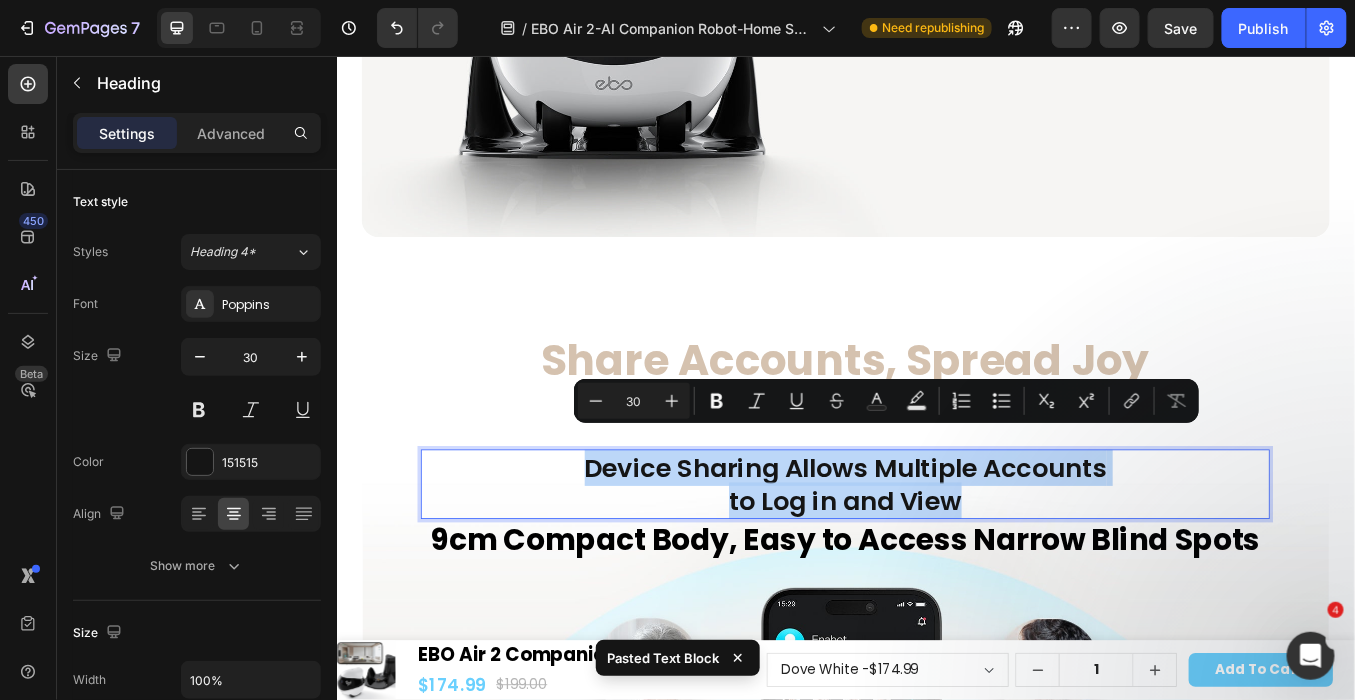 copy on "Device Sharing Allows Multiple Accounts  to Log in and View" 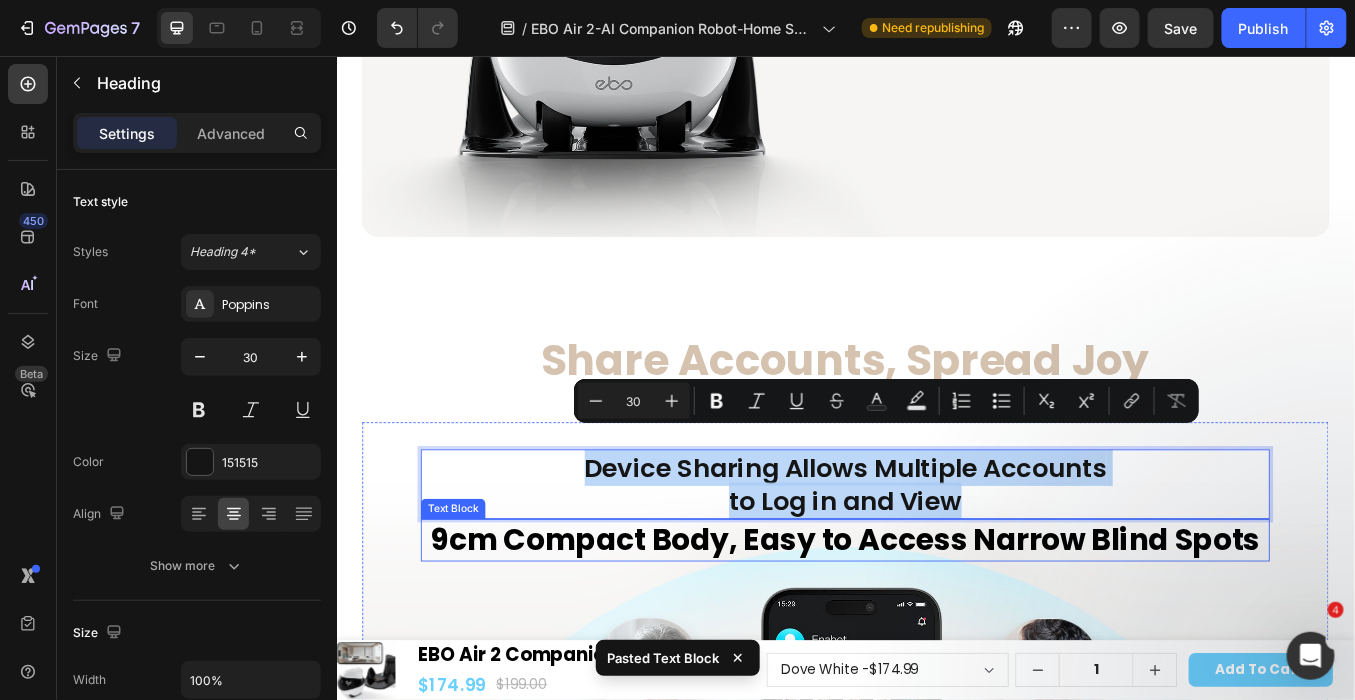 click on "9cm Compact Body, Easy to Access Narrow Blind Spots" at bounding box center [936, 625] 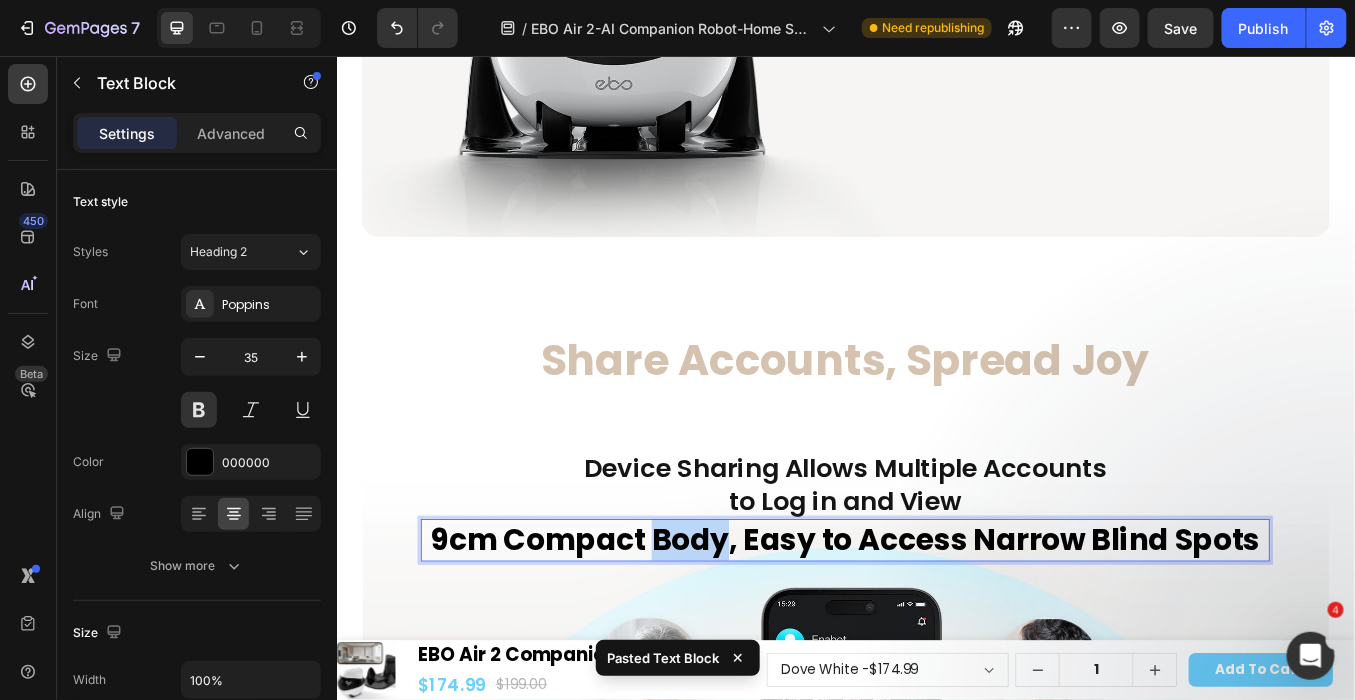 click on "9cm Compact Body, Easy to Access Narrow Blind Spots" at bounding box center [936, 625] 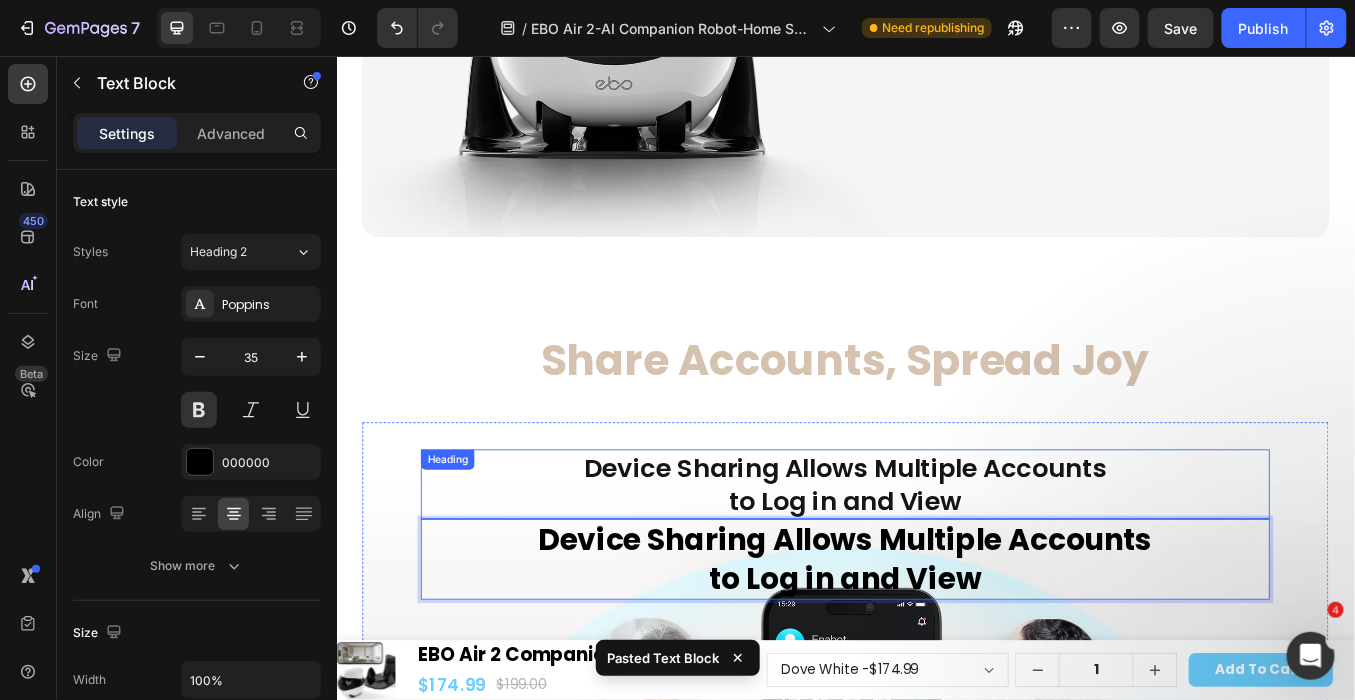 click on "Device Sharing Allows Multiple Accounts  to Log in and View" at bounding box center [936, 559] 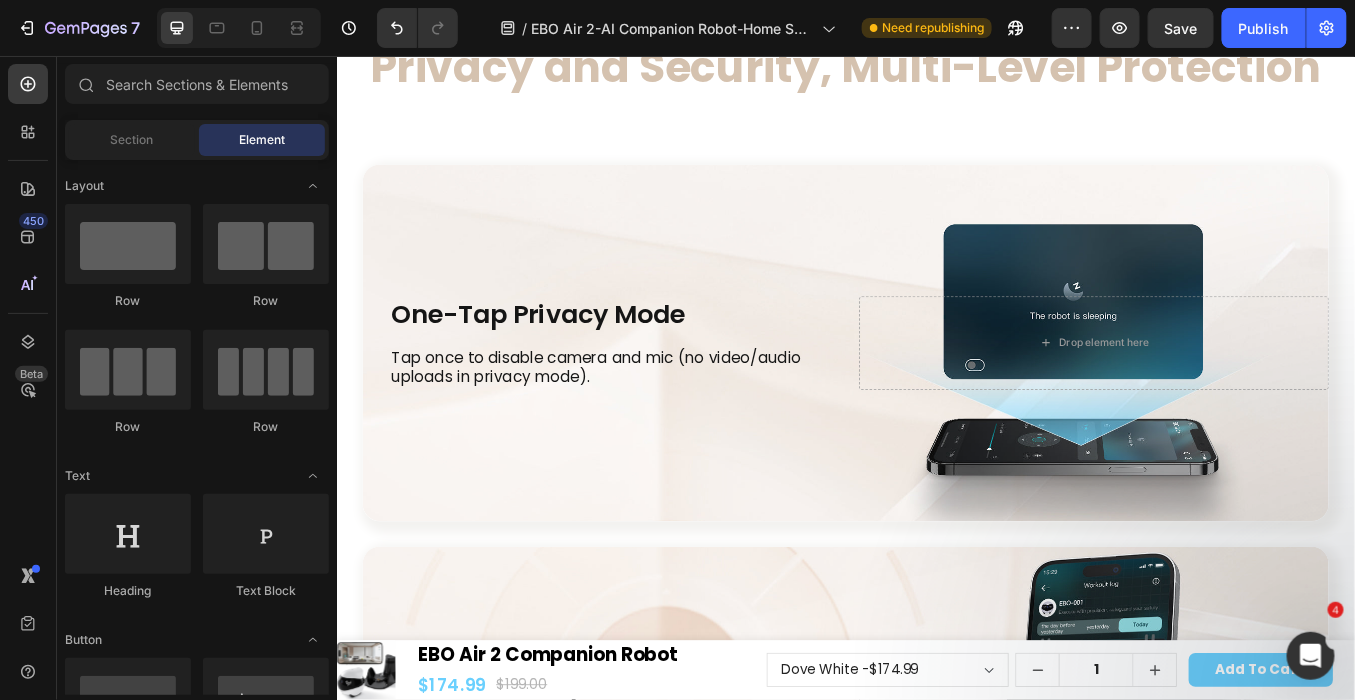 scroll, scrollTop: 19297, scrollLeft: 0, axis: vertical 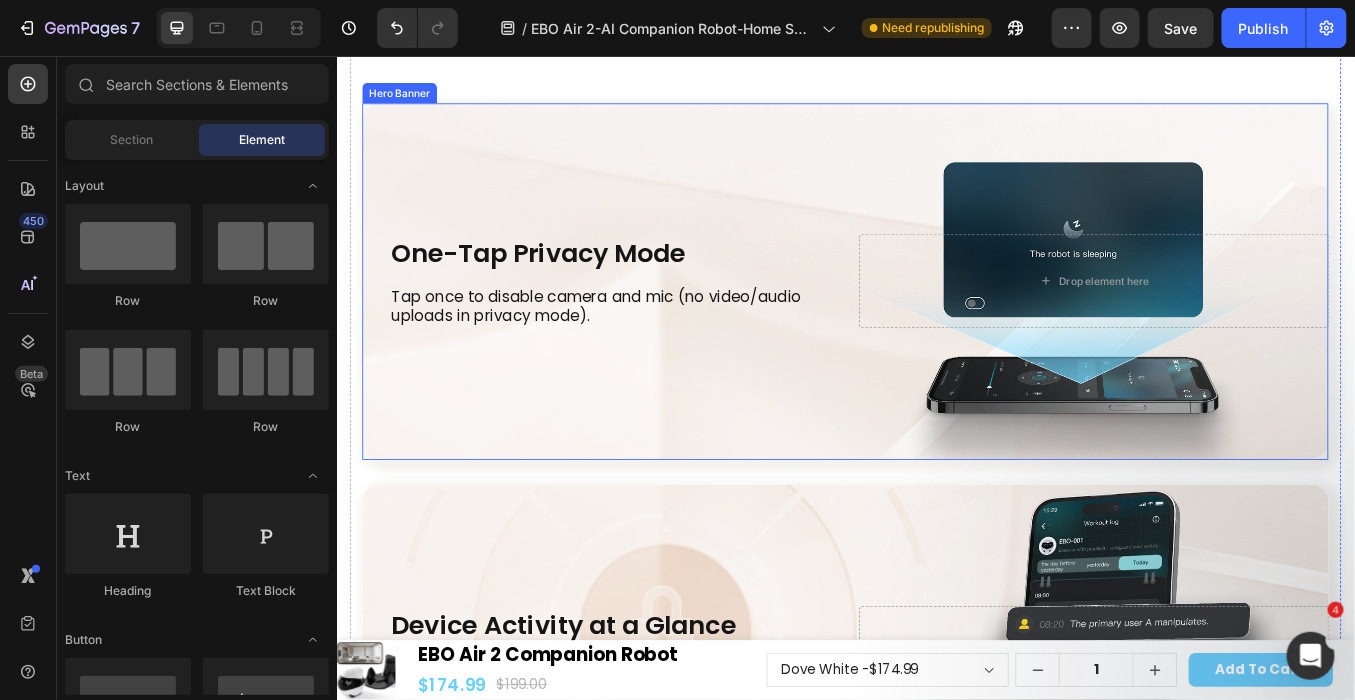 click on "One-Tap Privacy Mode" at bounding box center [659, 286] 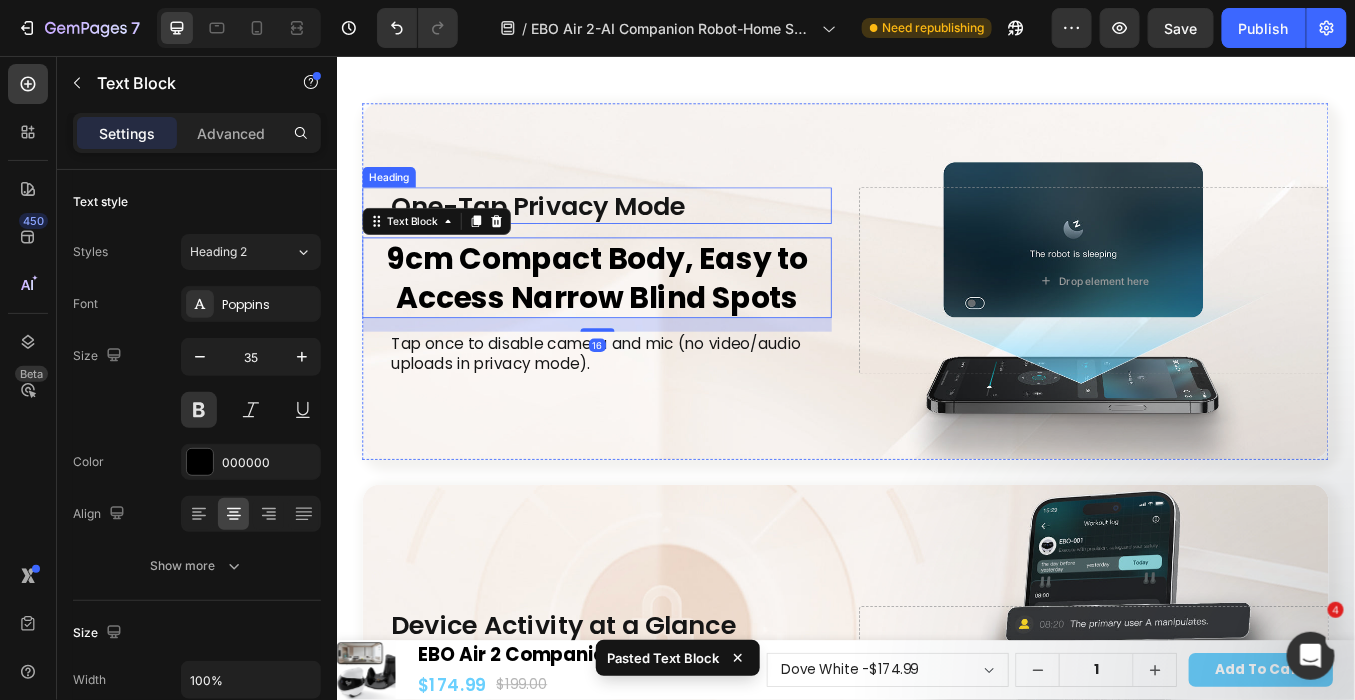 click on "One-Tap Privacy Mode" at bounding box center (659, 230) 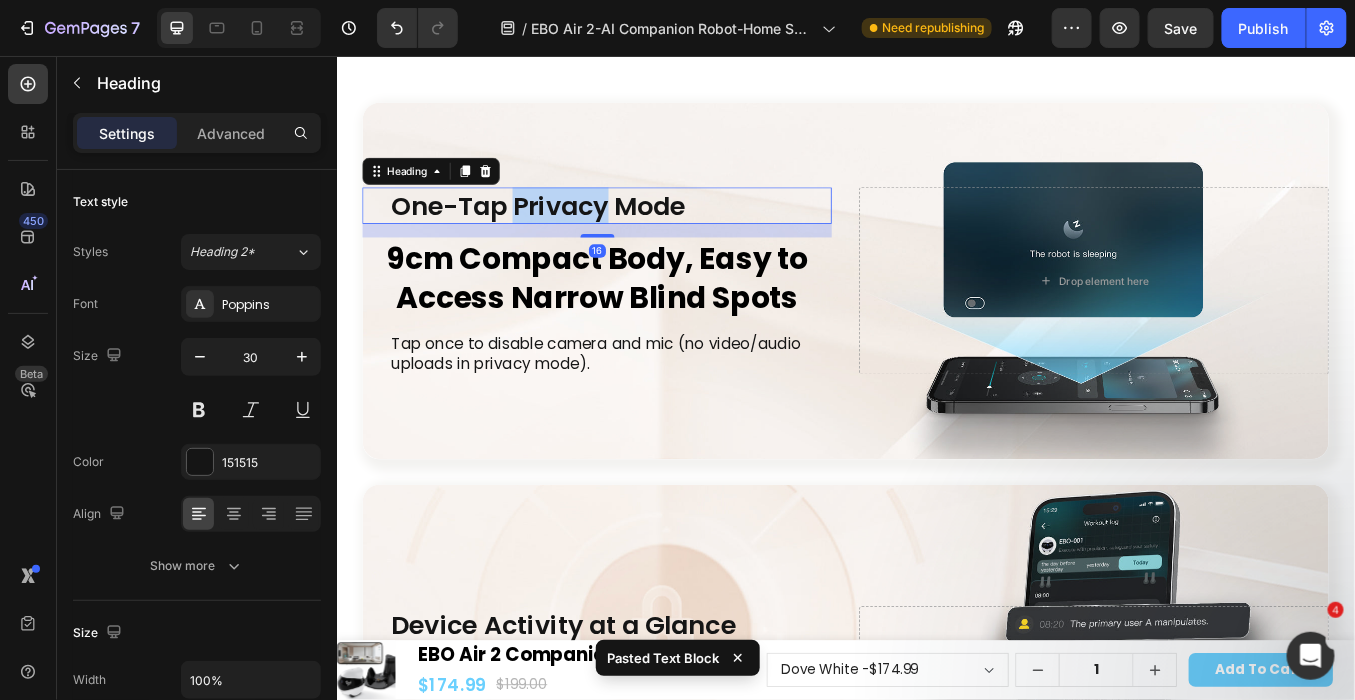 click on "One-Tap Privacy Mode" at bounding box center [659, 230] 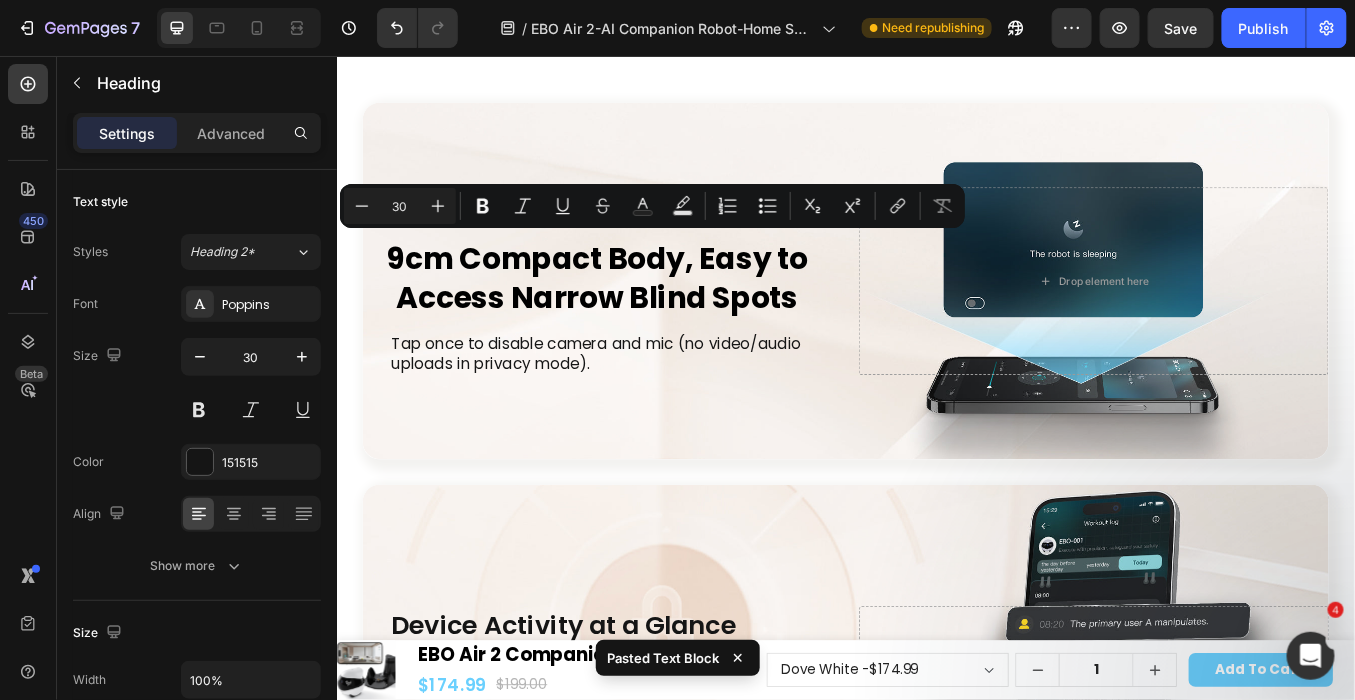 copy on "One-Tap Privacy Mode" 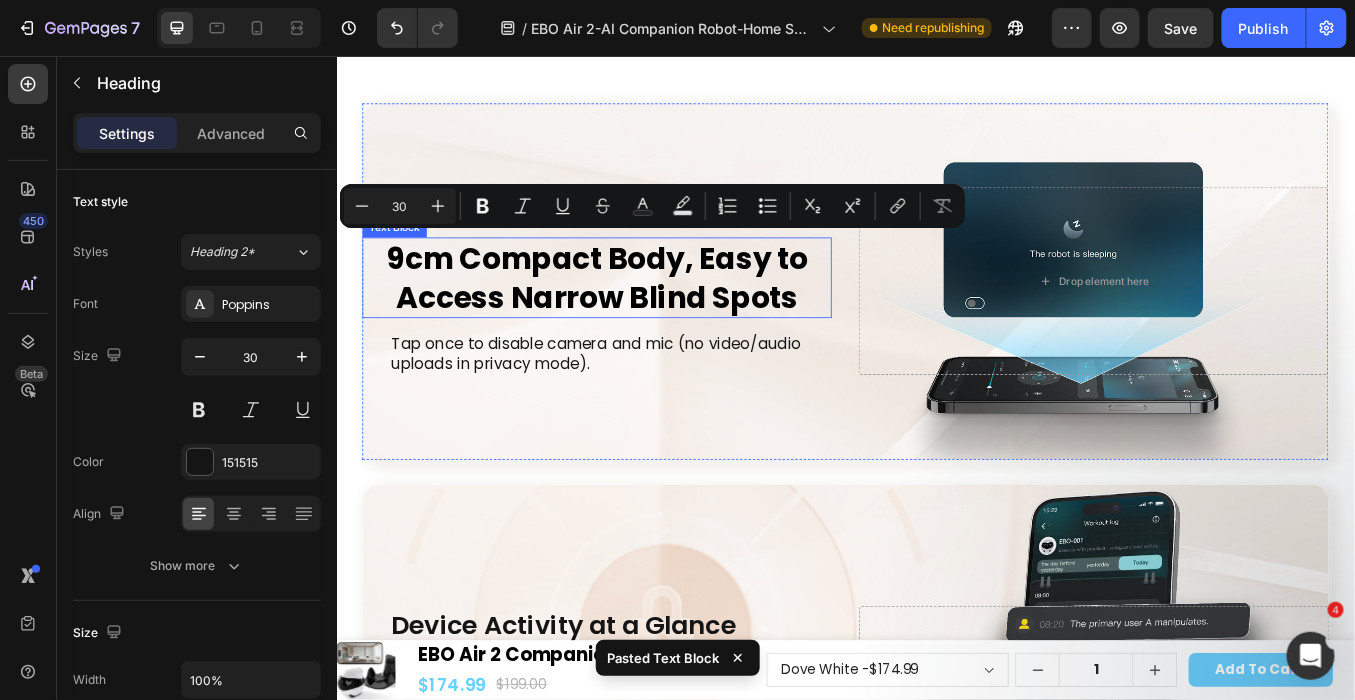 click on "9cm Compact Body, Easy to Access Narrow Blind Spots" at bounding box center [643, 315] 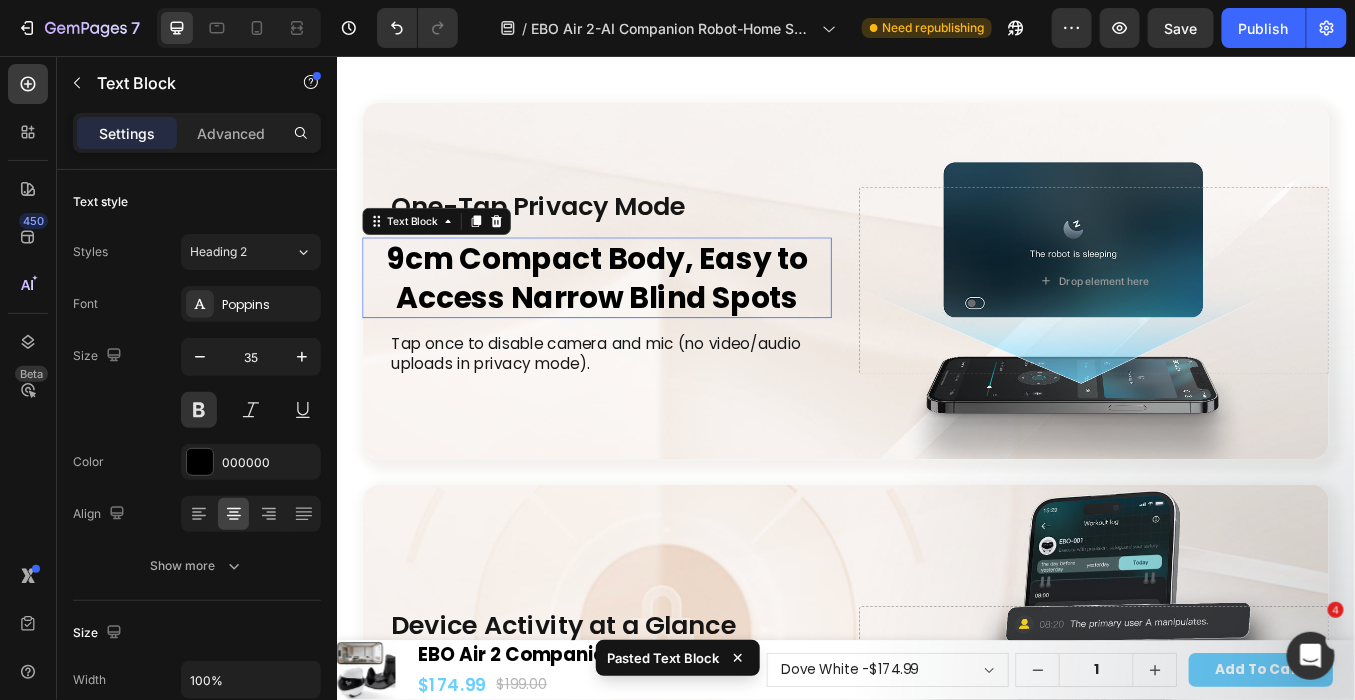 click on "9cm Compact Body, Easy to Access Narrow Blind Spots" at bounding box center (643, 315) 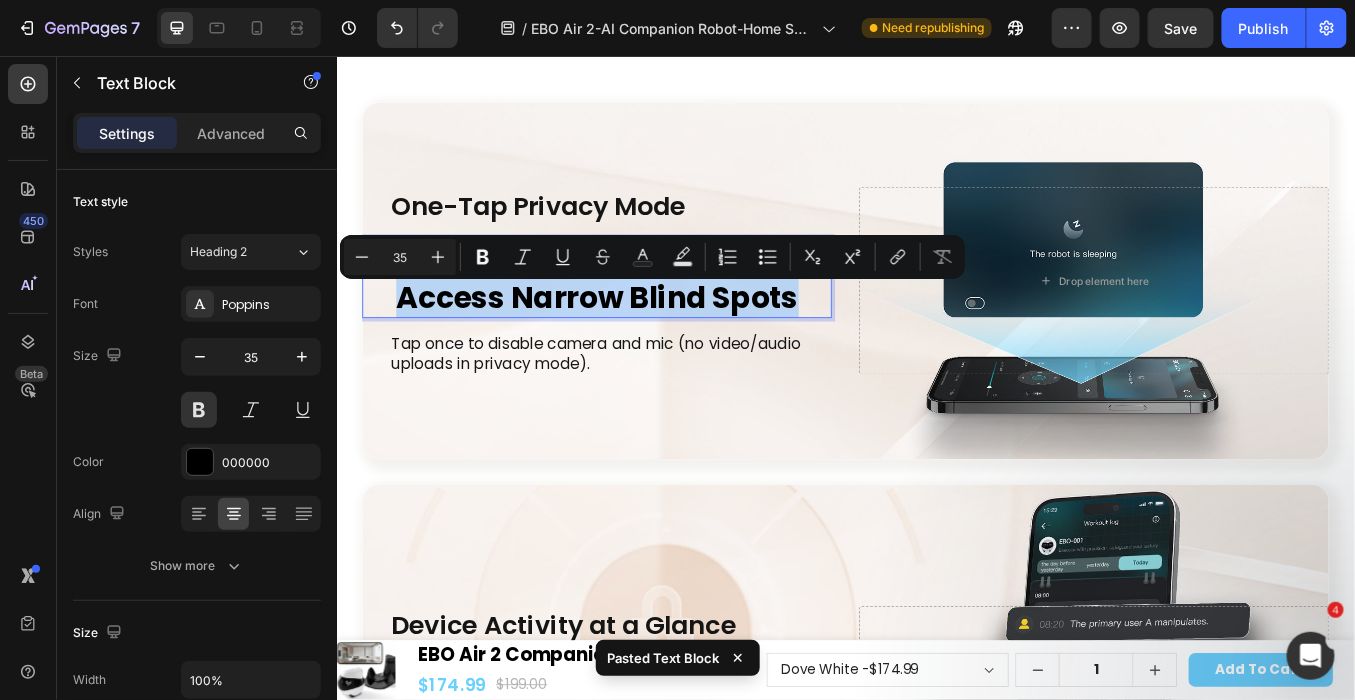 scroll, scrollTop: 19320, scrollLeft: 0, axis: vertical 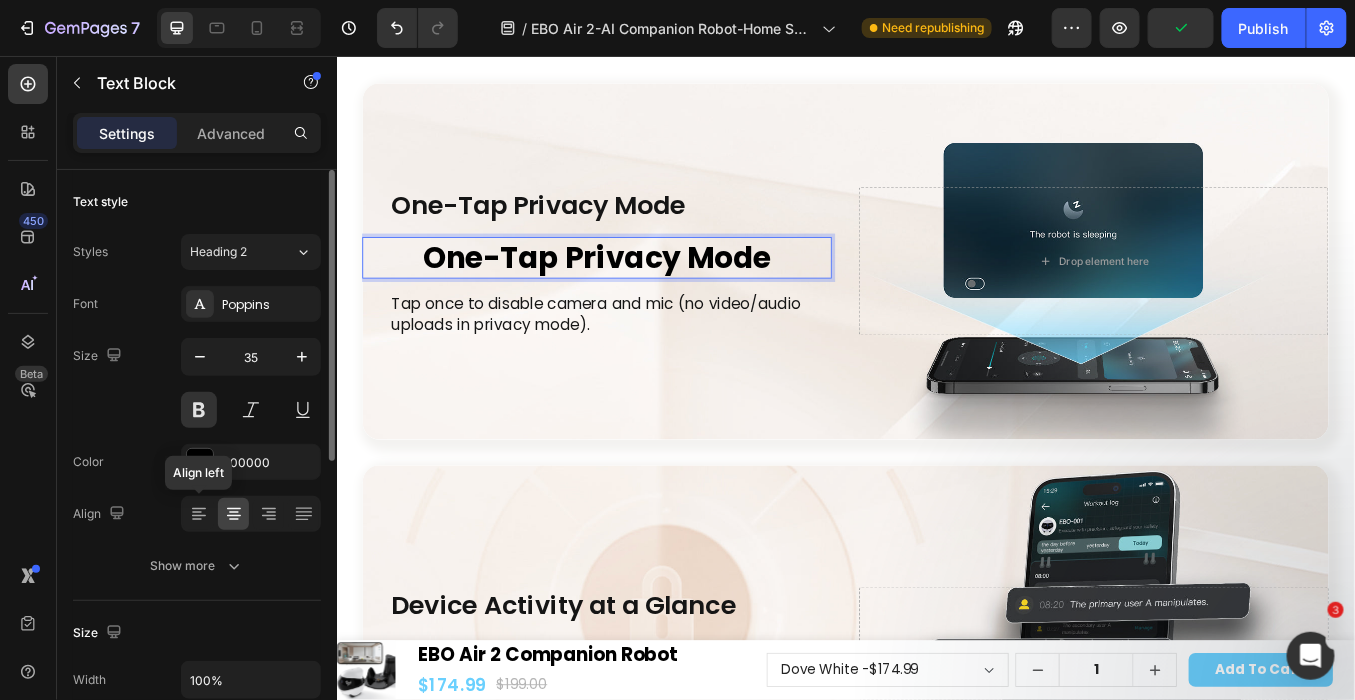 drag, startPoint x: 201, startPoint y: 509, endPoint x: 224, endPoint y: 491, distance: 29.206163 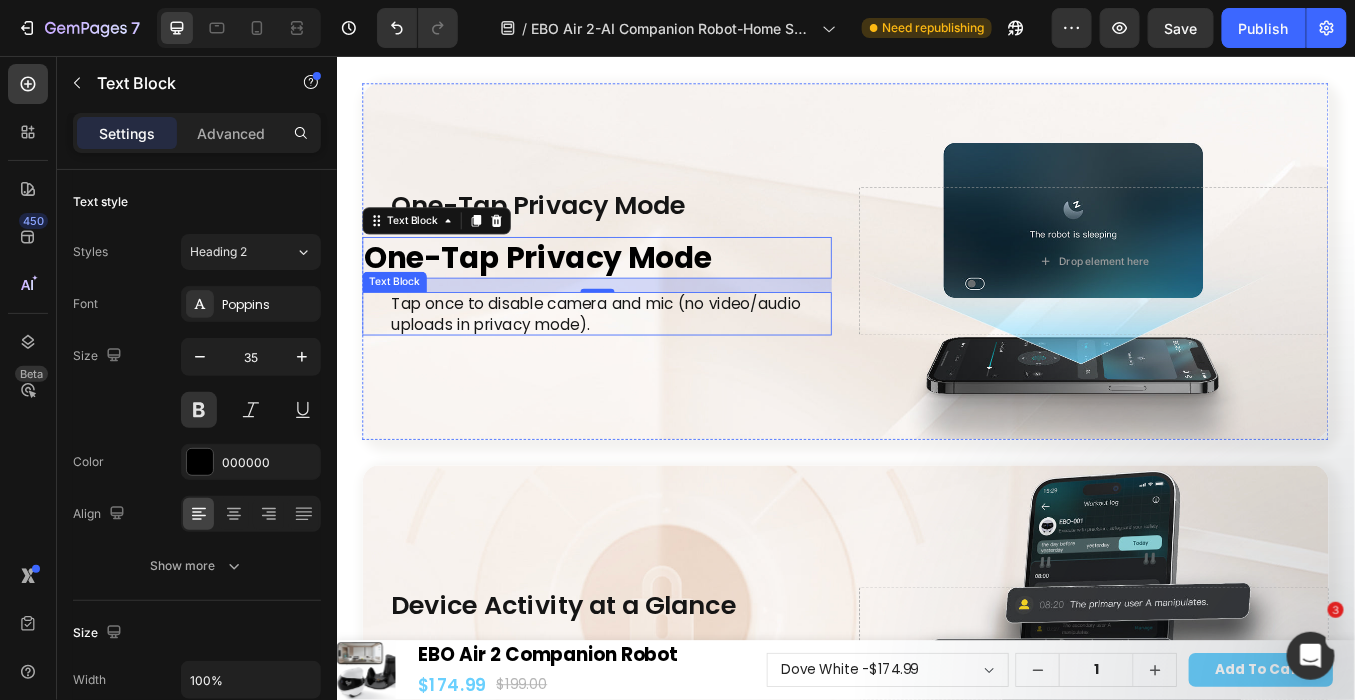 click on "Tap once to disable camera and mic (no video/audio uploads in privacy mode)." at bounding box center (659, 358) 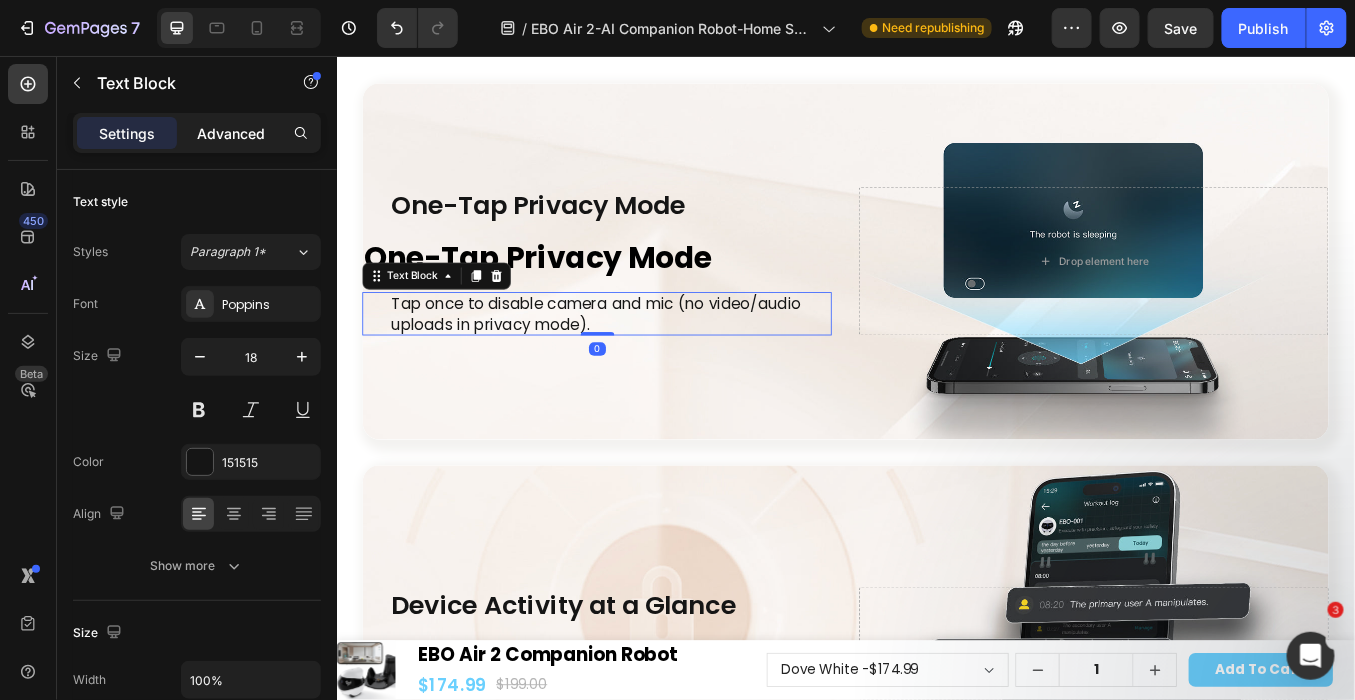 click on "Advanced" at bounding box center (231, 133) 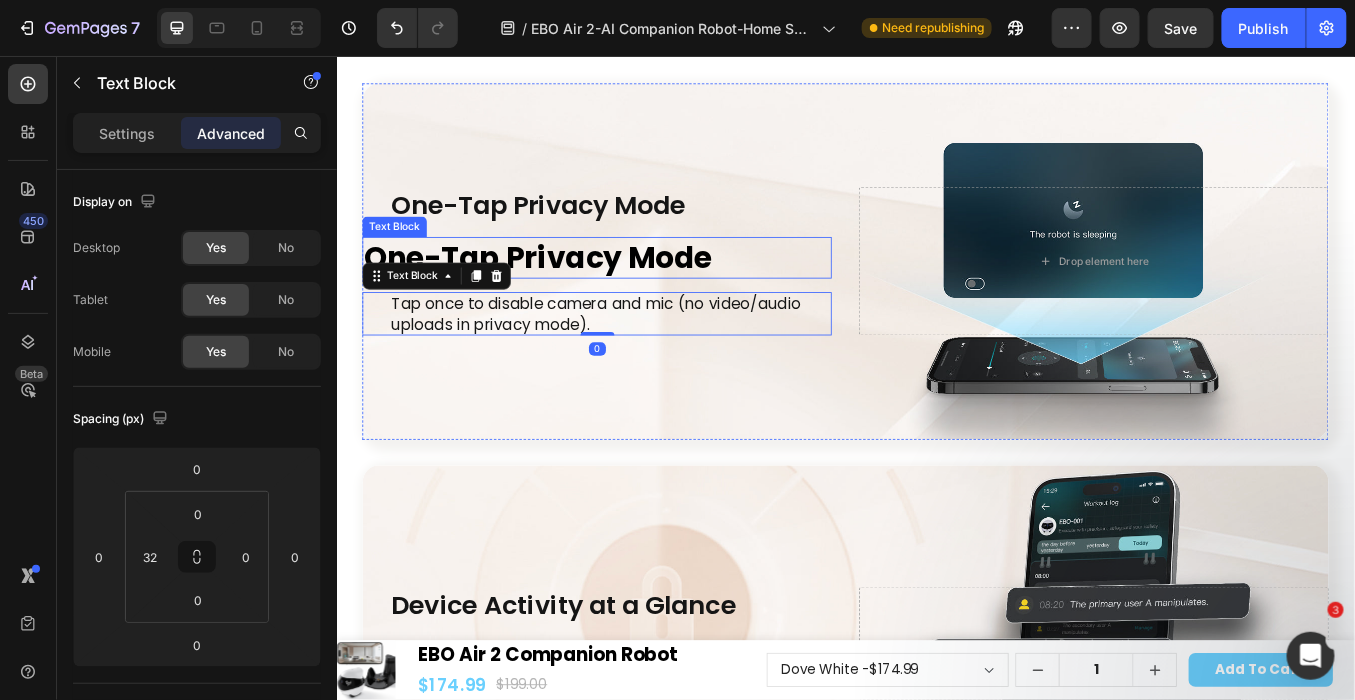click on "One-Tap Privacy Mode" at bounding box center [643, 293] 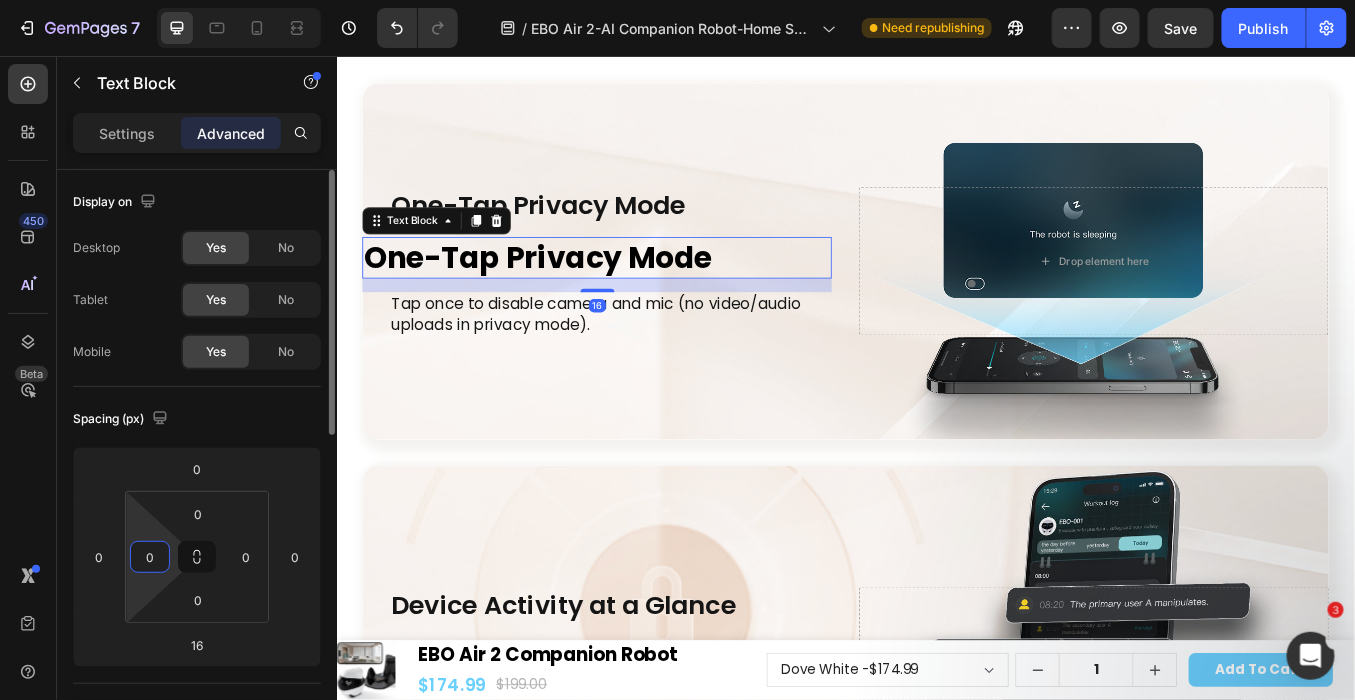 click on "0" at bounding box center [150, 557] 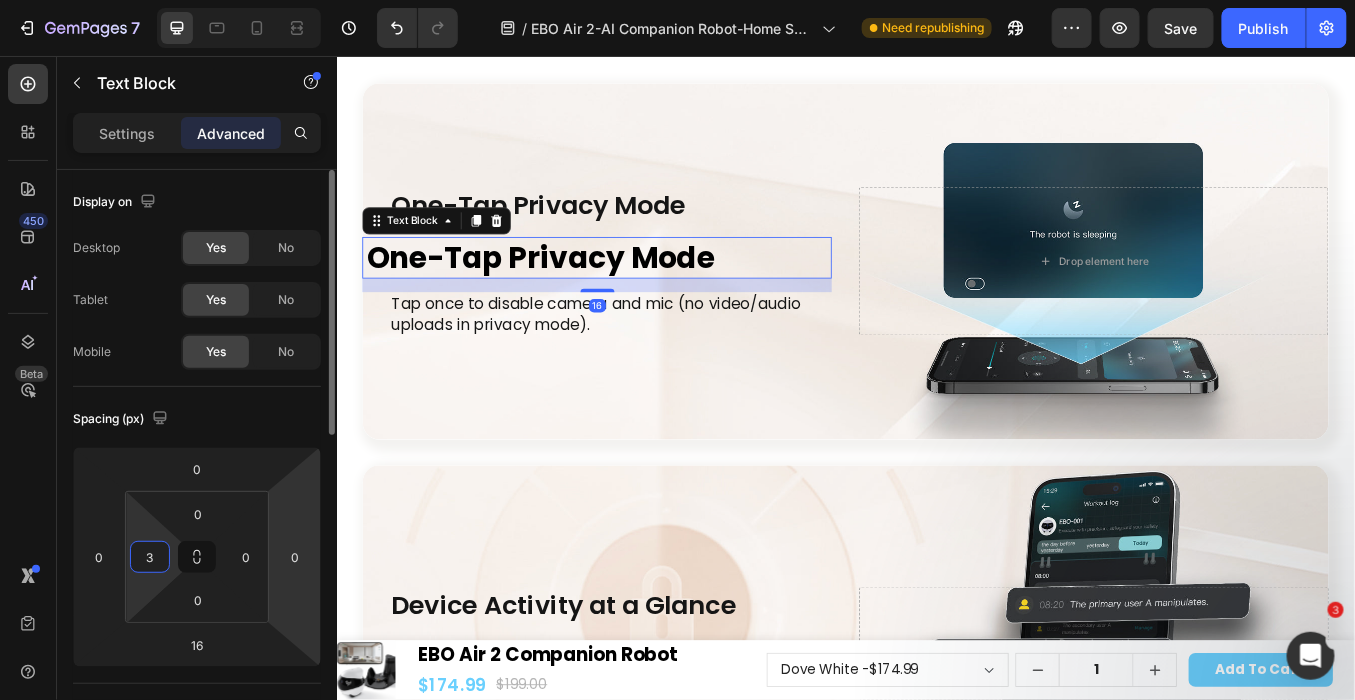 type on "32" 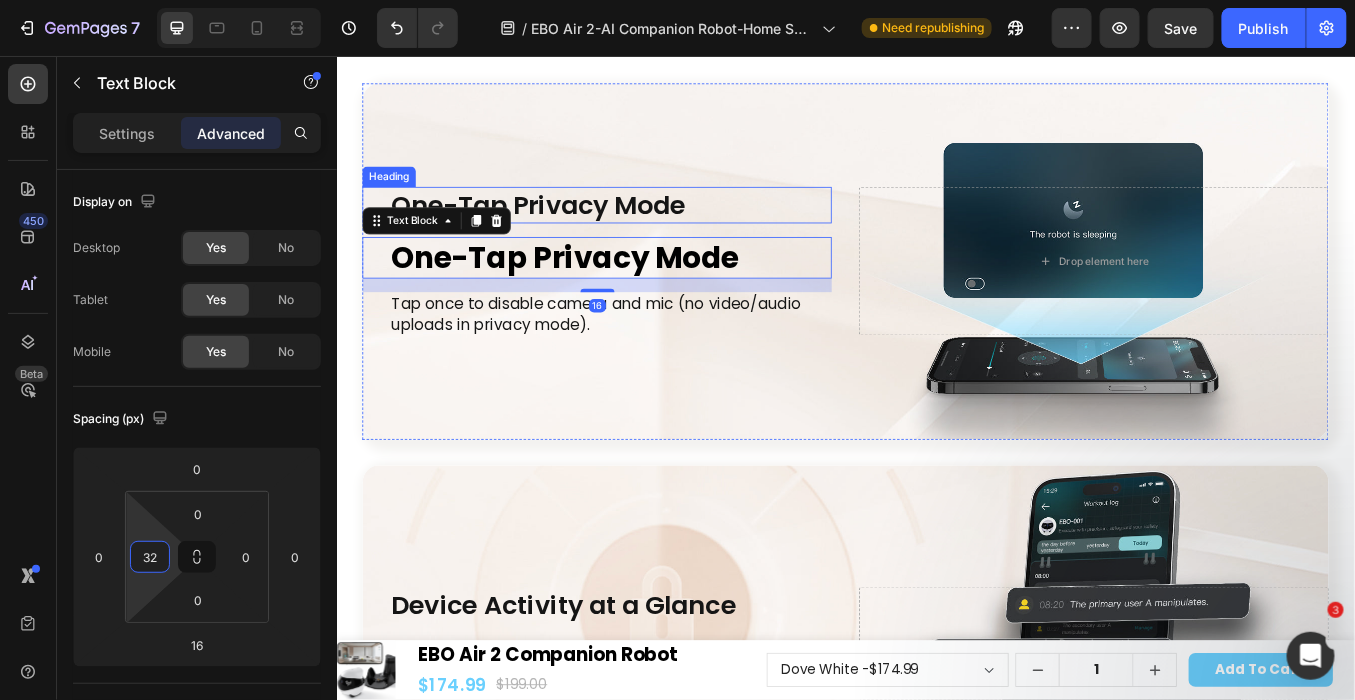 click on "One-Tap Privacy Mode" at bounding box center [659, 230] 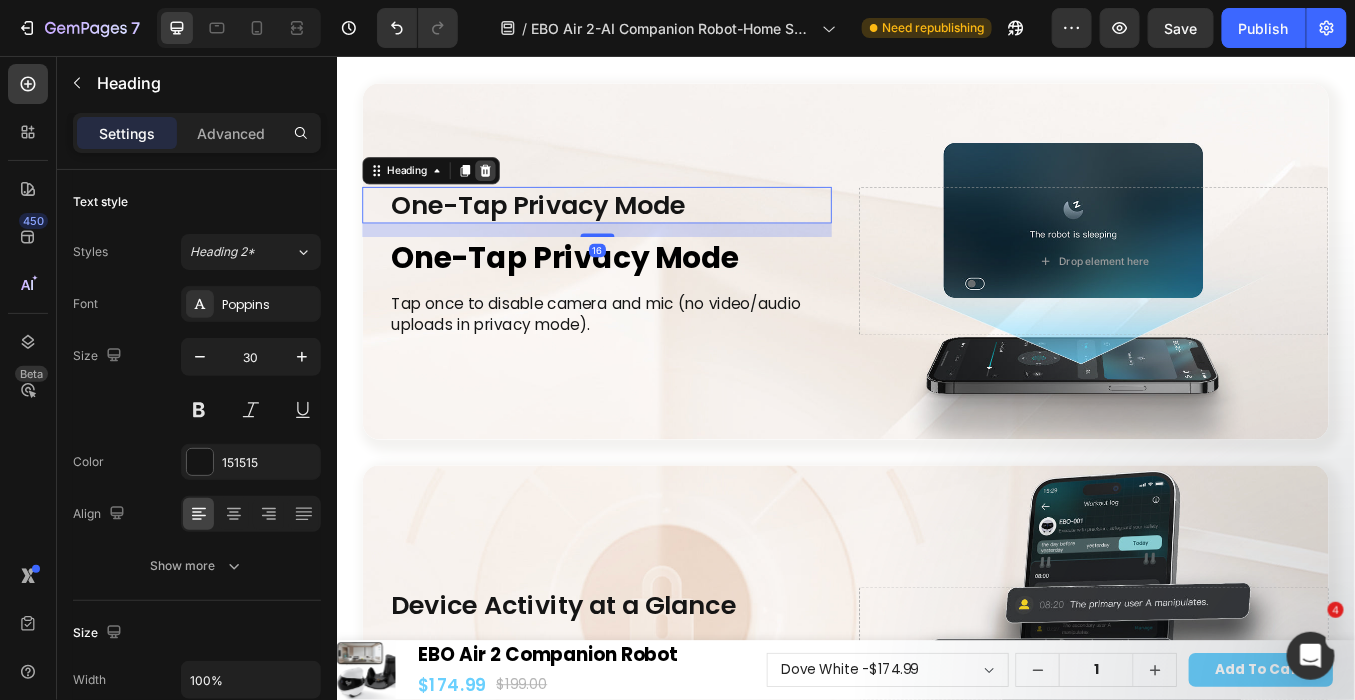 click 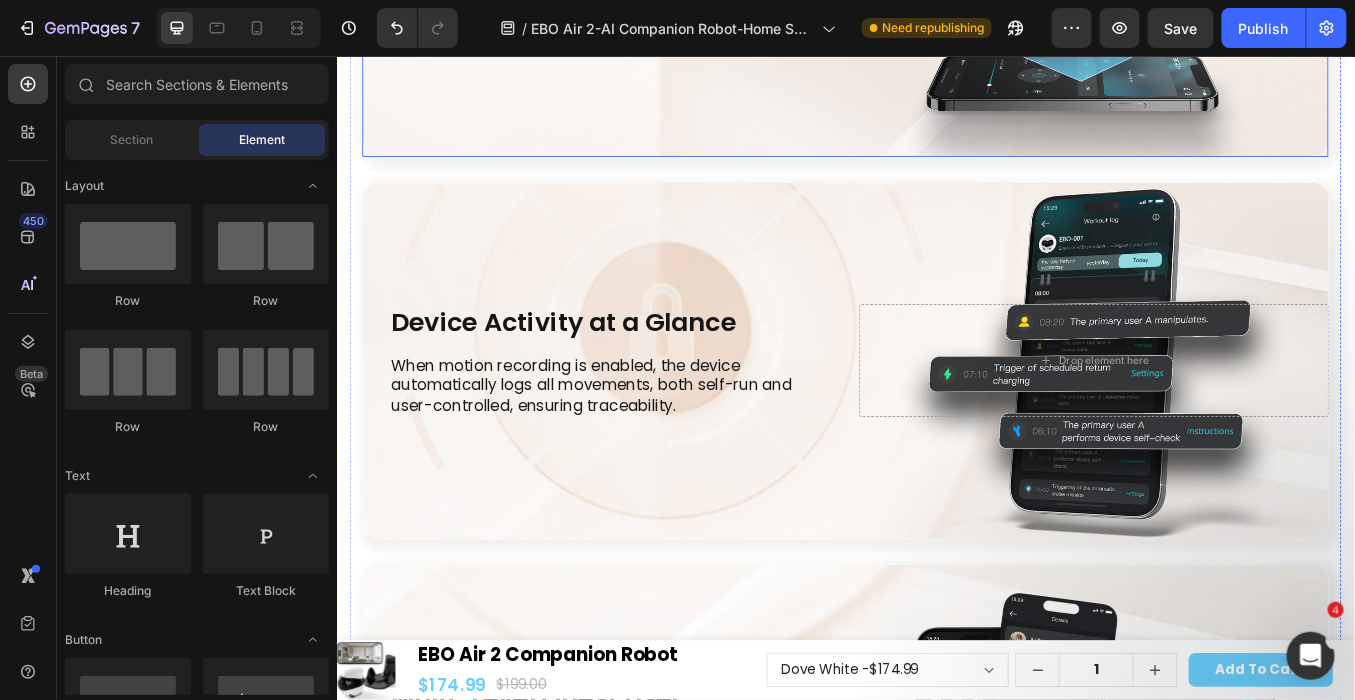 scroll, scrollTop: 19431, scrollLeft: 0, axis: vertical 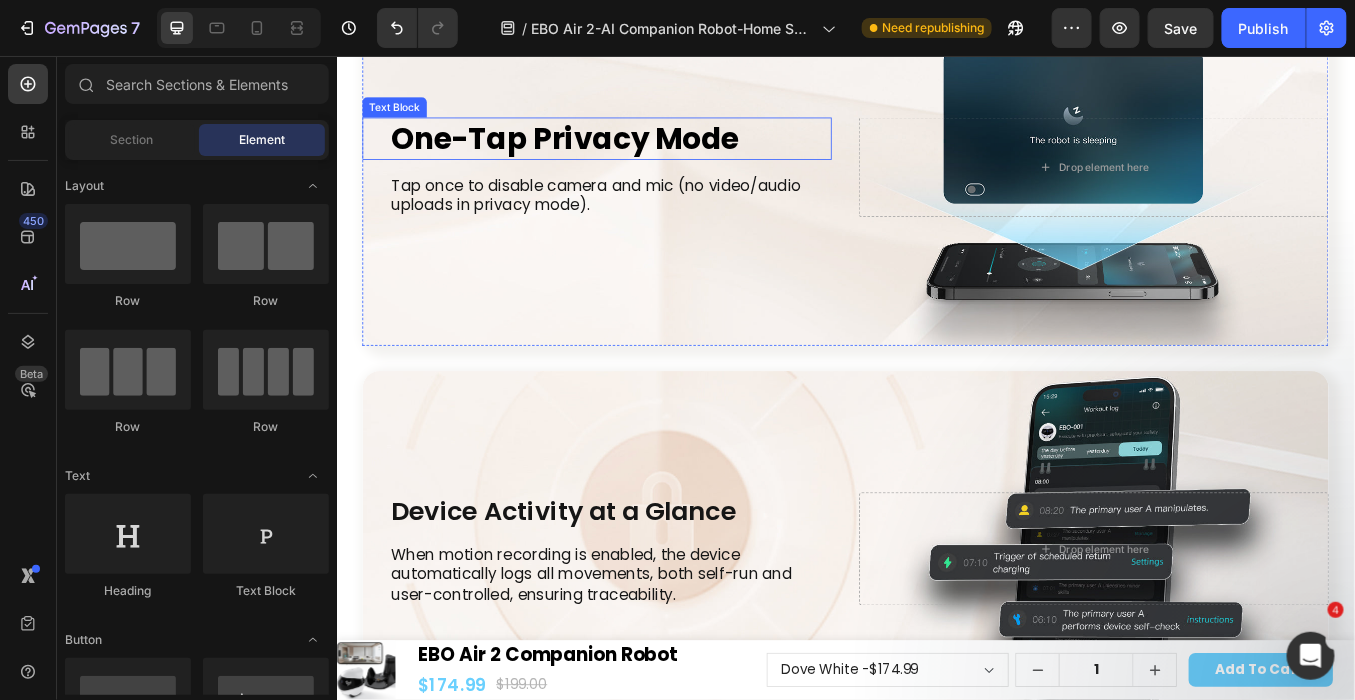 click on "One-Tap Privacy Mode" at bounding box center [659, 152] 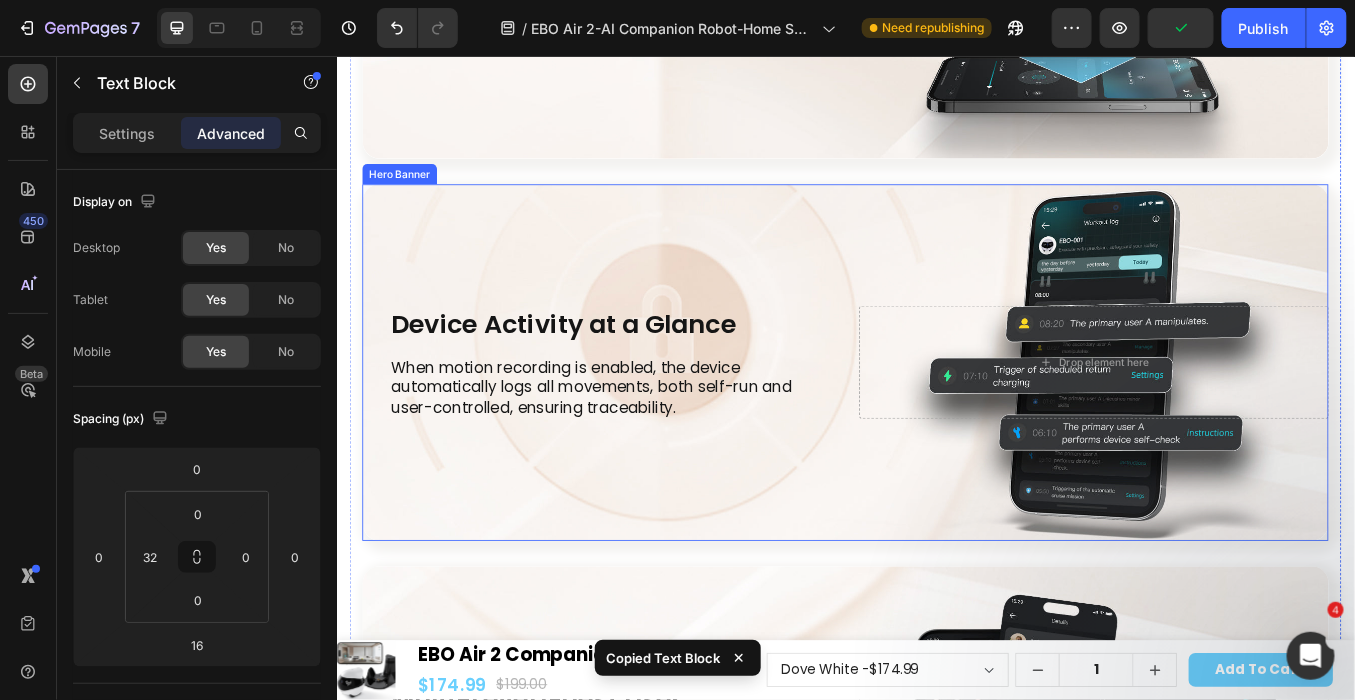 scroll, scrollTop: 19653, scrollLeft: 0, axis: vertical 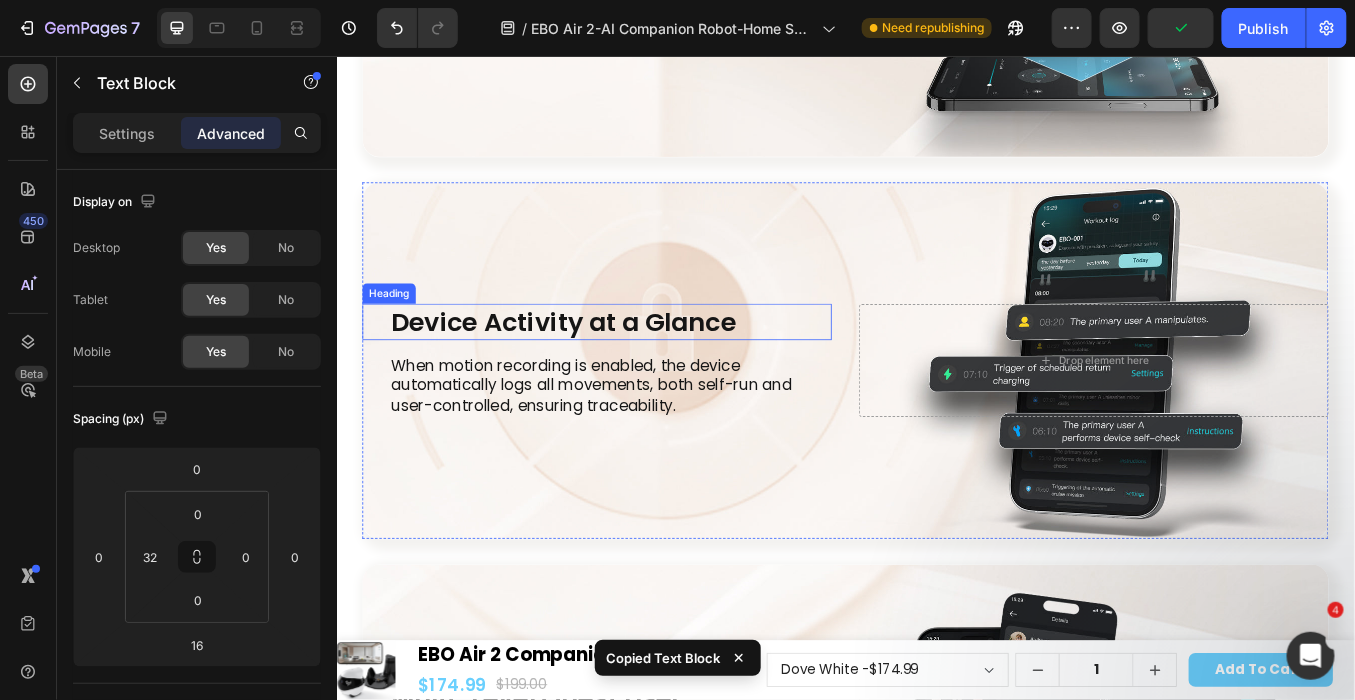 click on "Device Activity at a Glance" at bounding box center (659, 368) 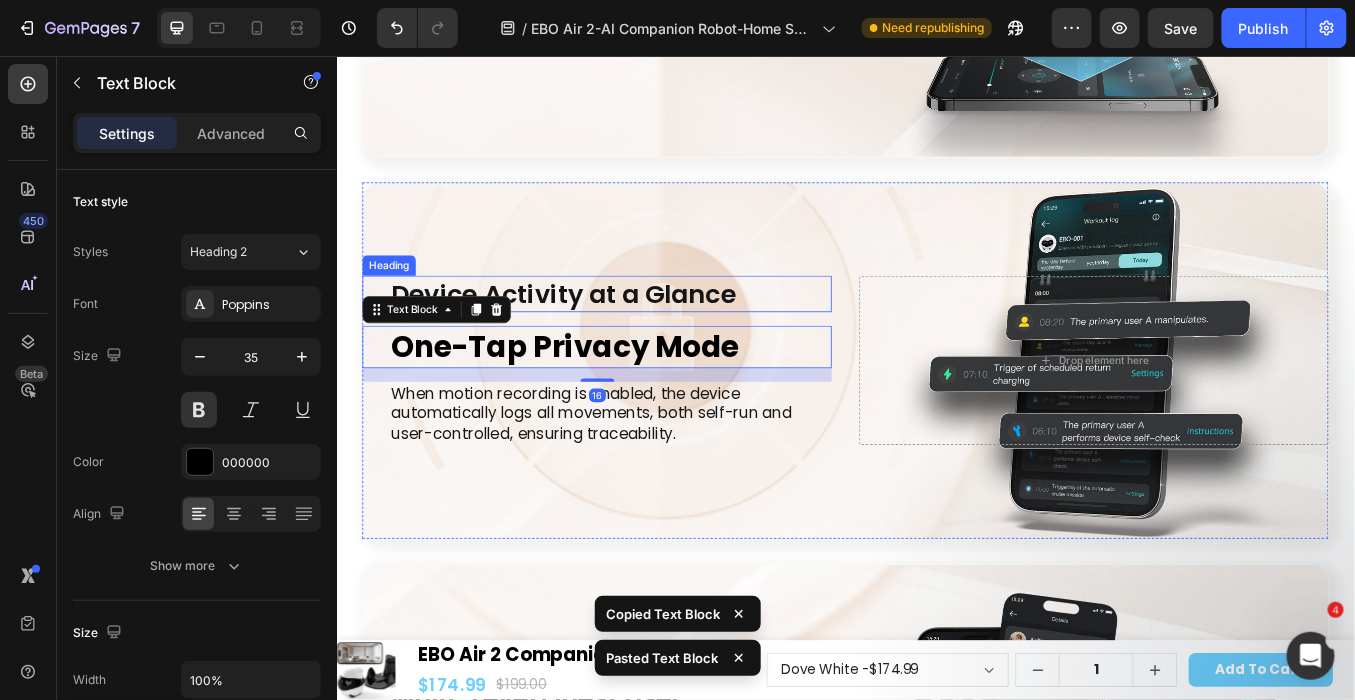 click on "Device Activity at a Glance" at bounding box center (659, 335) 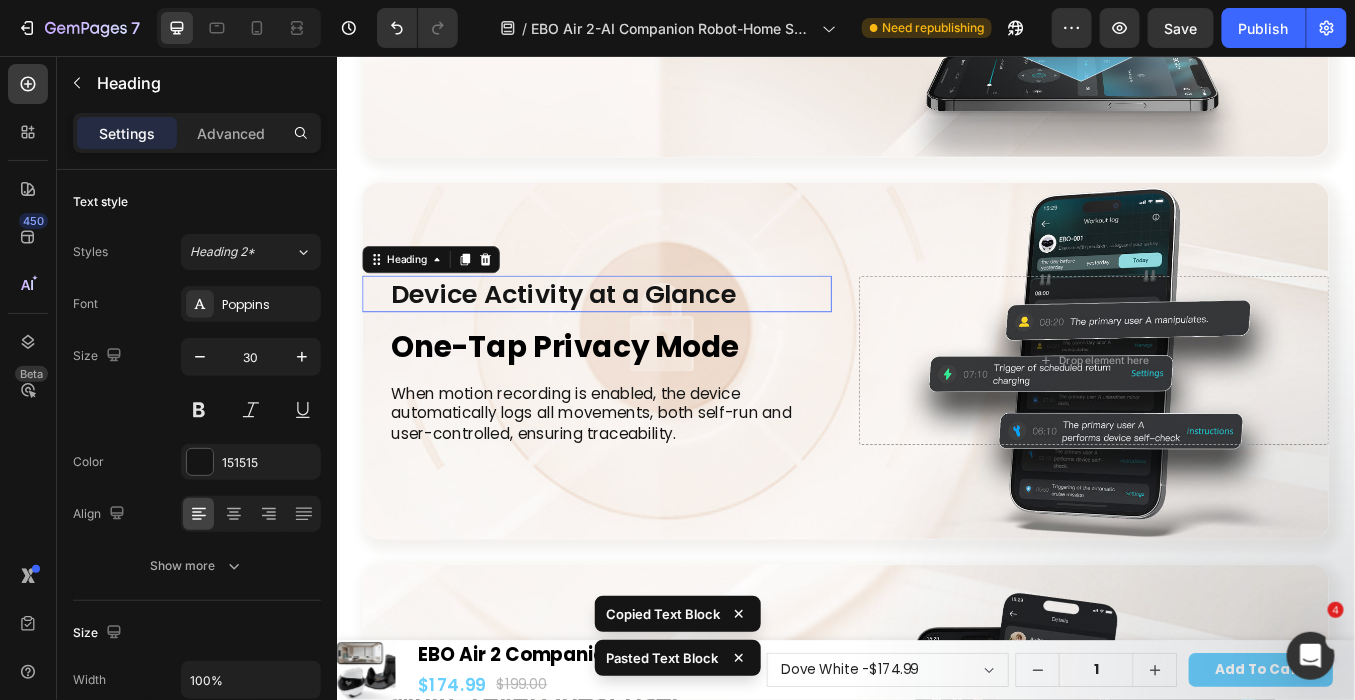 click on "Device Activity at a Glance" at bounding box center (659, 335) 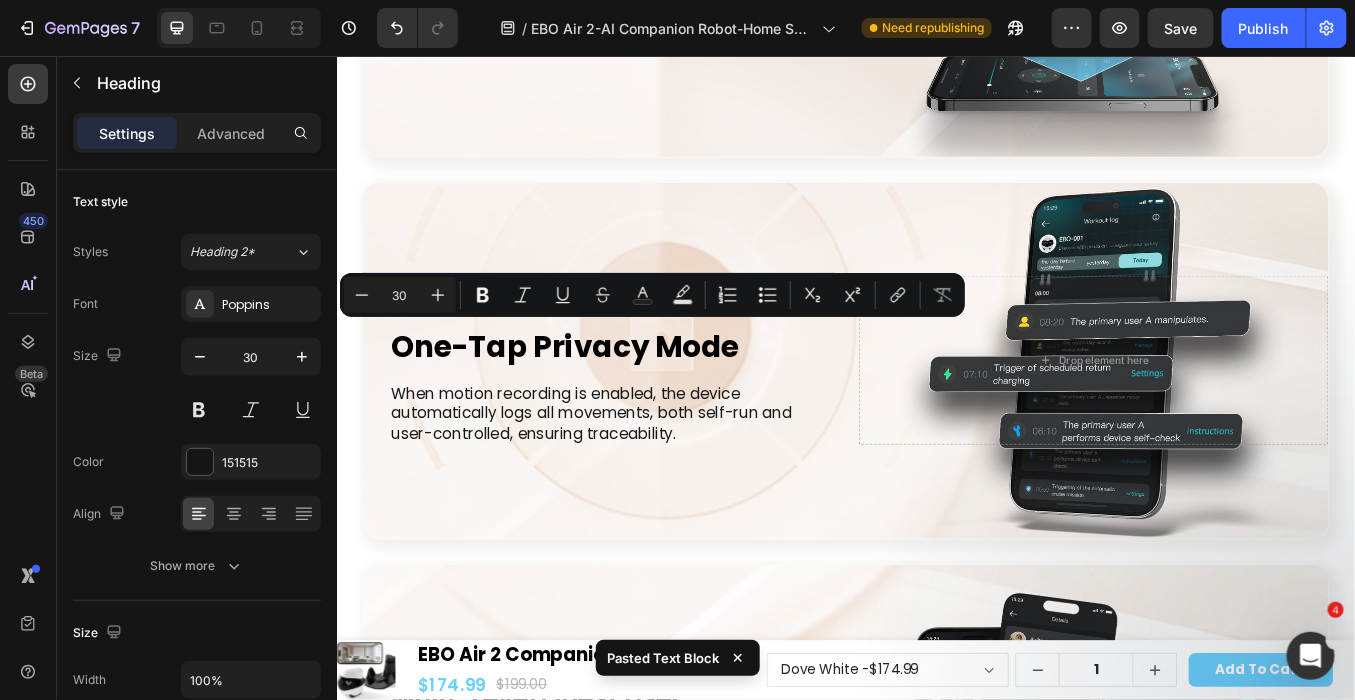 click on "One-Tap Privacy Mode" at bounding box center [659, 398] 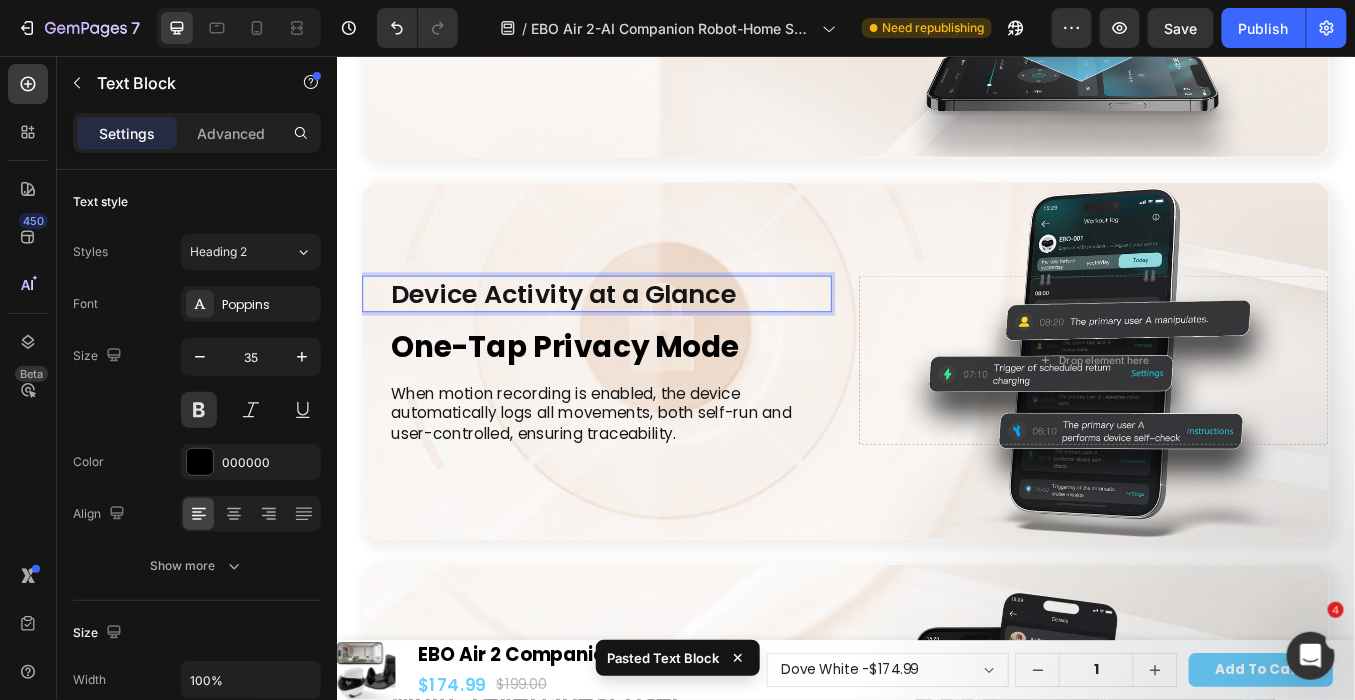 click on "One-Tap Privacy Mode" at bounding box center [659, 398] 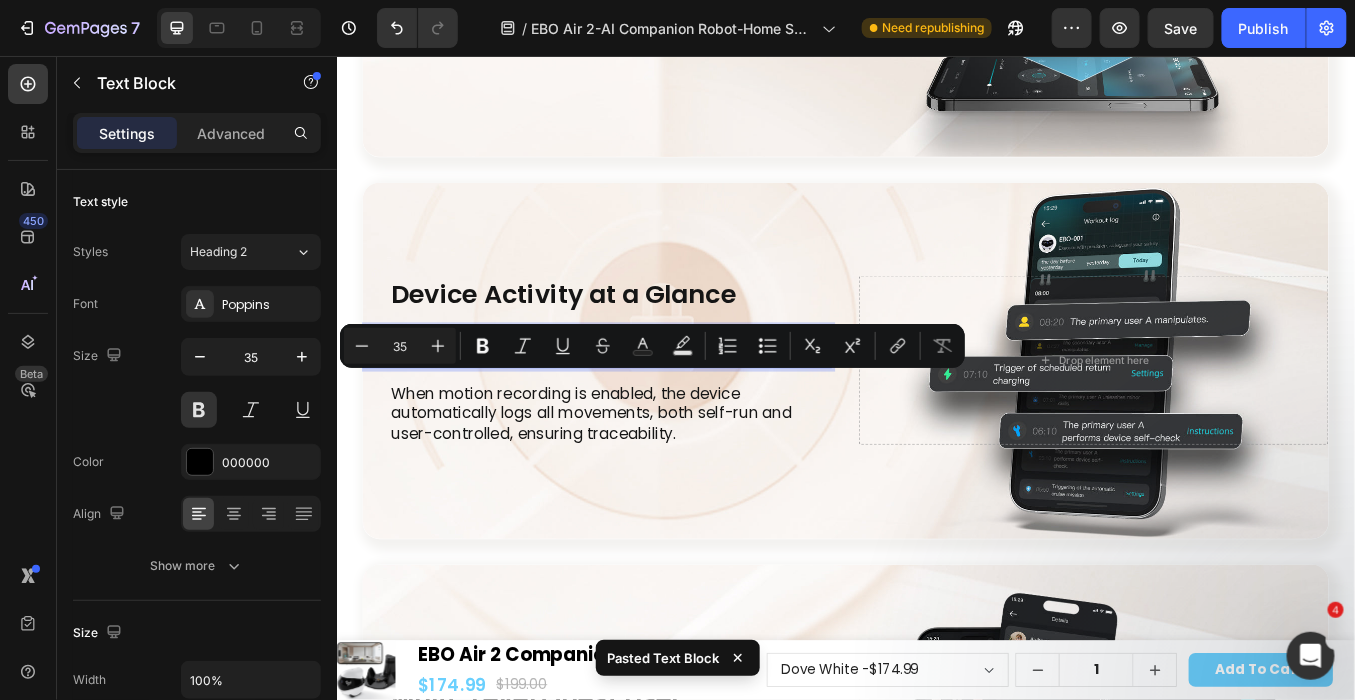 click on "One-Tap Privacy Mode" at bounding box center (659, 398) 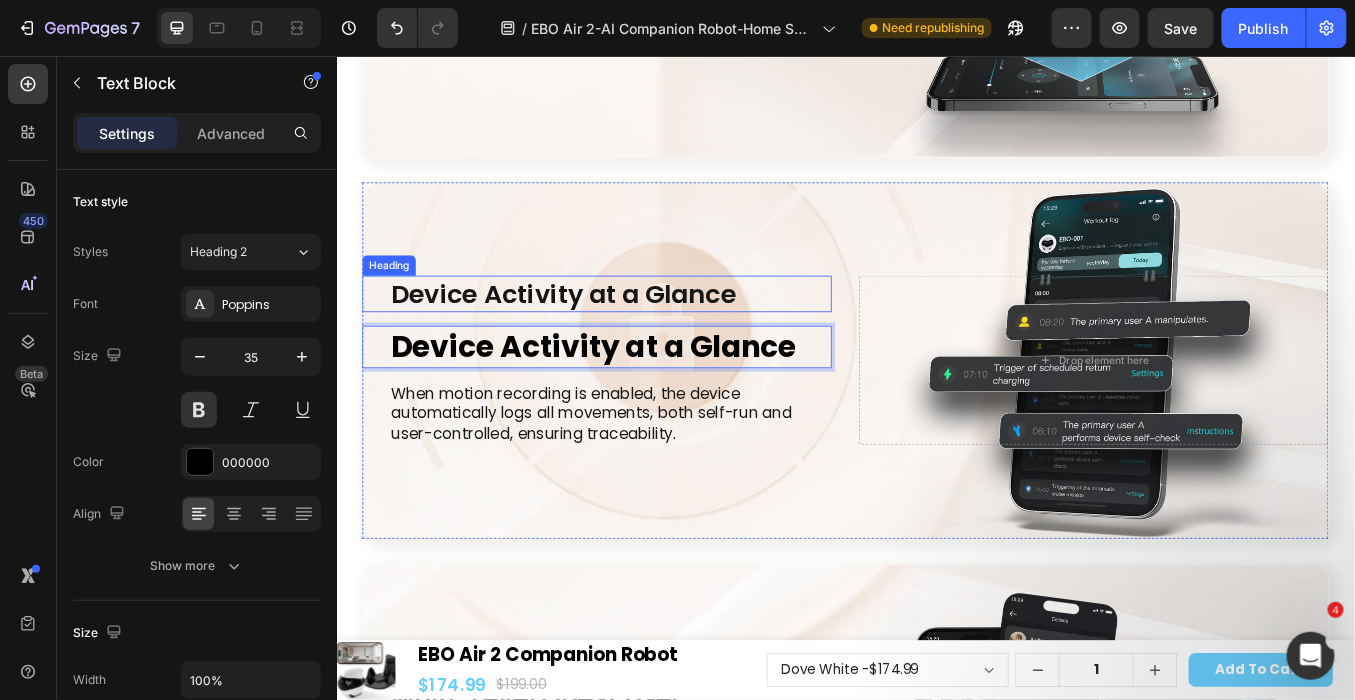 click on "Device Activity at a Glance" at bounding box center (659, 335) 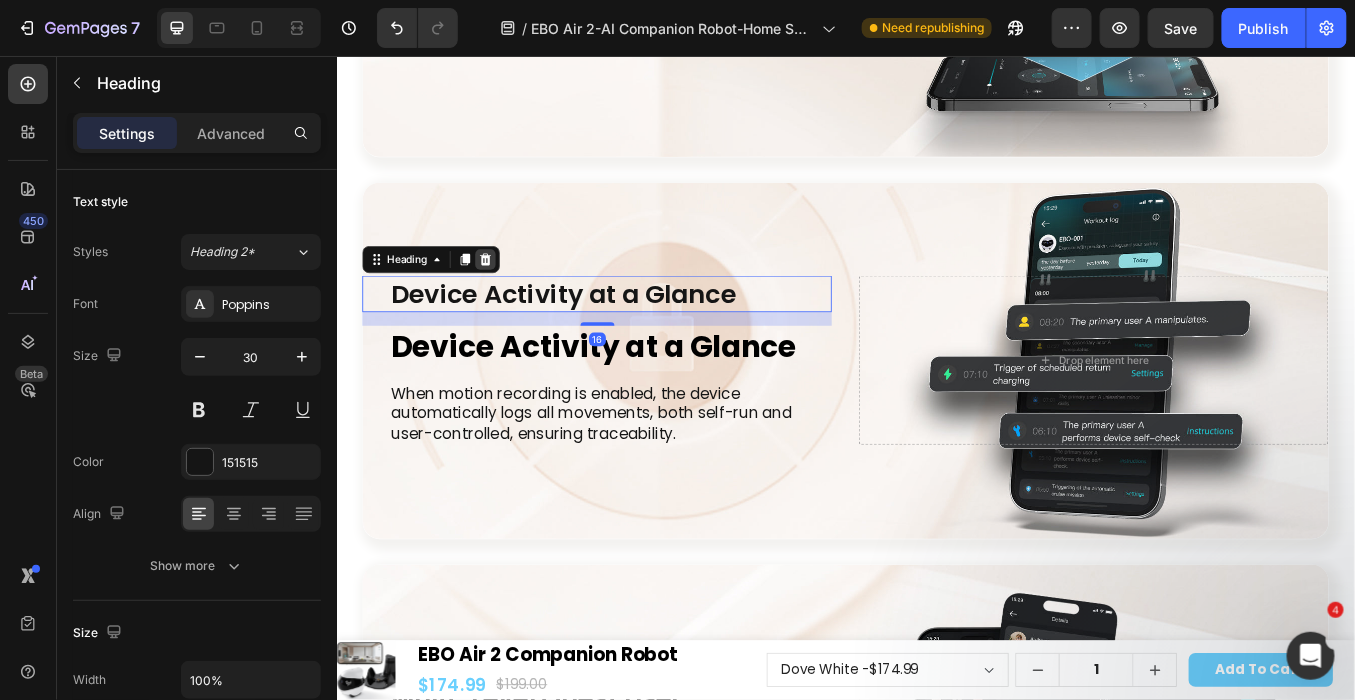 click 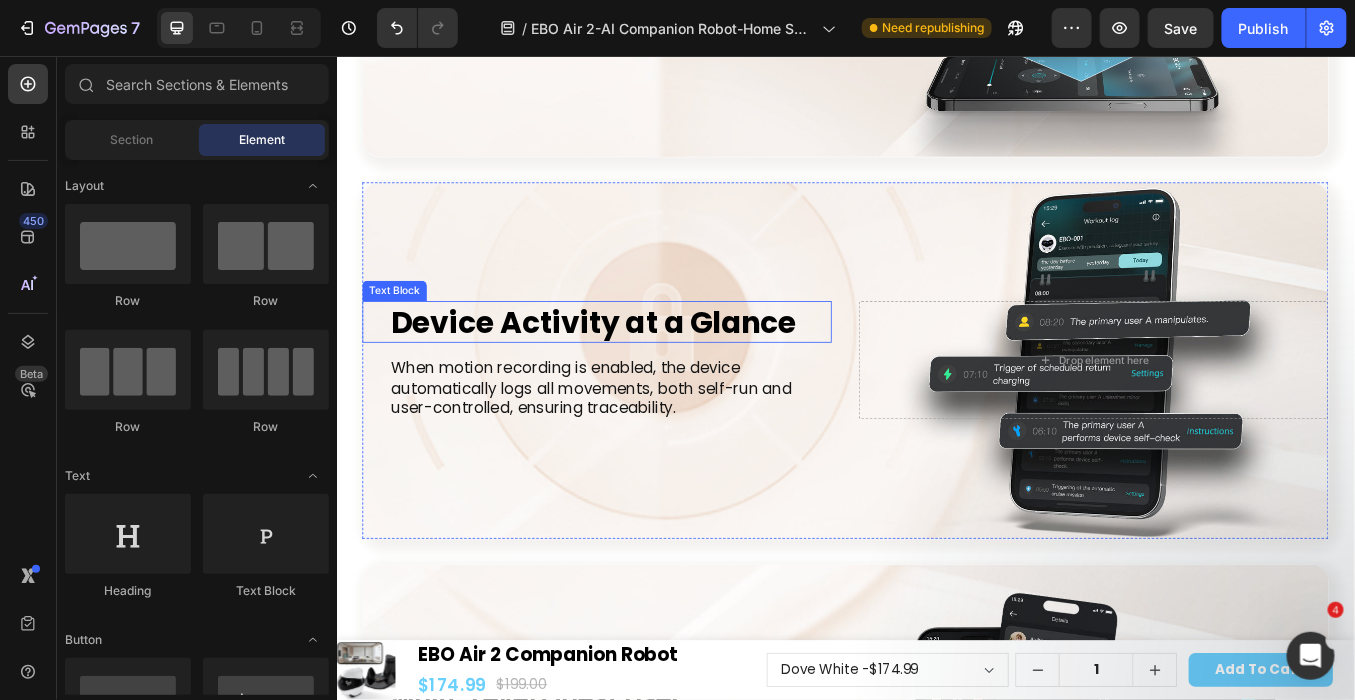 scroll, scrollTop: 20097, scrollLeft: 0, axis: vertical 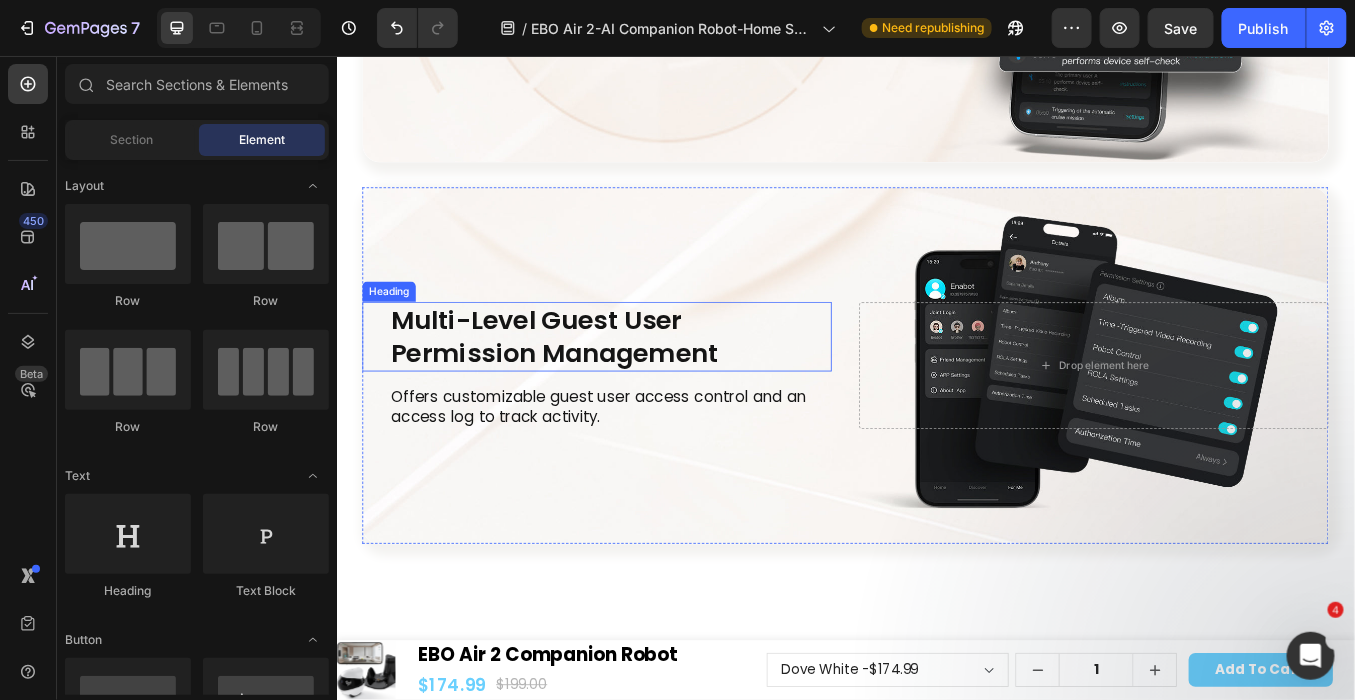 click on "Multi-Level Guest User Permission Management" at bounding box center (659, 386) 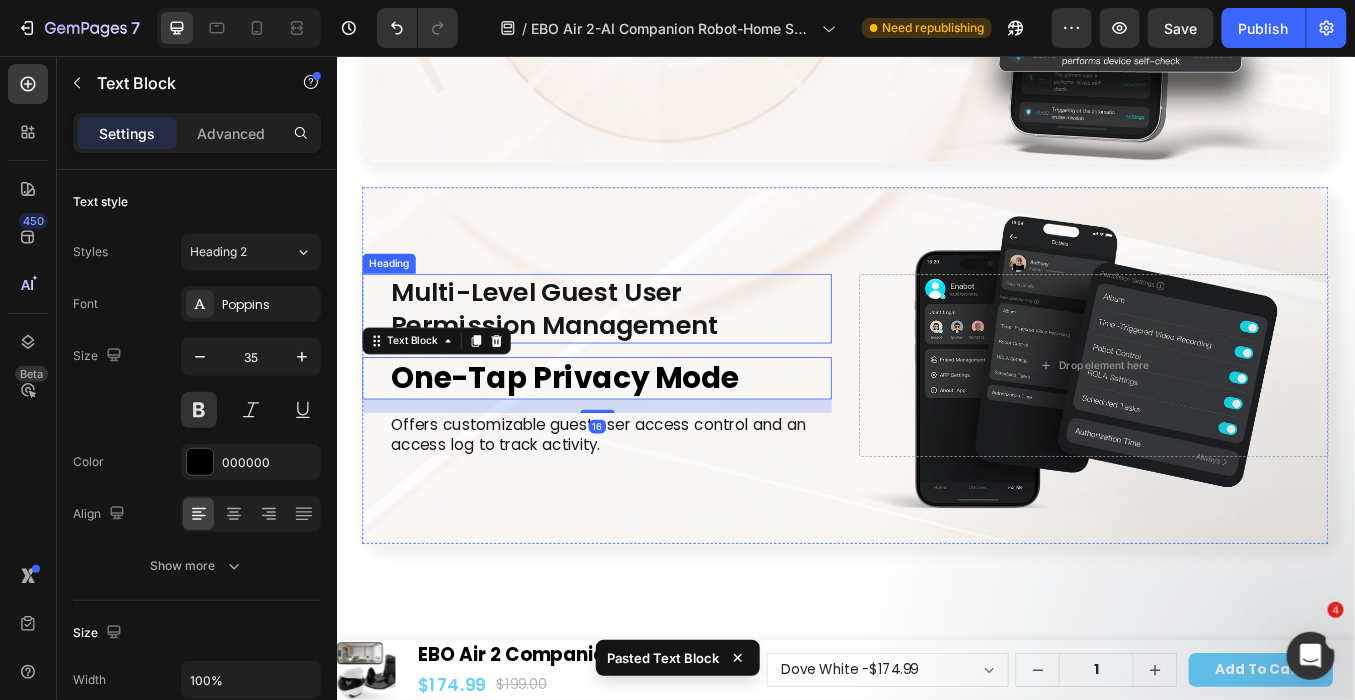 click on "Multi-Level Guest User Permission Management" at bounding box center (659, 353) 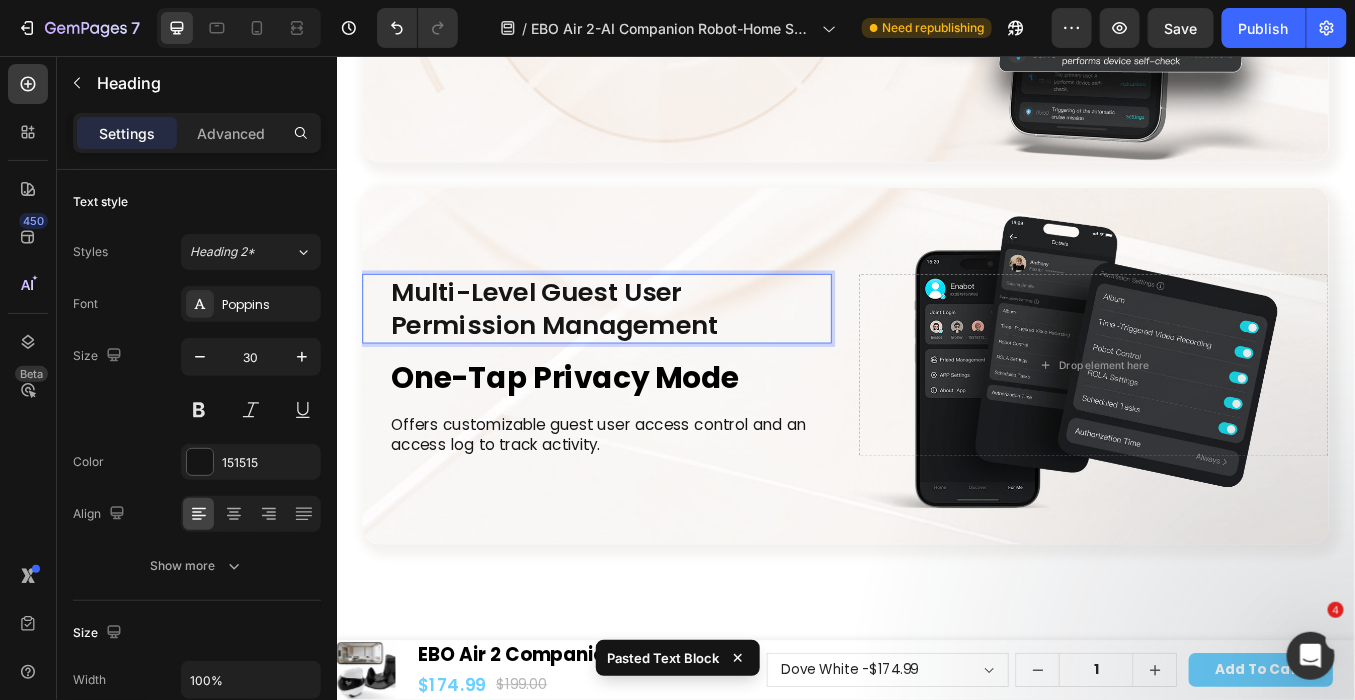 click on "Multi-Level Guest User Permission Management" at bounding box center [659, 353] 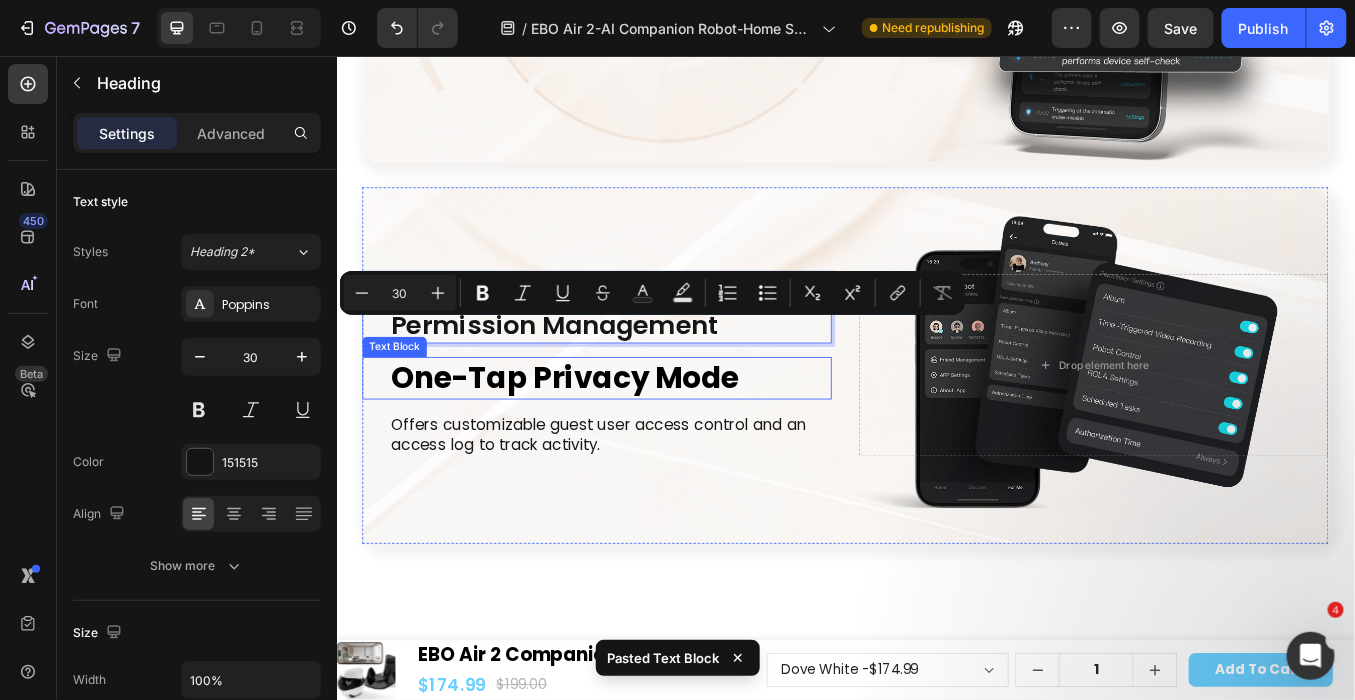 click on "One-Tap Privacy Mode" at bounding box center (659, 435) 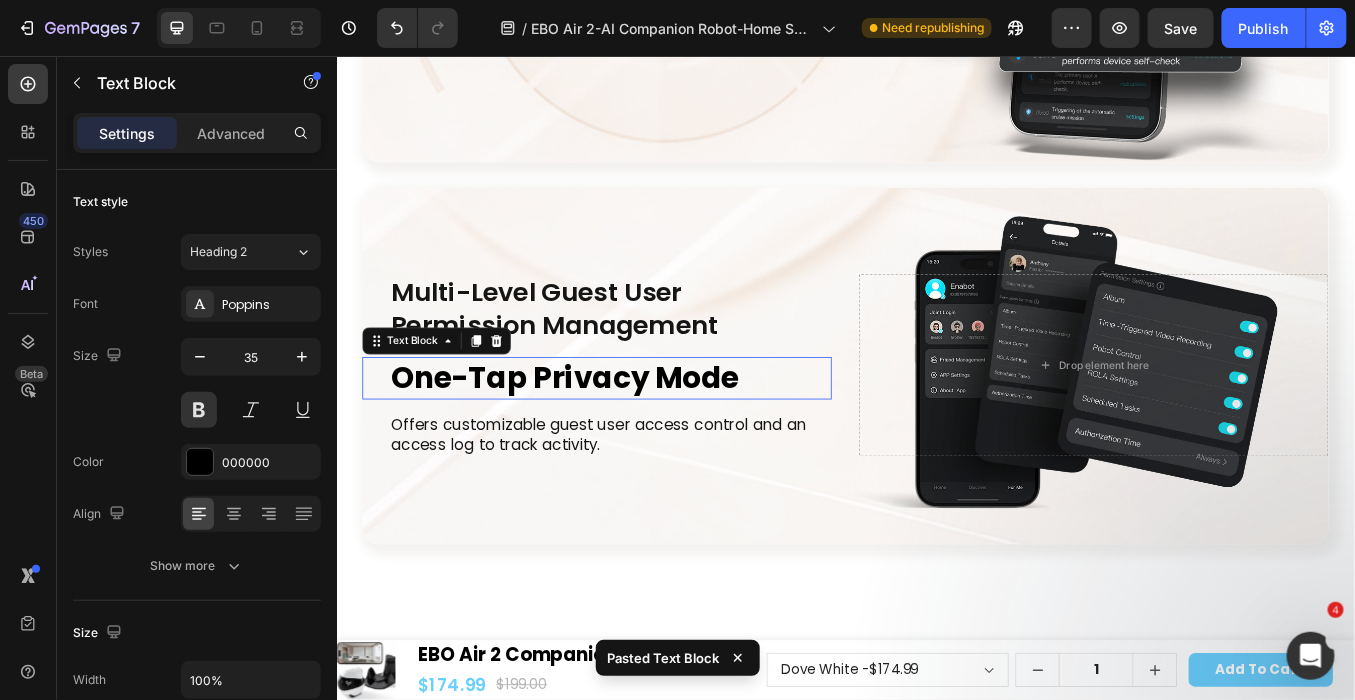 click on "One-Tap Privacy Mode" at bounding box center [659, 435] 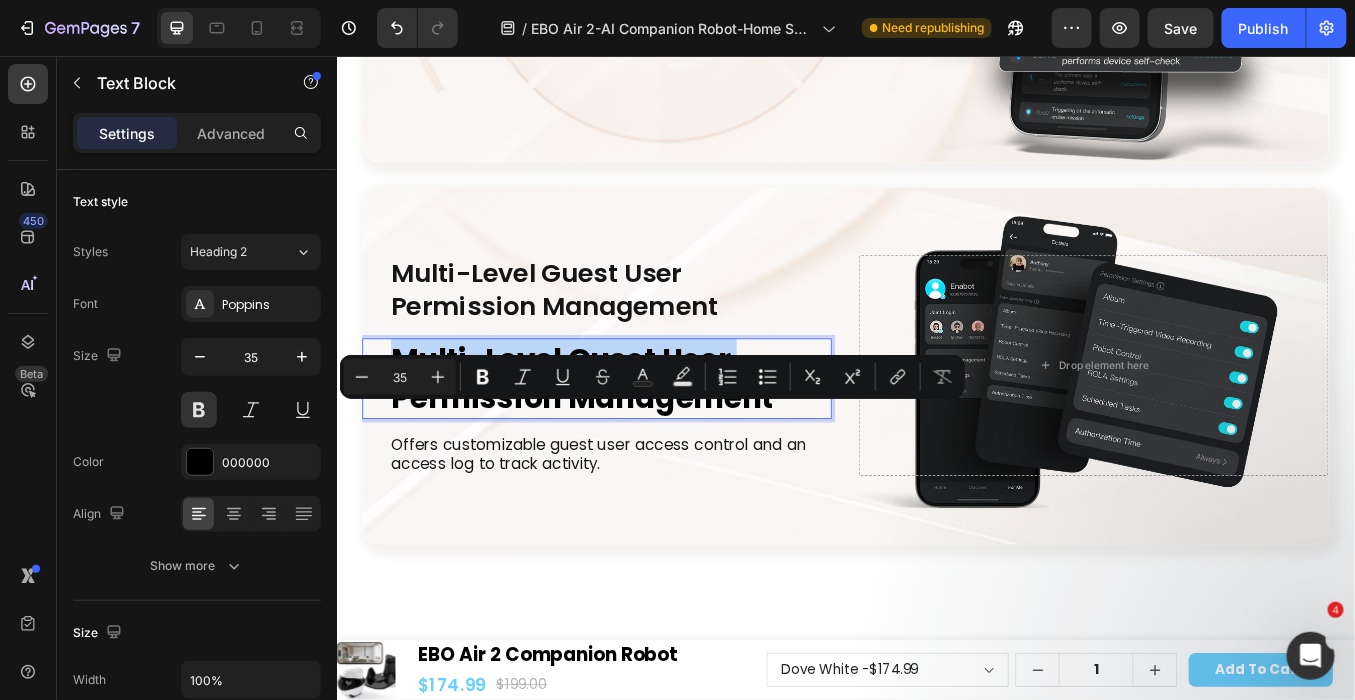 scroll, scrollTop: 20075, scrollLeft: 0, axis: vertical 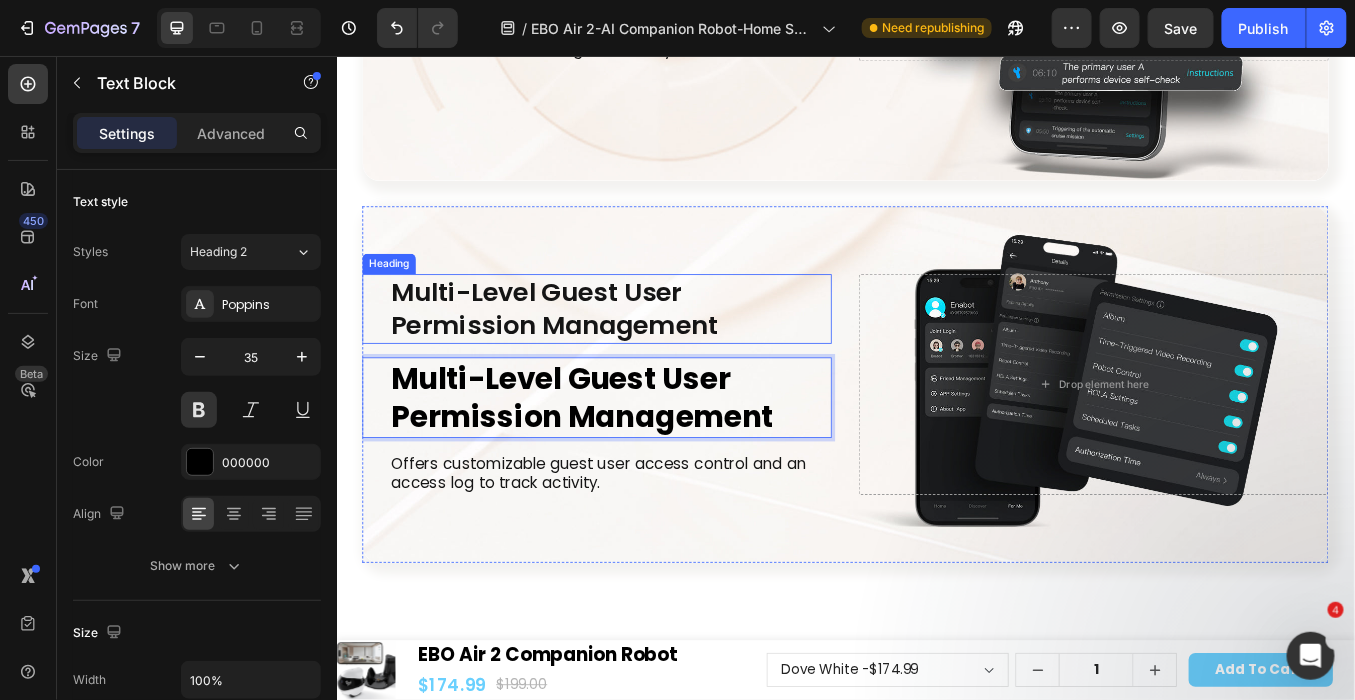 click on "Multi-Level Guest User Permission Management" at bounding box center [659, 353] 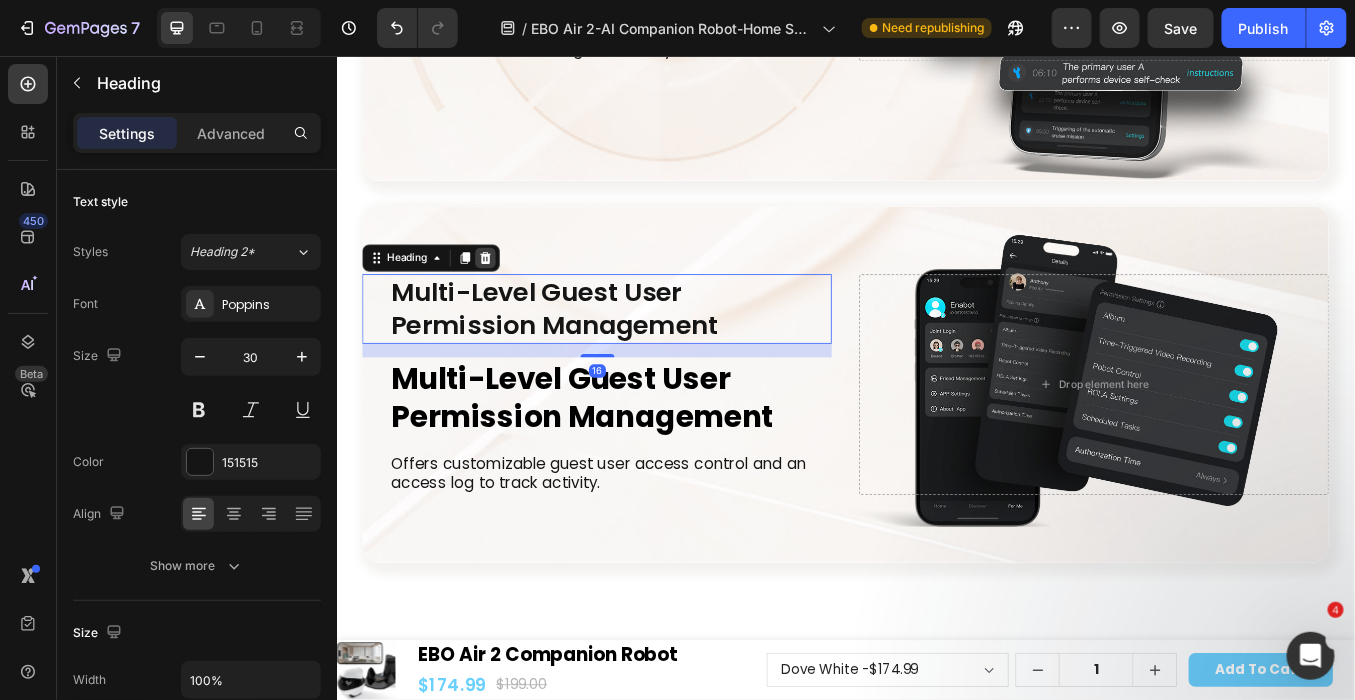 click 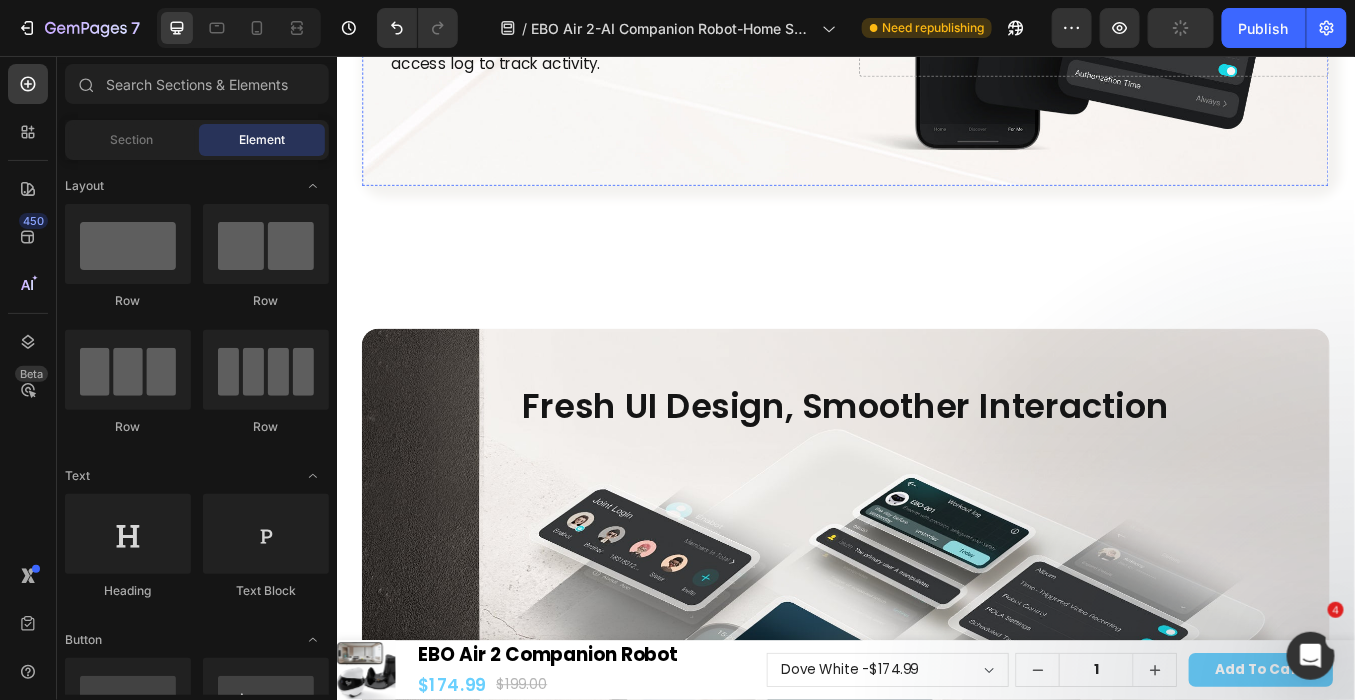 scroll, scrollTop: 20630, scrollLeft: 0, axis: vertical 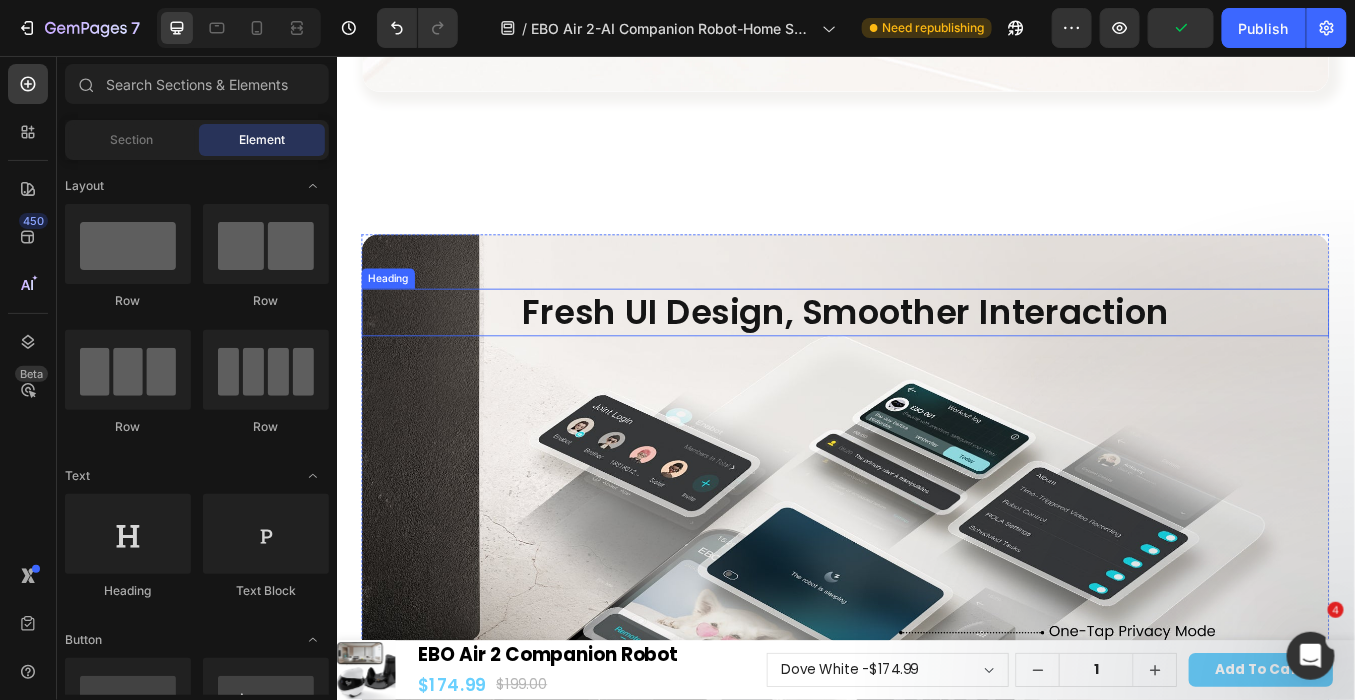 click on "Fresh UI Design, Smoother Interaction" at bounding box center [936, 357] 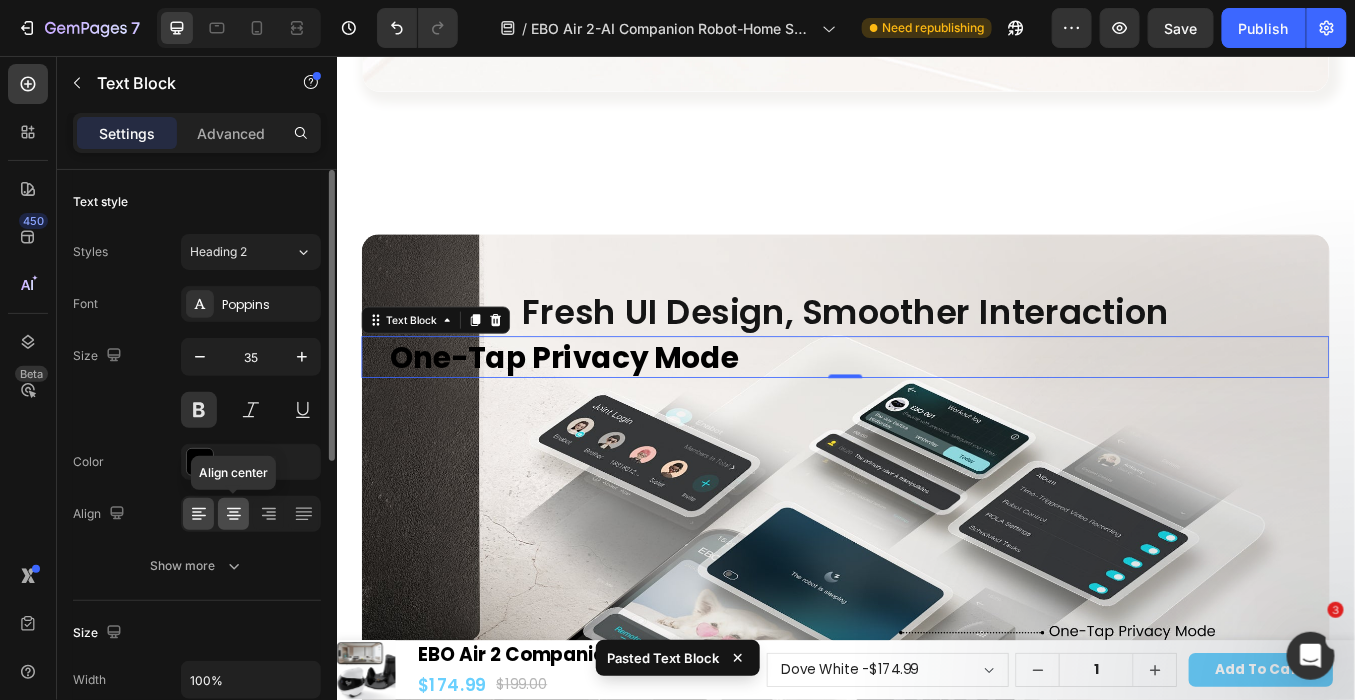 click 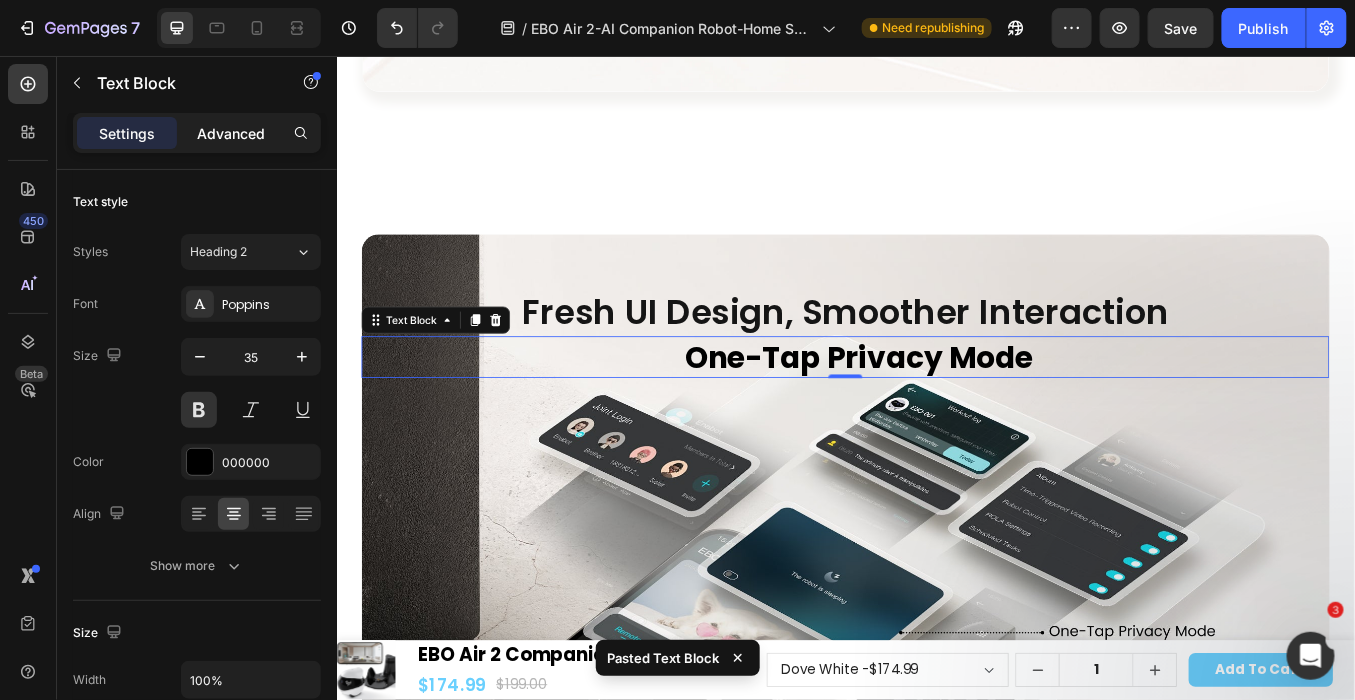 click on "Advanced" 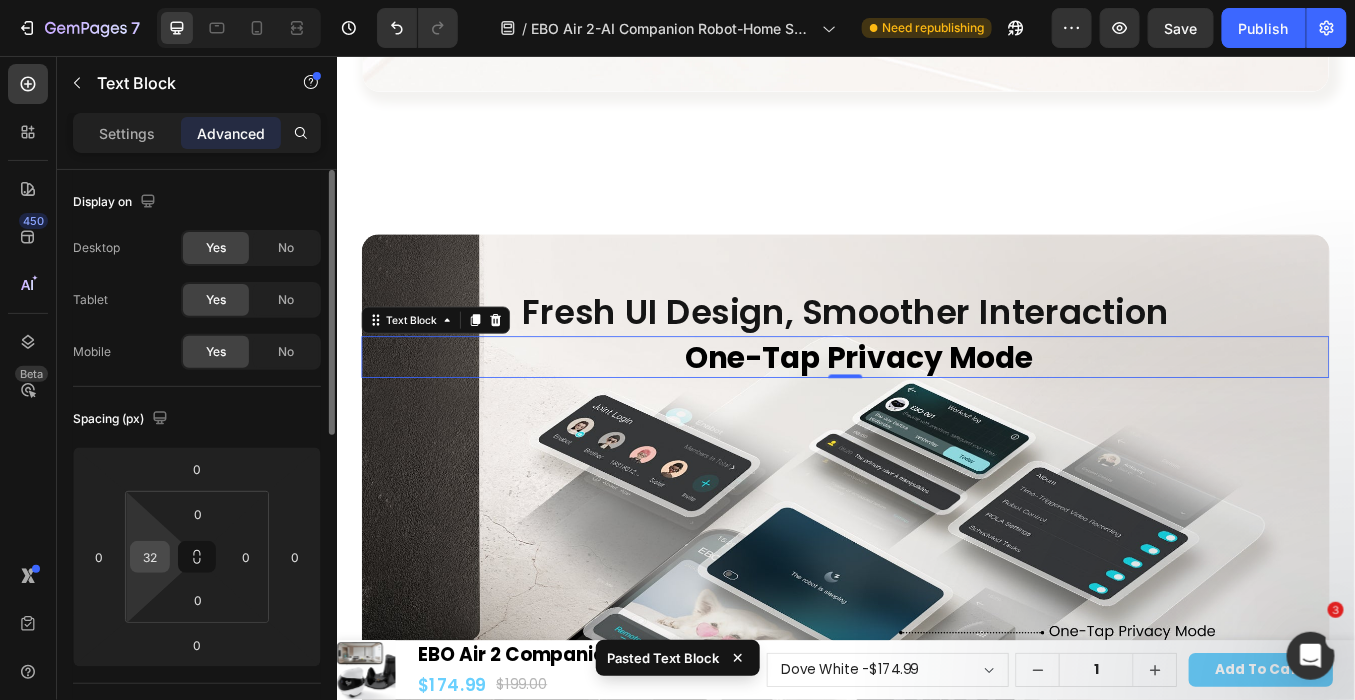 click on "32" at bounding box center [150, 557] 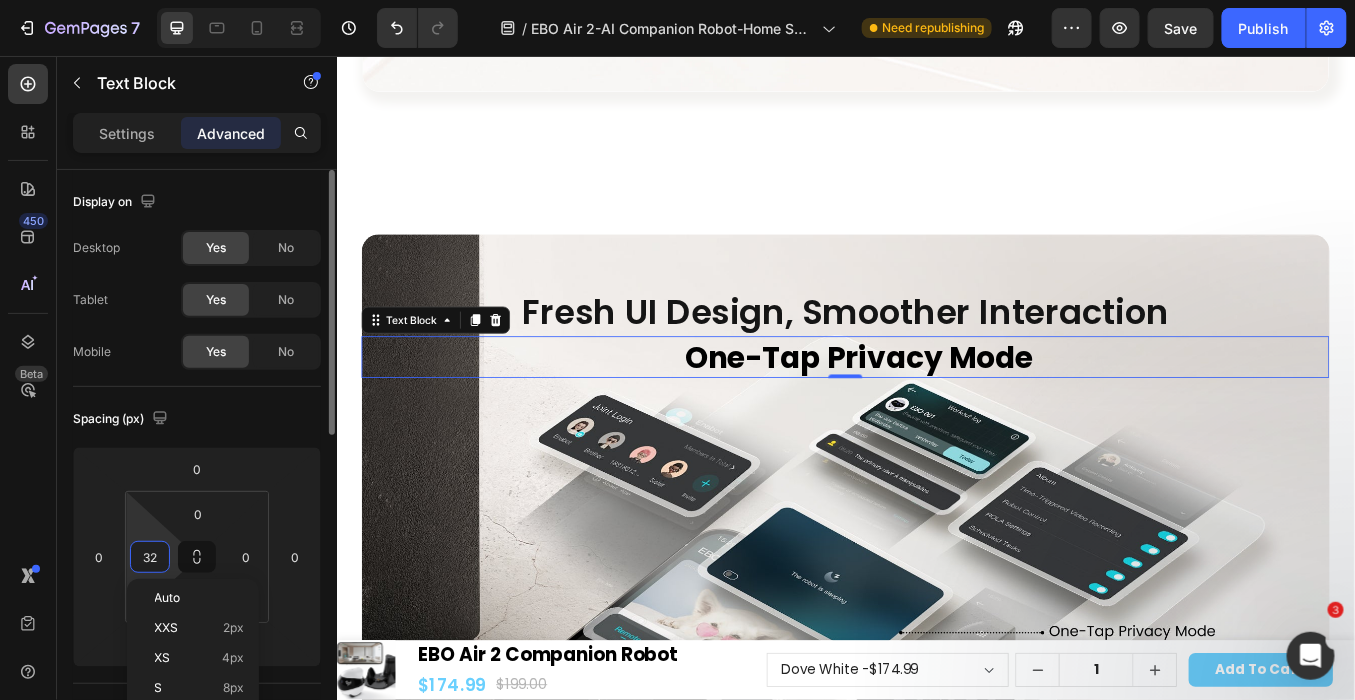 type 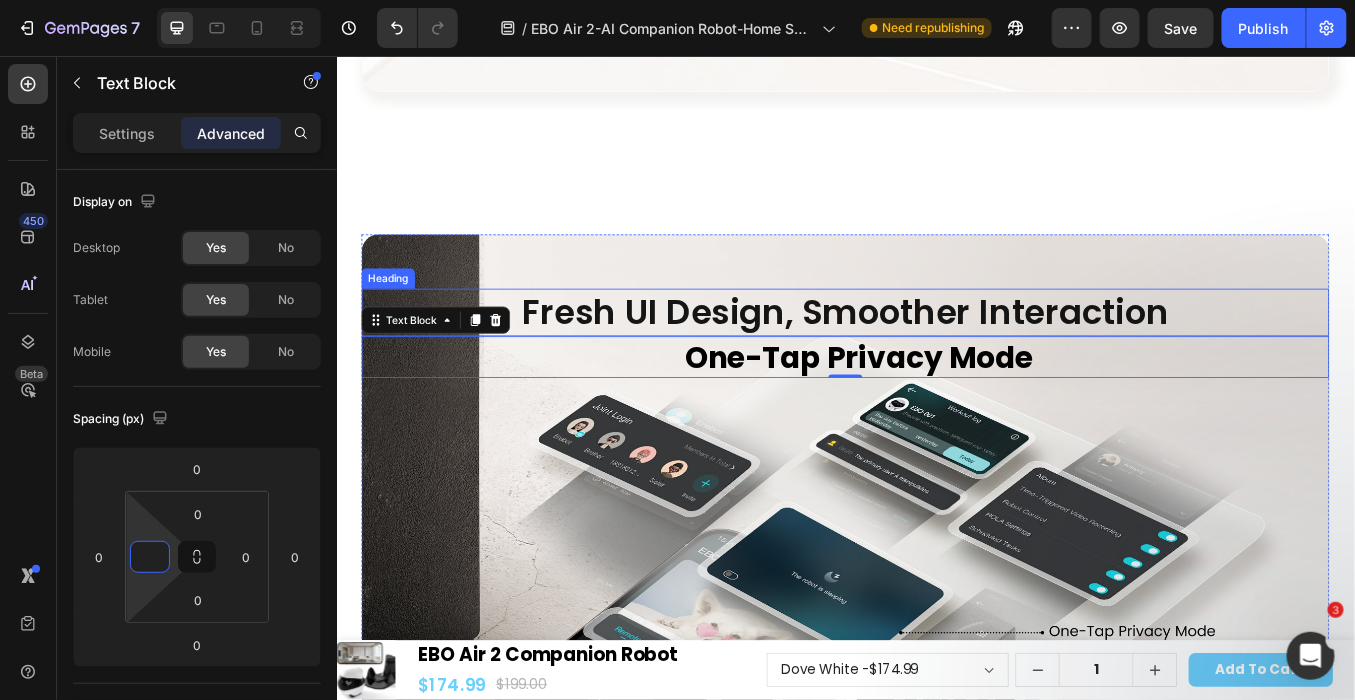click on "Fresh UI Design, Smoother Interaction" at bounding box center (936, 357) 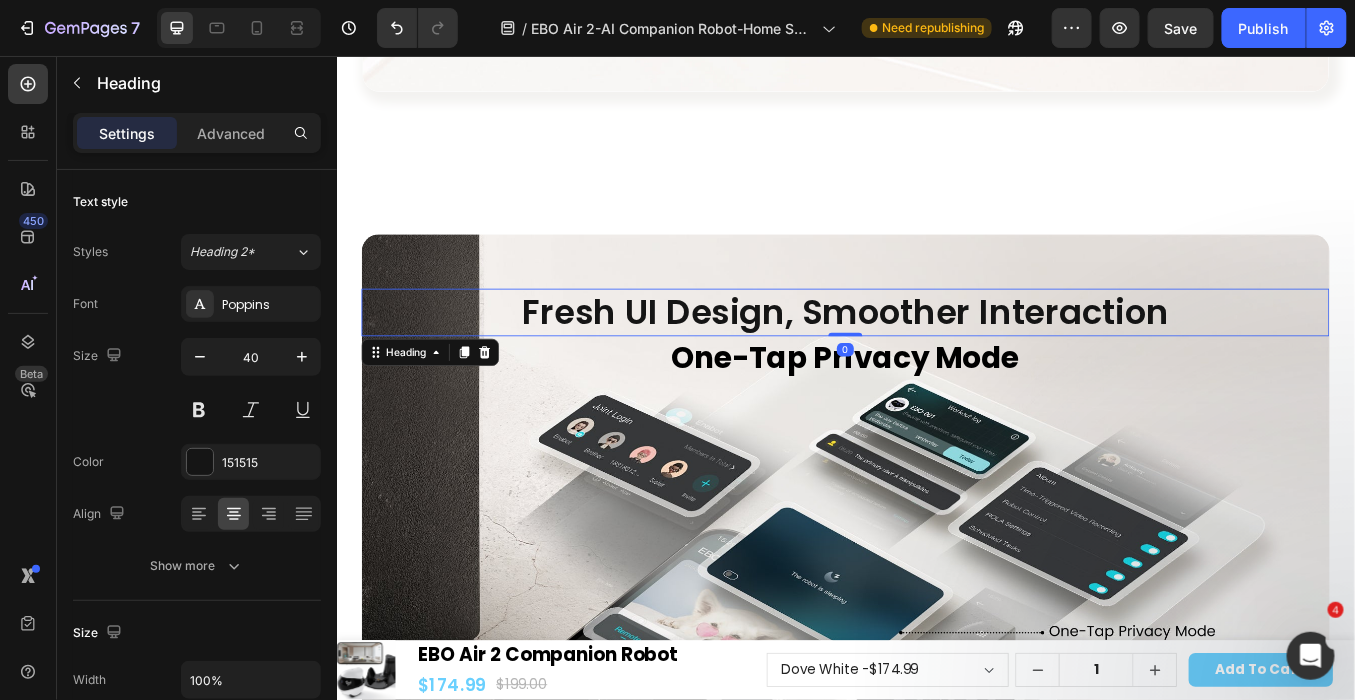 click on "Fresh UI Design, Smoother Interaction" at bounding box center (936, 357) 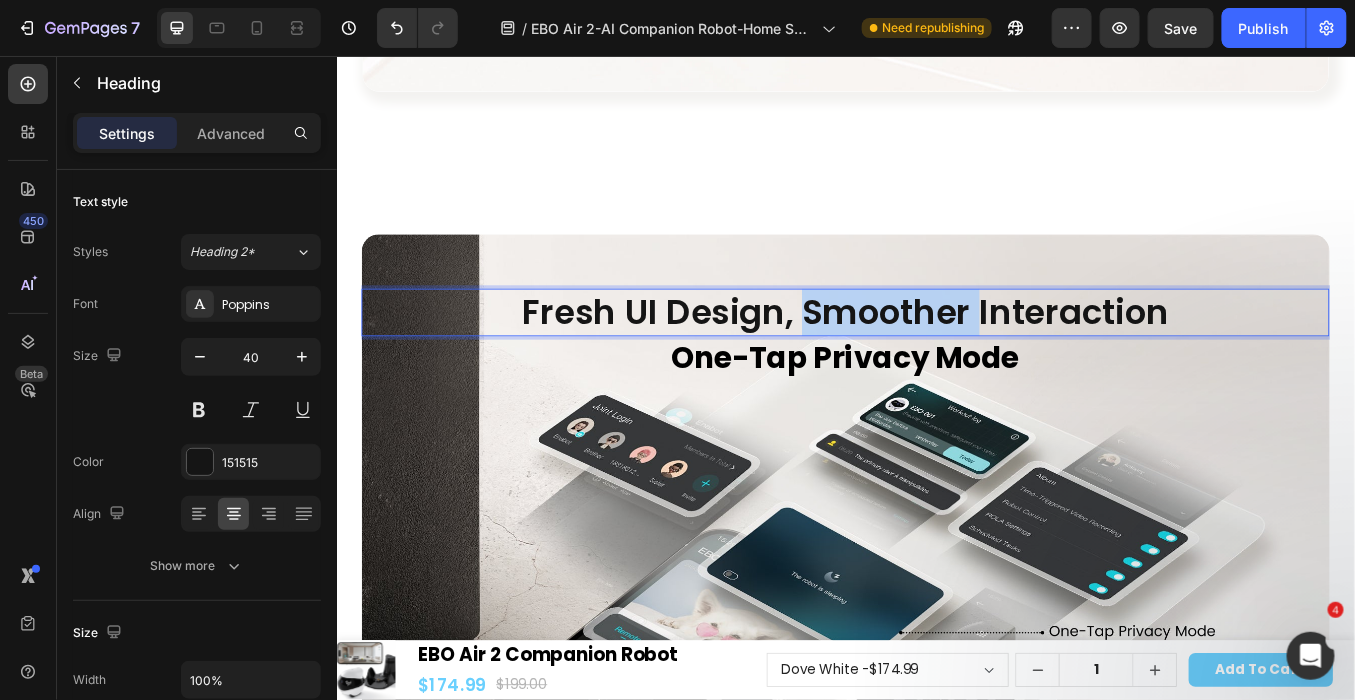 click on "Fresh UI Design, Smoother Interaction" at bounding box center (936, 357) 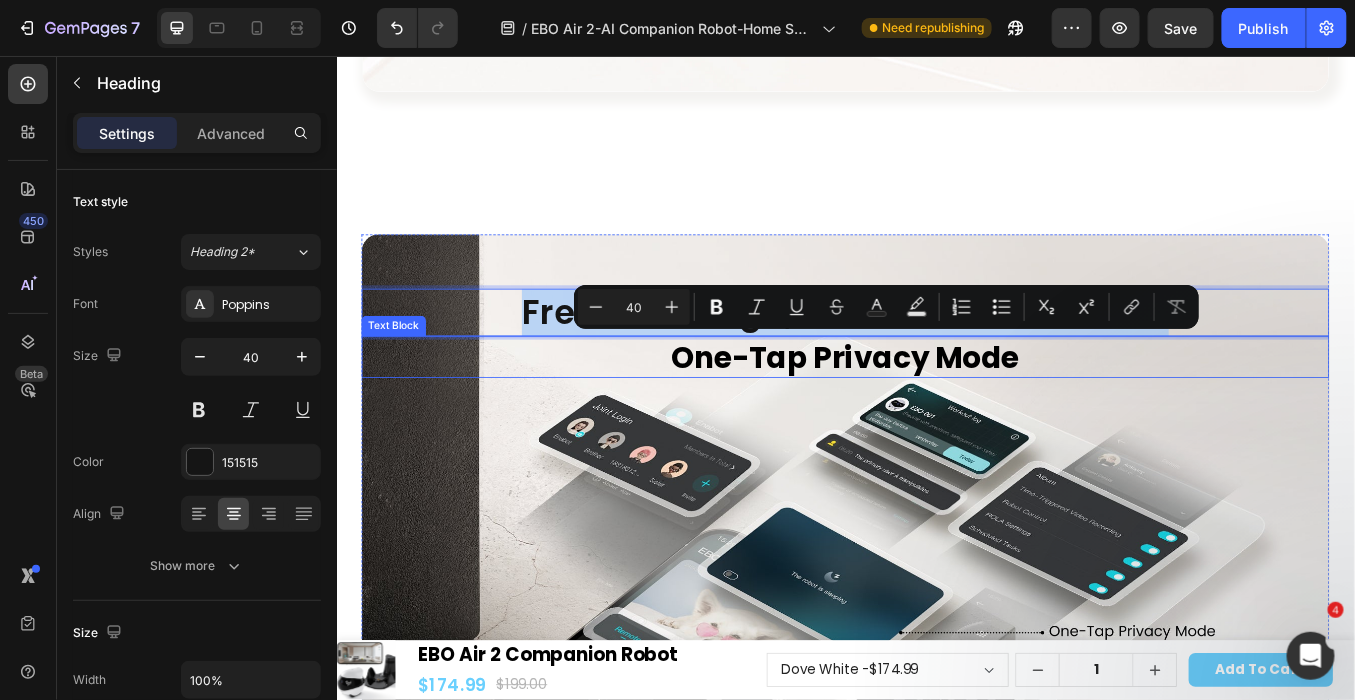 click on "One-Tap Privacy Mode" at bounding box center (936, 410) 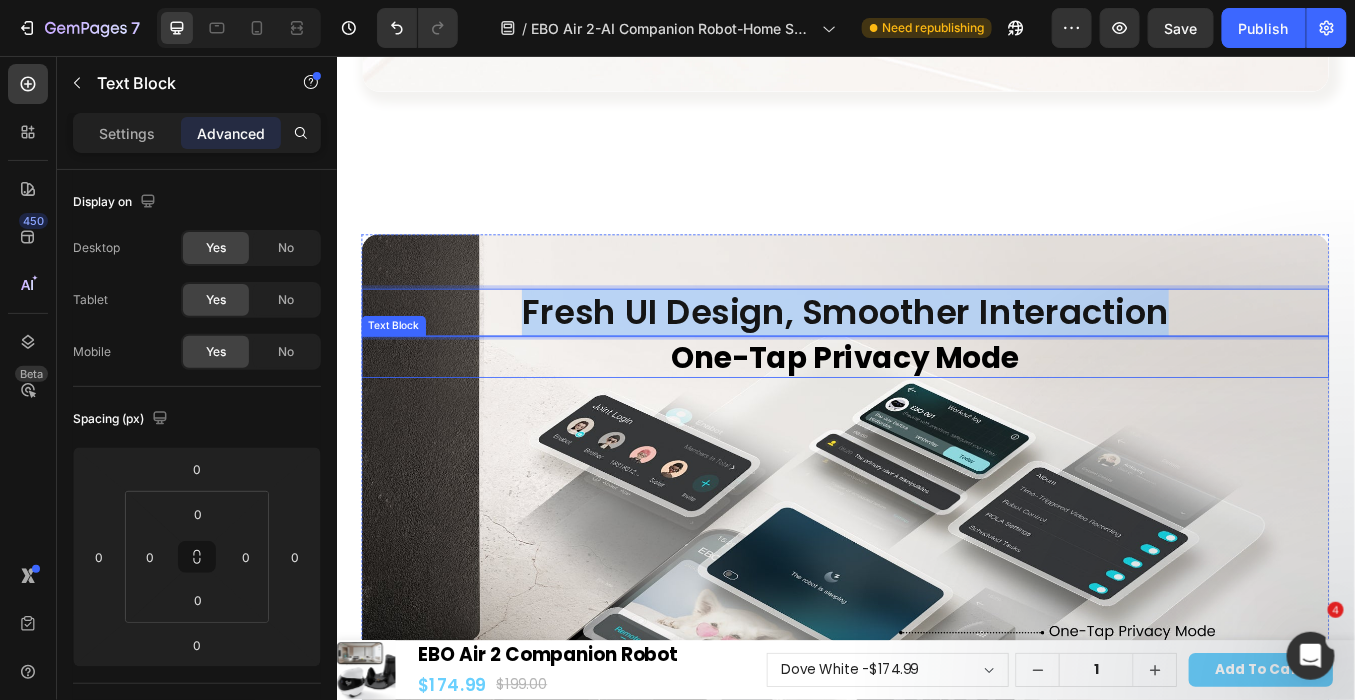 click on "One-Tap Privacy Mode" at bounding box center [936, 410] 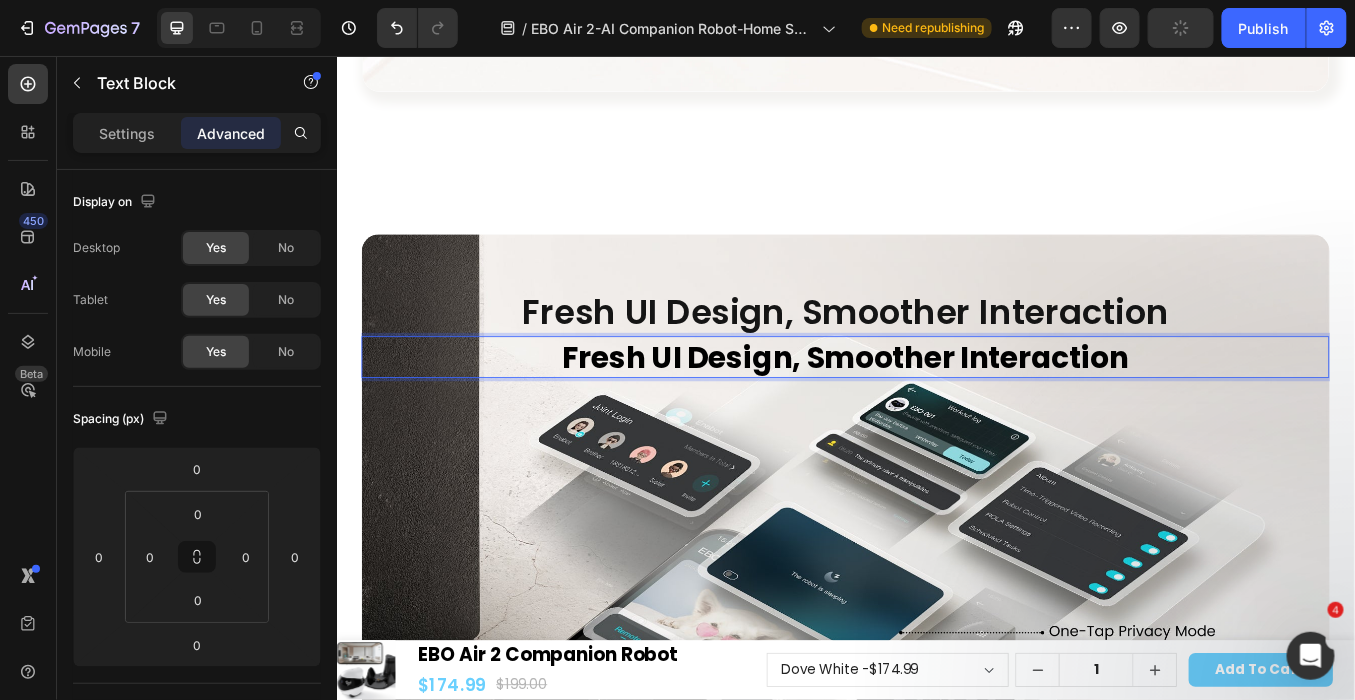 click on "Fresh UI Design, Smoother Interaction" at bounding box center [936, 357] 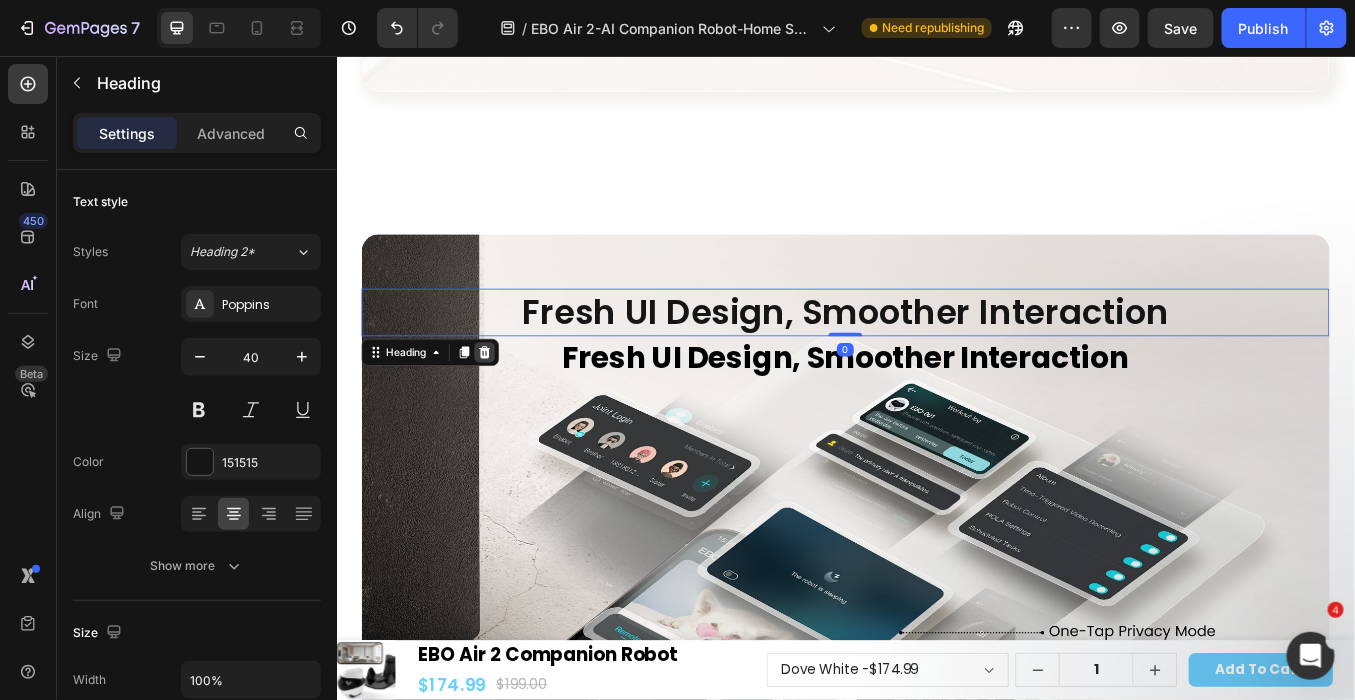click 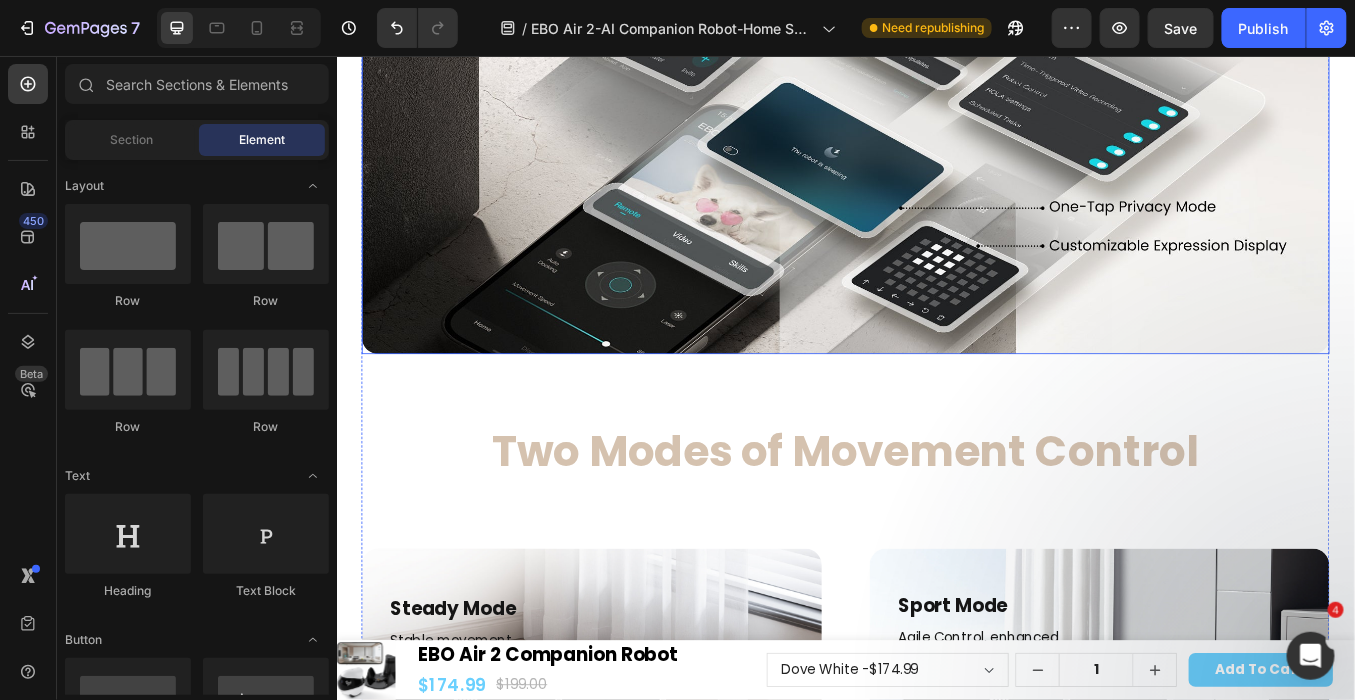 scroll, scrollTop: 21408, scrollLeft: 0, axis: vertical 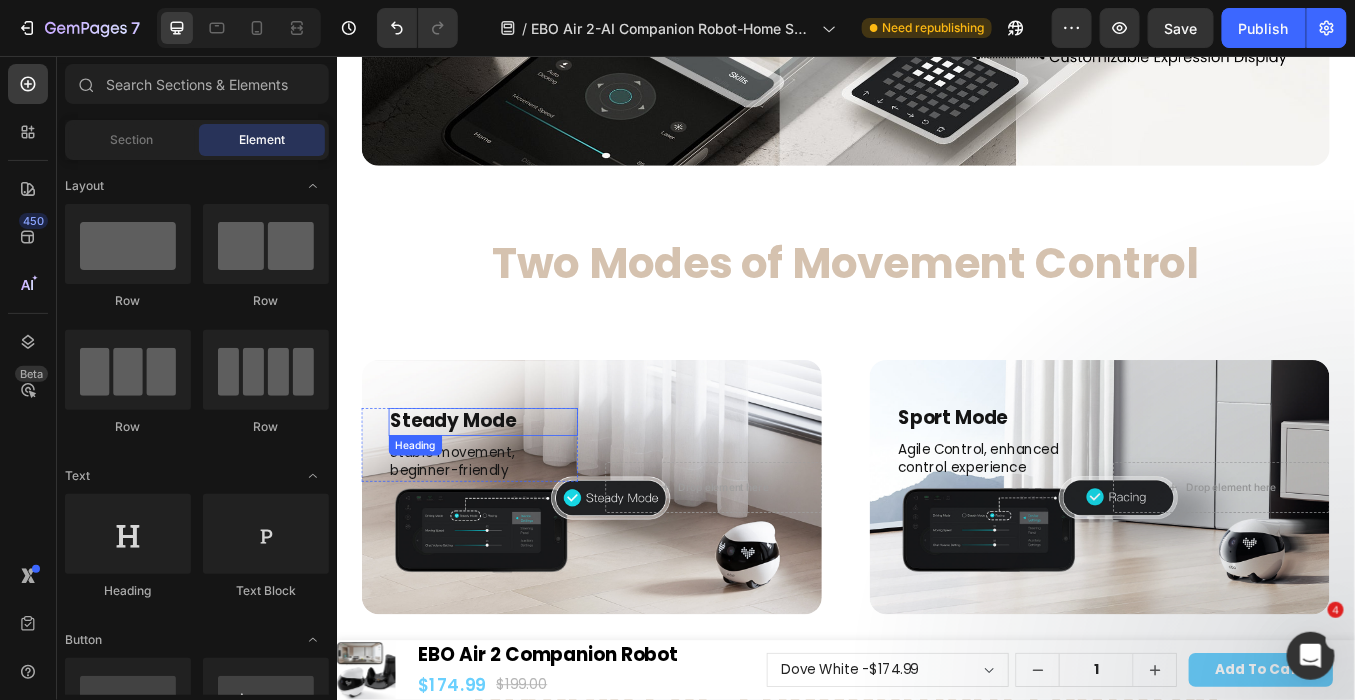click on "Steady Mode" at bounding box center [509, 485] 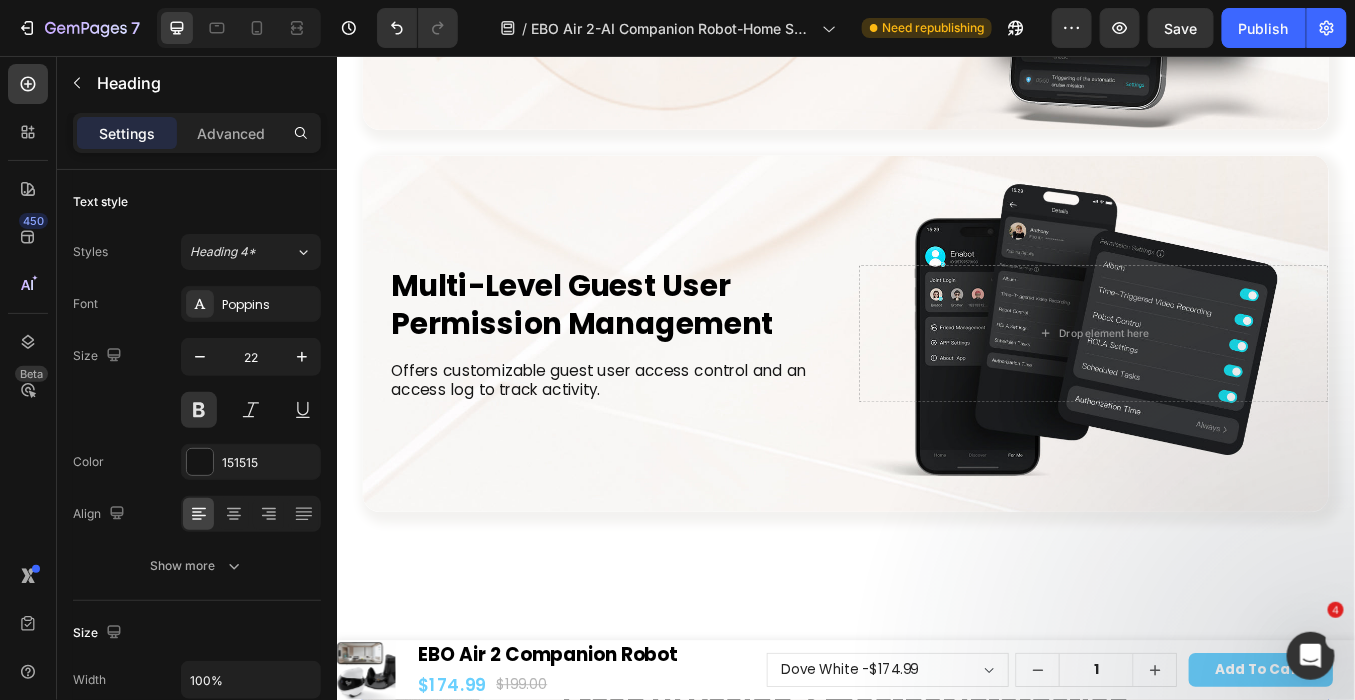 scroll, scrollTop: 20075, scrollLeft: 0, axis: vertical 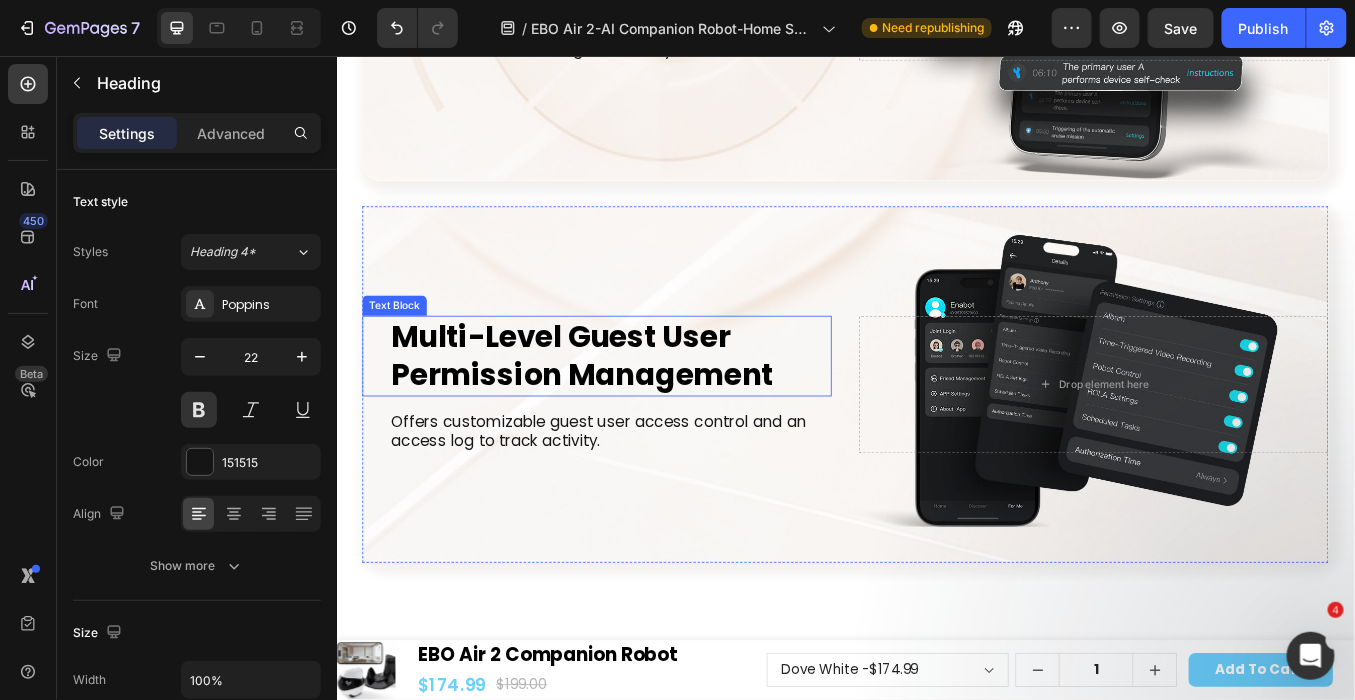 click on "Multi-Level Guest User Permission Management" at bounding box center [659, 408] 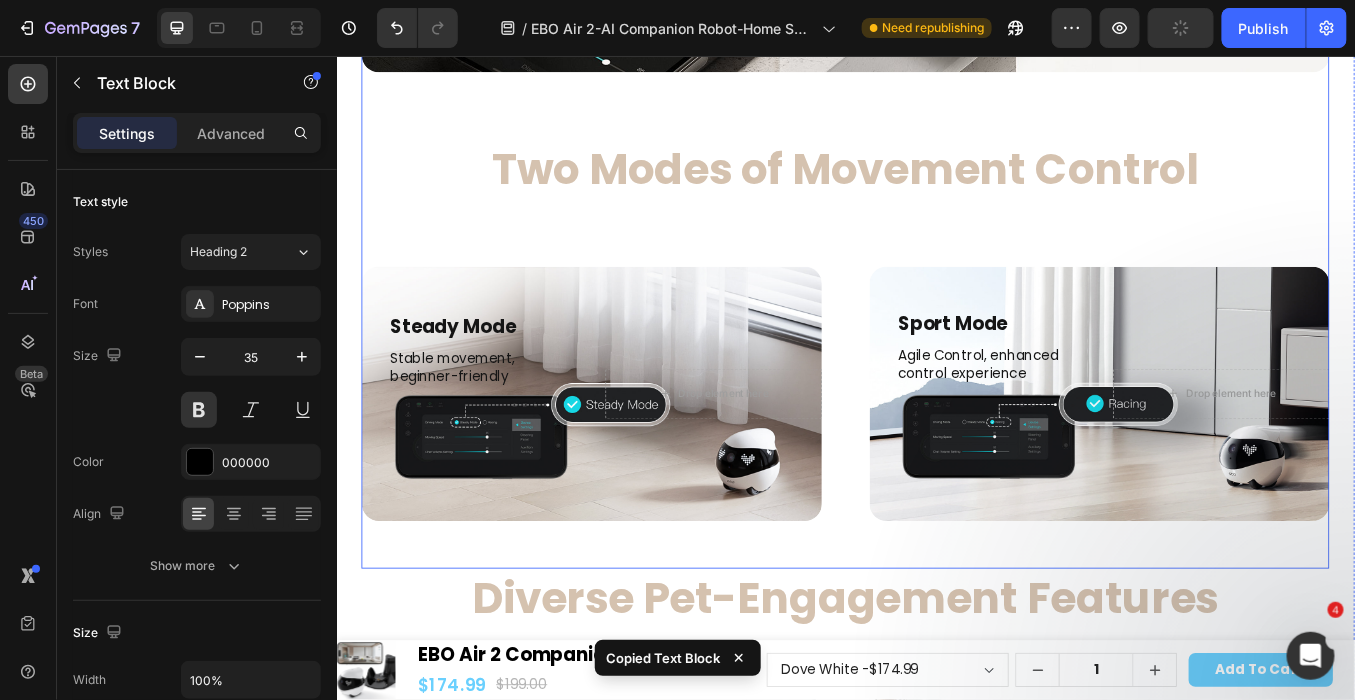 scroll, scrollTop: 21519, scrollLeft: 0, axis: vertical 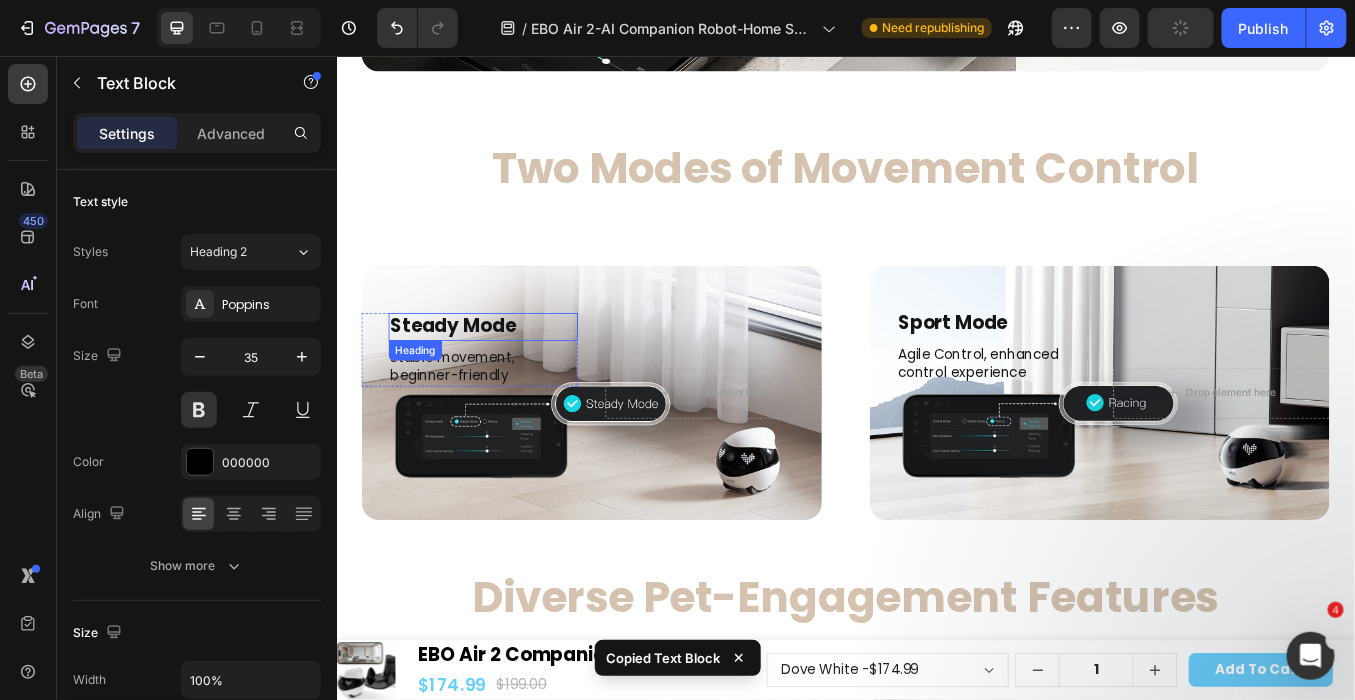 click on "Steady Mode" at bounding box center [509, 374] 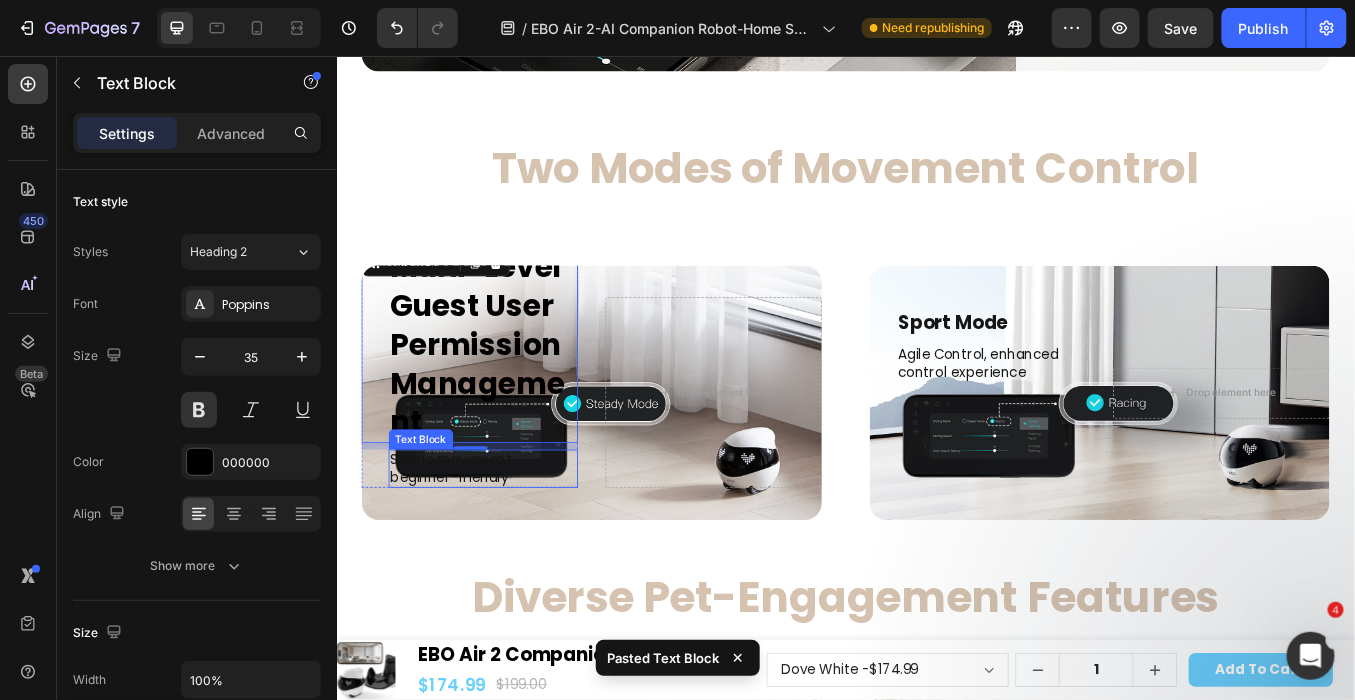 click on "Stable movement, beginner-friendly" at bounding box center [509, 542] 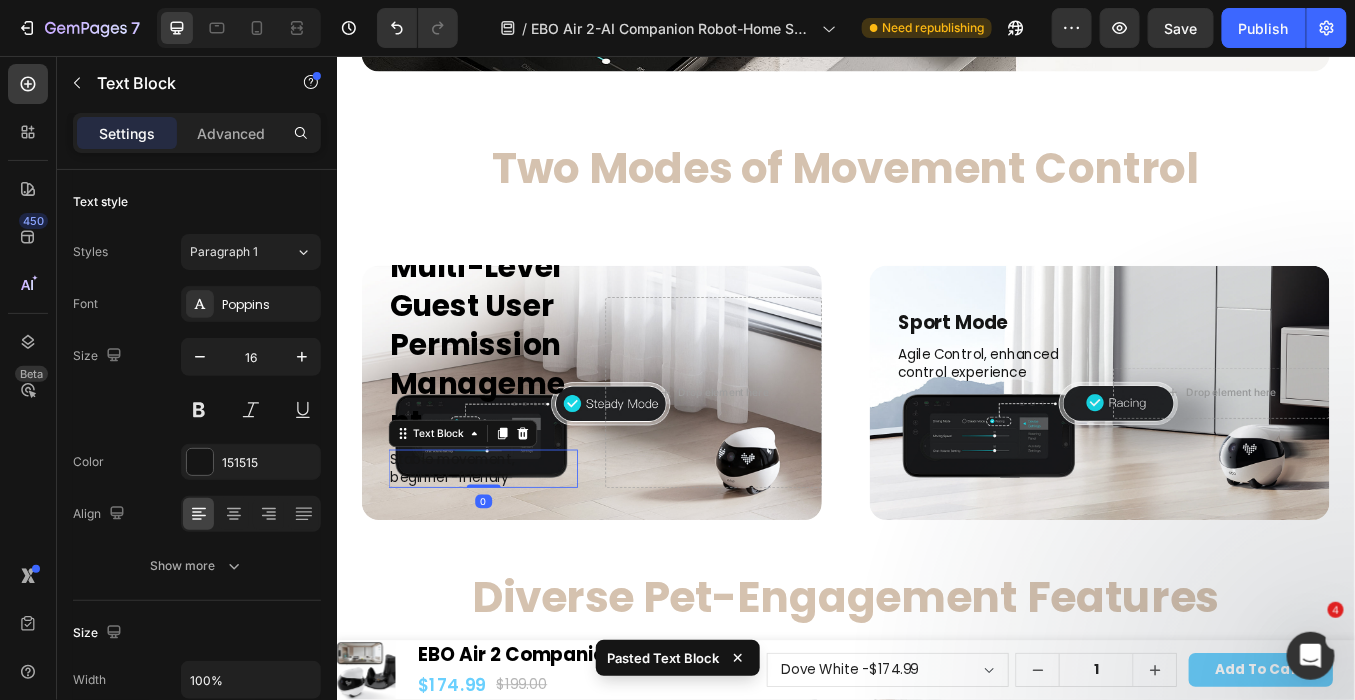 click on "Stable movement, beginner-friendly" at bounding box center (509, 542) 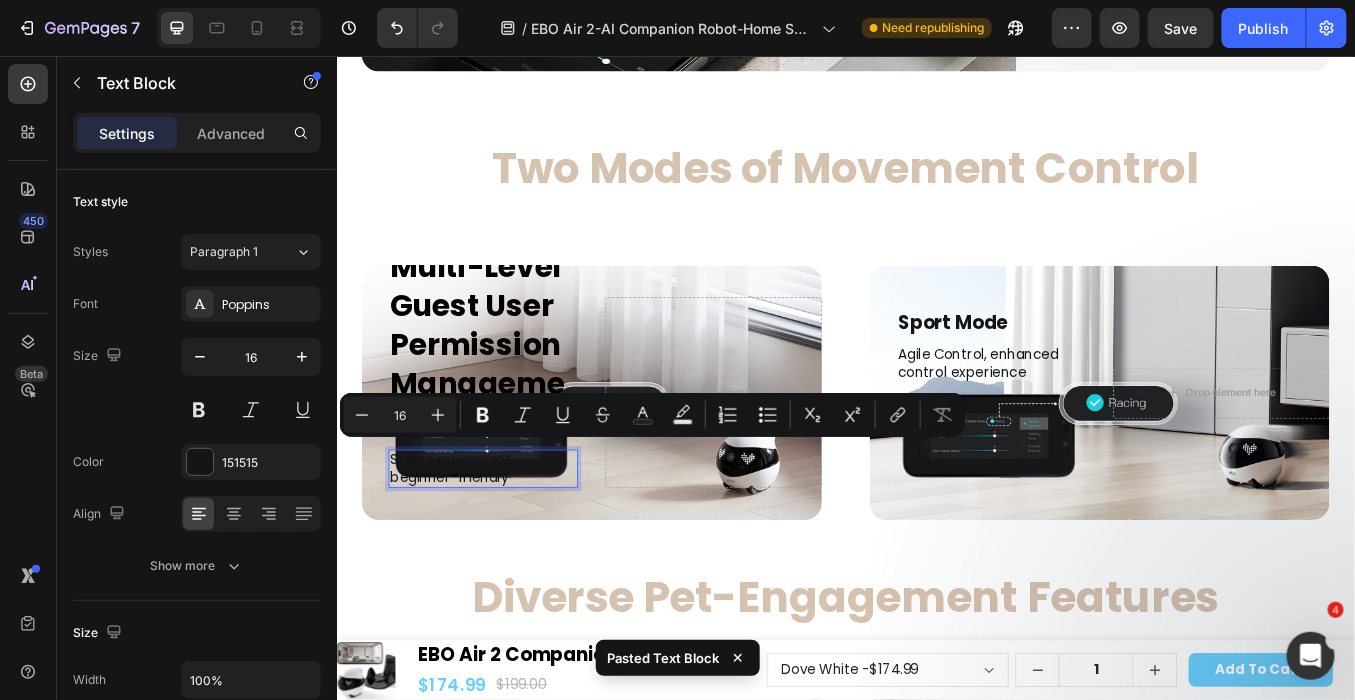 click on "Stable movement, beginner-friendly" at bounding box center [509, 542] 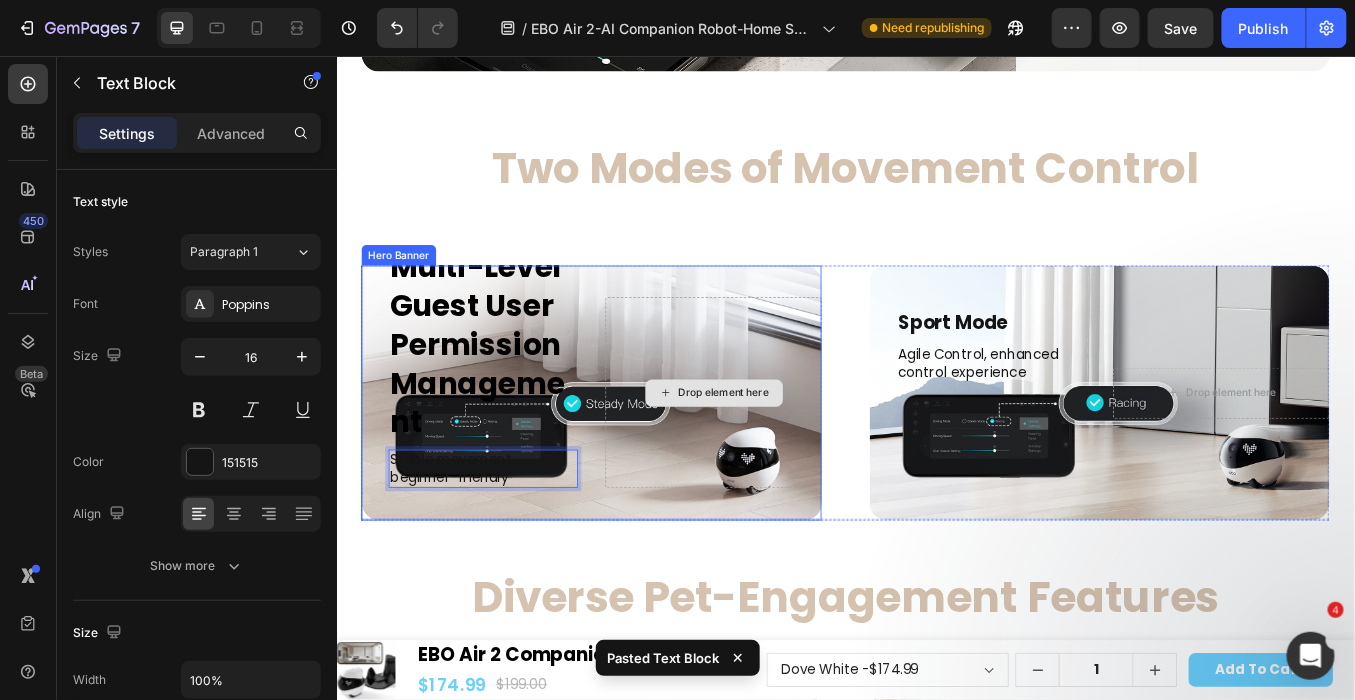 click on "Drop element here" at bounding box center (780, 452) 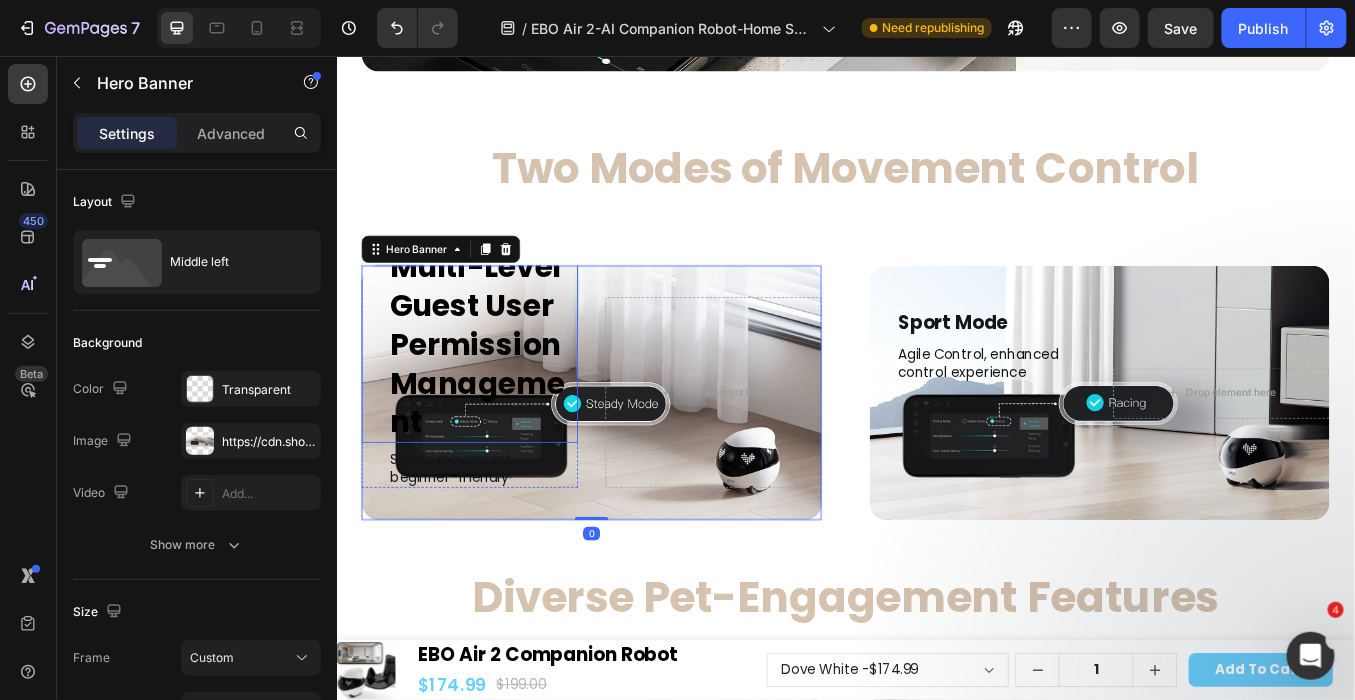 click on "Multi-Level Guest User Permission Management" at bounding box center (509, 395) 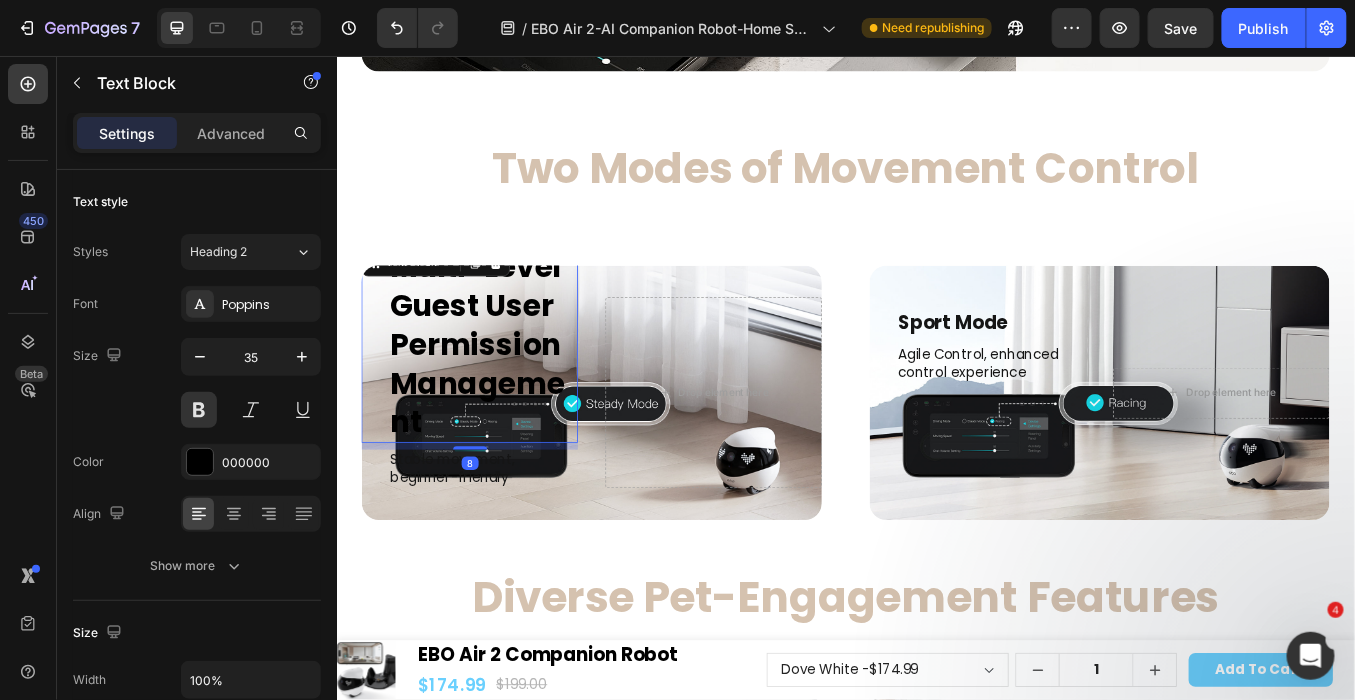 click on "Multi-Level Guest User Permission Management" at bounding box center [509, 395] 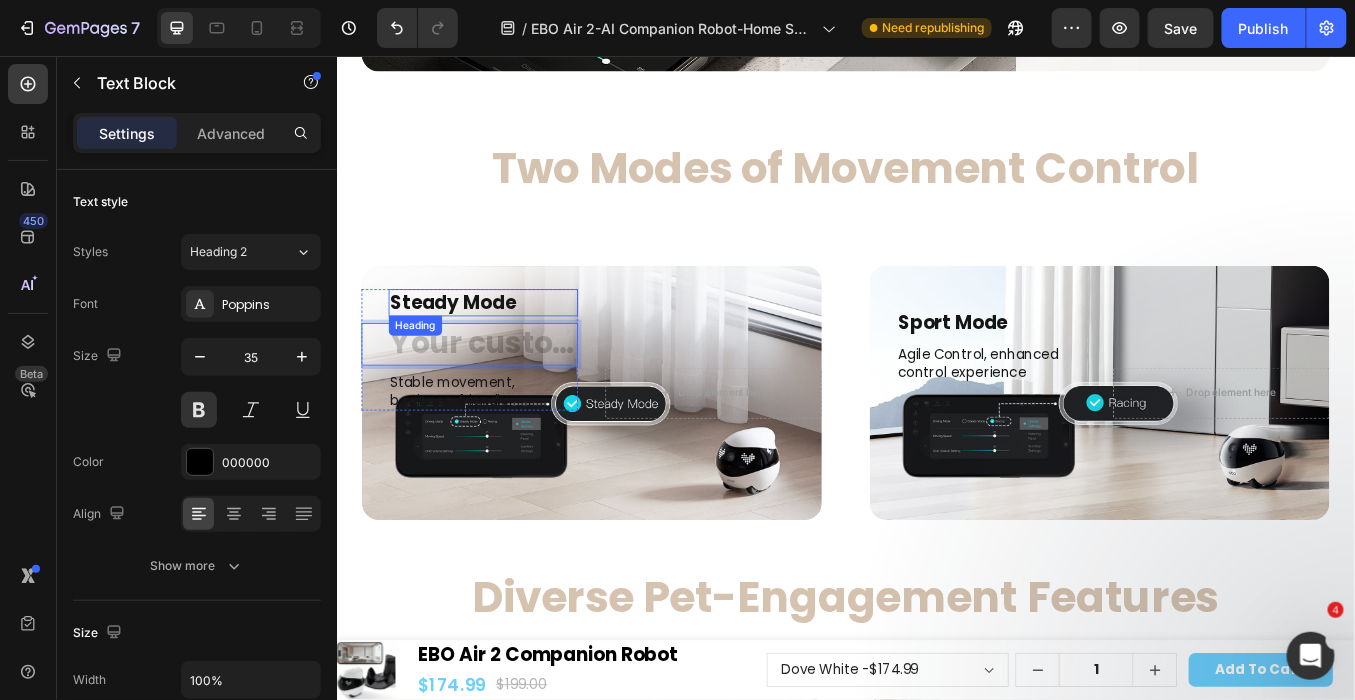click on "Steady Mode" at bounding box center [509, 346] 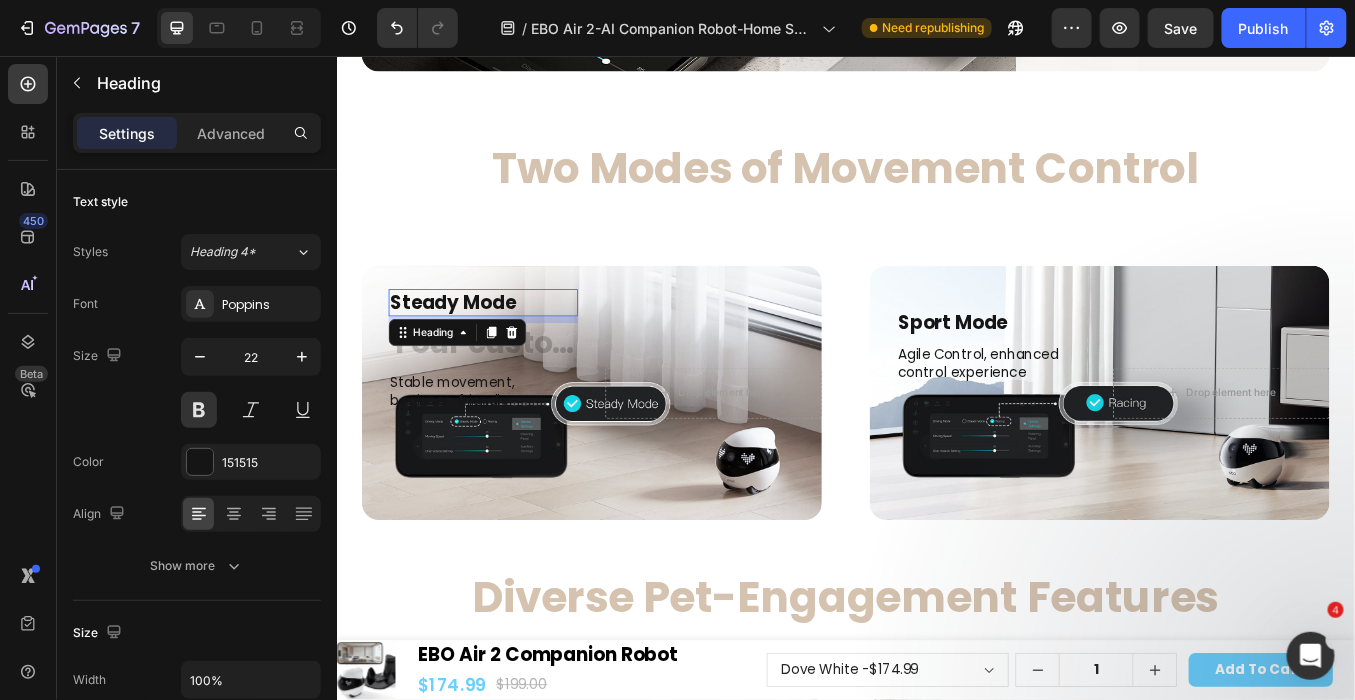 click on "Steady Mode" at bounding box center [509, 346] 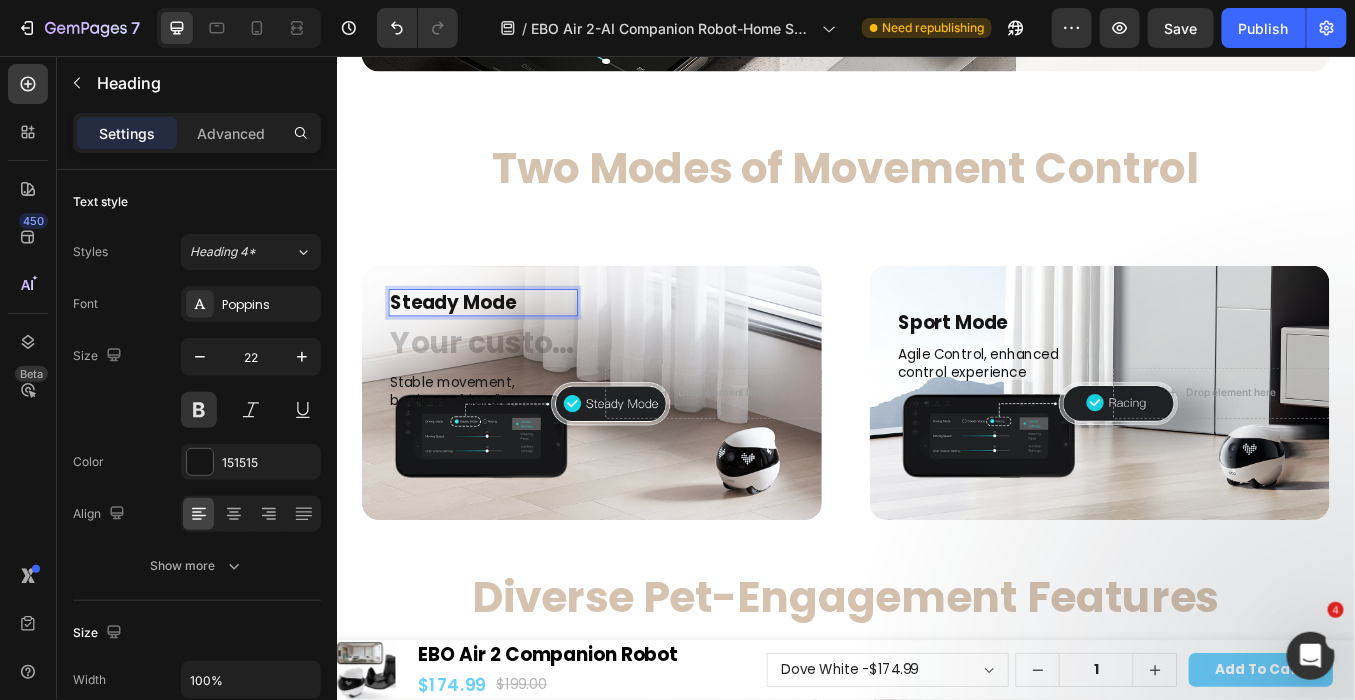 click on "Steady Mode" at bounding box center (509, 346) 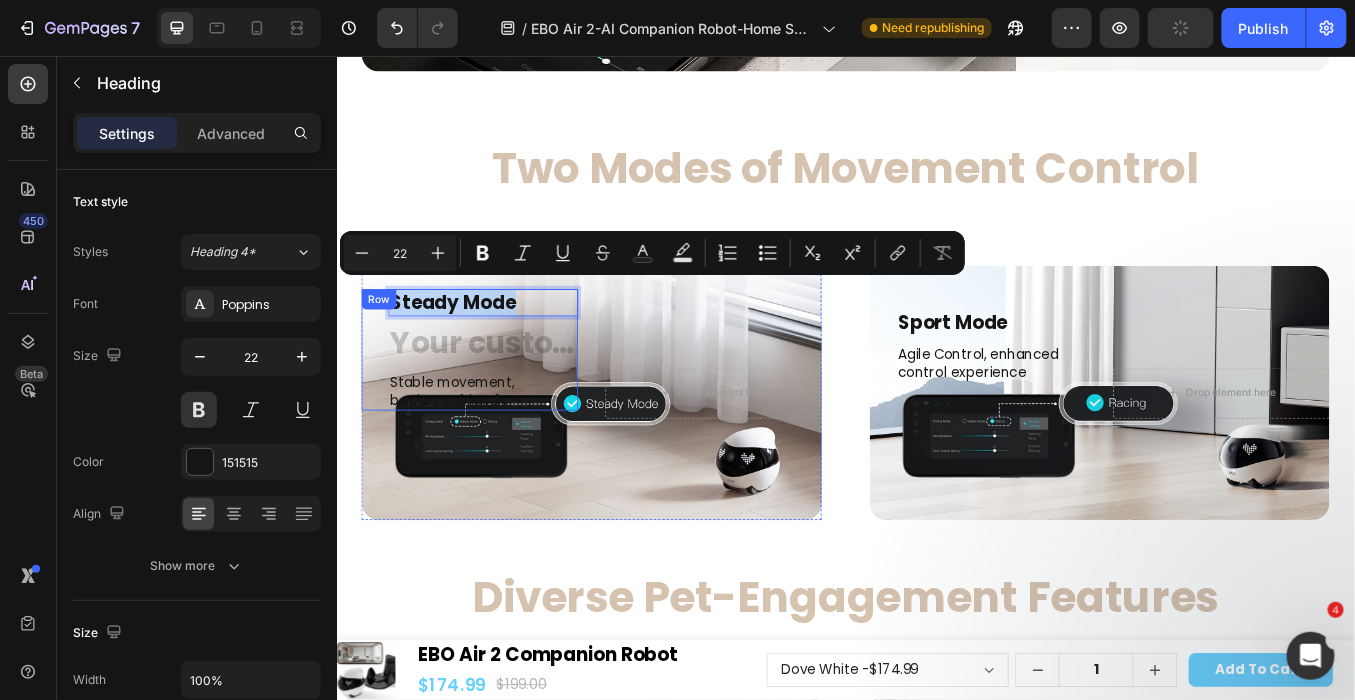 click at bounding box center (509, 395) 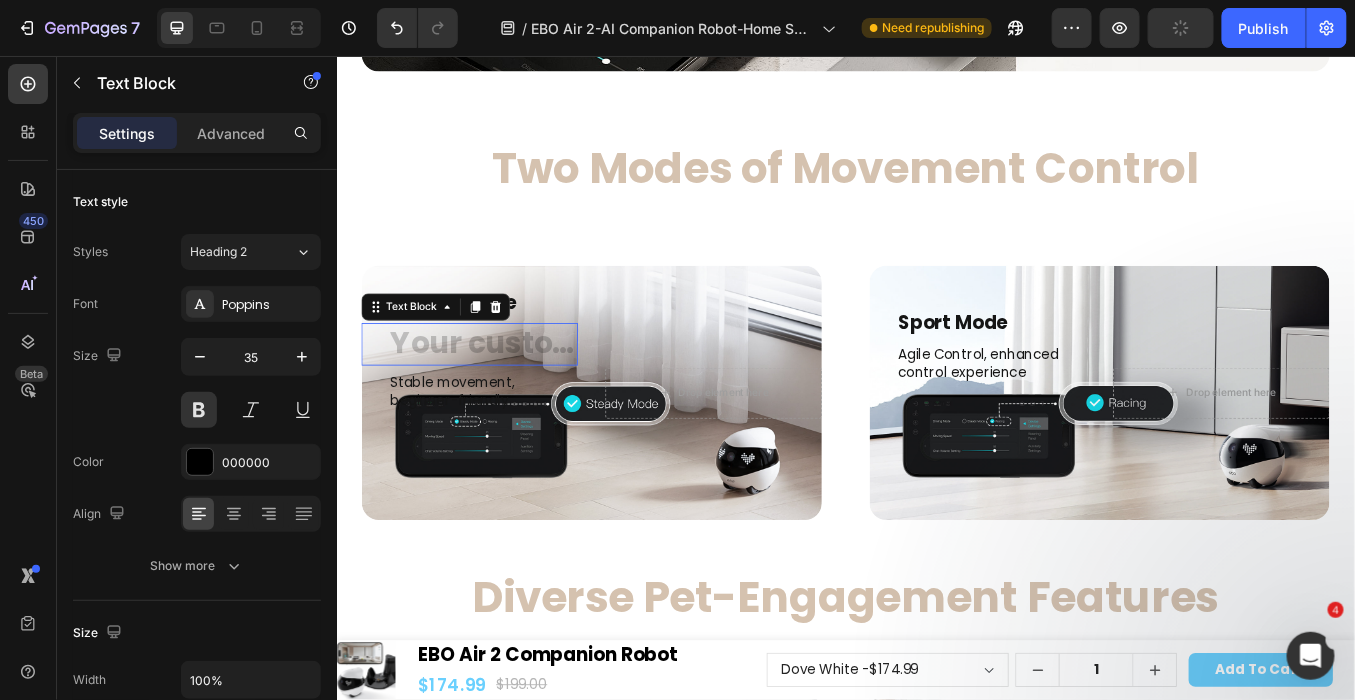 click at bounding box center [509, 395] 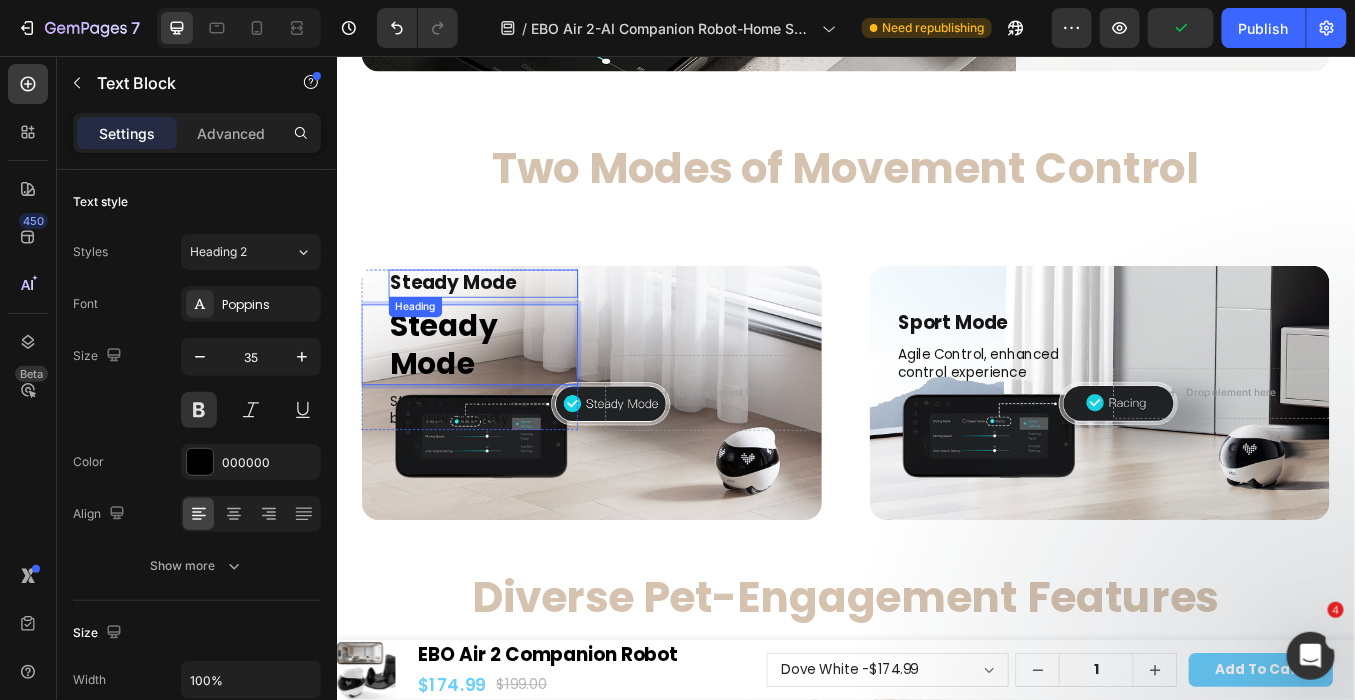 click on "Steady Mode" at bounding box center (509, 323) 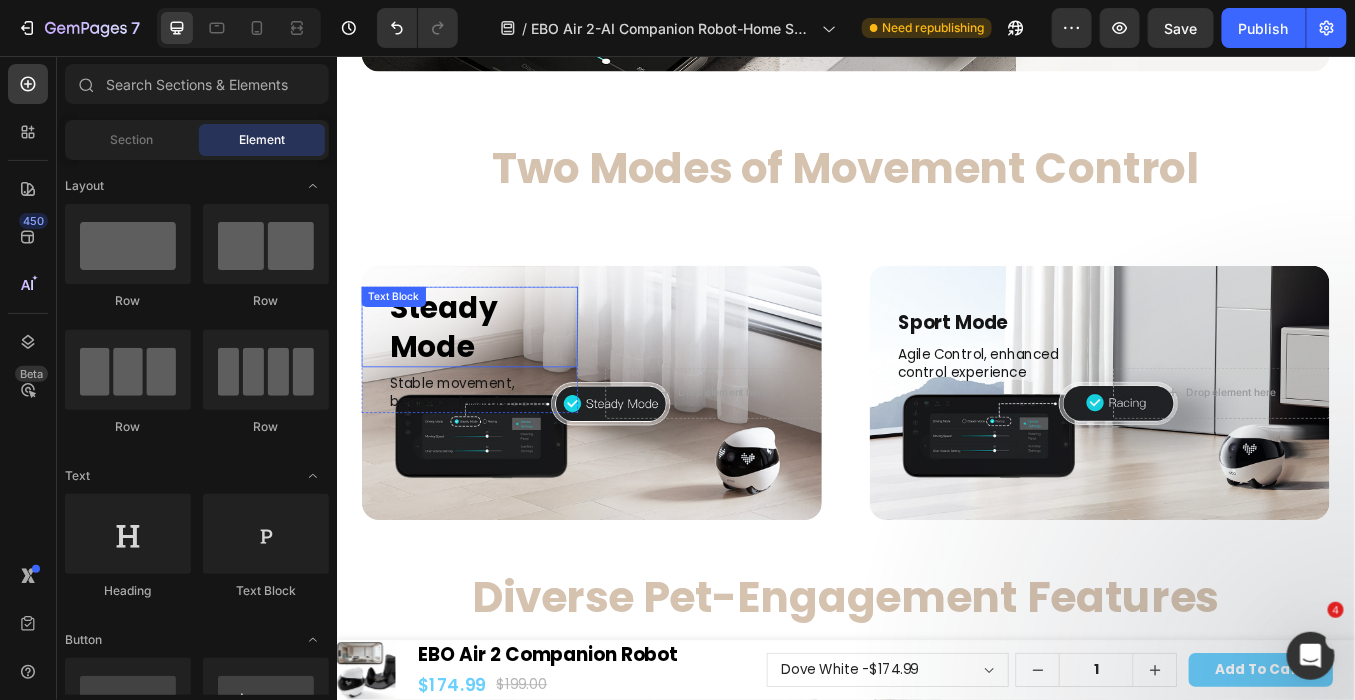 click on "Steady Mode" at bounding box center (509, 374) 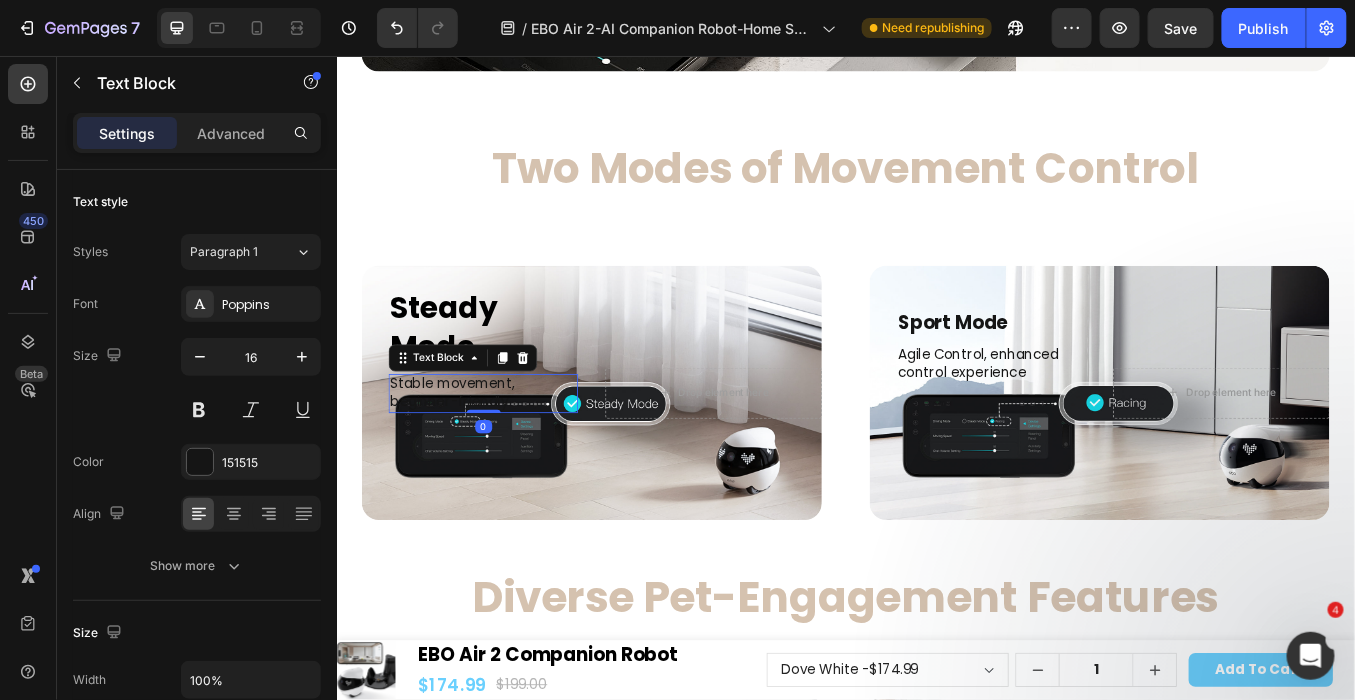 click on "Stable movement, beginner-friendly" at bounding box center [509, 453] 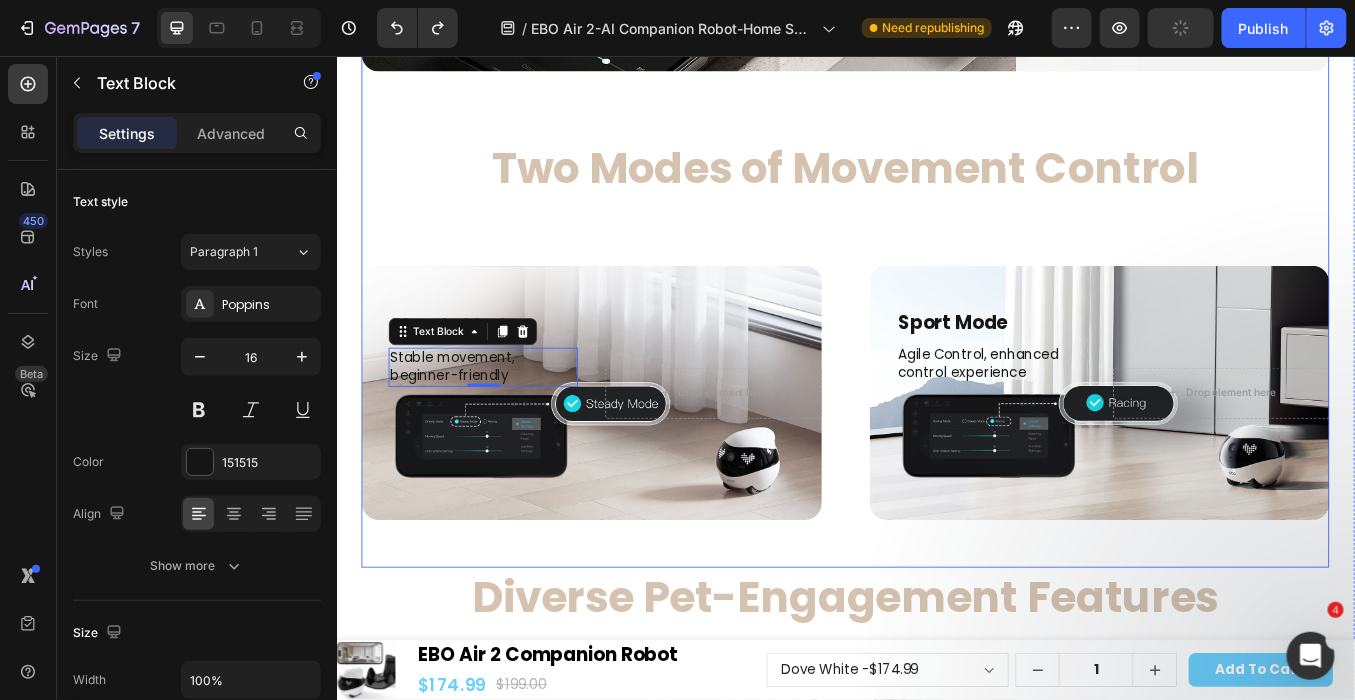 click on "Fresh UI Design, Smoother Interaction Heading Fresh UI Design, Smoother Interaction Text Block Hero Banner Two Modes of Movement Control Text Block Two Modes of Movement Control    Heading Image Steady Mode Text Block Stable movement, beginner-friendly  Text Block Image   Sport Mode  Text Block Agile Control, enhanced control experience Text Block Row Steady Mode Heading Stable movement, beginner-friendly Text Block   0 Row
Drop element here Hero Banner Sport Mode Heading Agile Control, enhanced control experience  Text Block Row
Drop element here Hero Banner Row" at bounding box center [936, 44] 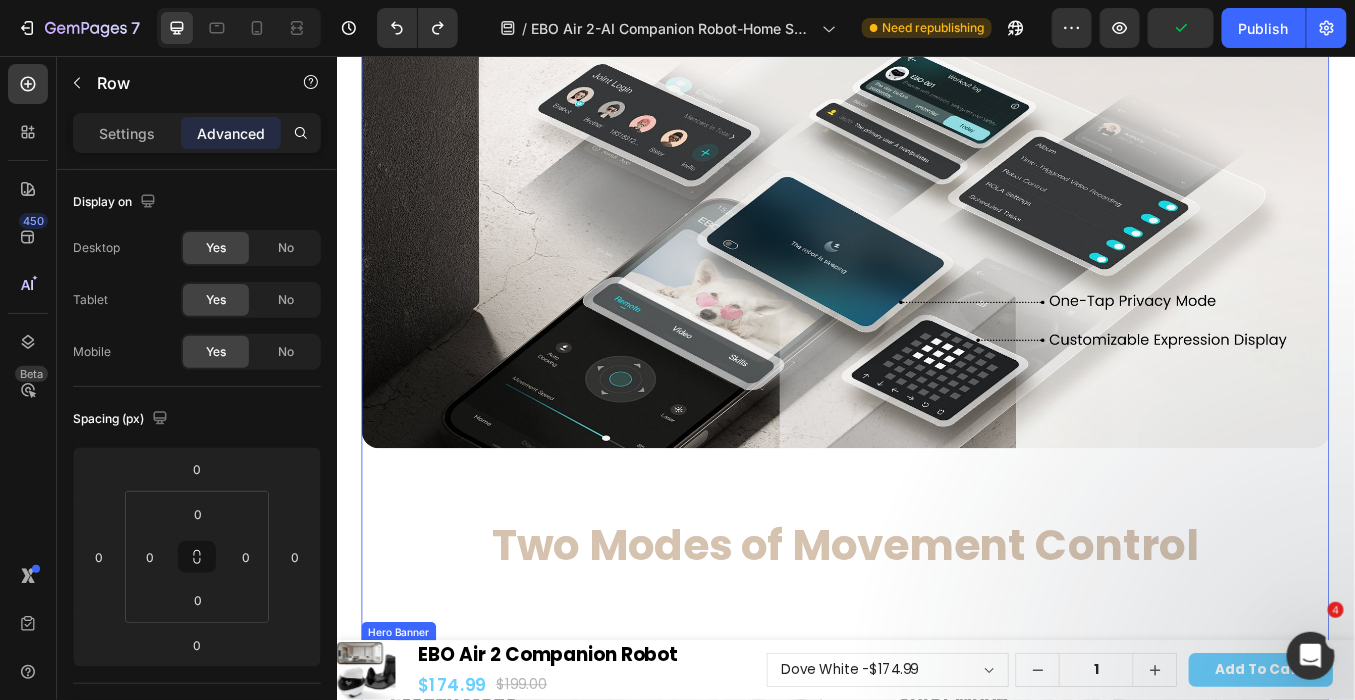 scroll, scrollTop: 20741, scrollLeft: 0, axis: vertical 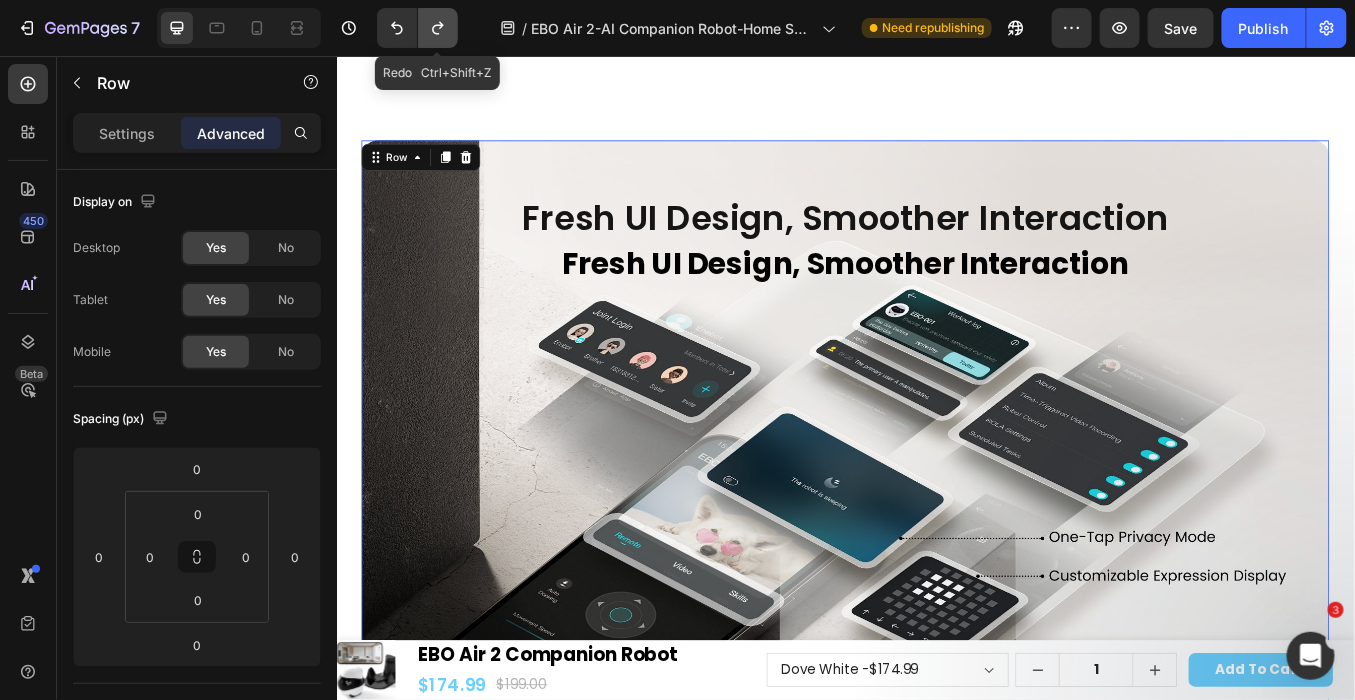 click 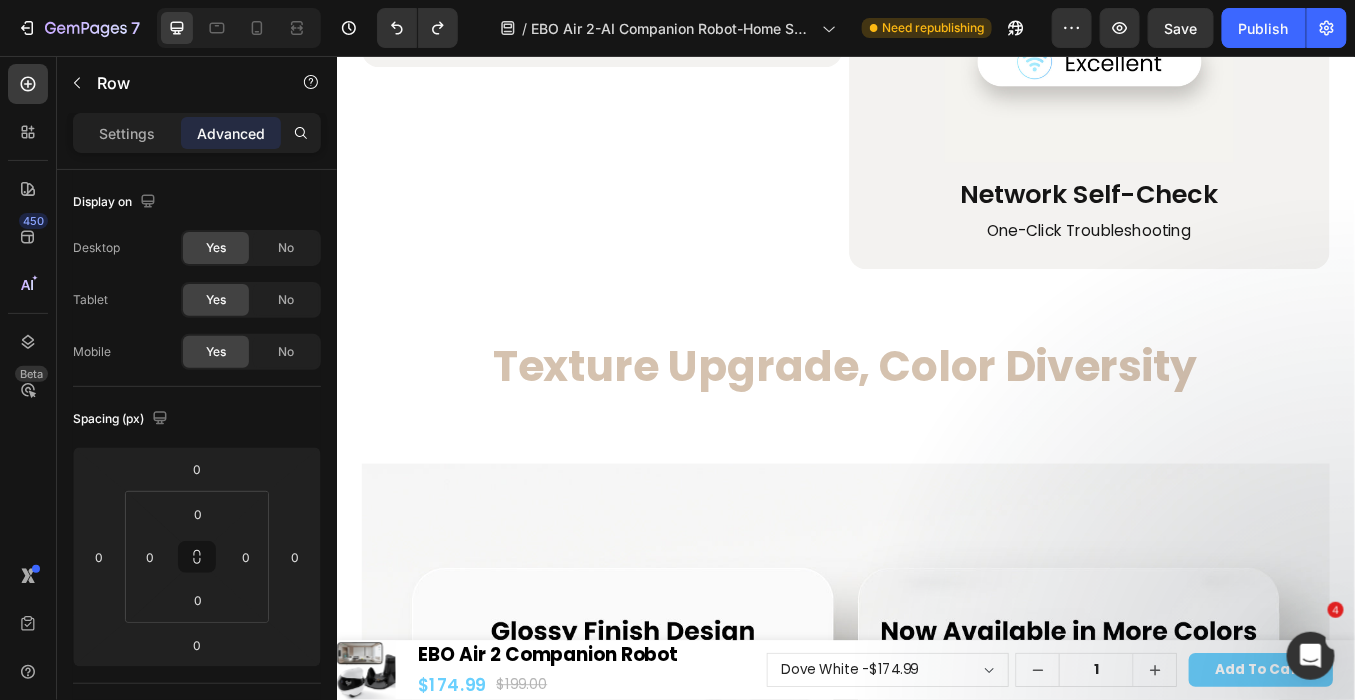 scroll, scrollTop: 23297, scrollLeft: 0, axis: vertical 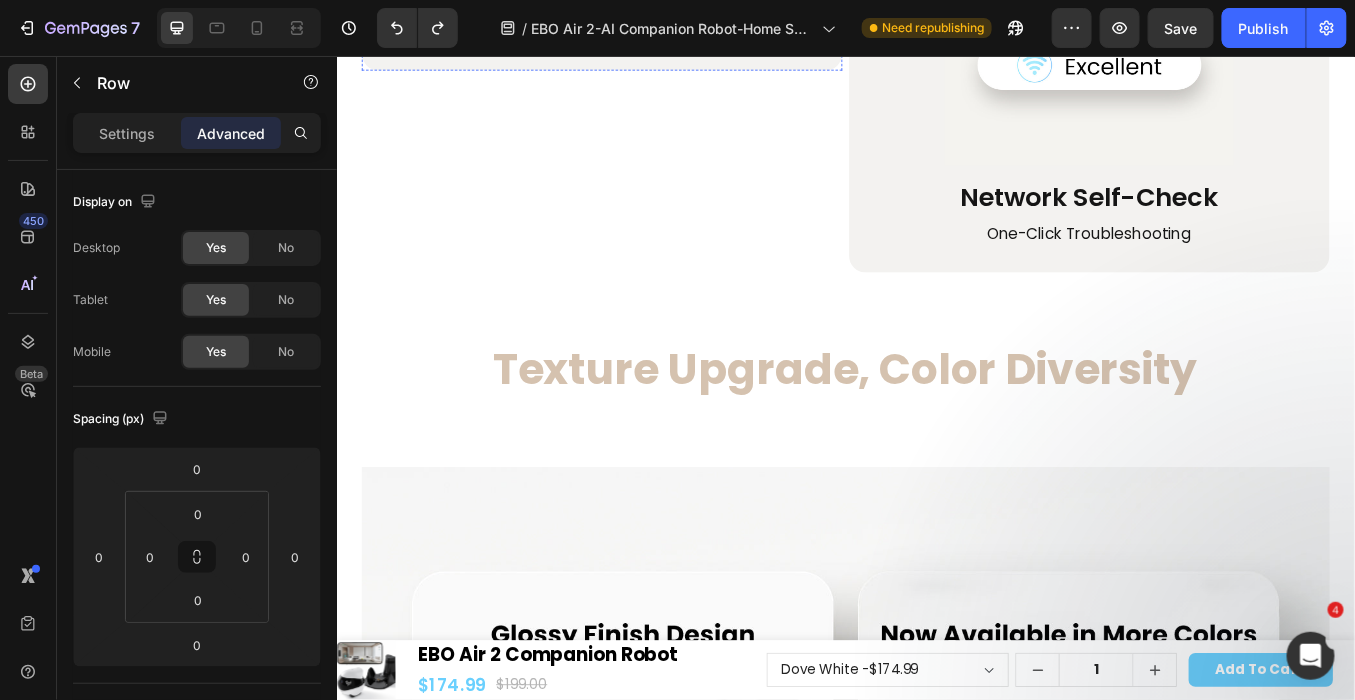 click on "Dual-Band Network" at bounding box center [649, -17] 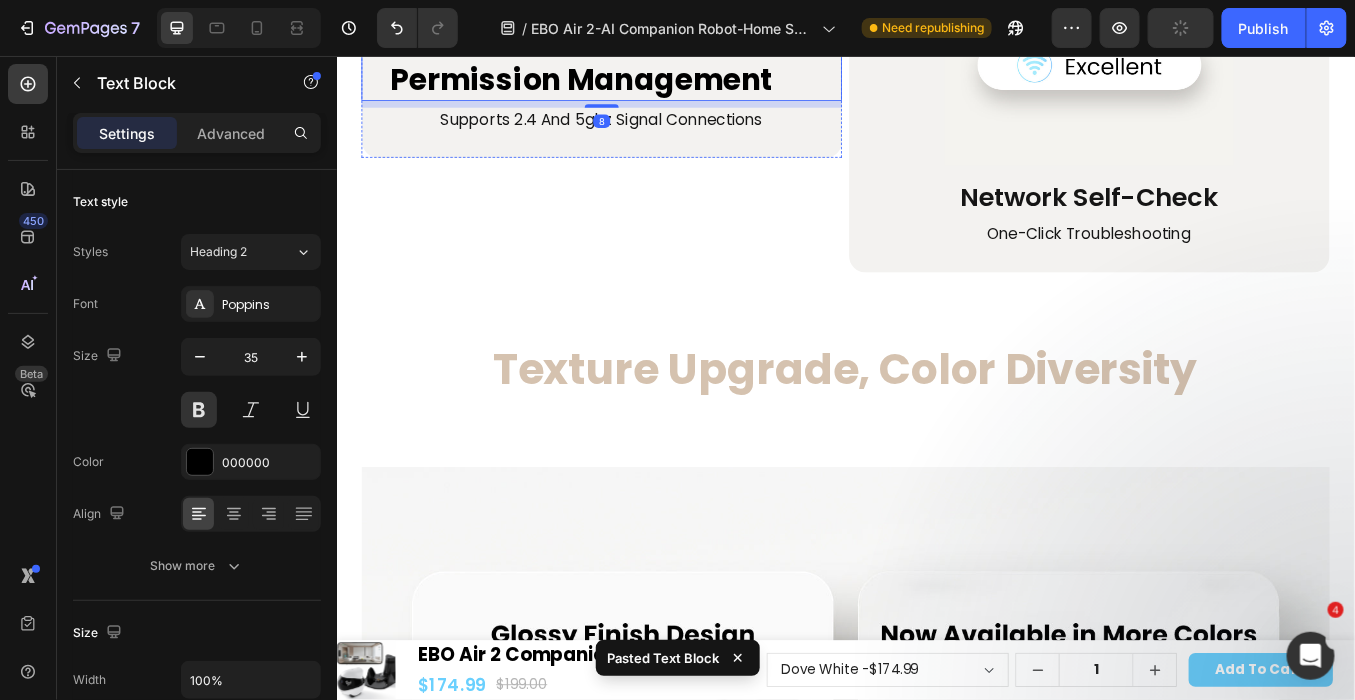 click on "Dual-Band Network" at bounding box center (649, -17) 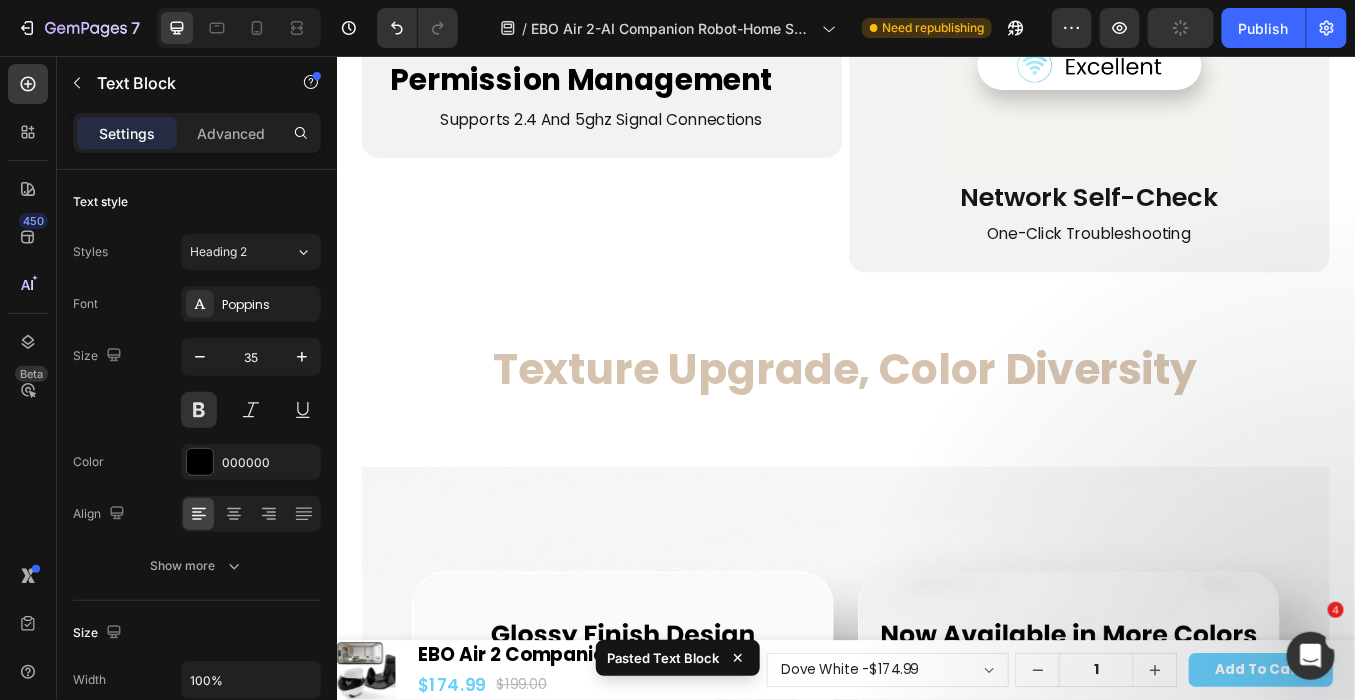 click on "Dual-Band Network" at bounding box center (649, -17) 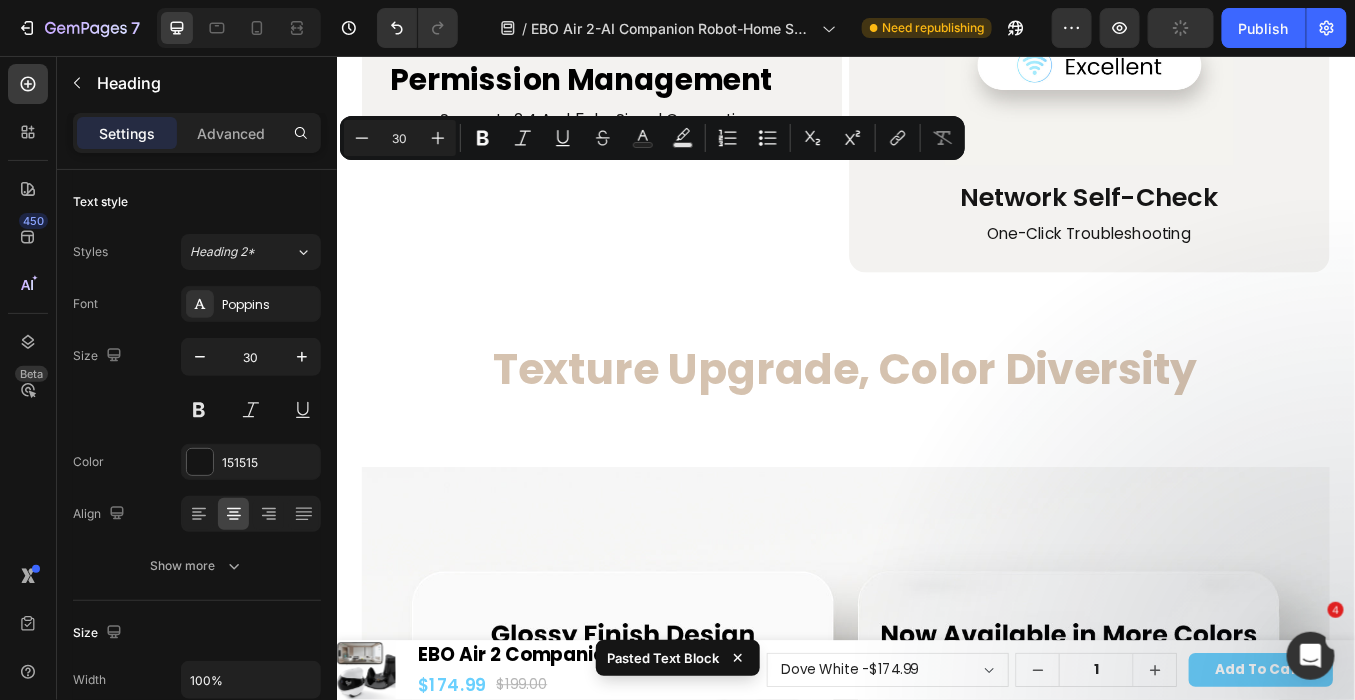 copy on "Dual-Band Network" 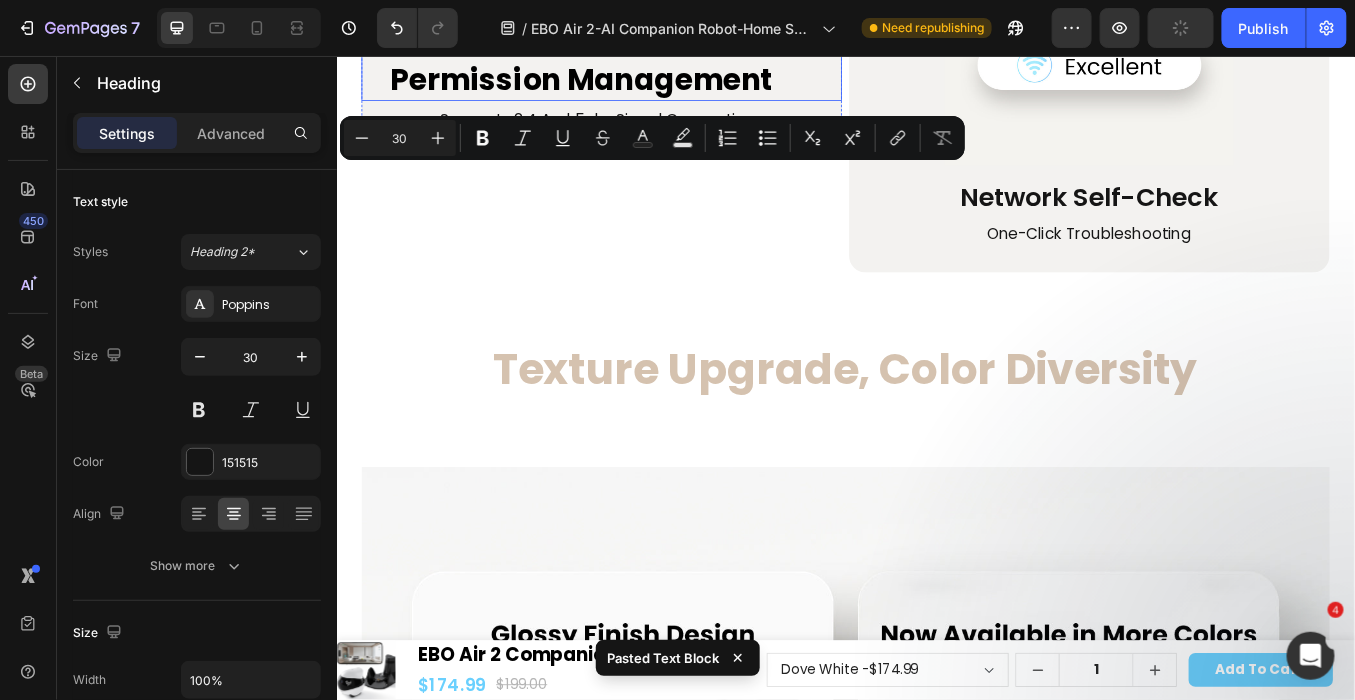 click on "Multi-Level Guest User Permission Management" at bounding box center (665, 60) 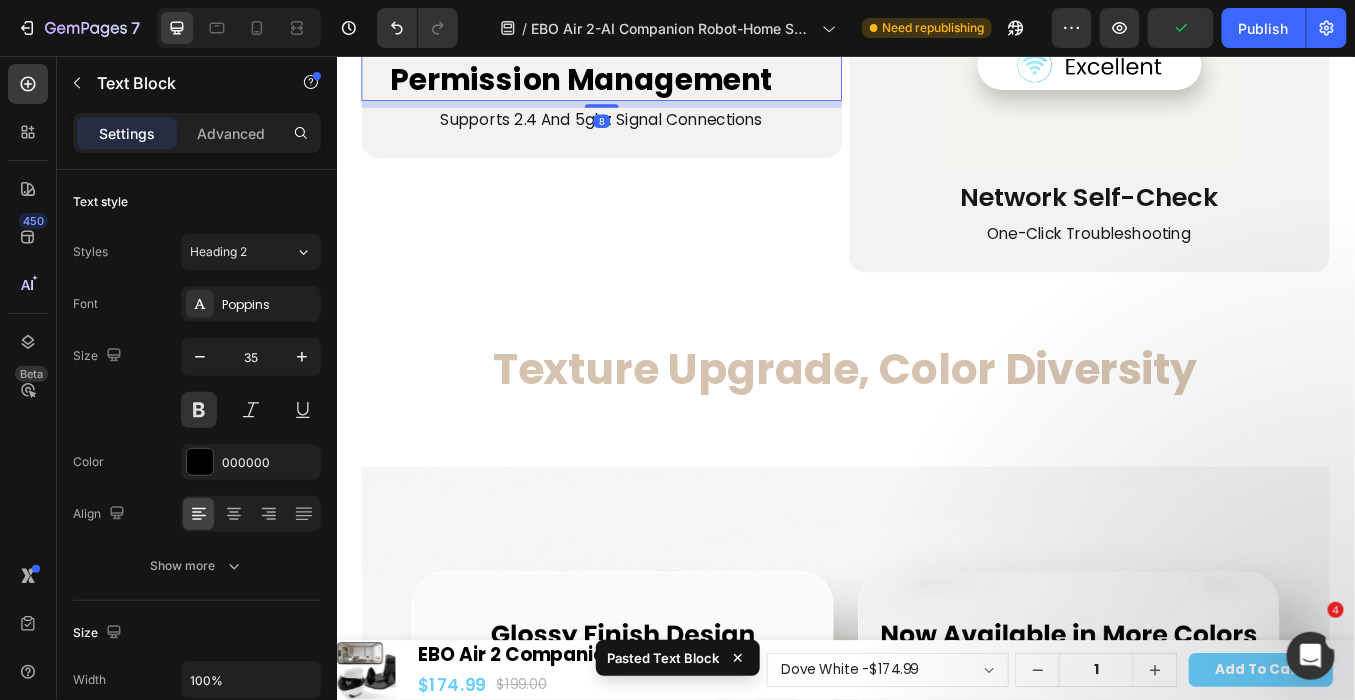 click on "Multi-Level Guest User Permission Management" at bounding box center [665, 60] 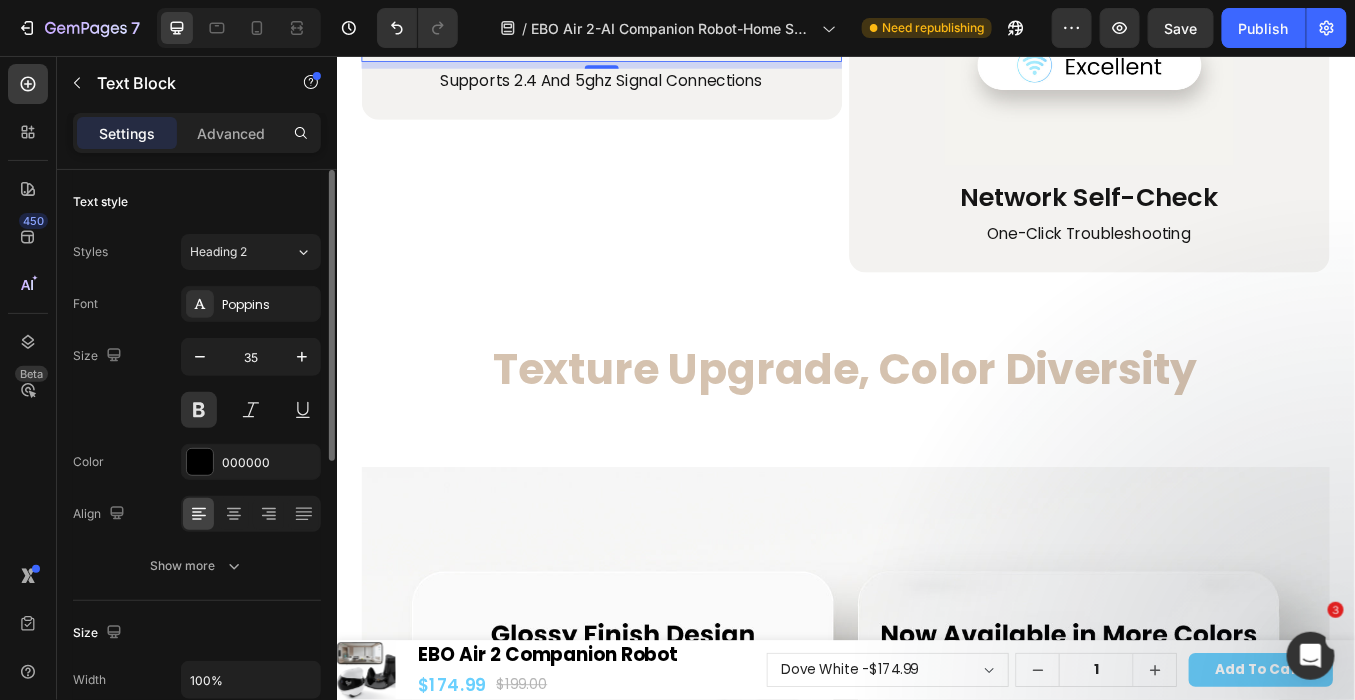 drag, startPoint x: 251, startPoint y: 141, endPoint x: 244, endPoint y: 170, distance: 29.832869 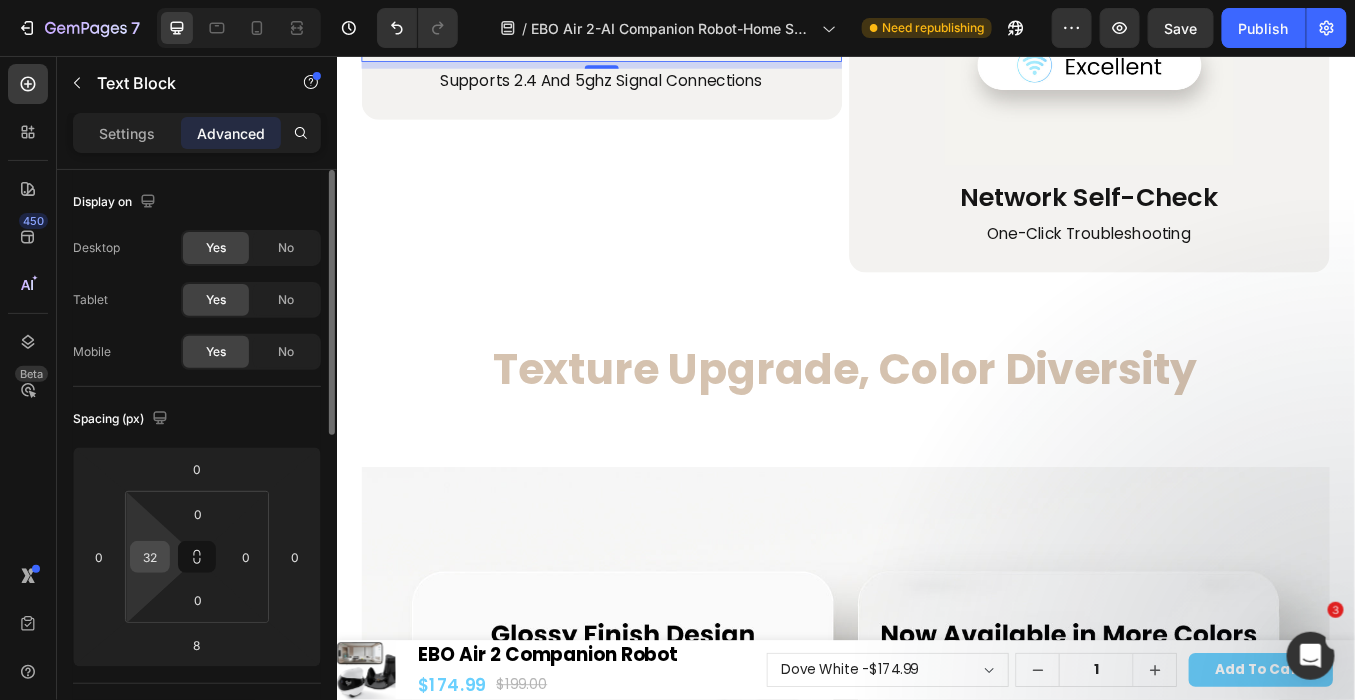 click on "7  Version history  /  EBO Air 2-AI Companion Robot-Home Security Camera-Facial Expression Need republishing Preview  Save   Publish  450 Beta Sections(18) Elements(83) Section Element Hero Section Product Detail Brands Trusted Badges Guarantee Product Breakdown How to use Testimonials Compare Bundle FAQs Social Proof Brand Story Product List Collection Blog List Contact Sticky Add to Cart Custom Footer Browse Library 450 Layout
Row
Row
Row
Row Text
Heading
Text Block Button
Button
Button Media
Image" at bounding box center [677, 0] 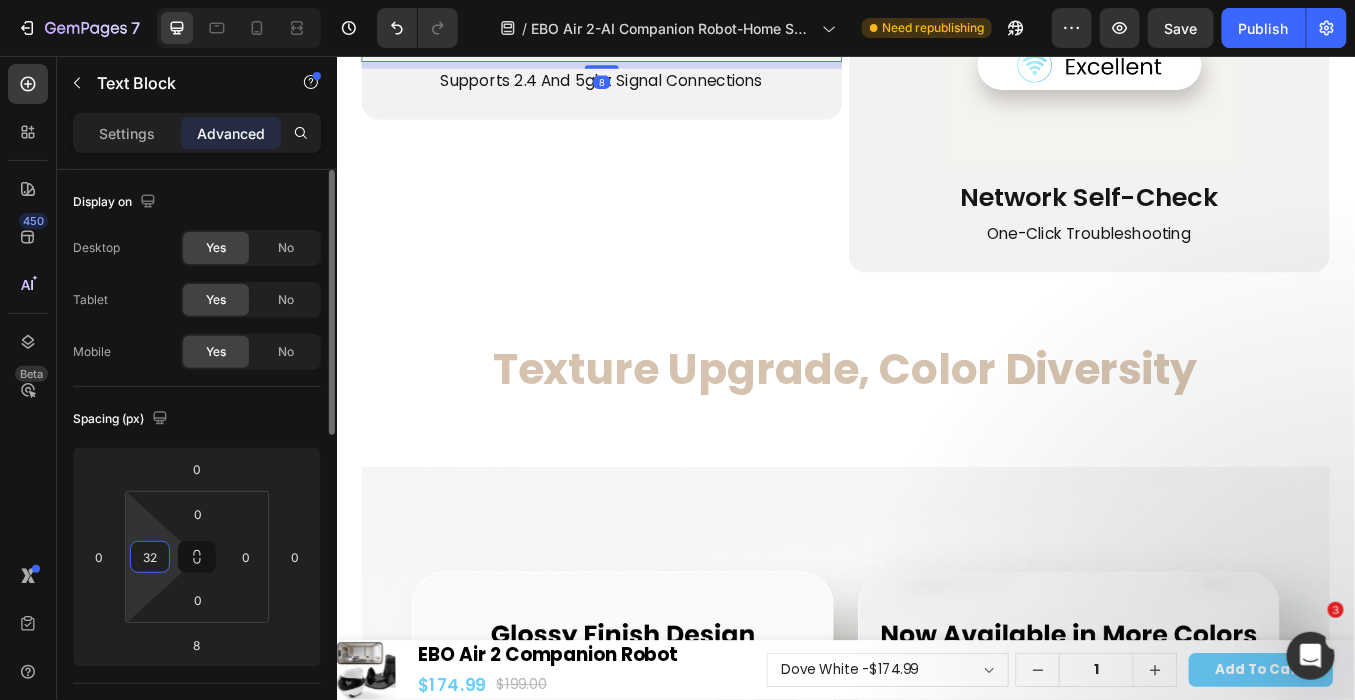 click on "32" at bounding box center (150, 557) 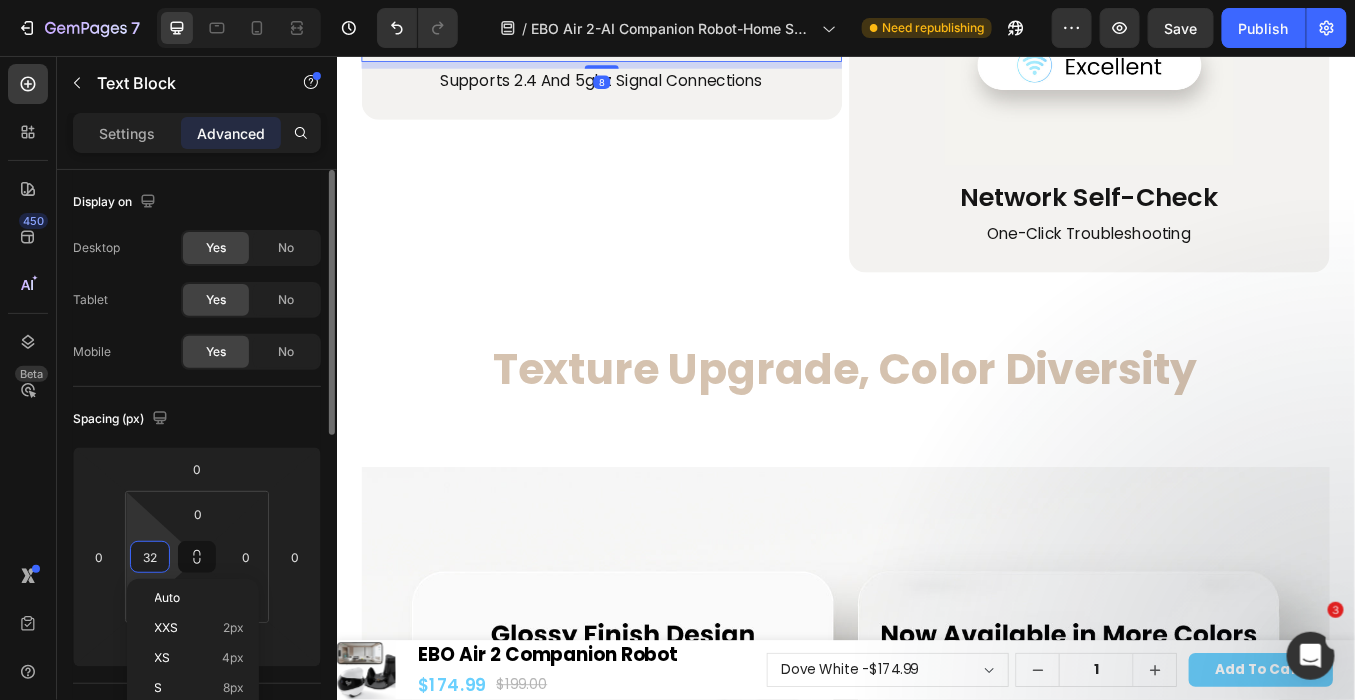 type on "3" 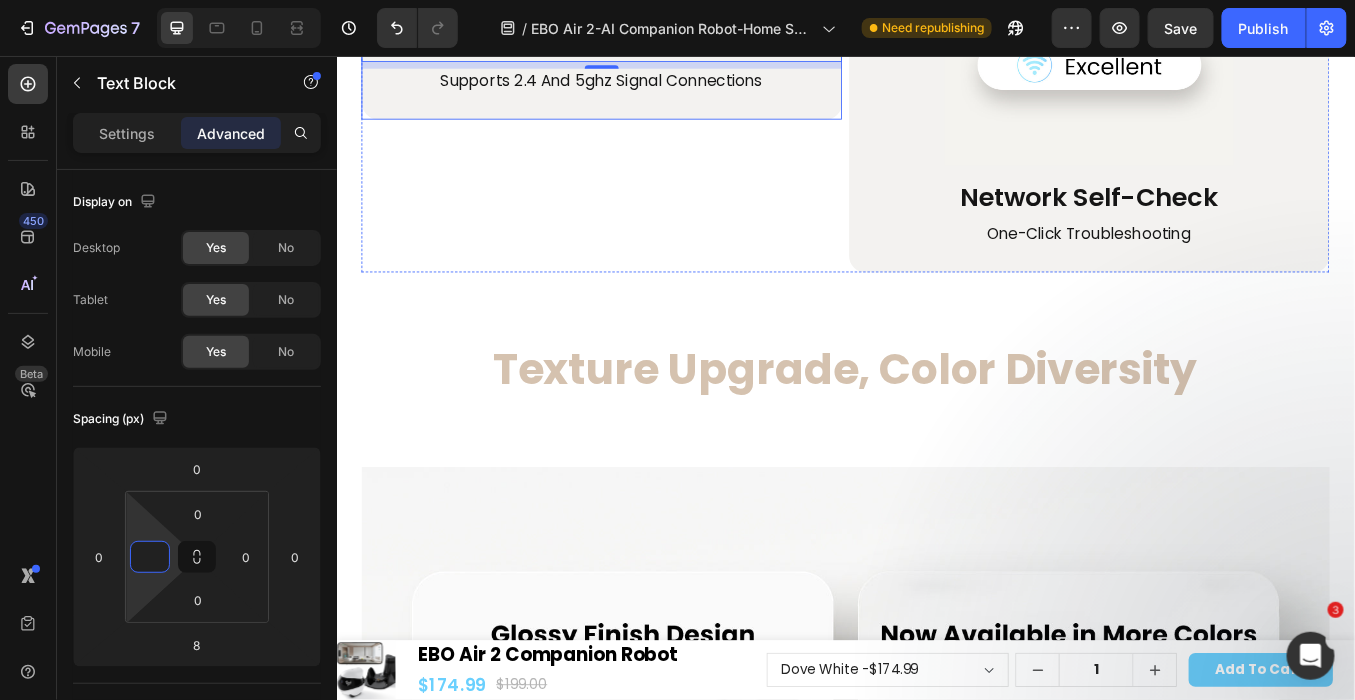 type on "0" 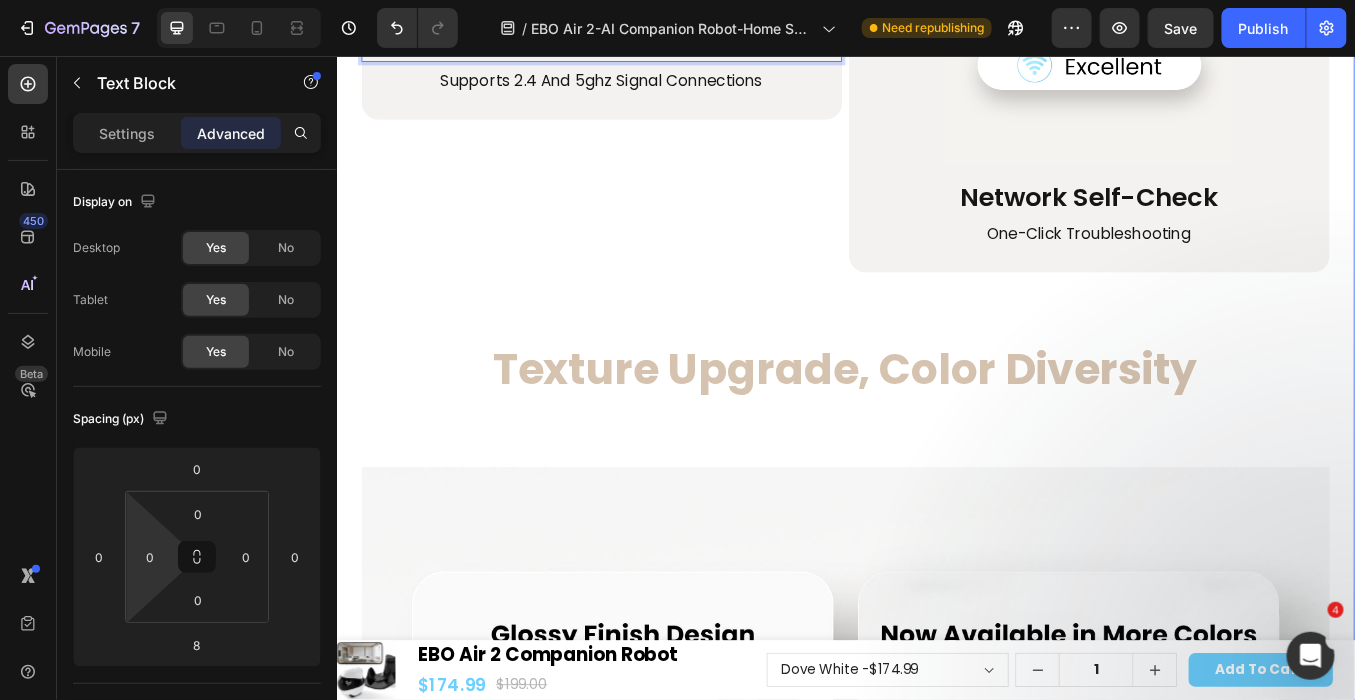 click on "Network Connection Text Block Upgraded Stability Heading Image enhanced network stability Text Block Image improved audio and video performance  Text Block Row Image upgraded network security Text Block Image global connectivity enabled  Text Block Row Image enhanced network stability Text Block Row Image improved audio and video performance Text Block Row Row Image upgraded network security Text Block Row Image global connectivity enabled Text Block Row Row Image Dual-Band Network Heading Dual-Band Network Text Block   8 supports 2.4 and 5ghz signal connections Text Block Row Image Network Self-Check Heading one-click troubleshooting Text Block Row Row Row Texture Upgrade, Color Diversity Text Block Image Row" at bounding box center [936, 396] 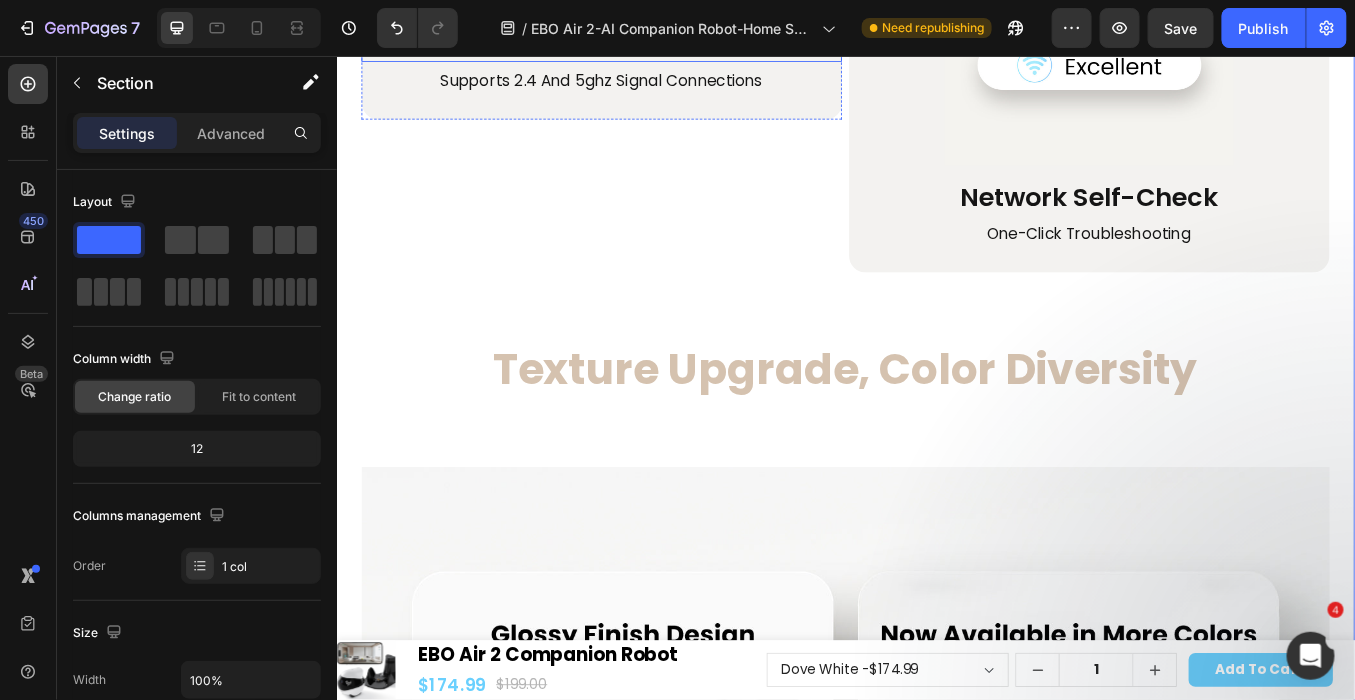 click on "Dual-Band Network" at bounding box center (649, 38) 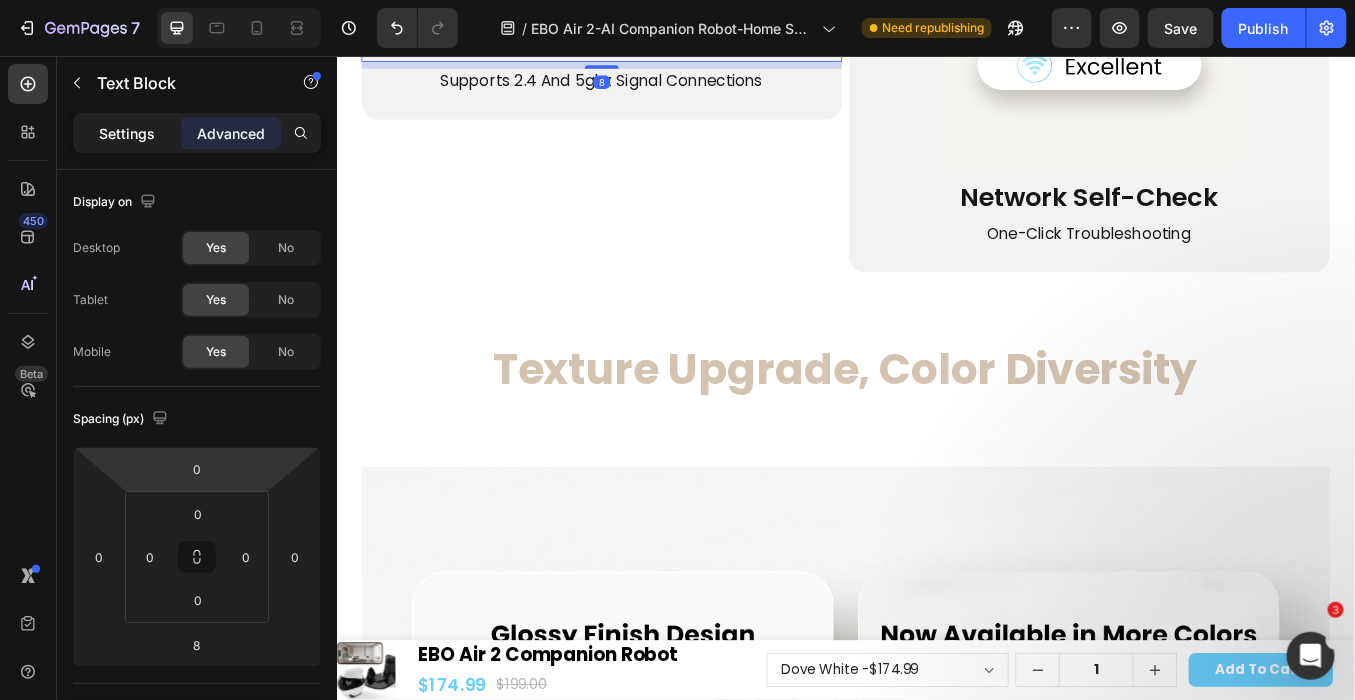 click on "Settings" at bounding box center (127, 133) 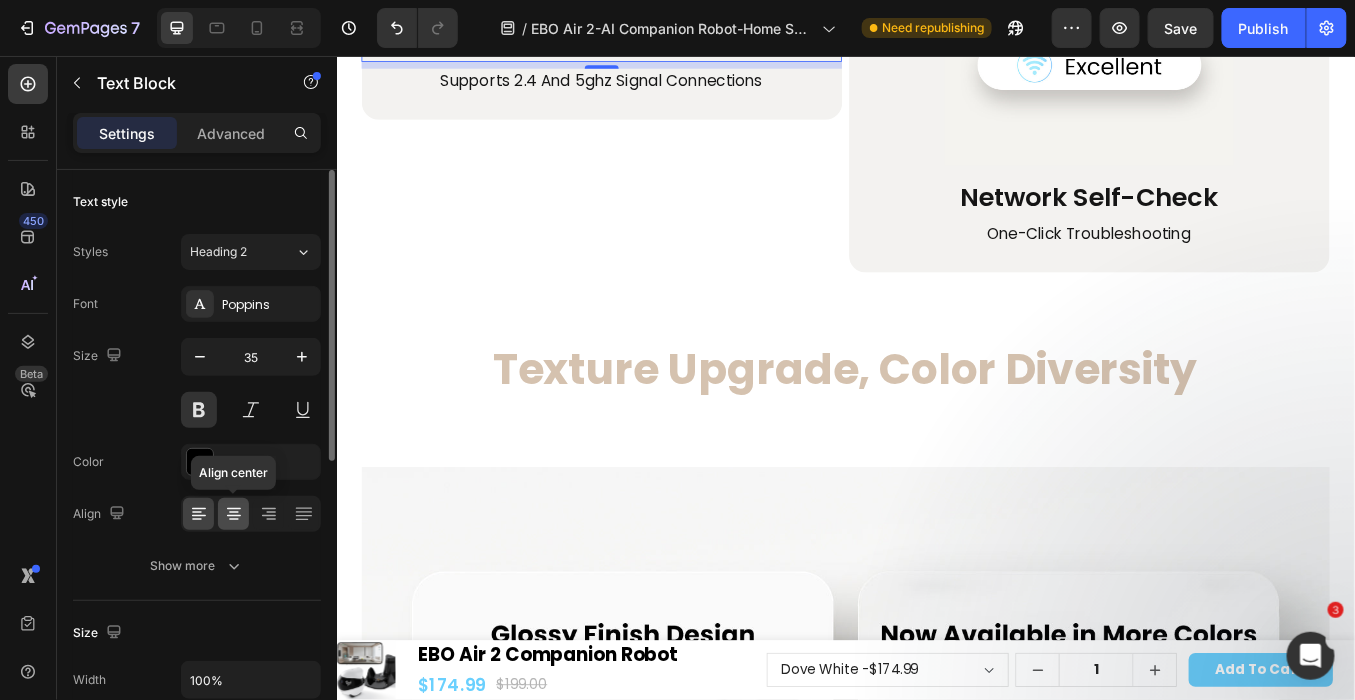click 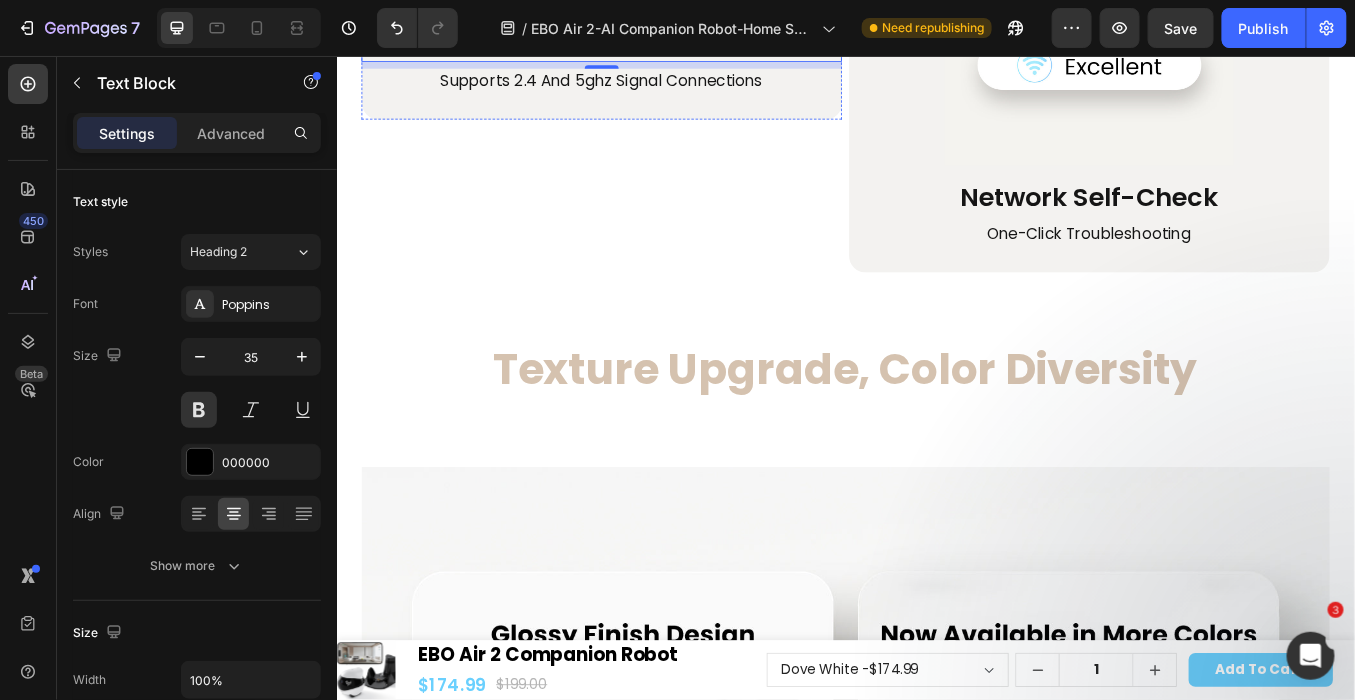 click on "Dual-Band Network" at bounding box center (649, -17) 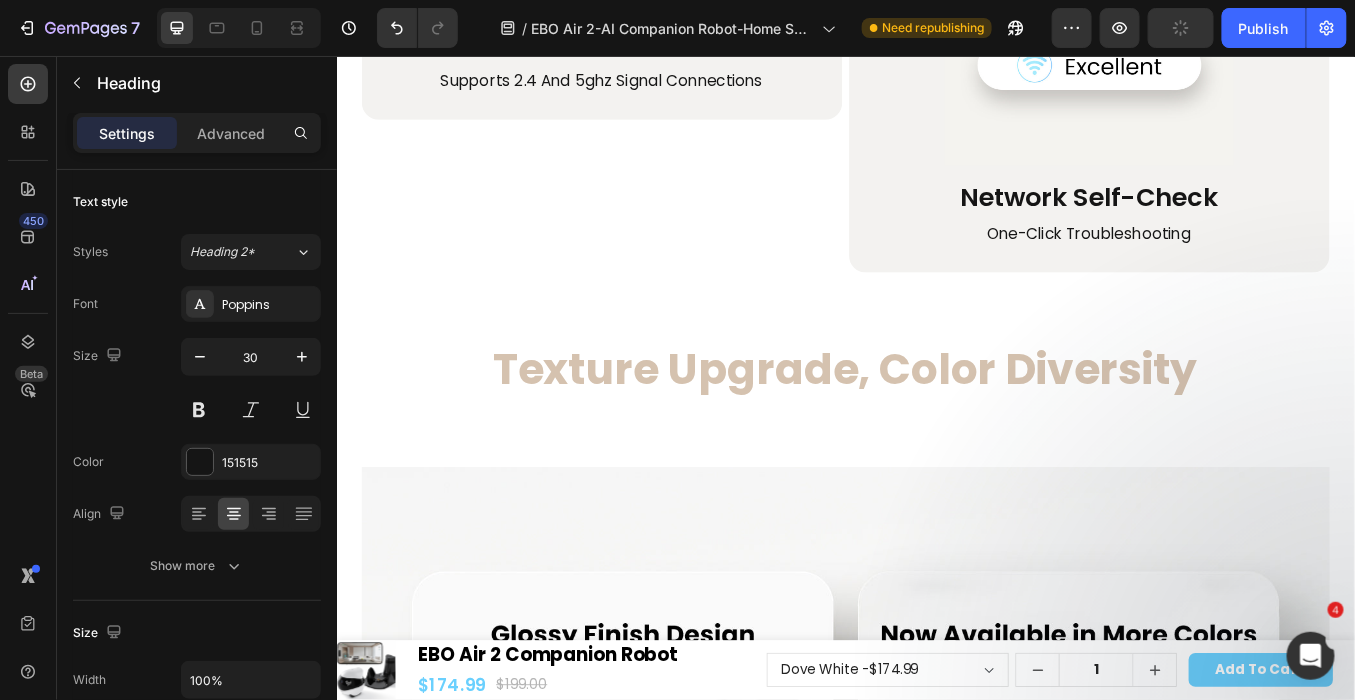 click 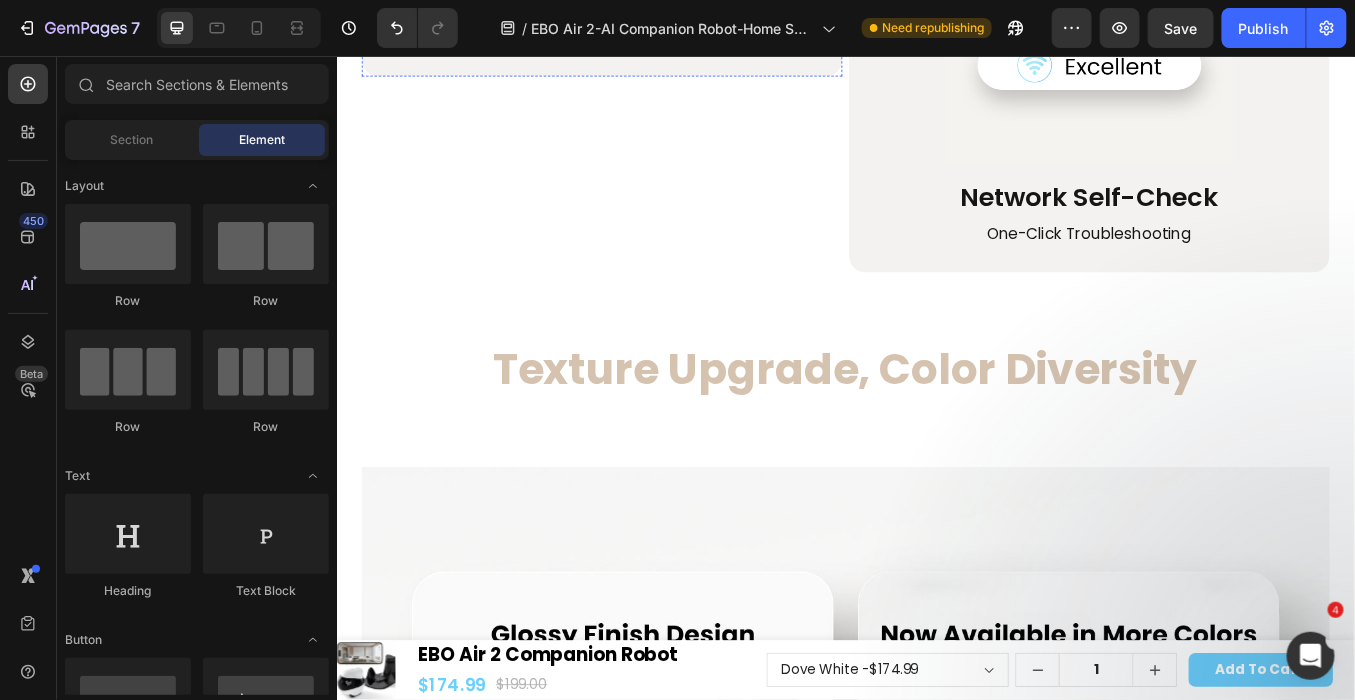 click on "Dual-Band Network" at bounding box center (649, -13) 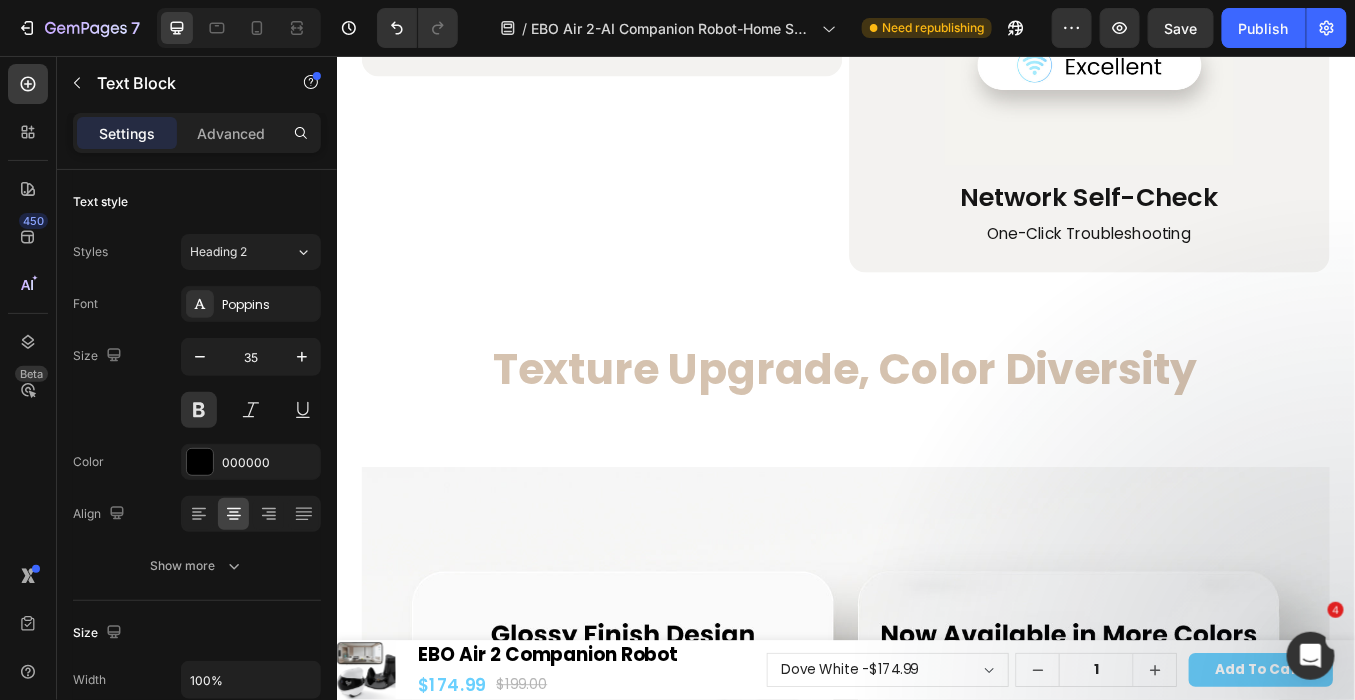 click at bounding box center [500, -57] 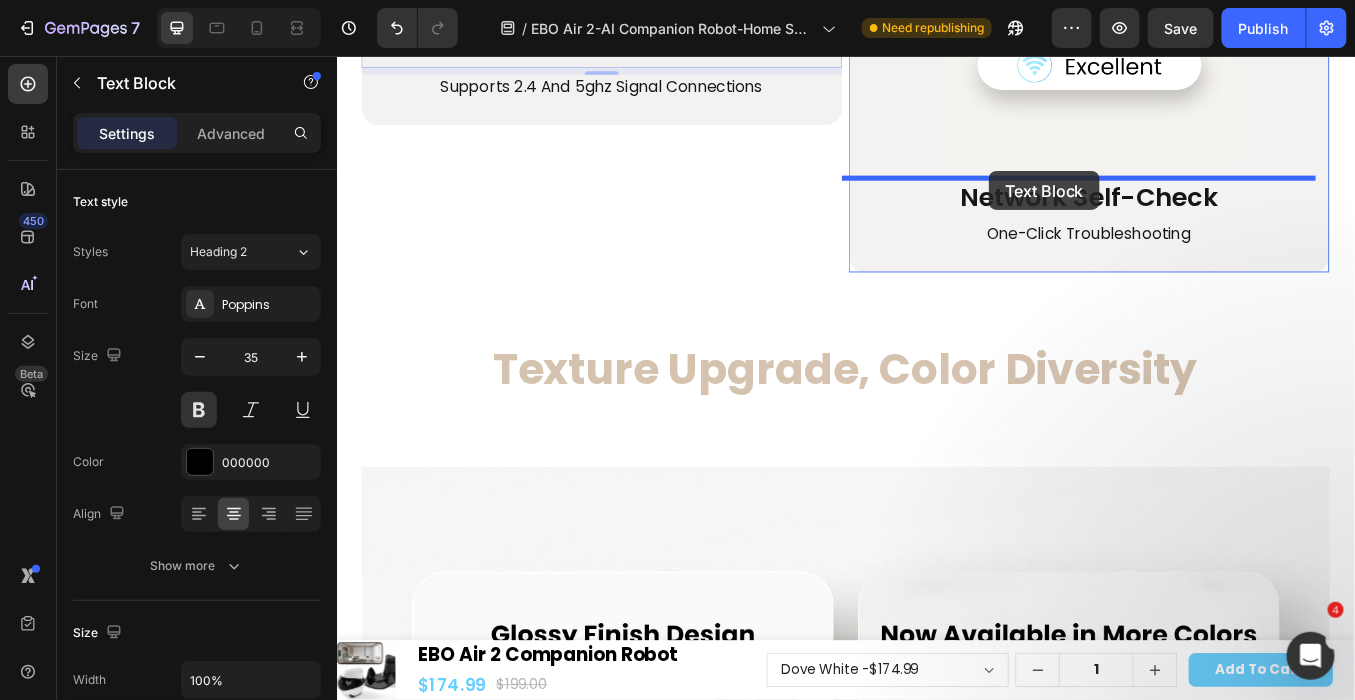 drag, startPoint x: 386, startPoint y: 224, endPoint x: 1104, endPoint y: 191, distance: 718.75793 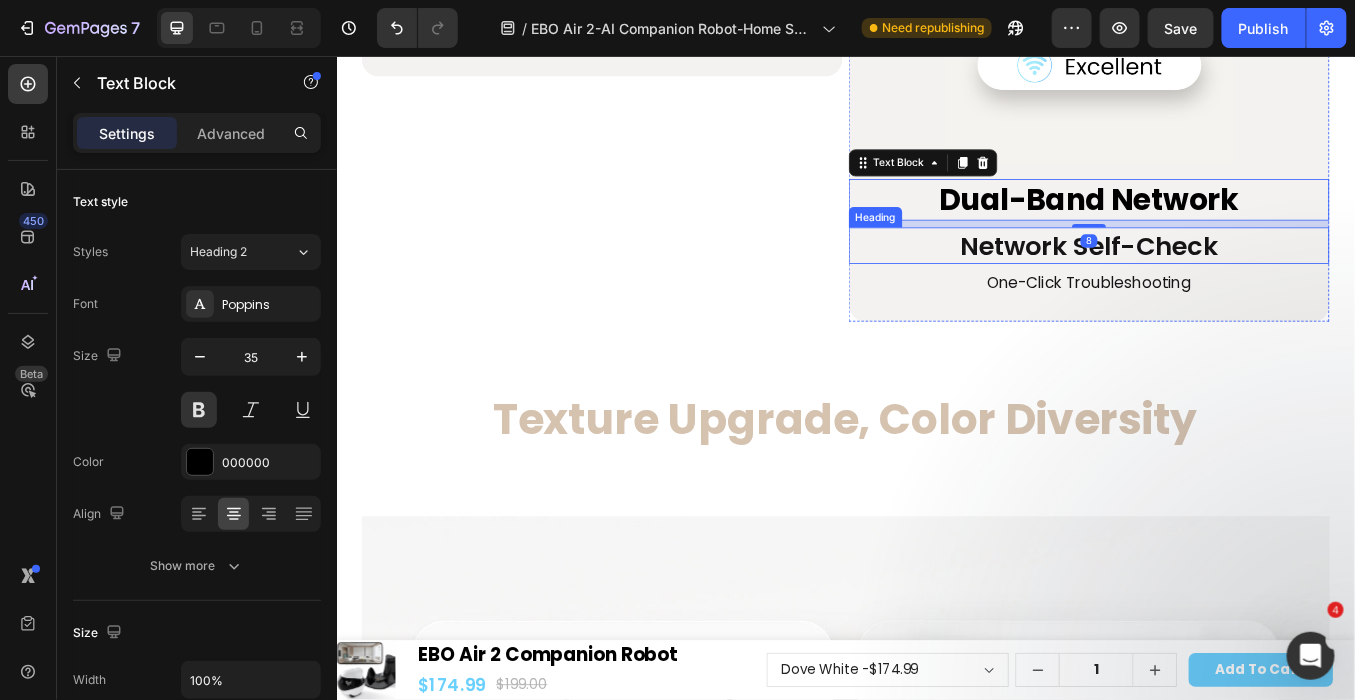 click on "Network Self-Check" at bounding box center (1223, 278) 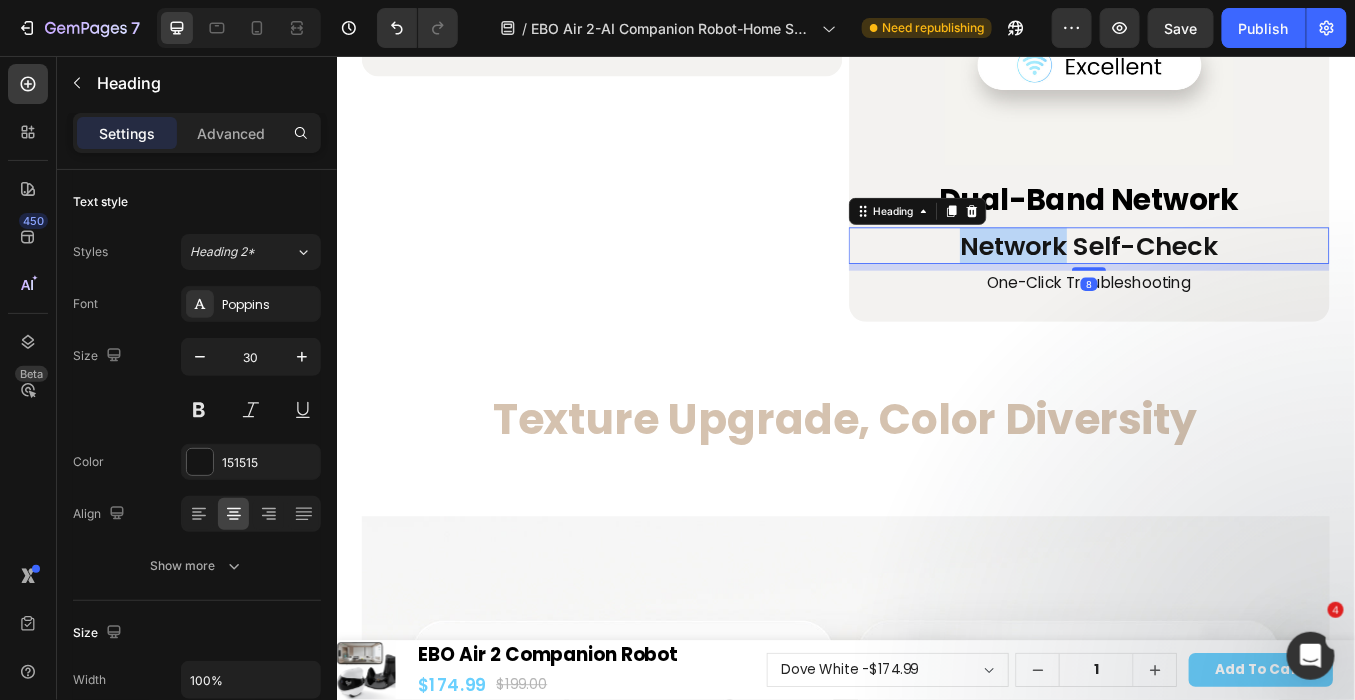 click on "Network Self-Check" at bounding box center [1223, 278] 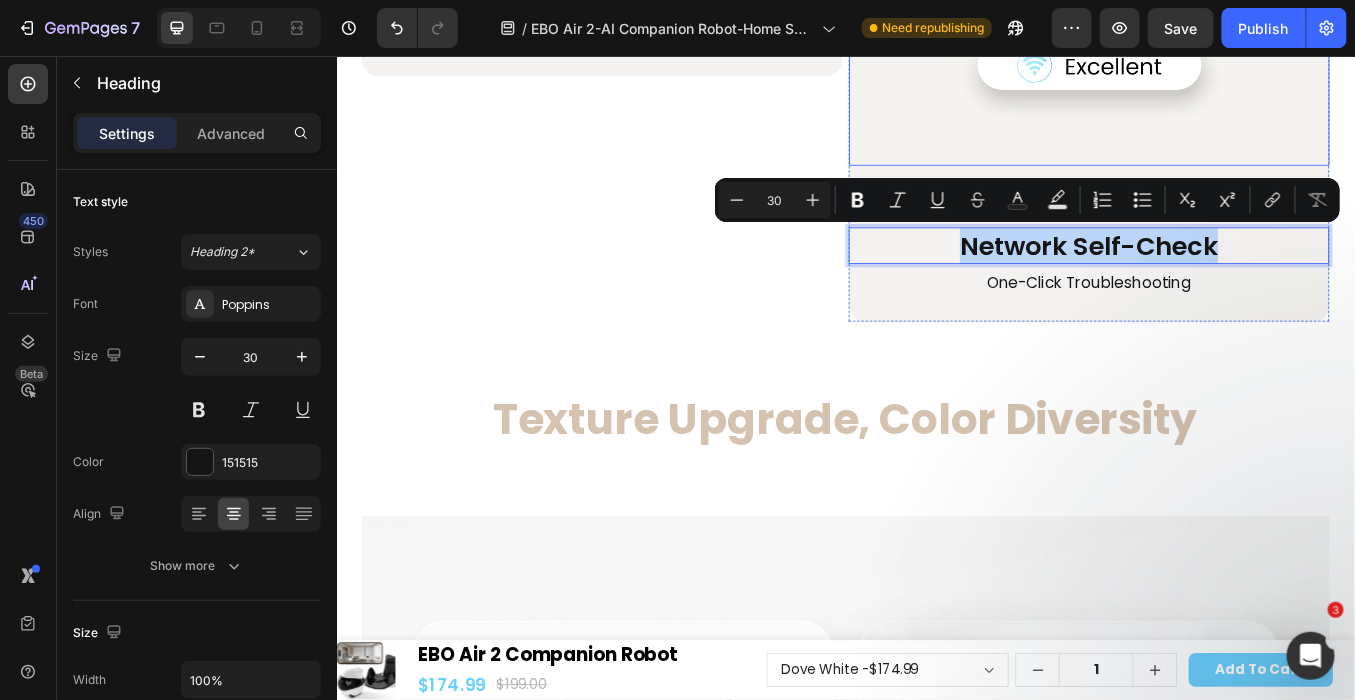 click at bounding box center (1223, 65) 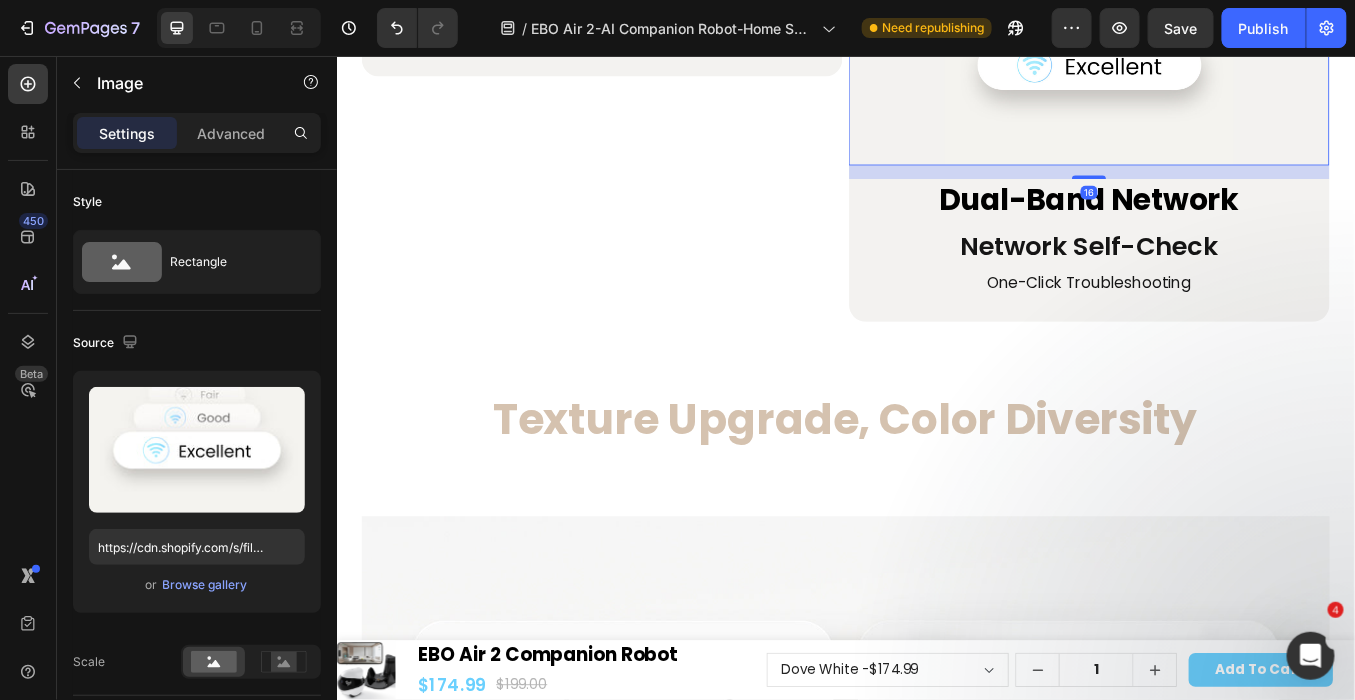 click on "Dual-Band Network" at bounding box center [1223, 225] 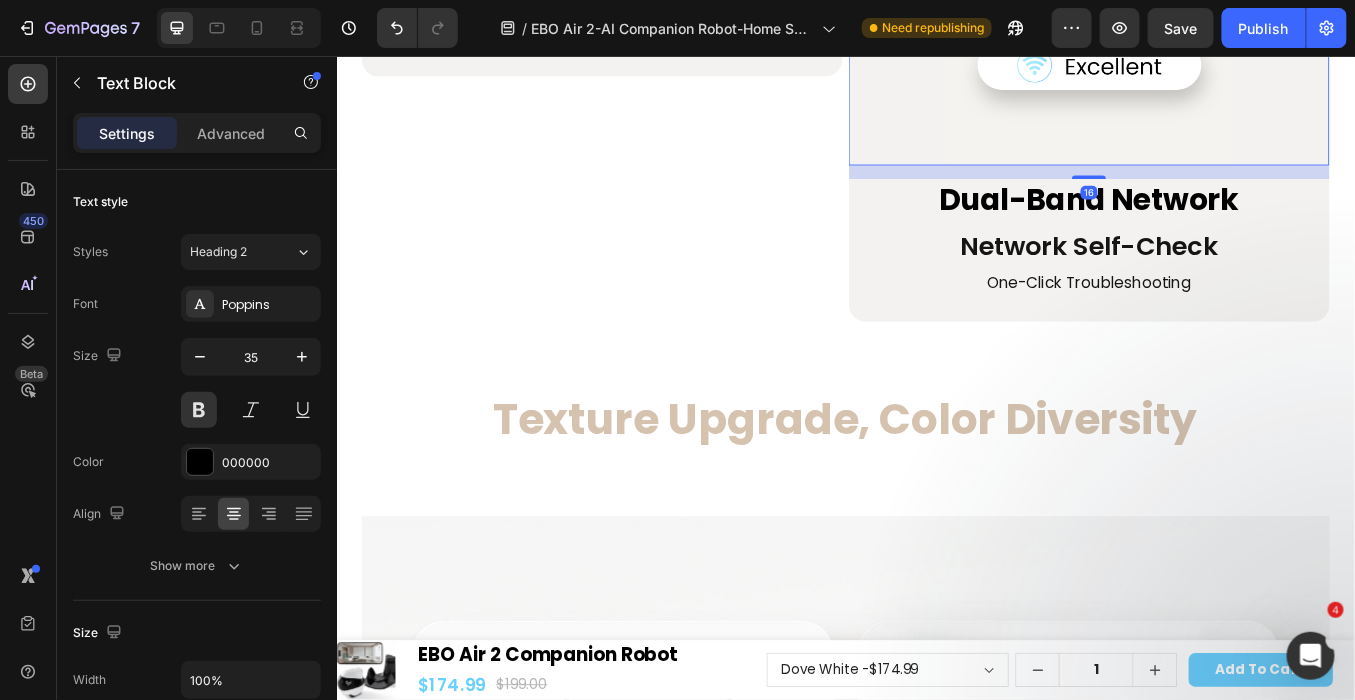 click on "Dual-Band Network" at bounding box center [1223, 225] 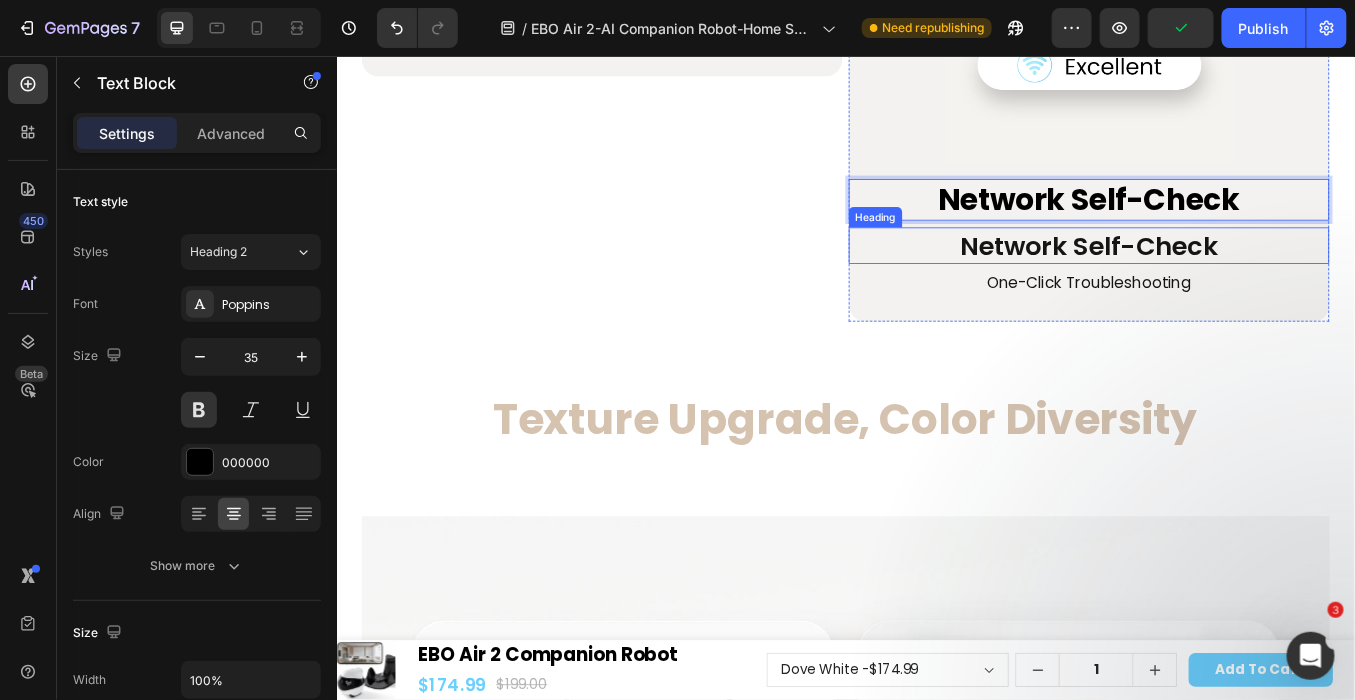 click on "Network Self-Check" at bounding box center (1223, 278) 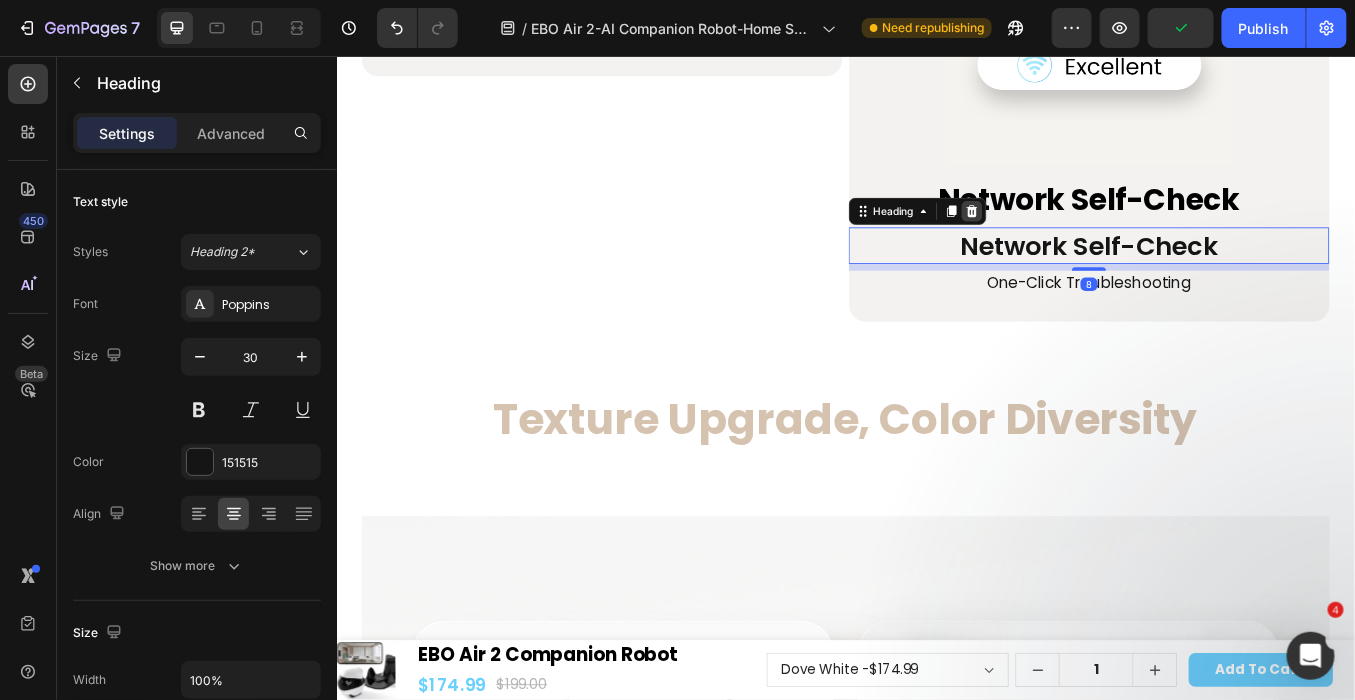 click 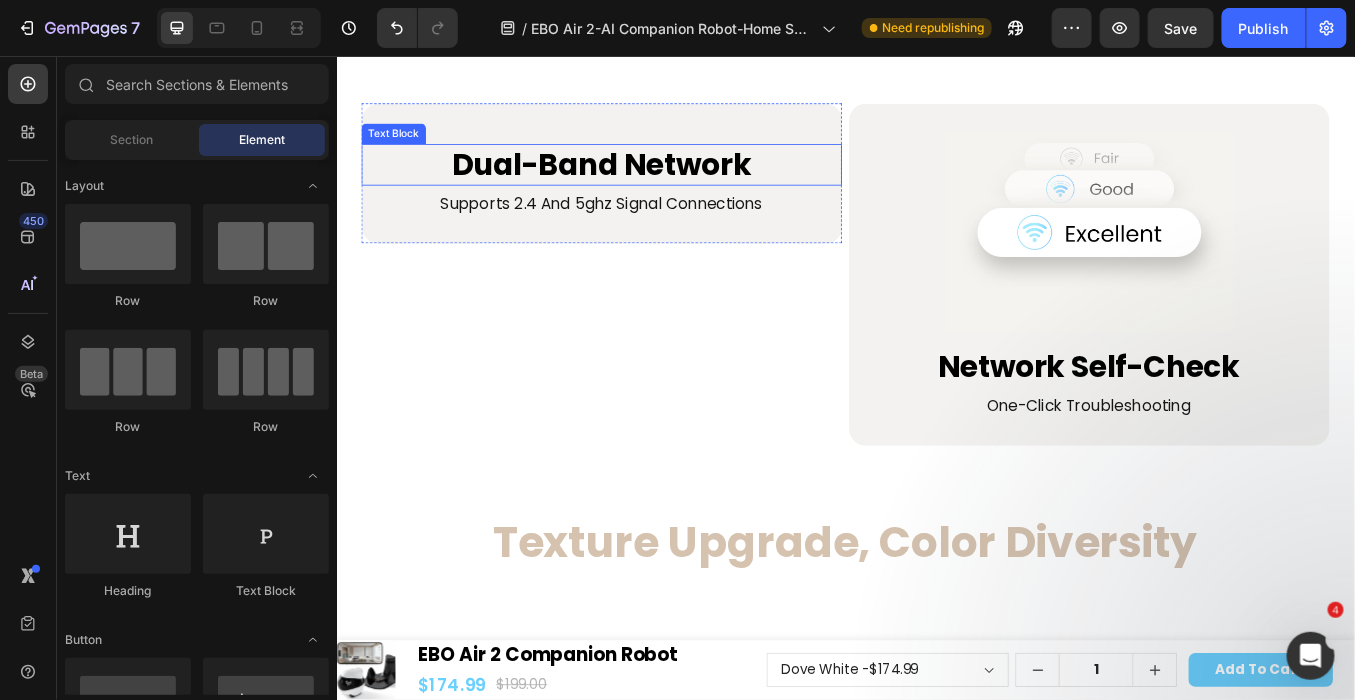 scroll, scrollTop: 23075, scrollLeft: 0, axis: vertical 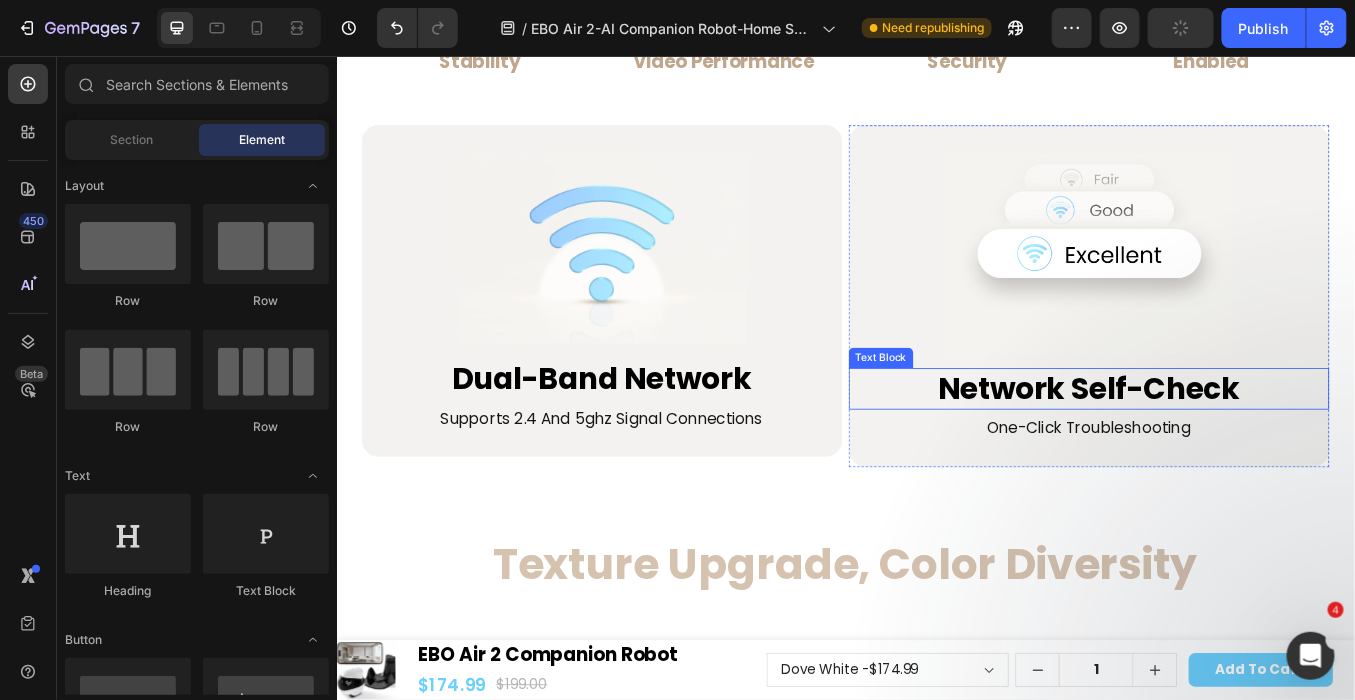 click on "Network Self-Check" at bounding box center [1223, 447] 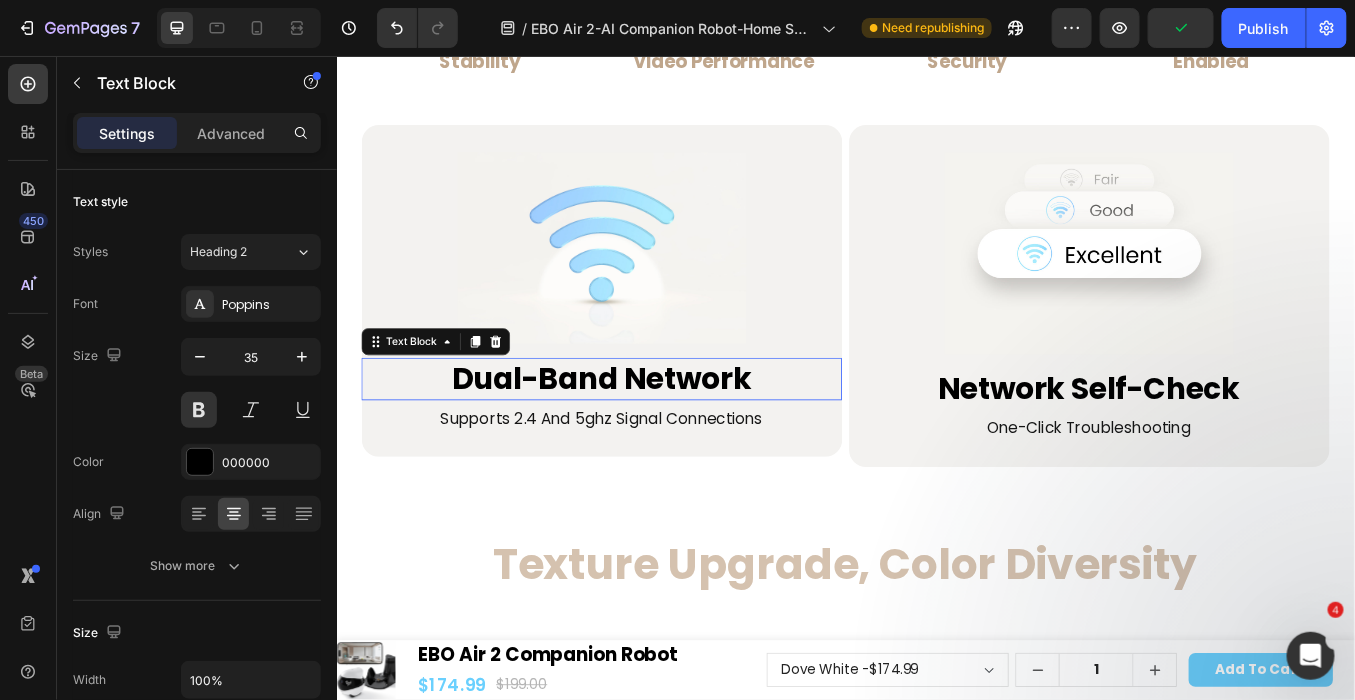 click on "Dual-Band Network" at bounding box center [649, 435] 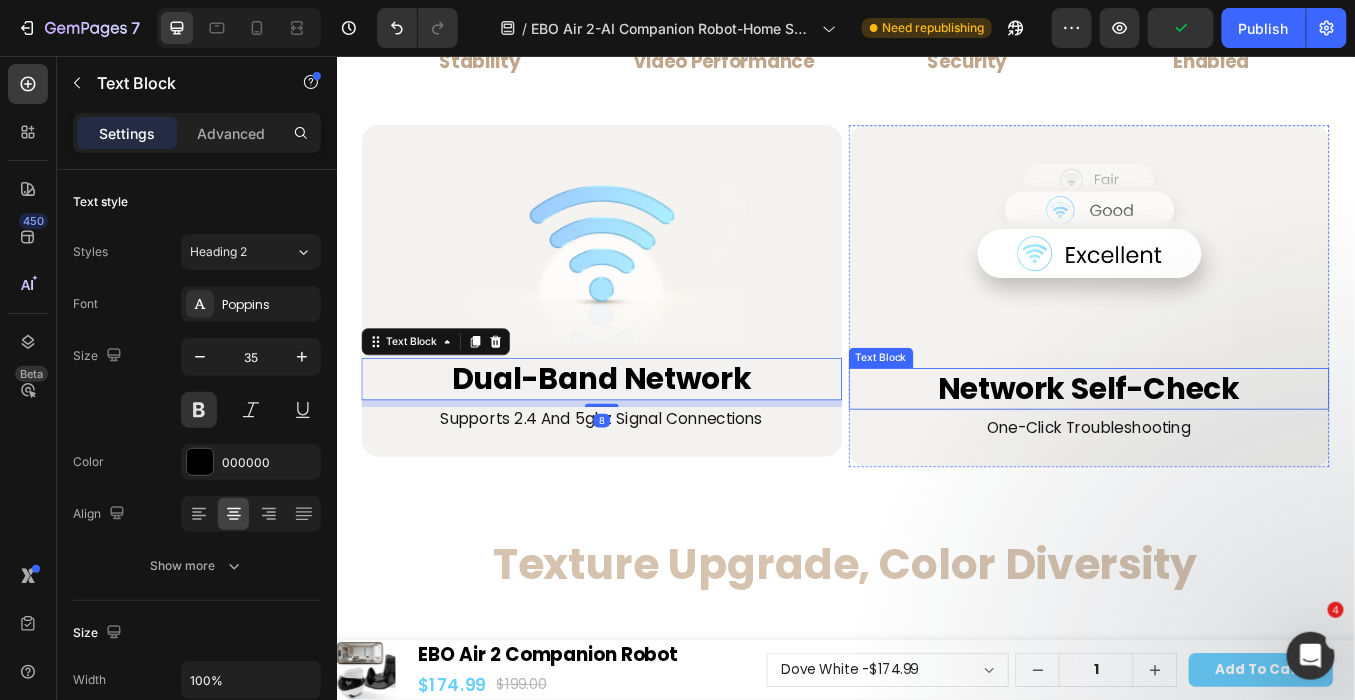 click on "Network Self-Check" at bounding box center (1223, 447) 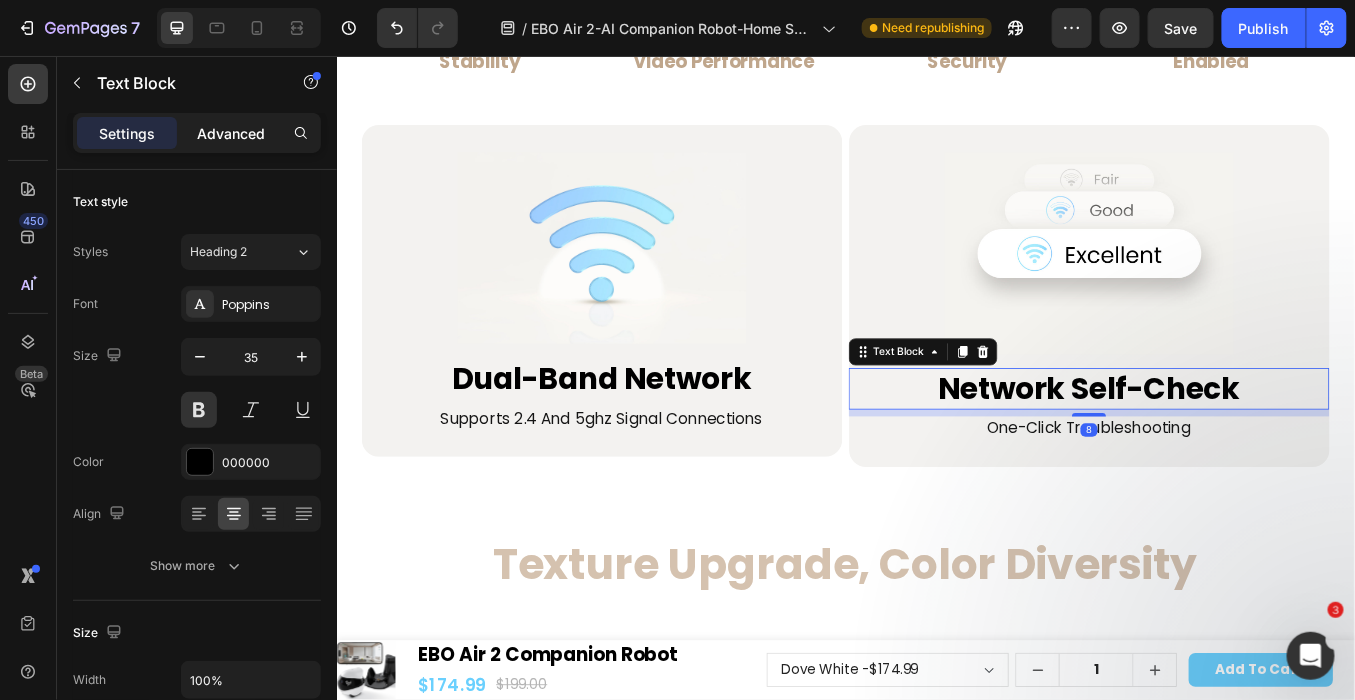 click on "Advanced" at bounding box center [231, 133] 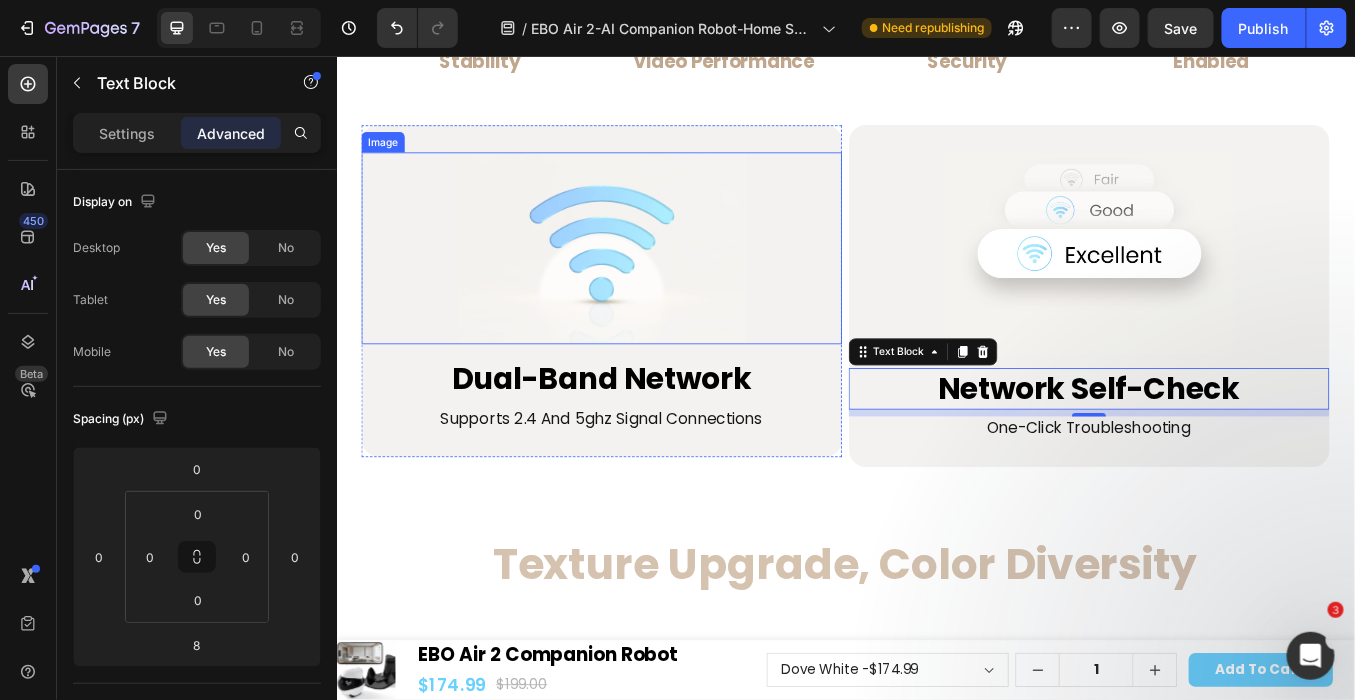 click at bounding box center (649, 281) 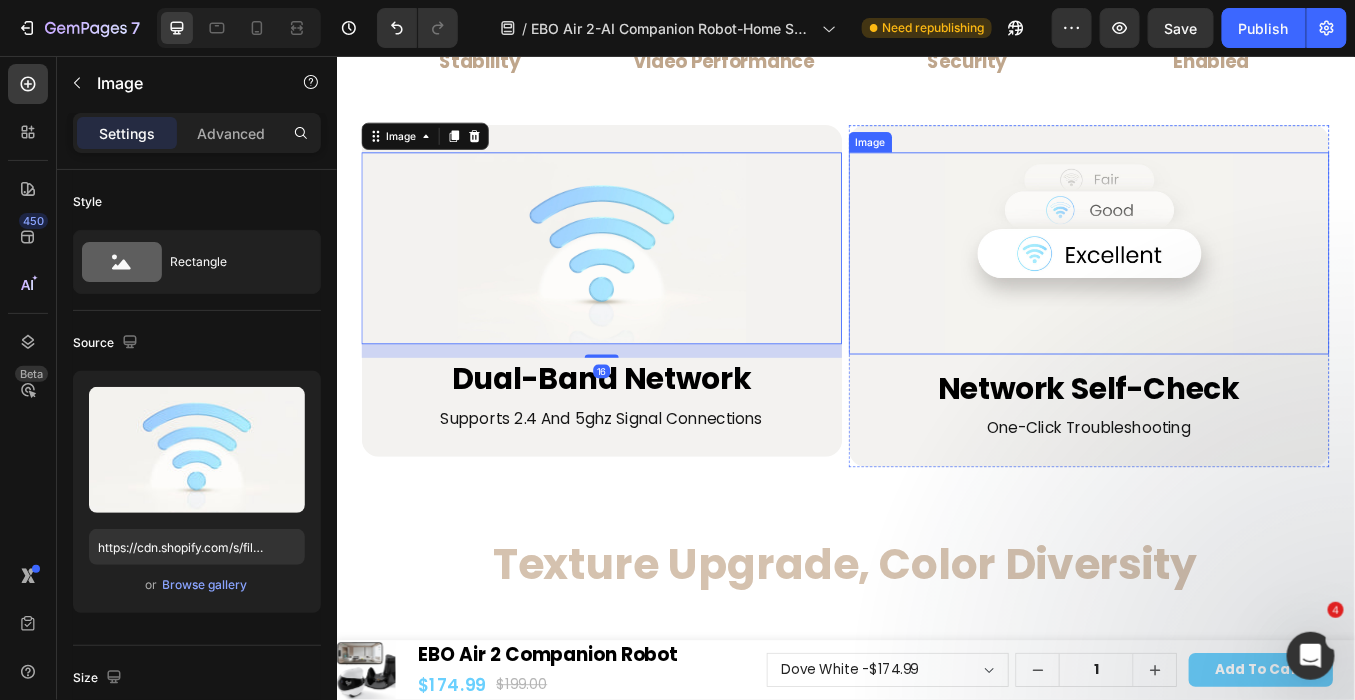 click at bounding box center [1223, 287] 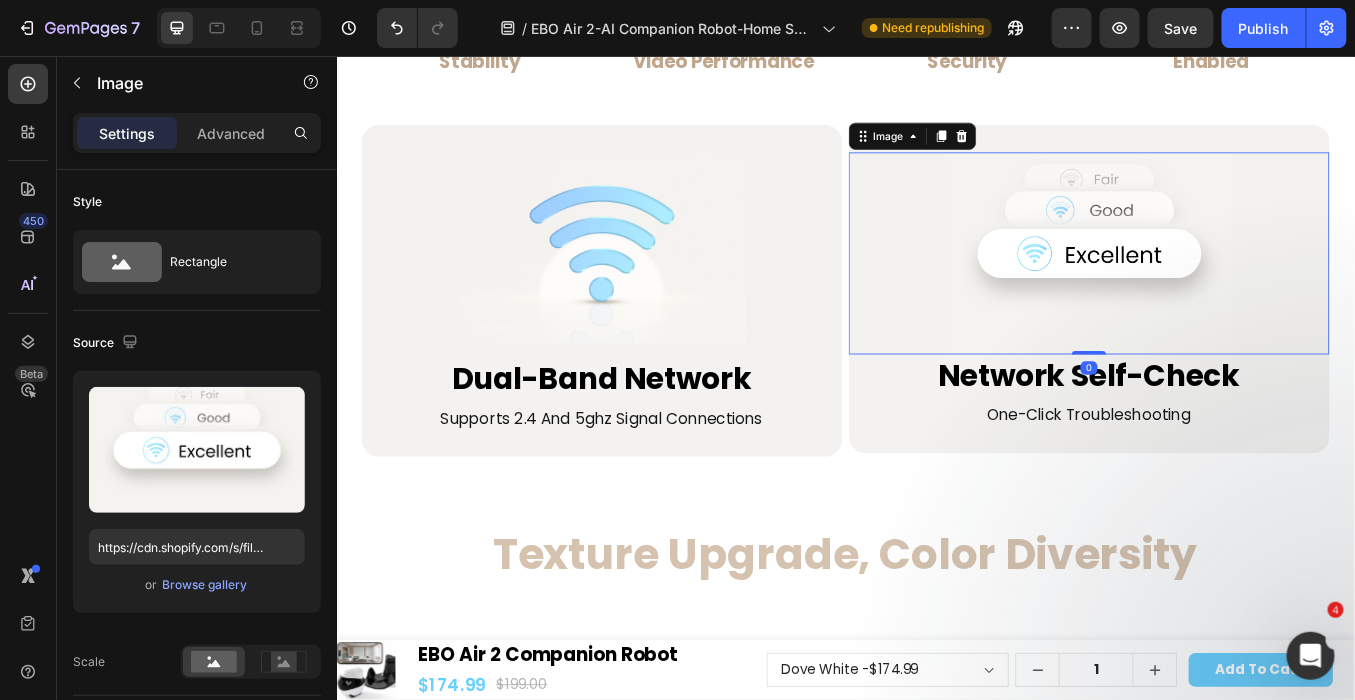 drag, startPoint x: 1214, startPoint y: 420, endPoint x: 1225, endPoint y: 360, distance: 61 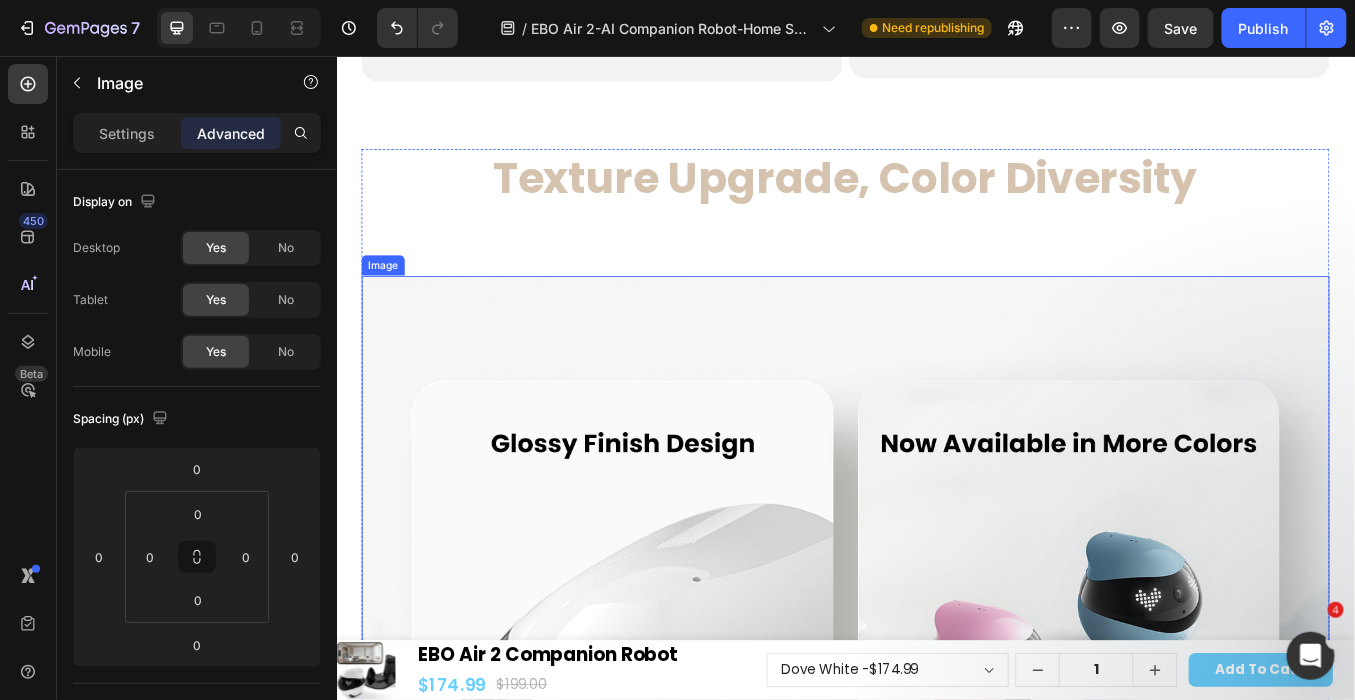 scroll, scrollTop: 23519, scrollLeft: 0, axis: vertical 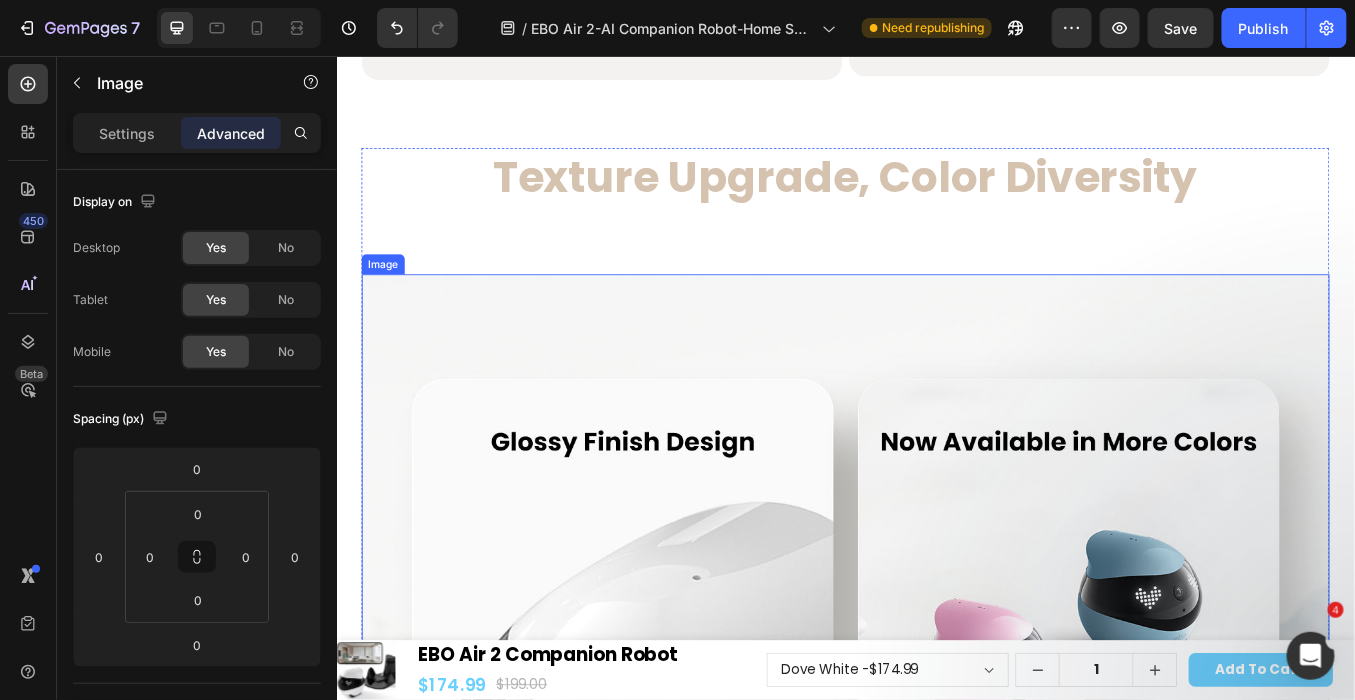 click at bounding box center [936, 739] 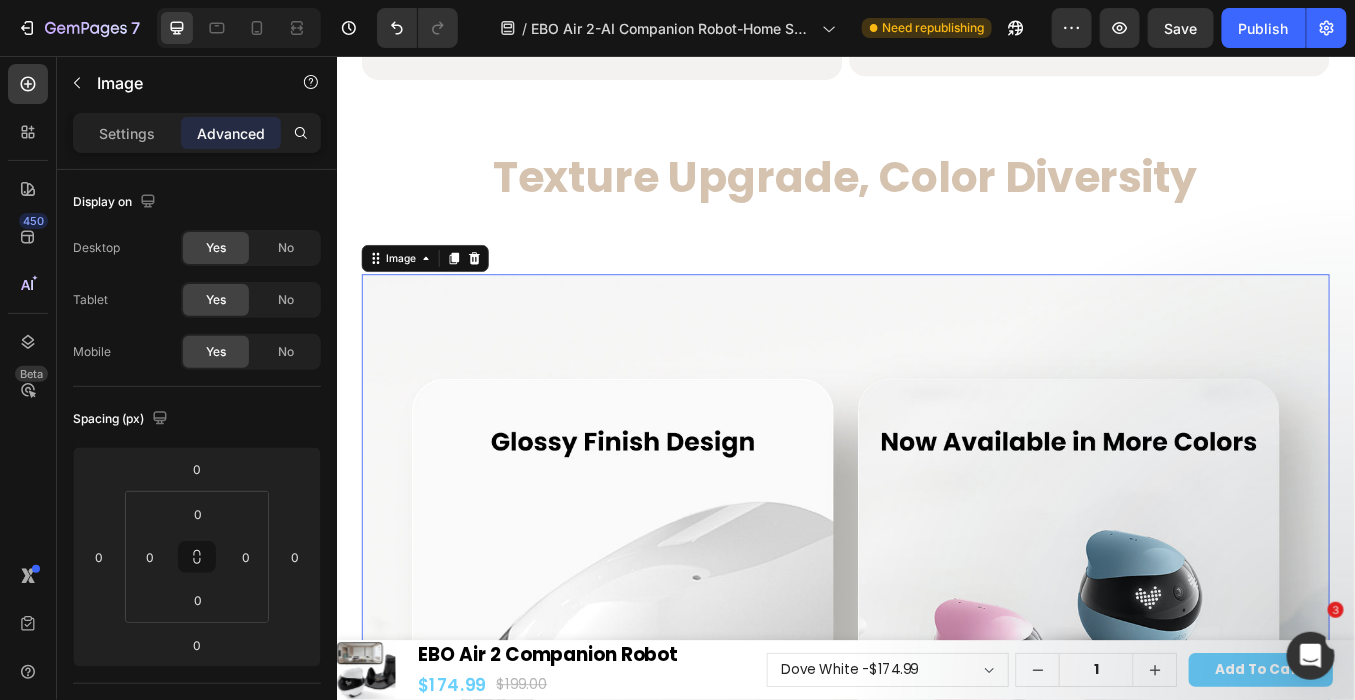click at bounding box center (936, 739) 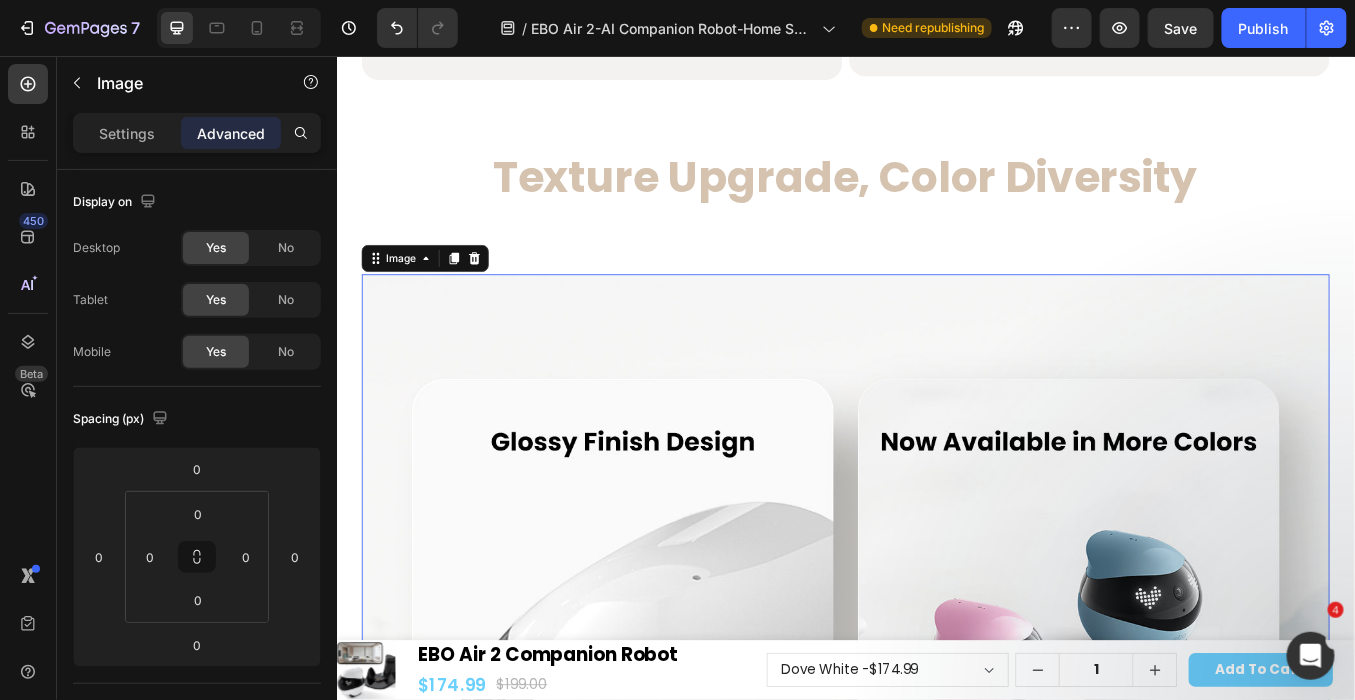 click at bounding box center [936, 739] 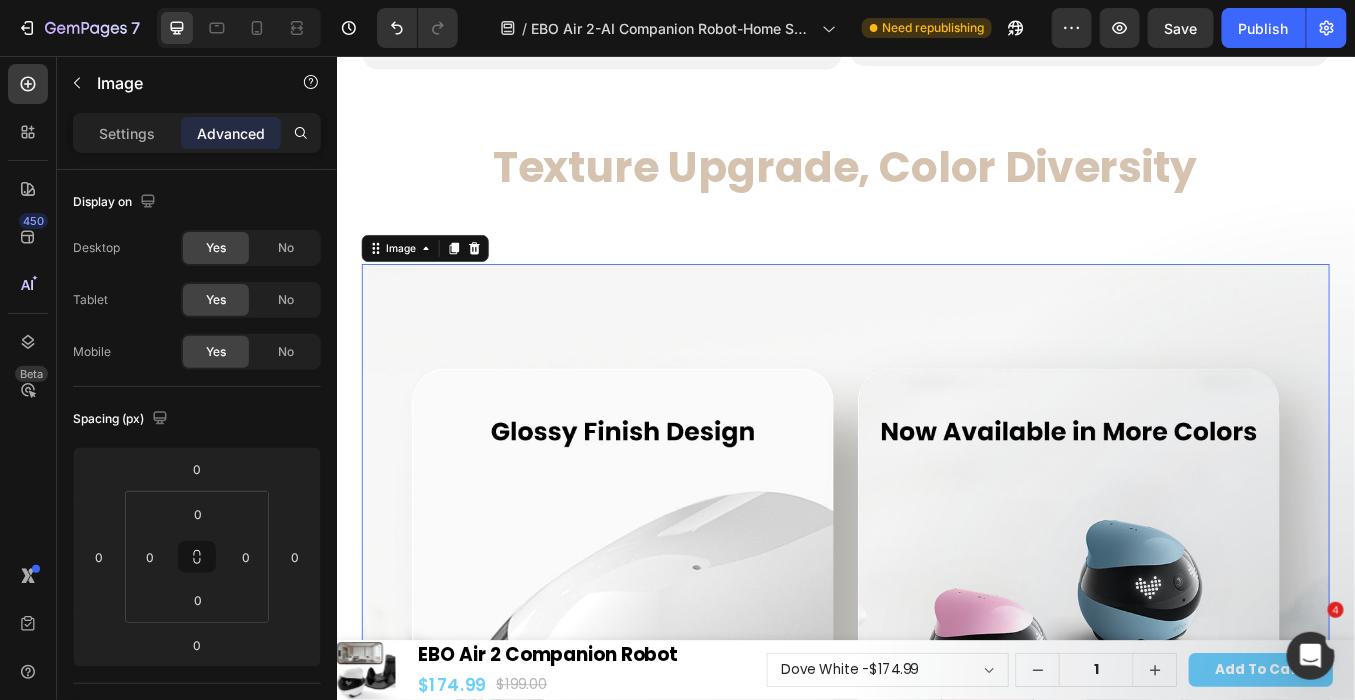 scroll, scrollTop: 23519, scrollLeft: 0, axis: vertical 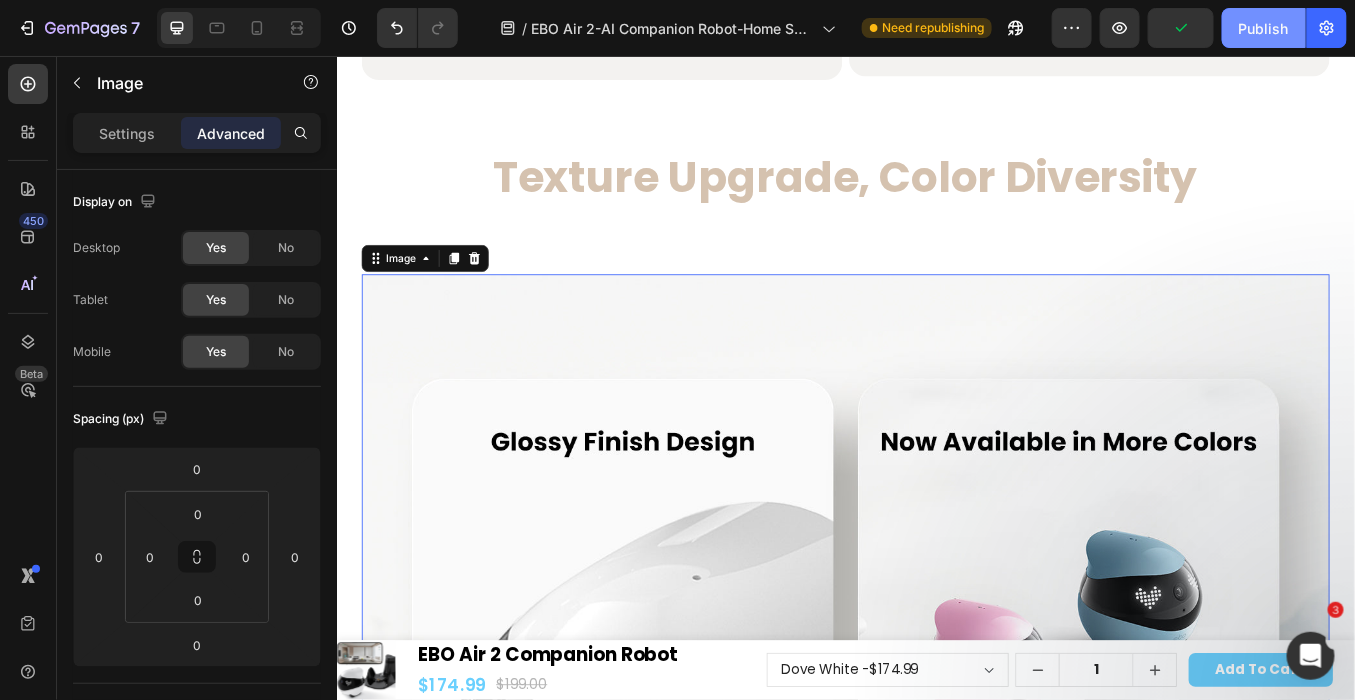 click on "Publish" at bounding box center [1264, 28] 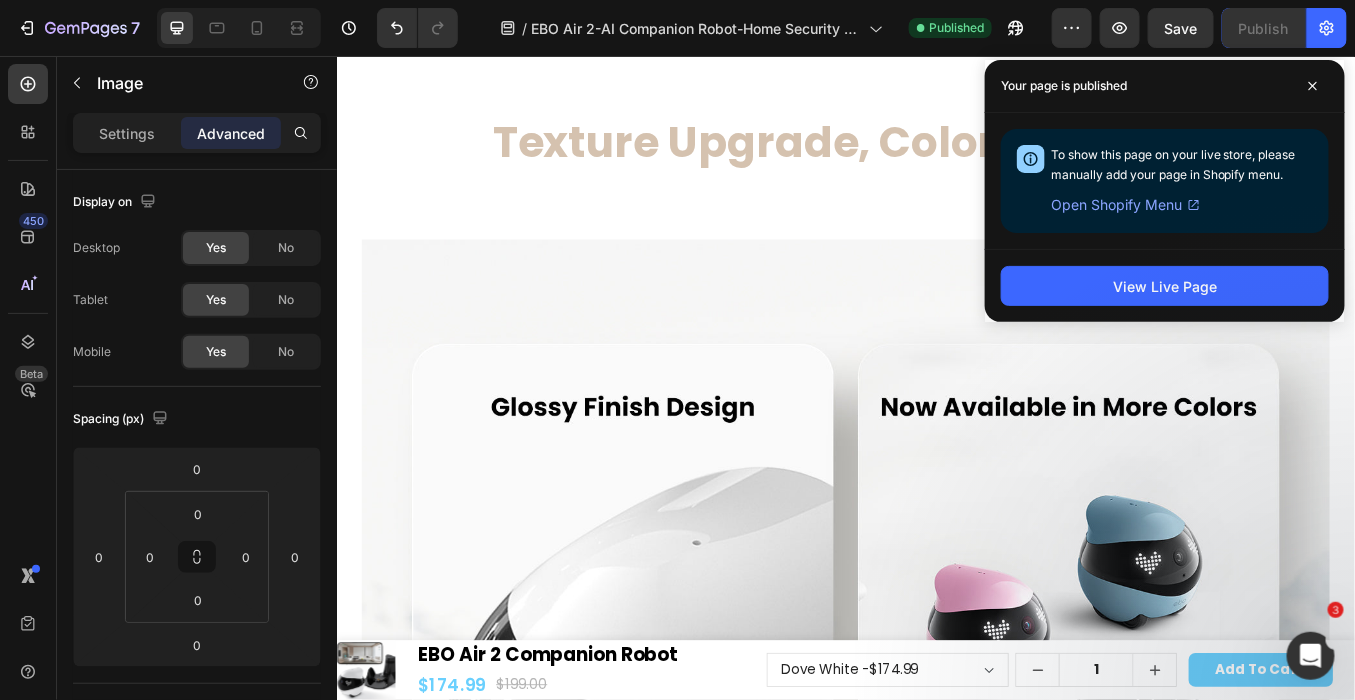 scroll, scrollTop: 23338, scrollLeft: 0, axis: vertical 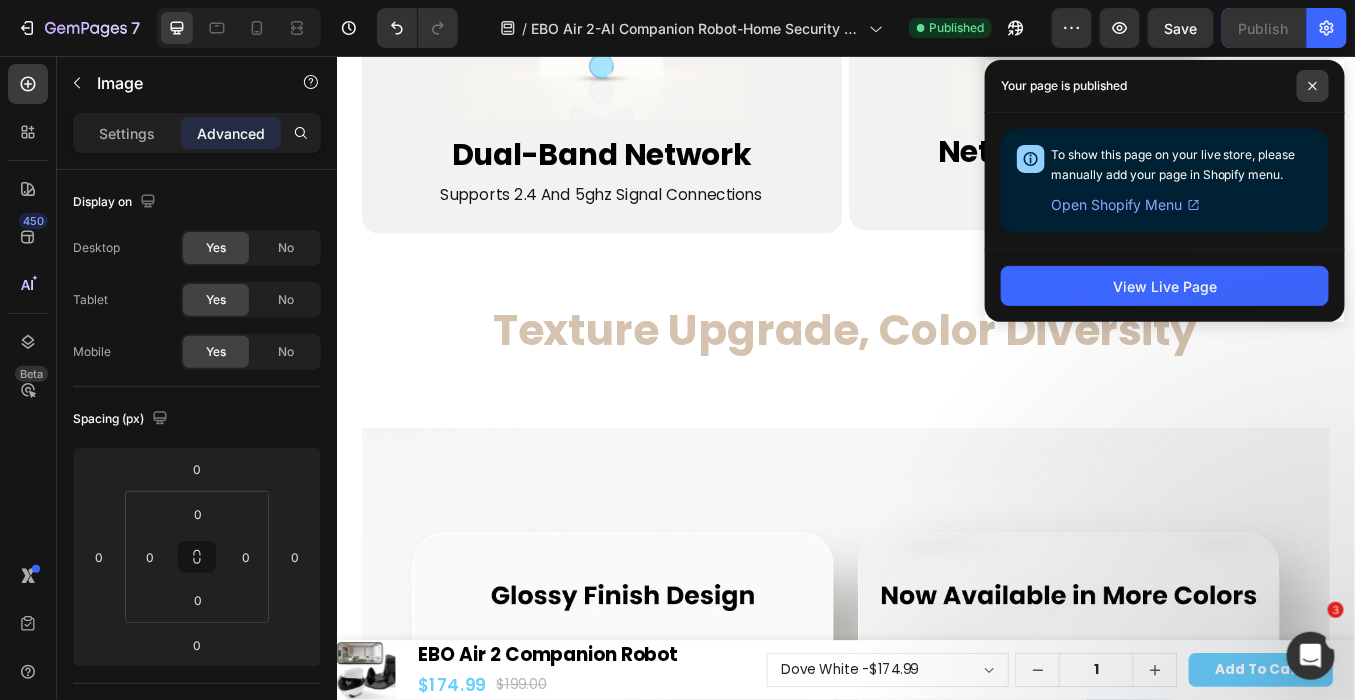 click at bounding box center (1313, 86) 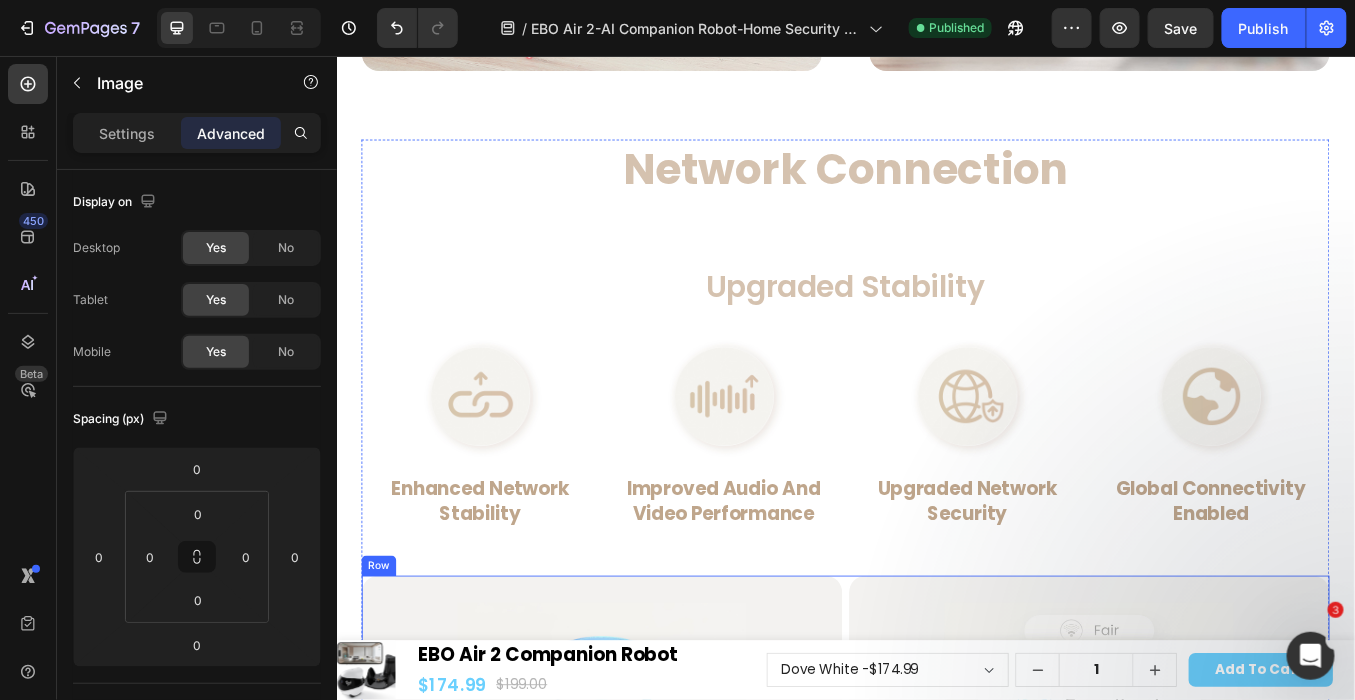 scroll, scrollTop: 22449, scrollLeft: 0, axis: vertical 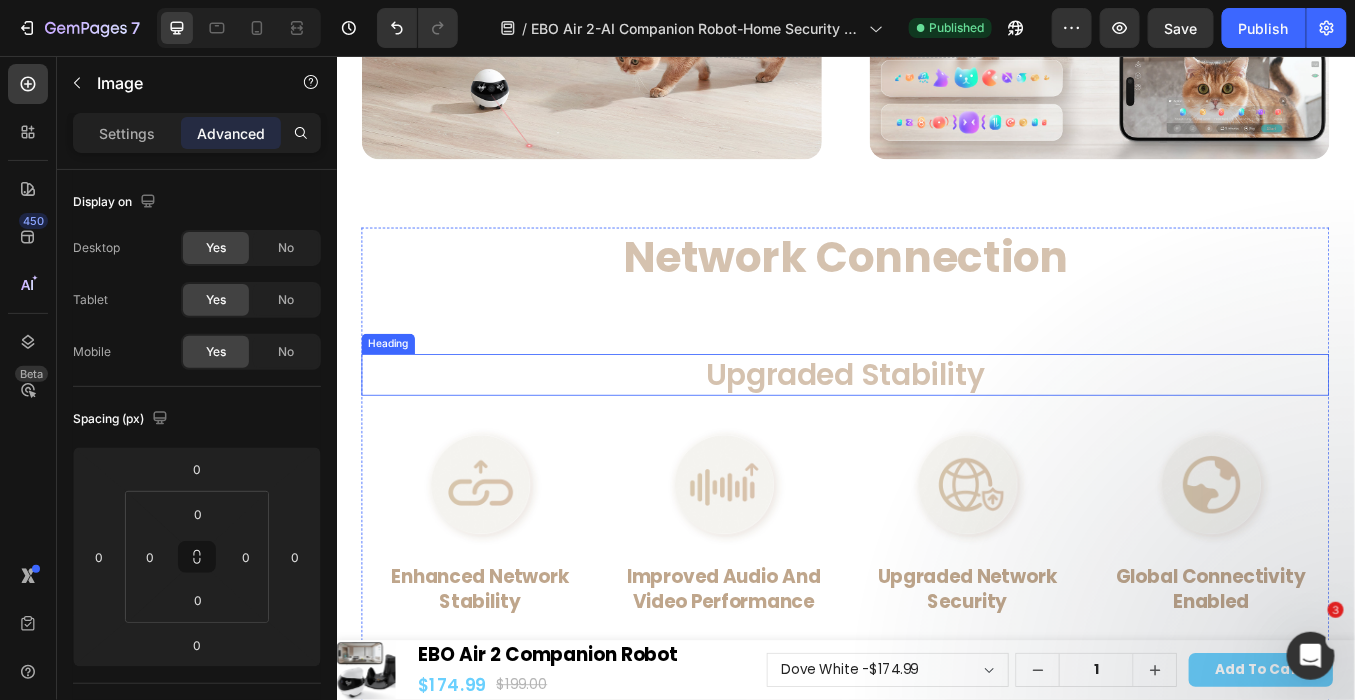 click on "Upgraded Stability" at bounding box center [936, 431] 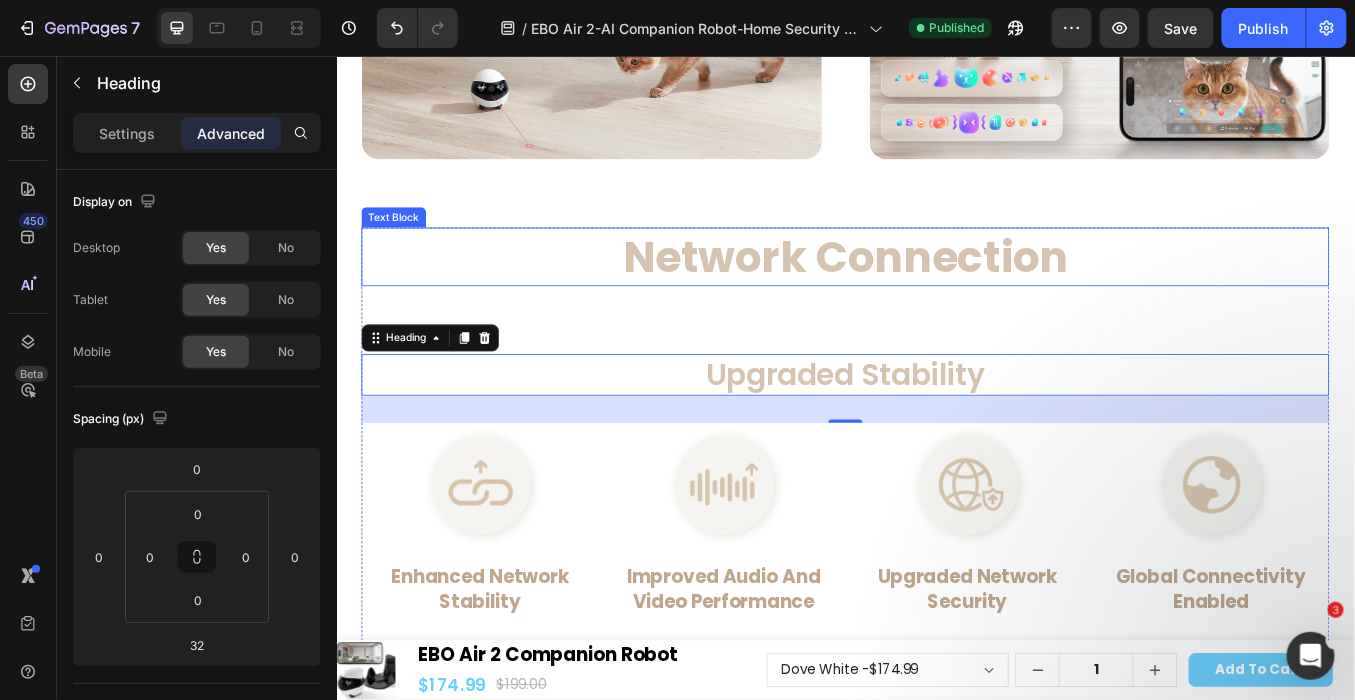 click on "Network Connection" at bounding box center [936, 291] 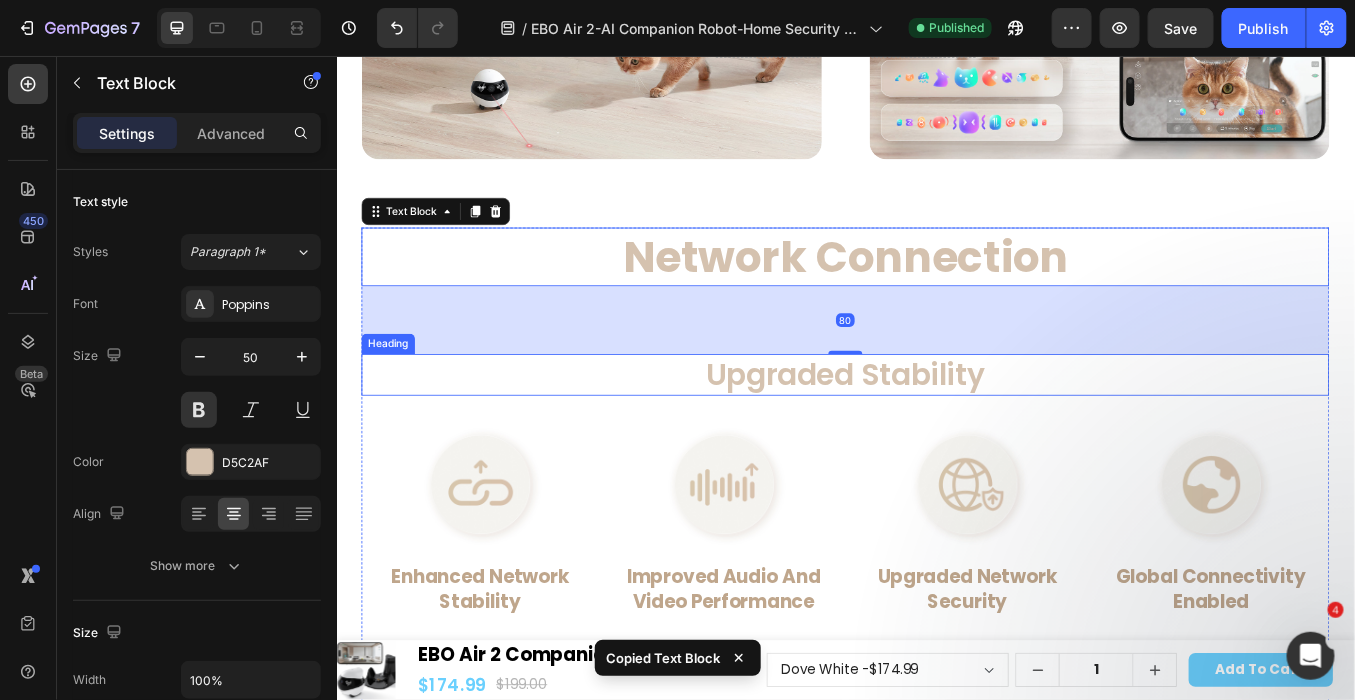 click on "Upgraded Stability" at bounding box center [936, 431] 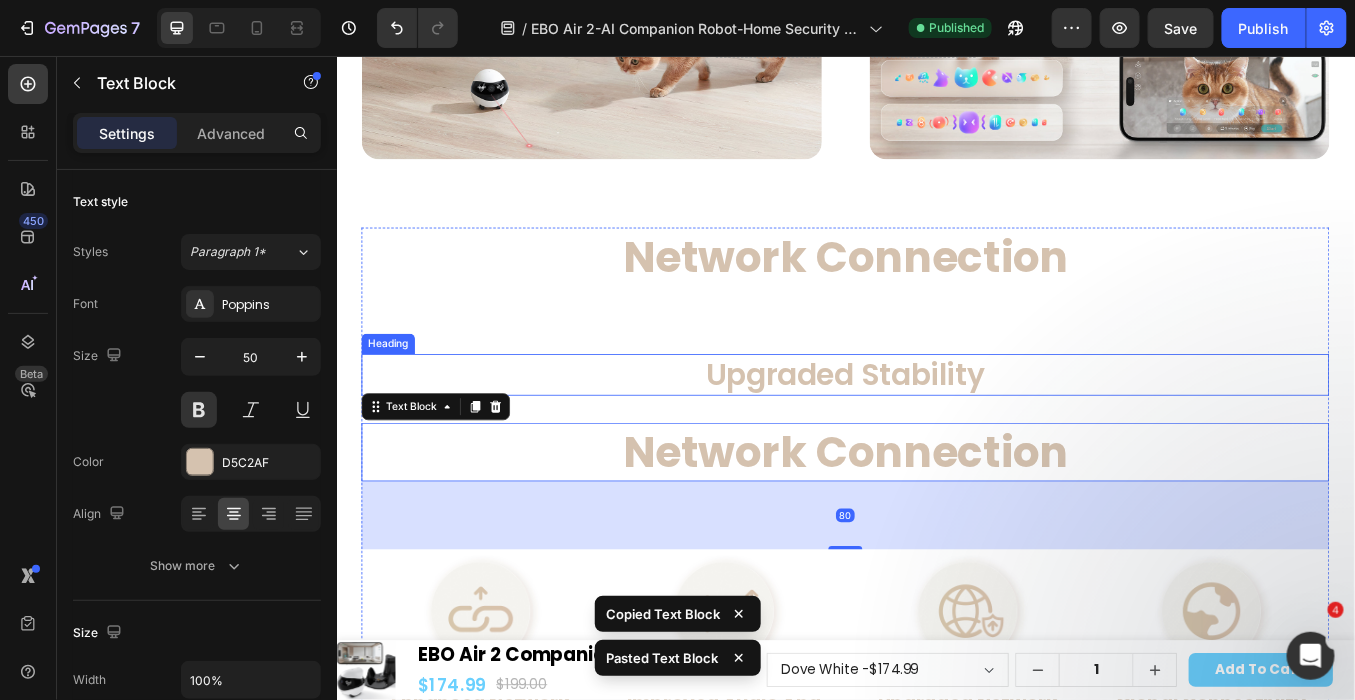 click on "Upgraded Stability" at bounding box center (936, 431) 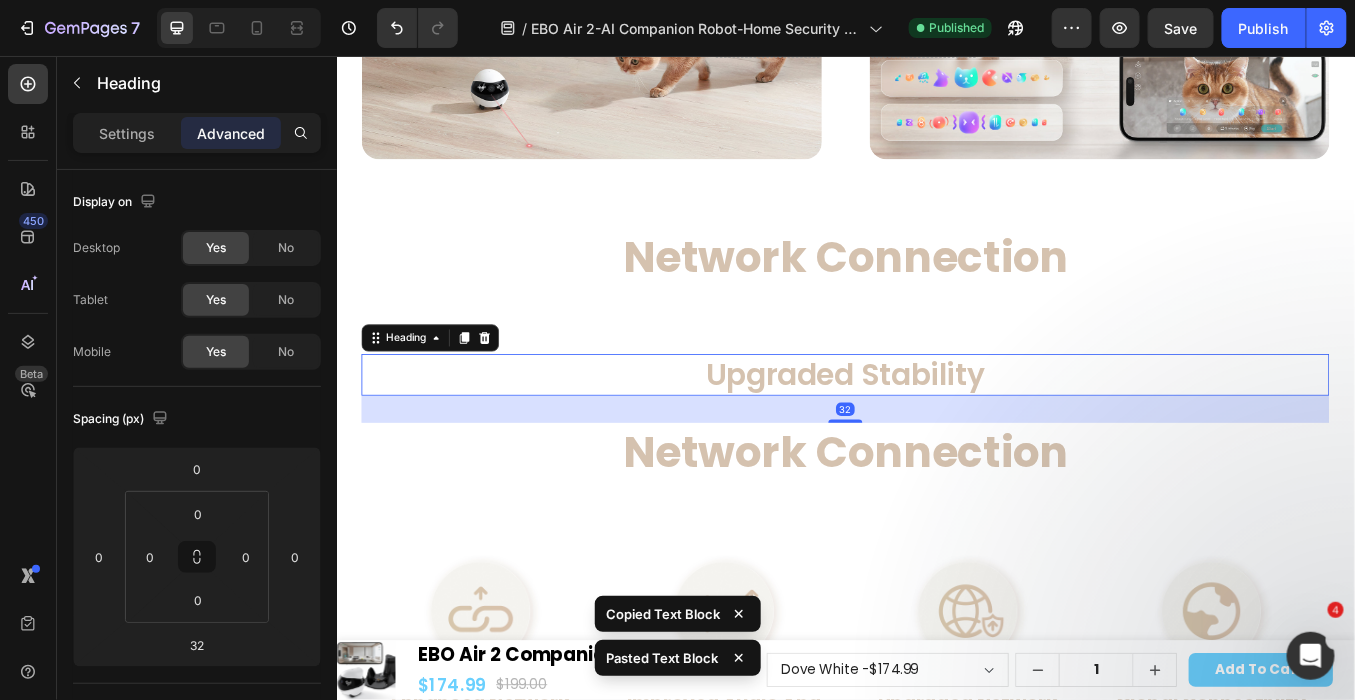 click on "Upgraded Stability" at bounding box center (936, 431) 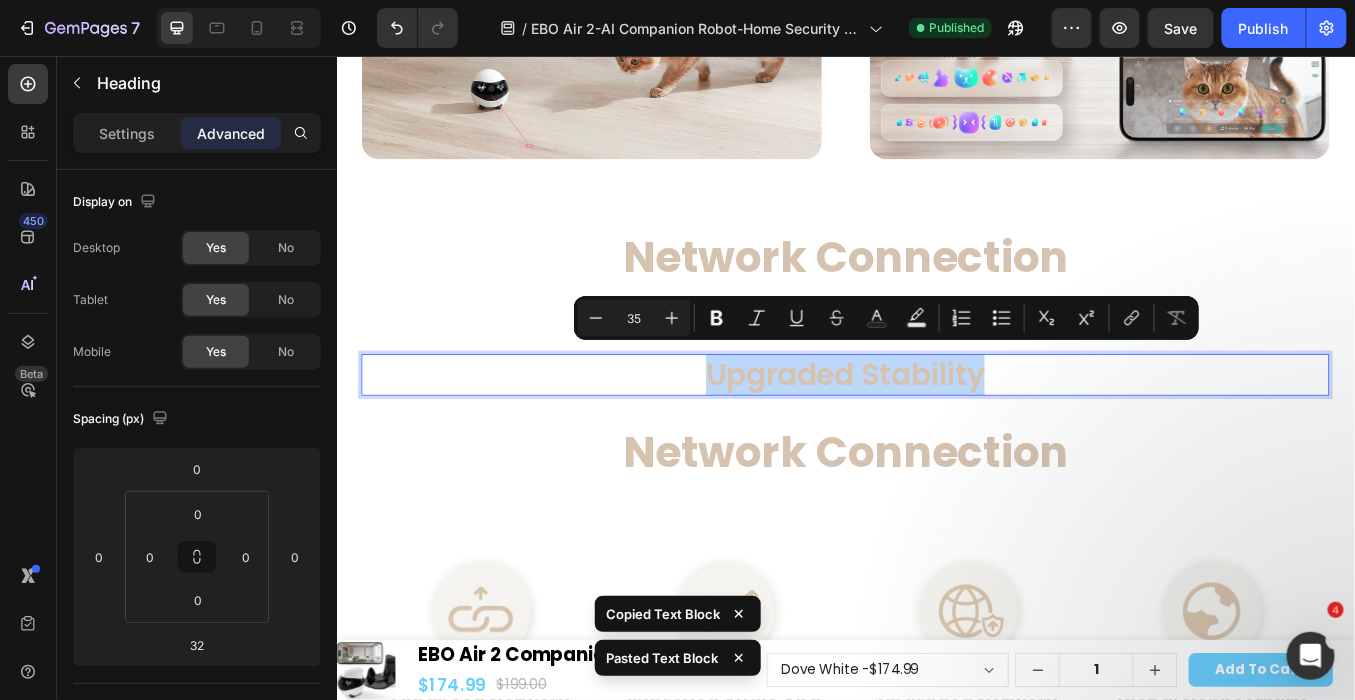 copy on "Upgraded Stability" 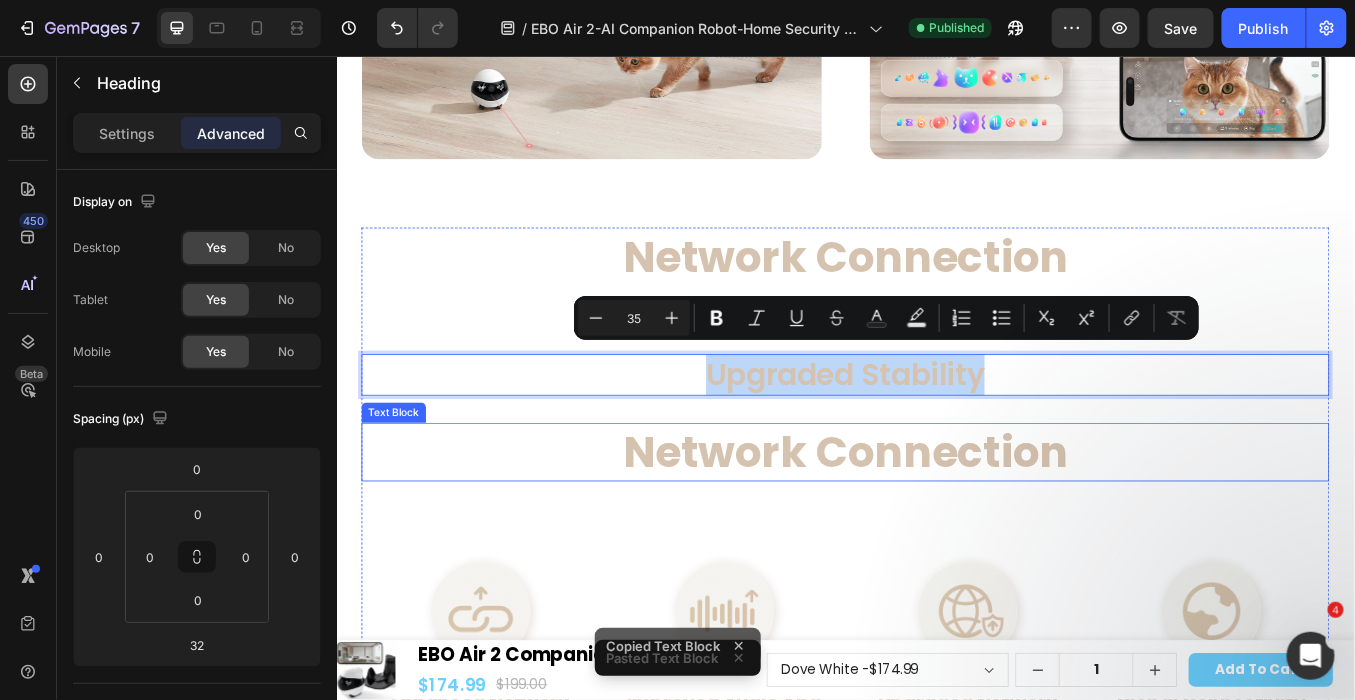 click on "Network Connection" at bounding box center (936, 521) 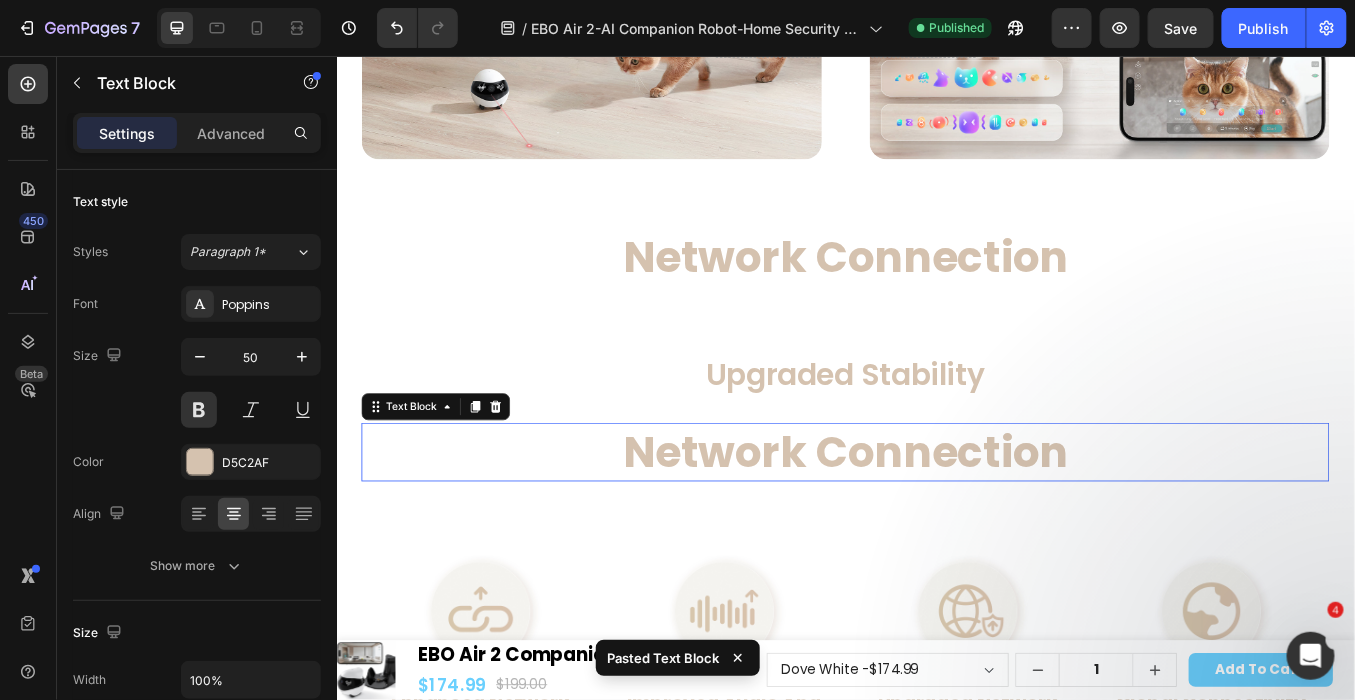 click on "Network Connection" at bounding box center [936, 521] 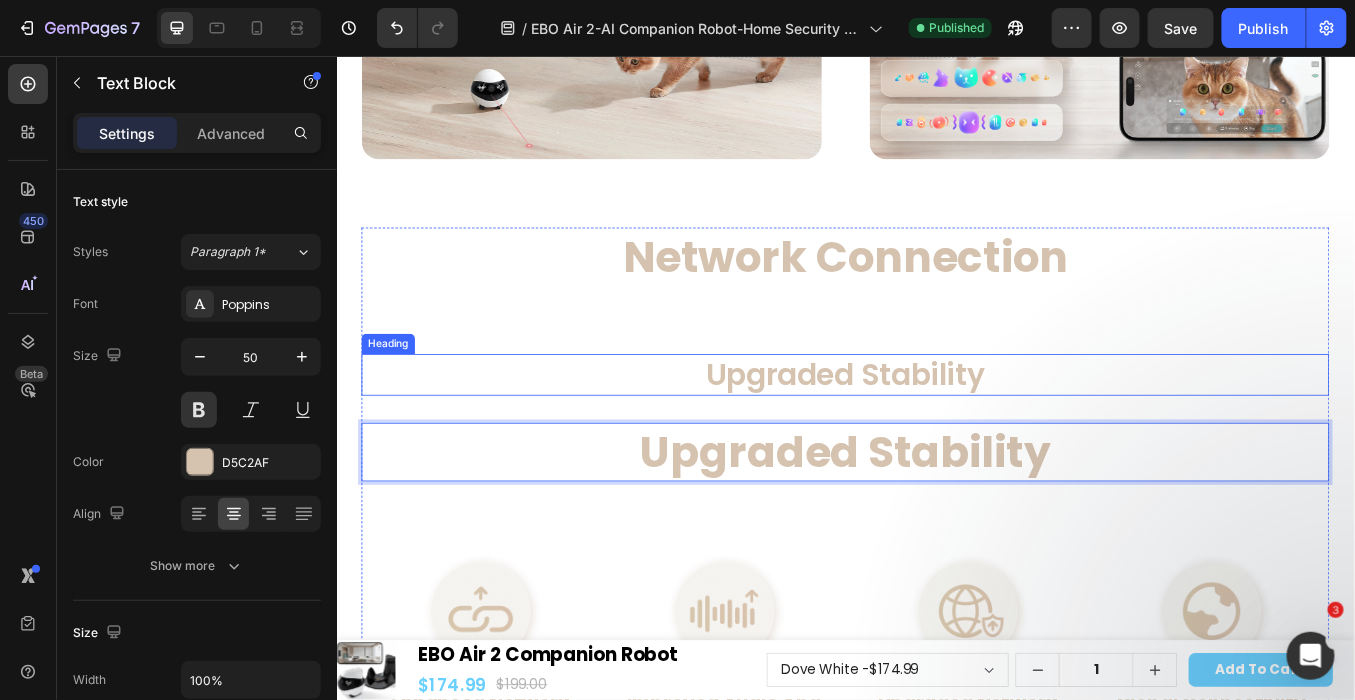 click on "Upgraded Stability" at bounding box center [936, 431] 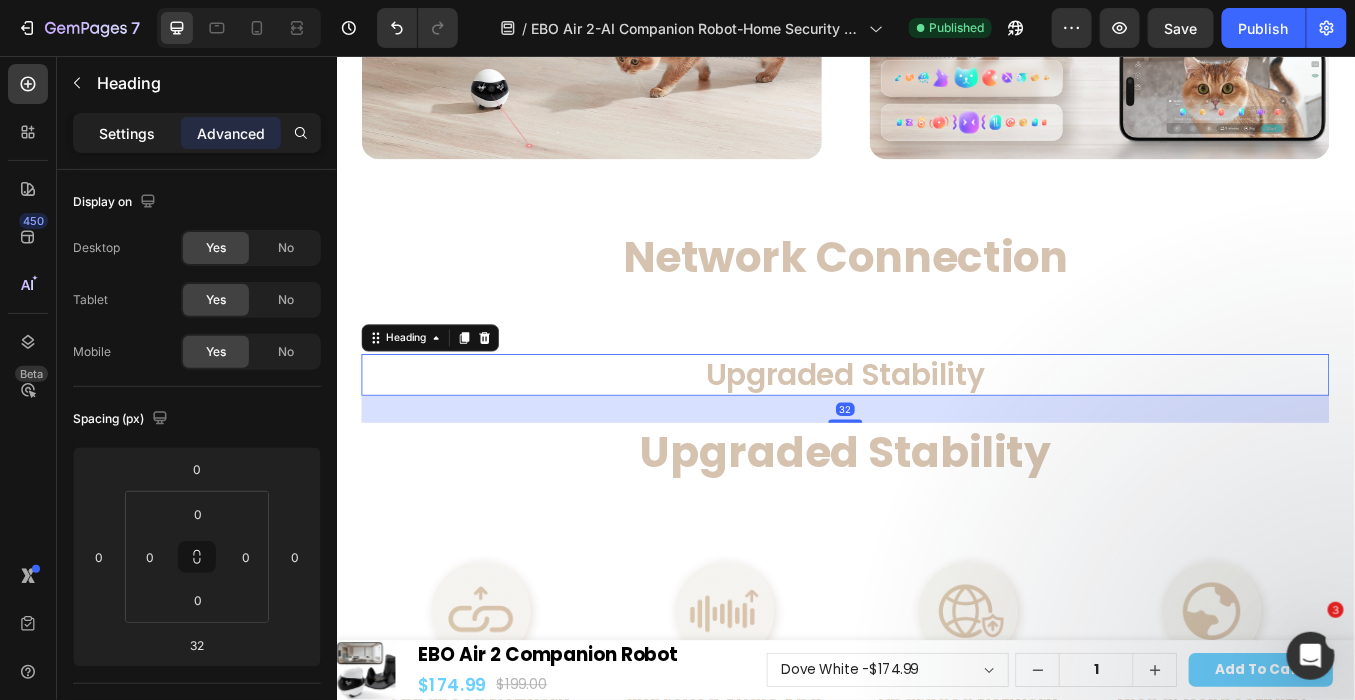 click on "Settings" at bounding box center [127, 133] 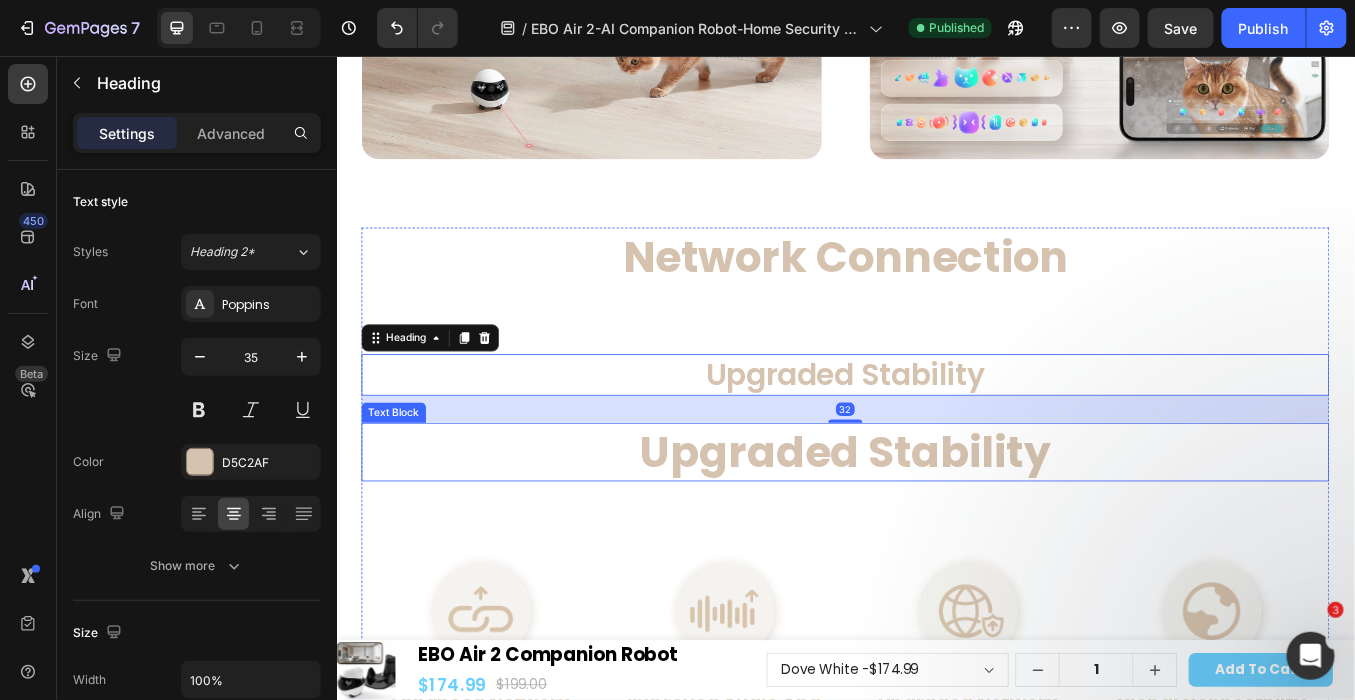 click on "Upgraded Stability" at bounding box center [936, 521] 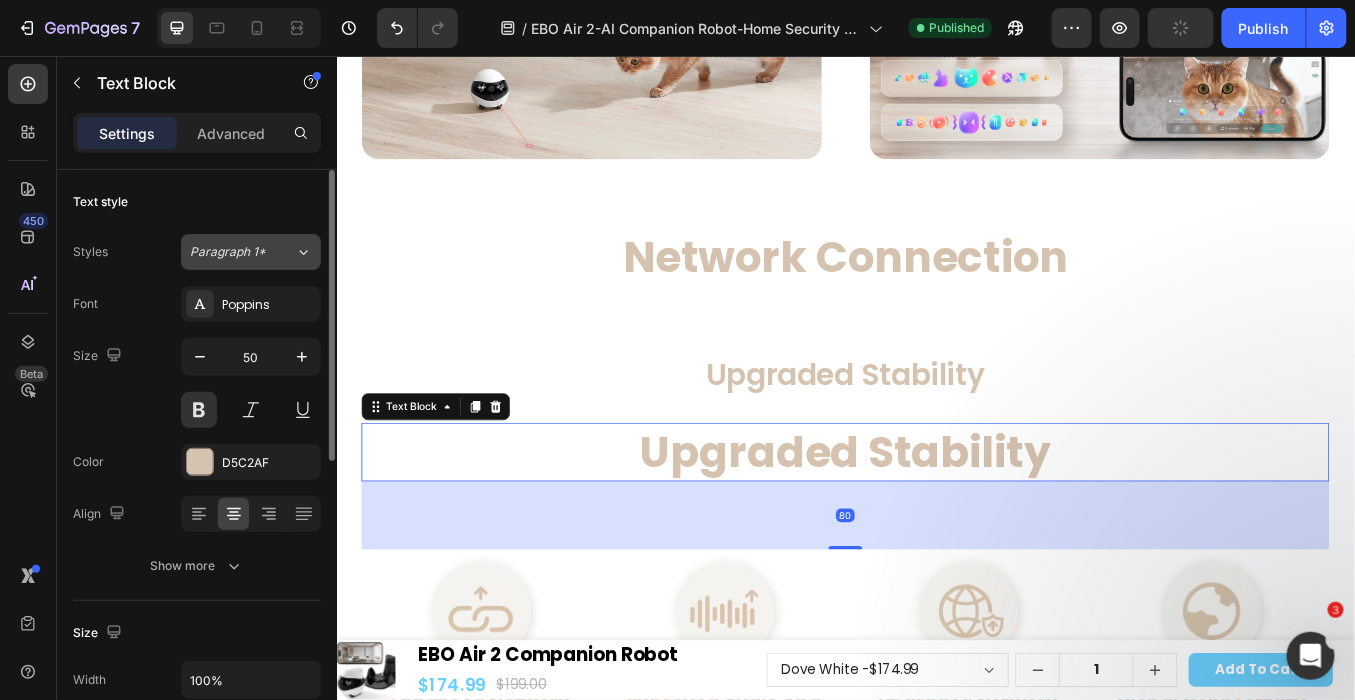 click 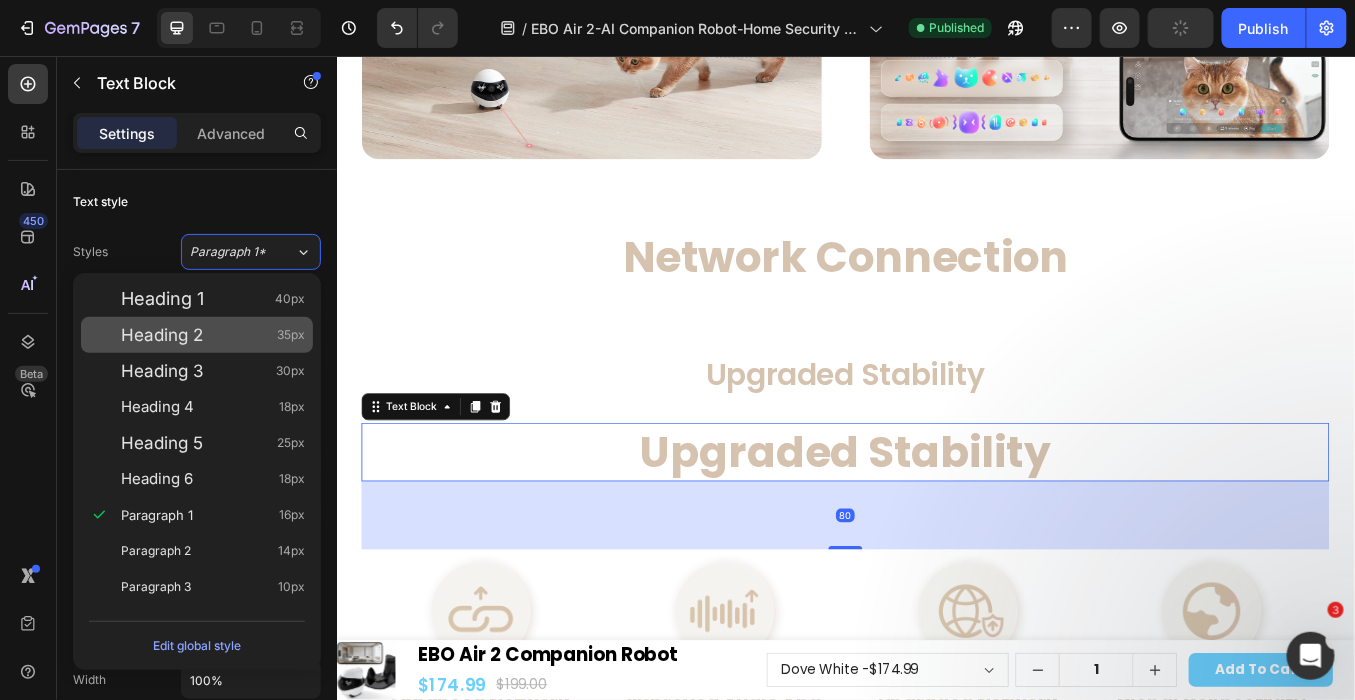 click on "Heading 2 35px" at bounding box center (213, 335) 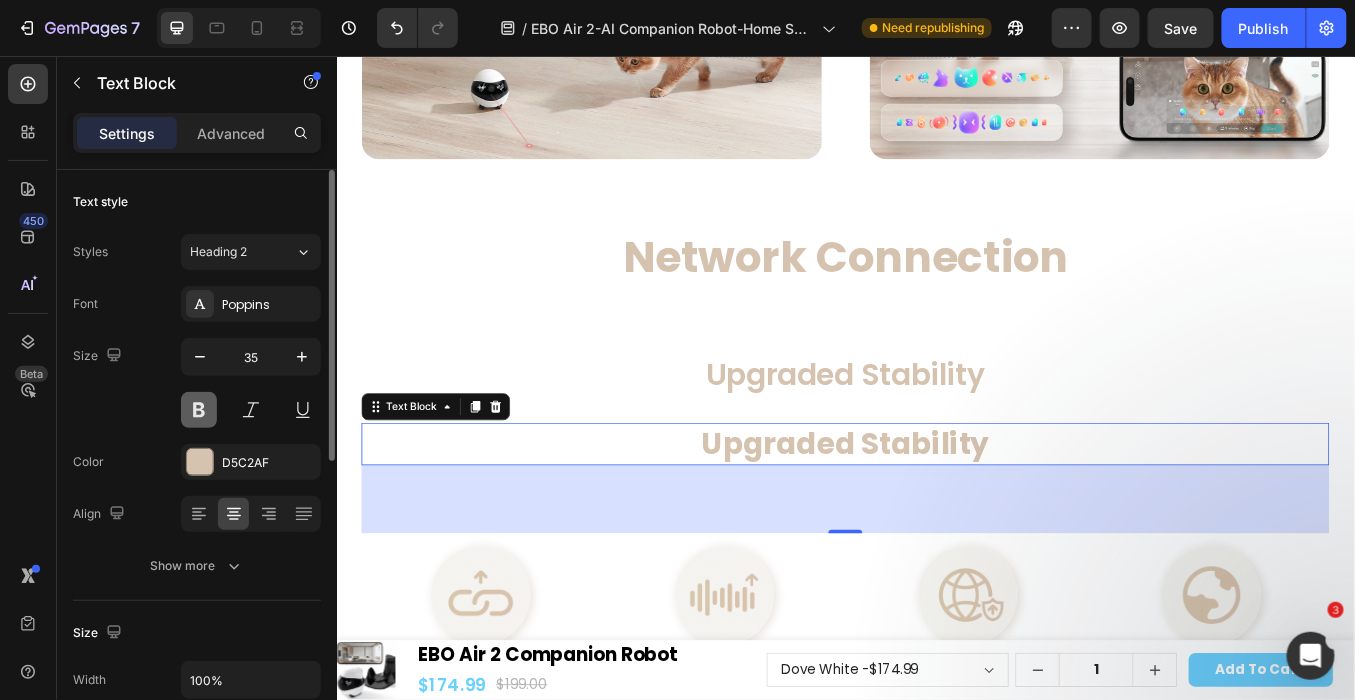 click at bounding box center (199, 410) 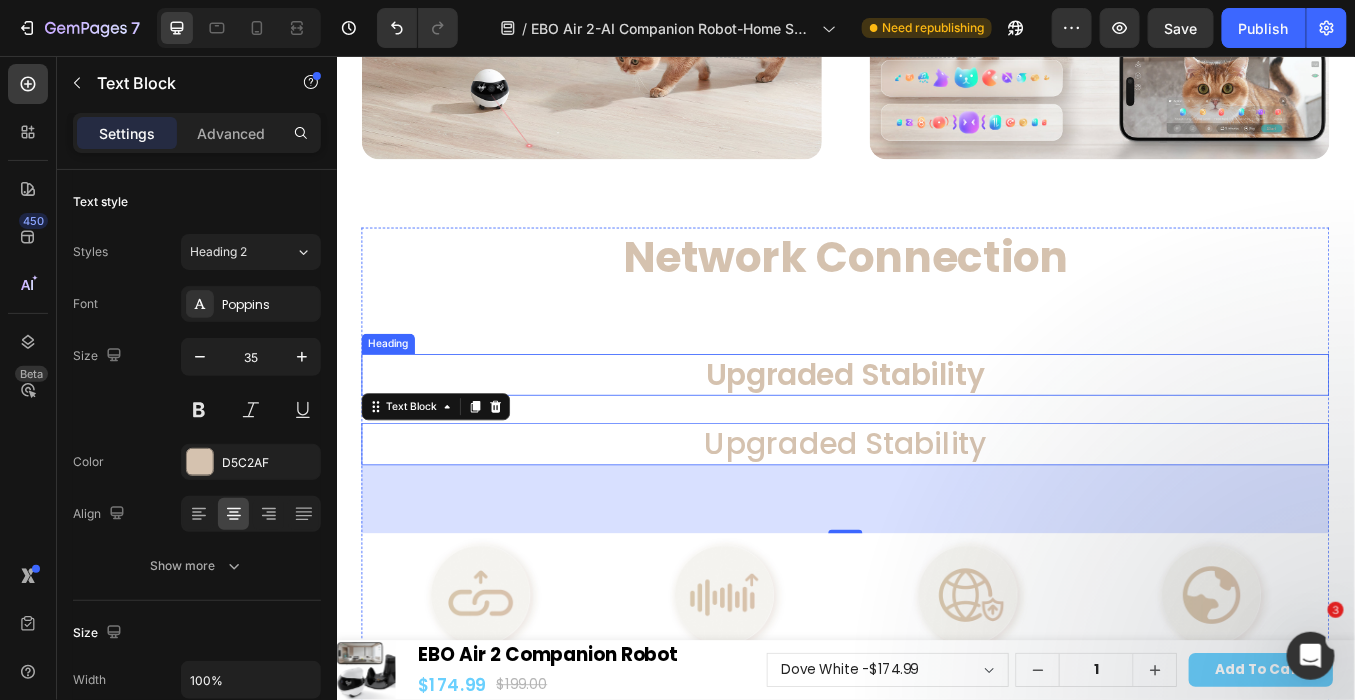 click on "Upgraded Stability" at bounding box center (936, 431) 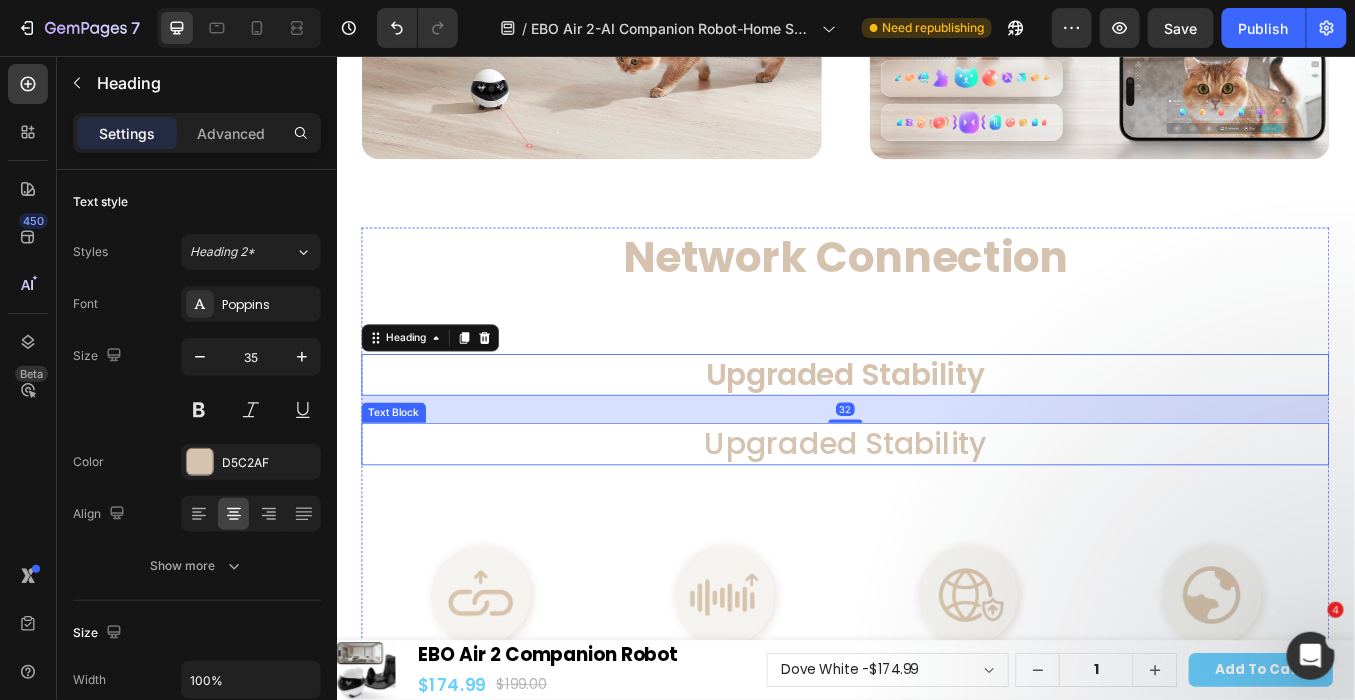 click on "Upgraded Stability" at bounding box center [936, 512] 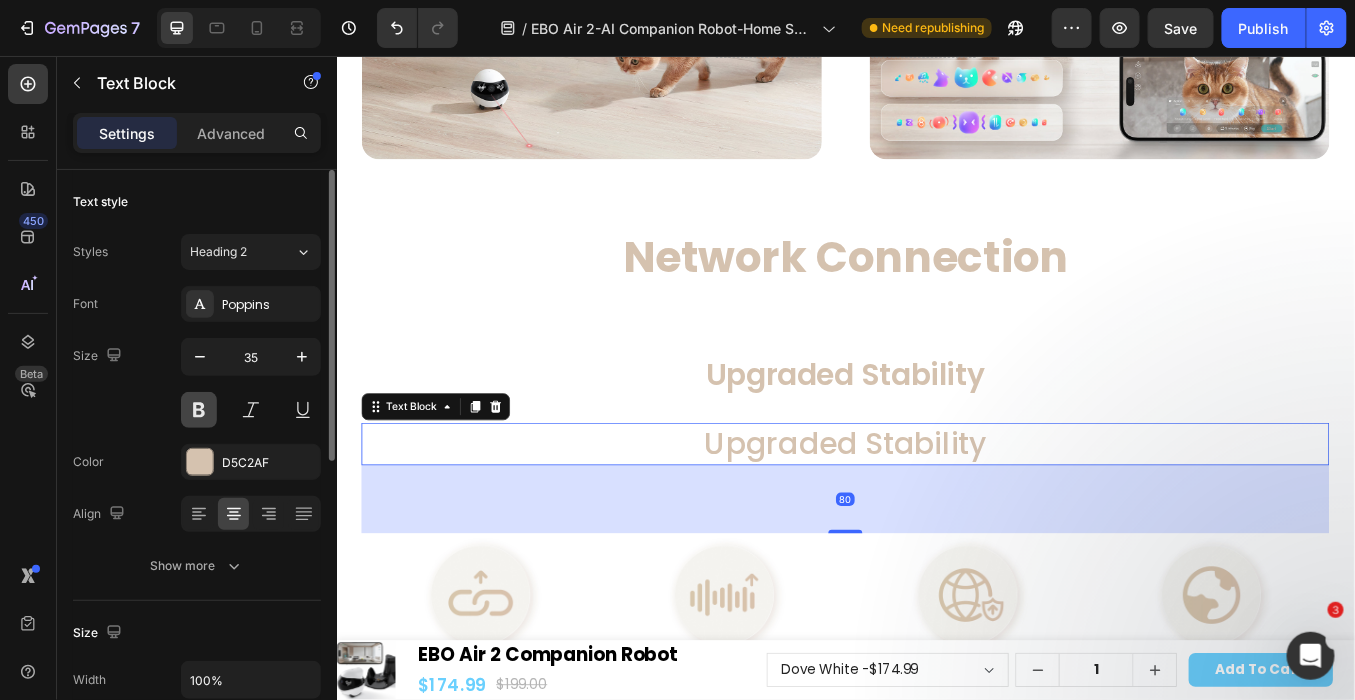 click at bounding box center [199, 410] 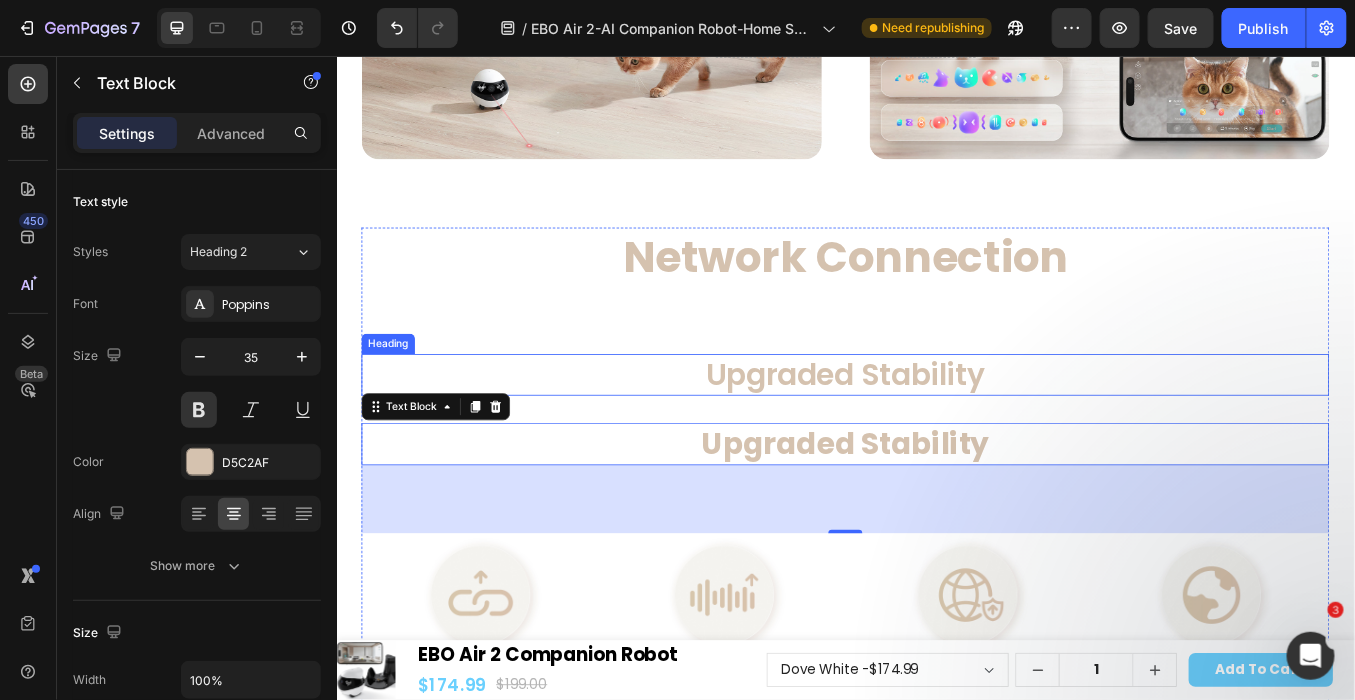click on "Upgraded Stability" at bounding box center (936, 431) 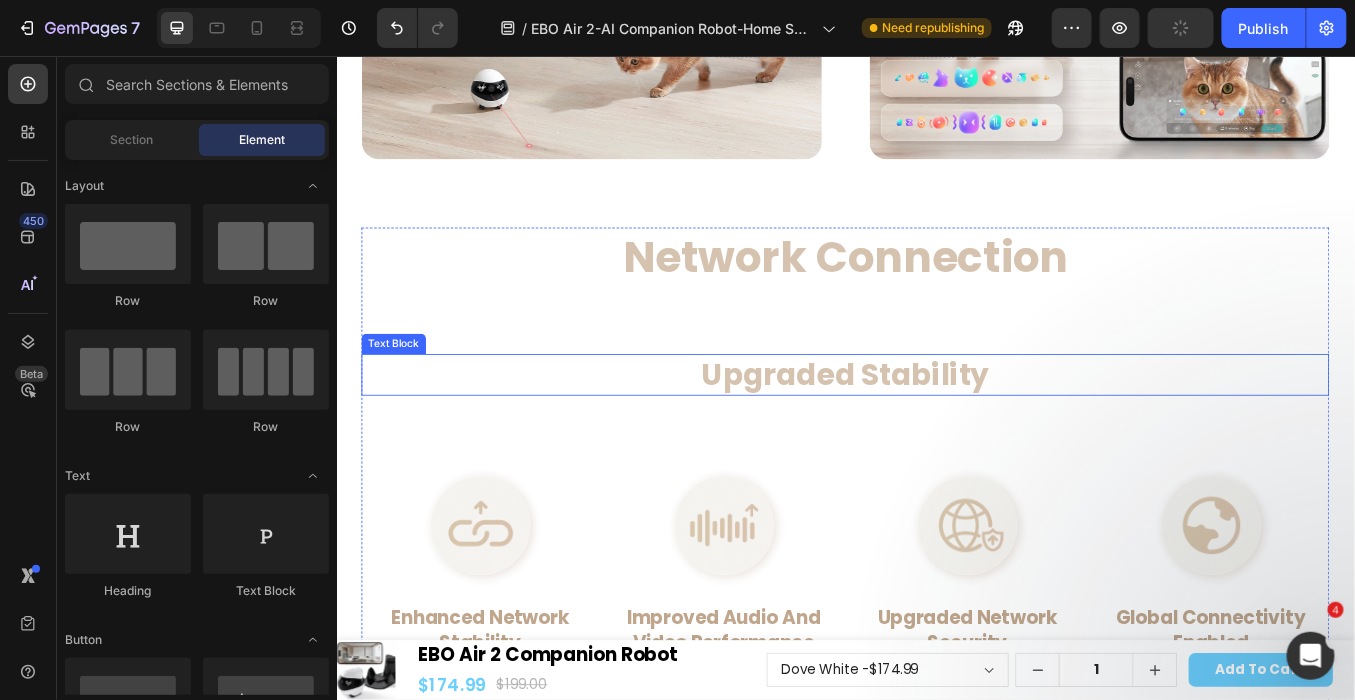 click on "Upgraded Stability" at bounding box center [936, 431] 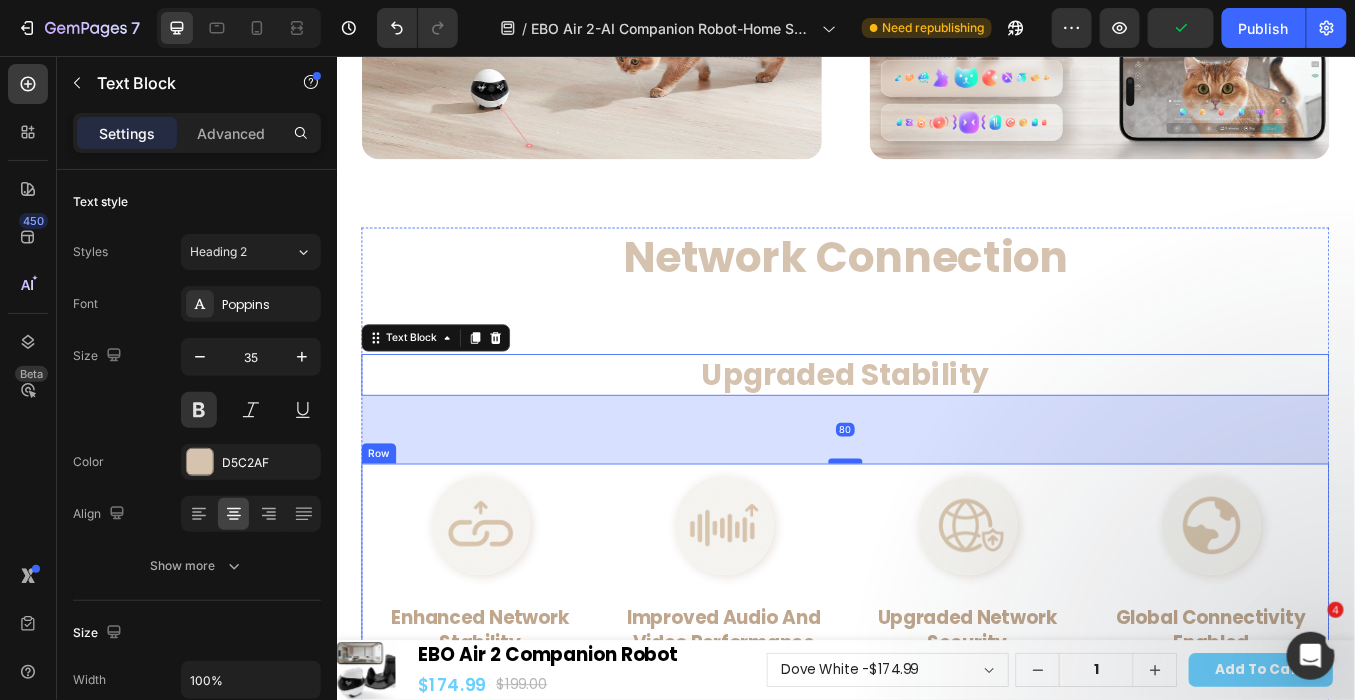 click at bounding box center (936, 532) 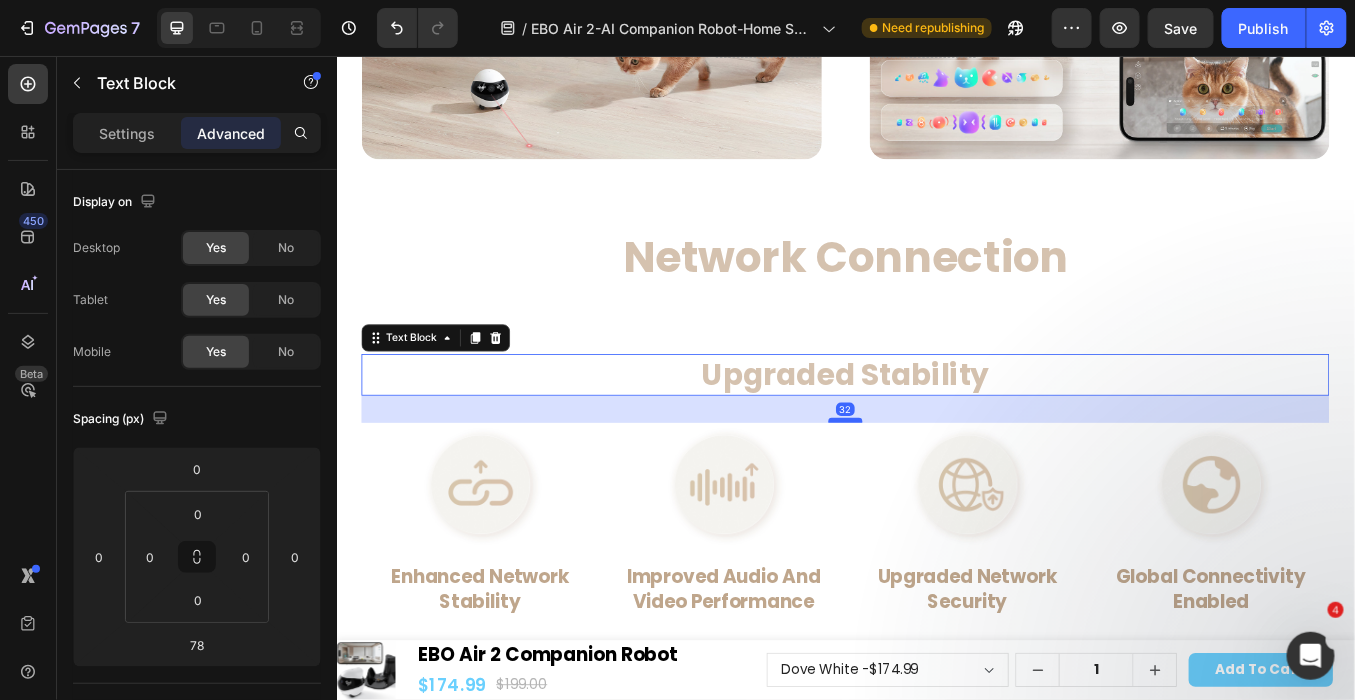 drag, startPoint x: 928, startPoint y: 521, endPoint x: 930, endPoint y: 475, distance: 46.043457 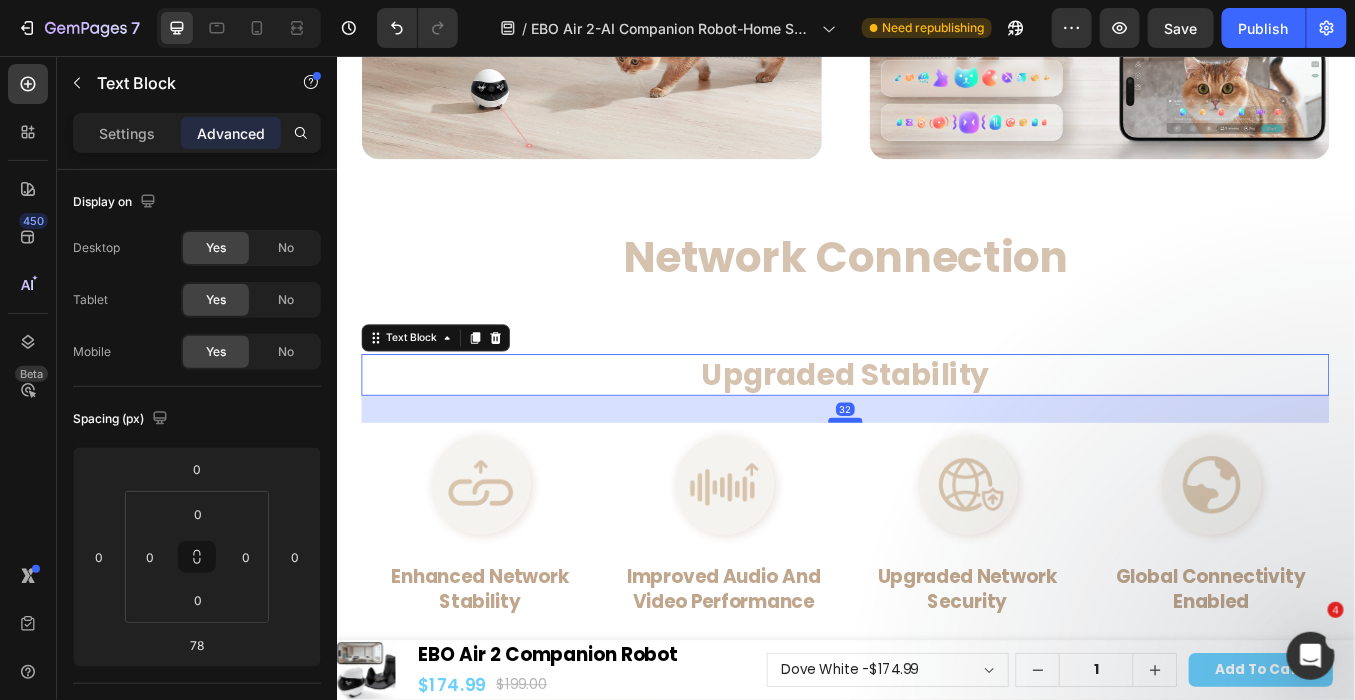 click at bounding box center (936, 484) 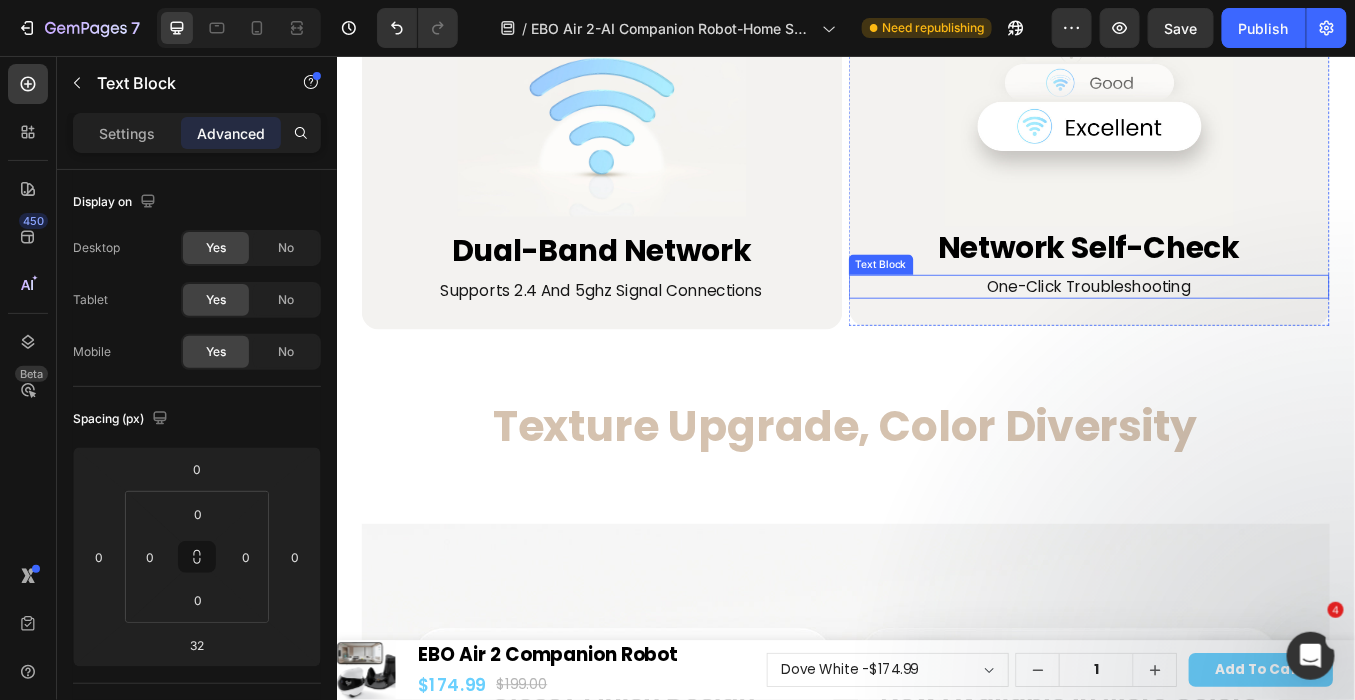 scroll, scrollTop: 23226, scrollLeft: 0, axis: vertical 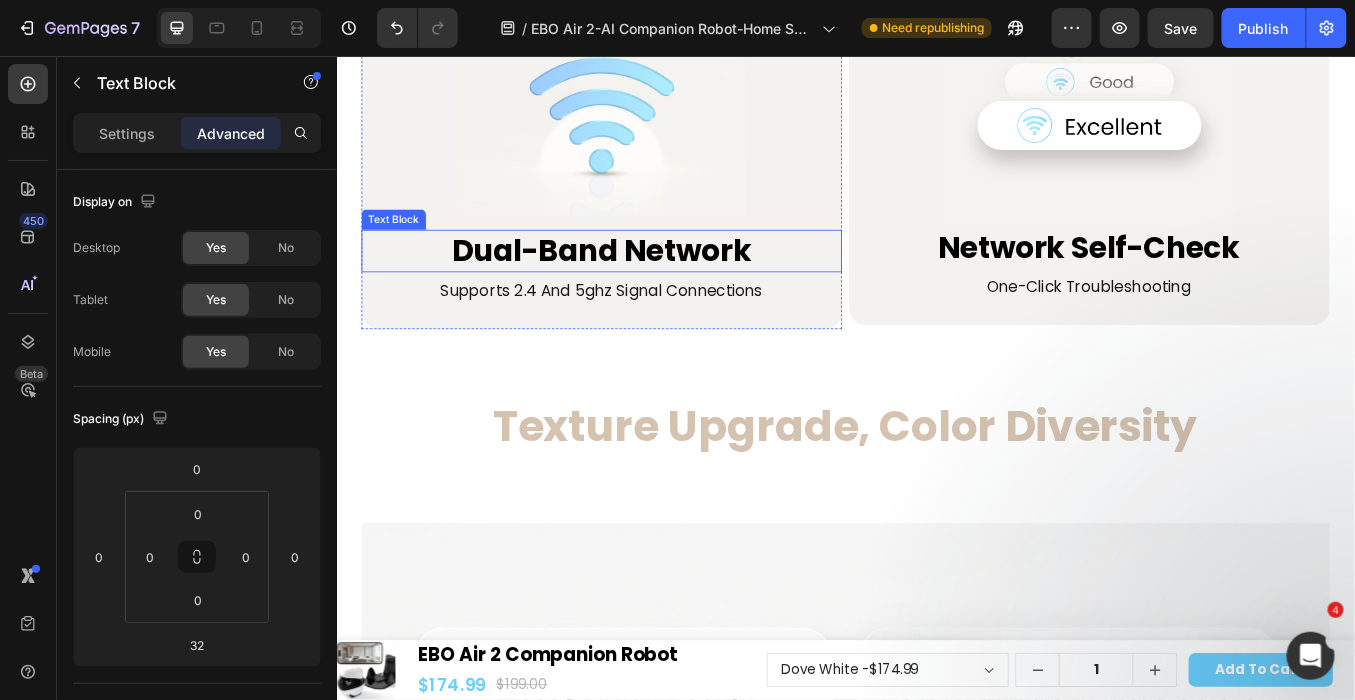click on "Dual-Band Network" at bounding box center [649, 284] 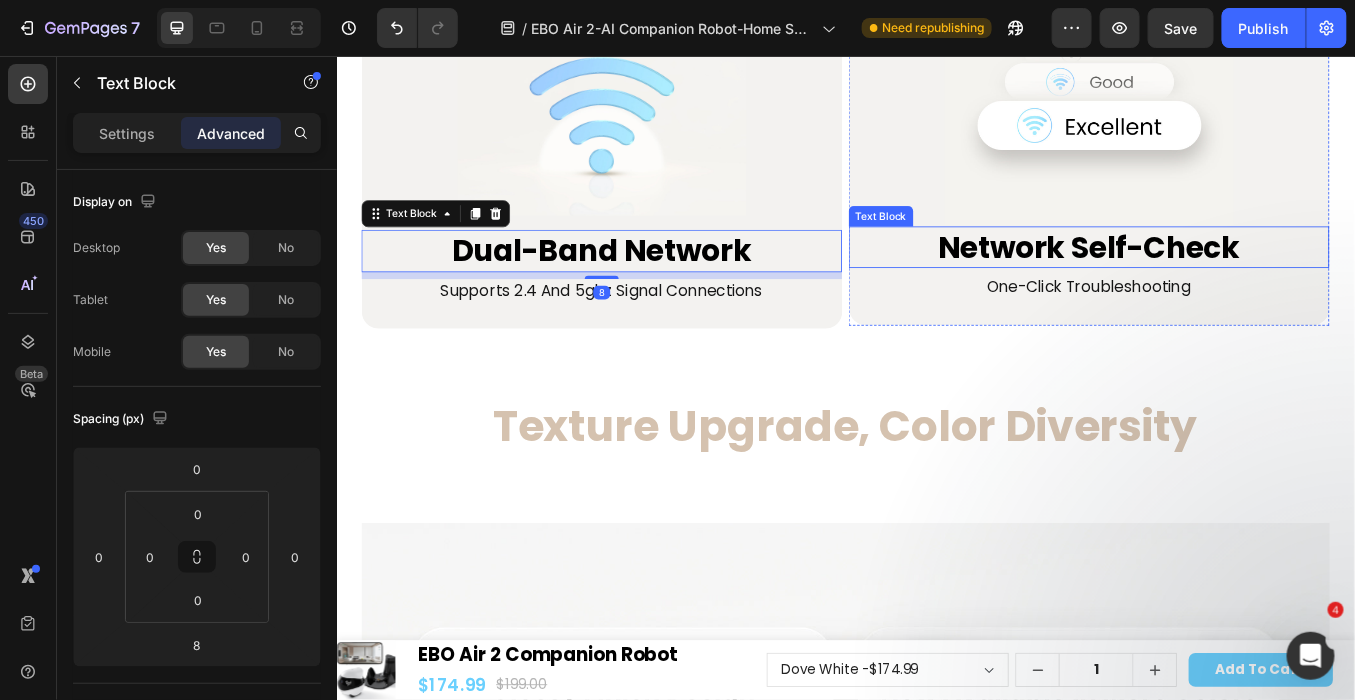 click on "Network Self-Check" at bounding box center (1223, 280) 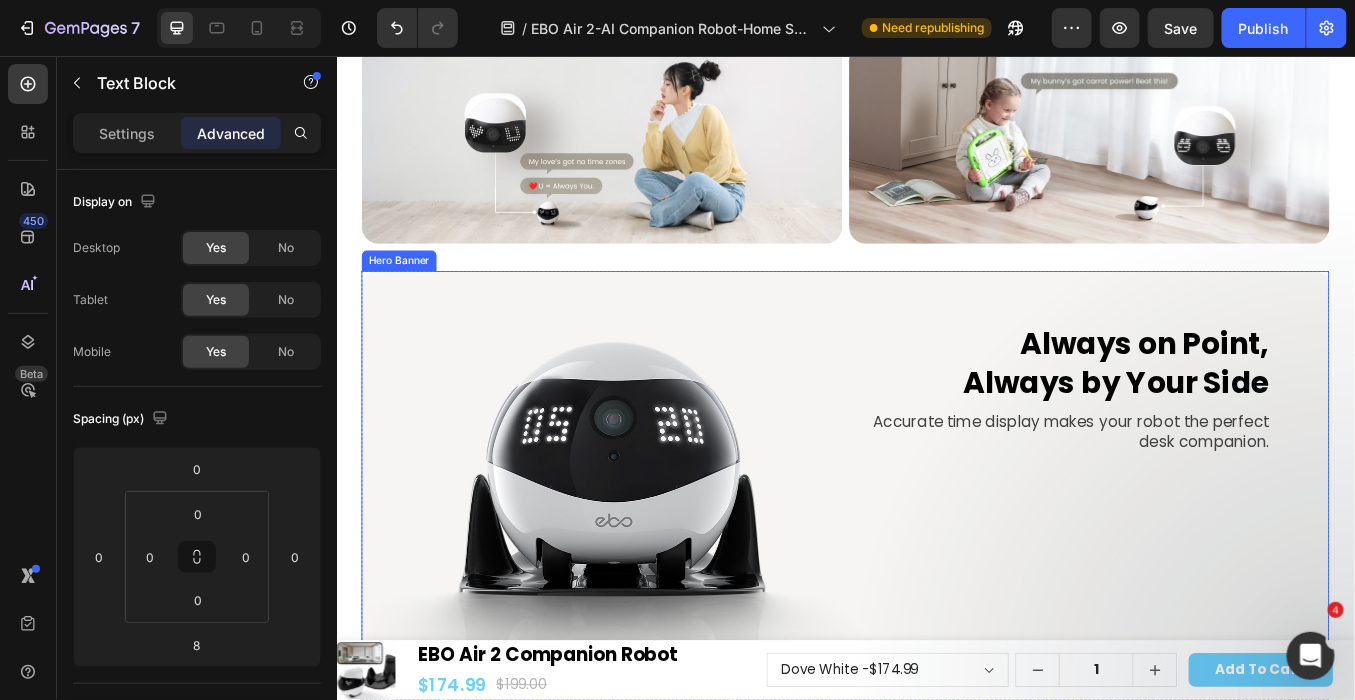 scroll, scrollTop: 17449, scrollLeft: 0, axis: vertical 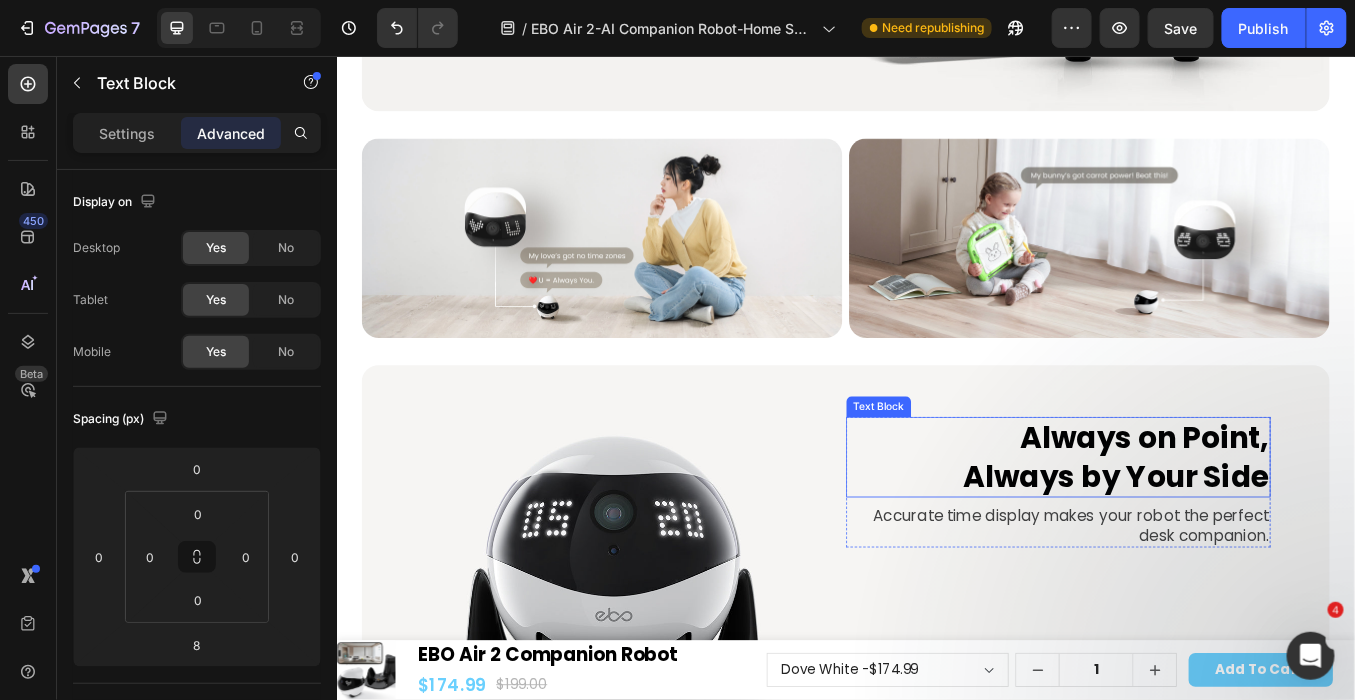 click on "Always on Point," at bounding box center [1187, 505] 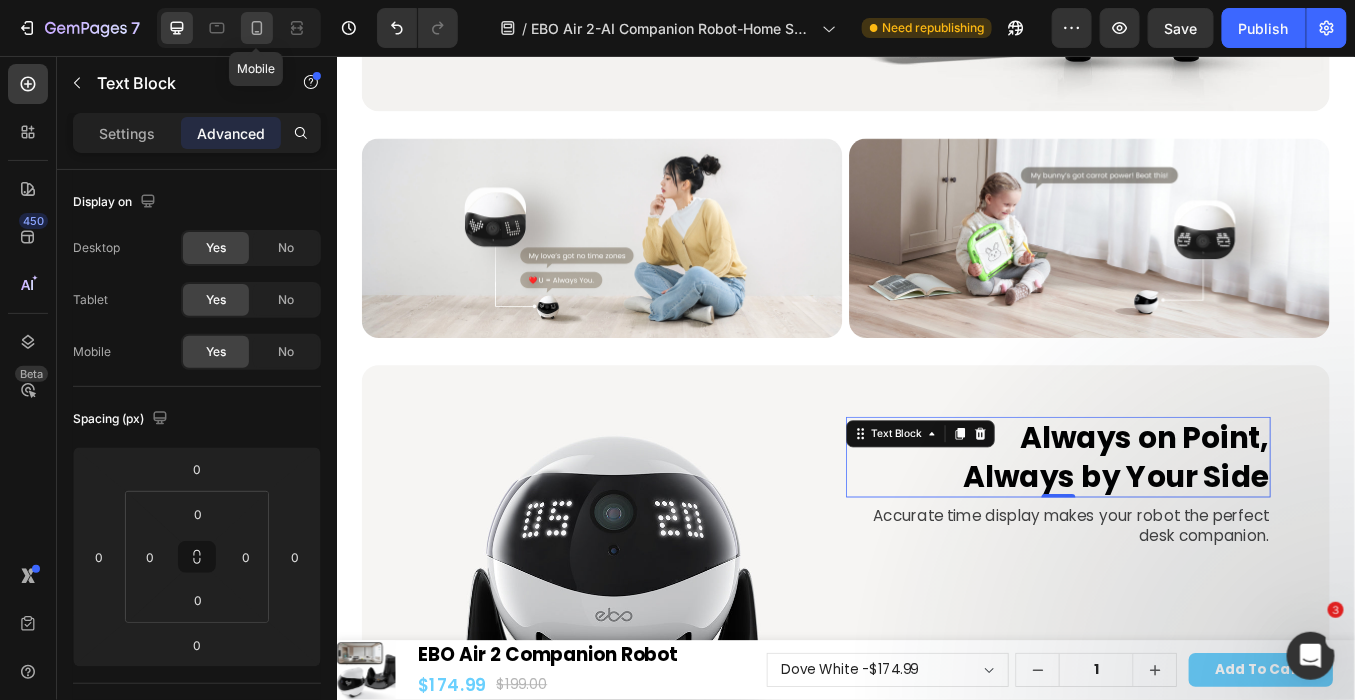 click 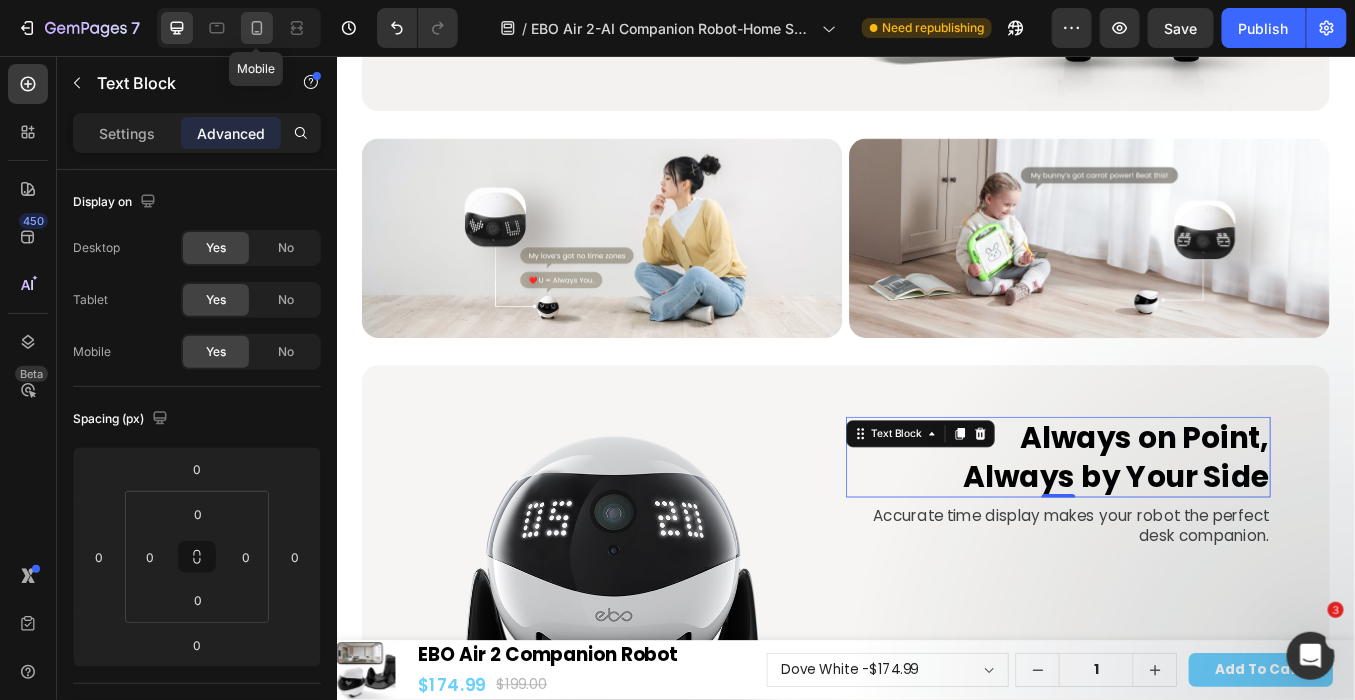 type on "16" 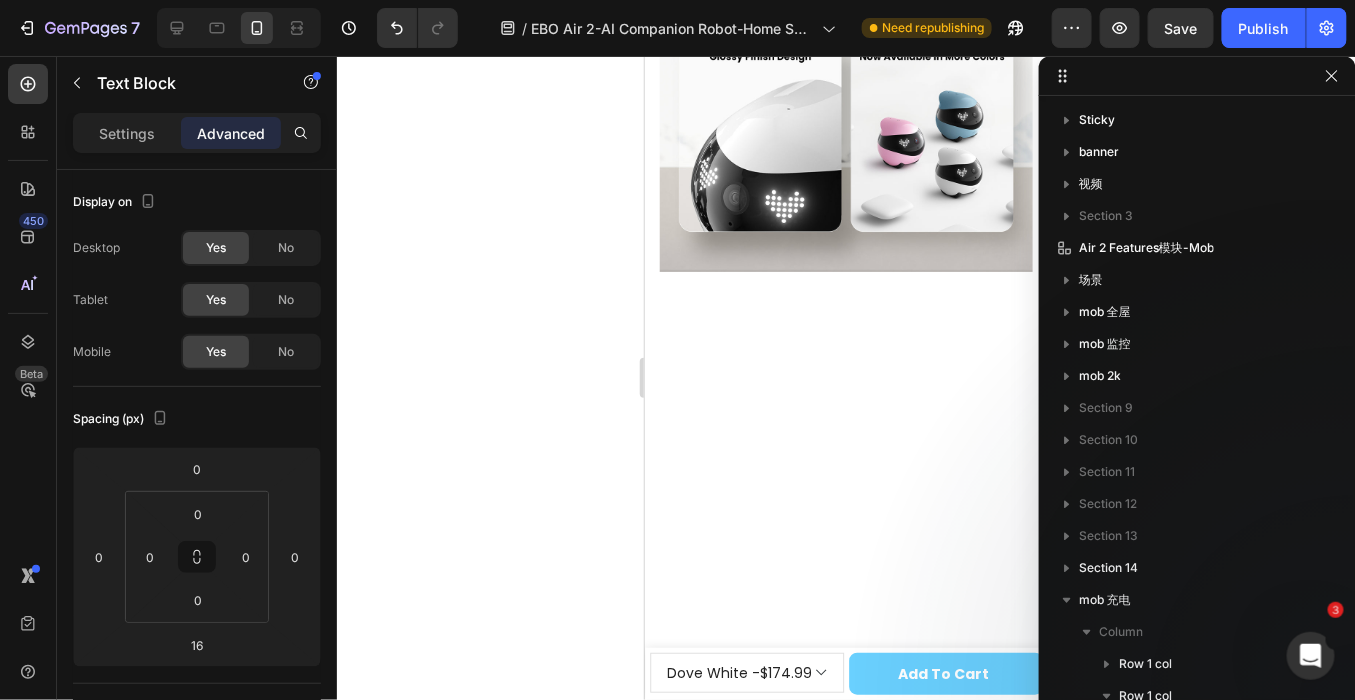 scroll, scrollTop: 16777, scrollLeft: 0, axis: vertical 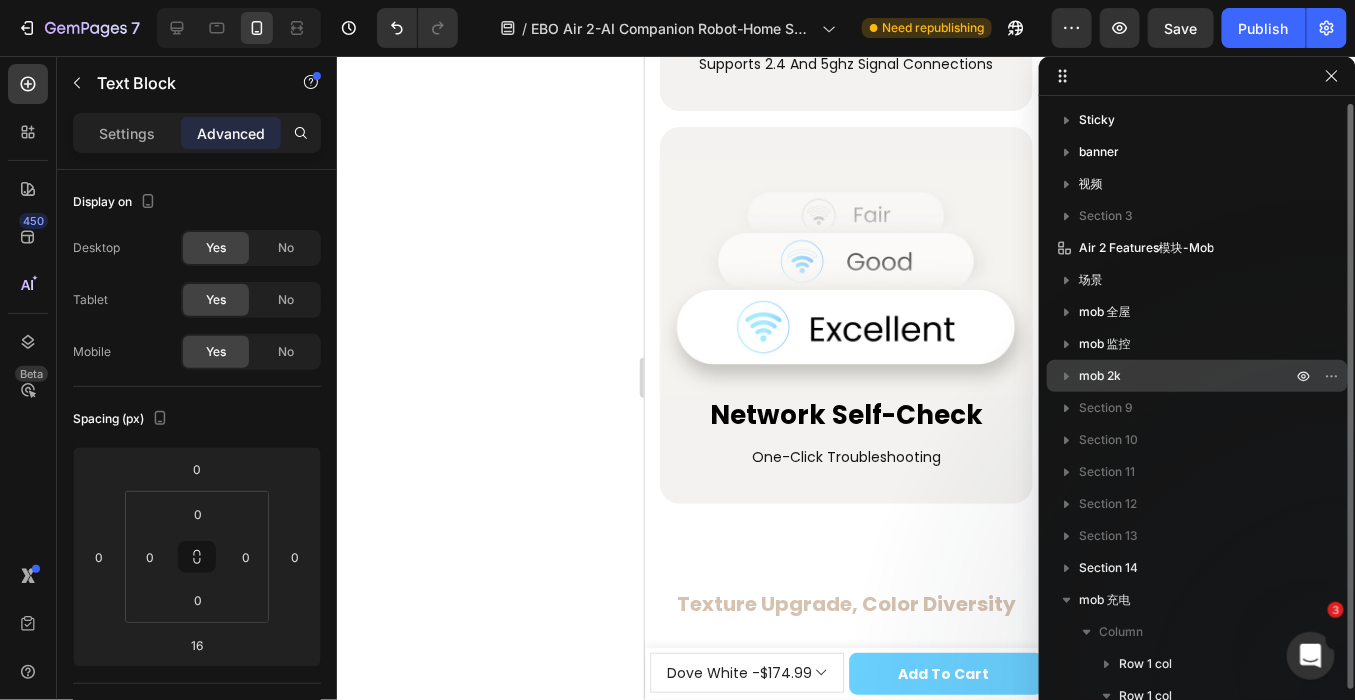click 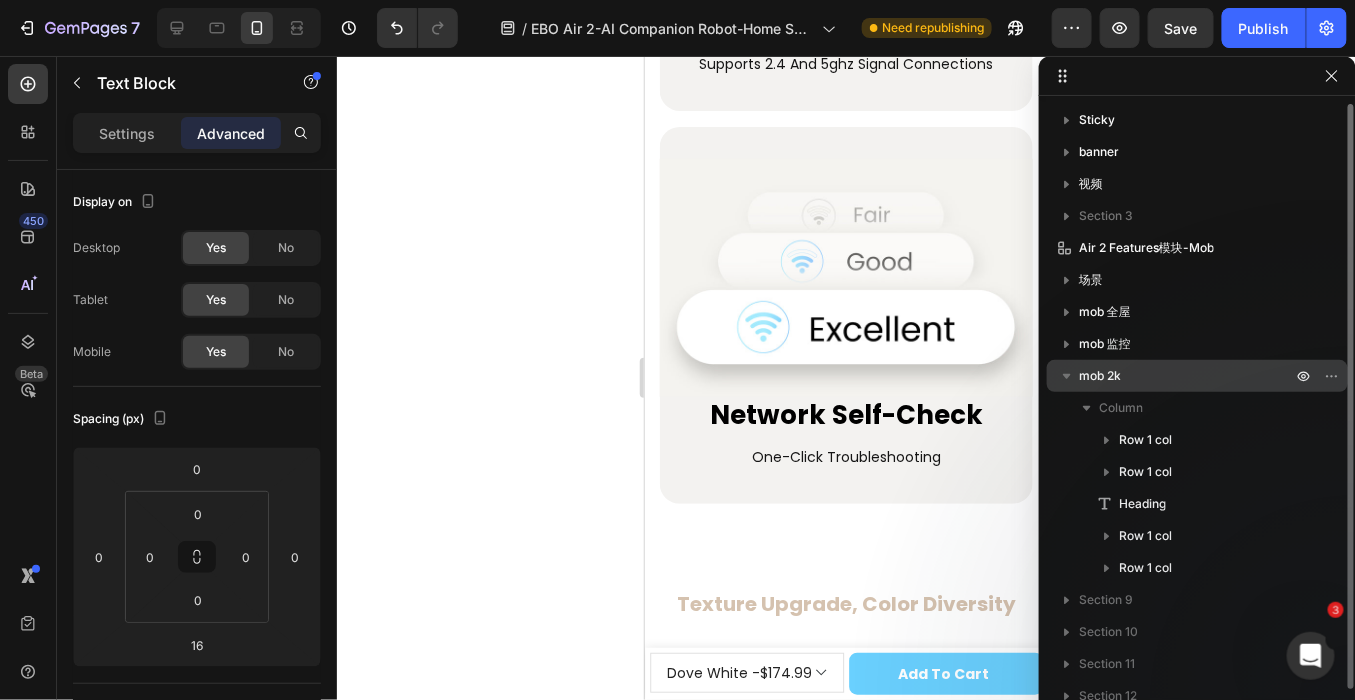 click 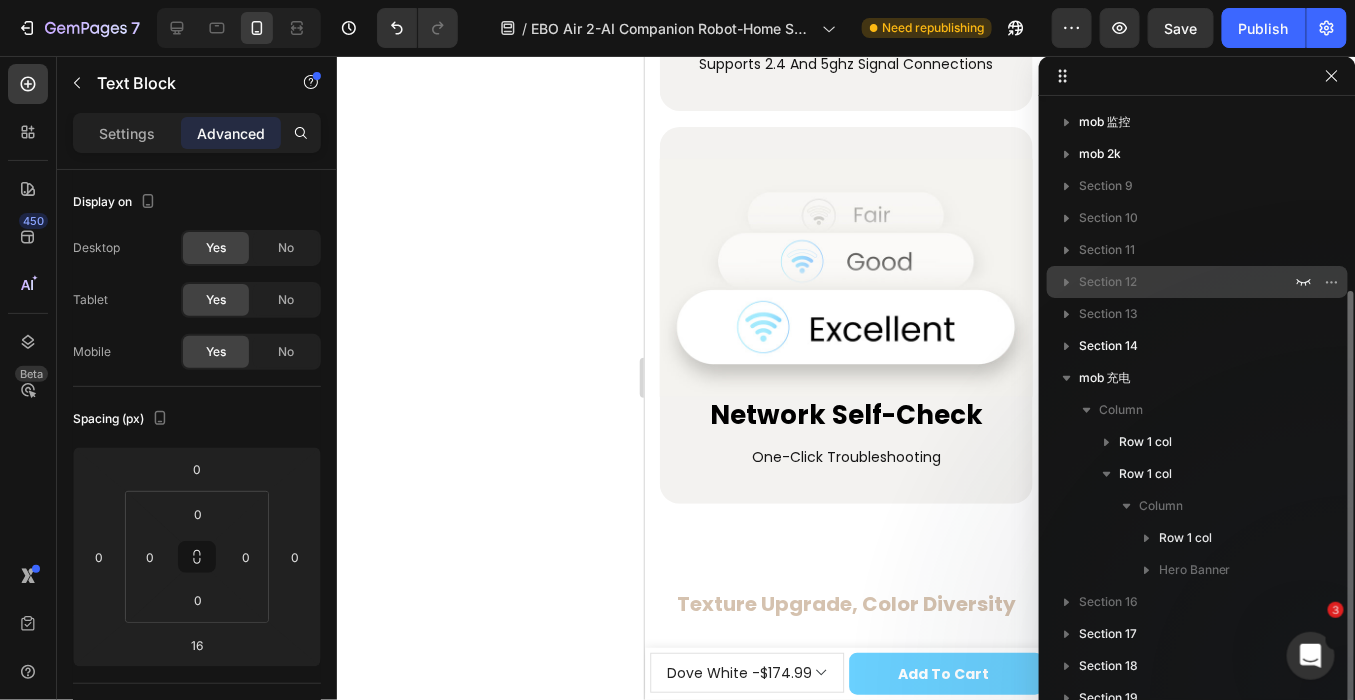 scroll, scrollTop: 237, scrollLeft: 0, axis: vertical 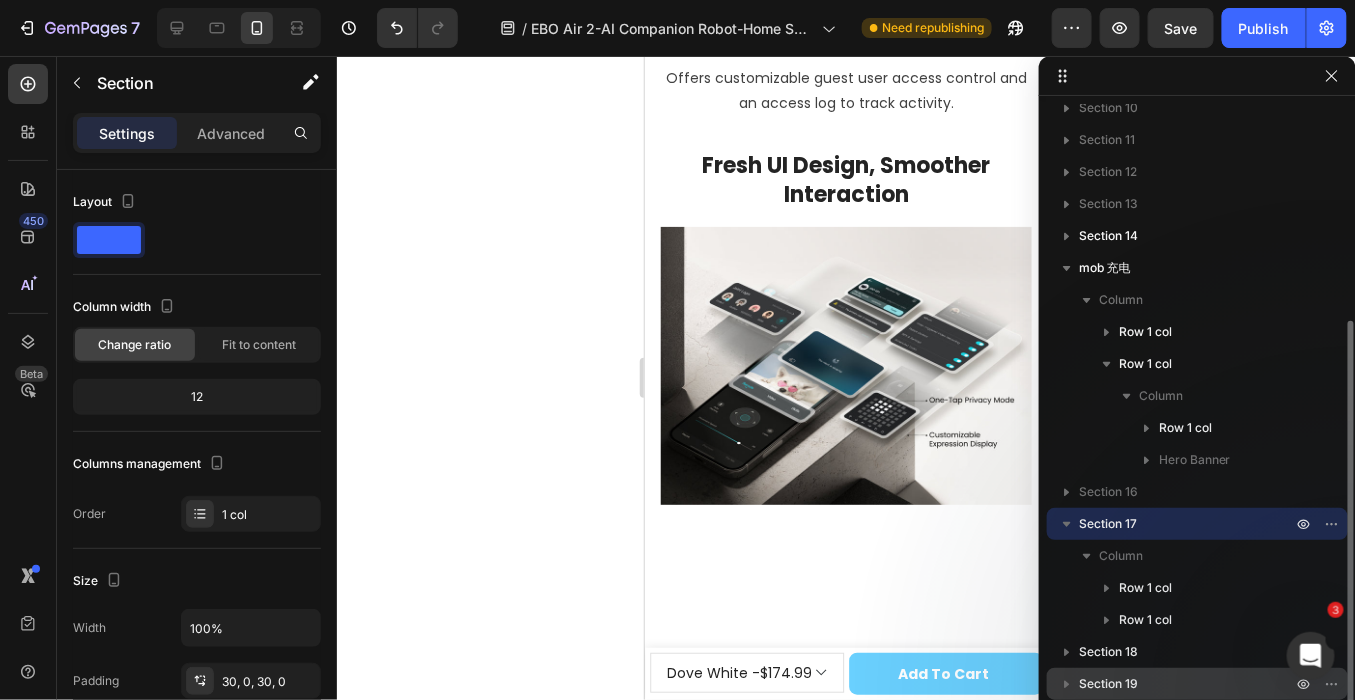 click on "Section 19" at bounding box center (1108, 684) 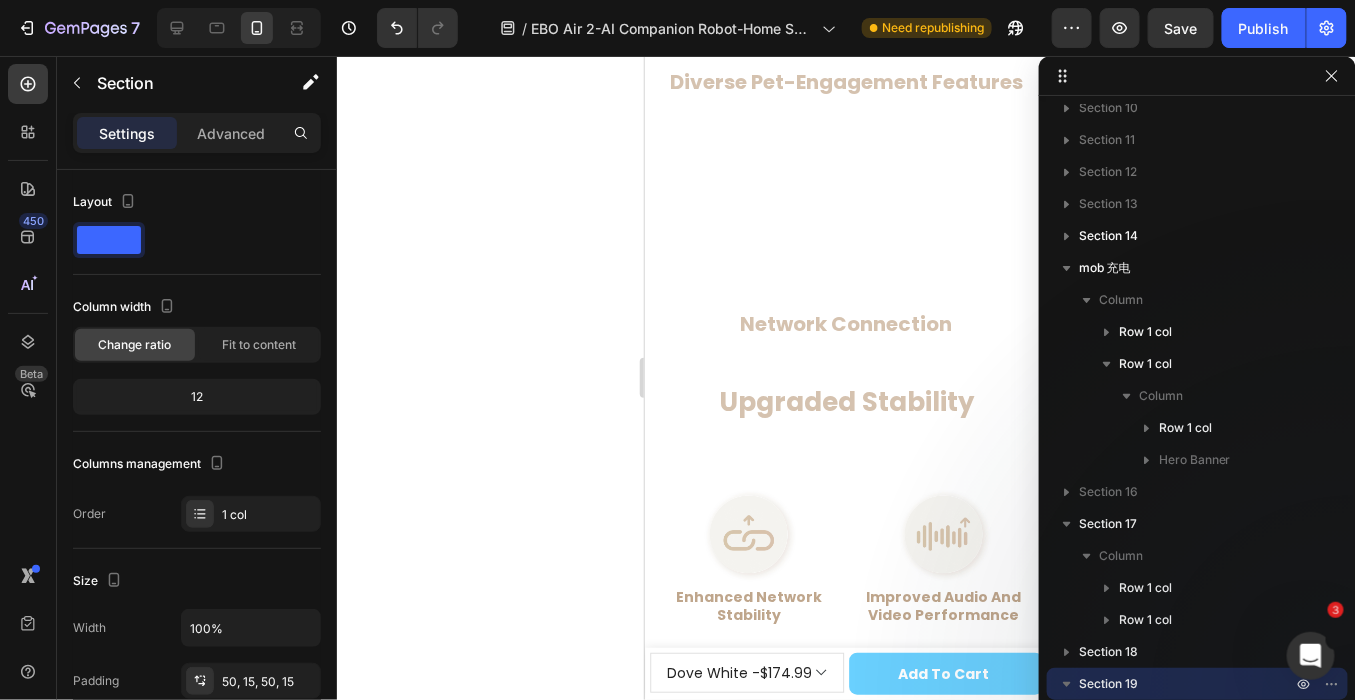 scroll, scrollTop: 15361, scrollLeft: 0, axis: vertical 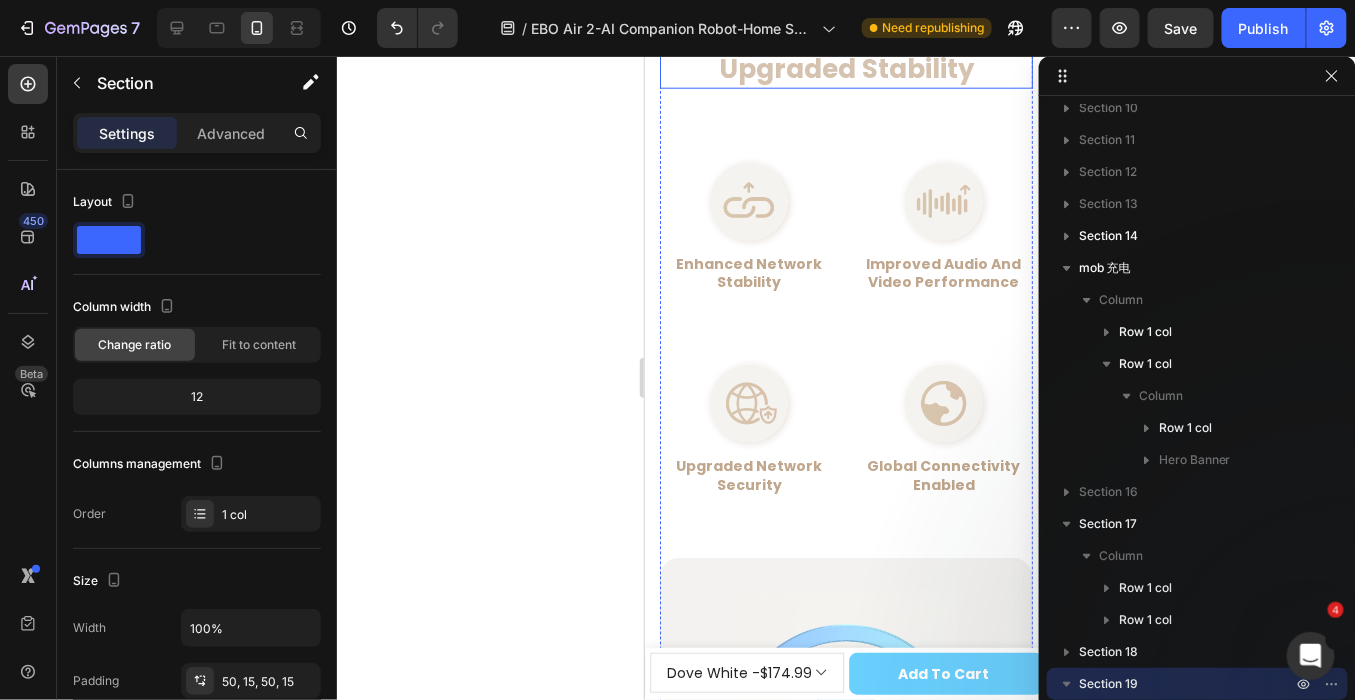 click on "Upgraded Stability" at bounding box center [845, 69] 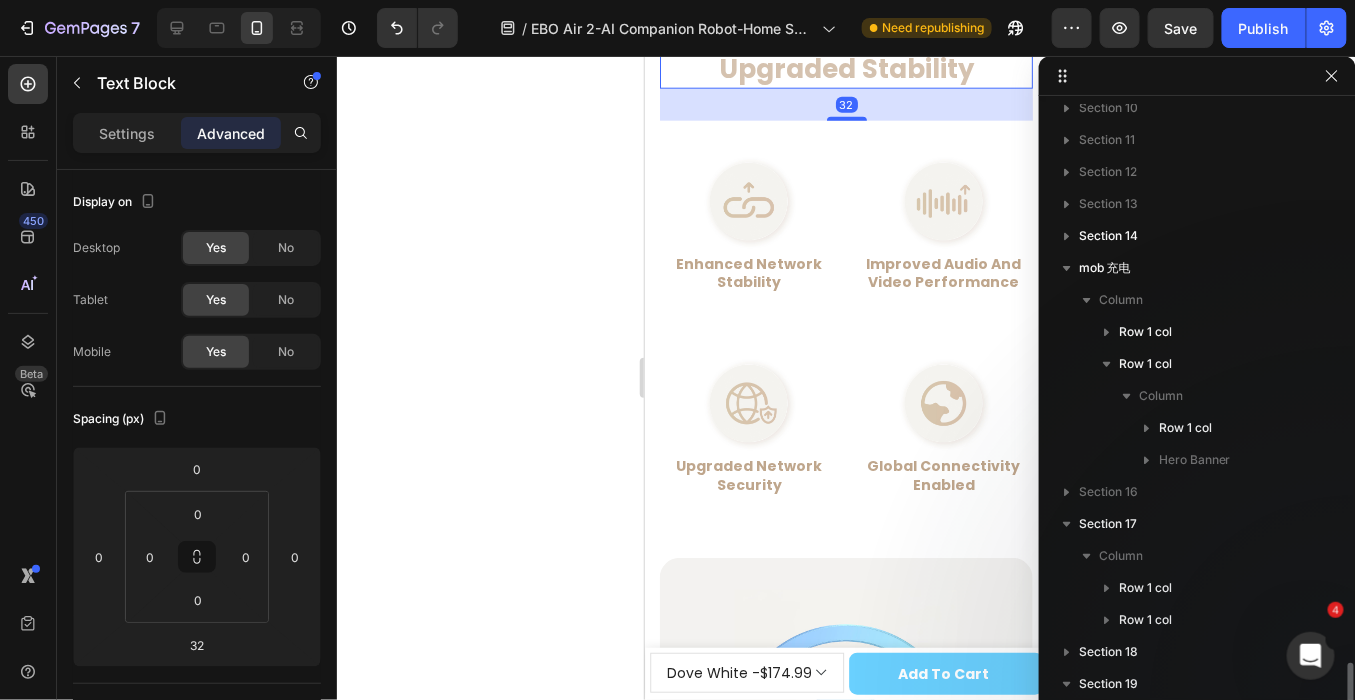 scroll, scrollTop: 588, scrollLeft: 0, axis: vertical 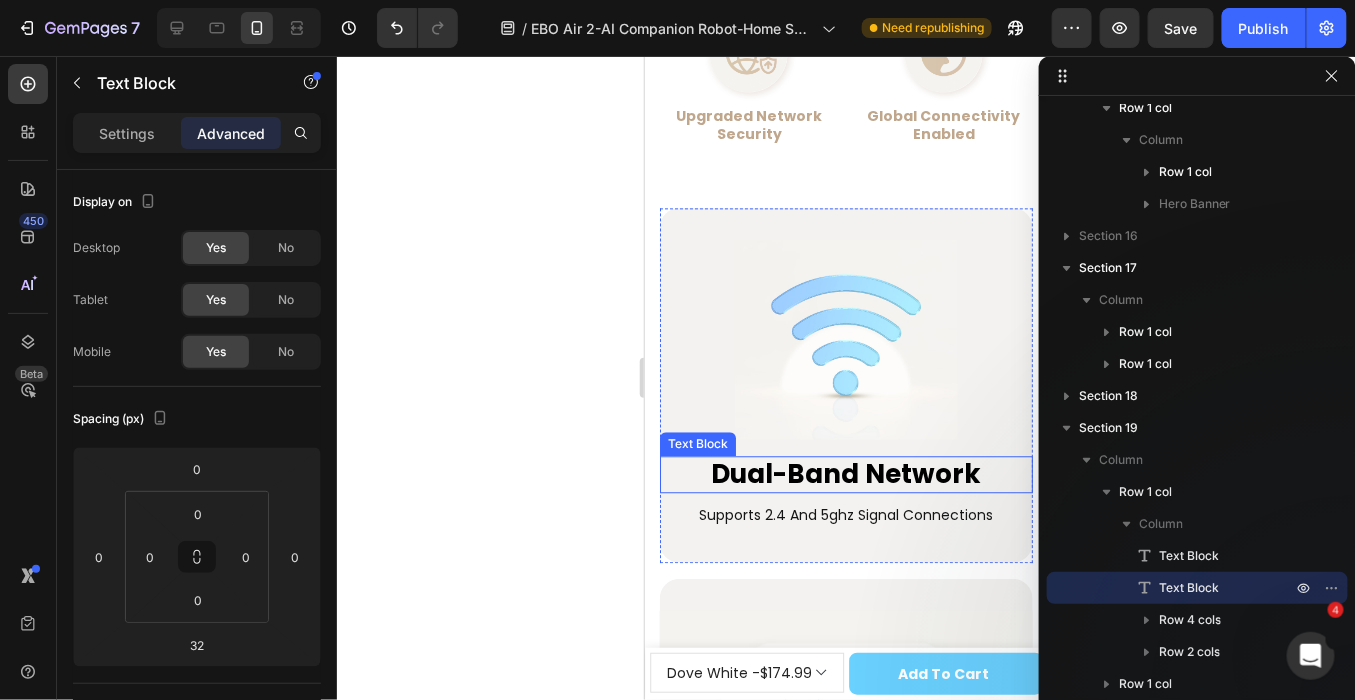 click on "Dual-Band Network" at bounding box center [845, 474] 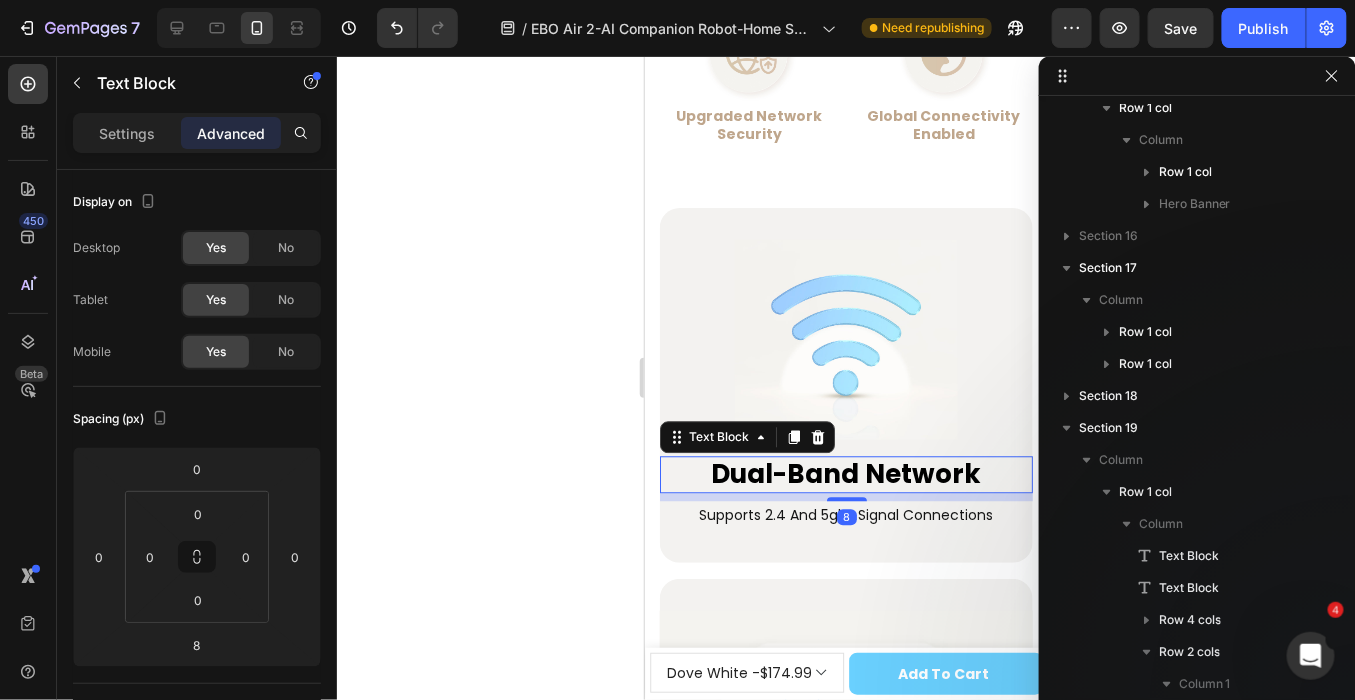 scroll, scrollTop: 844, scrollLeft: 0, axis: vertical 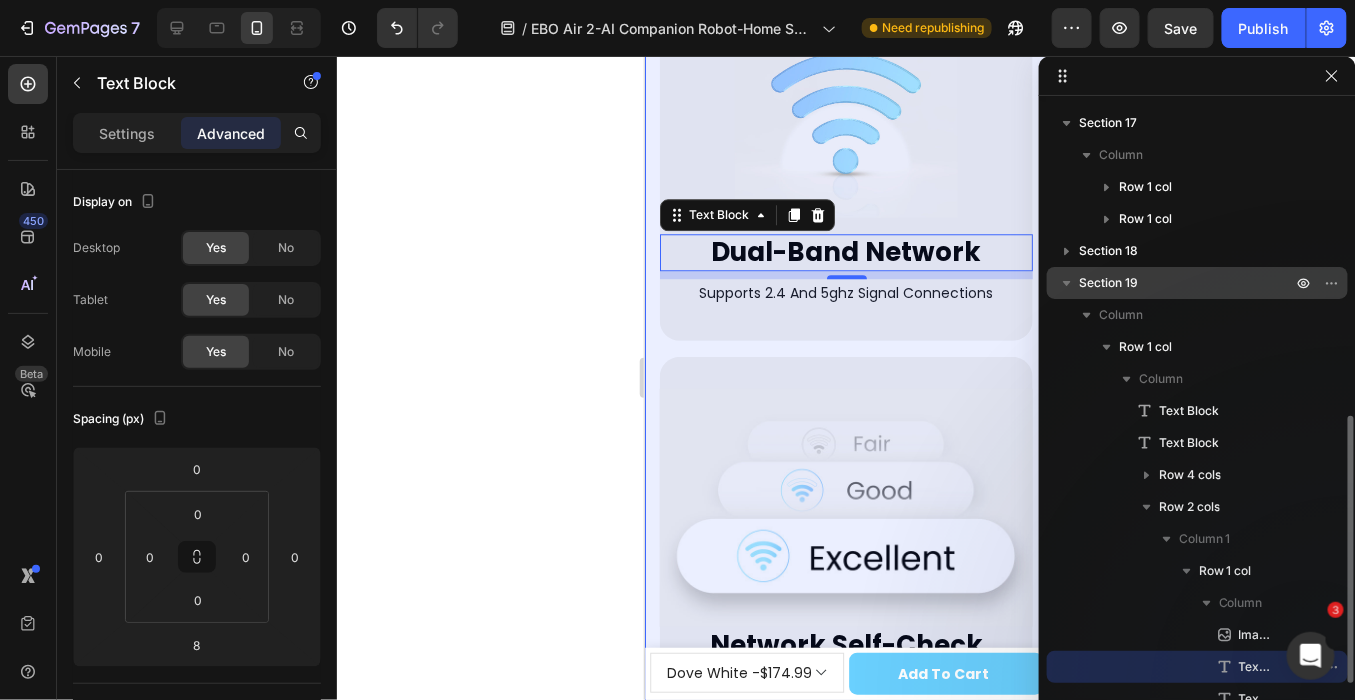 click 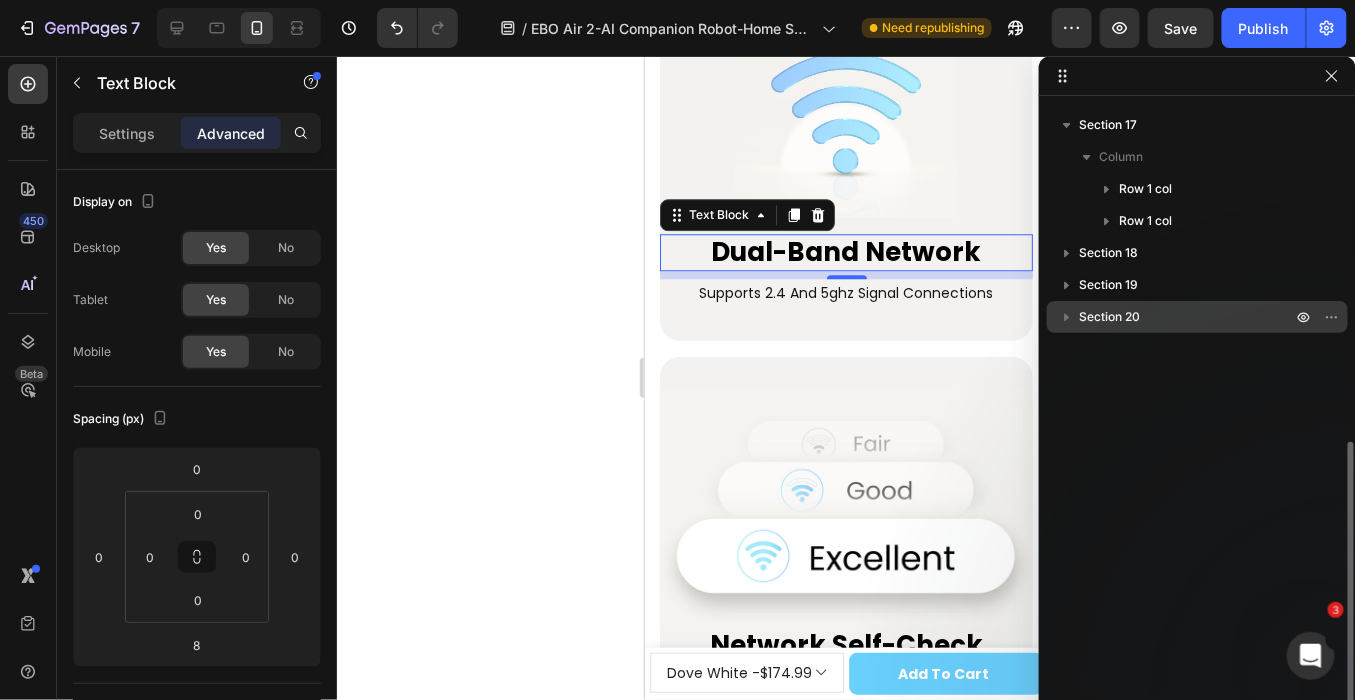 click on "Section 20" at bounding box center (1197, 317) 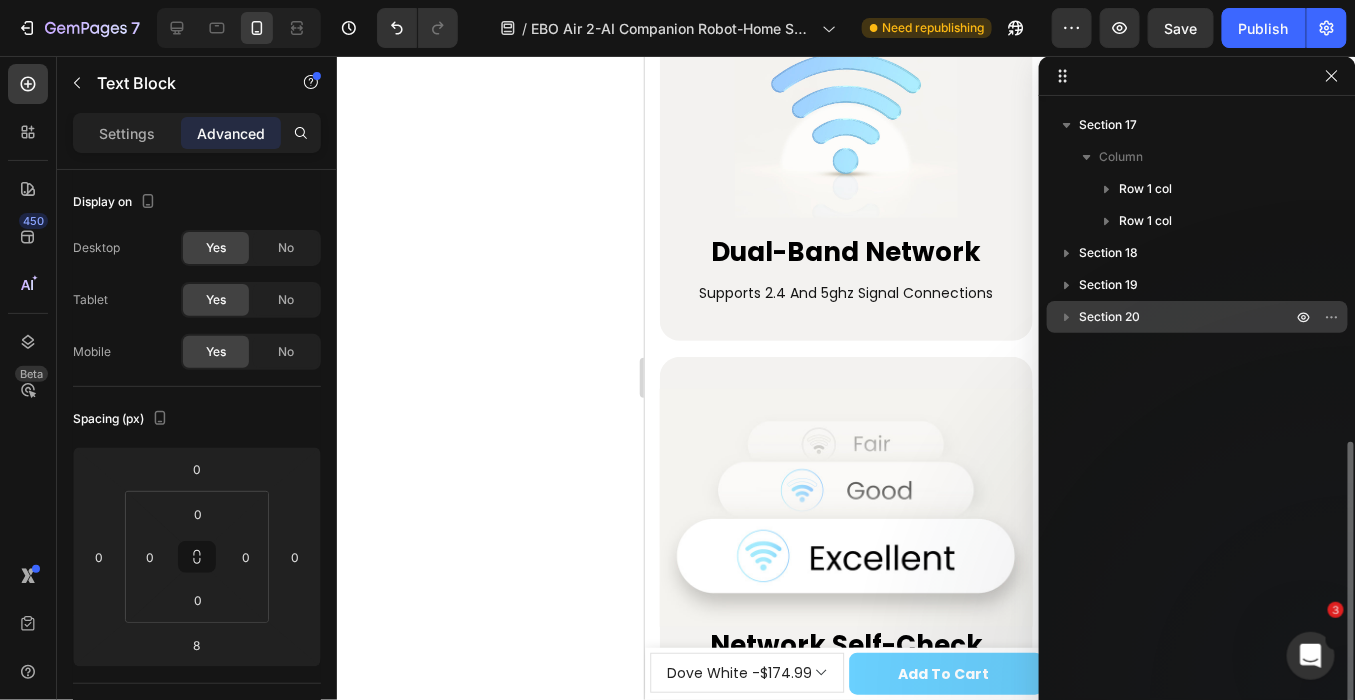 scroll, scrollTop: 16351, scrollLeft: 0, axis: vertical 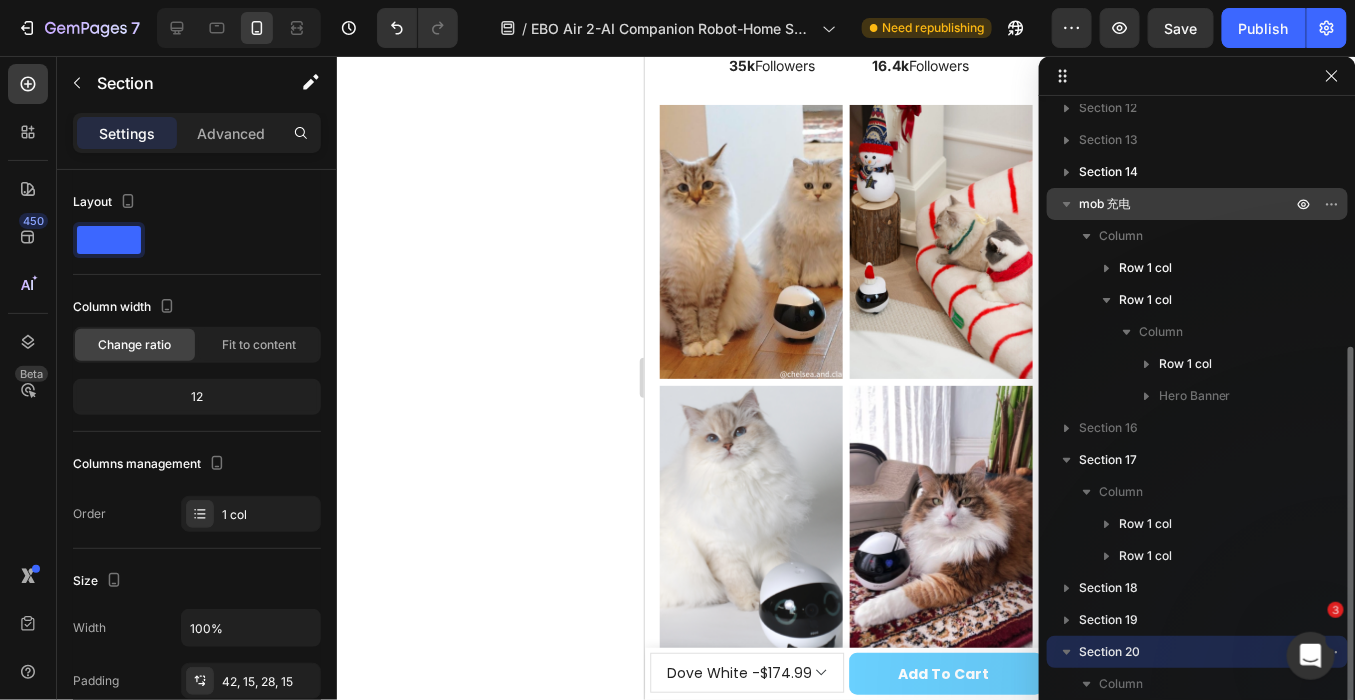 click 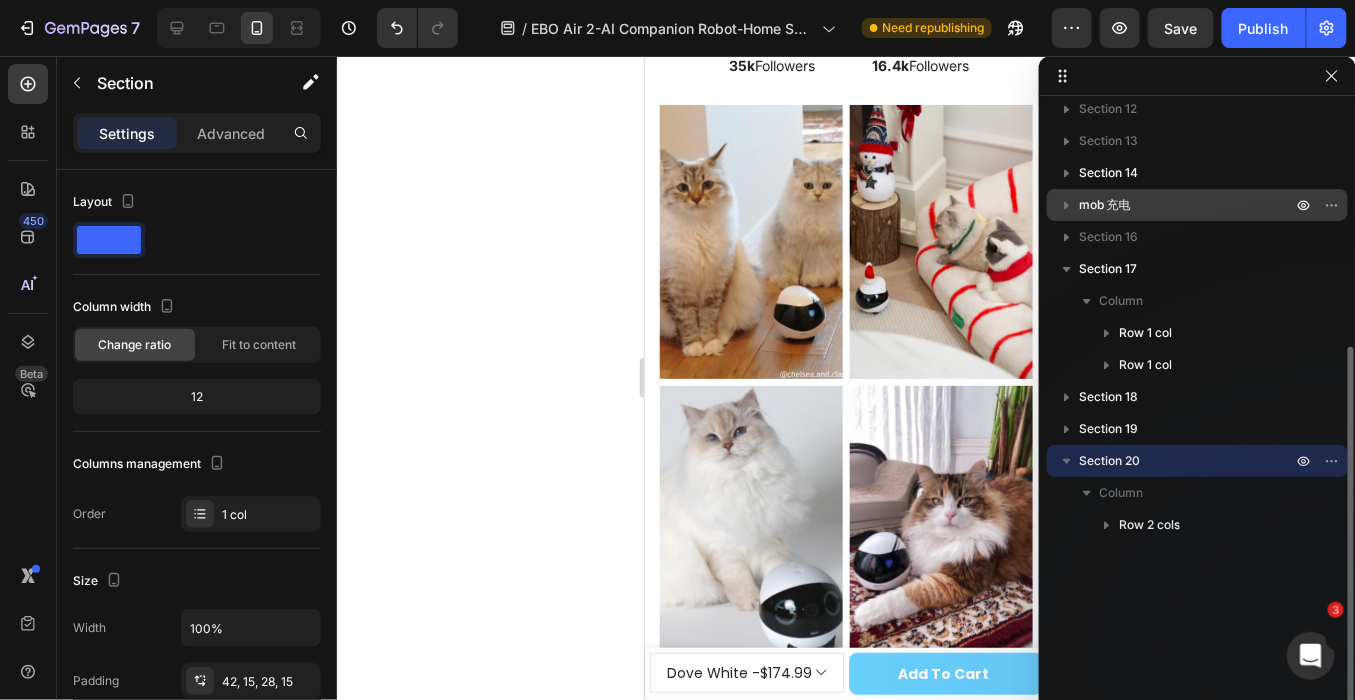 scroll, scrollTop: 395, scrollLeft: 0, axis: vertical 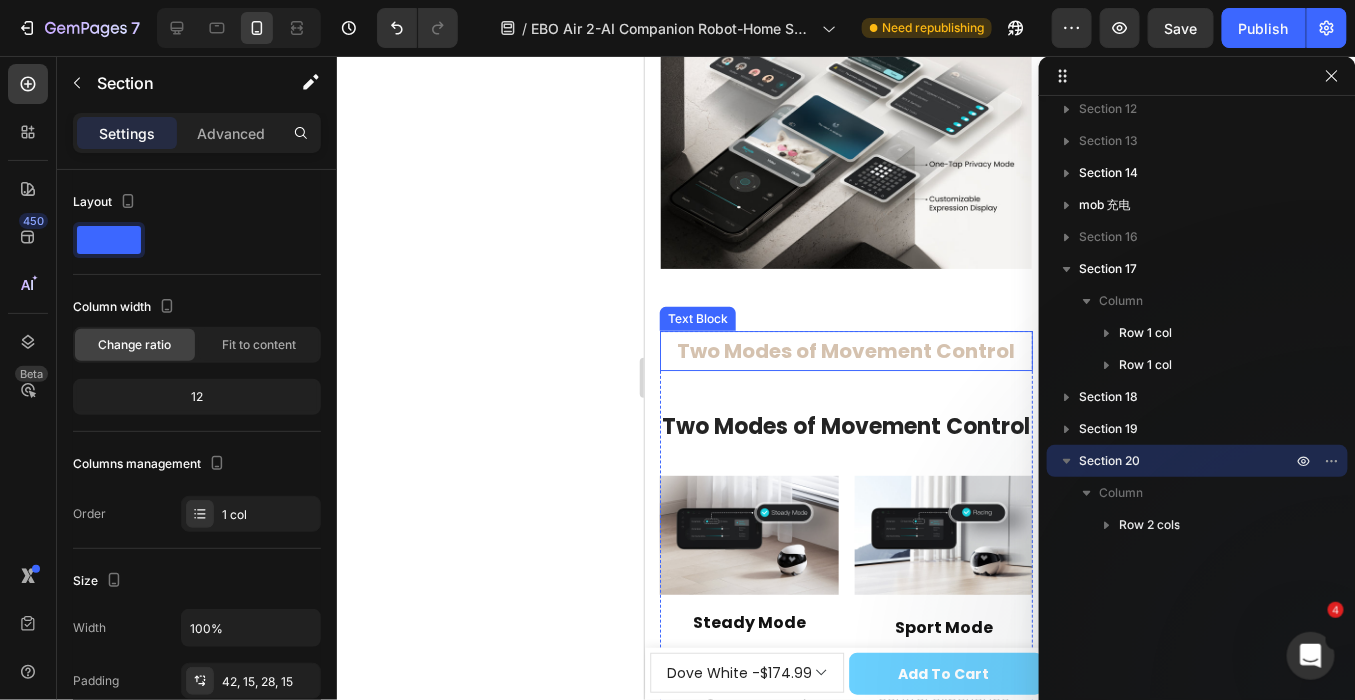 click on "Two Modes of Movement Control" at bounding box center (845, 350) 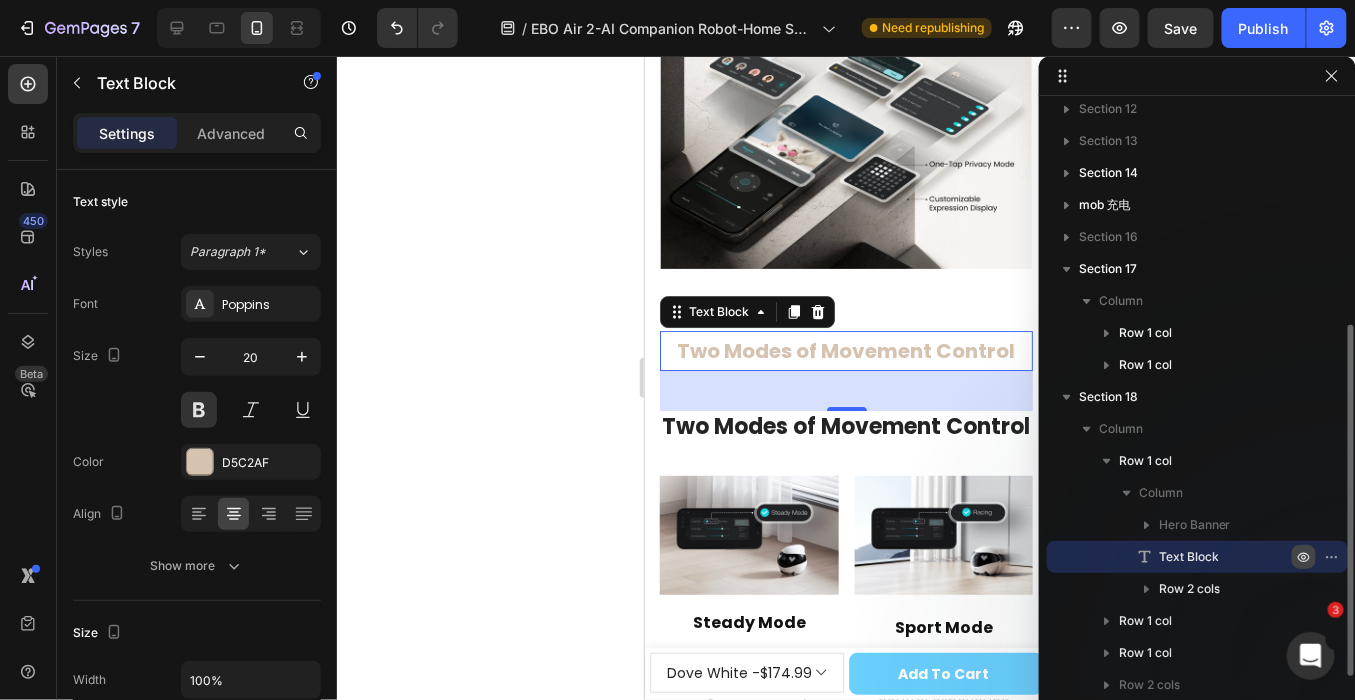 click 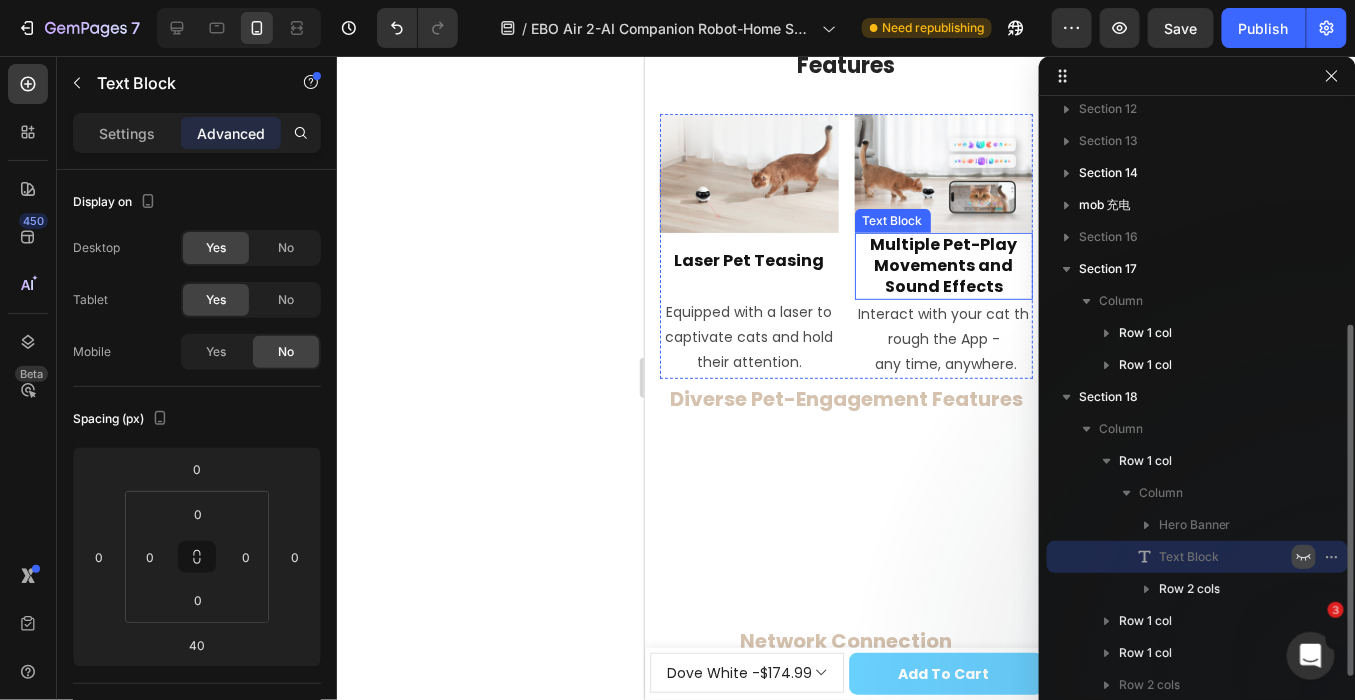 scroll, scrollTop: 15111, scrollLeft: 0, axis: vertical 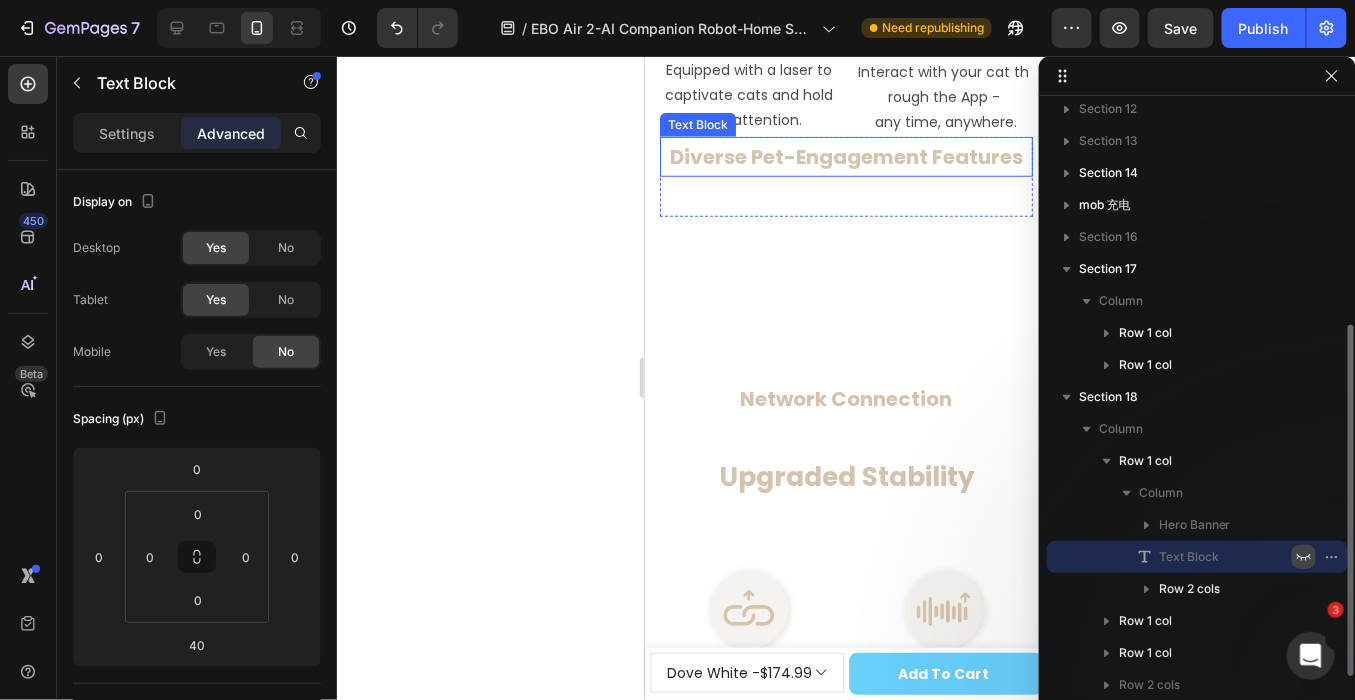click on "Diverse Pet-Engagement Features" at bounding box center [845, 156] 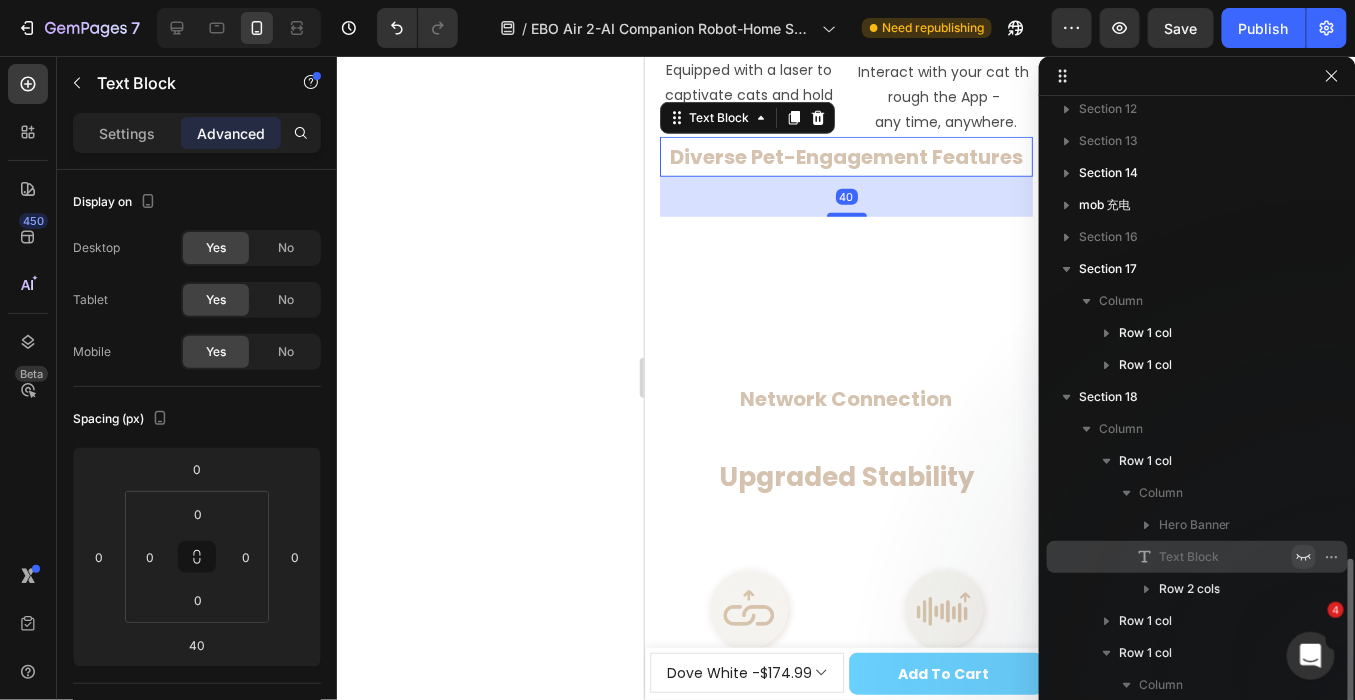 scroll, scrollTop: 556, scrollLeft: 0, axis: vertical 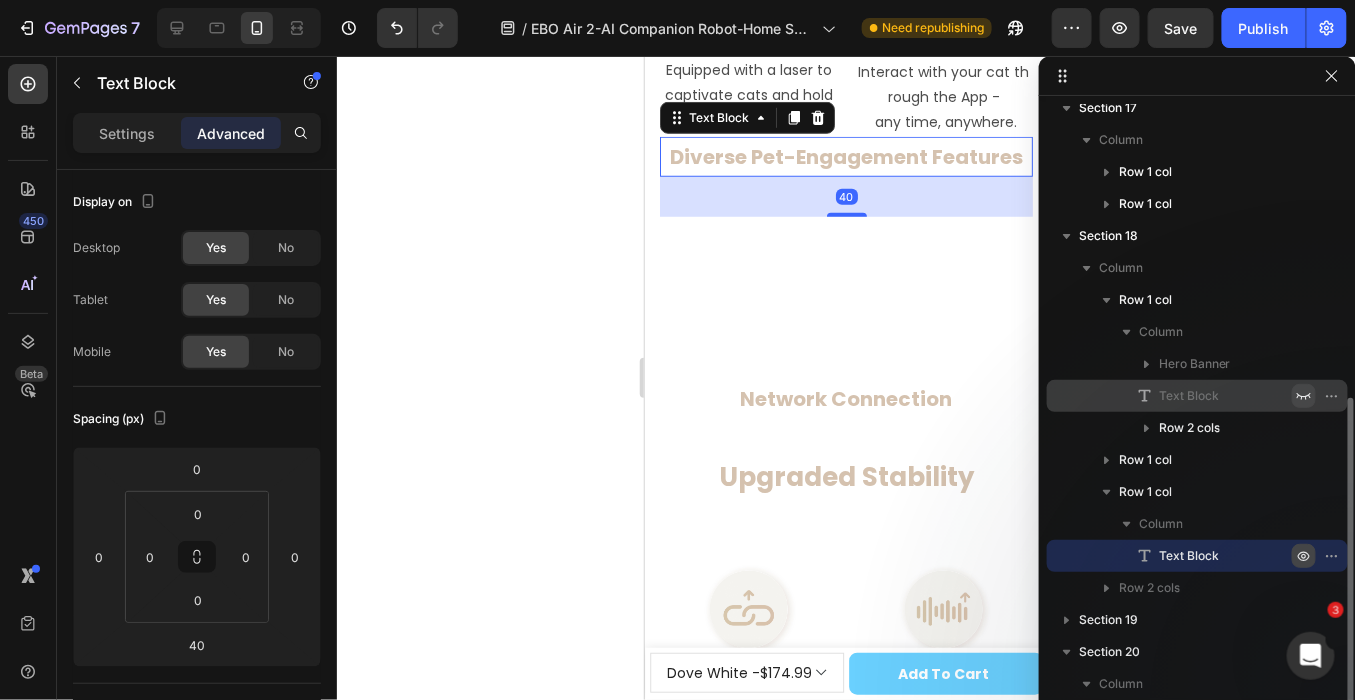 click 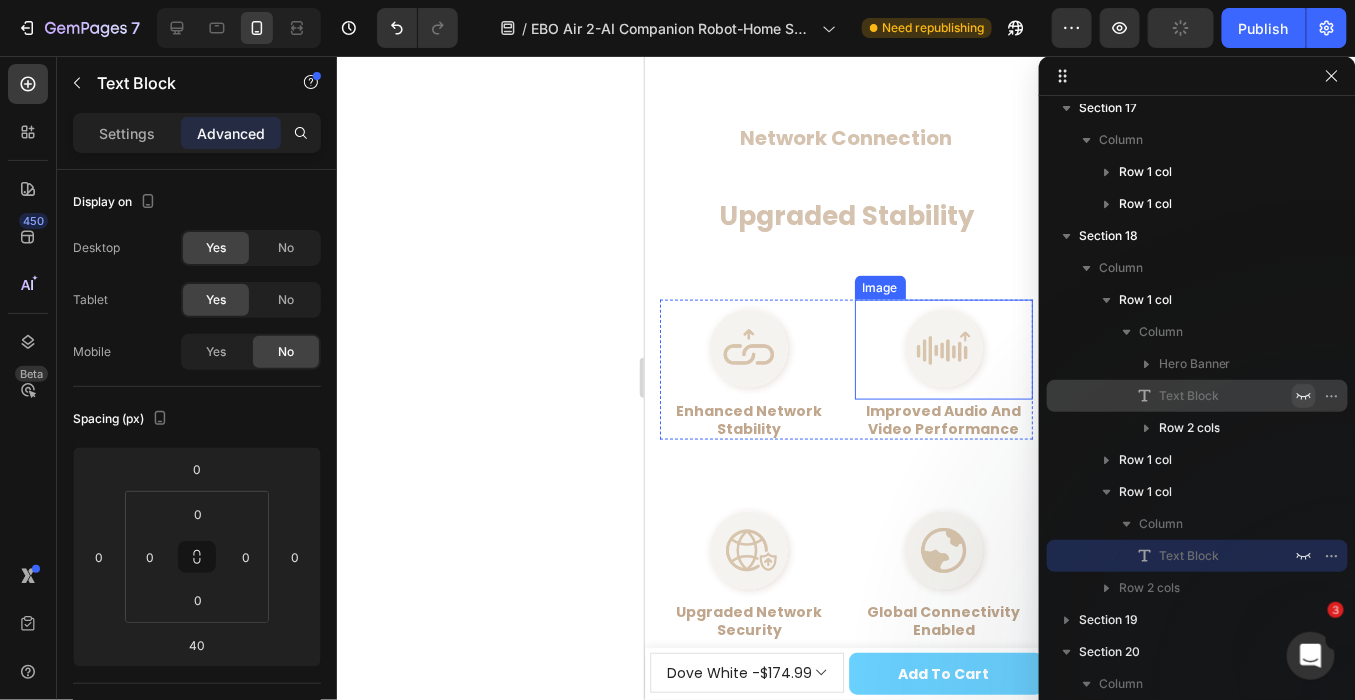 scroll, scrollTop: 15333, scrollLeft: 0, axis: vertical 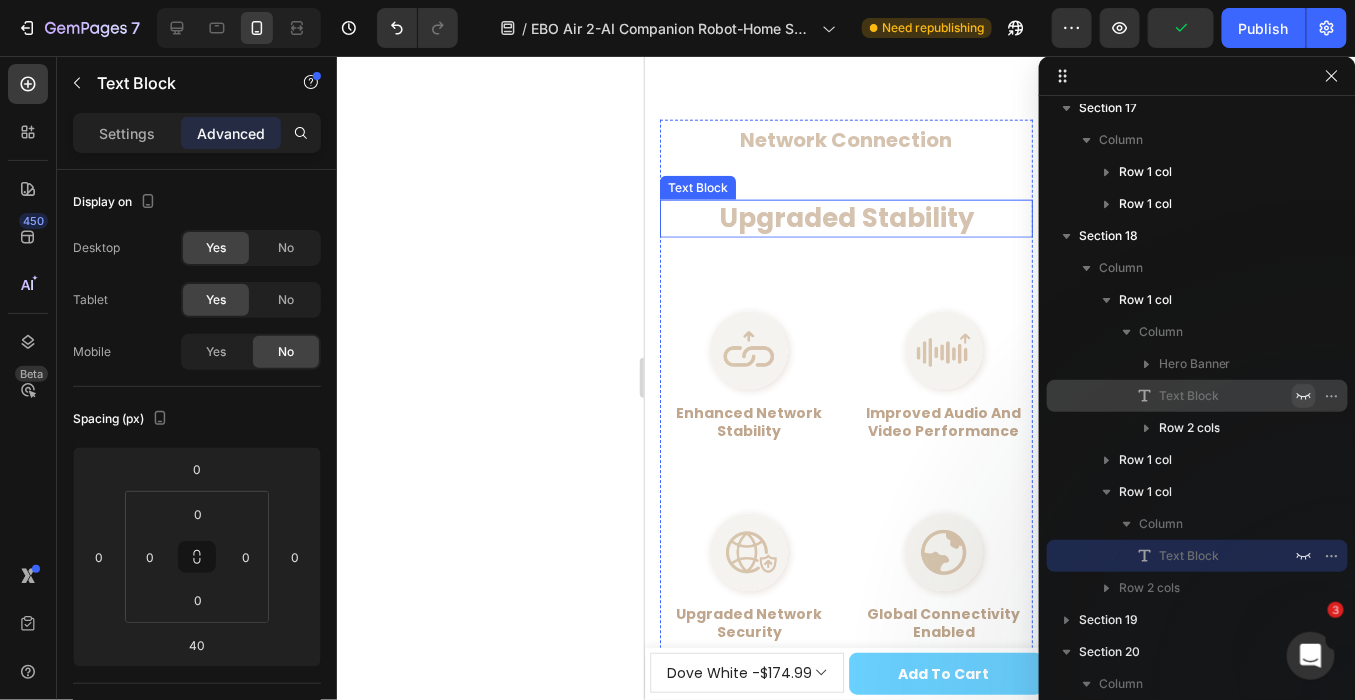 click on "Upgraded Stability" at bounding box center [845, 218] 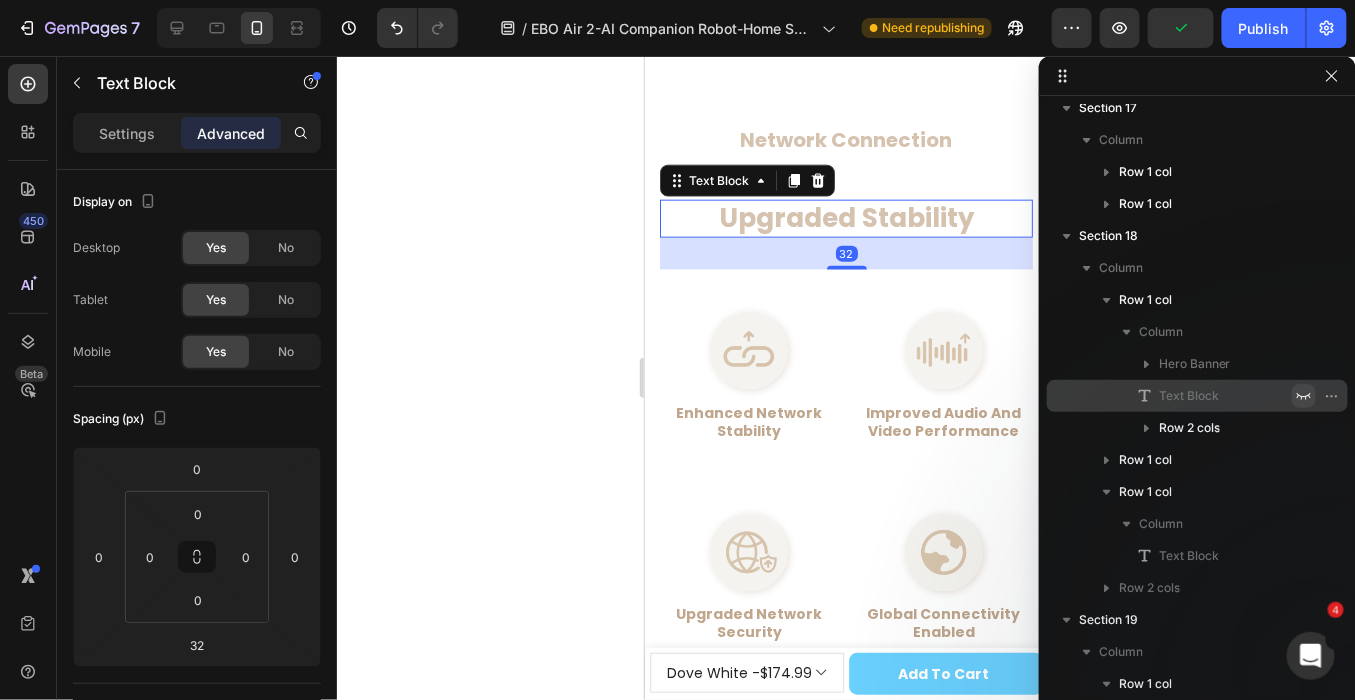 scroll, scrollTop: 812, scrollLeft: 0, axis: vertical 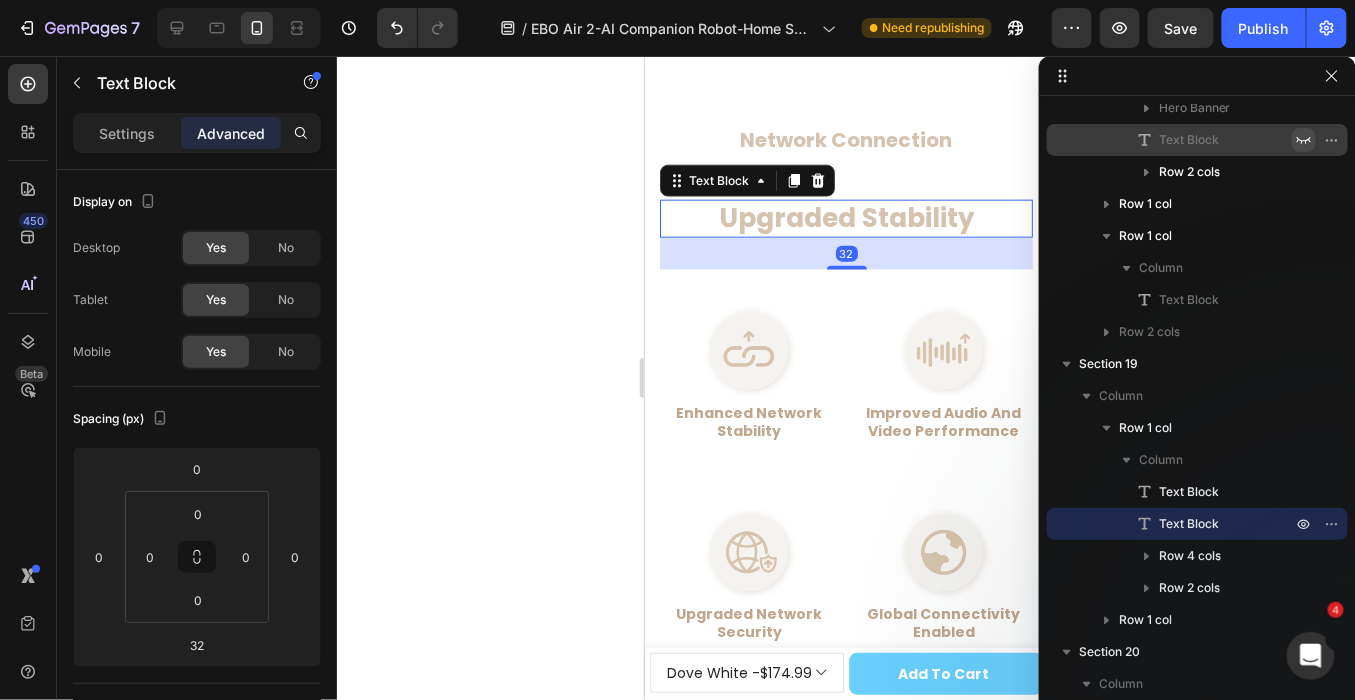 click on "Upgraded Stability" at bounding box center [845, 218] 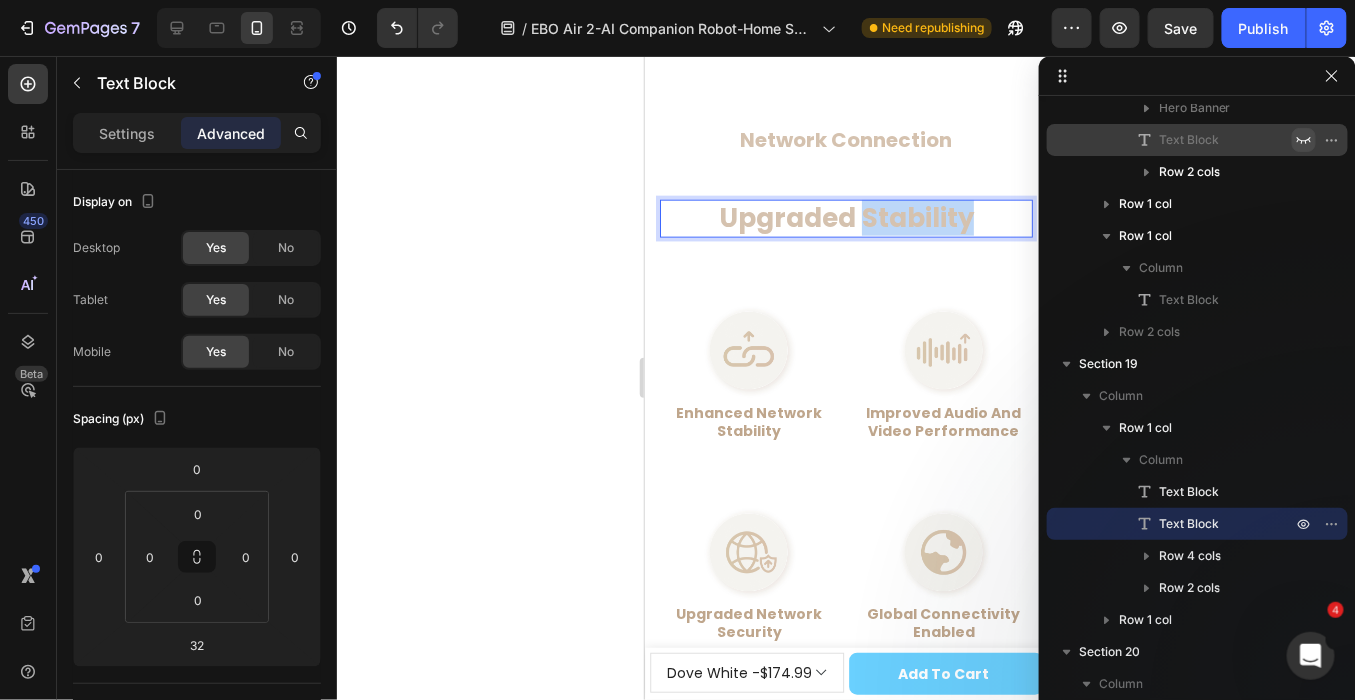 click on "Upgraded Stability" at bounding box center [845, 218] 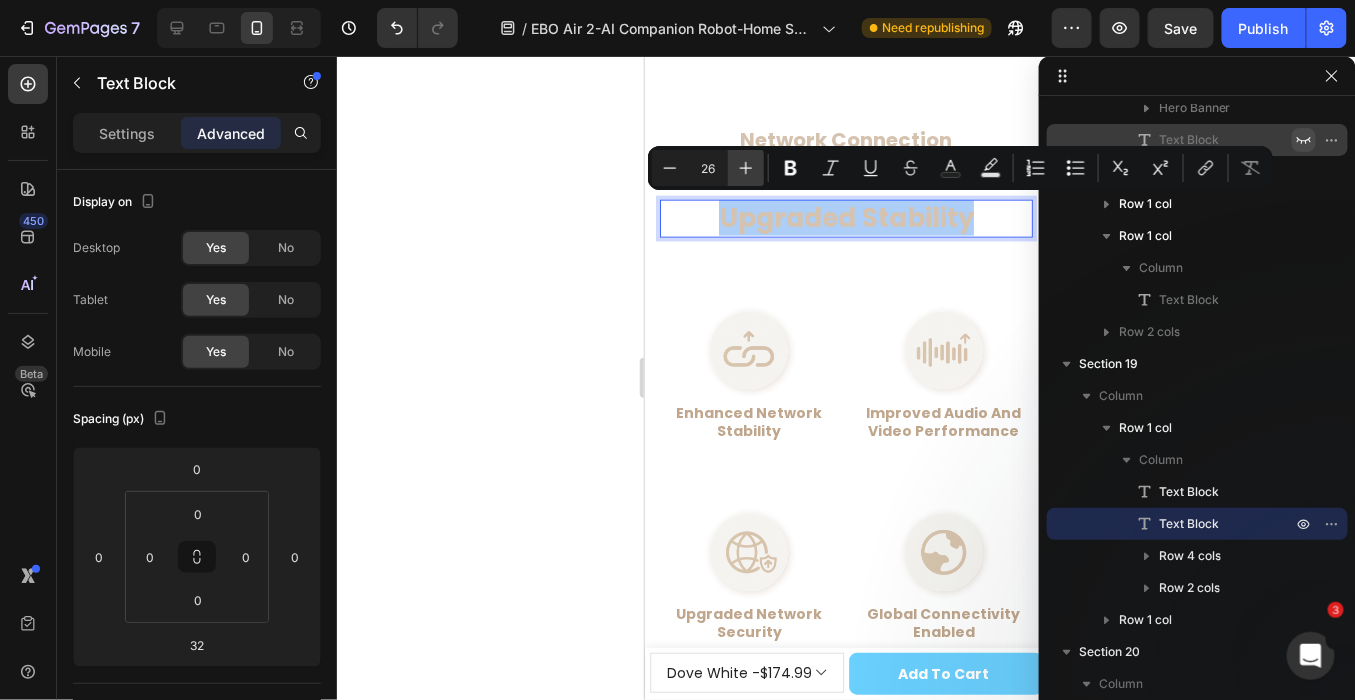 click on "Plus" at bounding box center [746, 168] 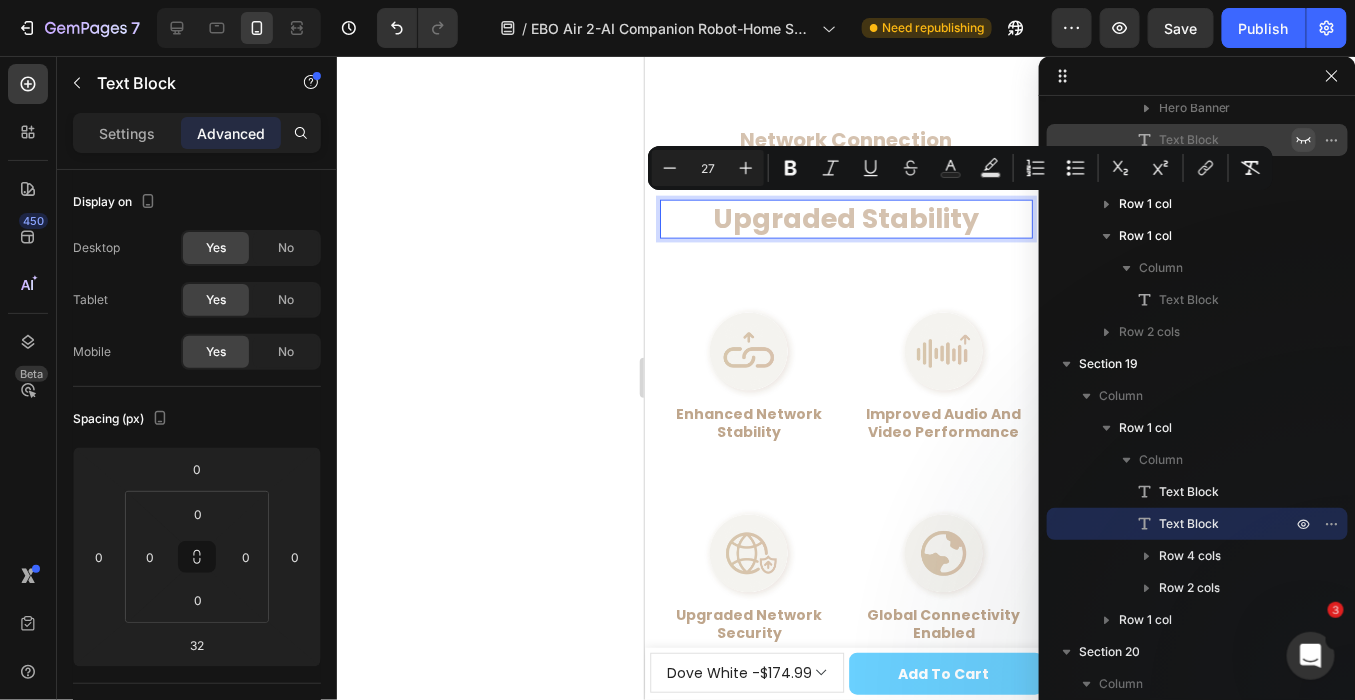 click on "27" at bounding box center (708, 168) 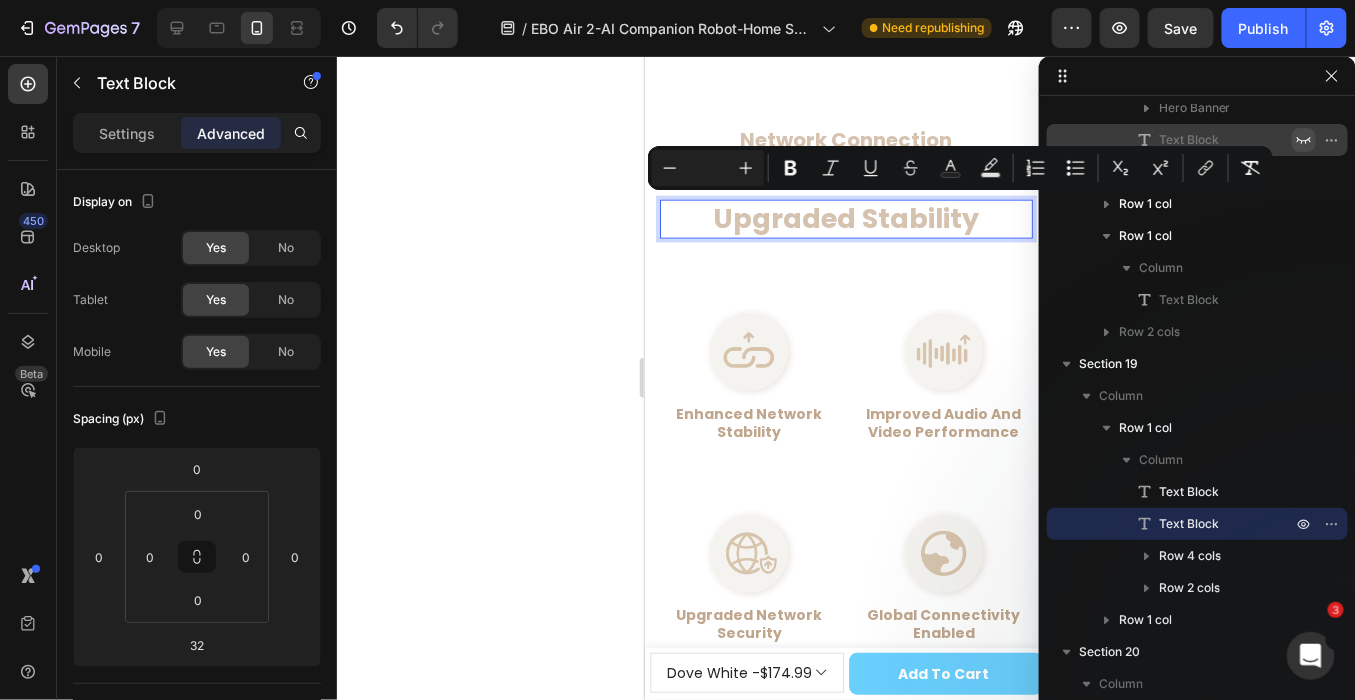 type 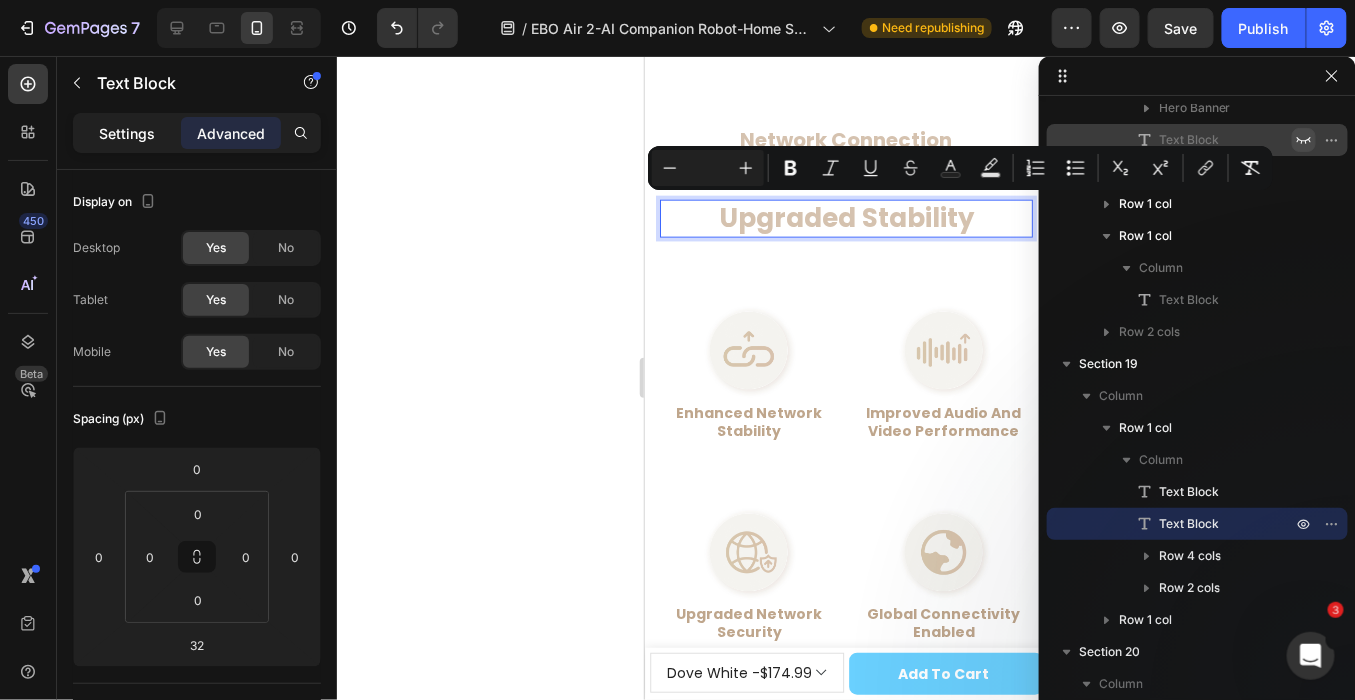 click on "Settings" at bounding box center [127, 133] 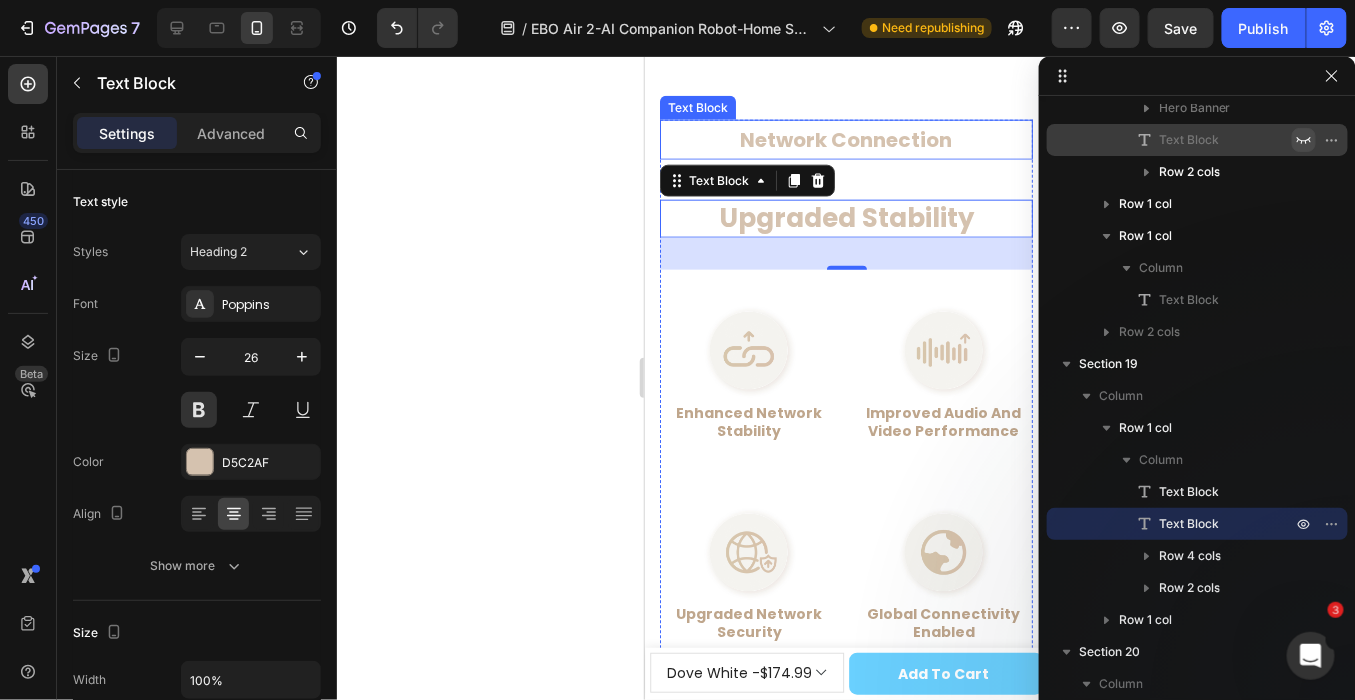 click on "Network Connection" at bounding box center [845, 139] 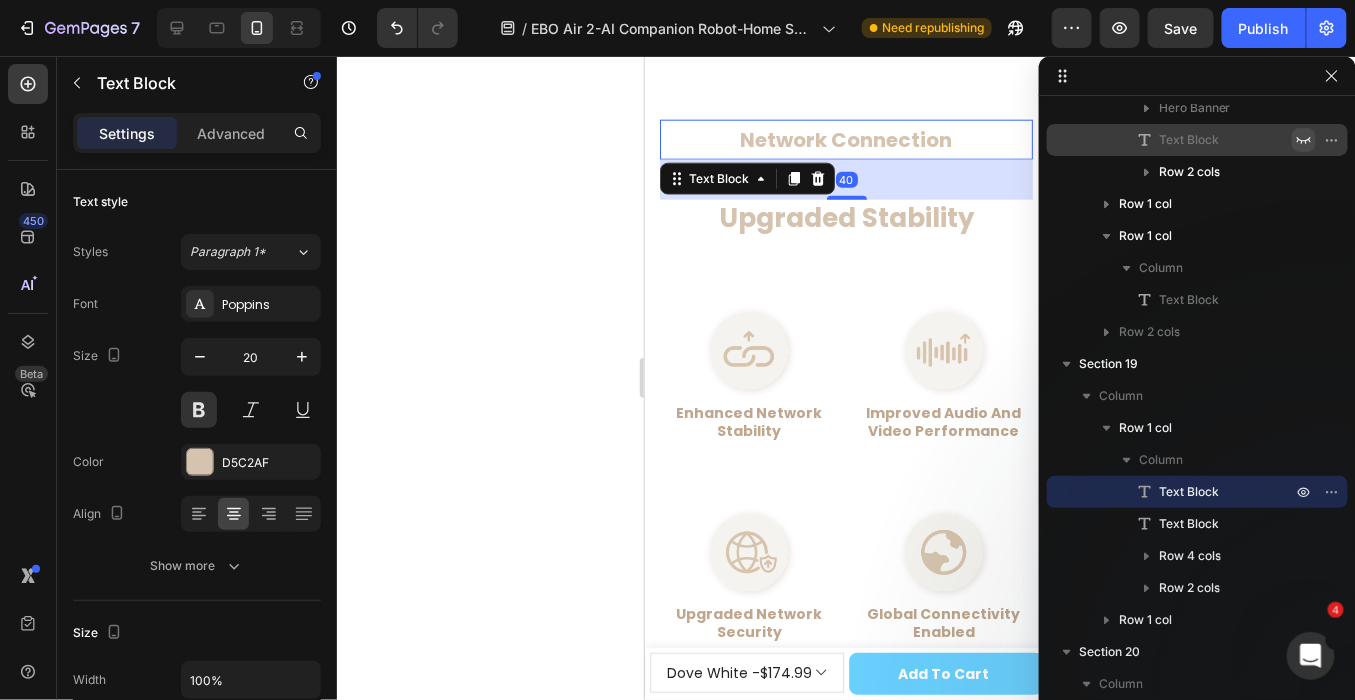 click on "Network Connection" at bounding box center [845, 139] 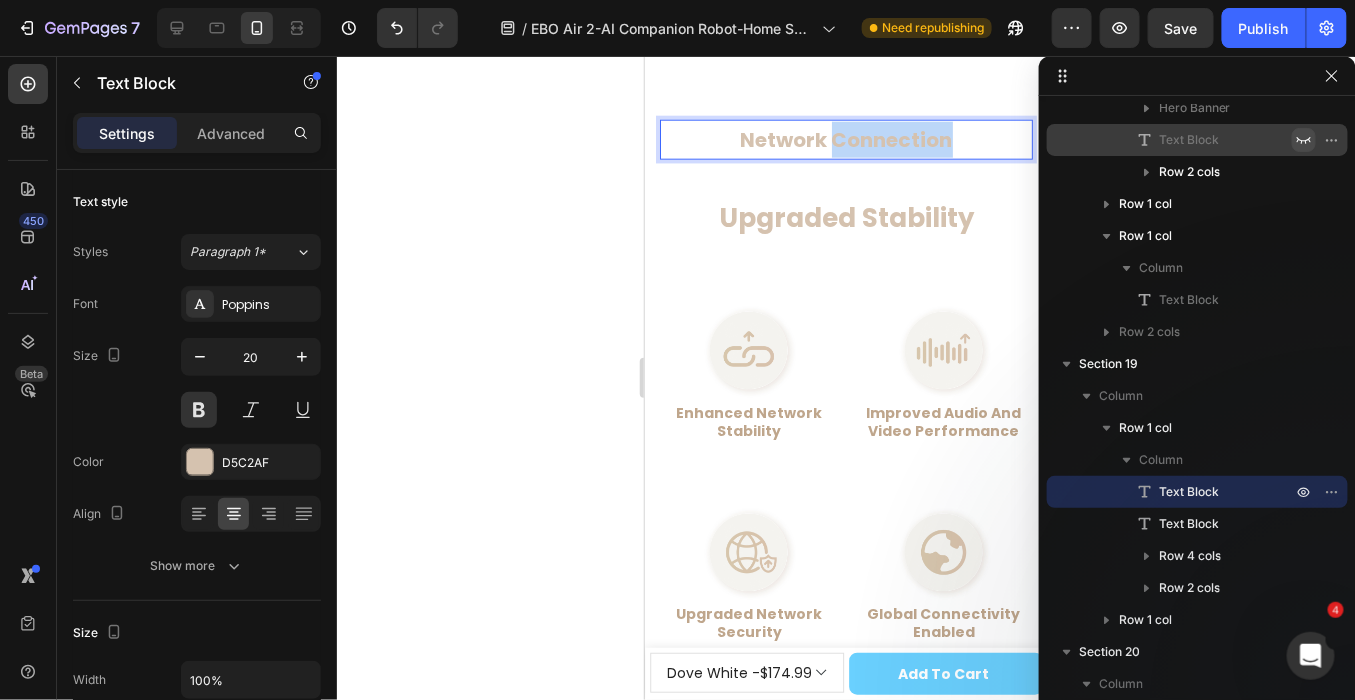 click on "Network Connection" at bounding box center [845, 139] 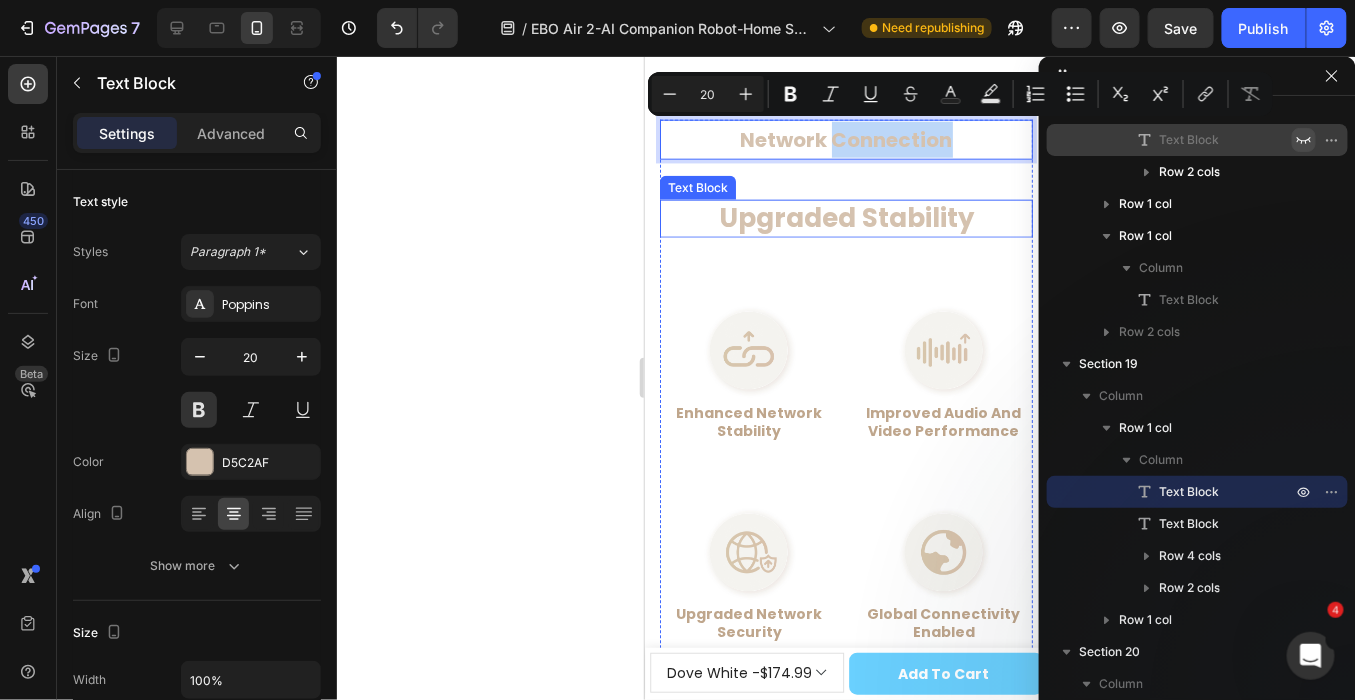 click on "Upgraded Stability" at bounding box center [845, 218] 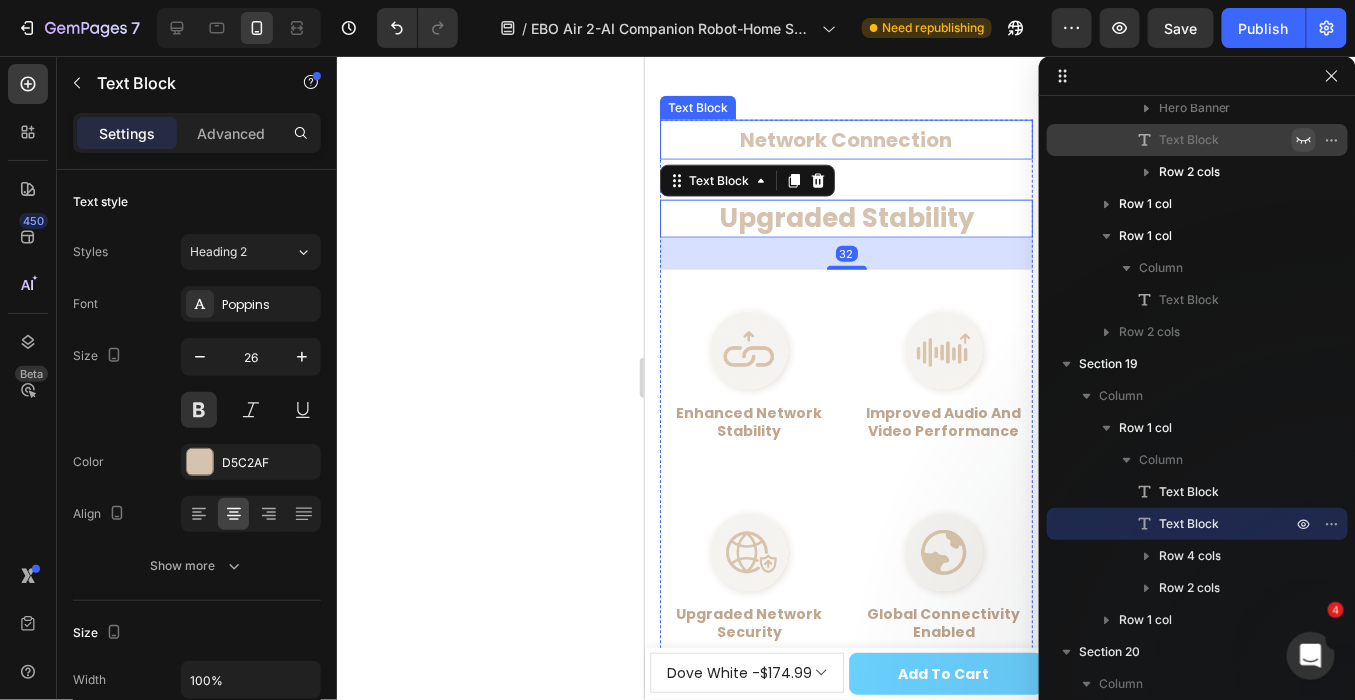 click on "Network Connection" at bounding box center [845, 139] 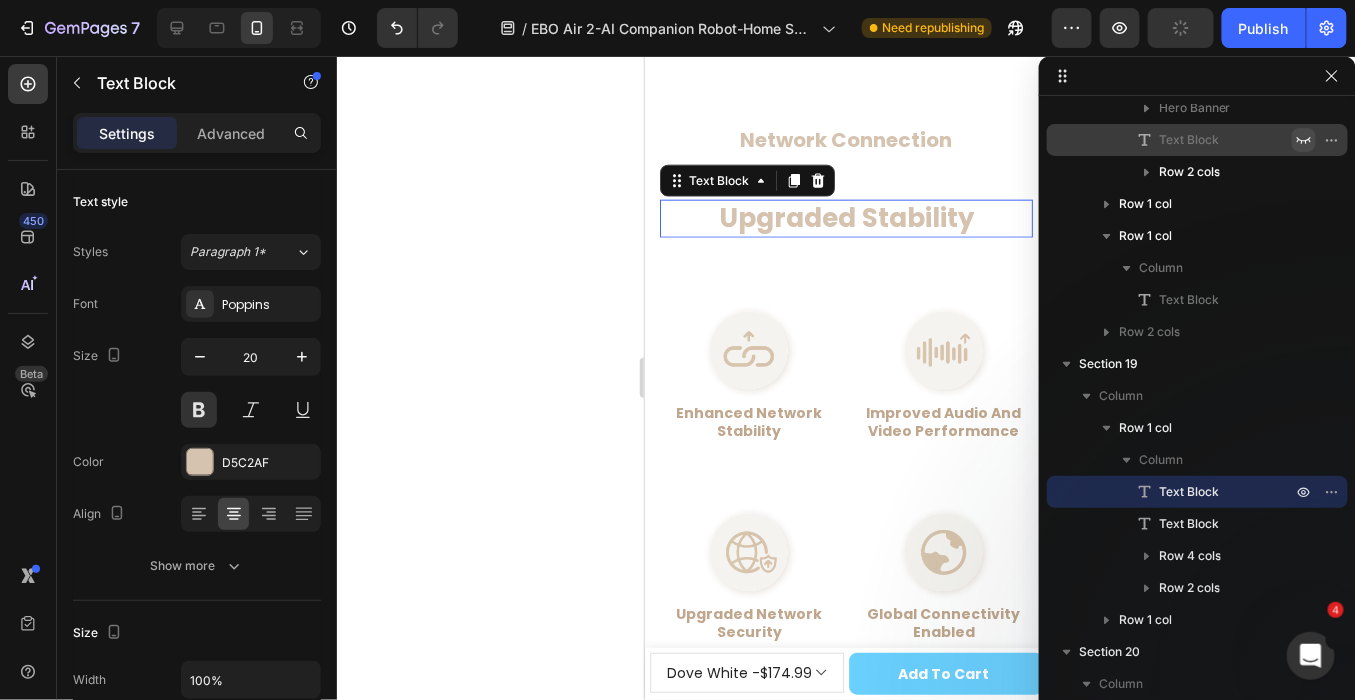 click on "Upgraded Stability" at bounding box center (845, 217) 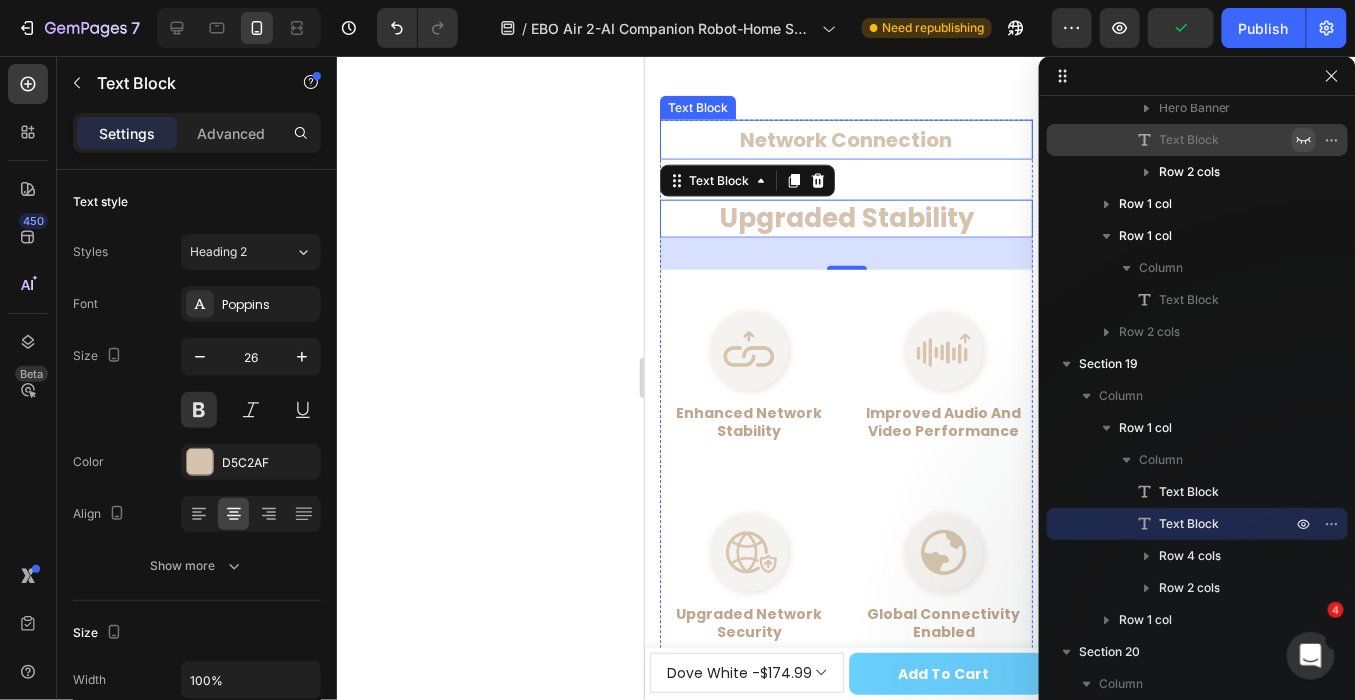 click on "Network Connection" at bounding box center (845, 139) 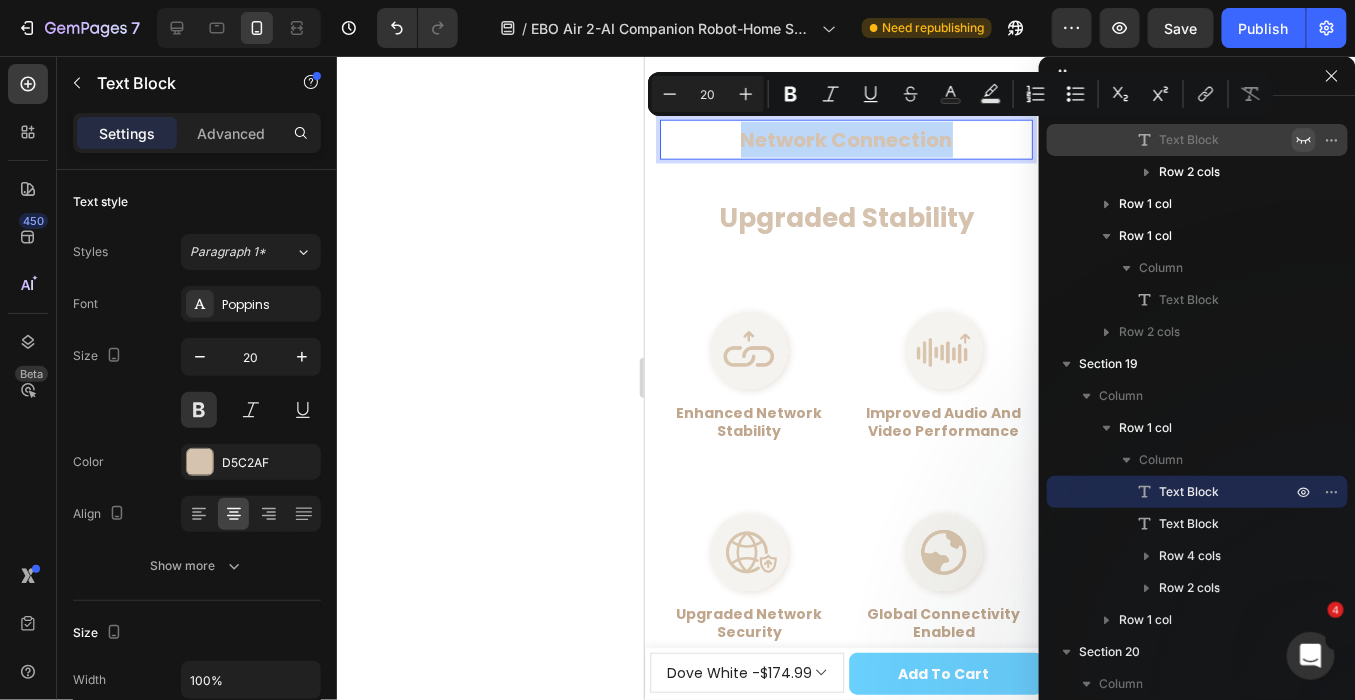 drag, startPoint x: 711, startPoint y: 139, endPoint x: 968, endPoint y: 143, distance: 257.03113 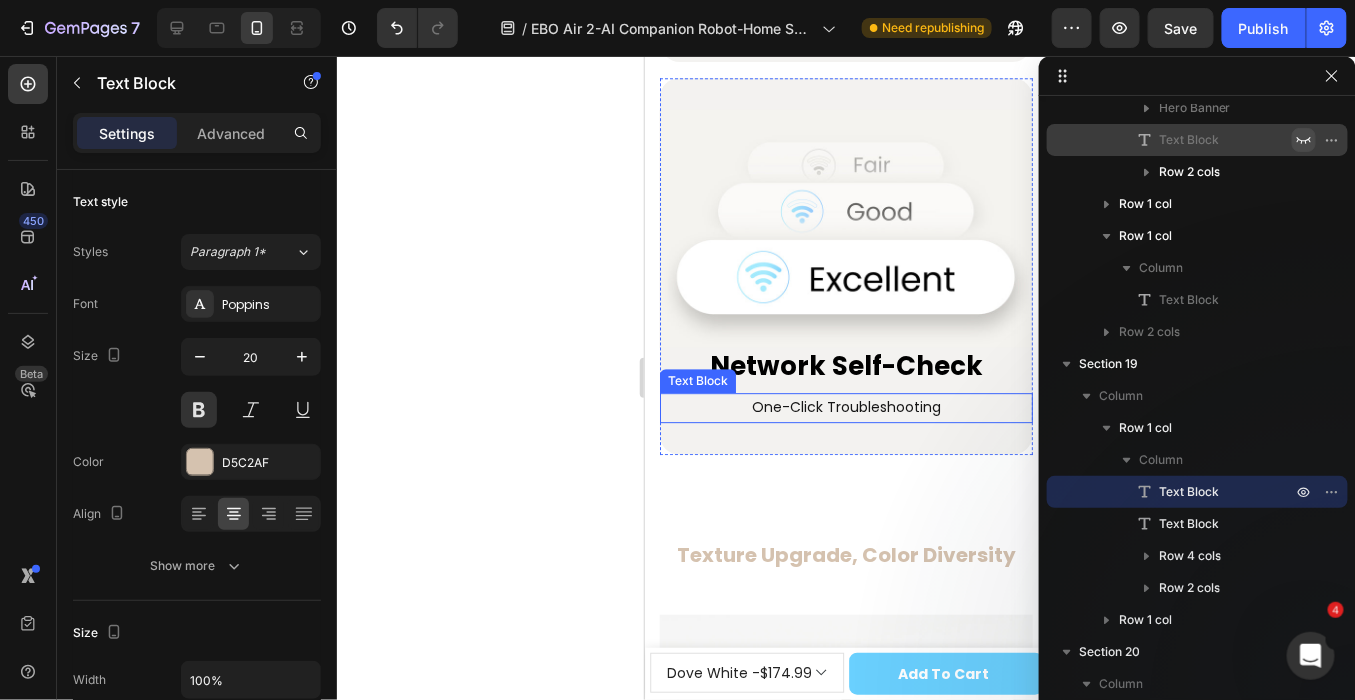 scroll, scrollTop: 16556, scrollLeft: 0, axis: vertical 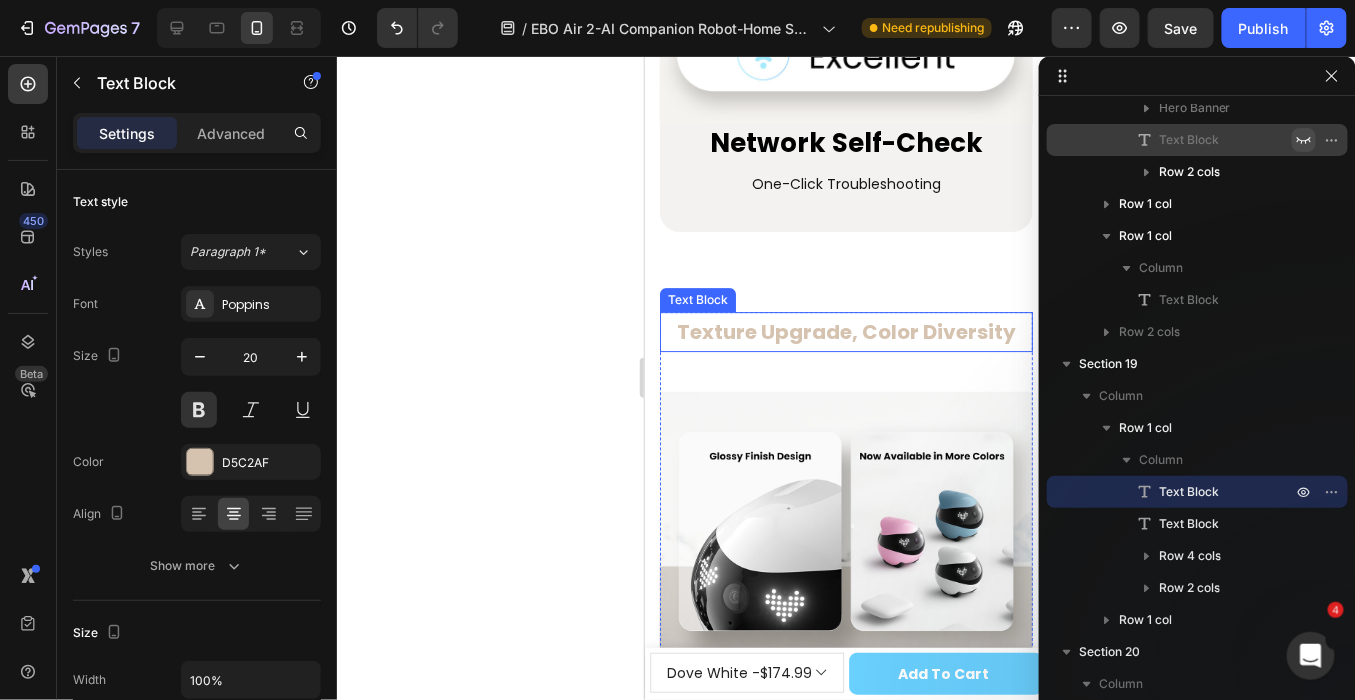 click on "Texture Upgrade, Color Diversity" at bounding box center [845, 331] 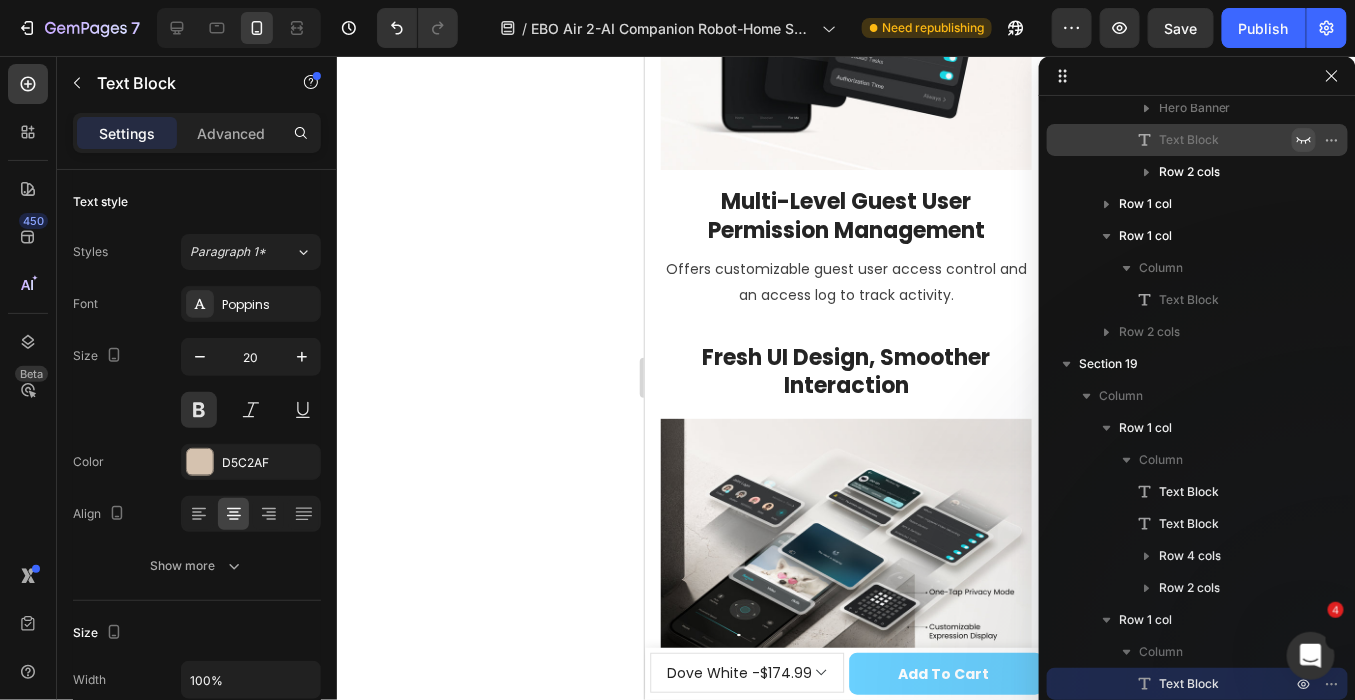 scroll, scrollTop: 13791, scrollLeft: 0, axis: vertical 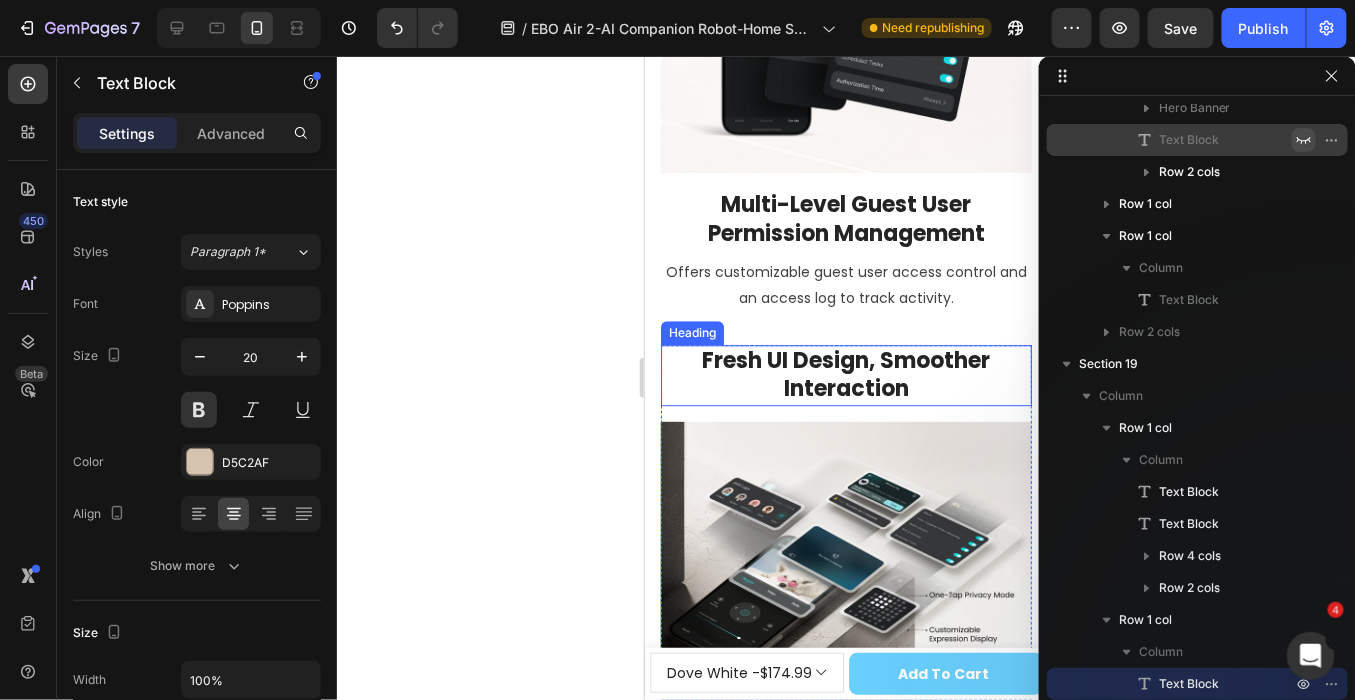 click on "Fresh UI Design, Smoother Interaction" at bounding box center (845, 374) 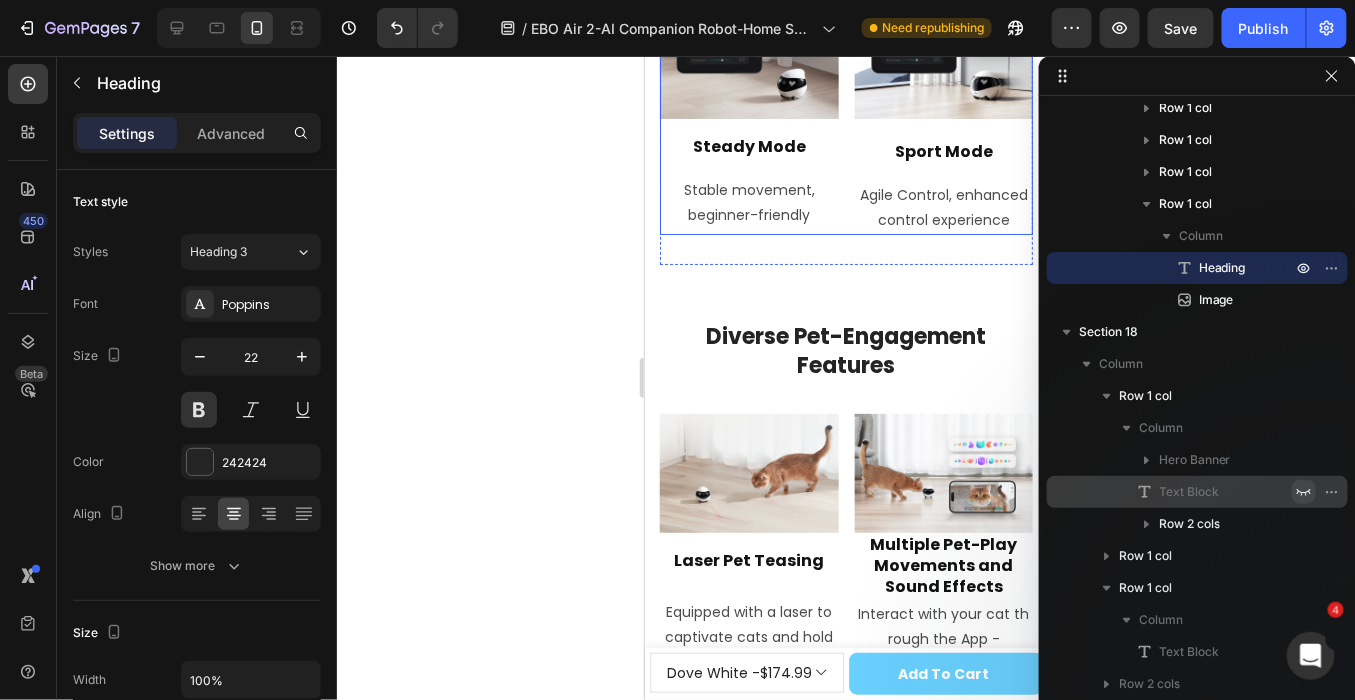 scroll, scrollTop: 14680, scrollLeft: 0, axis: vertical 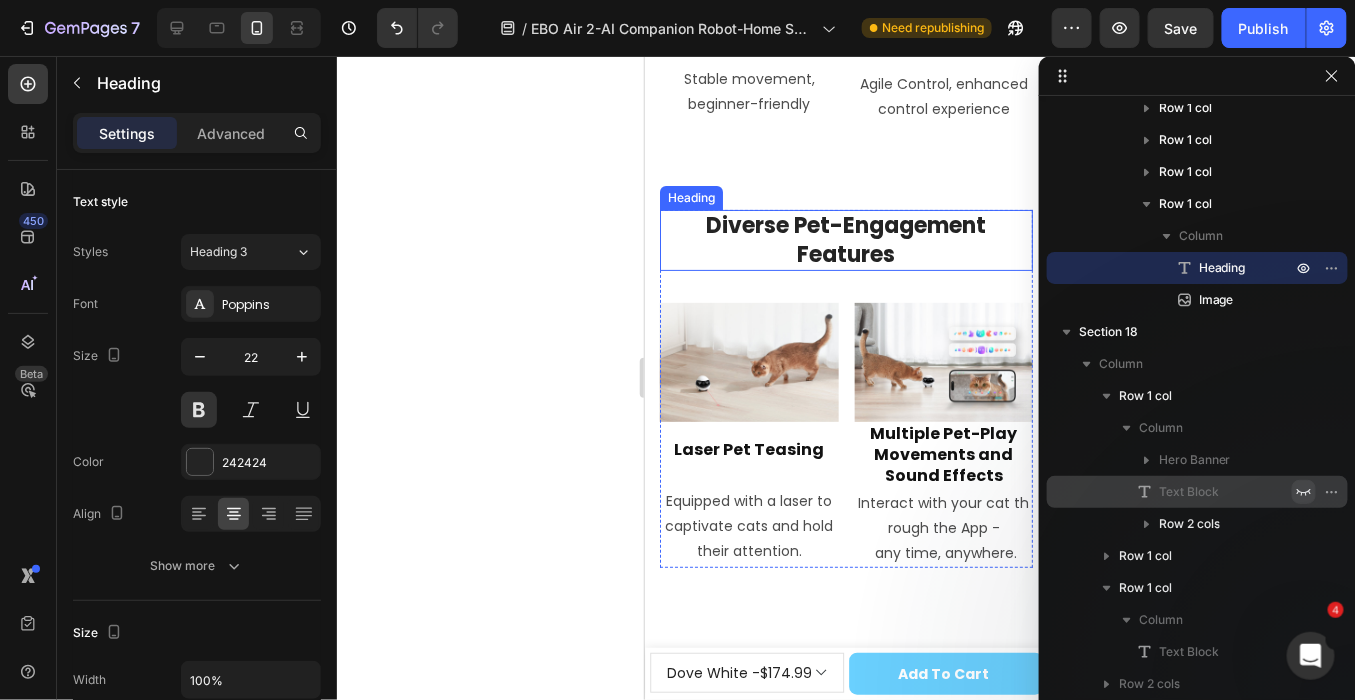 click on "Diverse Pet-Engagement Features" at bounding box center [845, 239] 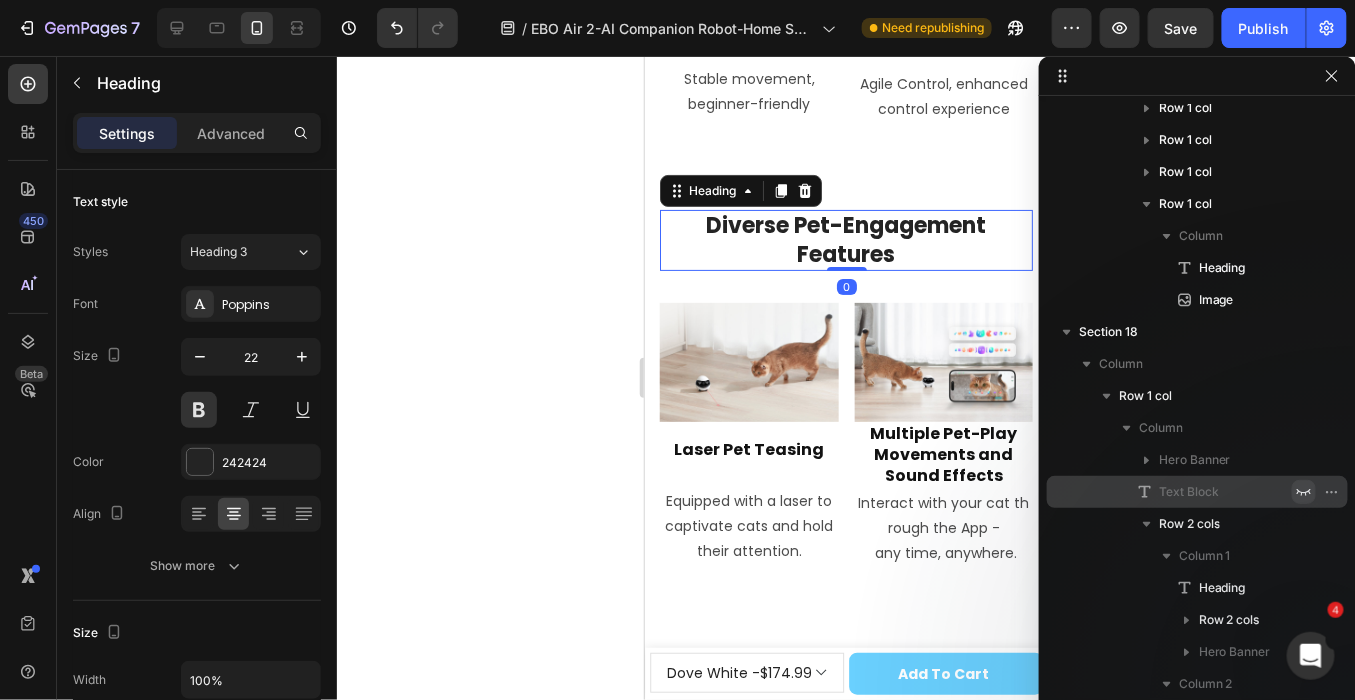 scroll, scrollTop: 1367, scrollLeft: 0, axis: vertical 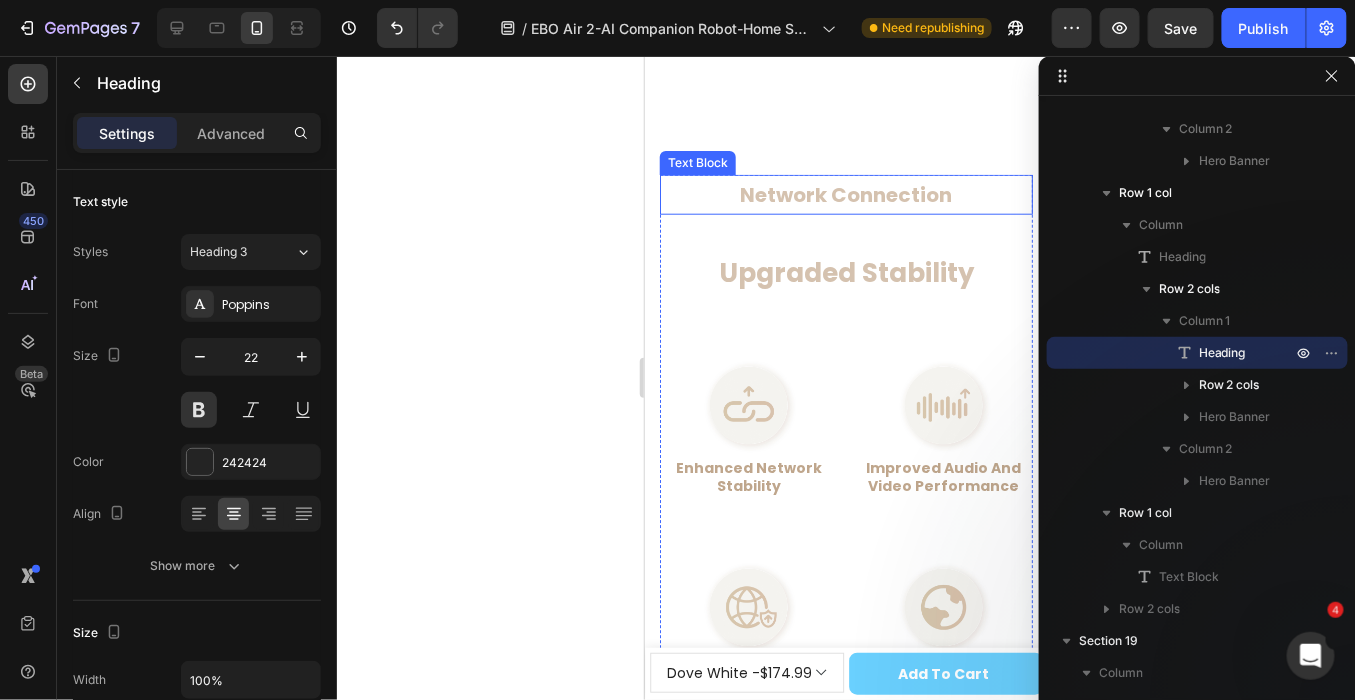 click on "Network Connection" at bounding box center [845, 194] 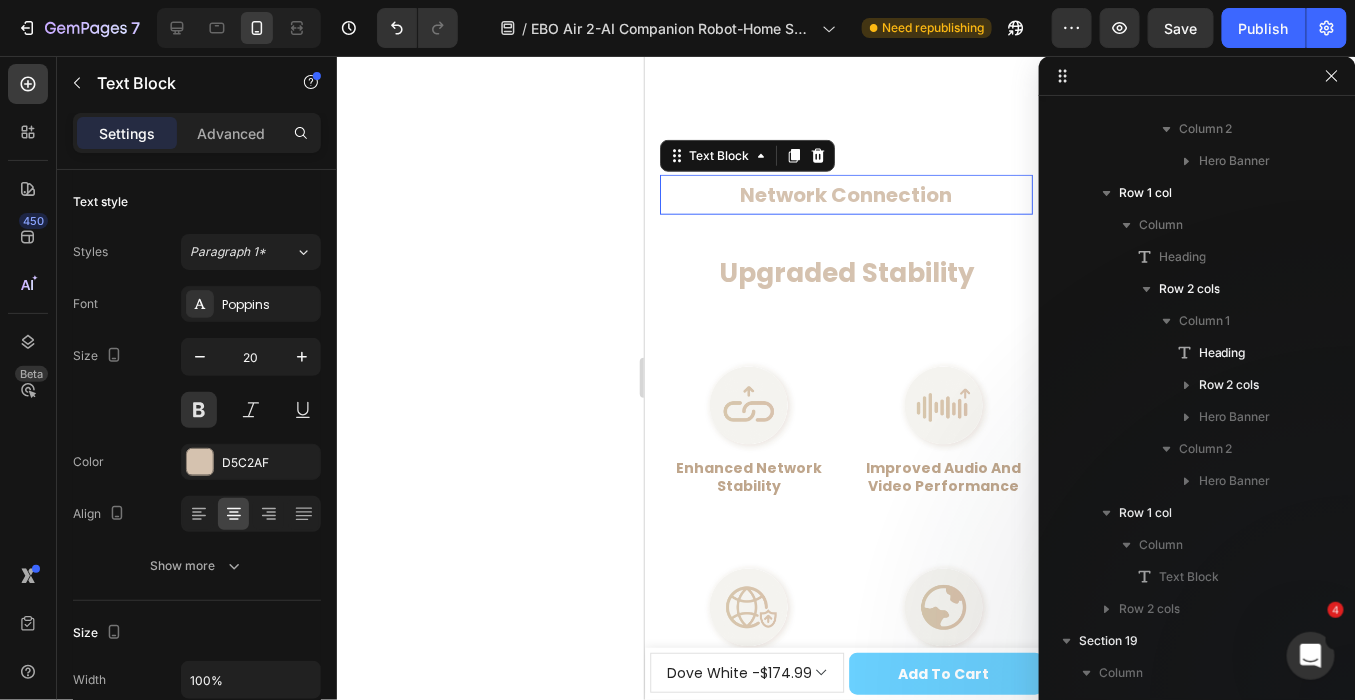 scroll, scrollTop: 1783, scrollLeft: 0, axis: vertical 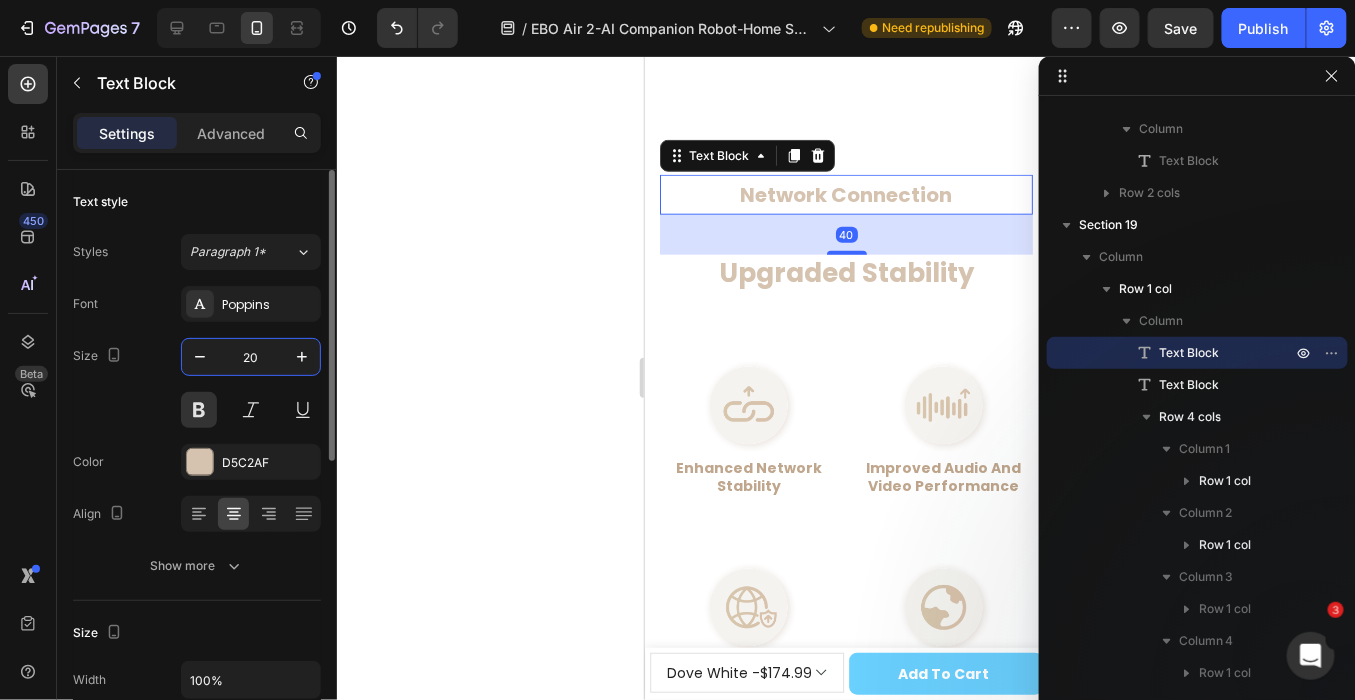 click on "20" at bounding box center (251, 357) 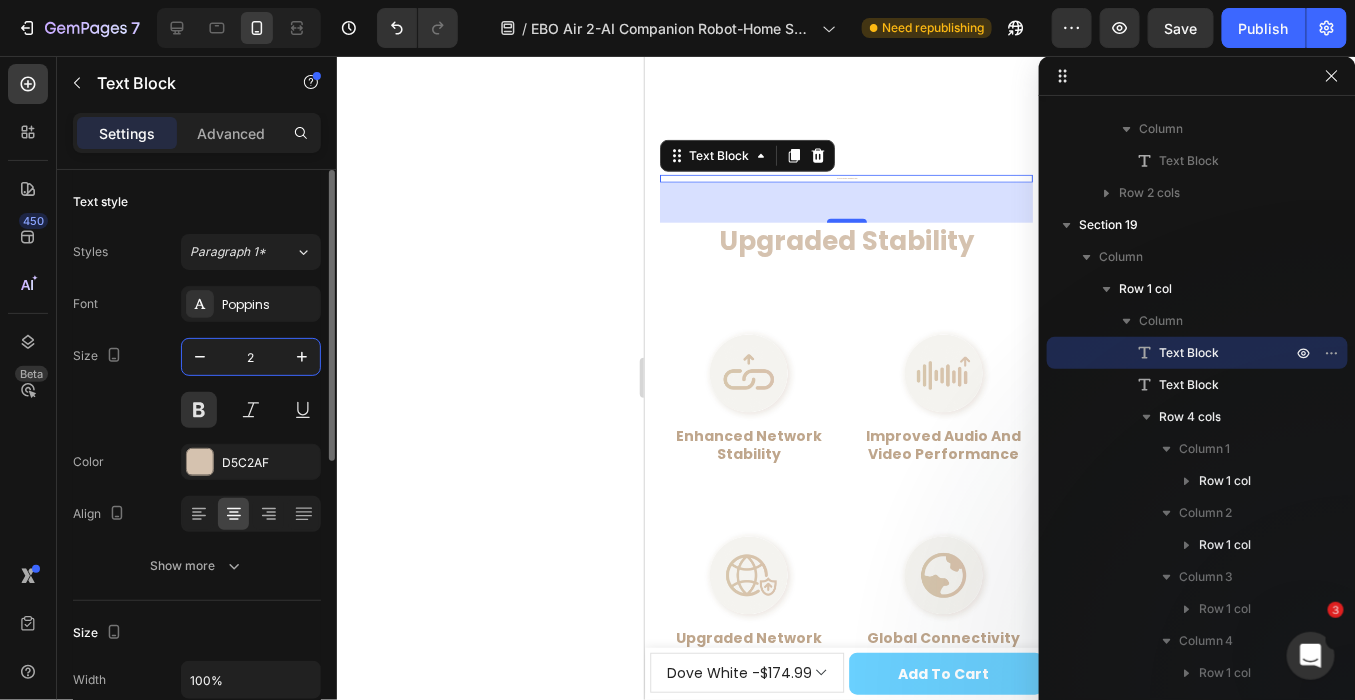 type on "22" 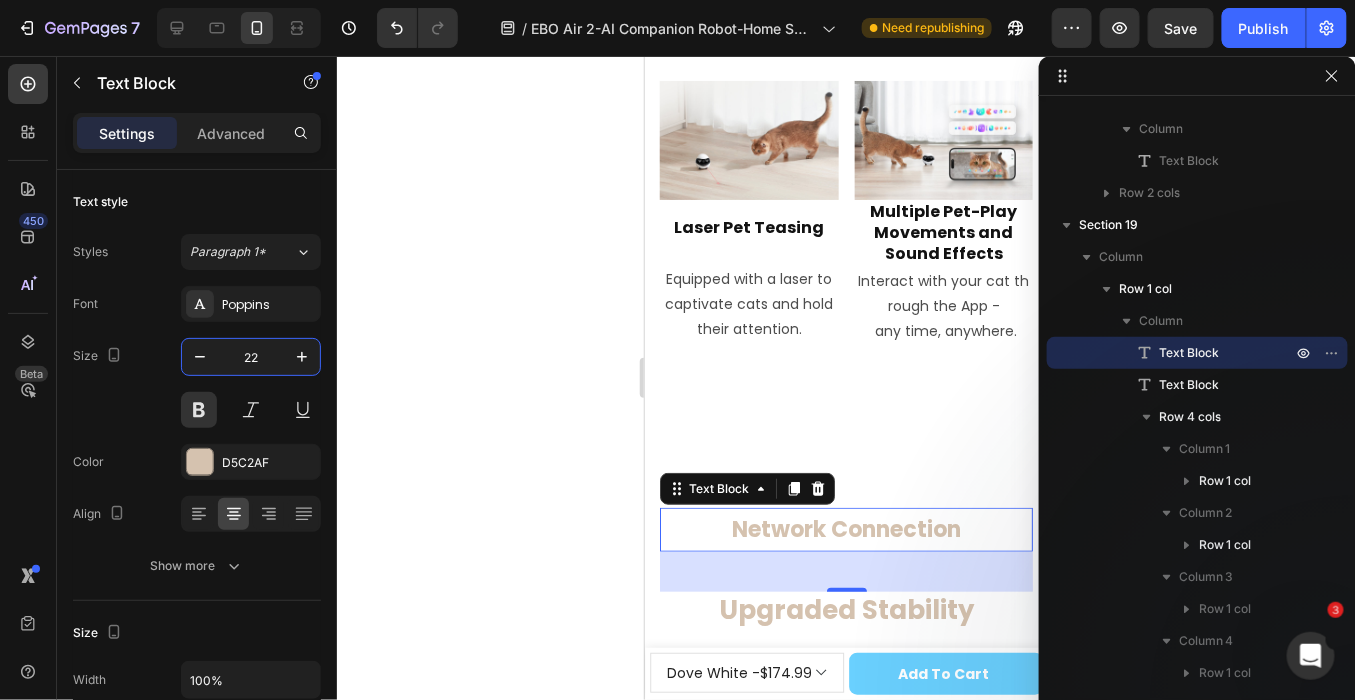 scroll, scrollTop: 14680, scrollLeft: 0, axis: vertical 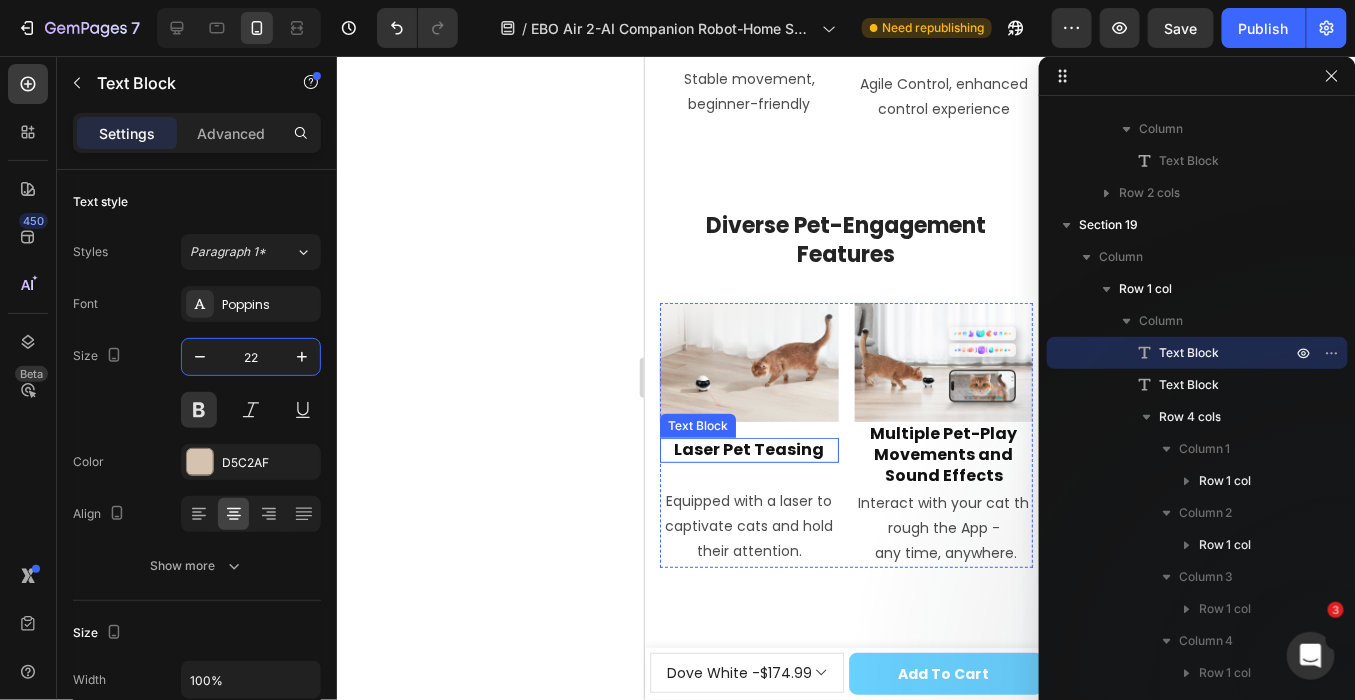 click on "Laser Pet Teasing" at bounding box center (748, 449) 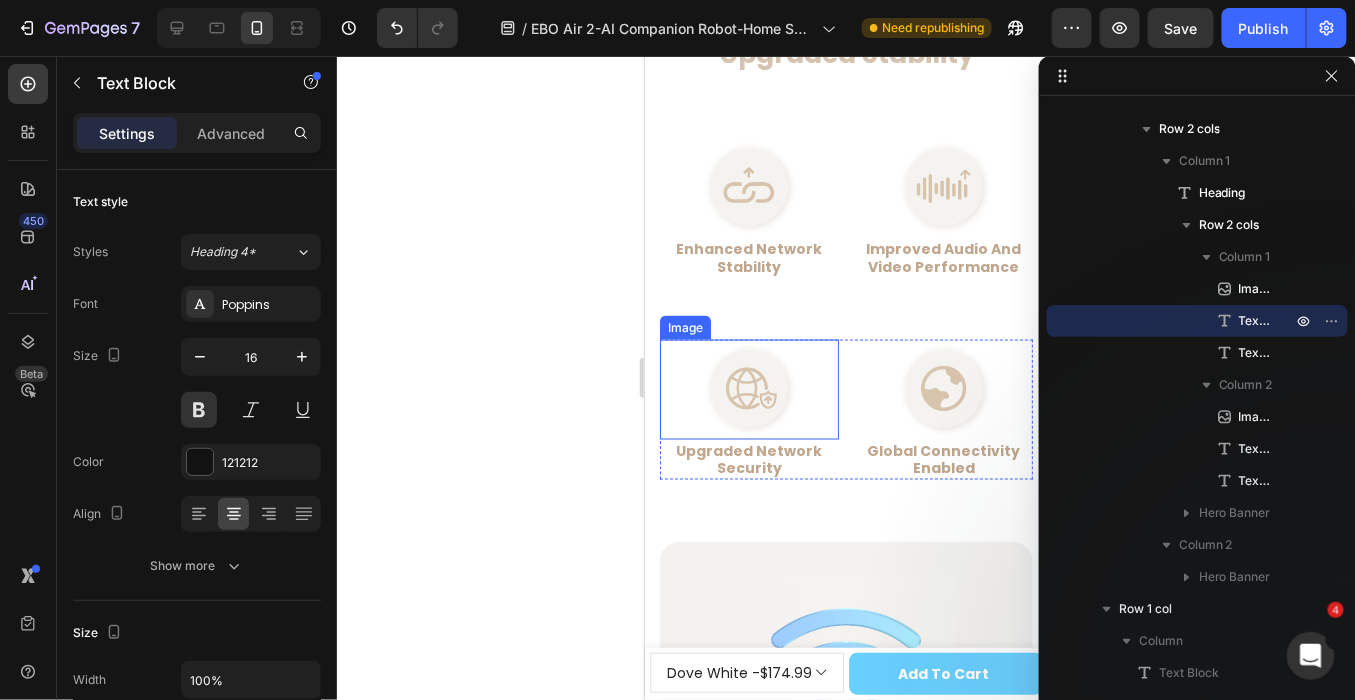 scroll, scrollTop: 15235, scrollLeft: 0, axis: vertical 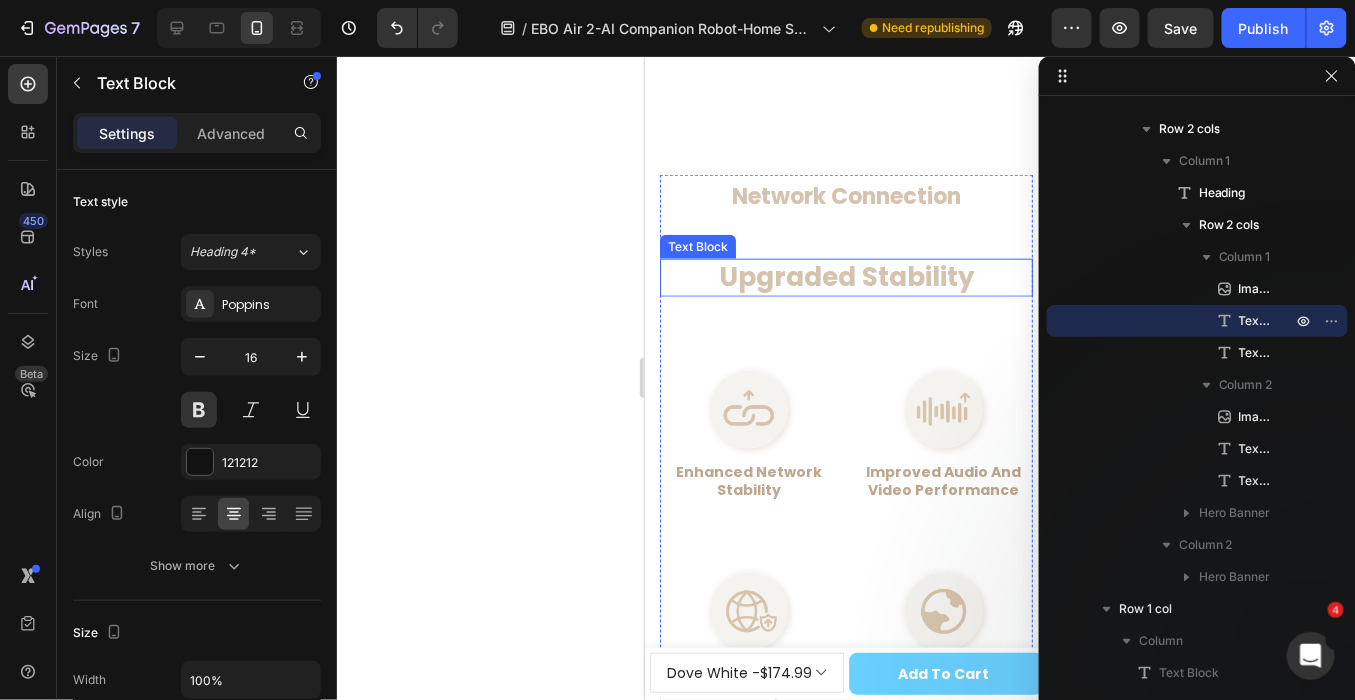 click on "Upgraded Stability" at bounding box center [845, 276] 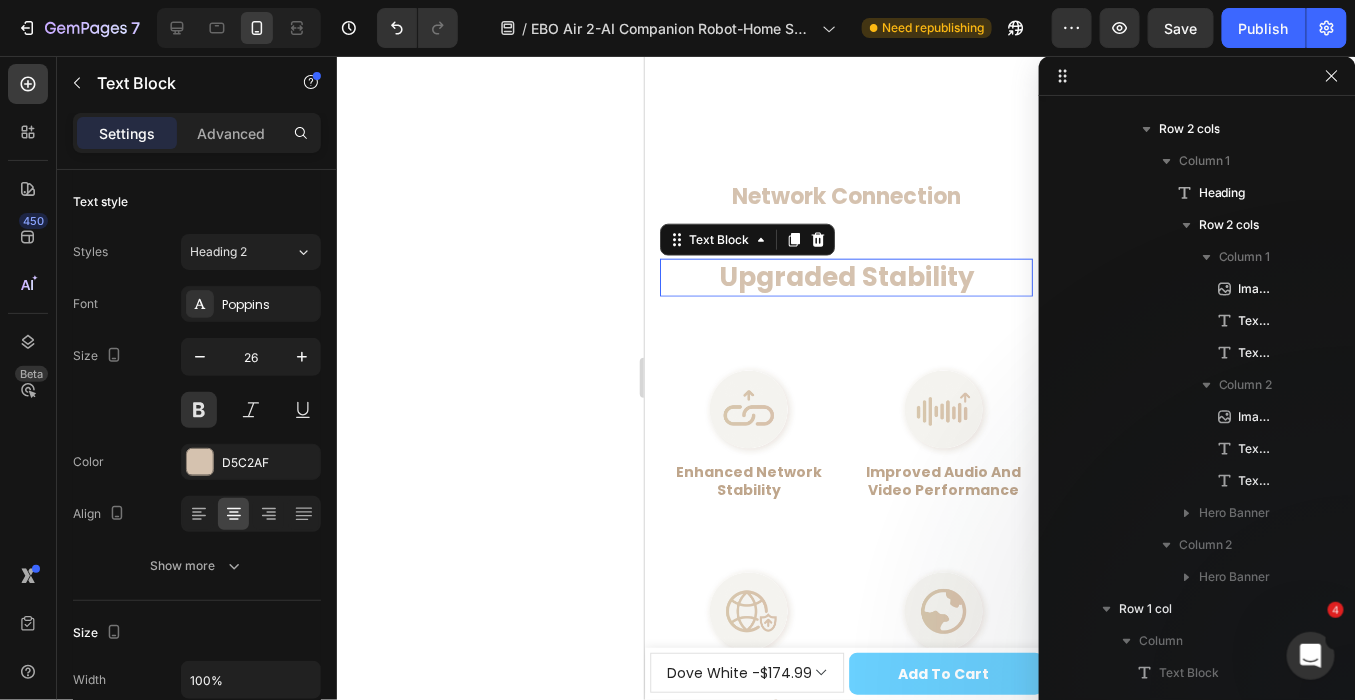 scroll, scrollTop: 2327, scrollLeft: 0, axis: vertical 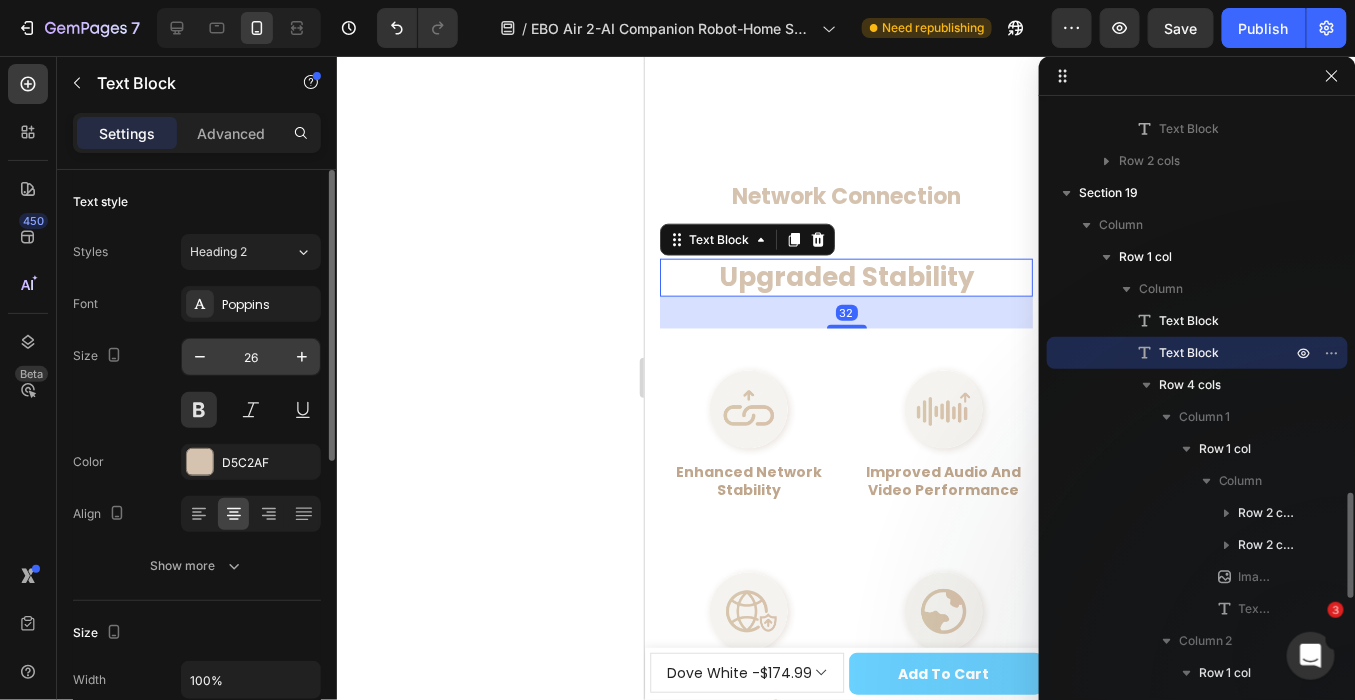 click on "26" at bounding box center (251, 357) 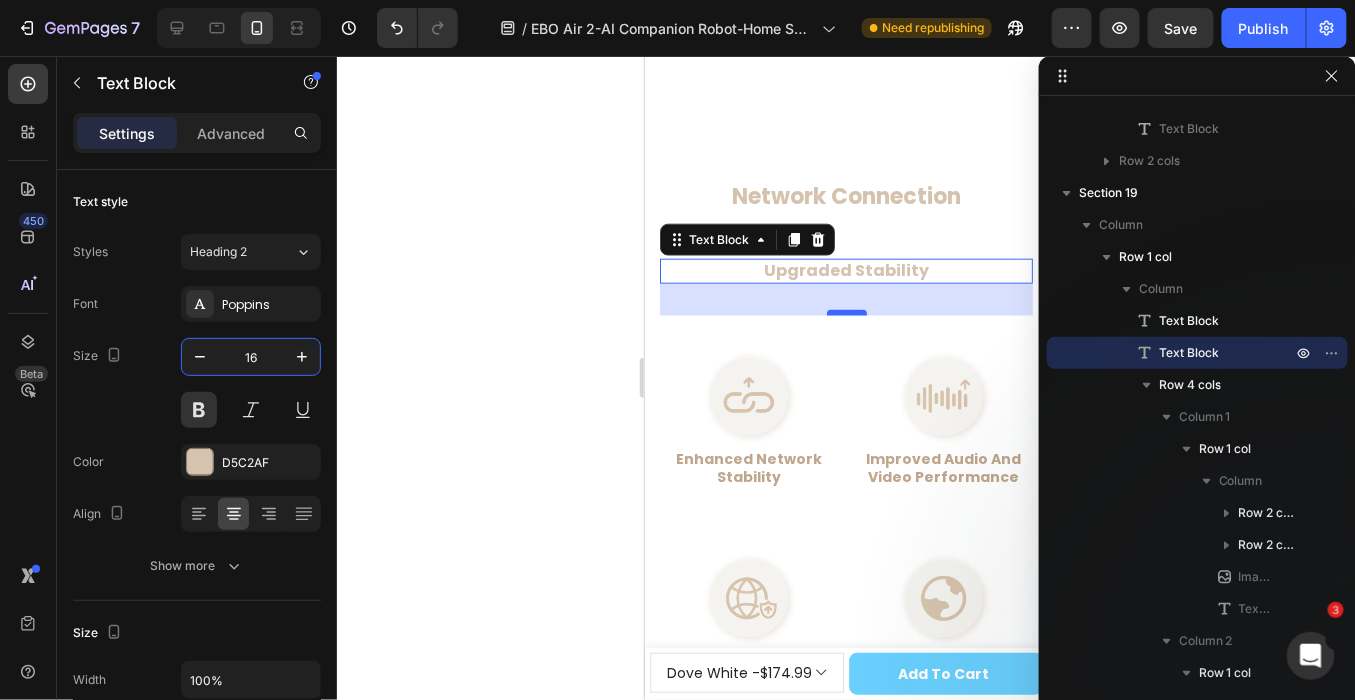 type on "16" 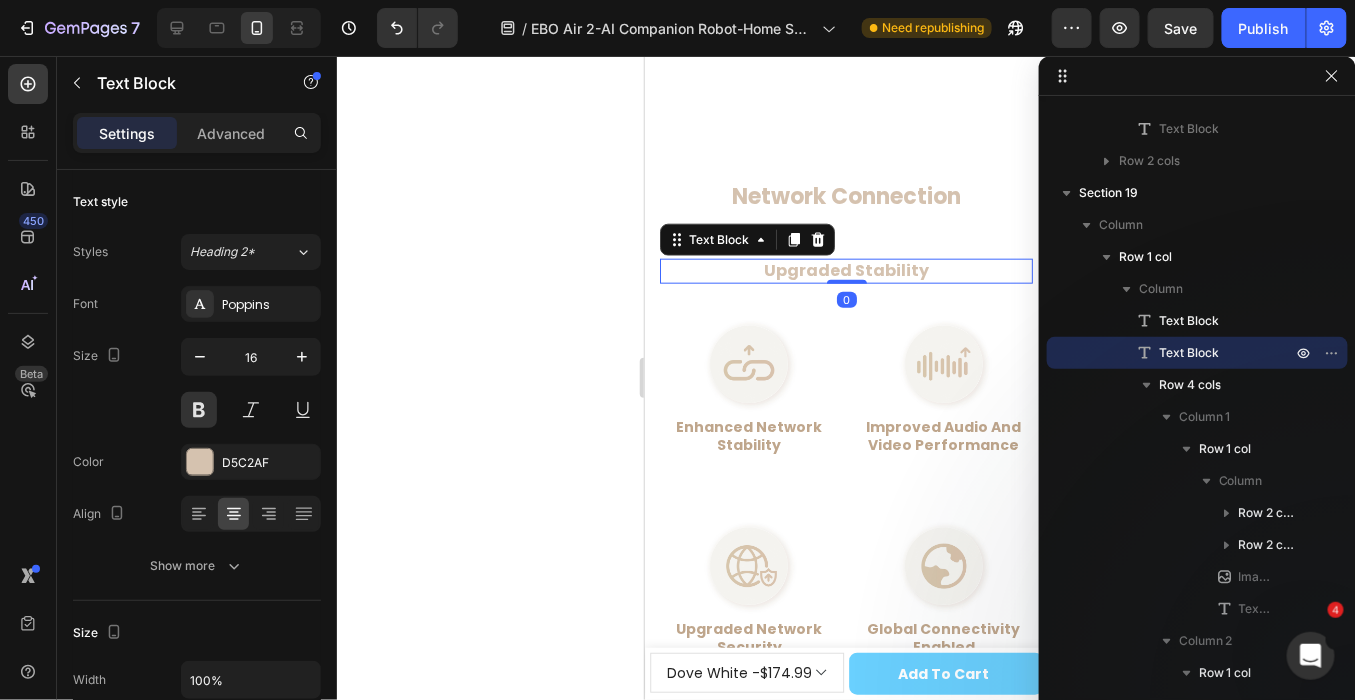 drag, startPoint x: 838, startPoint y: 354, endPoint x: 851, endPoint y: 310, distance: 45.88028 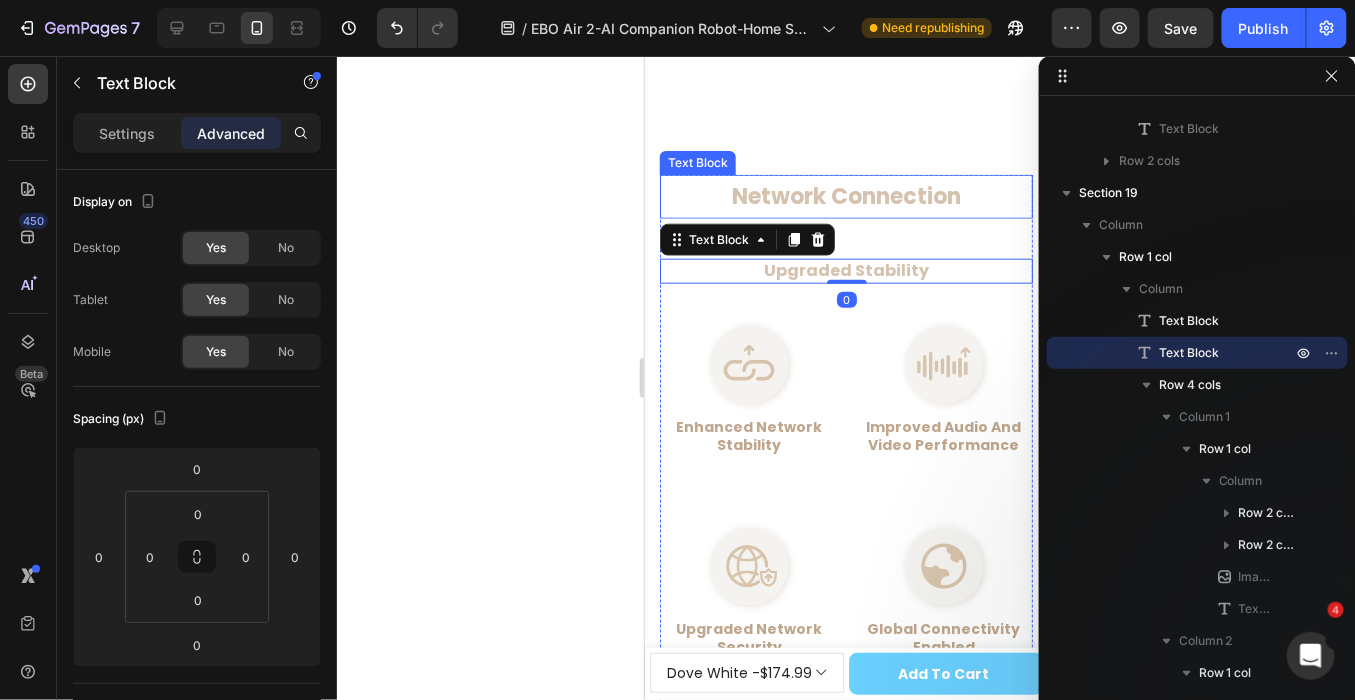 click on "Network Connection" at bounding box center (845, 196) 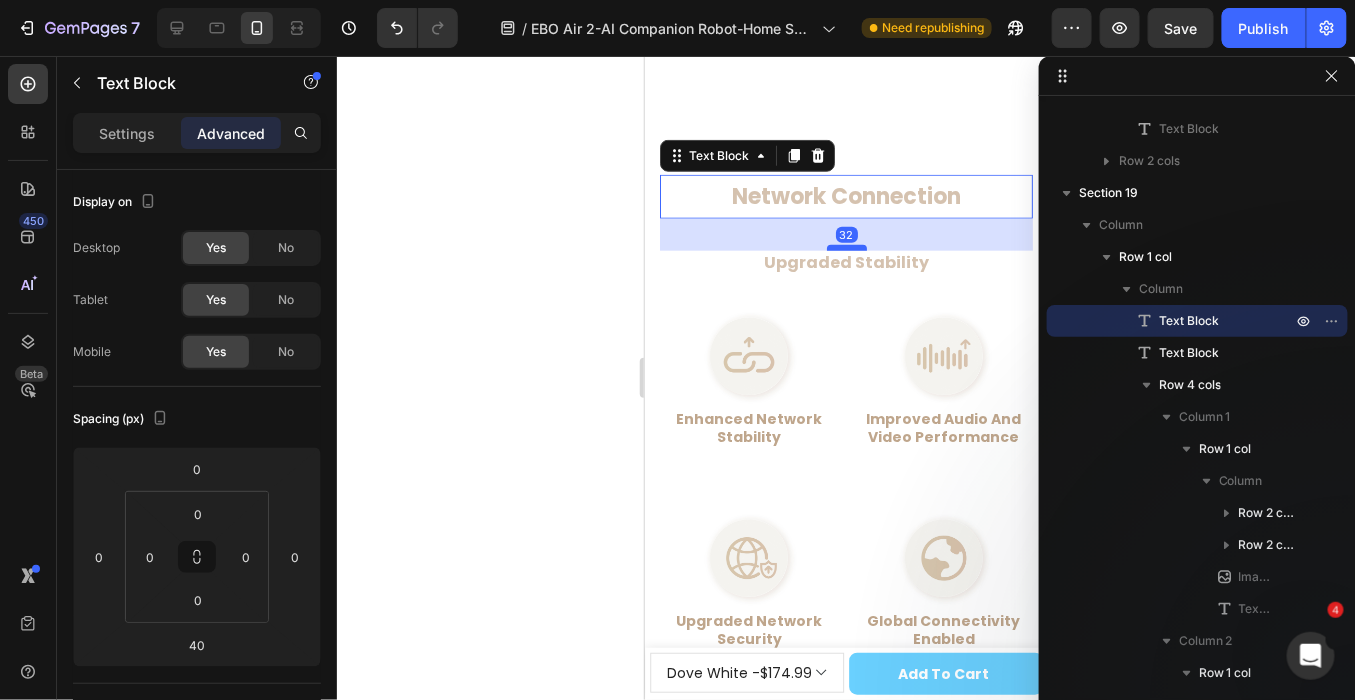 drag, startPoint x: 839, startPoint y: 297, endPoint x: 846, endPoint y: 289, distance: 10.630146 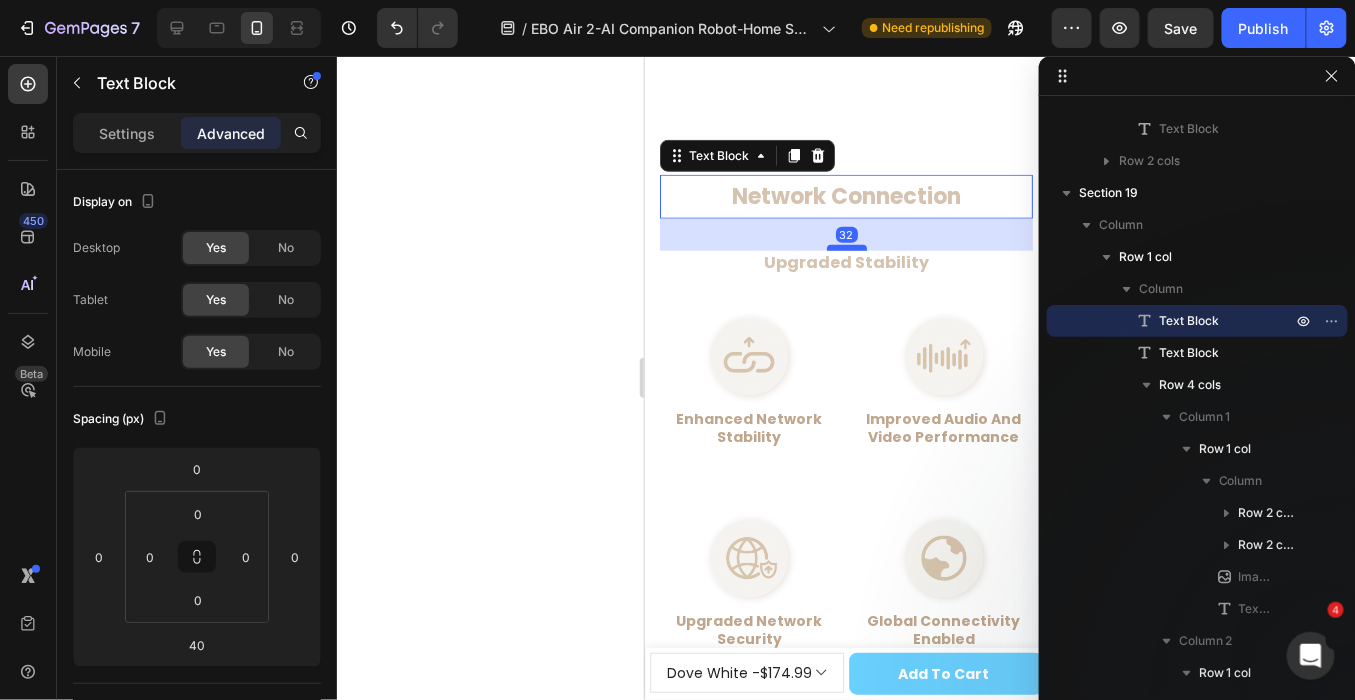 click at bounding box center (846, 247) 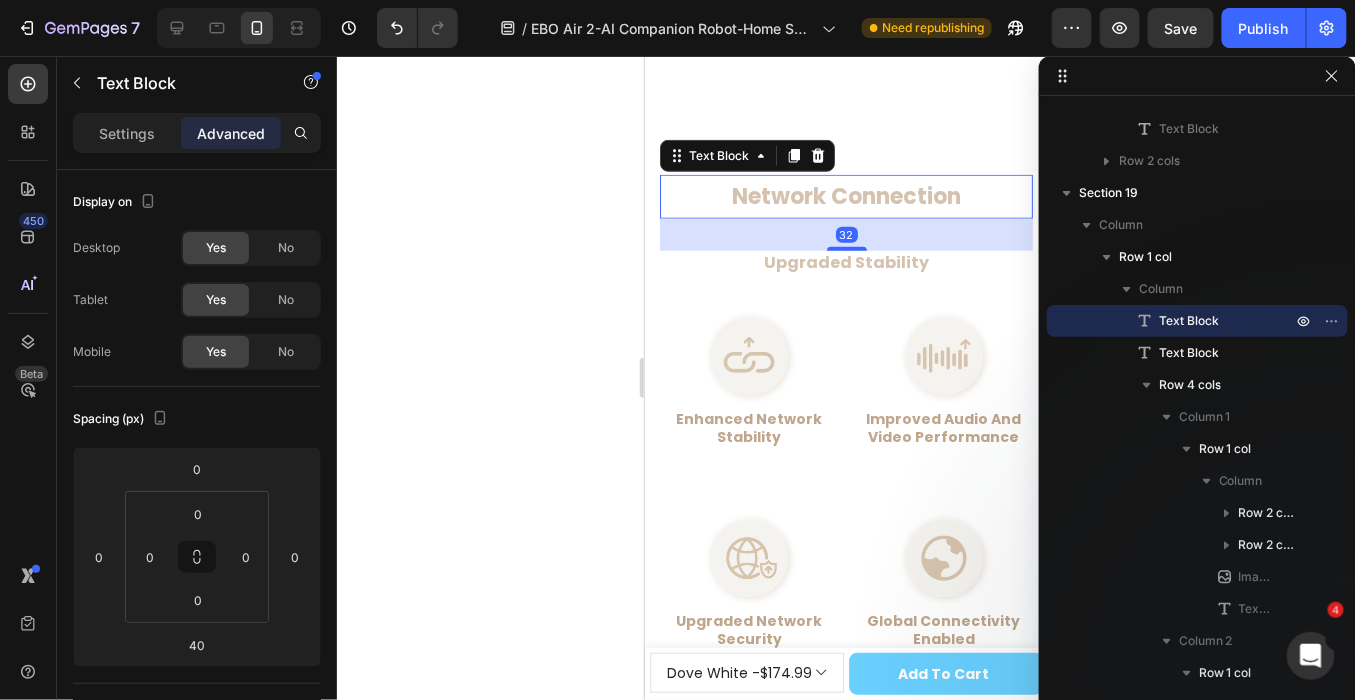 type on "32" 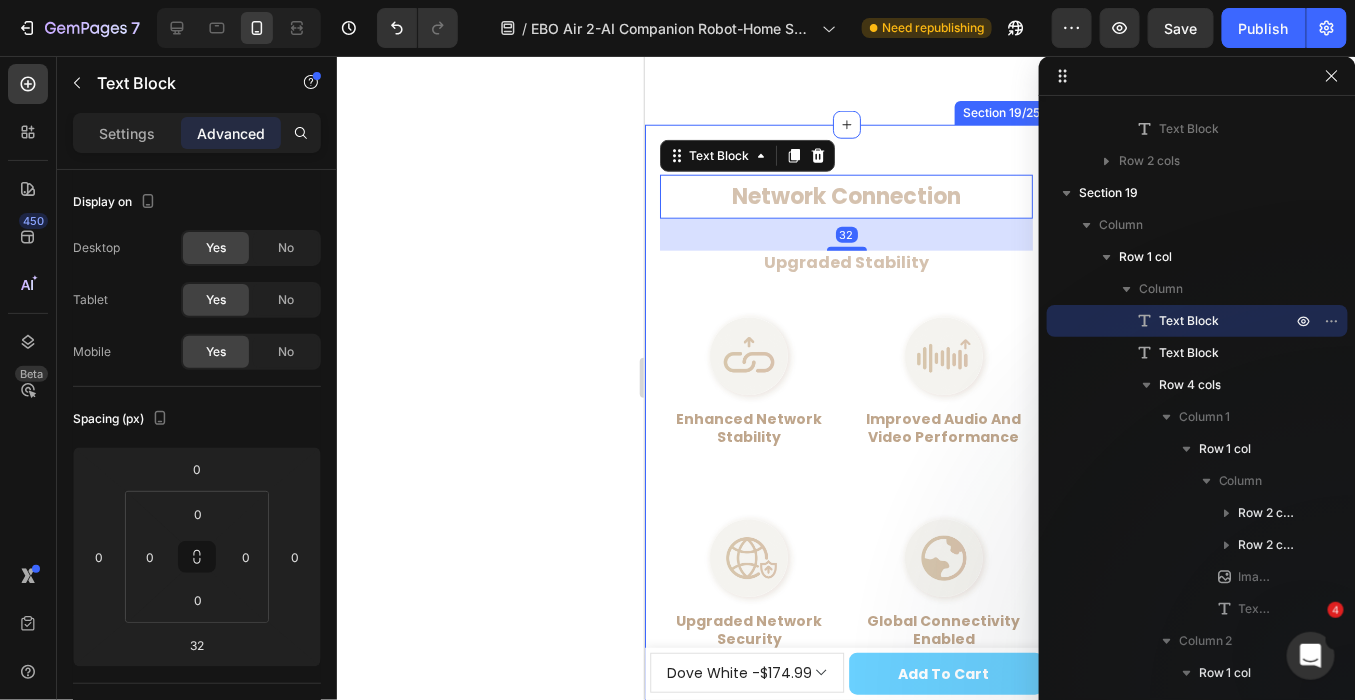 click on "Network Connection Text Block   32 Upgraded Stability Text Block Image enhanced network stability Text Block Image improved audio and video performance  Text Block Row Image upgraded network security Text Block Image global connectivity enabled  Text Block Row Image enhanced network stability Text Block Row Image improved audio and video performance Text Block Row Row Image upgraded network security Text Block Row Image global connectivity enabled Text Block Row Row Image Dual-Band Network Text Block supports 2.4 and 5ghz signal connections Text Block Row Image Network Self-Check Text Block one-click troubleshooting Text Block Row Row Row Texture Upgrade, Color Diversity Text Block Image Row Section 19/25" at bounding box center (845, 1036) 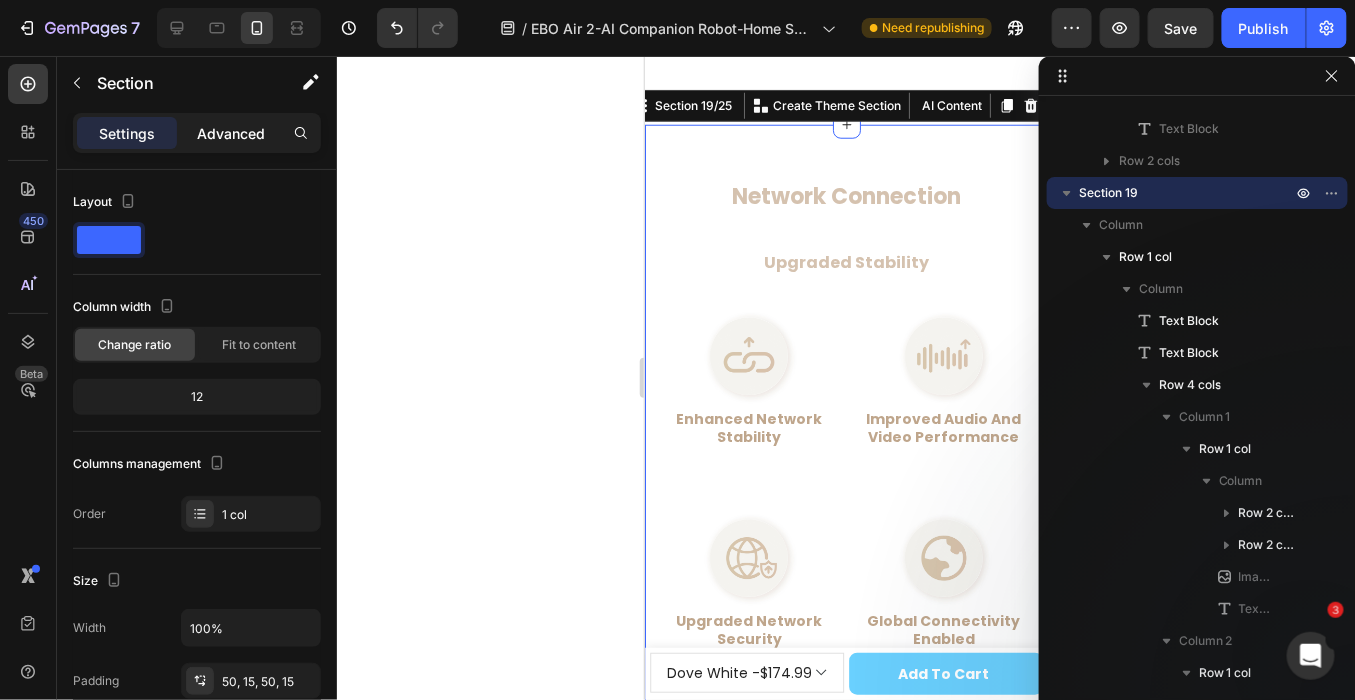click on "Advanced" 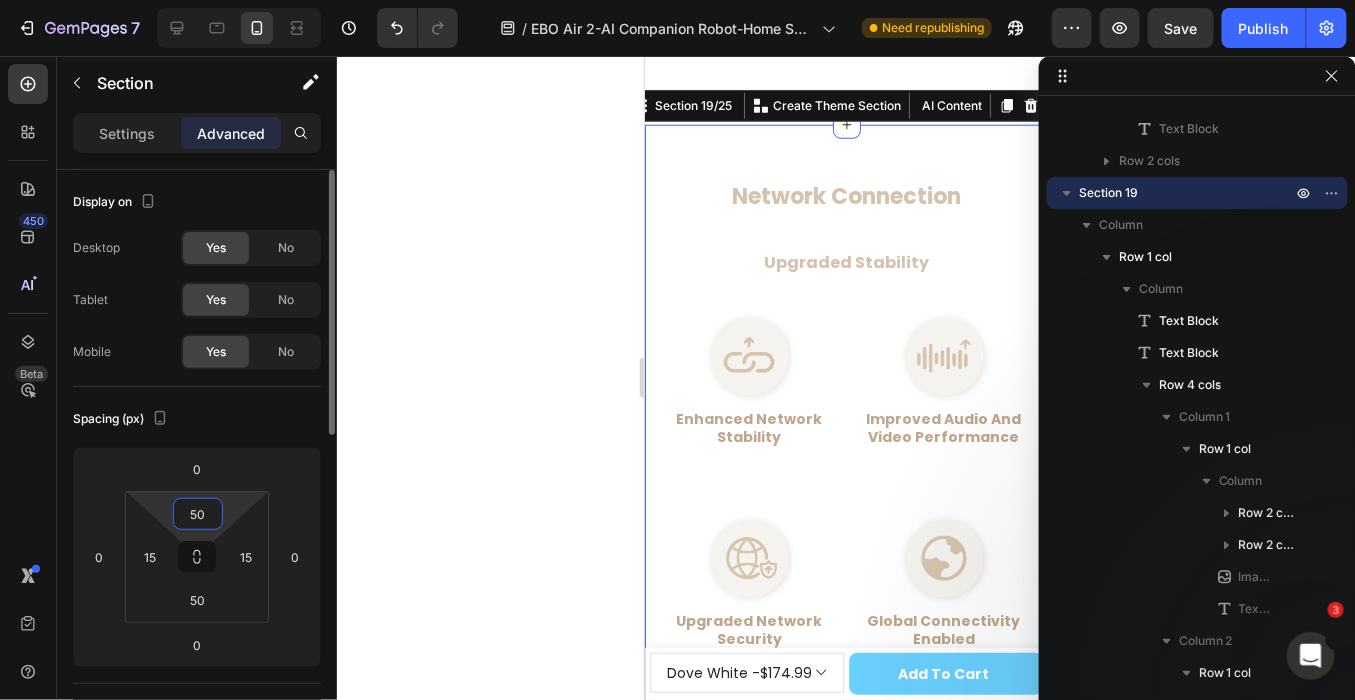 click on "50" at bounding box center (198, 514) 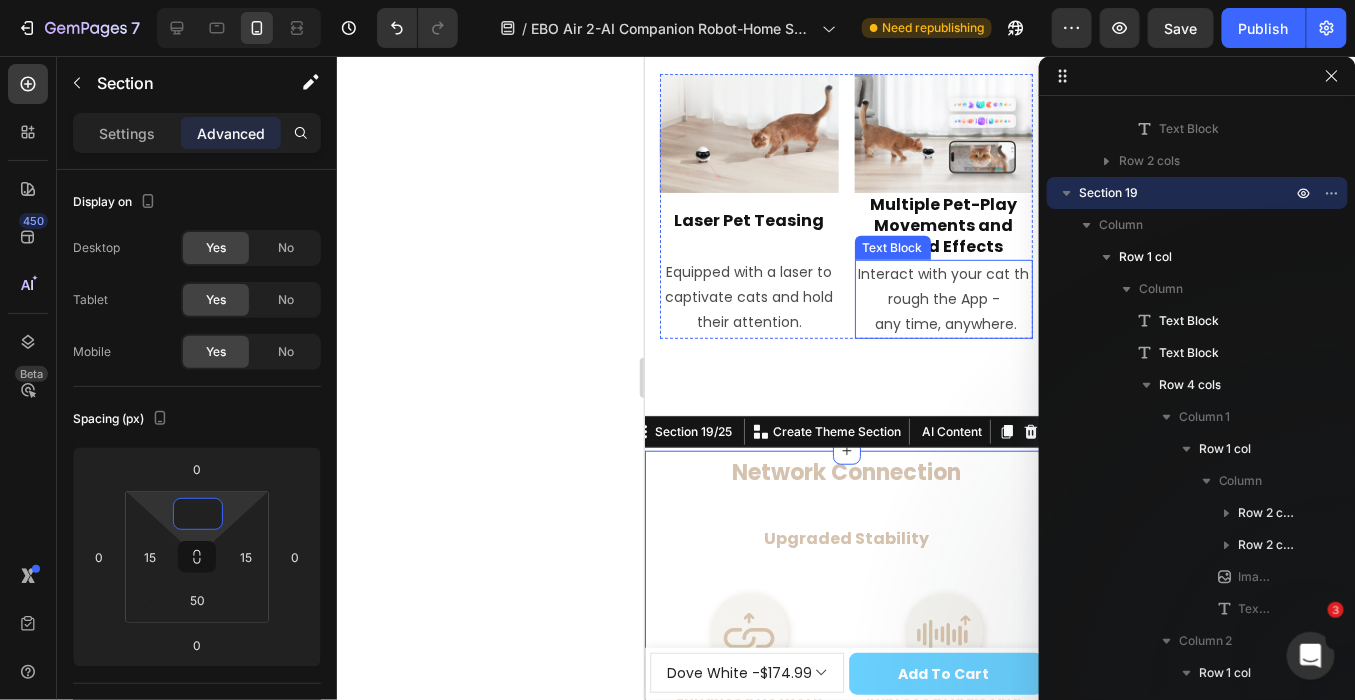 scroll, scrollTop: 14902, scrollLeft: 0, axis: vertical 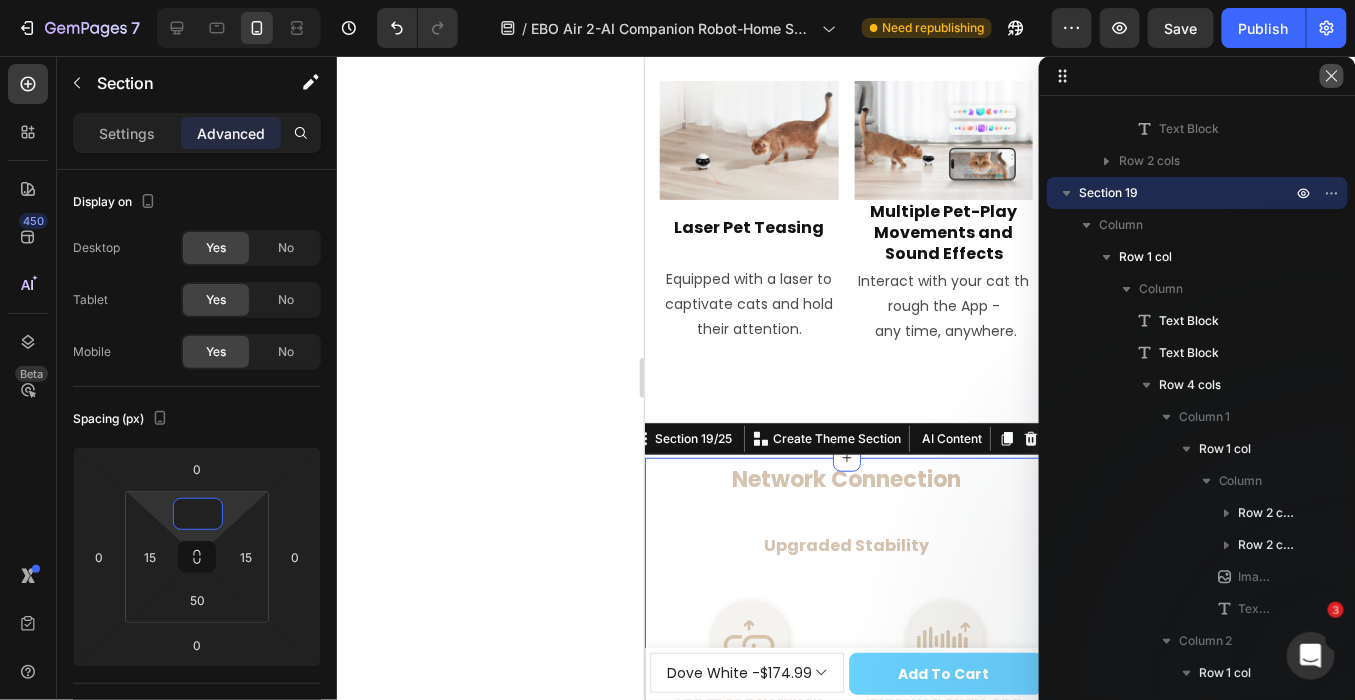 type on "0" 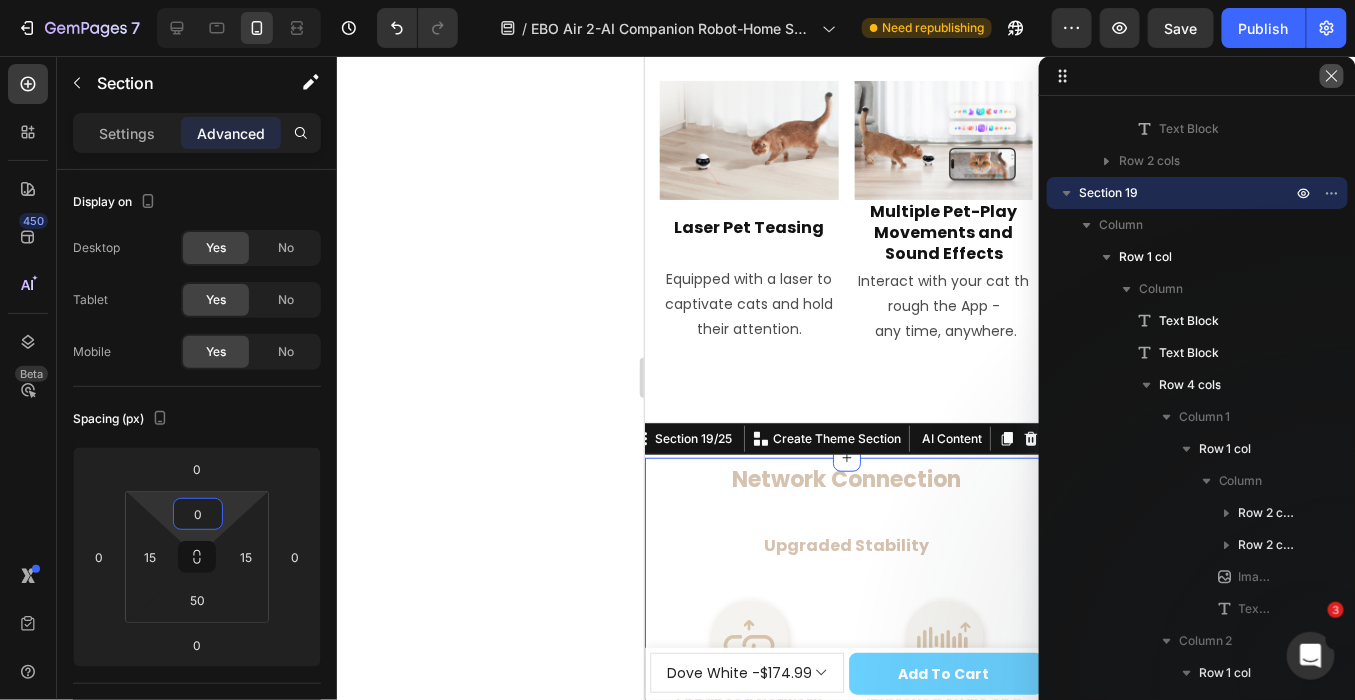 click 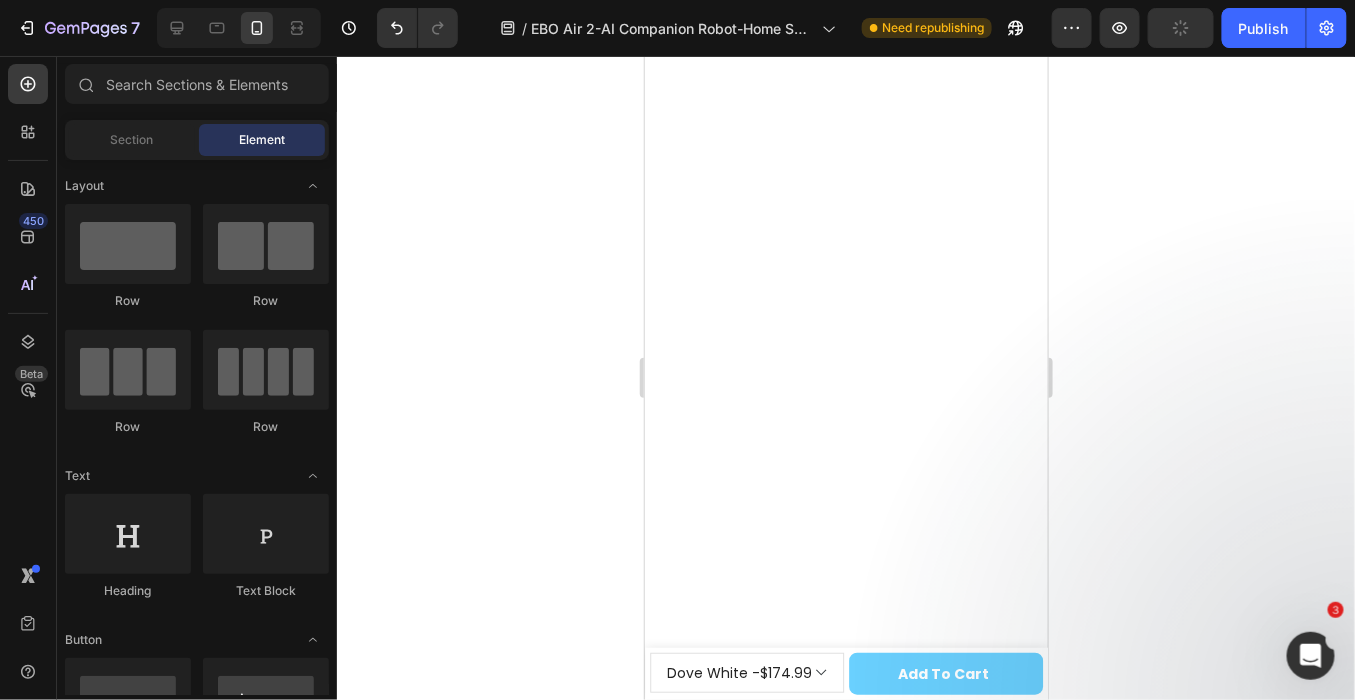 scroll, scrollTop: 0, scrollLeft: 0, axis: both 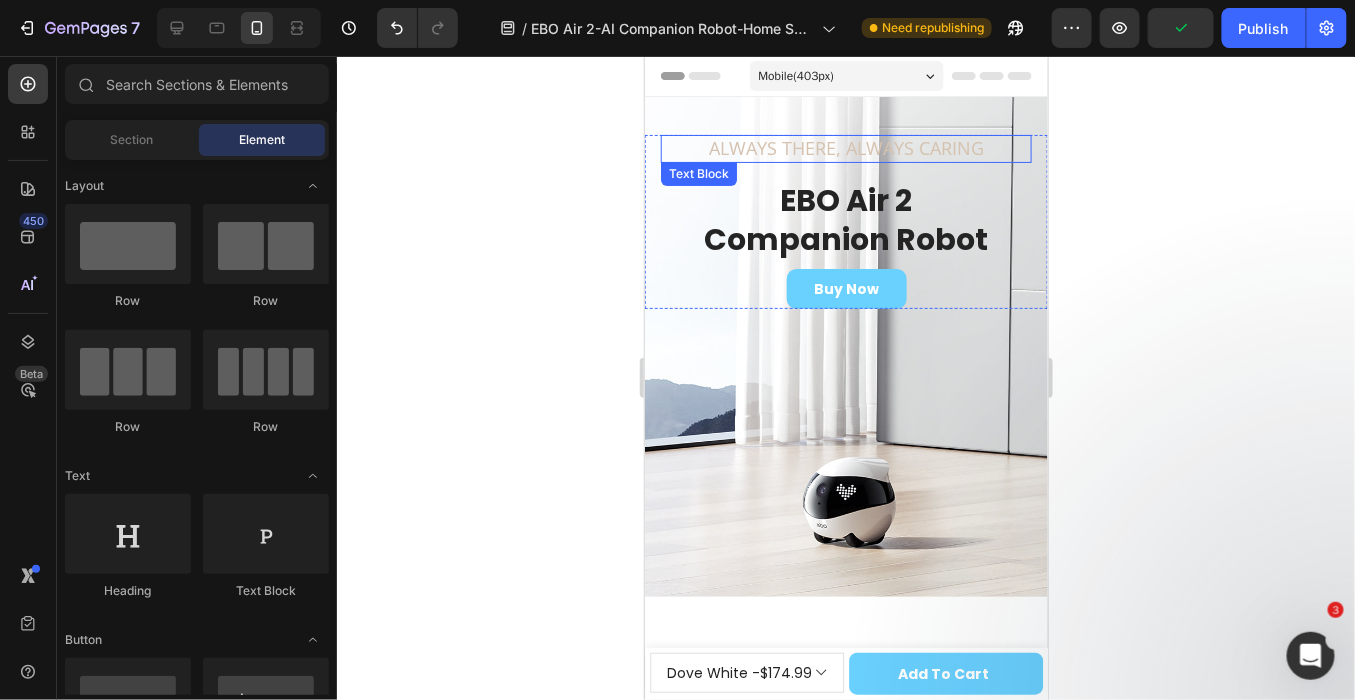 click on "ALWAYS THERE, ALWAYS CARING" at bounding box center (845, 147) 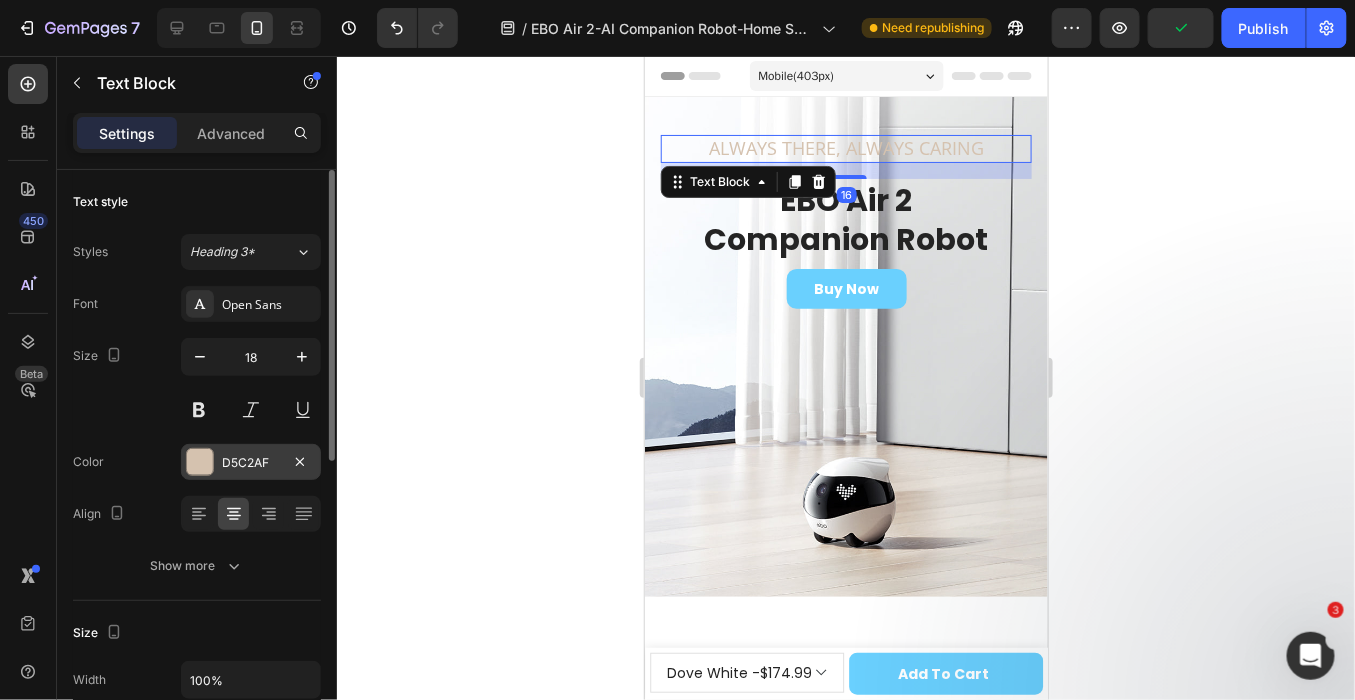 click on "D5C2AF" at bounding box center (251, 463) 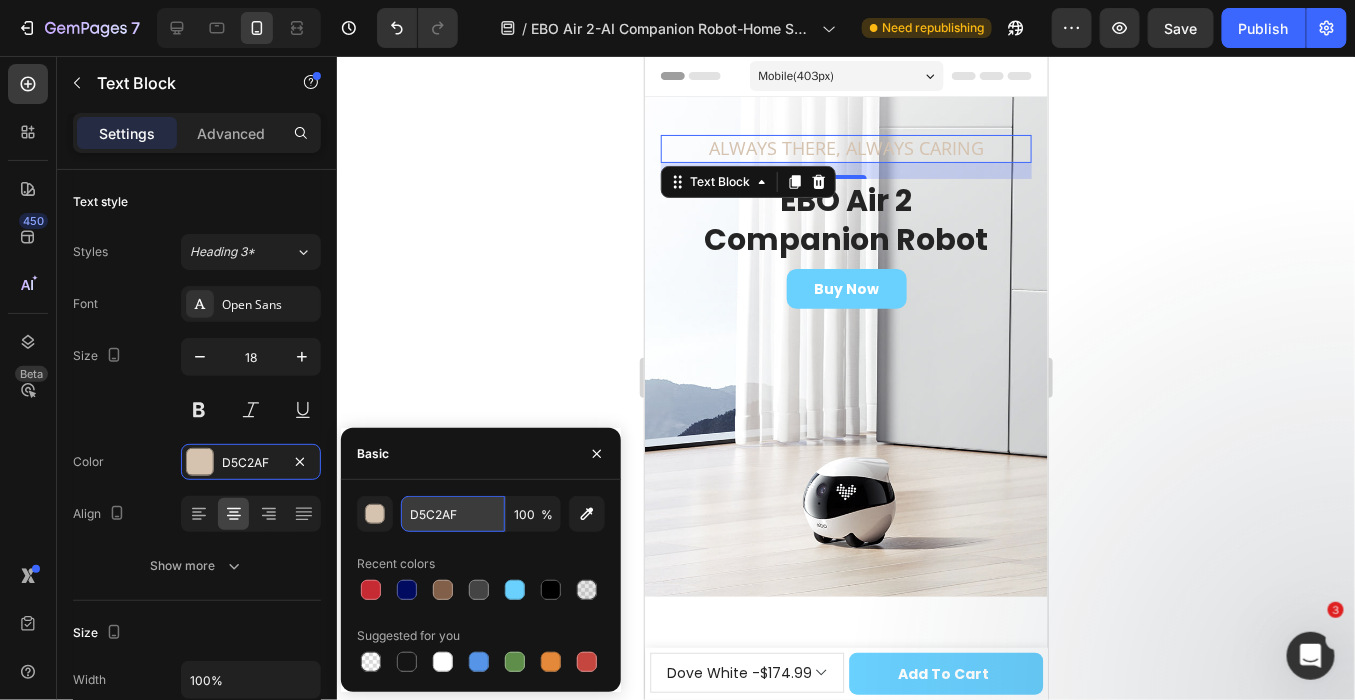 click on "D5C2AF" at bounding box center [453, 514] 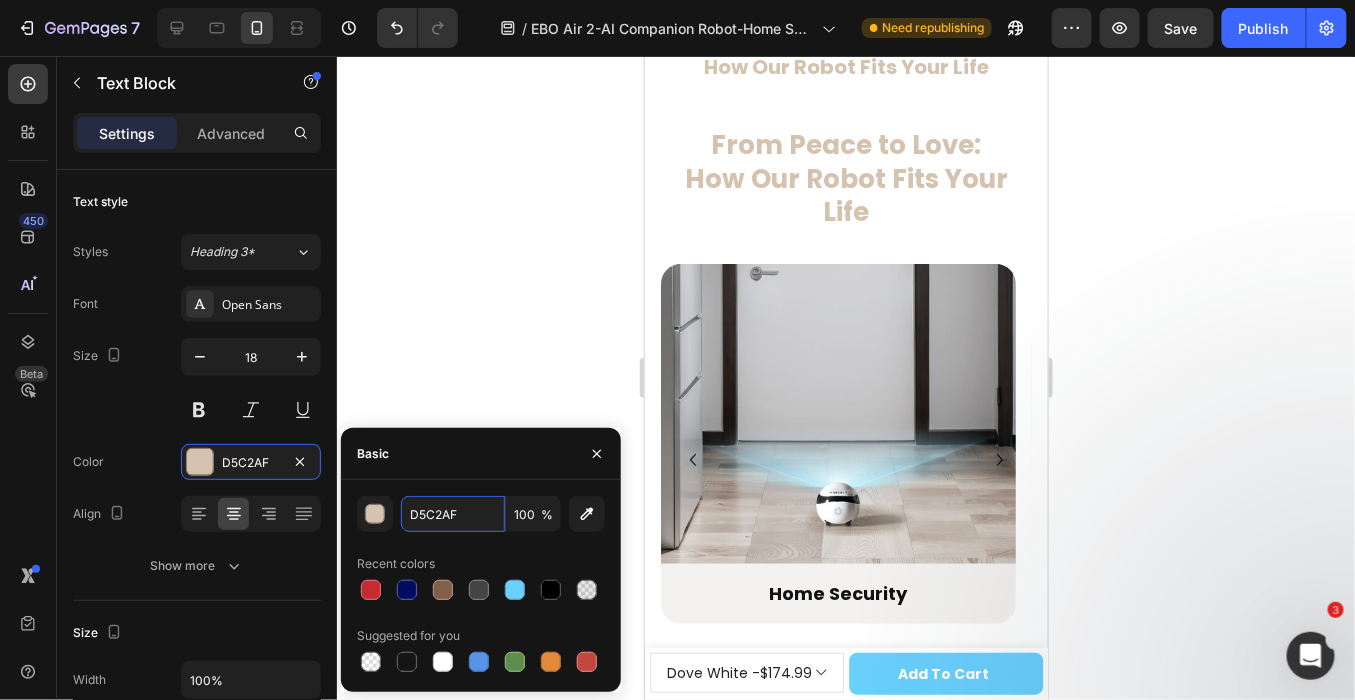 scroll, scrollTop: 2333, scrollLeft: 0, axis: vertical 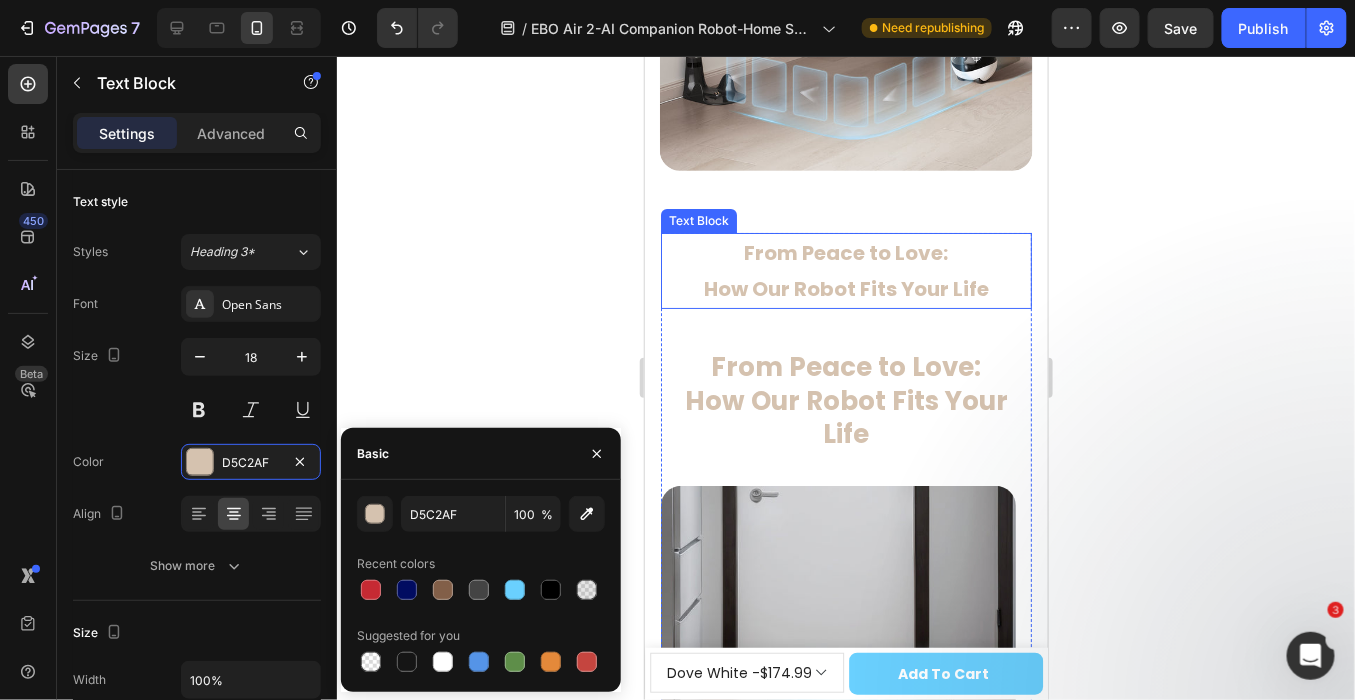 click on "From Peace to Love: How Our Robot Fits Your Life" at bounding box center [845, 270] 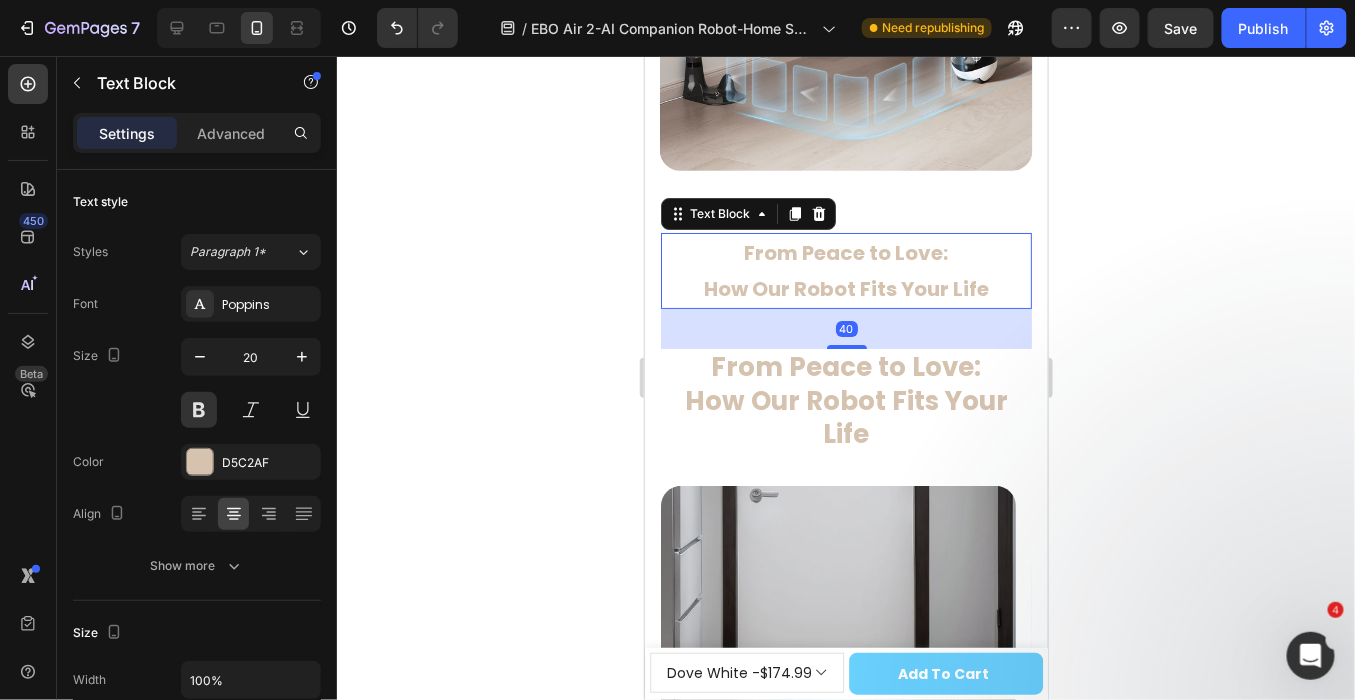 click on "From Peace to Love: How Our Robot Fits Your Life" at bounding box center [845, 270] 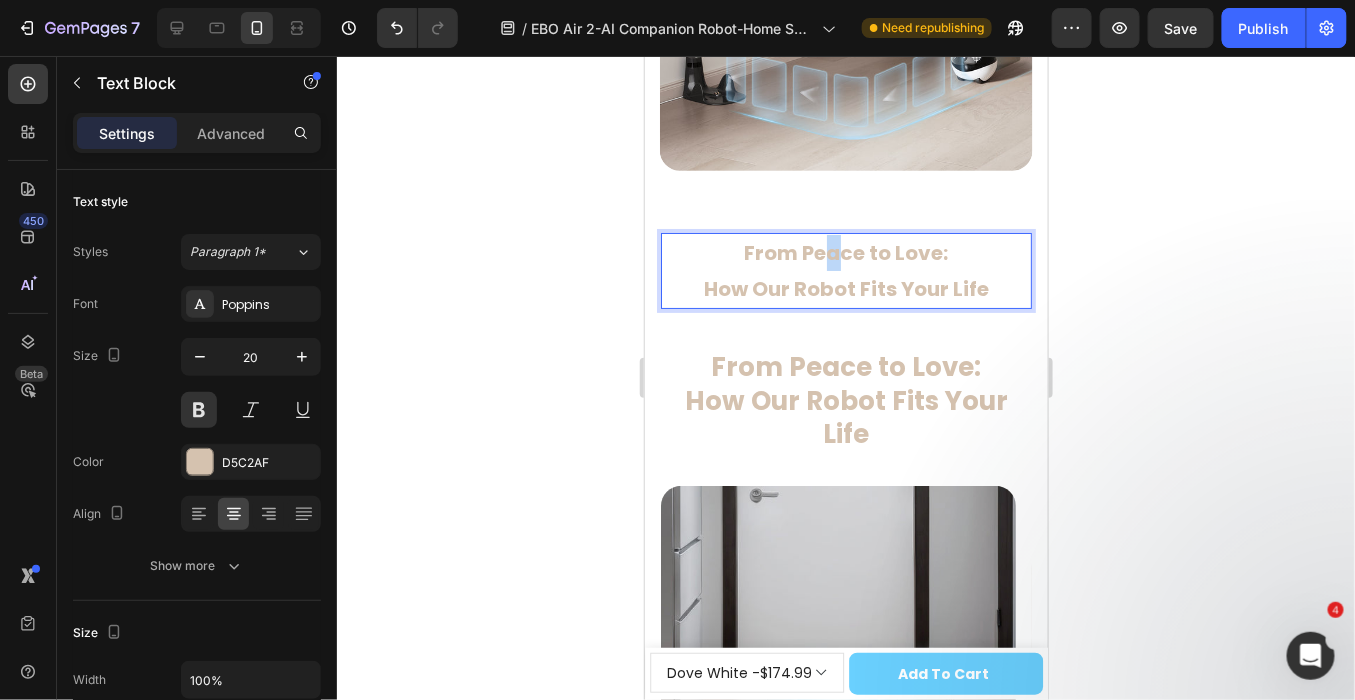 drag, startPoint x: 823, startPoint y: 259, endPoint x: 798, endPoint y: 236, distance: 33.970577 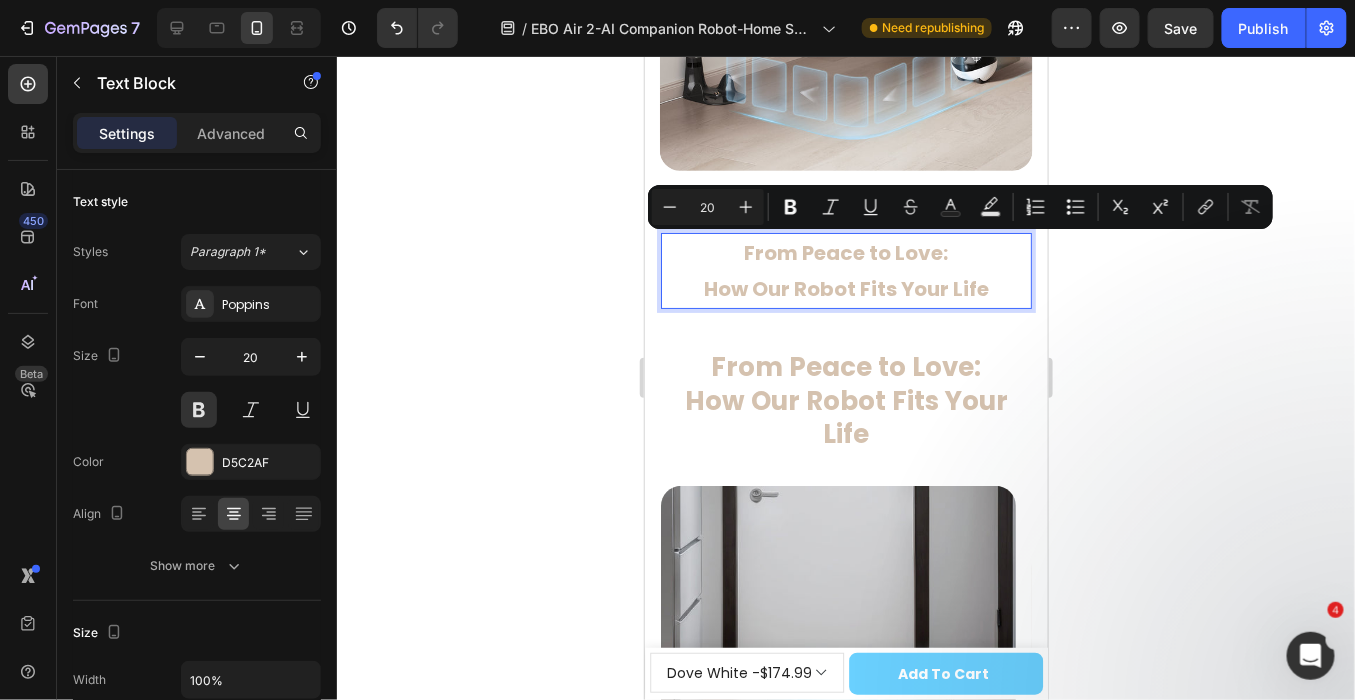 click on "From Peace to Love: How Our Robot Fits Your Life" at bounding box center (845, 270) 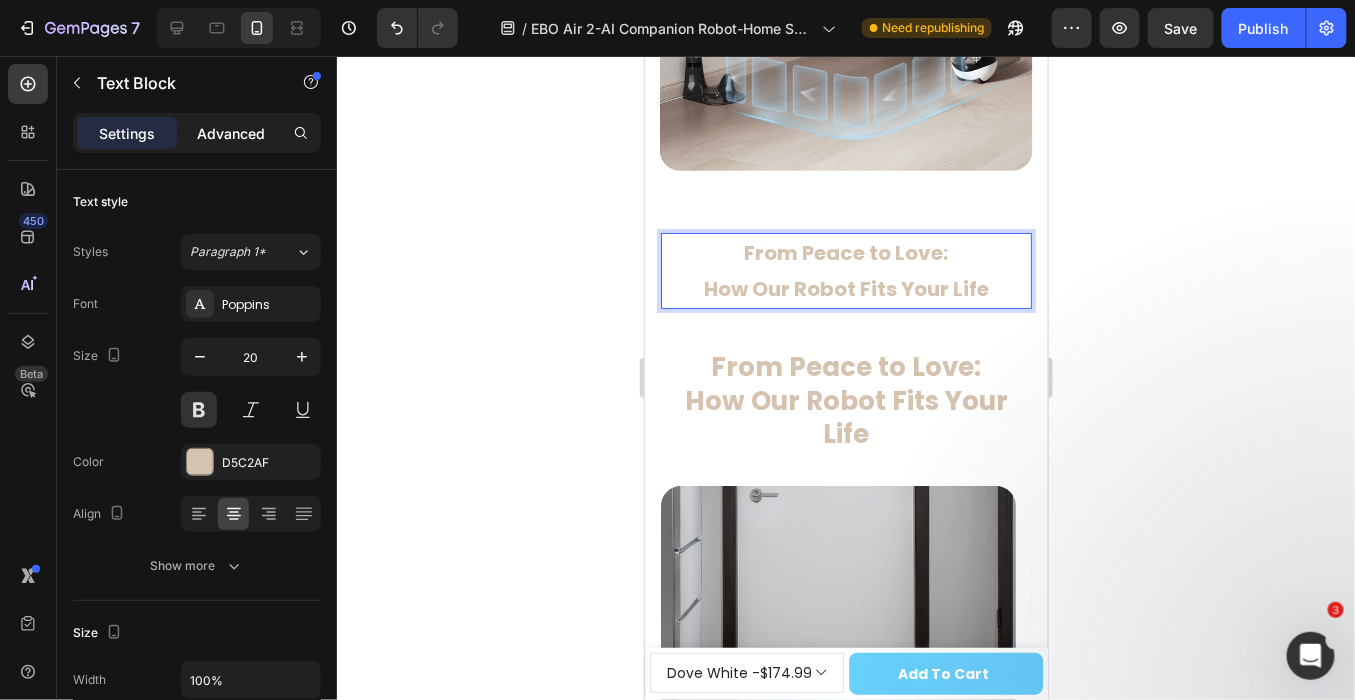 click on "Advanced" at bounding box center [231, 133] 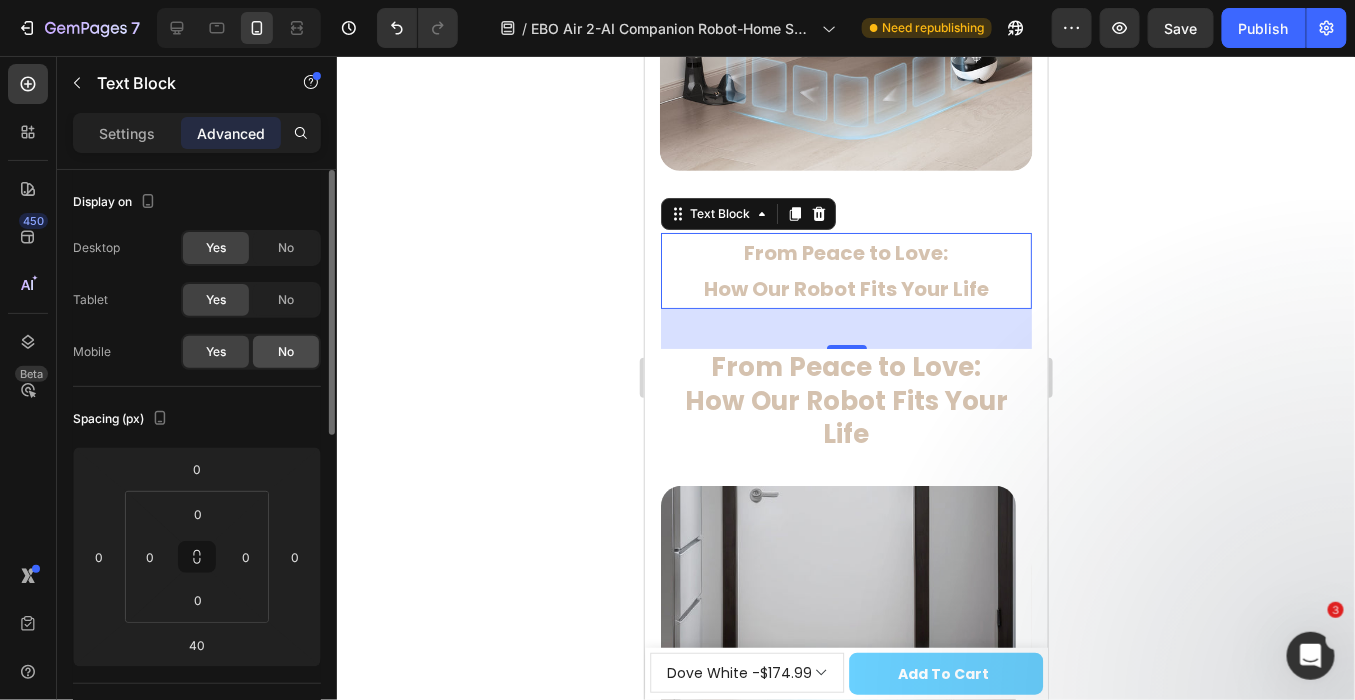 click on "No" 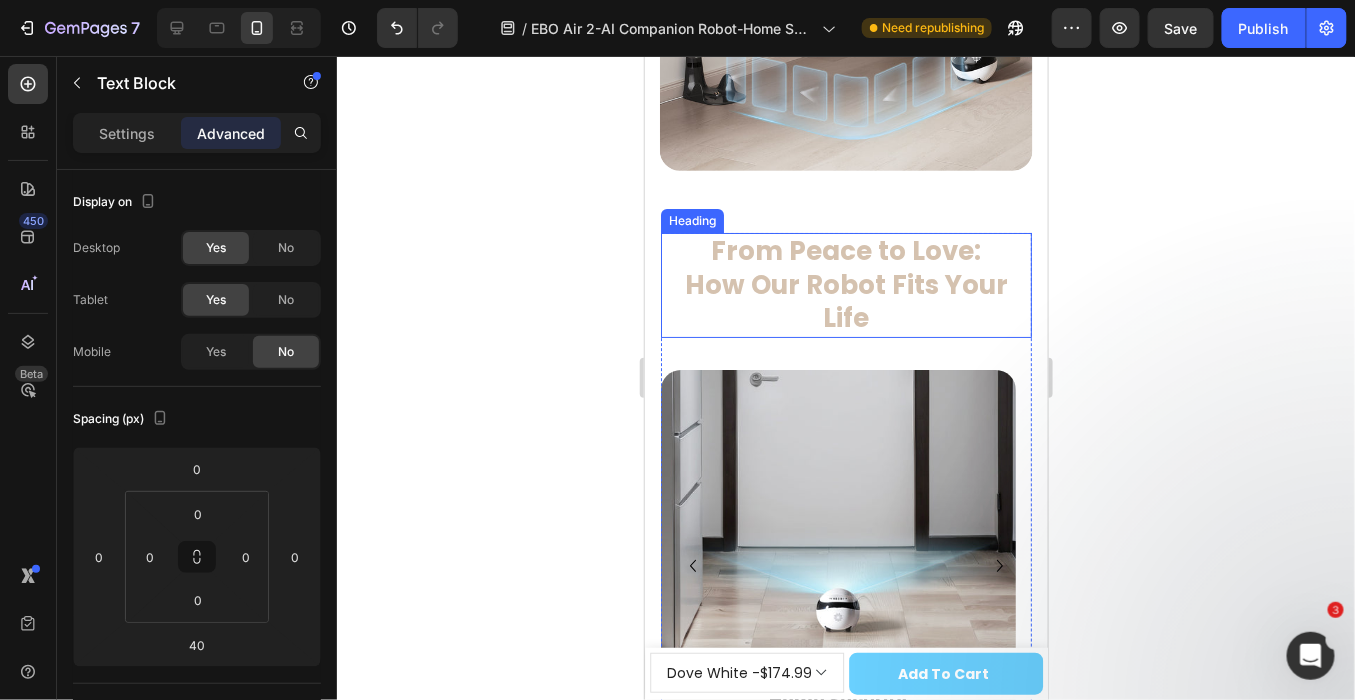 click on "From Peace to Love:  How Our Robot Fits Your Life" at bounding box center [845, 284] 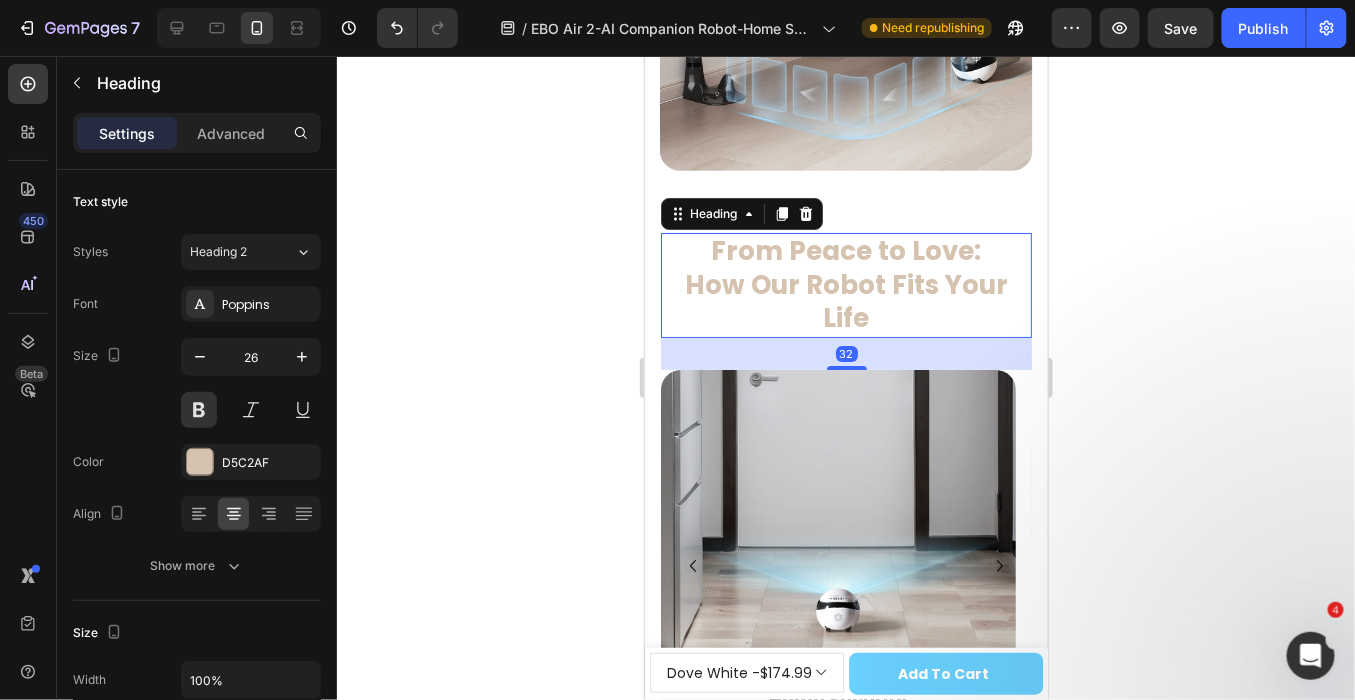 scroll, scrollTop: 2666, scrollLeft: 0, axis: vertical 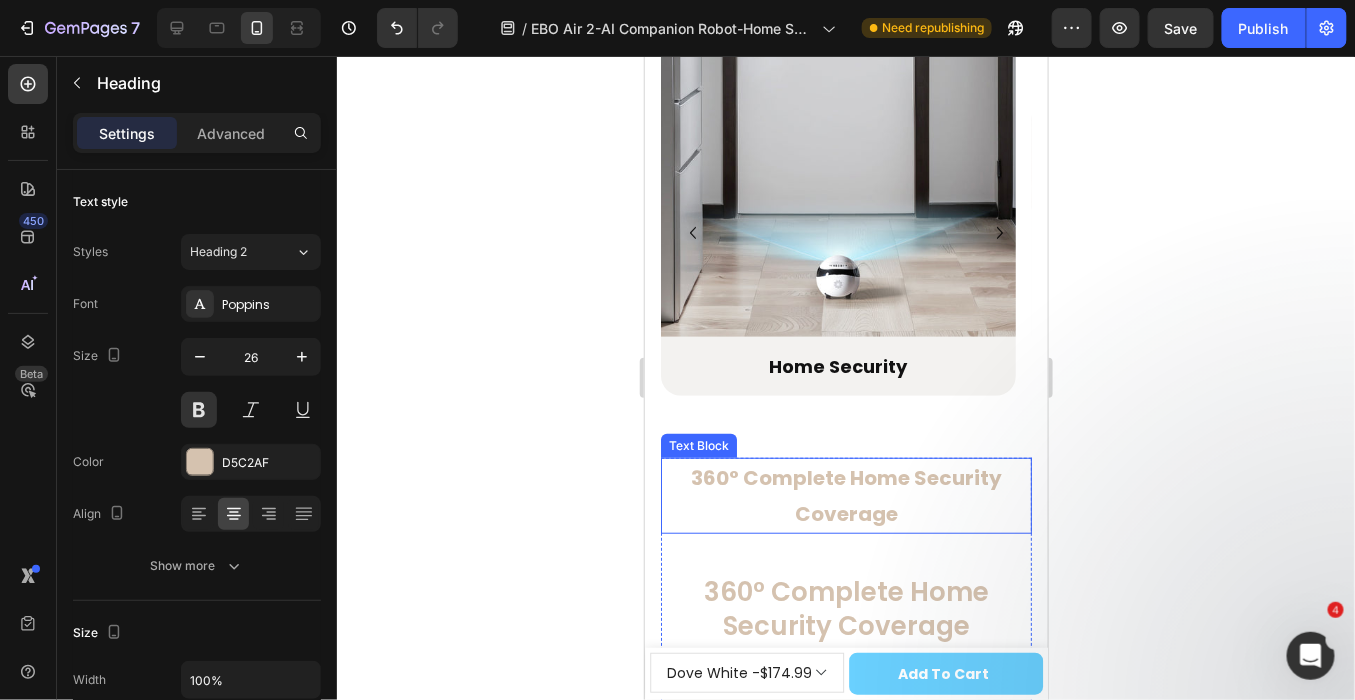 click on "360° Complete Home Security Coverage" at bounding box center (845, 495) 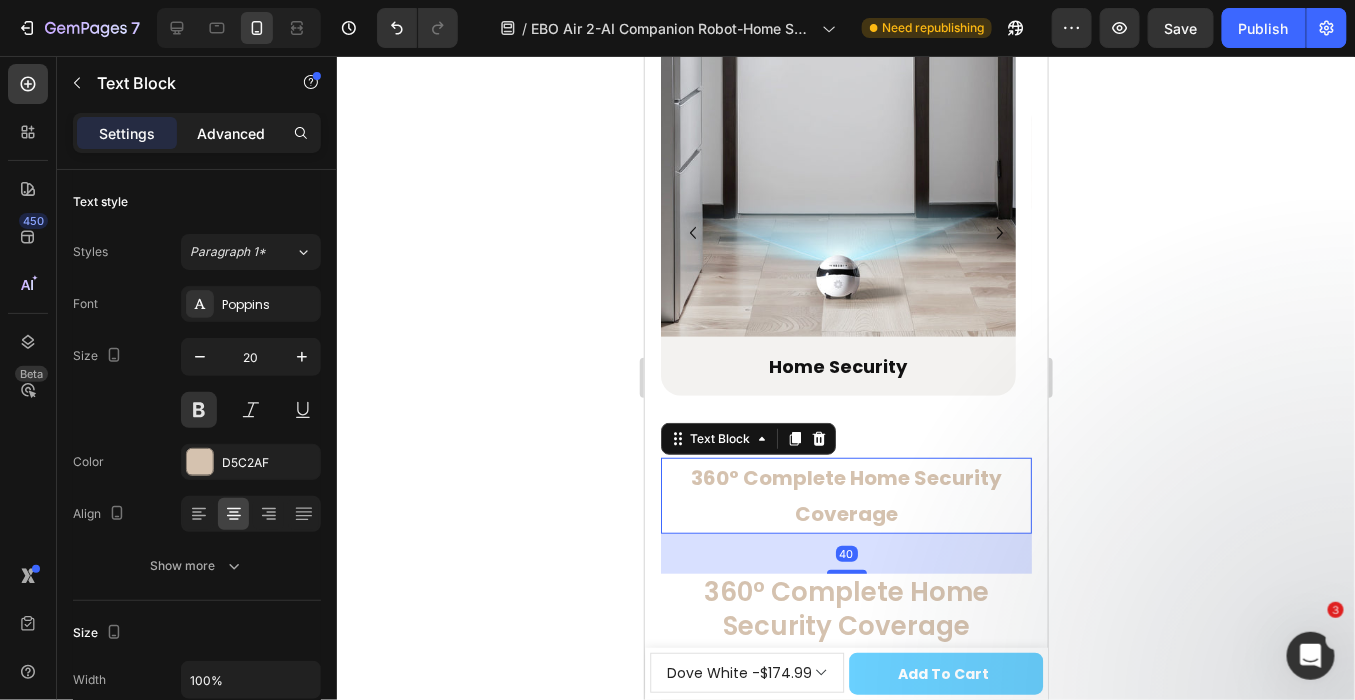 click on "Advanced" at bounding box center [231, 133] 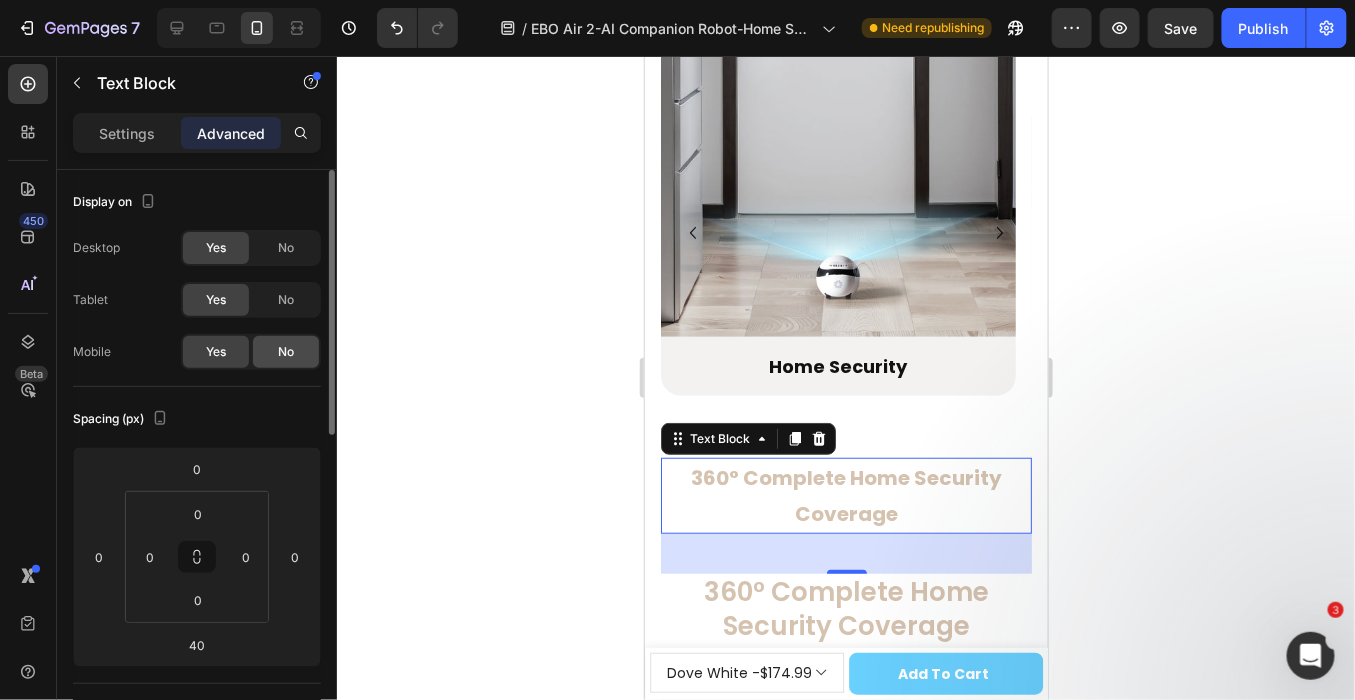 click on "No" 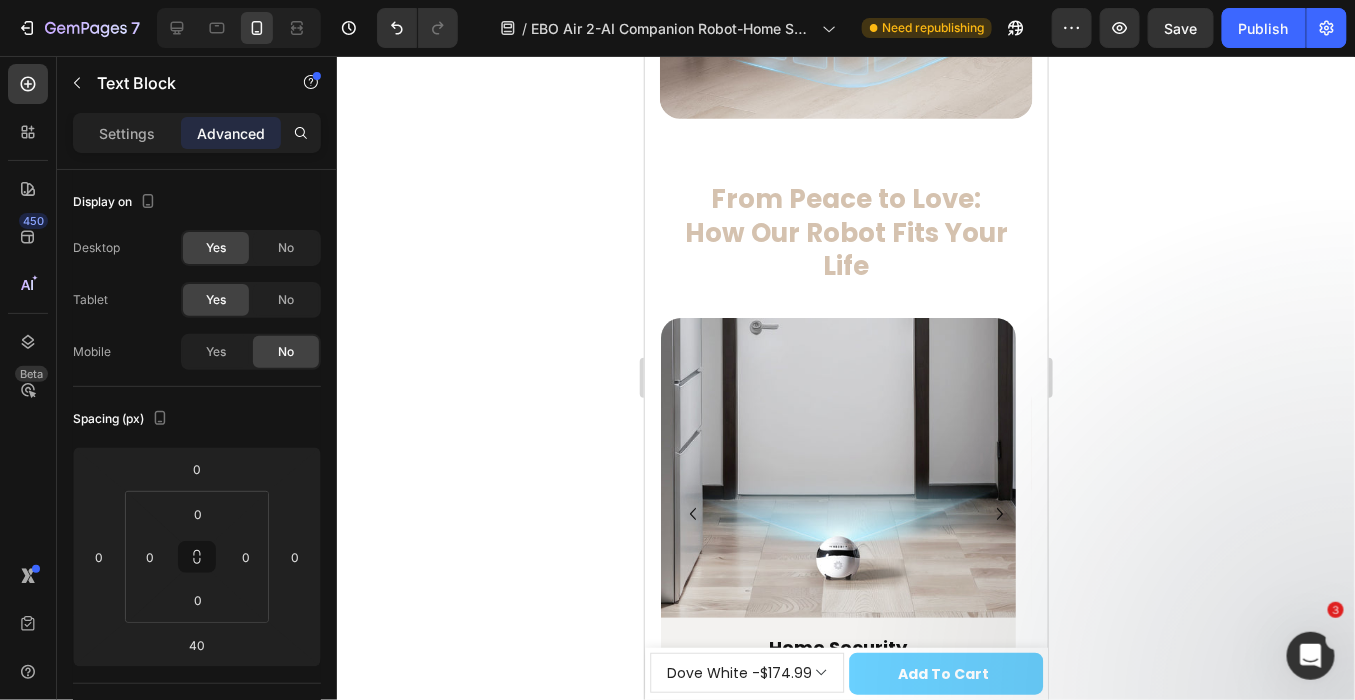 scroll, scrollTop: 2222, scrollLeft: 0, axis: vertical 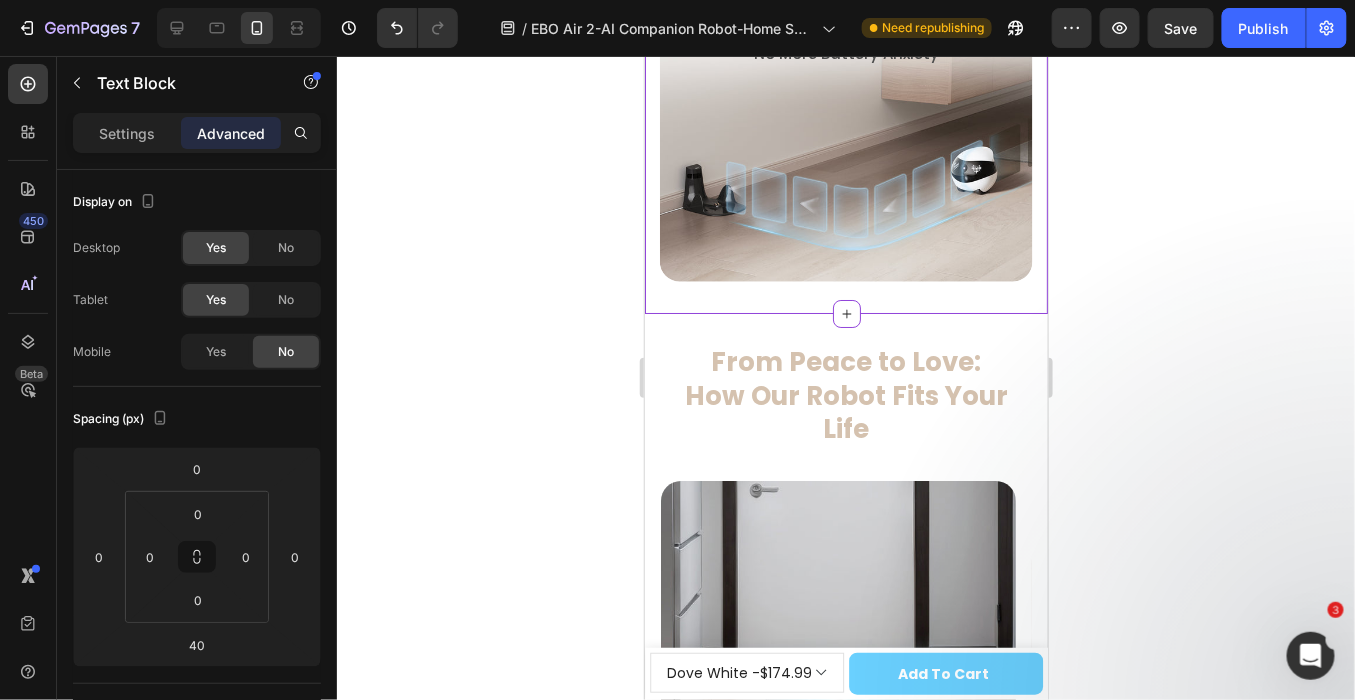 click on "<h2>[COLOR] | [COLOR] | [COLOR]</h2> Text Block 3 Color Options Elevate Your Space Text Block Hero Banner Light-Up Emoji Interaction Heading Adding Another Dimension of Fun and Interactivity Text Block Hero Banner Mobile Home Guardian Heading All-in-One Mobile Security in the Palm of Your Hand Text Block Hero Banner High-Resolution Visuals Heading 2K HD Camera Captures Every Detail Text Block Hero Banner Automatic Recharge Heading No More Battery Anxiety Text Block Hero Banner Row Air 2 Features模块-Mob 4/25 Need to republish. Go to global edit and publish this section" at bounding box center (845, -525) 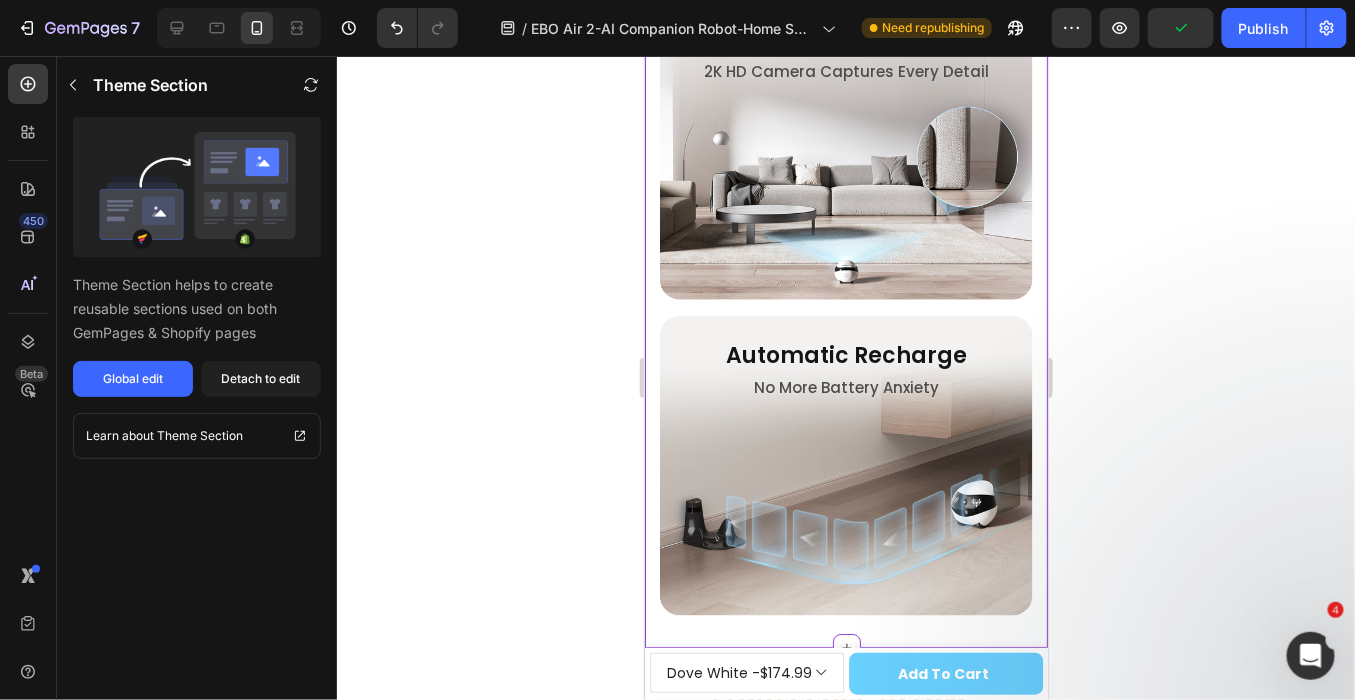 scroll, scrollTop: 2222, scrollLeft: 0, axis: vertical 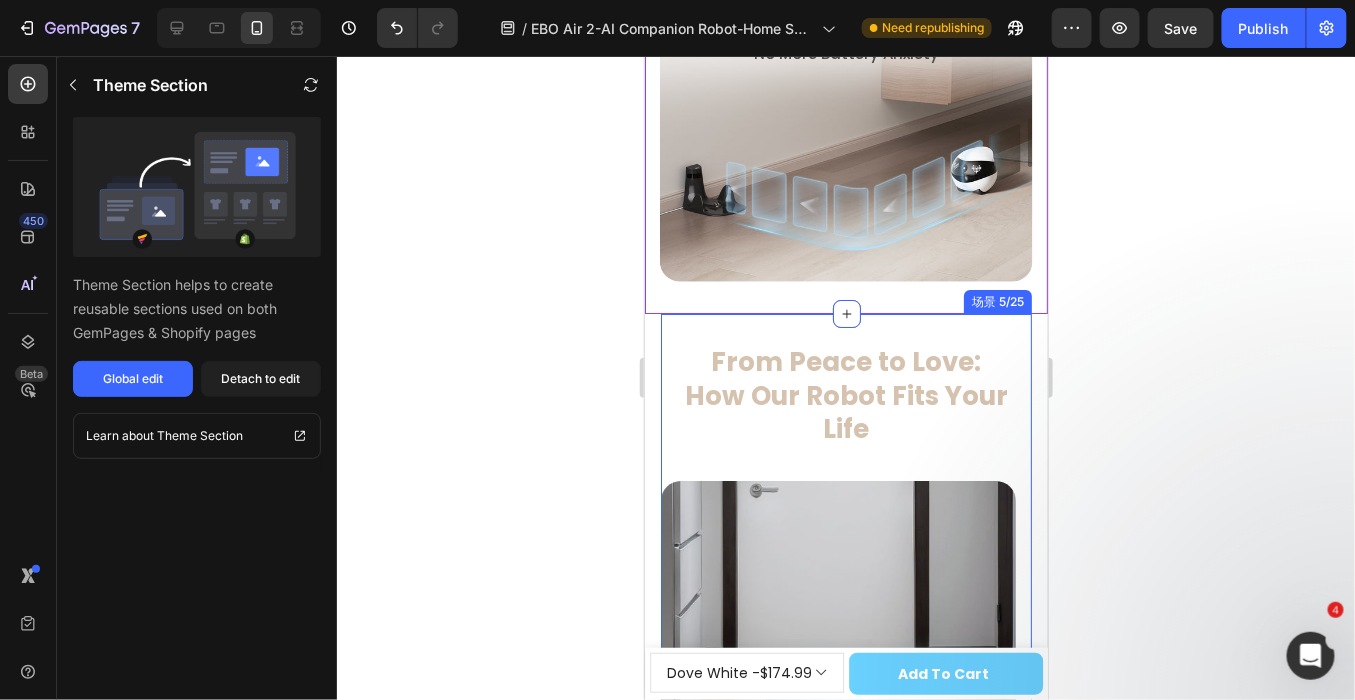 click on "From Peace to Love: How Our Robot Fits Your Life Text Block From Peace to Love:  How Our Robot Fits Your Life  Heading
Image Home Security Heading Row Image Pet Playmate Heading Row Row Image Kid's Companion Heading Row Image Long-Distance Care Heading Row Row
Carousel Row Image Home Security Text Block Row Image Pet Playmate Text Block Row Row Image Kid's Companion Text Block Row Image Long-Distance Care Text Block Row Row Row Row 场景 5/25" at bounding box center (845, 592) 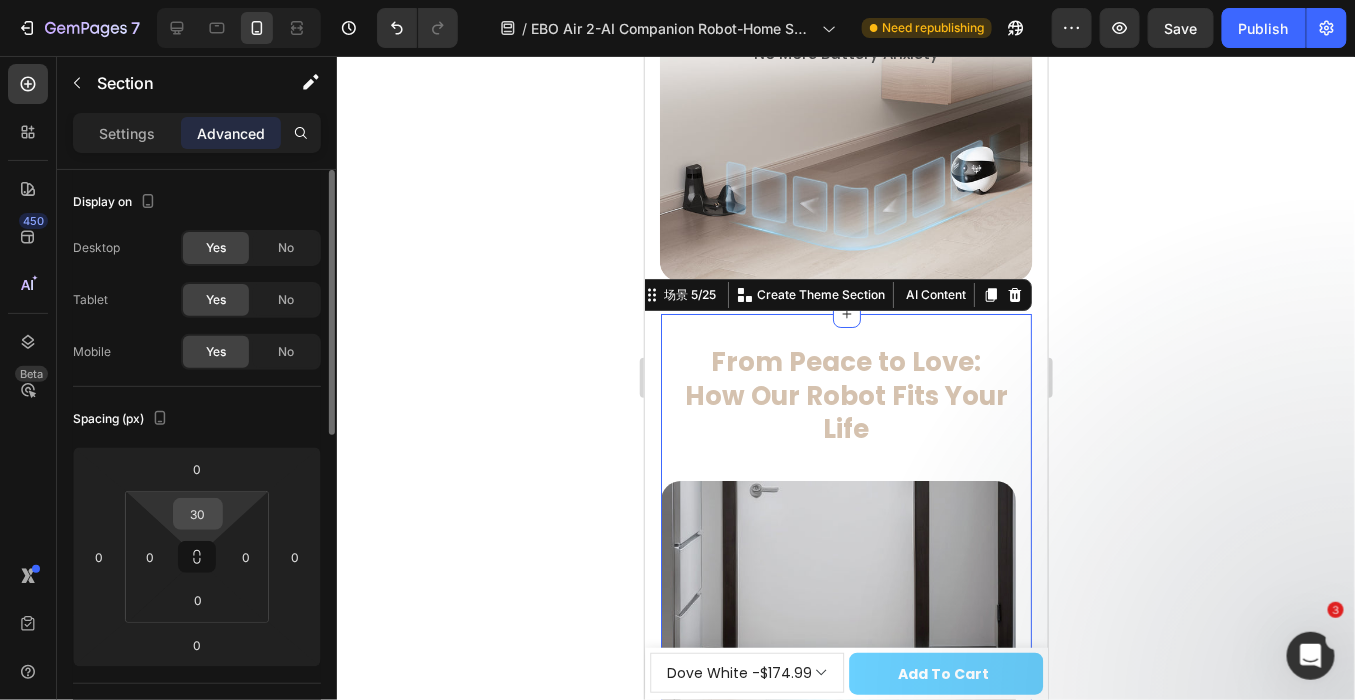 click on "30" at bounding box center (198, 514) 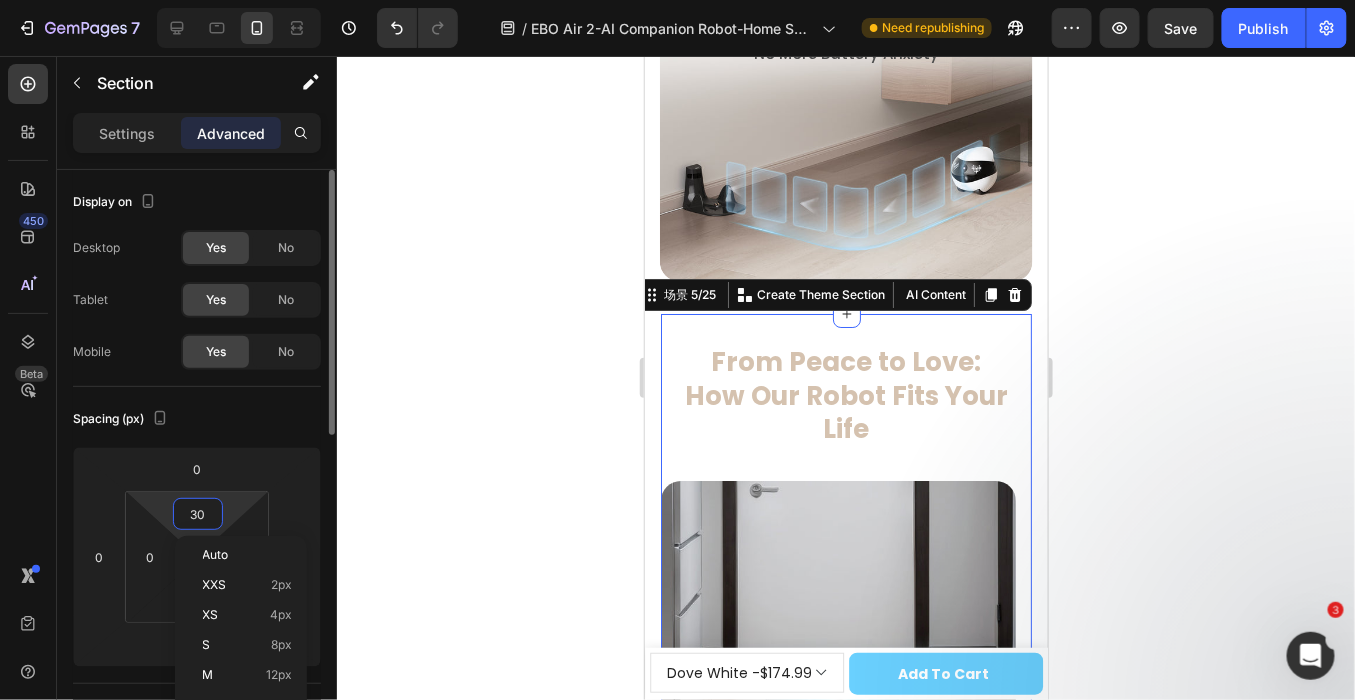 type 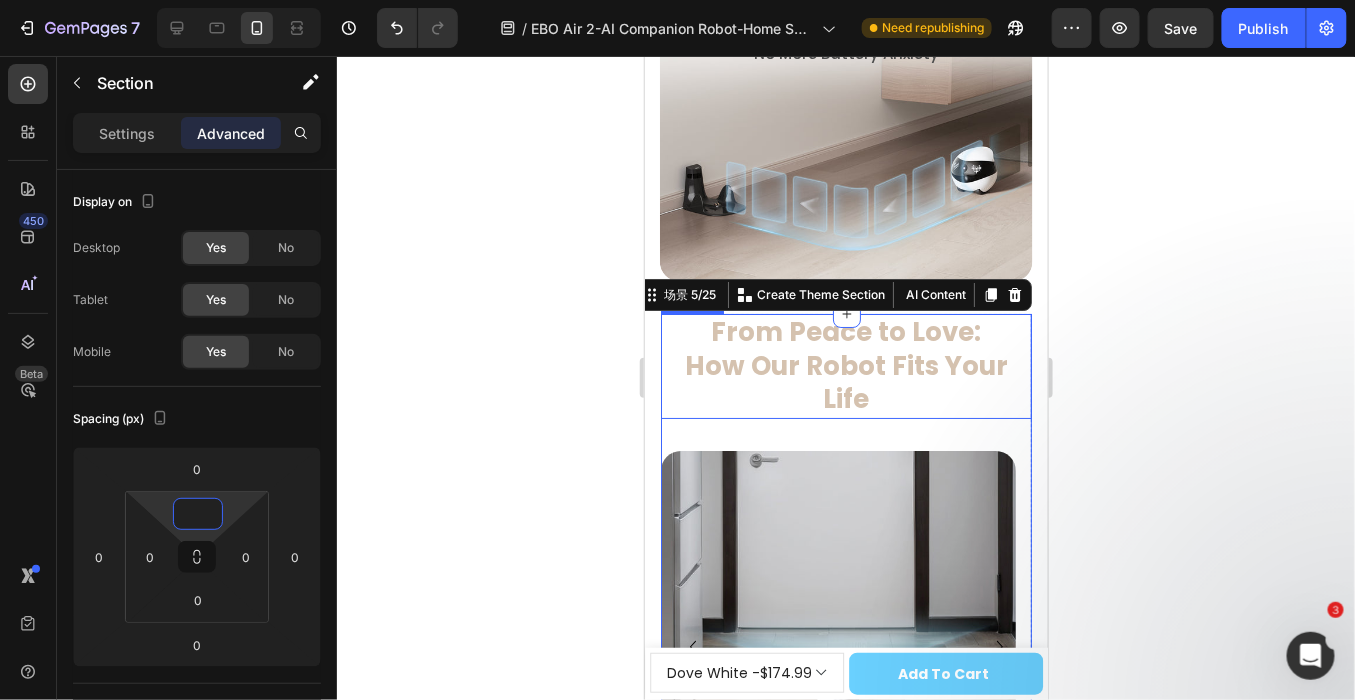 click on "From Peace to Love:  How Our Robot Fits Your Life" at bounding box center (845, 365) 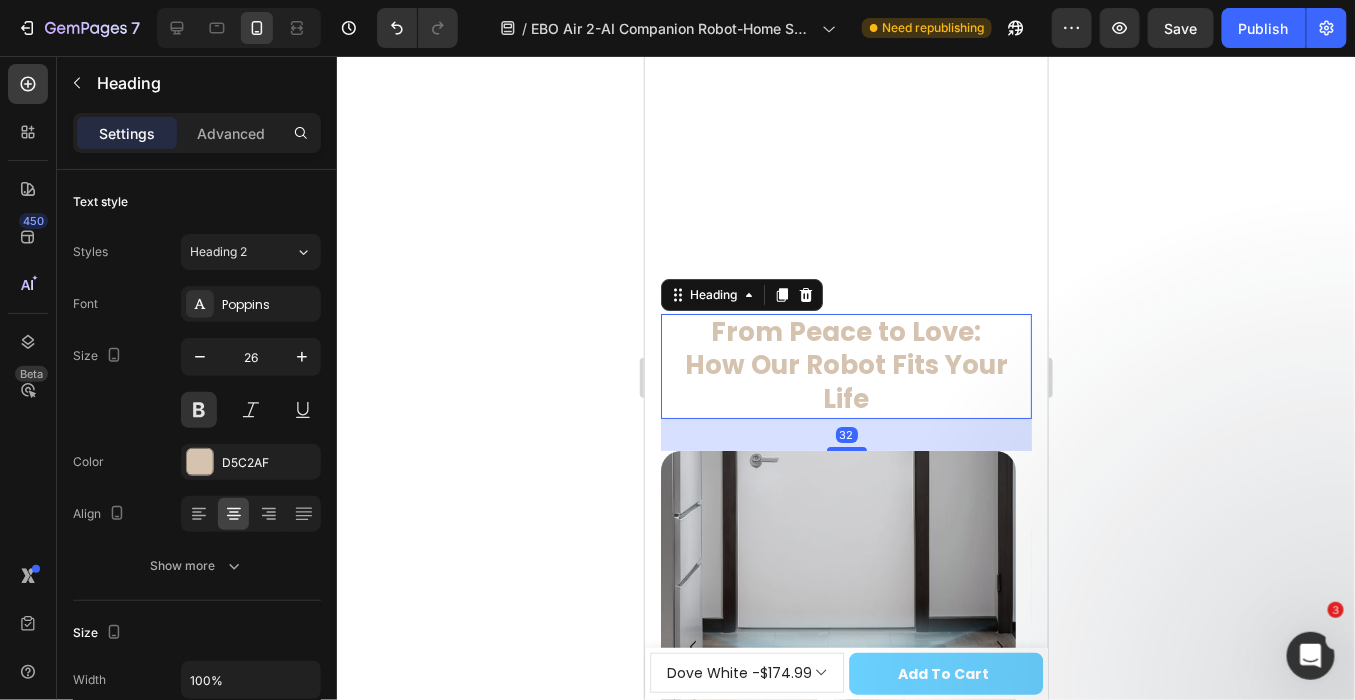 scroll, scrollTop: 2666, scrollLeft: 0, axis: vertical 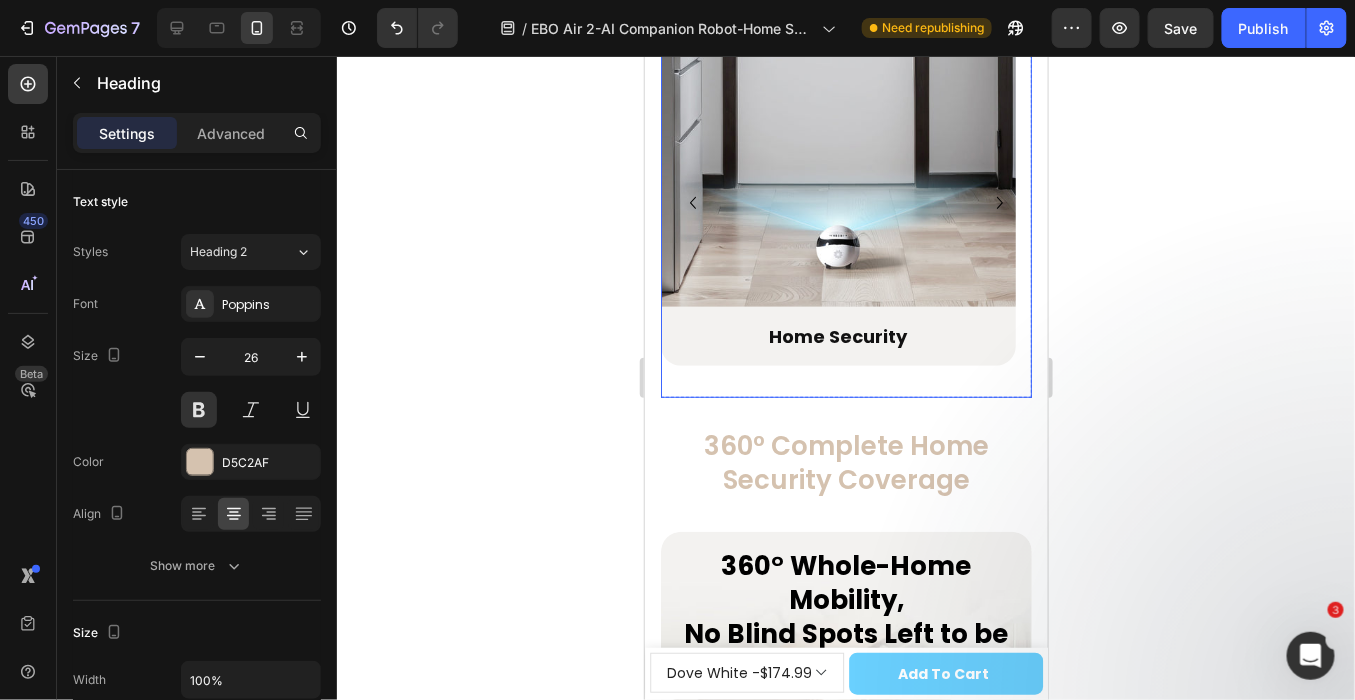 click on "Image Home Security Heading Row" at bounding box center [837, 201] 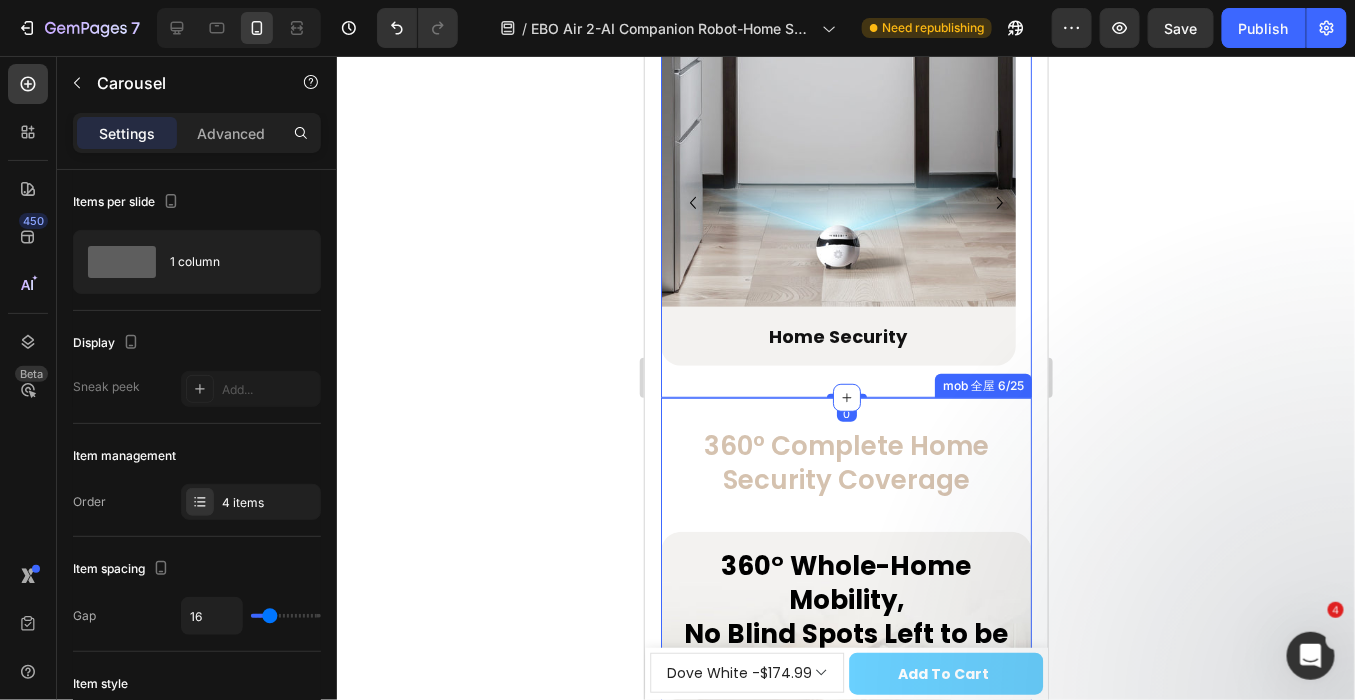 click on "360° Complete Home Security Coverage Text Block 360° Complete Home Security Coverage Heading 360° Whole-Home Mobility,  No Blind Spots Left to be Monitored Text Block Hero Banner Classic Tread Design for Effortless Mobility Text Block *Obstacle clearance capability ≤6mm,  slope climing ≤ 4° Text Block
Drop element here Hero Banner 9cm Compact Body, Easy to Access Narrow Blind Spots Text Block Easily navigates tight spaces like under beds and furniture, perfect for finding your pets and lost items   Text Block Image Row 9cm Compact Body, Easy to Access Narrow Blind Spots Heading Easily navigates tight spaces like under beds and furniture, perfect for finding your pets and lost items. Text Block Image Row Image Original Tumbler Design,  Dynamic and Topple-Resistant  Text Block Long-Lasting and Impact-Resistant Text Block Image   Automatic Obstacle Avoidance Text Block Equipped with infrared TOF and Six-Axis IMU sensors, it navigates smoothly while avoiding obstacles. Text Block" at bounding box center [845, 1677] 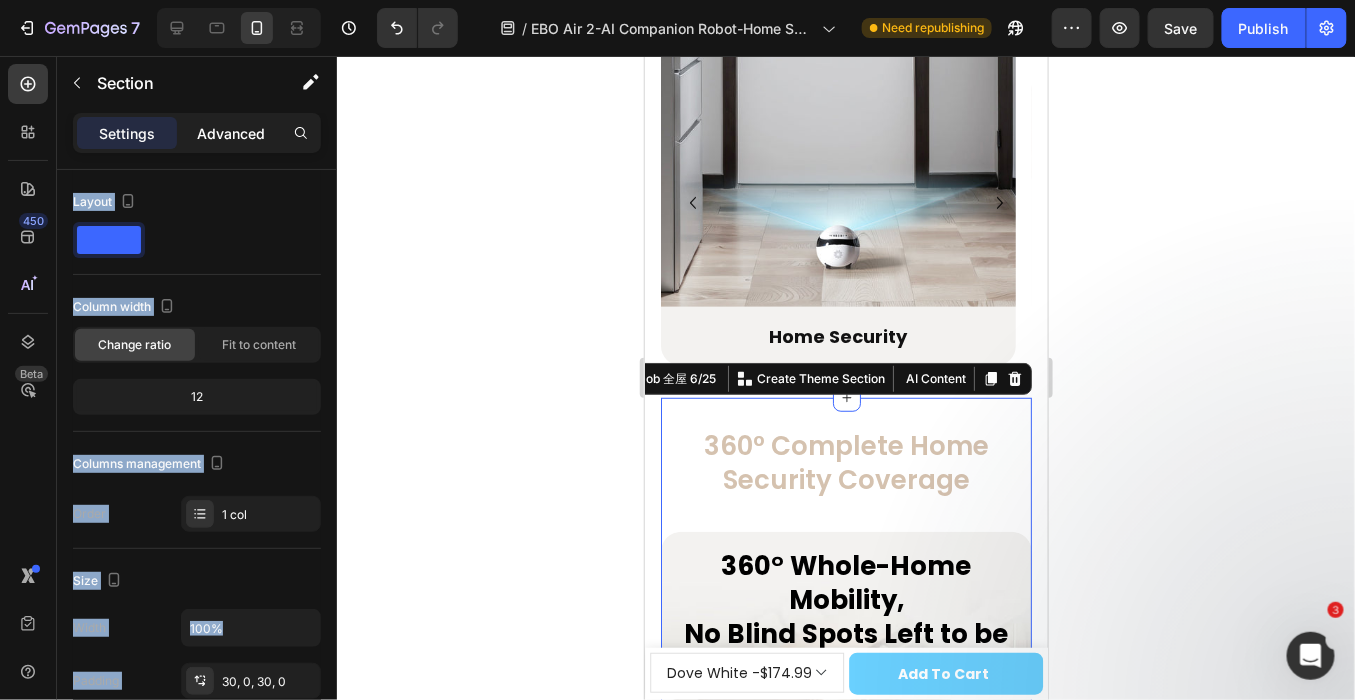 click on "Advanced" 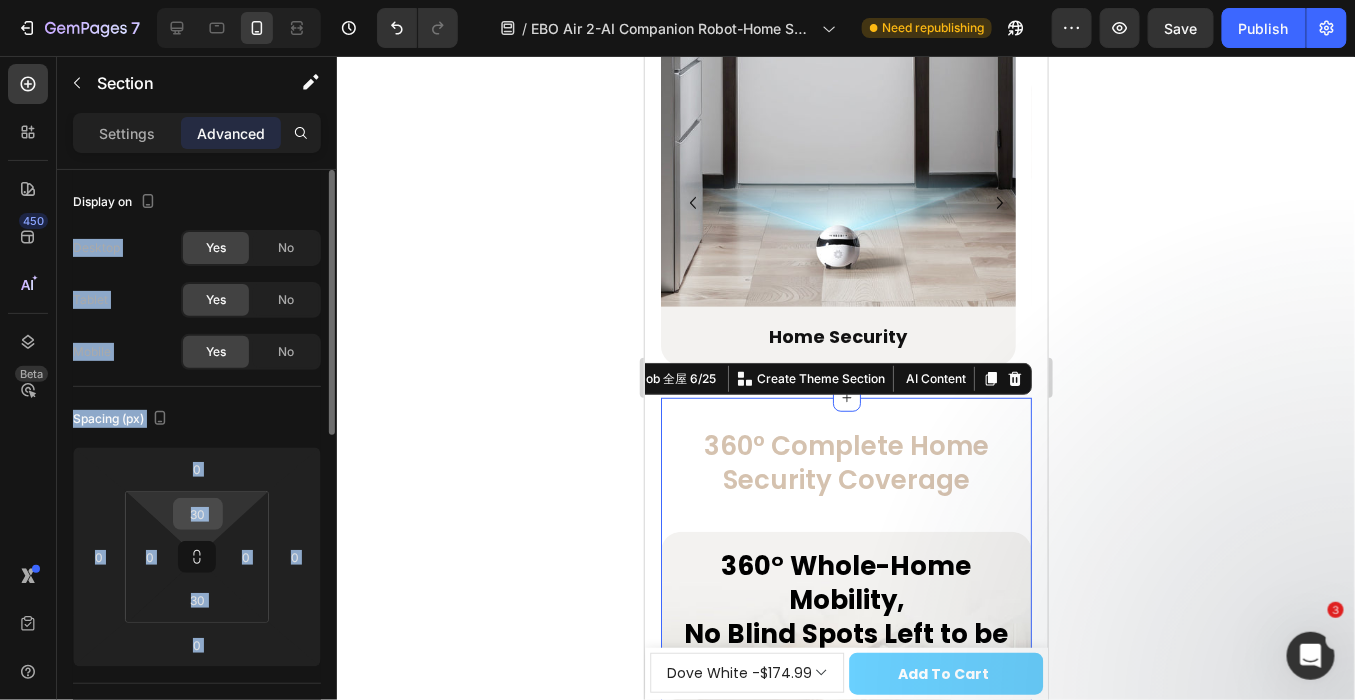 click on "30" at bounding box center (198, 514) 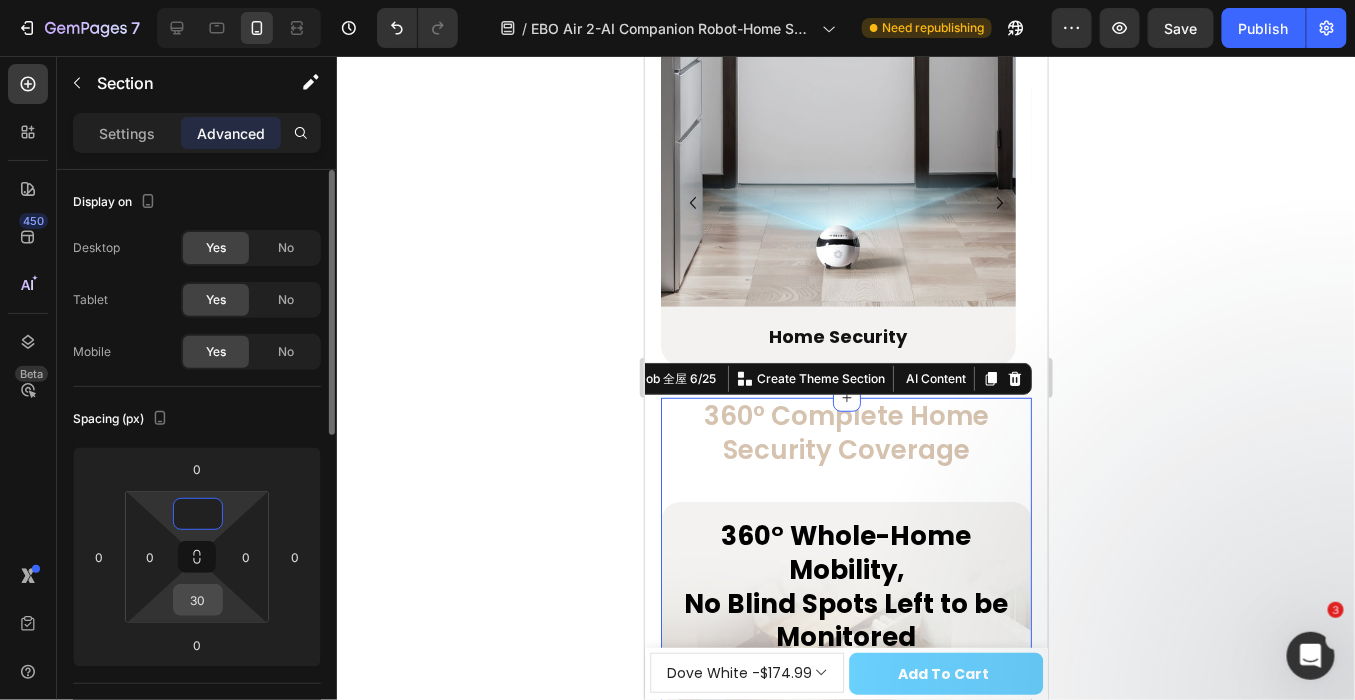 type on "0" 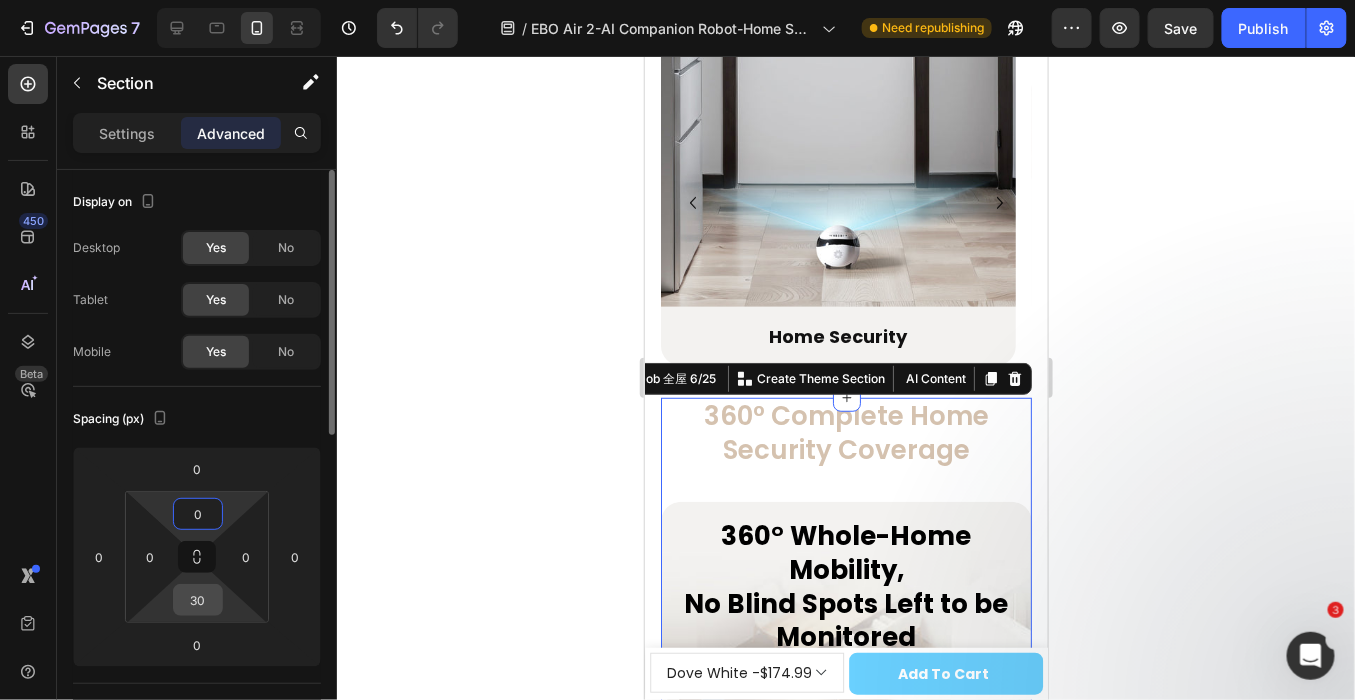 click on "30" at bounding box center (198, 600) 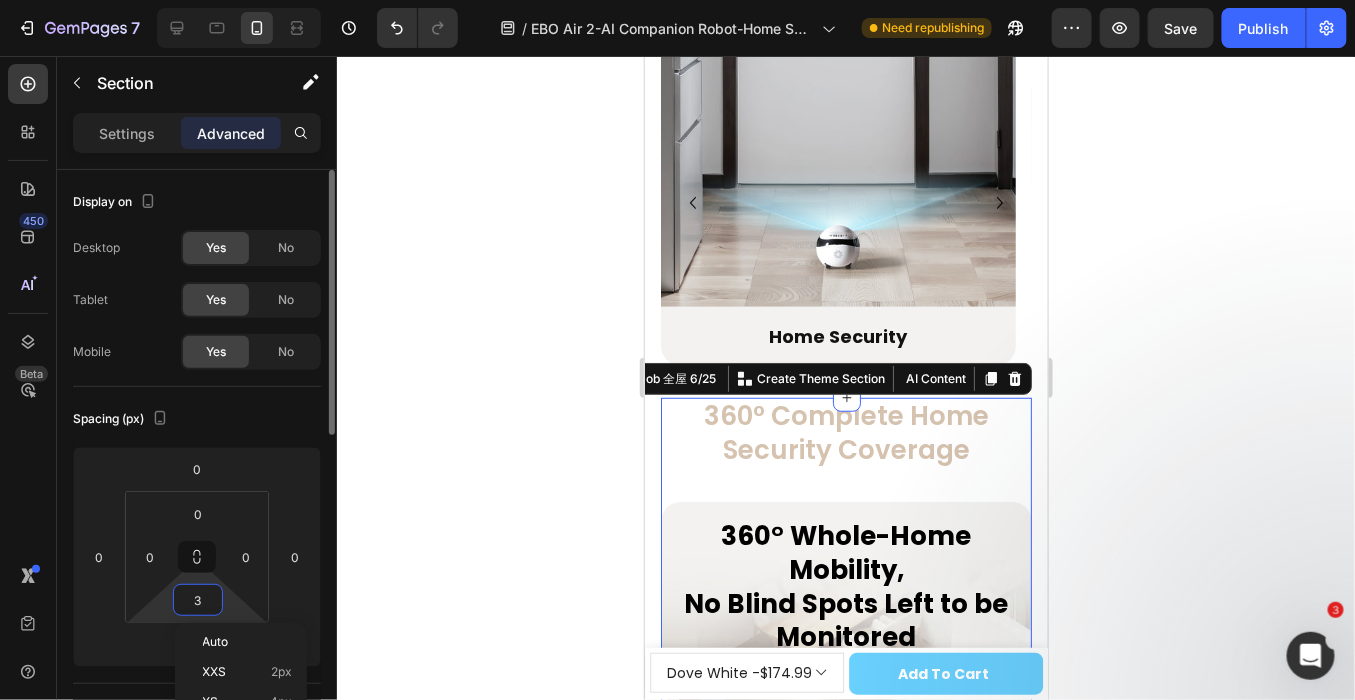 type on "32" 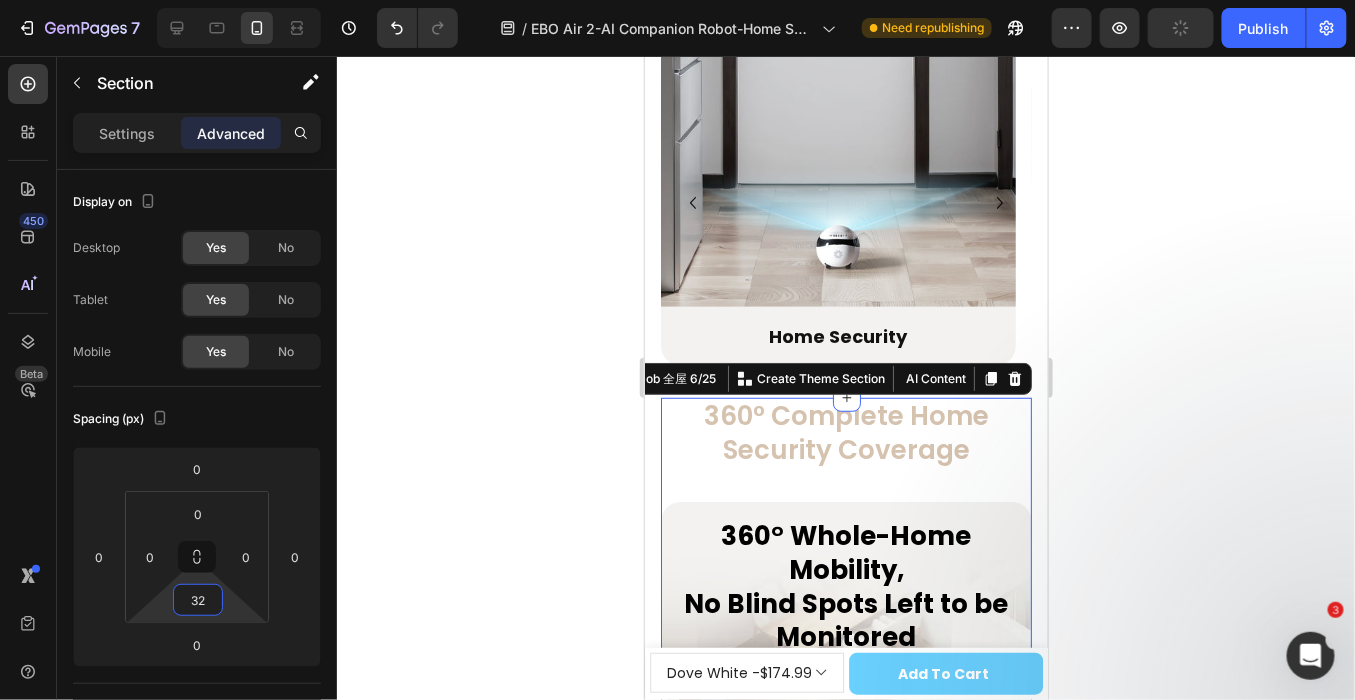 click 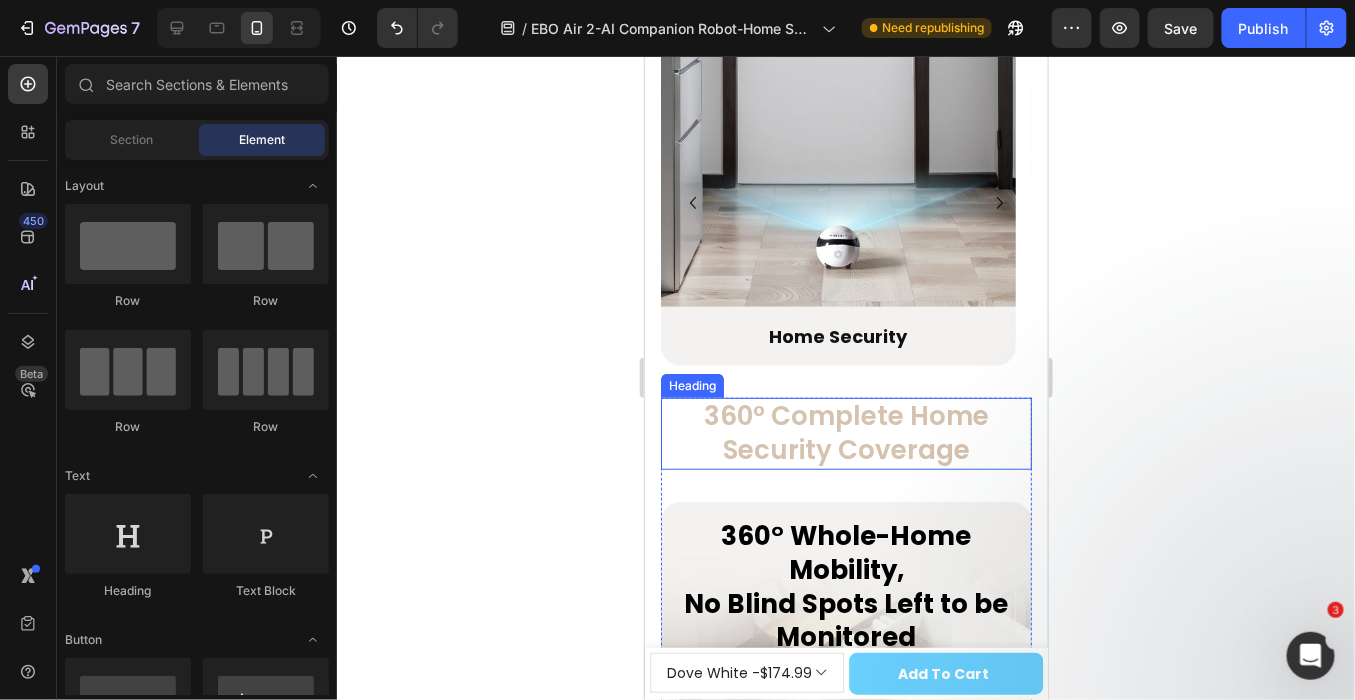 click on "360° Complete Home Security Coverage" at bounding box center (845, 433) 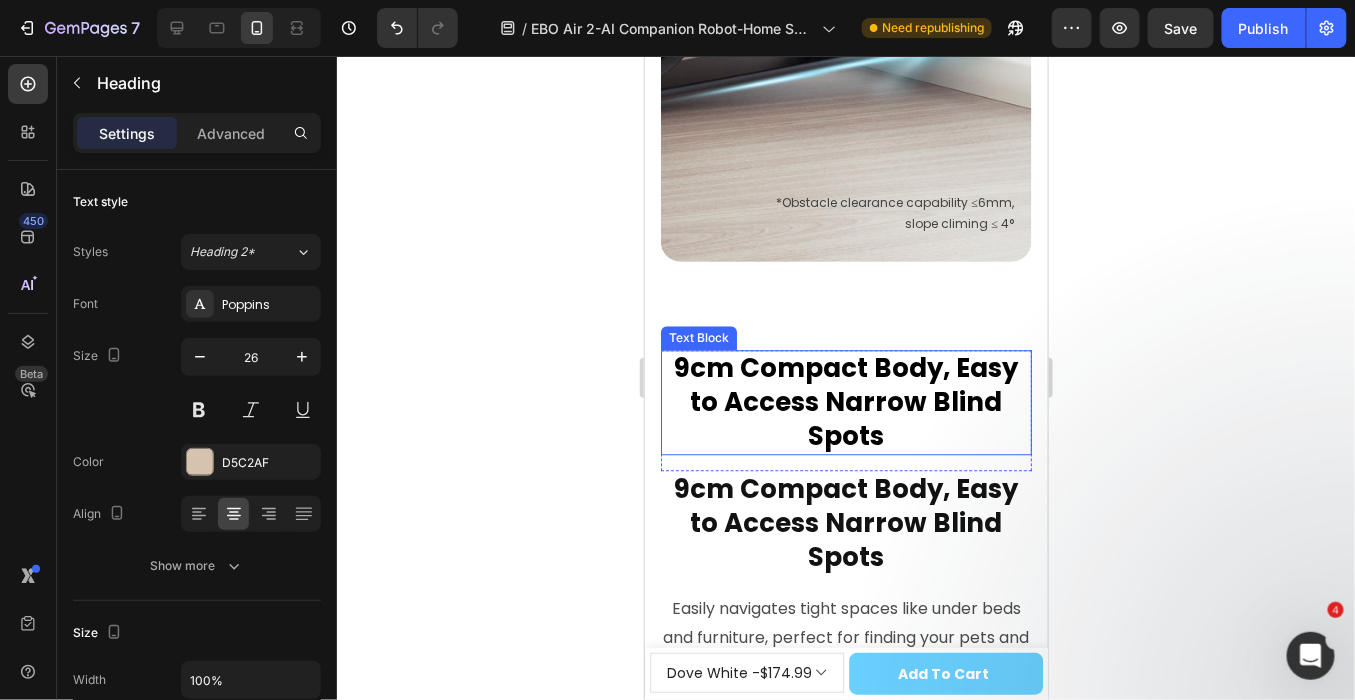 scroll, scrollTop: 4000, scrollLeft: 0, axis: vertical 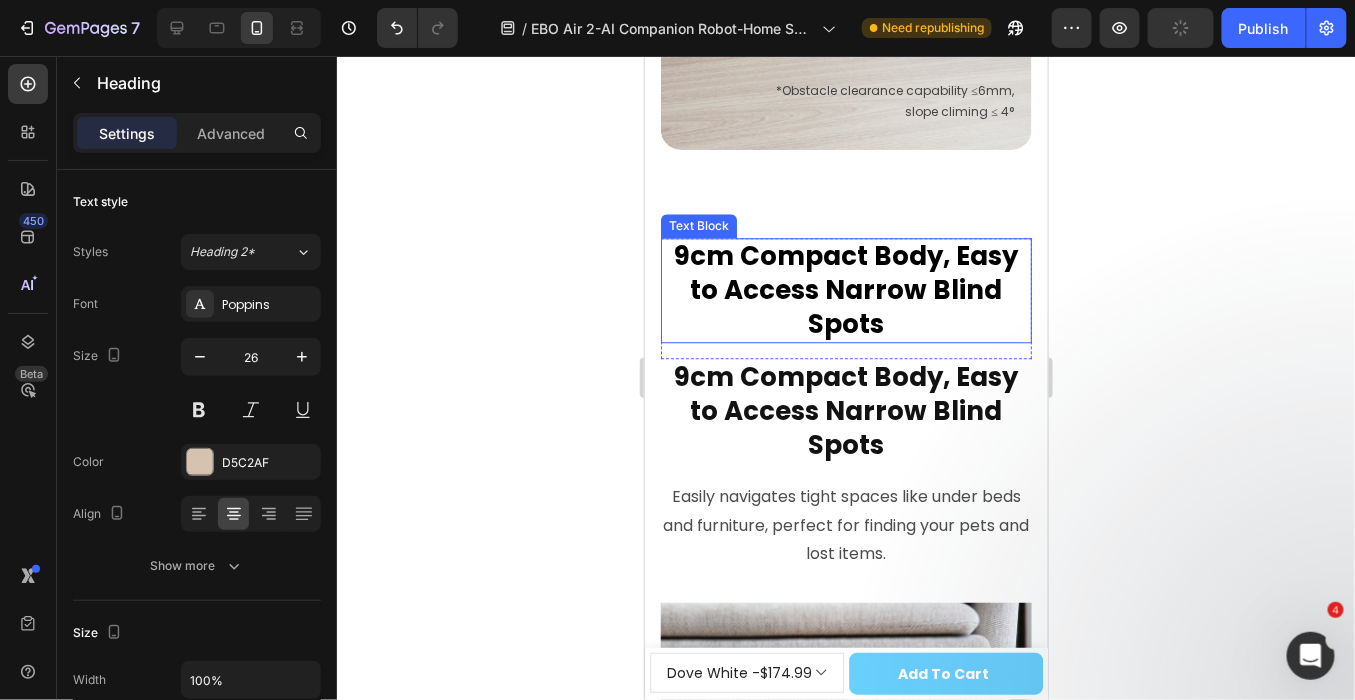 click on "9cm Compact Body, Easy to Access Narrow Blind Spots" at bounding box center [845, 289] 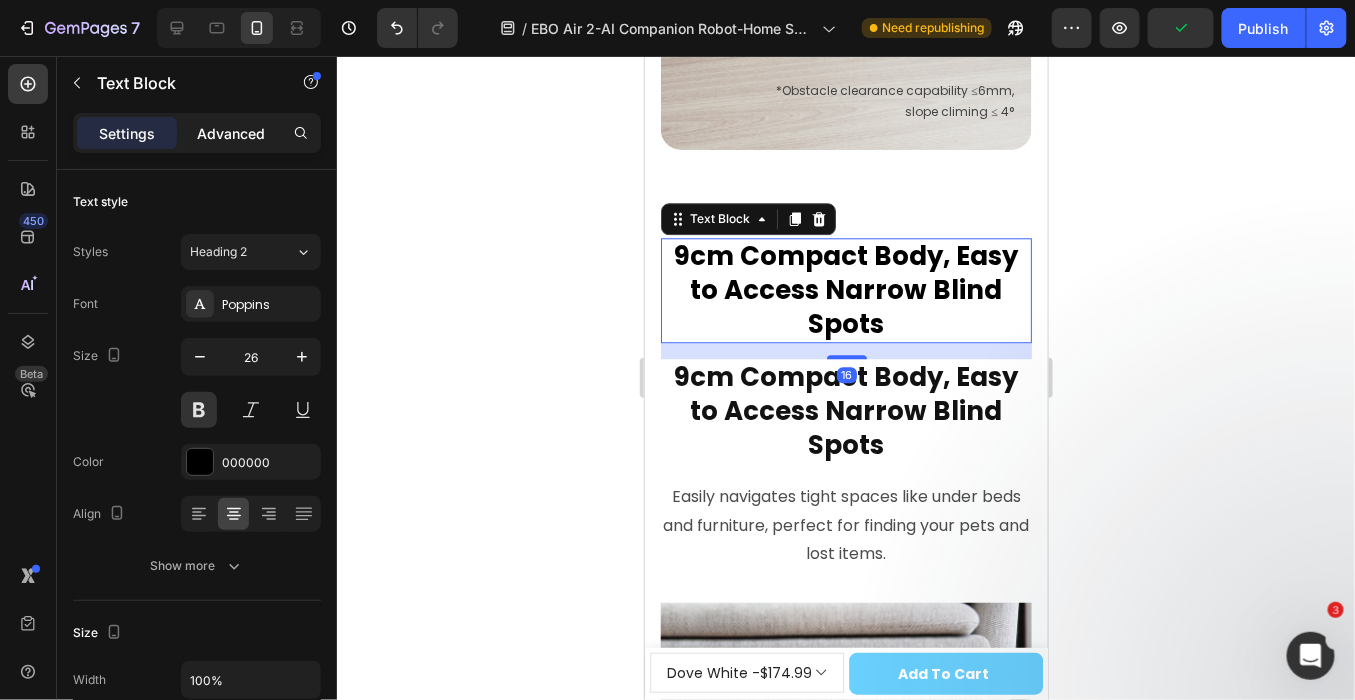 click on "Advanced" at bounding box center (231, 133) 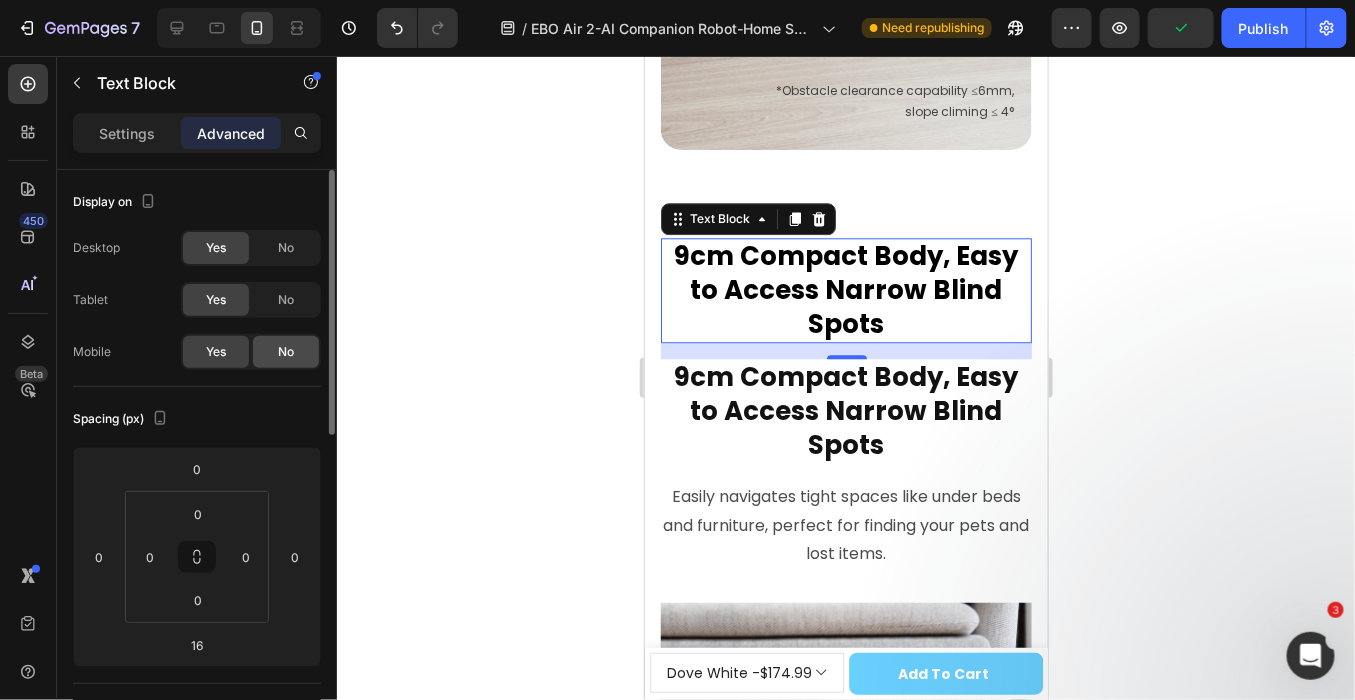 click on "No" 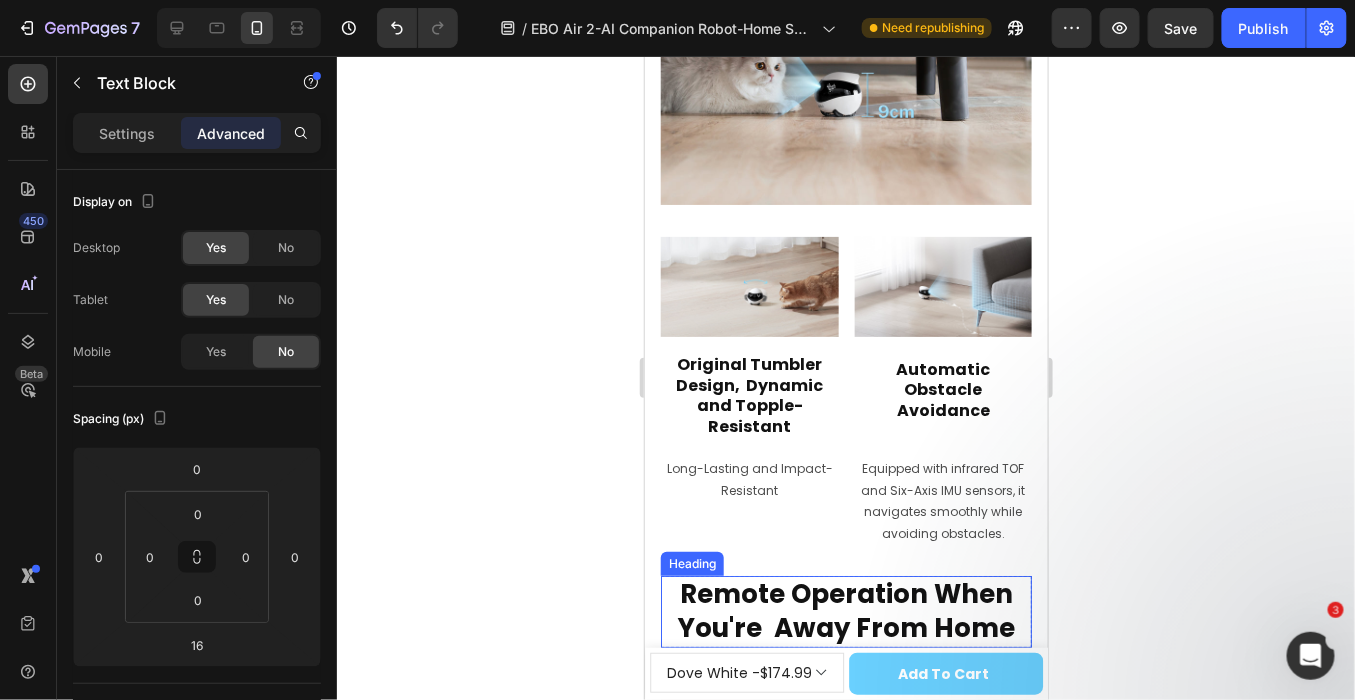 scroll, scrollTop: 4777, scrollLeft: 0, axis: vertical 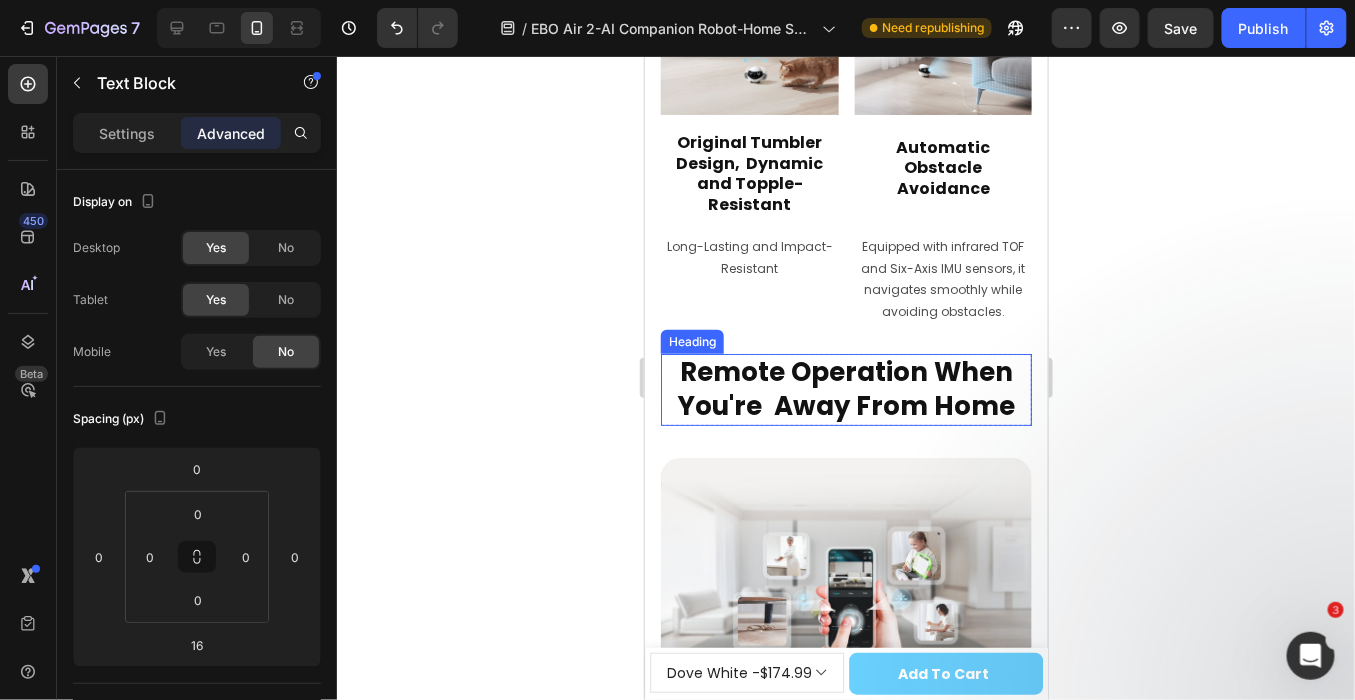 click on "Remote Operation When You're  Away From Home" at bounding box center [845, 389] 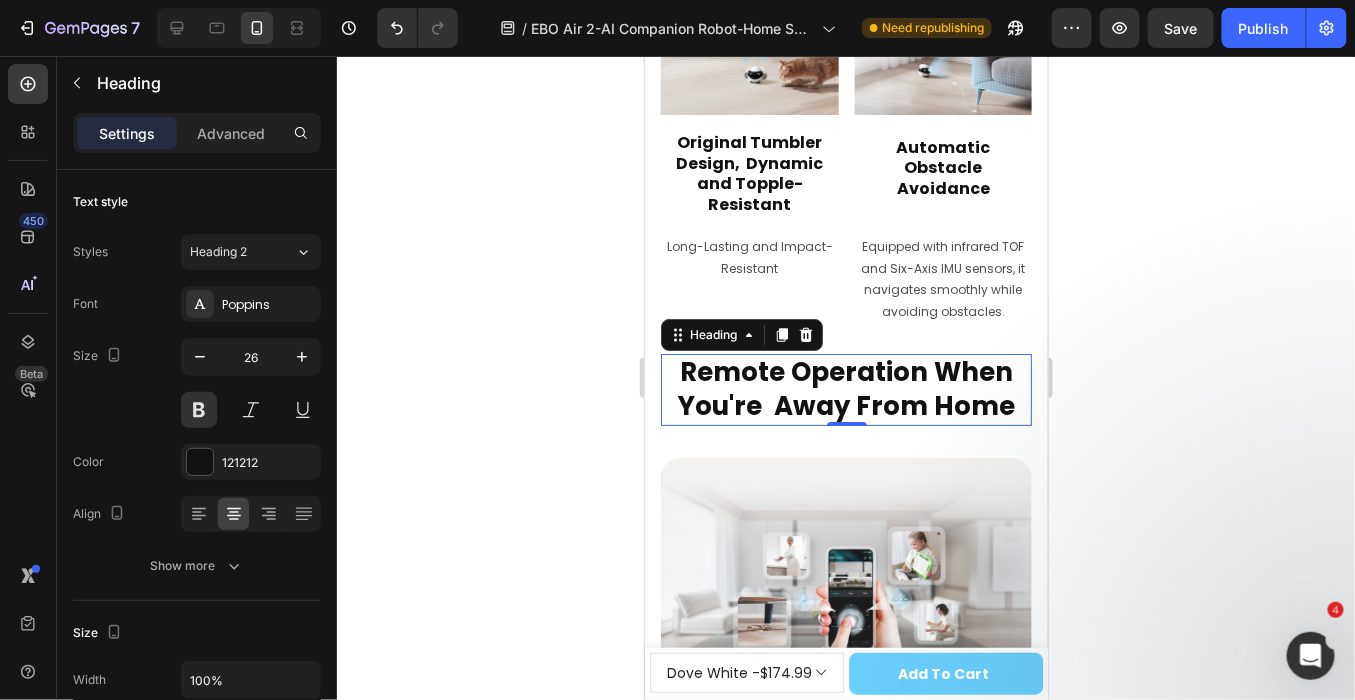 click on "Remote Operation When You're  Away From Home" at bounding box center [845, 389] 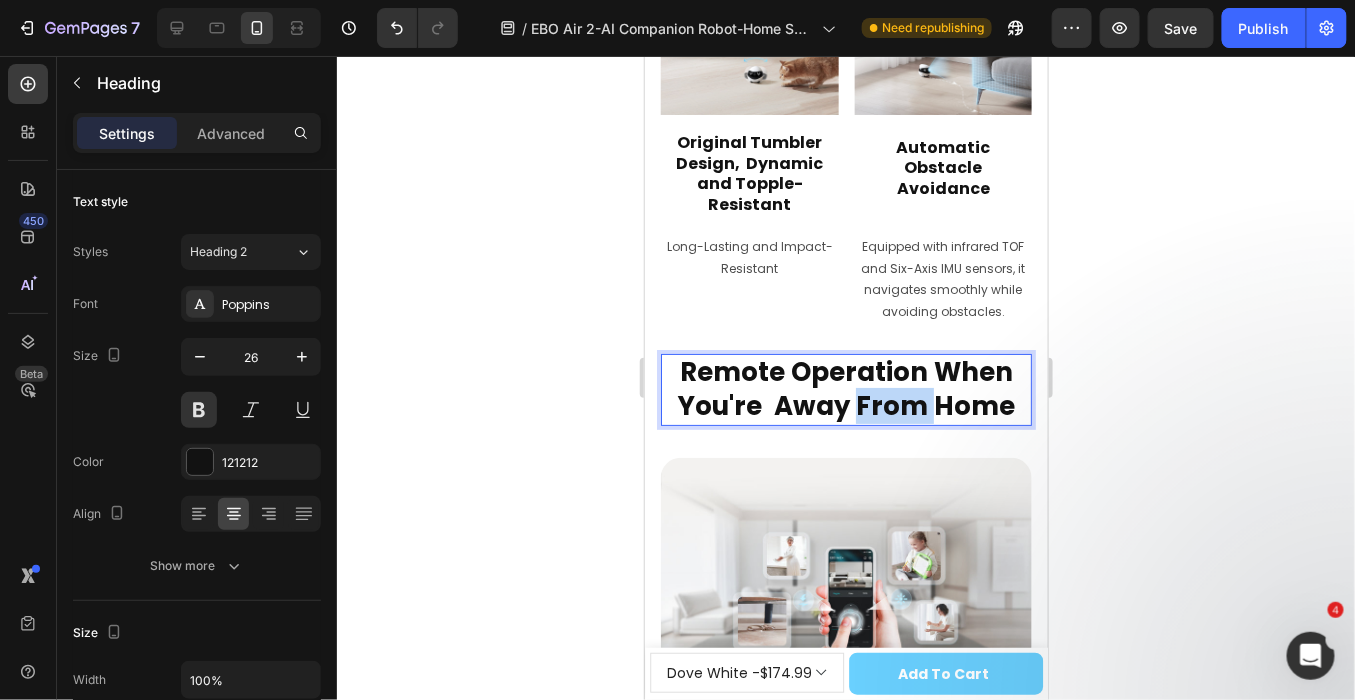 click on "Remote Operation When You're  Away From Home" at bounding box center [845, 389] 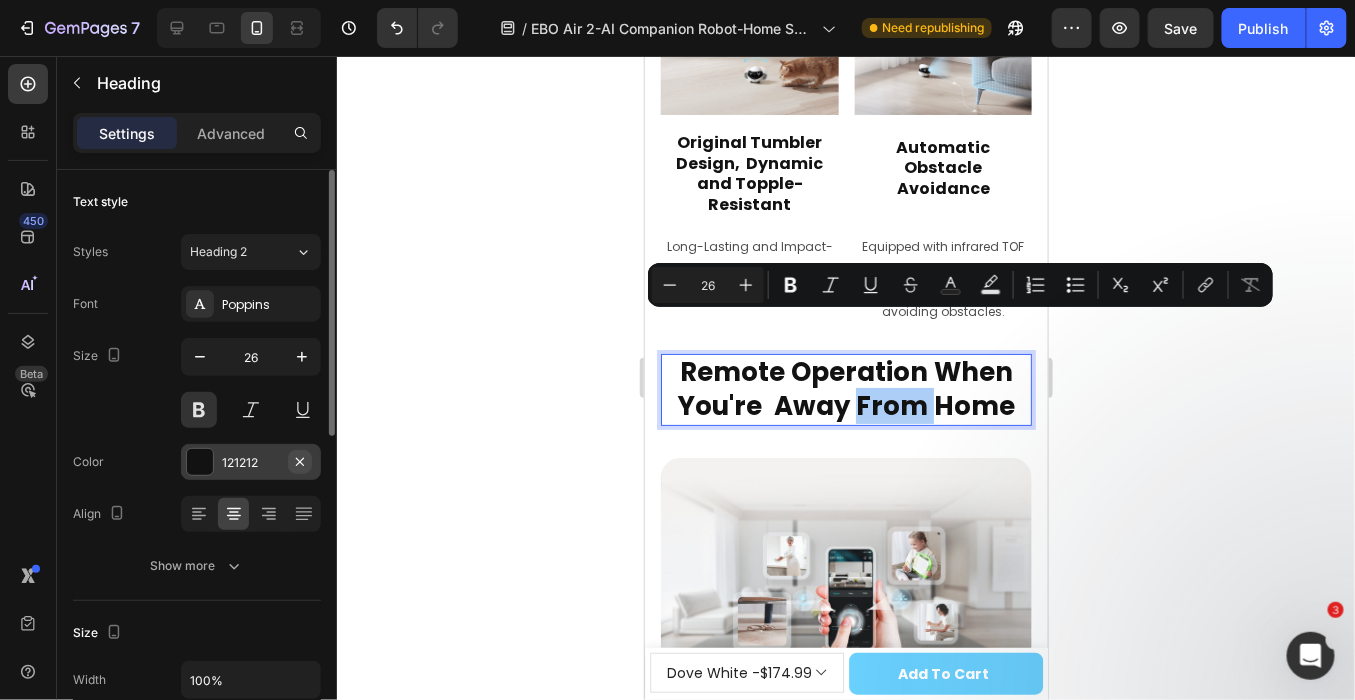 click 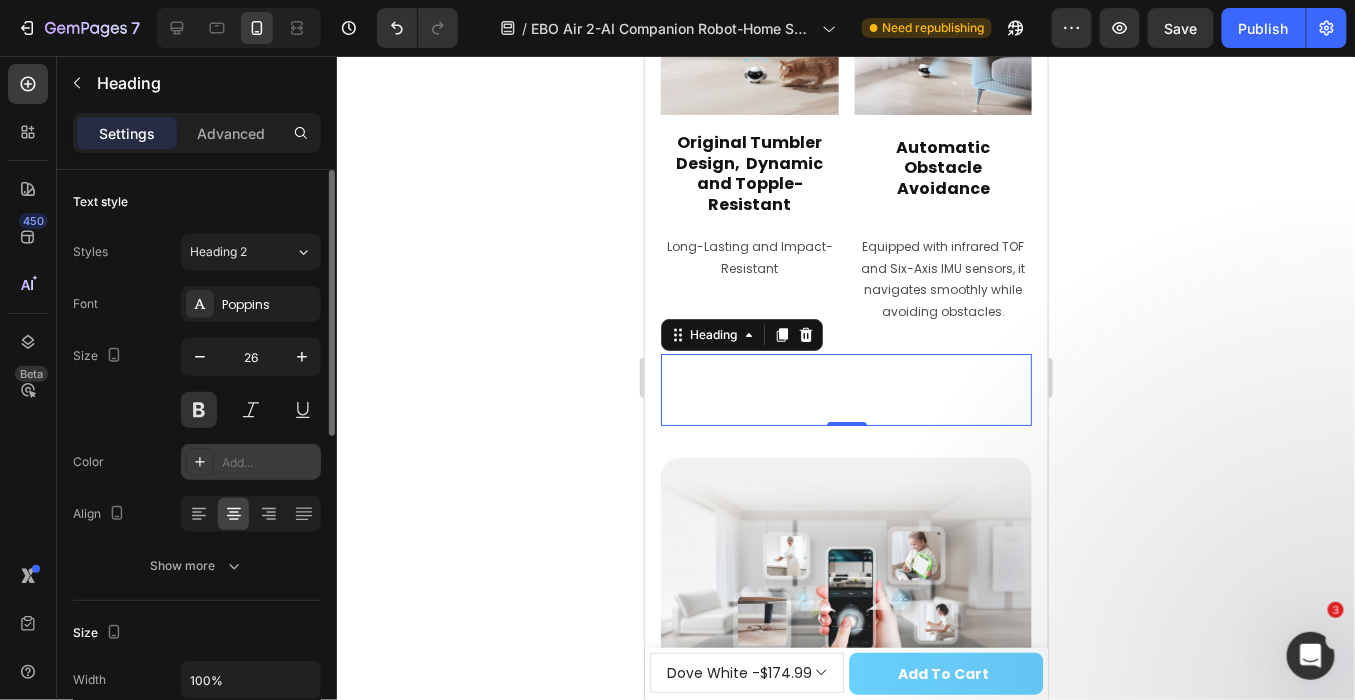 click on "Add..." at bounding box center [269, 463] 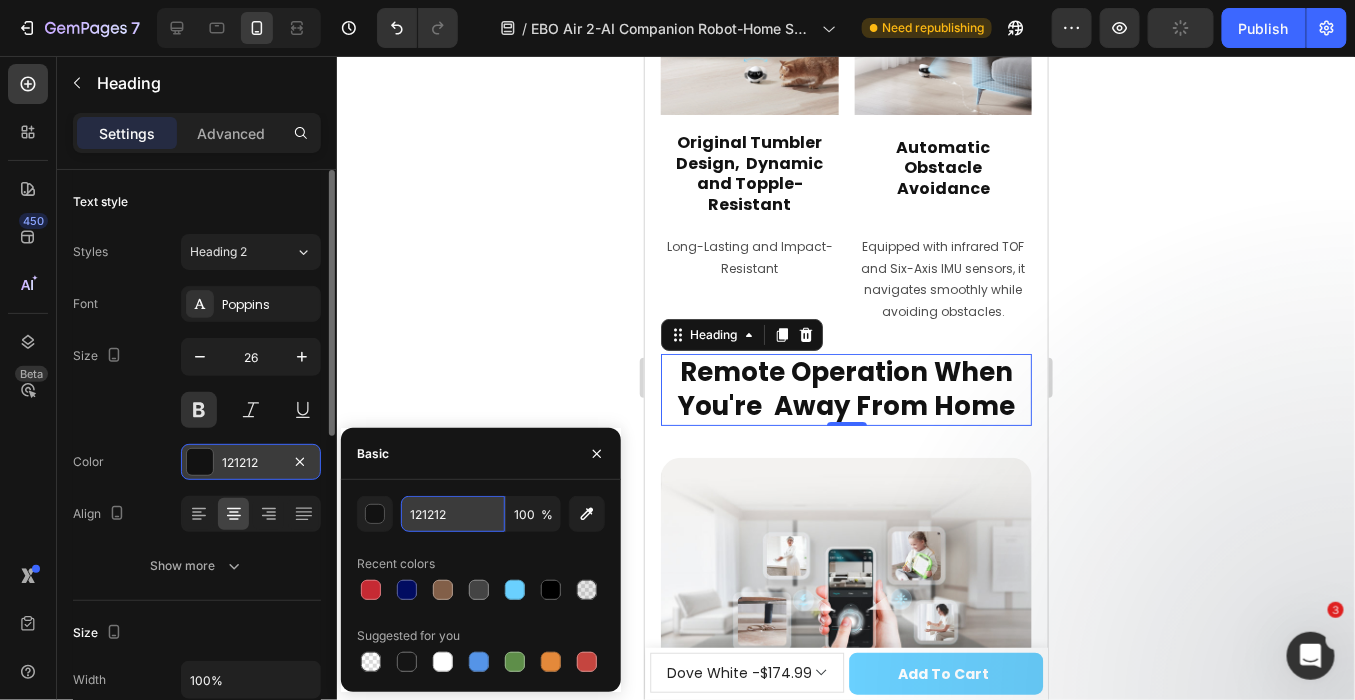 click on "121212" at bounding box center [453, 514] 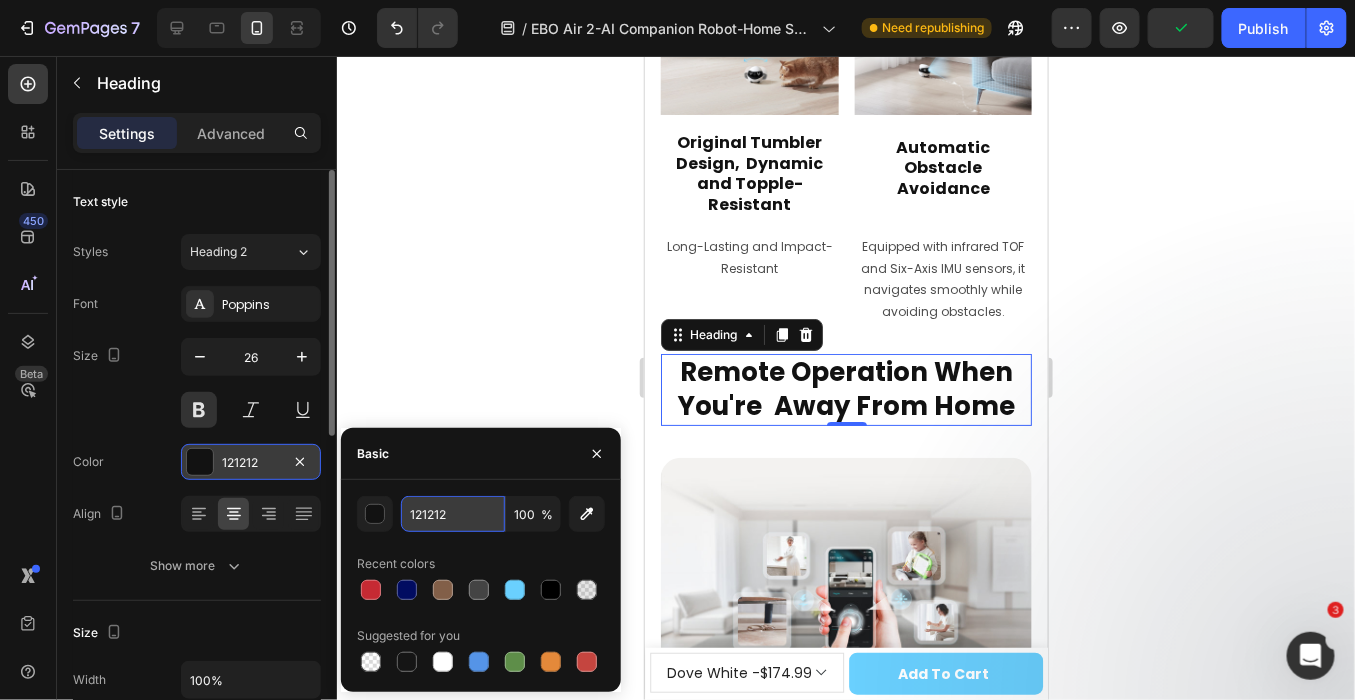 paste on "D5C2AF" 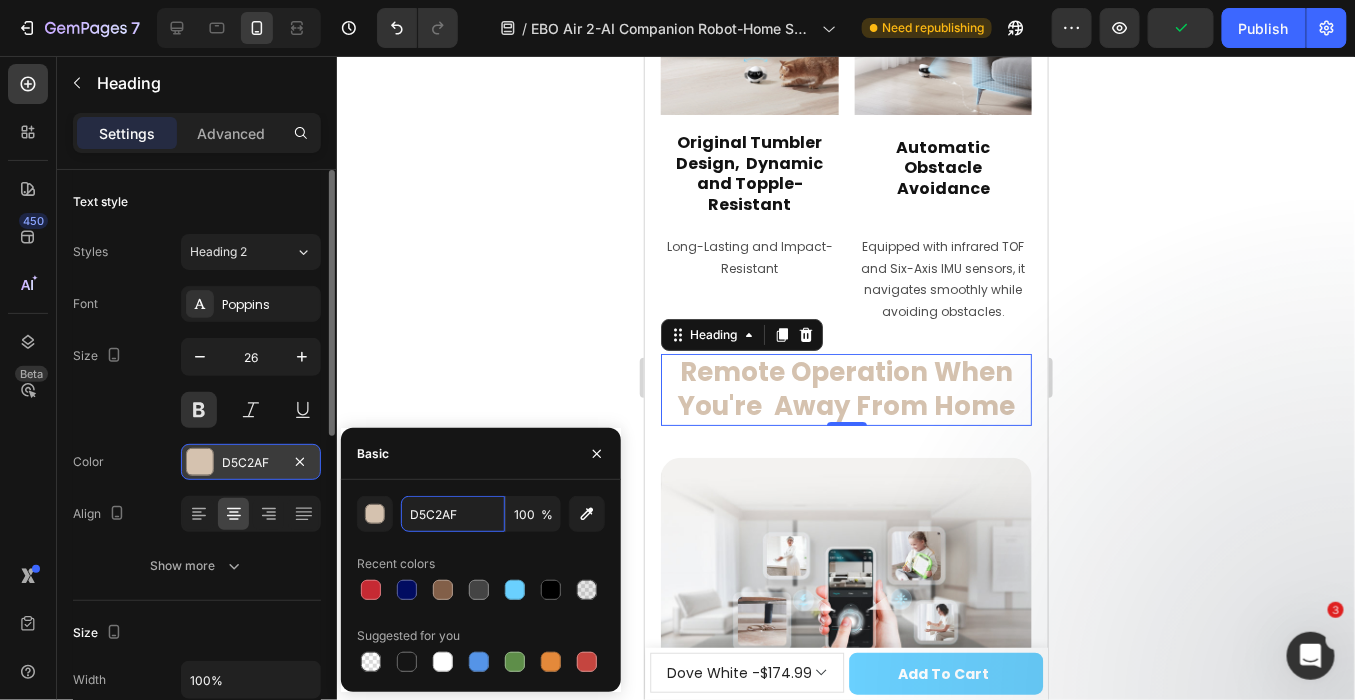 type on "D5C2AF" 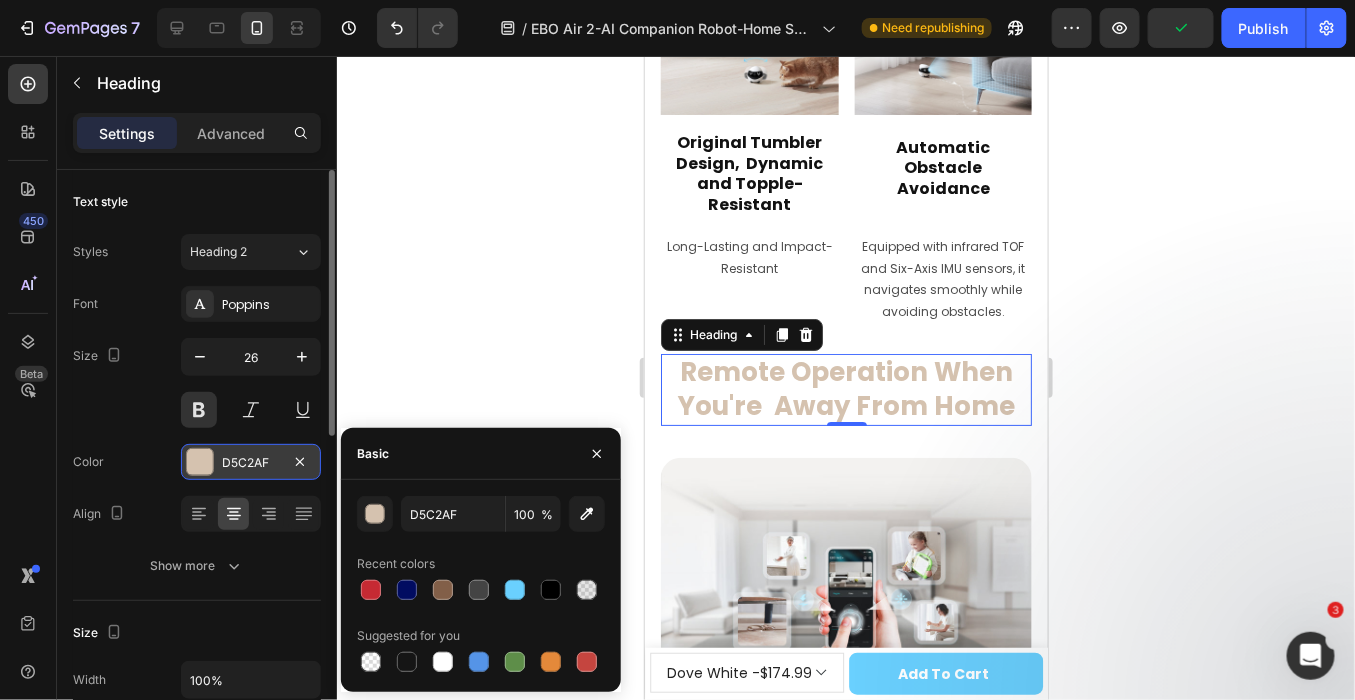 click 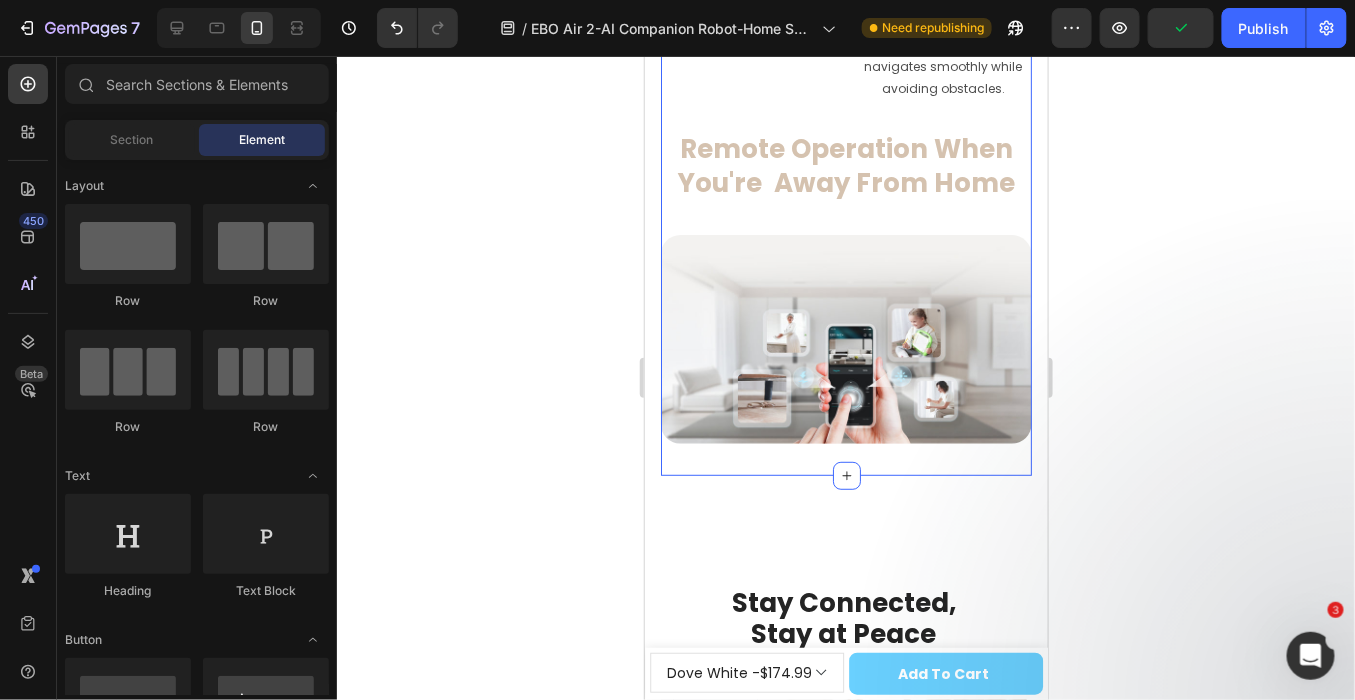 scroll, scrollTop: 5111, scrollLeft: 0, axis: vertical 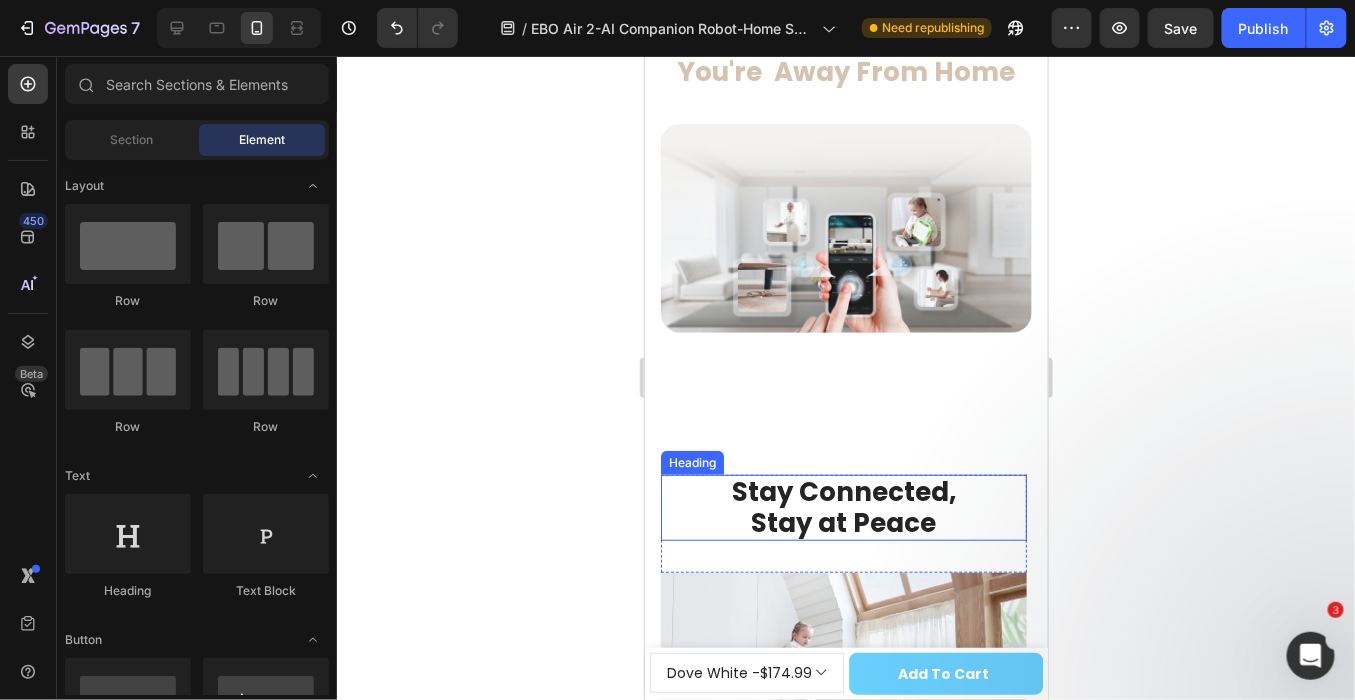 click on "Stay Connected,  Stay at Peace" at bounding box center (843, 507) 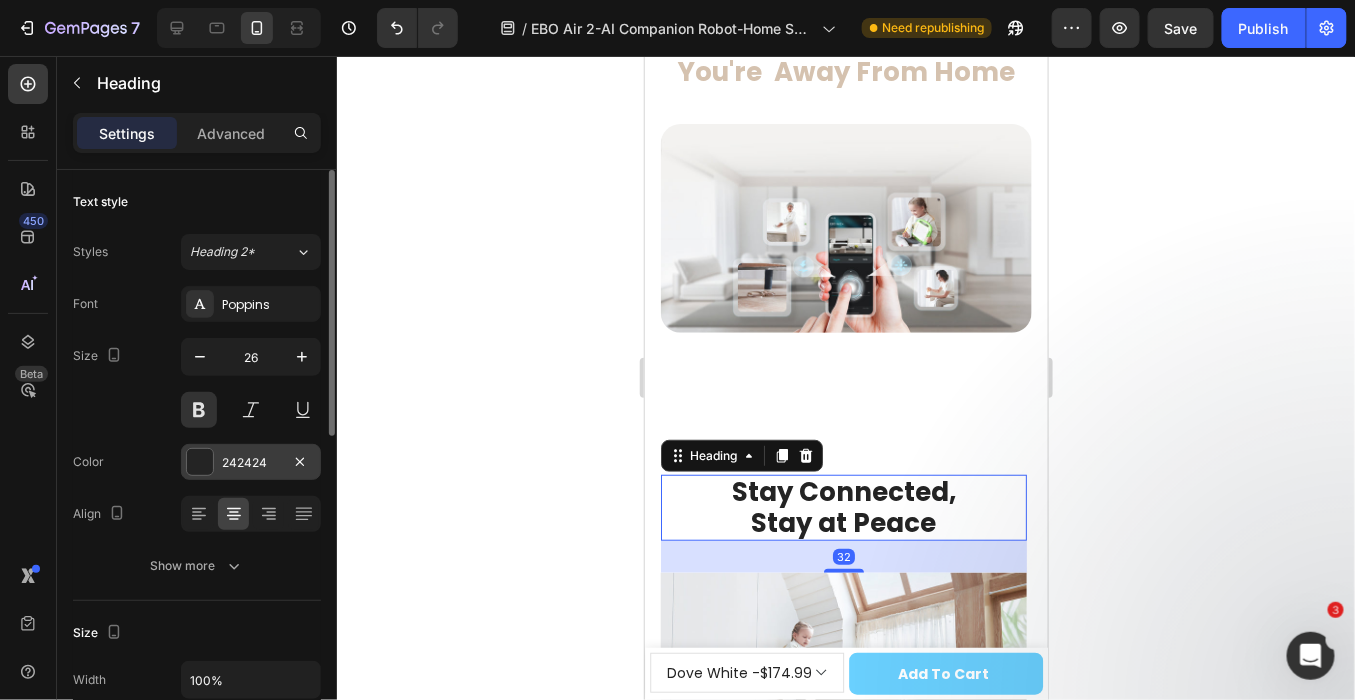 click on "242424" at bounding box center (251, 463) 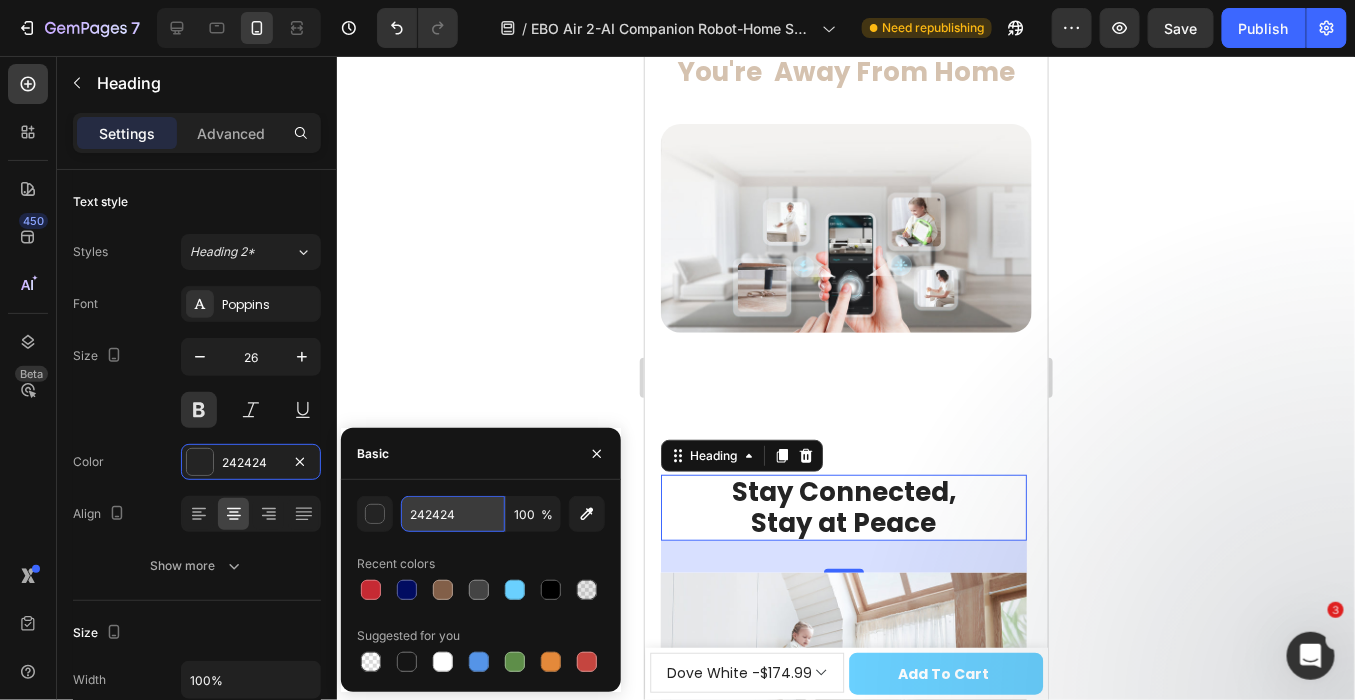 click on "242424" at bounding box center [453, 514] 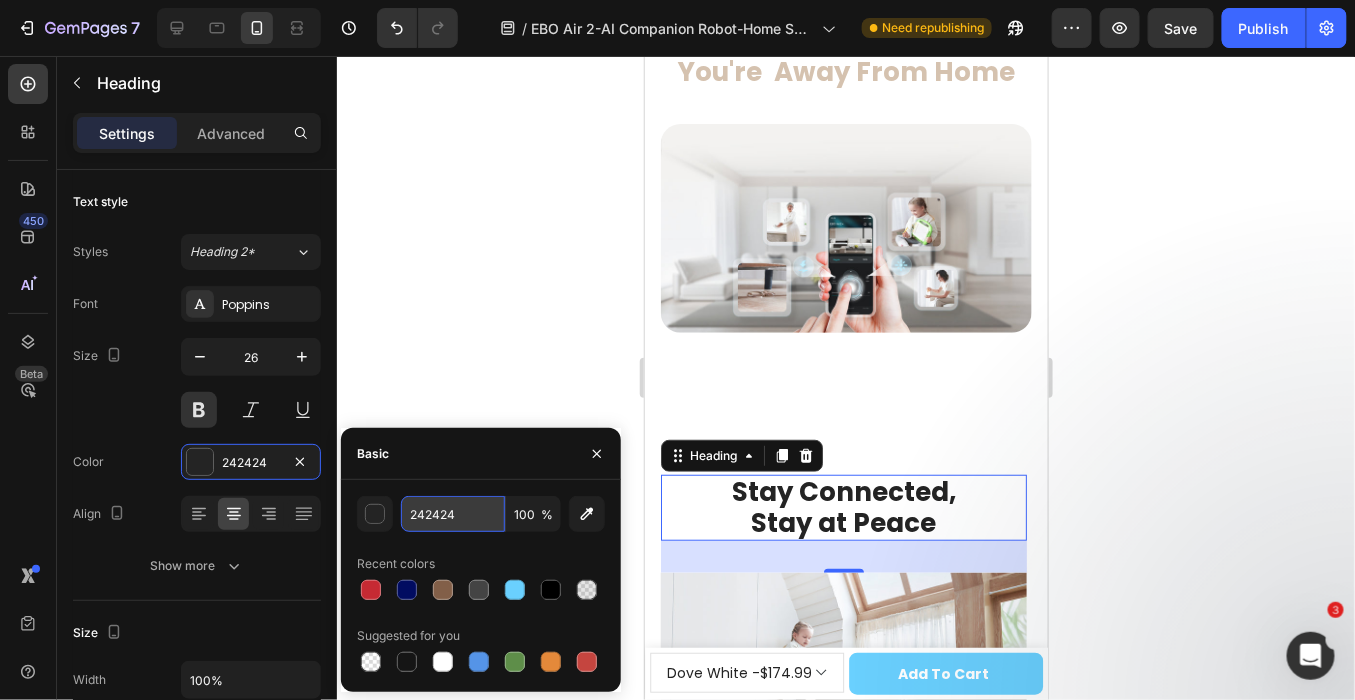 paste on "D5C2AF" 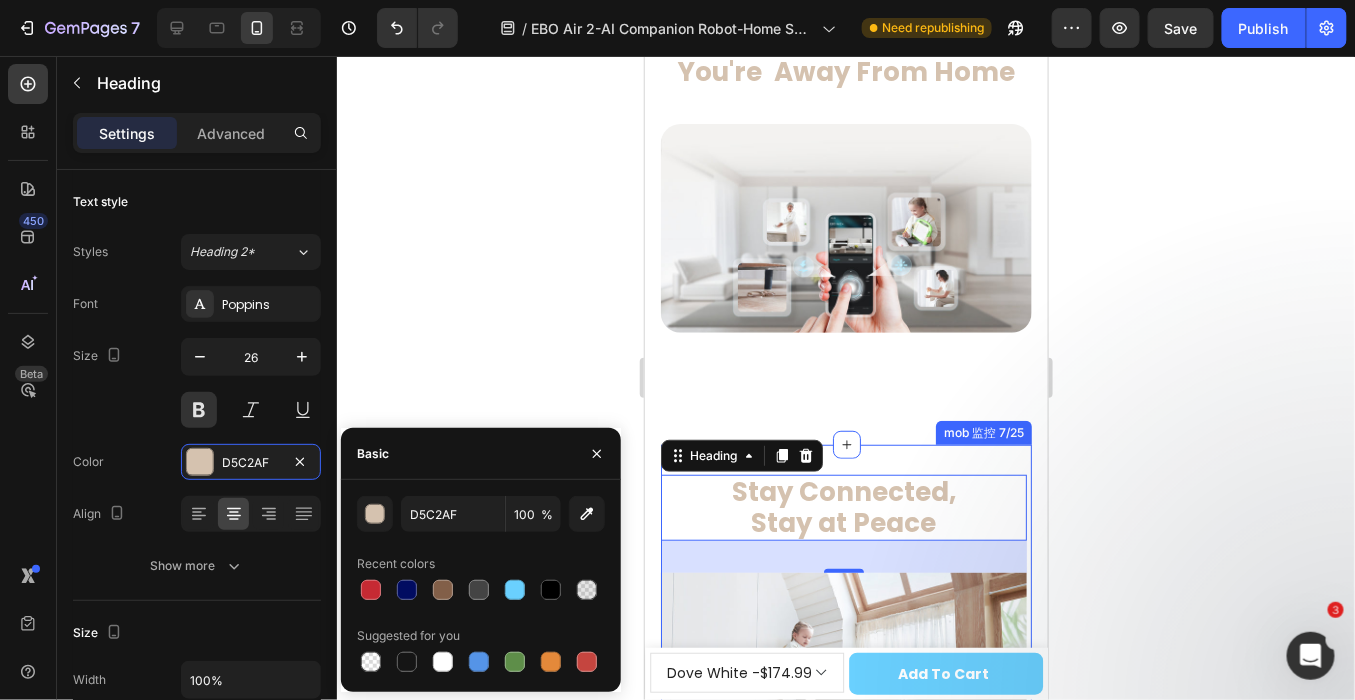 click on "Stay Connected,  Stay at Peace Heading   32 Row Image 24/7 Video Recording with Smart Playback Heading Capture every moment around the clock, then relive it with seamless online playback. Review clips at different speeds to ensure you never miss a thing.   Text block Row Image Motion Detection and Activity Alerts Heading Detects motion within the robot's view and triggers automatic recording. Set up real-time push notifications through the App for instant alerts. Text block Row mob 监控 7/25" at bounding box center (845, 855) 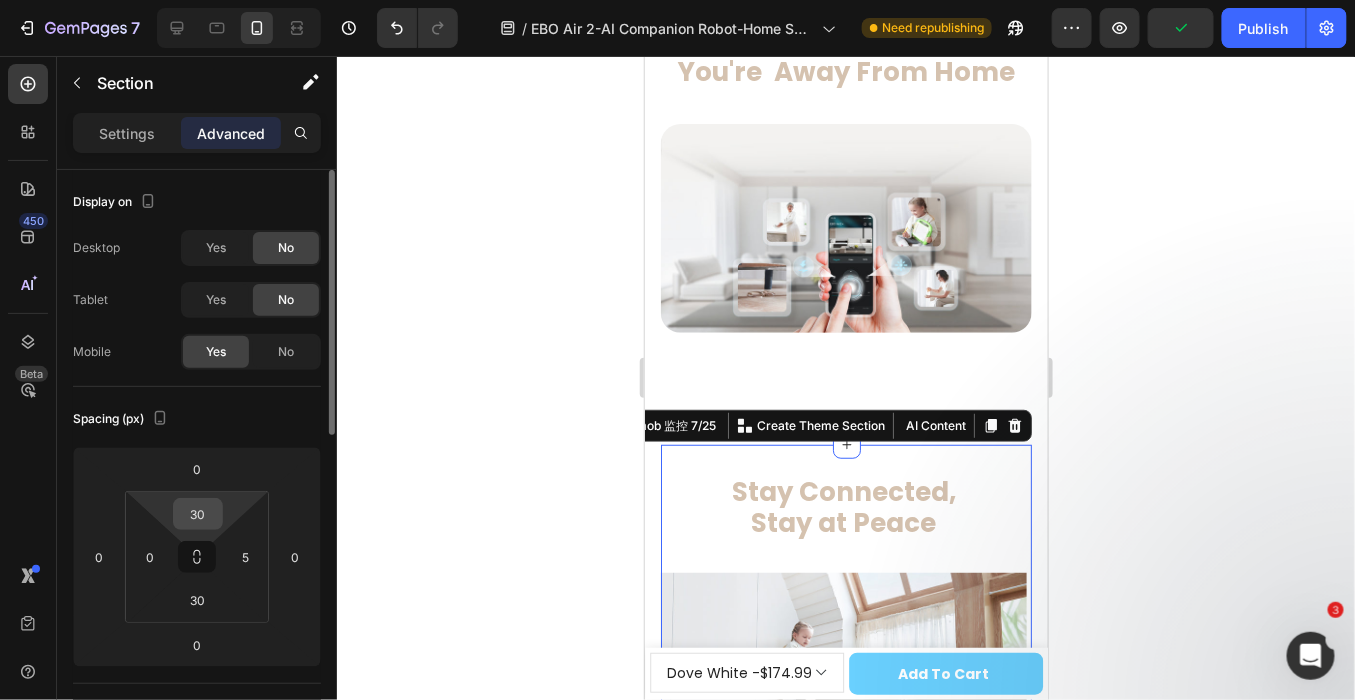 click on "30" at bounding box center (198, 514) 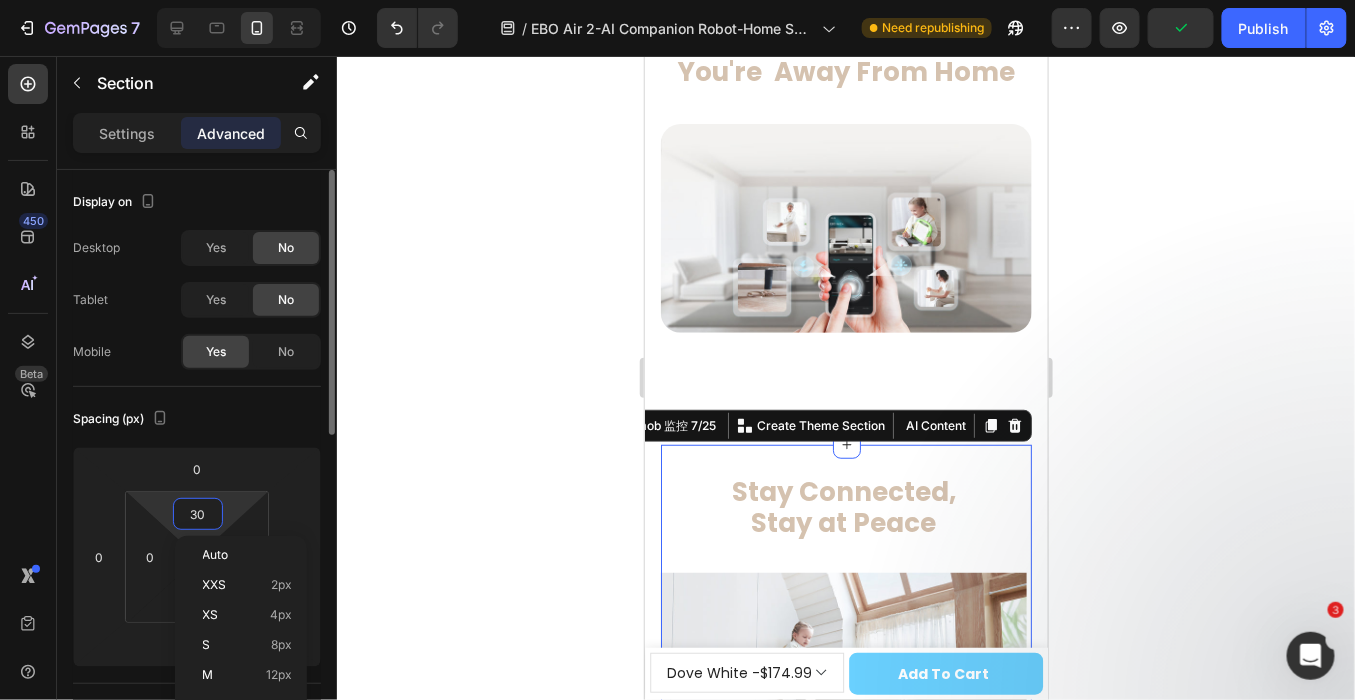 type 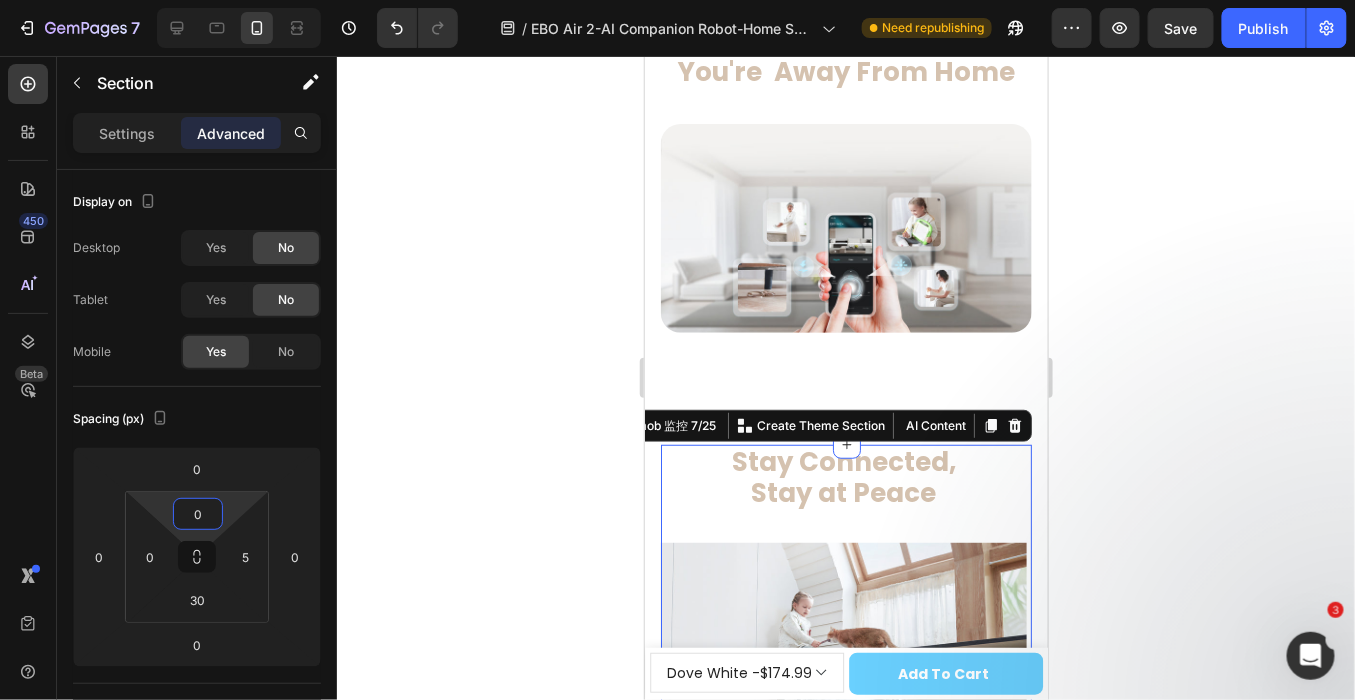 click on "360° Complete Home Security Coverage Text Block 360° Complete Home Security Coverage Heading 360° Whole-Home Mobility,  No Blind Spots Left to be Monitored Text Block Hero Banner Classic Tread Design for Effortless Mobility Text Block *Obstacle clearance capability ≤6mm,  slope climing ≤ 4° Text Block
Drop element here Hero Banner 9cm Compact Body, Easy to Access Narrow Blind Spots Text Block Easily navigates tight spaces like under beds and furniture, perfect for finding your pets and lost items   Text Block Image Row 9cm Compact Body, Easy to Access Narrow Blind Spots Heading Easily navigates tight spaces like under beds and furniture, perfect for finding your pets and lost items. Text Block Image Row Image Original Tumbler Design,  Dynamic and Topple-Resistant  Text Block Long-Lasting and Impact-Resistant Text Block Image   Automatic Obstacle Avoidance Text Block Equipped with infrared TOF and Six-Axis IMU sensors, it navigates smoothly while avoiding obstacles. Text Block" at bounding box center (845, -843) 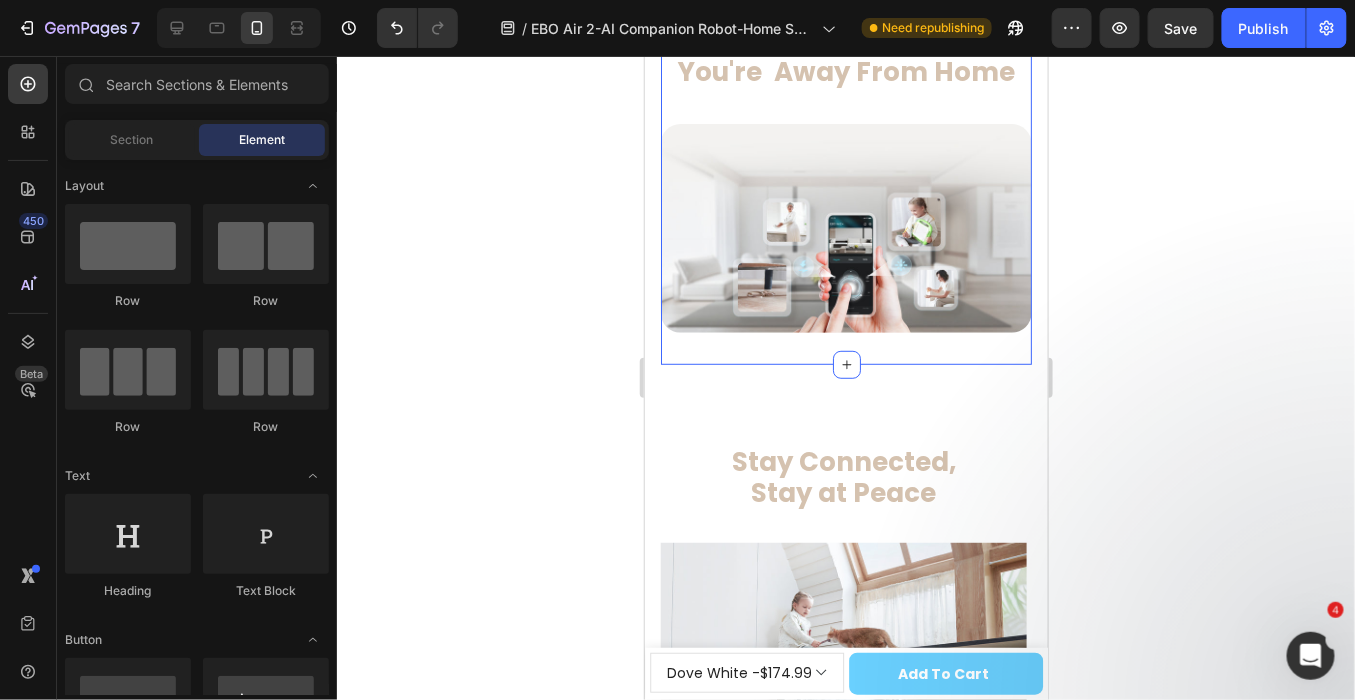 click on "360° Complete Home Security Coverage Text Block 360° Complete Home Security Coverage Heading 360° Whole-Home Mobility,  No Blind Spots Left to be Monitored Text Block Hero Banner Classic Tread Design for Effortless Mobility Text Block *Obstacle clearance capability ≤6mm,  slope climing ≤ 4° Text Block
Drop element here Hero Banner 9cm Compact Body, Easy to Access Narrow Blind Spots Text Block Easily navigates tight spaces like under beds and furniture, perfect for finding your pets and lost items   Text Block Image Row 9cm Compact Body, Easy to Access Narrow Blind Spots Heading Easily navigates tight spaces like under beds and furniture, perfect for finding your pets and lost items. Text Block Image Row Image Original Tumbler Design,  Dynamic and Topple-Resistant  Text Block Long-Lasting and Impact-Resistant Text Block Image   Automatic Obstacle Avoidance Text Block Equipped with infrared TOF and Six-Axis IMU sensors, it navigates smoothly while avoiding obstacles. Text Block" at bounding box center [845, -843] 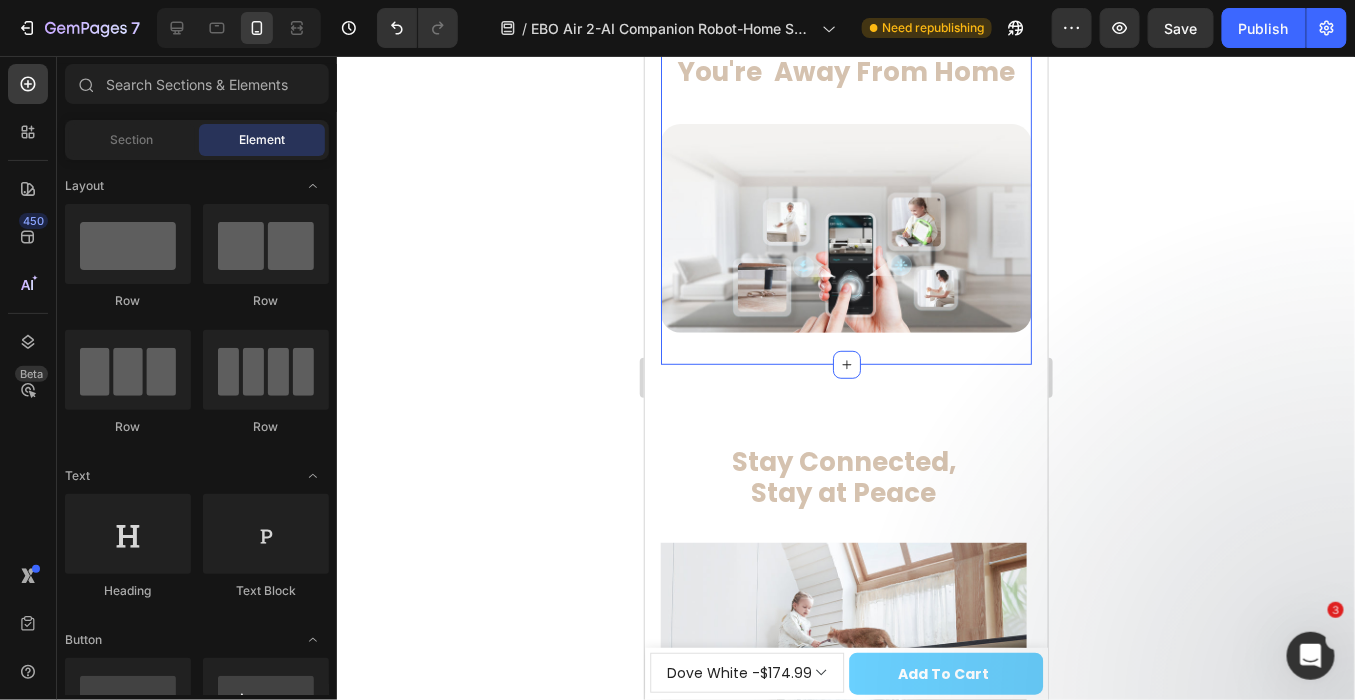 click on "Mobiler Hauswächter Heading All-in-One Mobilsicherheit in Ihrer Hand Text Block Row Automatische Aufladung Heading Schluss mit der Batterieangst Text Block Row Hero Banner 3 Farboptionen zur Verschönerung Ihres Zuhauses Heading [COLOR] | [COLOR] | [COLOR] Text Block Row Hero Banner Leuchtende Emoji-Interaktion Heading Eine zusätzliche Dimension voller Spaß und Interaktivität Text Block Row Hero Banner Hochauflösende Bildqualität Heading 2K HD-Kamera erfasst jedes Detail Text Block Row Hero Banner Row Section 3/25 360° Complete Home Security Coverage Text Block 360° Complete Home Security Coverage Heading 360° Whole-Home Mobility,  No Blind Spots Left to be Monitored Text Block Hero Banner Classic Tread Design for Effortless Mobility Text Block *Obstacle clearance capability ≤6mm,  slope climing ≤ 4° Text Block
Drop element here Hero Banner 9cm Compact Body, Easy to Access Narrow Blind Spots Text Block   Text Block Image Row Heading Text Block Image Row Image Image" at bounding box center [845, 2973] 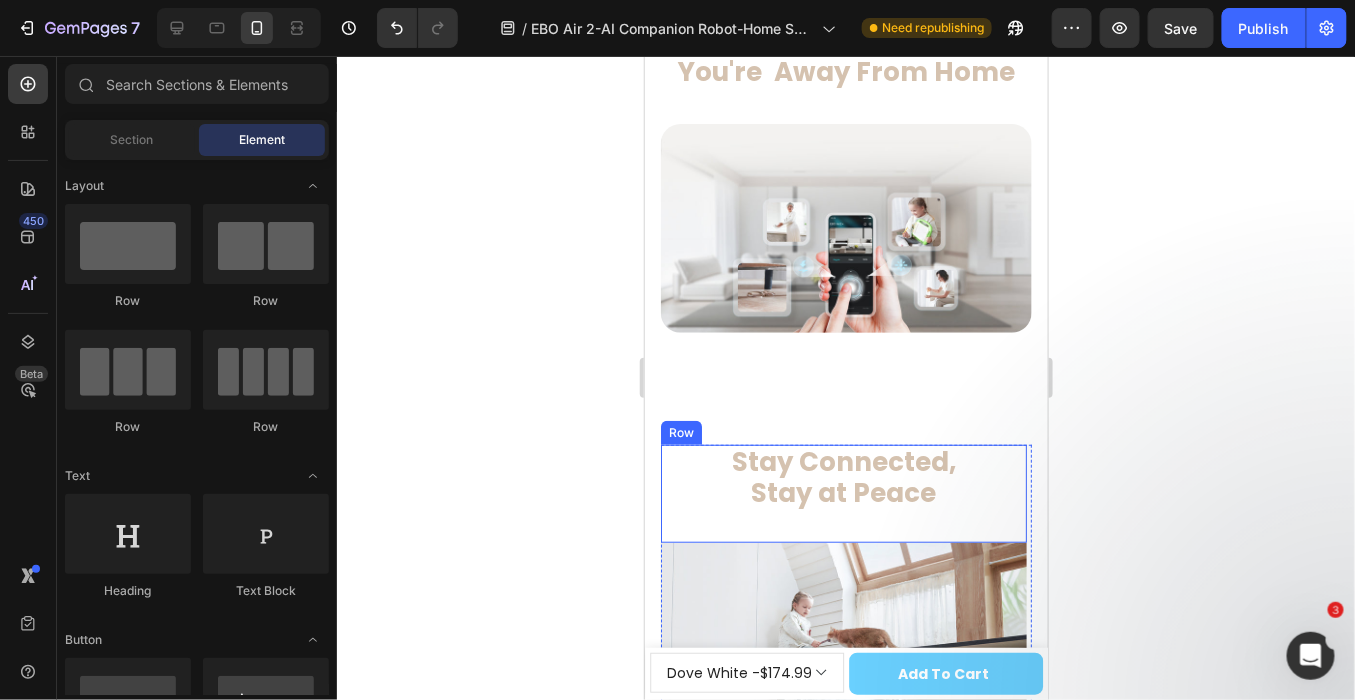 click on "Stay Connected,  Stay at Peace Heading" at bounding box center [843, 493] 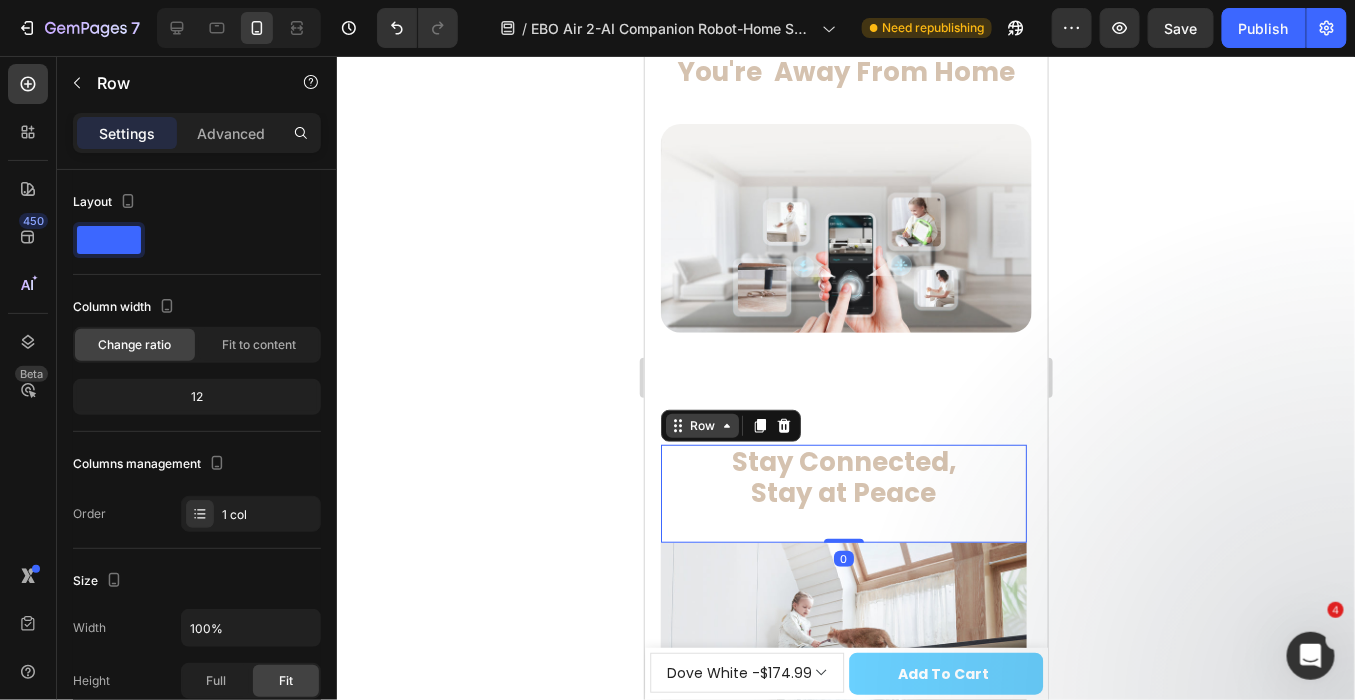 click 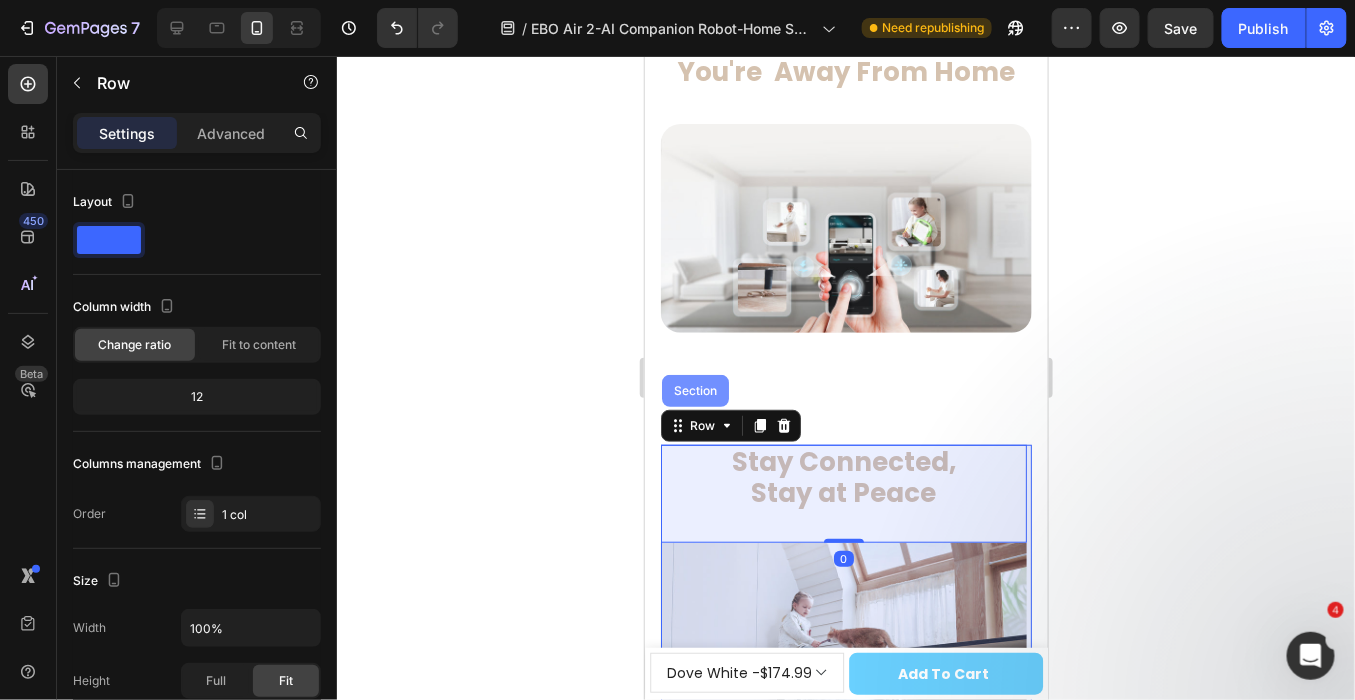 click on "Section" at bounding box center [694, 390] 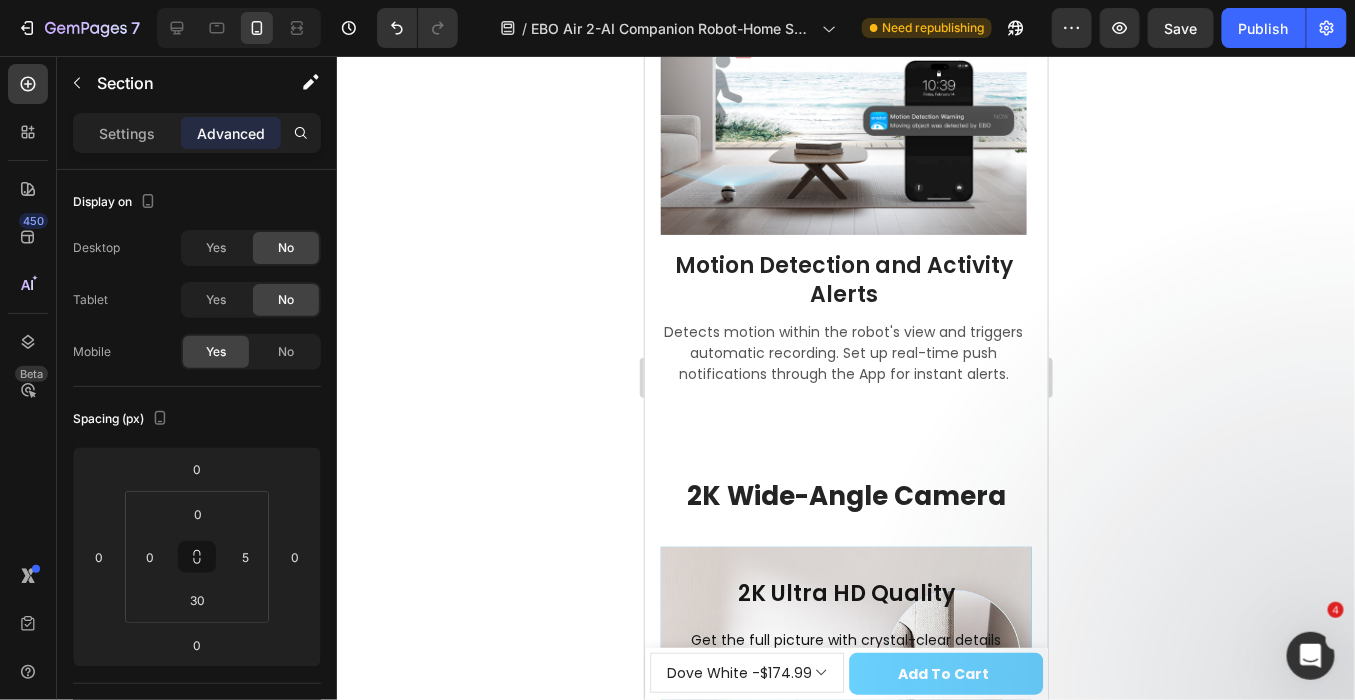 scroll, scrollTop: 6333, scrollLeft: 0, axis: vertical 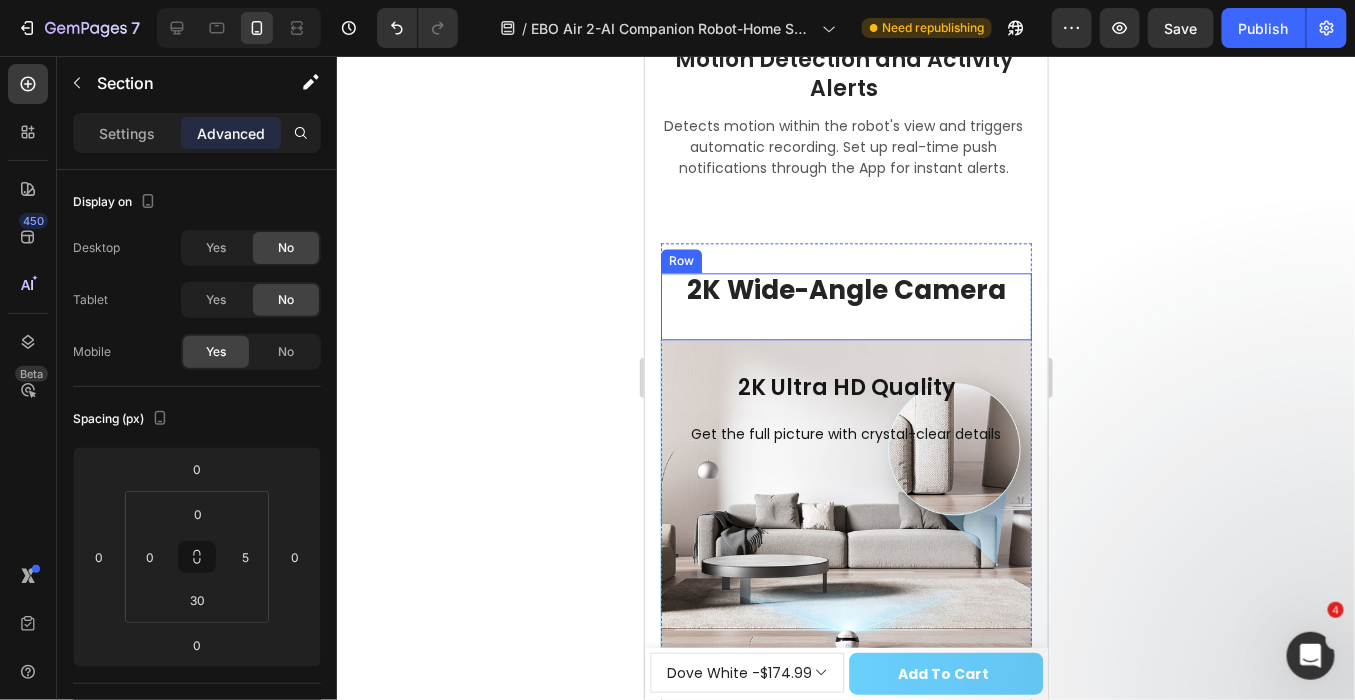 click on "2K Wide-Angle Camera" at bounding box center (845, 289) 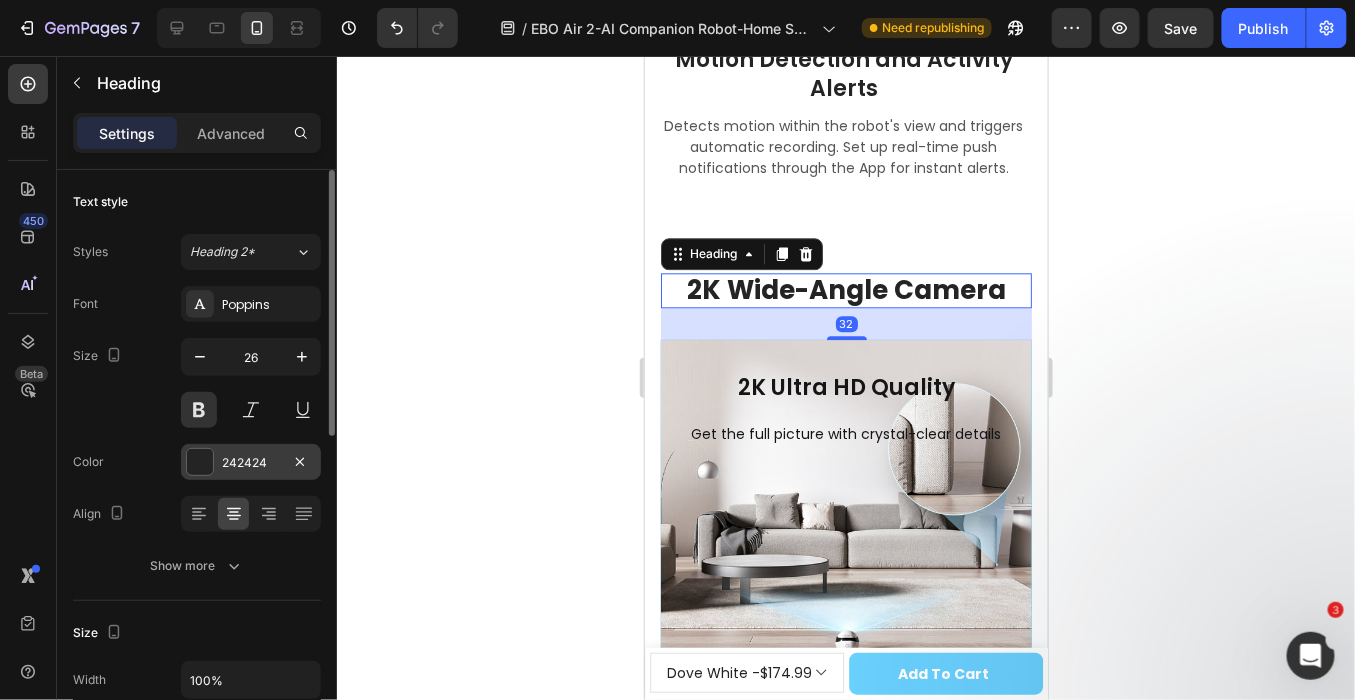 click on "242424" at bounding box center [251, 463] 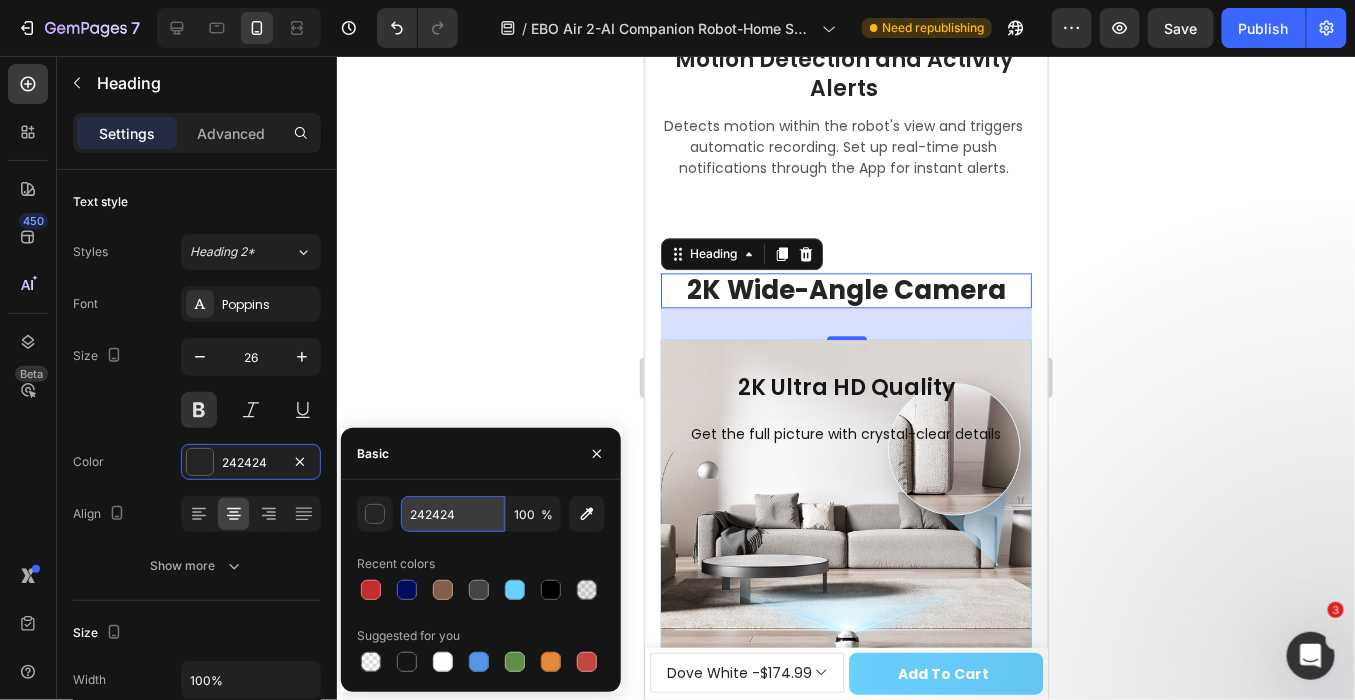 click on "242424" at bounding box center (453, 514) 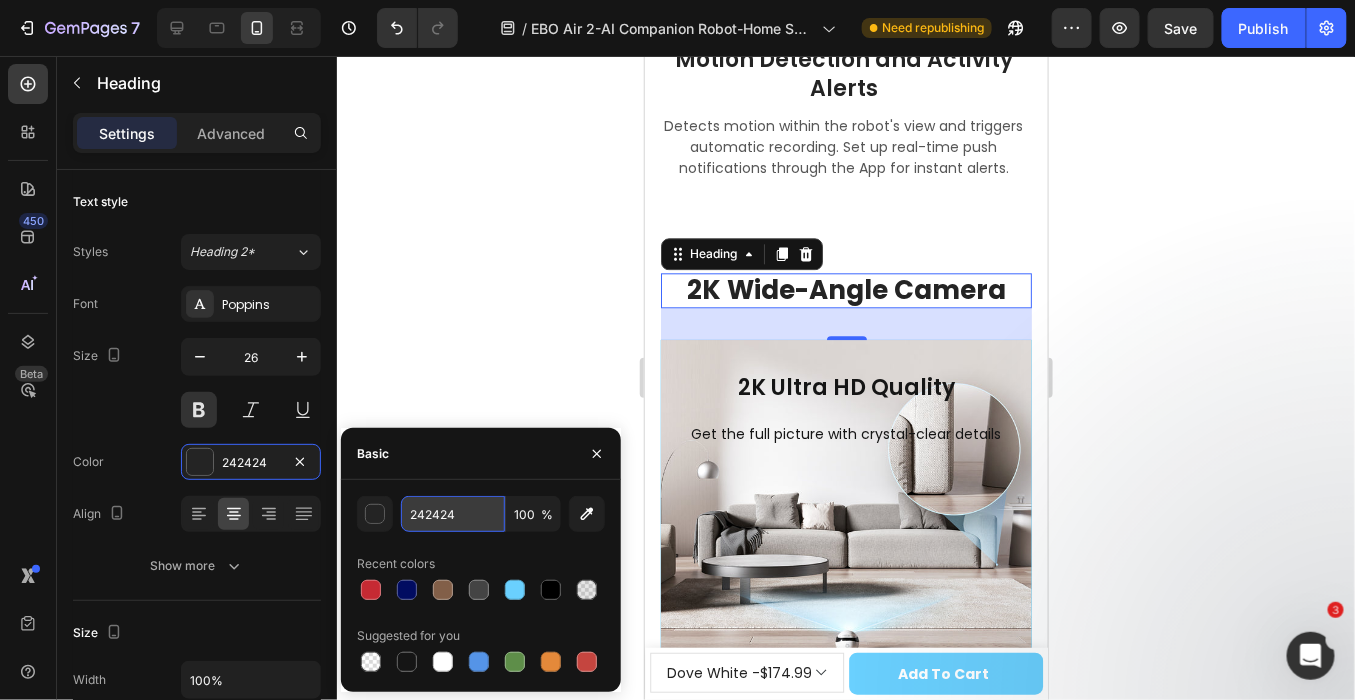 paste on "D5C2AF" 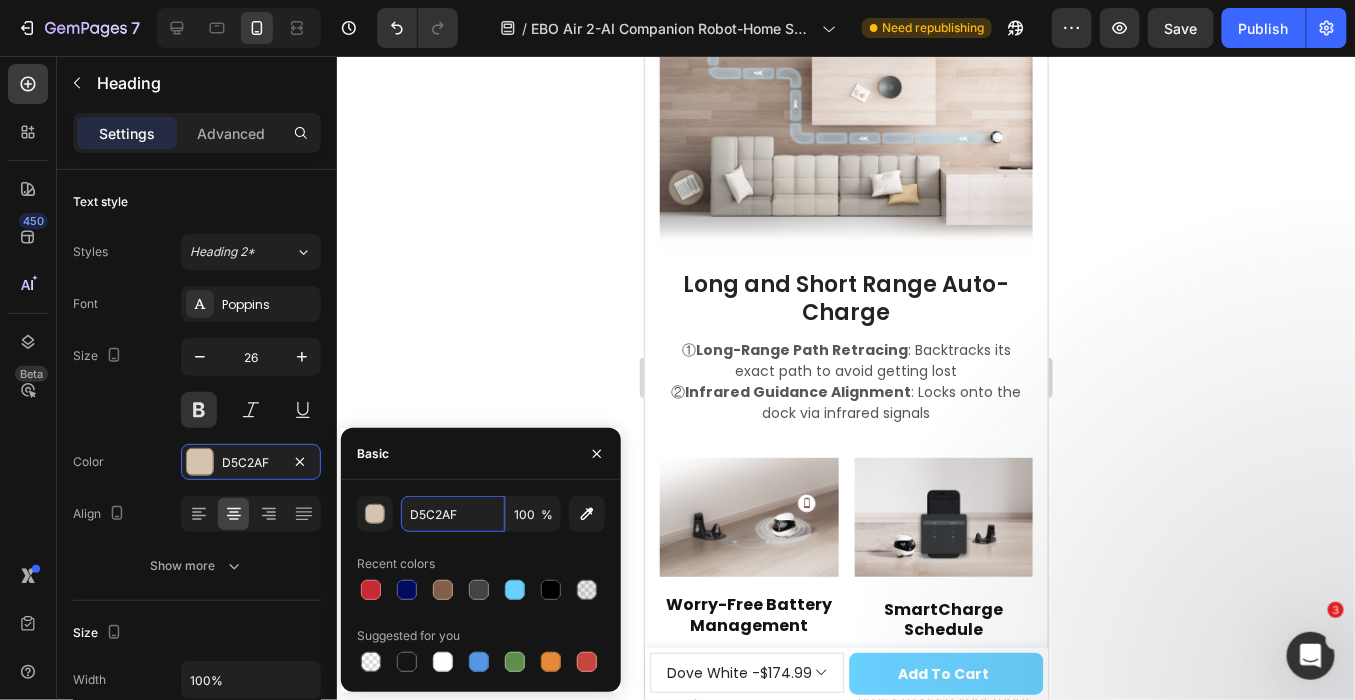 scroll, scrollTop: 9222, scrollLeft: 0, axis: vertical 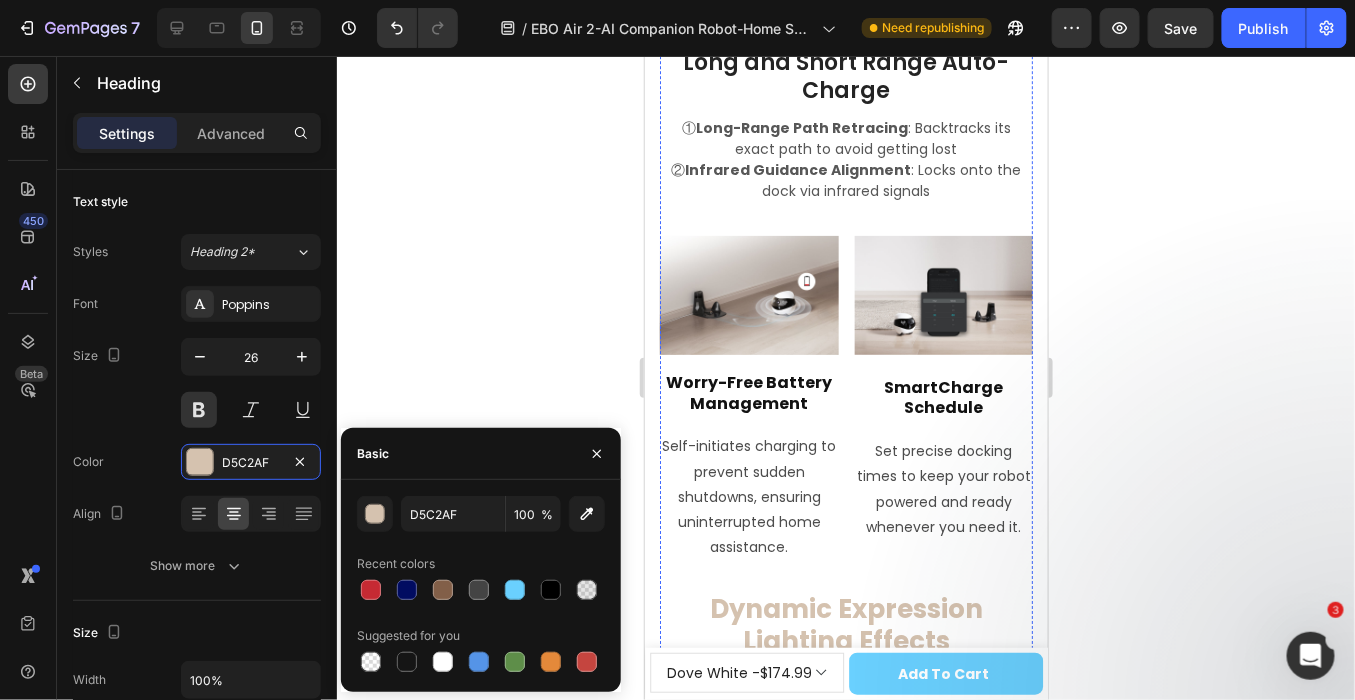click on "Dynamic Expression Lighting Effects" at bounding box center (845, -427) 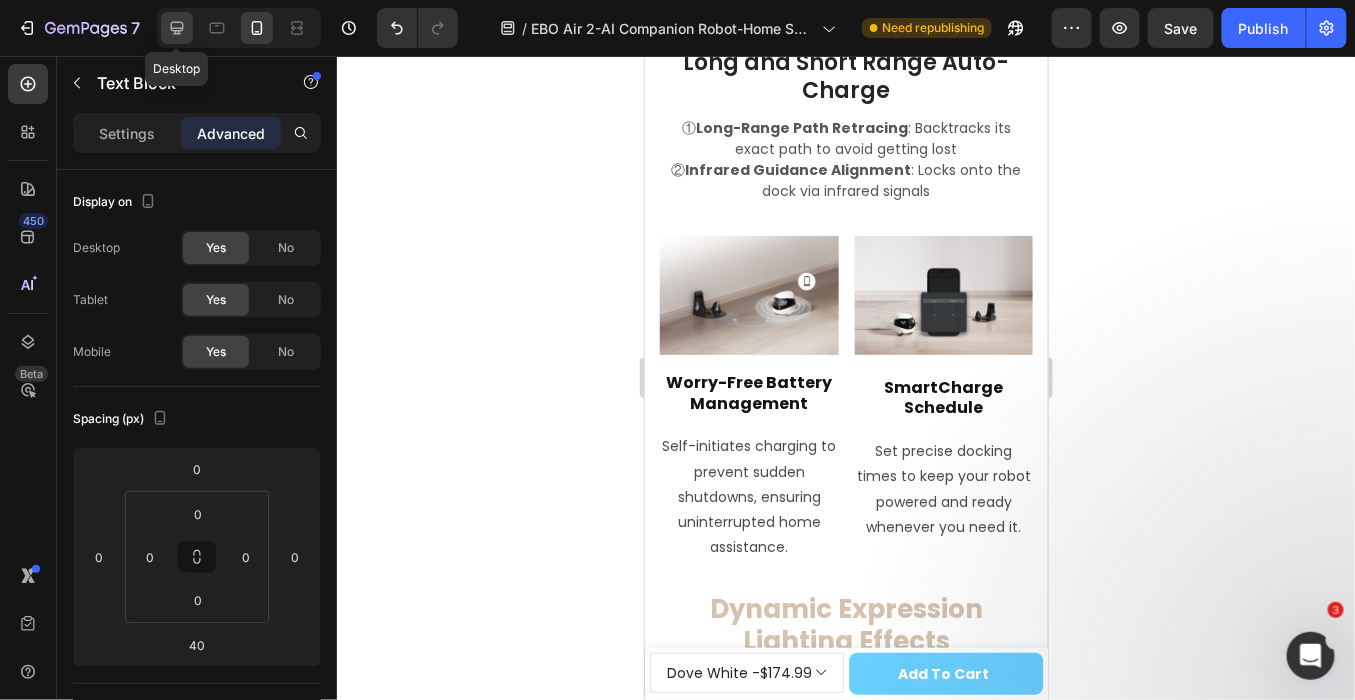 click 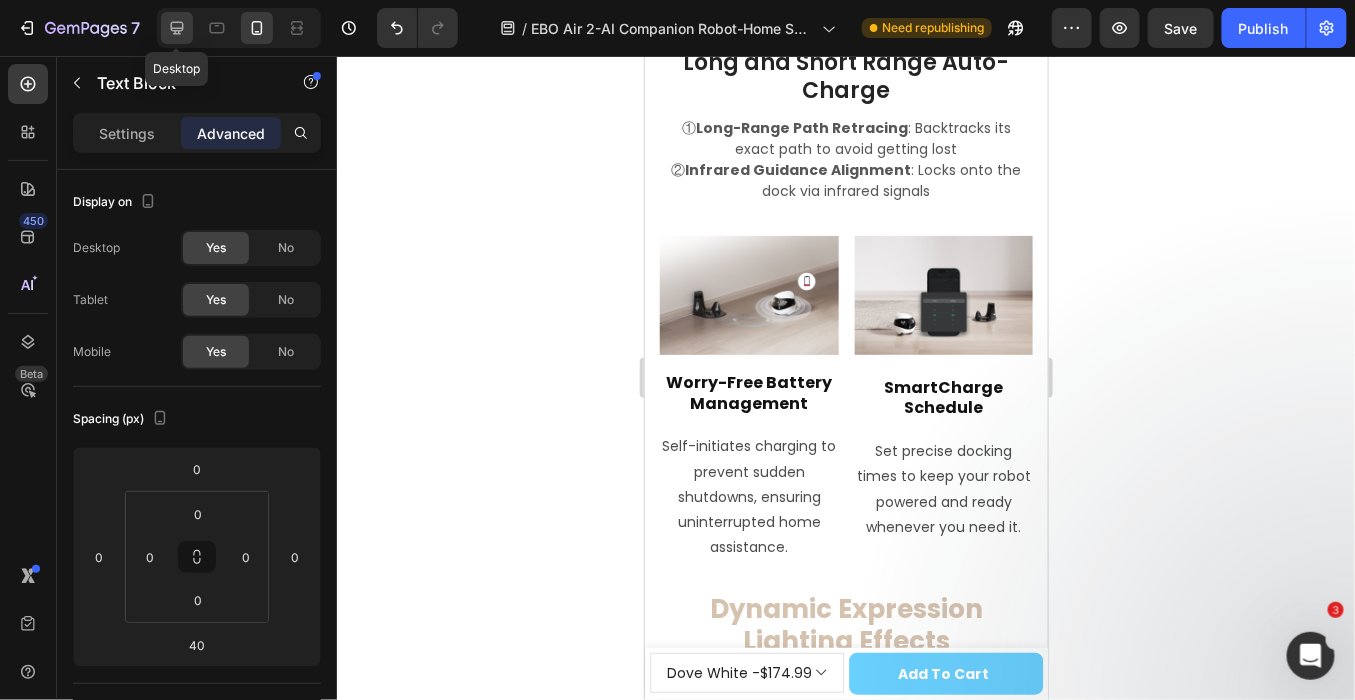 type on "80" 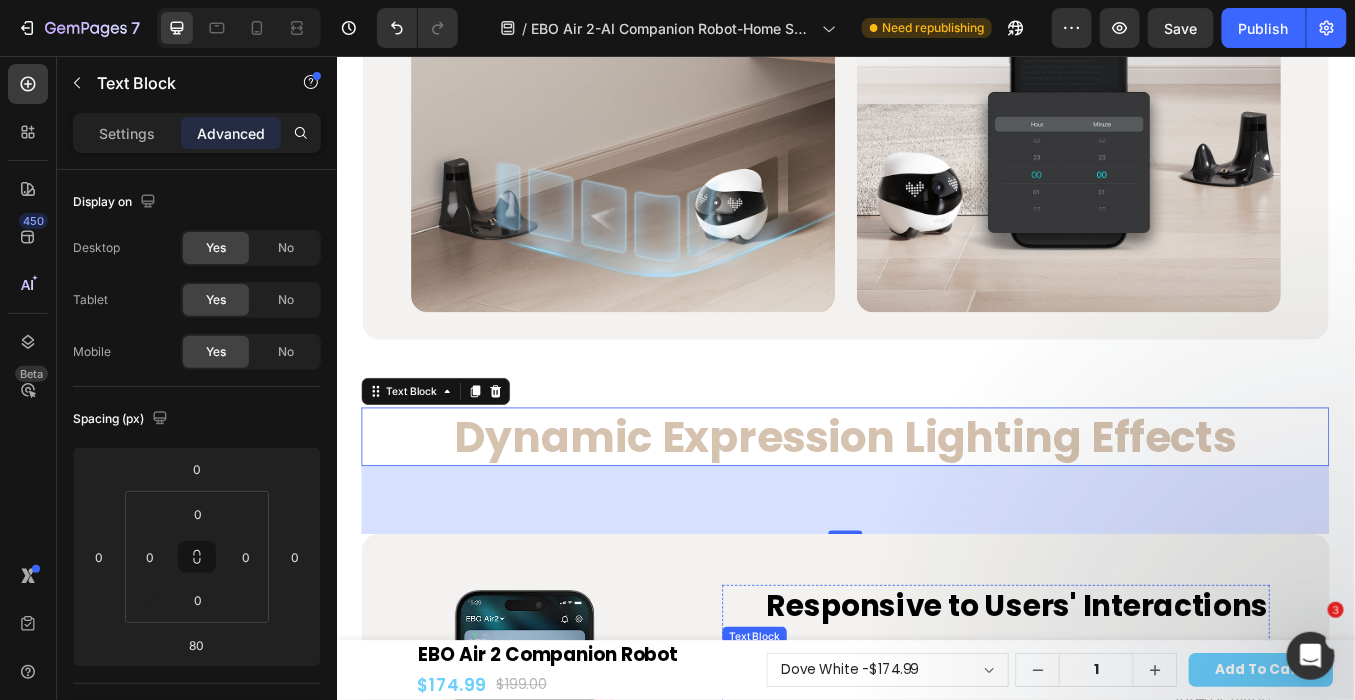 scroll, scrollTop: 14123, scrollLeft: 0, axis: vertical 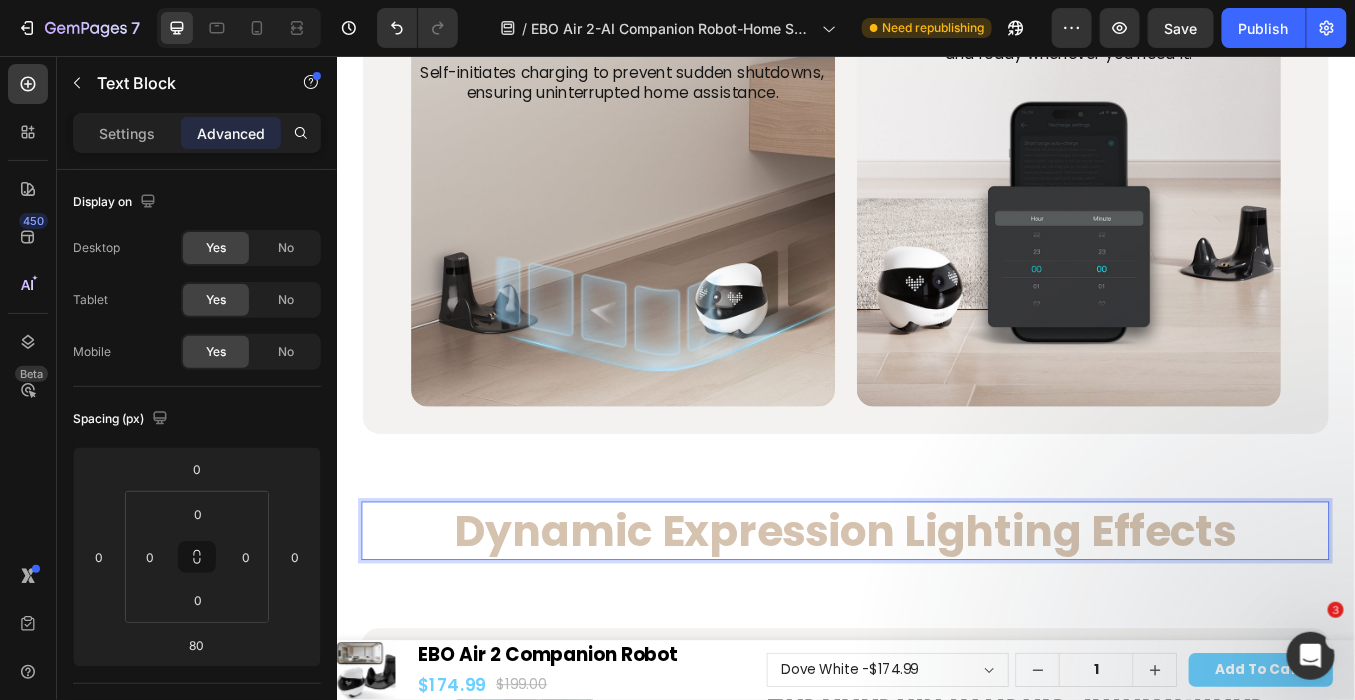 click on "Dynamic Expression Lighting Effects" at bounding box center [936, 614] 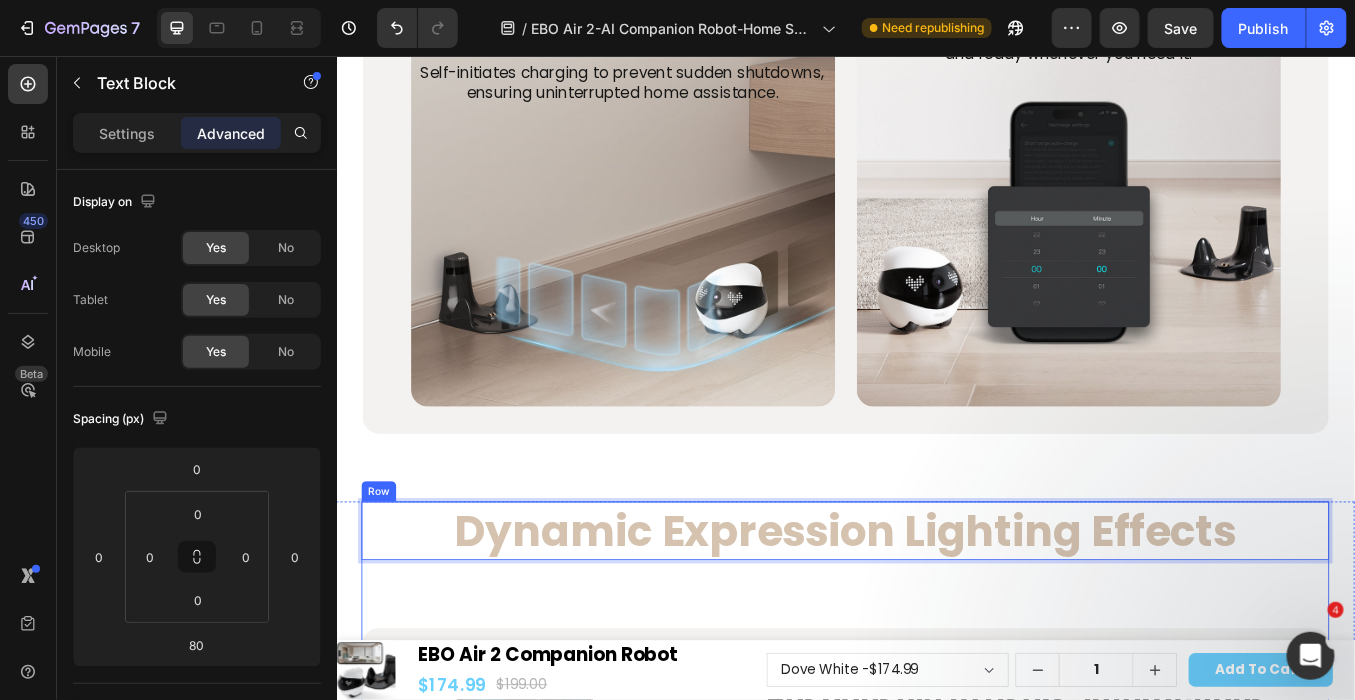 click on "Dynamic Expression Lighting Effects Text Block   40 Automatic Recharging, Always On Heading Image Long and Short Range Auto-Charge Heading ①  Long-Range Path Retracing : Backtracks its exact path to avoid getting lost  ②  Infrared Guidance Alignment : Locks onto the dock via infrared signals  Text block Image Worry-Free Battery Management Text Block Self-initiates charging to prevent sudden shutdowns, ensuring uninterrupted home assistance. Text Block Image   SmartCharge Schedule  Text Block Set precise docking times to keep your robot powered and ready whenever you need it. Text Block Row Dynamic Expression Lighting Effects Heading Image Responsive to Users' Interactions Heading Features a range of eye expression lights that can be activated manually via the App, adding another dimension of fun and interactivity. Text Block Row Row Image Customize Your Robot’s Expression—Wink, Laugh, or Show Some Love  Heading Text Block Row Row Row Row
Drop element here Text Block Text Block" at bounding box center (936, 1294) 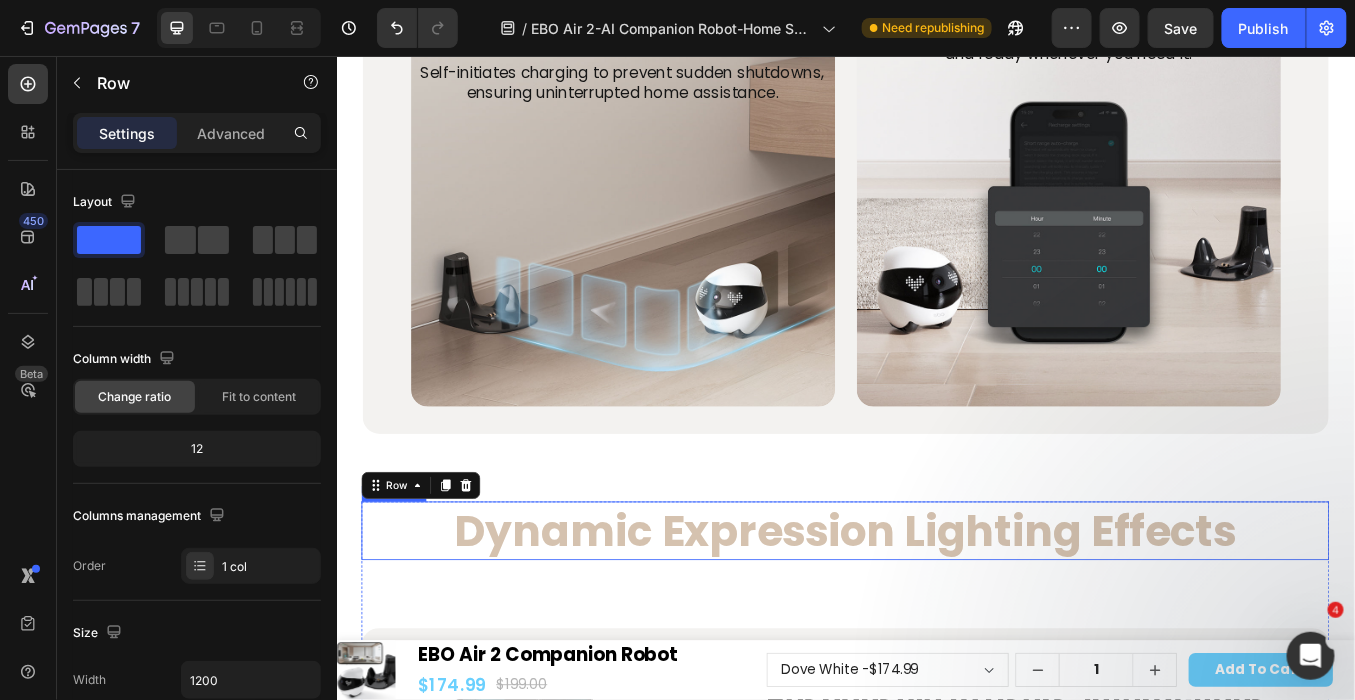 click on "Dynamic Expression Lighting Effects" at bounding box center [936, 614] 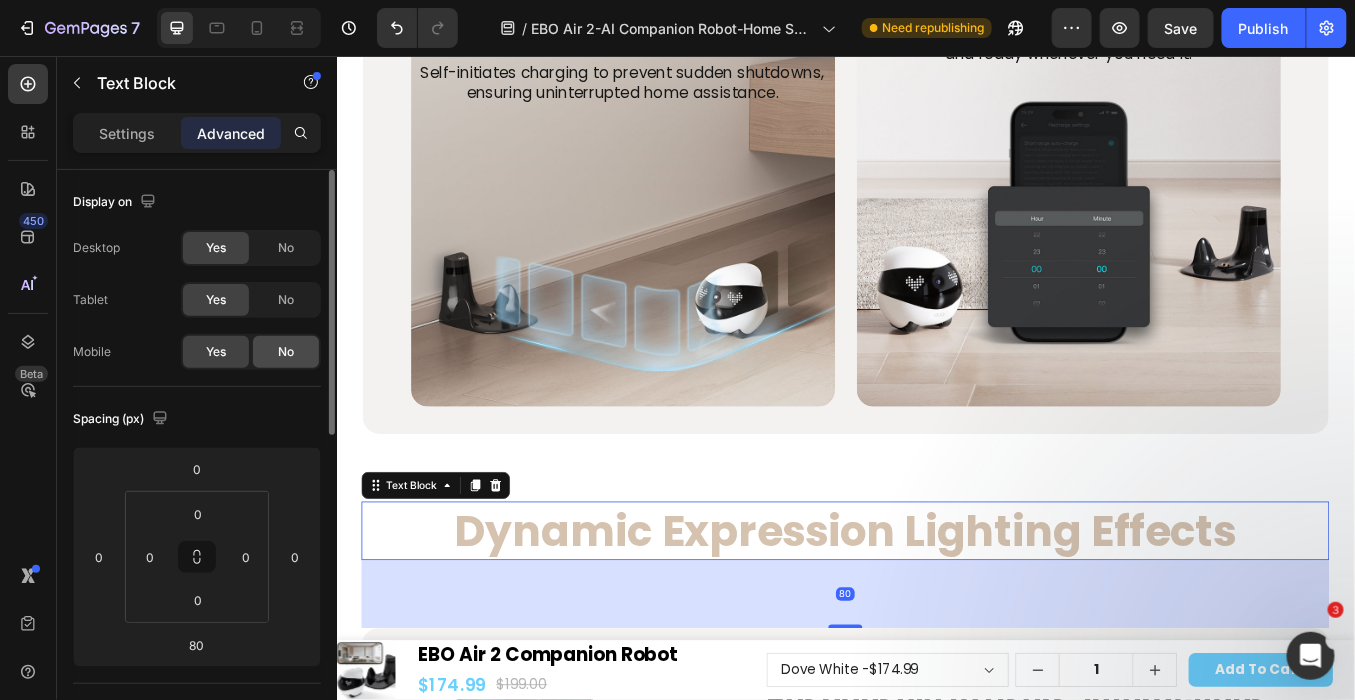 click on "No" 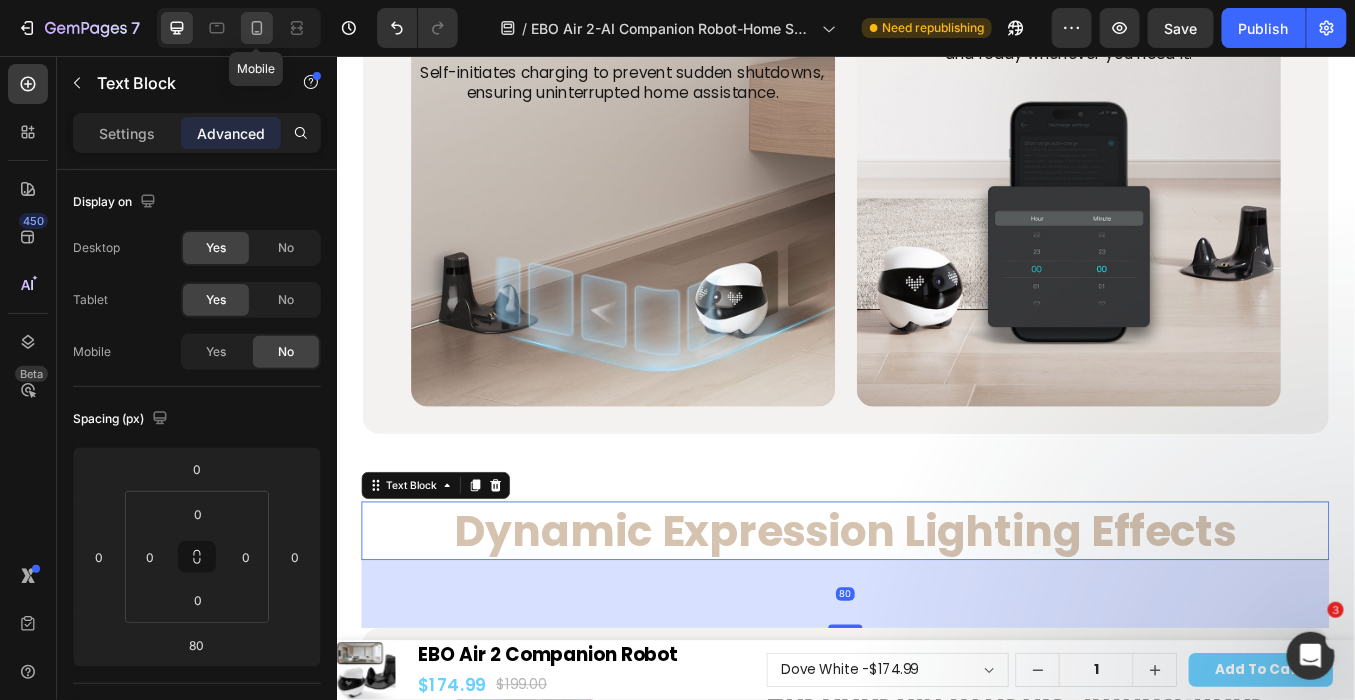 click 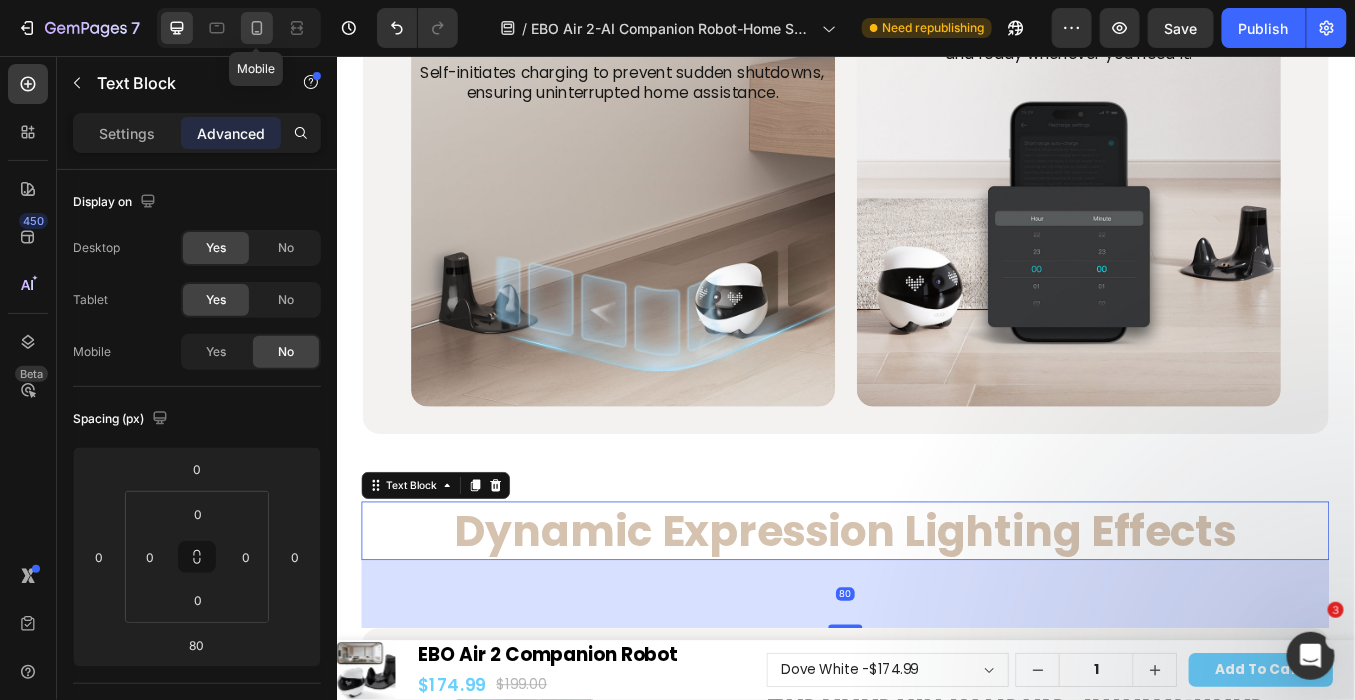 type on "40" 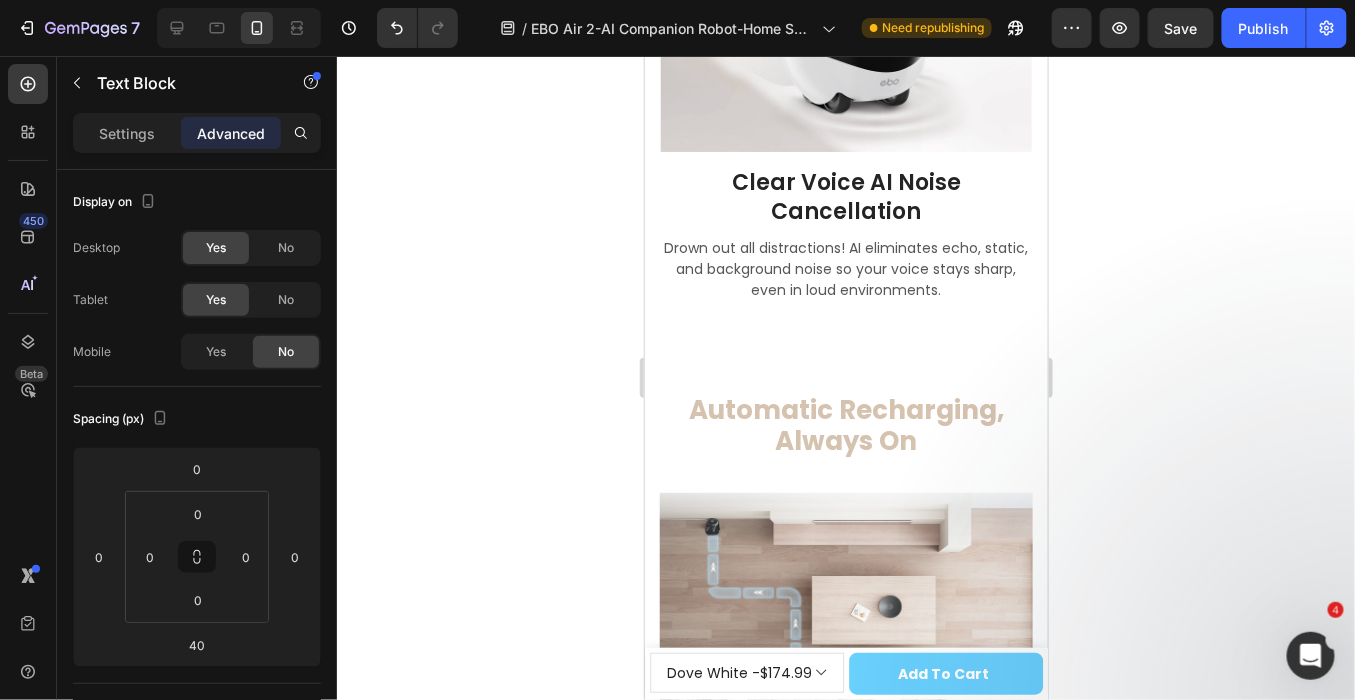 scroll, scrollTop: 8469, scrollLeft: 0, axis: vertical 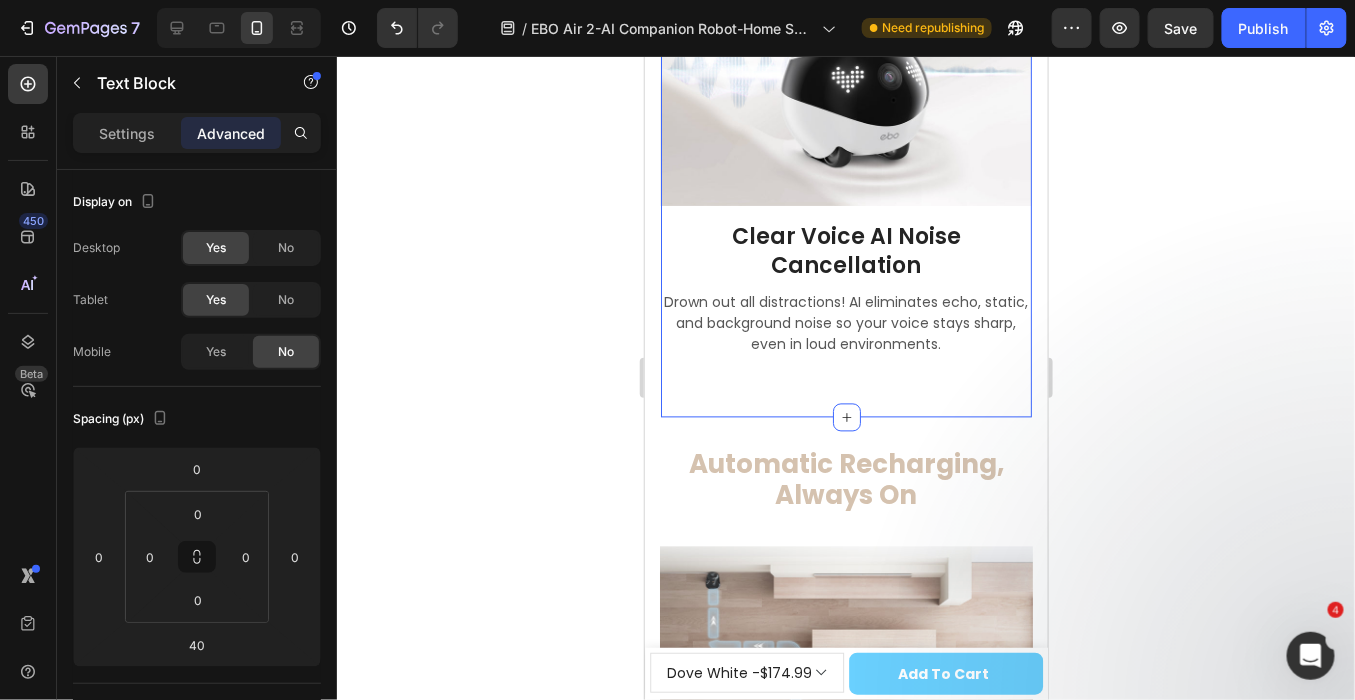 click on "Better Streaming, Smoother Control Heading Connect Anytime, Anywhere Heading Image Stay Connected With Your Loved Ones When Their Phones Are Not Answered Heading Row Image Chat and Play With Your Pet, So They're Never Alone Heading Row Image Clear Voice AI Noise Cancellation Heading Drown out all distractions! AI eliminates echo, static, and background noise so your voice stays sharp, even in loud environments. Text block Row Row Row" at bounding box center (845, -239) 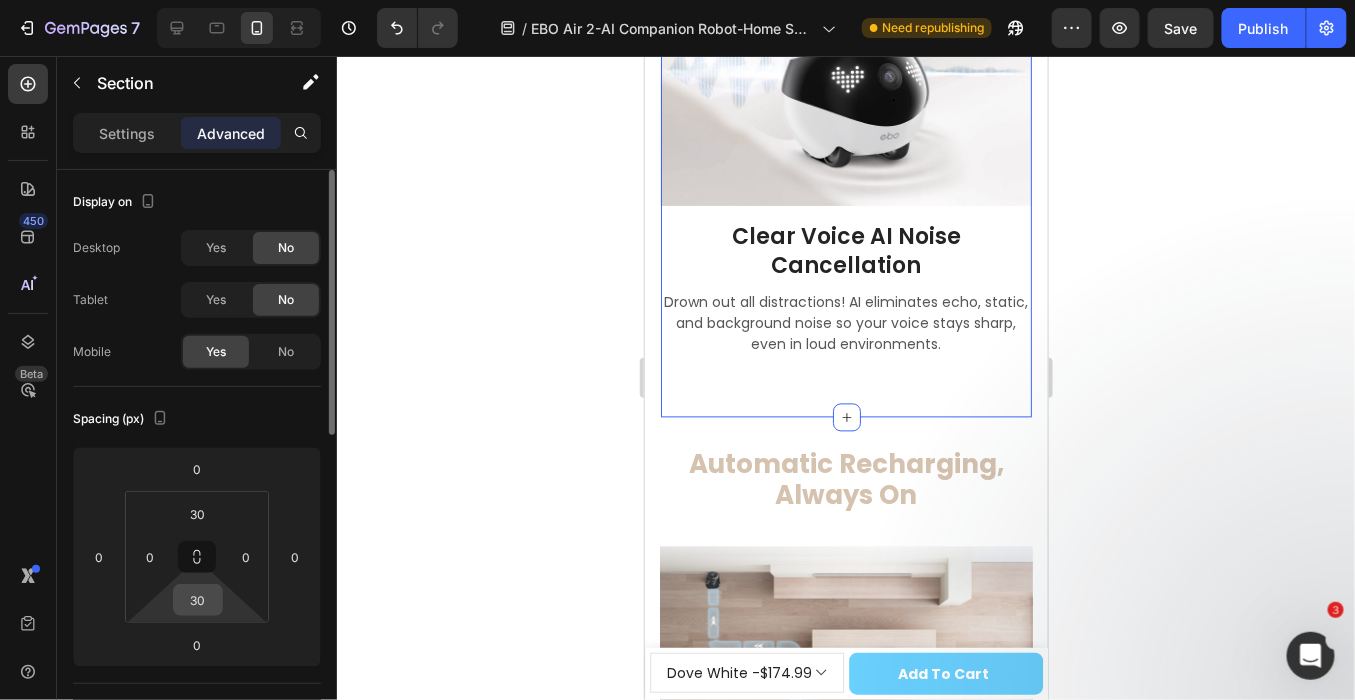 click on "30" at bounding box center (198, 600) 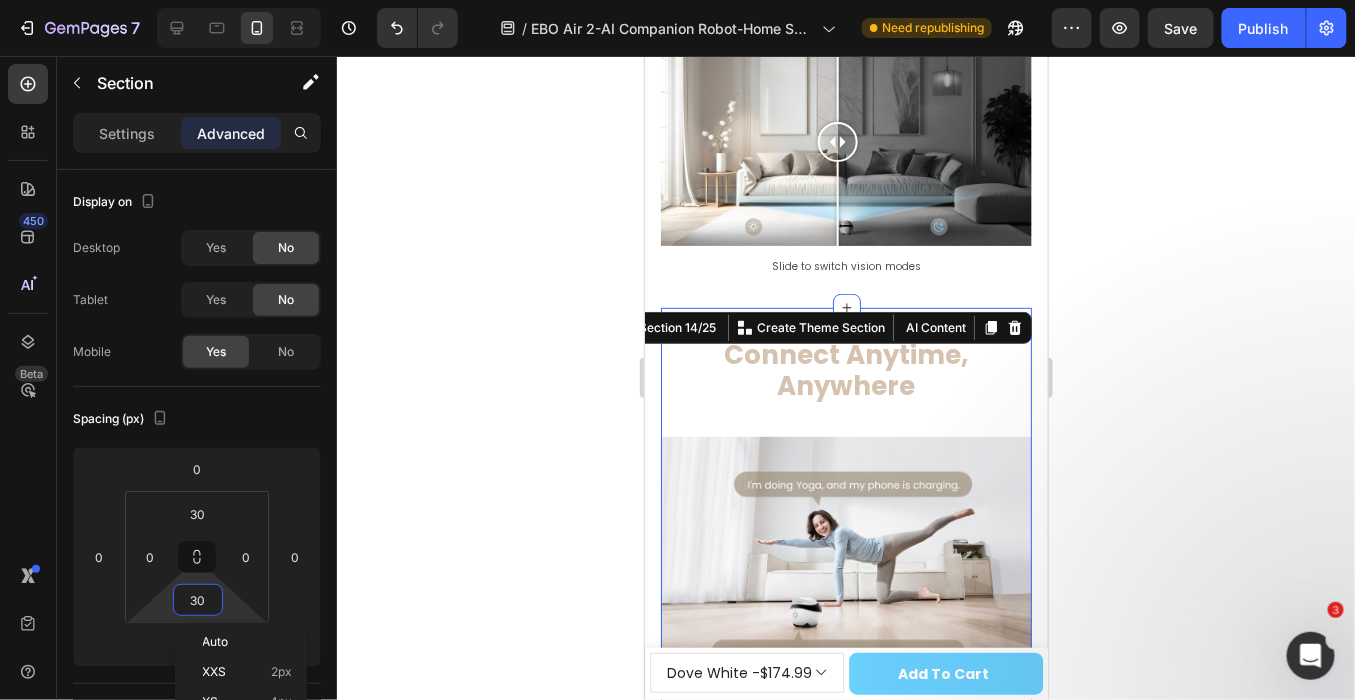 scroll, scrollTop: 7601, scrollLeft: 0, axis: vertical 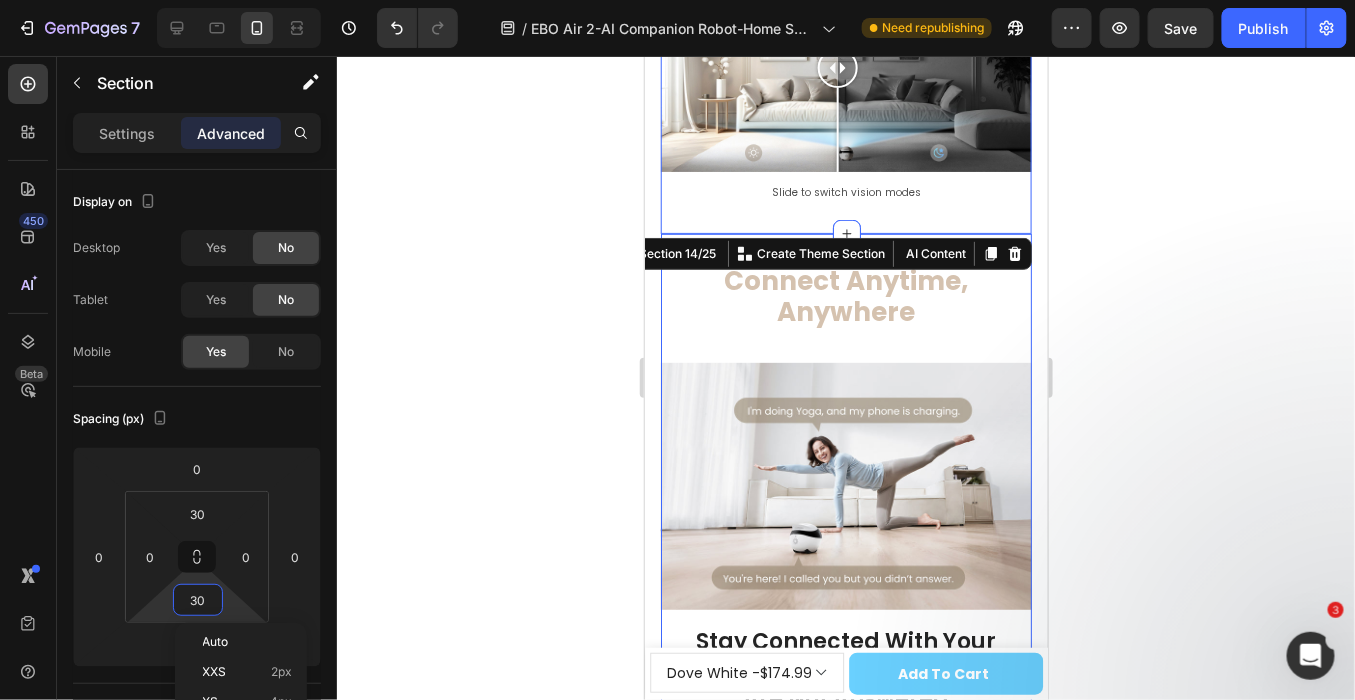 click on "2K Wide-Angle Camera Heading Row 2K Ultra HD Quality Heading Get the full picture with crystal-clear details Text Block Hero Banner Wider View, Broader Vision Heading 137° Text Block Diagonal Angle Text Block Clearer Video Images with halving video storage with upgraded H.265 decoding technology. Text Block Row 115° Text Block Horizontal  Angle Text Block Intelligently switches to the best network based on signal strength. Text Block Row Row 60° Text Block Vertical  Angle Text Block Works seamlessly on 2.4GHz and 5GHz bands for optimal connectivity anywhere. Text Block Row Row Image Row Wider View, Broader Vision Heading Hero Banner Row Playtime Recording Heading Image Row See Clearly, Day or Night Heading IR-CUT delivers more details, even after dark Text block Image Comparison Slide to switch vision modes Text Block Row mob 2k 8/25" at bounding box center [845, -575] 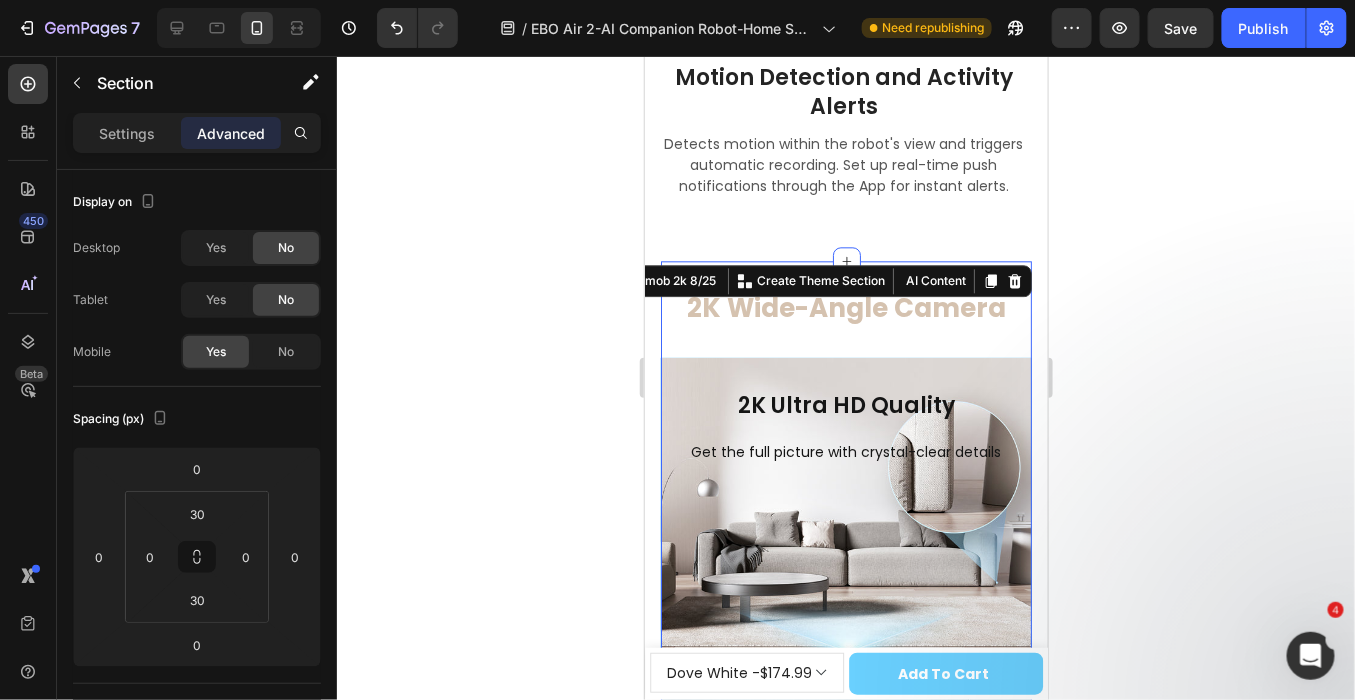 scroll, scrollTop: 6197, scrollLeft: 0, axis: vertical 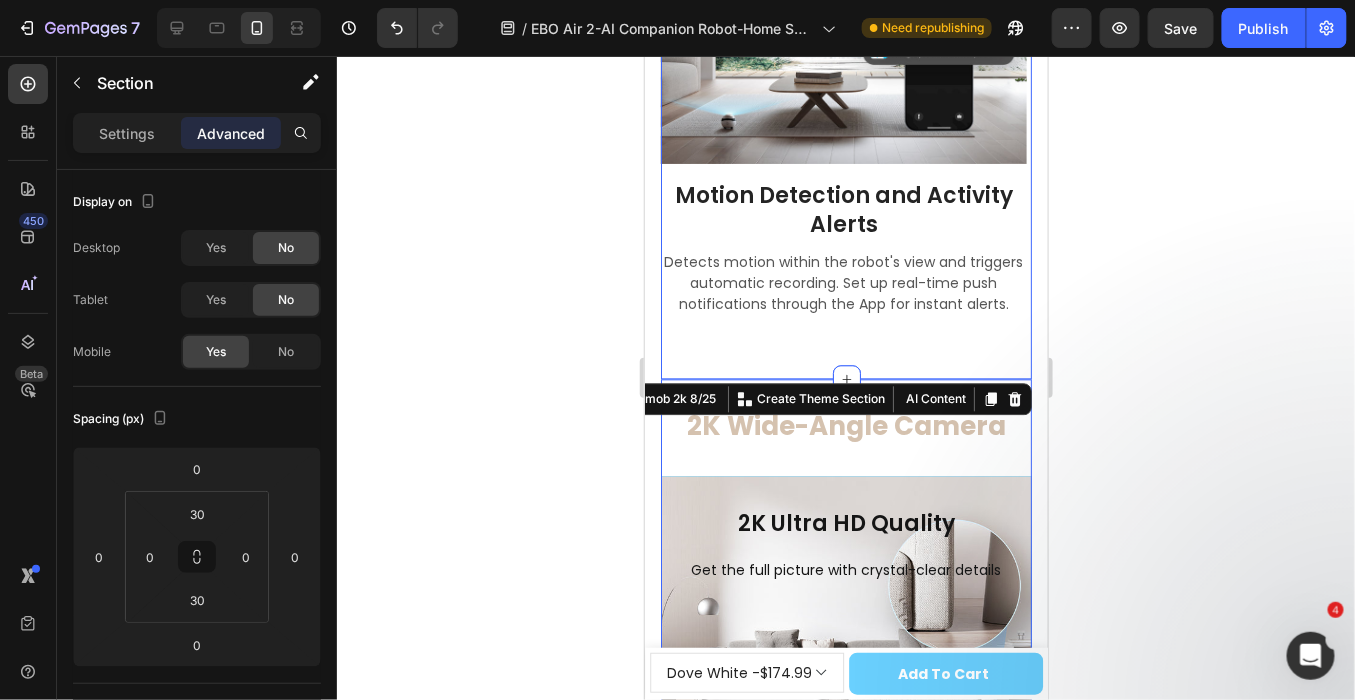 click on "Stay Connected,  Stay at Peace Heading Row Image 24/7 Video Recording with Smart Playback Heading Capture every moment around the clock, then relive it with seamless online playback. Review clips at different speeds to ensure you never miss a thing.   Text block Row Image Motion Detection and Activity Alerts Heading Detects motion within the robot's view and triggers automatic recording. Set up real-time push notifications through the App for instant alerts. Text block Row" at bounding box center (843, -171) 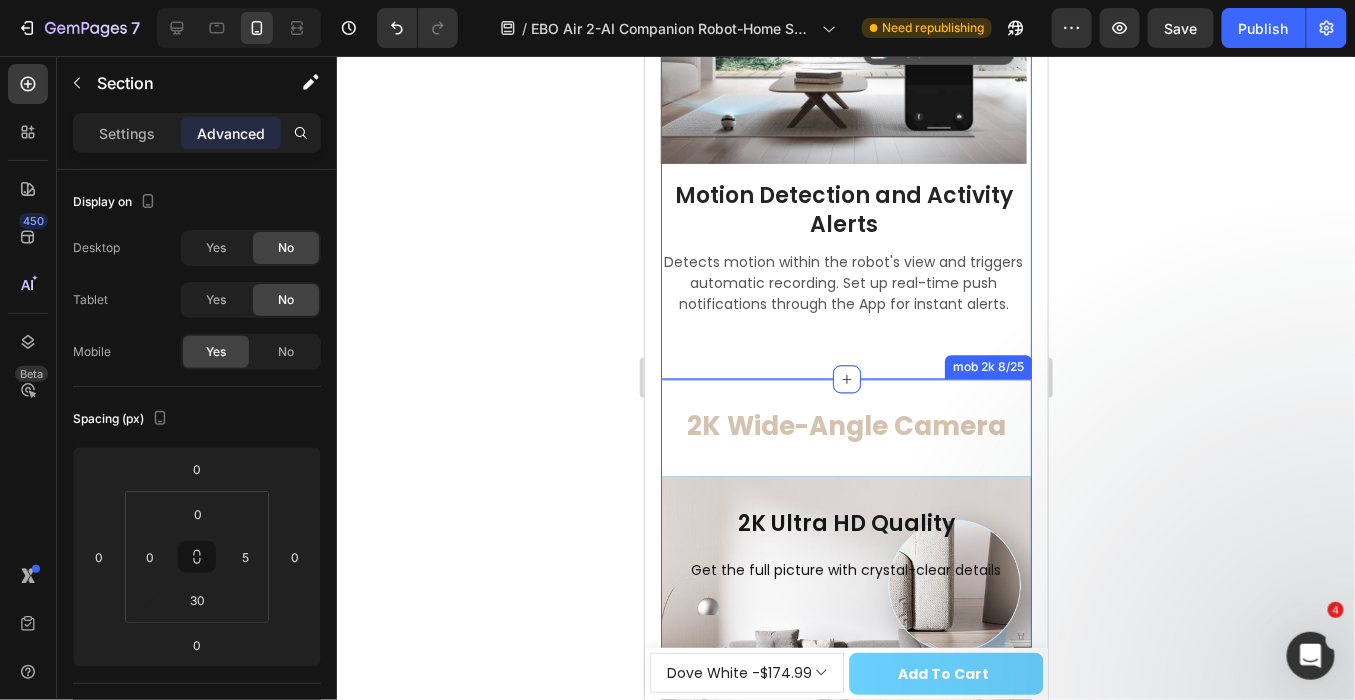 click on "2K Wide-Angle Camera Heading Row 2K Ultra HD Quality Heading Get the full picture with crystal-clear details Text Block Hero Banner Wider View, Broader Vision Heading 137° Text Block Diagonal Angle Text Block Clearer Video Images with halving video storage with upgraded H.265 decoding technology. Text Block Row 115° Text Block Horizontal  Angle Text Block Intelligently switches to the best network based on signal strength. Text Block Row Row 60° Text Block Vertical  Angle Text Block Works seamlessly on 2.4GHz and 5GHz bands for optimal connectivity anywhere. Text Block Row Row Image Row Wider View, Broader Vision Heading Hero Banner Row Playtime Recording Heading Image Row See Clearly, Day or Night Heading IR-CUT delivers more details, even after dark Text block Image Comparison Slide to switch vision modes Text Block Row mob 2k 8/25" at bounding box center (845, 1185) 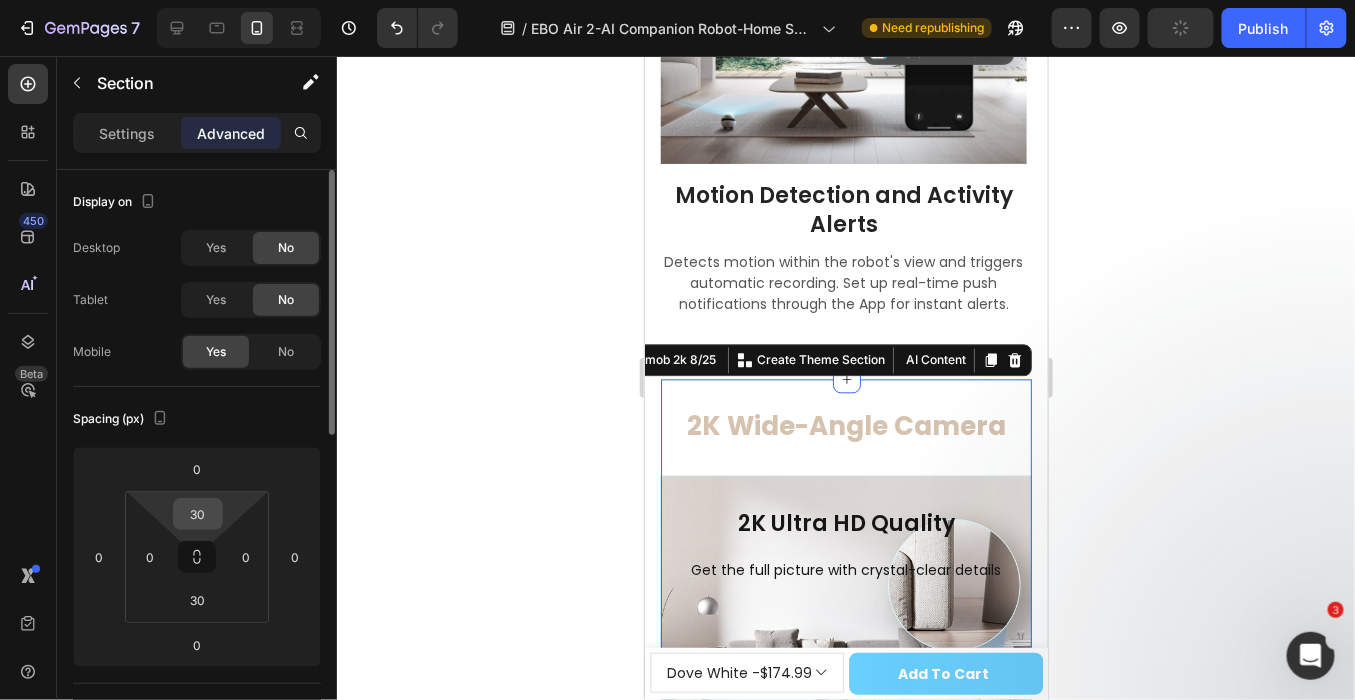 click on "30" at bounding box center [198, 514] 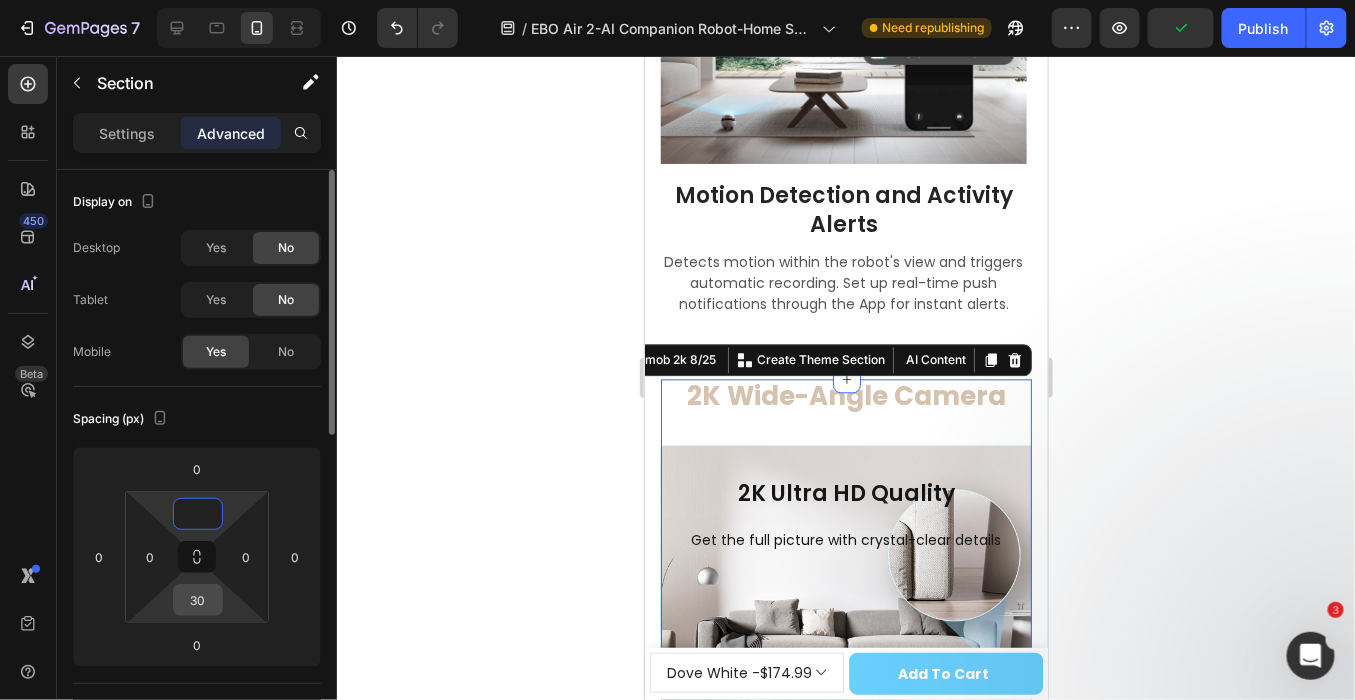 type on "0" 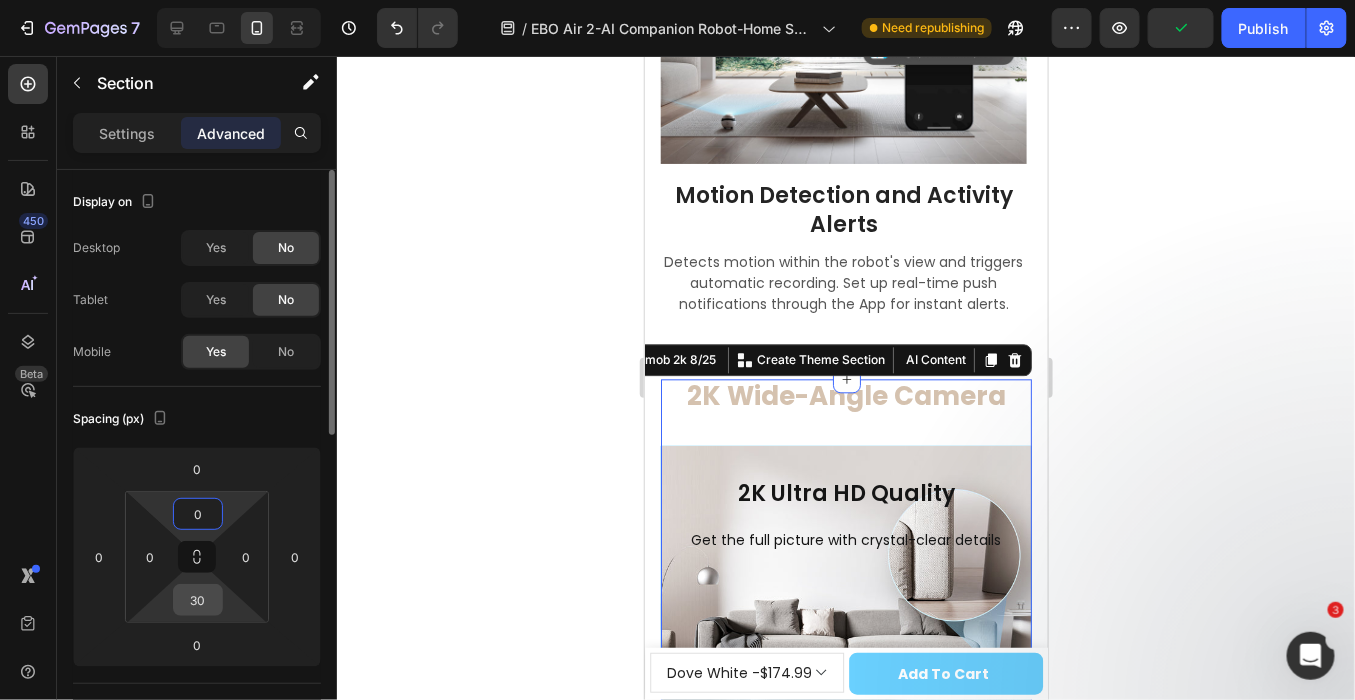 click on "30" at bounding box center (198, 600) 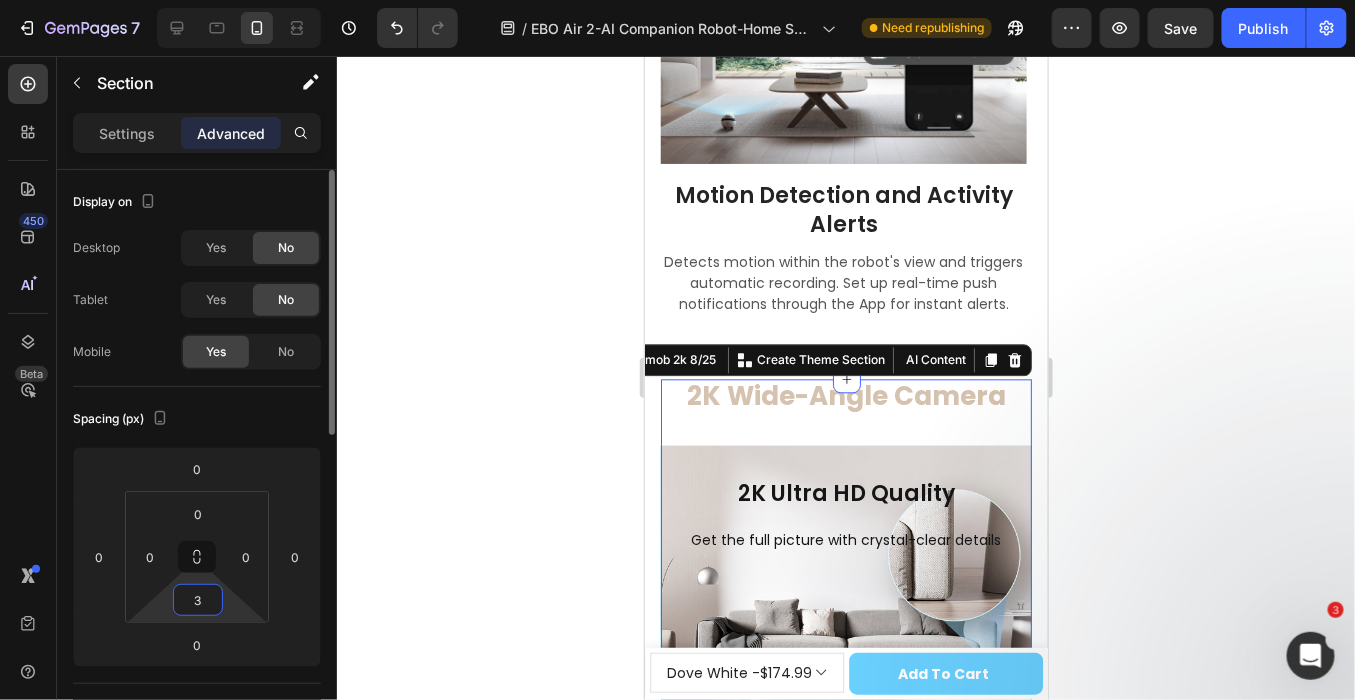 type on "32" 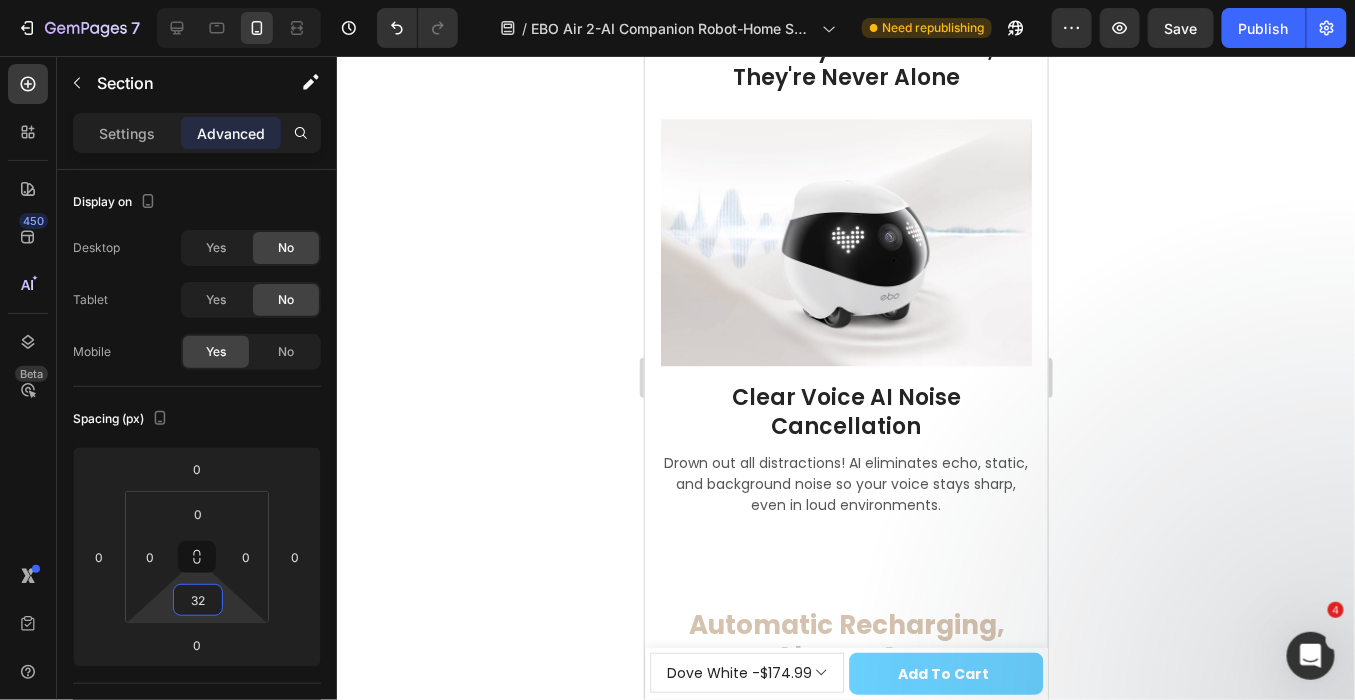 scroll, scrollTop: 9197, scrollLeft: 0, axis: vertical 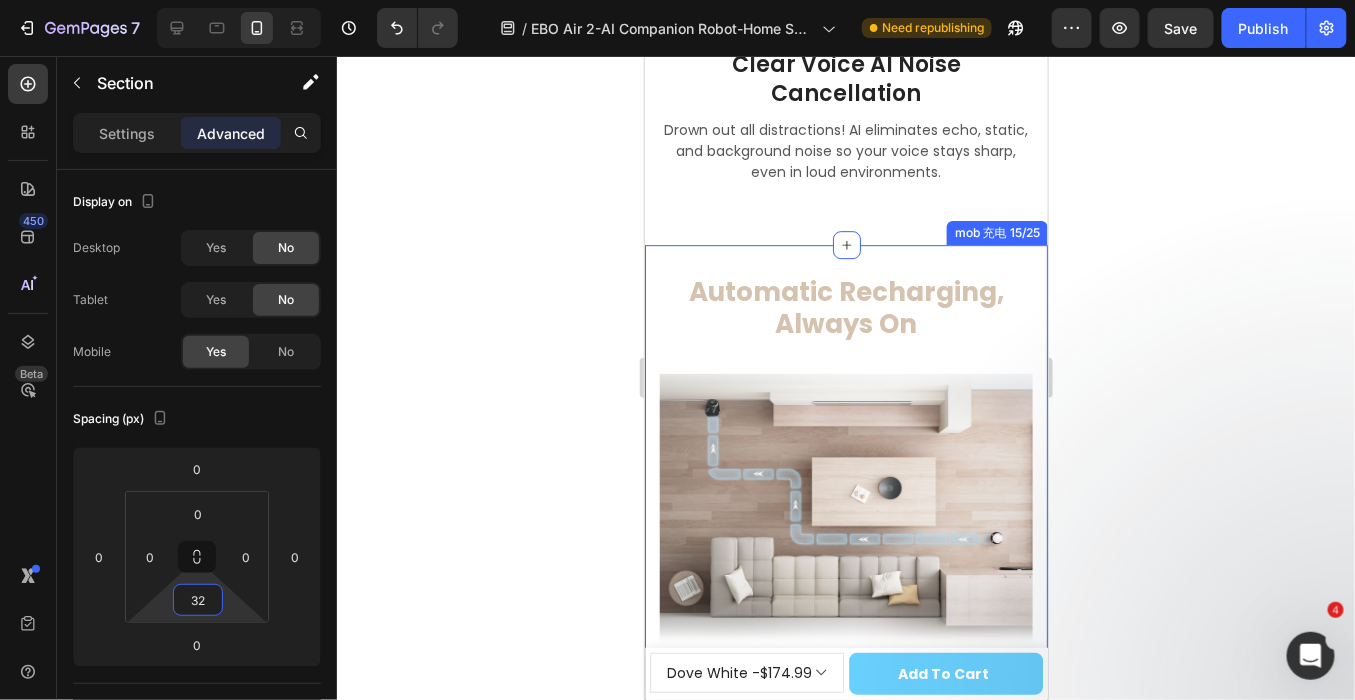 click on "Dynamic Expression Lighting Effects Text Block Automatic Recharging, Always On Heading Image Long and Short Range Auto-Charge Heading ①  Long-Range Path Retracing : Backtracks its exact path to avoid getting lost  ②  Infrared Guidance Alignment : Locks onto the dock via infrared signals  Text block Image Worry-Free Battery Management Text Block Self-initiates charging to prevent sudden shutdowns, ensuring uninterrupted home assistance. Text Block Image   SmartCharge Schedule  Text Block Set precise docking times to keep your robot powered and ready whenever you need it. Text Block Row Dynamic Expression Lighting Effects Heading Image Responsive to Users' Interactions Heading Features a range of eye expression lights that can be activated manually via the App, adding another dimension of fun and interactivity. Text Block Row Row Image Customize Your Robot’s Expression—Wink, Laugh, or Show Some Love  Heading Text Block Row Row Row Row
Responsive to Users' Interactions Text Block" at bounding box center (845, 1610) 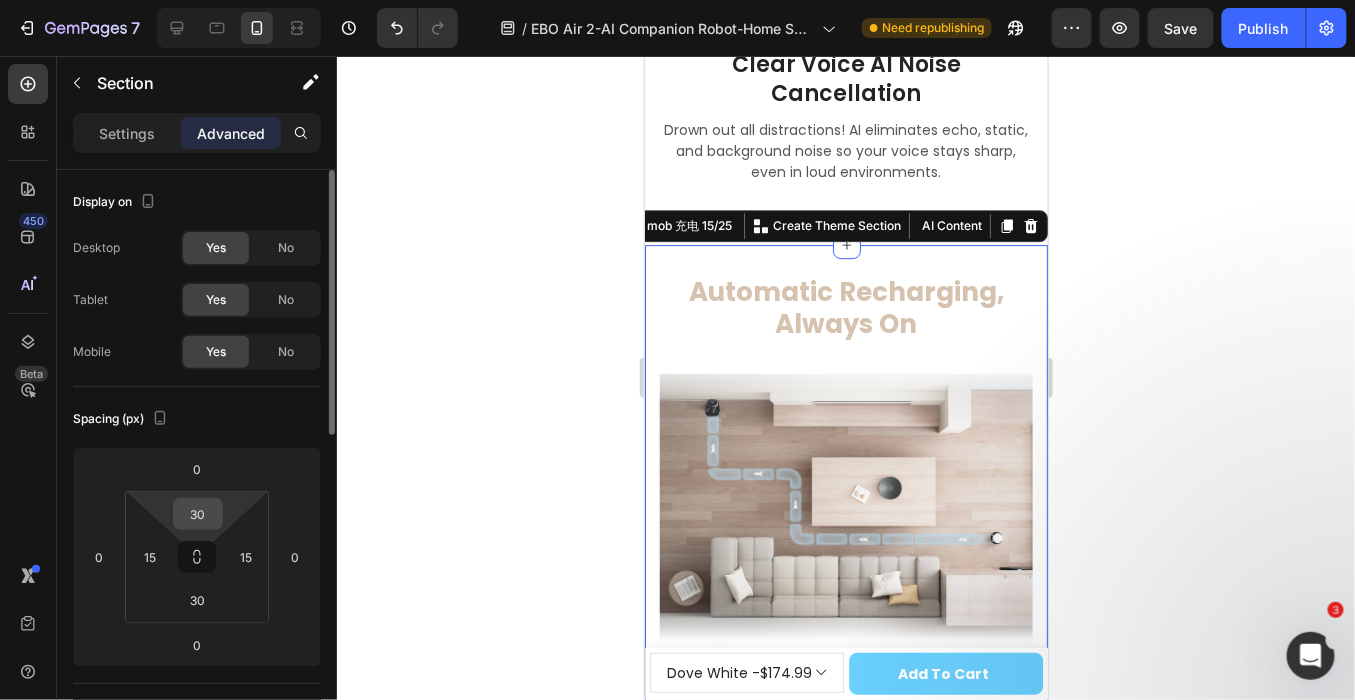click on "30" at bounding box center (198, 514) 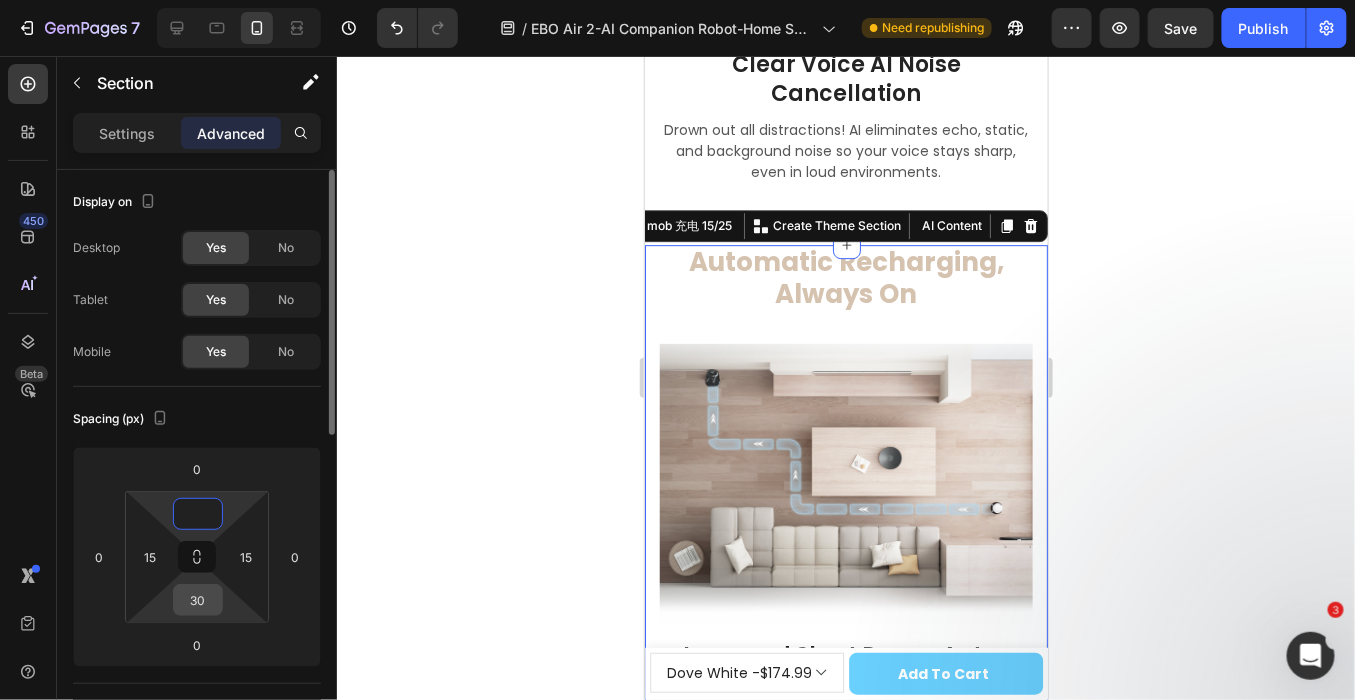 type on "0" 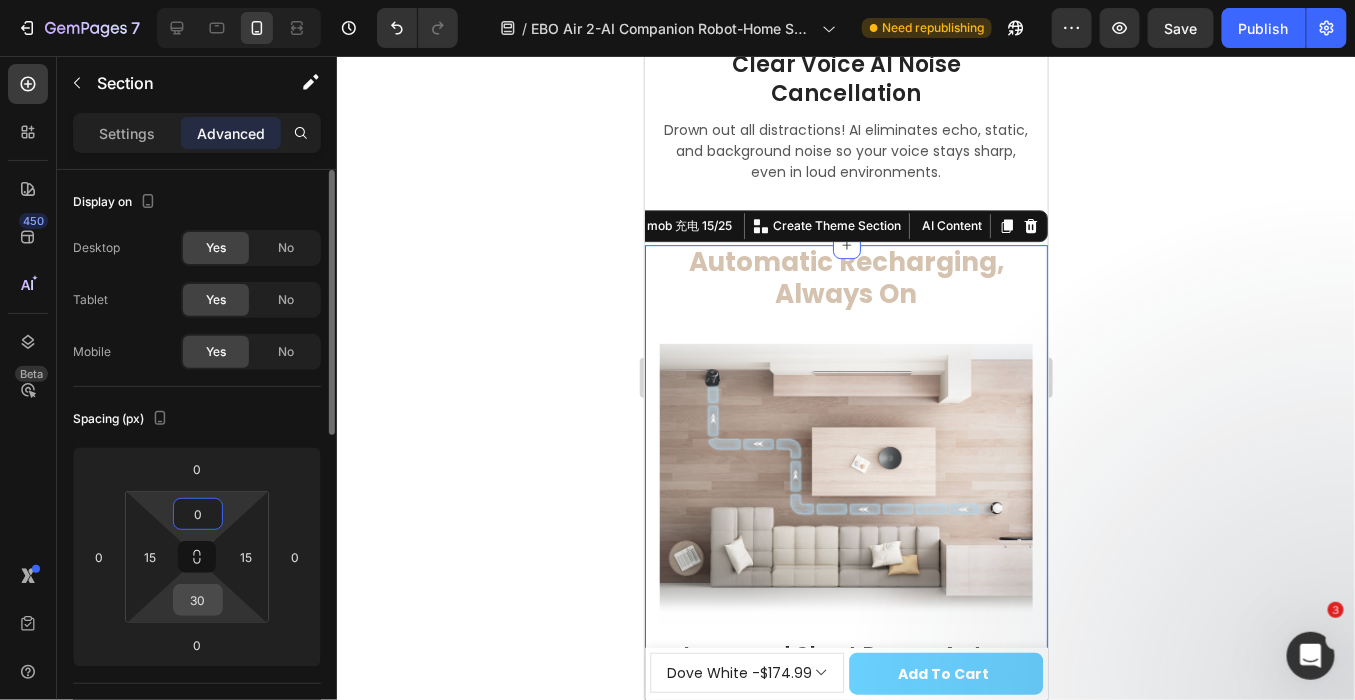 click on "30" at bounding box center (198, 600) 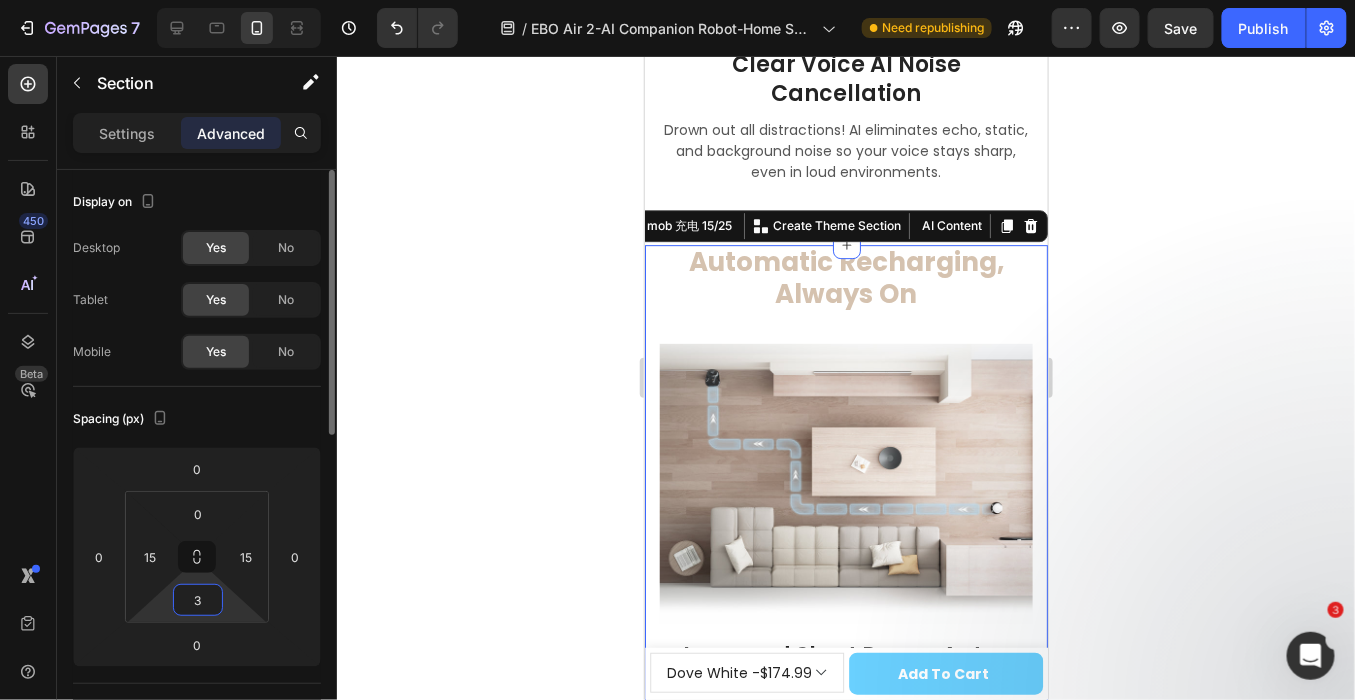 type on "32" 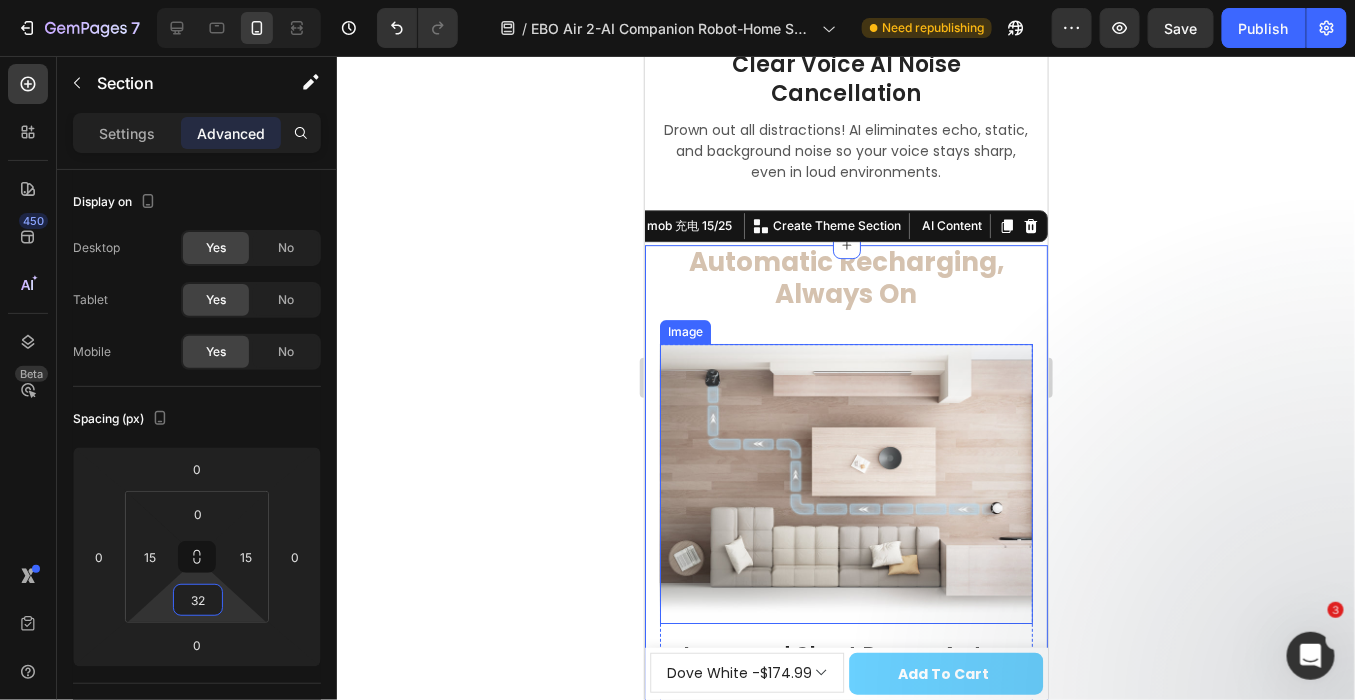 scroll, scrollTop: 8975, scrollLeft: 0, axis: vertical 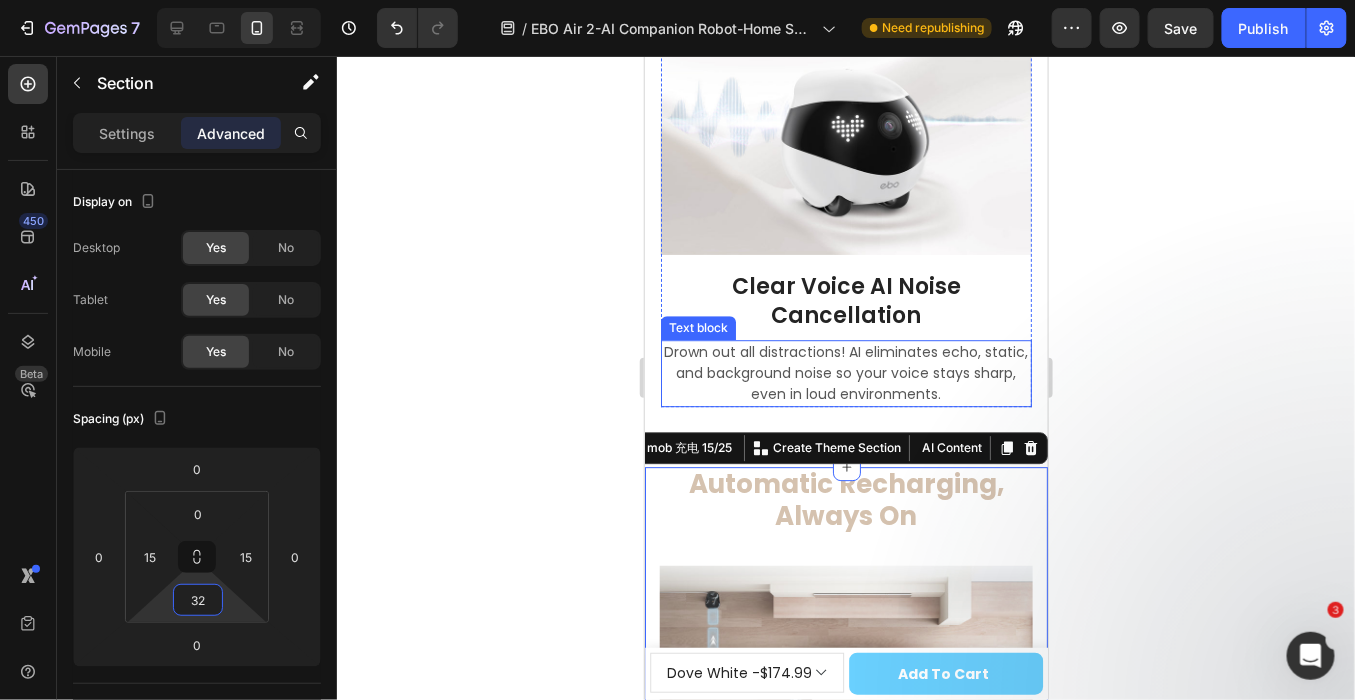 click on "Drown out all distractions! AI eliminates echo, static, and background noise so your voice stays sharp, even in loud environments." at bounding box center [845, 372] 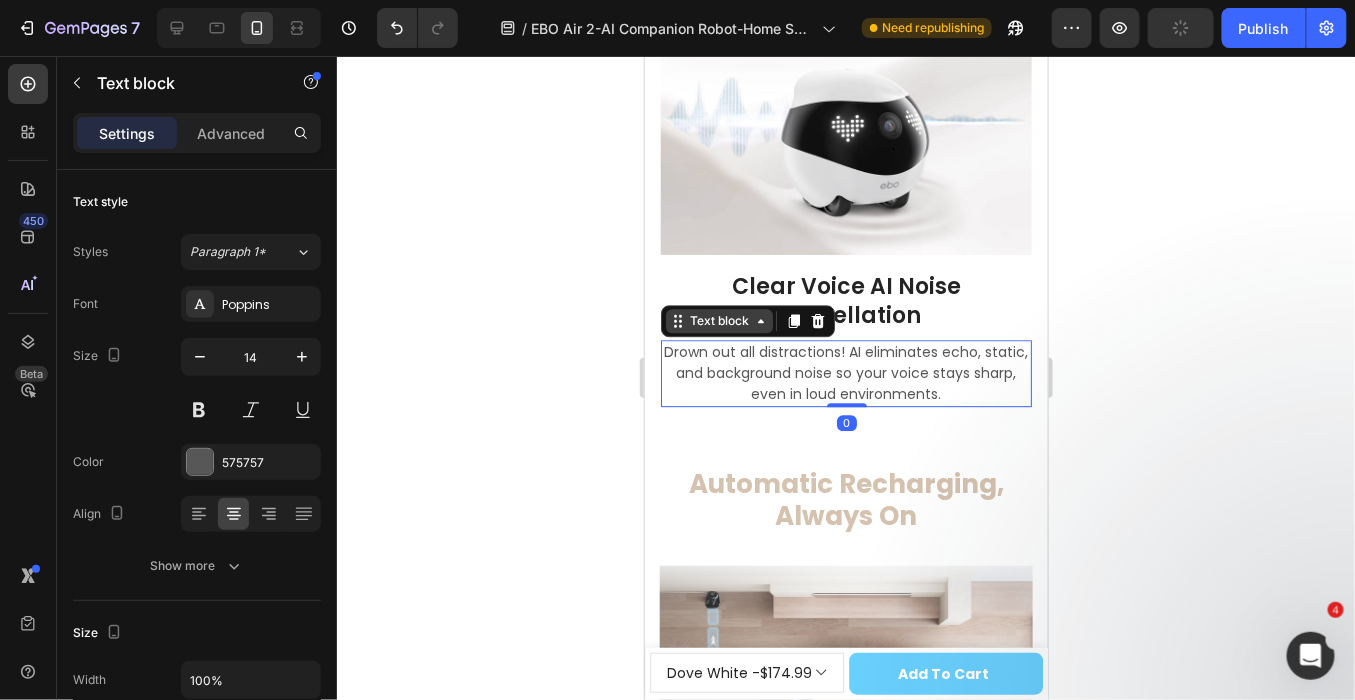 click on "Text block" at bounding box center [718, 320] 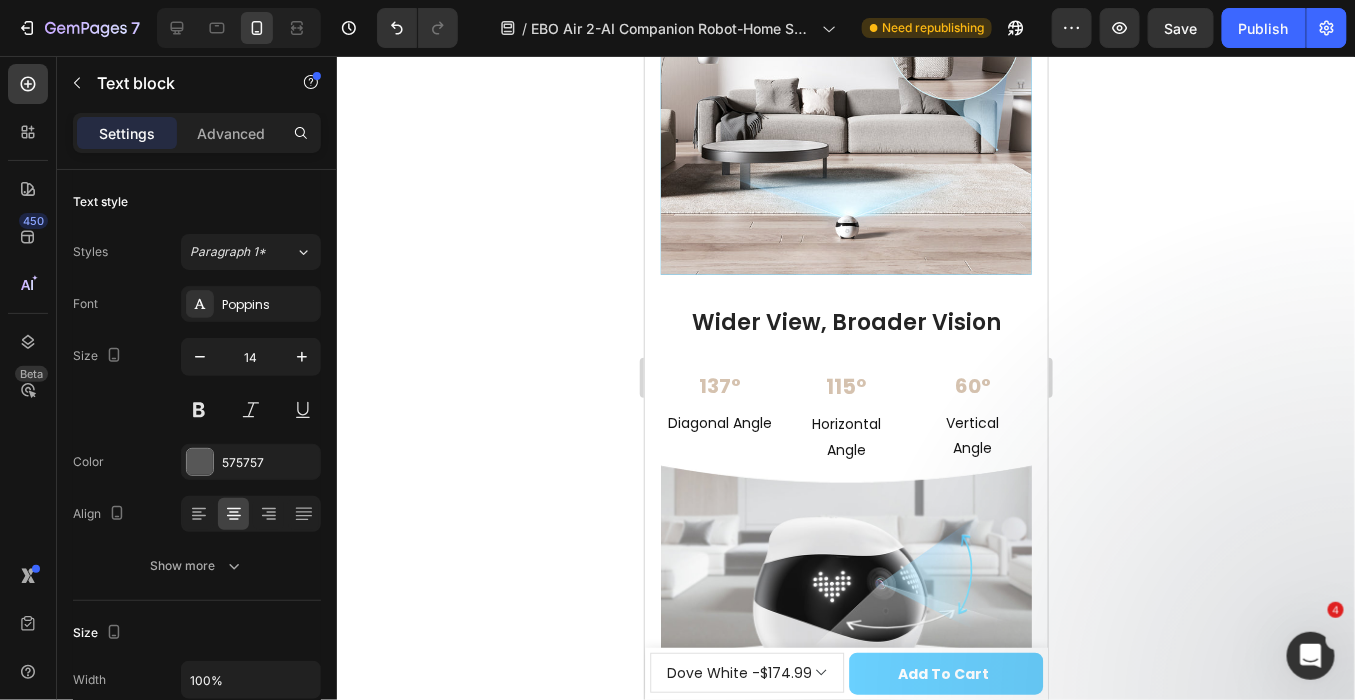 scroll, scrollTop: 6308, scrollLeft: 0, axis: vertical 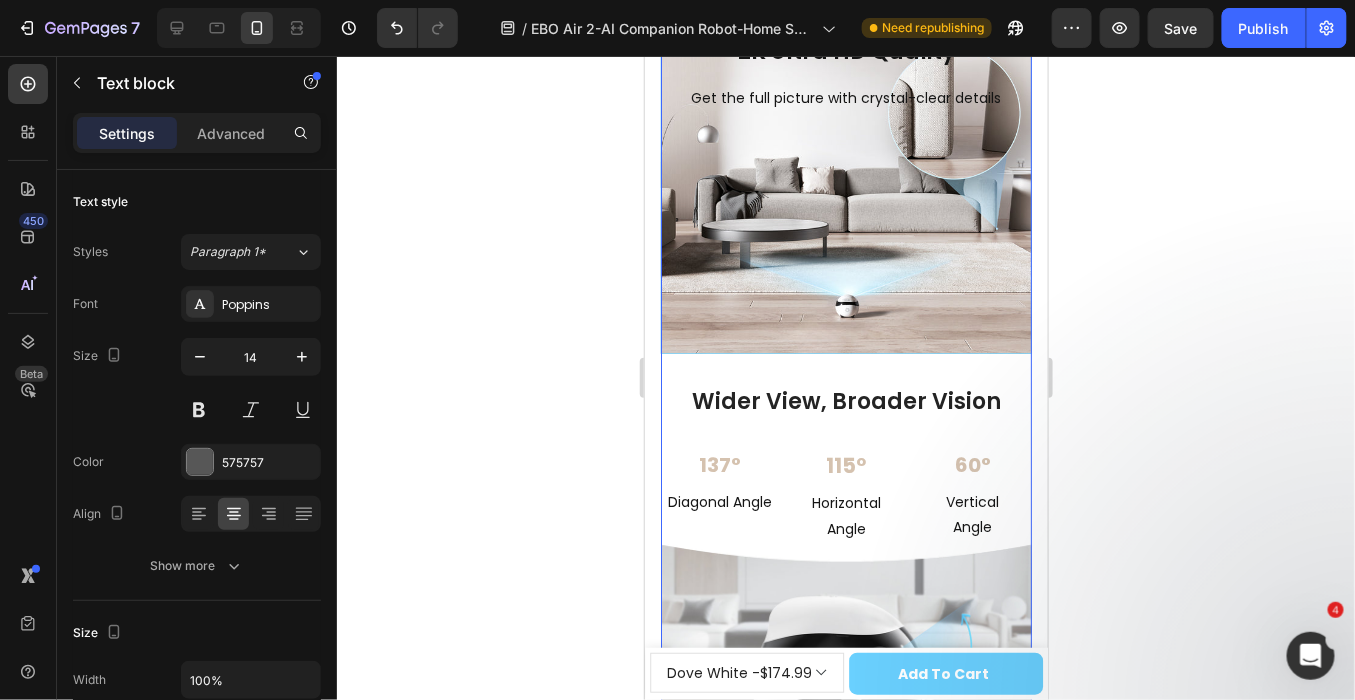 click on "2K Ultra HD Quality Heading Get the full picture with crystal-clear details Text Block Hero Banner Wider View, Broader Vision Heading 137° Text Block Diagonal Angle Text Block Clearer Video Images with halving video storage with upgraded H.265 decoding technology. Text Block Row 115° Text Block Horizontal  Angle Text Block Intelligently switches to the best network based on signal strength. Text Block Row Row 60° Text Block Vertical  Angle Text Block Works seamlessly on 2.4GHz and 5GHz bands for optimal connectivity anywhere. Text Block Row Row Image Row Wider View, Broader Vision Heading Hero Banner" at bounding box center [845, 428] 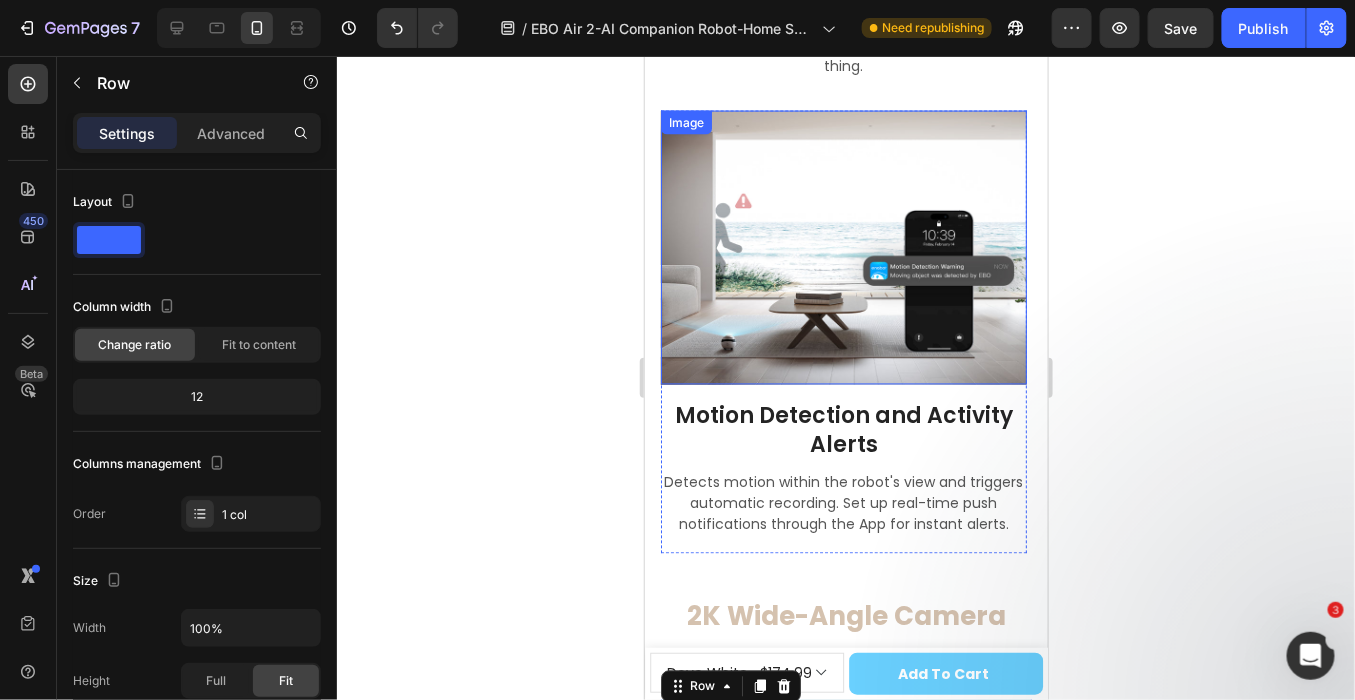 scroll, scrollTop: 5975, scrollLeft: 0, axis: vertical 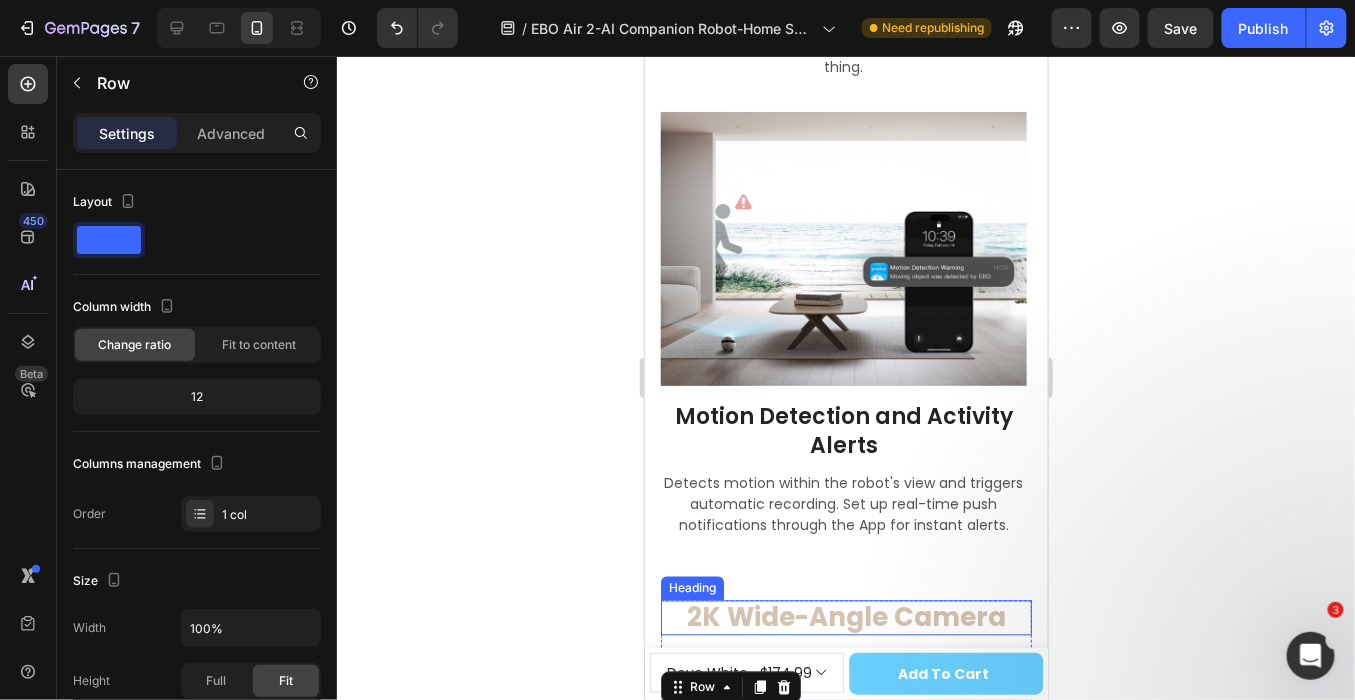 click on "2K Wide-Angle Camera" at bounding box center [845, 617] 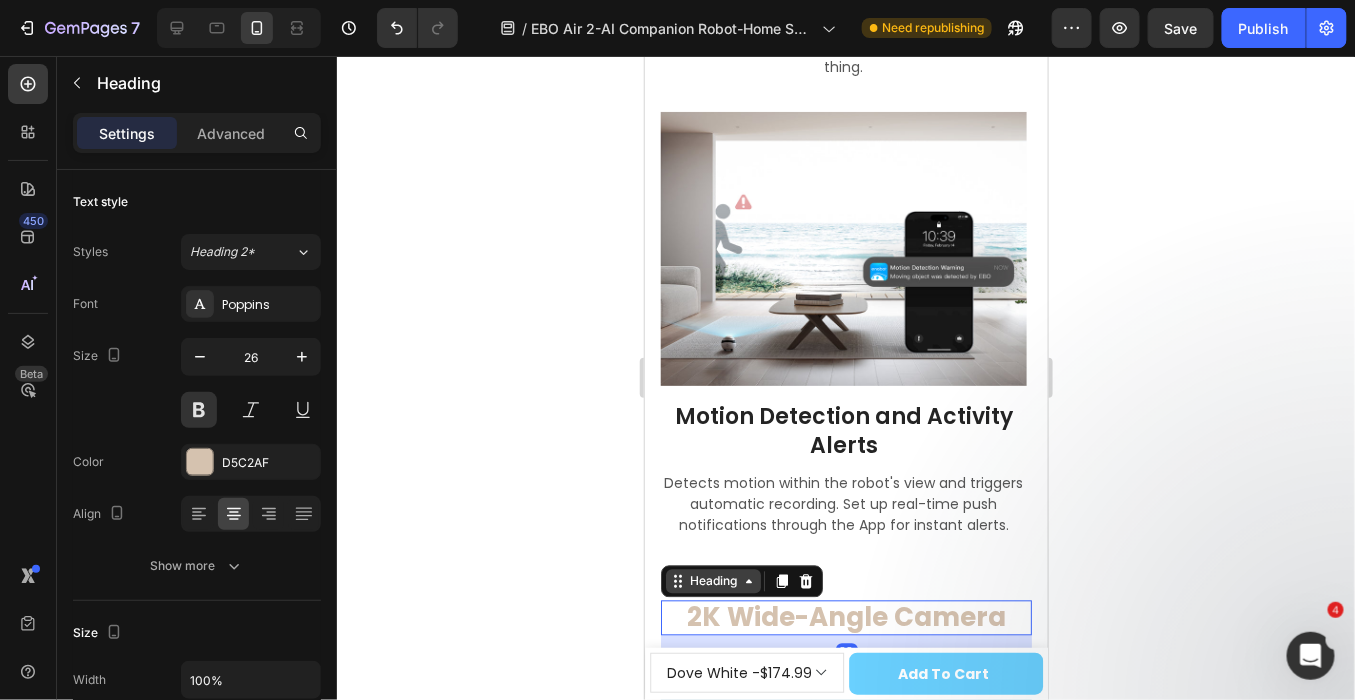 click on "Heading" at bounding box center [712, 581] 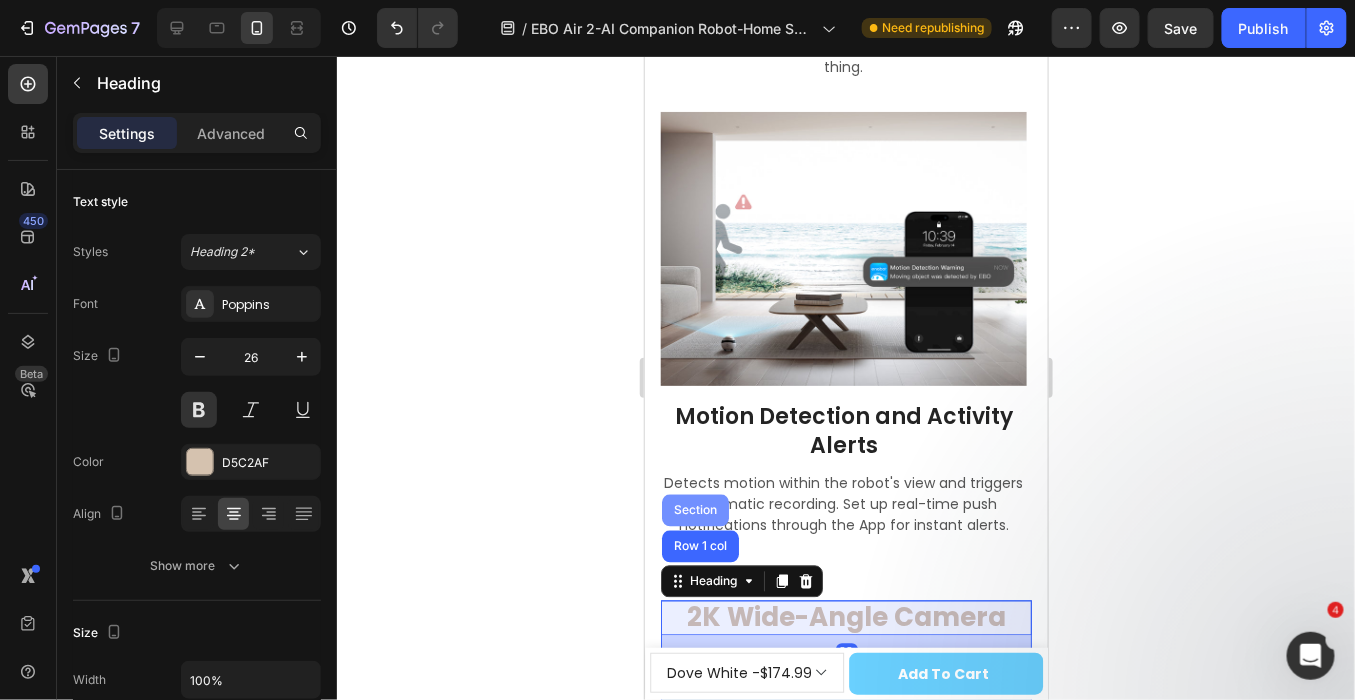 click on "Section" at bounding box center (694, 510) 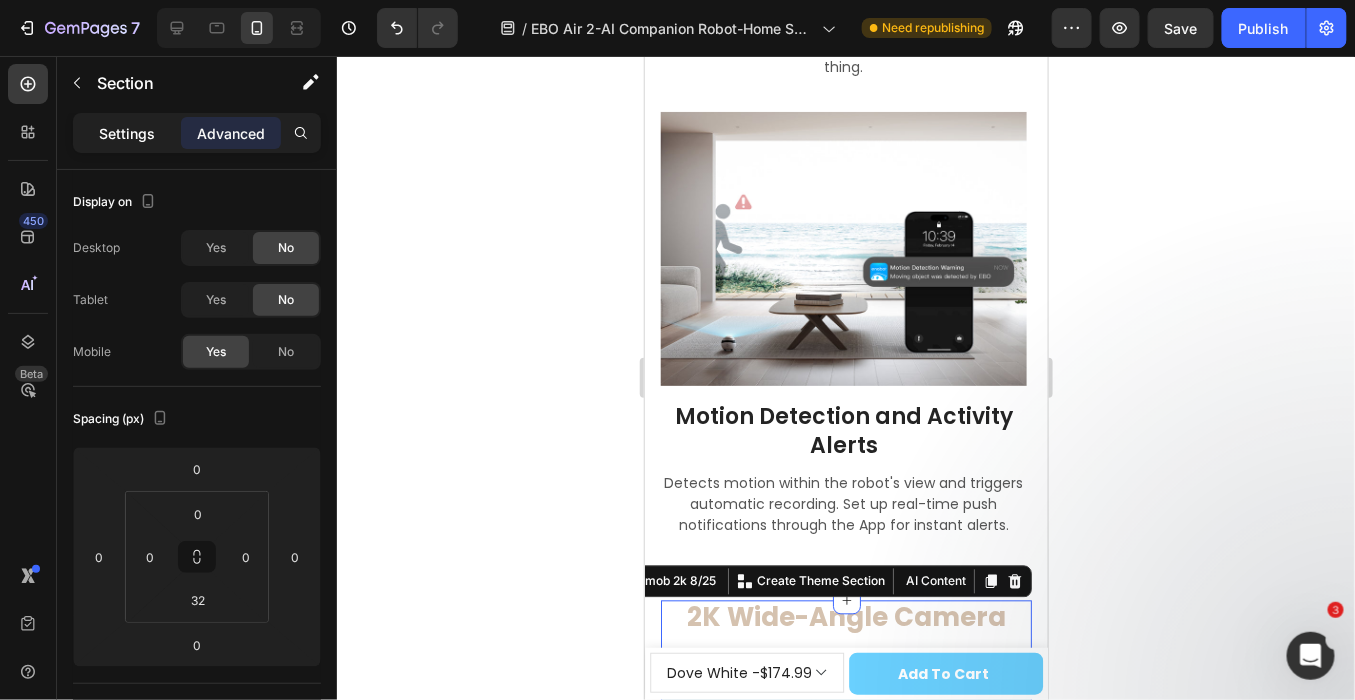 click on "Settings" at bounding box center [127, 133] 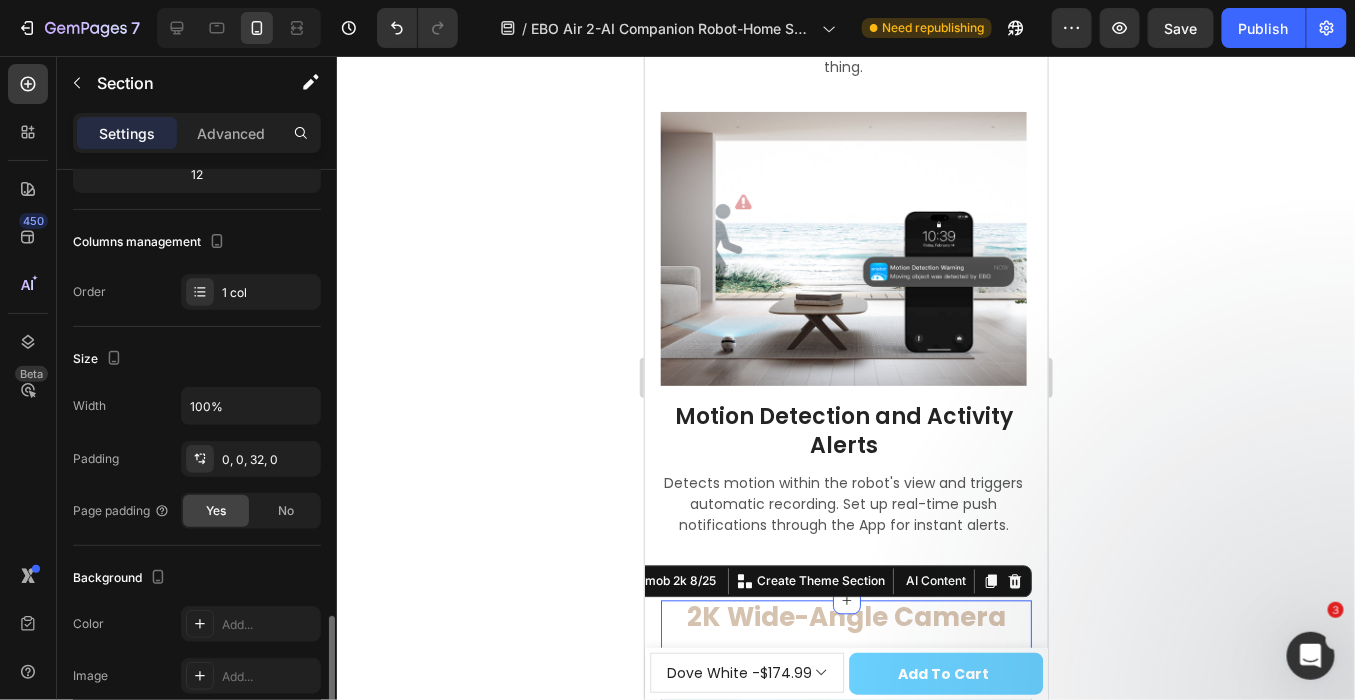 scroll, scrollTop: 555, scrollLeft: 0, axis: vertical 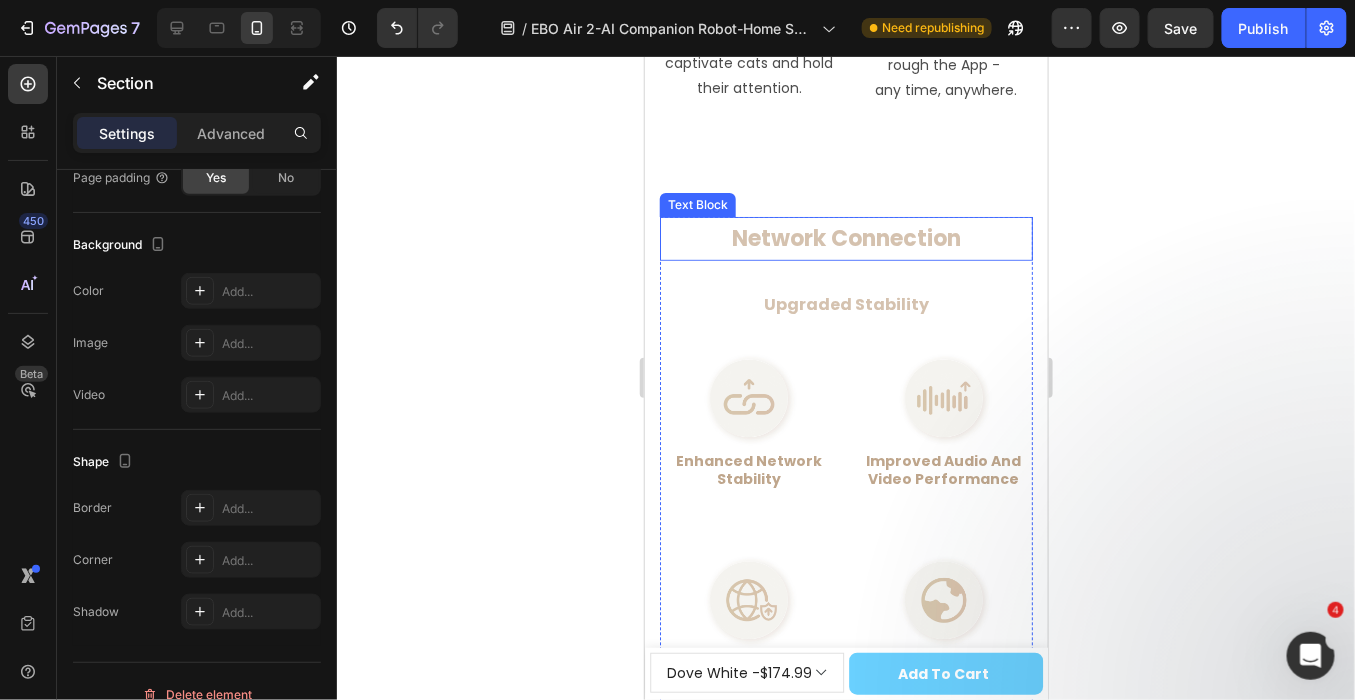click on "Network Connection" at bounding box center [845, 238] 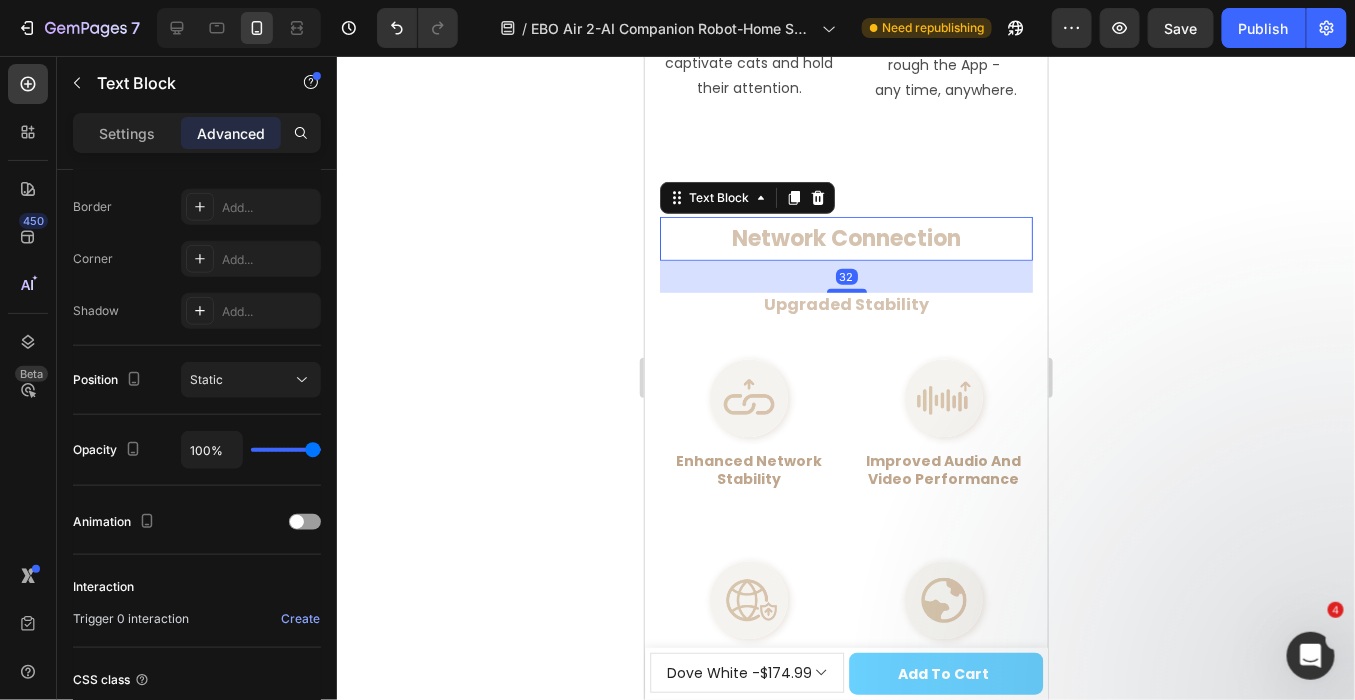 scroll, scrollTop: 0, scrollLeft: 0, axis: both 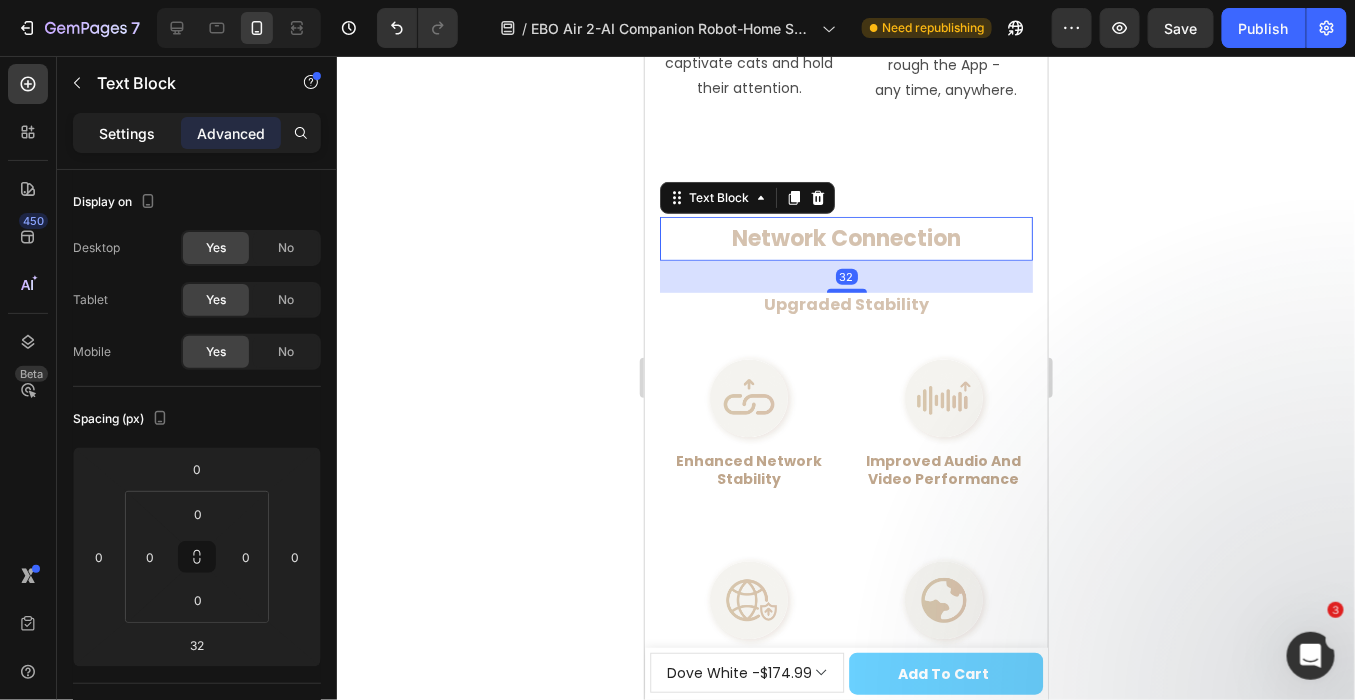 click on "Settings" at bounding box center [127, 133] 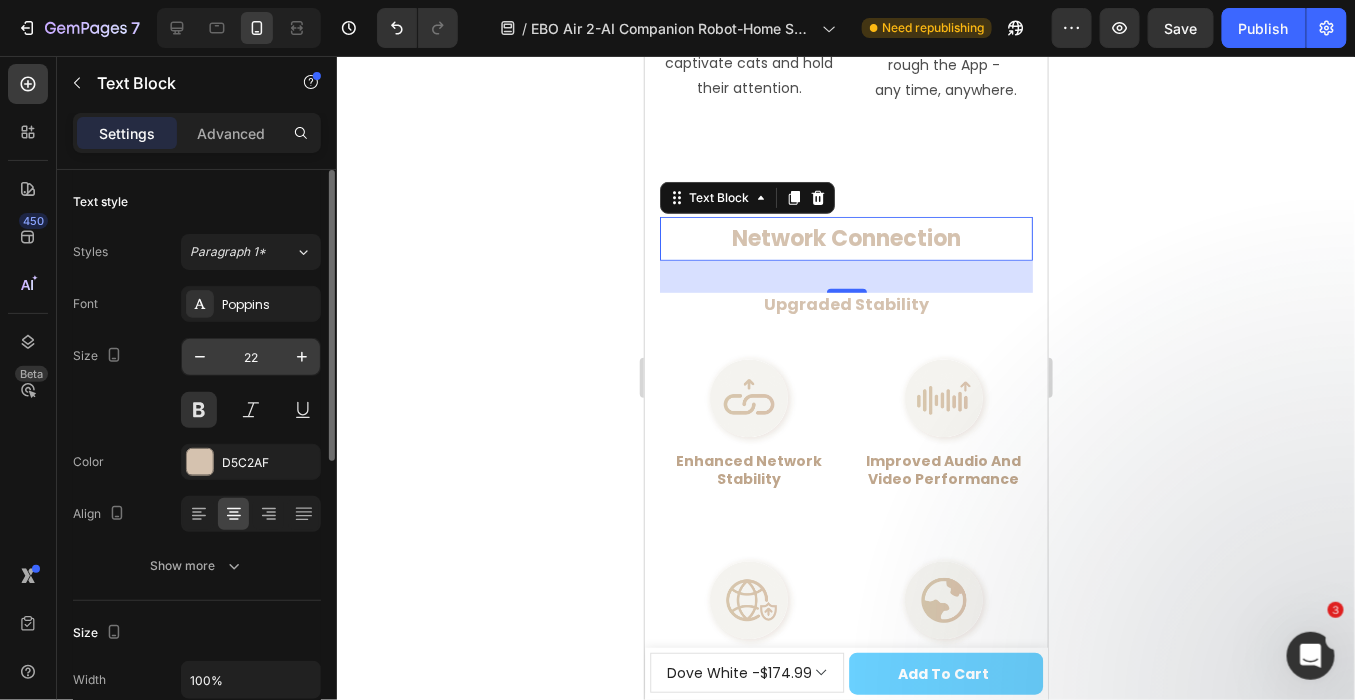 click on "22" at bounding box center [251, 357] 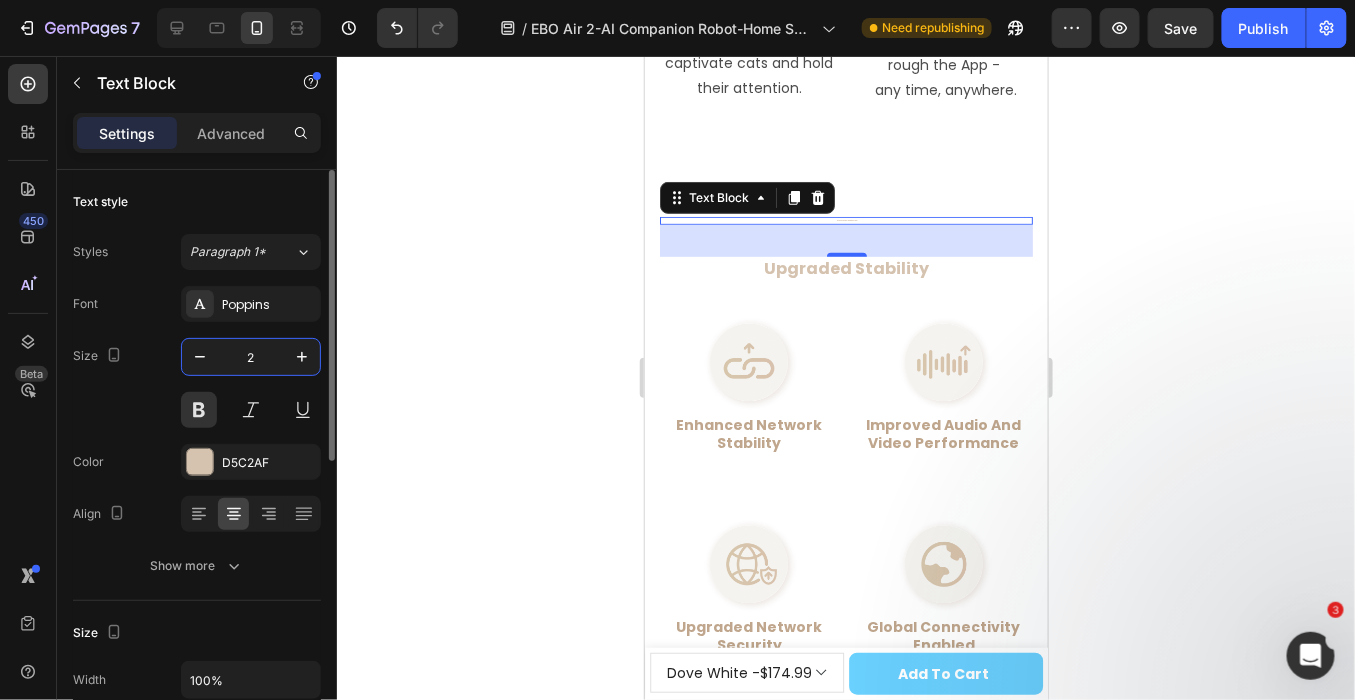 type on "26" 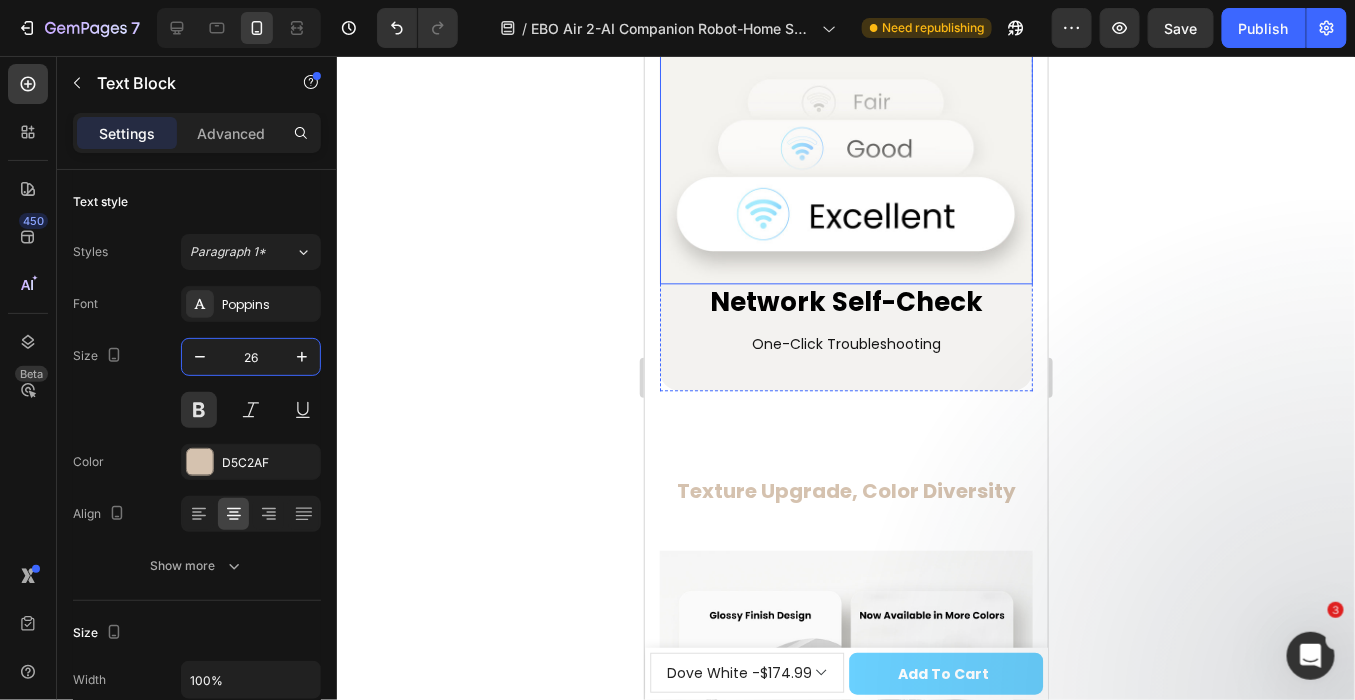 scroll, scrollTop: 16085, scrollLeft: 0, axis: vertical 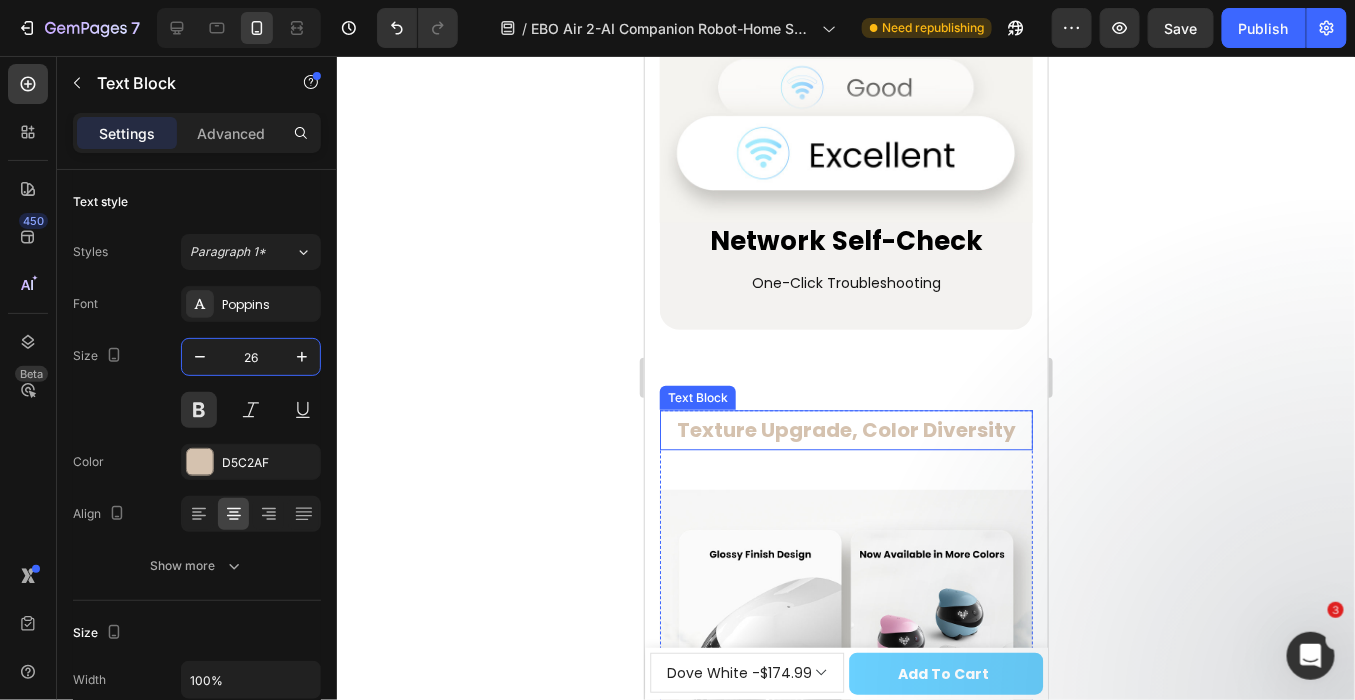 click on "Texture Upgrade, Color Diversity" at bounding box center [845, 429] 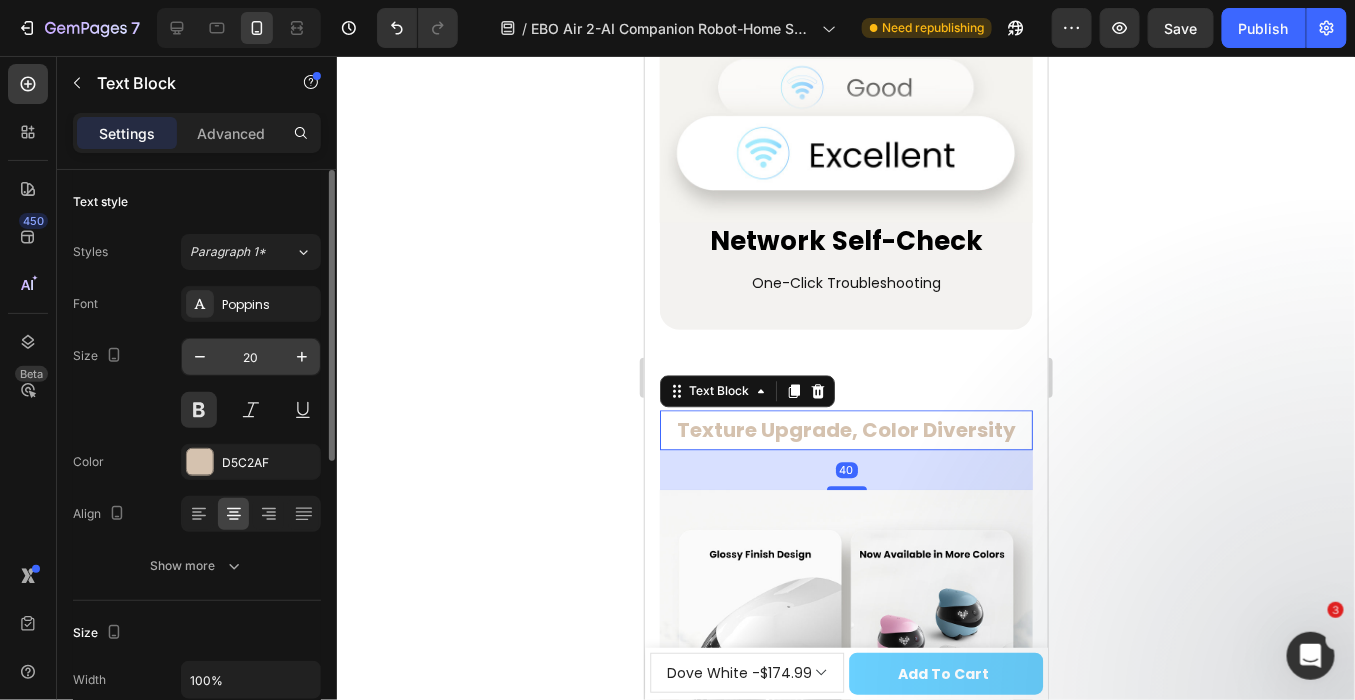 click on "20" at bounding box center [251, 357] 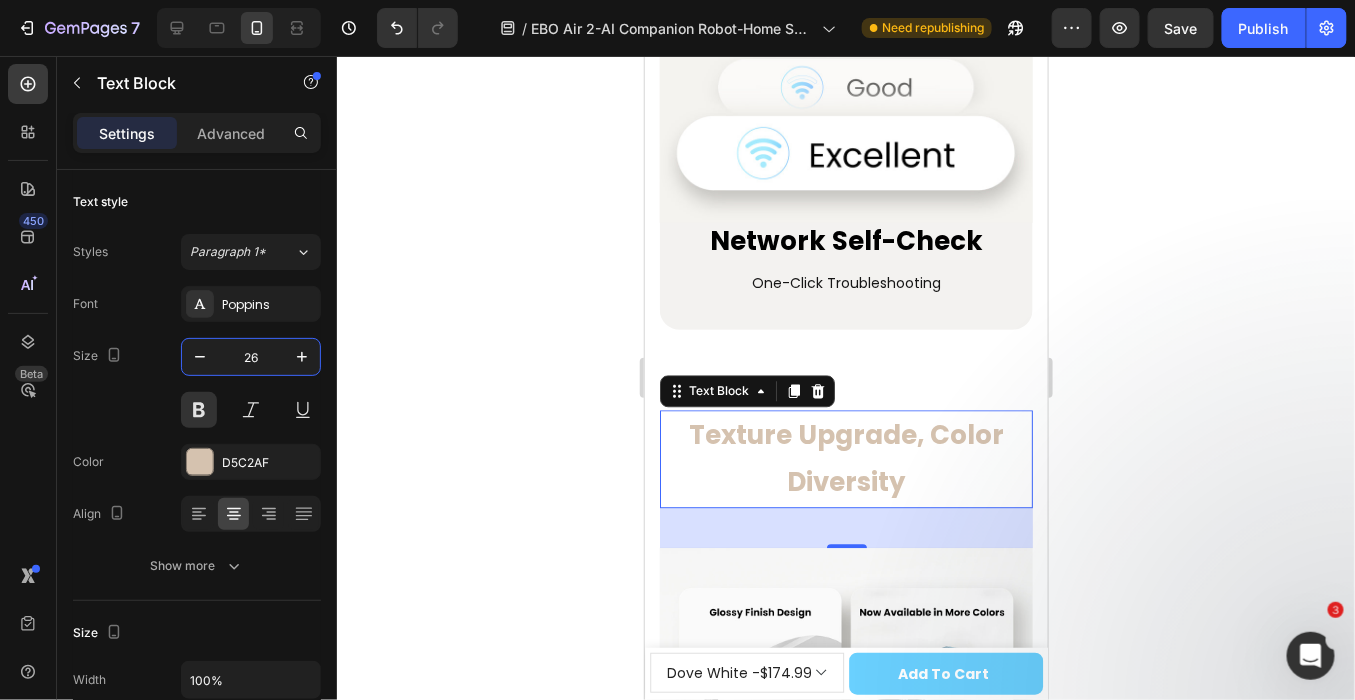type on "26" 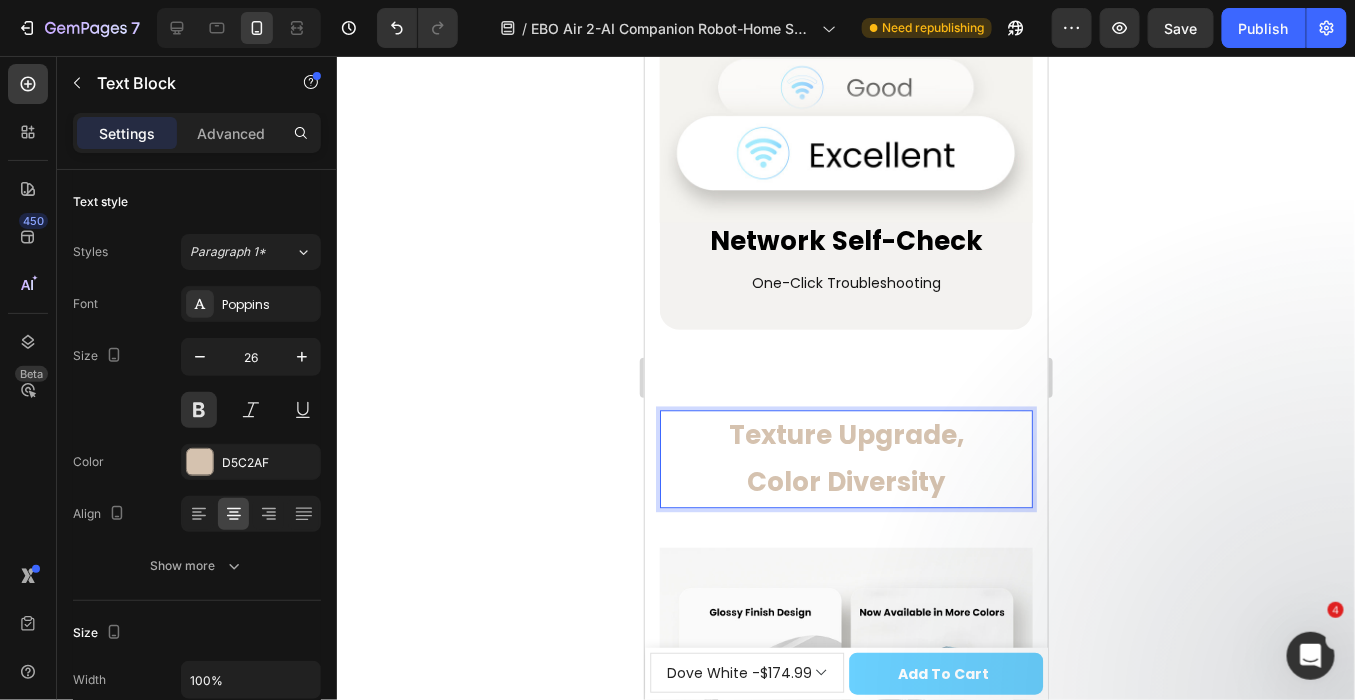 click on "Texture Upgrade," at bounding box center [845, 434] 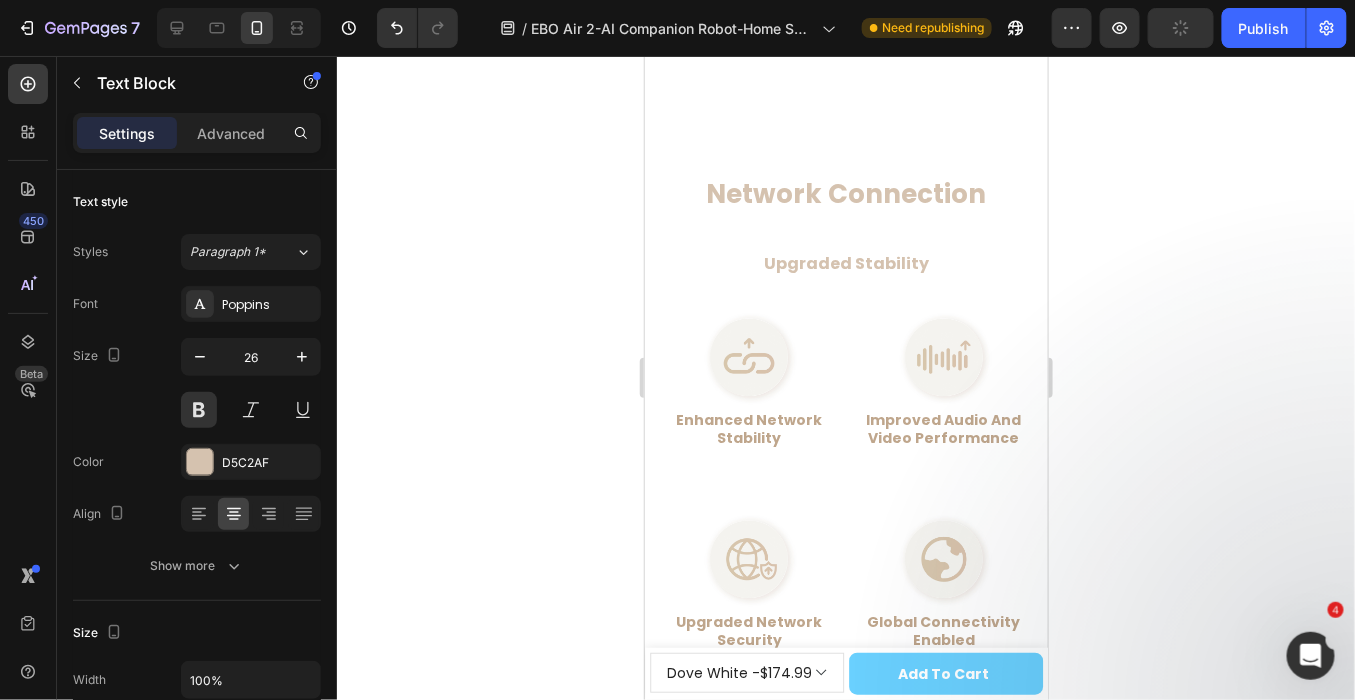 scroll, scrollTop: 14876, scrollLeft: 0, axis: vertical 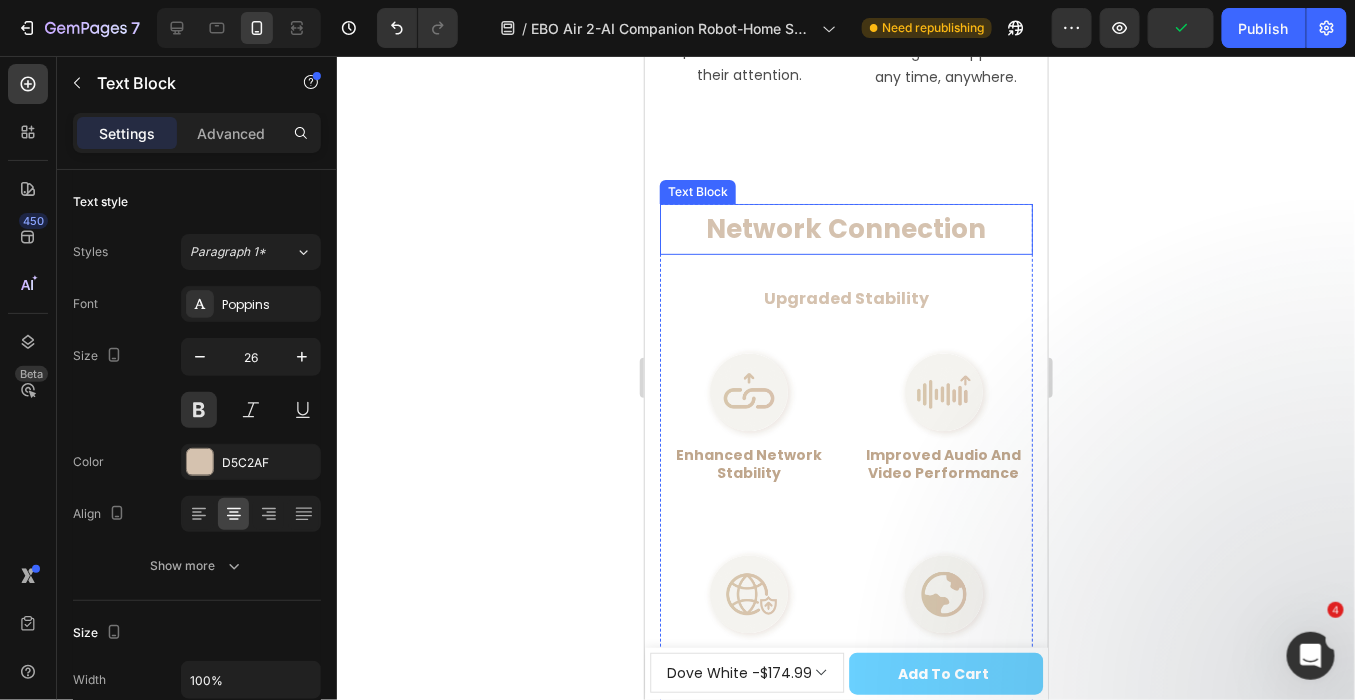 click on "Network Connection" at bounding box center (845, 228) 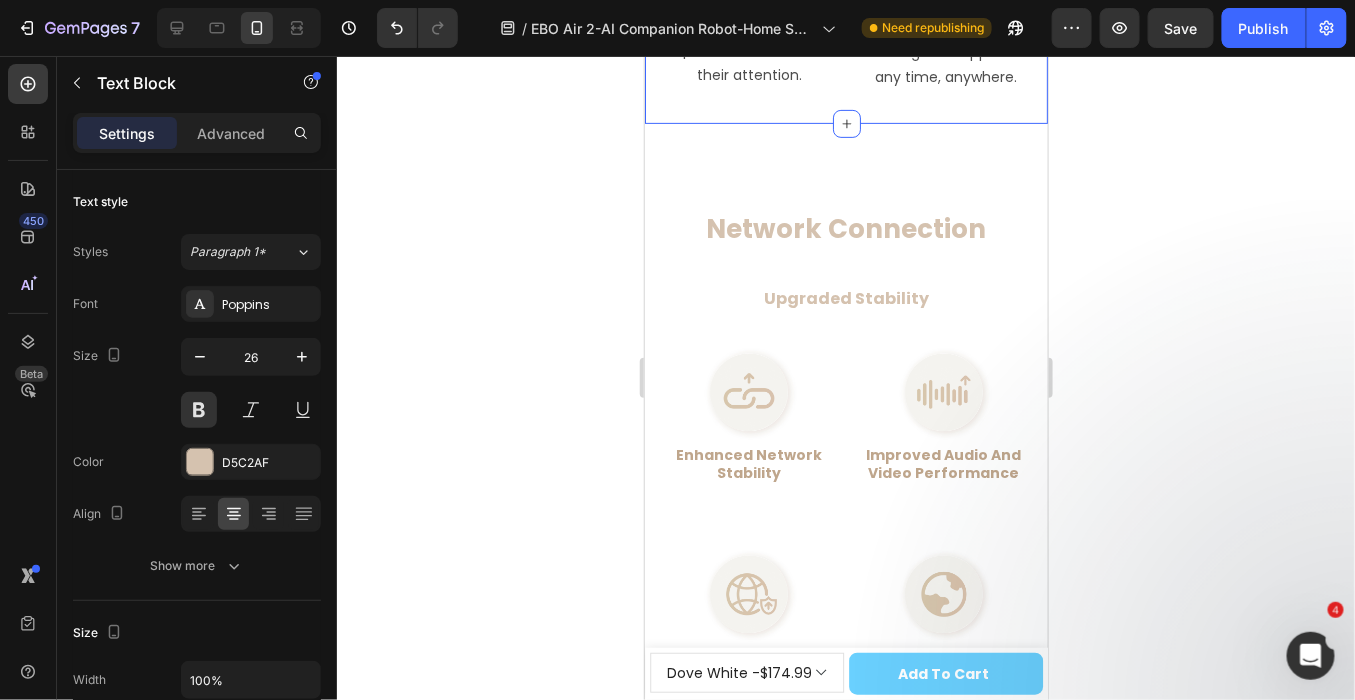 click on "Fresh UI Design, Smoother Interaction Text Block Hero Banner Two Modes of Movement Control Text Block Two Modes of Movement Control    Heading Image Steady Mode Text Block Stable movement, beginner-friendly  Text Block Image   Sport Mode  Text Block Agile Control, enhanced control experience Text Block Row Steady Mode Heading Stable movement, beginner-friendly Text Block Row
Hero Banner Sport Mode Heading Agile Control, enhanced control experience  Text Block Row
Hero Banner Row Row Two Modes of Movement Control Heading Diverse Pet-Engagement Features  Heading Image Laser Pet Teasing Text Block Equipped with a laser to captivate cats and hold their attention. Text Block Image Multiple Pet-Play Movements and Sound Effects  Text Block Interact with your cat through the App - any time, anywhere. Text Block Row Steady Mode Heading Stable movement, beginner-friendly Text Block
Hero Banner Sport Mode Heading Text Block
Row Row" at bounding box center [845, -281] 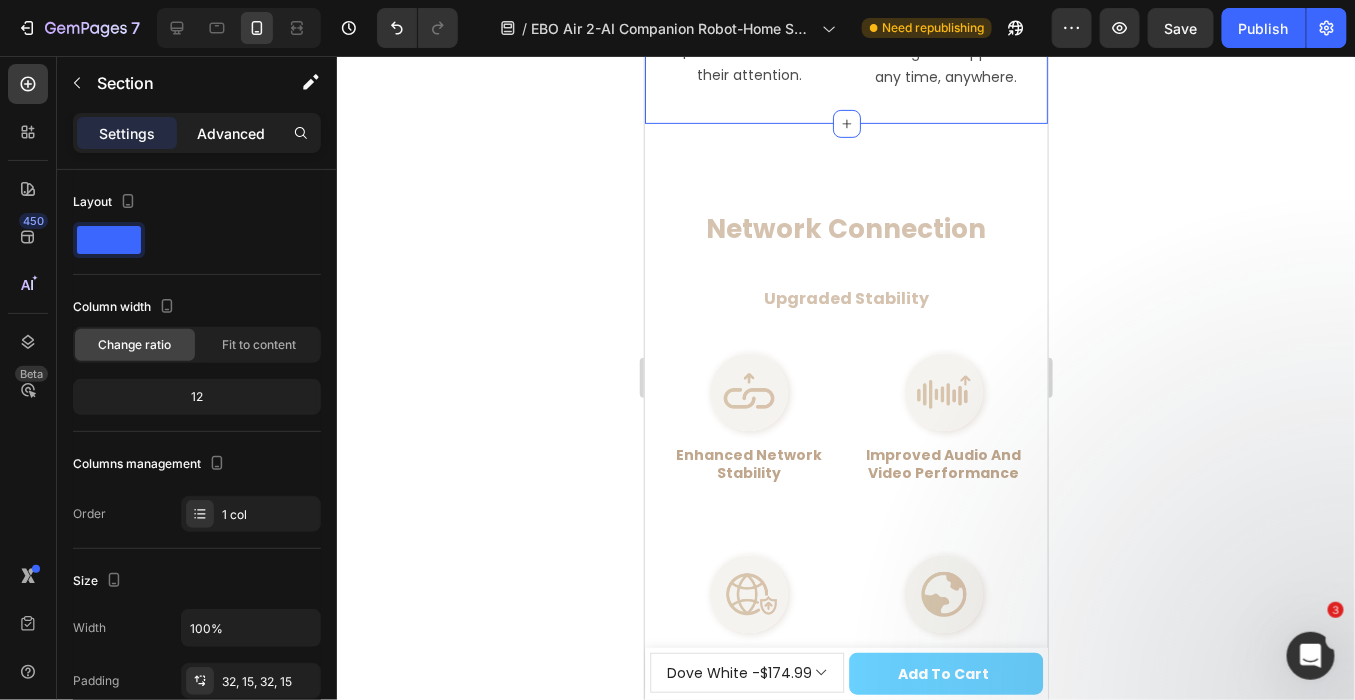 click on "Advanced" at bounding box center [231, 133] 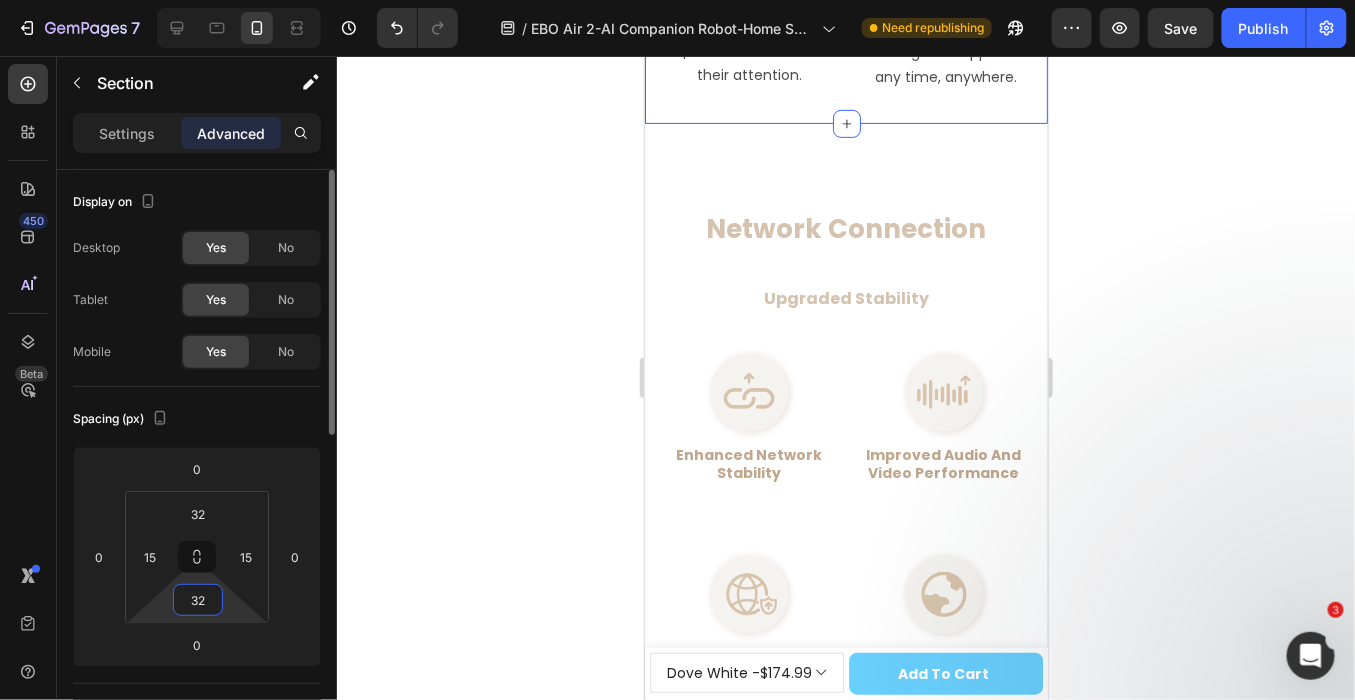 click on "32" at bounding box center [198, 600] 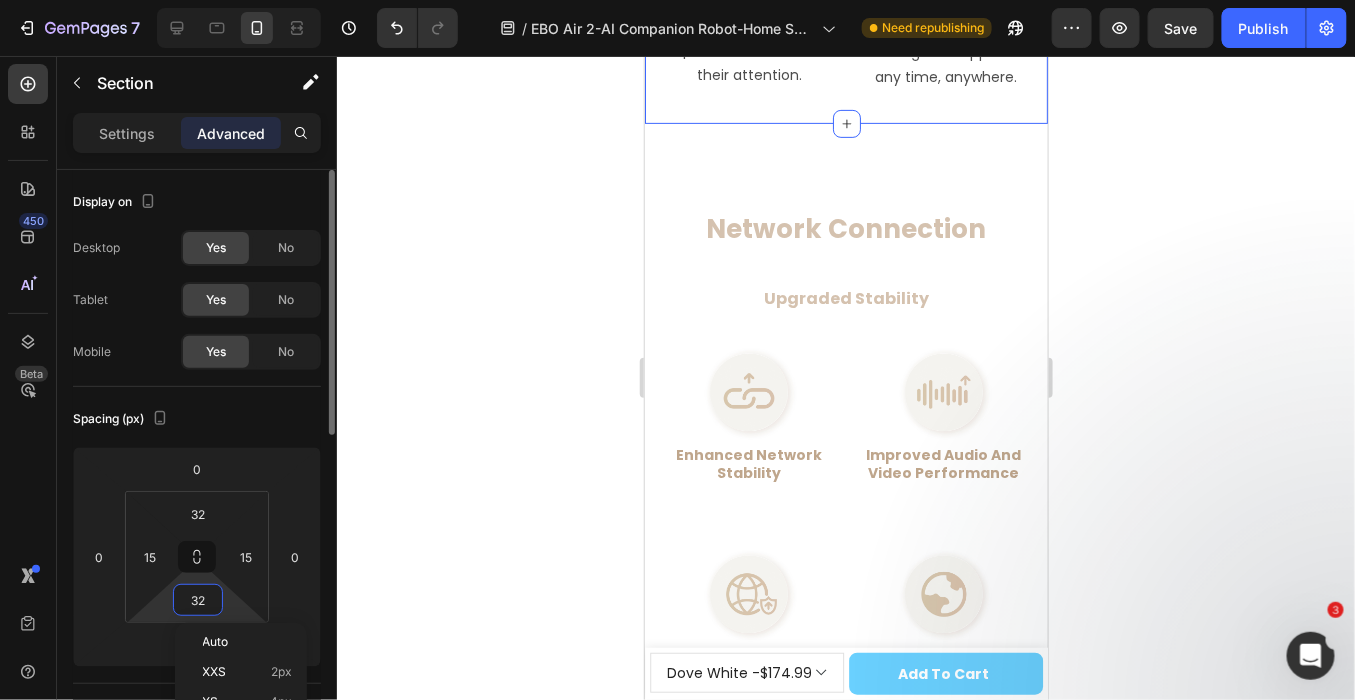 type 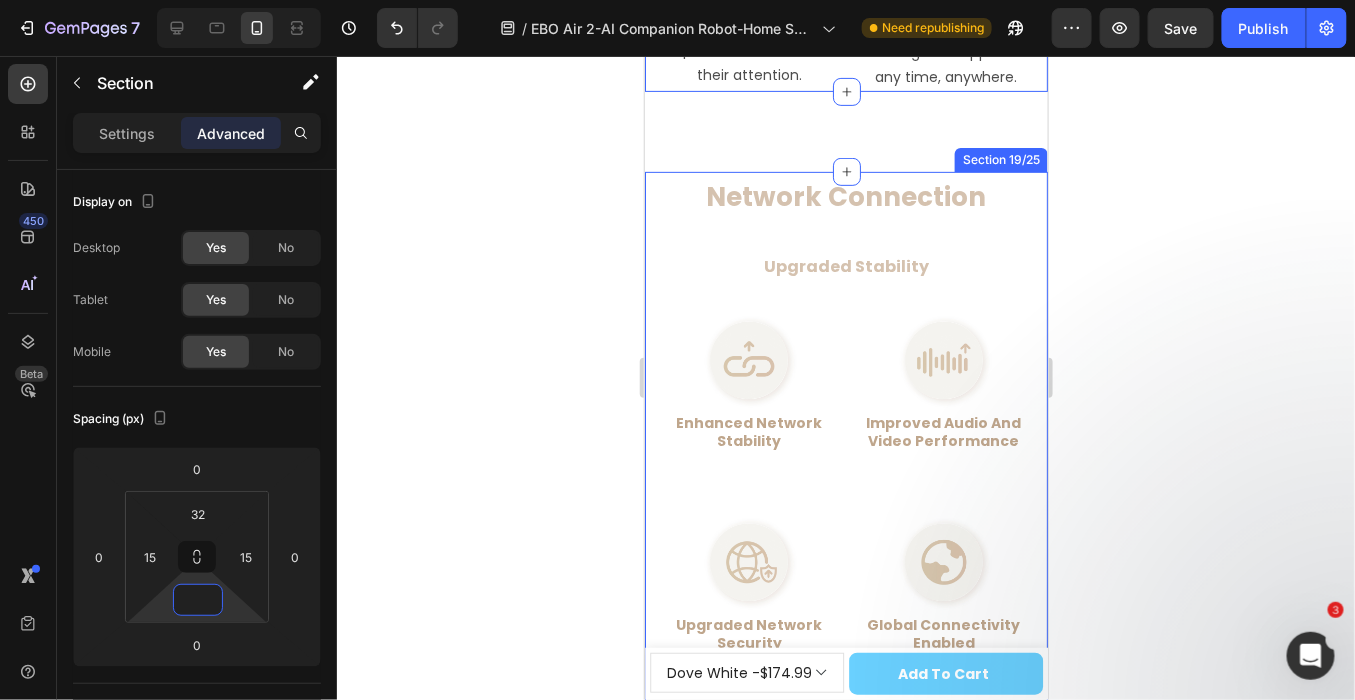 click on "Network Connection Text Block Upgraded Stability Text Block Image enhanced network stability Text Block Image improved audio and video performance  Text Block Row Image upgraded network security Text Block Image global connectivity enabled  Text Block Row Image enhanced network stability Text Block Row Image improved audio and video performance Text Block Row Row Image upgraded network security Text Block Row Image global connectivity enabled Text Block Row Row Image Dual-Band Network Text Block supports 2.4 and 5ghz signal connections Text Block Row Image Network Self-Check Text Block one-click troubleshooting Text Block Row Row Row Texture Upgrade, Color Diversity Text Block Image Row Section 19/25" at bounding box center (845, 1091) 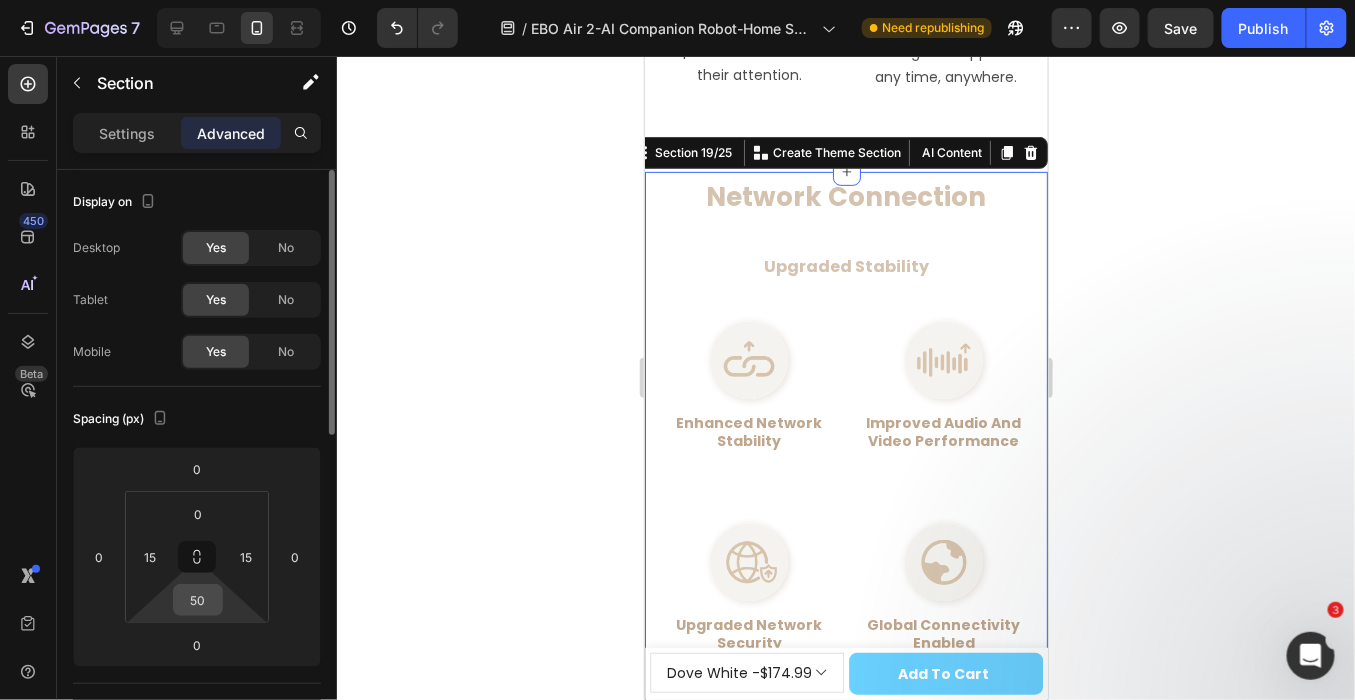 click on "50" at bounding box center (198, 600) 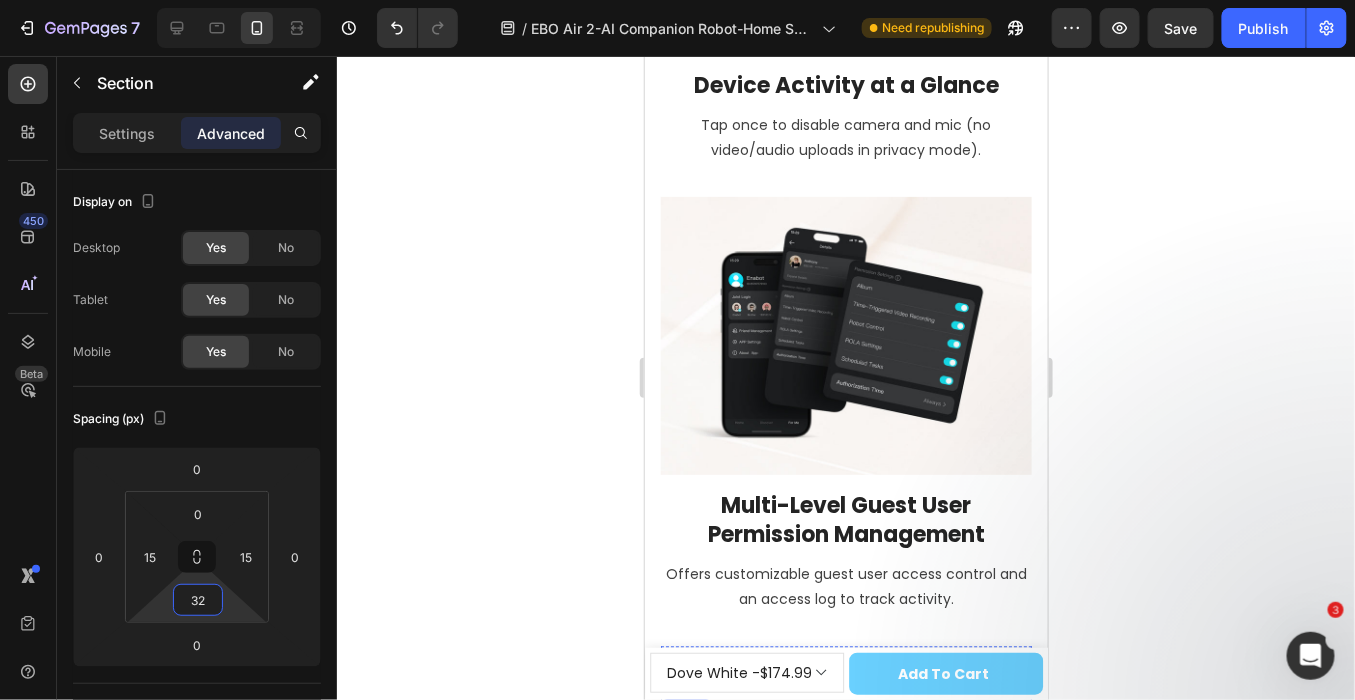 scroll, scrollTop: 13098, scrollLeft: 0, axis: vertical 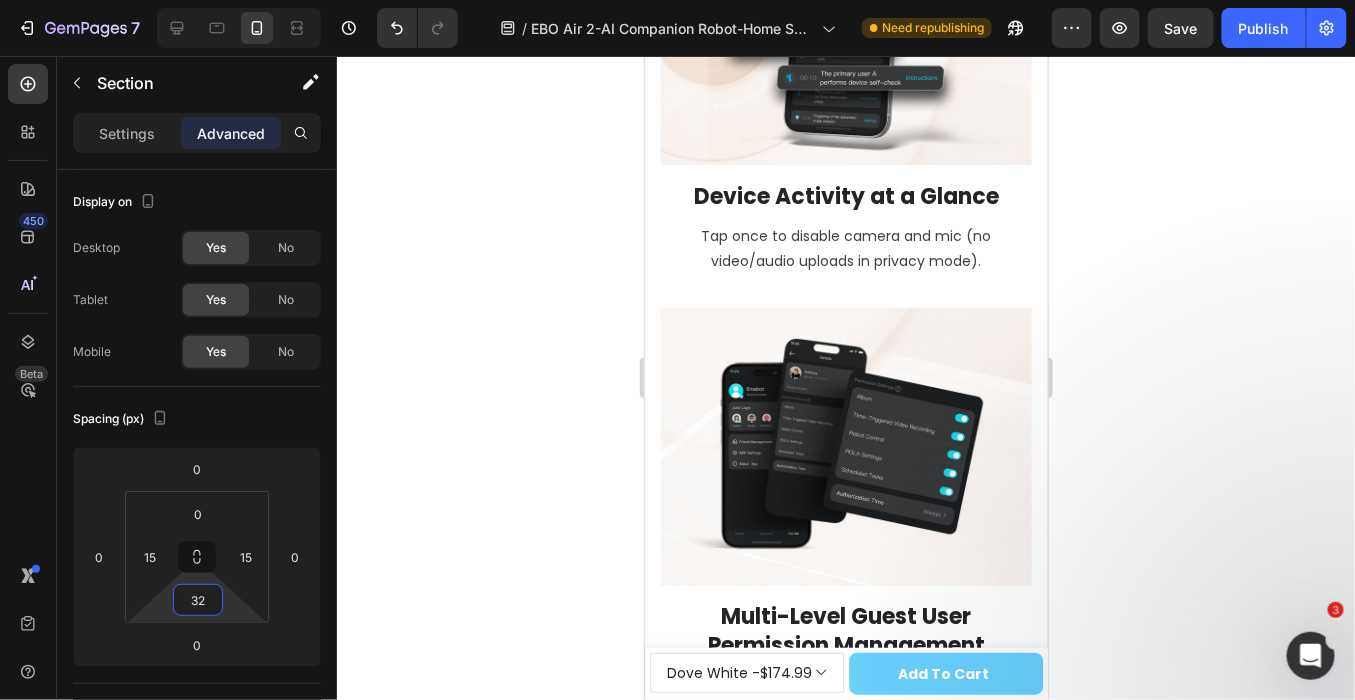 type on "32" 